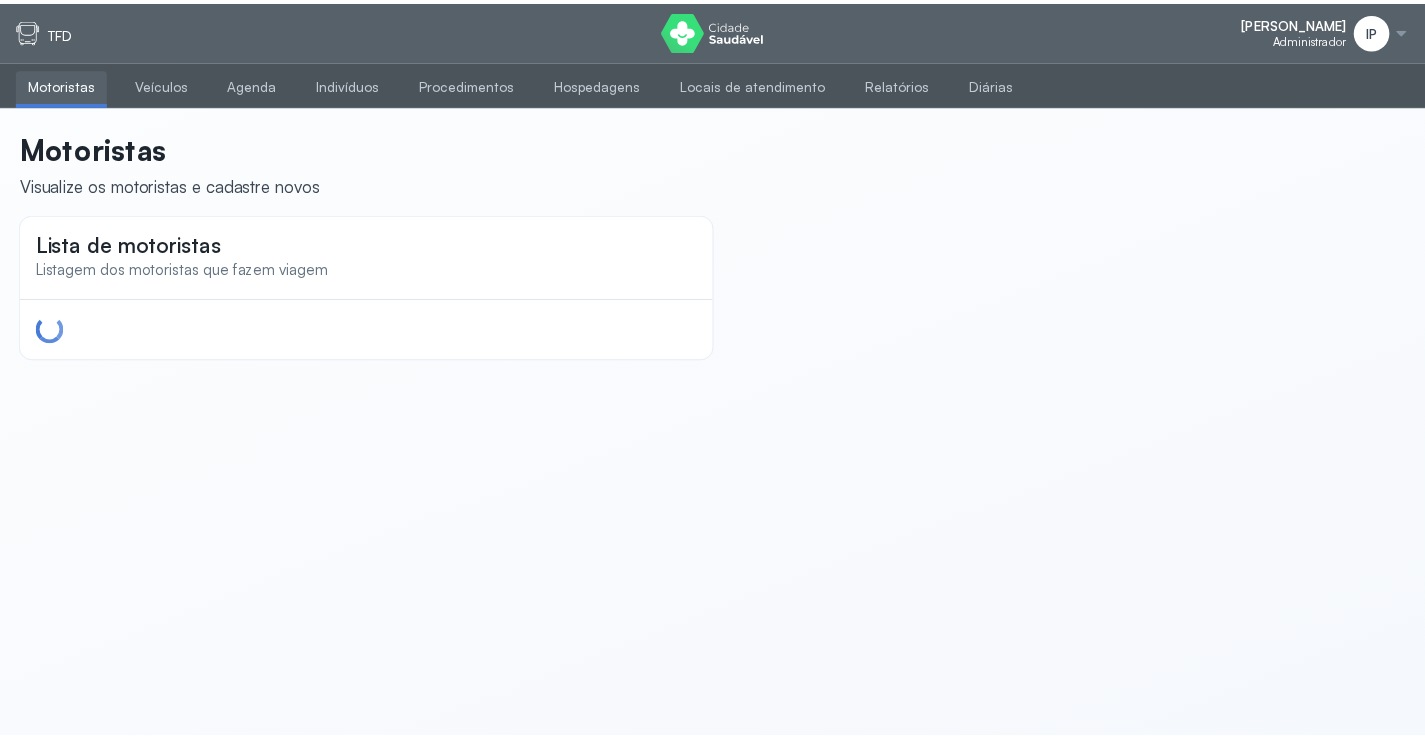 scroll, scrollTop: 0, scrollLeft: 0, axis: both 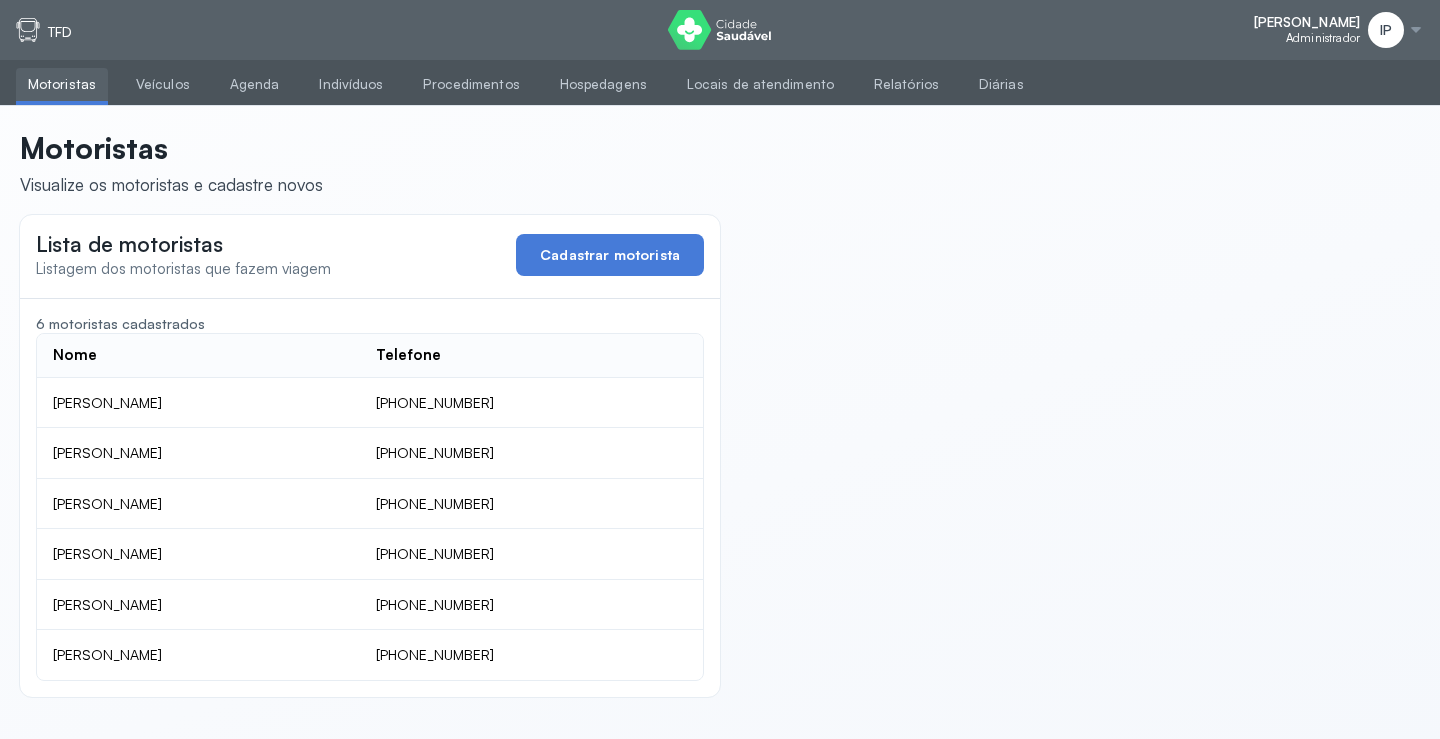 click on "Motoristas Veículos Agenda Indivíduos Procedimentos Hospedagens Locais de atendimento Relatórios Diárias" at bounding box center [720, 83] 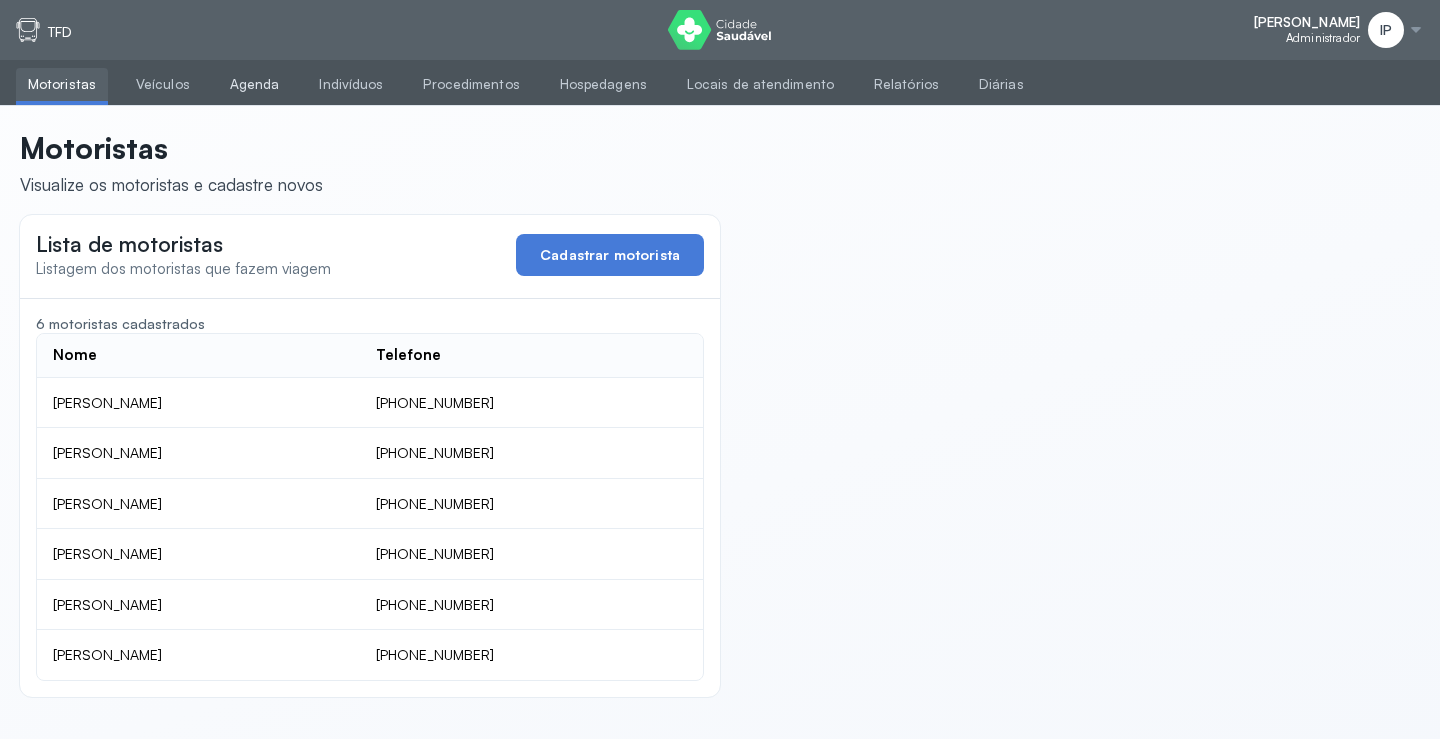 click on "Agenda" at bounding box center [255, 84] 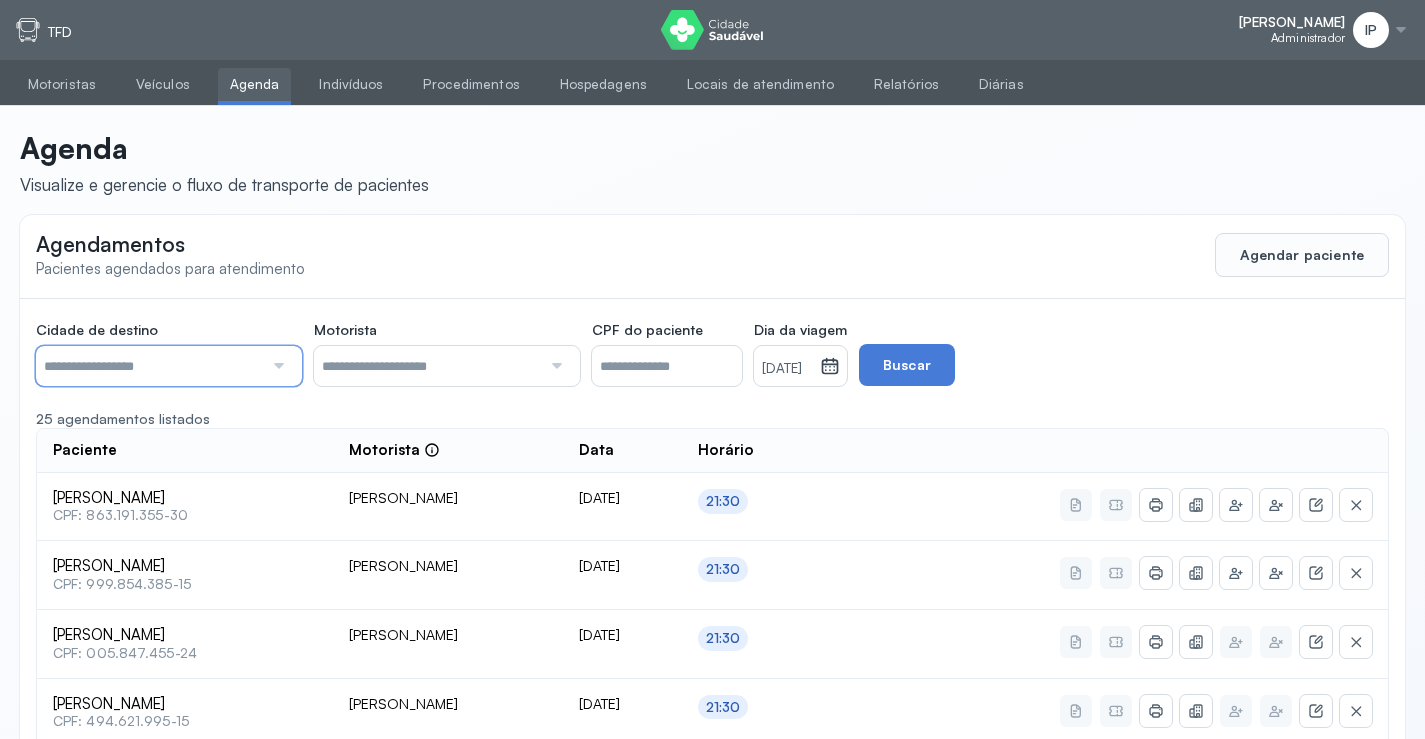 click at bounding box center (149, 366) 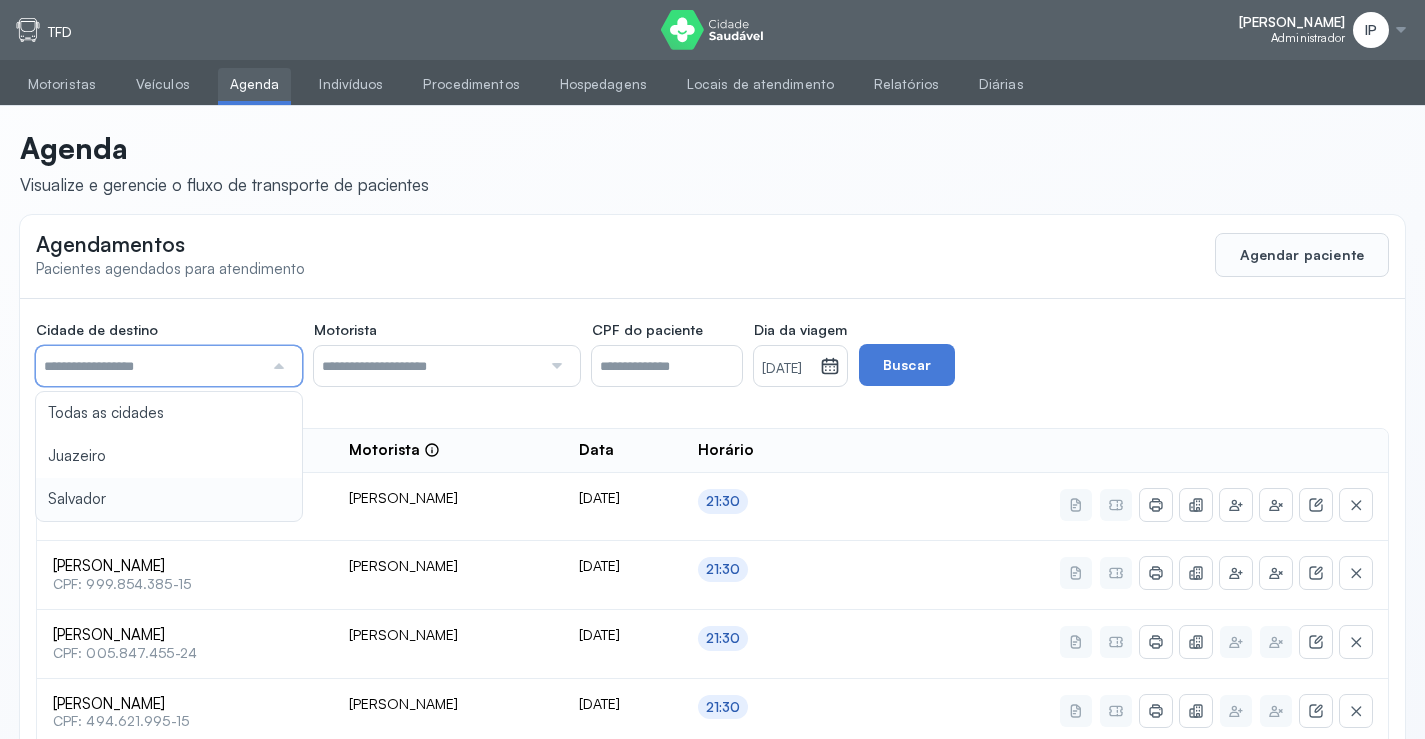 type on "********" 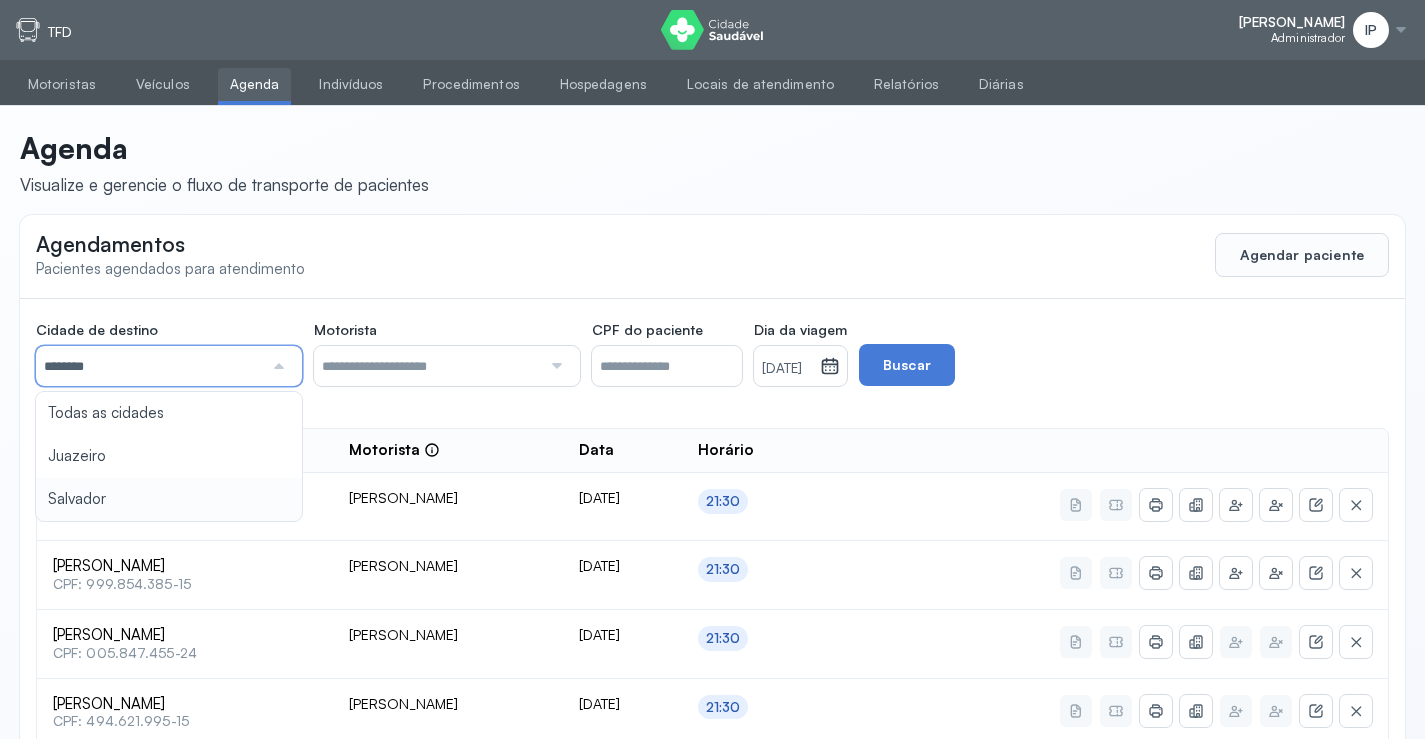 click on "Cidade de destino  ******** Todas as cidades Juazeiro Salvador Motorista  Todos os motoristas Diego dos Santos Edevon dos Santos Souza Edevon dos Santos Souza Elto Lima de Almeida Genivaldo Rodrigues da Silva Jozenilson Santos da Silva CPF do paciente  Dia da viagem  30/07/2025 julho 2025 S T Q Q S S D 1 2 3 4 5 6 7 8 9 10 11 12 13 14 15 16 17 18 19 20 21 22 23 24 25 26 27 28 29 30 31 jan fev mar abr maio jun jul ago set out nov dez 2018 2019 2020 2021 2022 2023 2024 2025 2026 2027 2028 2029  Buscar  25 agendamentos listados Paciente  Motorista  Data Horário Miguel Neto dos Santos  CPF: 863.191.355-30 Edevon dos Santos Souza 30/07/2025 21:30 Aleideselma Gomes Ferreira  CPF: 999.854.385-15 Edevon dos Santos Souza 30/07/2025 21:30 Irenaide Martins da Silva  CPF: 005.847.455-24 Edevon dos Santos Souza 30/07/2025 21:30 Angelita Santos Gonçalves  CPF: 494.621.995-15 Edevon dos Santos Souza 30/07/2025 21:30 Luan Theodoro da Silva  CPF: 005.843.575-16 Edevon dos Santos Souza 30/07/2025 21:30 Isaac Lima de Carvalho" 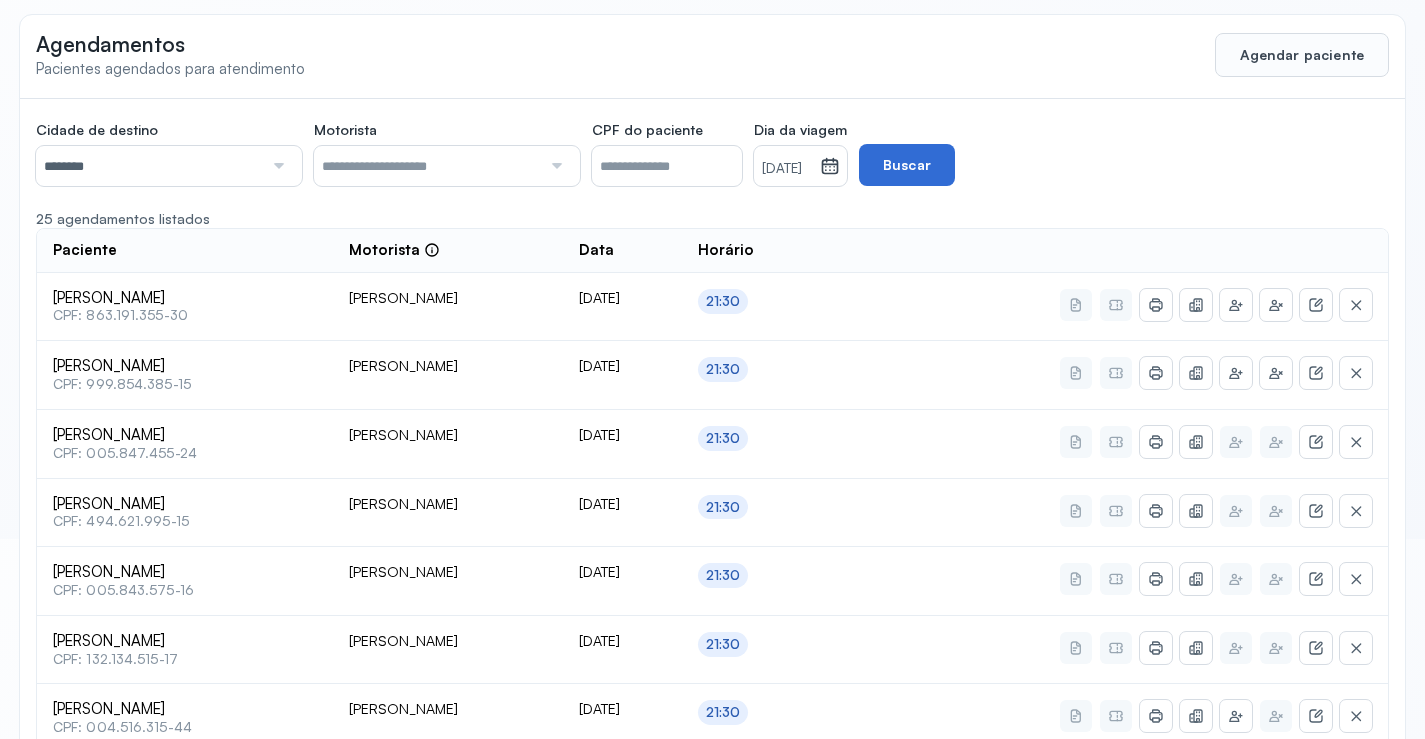 click on "Buscar" at bounding box center (907, 165) 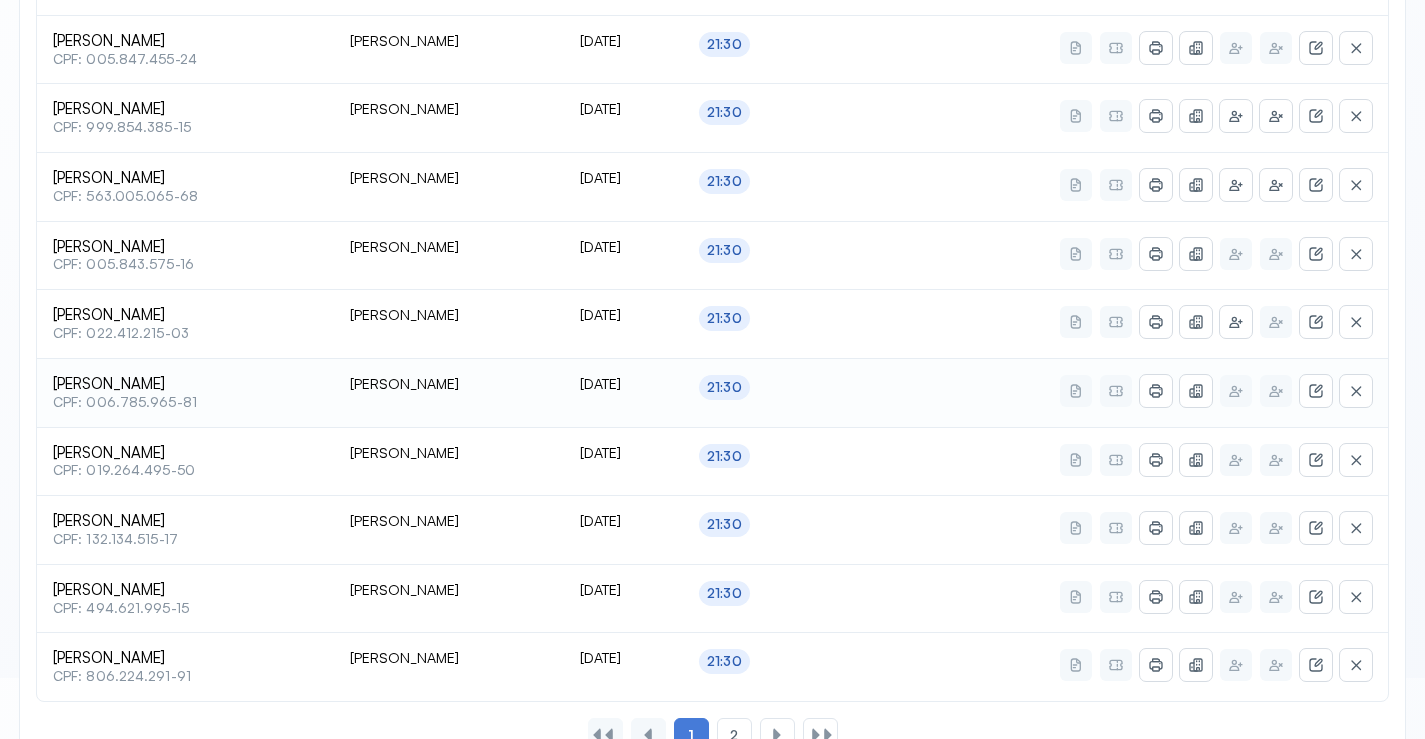 scroll, scrollTop: 865, scrollLeft: 0, axis: vertical 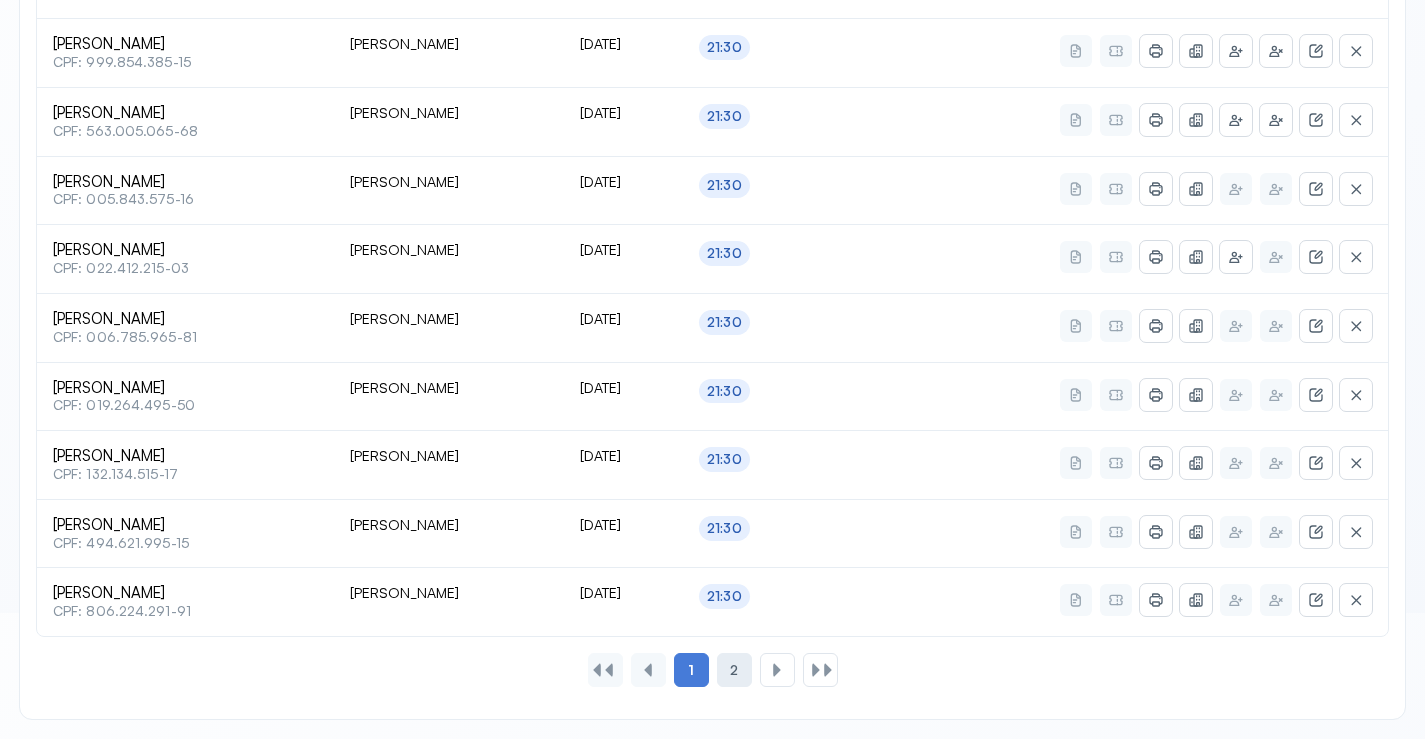 click on "2" 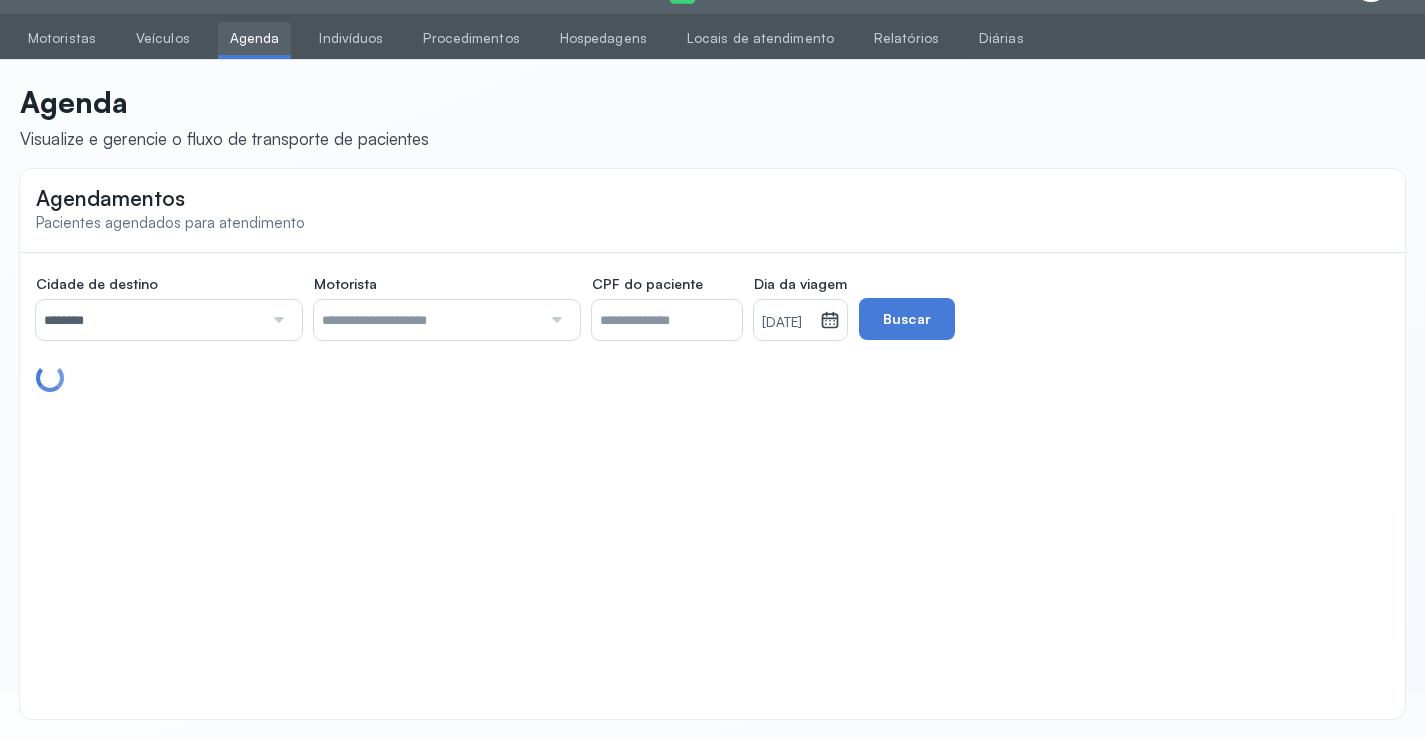 scroll, scrollTop: 316, scrollLeft: 0, axis: vertical 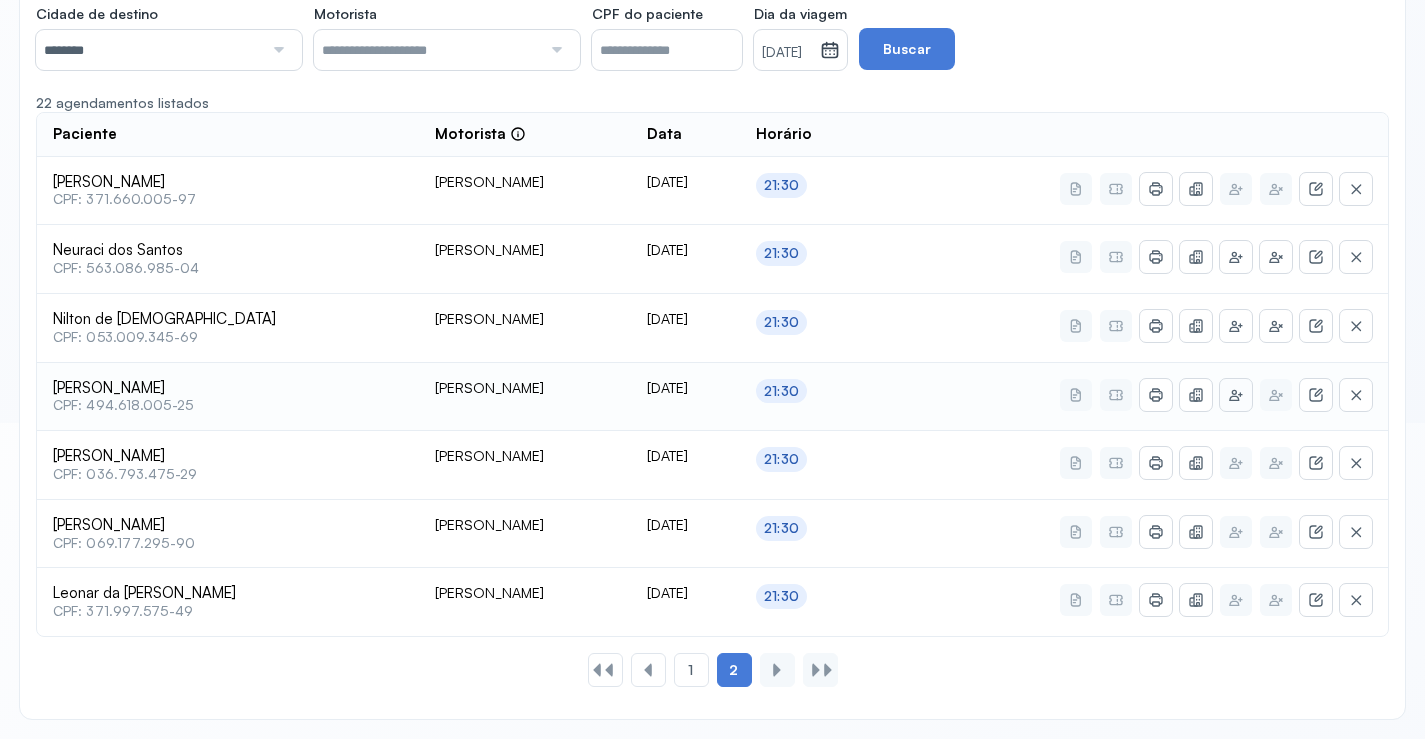 click 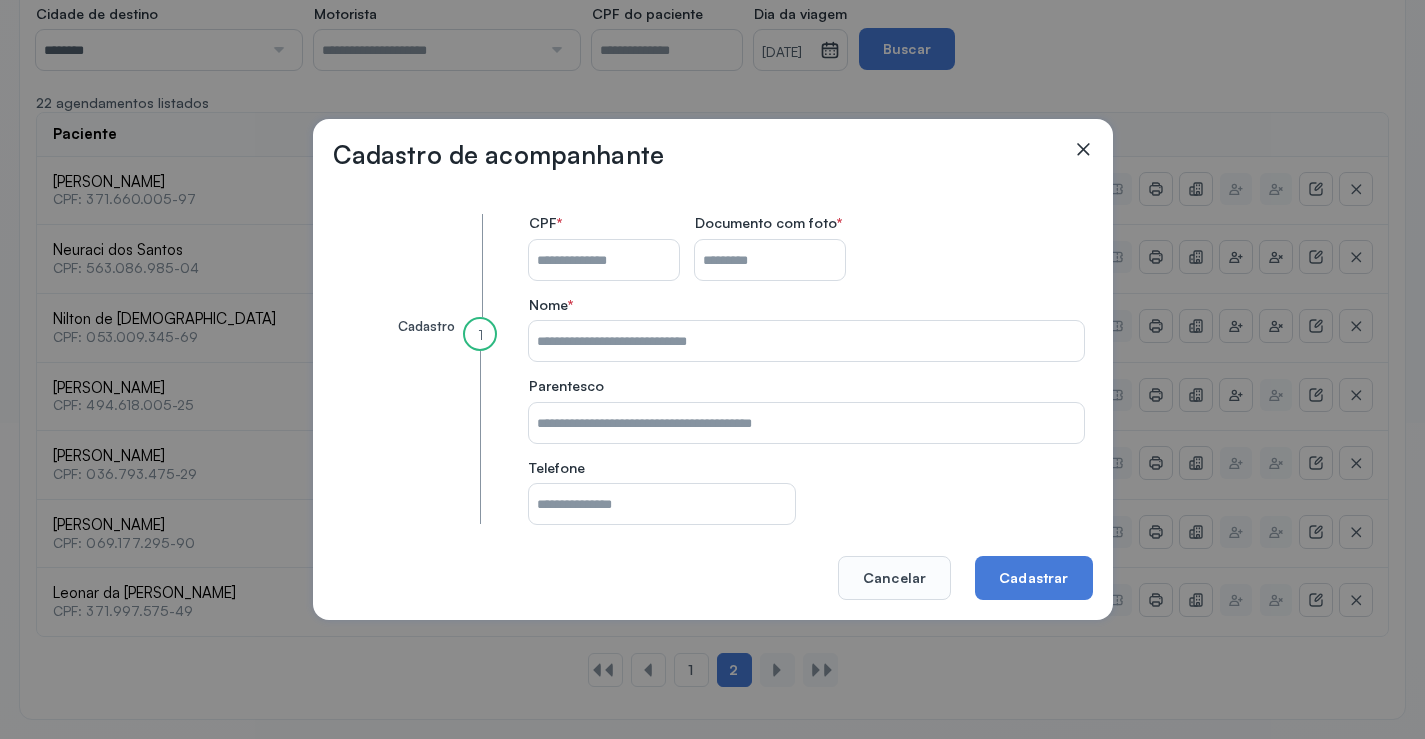 click on "CPF   *" 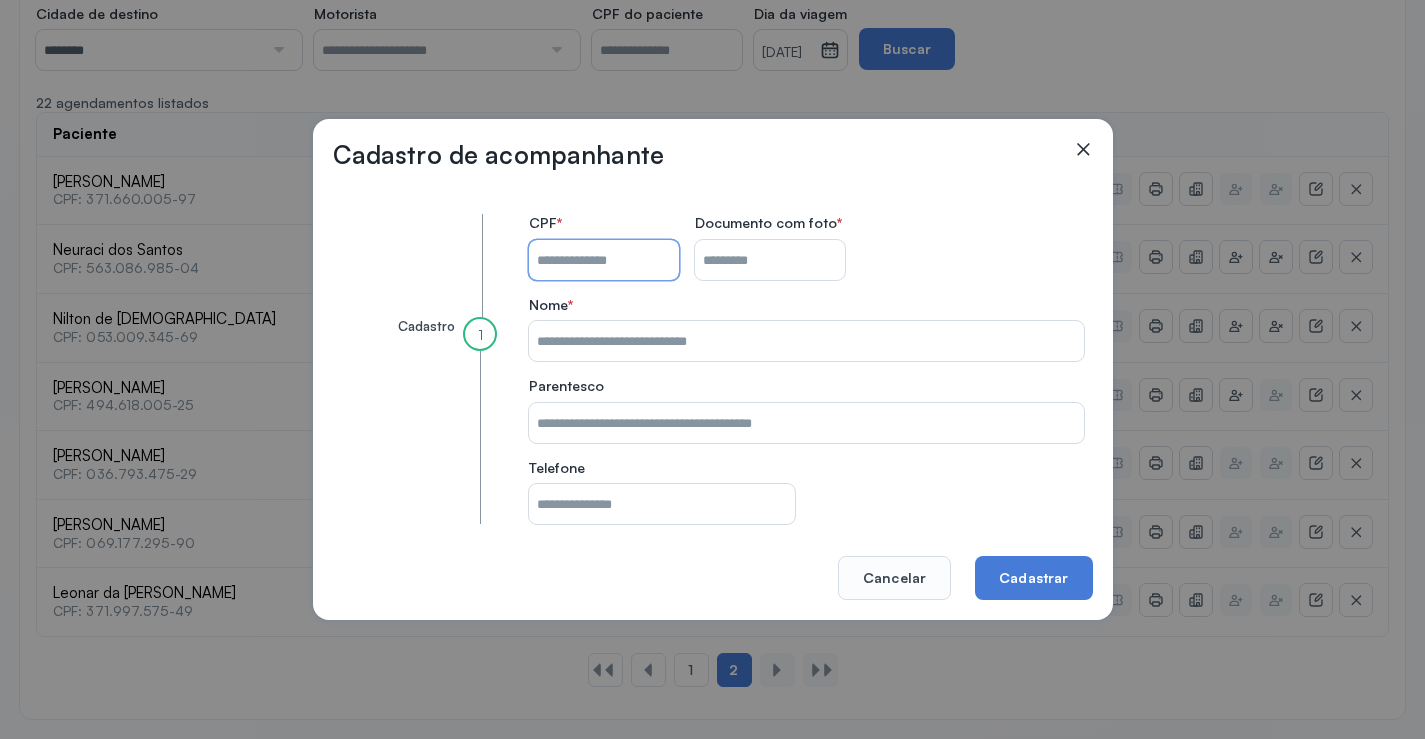 click on "CPF do paciente" at bounding box center (604, 260) 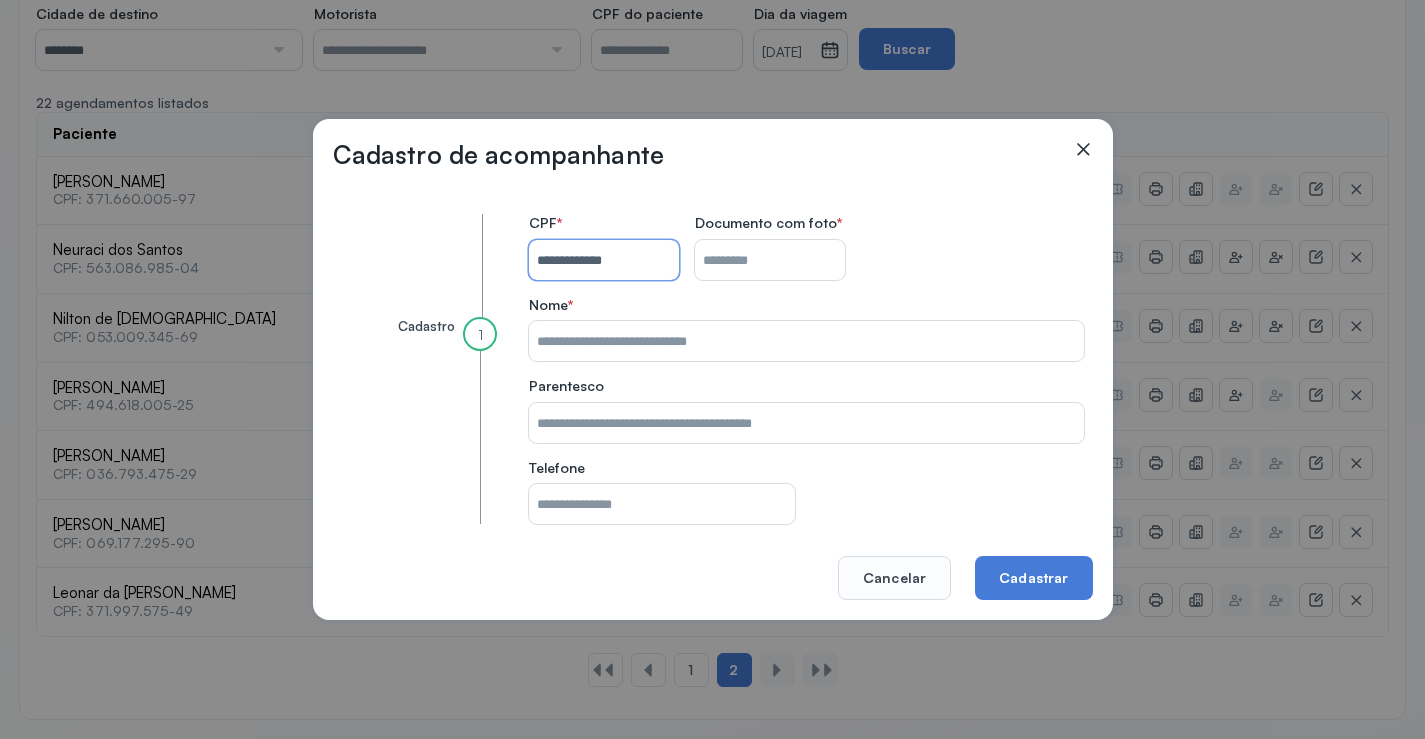 type on "**********" 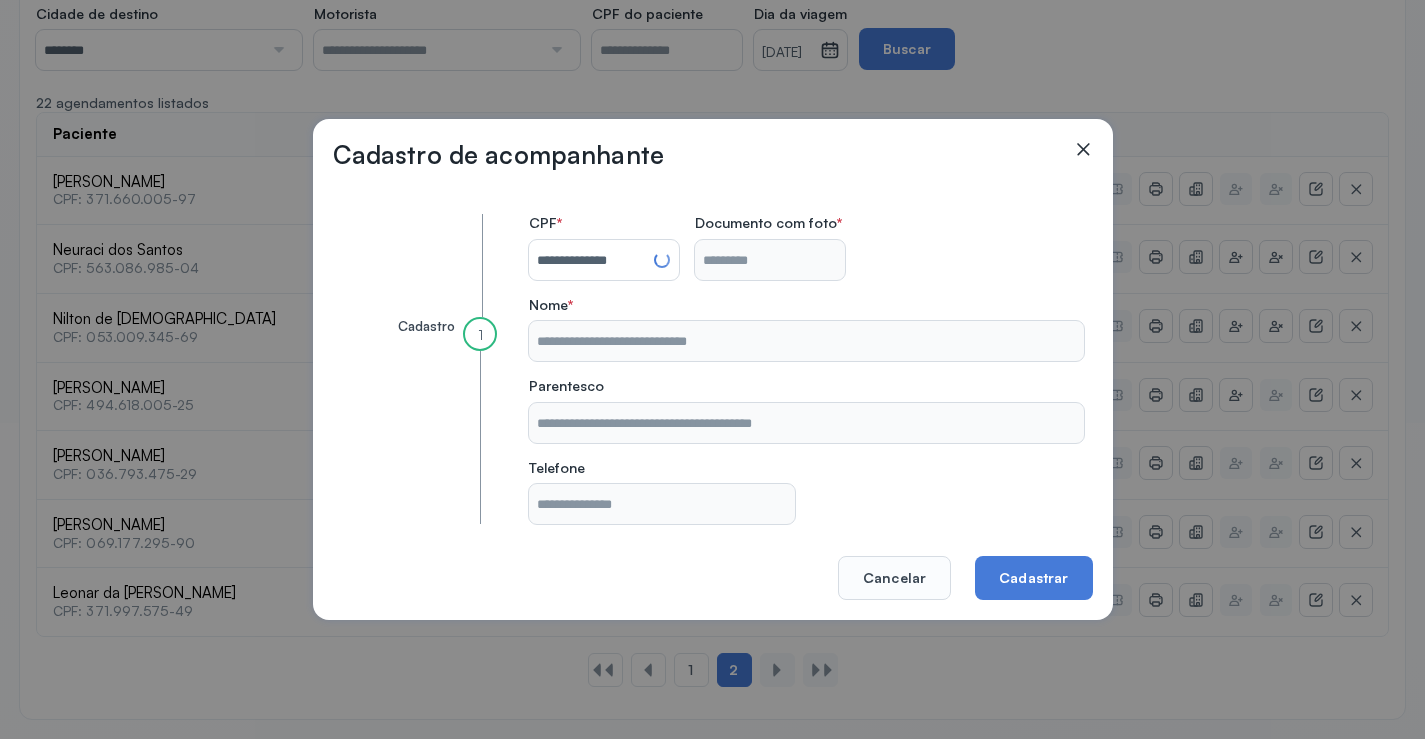 type on "**********" 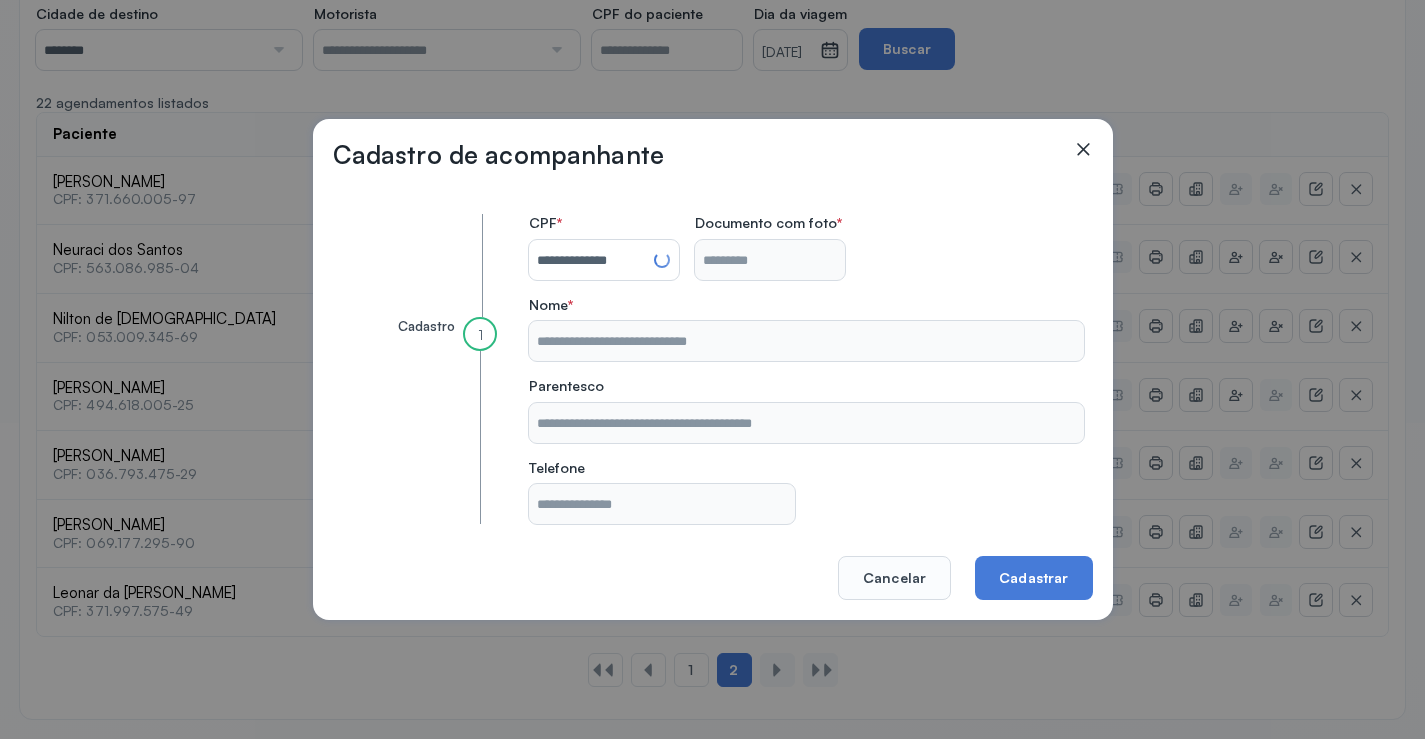 type on "**********" 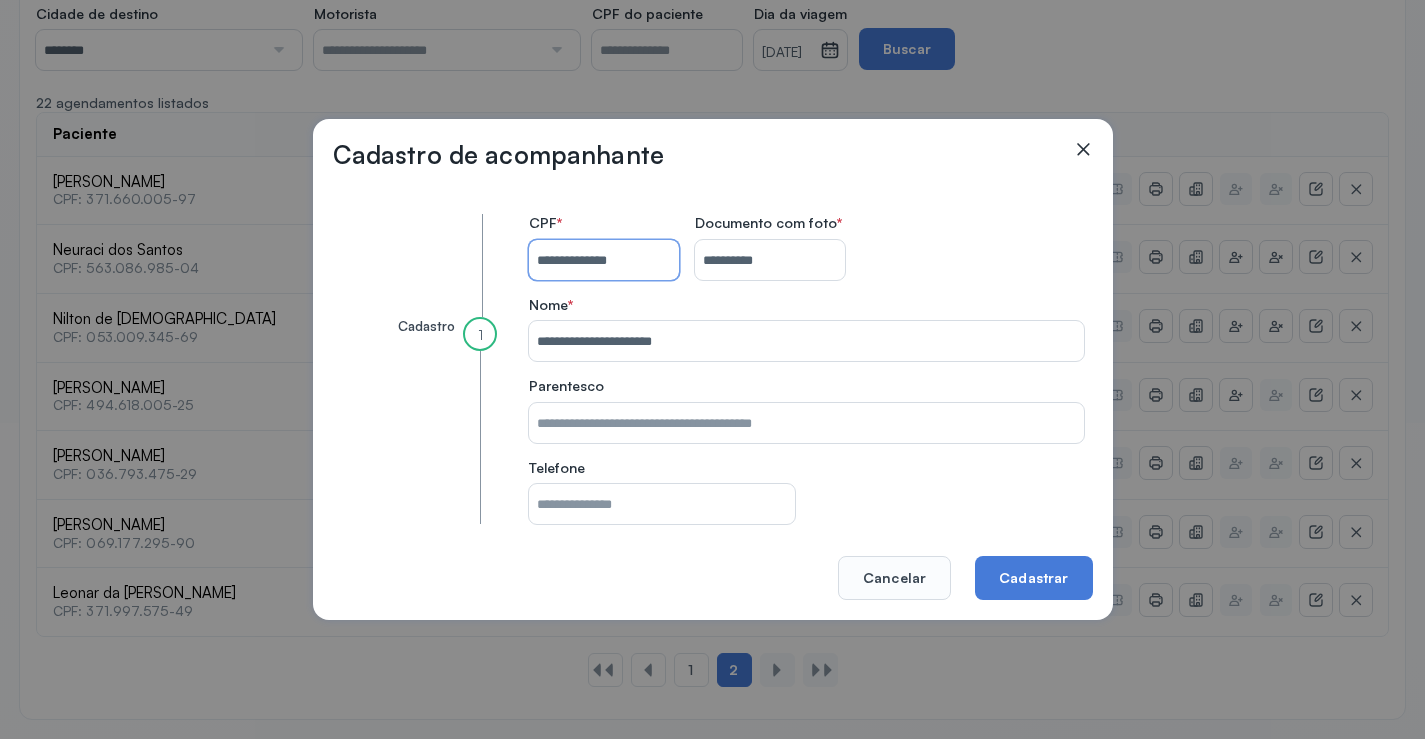 type 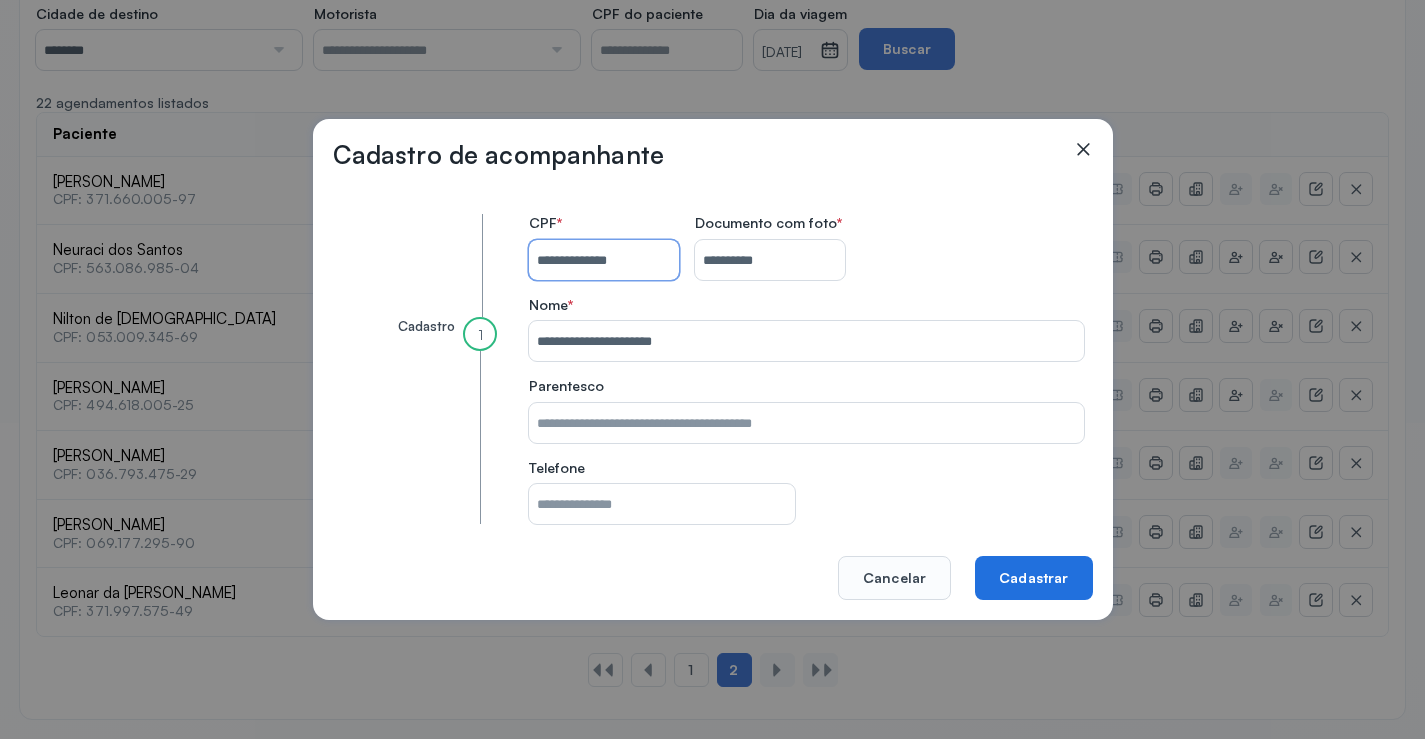 type on "**********" 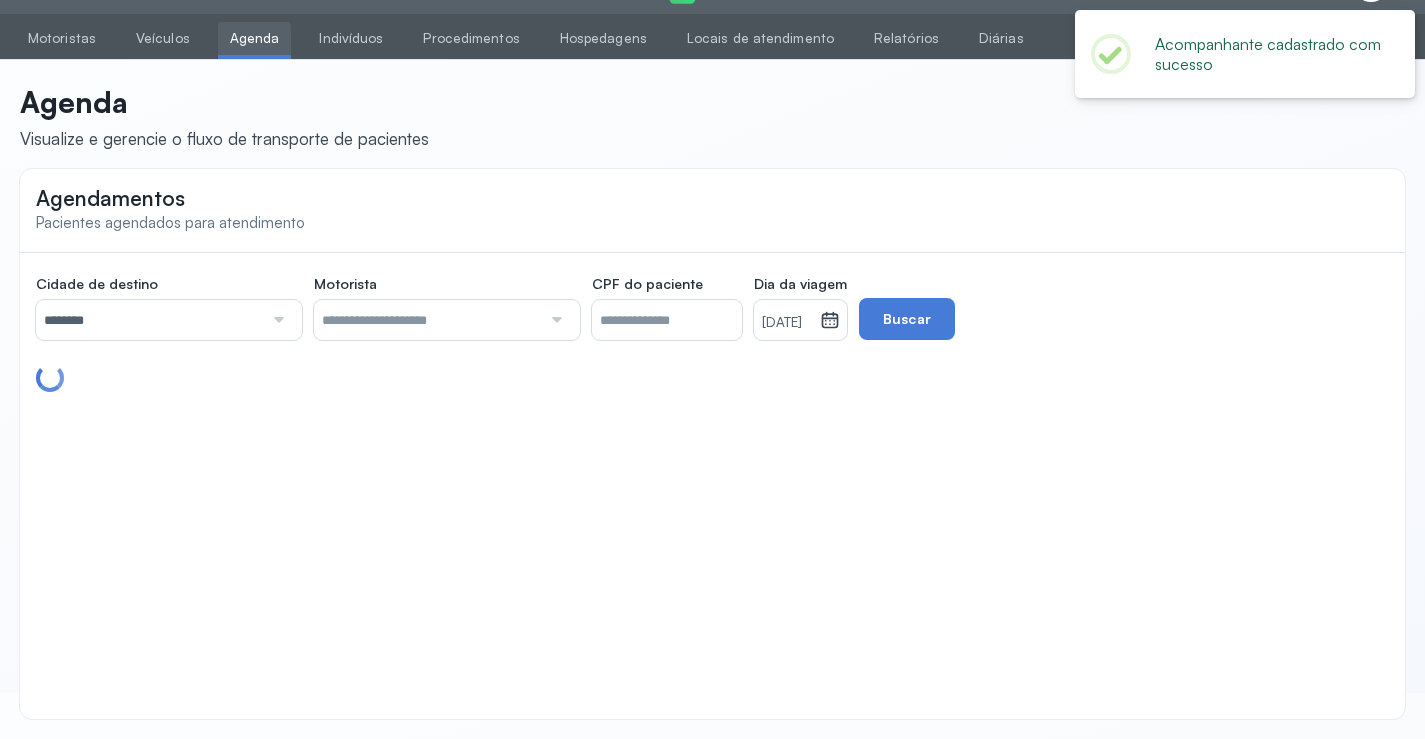 scroll, scrollTop: 316, scrollLeft: 0, axis: vertical 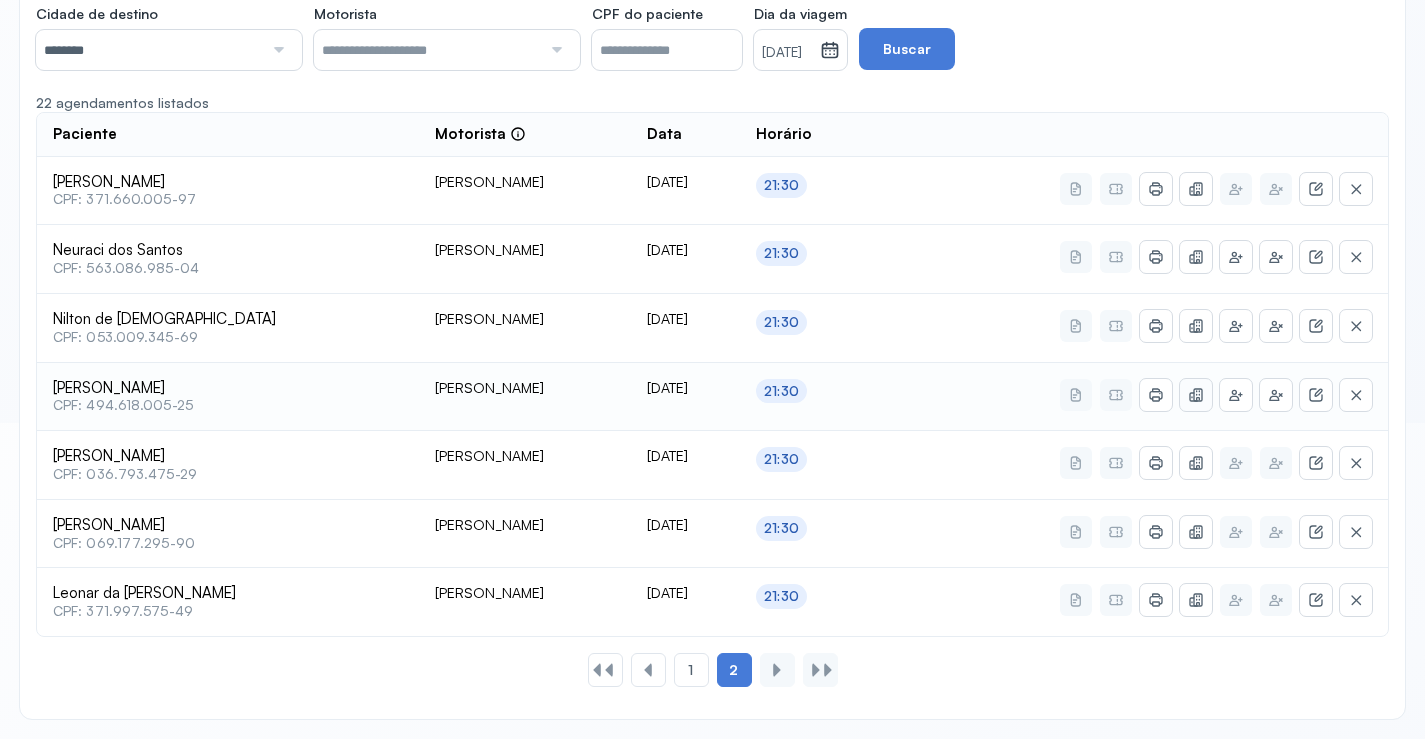 click 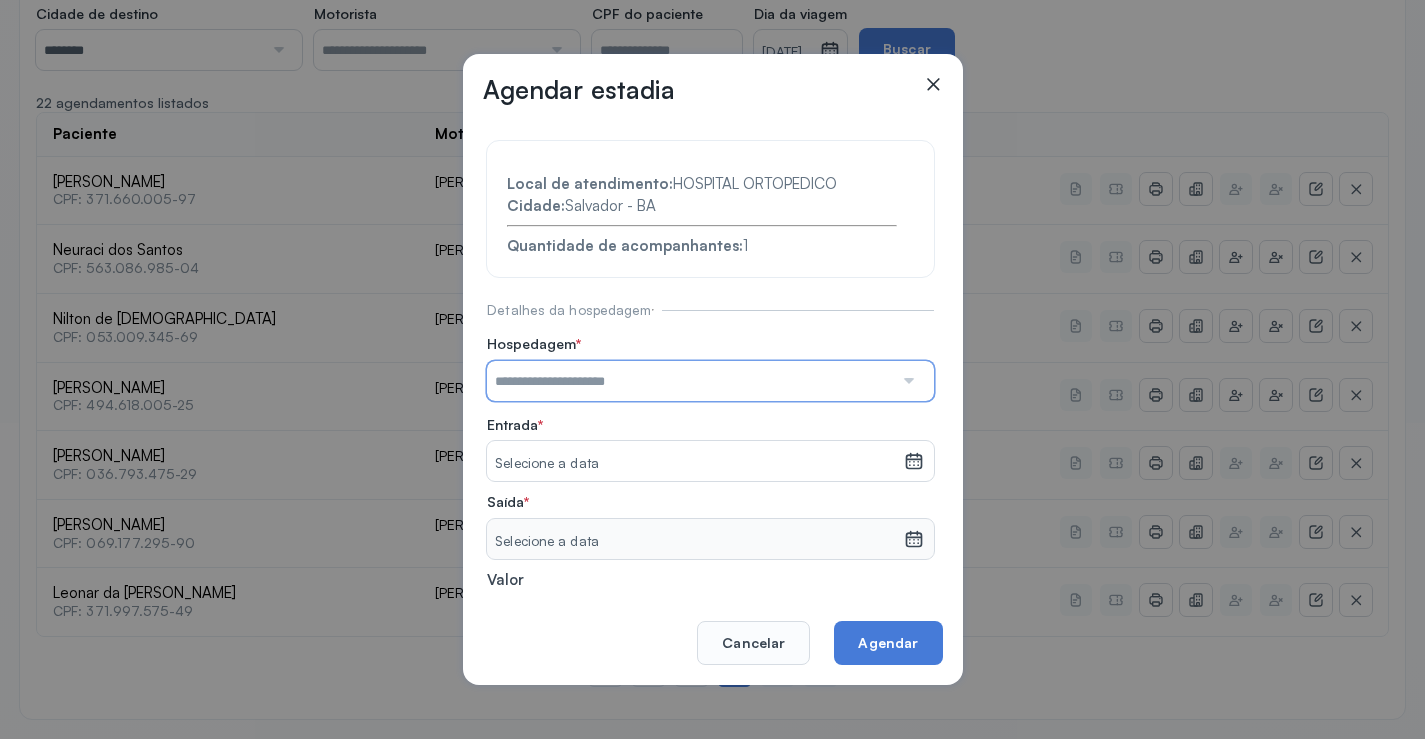 click at bounding box center (690, 381) 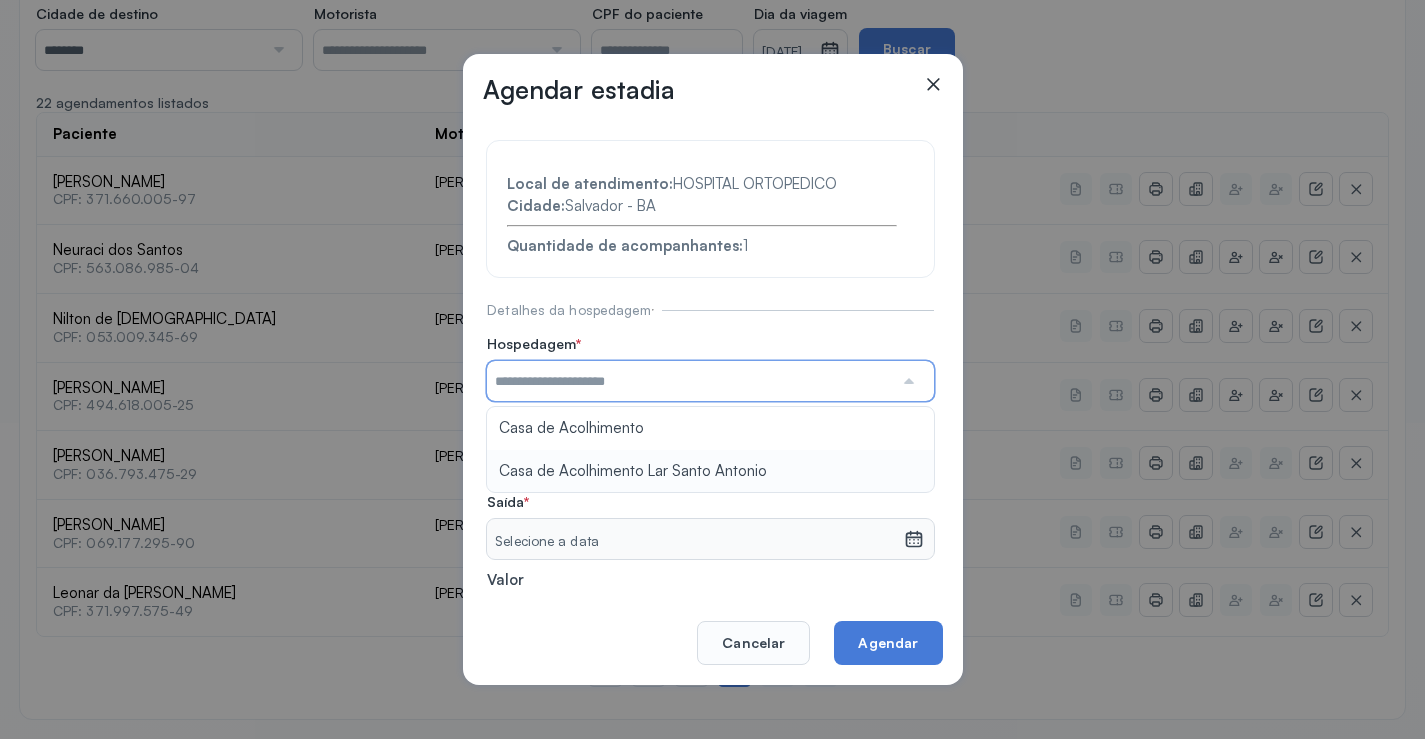 type on "**********" 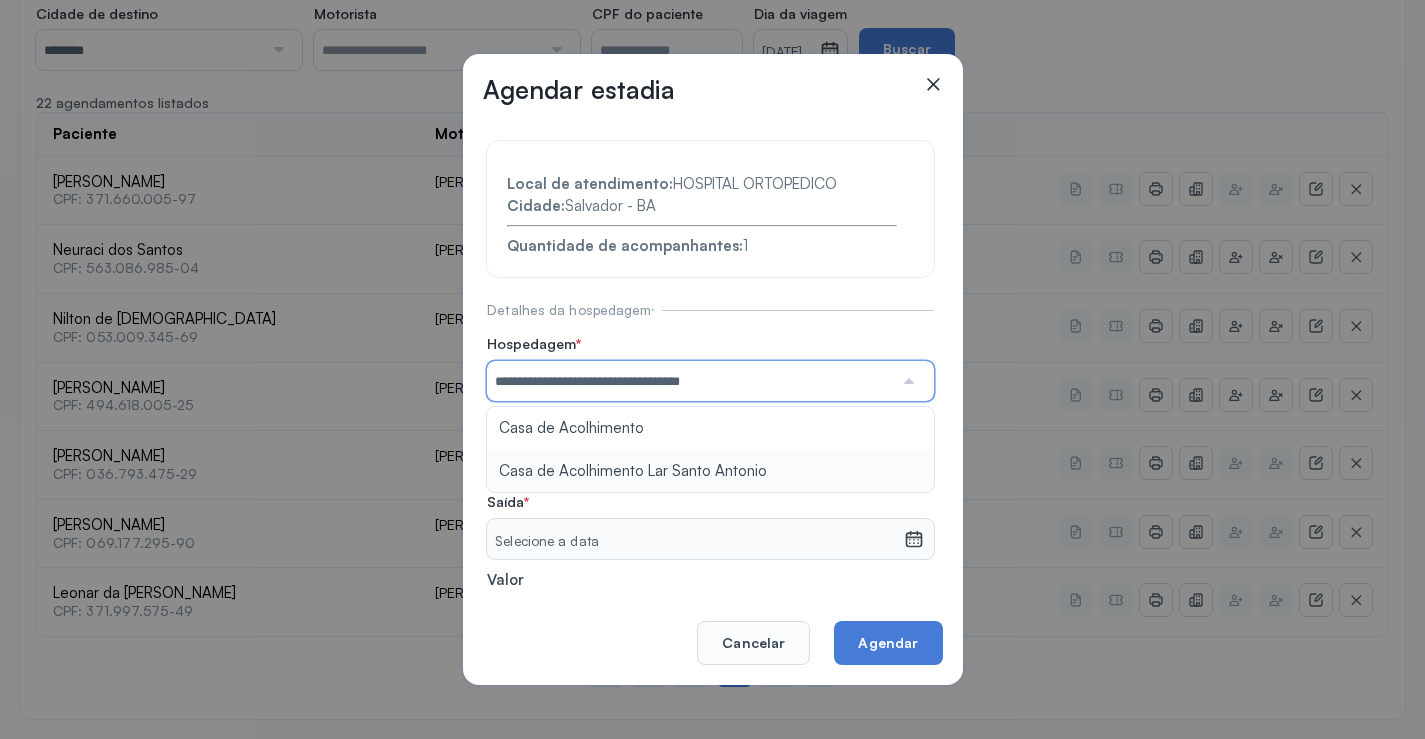 click on "**********" at bounding box center [710, 436] 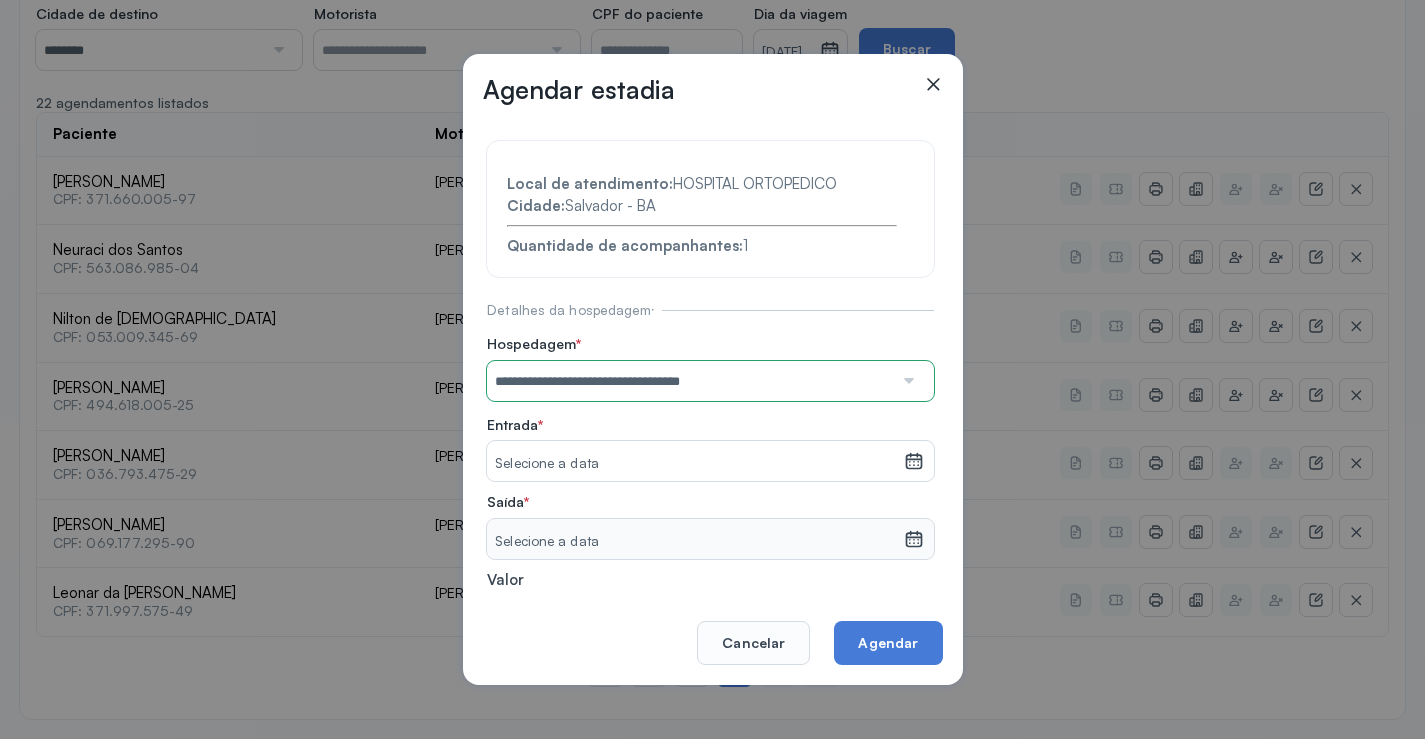 click on "Selecione a data" at bounding box center (695, 464) 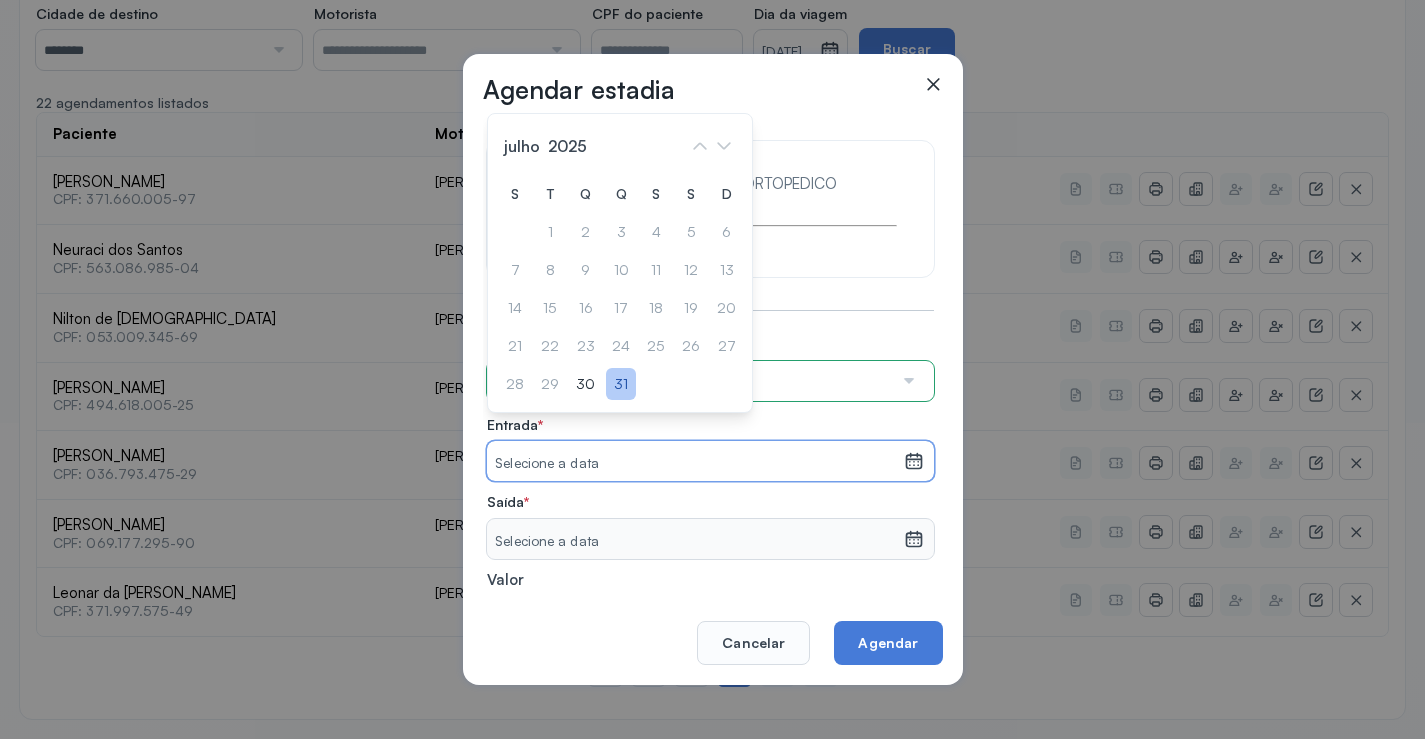 click on "31" 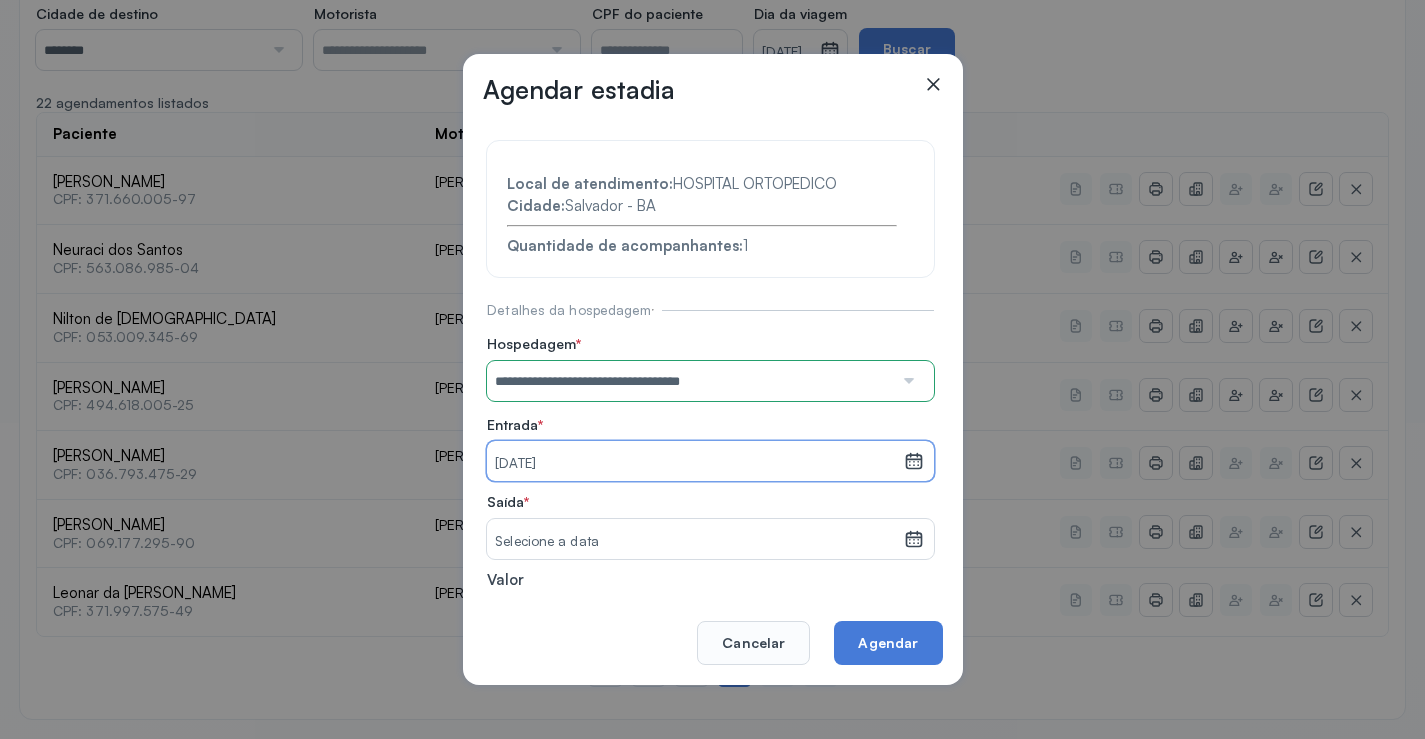 click on "Selecione a data" at bounding box center (695, 542) 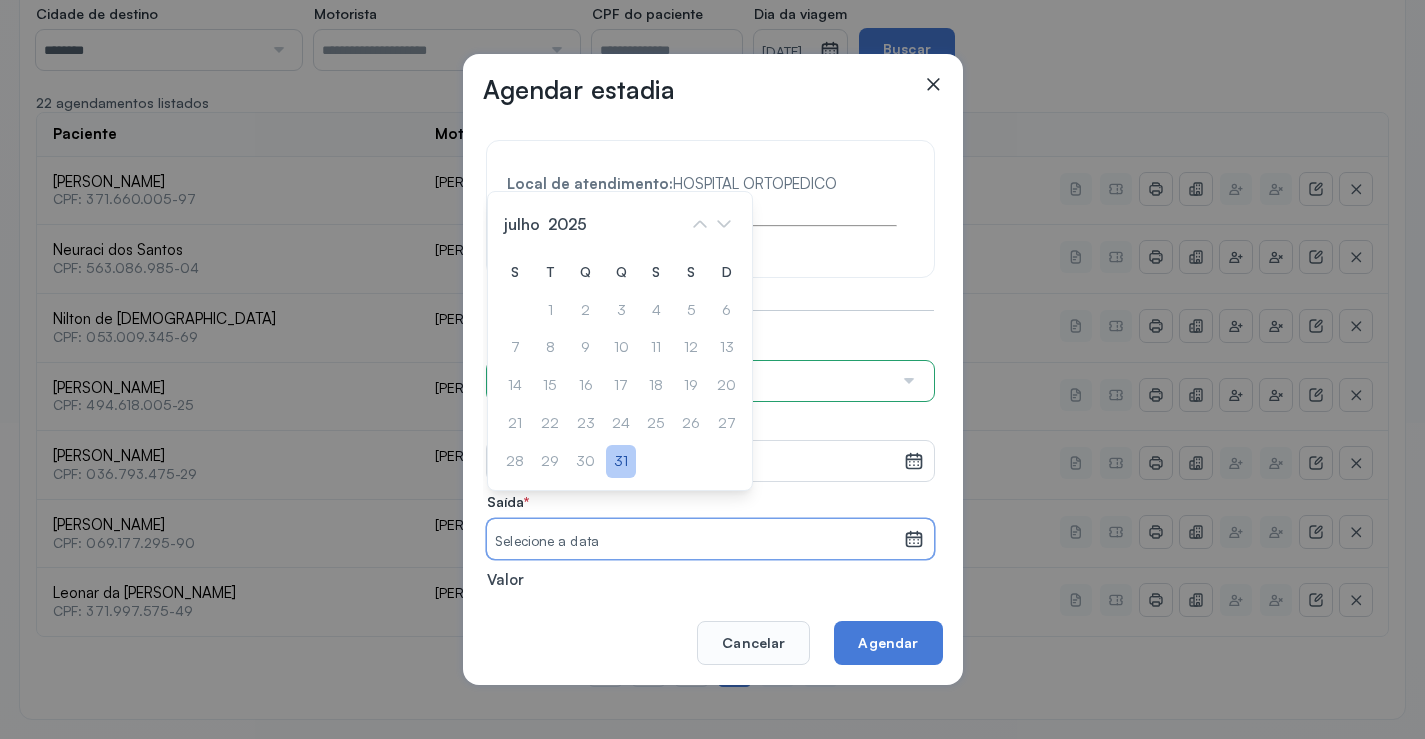 click on "31" 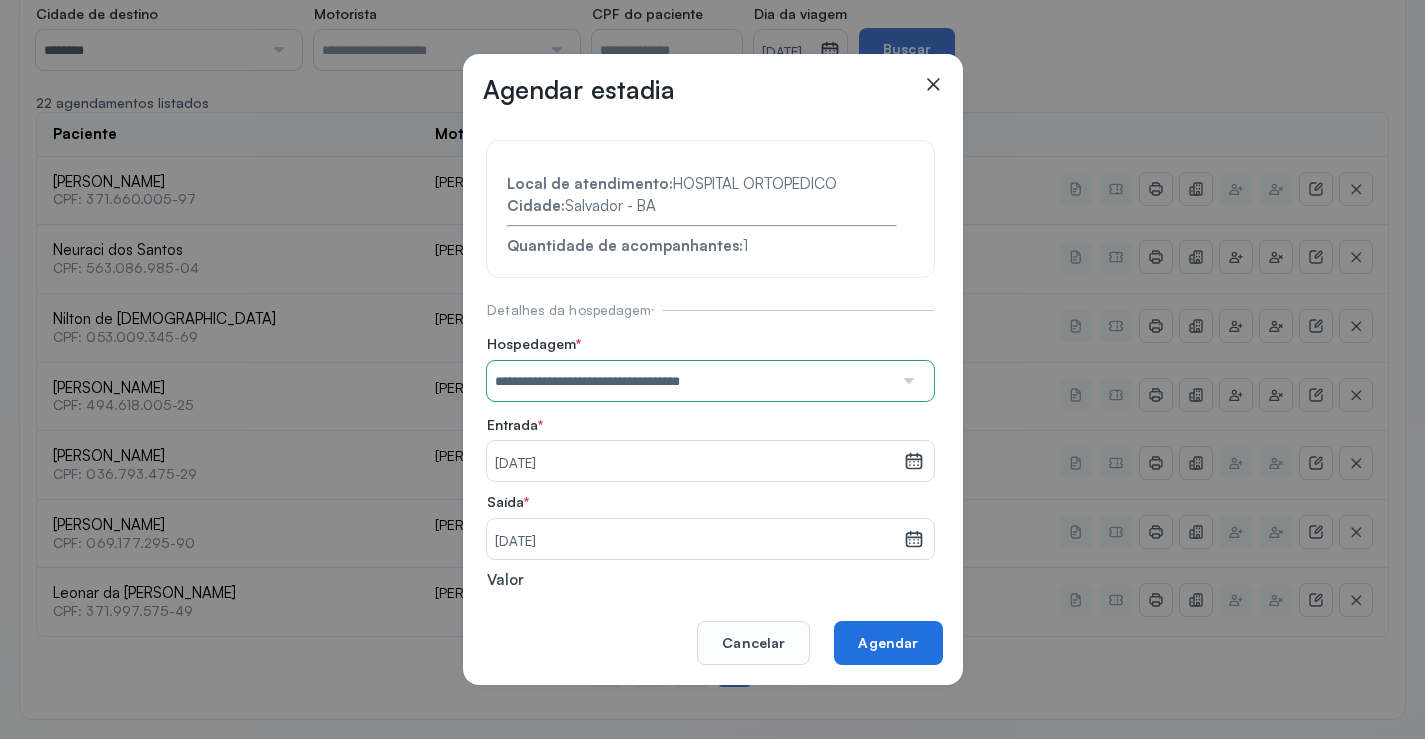 click on "Agendar" 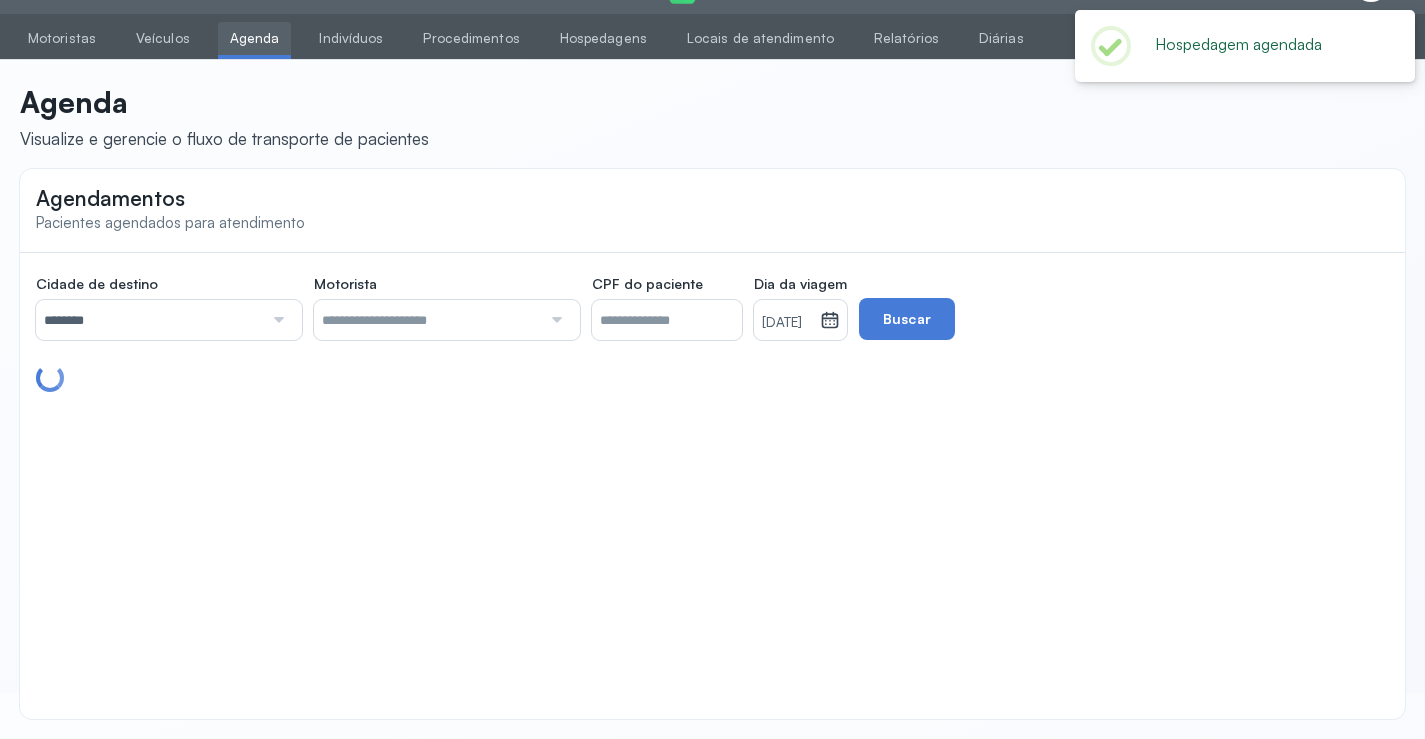 scroll, scrollTop: 316, scrollLeft: 0, axis: vertical 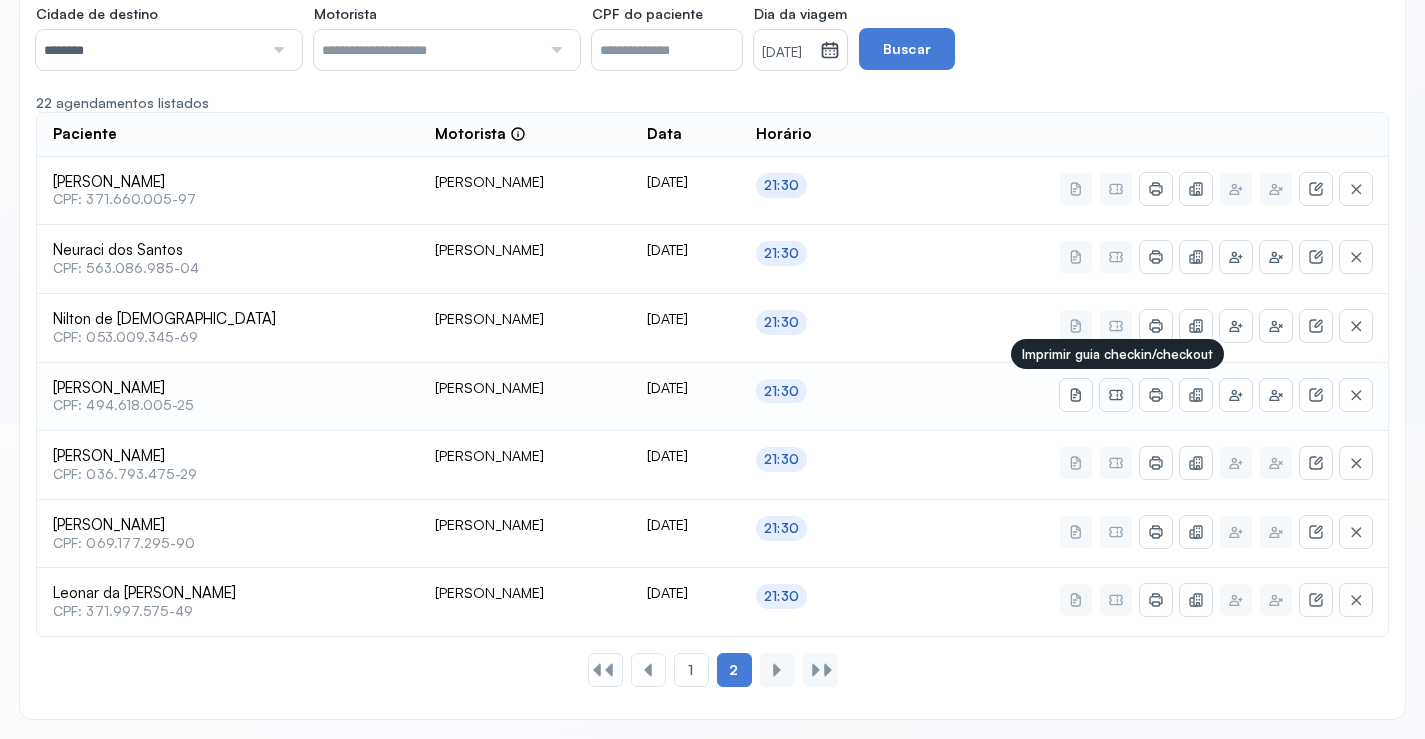 click 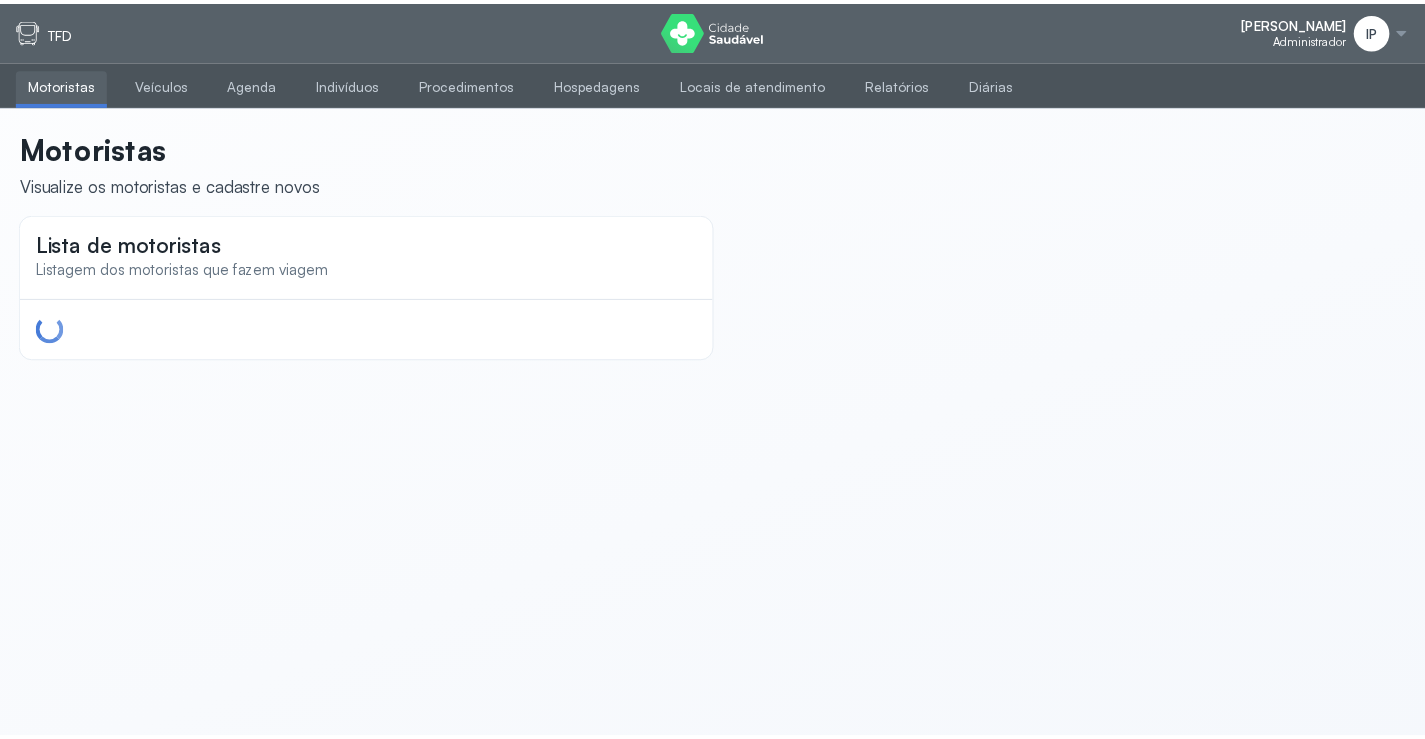 scroll, scrollTop: 0, scrollLeft: 0, axis: both 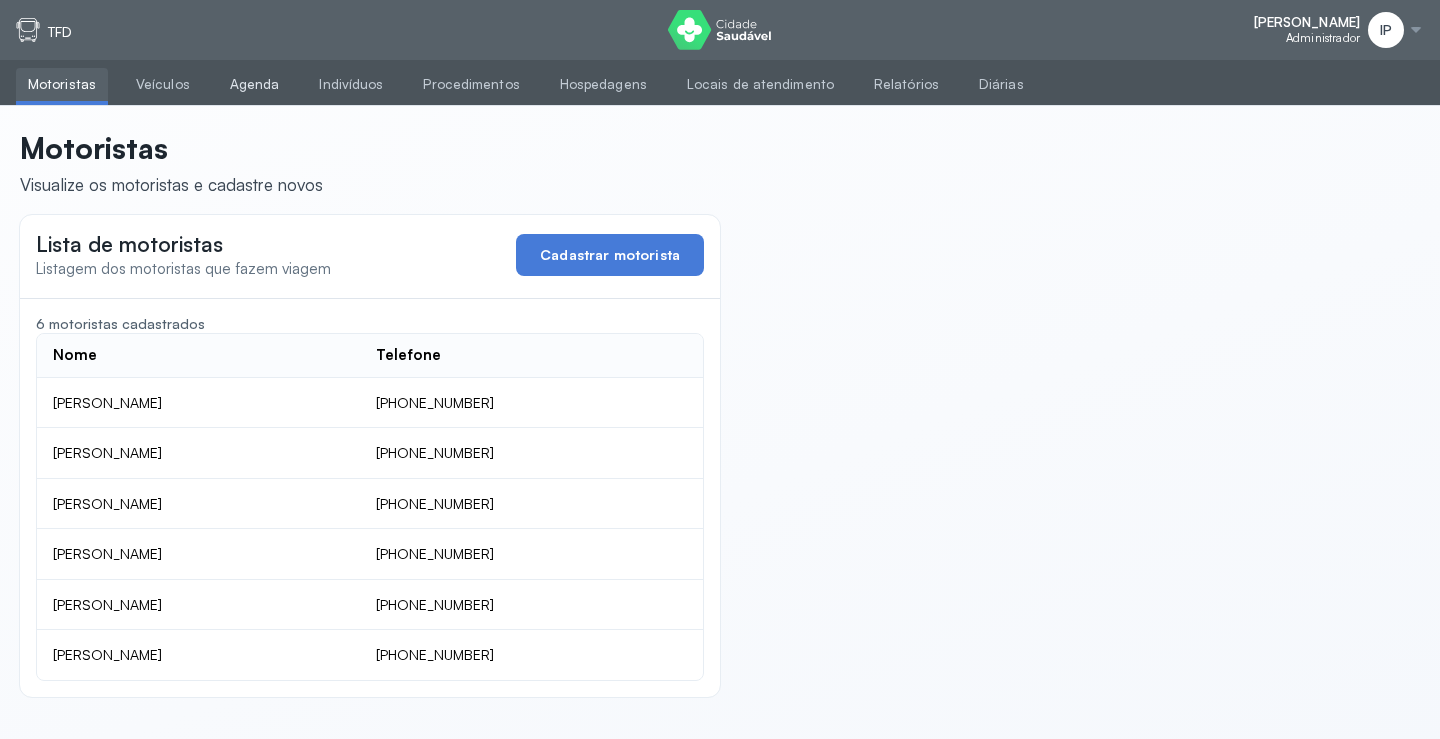 click on "Agenda" at bounding box center (255, 84) 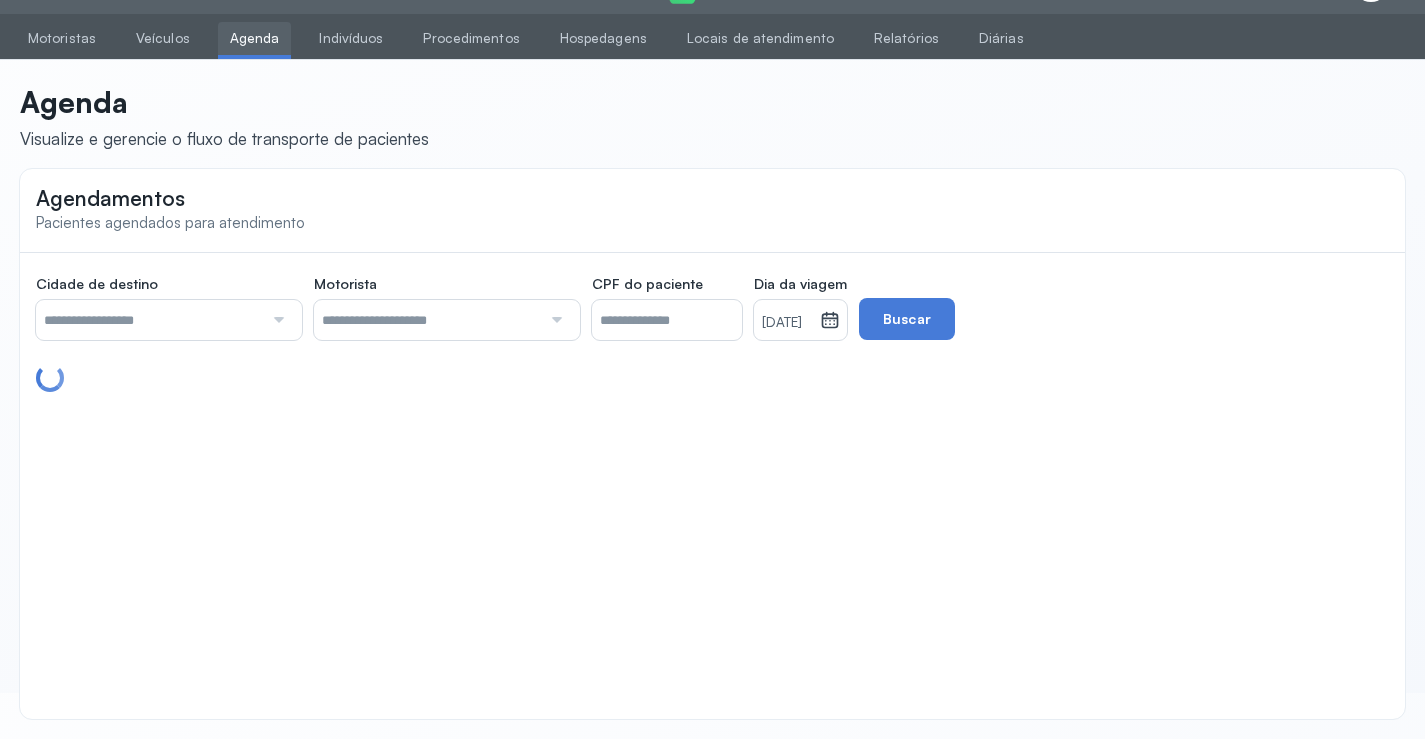 scroll, scrollTop: 46, scrollLeft: 0, axis: vertical 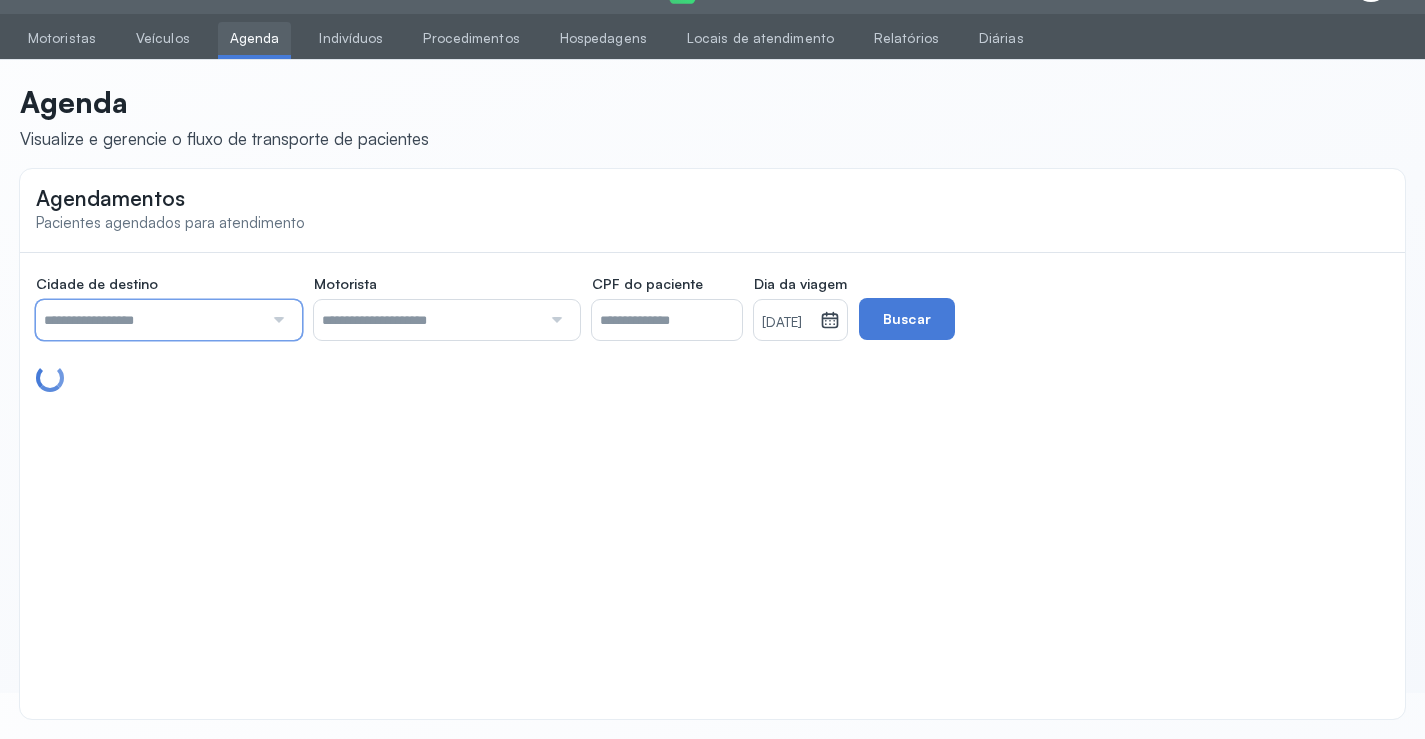 click at bounding box center [149, 320] 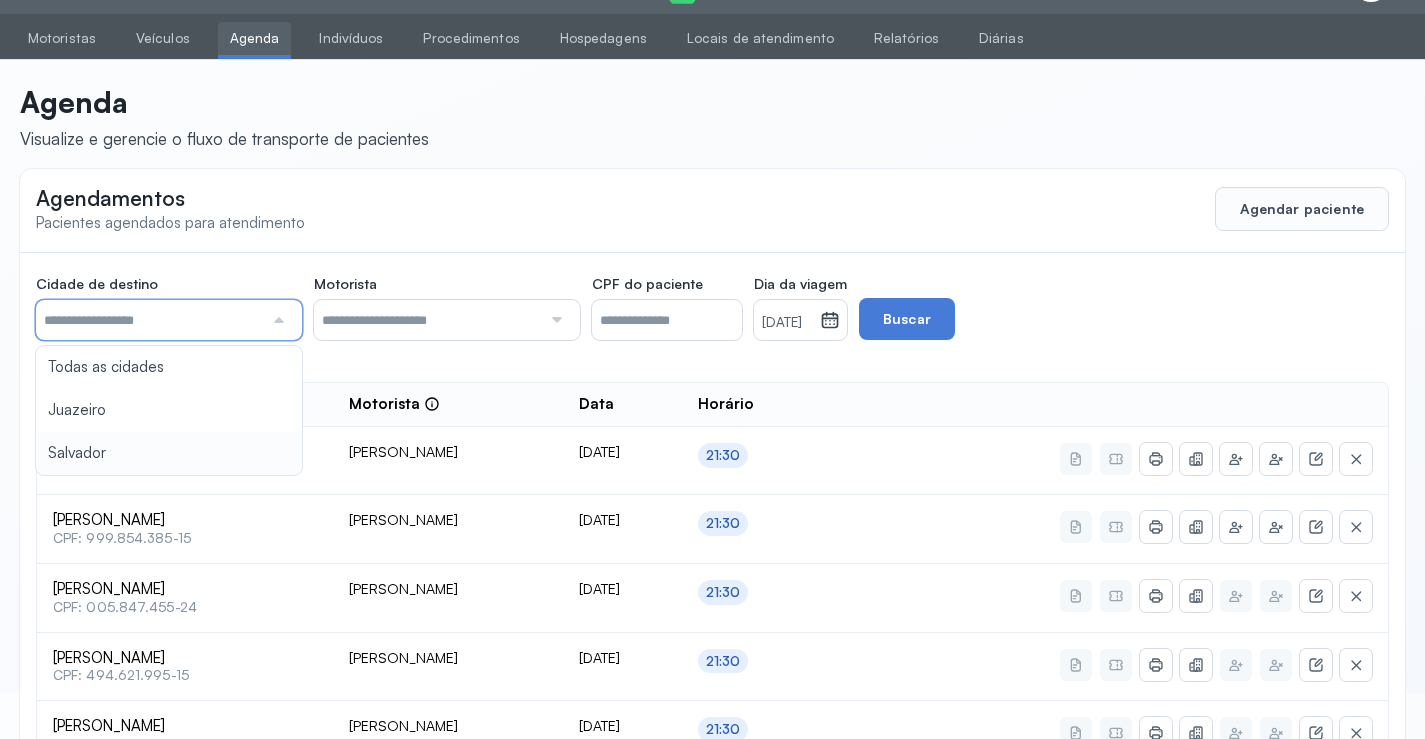 type on "********" 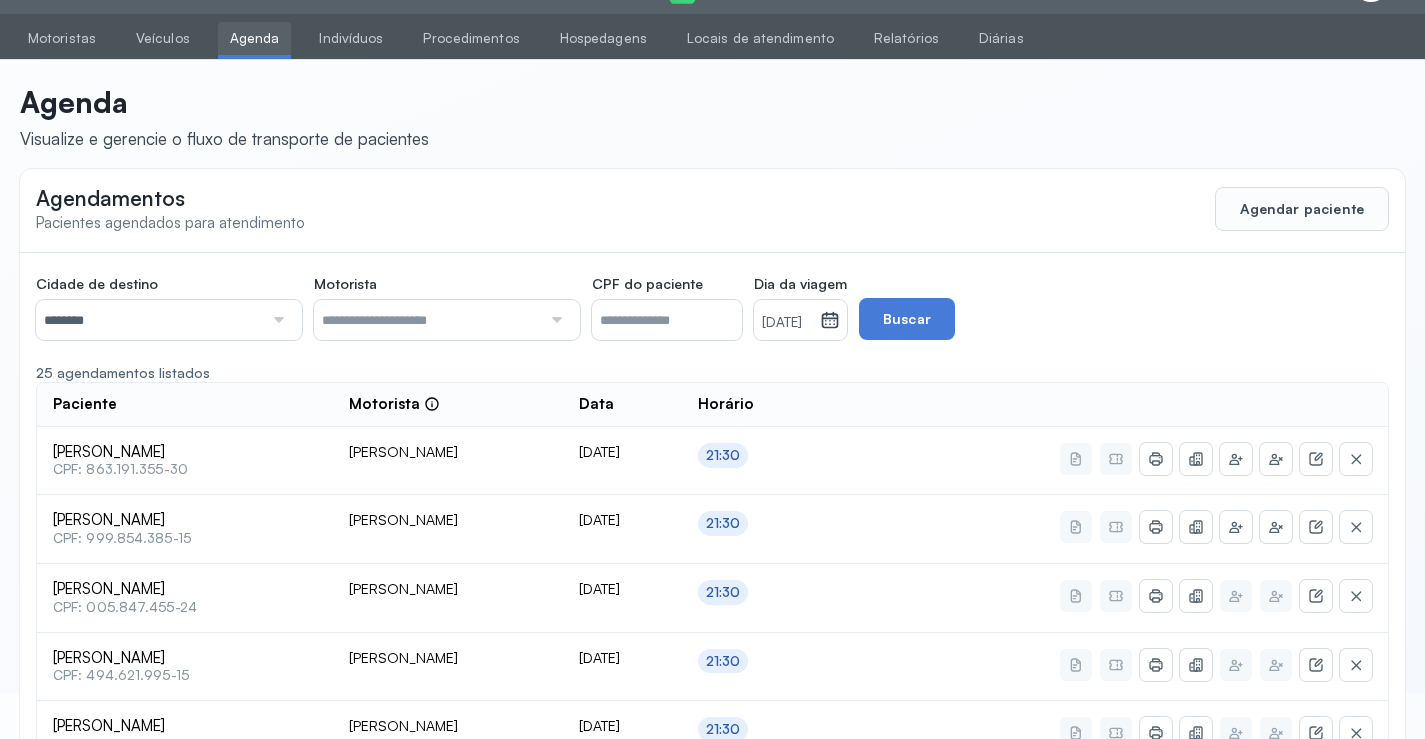 click on "Cidade de destino  ******** Todas as cidades Juazeiro Salvador Motorista  Todos os motoristas Diego dos Santos Edevon dos Santos Souza Edevon dos Santos Souza Elto Lima de Almeida Genivaldo Rodrigues da Silva Jozenilson Santos da Silva CPF do paciente  Dia da viagem  30/07/2025 julho 2025 S T Q Q S S D 1 2 3 4 5 6 7 8 9 10 11 12 13 14 15 16 17 18 19 20 21 22 23 24 25 26 27 28 29 30 31 jan fev mar abr maio jun jul ago set out nov dez 2018 2019 2020 2021 2022 2023 2024 2025 2026 2027 2028 2029  Buscar  25 agendamentos listados Paciente  Motorista  Data Horário Miguel Neto dos Santos  CPF: 863.191.355-30 Edevon dos Santos Souza 30/07/2025 21:30 Aleideselma Gomes Ferreira  CPF: 999.854.385-15 Edevon dos Santos Souza 30/07/2025 21:30 Irenaide Martins da Silva  CPF: 005.847.455-24 Edevon dos Santos Souza 30/07/2025 21:30 Angelita Santos Gonçalves  CPF: 494.621.995-15 Edevon dos Santos Souza 30/07/2025 21:30 Luan Theodoro da Silva  CPF: 005.843.575-16 Edevon dos Santos Souza 30/07/2025 21:30 Isaac Lima de Carvalho" 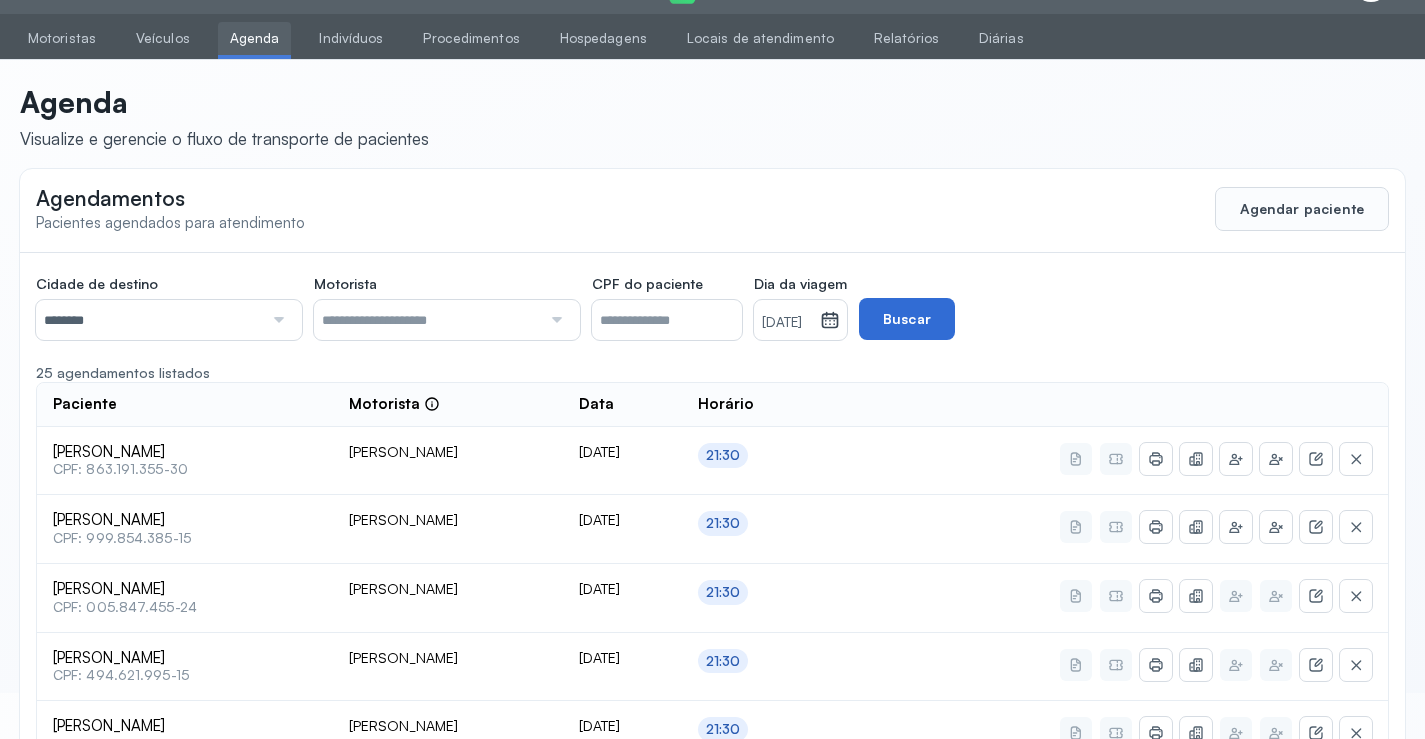 click on "Buscar" at bounding box center (907, 319) 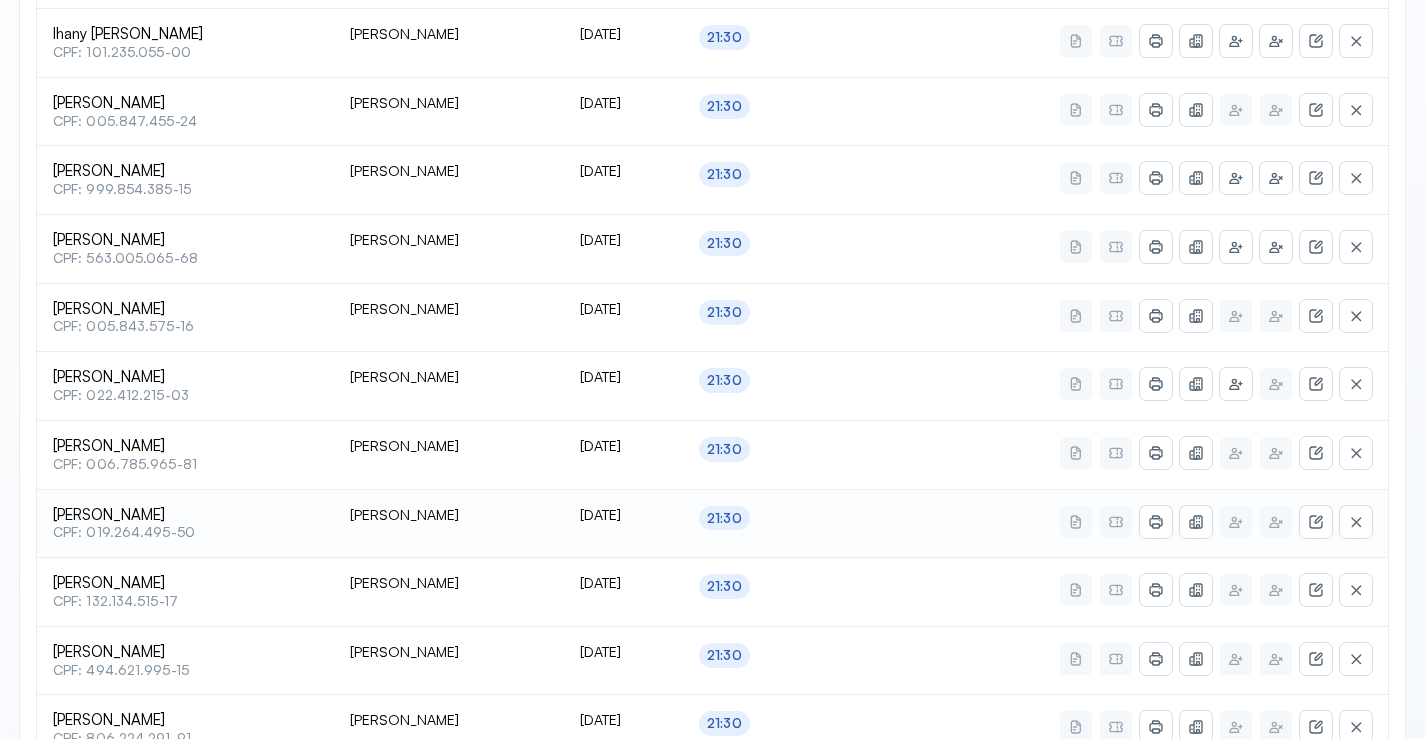 scroll, scrollTop: 865, scrollLeft: 0, axis: vertical 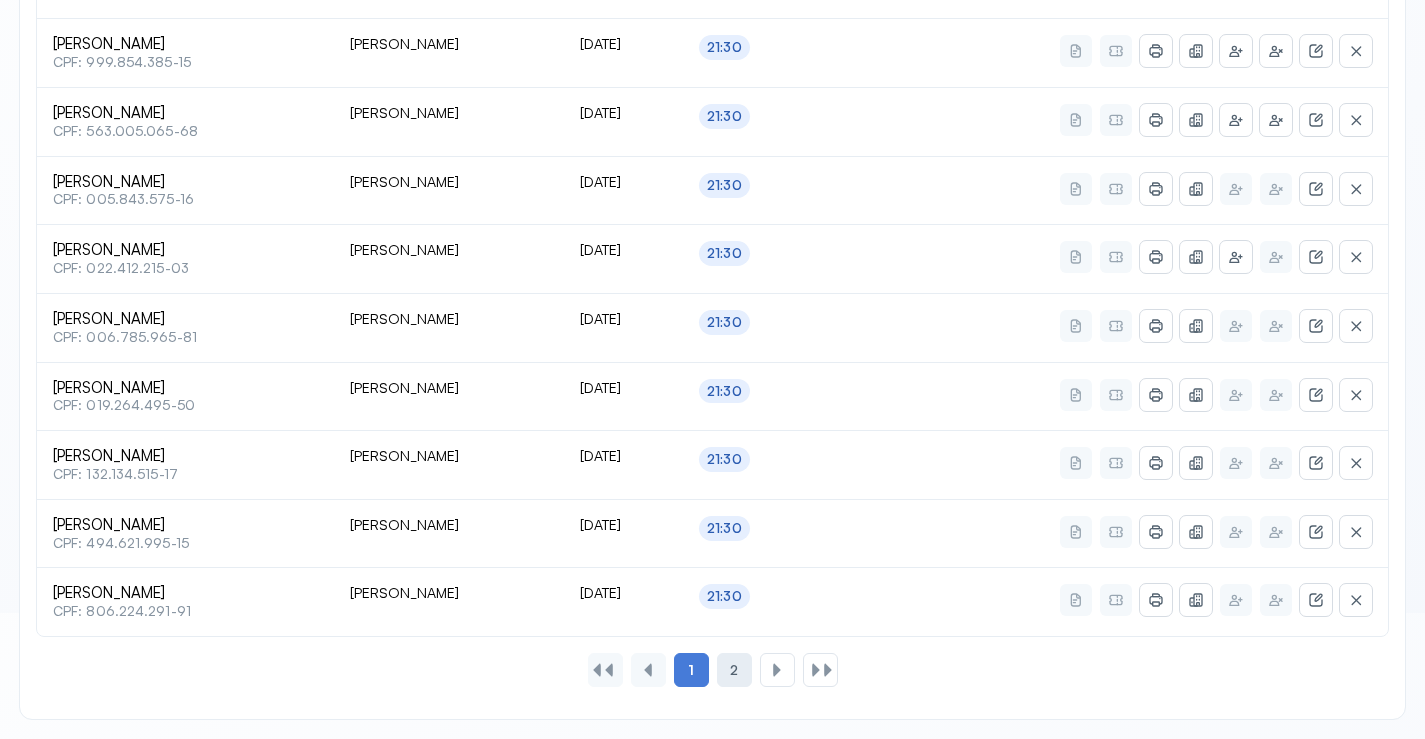 click on "2" 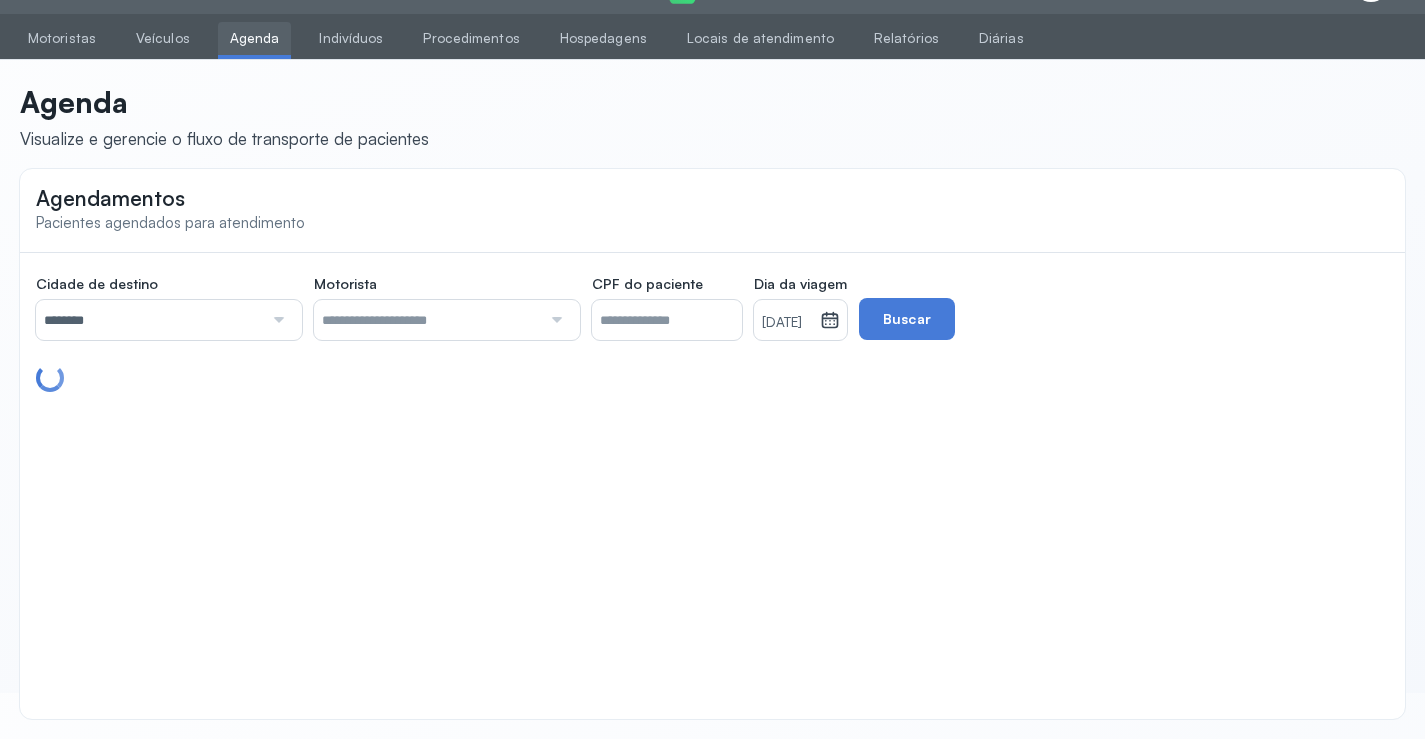 scroll, scrollTop: 316, scrollLeft: 0, axis: vertical 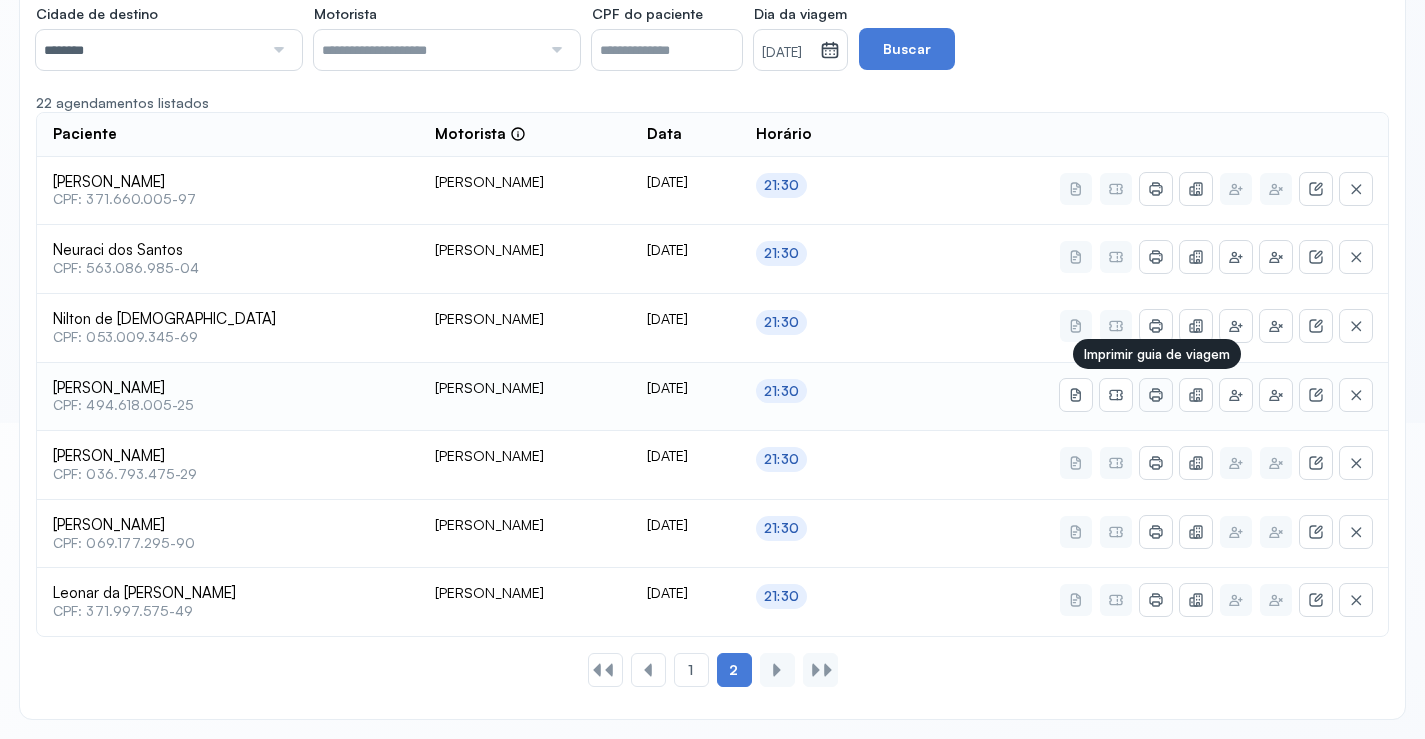 click 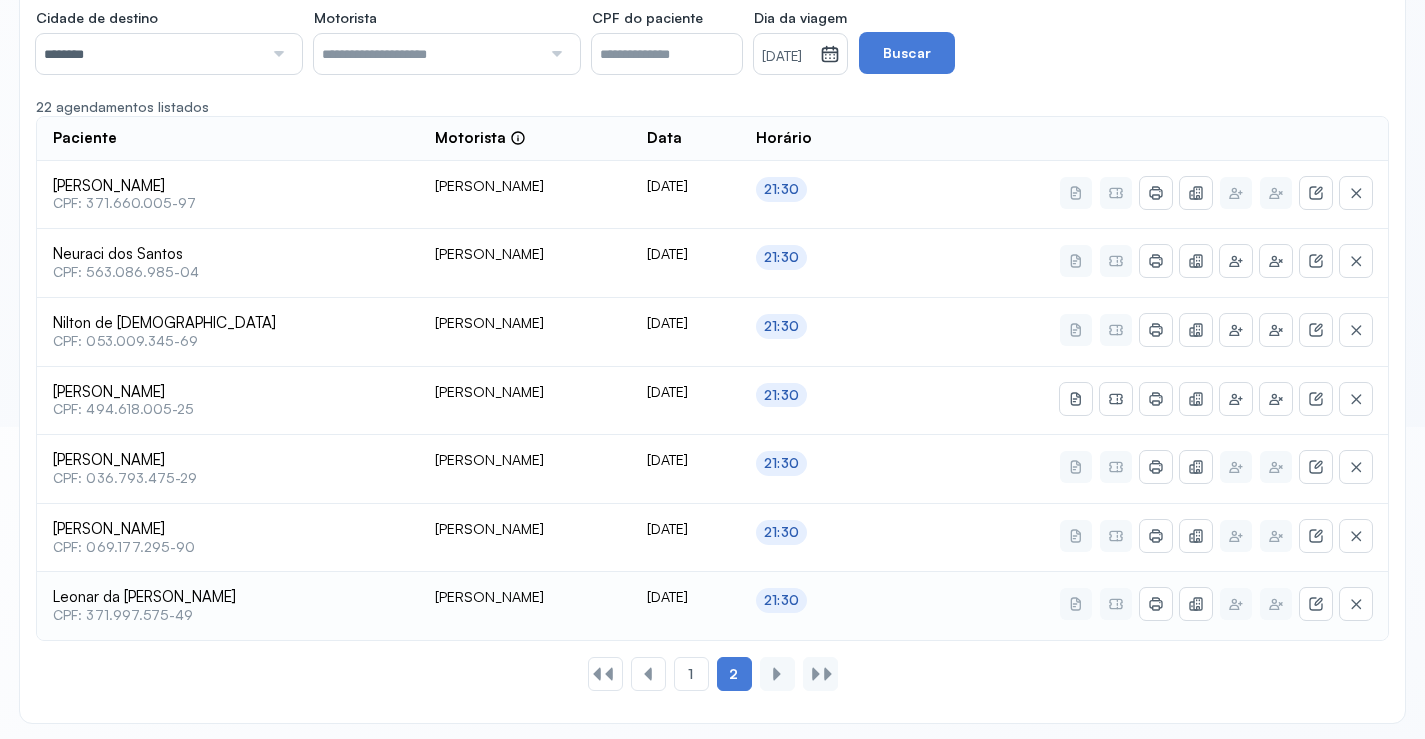 scroll, scrollTop: 316, scrollLeft: 0, axis: vertical 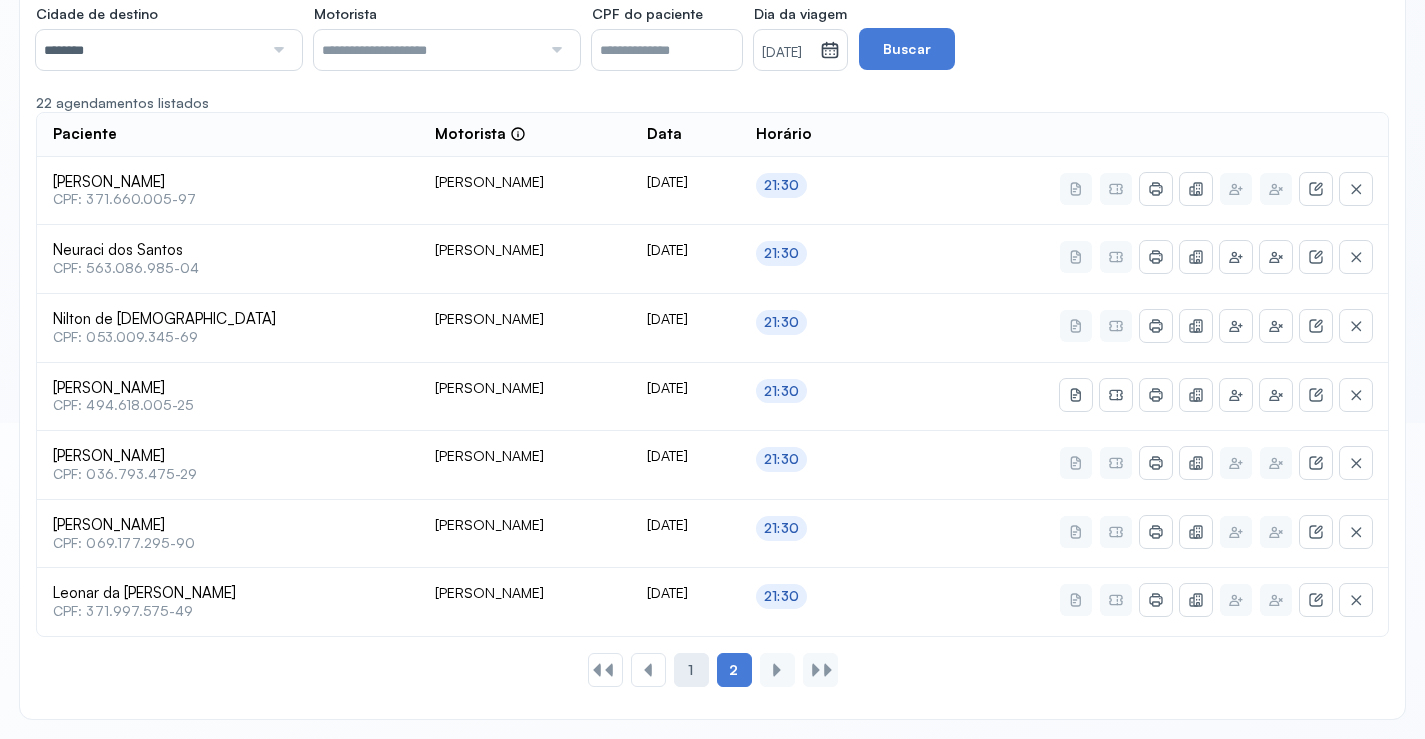 click on "1" 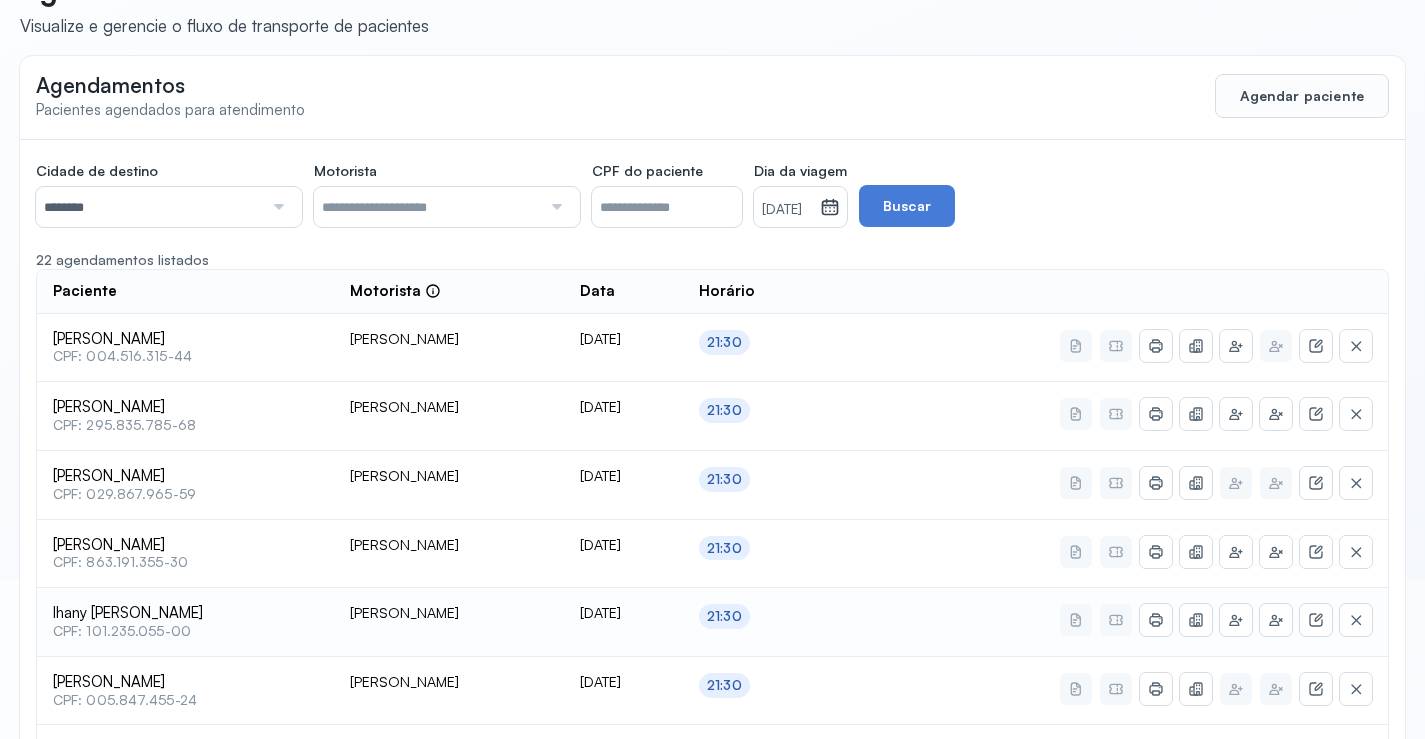 scroll, scrollTop: 0, scrollLeft: 0, axis: both 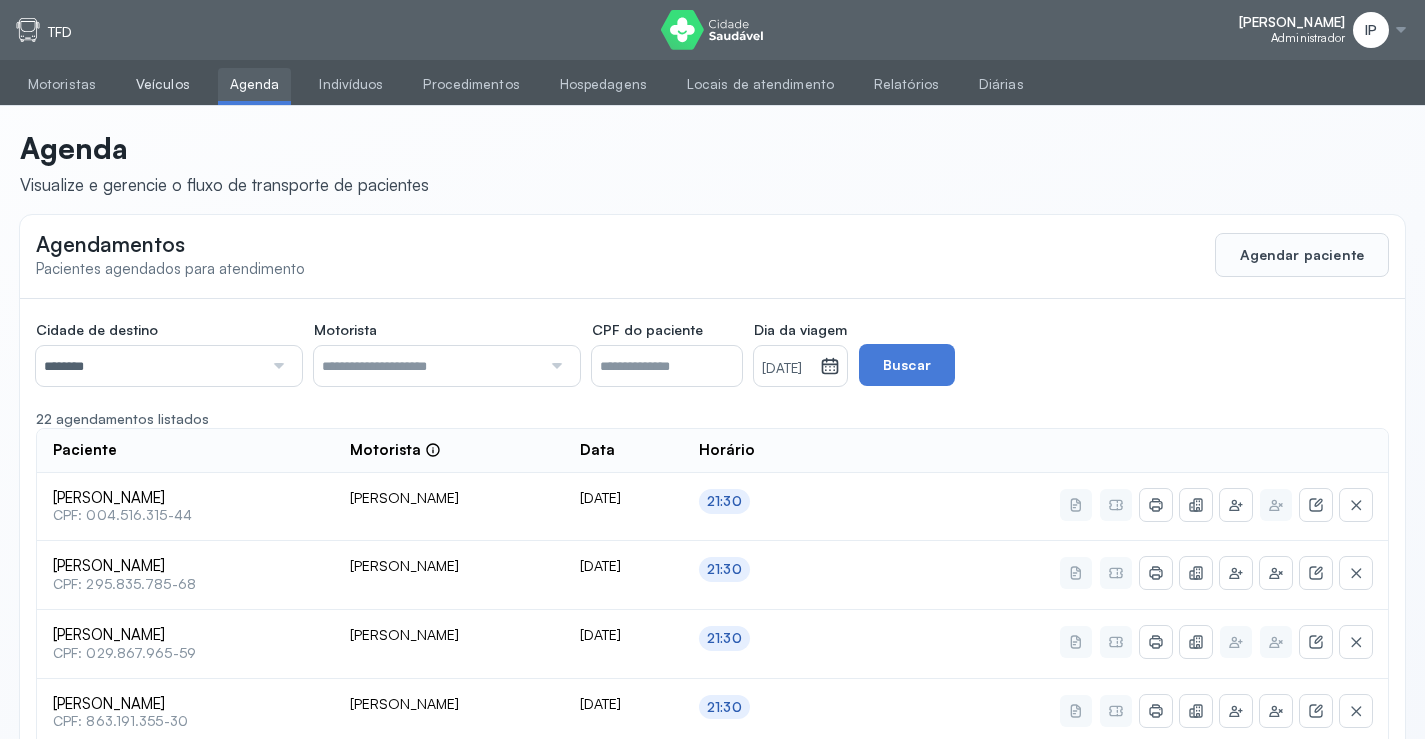 click on "Veículos" at bounding box center [163, 84] 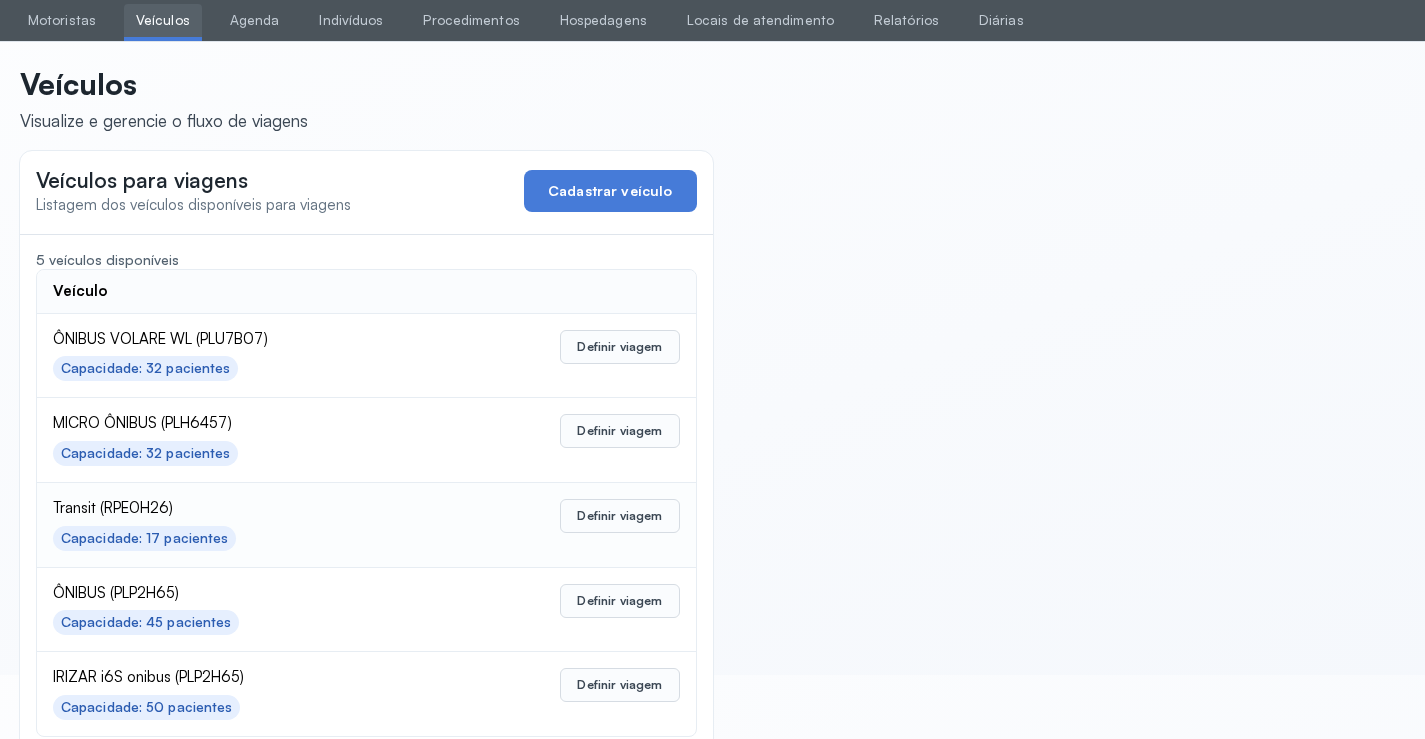scroll, scrollTop: 98, scrollLeft: 0, axis: vertical 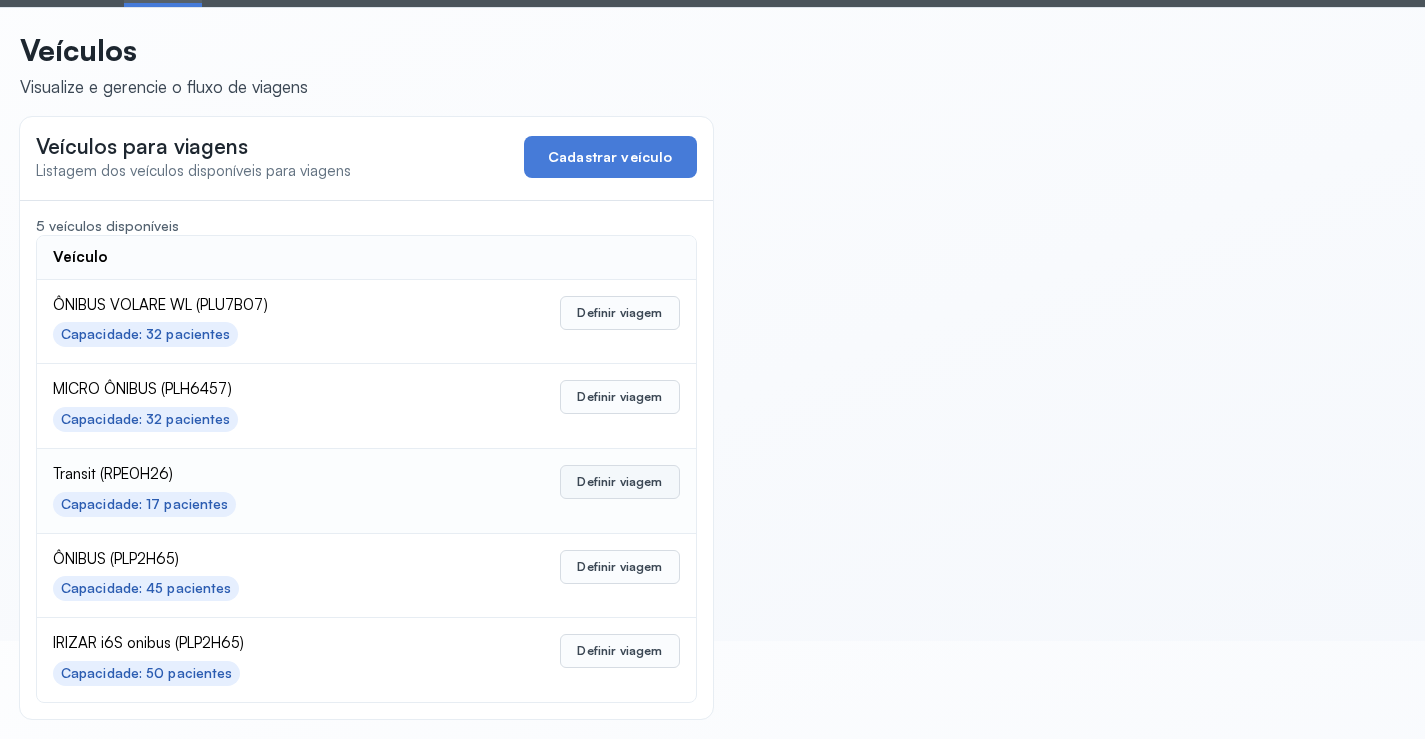click on "Definir viagem" at bounding box center [619, 482] 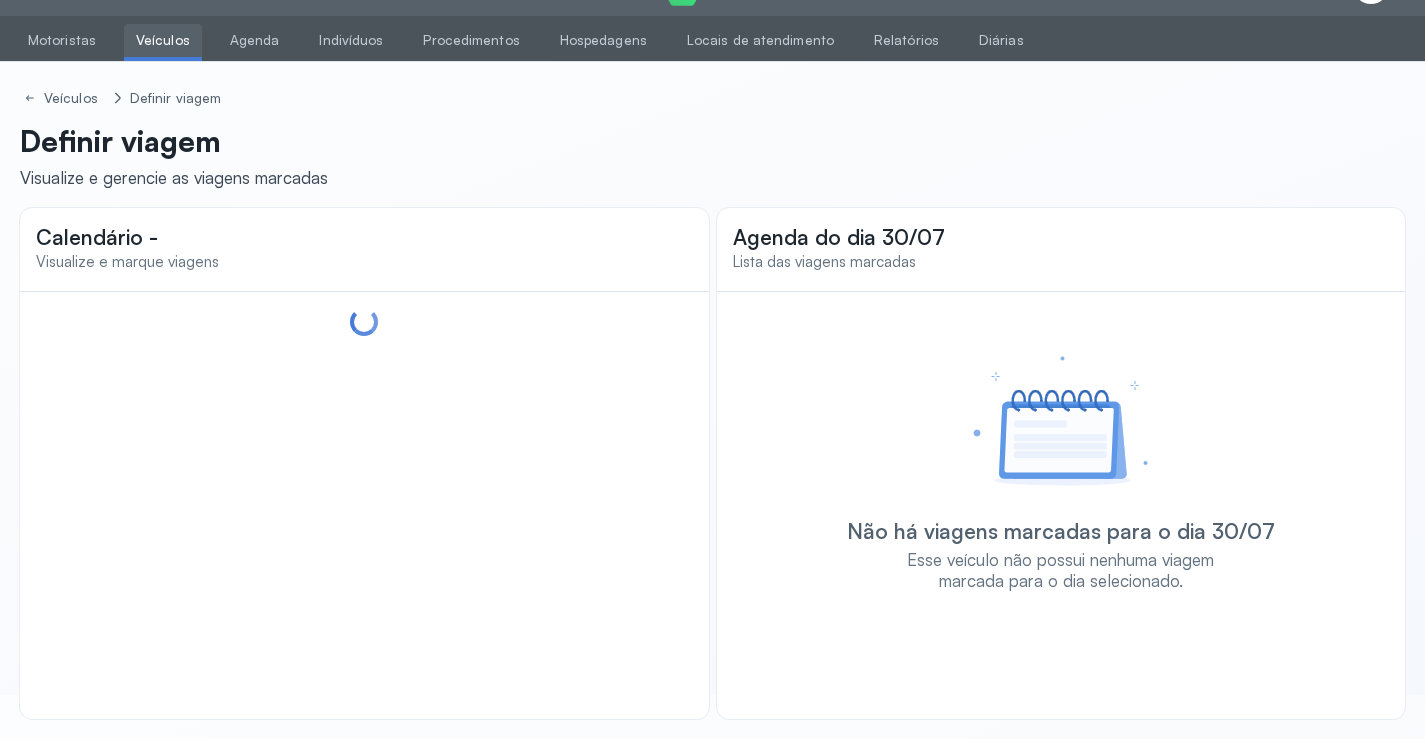 scroll, scrollTop: 44, scrollLeft: 0, axis: vertical 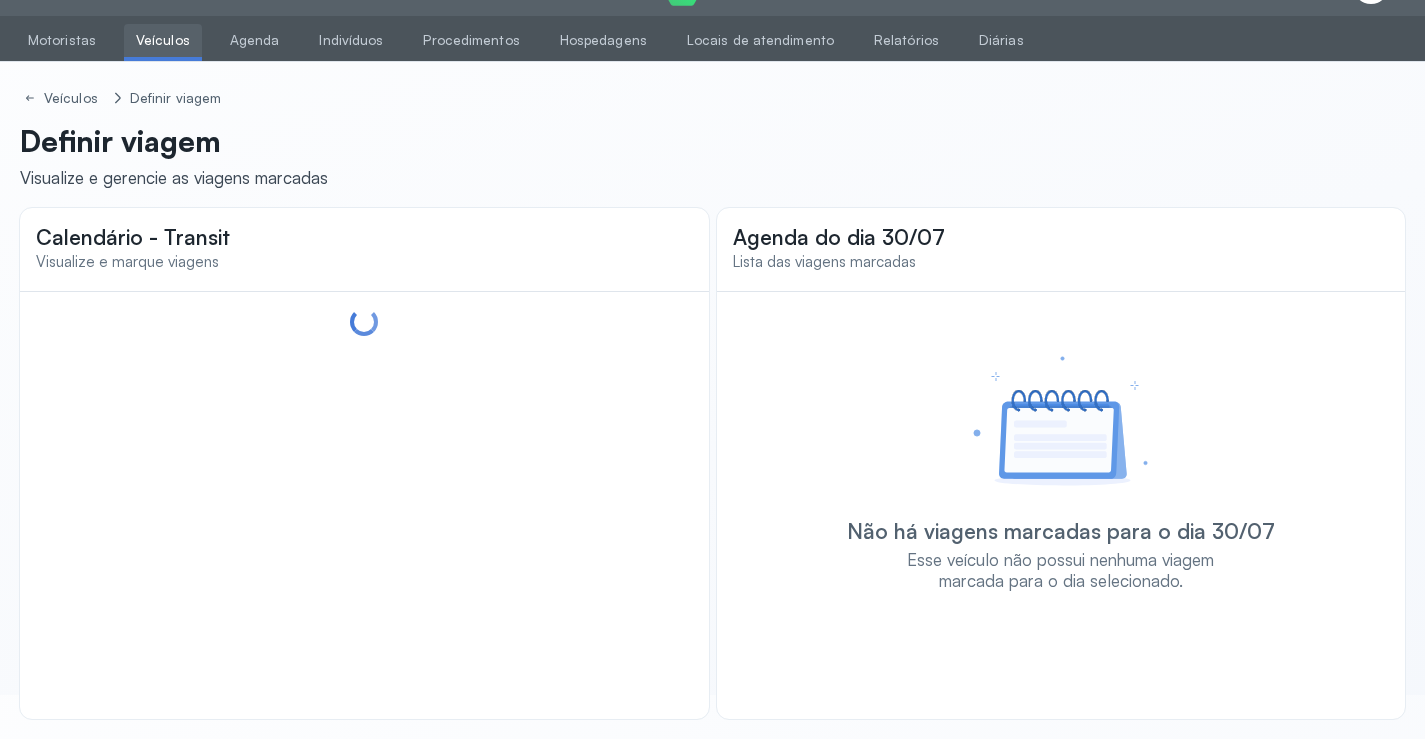 click on "Veículos" at bounding box center [163, 40] 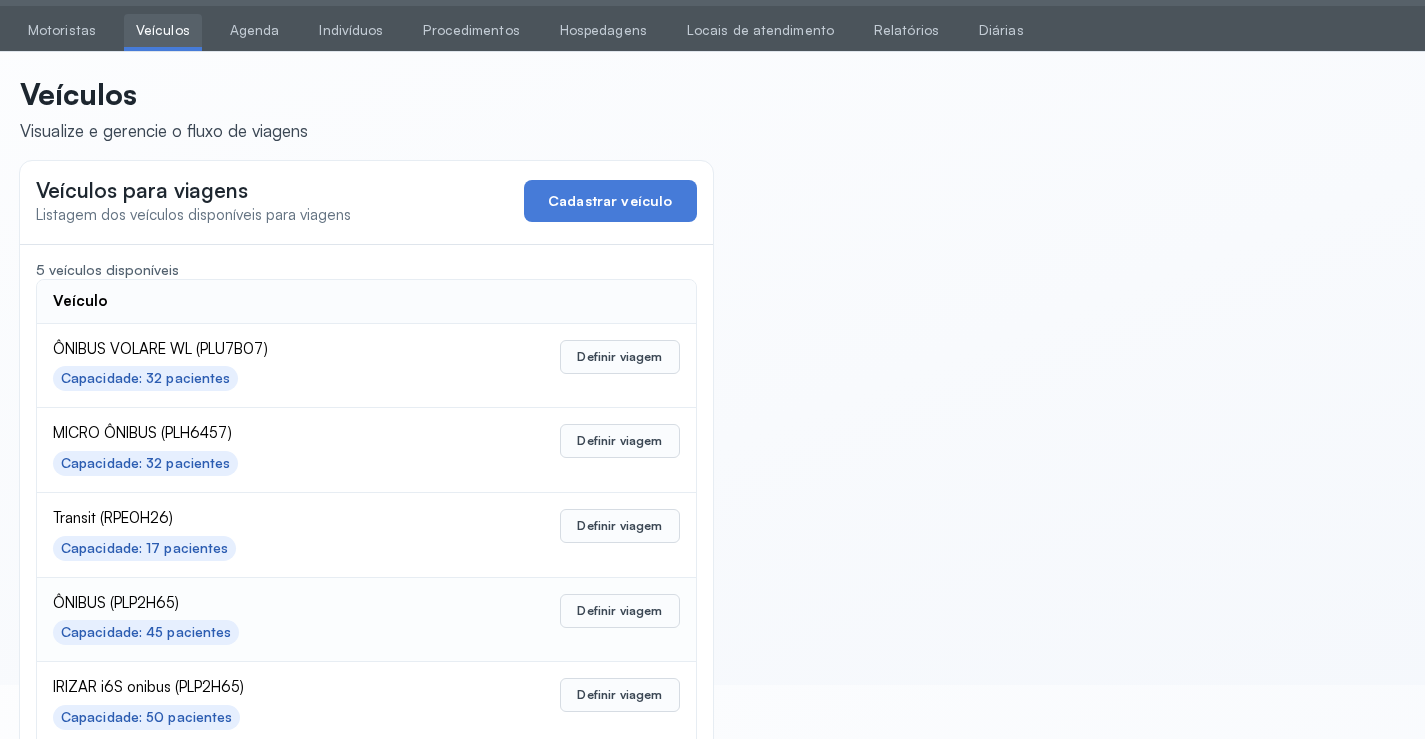 scroll, scrollTop: 98, scrollLeft: 0, axis: vertical 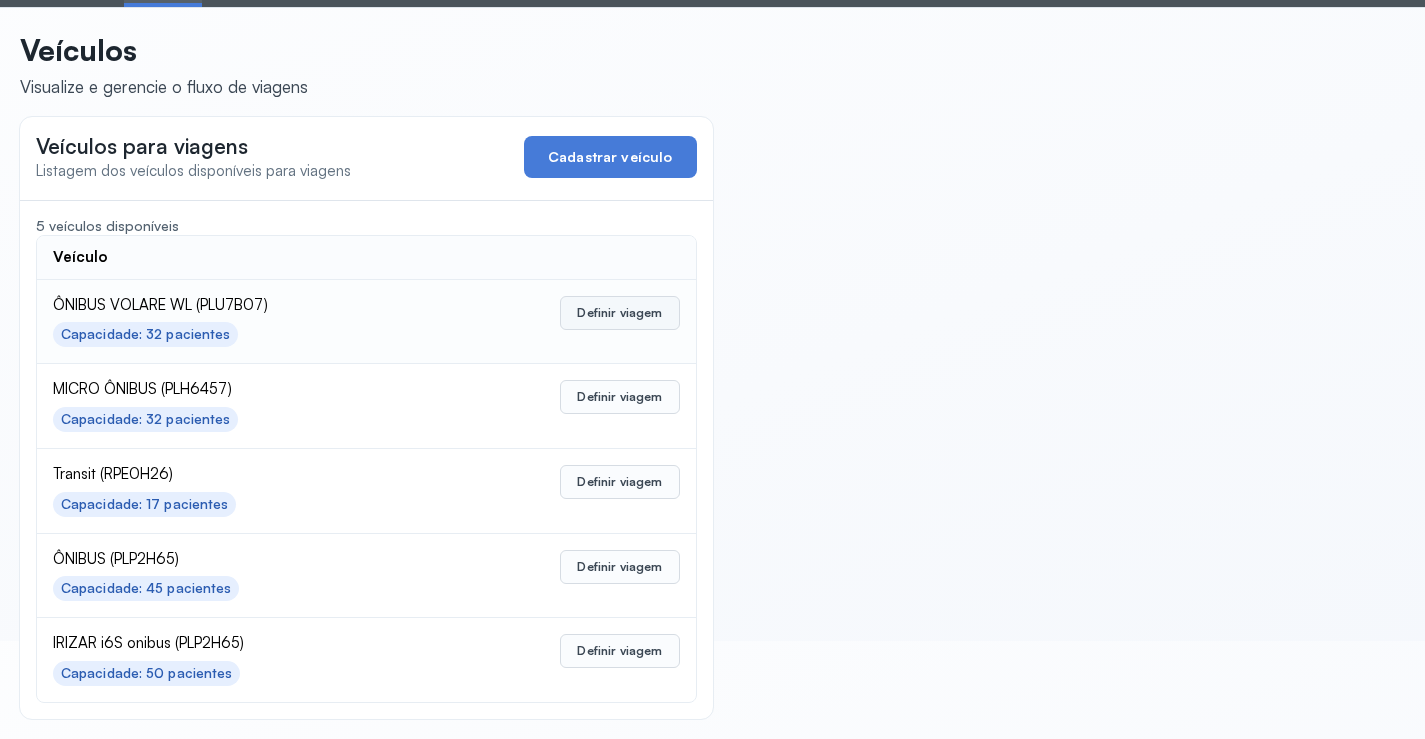 click on "Definir viagem" at bounding box center (619, 313) 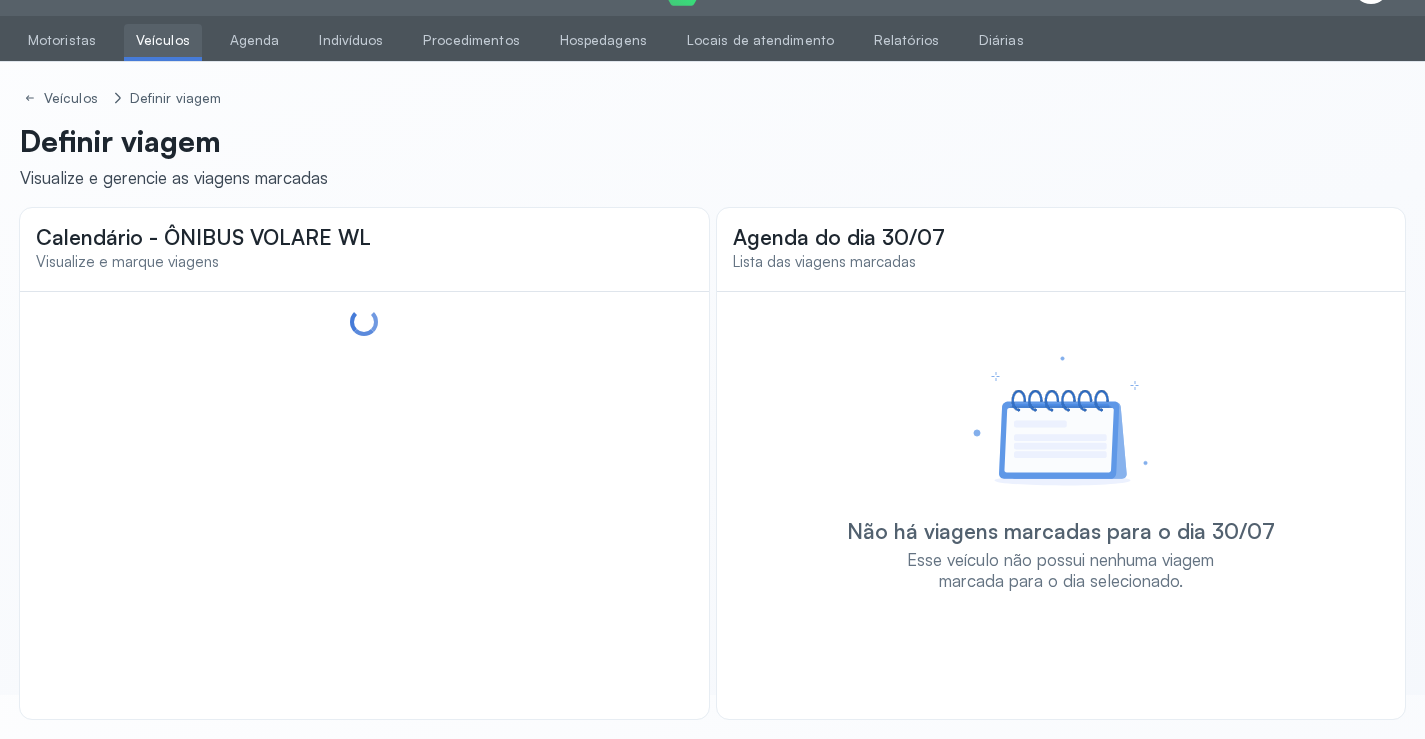 scroll, scrollTop: 47, scrollLeft: 0, axis: vertical 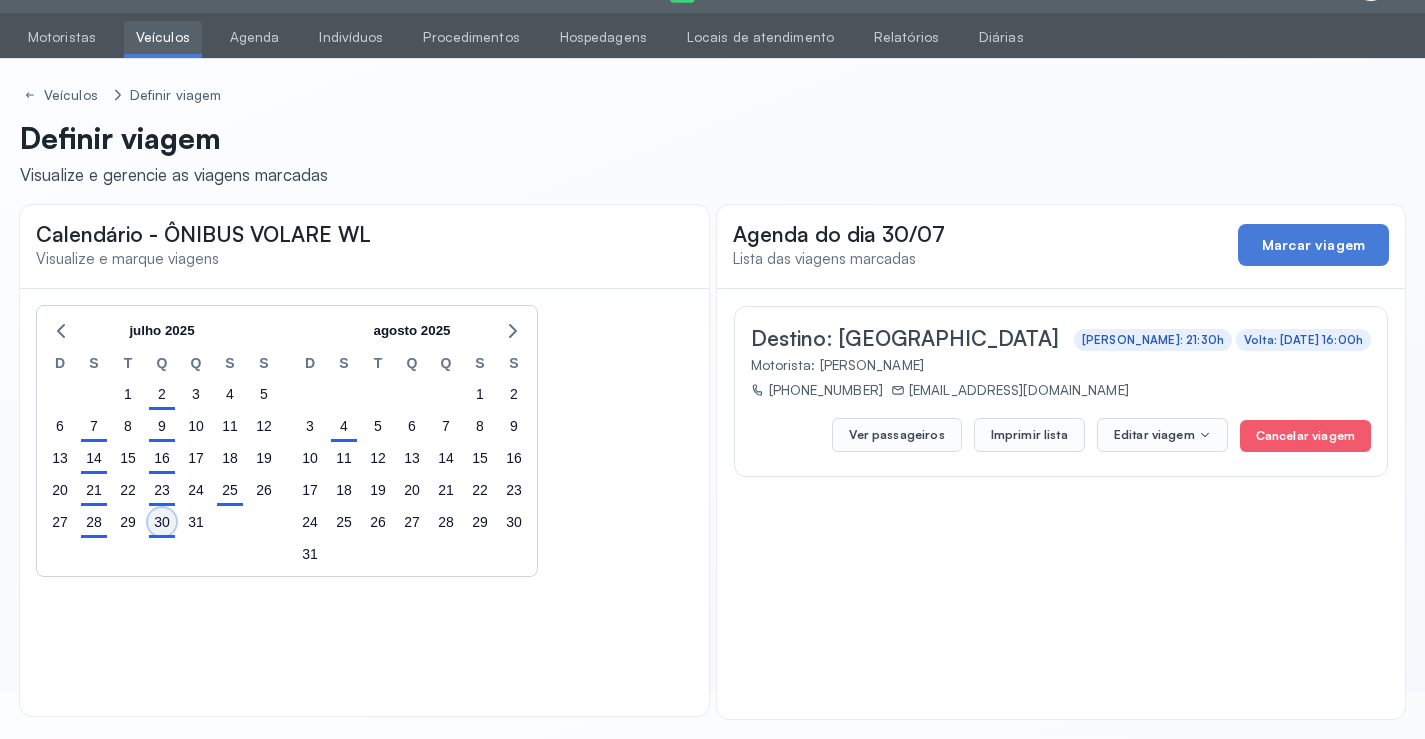 click on "30" 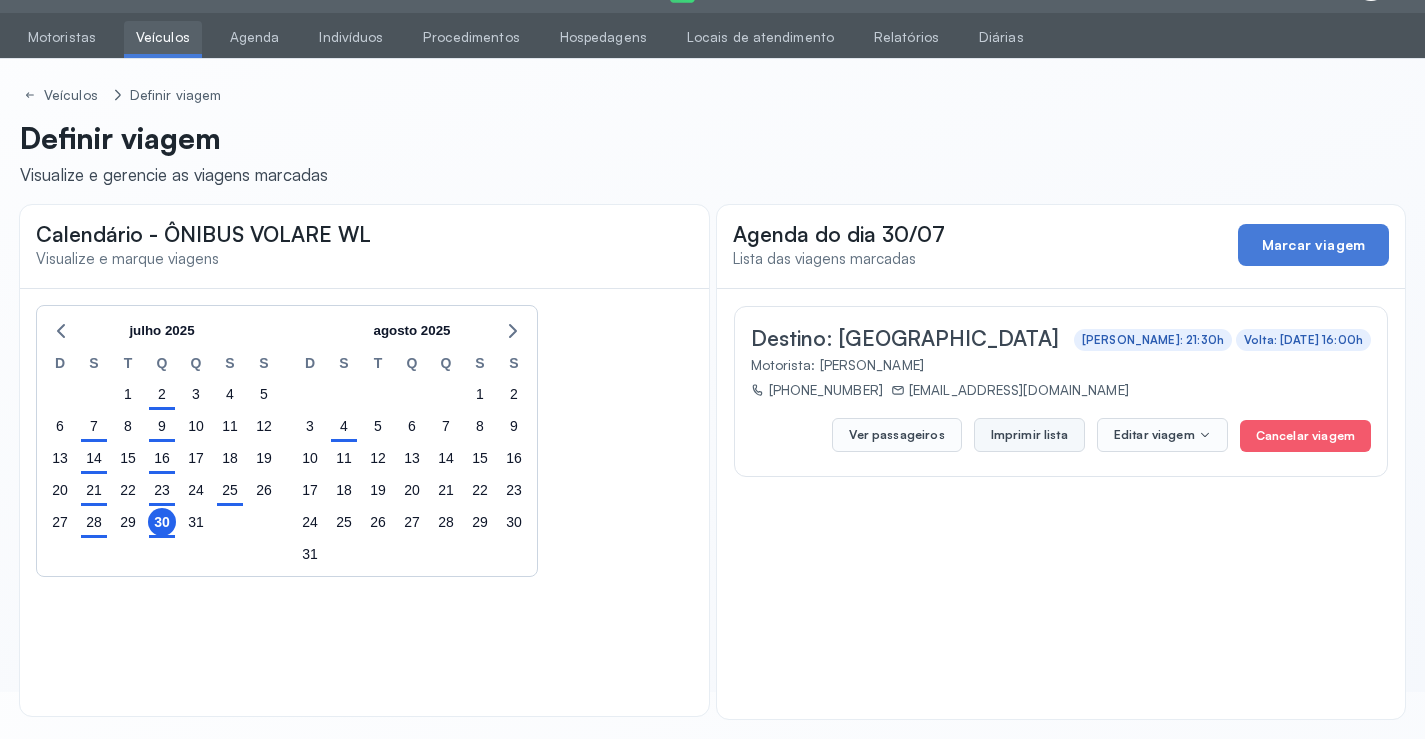 click on "Imprimir lista" at bounding box center [1029, 435] 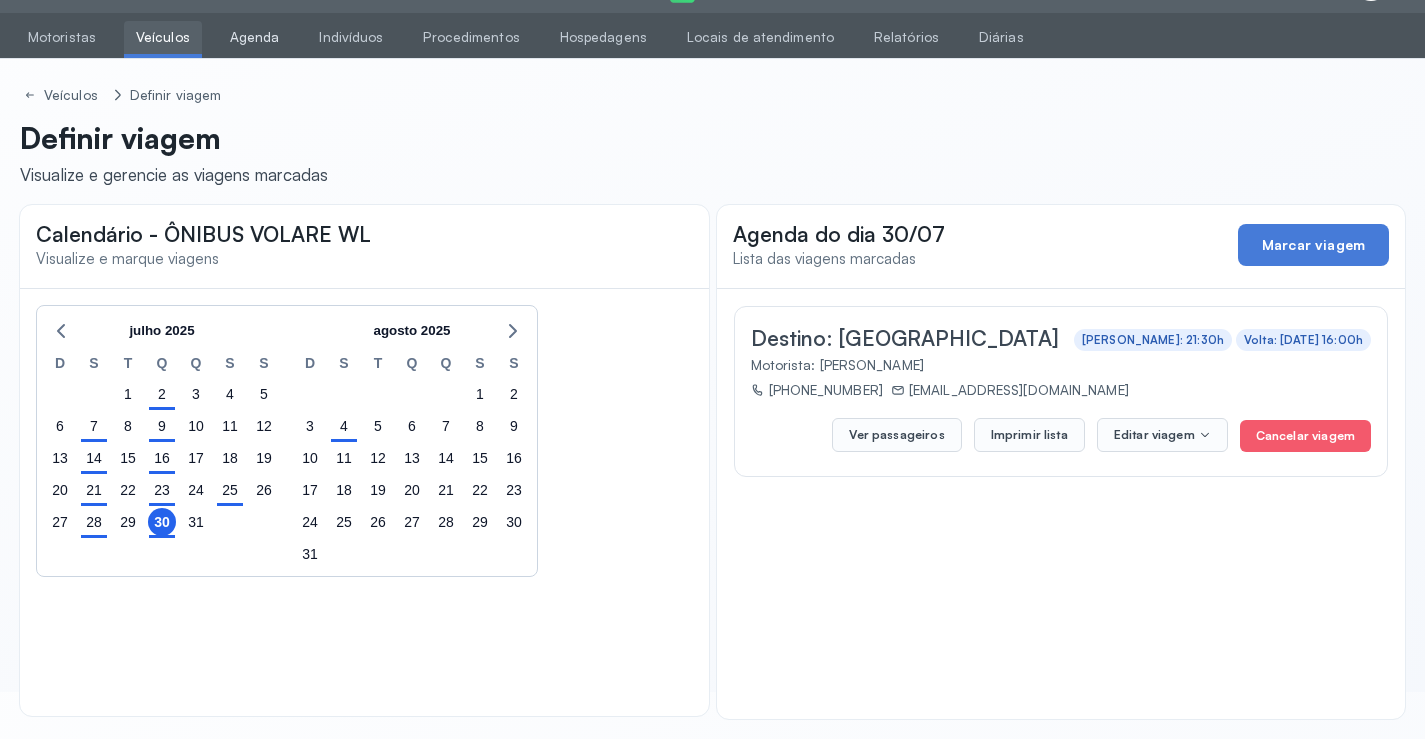 click on "Agenda" at bounding box center (255, 37) 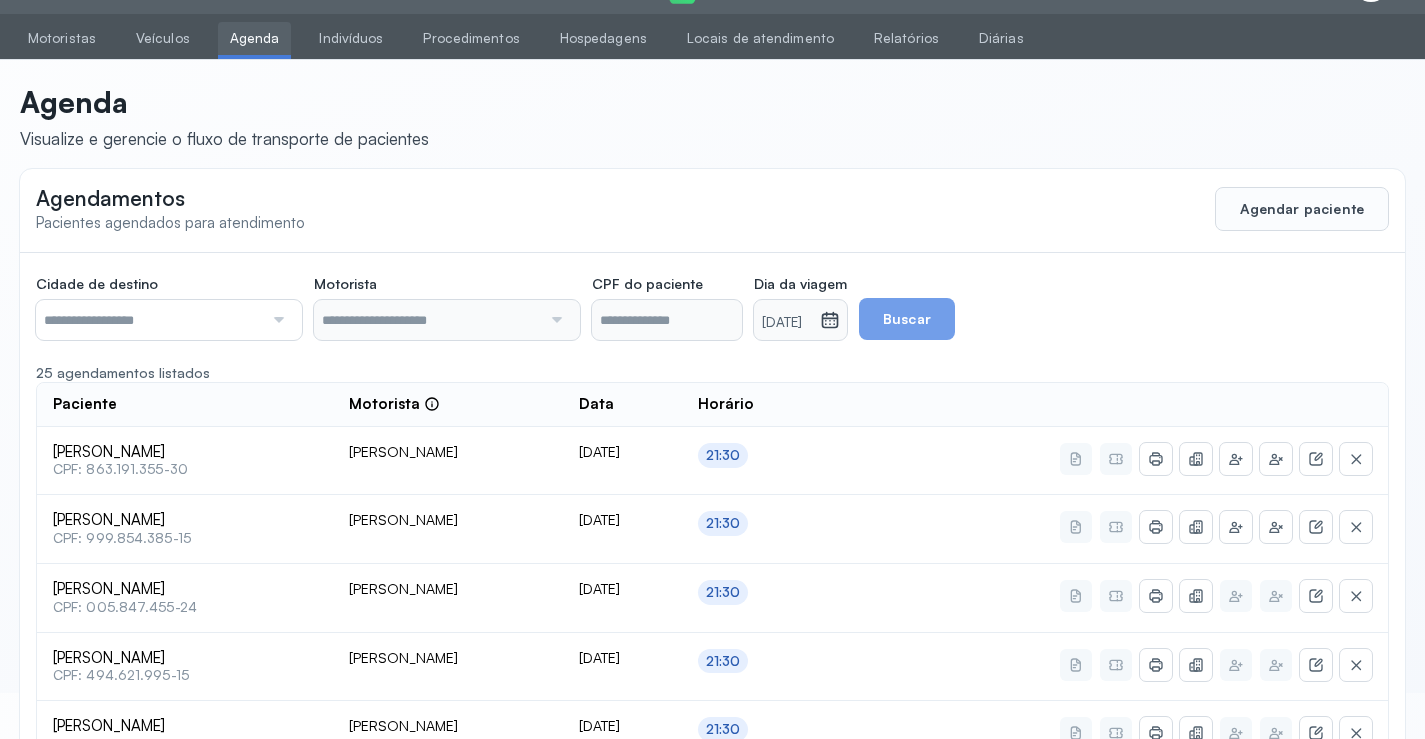 scroll, scrollTop: 47, scrollLeft: 0, axis: vertical 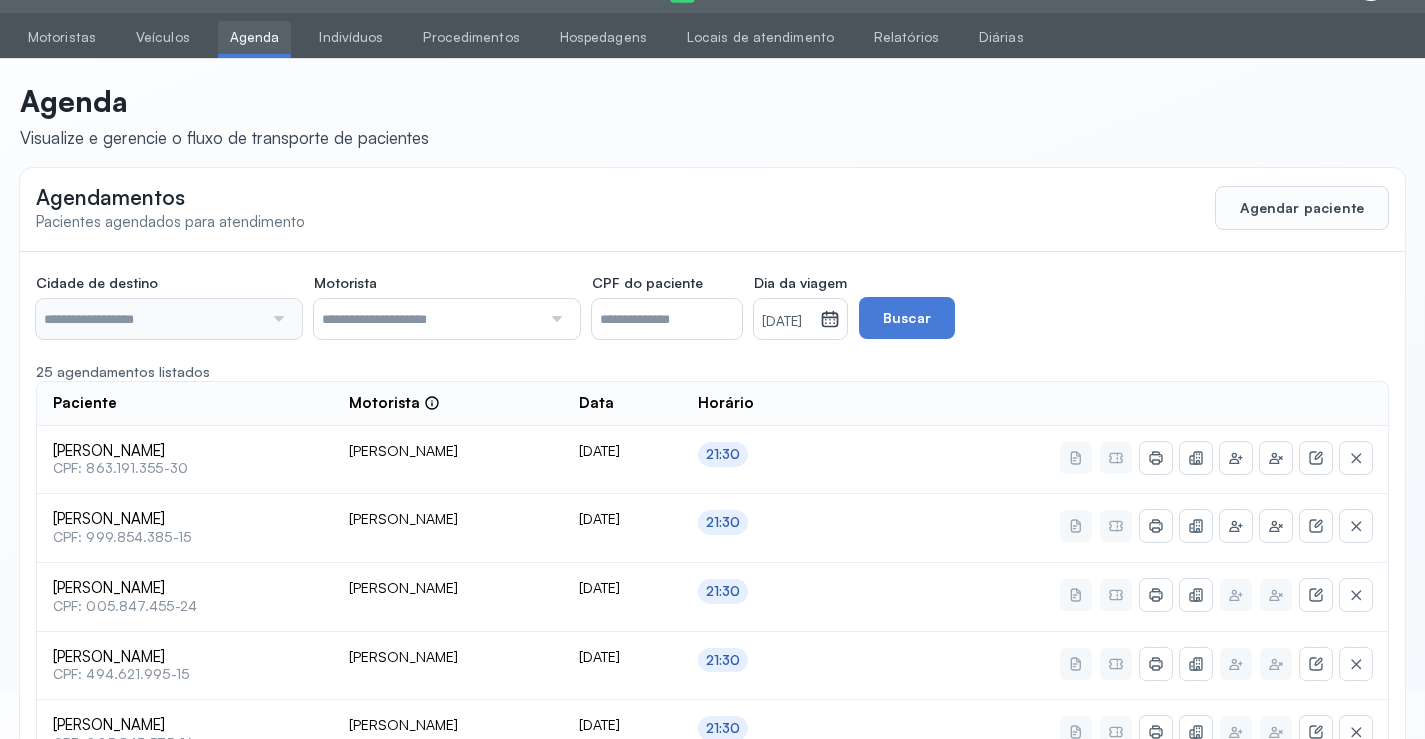 type on "********" 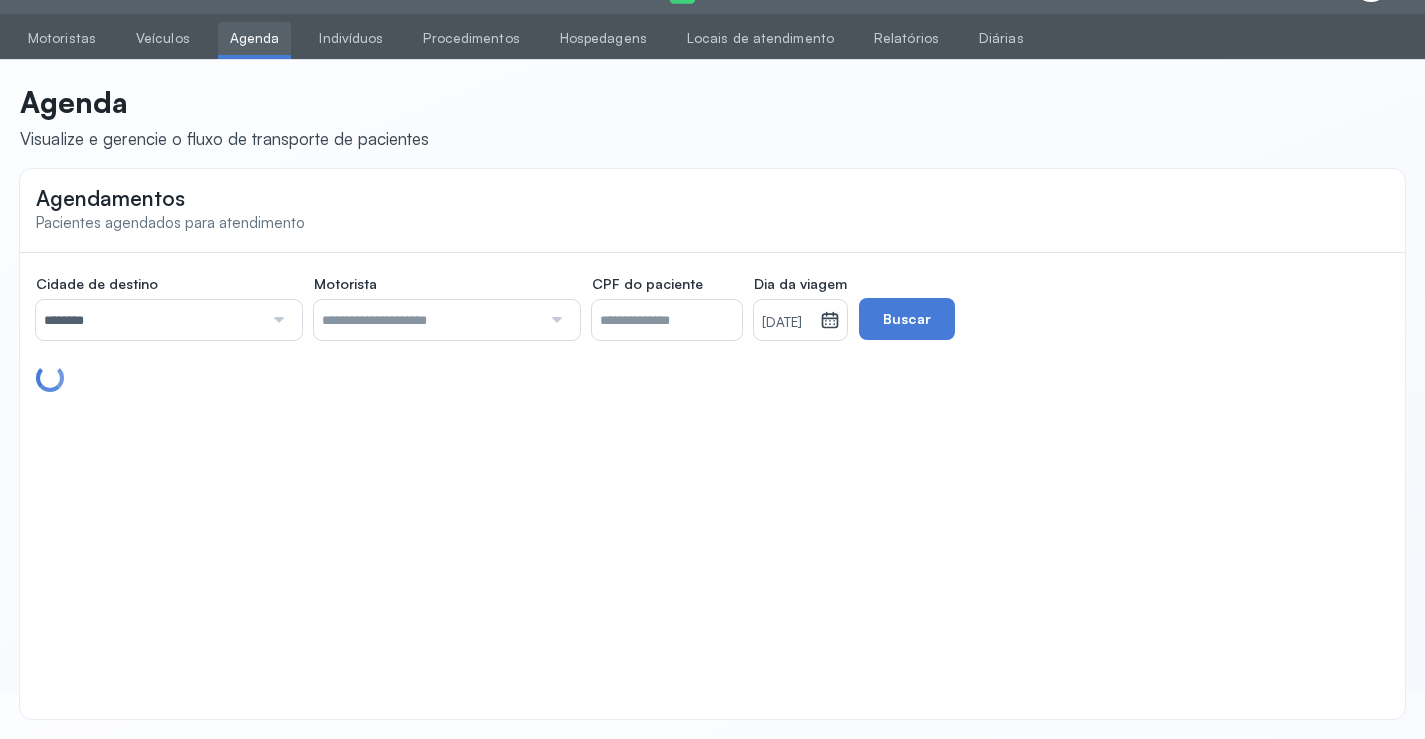 scroll, scrollTop: 46, scrollLeft: 0, axis: vertical 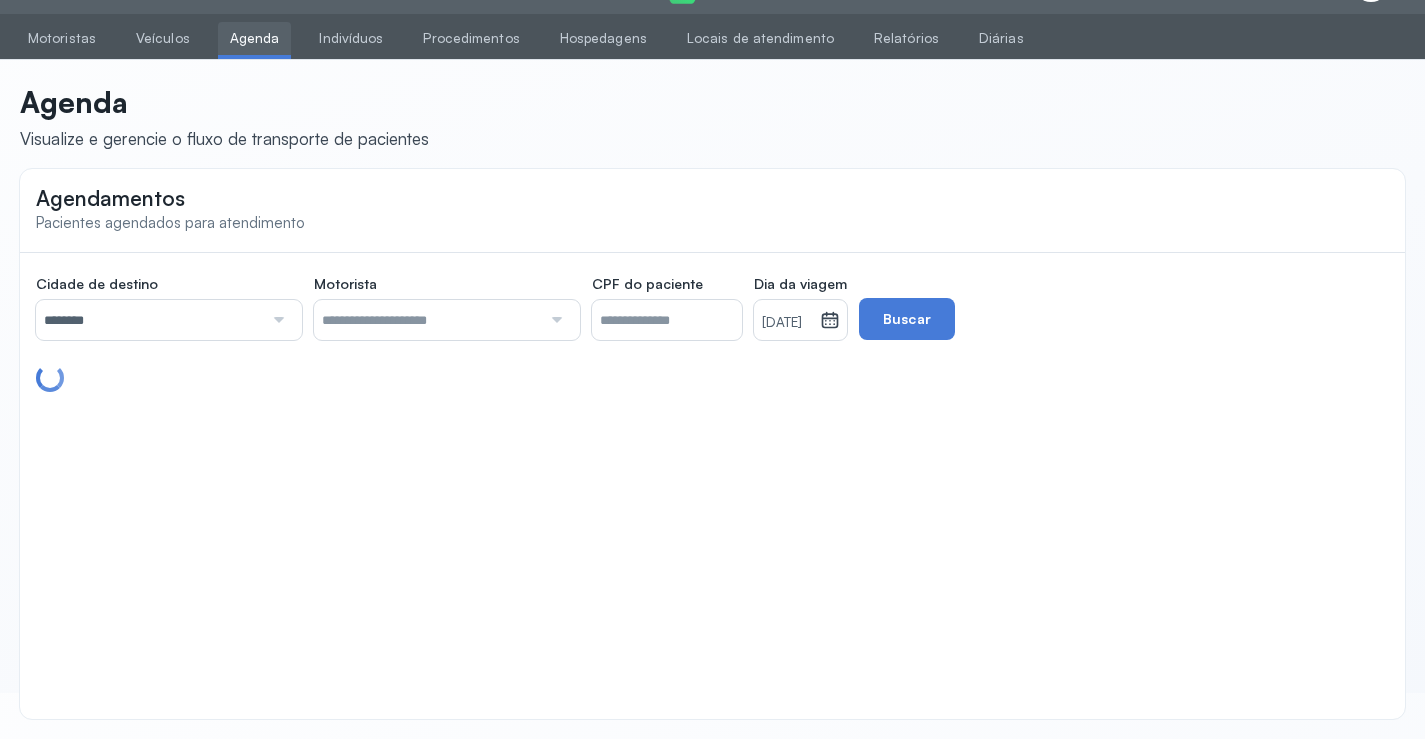 click on "********" at bounding box center (149, 320) 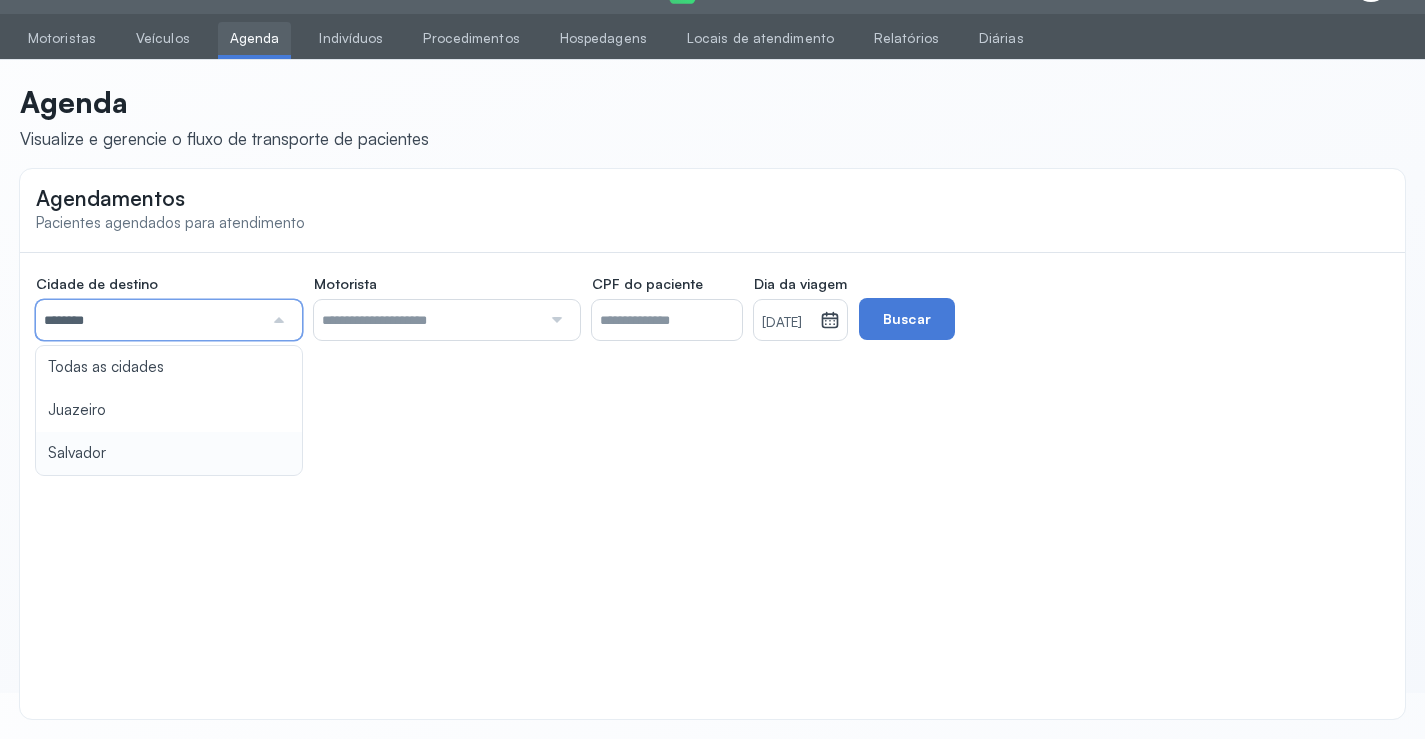 click on "Agendamentos Pacientes agendados para atendimento Cidade de destino  ******** Todas as cidades [GEOGRAPHIC_DATA] Salvador Motorista  Todos os motoristas [PERSON_NAME] [PERSON_NAME] [PERSON_NAME] CPF do paciente  Dia da viagem  [DATE] [DATE] S T Q Q S S D 1 2 3 4 5 6 7 8 9 10 11 12 13 14 15 16 17 18 19 20 21 22 23 24 25 26 27 28 29 30 [DATE][PERSON_NAME] mar abr maio jun [DATE] ago set out nov [DATE] 2019 2020 2021 2022 2023 2024 2025 2026 2027 2028 2029  Buscar" at bounding box center [712, 444] 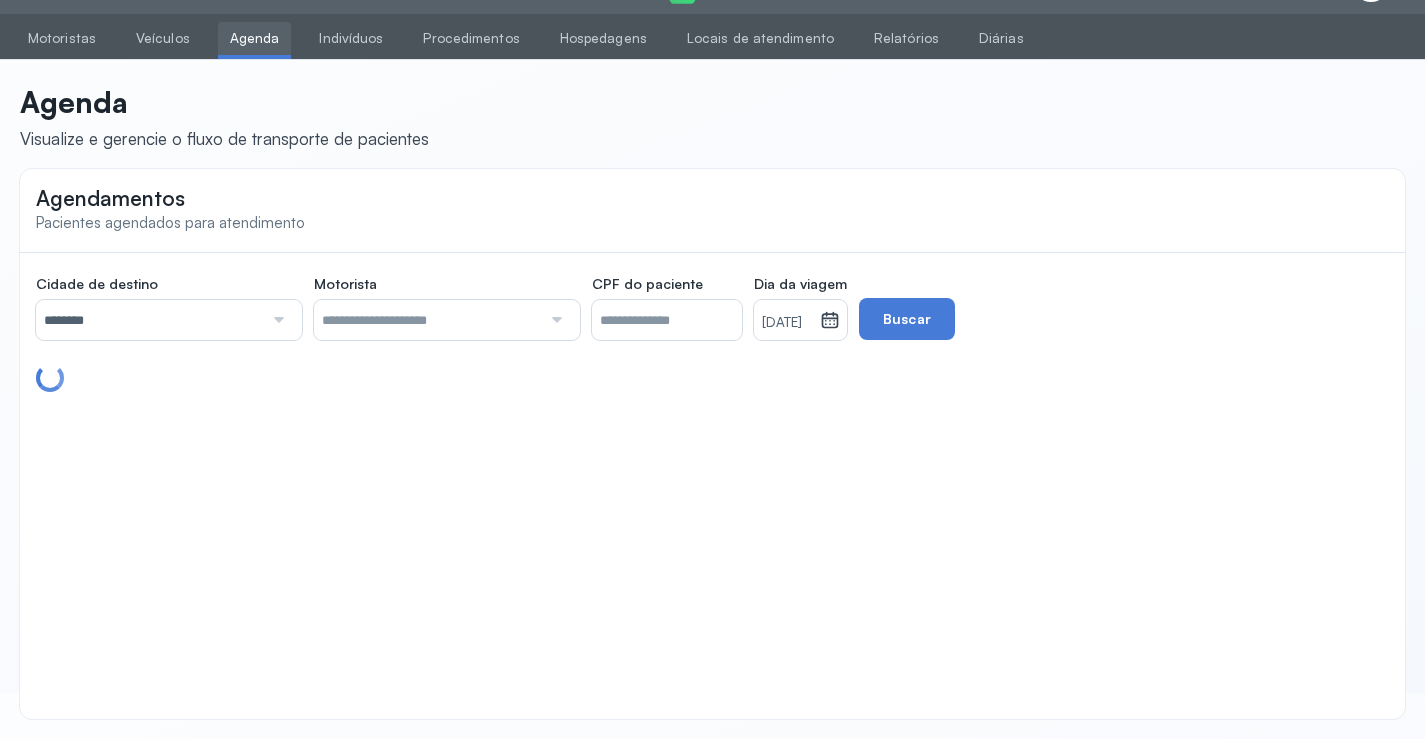 click on "[DATE]" at bounding box center [787, 323] 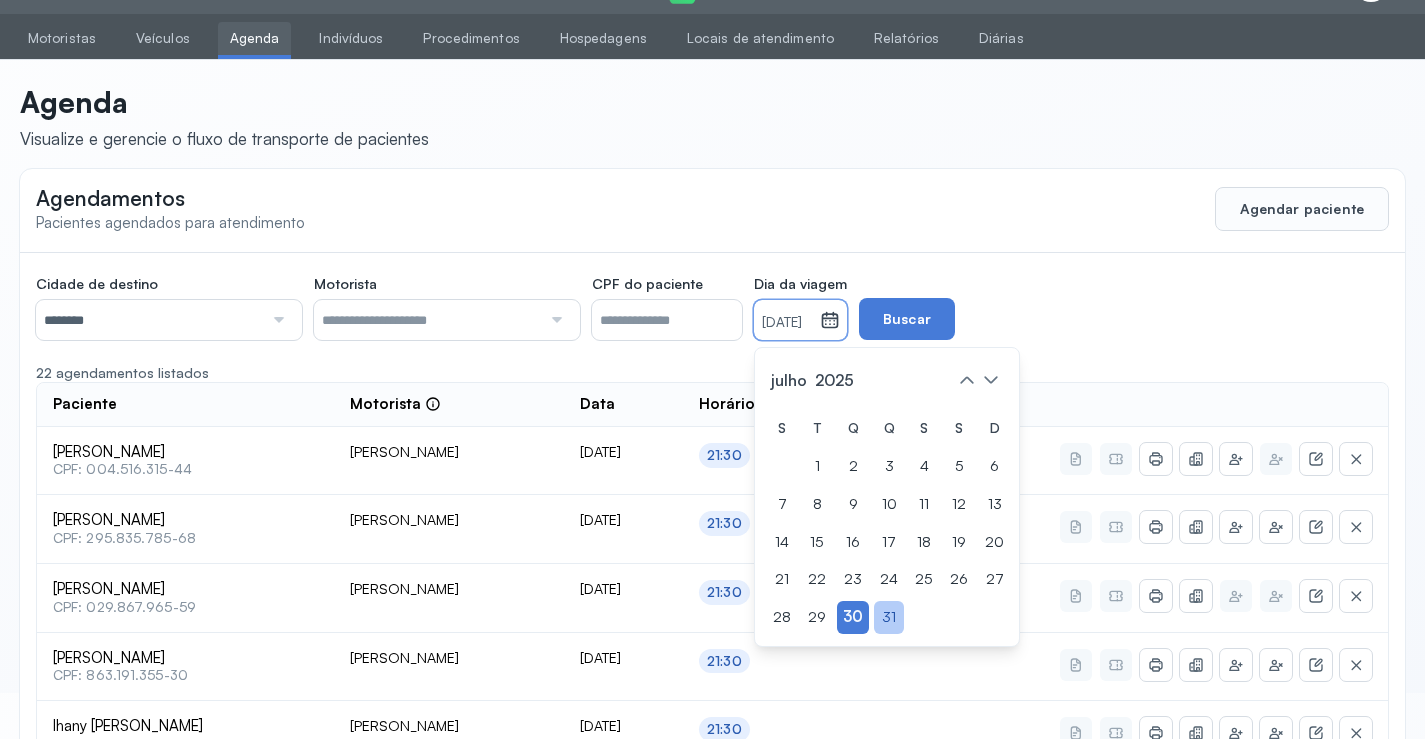 drag, startPoint x: 919, startPoint y: 616, endPoint x: 922, endPoint y: 601, distance: 15.297058 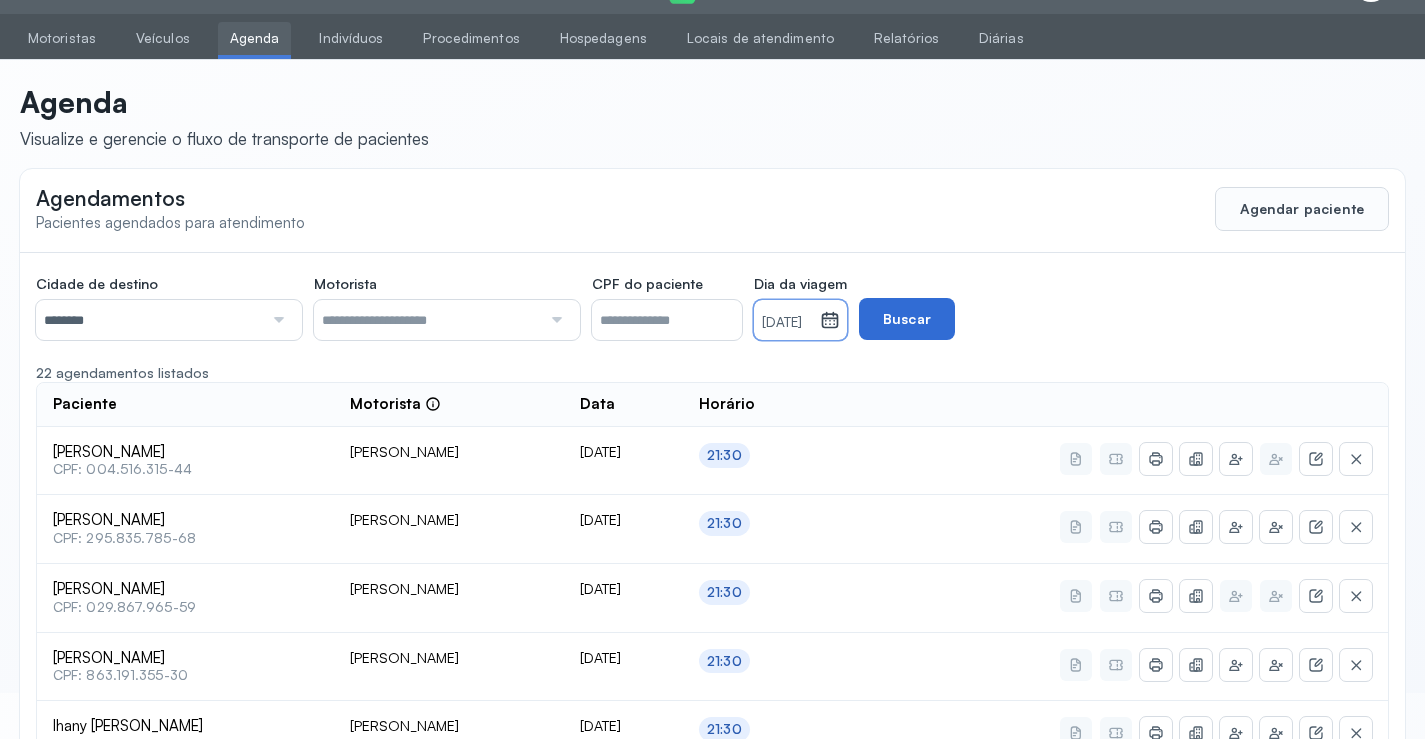 click on "Buscar" at bounding box center (907, 319) 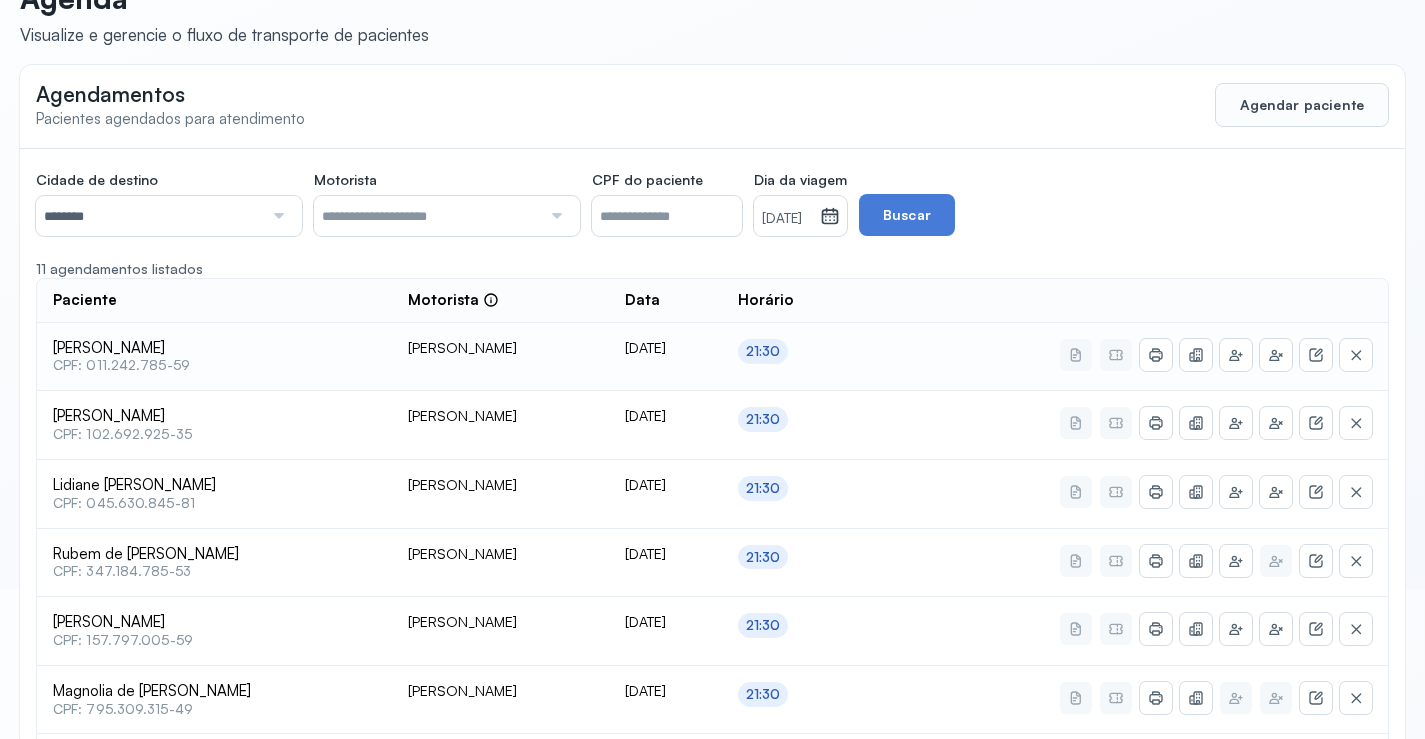 scroll, scrollTop: 0, scrollLeft: 0, axis: both 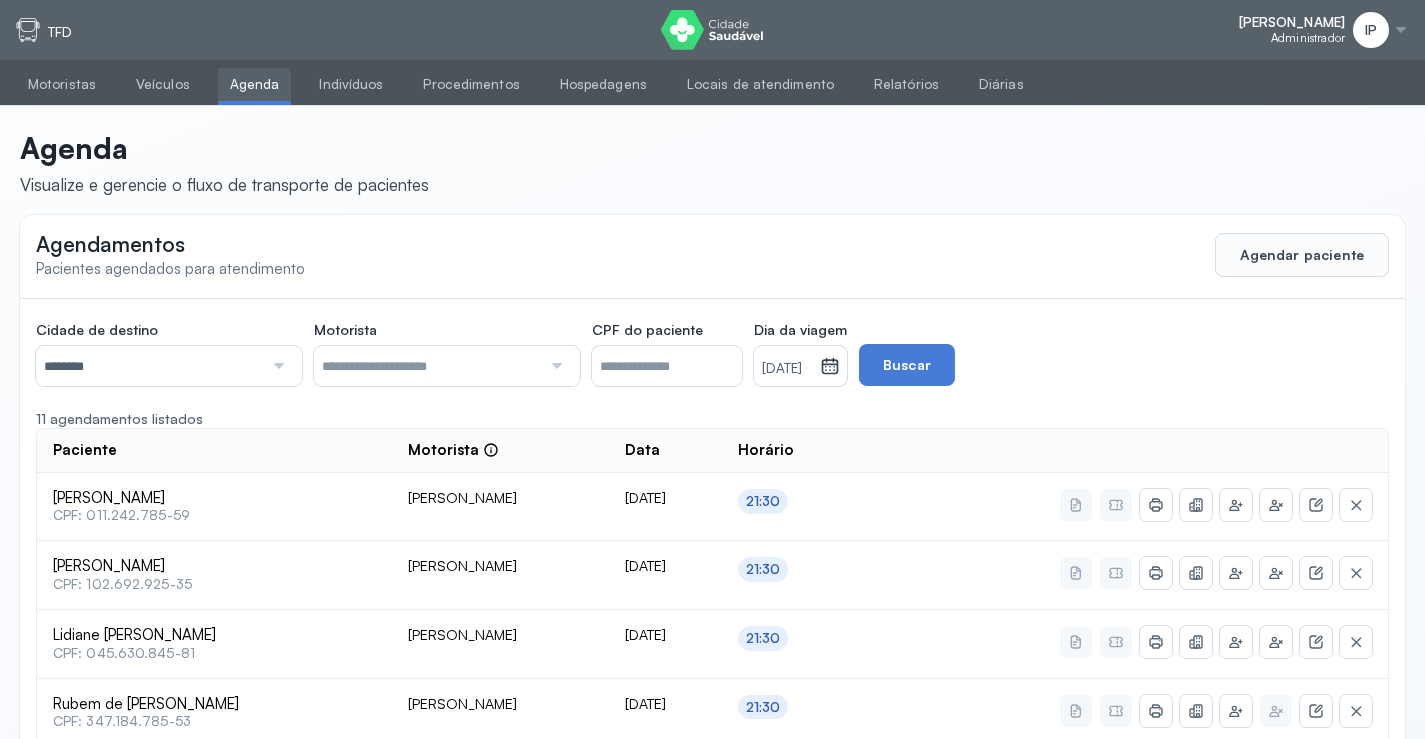 click on "********" at bounding box center [149, 366] 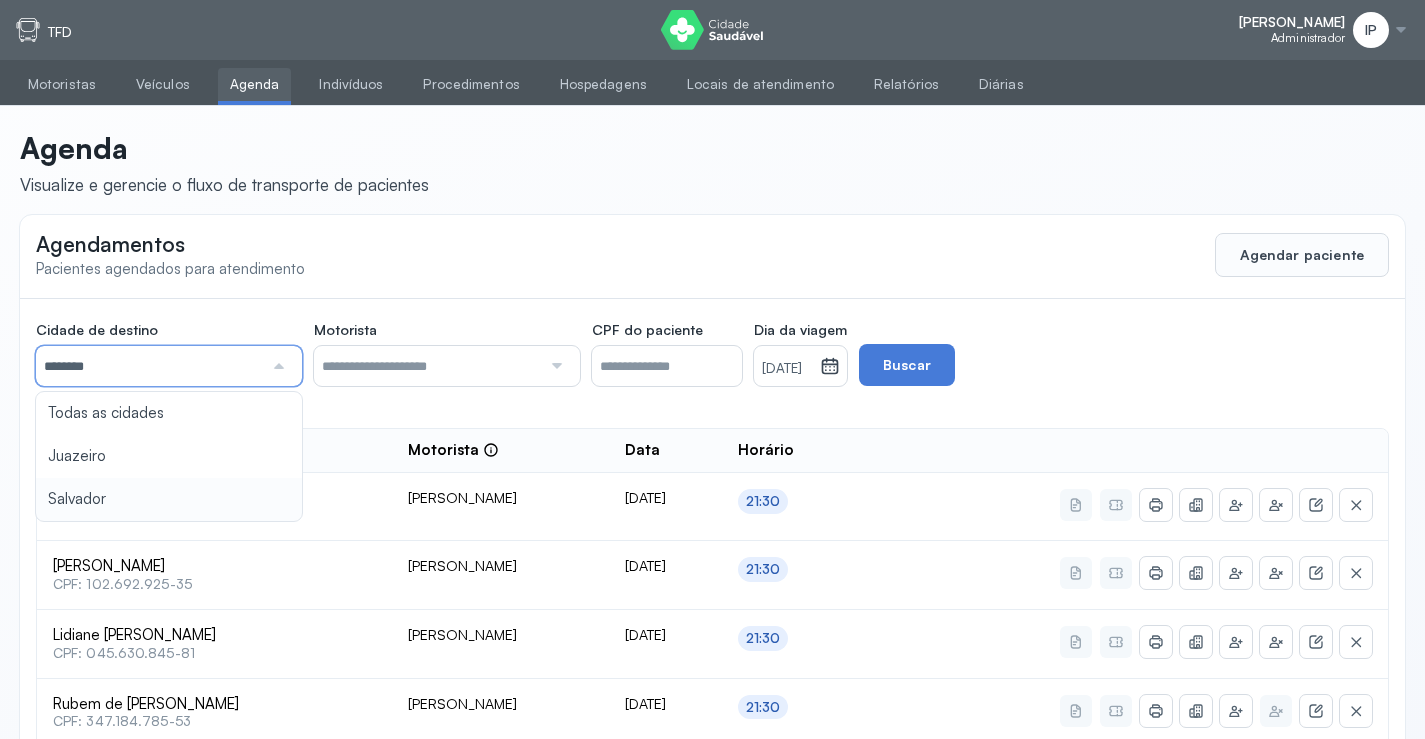 click on "[DATE]" at bounding box center (787, 369) 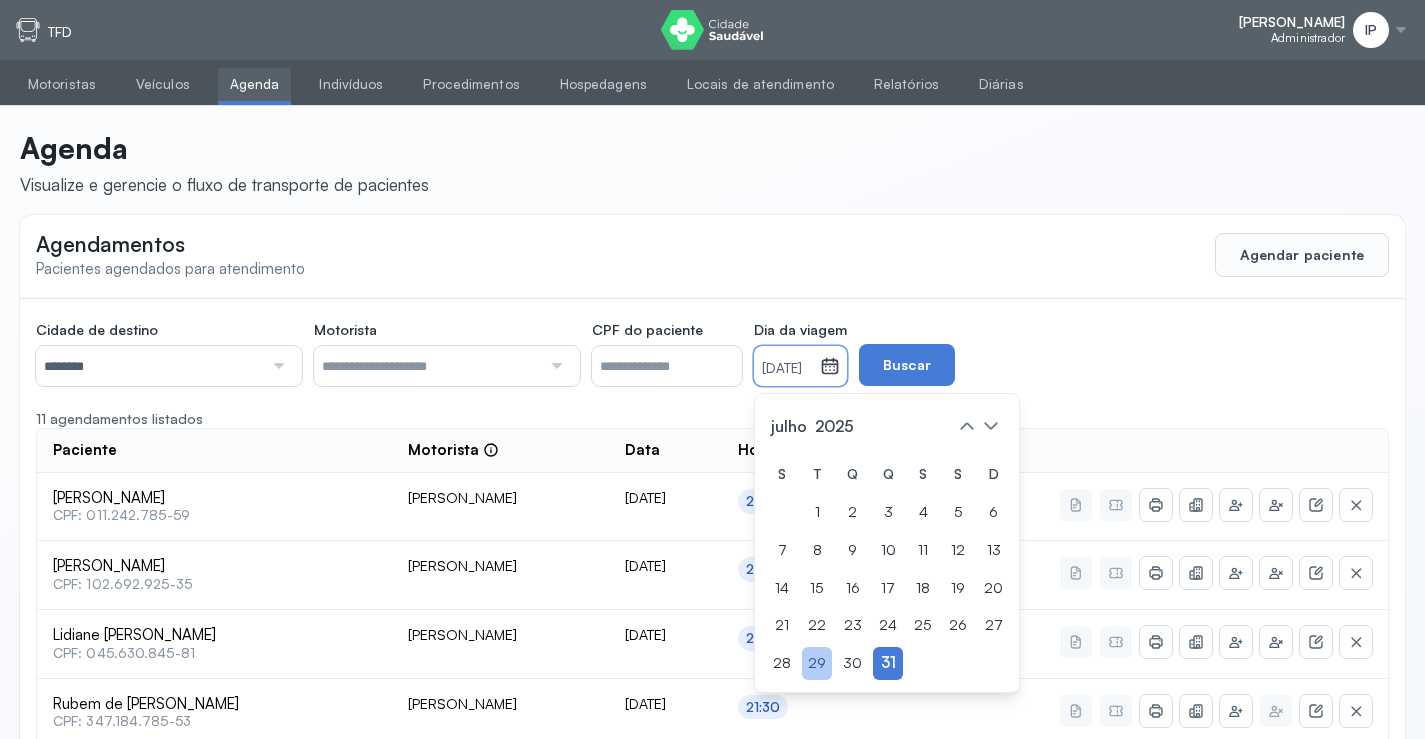 click on "29" 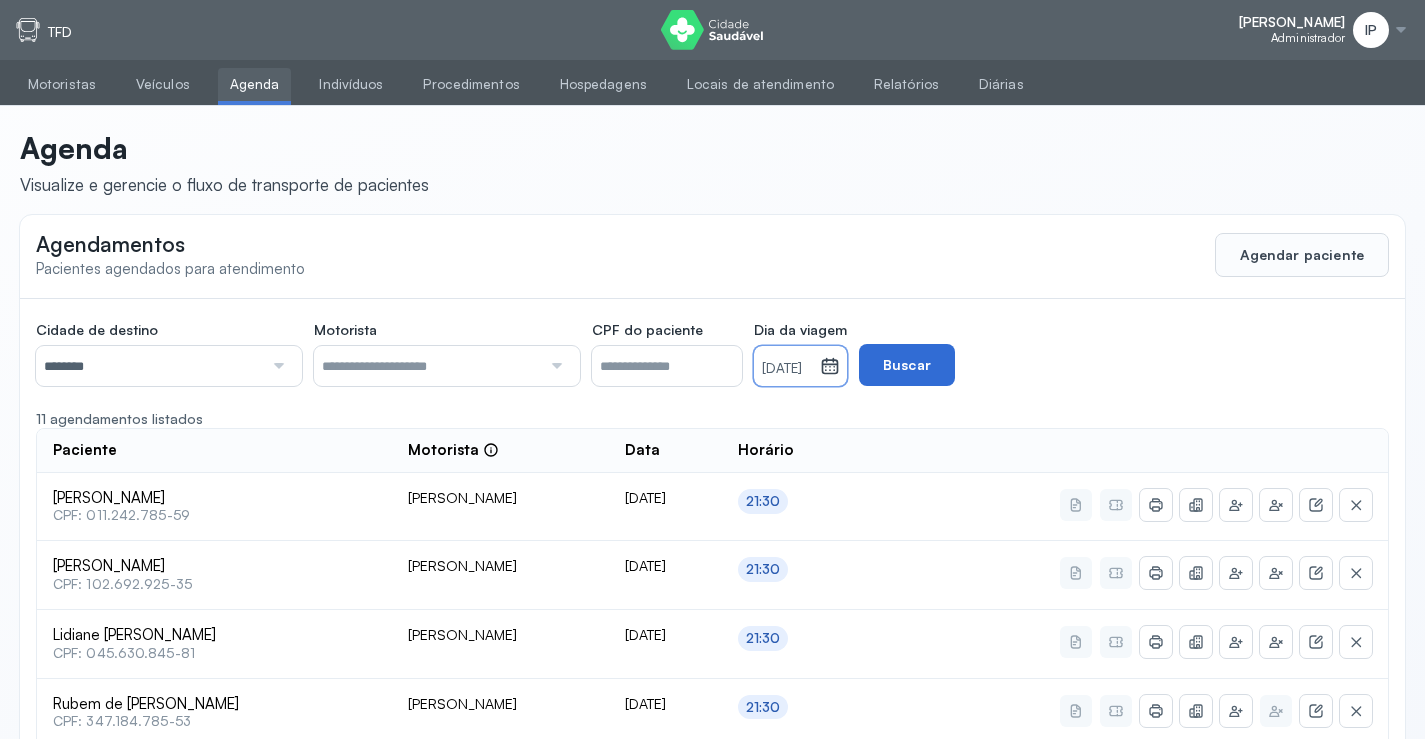 click on "Buscar" at bounding box center (907, 365) 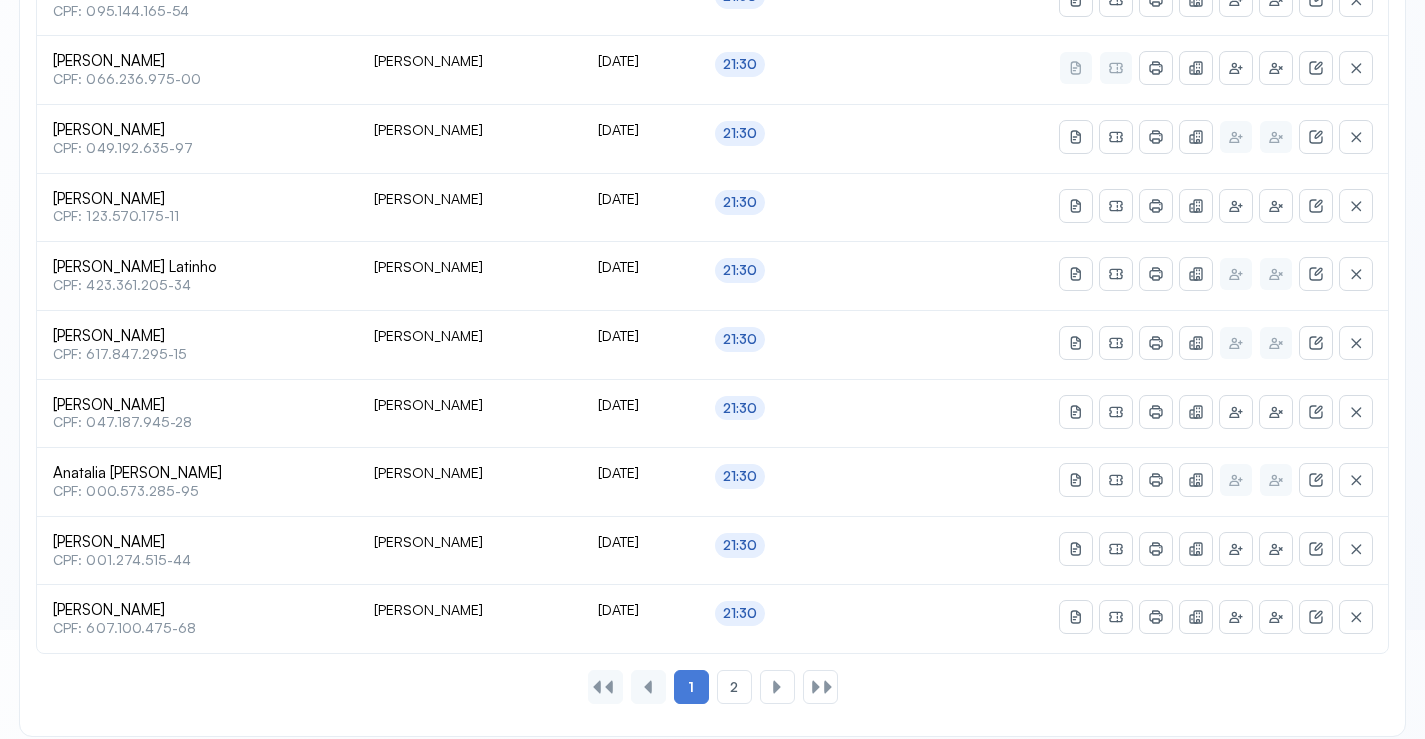scroll, scrollTop: 865, scrollLeft: 0, axis: vertical 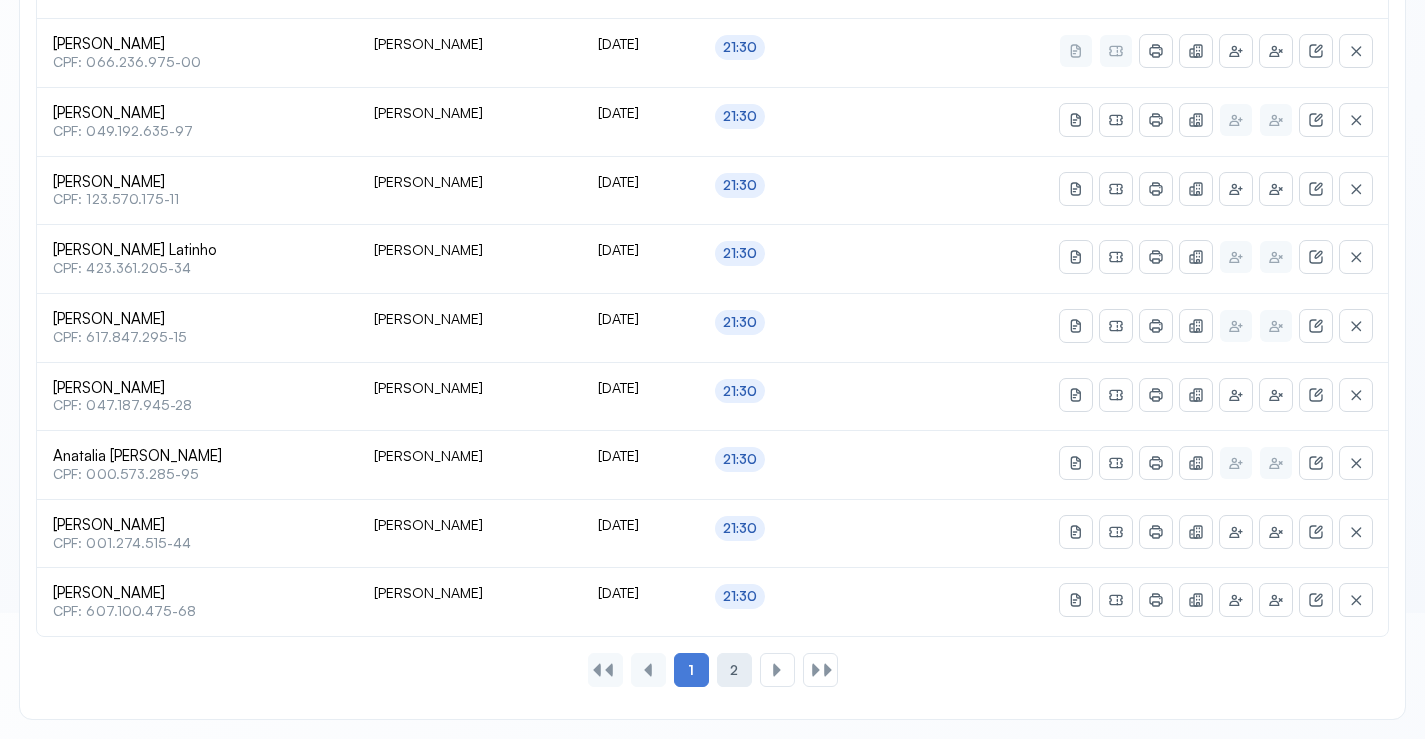 click on "2" at bounding box center (734, 670) 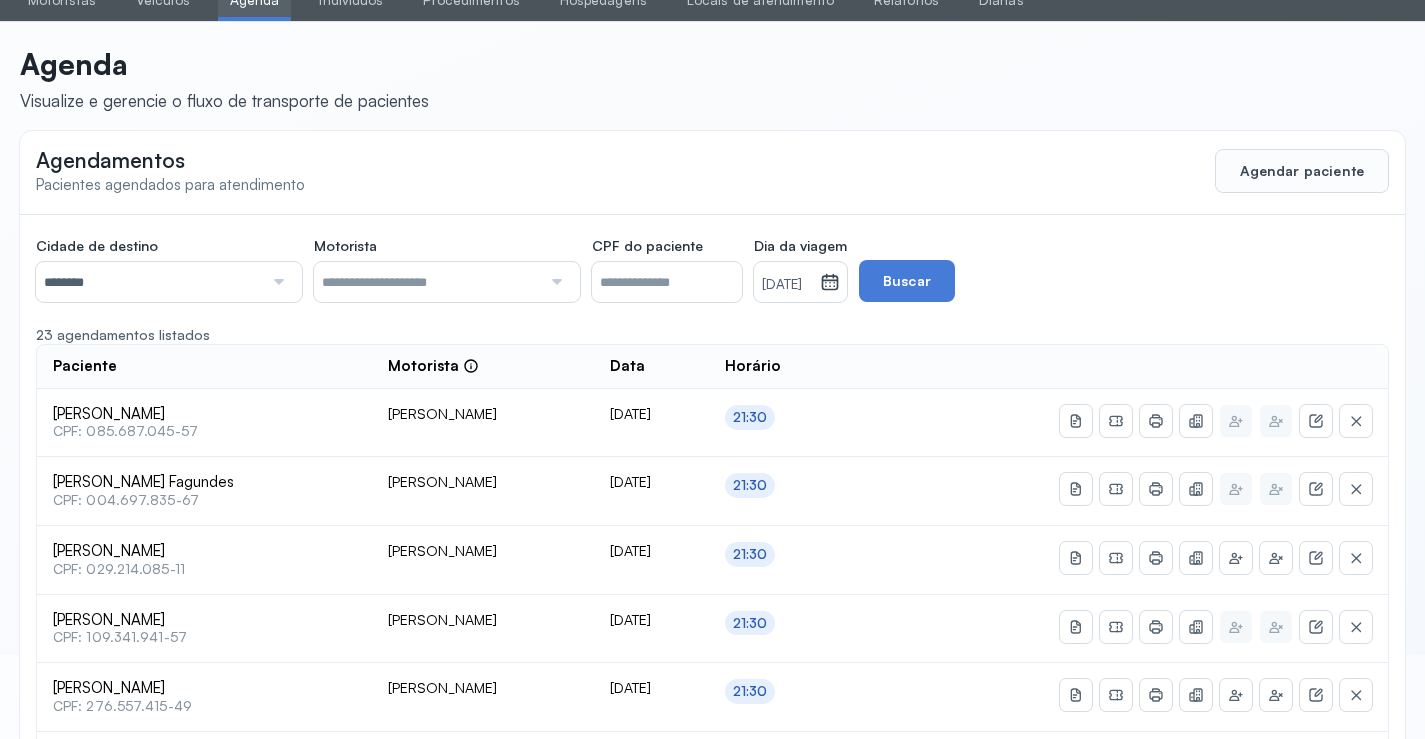scroll, scrollTop: 0, scrollLeft: 0, axis: both 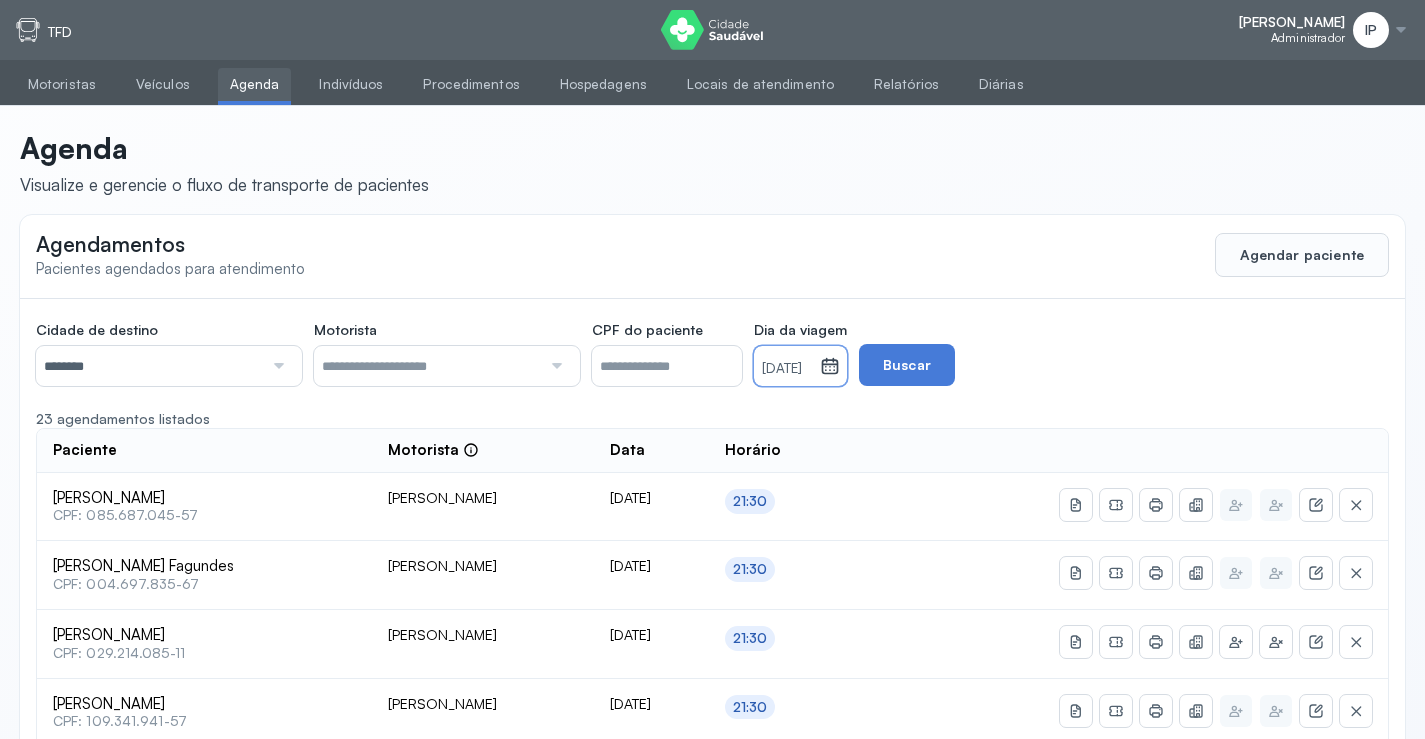 click on "29/07/2025" at bounding box center (787, 369) 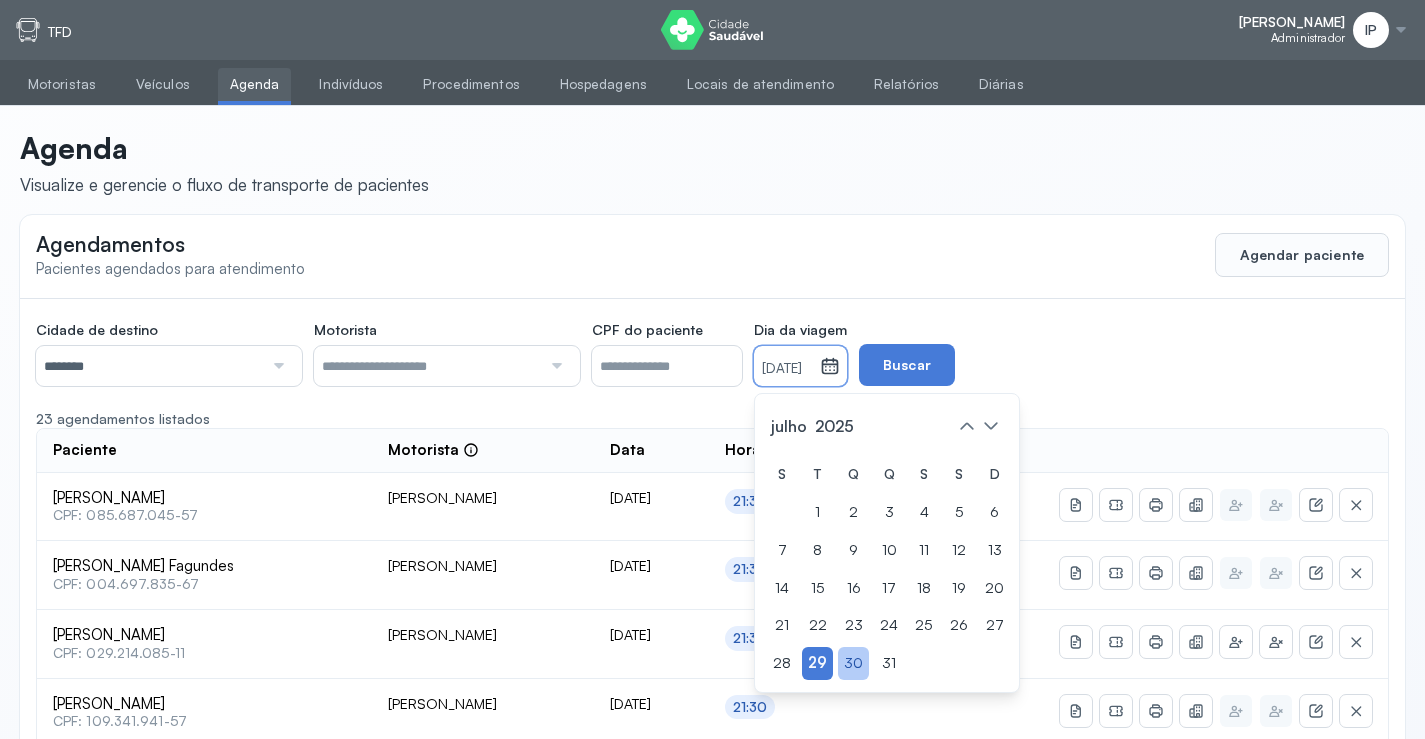 click on "30" 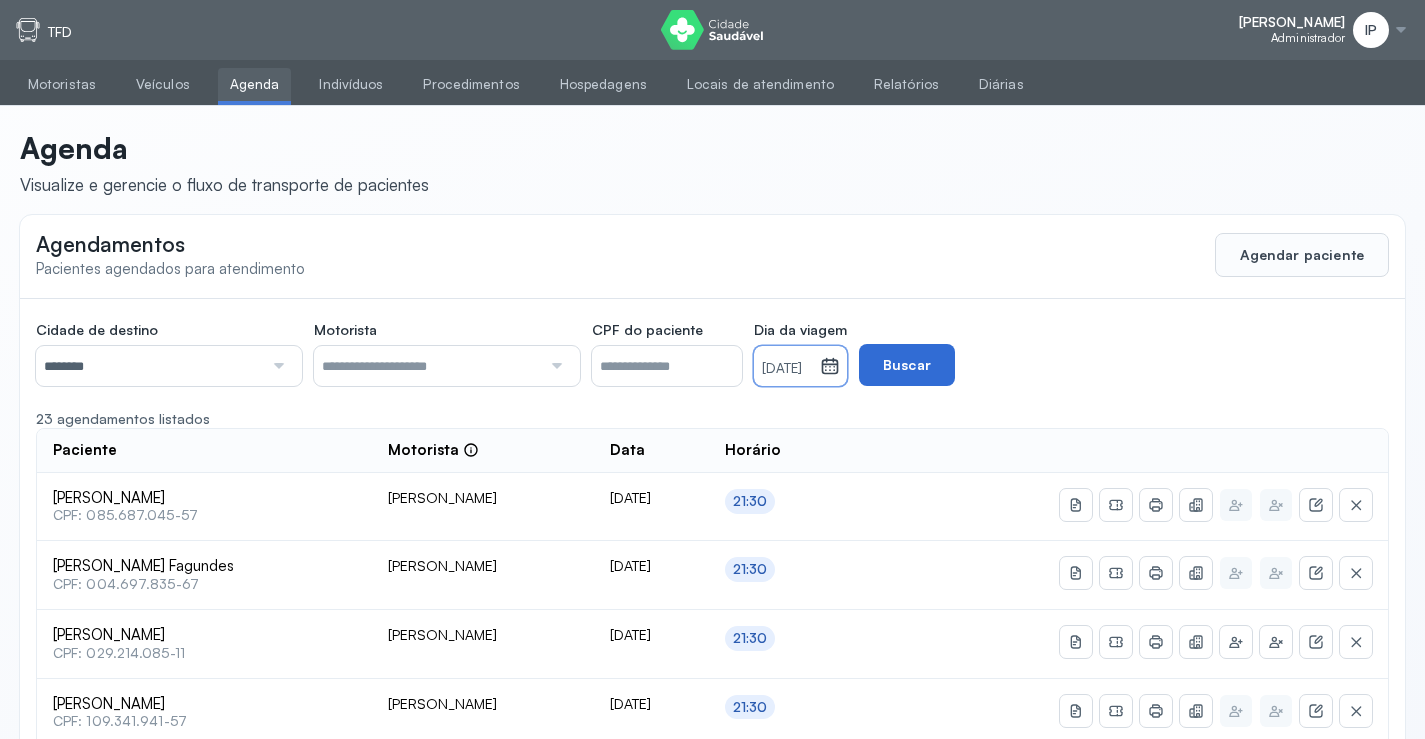 click on "Buscar" at bounding box center (907, 365) 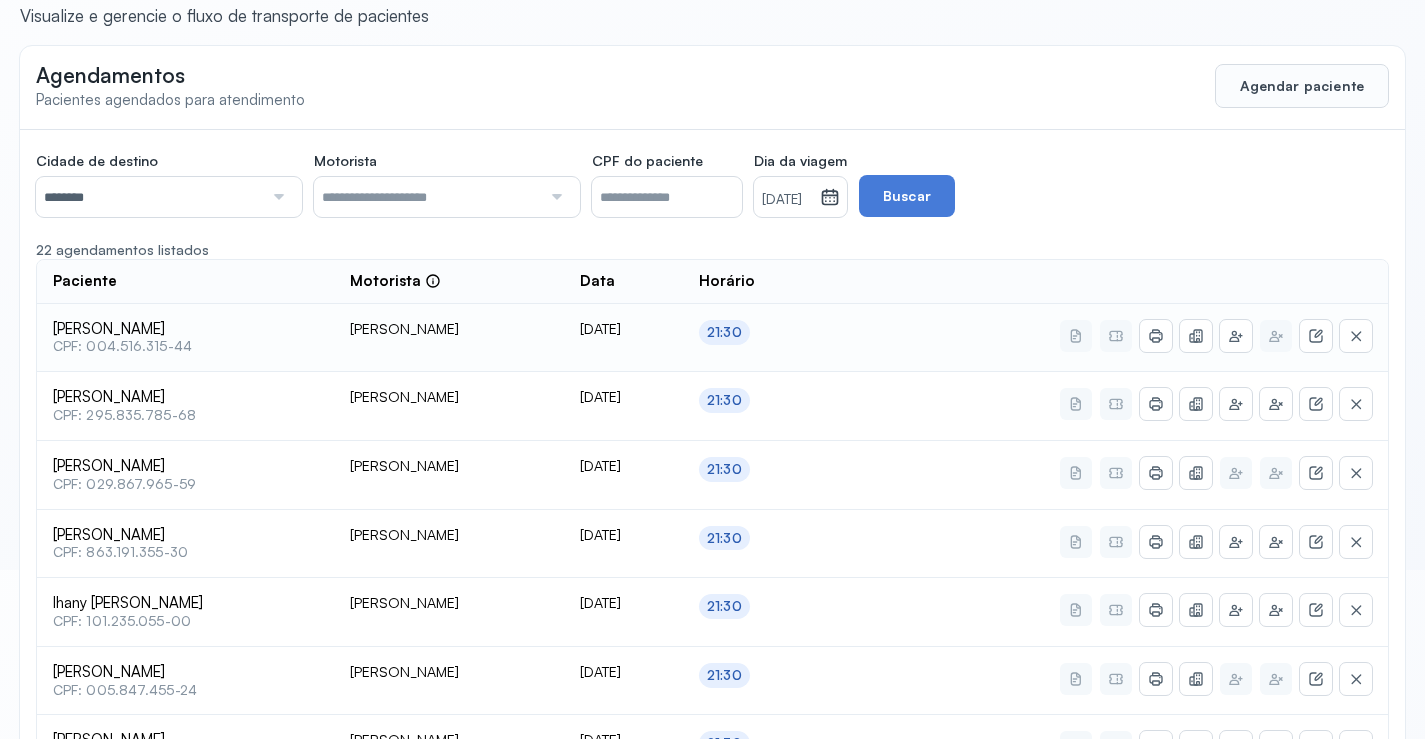 scroll, scrollTop: 200, scrollLeft: 0, axis: vertical 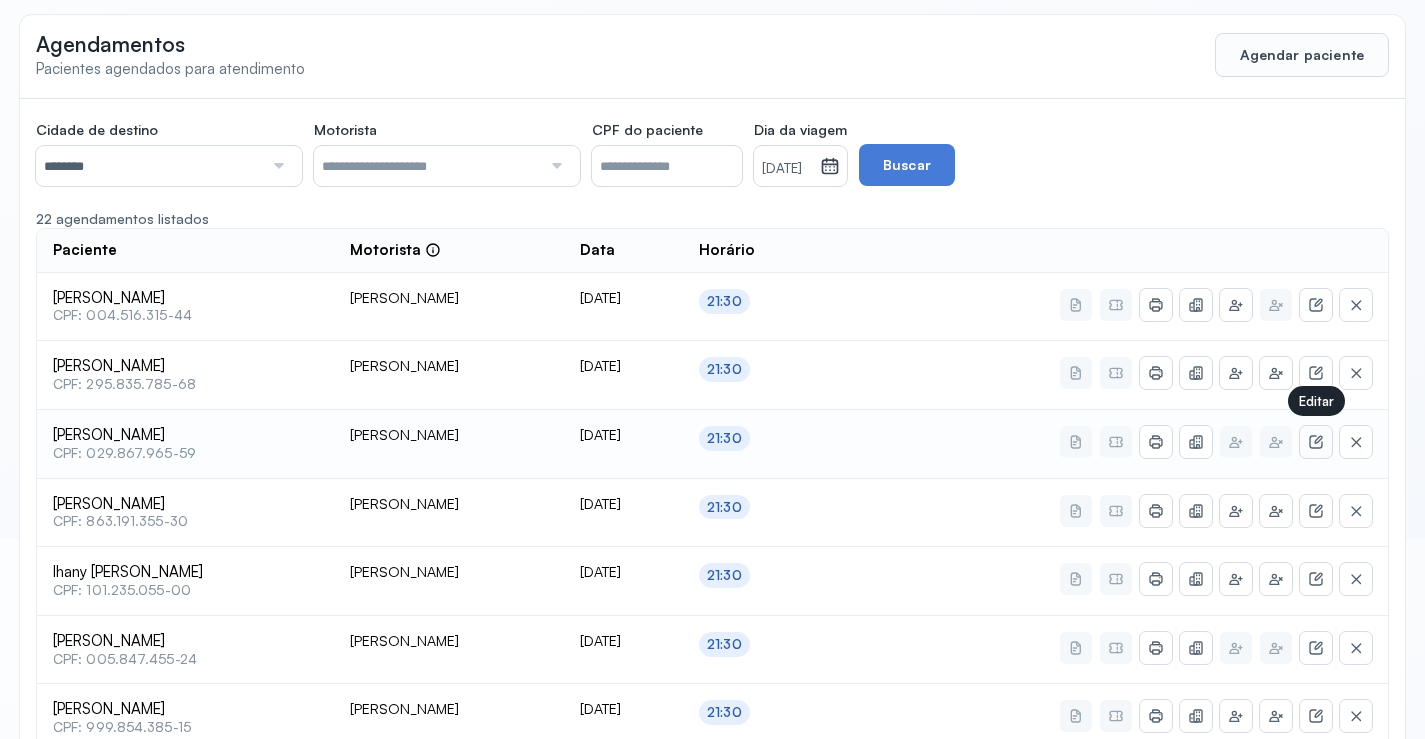 click 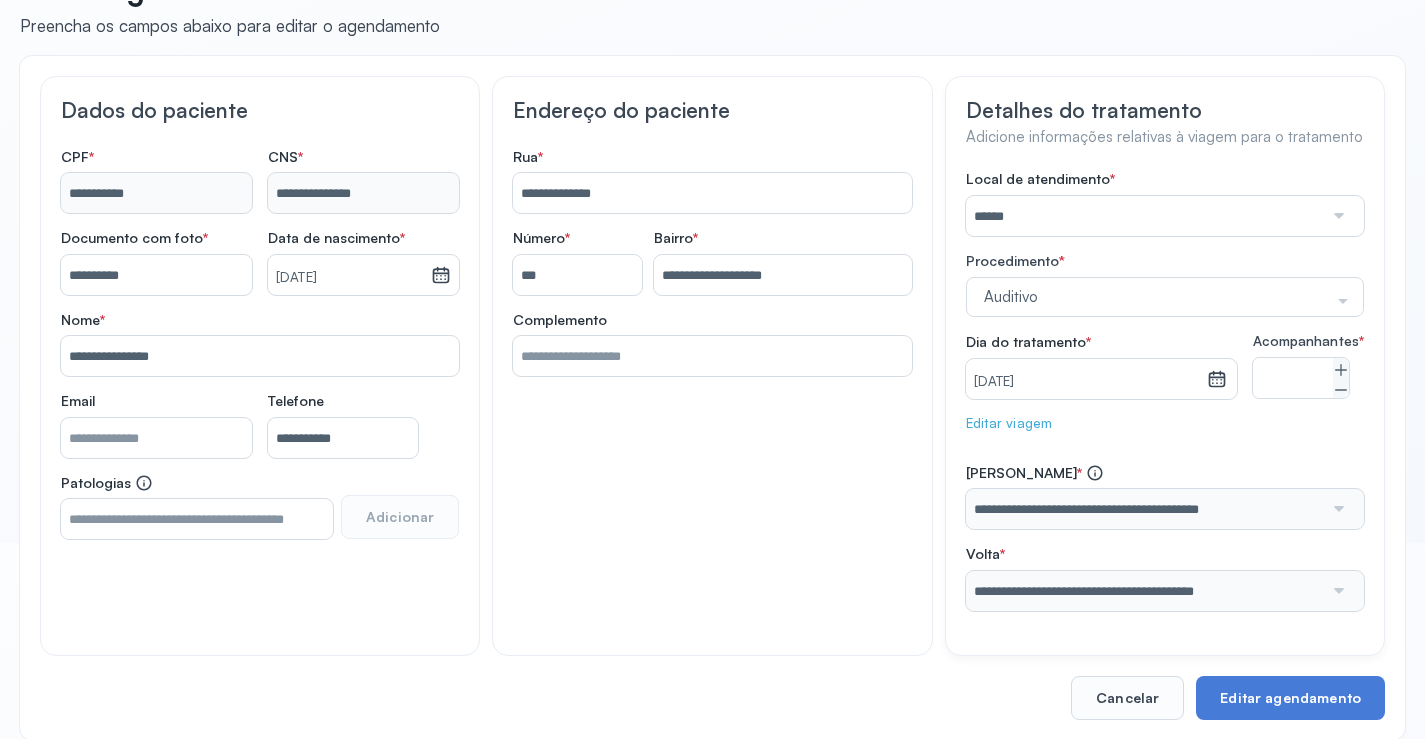 scroll, scrollTop: 200, scrollLeft: 0, axis: vertical 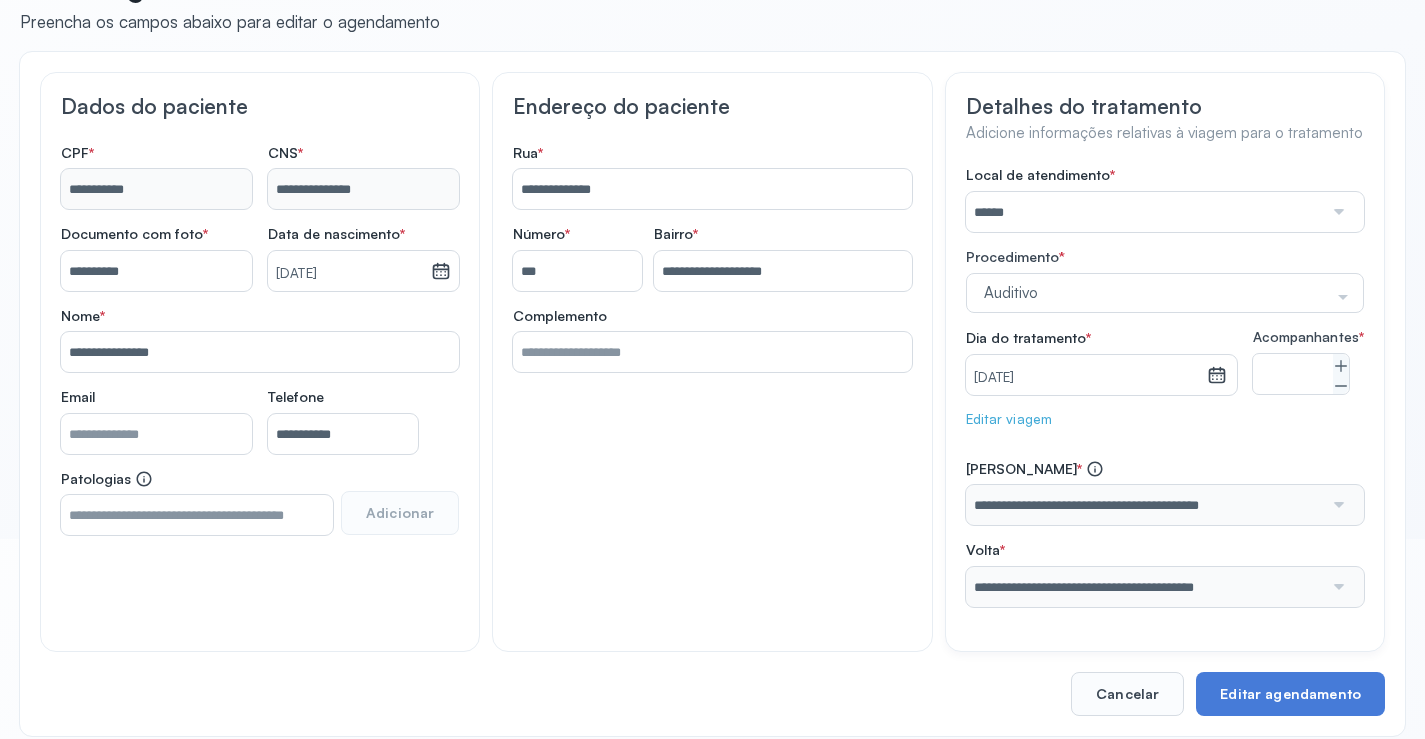 click on "**********" at bounding box center (260, 352) 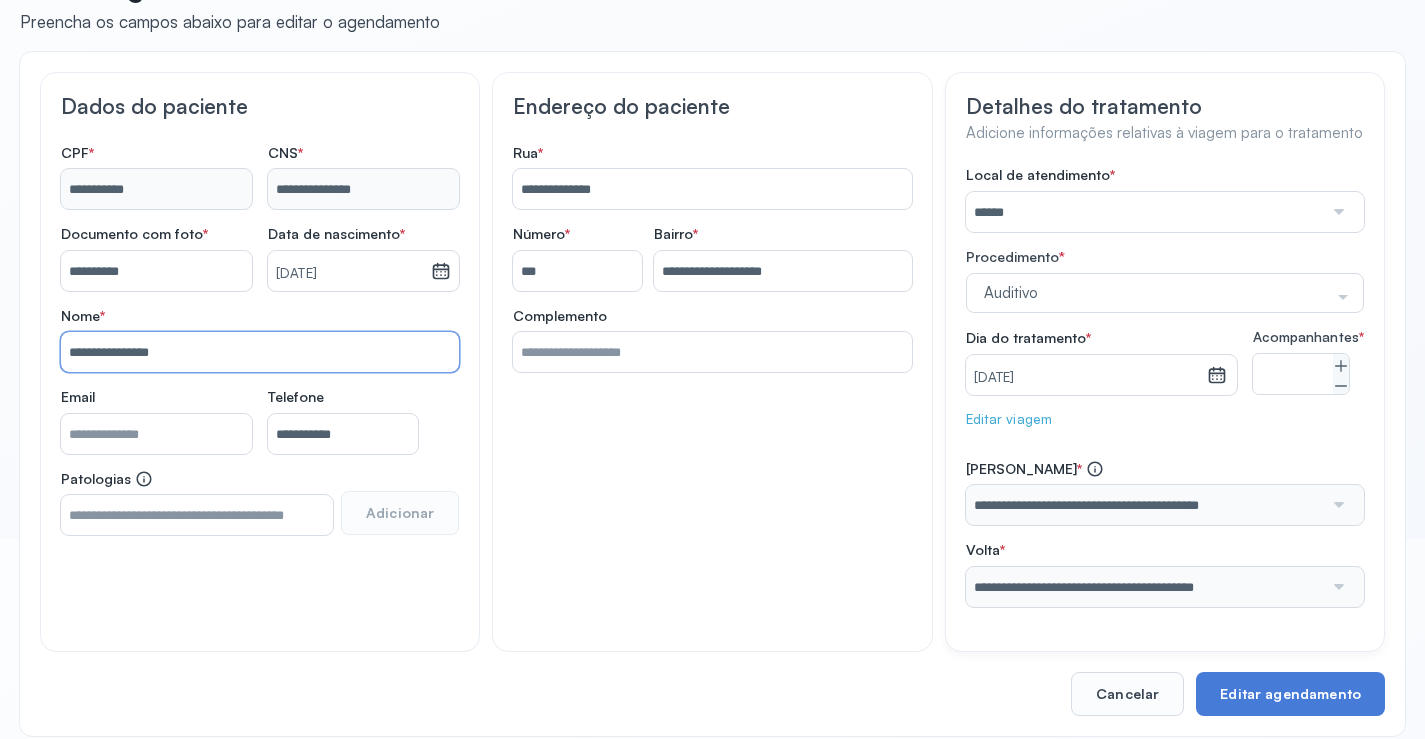 click on "**********" at bounding box center (260, 352) 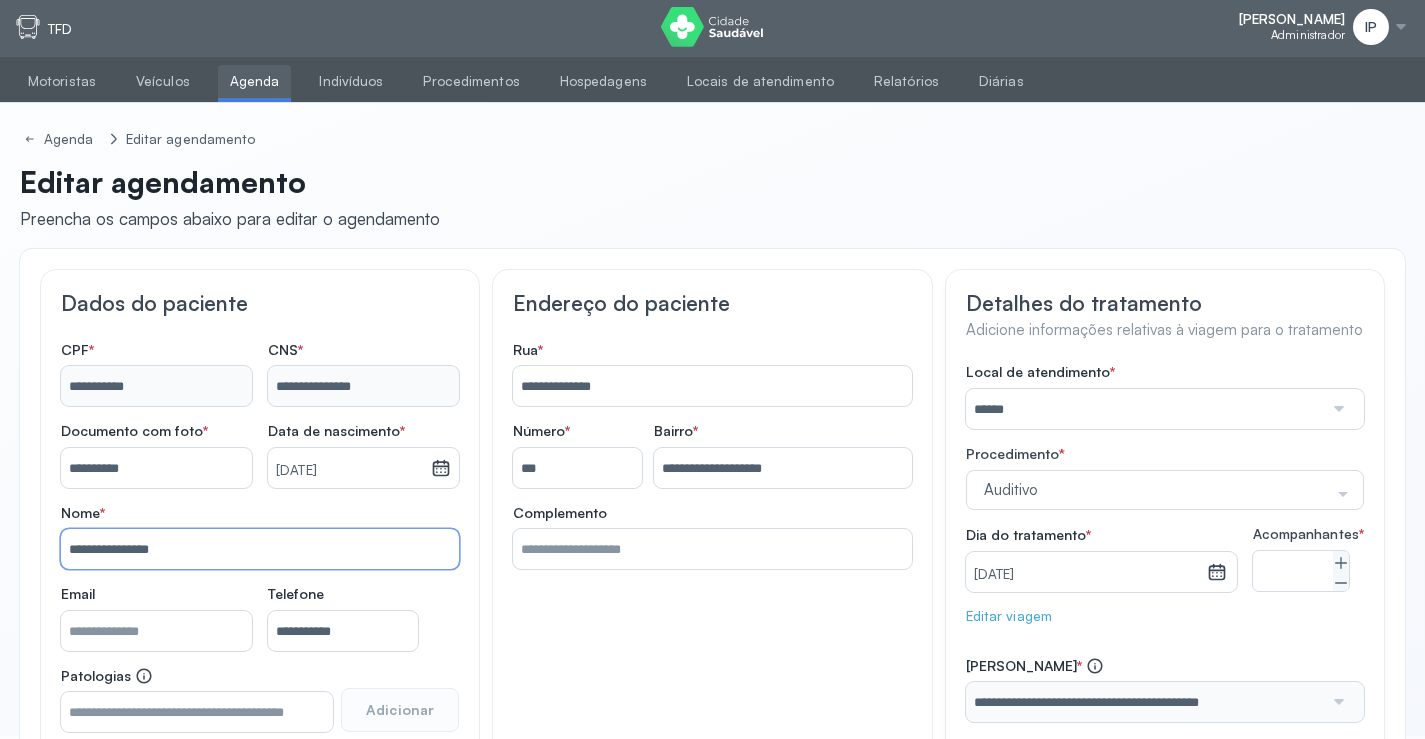scroll, scrollTop: 0, scrollLeft: 0, axis: both 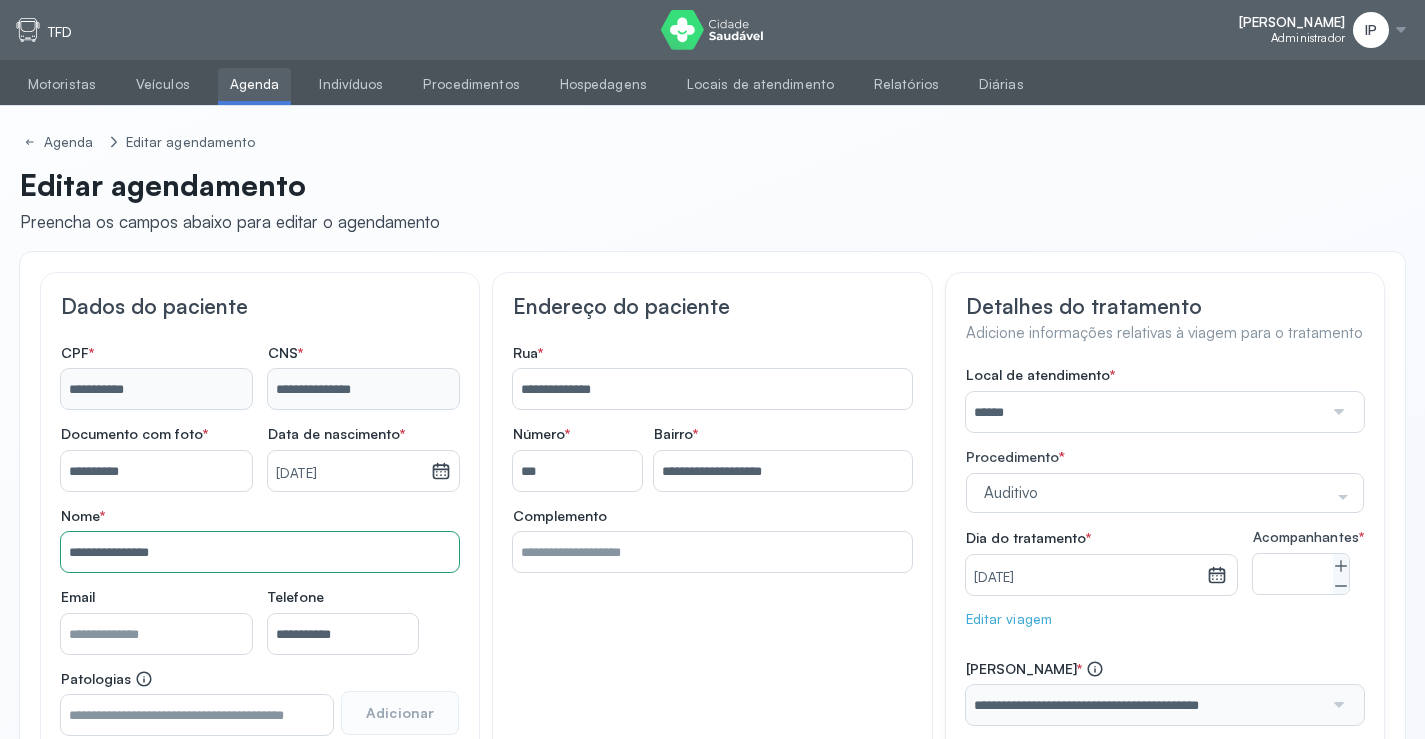 click on "Agenda" at bounding box center [255, 84] 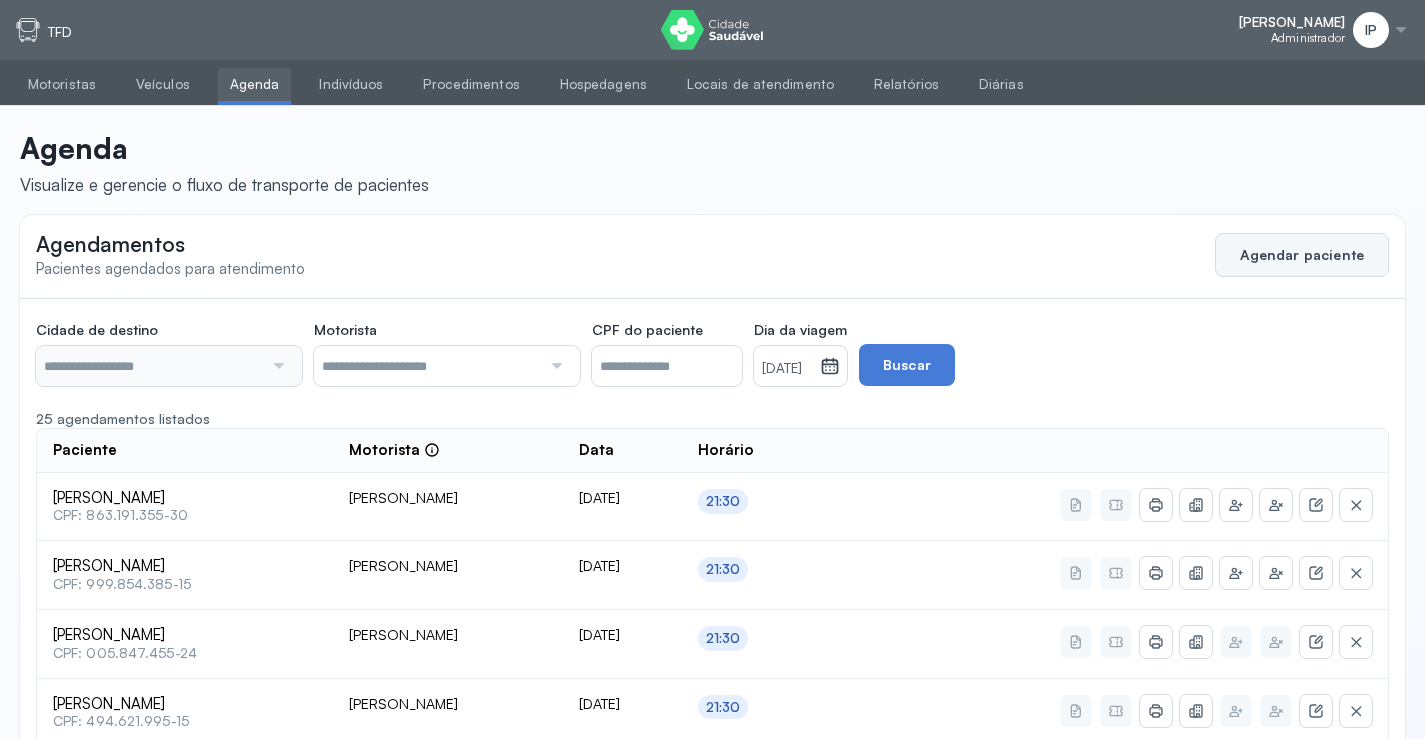 click on "Agendar paciente" 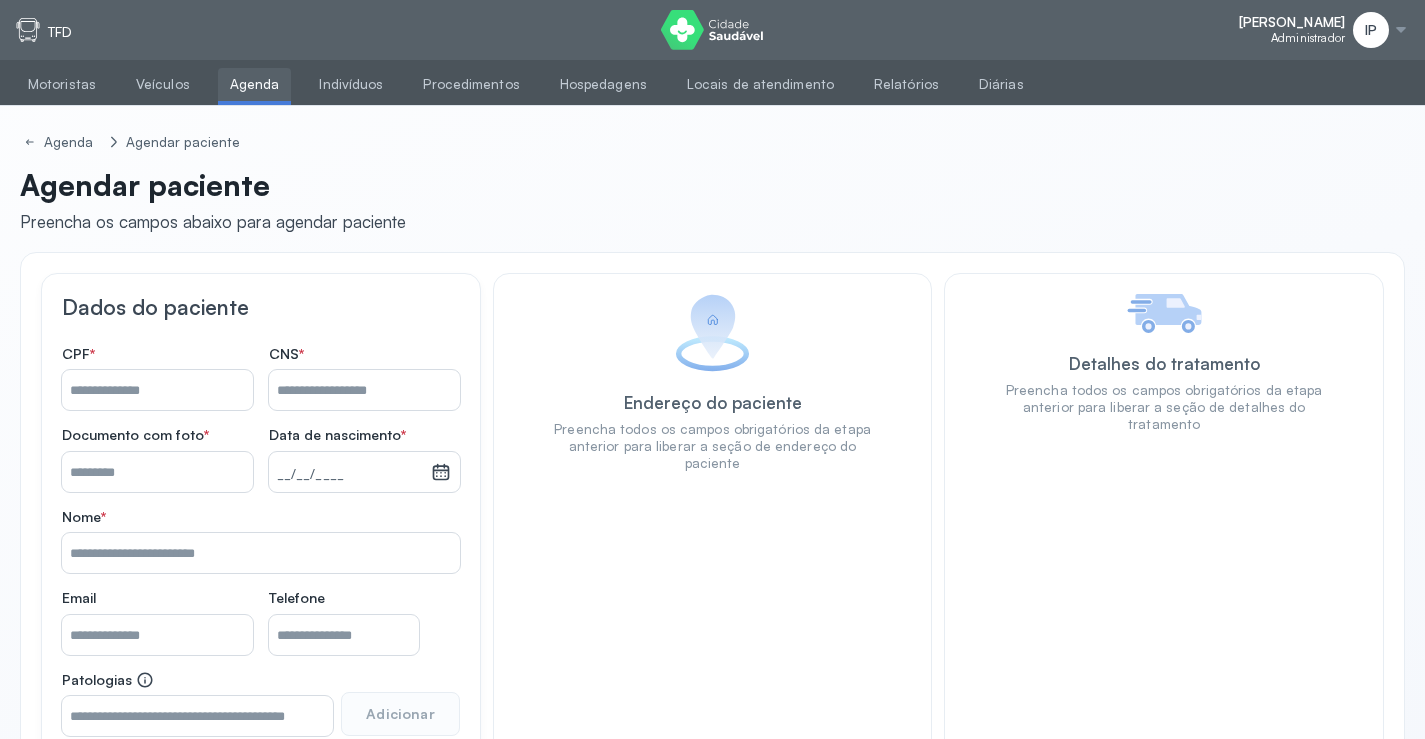 click on "Nome   *" at bounding box center [157, 390] 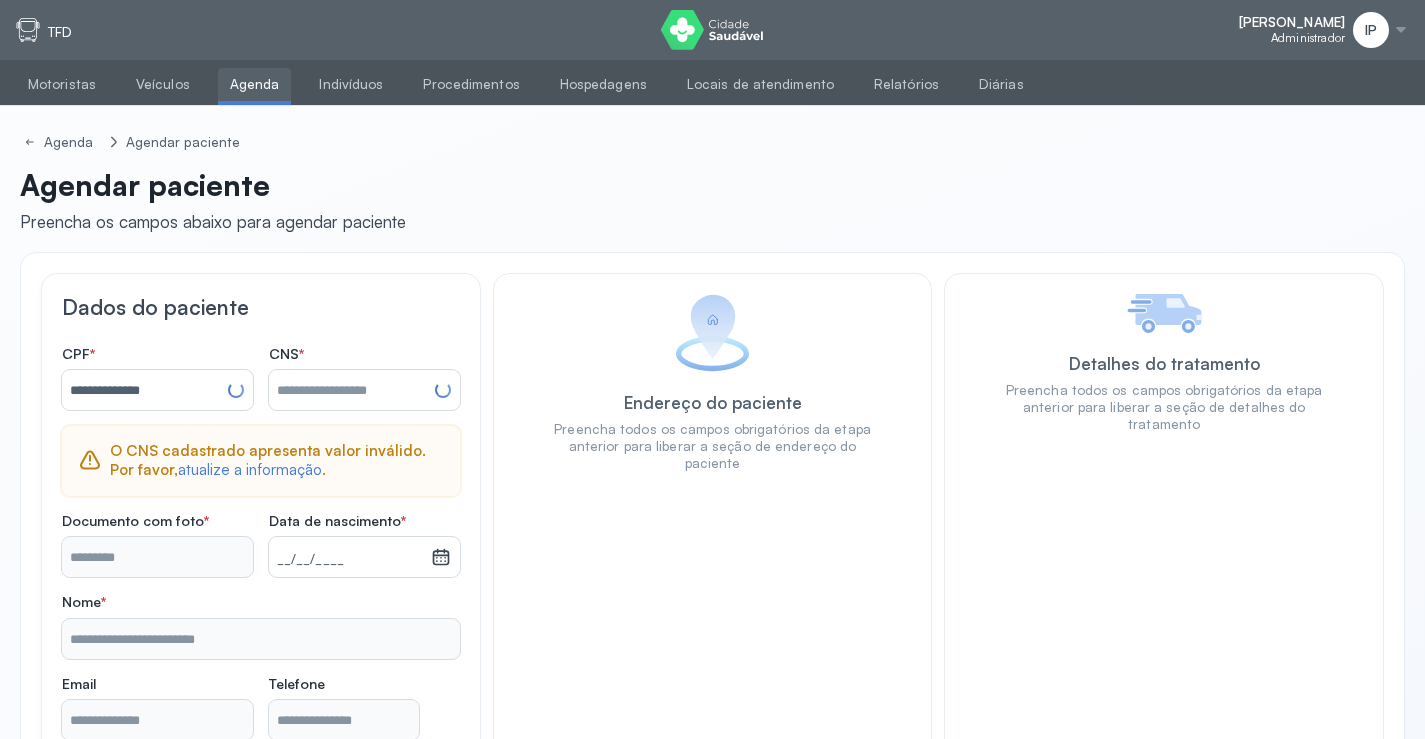 type on "**********" 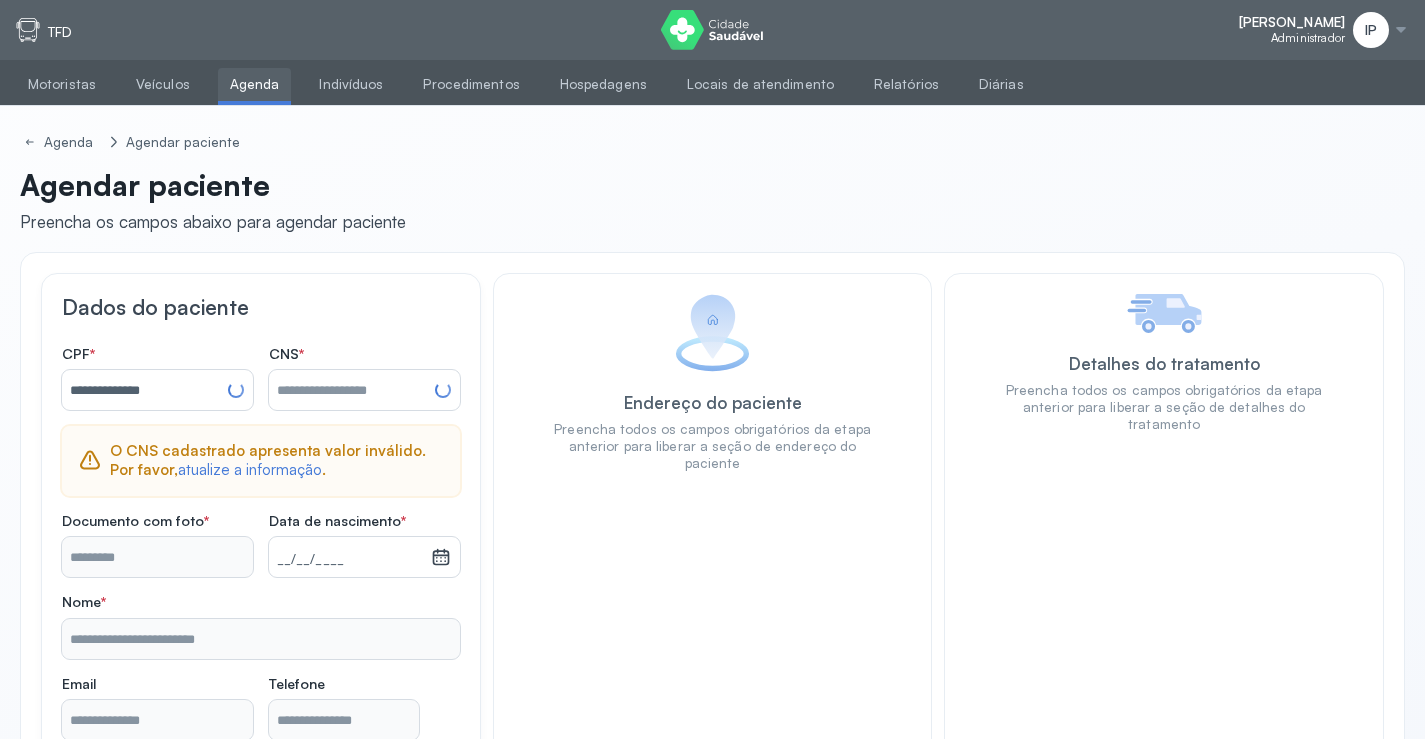 type on "**********" 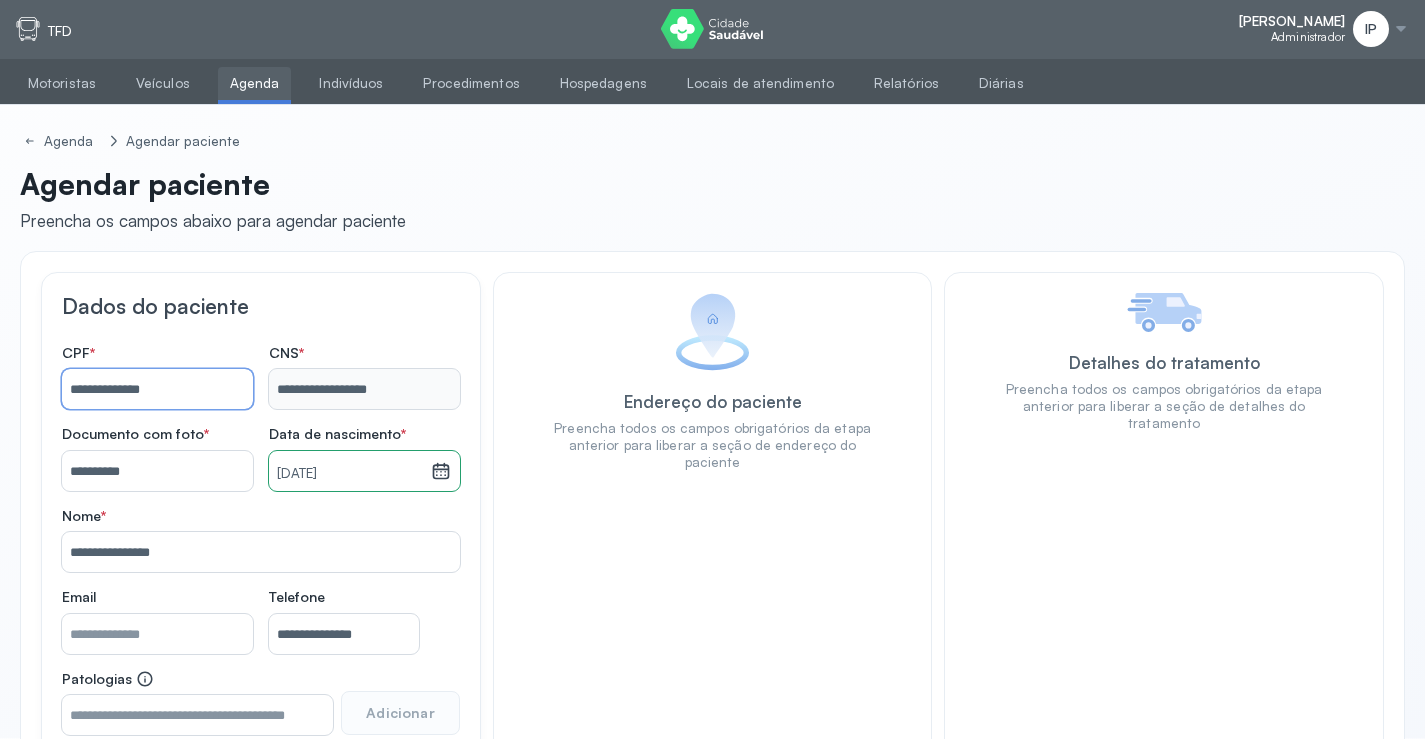 scroll, scrollTop: 0, scrollLeft: 0, axis: both 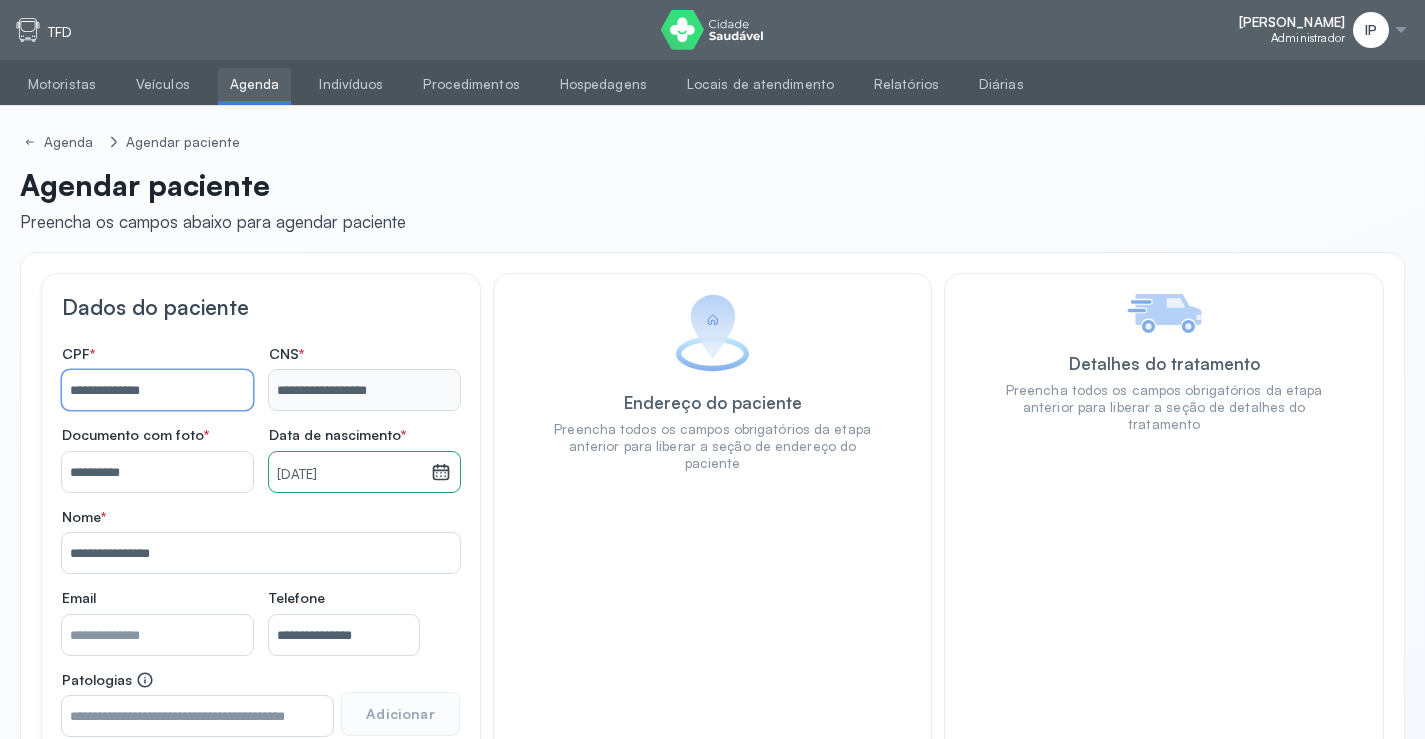 type on "**********" 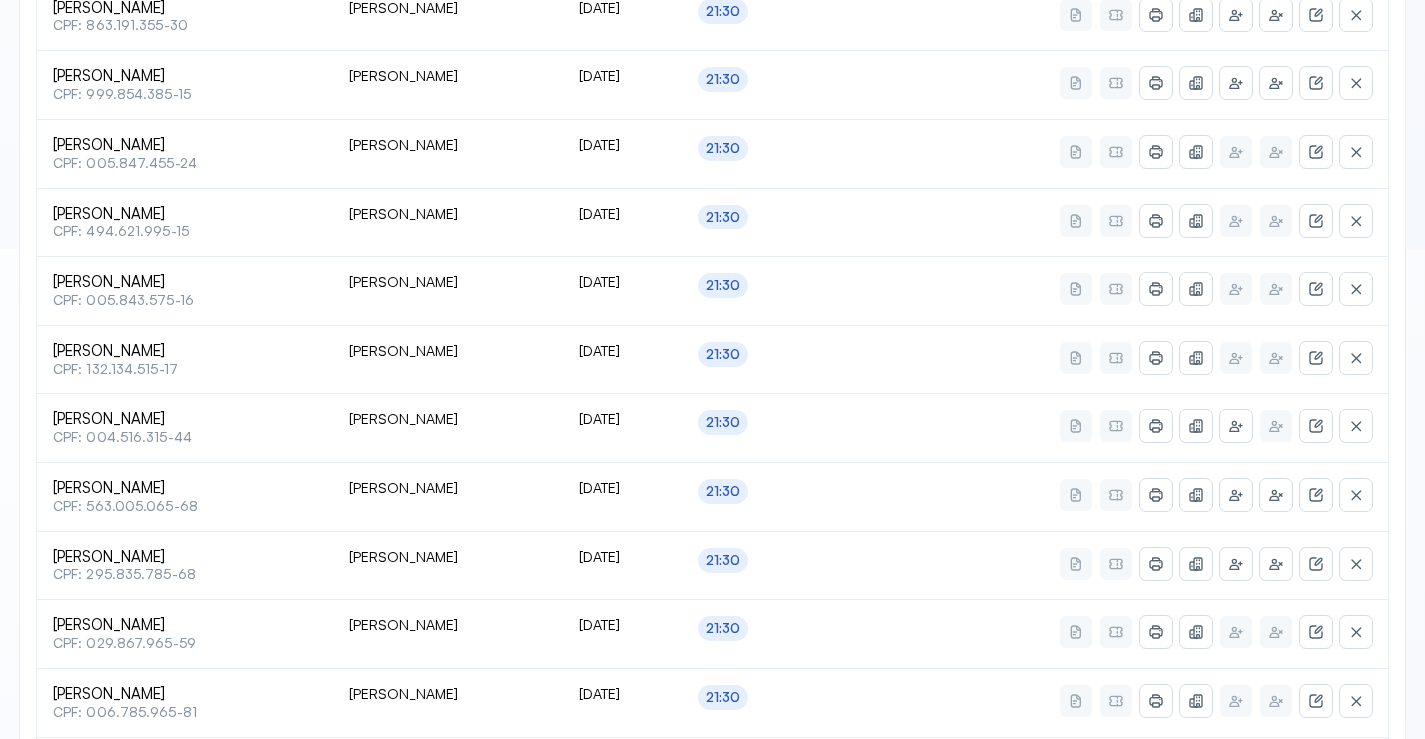 type on "********" 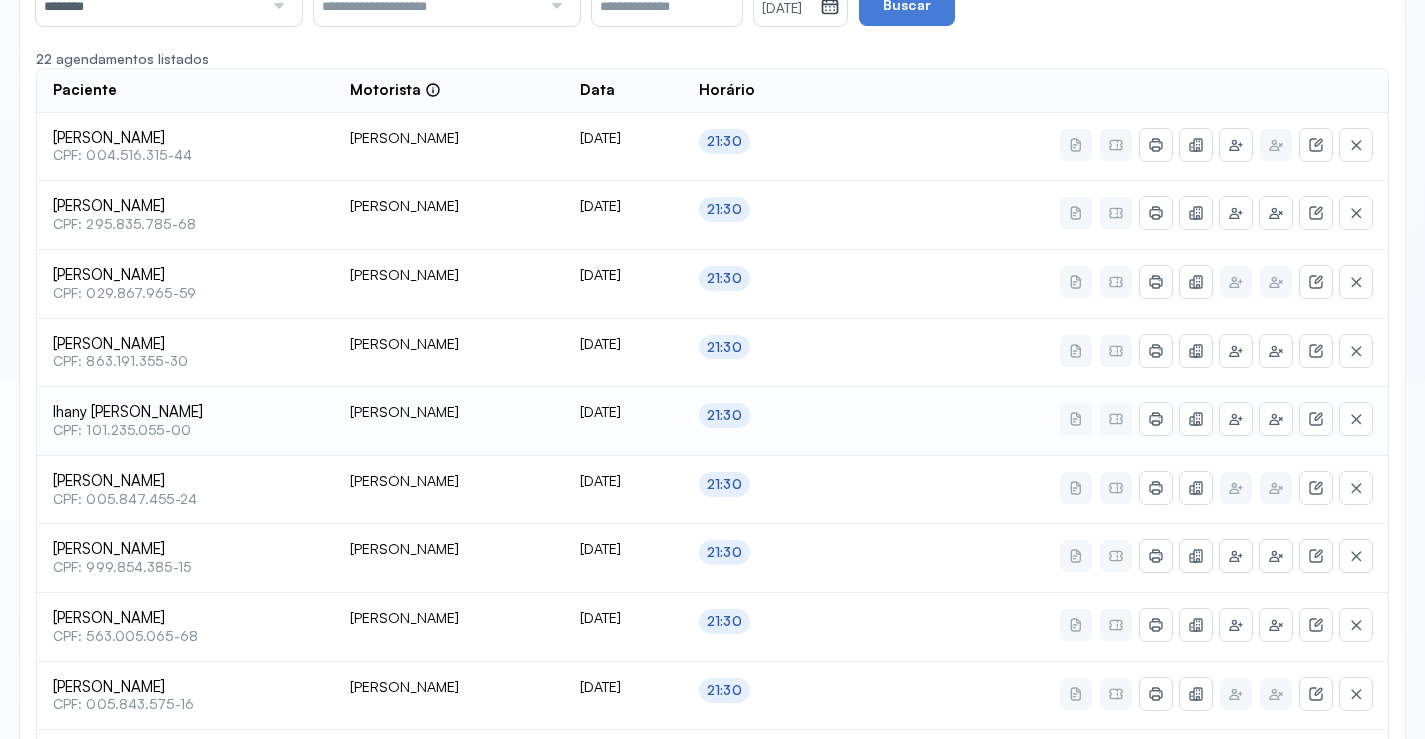 scroll, scrollTop: 353, scrollLeft: 0, axis: vertical 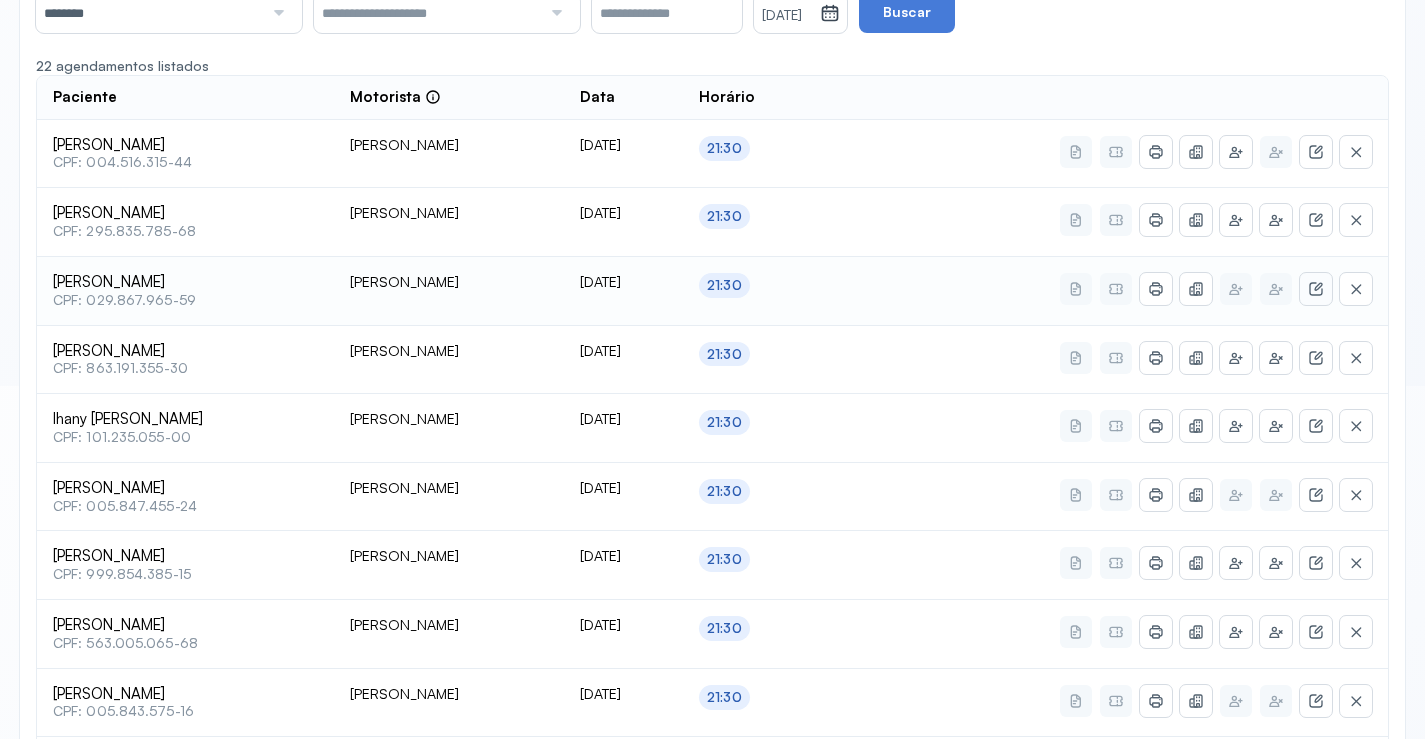 click 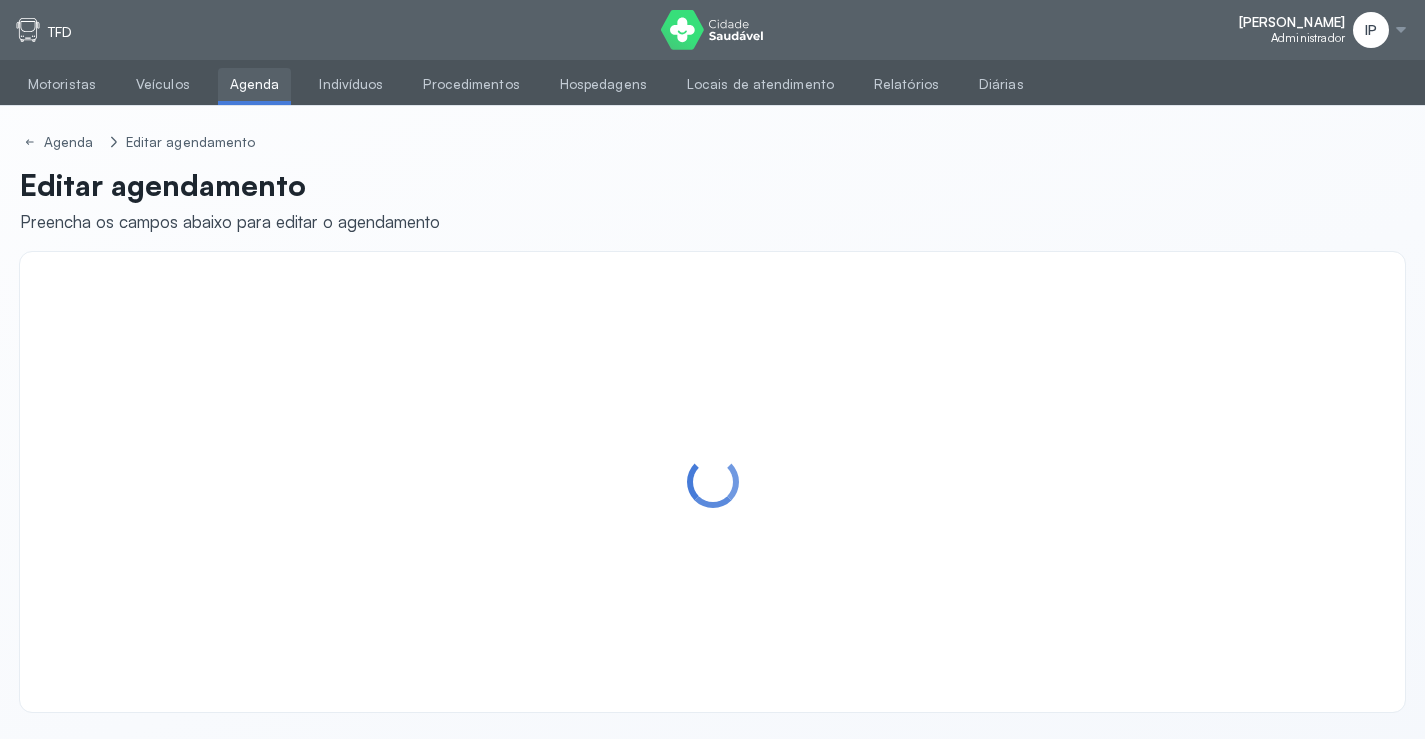 scroll, scrollTop: 0, scrollLeft: 0, axis: both 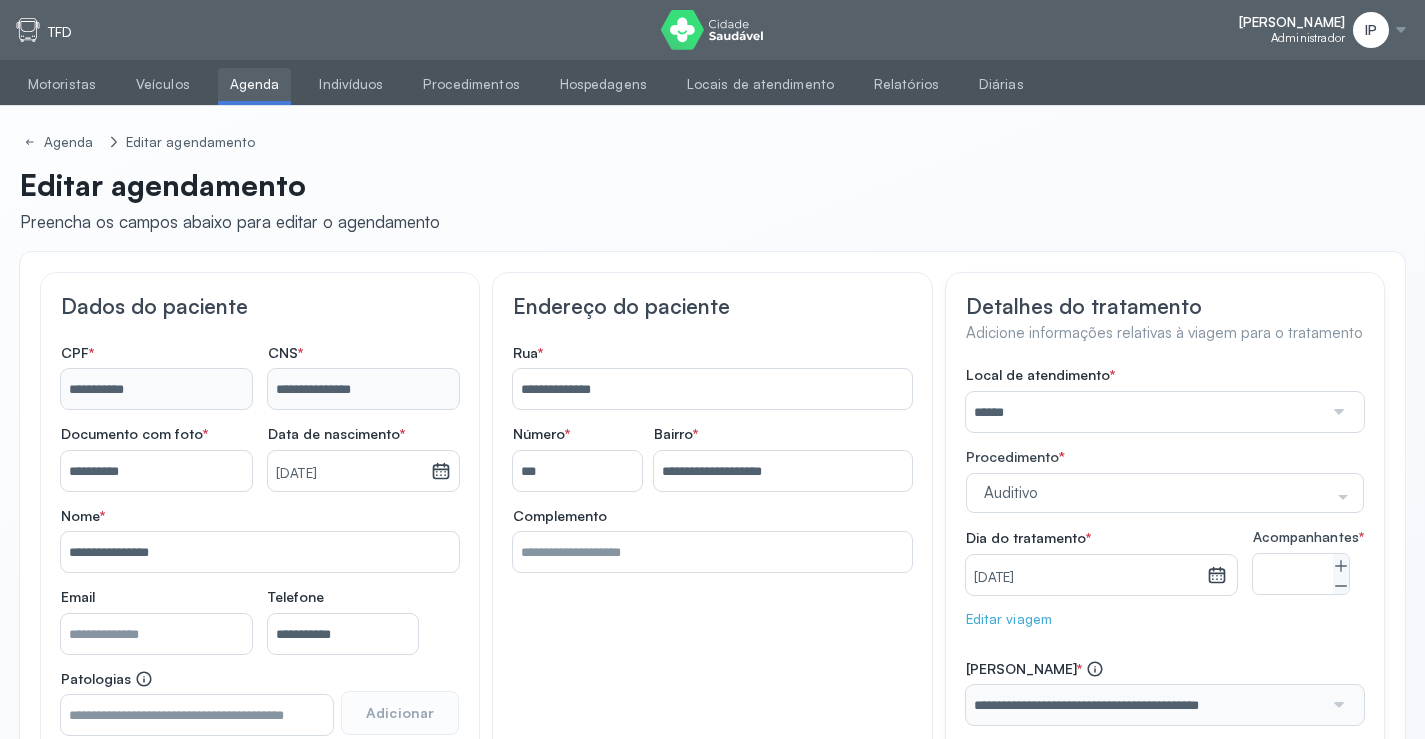 drag, startPoint x: 115, startPoint y: 553, endPoint x: 141, endPoint y: 608, distance: 60.835846 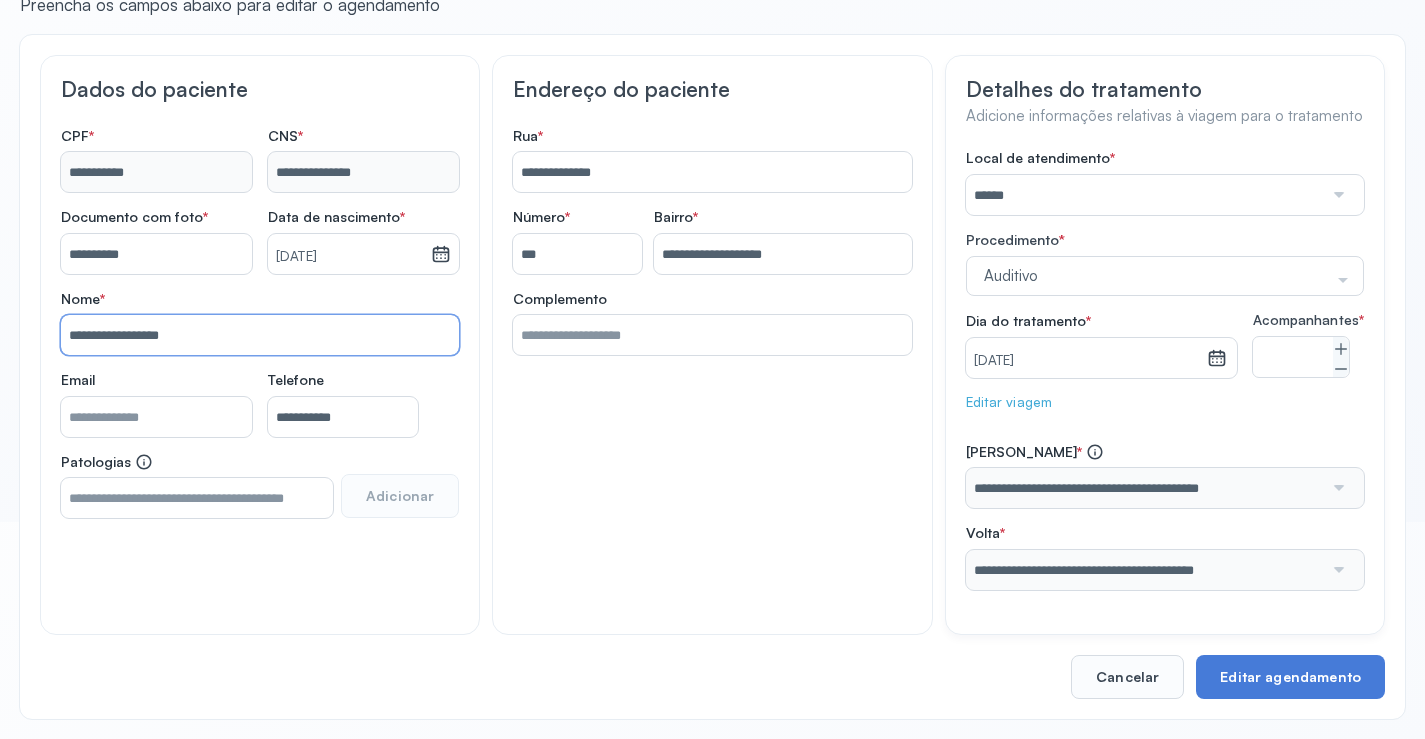 scroll, scrollTop: 233, scrollLeft: 0, axis: vertical 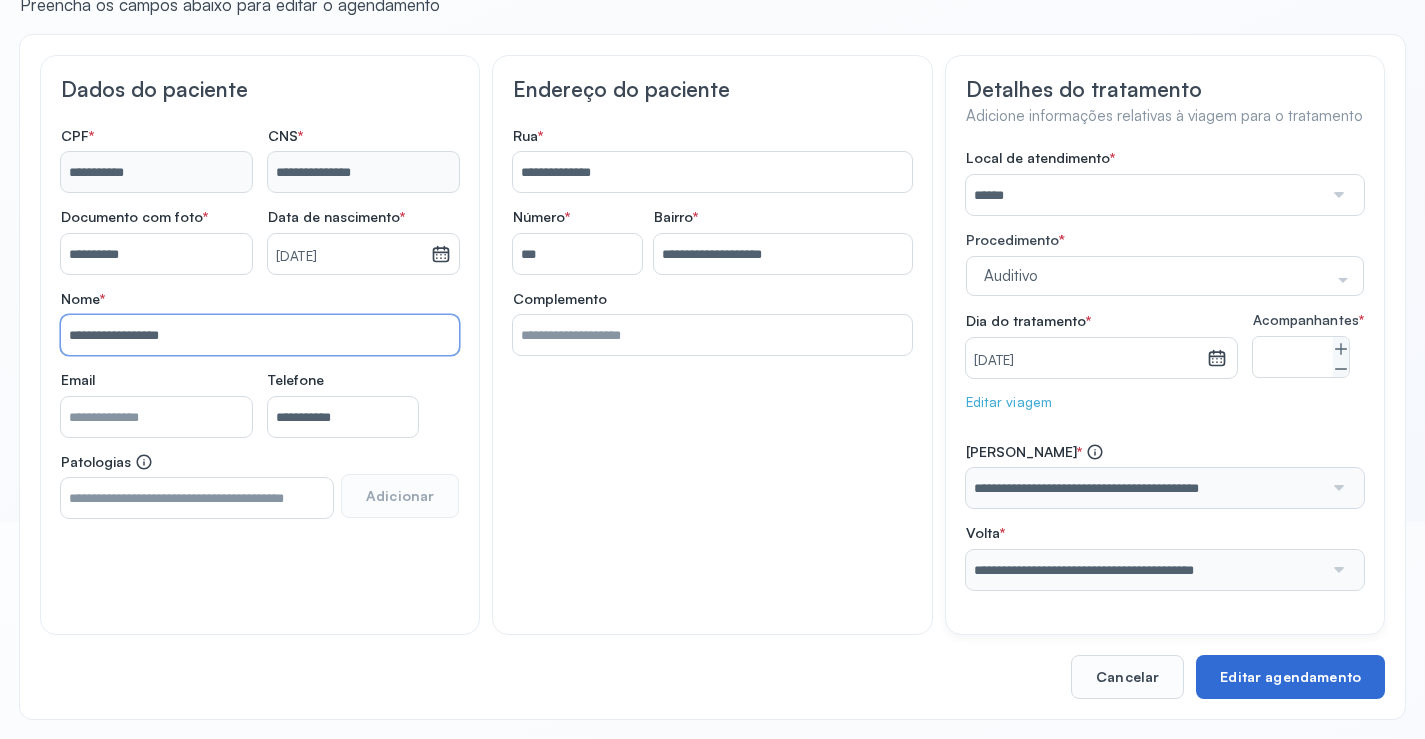 type on "**********" 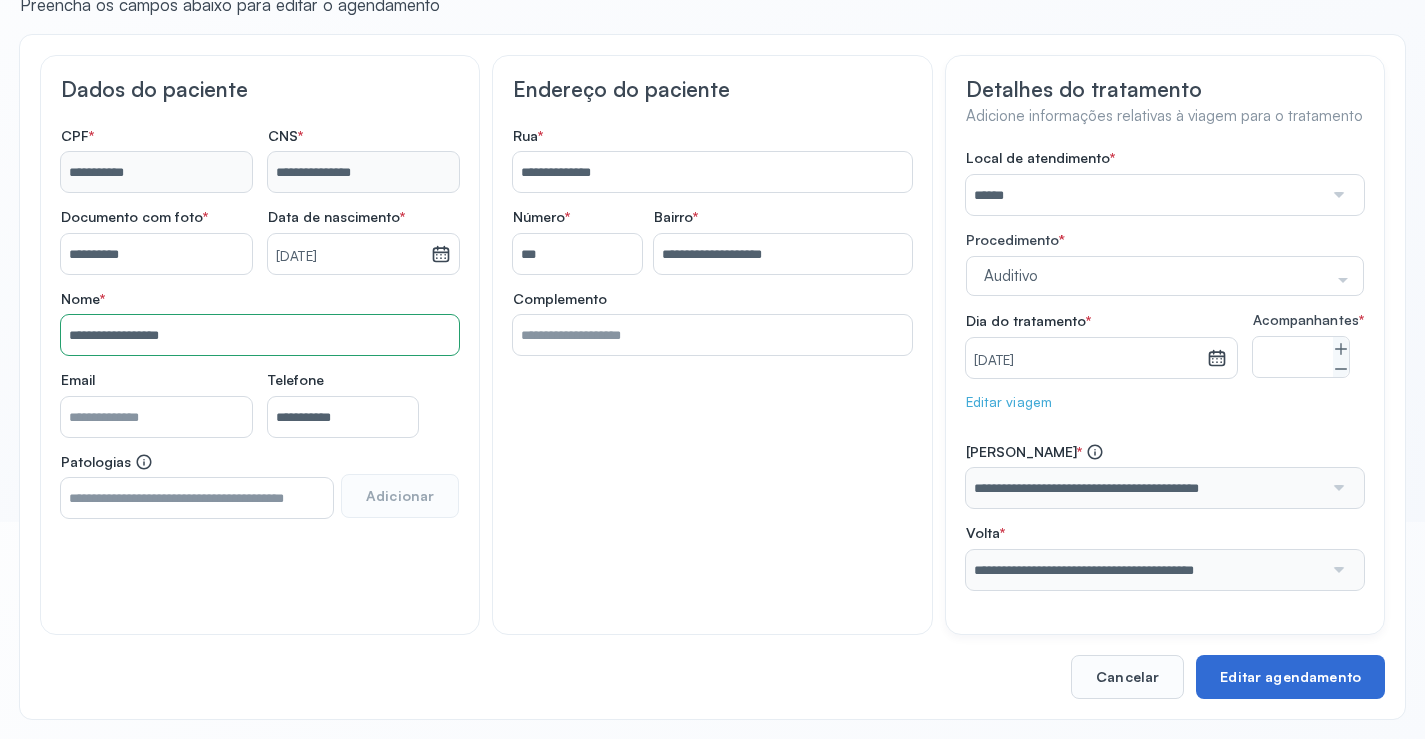 click on "Editar agendamento" at bounding box center [1290, 677] 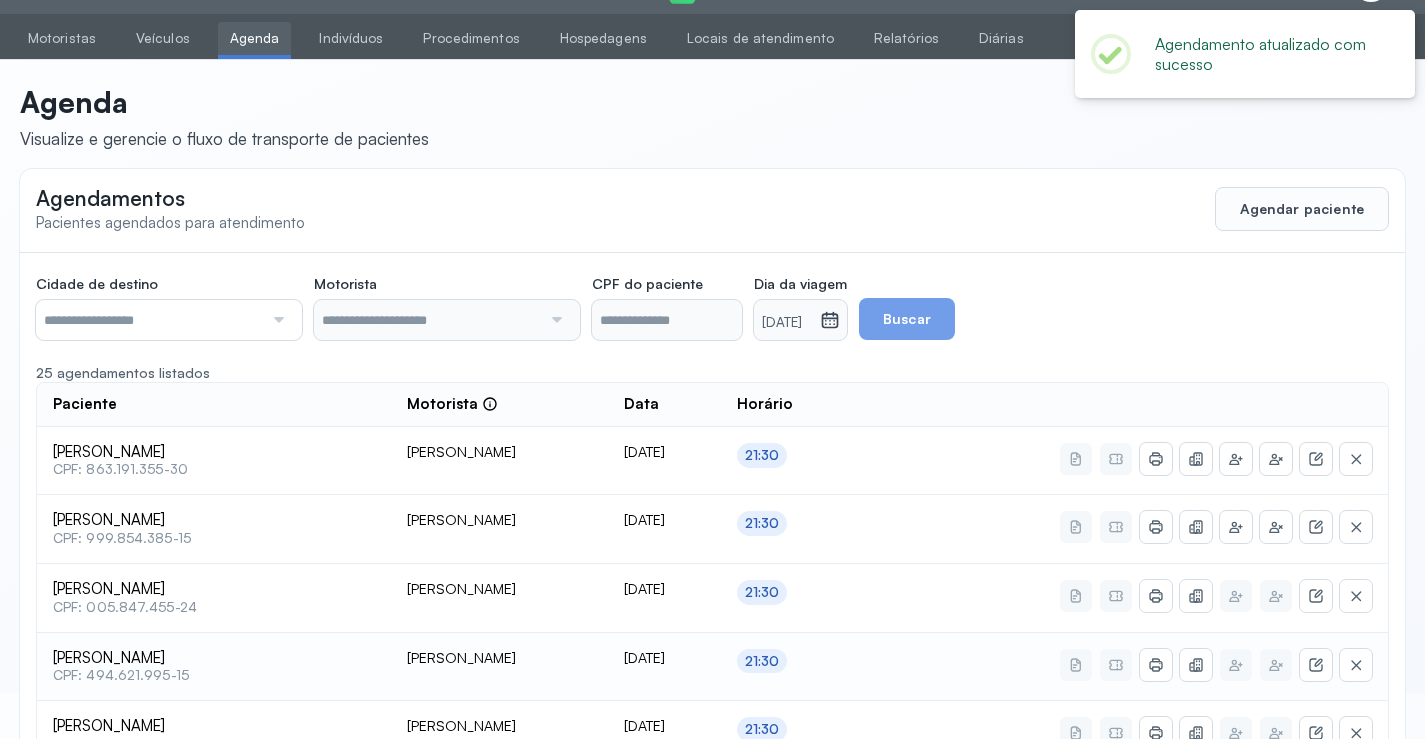 scroll, scrollTop: 233, scrollLeft: 0, axis: vertical 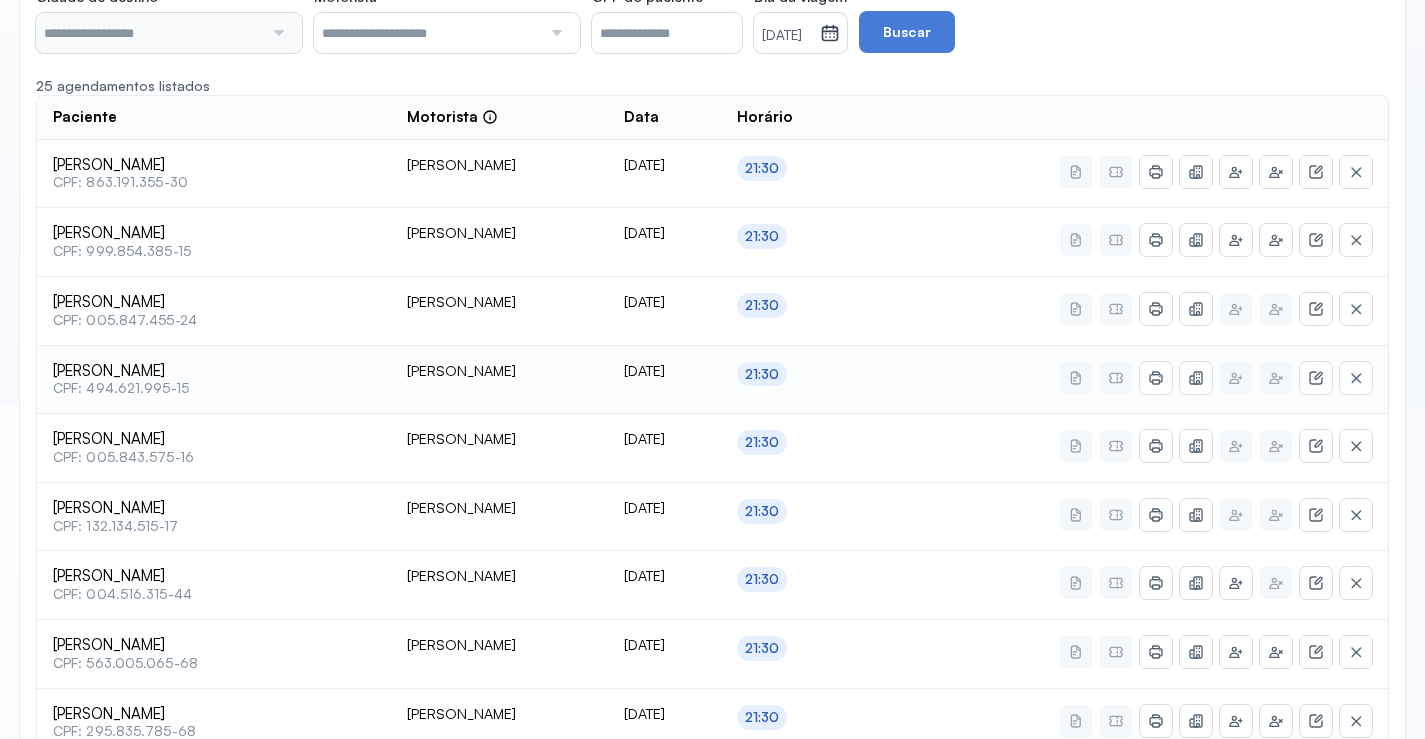 type on "********" 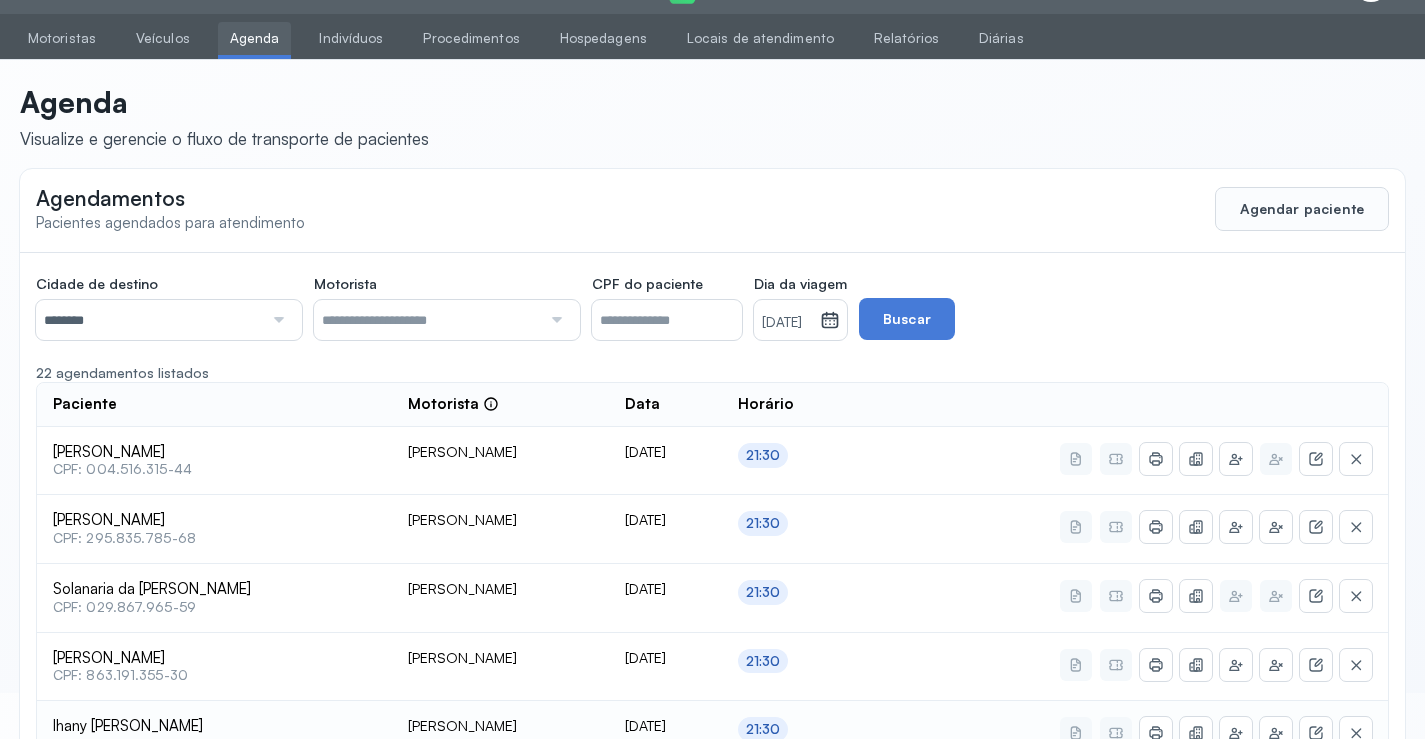 scroll, scrollTop: 333, scrollLeft: 0, axis: vertical 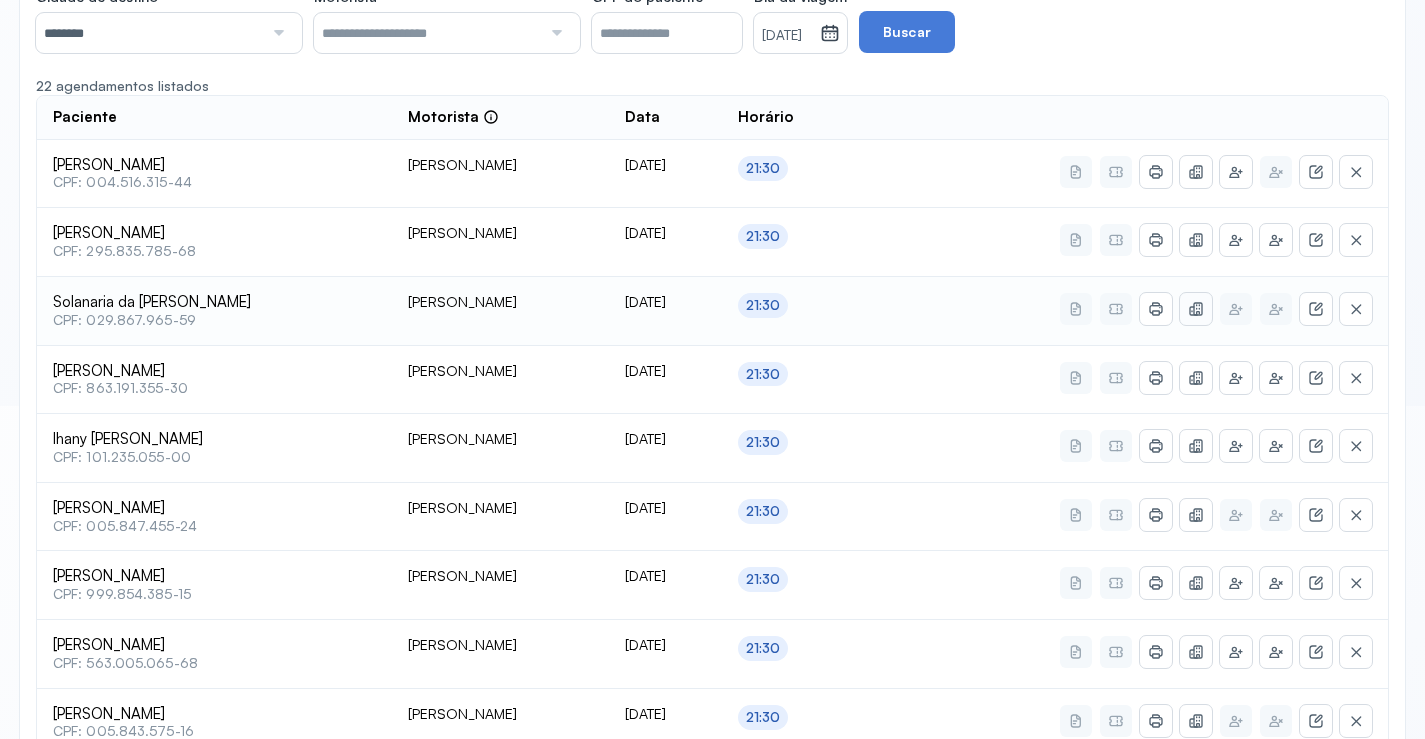 click 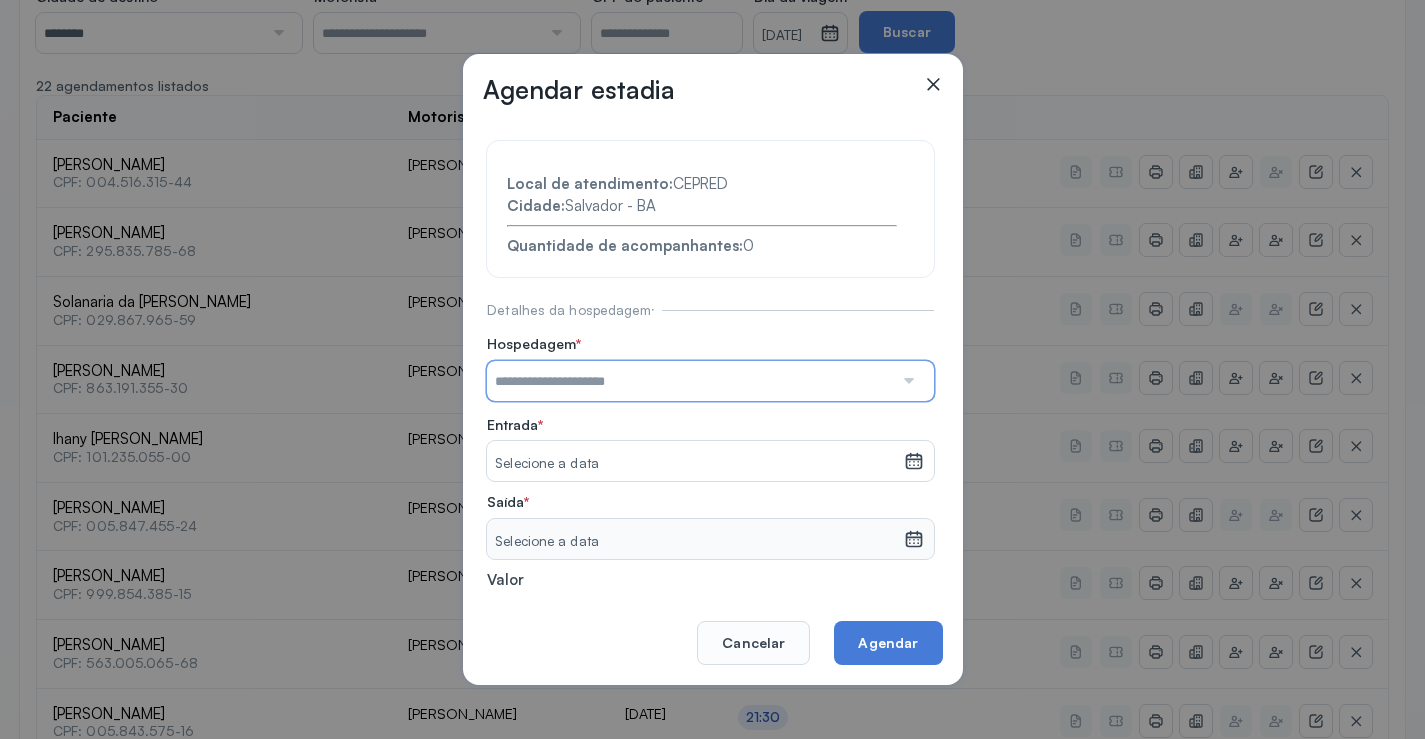 click at bounding box center [690, 381] 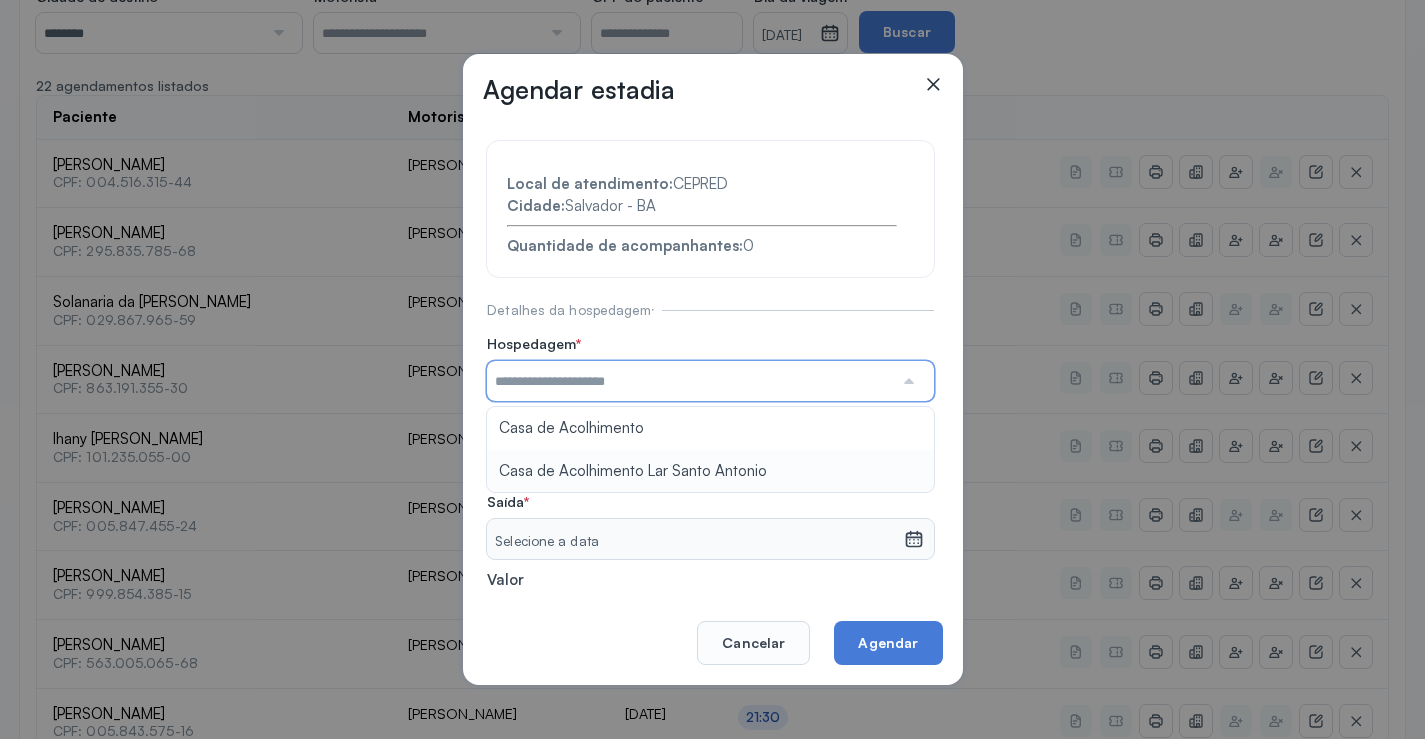 type on "**********" 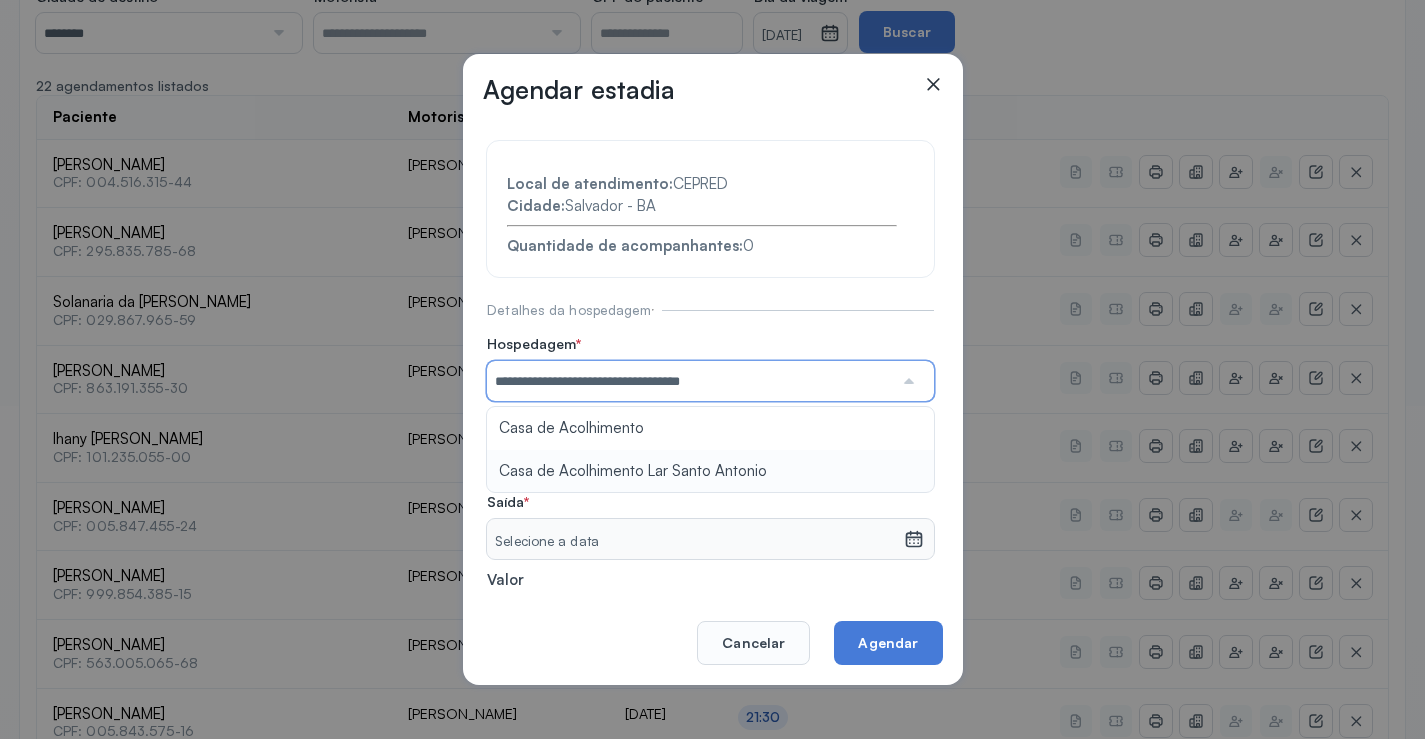click on "**********" at bounding box center (710, 436) 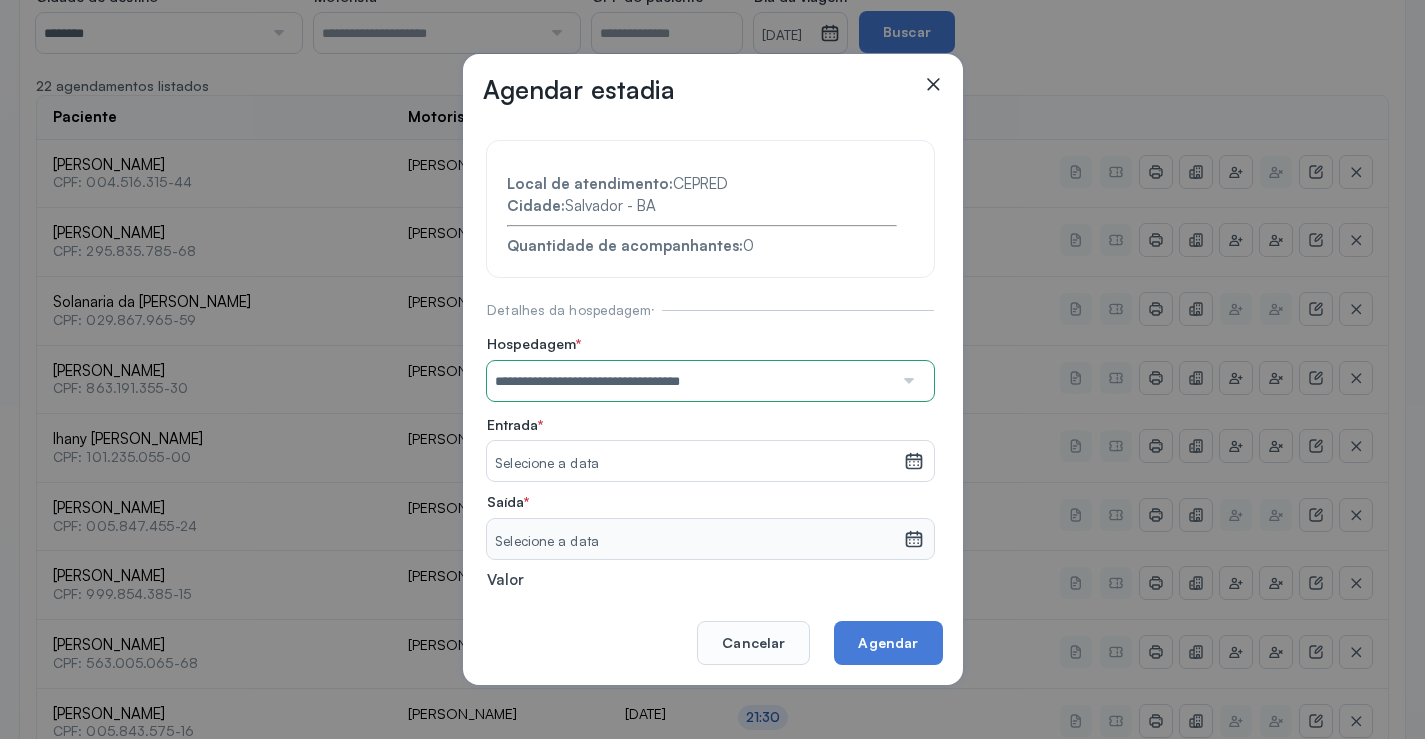 click on "Selecione a data" at bounding box center [695, 464] 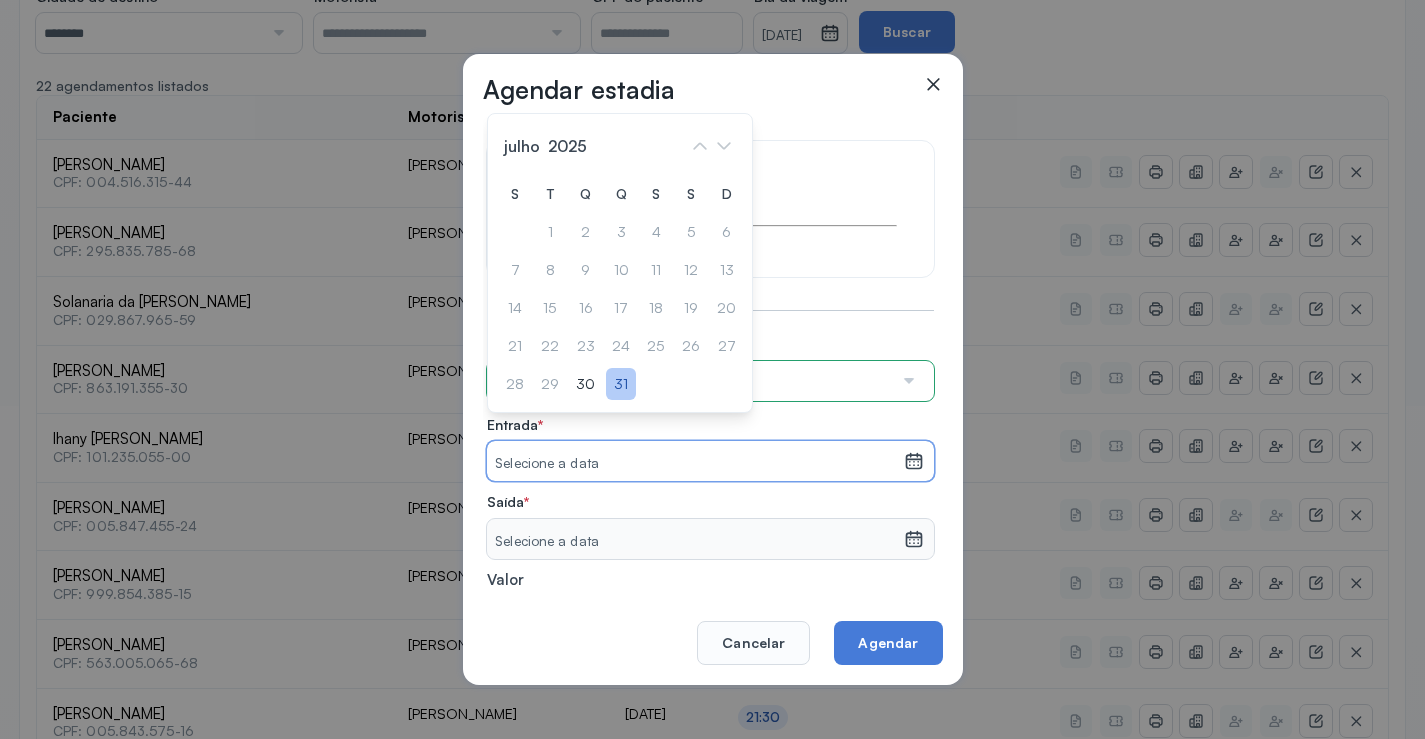 click on "31" 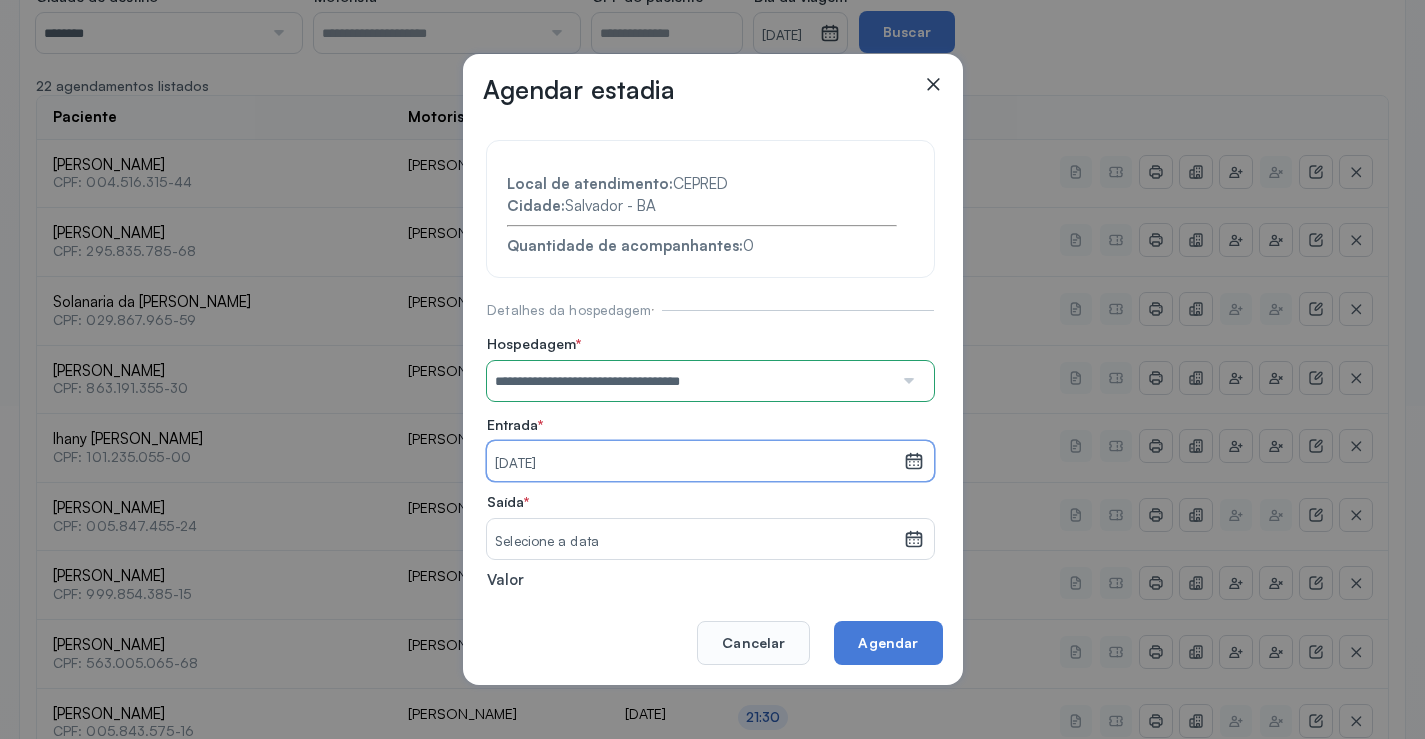 click on "Selecione a data" at bounding box center (695, 542) 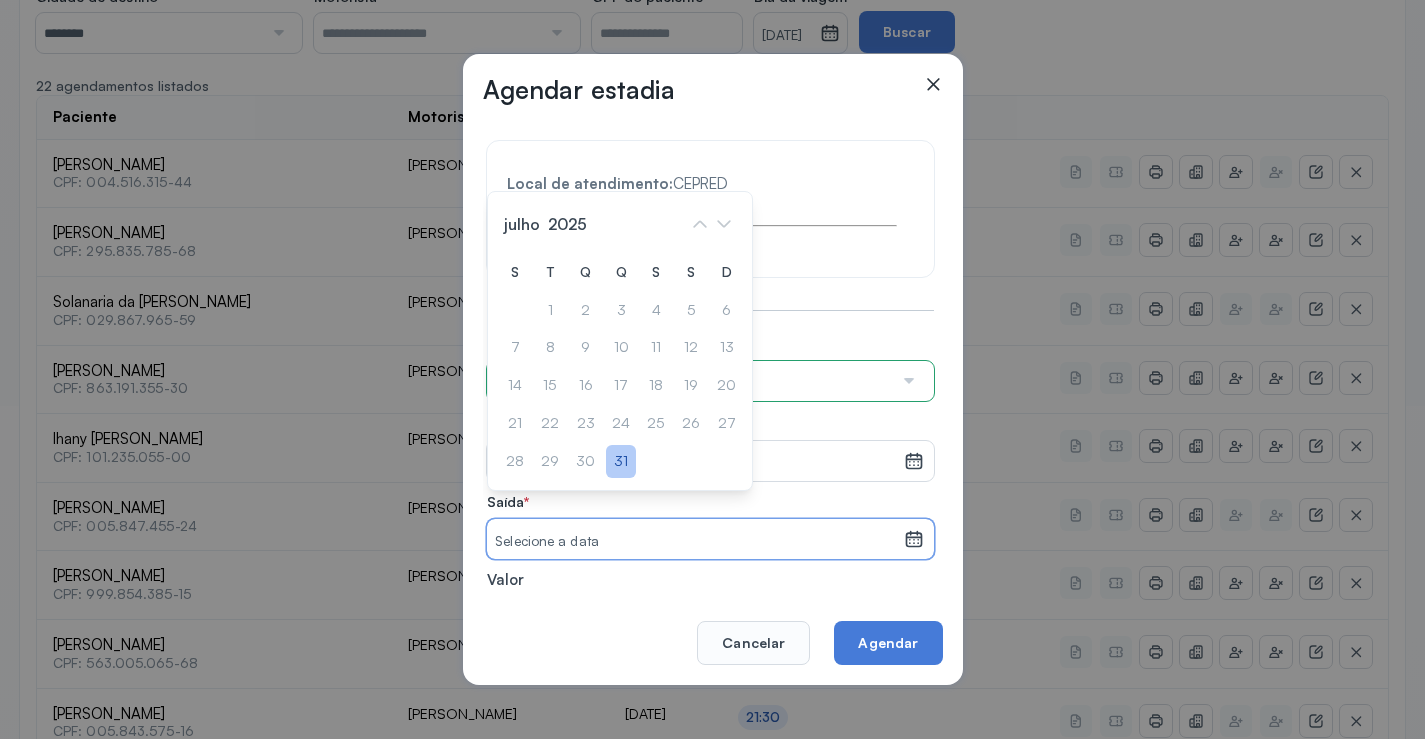 click on "31" 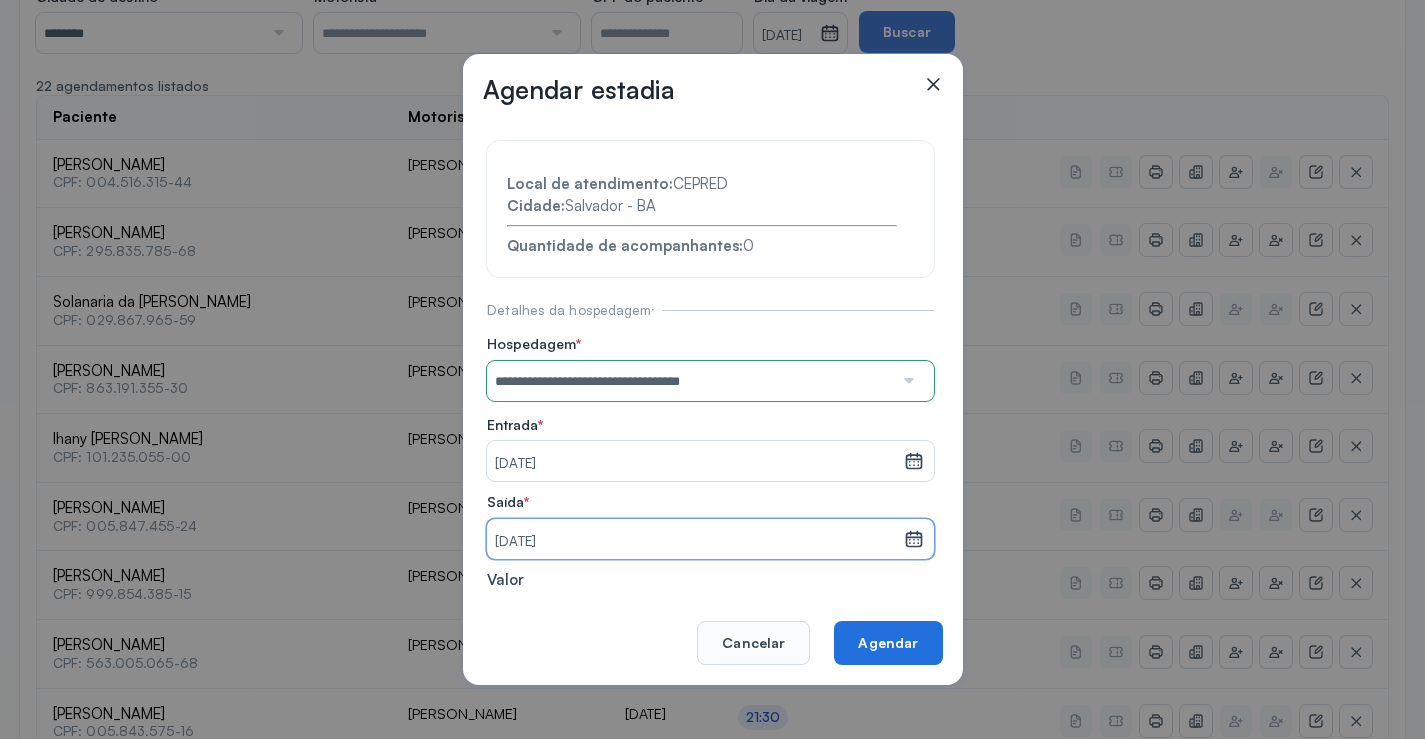 click on "Agendar" 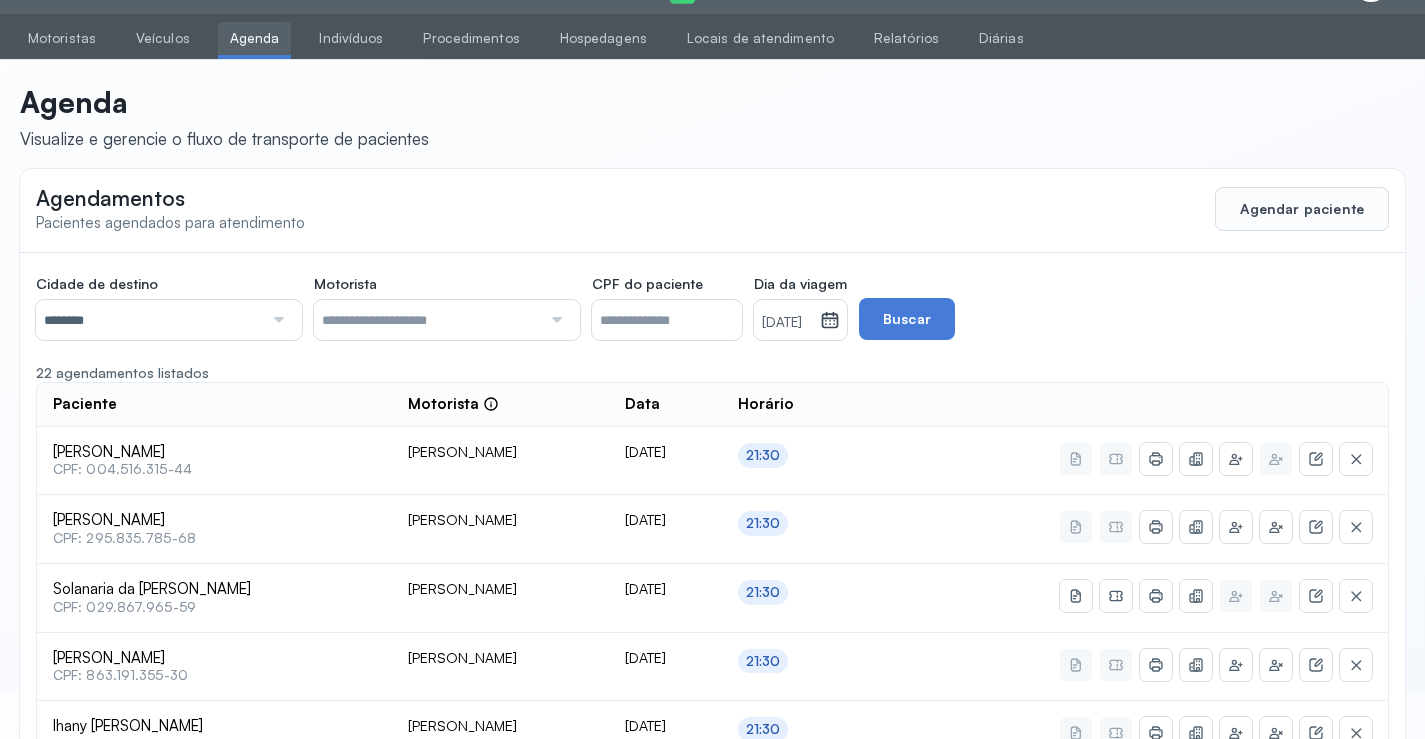 scroll, scrollTop: 333, scrollLeft: 0, axis: vertical 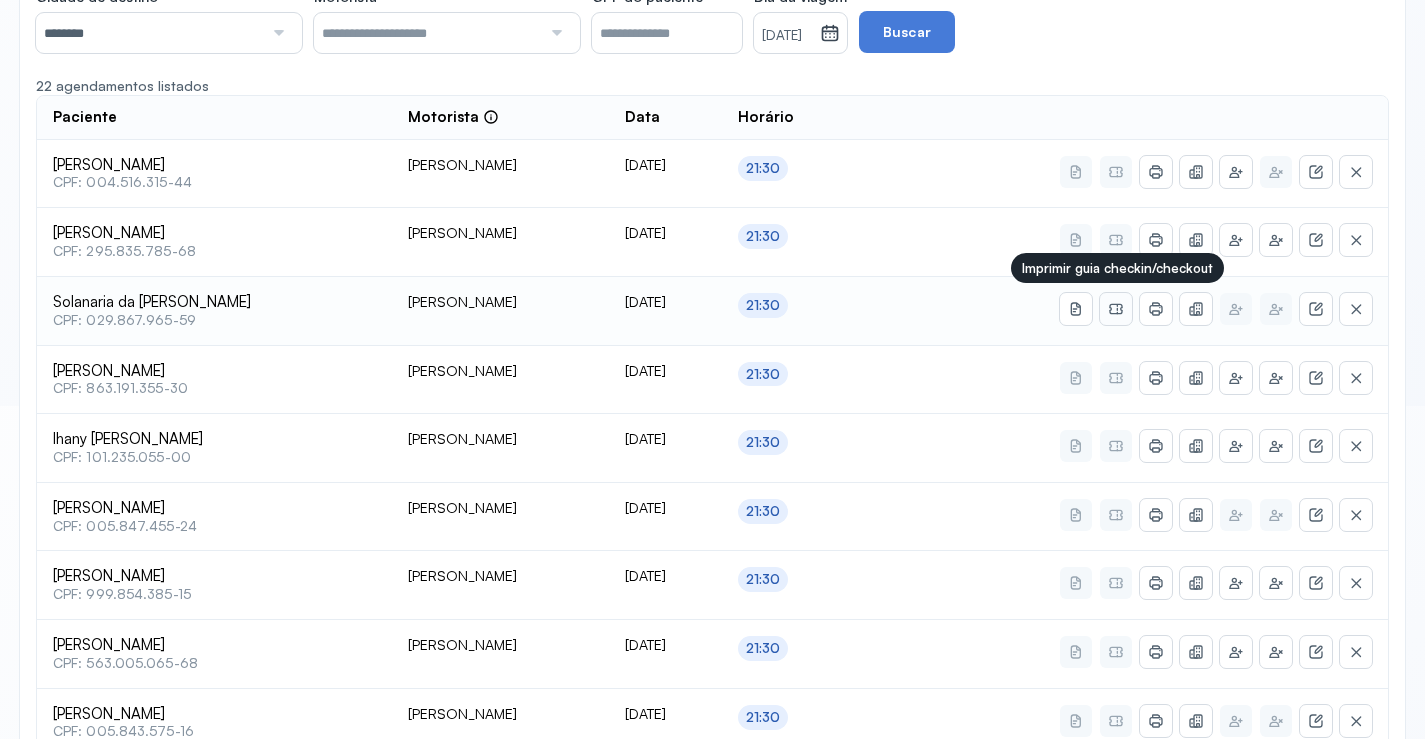 click 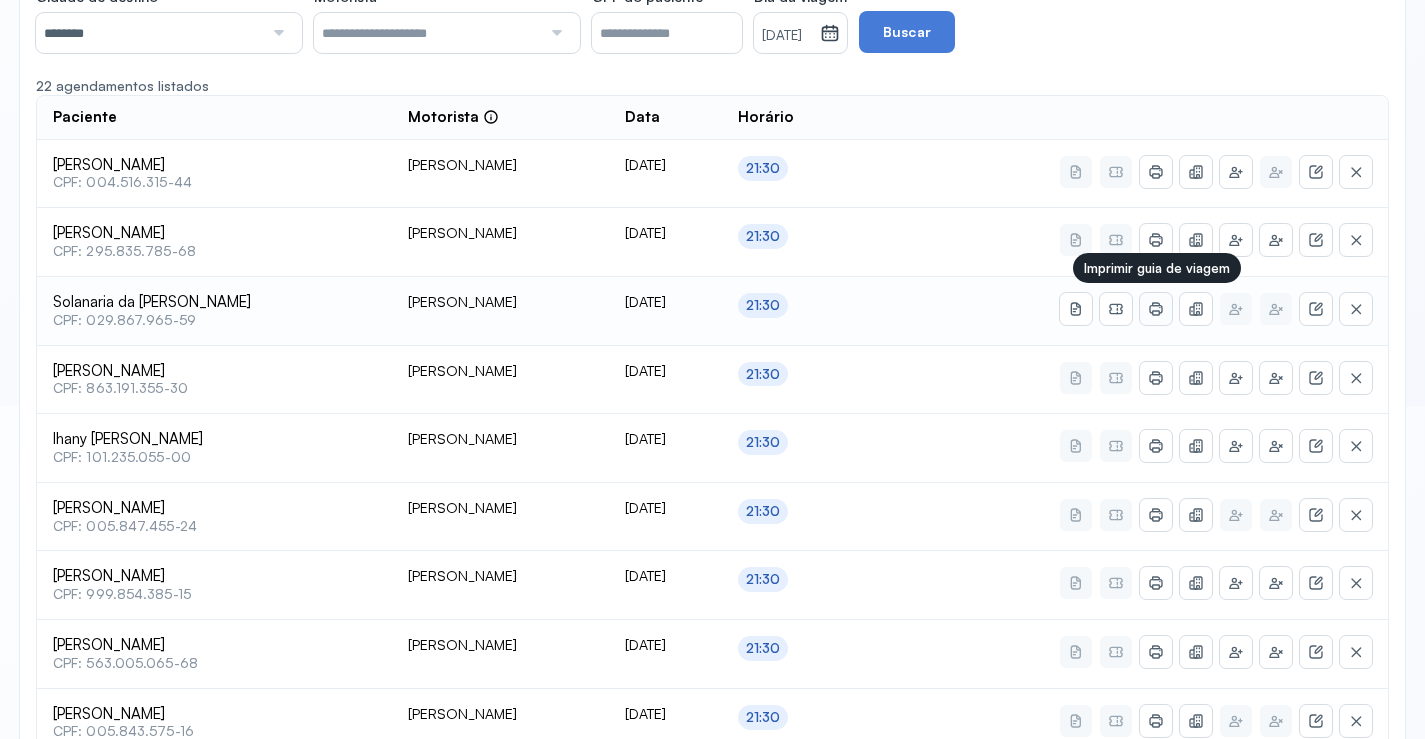 click 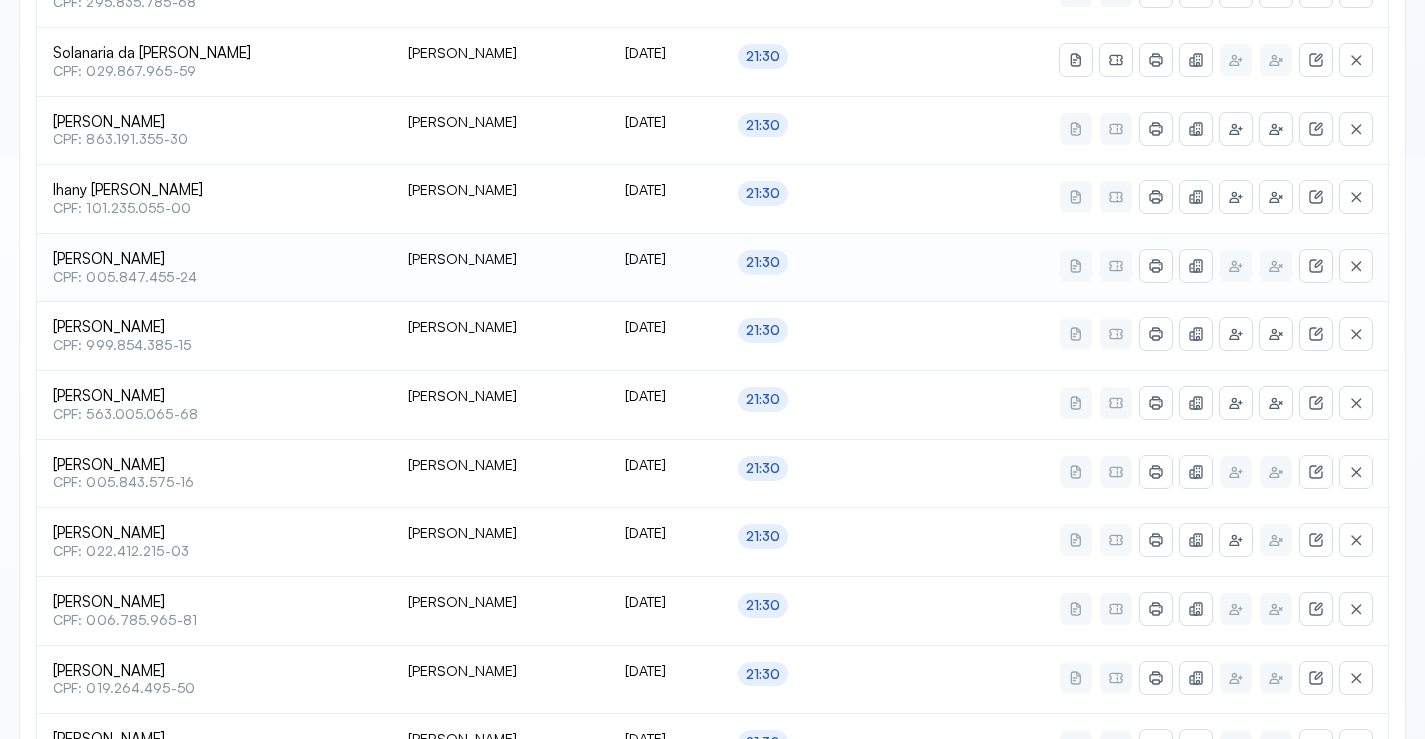 scroll, scrollTop: 633, scrollLeft: 0, axis: vertical 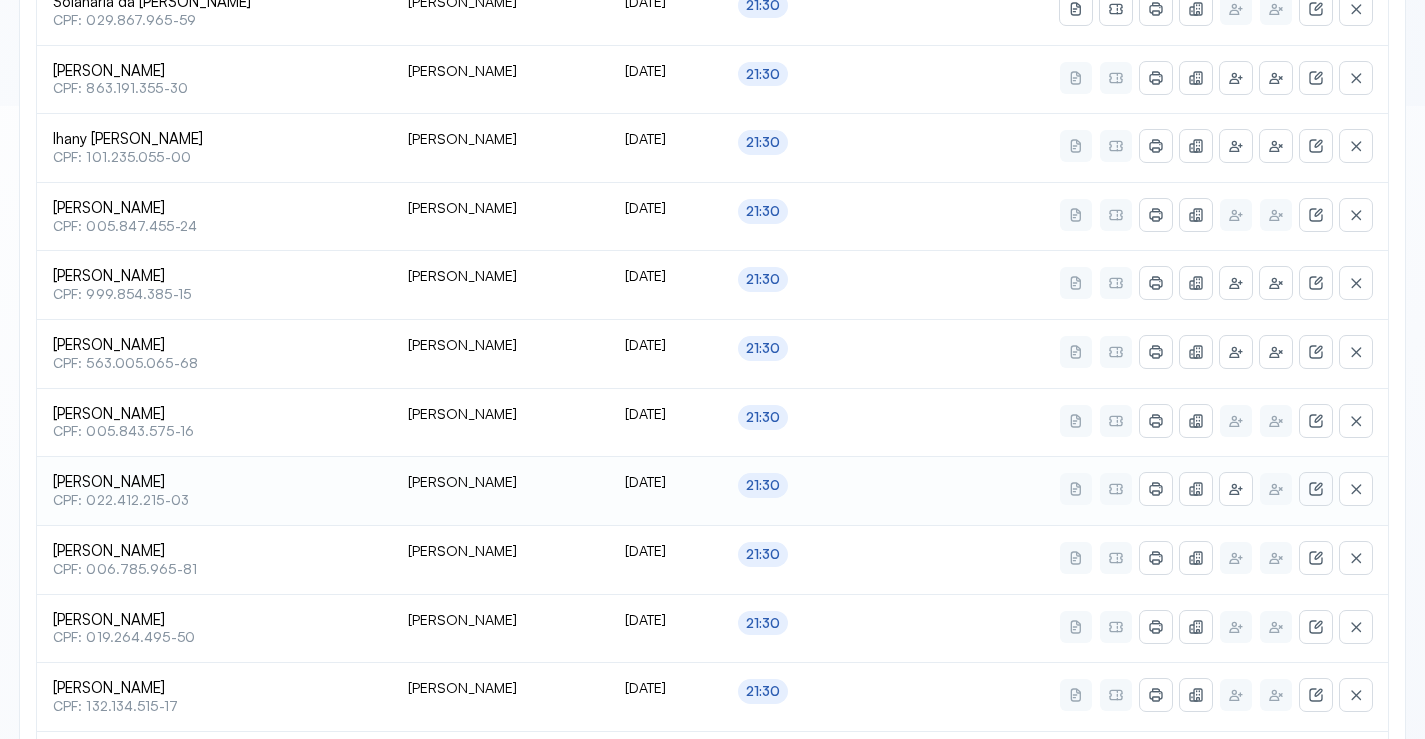 click 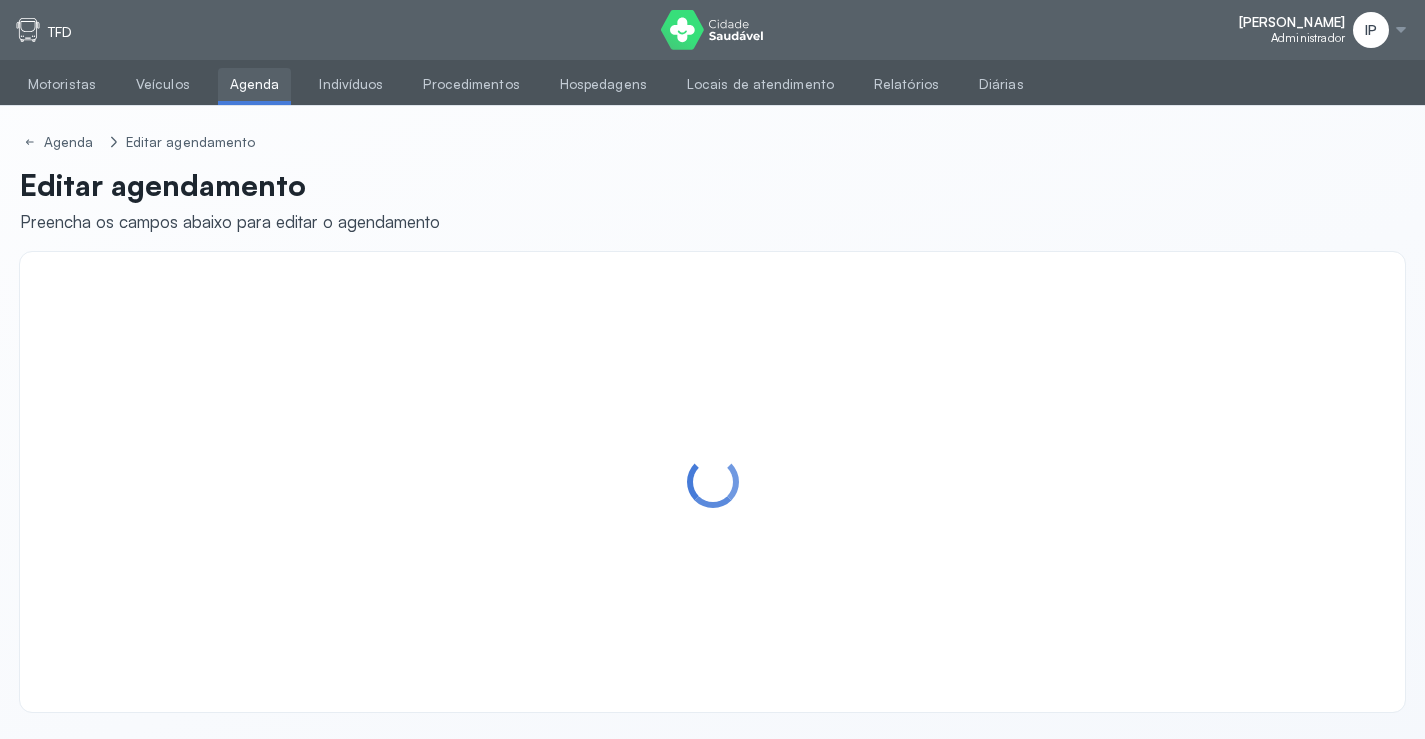scroll, scrollTop: 0, scrollLeft: 0, axis: both 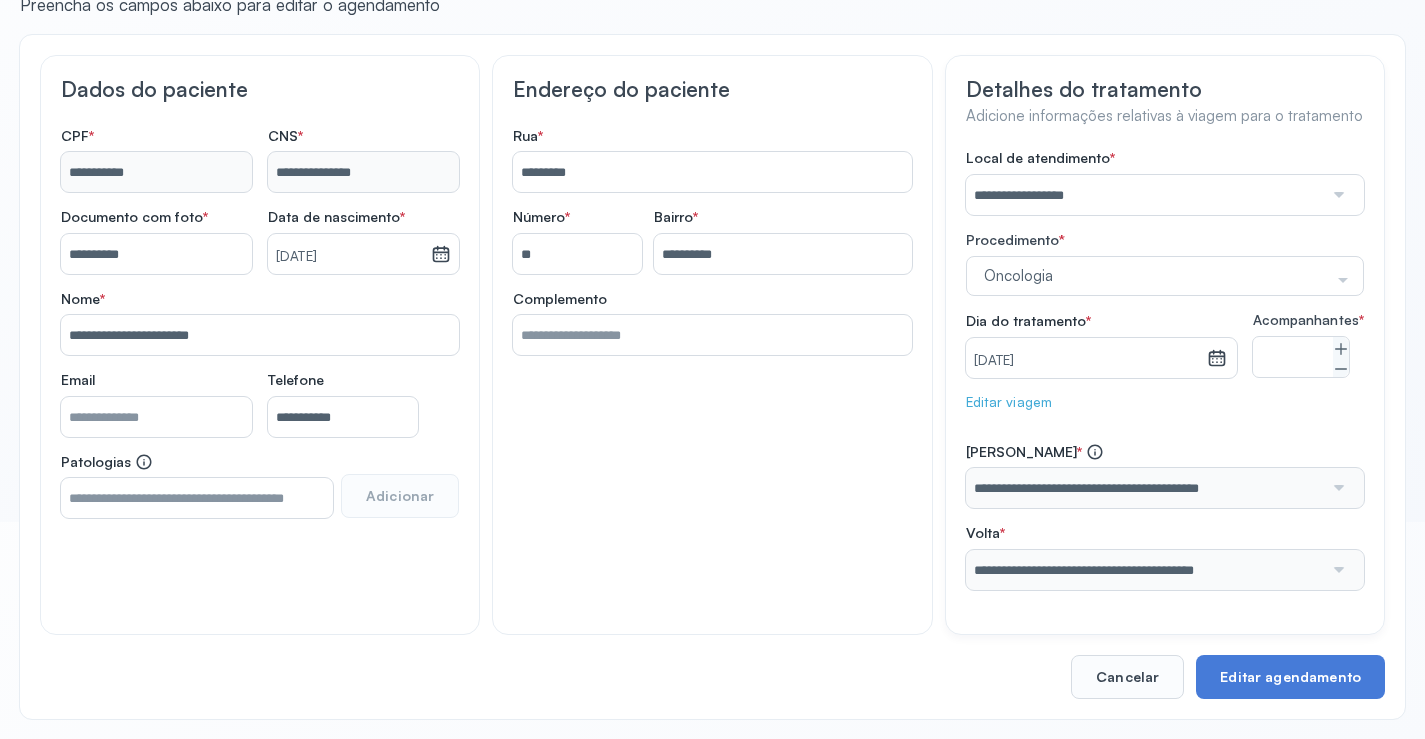 click on "Editar viagem" 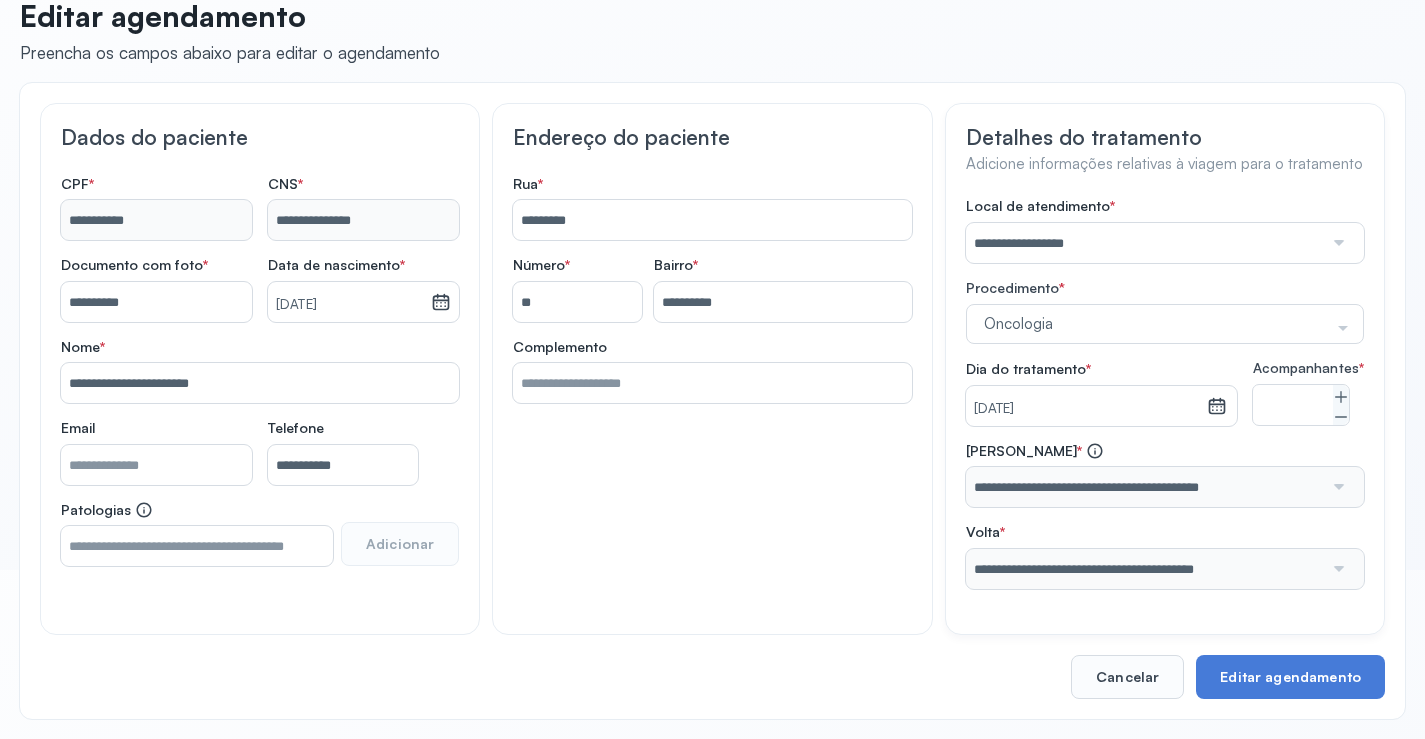 scroll, scrollTop: 184, scrollLeft: 0, axis: vertical 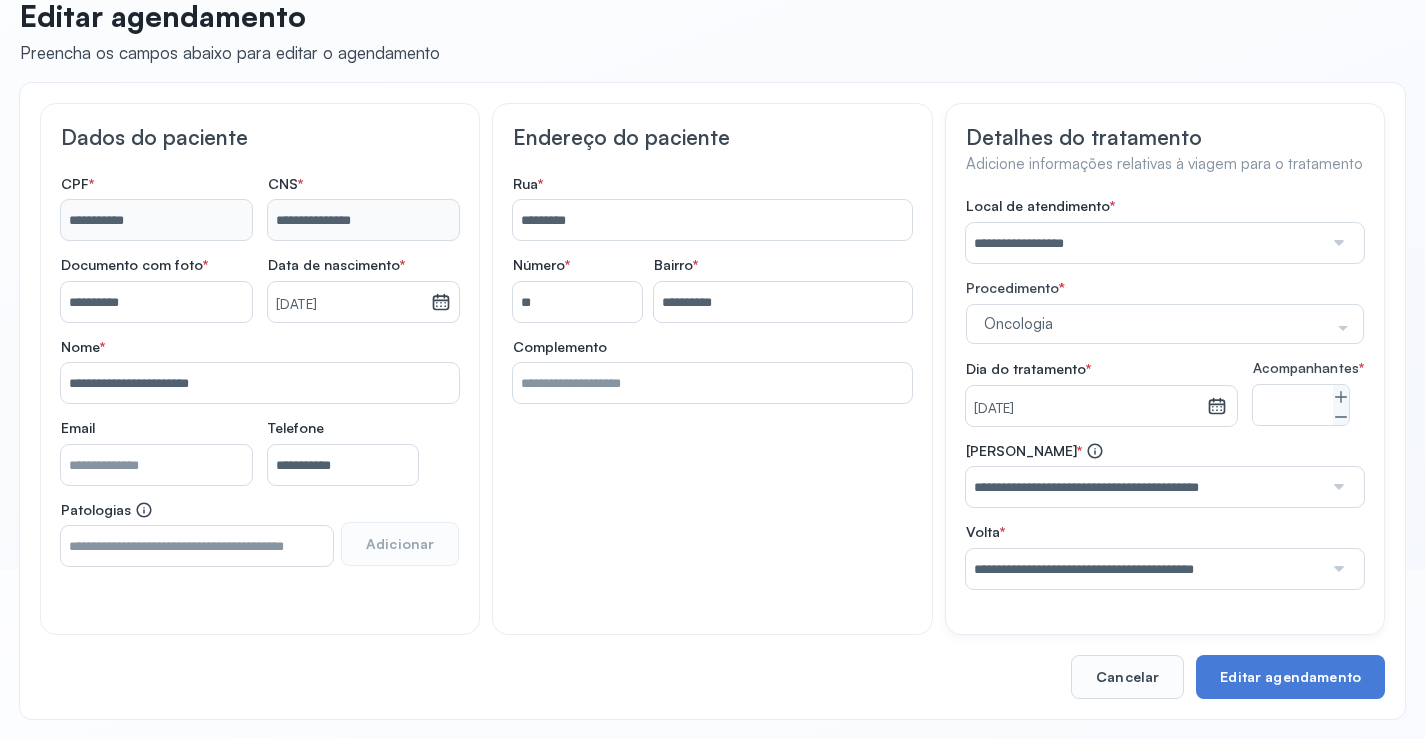 click on "**********" at bounding box center (1145, 487) 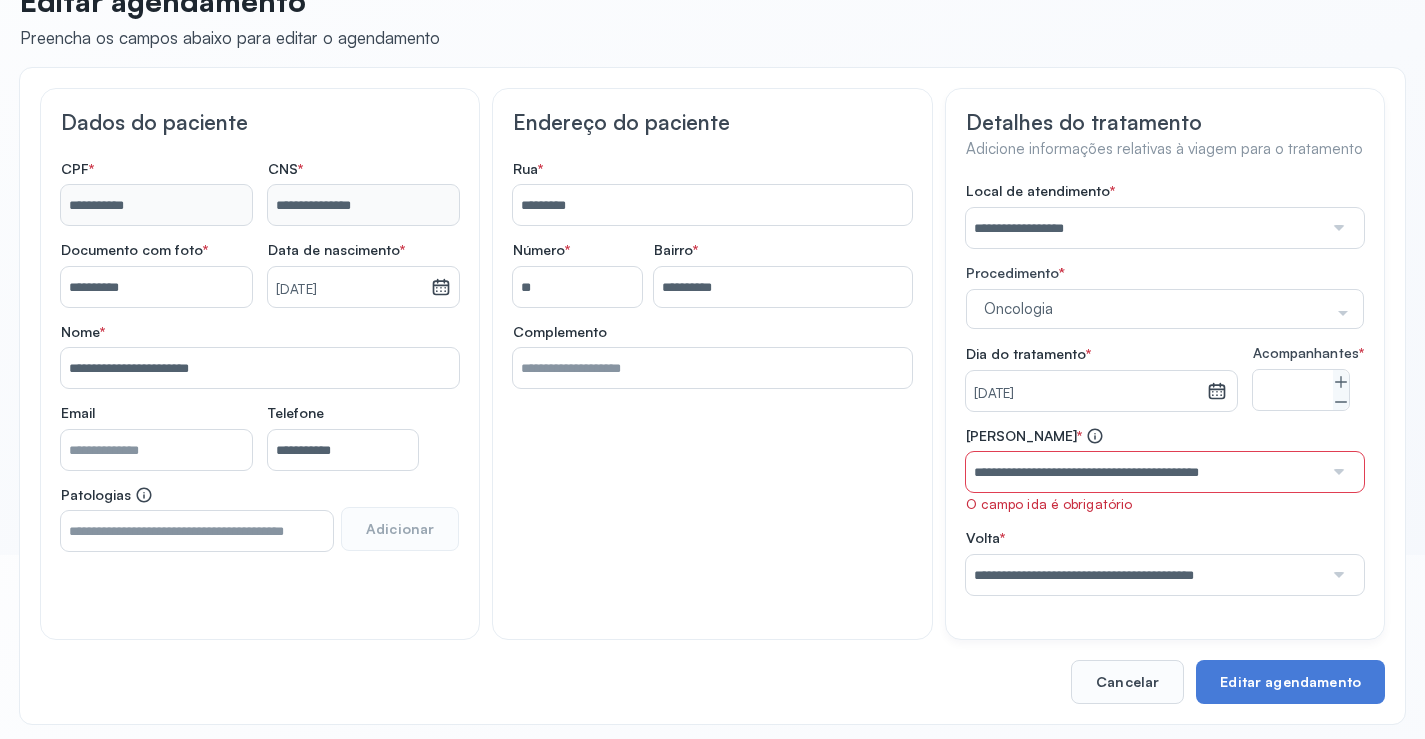 click on "**********" at bounding box center [1165, 511] 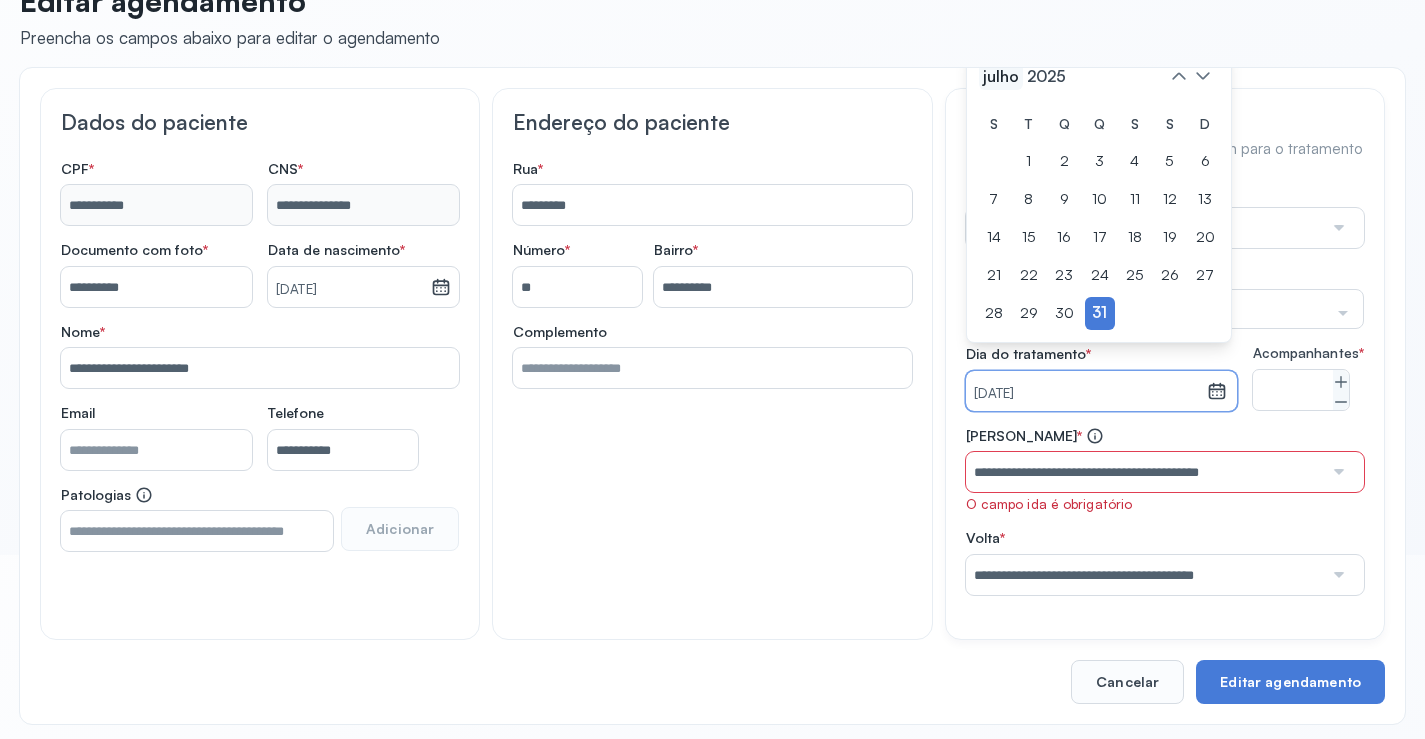 click on "julho" 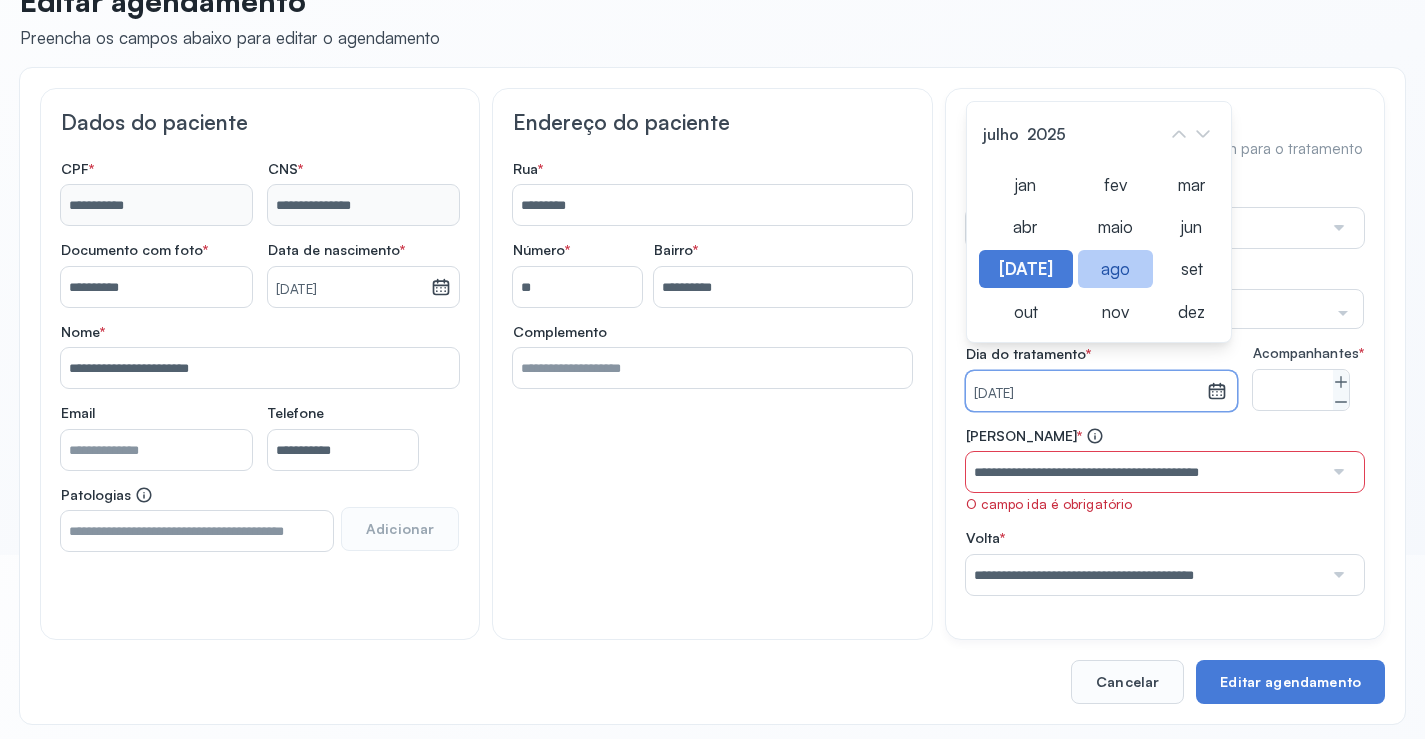 click on "ago" 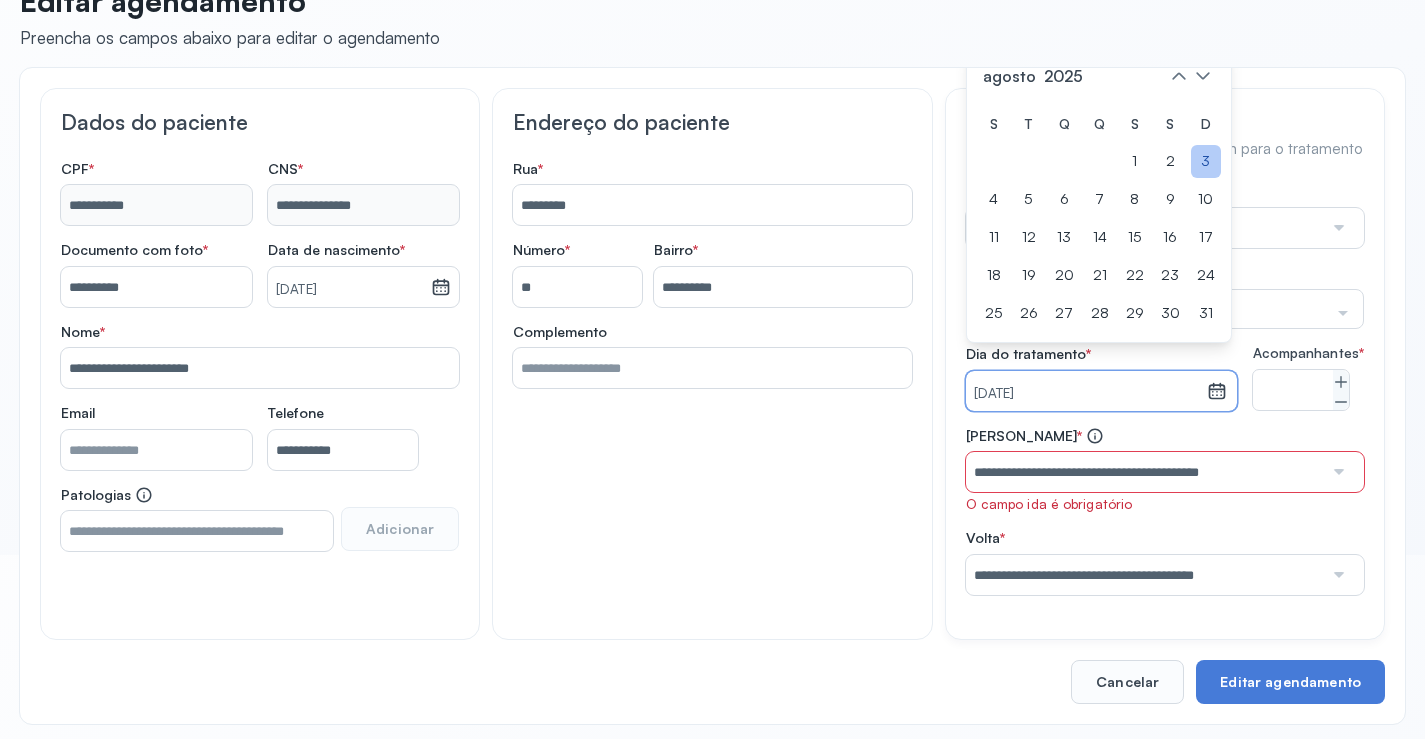 click on "3" 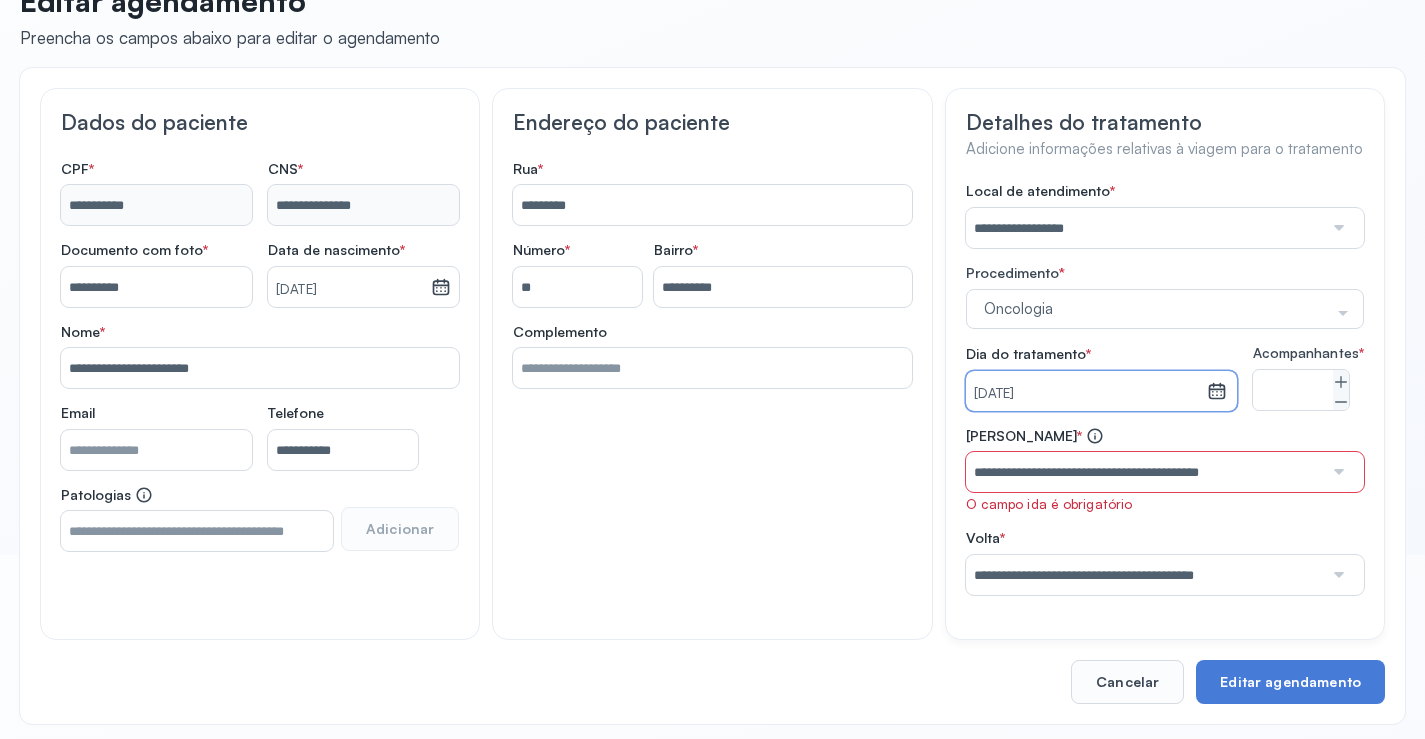 click on "03/08/2025" at bounding box center [1086, 391] 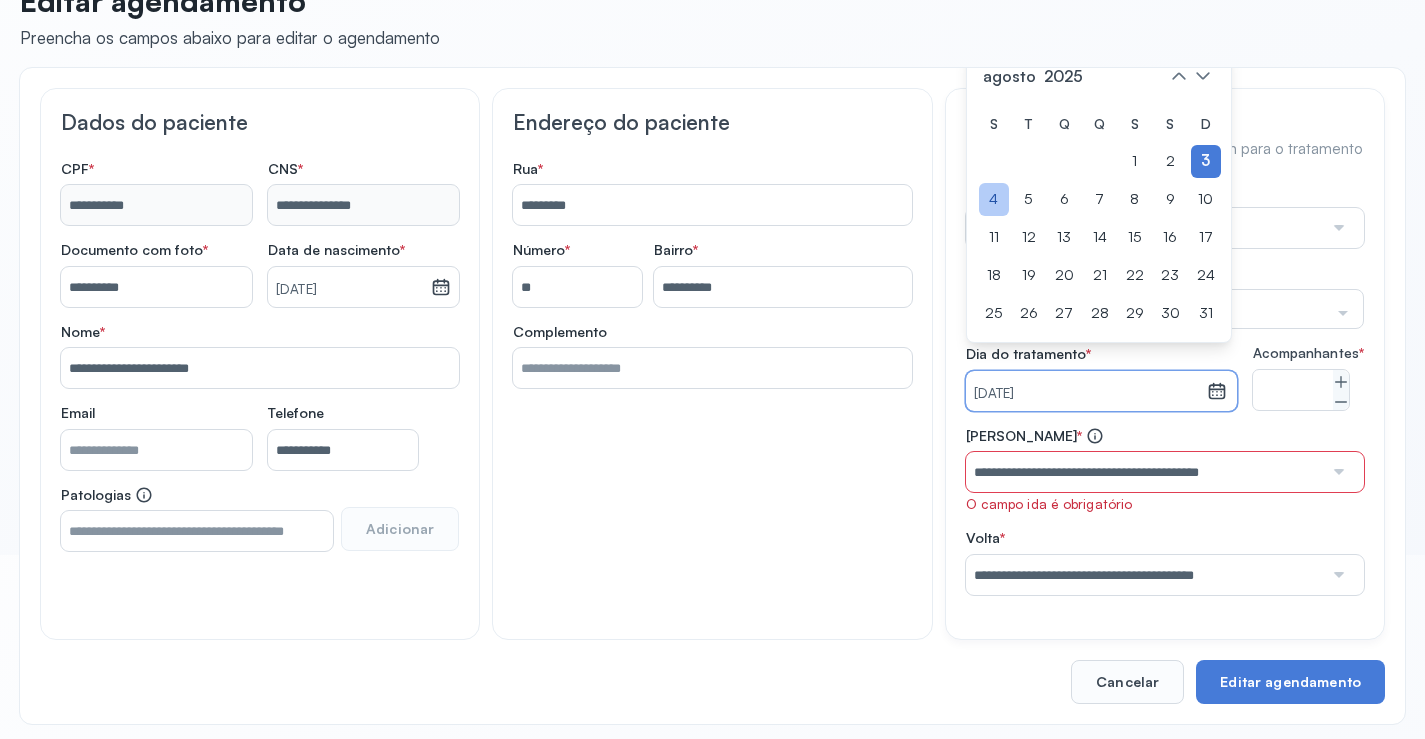 click on "4" 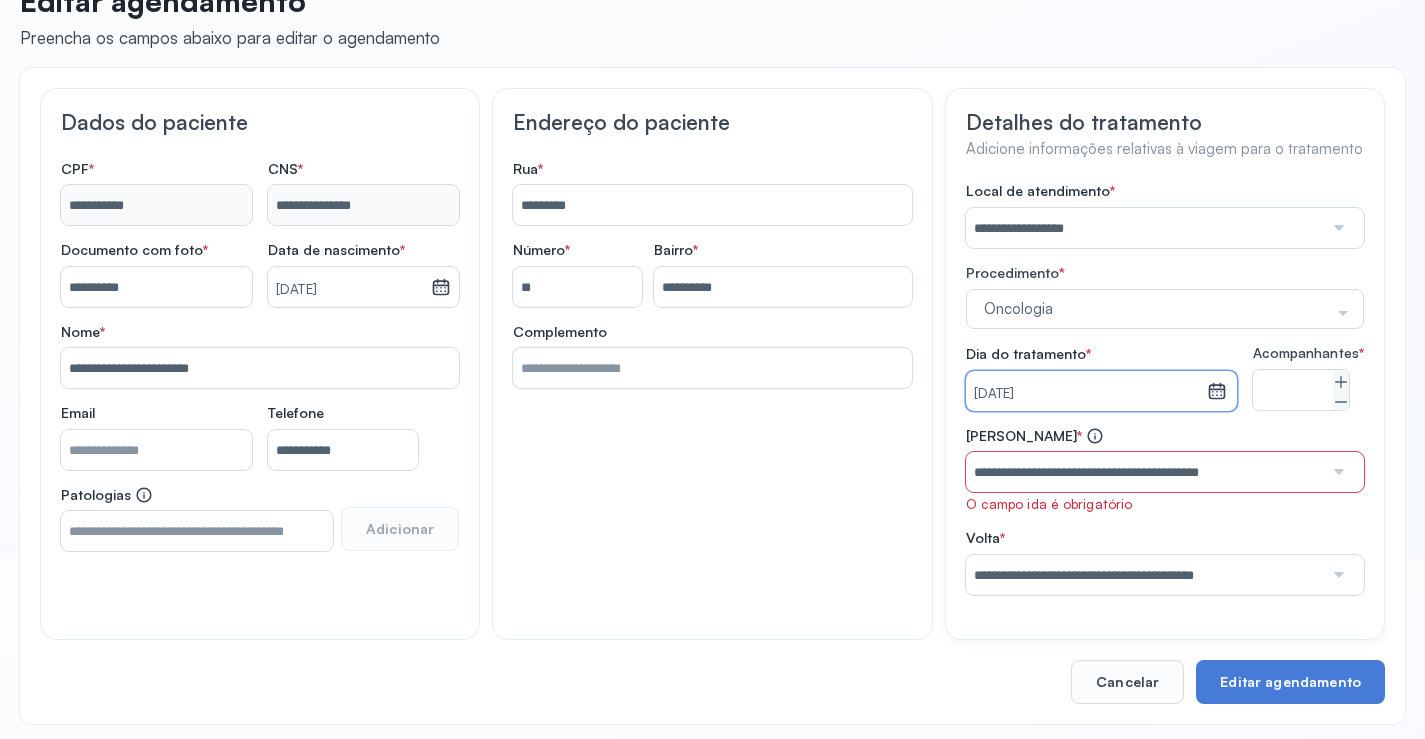 click on "**********" at bounding box center [1145, 472] 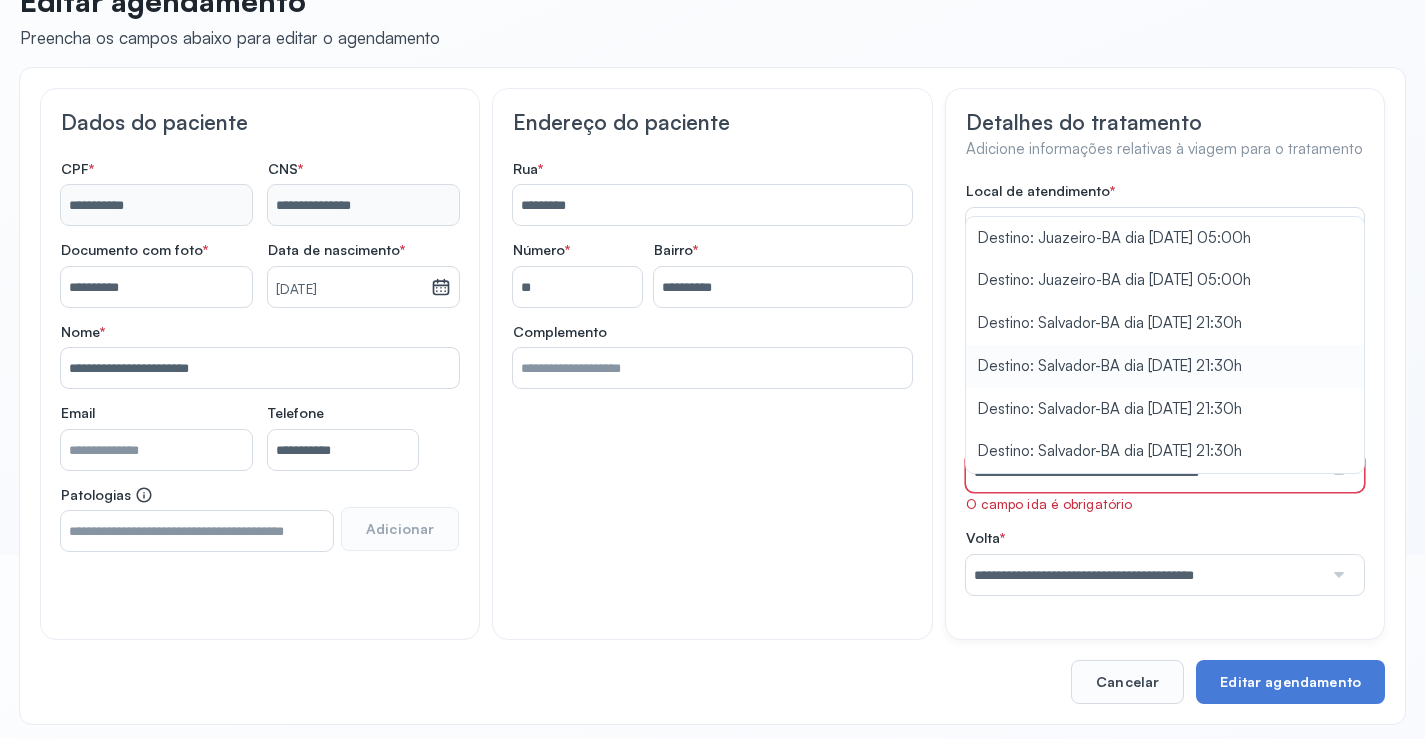 type on "**********" 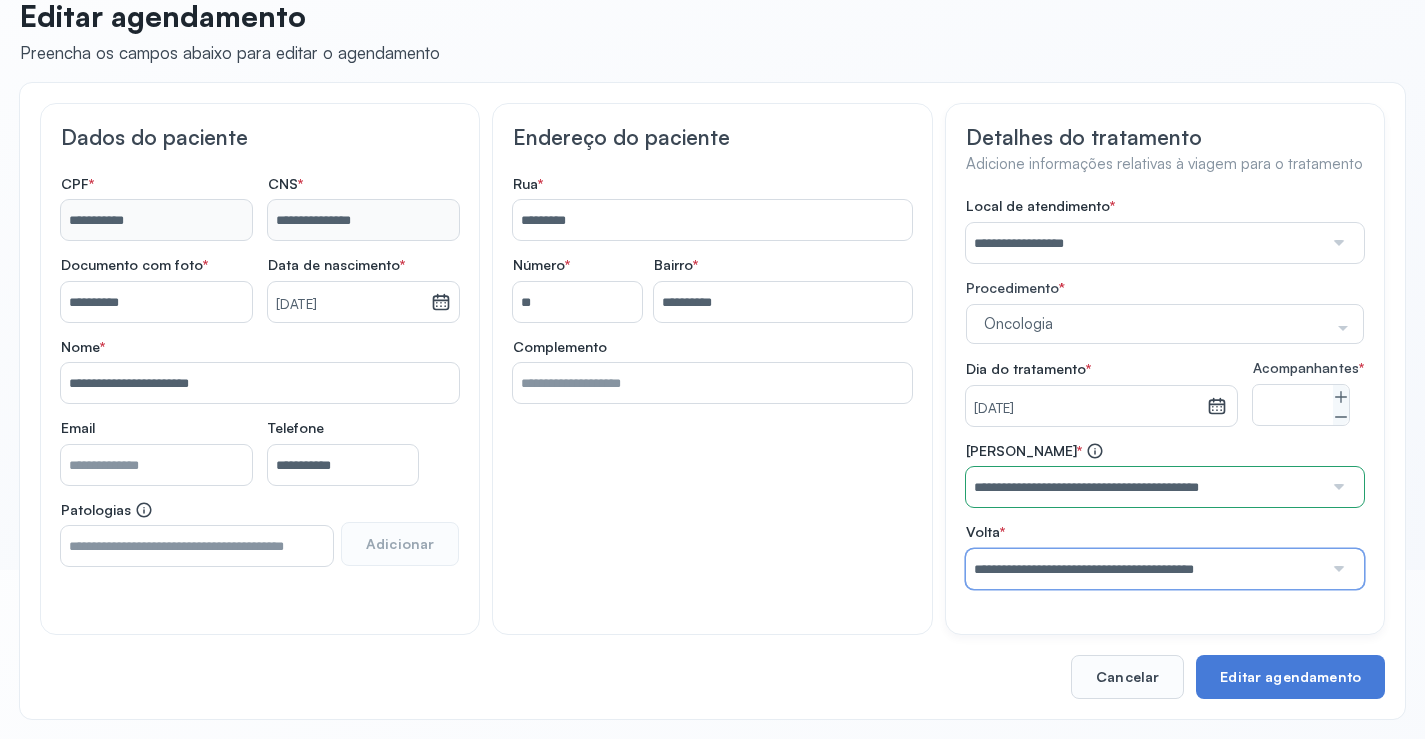 click on "**********" at bounding box center (1145, 569) 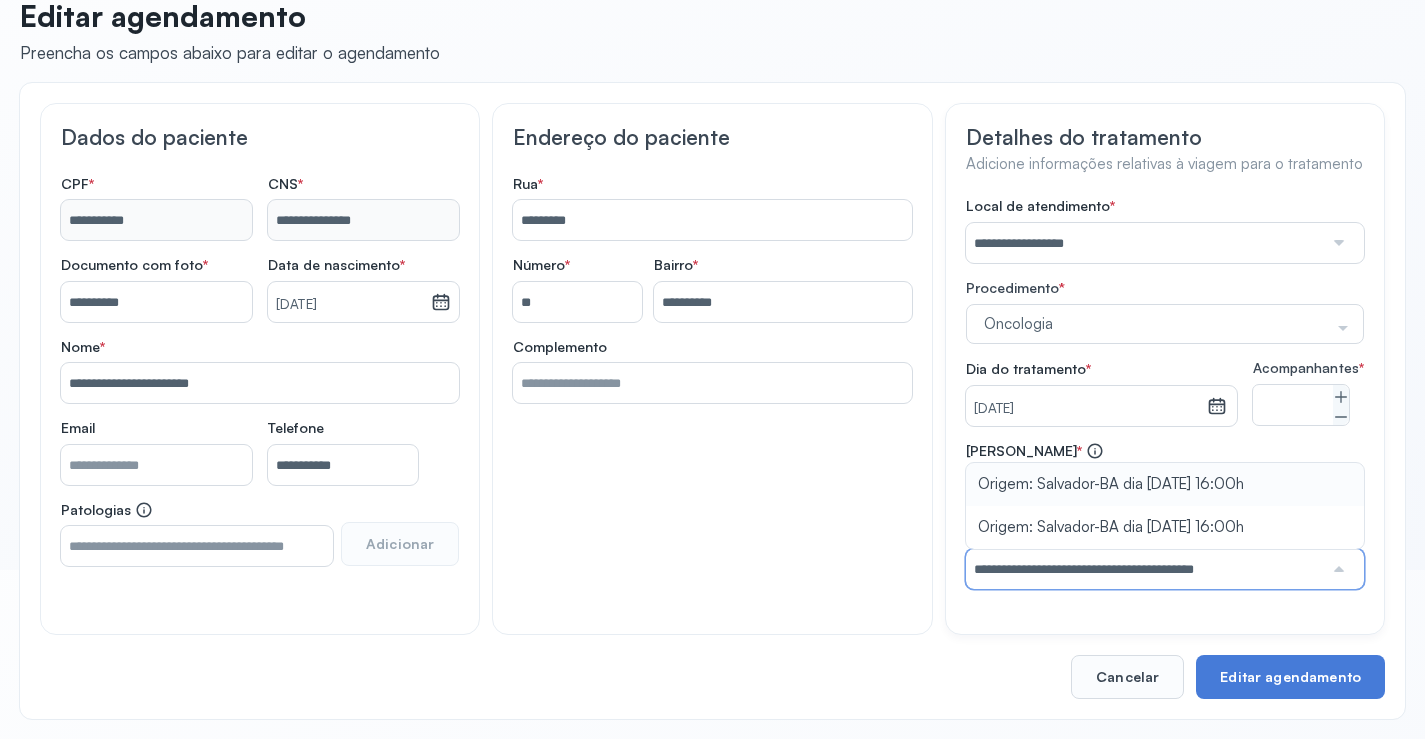type on "**********" 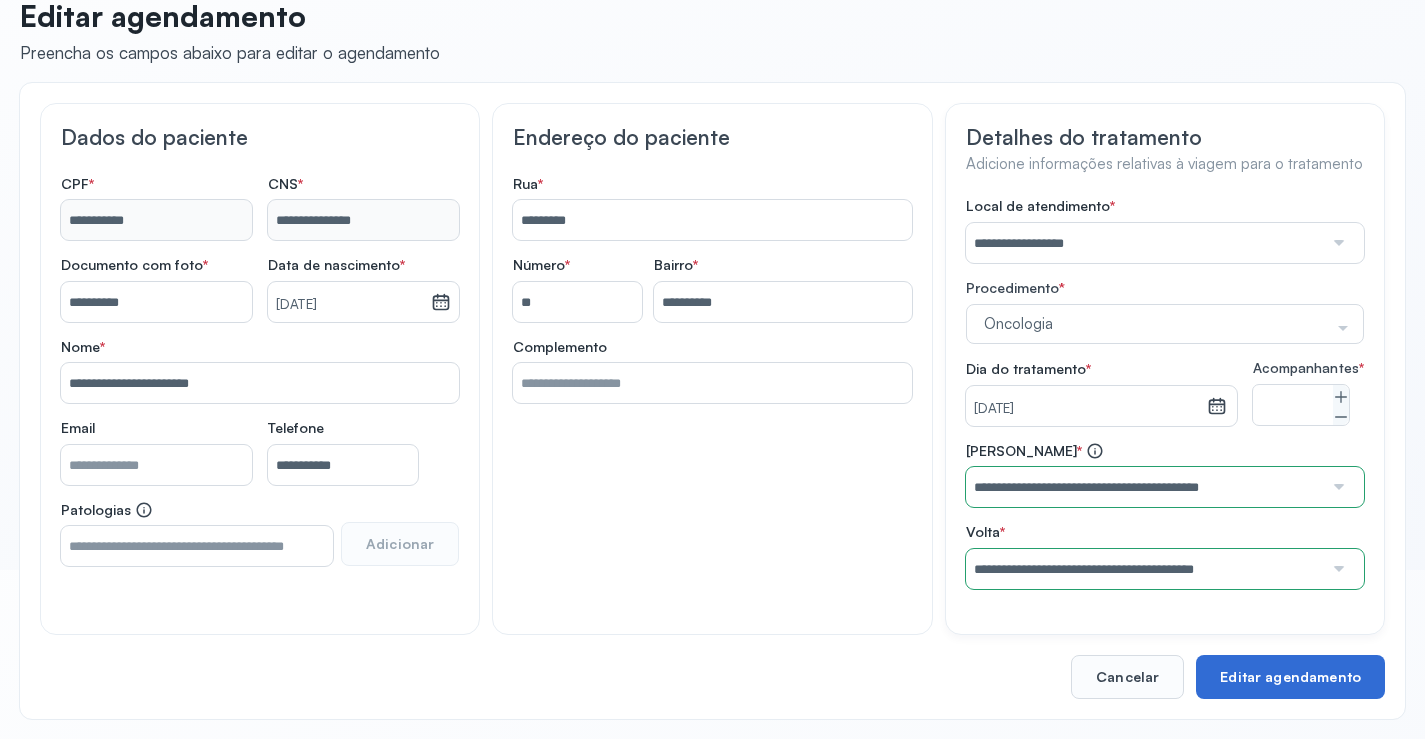 click on "Editar agendamento" at bounding box center (1290, 677) 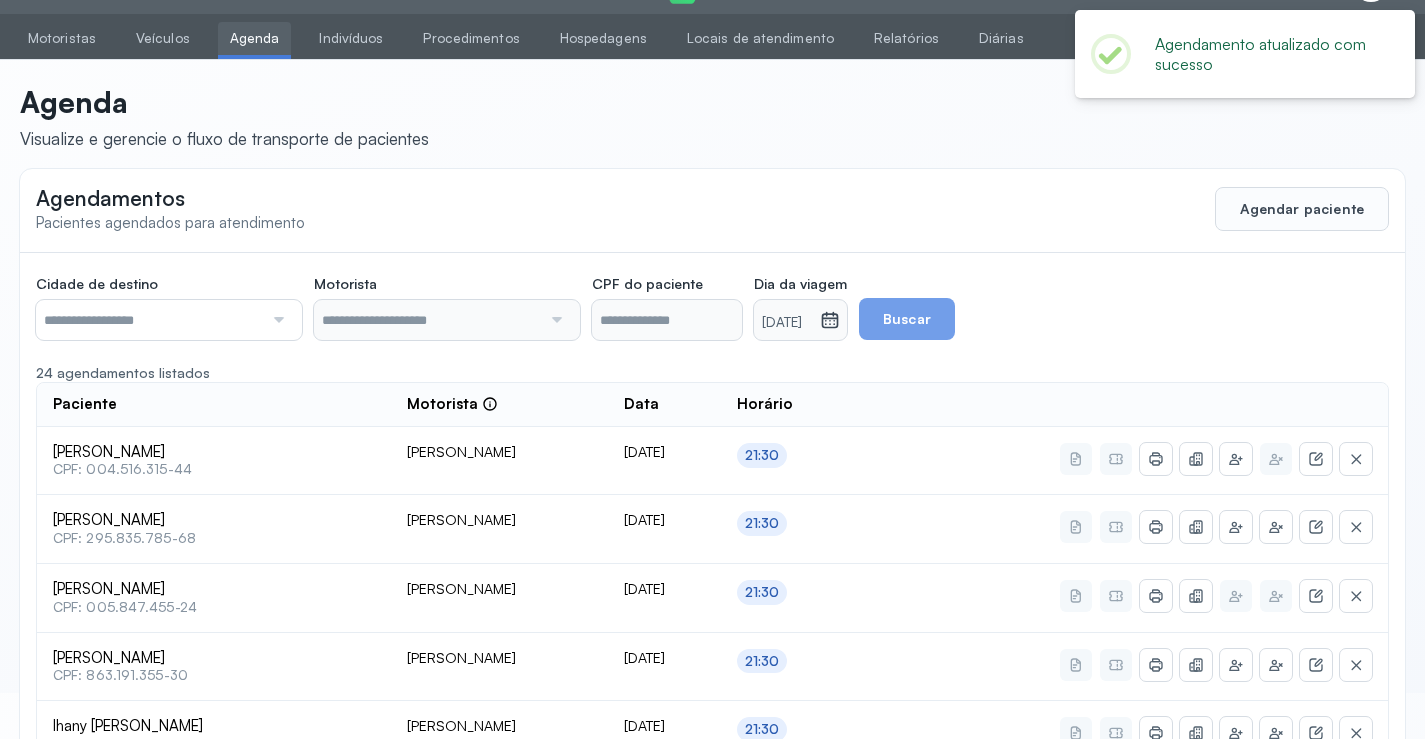 scroll, scrollTop: 184, scrollLeft: 0, axis: vertical 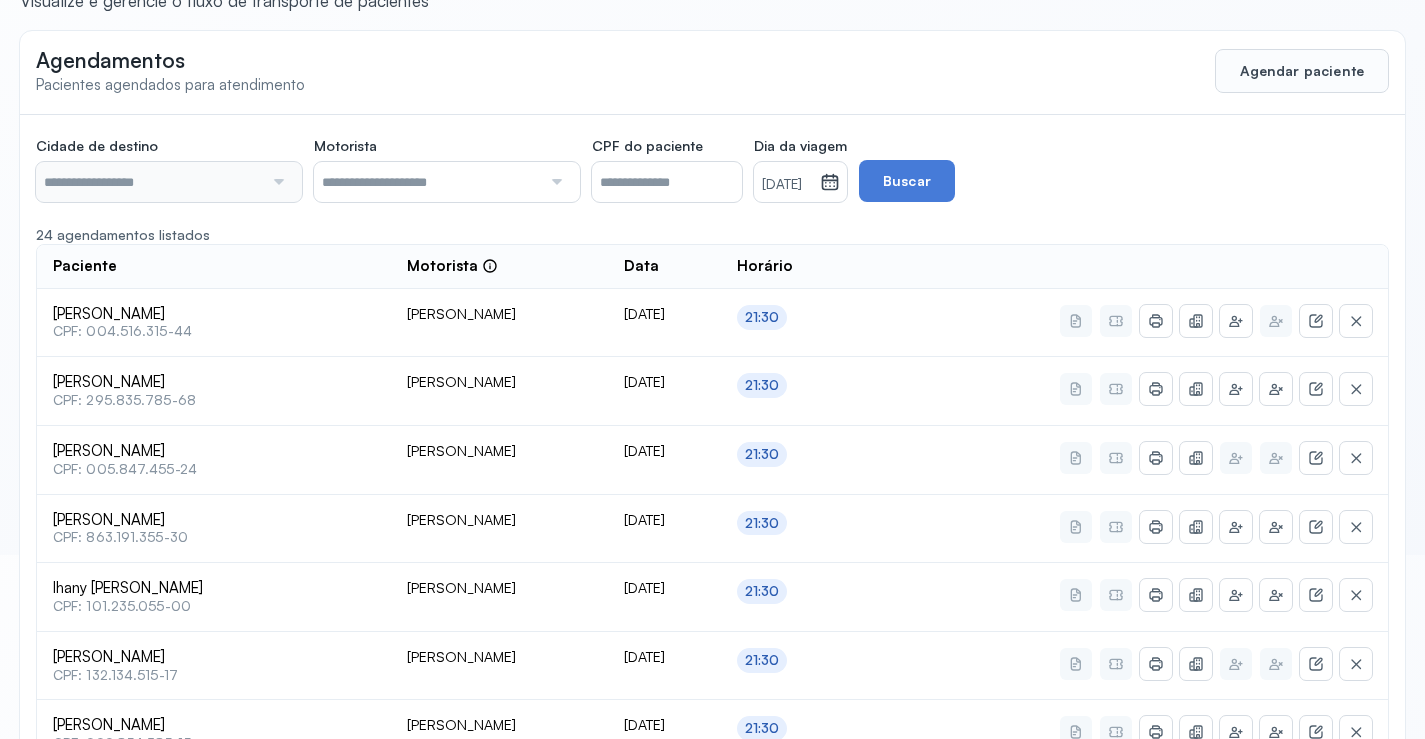 type on "********" 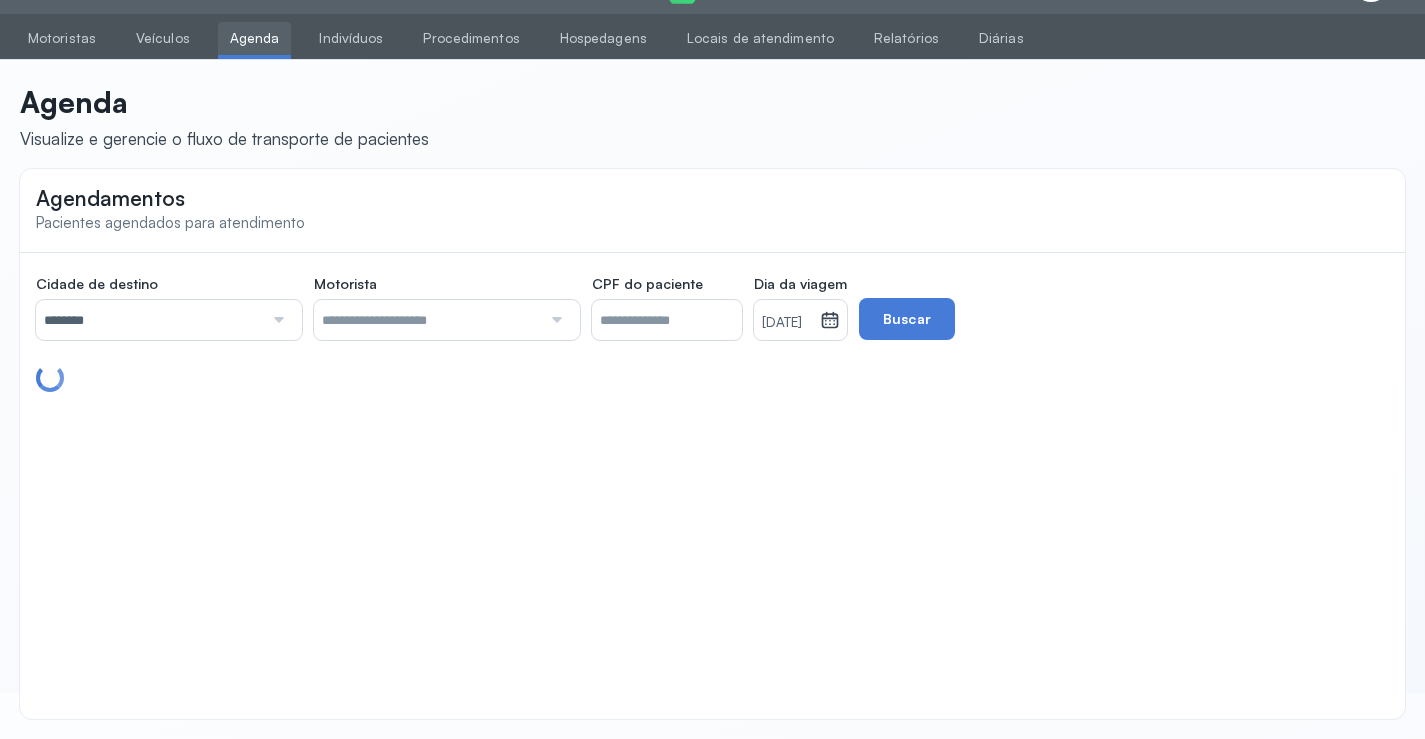 scroll, scrollTop: 184, scrollLeft: 0, axis: vertical 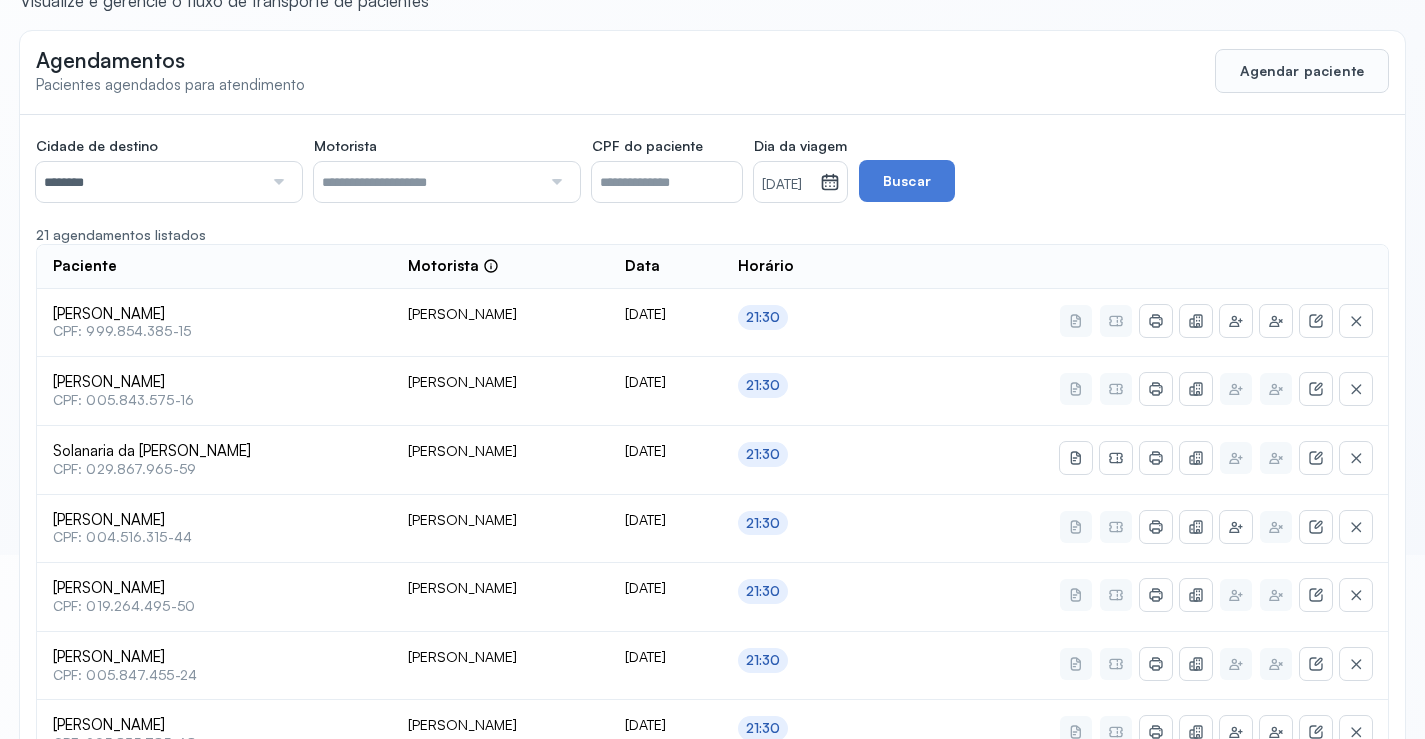 click on "********" at bounding box center [149, 182] 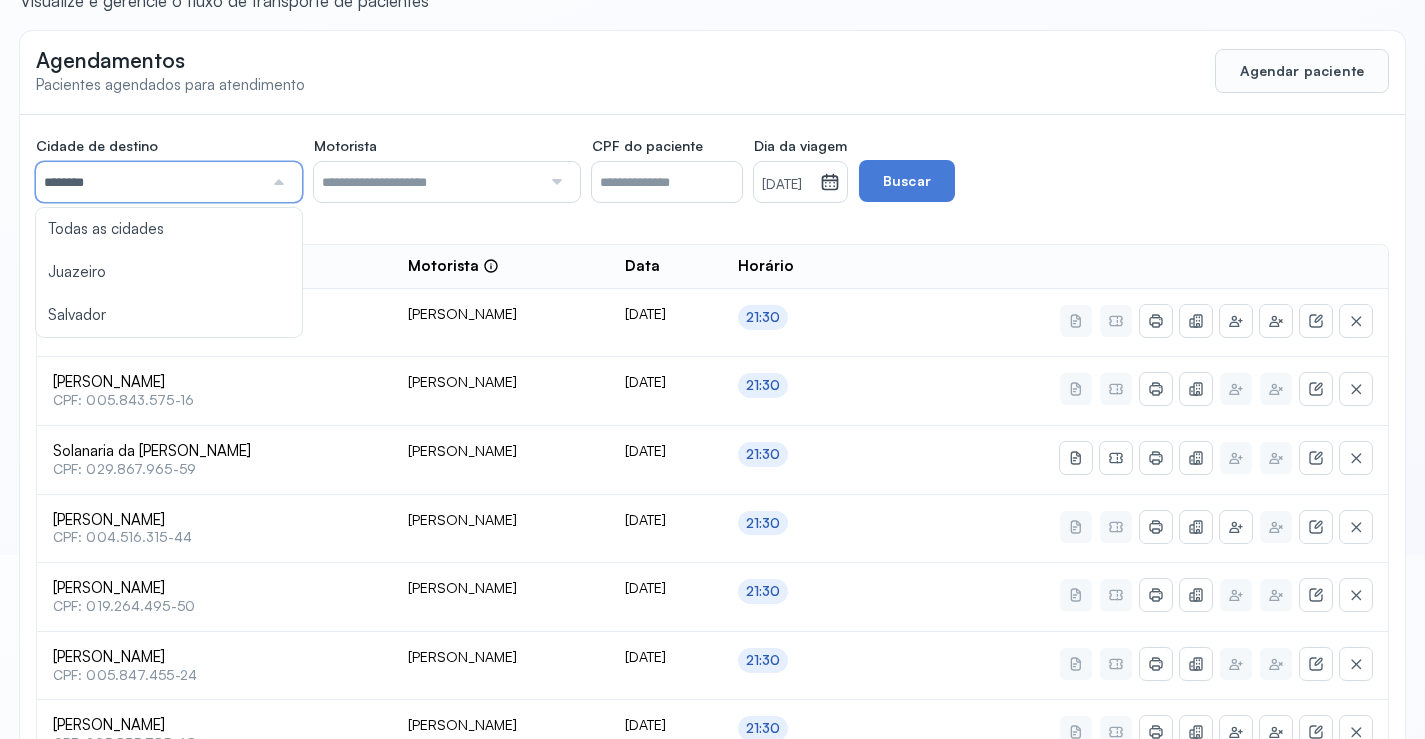 click on "[DATE]" at bounding box center [787, 185] 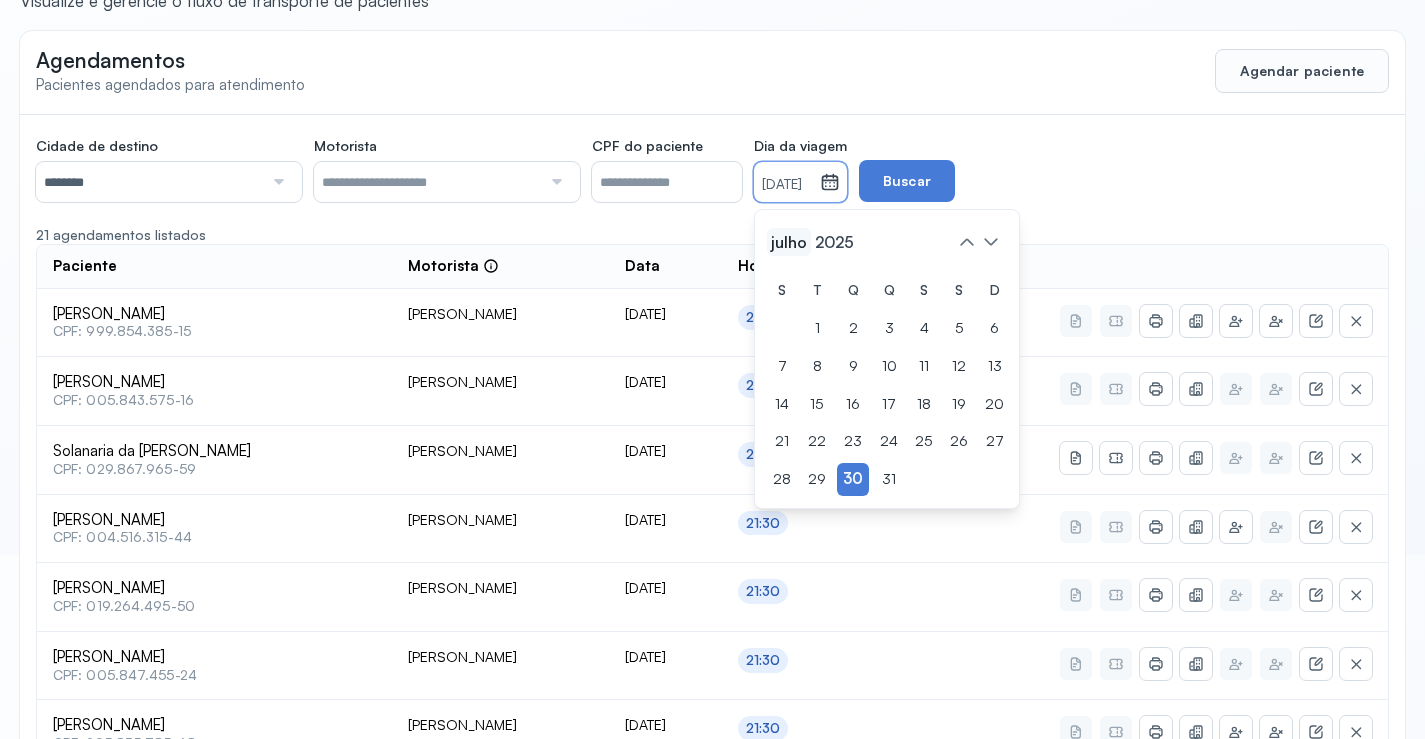 click on "julho" 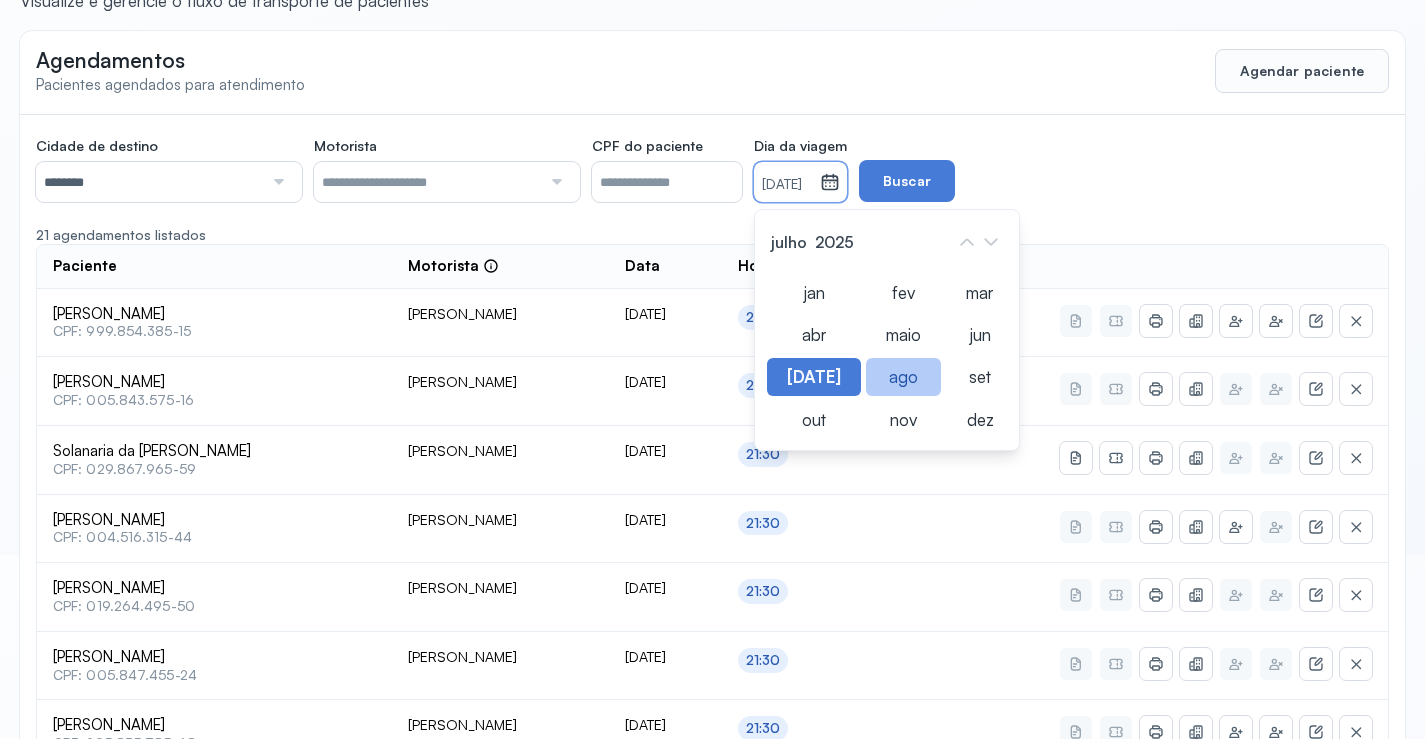 click on "ago" 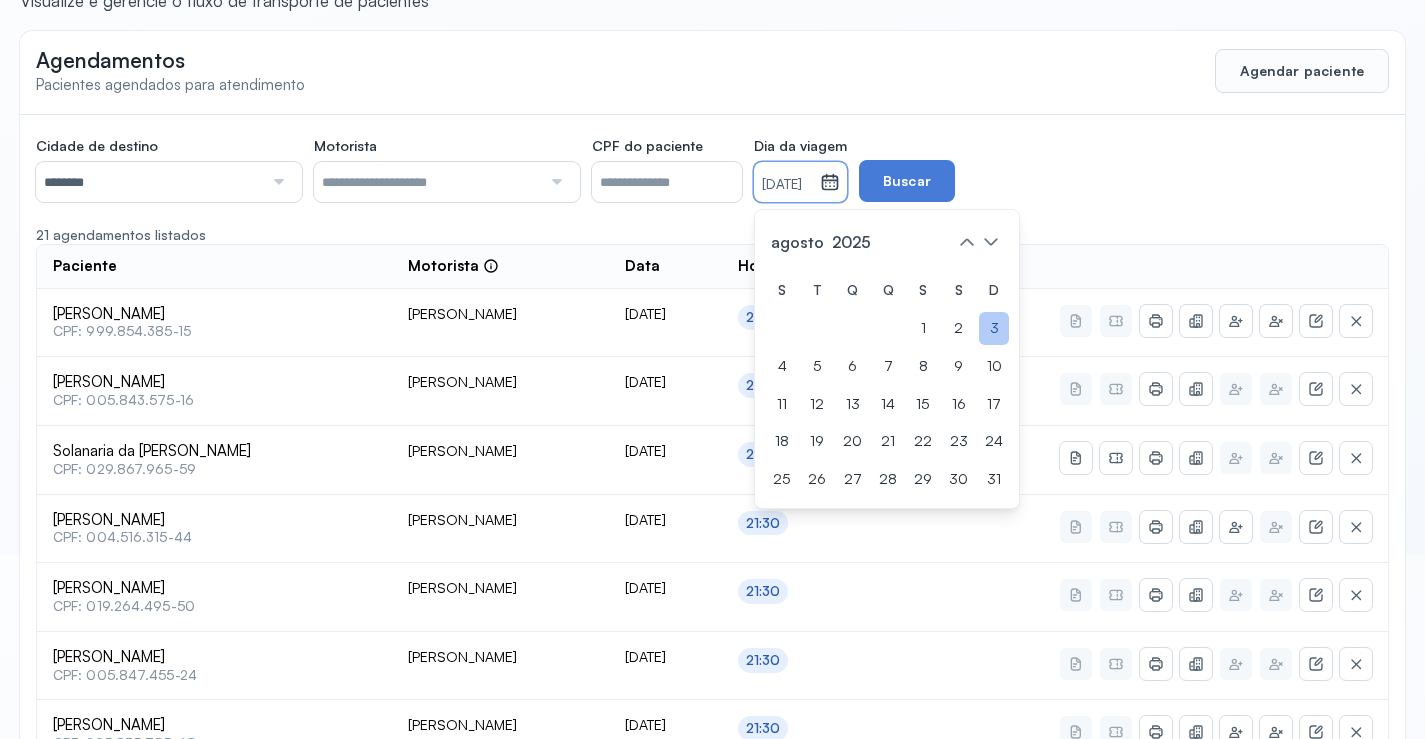 drag, startPoint x: 1033, startPoint y: 325, endPoint x: 1028, endPoint y: 315, distance: 11.18034 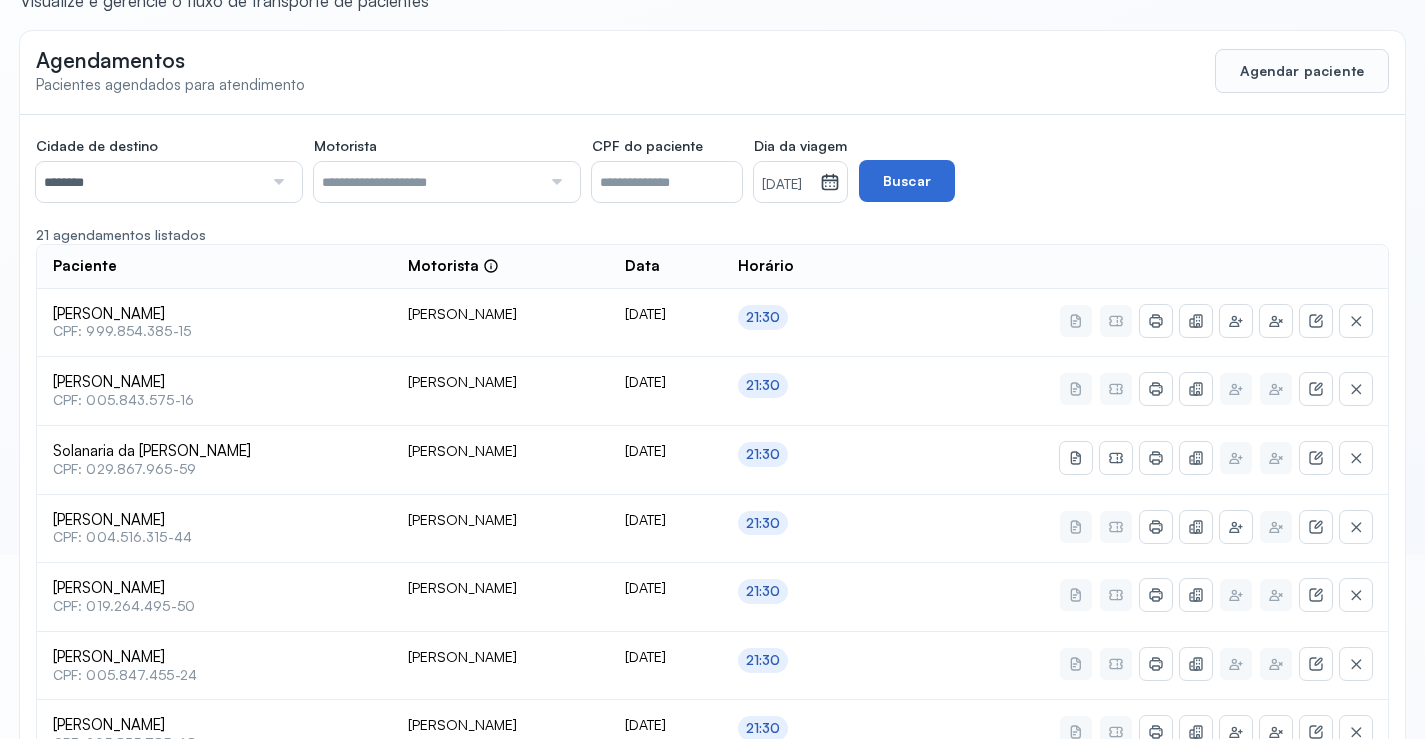 click on "Buscar" at bounding box center (907, 181) 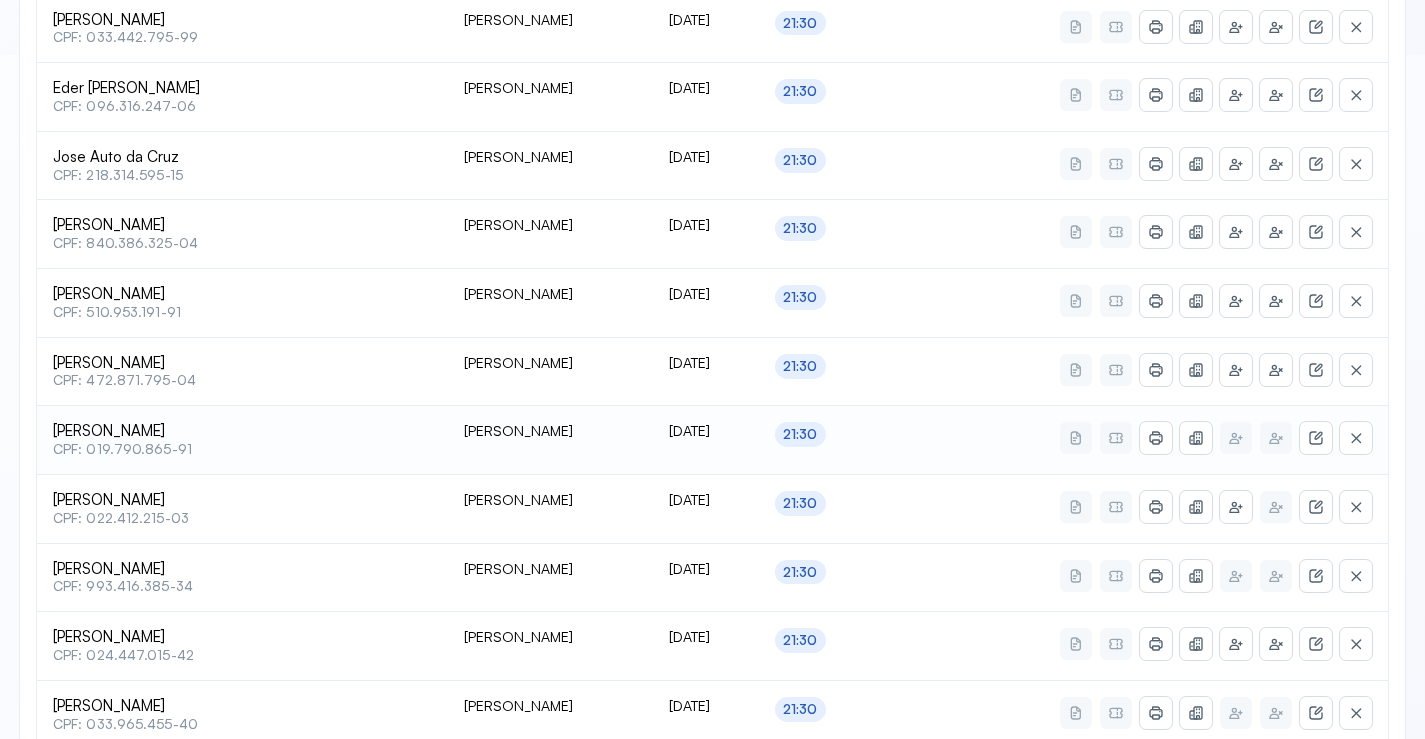 scroll, scrollTop: 784, scrollLeft: 0, axis: vertical 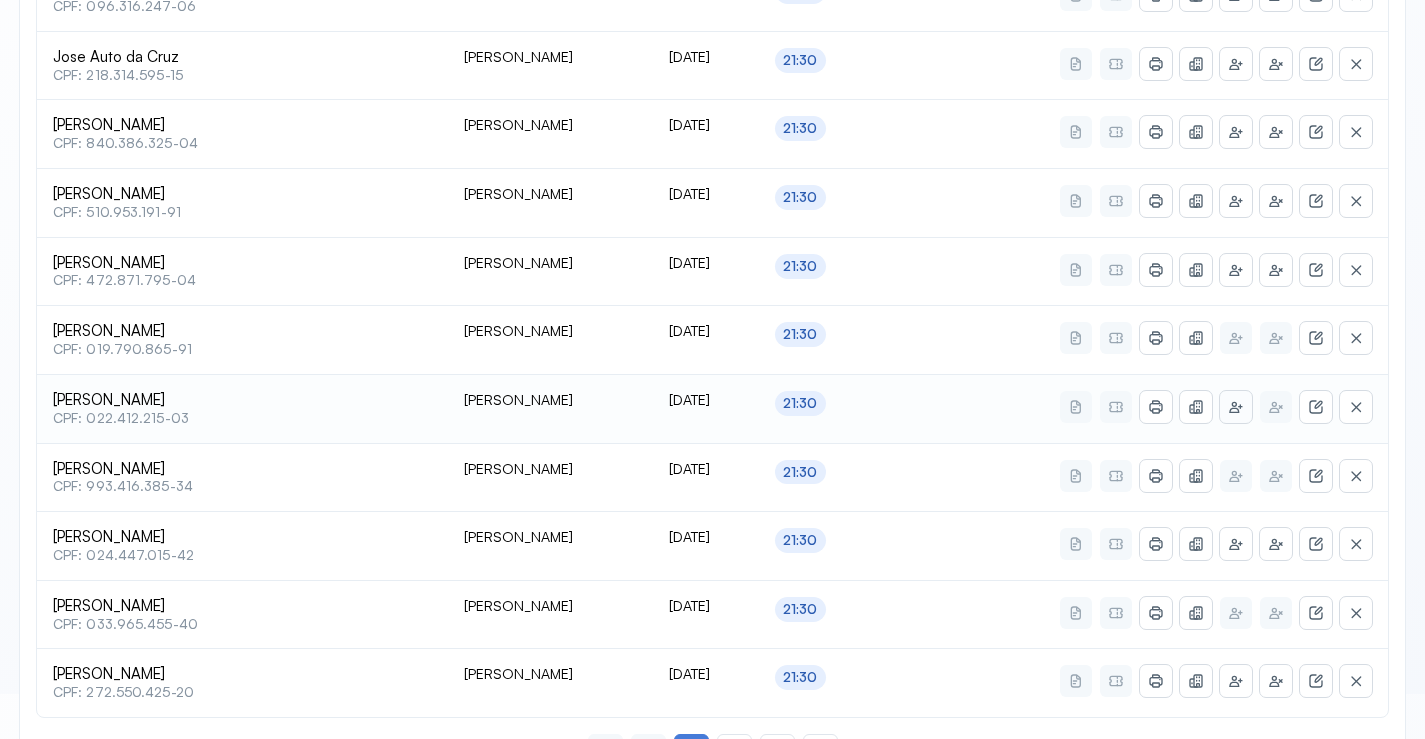 click 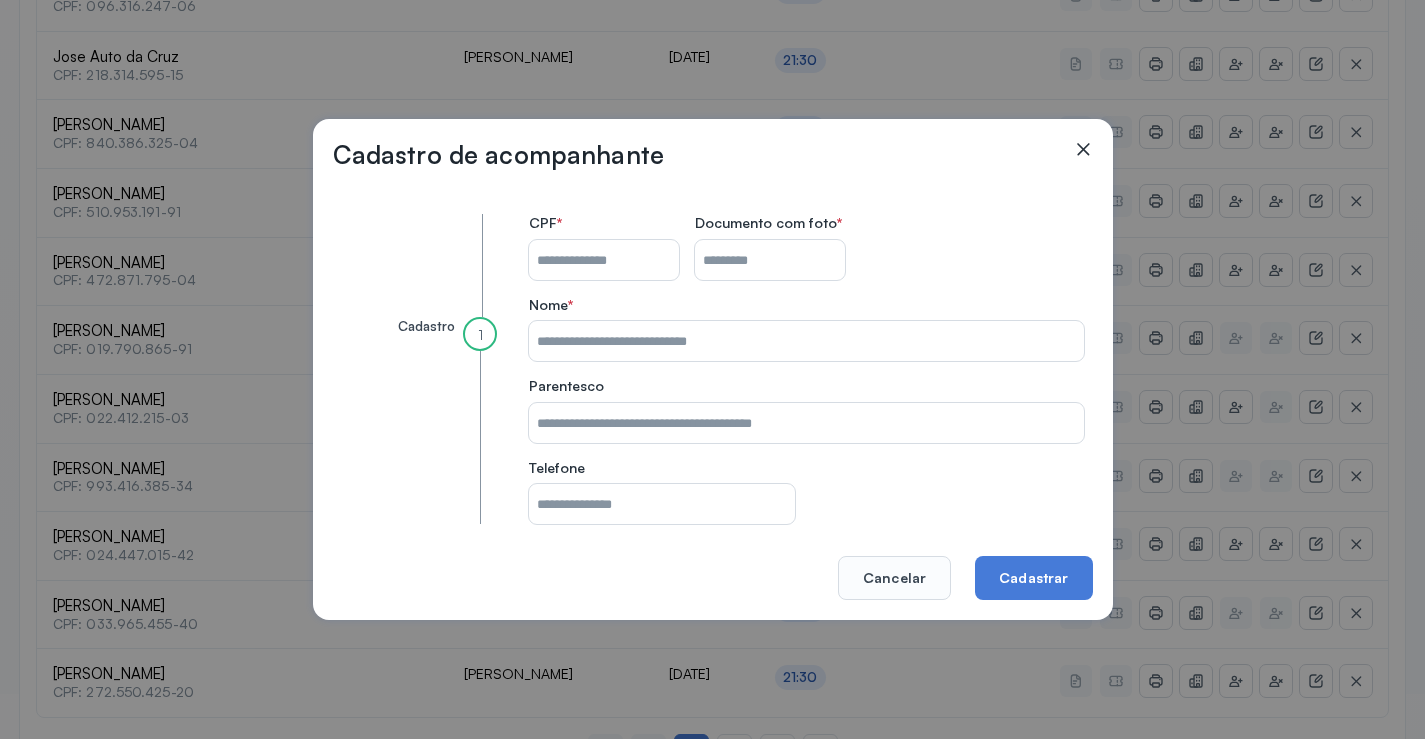 click on "CPF do paciente" at bounding box center [604, 260] 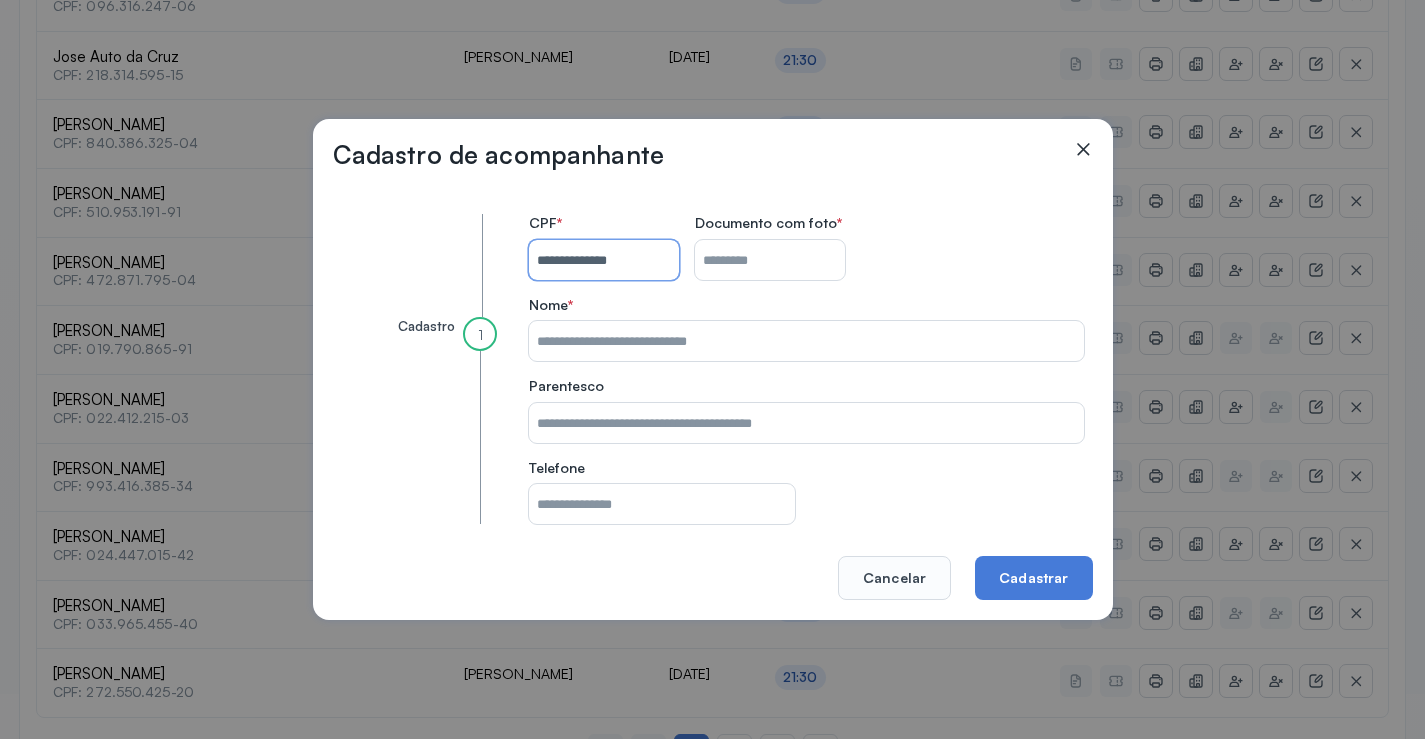 type on "**********" 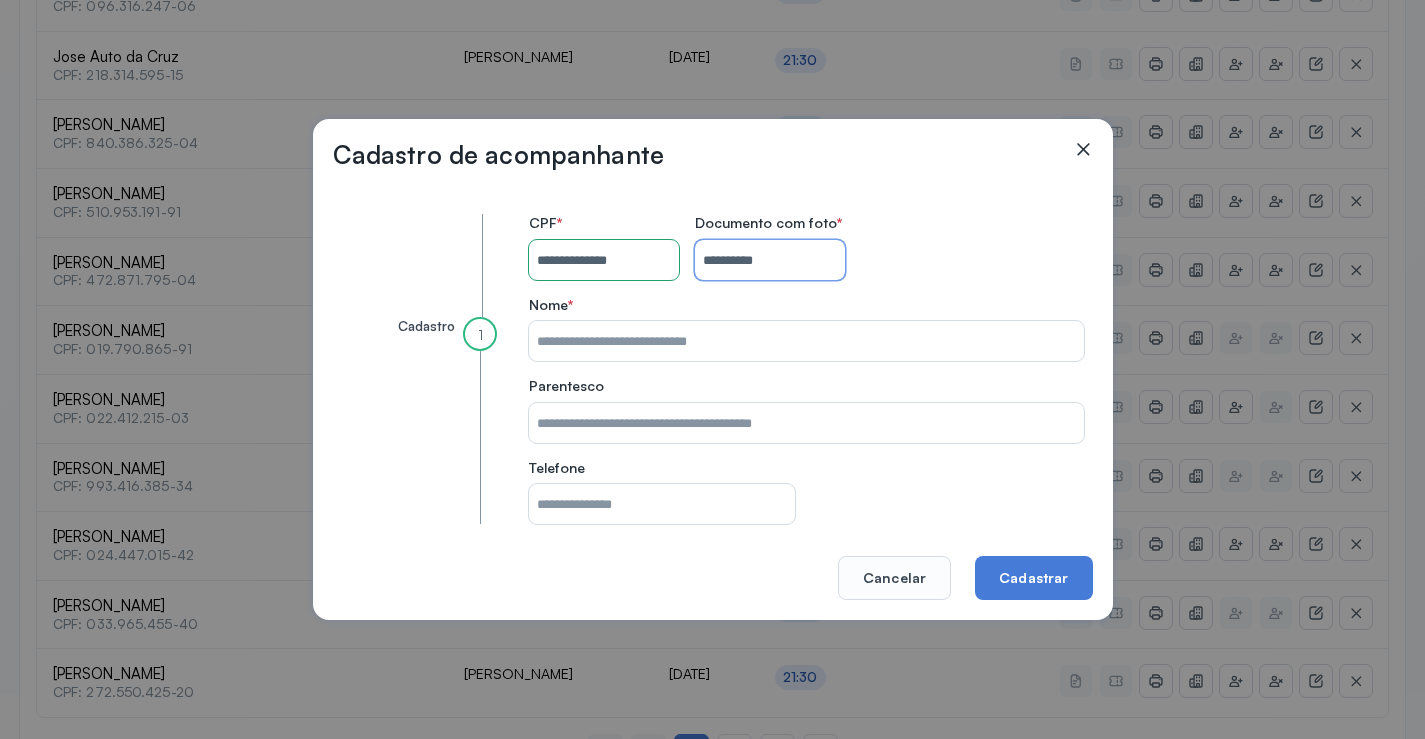 type on "**********" 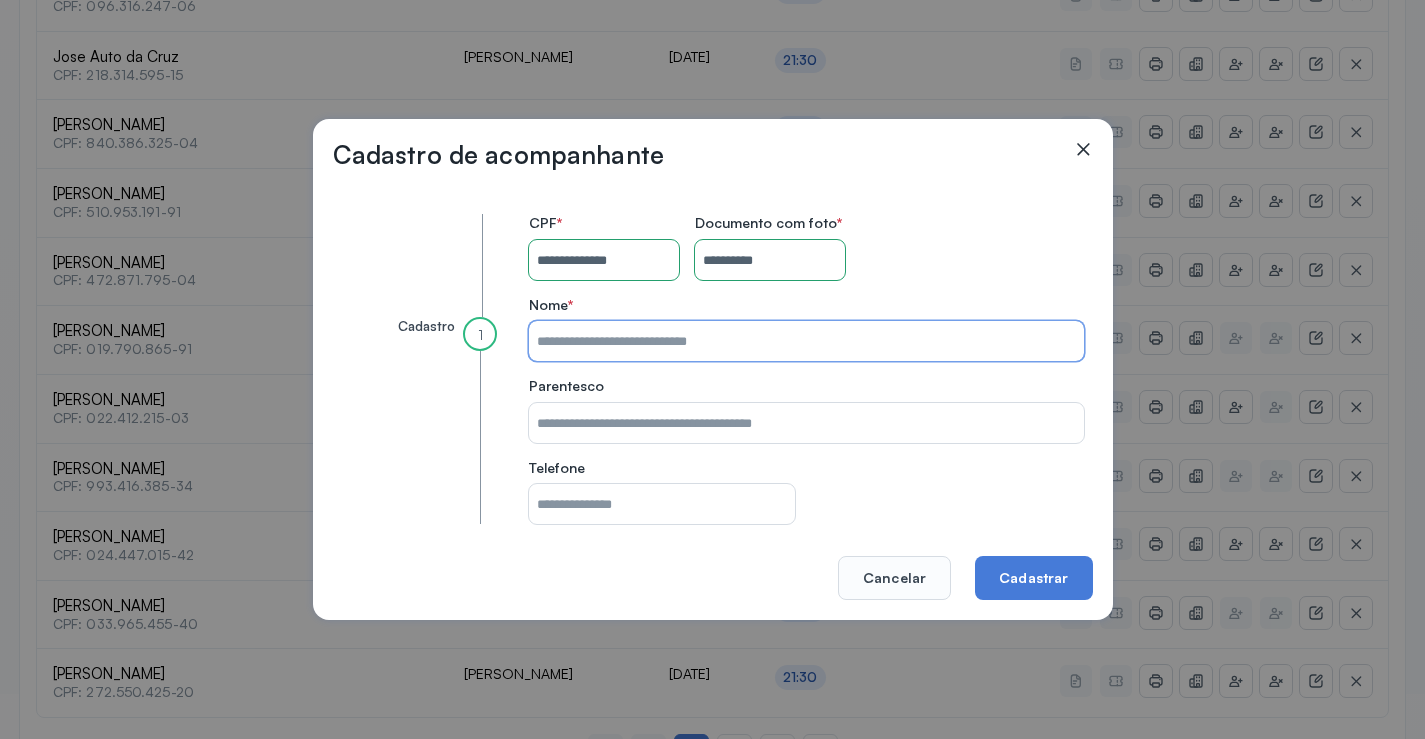 click on "CPF do paciente" at bounding box center [806, 341] 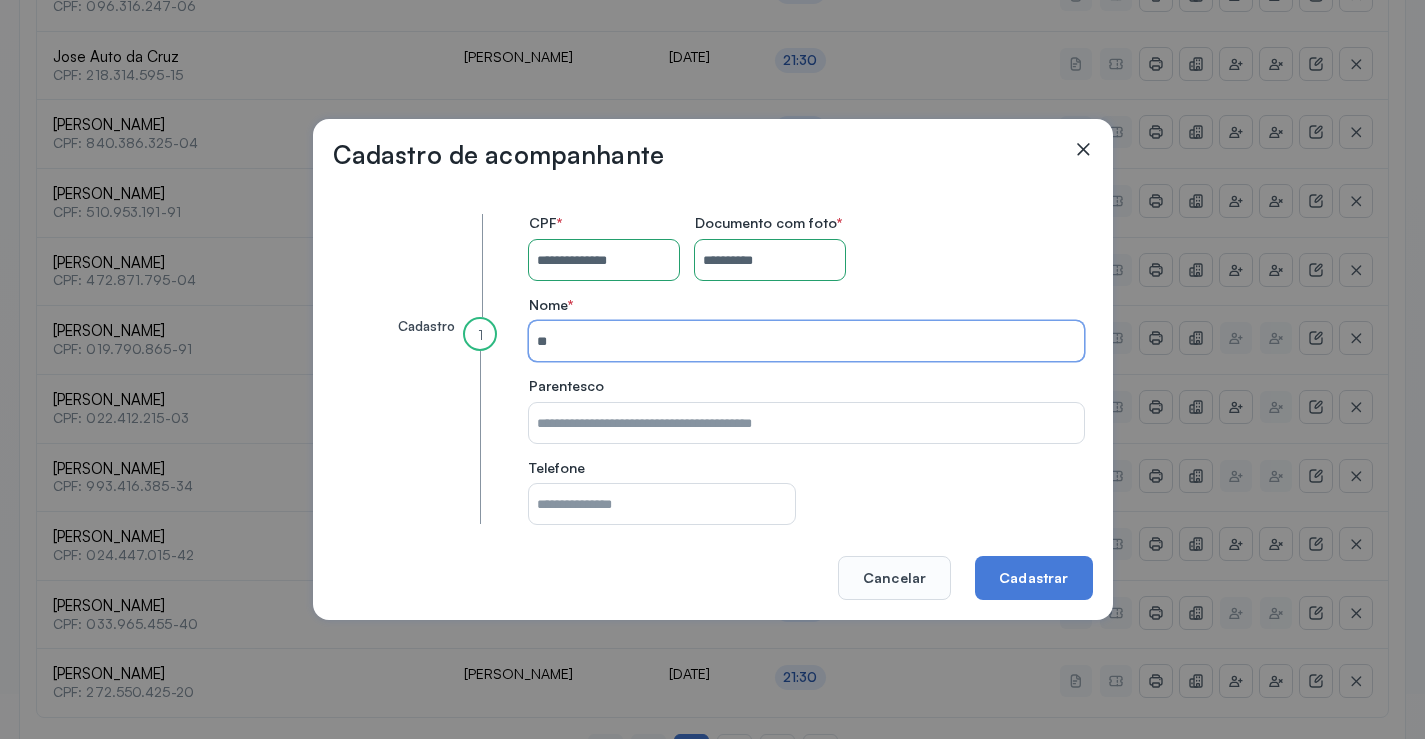 type on "*" 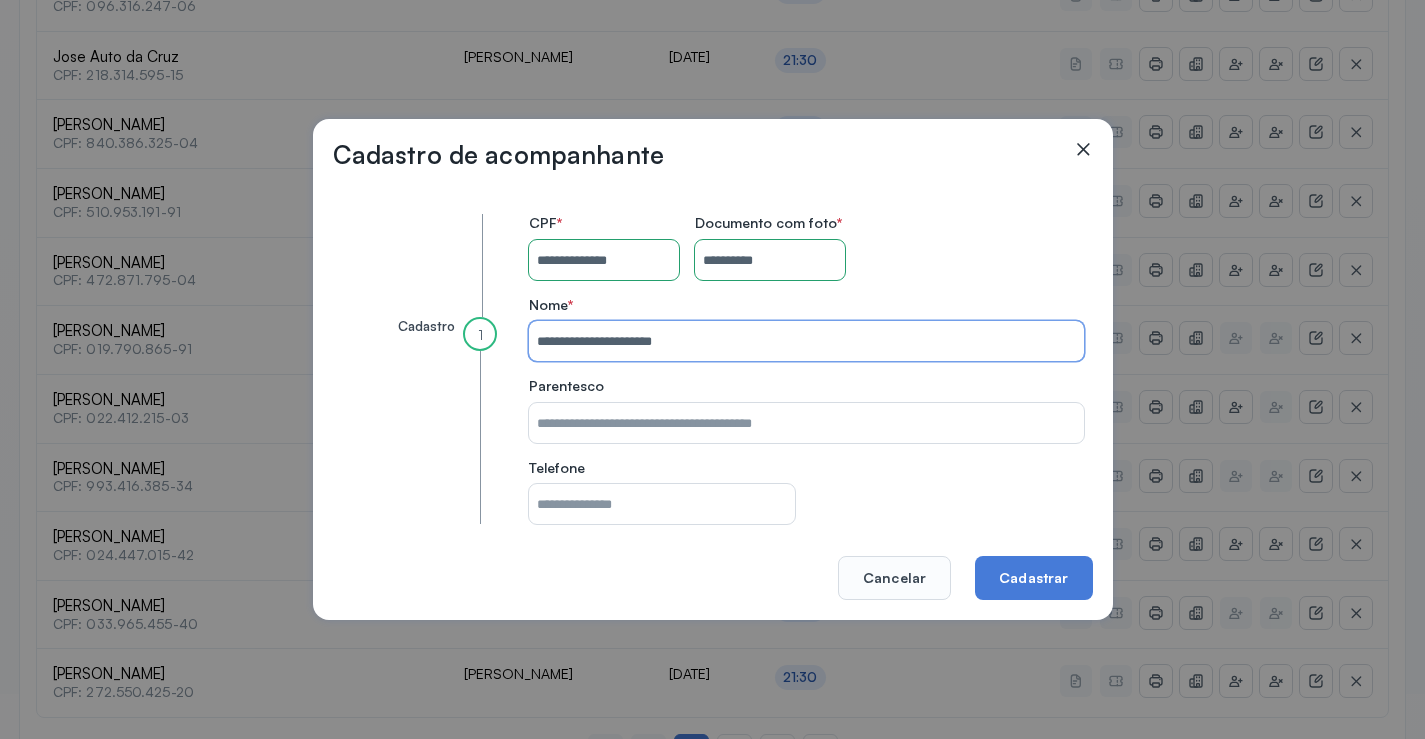 type on "**********" 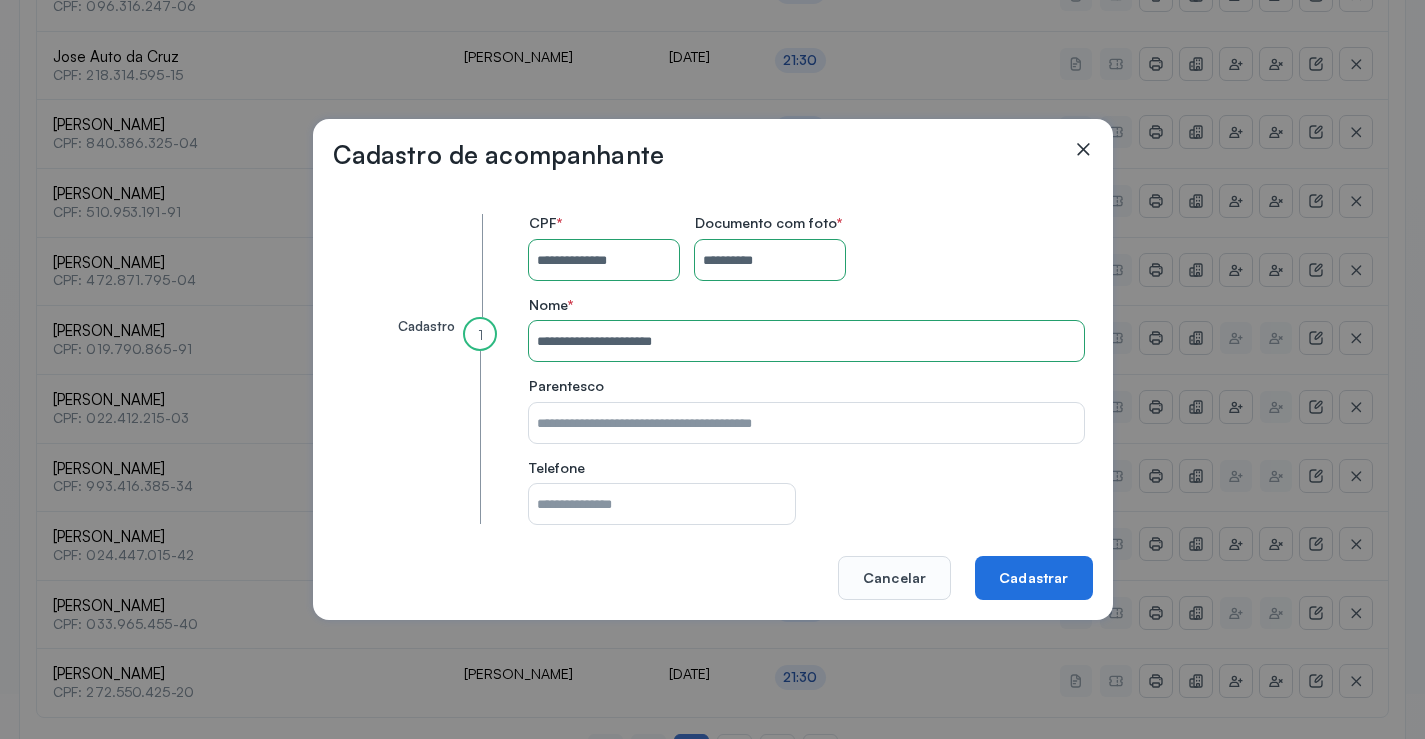 click on "Cadastrar" 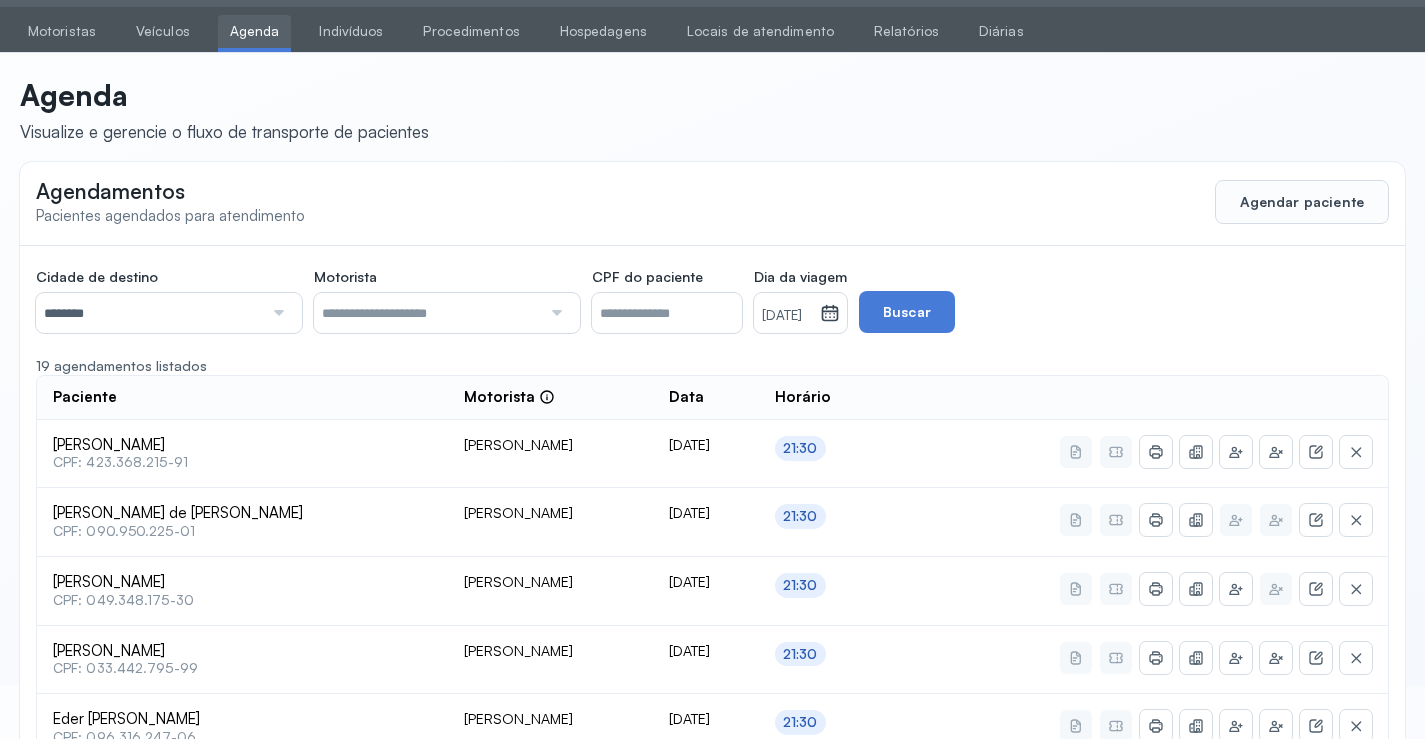scroll, scrollTop: 100, scrollLeft: 0, axis: vertical 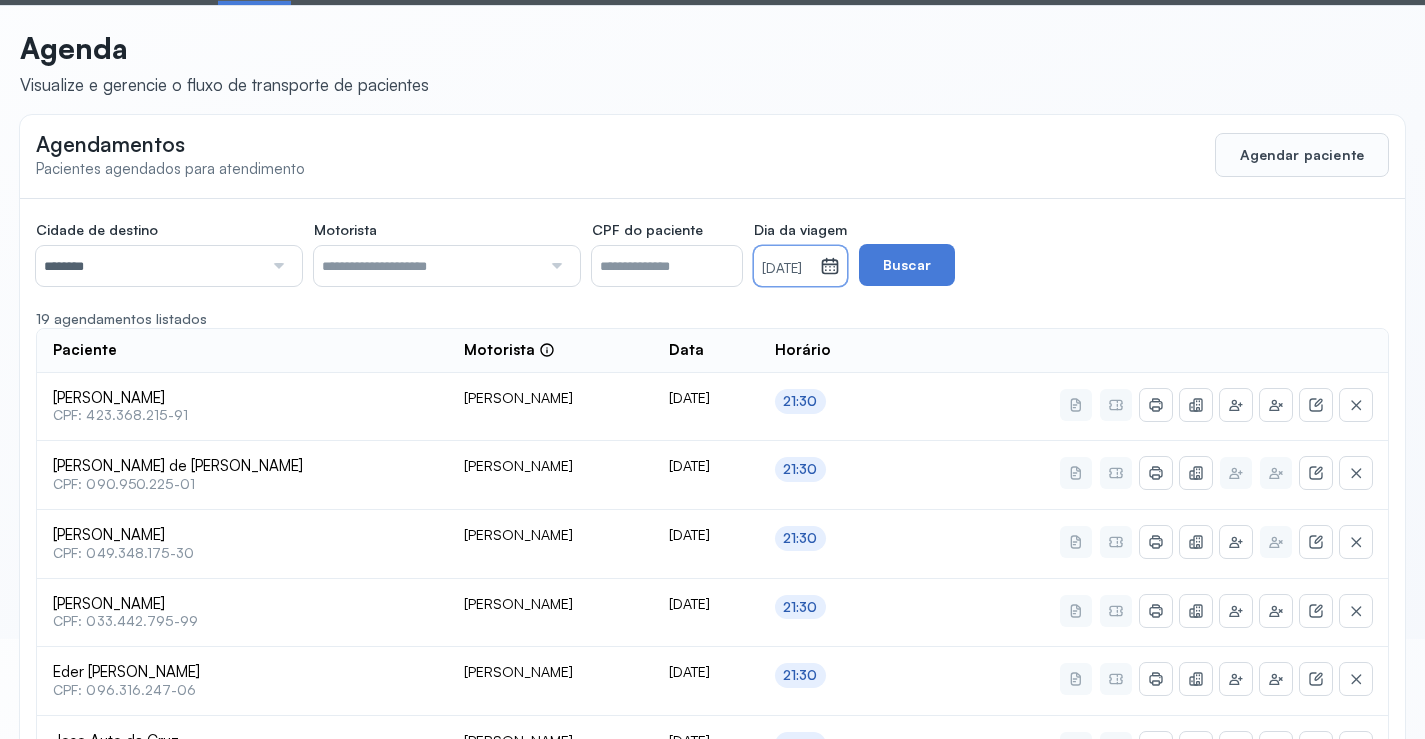 click on "03/08/2025" at bounding box center (787, 269) 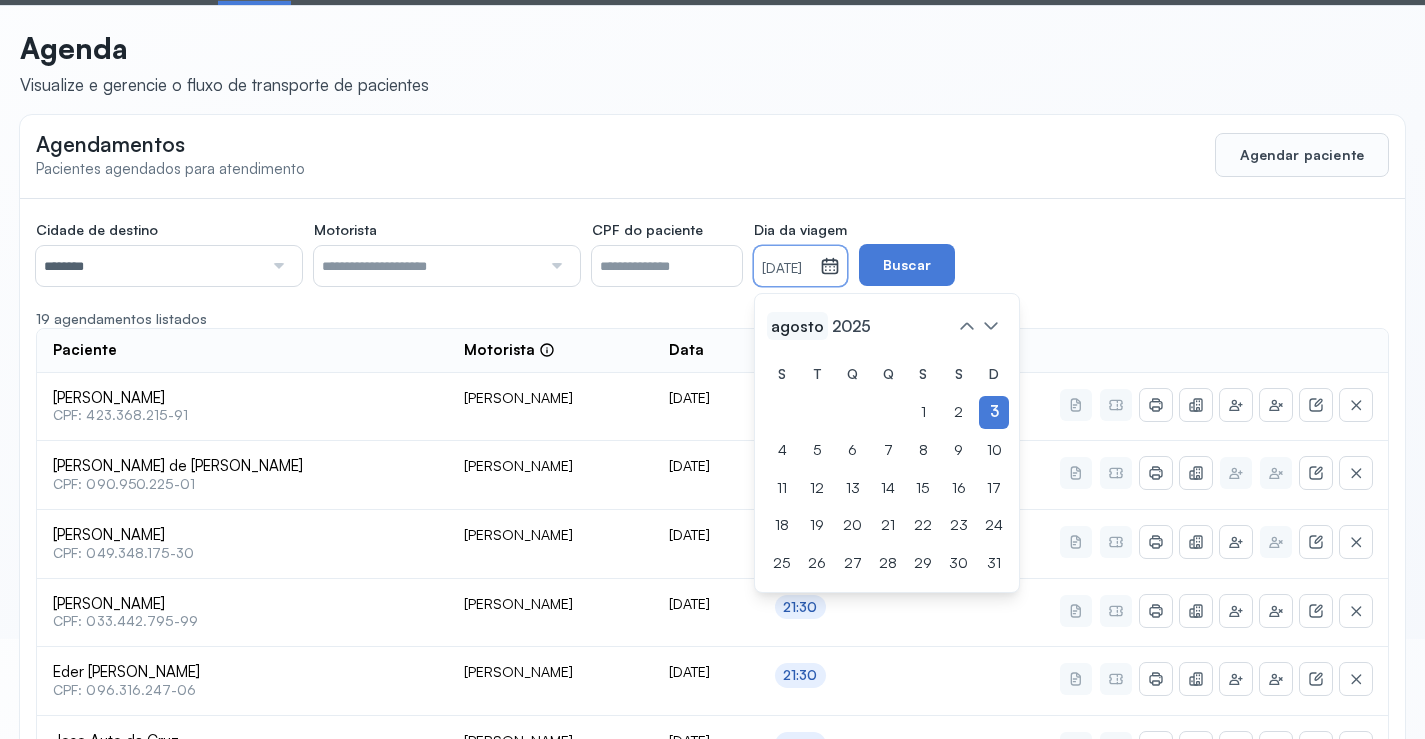click on "agosto" 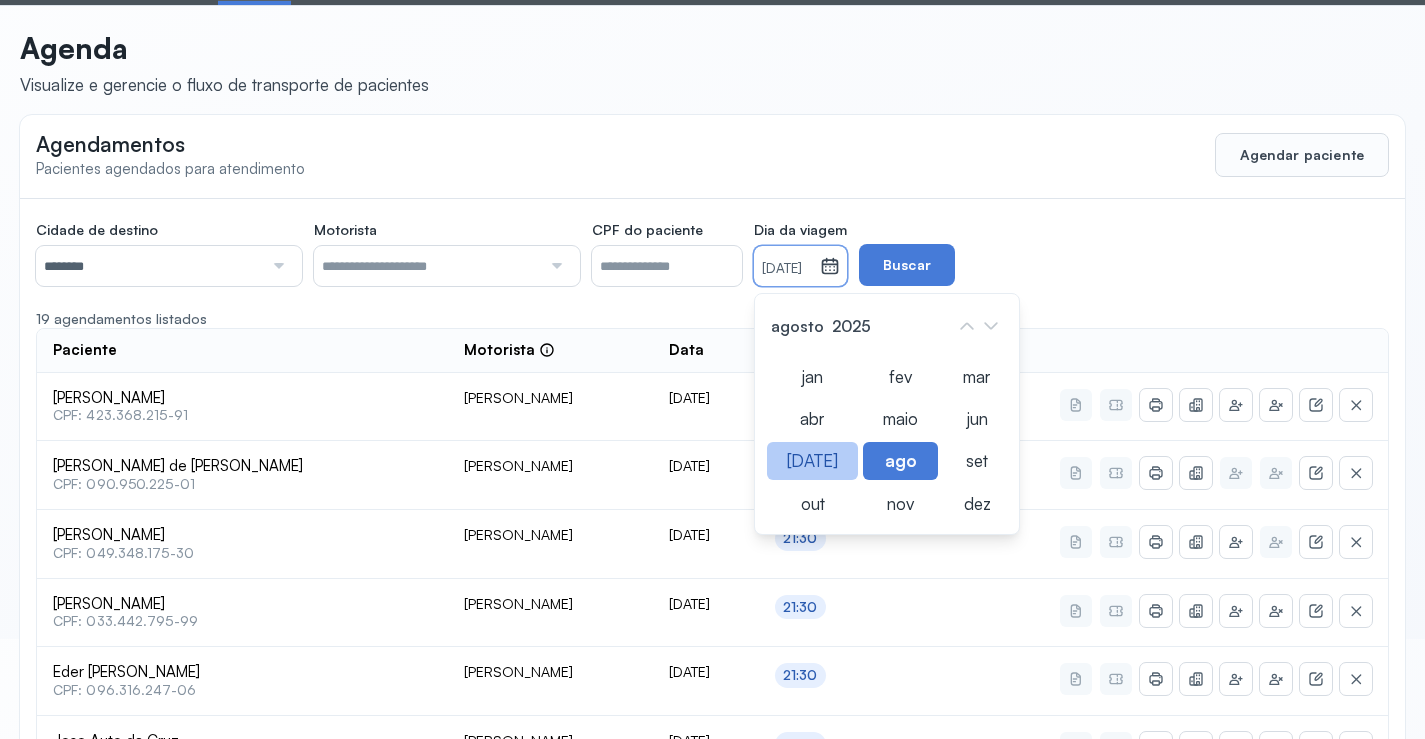 click on "[DATE]" 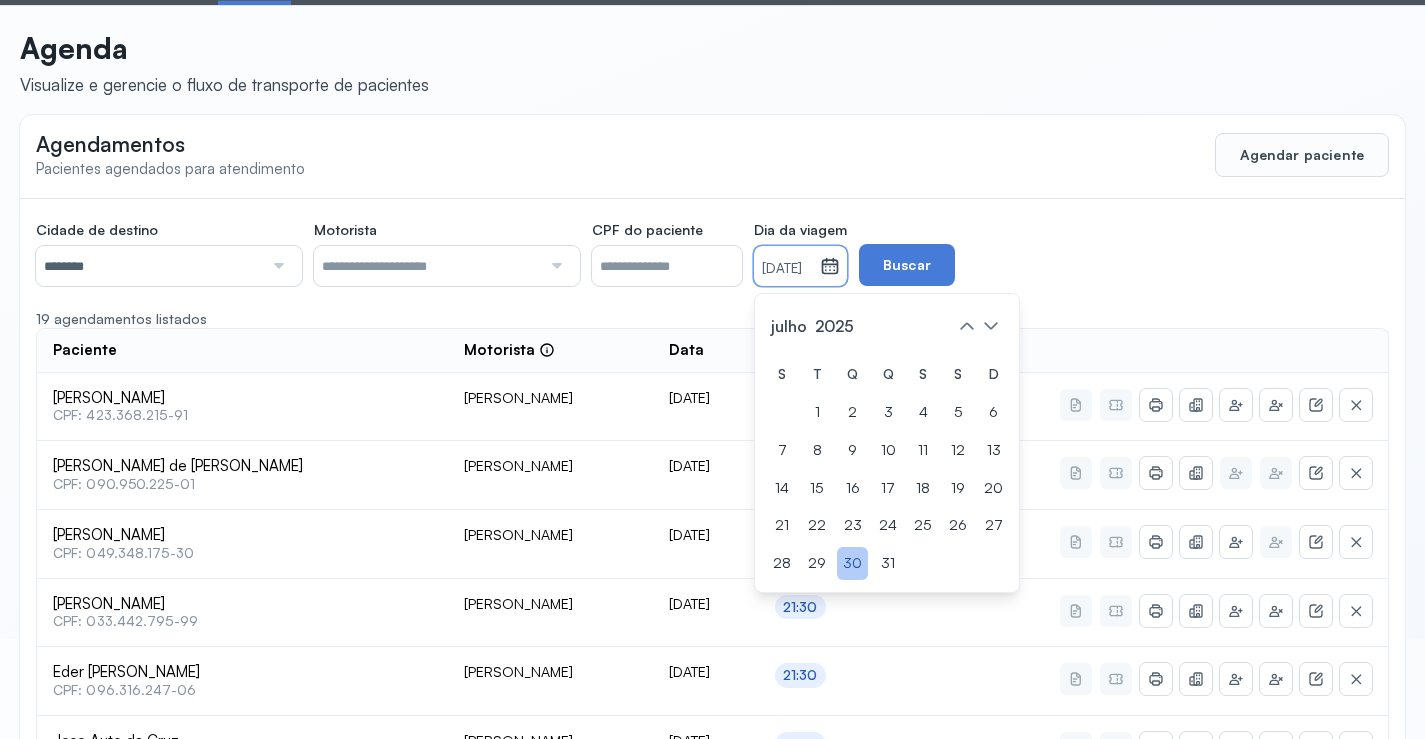 click on "30" 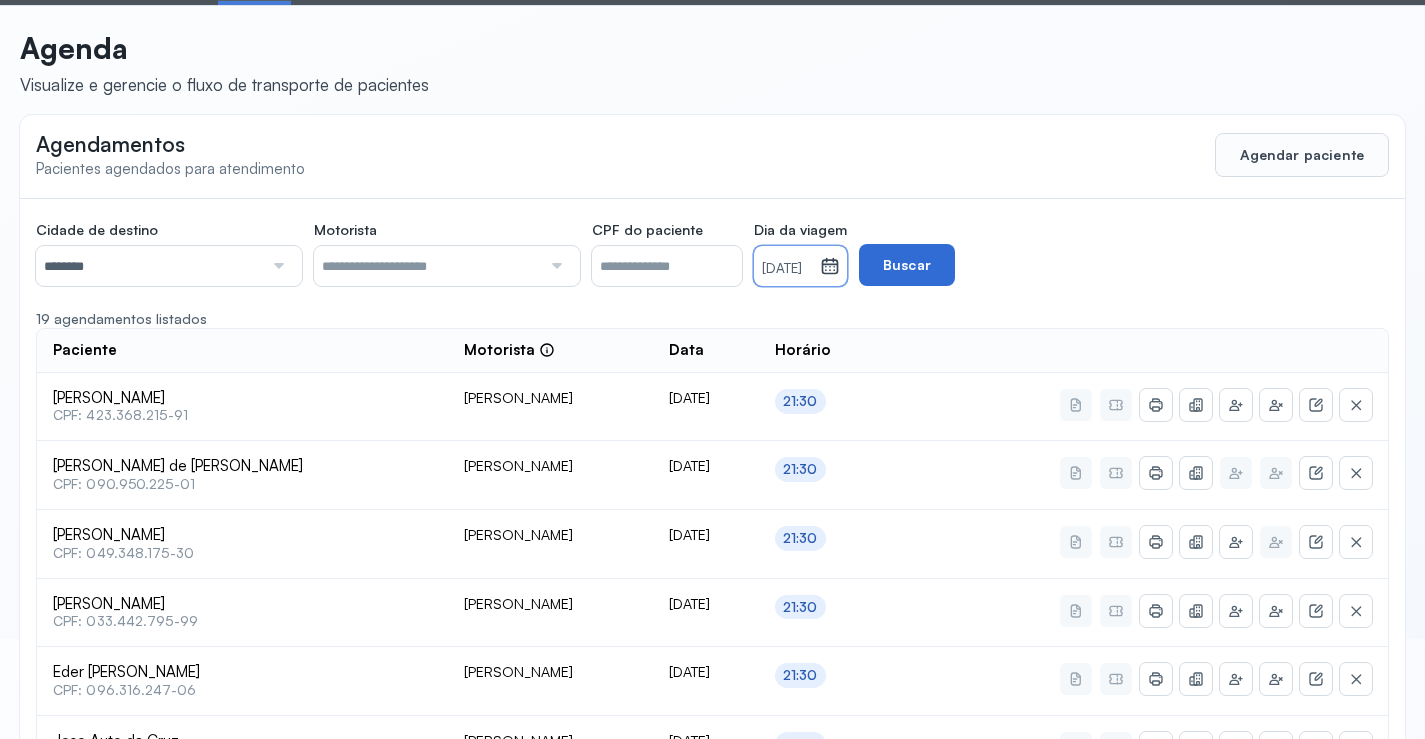 click on "Buscar" at bounding box center [907, 265] 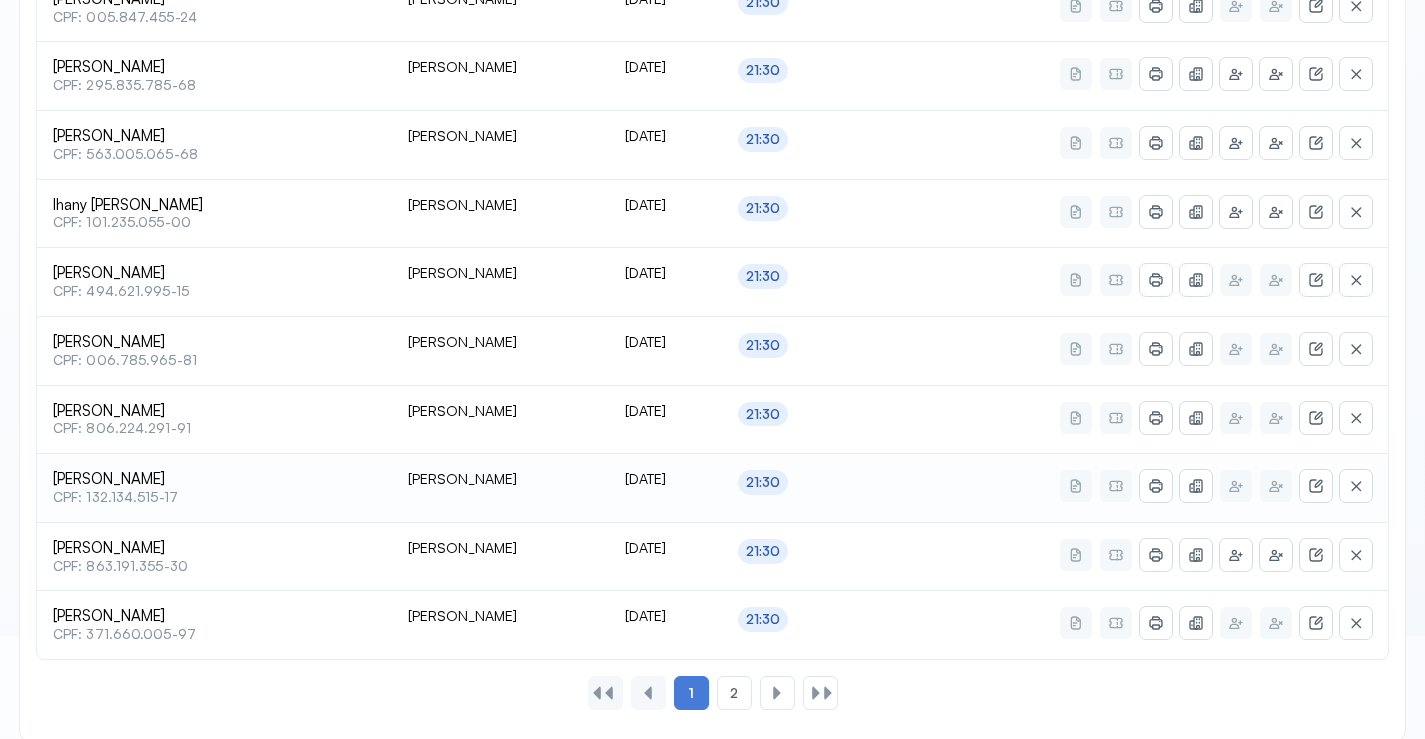 scroll, scrollTop: 865, scrollLeft: 0, axis: vertical 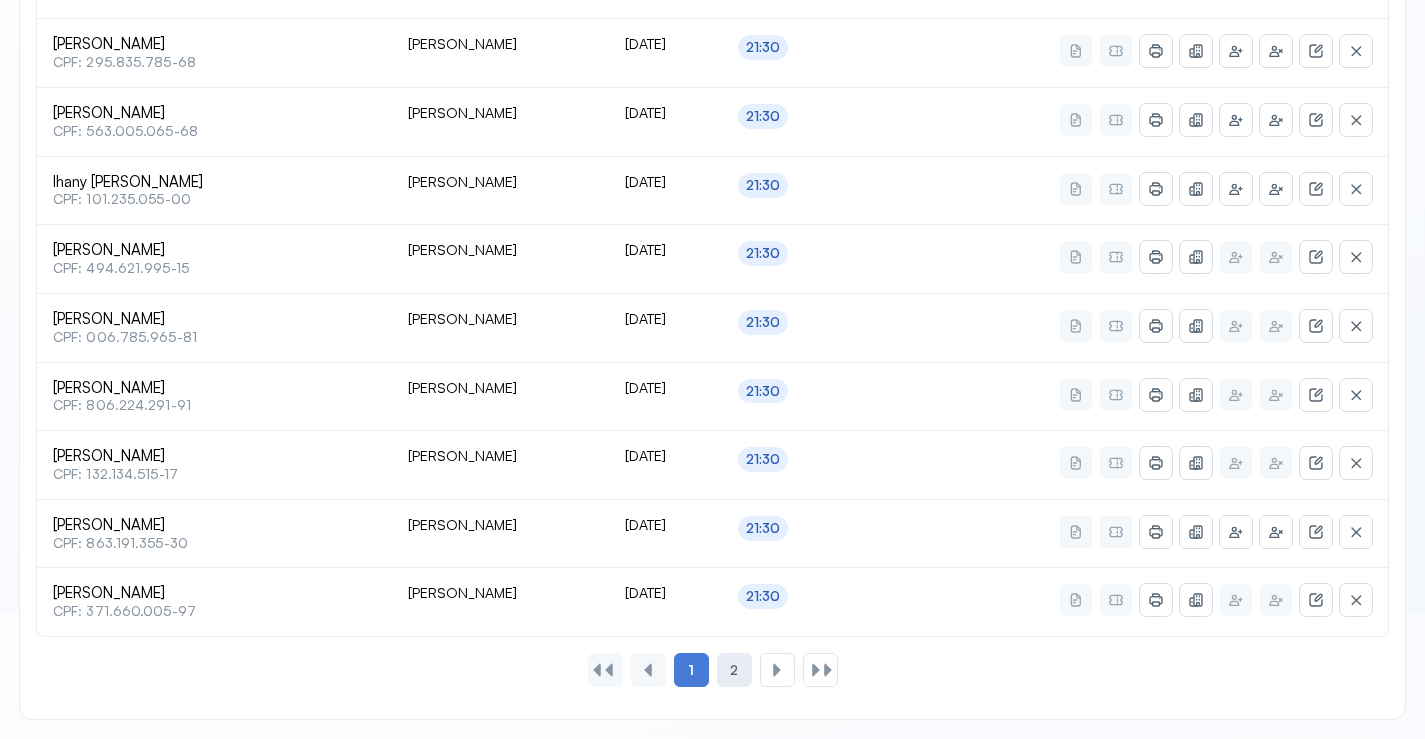 click on "2" 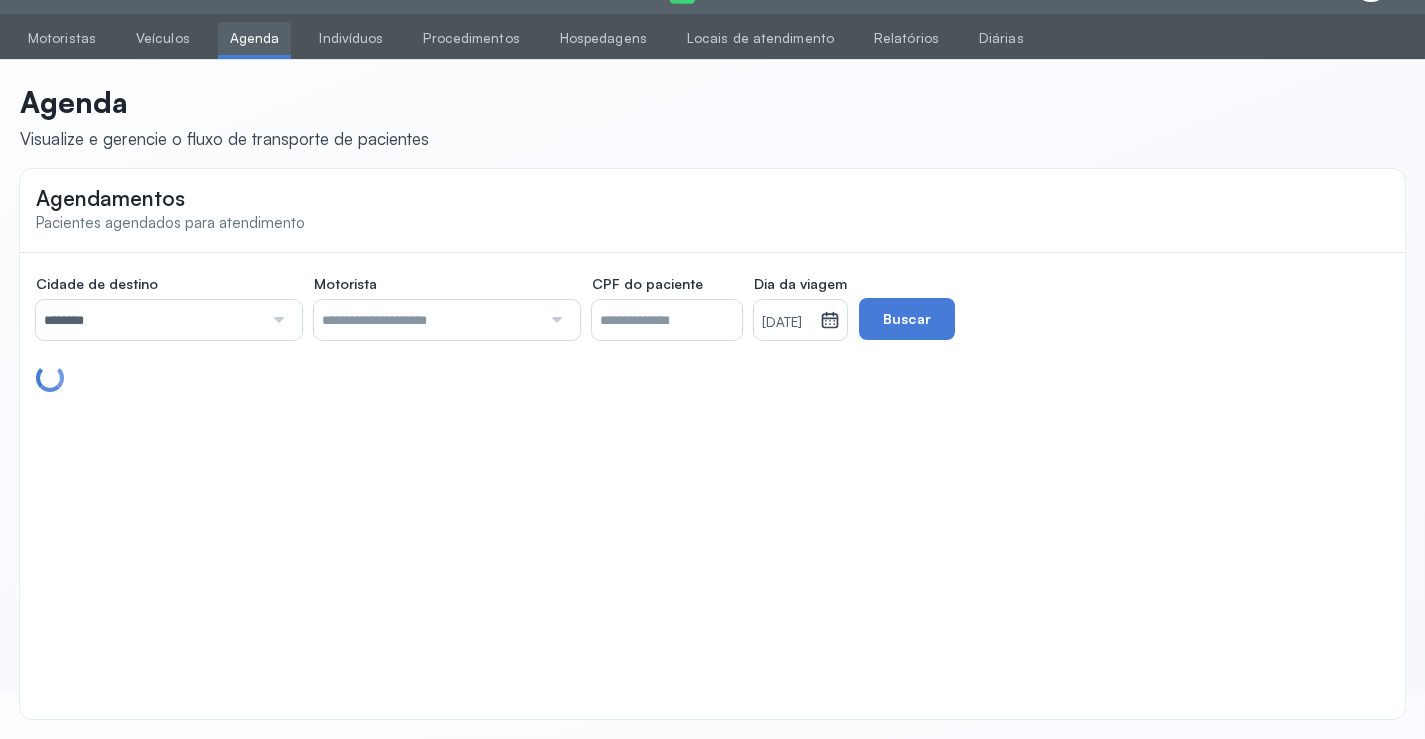 scroll, scrollTop: 247, scrollLeft: 0, axis: vertical 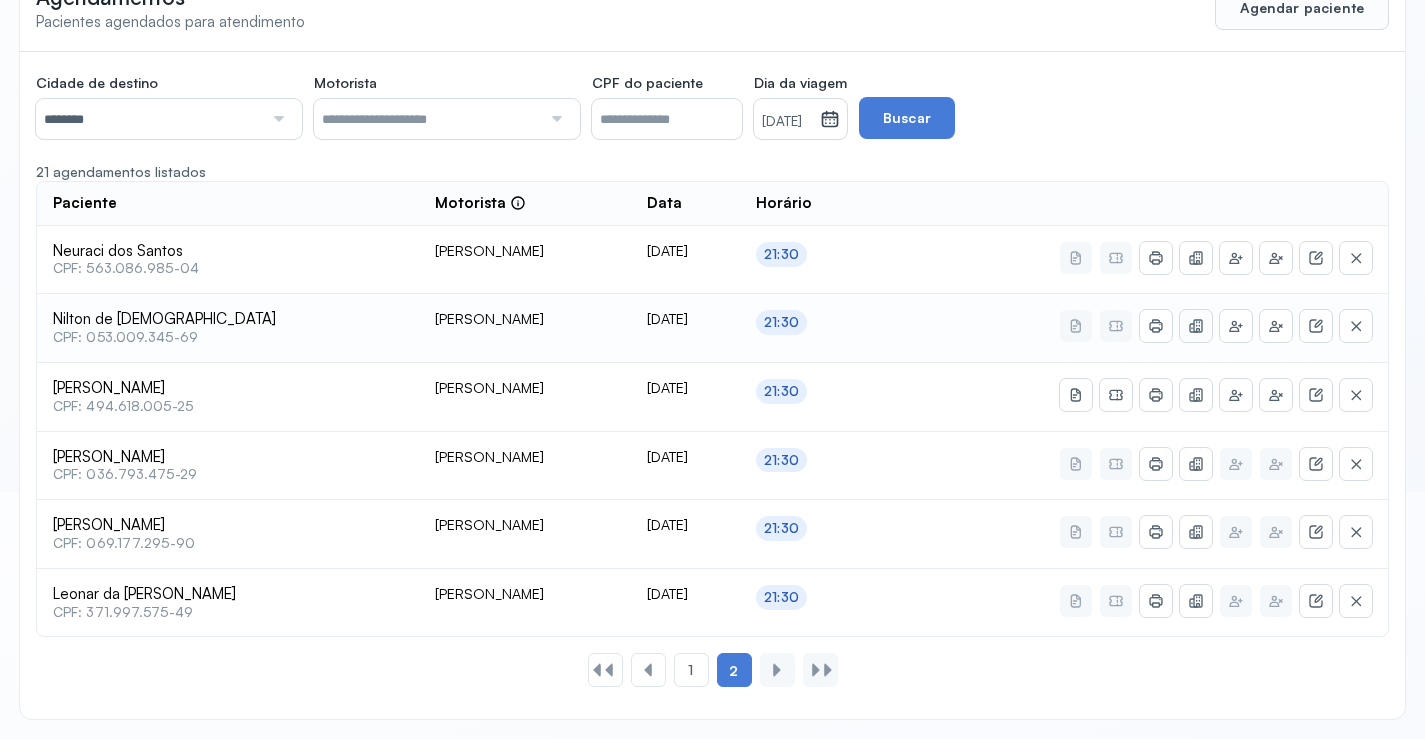 click 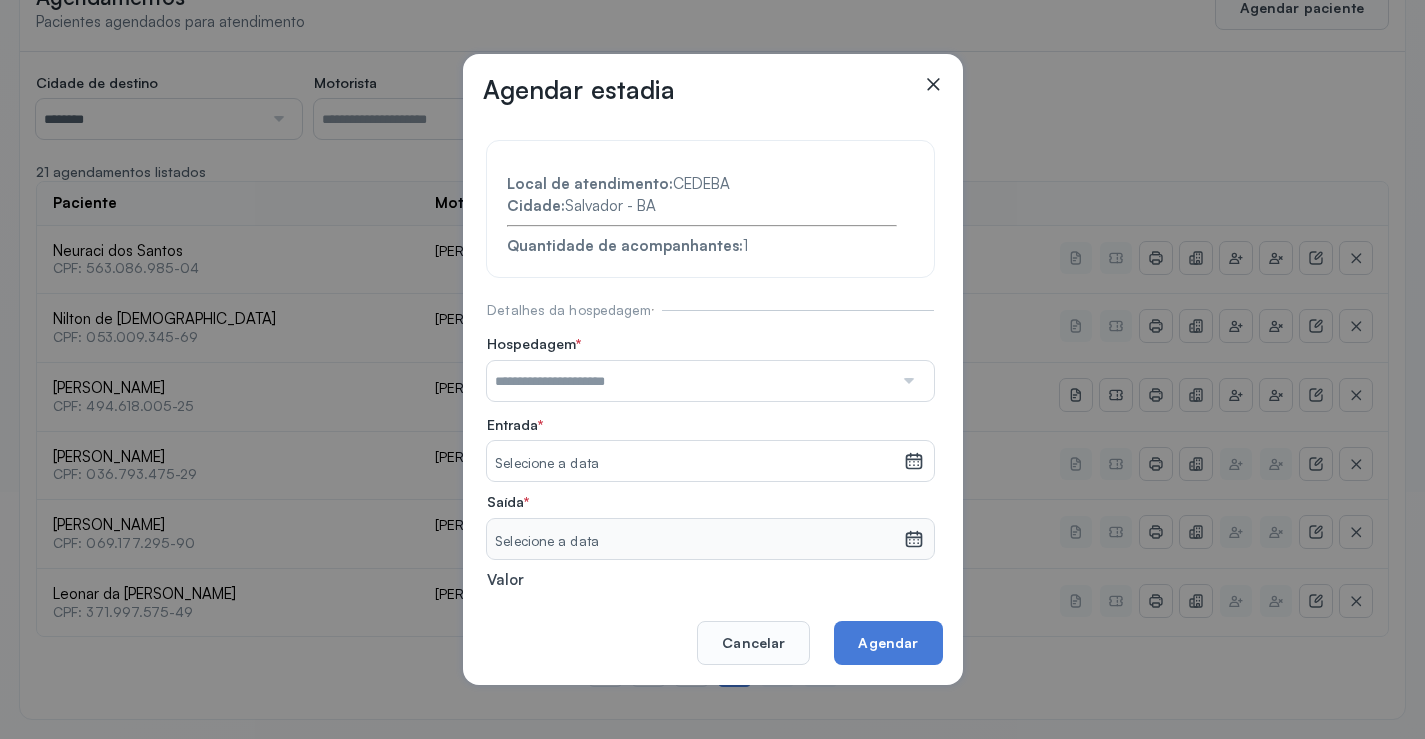 click at bounding box center [690, 381] 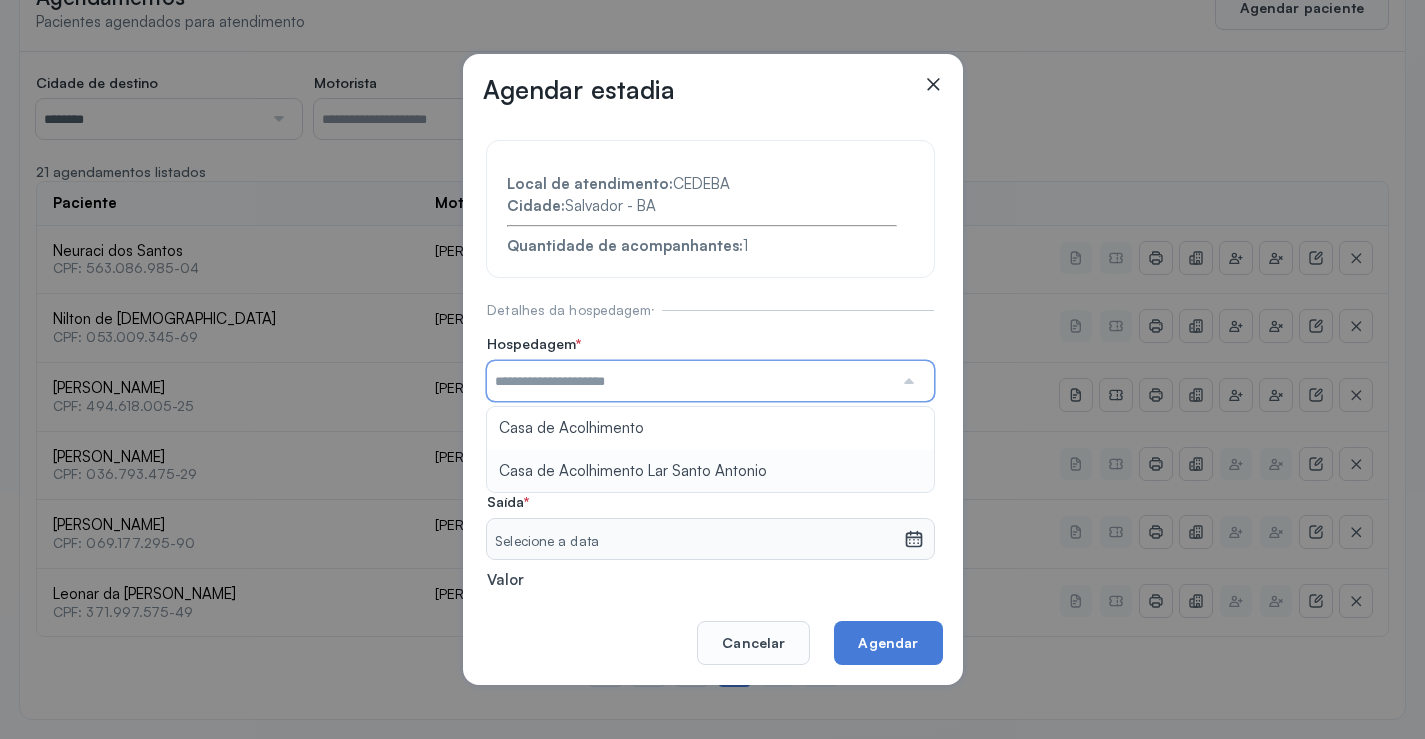 type on "**********" 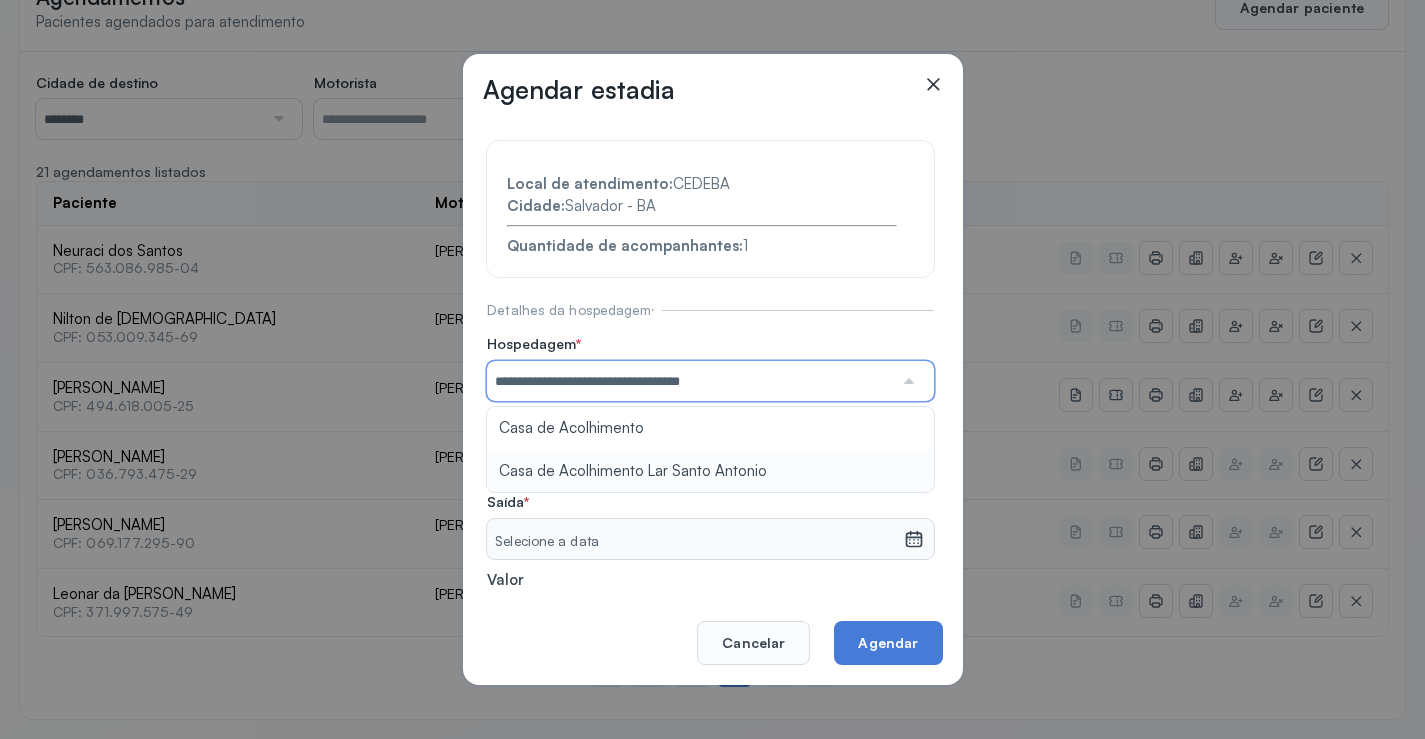 click on "**********" at bounding box center (710, 436) 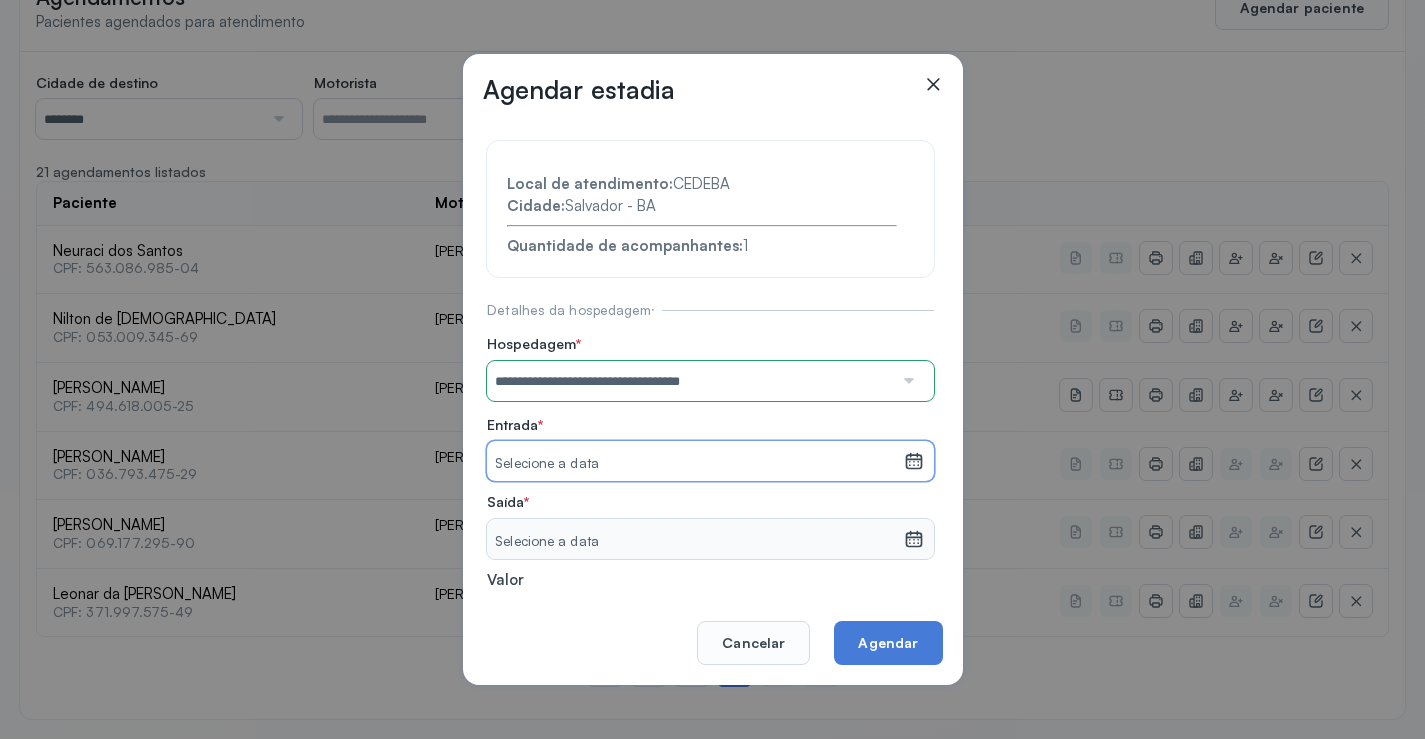 click on "Selecione a data" at bounding box center (695, 464) 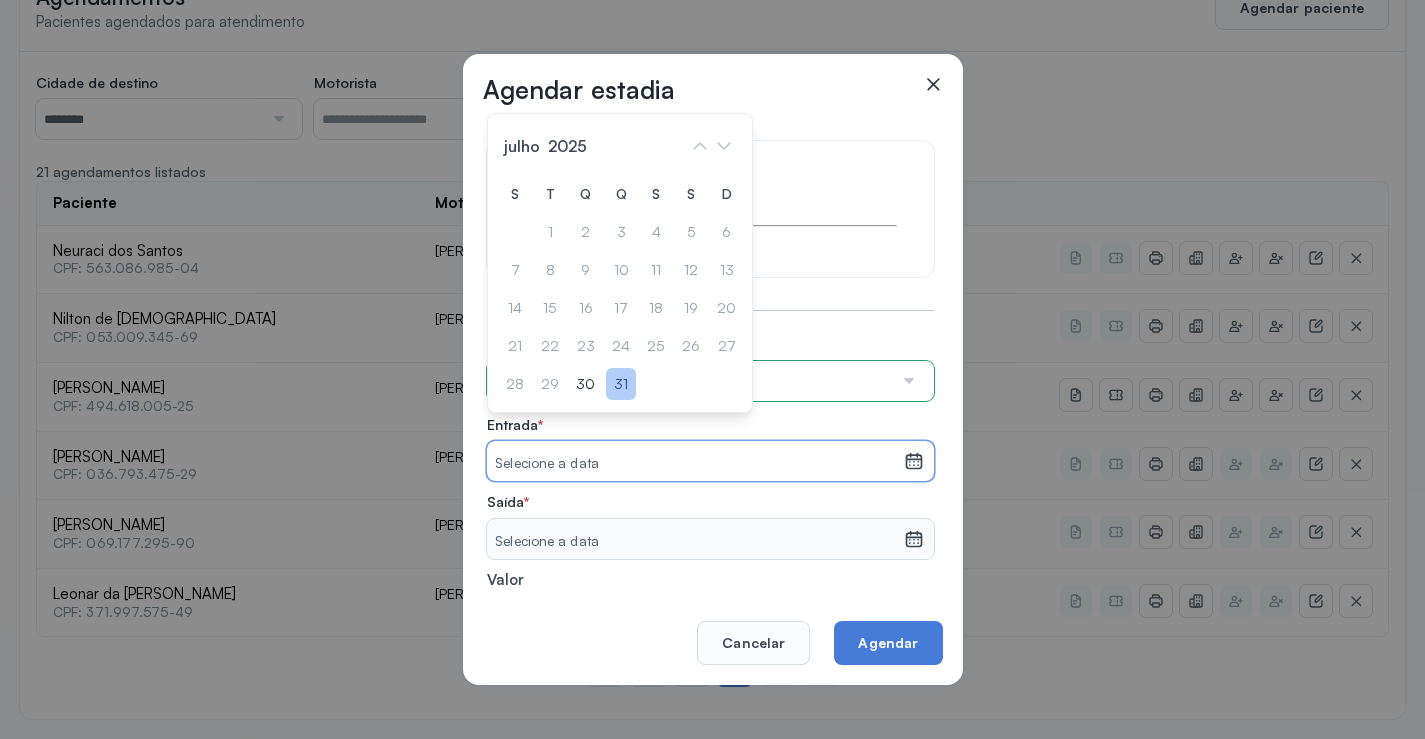click on "31" 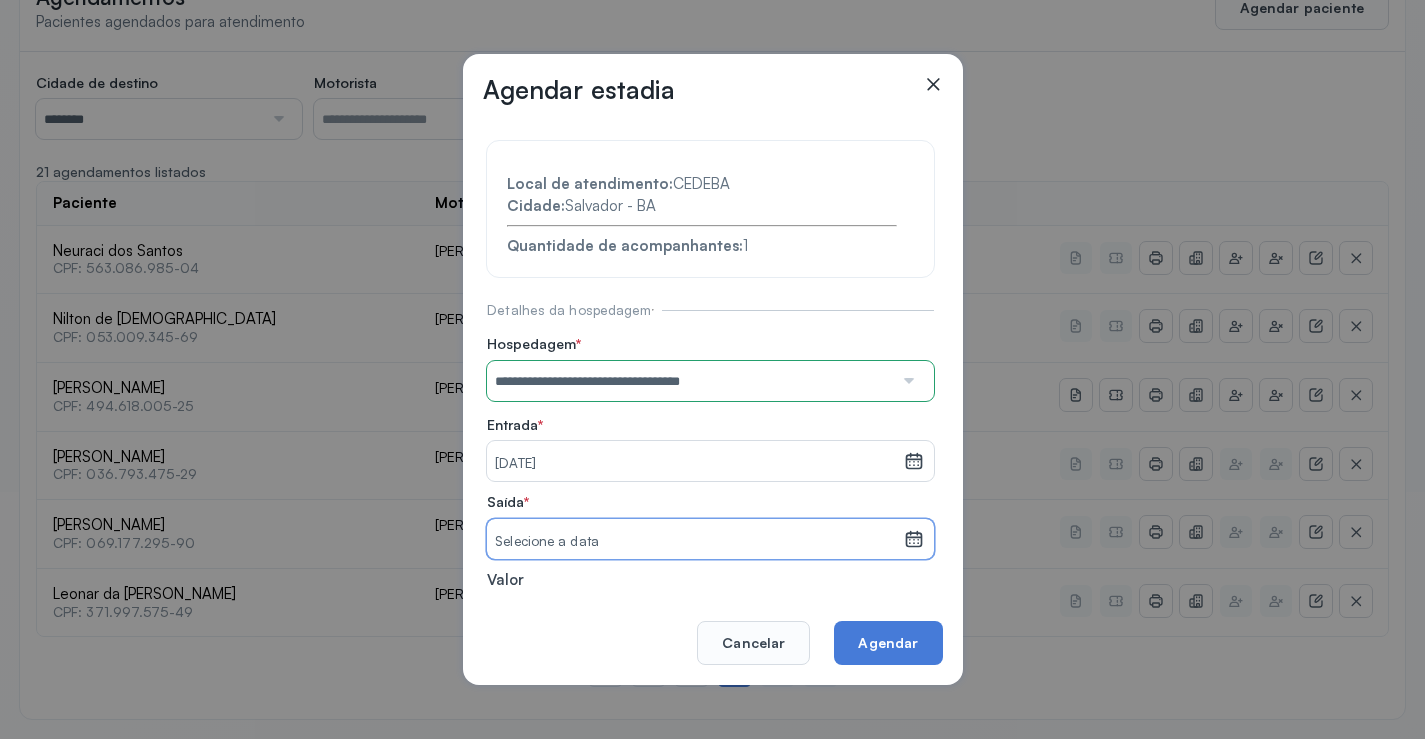 click on "Selecione a data" at bounding box center (695, 542) 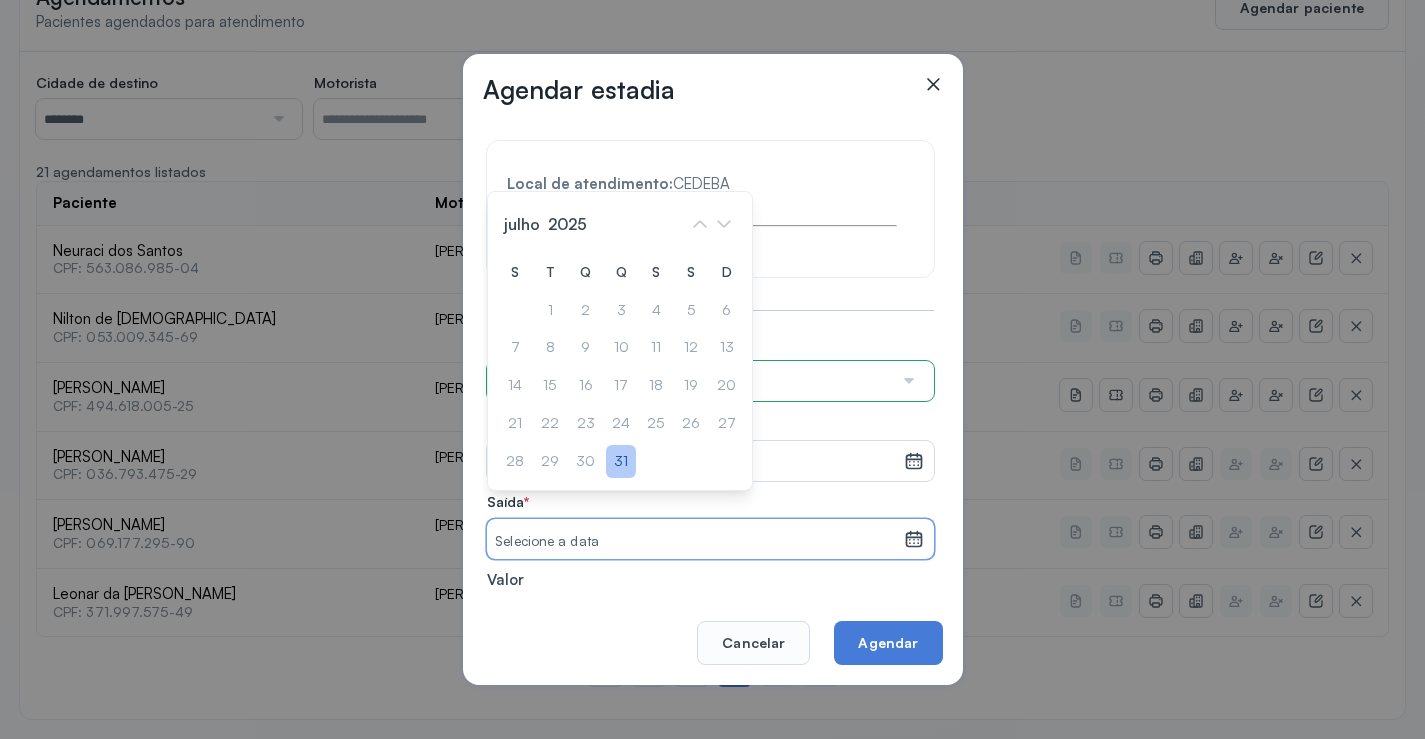 click on "31" 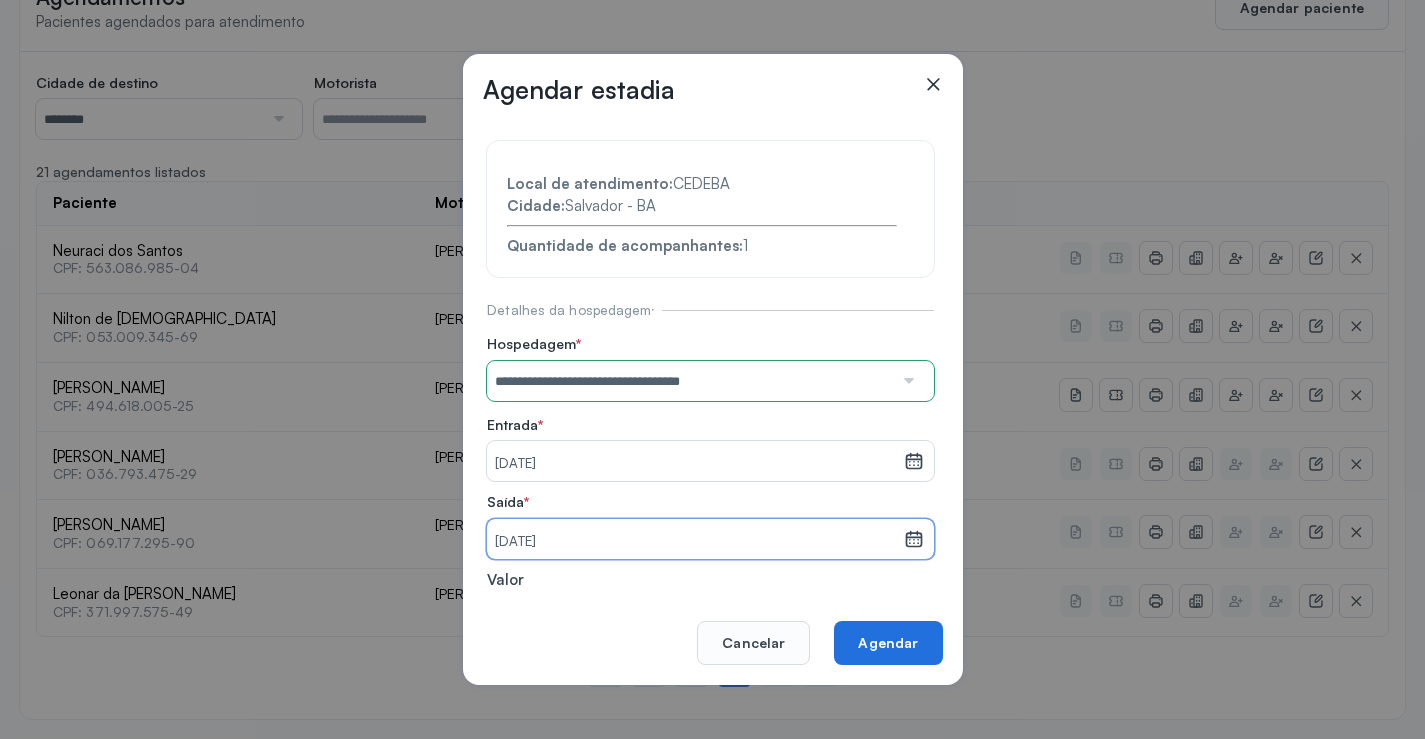 click on "Agendar" 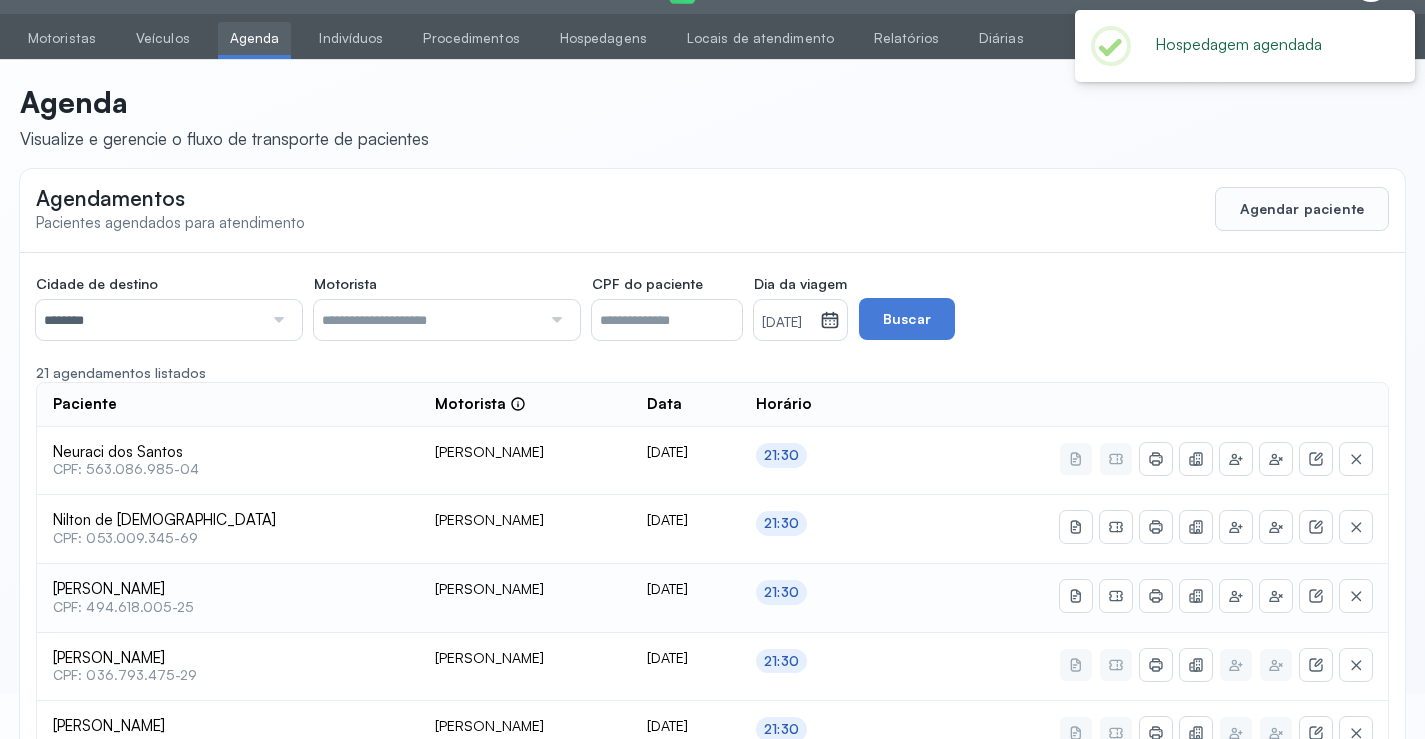 scroll, scrollTop: 247, scrollLeft: 0, axis: vertical 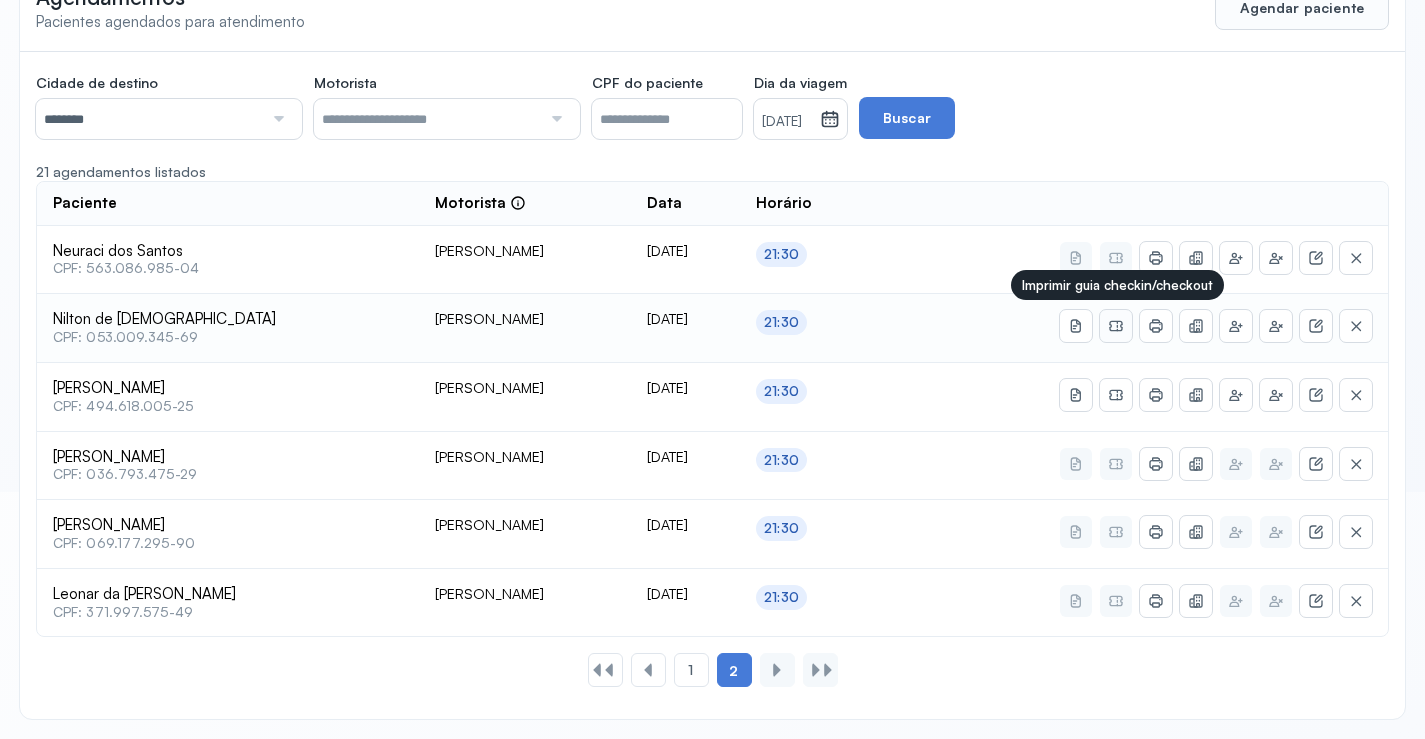click 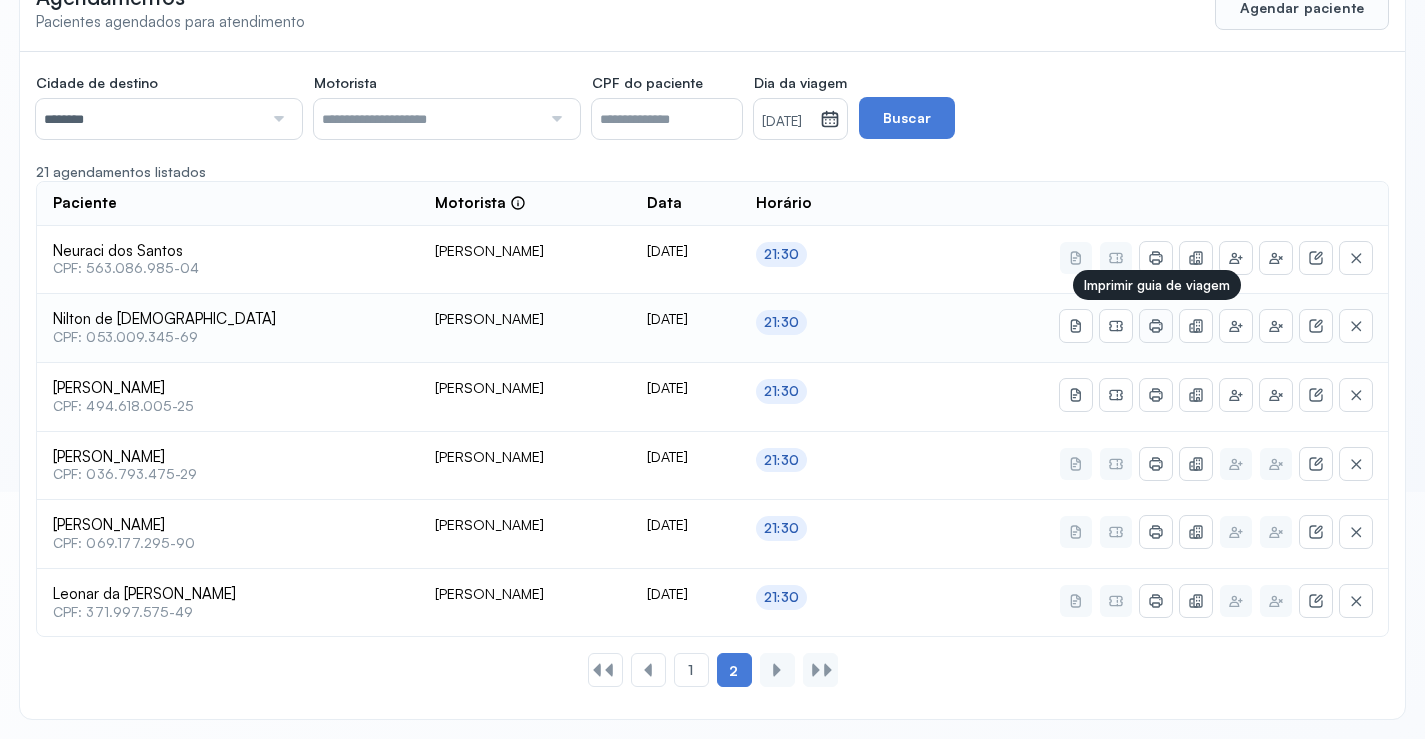 click 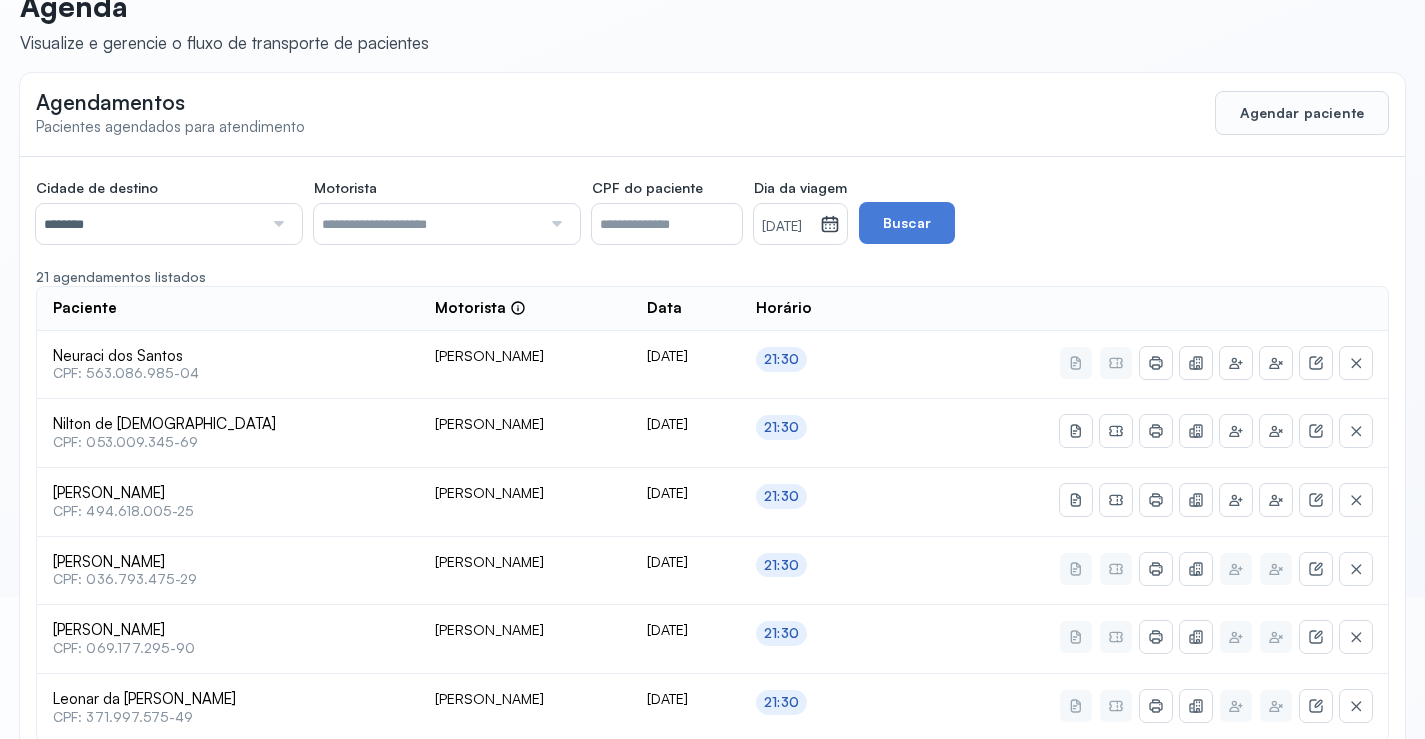 scroll, scrollTop: 0, scrollLeft: 0, axis: both 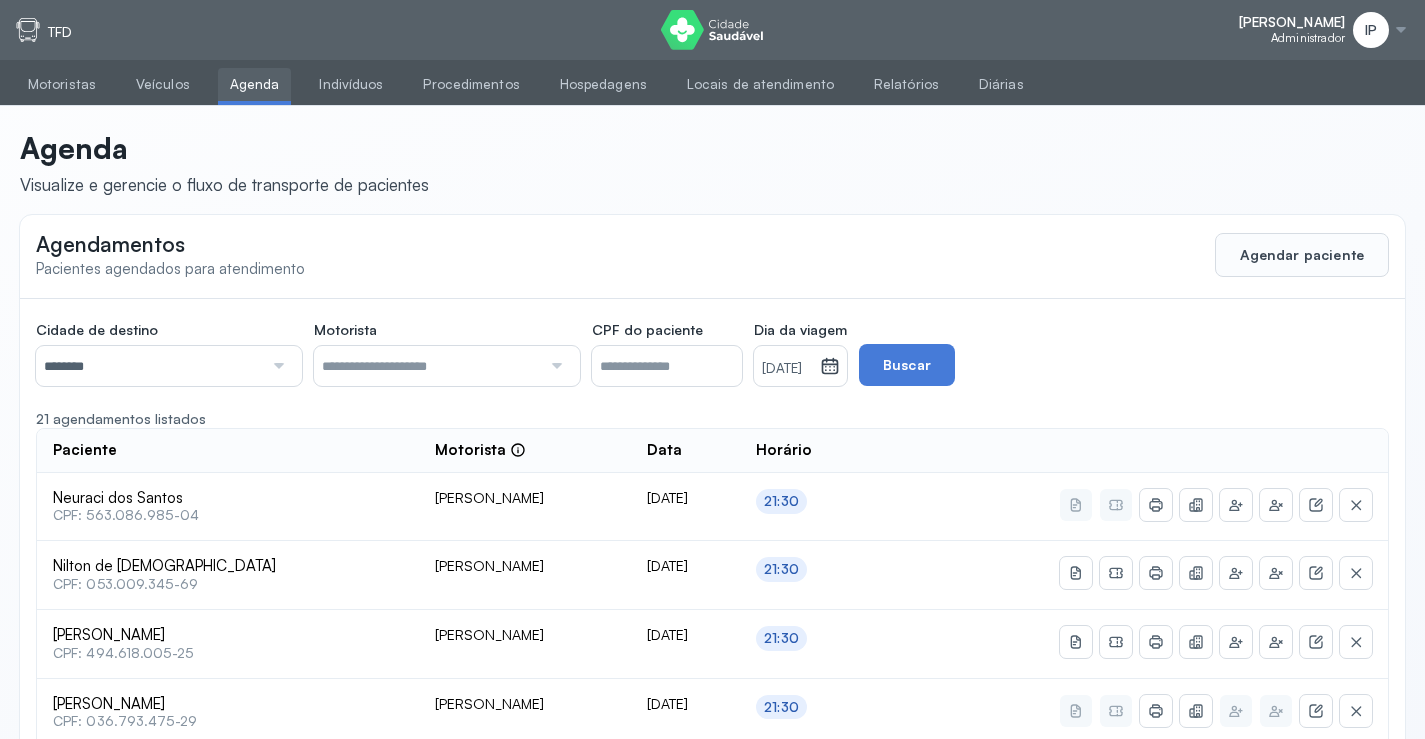 click on "********" at bounding box center (149, 366) 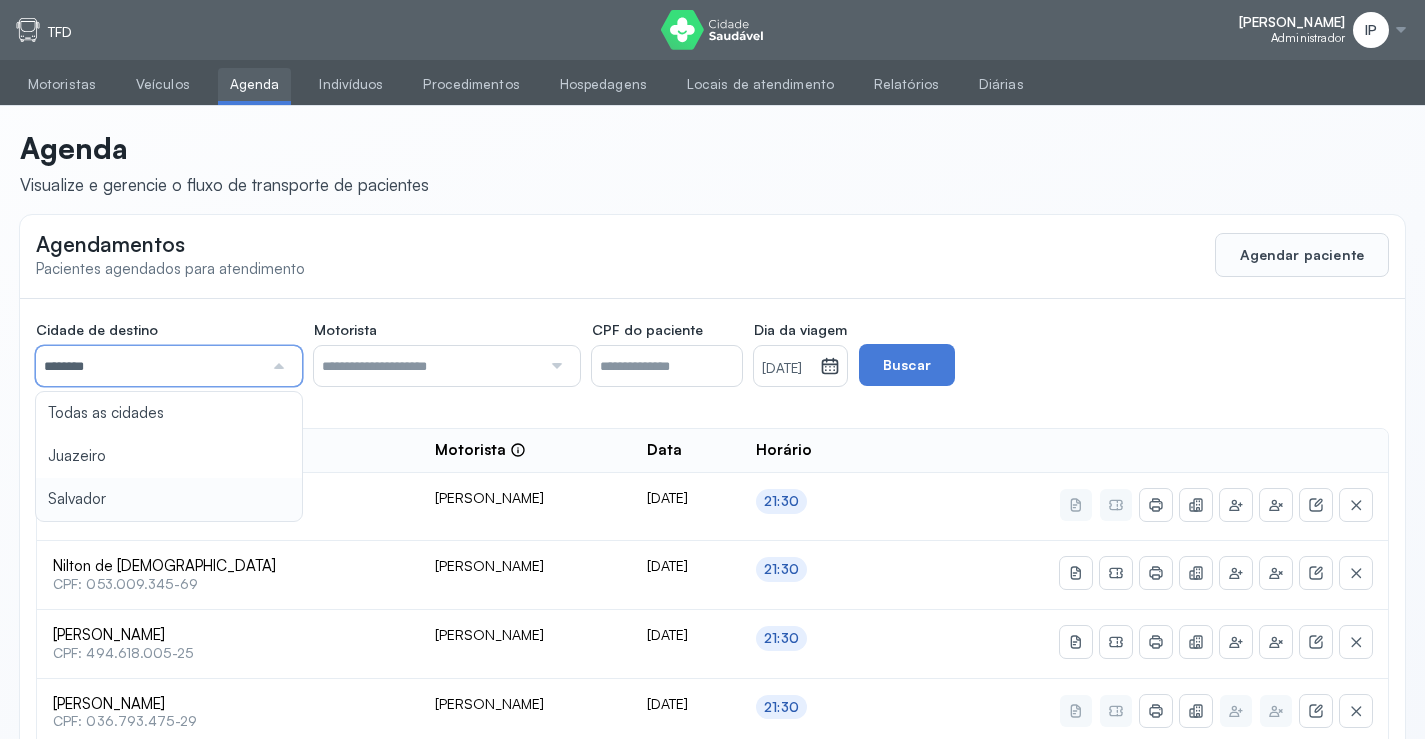 click on "Cidade de destino  ******** Todas as cidades Juazeiro Salvador Motorista  Todos os motoristas Diego dos Santos Edevon dos Santos Souza Edevon dos Santos Souza Elto Lima de Almeida Genivaldo Rodrigues da Silva Jozenilson Santos da Silva CPF do paciente  Dia da viagem  30/07/2025 julho 2025 S T Q Q S S D 1 2 3 4 5 6 7 8 9 10 11 12 13 14 15 16 17 18 19 20 21 22 23 24 25 26 27 28 29 30 31 jan fev mar abr maio jun jul ago set out nov dez 2018 2019 2020 2021 2022 2023 2024 2025 2026 2027 2028 2029  Buscar  21 agendamentos listados Paciente  Motorista  Data Horário Neuraci dos Santos  CPF: 563.086.985-04 Edevon dos Santos Souza 30/07/2025 21:30 Nilton de Jesus  CPF: 053.009.345-69 Edevon dos Santos Souza 30/07/2025 21:30 Marilene Jatoba da Silva  CPF: 494.618.005-25 Edevon dos Santos Souza 30/07/2025 21:30 Rosilene Cruz Souza  CPF: 036.793.475-29 Edevon dos Santos Souza 30/07/2025 21:30 Railde Ribeiro  CPF: 069.177.295-90 Edevon dos Santos Souza 30/07/2025 21:30 Leonar da Paixao Felix  CPF: 371.997.575-49 21:30 1 2" 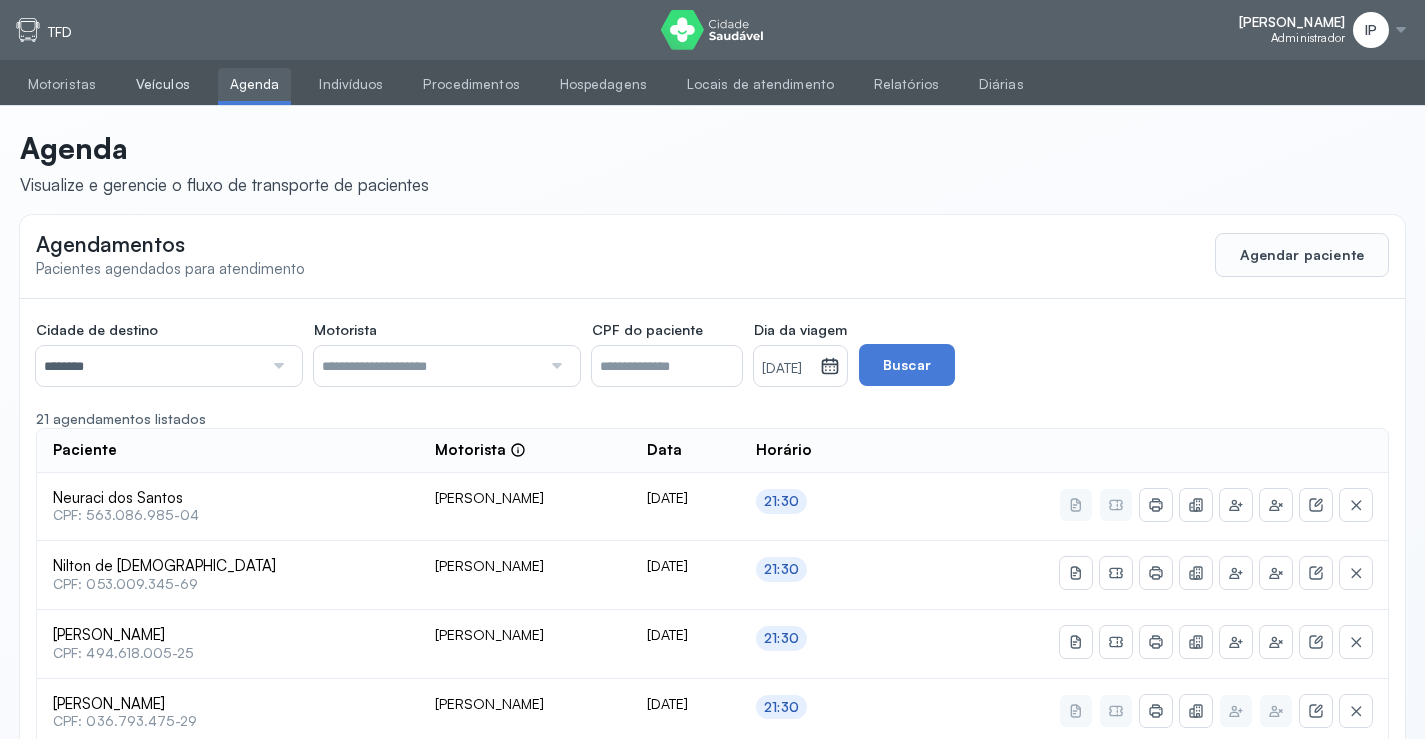 click on "Veículos" at bounding box center (163, 84) 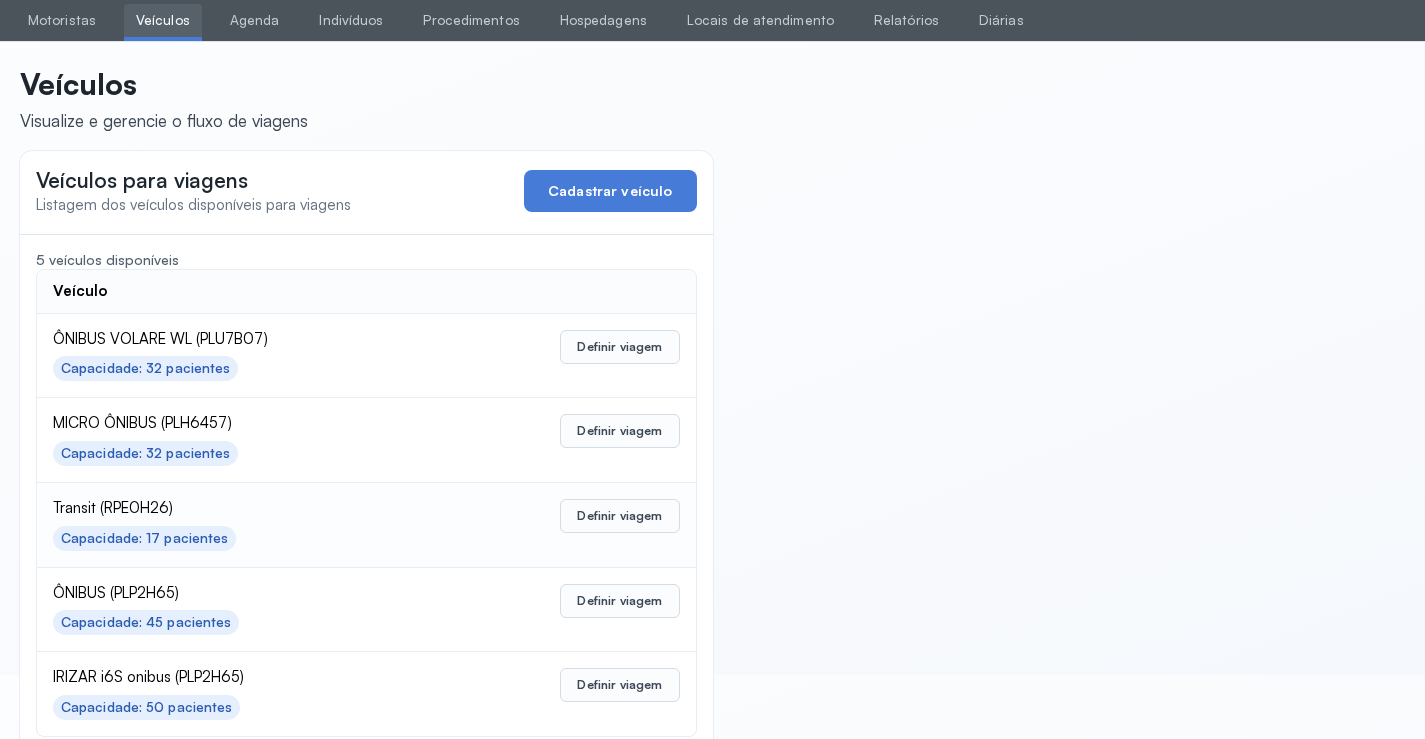 scroll, scrollTop: 98, scrollLeft: 0, axis: vertical 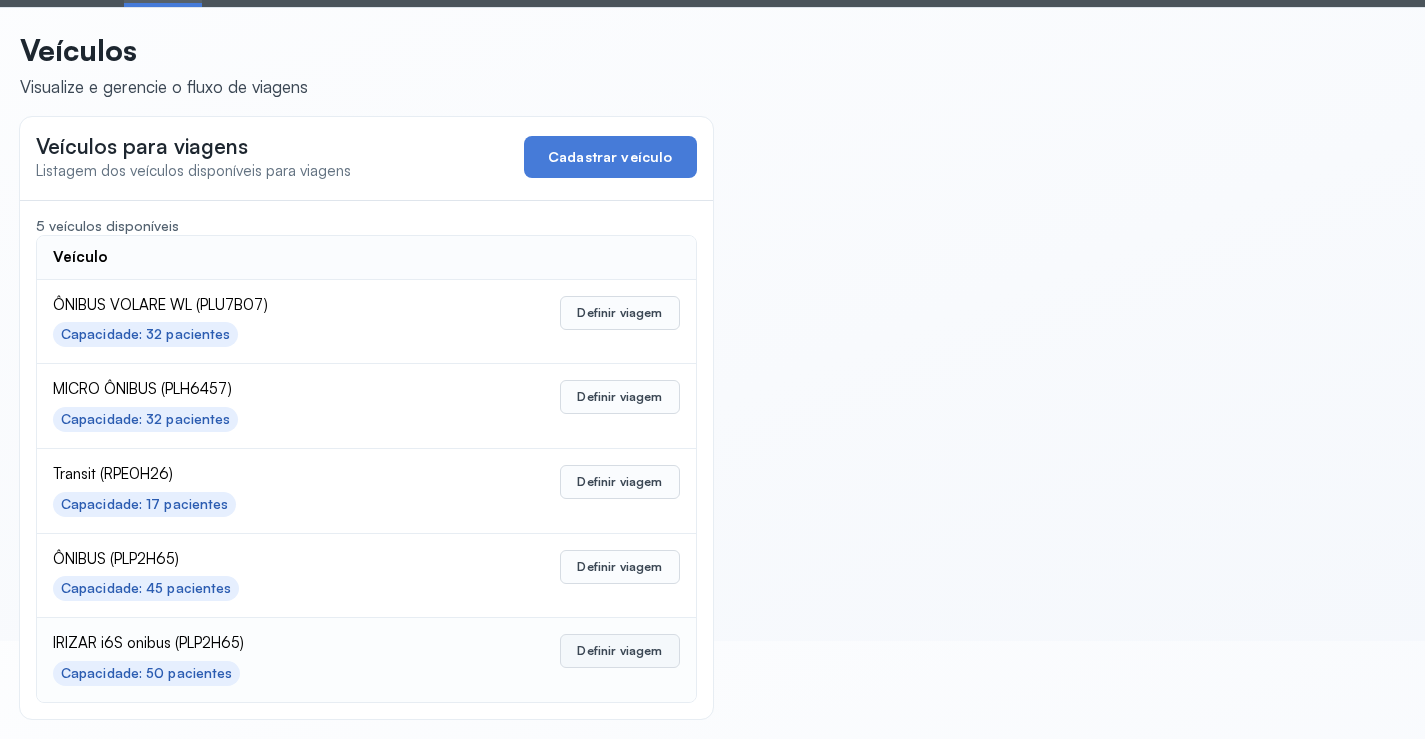 click on "Definir viagem" at bounding box center [619, 651] 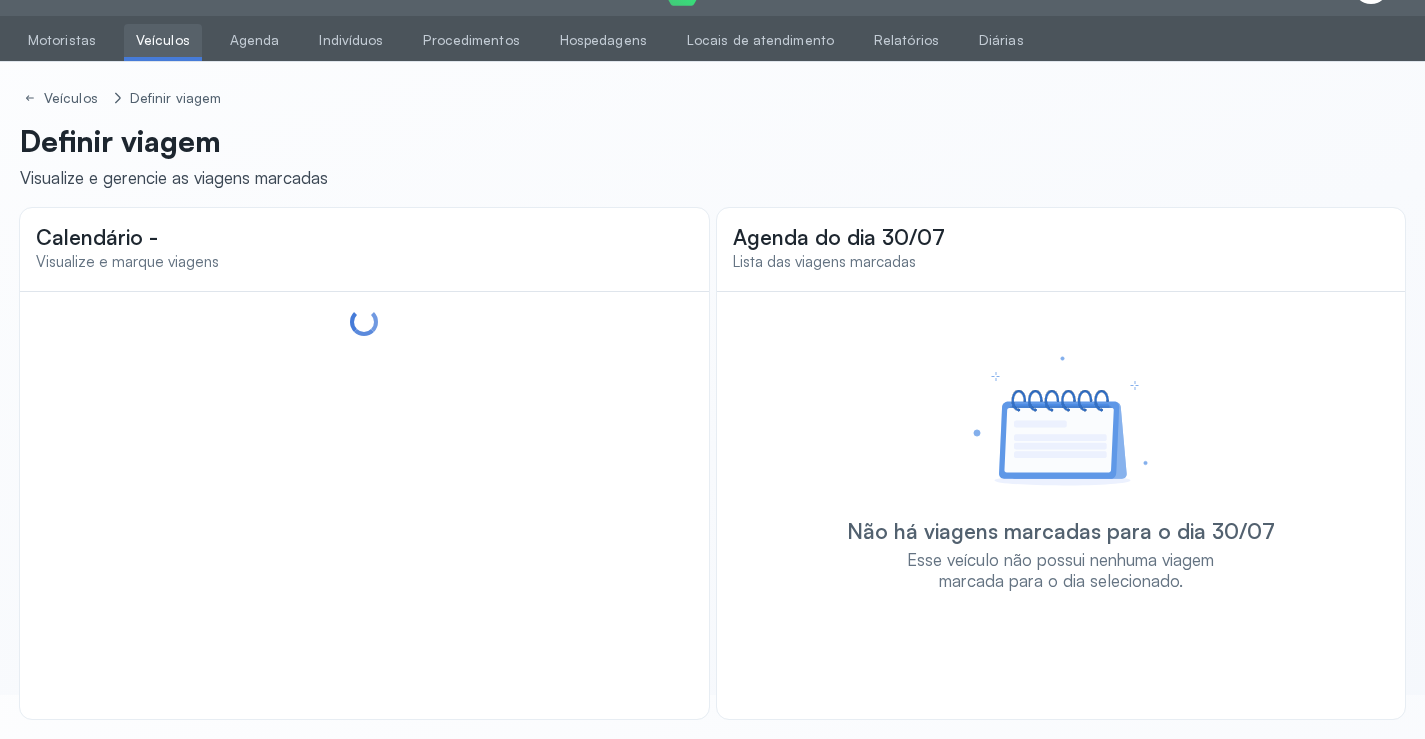 scroll, scrollTop: 44, scrollLeft: 0, axis: vertical 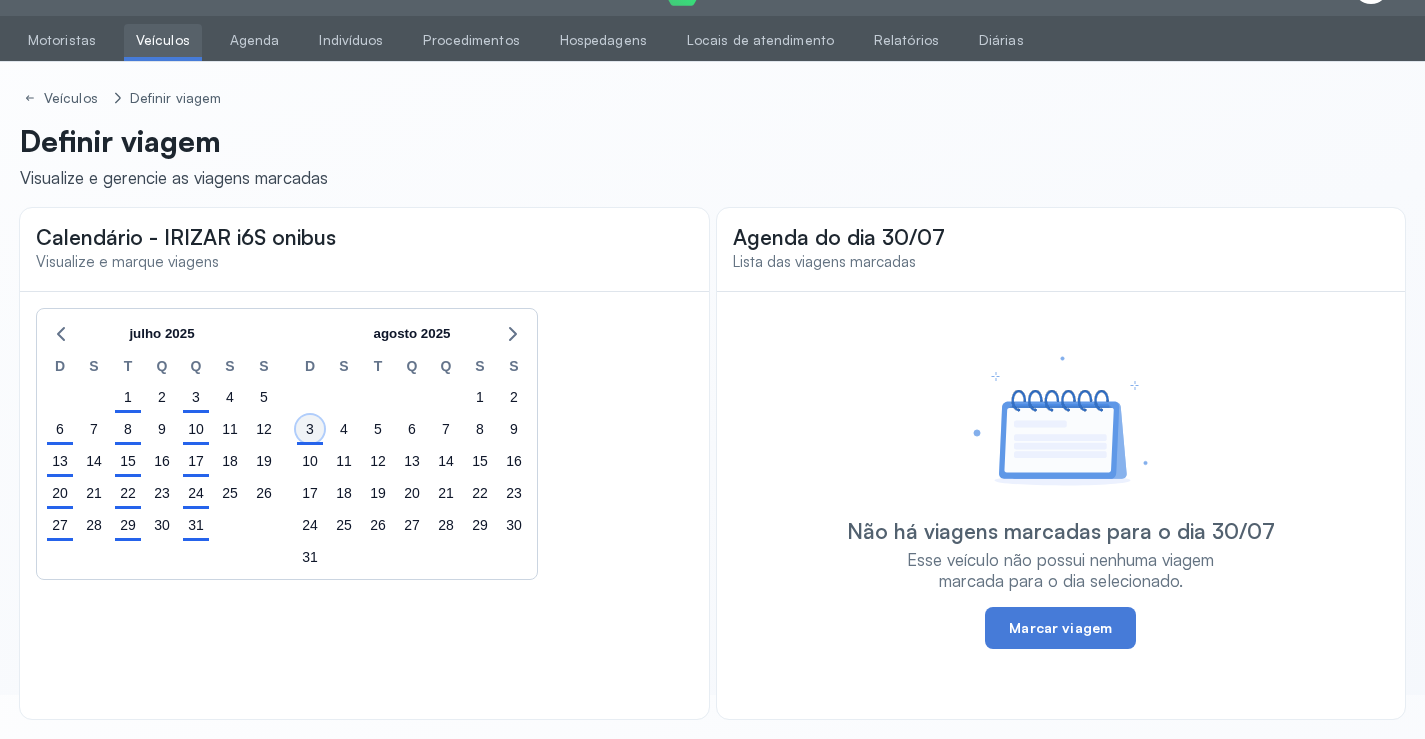 click on "3" 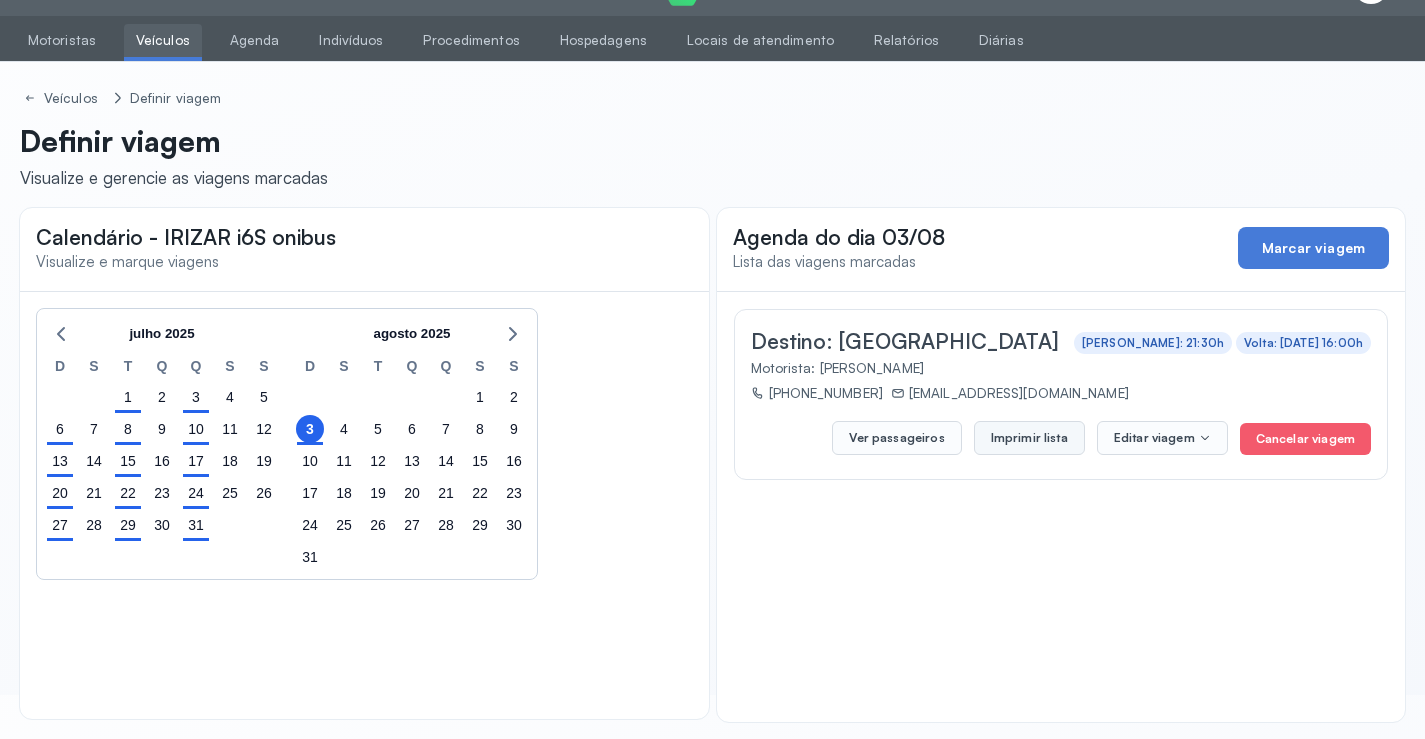 click on "Imprimir lista" at bounding box center [1029, 438] 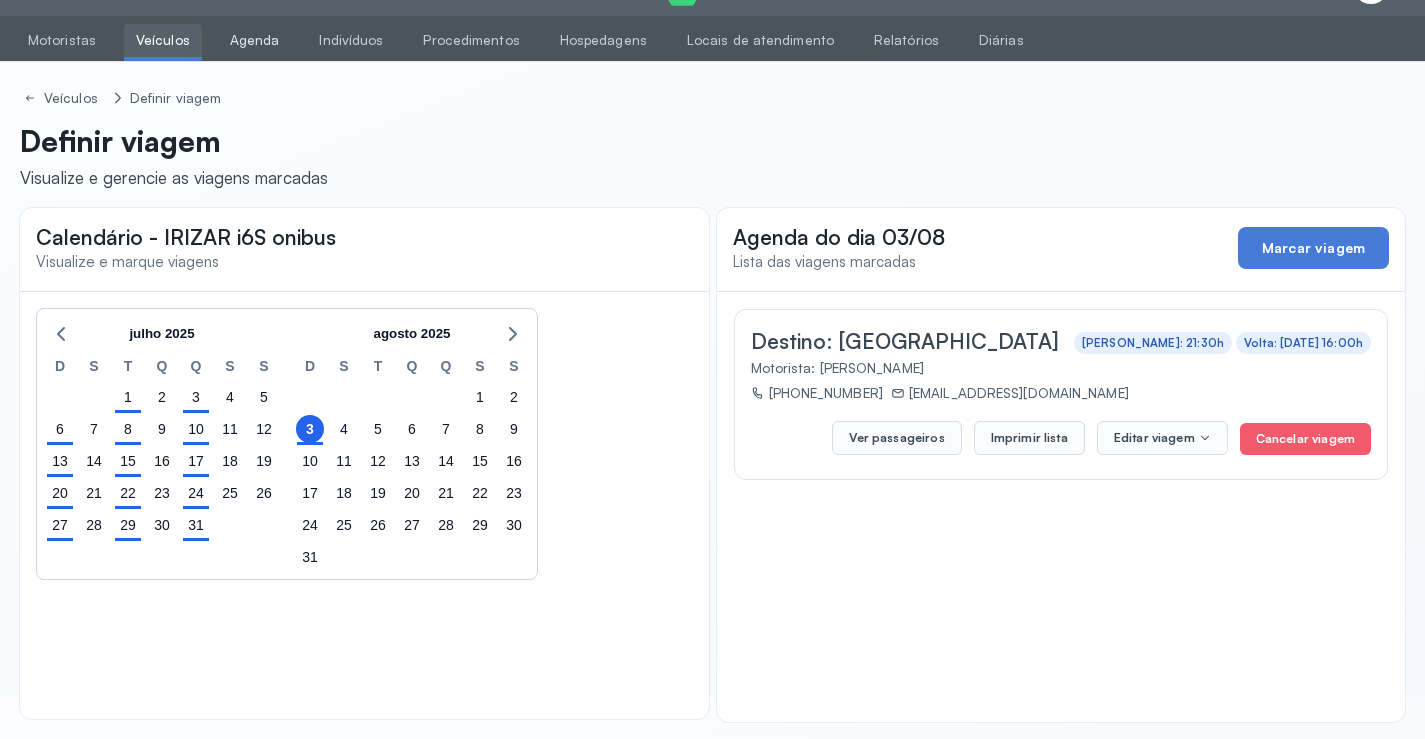 click on "Agenda" at bounding box center [255, 40] 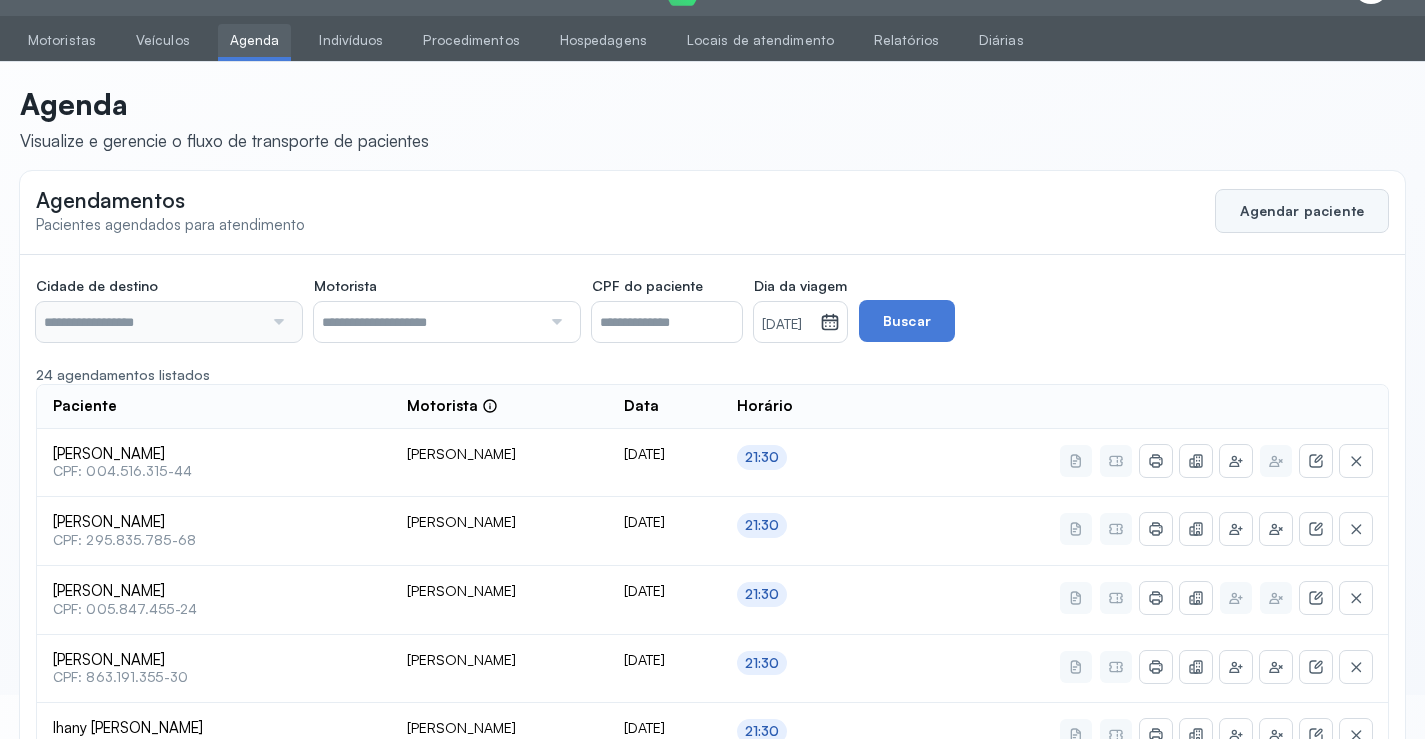 type on "********" 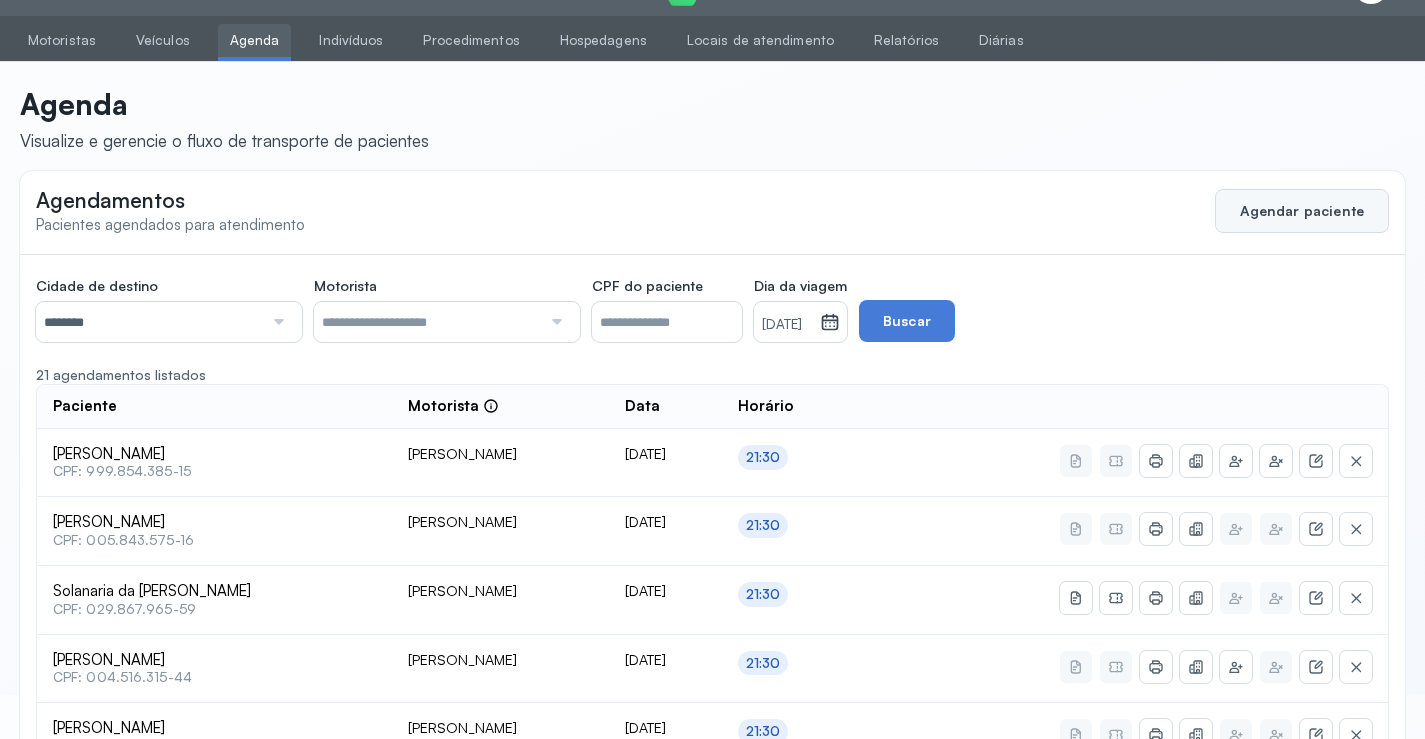 drag, startPoint x: 1283, startPoint y: 214, endPoint x: 1246, endPoint y: 217, distance: 37.12142 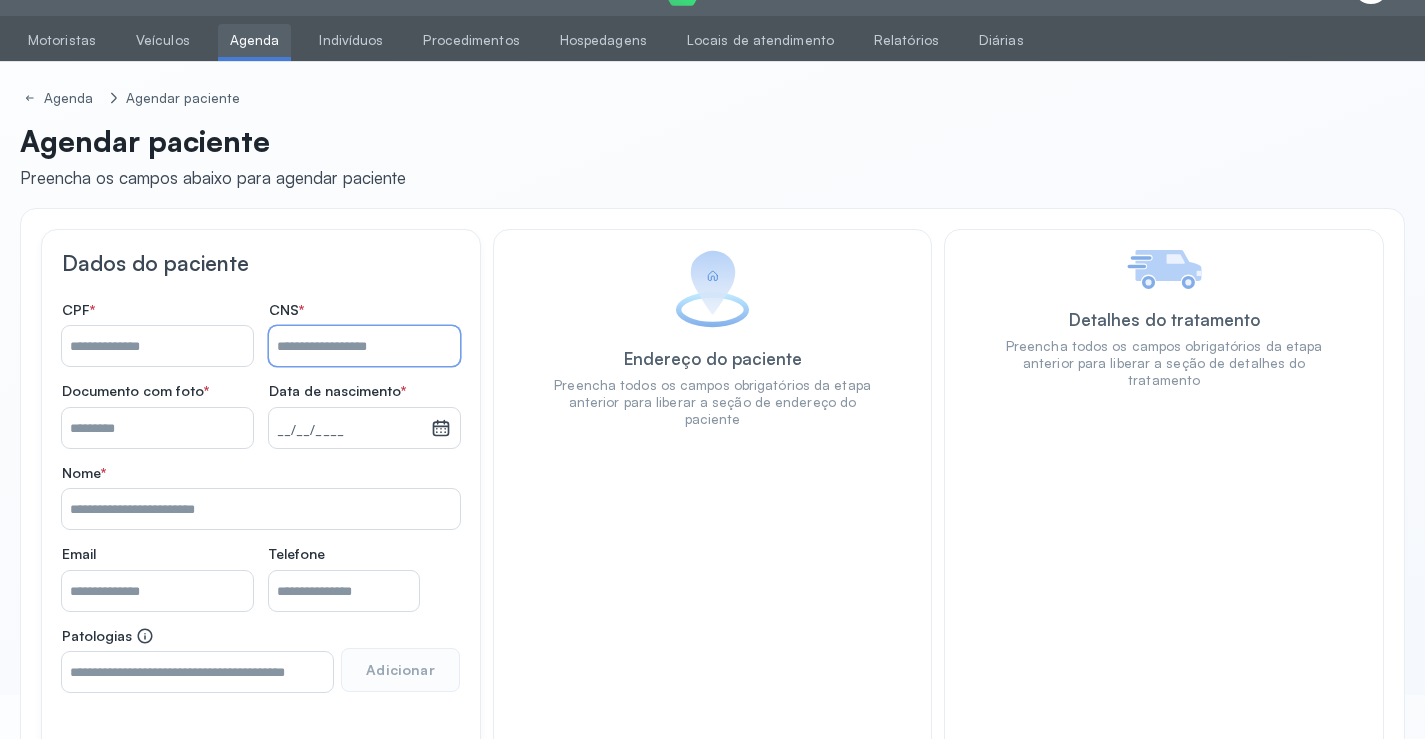 click on "Nome   *" at bounding box center (364, 346) 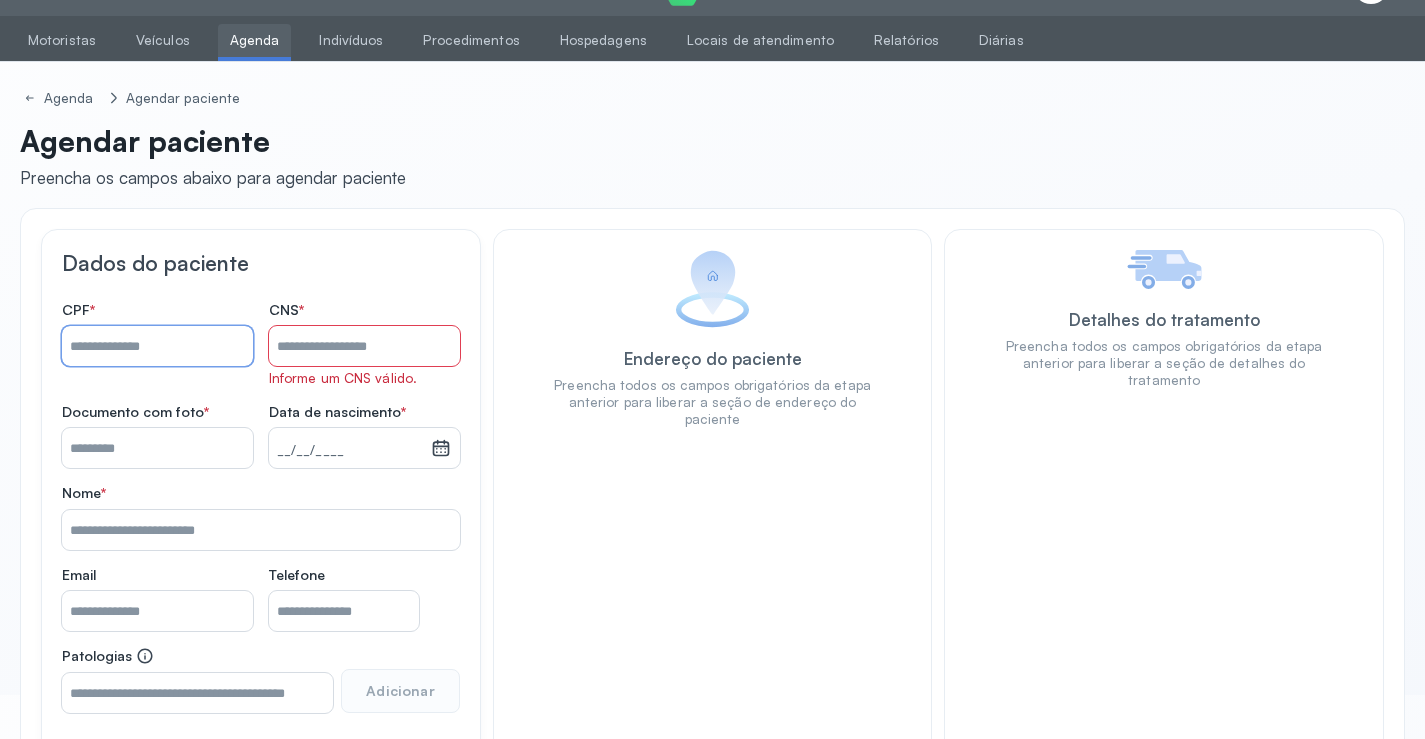 click on "Nome   *" at bounding box center [157, 346] 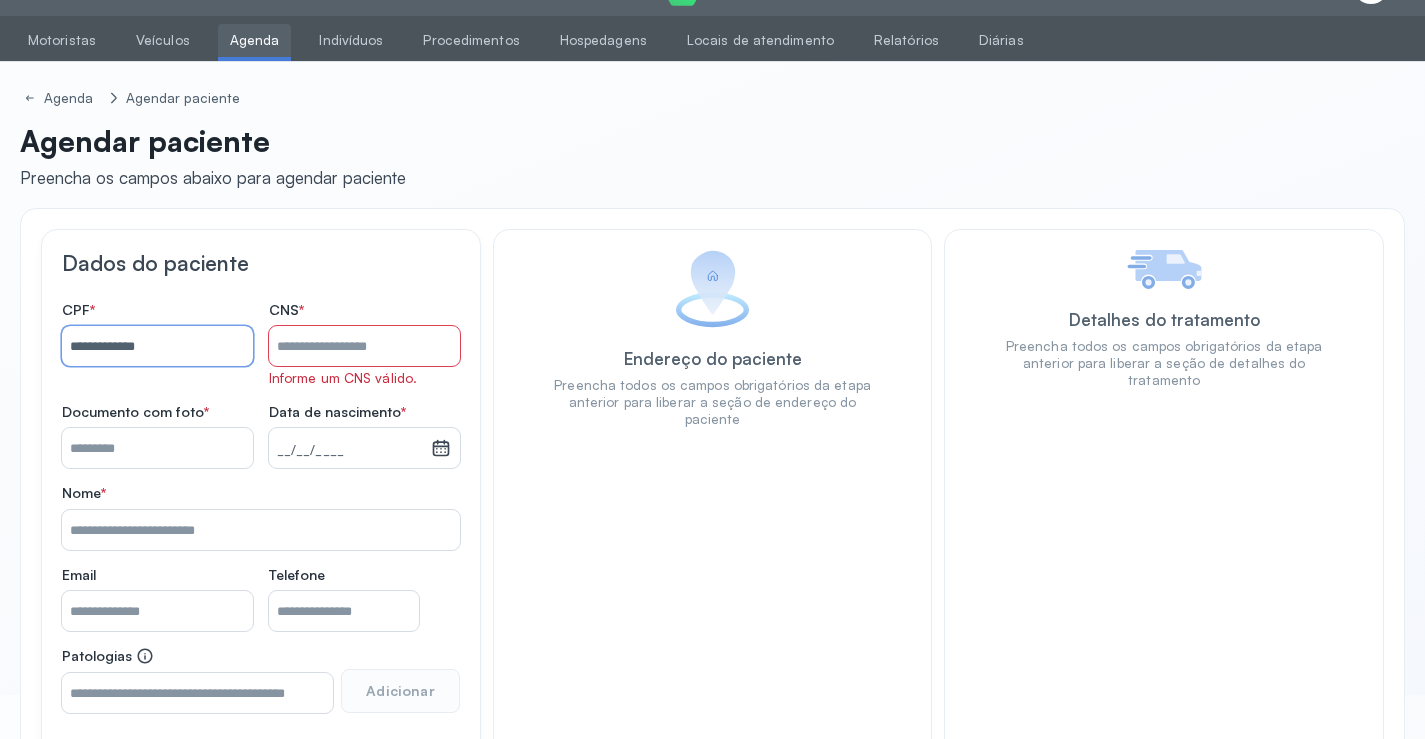 type on "**********" 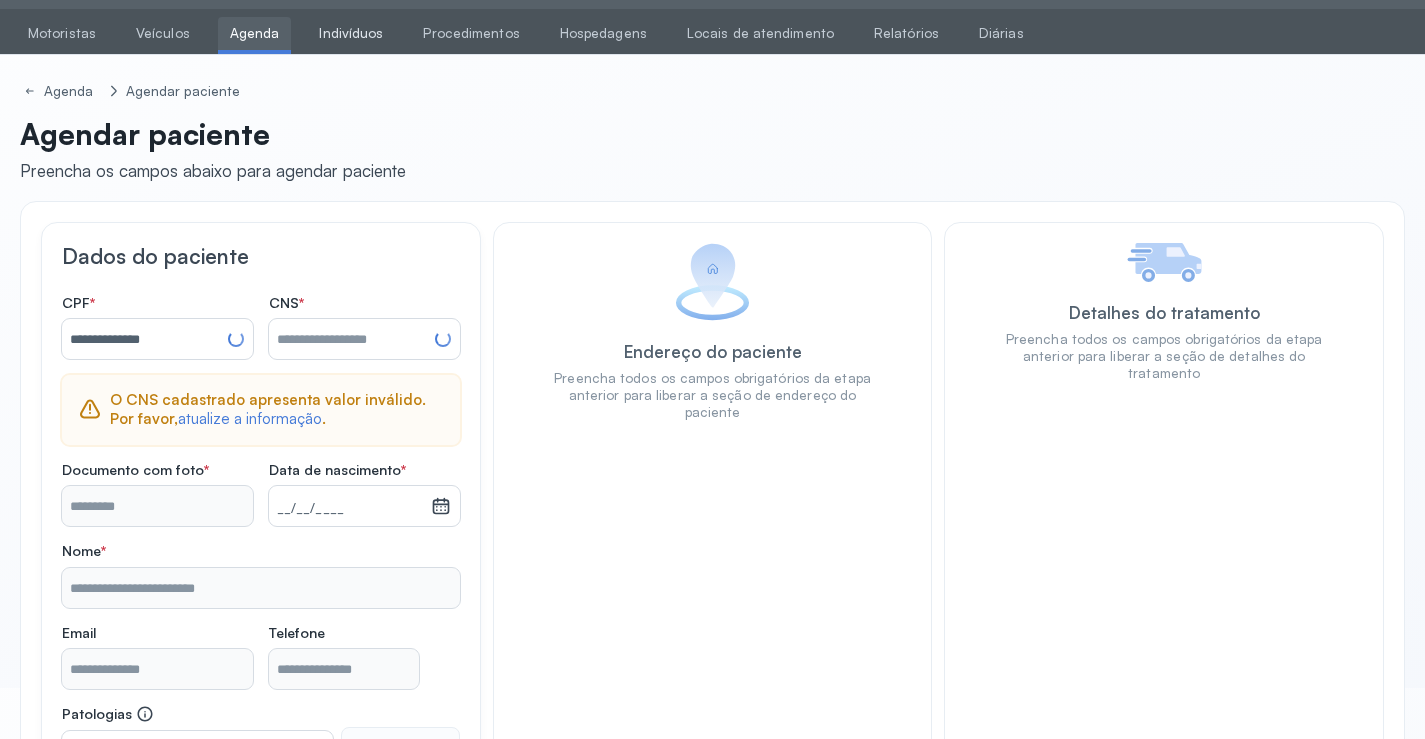 scroll, scrollTop: 44, scrollLeft: 0, axis: vertical 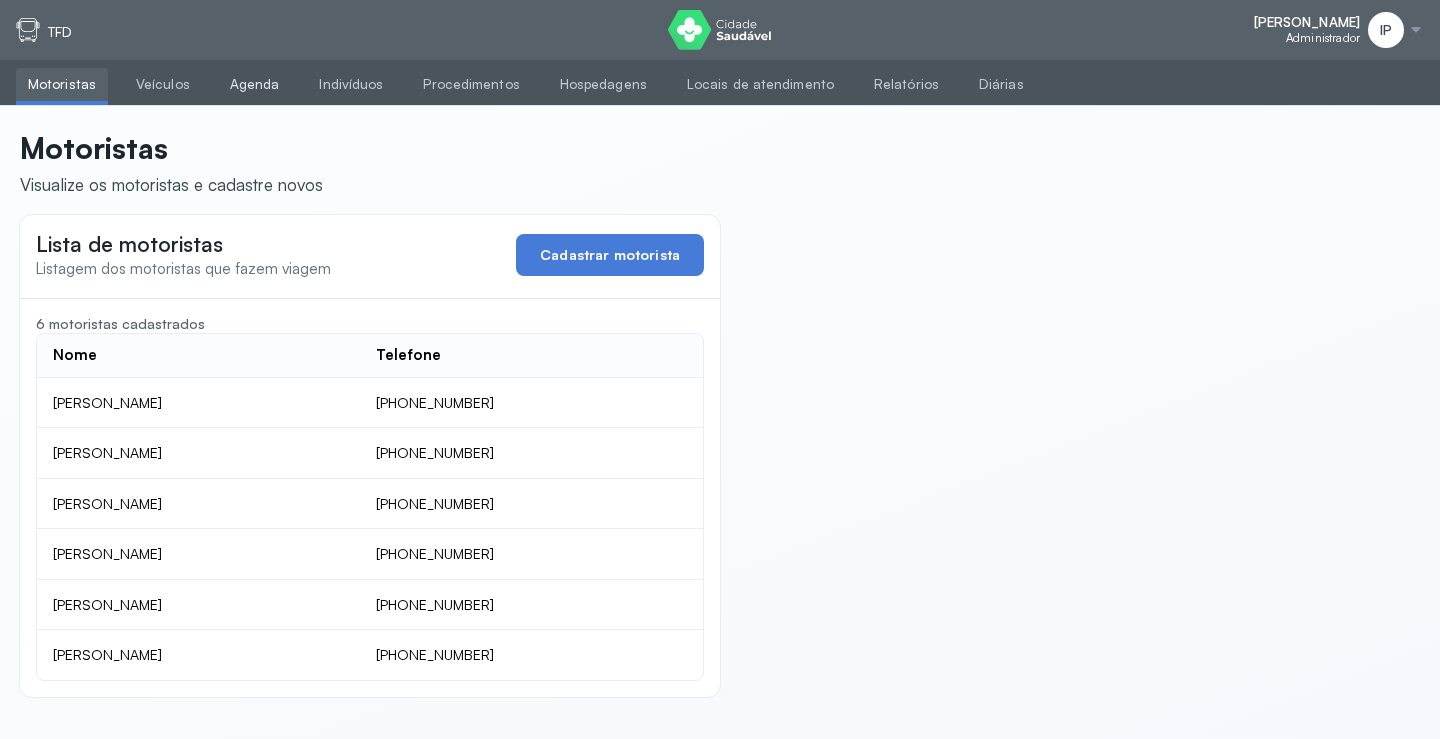 click on "Agenda" at bounding box center (255, 84) 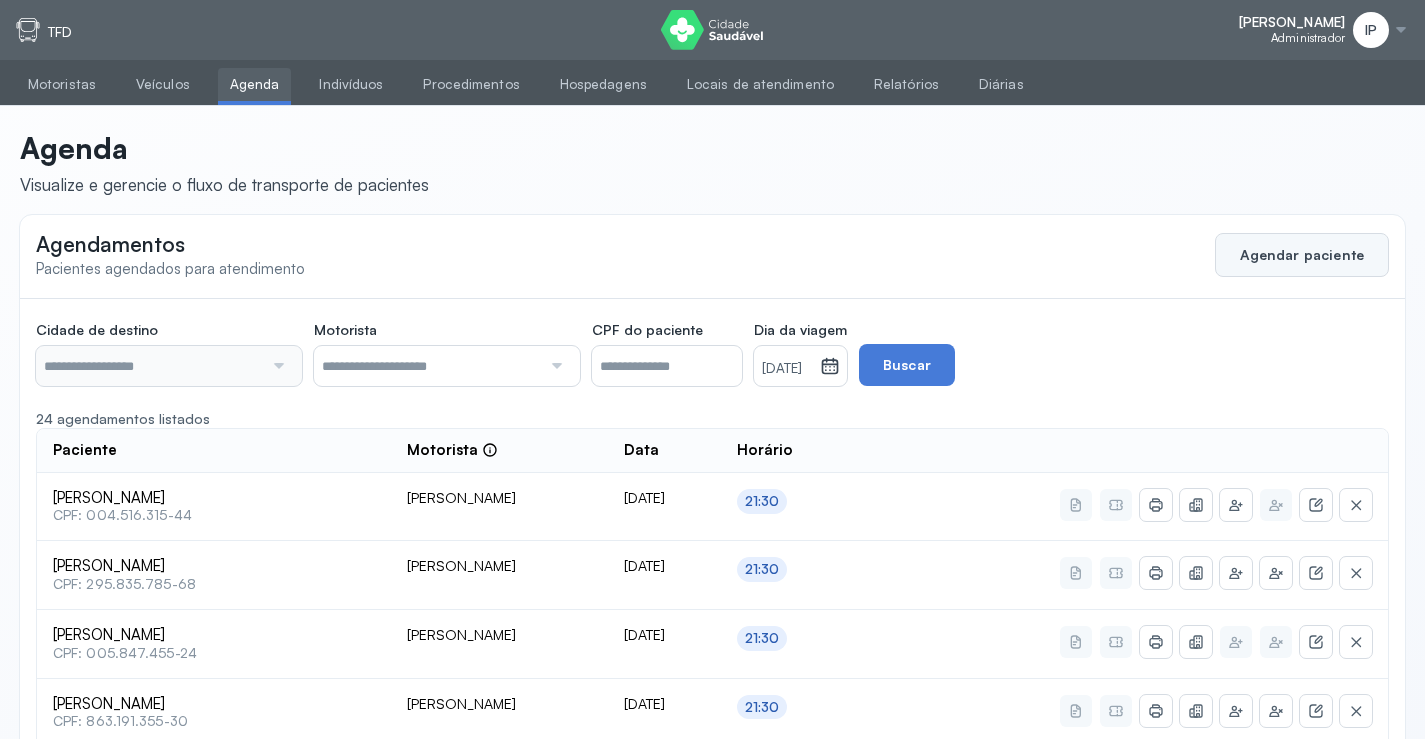 click on "Agendamentos Pacientes agendados para atendimento  Agendar paciente" 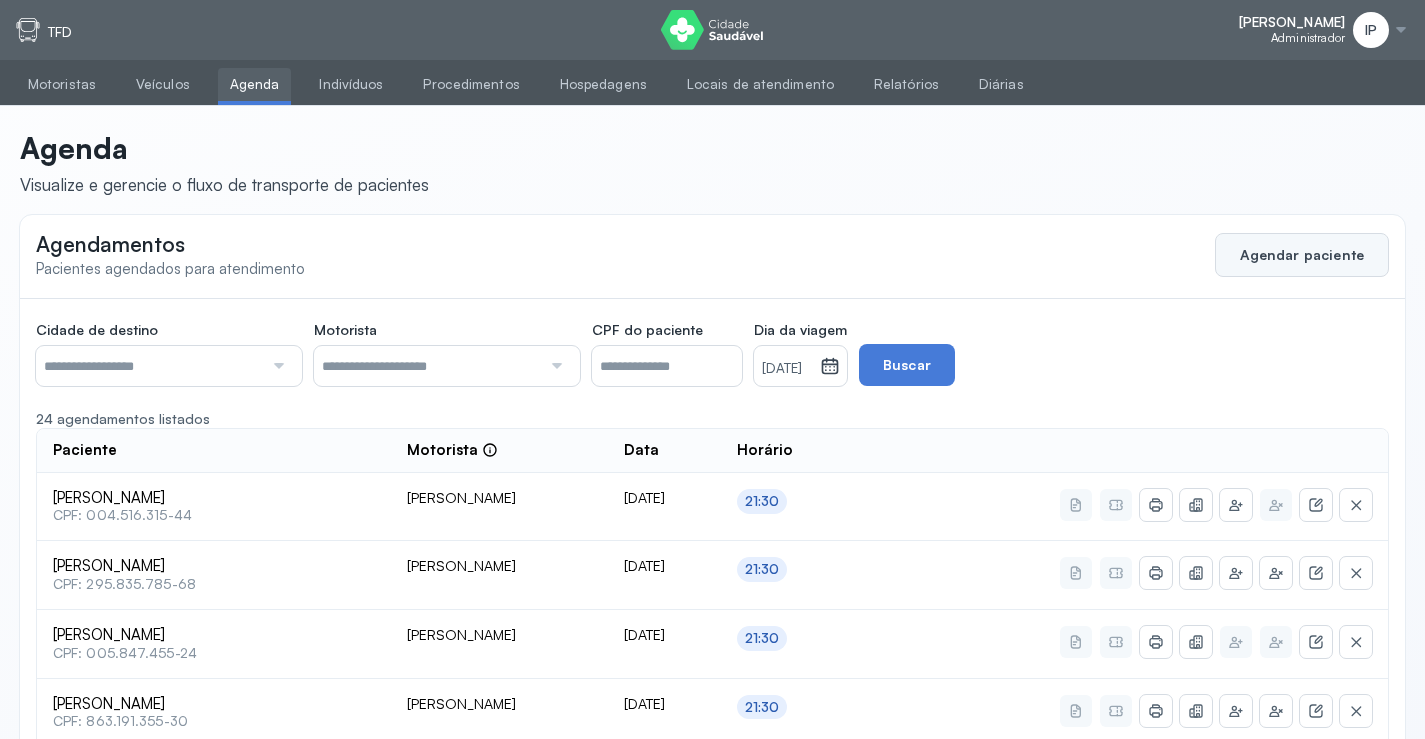click on "Agendar paciente" 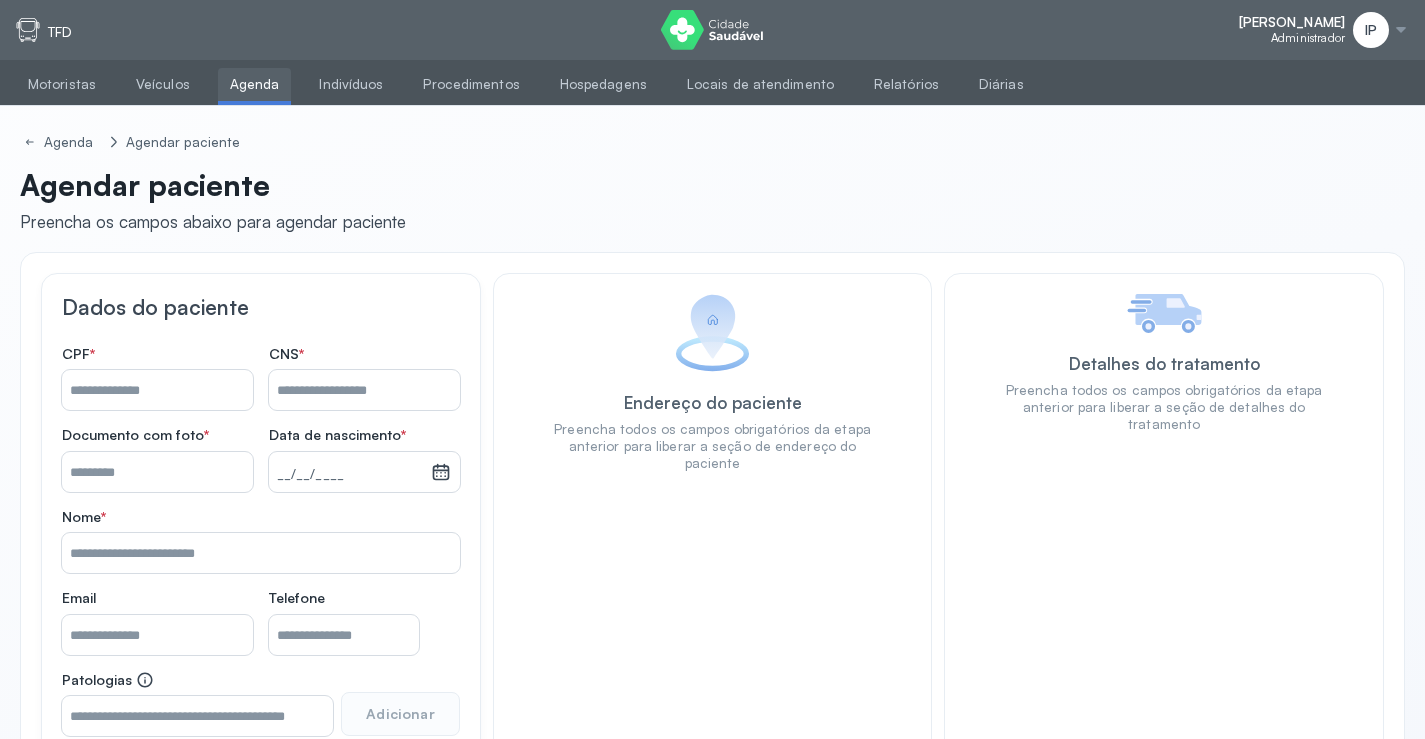 click on "Nome   *" at bounding box center [157, 390] 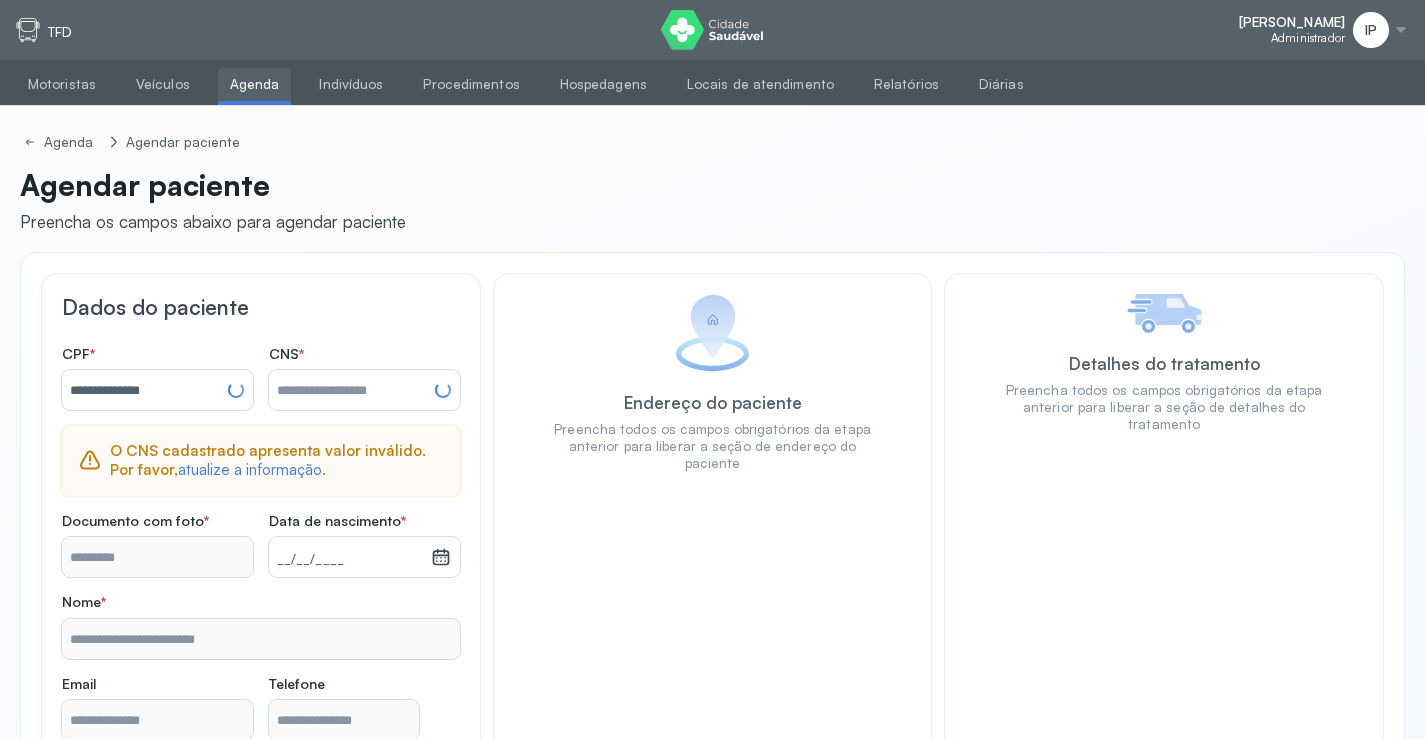type on "**********" 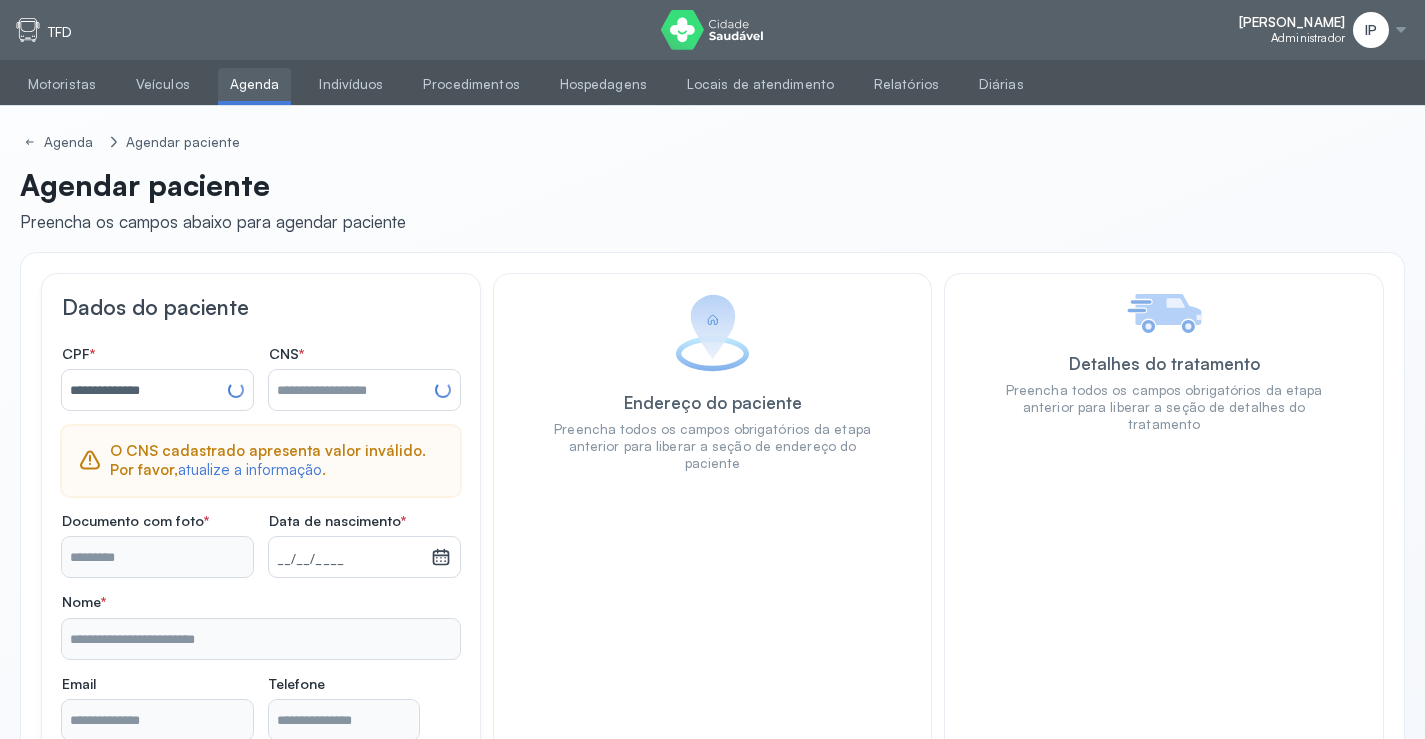 type on "**********" 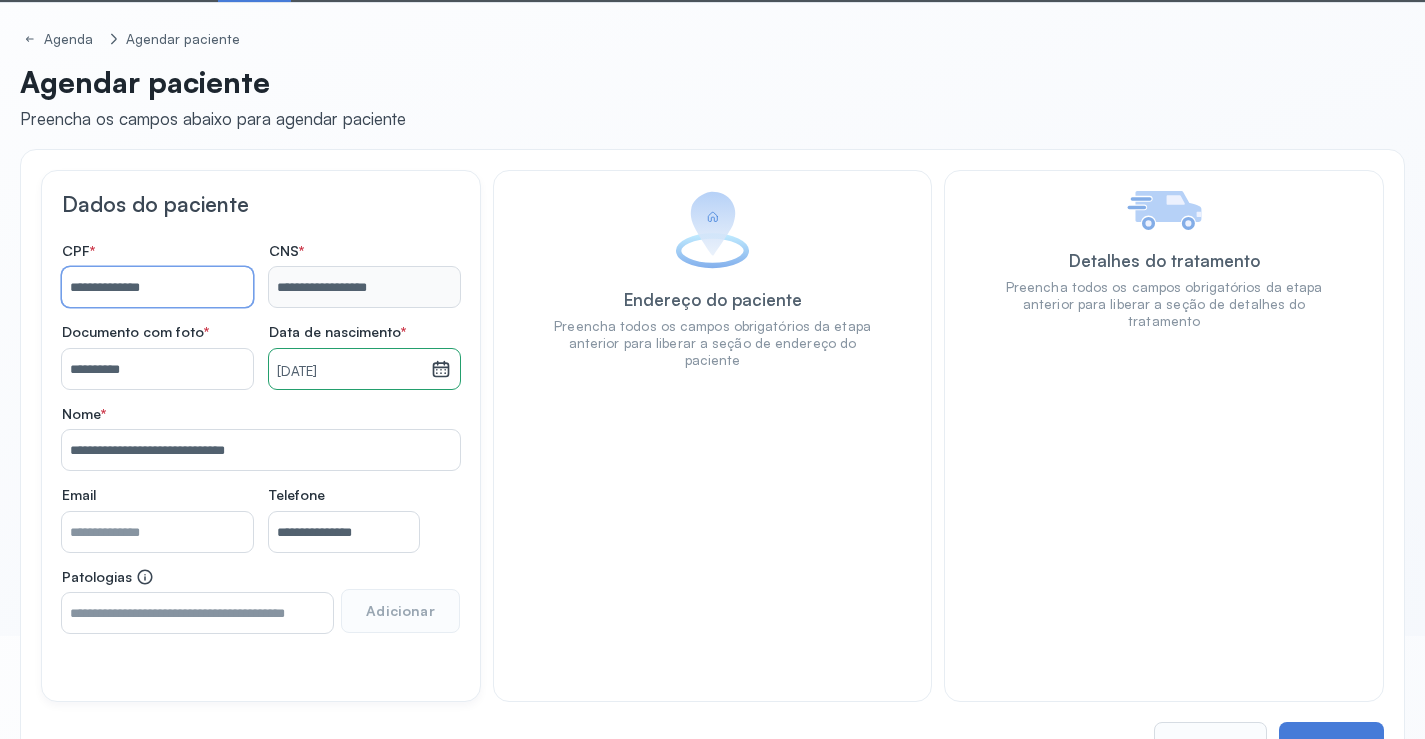 scroll, scrollTop: 171, scrollLeft: 0, axis: vertical 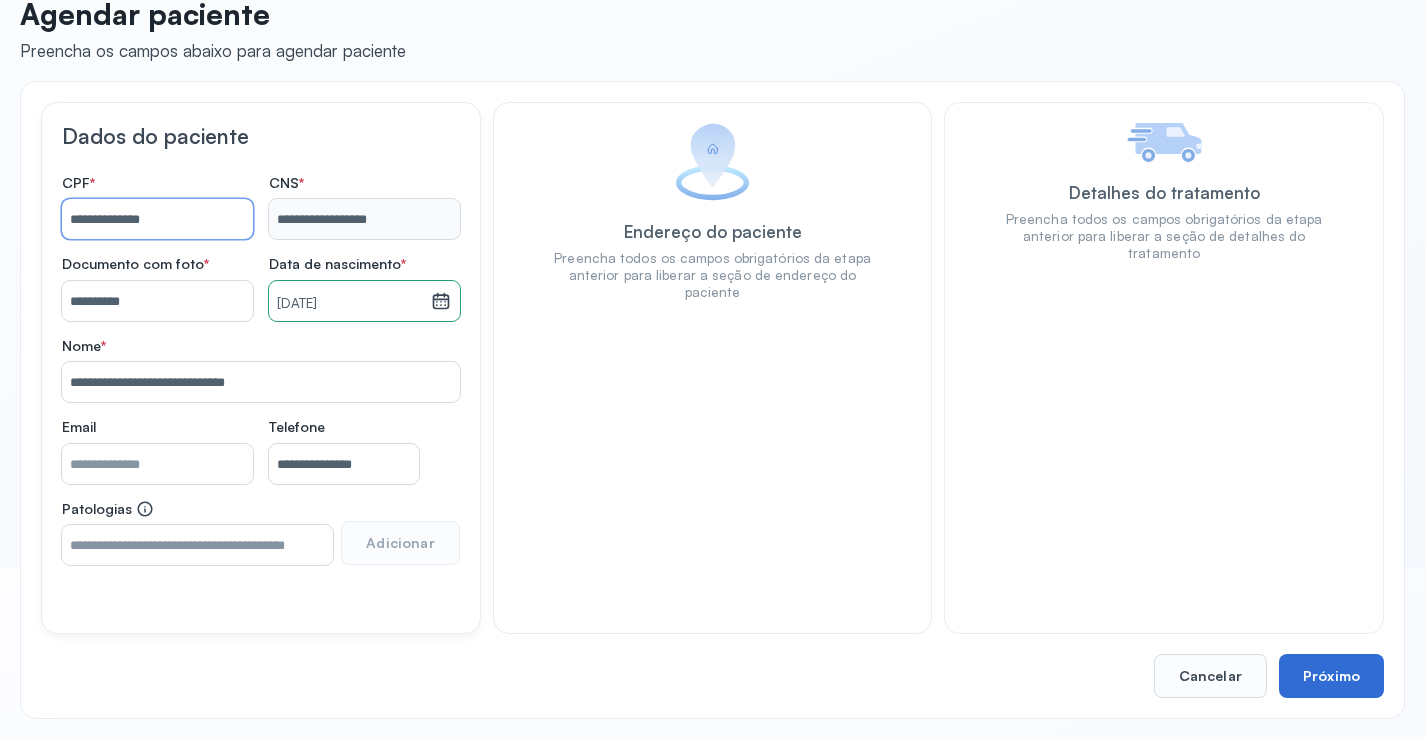 type on "**********" 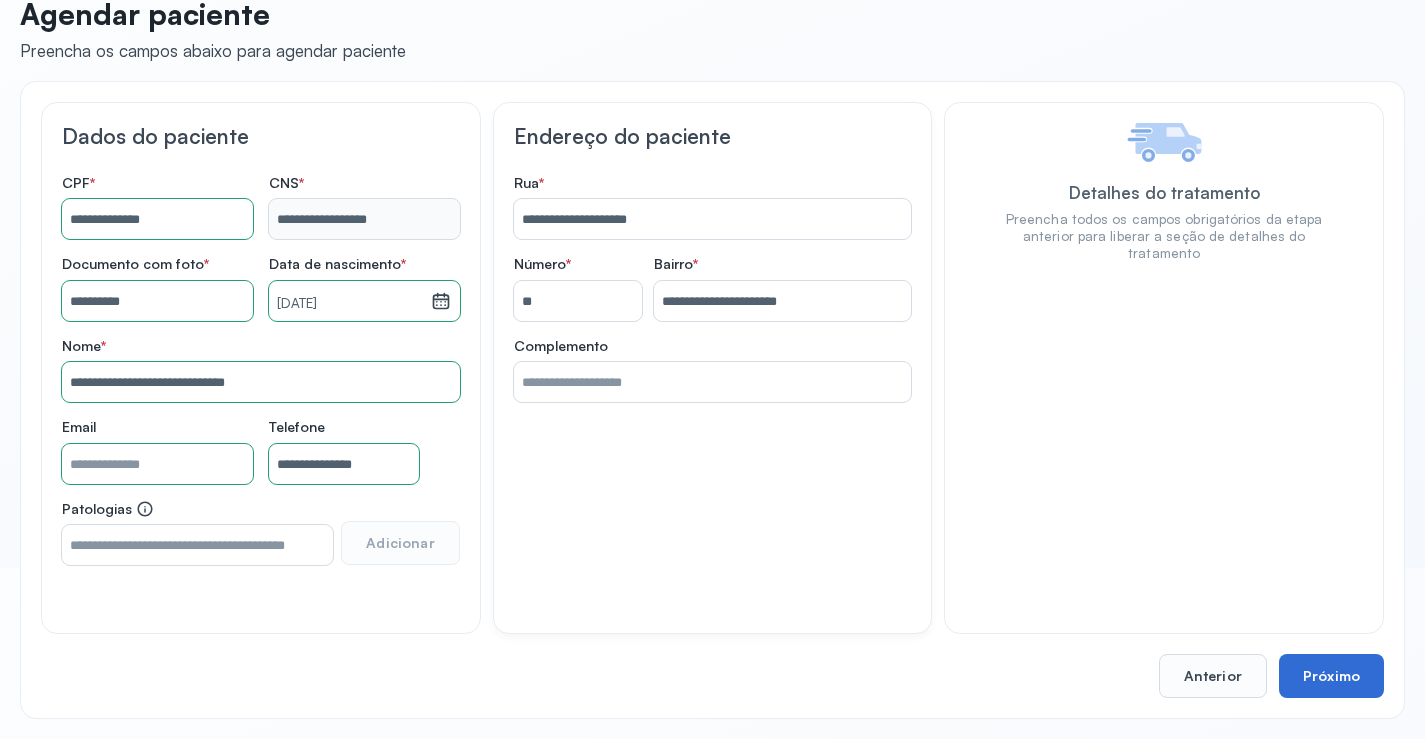 click on "Próximo" at bounding box center [1331, 676] 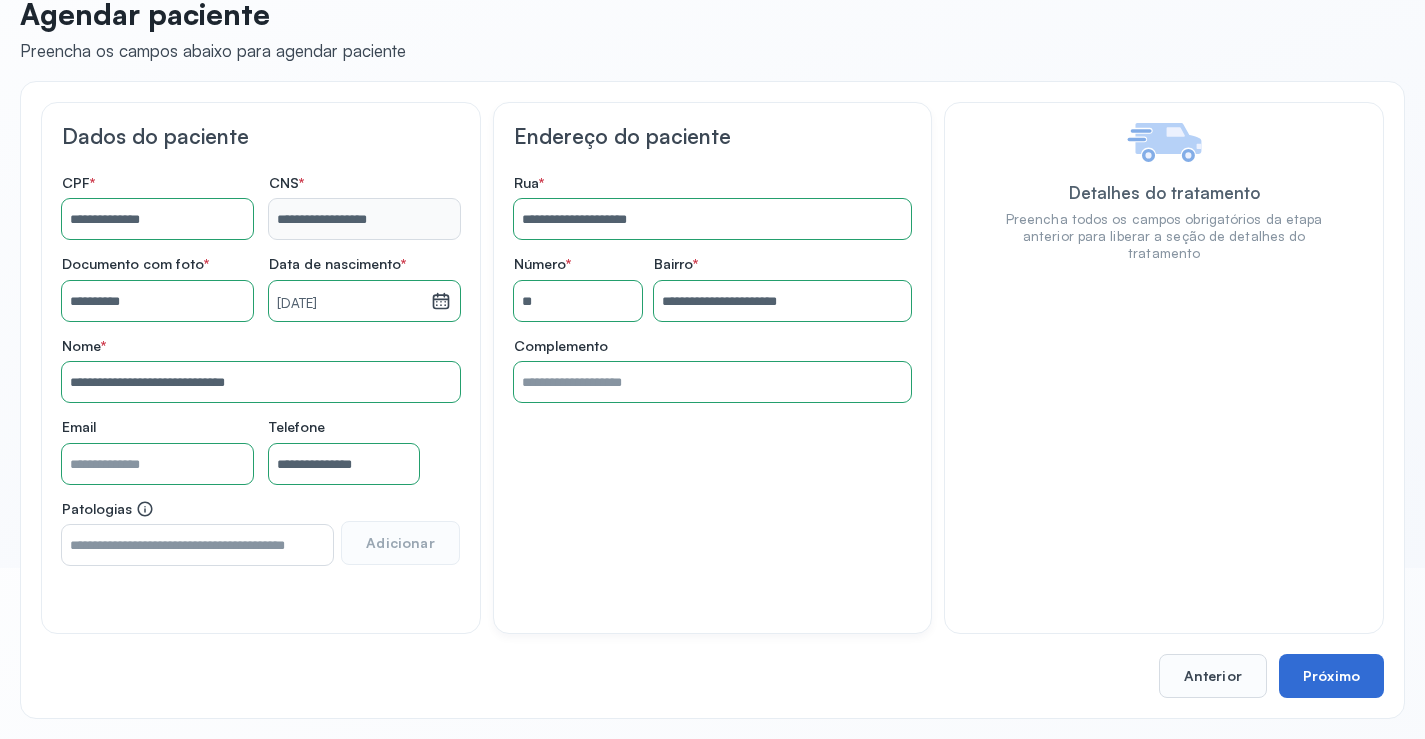 click on "Próximo" at bounding box center (1331, 676) 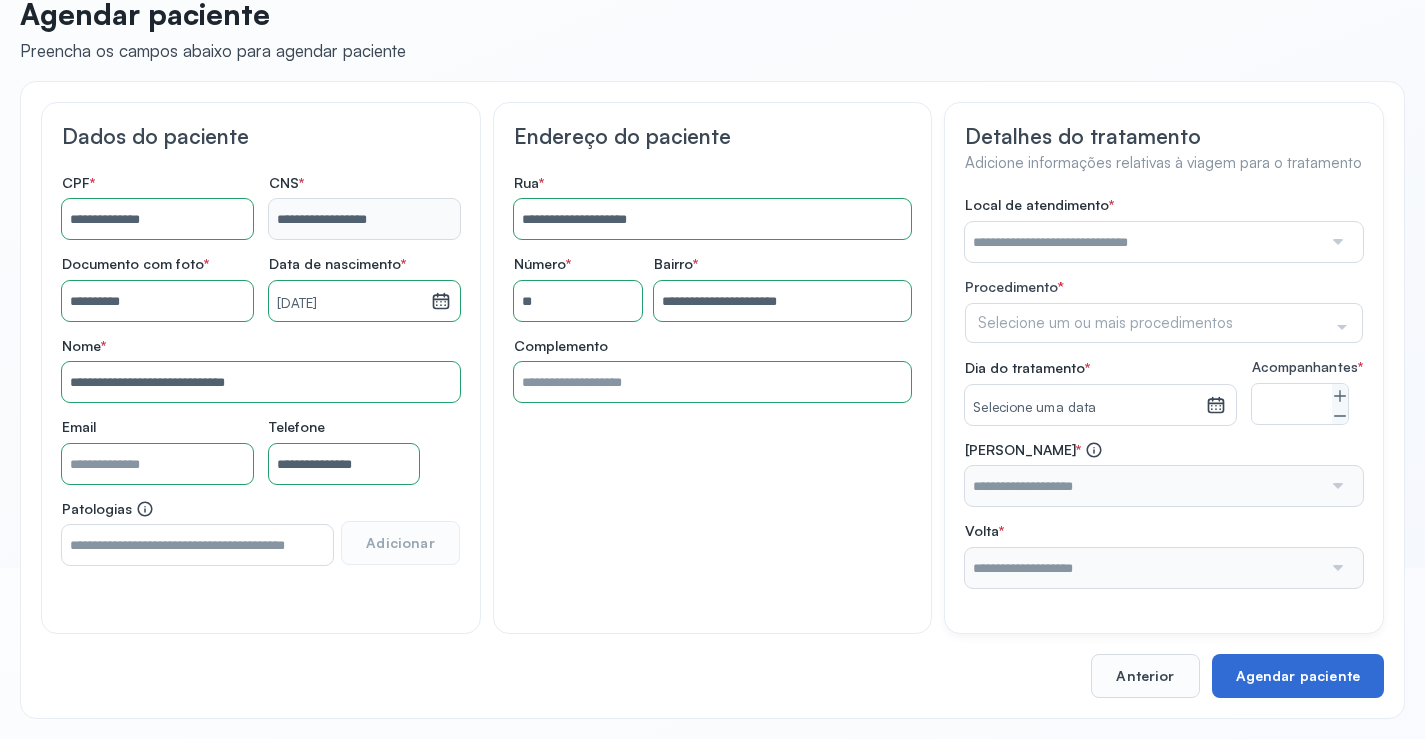 click on "Agendar paciente" at bounding box center [1298, 676] 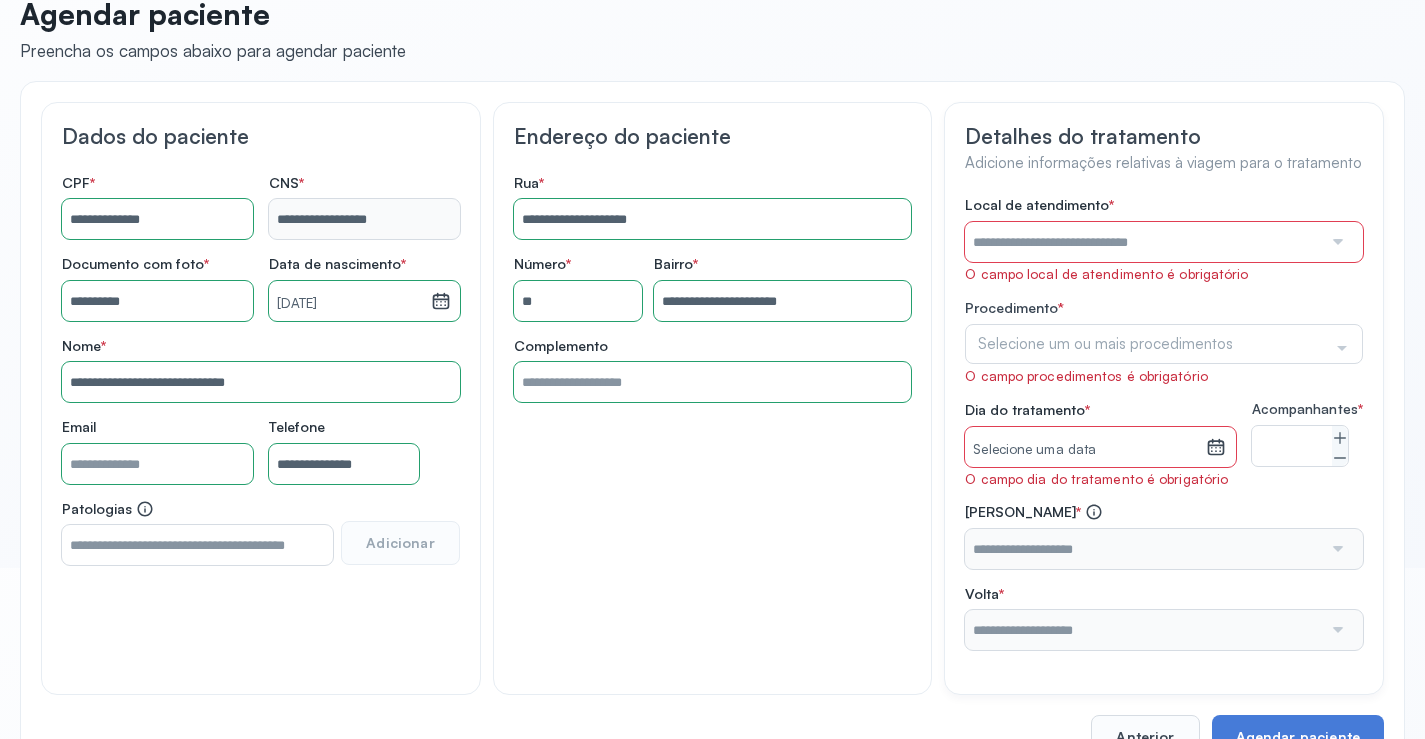 click at bounding box center [1143, 242] 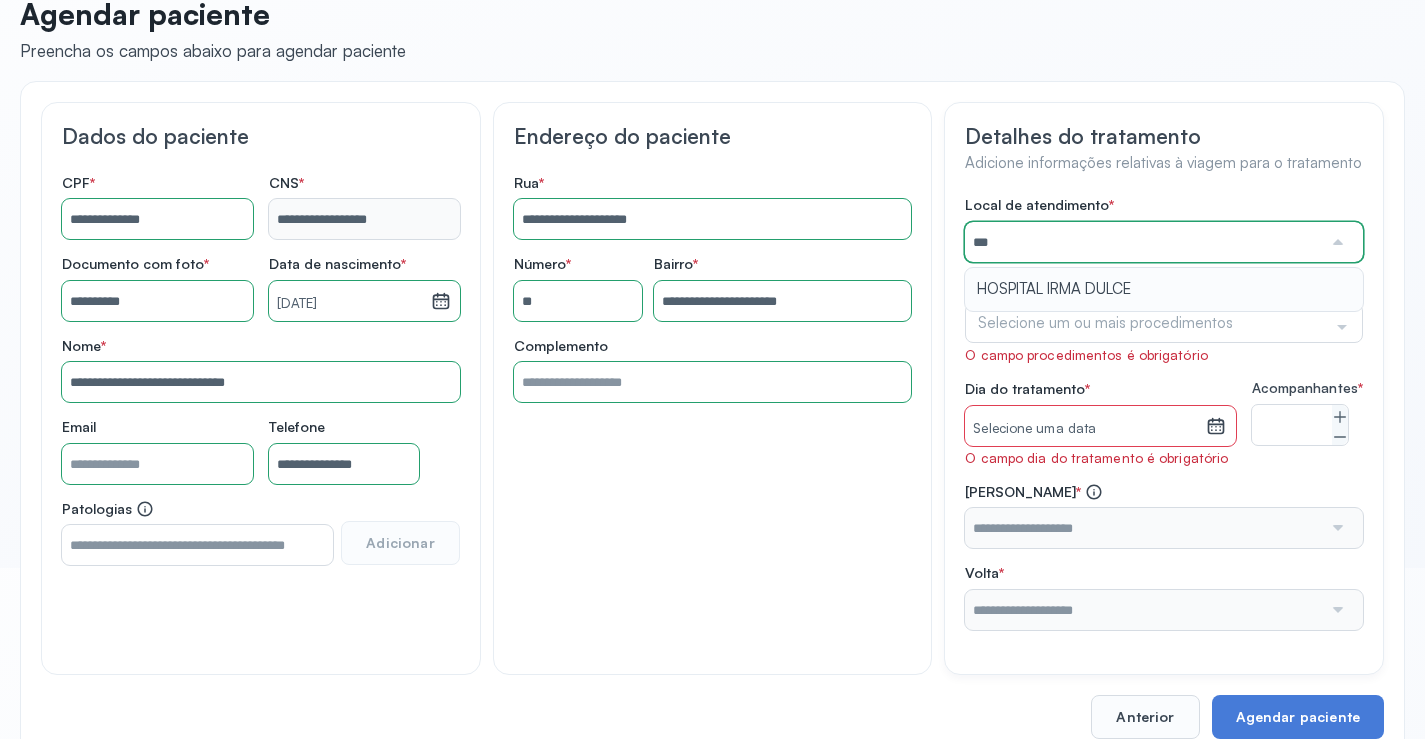type on "**********" 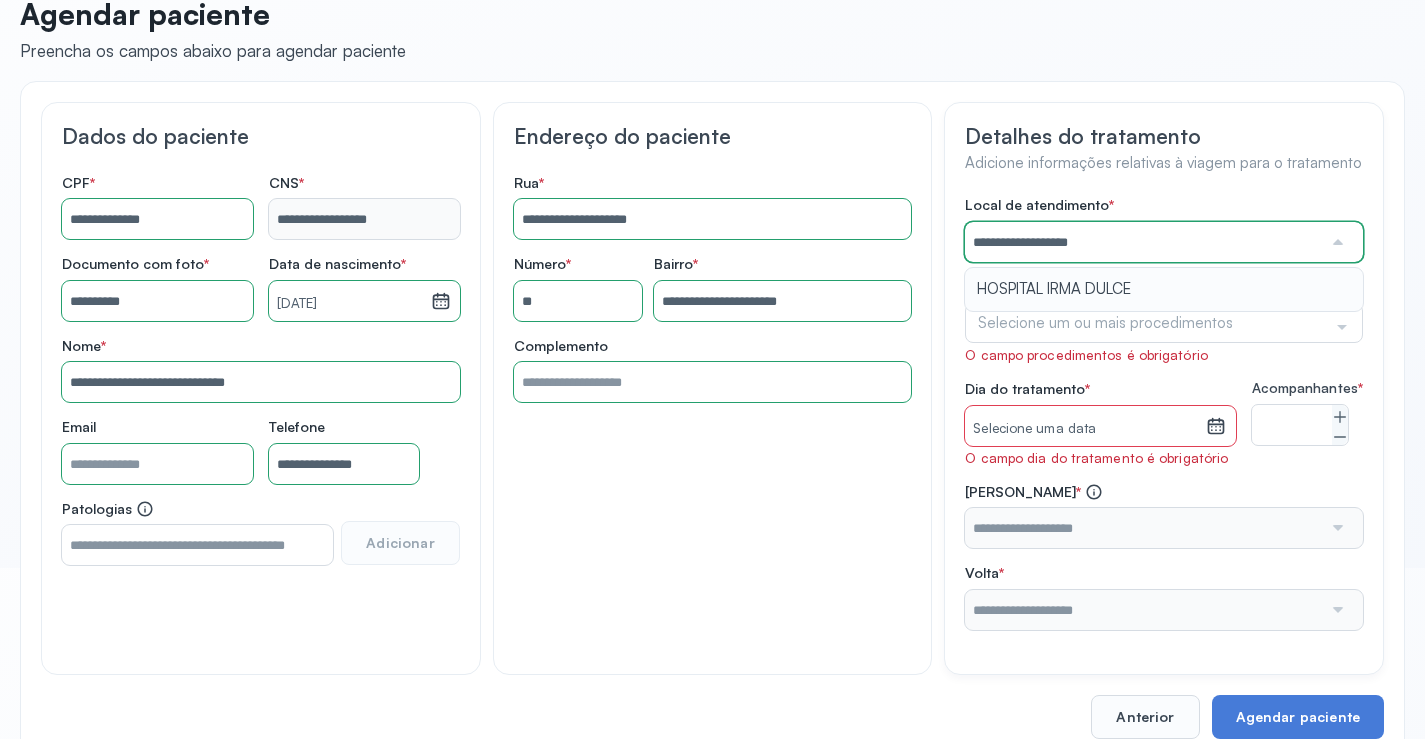 click on "**********" at bounding box center (1164, 412) 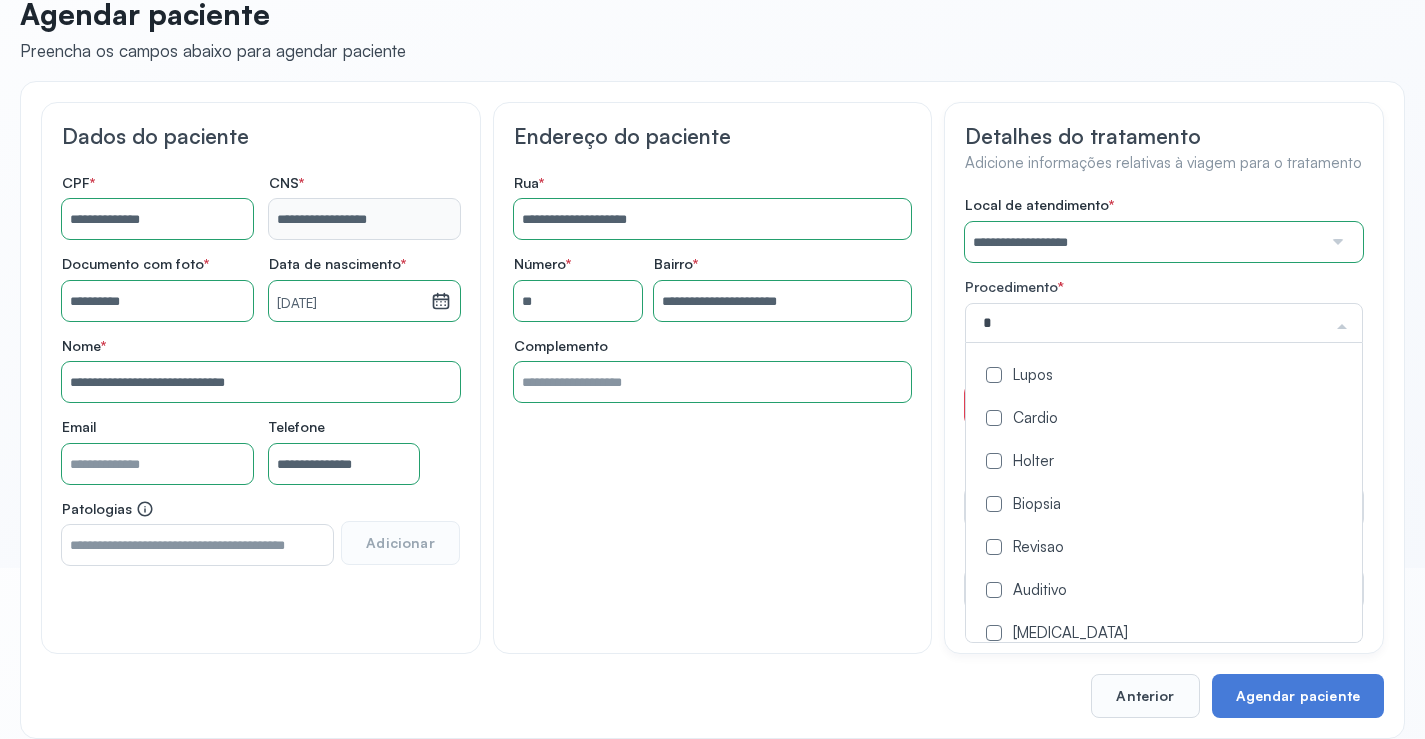 type on "**" 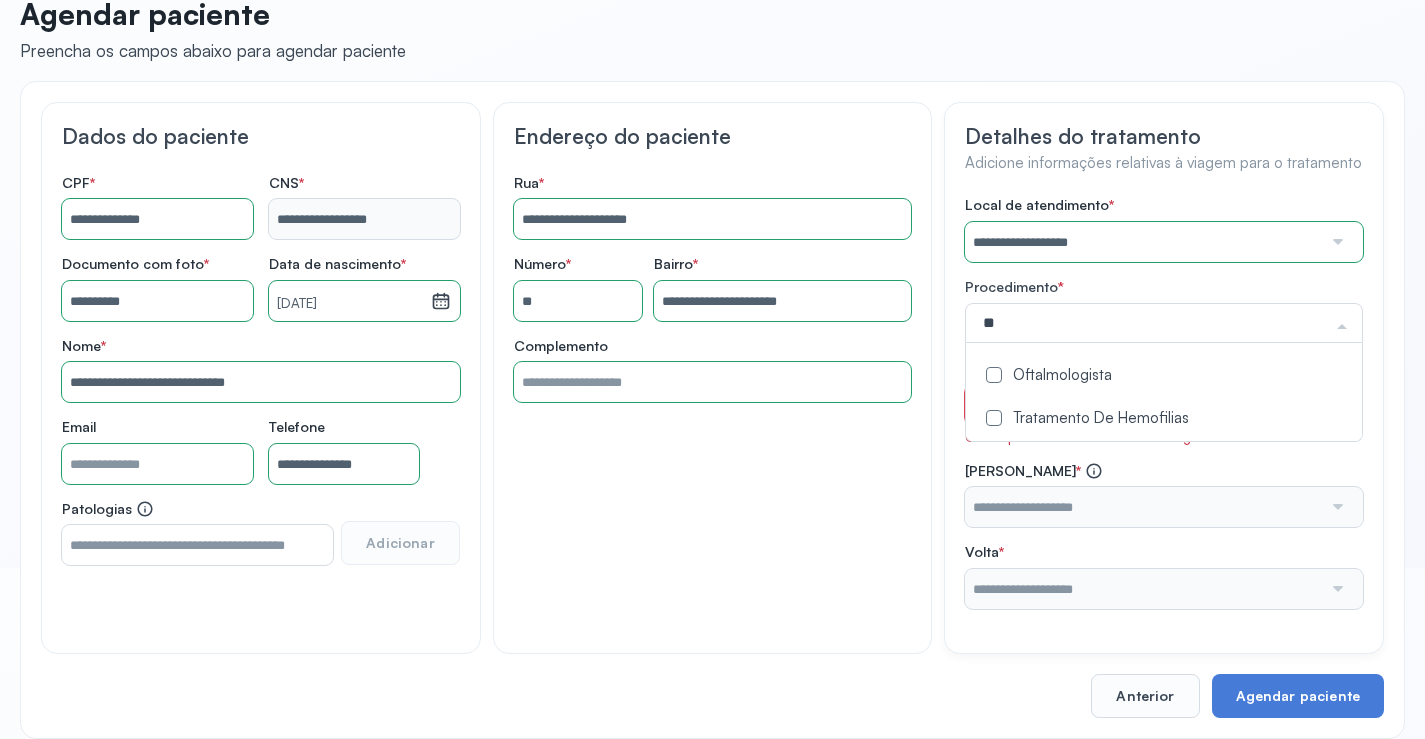 click on "Oftalmologista" 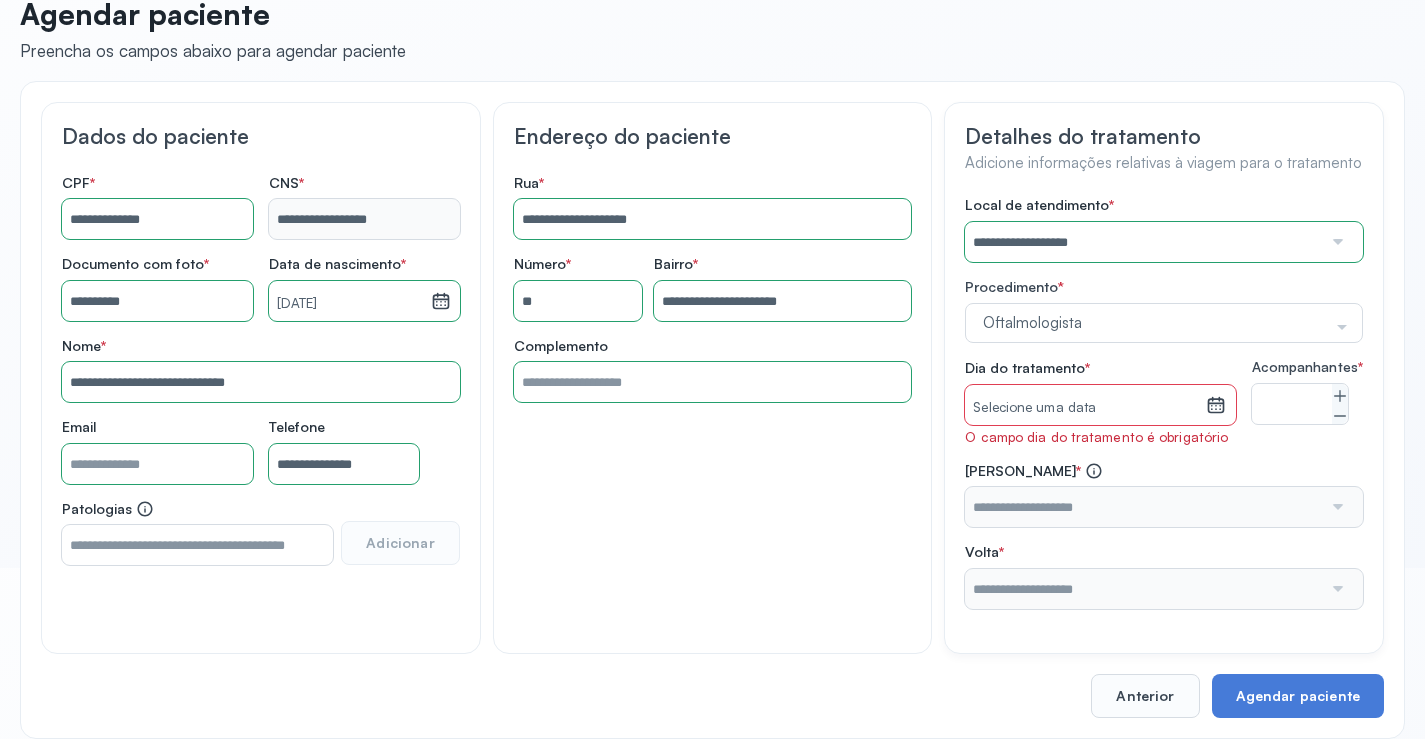 click on "**********" 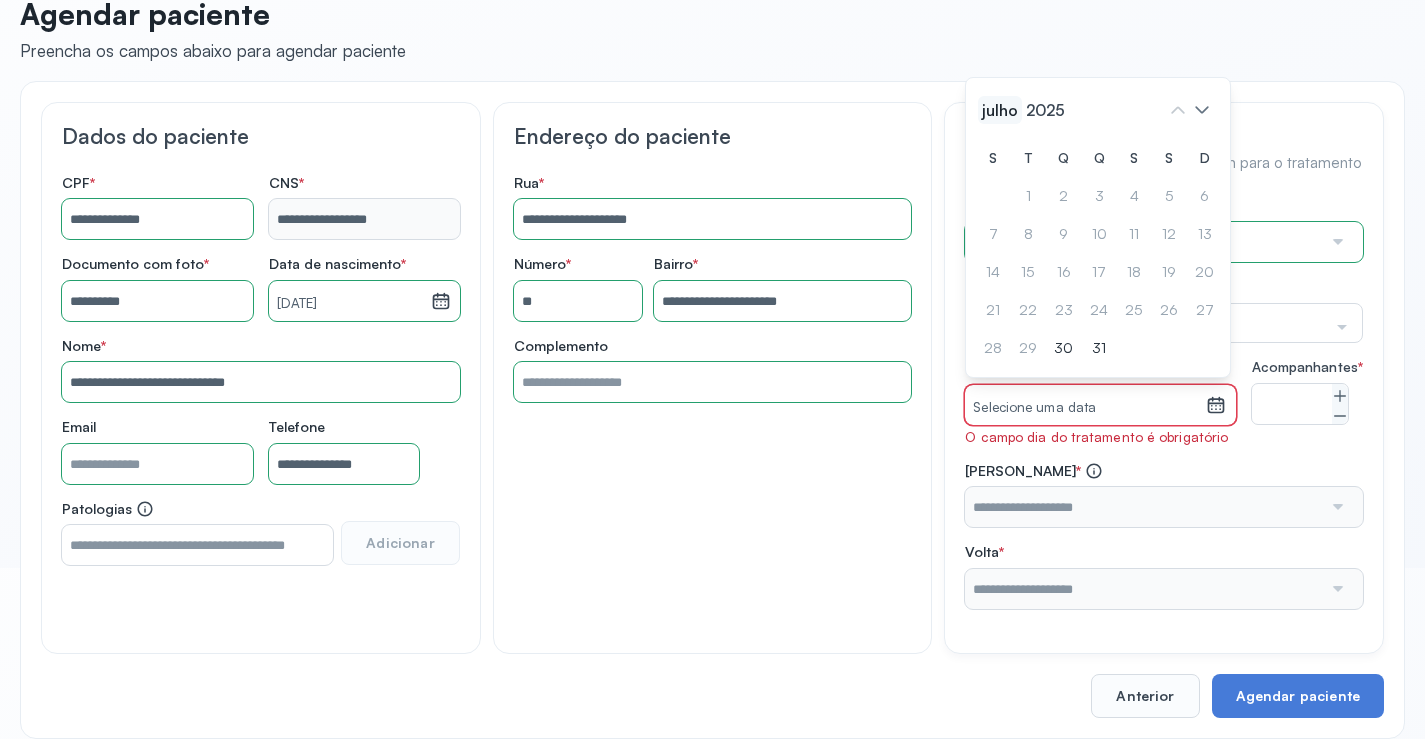 click on "julho" 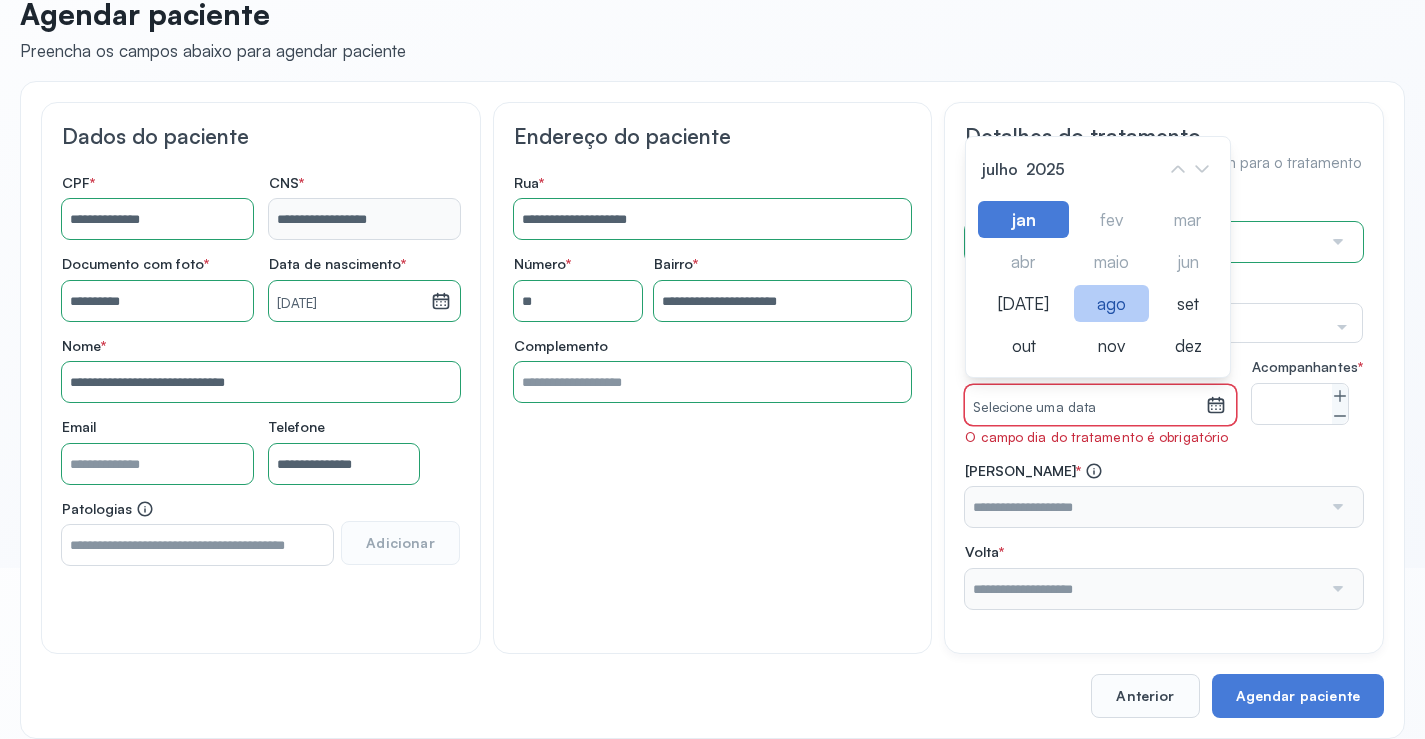 click on "ago" 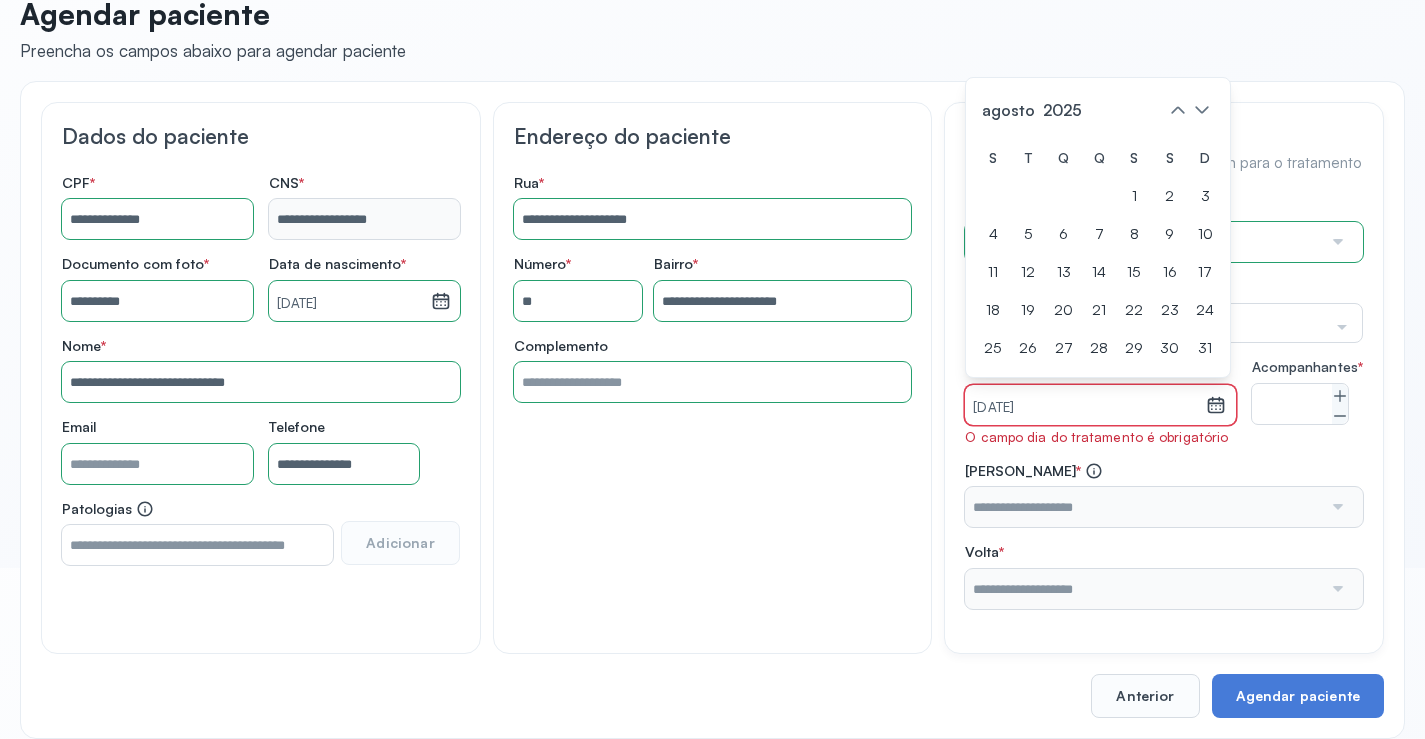 click on "[DATE]" at bounding box center (1085, 408) 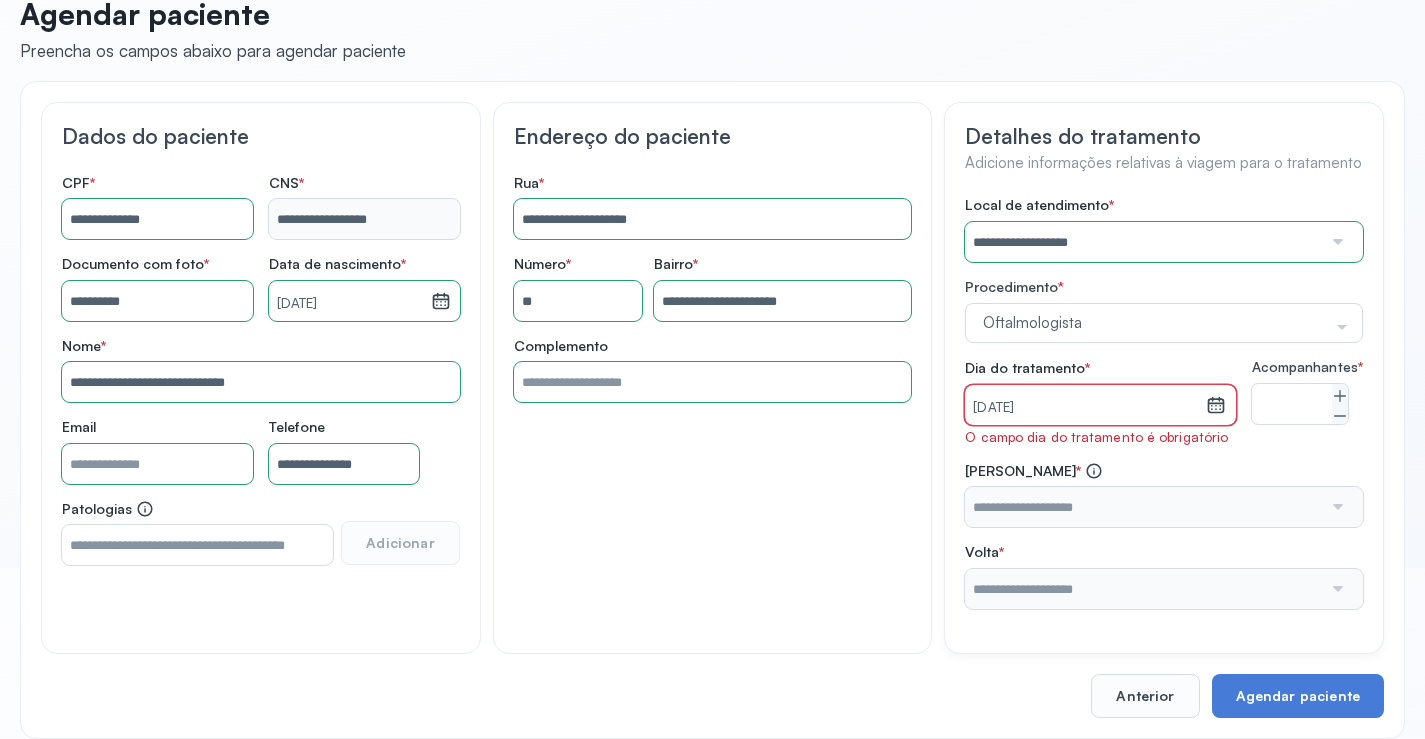 click on "[DATE]" at bounding box center (1085, 408) 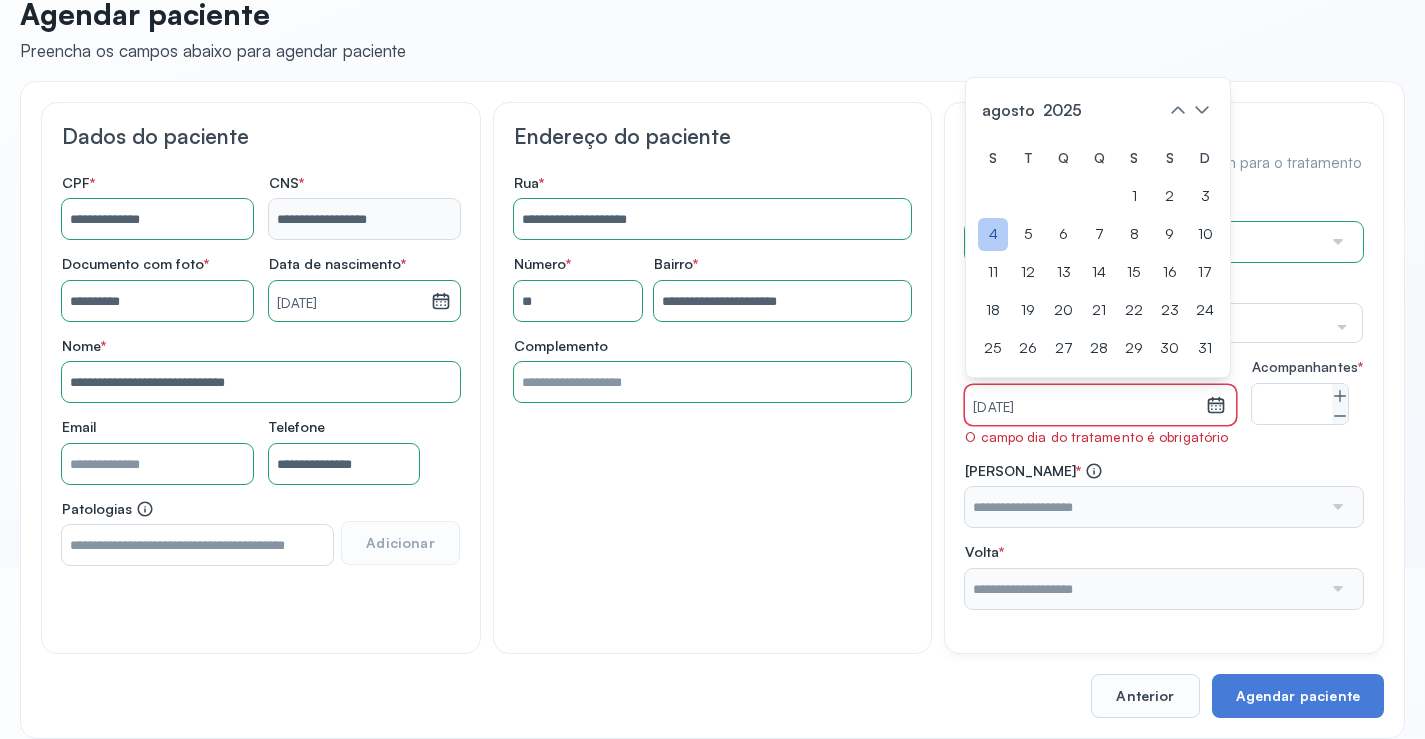 click on "4" 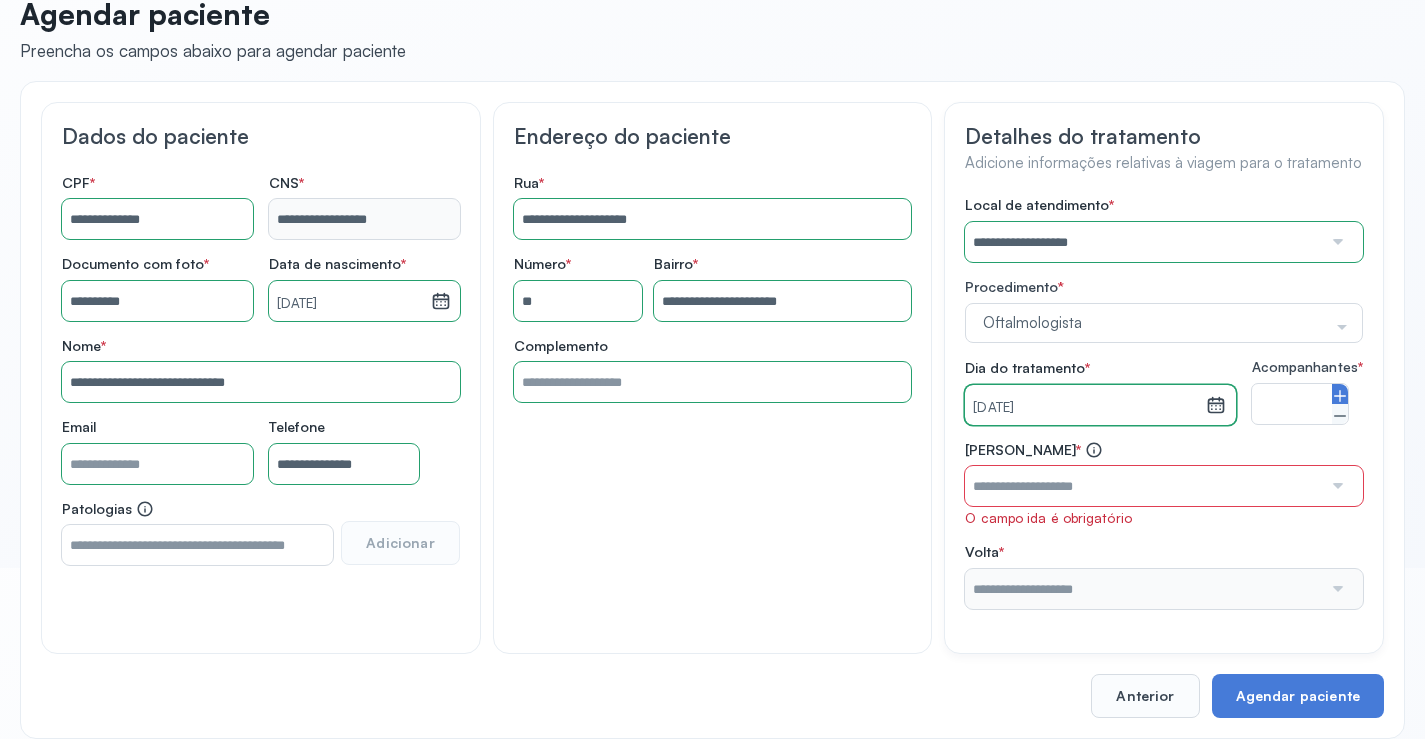 click 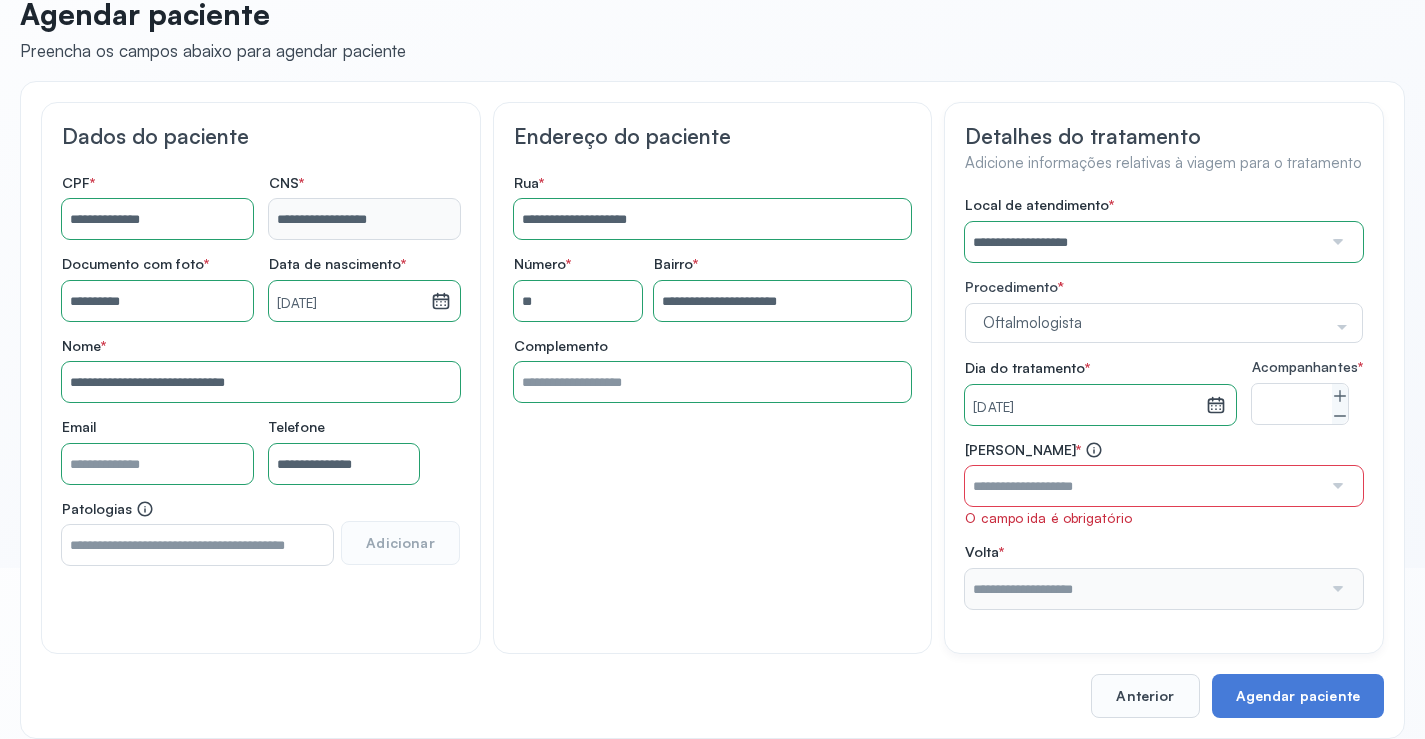 click at bounding box center [1336, 486] 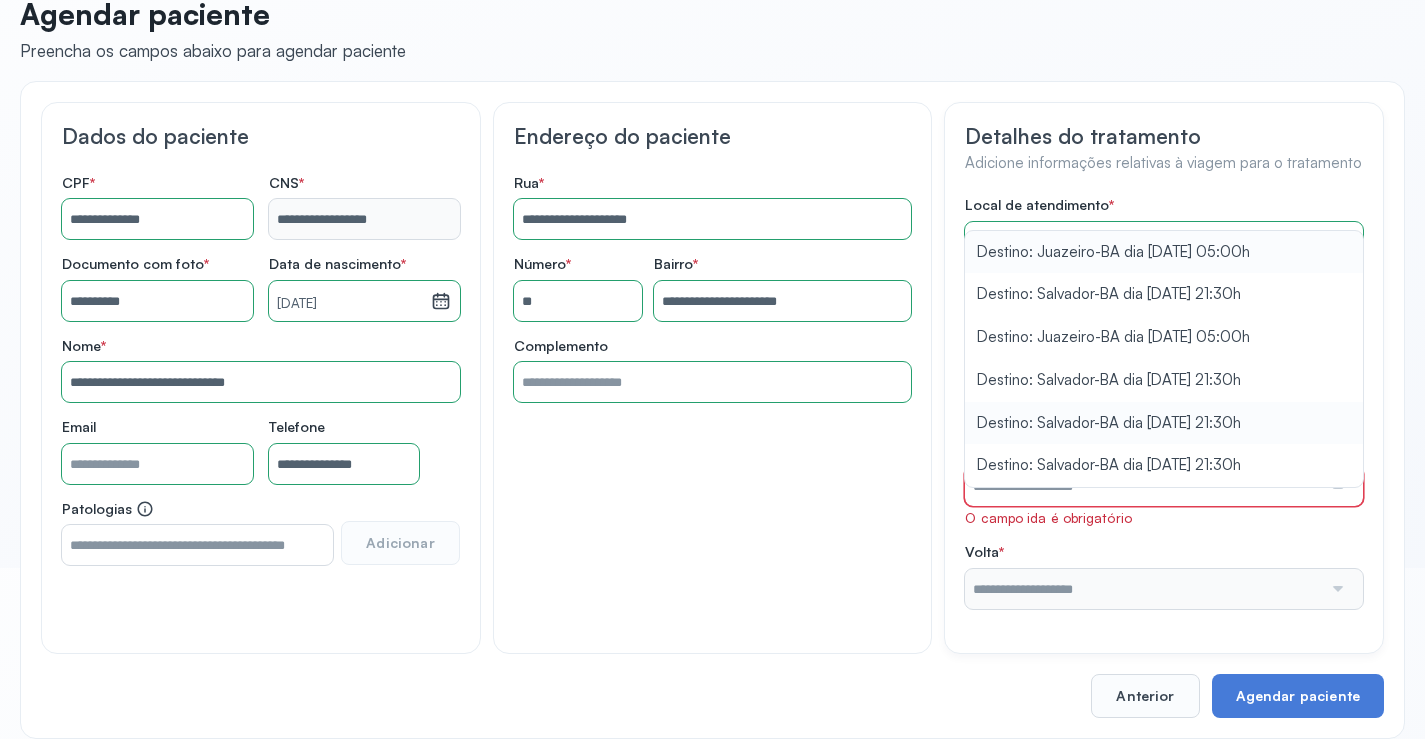 type on "**********" 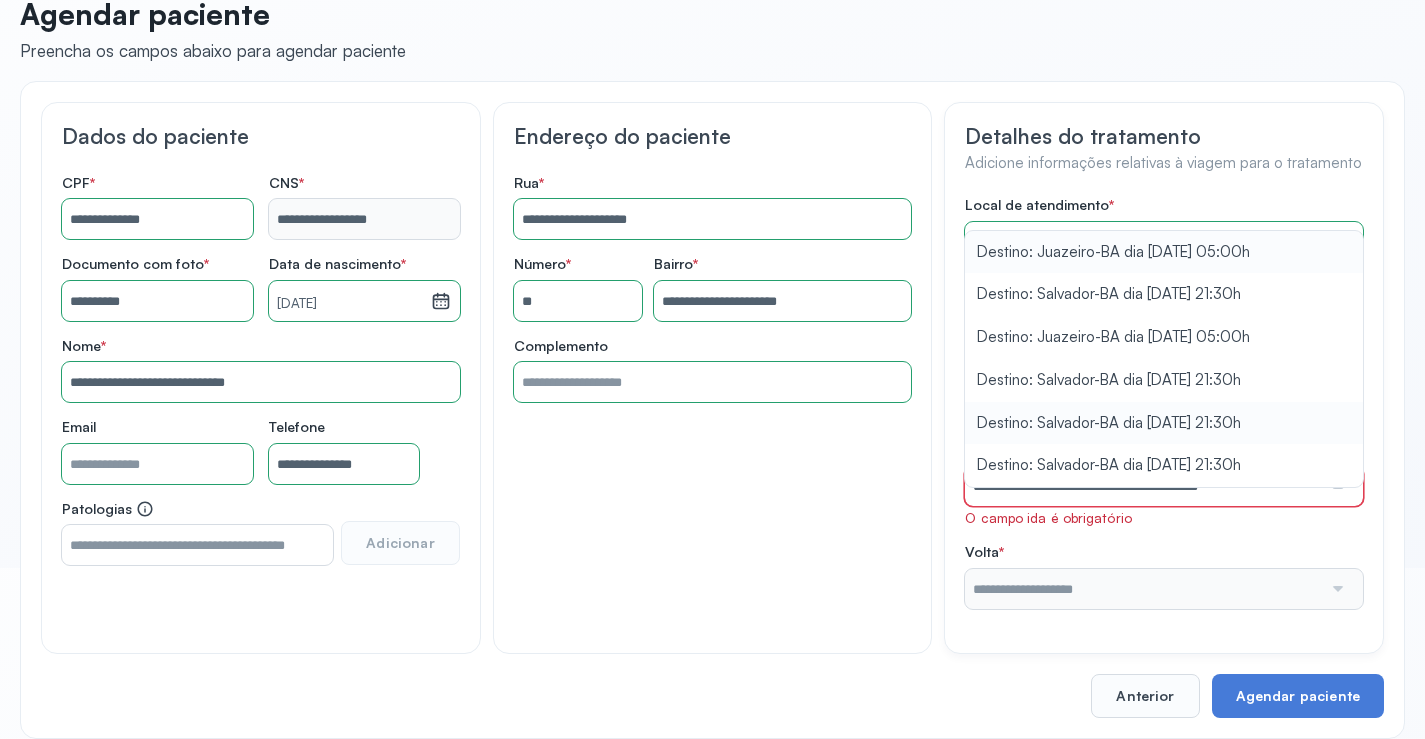 click on "**********" at bounding box center (1164, 402) 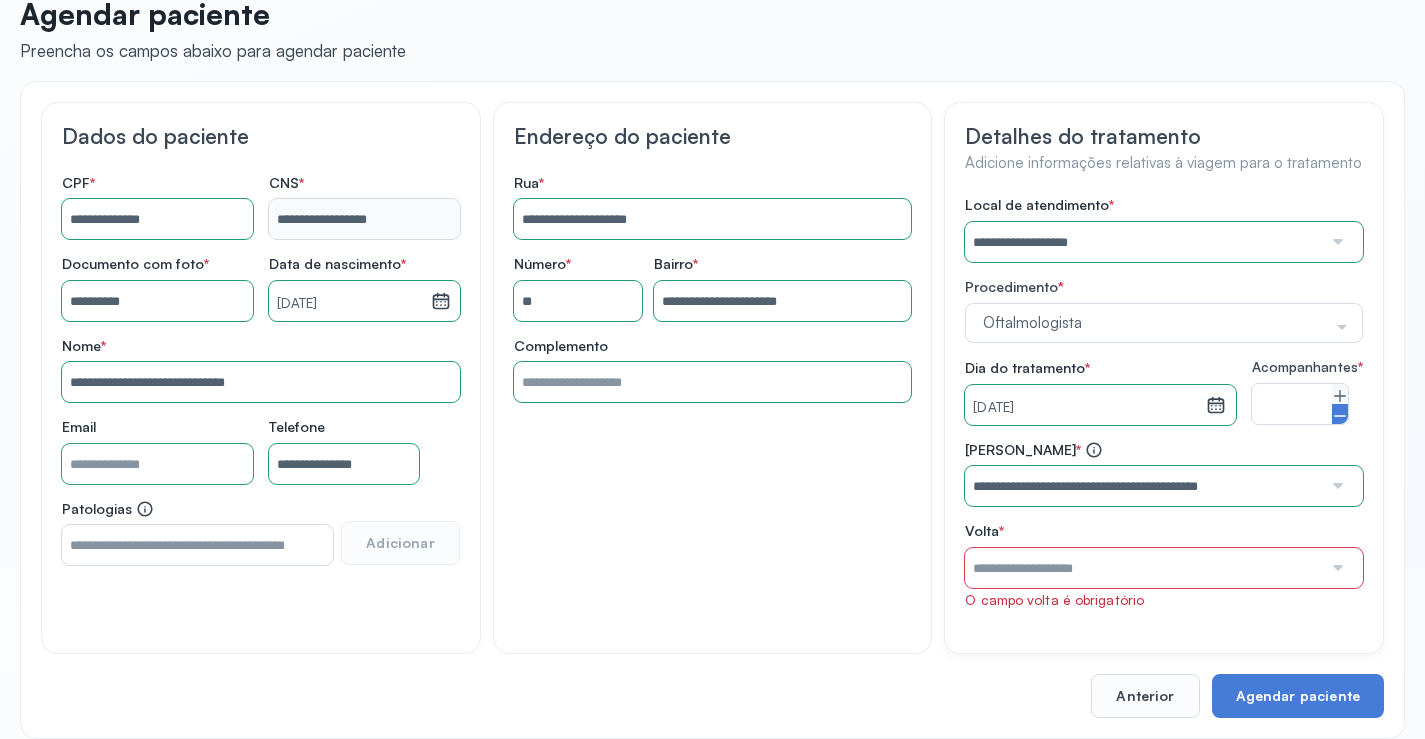click 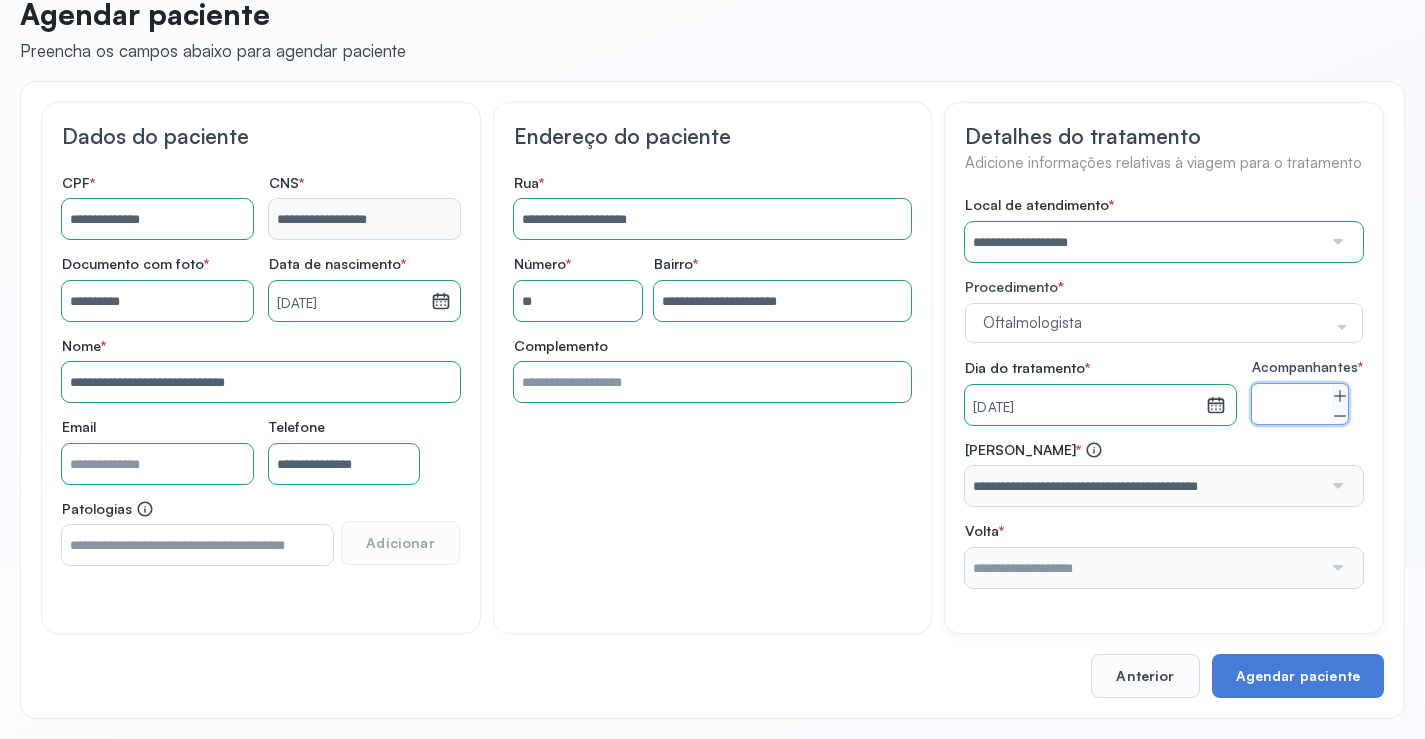 click at bounding box center [1143, 568] 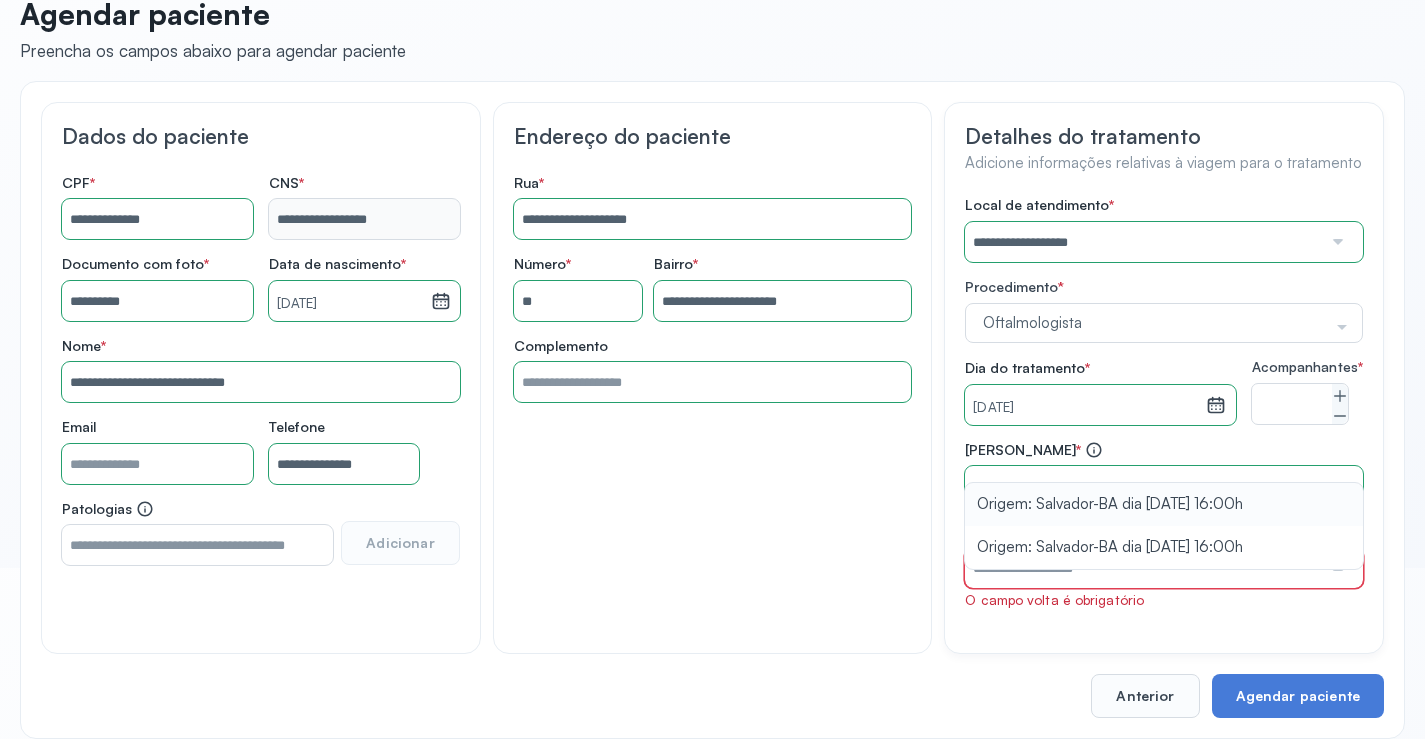 type on "**********" 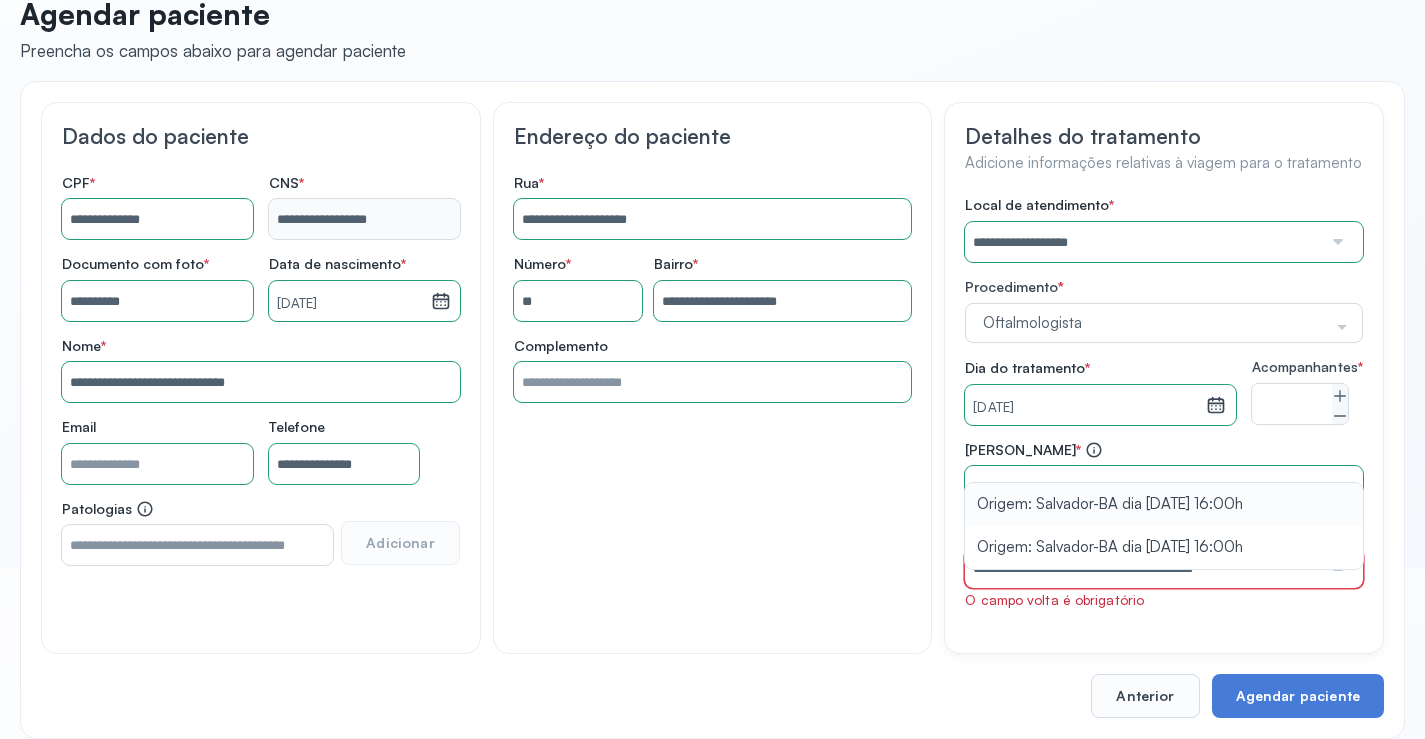 click on "**********" at bounding box center (1164, 525) 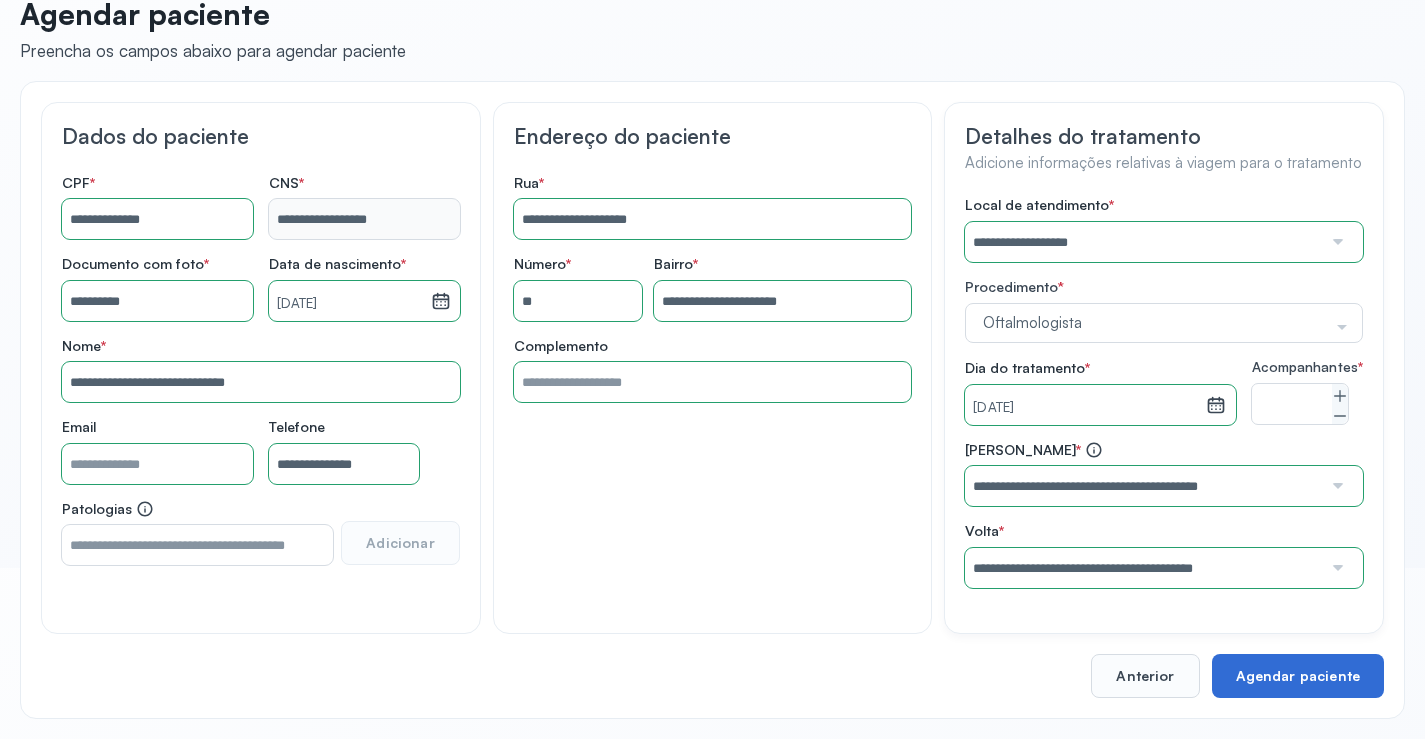 click on "Agendar paciente" at bounding box center (1298, 676) 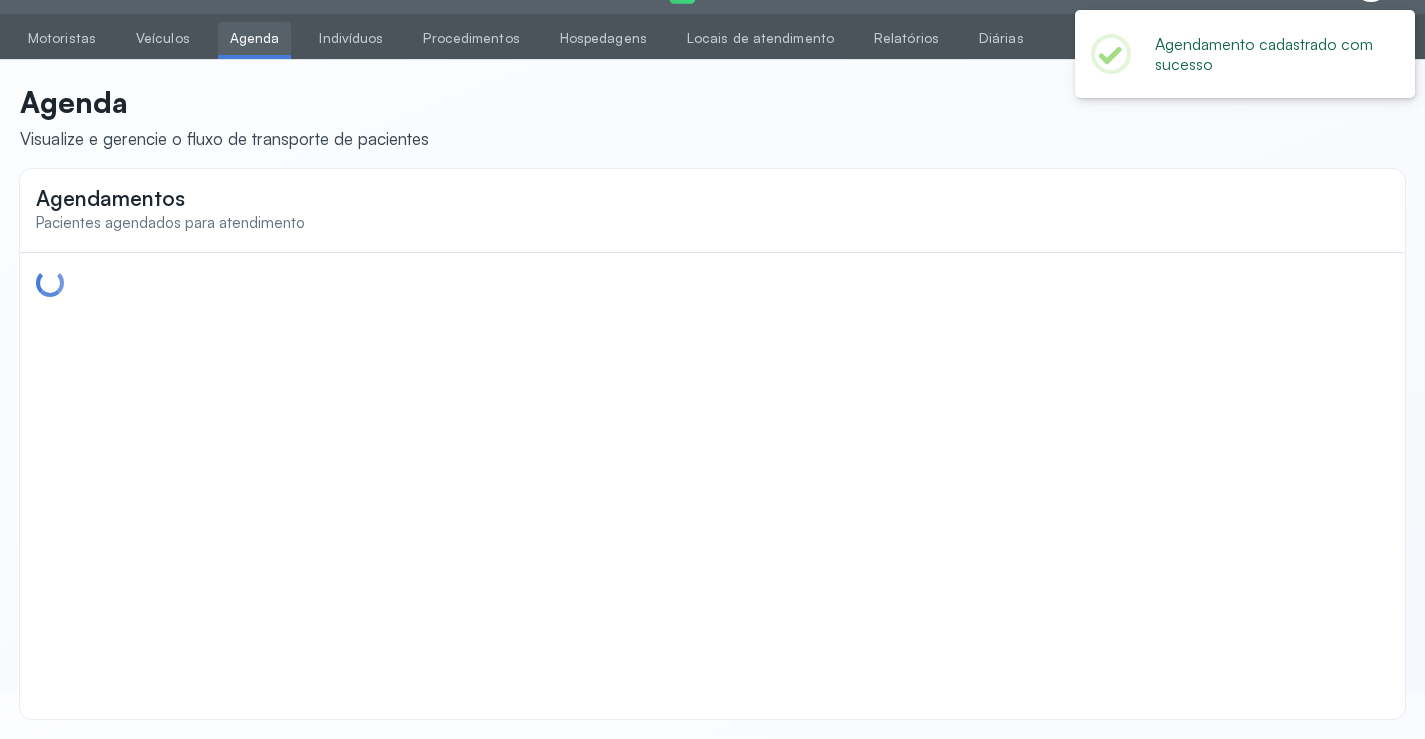 scroll, scrollTop: 0, scrollLeft: 0, axis: both 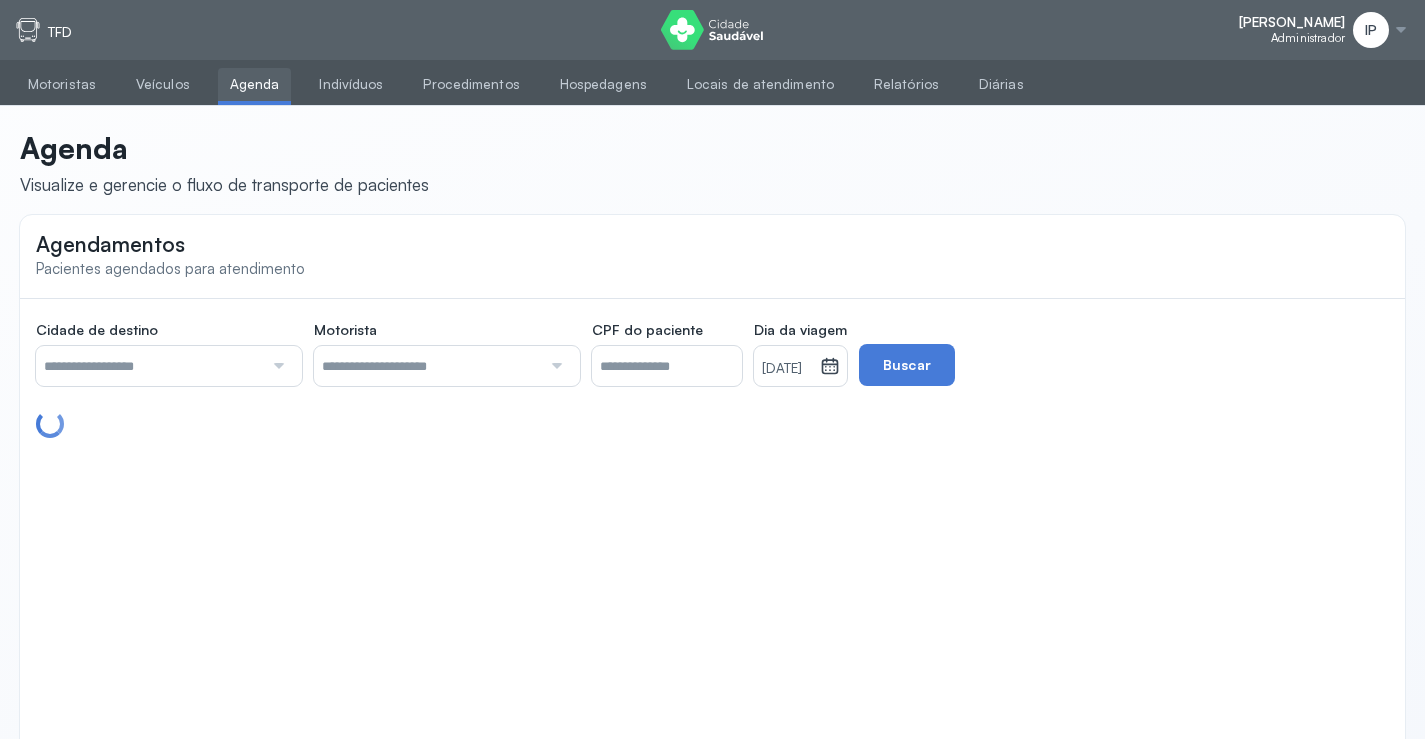 click at bounding box center (149, 366) 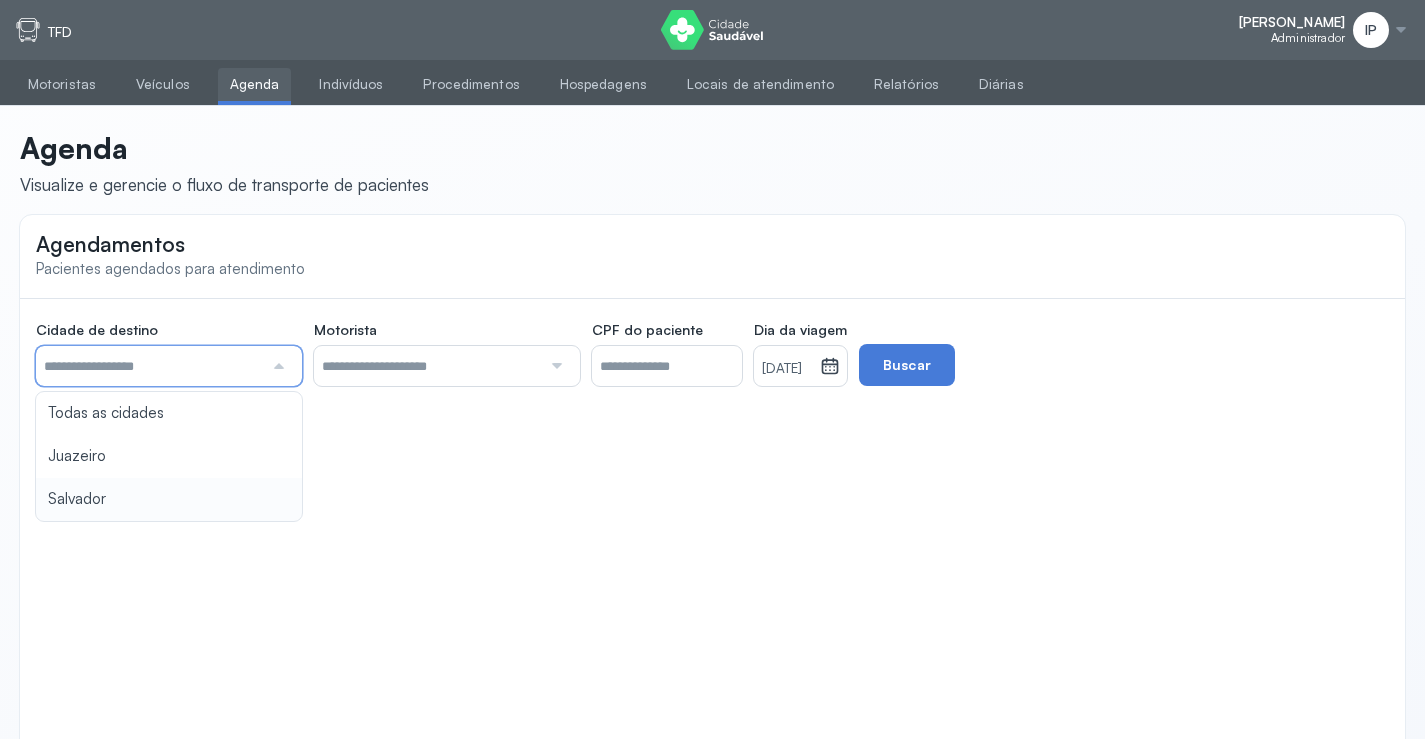 type on "********" 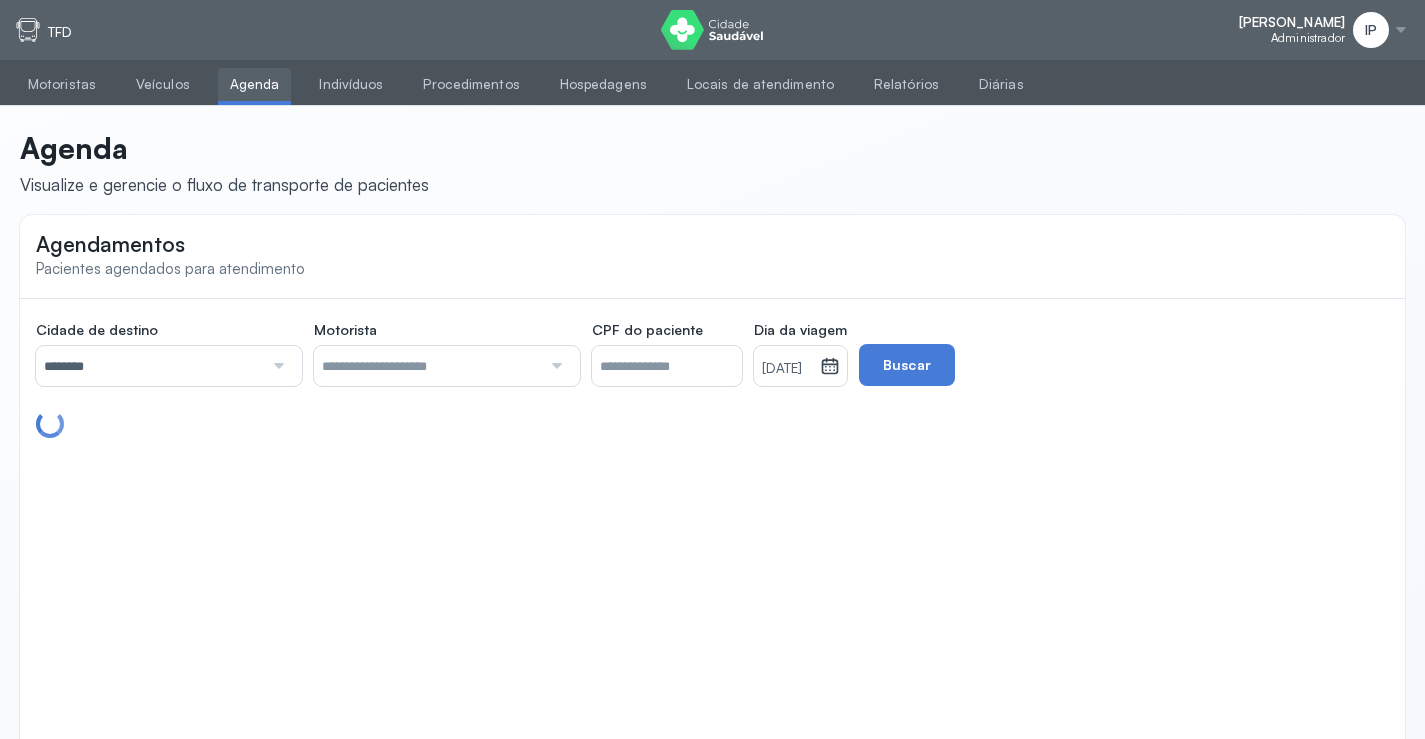 click on "Cidade de destino  ******** Todas as cidades Juazeiro Salvador Motorista  Todos os motoristas Diego dos Santos Edevon dos Santos Souza Edevon dos Santos Souza Elto Lima de Almeida Genivaldo Rodrigues da Silva Jozenilson Santos da Silva CPF do paciente  Dia da viagem  30/07/2025 julho 2025 S T Q Q S S D 1 2 3 4 5 6 7 8 9 10 11 12 13 14 15 16 17 18 19 20 21 22 23 24 25 26 27 28 29 30 31 jan fev mar abr maio jun jul ago set out nov dez 2018 2019 2020 2021 2022 2023 2024 2025 2026 2027 2028 2029  Buscar" 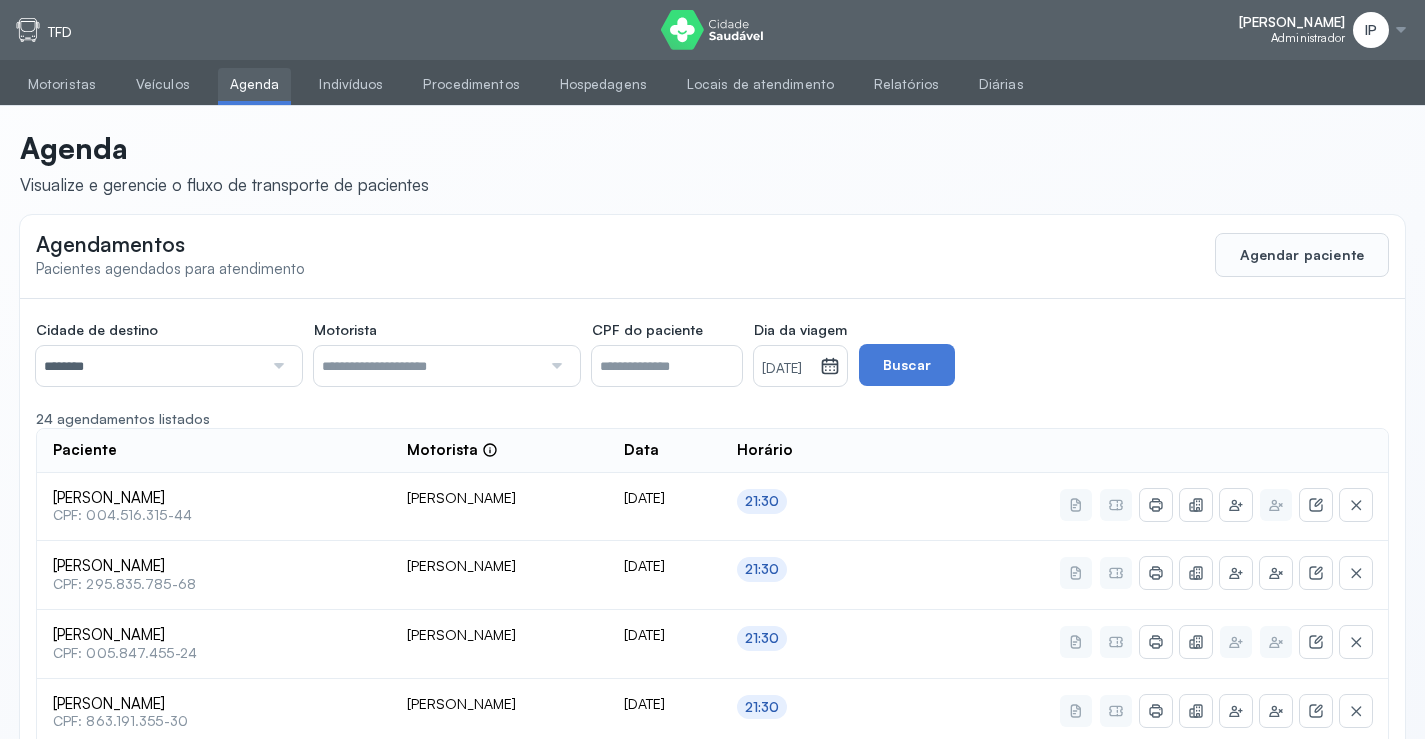click on "[DATE]" at bounding box center [787, 369] 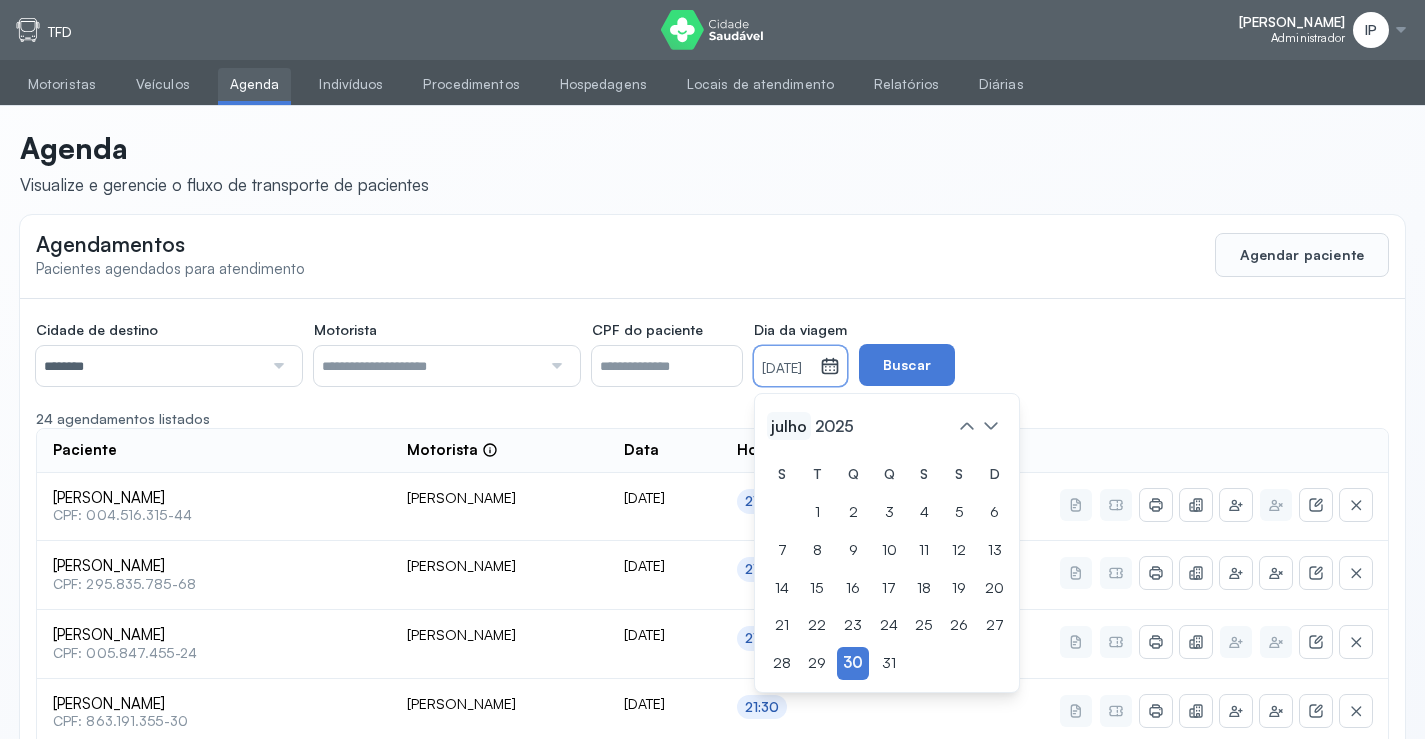 click on "julho" 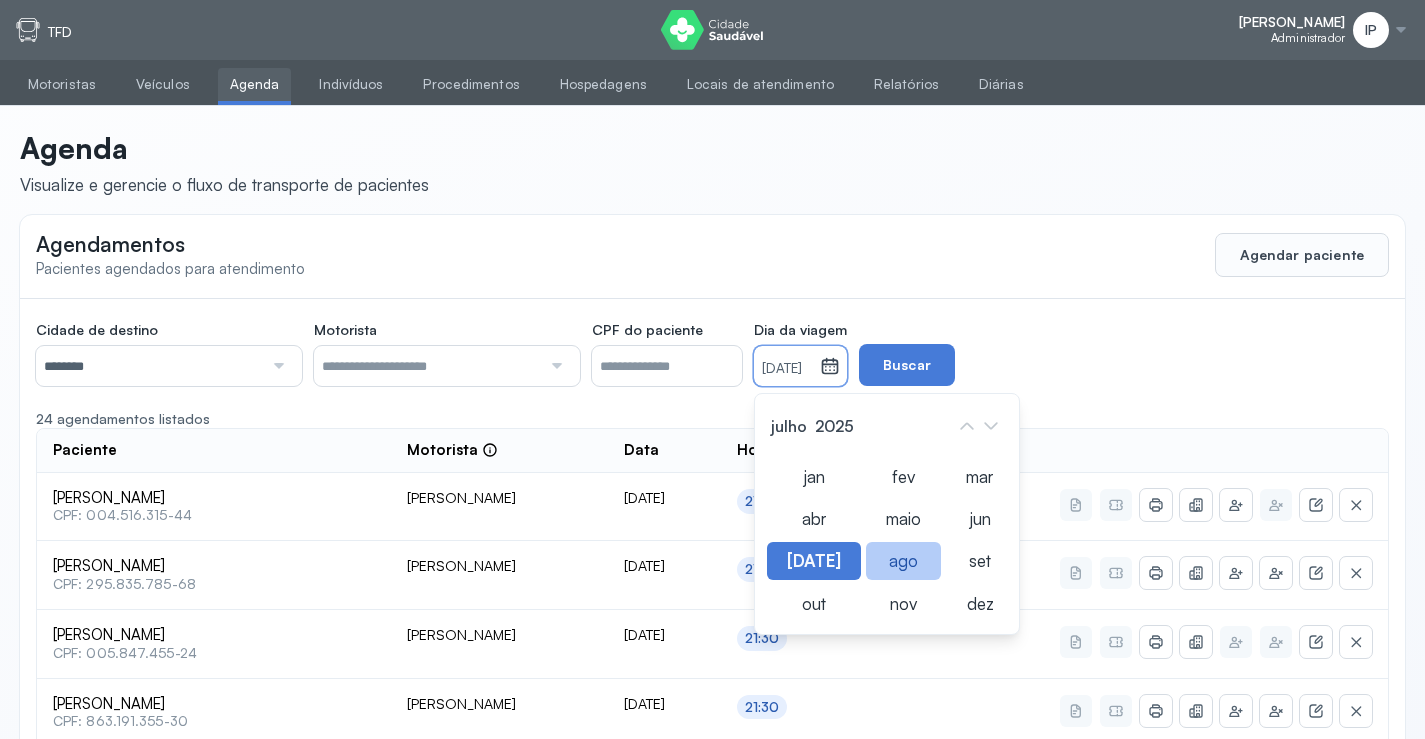click on "ago" 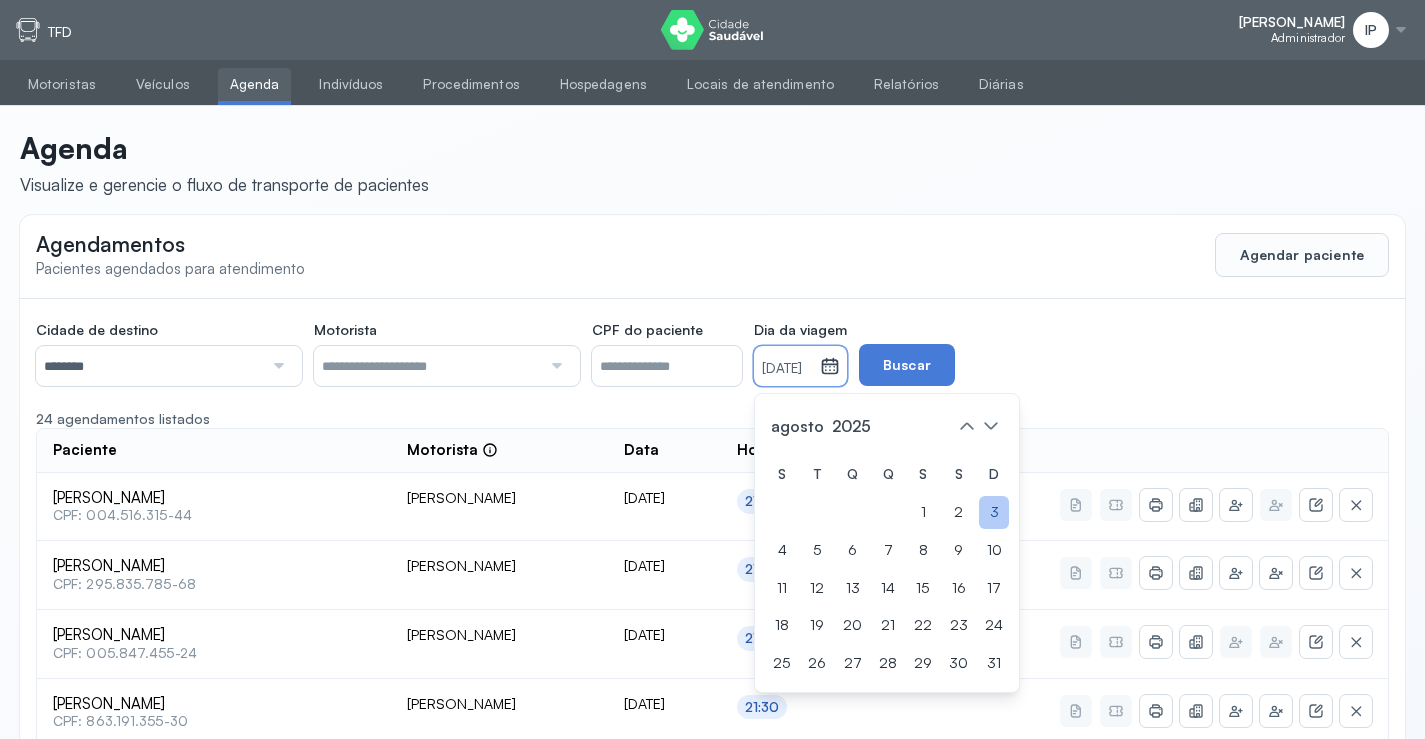 drag, startPoint x: 1025, startPoint y: 506, endPoint x: 1008, endPoint y: 452, distance: 56.61272 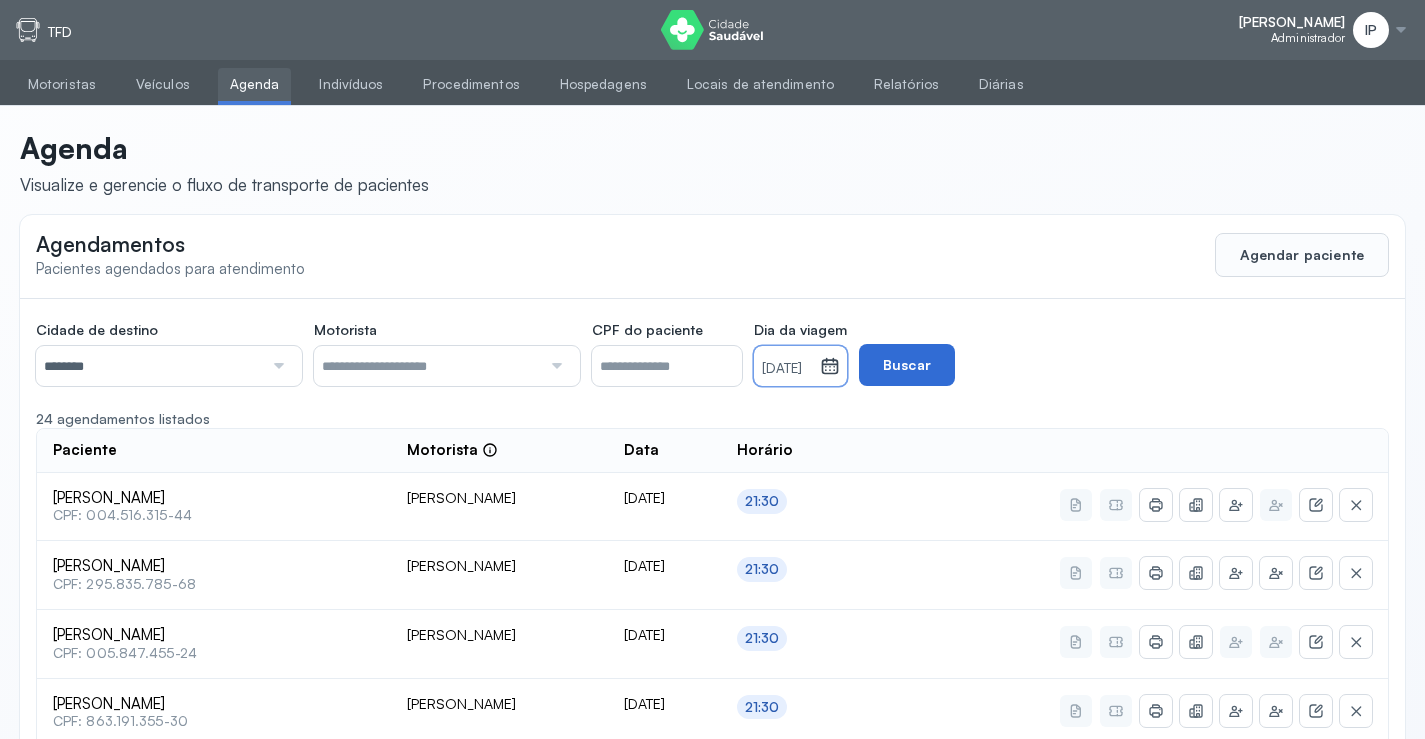 click on "Buscar" at bounding box center [907, 365] 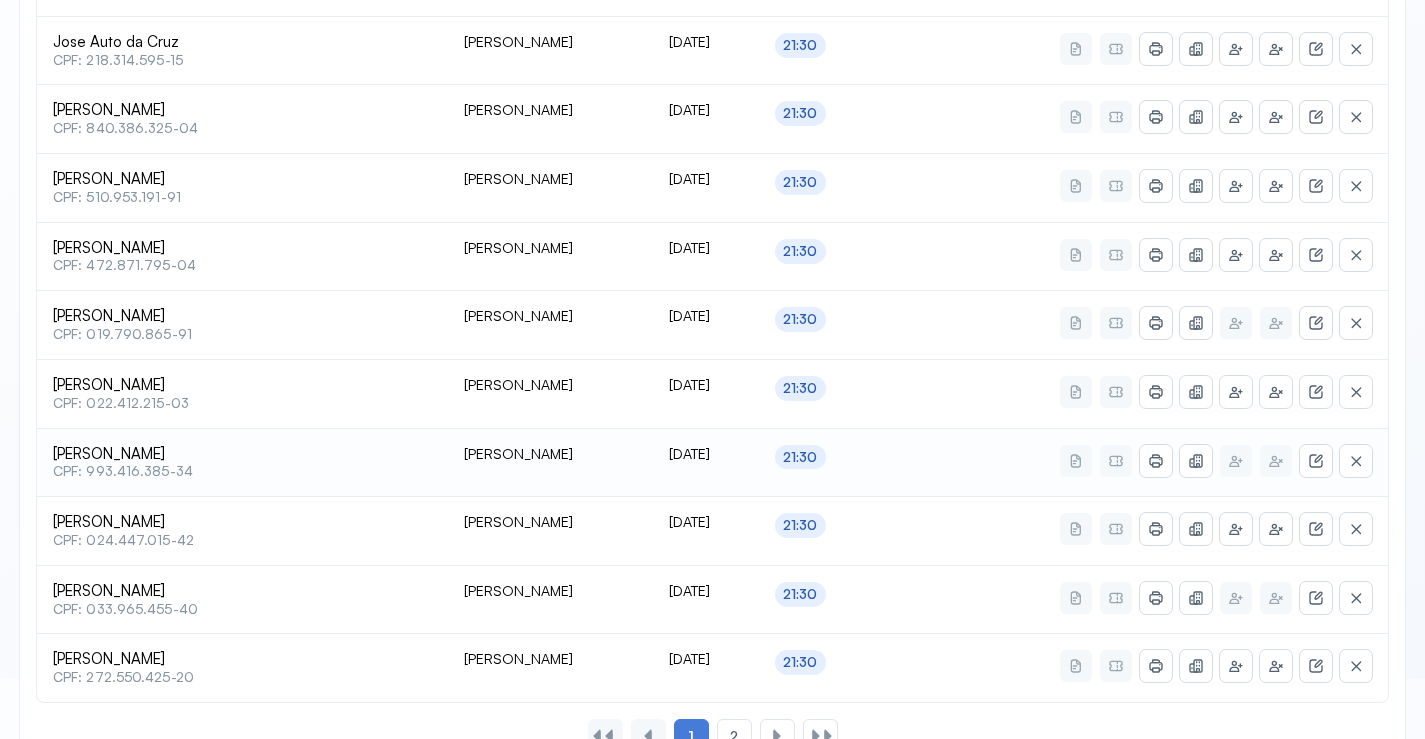 scroll, scrollTop: 800, scrollLeft: 0, axis: vertical 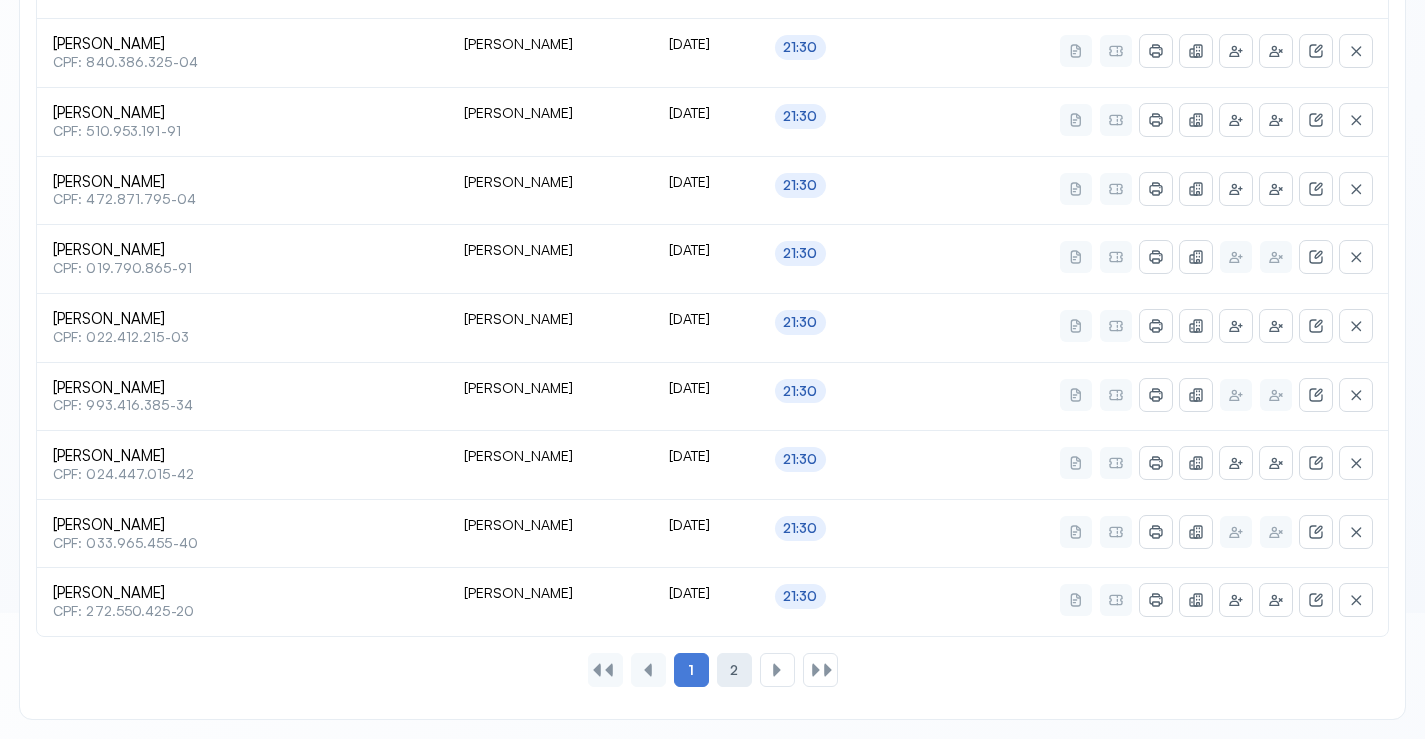 click on "2" at bounding box center (734, 670) 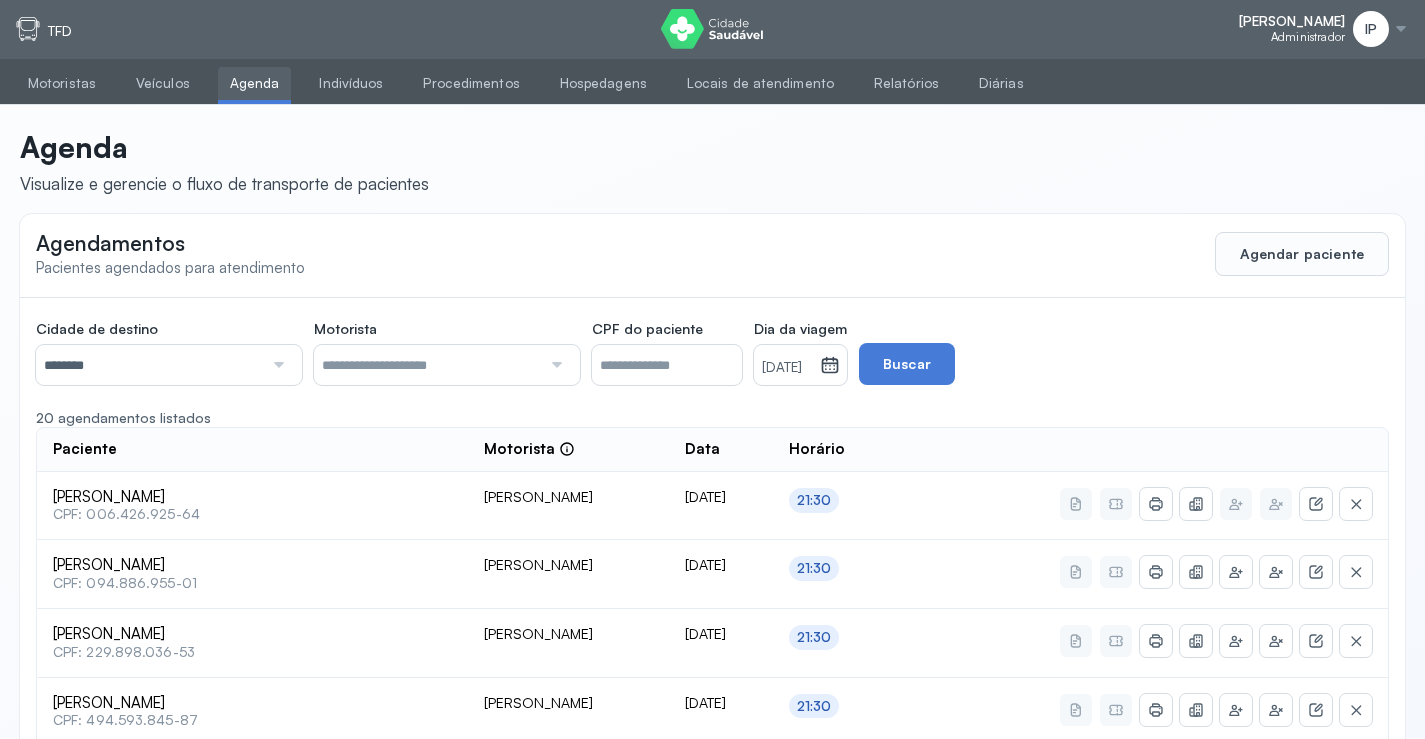 scroll, scrollTop: 0, scrollLeft: 0, axis: both 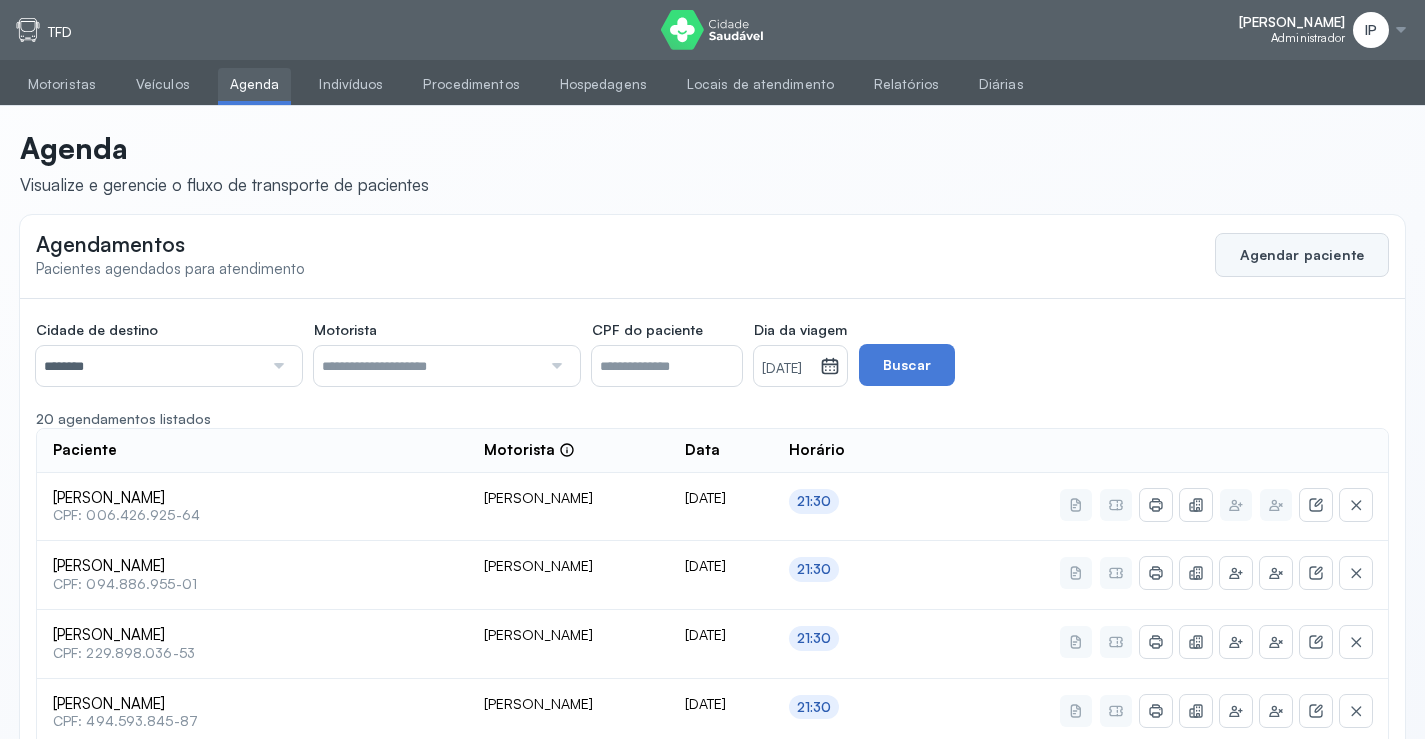 click on "Agendar paciente" 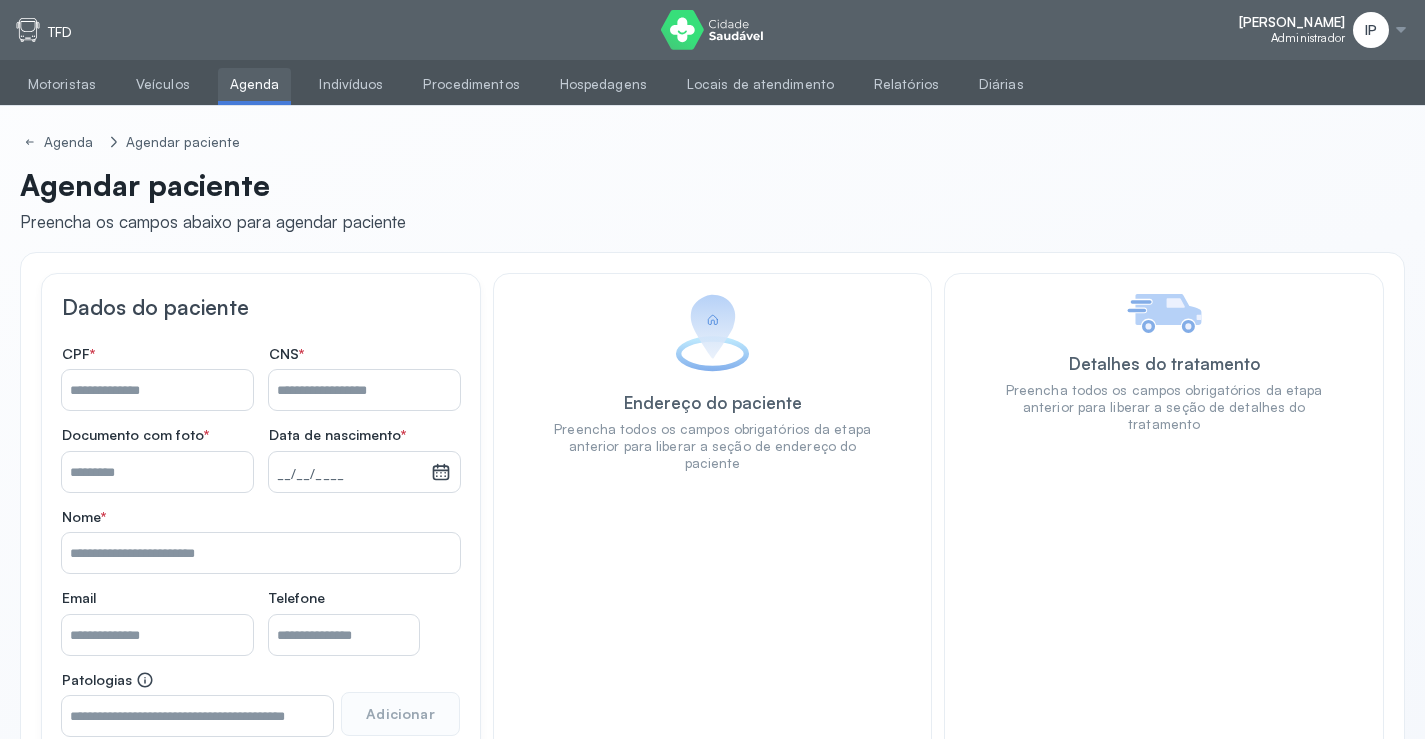 click on "Nome   *" at bounding box center (157, 390) 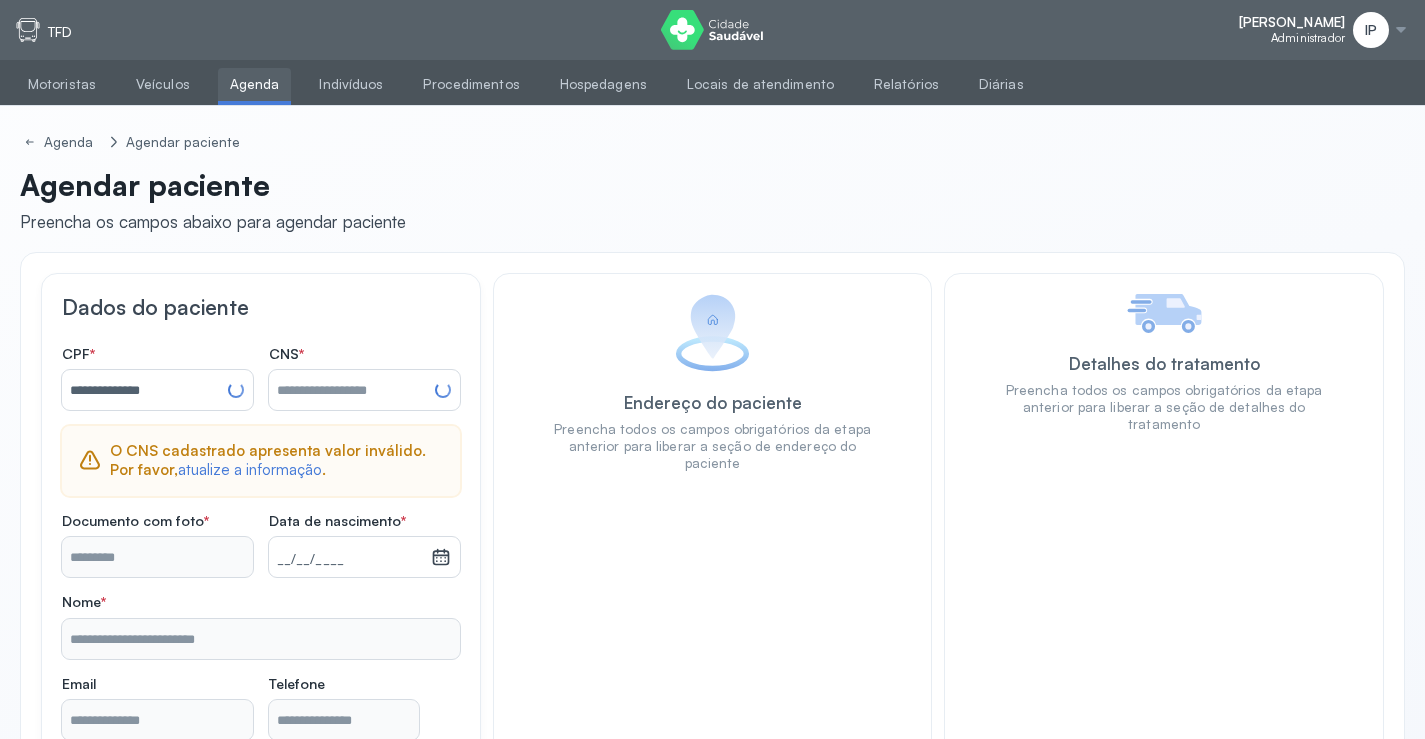 type on "**********" 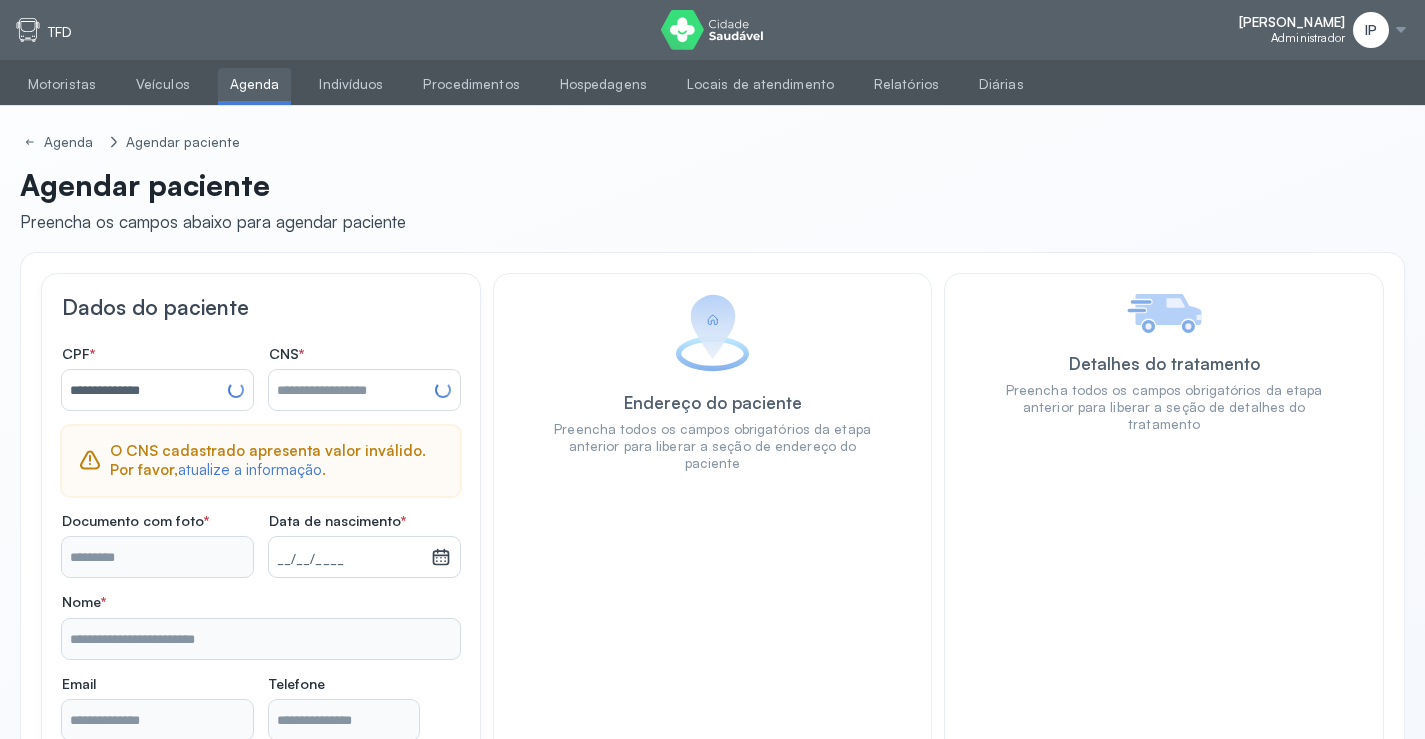 type on "**********" 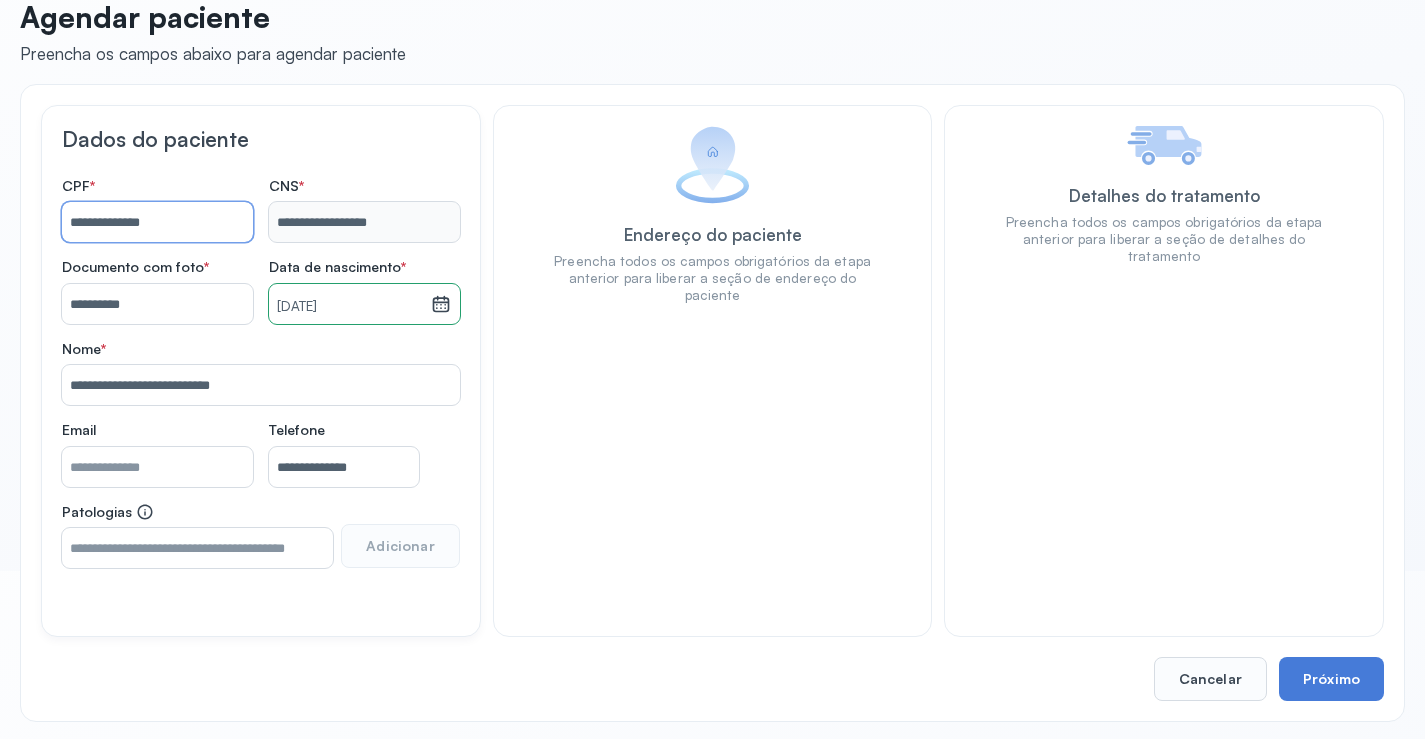 scroll, scrollTop: 171, scrollLeft: 0, axis: vertical 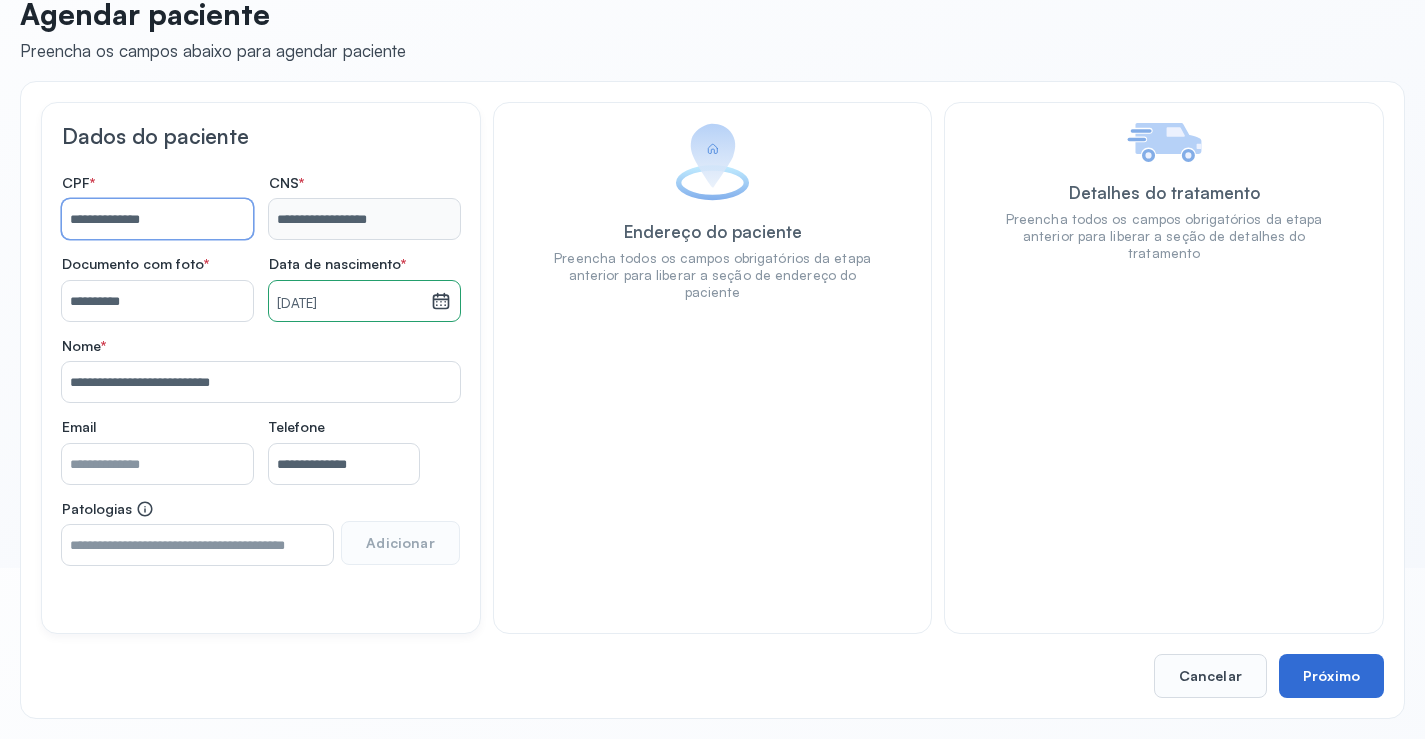 type on "**********" 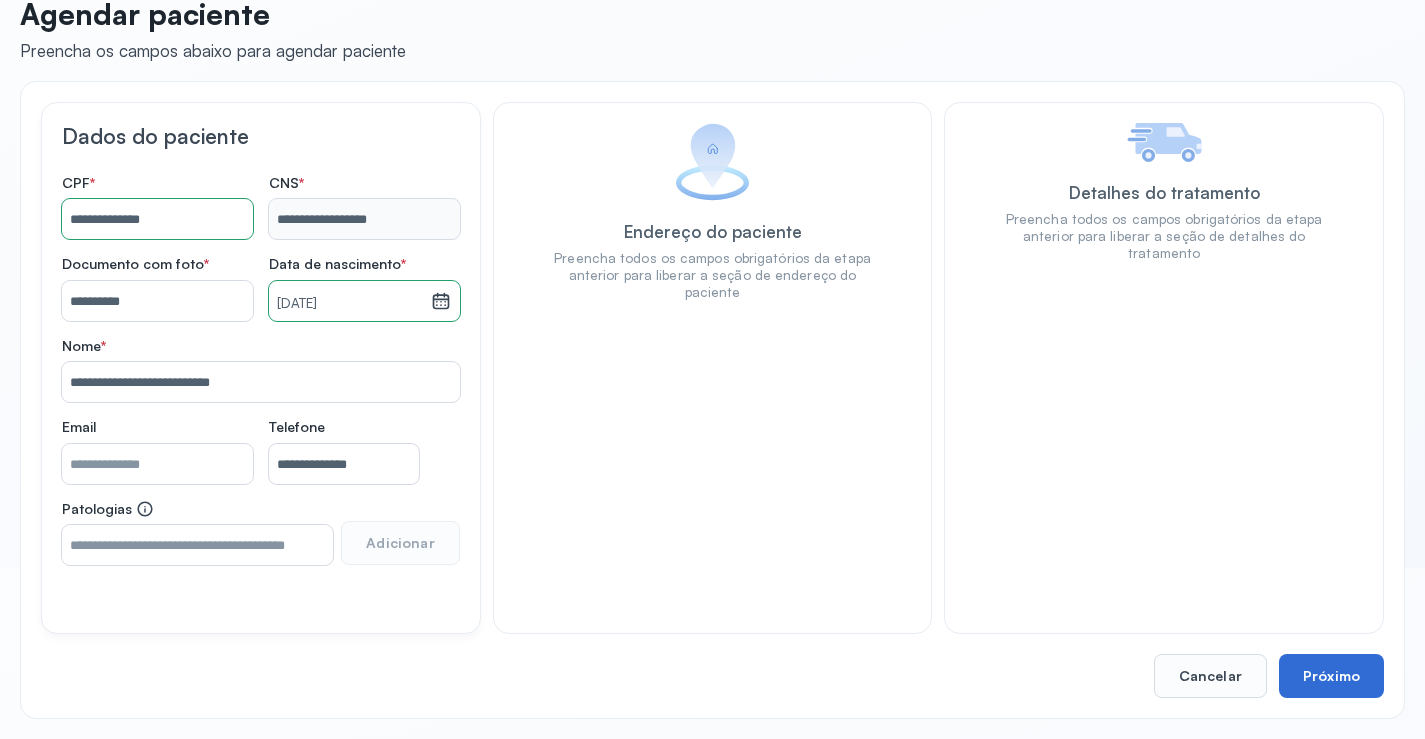click on "Próximo" at bounding box center (1331, 676) 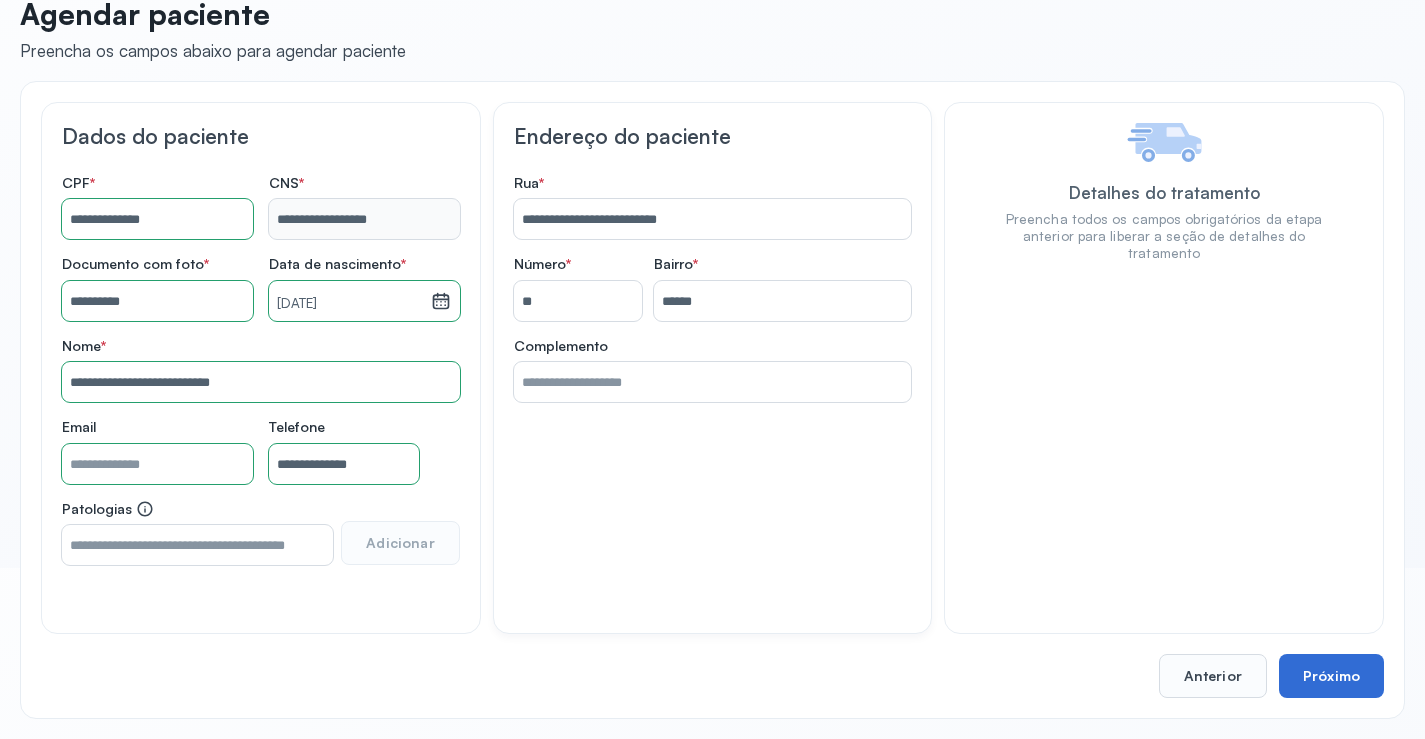 click on "Próximo" at bounding box center (1331, 676) 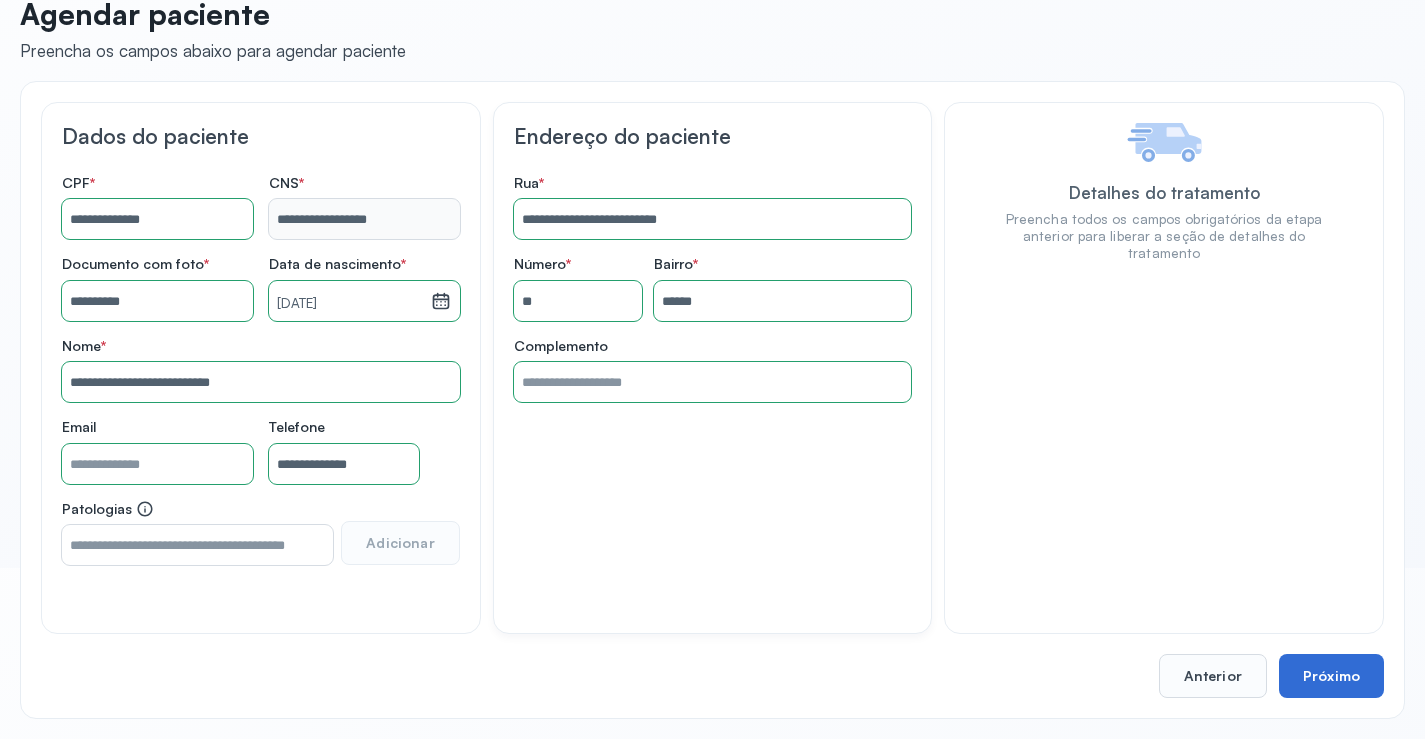 click on "Próximo" at bounding box center (1331, 676) 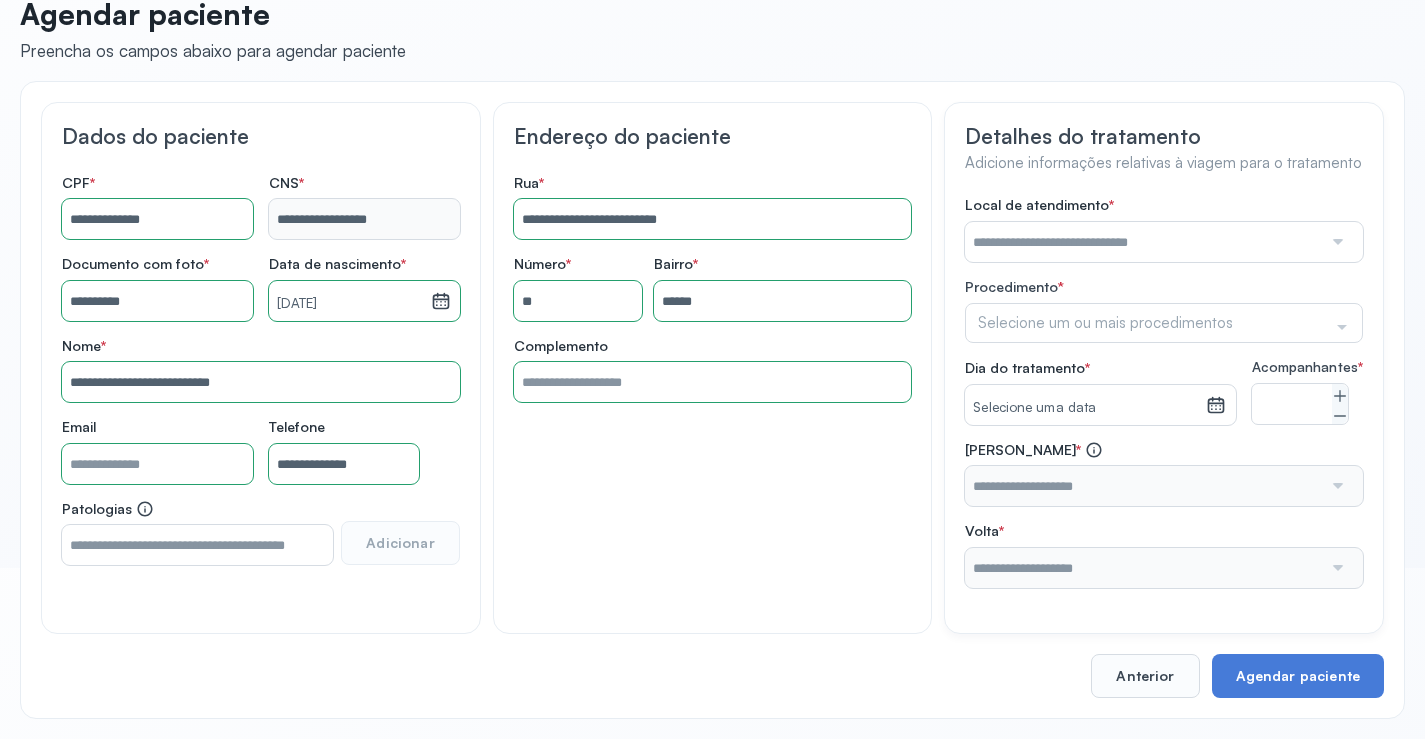 click at bounding box center (1143, 242) 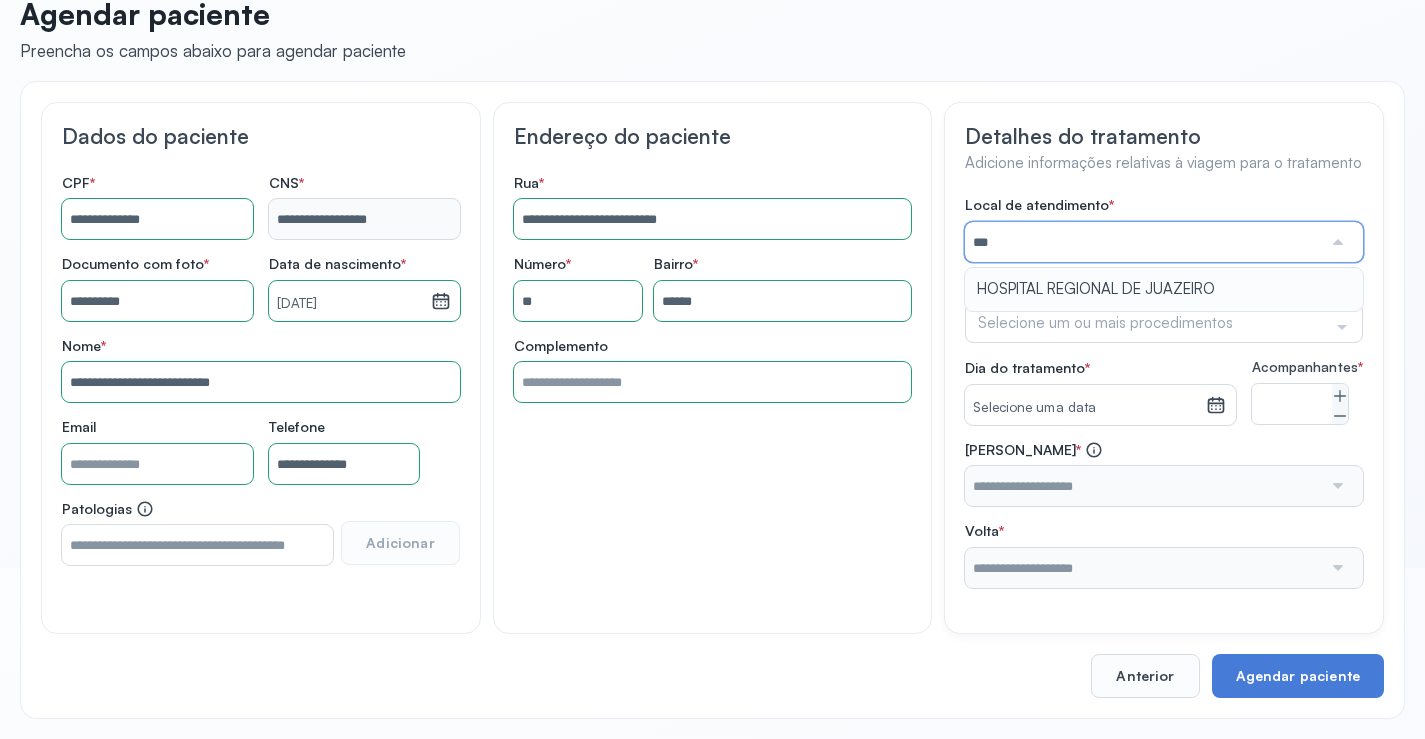 type on "**********" 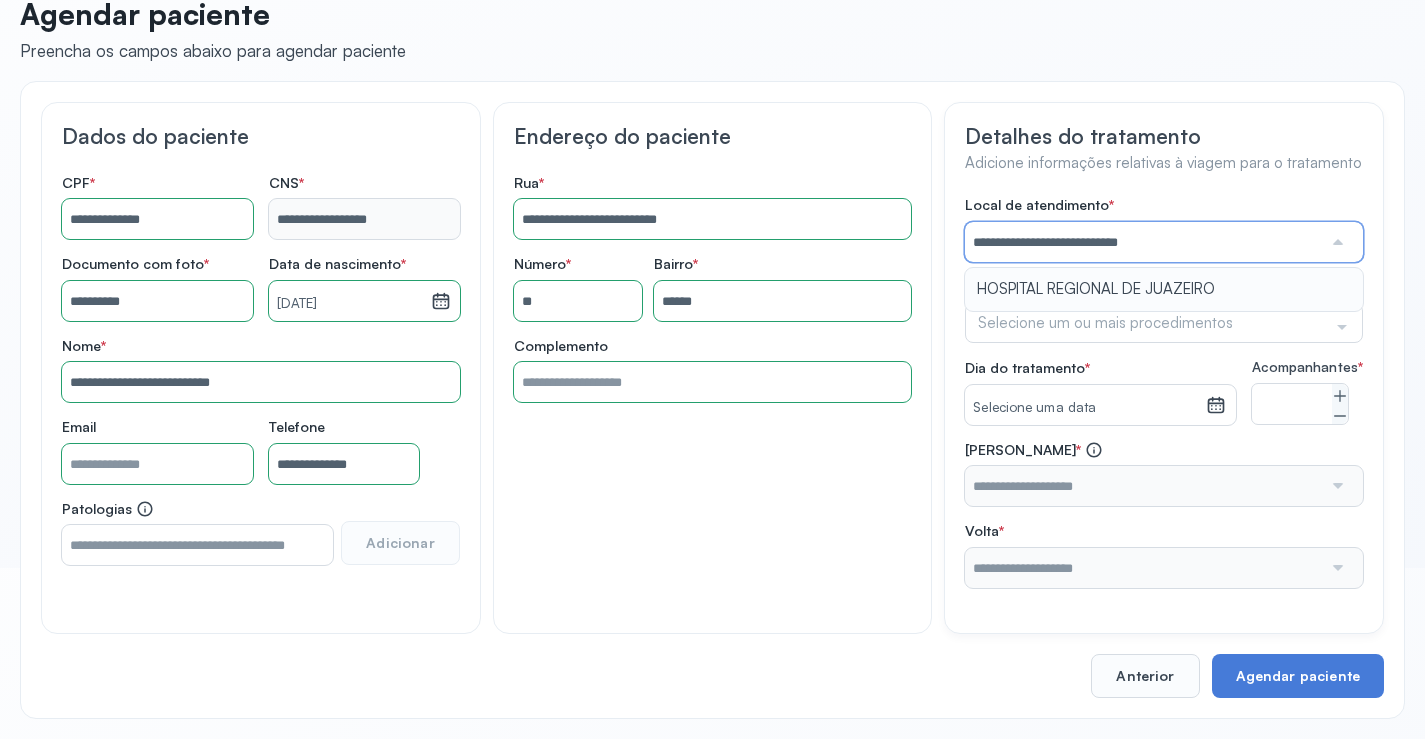 click on "**********" at bounding box center (1164, 392) 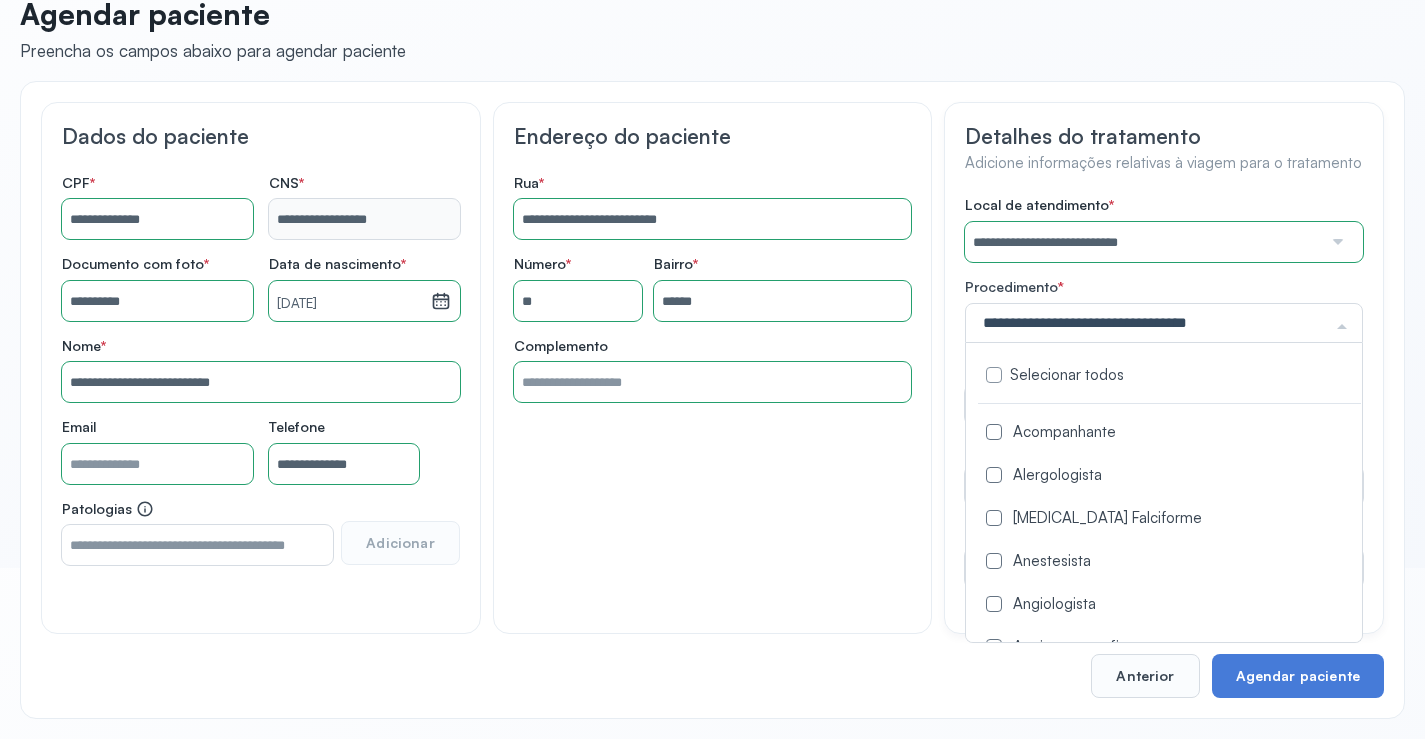 click on "Acompanhante" at bounding box center [1169, 433] 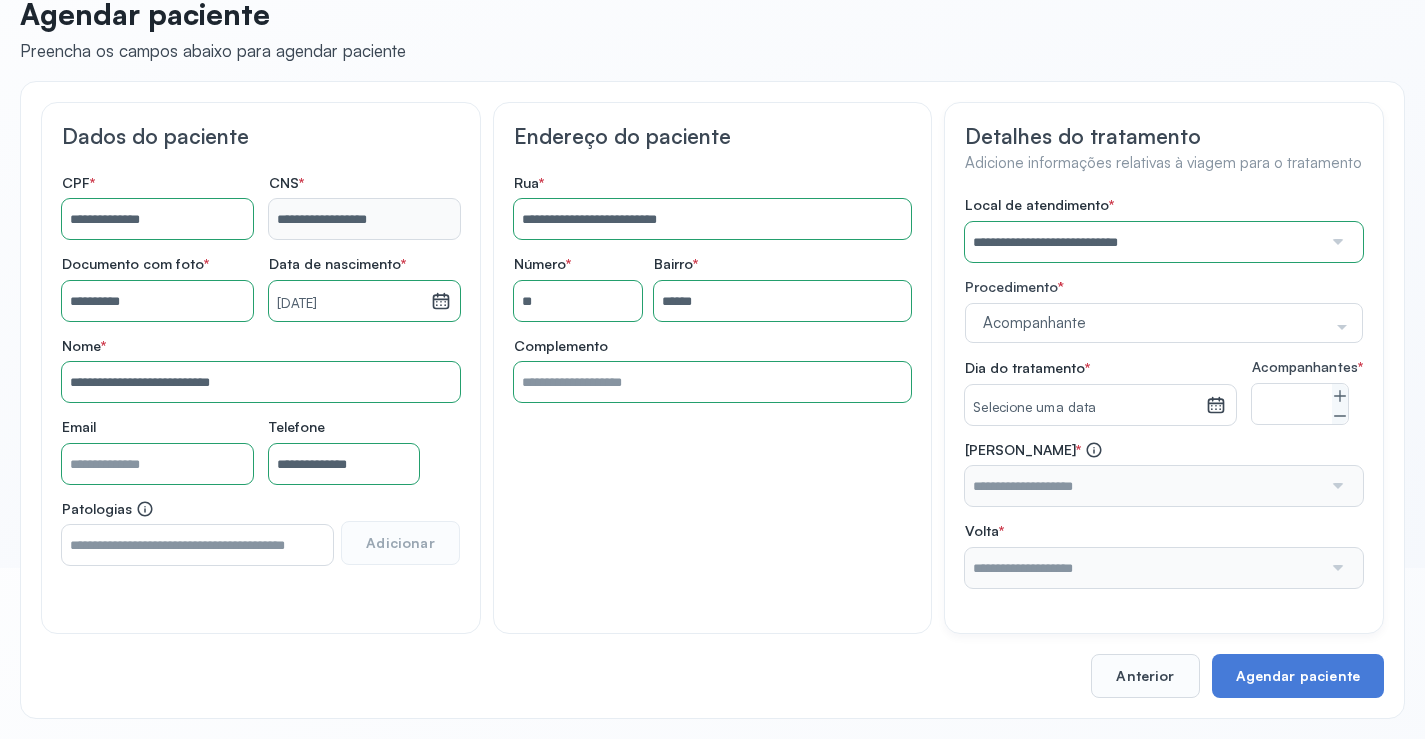 click on "**********" 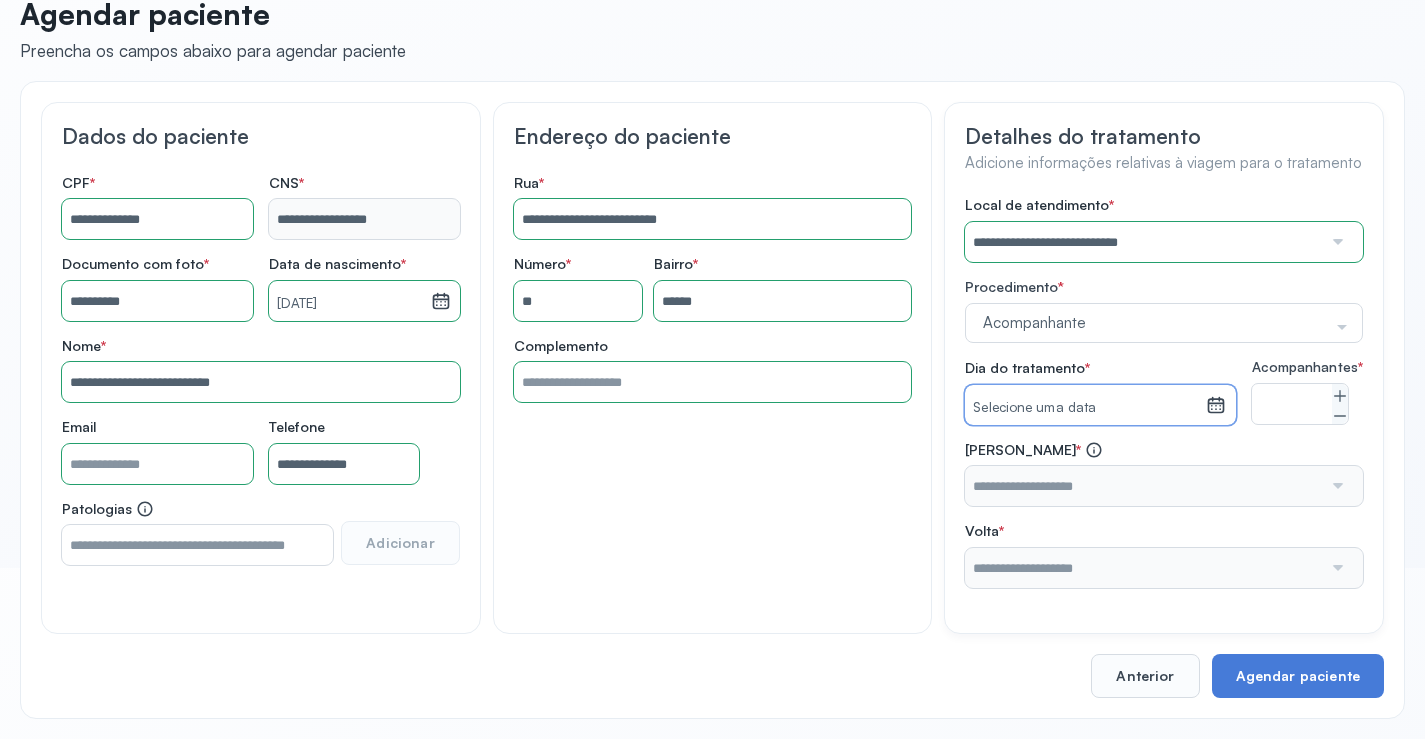 click on "Selecione uma data" at bounding box center [1085, 405] 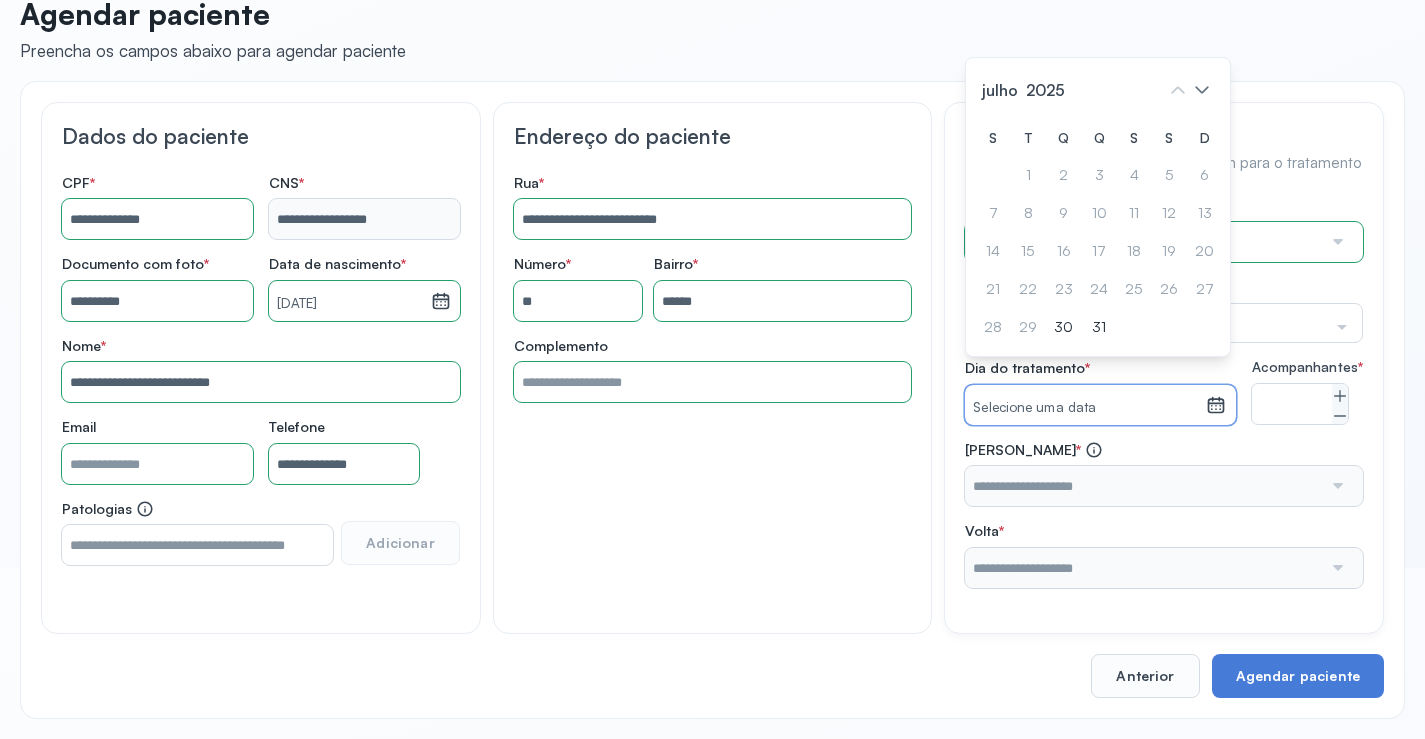 click on "julho" 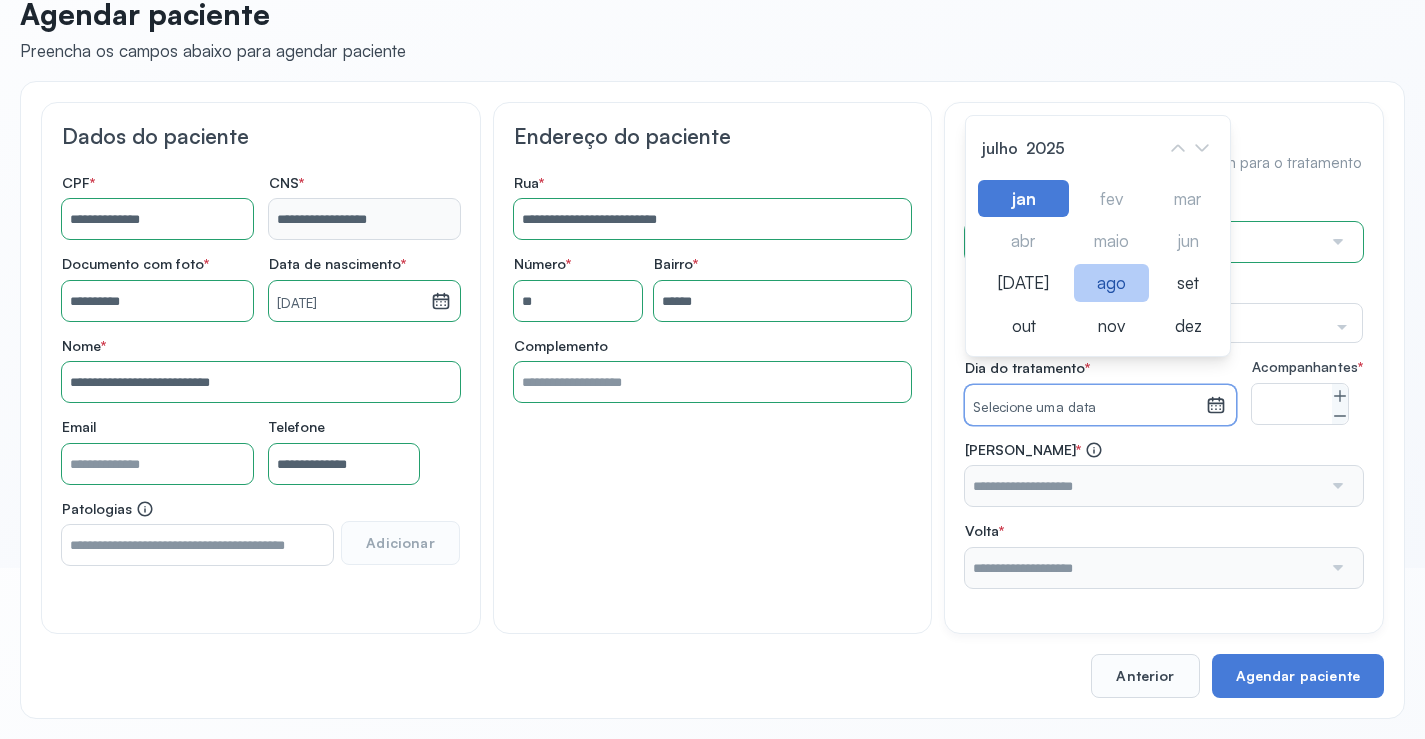 click on "ago" 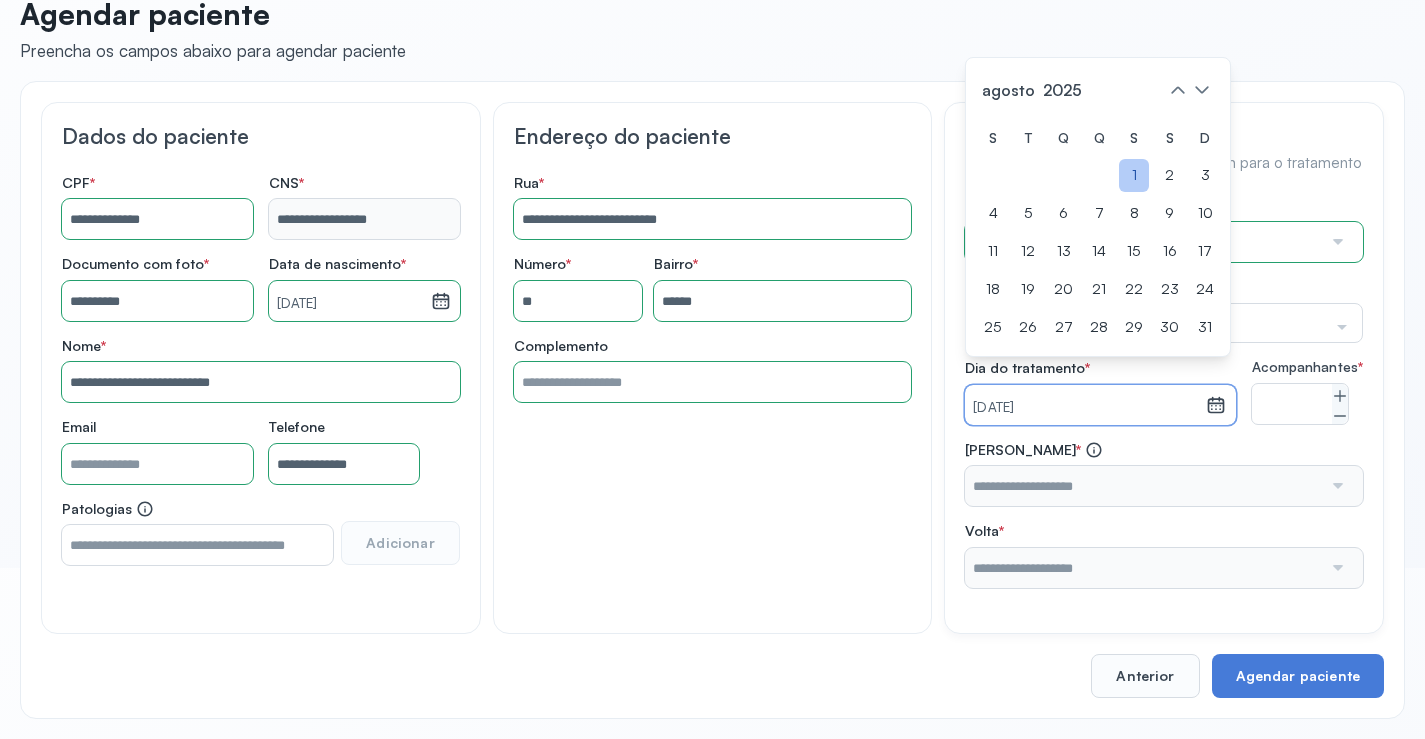 click on "1" 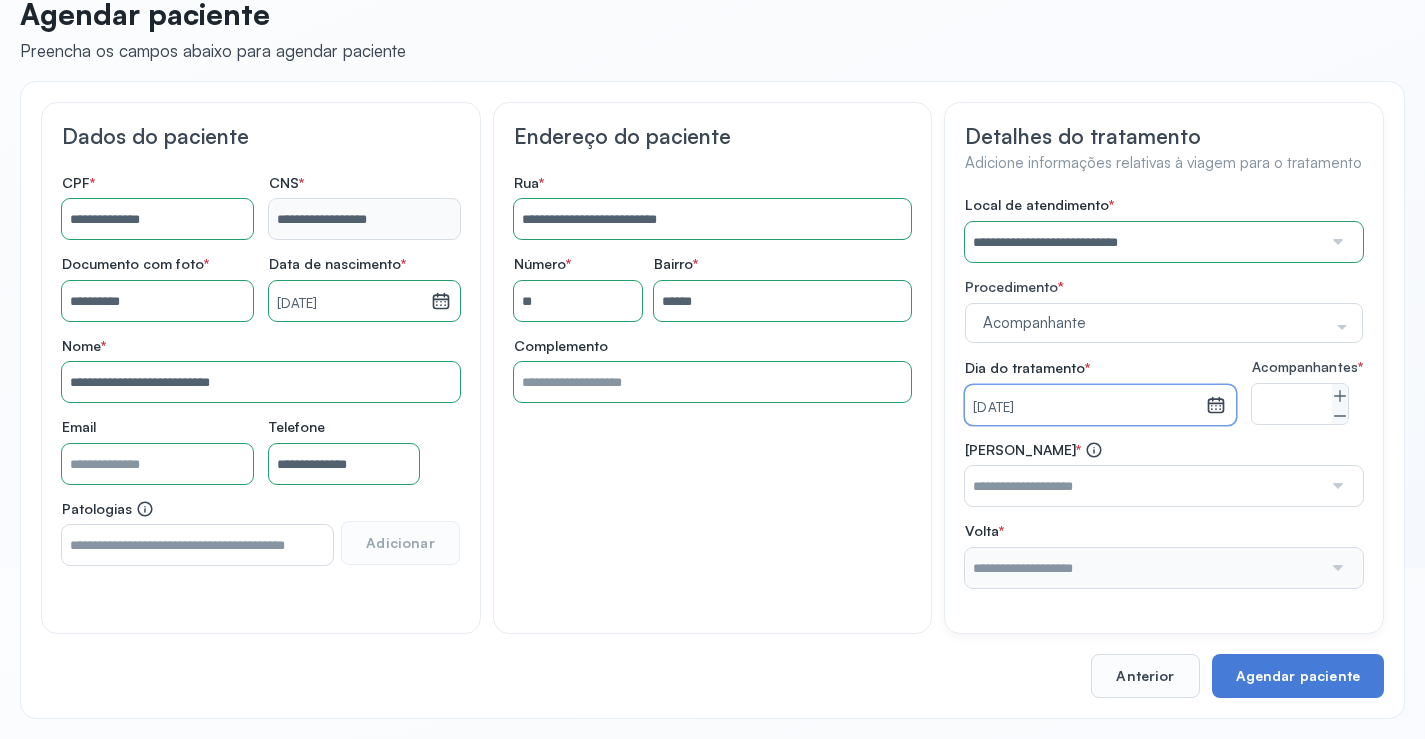 click at bounding box center [1143, 486] 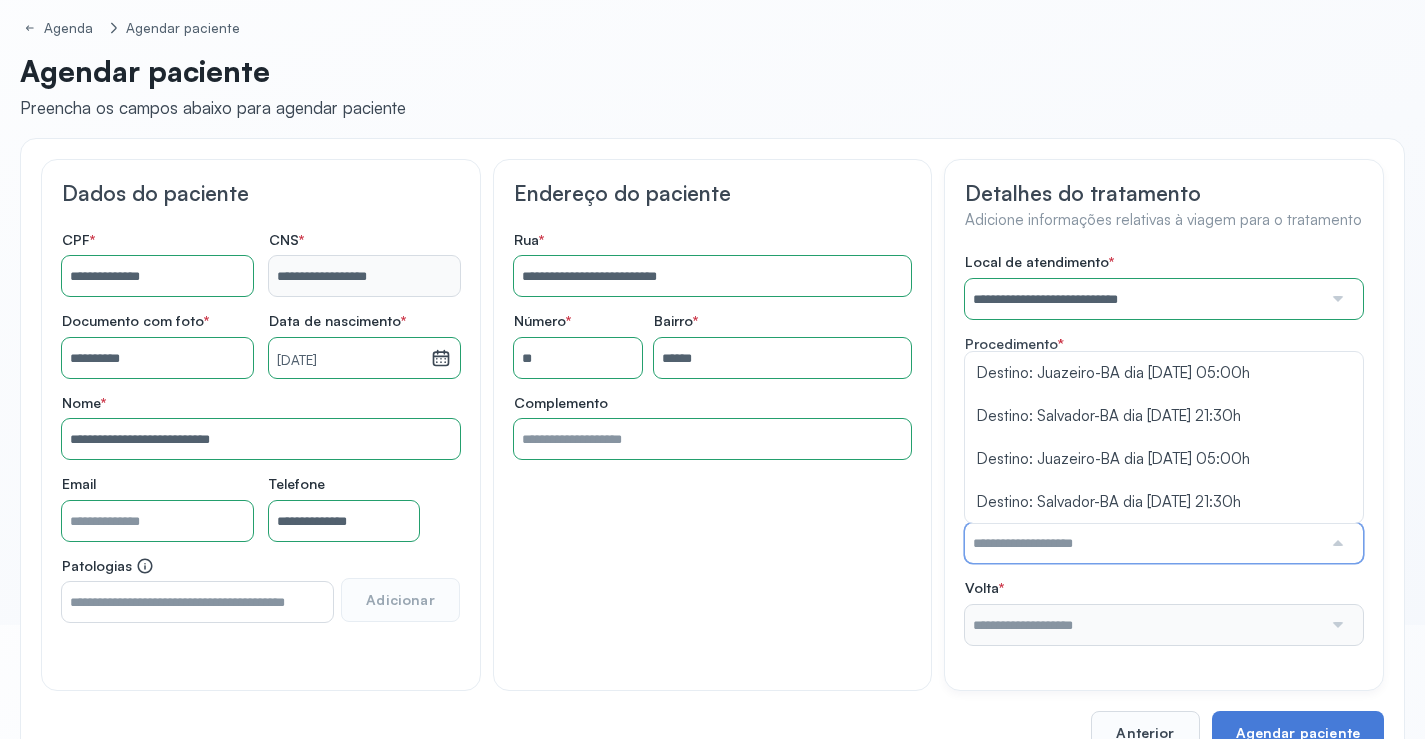 scroll, scrollTop: 0, scrollLeft: 0, axis: both 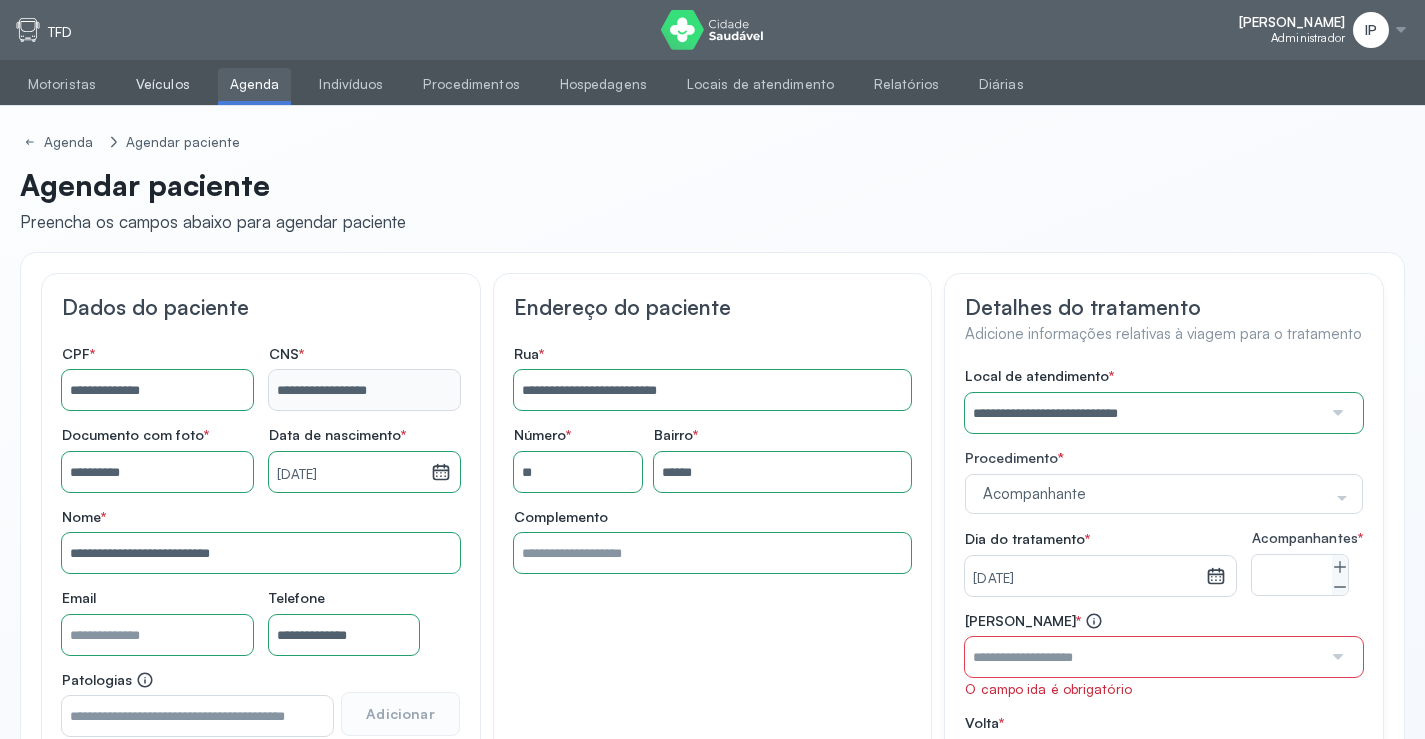 click on "Veículos" at bounding box center [163, 84] 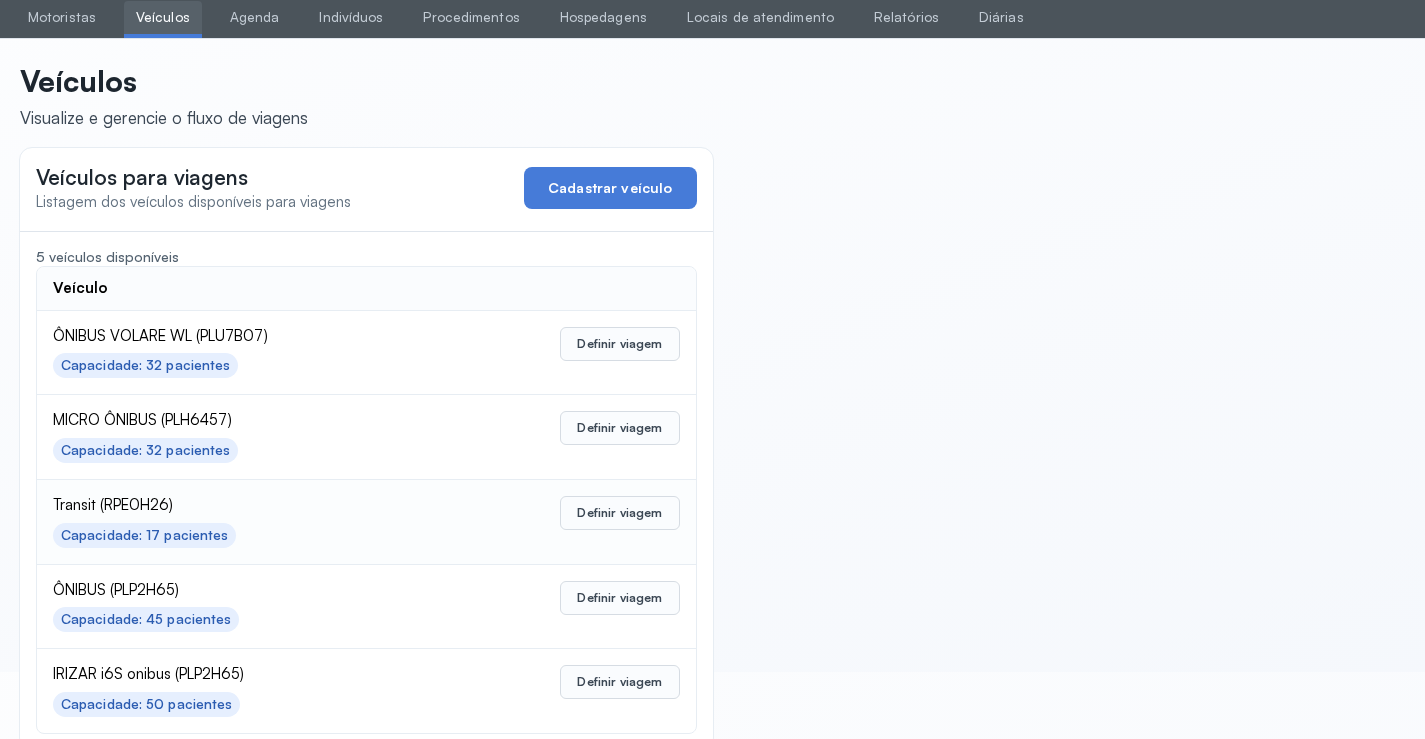 scroll, scrollTop: 98, scrollLeft: 0, axis: vertical 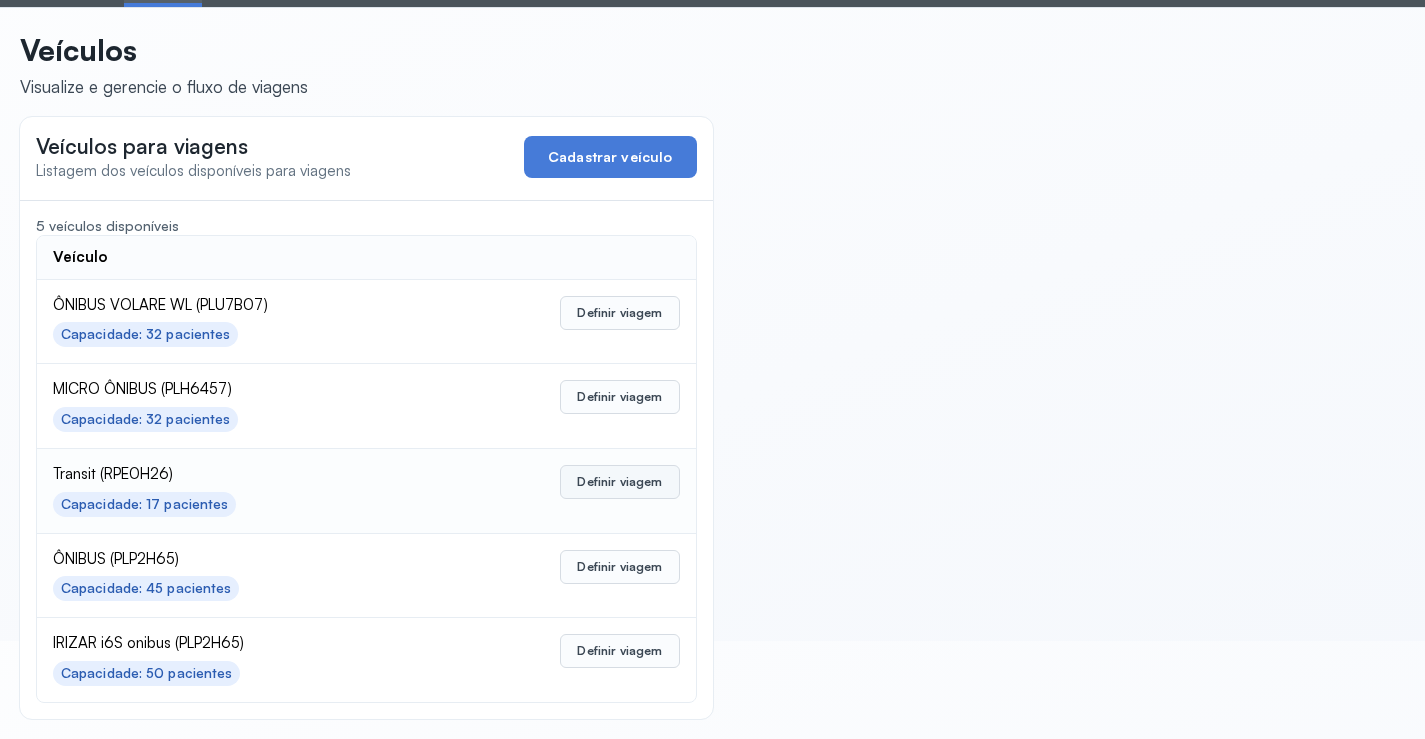 click on "Definir viagem" at bounding box center (619, 482) 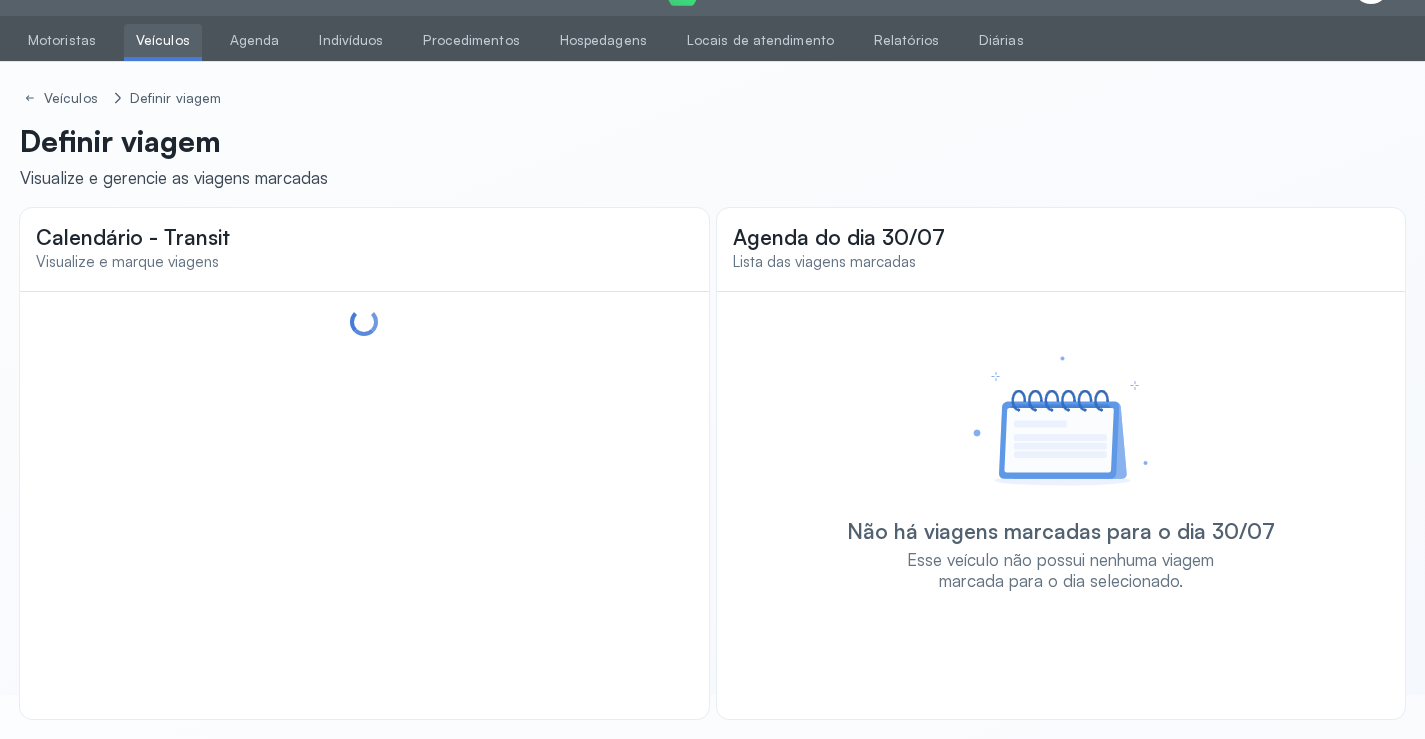 scroll, scrollTop: 47, scrollLeft: 0, axis: vertical 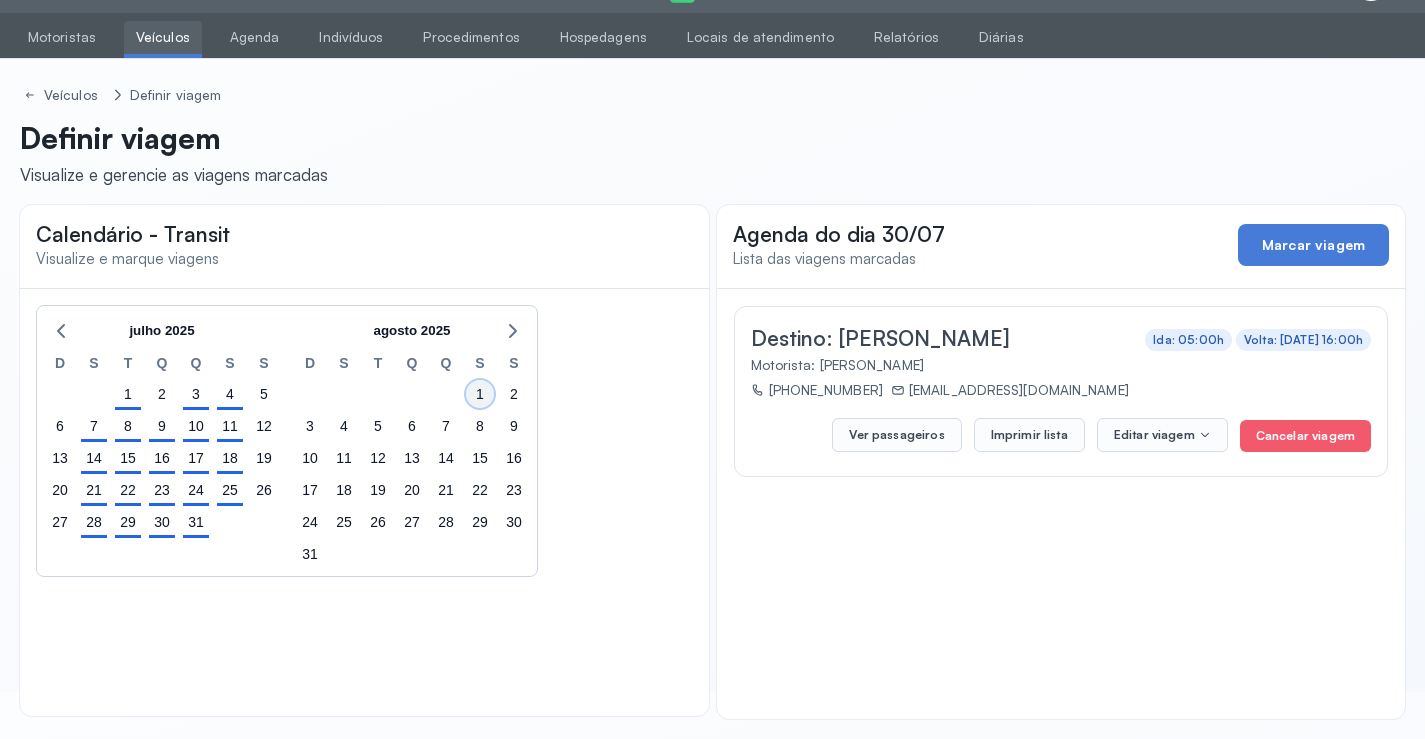 click on "1" 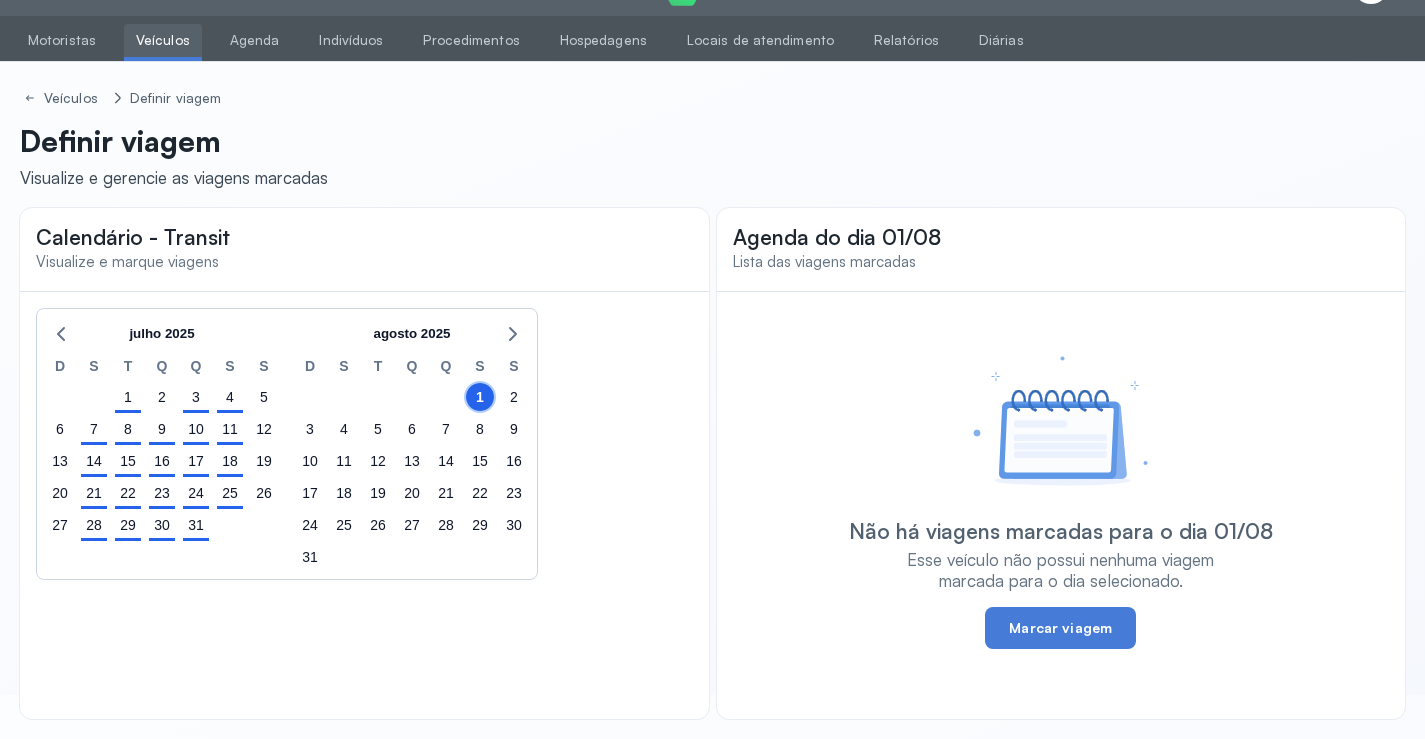 scroll, scrollTop: 44, scrollLeft: 0, axis: vertical 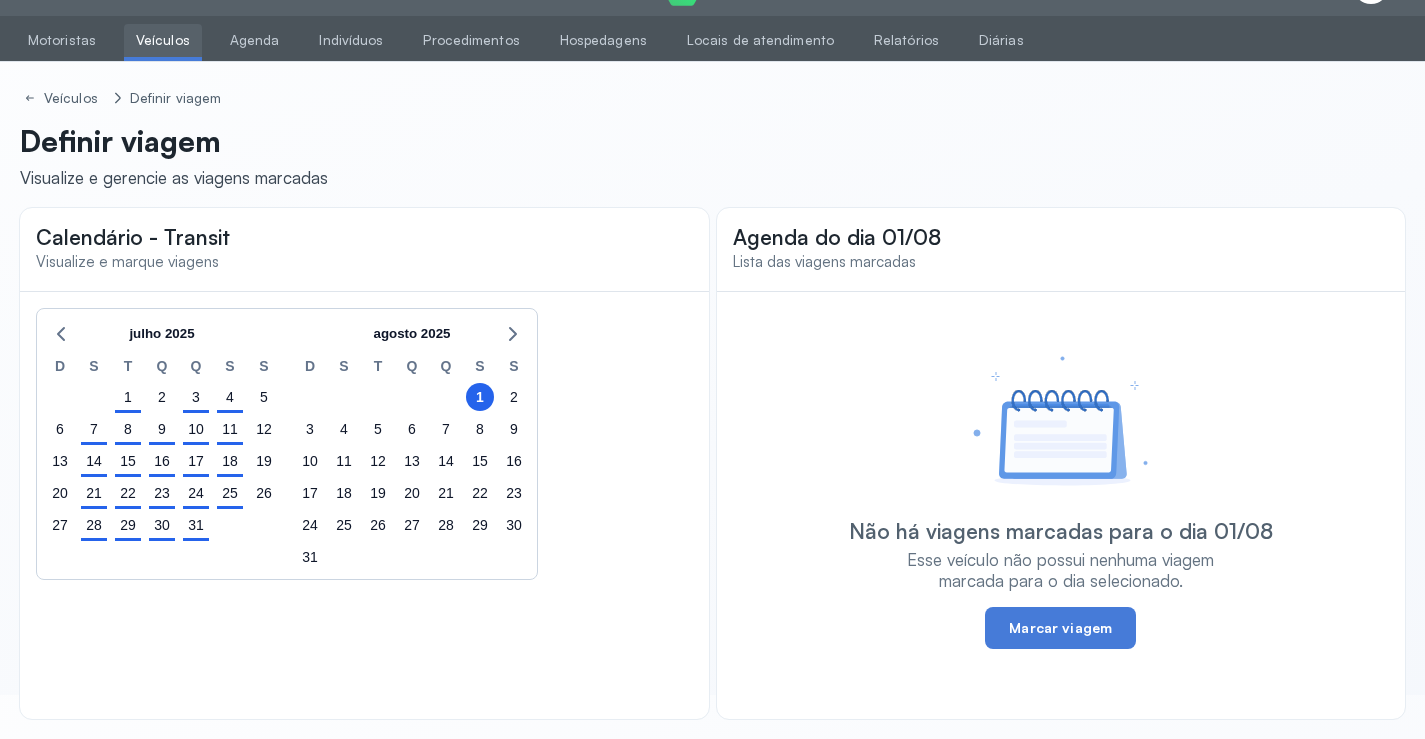 click on "Não há viagens marcadas para o dia 01/08 Esse veículo não possui nenhuma viagem marcada para o dia selecionado. Marcar viagem" at bounding box center [1061, 502] 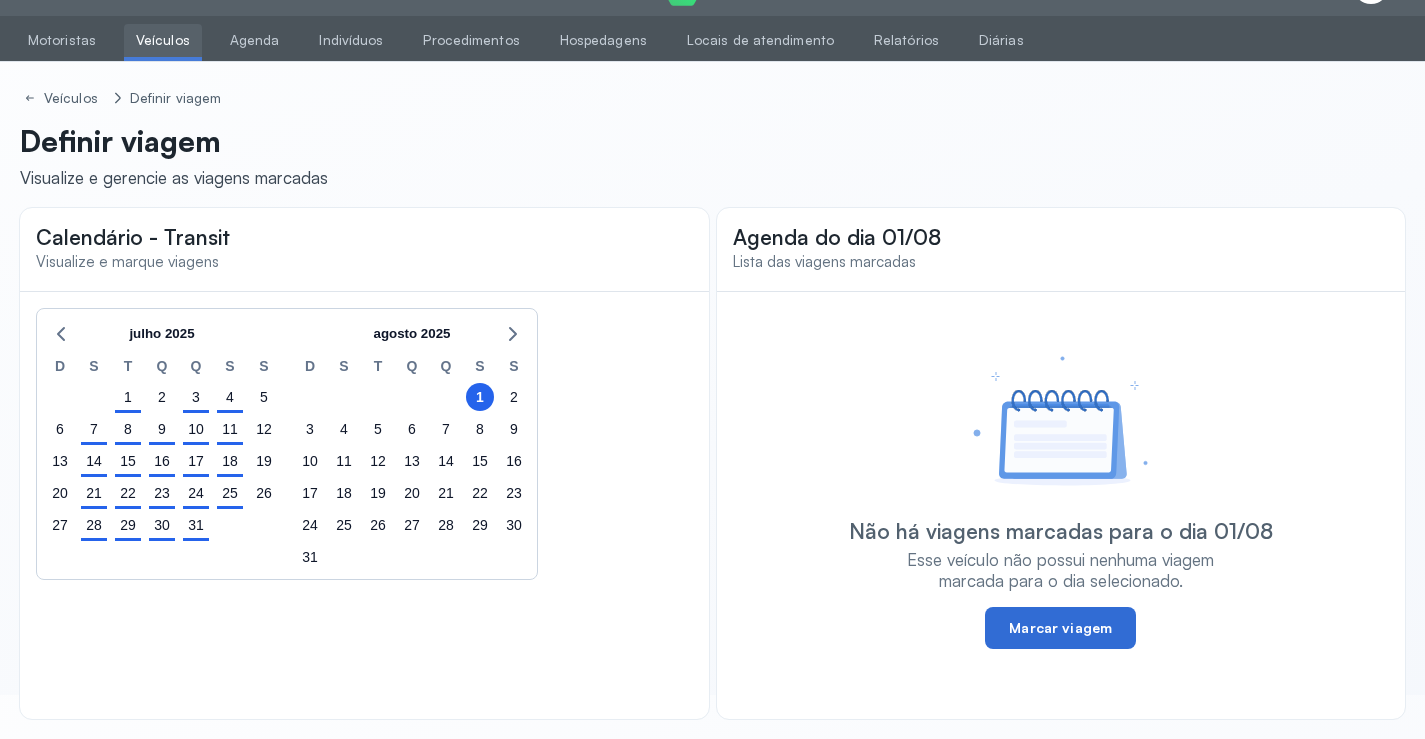 click on "Marcar viagem" 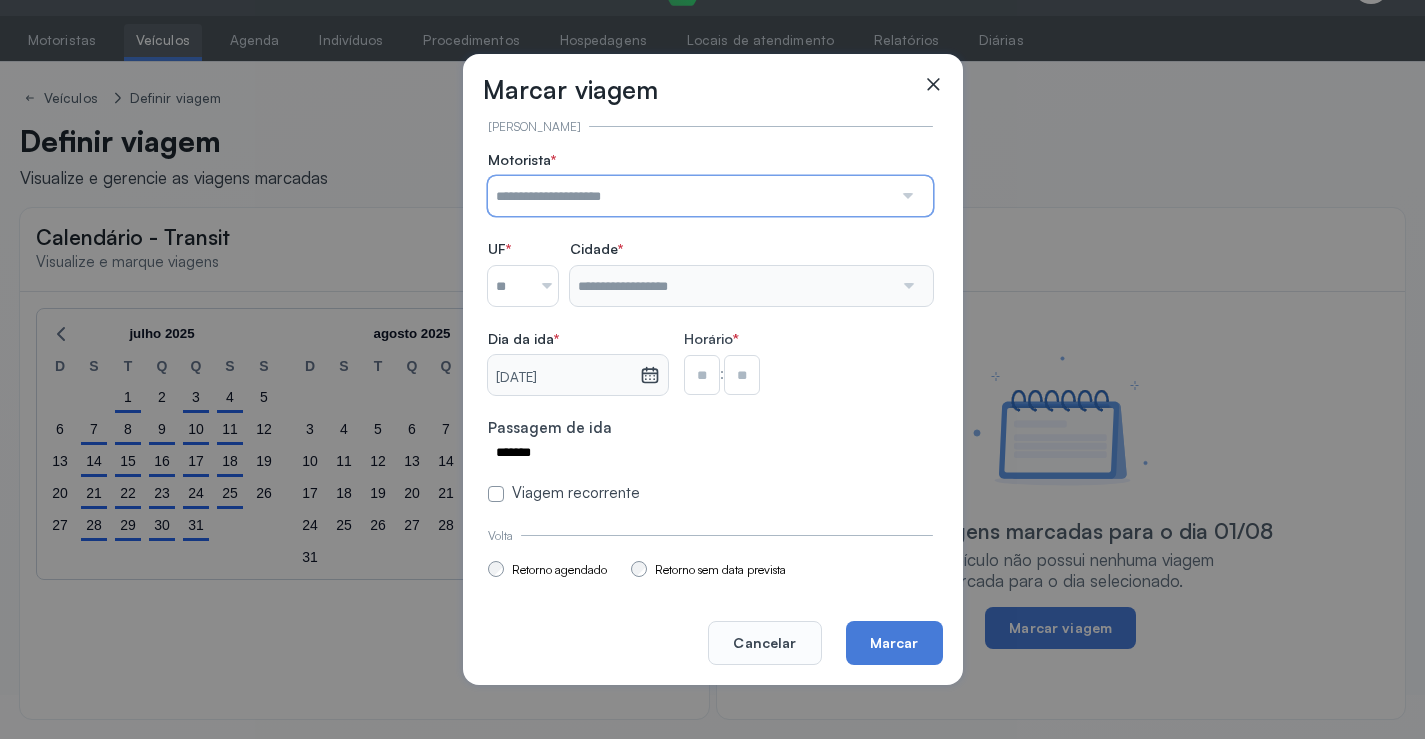 click at bounding box center (690, 196) 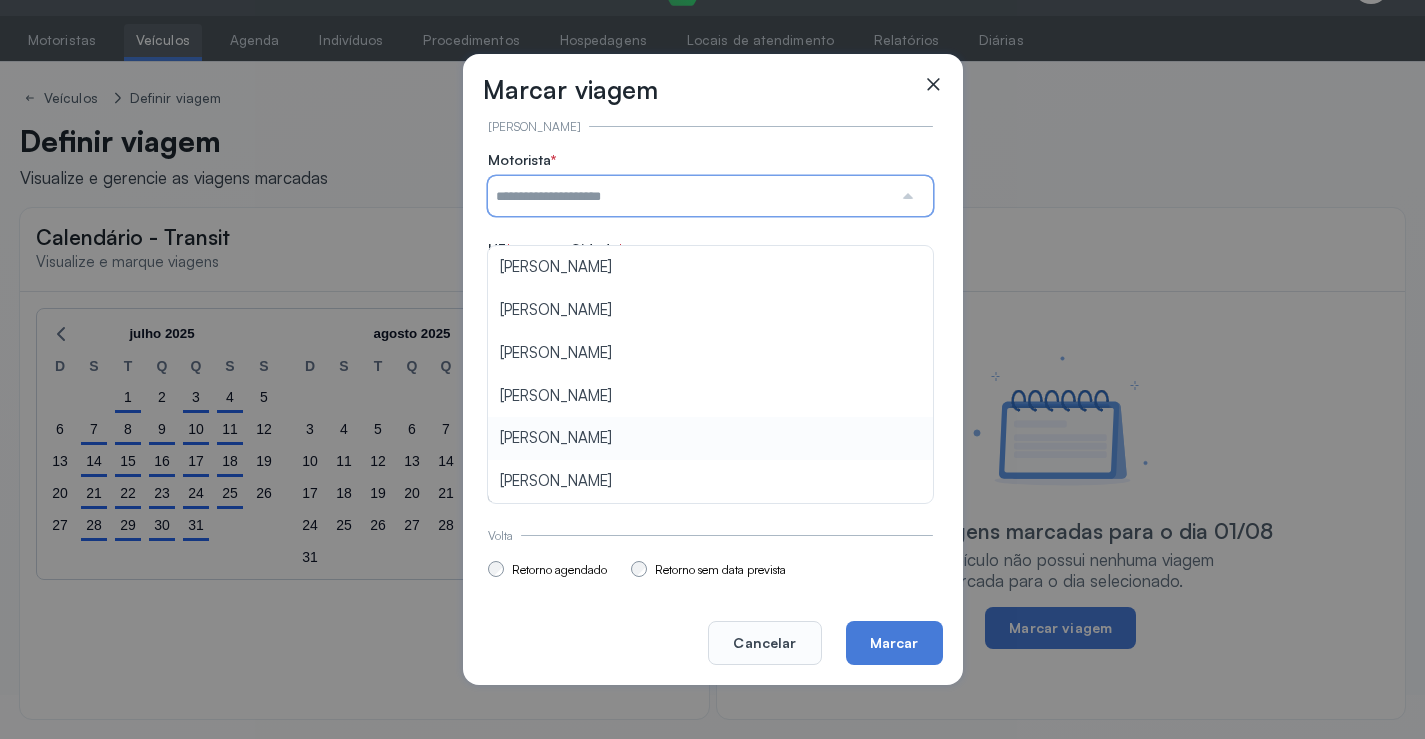 type on "**********" 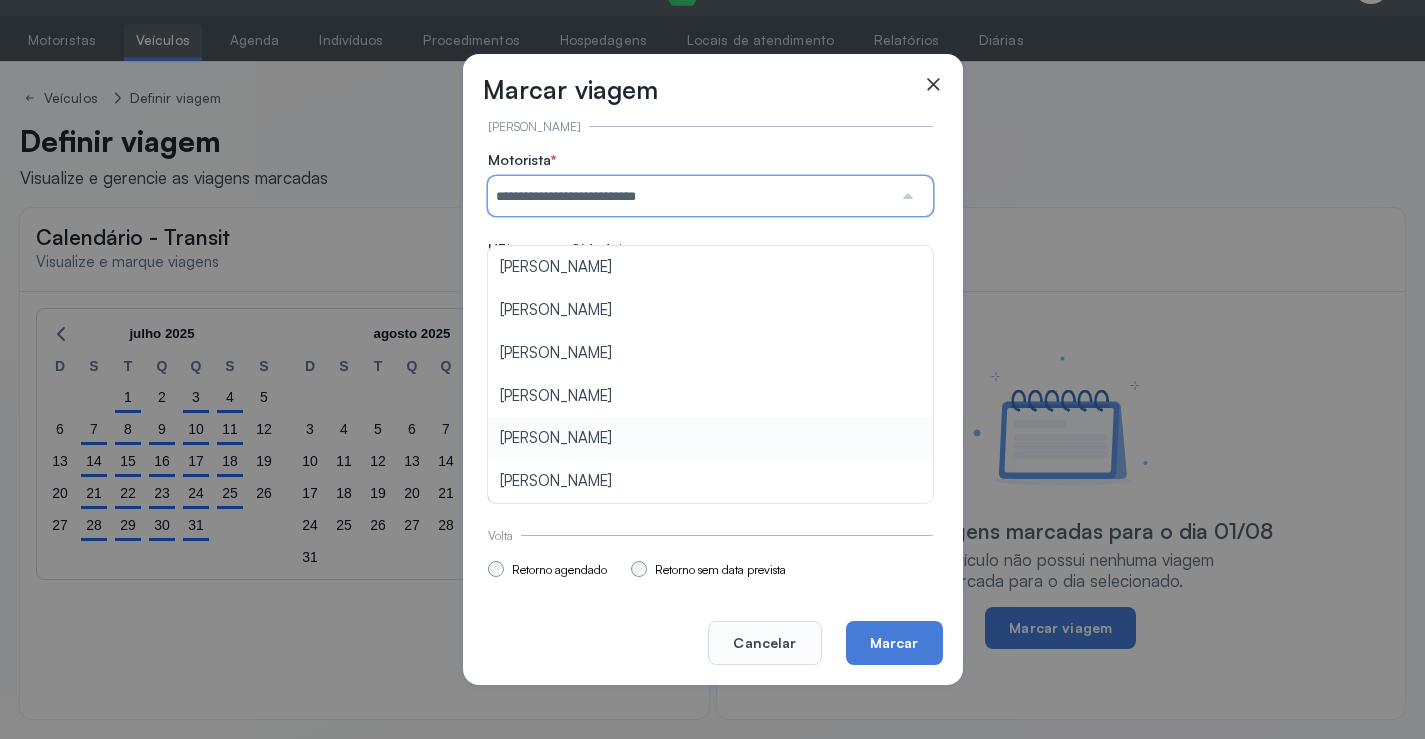 click on "**********" at bounding box center (710, 327) 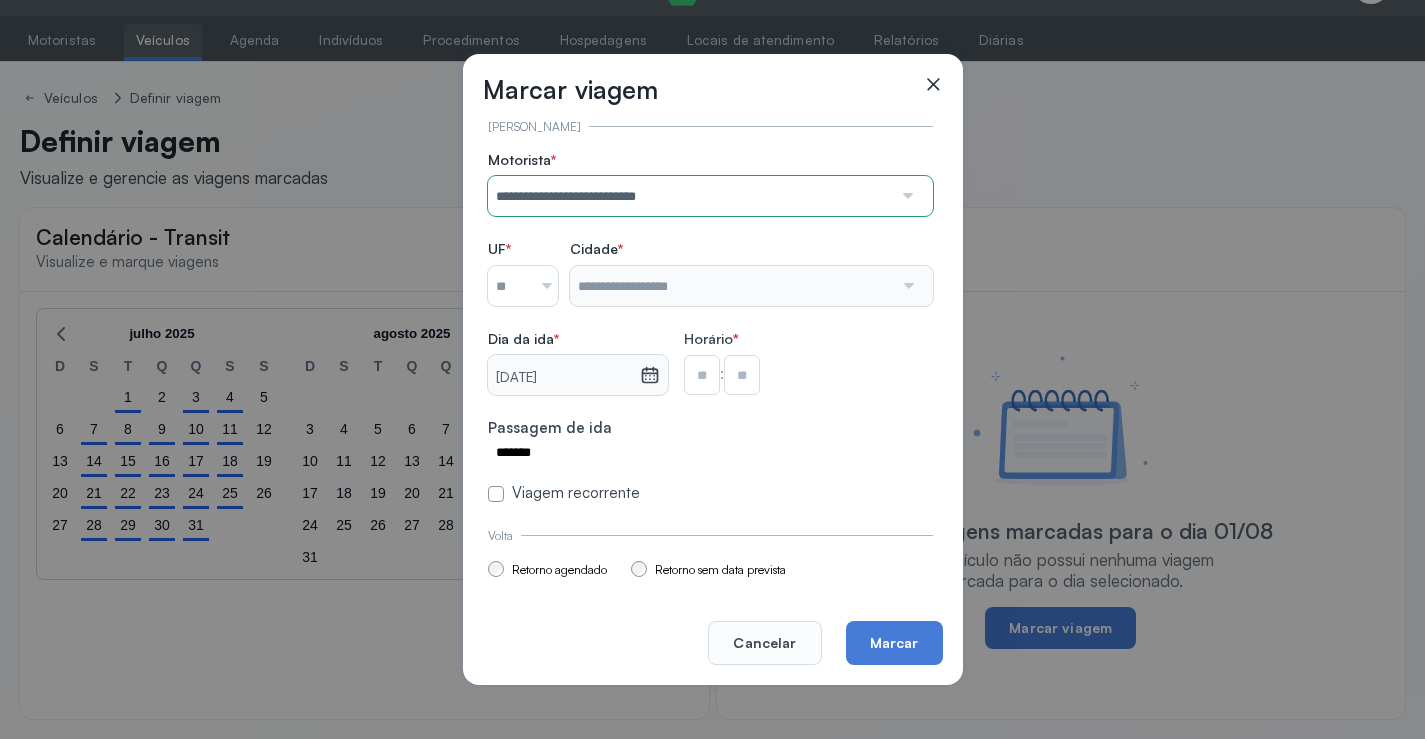 click at bounding box center [509, 286] 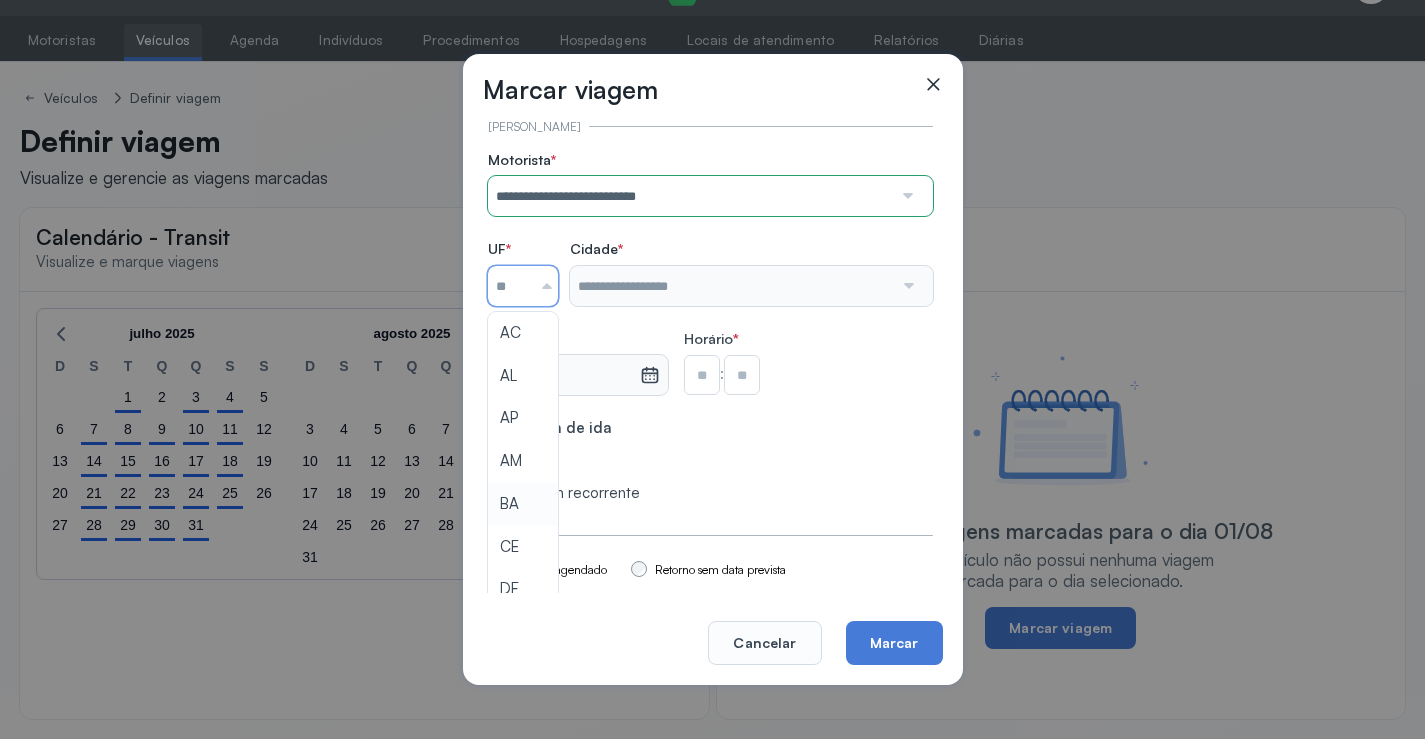 type on "**" 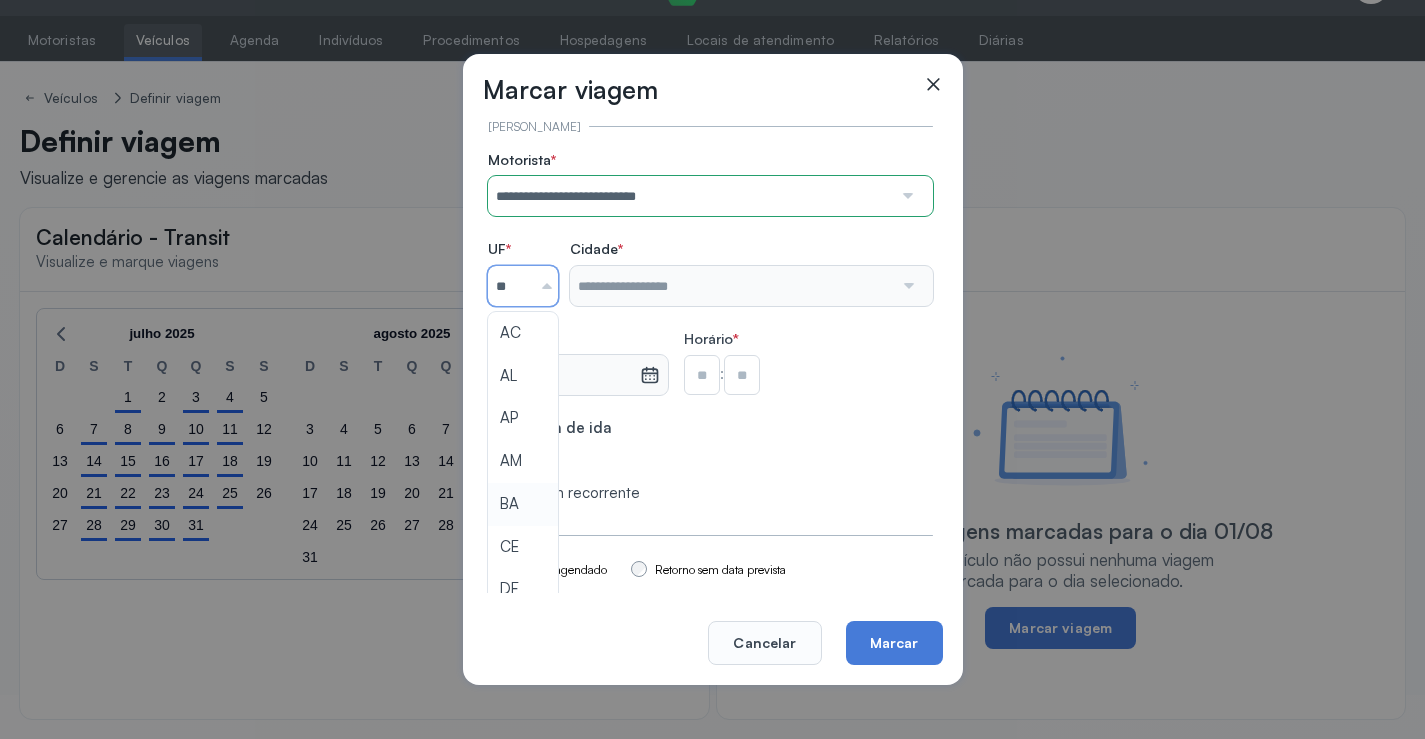 click on "**********" at bounding box center (710, 327) 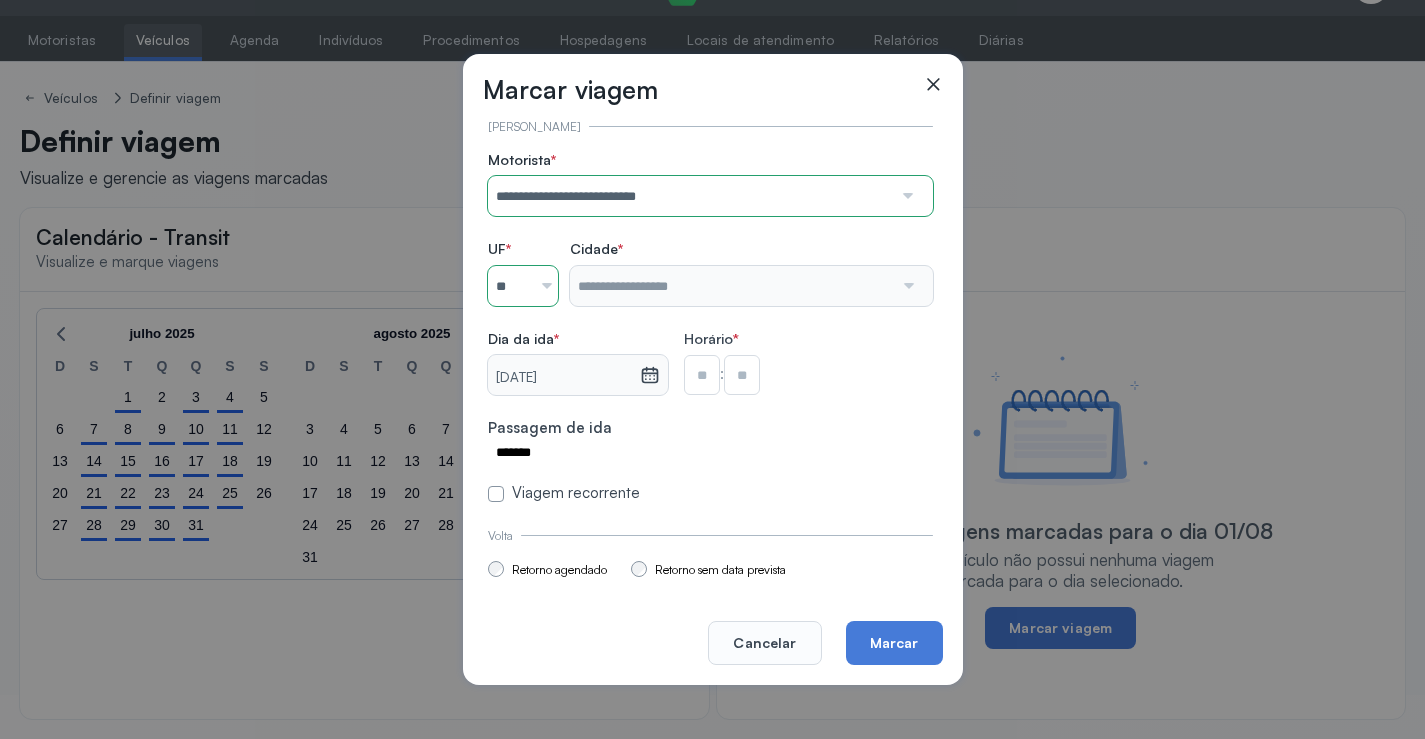 click at bounding box center [702, 375] 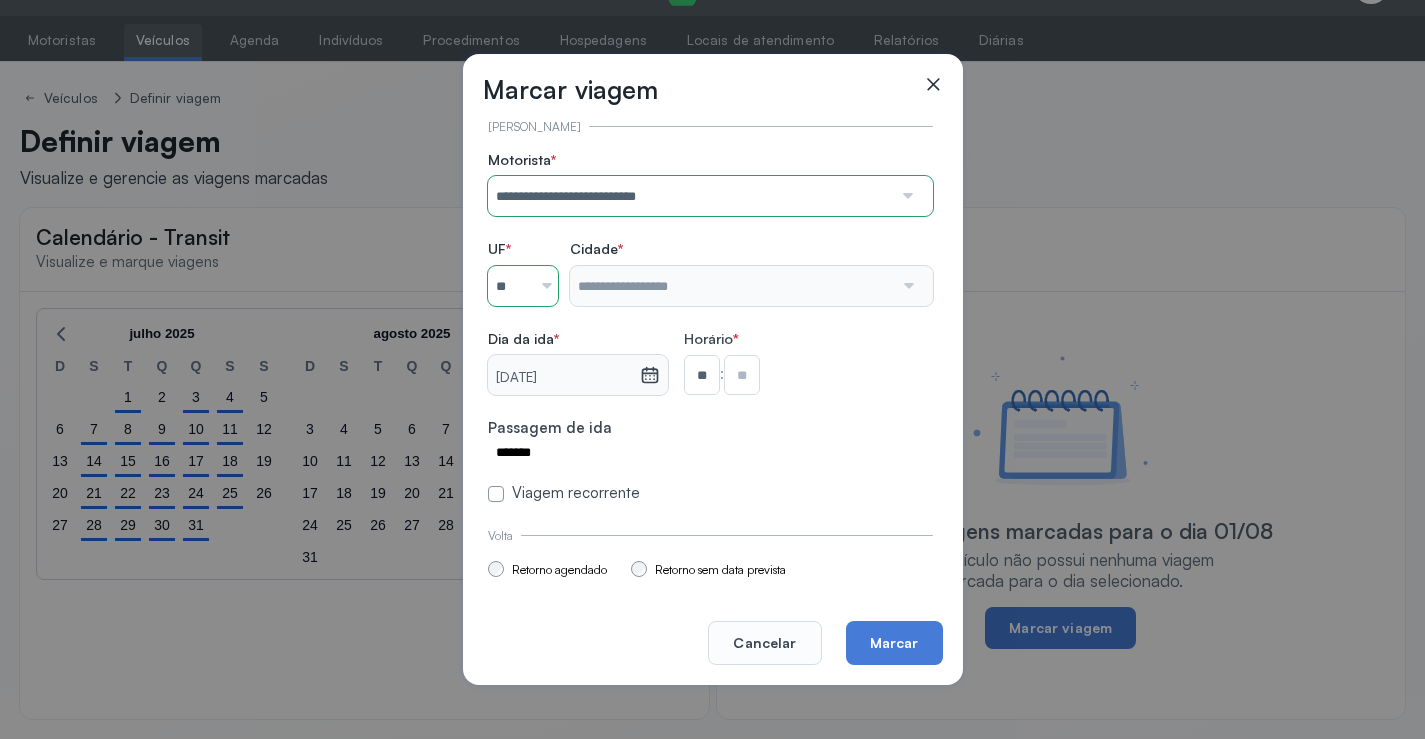 click at bounding box center [742, 375] 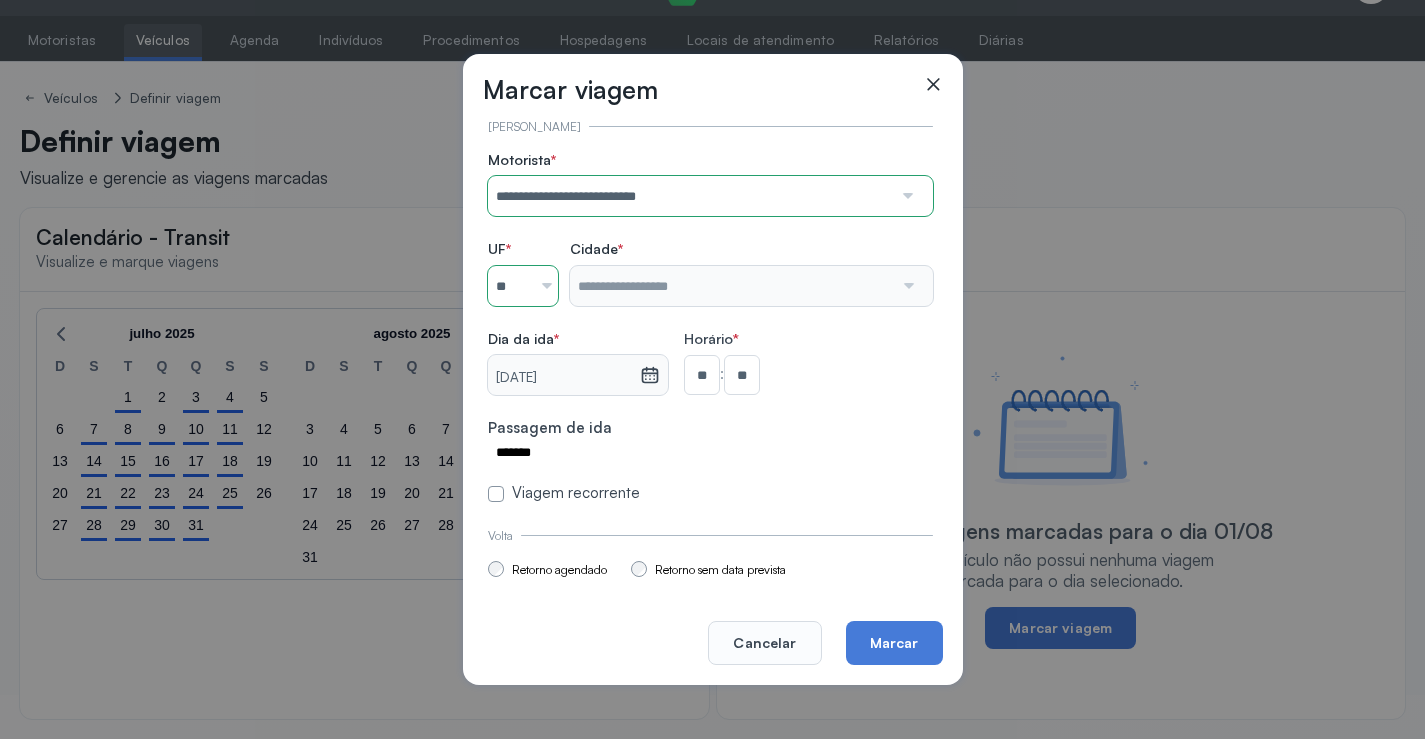 click on "**********" at bounding box center (710, 327) 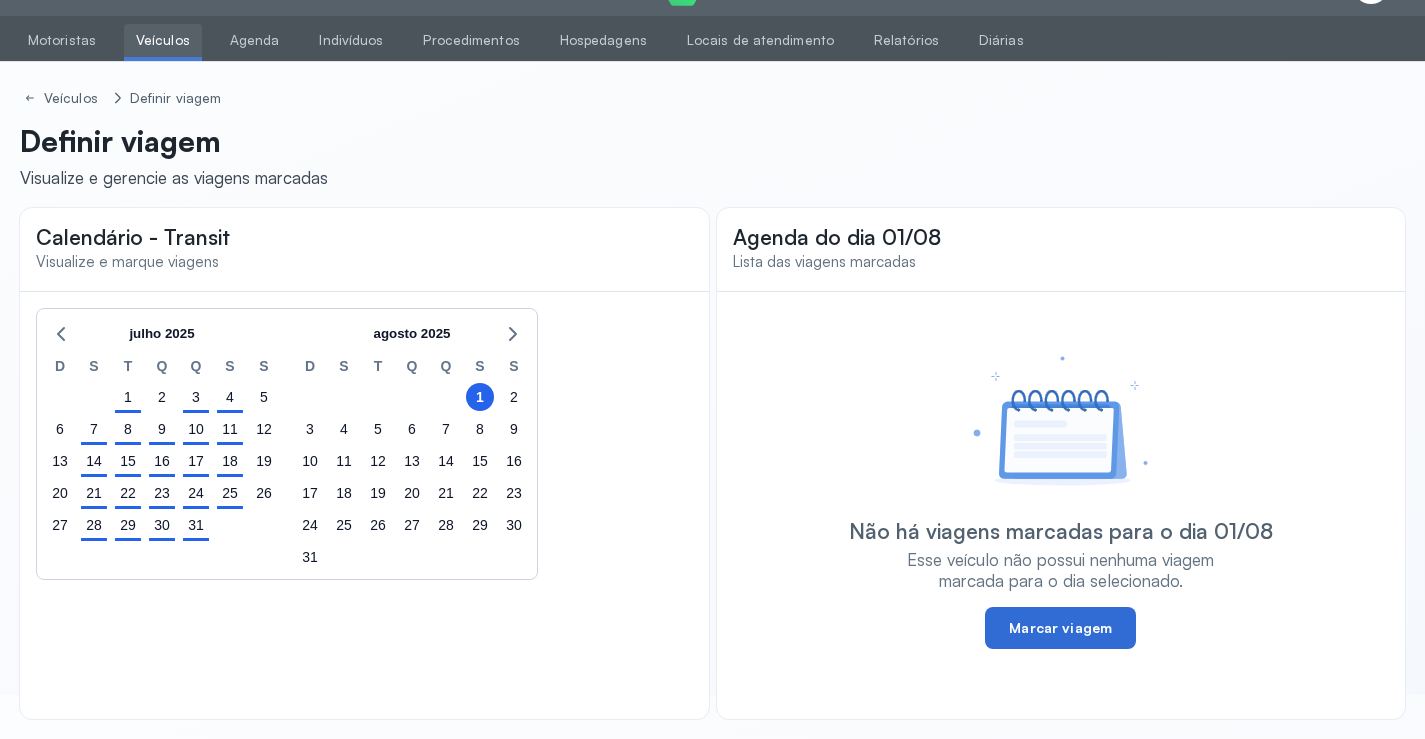 click on "Marcar viagem" 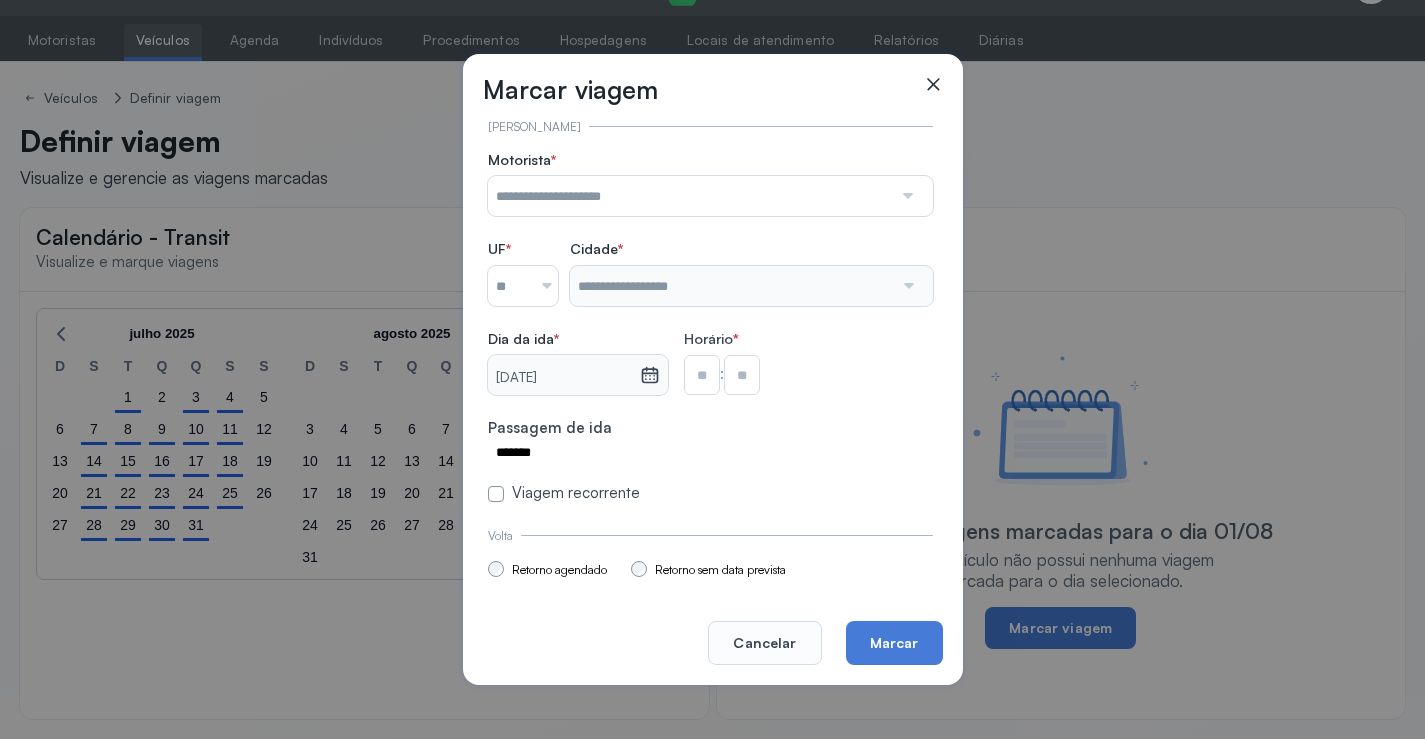click at bounding box center [690, 196] 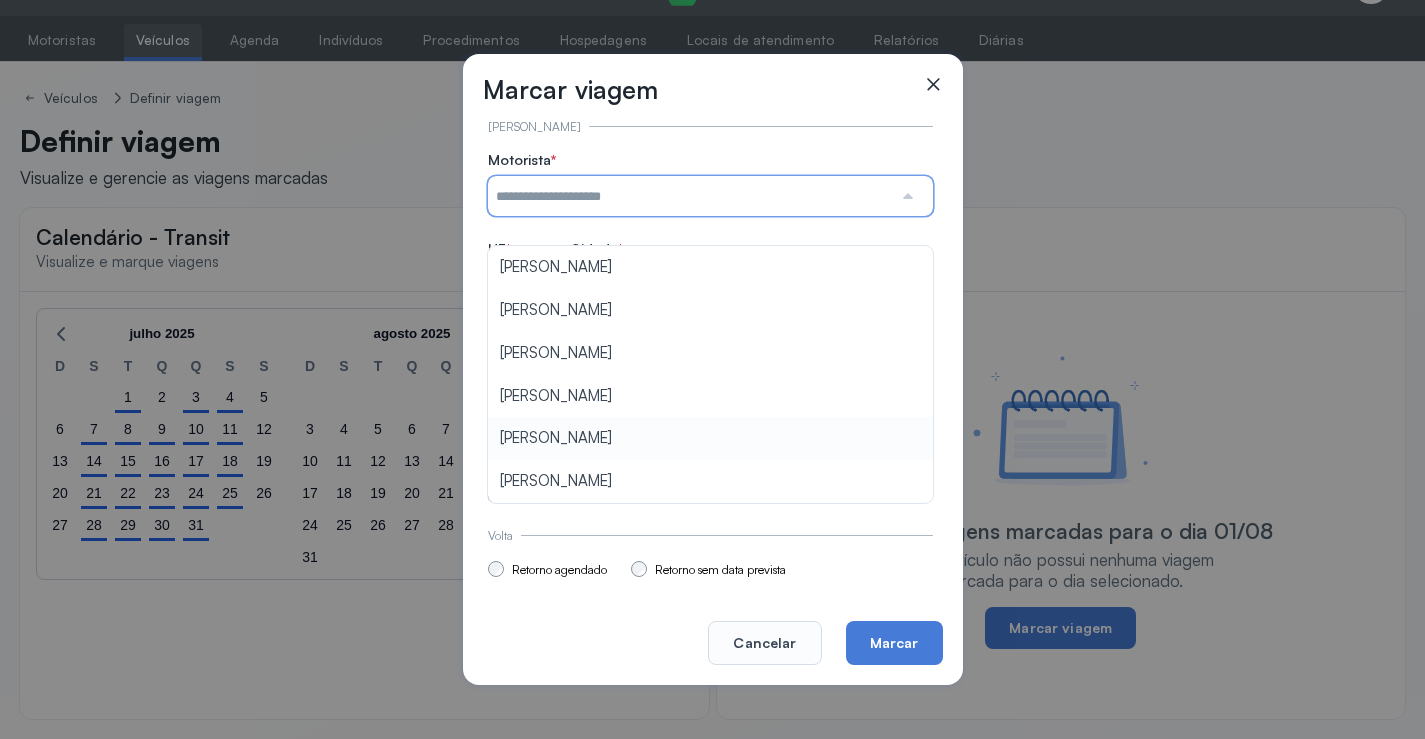 type on "**********" 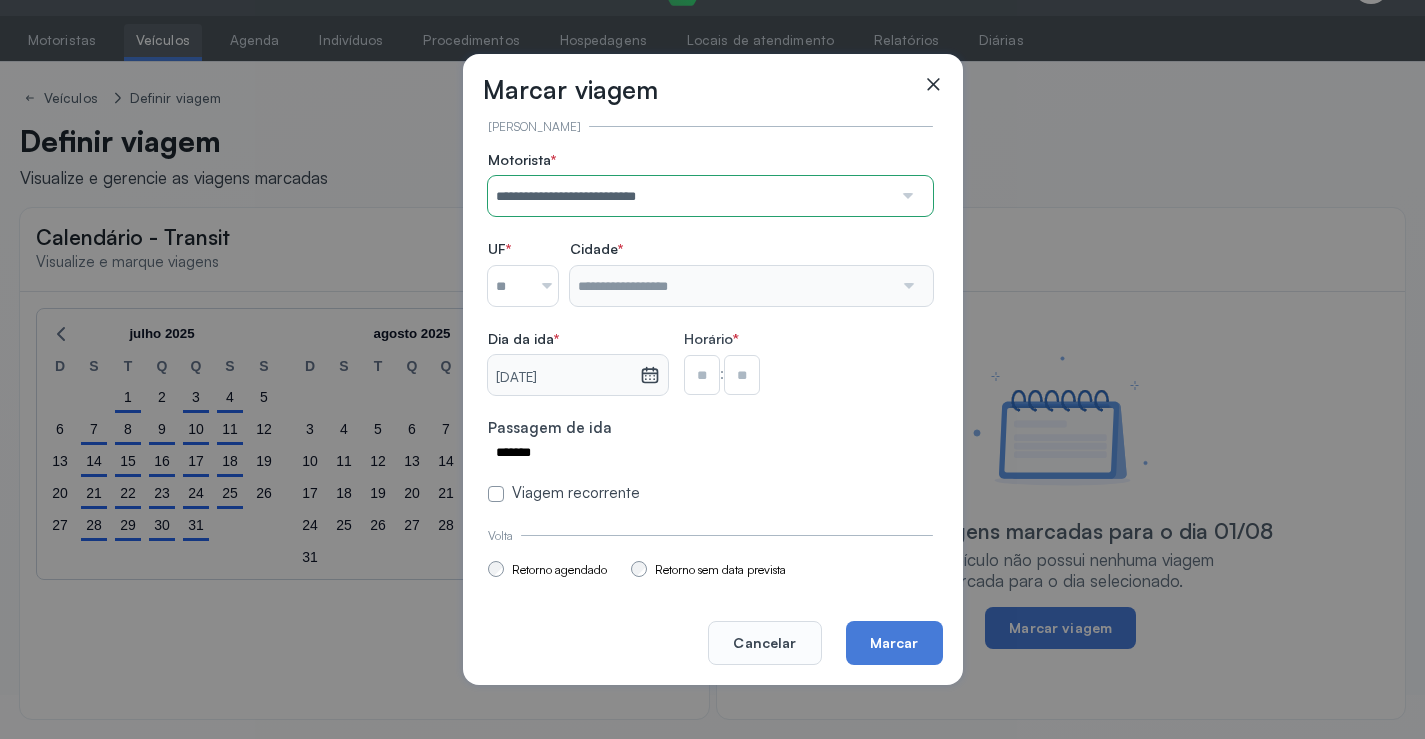 click on "**********" at bounding box center (710, 327) 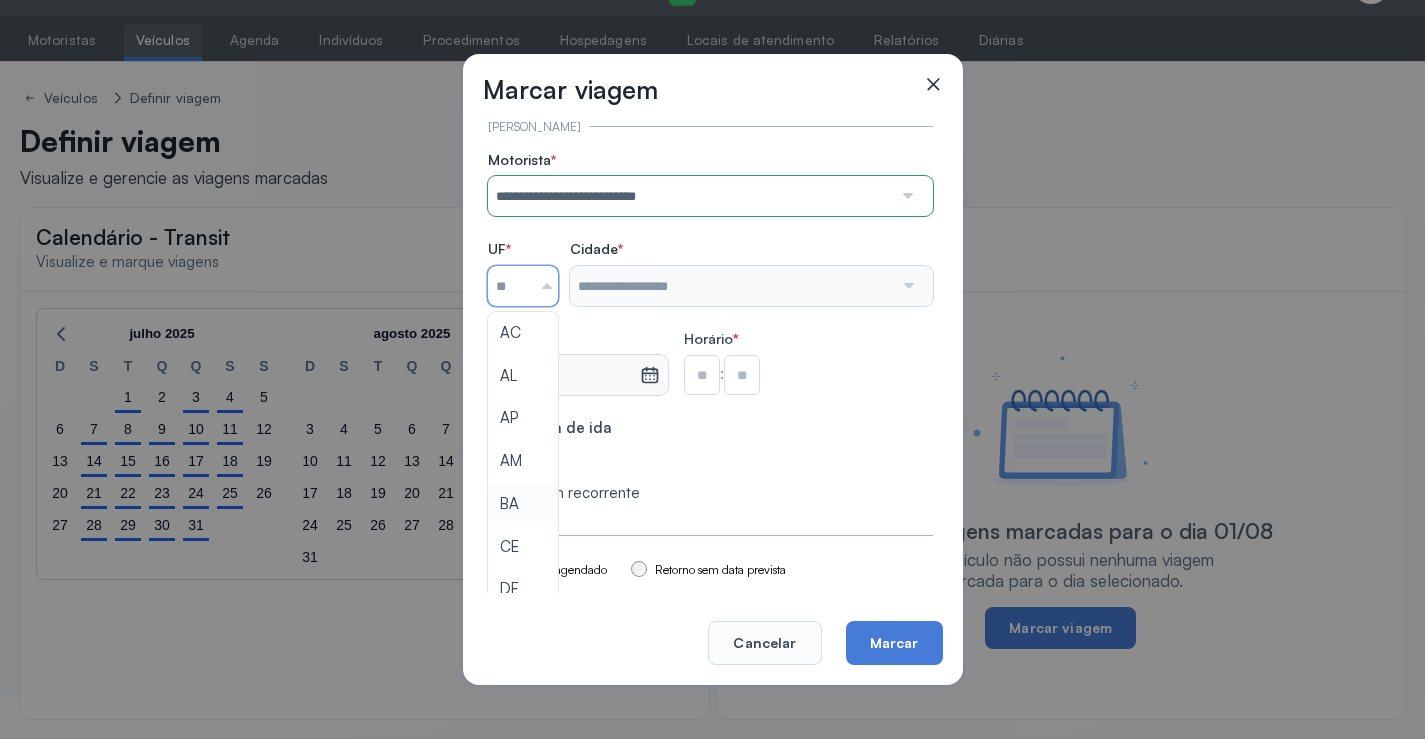 type on "**" 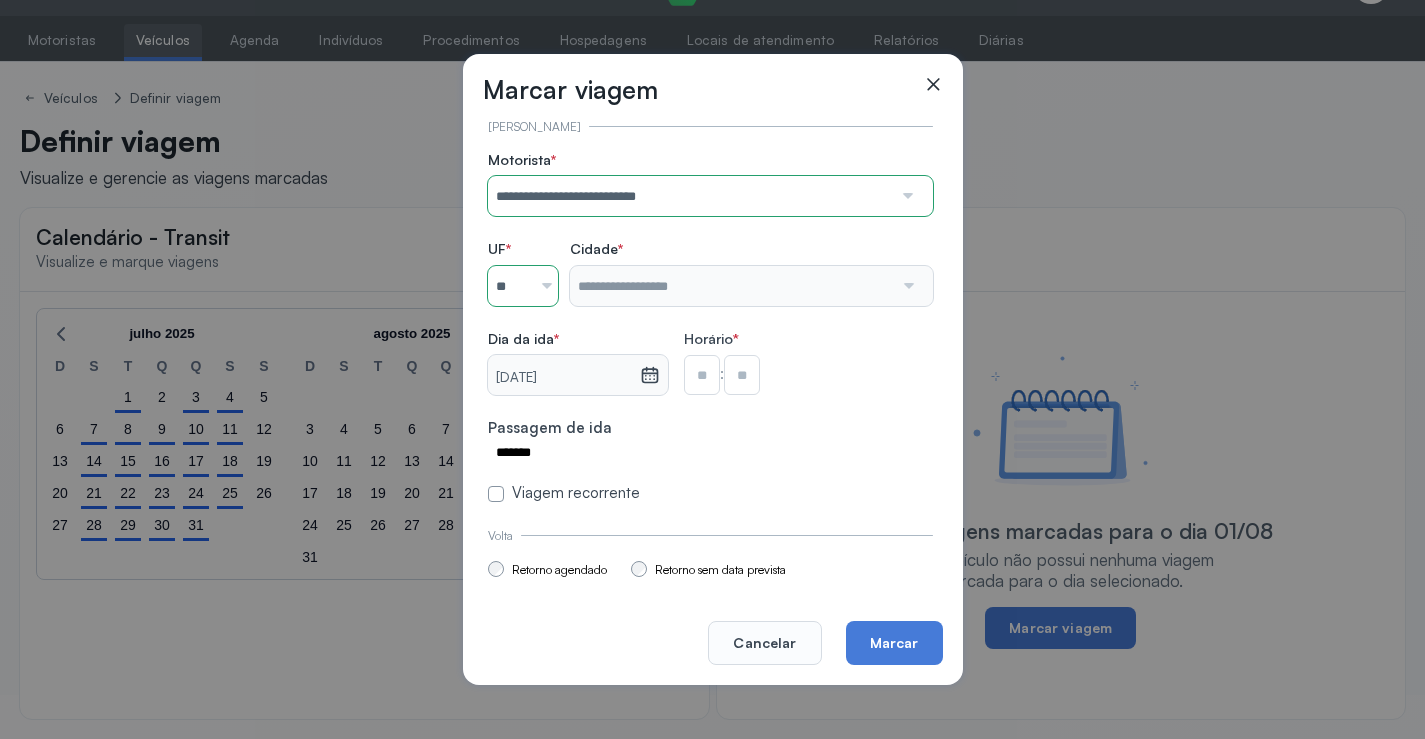 click on "**********" at bounding box center [710, 327] 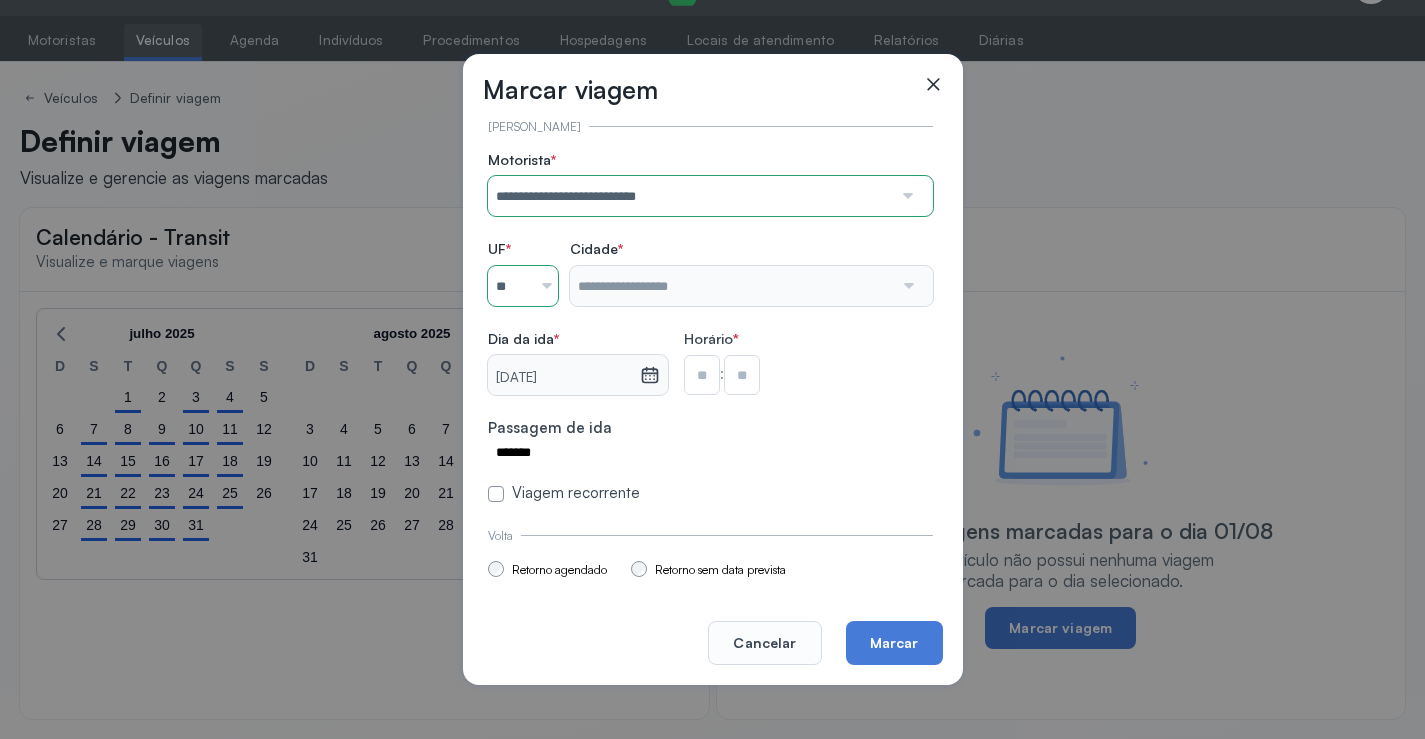 click at bounding box center [907, 286] 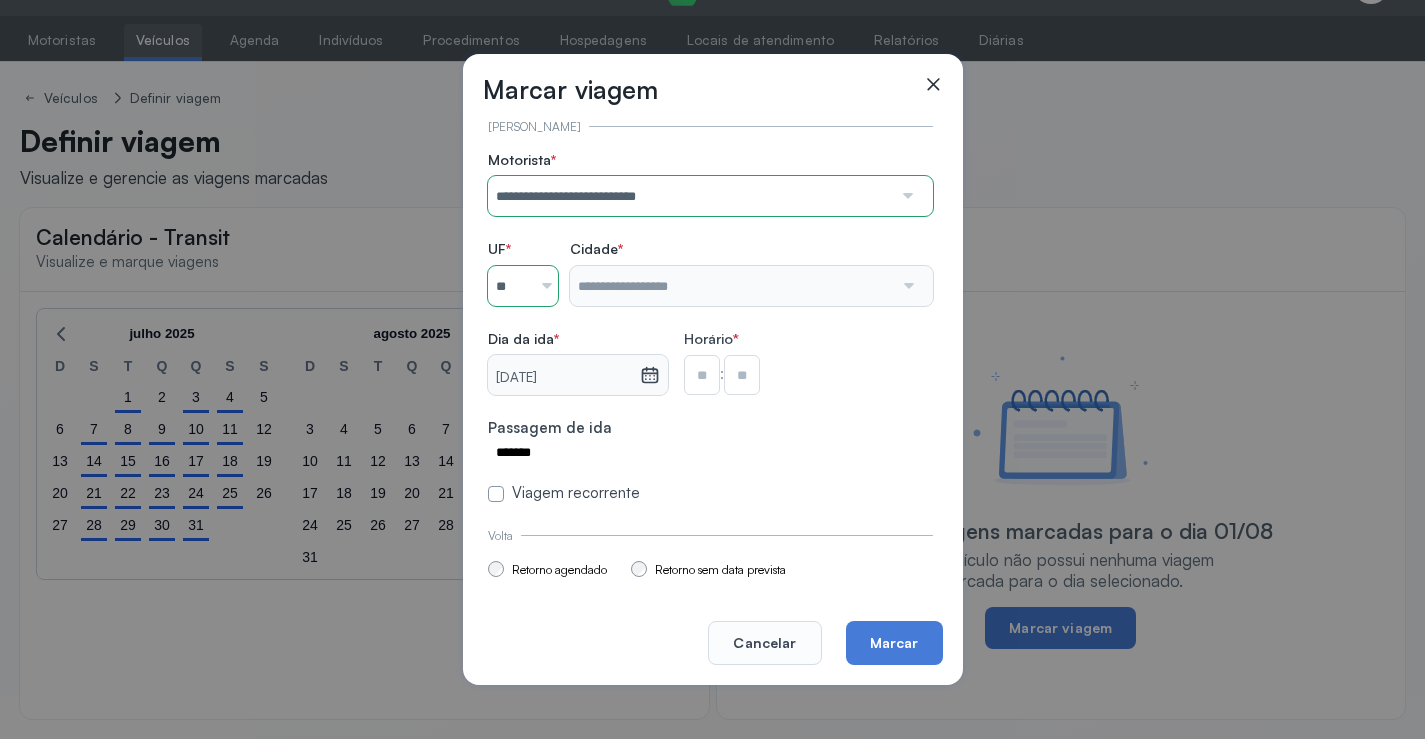 click 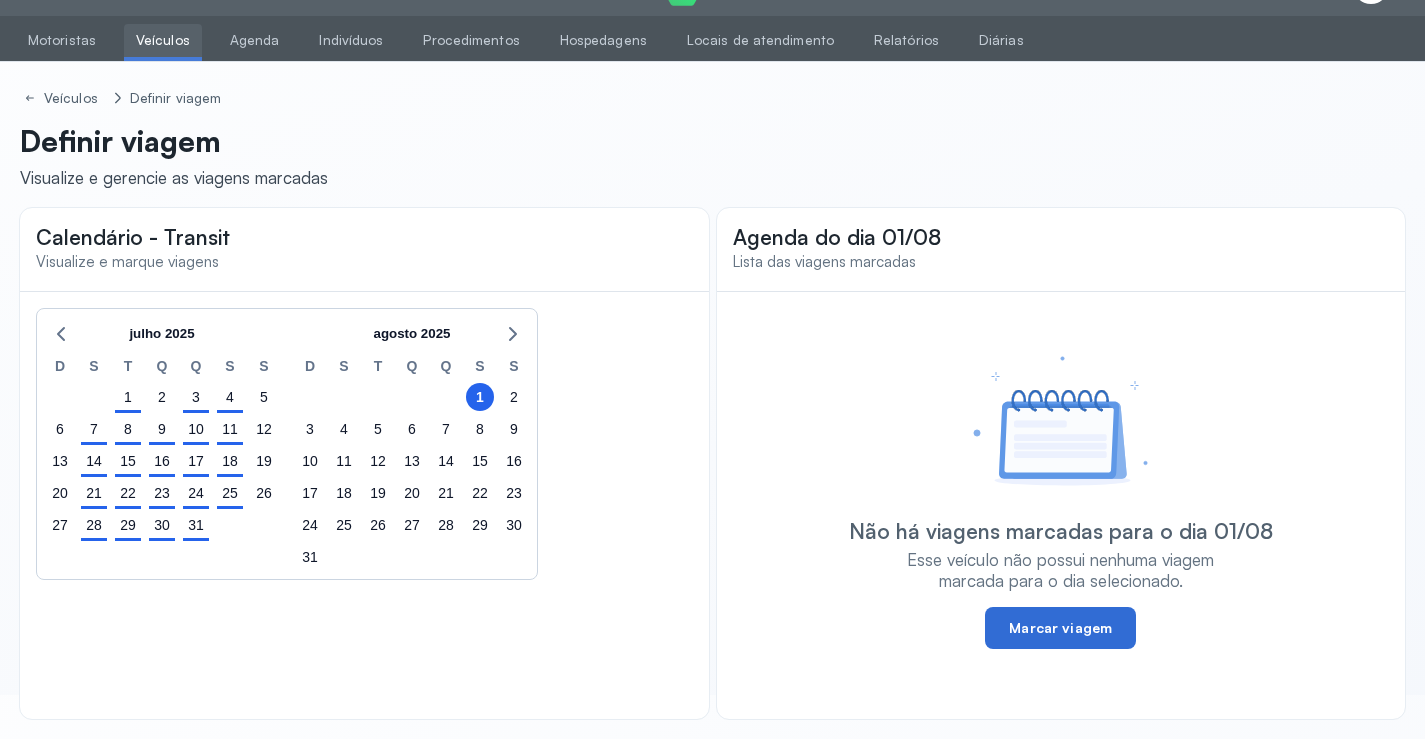 click on "Marcar viagem" 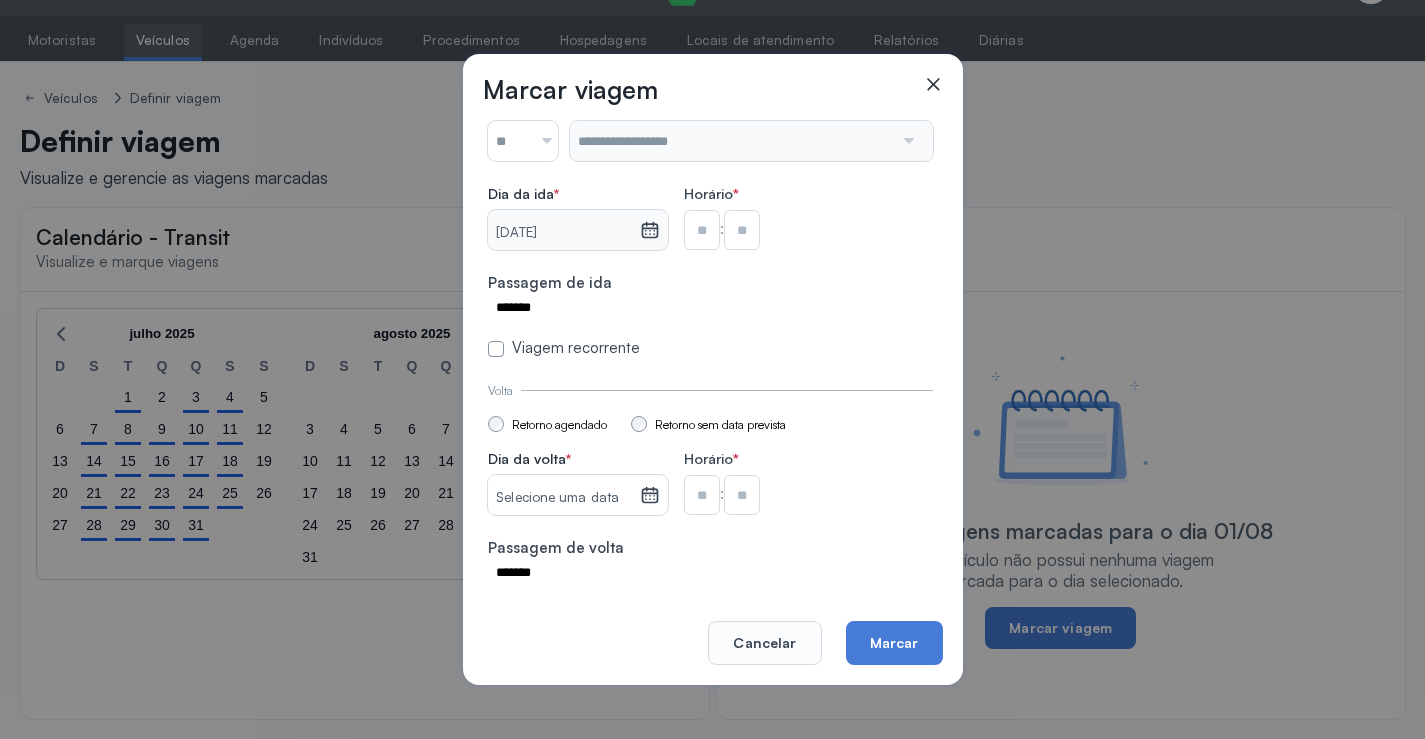 scroll, scrollTop: 147, scrollLeft: 0, axis: vertical 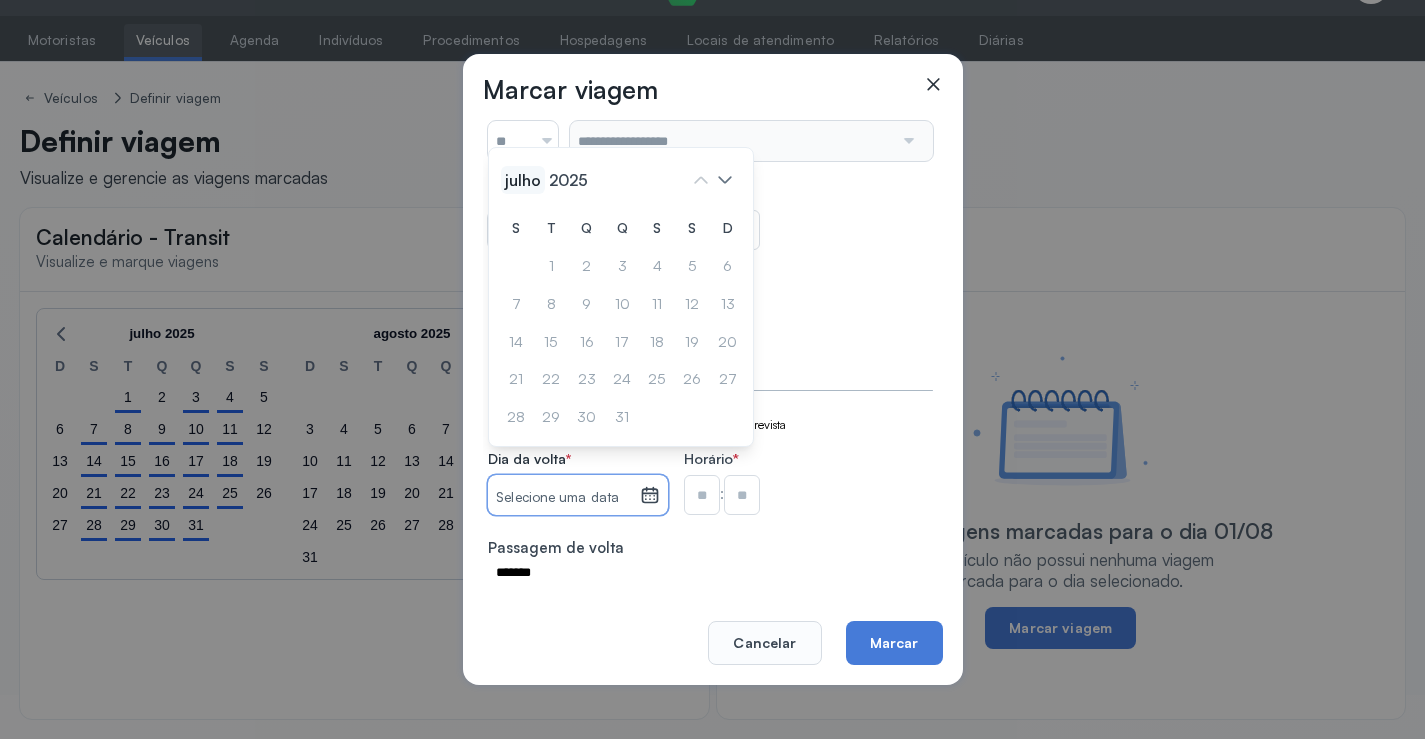 click on "julho" 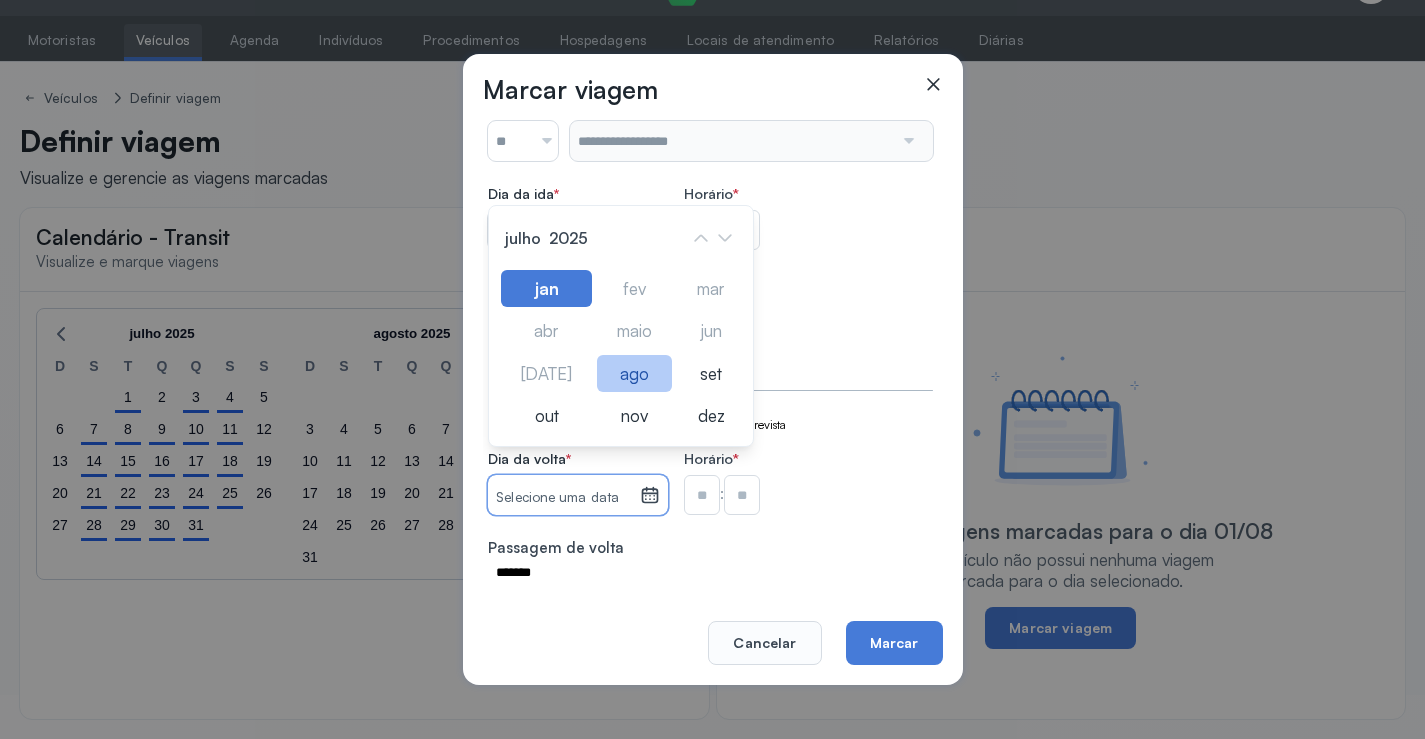 click on "ago" 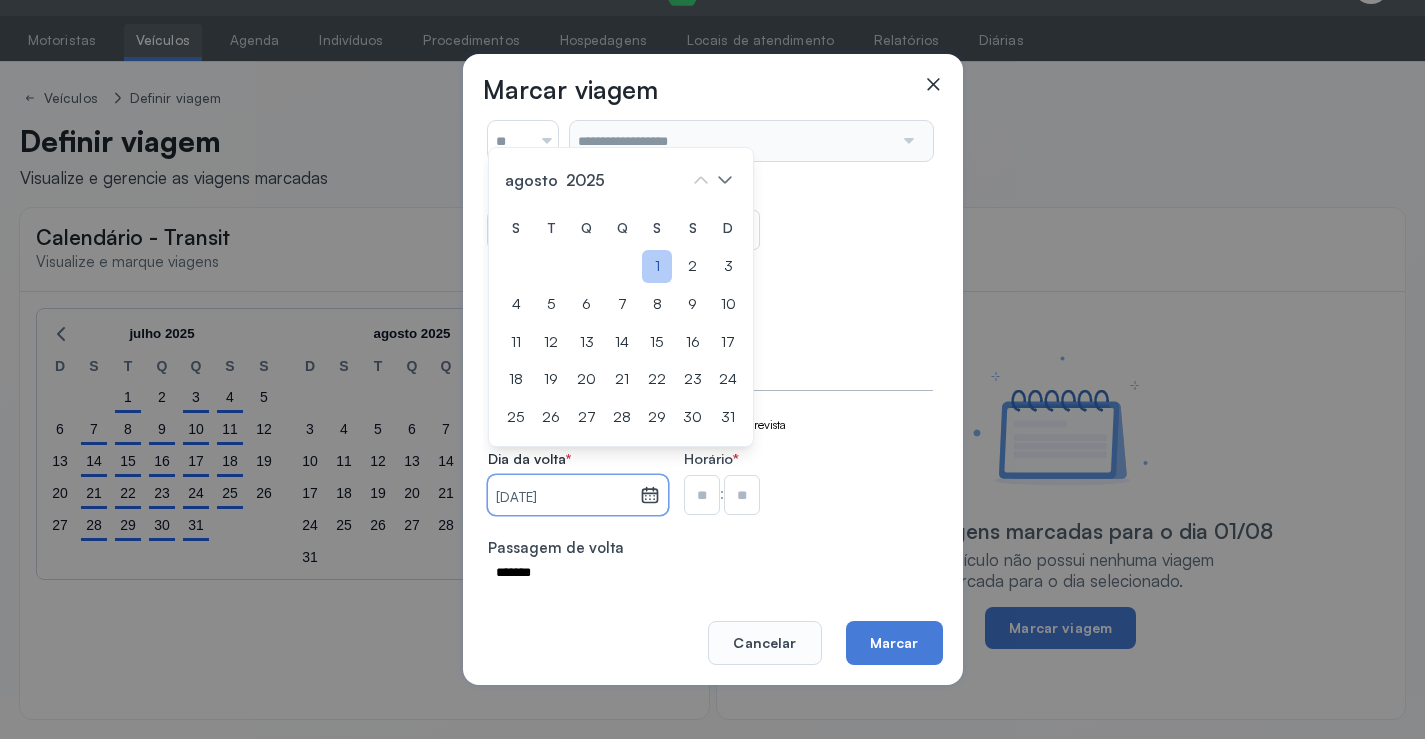click on "1" 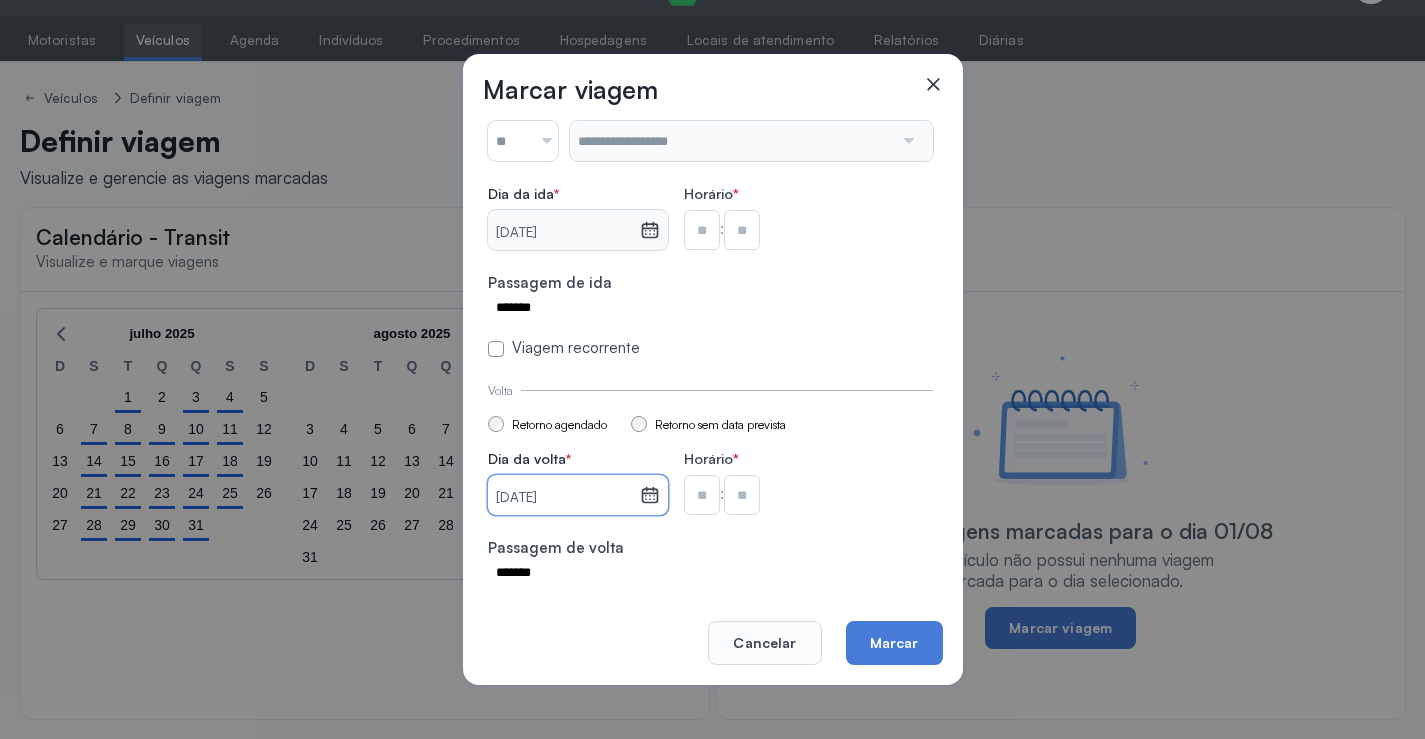 click at bounding box center (702, 230) 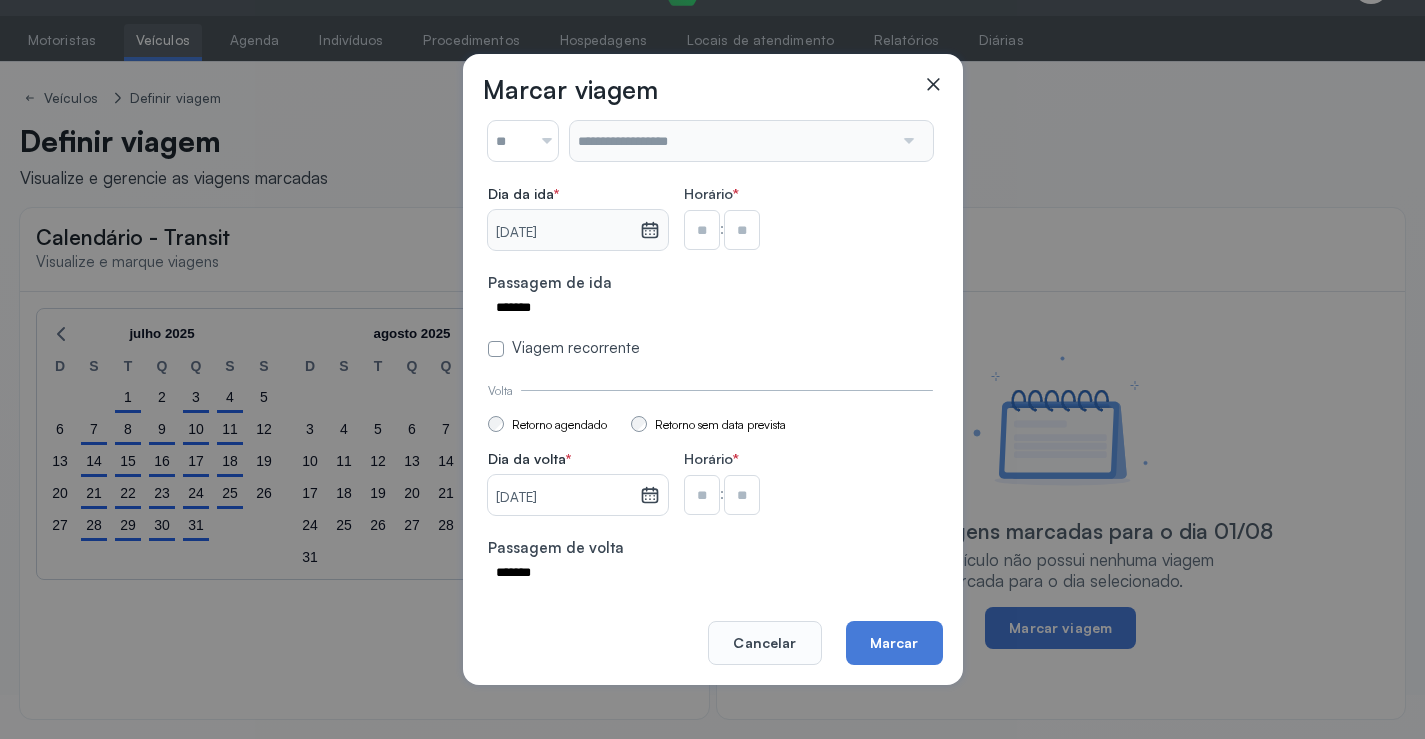 type on "**" 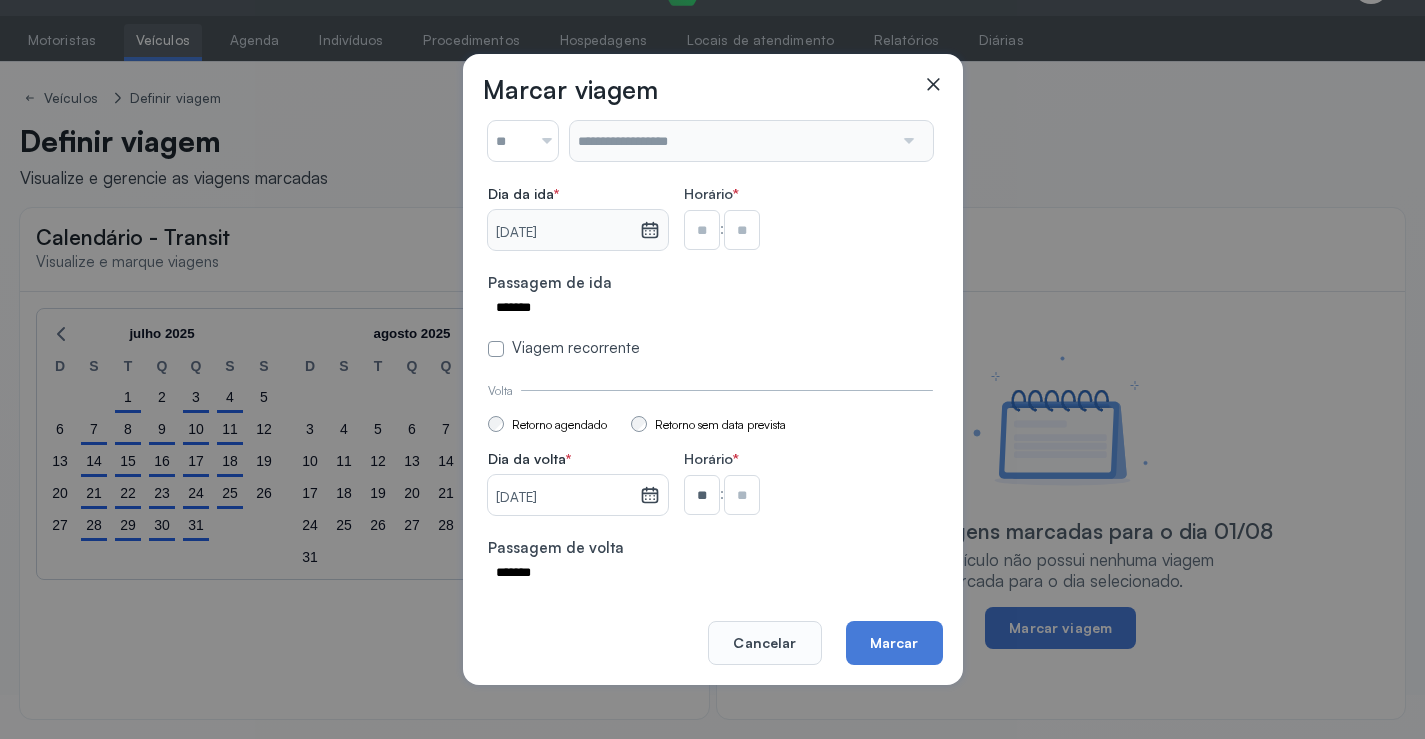 click at bounding box center [742, 230] 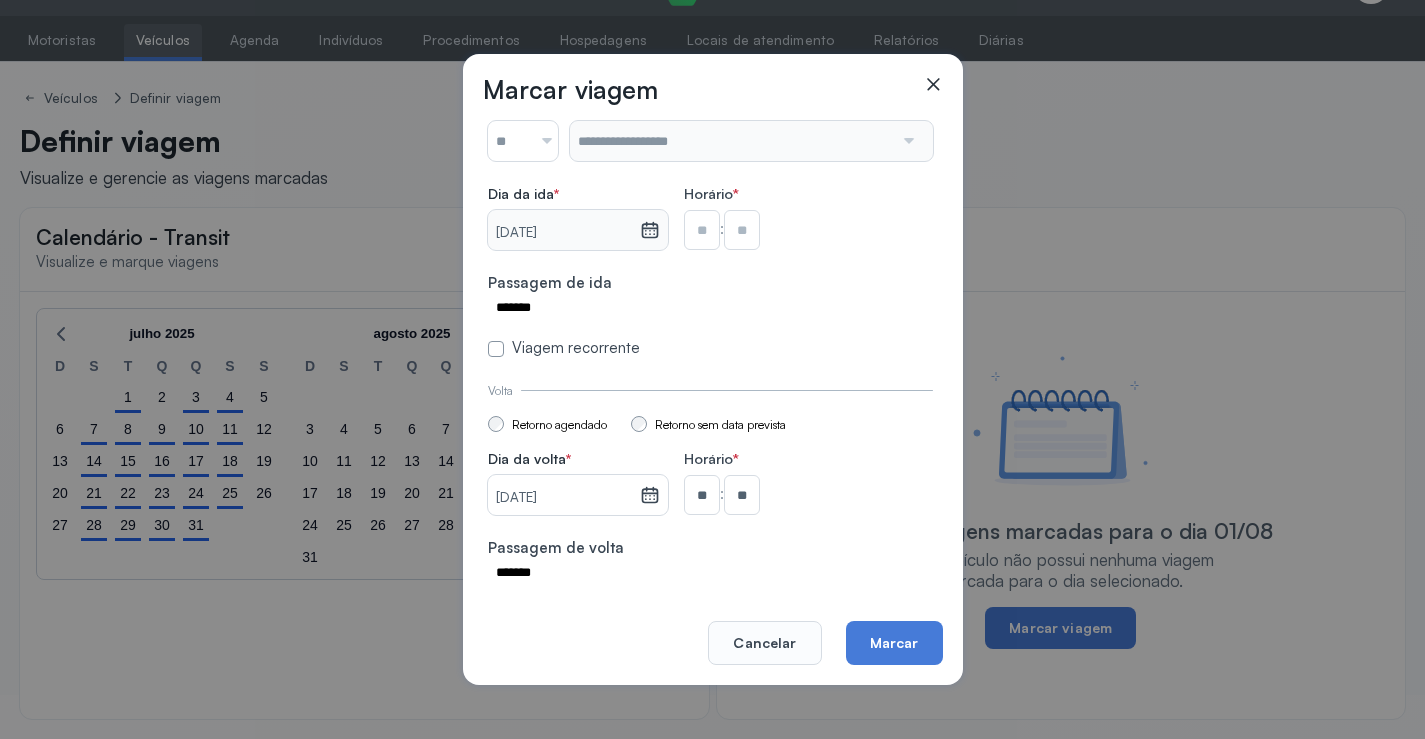 click at bounding box center (702, 230) 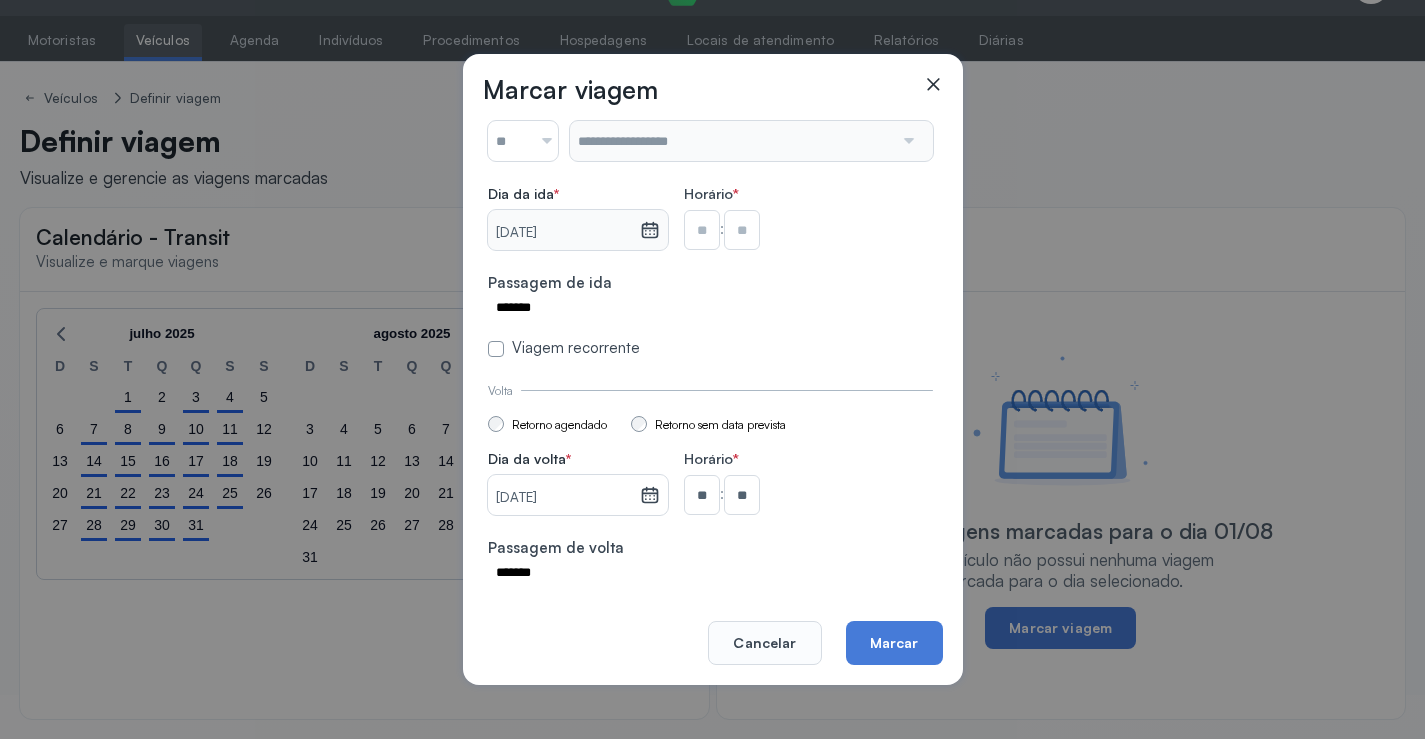 type on "**" 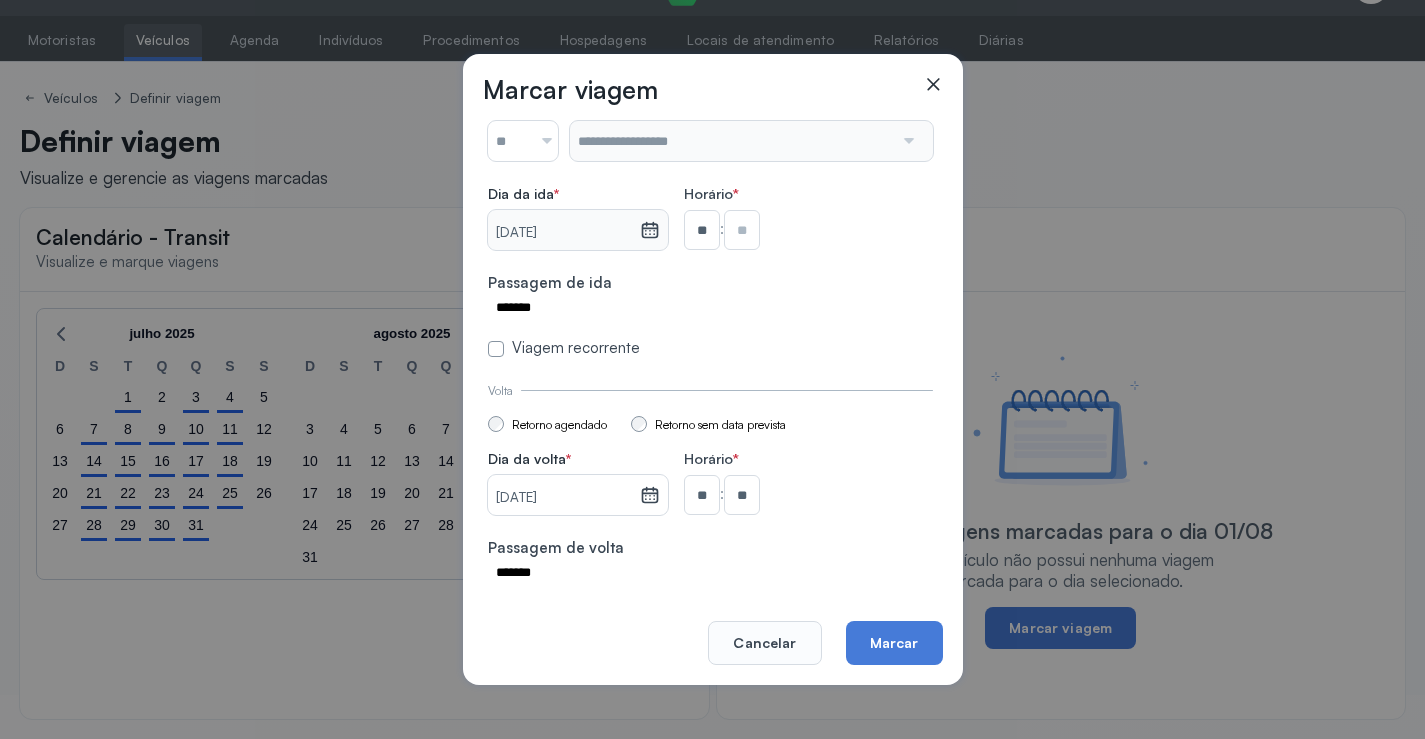 click at bounding box center (742, 230) 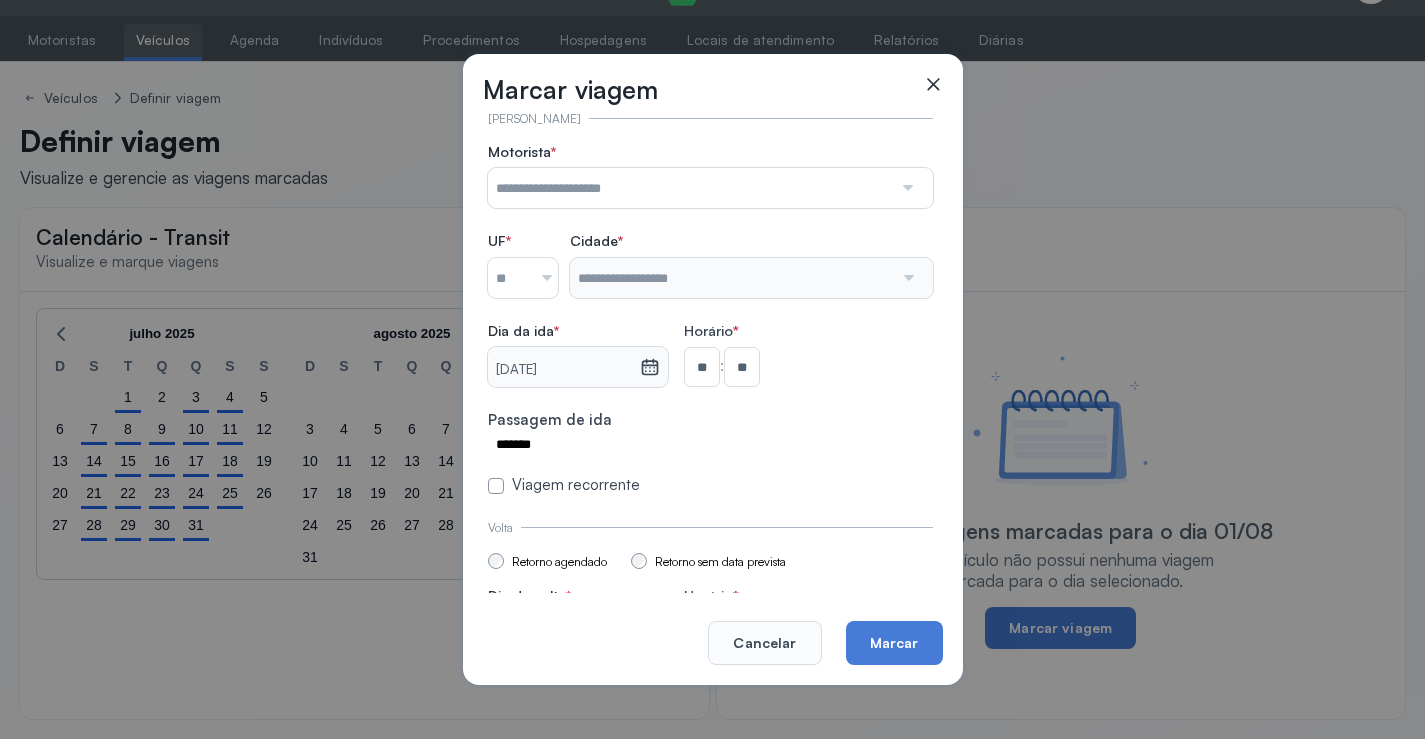 scroll, scrollTop: 0, scrollLeft: 0, axis: both 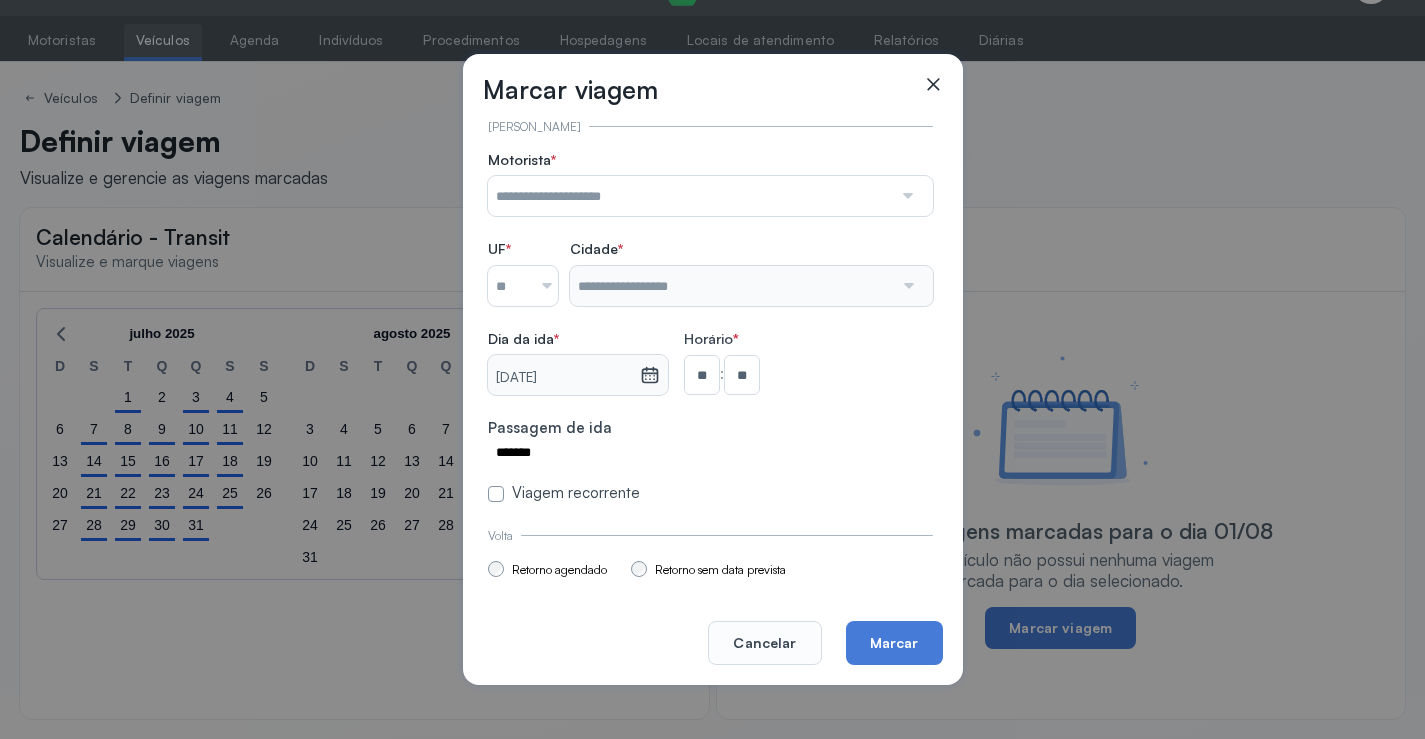 click 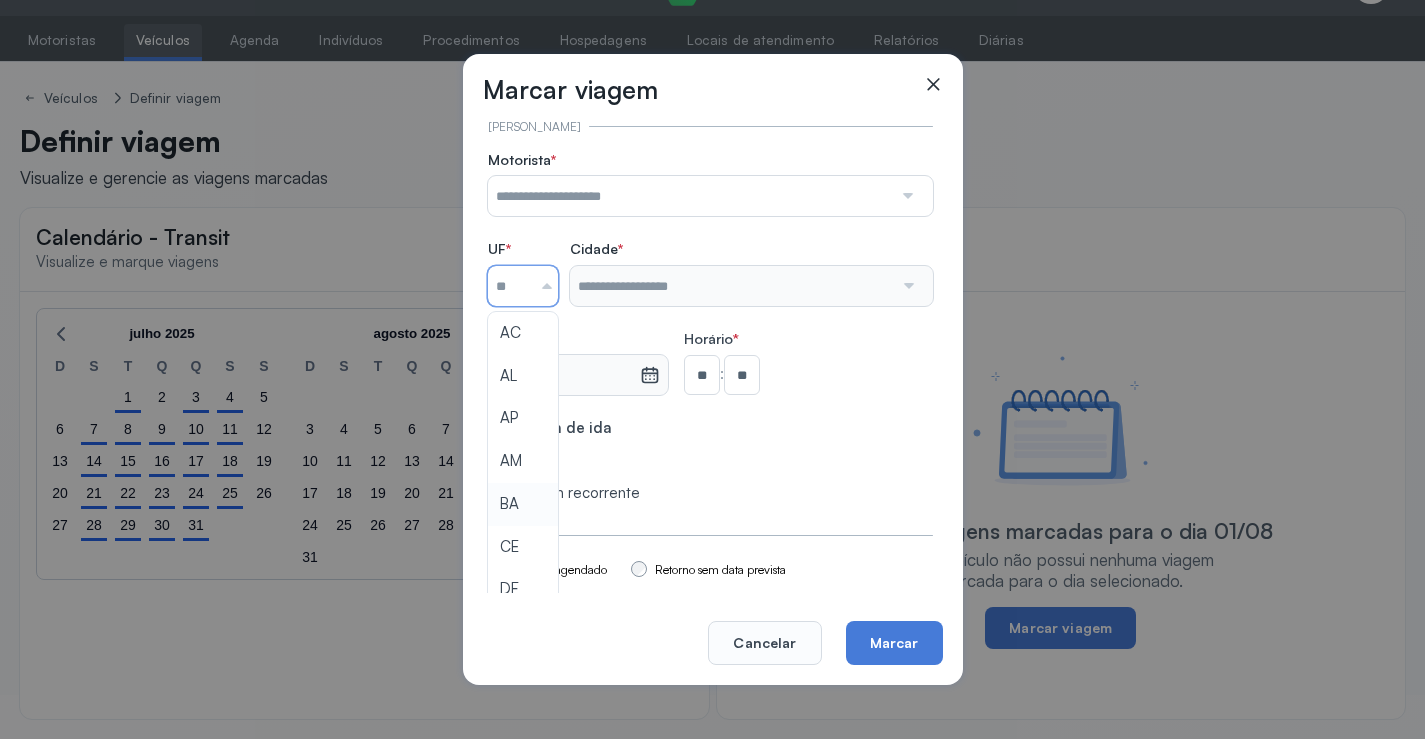 type on "**" 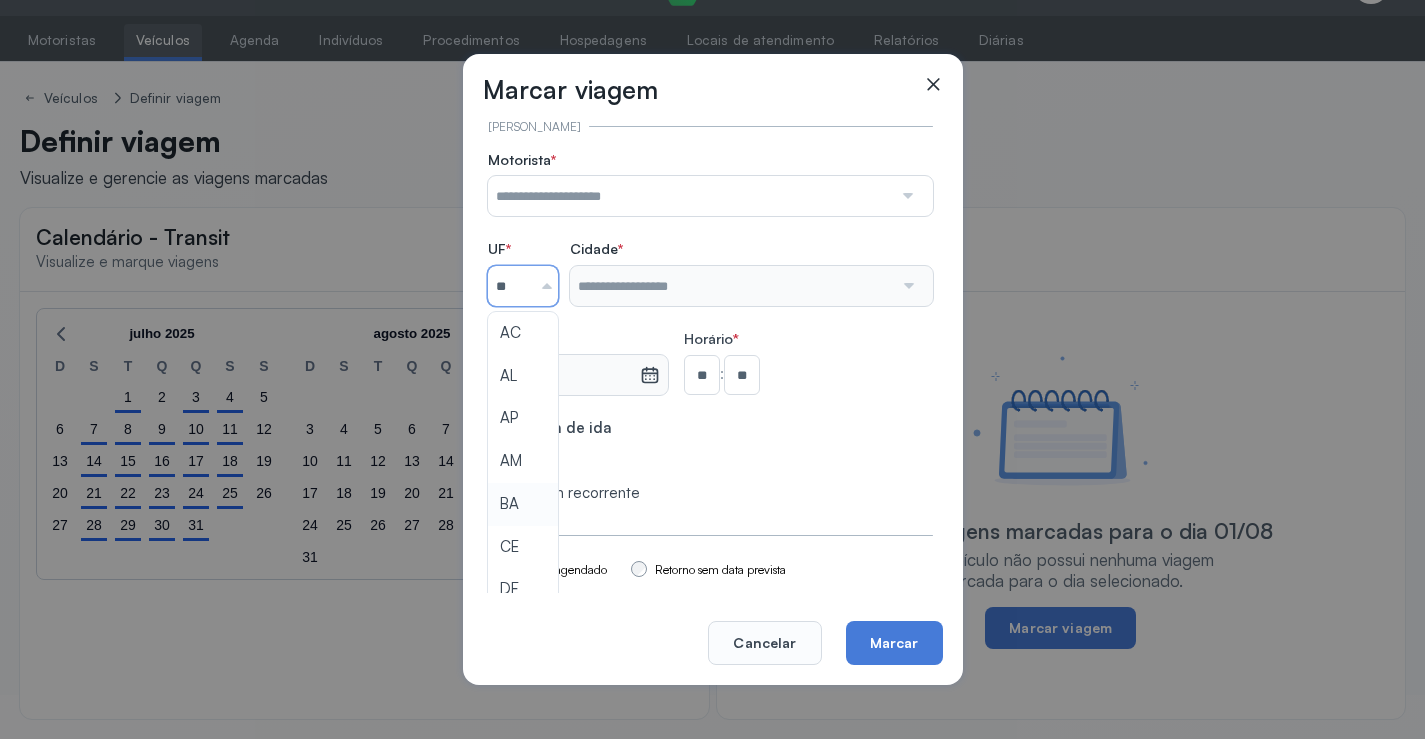 click on "Motorista   *  Diego dos Santos Edevon dos Santos Souza Edevon dos Santos Souza Elto Lima de Almeida Genivaldo Rodrigues da Silva Jozenilson Santos da Silva UF   *  ** AC AL AP AM BA CE DF ES GO MA MT MS MG PA PB PR PE PI RJ RN RS RO RR SC SP SE TO Cidade   *  Abaré Abaíra Acajutiba Adustina Aiquara Alagoinhas Alcobaça Almadina Amargosa Amélia Rodrigues América Dourada Anagé Andaraí Andorinha Angical Anguera Antas Antônio Cardoso Antônio Gonçalves Aporá Apuarema Aracatu Araci Aramari Arataca Aratuípe Araçás Aurelino Leal Baianópolis Baixa Grande Banzaê Barra Barra da Estiva Barra do Choça Barra do Mendes Barra do Rocha Barreiras Barro Alto Barro Preto Barrocas Belmonte Belo Campo Biritinga Boa Nova Boa Vista do Tupim Bom Jesus da Lapa Bom Jesus da Serra Boninal Bonito Boquira Botuporã Brejolândia Brejões Brotas de Macaúbas Brumado Buerarema Buritirama Caatiba Cabaceiras do Paraguaçu Cachoeira Caculé Caetanos Caetité Cafarnaum Cairu Caldeirão Grande Camacan Camamu Camaçari Canarana S" at bounding box center [710, 327] 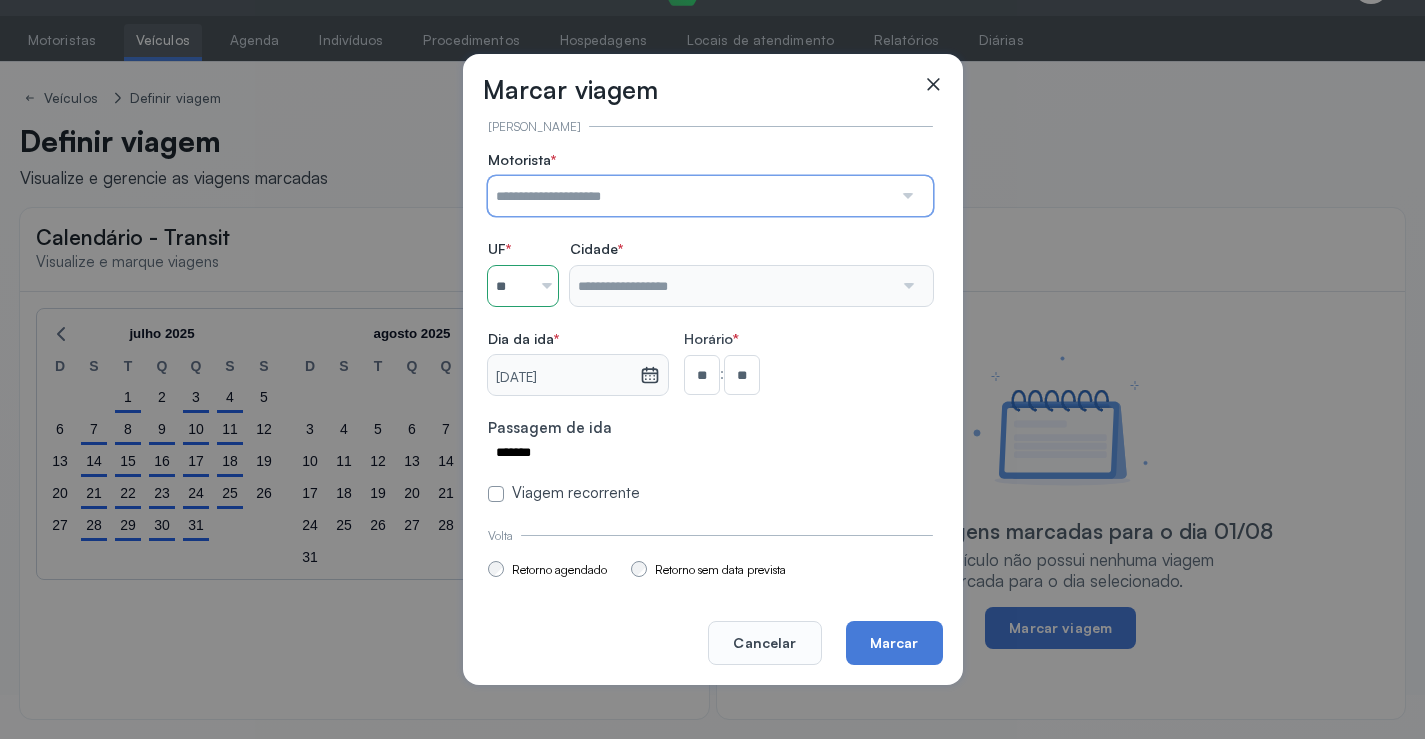 click at bounding box center [690, 196] 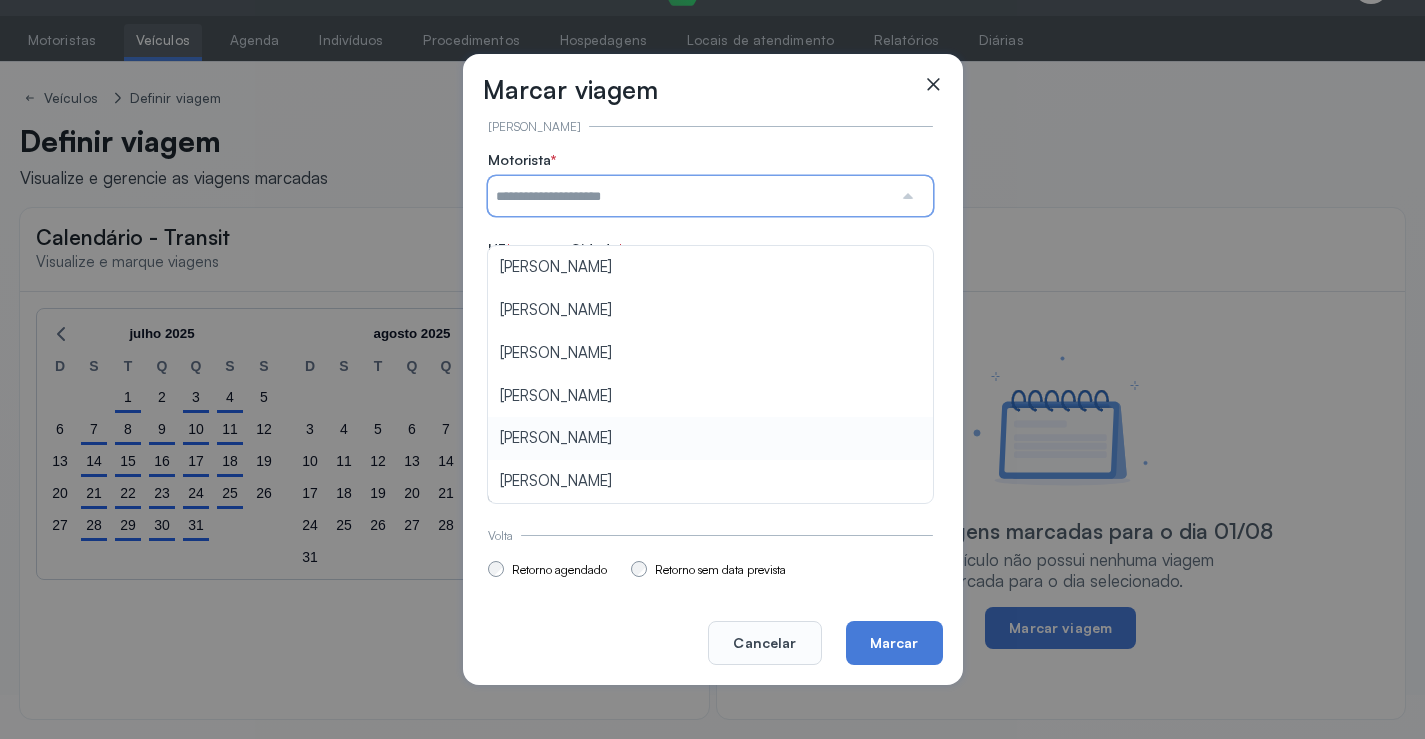 type on "**********" 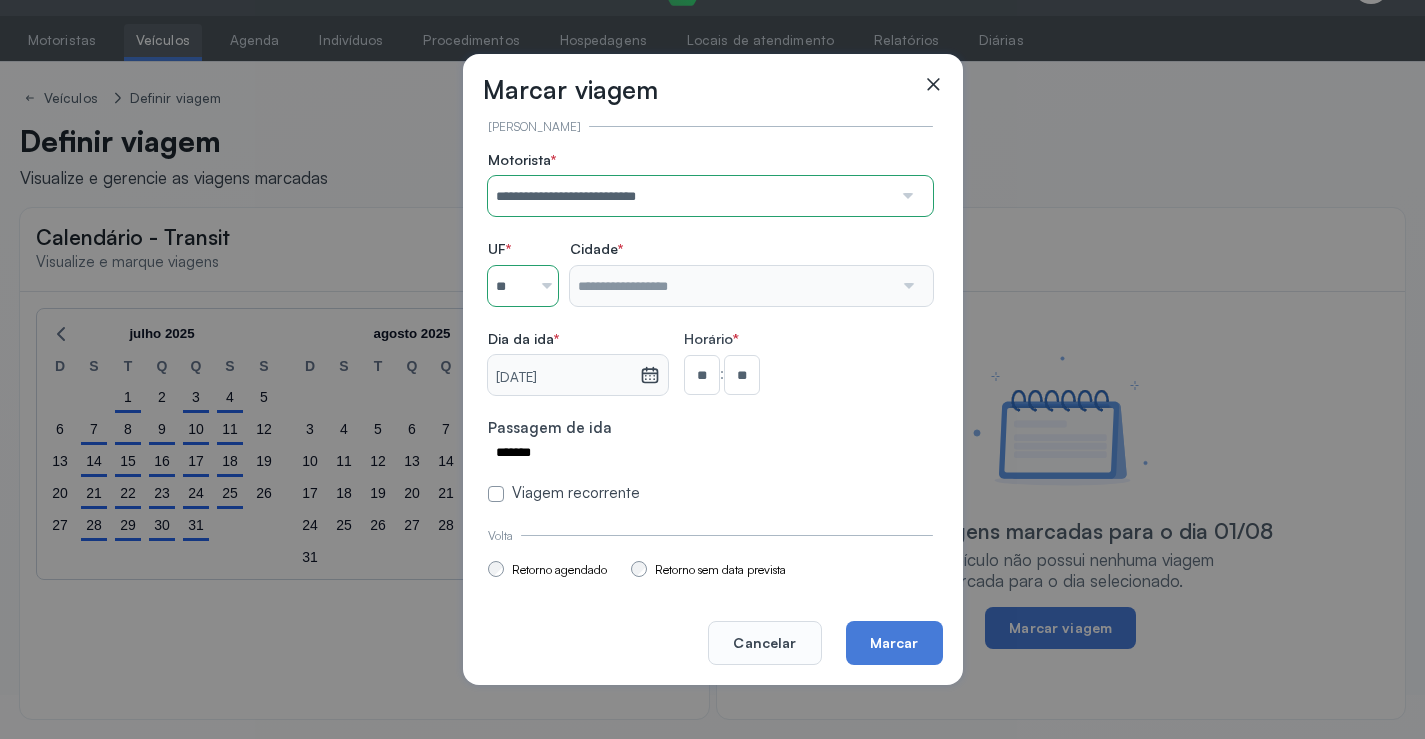 click on "**********" at bounding box center (710, 327) 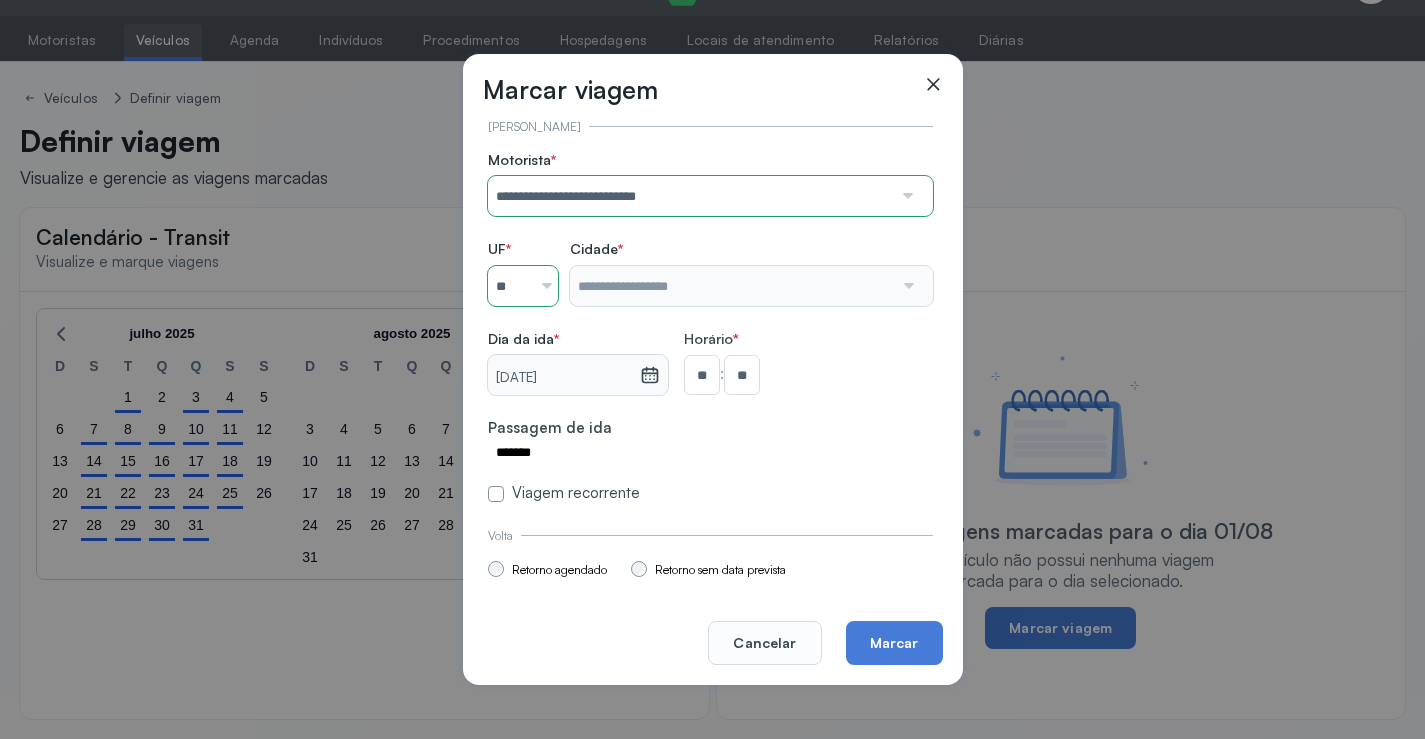 click at bounding box center [907, 286] 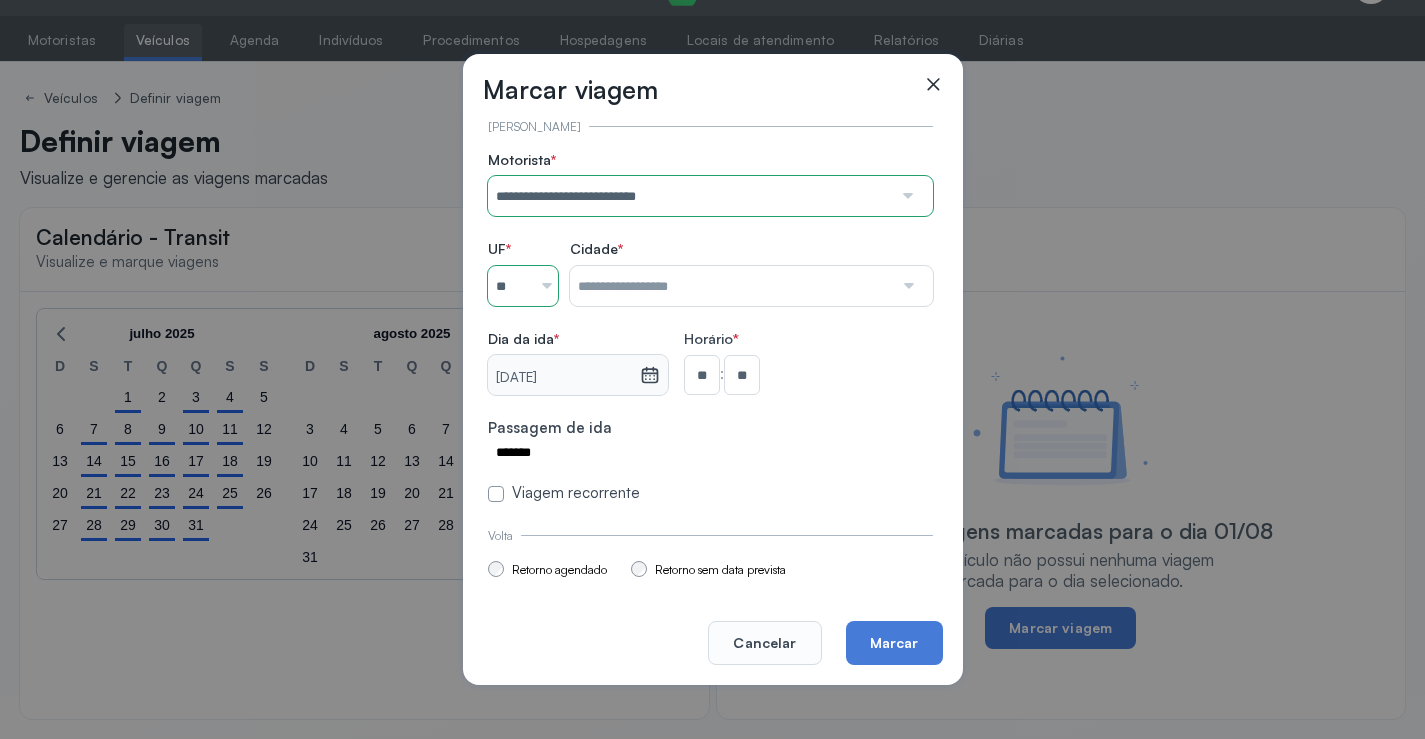 click at bounding box center [731, 286] 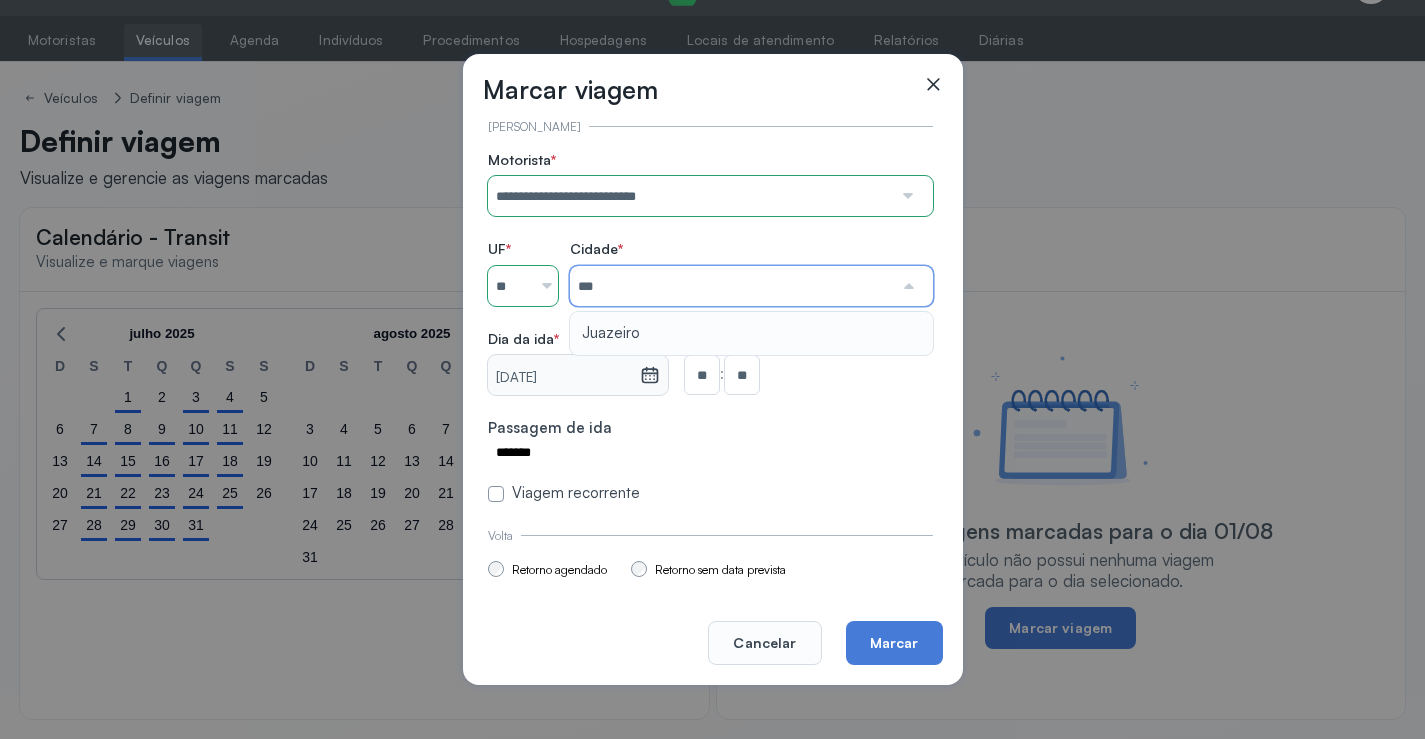 type on "********" 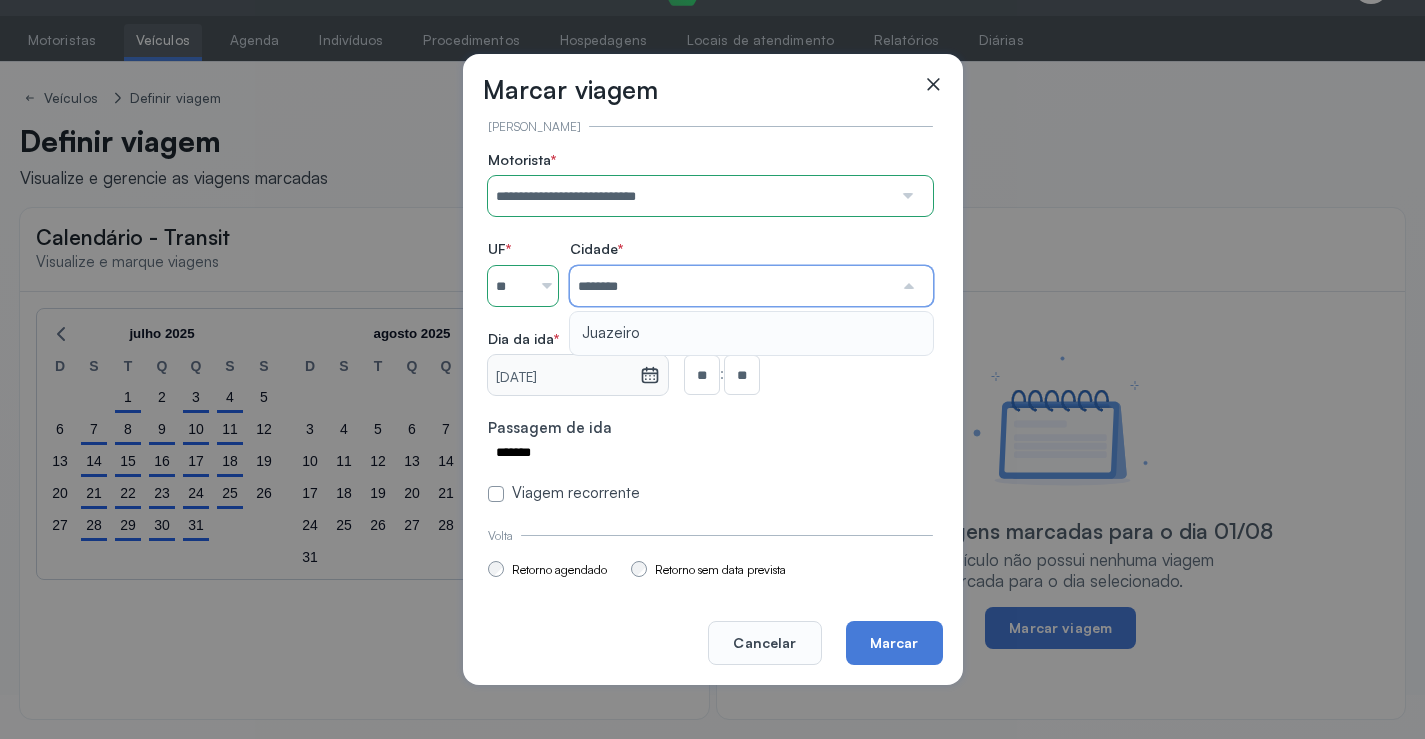 click on "**********" at bounding box center [710, 327] 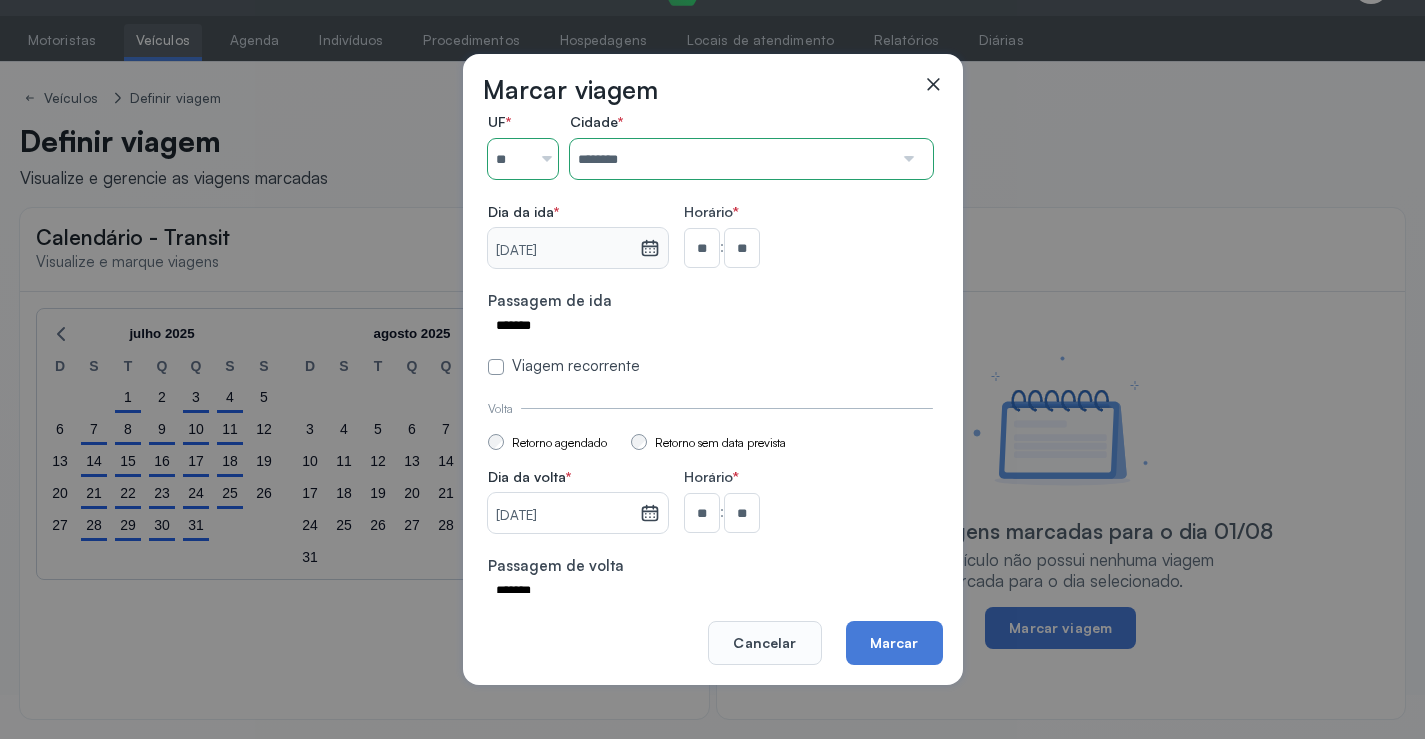 scroll, scrollTop: 147, scrollLeft: 0, axis: vertical 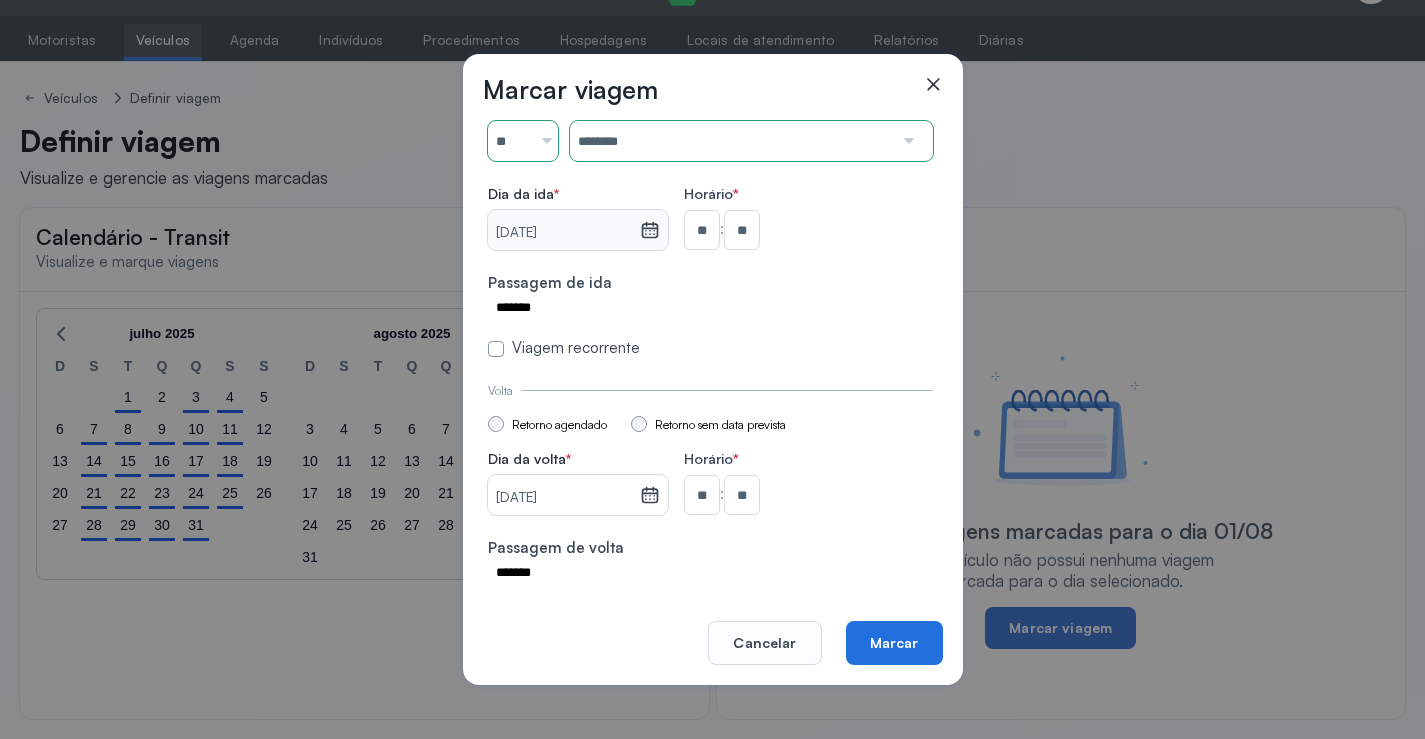 click on "Marcar" 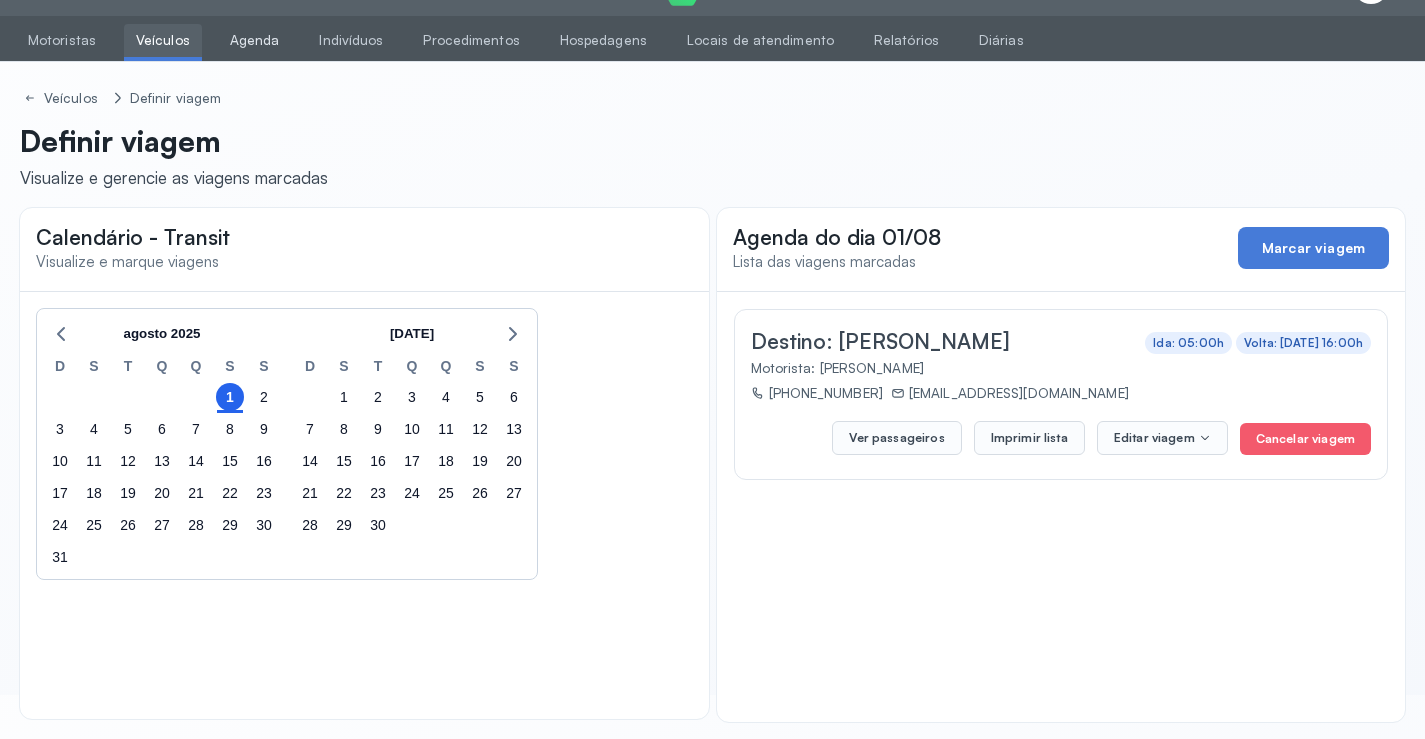 click on "Agenda" at bounding box center (255, 40) 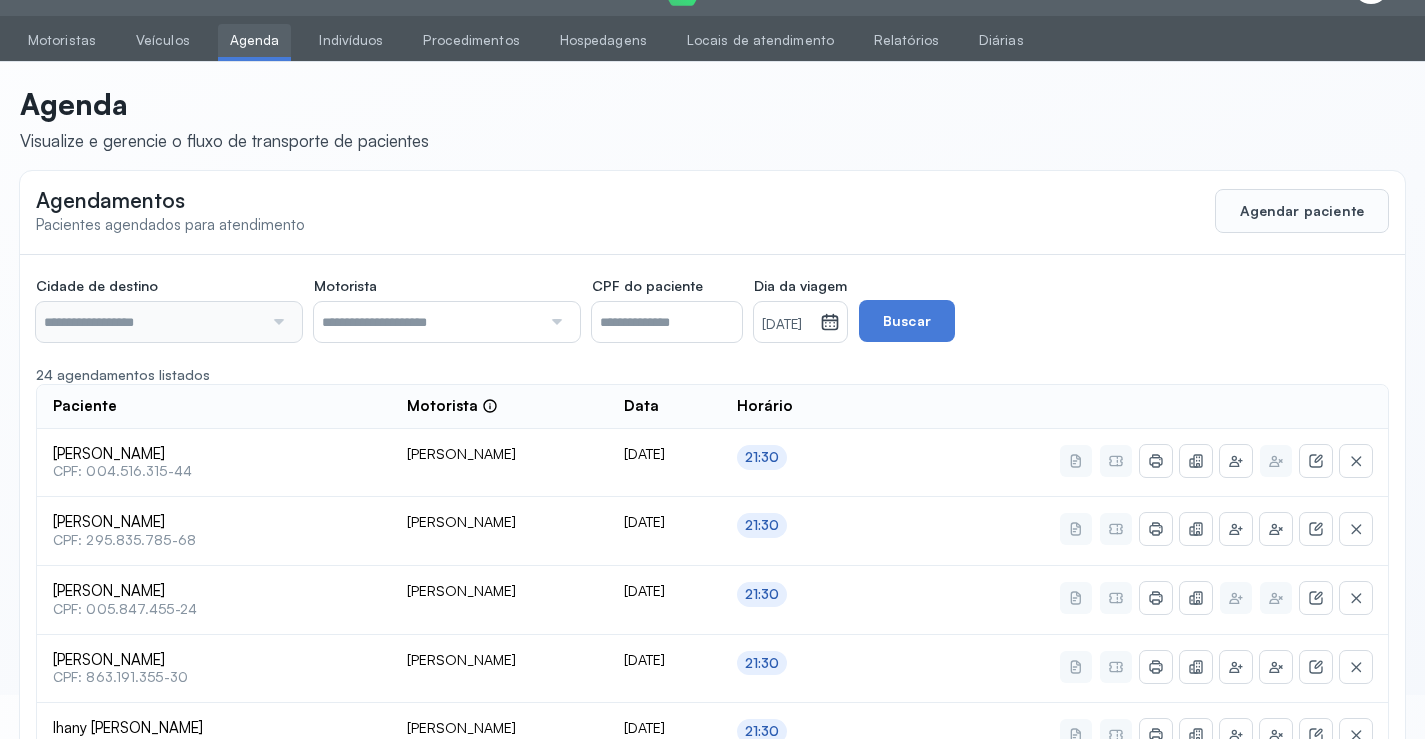 type on "********" 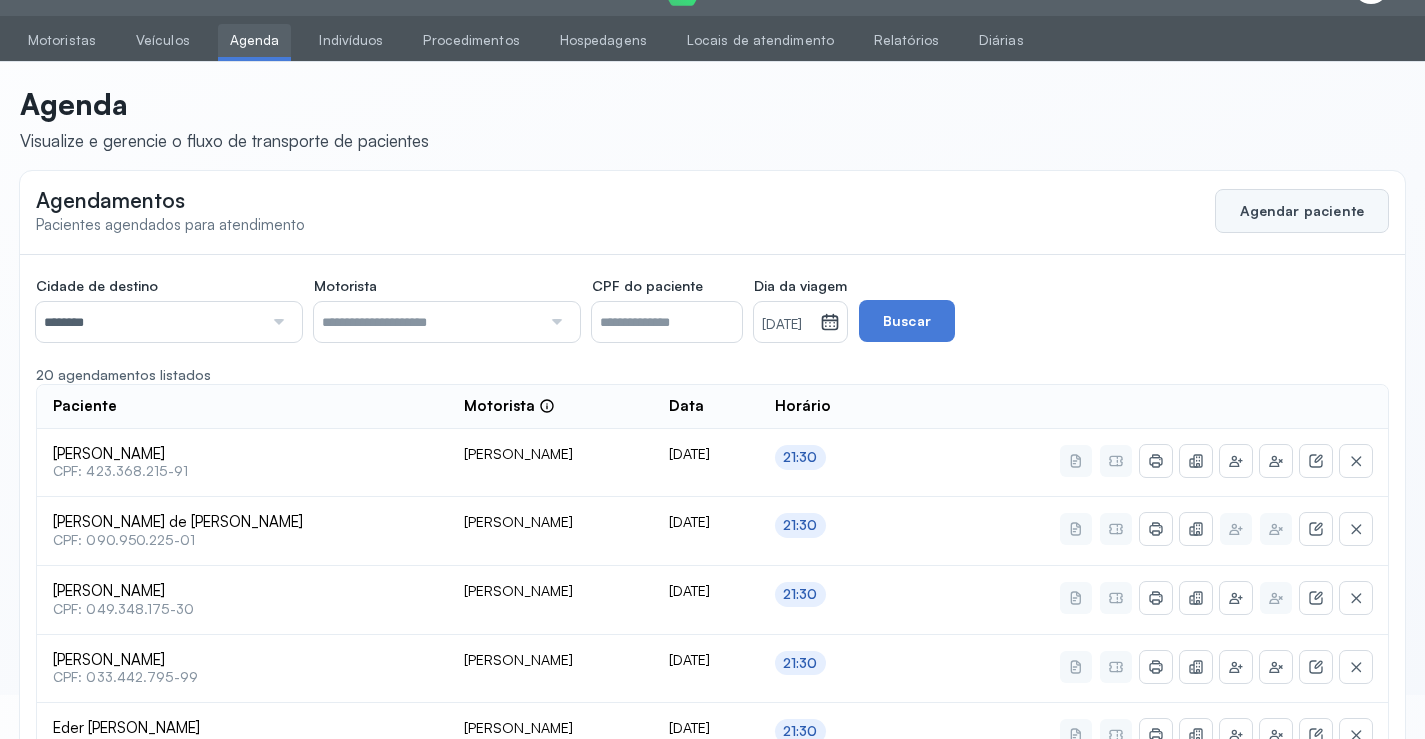 click on "Agendar paciente" 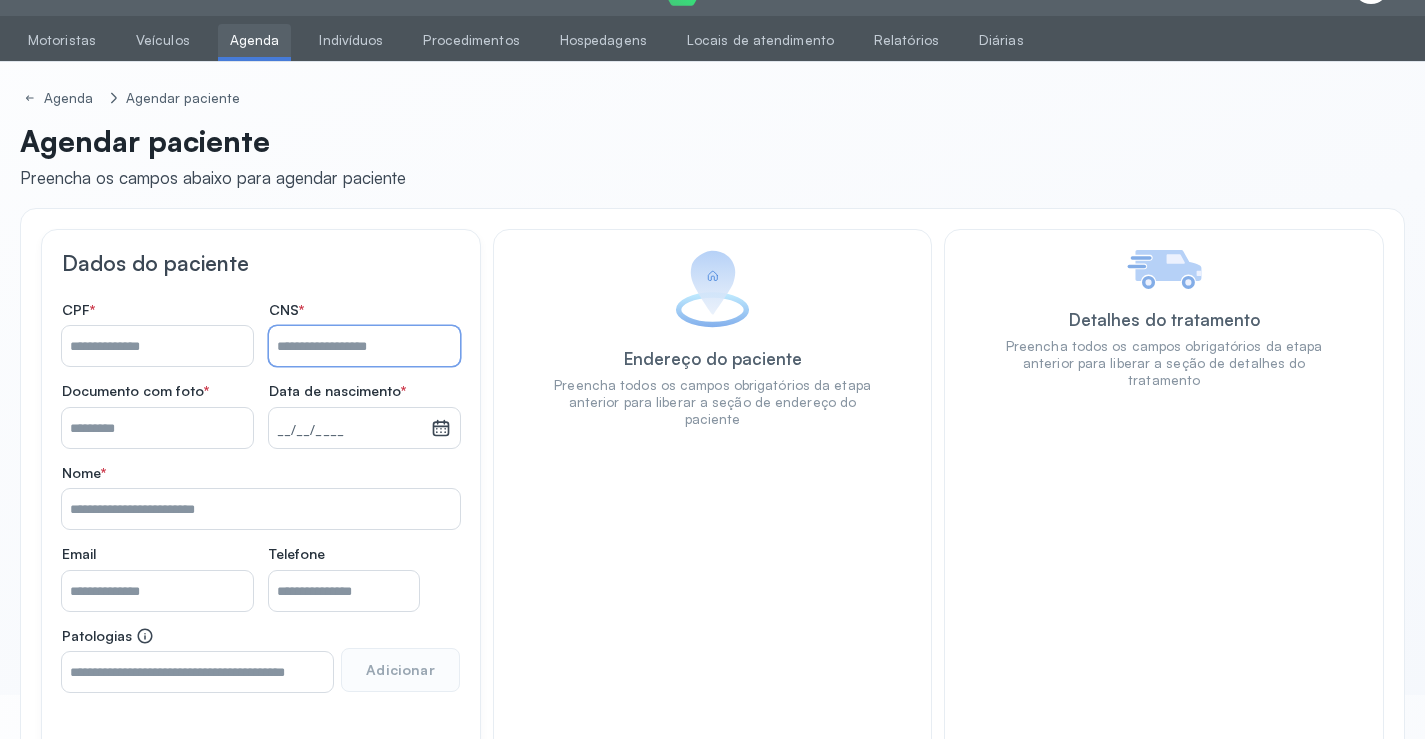 click on "Nome   *" at bounding box center (364, 346) 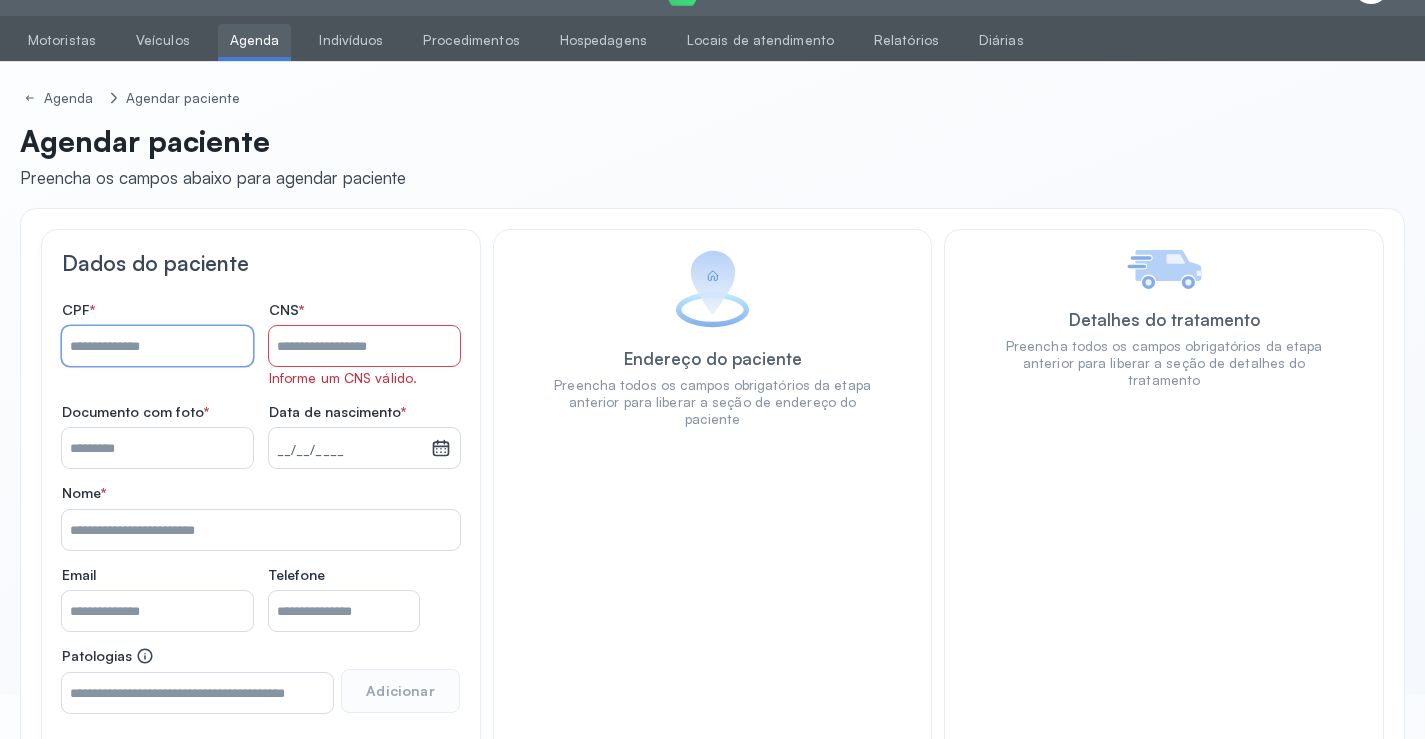 click on "Nome   *" at bounding box center [157, 346] 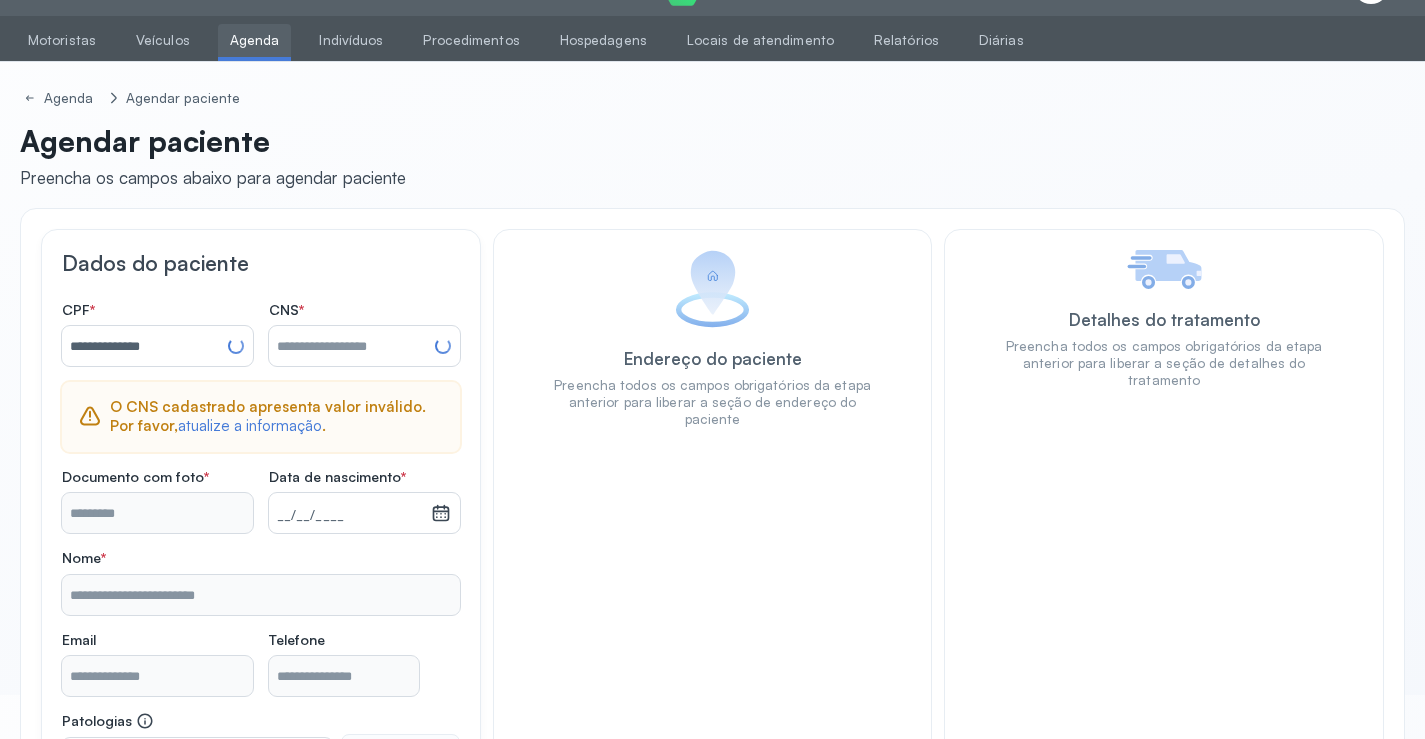 type on "**********" 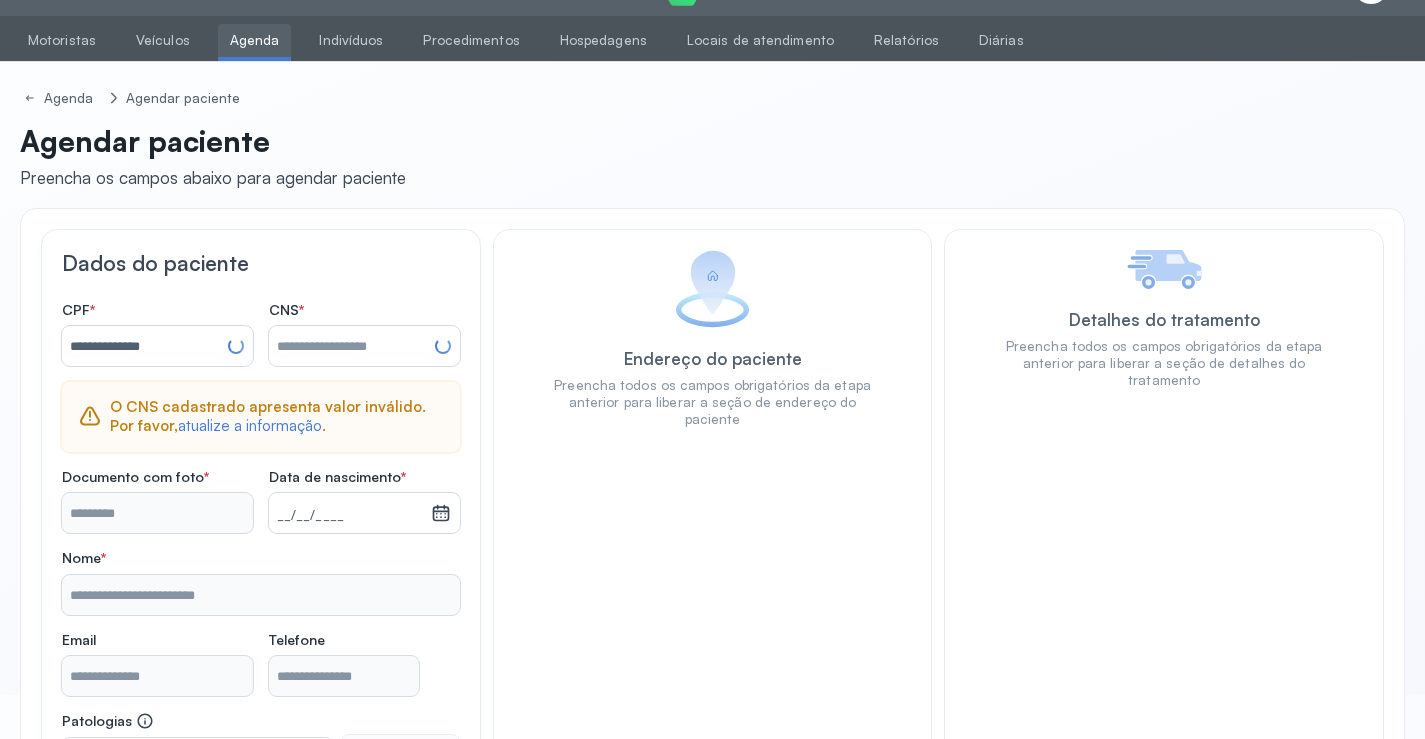type on "**********" 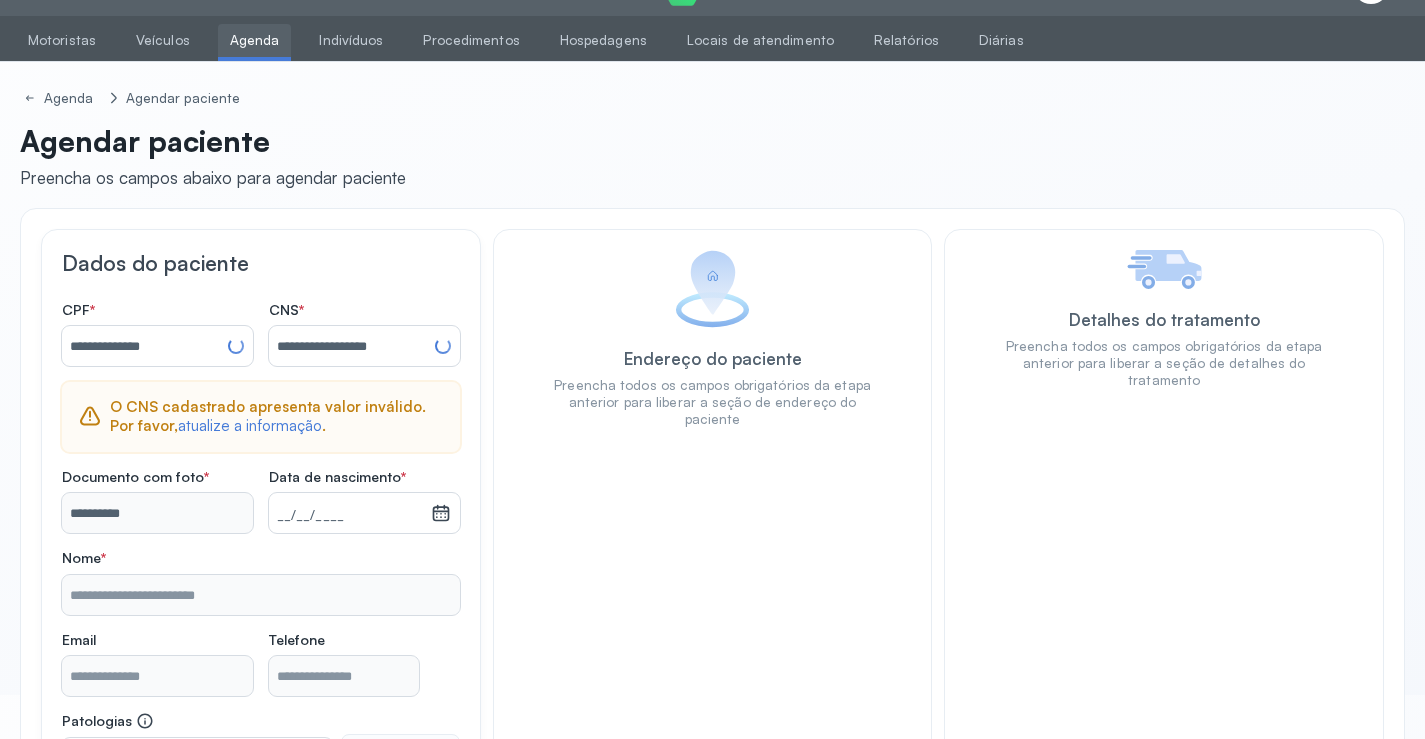 type on "**********" 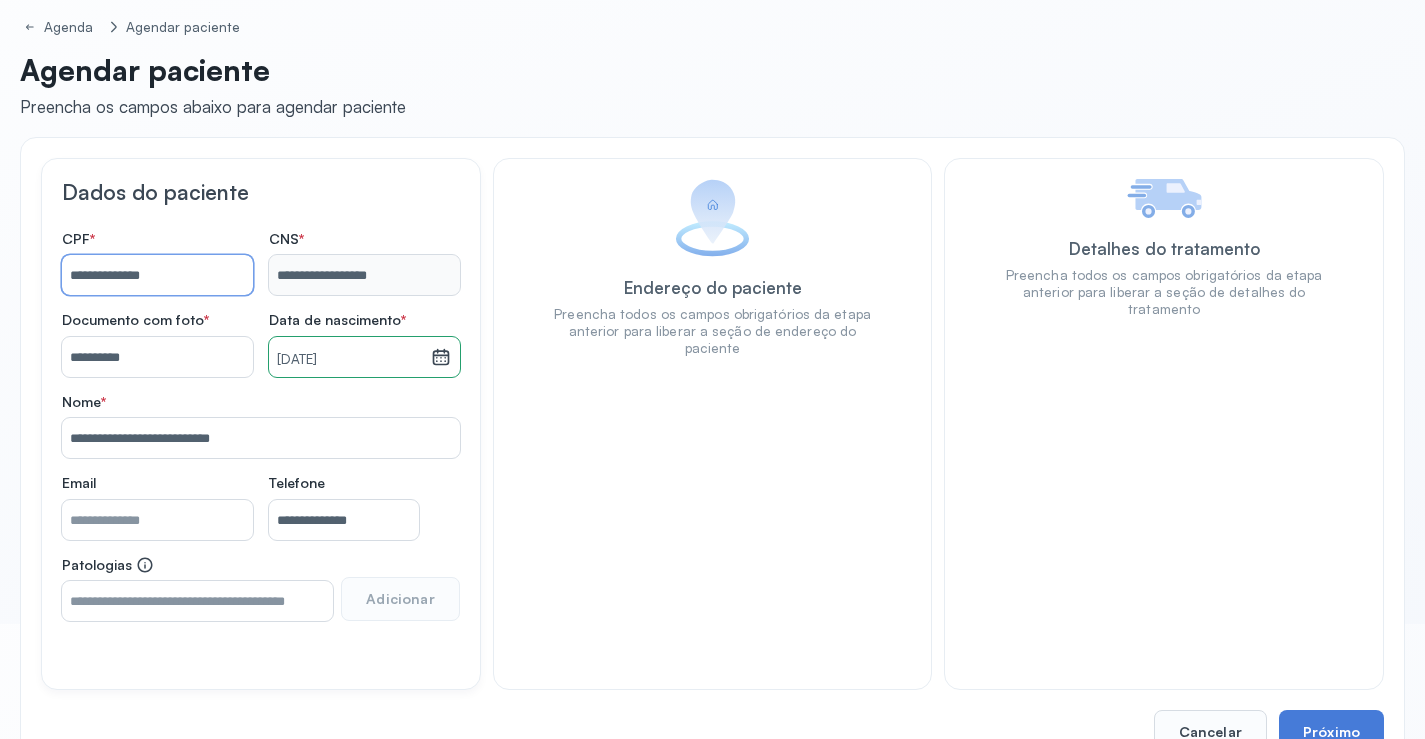 scroll, scrollTop: 171, scrollLeft: 0, axis: vertical 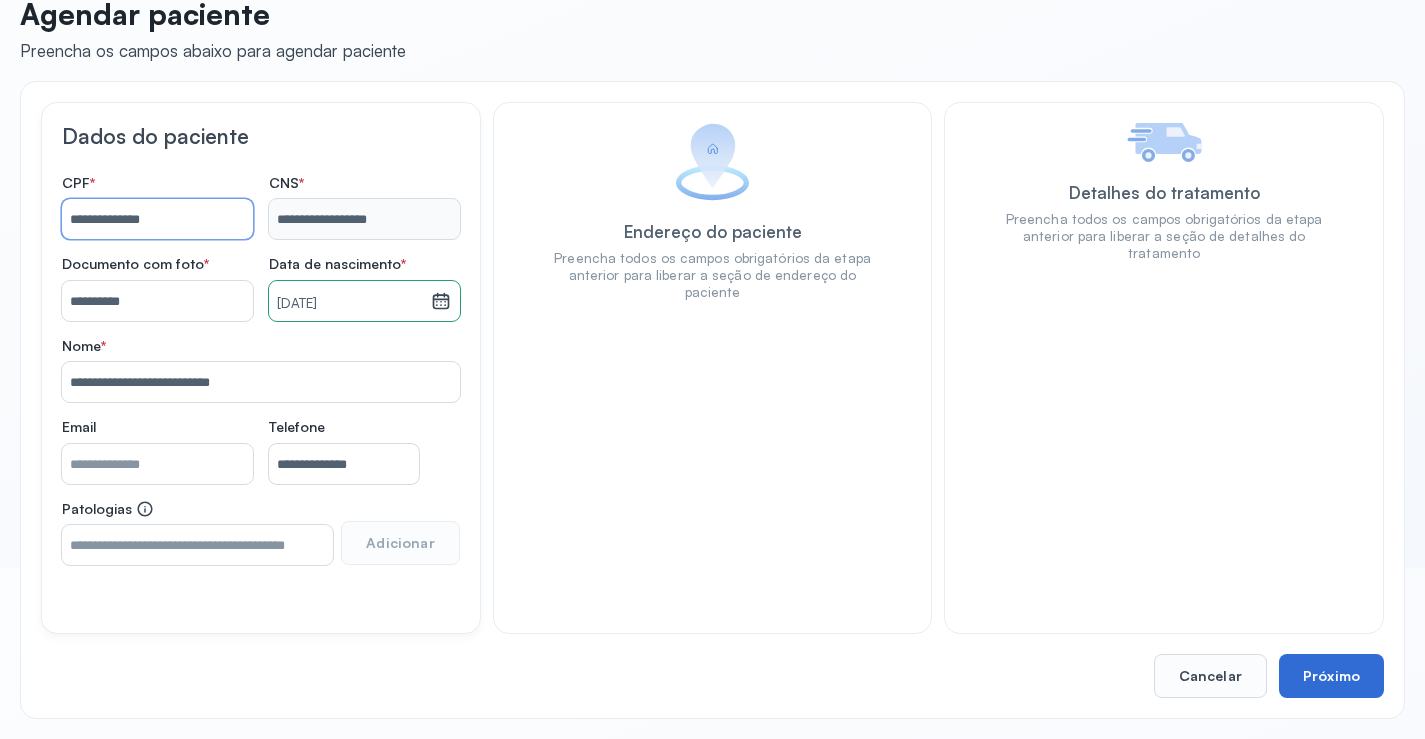 type on "**********" 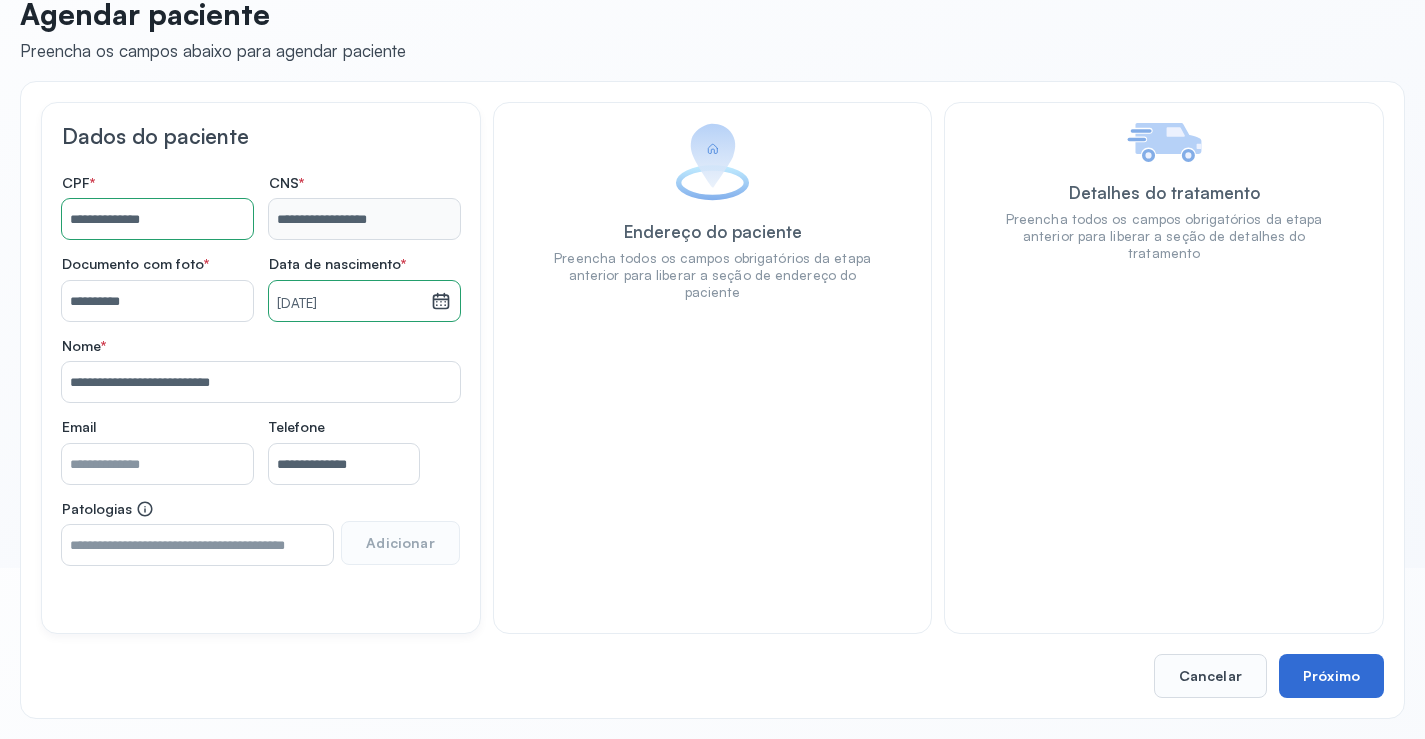 click on "Próximo" at bounding box center (1331, 676) 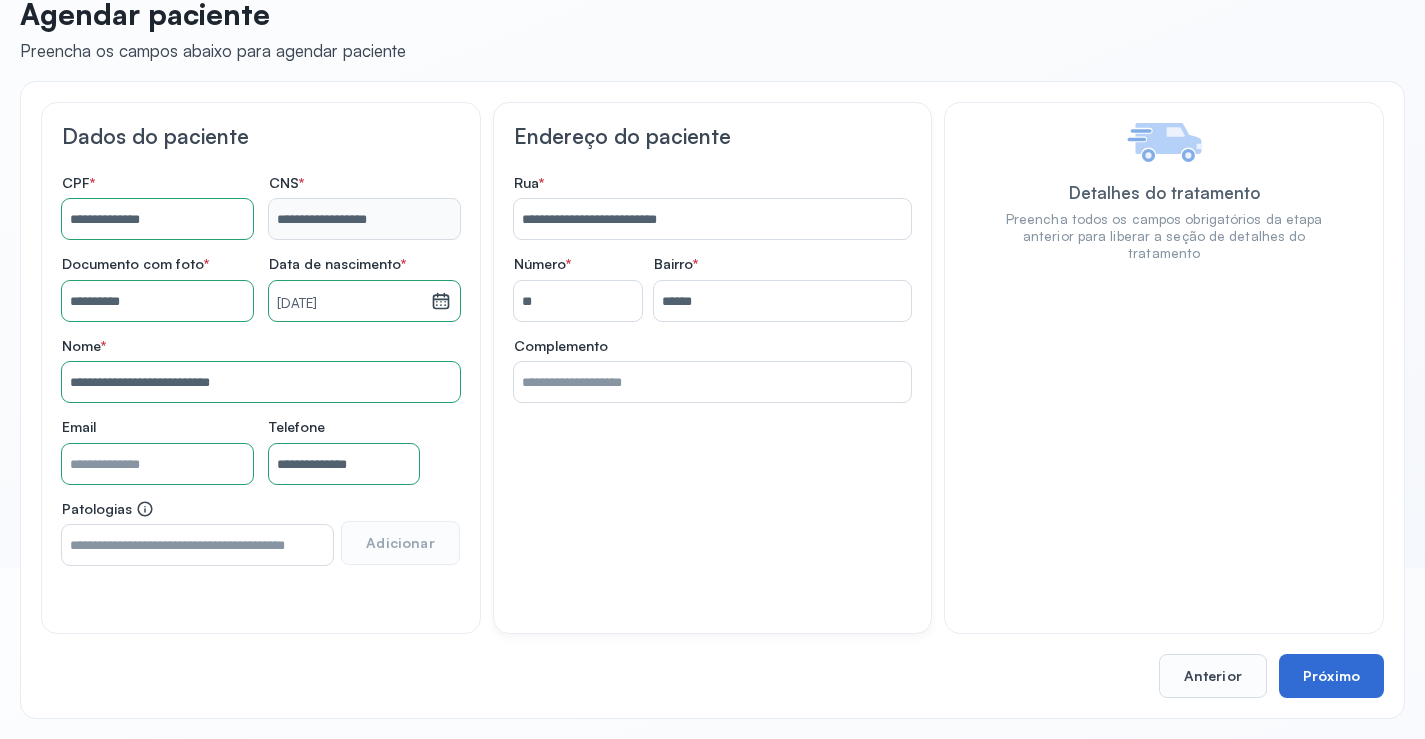click on "Próximo" at bounding box center [1331, 676] 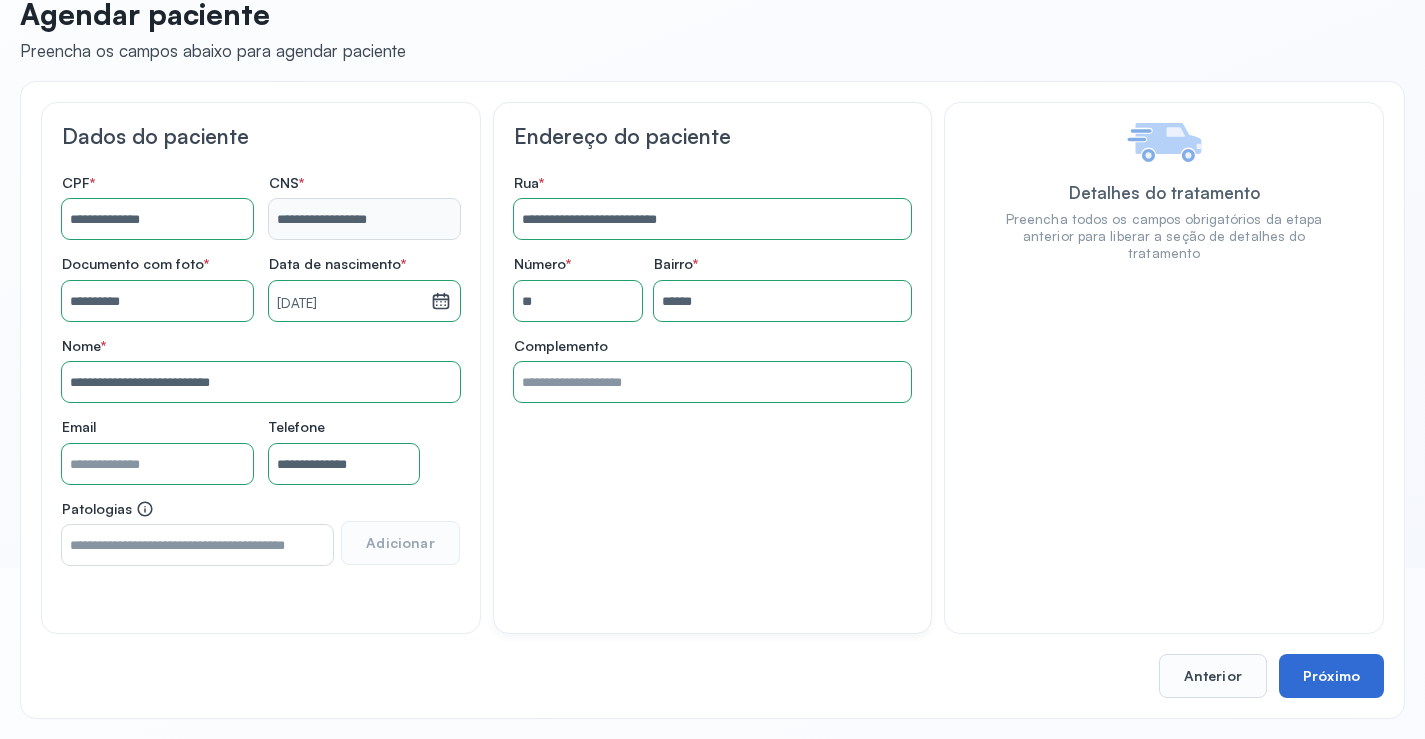 click on "Próximo" at bounding box center (1331, 676) 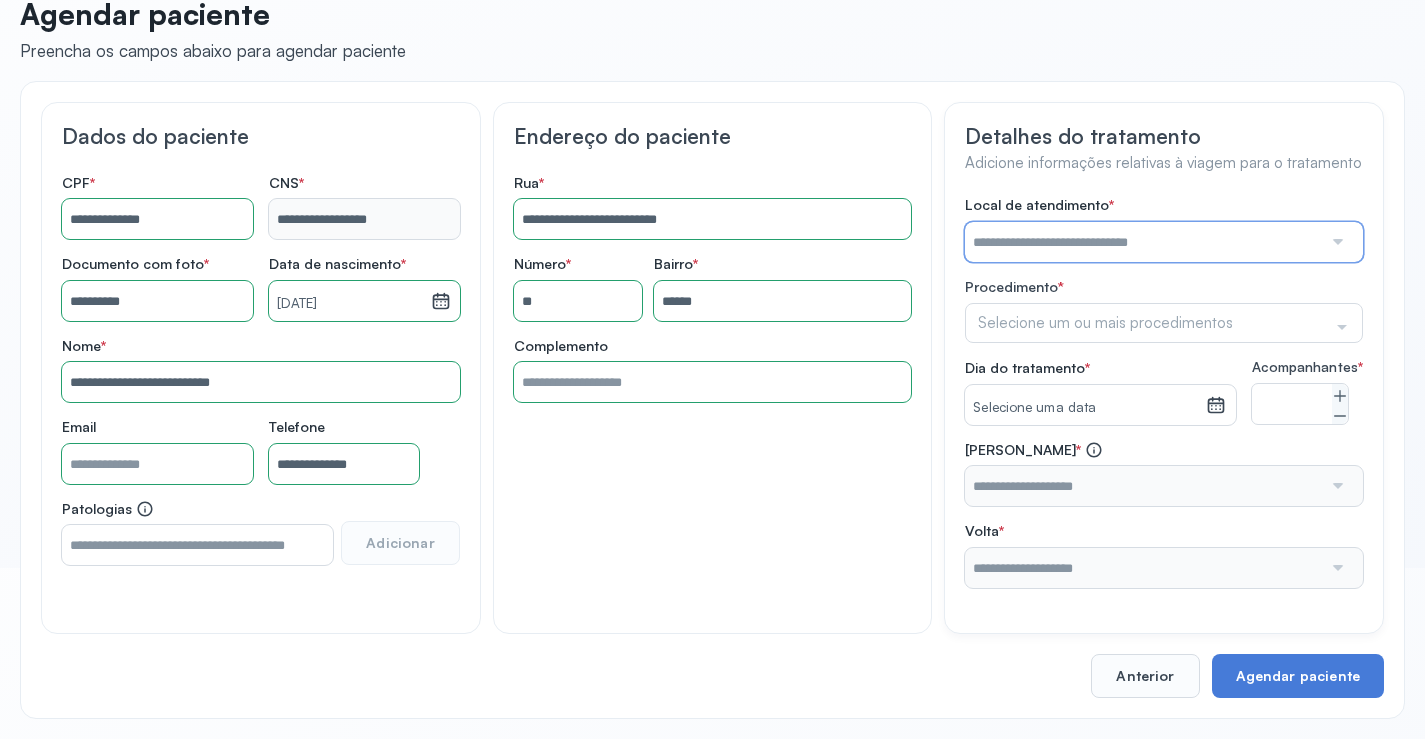 click at bounding box center (1143, 242) 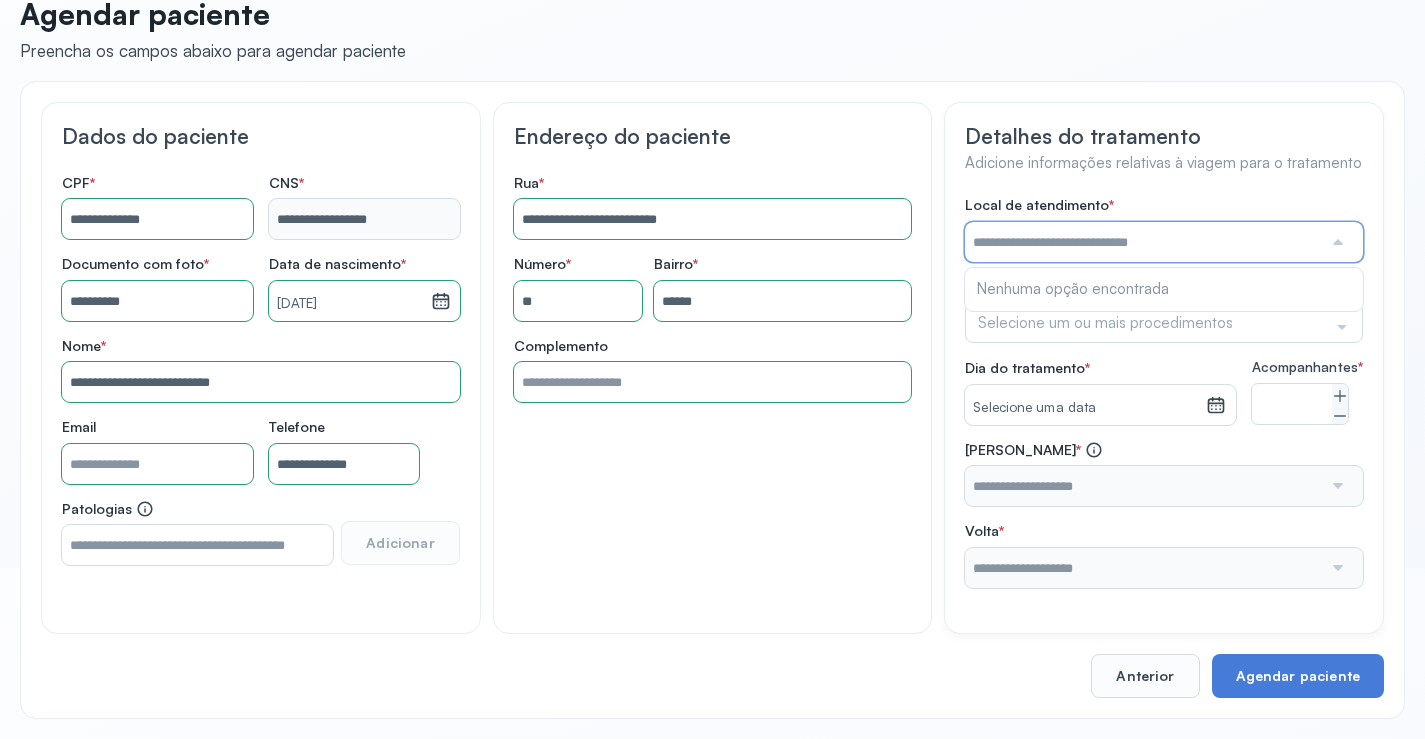type on "*" 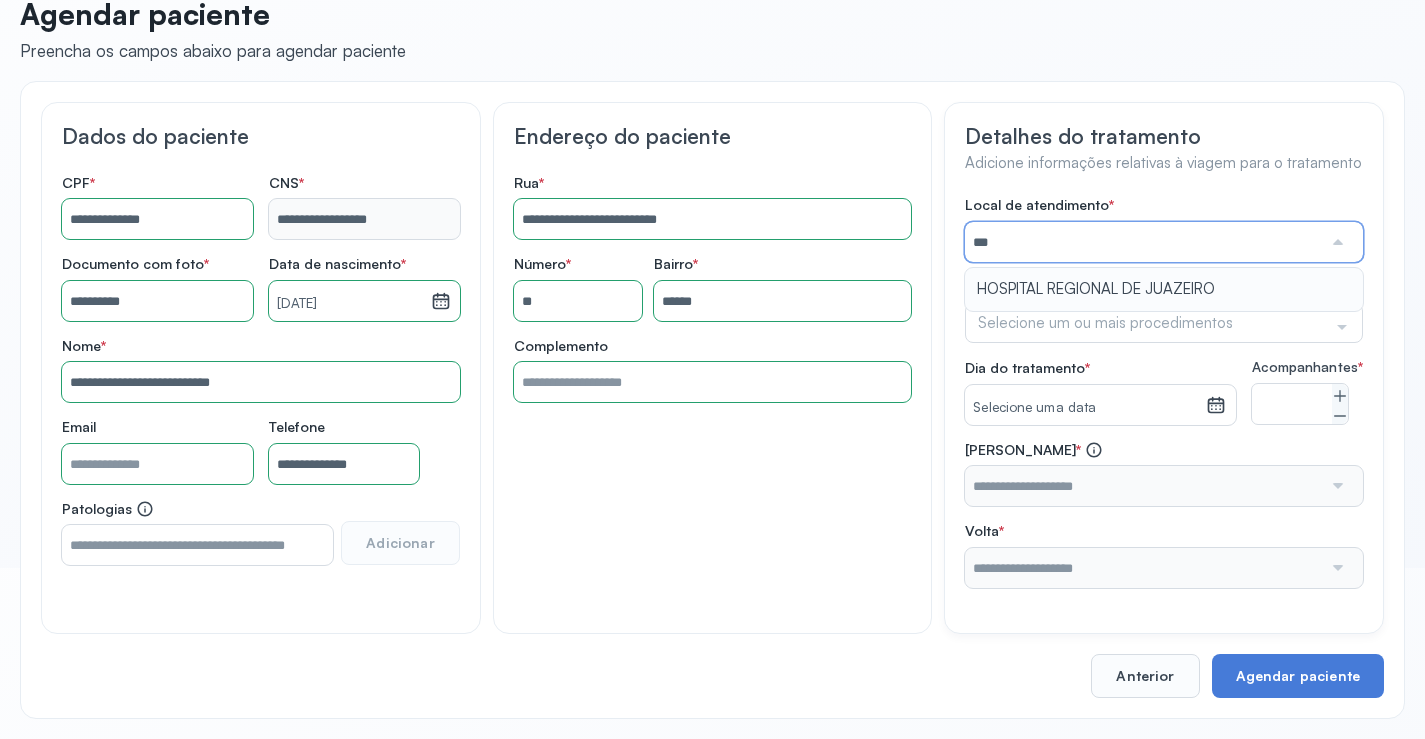 type on "**********" 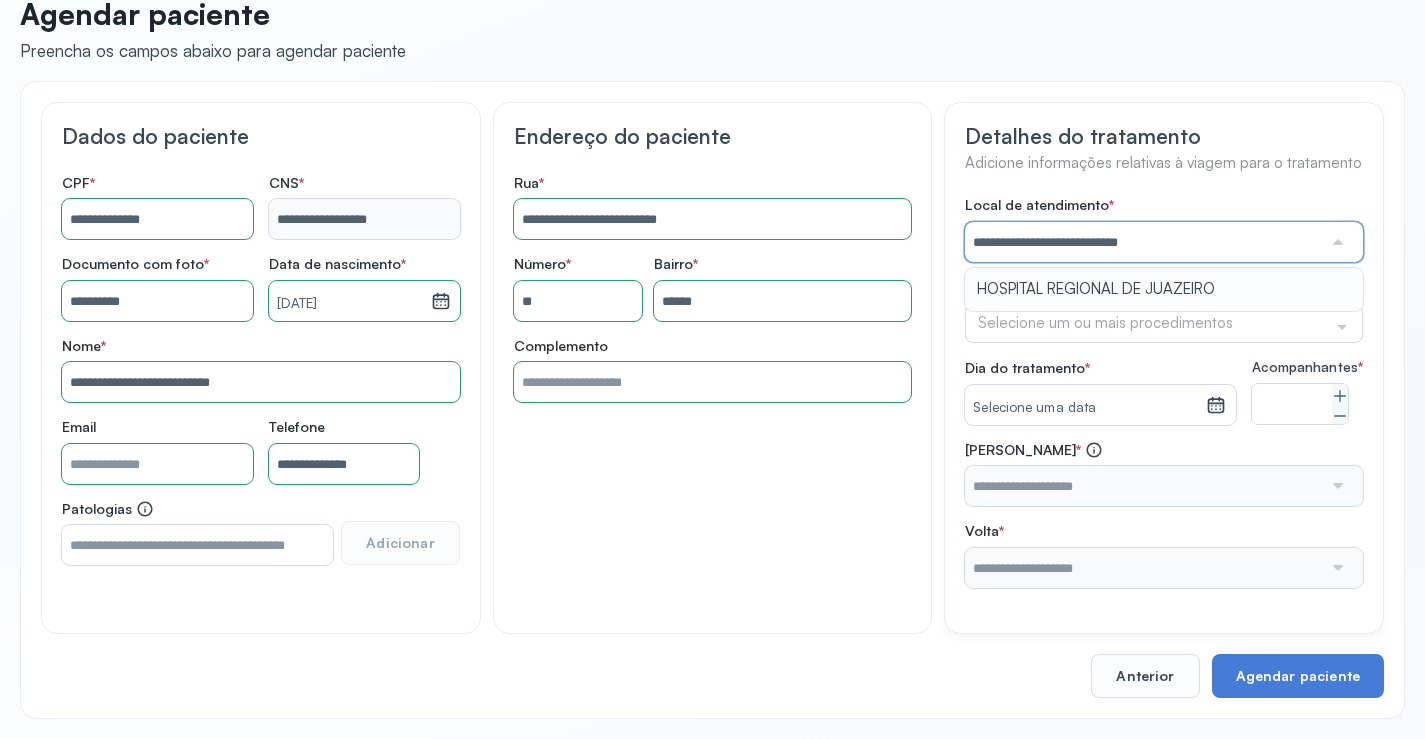 click on "**********" at bounding box center (1164, 392) 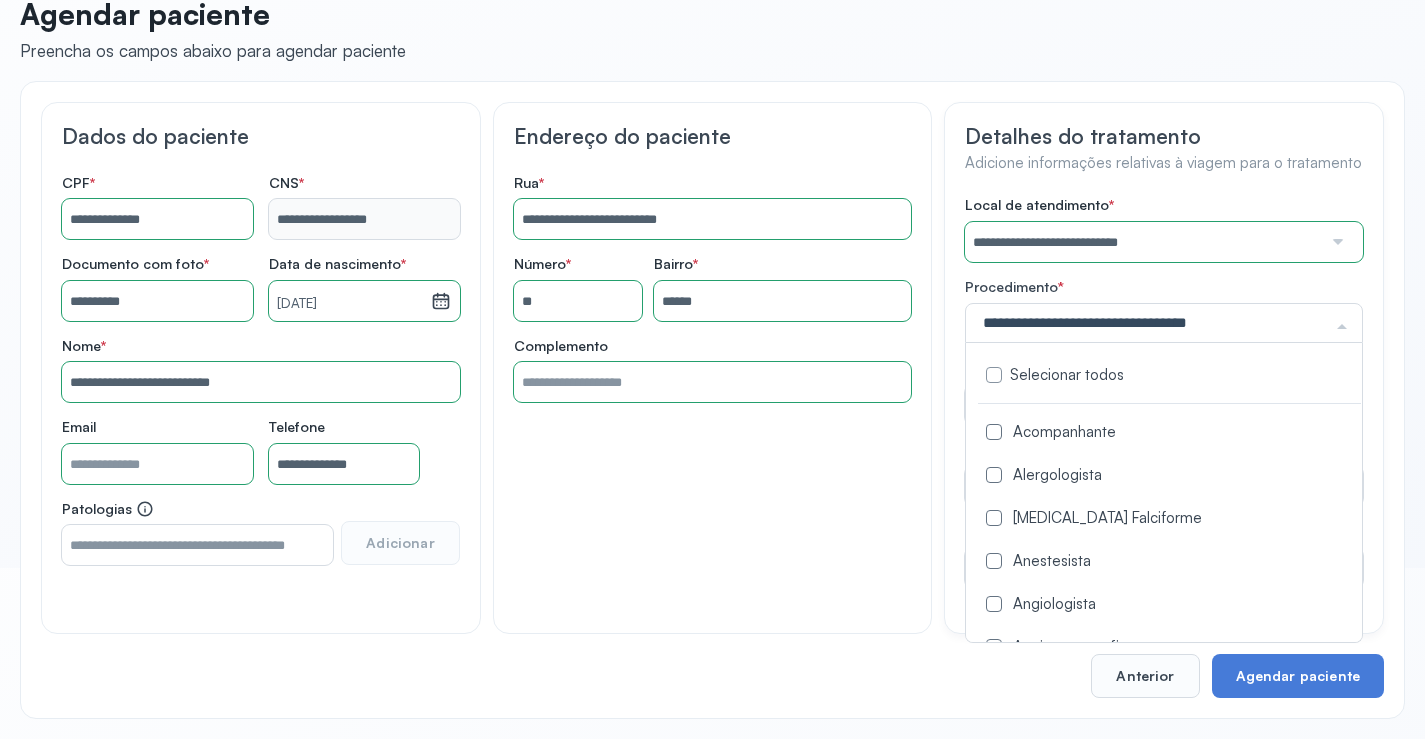 type on "*" 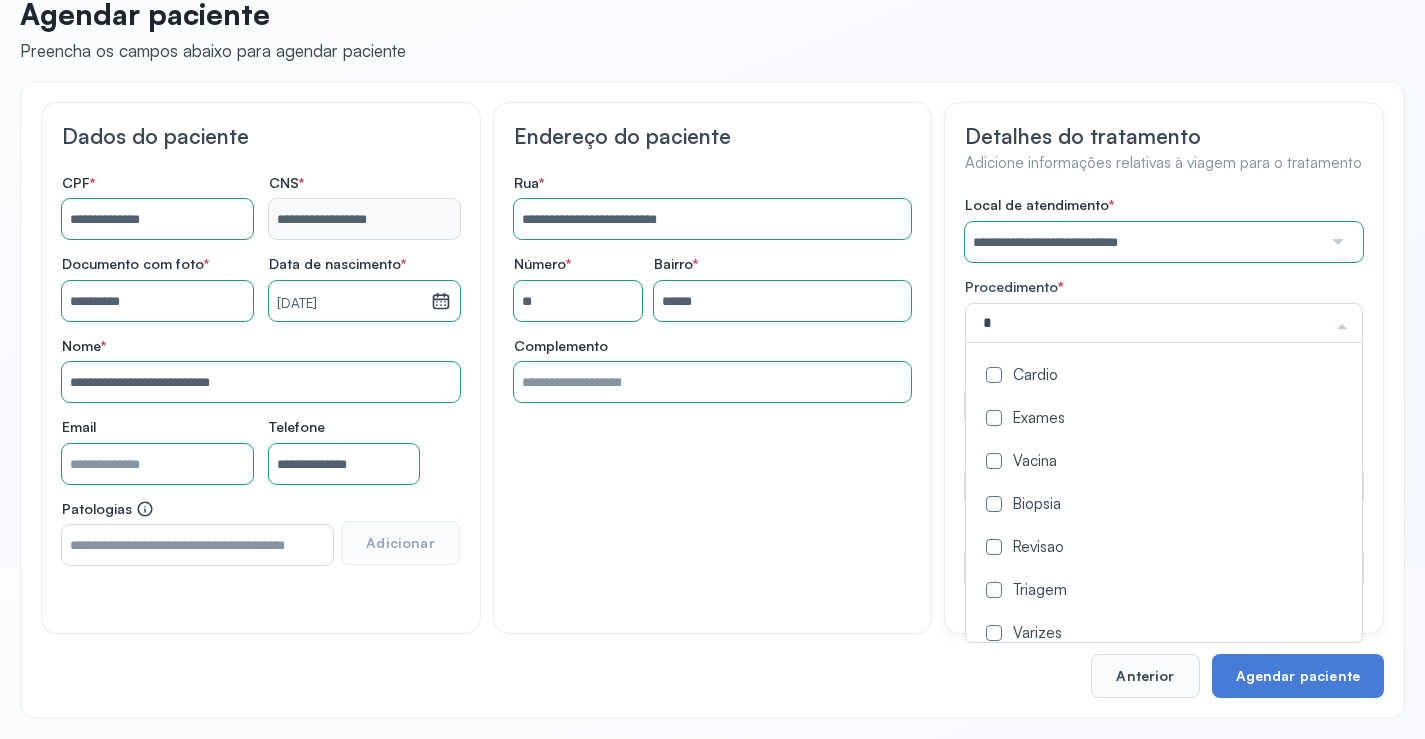 type 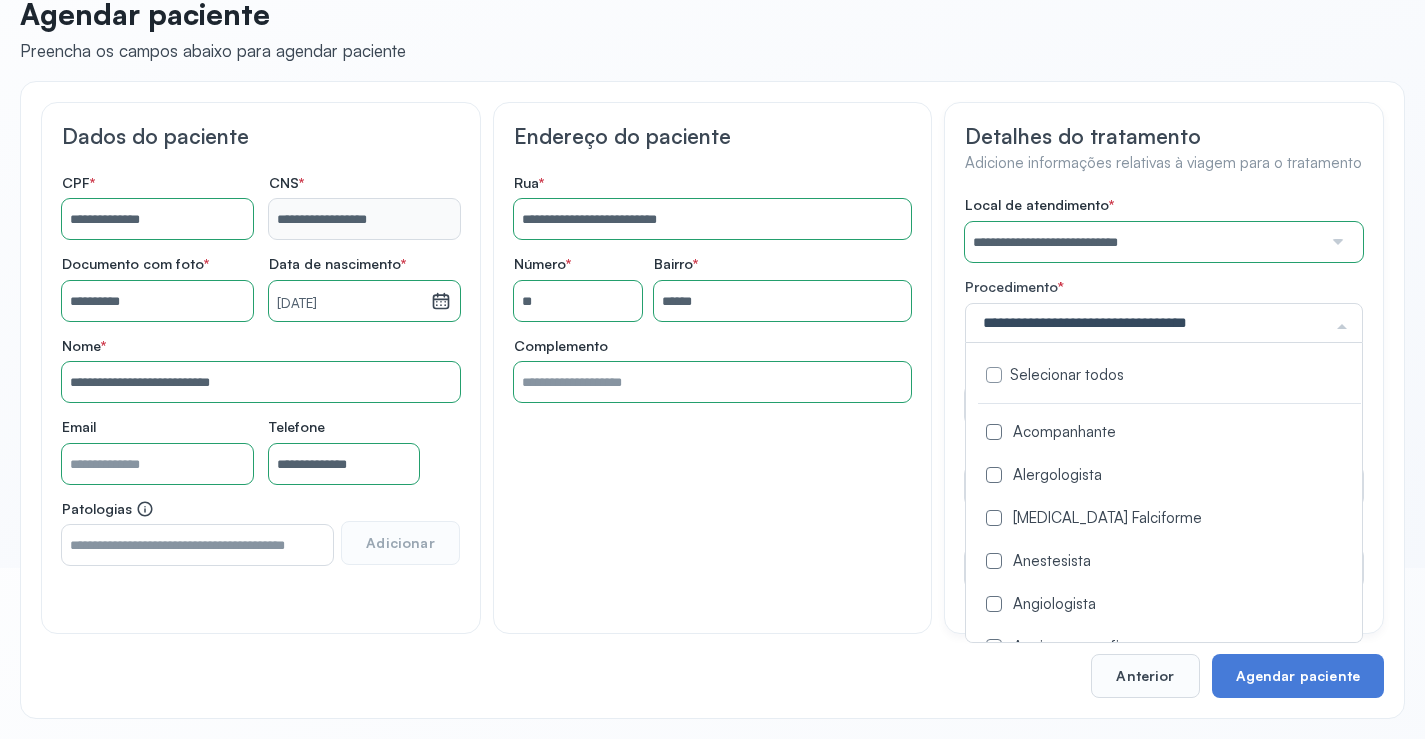 click at bounding box center [994, 432] 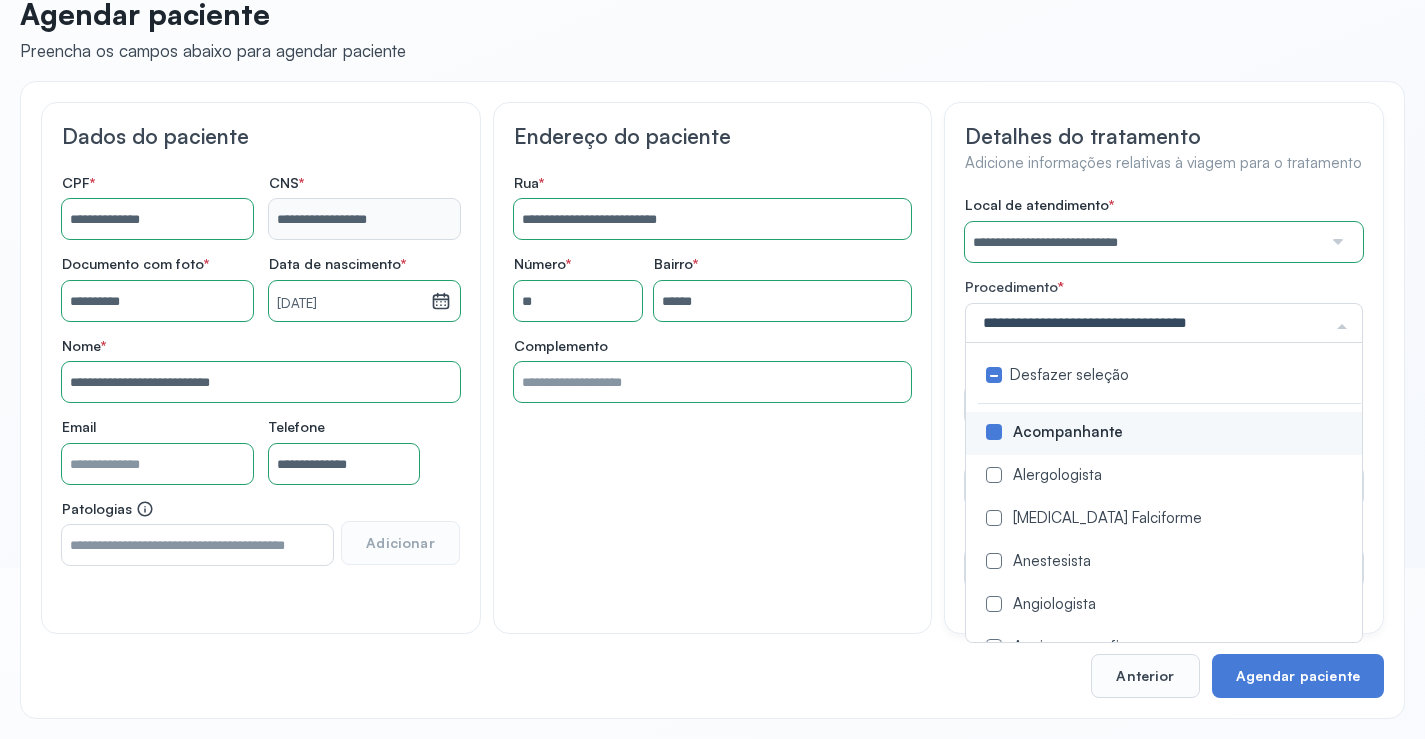 click on "**********" 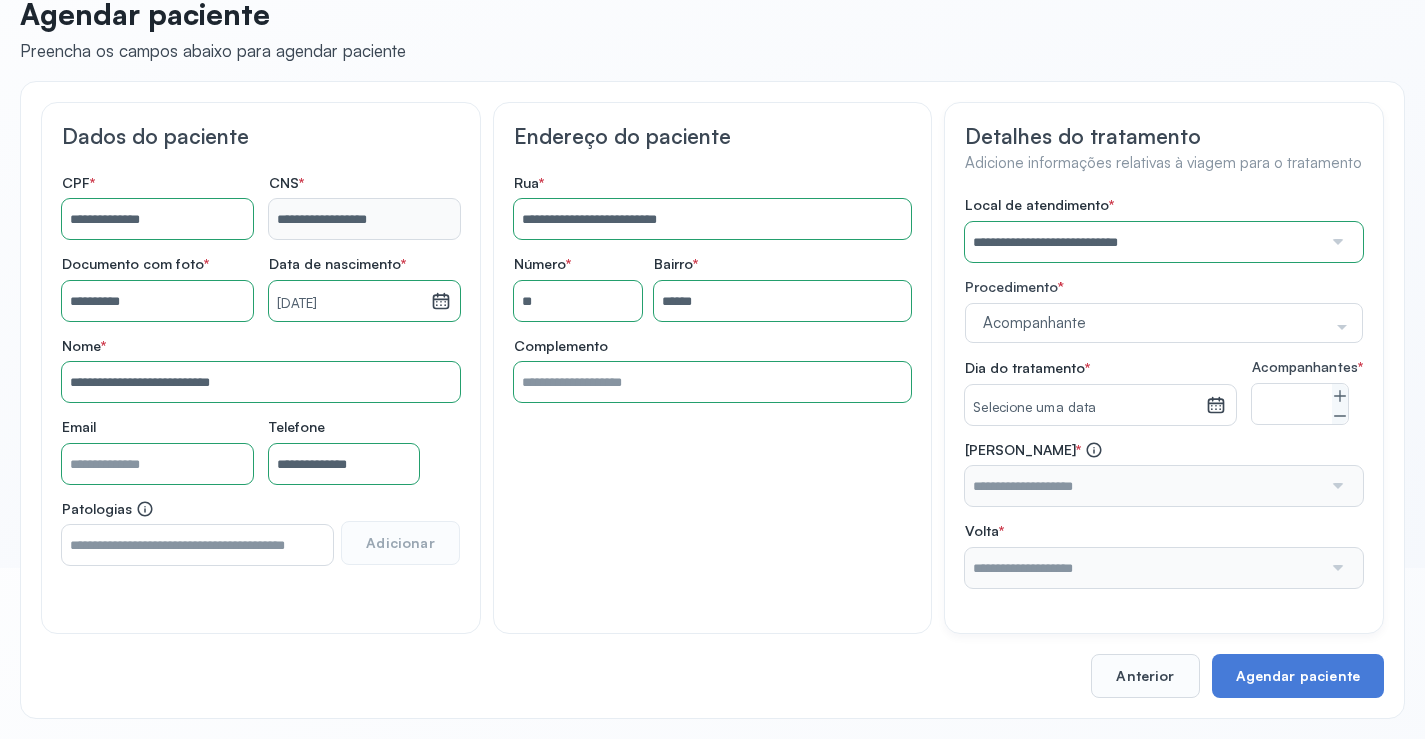 click on "Selecione uma data" at bounding box center (1085, 408) 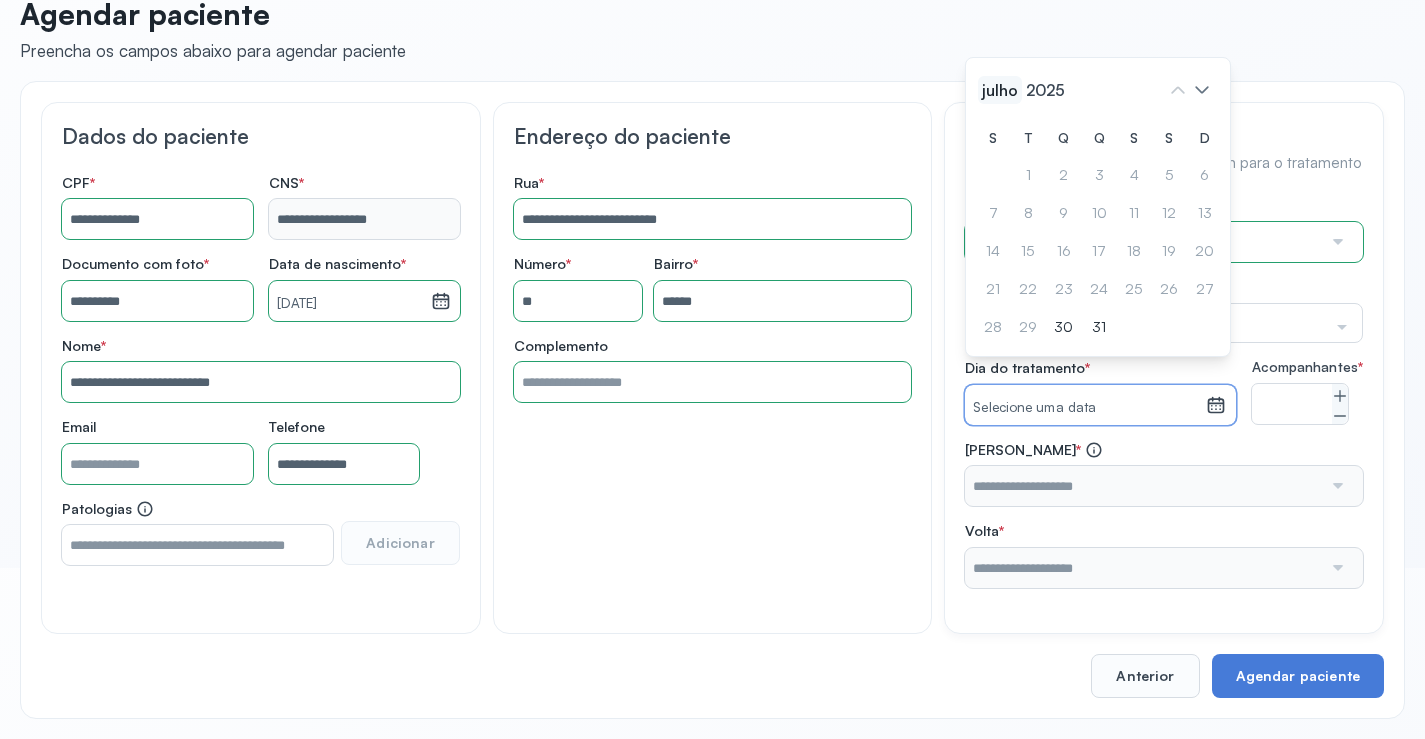 click on "julho" 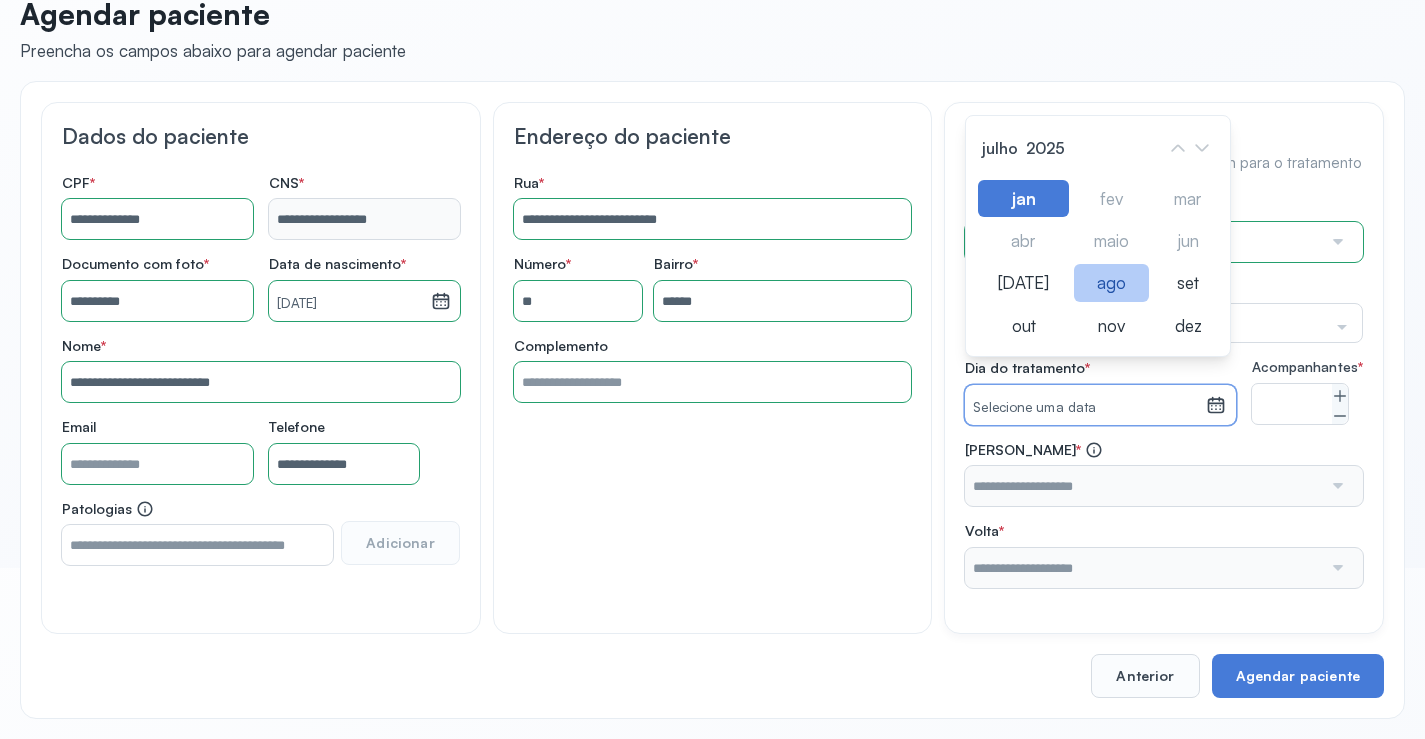 click on "ago" 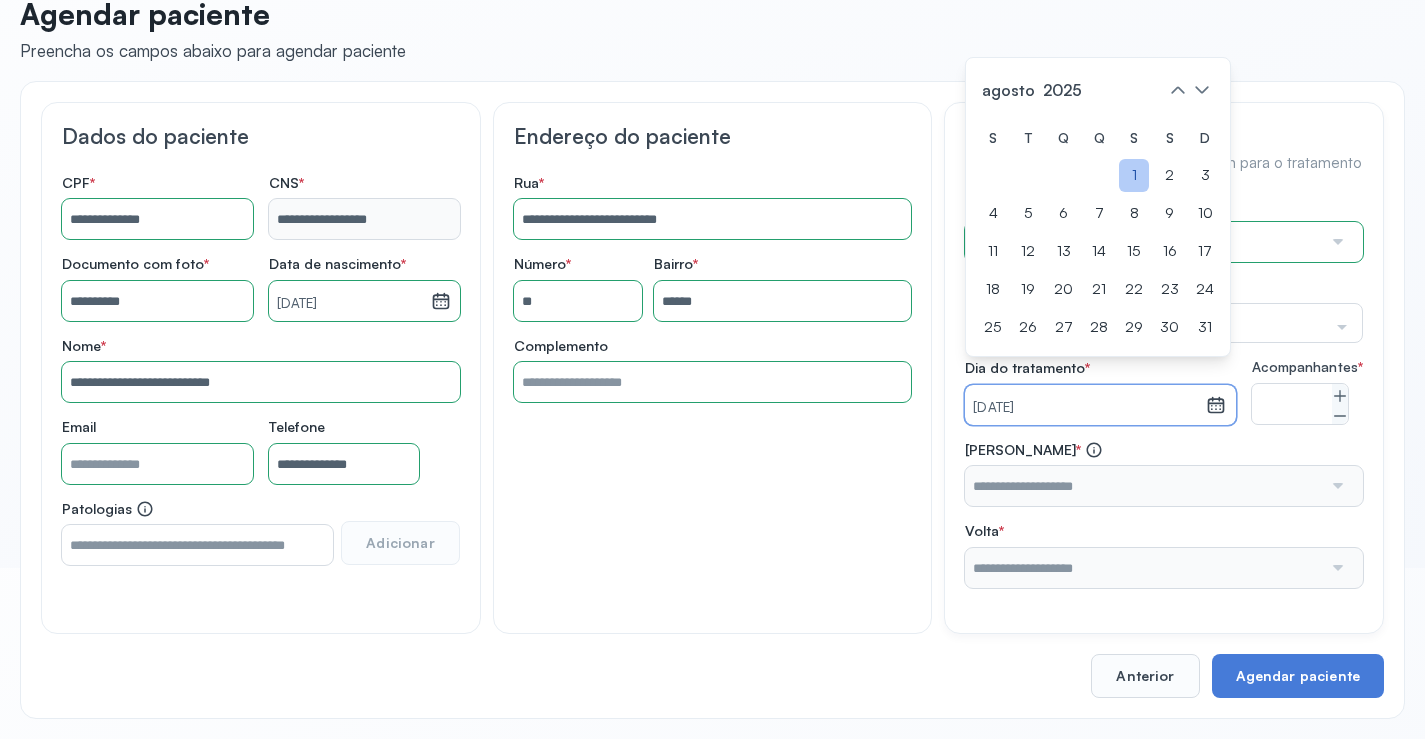 click on "1" 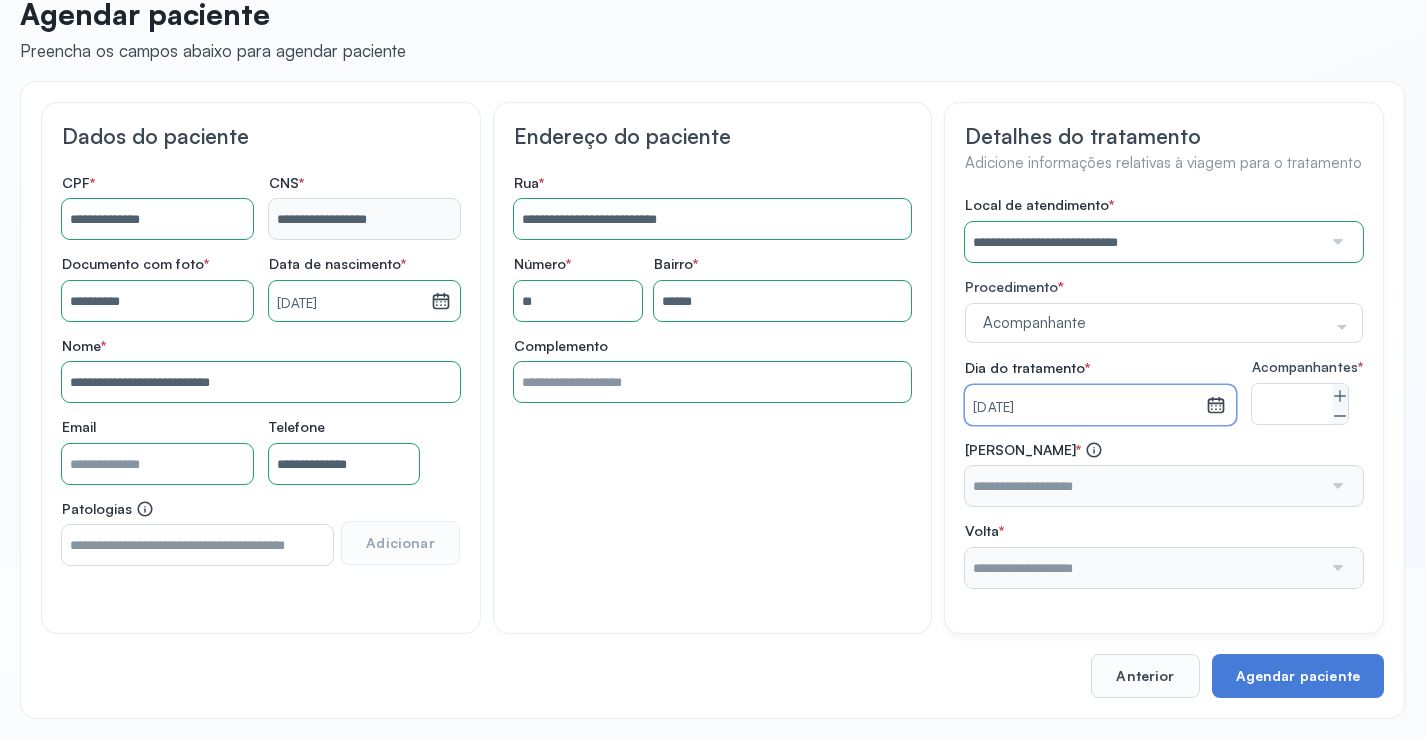 click at bounding box center [1143, 486] 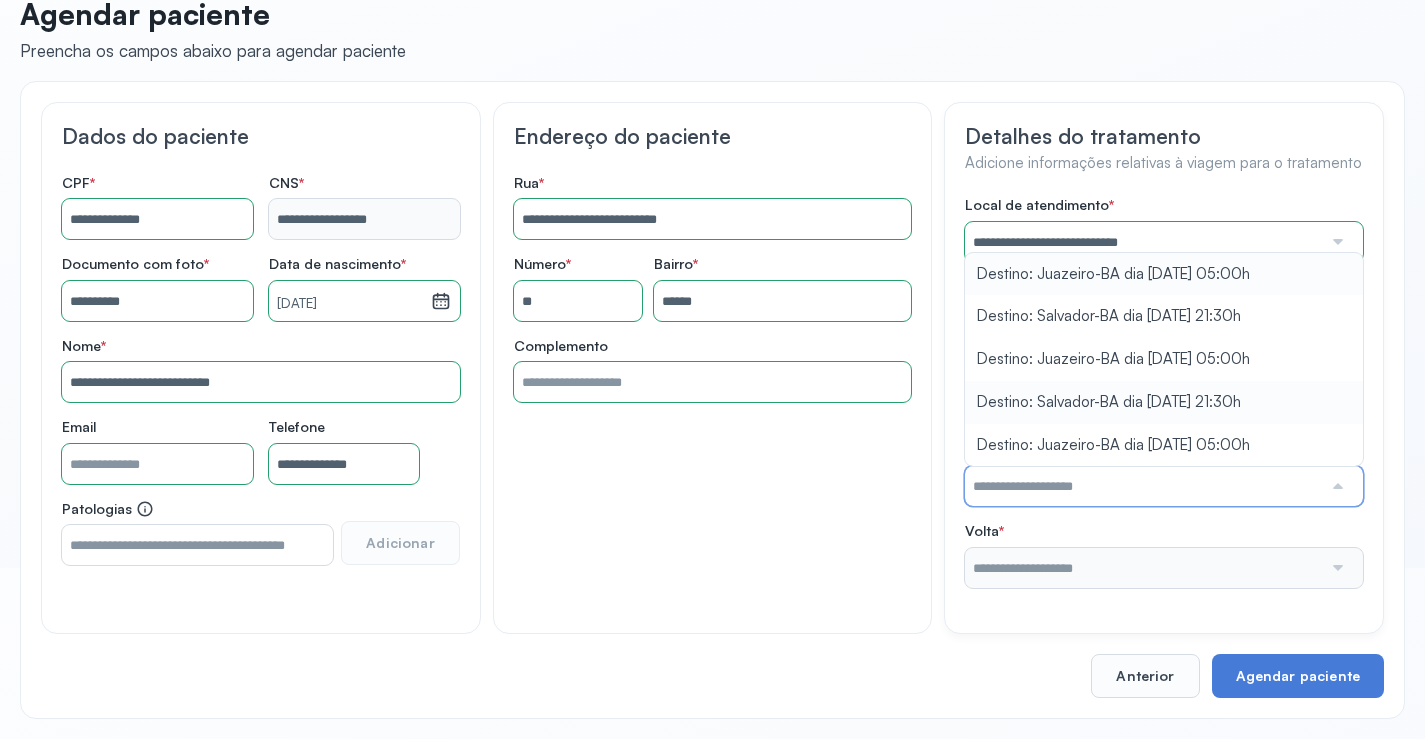 scroll, scrollTop: 186, scrollLeft: 0, axis: vertical 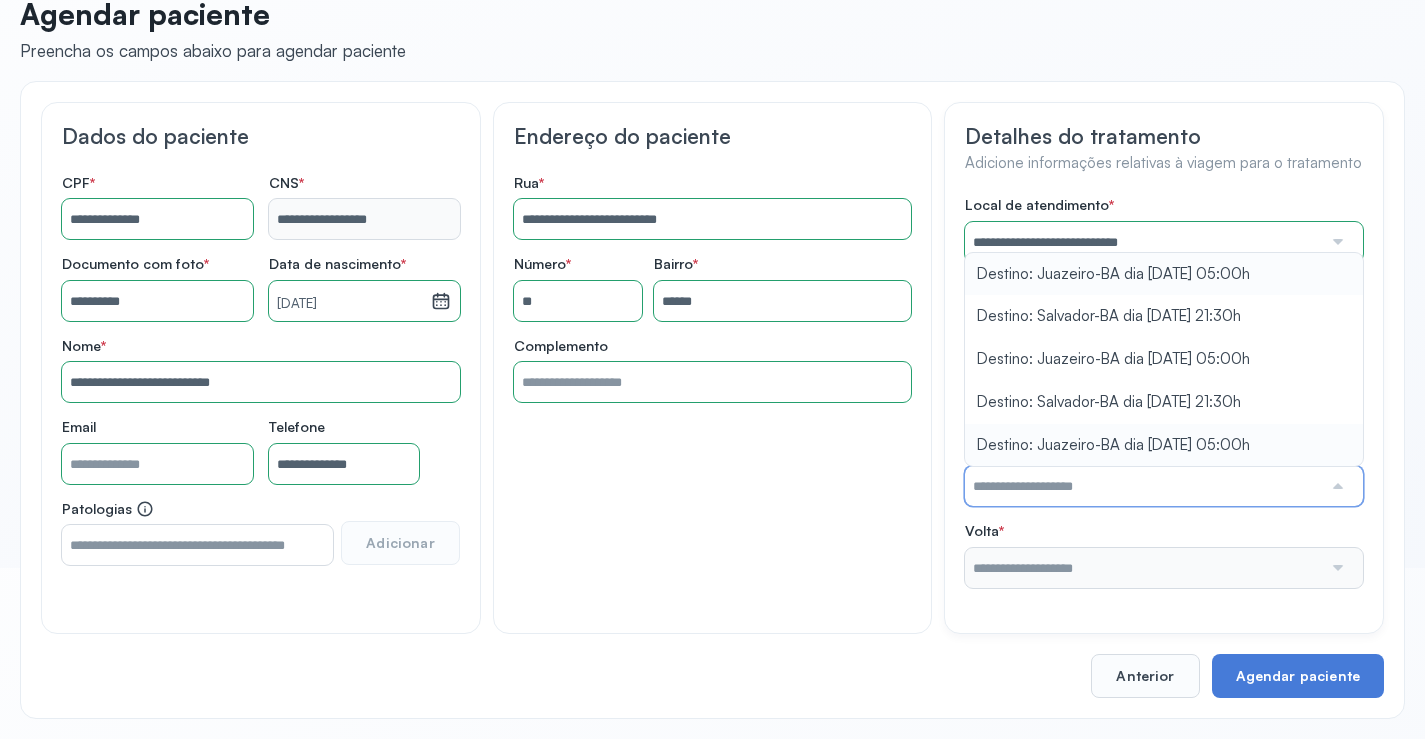 type on "**********" 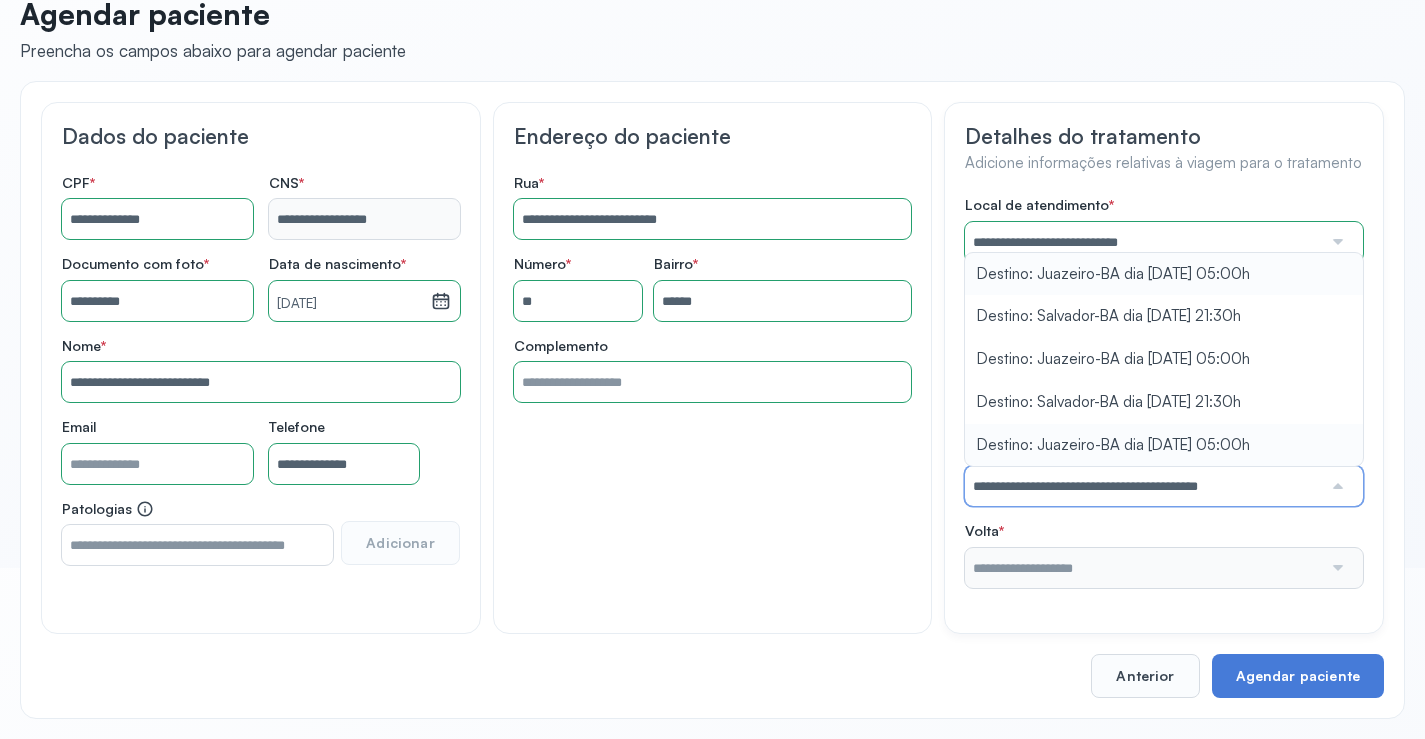 click on "**********" at bounding box center [1164, 474] 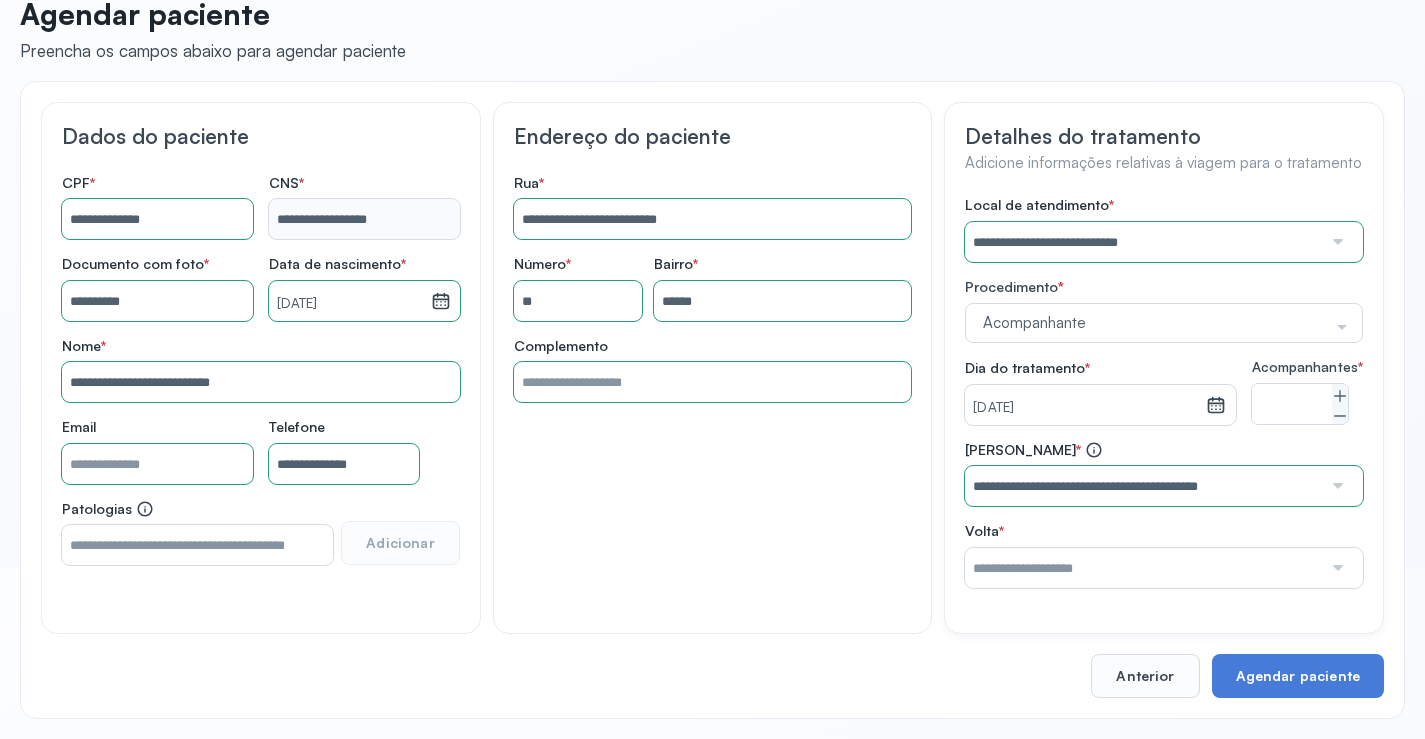 click at bounding box center [1143, 568] 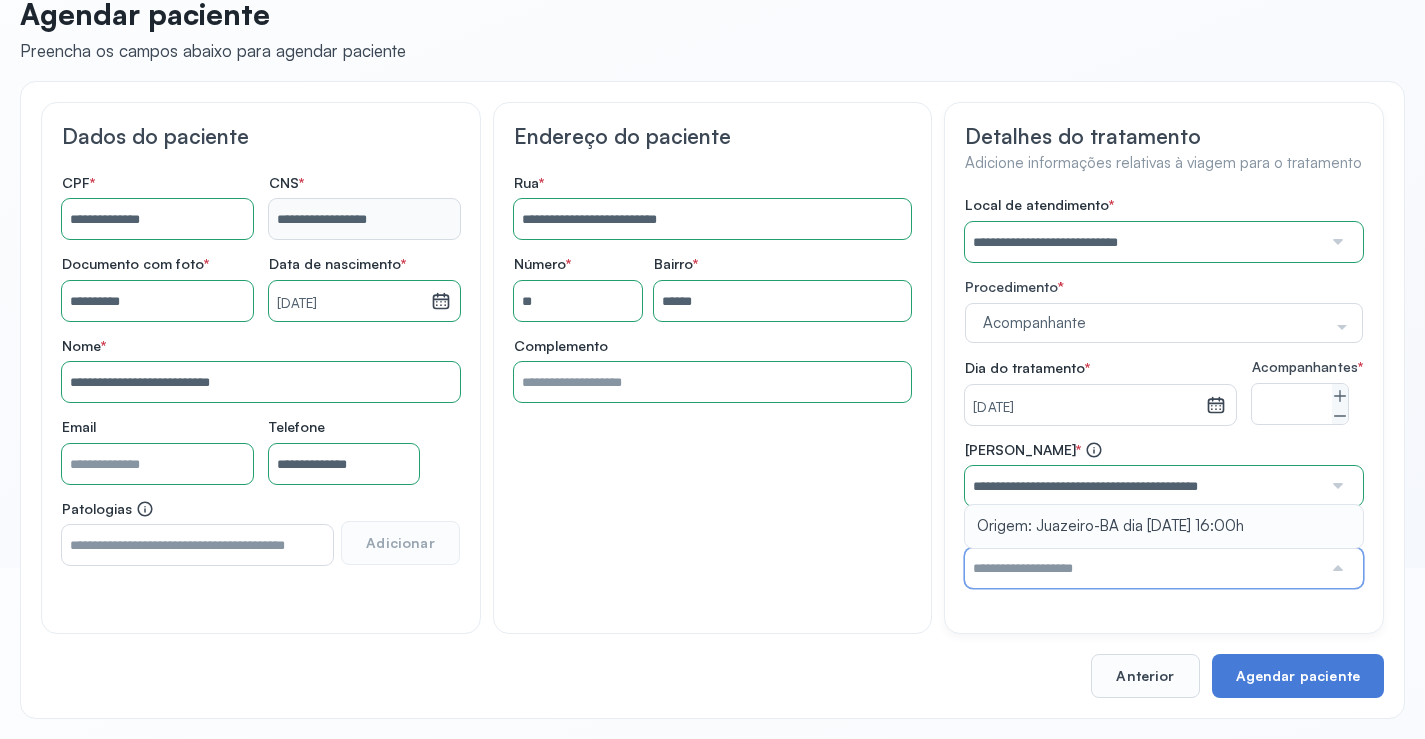 type on "**********" 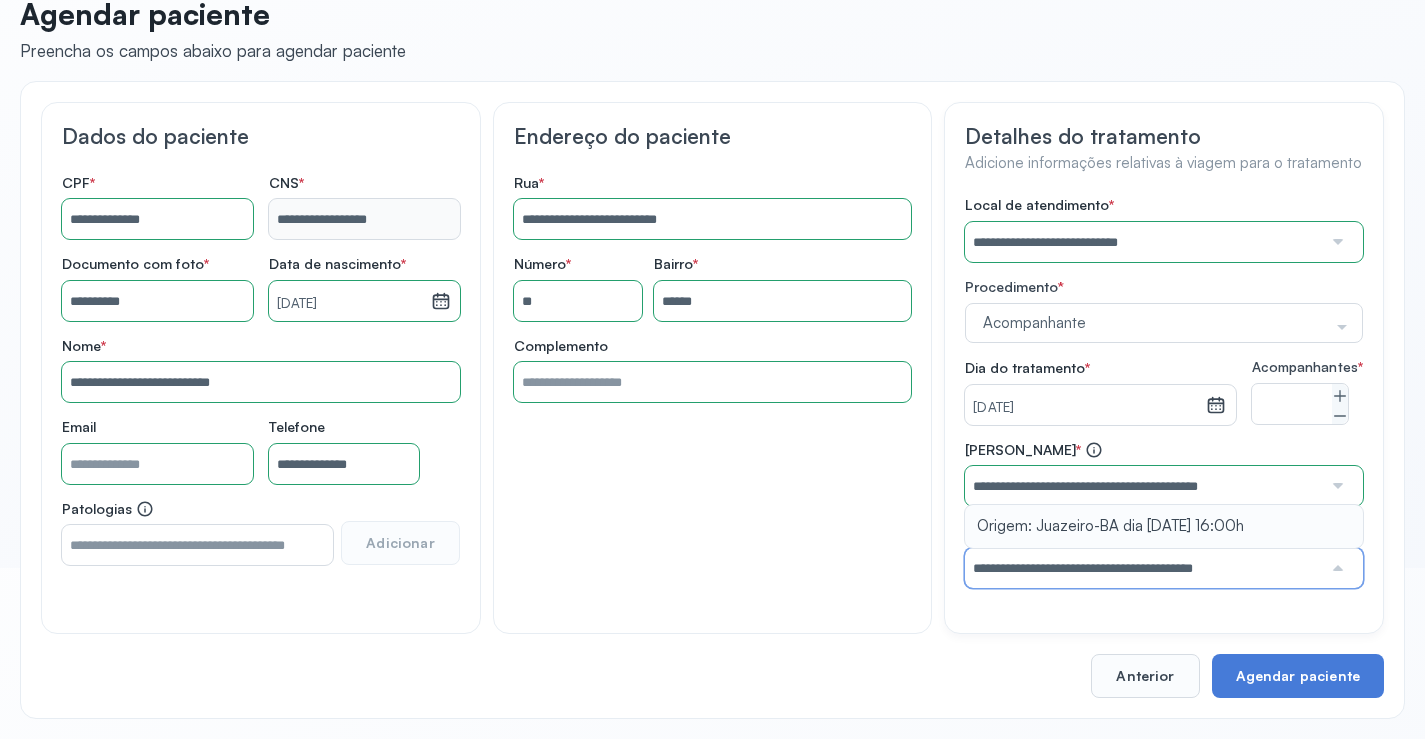 click on "**********" at bounding box center (1164, 514) 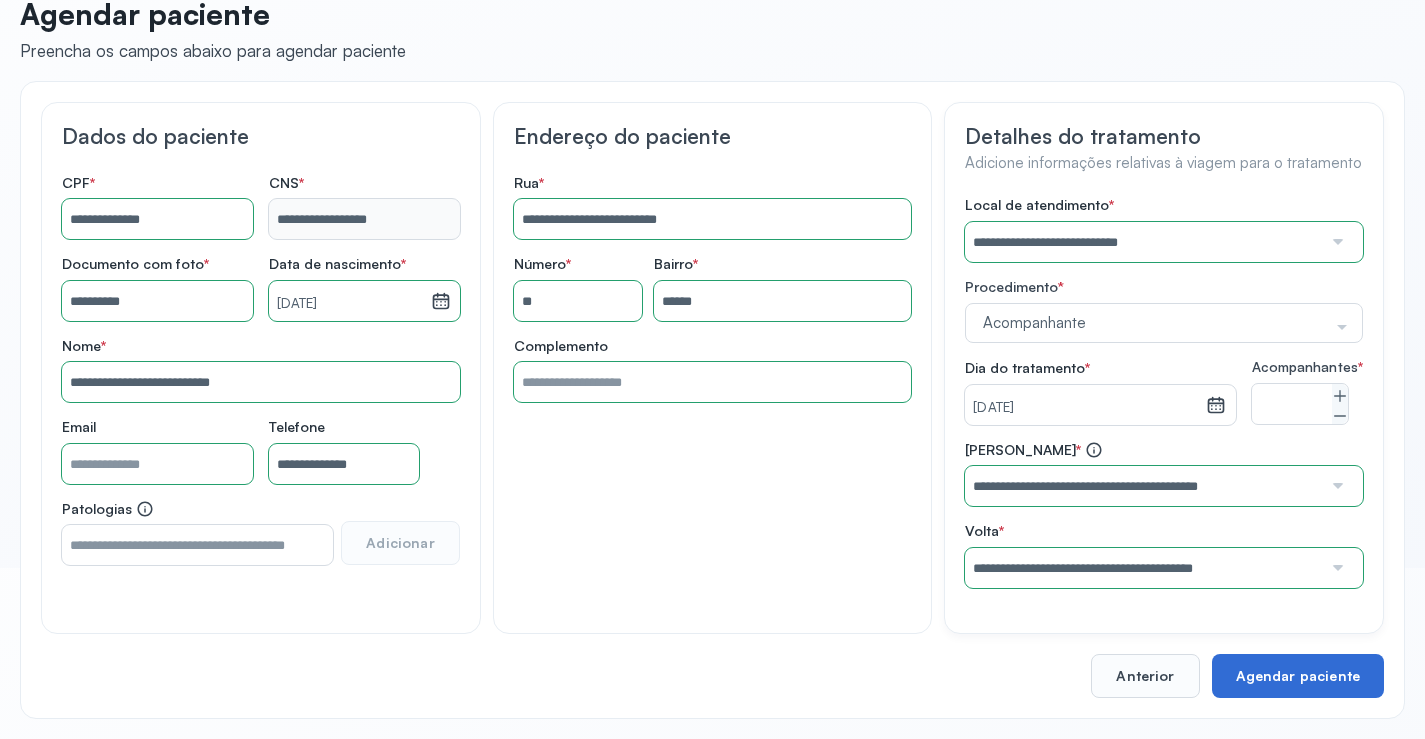 click on "Agendar paciente" at bounding box center (1298, 676) 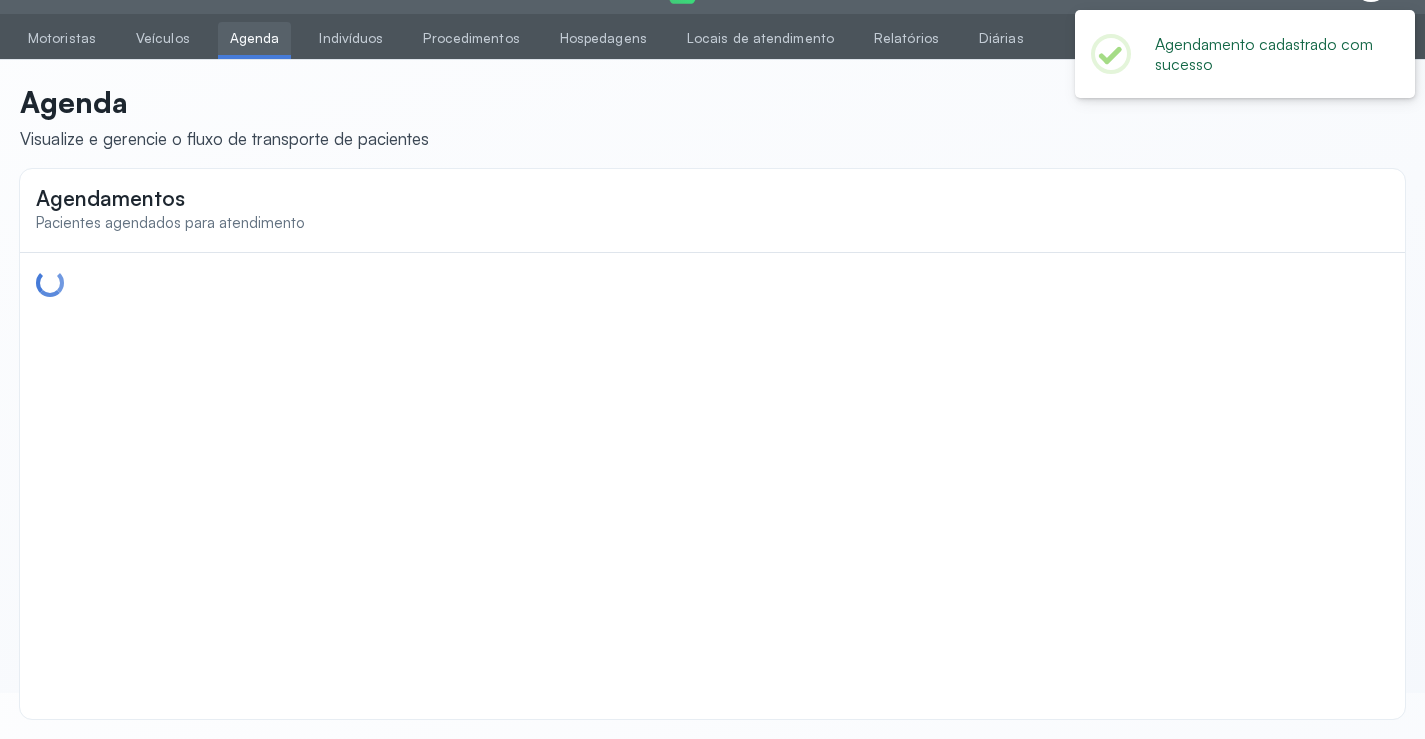 scroll, scrollTop: 44, scrollLeft: 0, axis: vertical 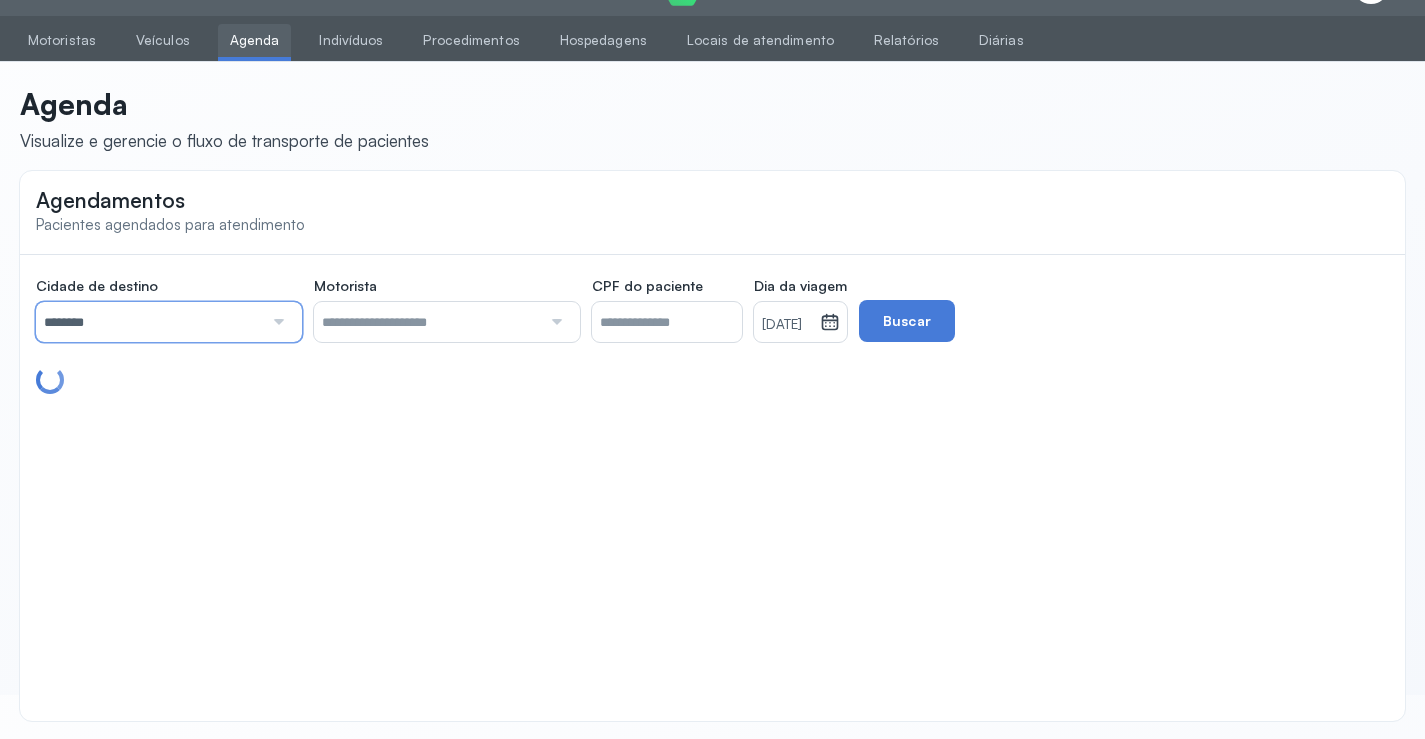 click on "********" at bounding box center [149, 322] 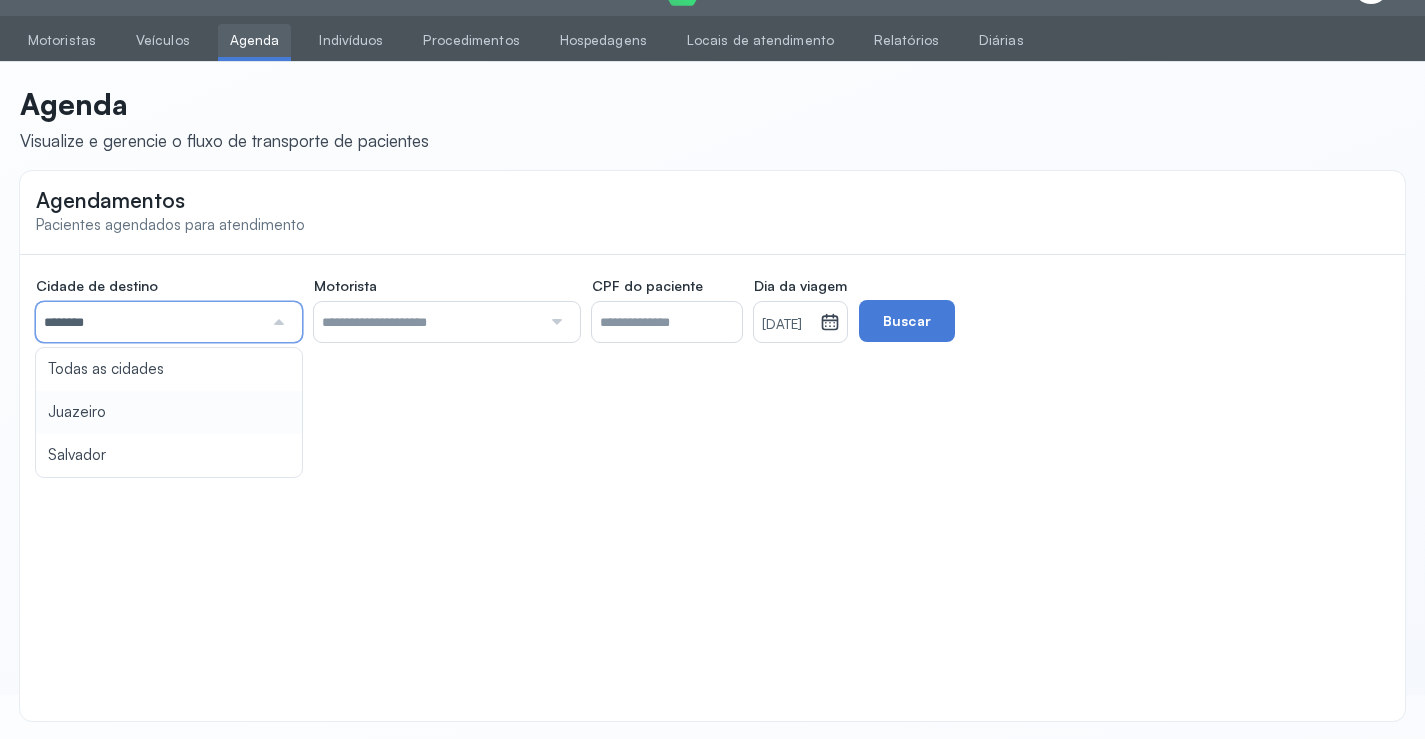 type on "********" 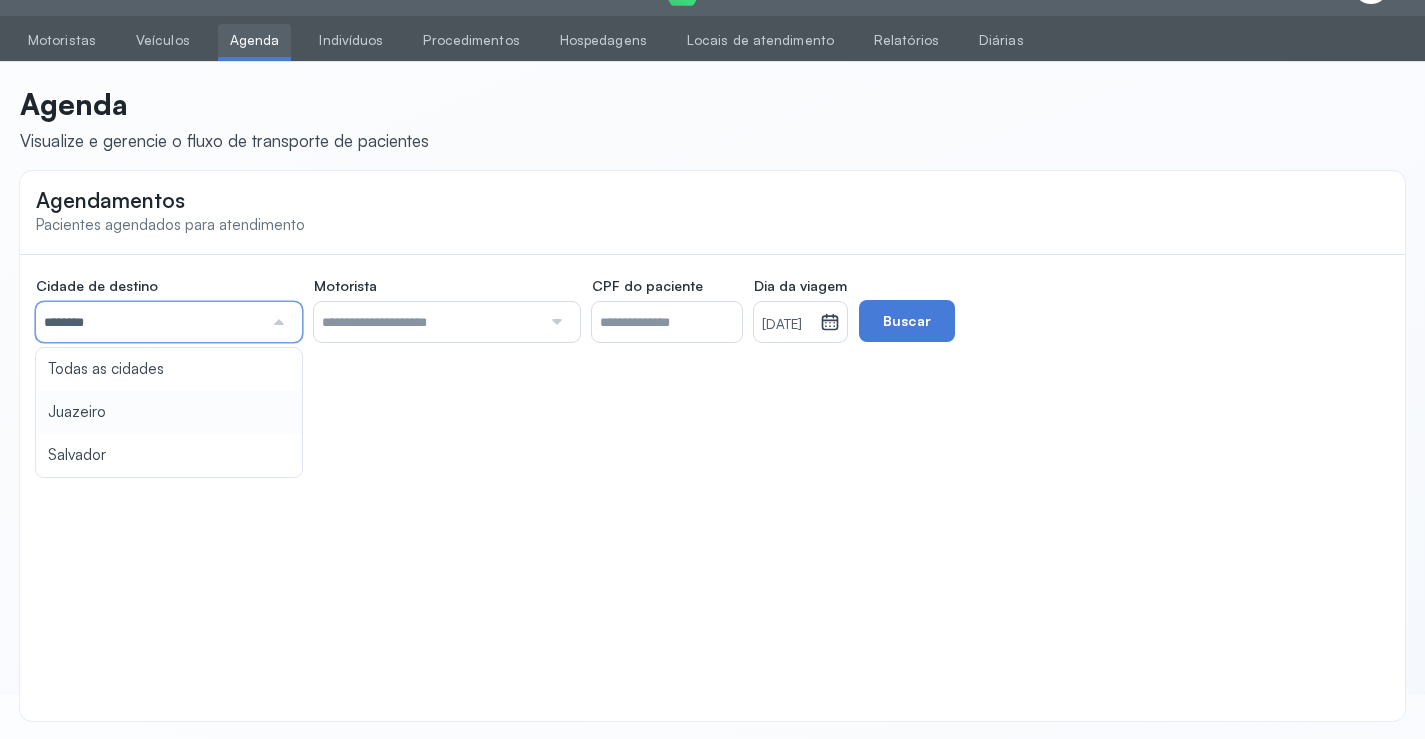 click on "Agendamentos Pacientes agendados para atendimento Cidade de destino  ******** Todas as cidades Juazeiro Salvador Motorista  Todos os motoristas Diego dos Santos Edevon dos Santos Souza Edevon dos Santos Souza Elto Lima de Almeida Genivaldo Rodrigues da Silva Jozenilson Santos da Silva CPF do paciente  Dia da viagem  03/08/2025 agosto 2025 S T Q Q S S D 1 2 3 4 5 6 7 8 9 10 11 12 13 14 15 16 17 18 19 20 21 22 23 24 25 26 27 28 29 30 31 jan fev mar abr maio jun jul ago set out nov dez 2018 2019 2020 2021 2022 2023 2024 2025 2026 2027 2028 2029  Buscar" at bounding box center (712, 446) 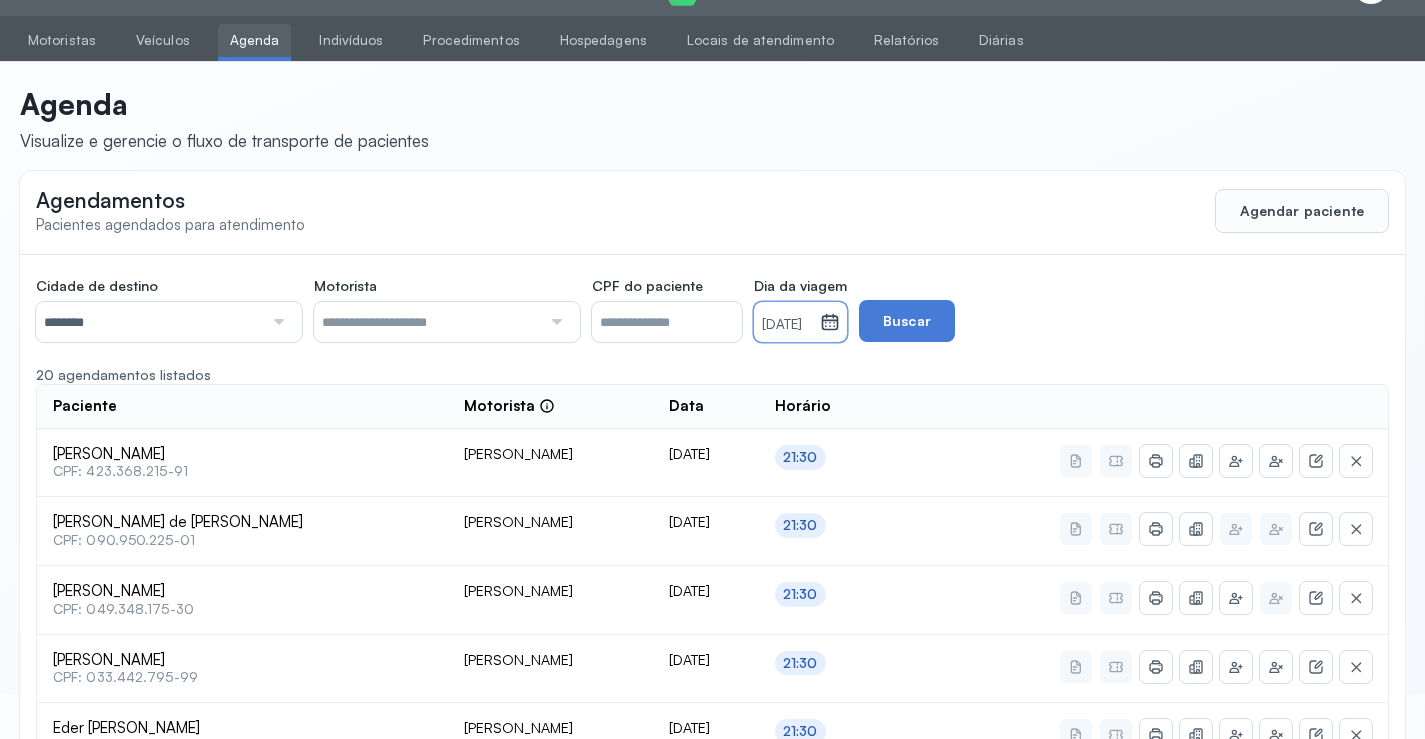 click on "03/08/2025" at bounding box center [787, 325] 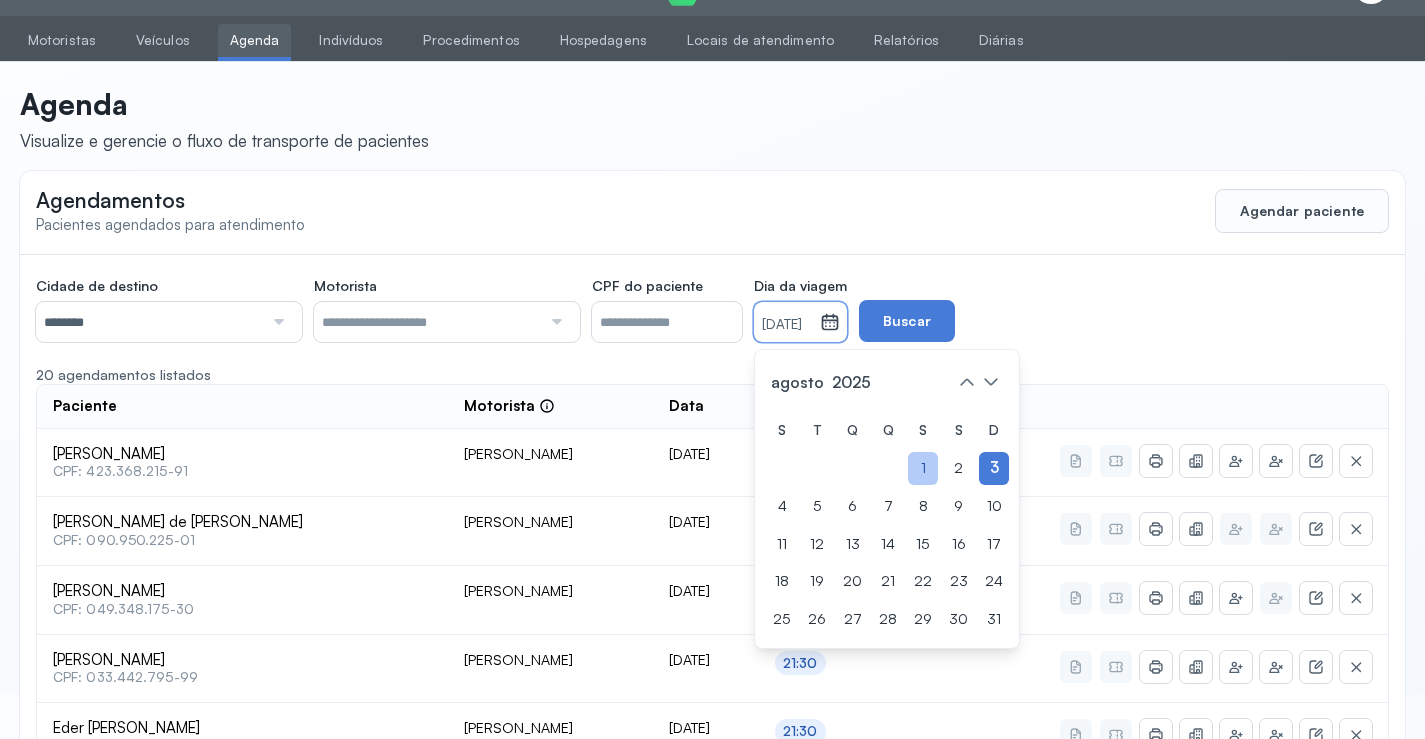click on "1" 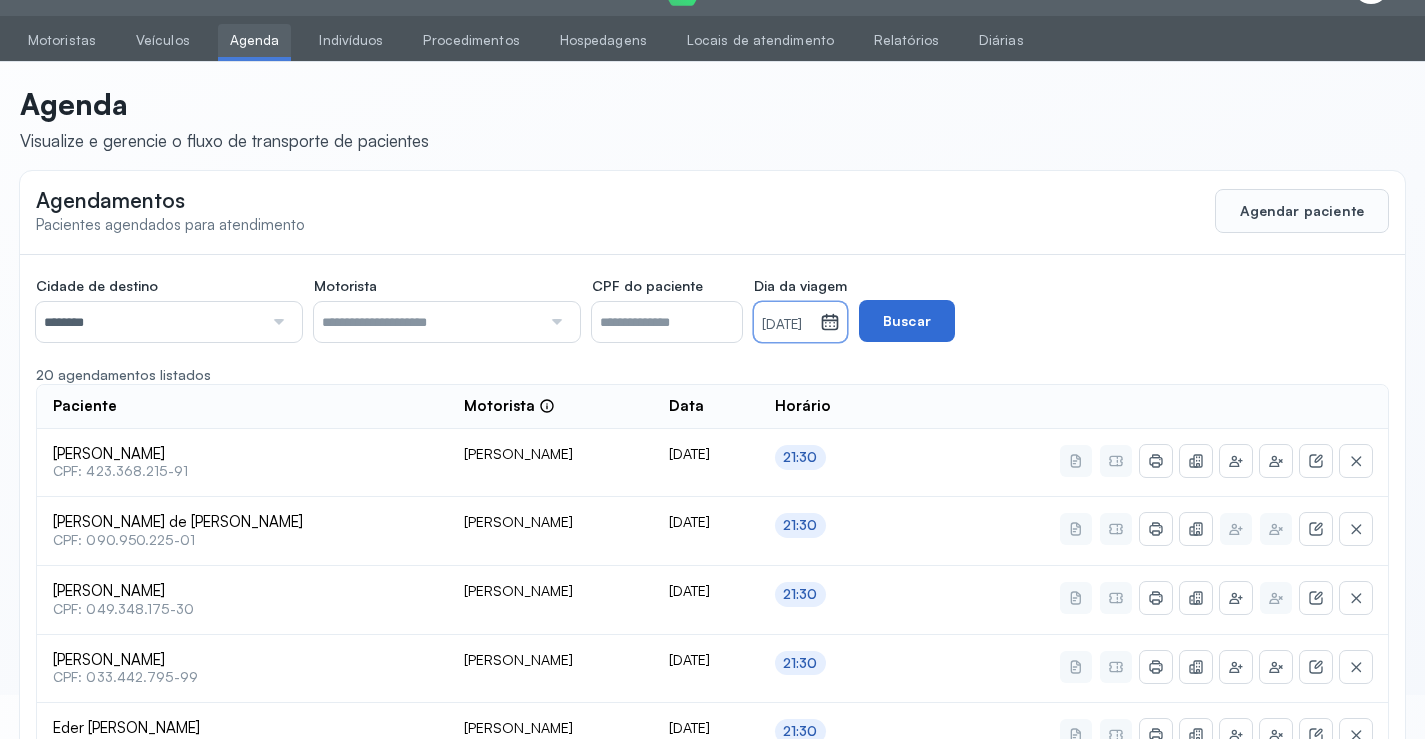 click on "Buscar" at bounding box center [907, 321] 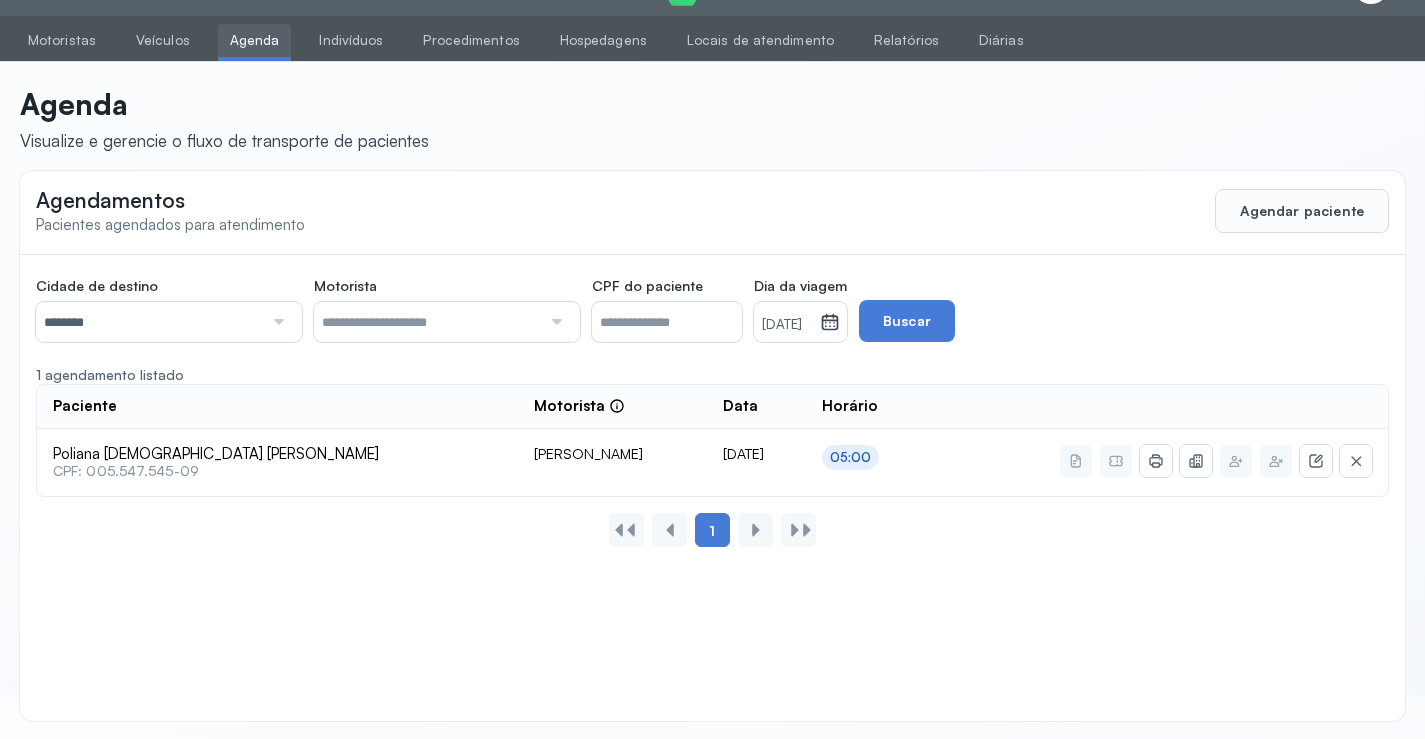 scroll, scrollTop: 0, scrollLeft: 0, axis: both 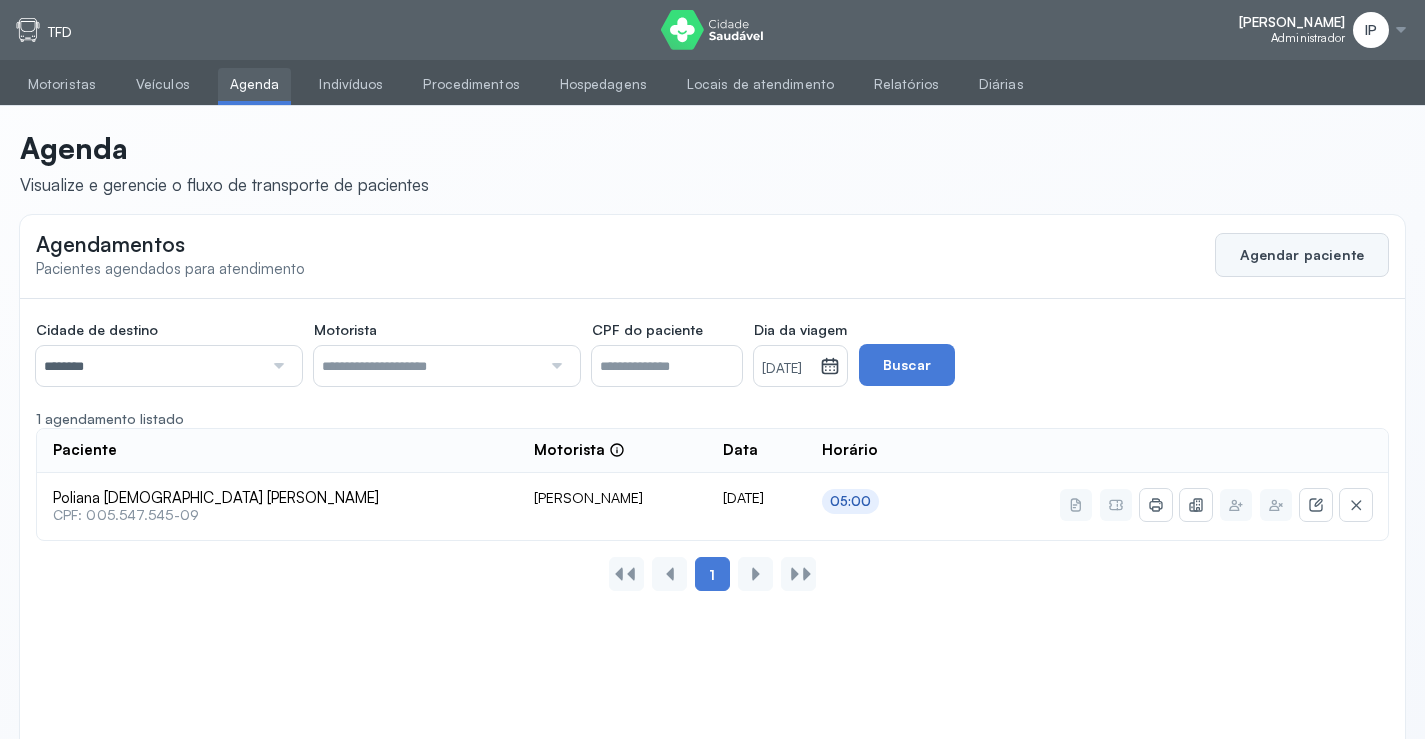 click on "Agendar paciente" 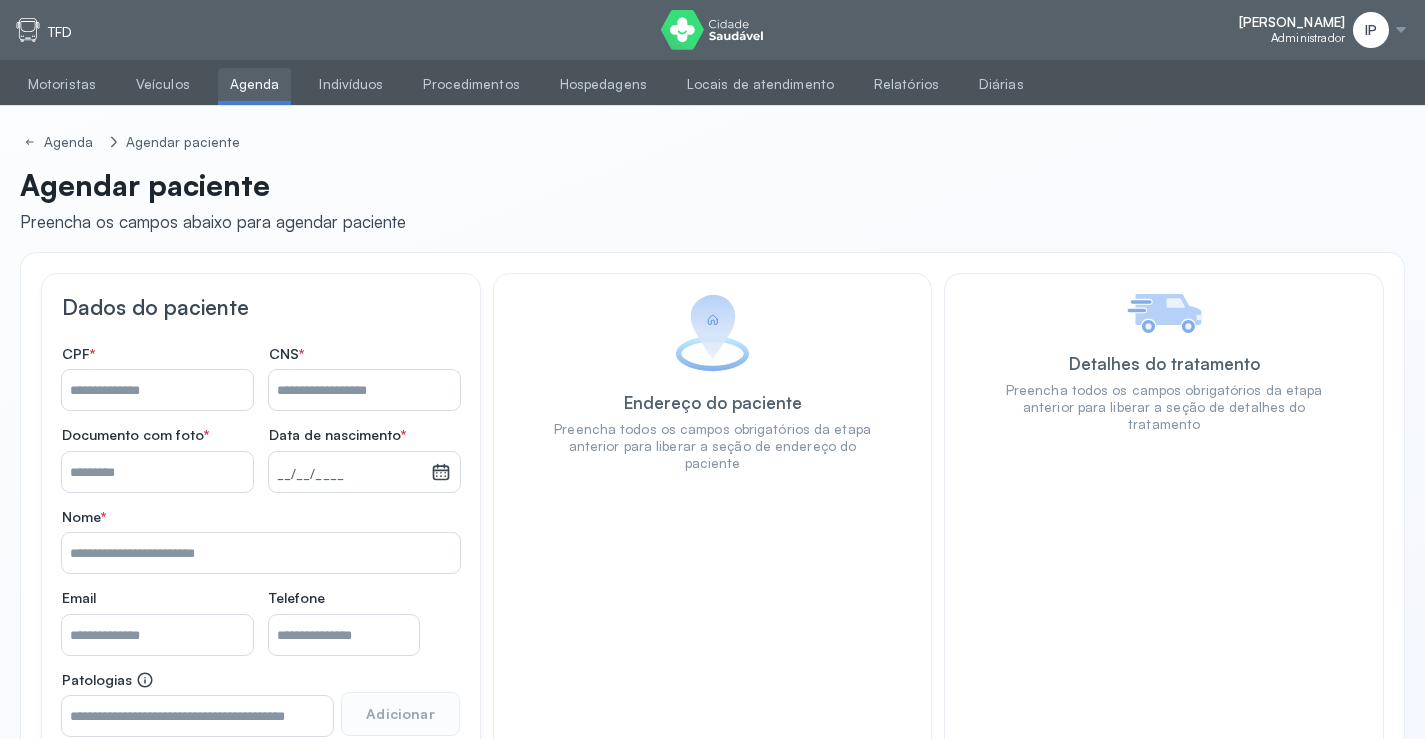 click on "Nome   *" at bounding box center [364, 390] 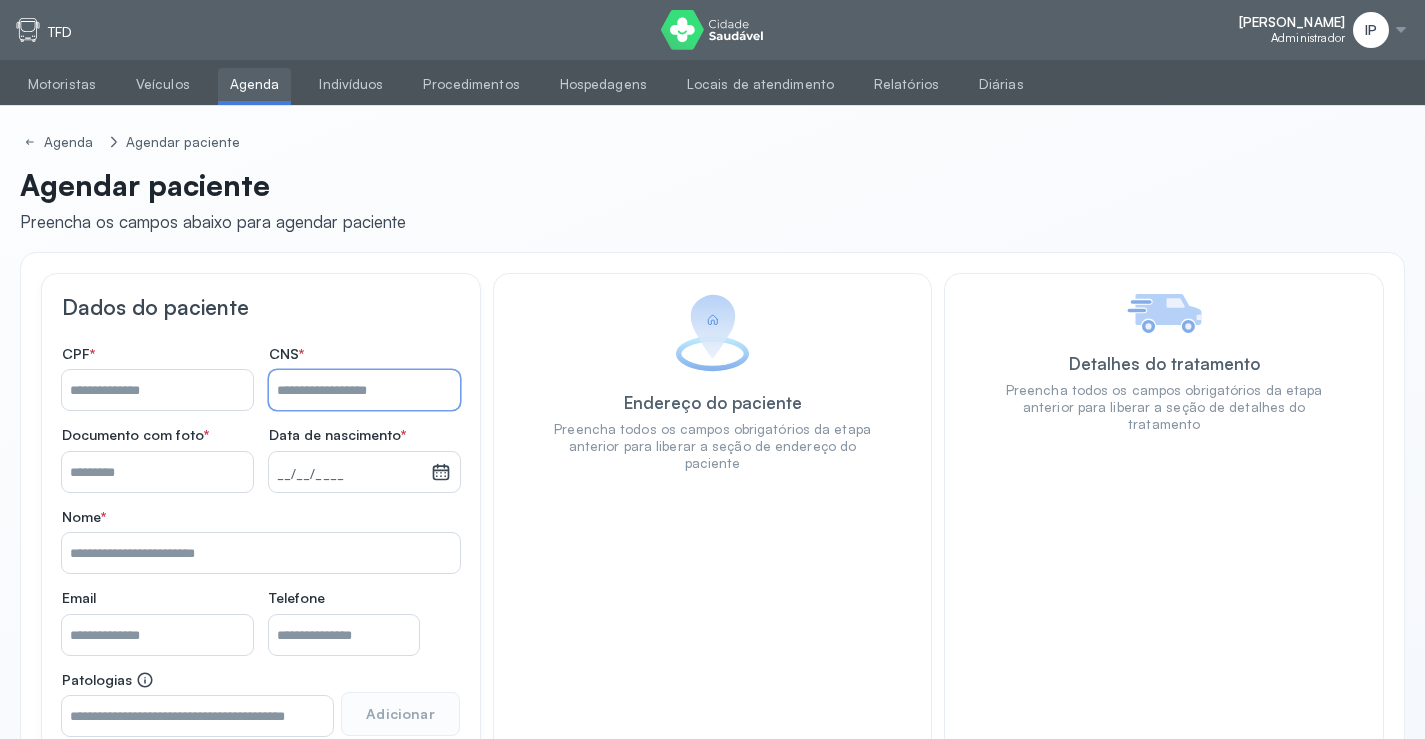 type on "*" 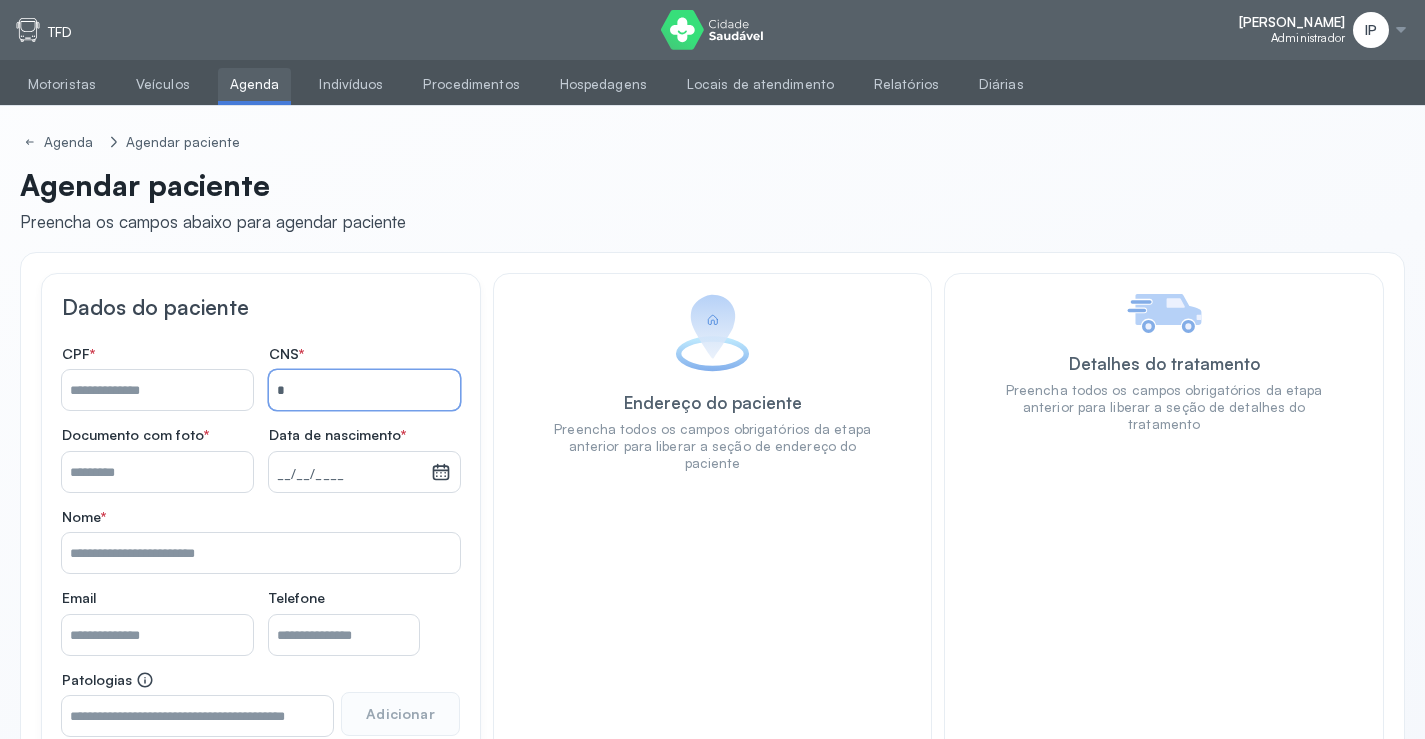 type 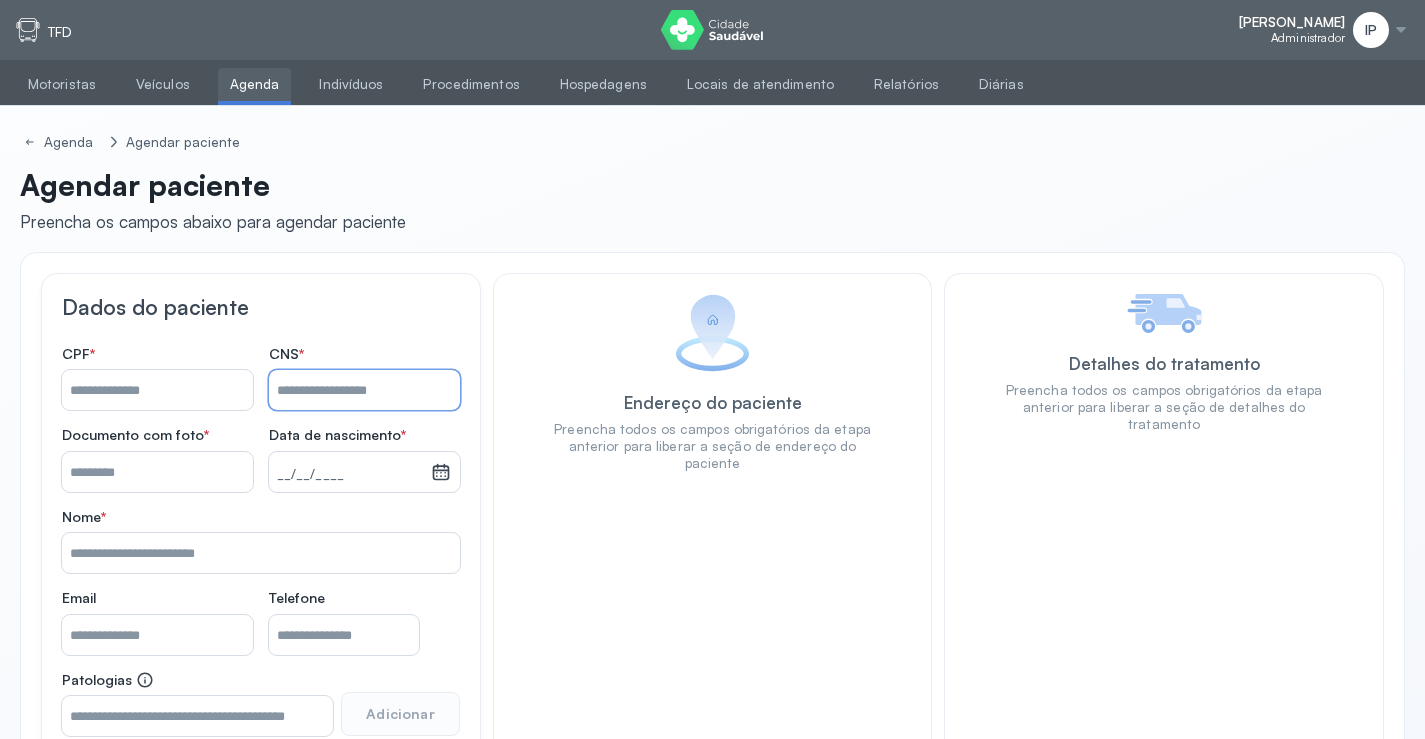 click on "Nome   *" at bounding box center [157, 390] 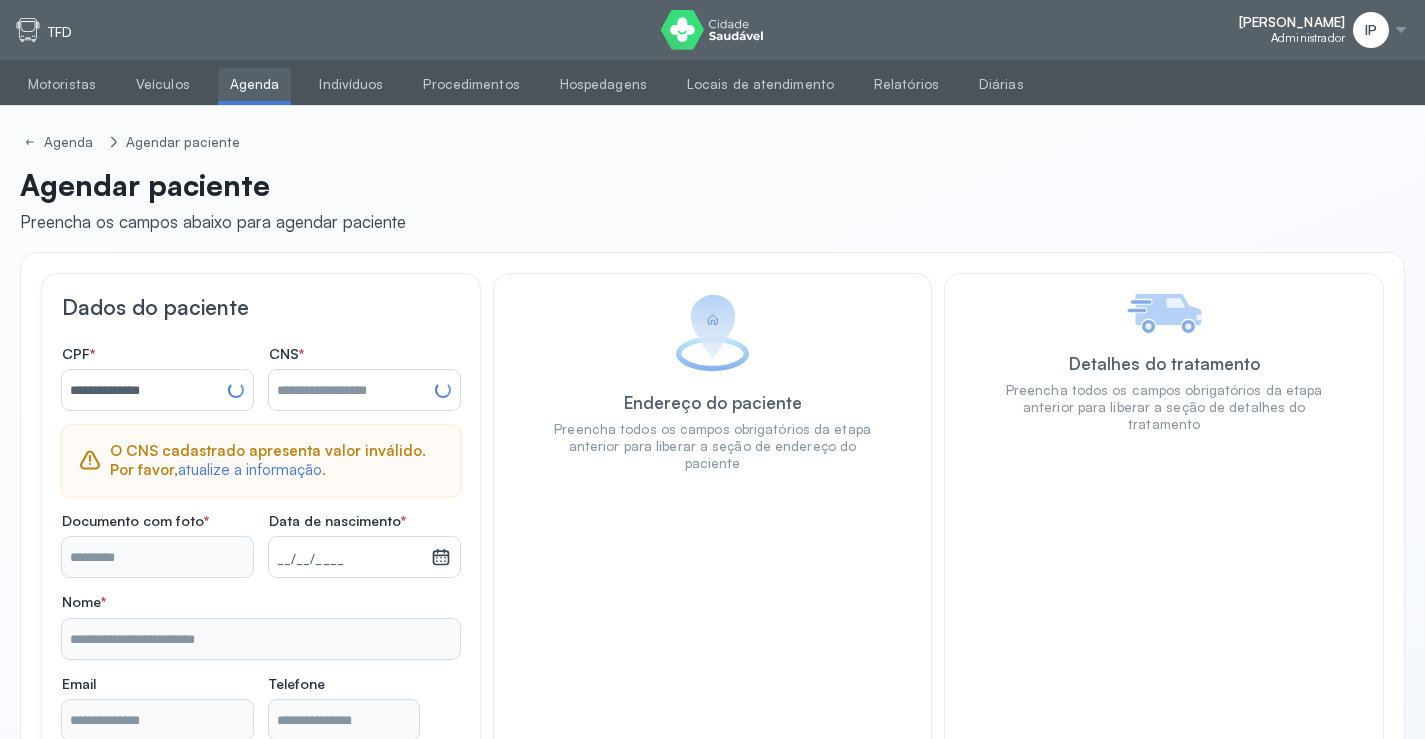 type on "**********" 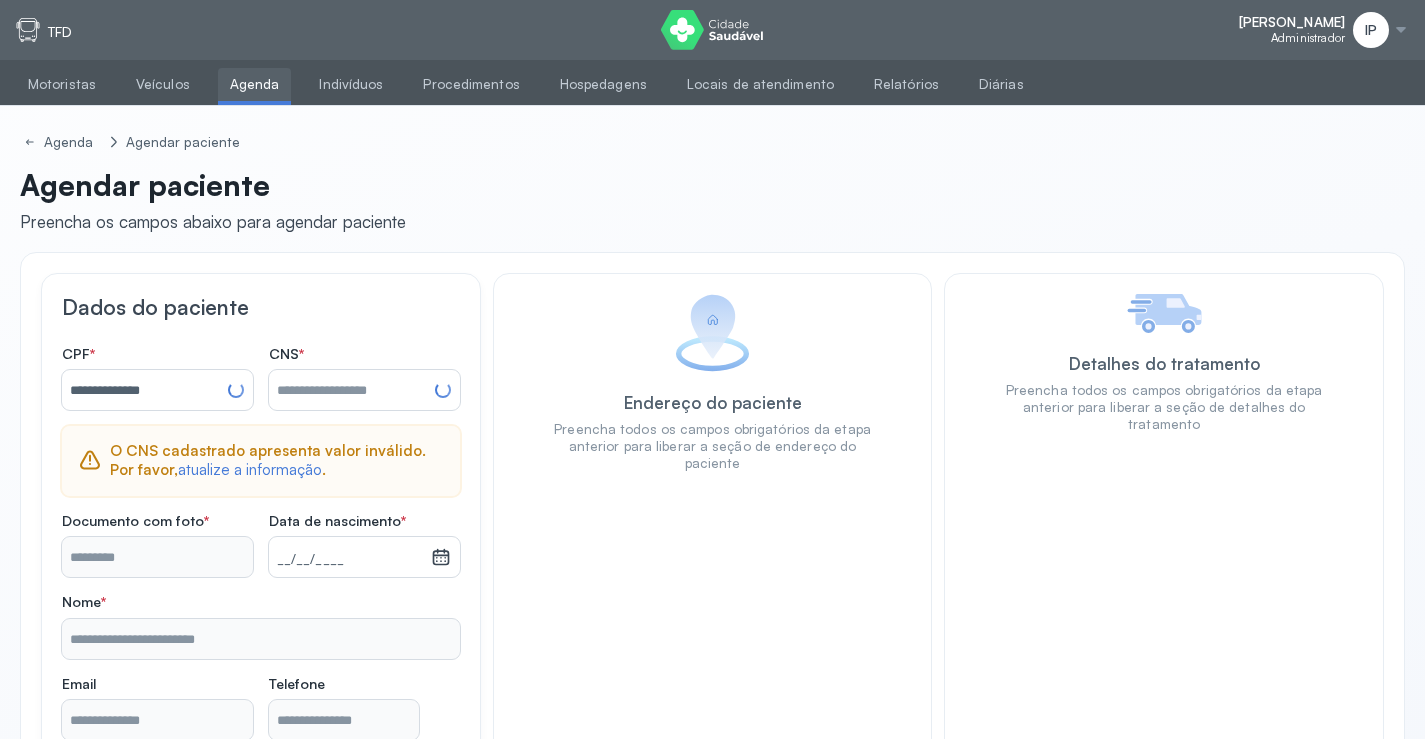 type on "**********" 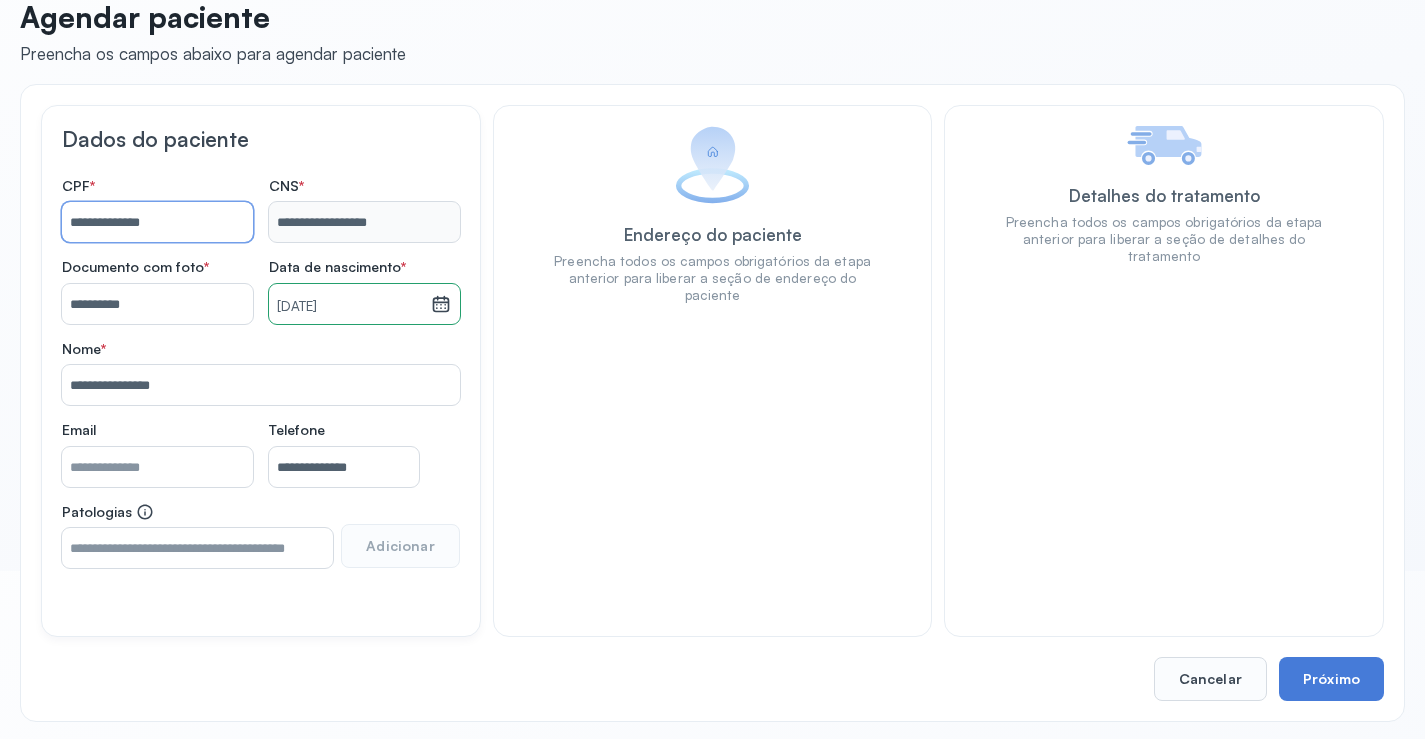 scroll, scrollTop: 171, scrollLeft: 0, axis: vertical 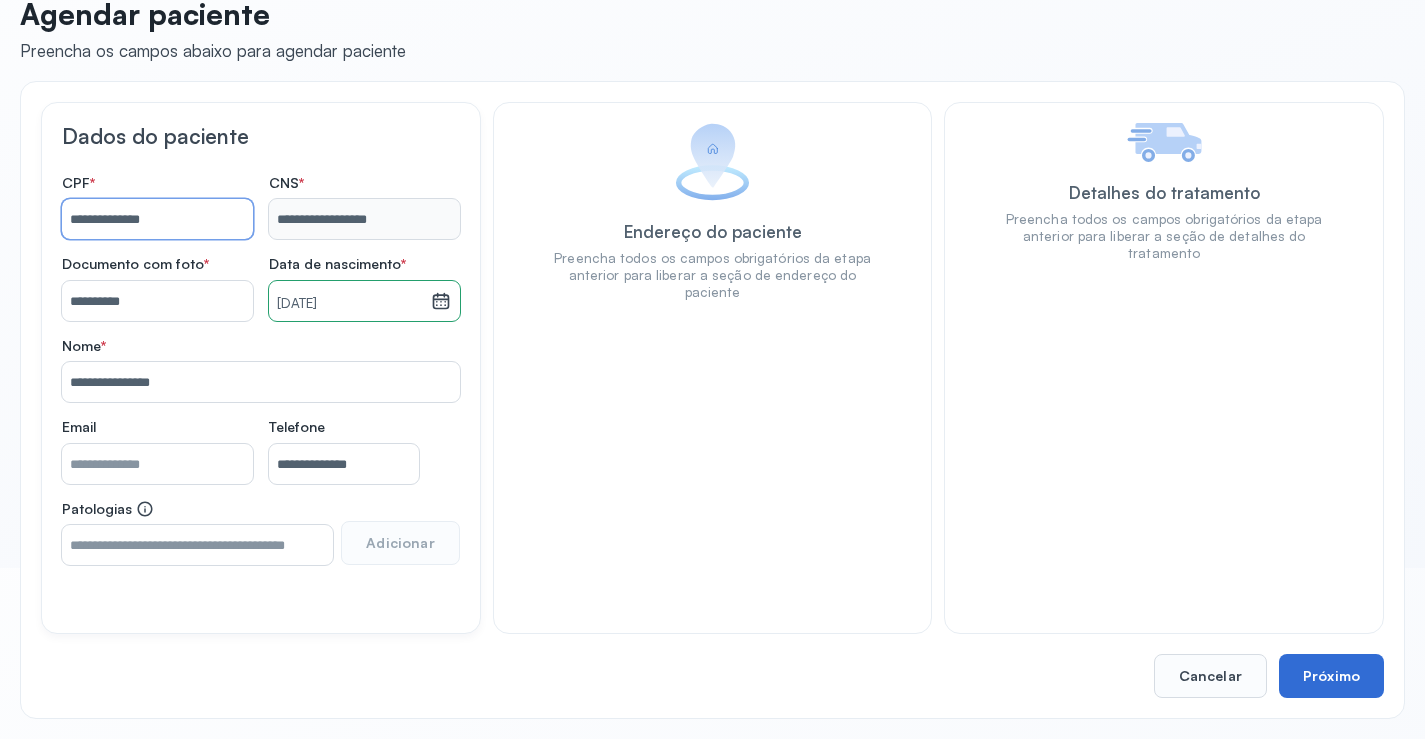 type on "**********" 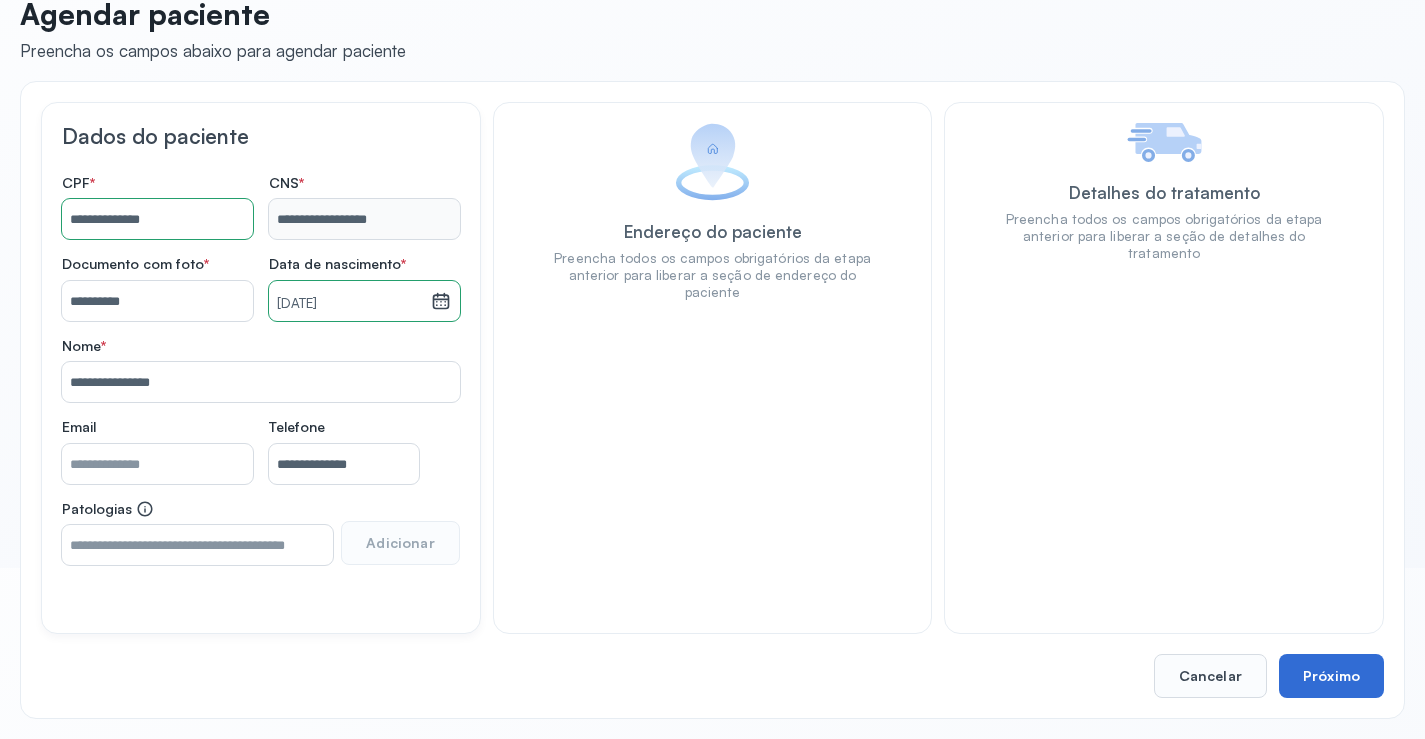 click on "Próximo" at bounding box center (1331, 676) 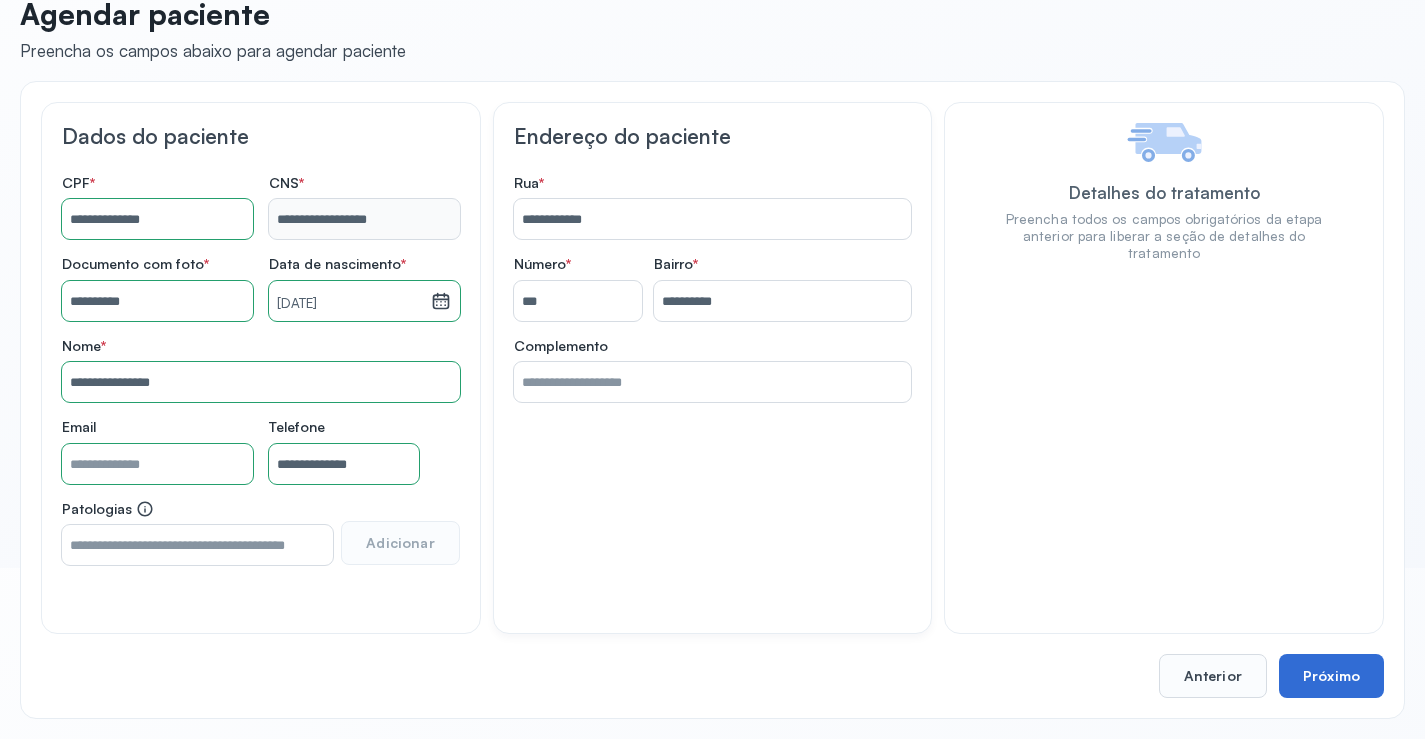 click on "Próximo" at bounding box center (1331, 676) 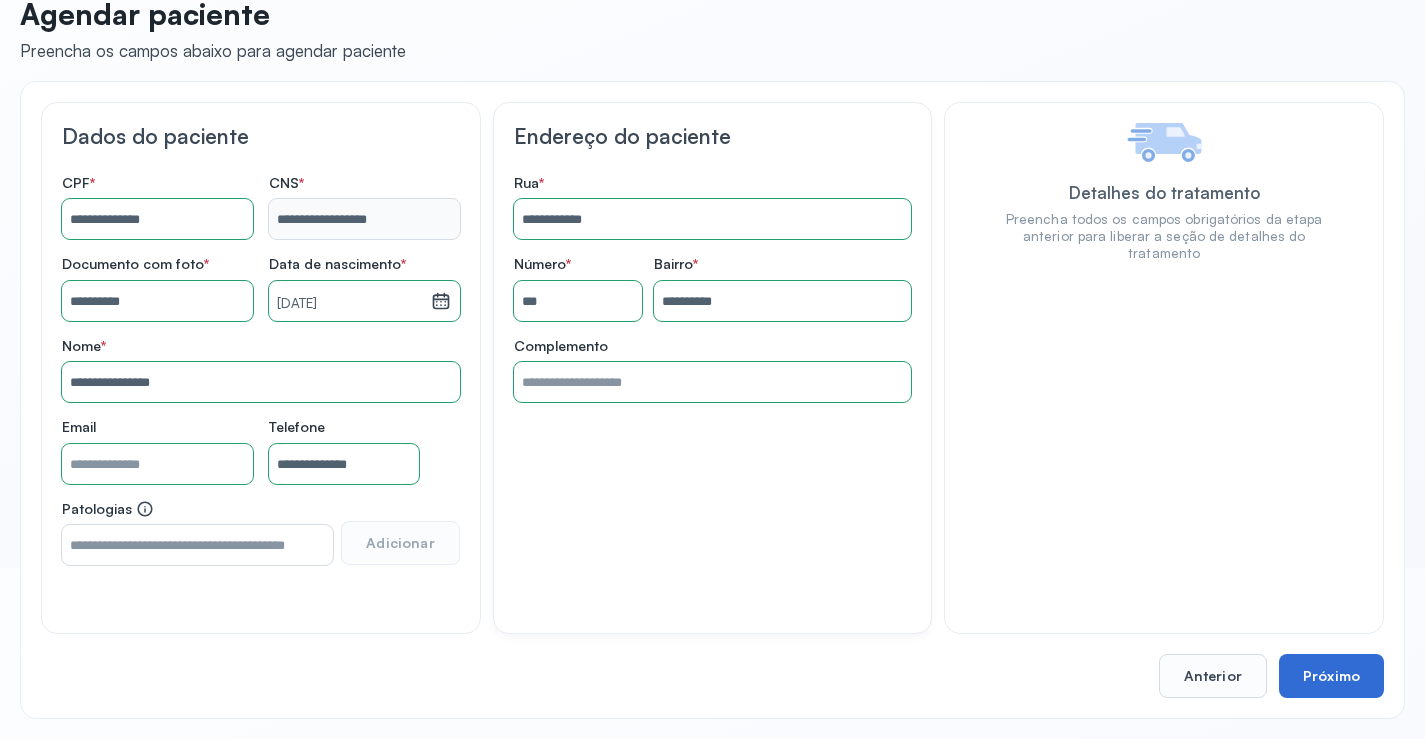 click on "Próximo" at bounding box center [1331, 676] 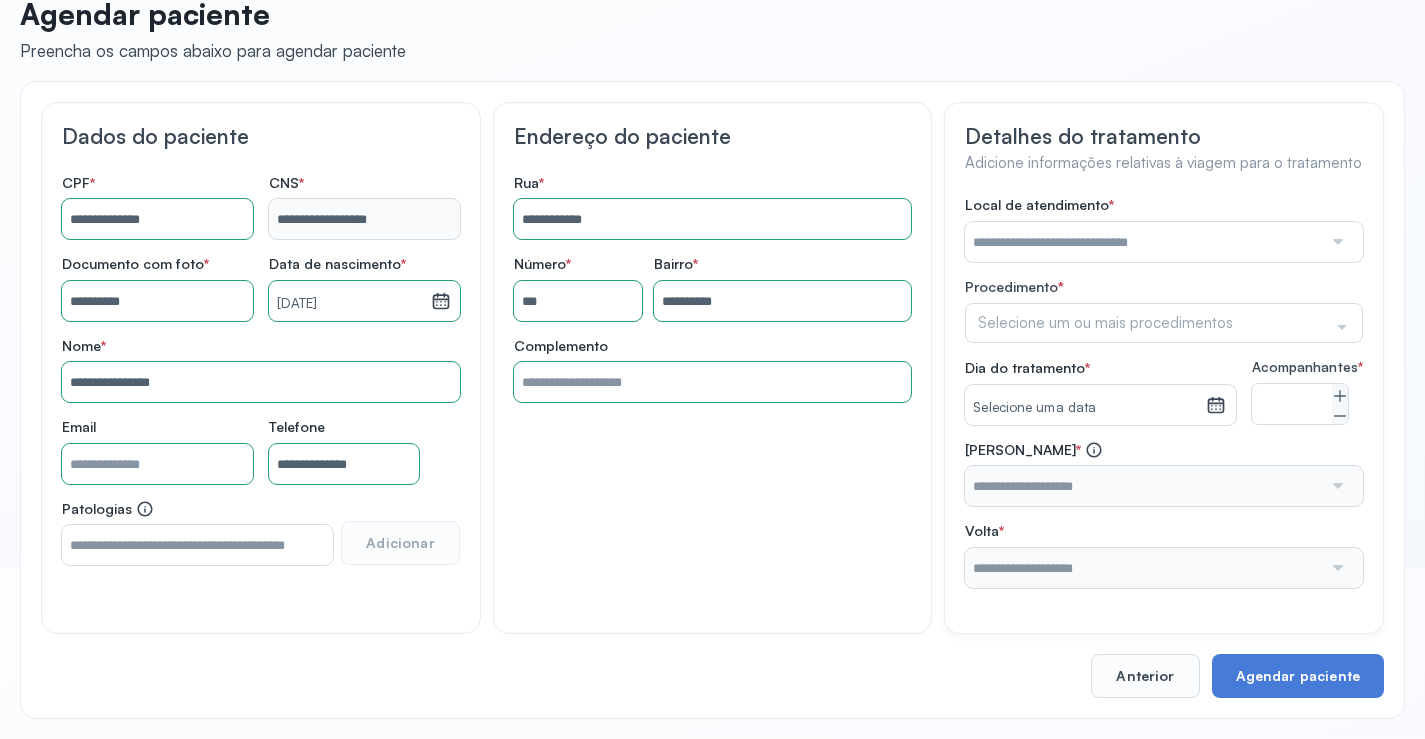 click at bounding box center [1143, 242] 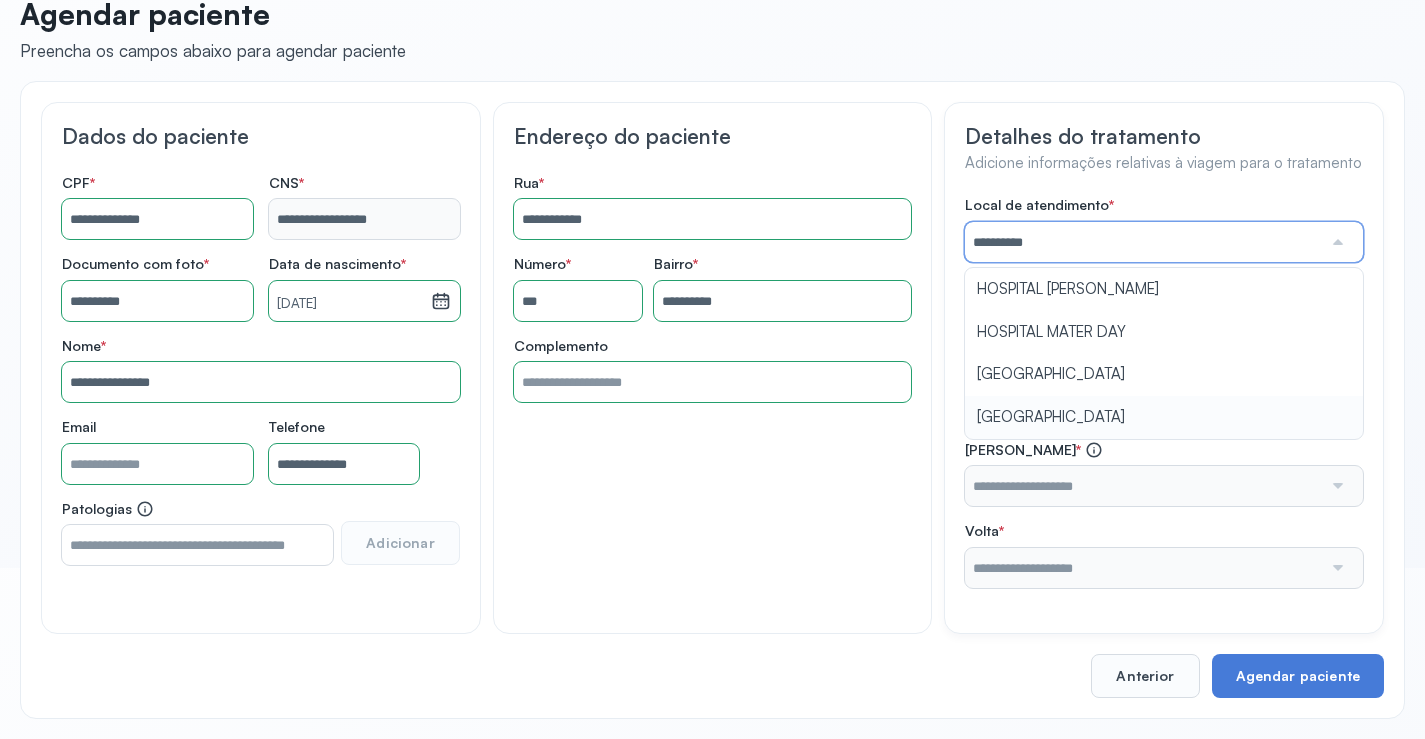 type on "**********" 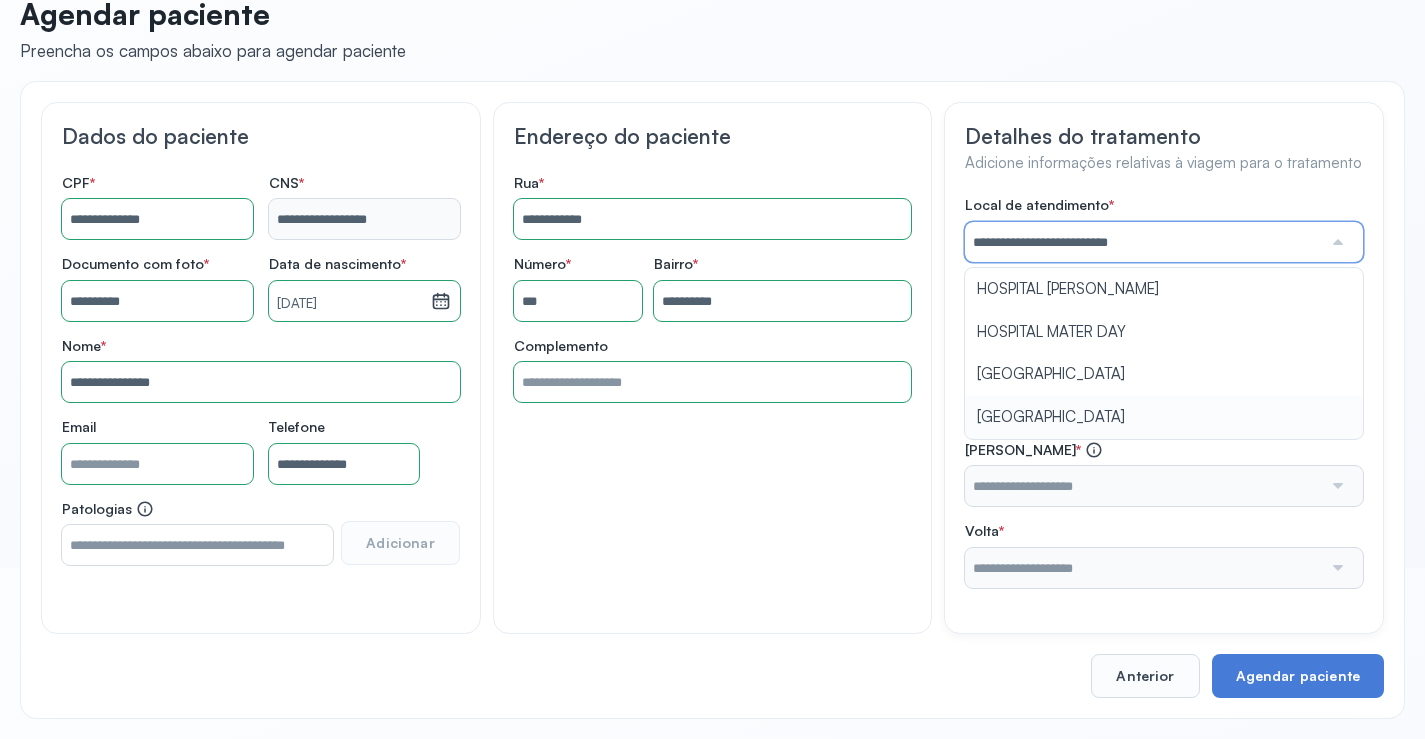 click on "**********" at bounding box center (1164, 392) 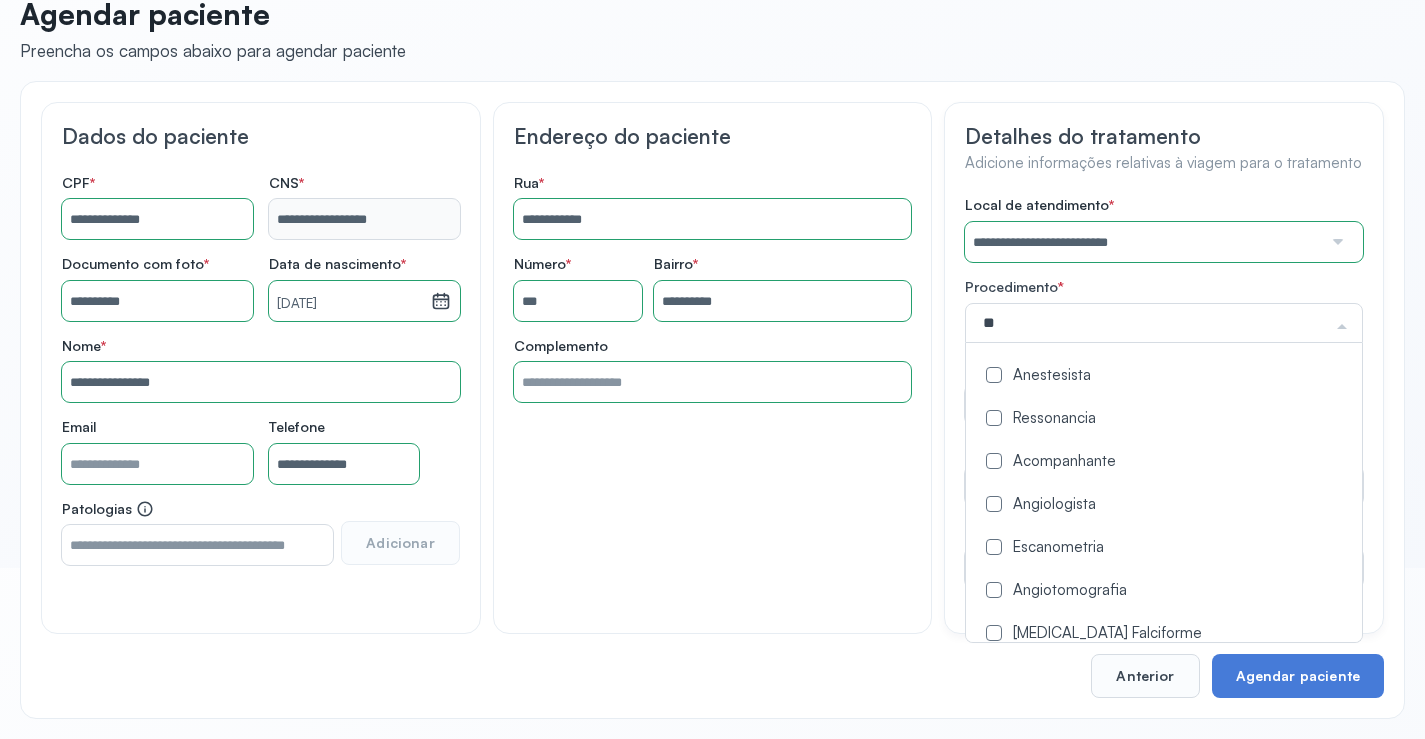 type on "***" 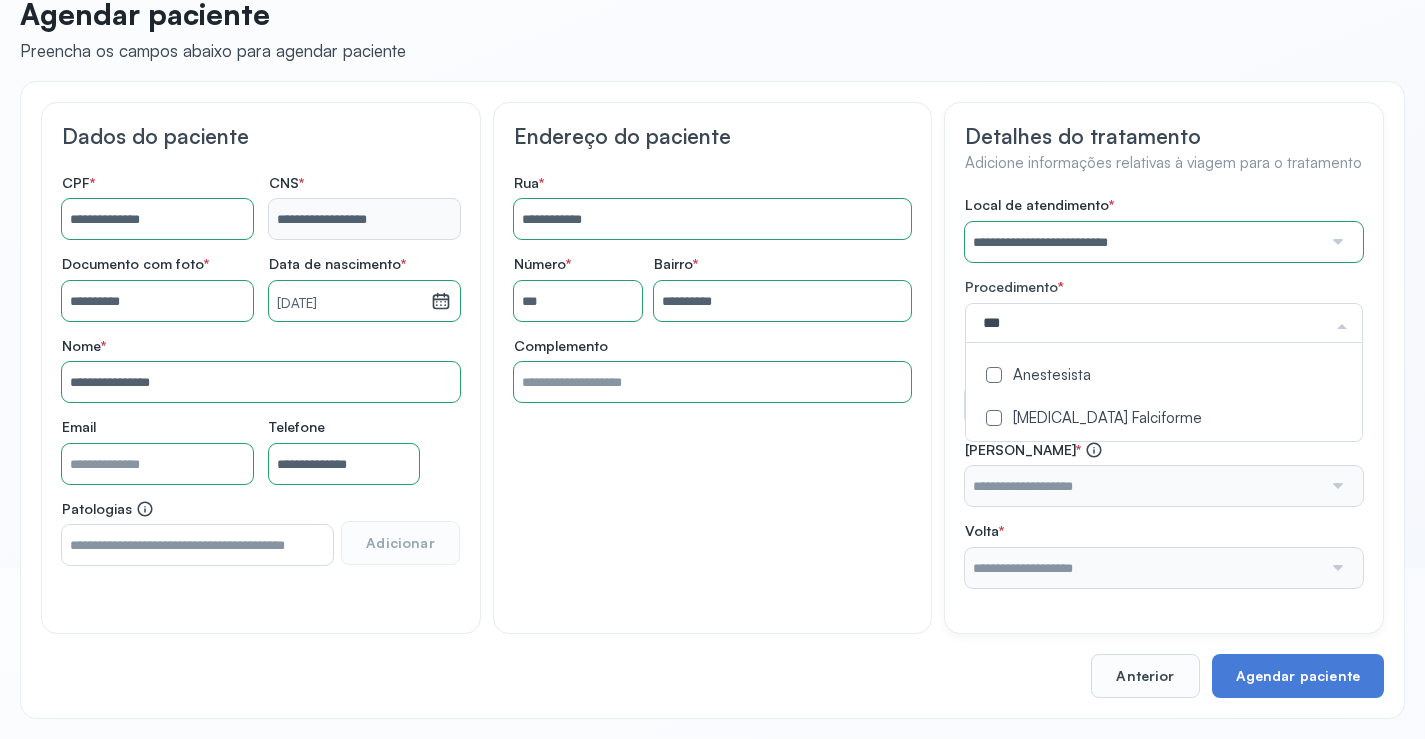 click on "Anestesista" 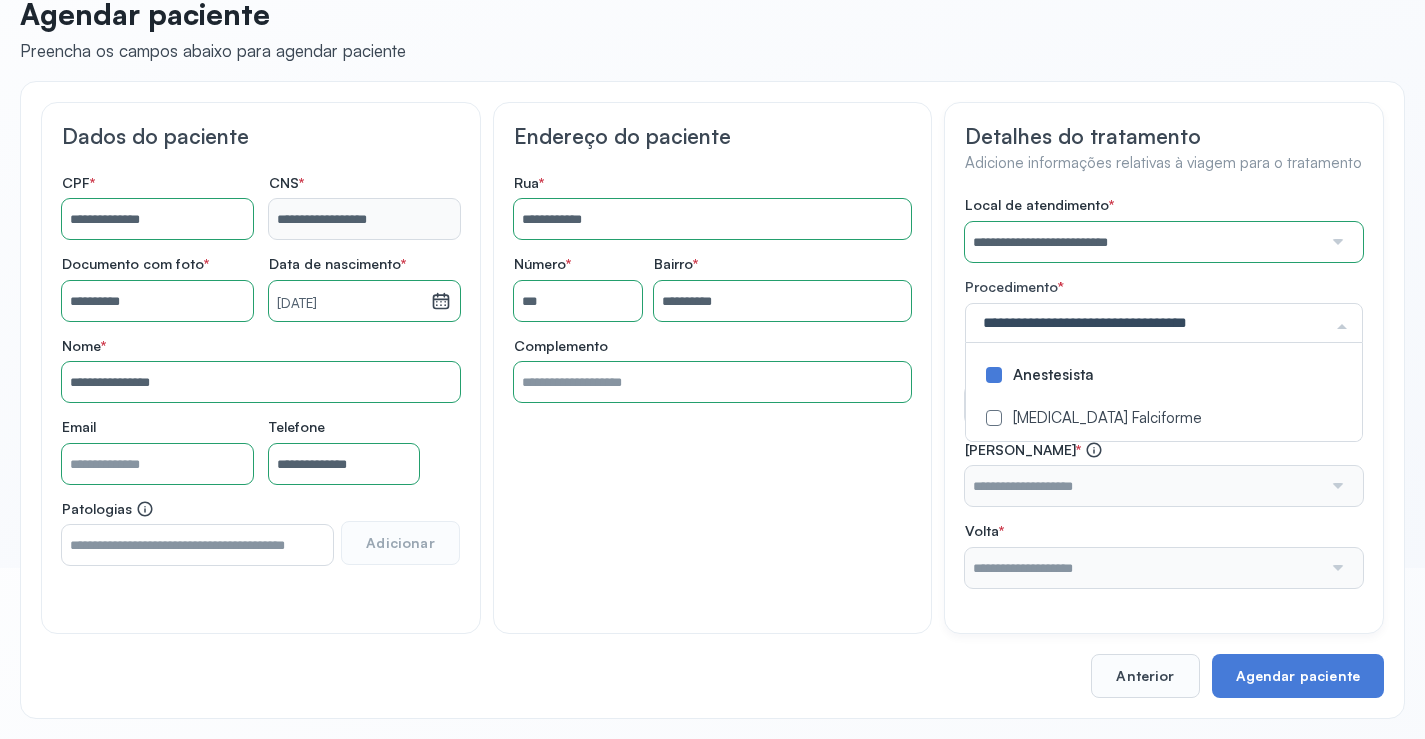 click on "**********" 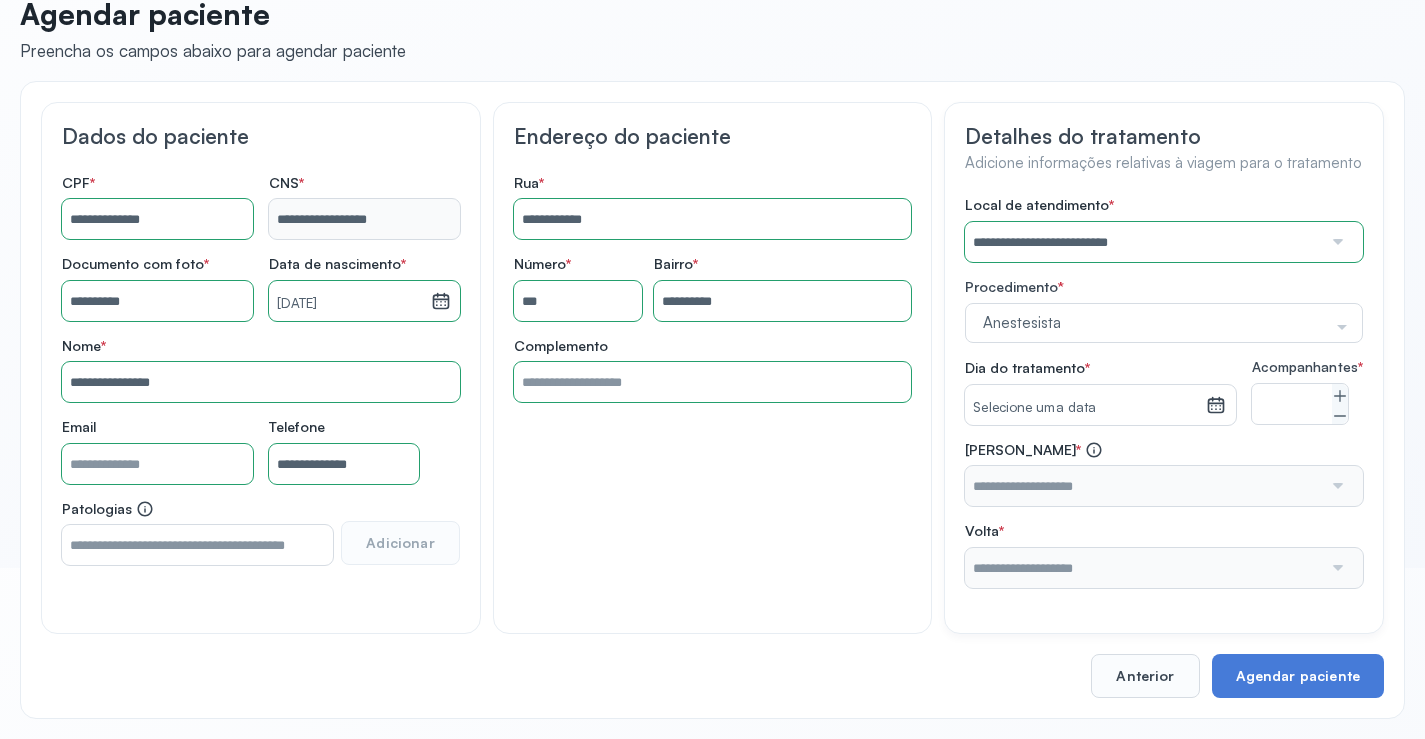 click on "Selecione uma data" at bounding box center [1085, 408] 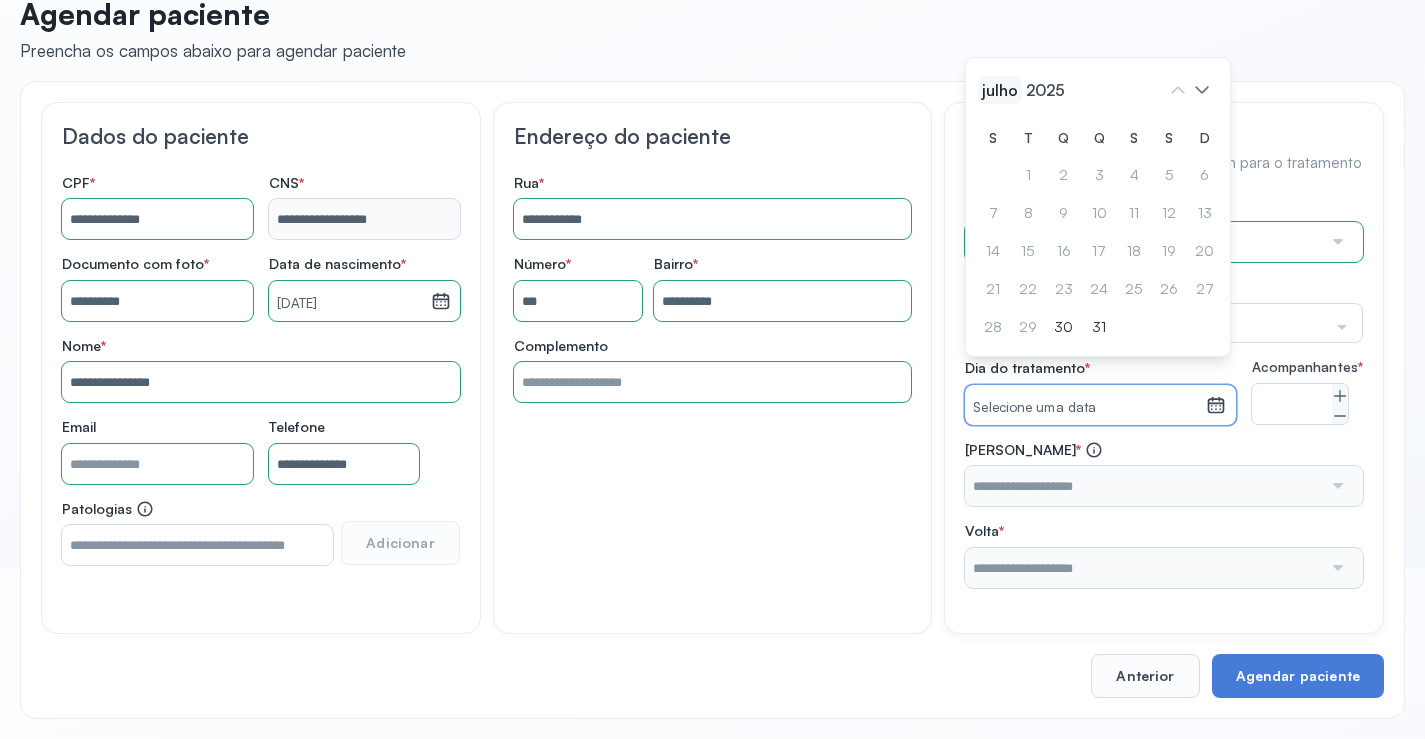 click on "julho" 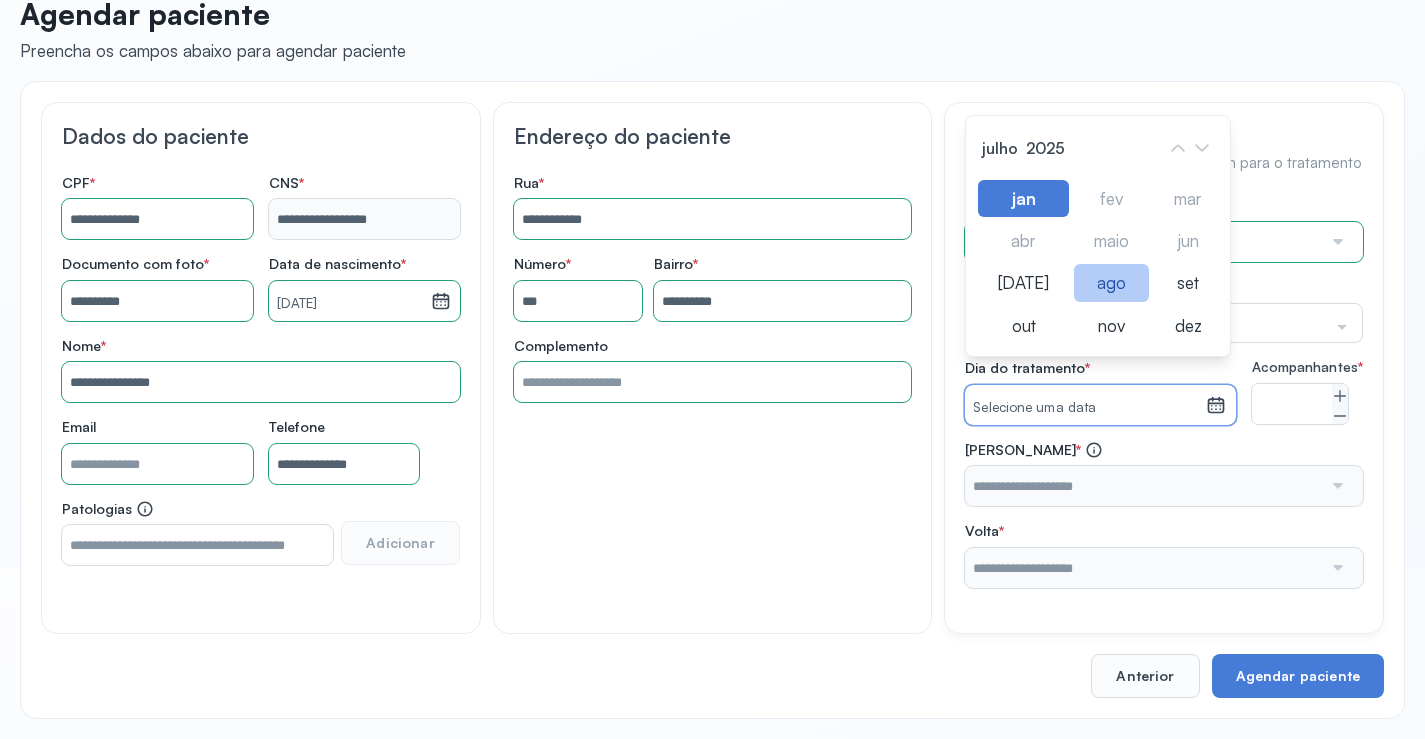 click on "ago" 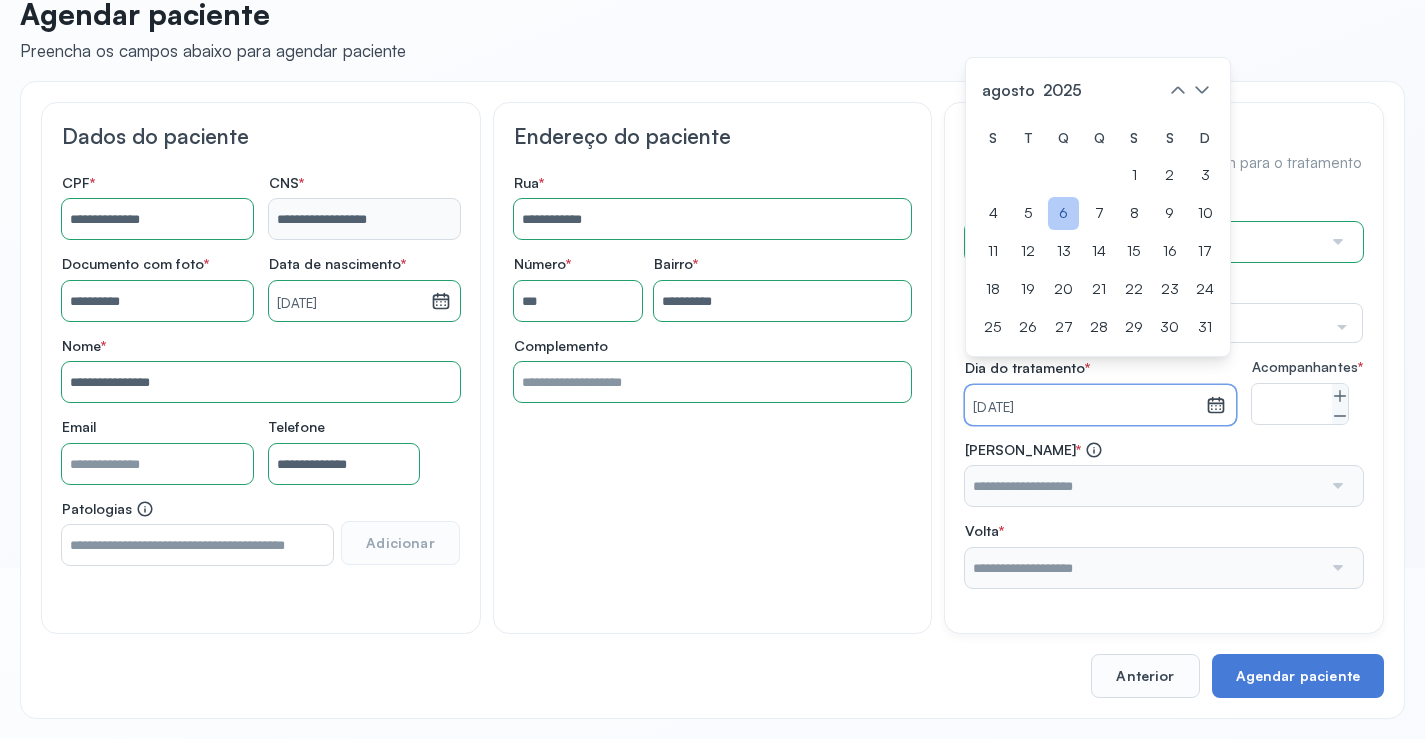 click on "6" 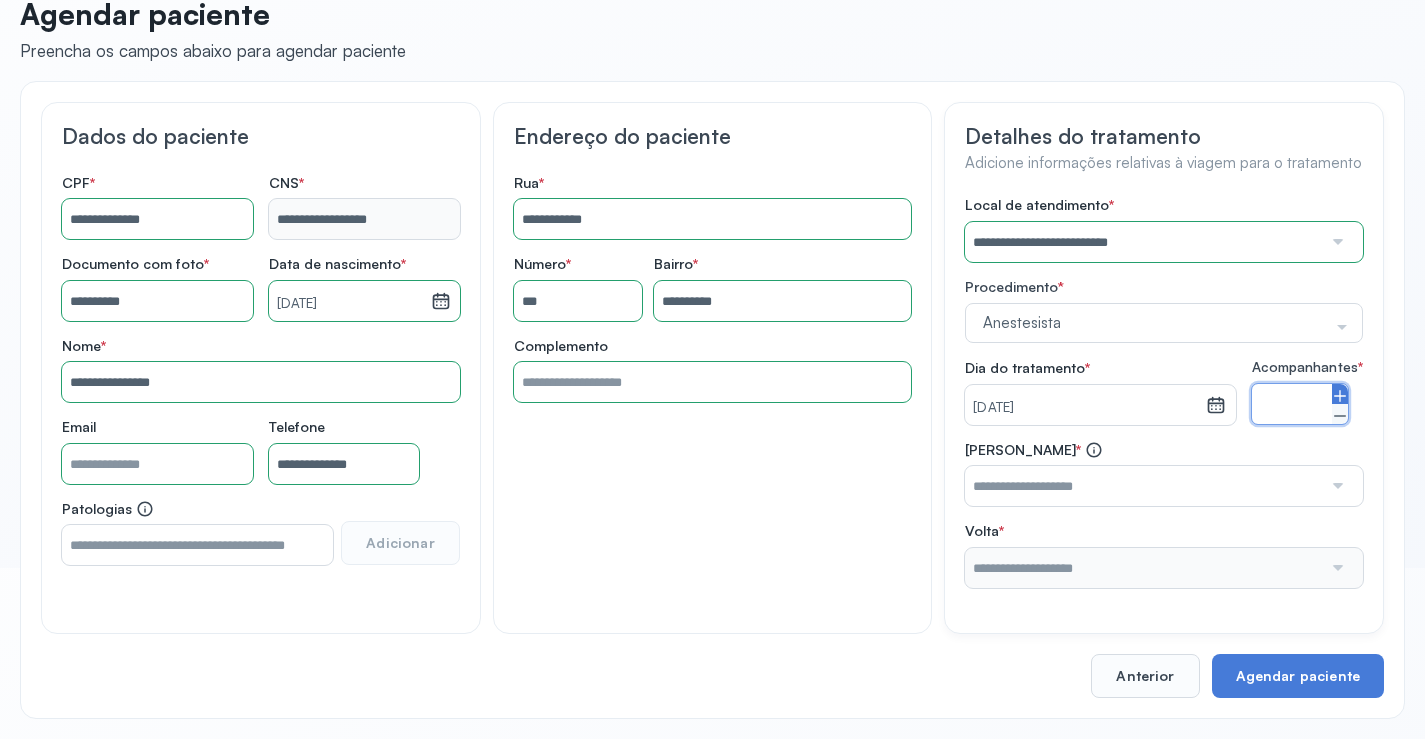 click 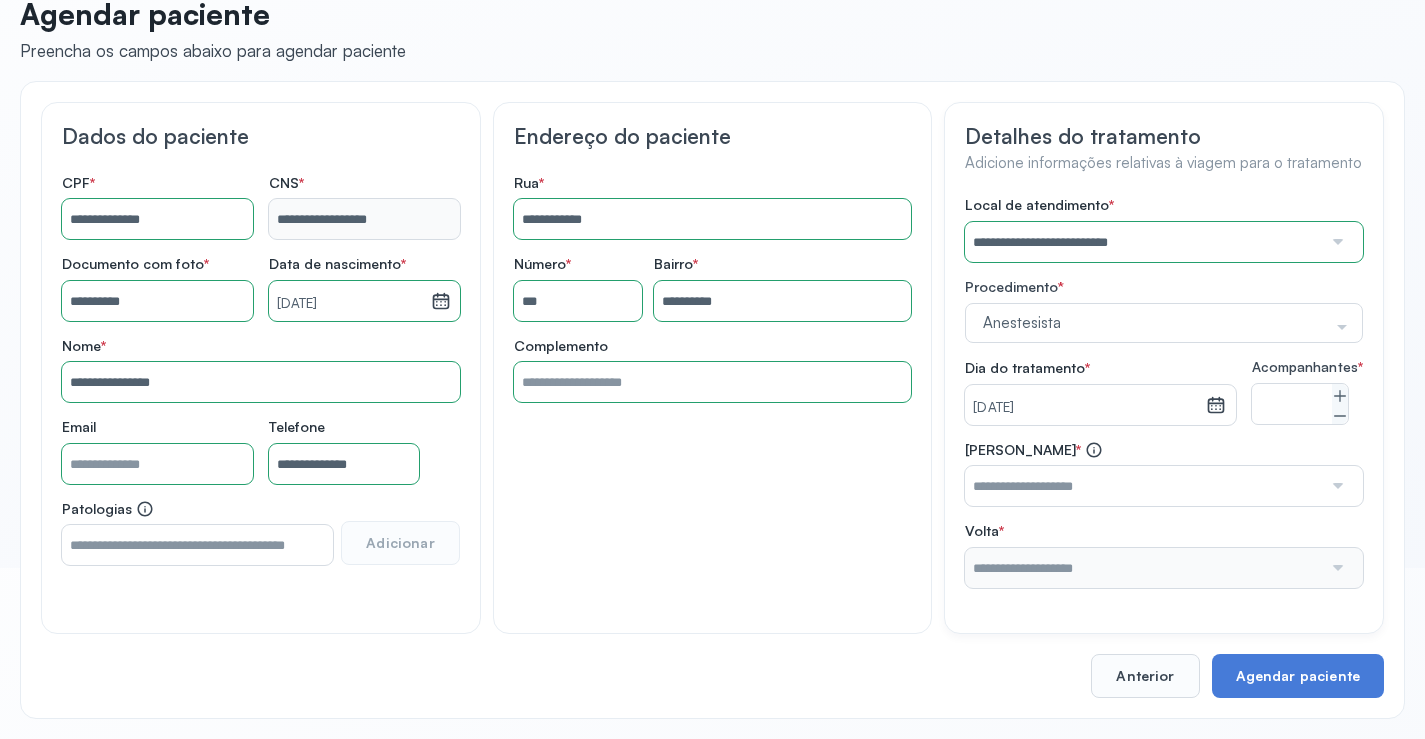 click at bounding box center [1143, 486] 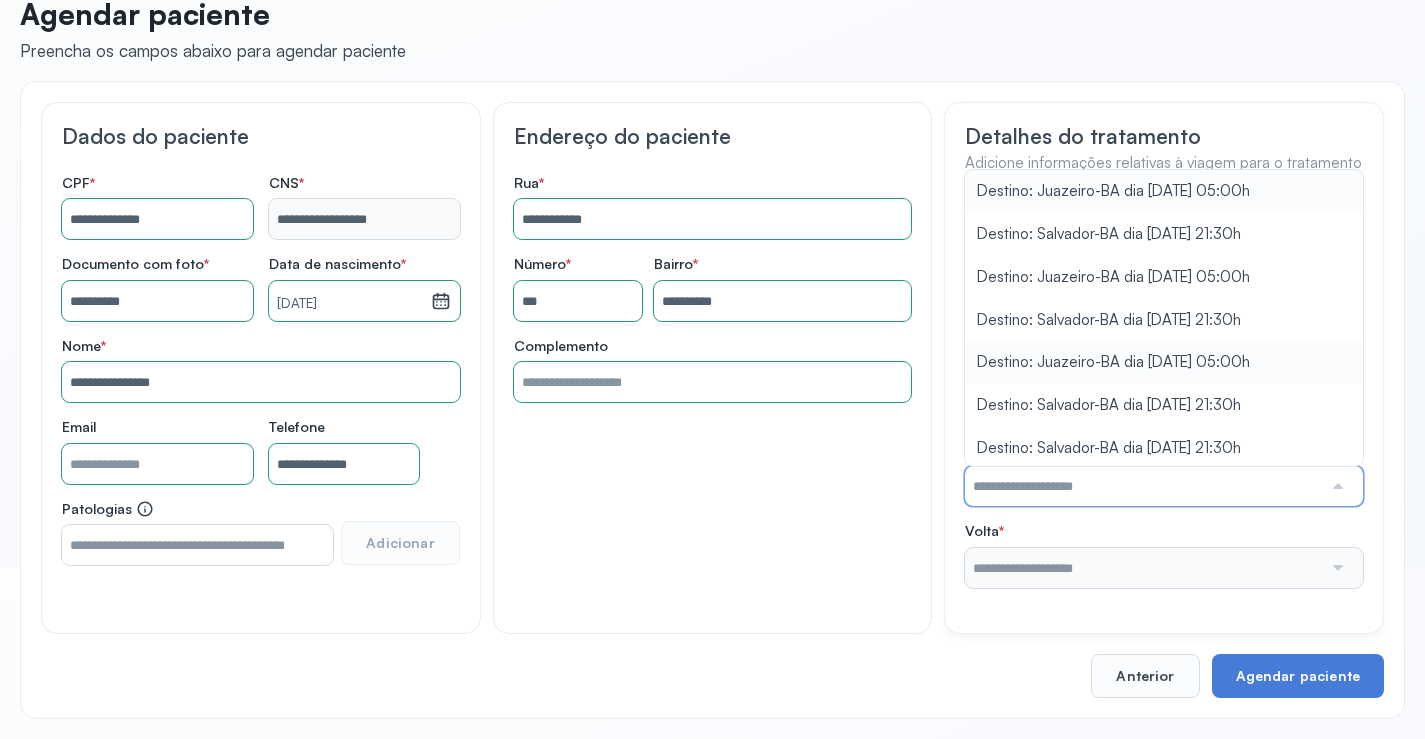 scroll, scrollTop: 3, scrollLeft: 0, axis: vertical 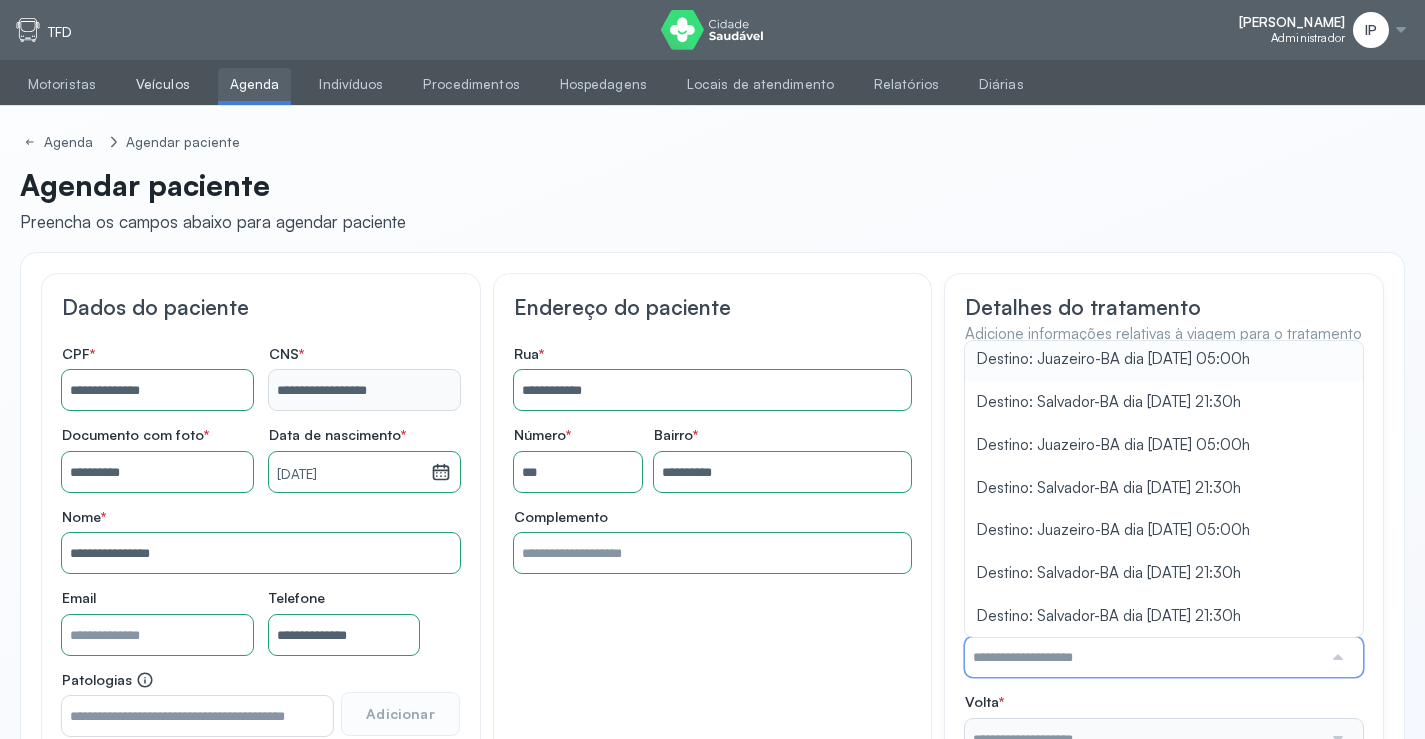 click on "Veículos" at bounding box center [163, 84] 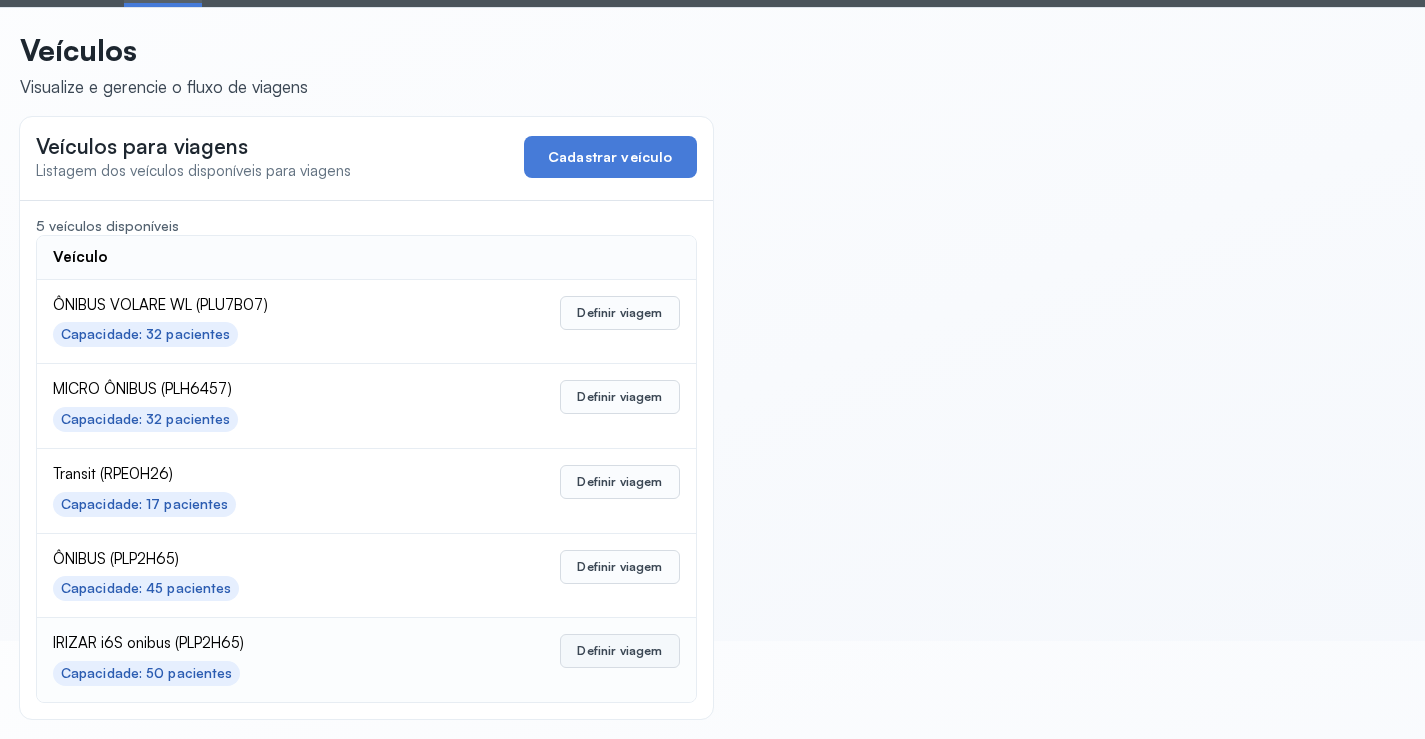 click on "Definir viagem" at bounding box center (619, 651) 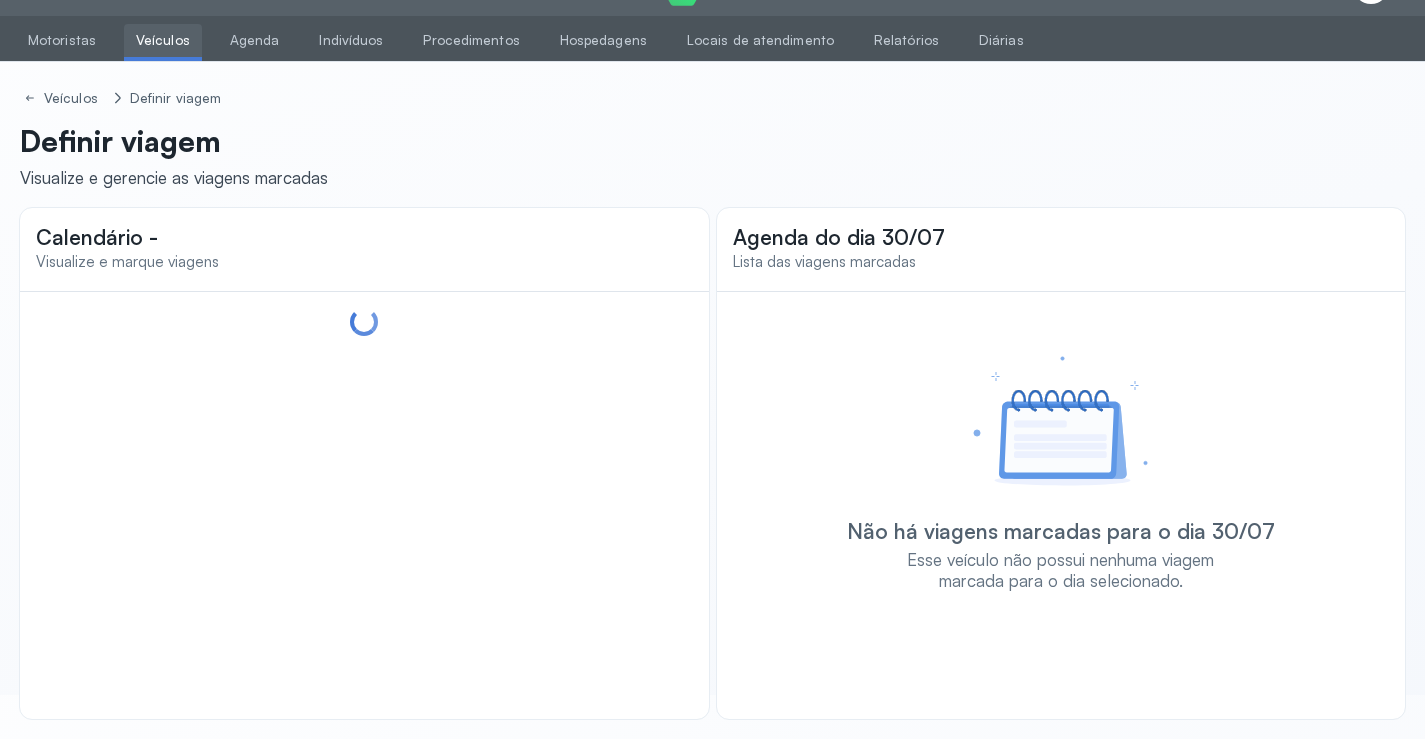 scroll, scrollTop: 44, scrollLeft: 0, axis: vertical 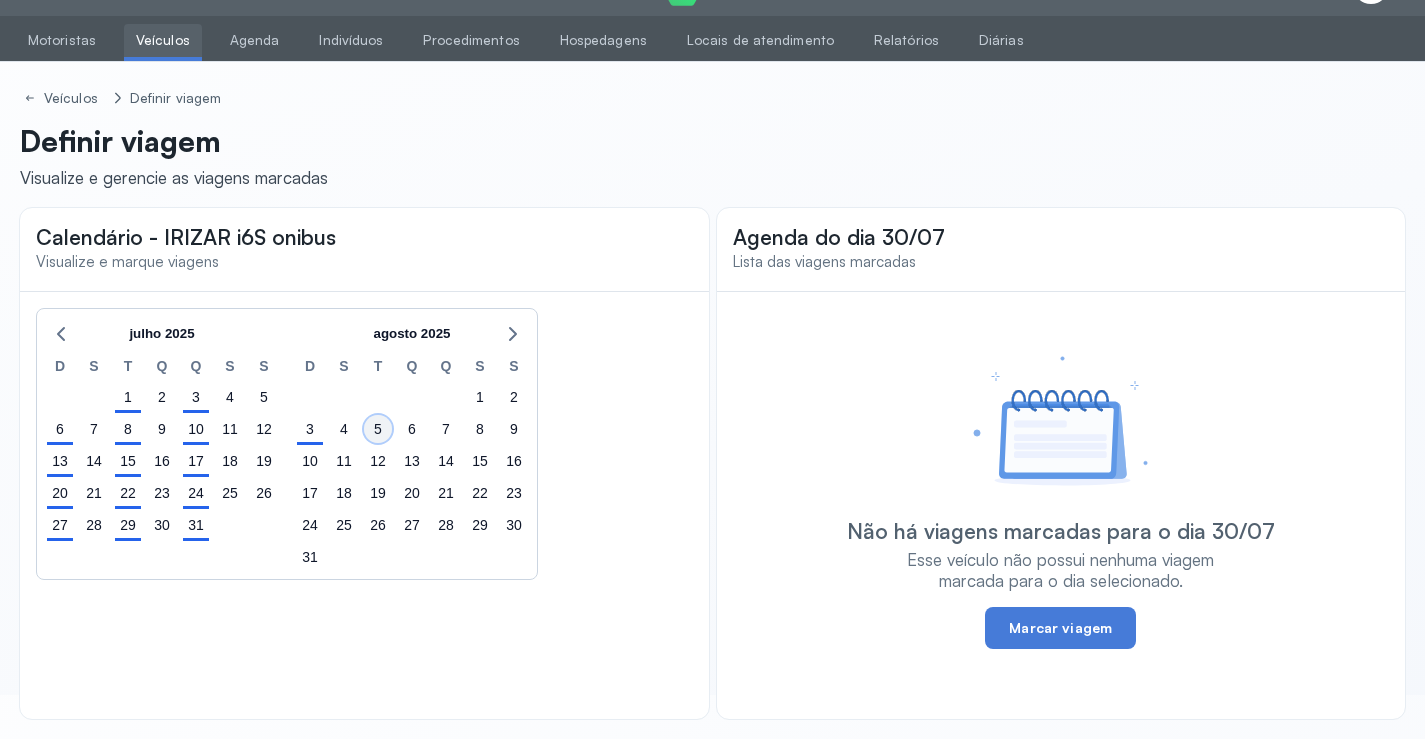 click on "5" 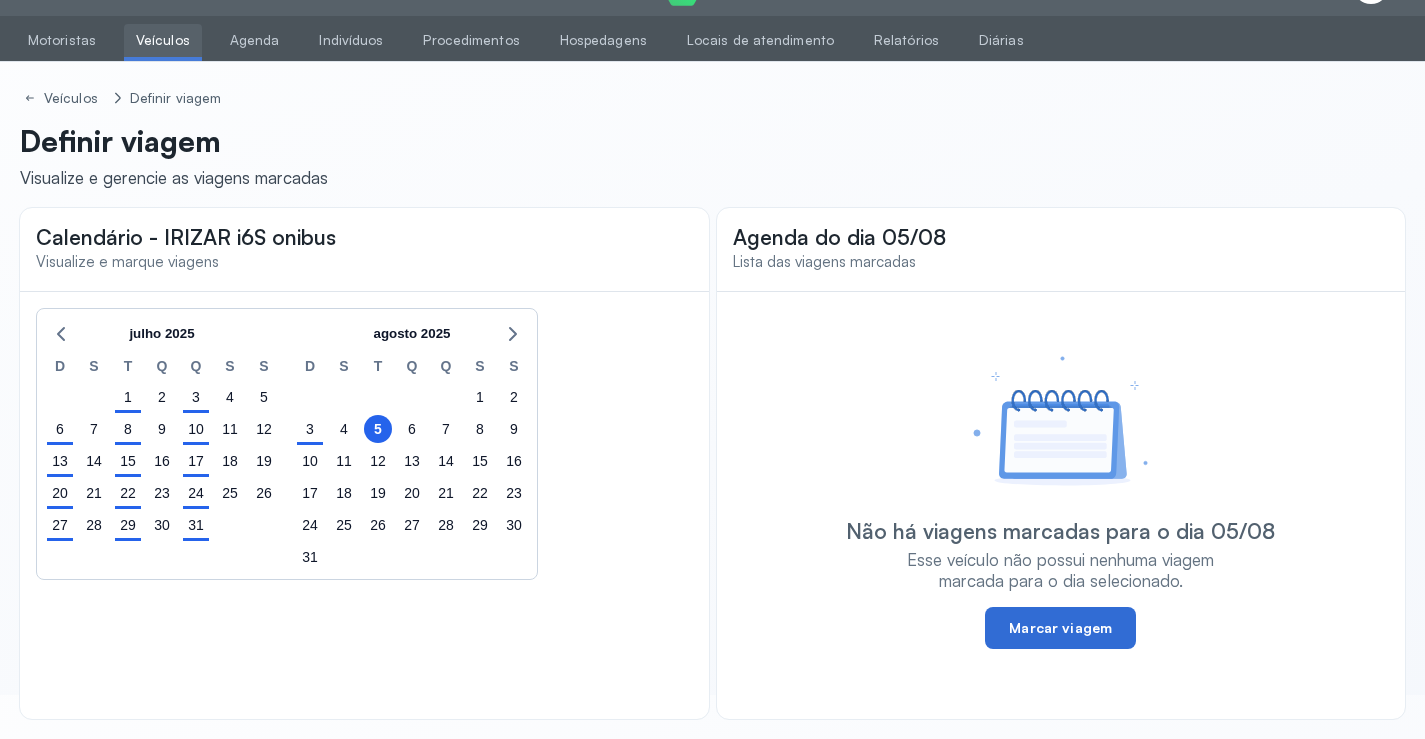 click on "Marcar viagem" 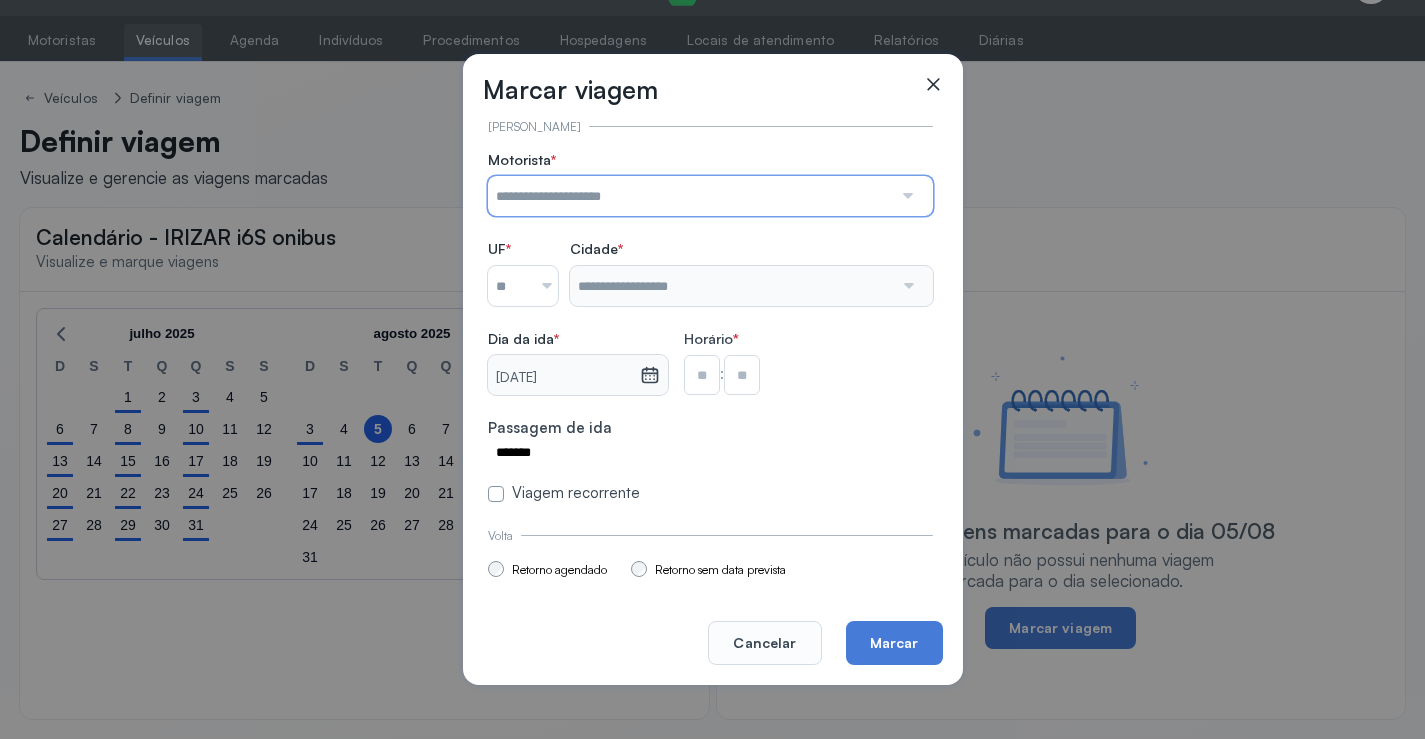 click at bounding box center [690, 196] 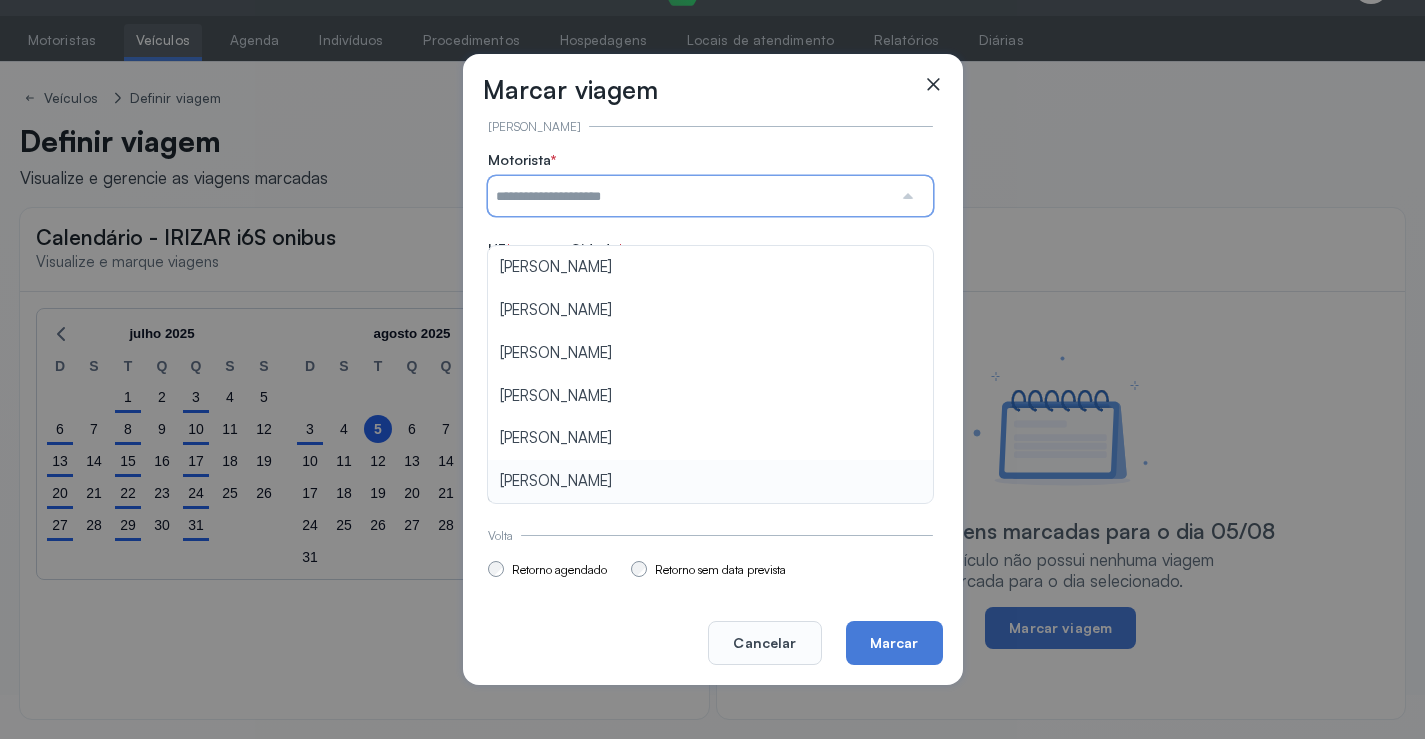 type on "**********" 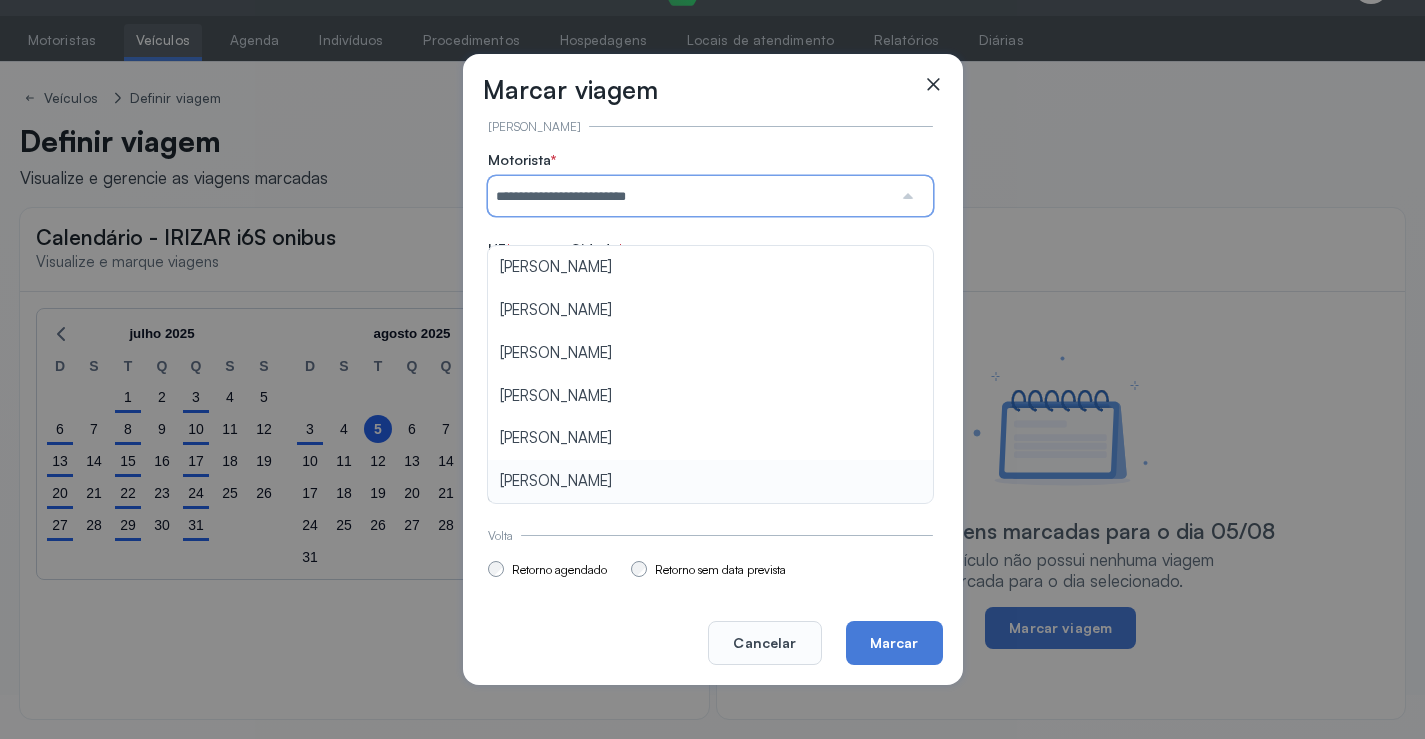 click on "**********" at bounding box center [710, 327] 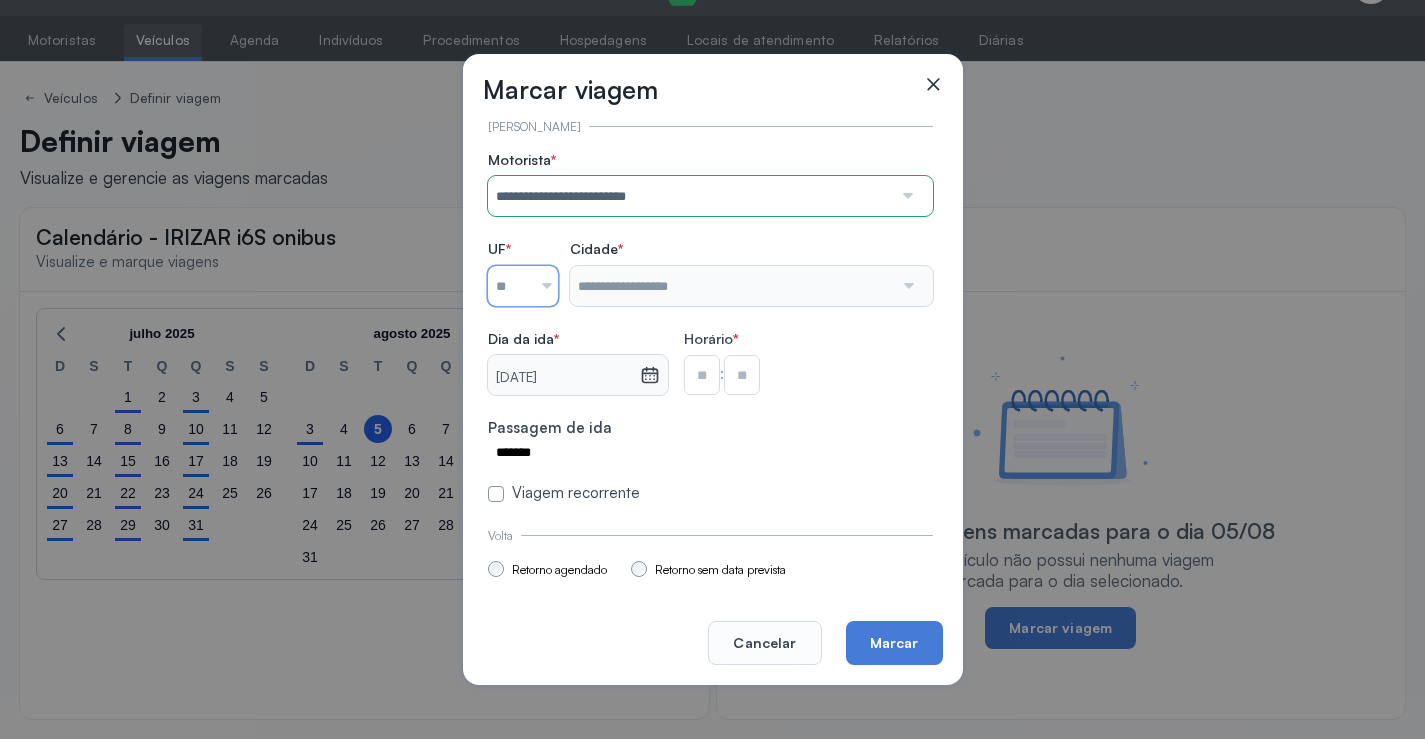 click at bounding box center [509, 286] 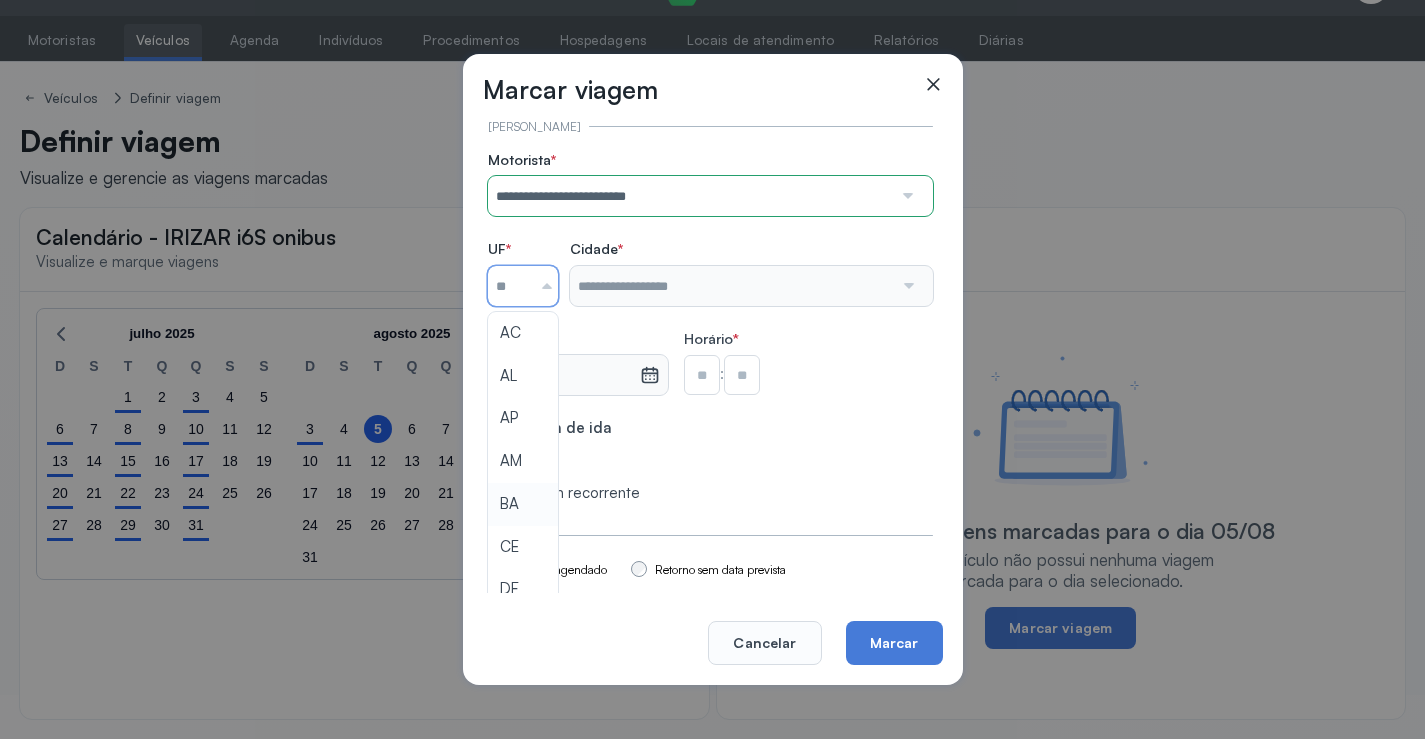 type on "**" 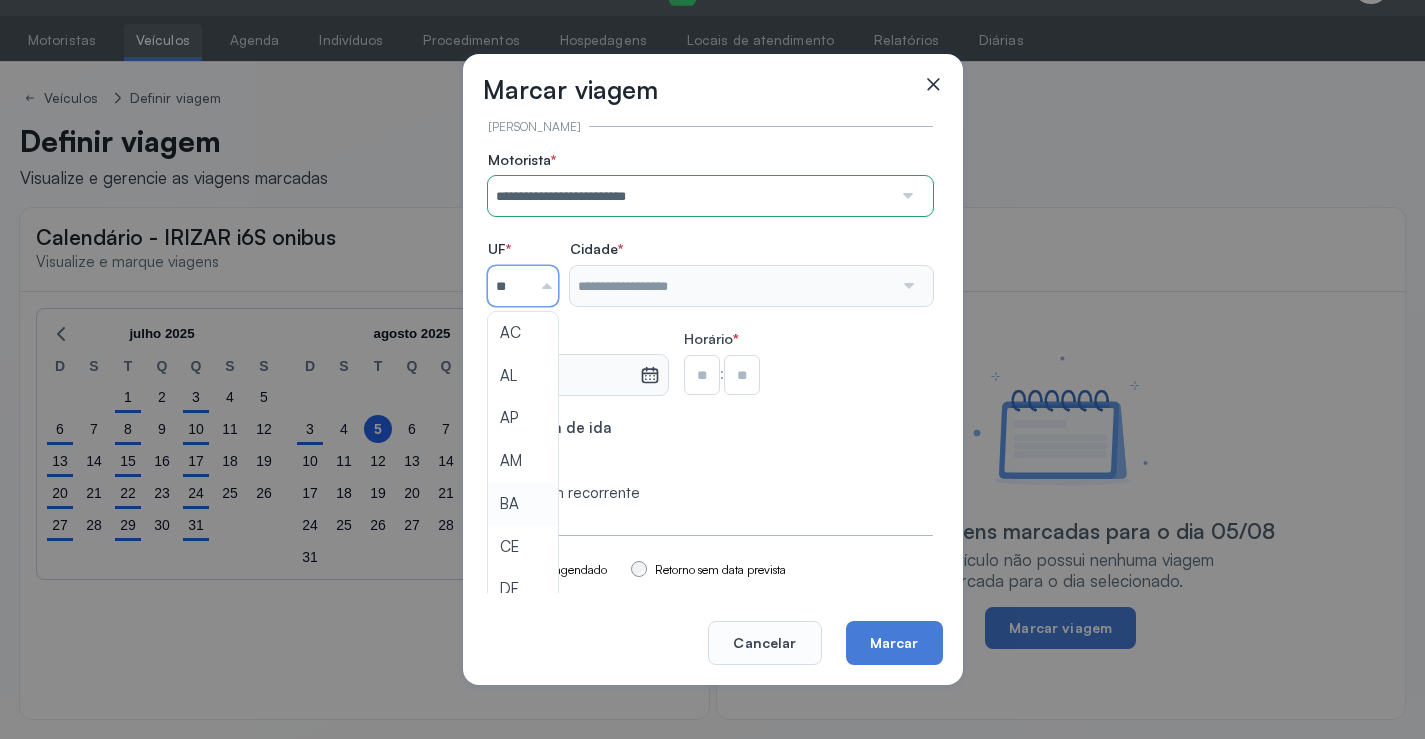 click on "**********" 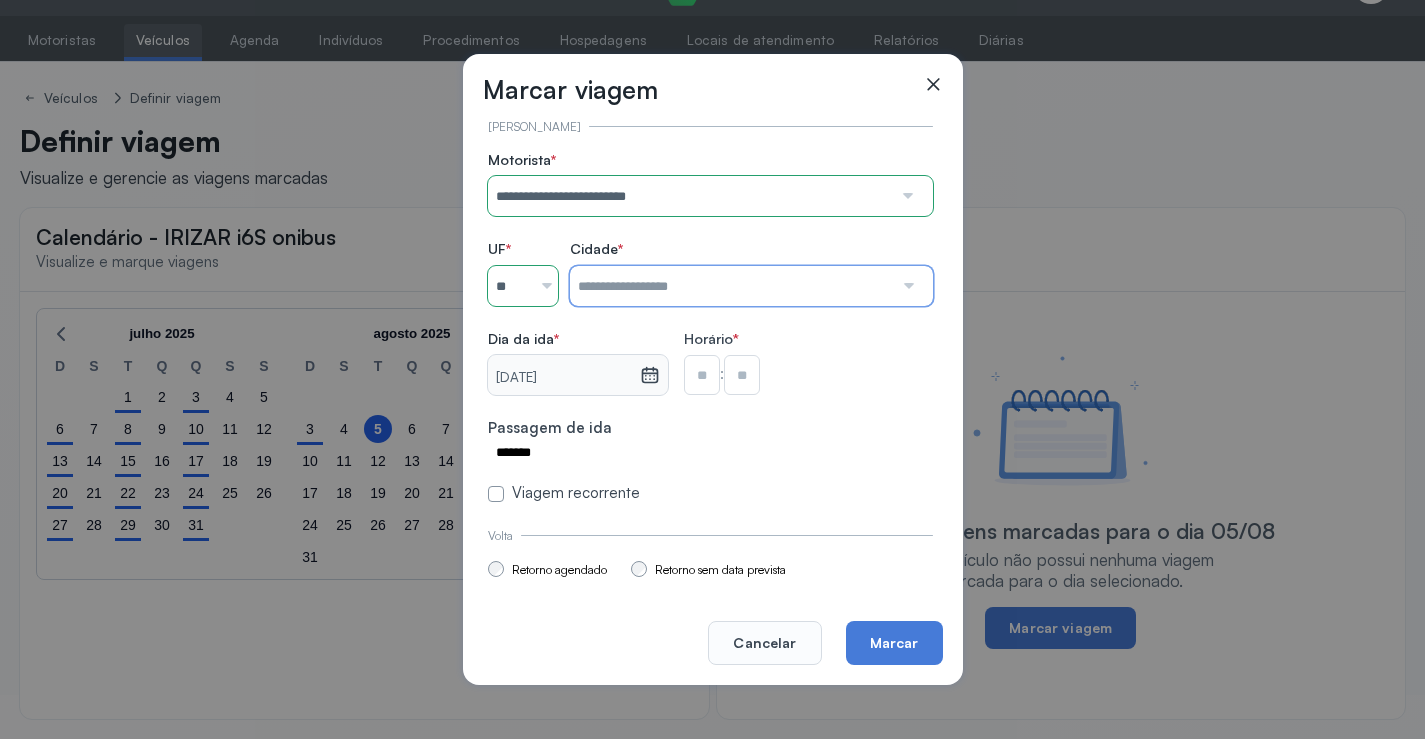 click at bounding box center (731, 286) 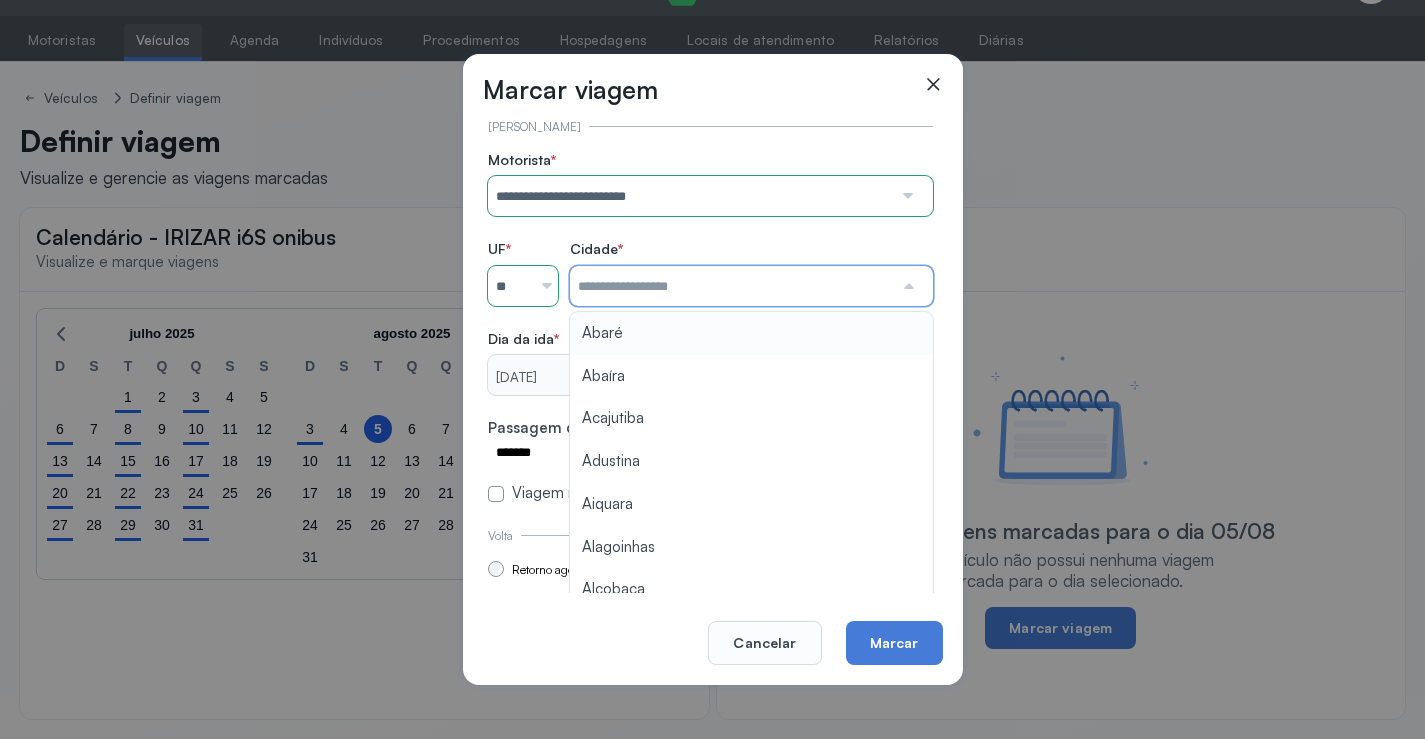 click at bounding box center (731, 286) 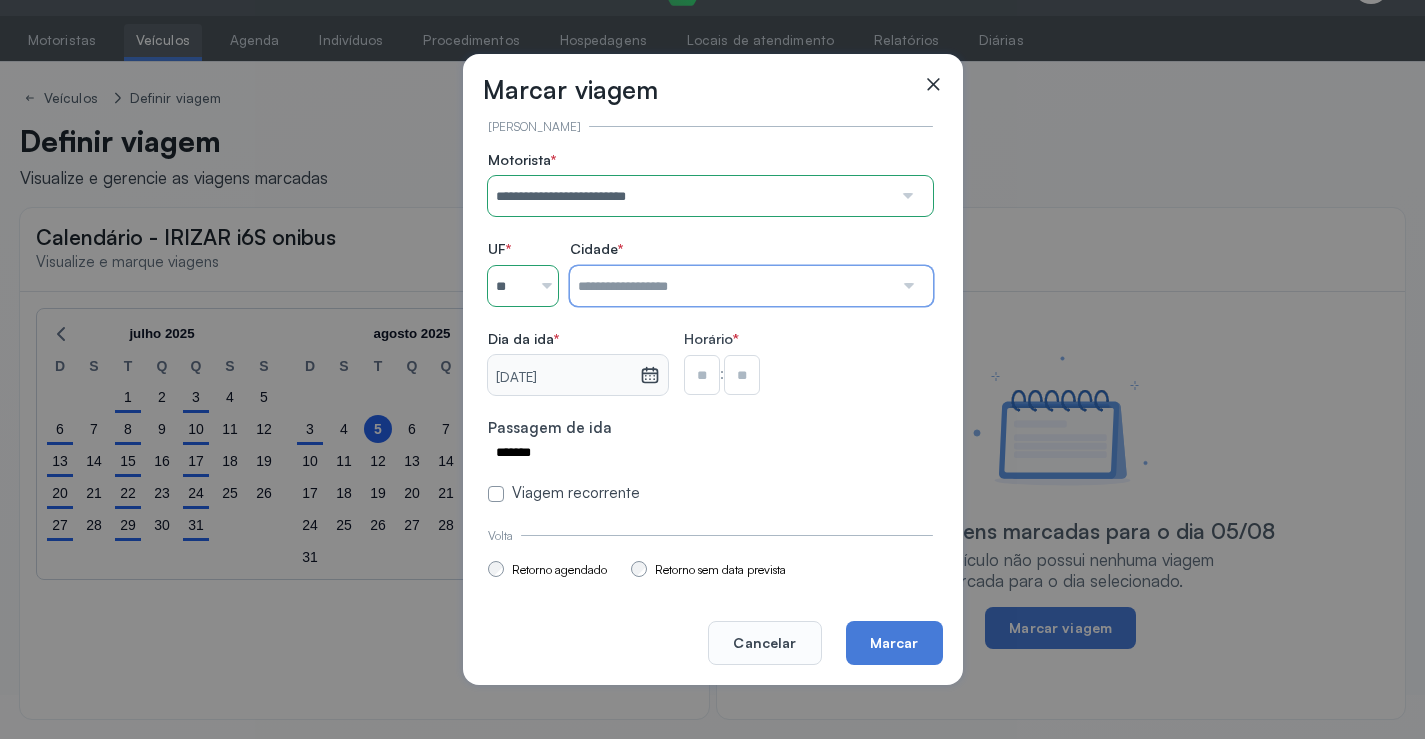 click at bounding box center [731, 286] 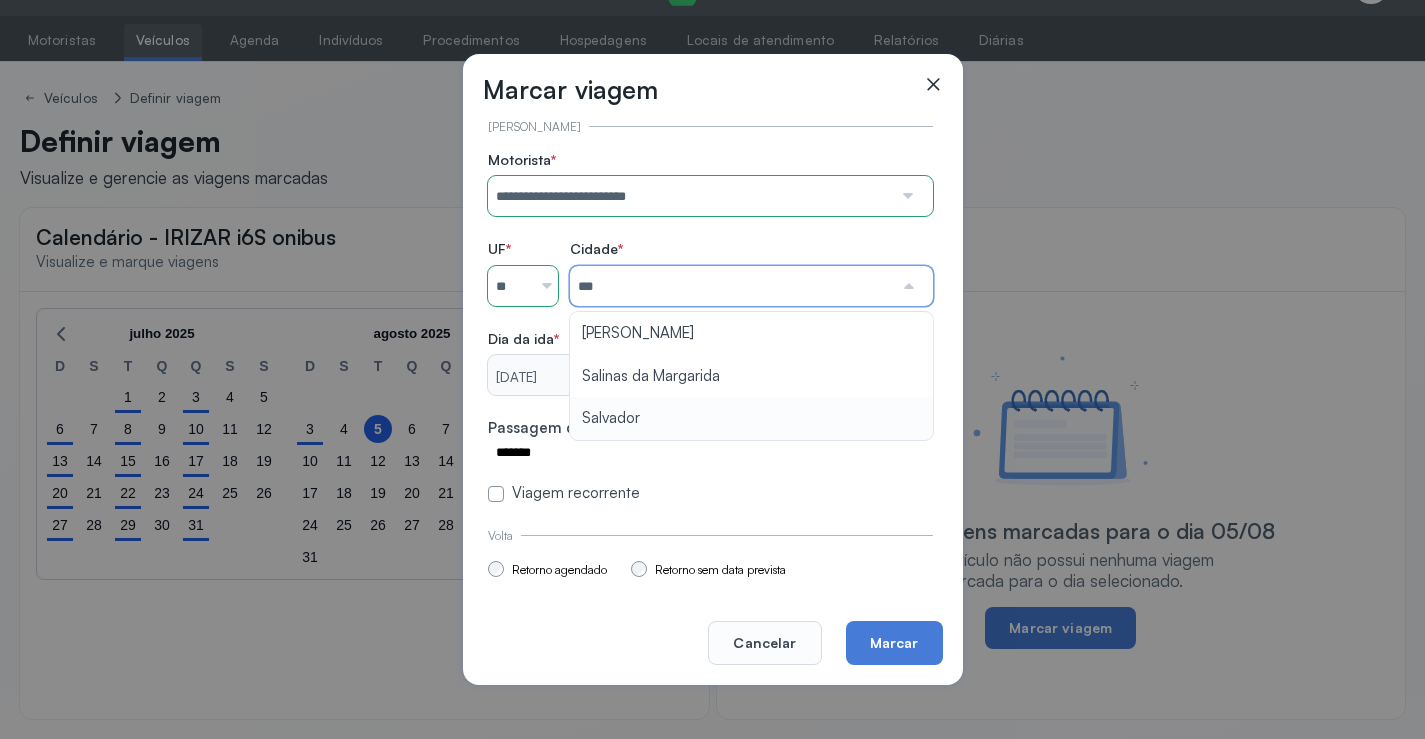 type on "********" 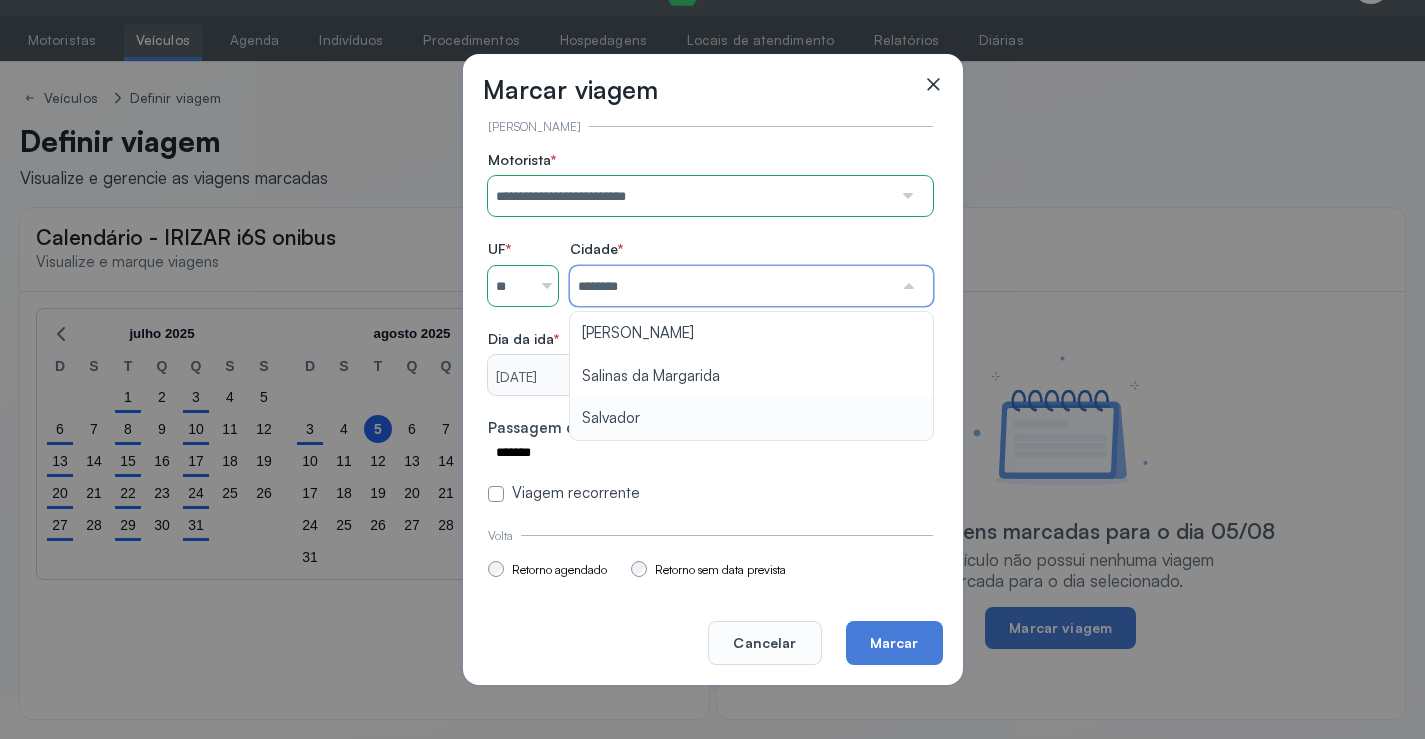 click on "**********" at bounding box center (710, 327) 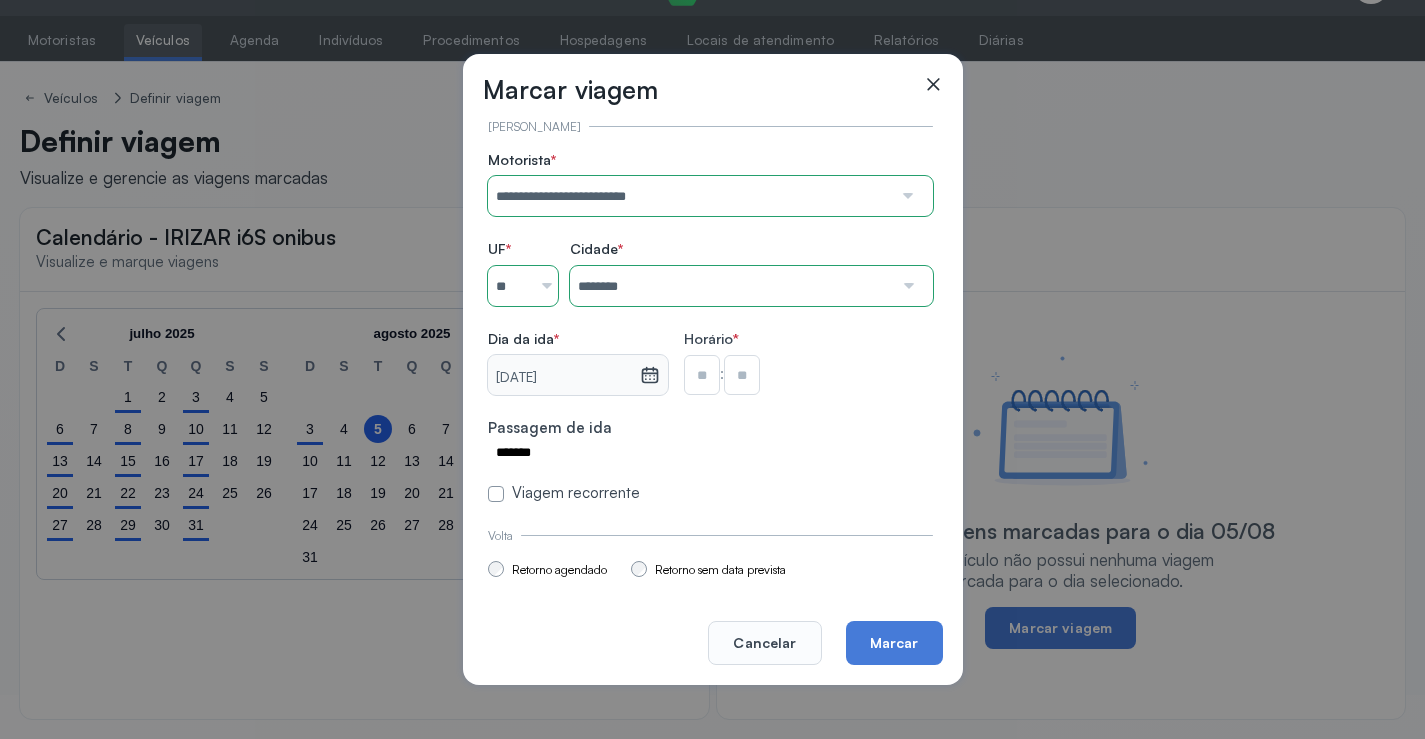 click at bounding box center (702, 375) 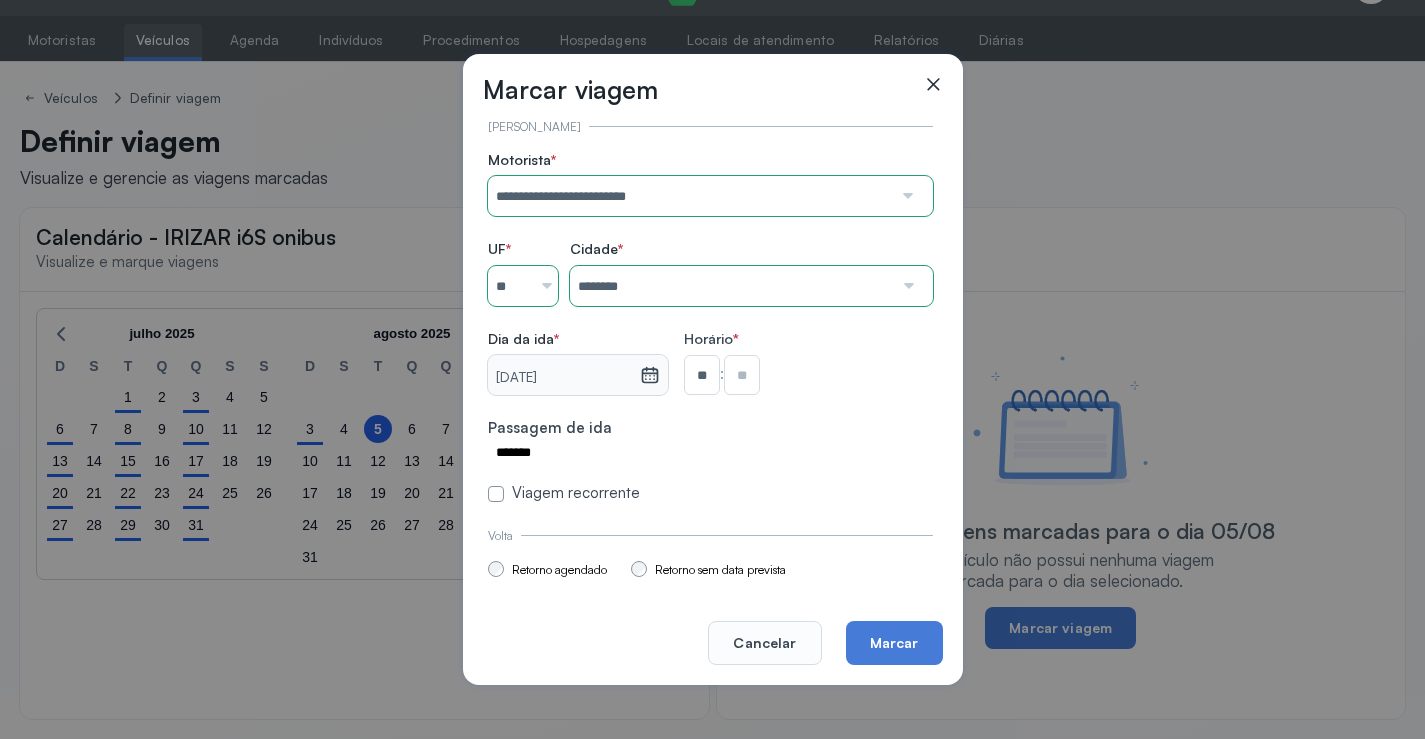click on "**" at bounding box center (702, 375) 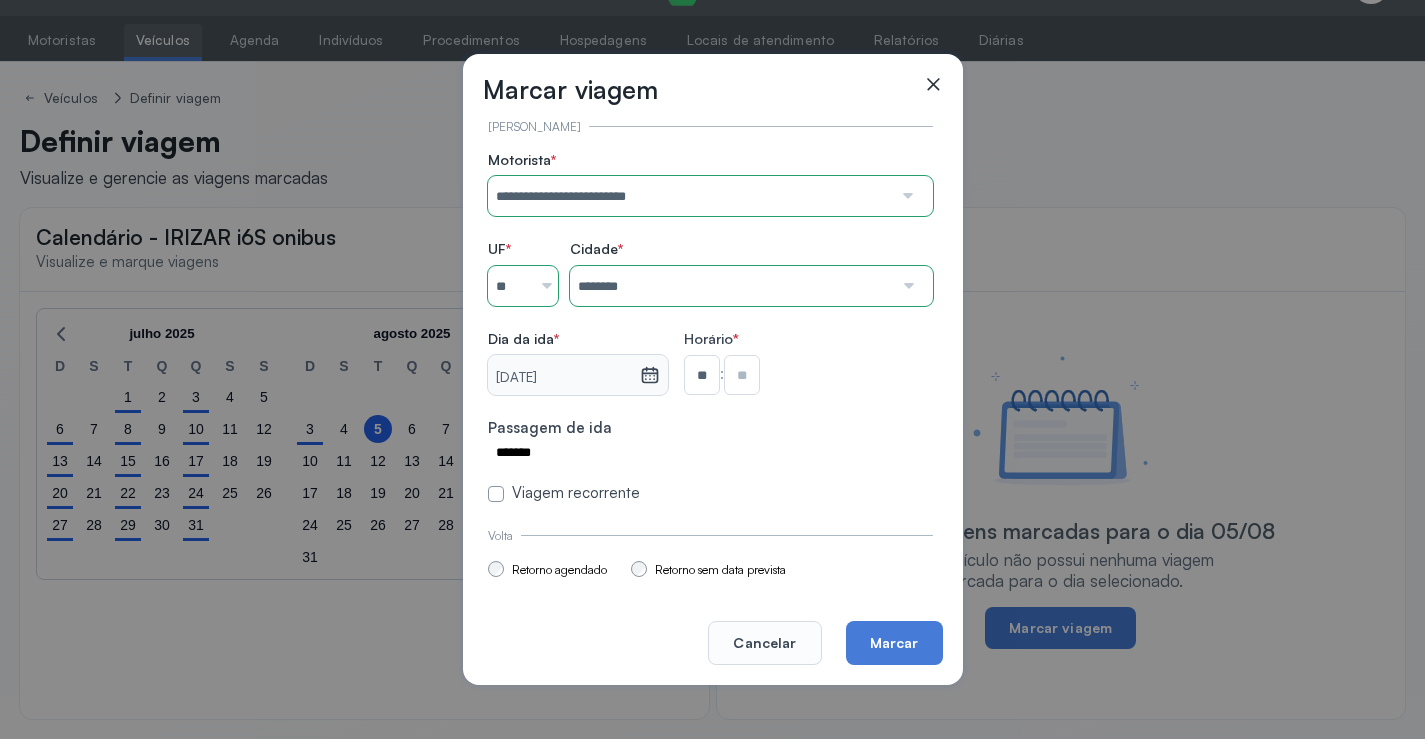 type on "**" 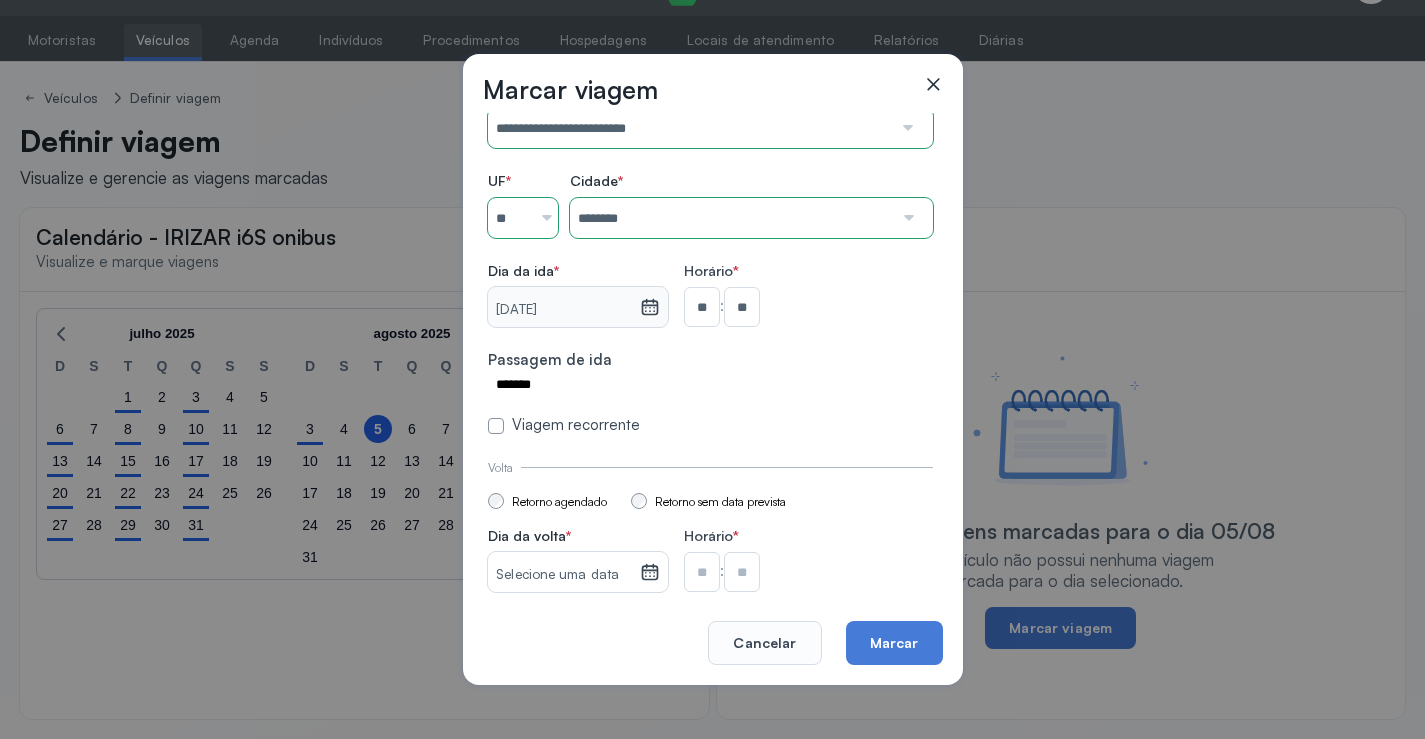 scroll, scrollTop: 147, scrollLeft: 0, axis: vertical 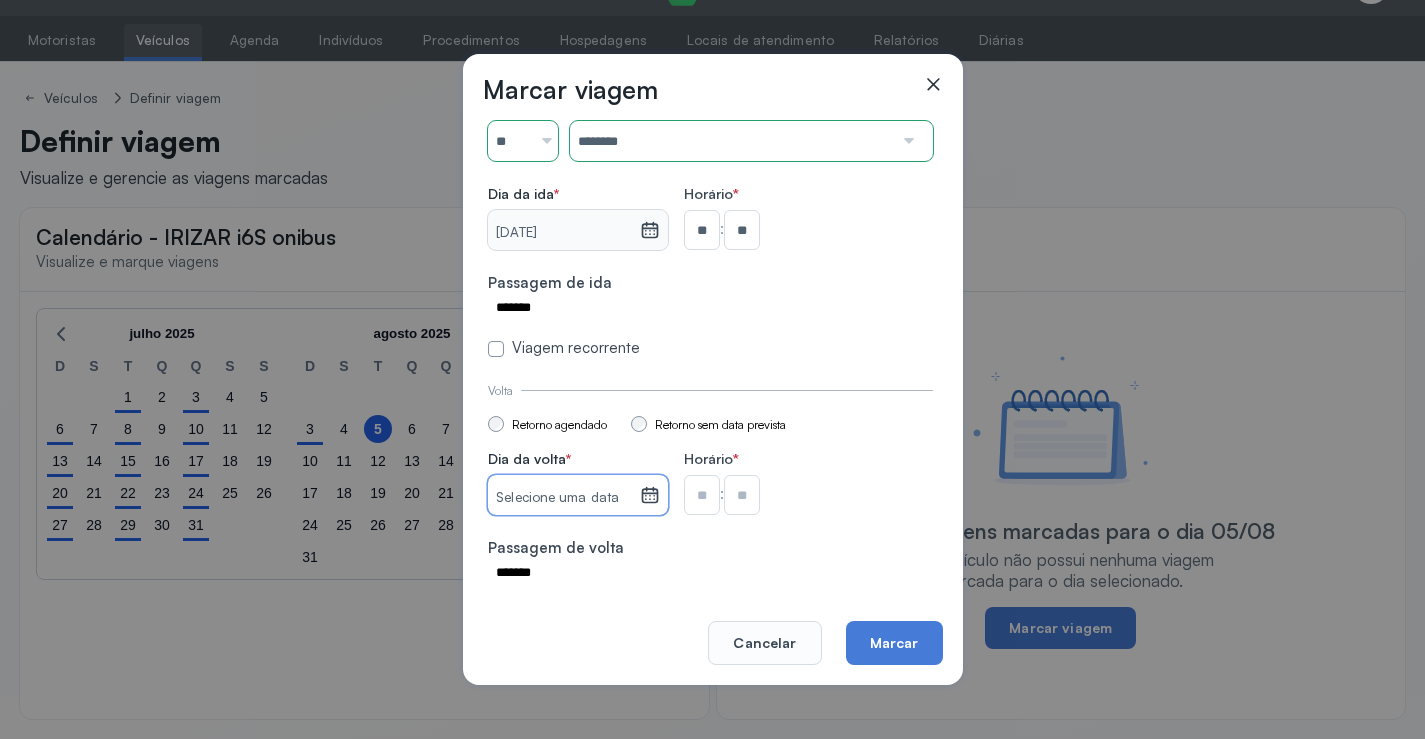 click on "Selecione uma data" at bounding box center (563, 498) 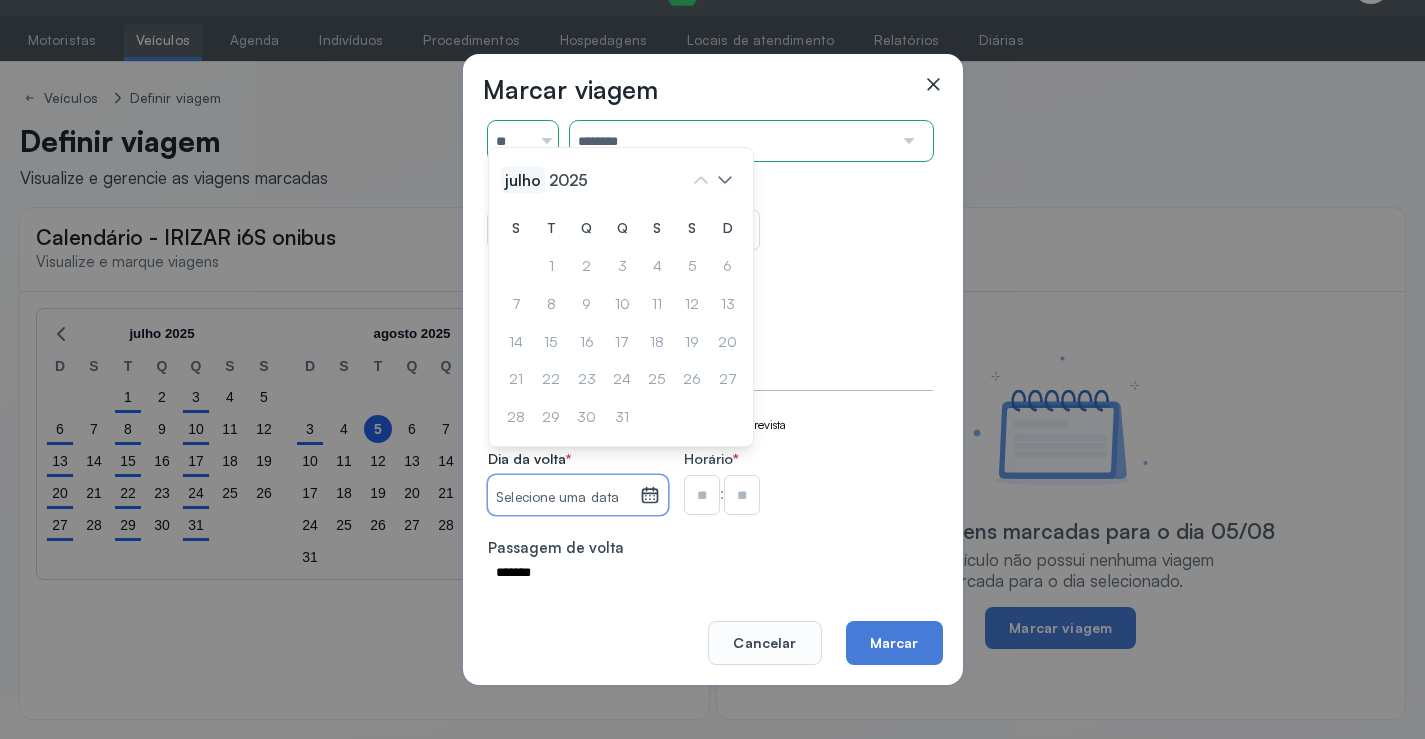 click on "julho" 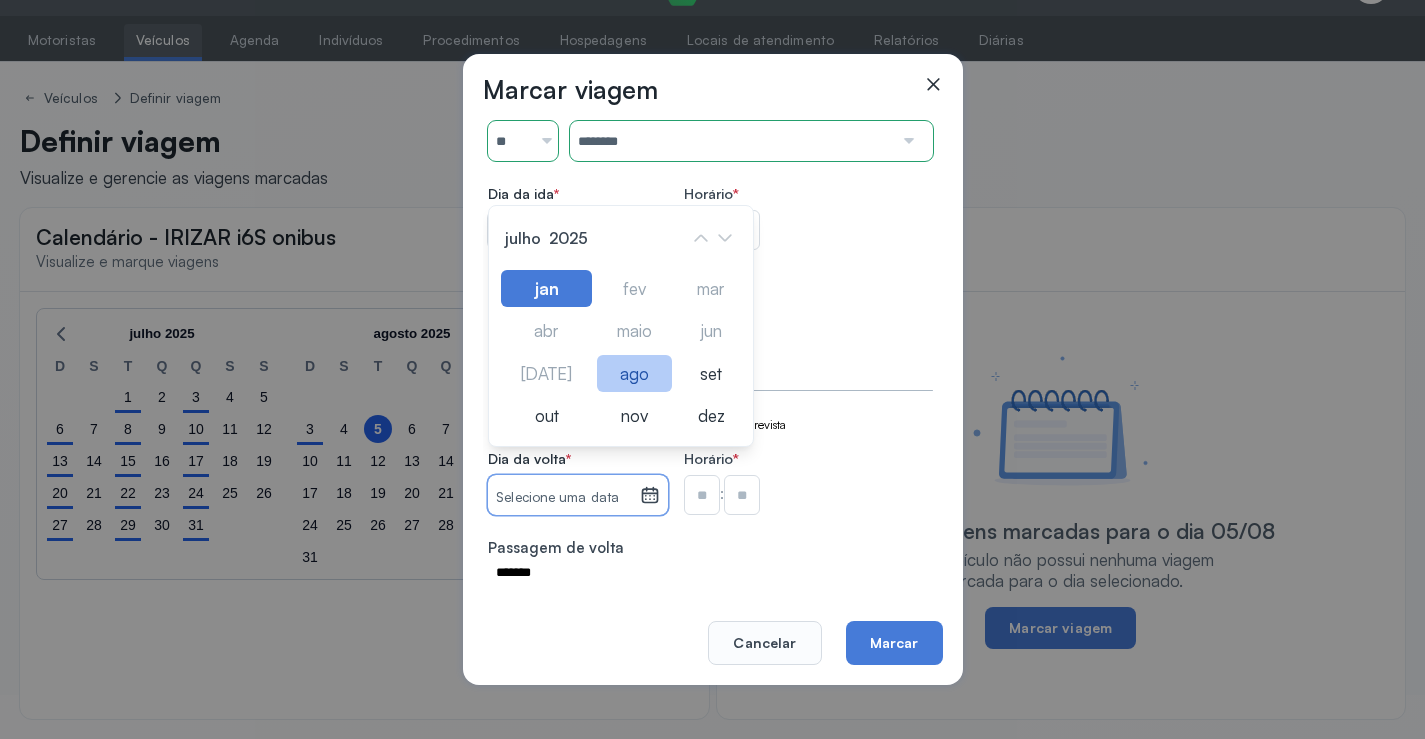click on "ago" 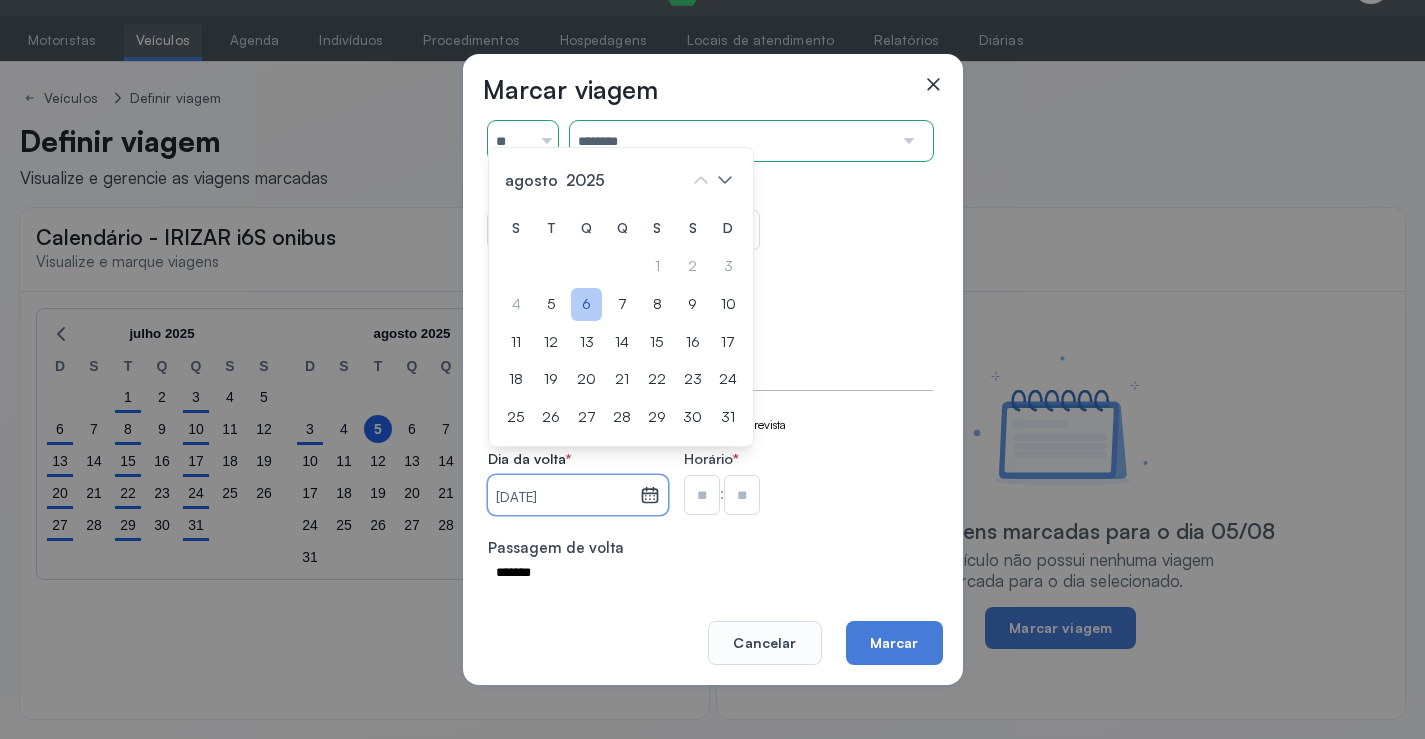 click on "6" 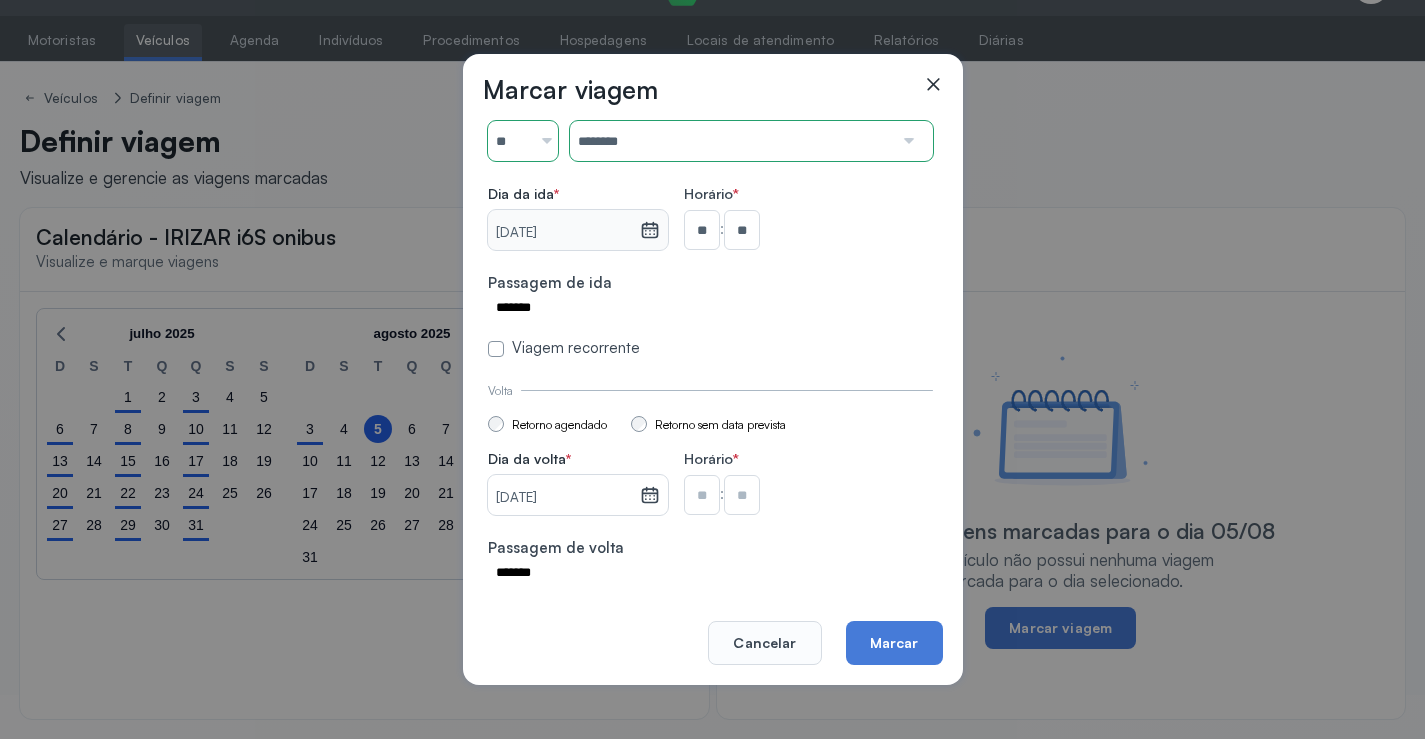 click at bounding box center (702, 230) 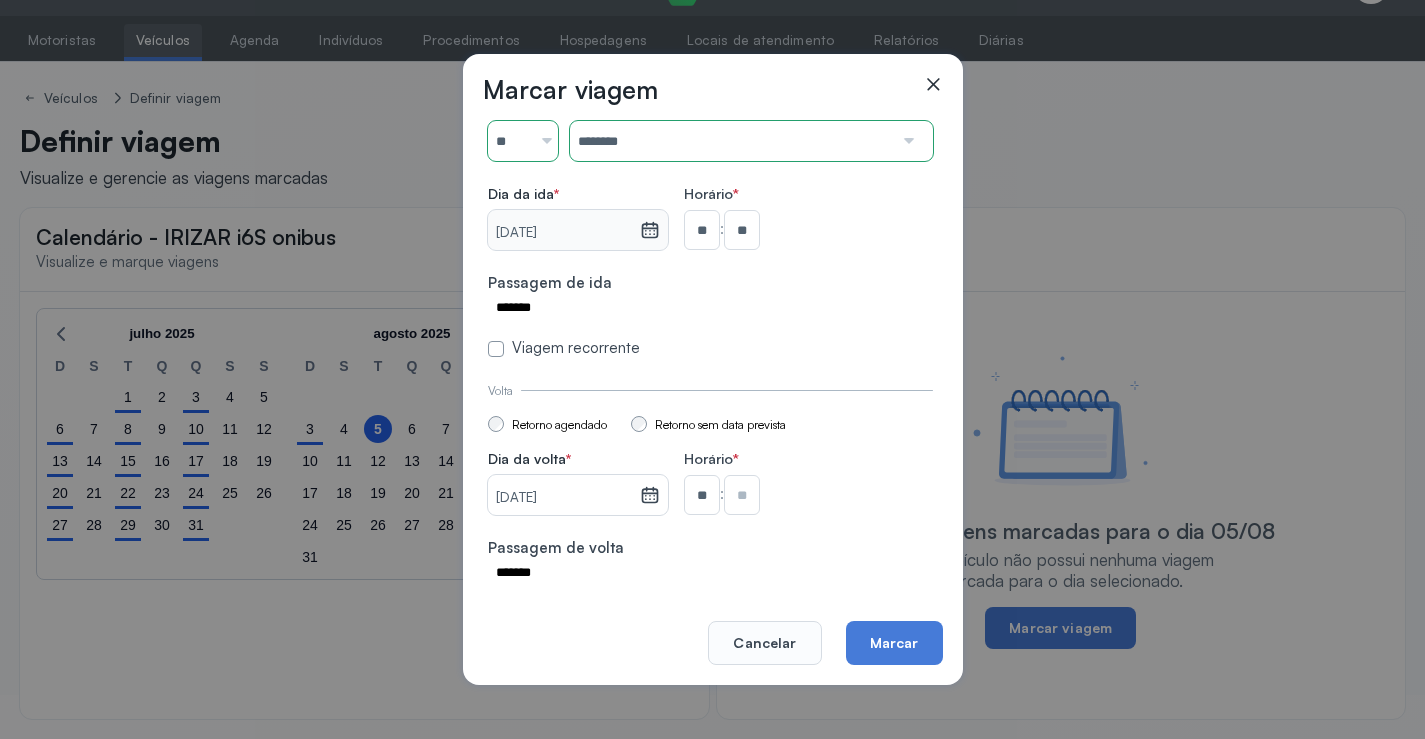 click at bounding box center (742, 230) 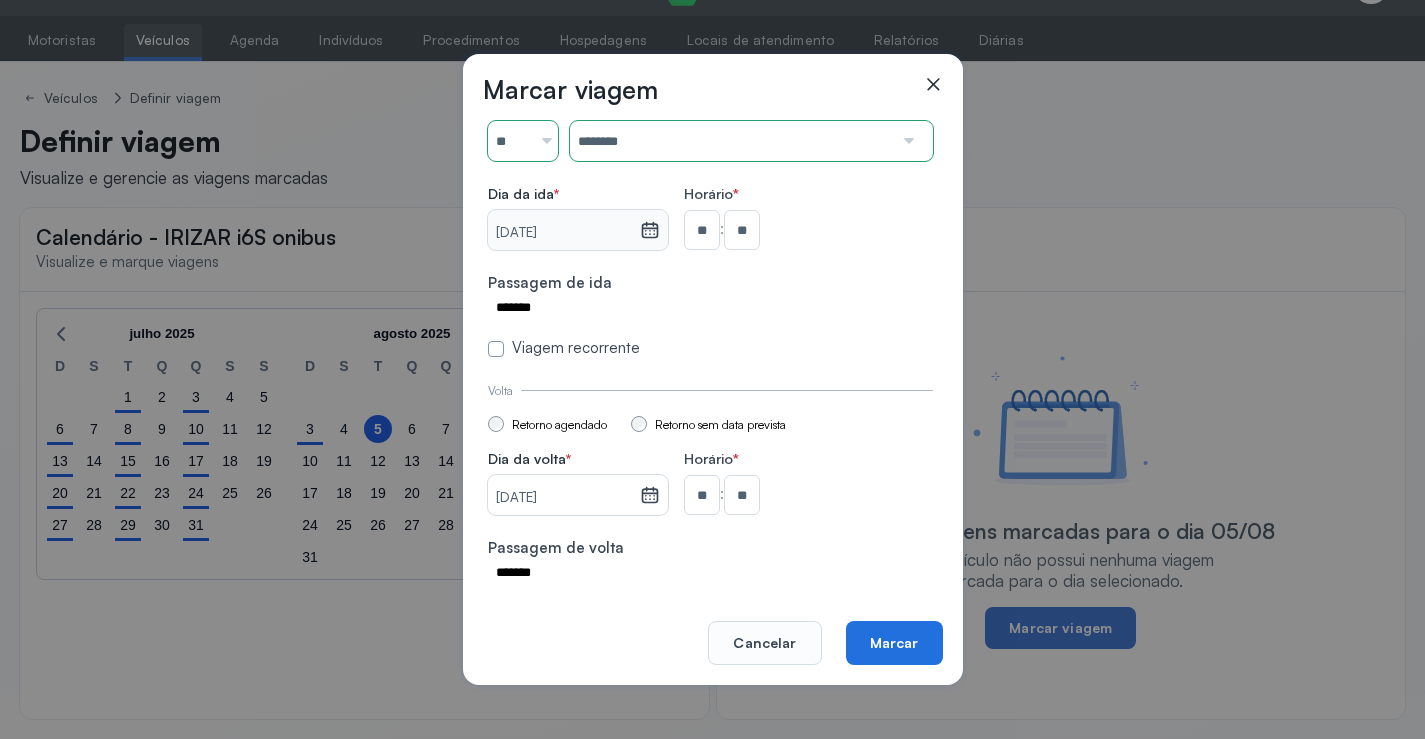 click on "Marcar" 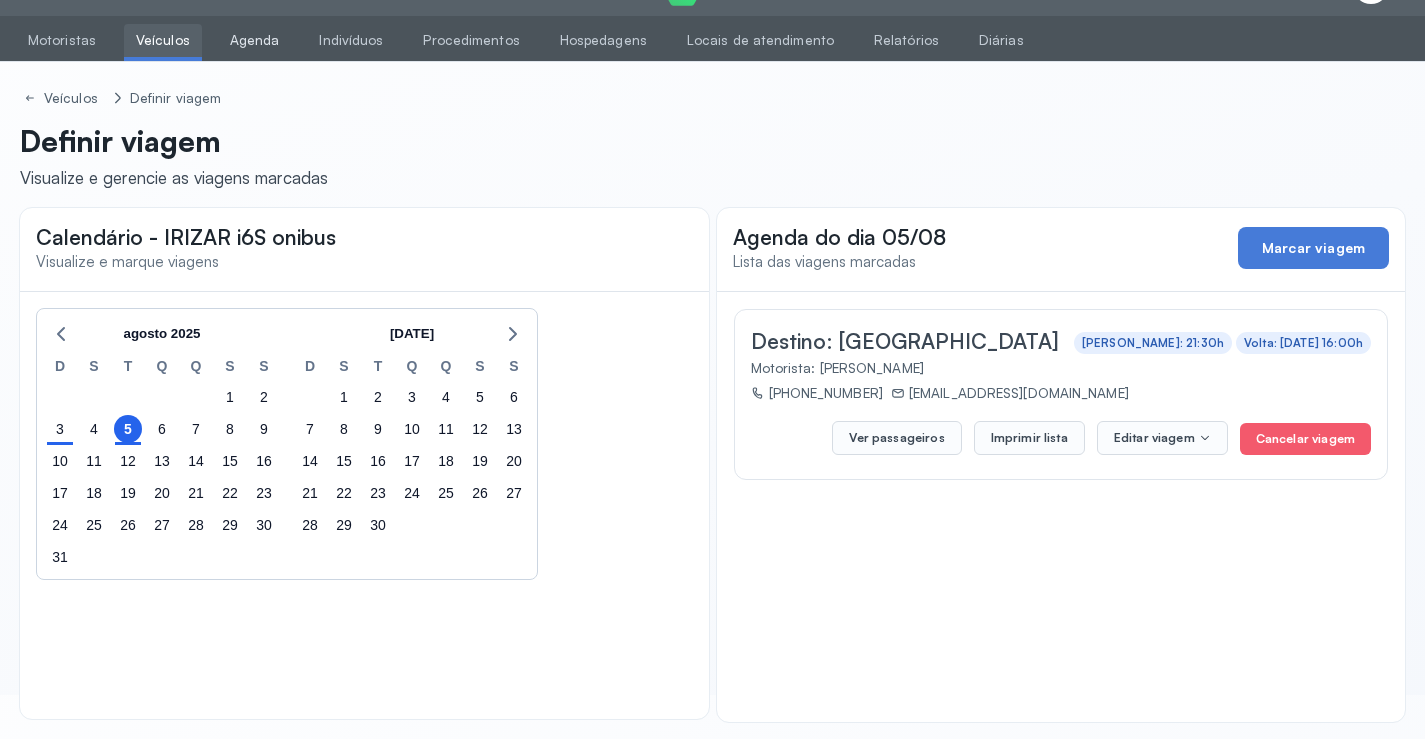 click on "Agenda" at bounding box center (255, 40) 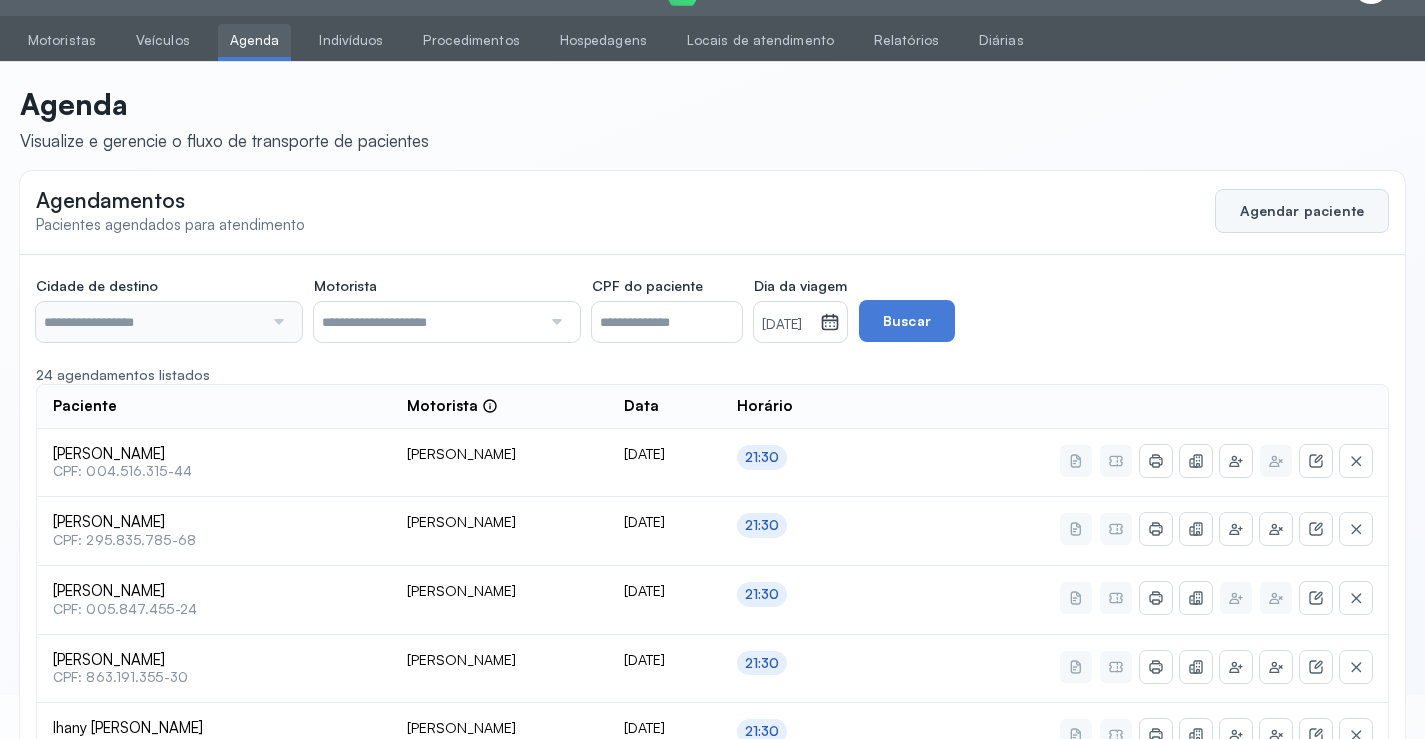 click on "Agendar paciente" 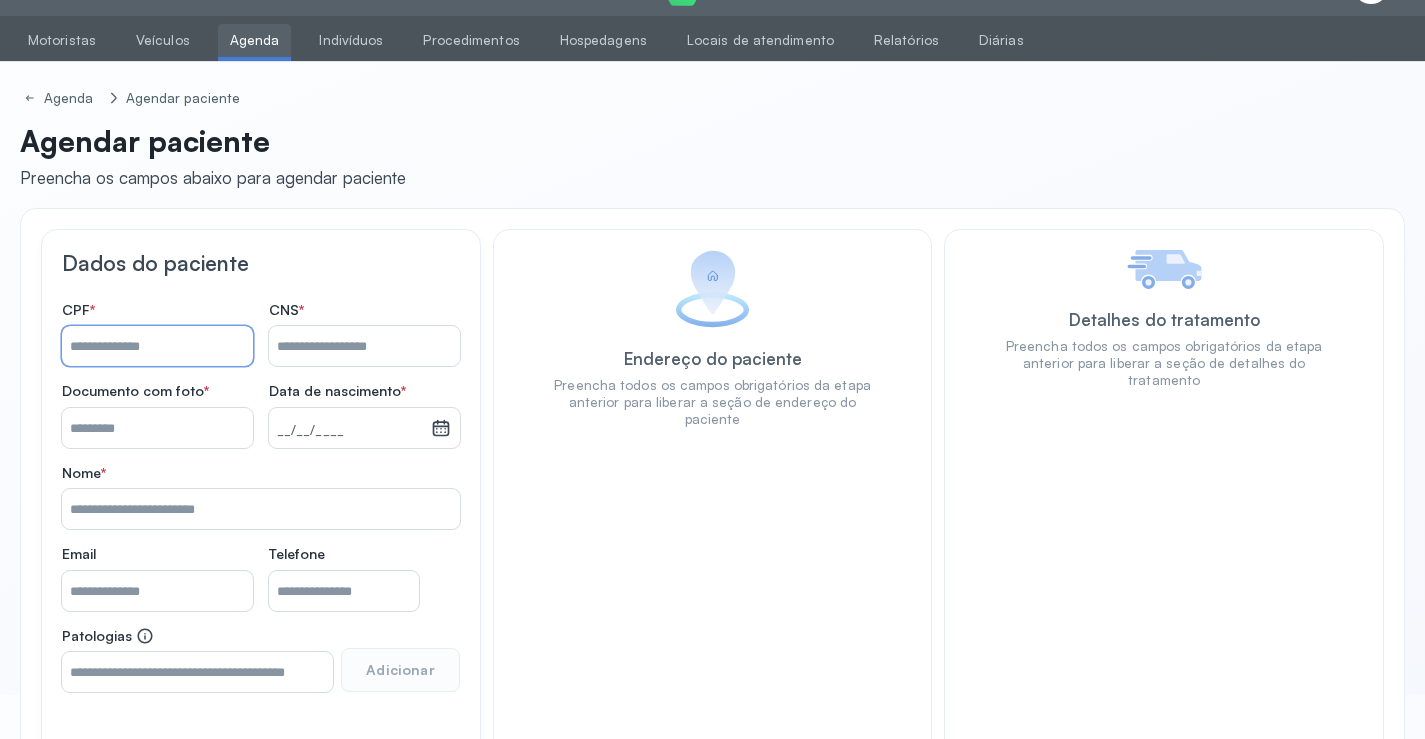 click on "Nome   *" at bounding box center [157, 346] 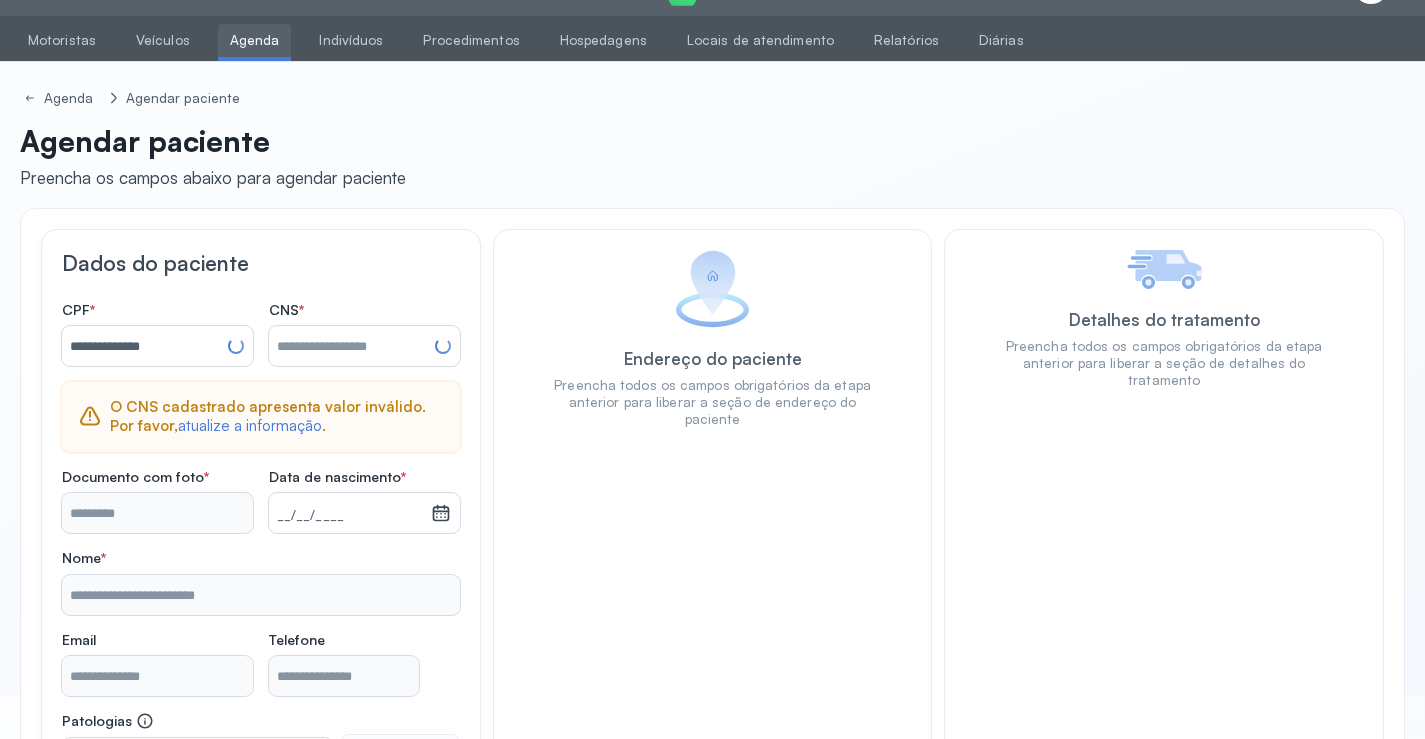 type on "**********" 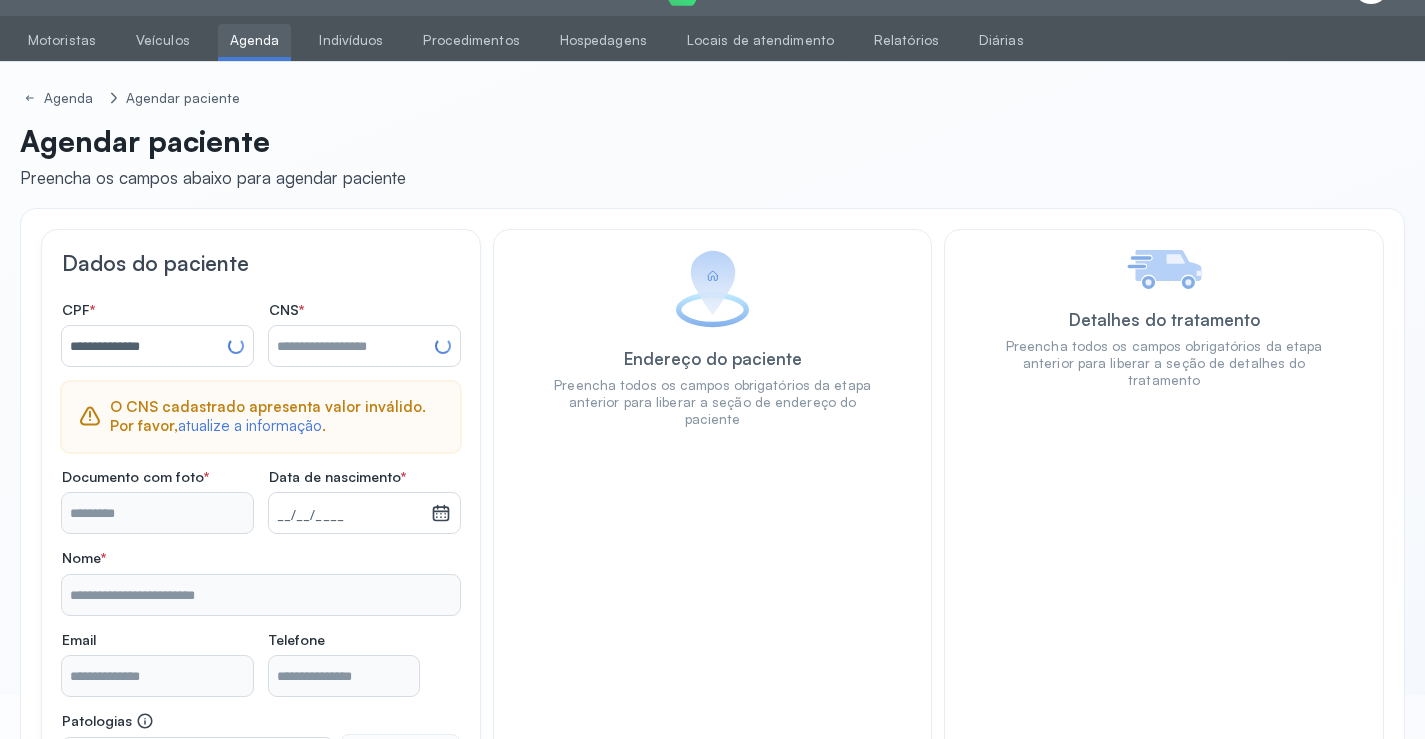 type on "**********" 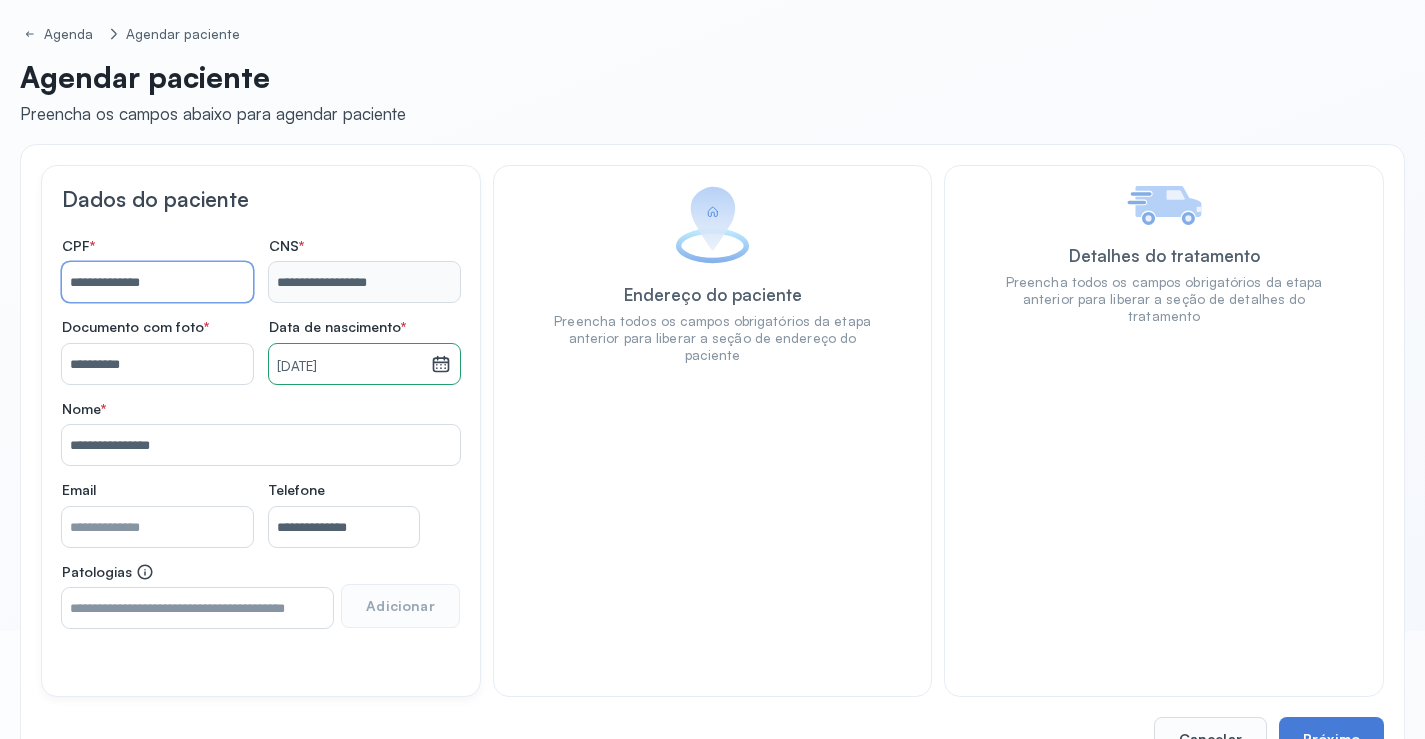 scroll, scrollTop: 171, scrollLeft: 0, axis: vertical 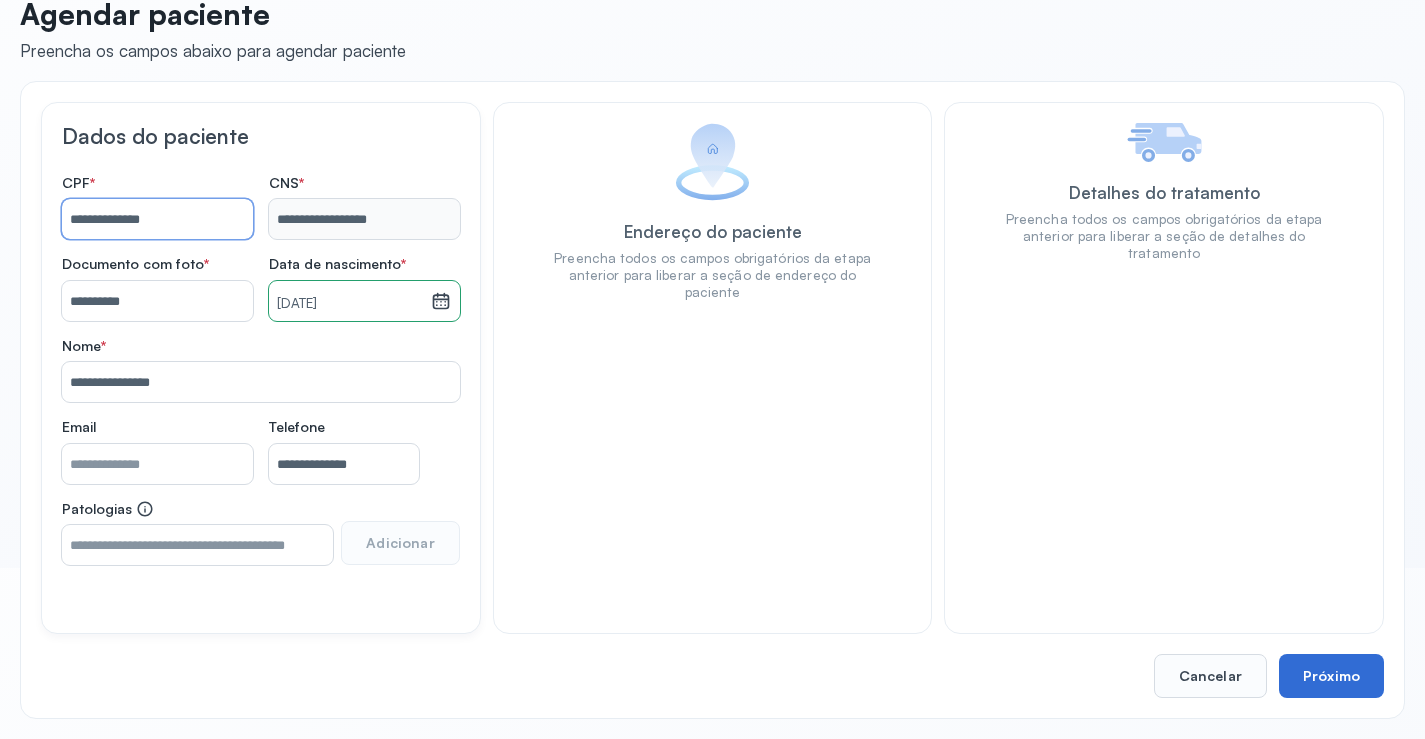 type on "**********" 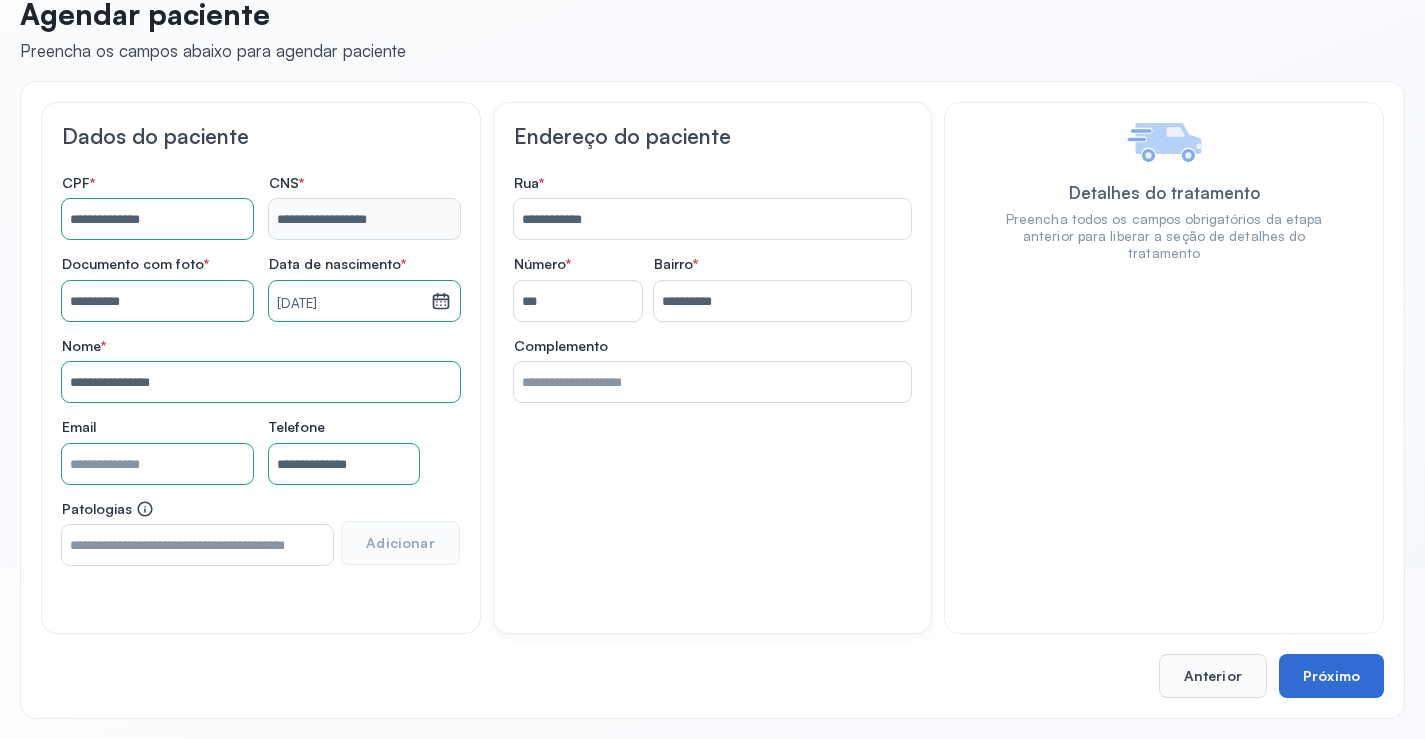 click on "Próximo" at bounding box center (1331, 676) 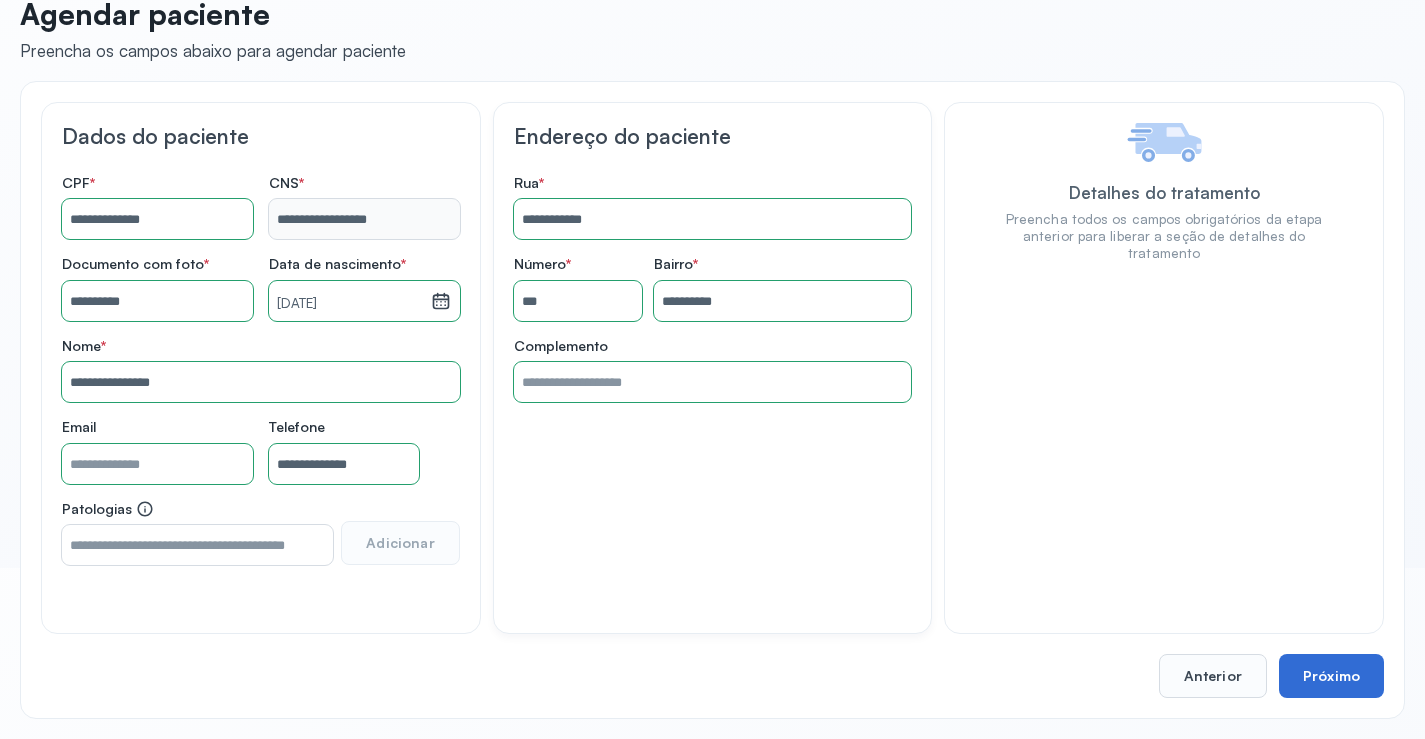 click on "Próximo" at bounding box center (1331, 676) 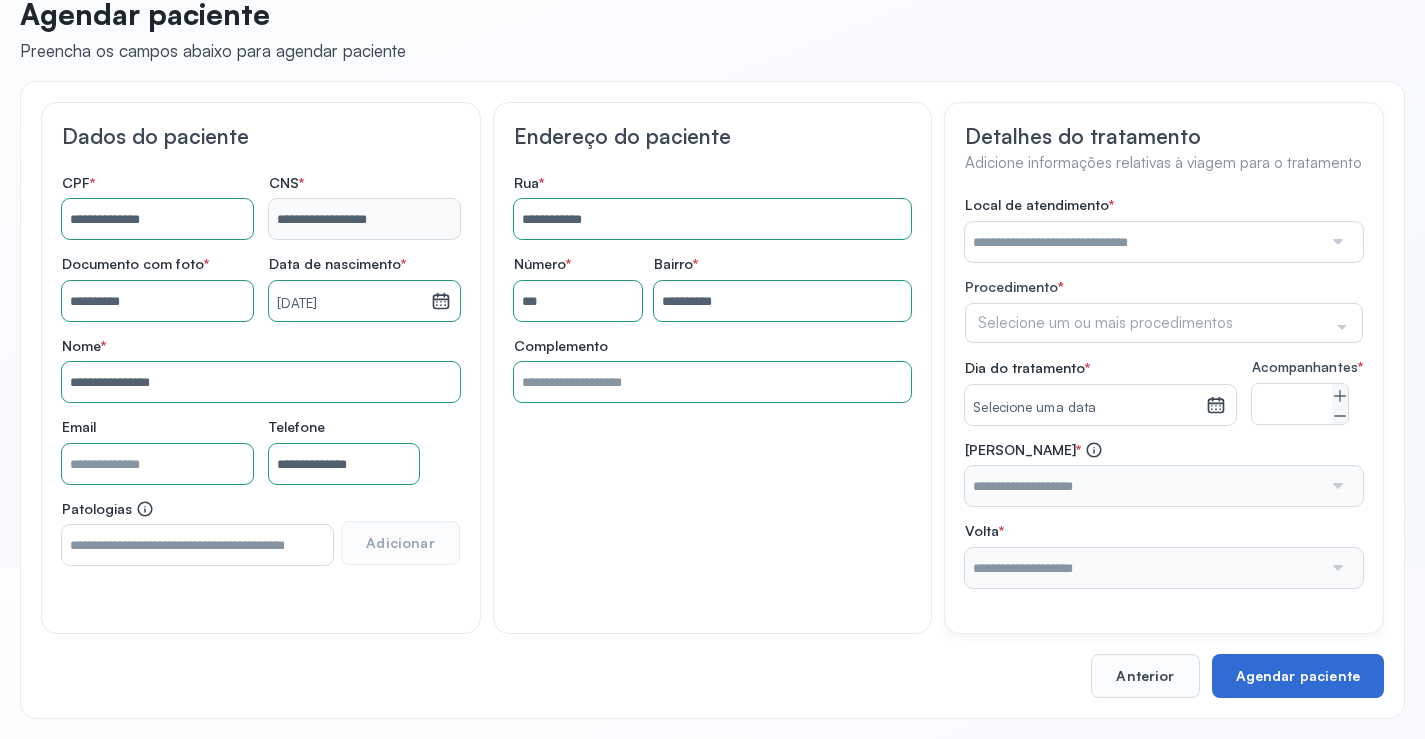 click on "Agendar paciente" at bounding box center (1298, 676) 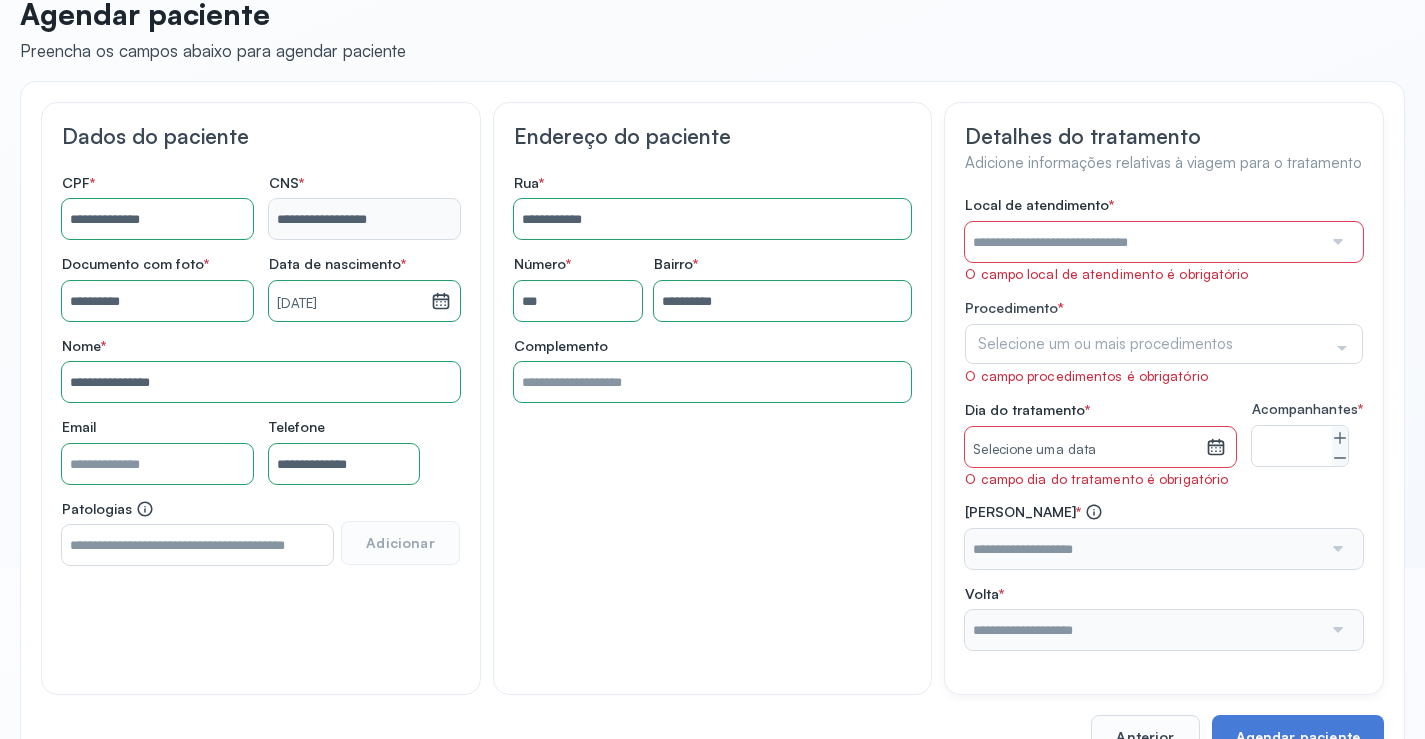 click at bounding box center [1143, 242] 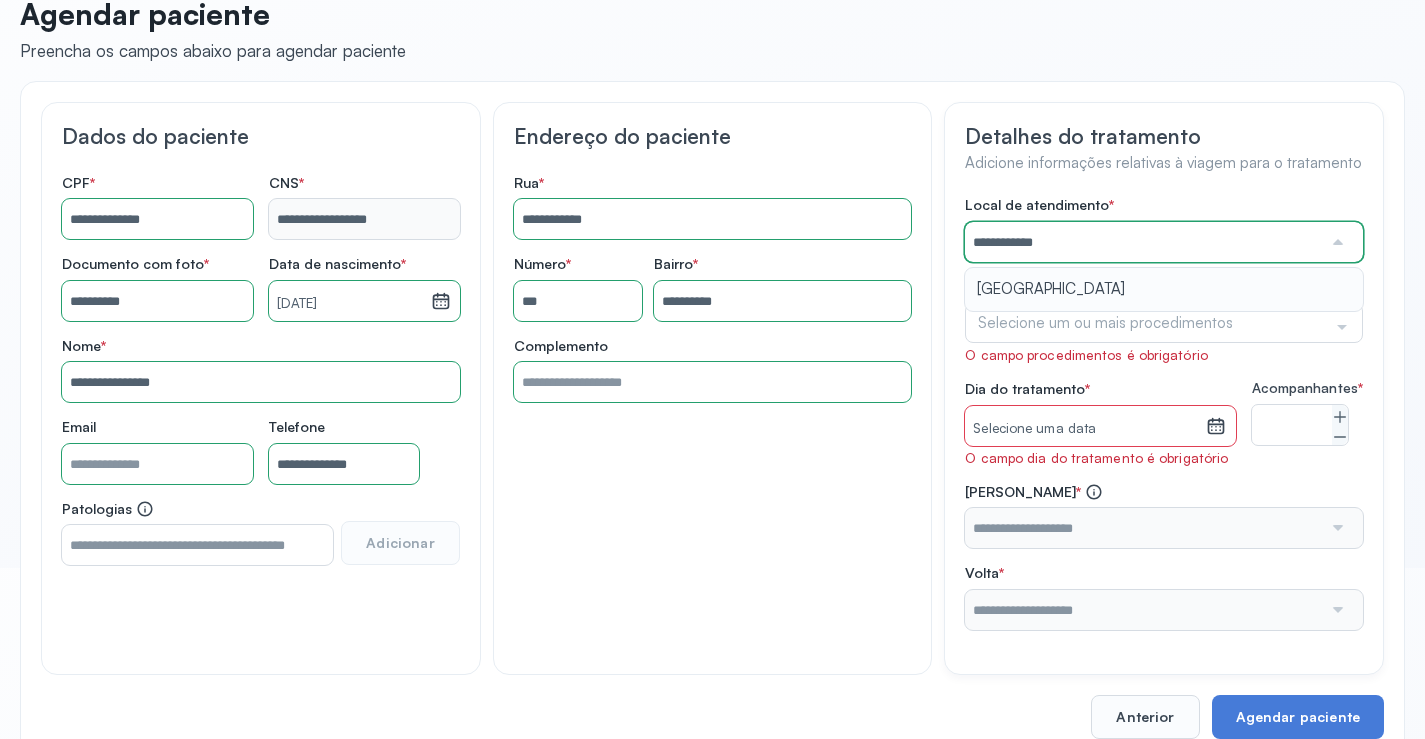 type on "**********" 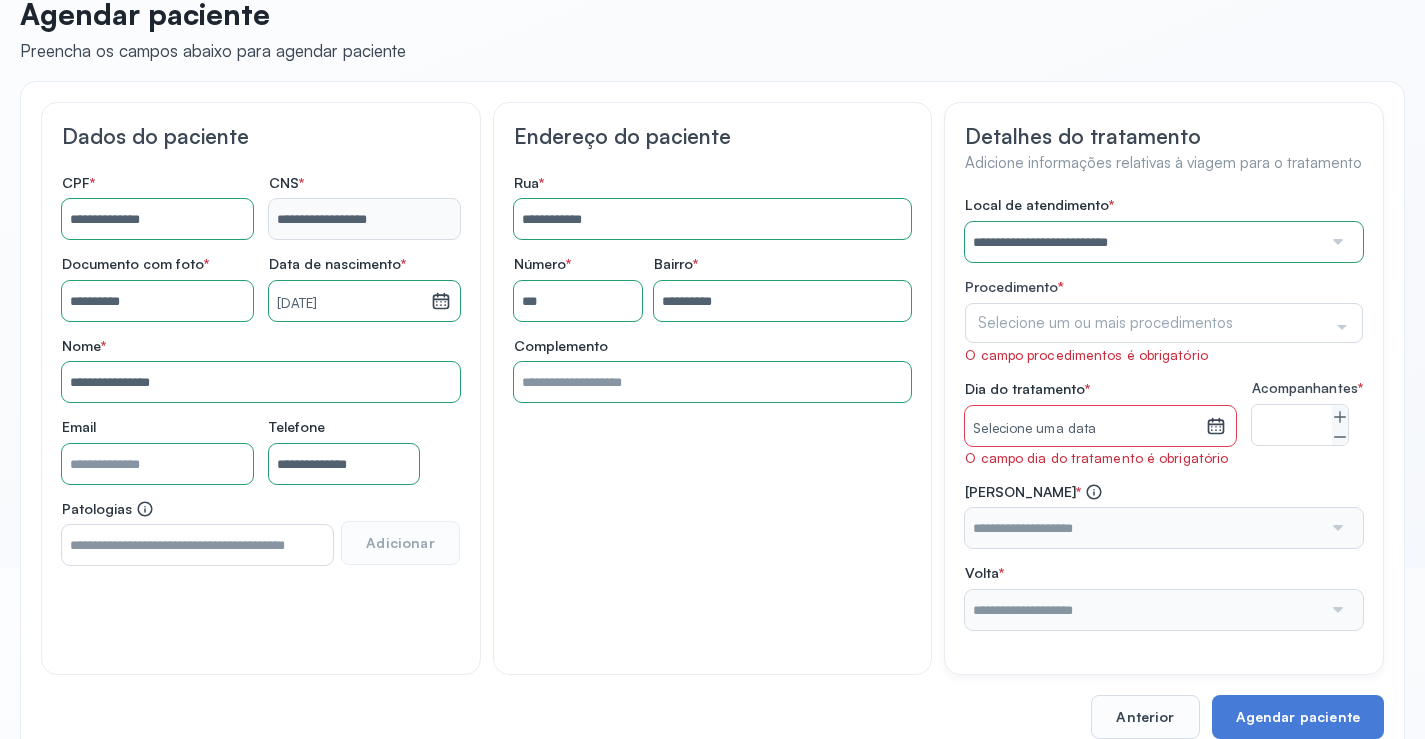 click on "**********" at bounding box center (1164, 412) 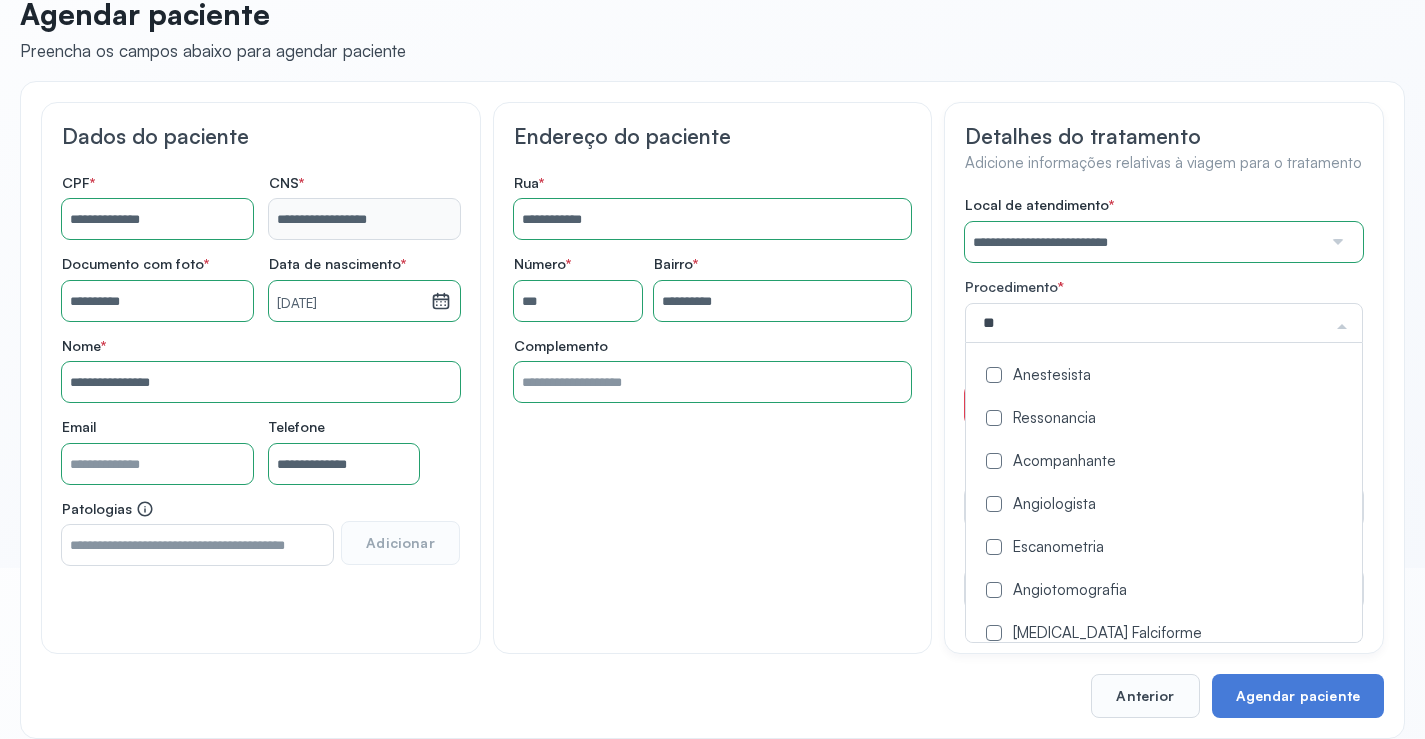 type on "***" 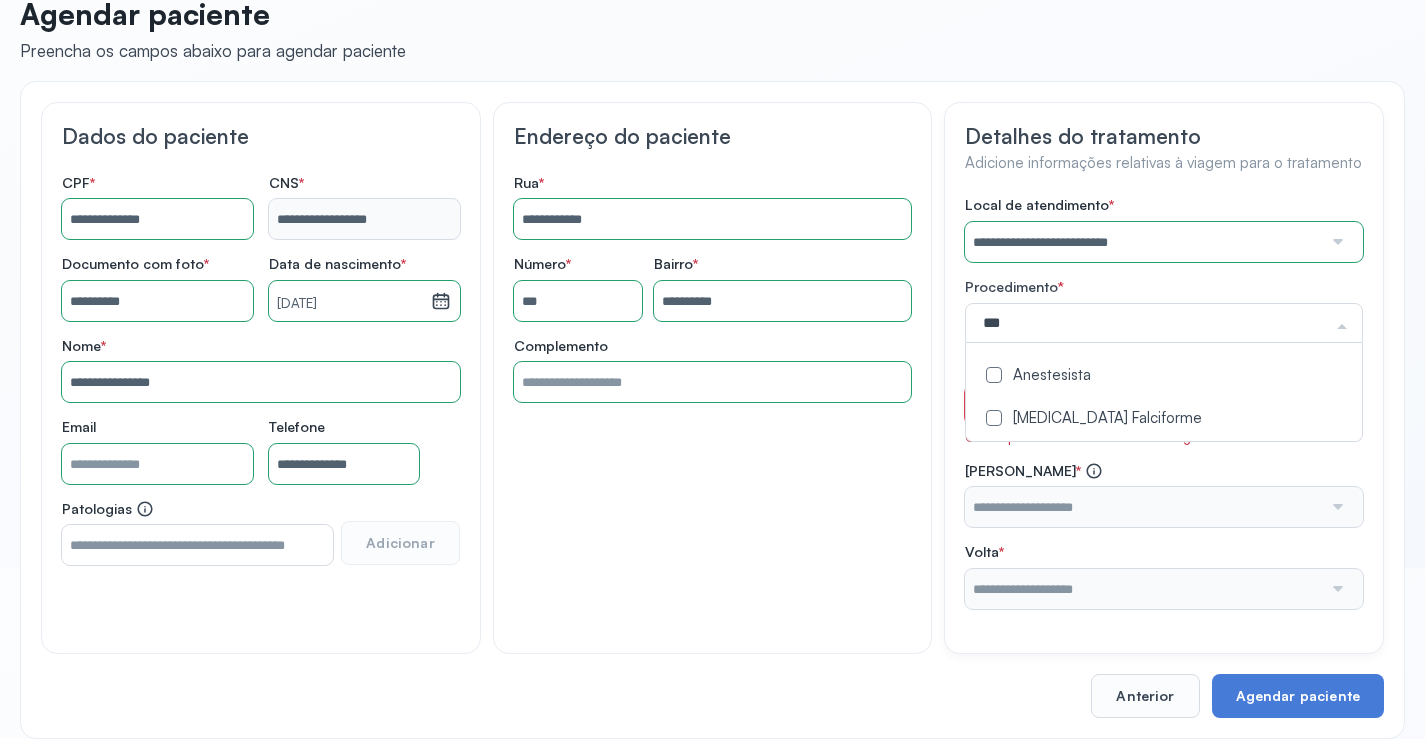 click on "Anestesista" 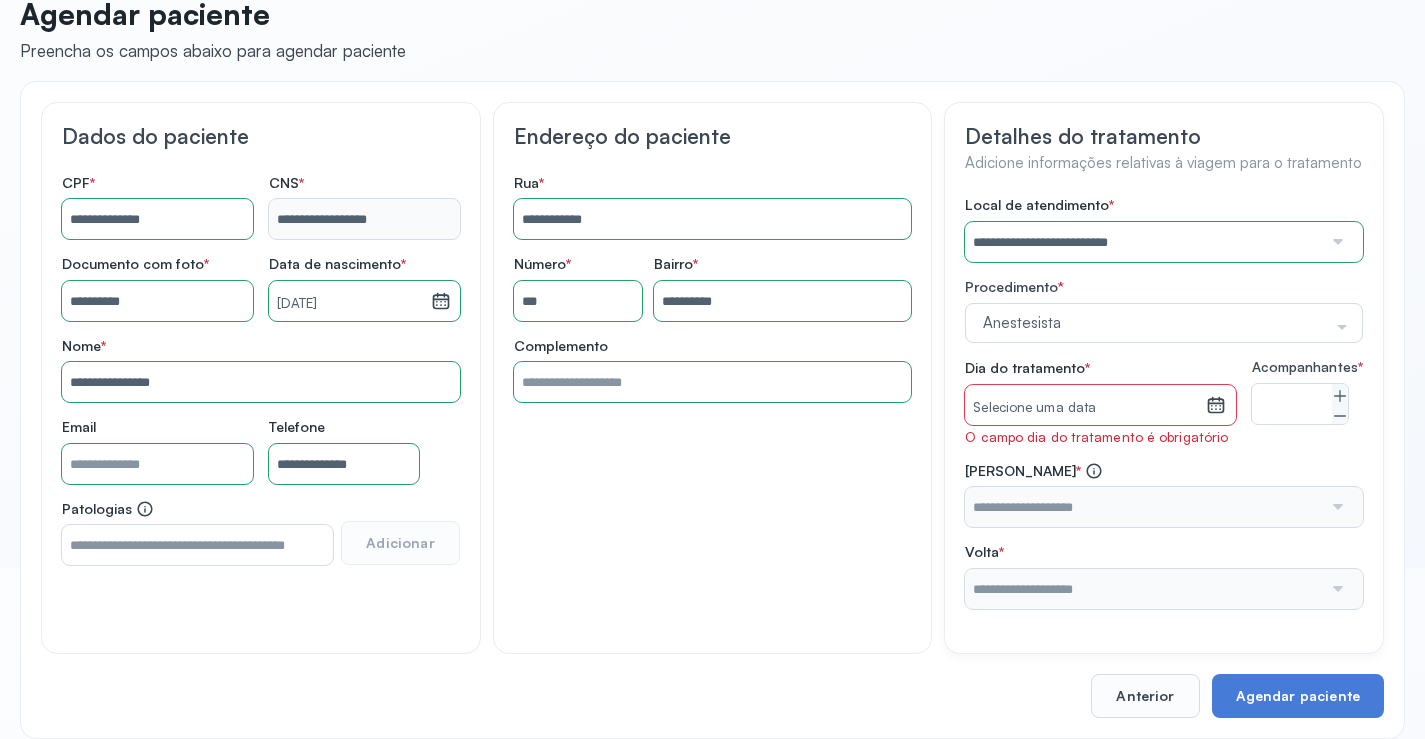 drag, startPoint x: 949, startPoint y: 412, endPoint x: 964, endPoint y: 424, distance: 19.209373 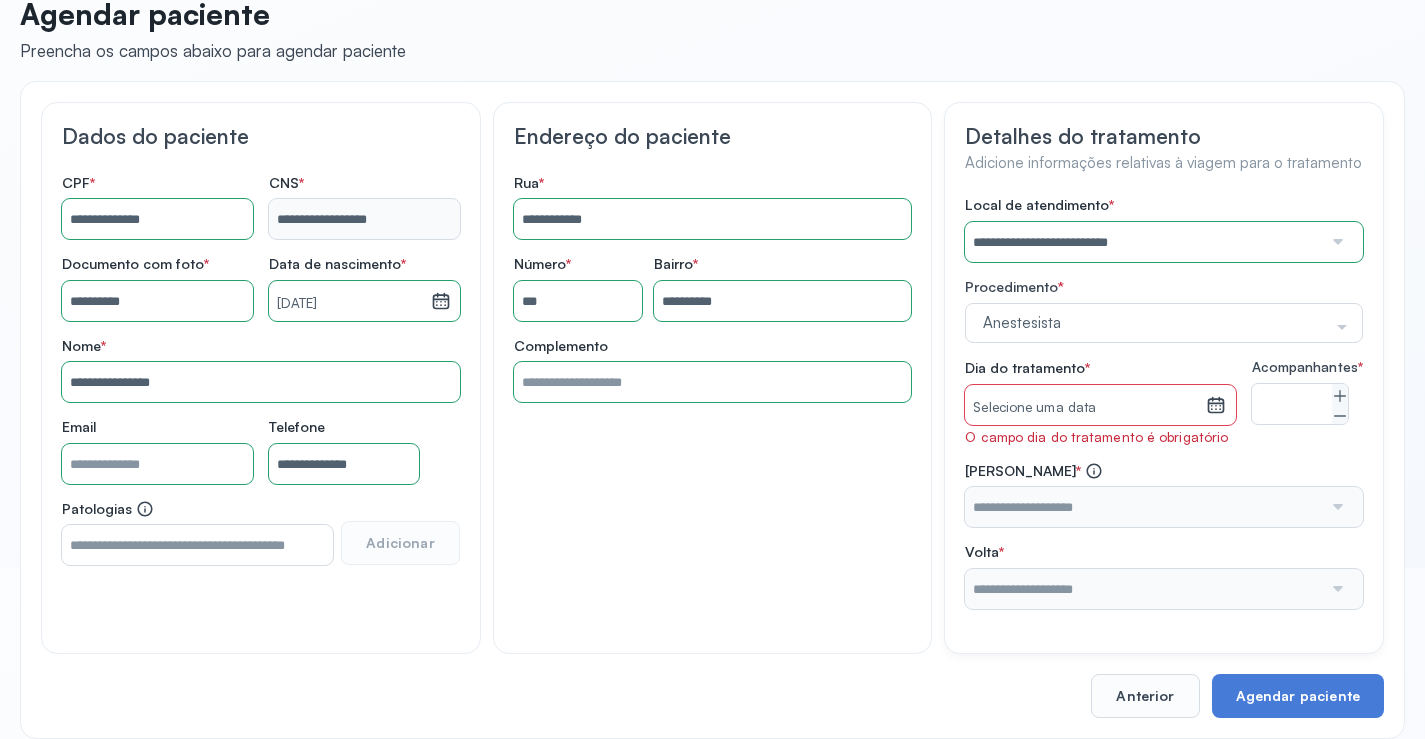 click on "**********" 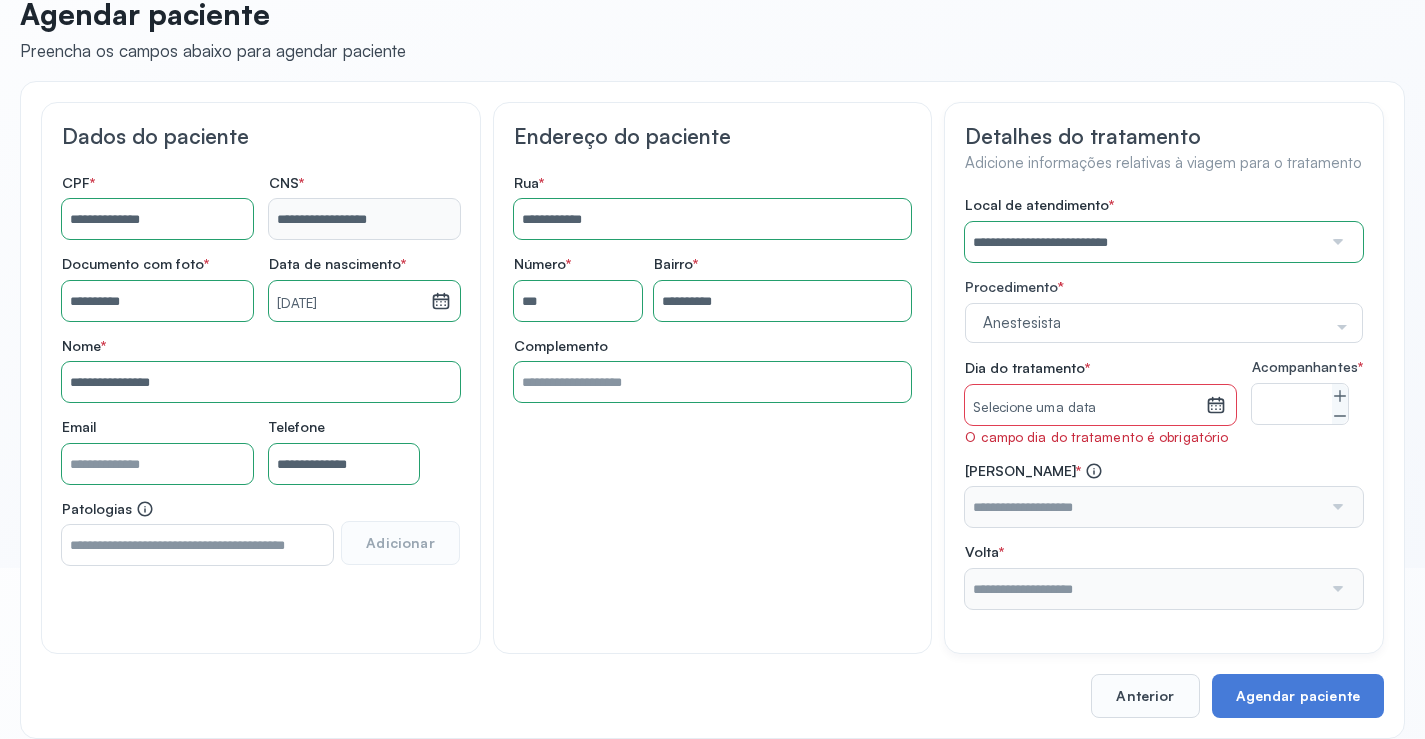 click on "Selecione uma data" at bounding box center (1085, 408) 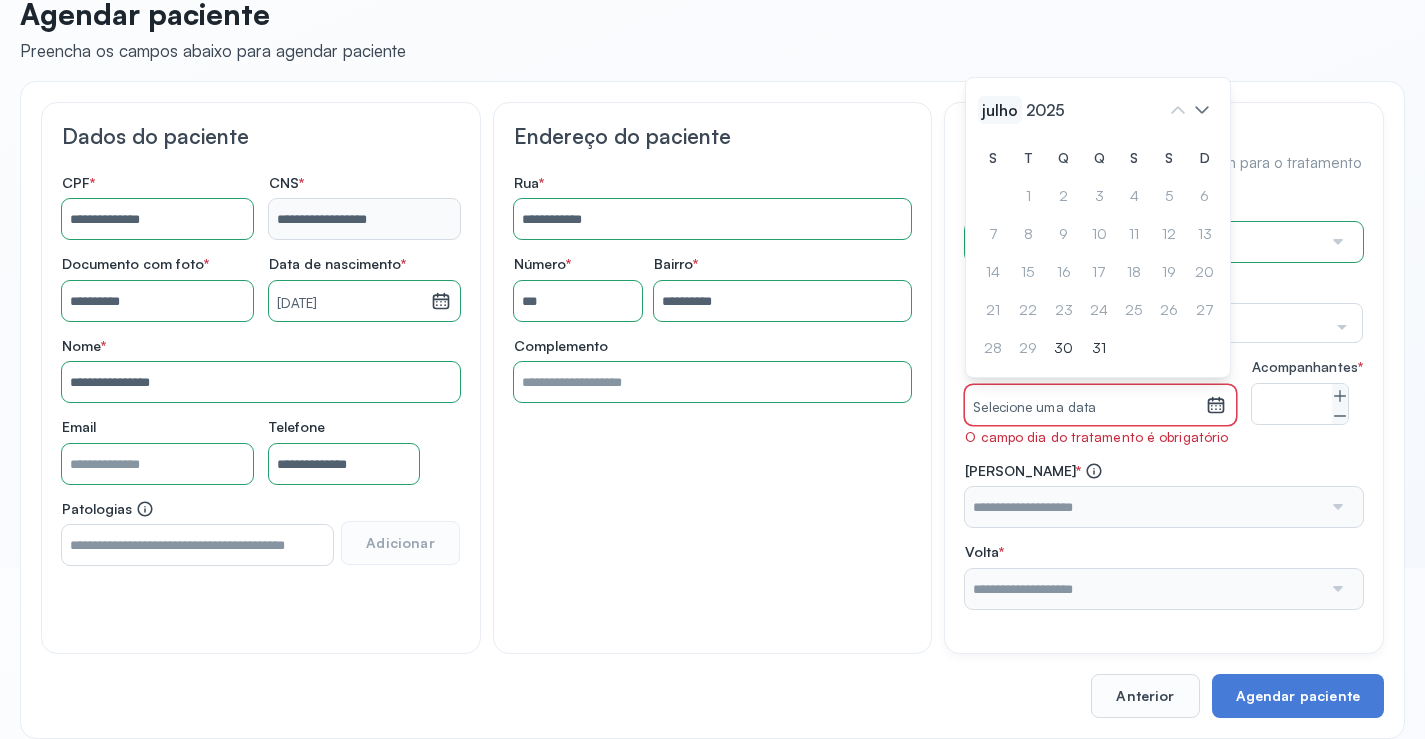 click on "julho" 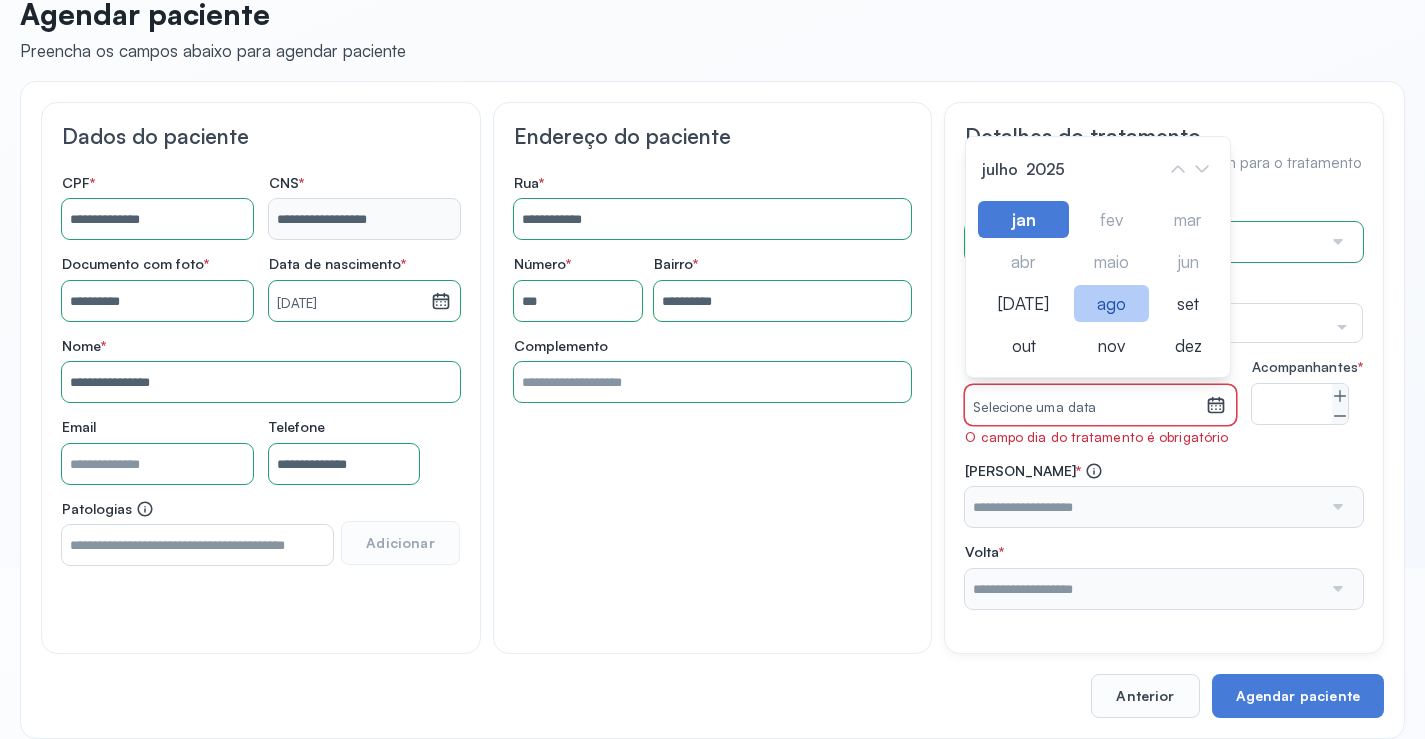 click on "ago" 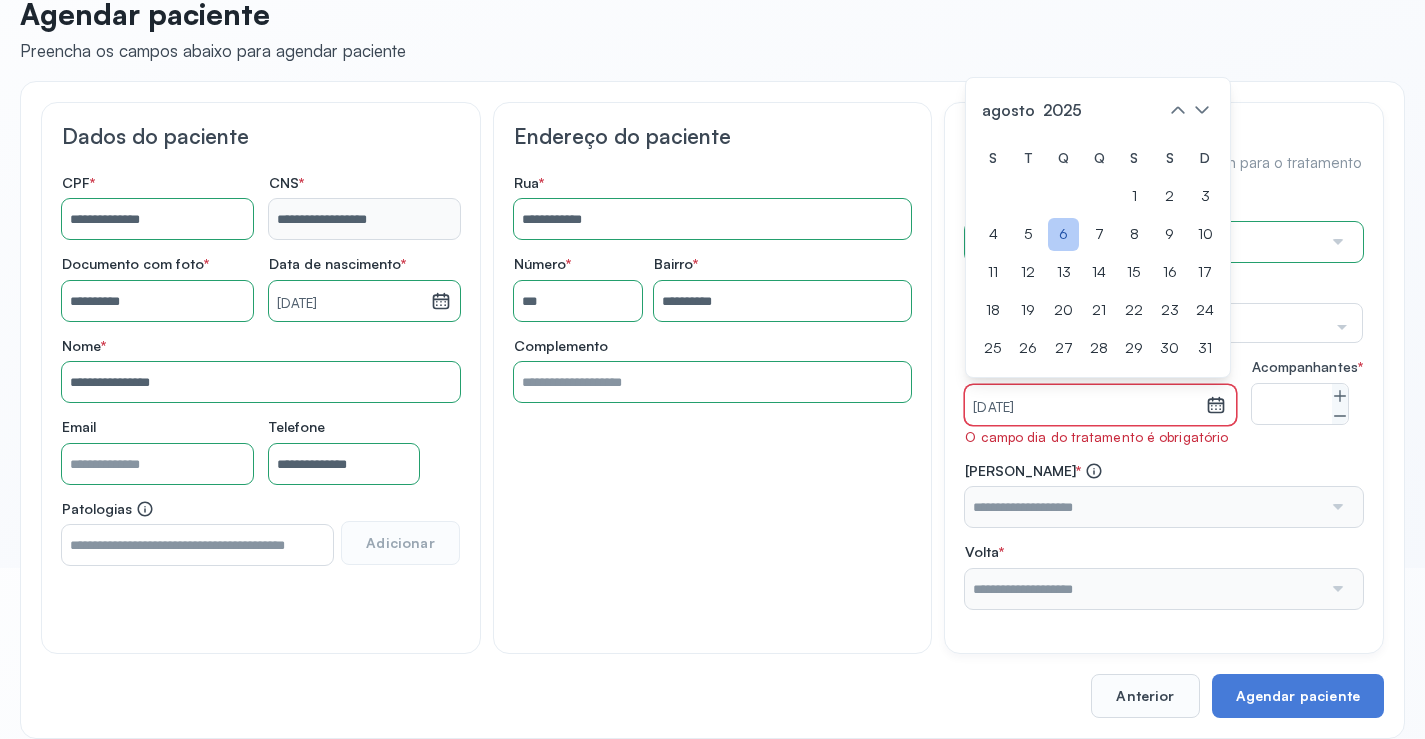 click on "6" 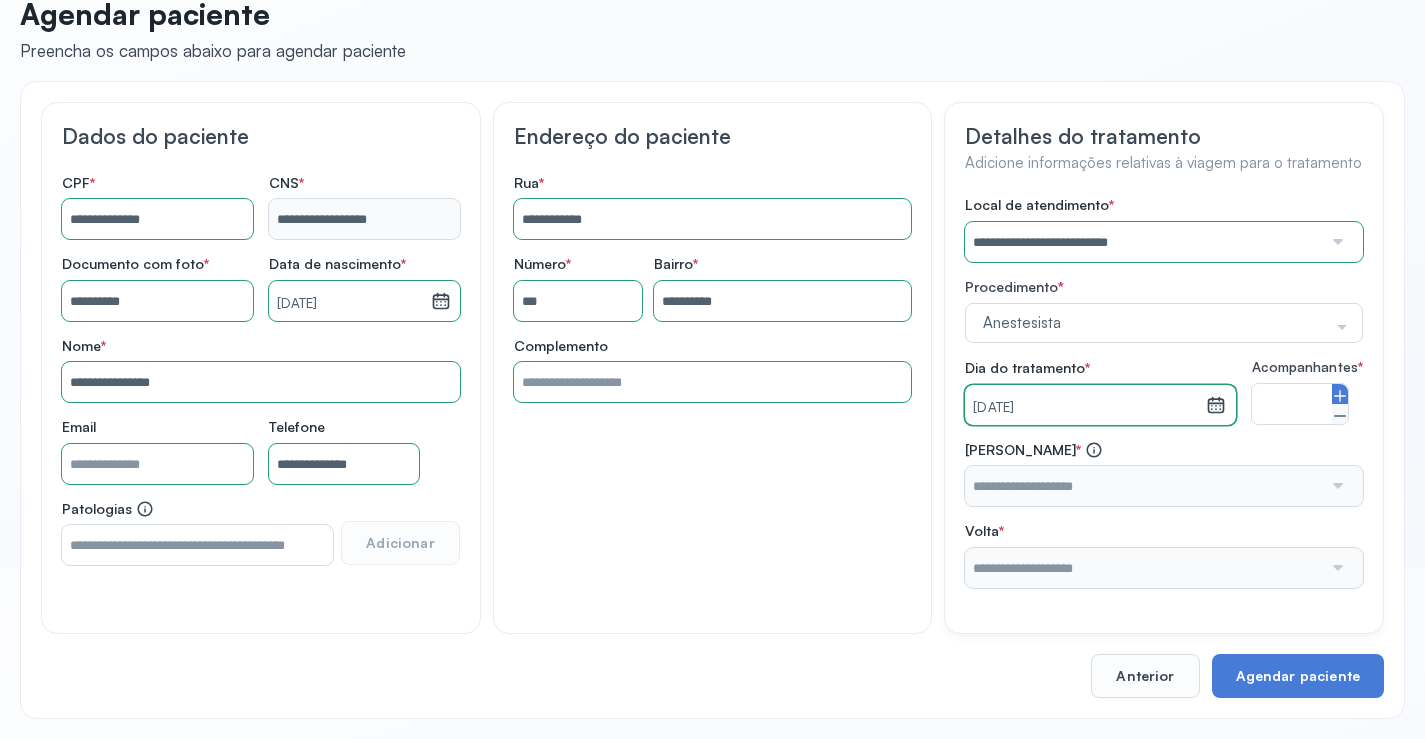 click 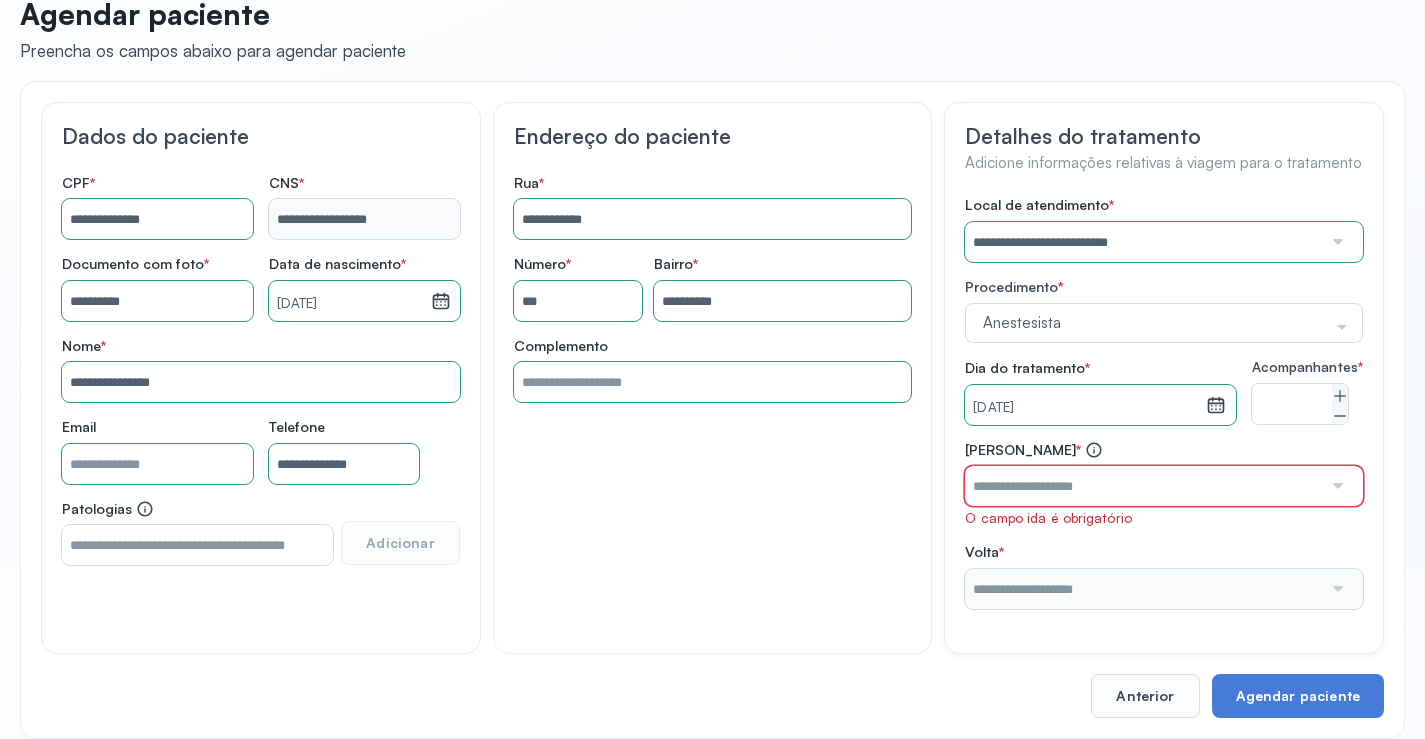 click at bounding box center [1143, 486] 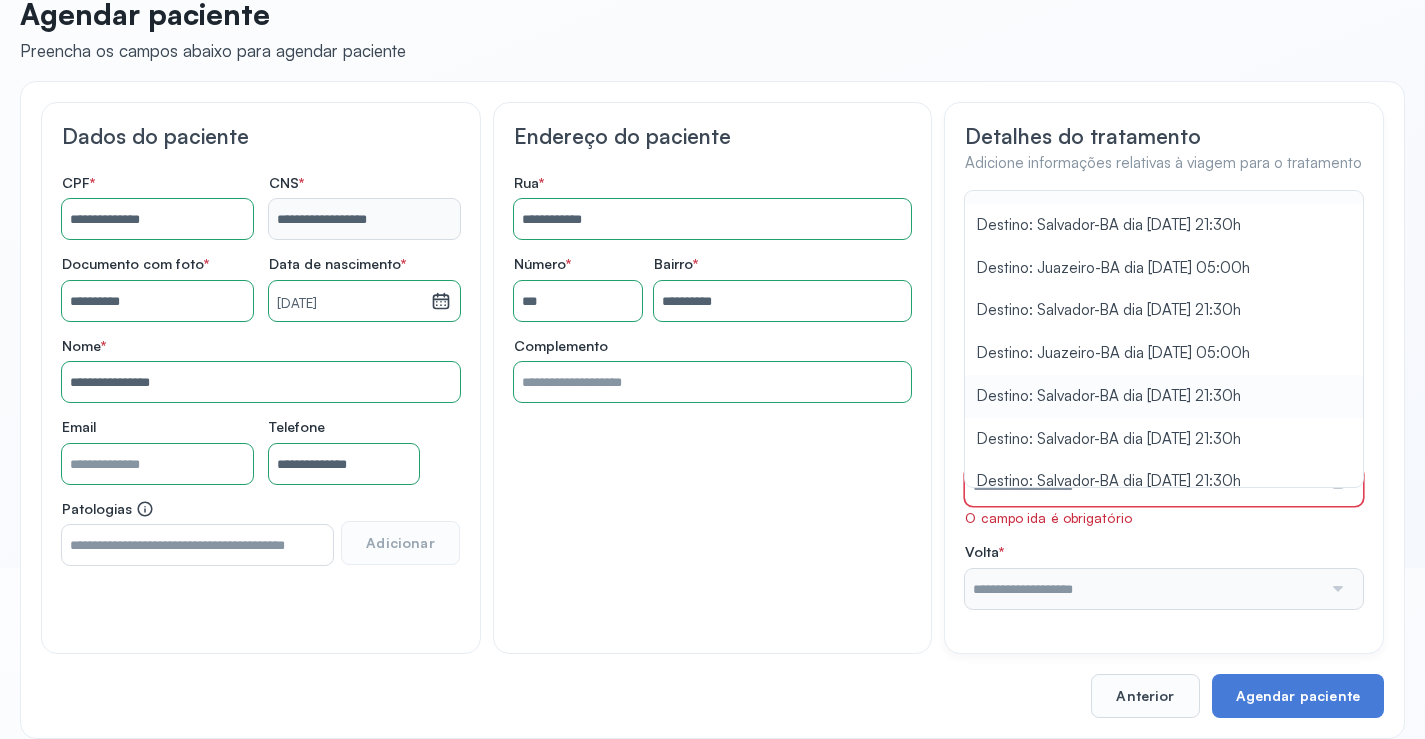 scroll, scrollTop: 46, scrollLeft: 0, axis: vertical 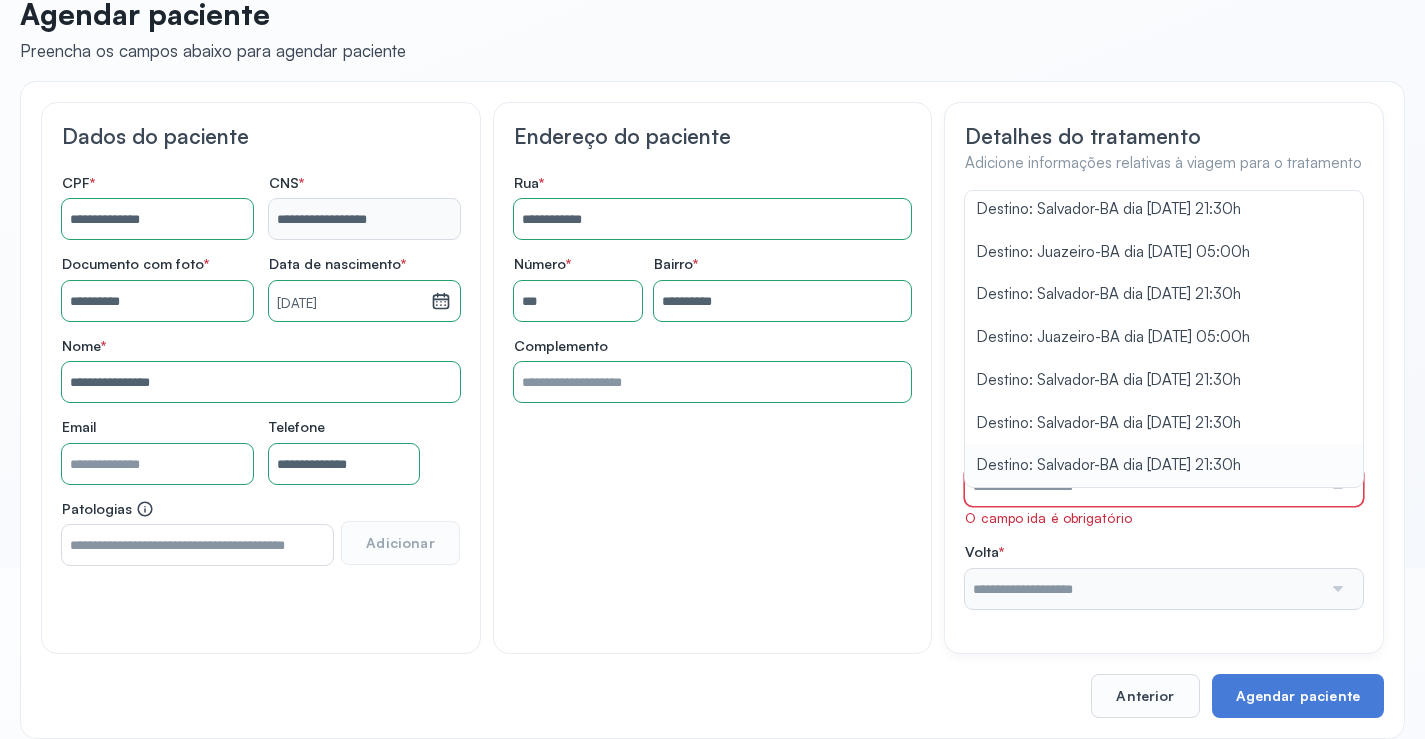 type on "**********" 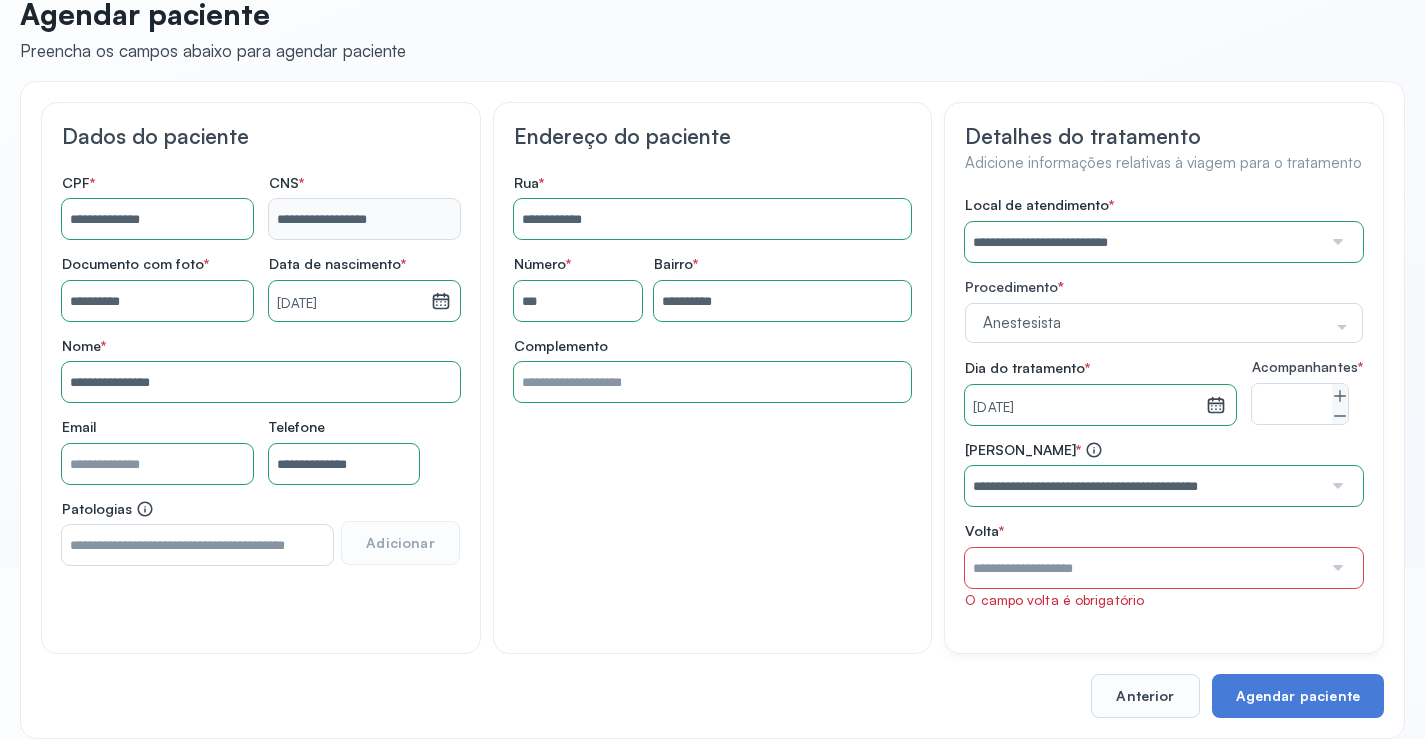 click on "**********" at bounding box center (1164, 474) 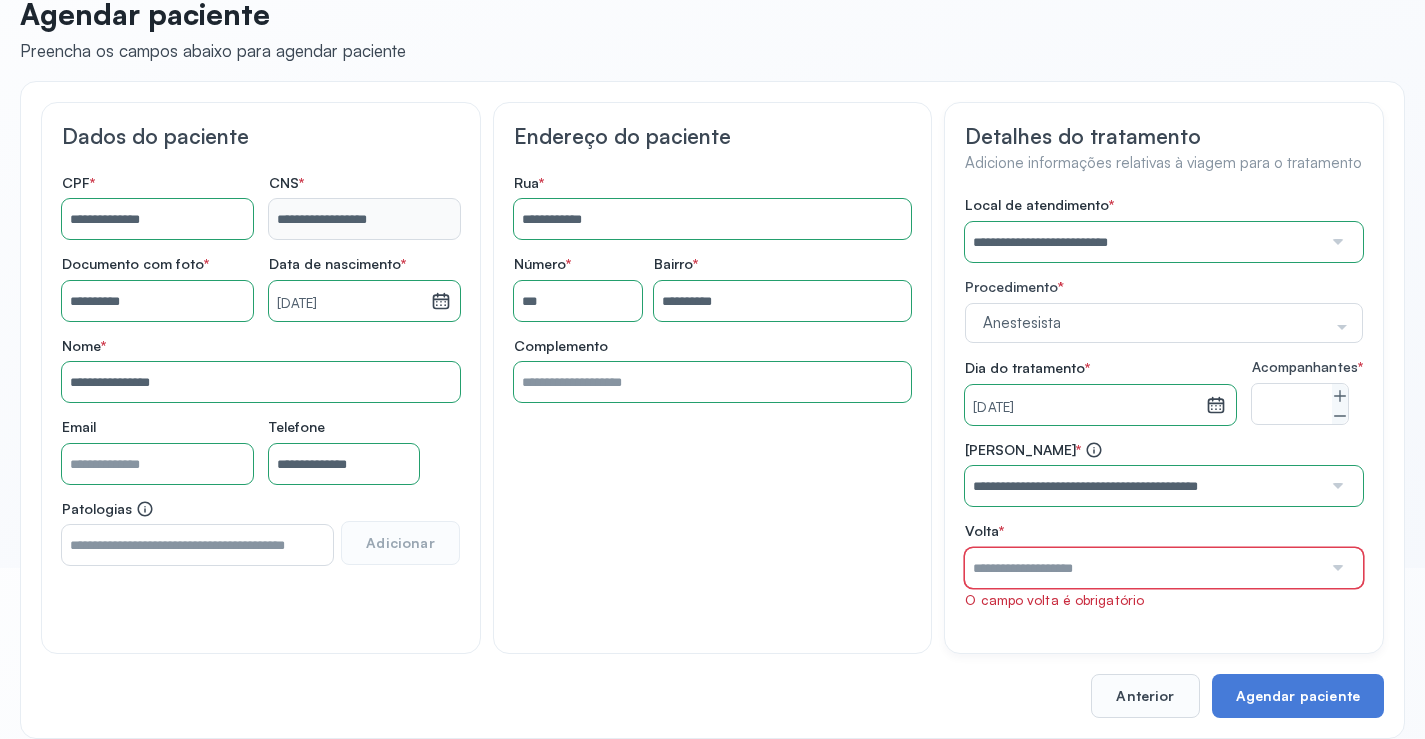 click at bounding box center (1143, 568) 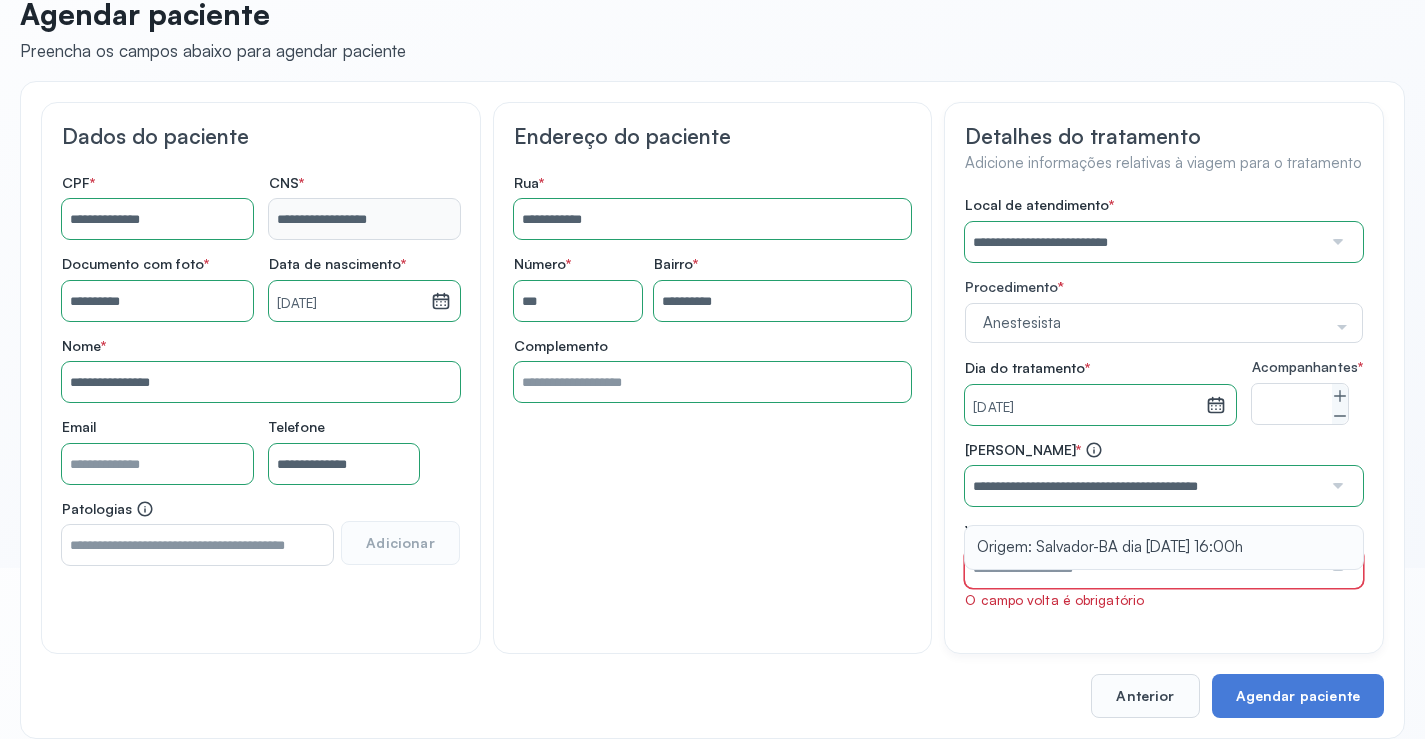 type on "**********" 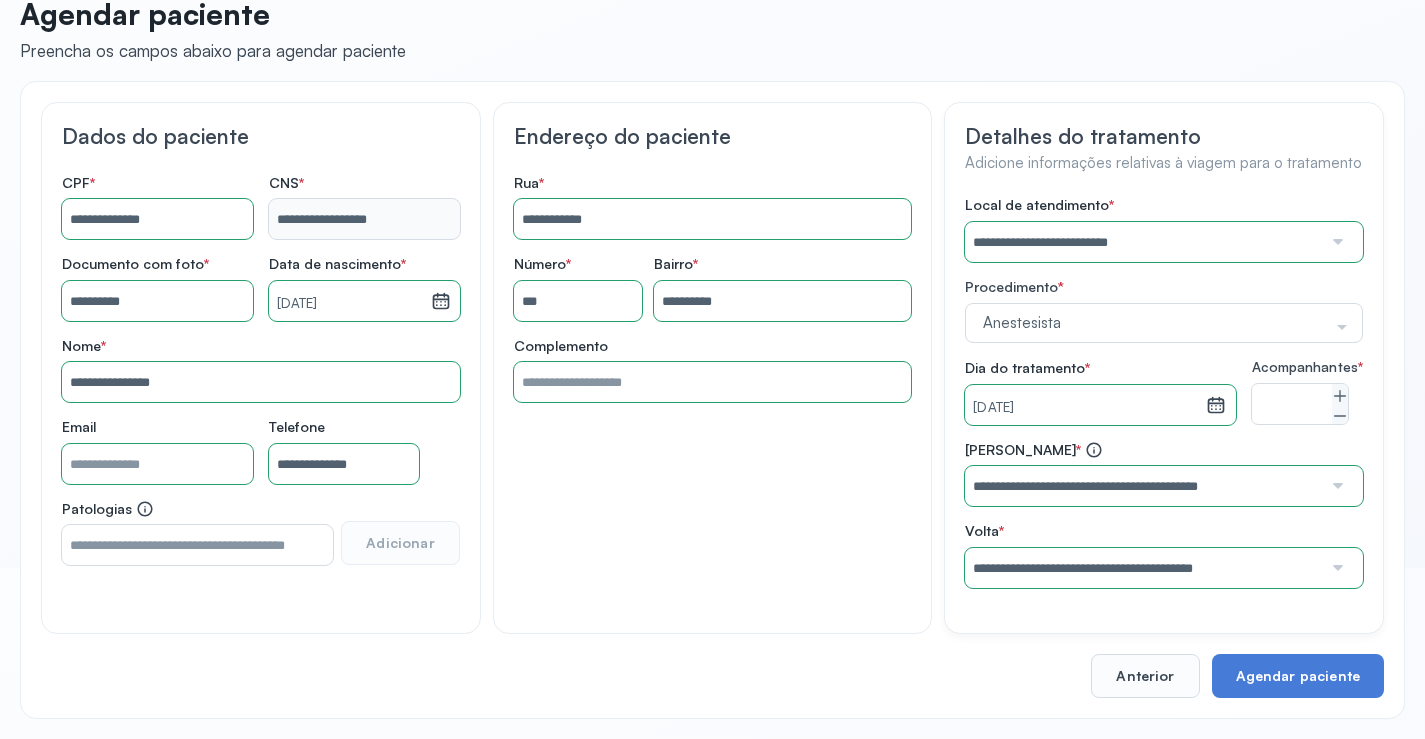 click on "**********" at bounding box center (1164, 555) 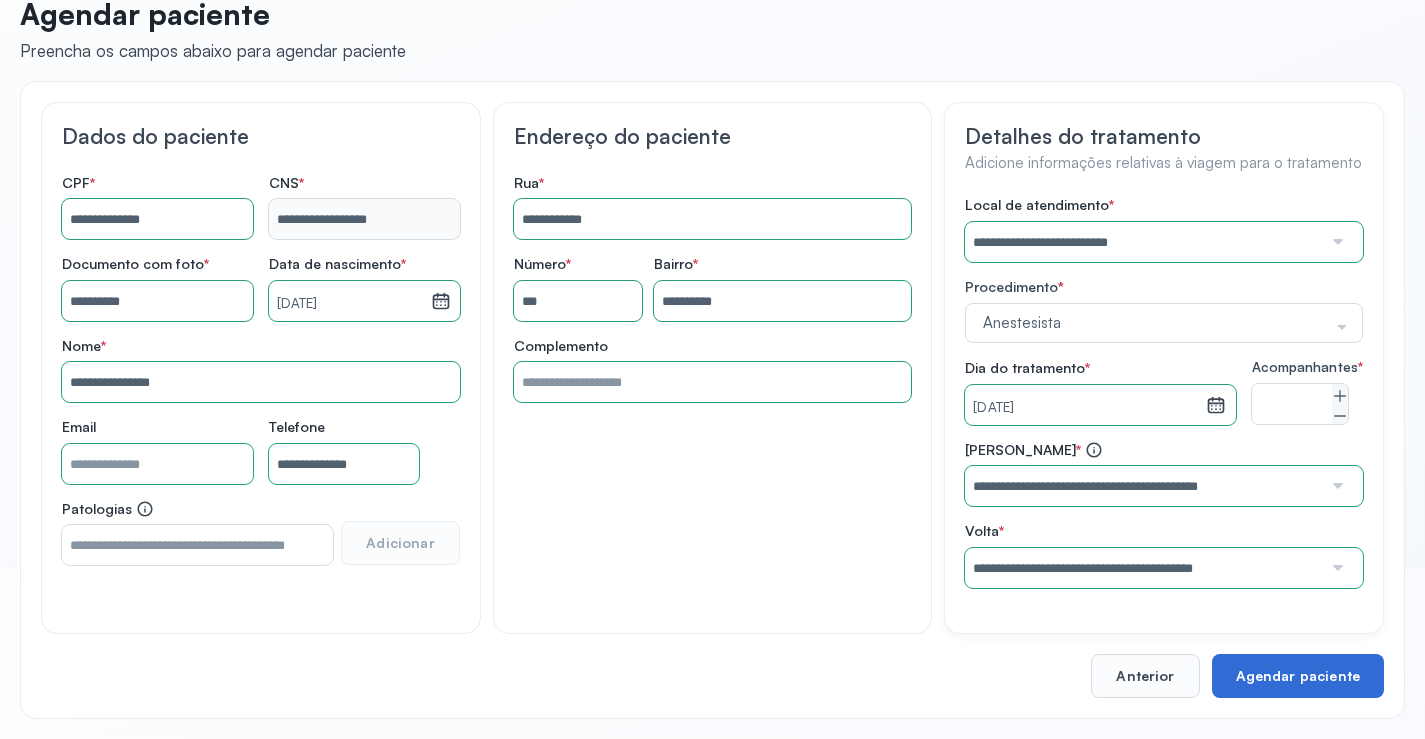 click on "Agendar paciente" at bounding box center (1298, 676) 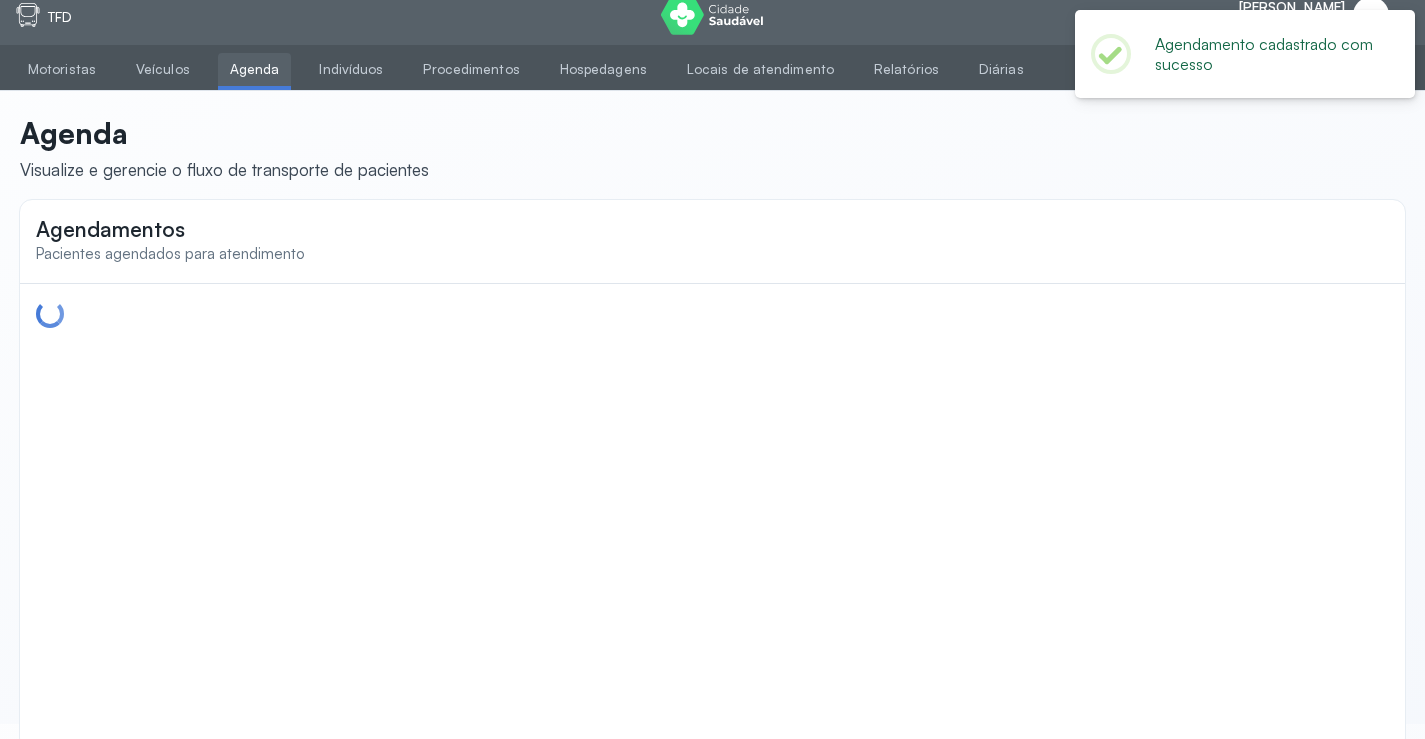 scroll, scrollTop: 0, scrollLeft: 0, axis: both 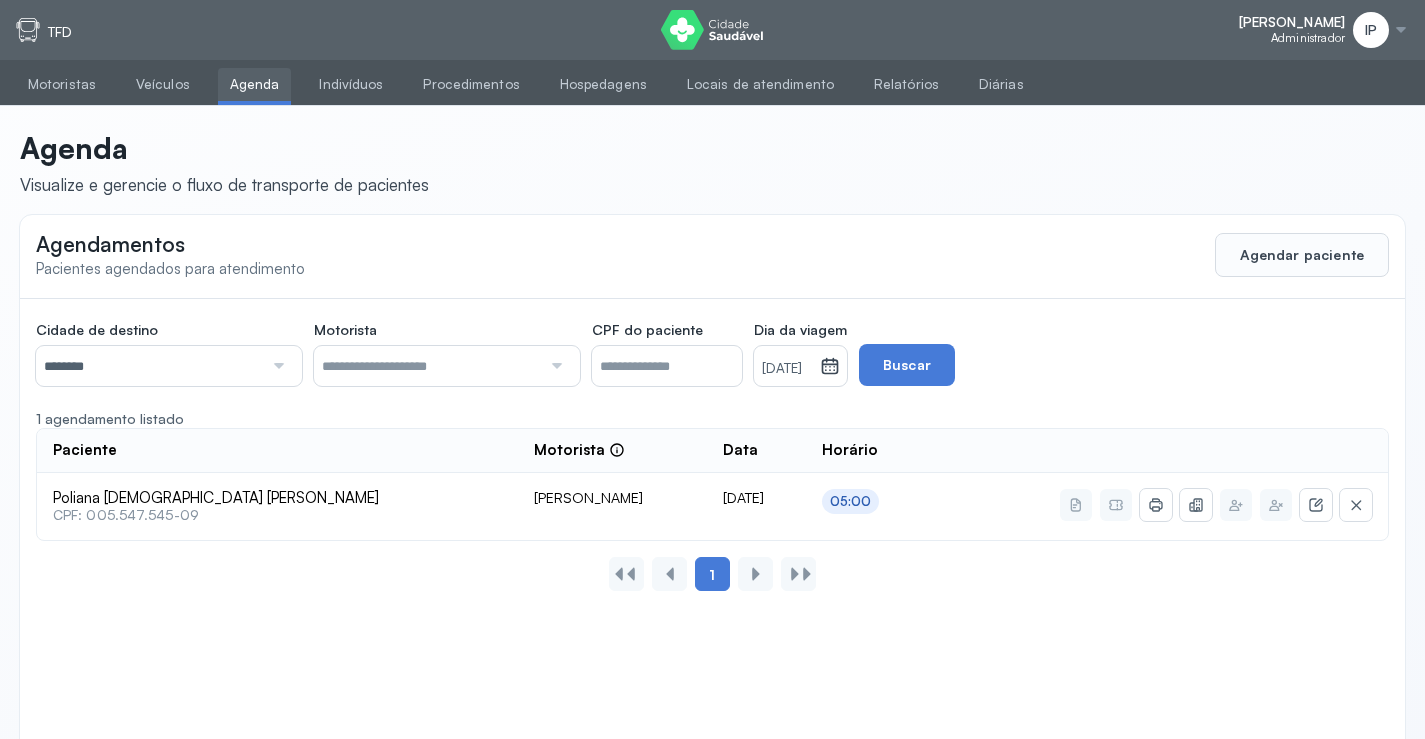 click at bounding box center [276, 366] 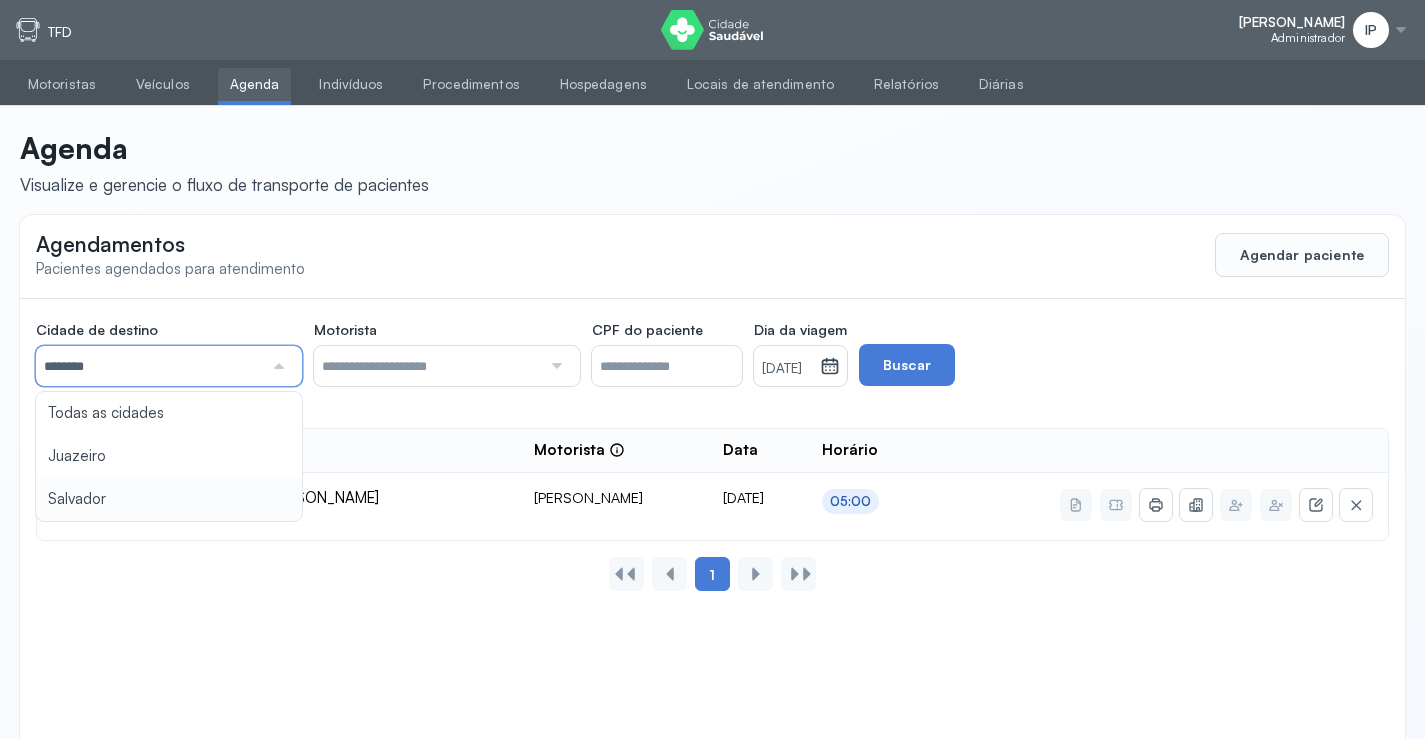 type on "********" 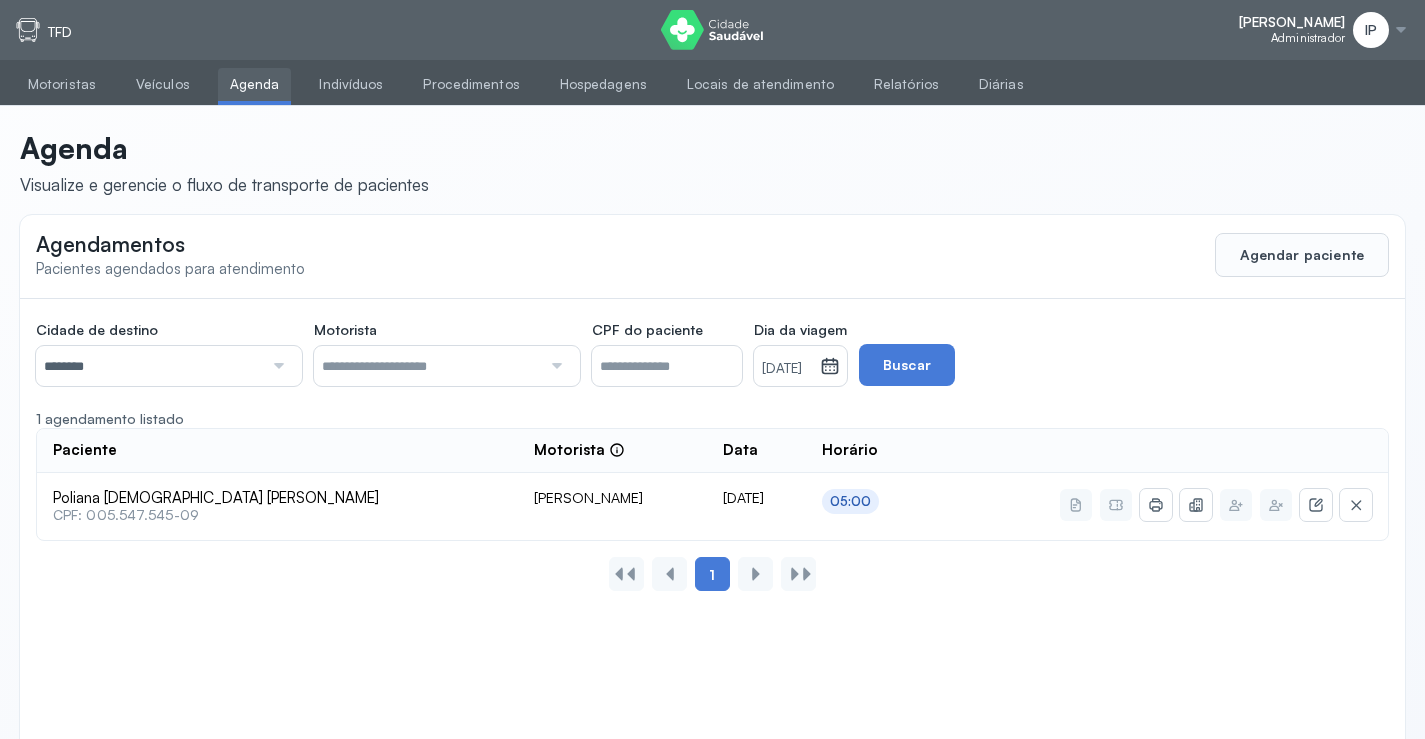 click on "01/08/2025" at bounding box center [787, 366] 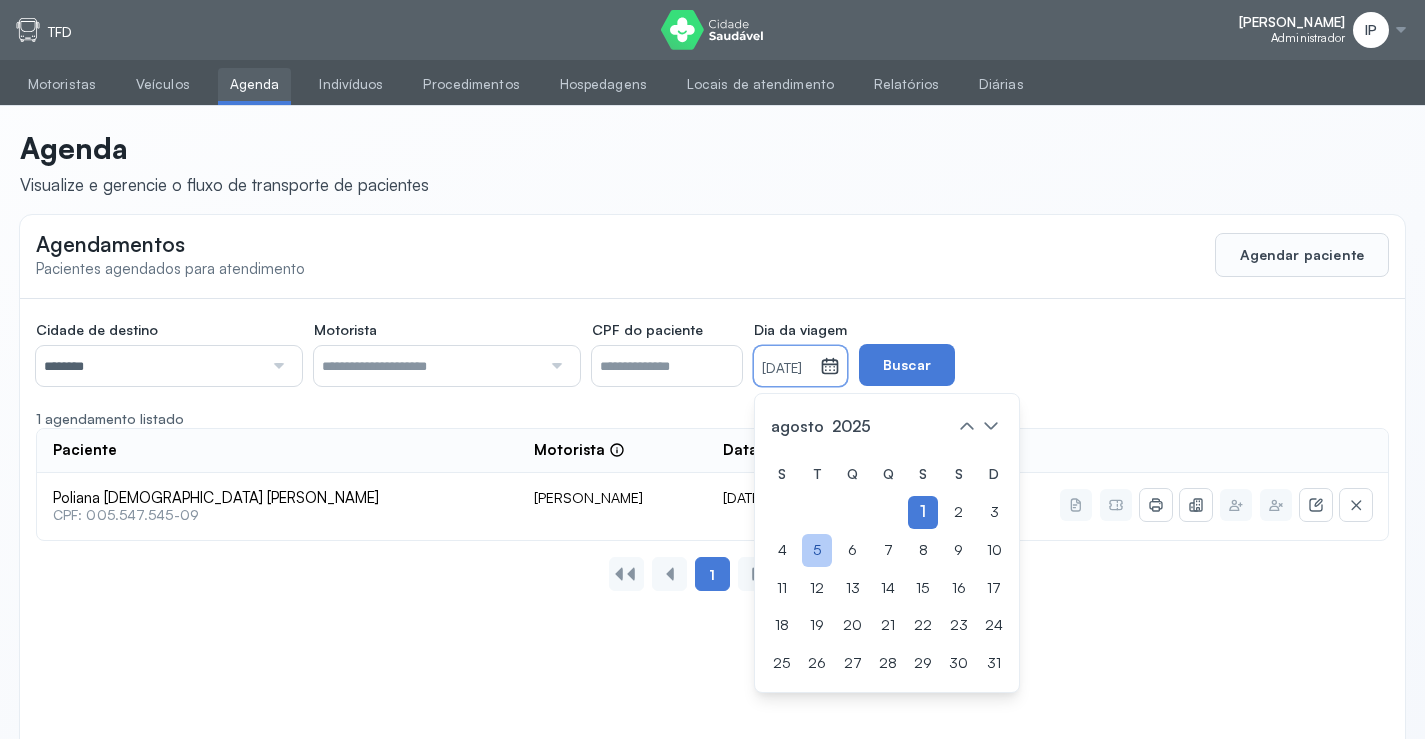 click on "5" 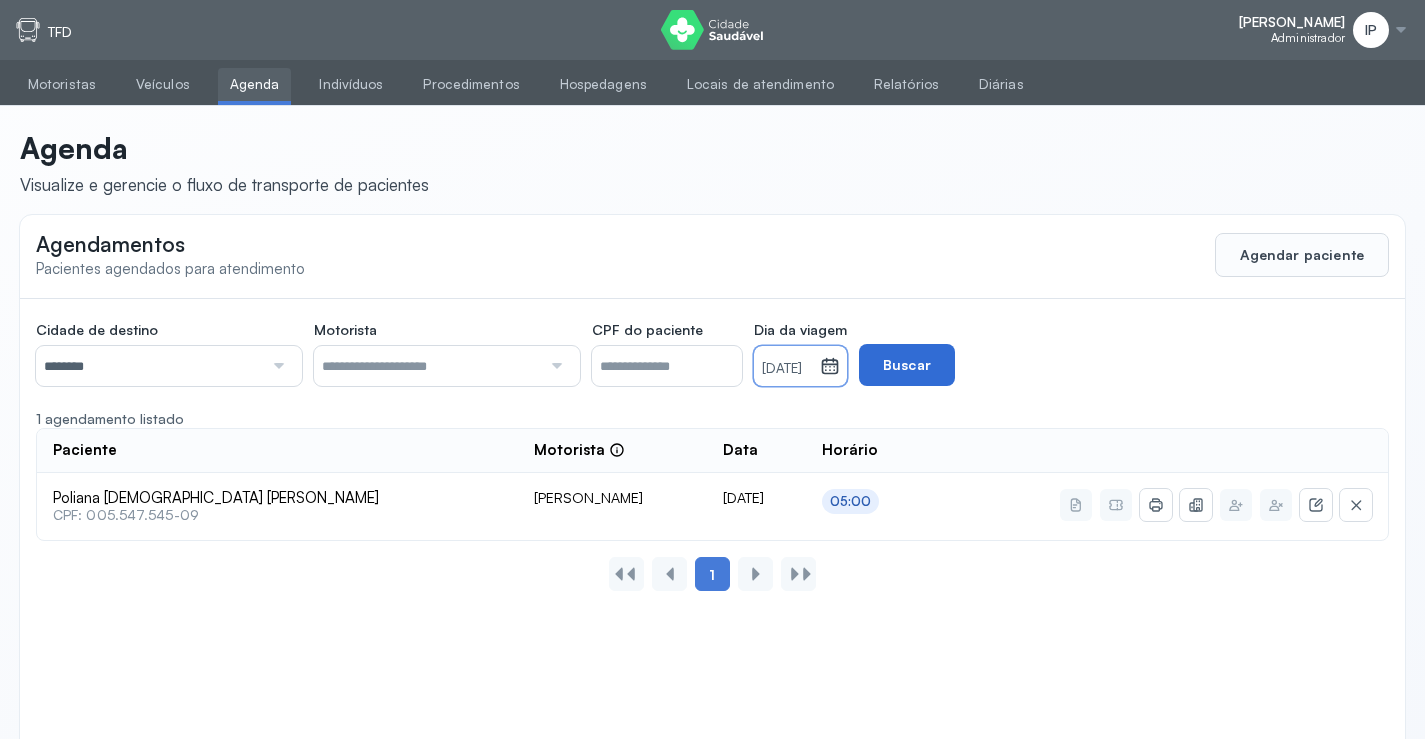 click on "Buscar" at bounding box center [907, 365] 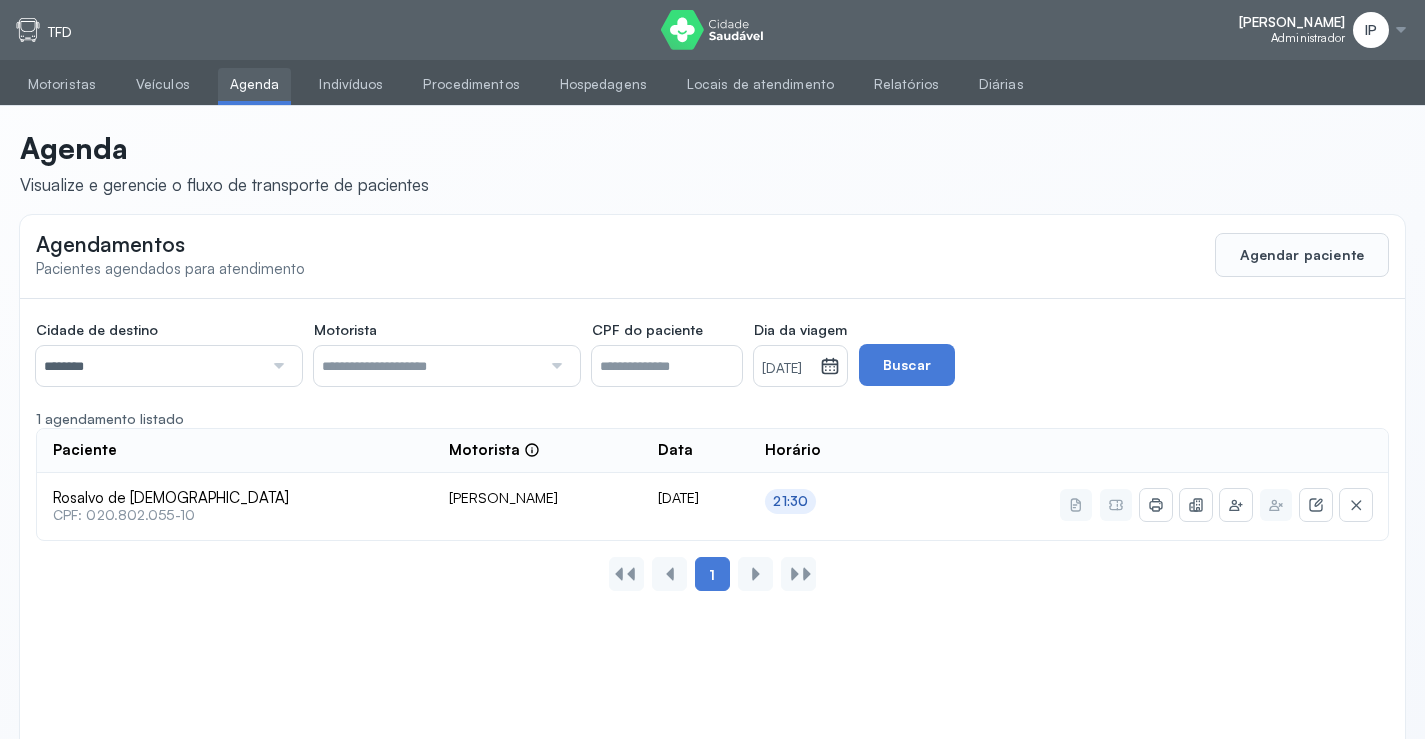 scroll, scrollTop: 46, scrollLeft: 0, axis: vertical 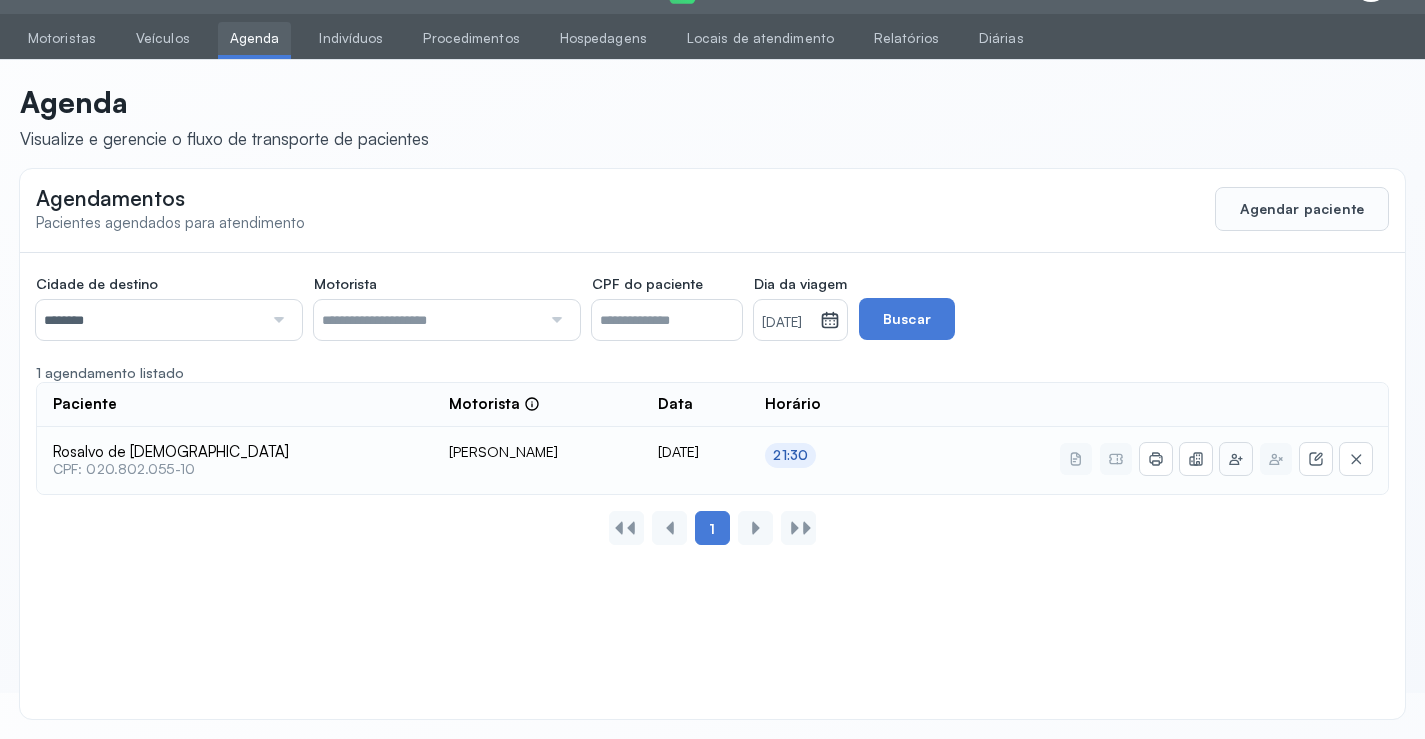 click 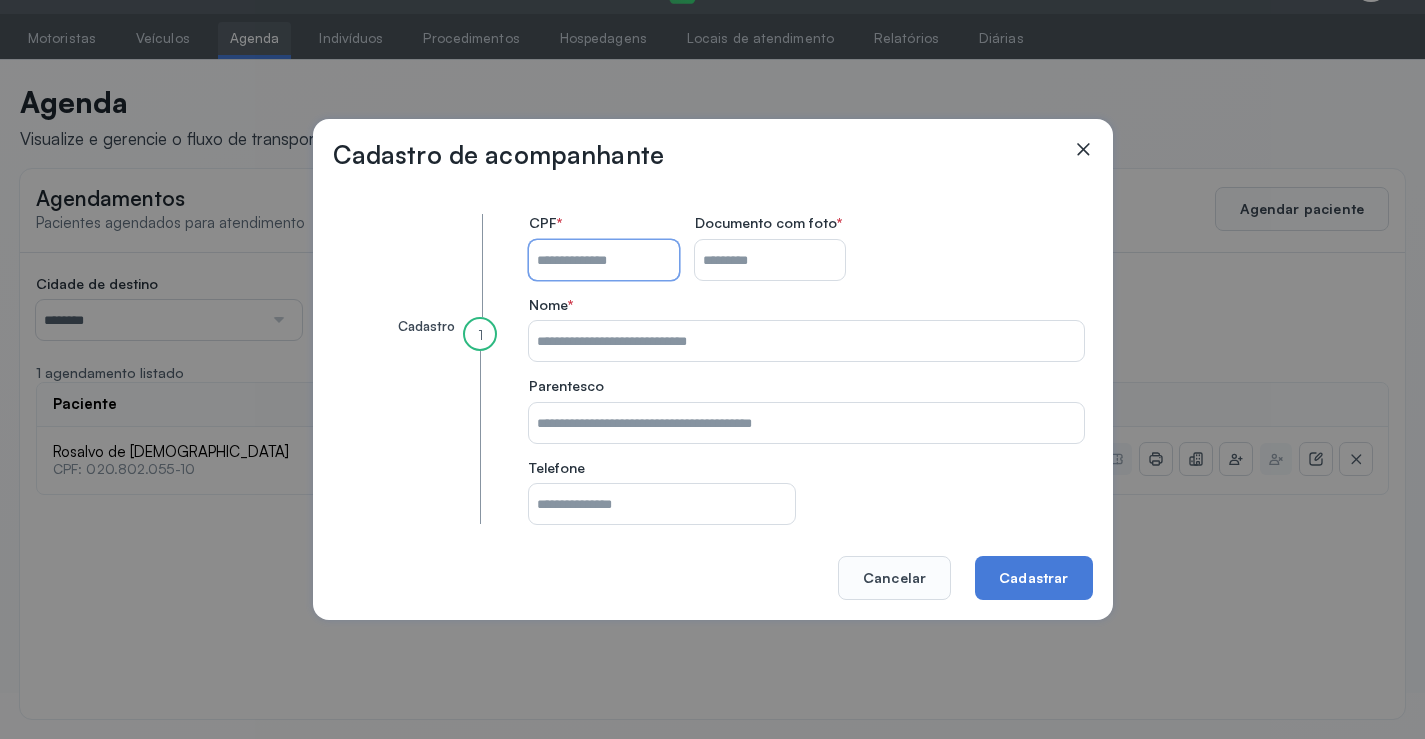 click on "CPF do paciente" at bounding box center [604, 260] 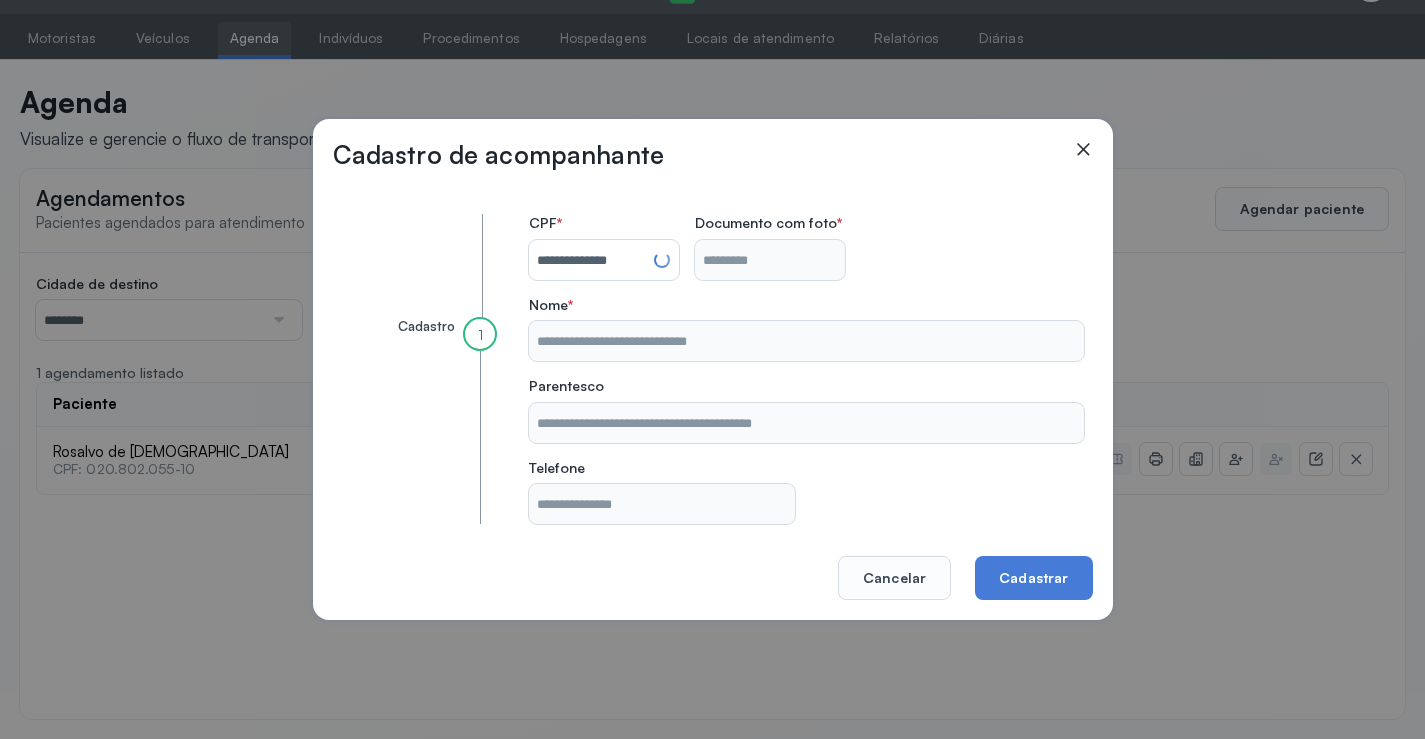 type on "**********" 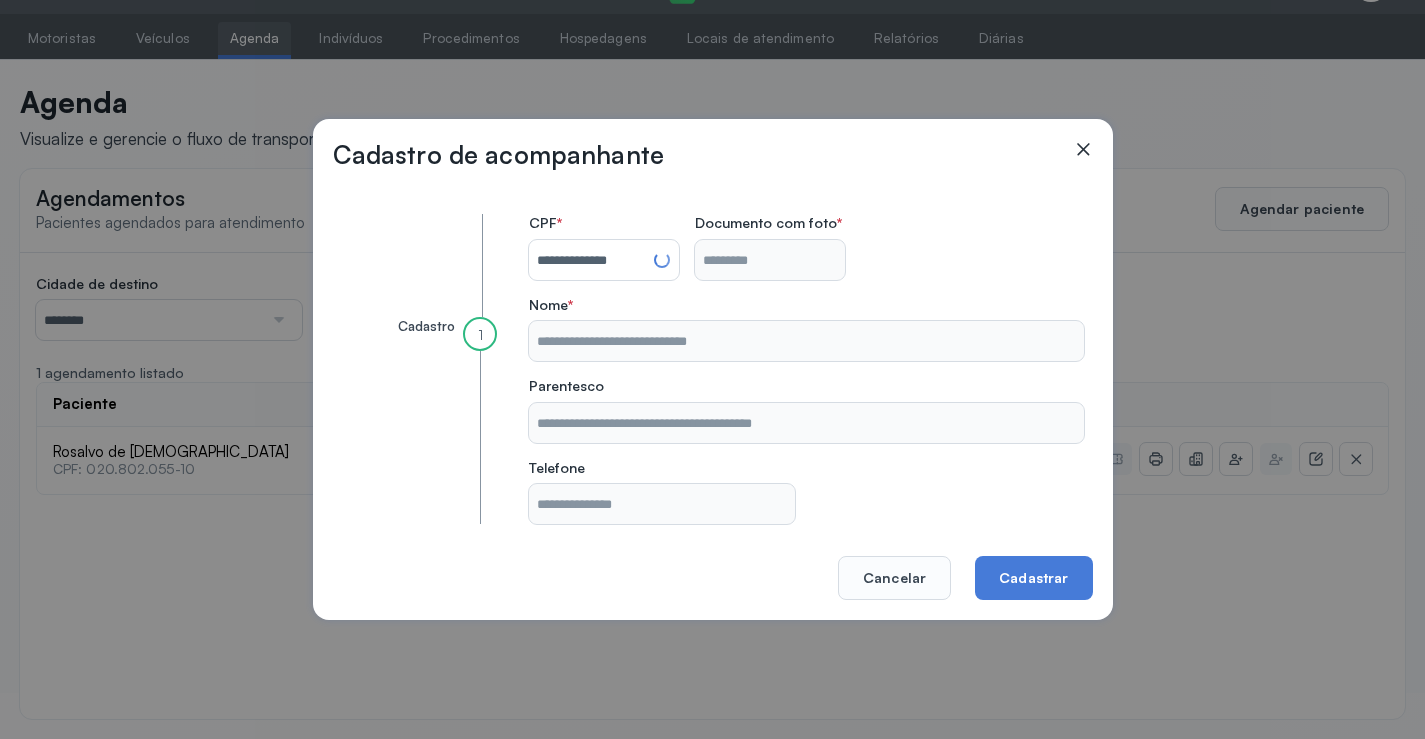 drag, startPoint x: 1079, startPoint y: 141, endPoint x: 1087, endPoint y: 197, distance: 56.568542 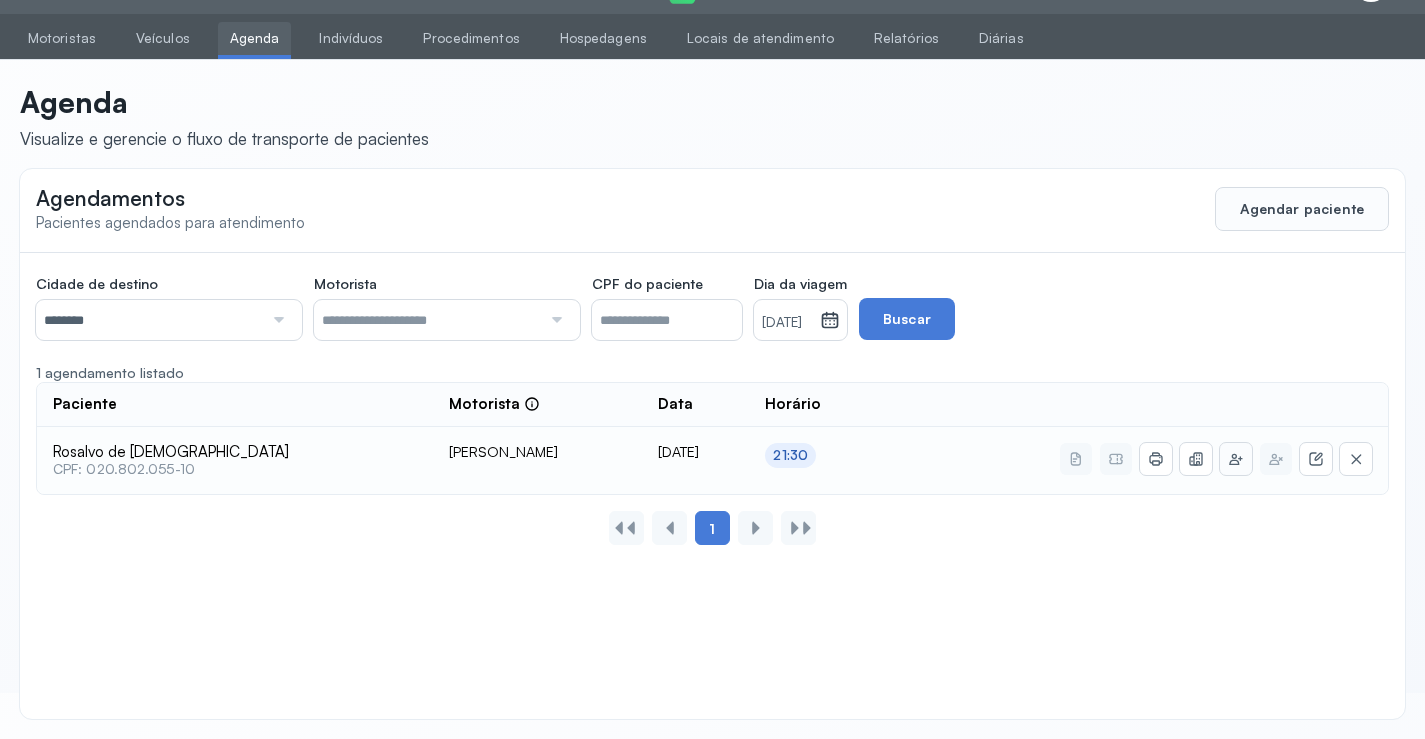 click 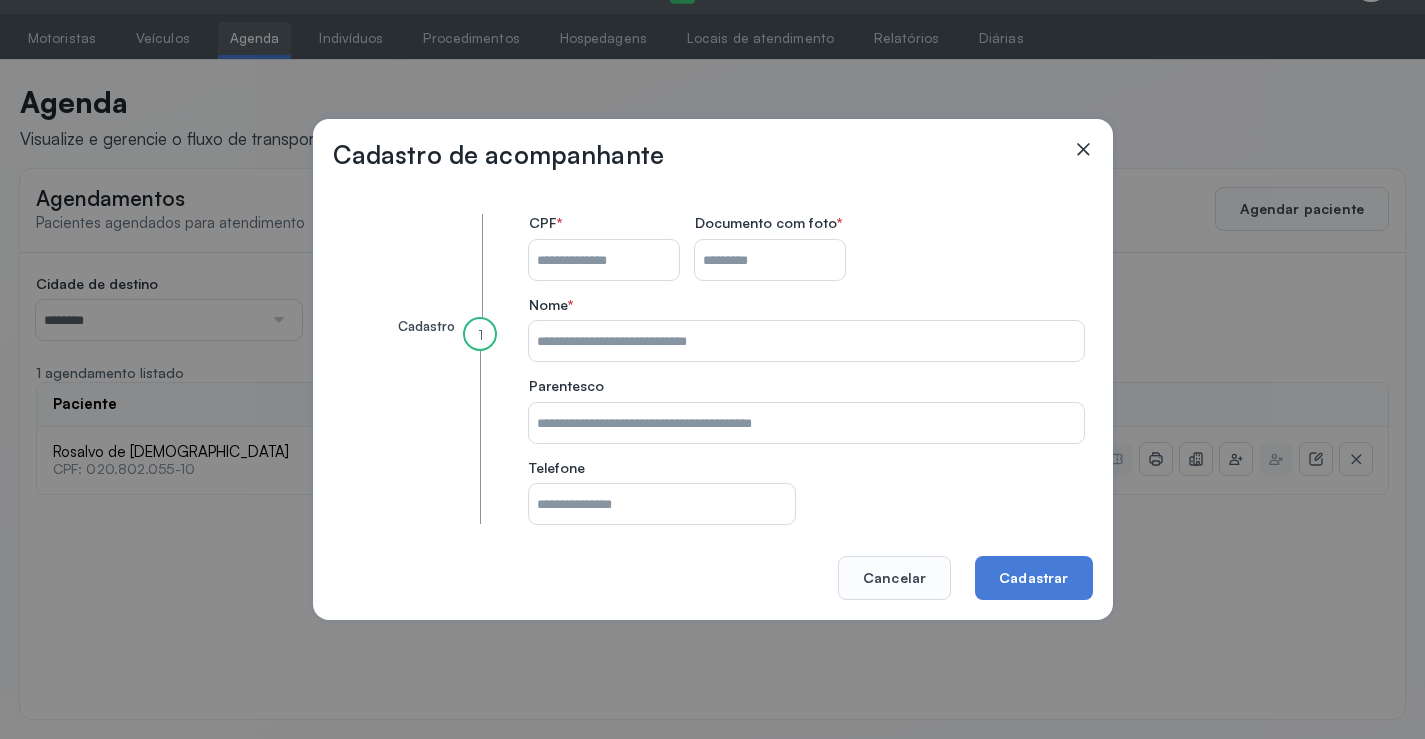 click on "CPF do paciente" at bounding box center [604, 260] 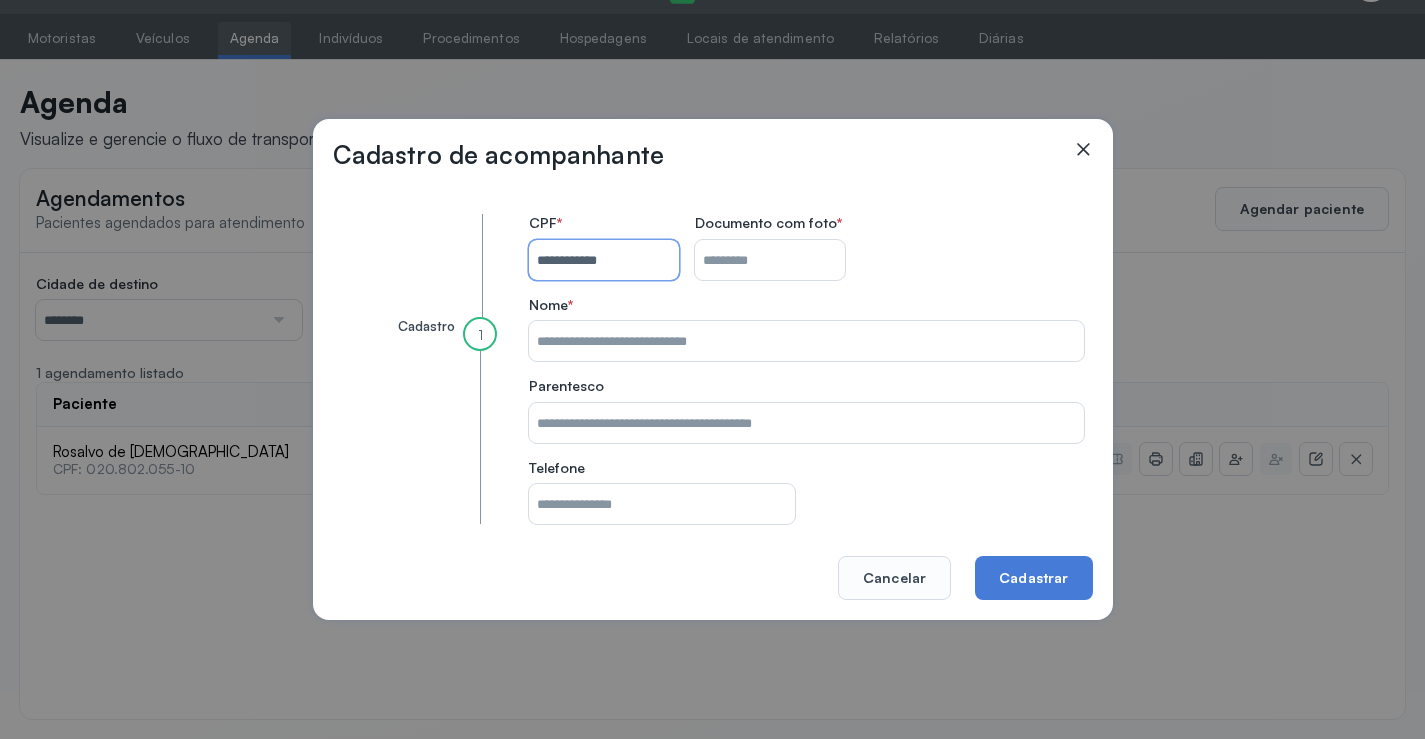 type on "**********" 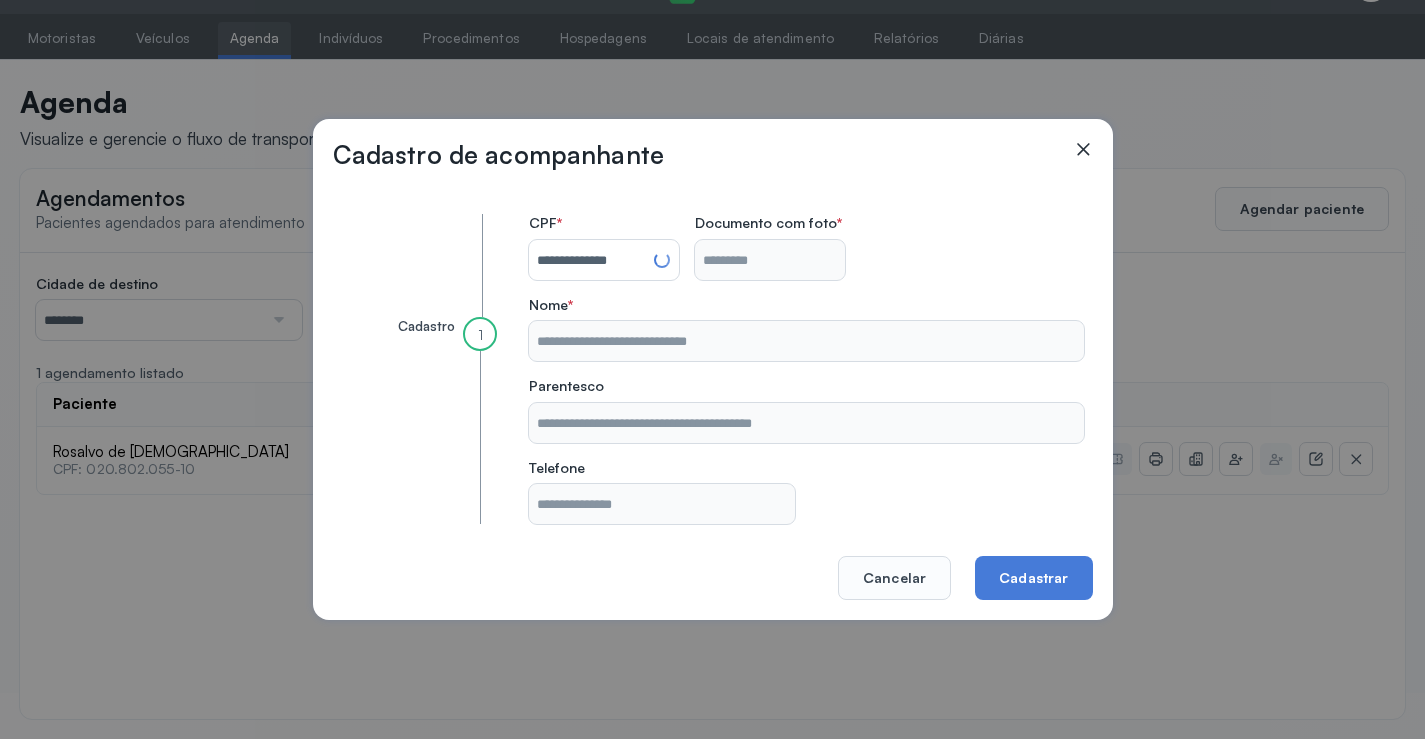 click 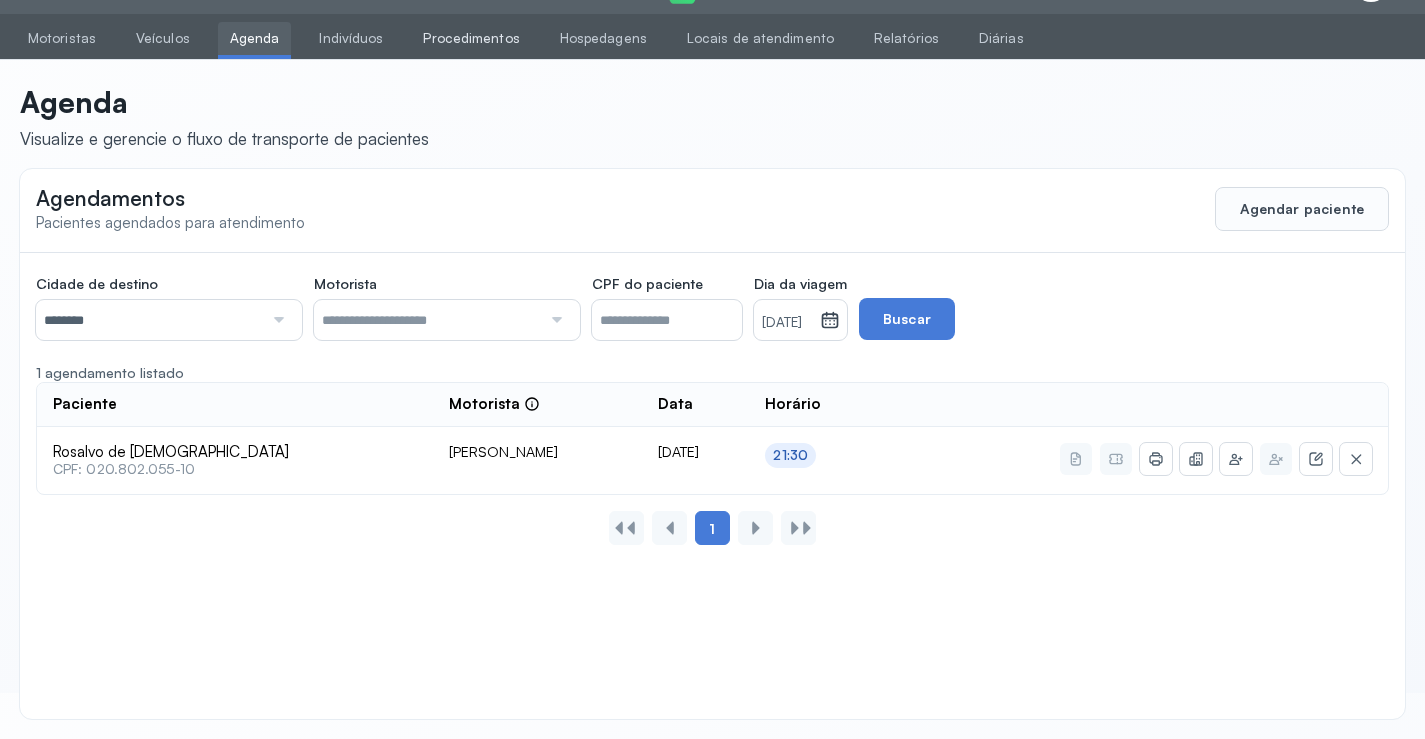 scroll, scrollTop: 0, scrollLeft: 0, axis: both 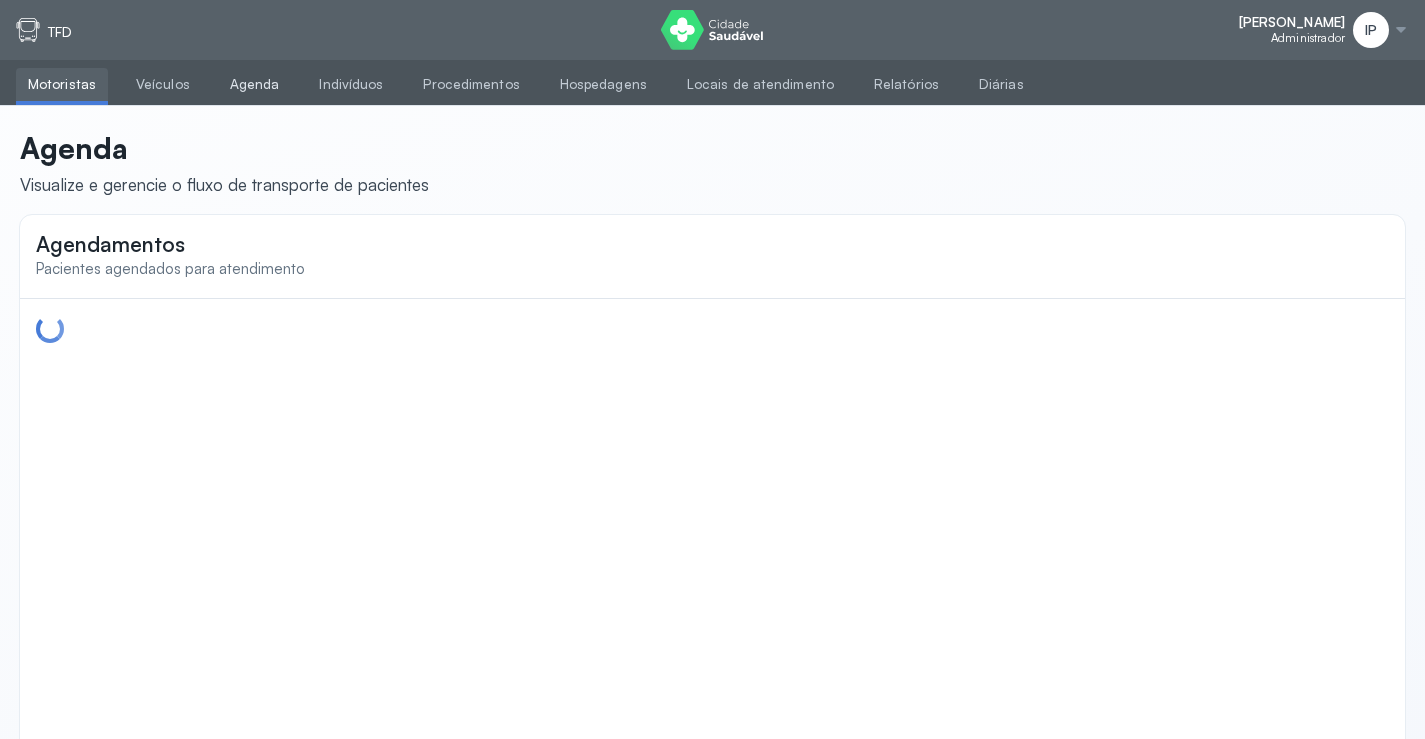click on "Agenda" at bounding box center [255, 84] 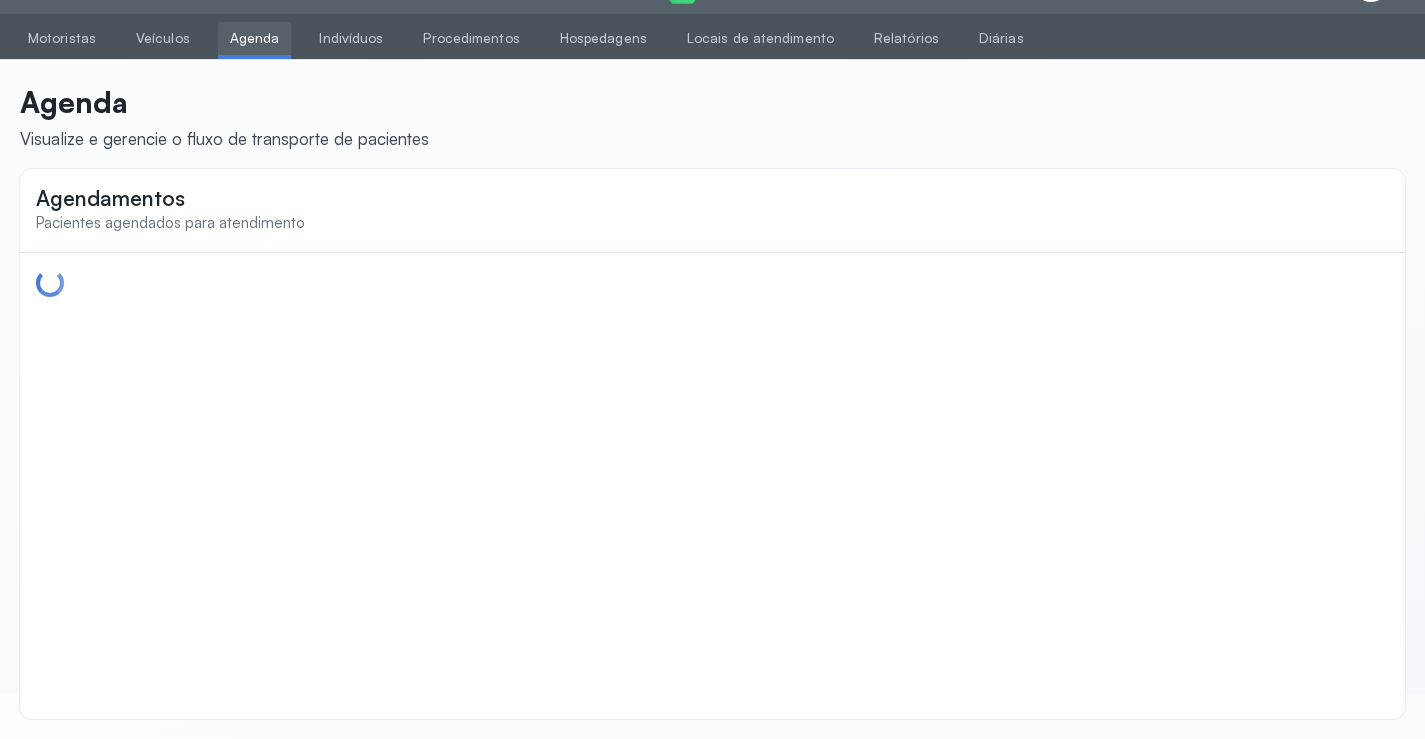 scroll, scrollTop: 0, scrollLeft: 0, axis: both 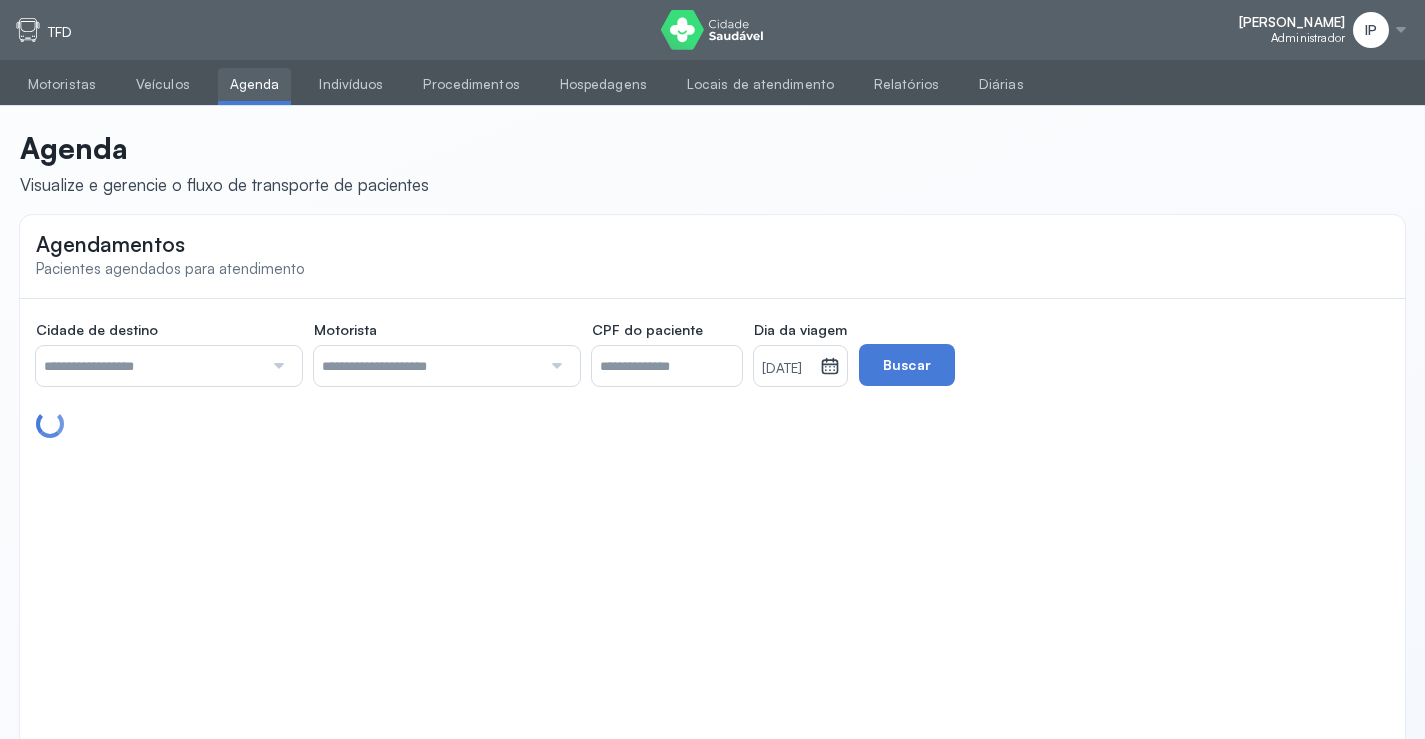 click at bounding box center (149, 366) 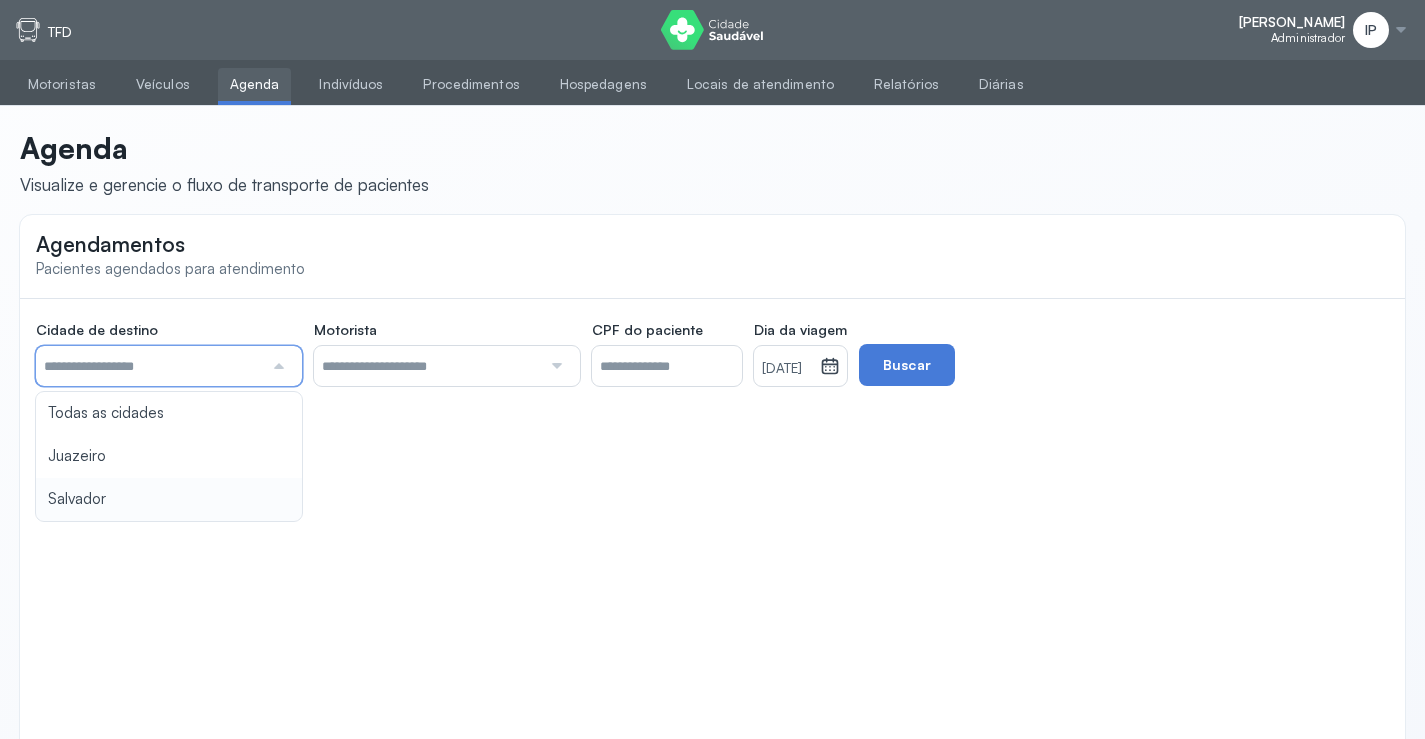 type on "********" 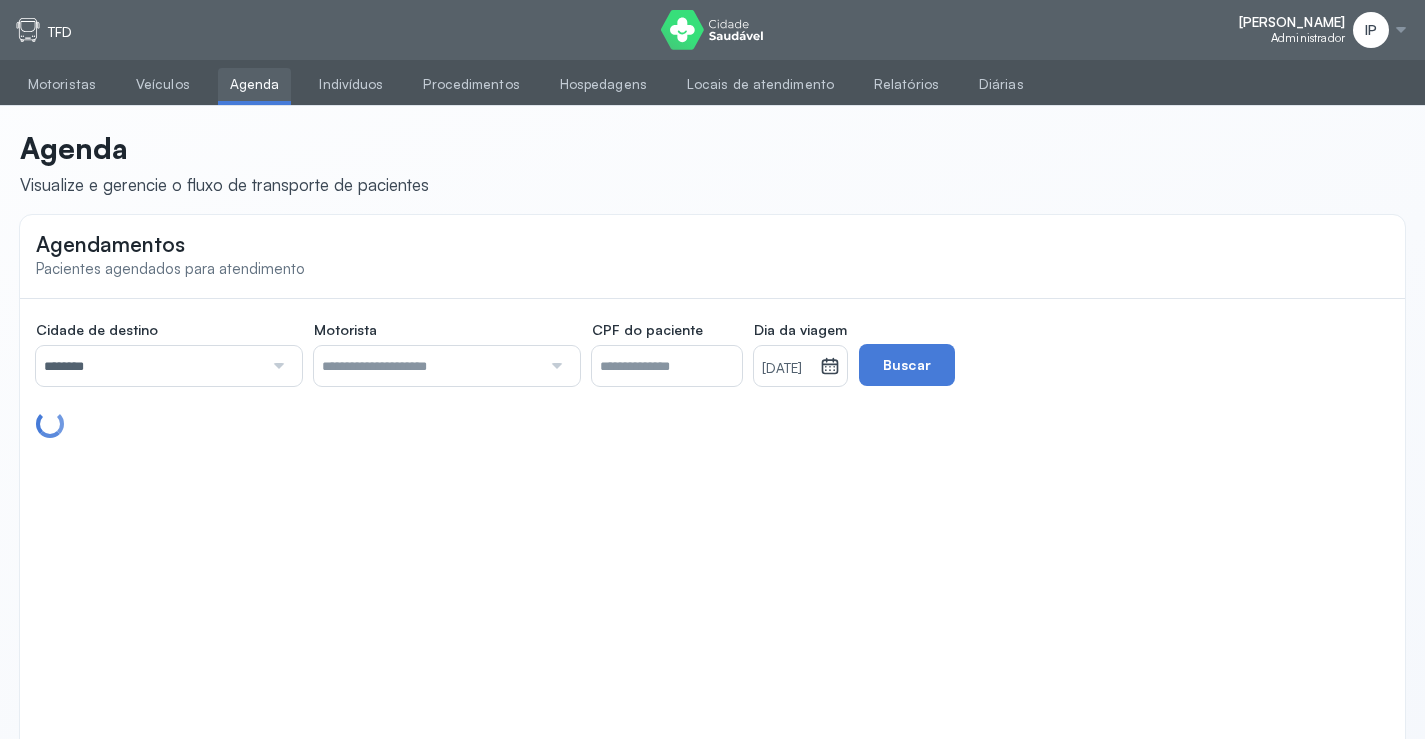 drag, startPoint x: 138, startPoint y: 495, endPoint x: 303, endPoint y: 442, distance: 173.3032 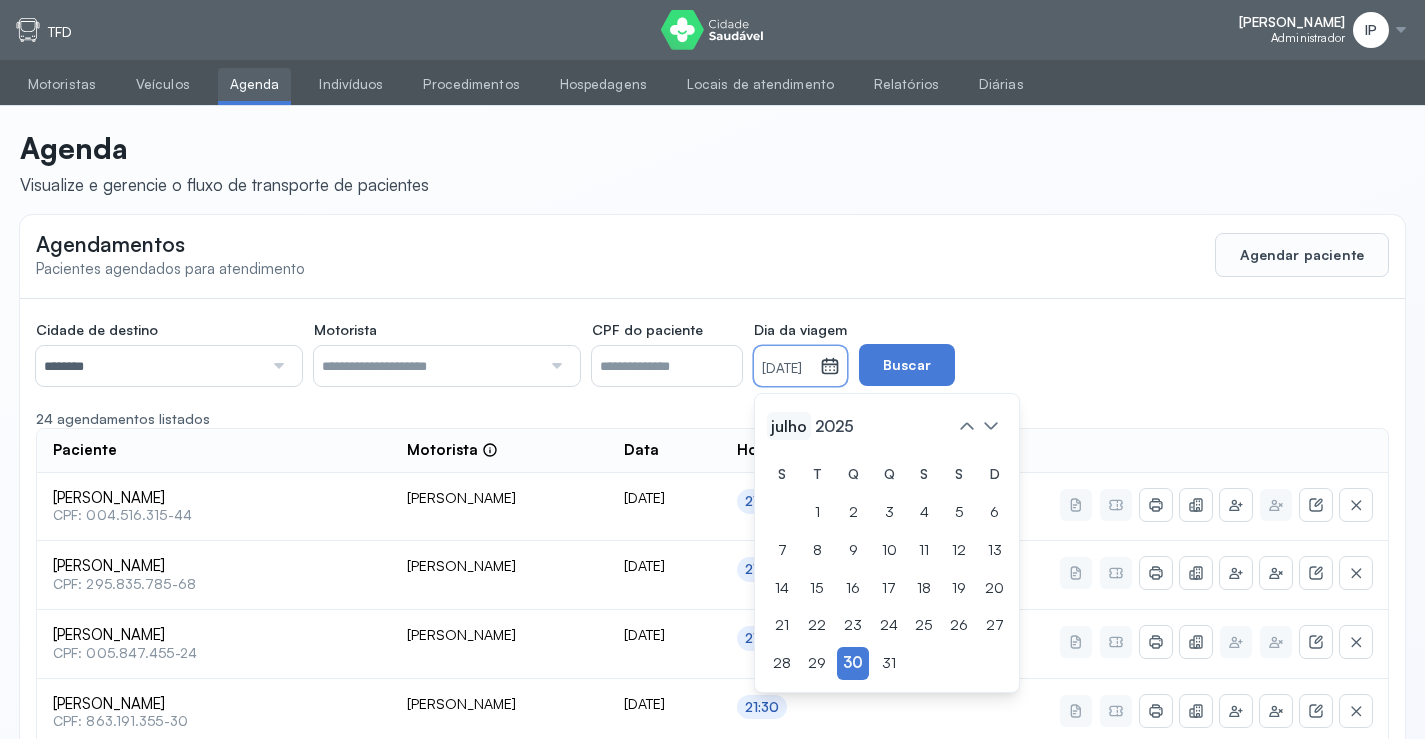 click on "julho" 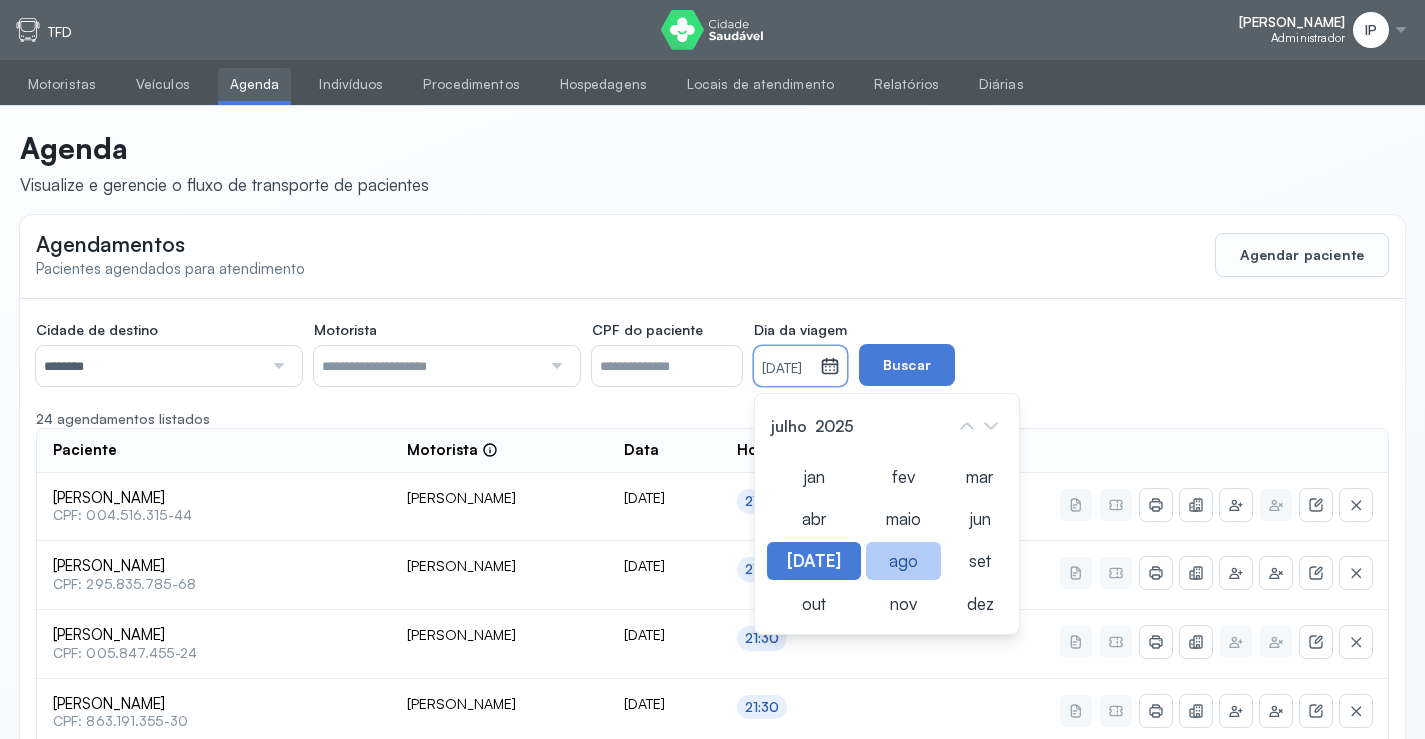 click on "ago" 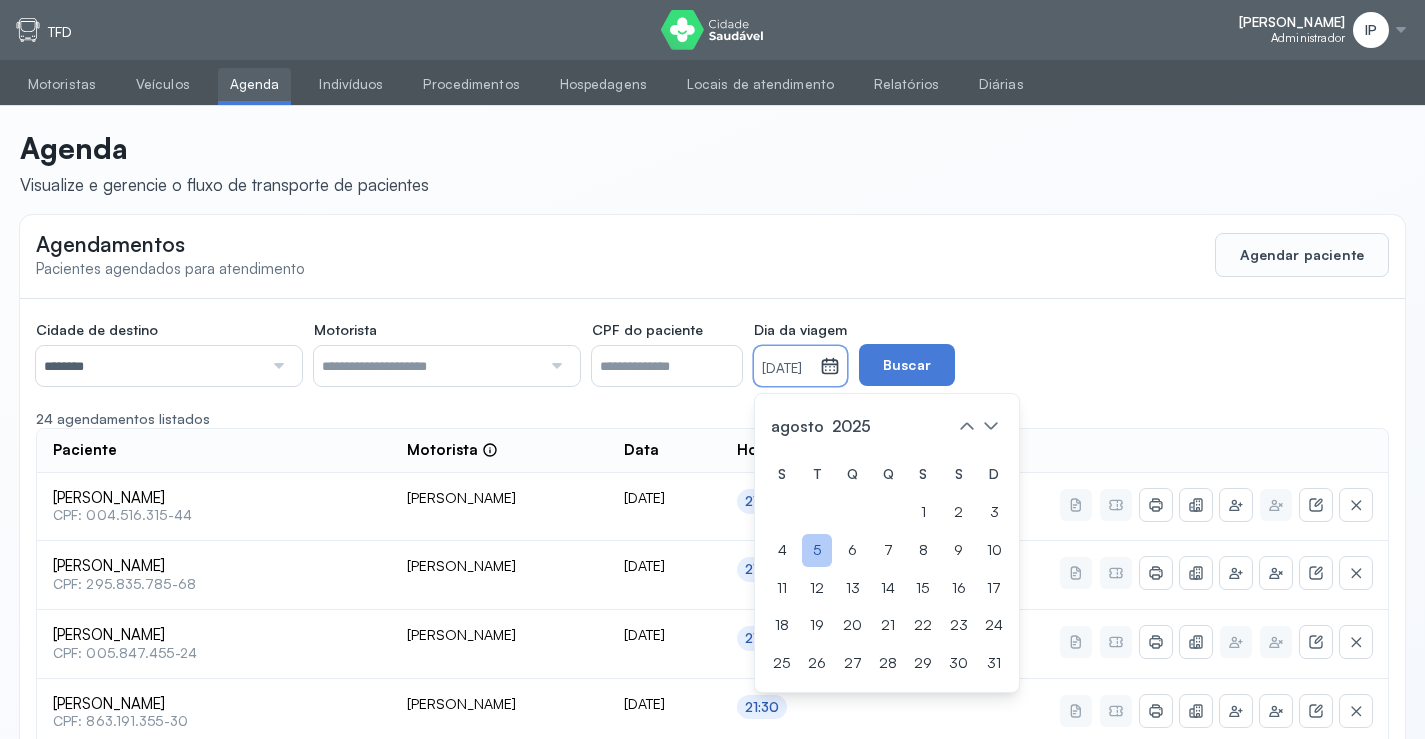 click on "5" 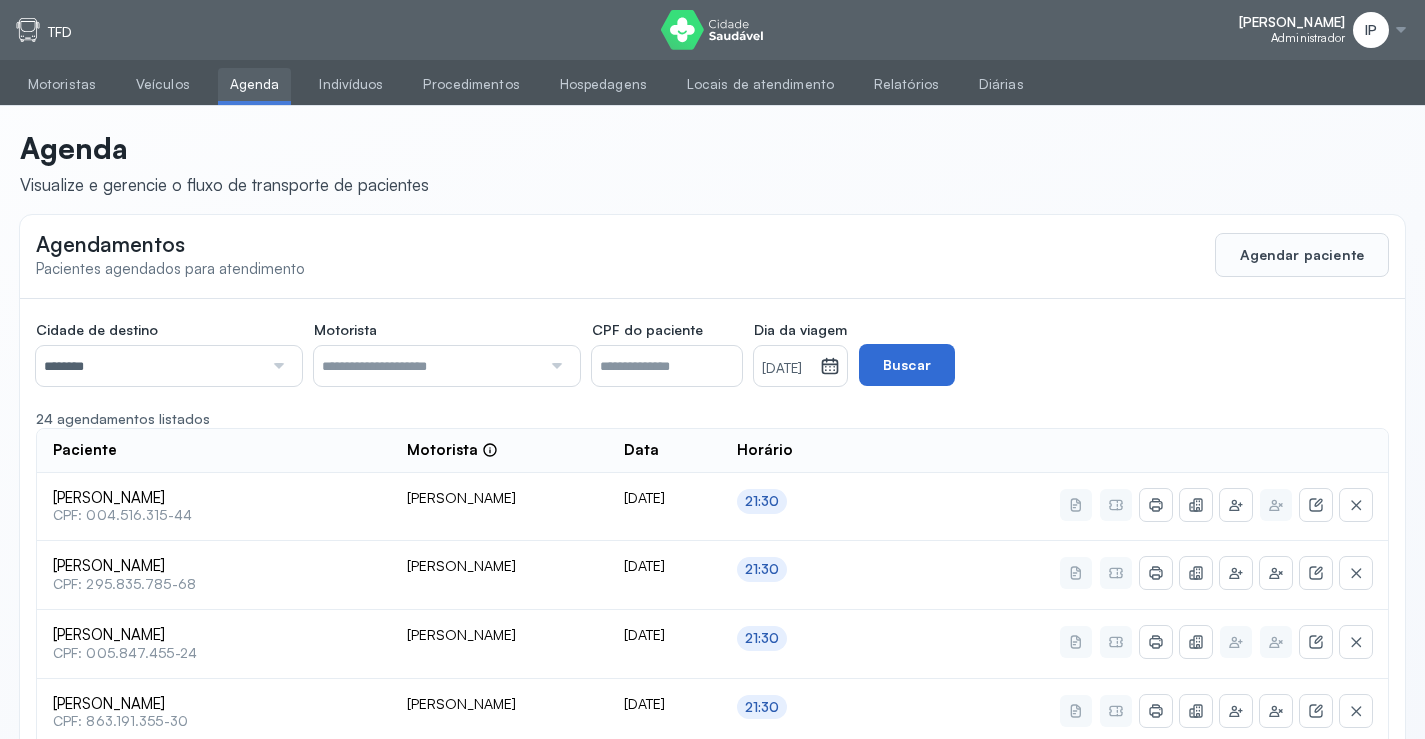 click on "Buscar" at bounding box center (907, 365) 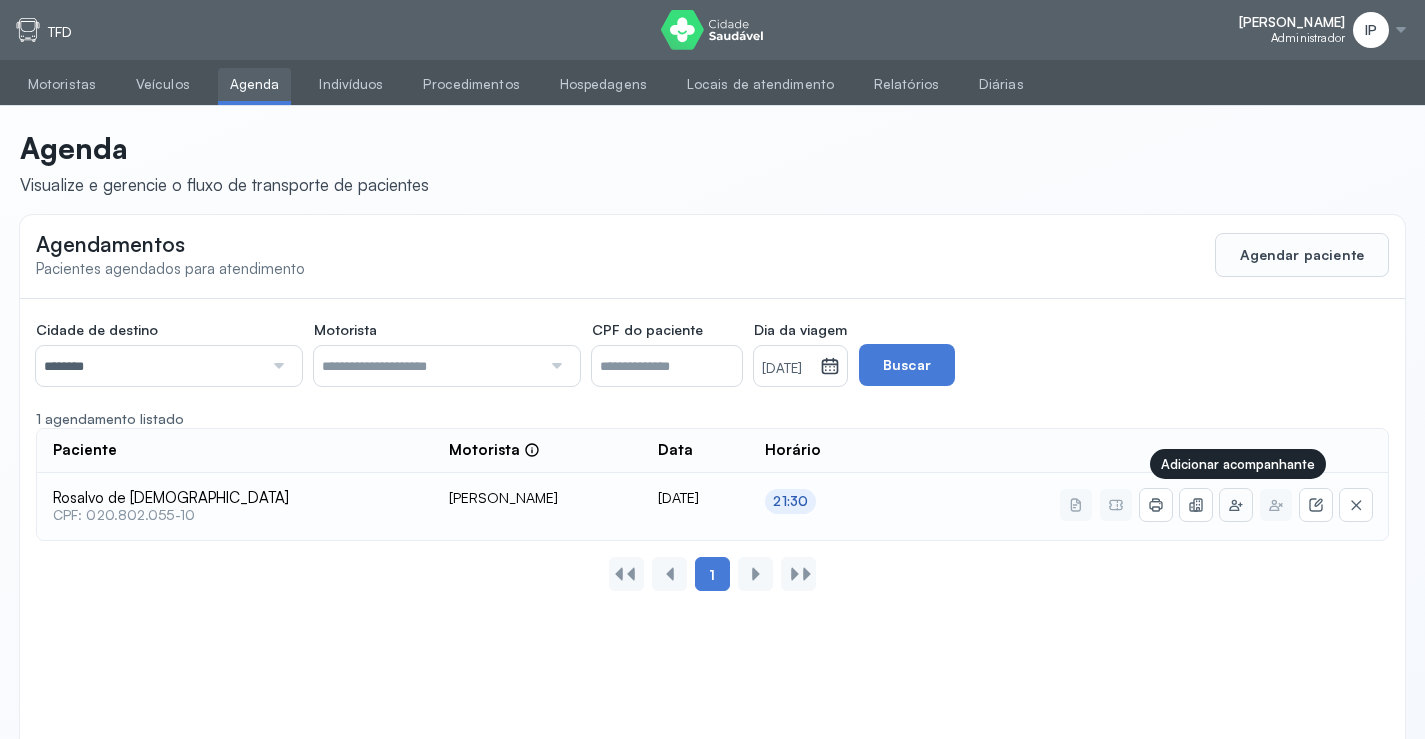 click 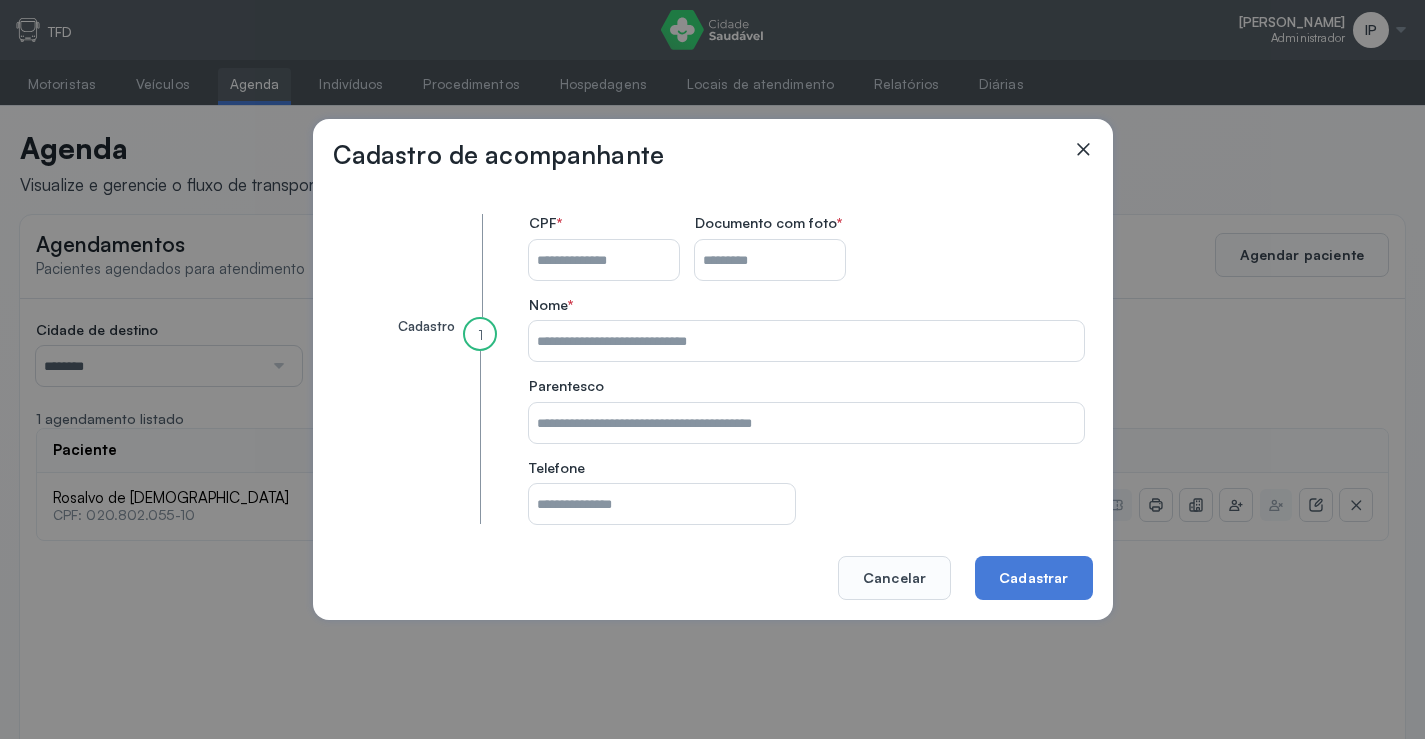 click on "CPF do paciente" at bounding box center (604, 260) 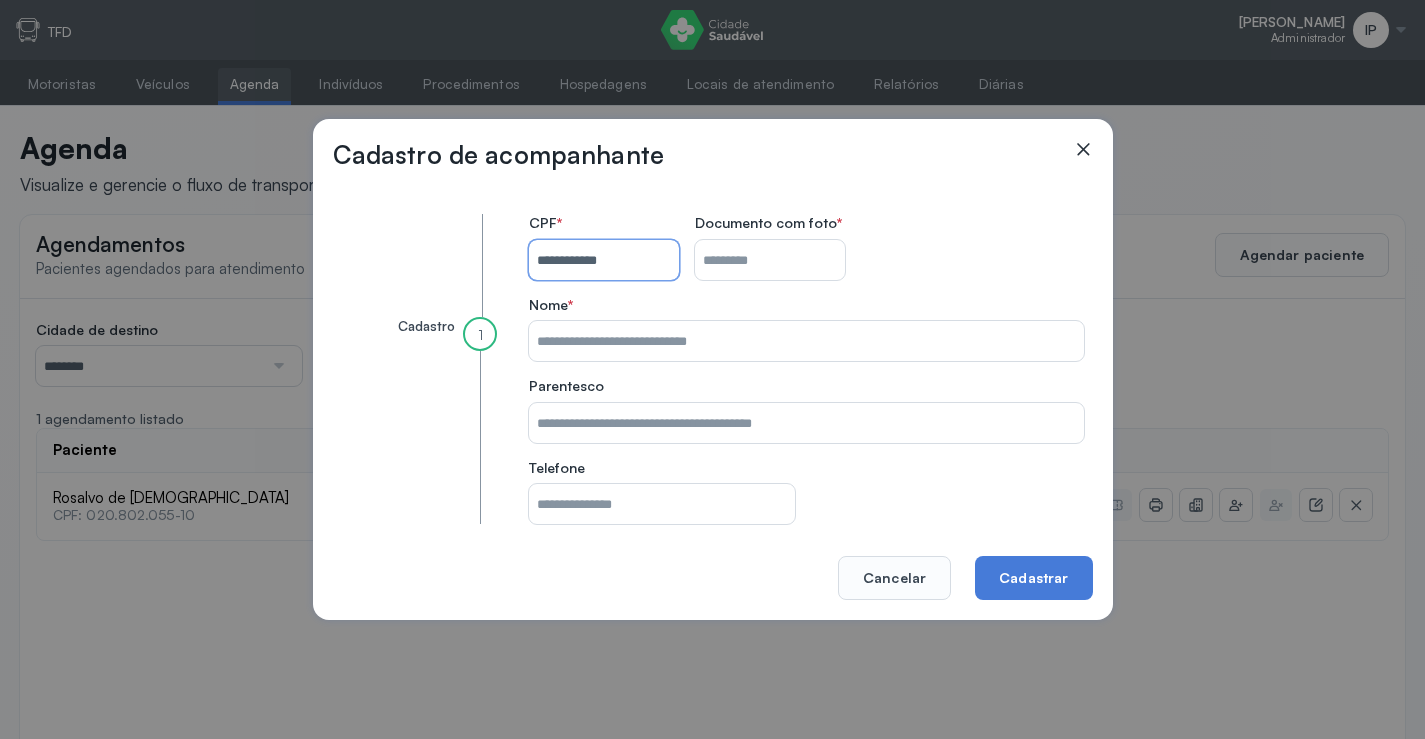 type on "**********" 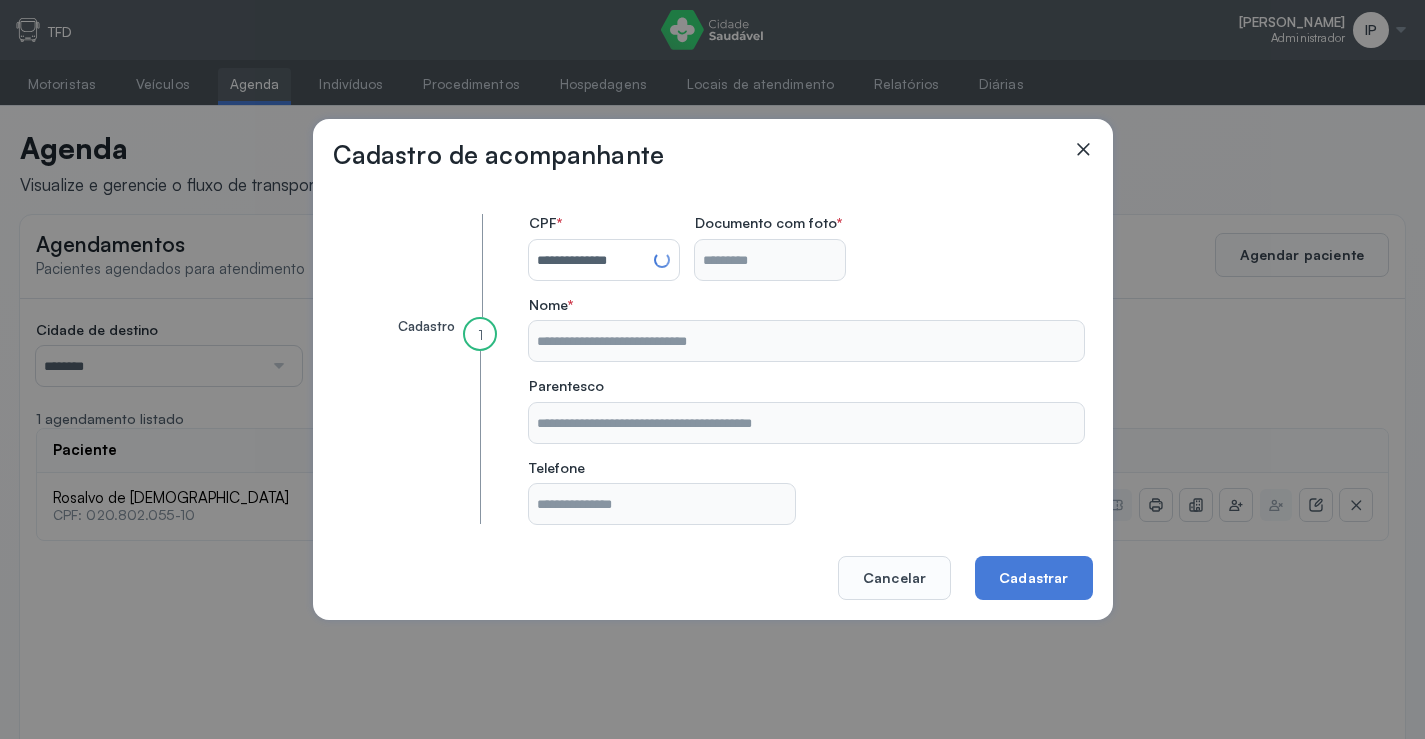 type on "**********" 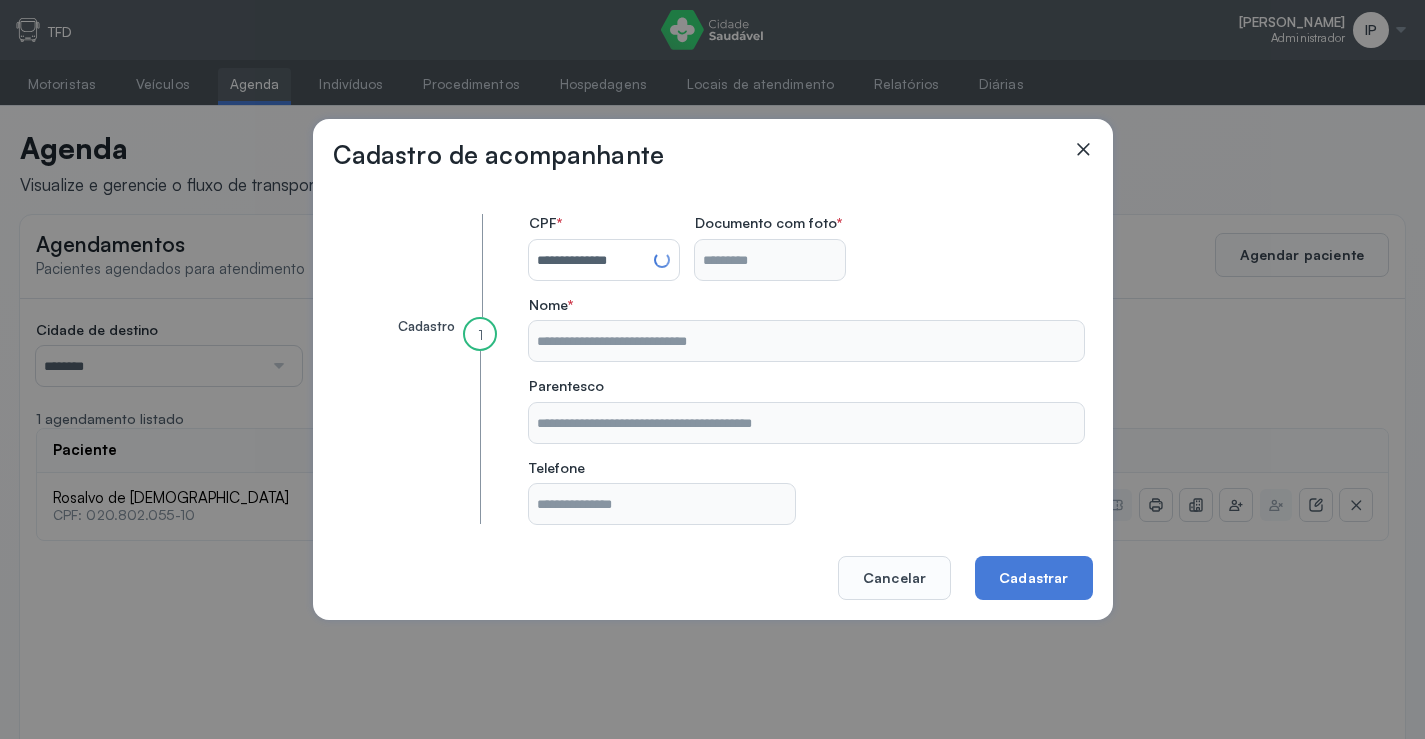 type on "**********" 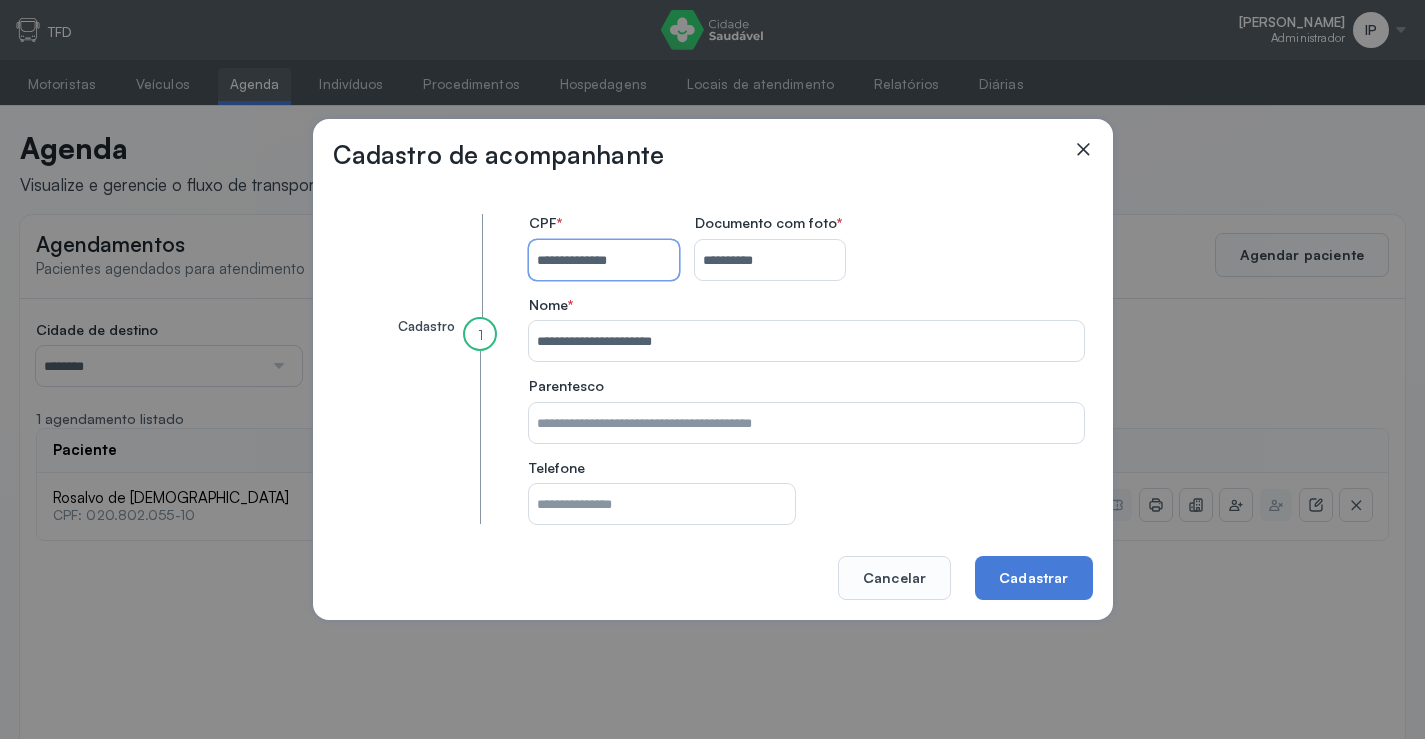 type 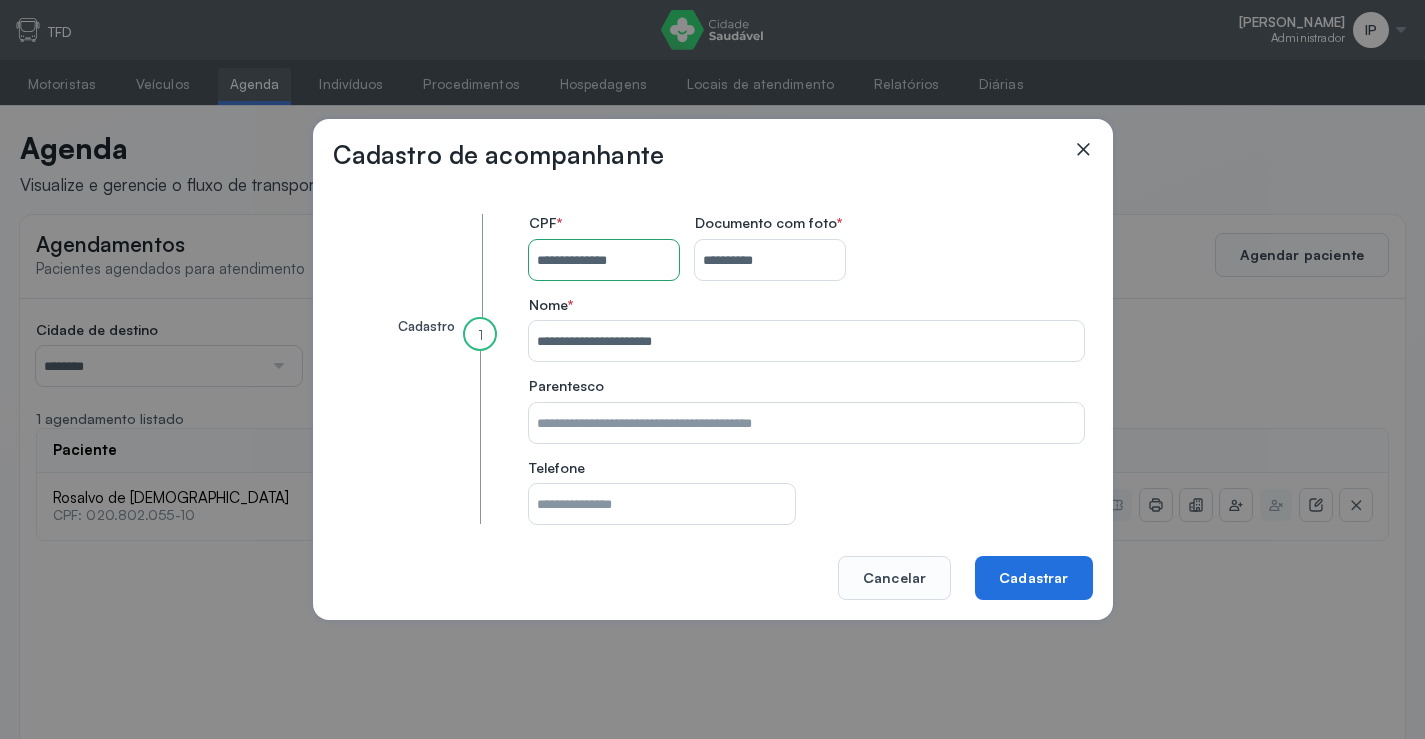click on "Cadastrar" 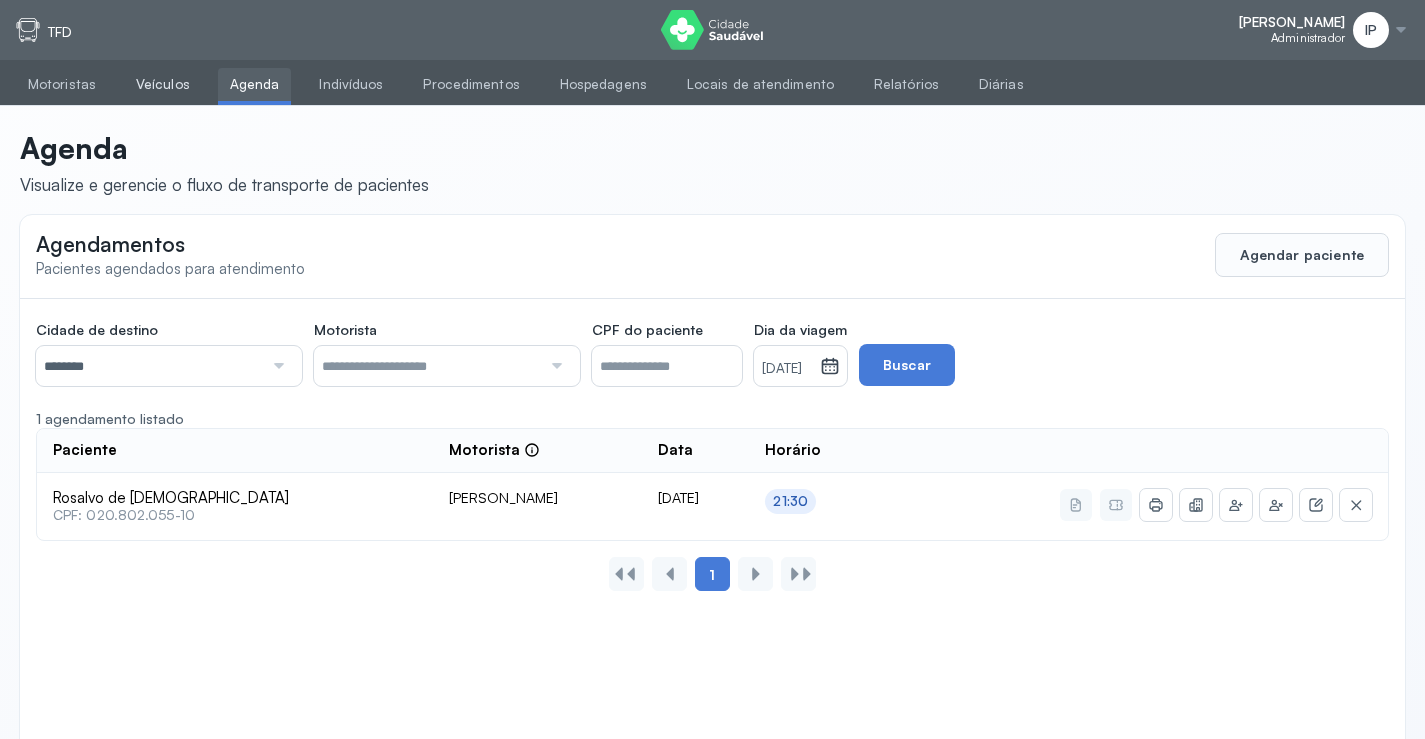 click on "Veículos" at bounding box center [163, 84] 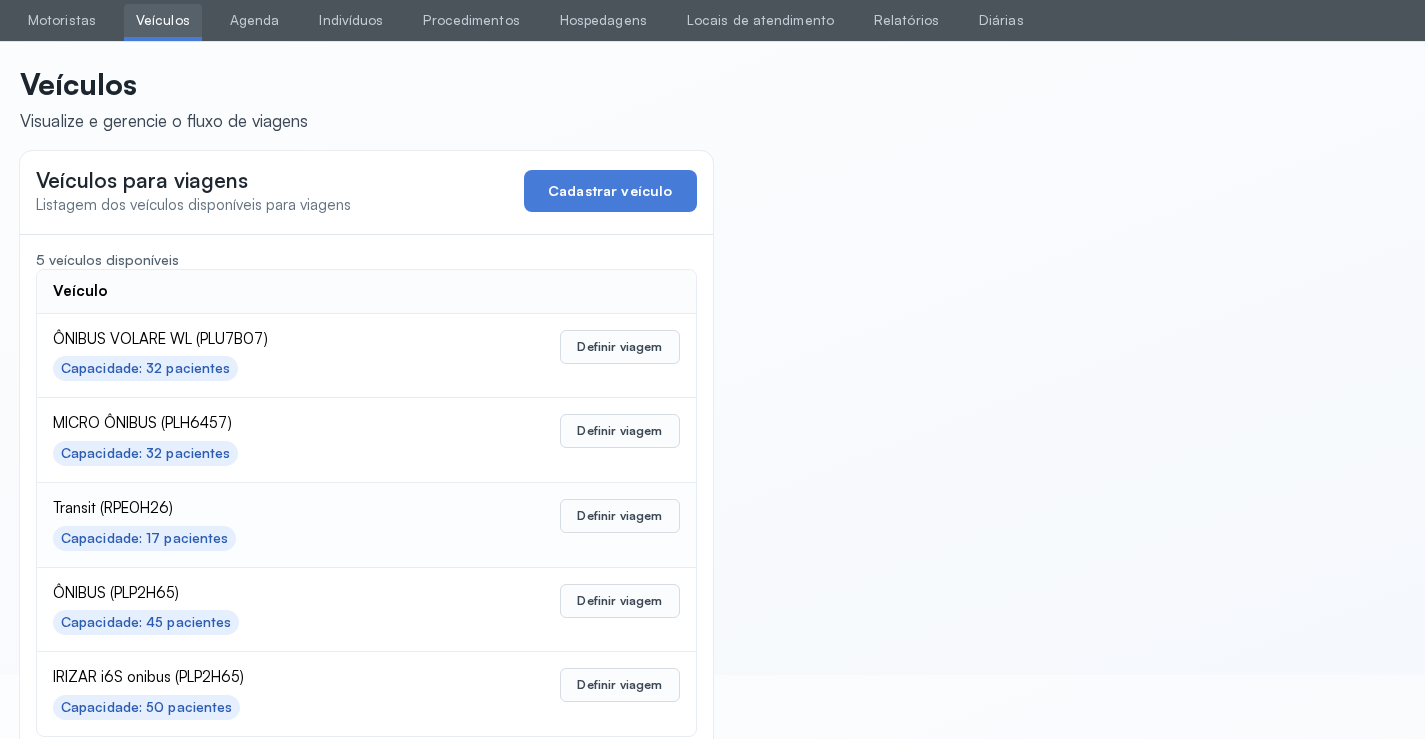 scroll, scrollTop: 98, scrollLeft: 0, axis: vertical 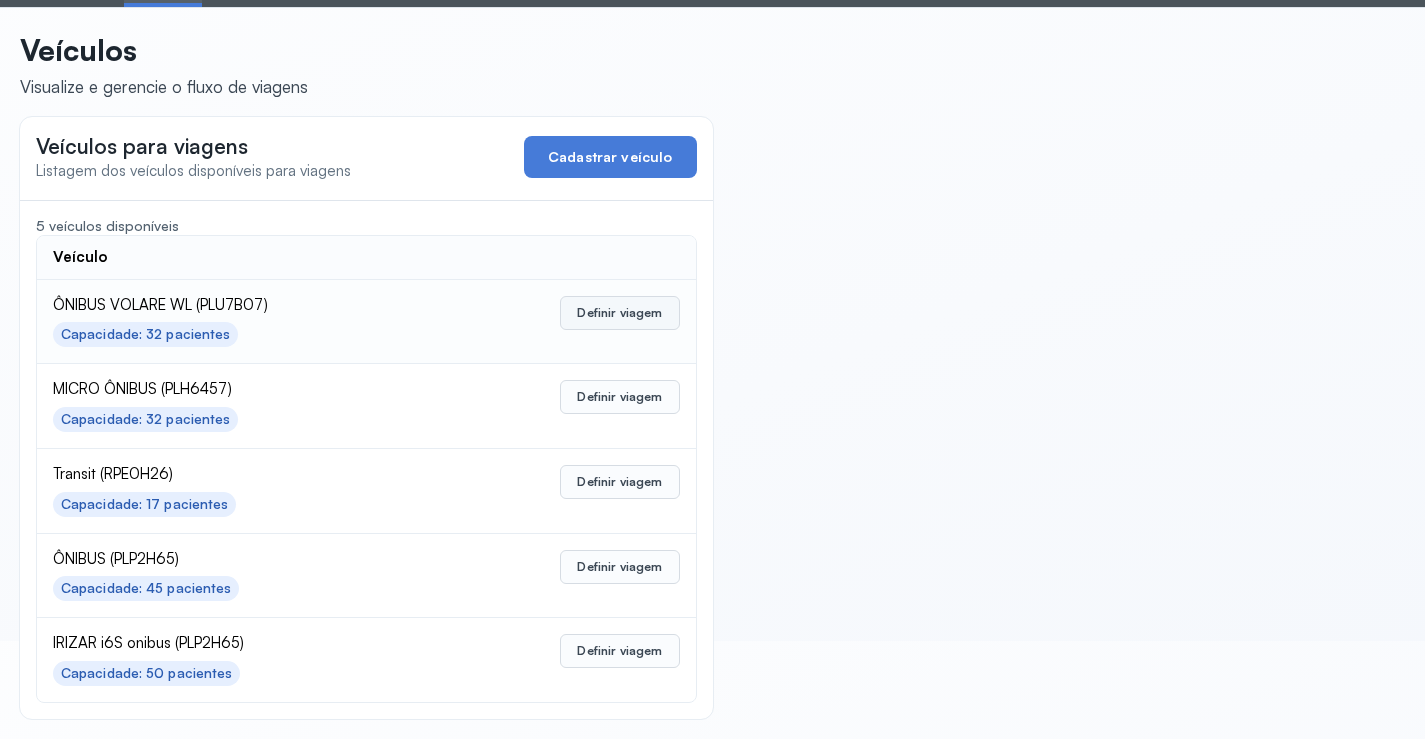 click on "Definir viagem" at bounding box center [619, 313] 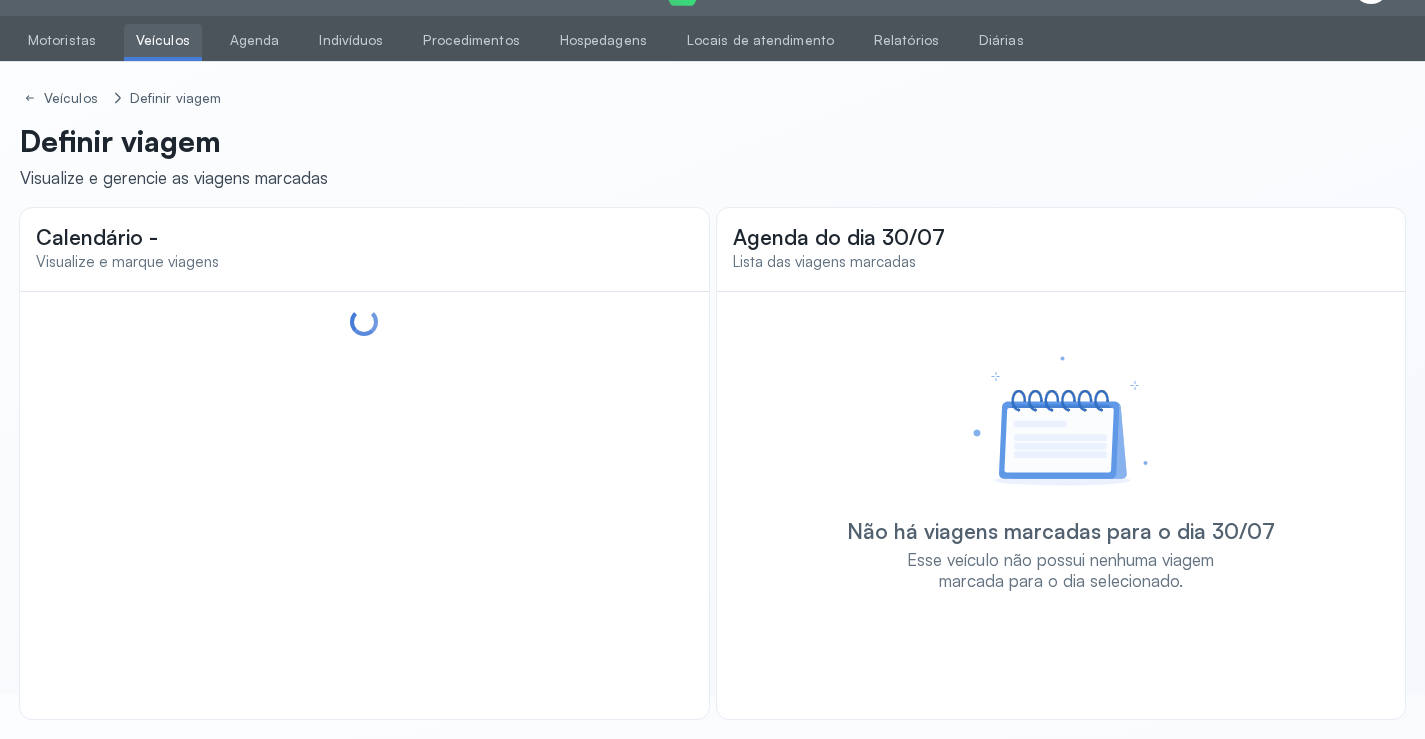 scroll, scrollTop: 47, scrollLeft: 0, axis: vertical 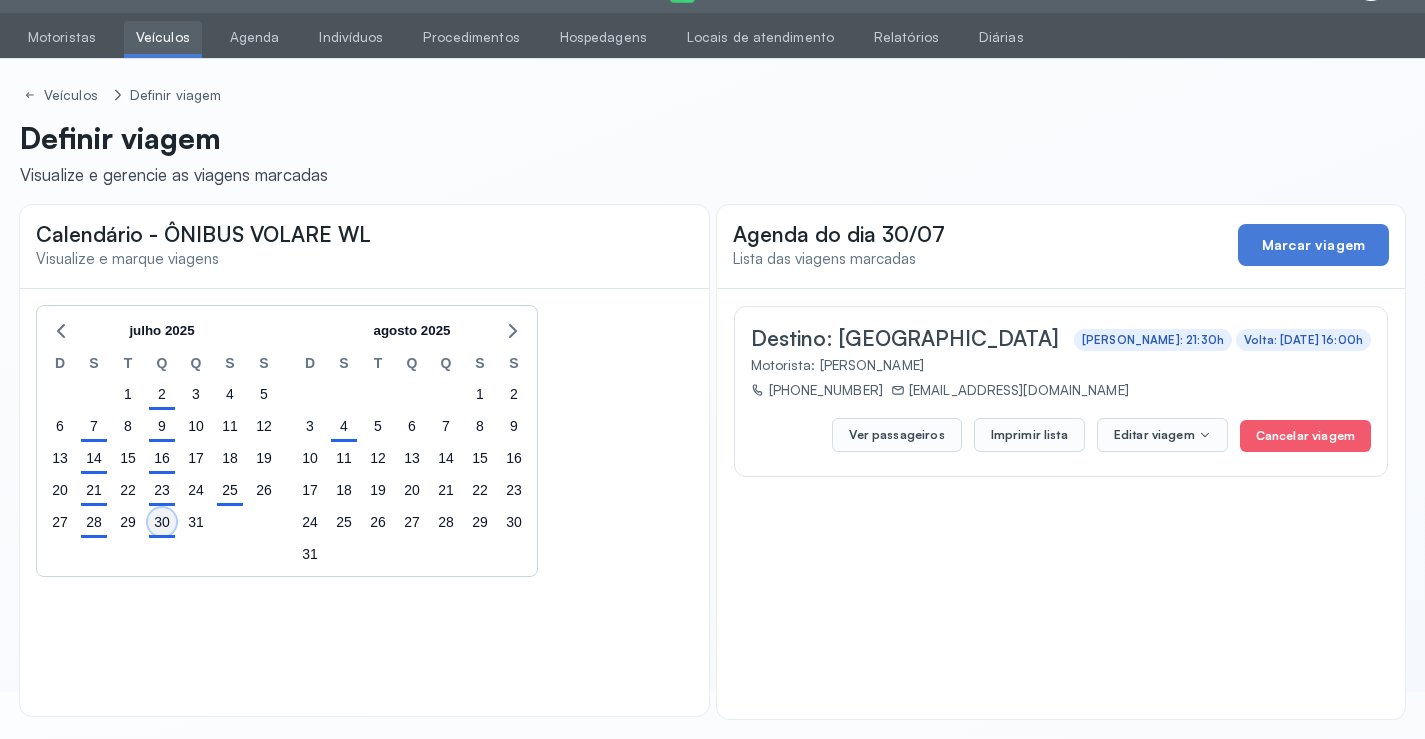 click on "30" 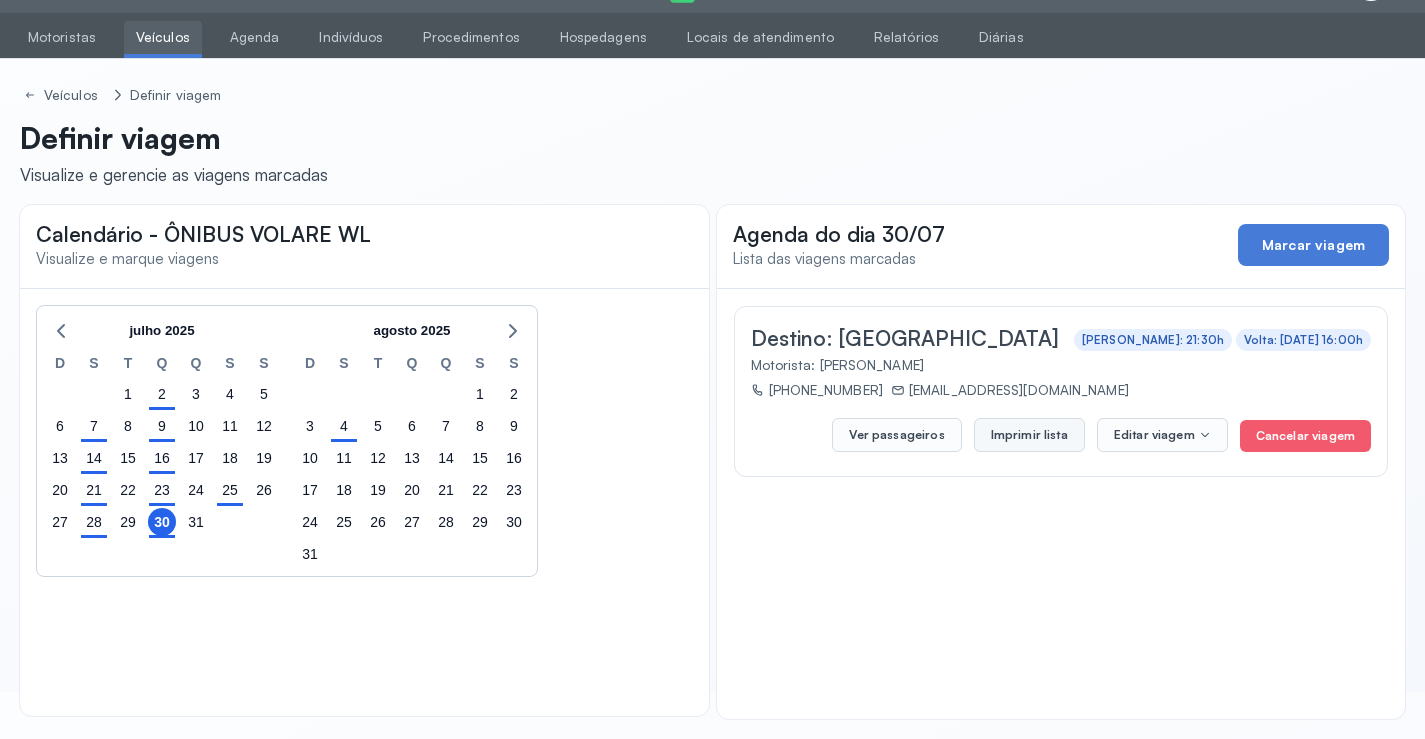 click on "Imprimir lista" at bounding box center (1029, 435) 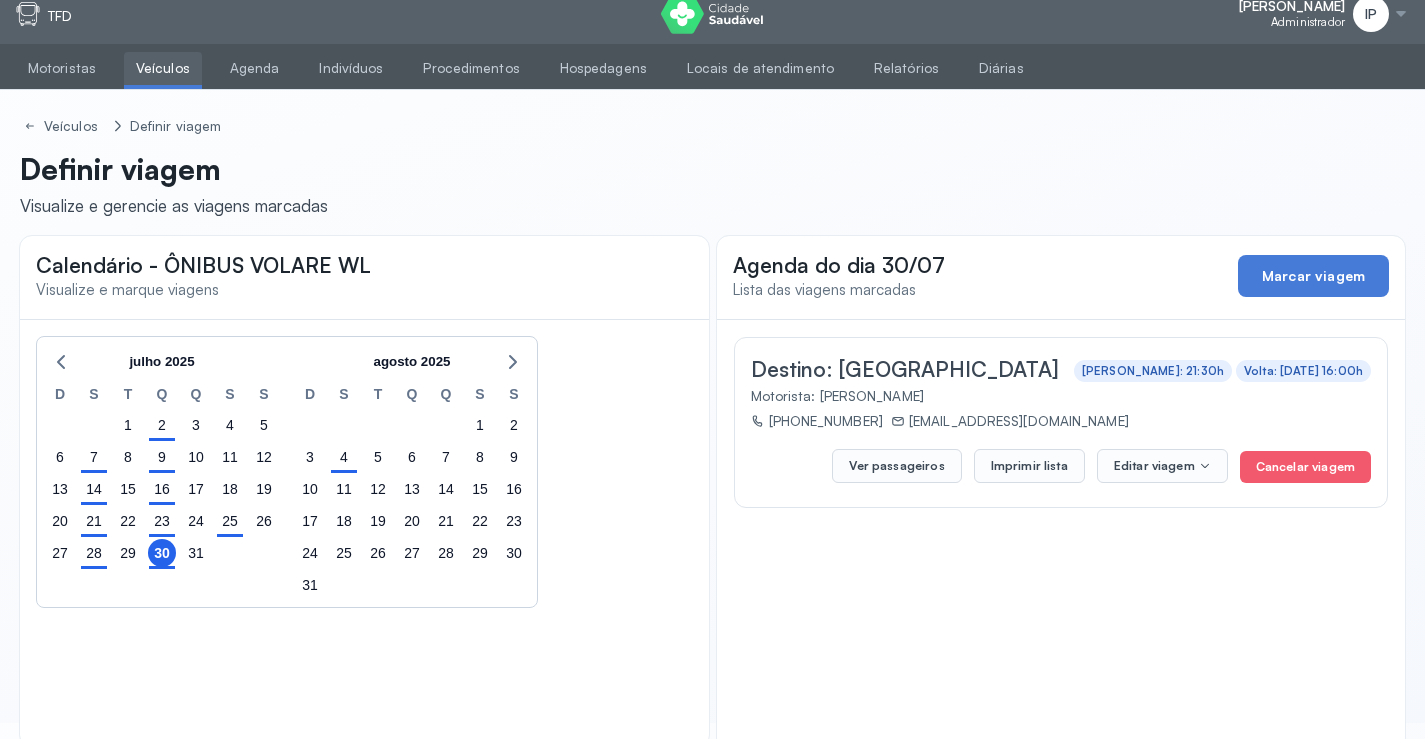 scroll, scrollTop: 0, scrollLeft: 0, axis: both 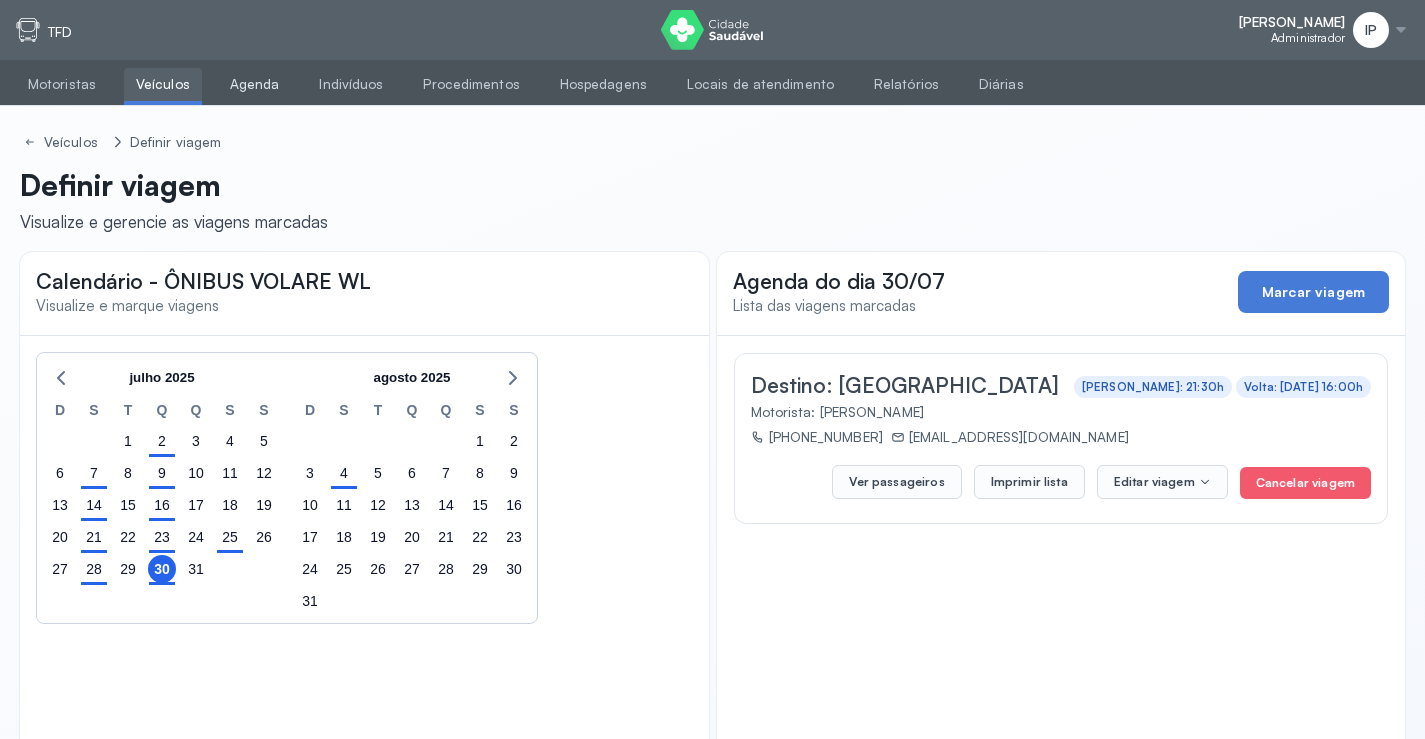 click on "Agenda" at bounding box center [255, 84] 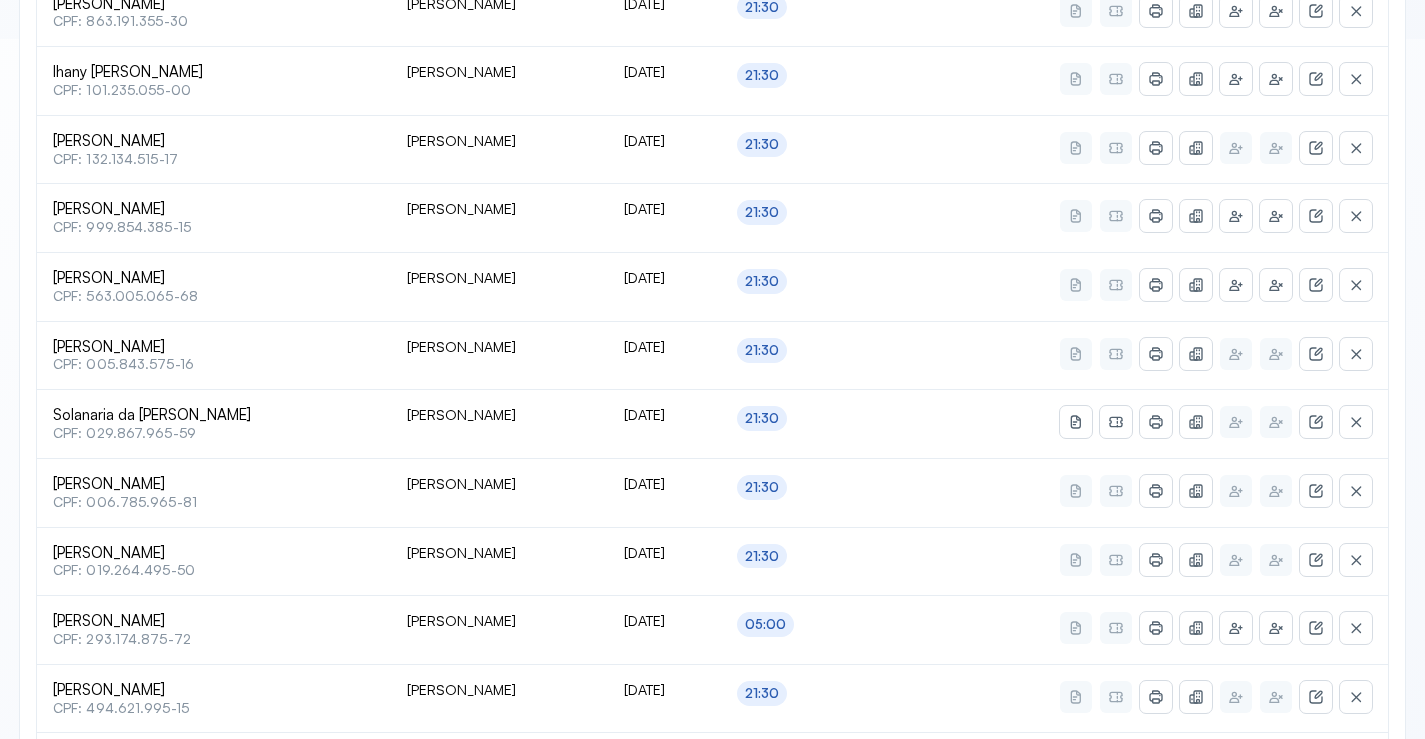 type on "********" 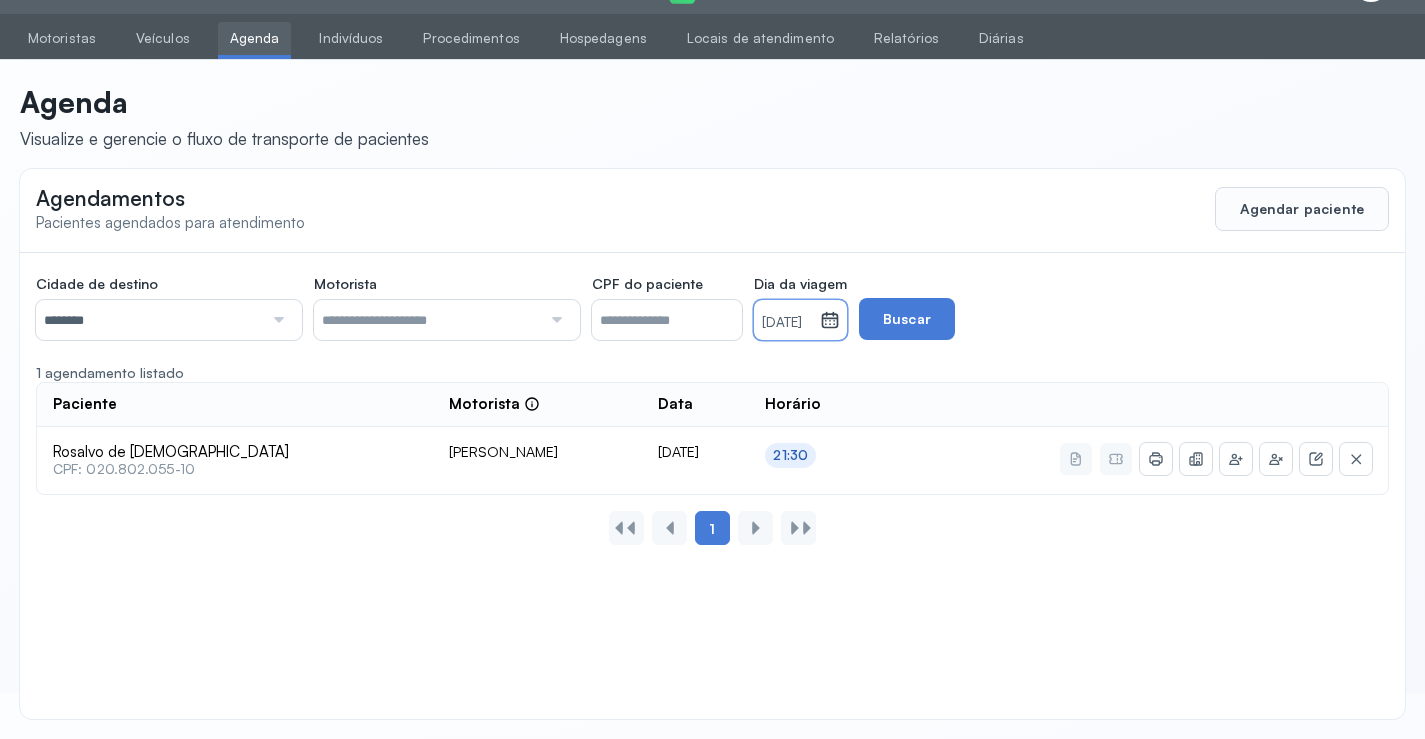 click on "05/08/2025" at bounding box center [787, 323] 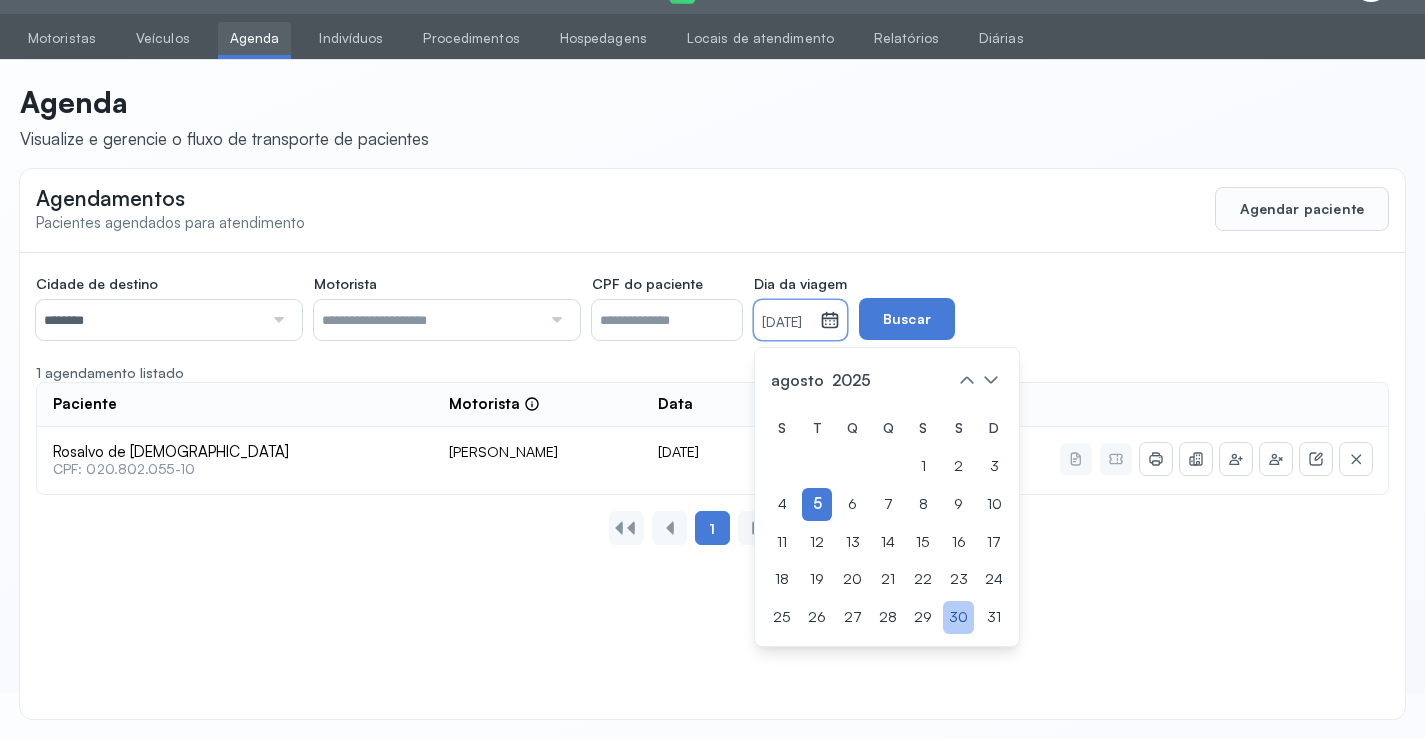 click on "30" 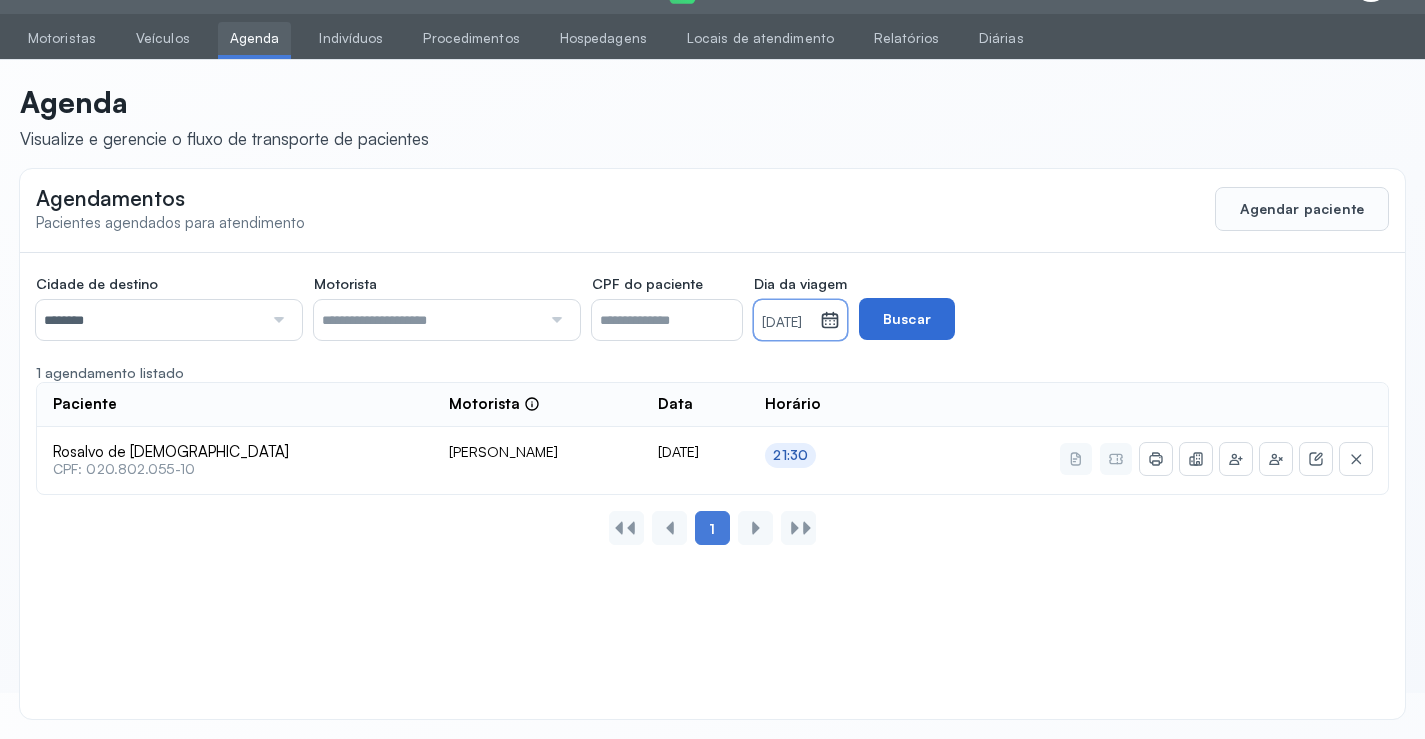 click on "Buscar" at bounding box center [907, 319] 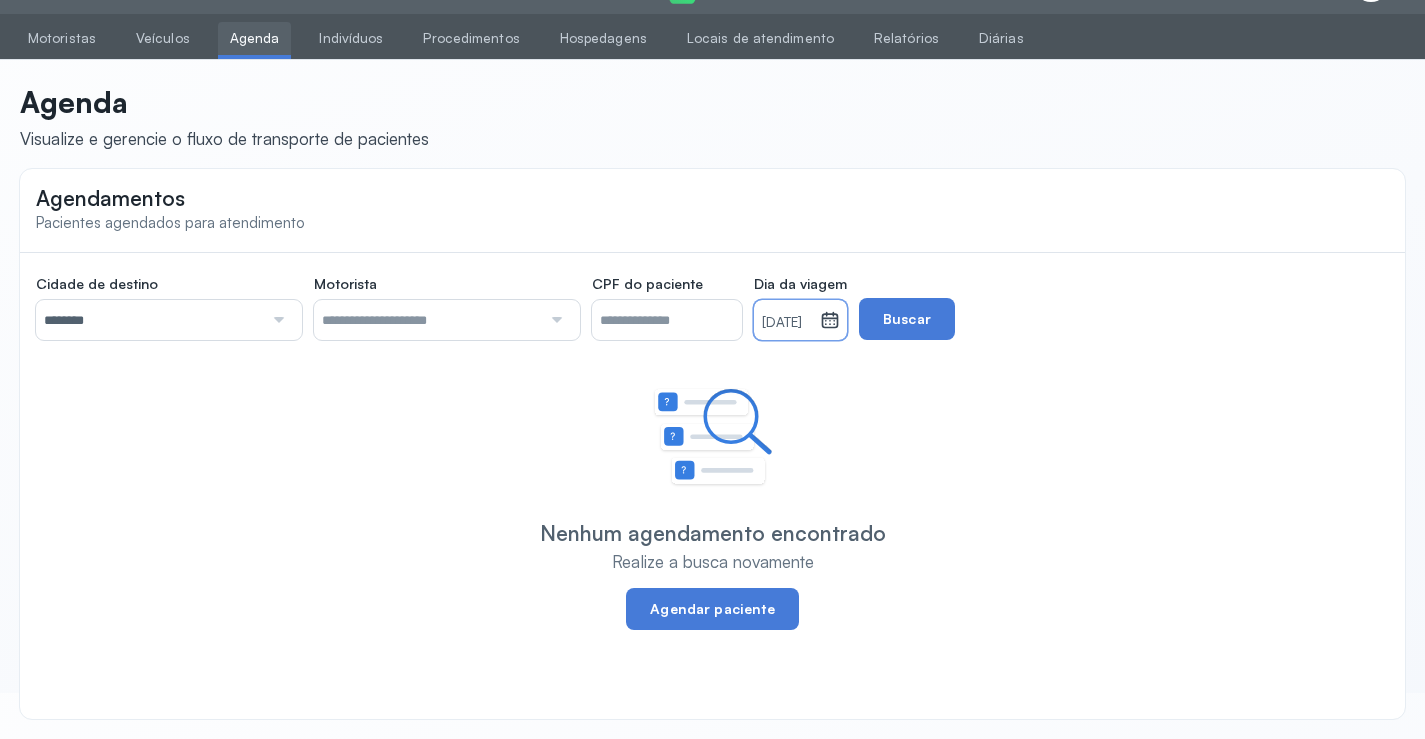click on "30/08/2025" at bounding box center (787, 323) 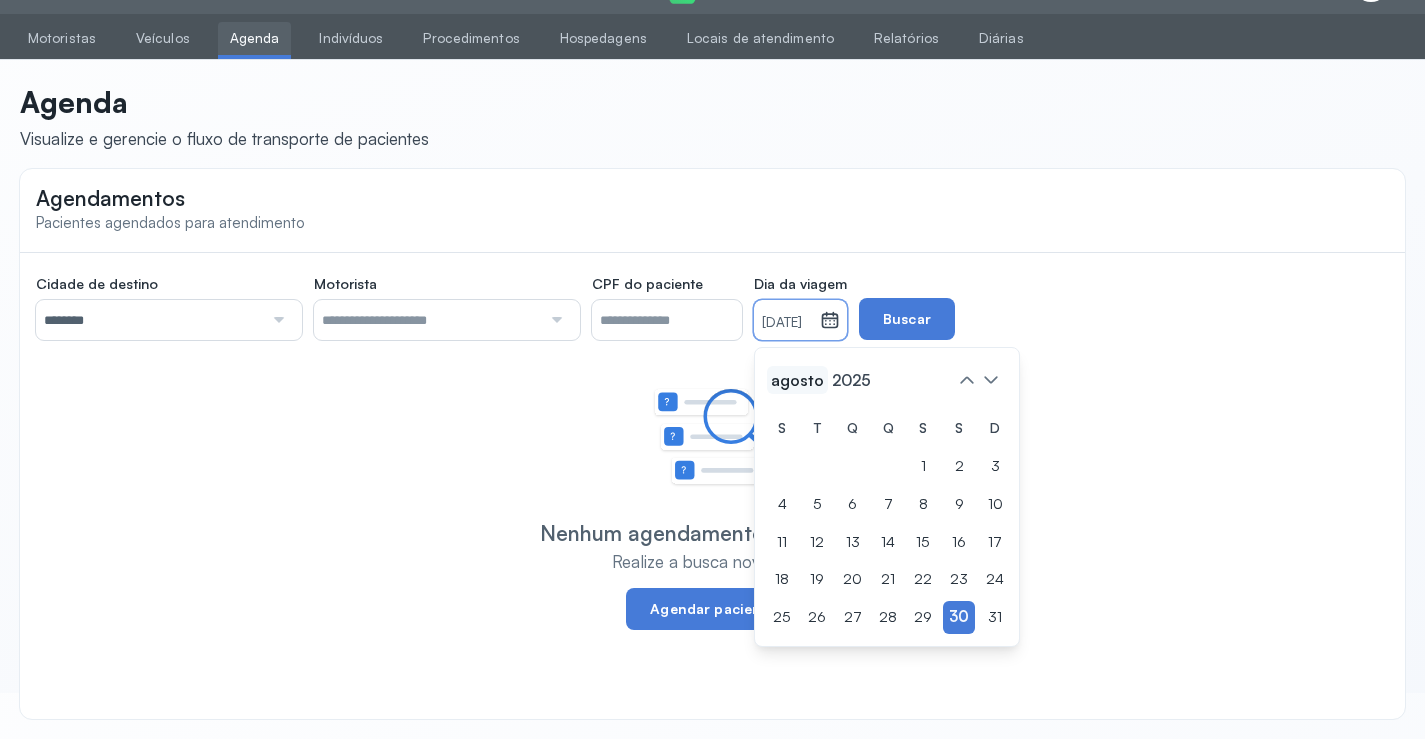 click on "agosto" 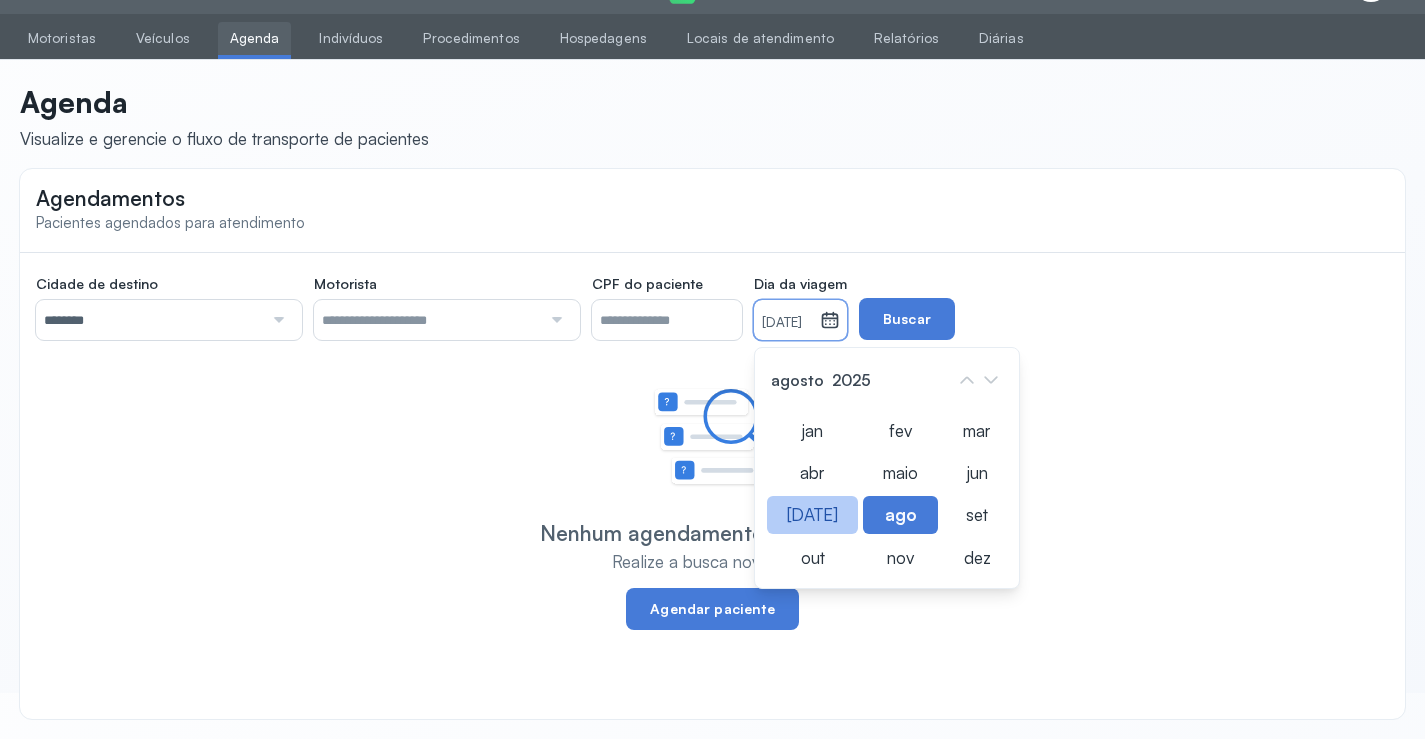 click on "[DATE]" 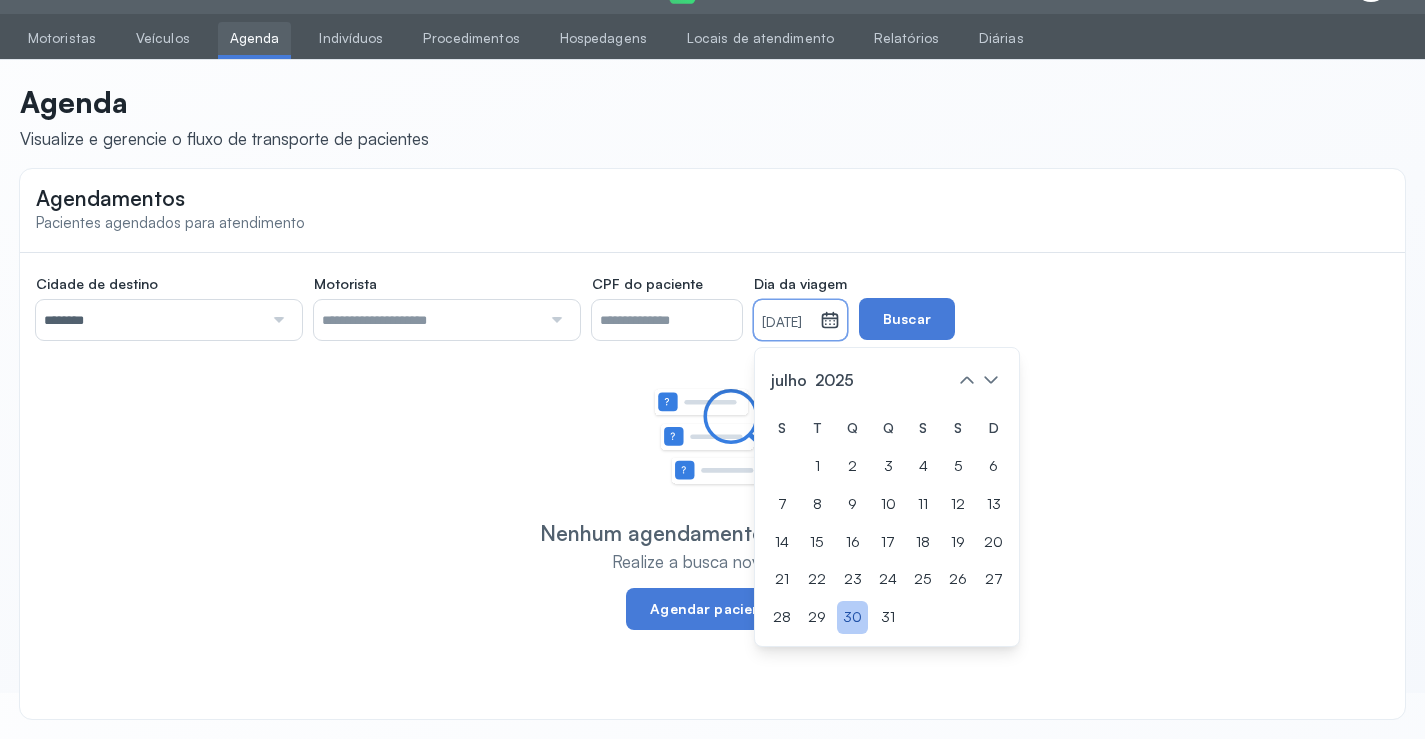 click on "30" 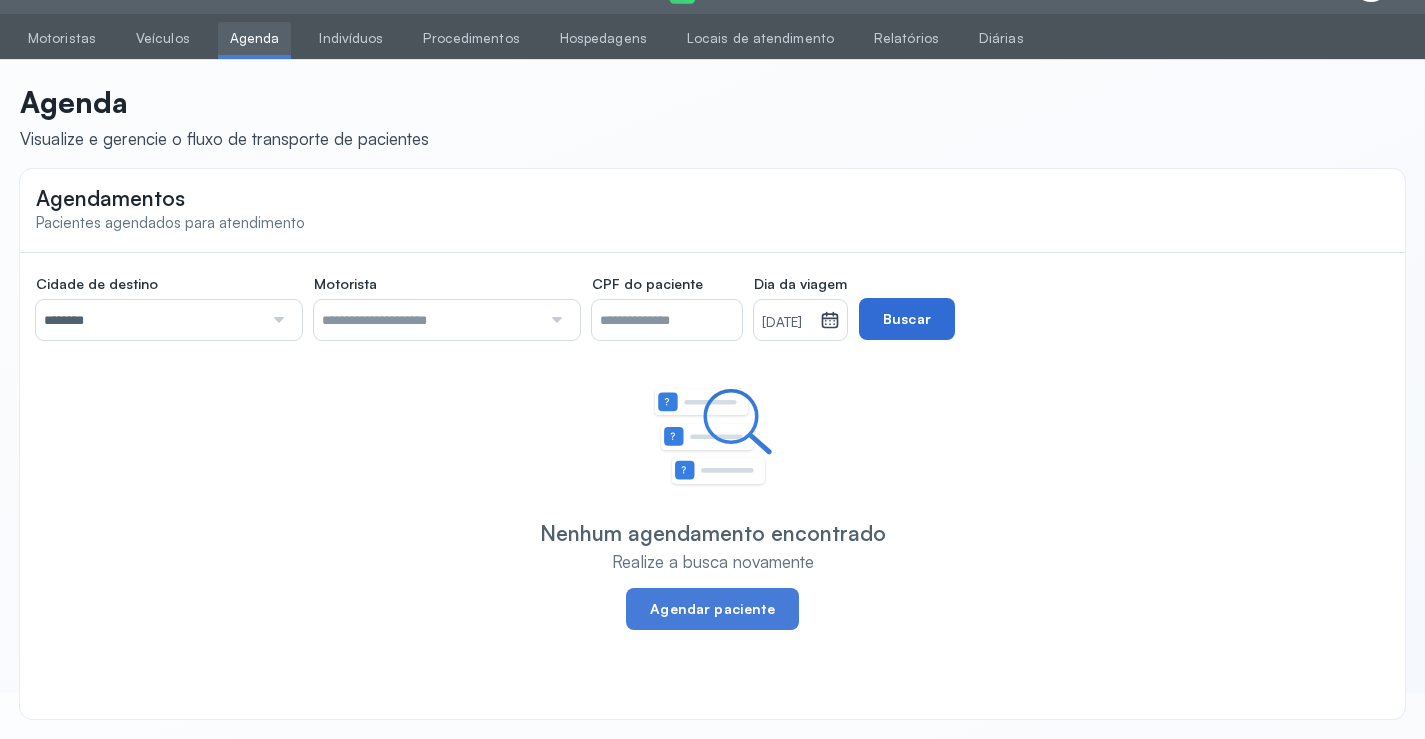 click on "Buscar" at bounding box center [907, 319] 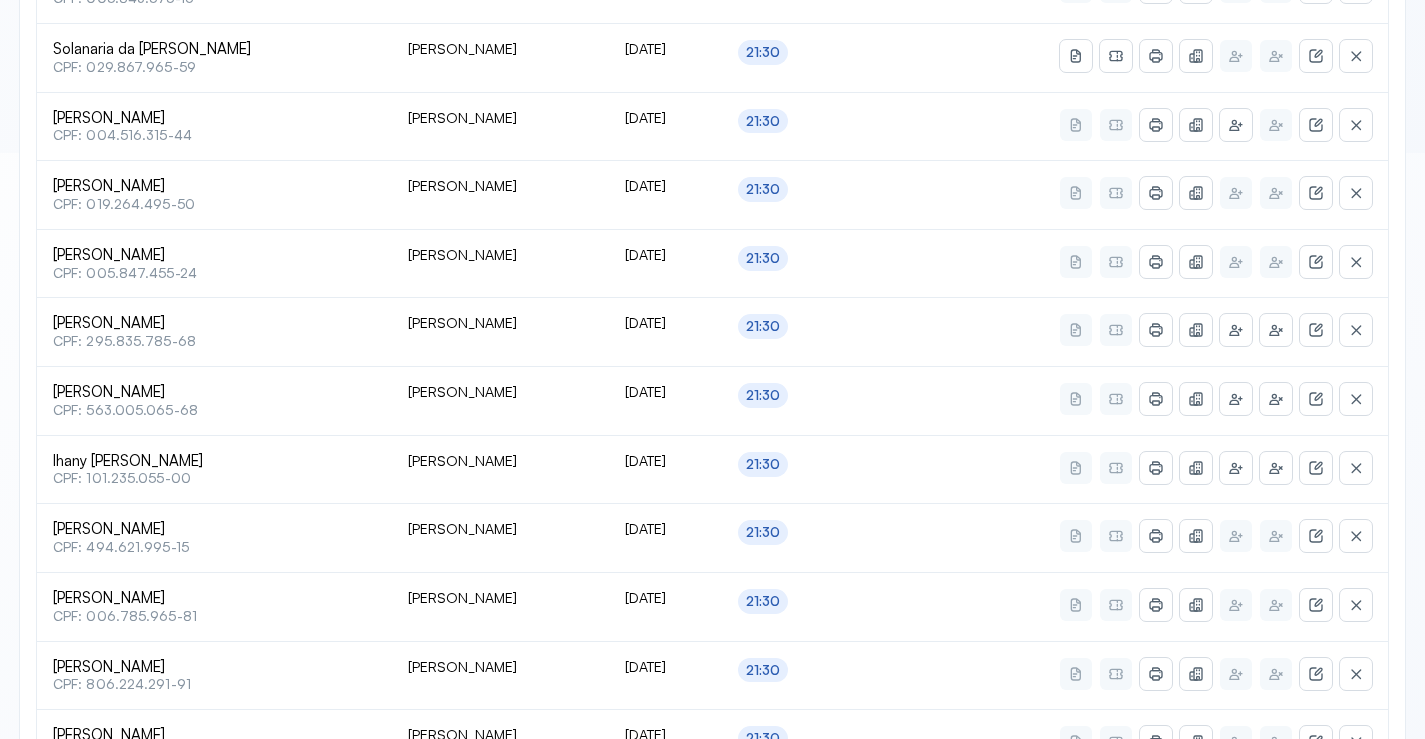 scroll, scrollTop: 865, scrollLeft: 0, axis: vertical 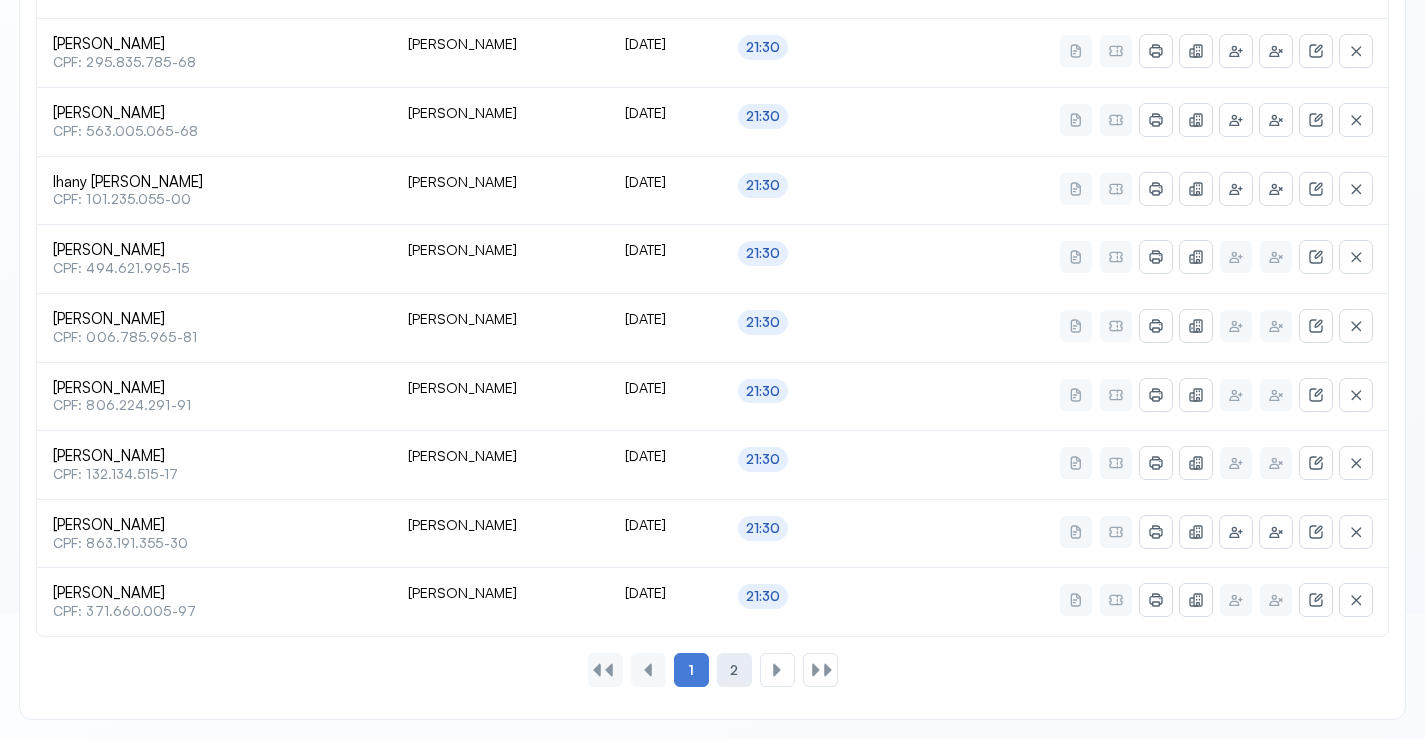 click on "2" at bounding box center (734, 670) 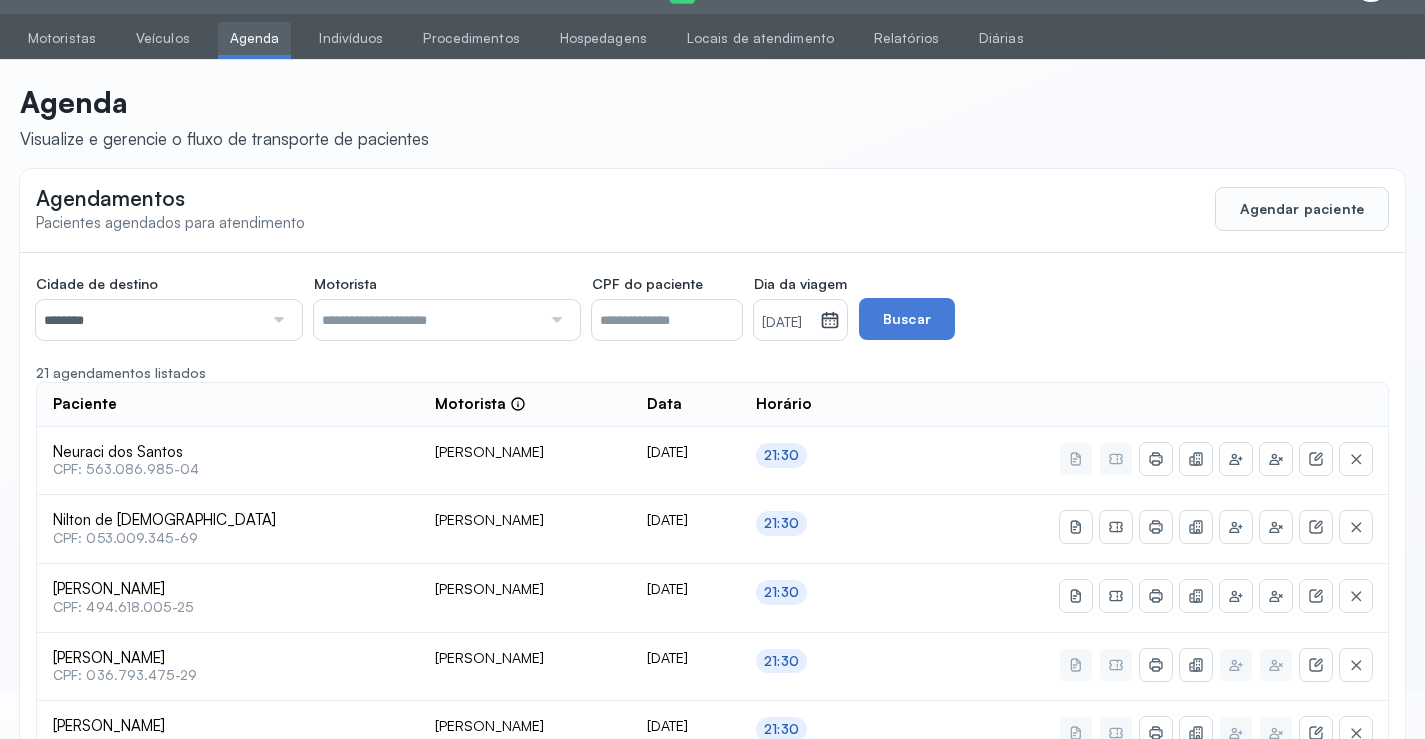 scroll, scrollTop: 247, scrollLeft: 0, axis: vertical 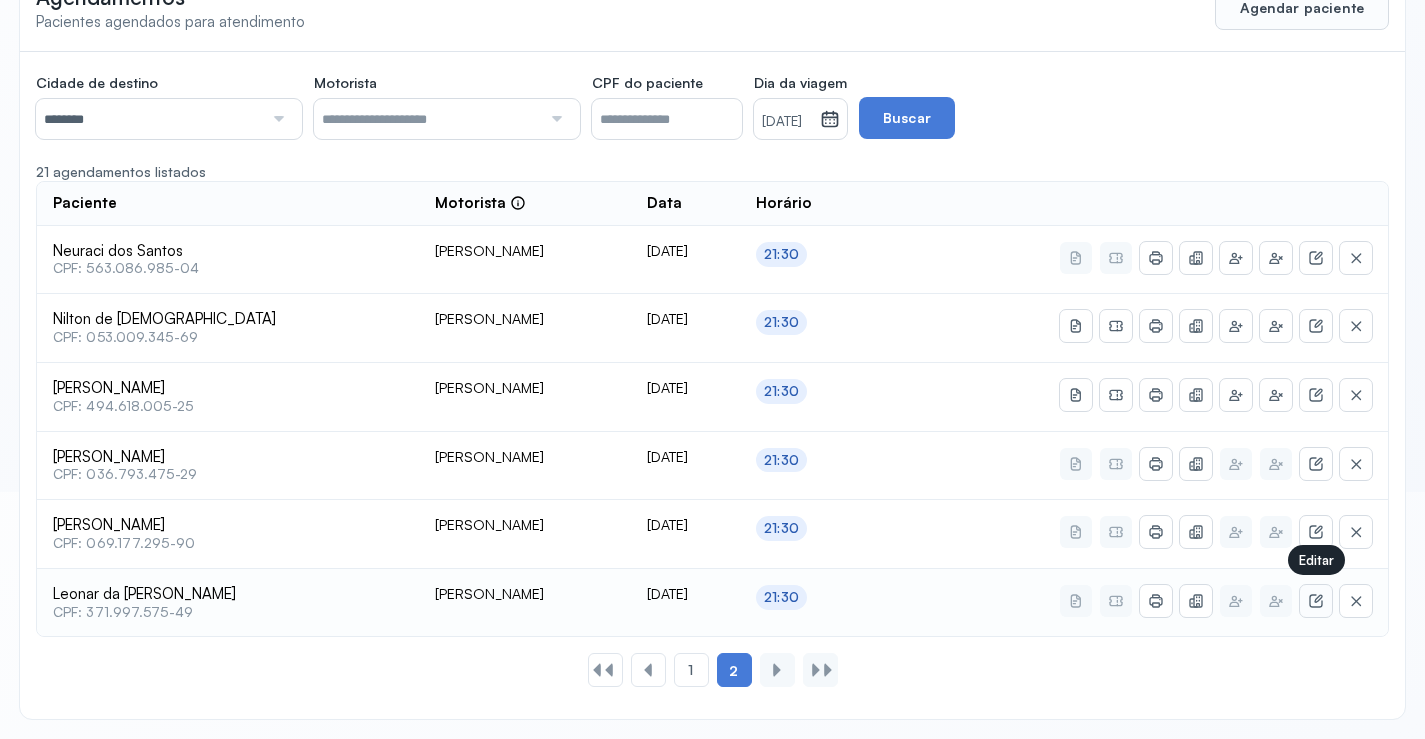 click 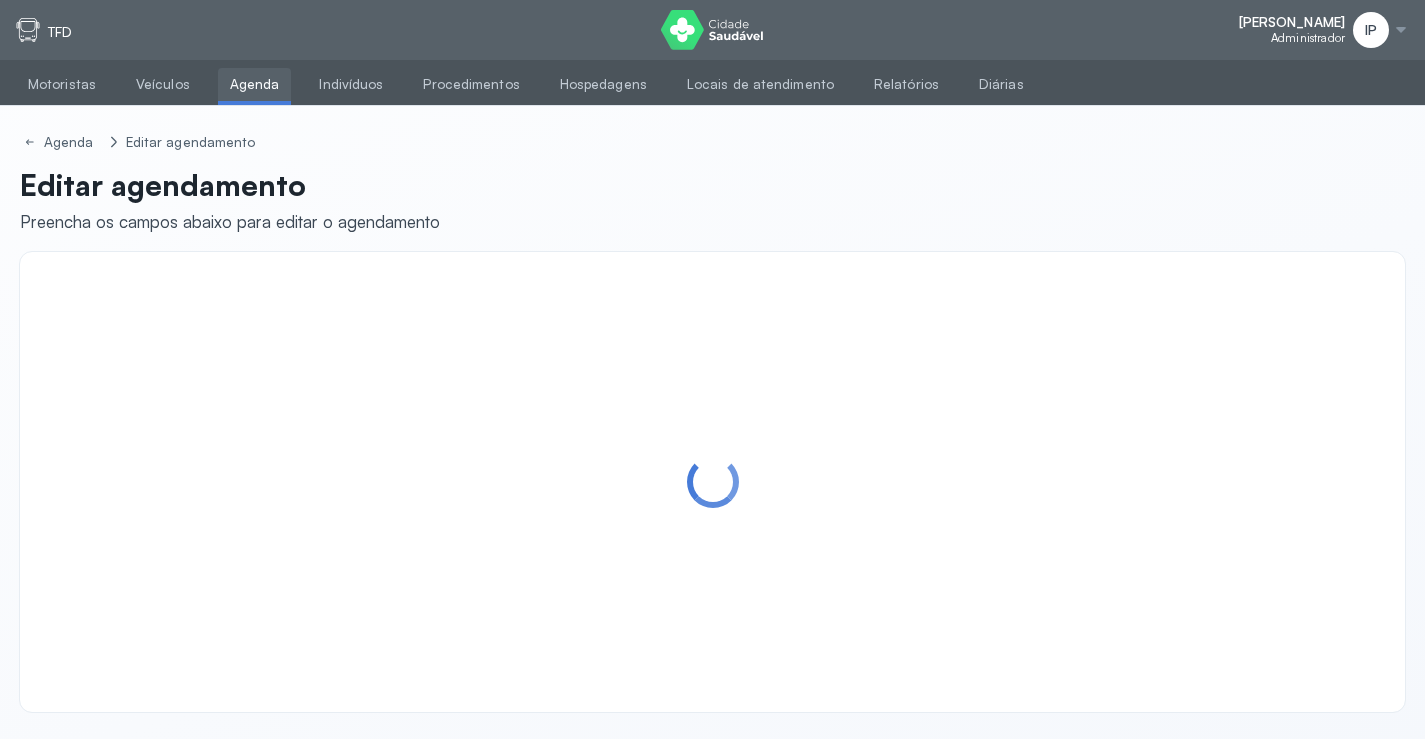 scroll, scrollTop: 0, scrollLeft: 0, axis: both 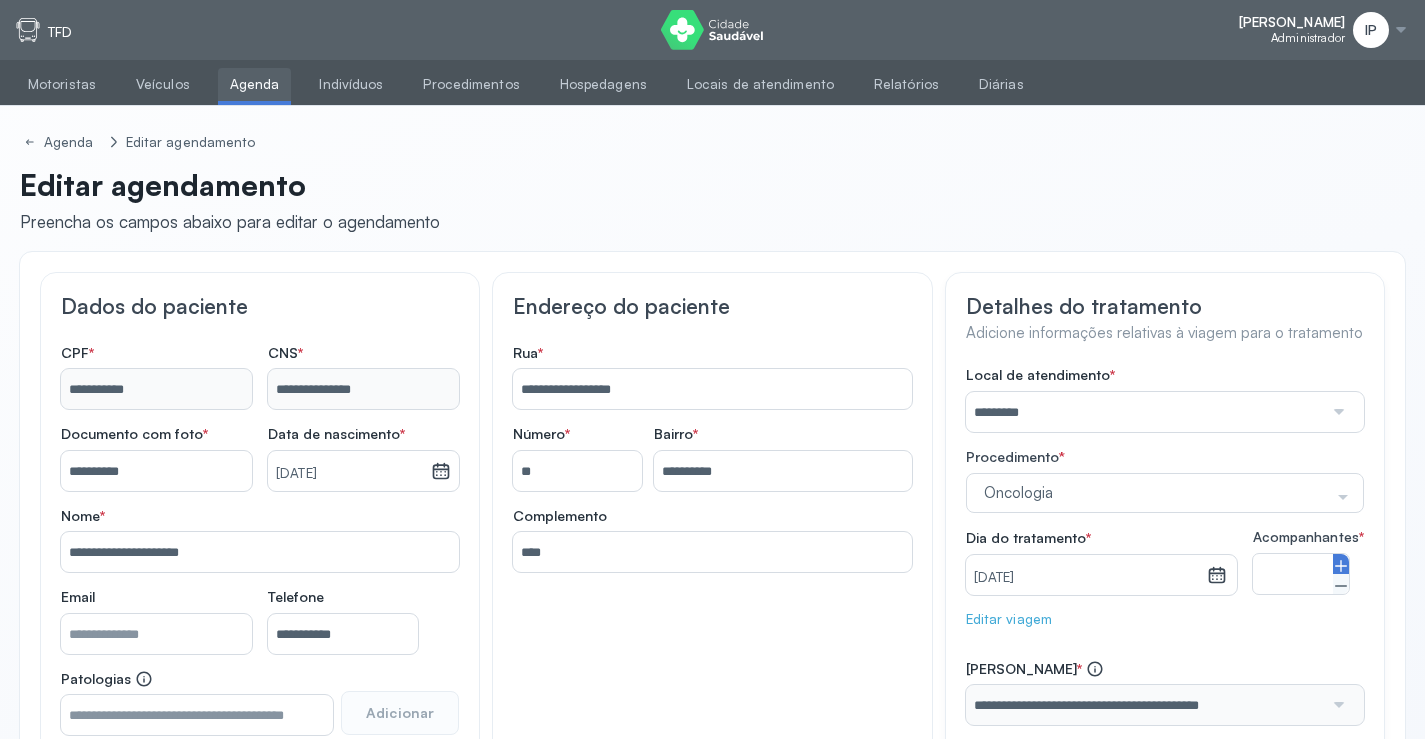 click 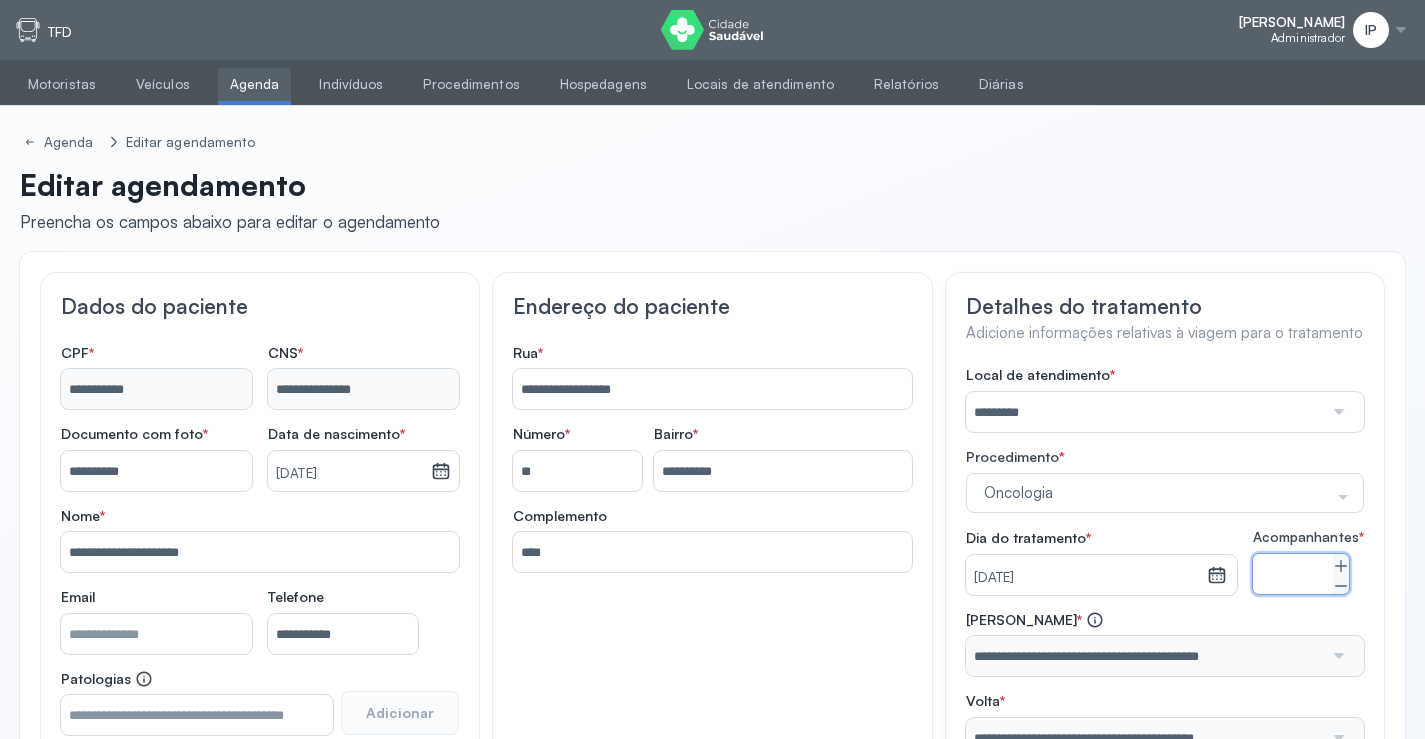 scroll, scrollTop: 184, scrollLeft: 0, axis: vertical 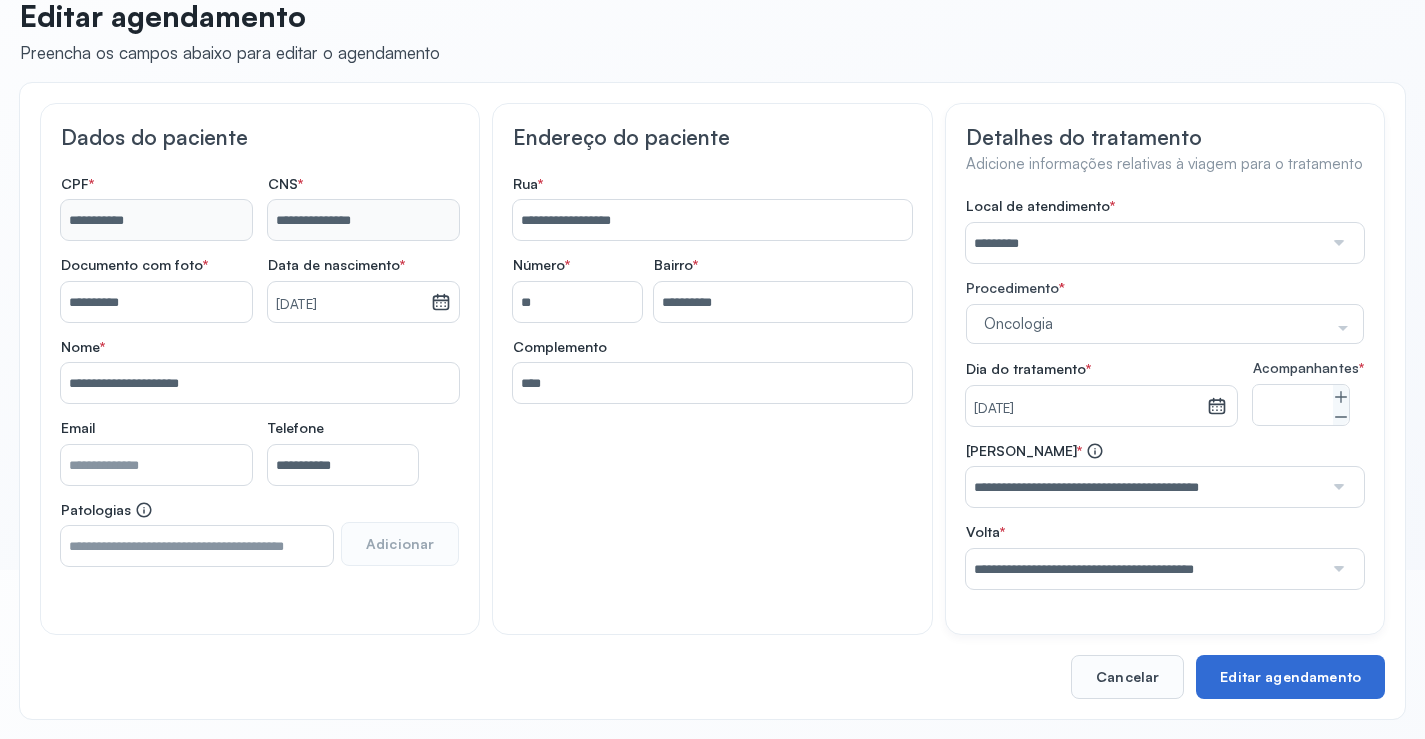 click on "Editar agendamento" at bounding box center [1290, 677] 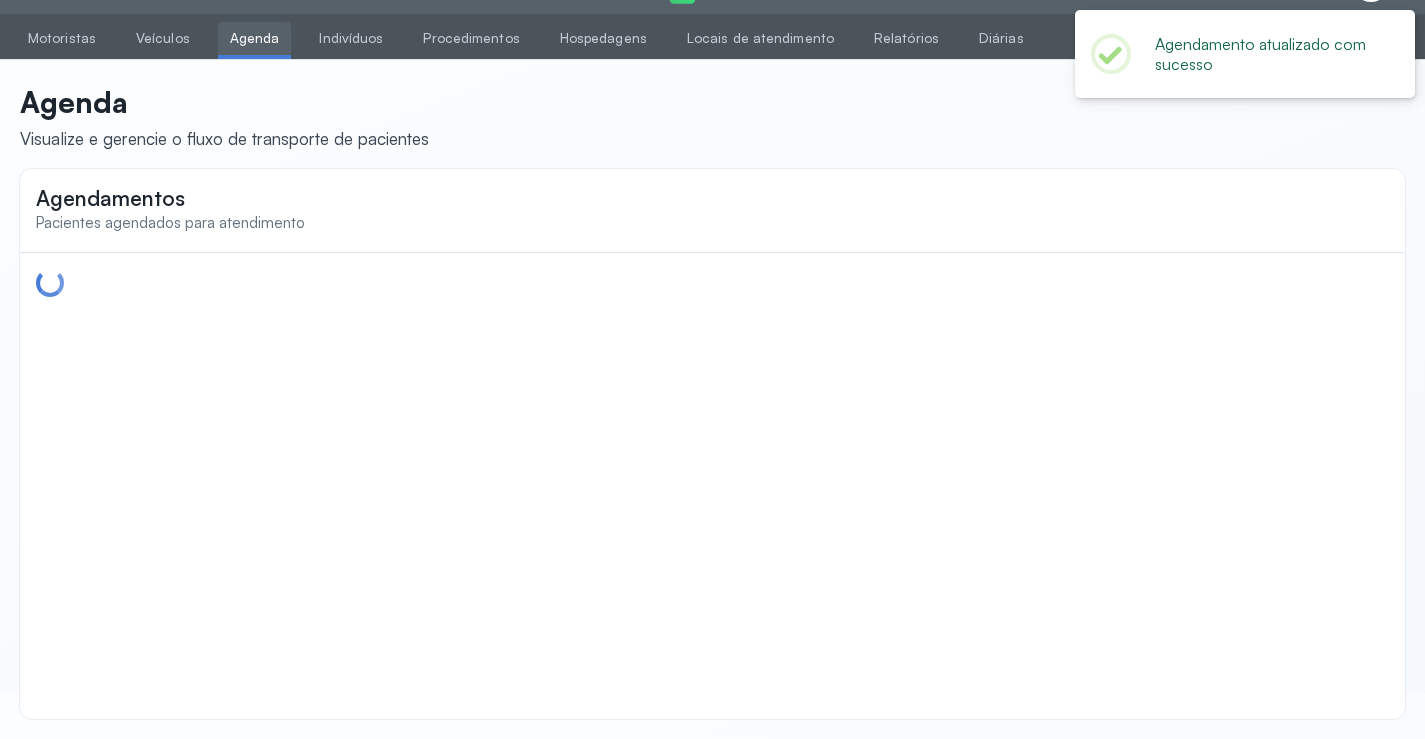 scroll, scrollTop: 184, scrollLeft: 0, axis: vertical 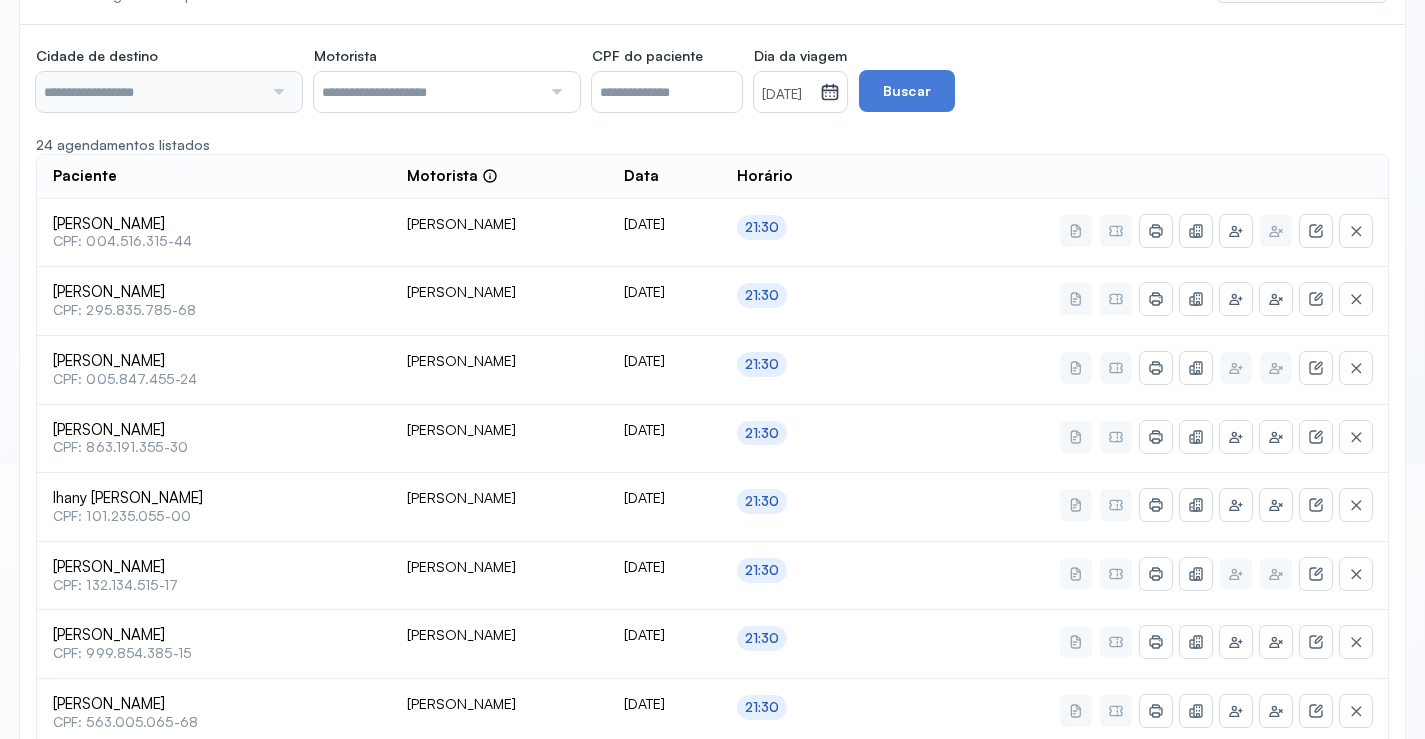 type on "********" 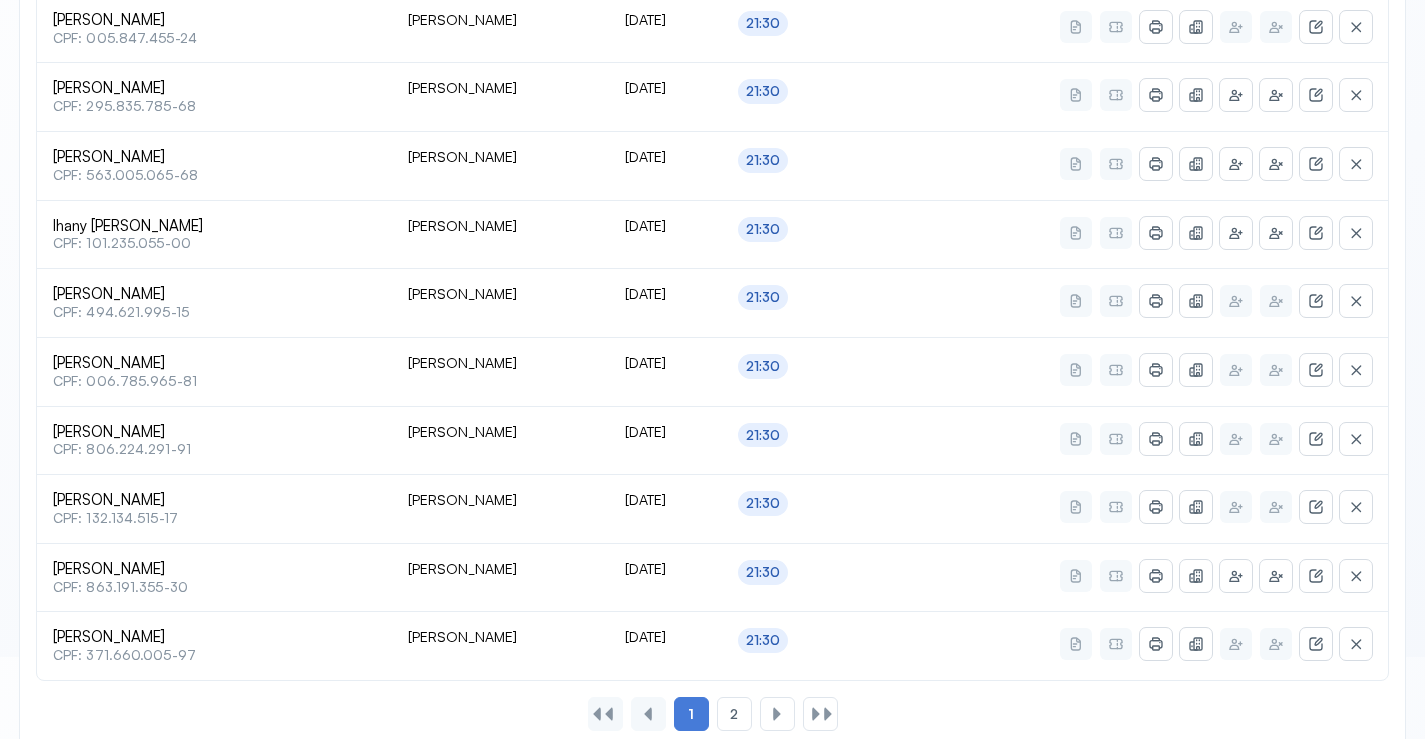 scroll, scrollTop: 865, scrollLeft: 0, axis: vertical 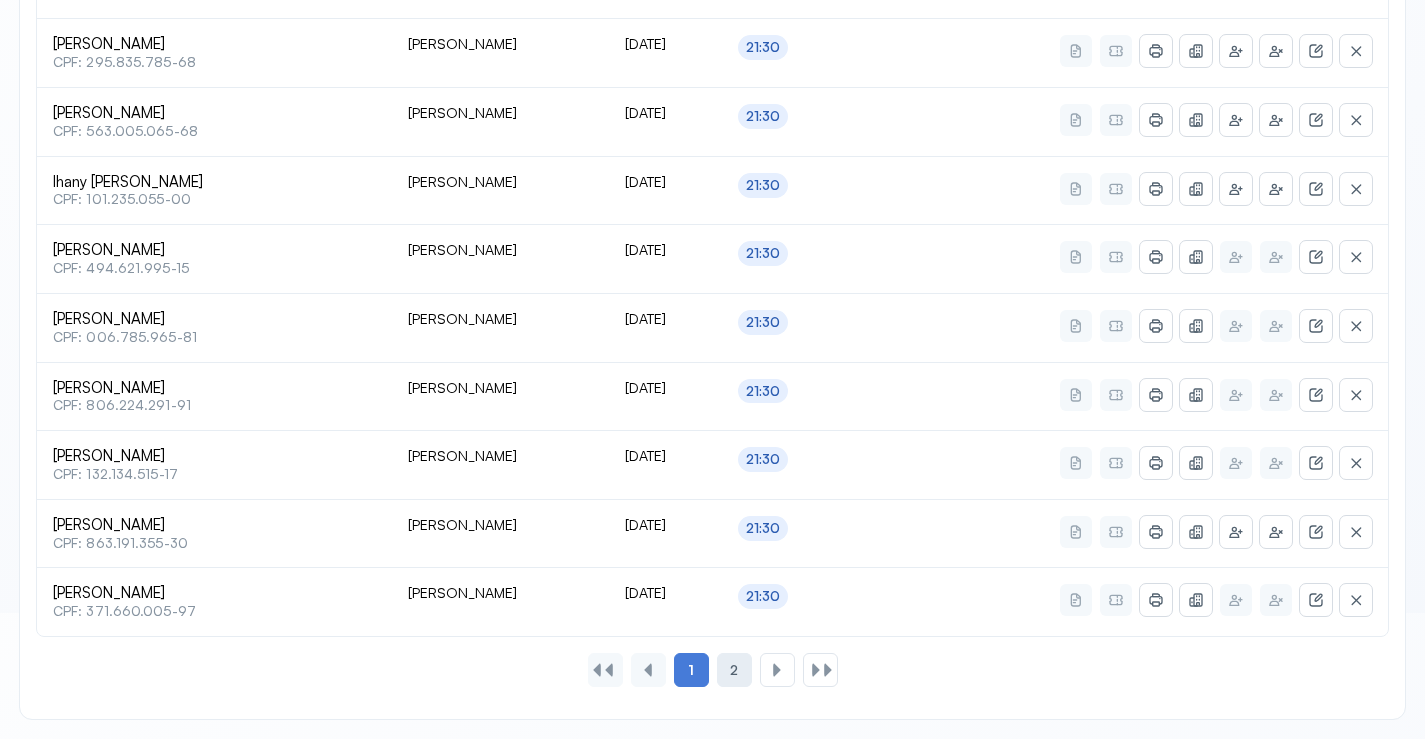 click on "2" 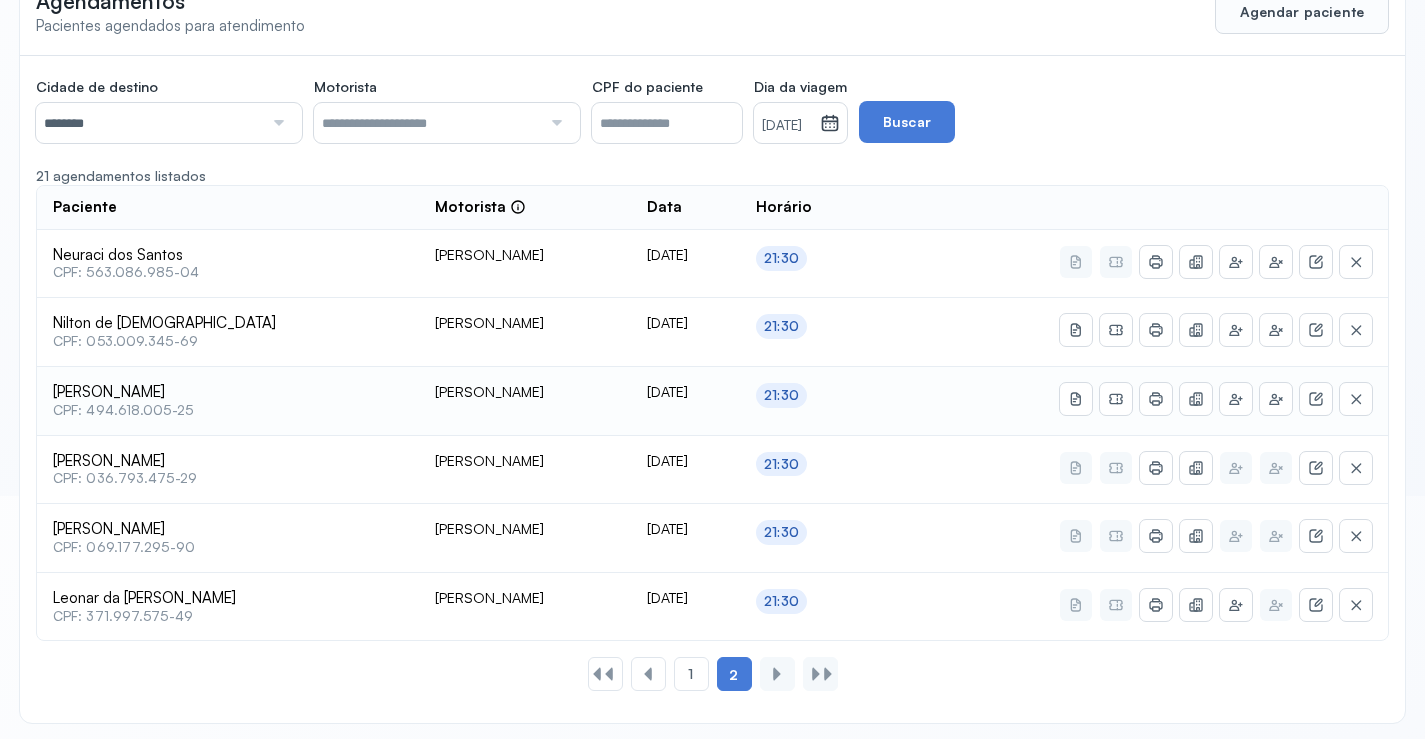 scroll, scrollTop: 247, scrollLeft: 0, axis: vertical 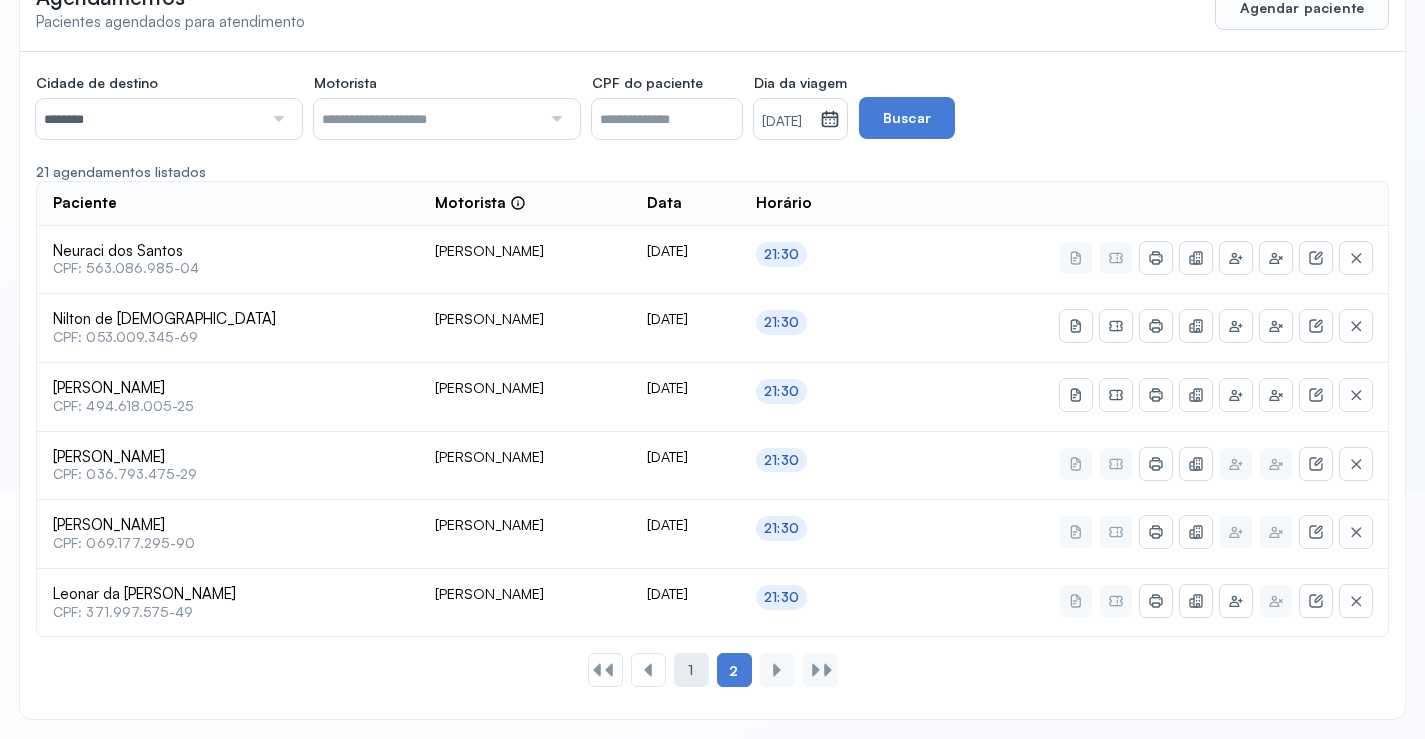 click on "1" 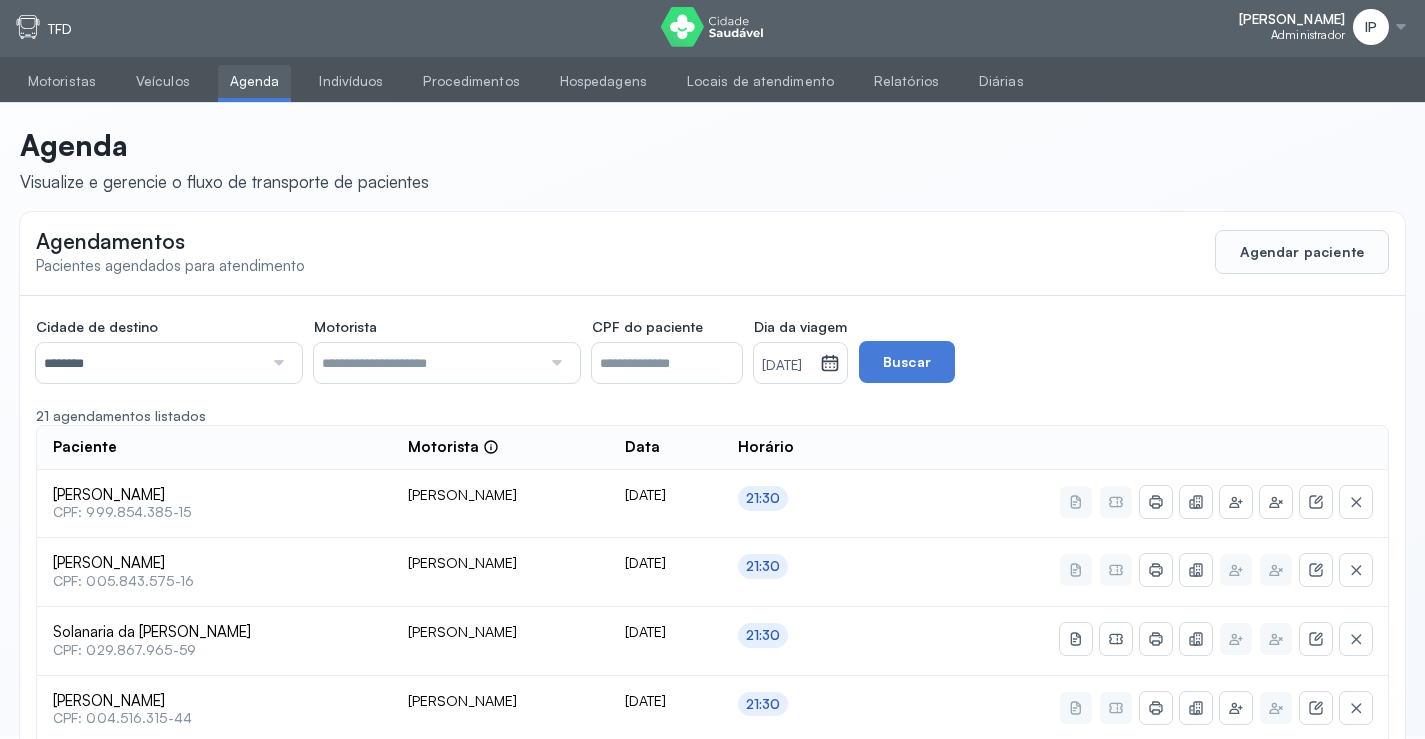 scroll, scrollTop: 0, scrollLeft: 0, axis: both 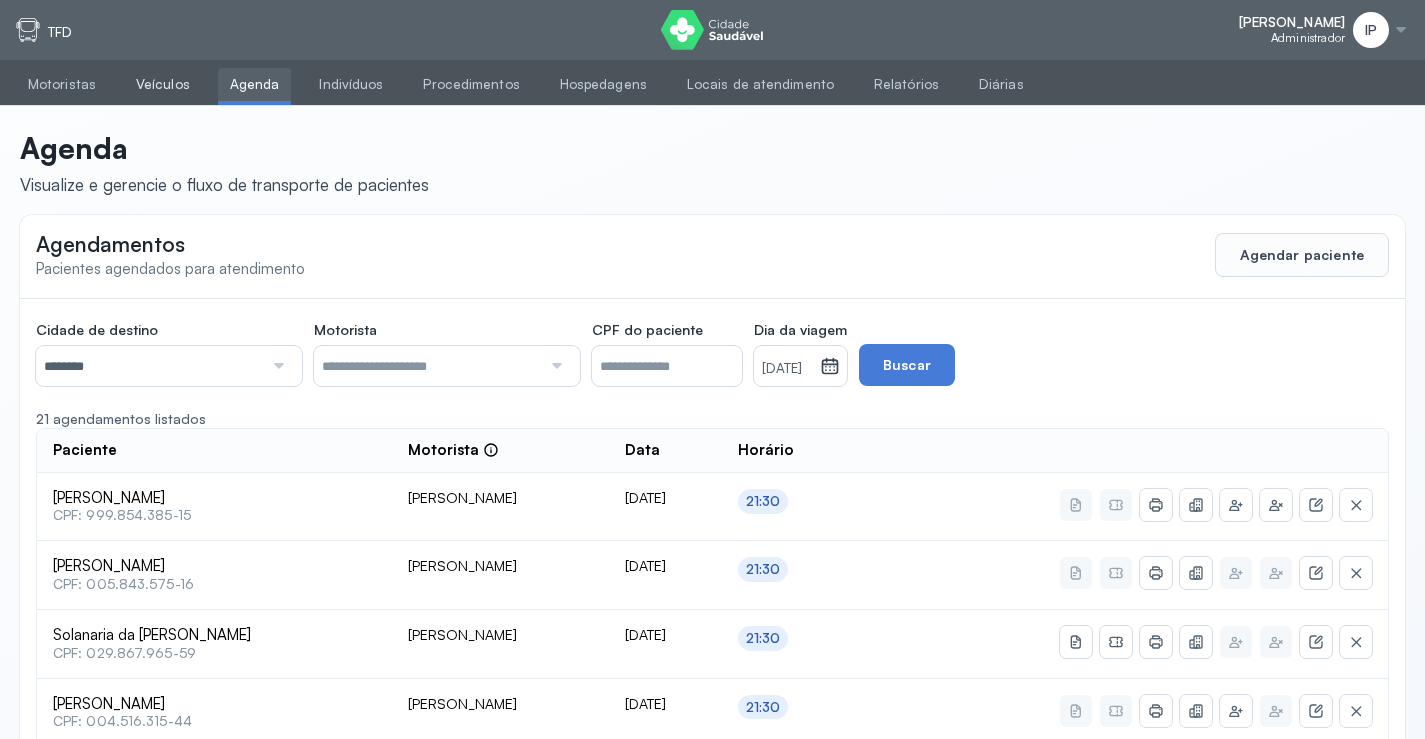click on "Veículos" at bounding box center [163, 84] 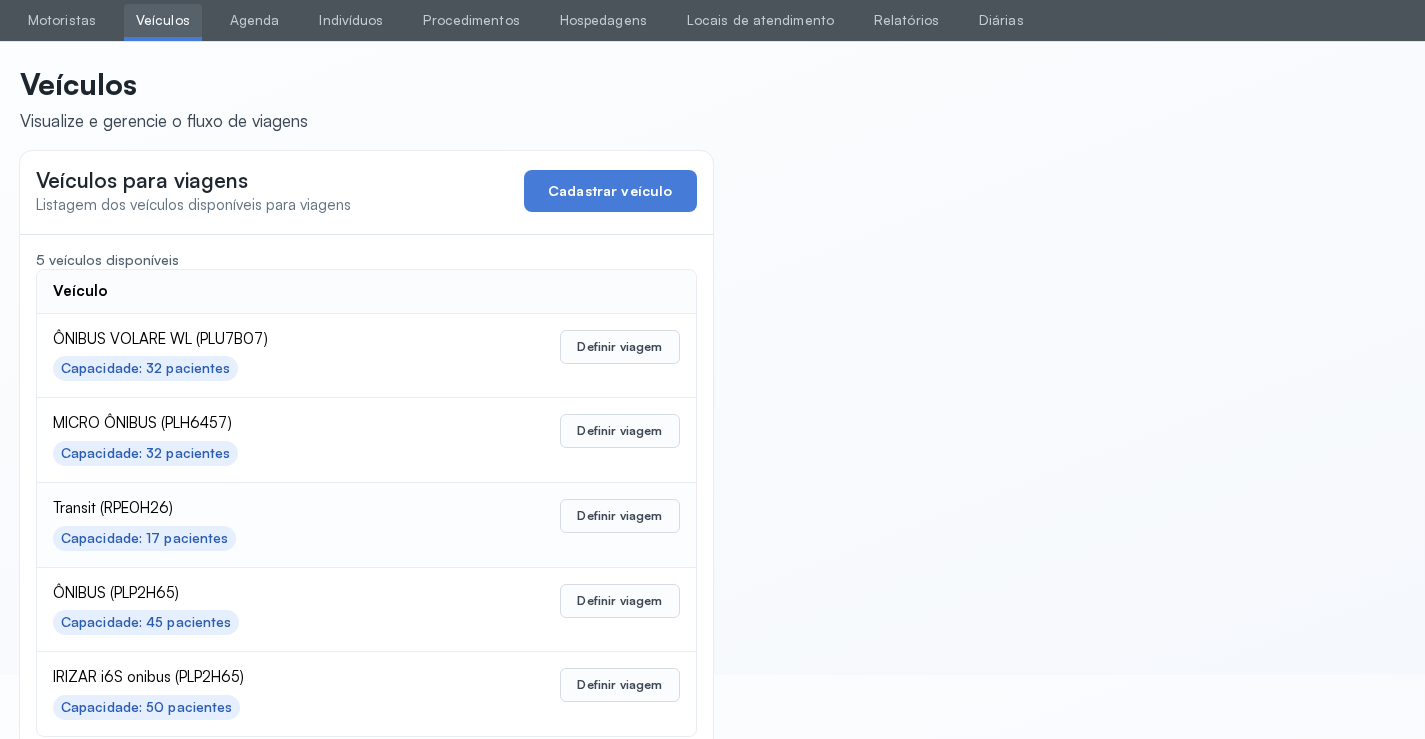 scroll, scrollTop: 98, scrollLeft: 0, axis: vertical 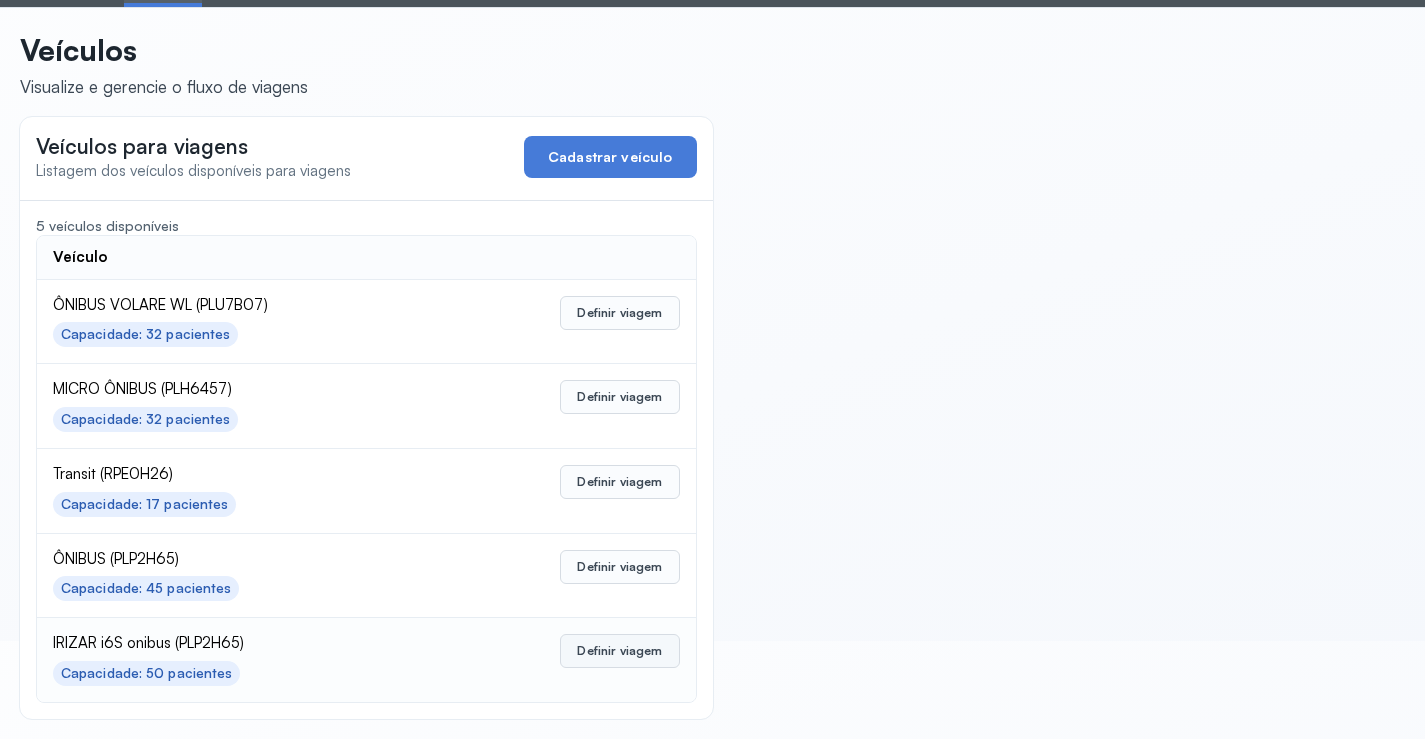click on "Definir viagem" at bounding box center [619, 651] 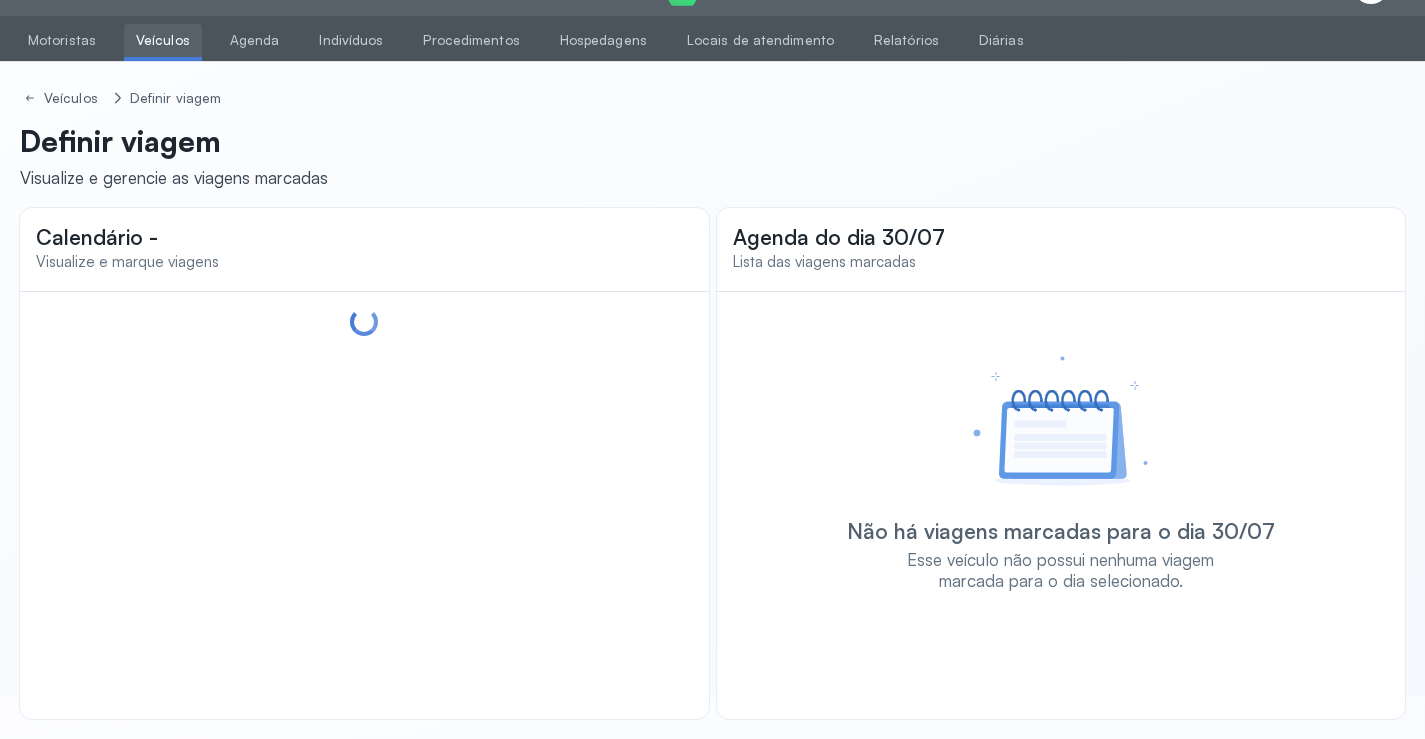 scroll, scrollTop: 44, scrollLeft: 0, axis: vertical 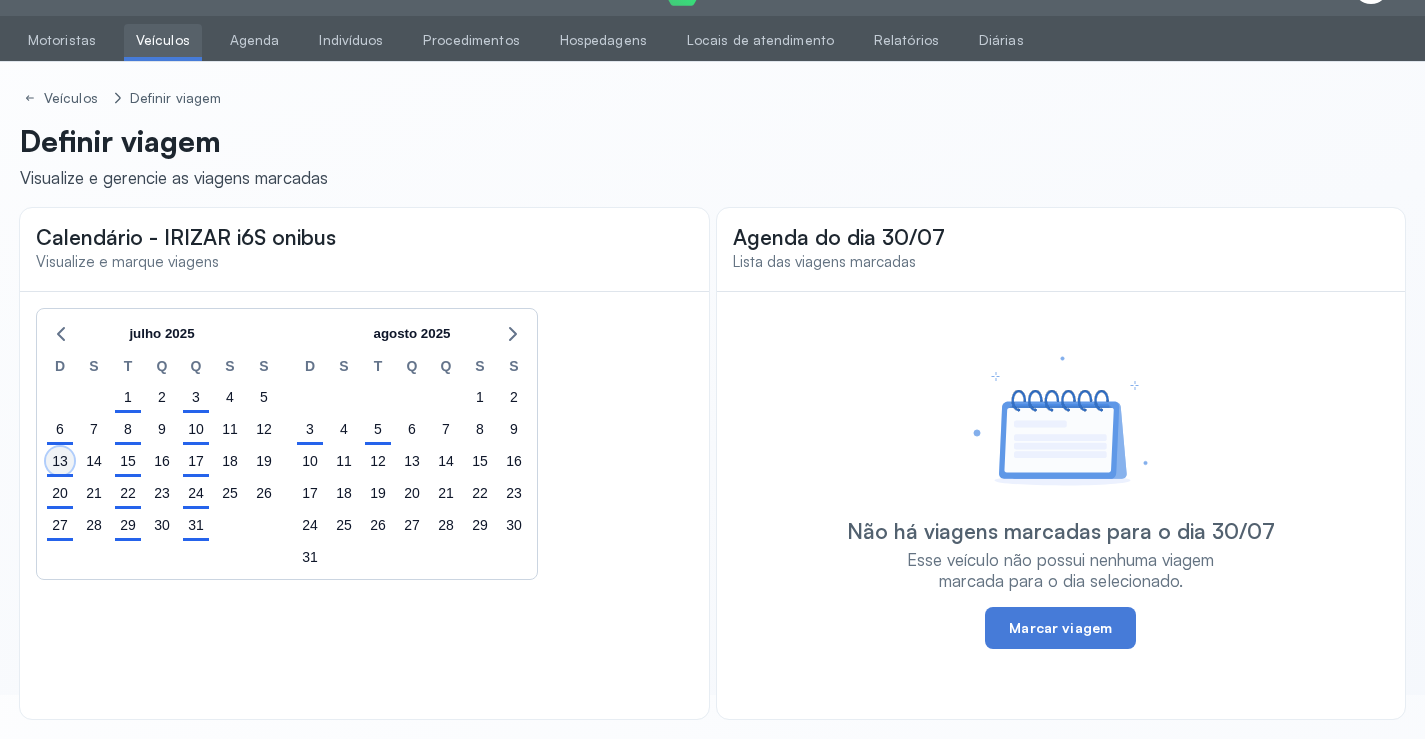 click on "13" 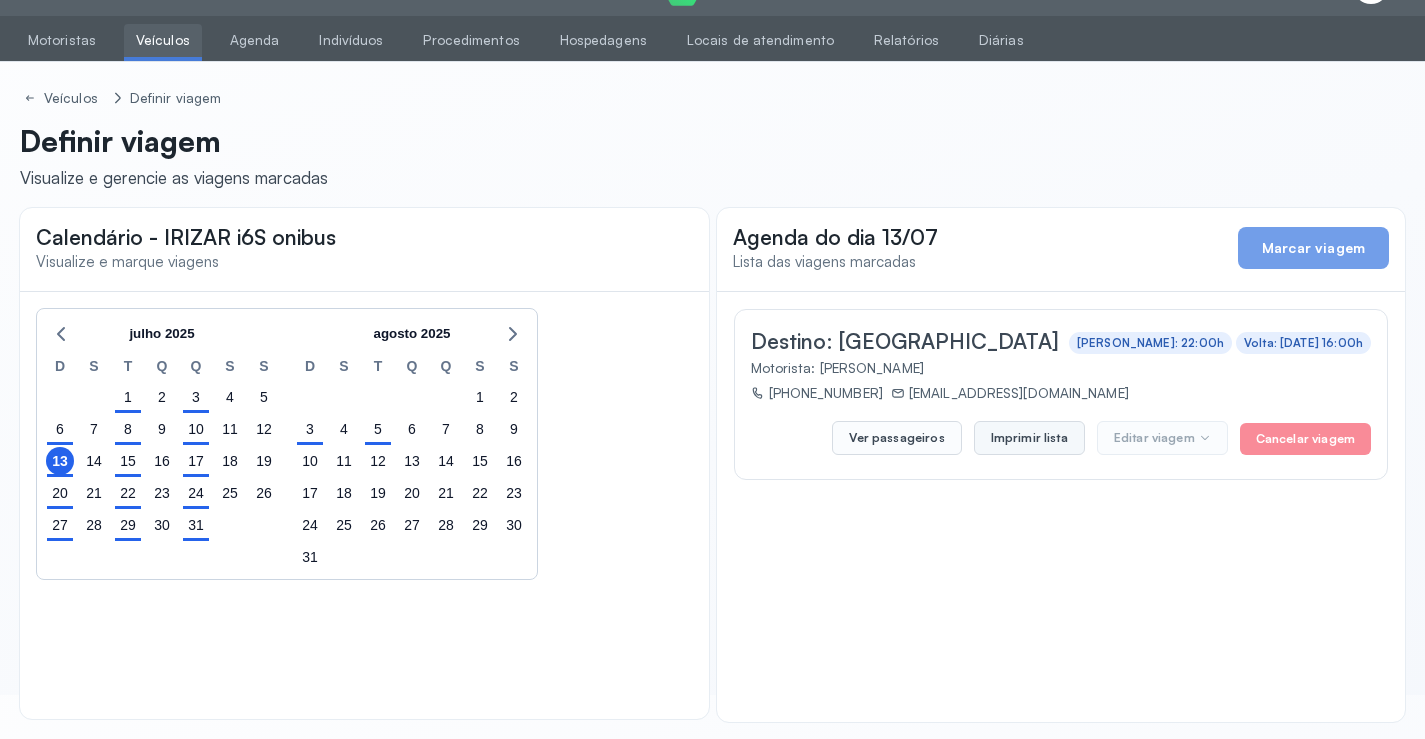 click on "Imprimir lista" at bounding box center (1029, 438) 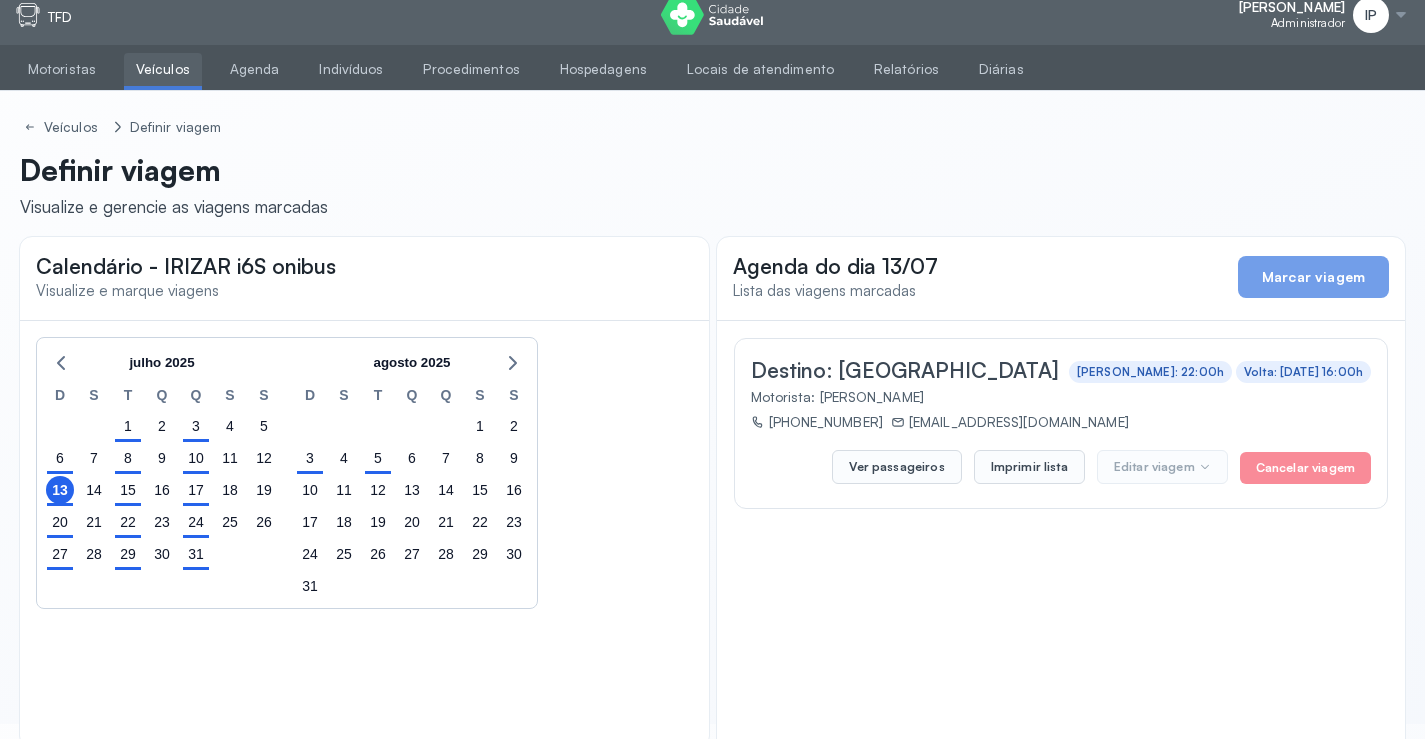 scroll, scrollTop: 0, scrollLeft: 0, axis: both 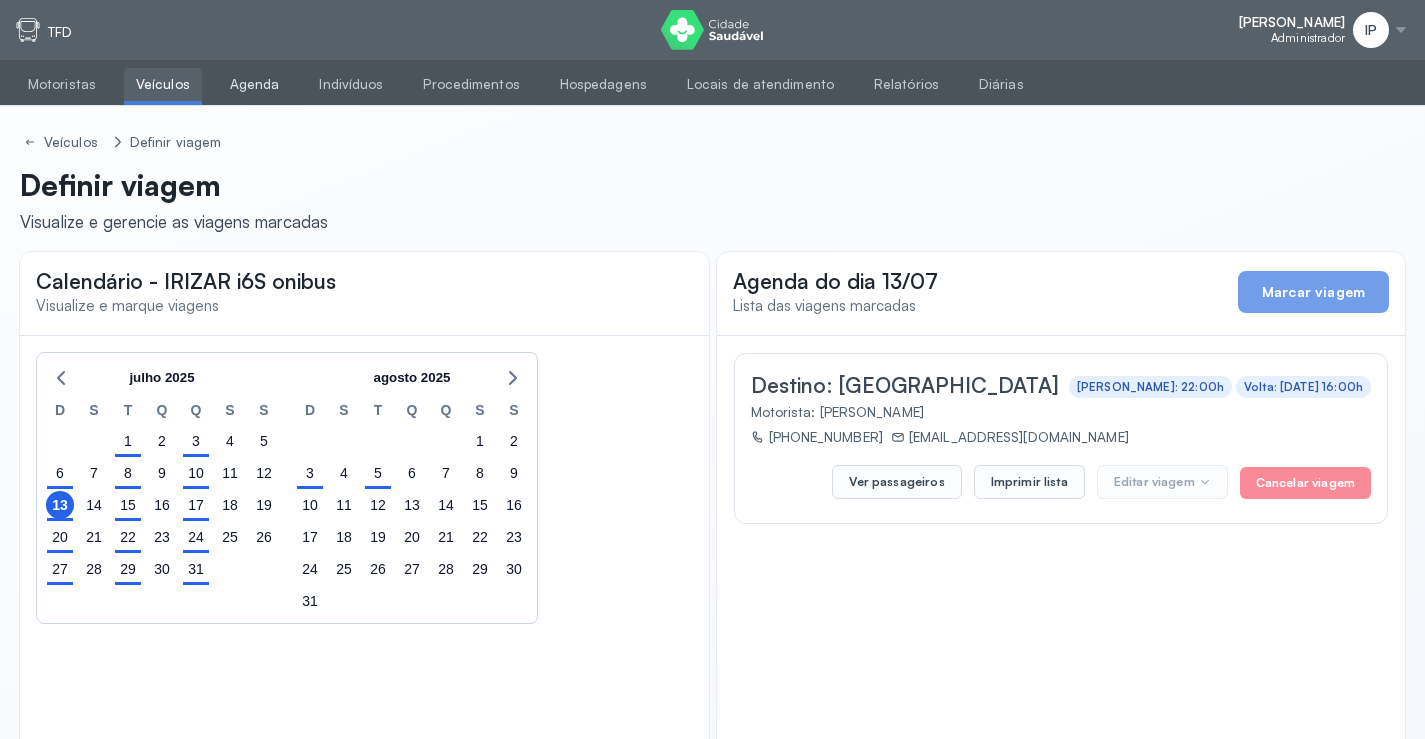 click on "Agenda" at bounding box center (255, 84) 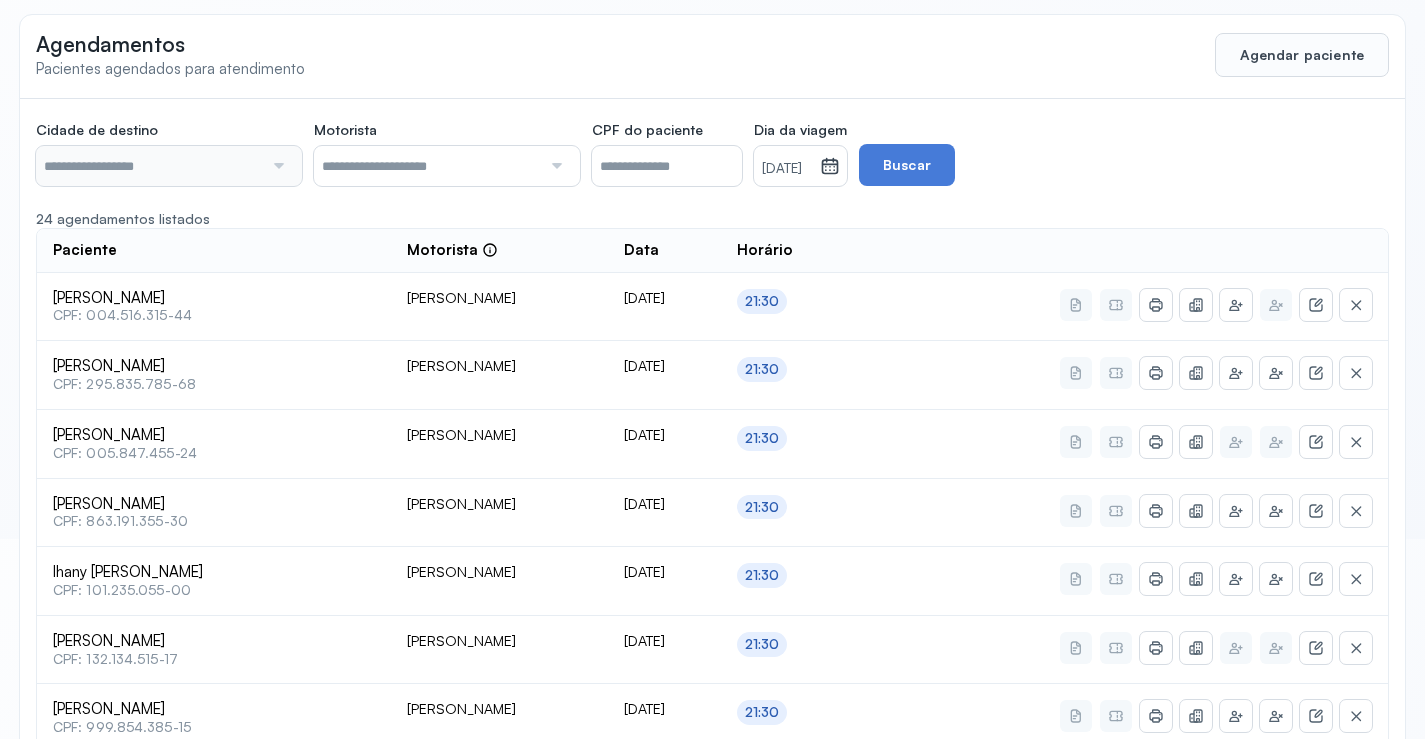 type on "********" 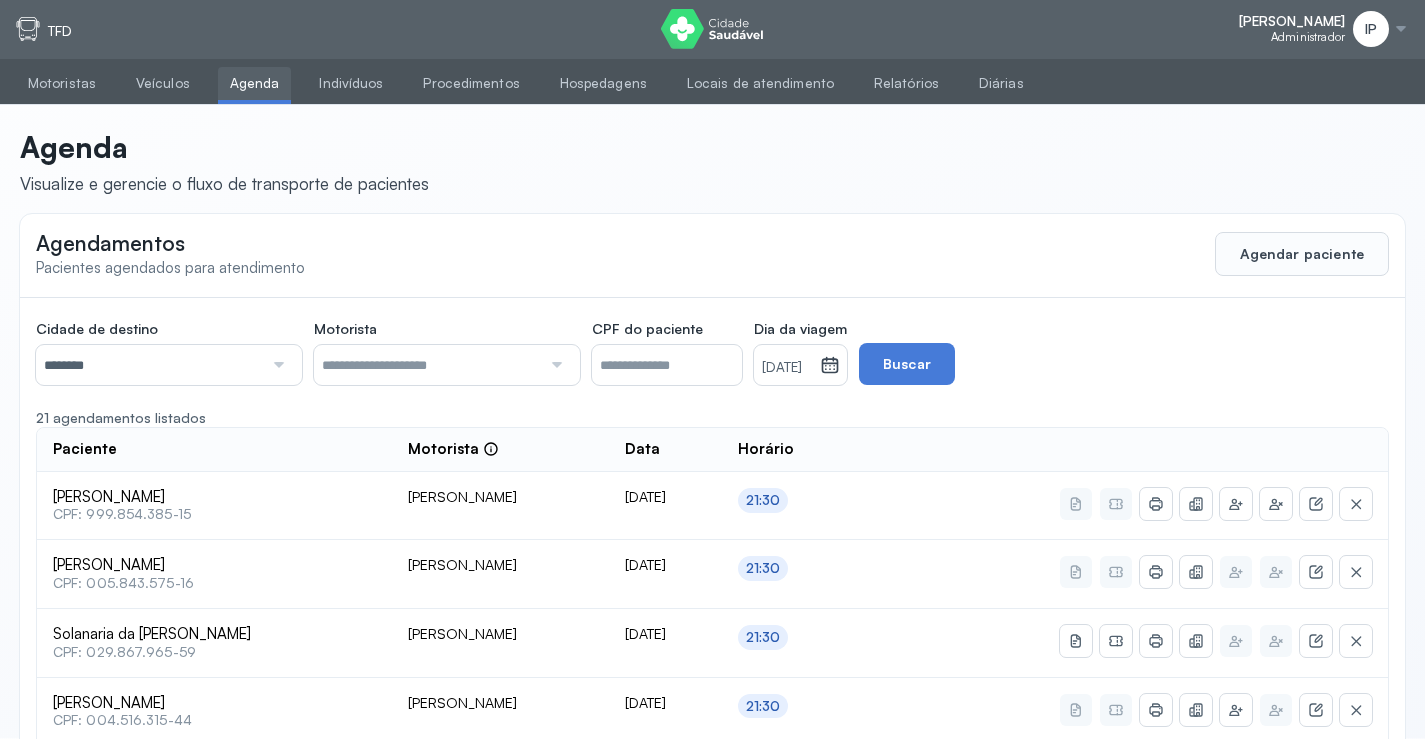 scroll, scrollTop: 0, scrollLeft: 0, axis: both 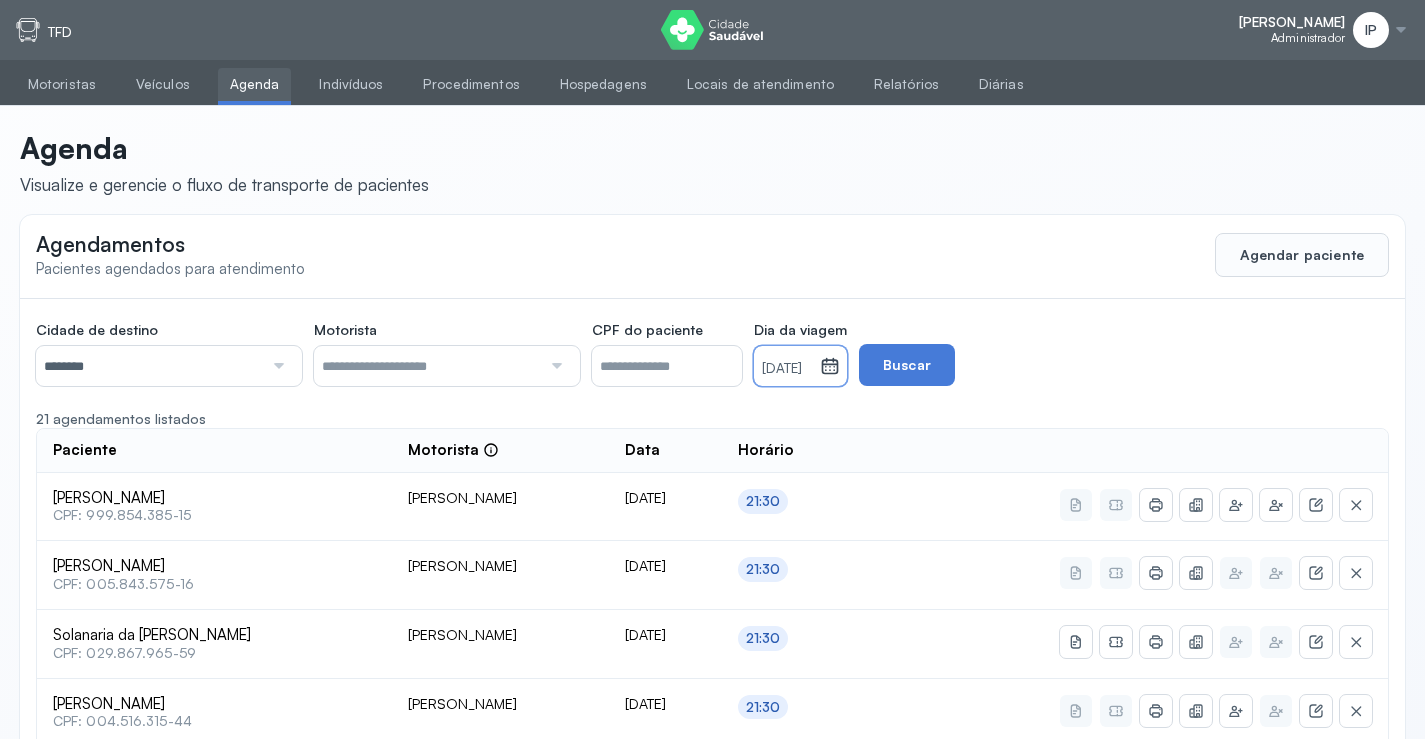 drag, startPoint x: 827, startPoint y: 370, endPoint x: 846, endPoint y: 373, distance: 19.235384 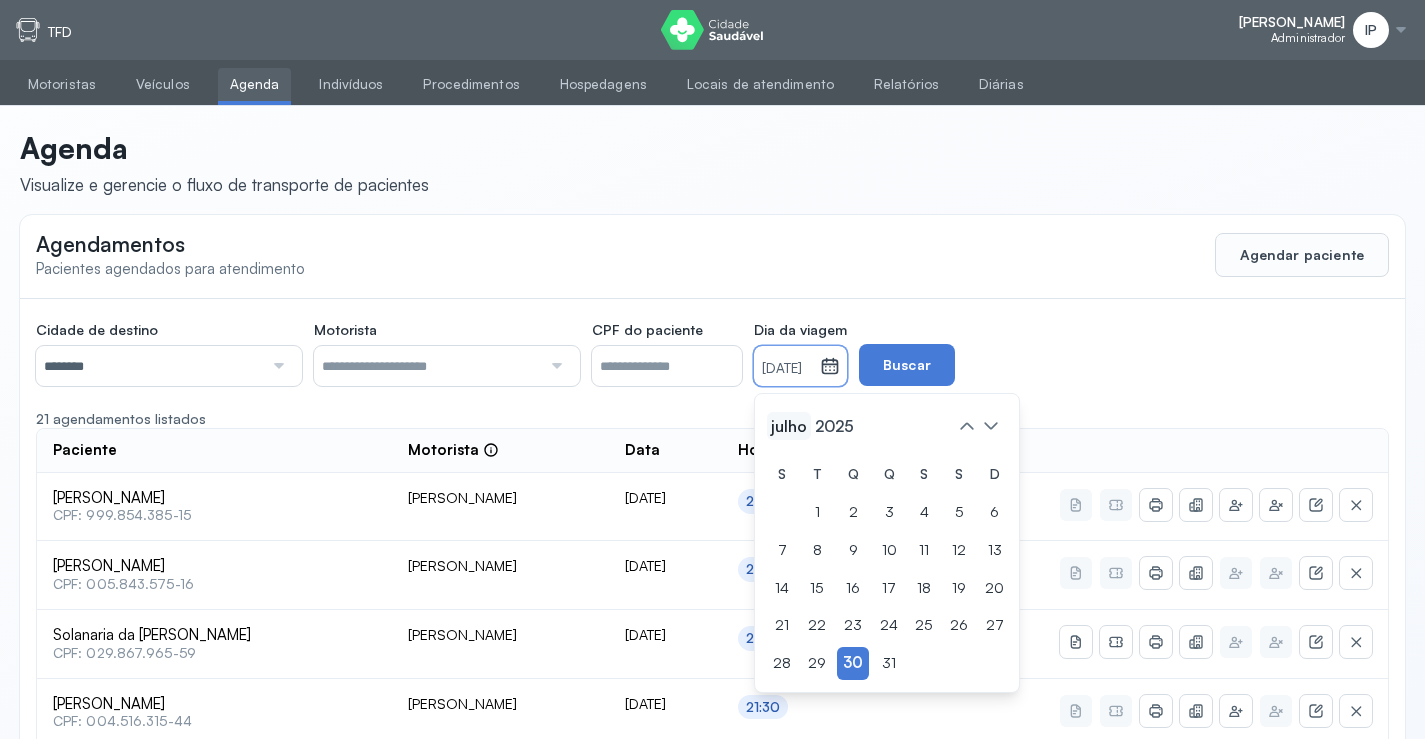 click on "julho" 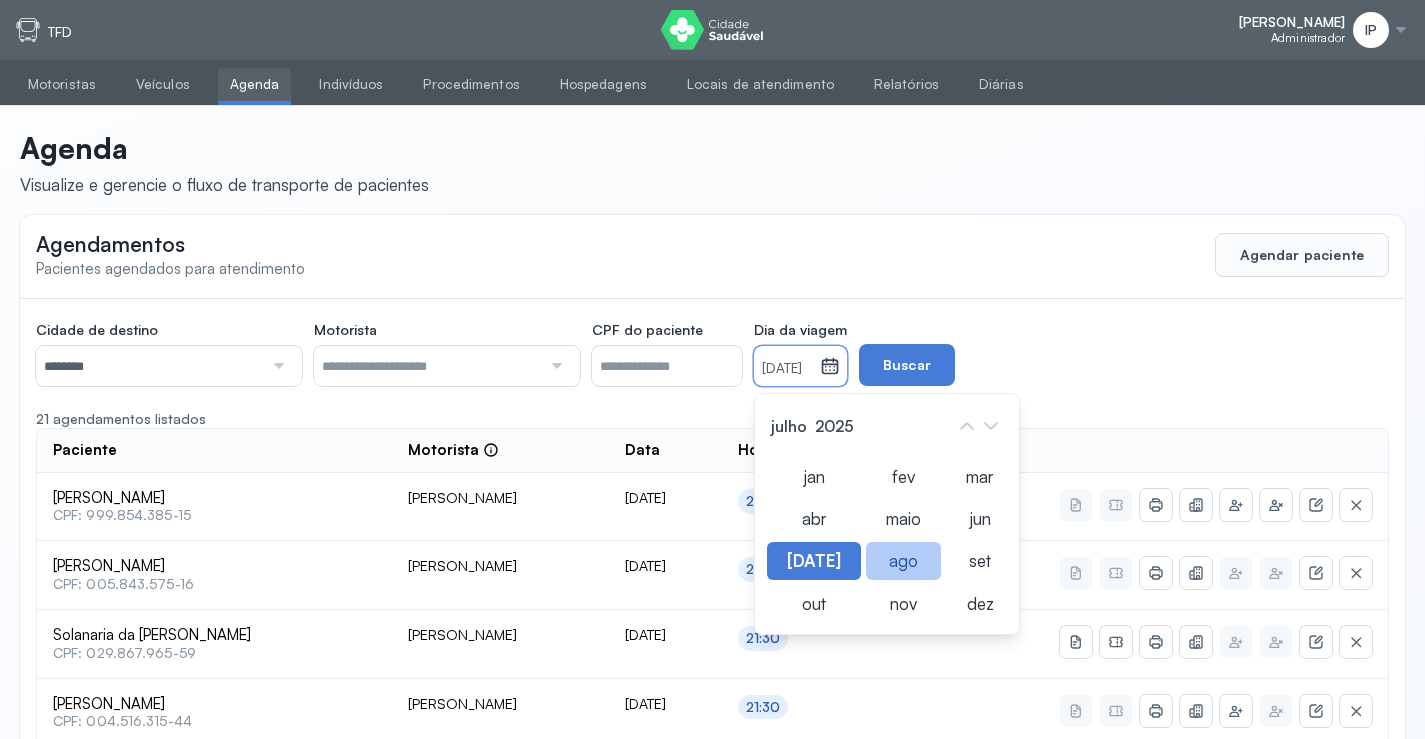 click on "ago" 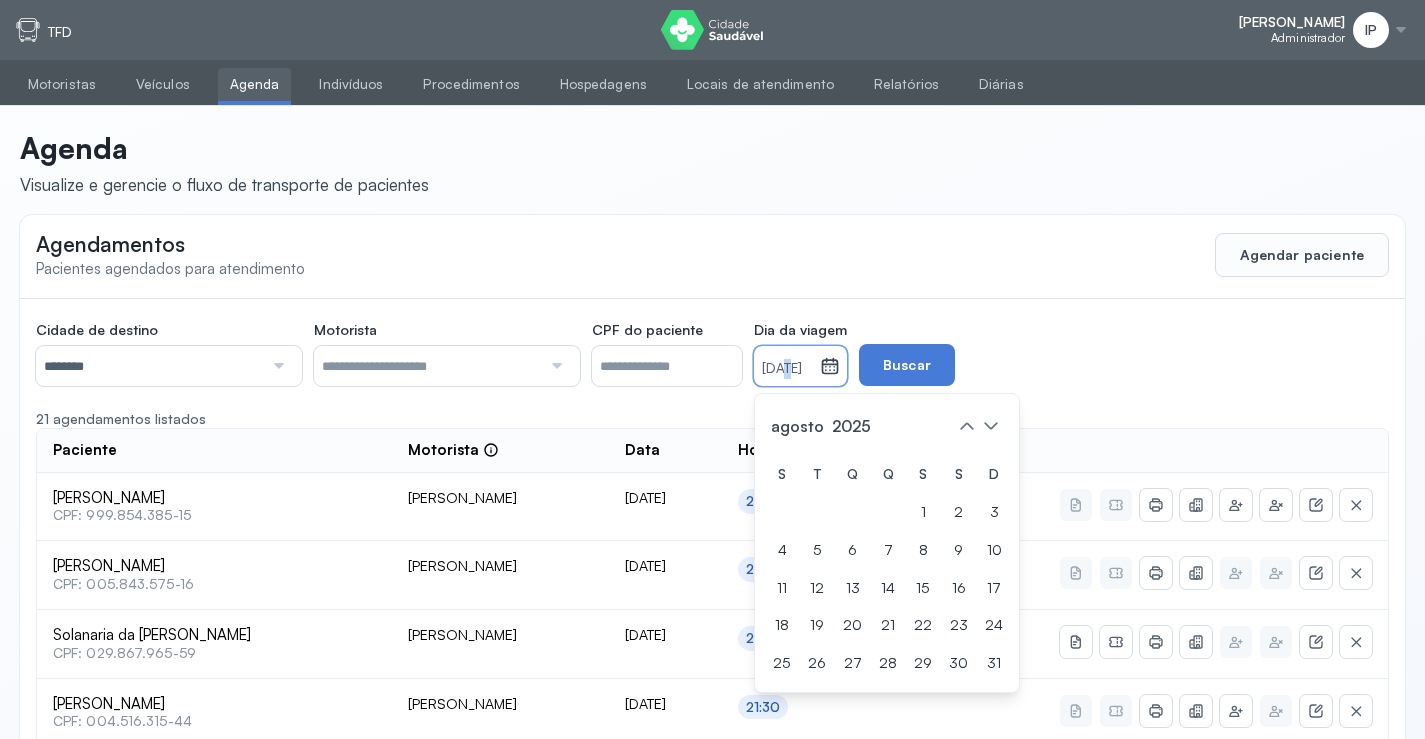click on "[DATE]" at bounding box center (787, 369) 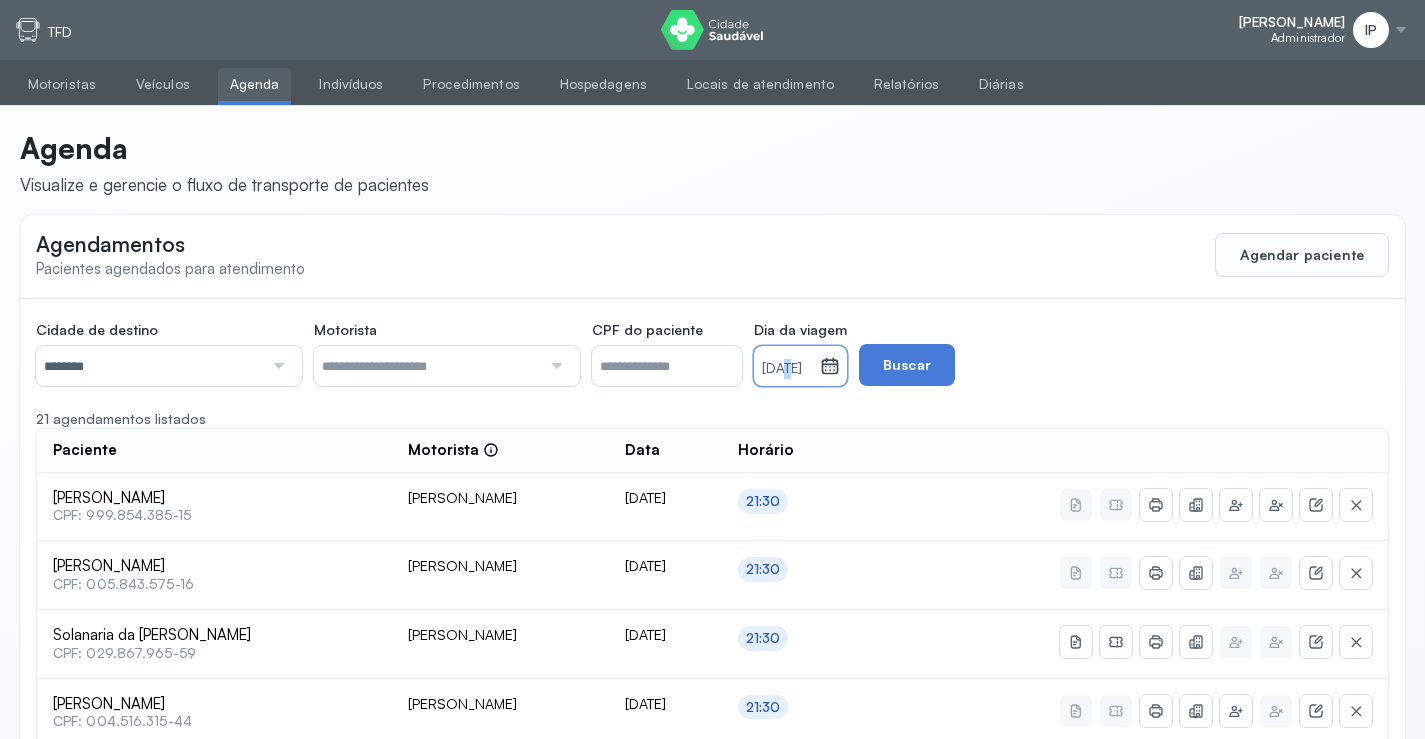 drag, startPoint x: 826, startPoint y: 372, endPoint x: 848, endPoint y: 375, distance: 22.203604 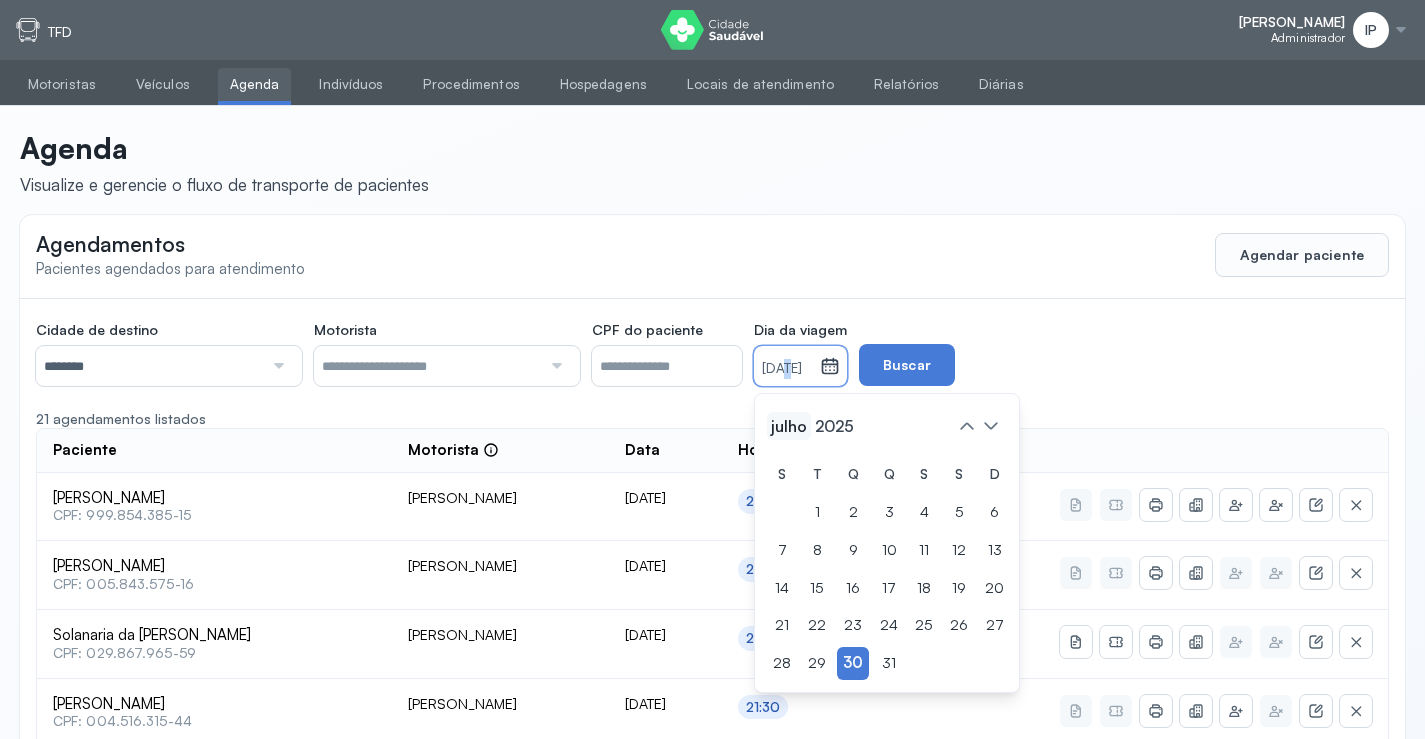 click on "julho" 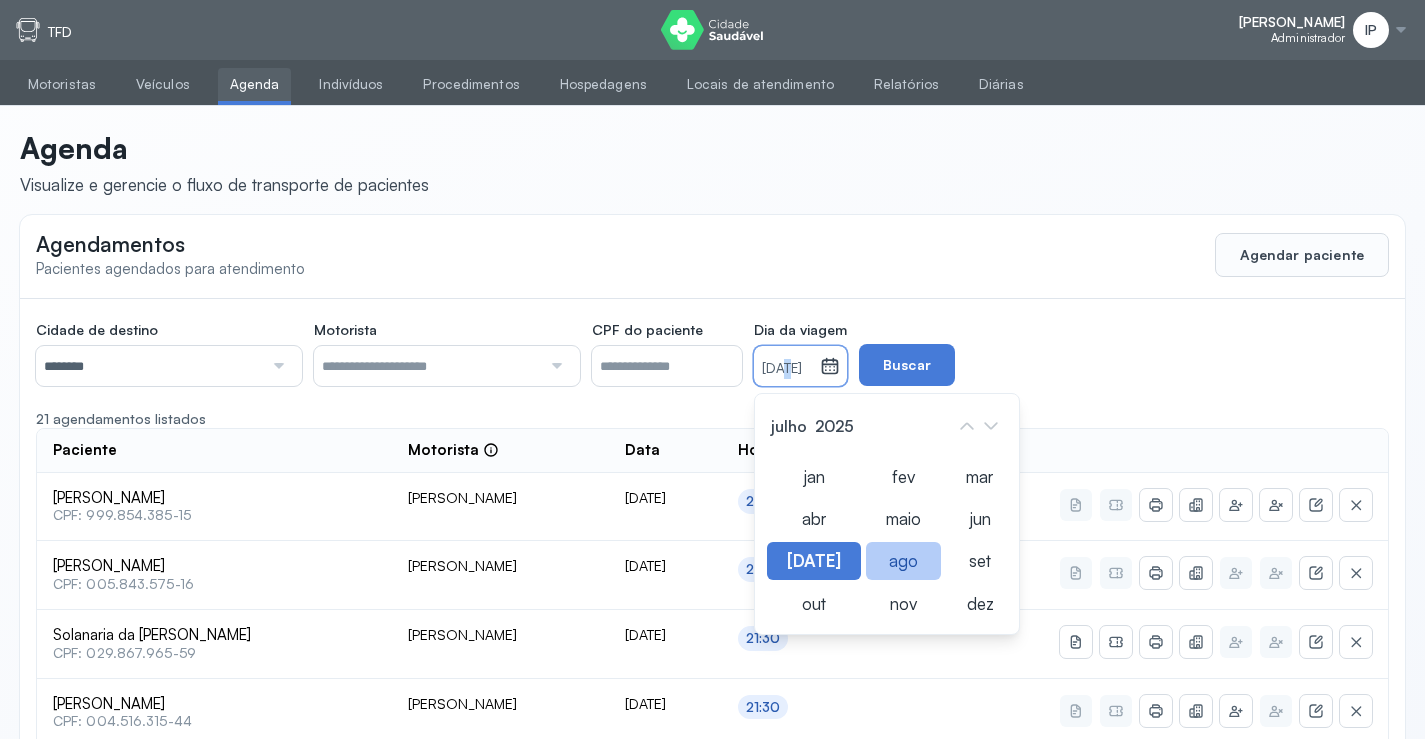 click on "ago" 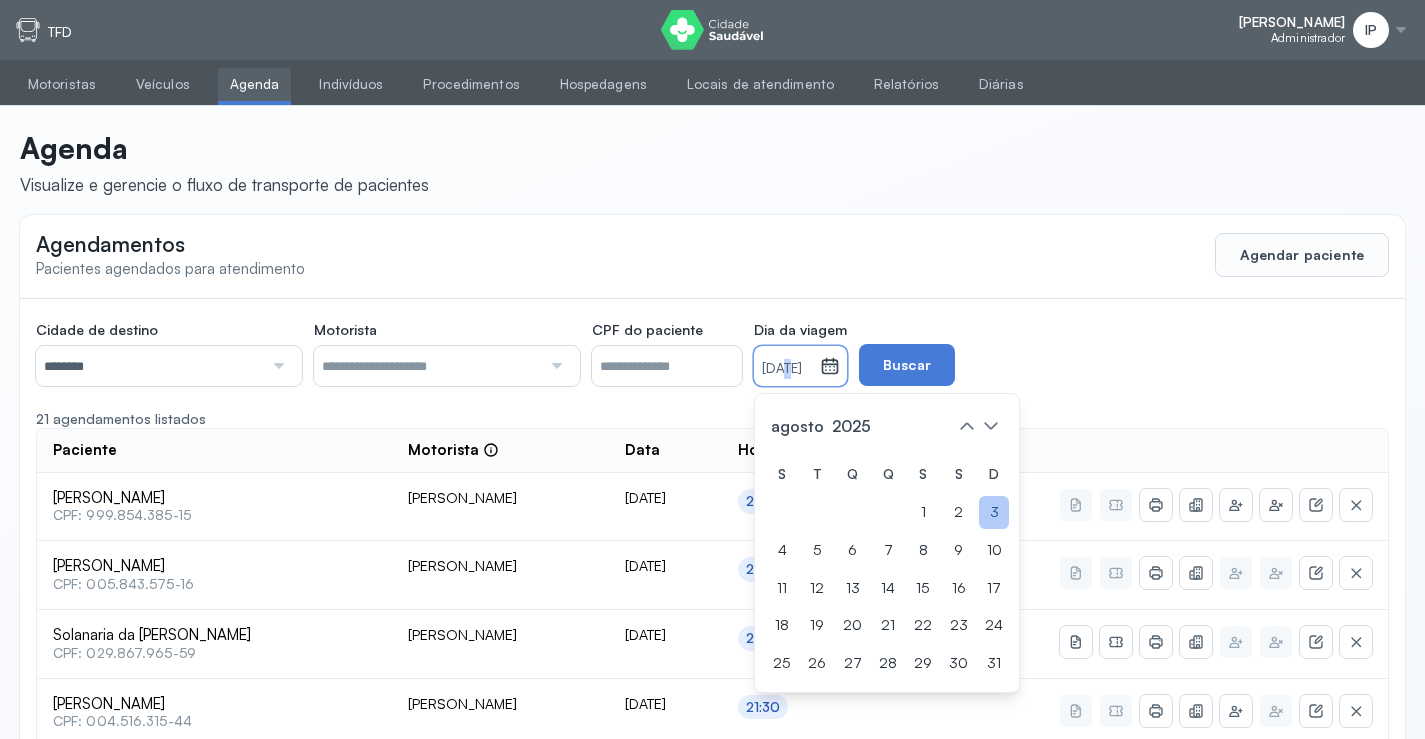 click on "3" 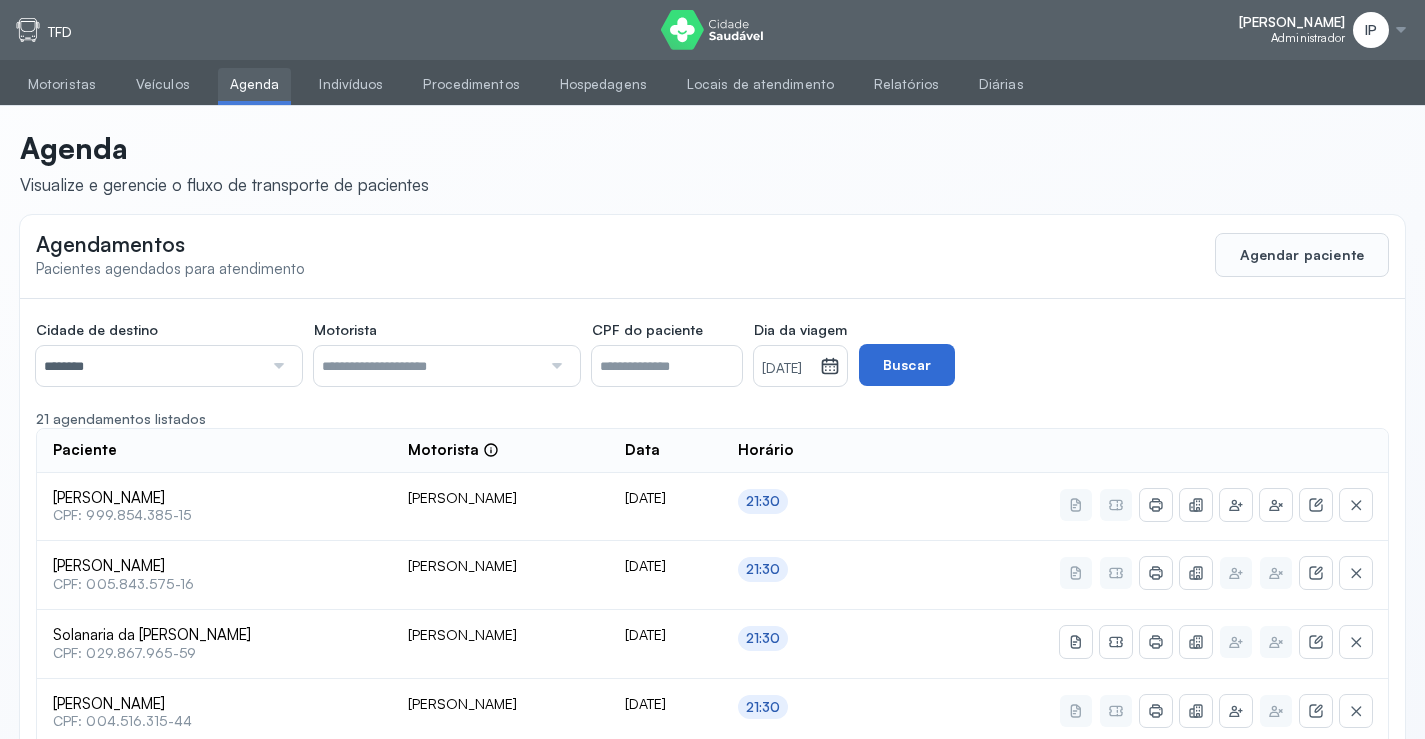 click on "Buscar" at bounding box center [907, 365] 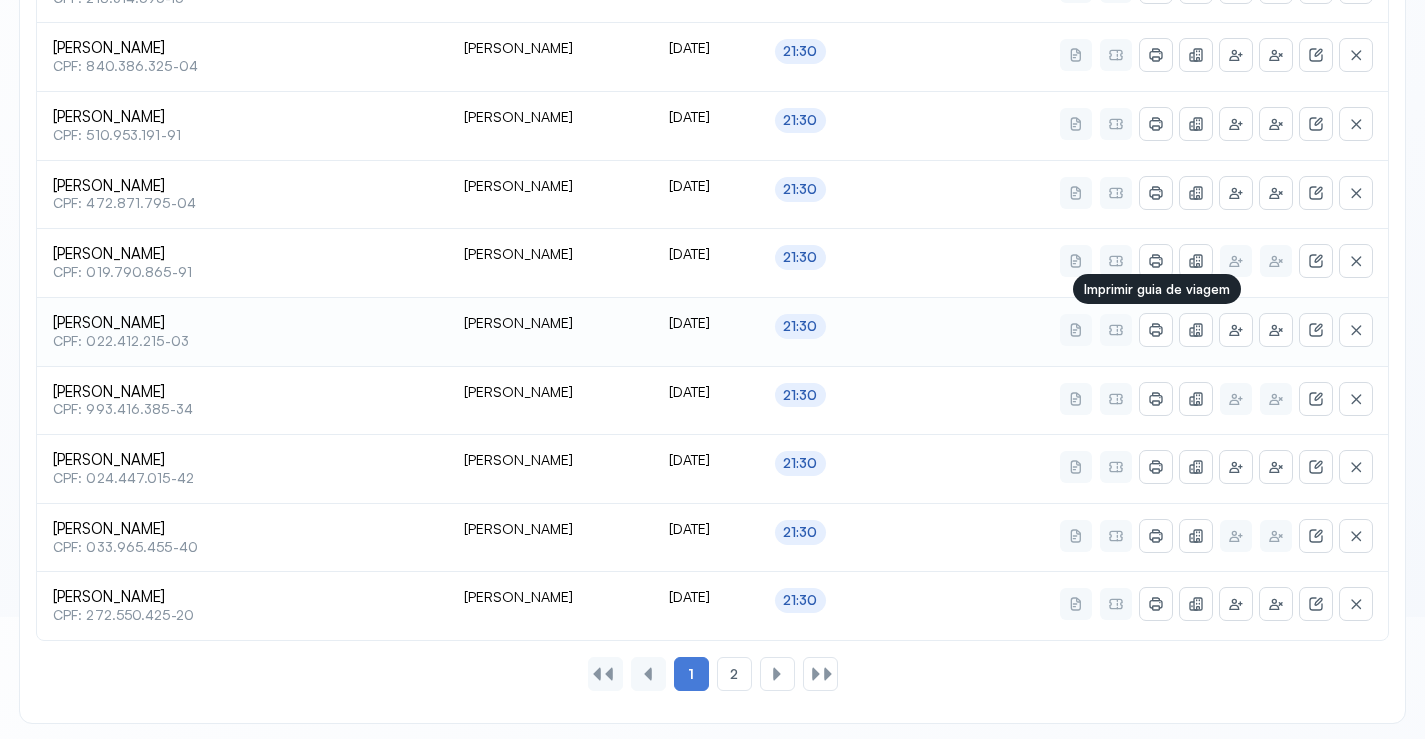 scroll, scrollTop: 865, scrollLeft: 0, axis: vertical 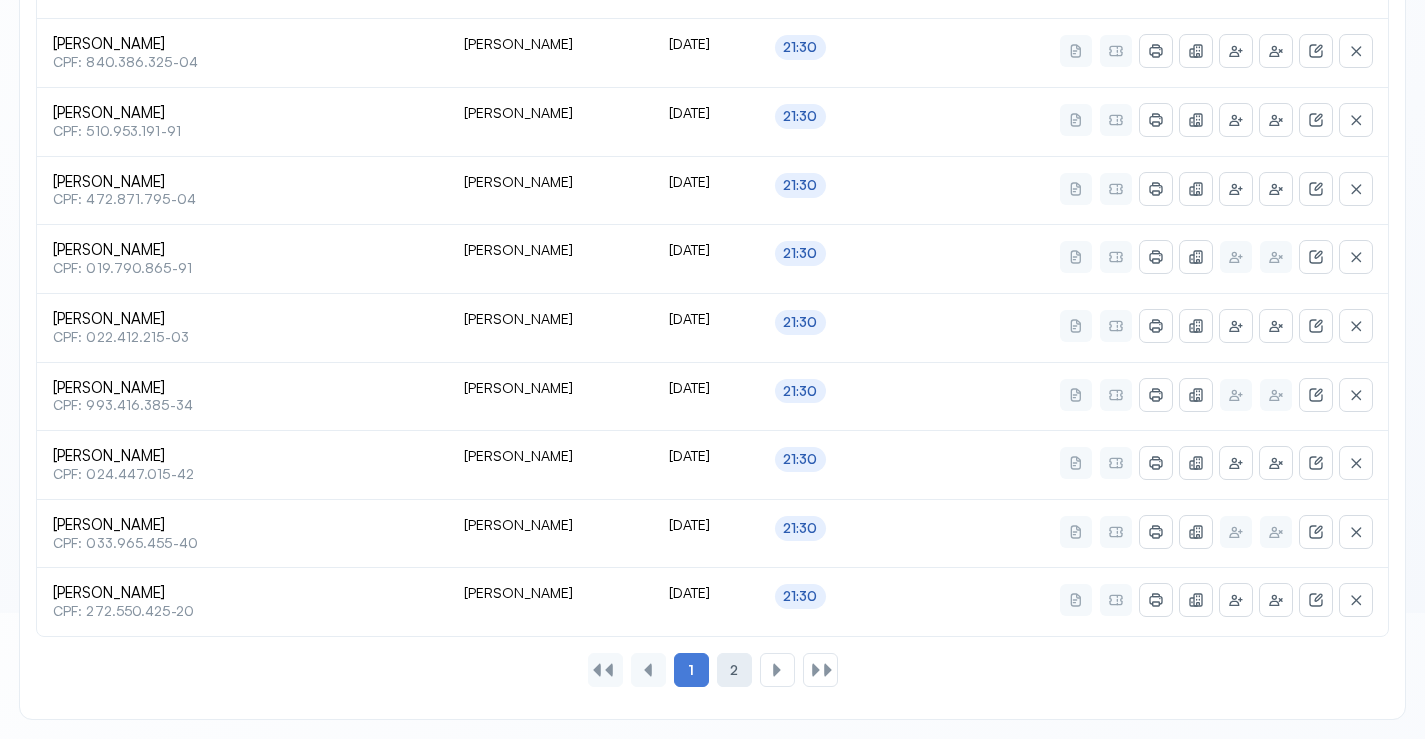click on "2" at bounding box center (734, 670) 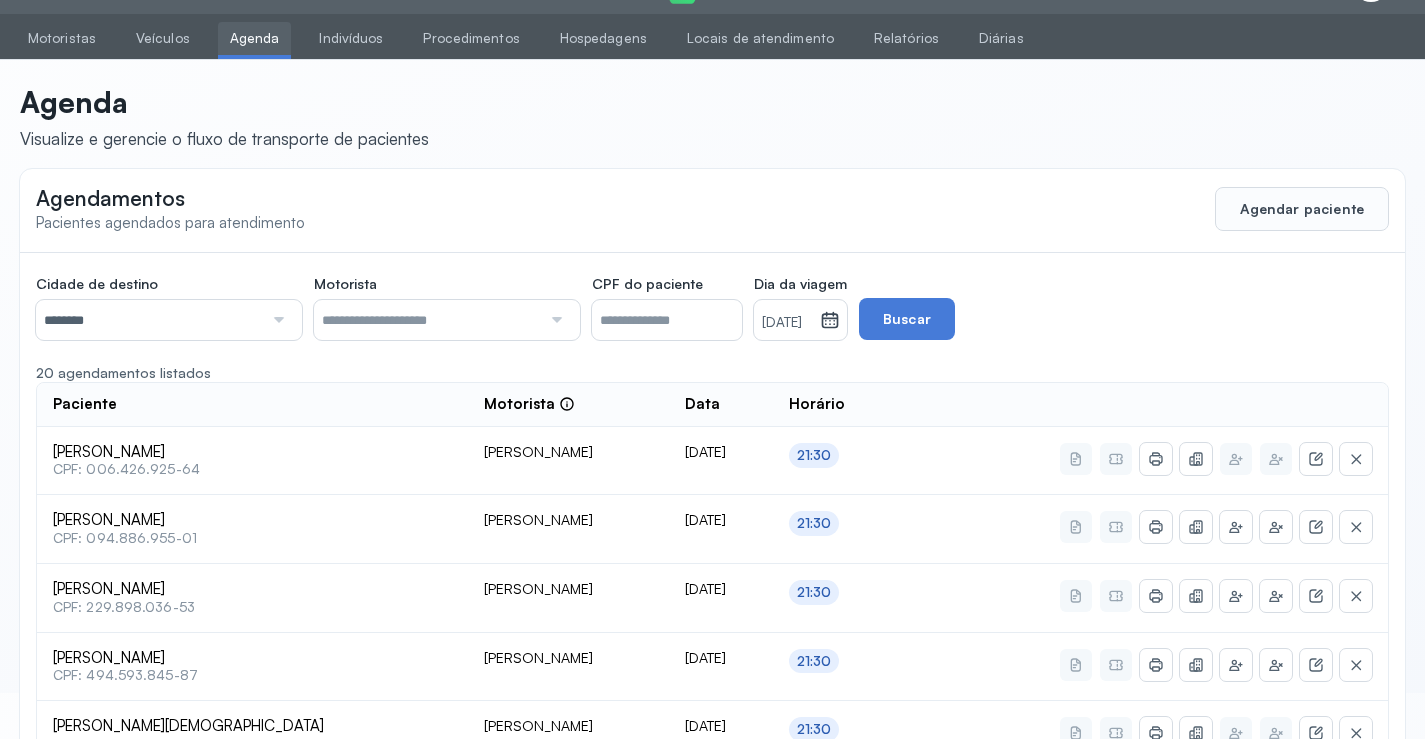 scroll, scrollTop: 179, scrollLeft: 0, axis: vertical 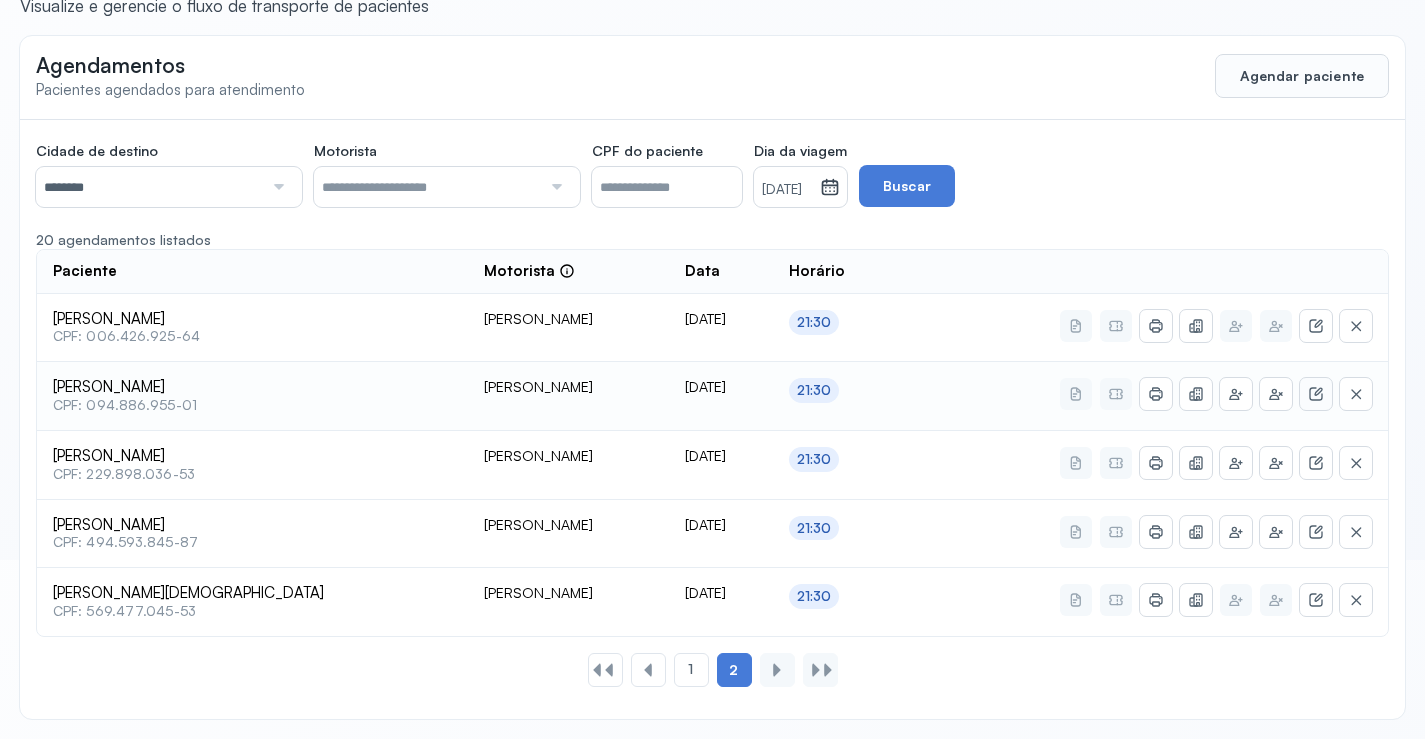 click 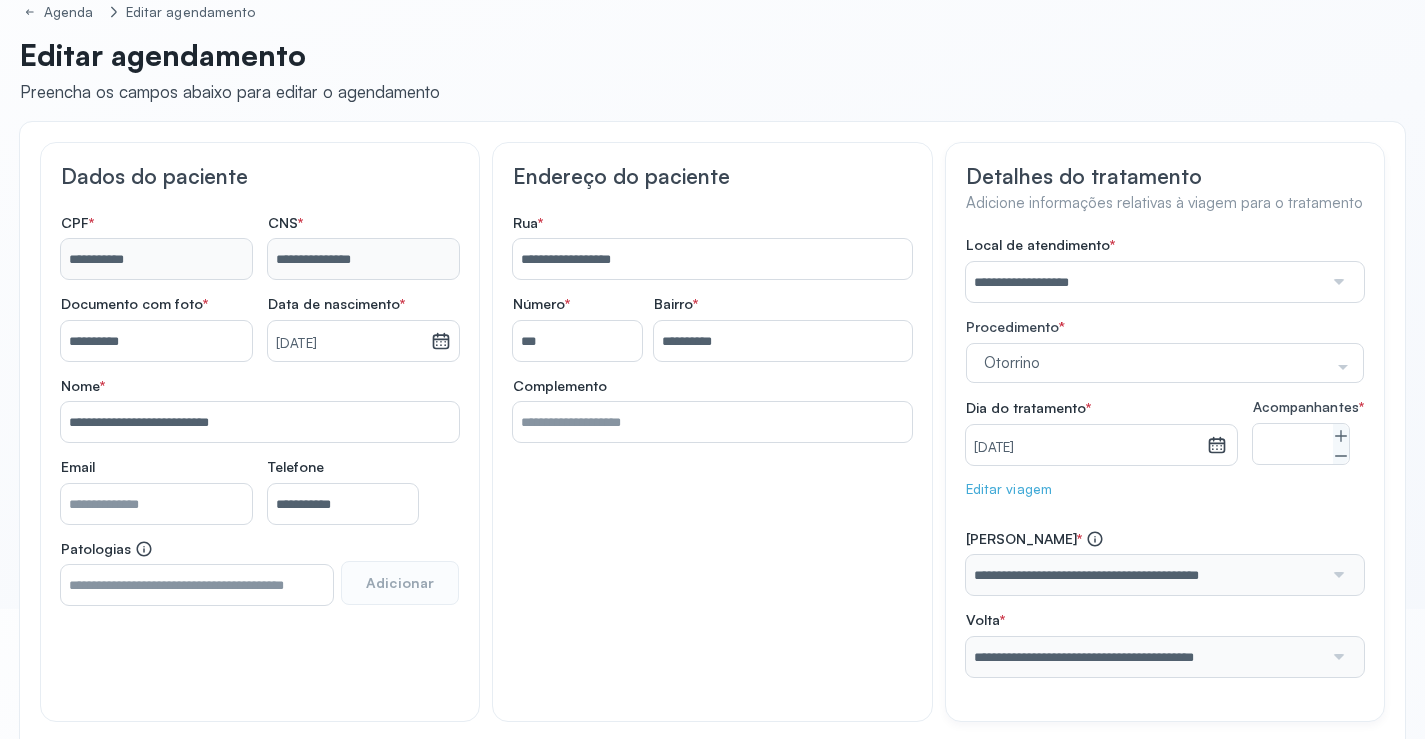 scroll, scrollTop: 0, scrollLeft: 0, axis: both 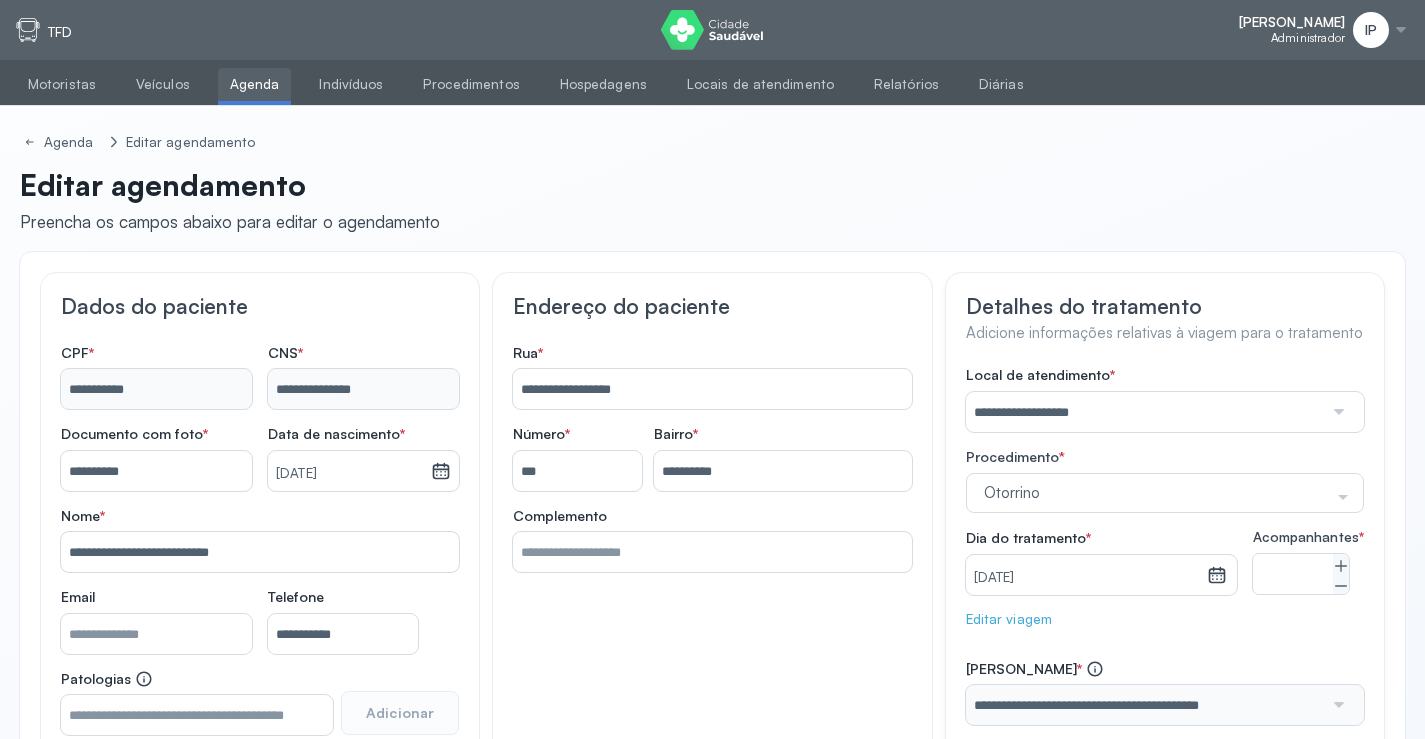 click on "Agenda" at bounding box center (255, 84) 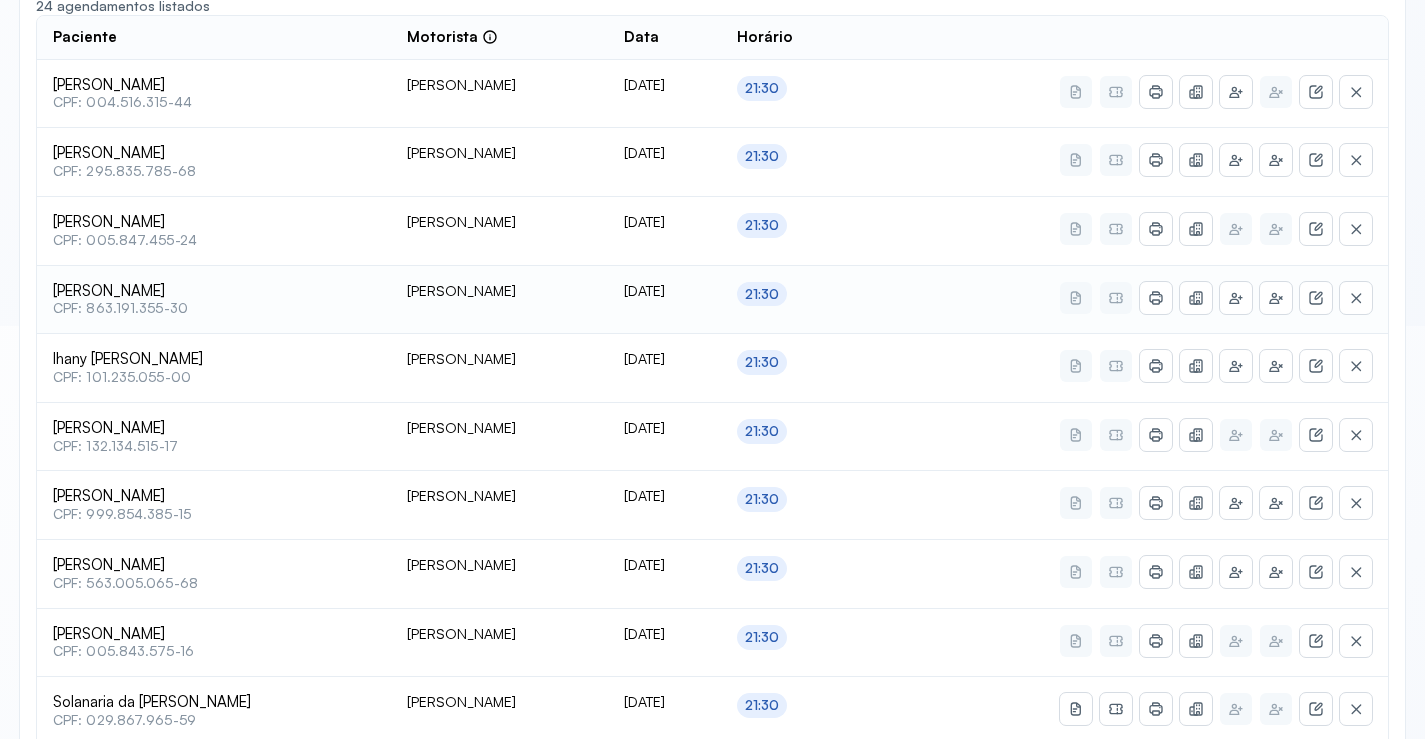 type on "********" 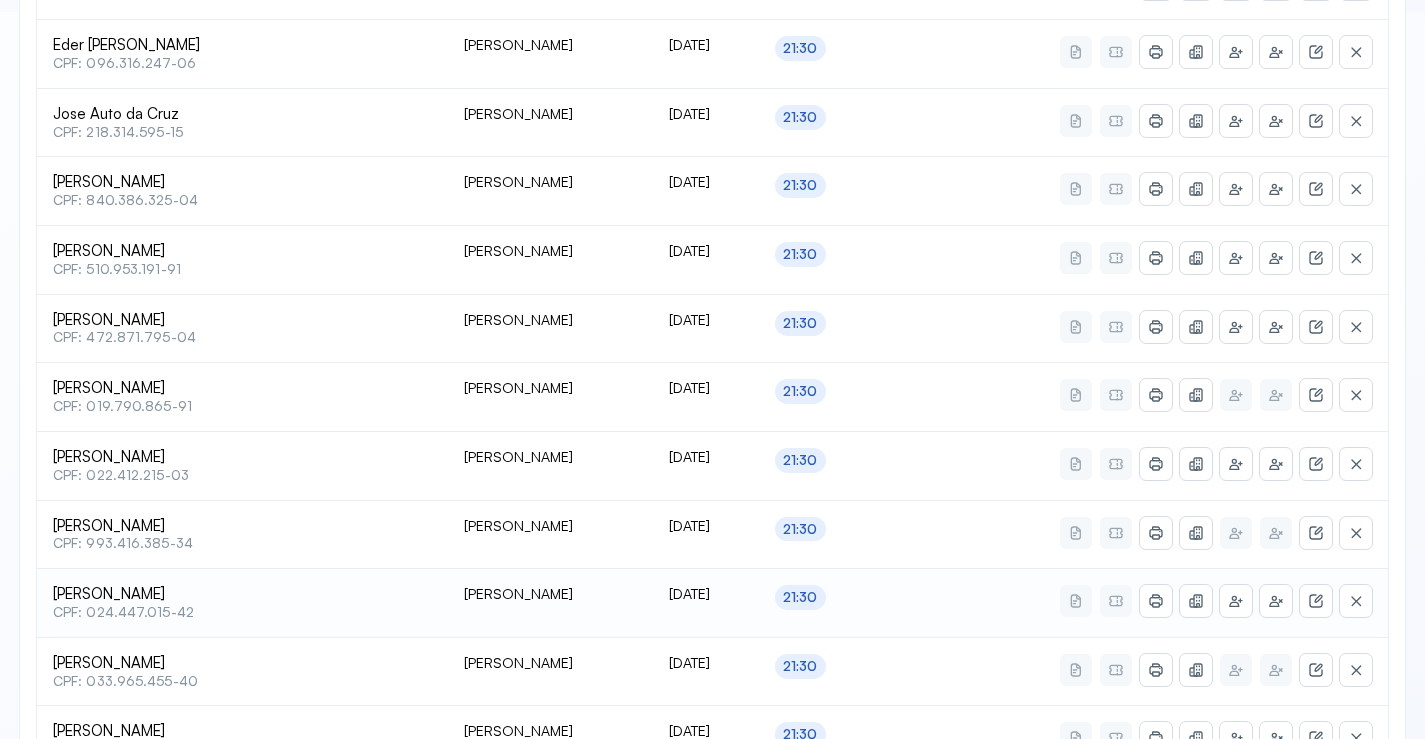 scroll, scrollTop: 865, scrollLeft: 0, axis: vertical 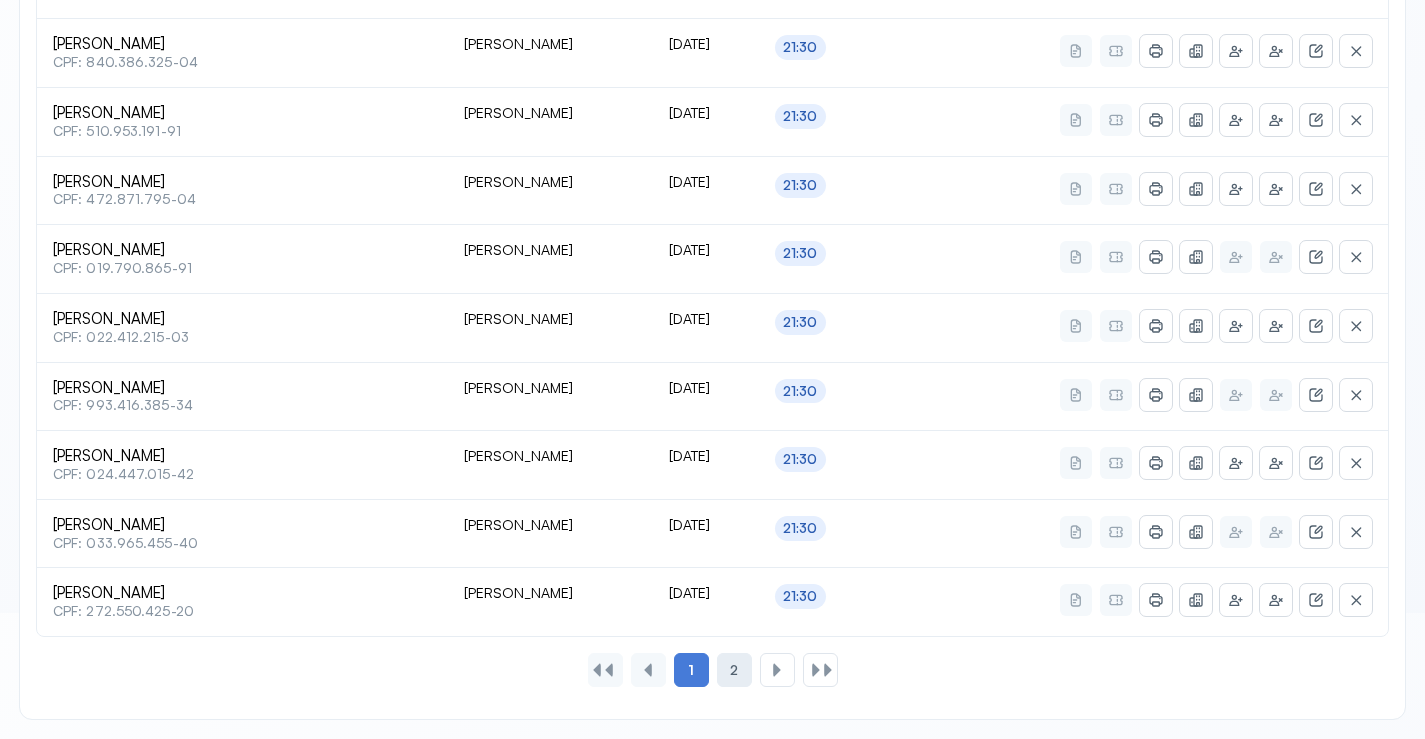 click on "2" at bounding box center (734, 670) 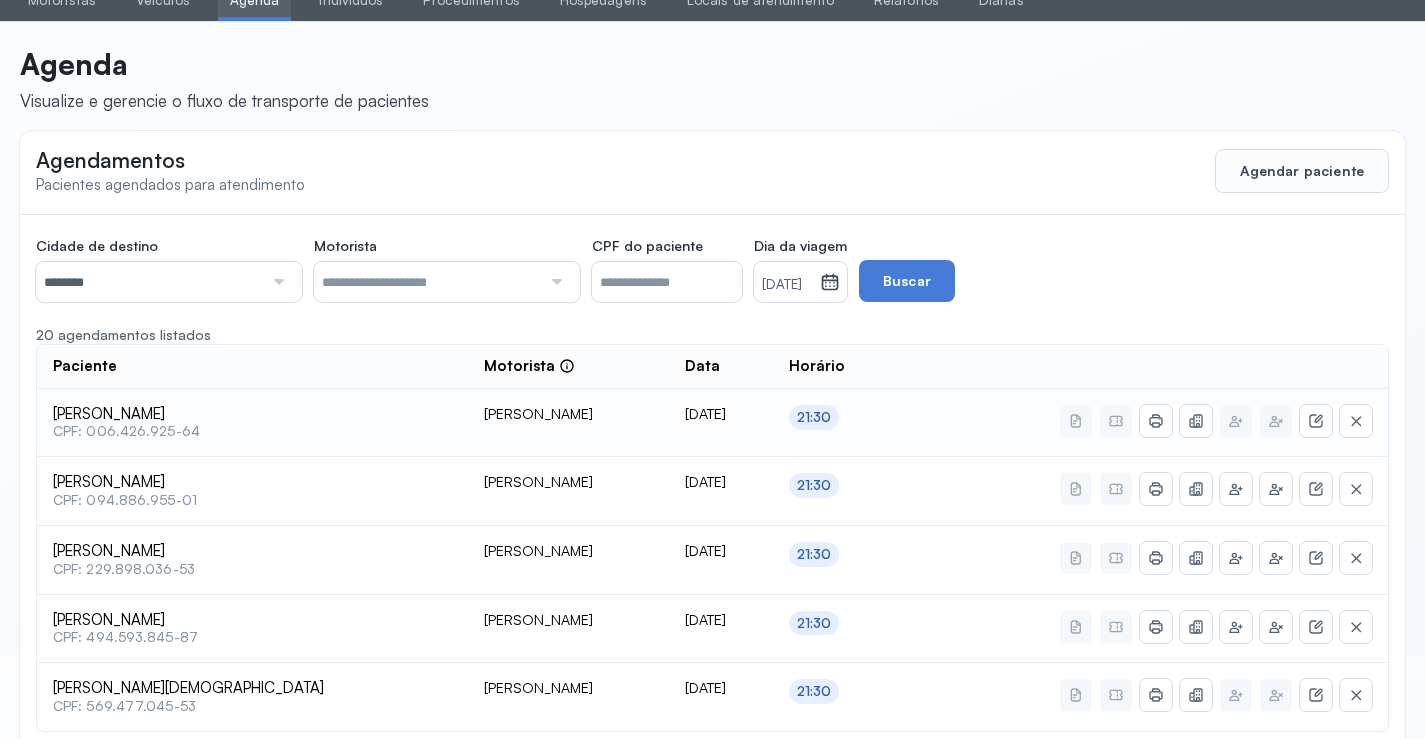 scroll, scrollTop: 0, scrollLeft: 0, axis: both 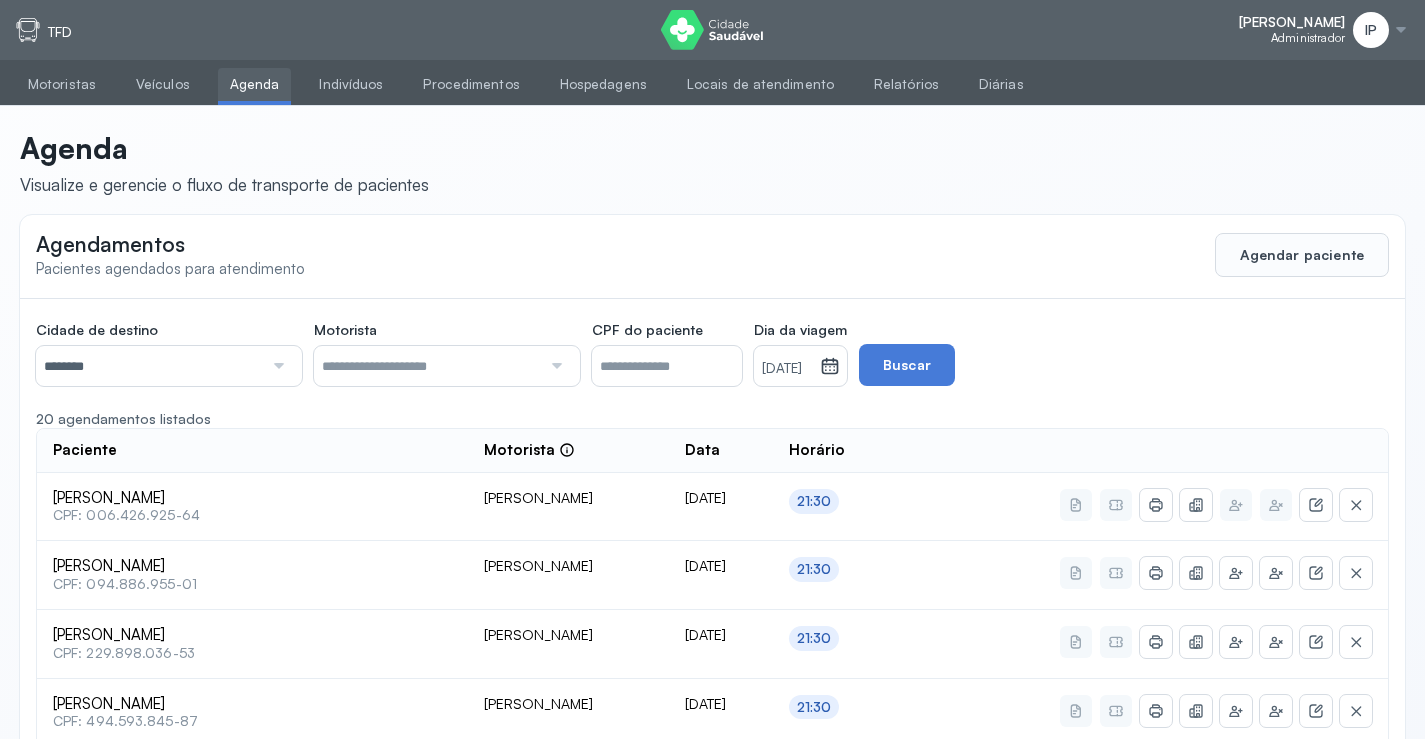 click on "03/08/2025" at bounding box center (787, 369) 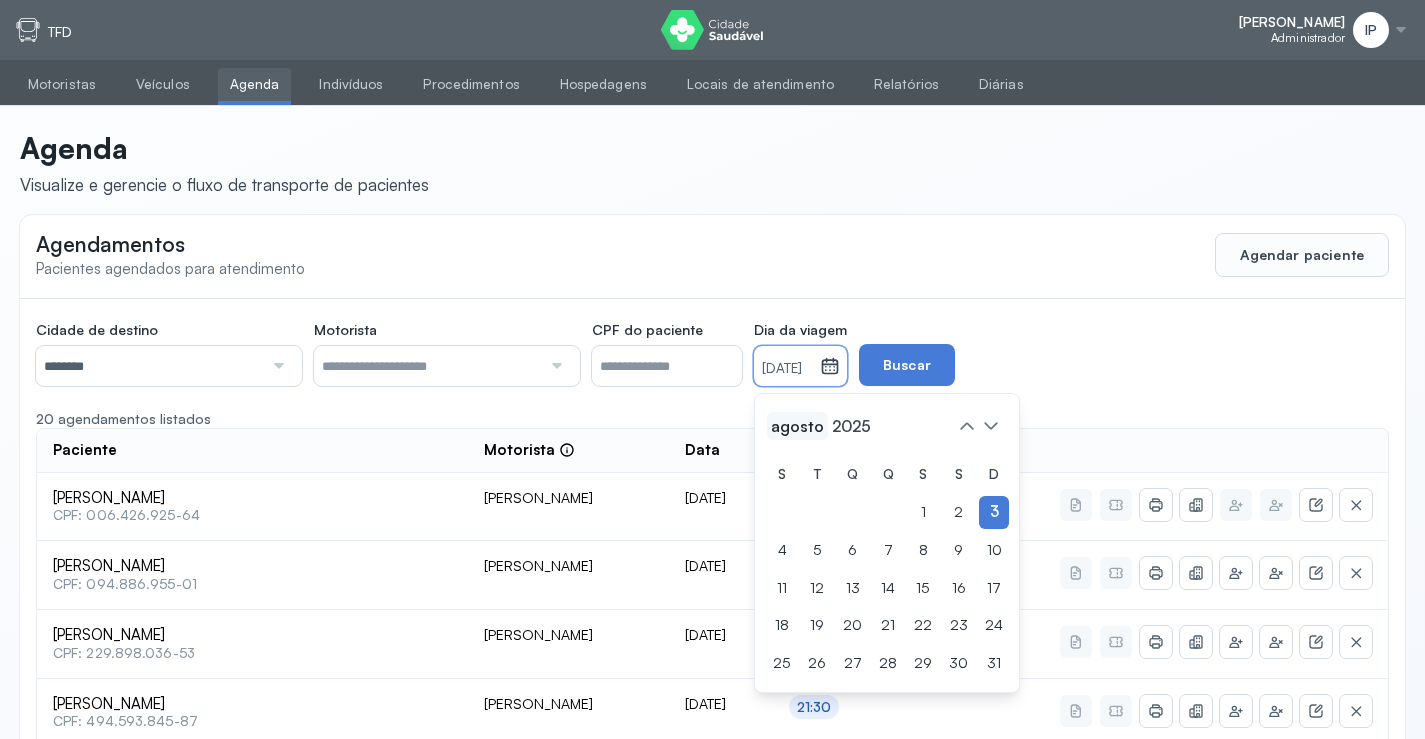 click on "agosto" 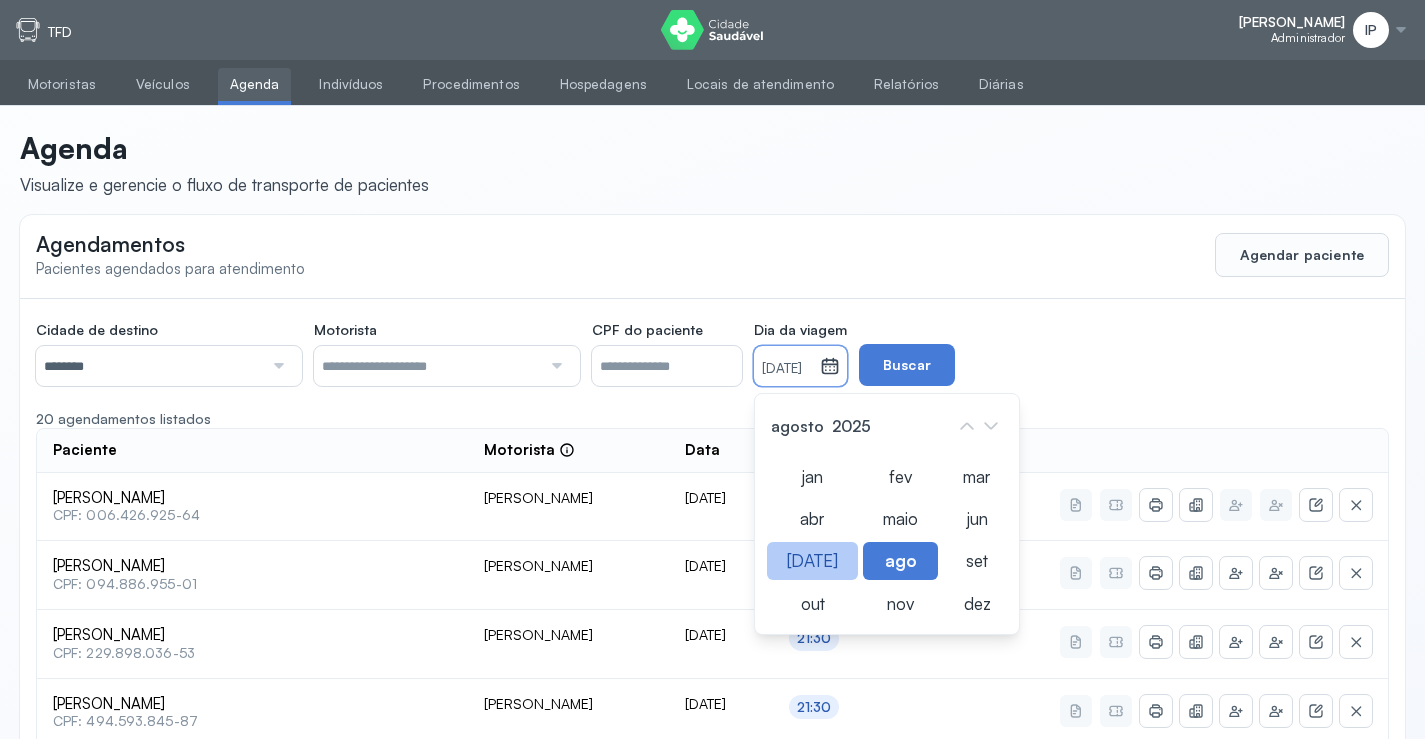 click on "[DATE]" 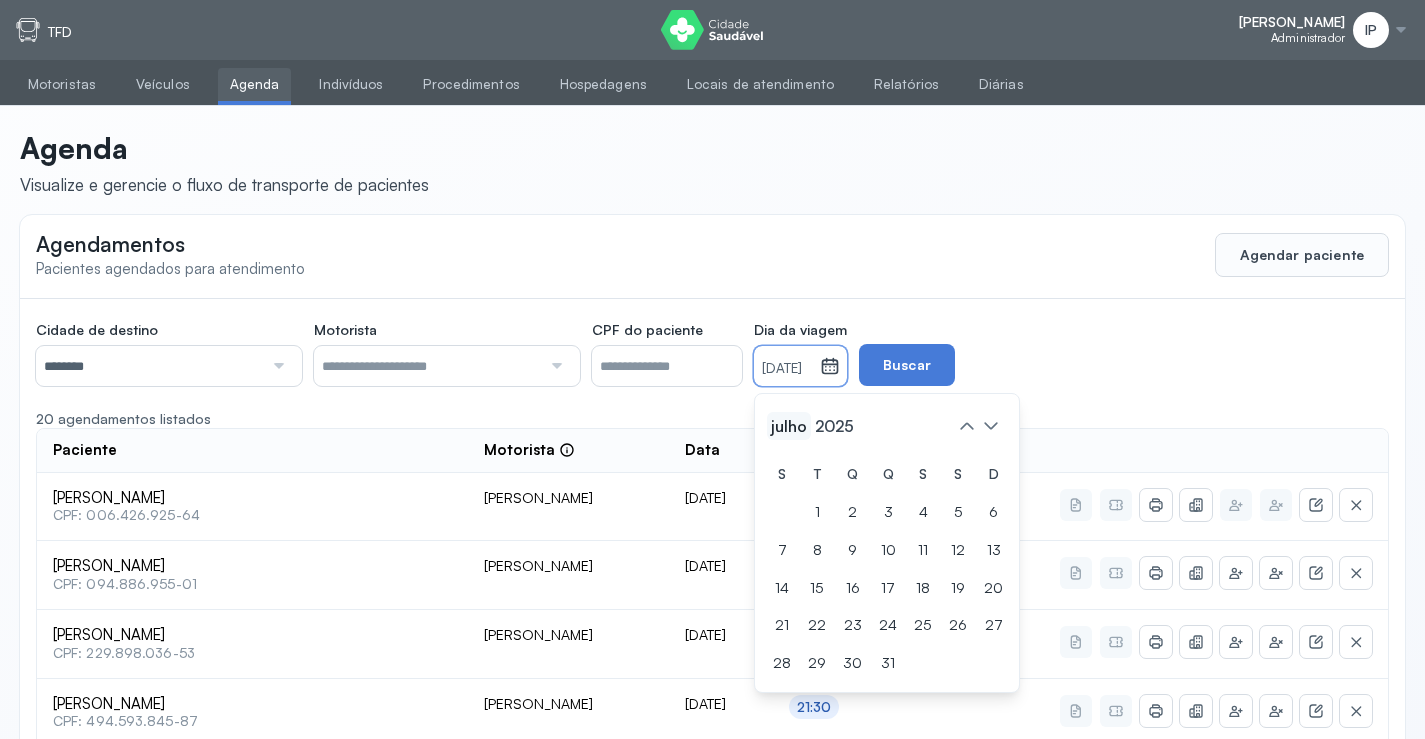 click on "julho" 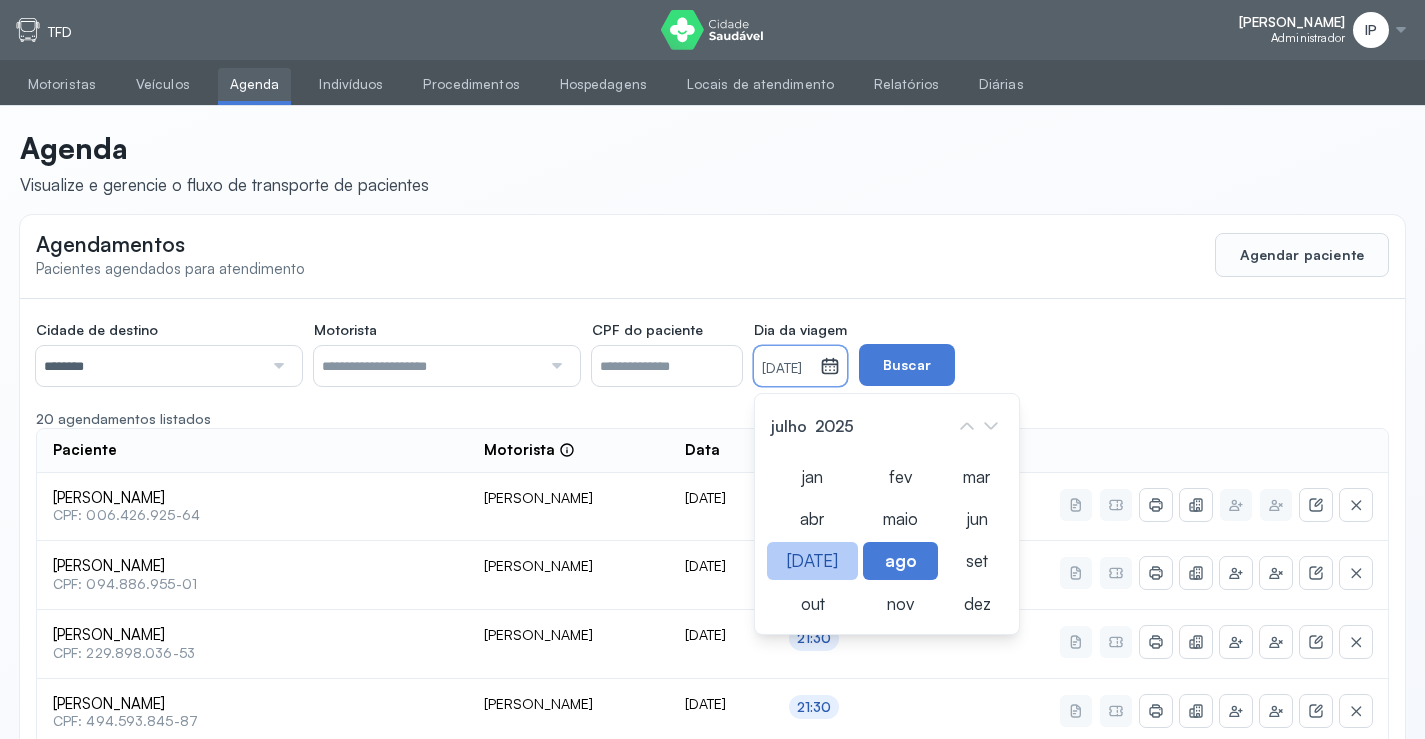 click on "[DATE]" 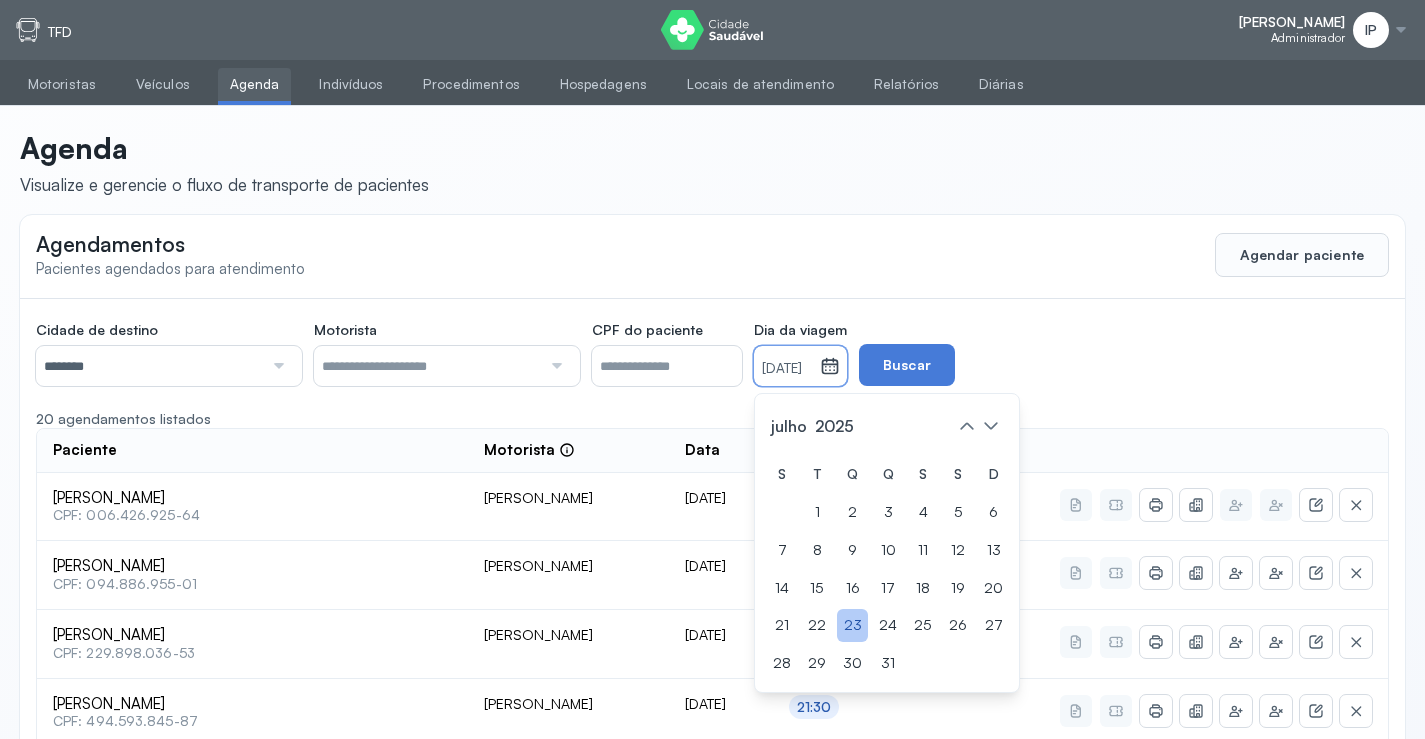 drag, startPoint x: 895, startPoint y: 661, endPoint x: 901, endPoint y: 632, distance: 29.614185 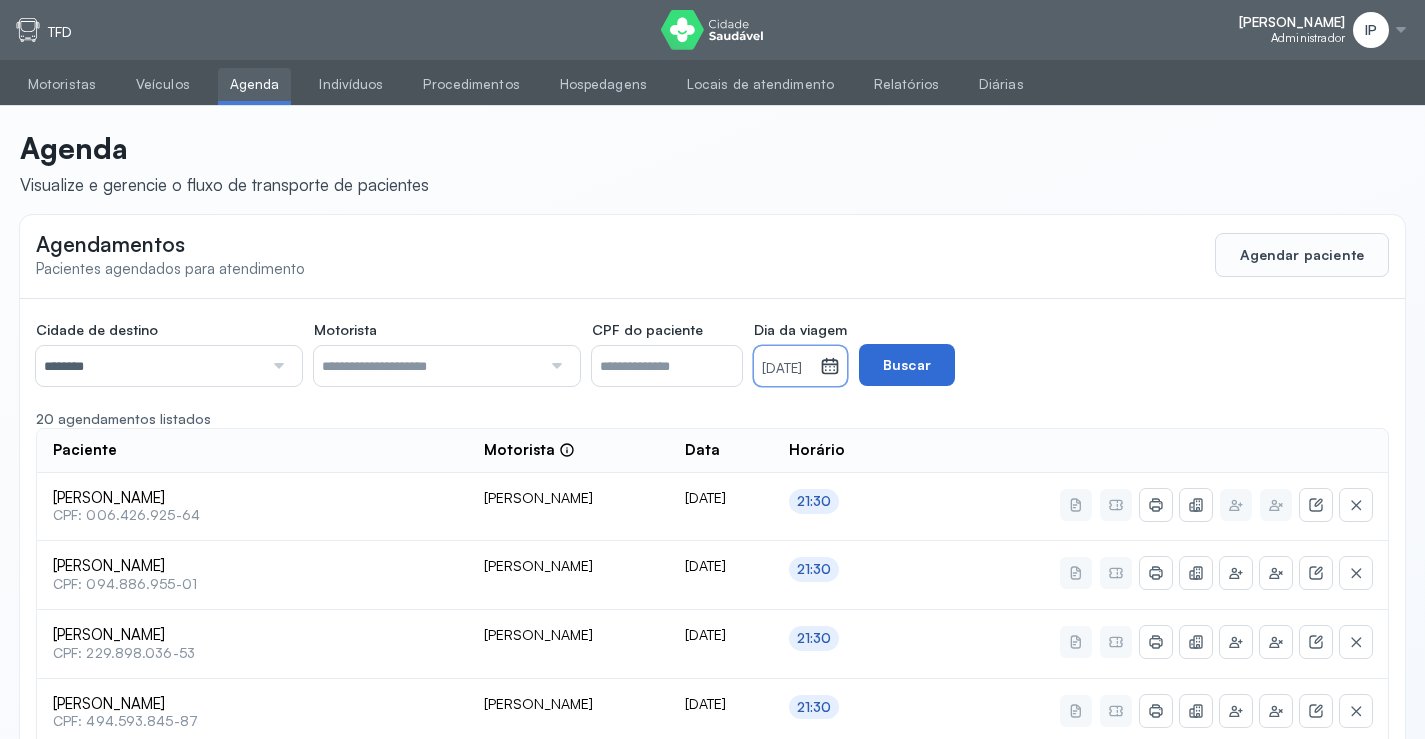 click on "Buscar" at bounding box center [907, 365] 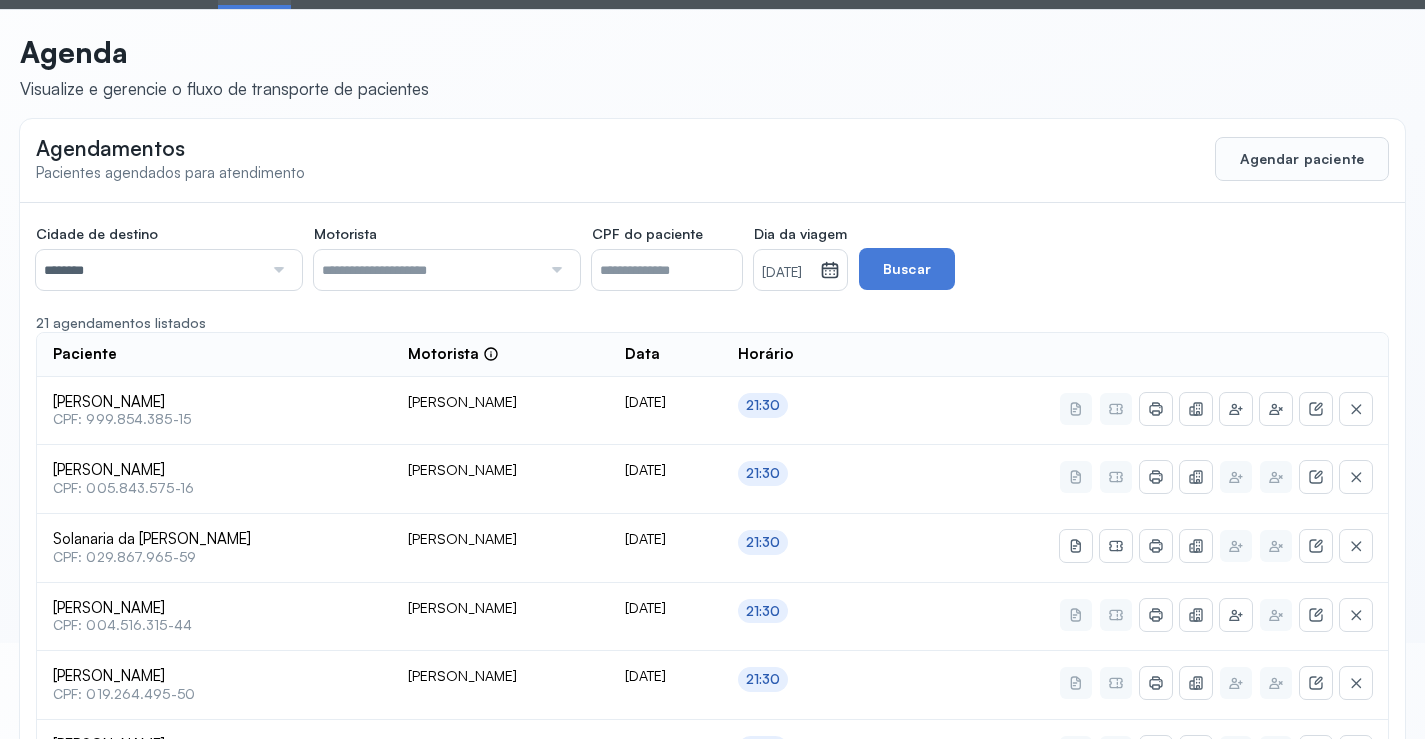 scroll, scrollTop: 0, scrollLeft: 0, axis: both 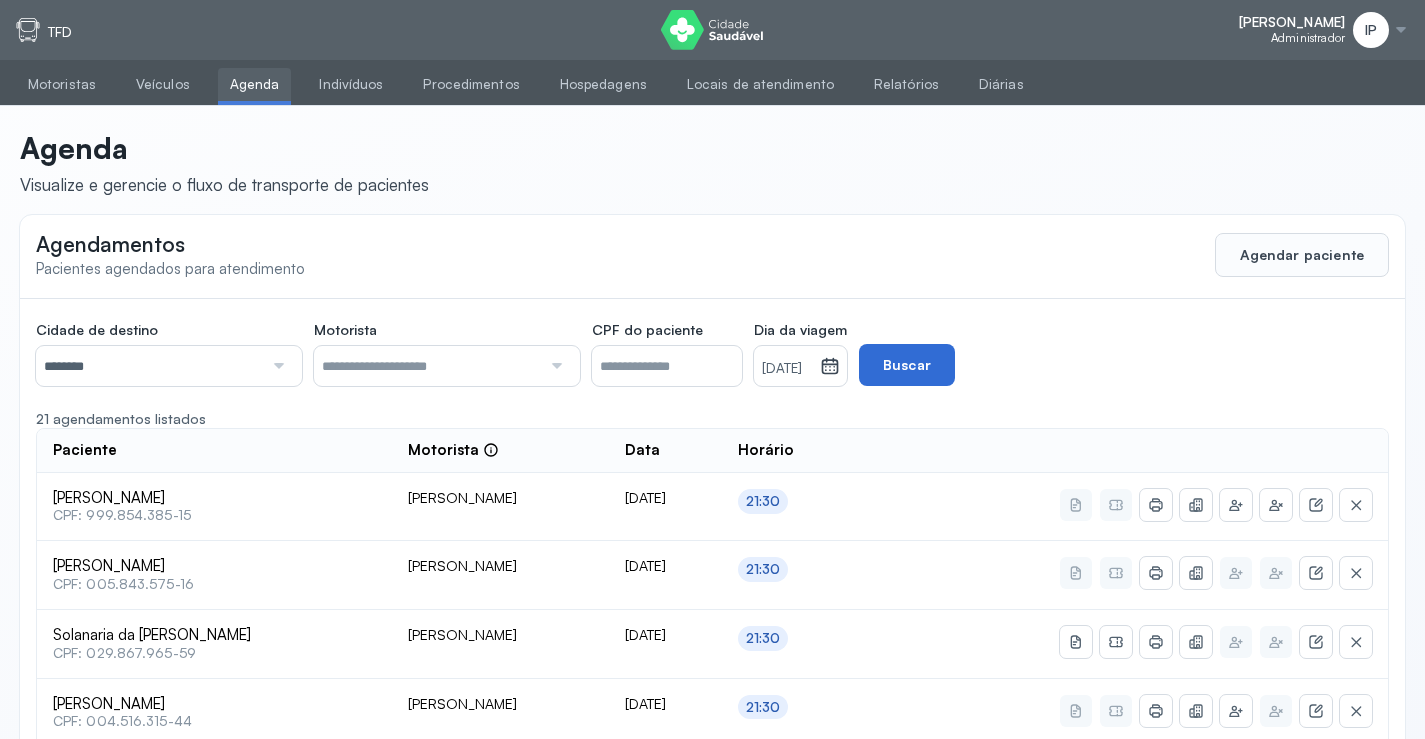 click on "Buscar" at bounding box center [907, 365] 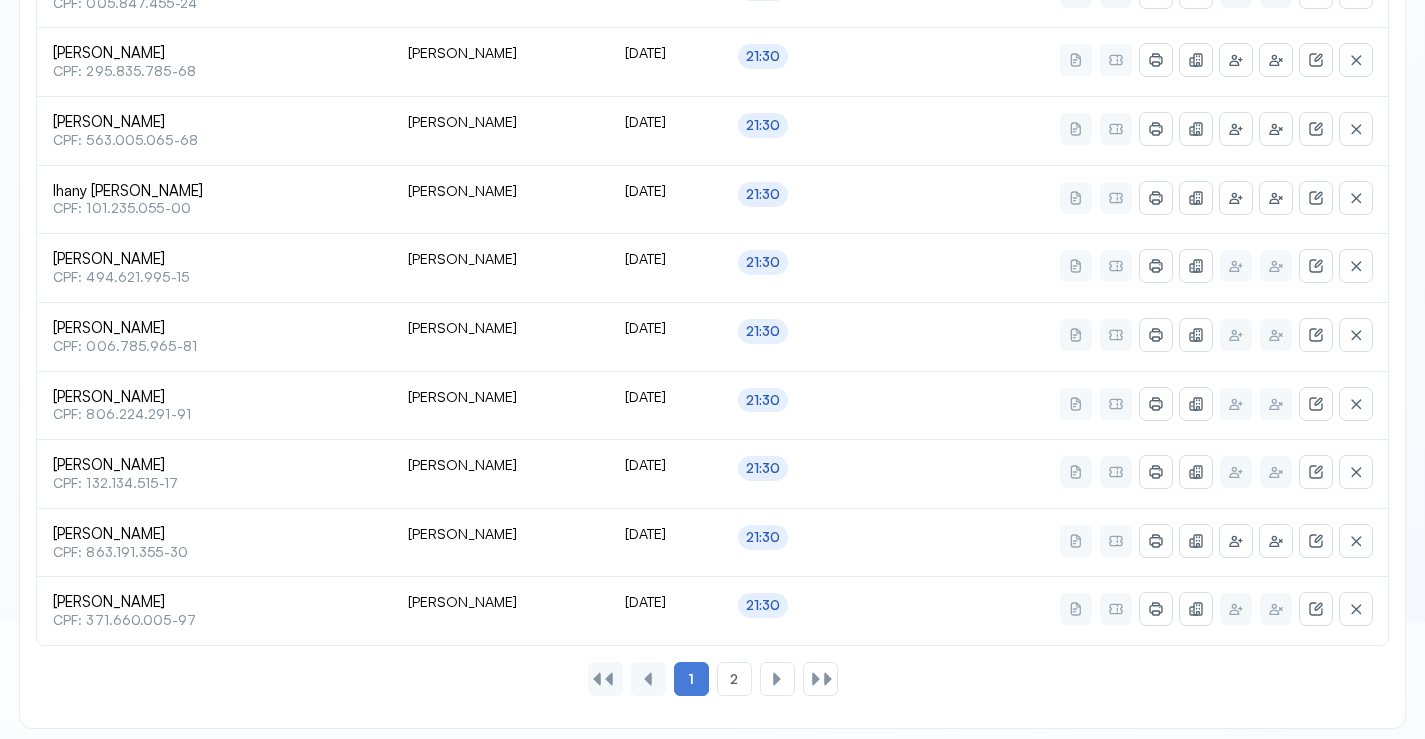 scroll, scrollTop: 865, scrollLeft: 0, axis: vertical 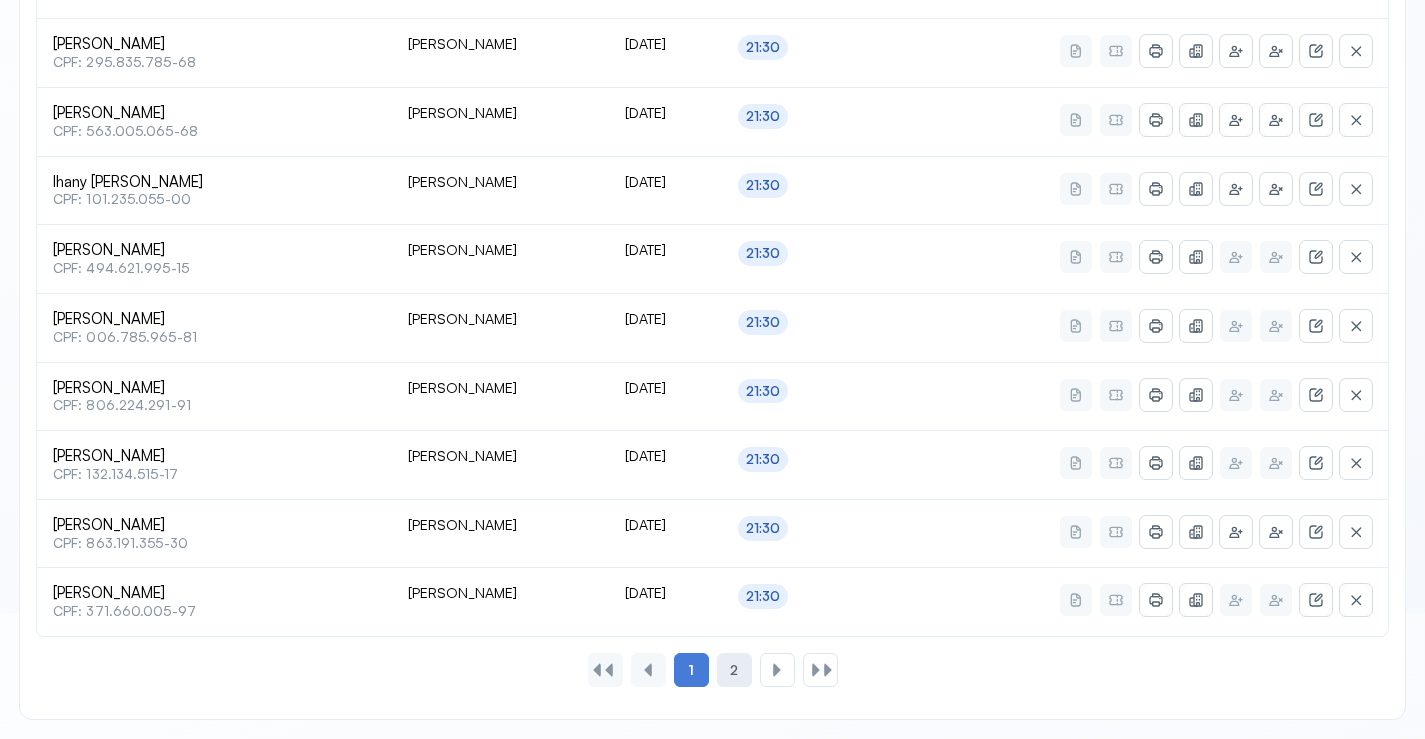 click on "2" 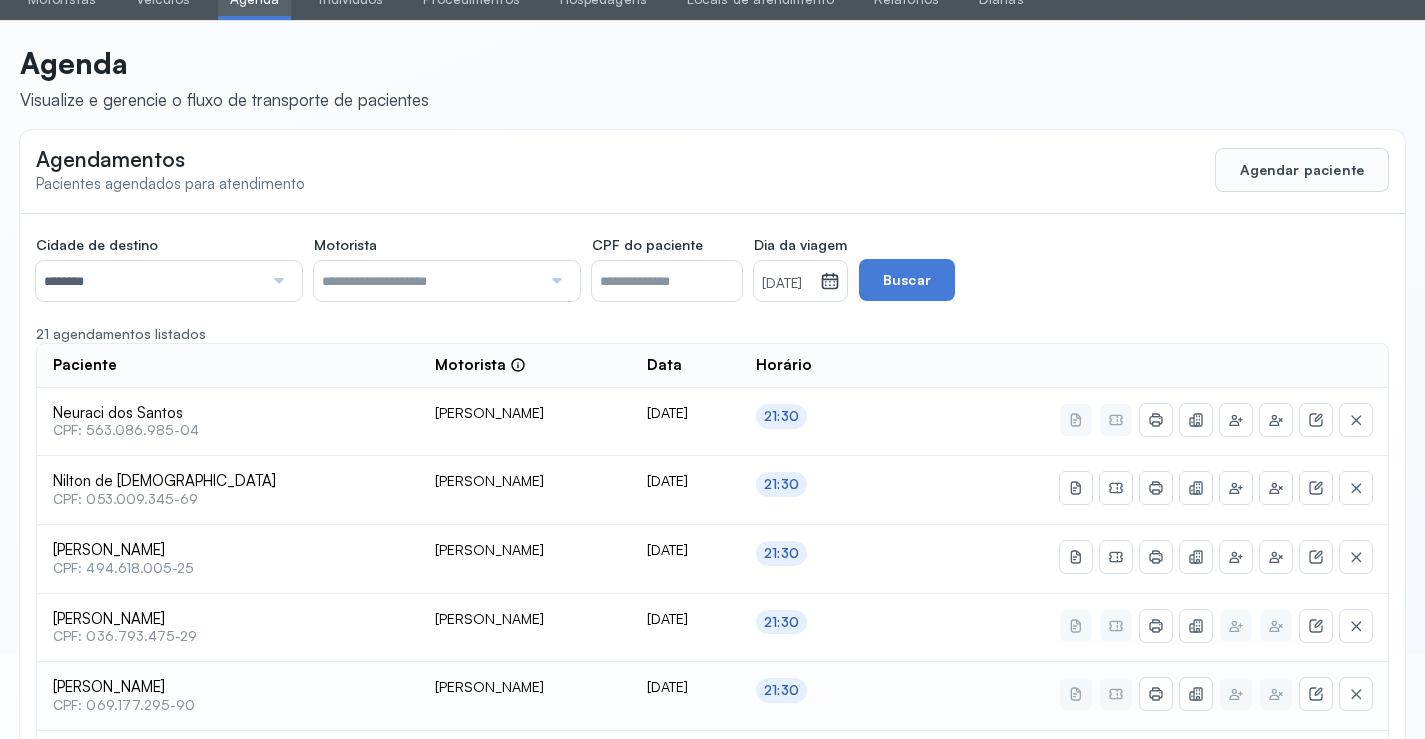 scroll, scrollTop: 247, scrollLeft: 0, axis: vertical 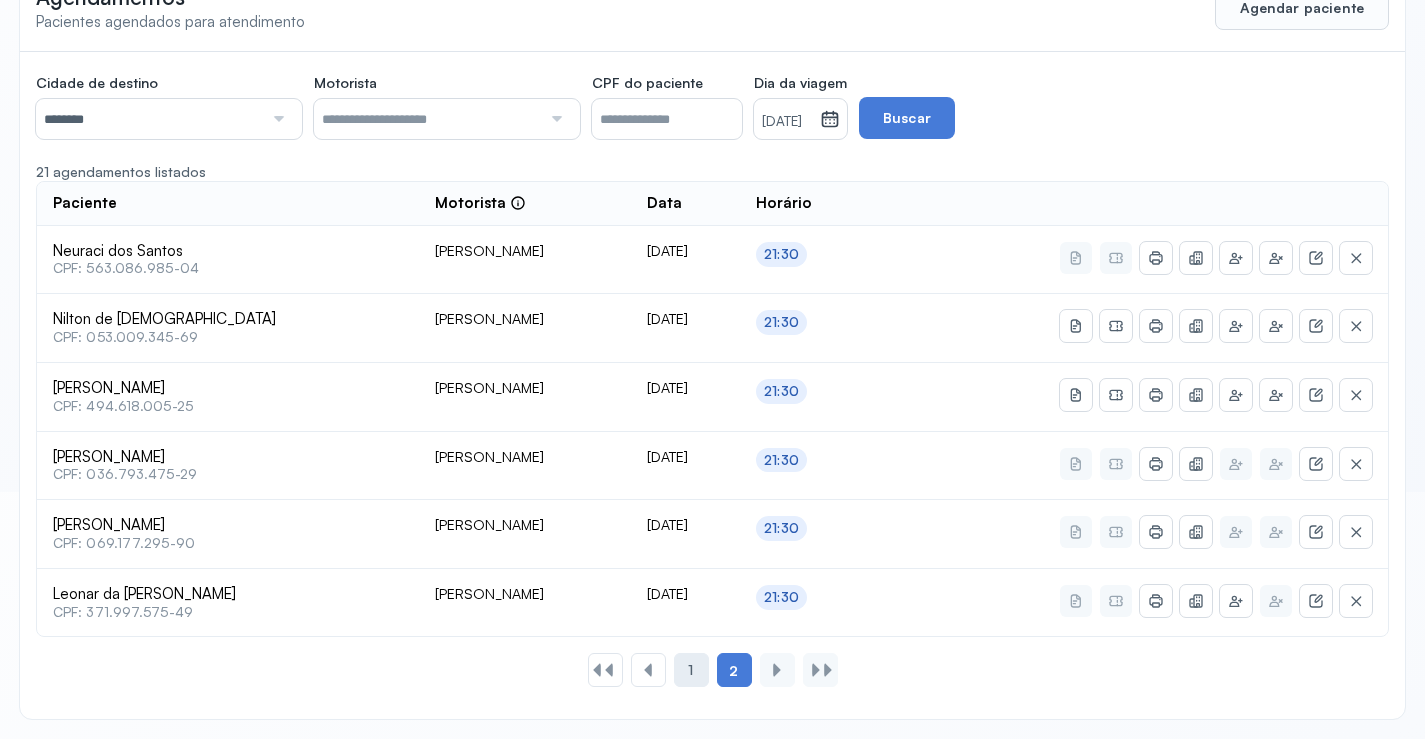 click on "1" at bounding box center [690, 670] 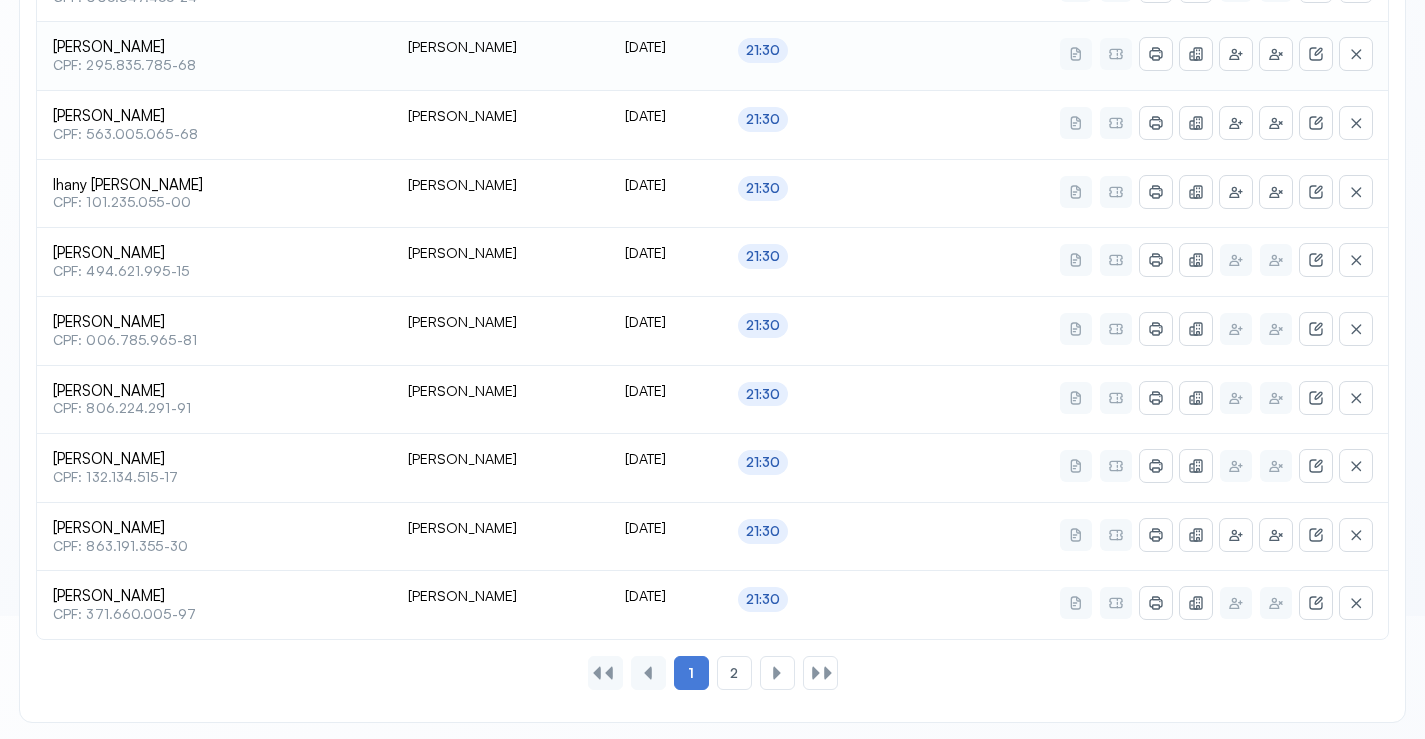 scroll, scrollTop: 865, scrollLeft: 0, axis: vertical 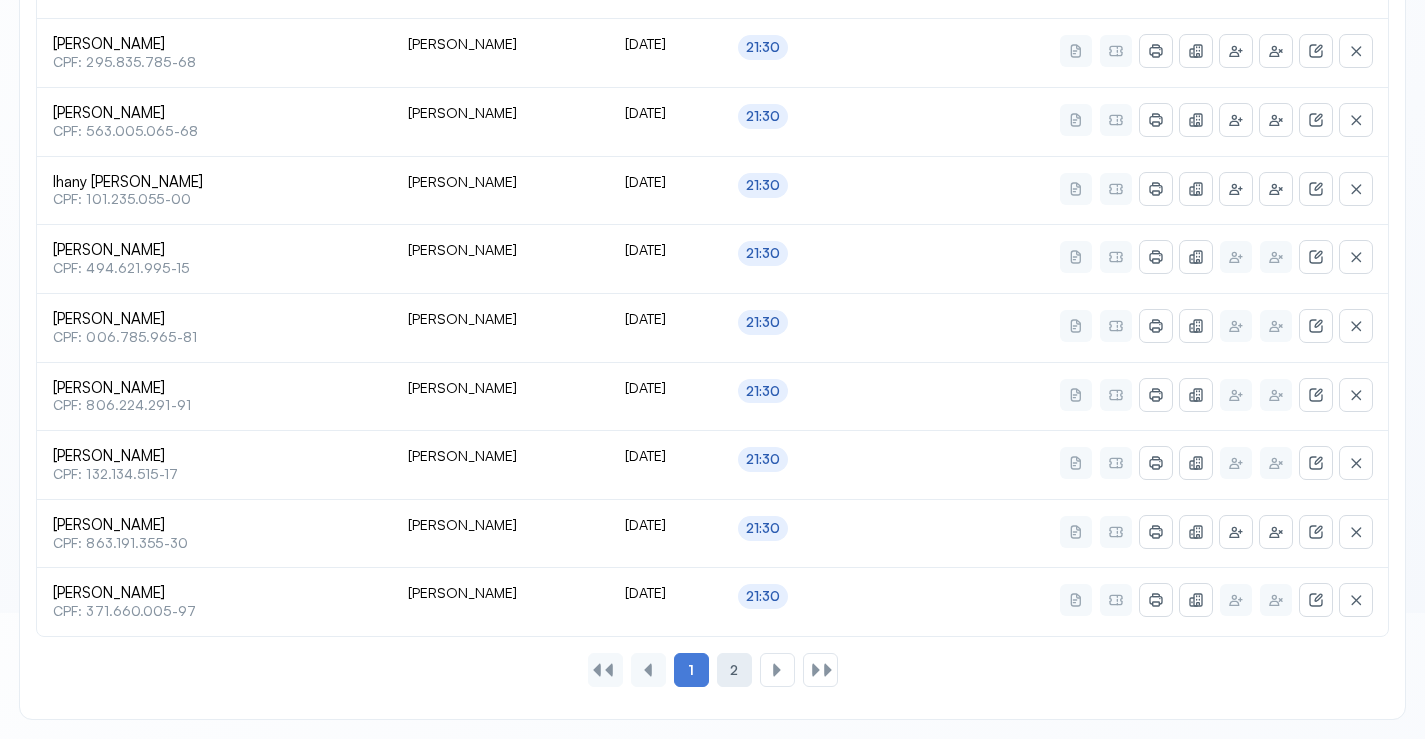 click on "2" 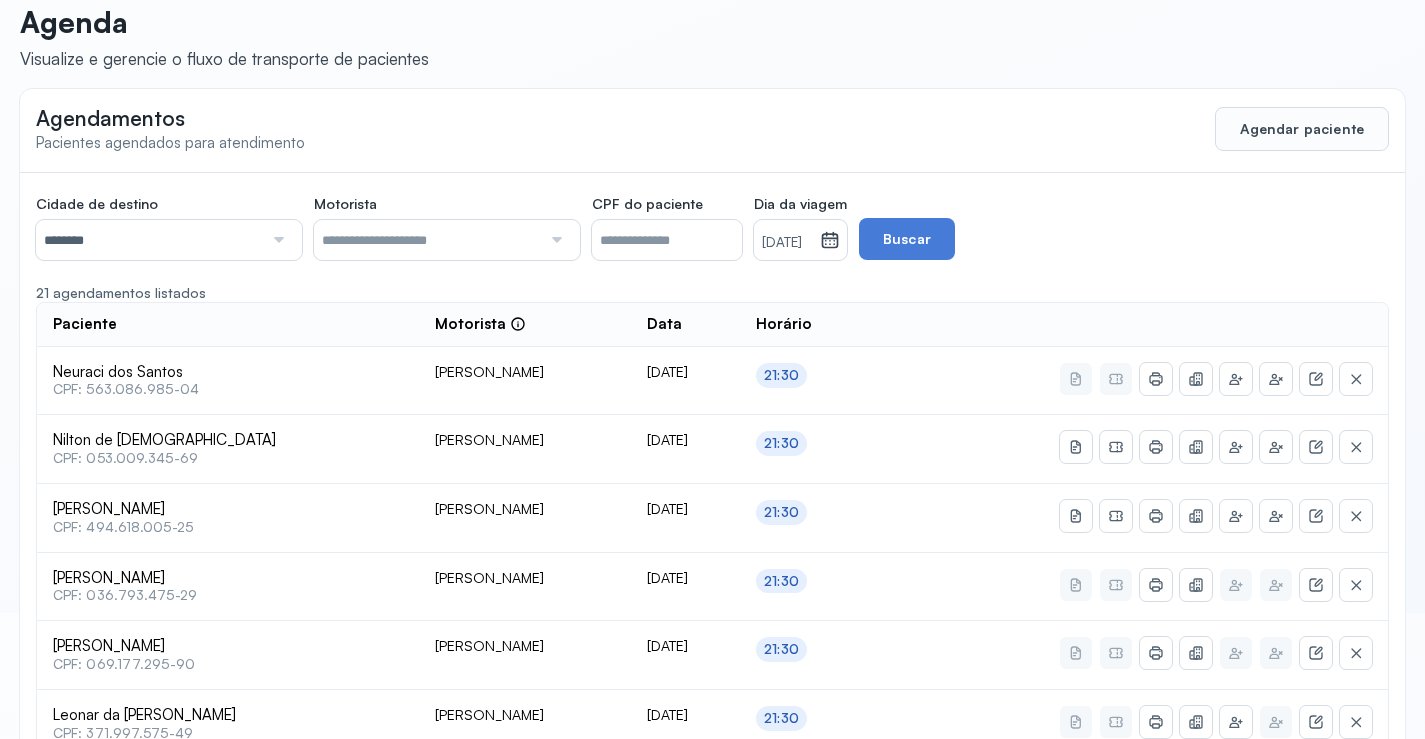 scroll, scrollTop: 0, scrollLeft: 0, axis: both 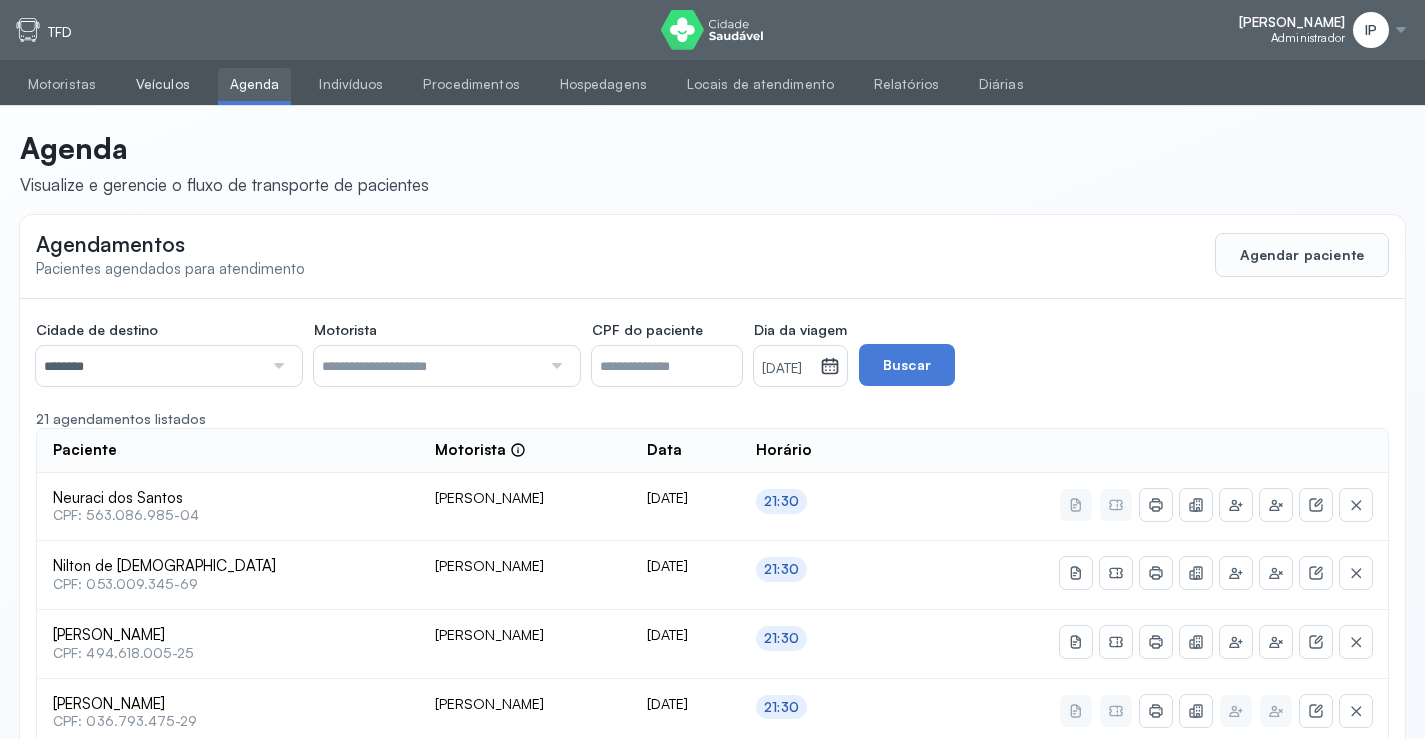 click on "Veículos" at bounding box center (163, 84) 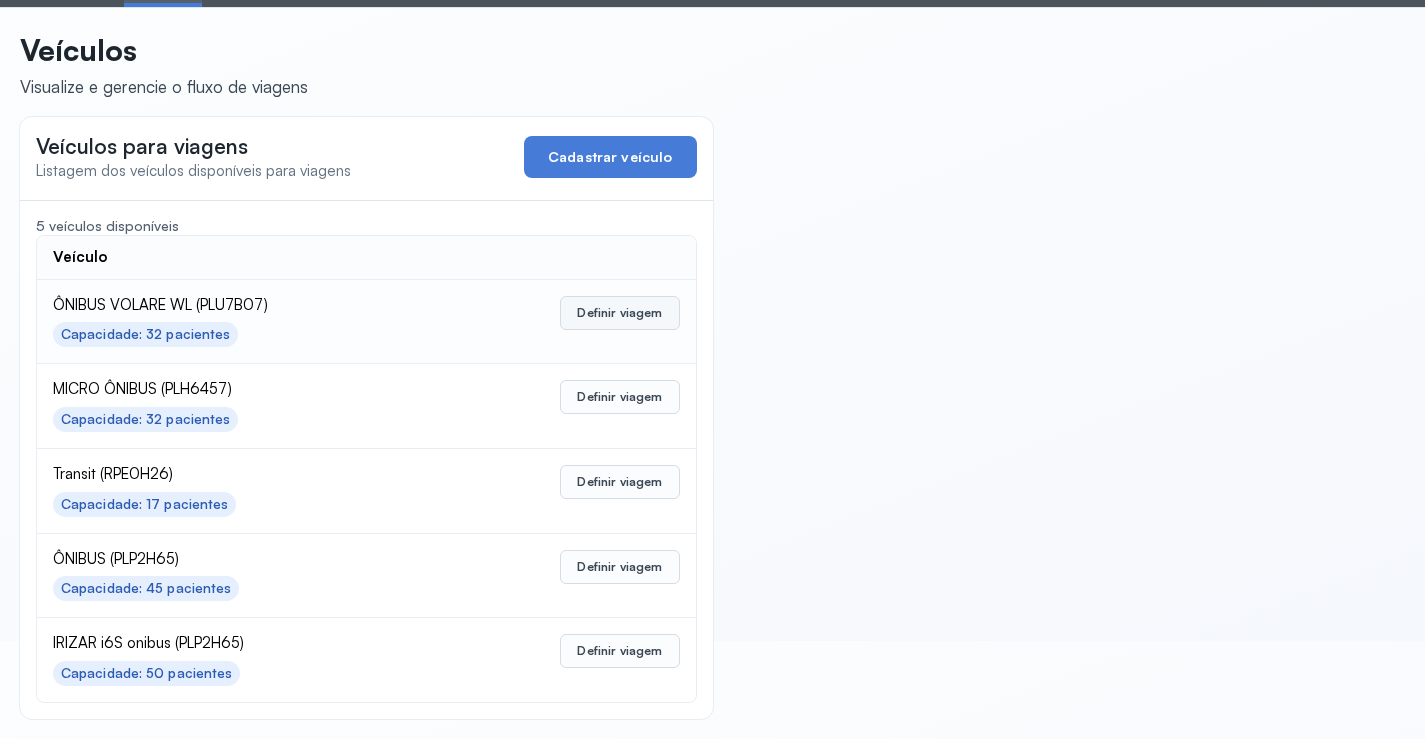click on "Definir viagem" at bounding box center [619, 313] 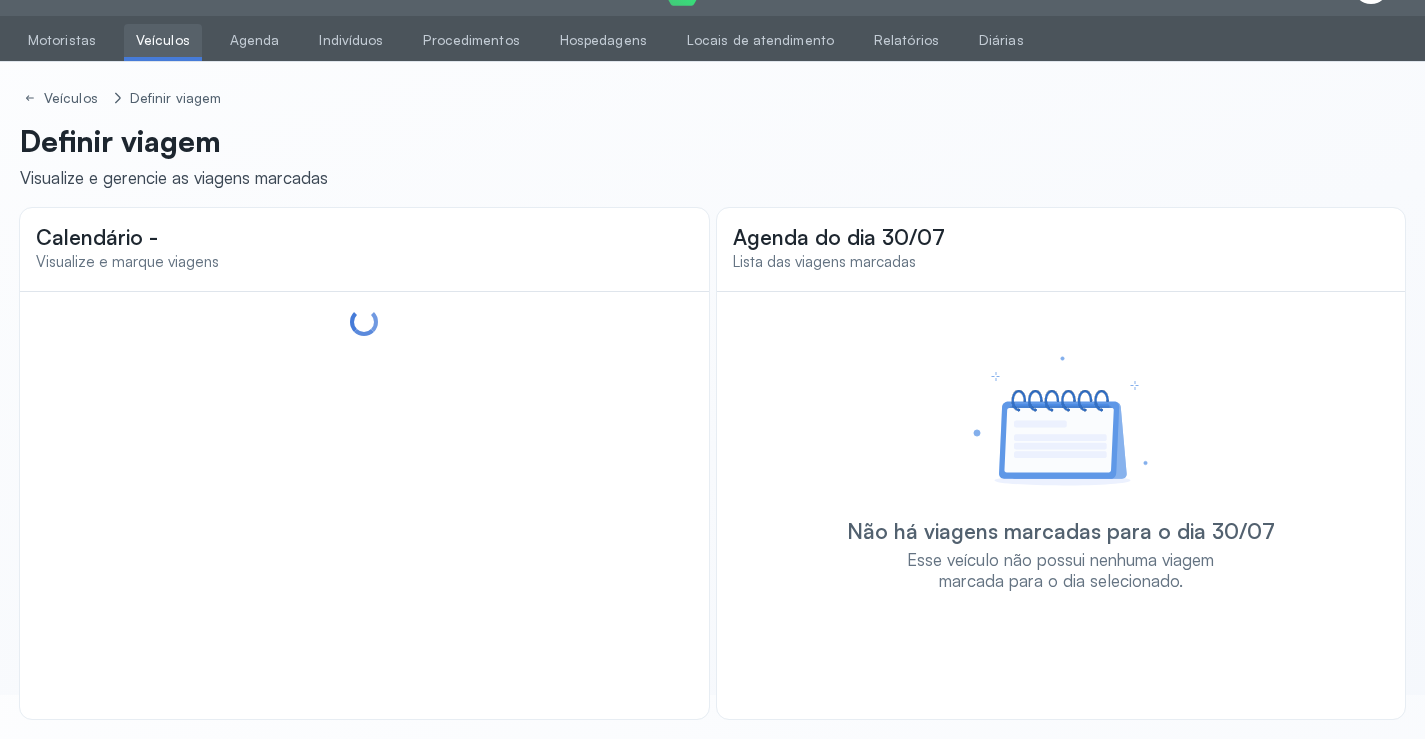 scroll, scrollTop: 47, scrollLeft: 0, axis: vertical 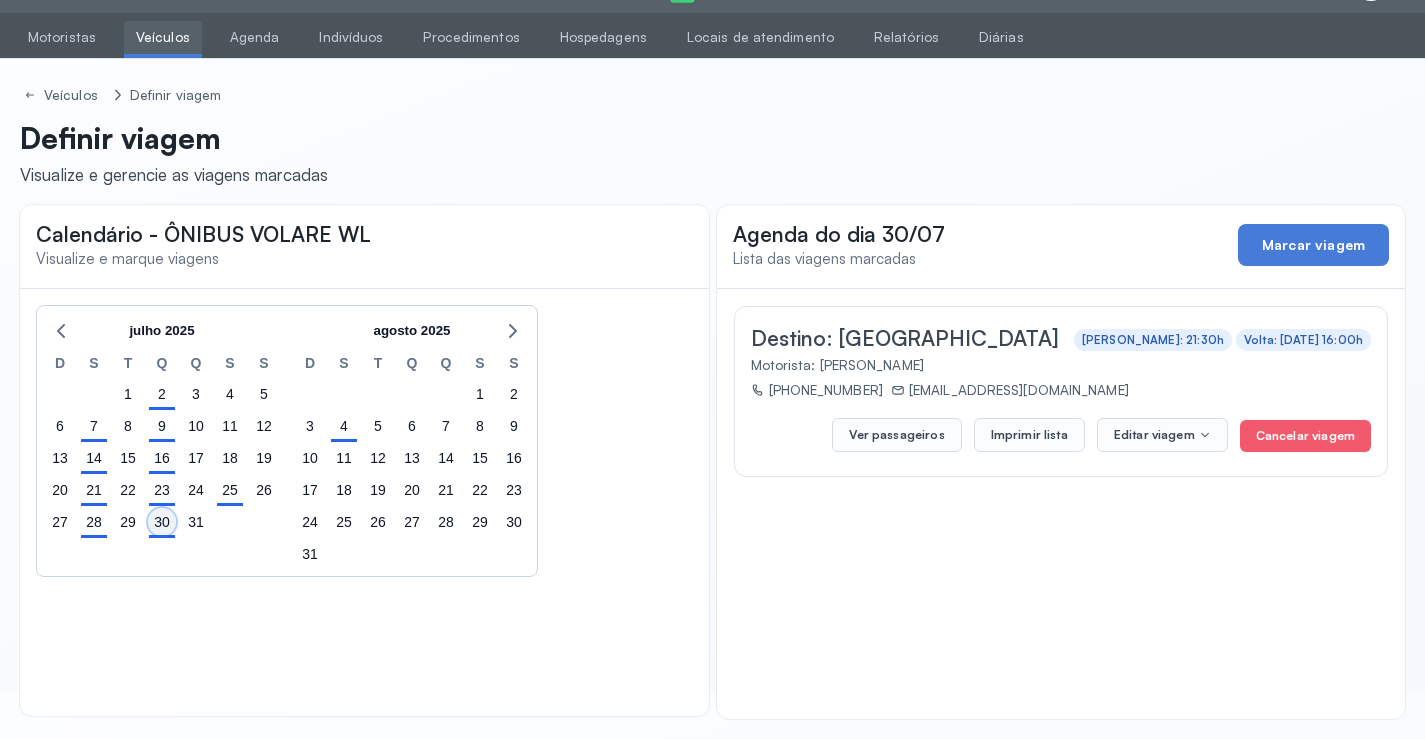 click on "30" 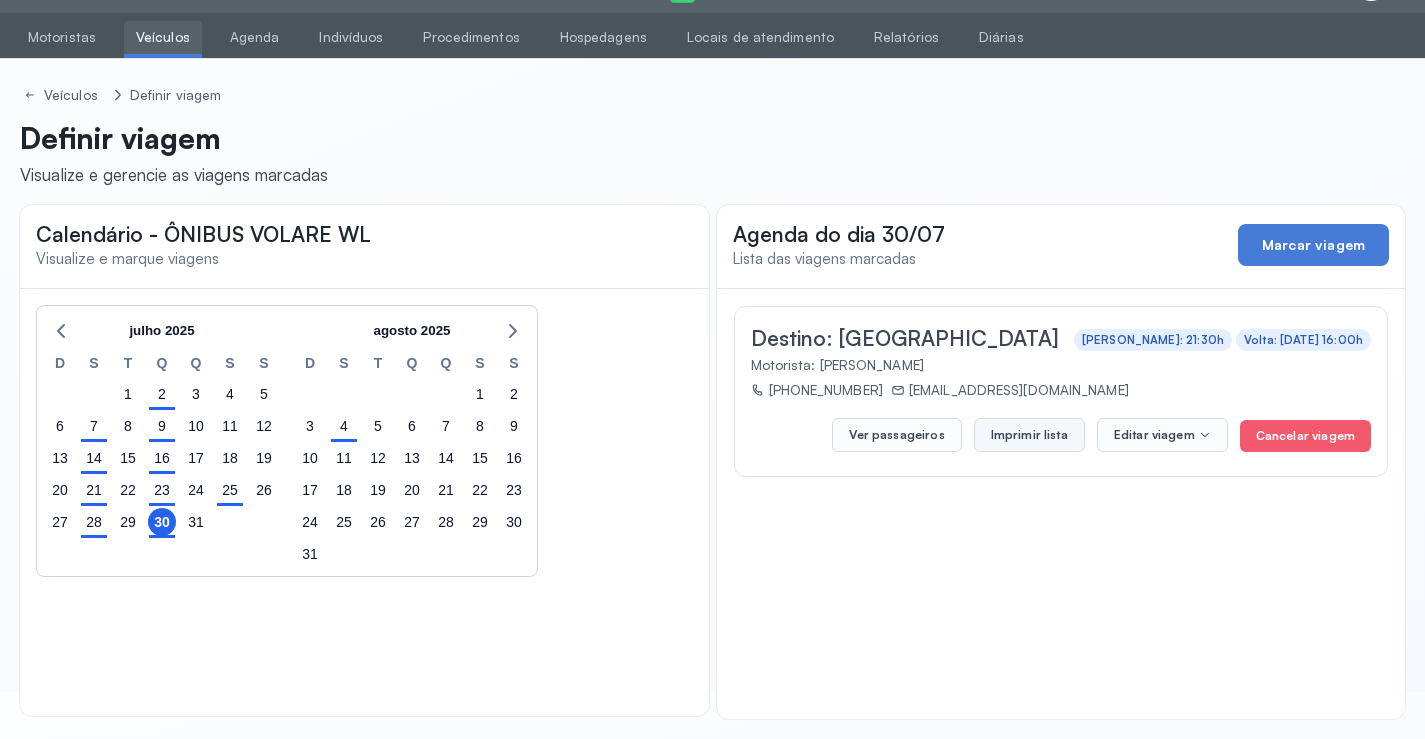 click on "Imprimir lista" at bounding box center [1029, 435] 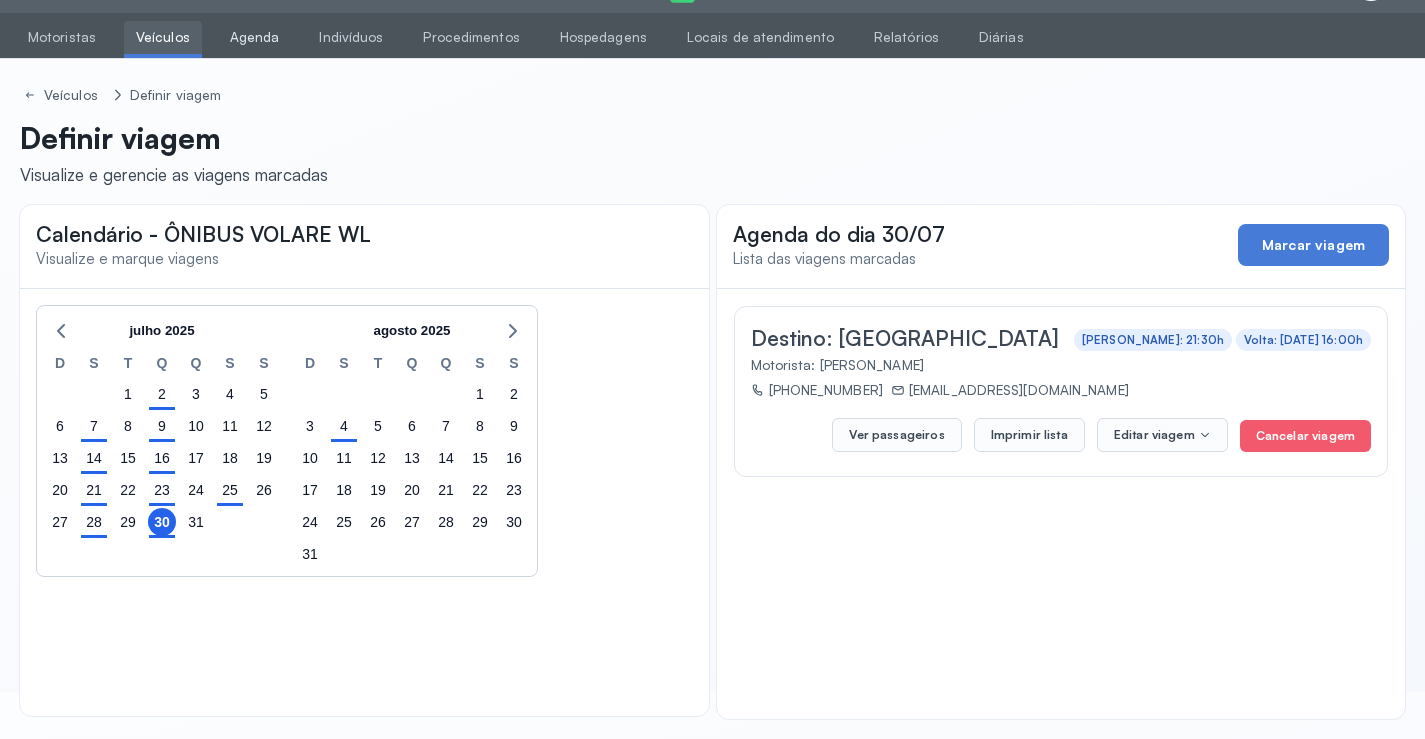 click on "Agenda" at bounding box center (255, 37) 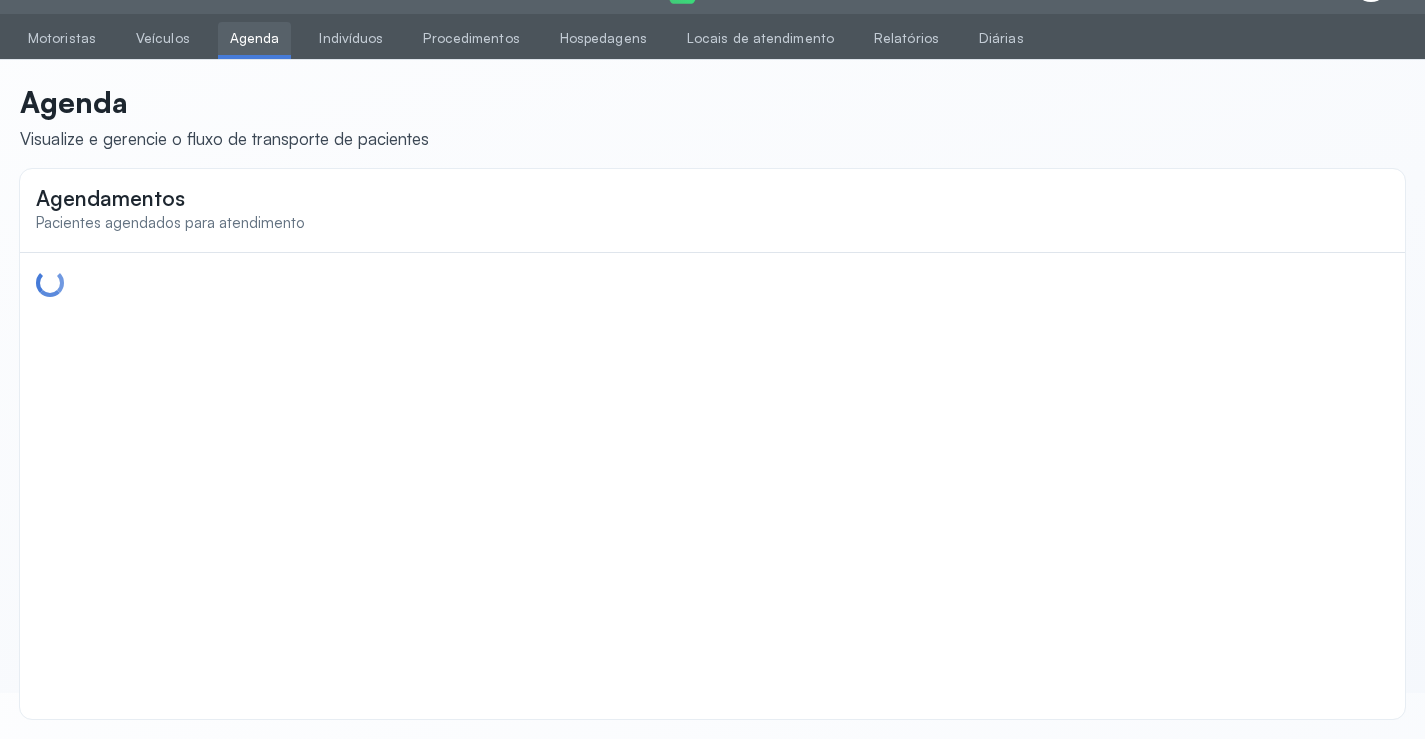 scroll, scrollTop: 46, scrollLeft: 0, axis: vertical 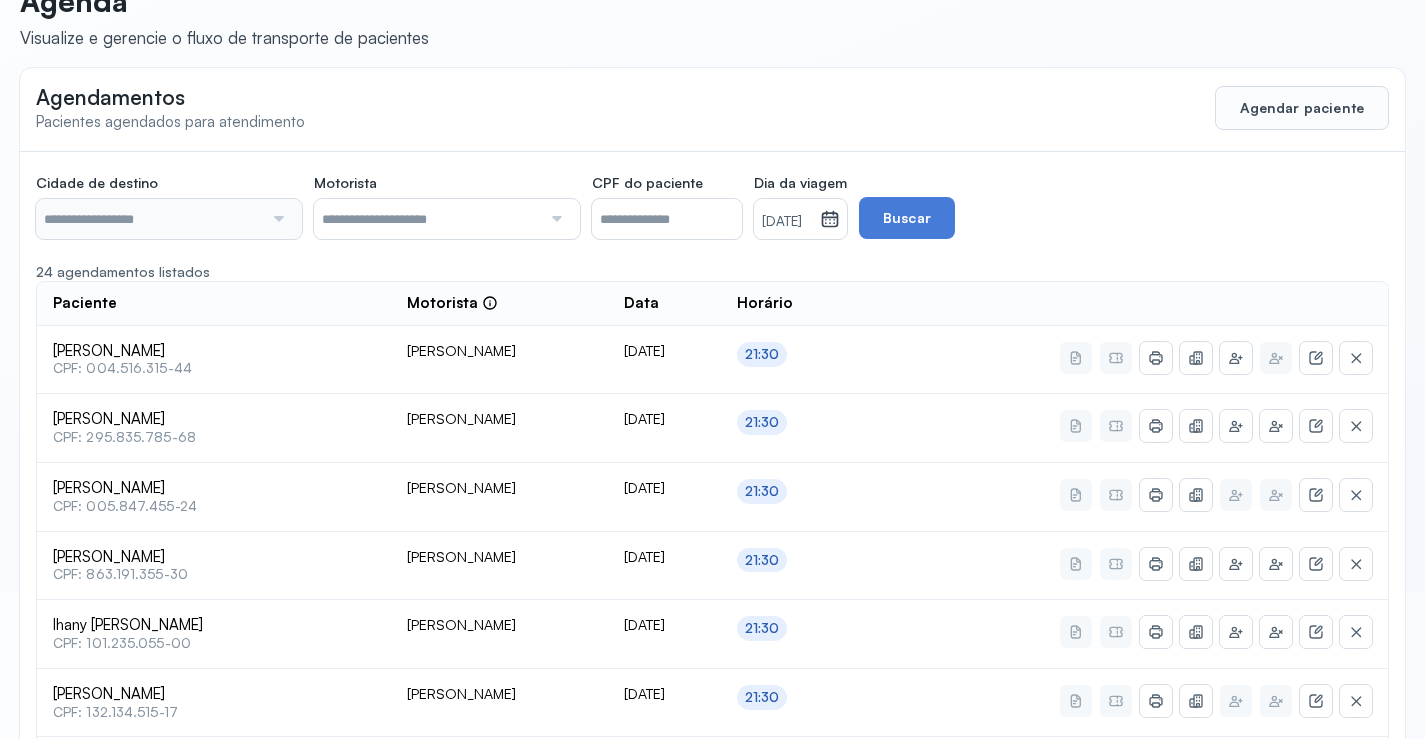 type on "********" 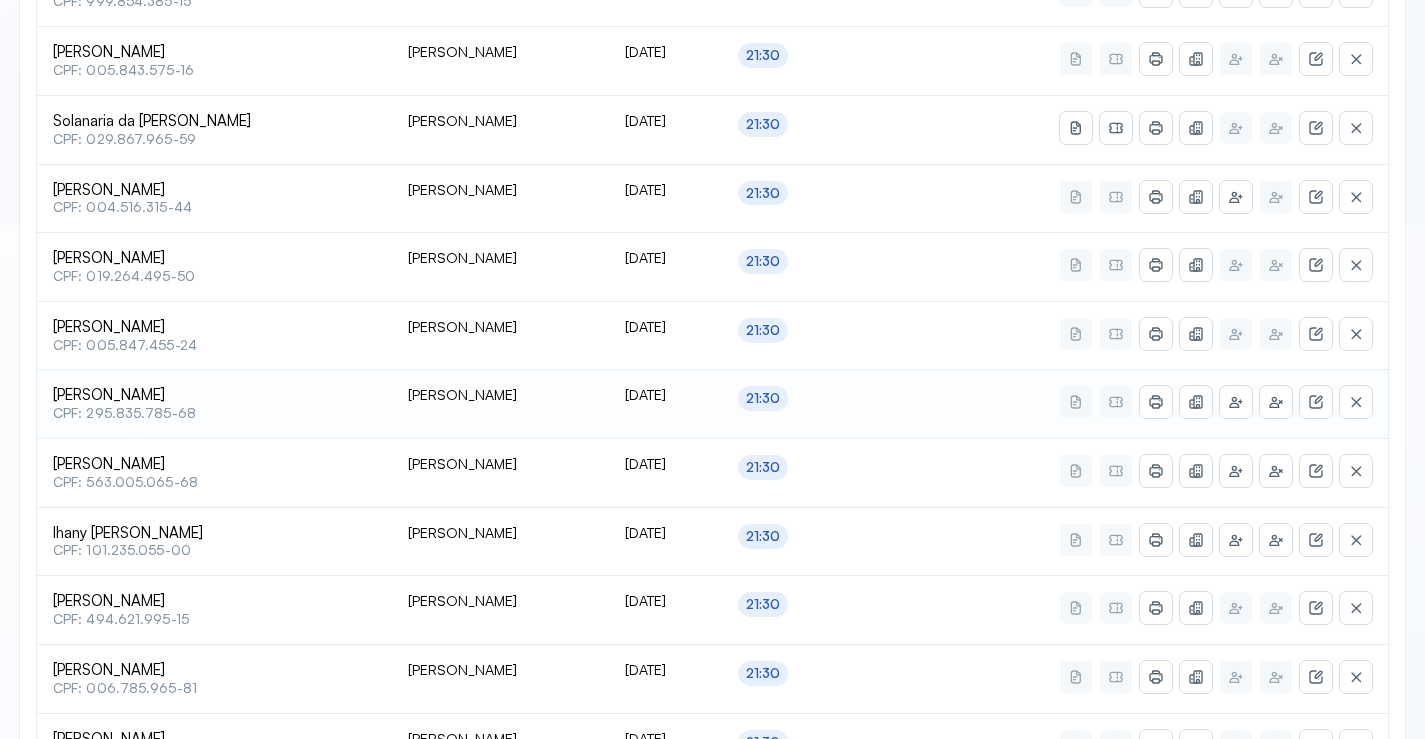 scroll, scrollTop: 547, scrollLeft: 0, axis: vertical 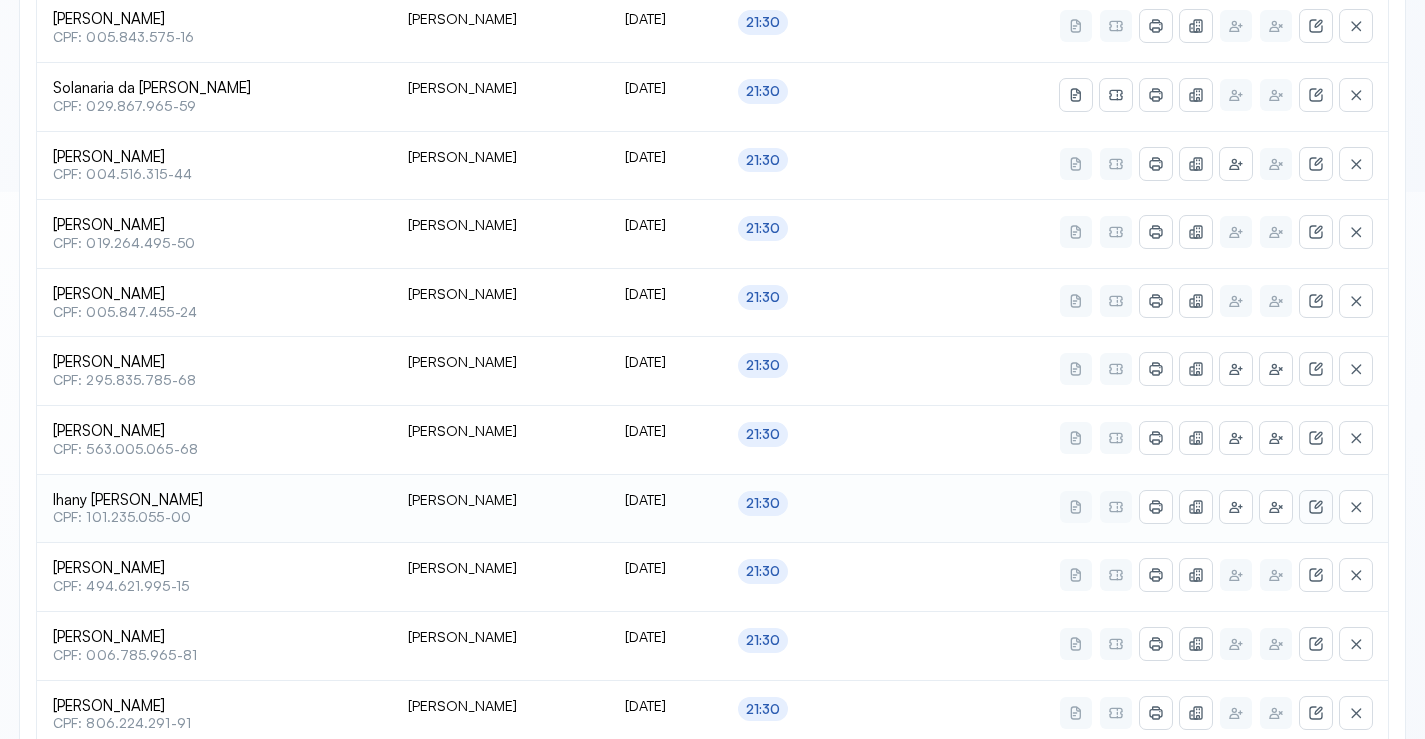 click 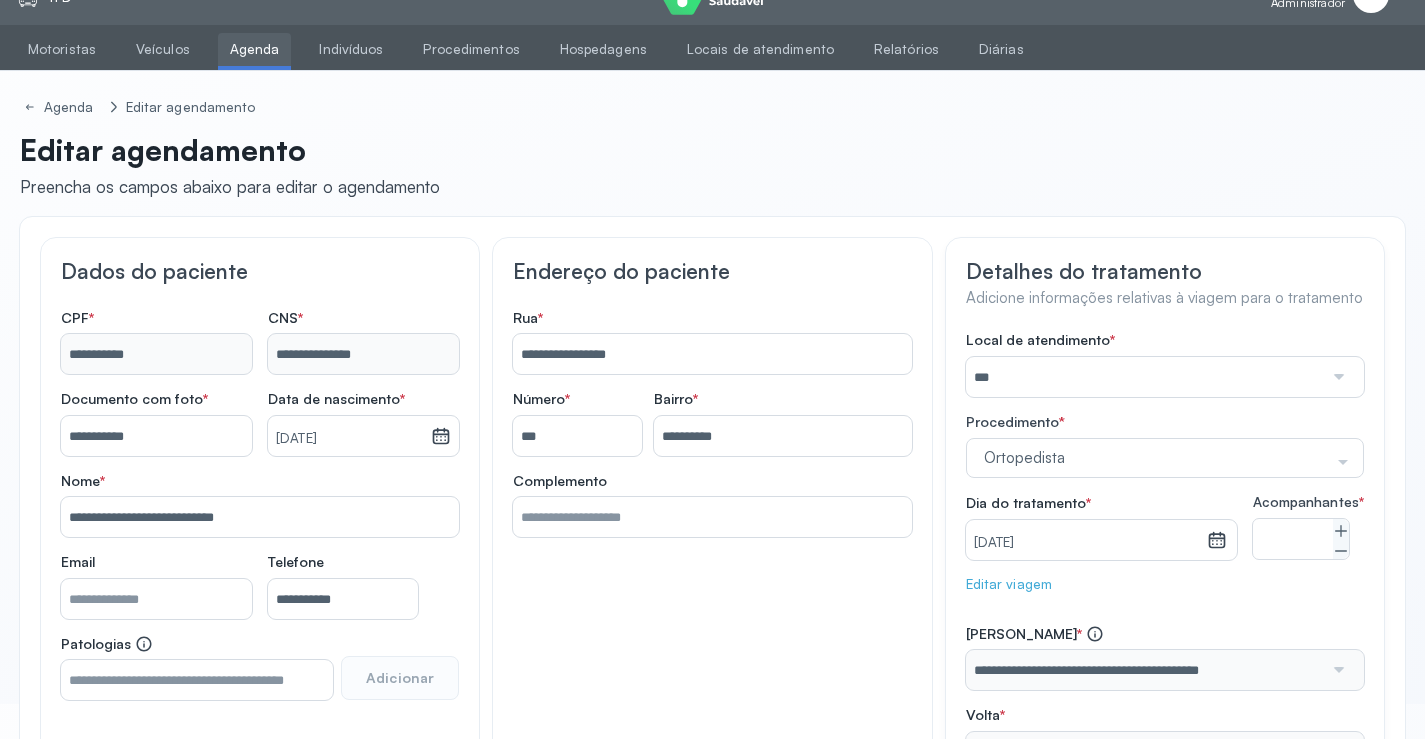 scroll, scrollTop: 0, scrollLeft: 0, axis: both 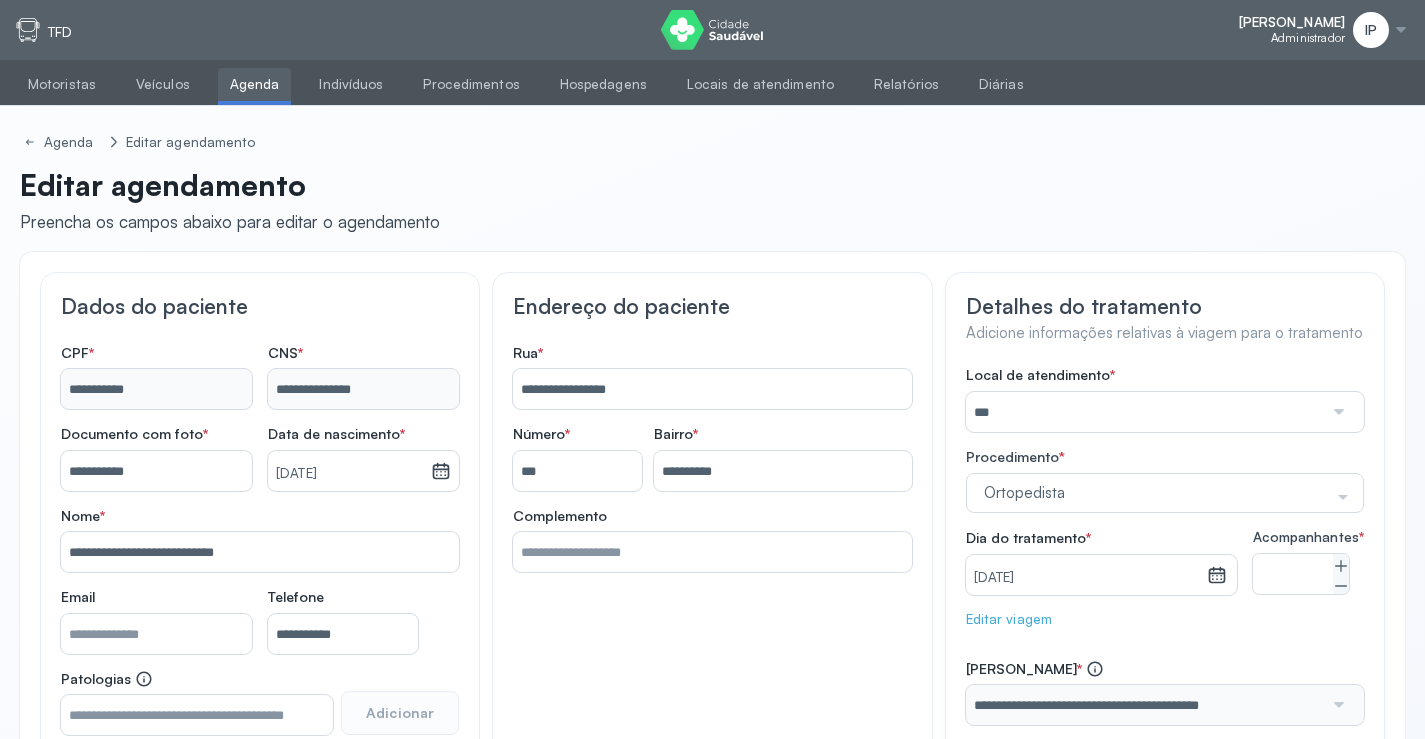 click on "Agenda" at bounding box center (255, 84) 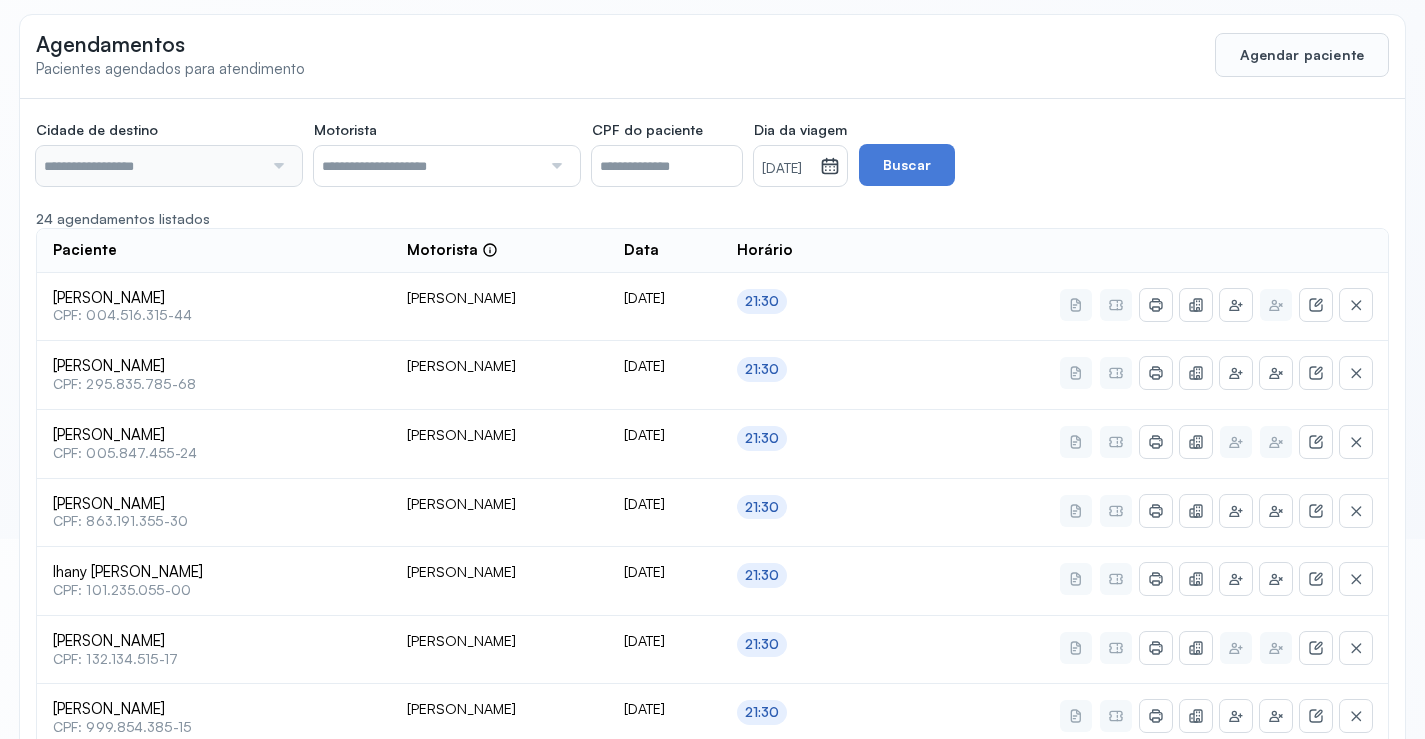 type on "********" 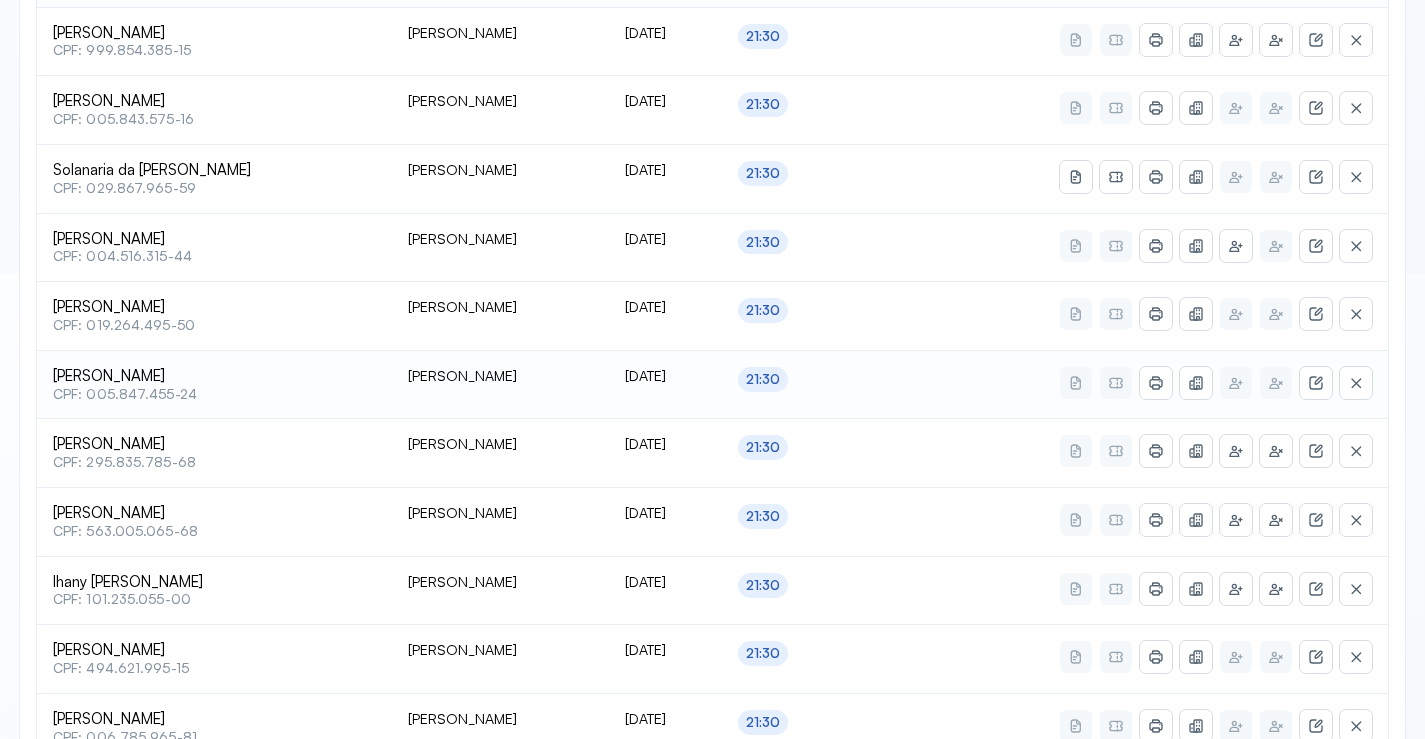 scroll, scrollTop: 500, scrollLeft: 0, axis: vertical 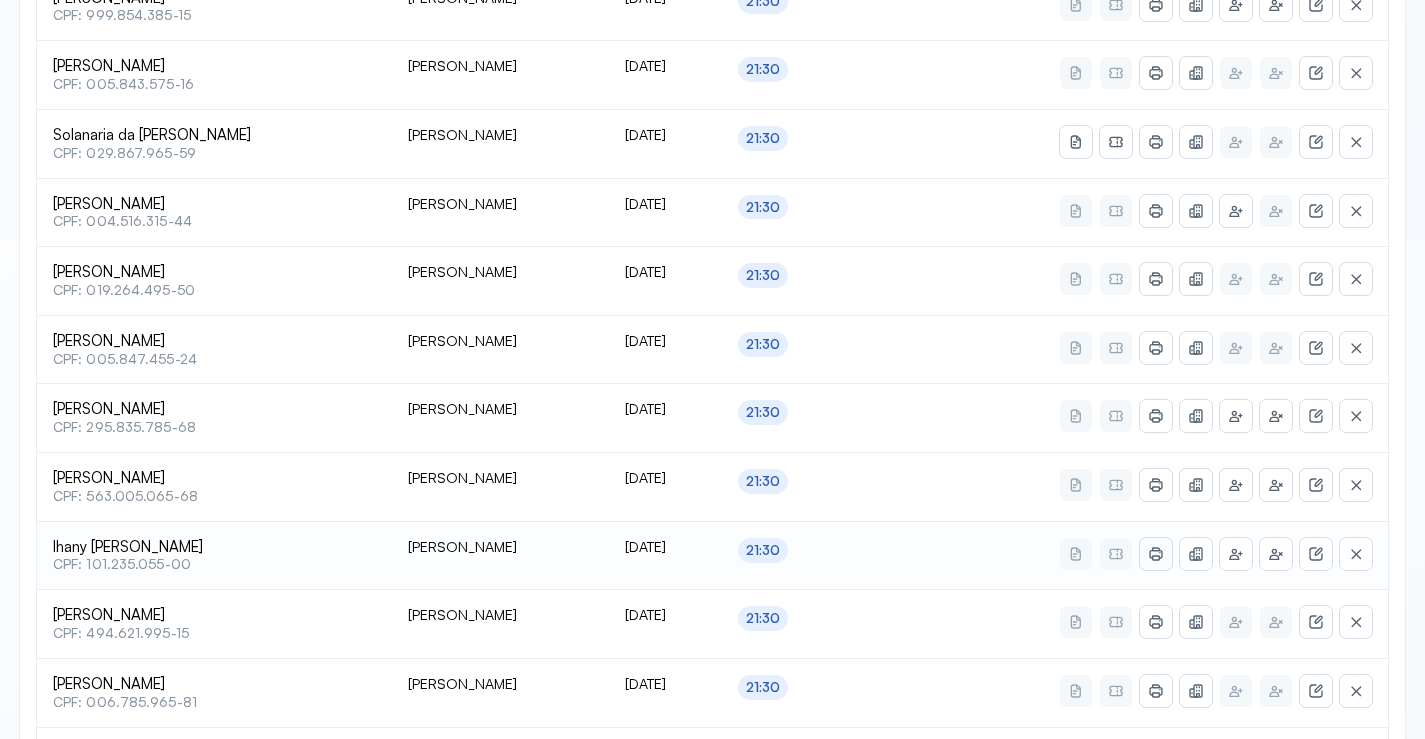click 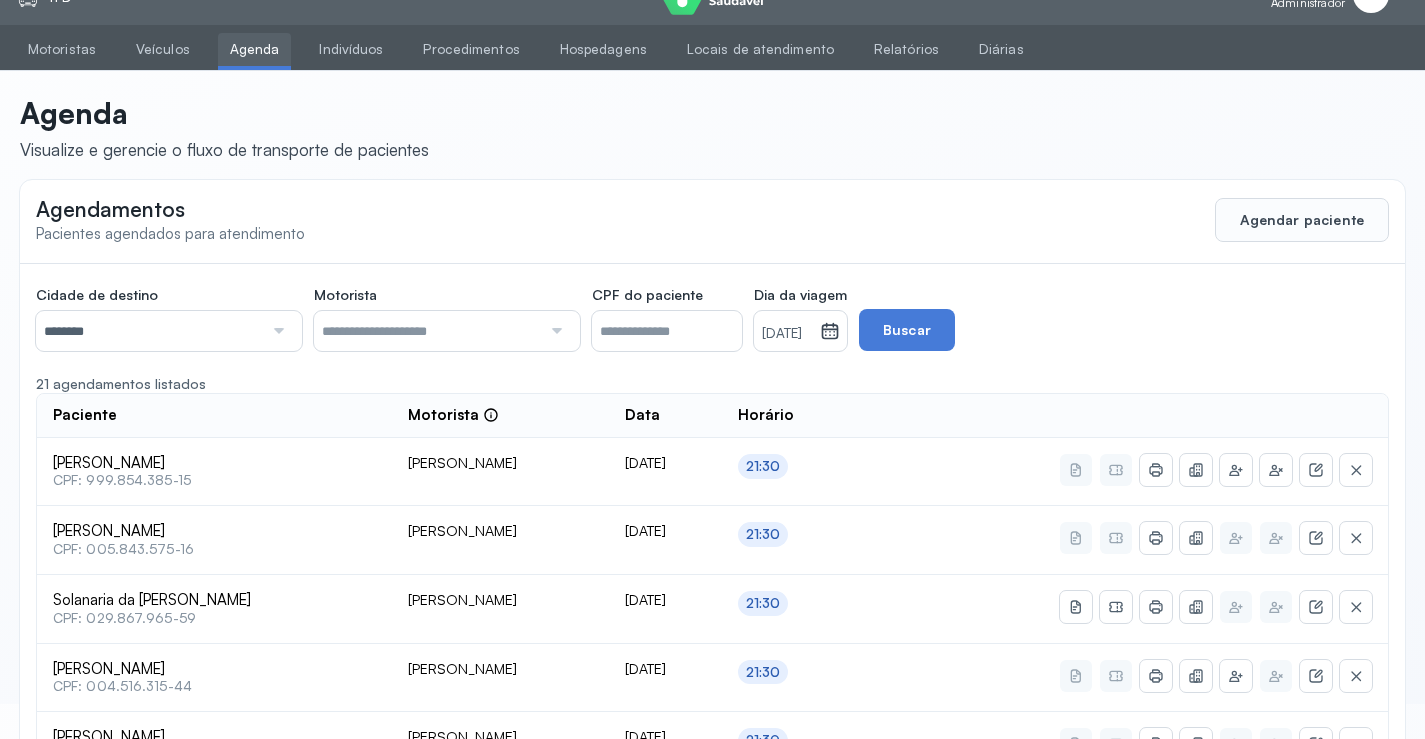 scroll, scrollTop: 0, scrollLeft: 0, axis: both 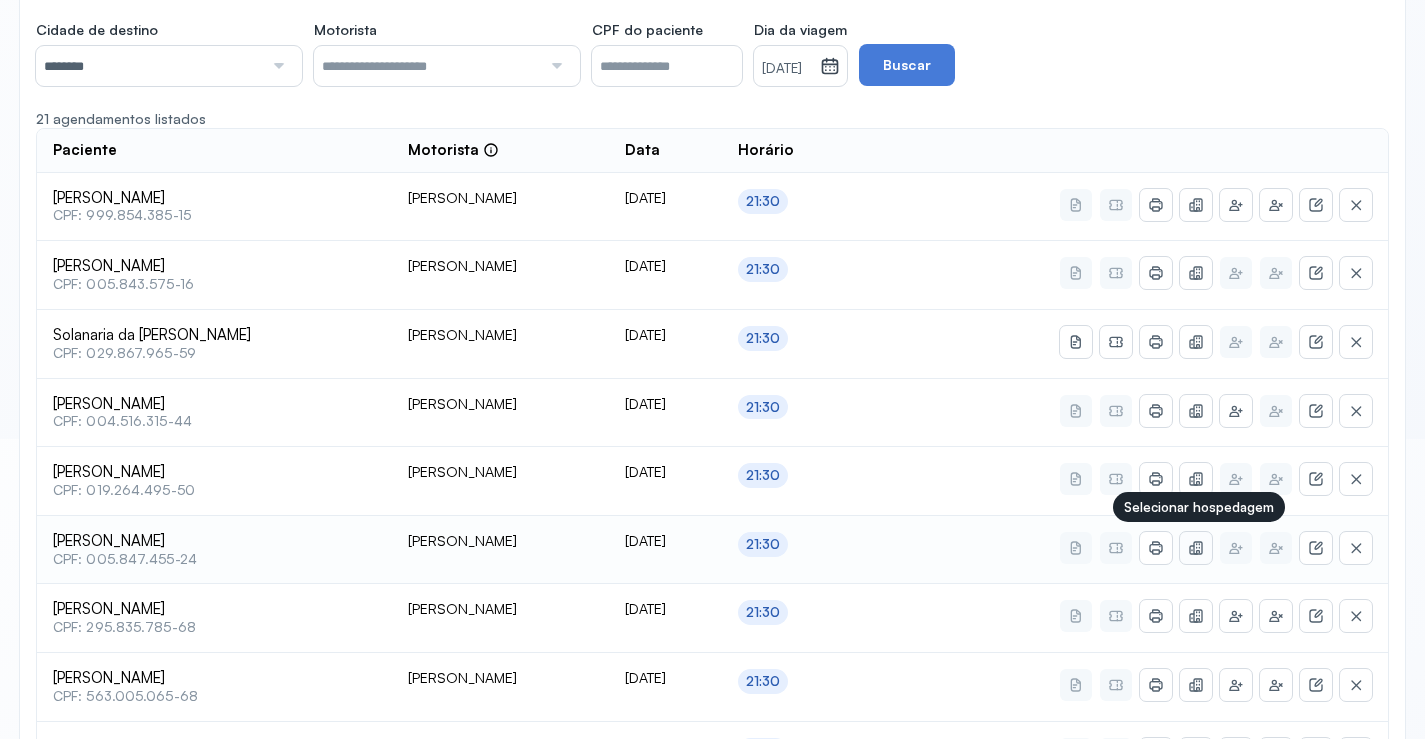 click 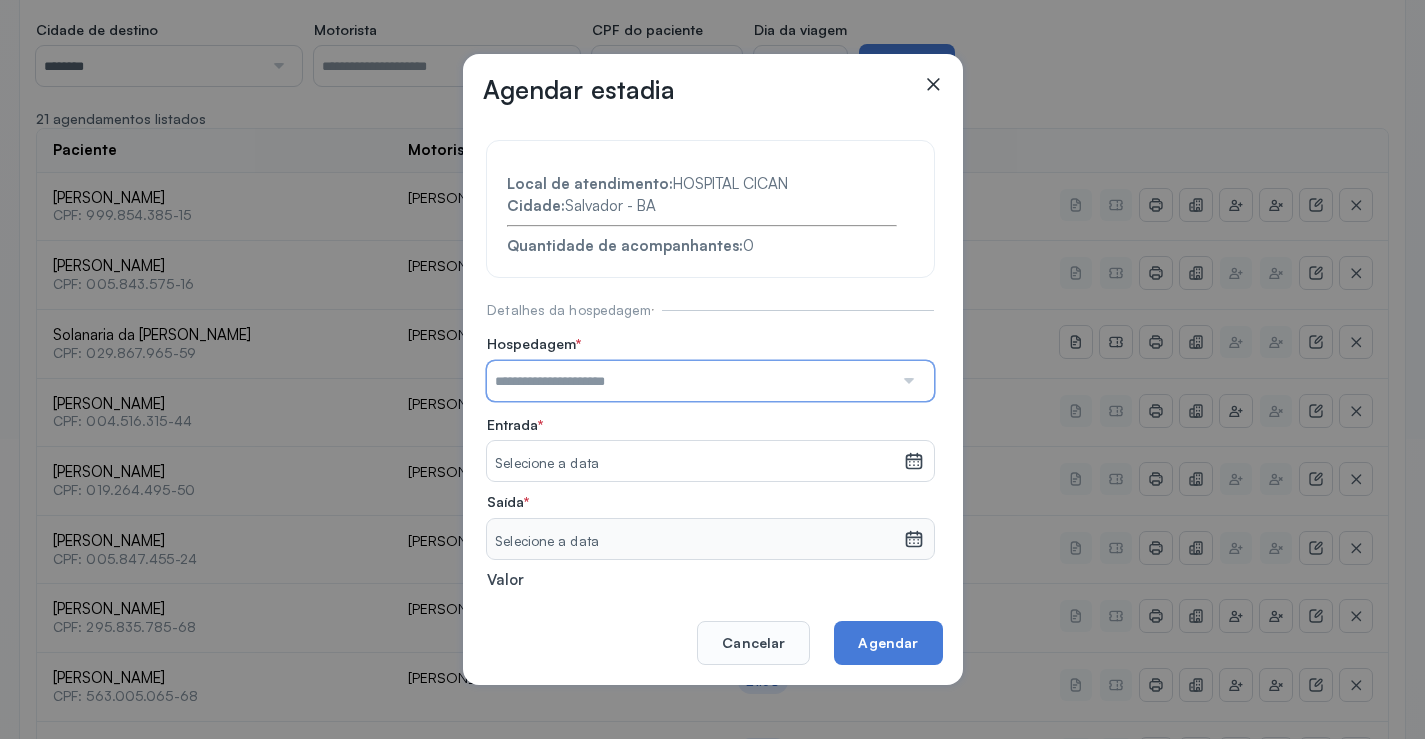 click at bounding box center [690, 381] 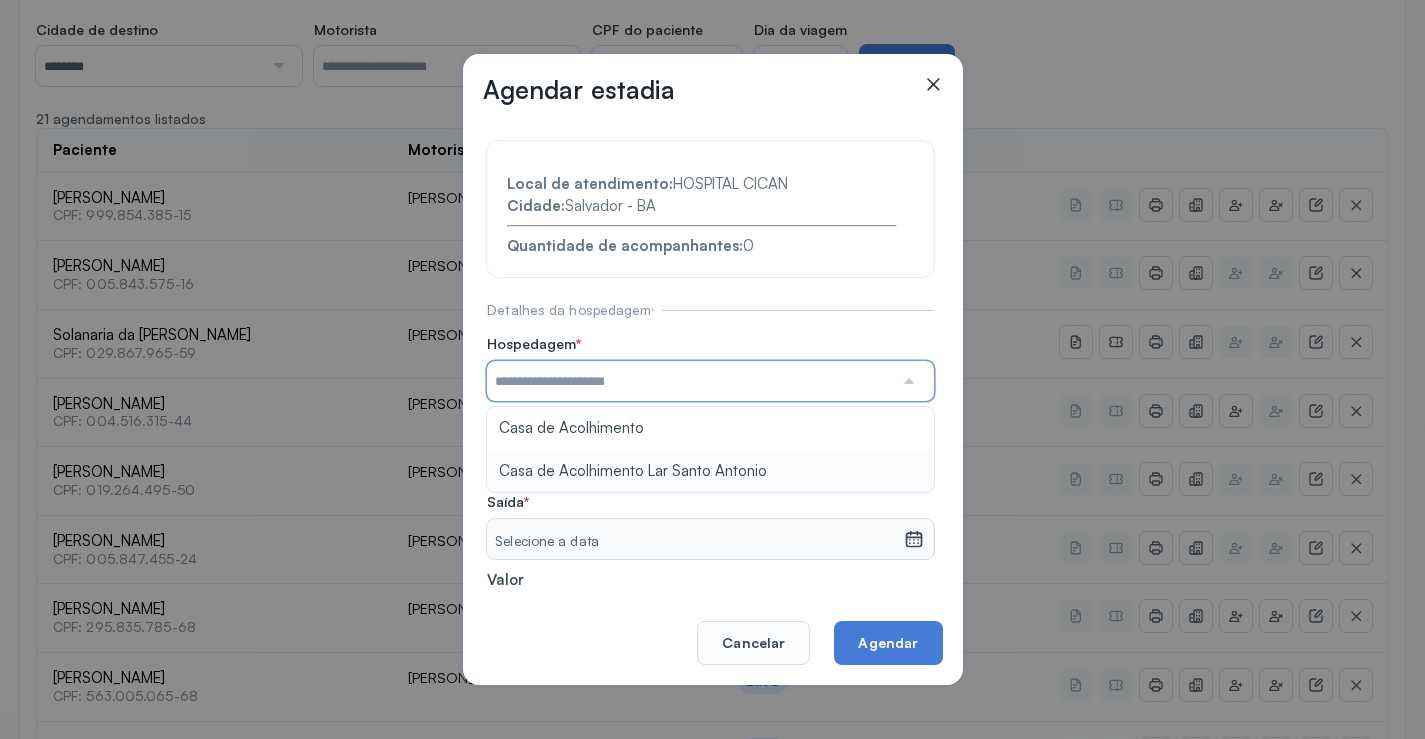 type on "**********" 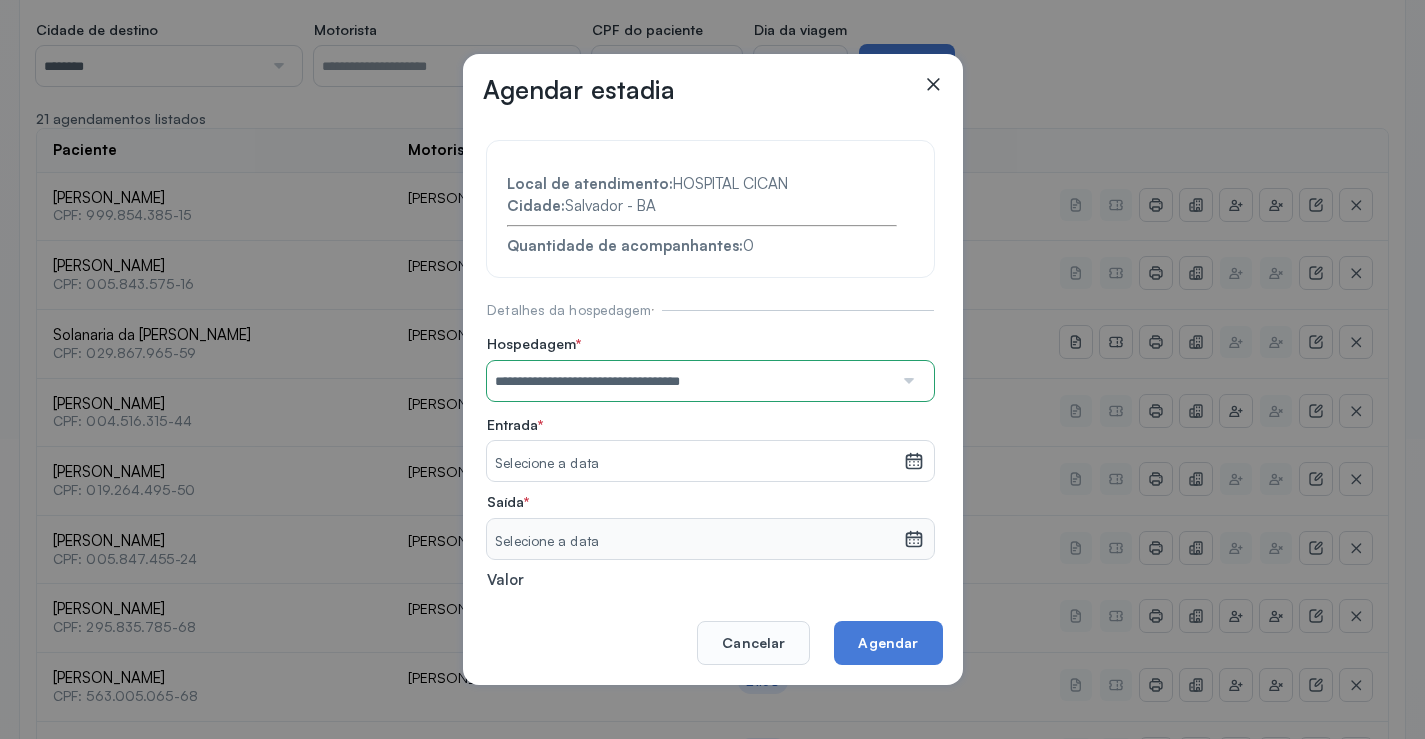 click on "**********" at bounding box center (710, 436) 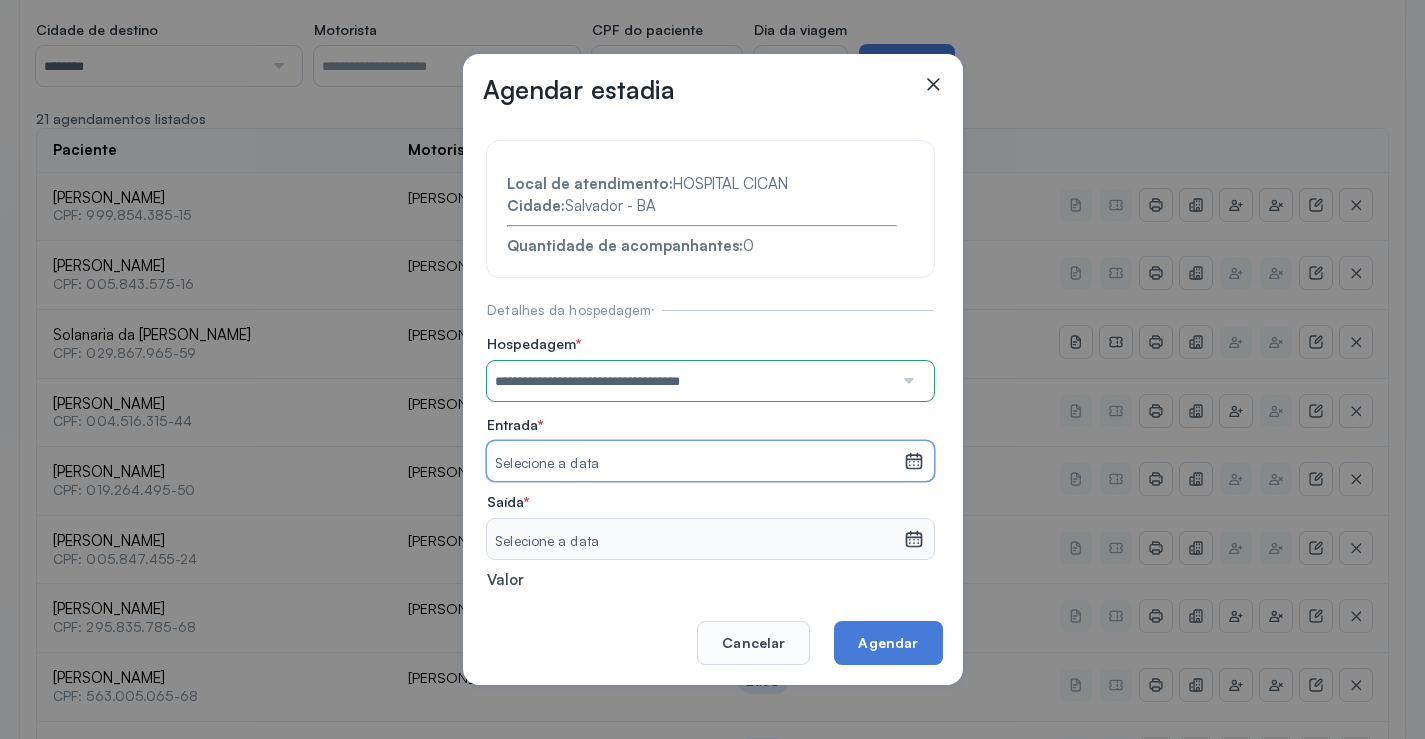 click on "Selecione a data" at bounding box center [695, 464] 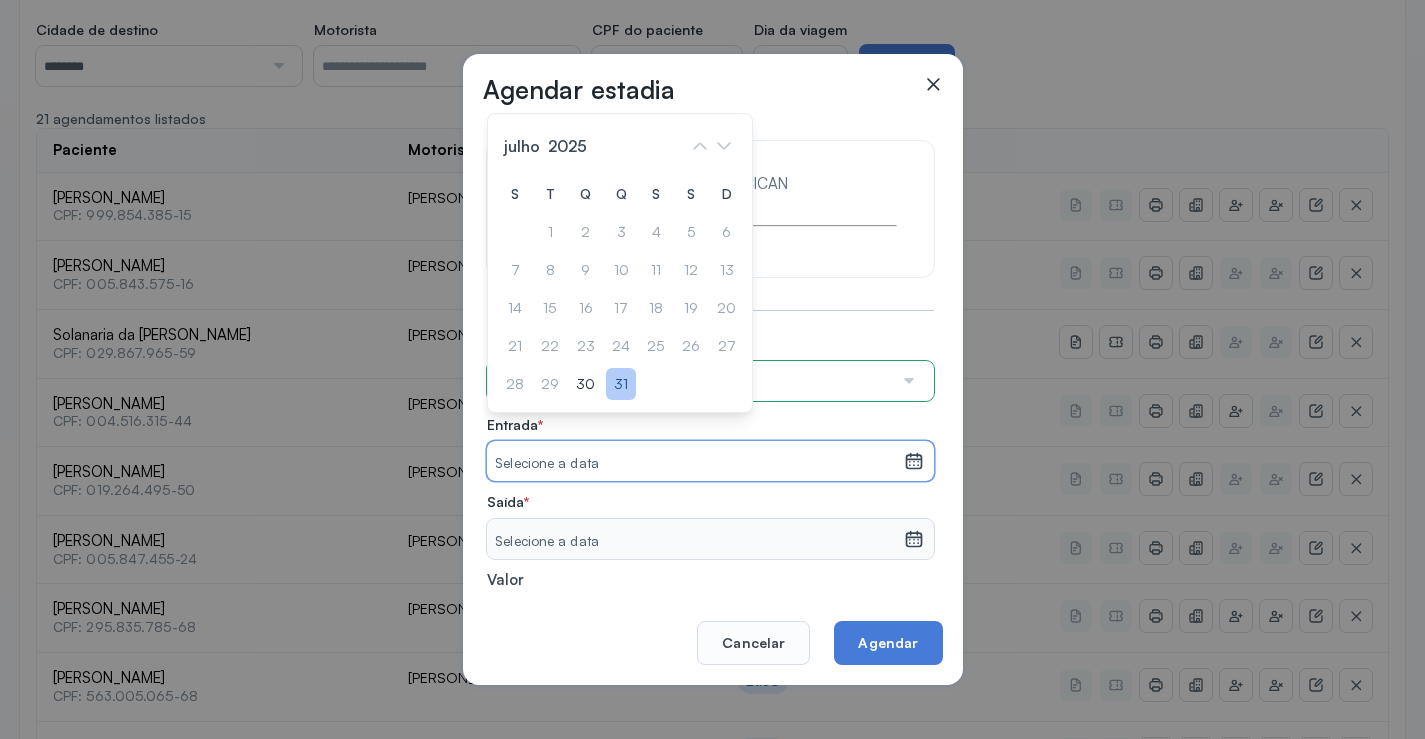 click on "31" 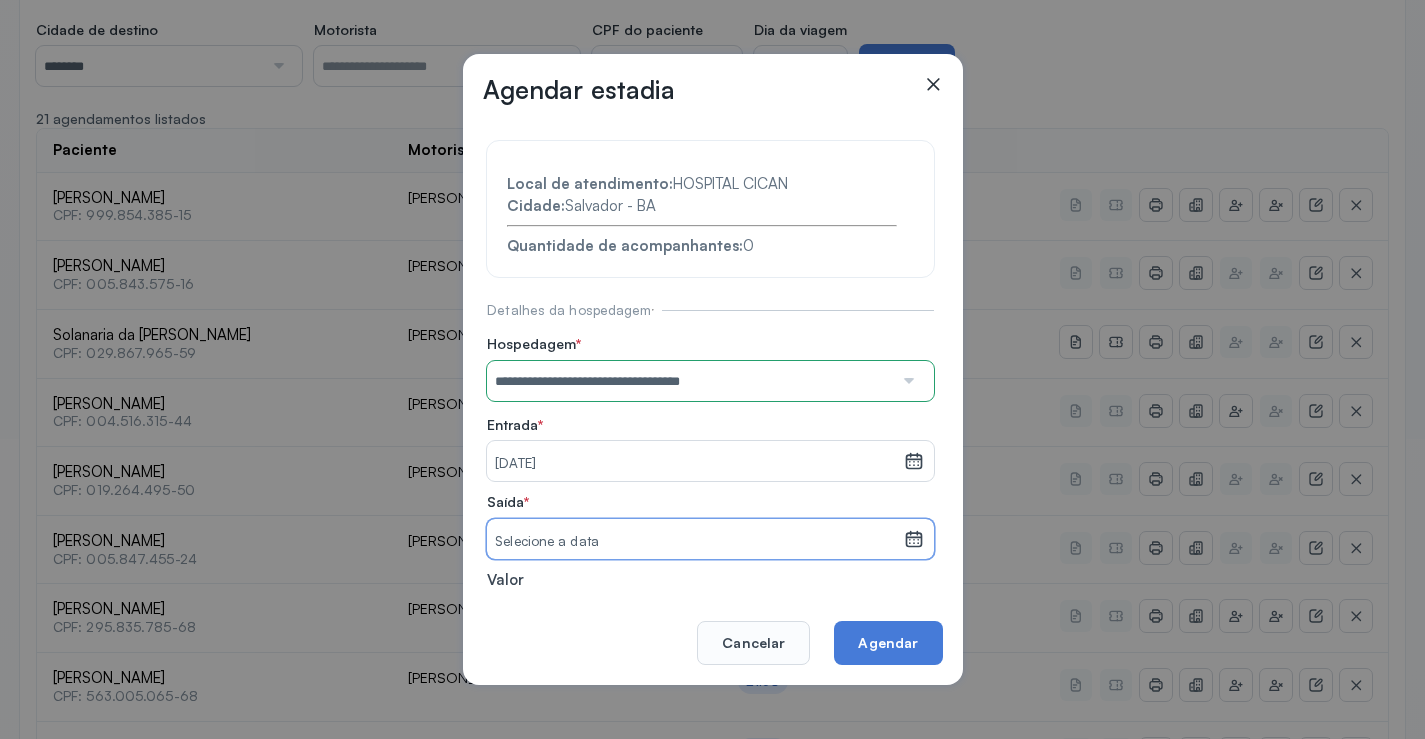 click on "Selecione a data" at bounding box center [695, 542] 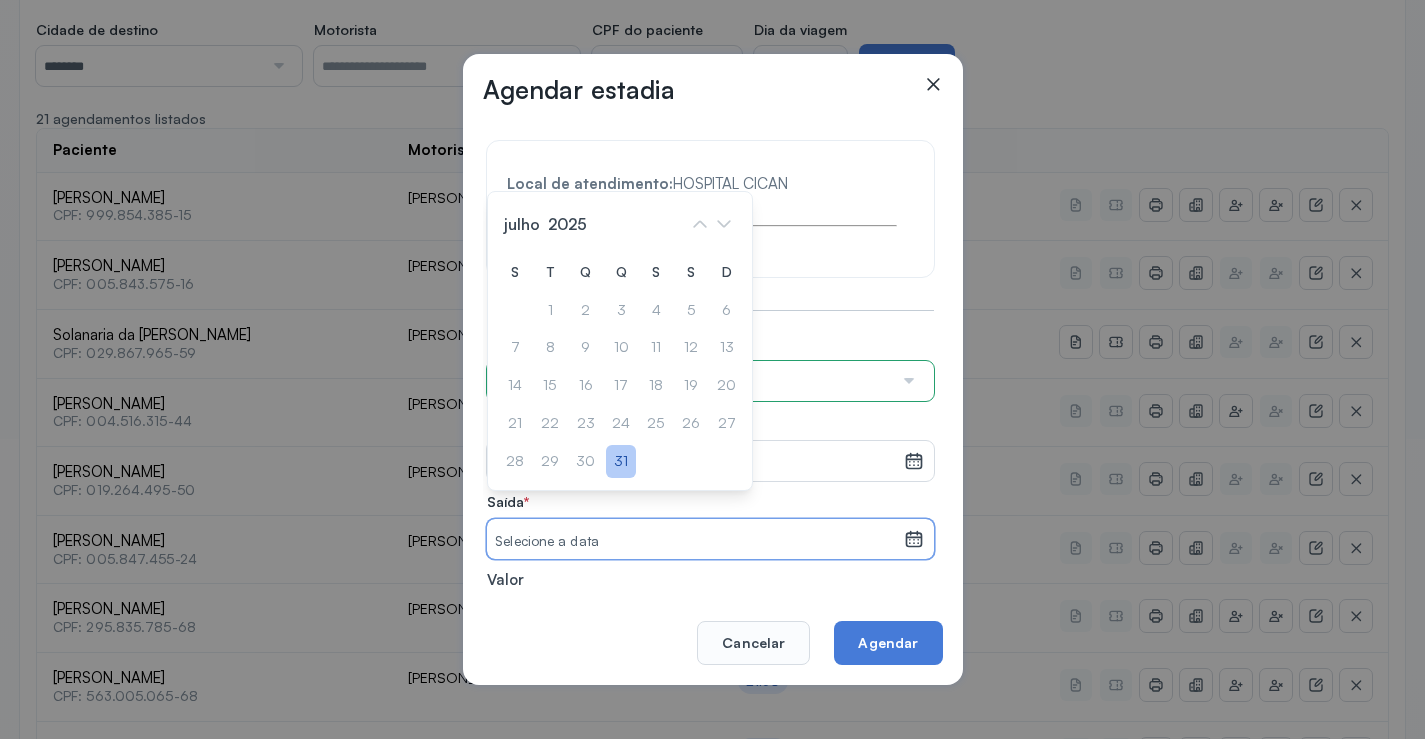 click on "31" 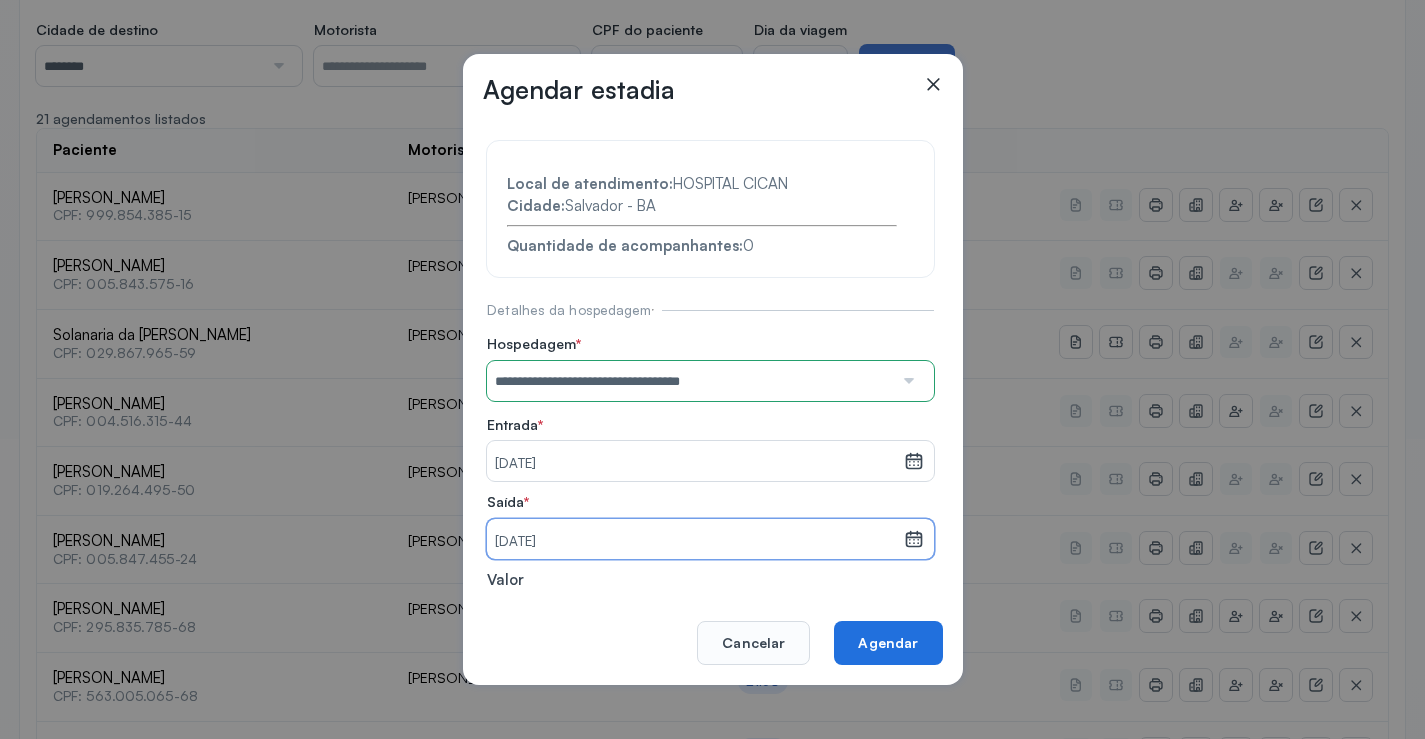 click on "Agendar" 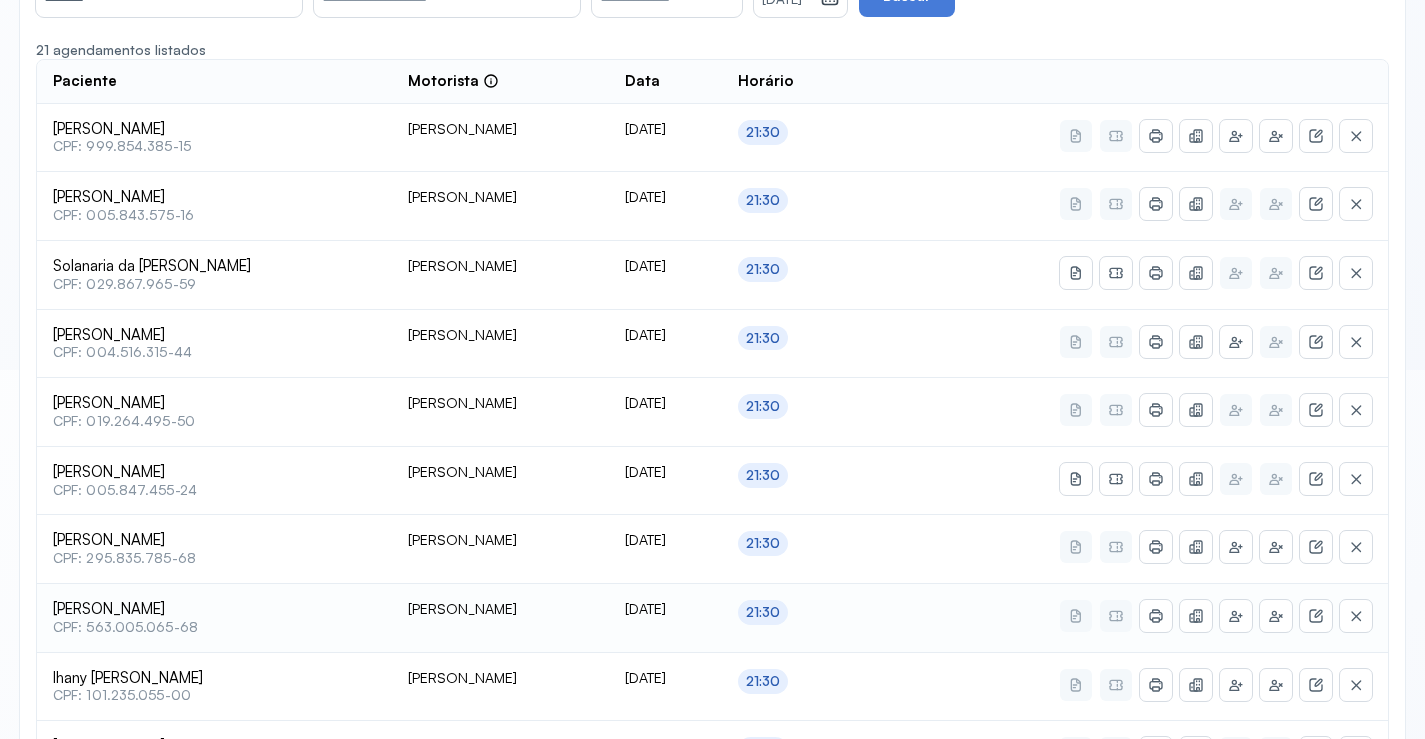scroll, scrollTop: 500, scrollLeft: 0, axis: vertical 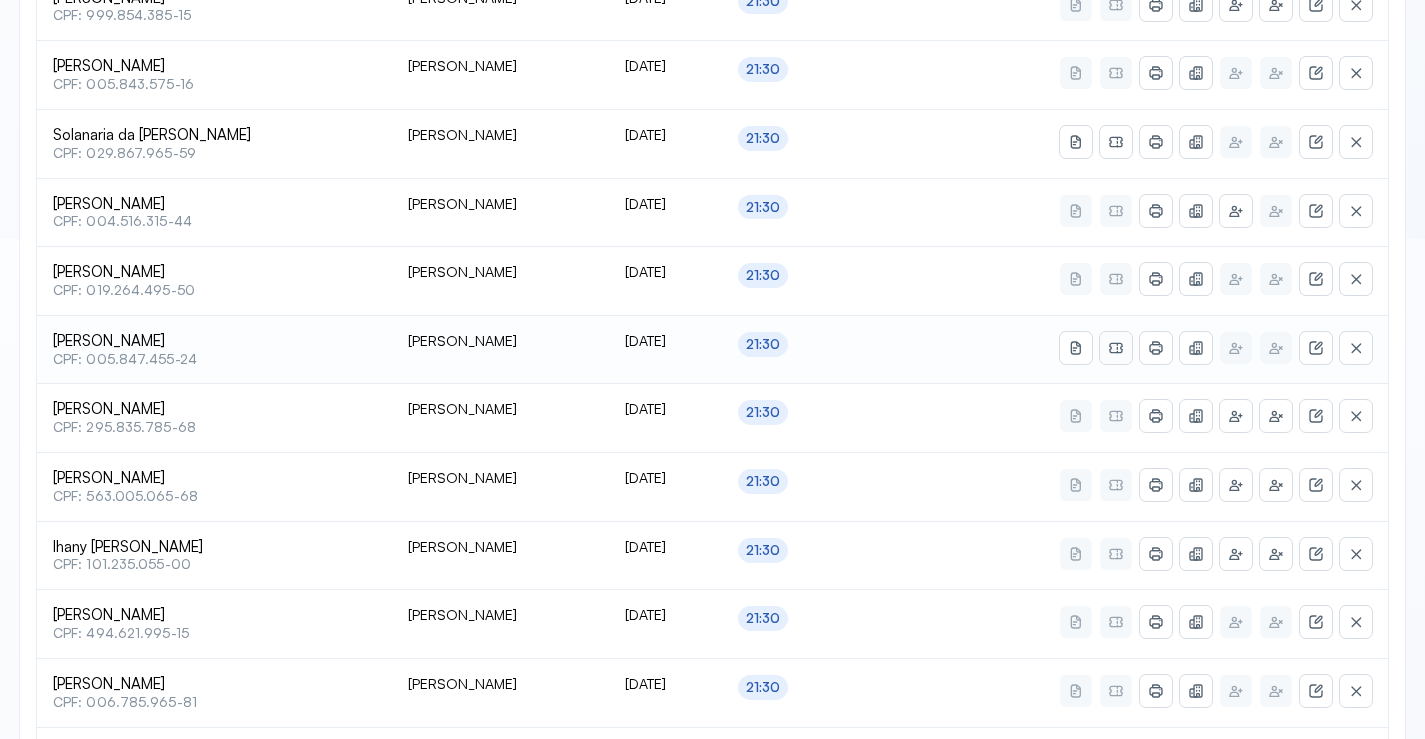 click 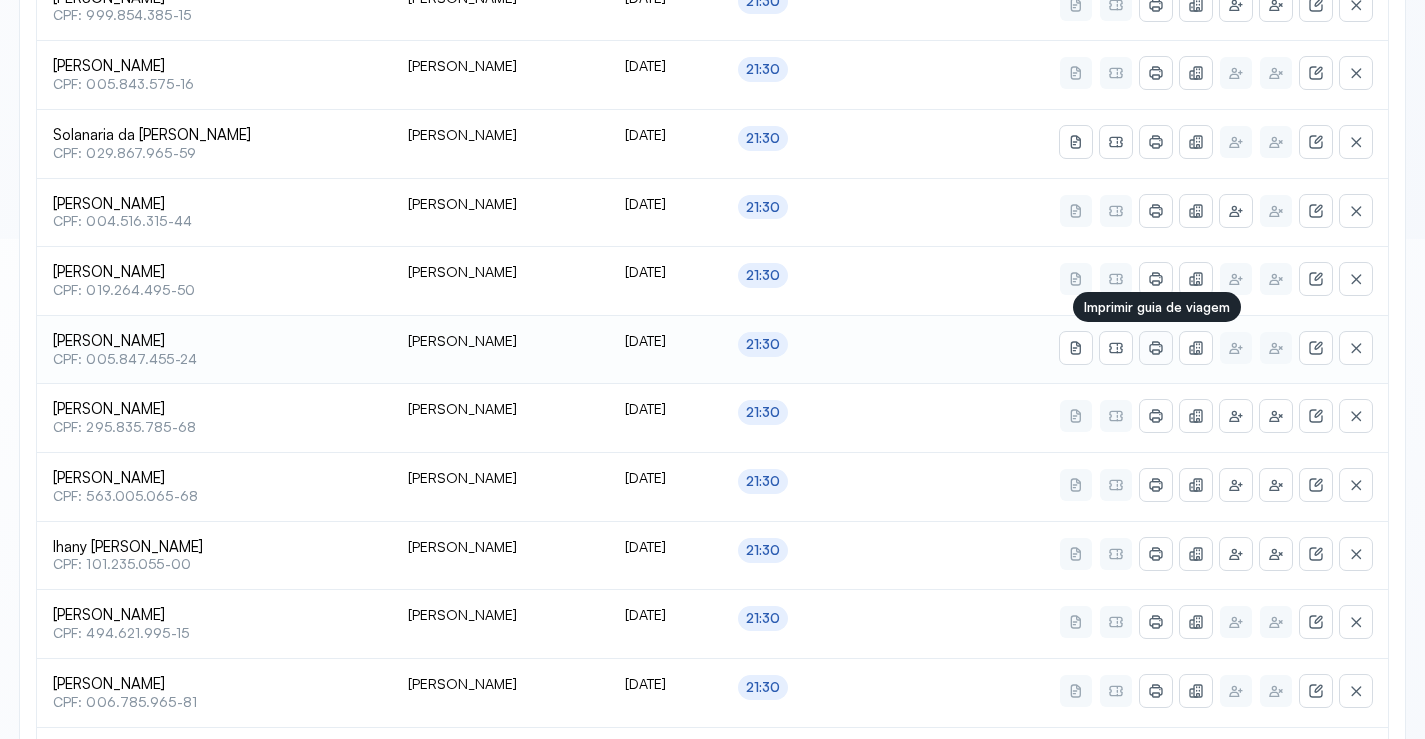 click 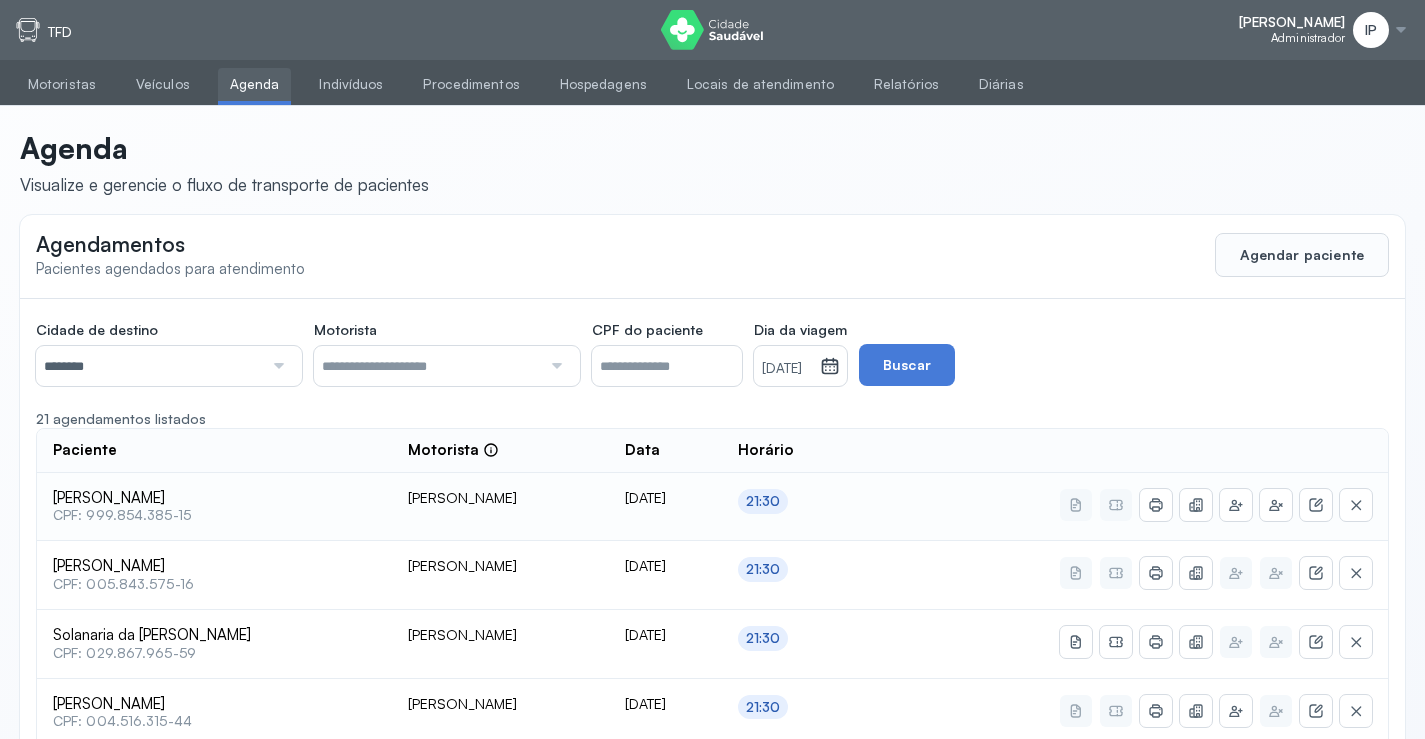 scroll, scrollTop: 200, scrollLeft: 0, axis: vertical 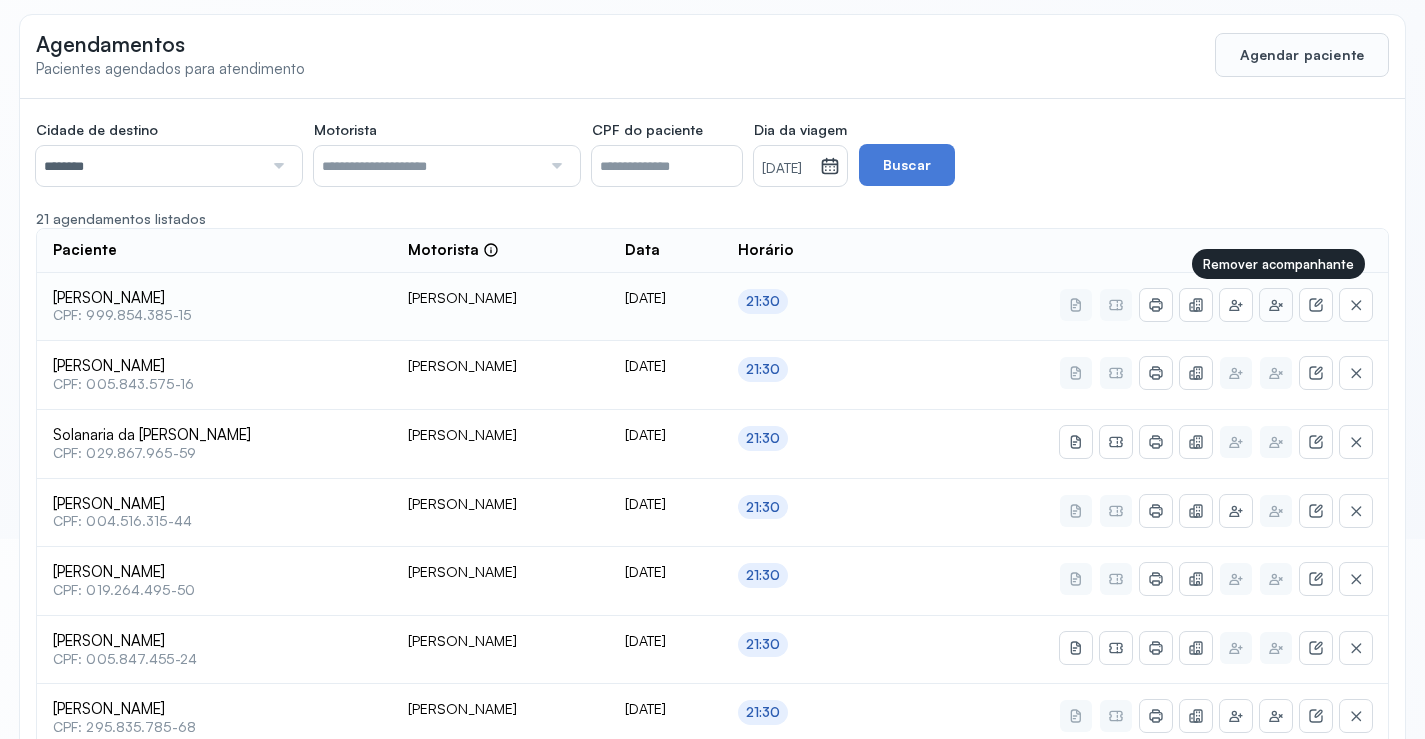 click 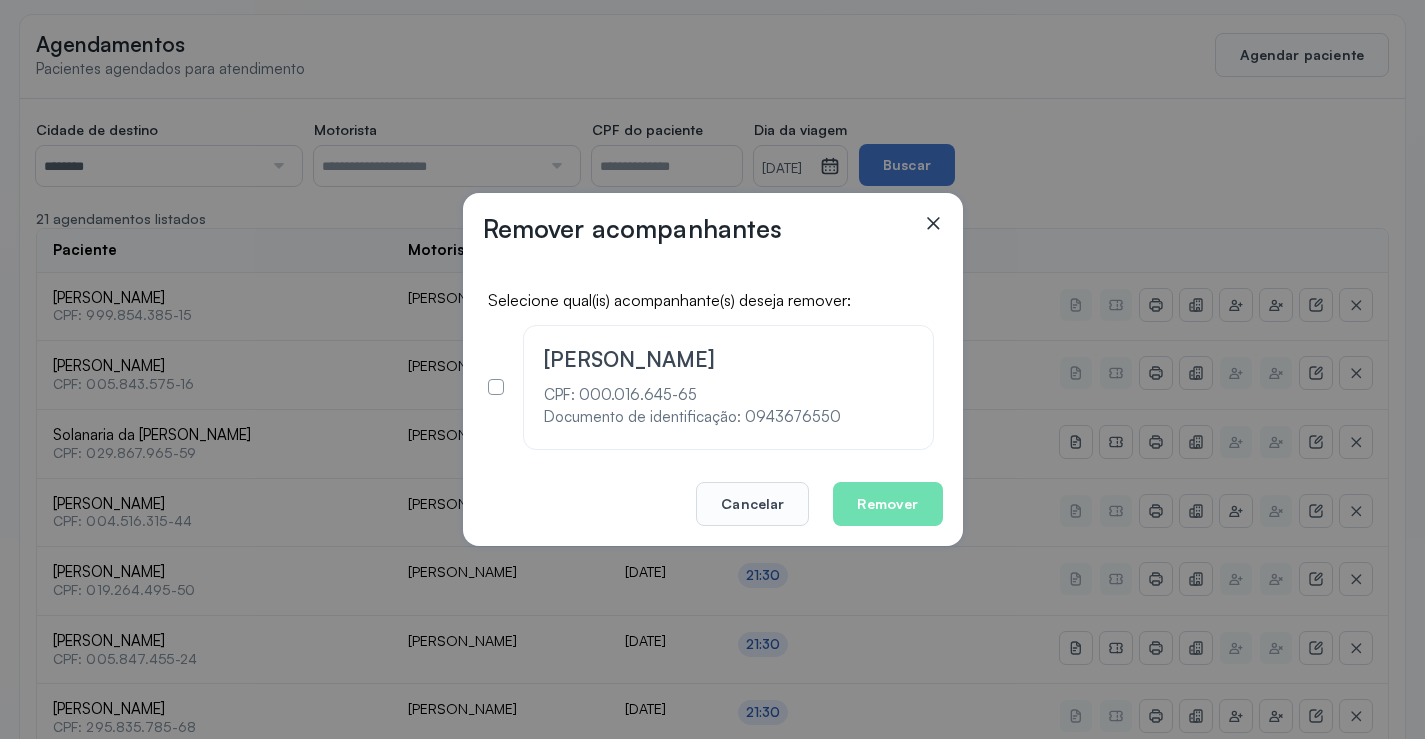 click 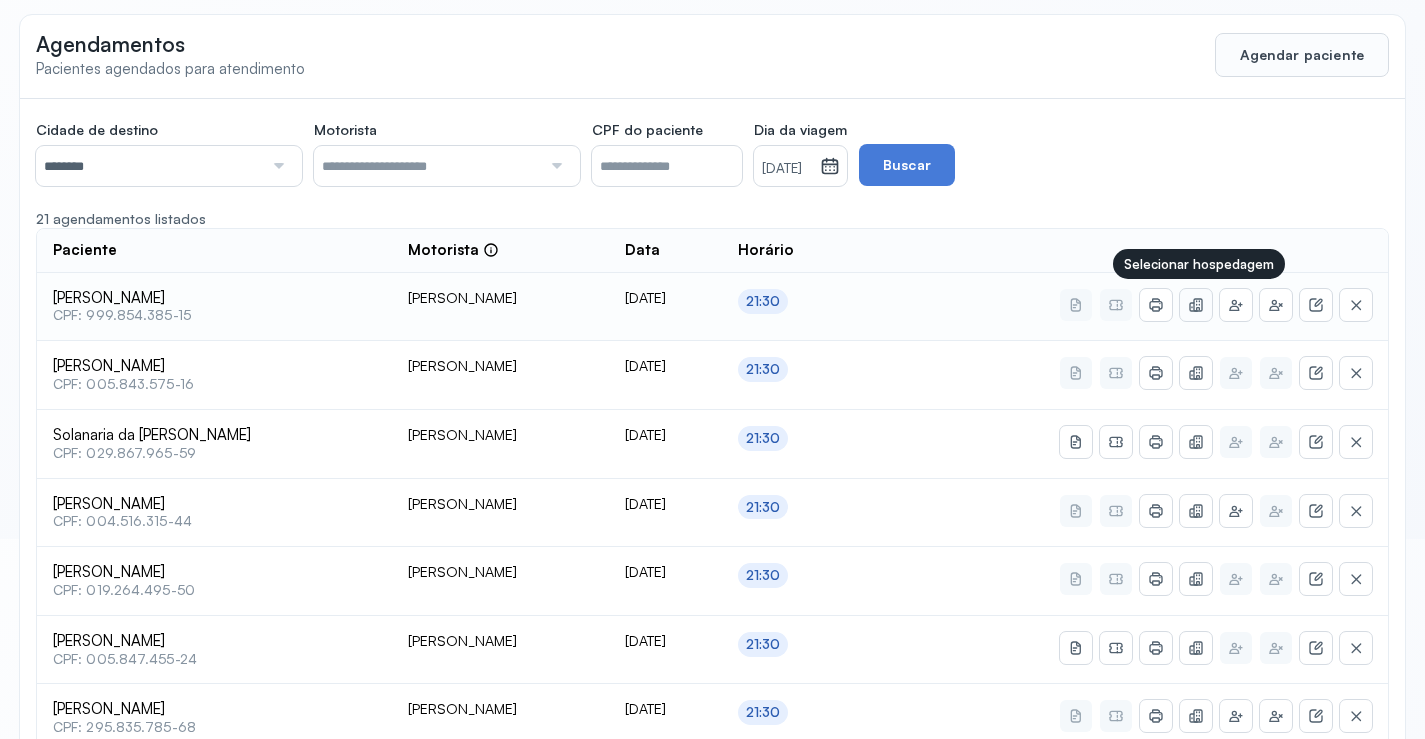 click 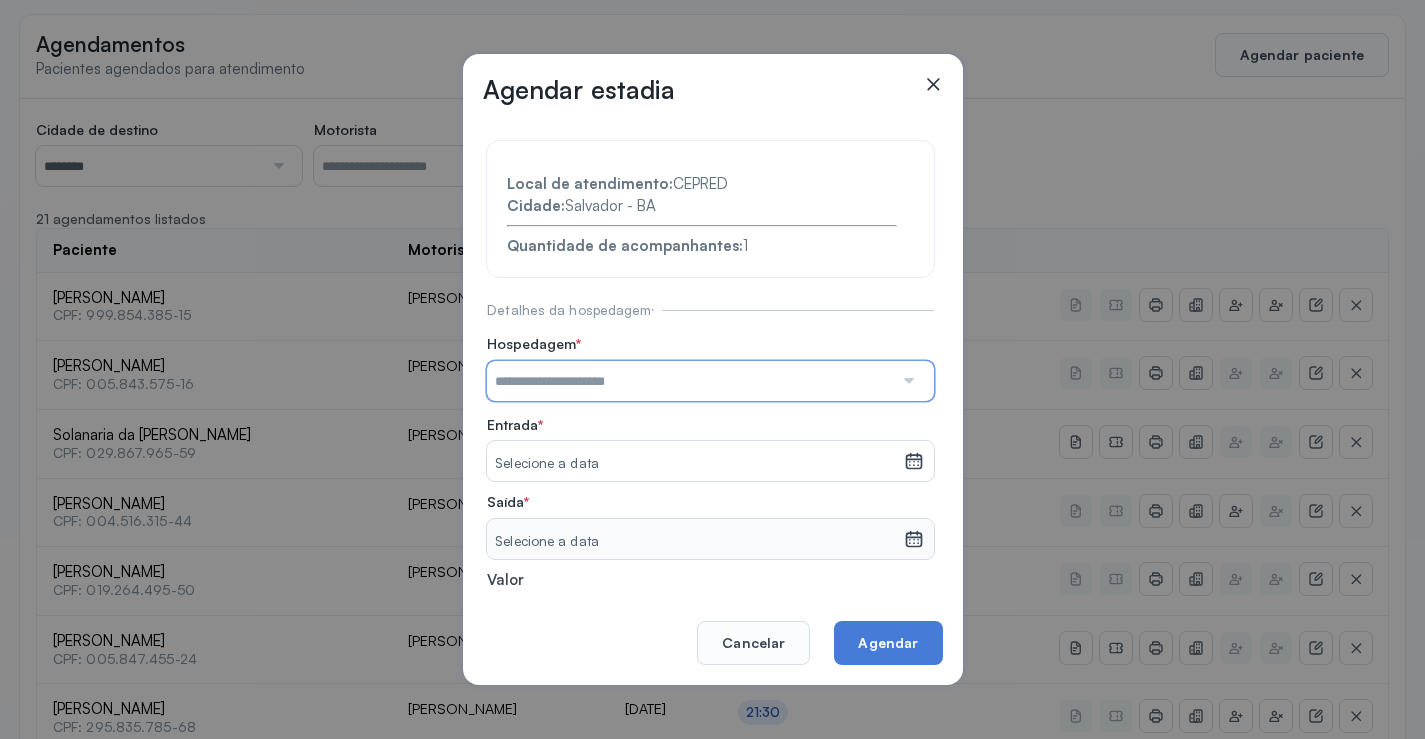 drag, startPoint x: 697, startPoint y: 375, endPoint x: 684, endPoint y: 429, distance: 55.542778 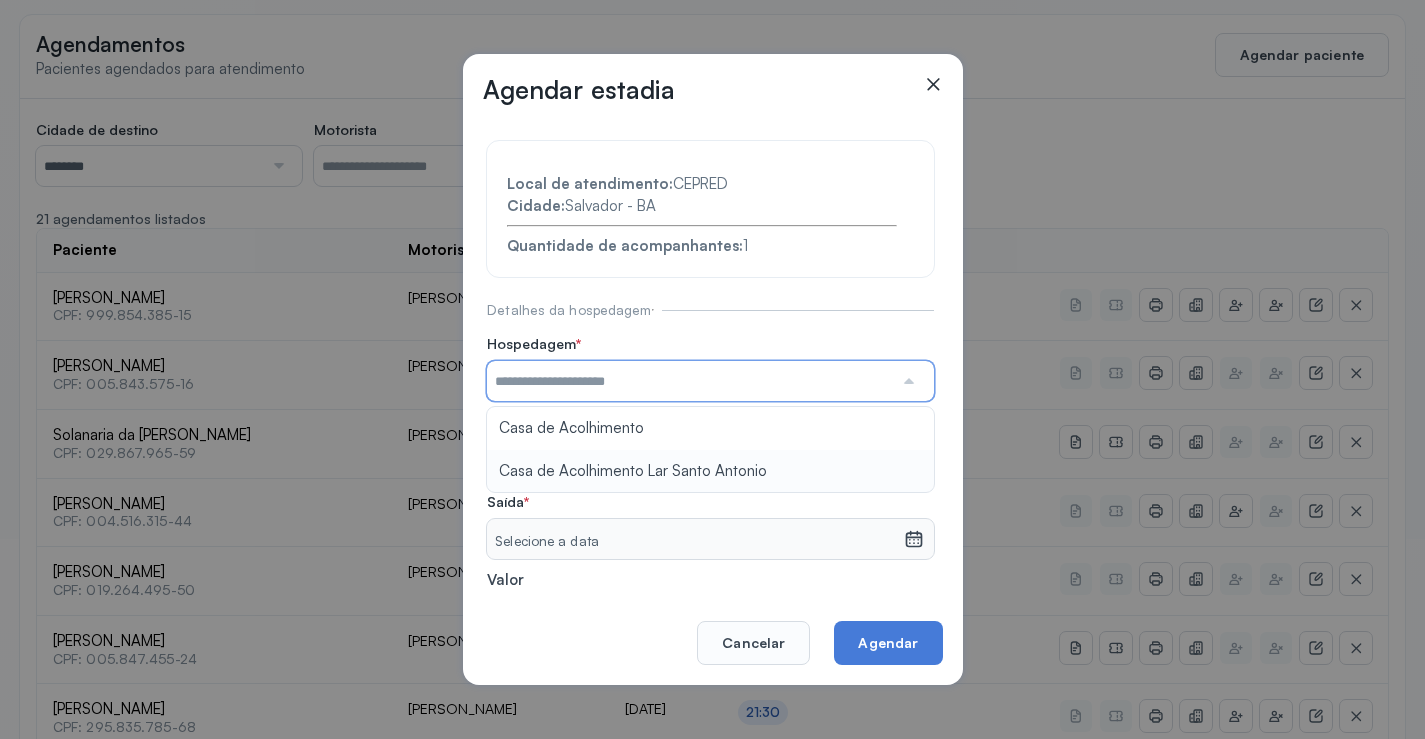 type on "**********" 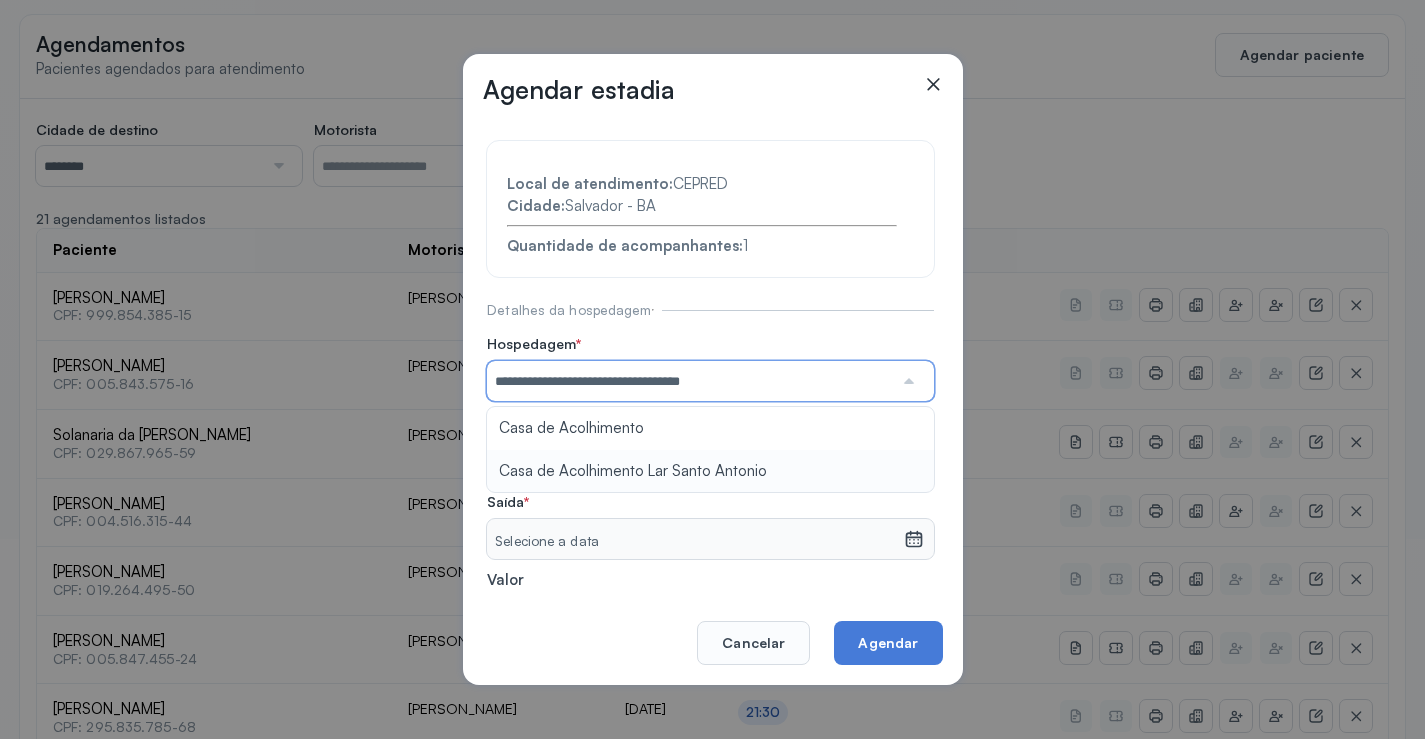 click on "**********" at bounding box center (710, 436) 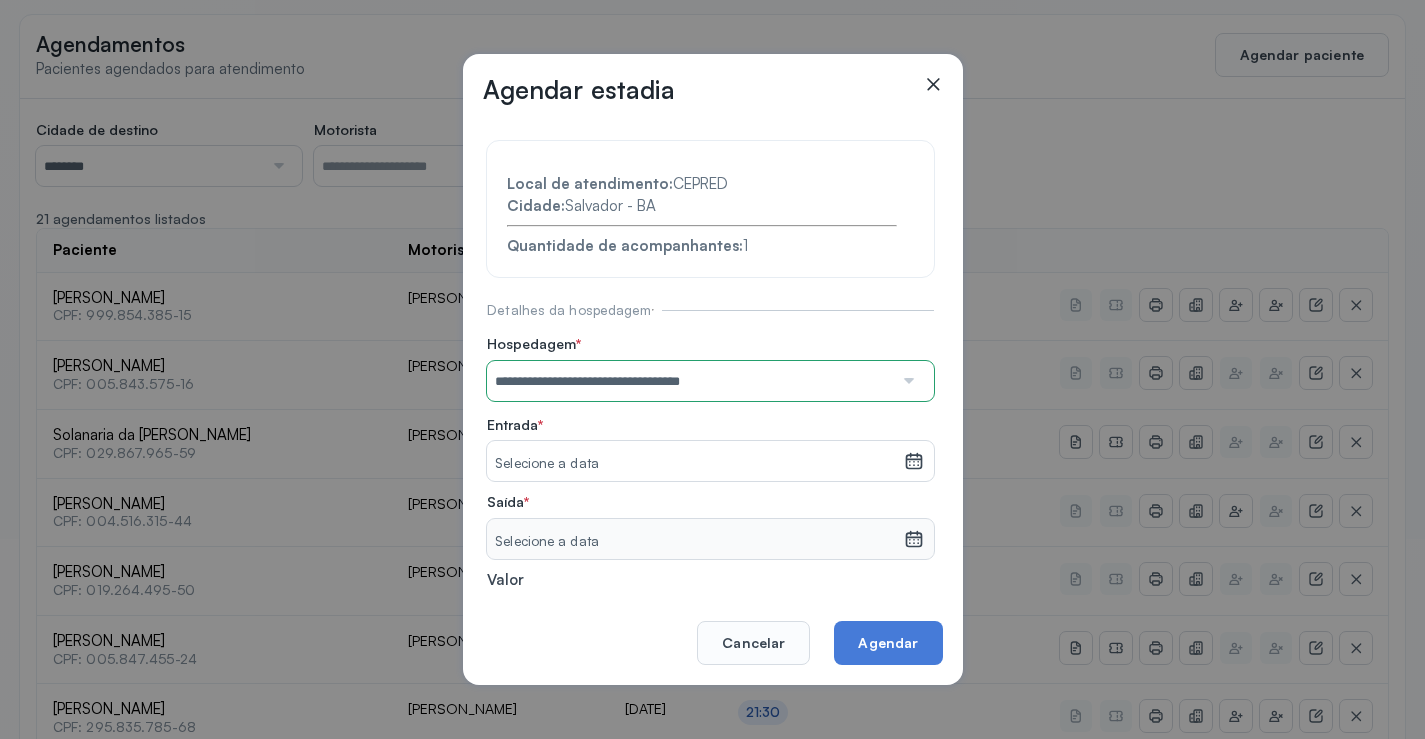 click on "Selecione a data" at bounding box center (695, 464) 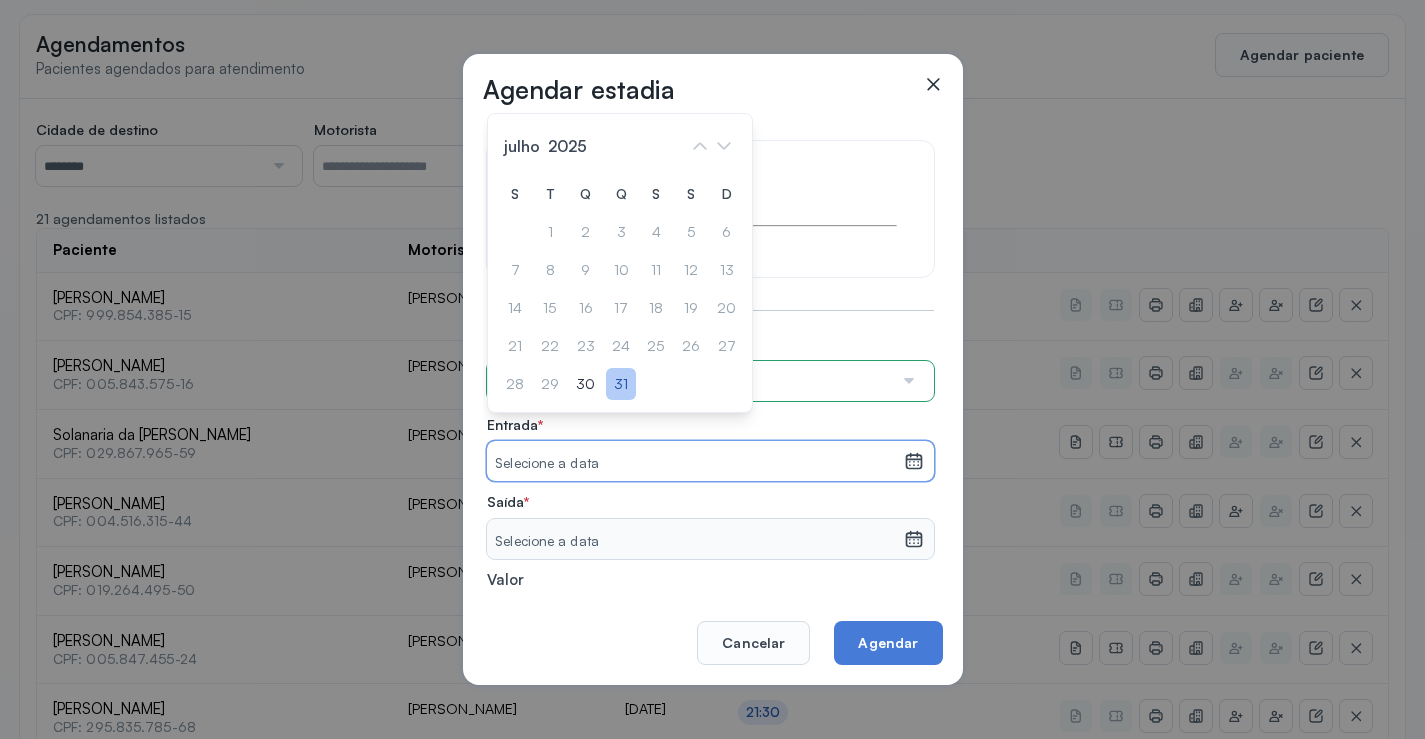 click on "31" 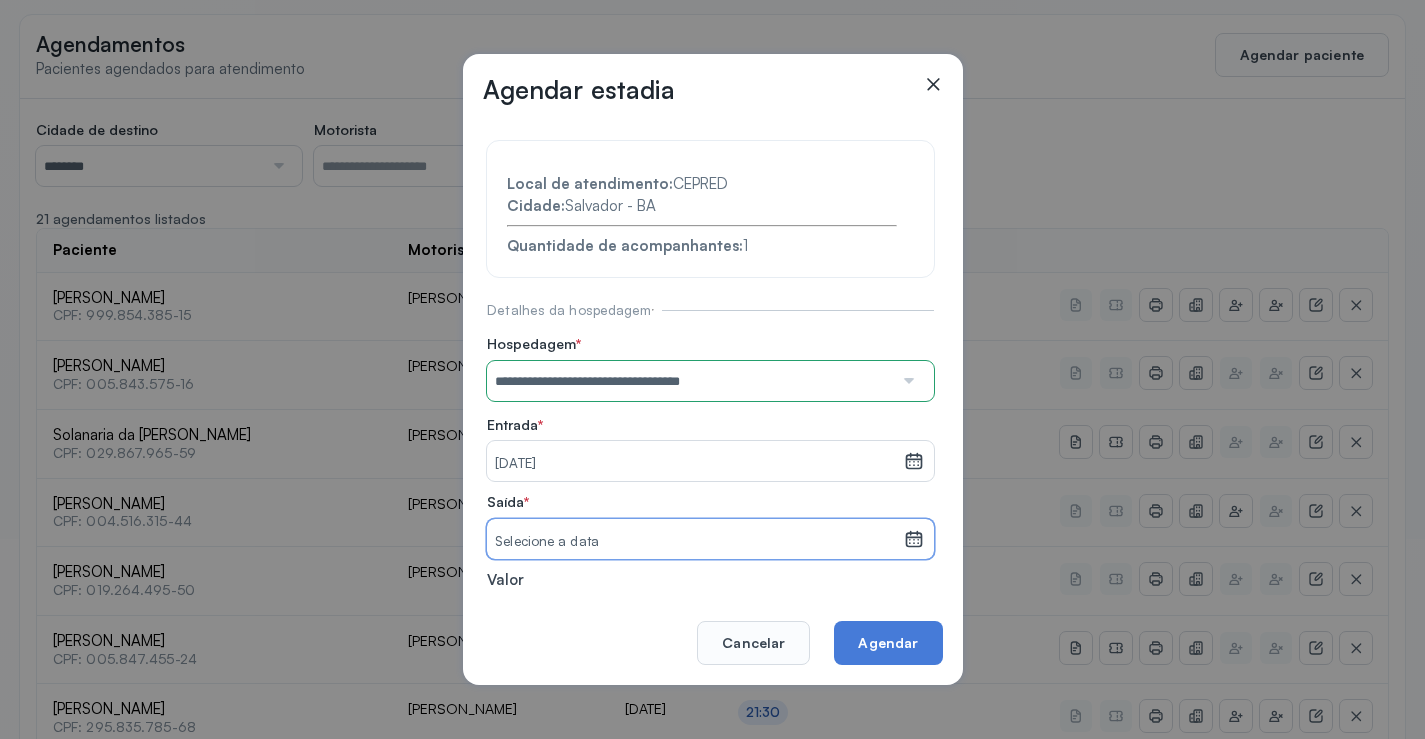 click on "Selecione a data" at bounding box center [695, 542] 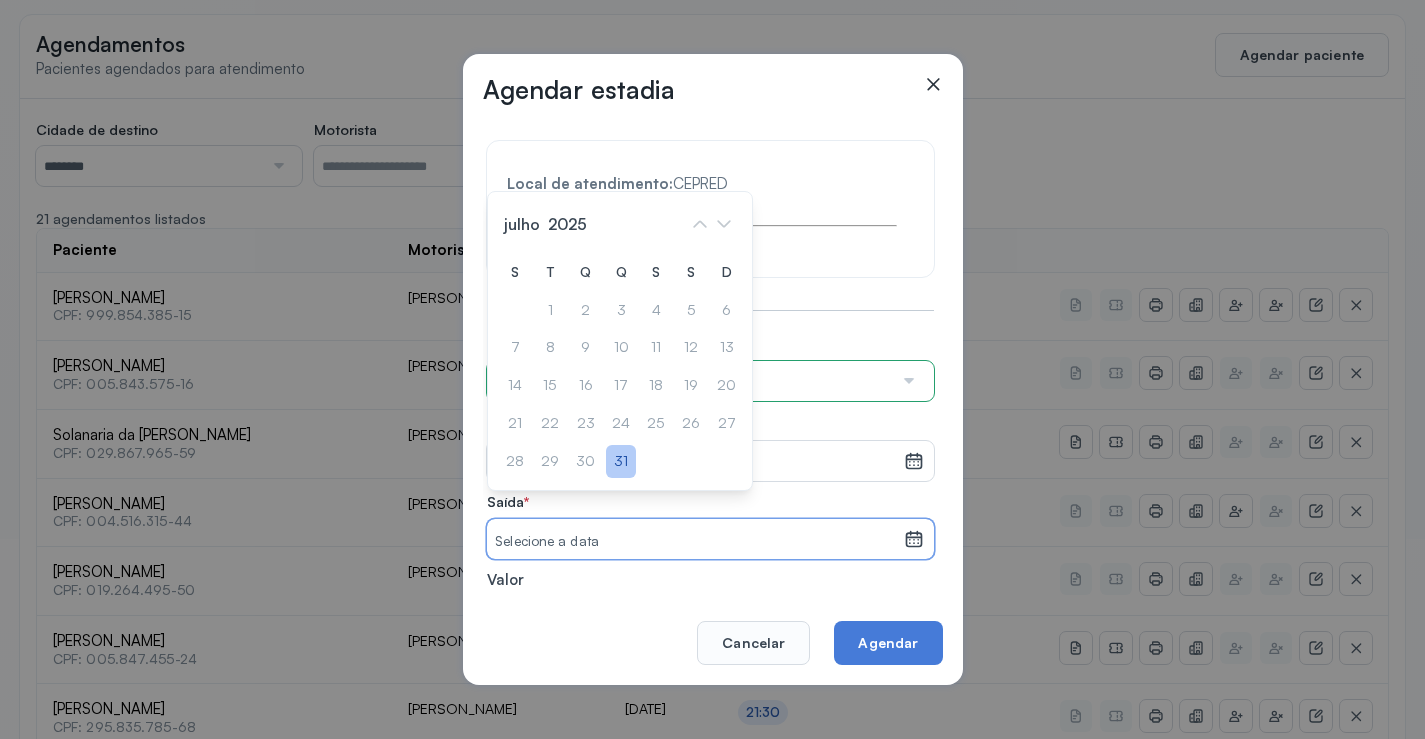 click on "31" 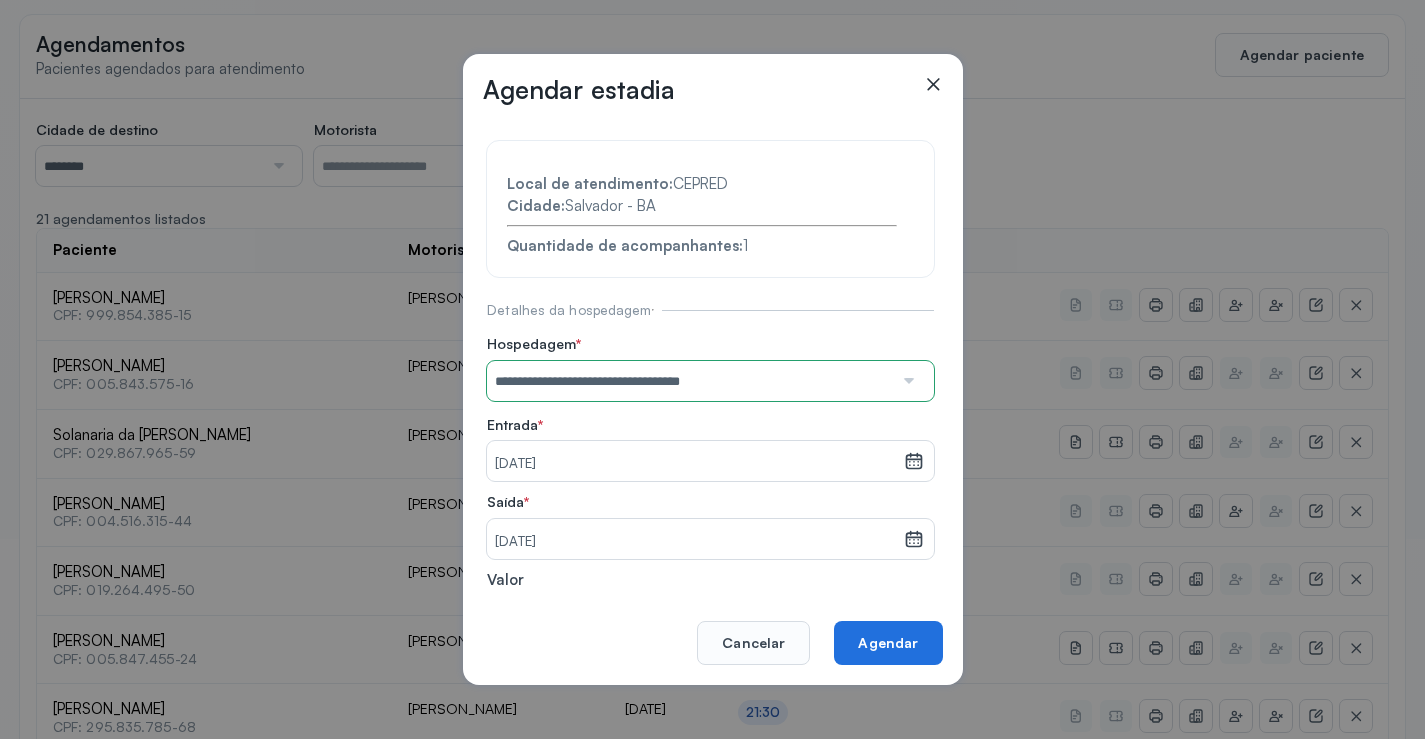 click on "Agendar" 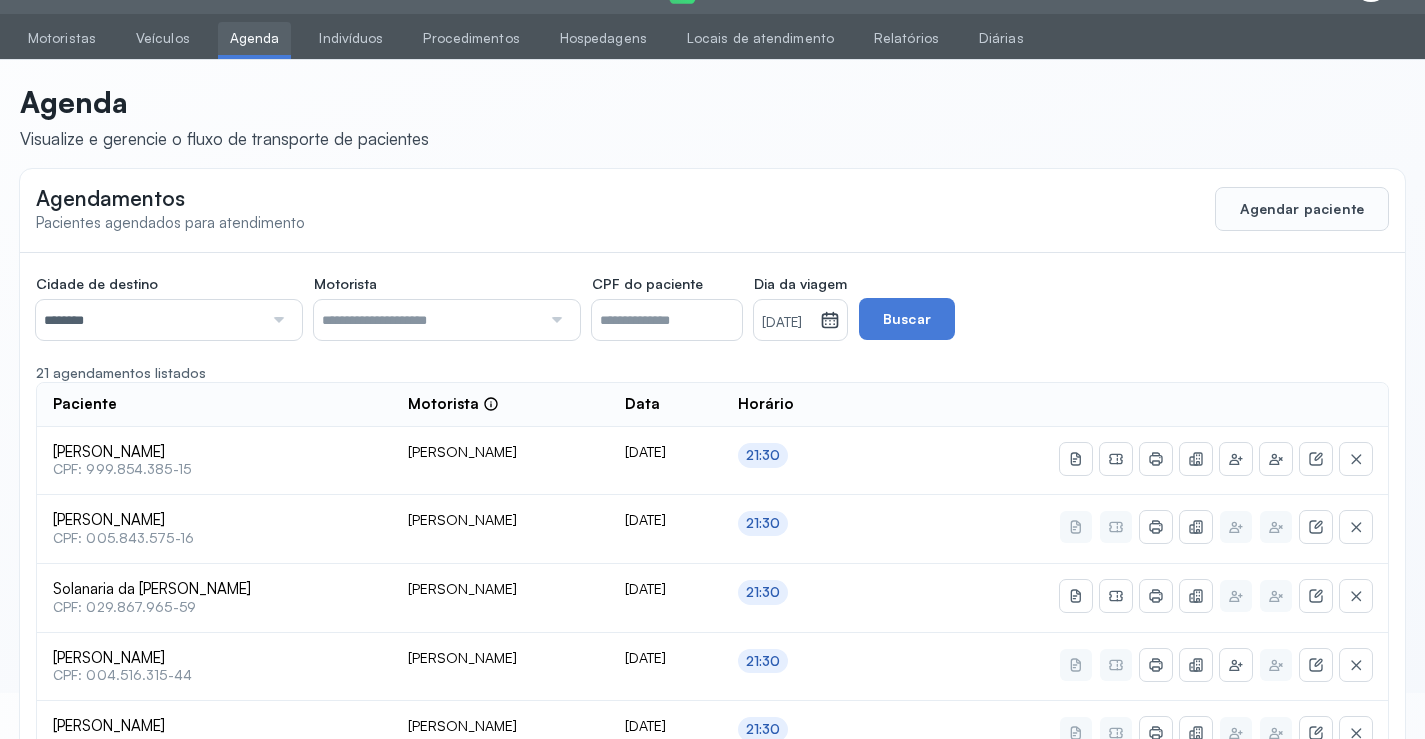 scroll, scrollTop: 200, scrollLeft: 0, axis: vertical 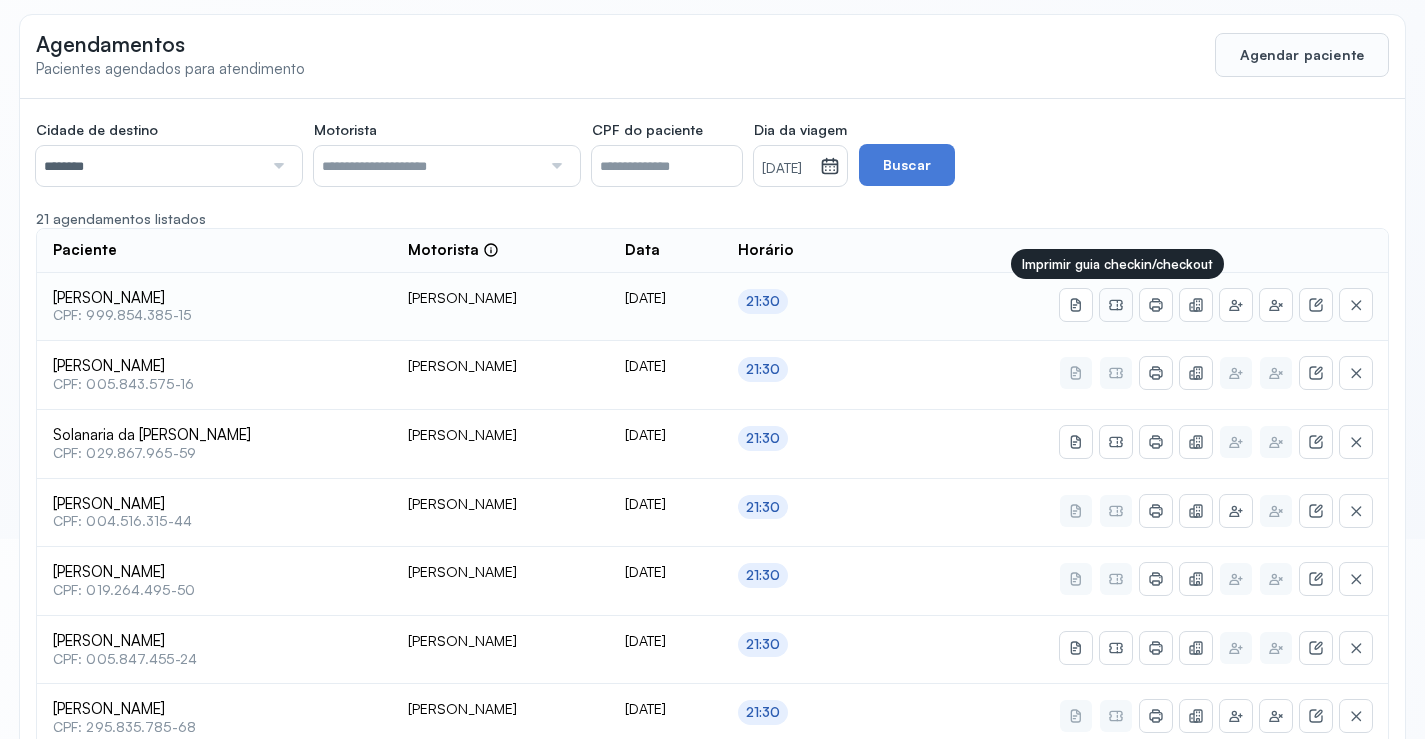 click 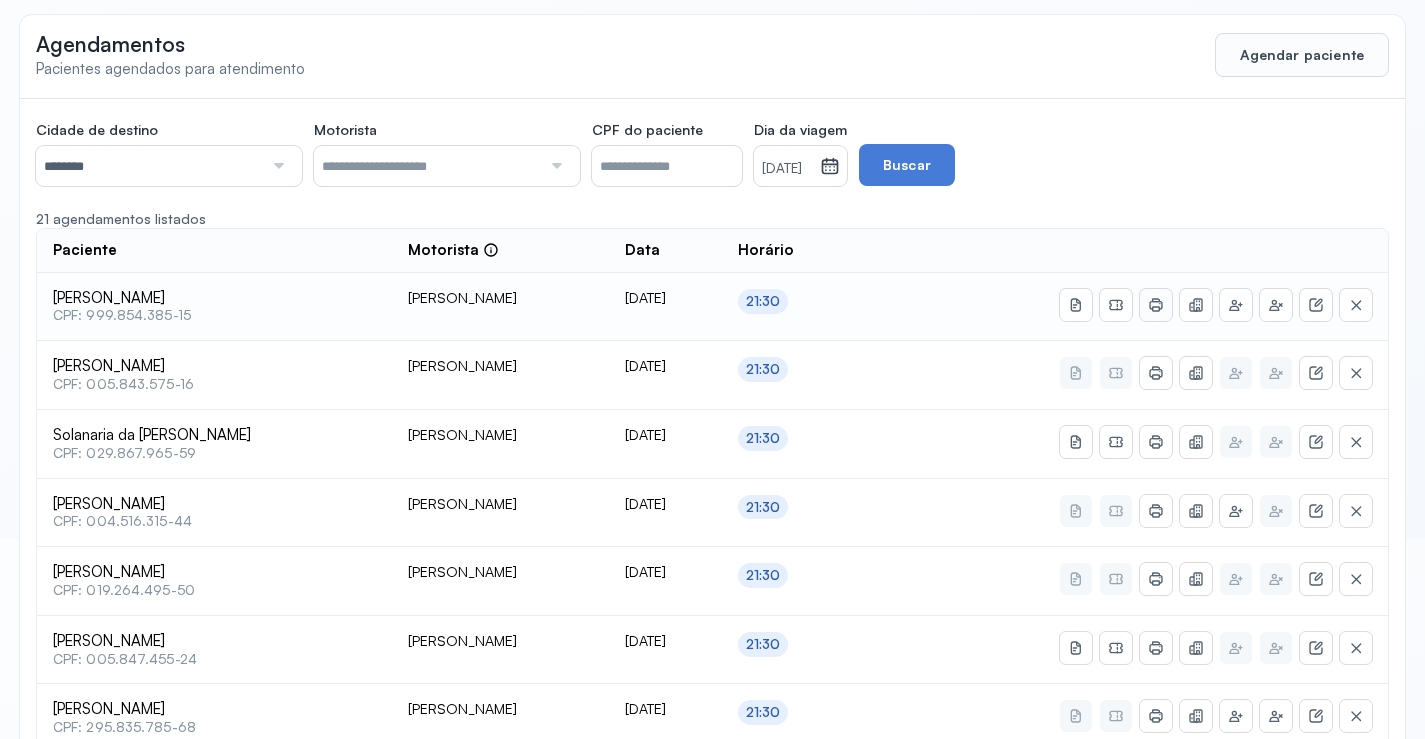 click 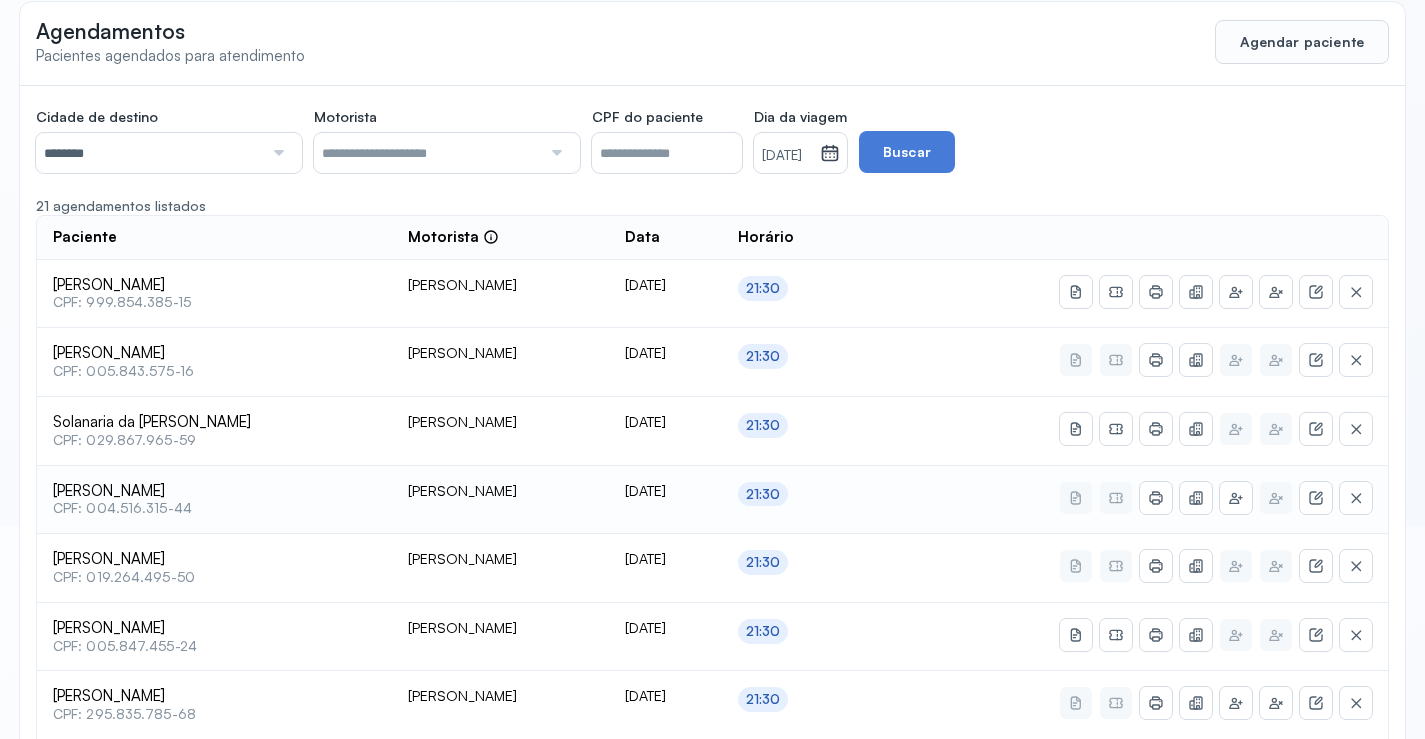 scroll, scrollTop: 0, scrollLeft: 0, axis: both 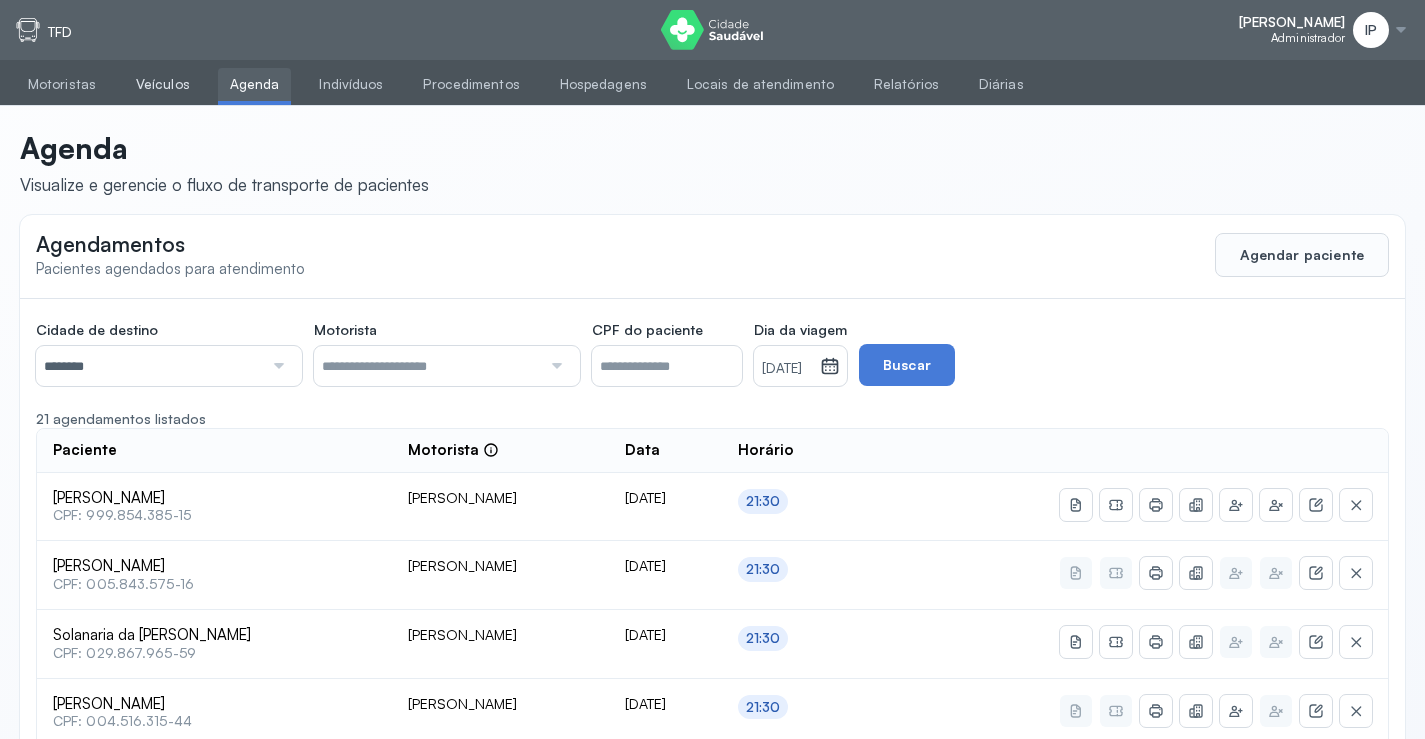 click on "Veículos" at bounding box center [163, 84] 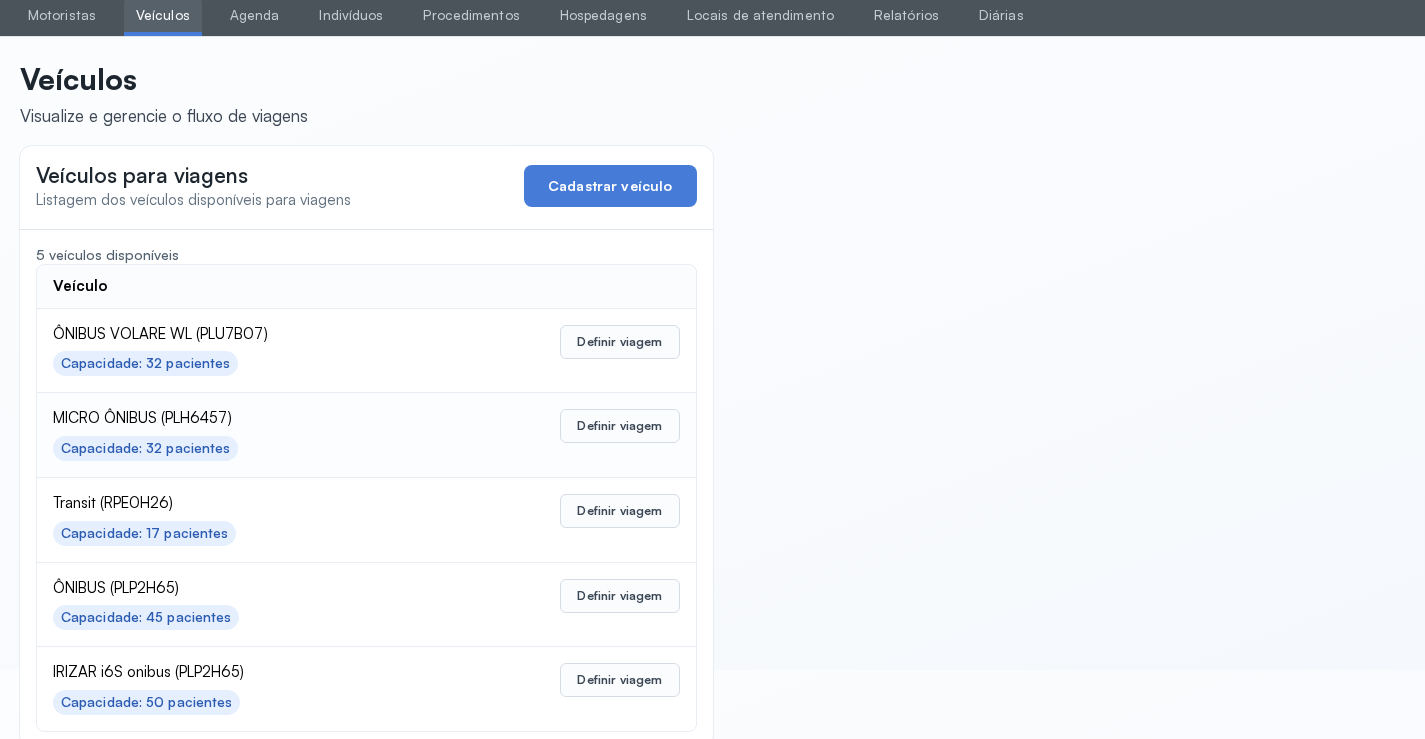 scroll, scrollTop: 98, scrollLeft: 0, axis: vertical 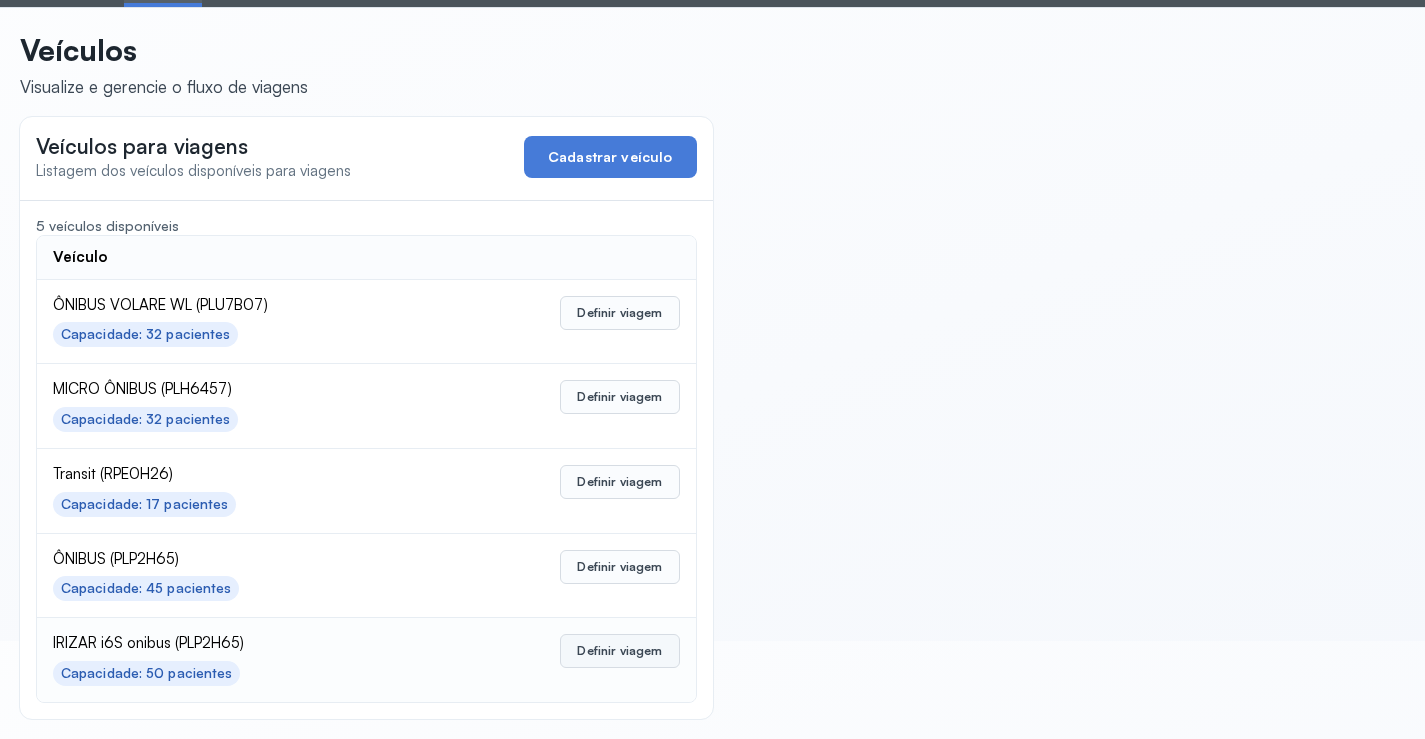 click on "Definir viagem" at bounding box center (619, 651) 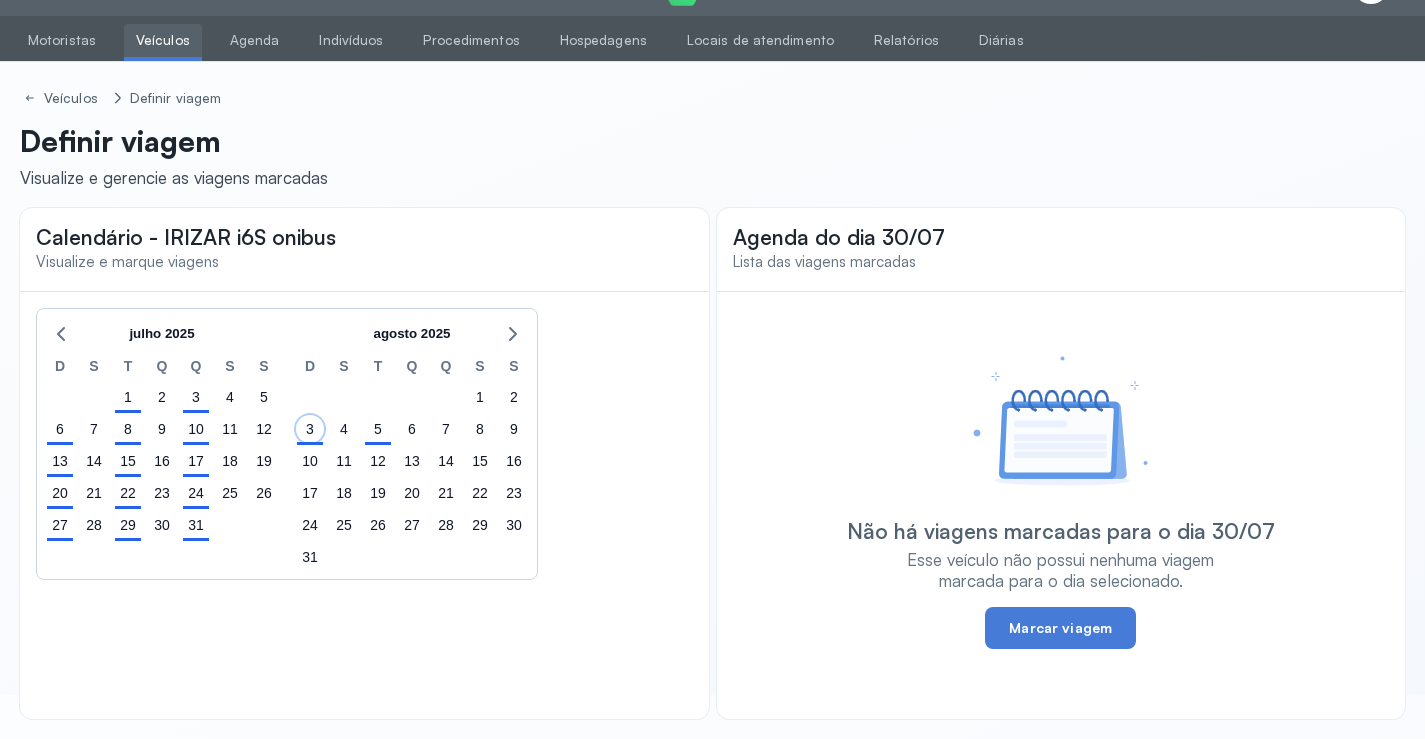 drag, startPoint x: 312, startPoint y: 431, endPoint x: 503, endPoint y: 410, distance: 192.15099 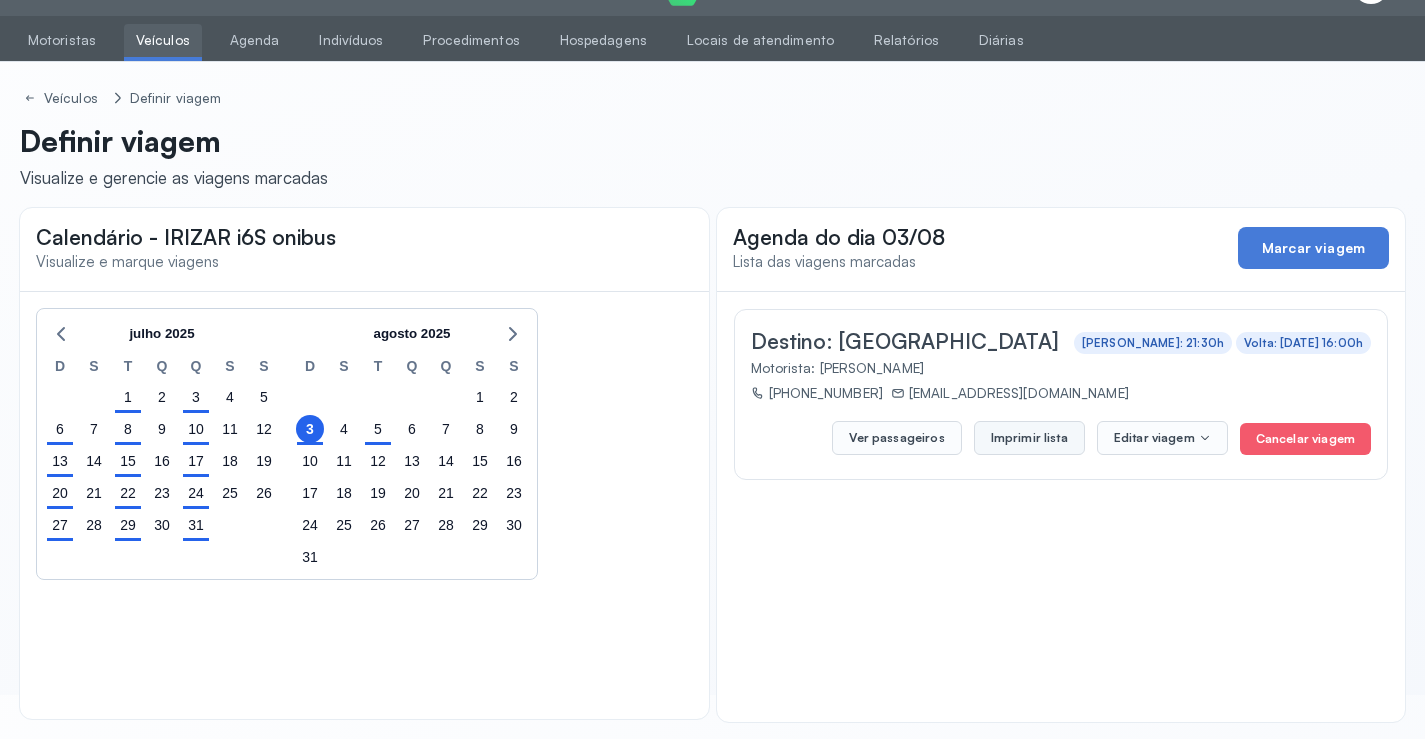 click on "Imprimir lista" at bounding box center [1029, 438] 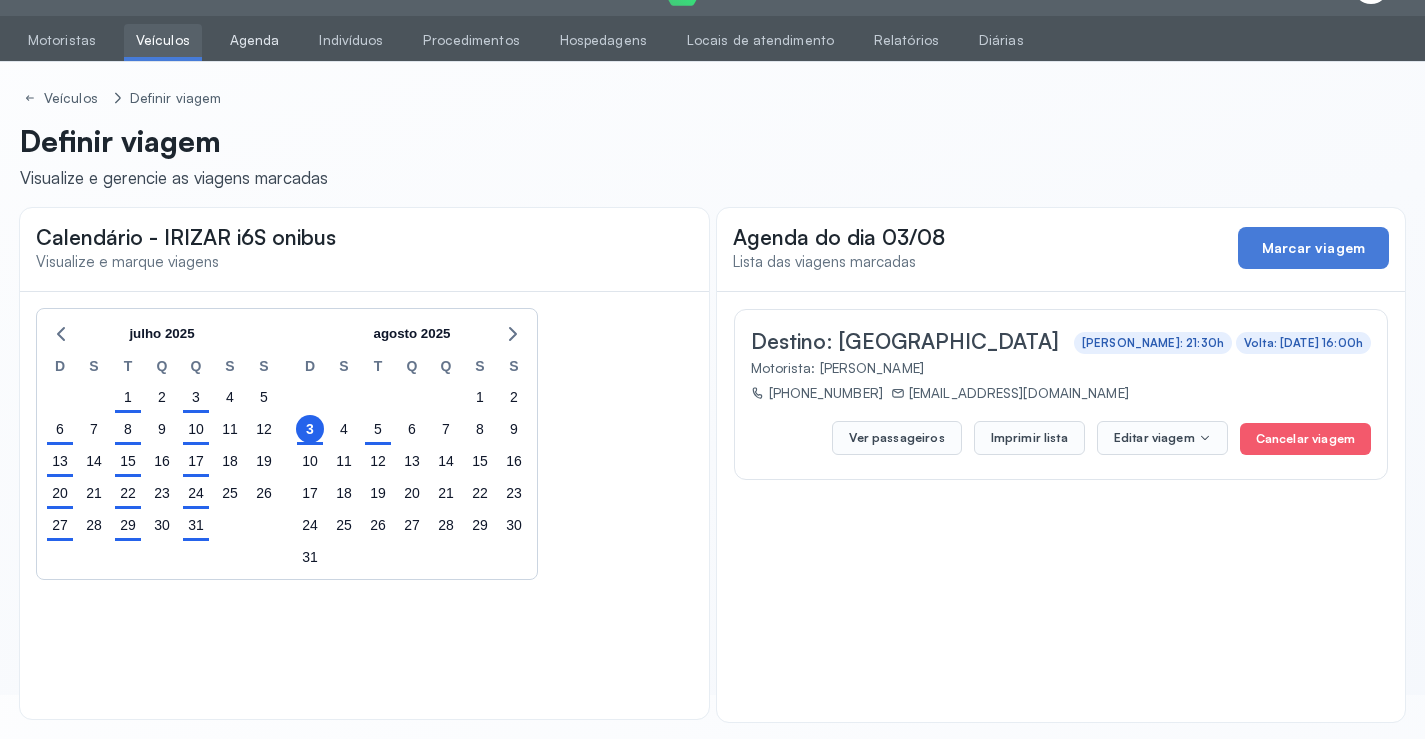 click on "Agenda" at bounding box center [255, 40] 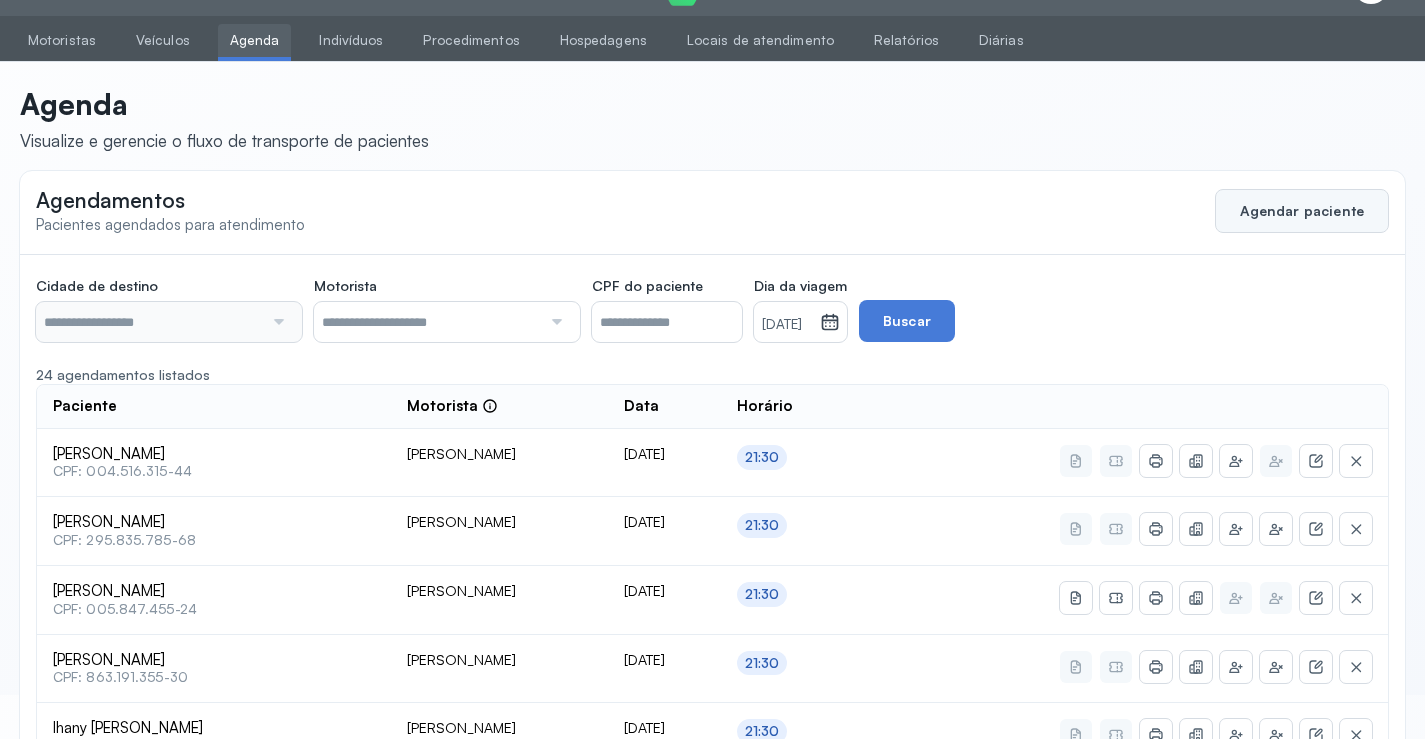 click on "Agendar paciente" 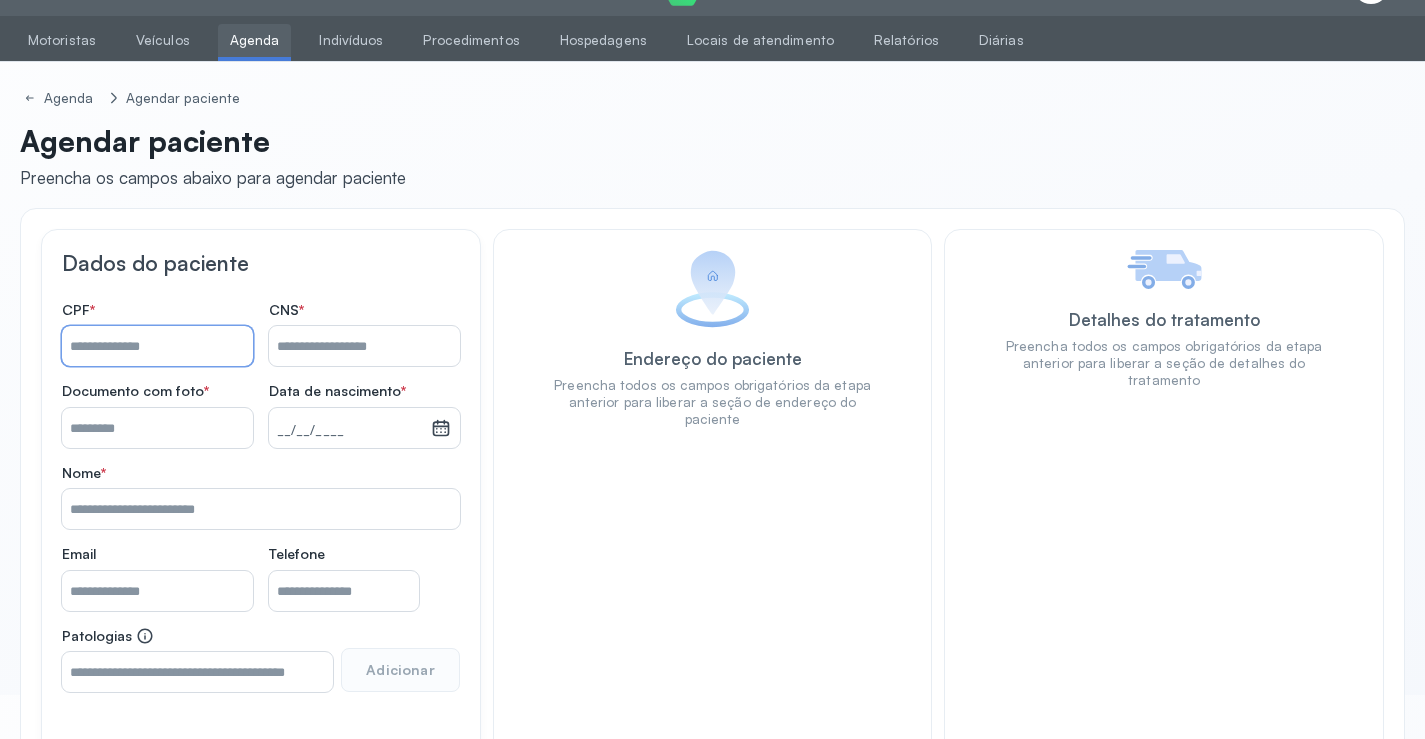 click on "Nome   *" at bounding box center [157, 346] 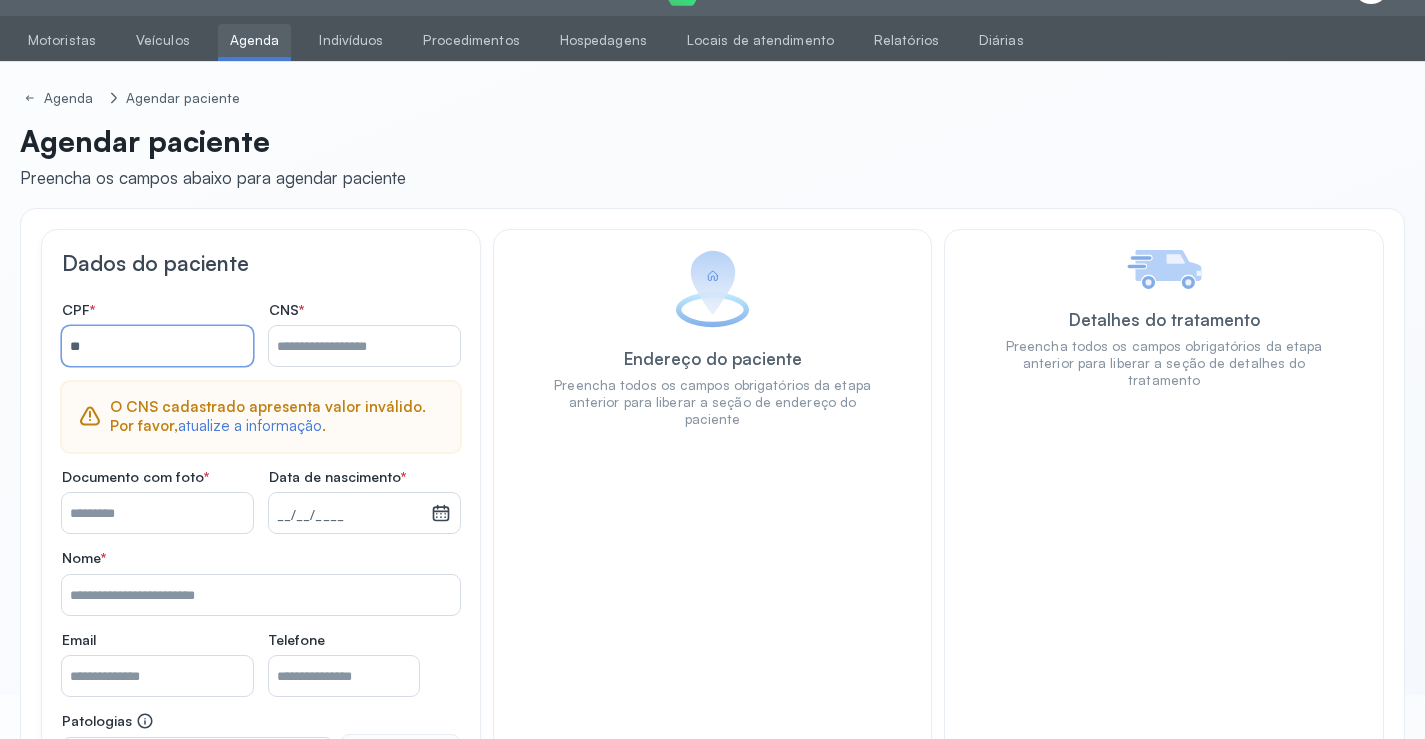type on "*" 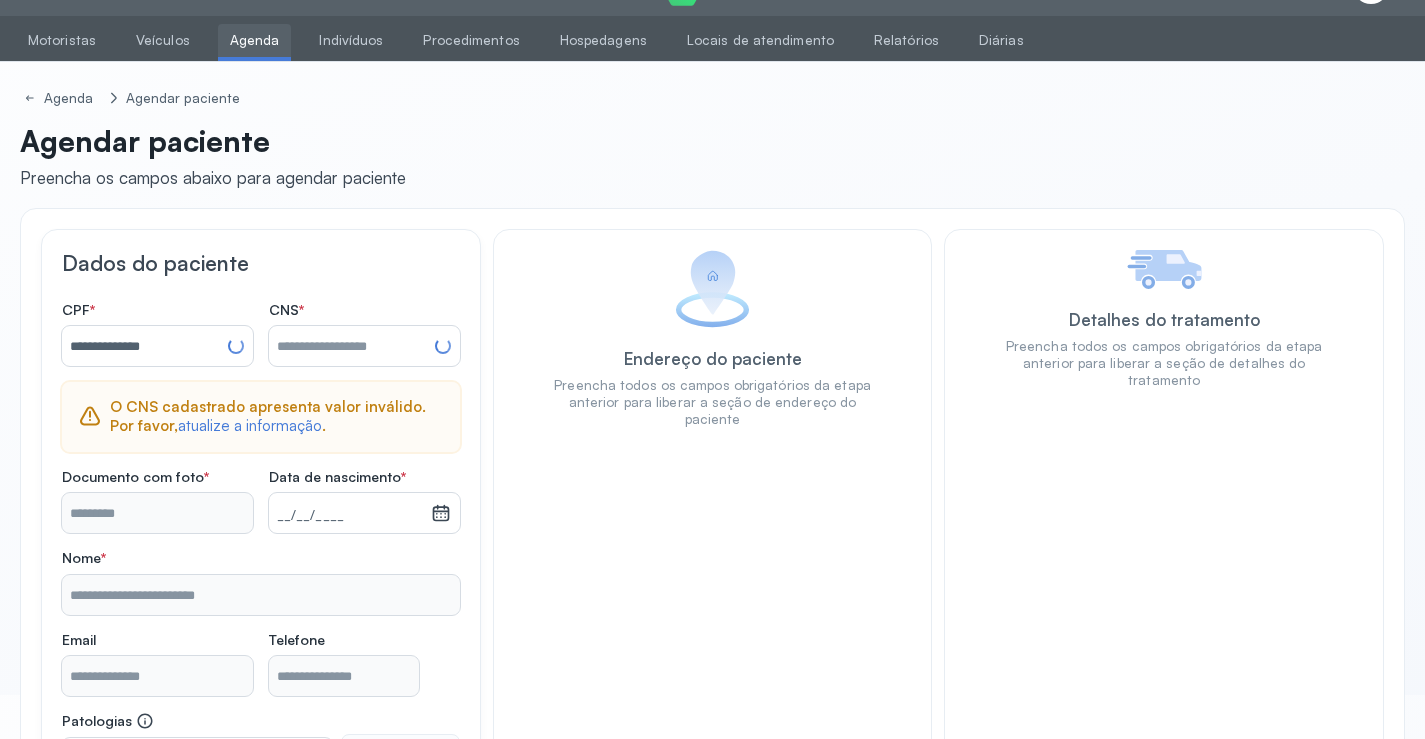 type on "**********" 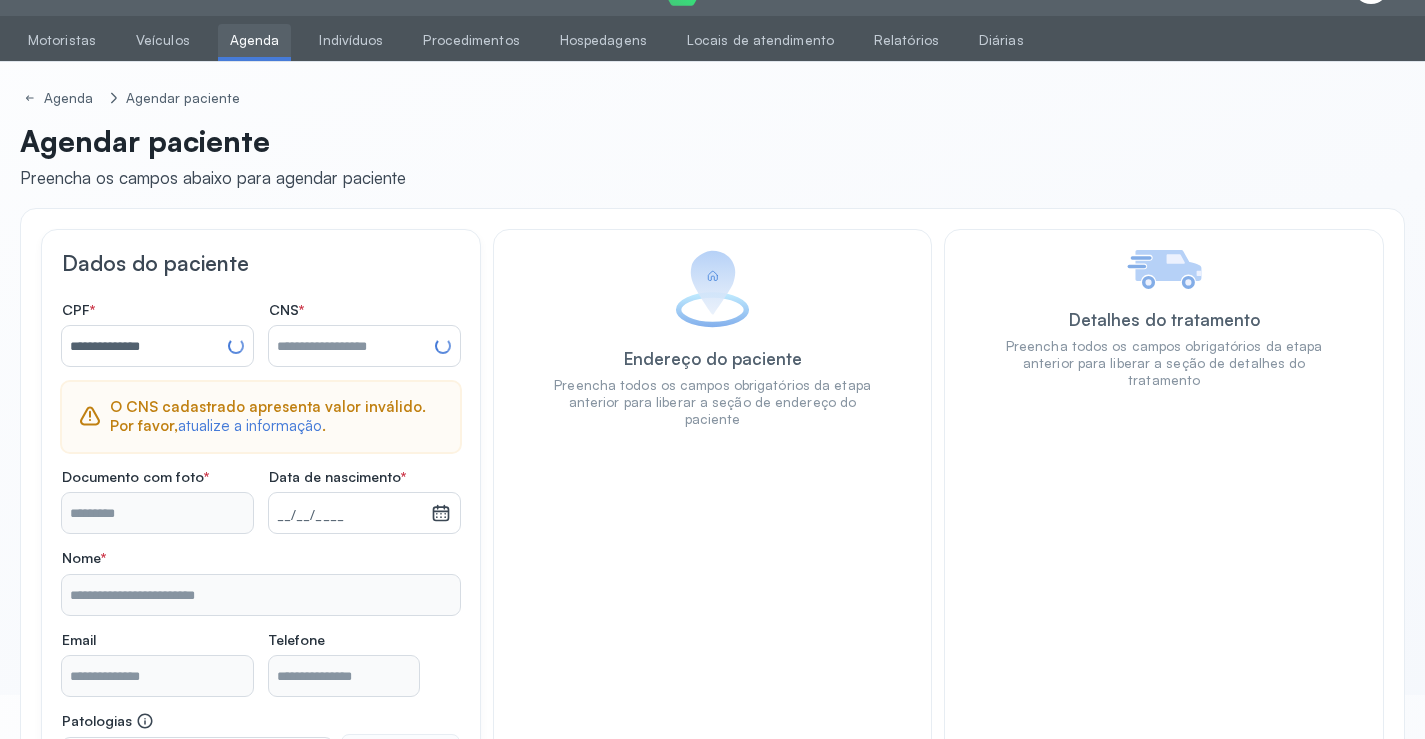 type on "**********" 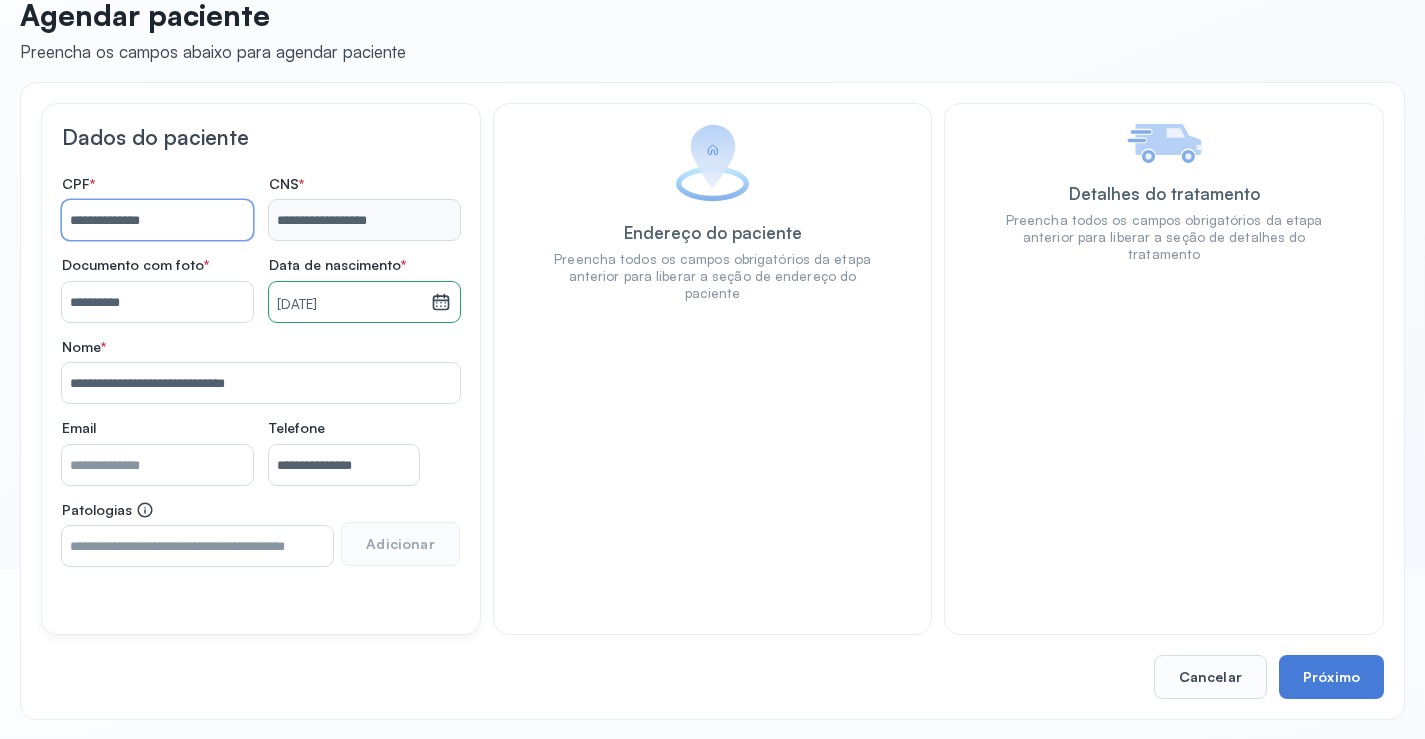 scroll, scrollTop: 171, scrollLeft: 0, axis: vertical 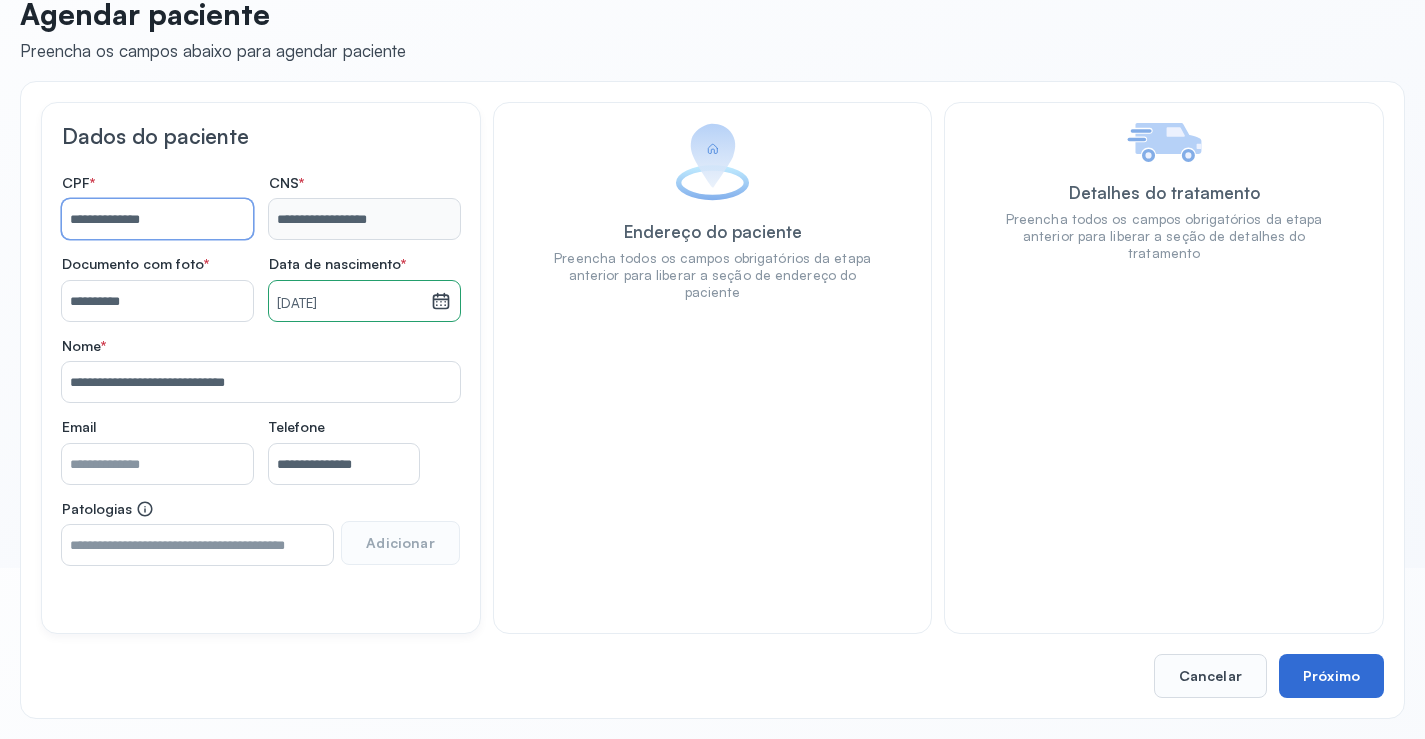 type on "**********" 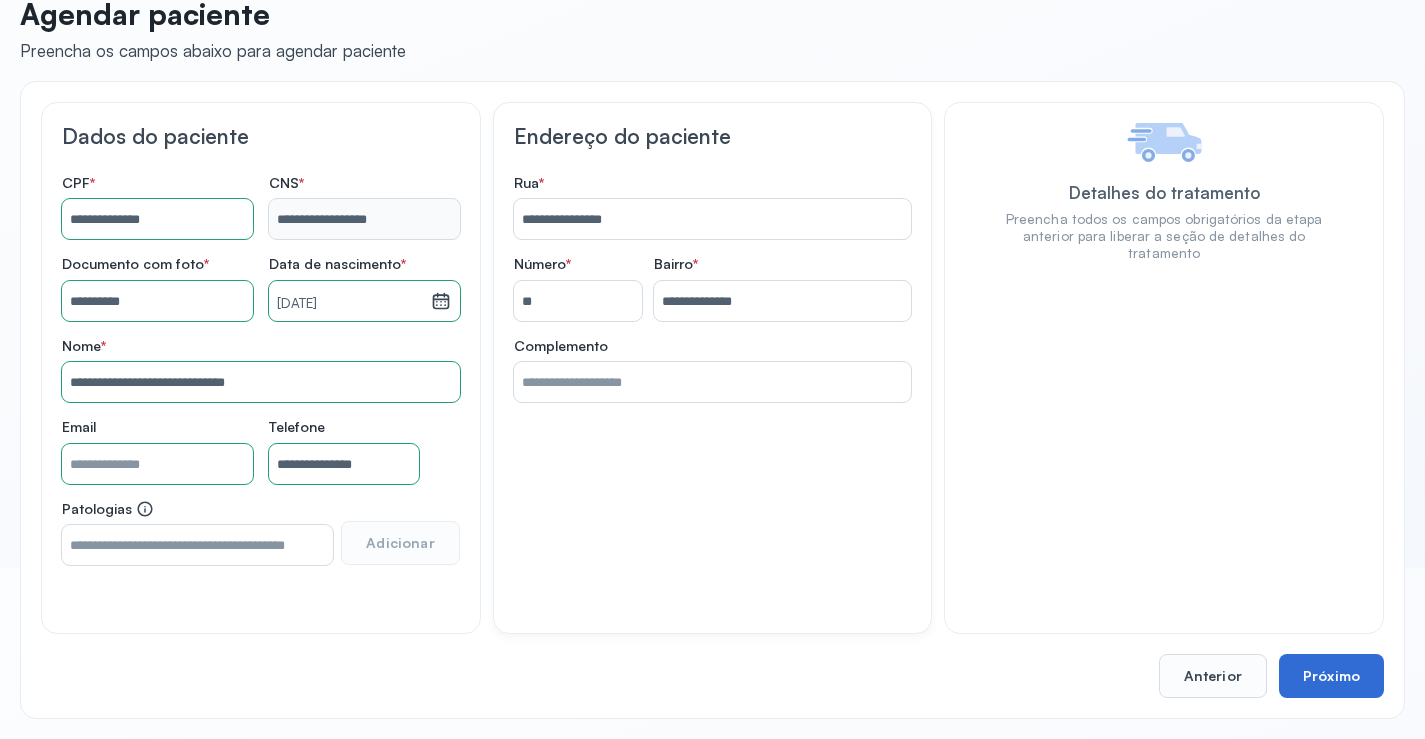 click on "Próximo" at bounding box center (1331, 676) 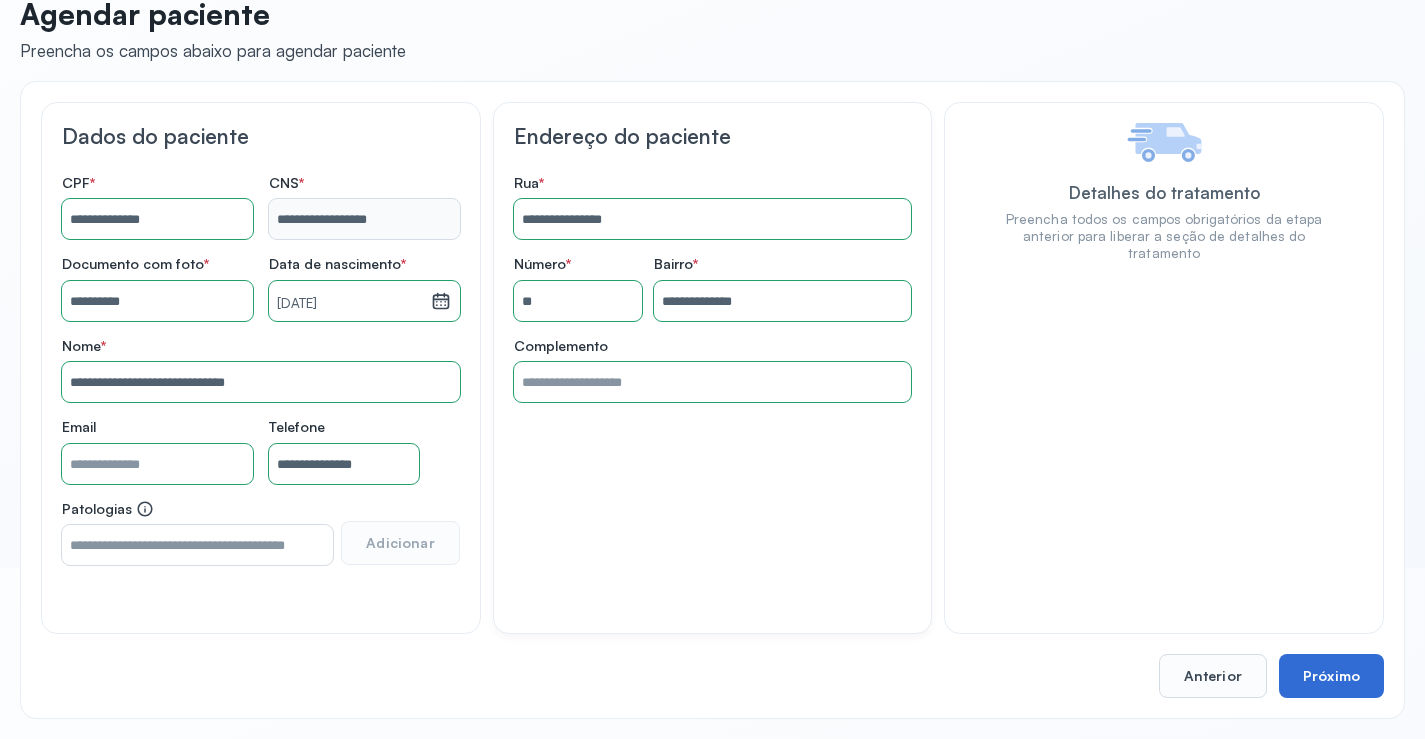 click on "Próximo" at bounding box center (1331, 676) 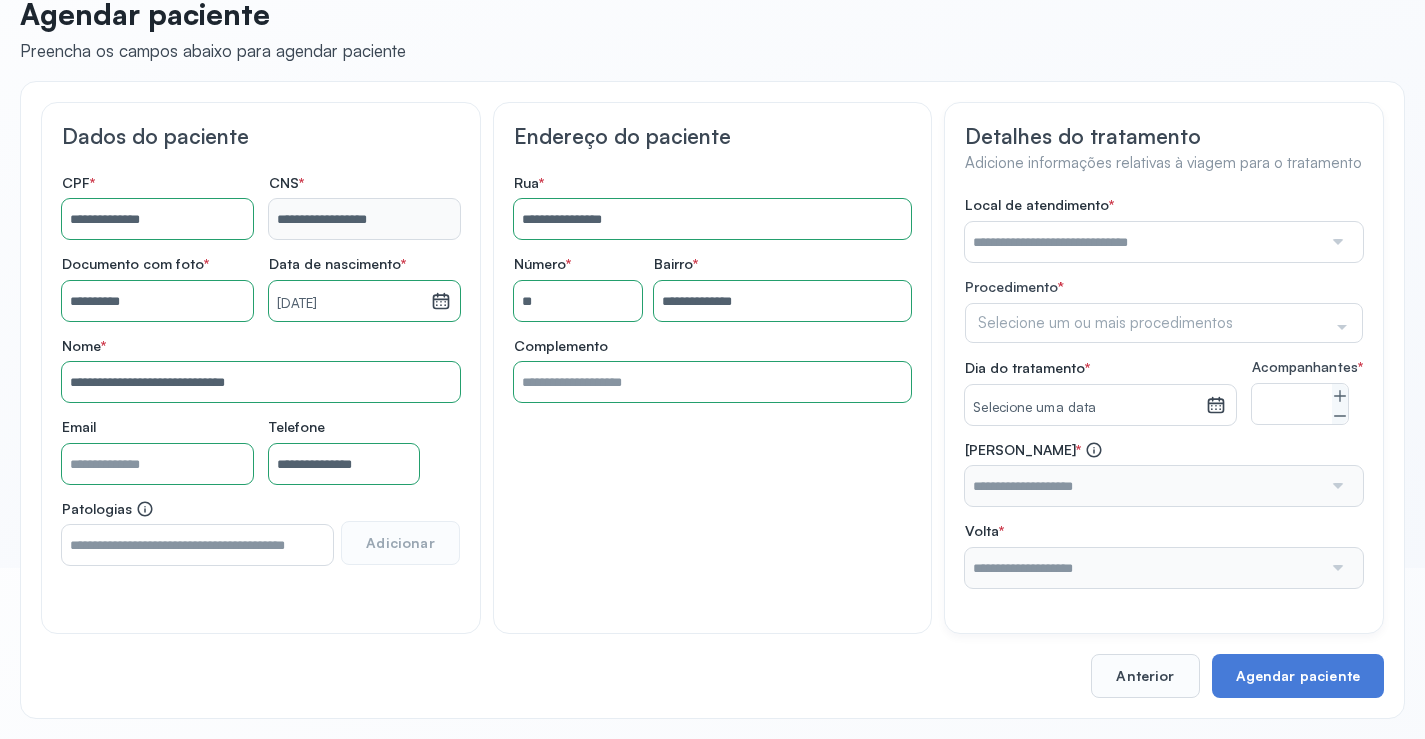 click at bounding box center [1143, 242] 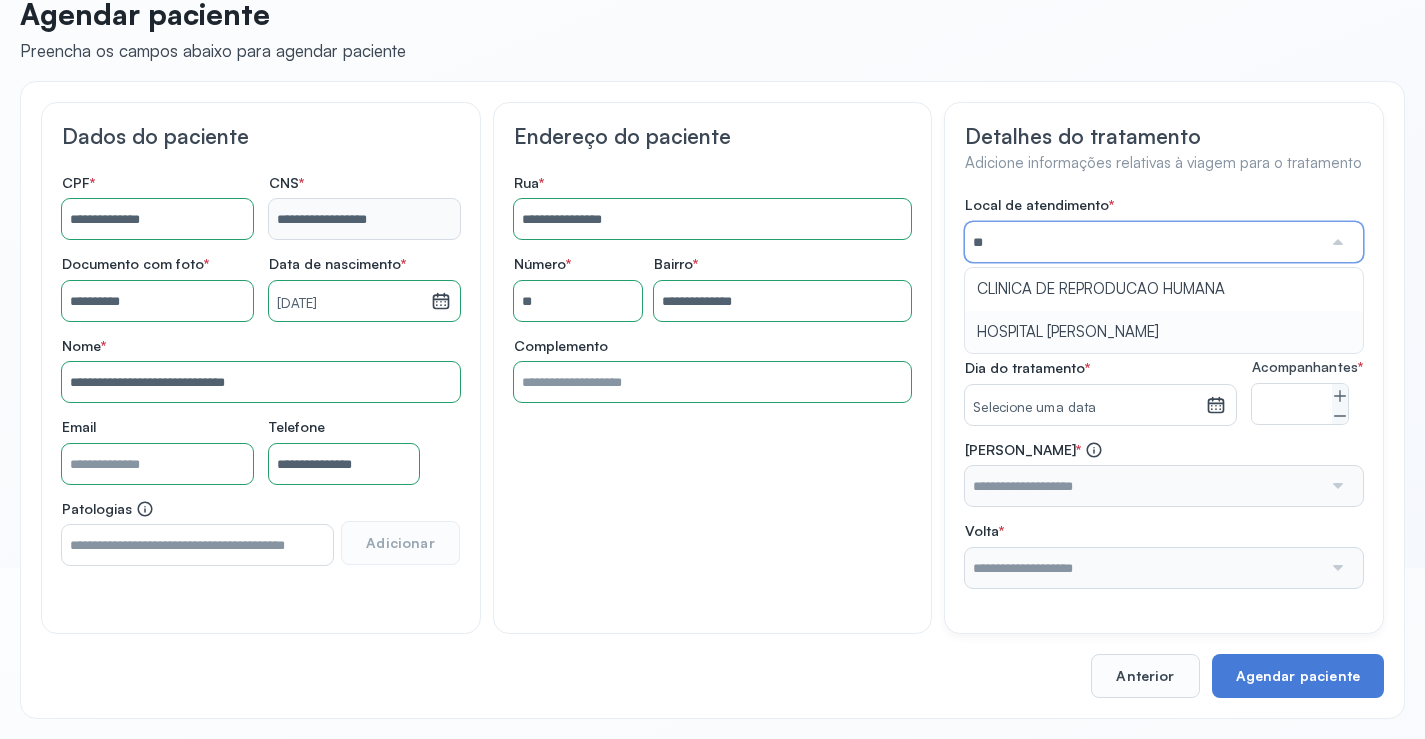 type on "**********" 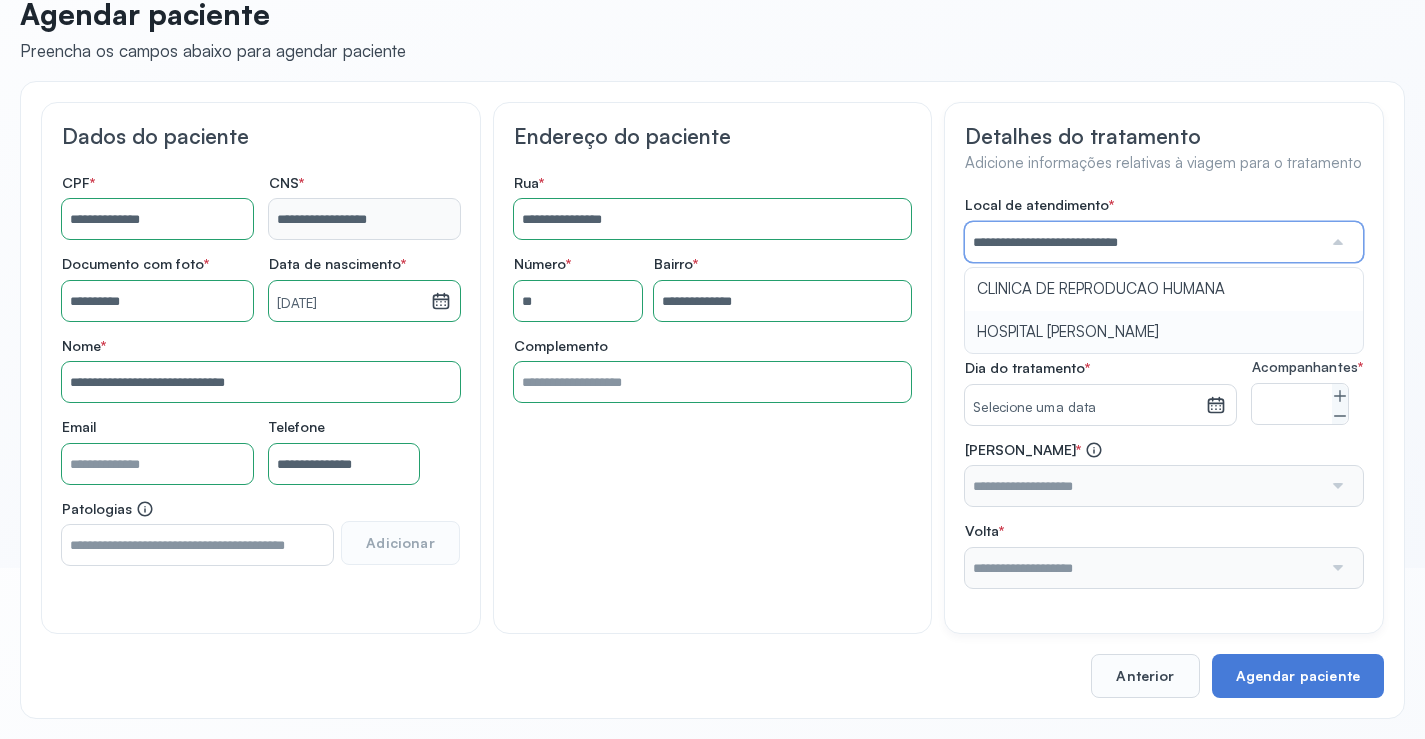 click on "**********" at bounding box center [1164, 392] 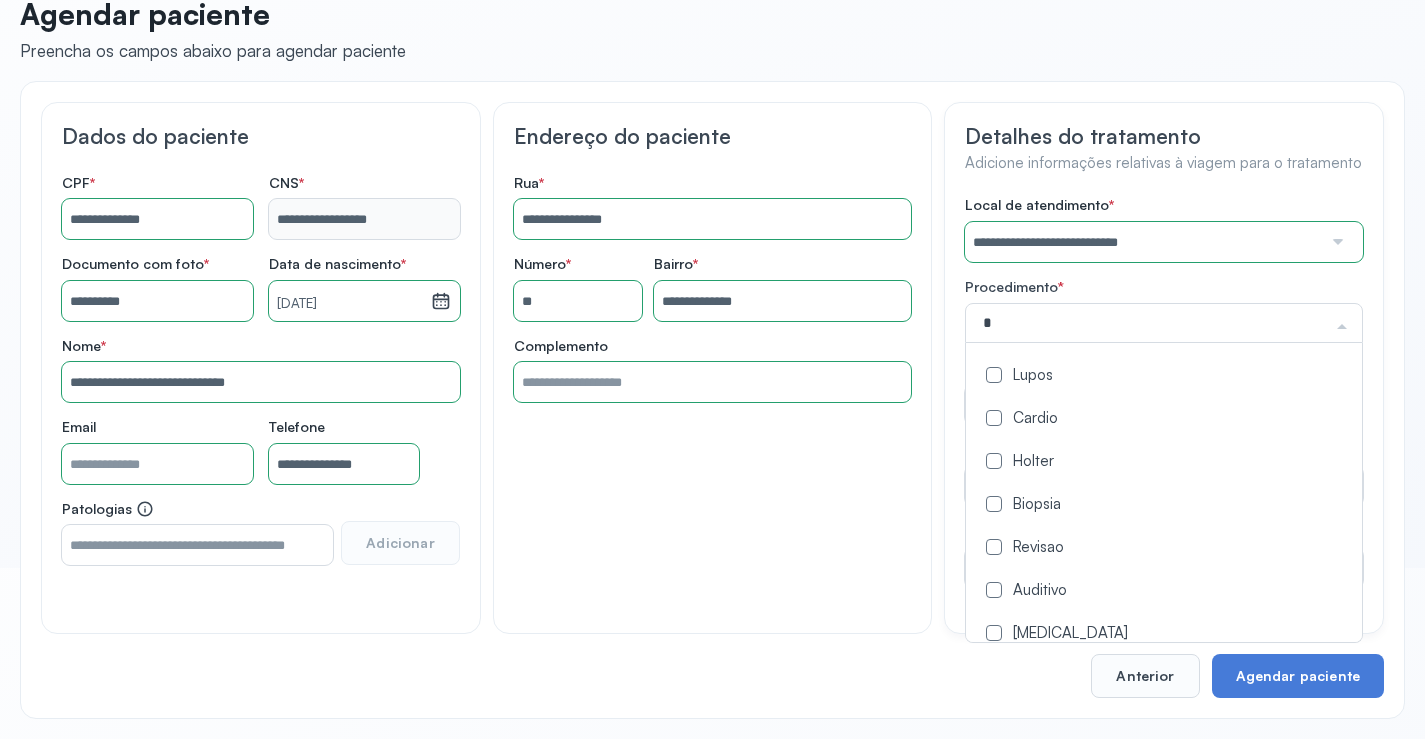 type on "**" 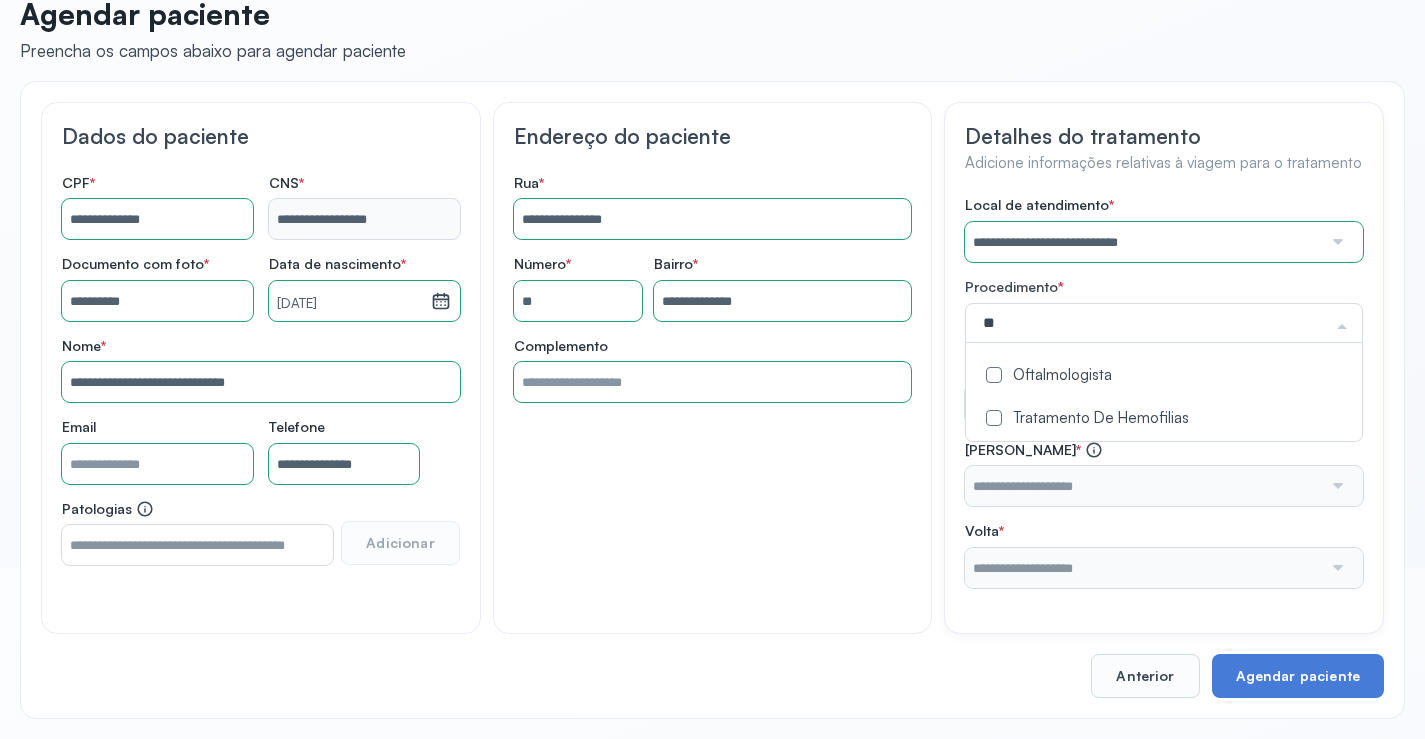 click on "Oftalmologista" 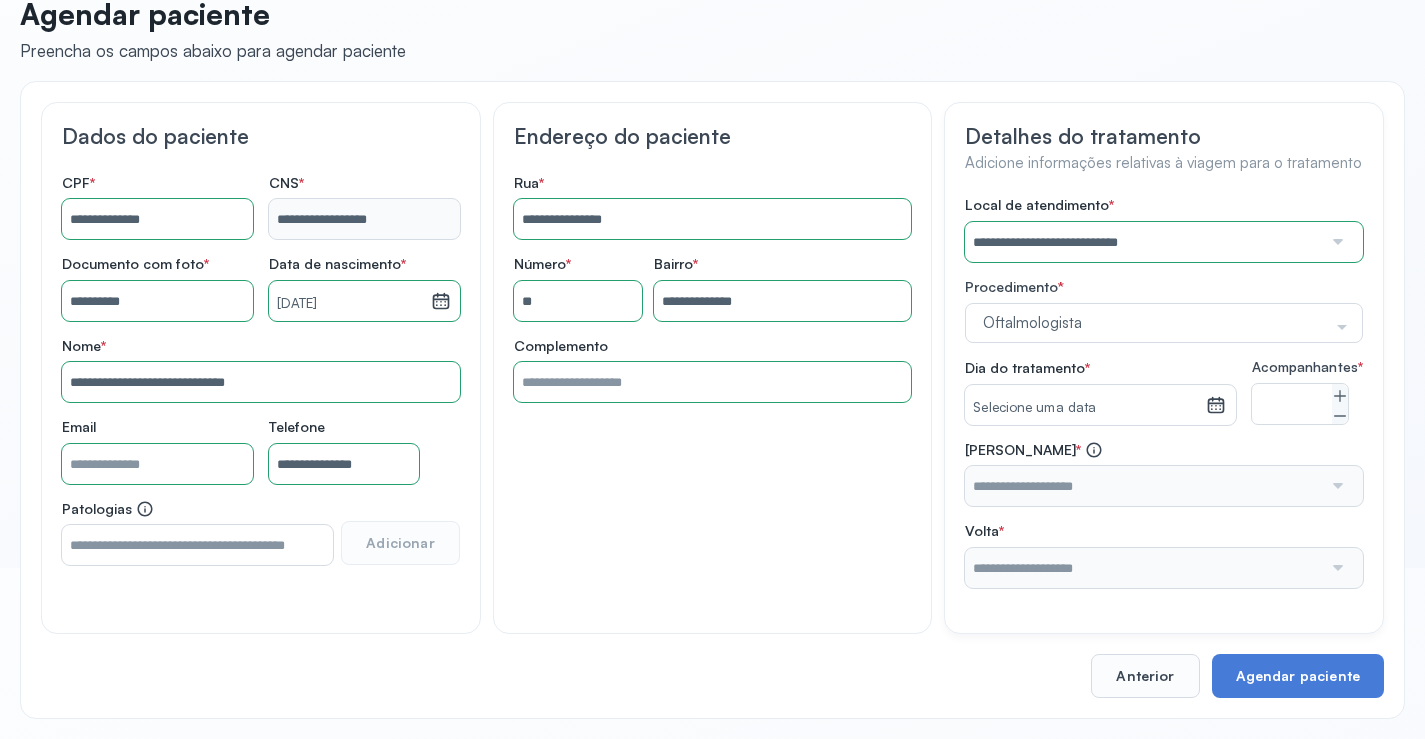 click on "**********" 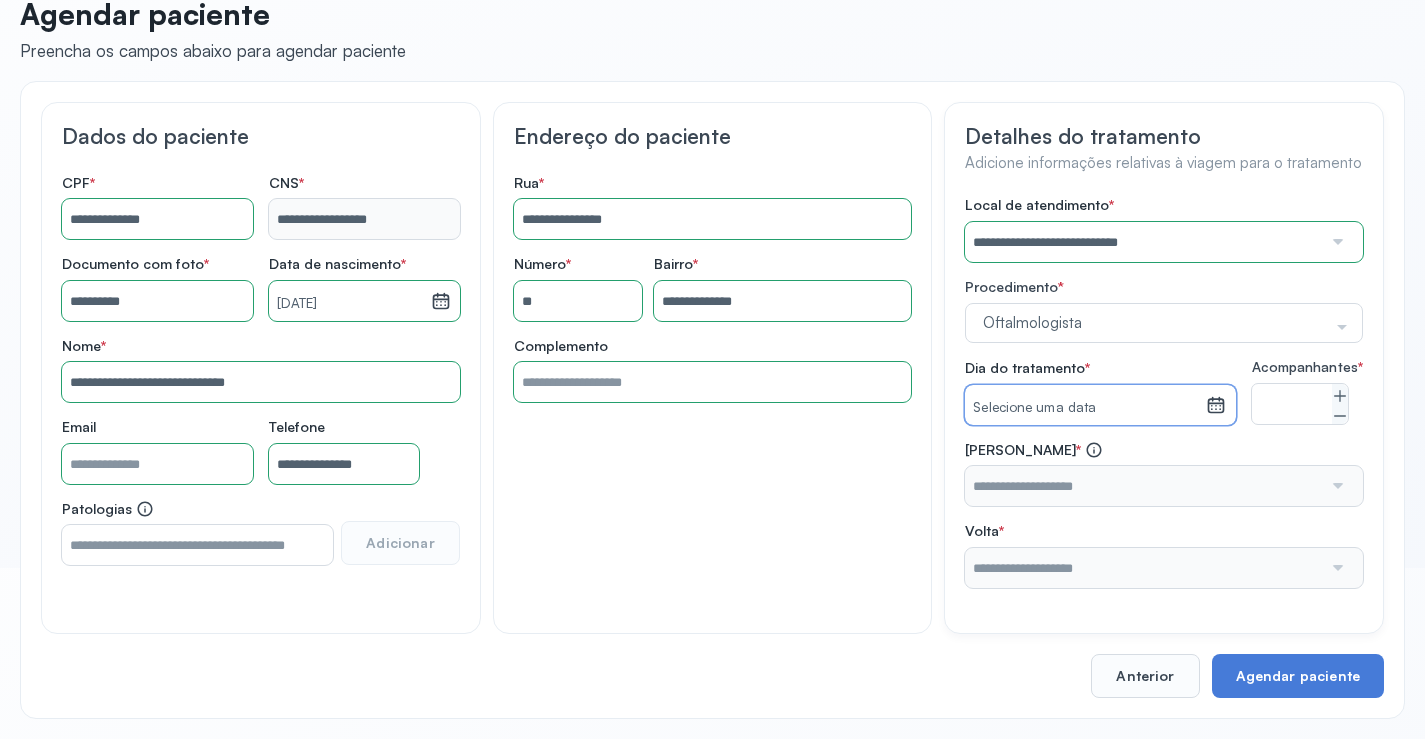 click on "Selecione uma data" at bounding box center [1085, 408] 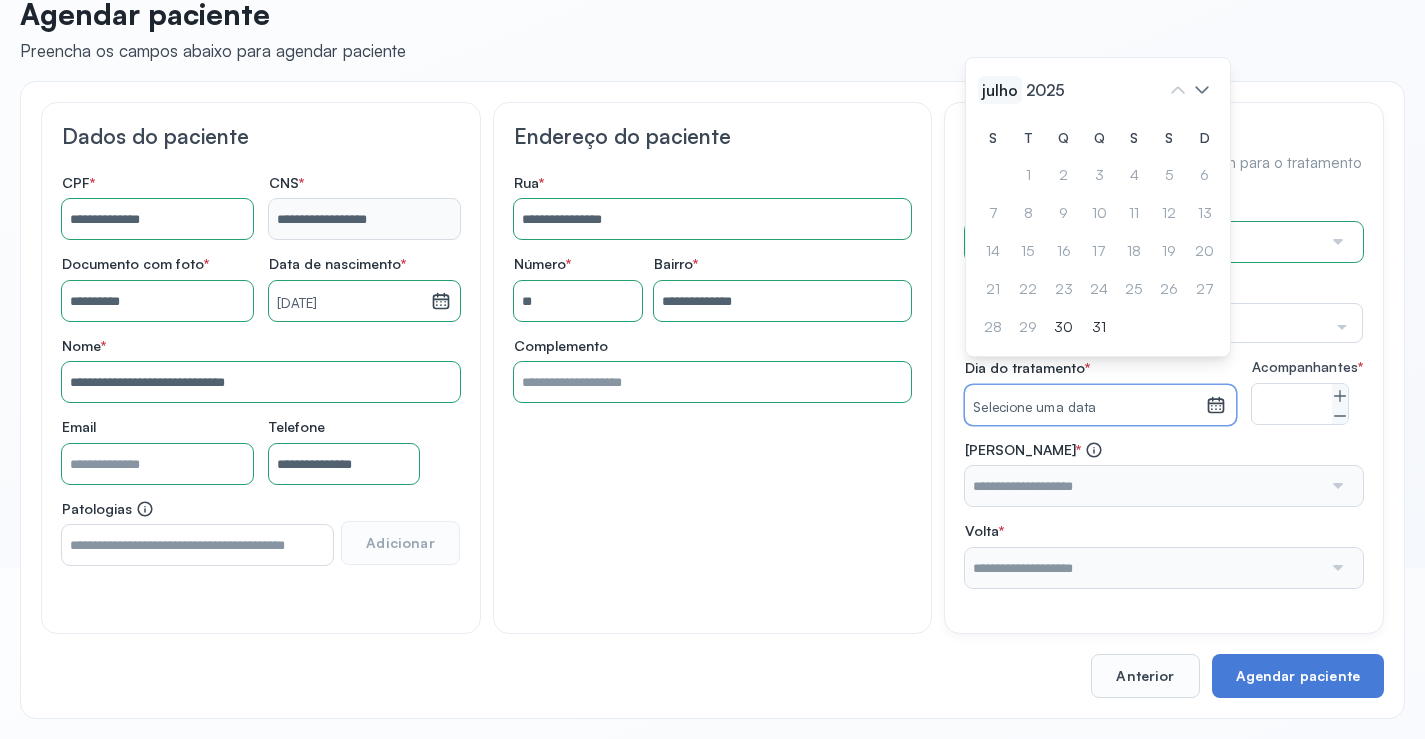 click on "julho" 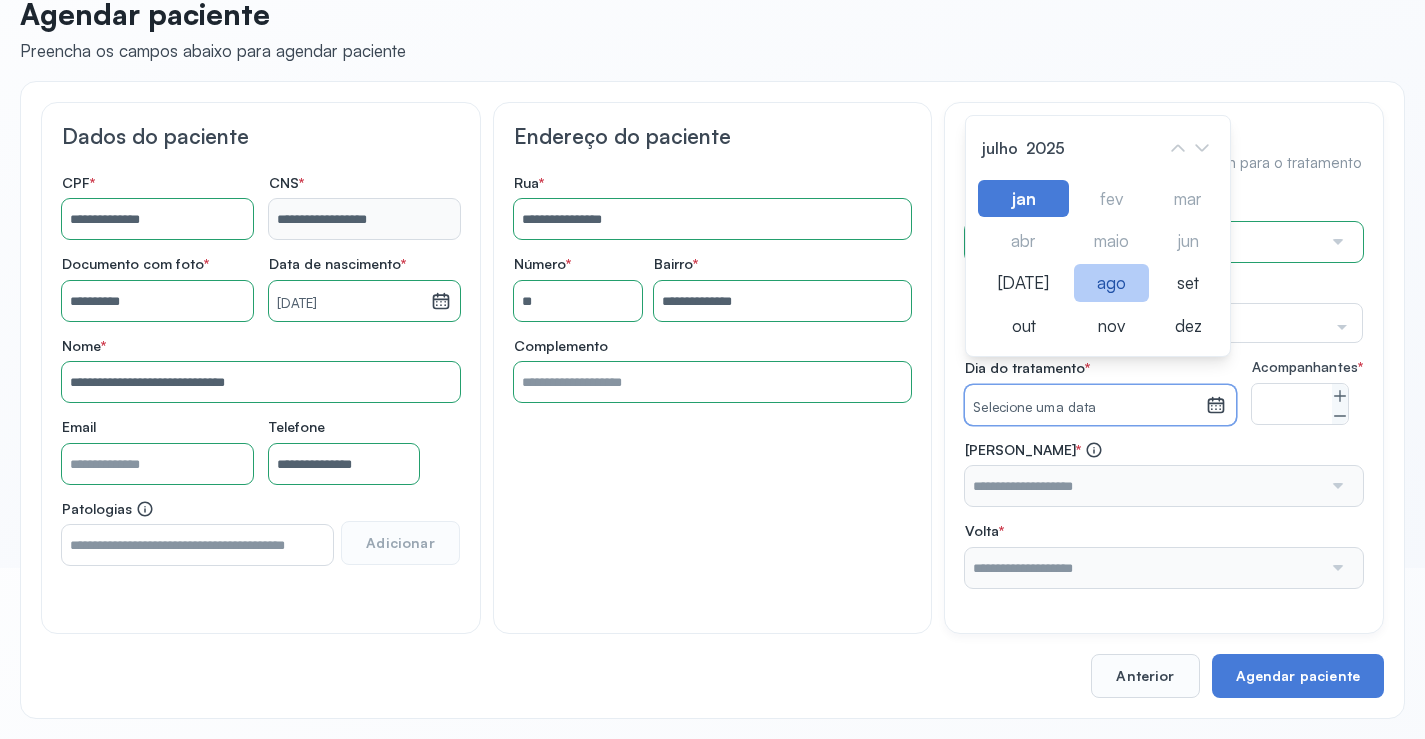 click on "ago" 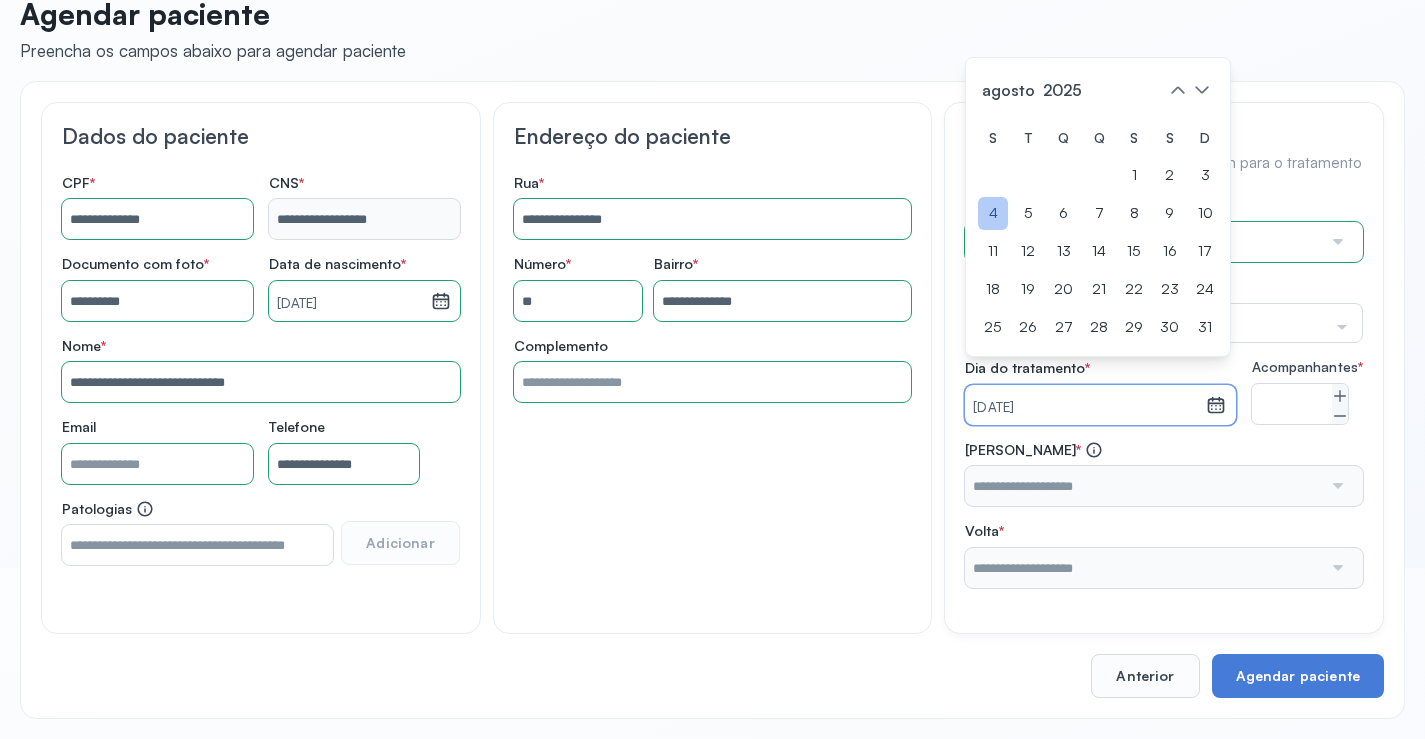 click on "4" 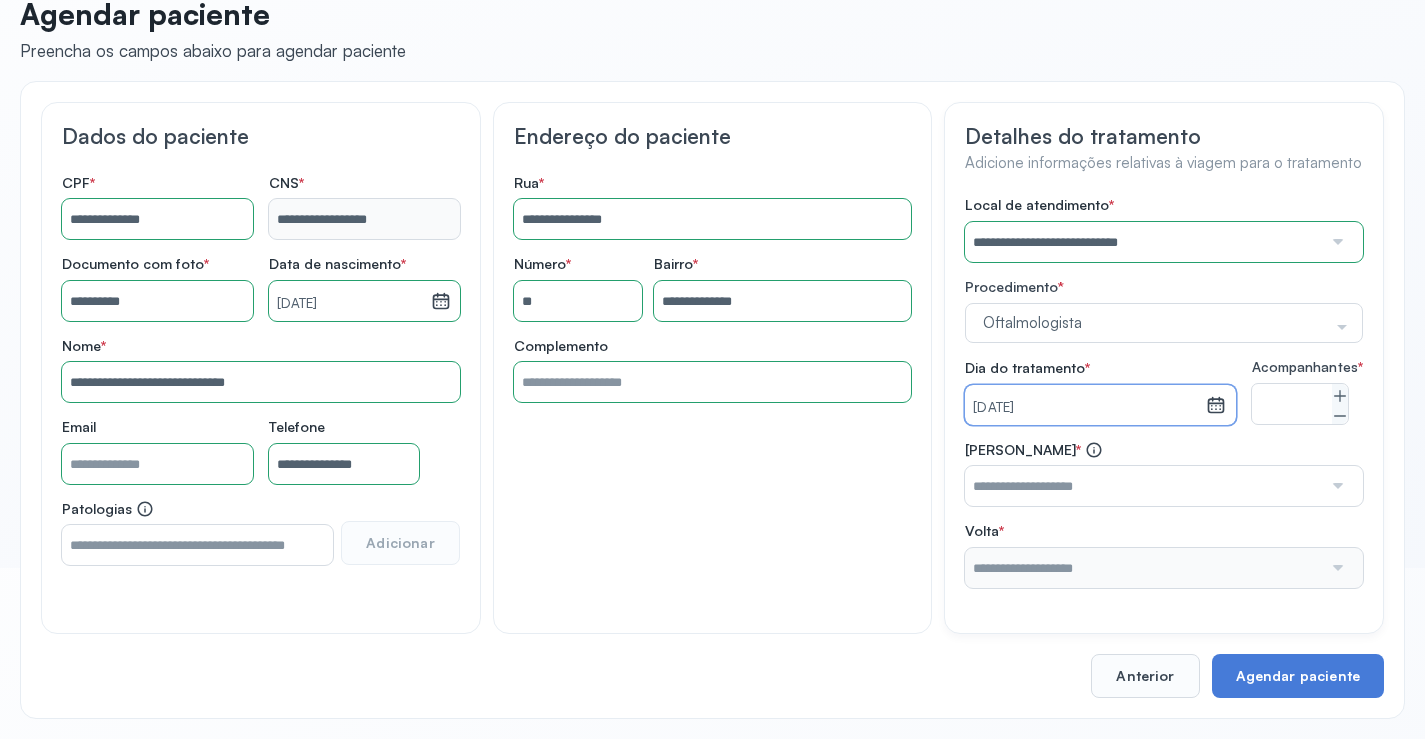 scroll, scrollTop: 186, scrollLeft: 0, axis: vertical 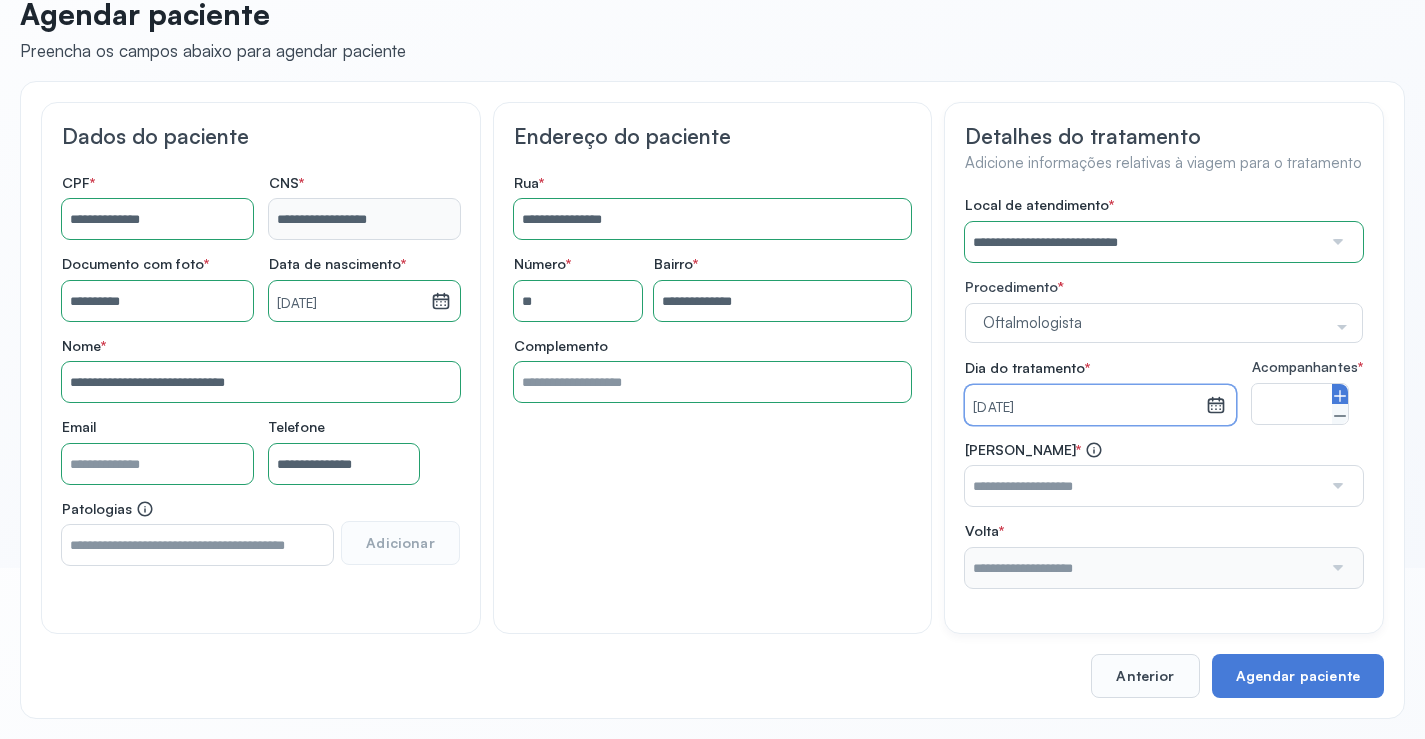 click 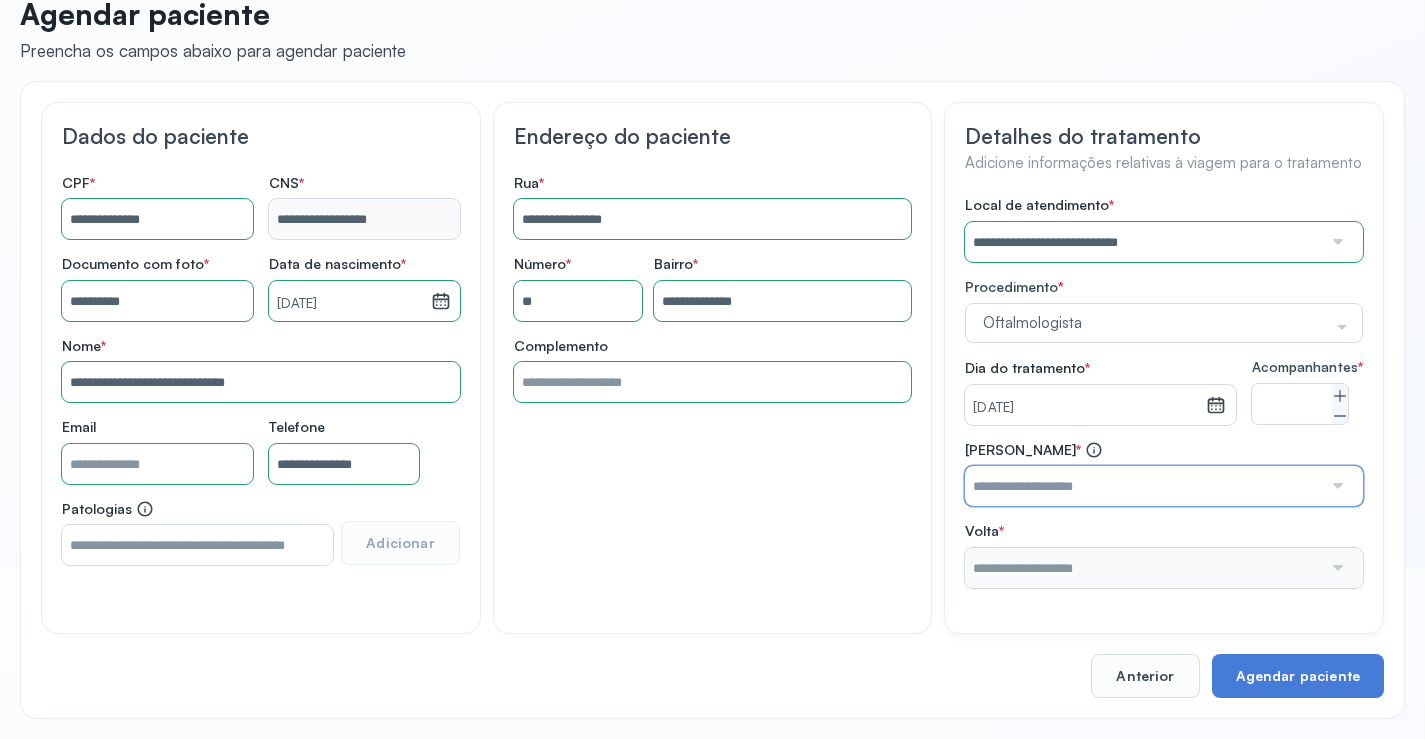 click at bounding box center [1143, 486] 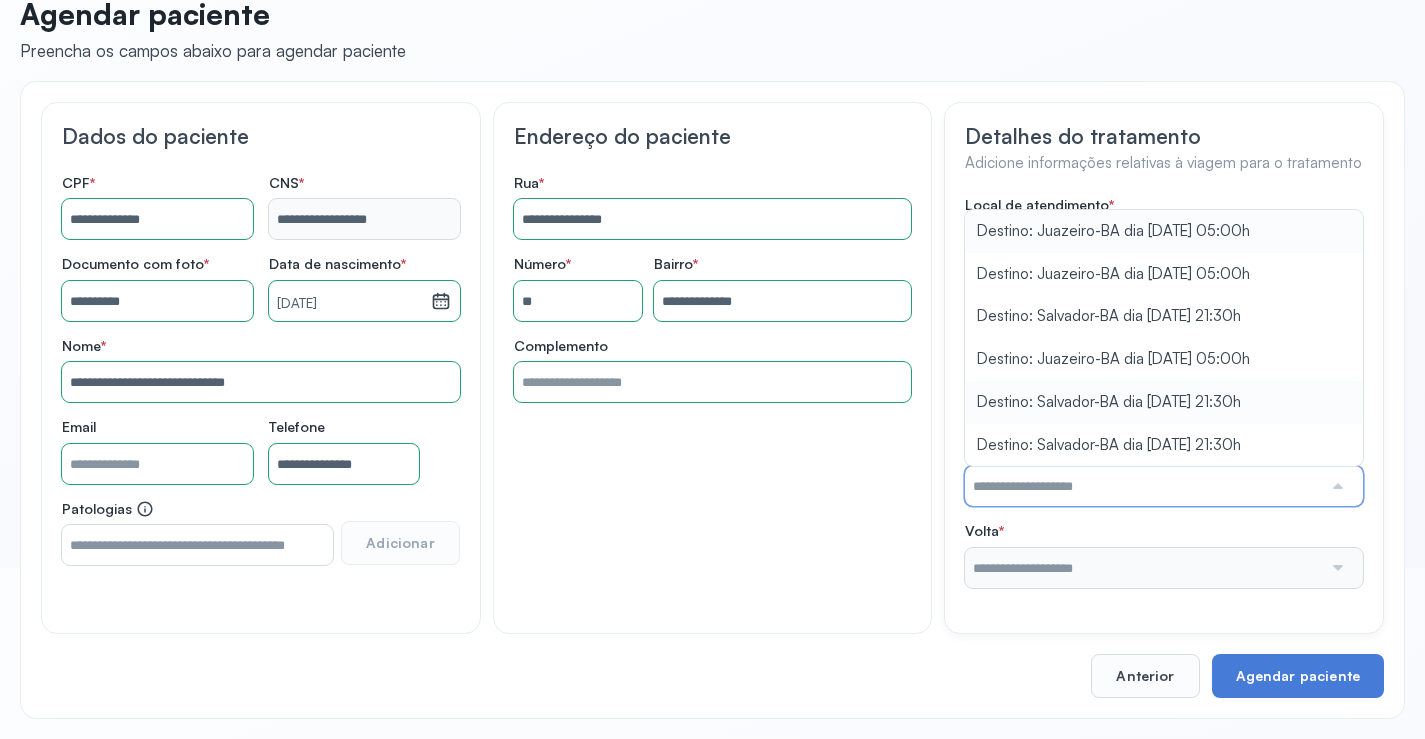 type on "**********" 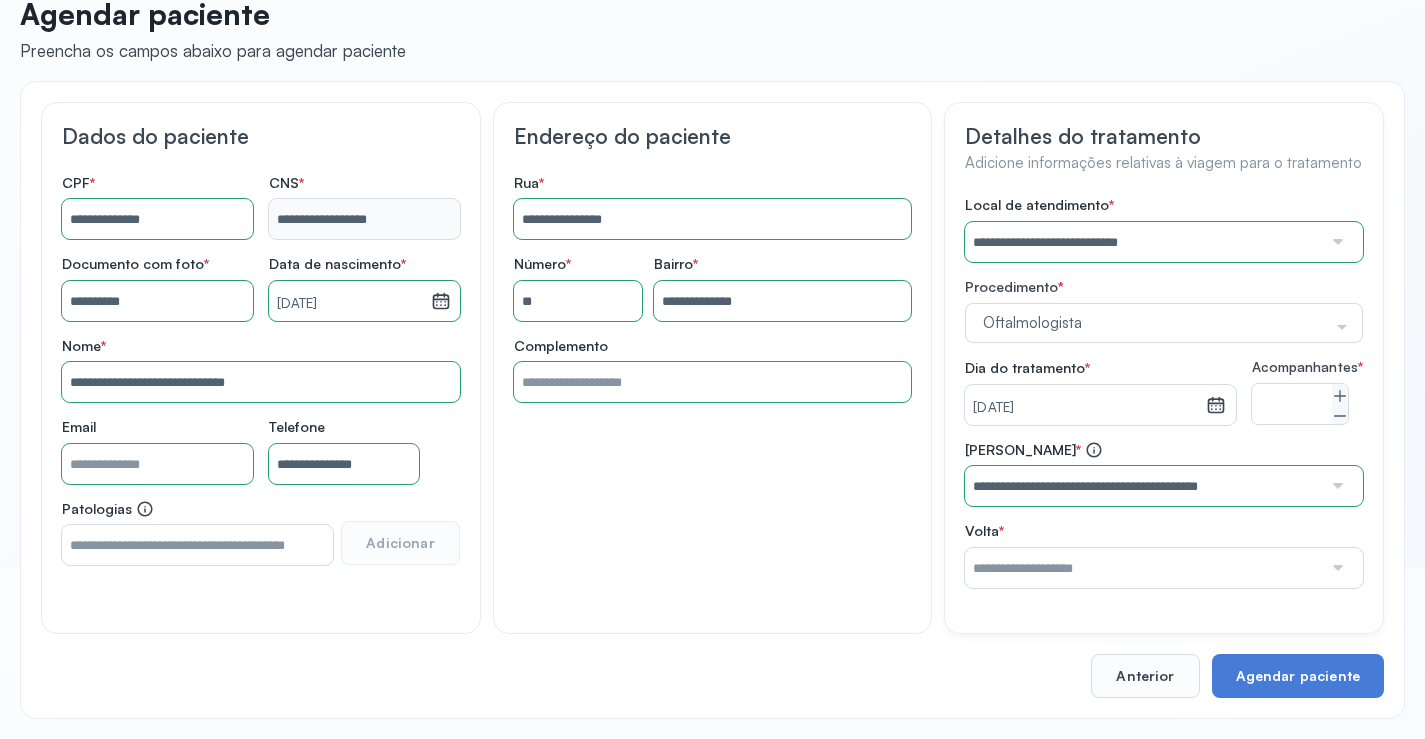 click on "**********" at bounding box center (1164, 392) 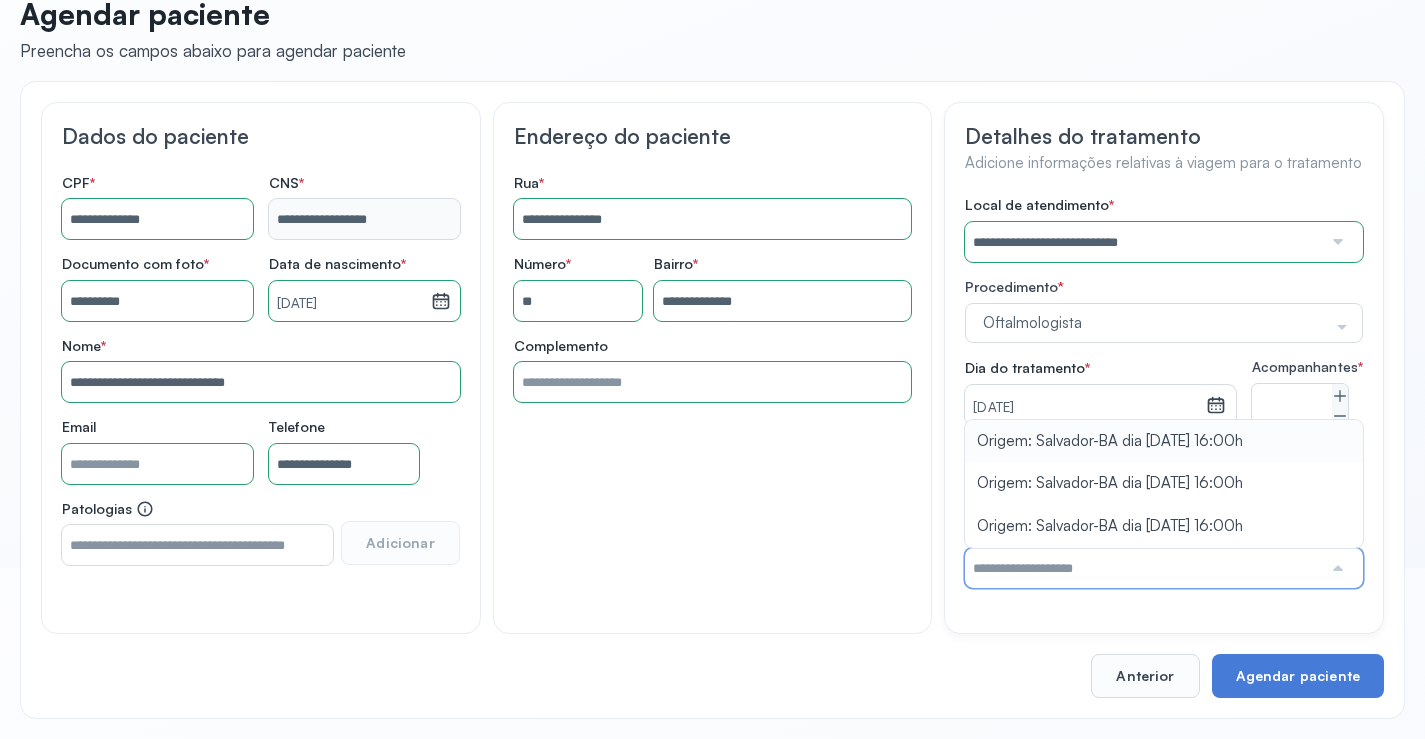 type on "**********" 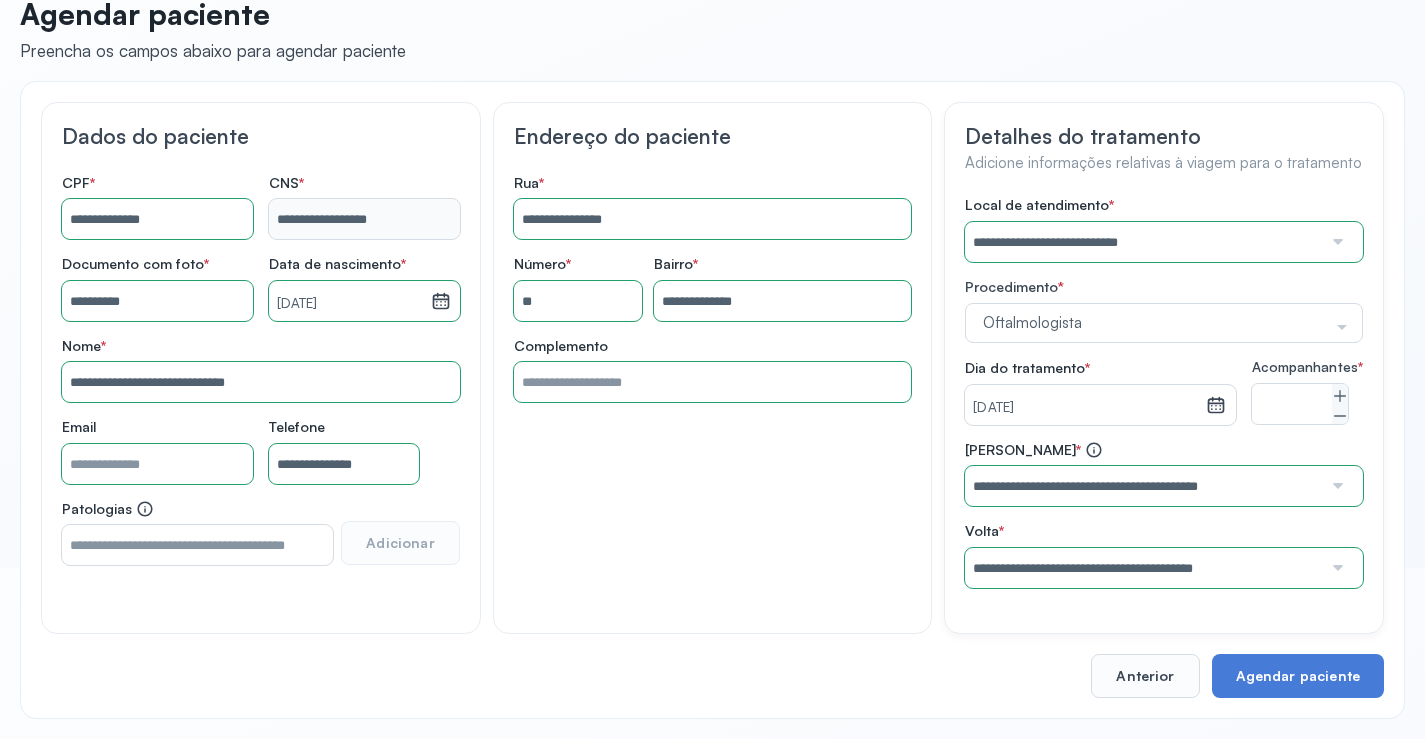 click on "**********" at bounding box center (1164, 392) 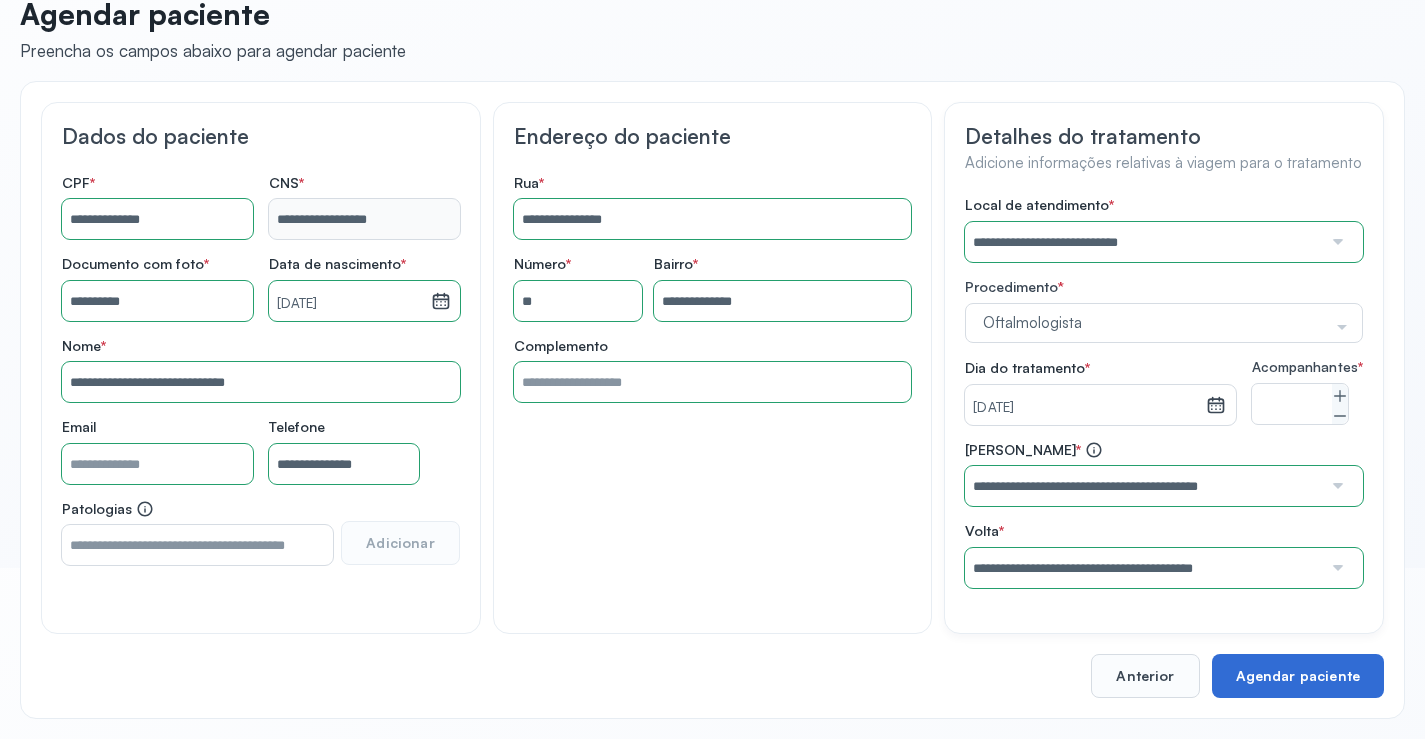 click on "Agendar paciente" at bounding box center [1298, 676] 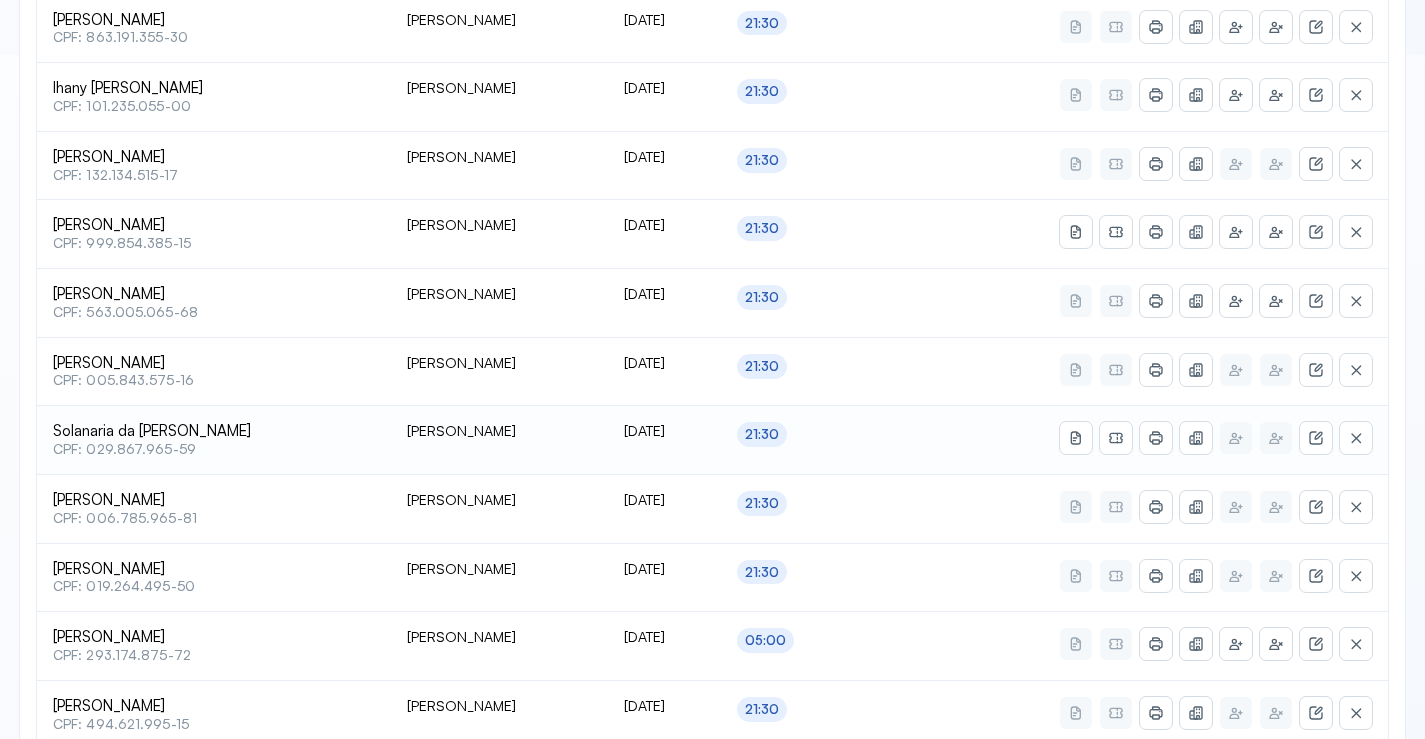 scroll, scrollTop: 865, scrollLeft: 0, axis: vertical 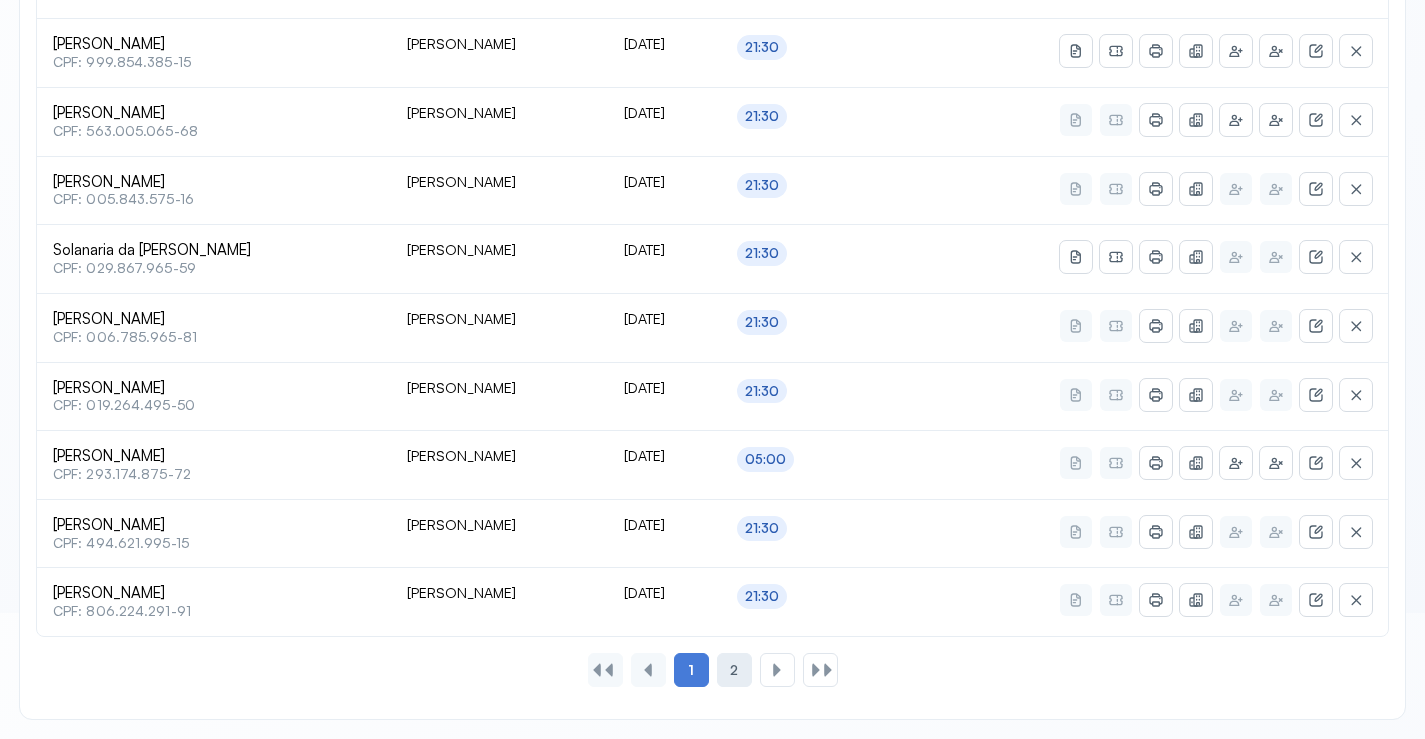 click on "2" 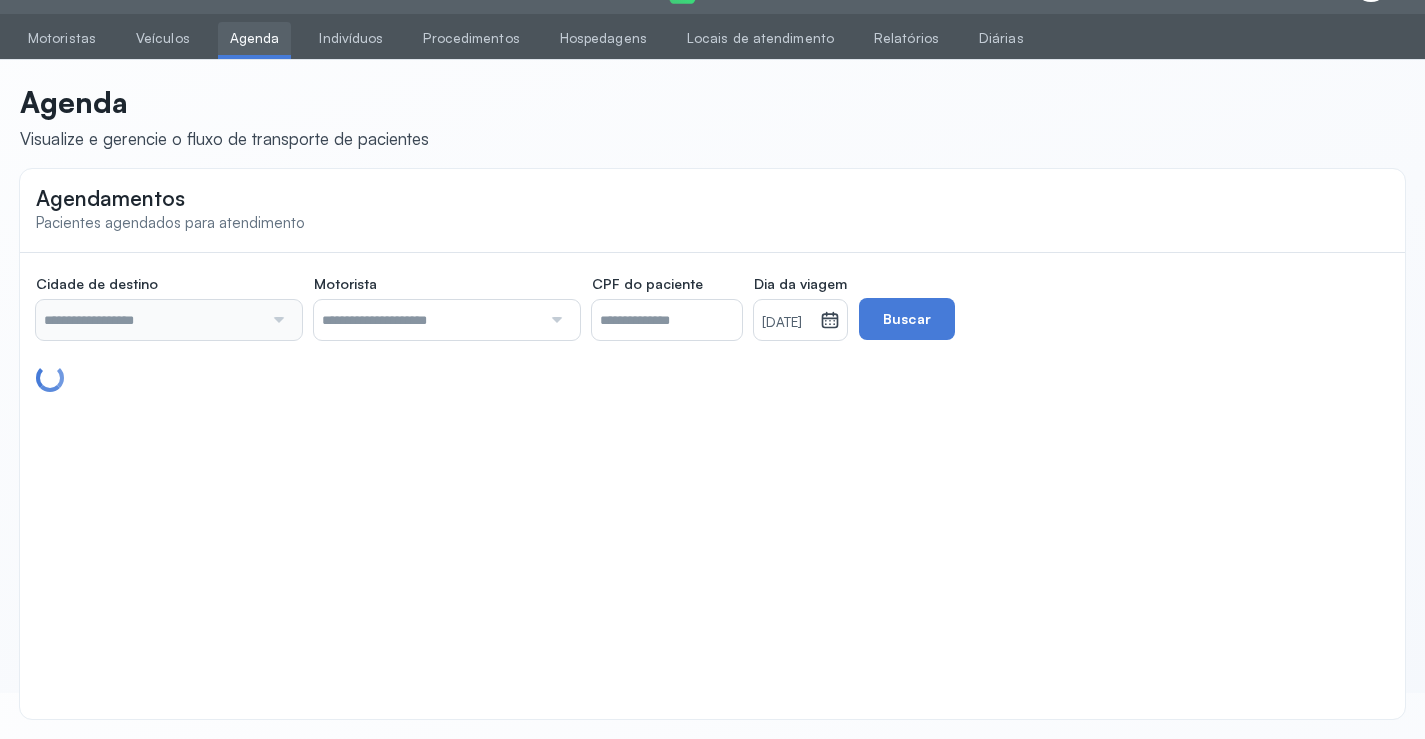 type on "********" 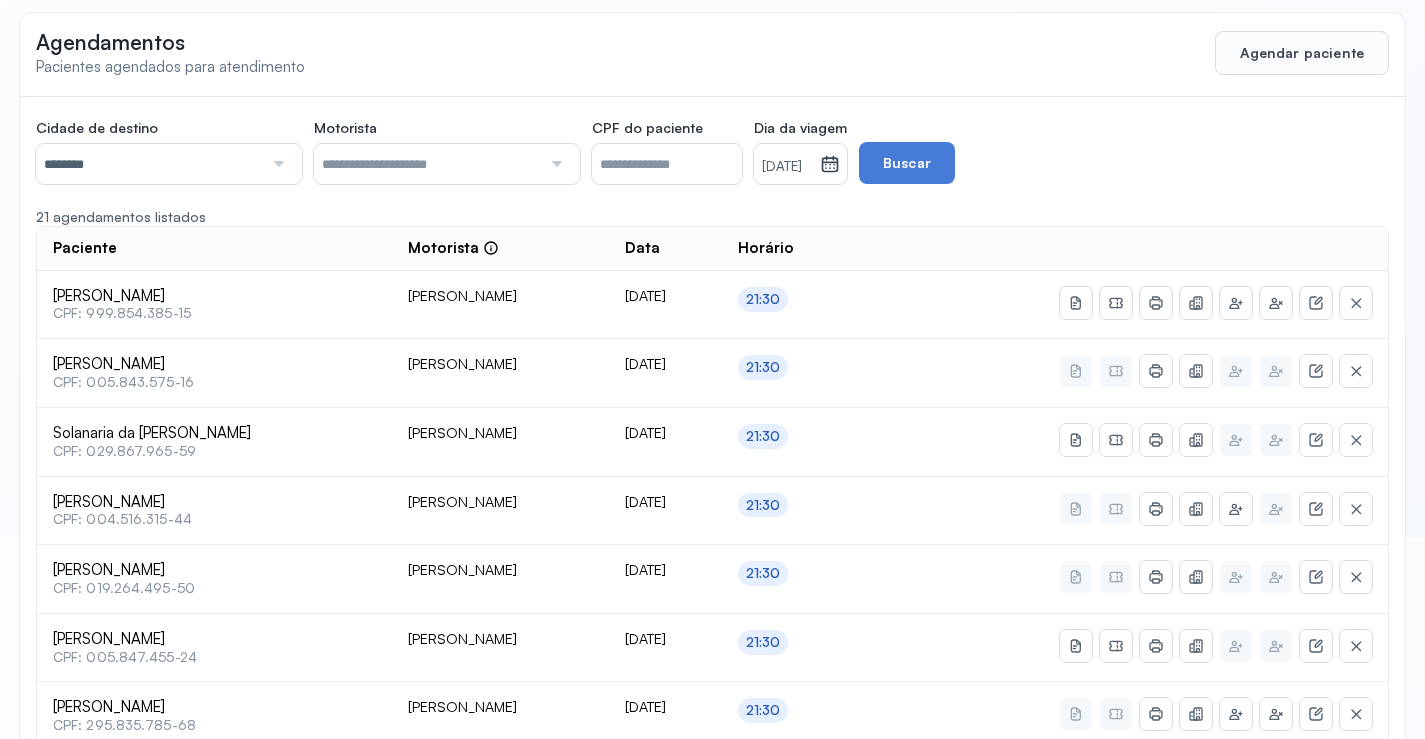 scroll, scrollTop: 65, scrollLeft: 0, axis: vertical 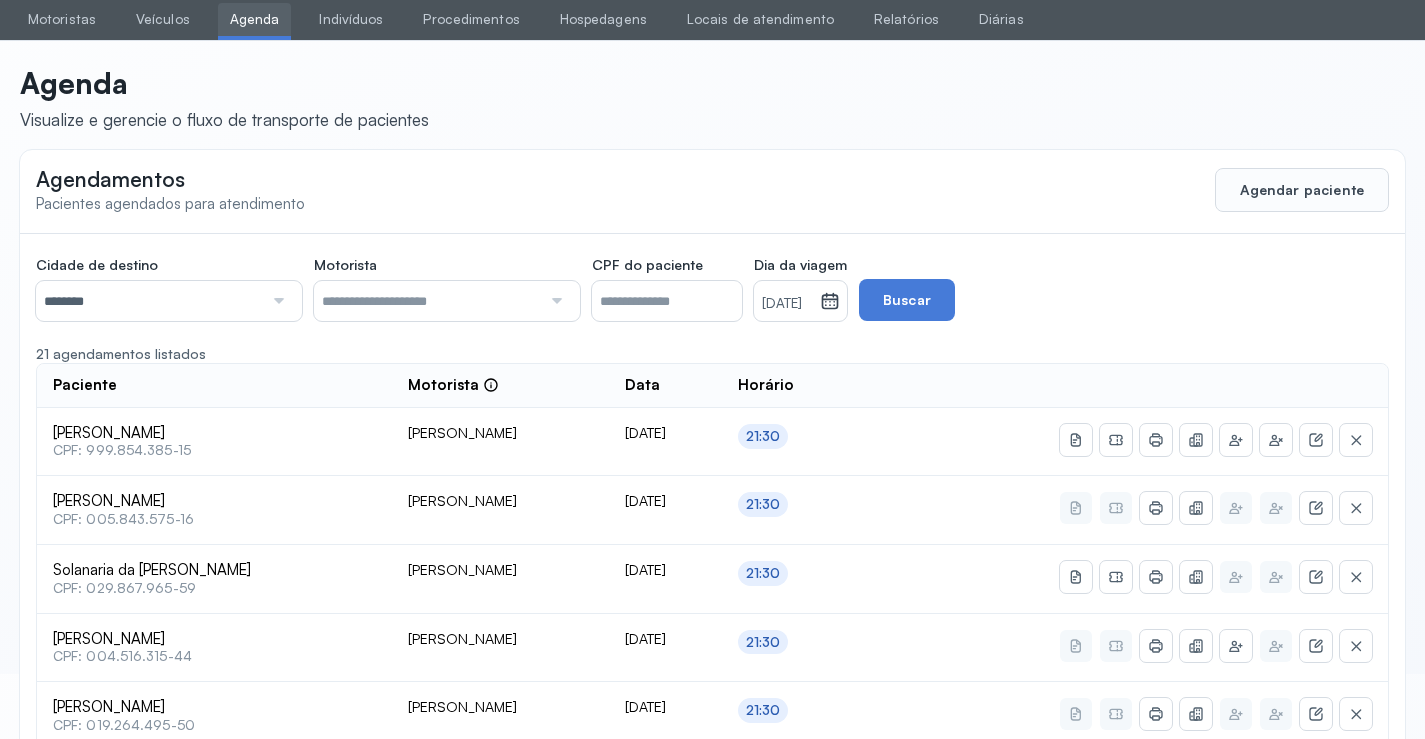 click on "[DATE]" at bounding box center (787, 304) 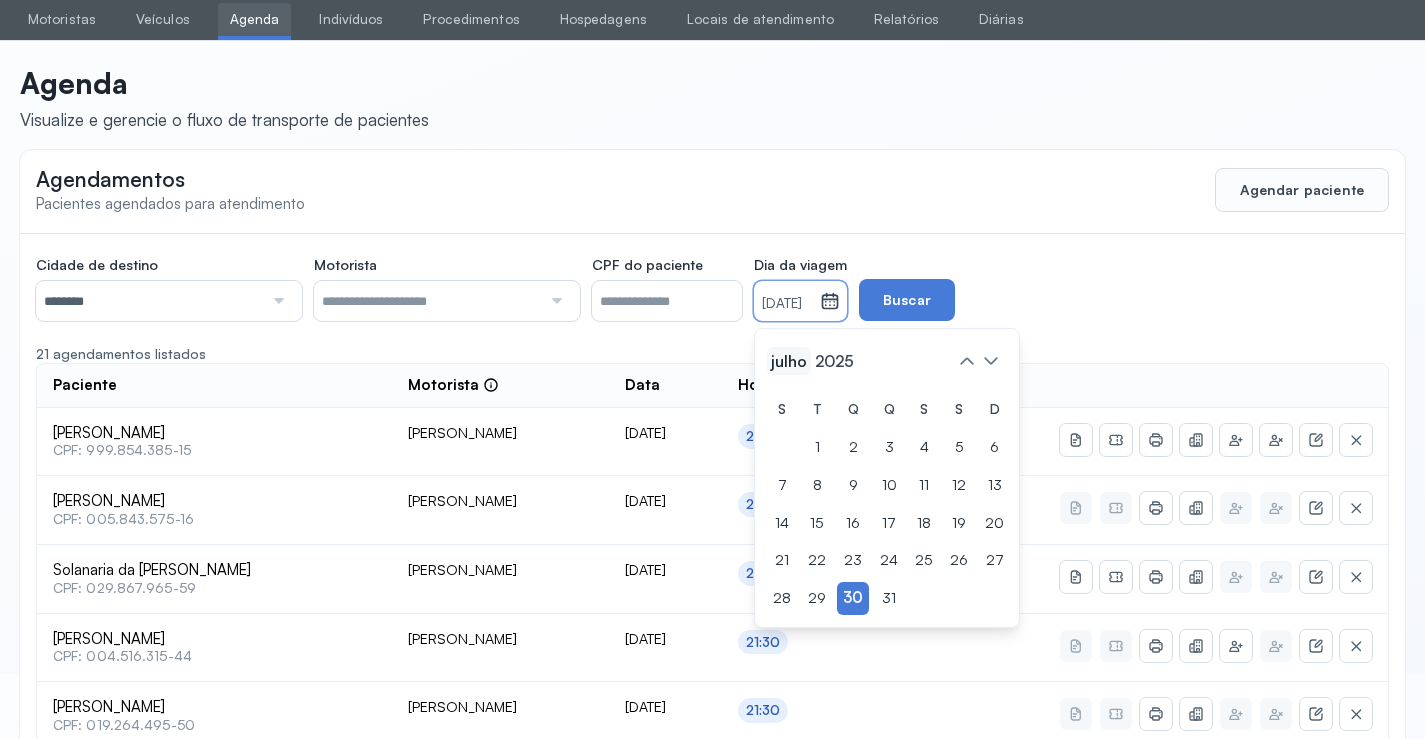 click on "julho" 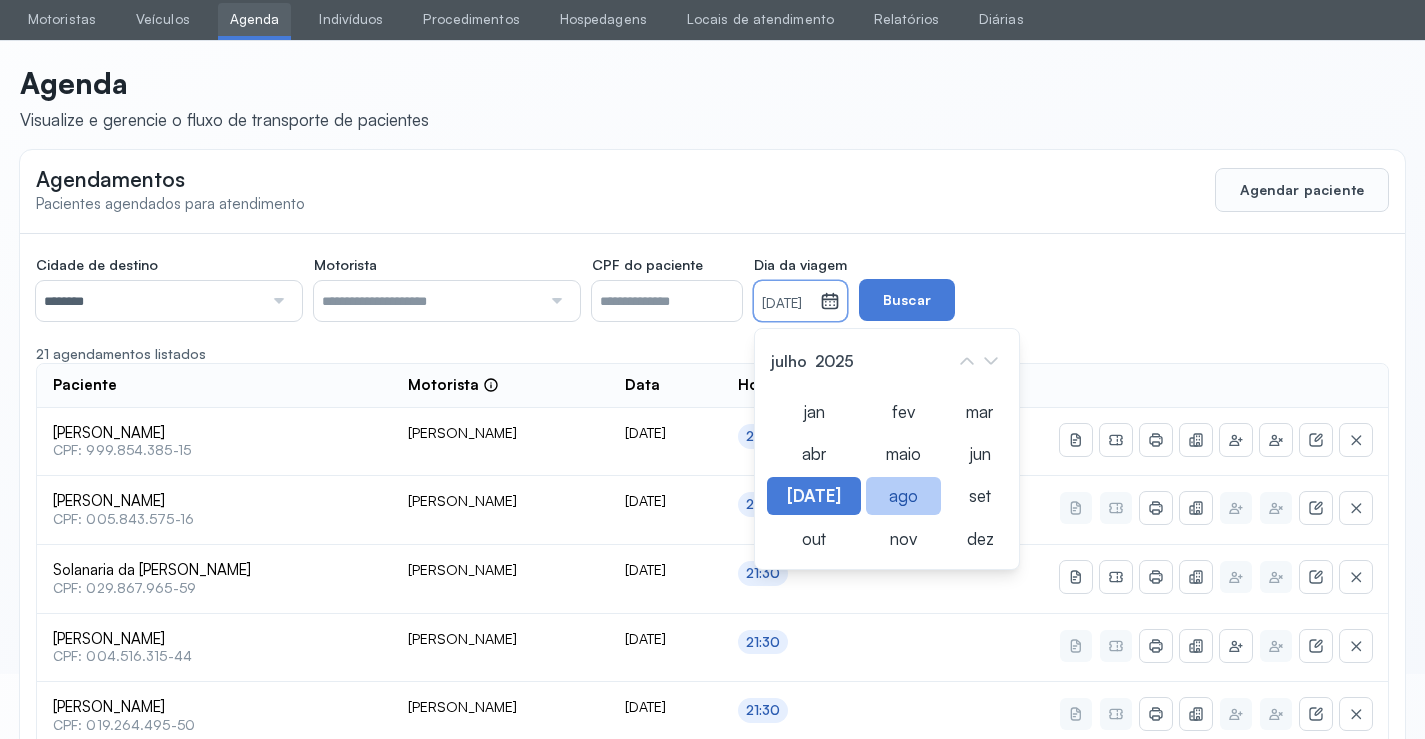 click on "ago" 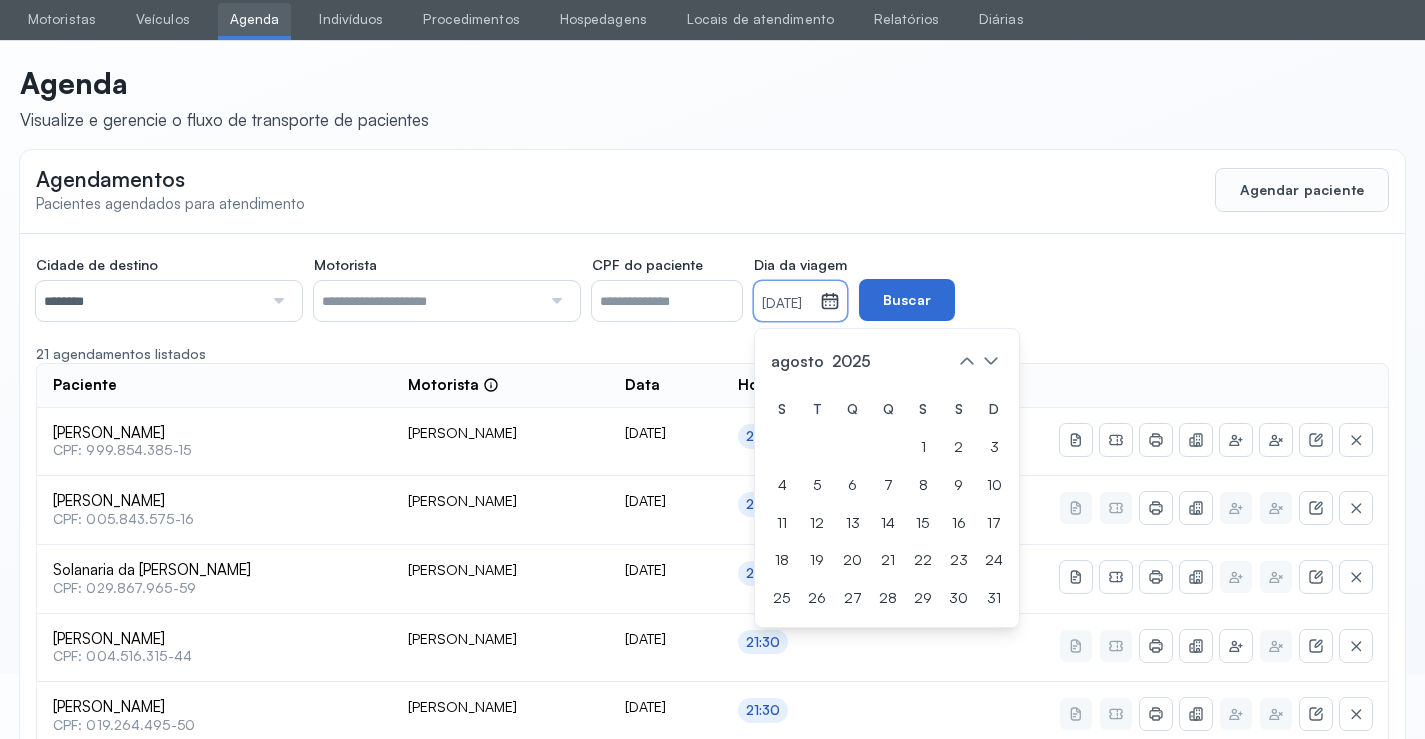 click on "Buscar" at bounding box center [907, 300] 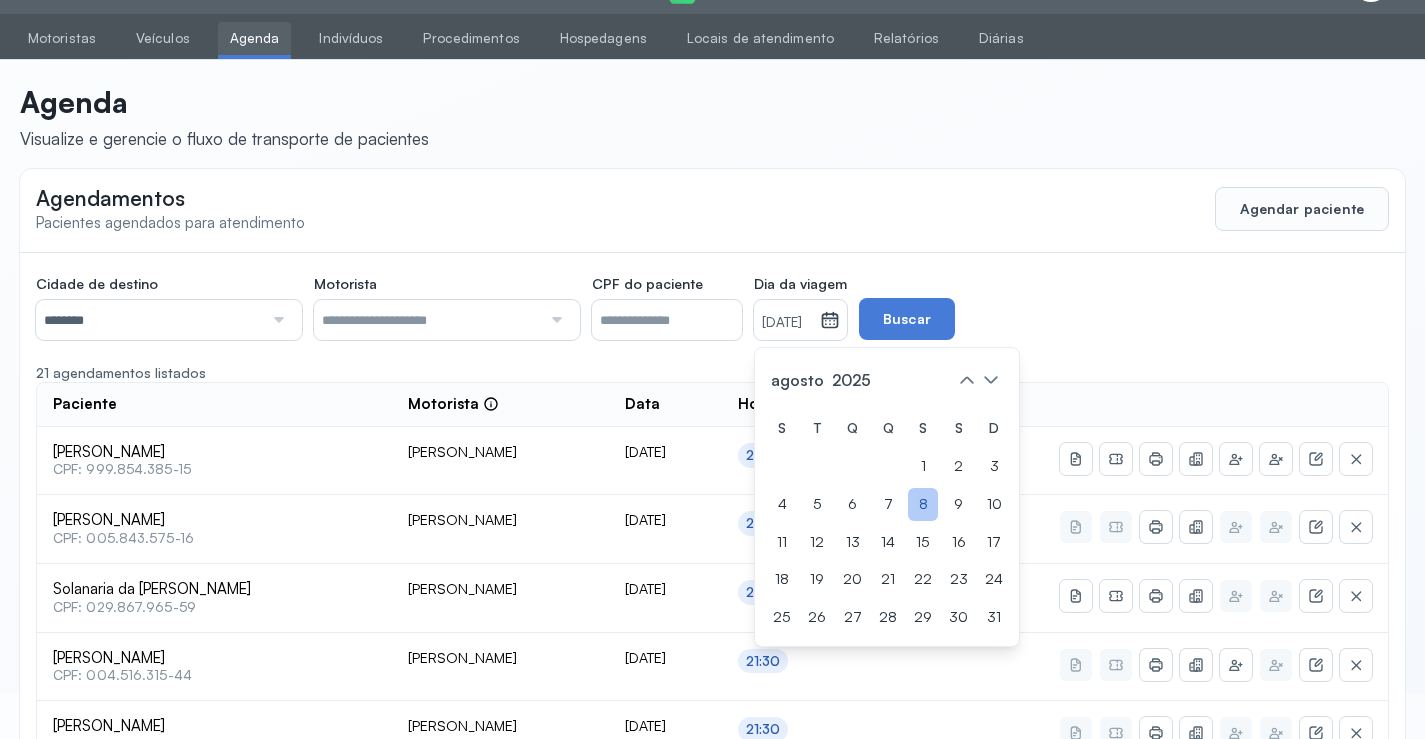 scroll, scrollTop: 65, scrollLeft: 0, axis: vertical 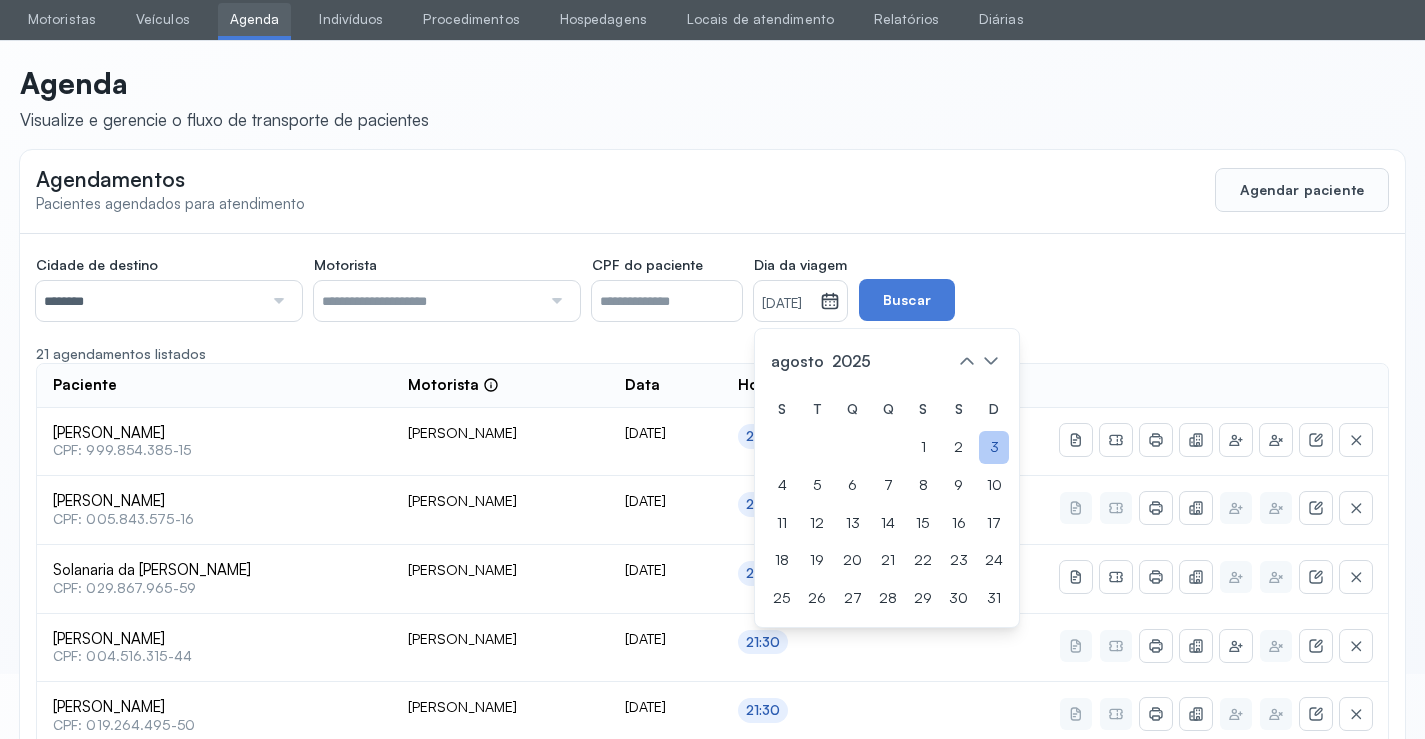 click on "3" 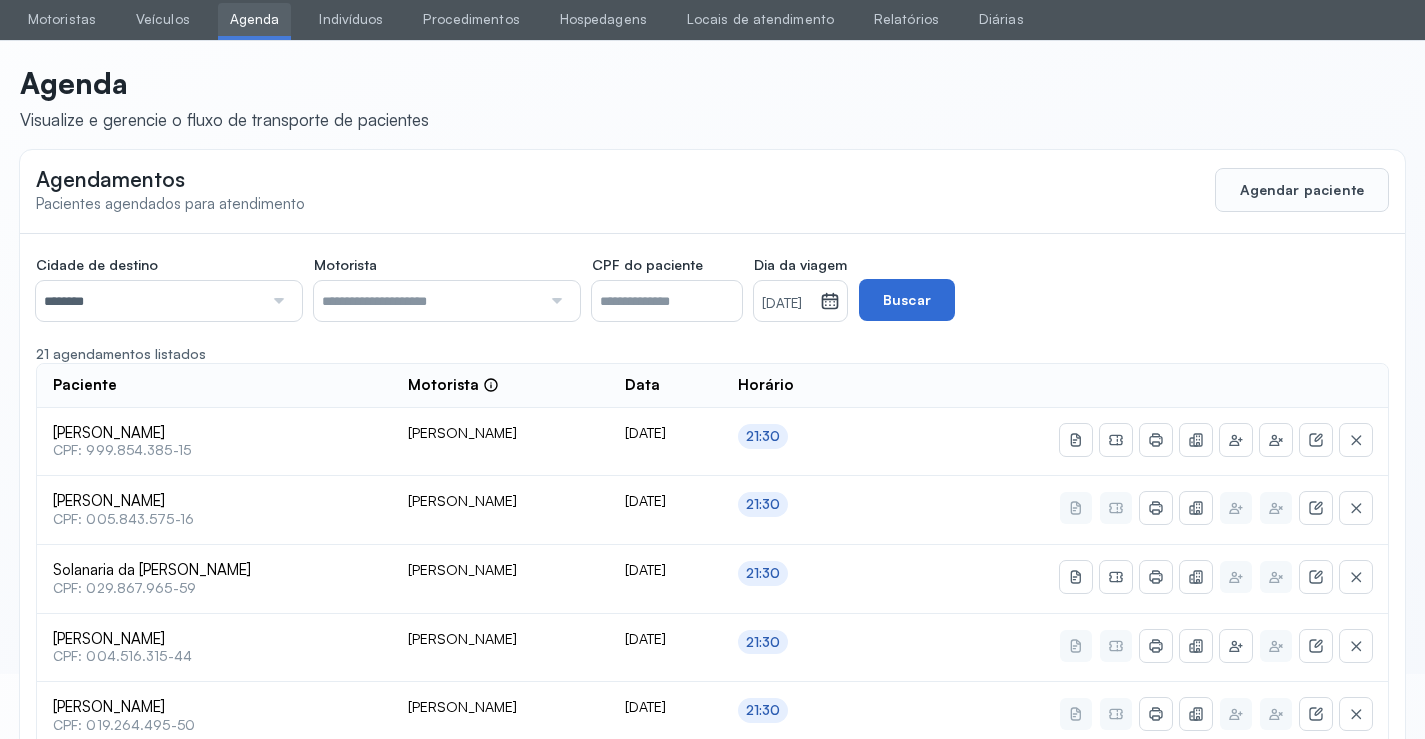 click on "Buscar" at bounding box center (907, 300) 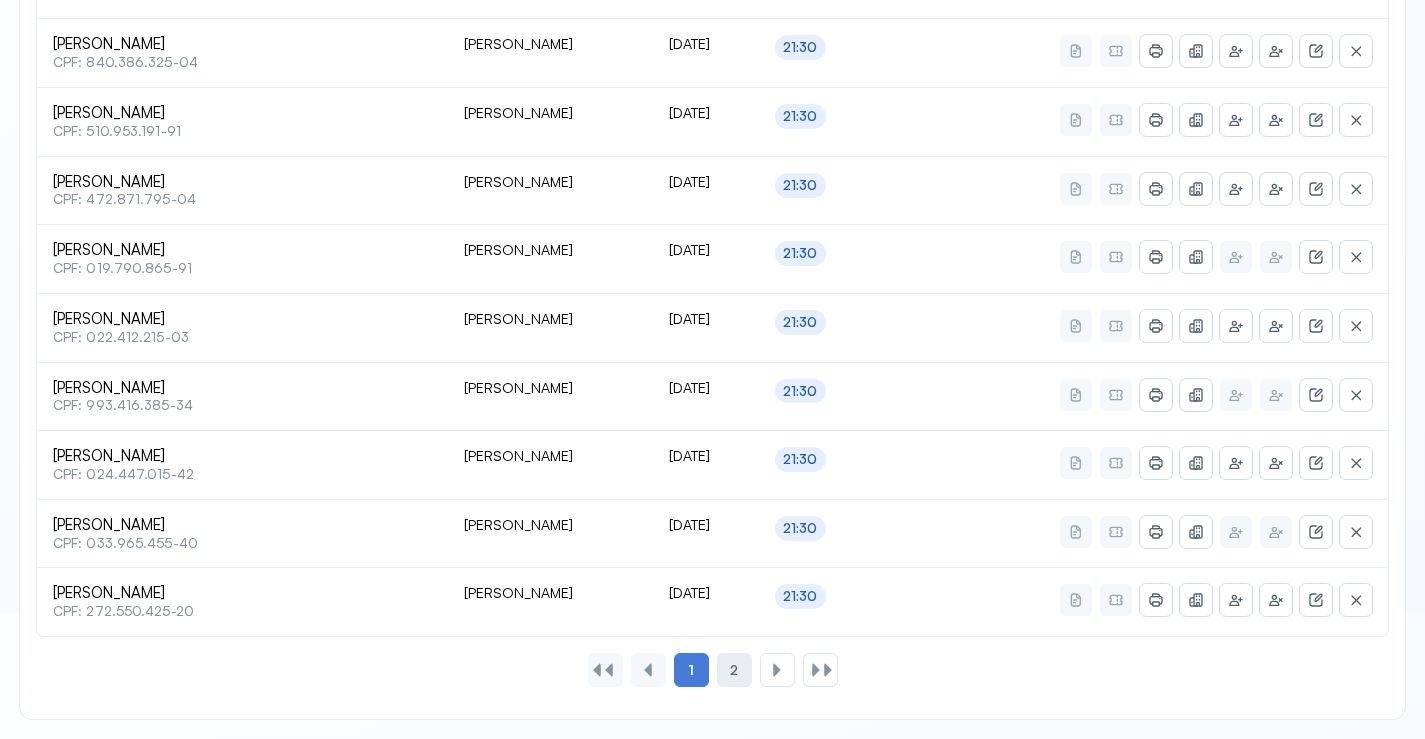 click on "2" 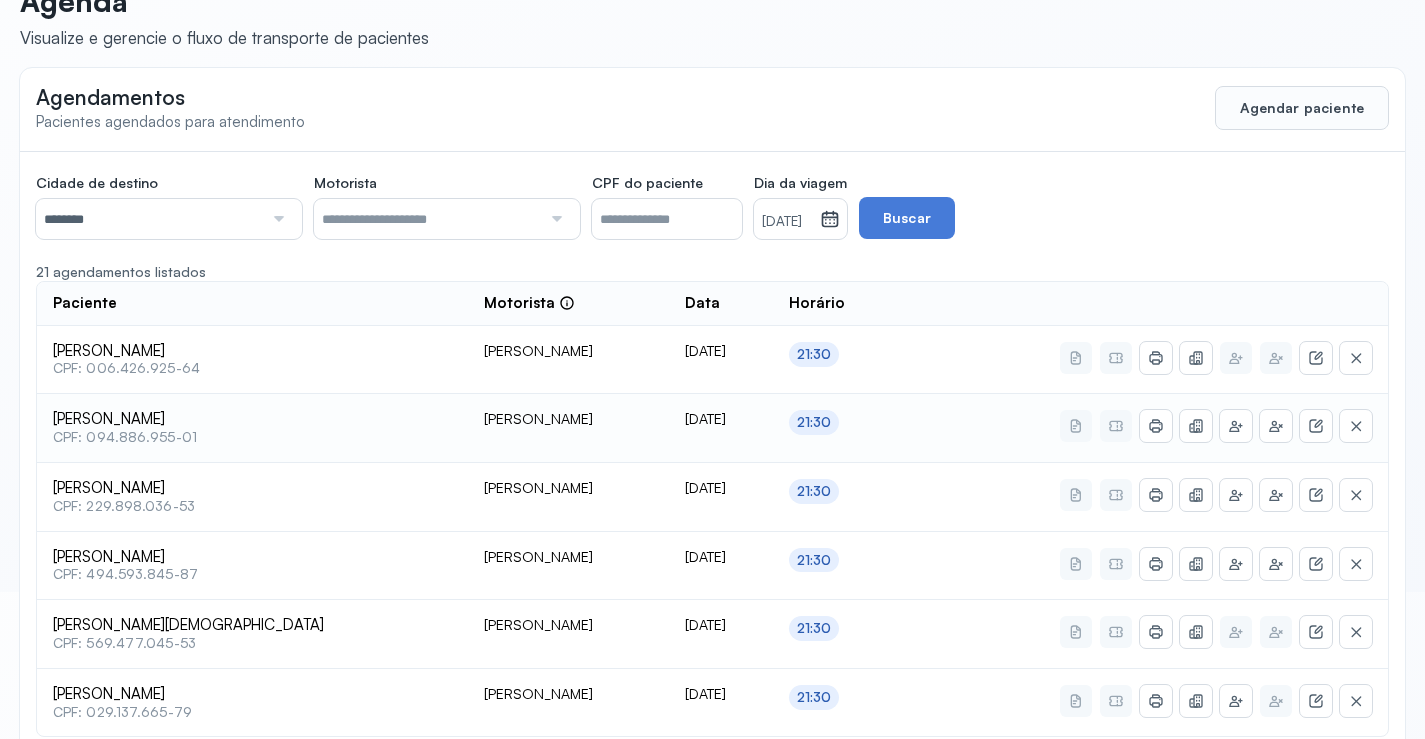 scroll, scrollTop: 247, scrollLeft: 0, axis: vertical 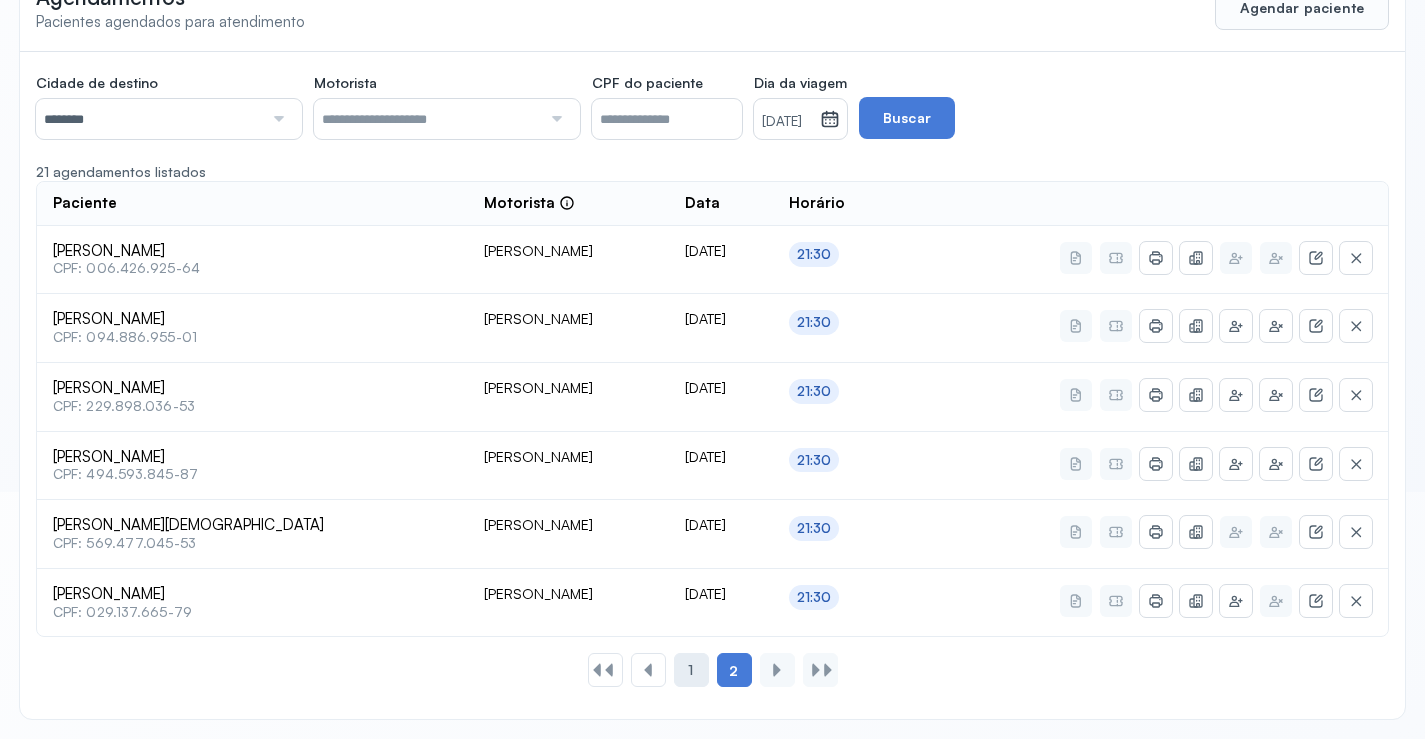 click on "1" 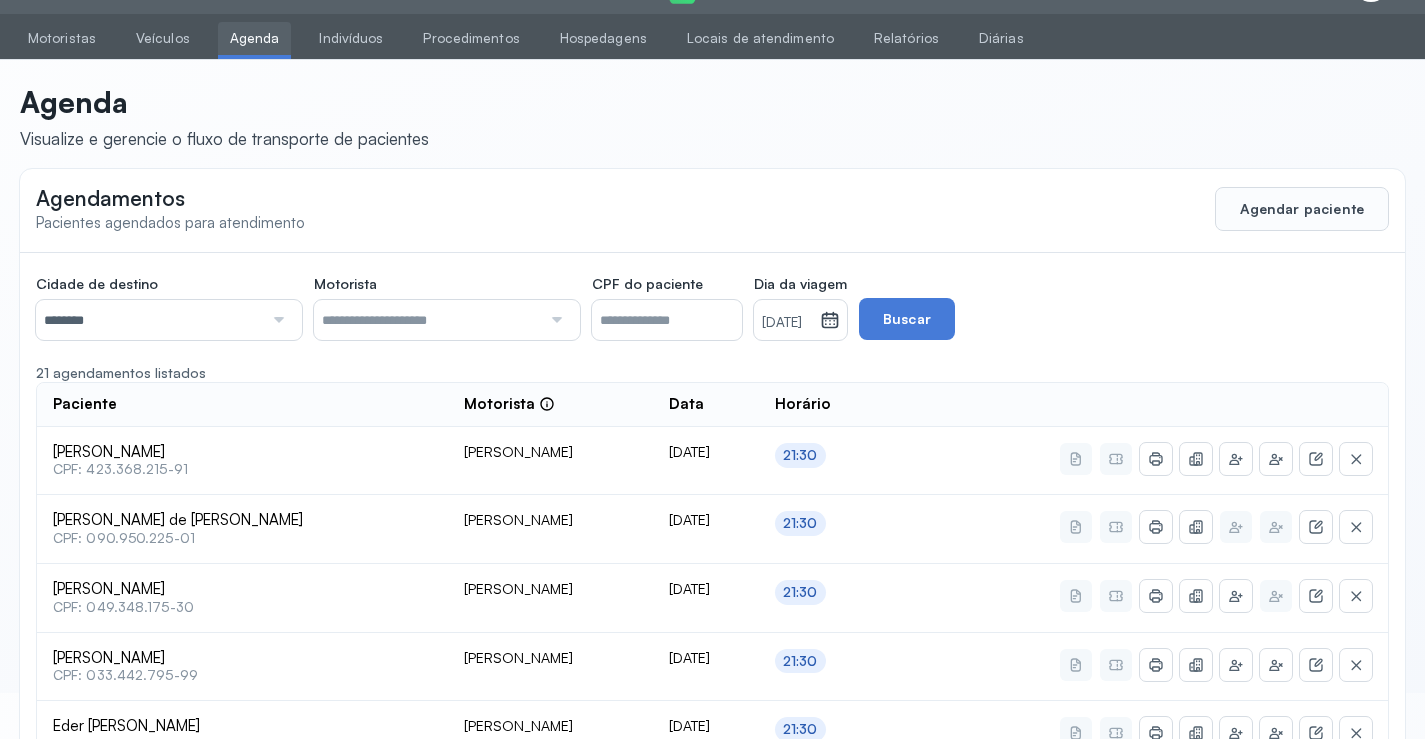 scroll, scrollTop: 247, scrollLeft: 0, axis: vertical 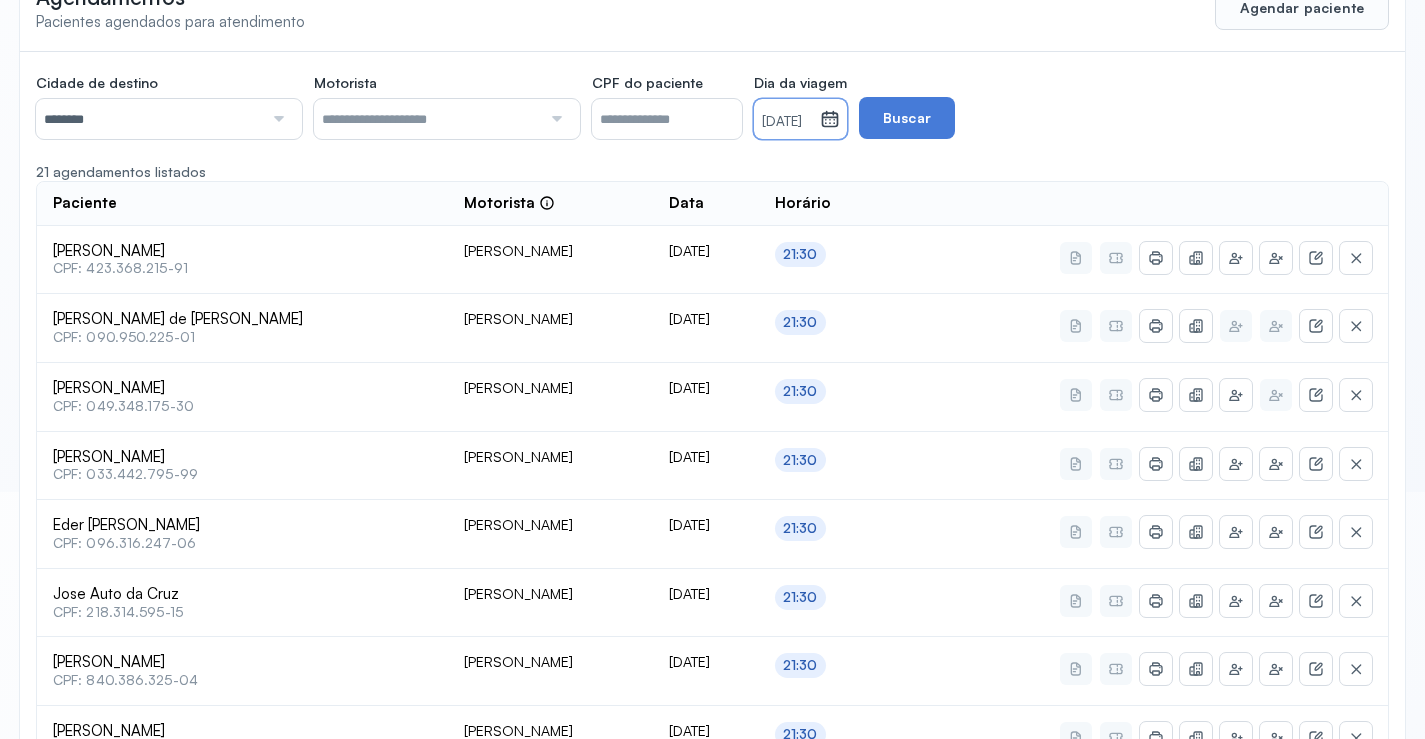 click on "[DATE]" at bounding box center (787, 122) 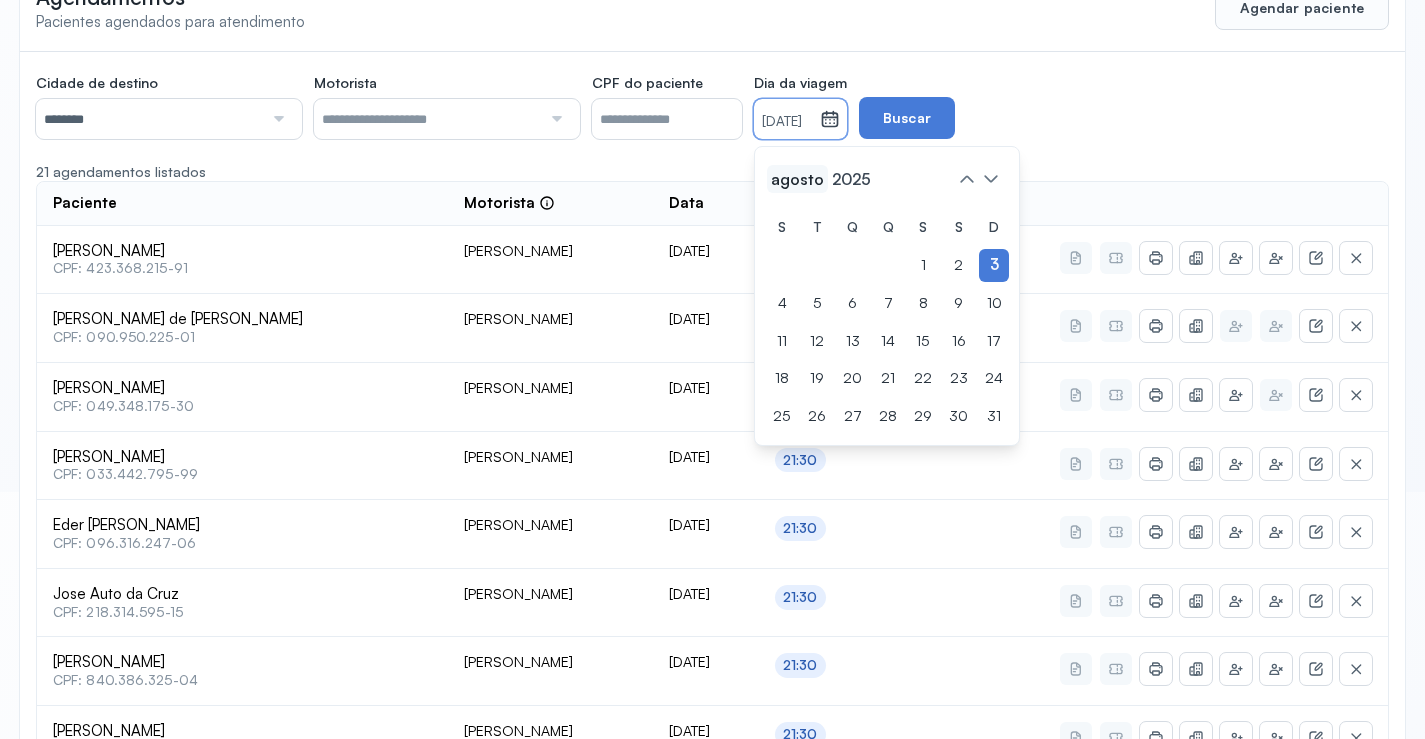 click on "agosto" 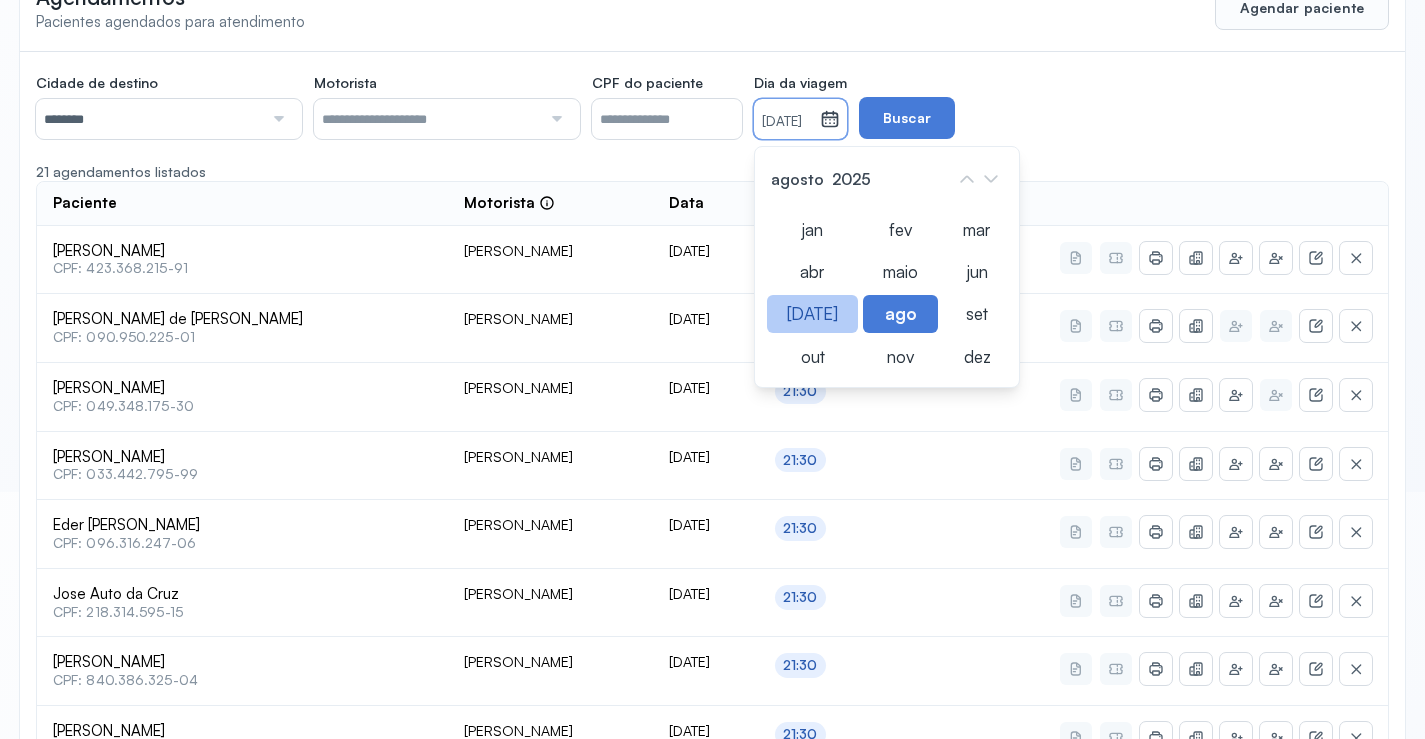 click on "[DATE]" 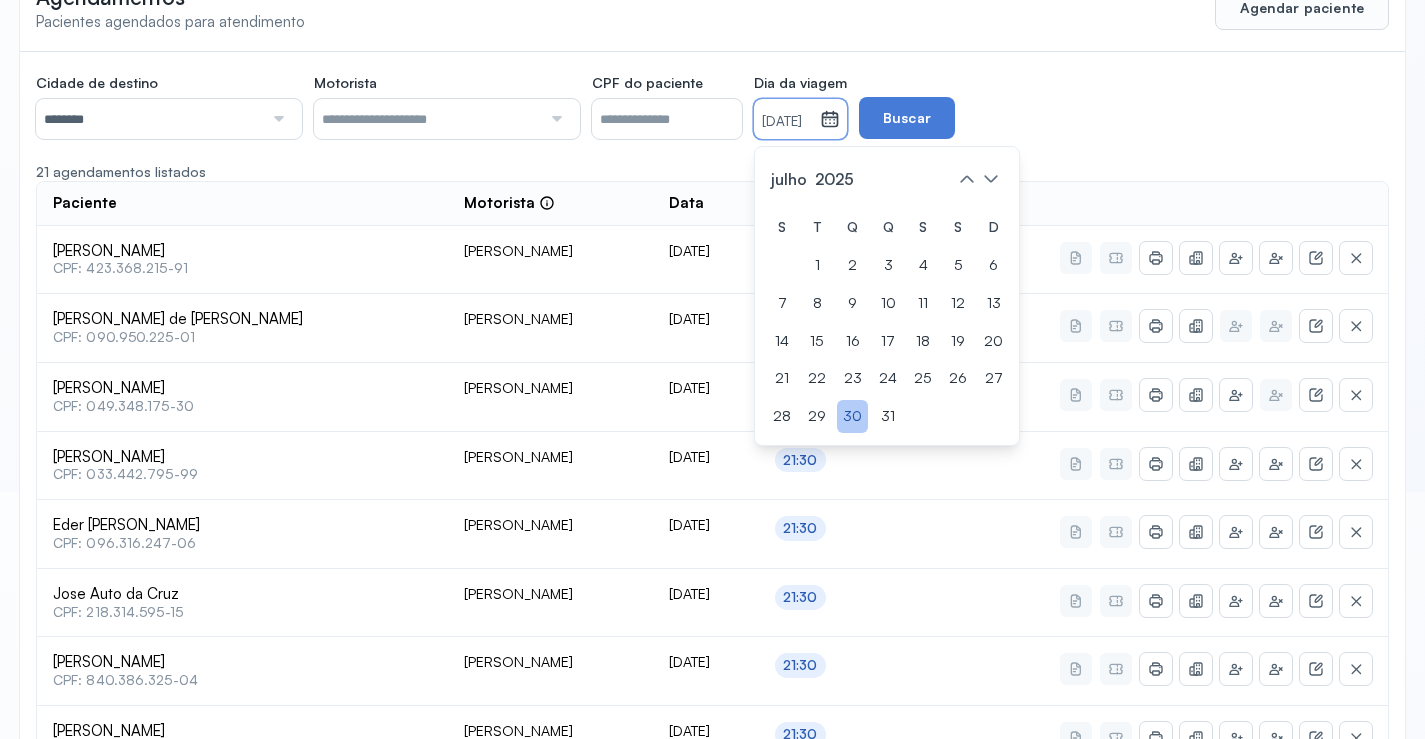 click on "30" 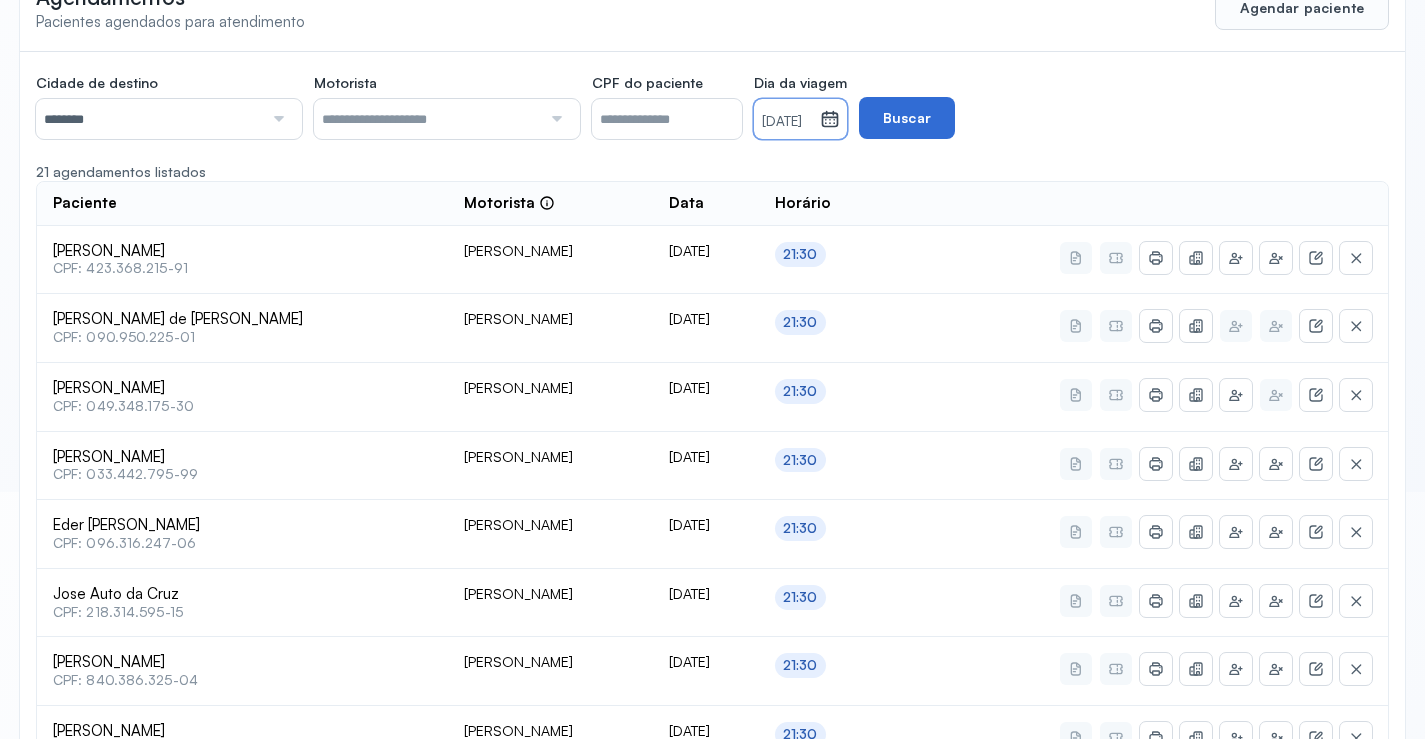 click on "Buscar" at bounding box center [907, 118] 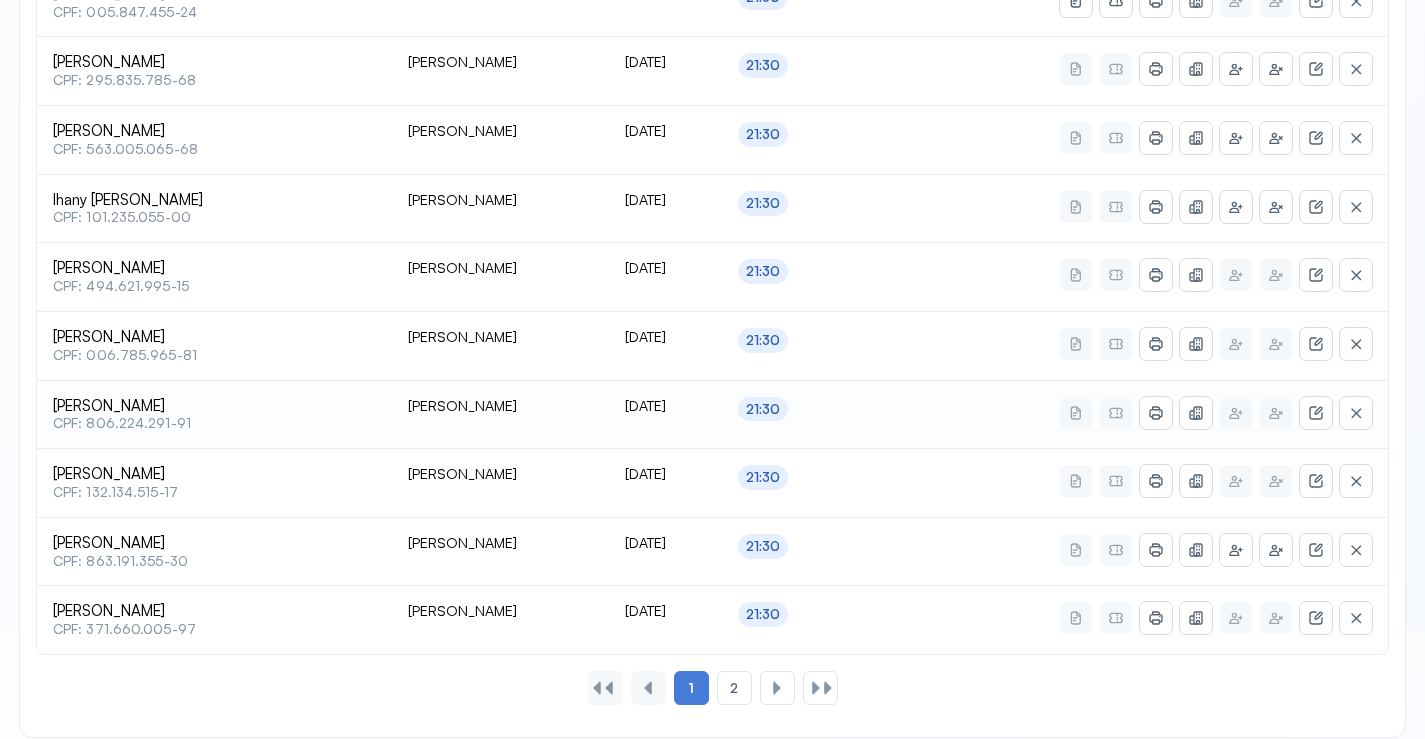 scroll, scrollTop: 865, scrollLeft: 0, axis: vertical 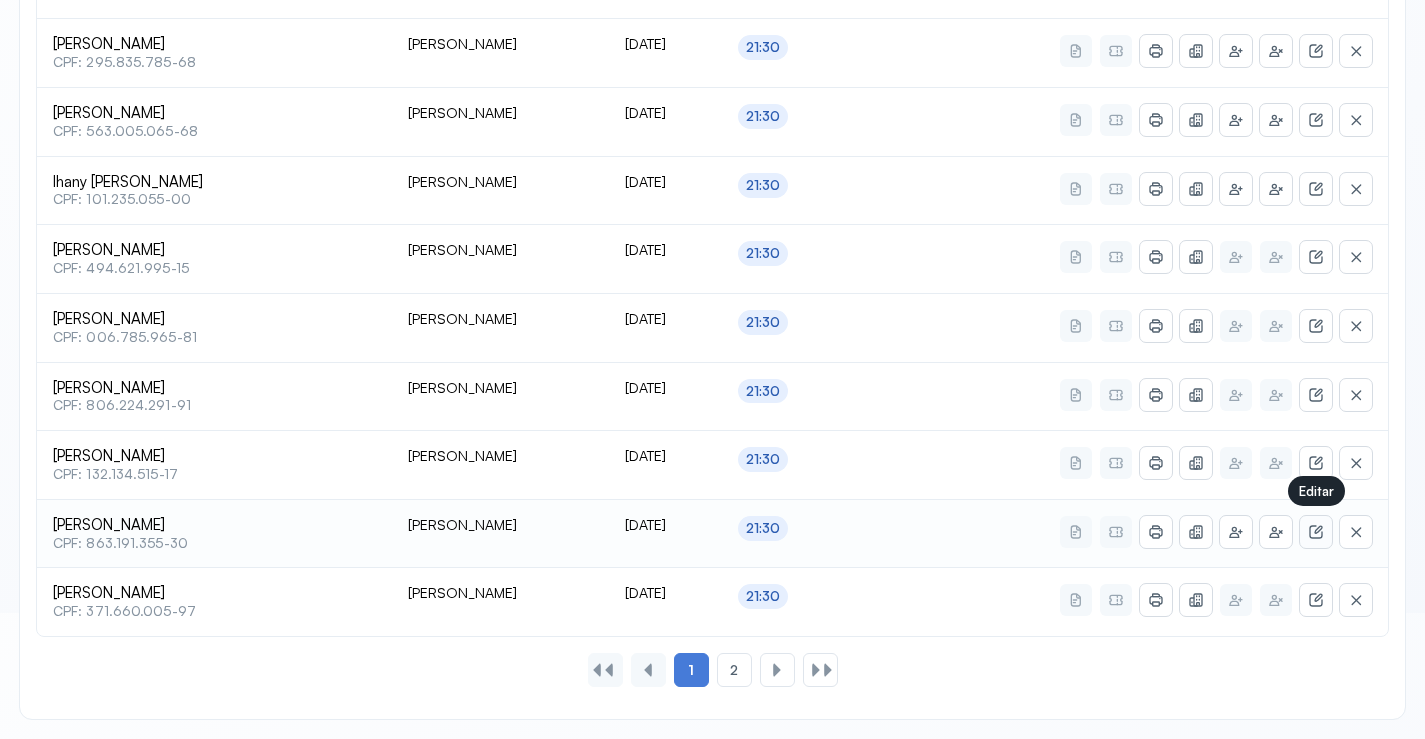 click 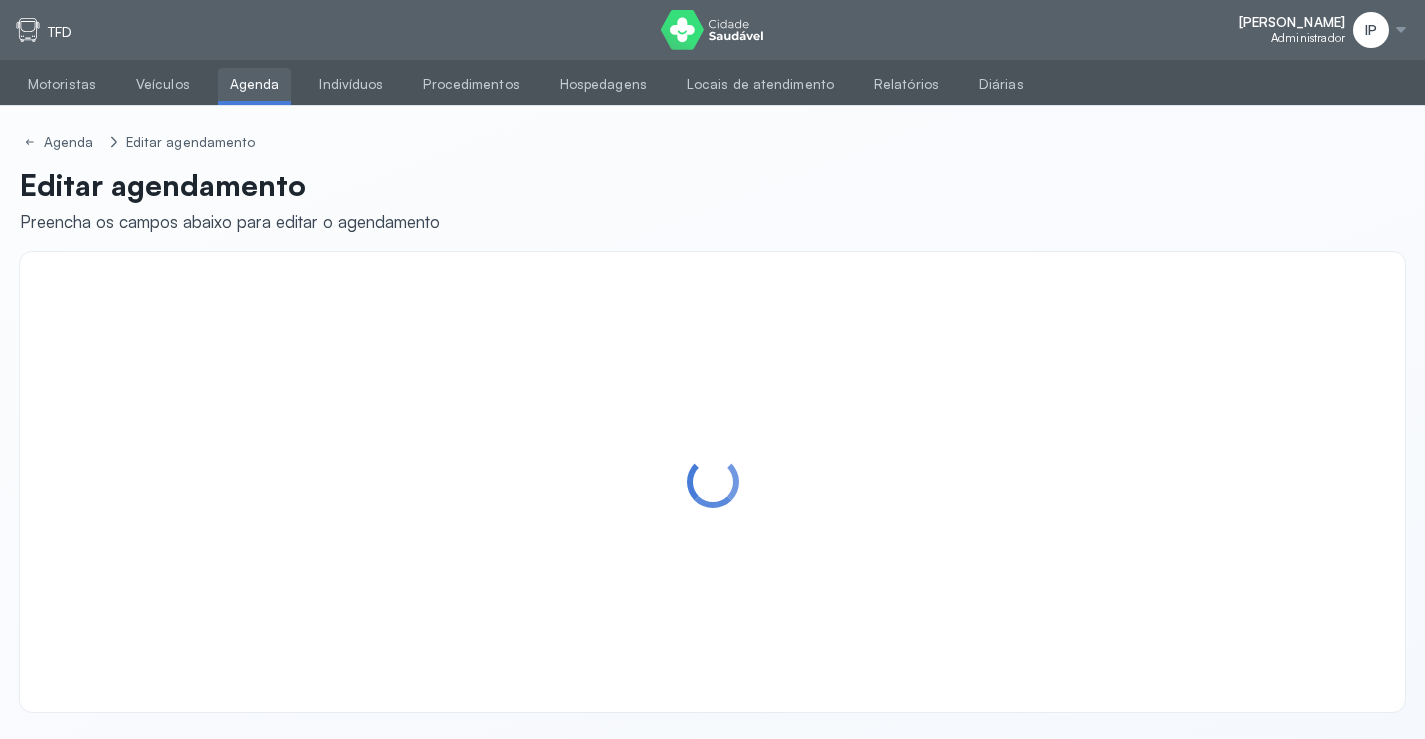 scroll, scrollTop: 0, scrollLeft: 0, axis: both 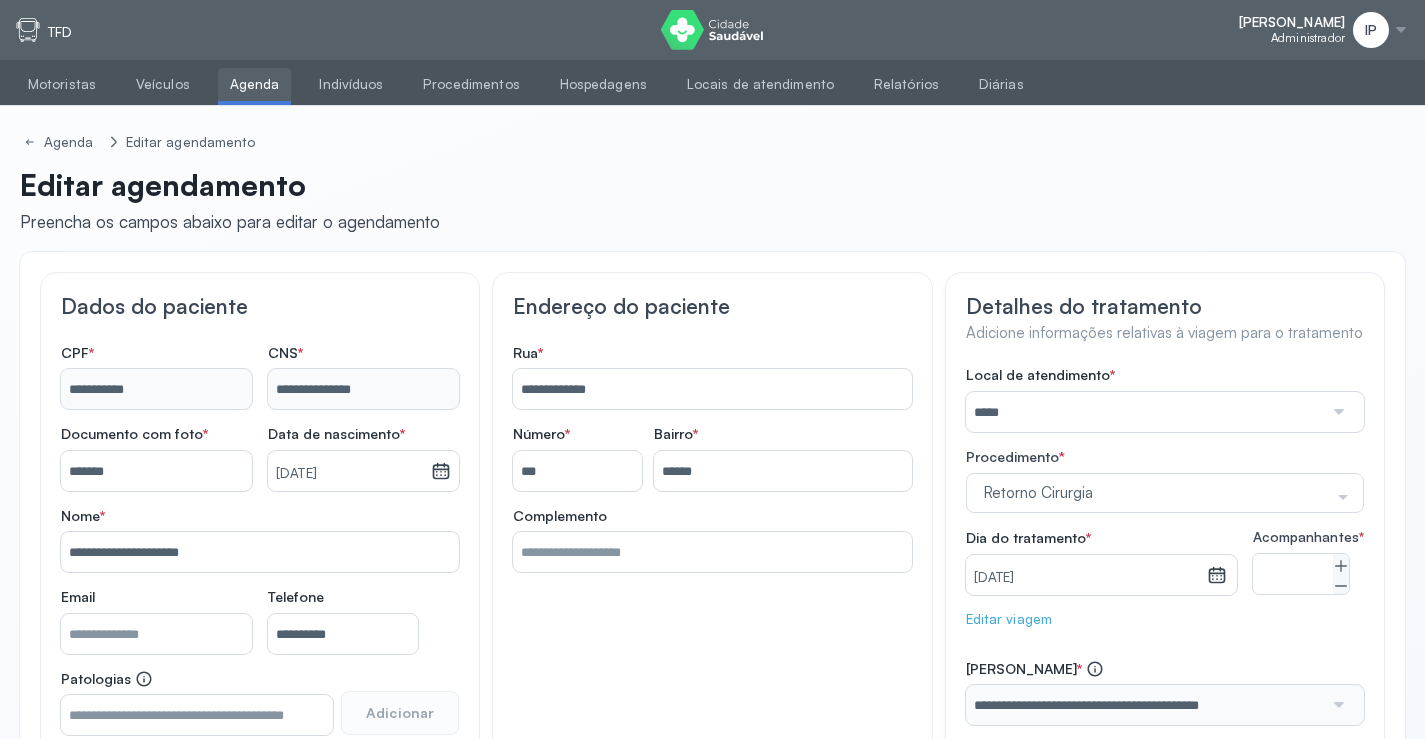 click on "Agenda" at bounding box center (255, 84) 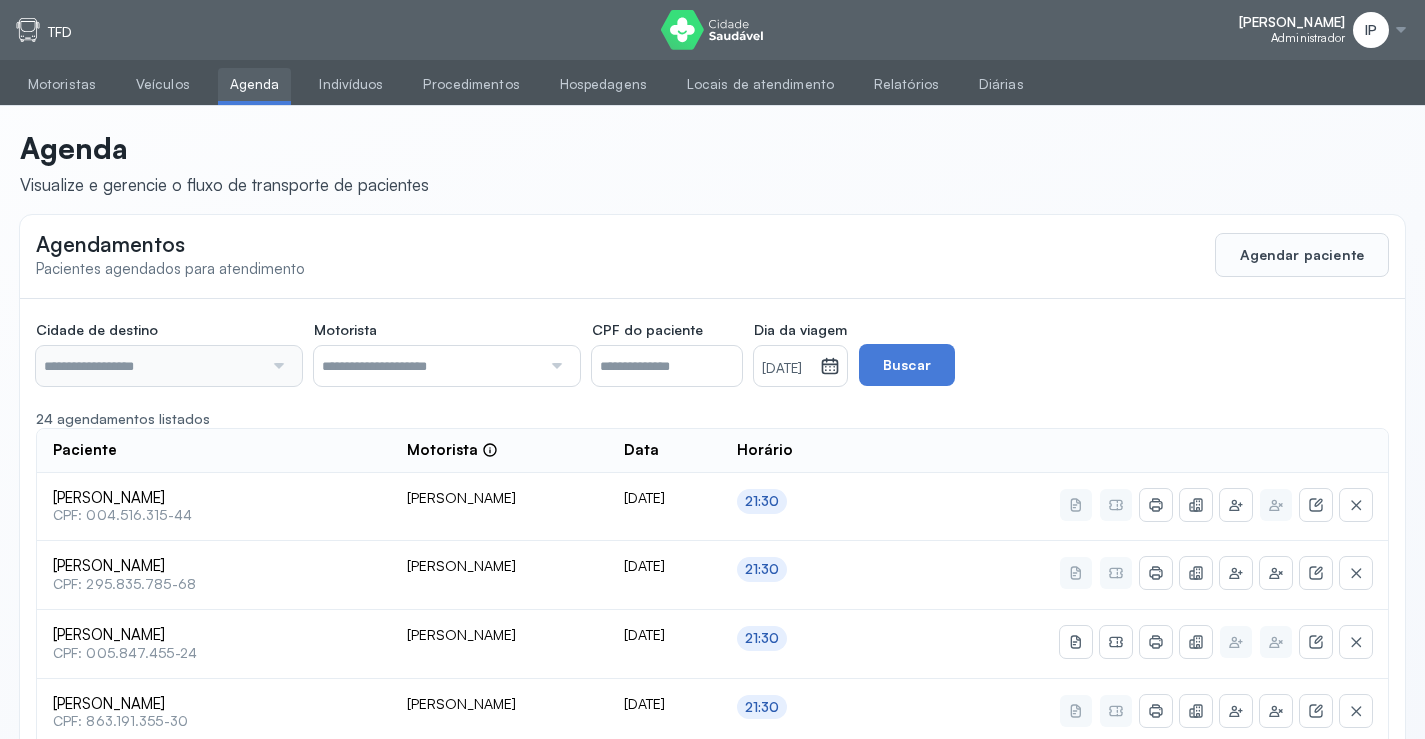 type on "********" 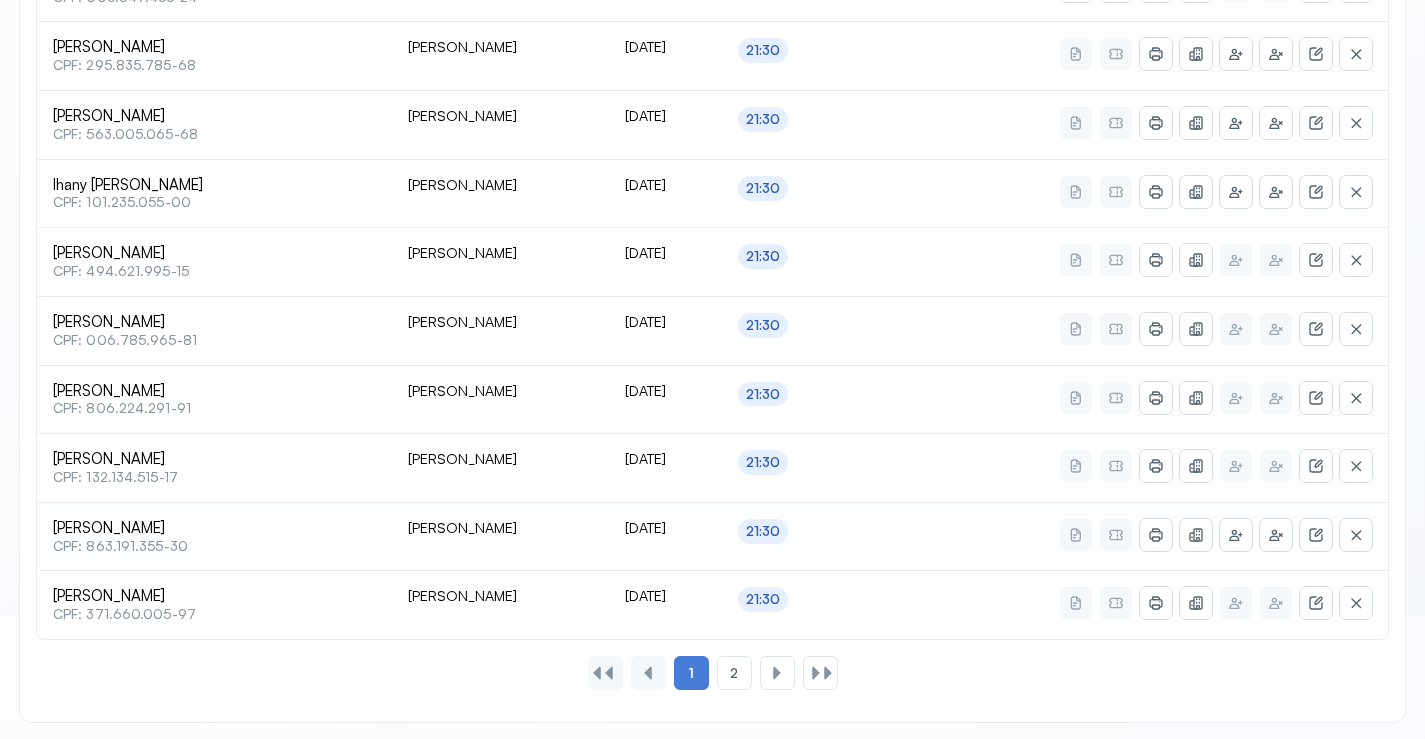 scroll, scrollTop: 865, scrollLeft: 0, axis: vertical 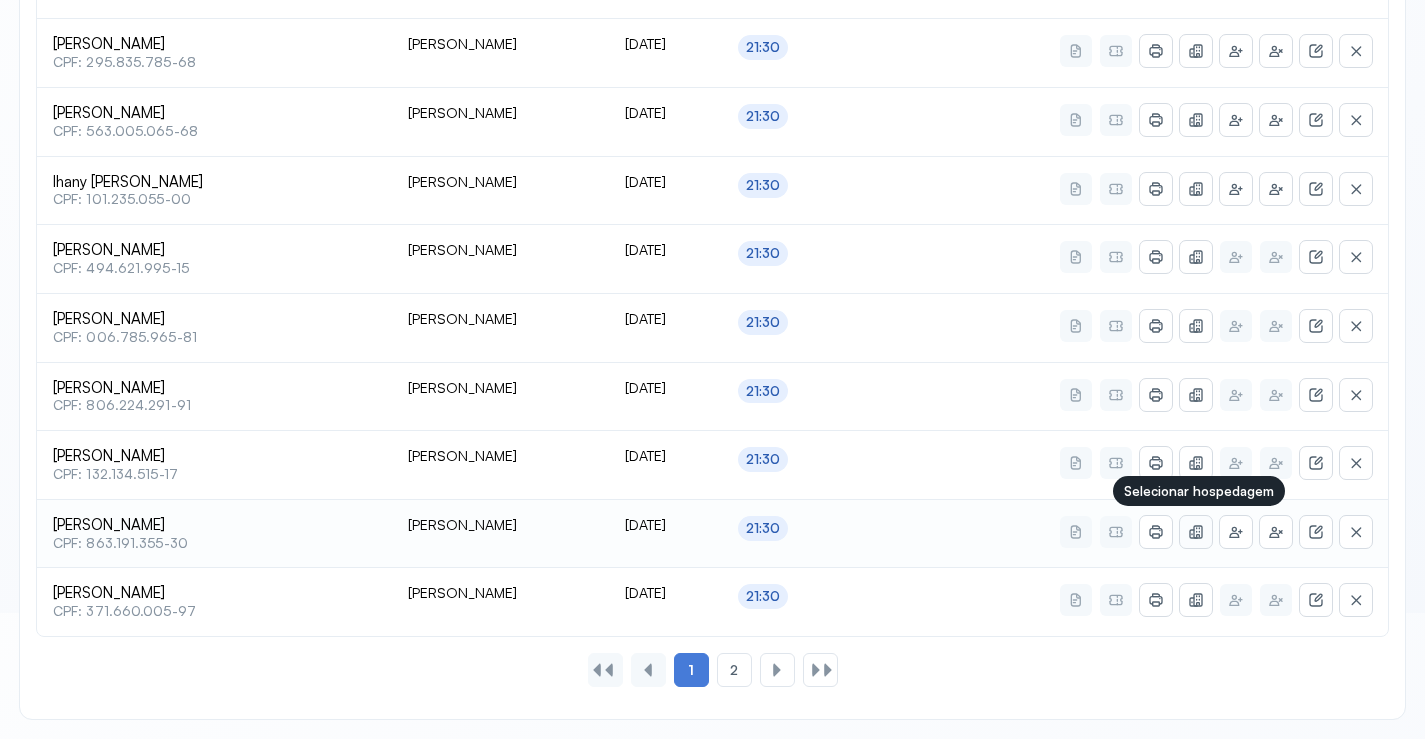 click 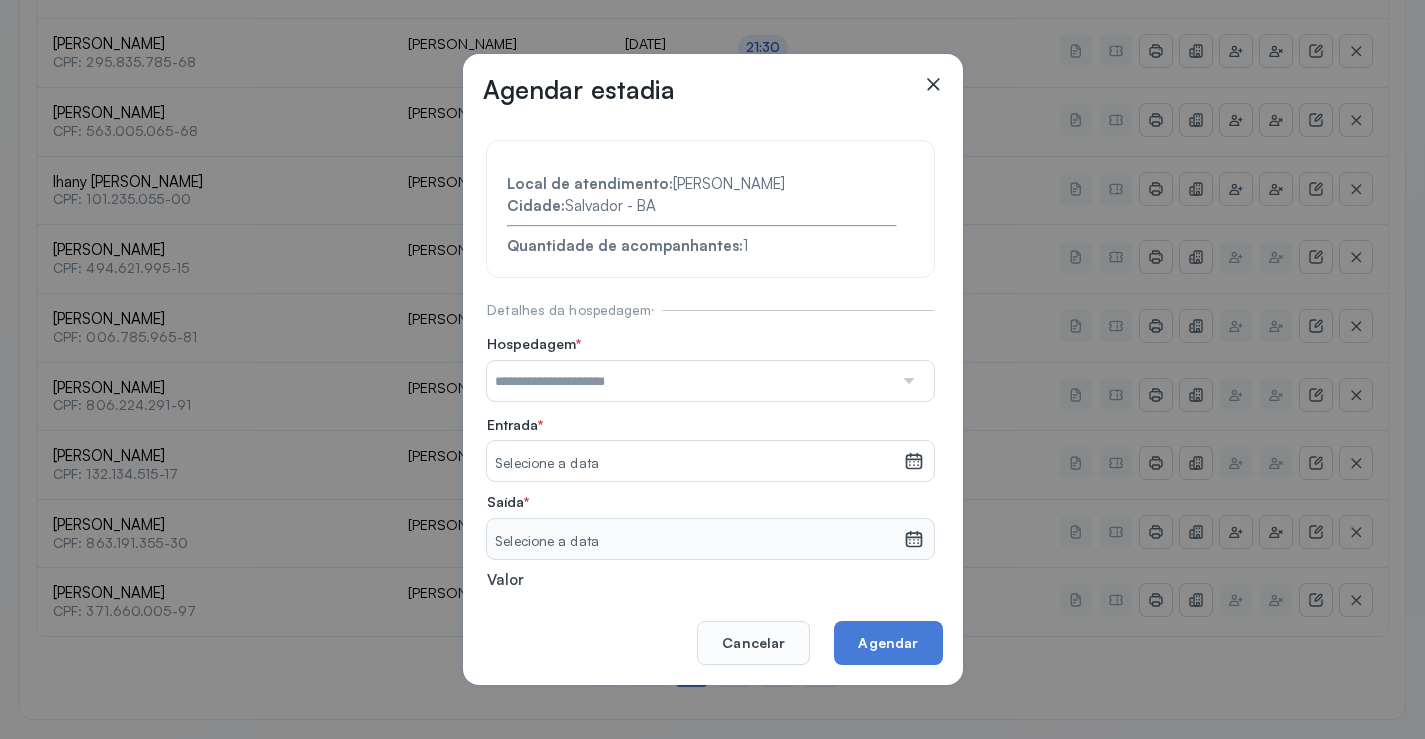 click at bounding box center (690, 381) 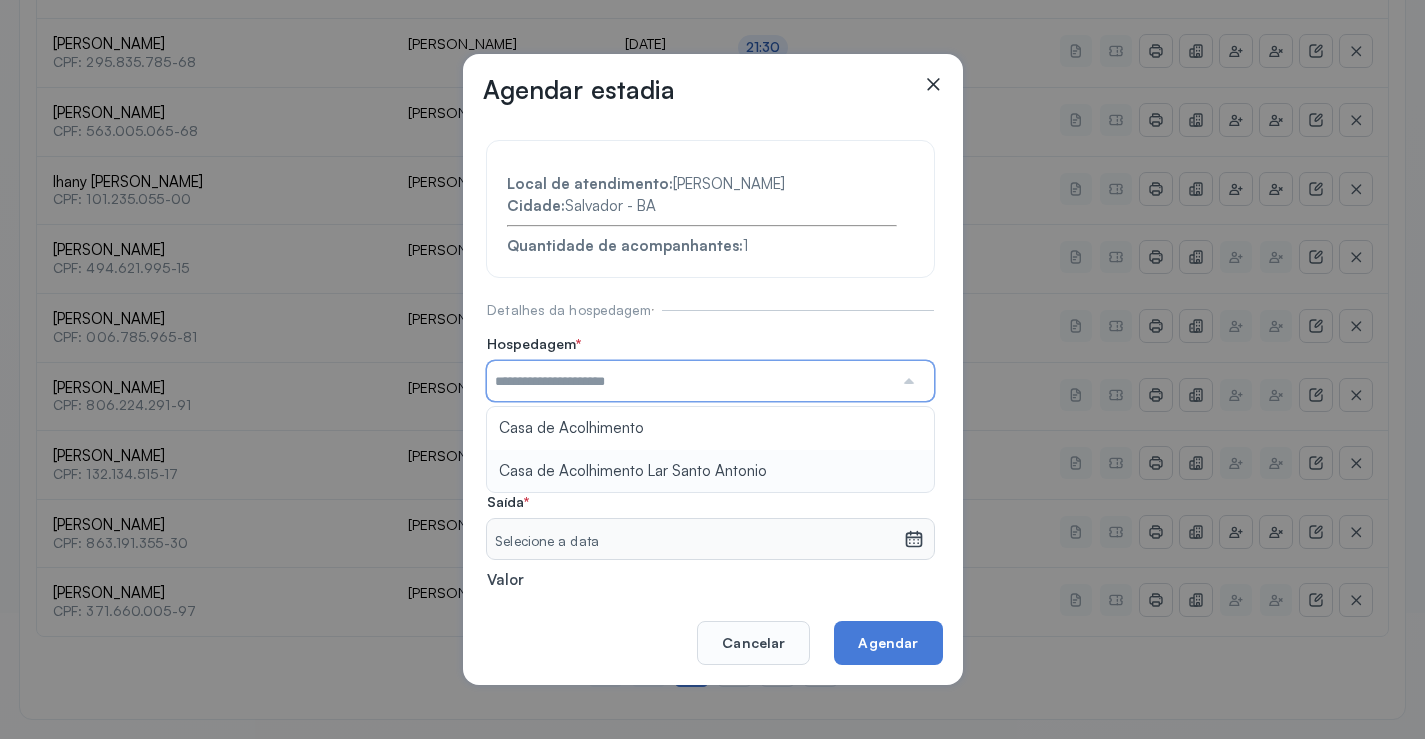 type on "**********" 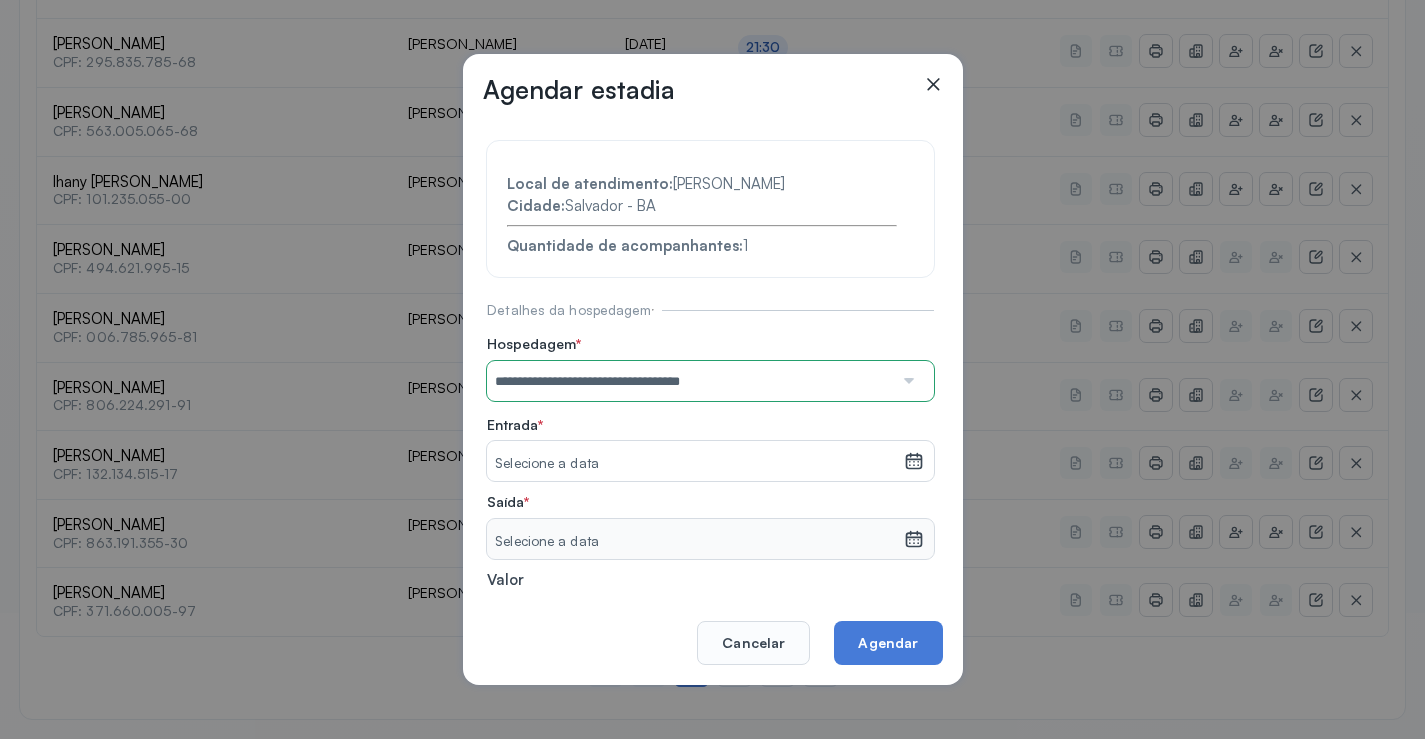 click on "**********" at bounding box center (710, 436) 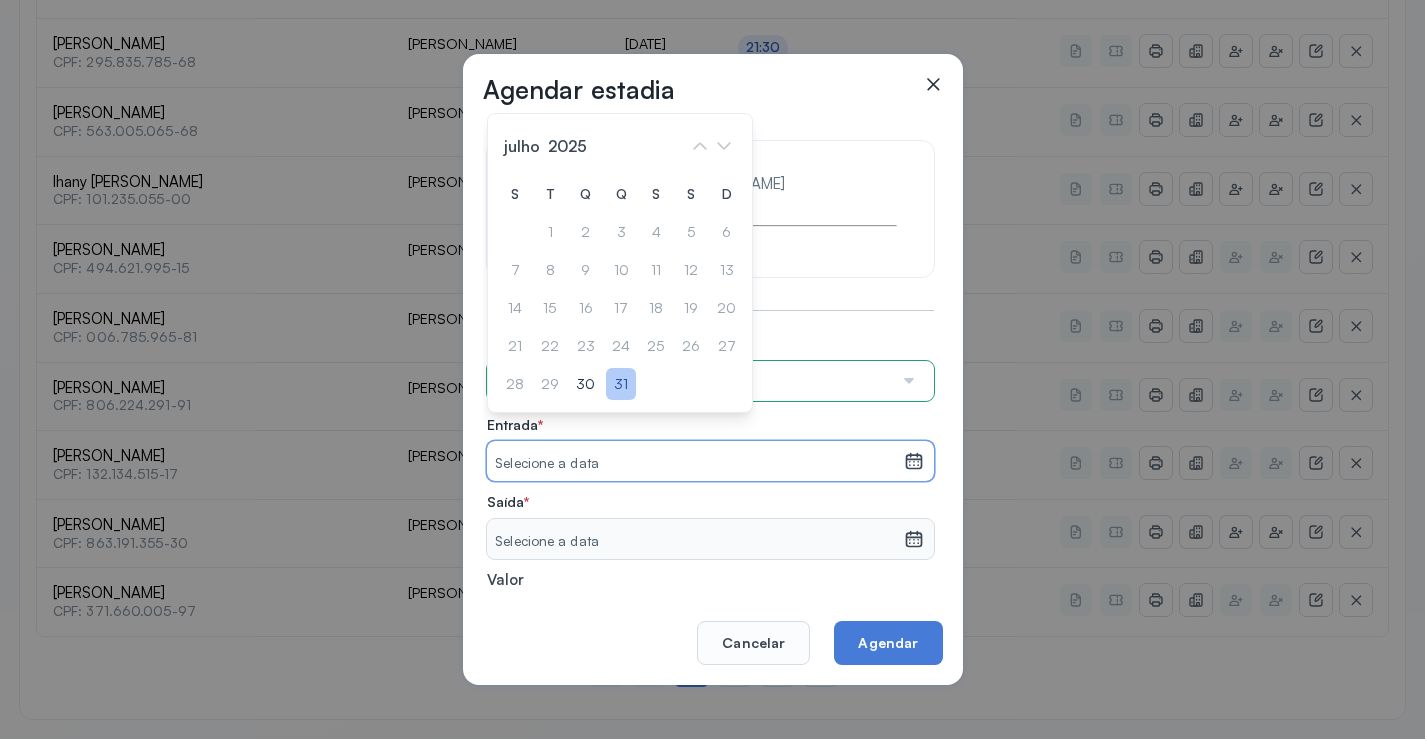 click on "31" 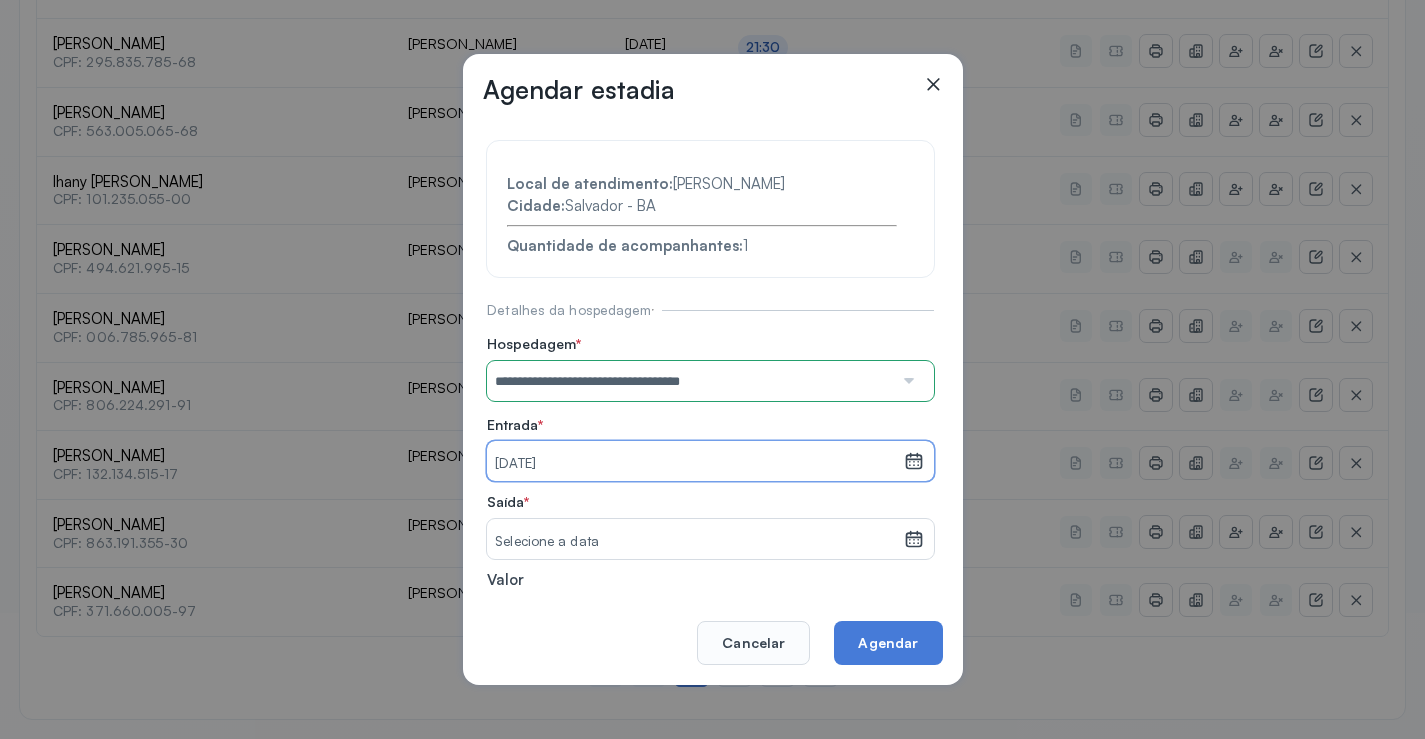click on "Selecione a data" at bounding box center (695, 539) 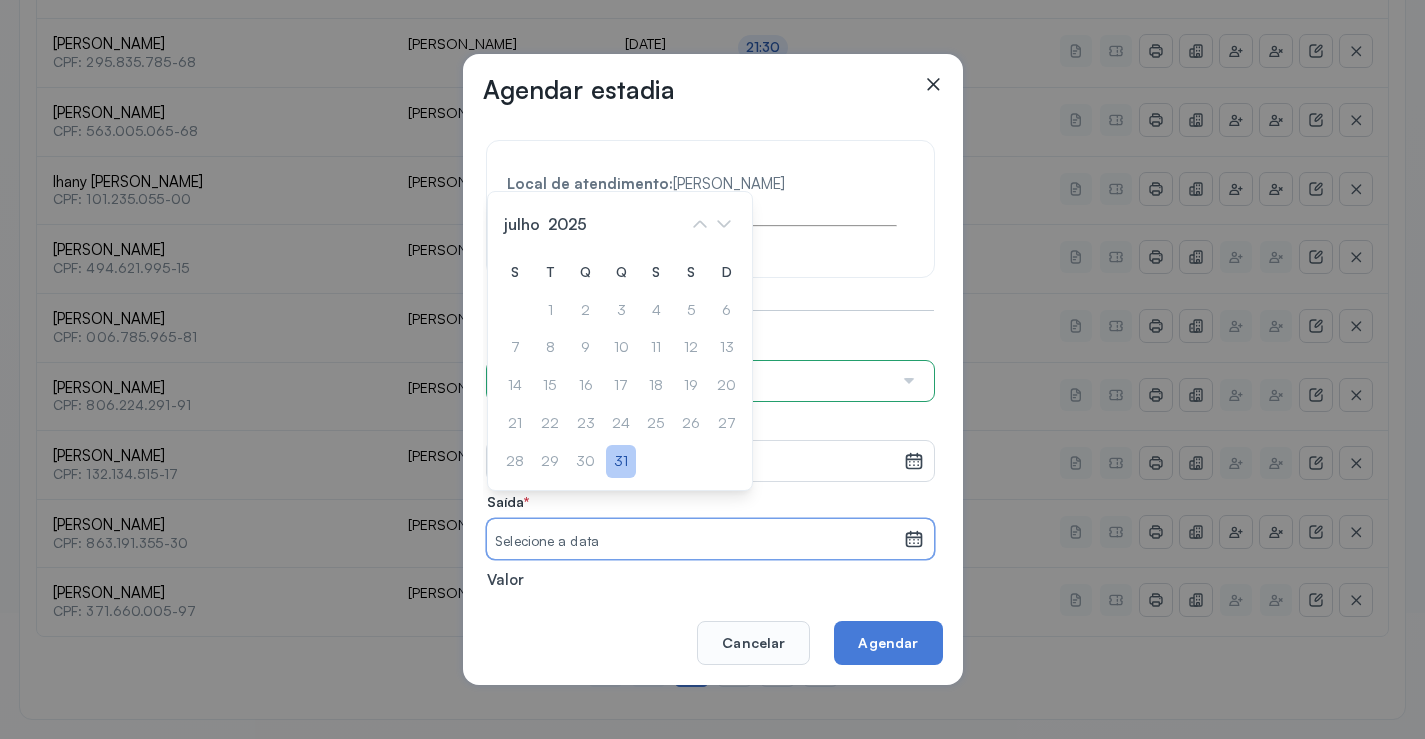 click on "31" 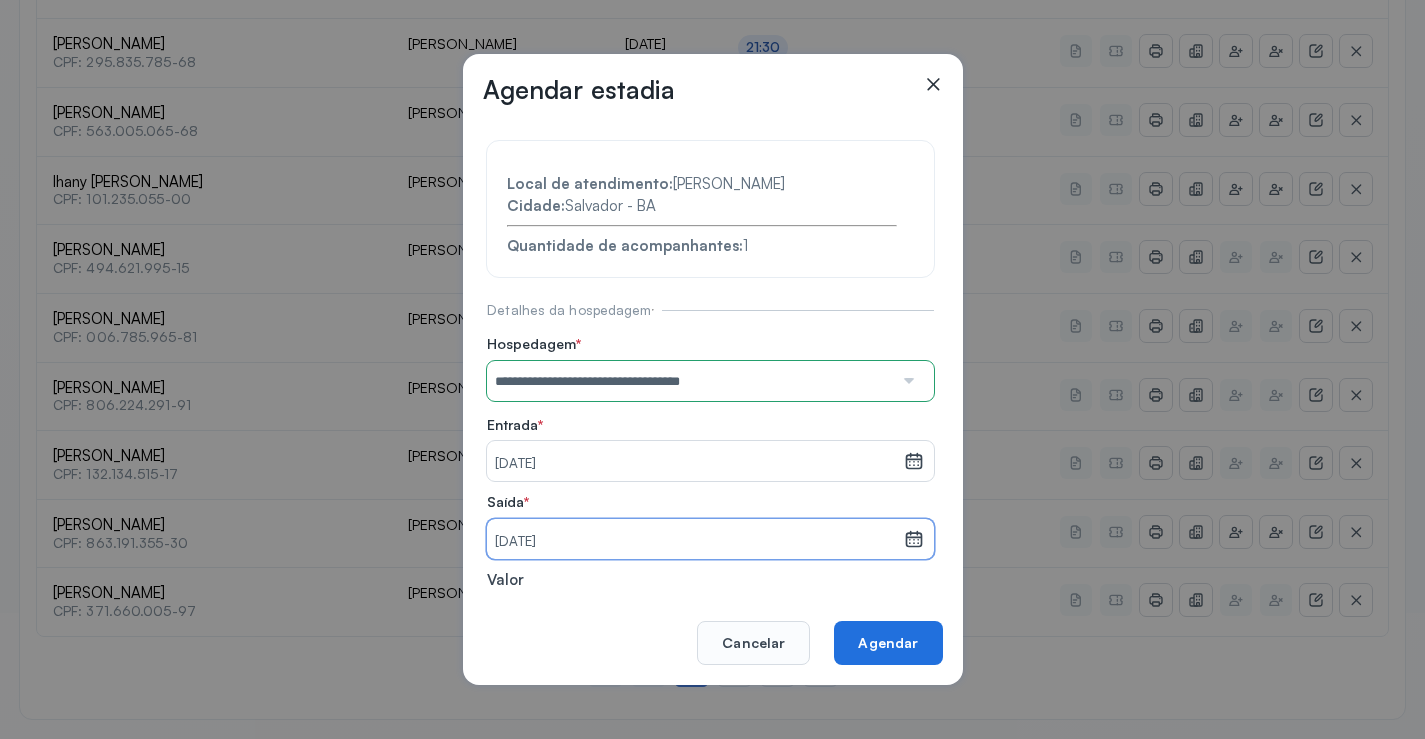 click on "Agendar" 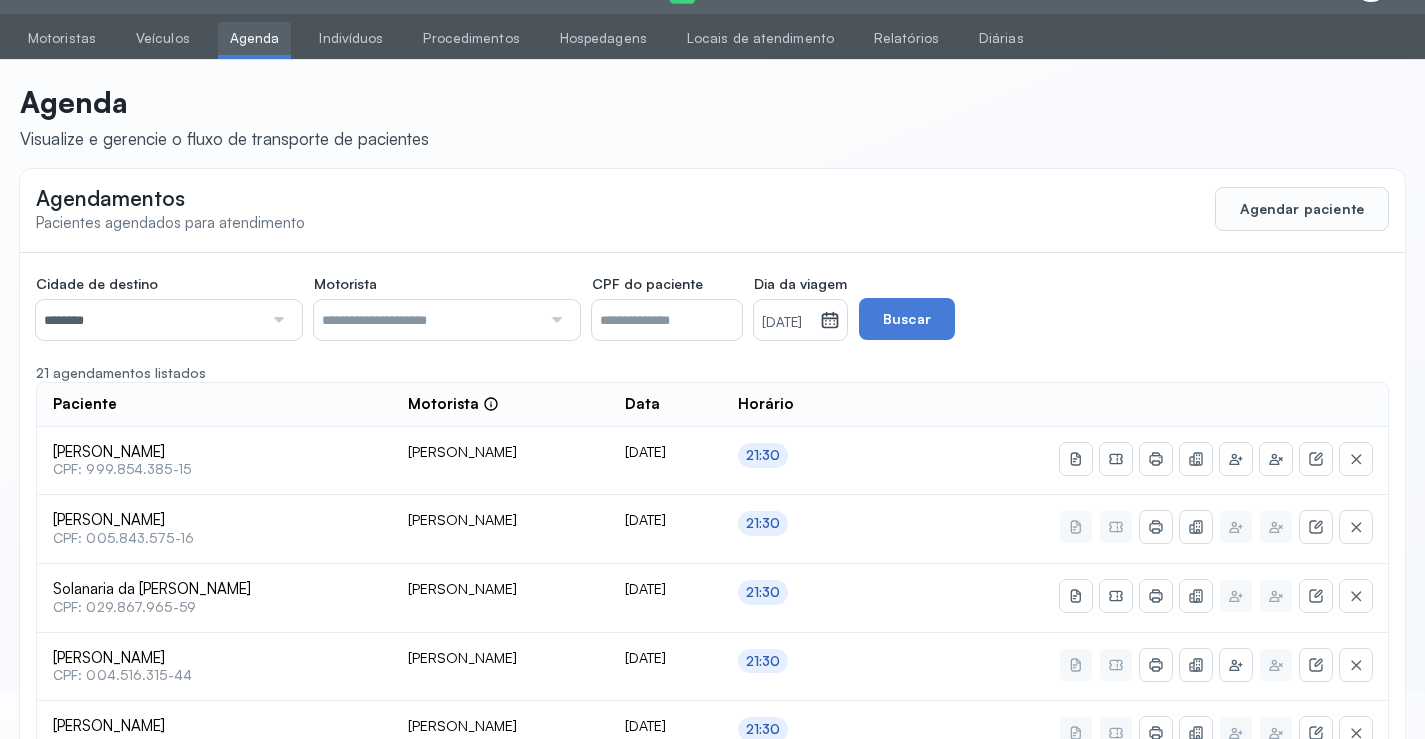 scroll, scrollTop: 865, scrollLeft: 0, axis: vertical 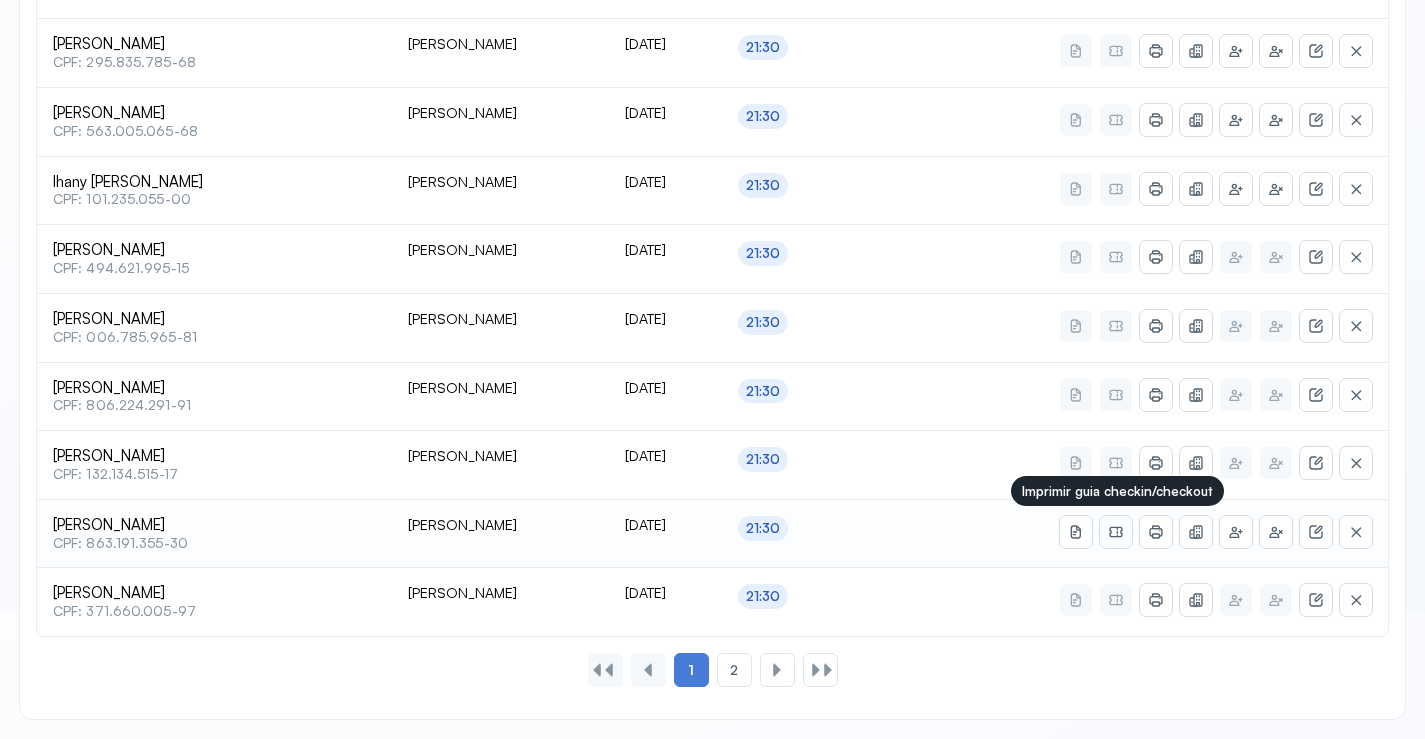 click 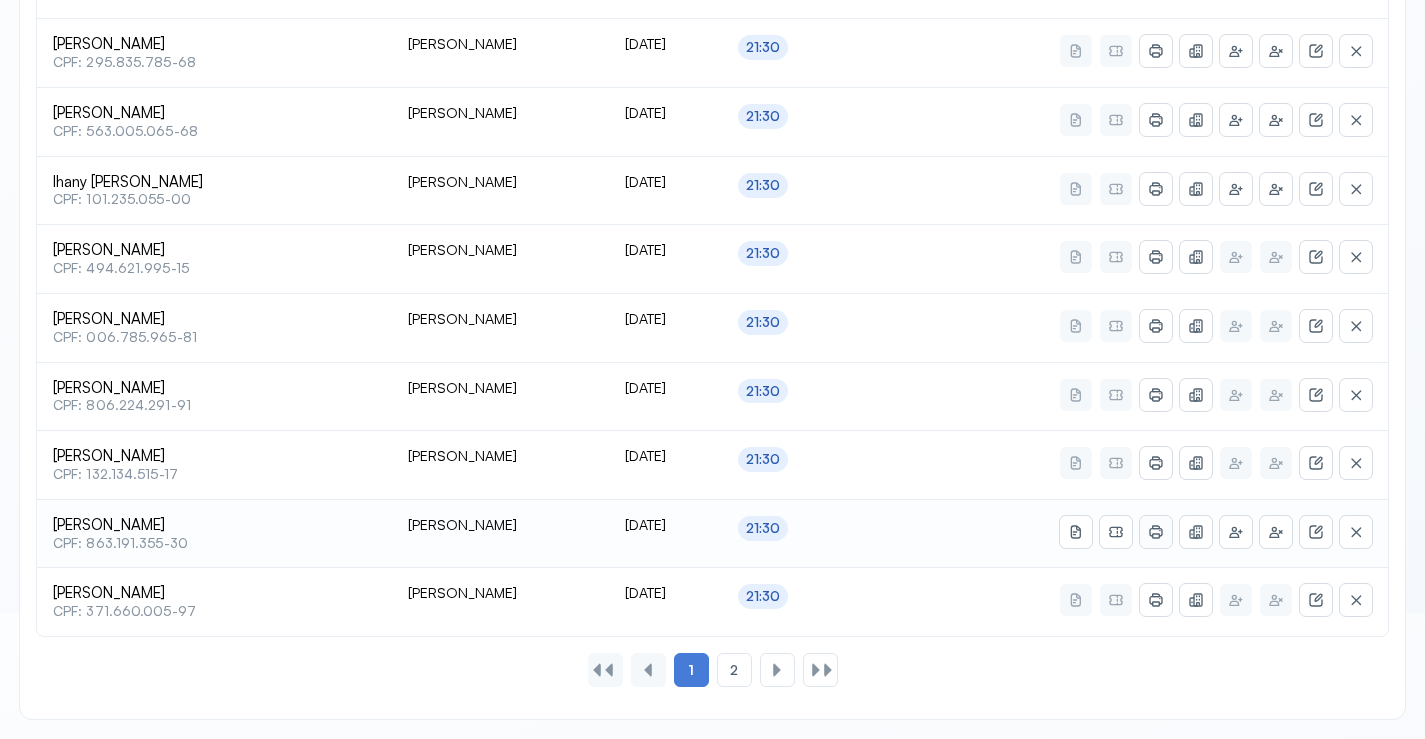 click 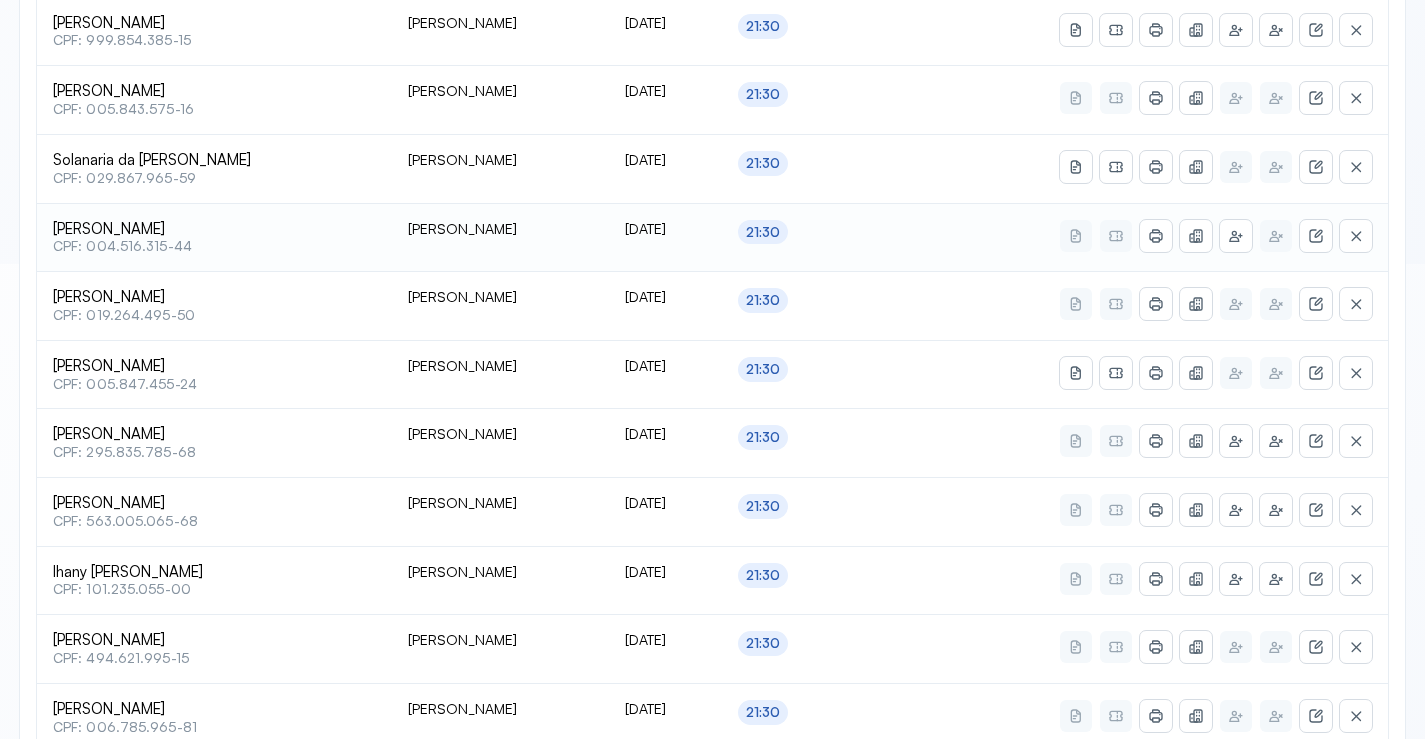 scroll, scrollTop: 365, scrollLeft: 0, axis: vertical 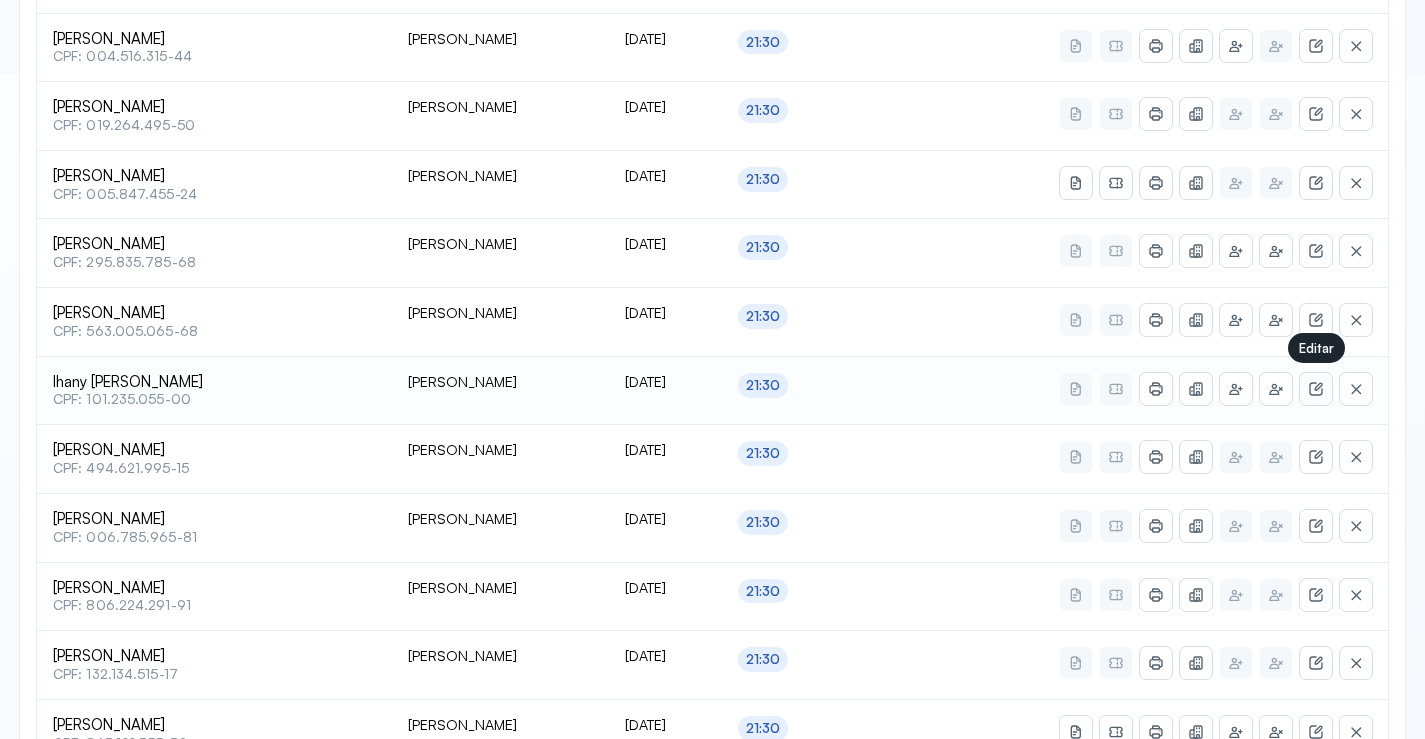 click 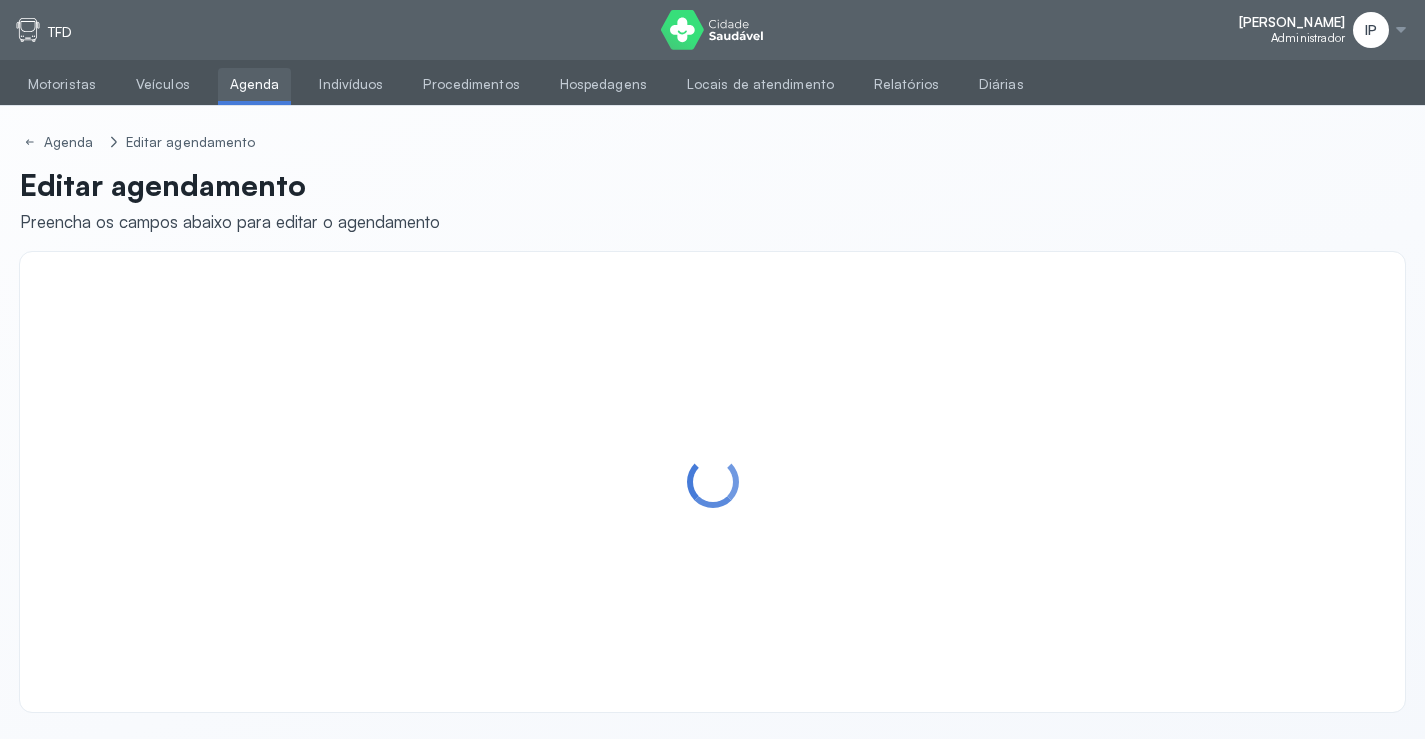 scroll, scrollTop: 0, scrollLeft: 0, axis: both 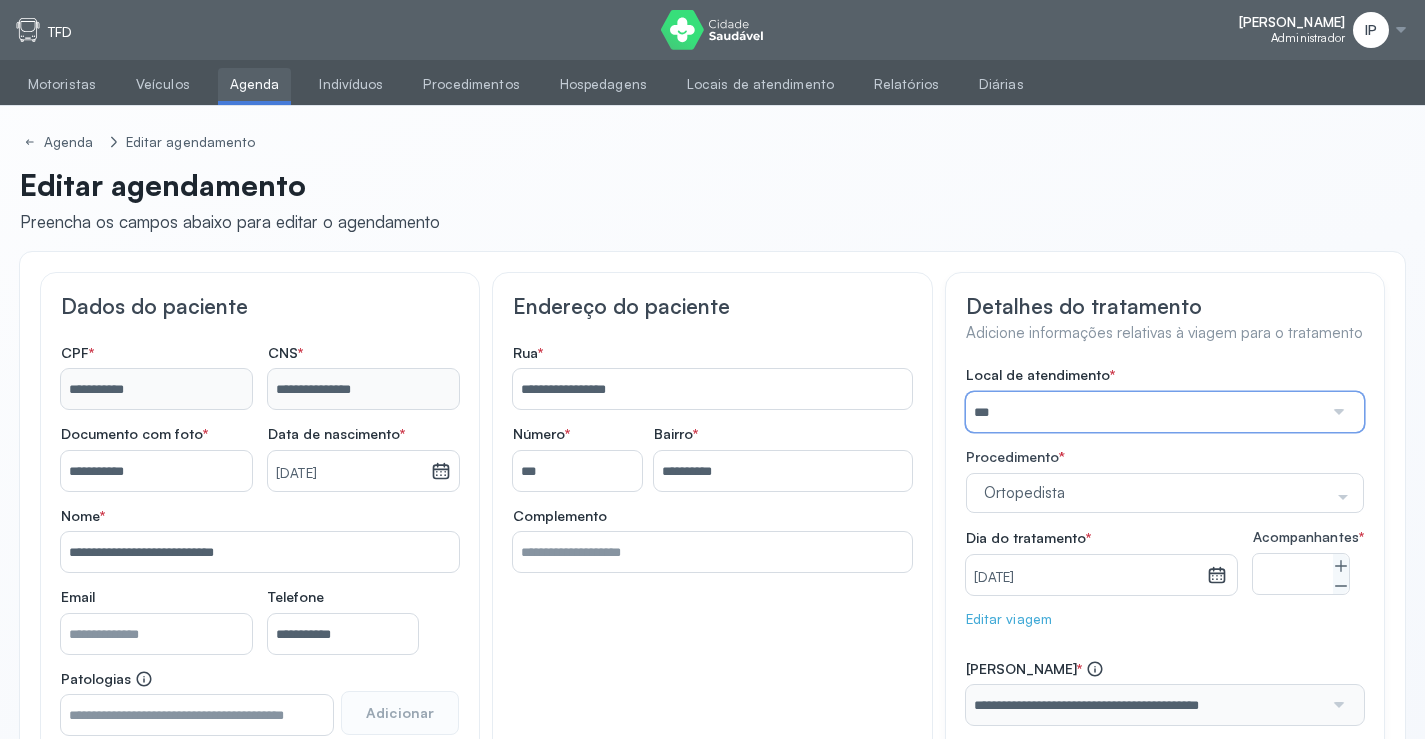 click on "***" at bounding box center [1145, 412] 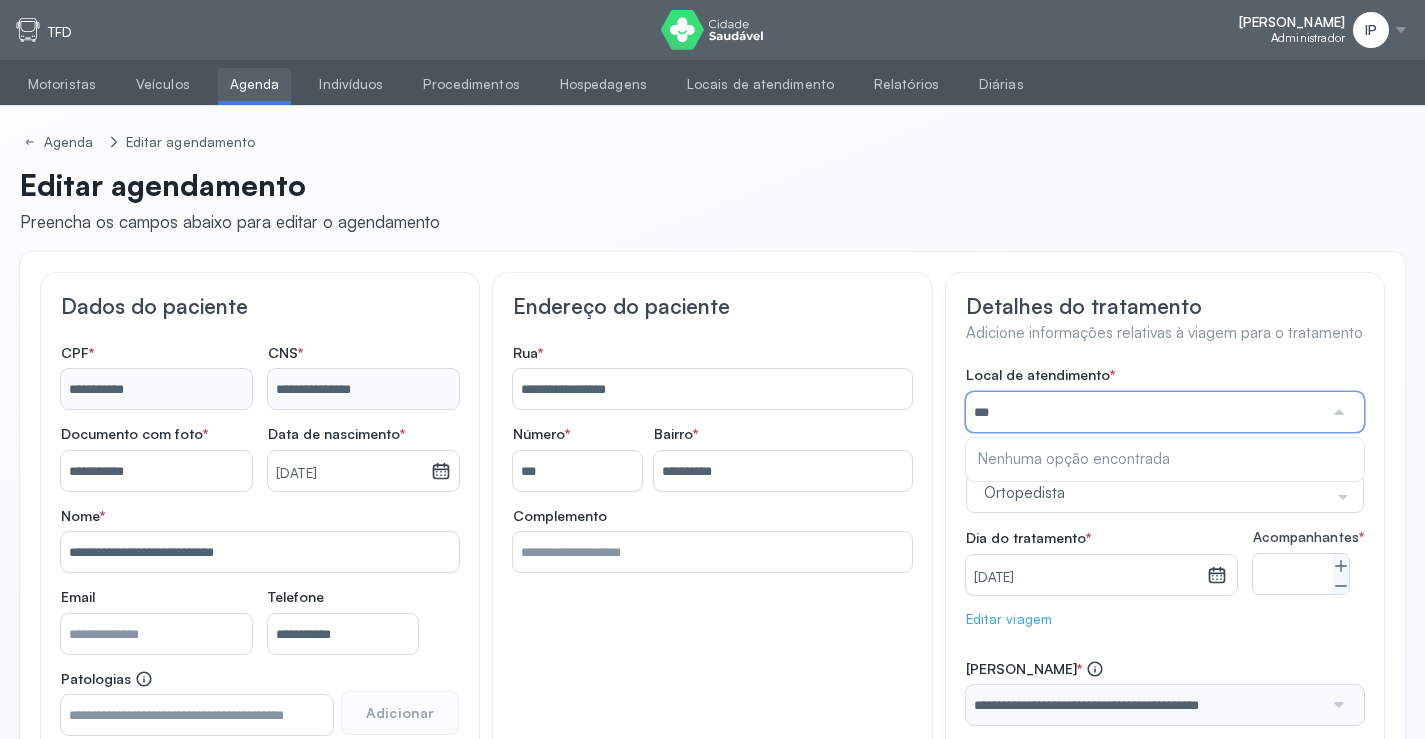 click on "***" at bounding box center (1145, 412) 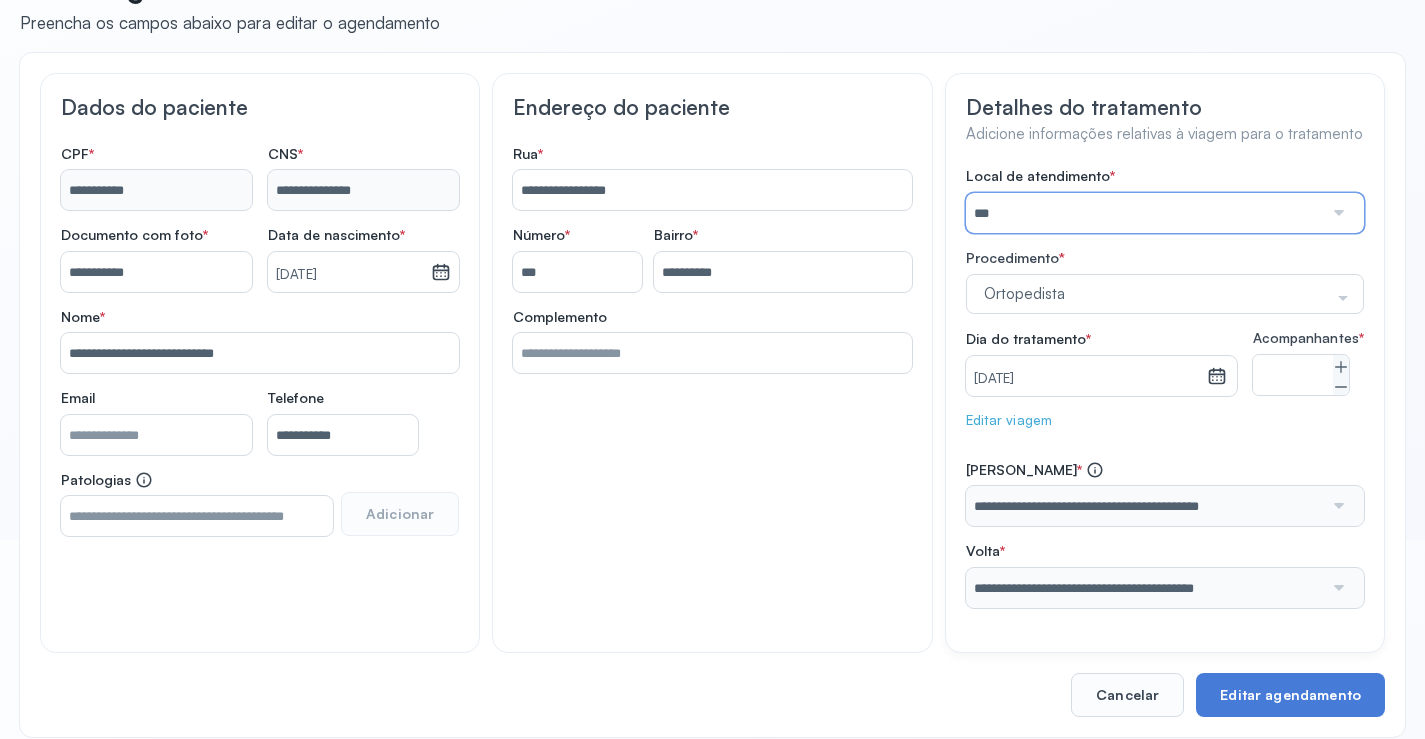 scroll, scrollTop: 233, scrollLeft: 0, axis: vertical 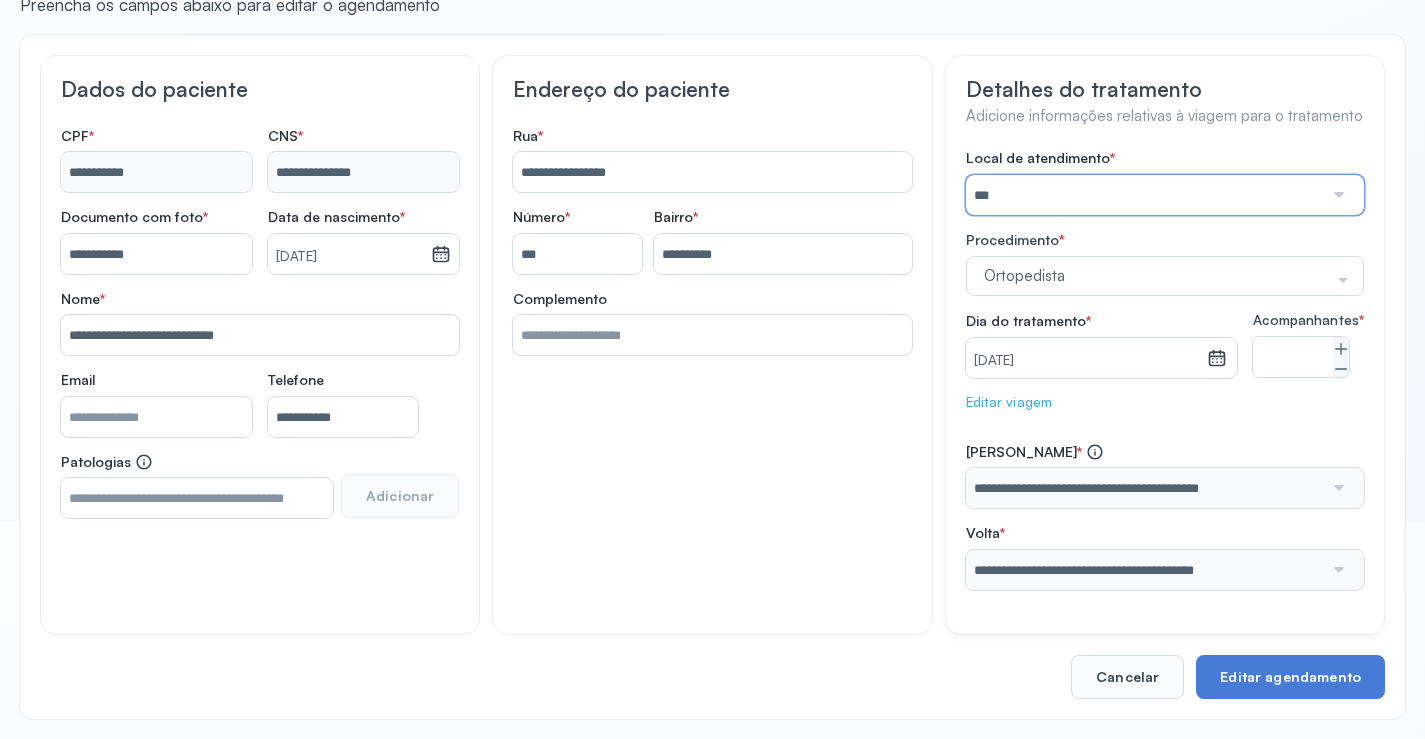 click on "***" at bounding box center (1145, 195) 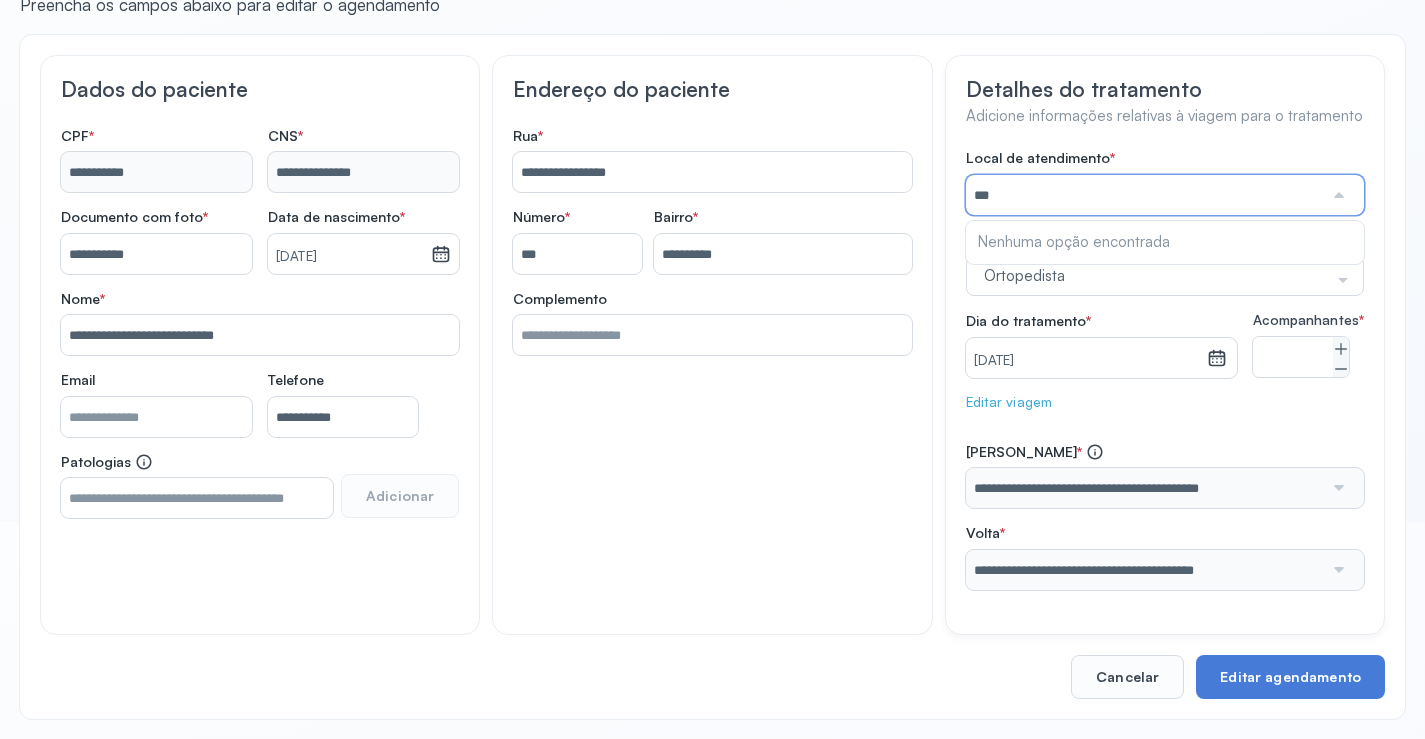type 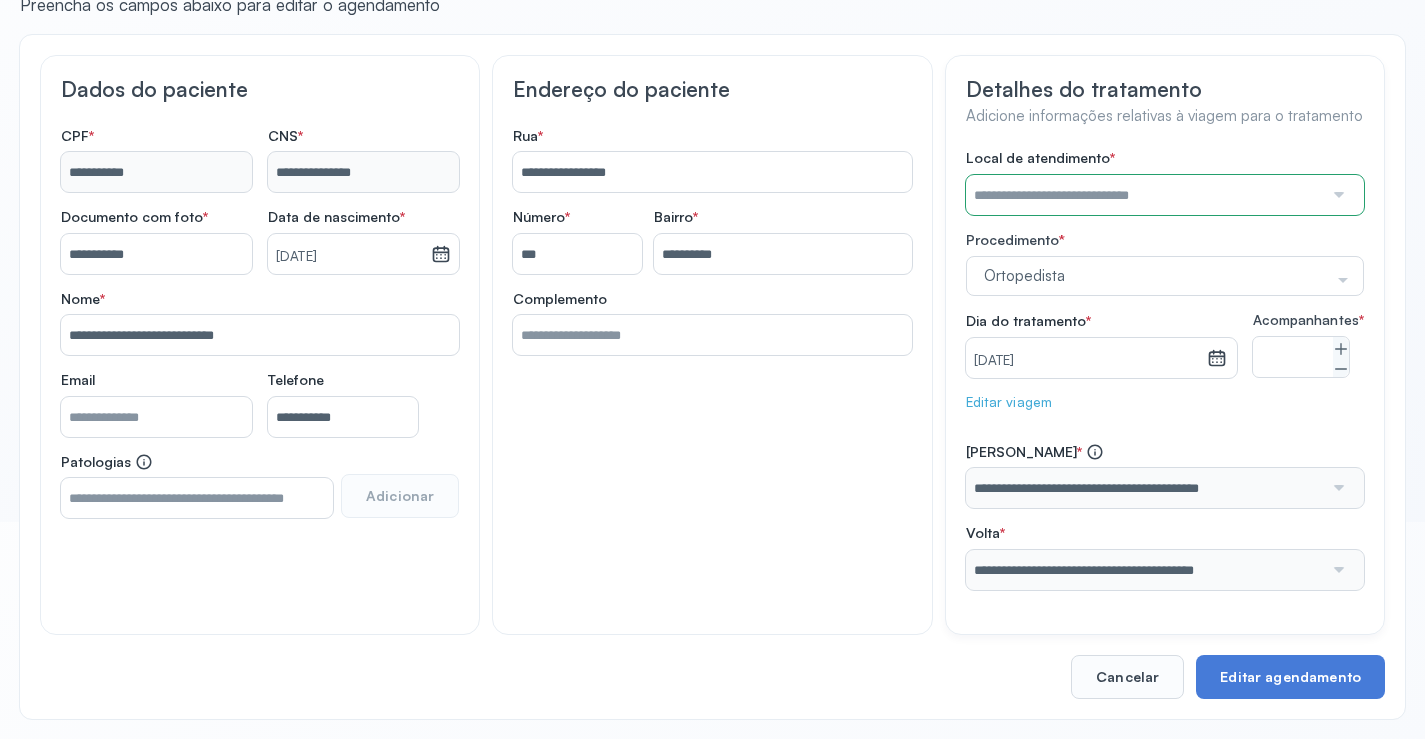 click on "Local de atendimento   *   Nenhuma opção encontrada  Procedimento  *  Ortopedista Desfazer seleção Selecionados Ortopedista Não selecionados Acompanhante Alergologista Anemia Falciforme Anestesista Angiologista Angiotomografia Auditivo Biopsia Bucomaxilo Cardio Cateterismo Cardio Cintilografia Ossea Cirurgia Cirurgia De Catarata Cirurgia Ernia Ignal Cirurgiao Cabeça Pescoço Colonoscopia Coloproctologista Dermatologista Diabete E Hormonio Ecocardiograma Eletroneuromiografia Endocrinilogista Endoscopia Escanometria Esclerose Esconometria Estudo Urodinamico Exame Pcr Exames Fisioterapia Gastroentereologista Genetica Ginecologista Glaucoma Hematologista Hepatologista Hiv Holter Hpv Labiolamporine Litotripsia Lupos Marcar Cirurgia Mastologista Nefrologista Neurologia Pediatrica Neurologista Odontologia Oftalmologista Oncologia Ortopedia Oscilometria Otorrino Pediatra Pegar Medicamento Pentacam Perícia Médica Pneumologista Pneumologista Pré Cirurgico Psiquiatra Queimaduras Ressonancia Resultado De Biopsia" at bounding box center [1165, 369] 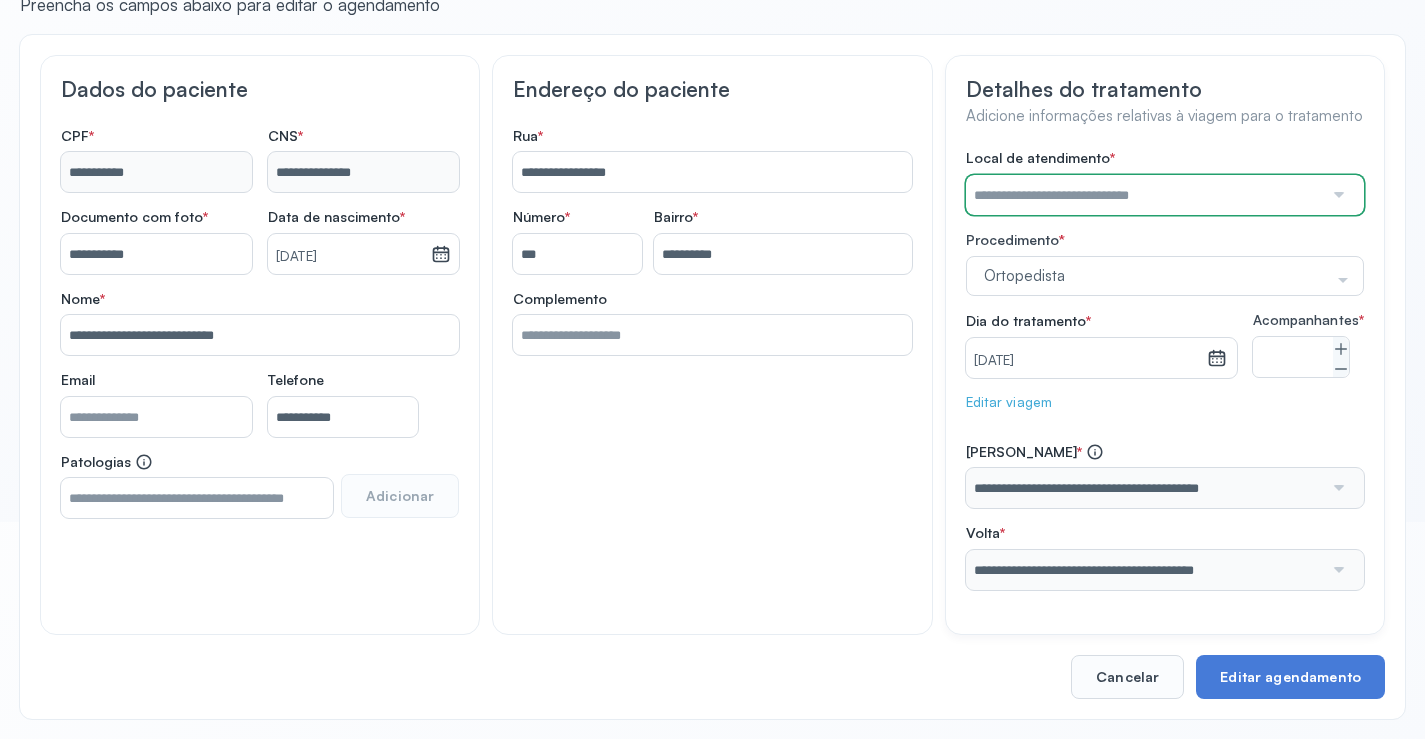 click at bounding box center [1145, 195] 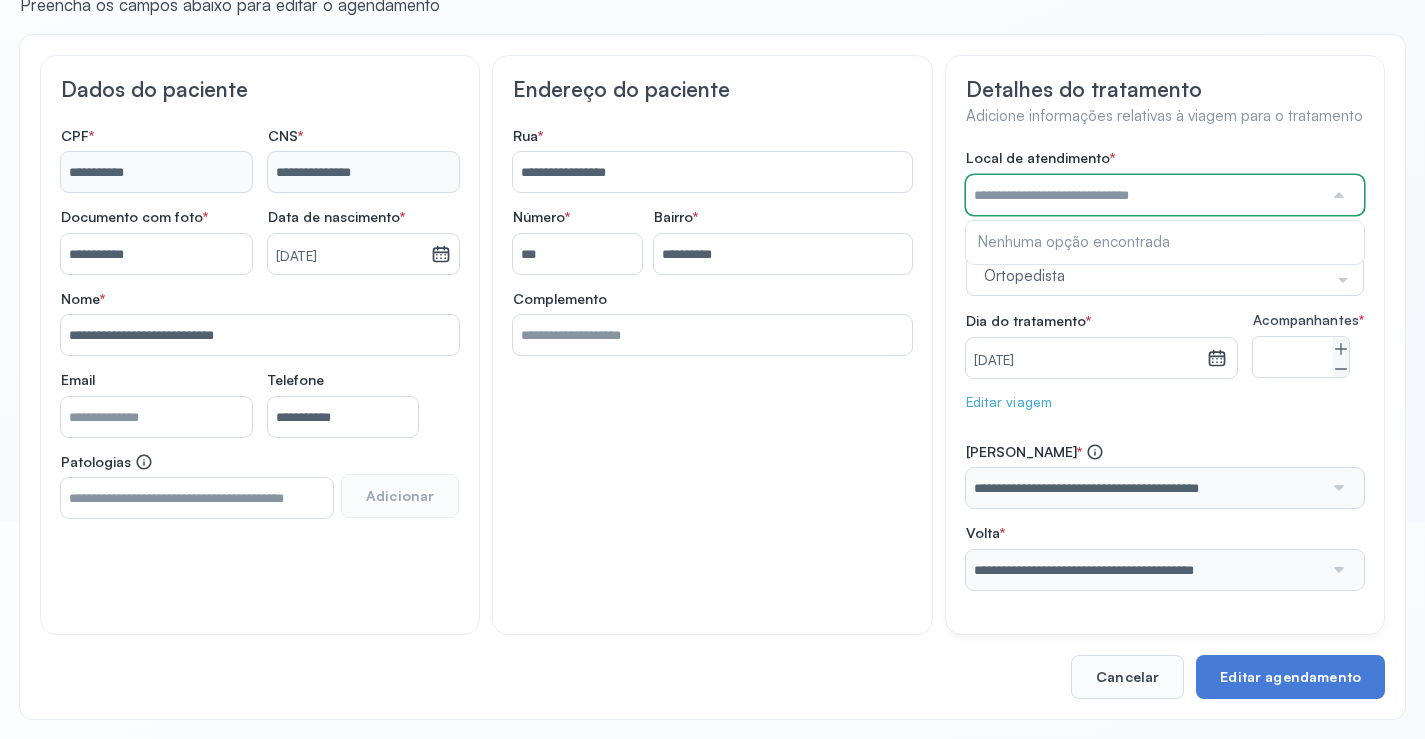 click at bounding box center (1145, 195) 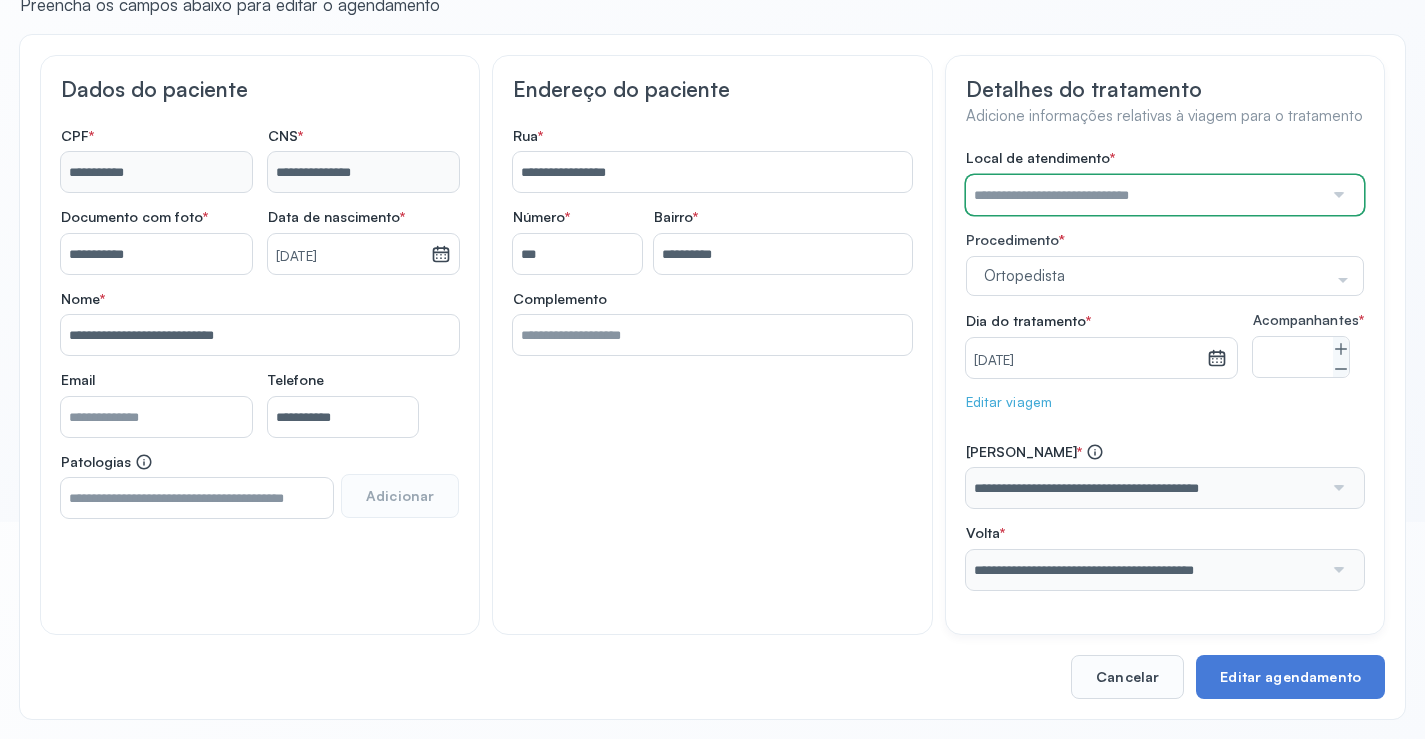 click at bounding box center [1145, 195] 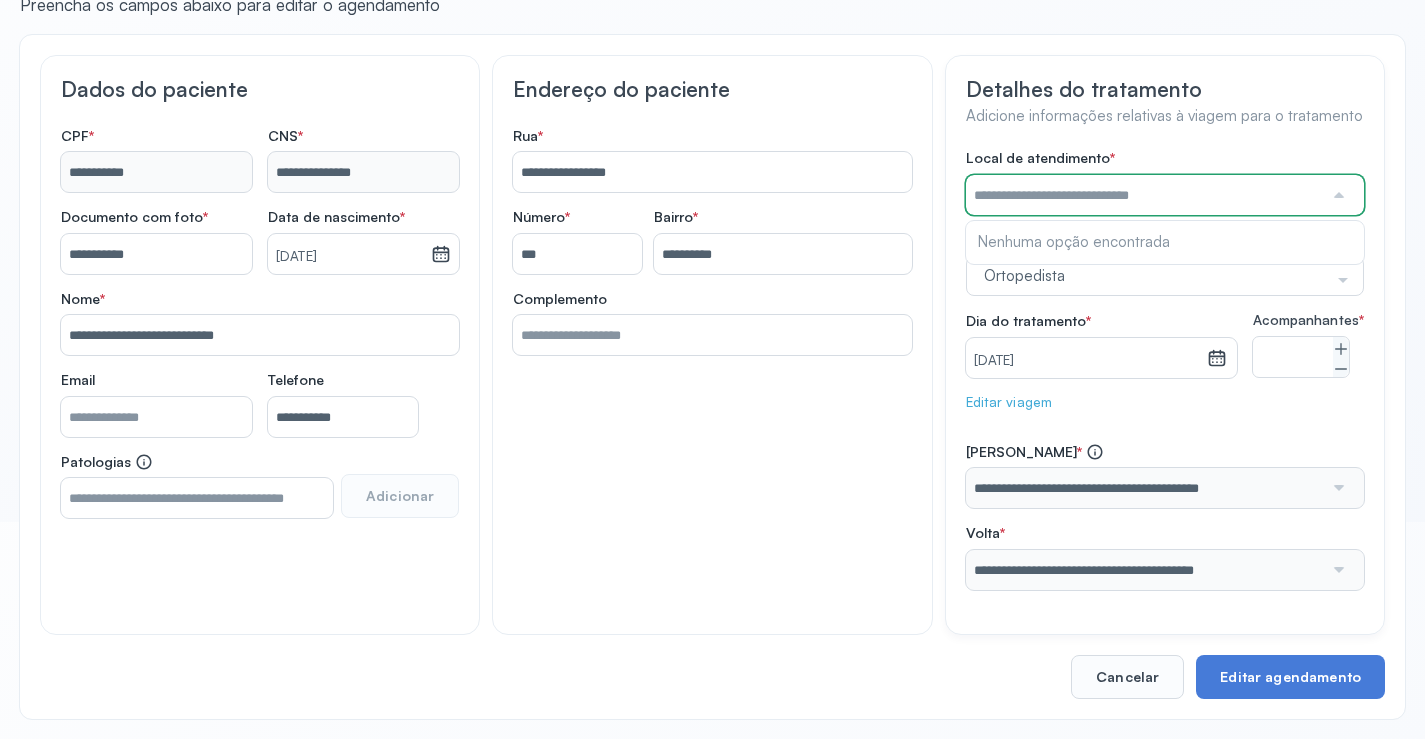 click at bounding box center (1145, 195) 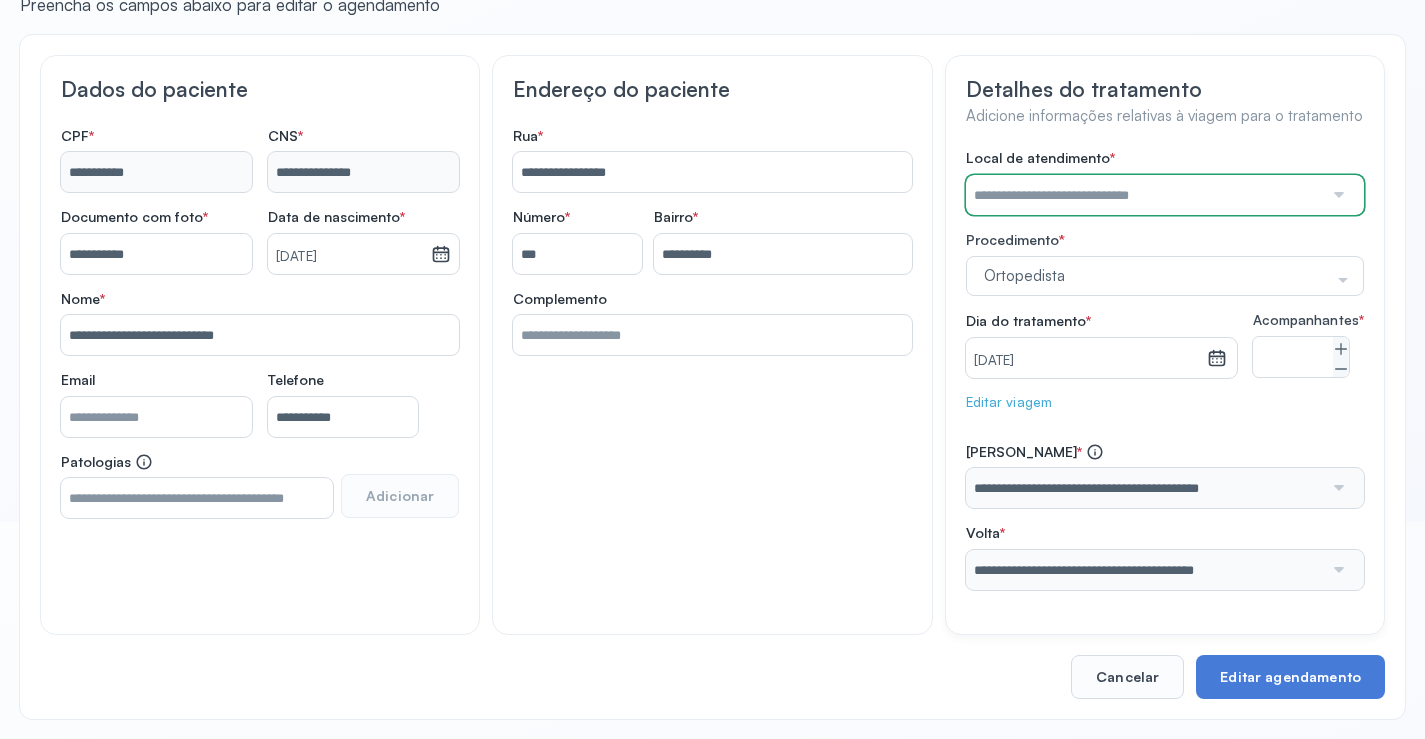 click at bounding box center [1145, 195] 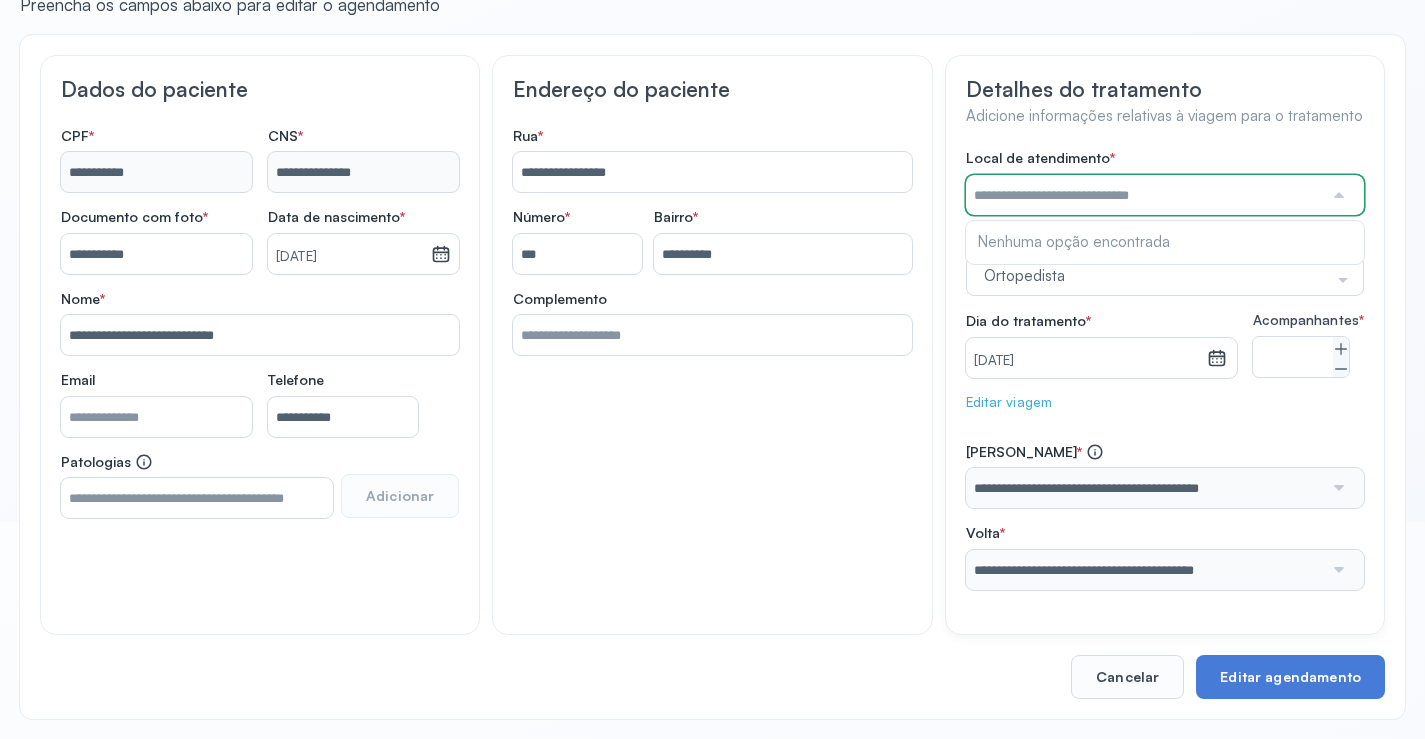 click at bounding box center (1145, 195) 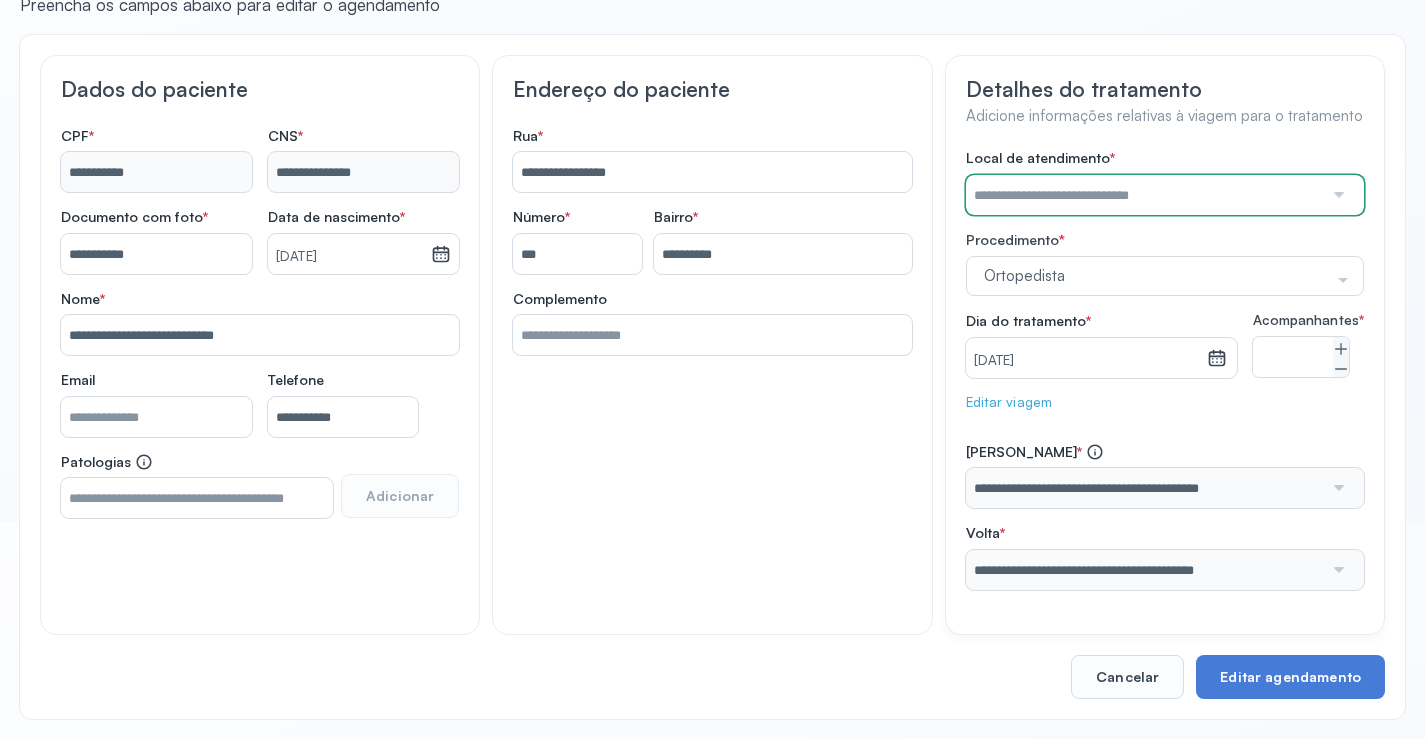 click at bounding box center (1145, 195) 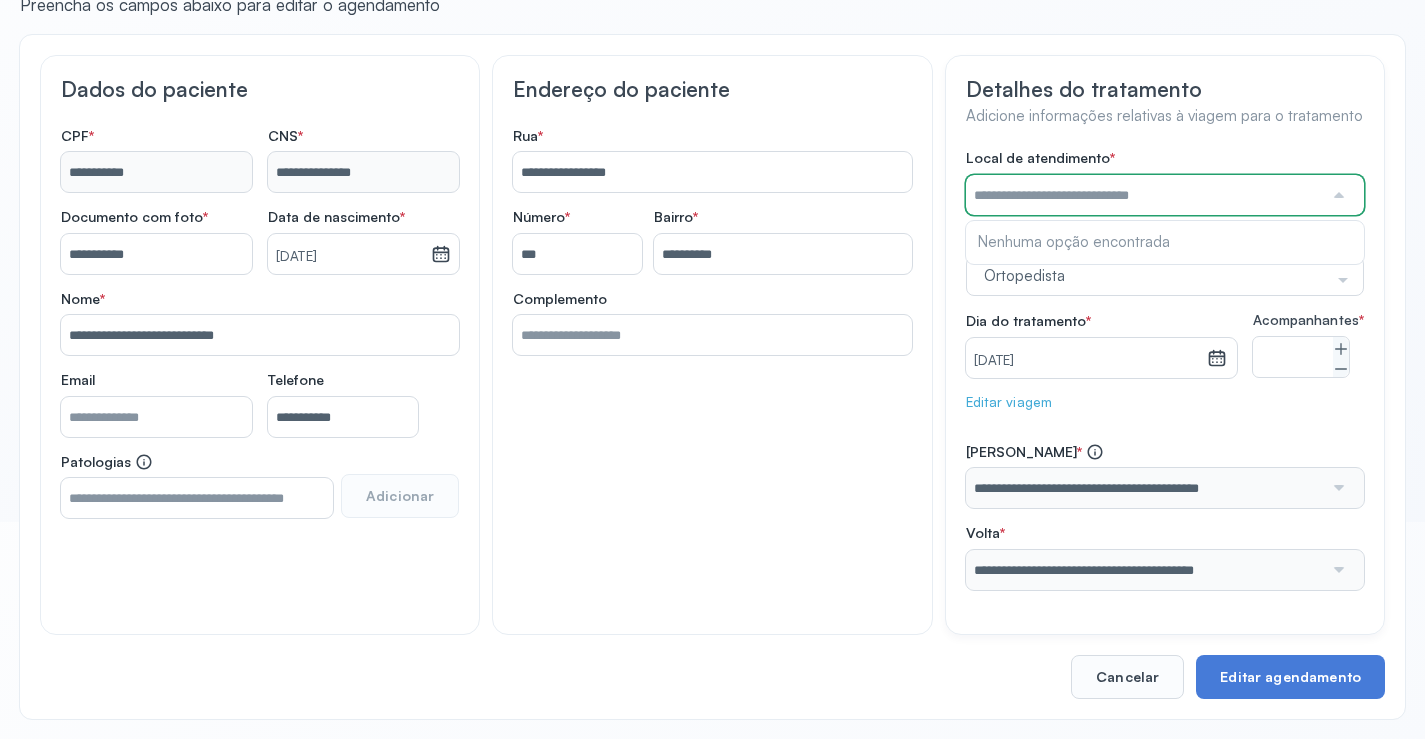 click at bounding box center (1145, 195) 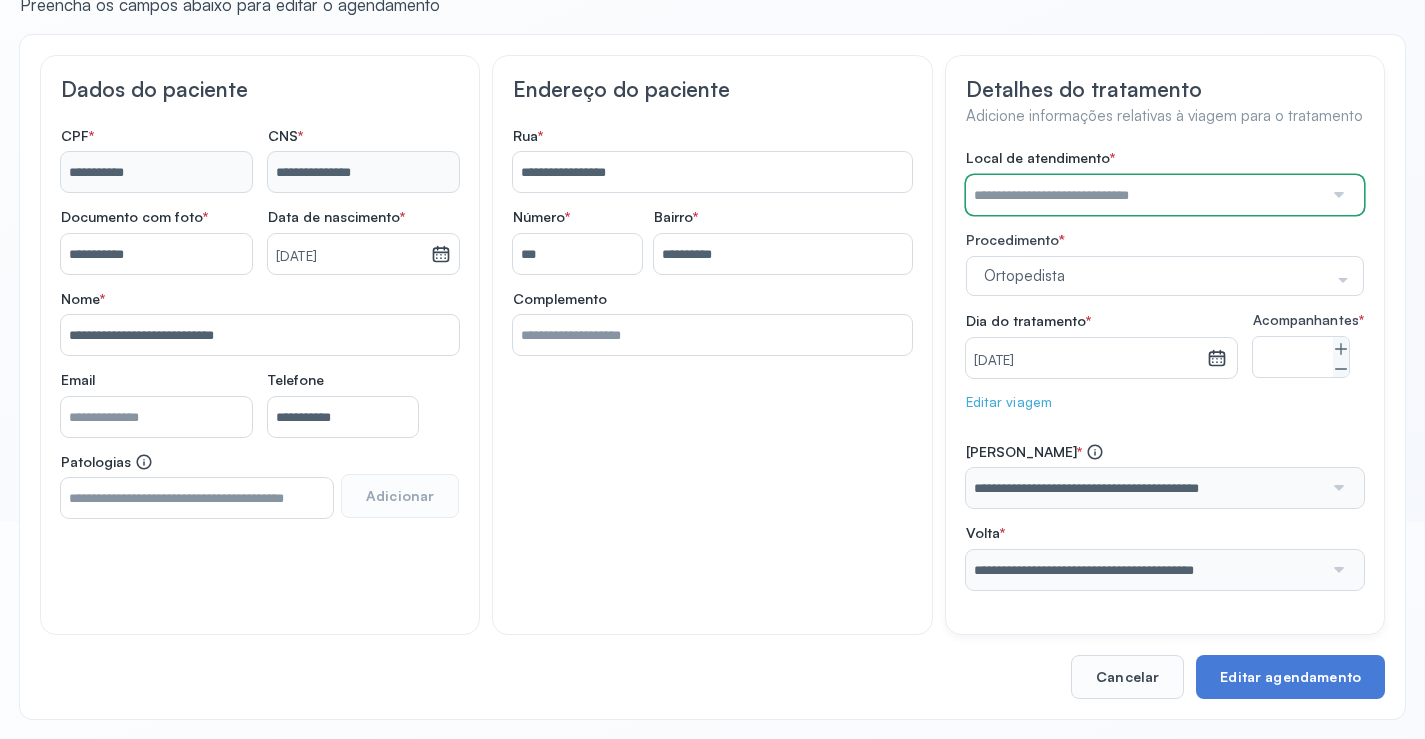 click at bounding box center [1145, 195] 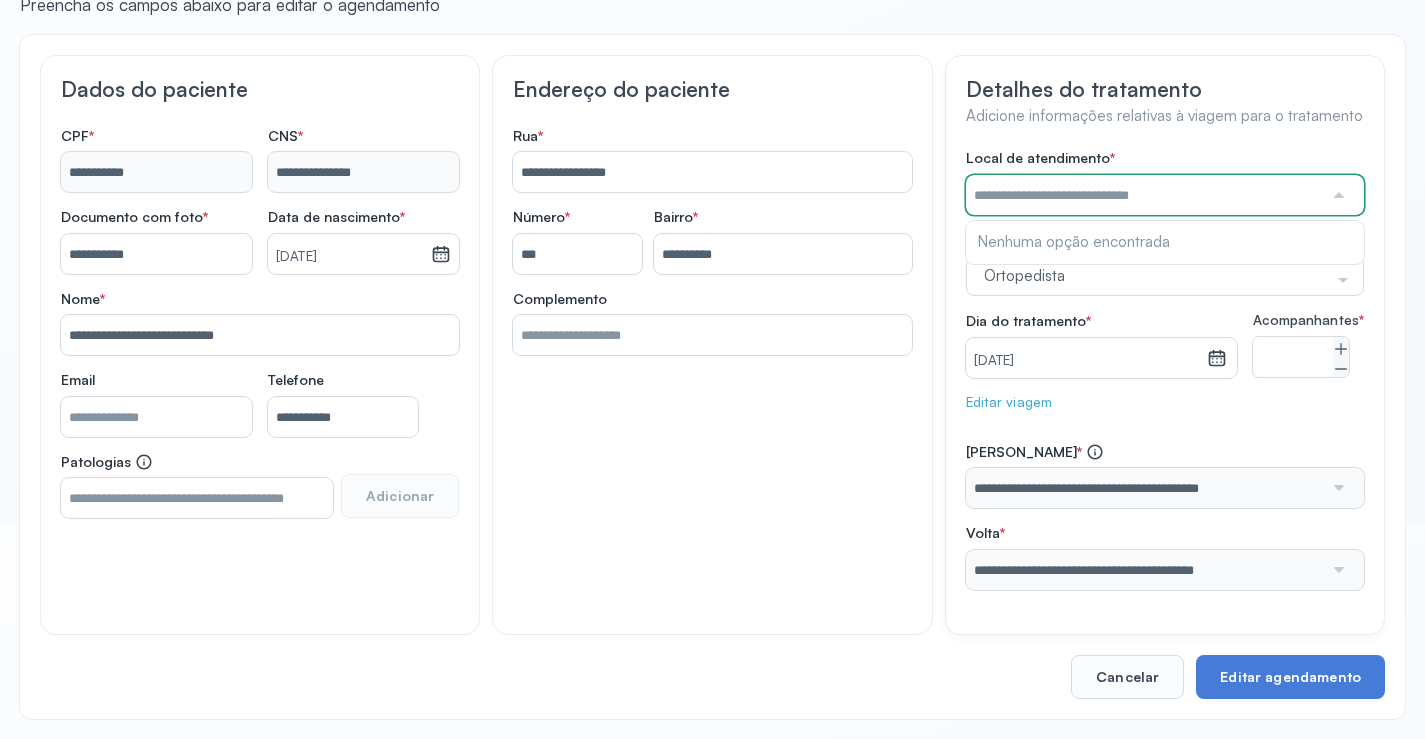 click at bounding box center (1145, 195) 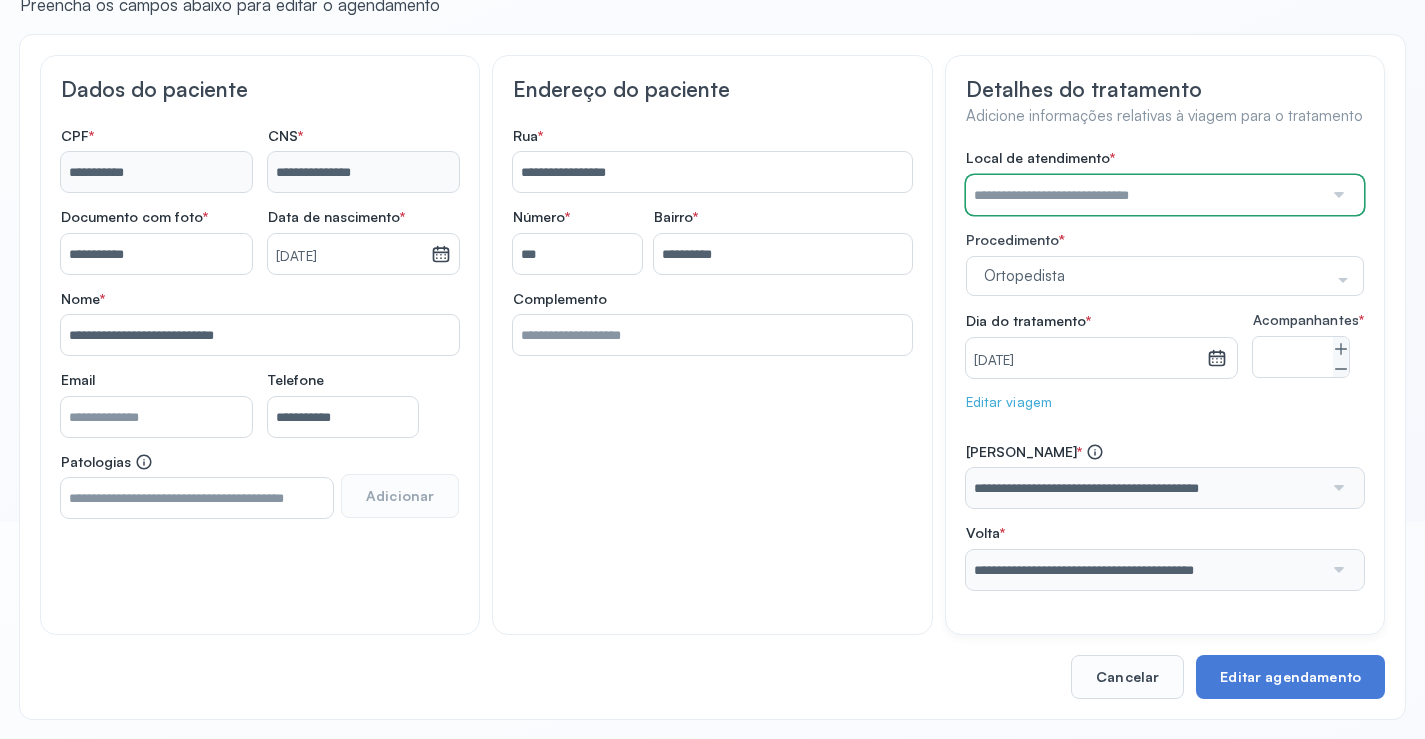 click at bounding box center (1145, 195) 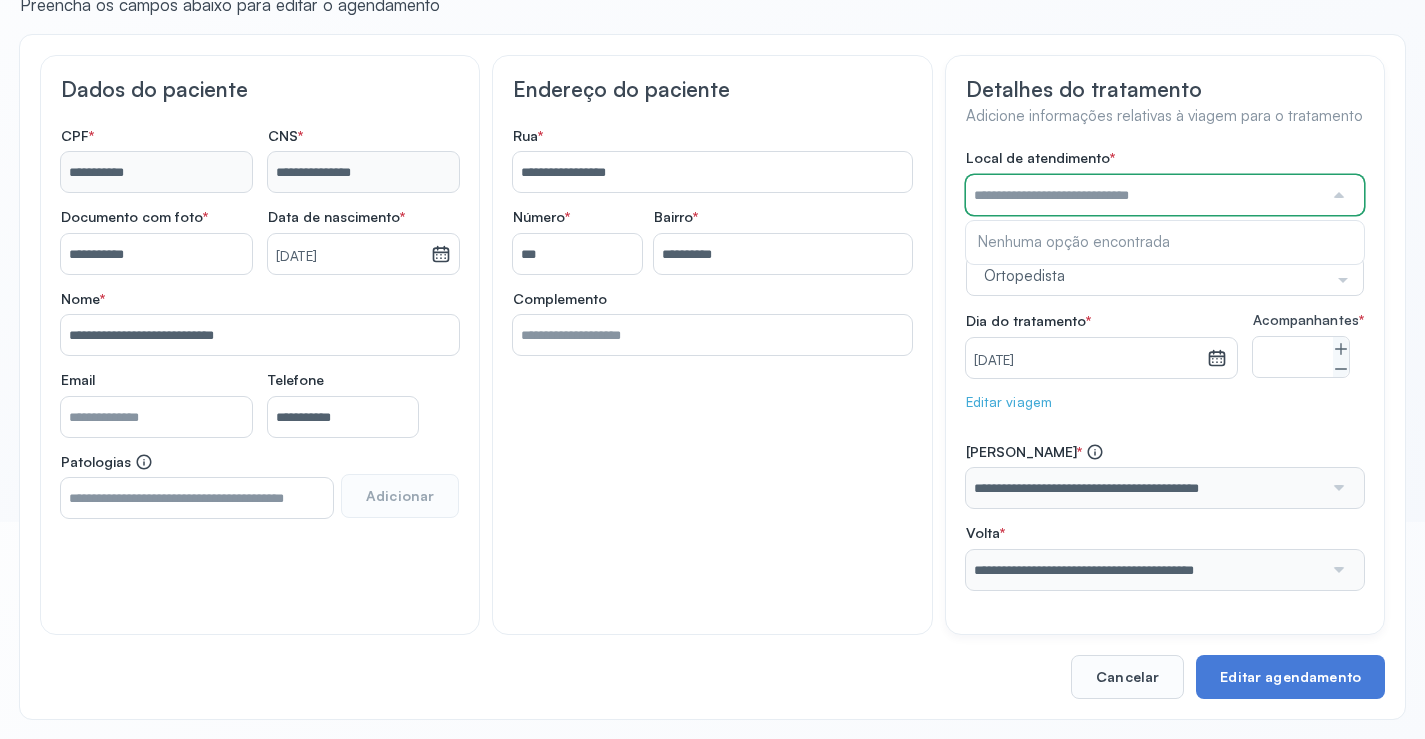 click at bounding box center [1145, 195] 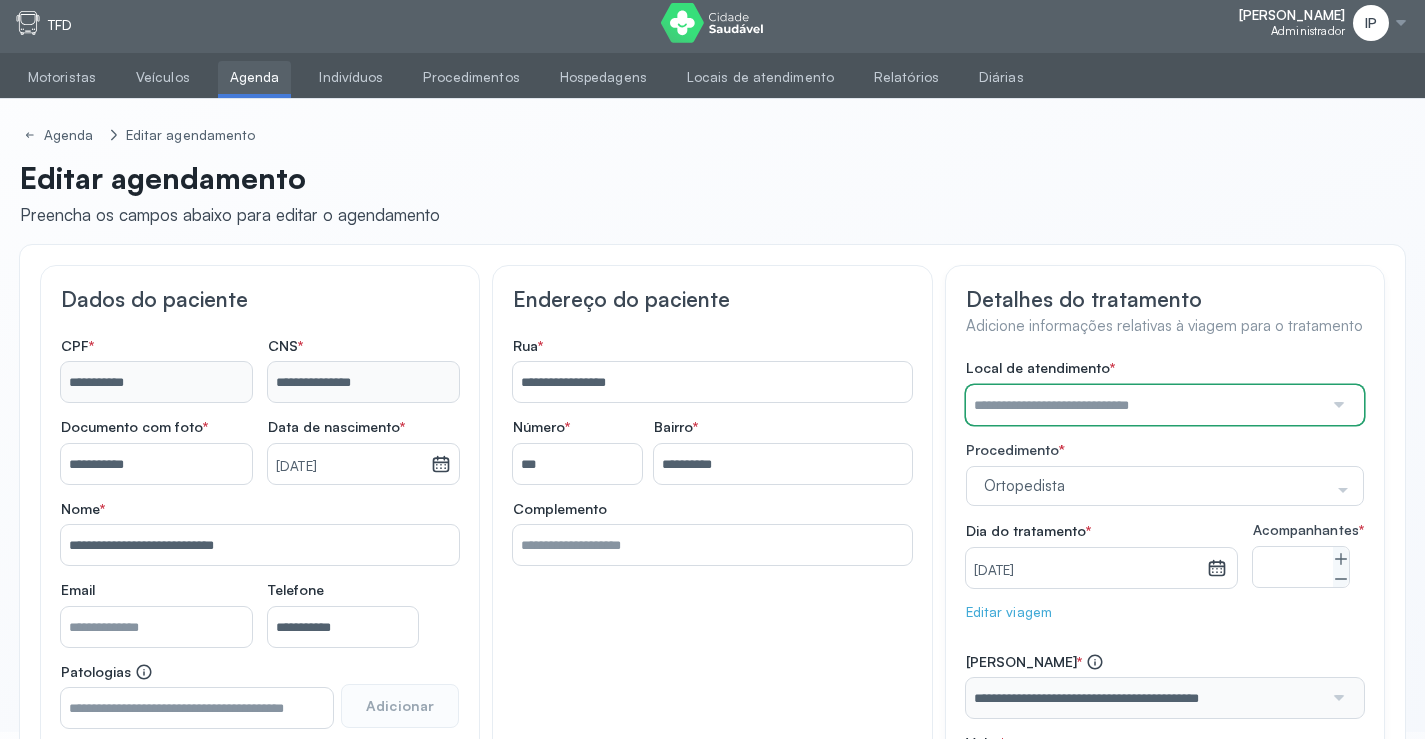 scroll, scrollTop: 0, scrollLeft: 0, axis: both 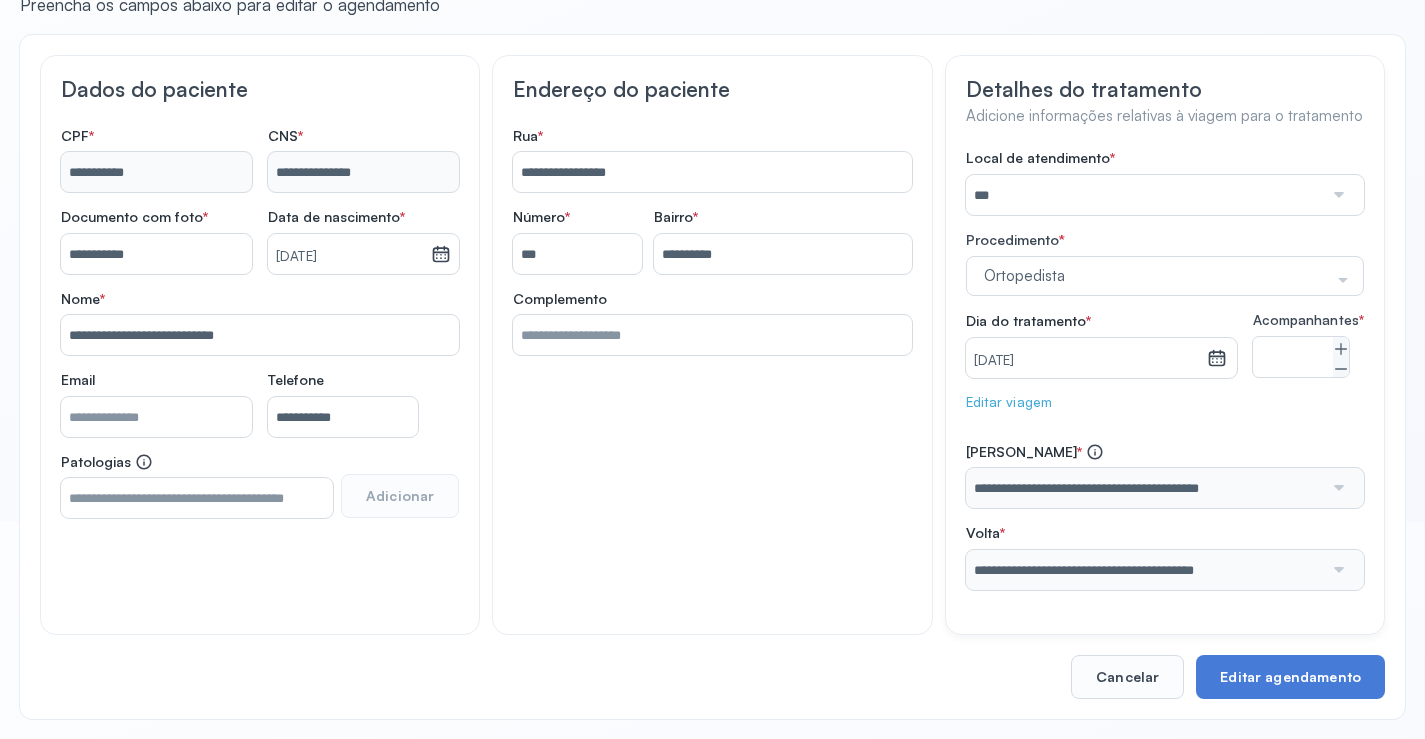 click on "***" at bounding box center (1145, 195) 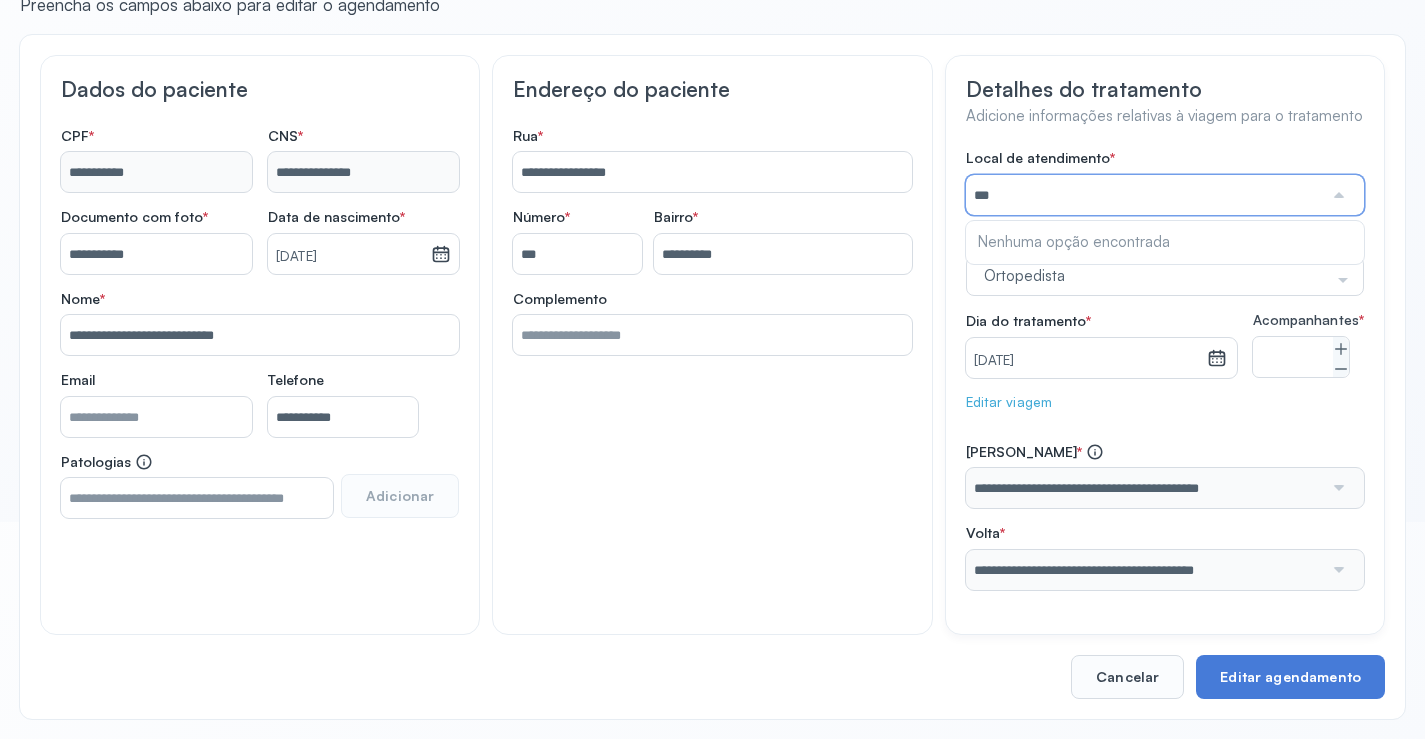 drag, startPoint x: 1029, startPoint y: 197, endPoint x: 1028, endPoint y: 177, distance: 20.024984 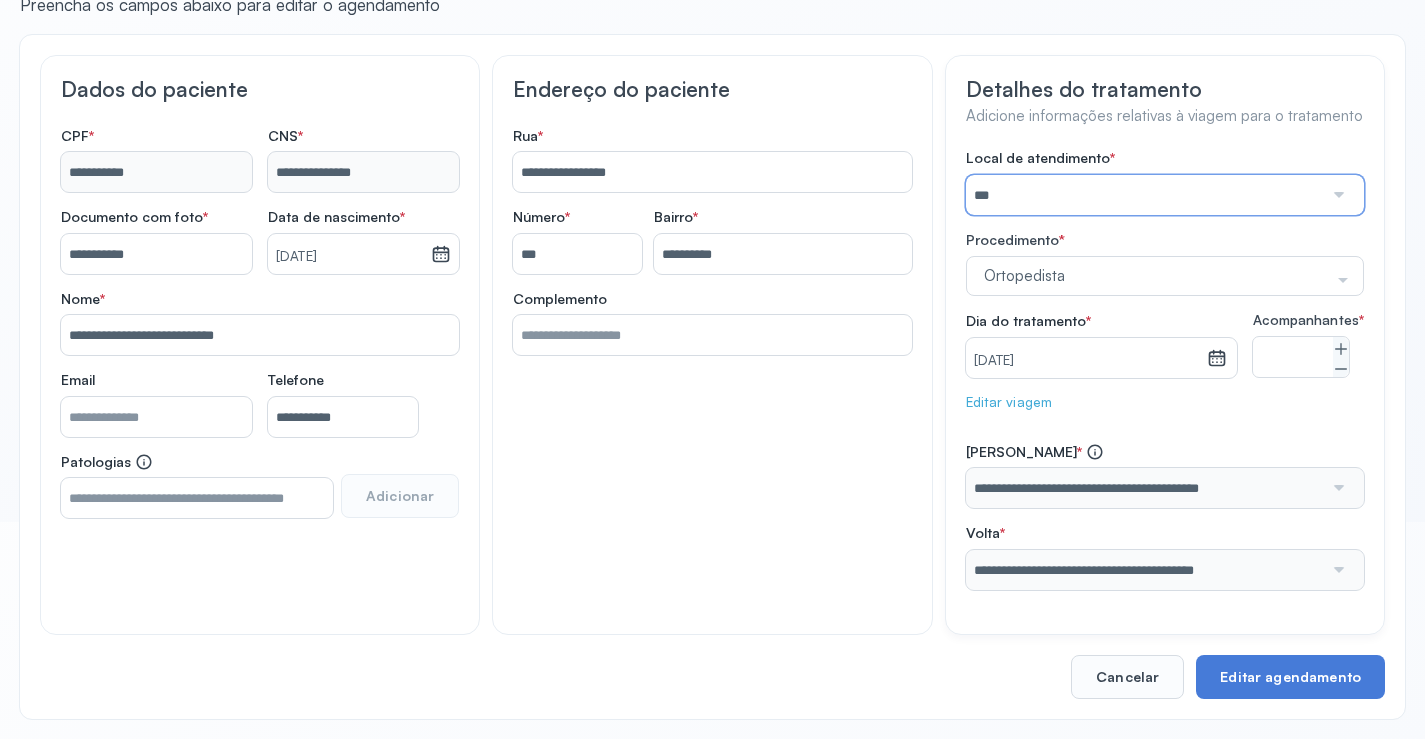 click on "***" at bounding box center (1145, 195) 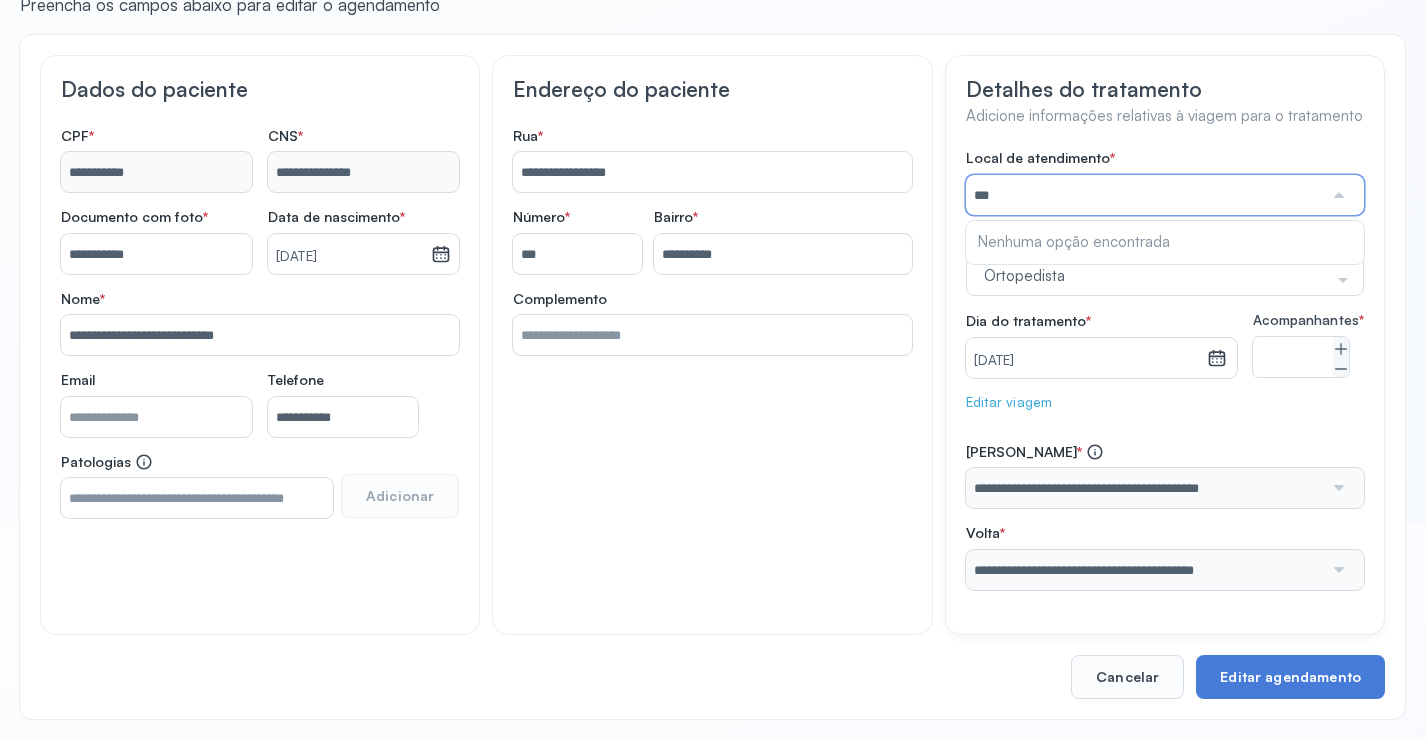 click on "***" at bounding box center [1145, 195] 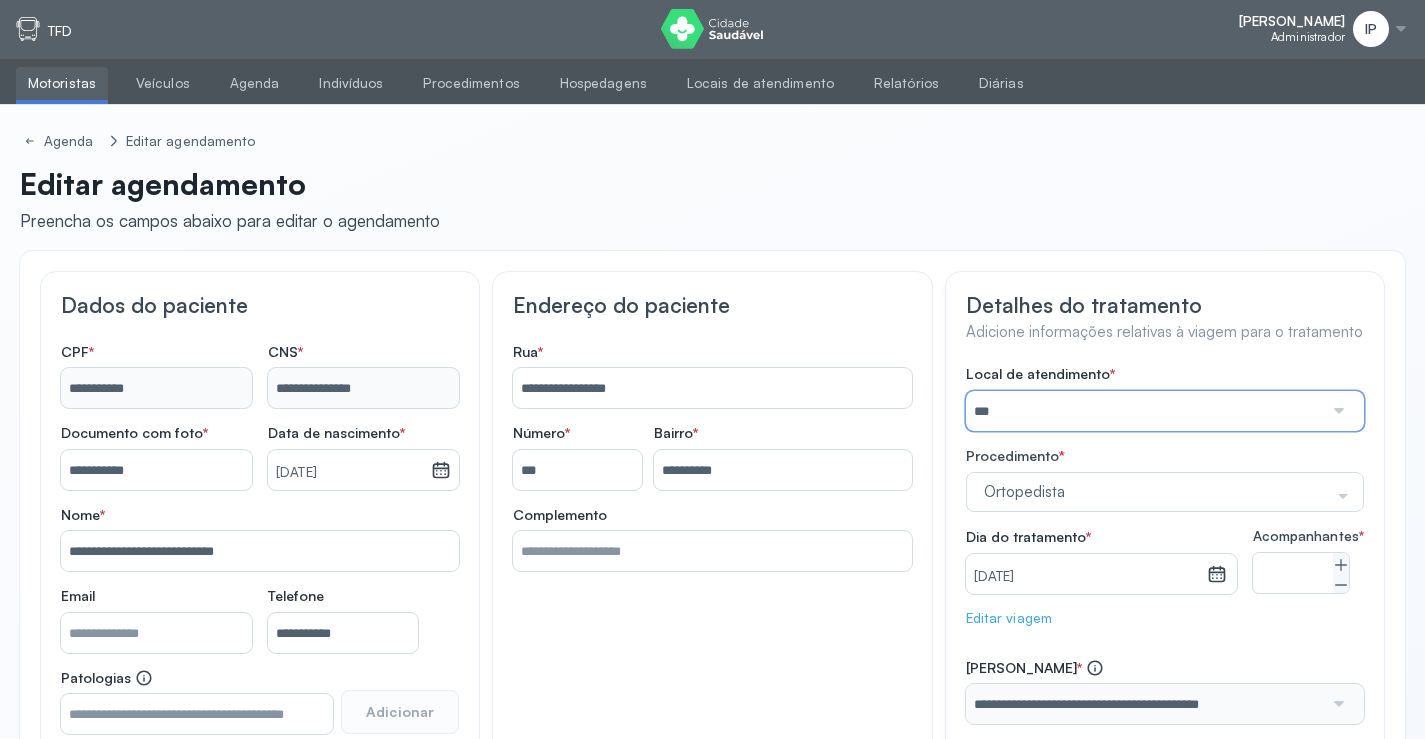 scroll, scrollTop: 0, scrollLeft: 0, axis: both 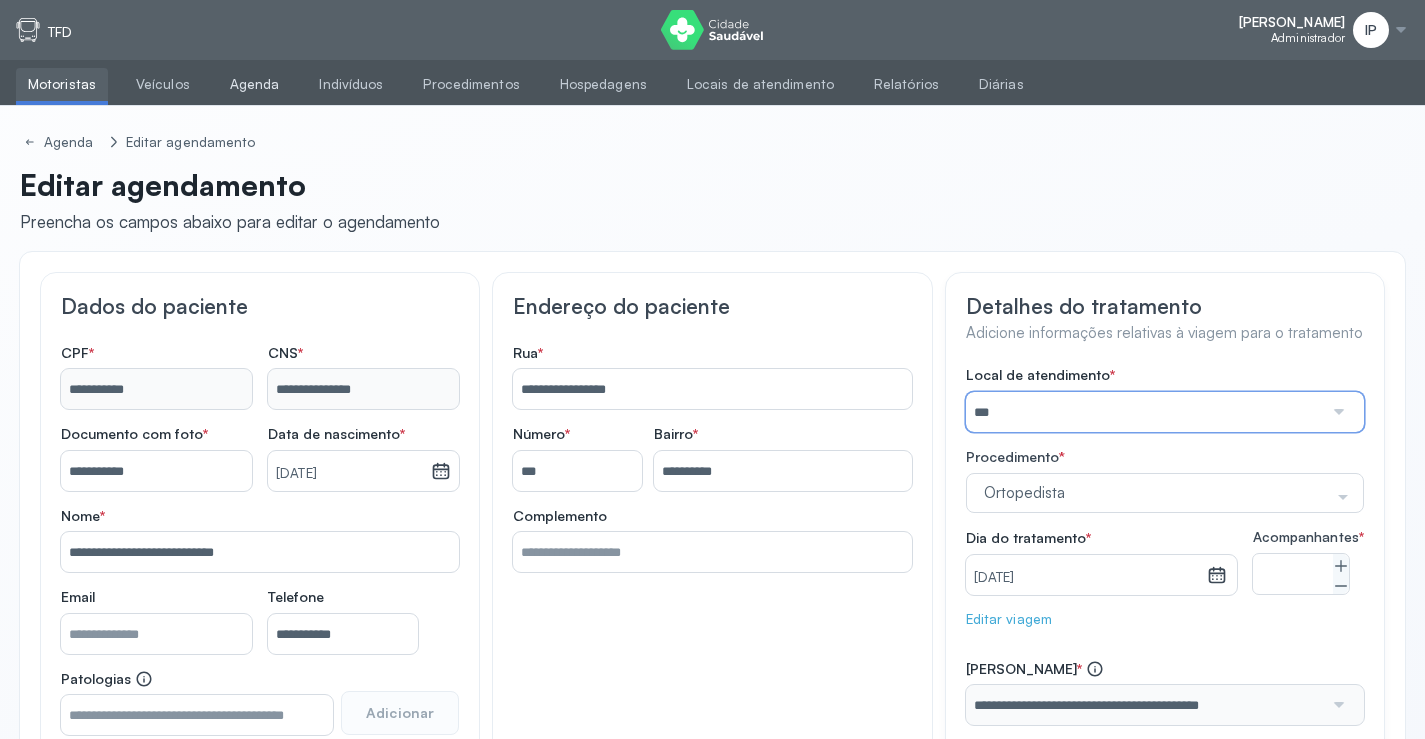 type 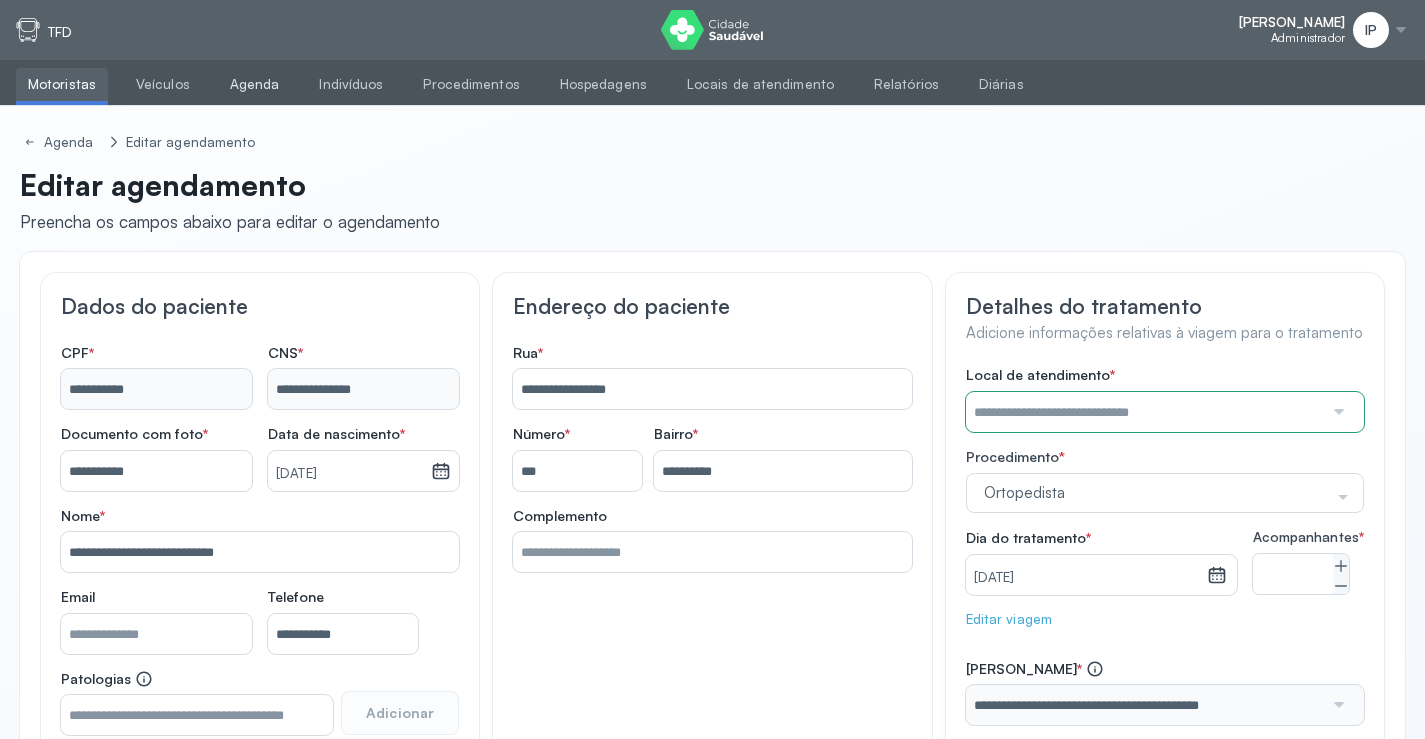 click on "Agenda" at bounding box center (255, 84) 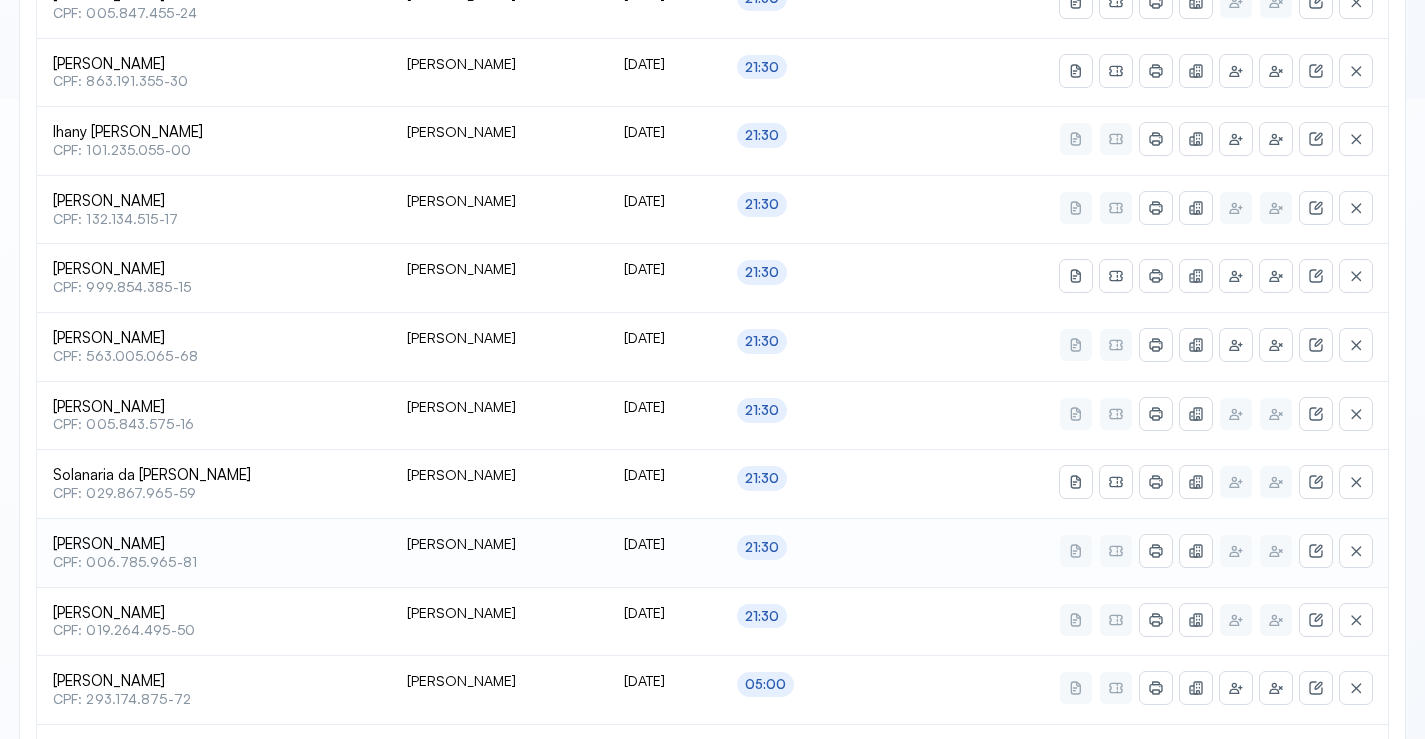 scroll, scrollTop: 546, scrollLeft: 0, axis: vertical 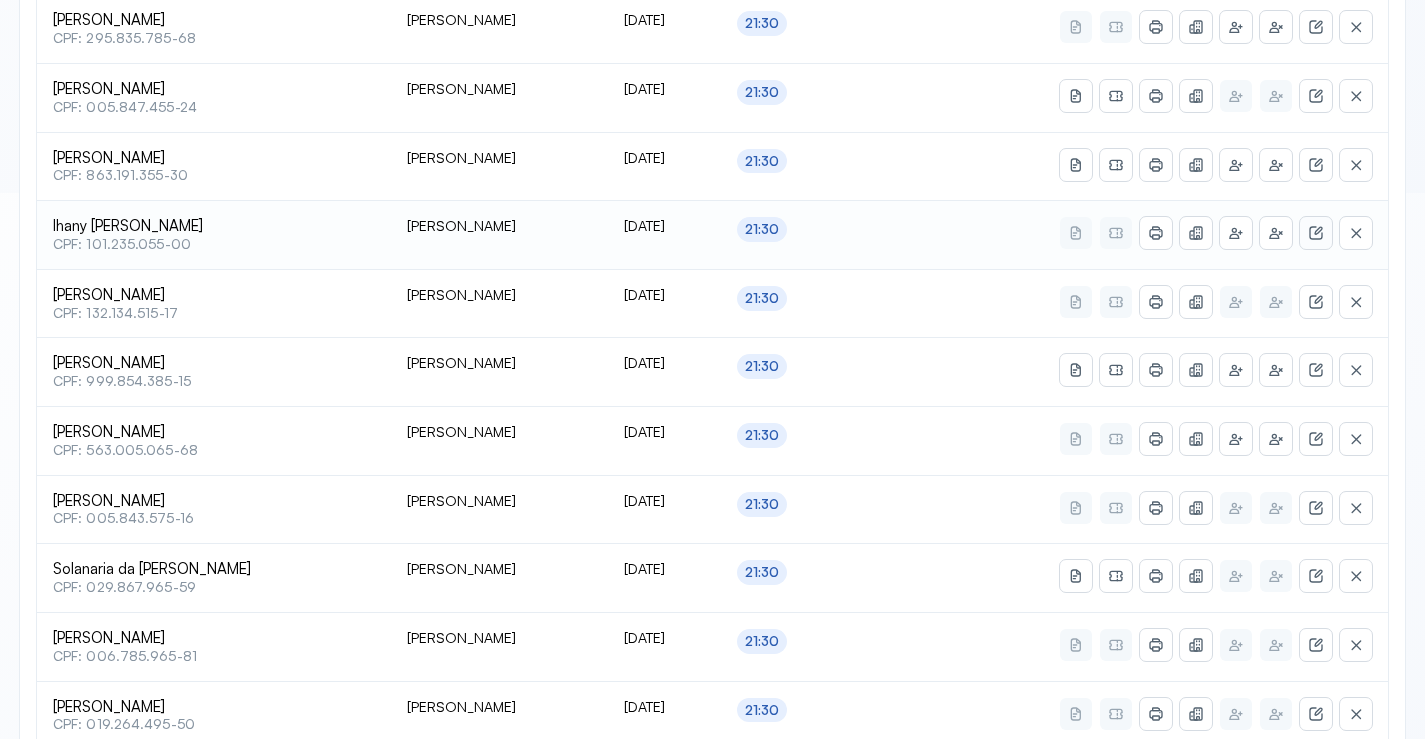 click 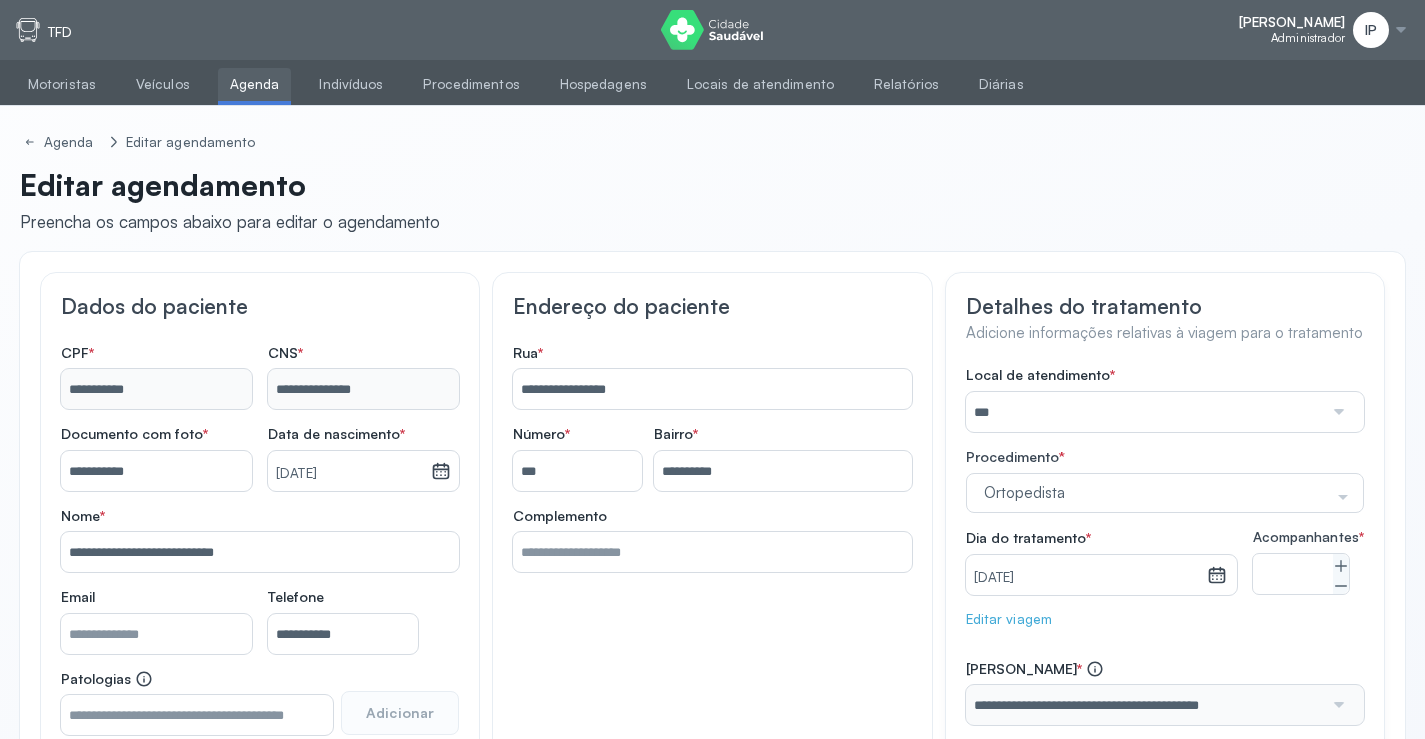 click on "***" at bounding box center [1145, 412] 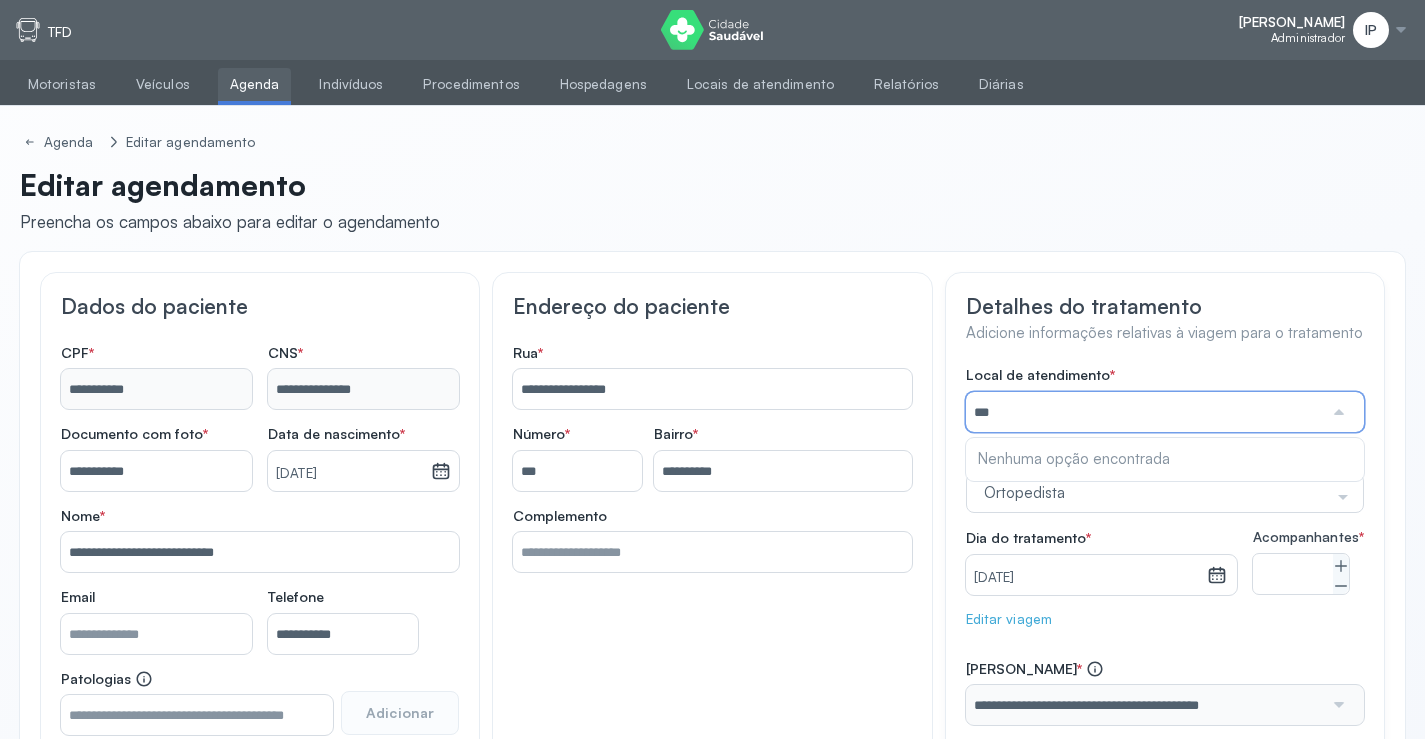 click on "***" at bounding box center [1145, 412] 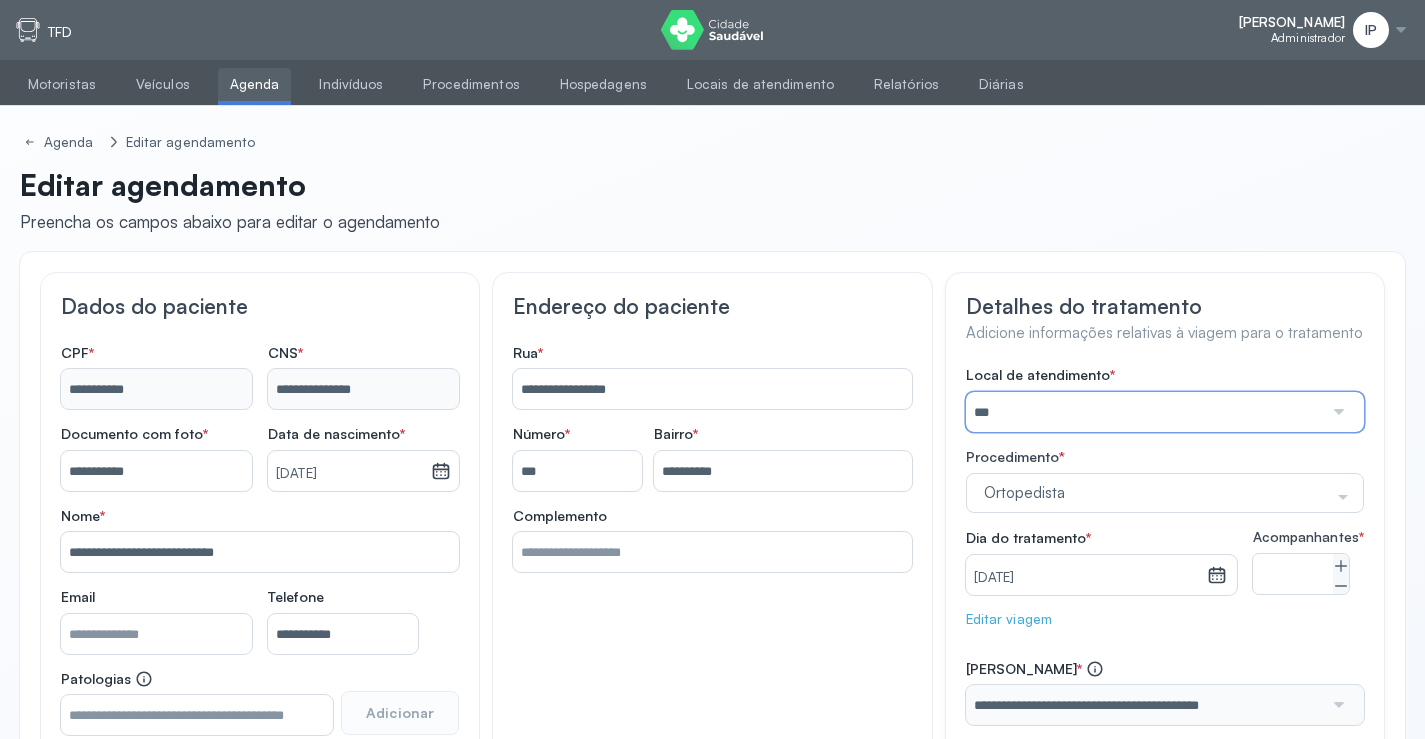type 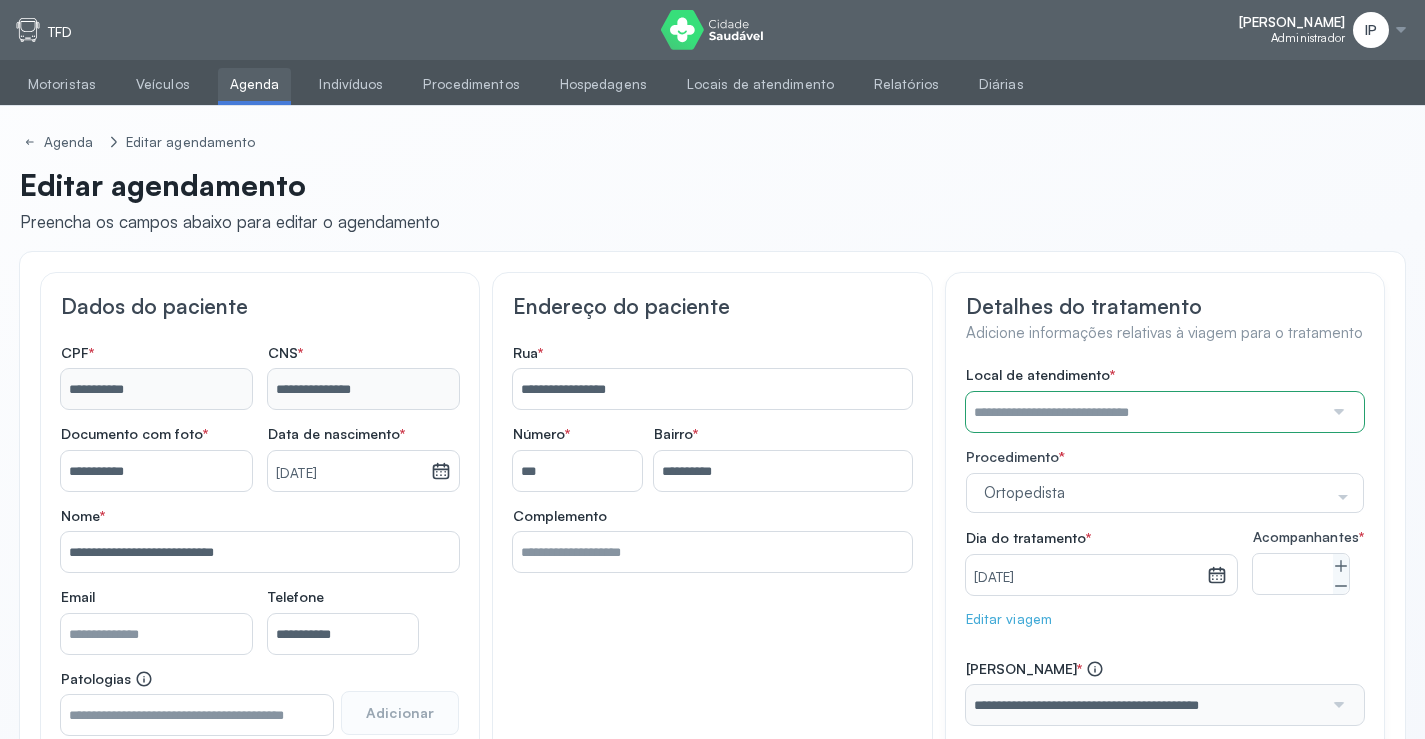 click on "Agenda" at bounding box center [255, 84] 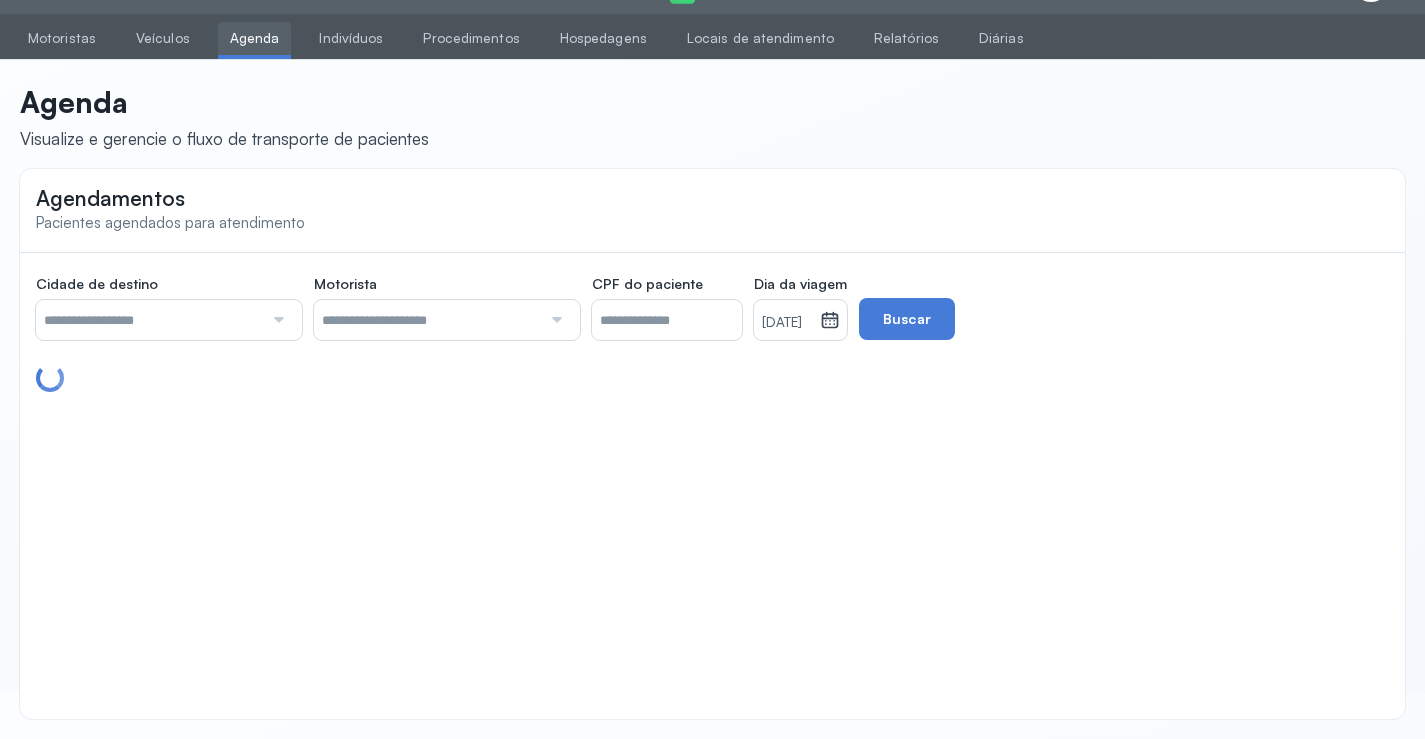 scroll, scrollTop: 300, scrollLeft: 0, axis: vertical 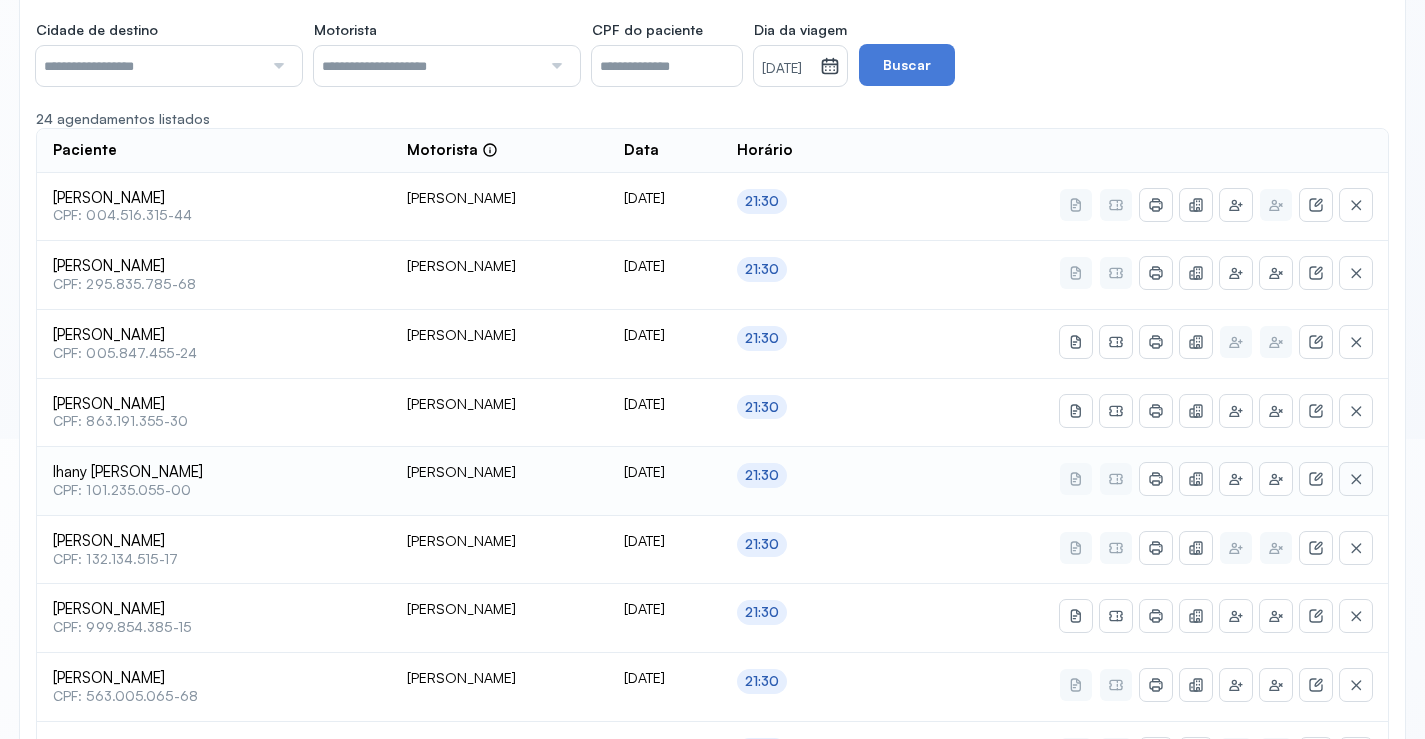 click 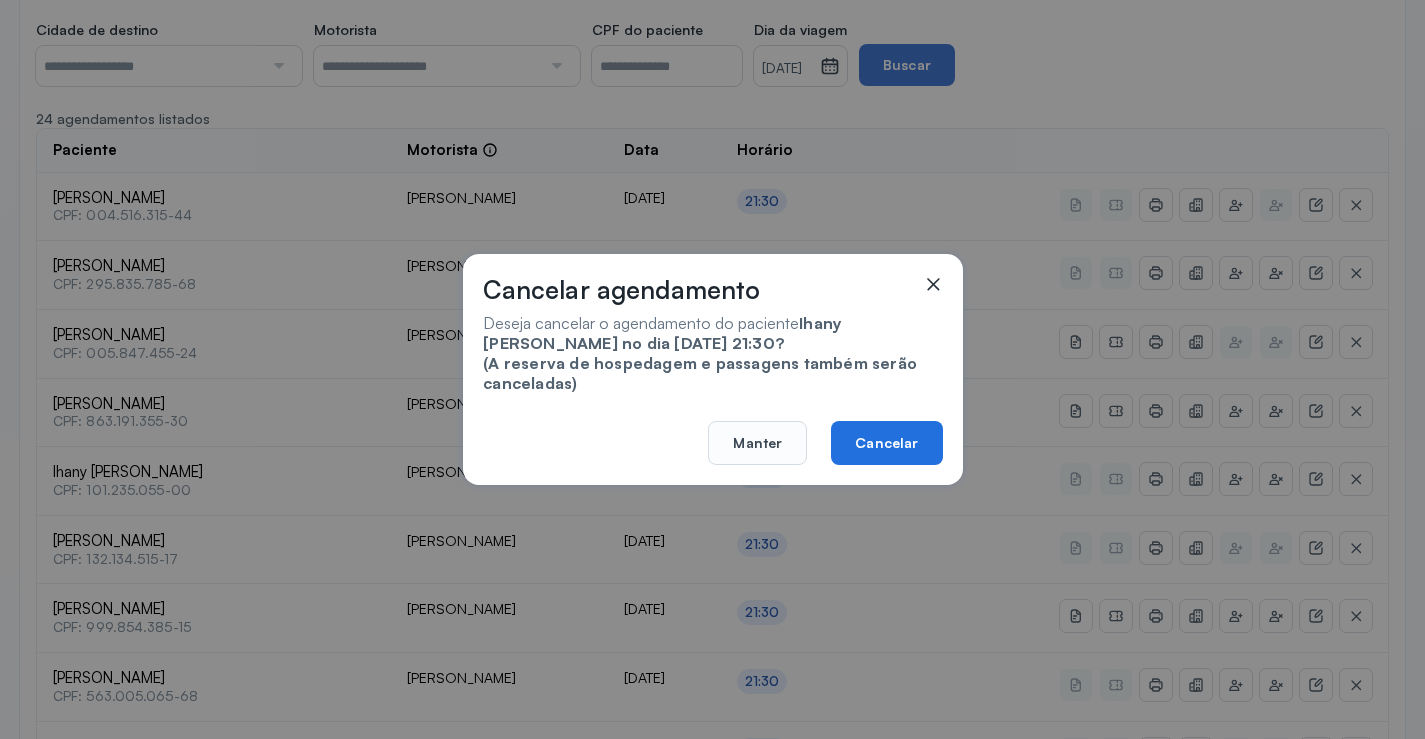 click on "Cancelar" 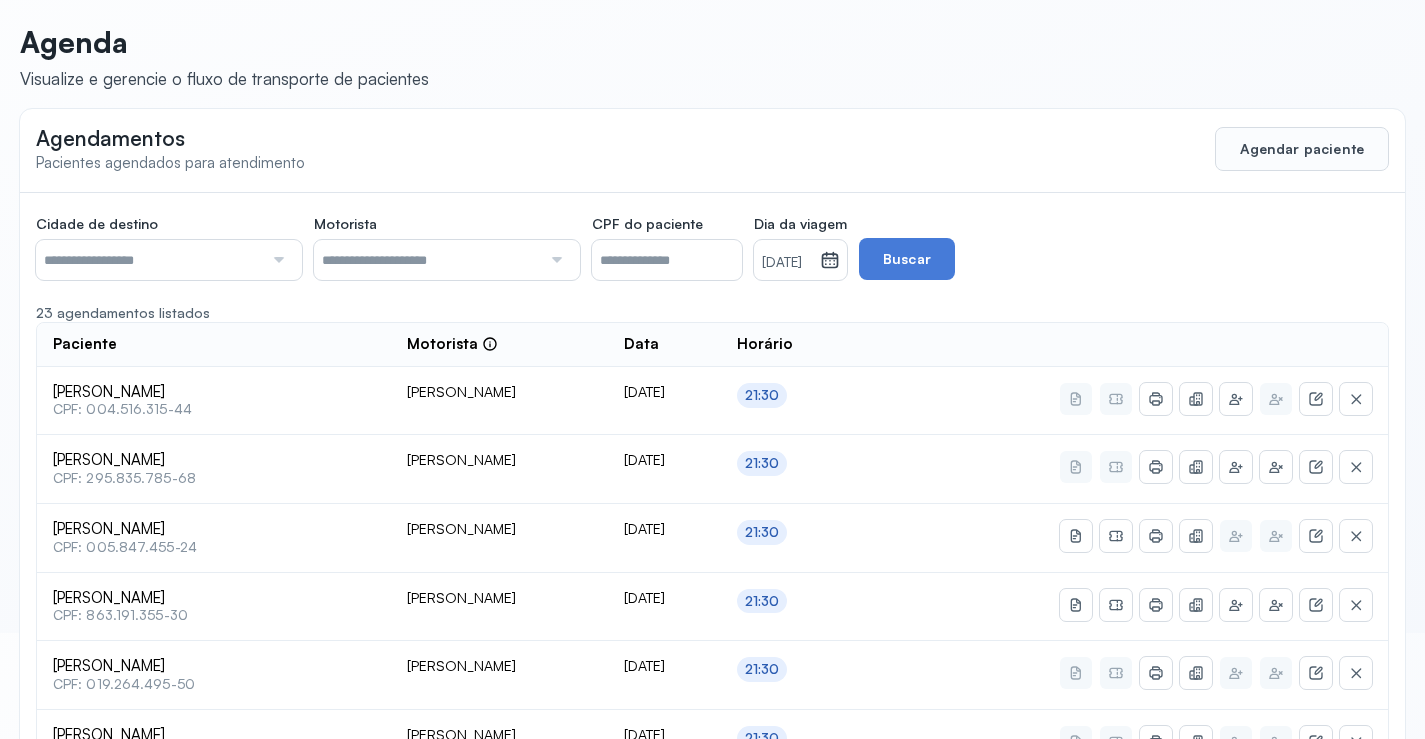 scroll, scrollTop: 100, scrollLeft: 0, axis: vertical 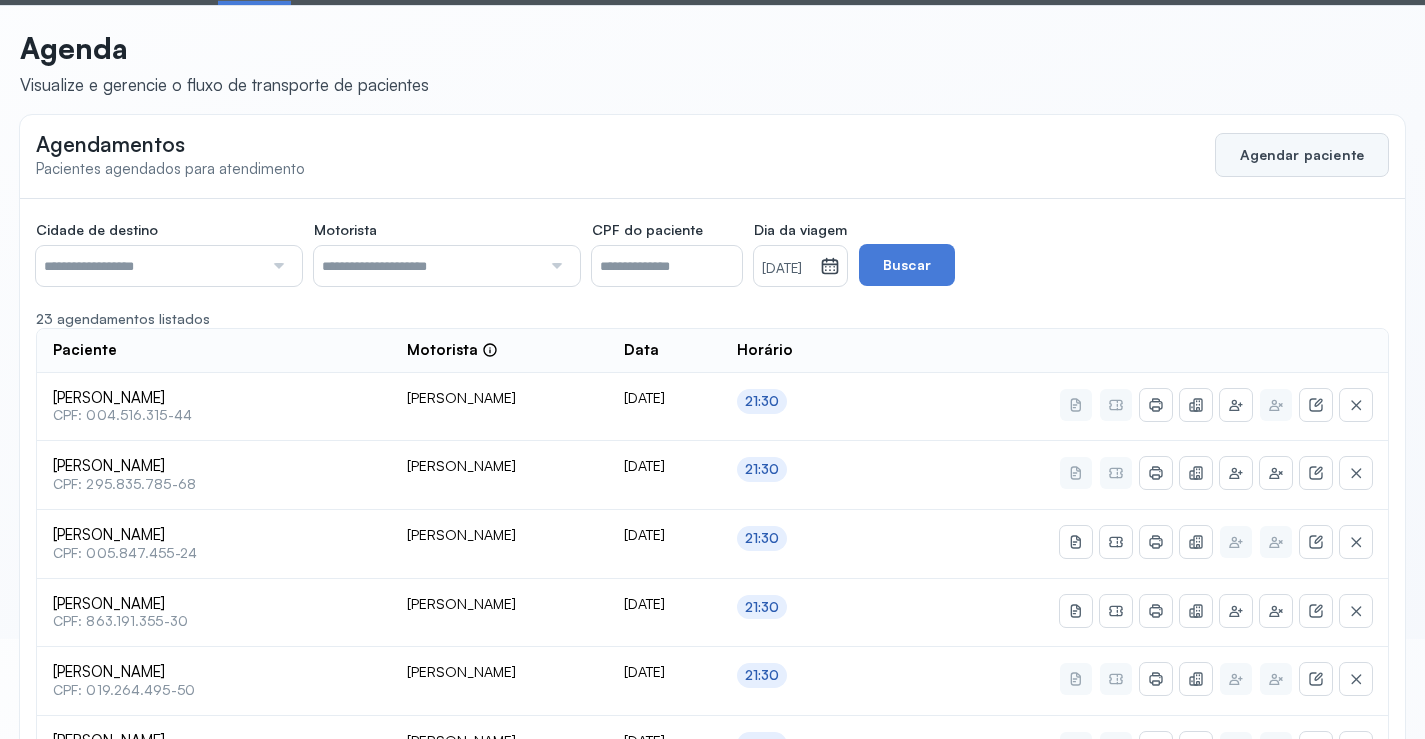click on "Agendar paciente" 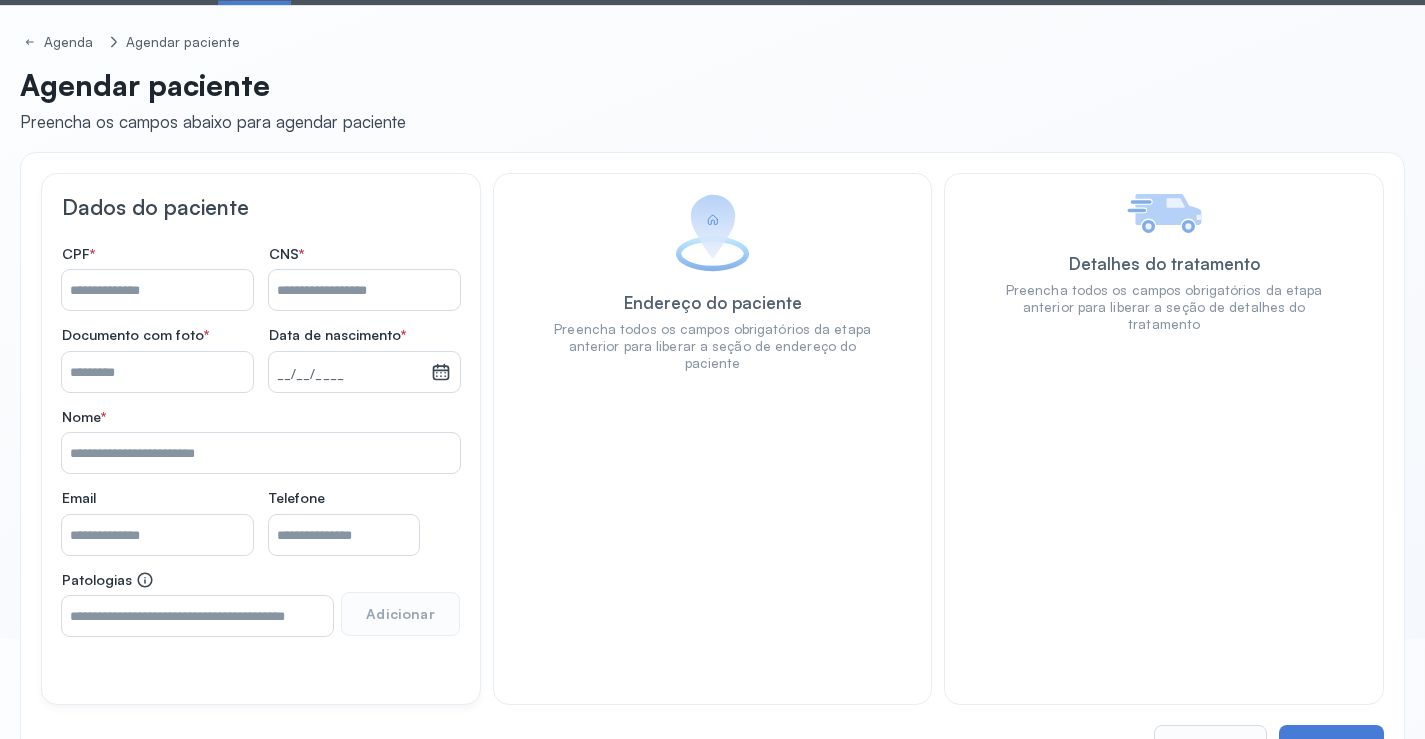 click on "Nome   *" at bounding box center [157, 290] 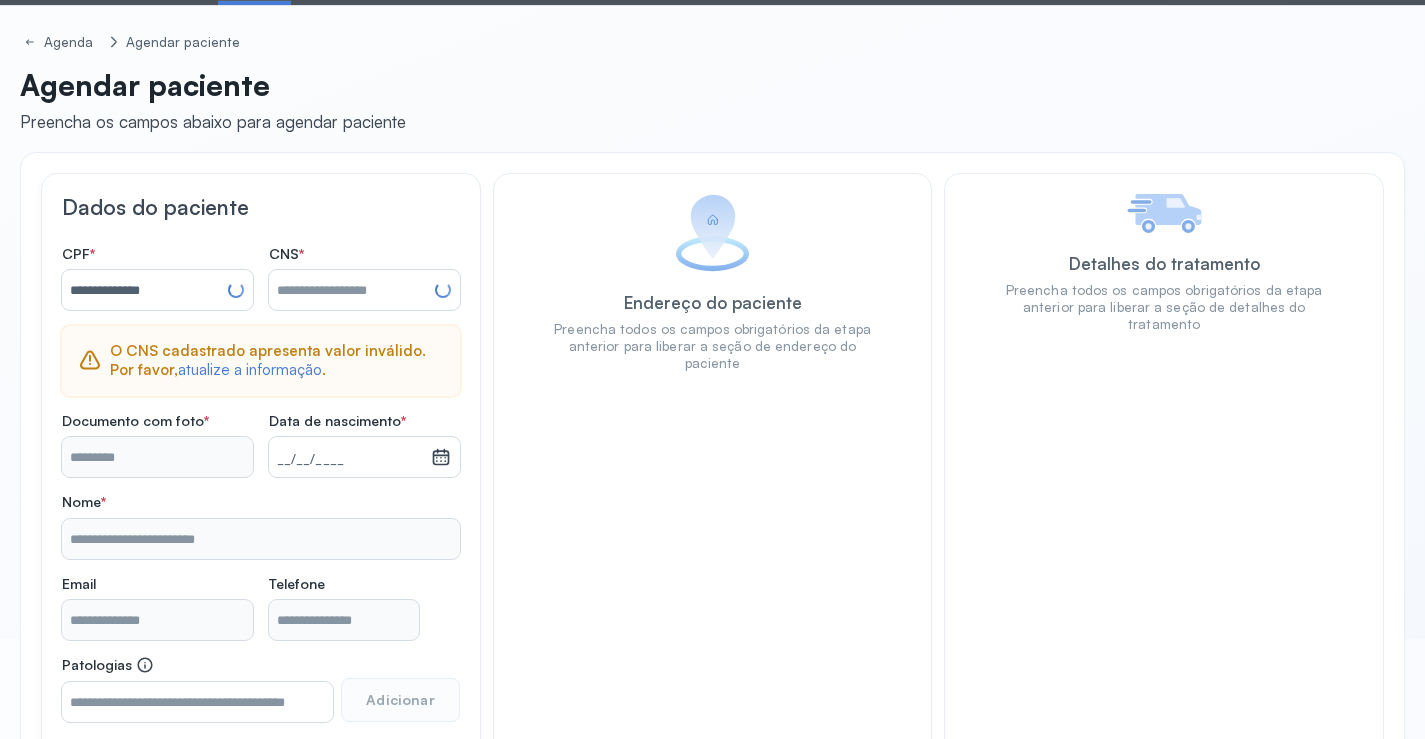 type on "**********" 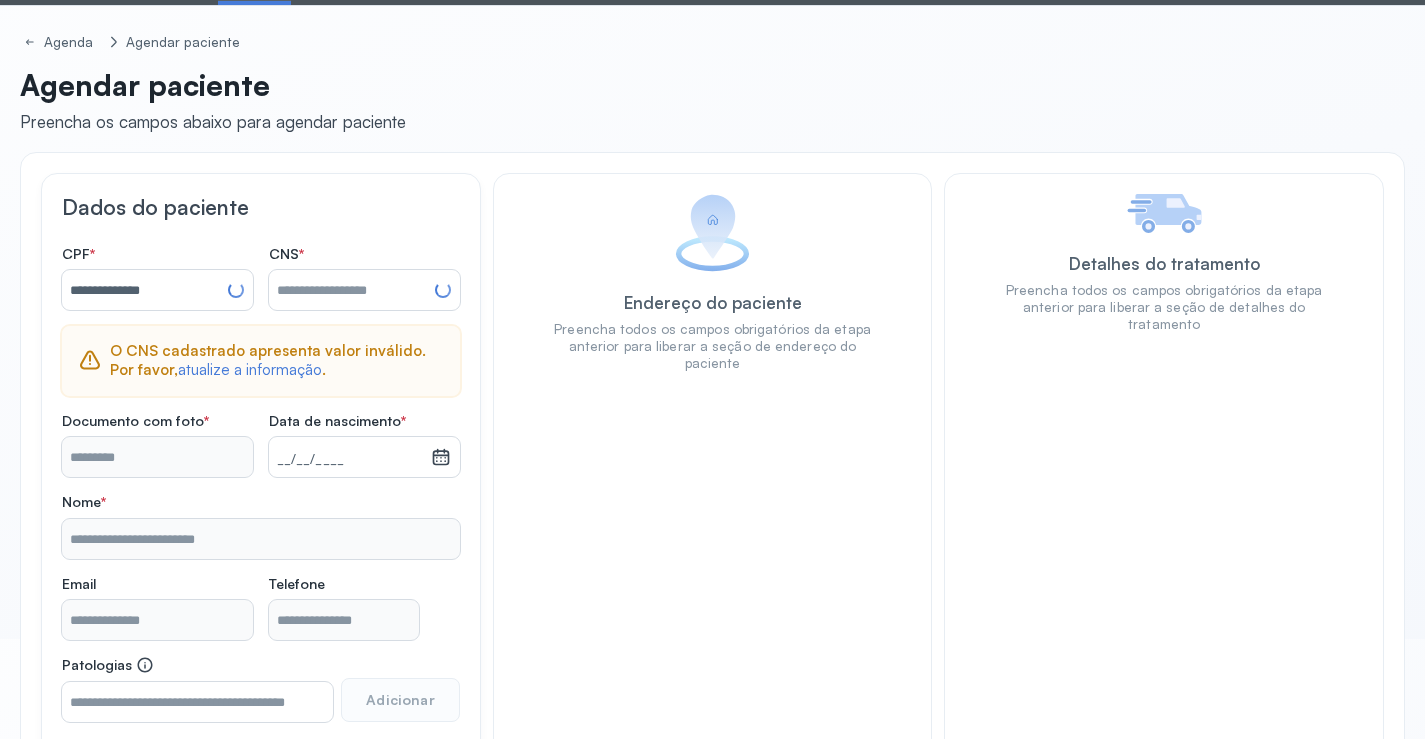 type on "**********" 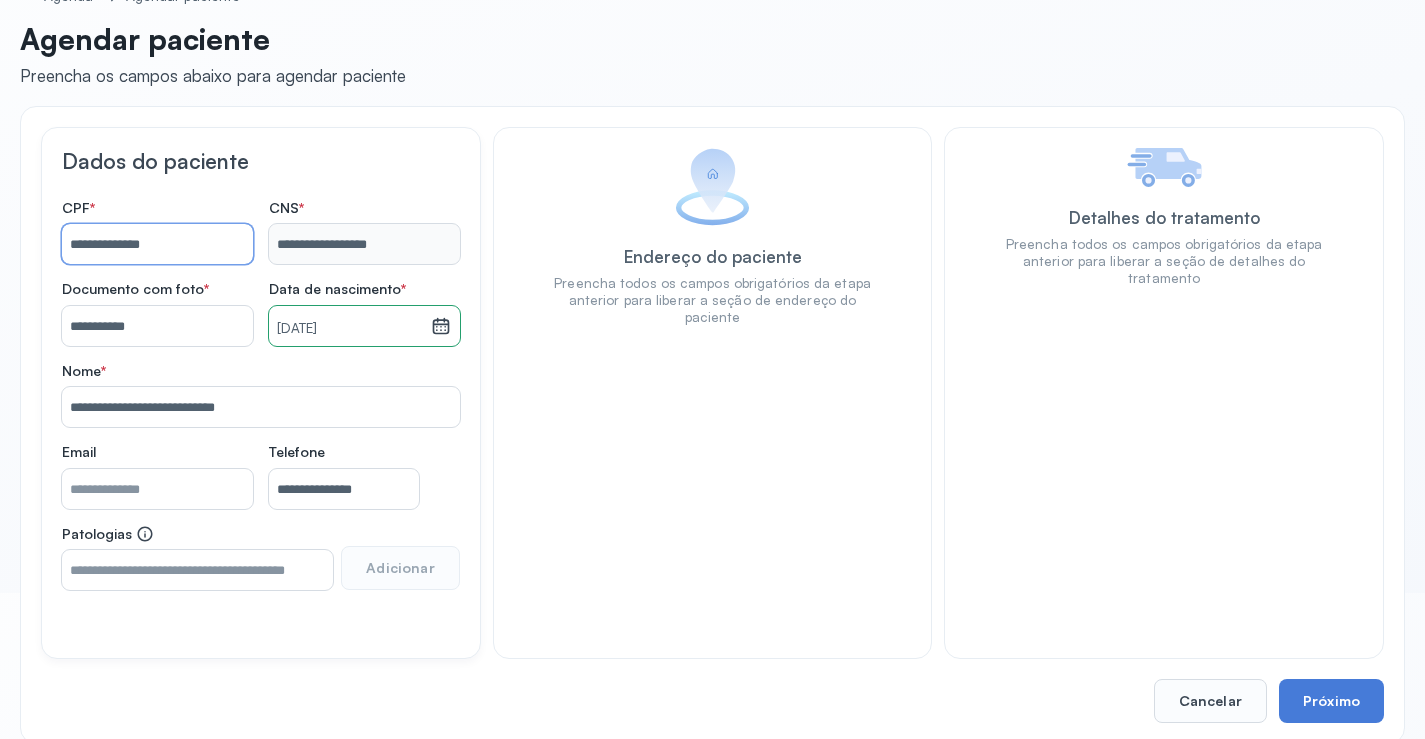 scroll, scrollTop: 171, scrollLeft: 0, axis: vertical 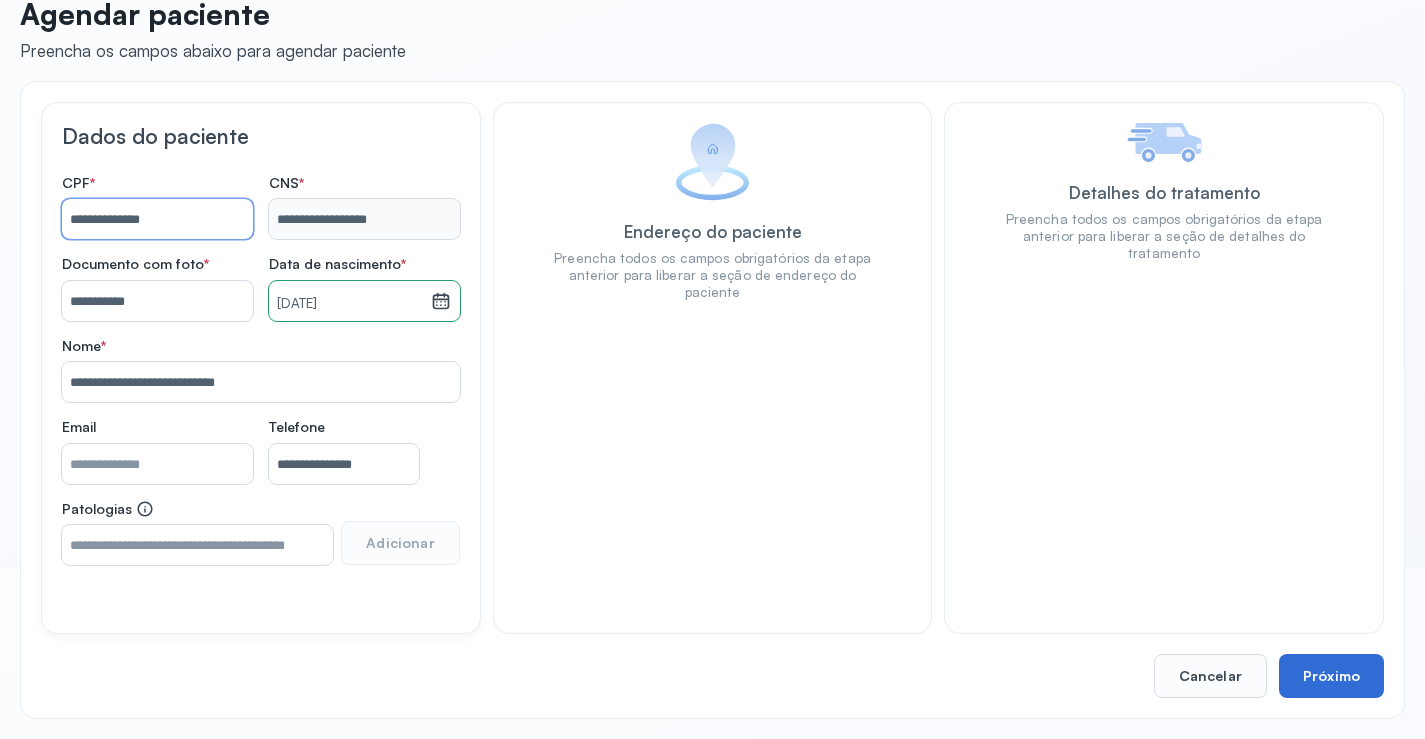 type on "**********" 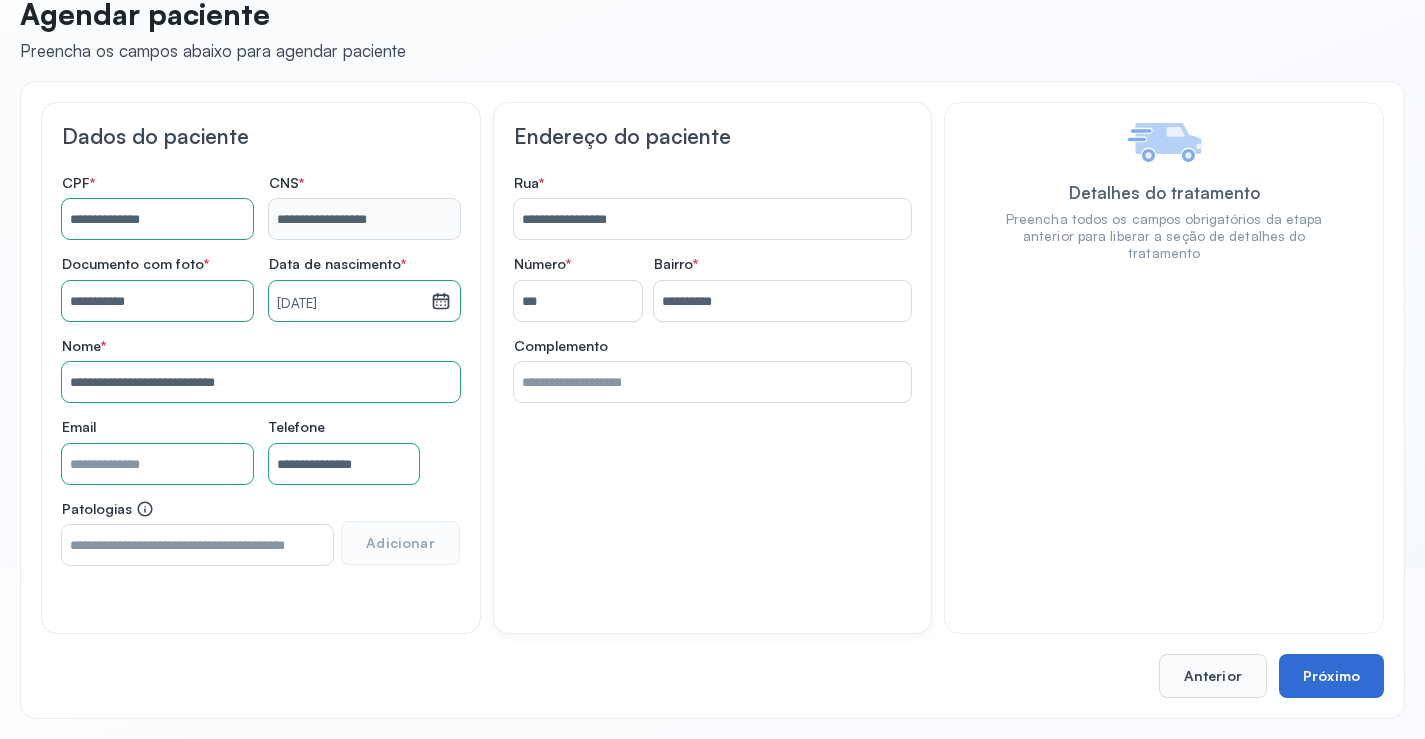 click on "Próximo" at bounding box center (1331, 676) 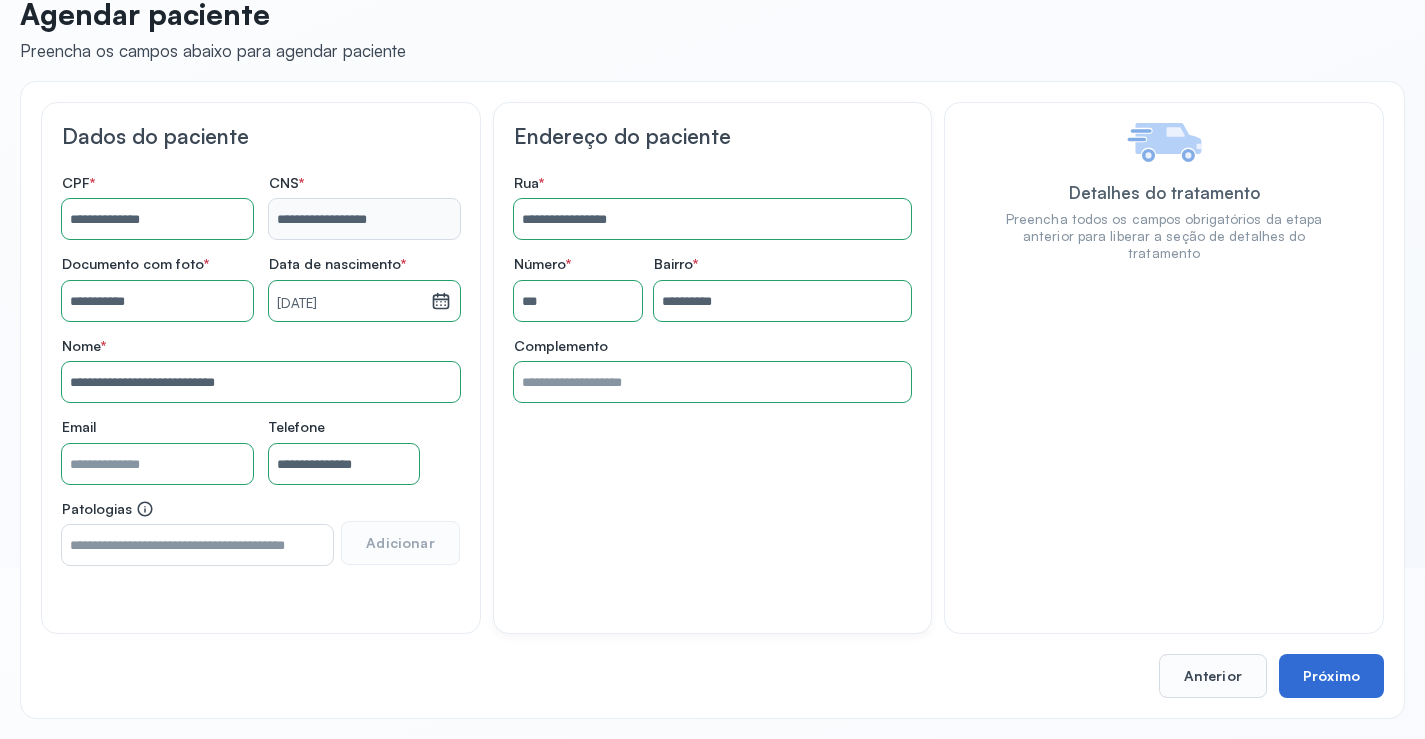 click on "Próximo" at bounding box center (1331, 676) 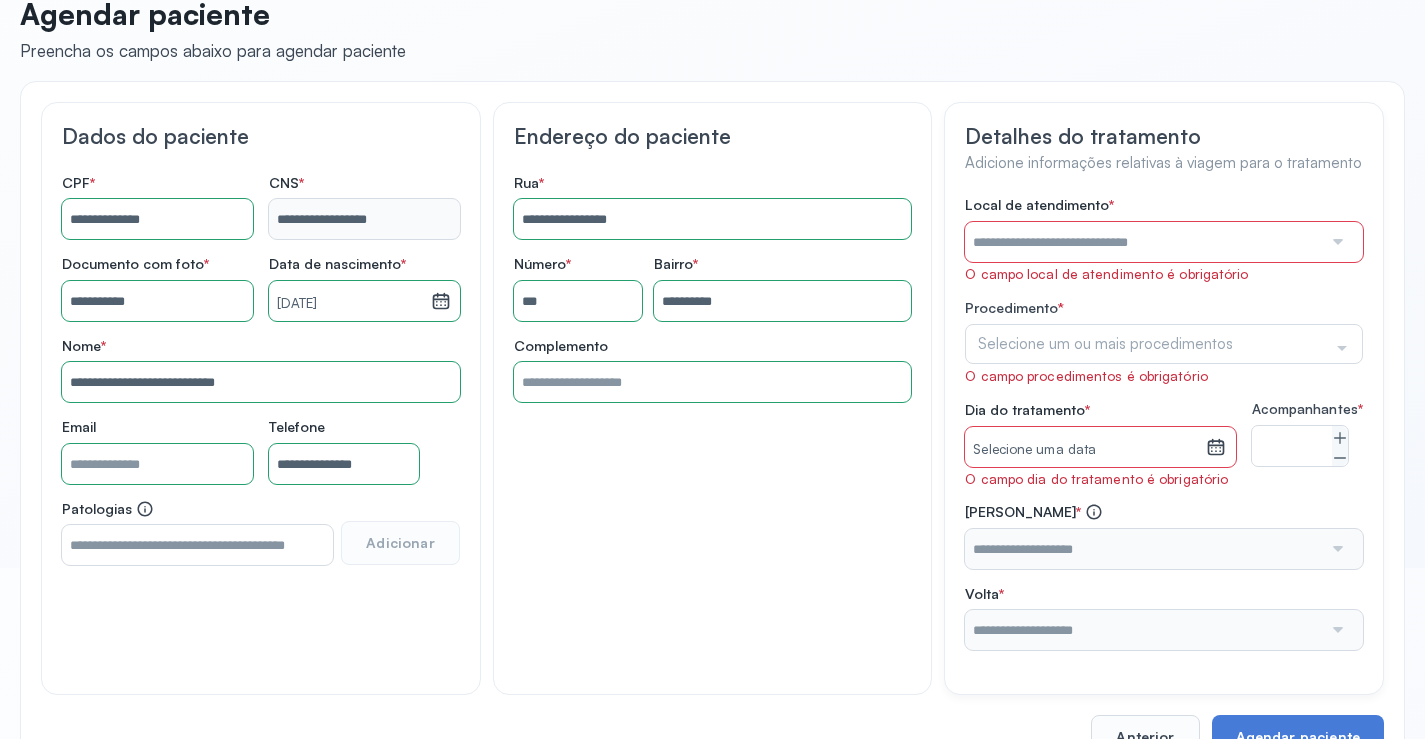 click at bounding box center (1143, 242) 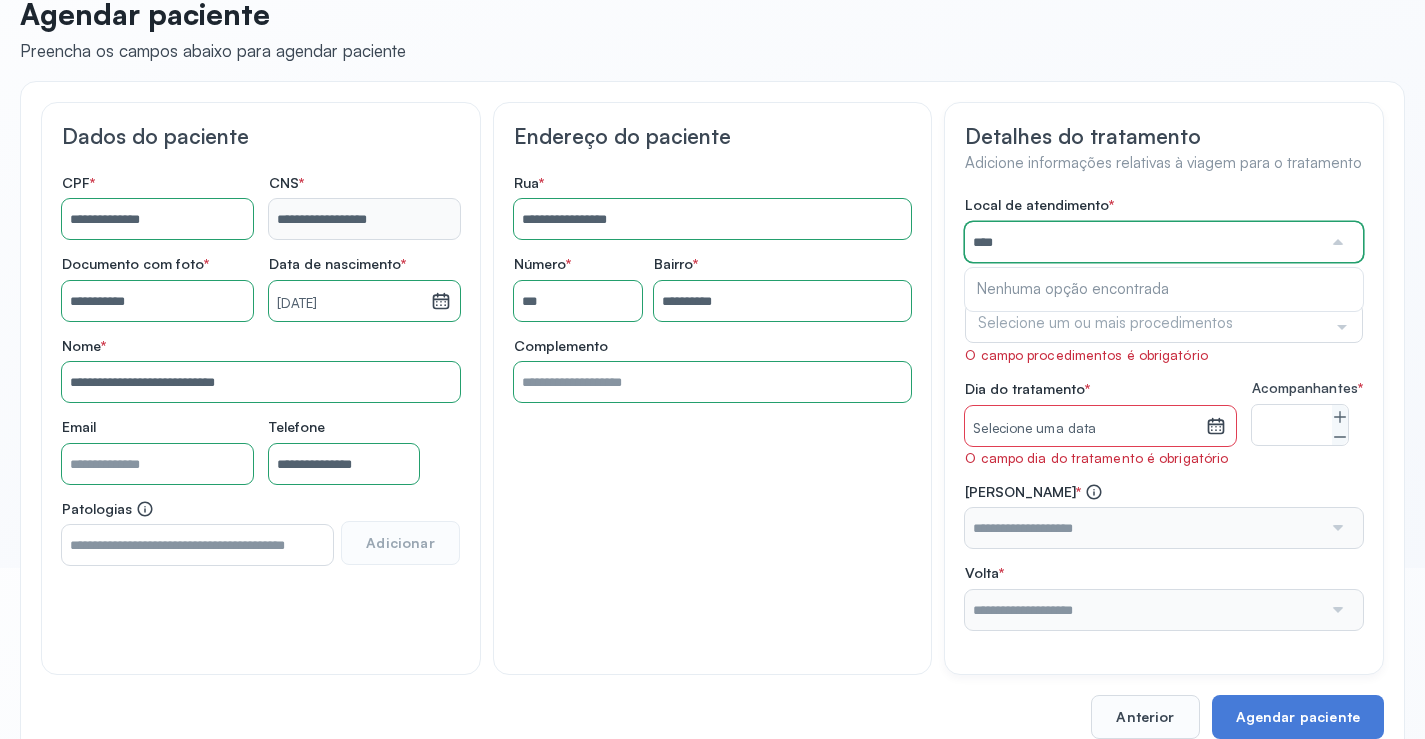 type on "****" 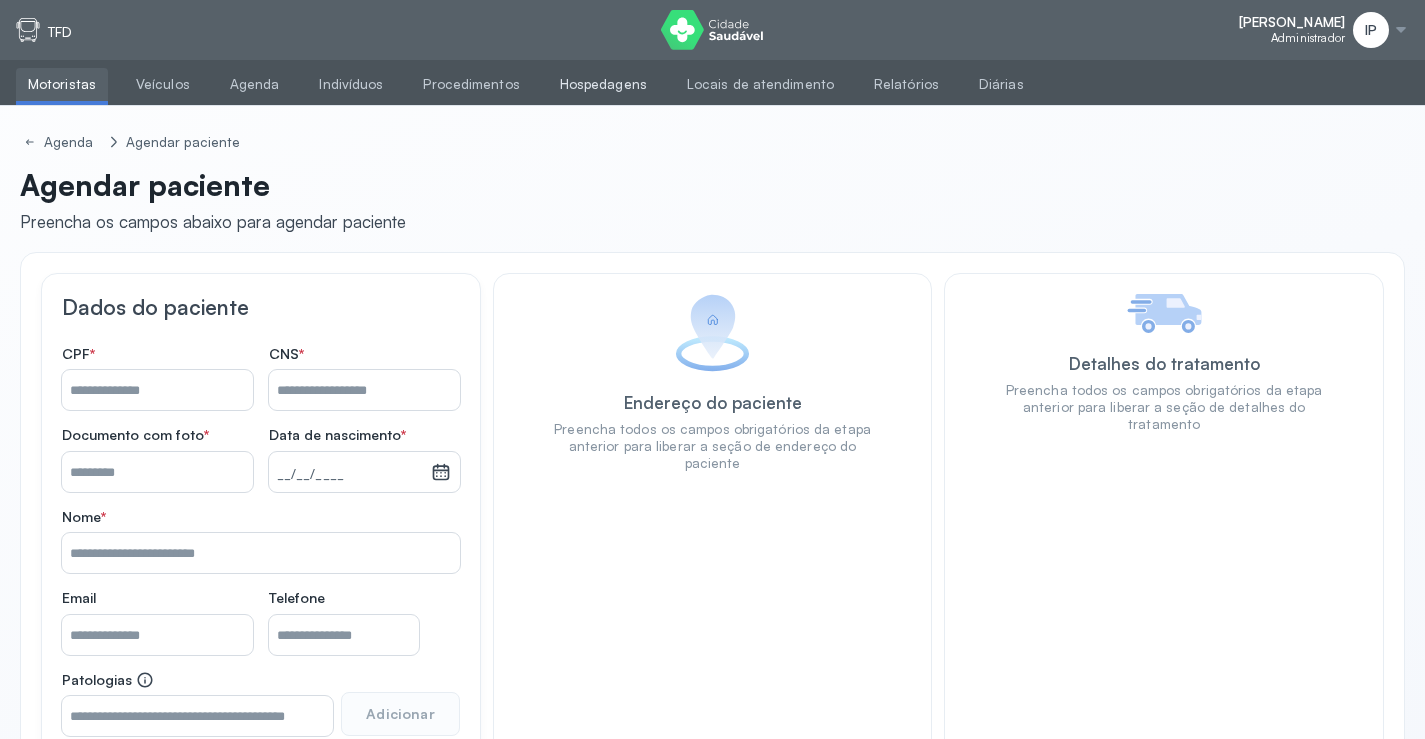 scroll, scrollTop: 0, scrollLeft: 0, axis: both 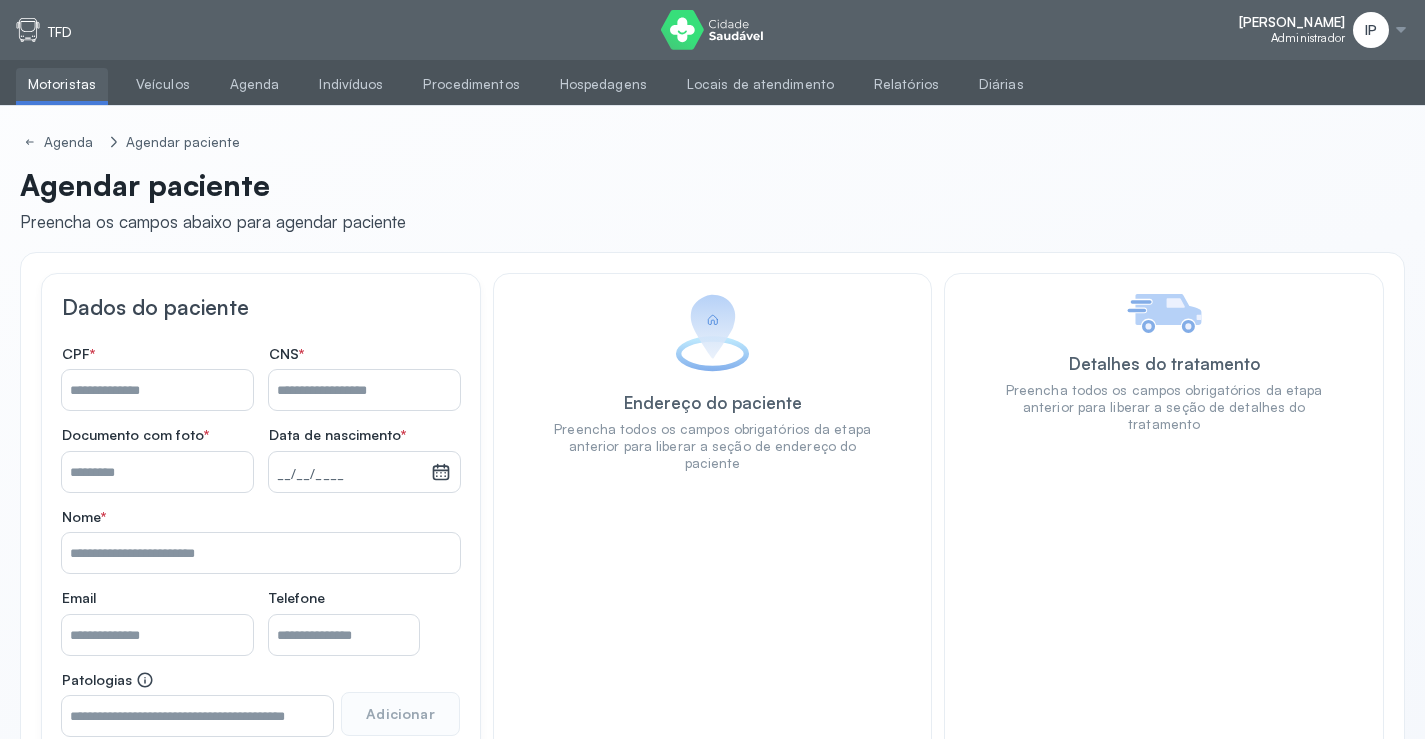 click on "Nome   *" at bounding box center (157, 390) 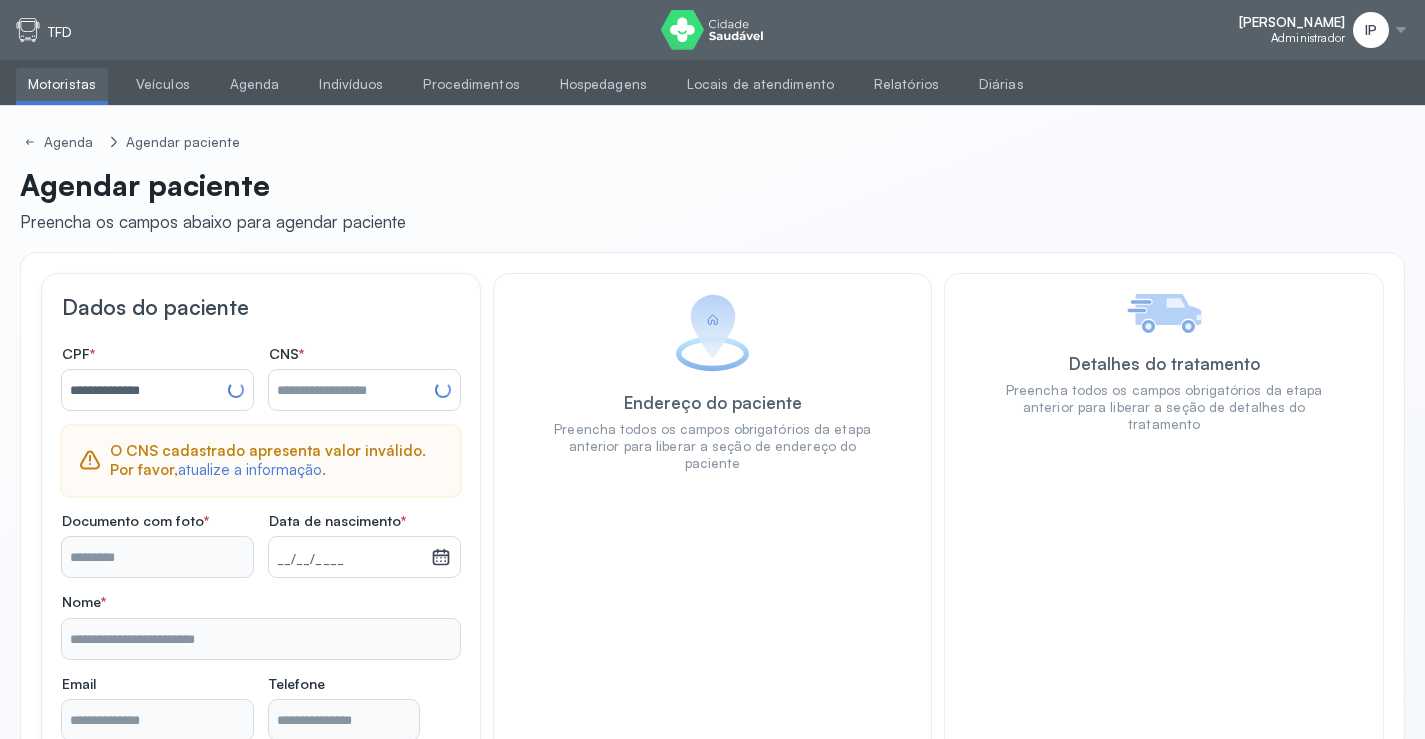 type on "**********" 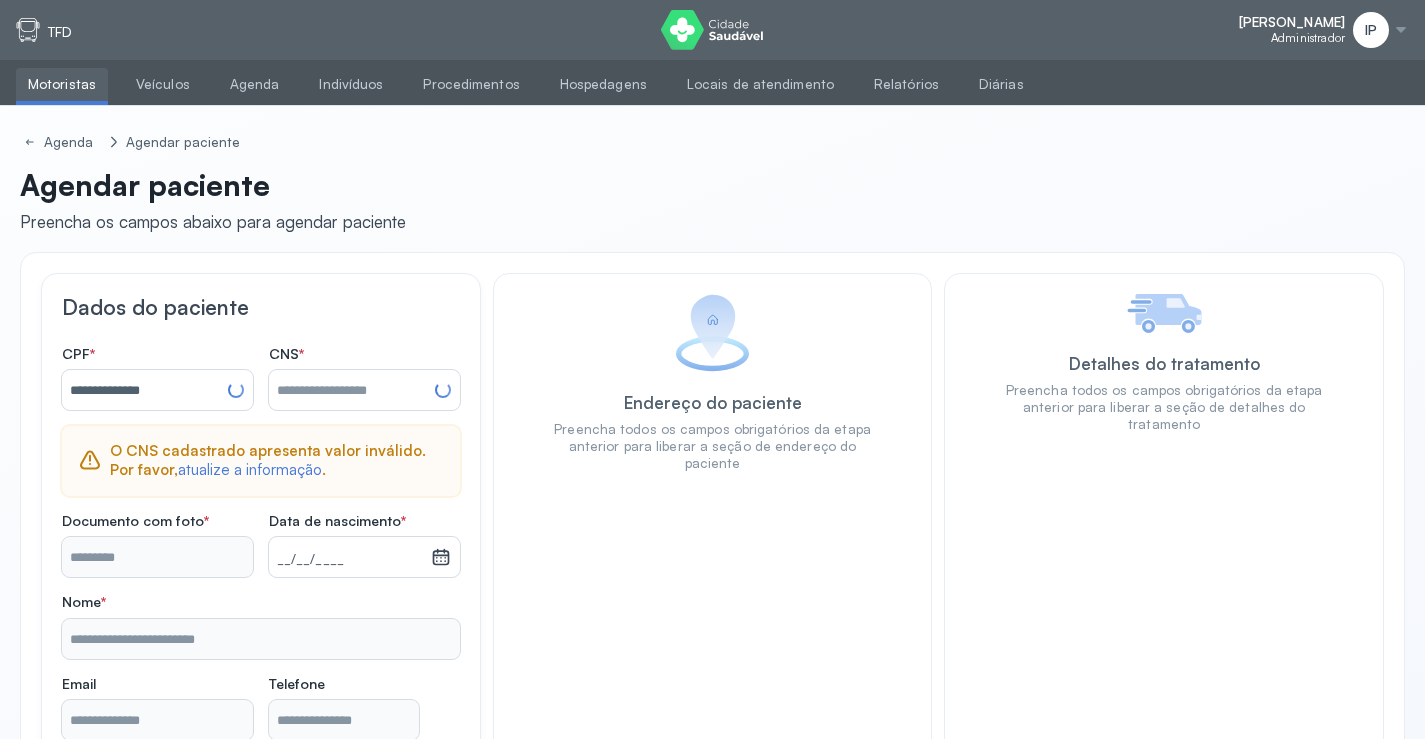 type on "**********" 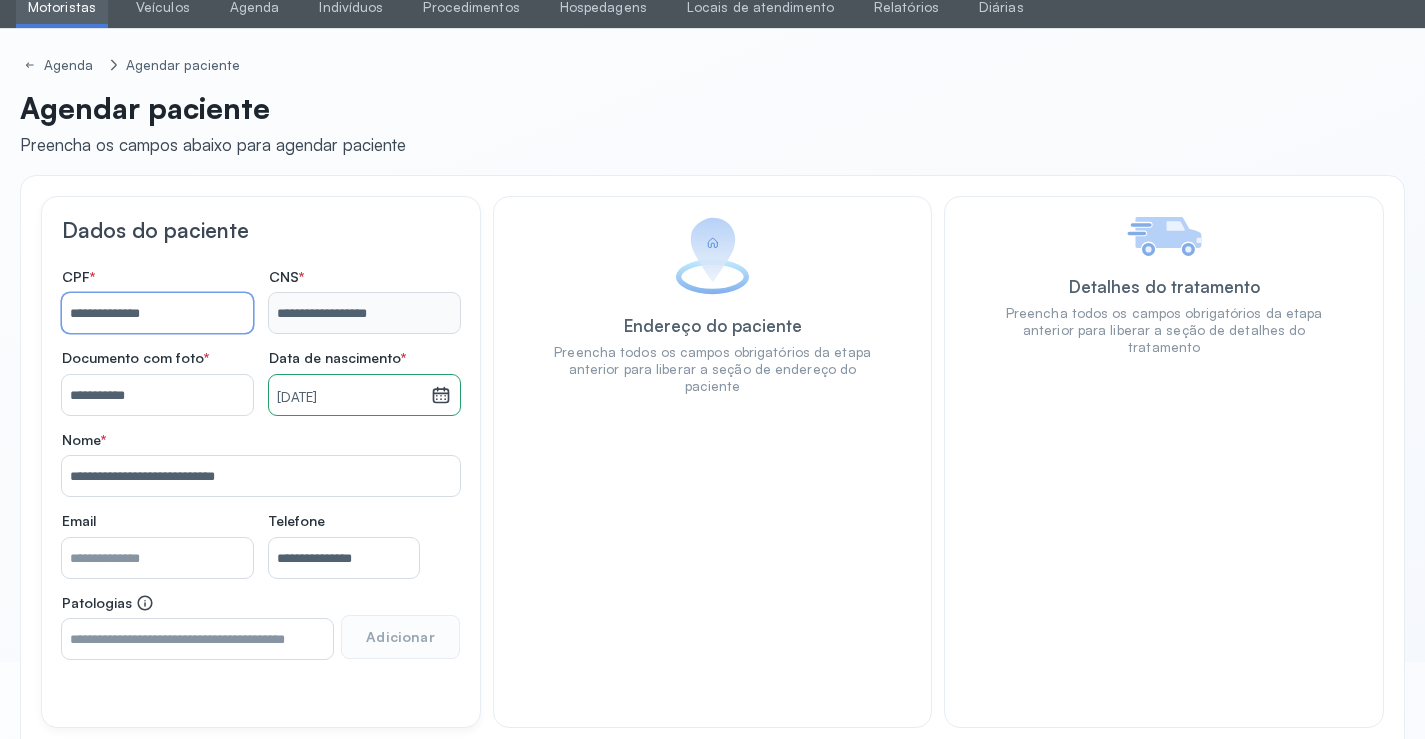 scroll, scrollTop: 171, scrollLeft: 0, axis: vertical 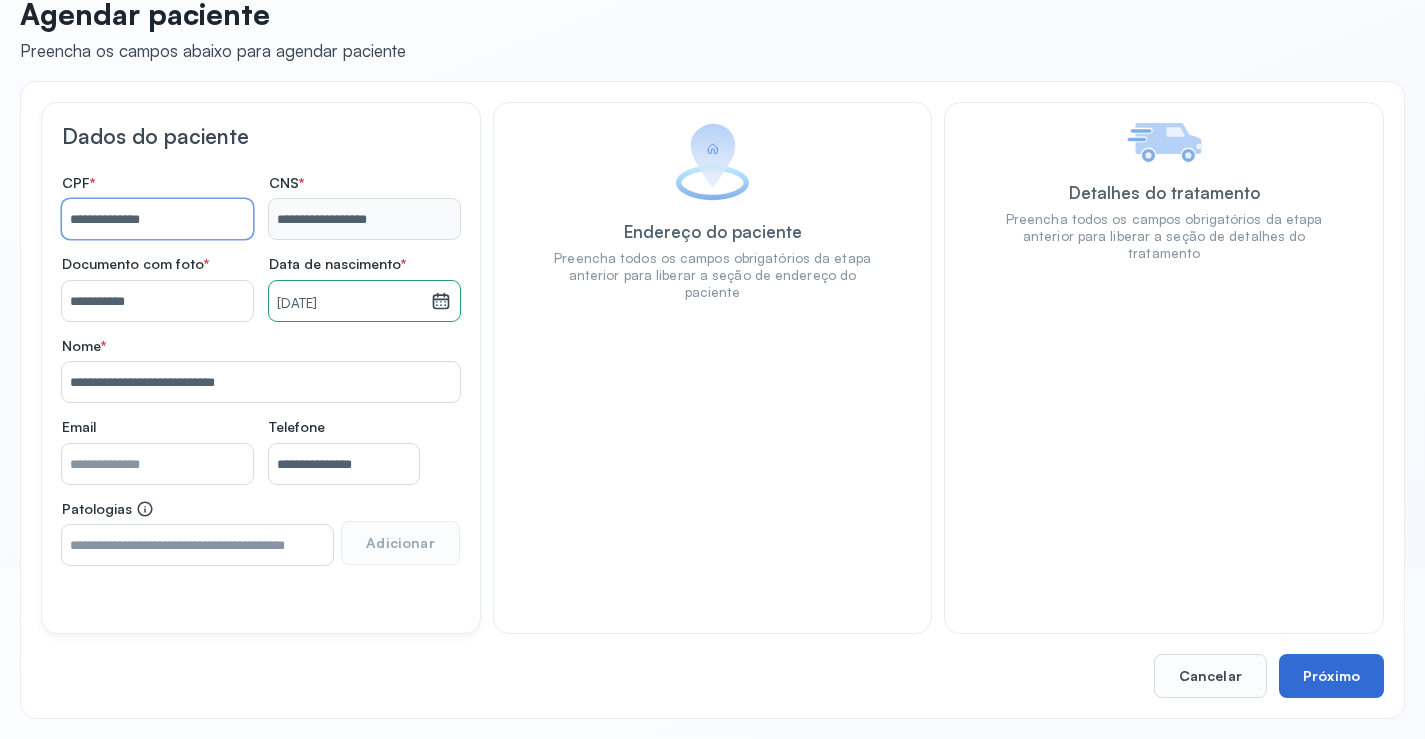 type on "**********" 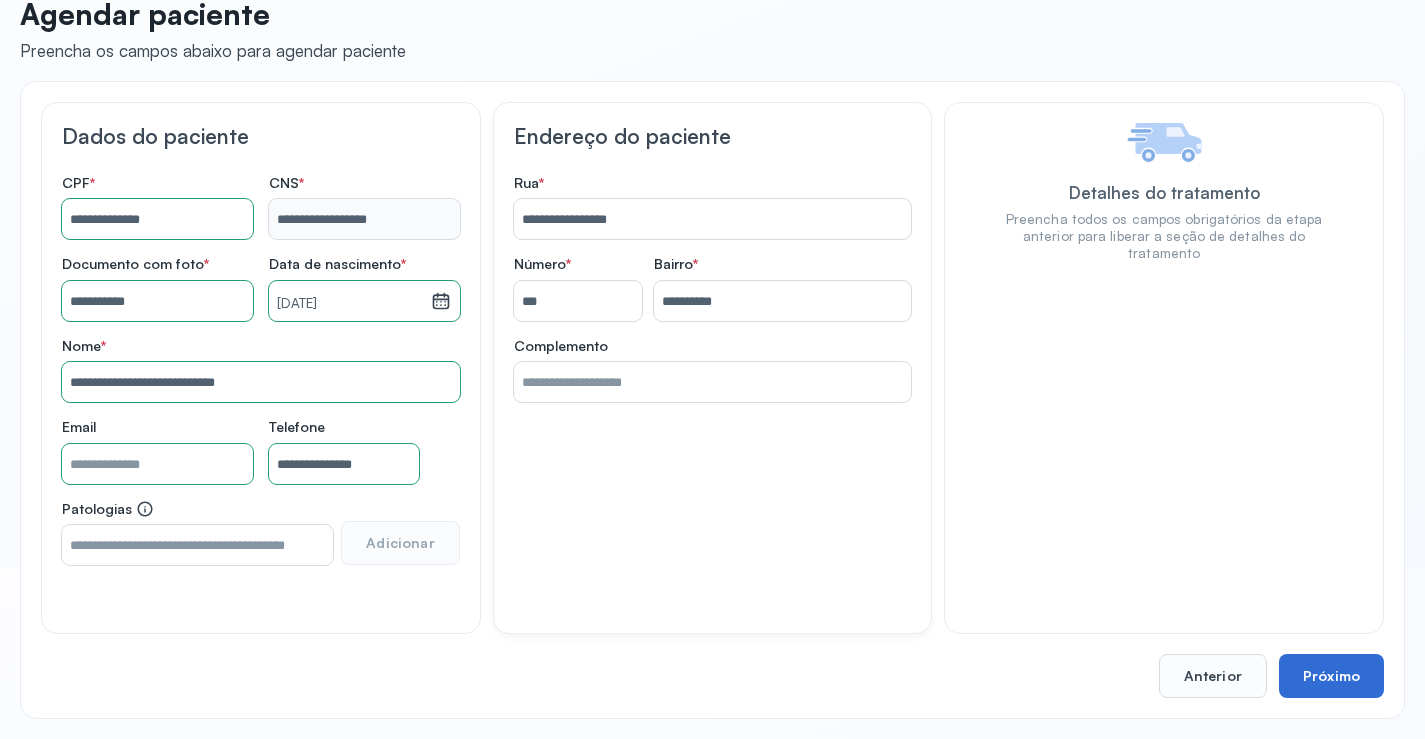 click on "Próximo" at bounding box center (1331, 676) 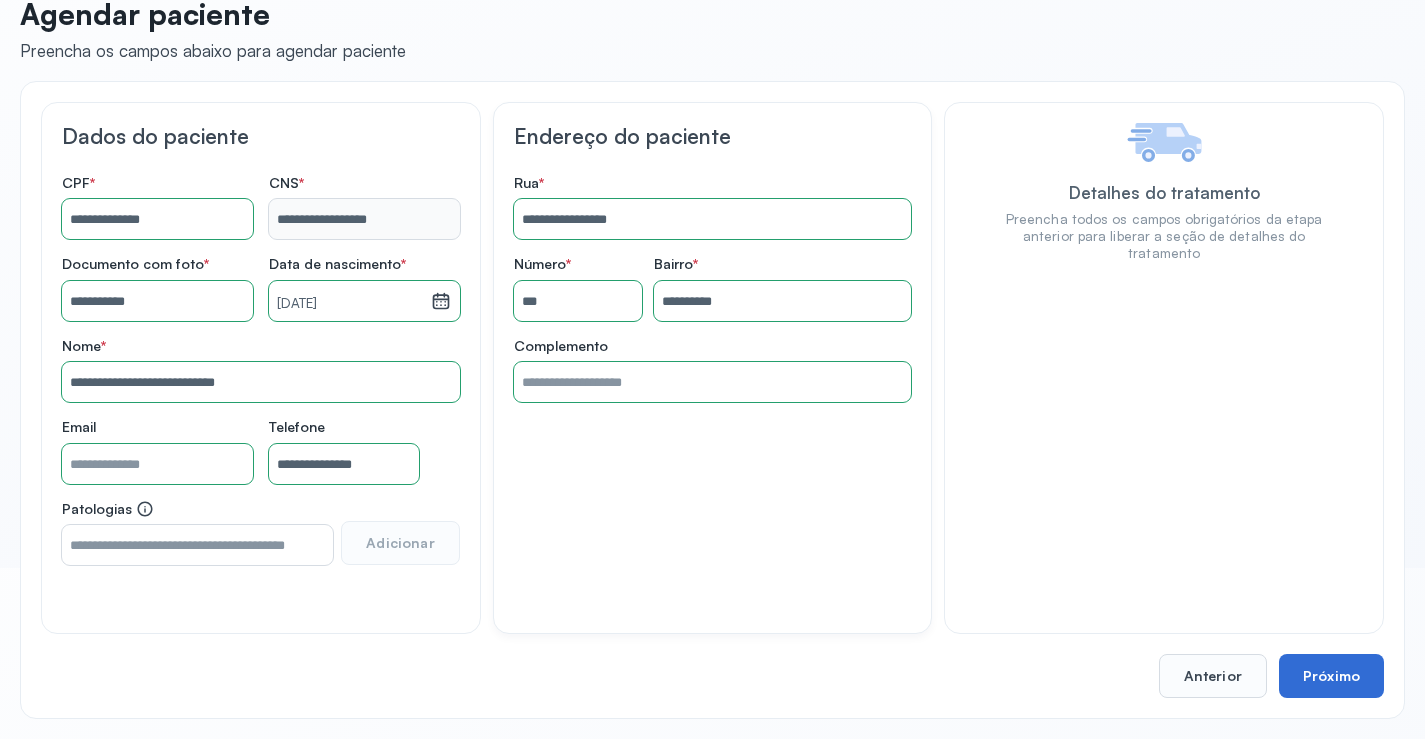 click on "Próximo" at bounding box center (1331, 676) 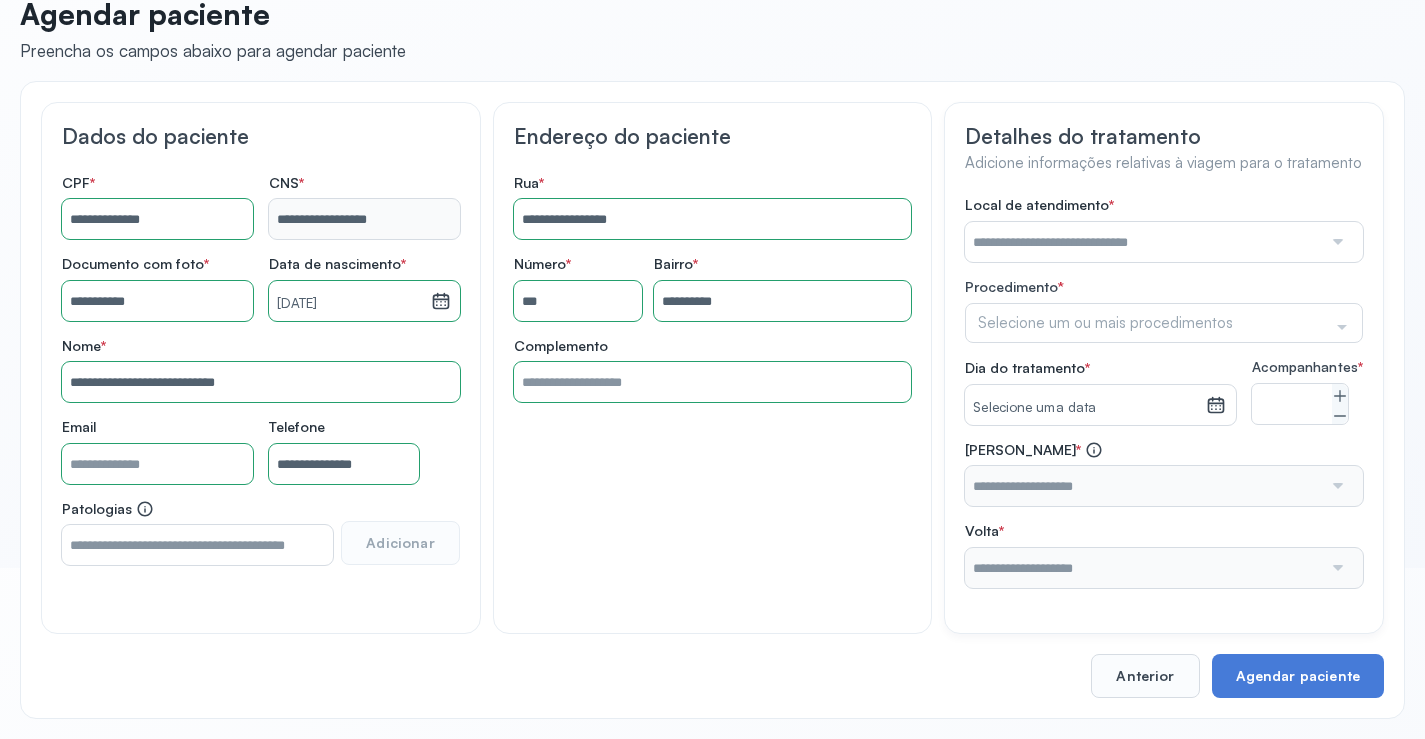 click at bounding box center [1143, 242] 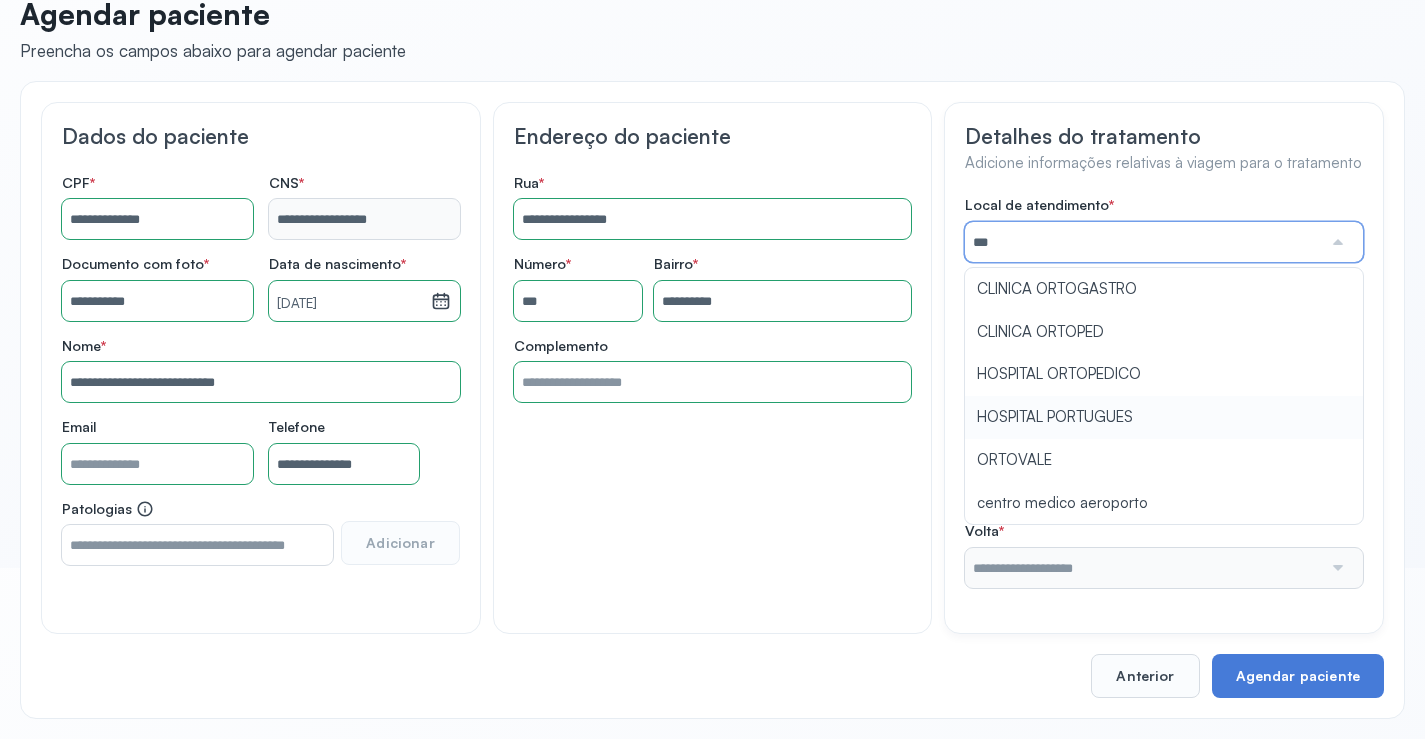 type on "**********" 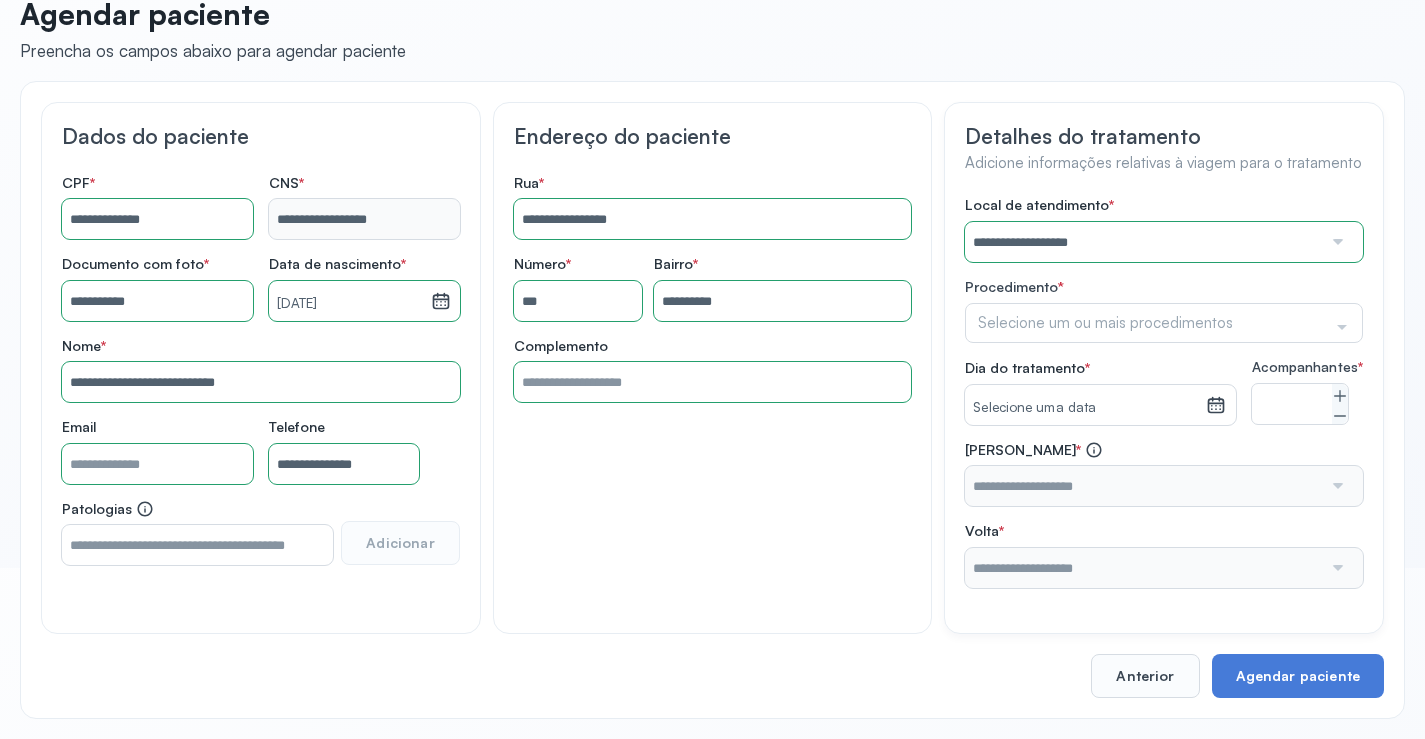 click on "**********" at bounding box center [1164, 392] 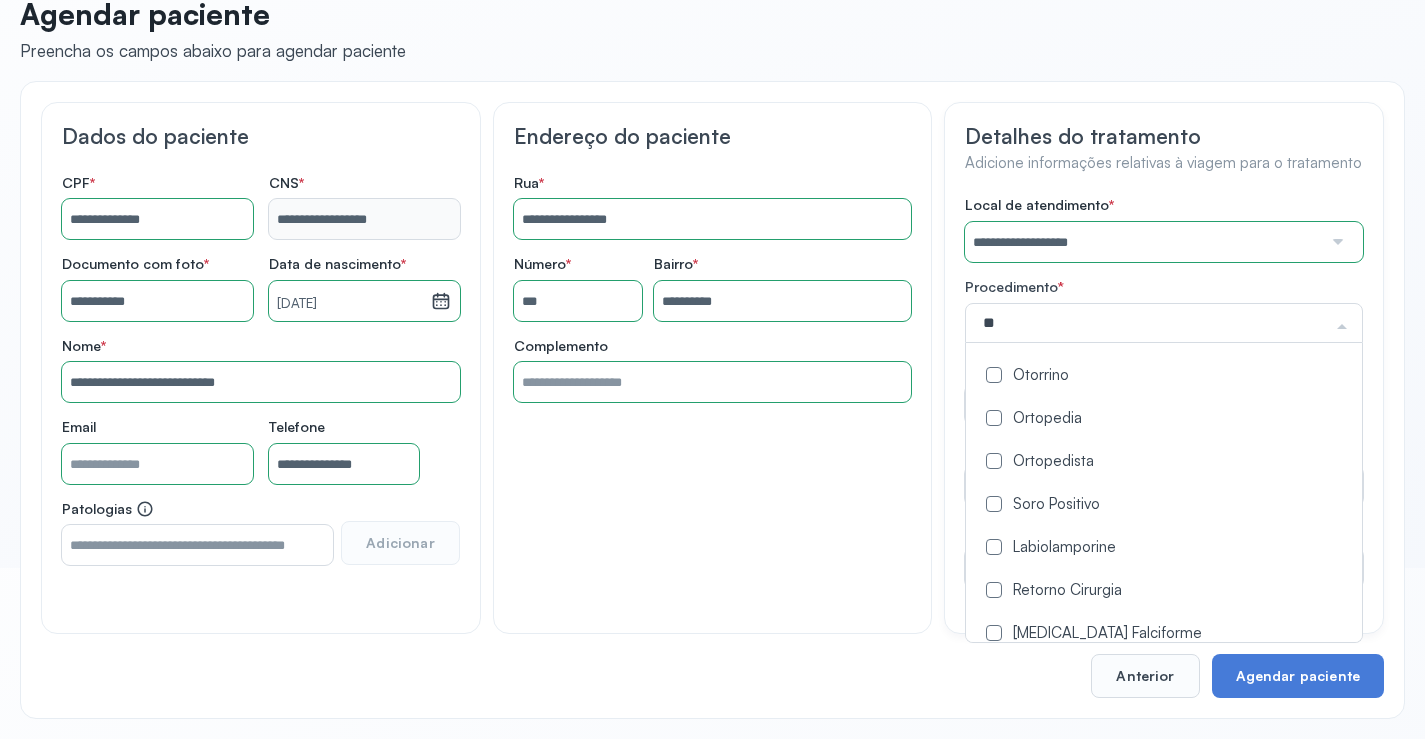 type on "***" 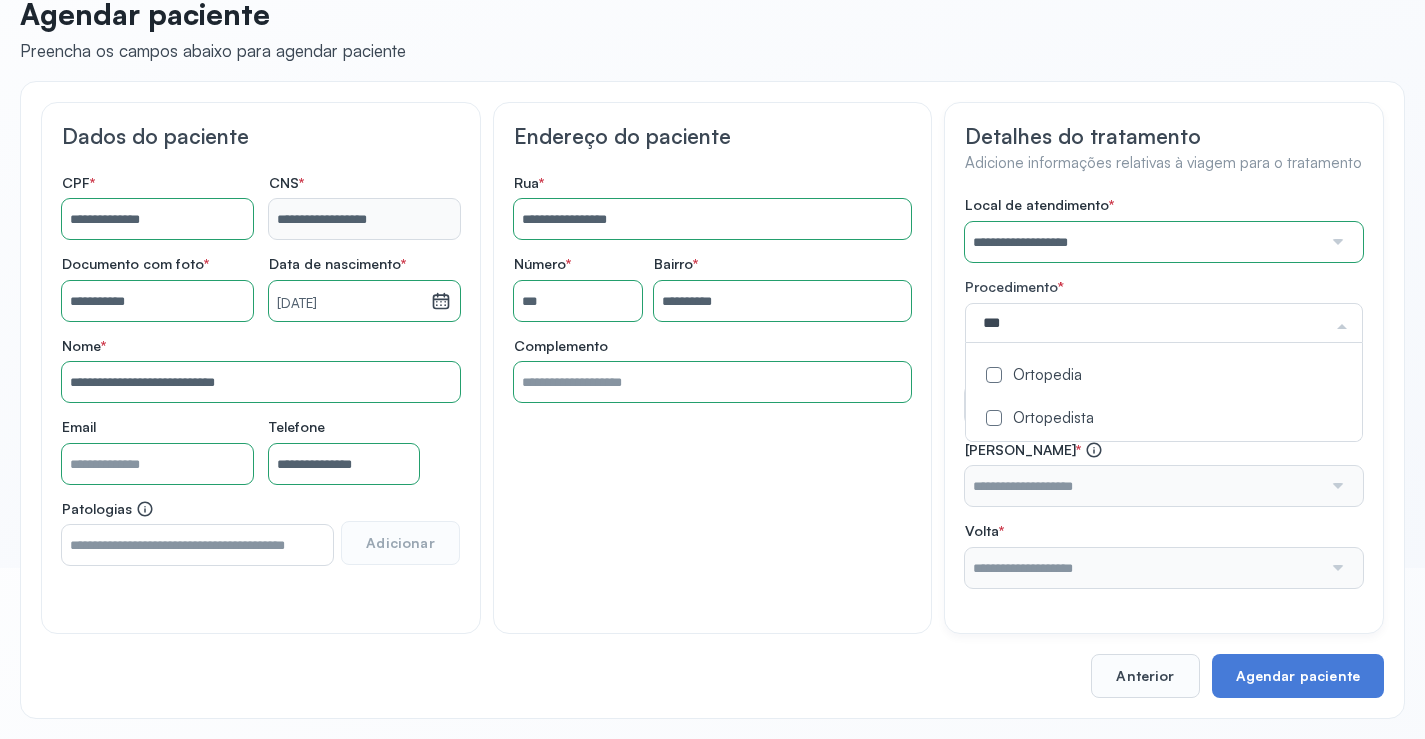 click on "Ortopedia" 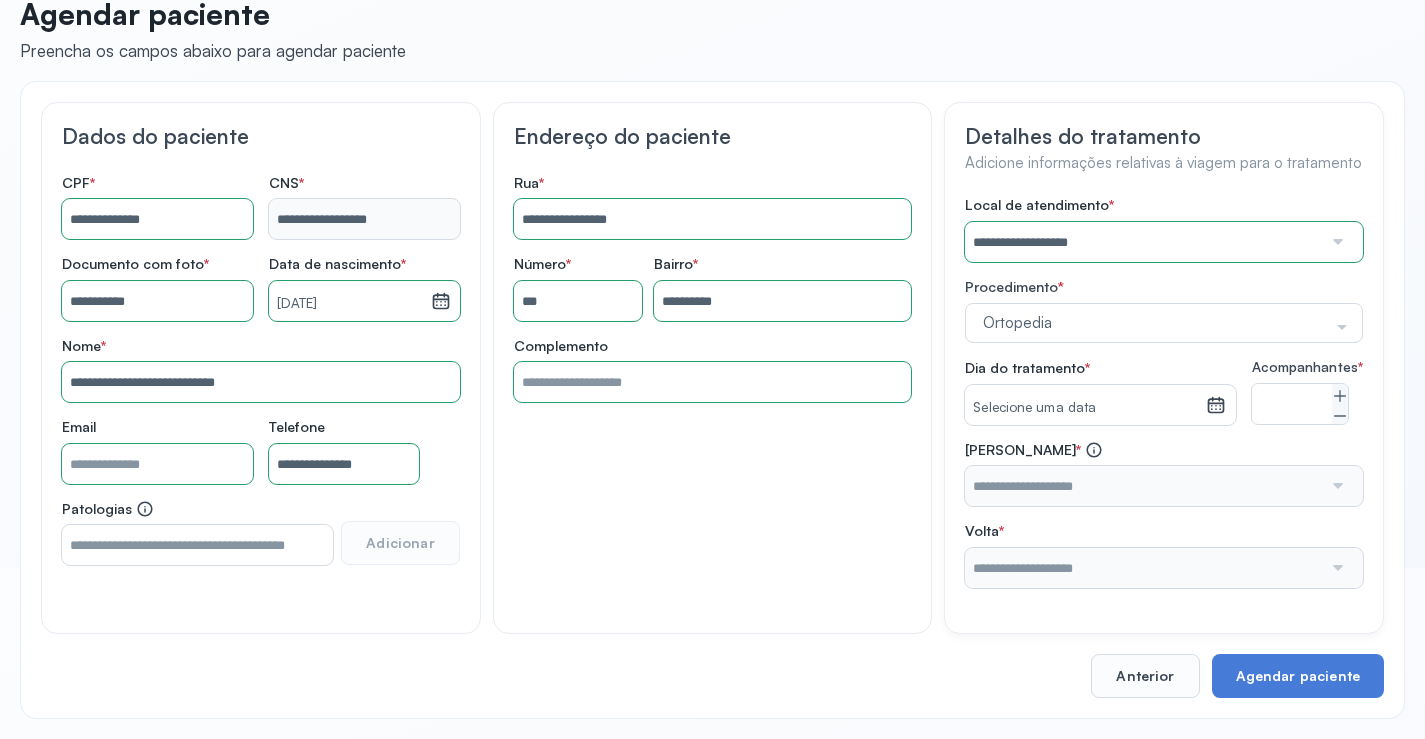 drag, startPoint x: 953, startPoint y: 391, endPoint x: 1003, endPoint y: 422, distance: 58.830265 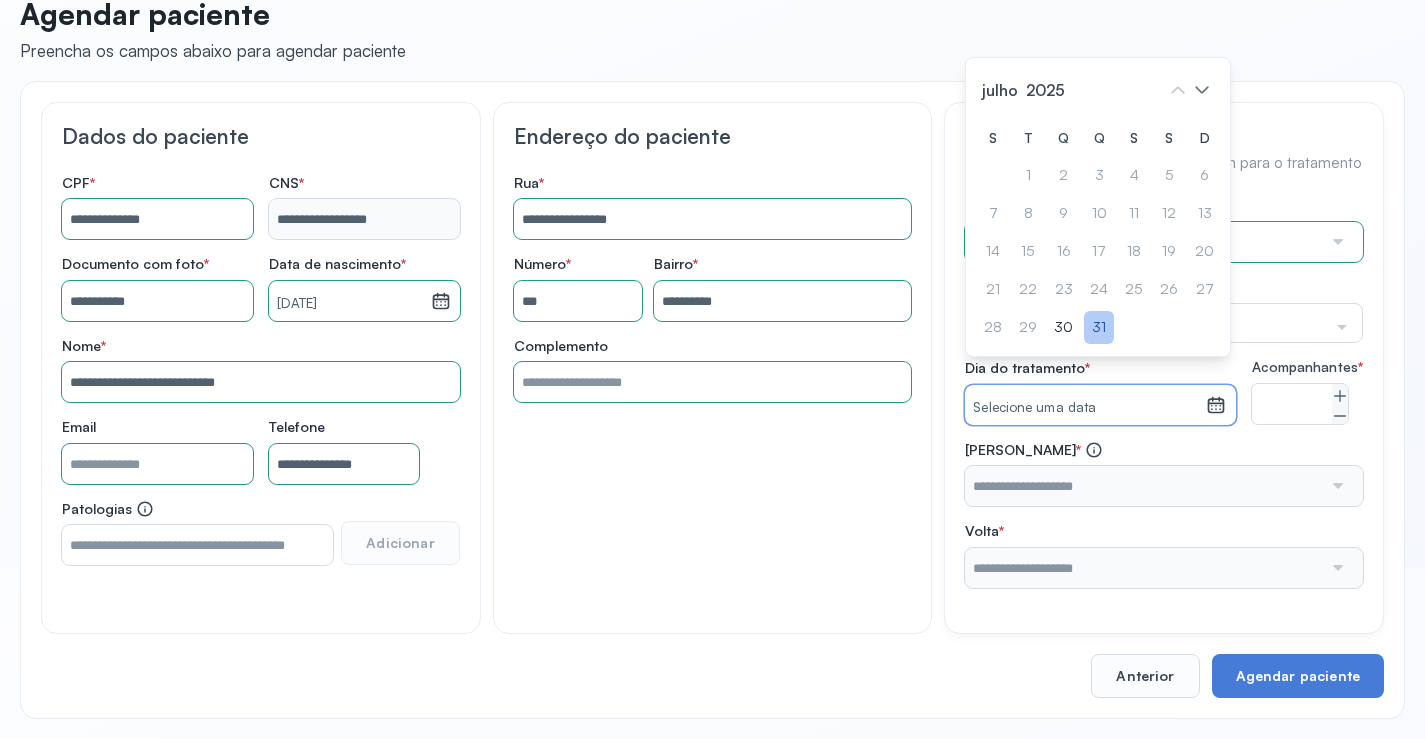 click on "31" 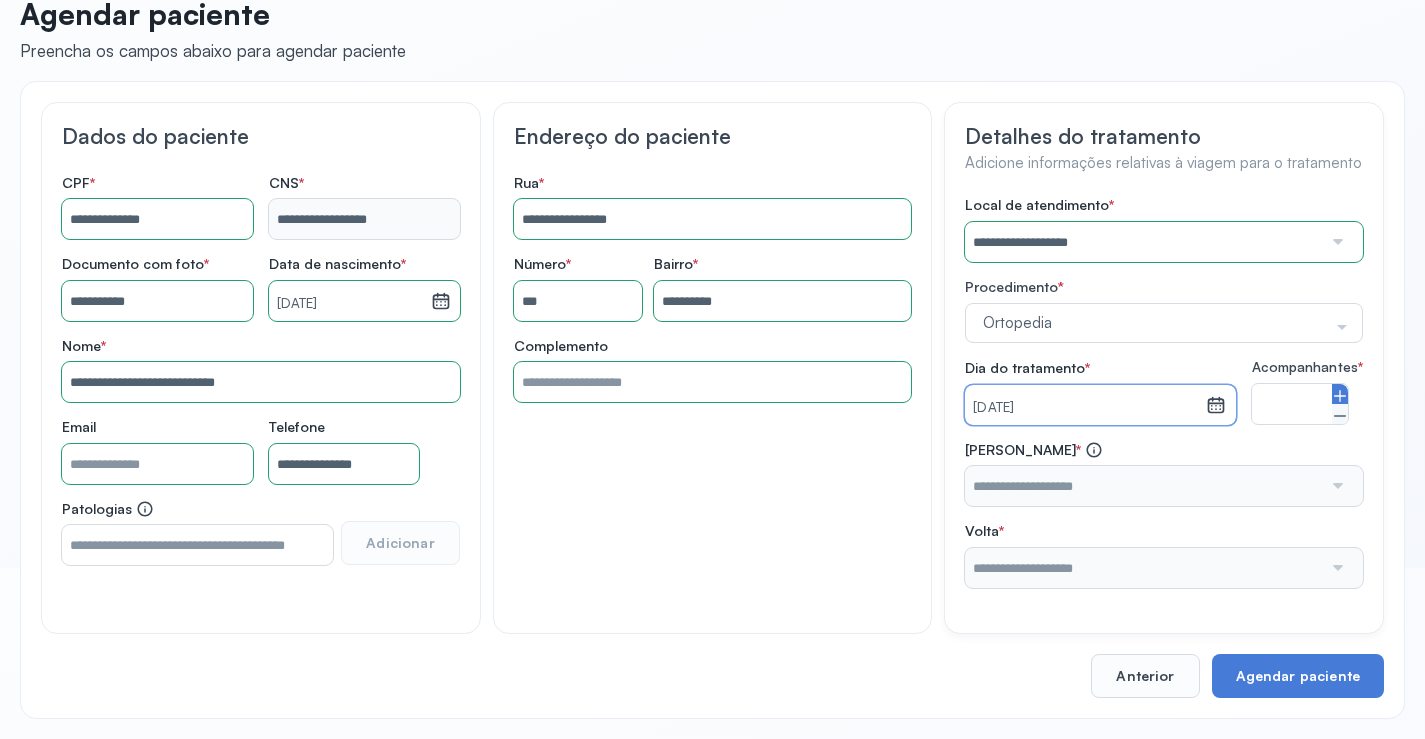 click 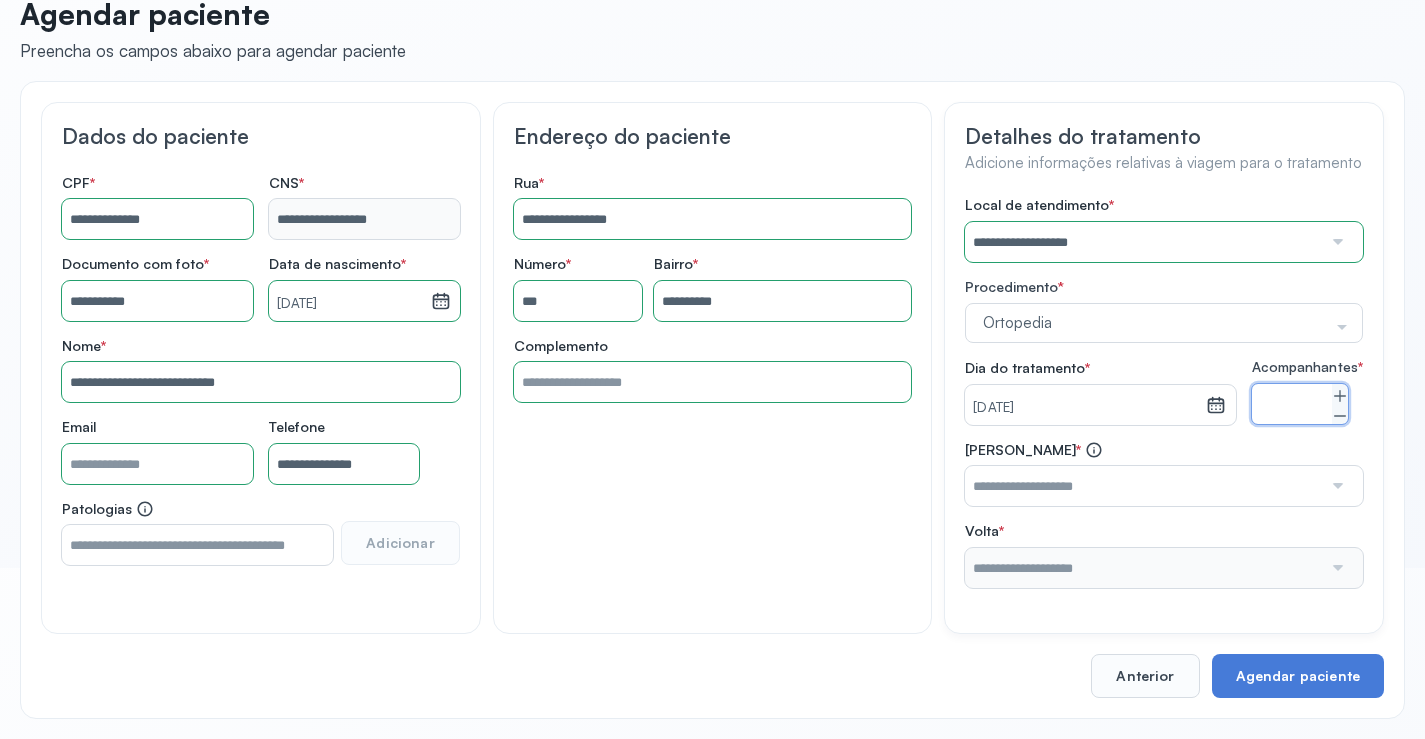 click at bounding box center (1143, 486) 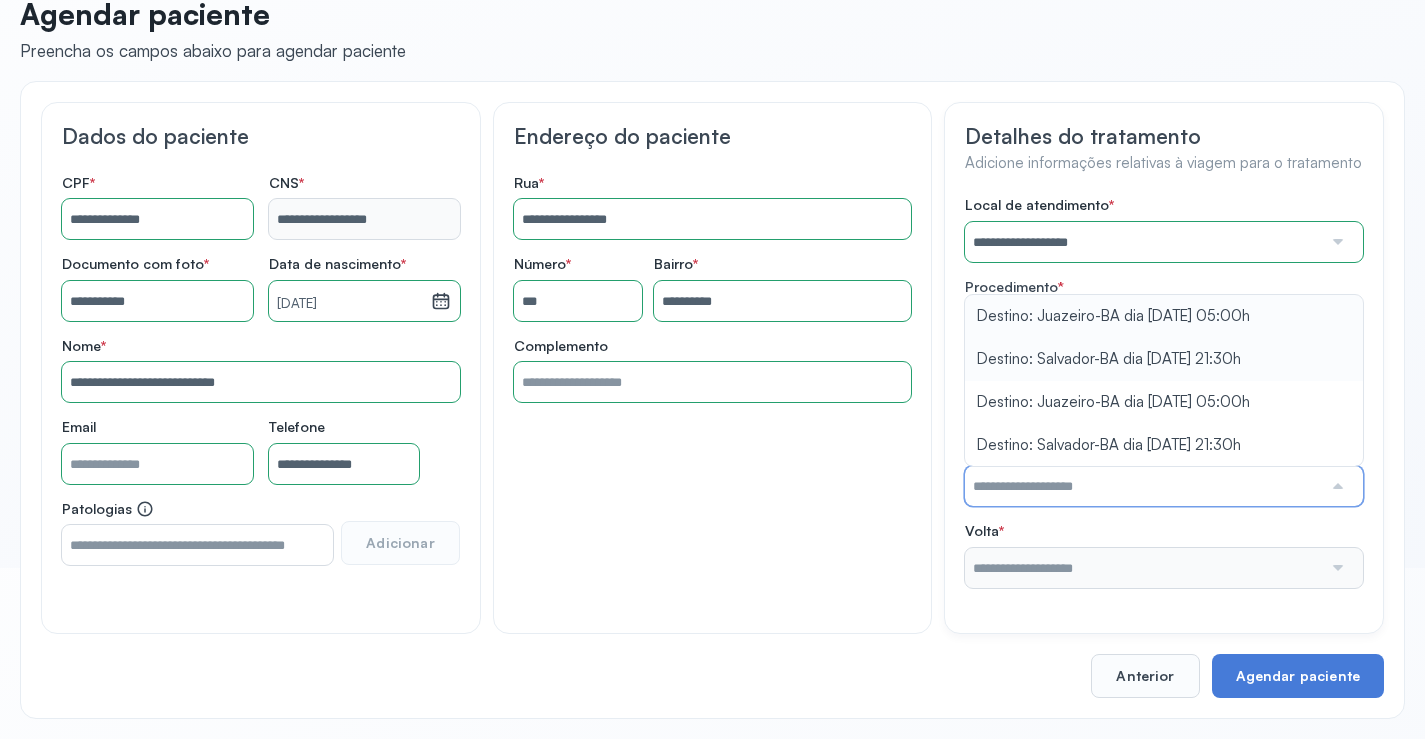 type on "**********" 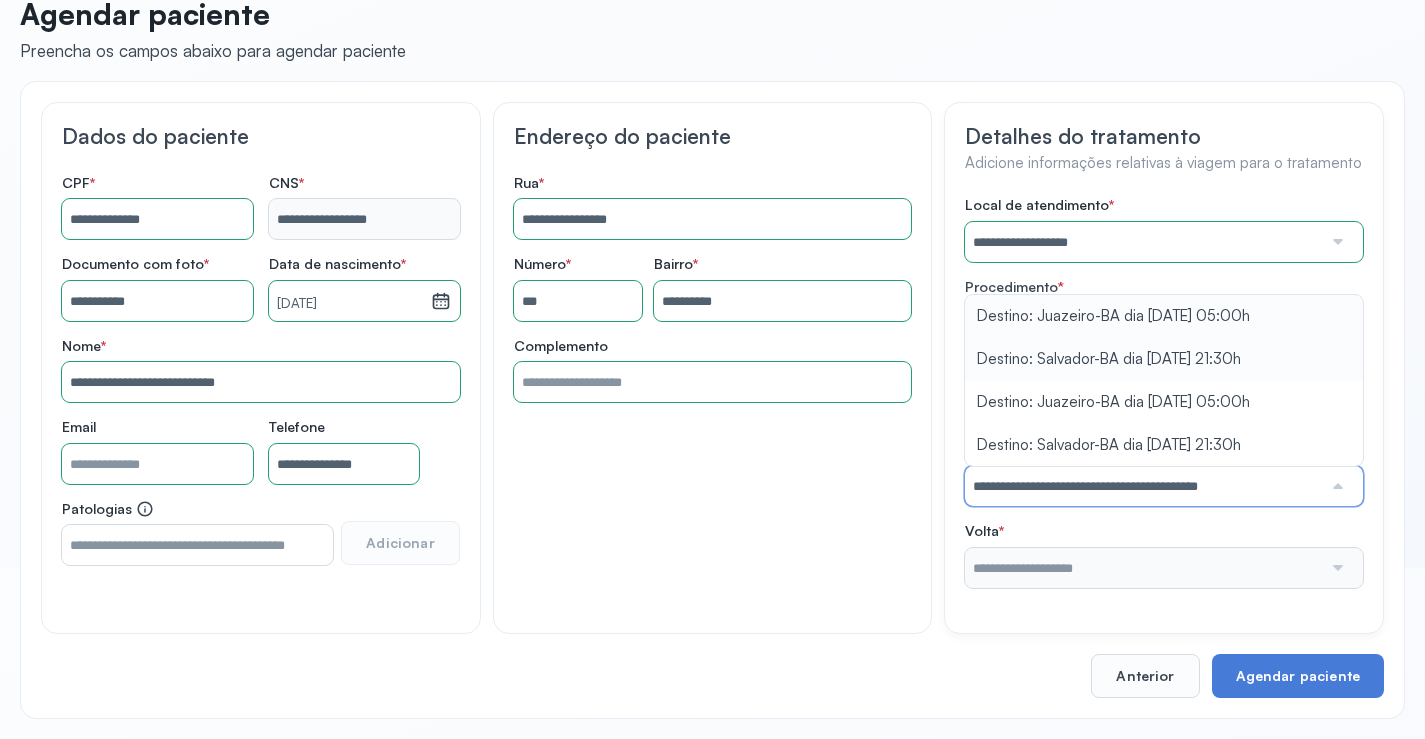 click on "**********" at bounding box center (1164, 392) 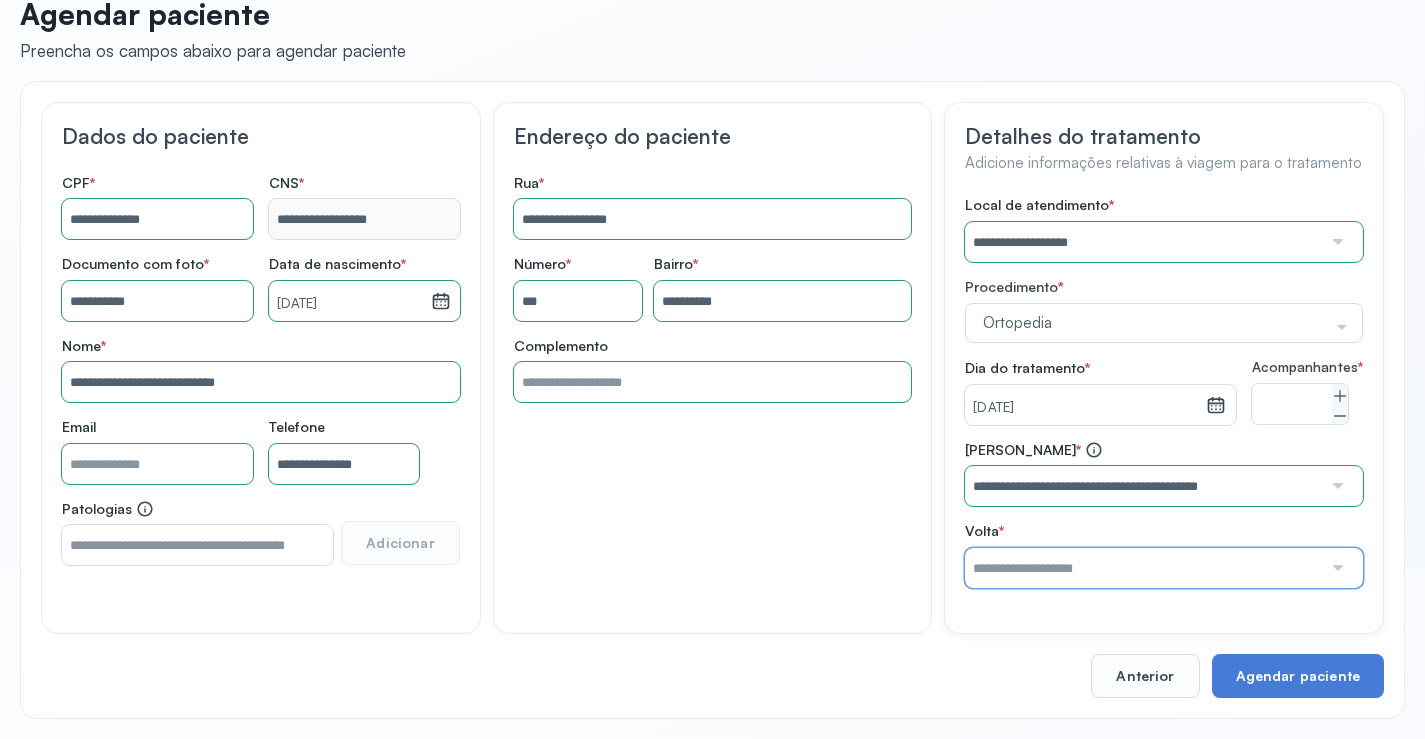 click at bounding box center (1143, 568) 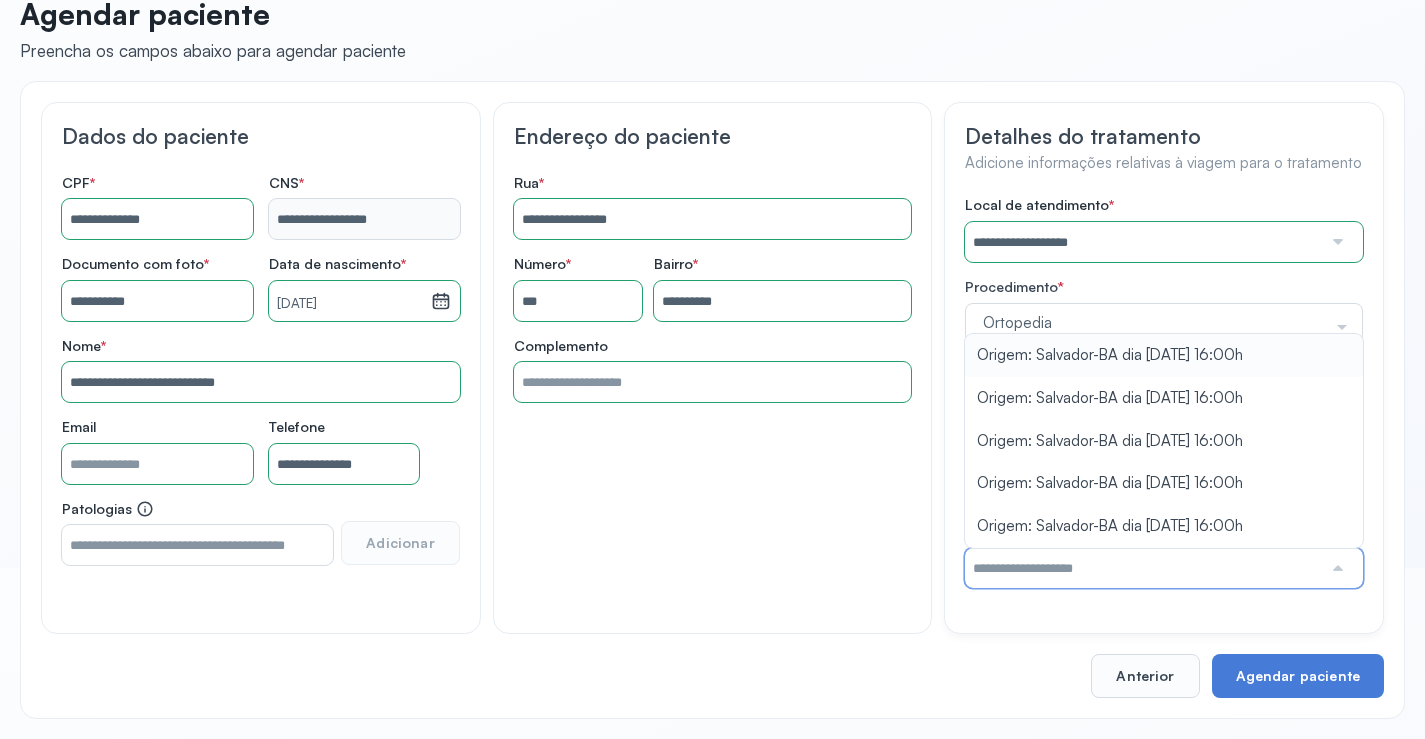 type on "**********" 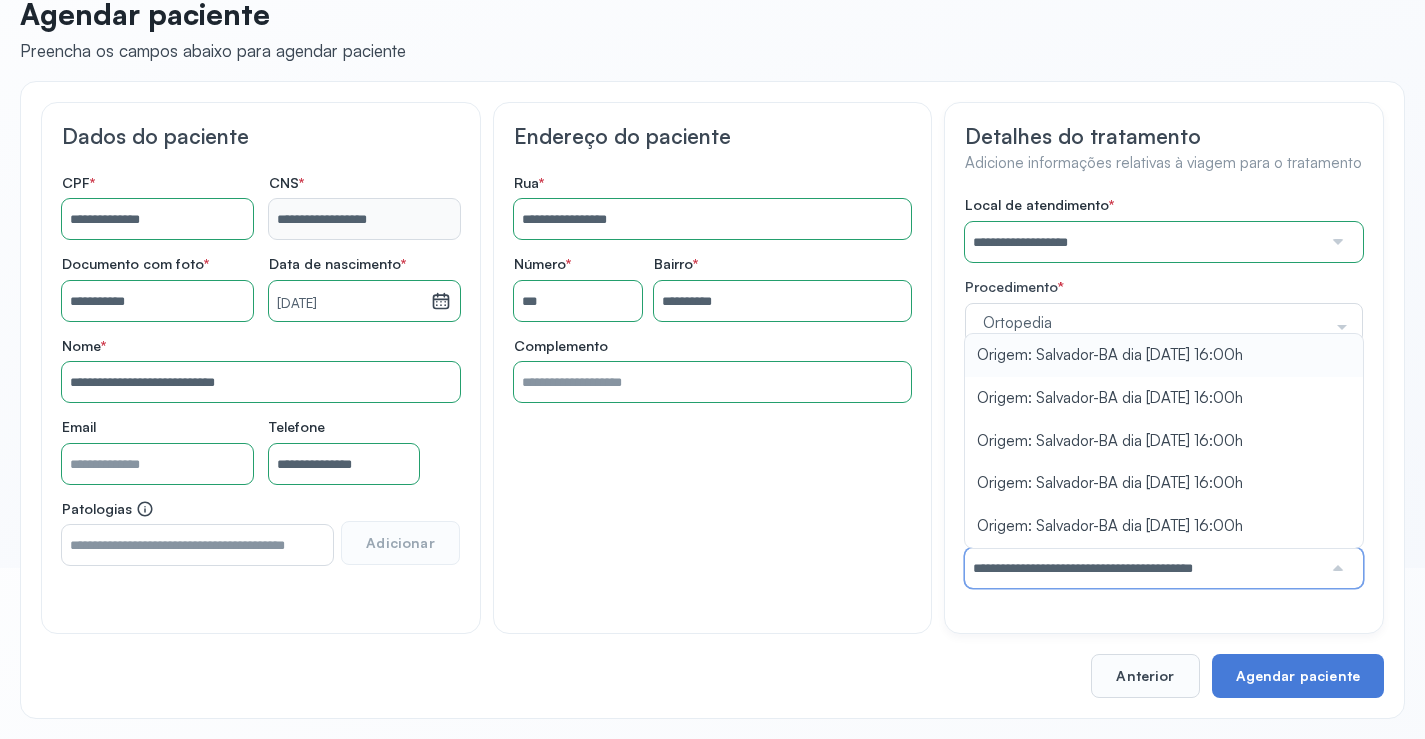 click on "**********" at bounding box center [1164, 392] 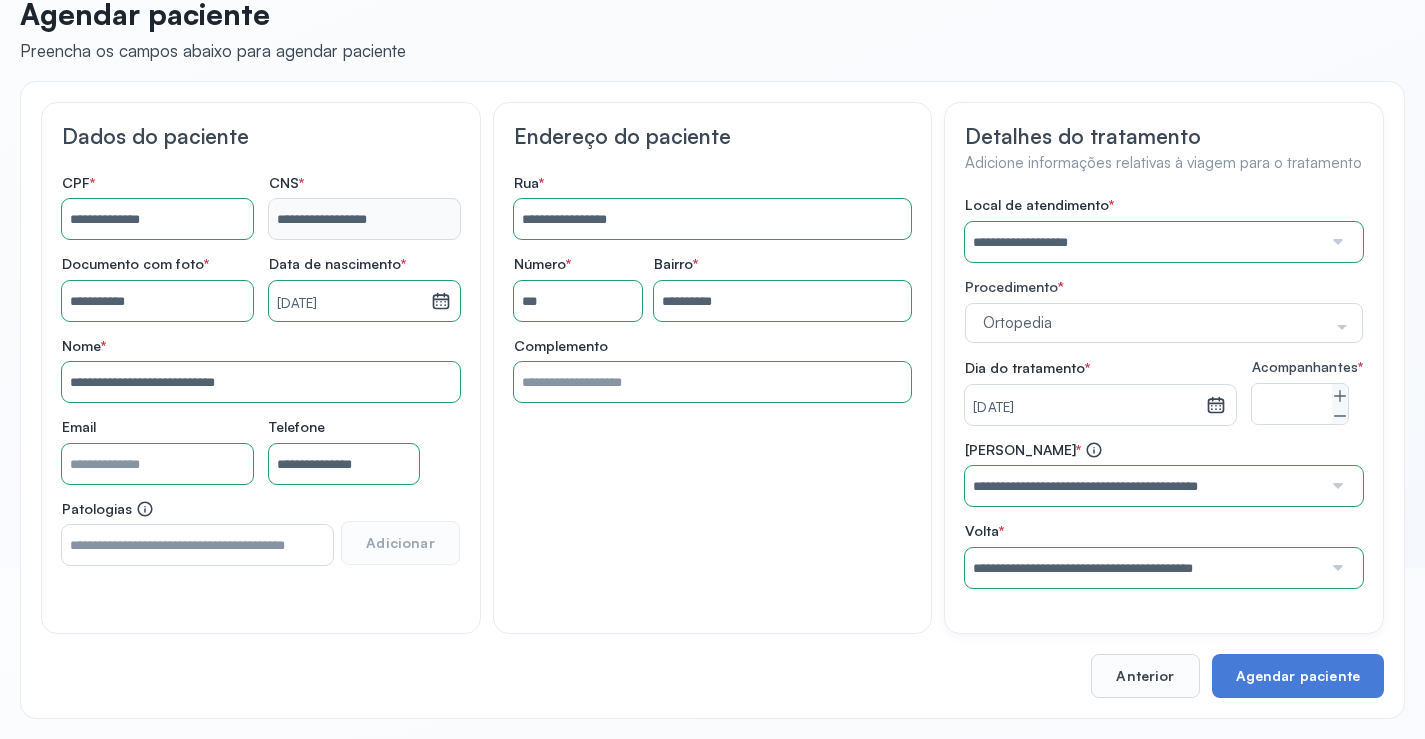 scroll, scrollTop: 186, scrollLeft: 0, axis: vertical 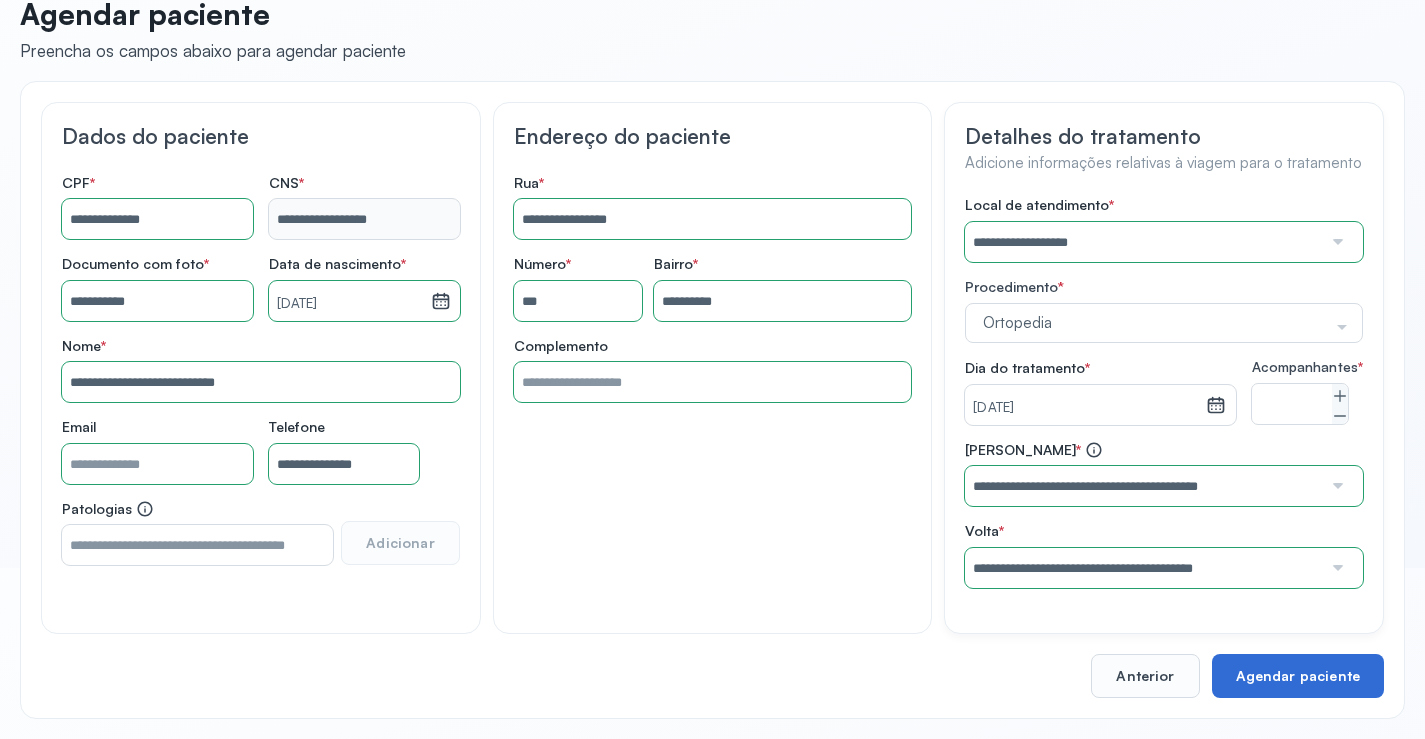 click on "Agendar paciente" at bounding box center [1298, 676] 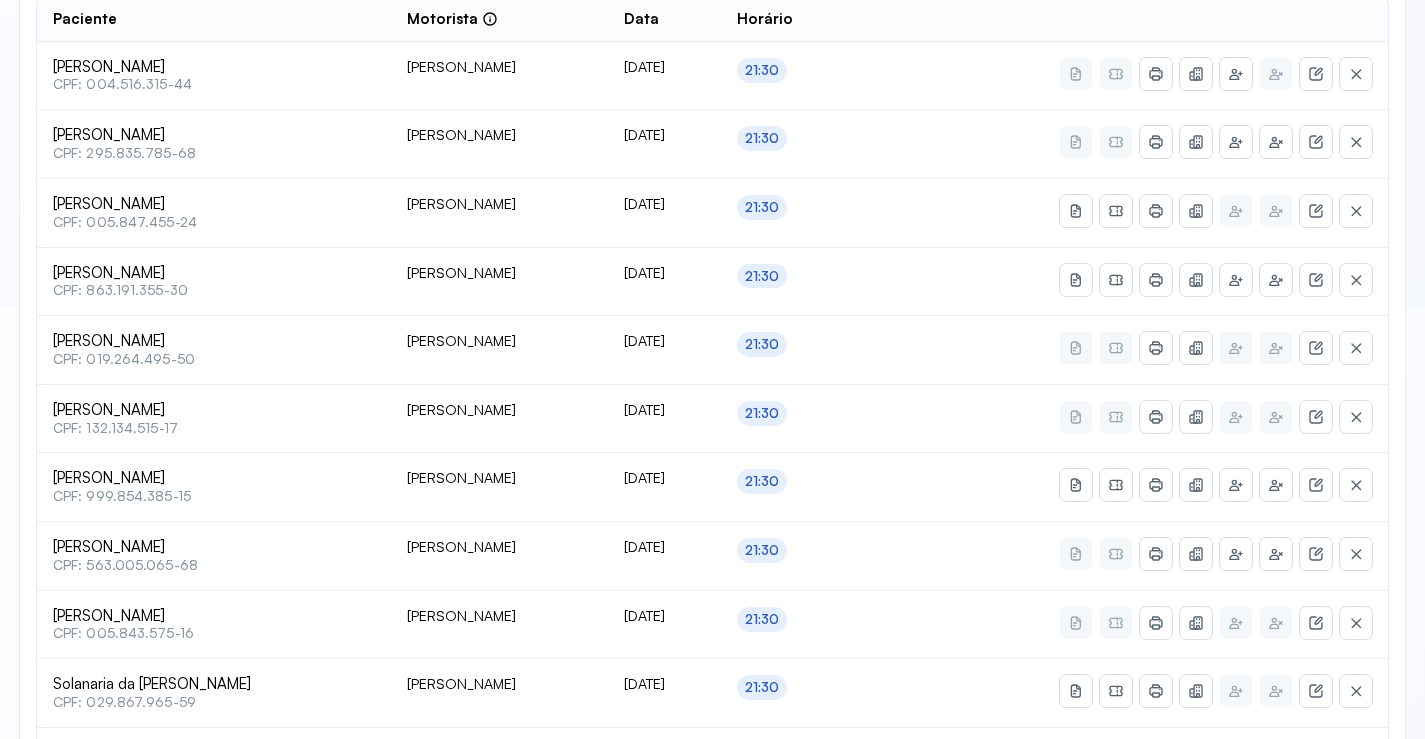 scroll, scrollTop: 865, scrollLeft: 0, axis: vertical 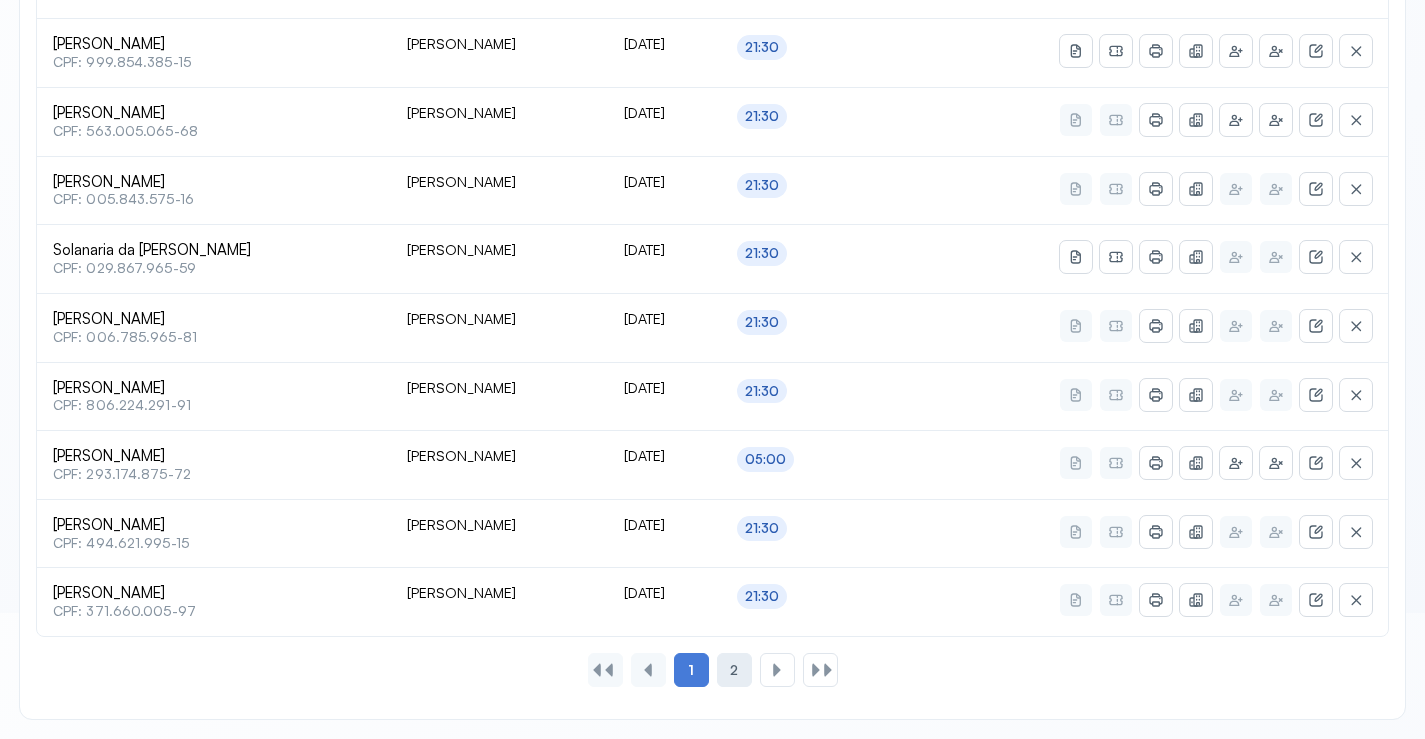 click on "2" at bounding box center [734, 670] 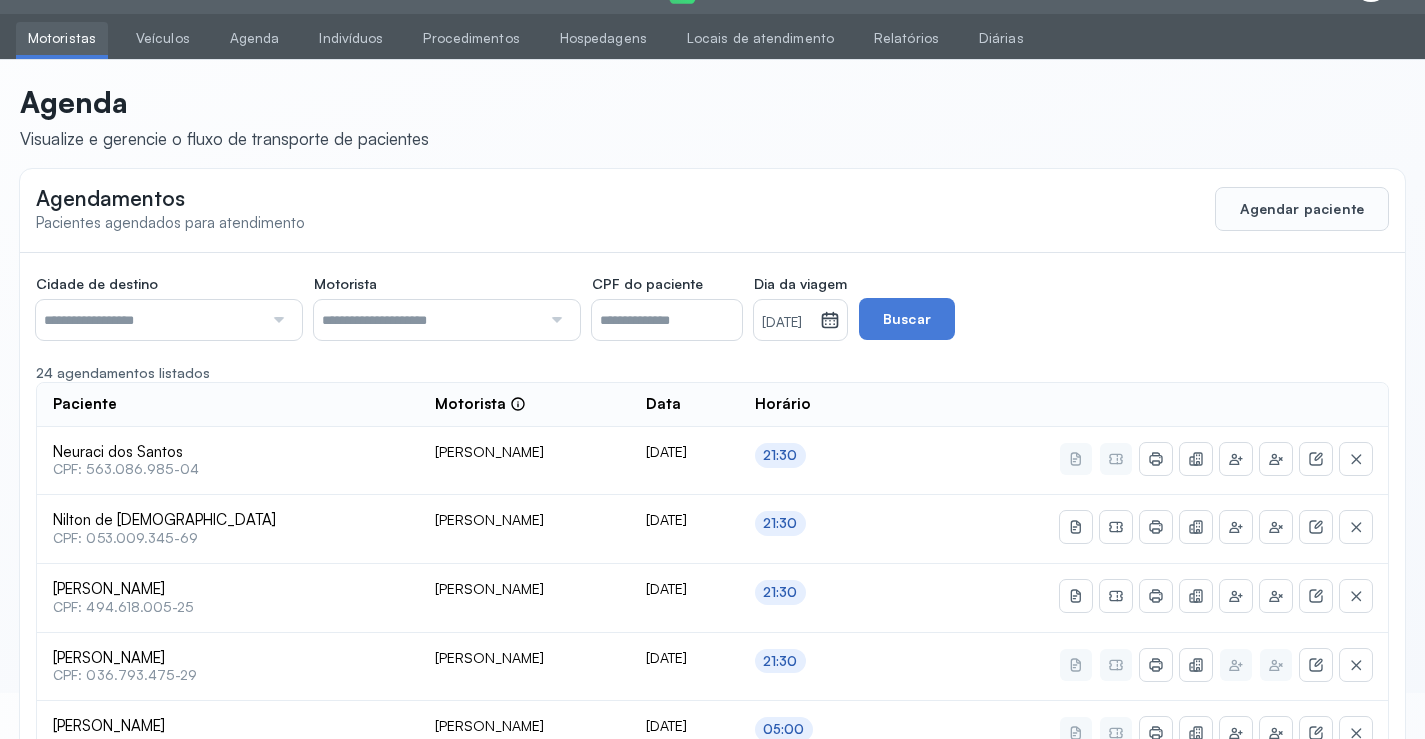 scroll, scrollTop: 453, scrollLeft: 0, axis: vertical 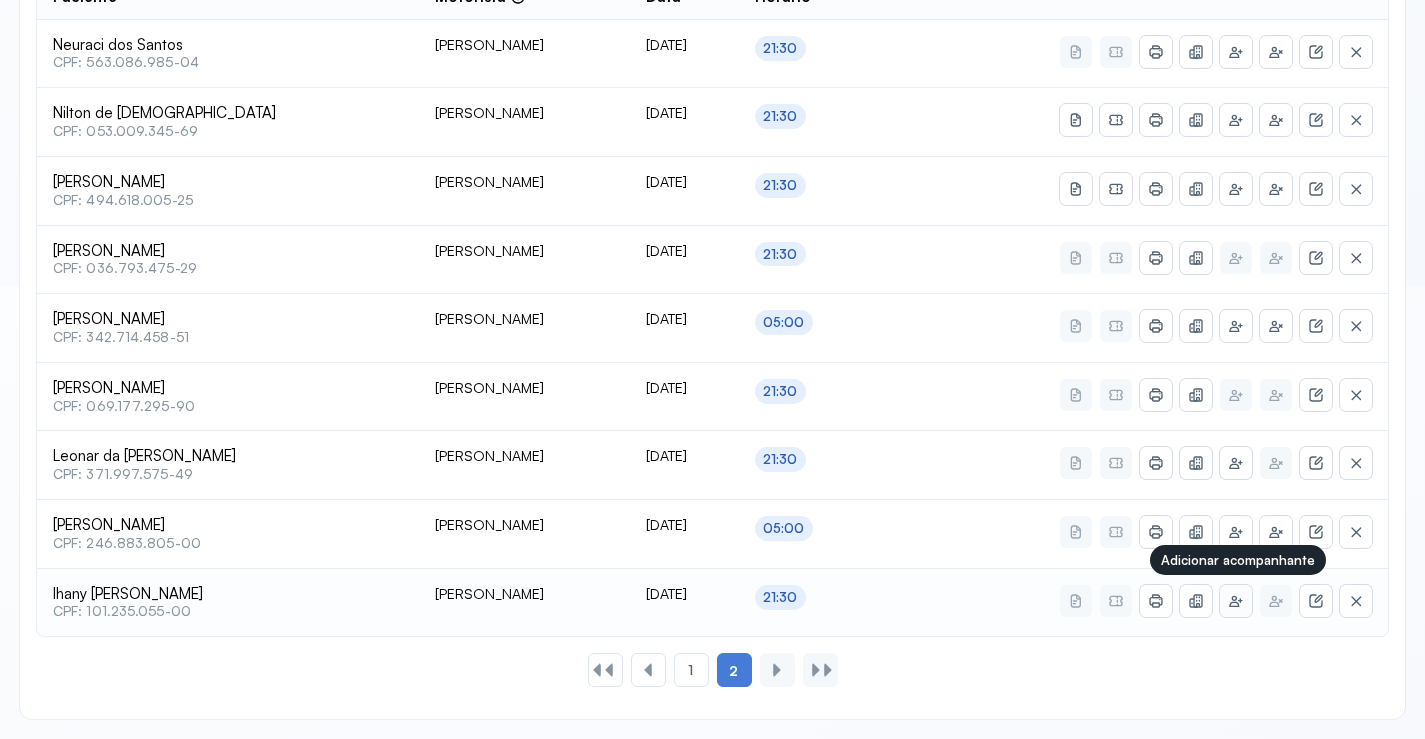 click 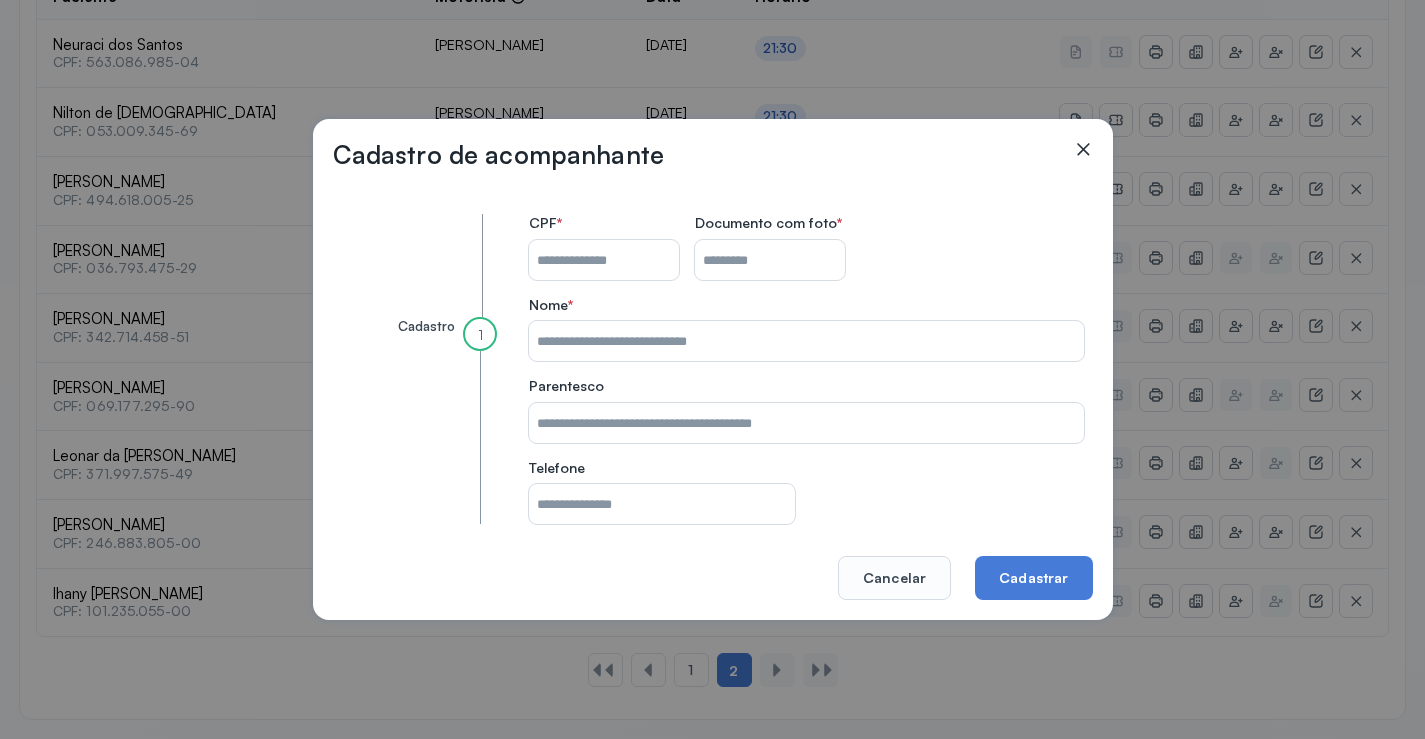 click on "CPF do paciente" at bounding box center (604, 260) 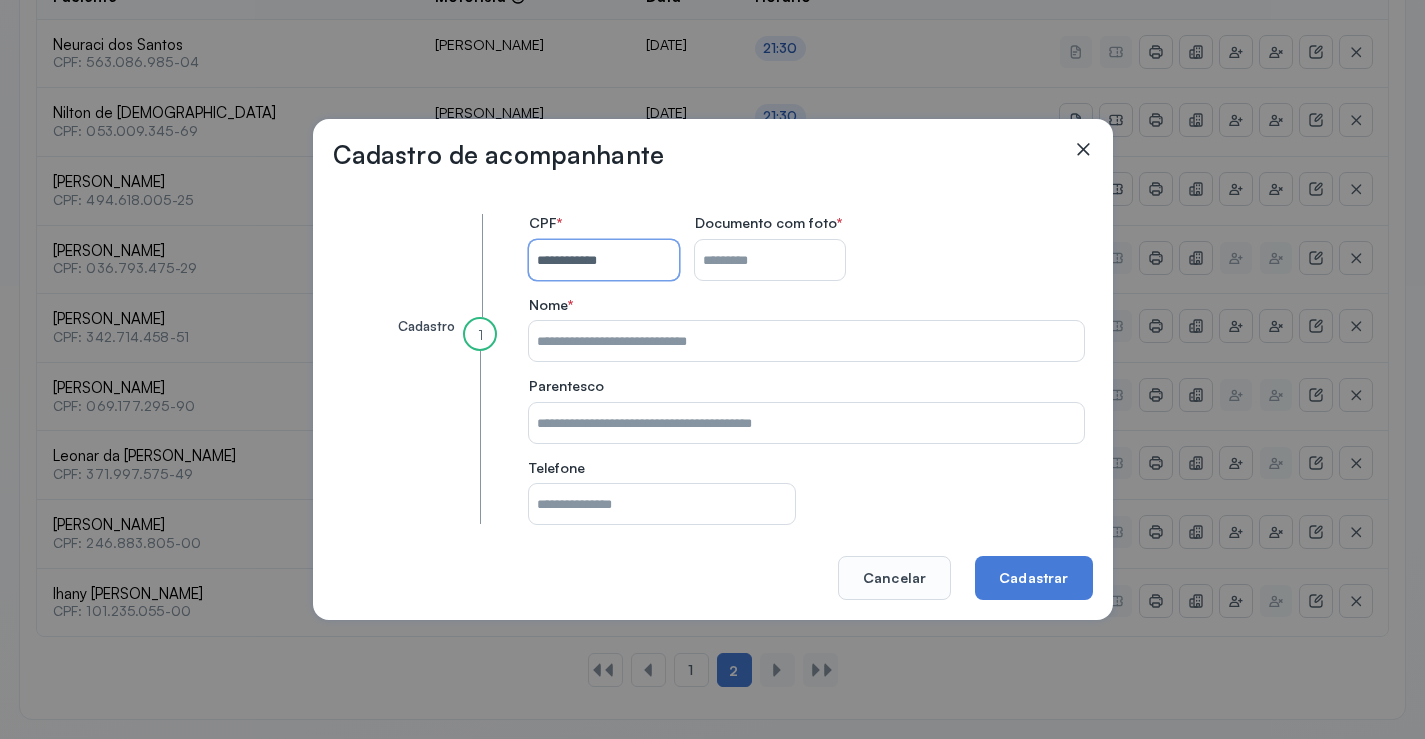 type on "**********" 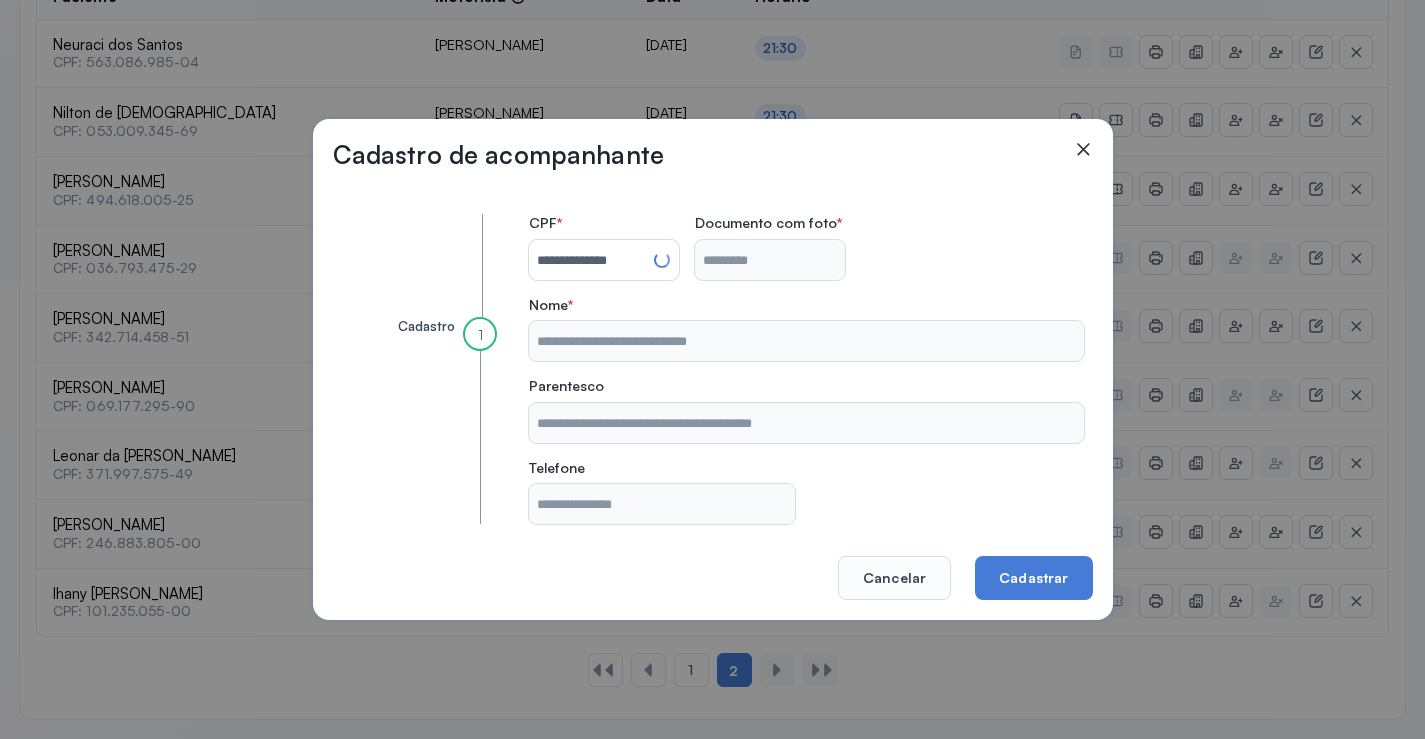 type on "**********" 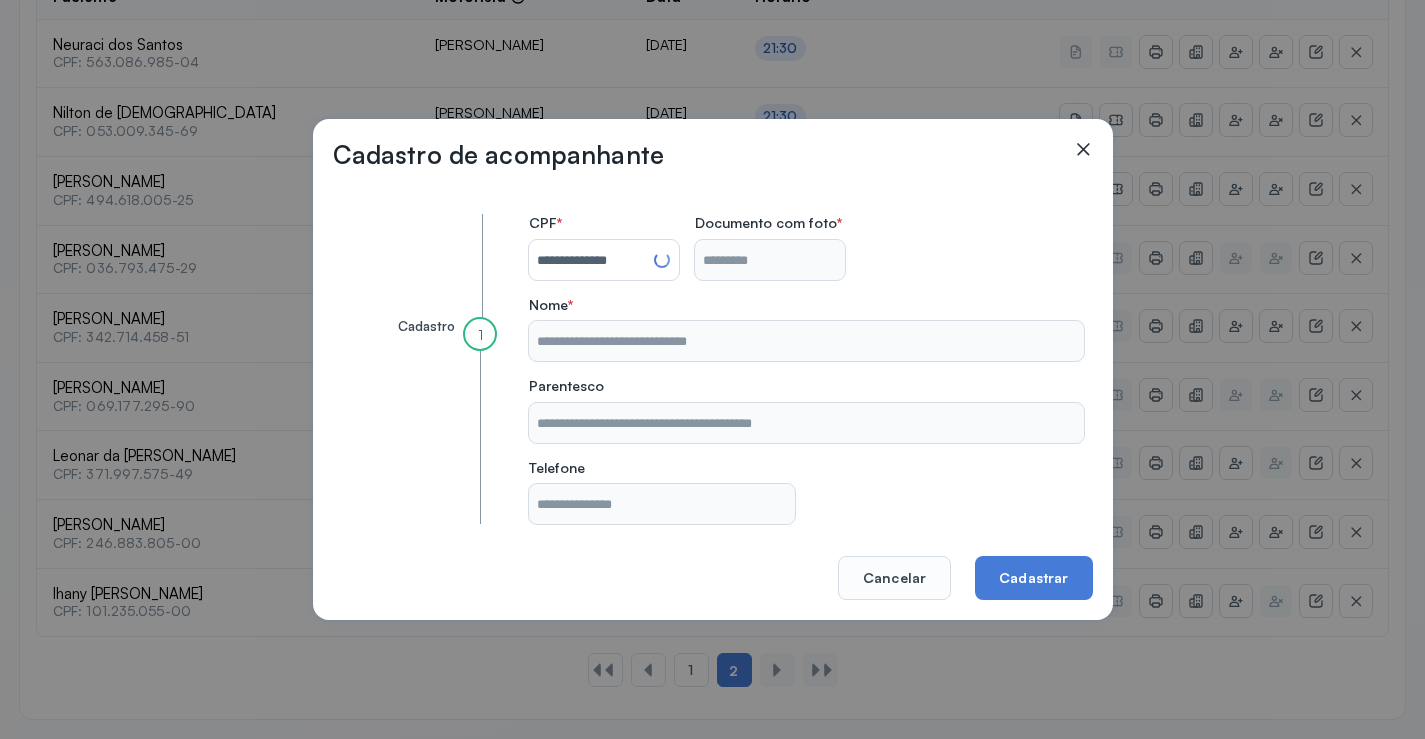 type on "**********" 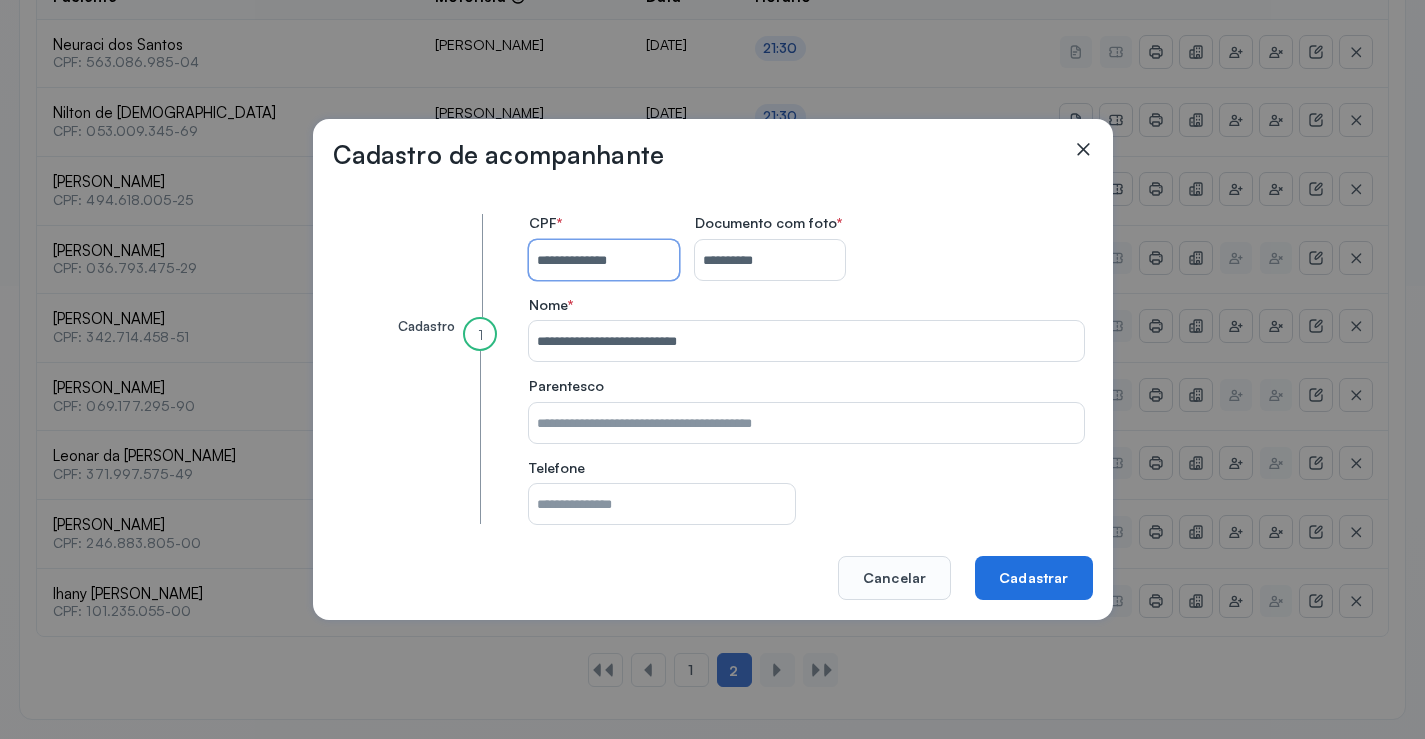 type 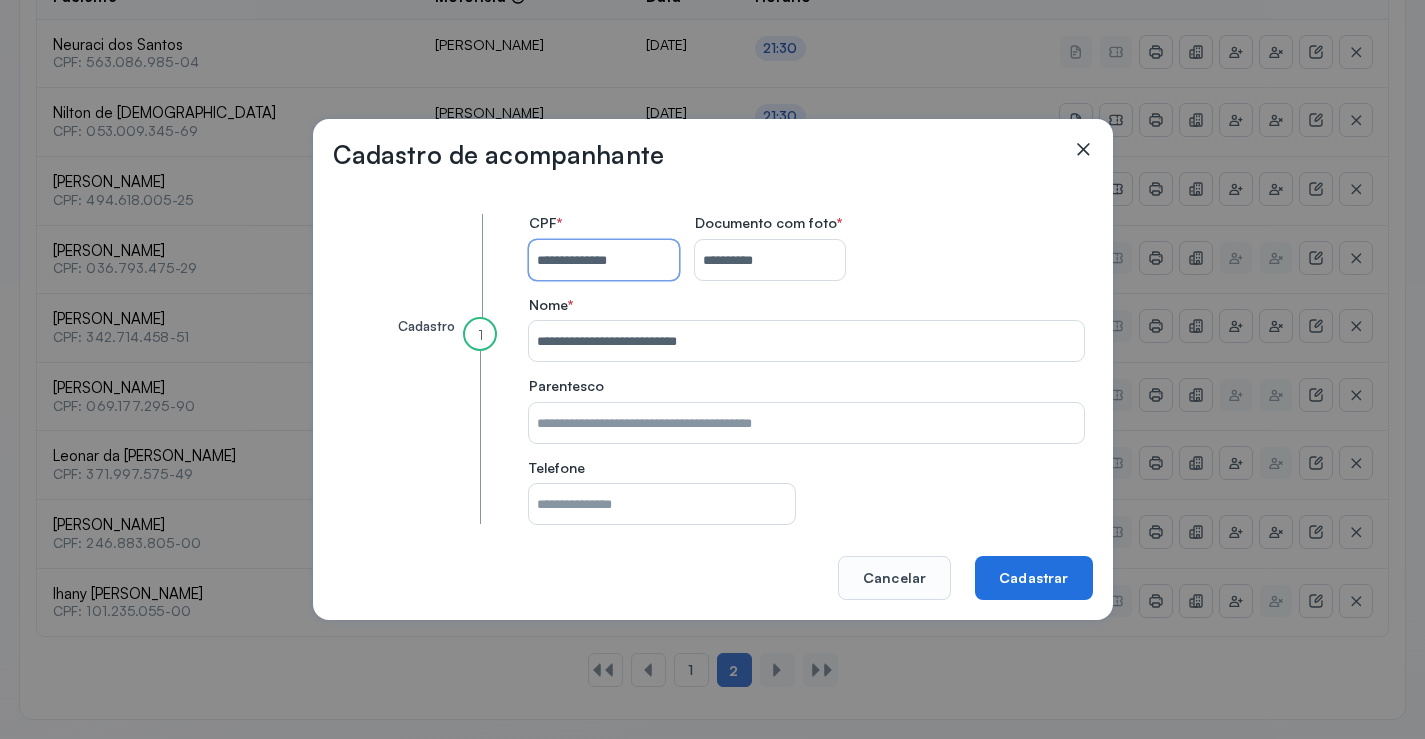 click on "Cadastrar" 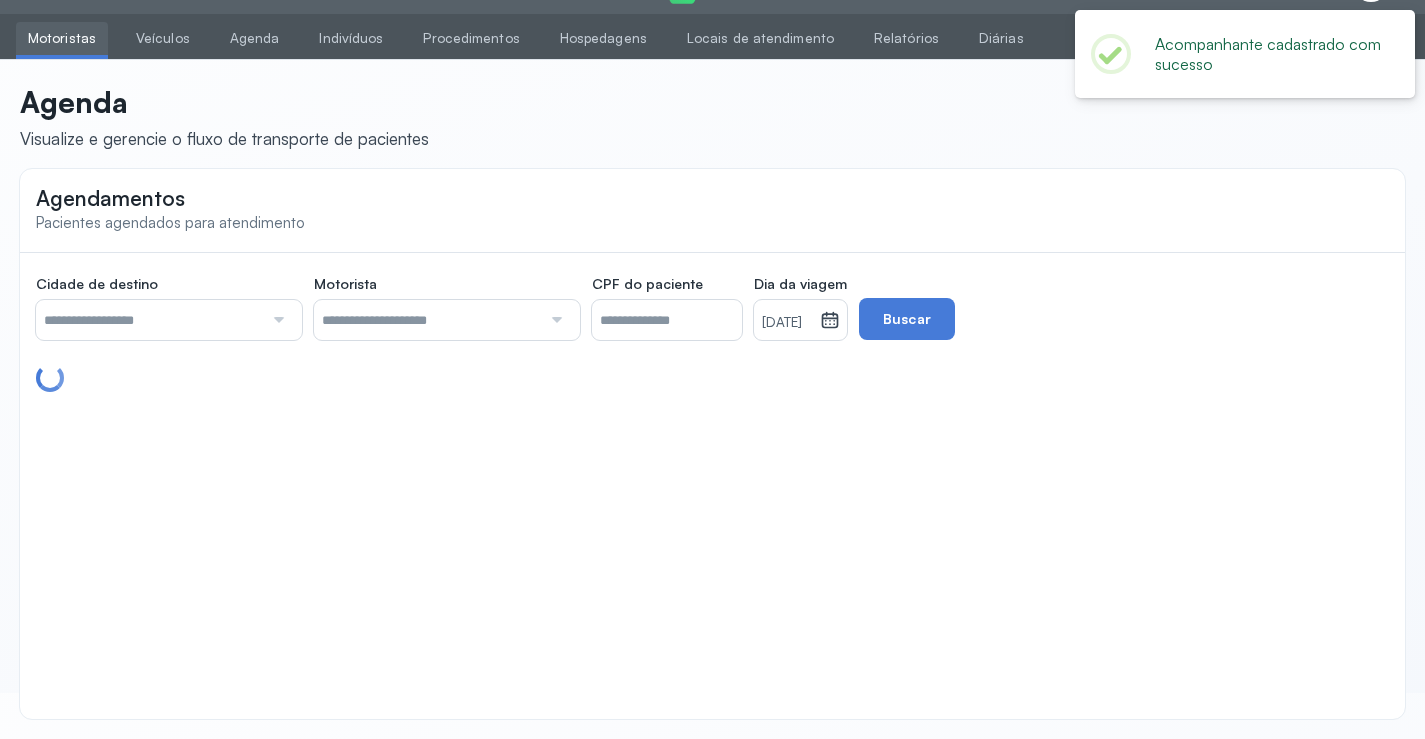 scroll, scrollTop: 453, scrollLeft: 0, axis: vertical 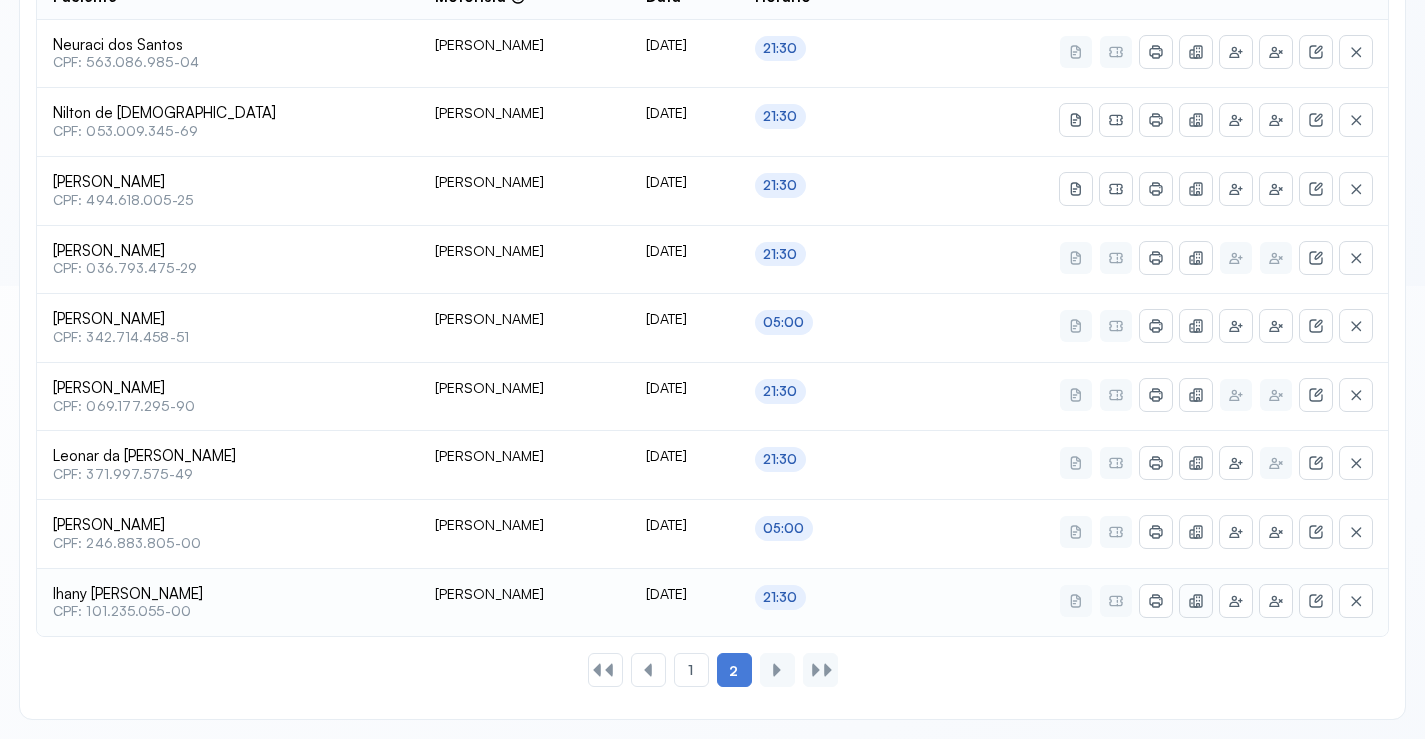 click 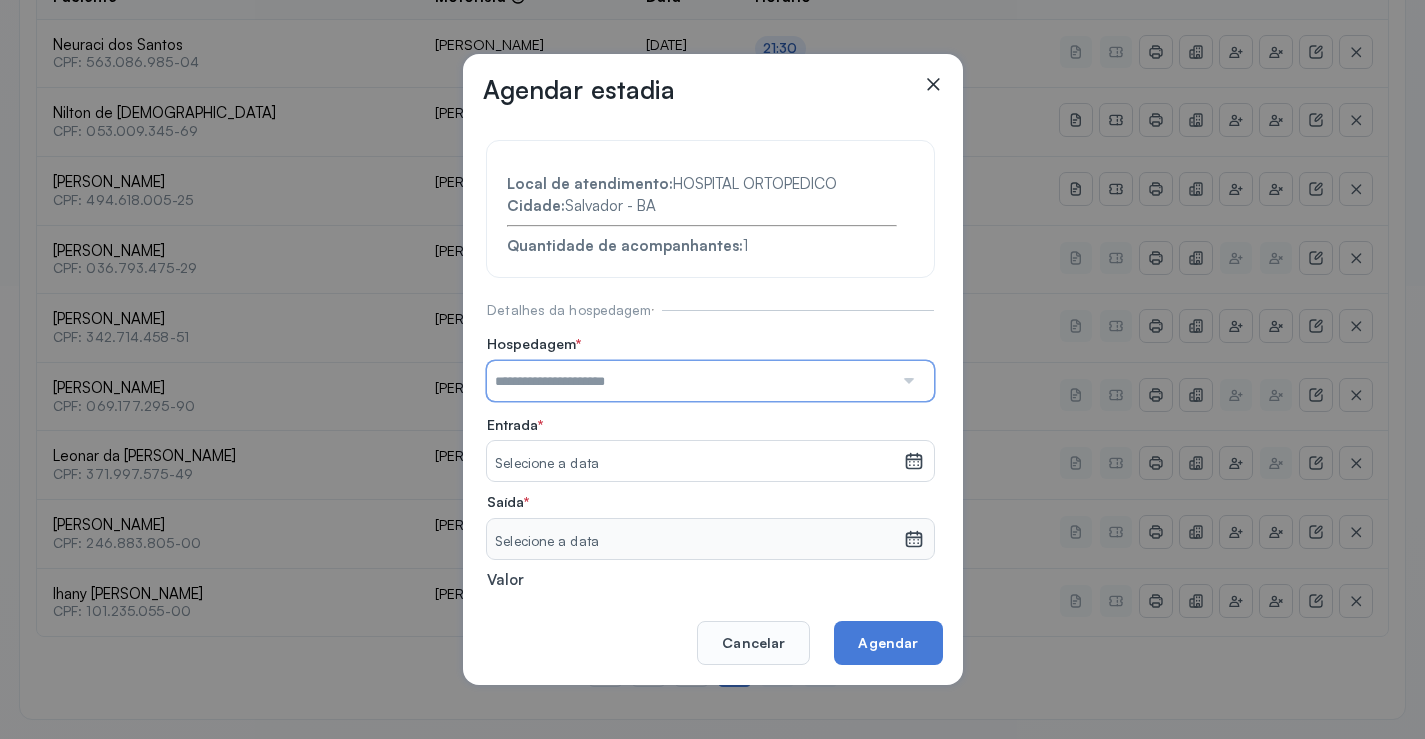 click at bounding box center (690, 381) 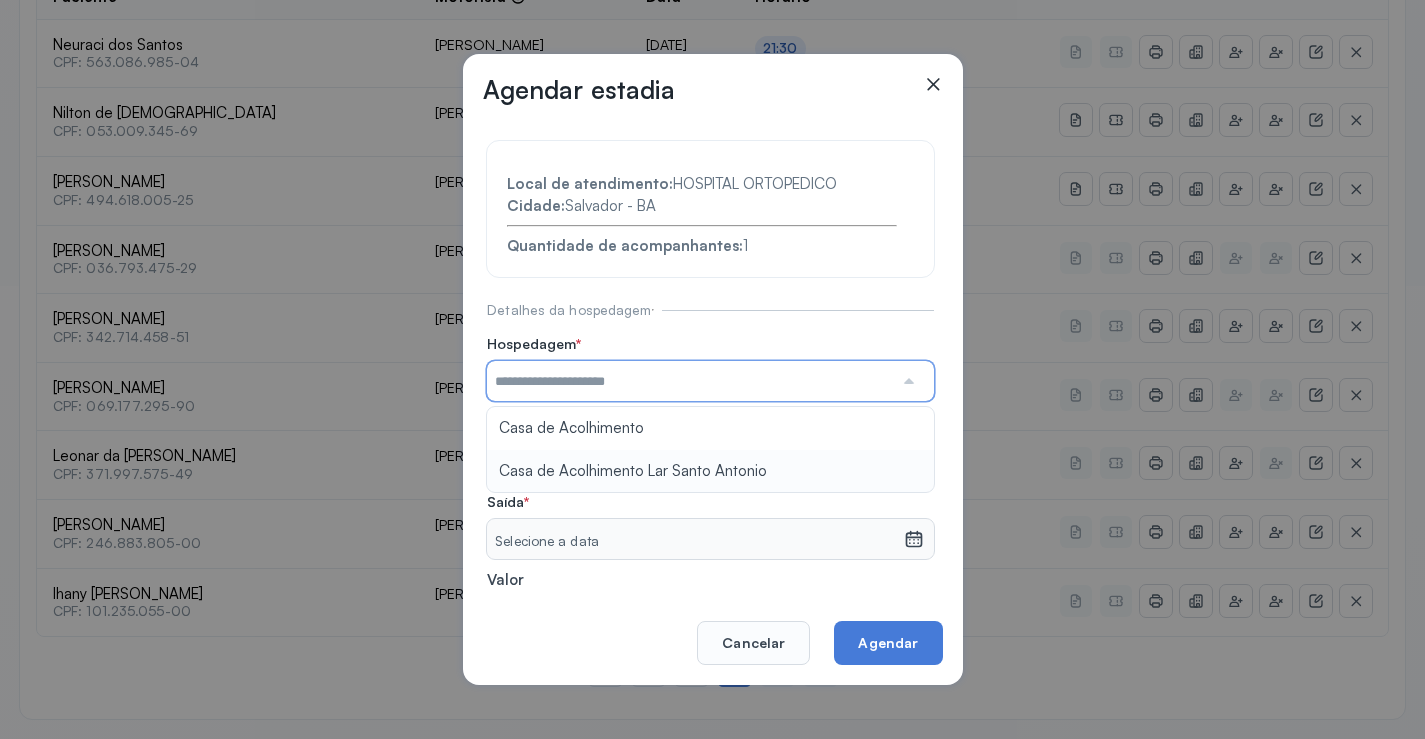 type on "**********" 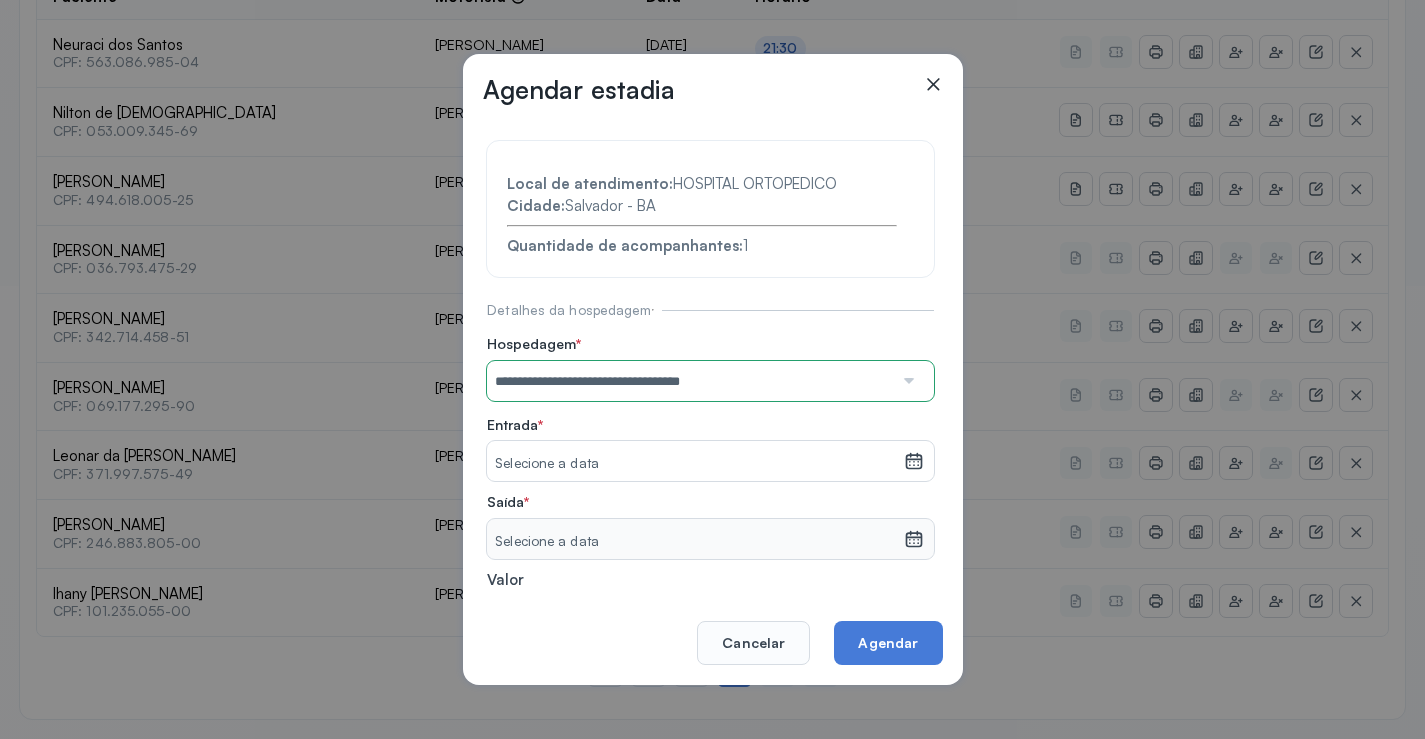 click on "**********" at bounding box center [710, 436] 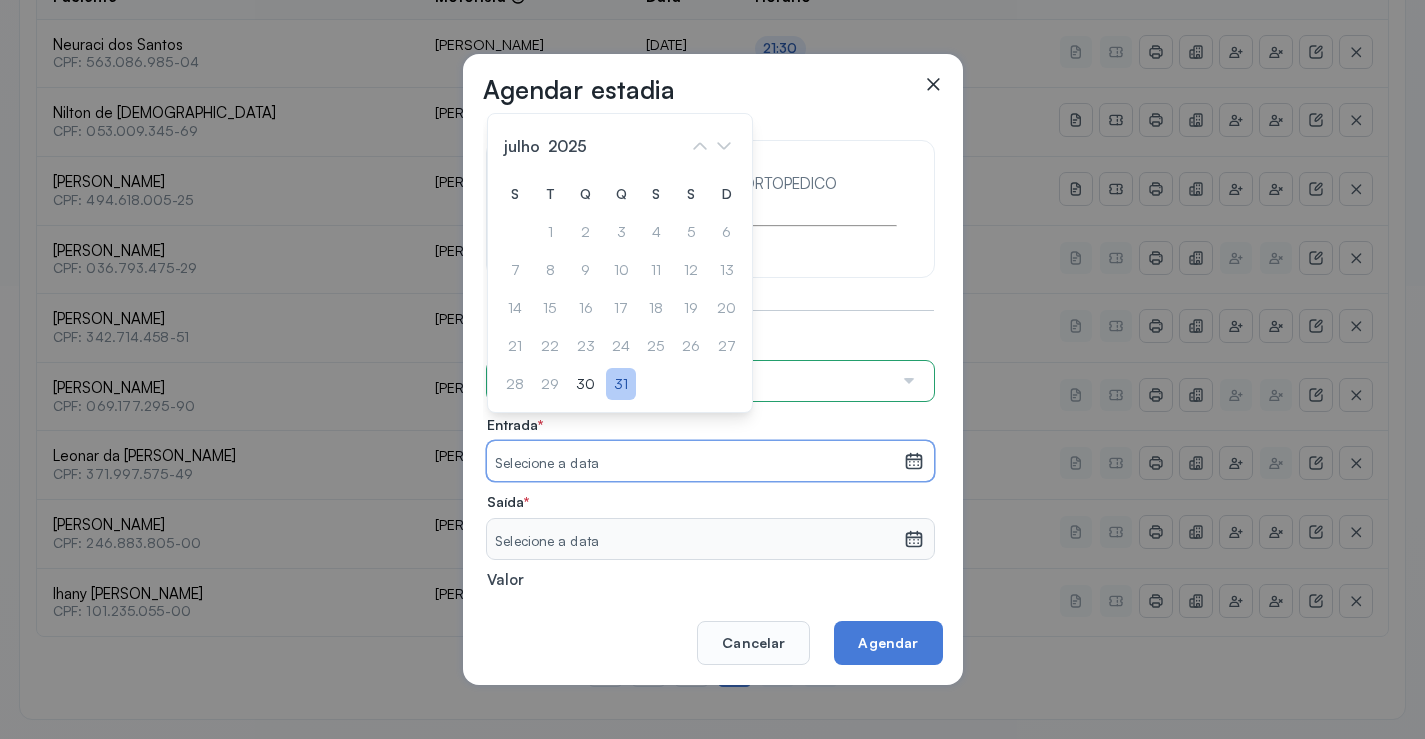 click on "31" 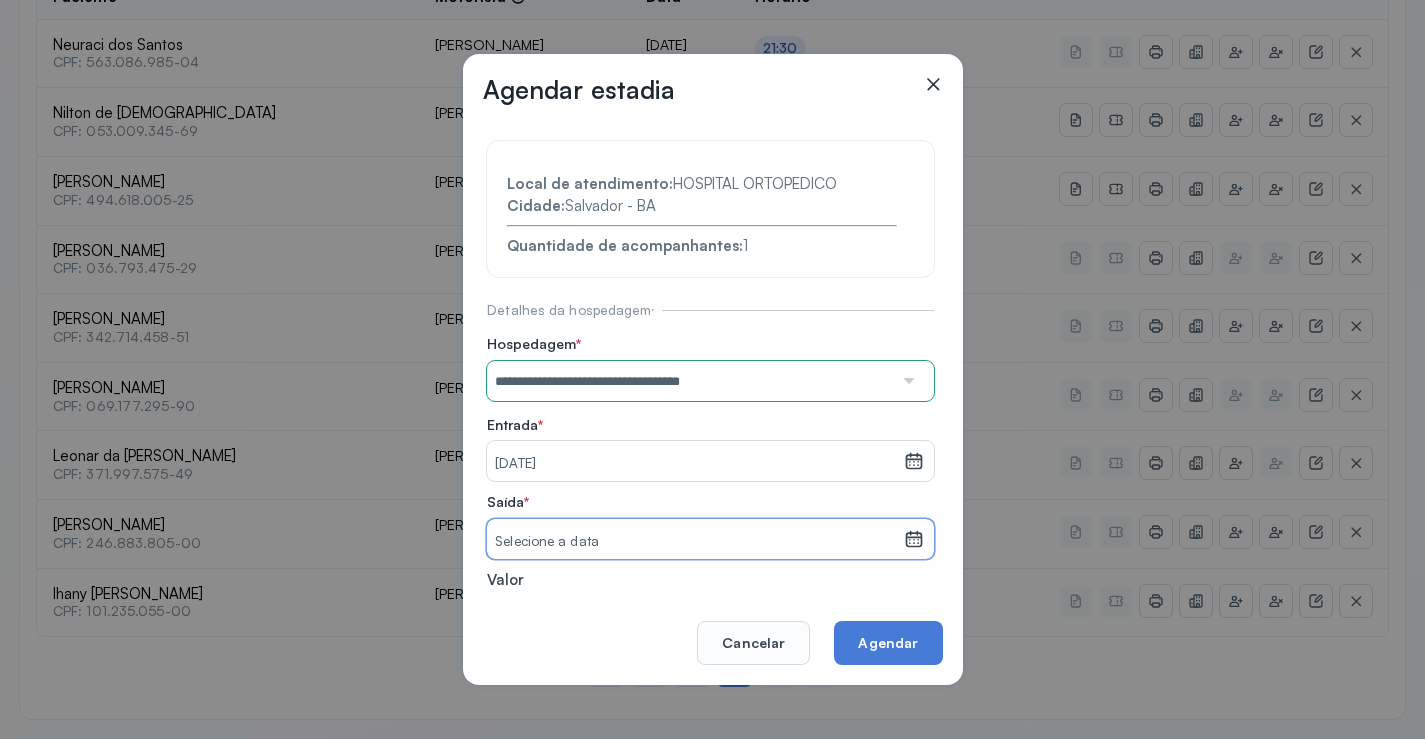 click on "Selecione a data" at bounding box center [695, 542] 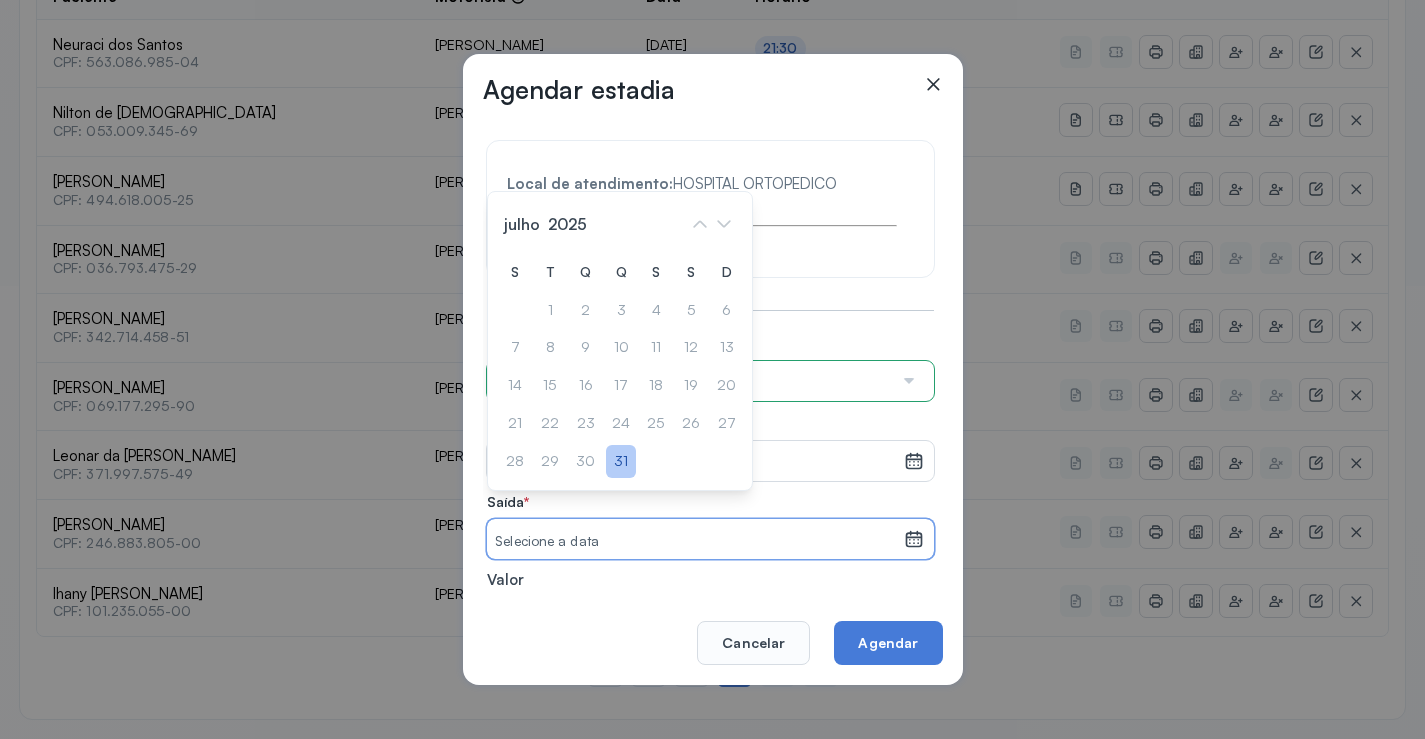 click on "31" 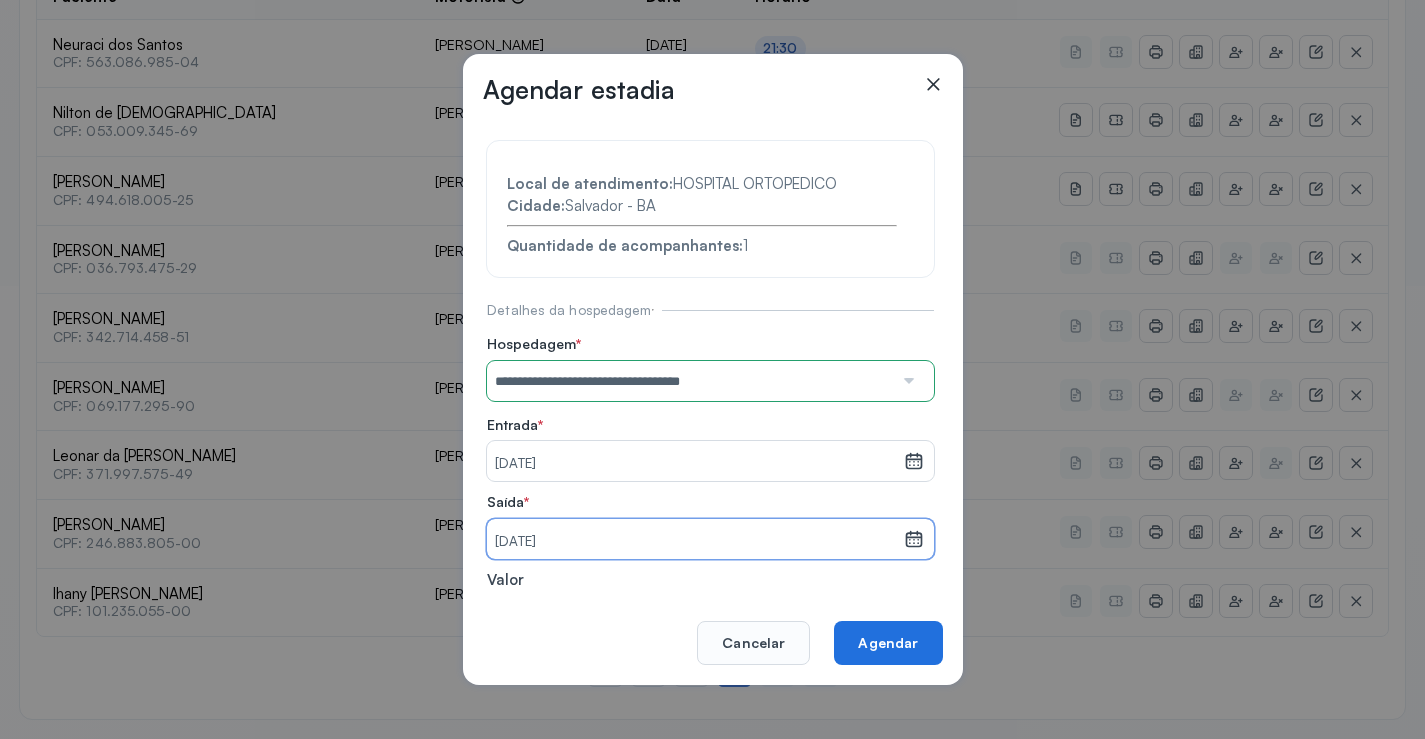 click on "Agendar" 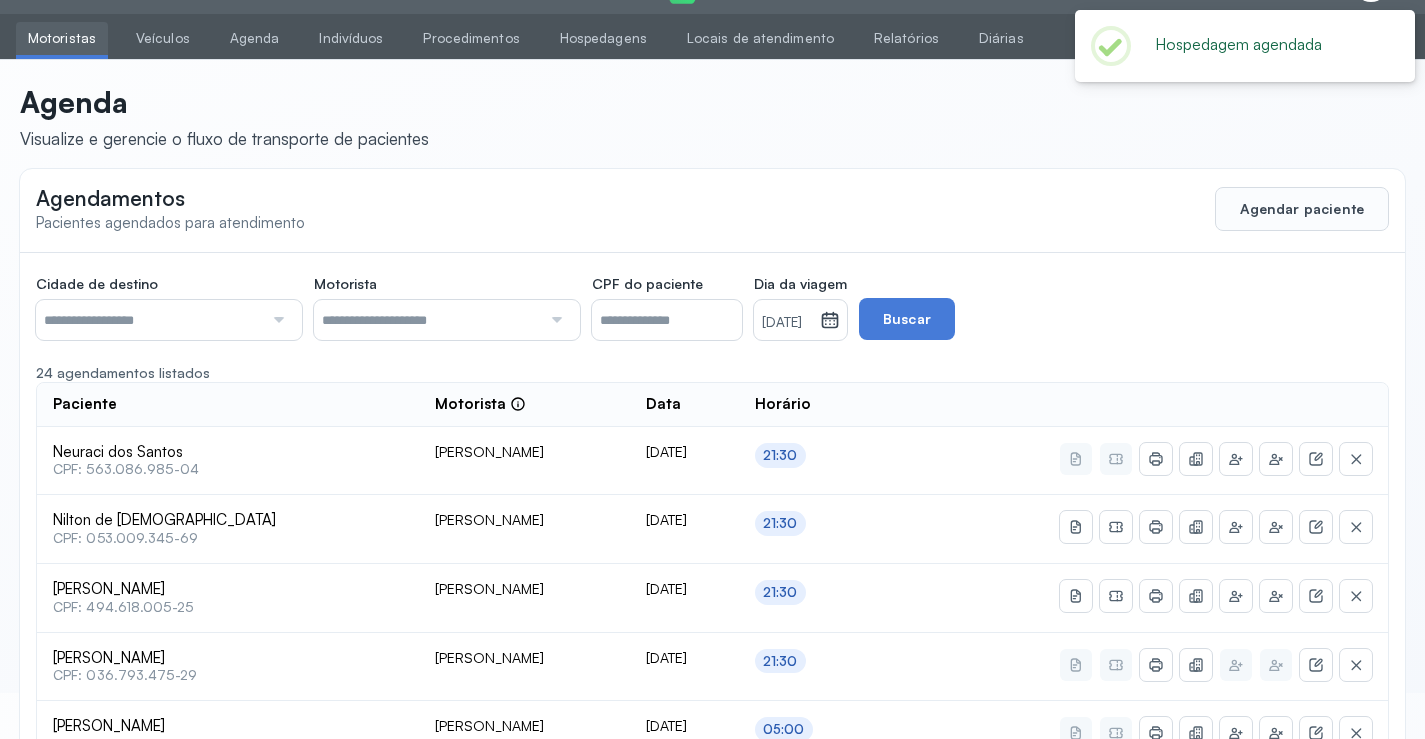 scroll, scrollTop: 453, scrollLeft: 0, axis: vertical 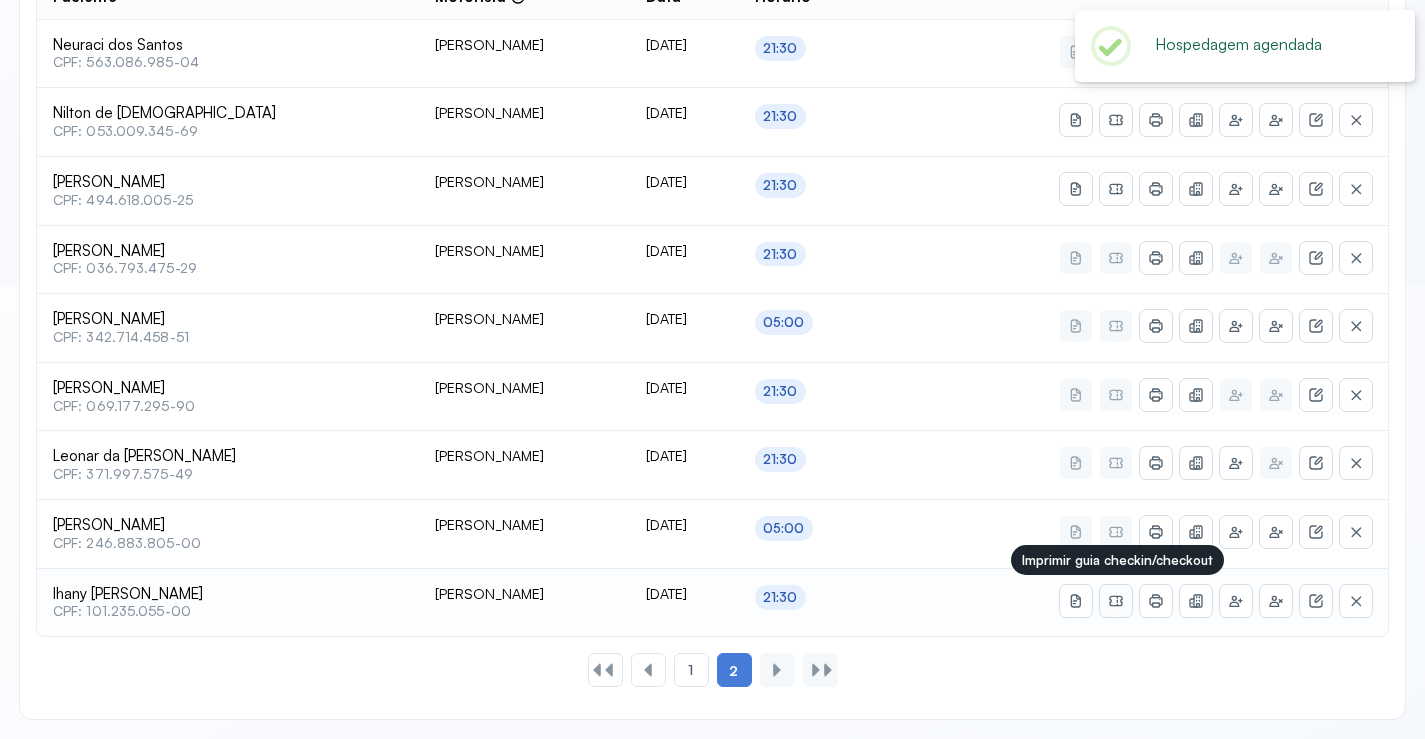 click 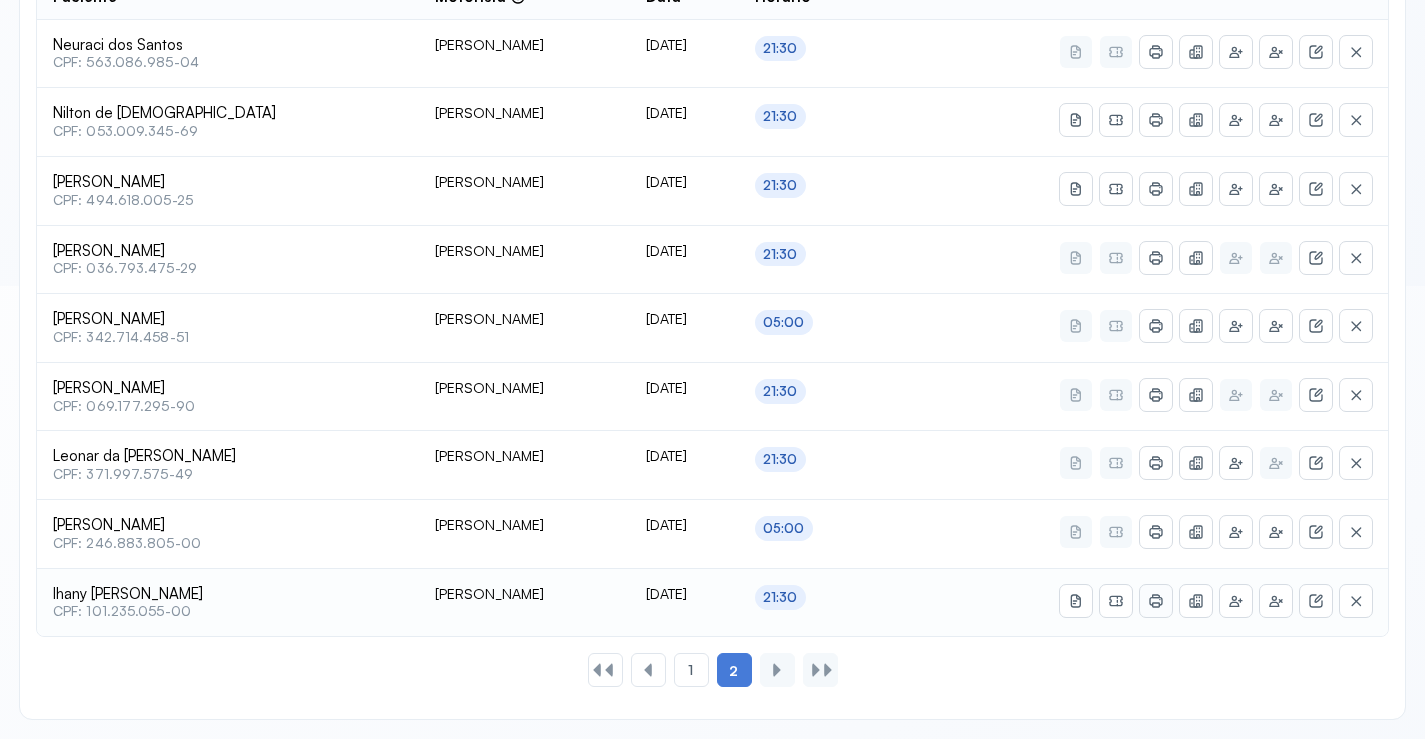 click 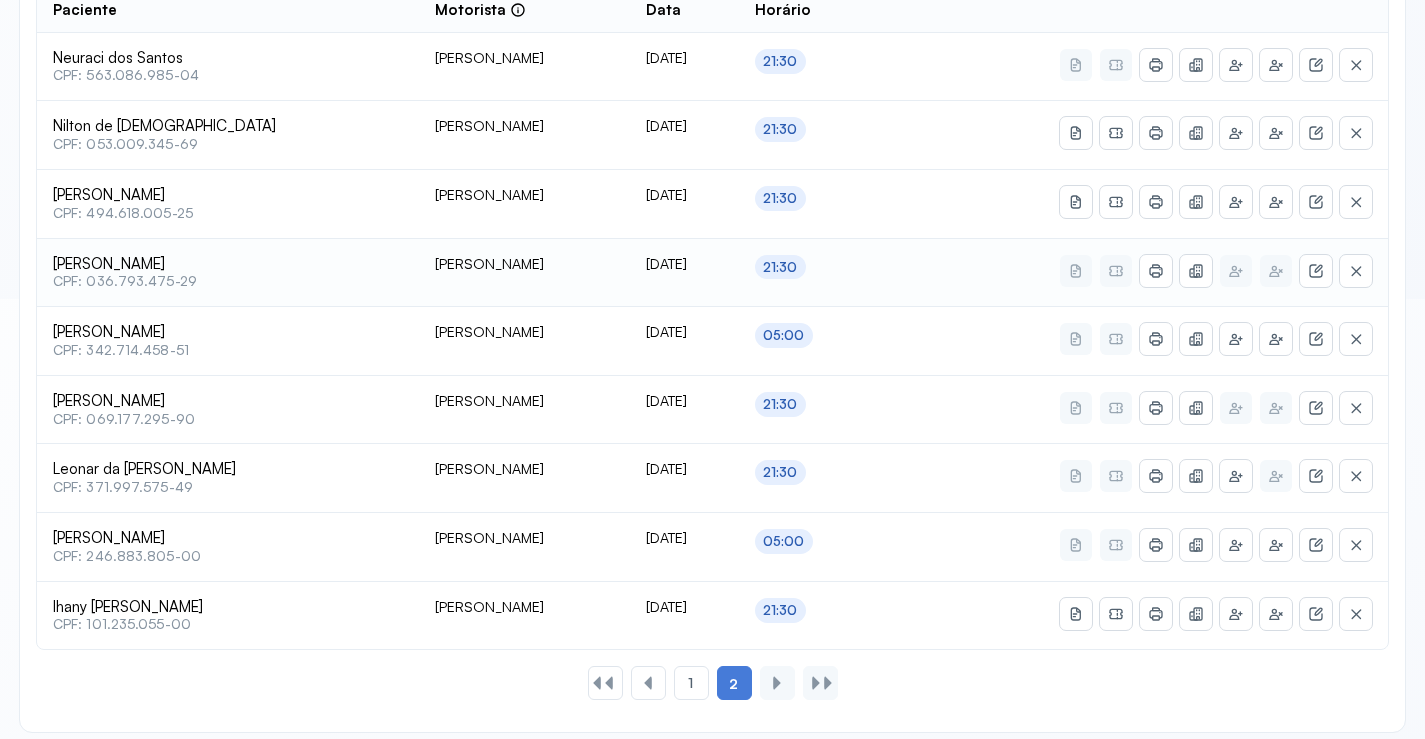 scroll, scrollTop: 253, scrollLeft: 0, axis: vertical 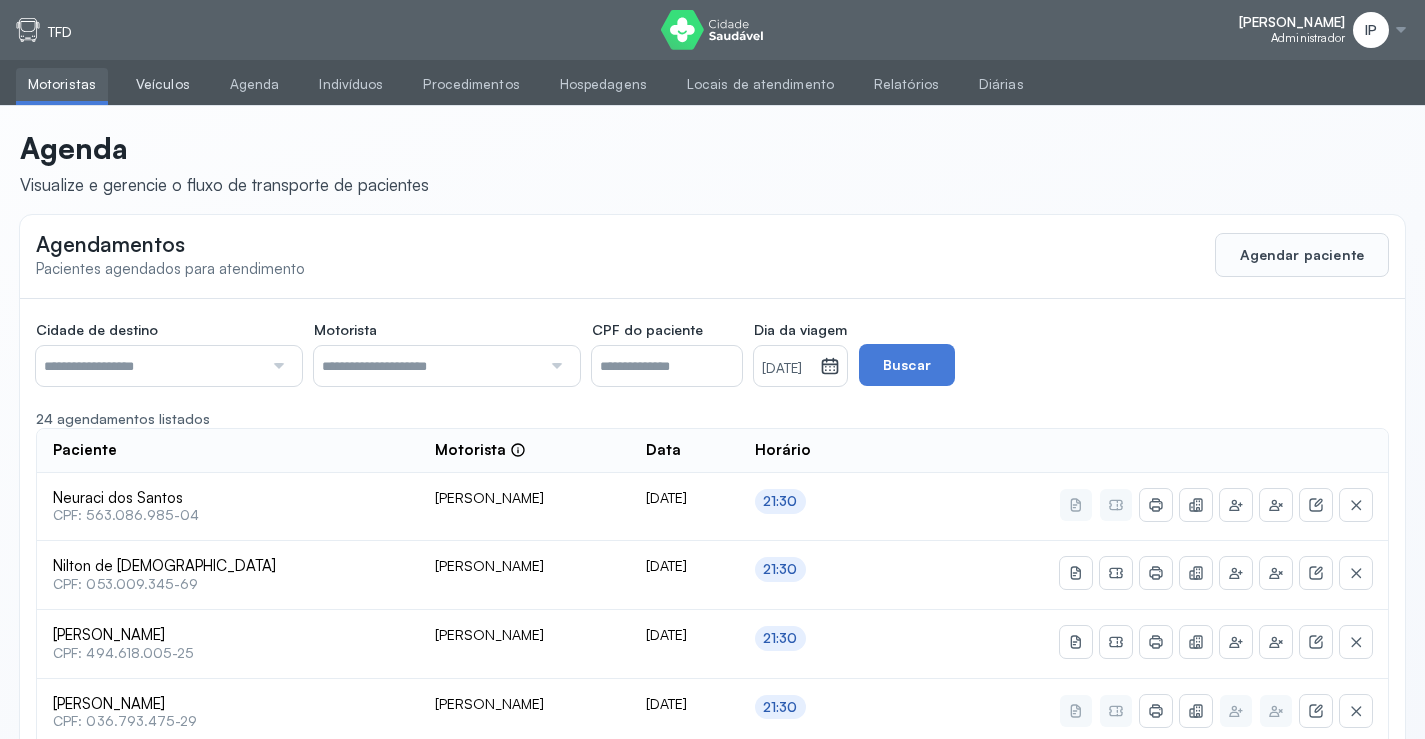 click on "Veículos" at bounding box center (163, 84) 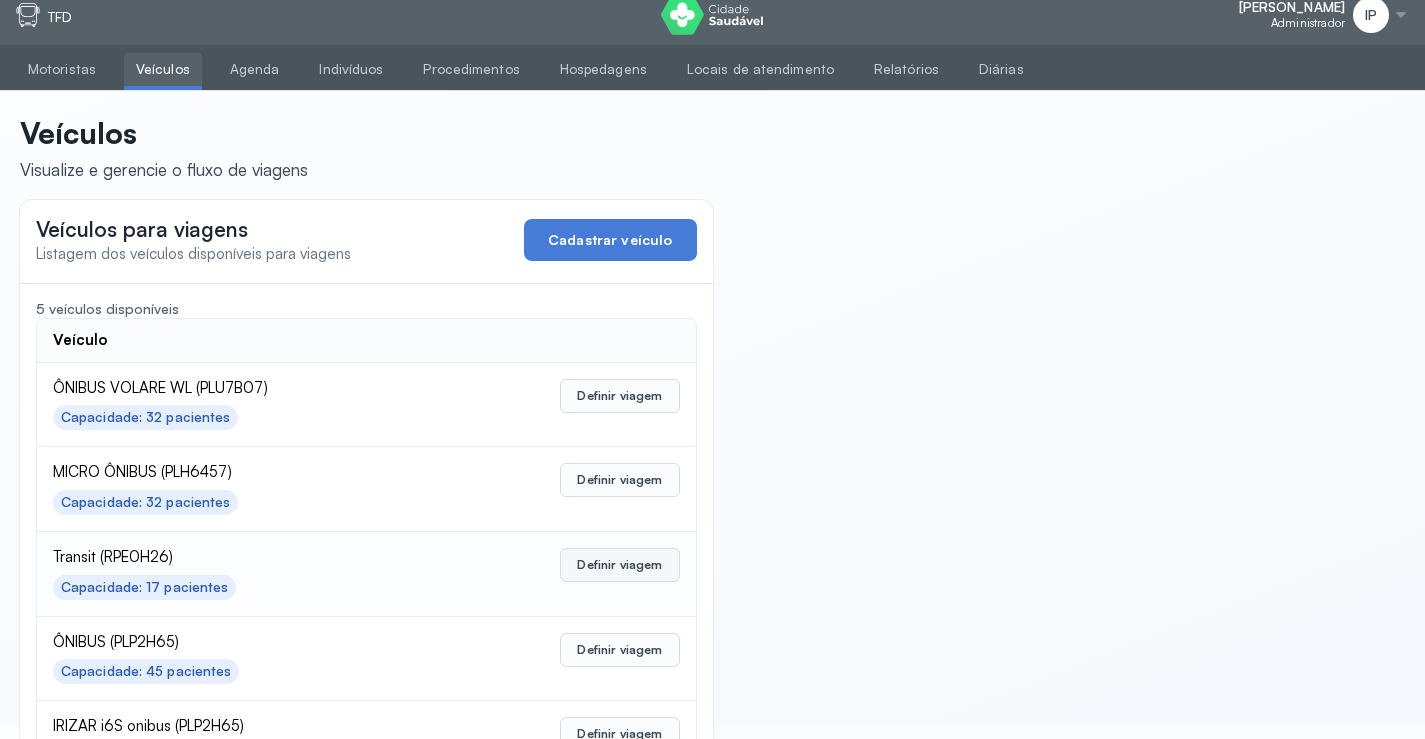 scroll, scrollTop: 98, scrollLeft: 0, axis: vertical 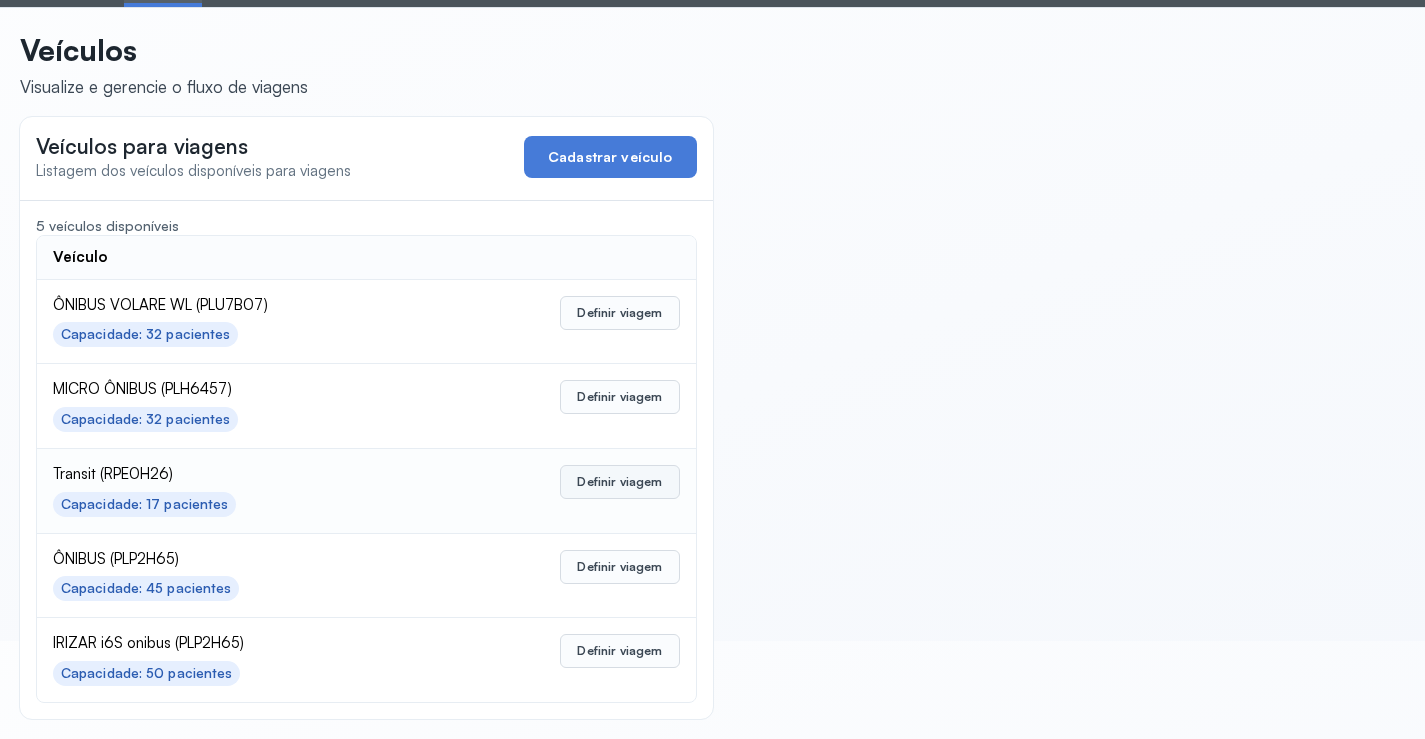 click on "Definir viagem" at bounding box center (619, 482) 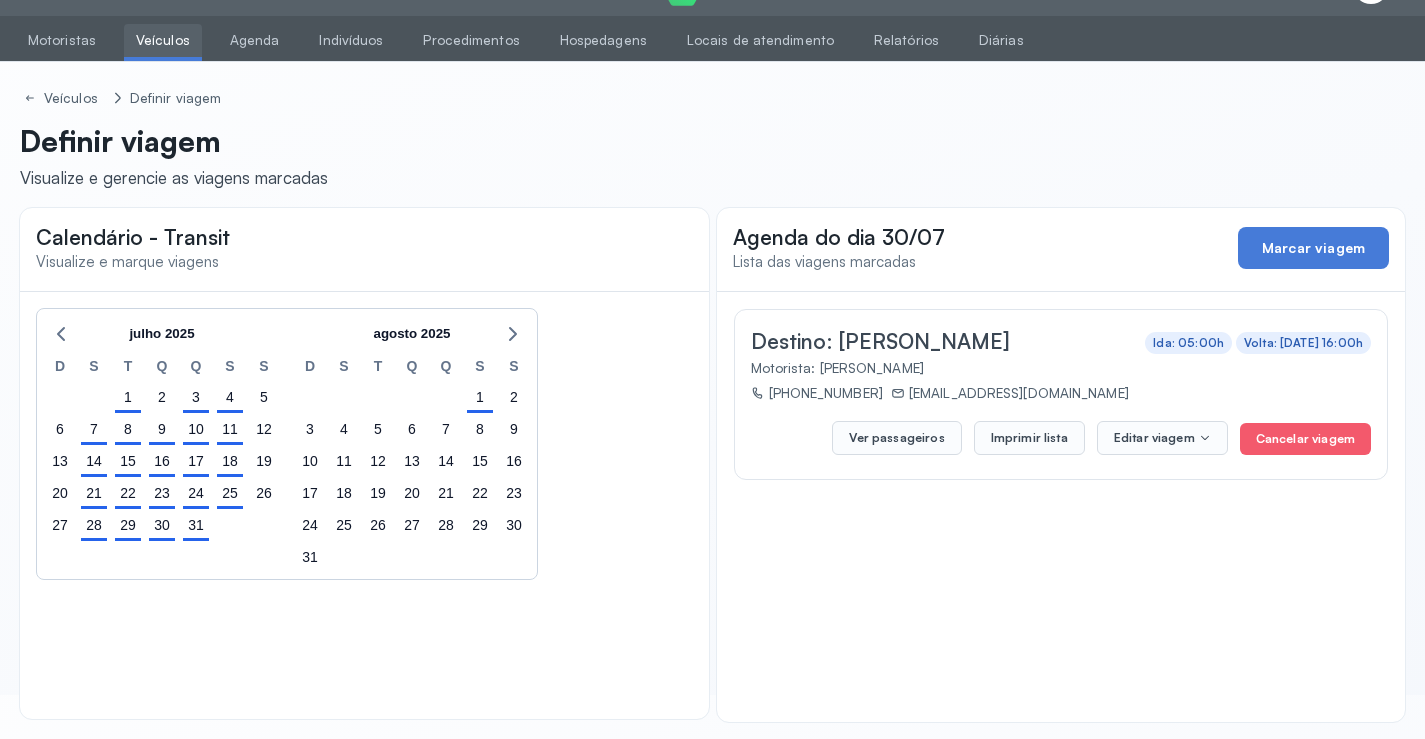 scroll, scrollTop: 47, scrollLeft: 0, axis: vertical 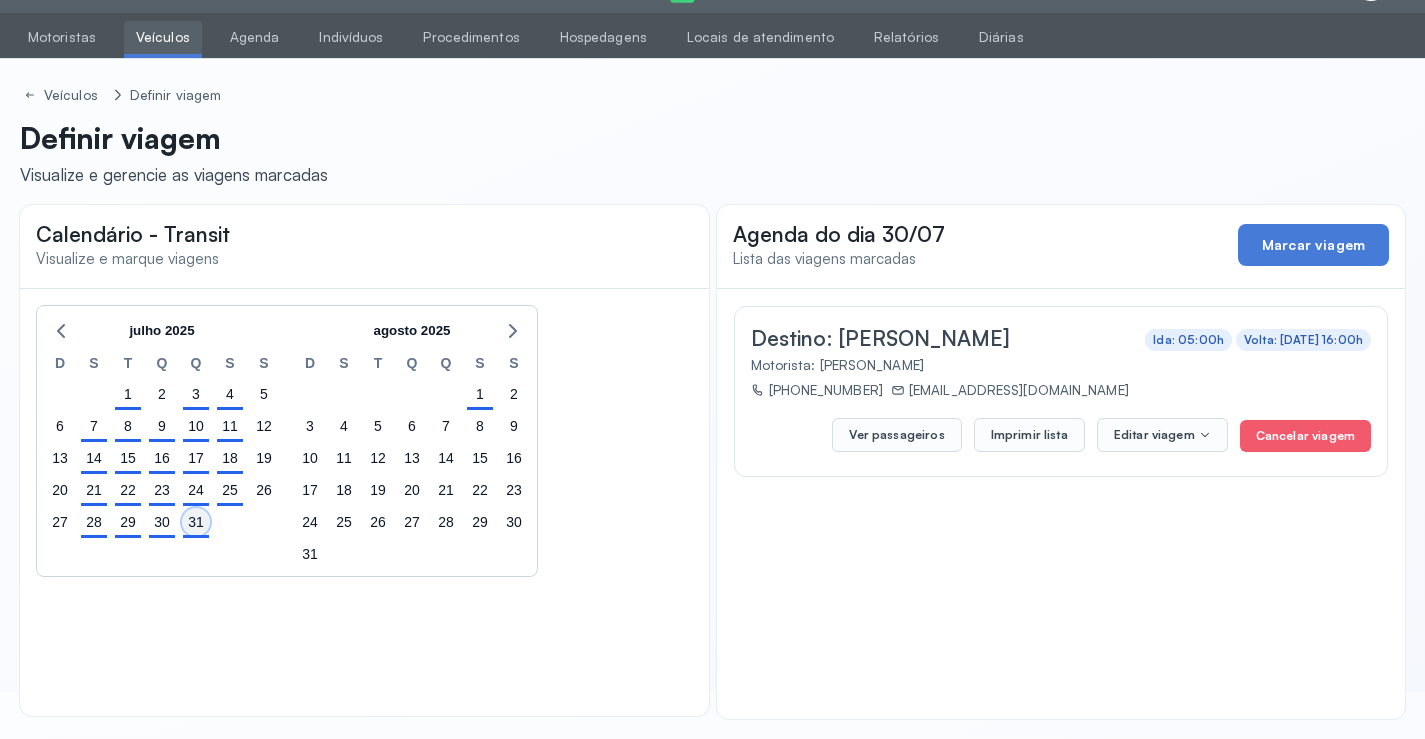 drag, startPoint x: 195, startPoint y: 526, endPoint x: 277, endPoint y: 488, distance: 90.37699 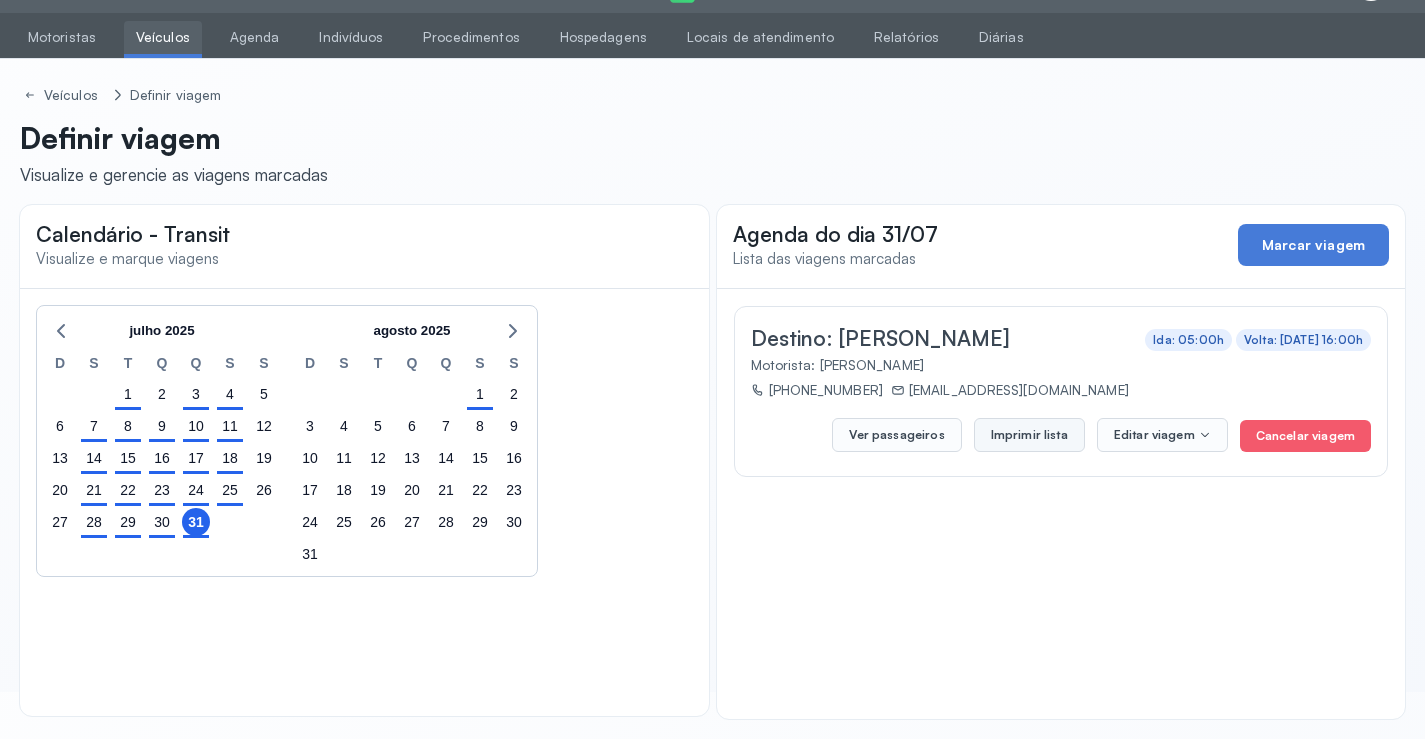click on "Imprimir lista" at bounding box center [1029, 435] 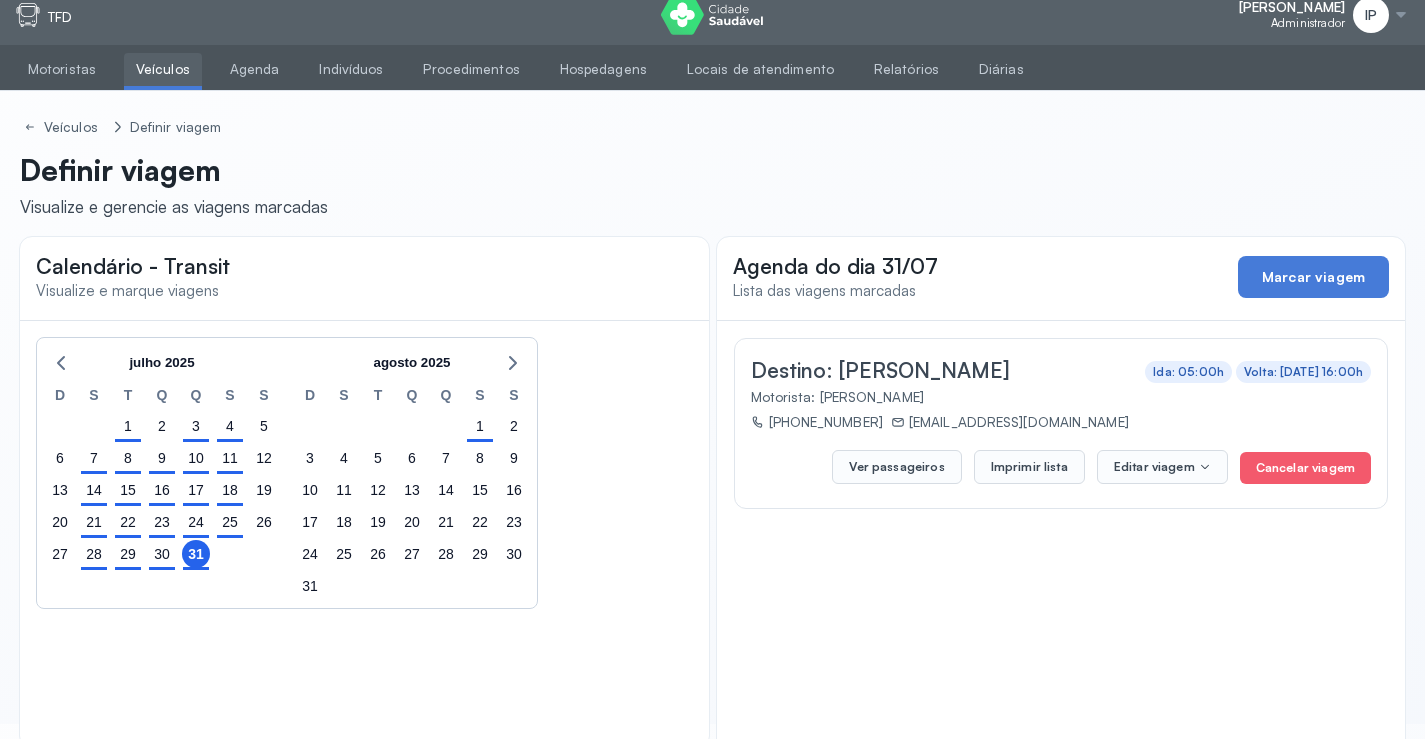 scroll, scrollTop: 0, scrollLeft: 0, axis: both 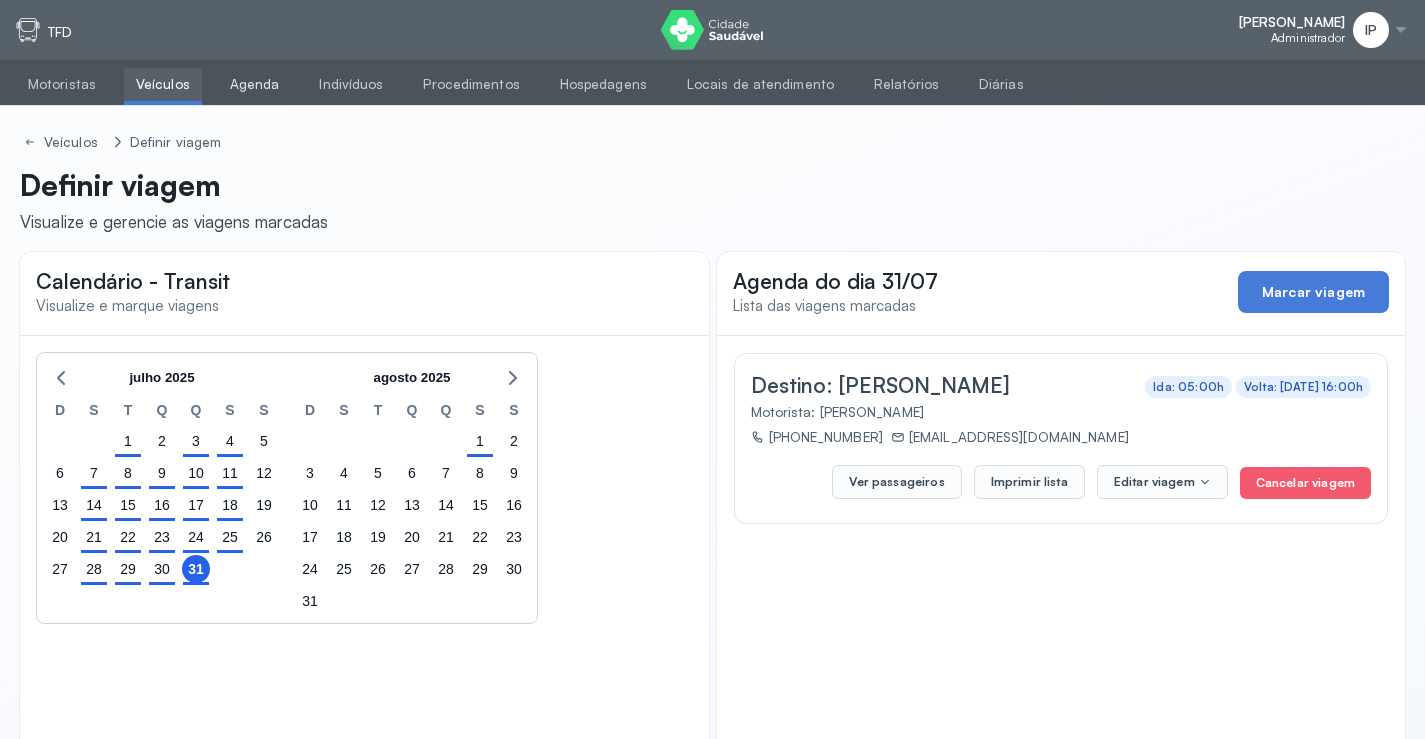 click on "Agenda" at bounding box center [255, 84] 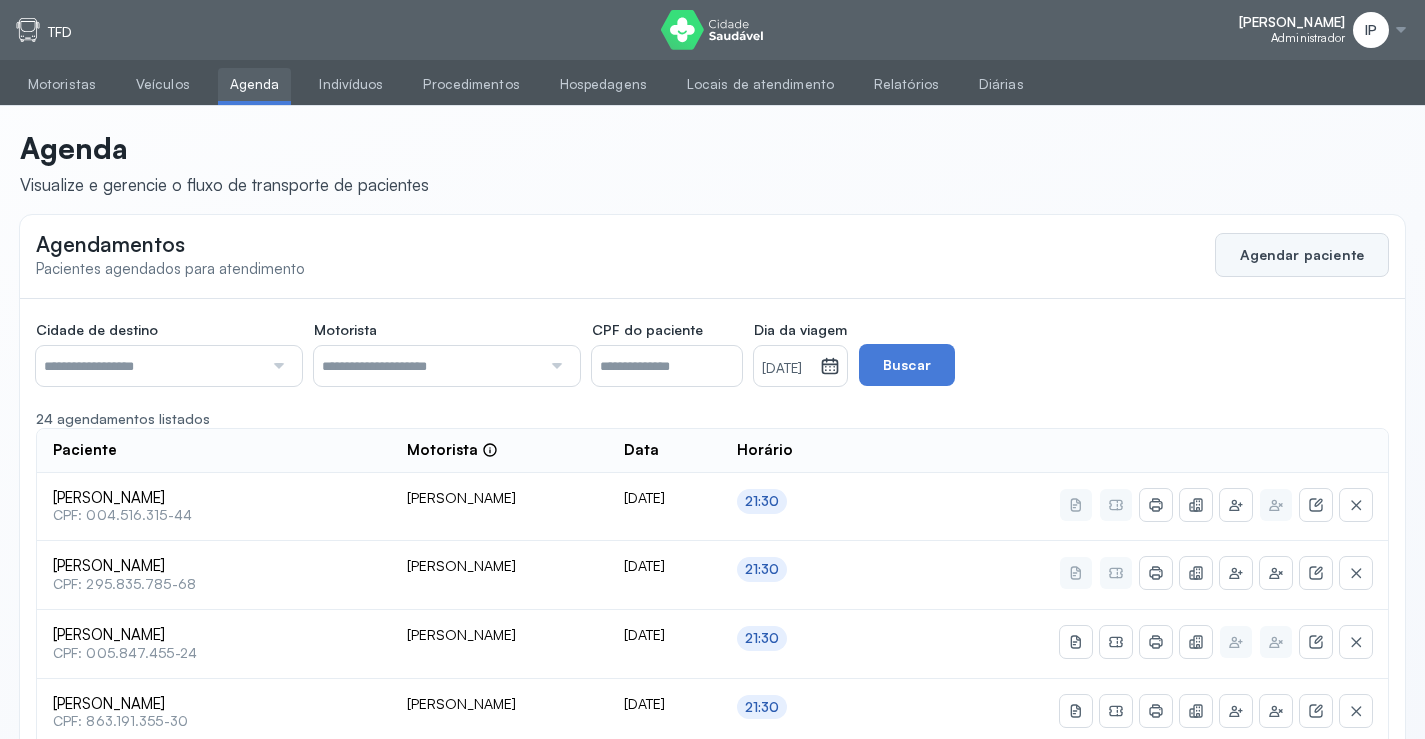 click on "Agendar paciente" 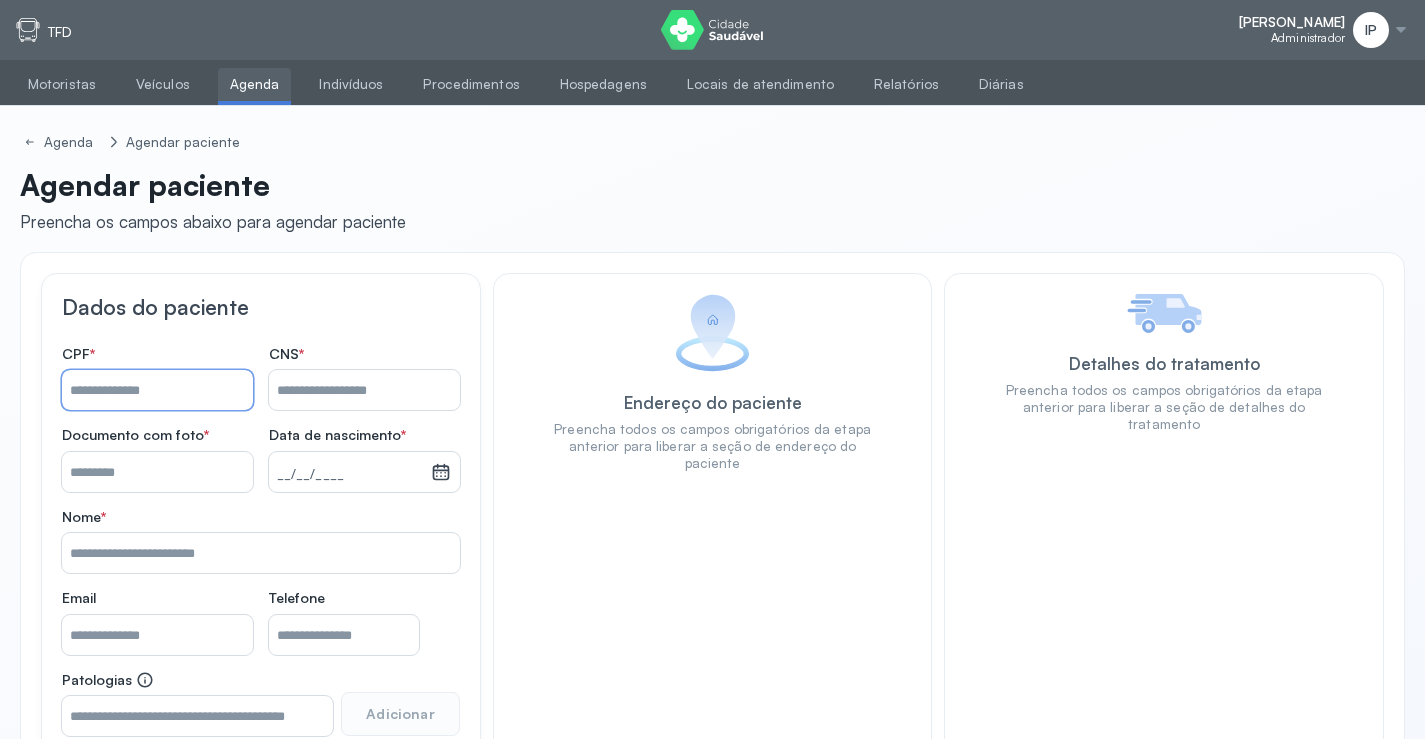 click on "Nome   *" at bounding box center [157, 390] 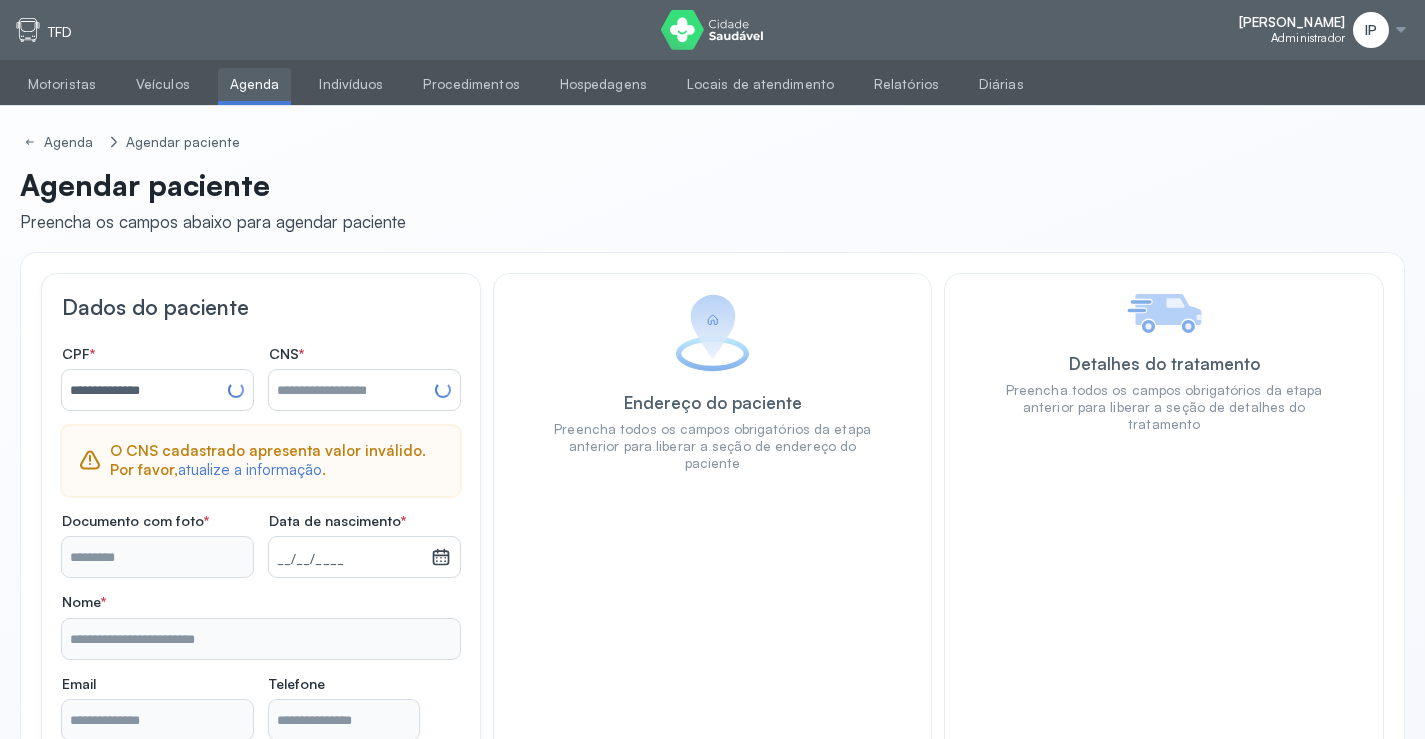type on "**********" 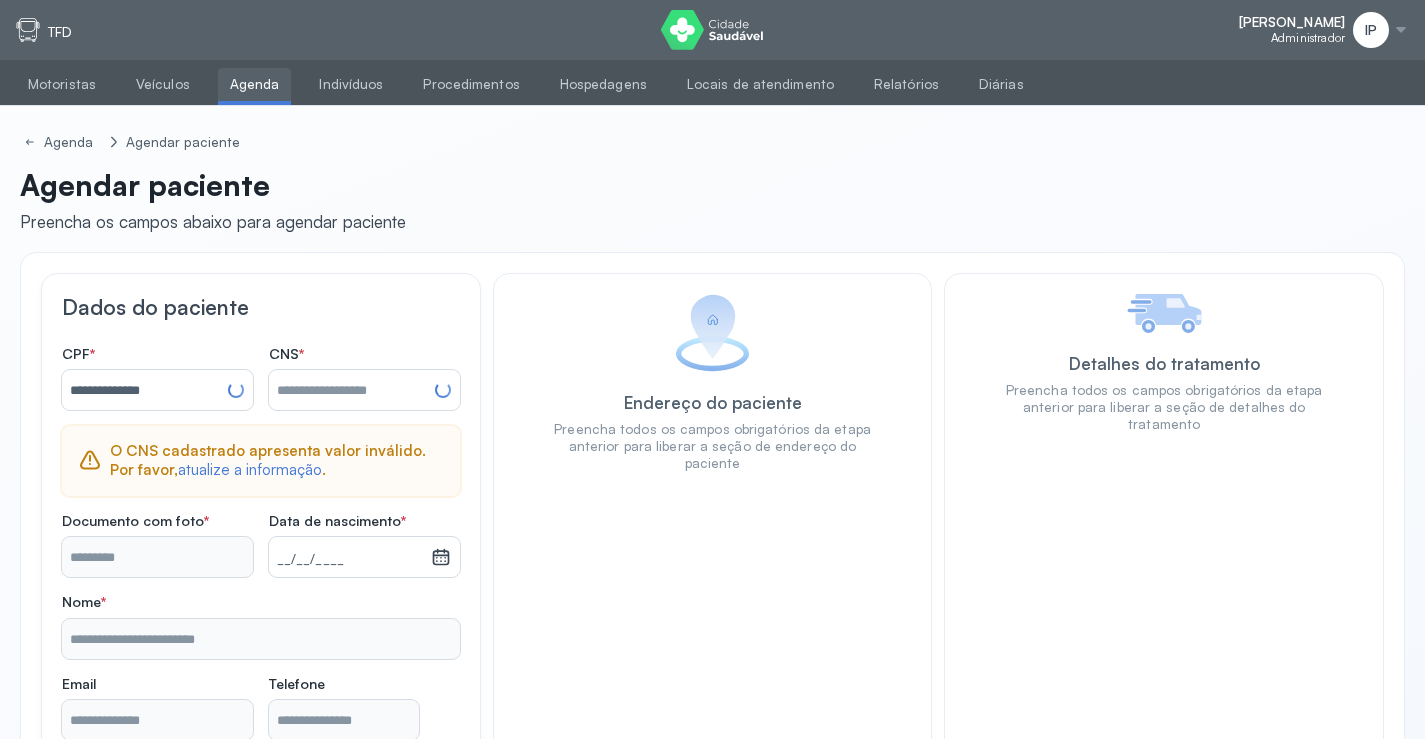 type on "**********" 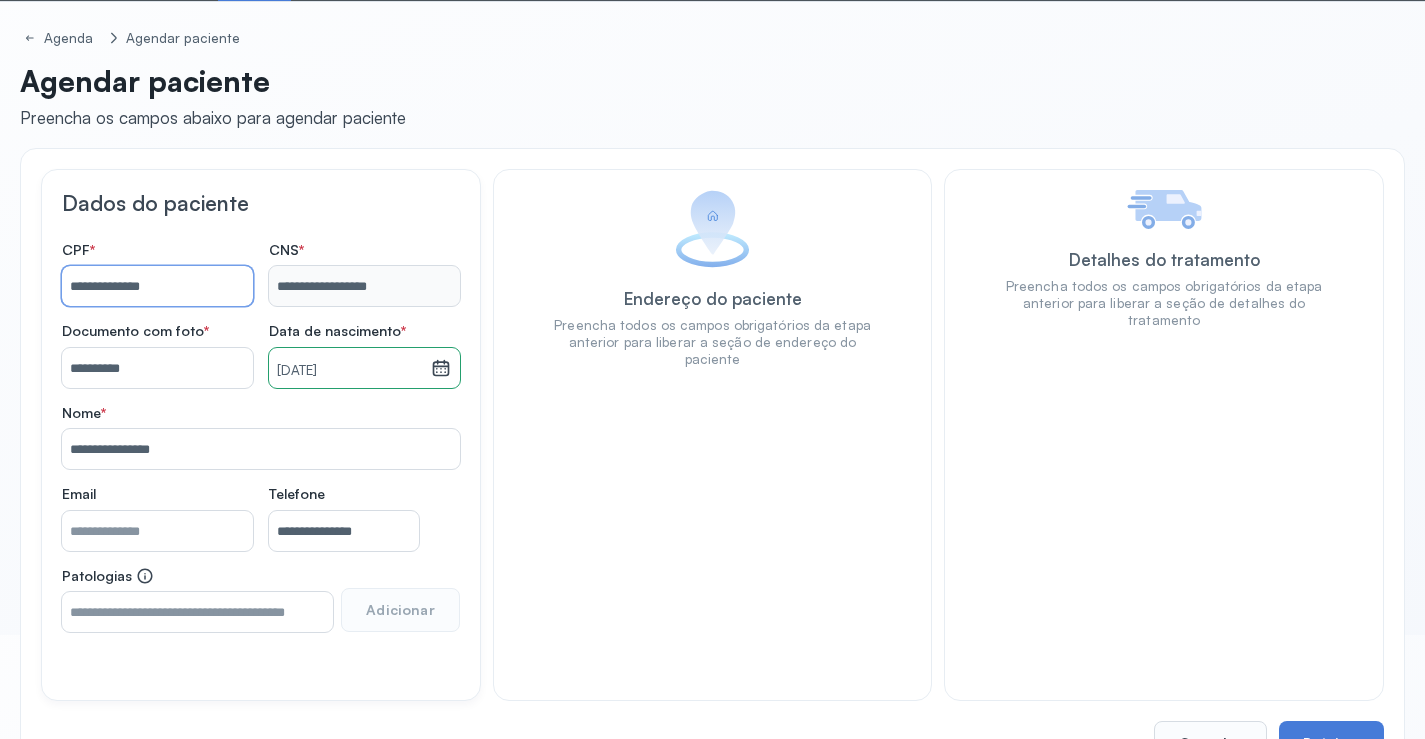 scroll, scrollTop: 171, scrollLeft: 0, axis: vertical 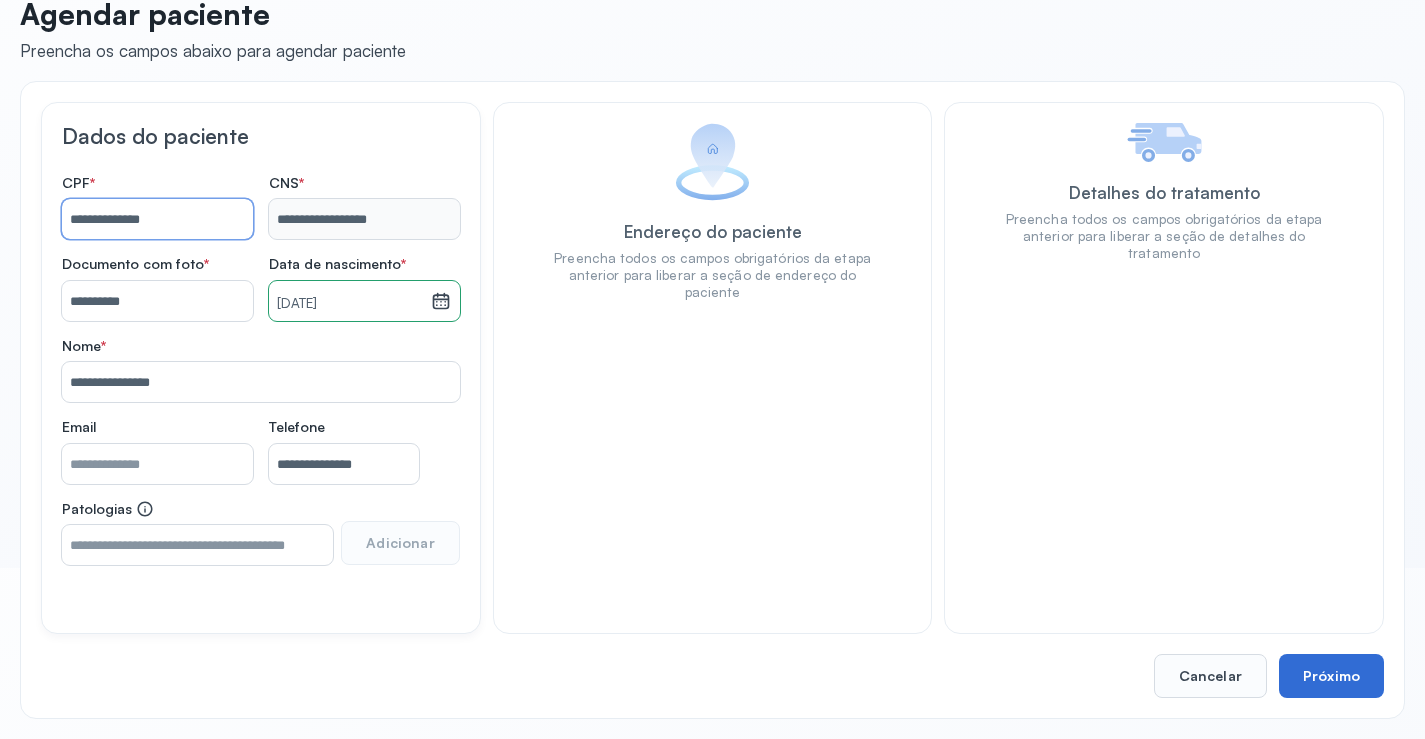 type on "**********" 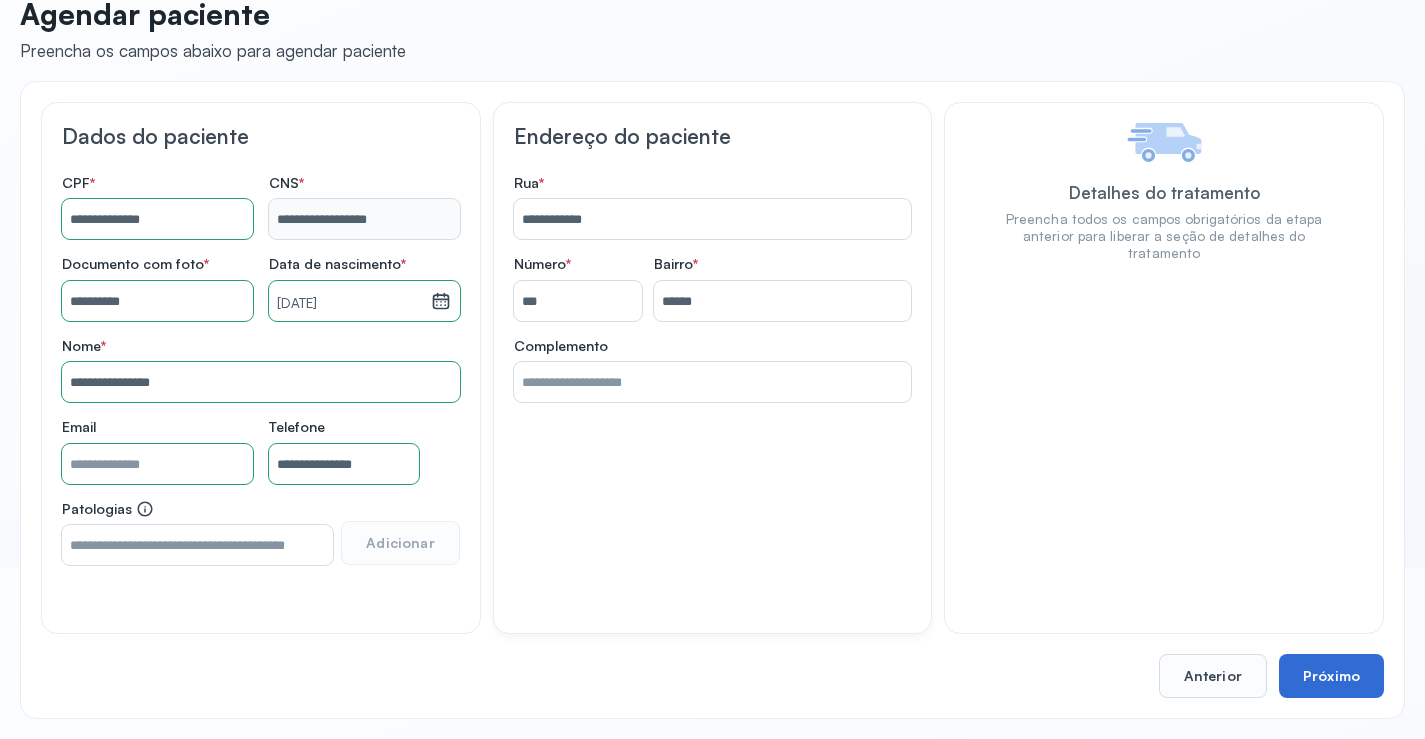 click on "Próximo" at bounding box center [1331, 676] 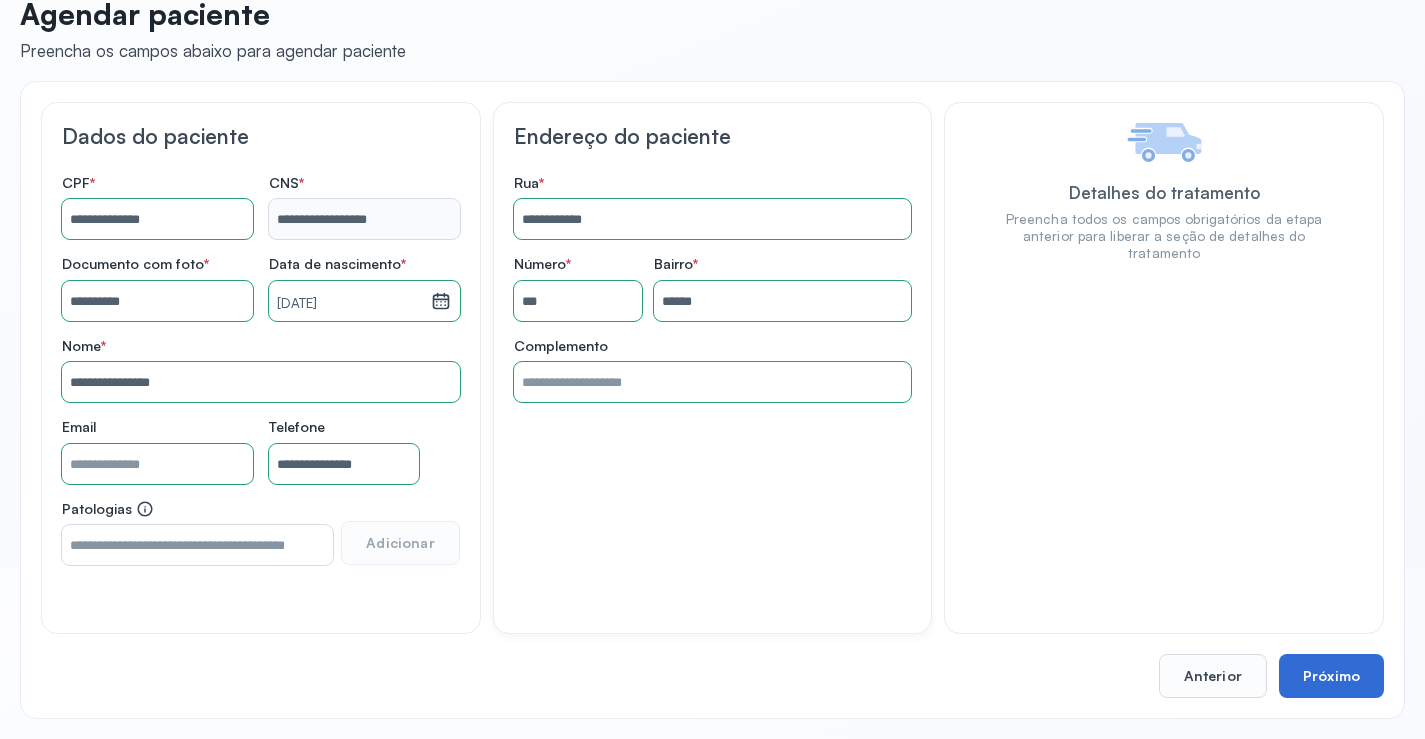 click on "Próximo" at bounding box center [1331, 676] 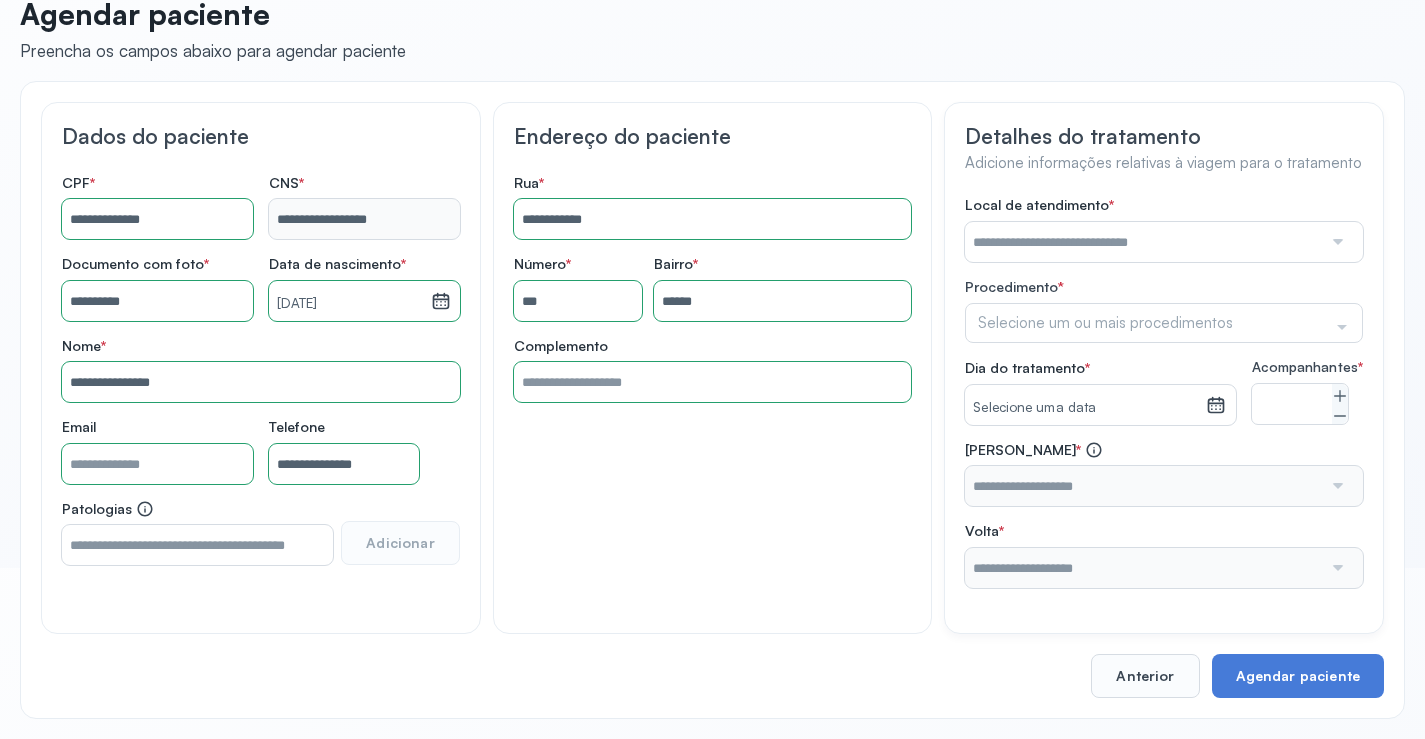 drag, startPoint x: 1327, startPoint y: 679, endPoint x: 1237, endPoint y: 544, distance: 162.2498 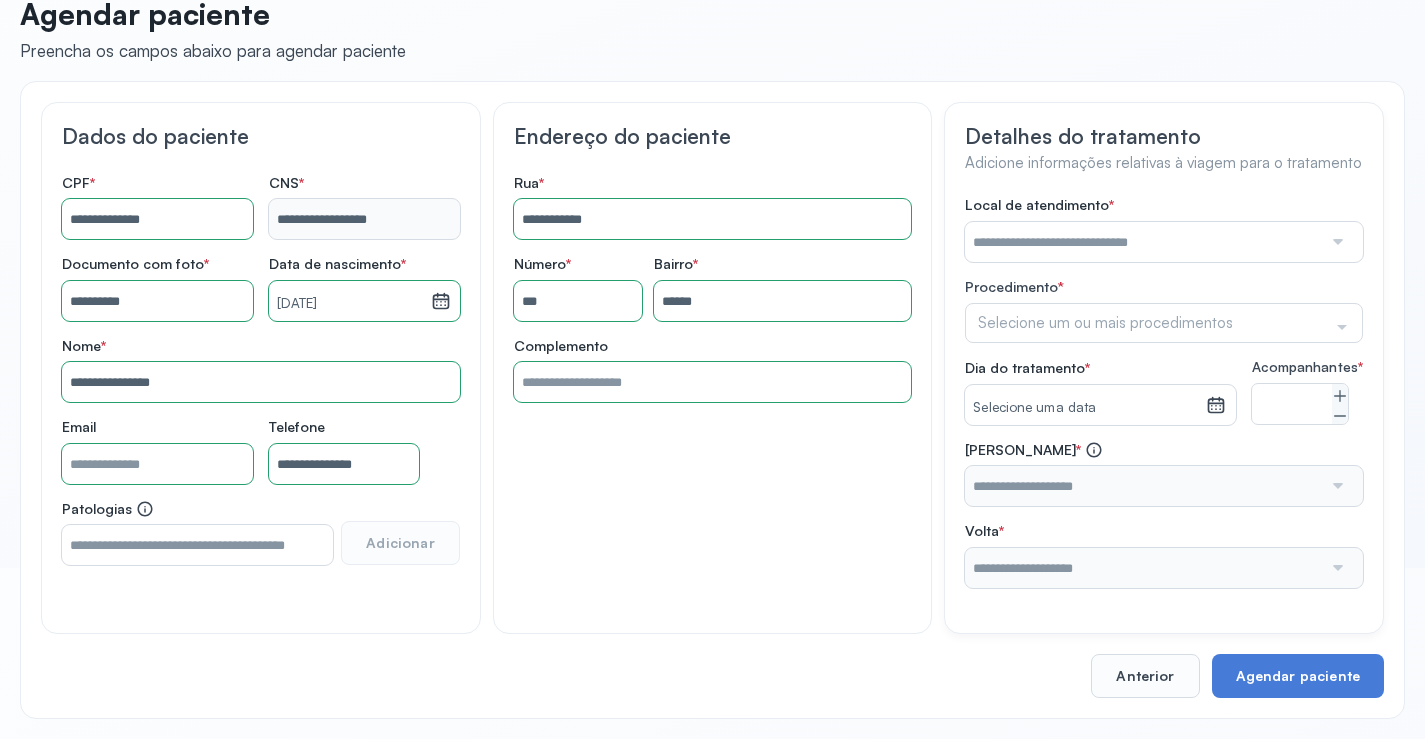 click on "Agendar paciente" at bounding box center (1298, 676) 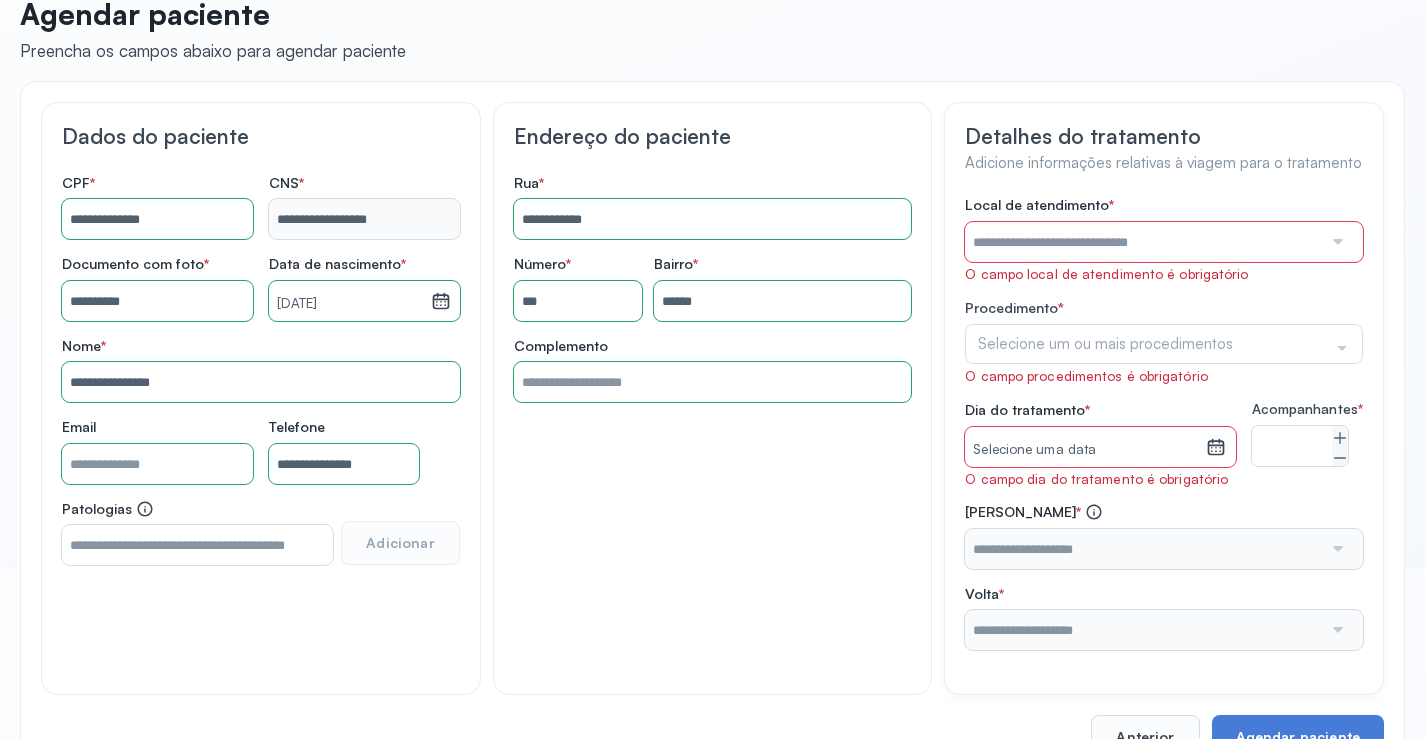 click on "Local de atendimento   *" at bounding box center [1039, 205] 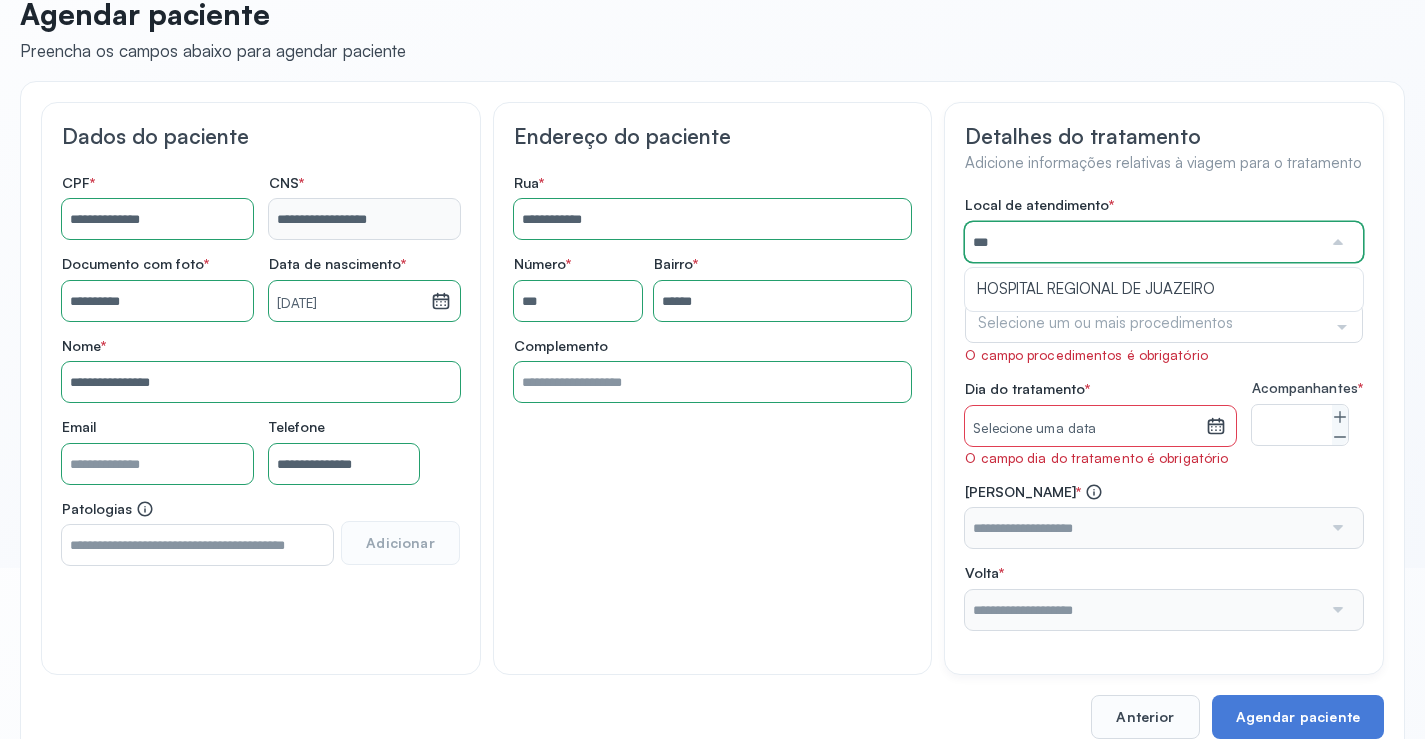 type on "**********" 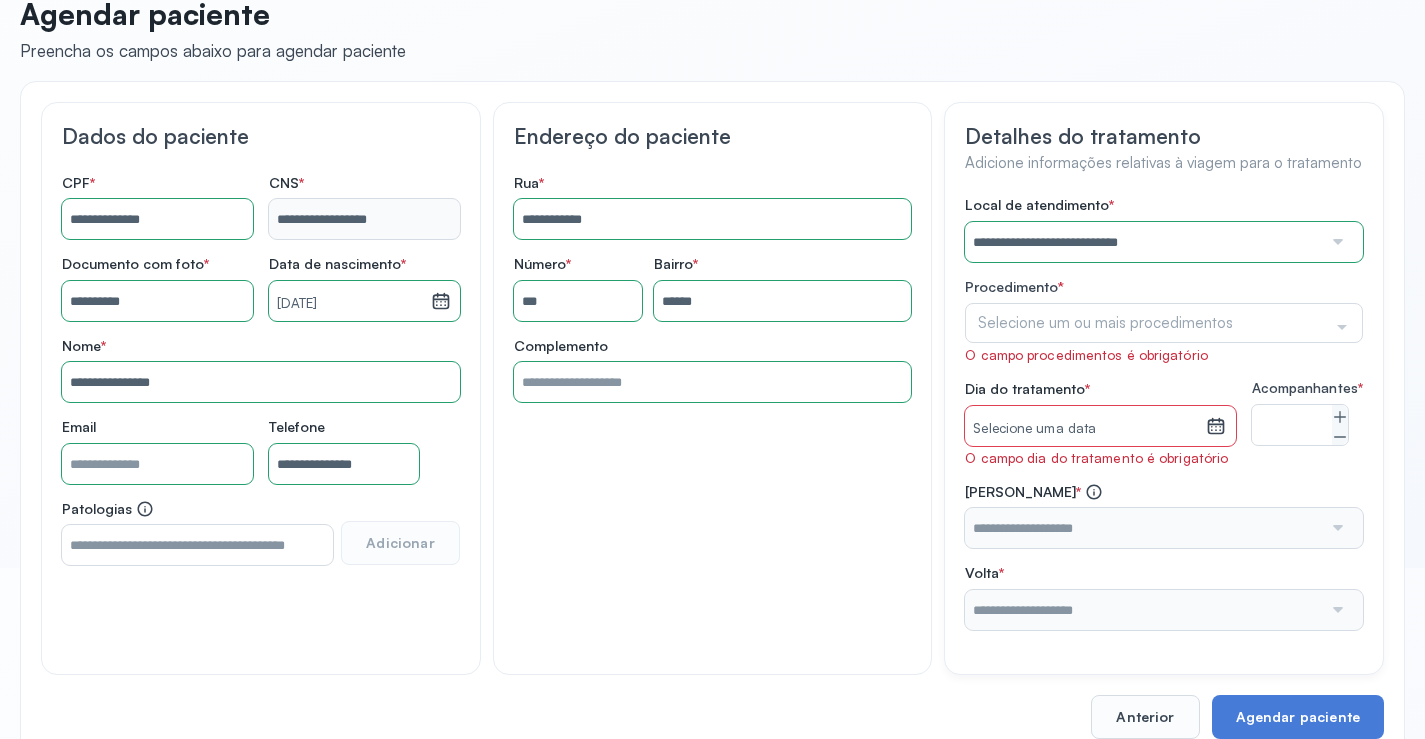 click on "**********" at bounding box center (1164, 412) 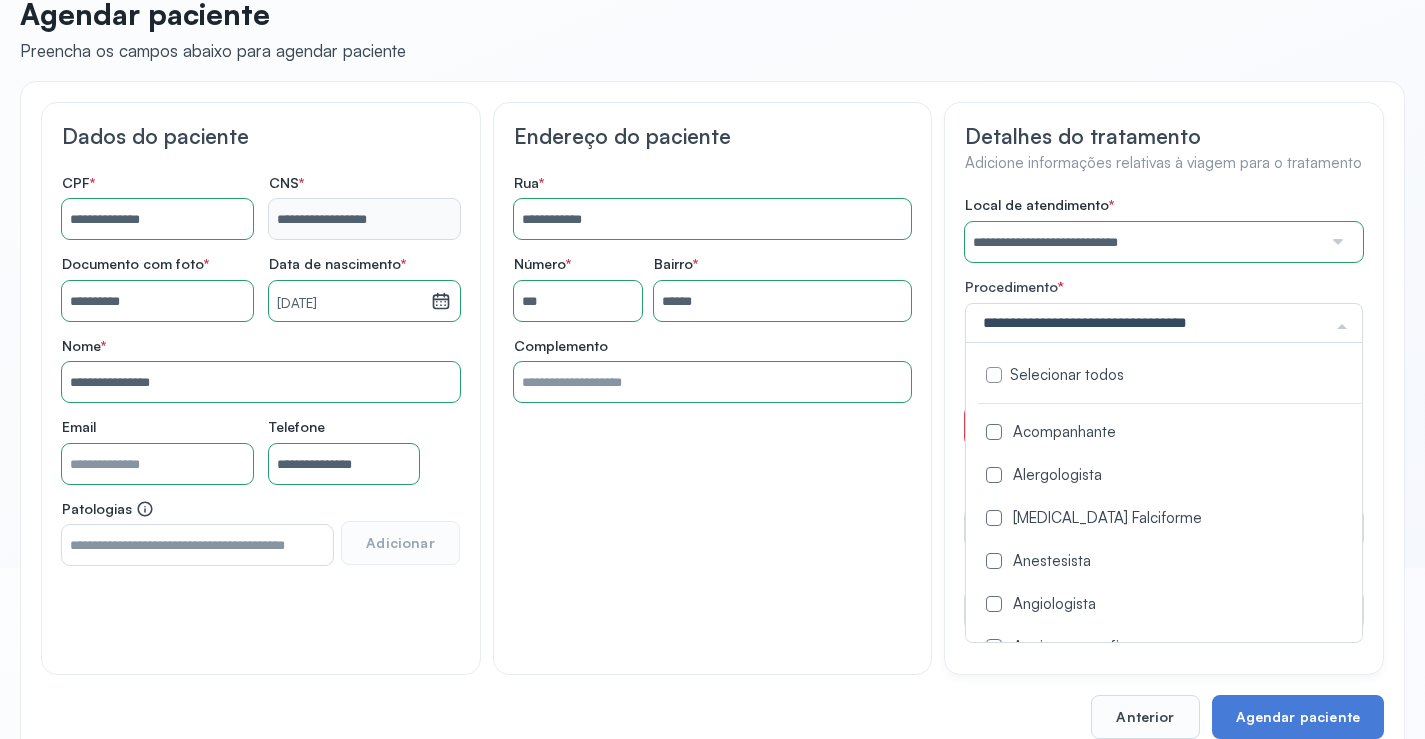 drag, startPoint x: 1035, startPoint y: 342, endPoint x: 1035, endPoint y: 331, distance: 11 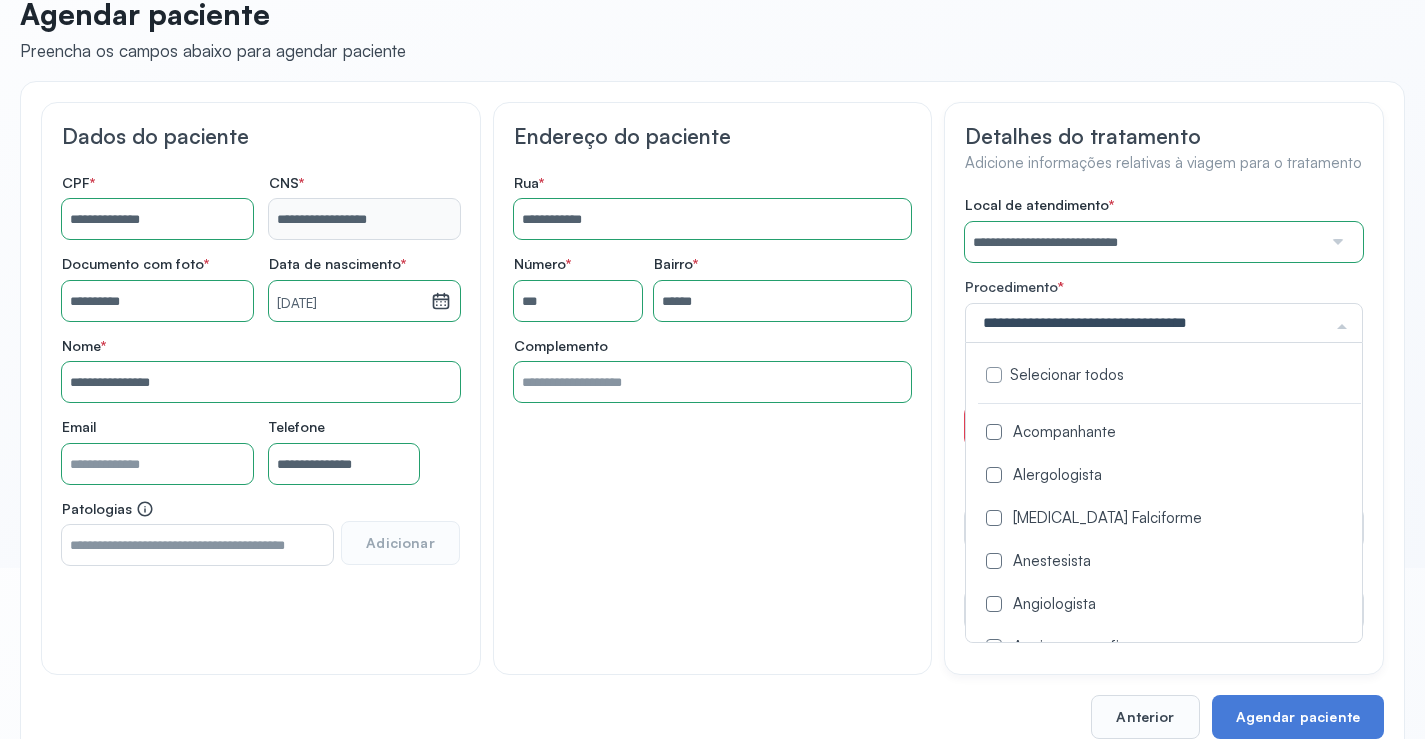 click 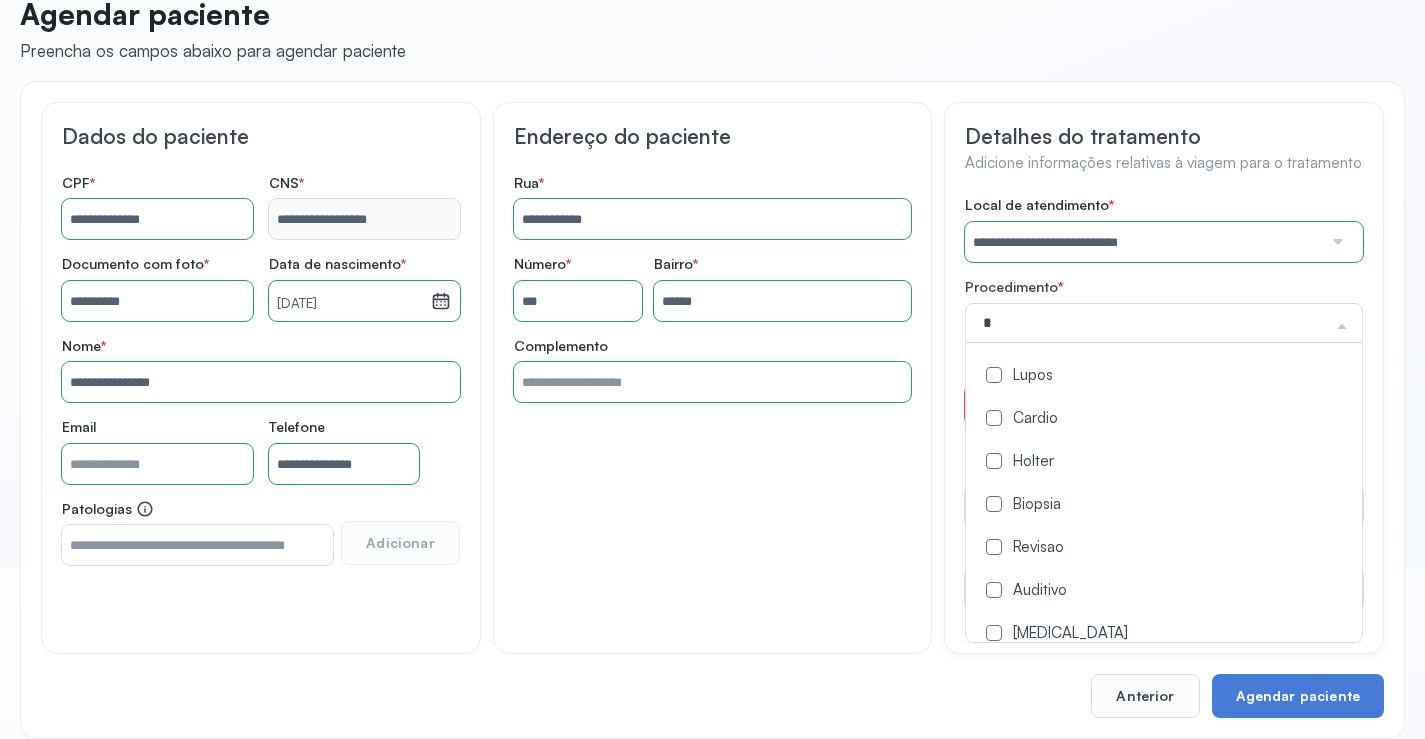 type on "**" 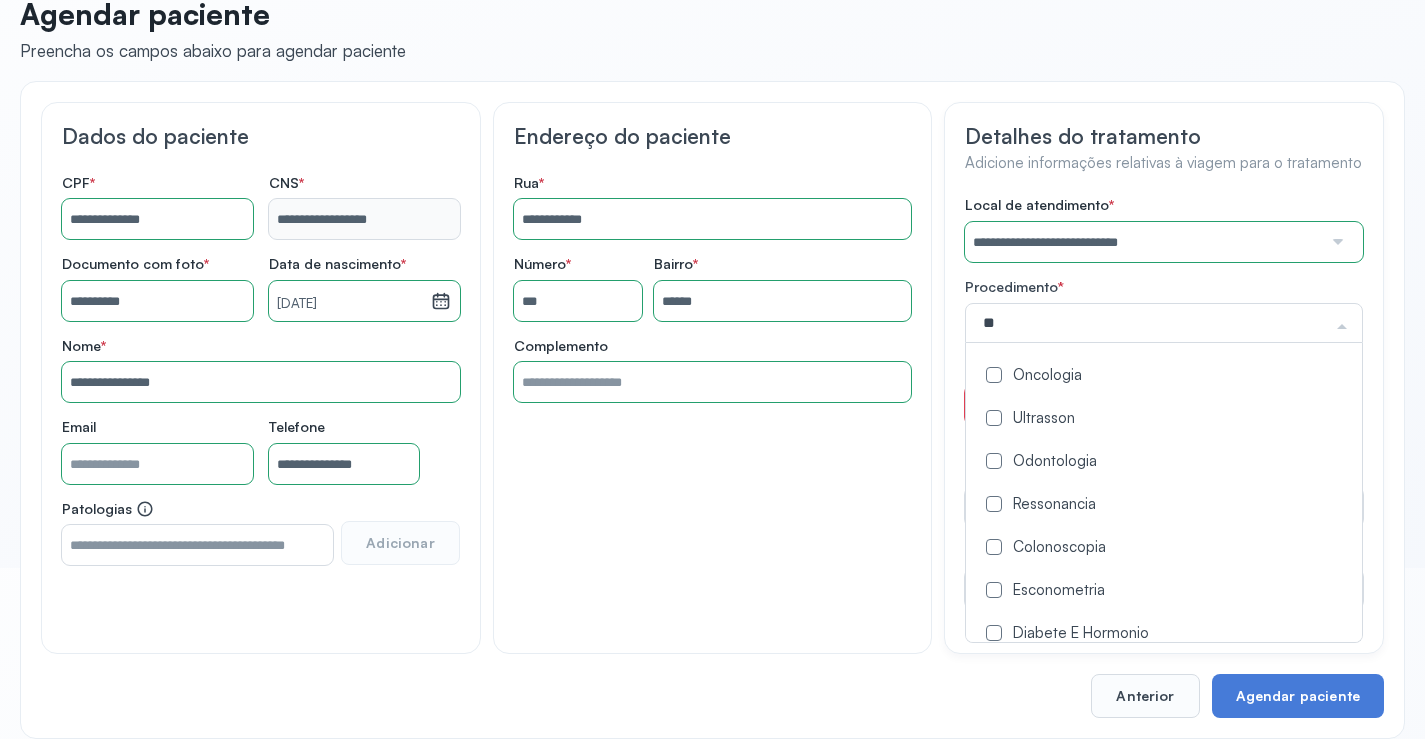 drag, startPoint x: 1012, startPoint y: 382, endPoint x: 986, endPoint y: 371, distance: 28.231188 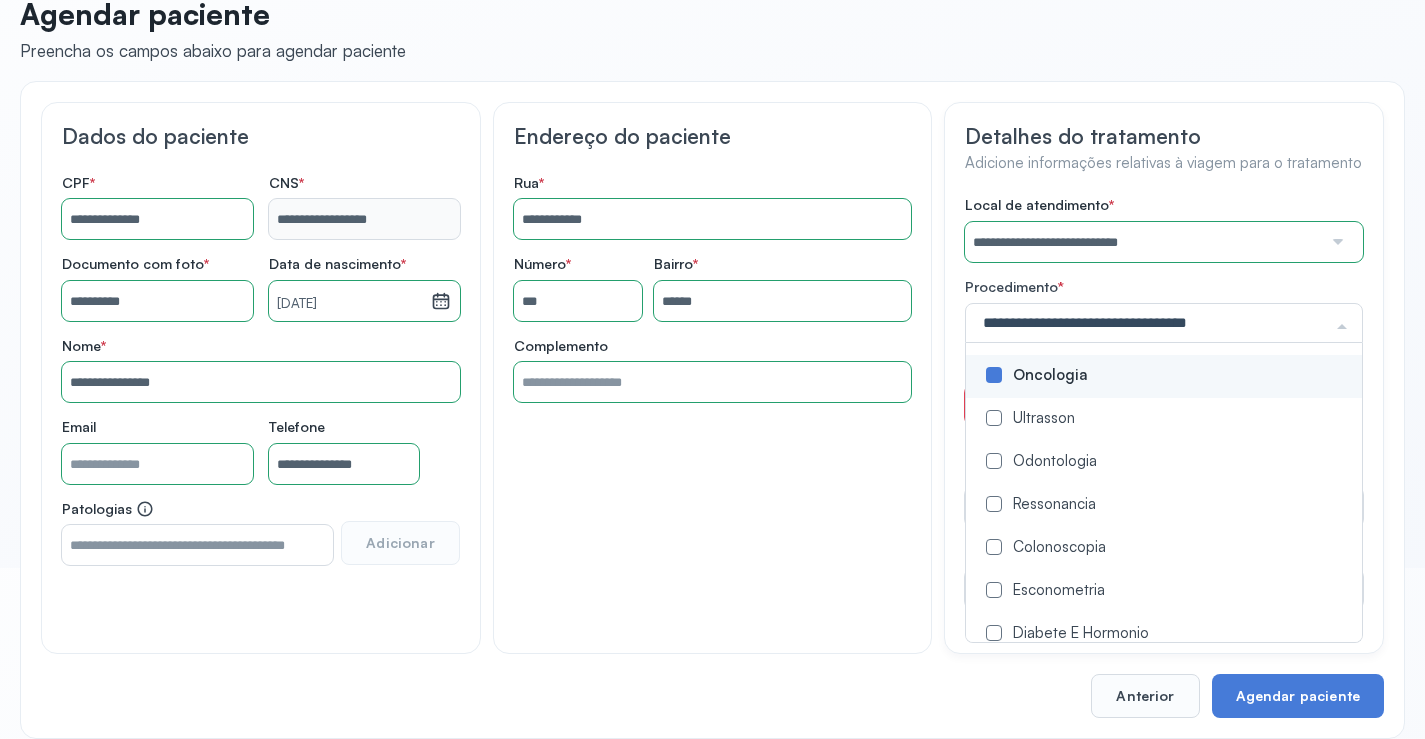 click on "**********" 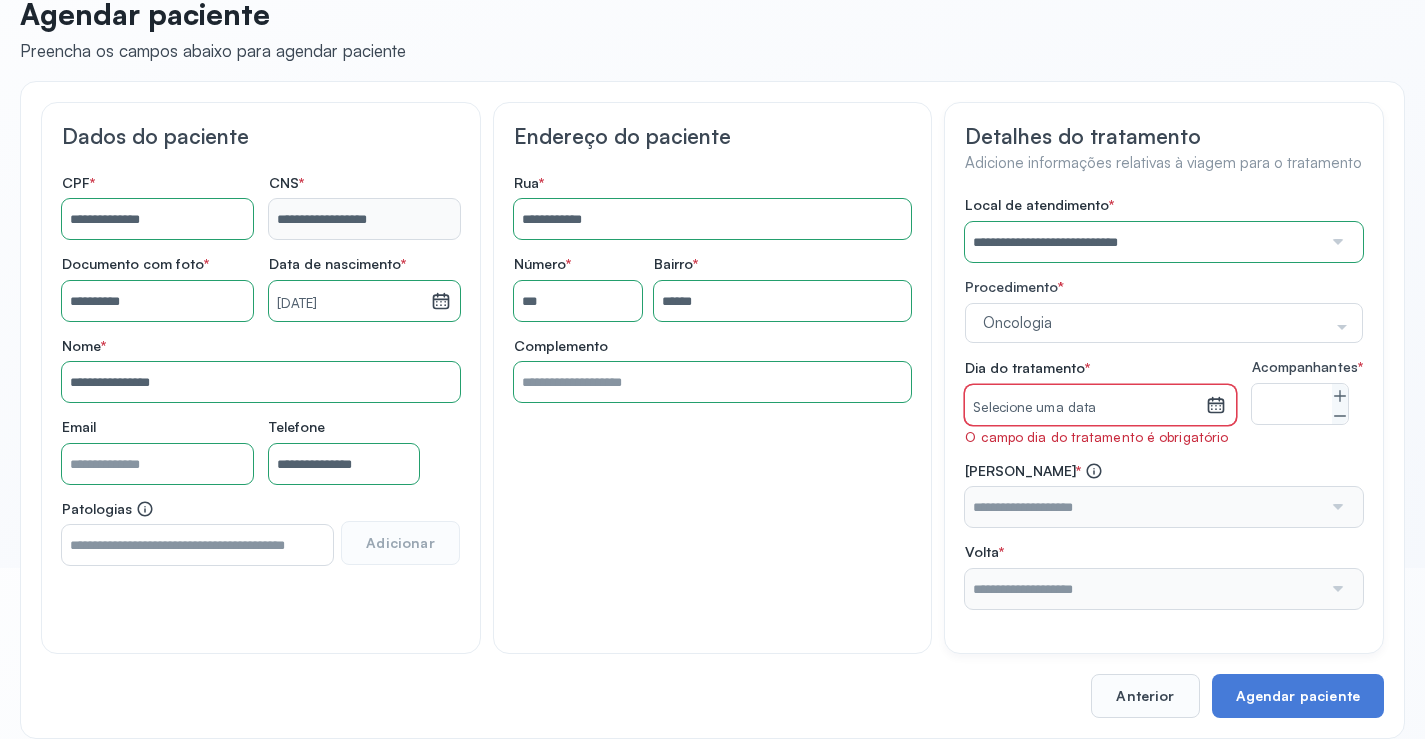 click on "Selecione uma data" at bounding box center [1085, 408] 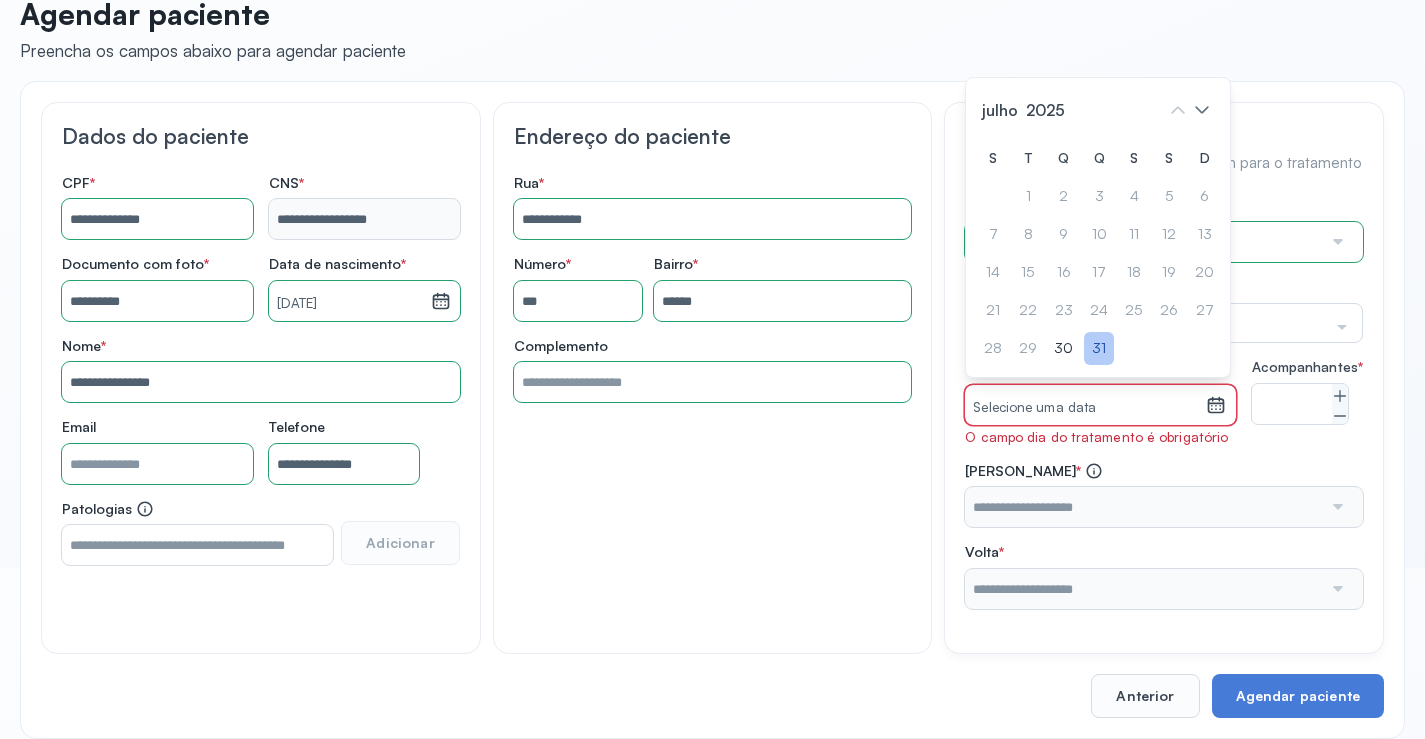 click on "31" 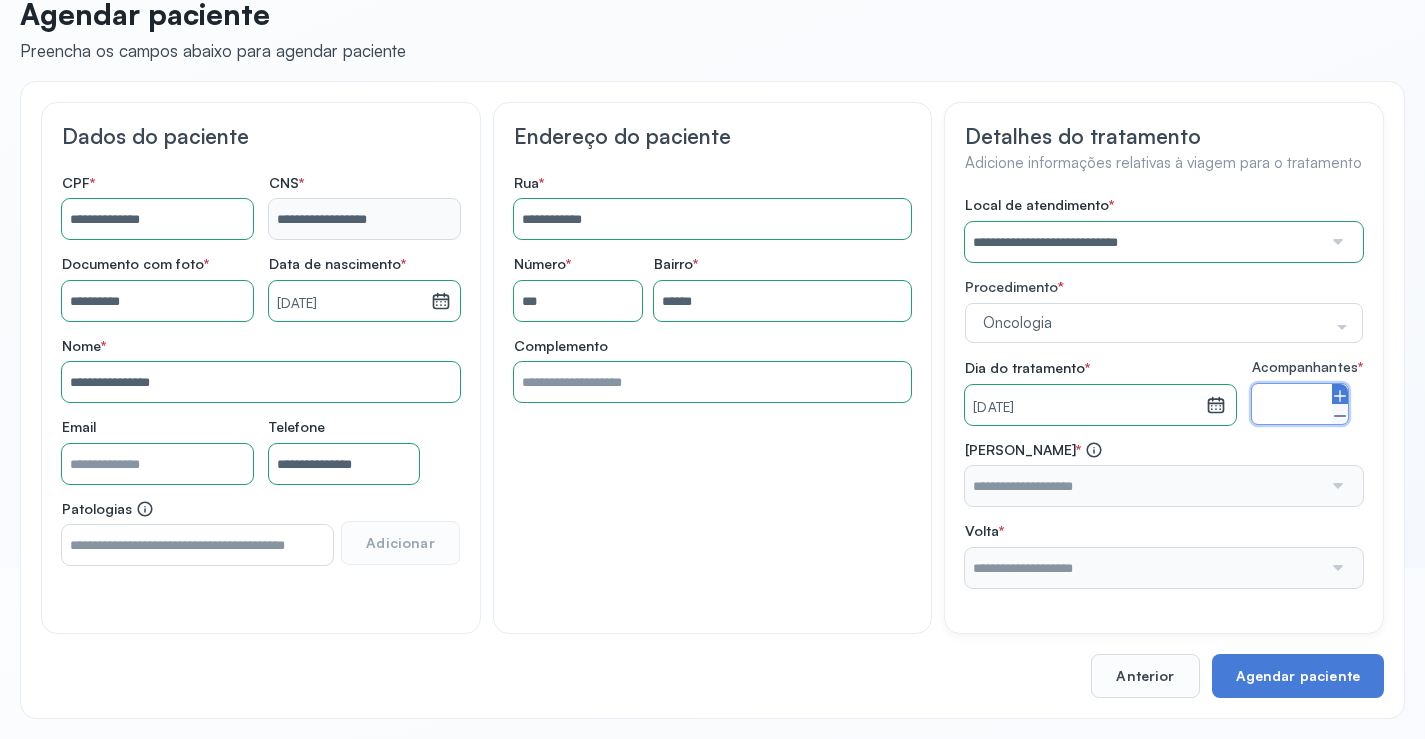 click 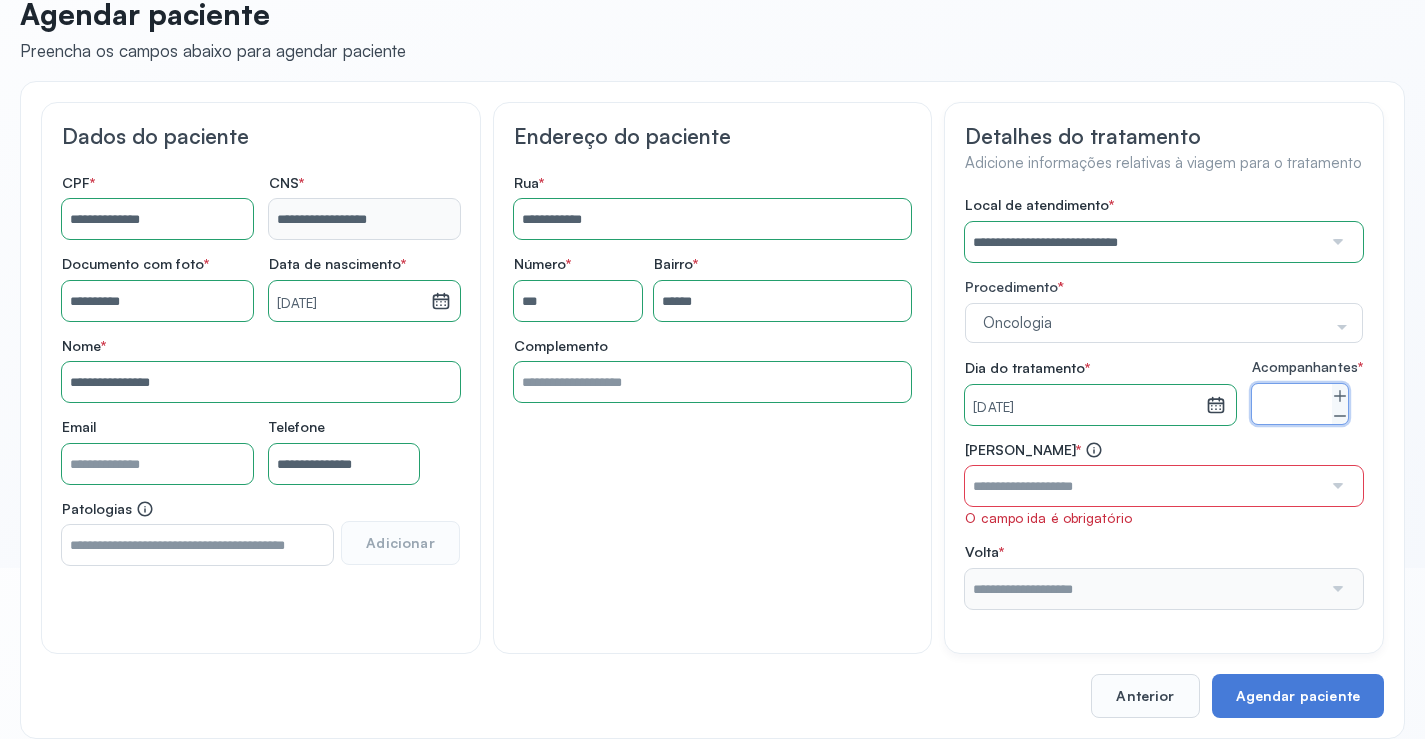 click at bounding box center [1143, 486] 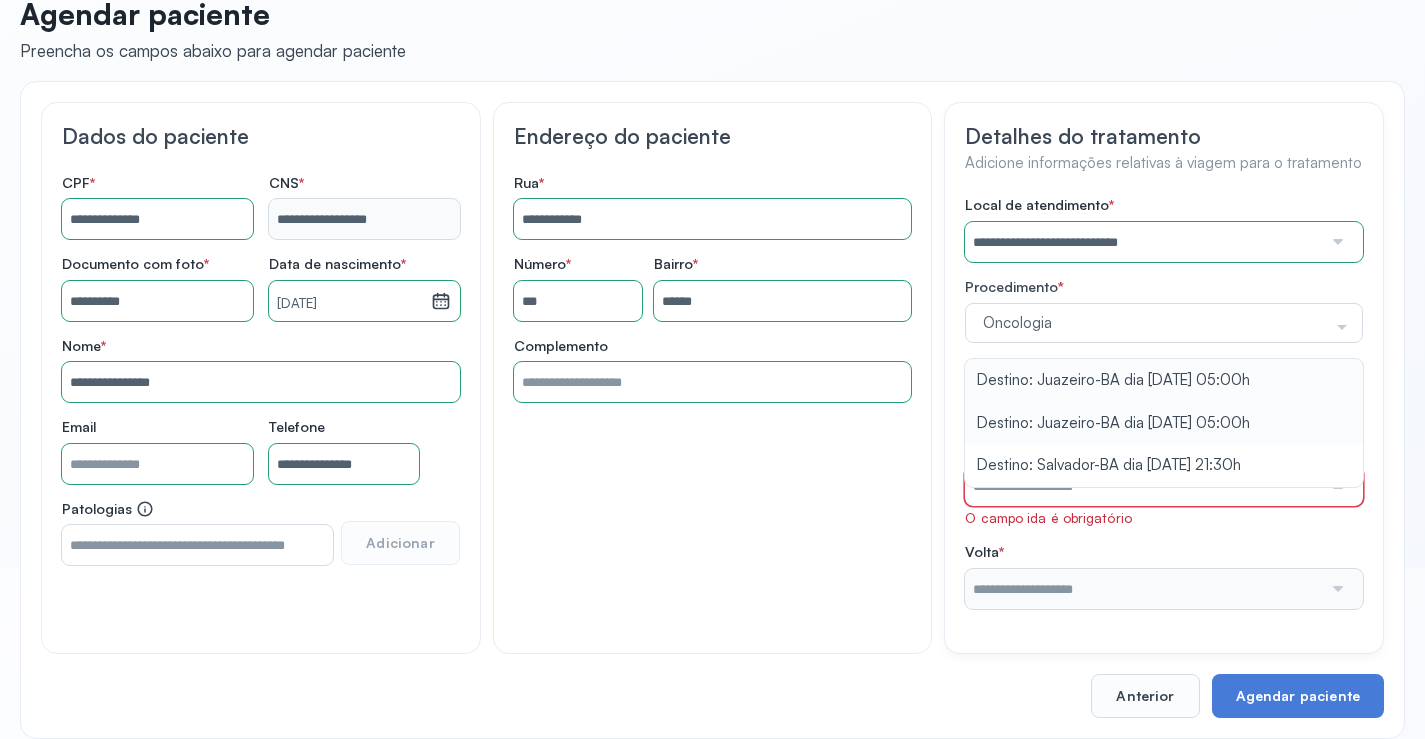 type on "**********" 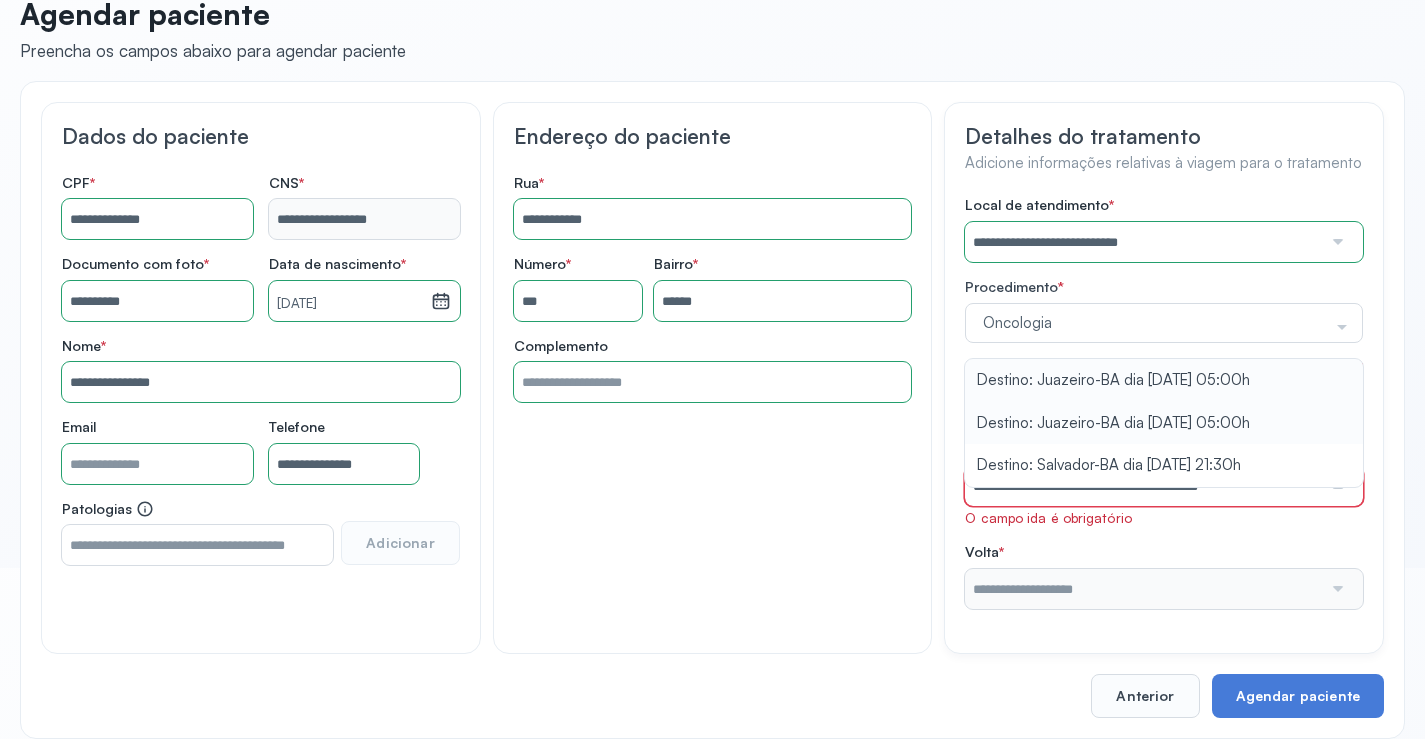 click on "**********" at bounding box center (1164, 402) 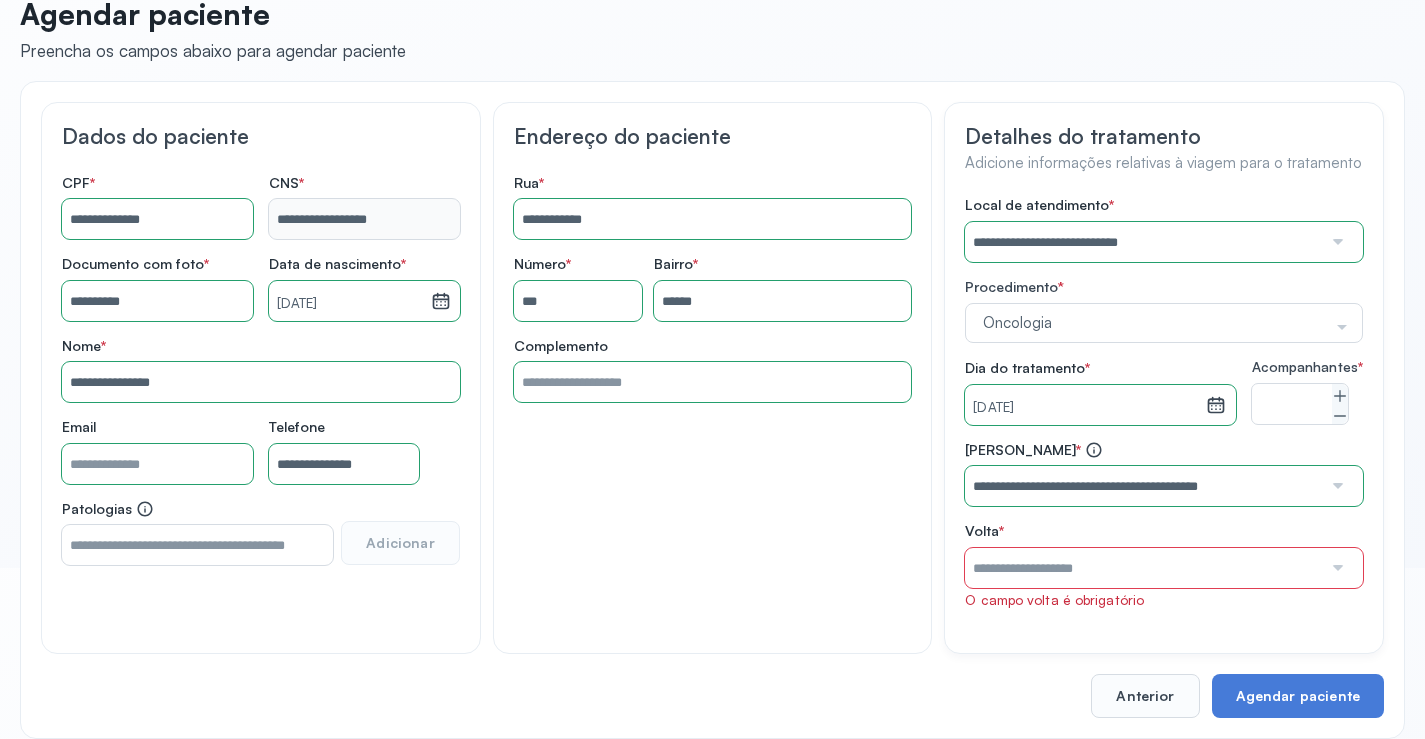 click at bounding box center [1143, 568] 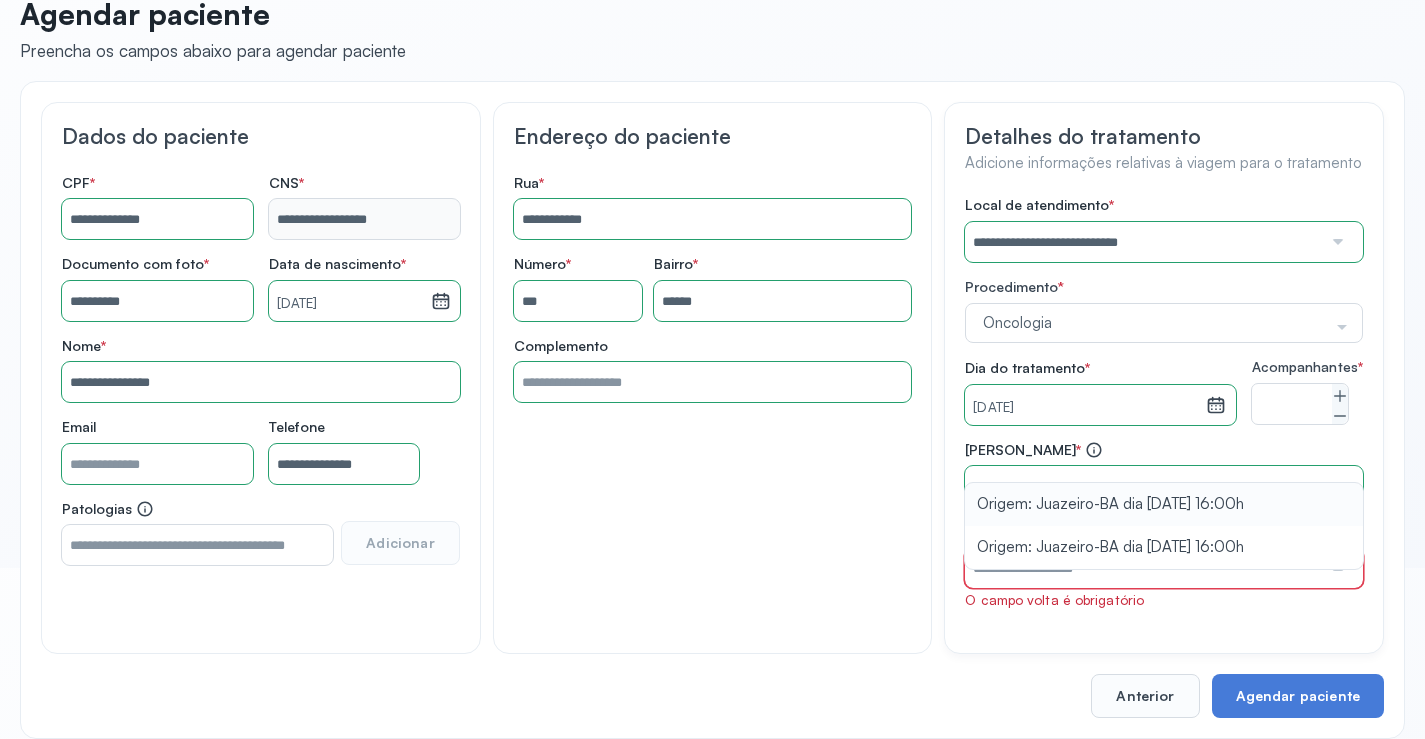 type on "**********" 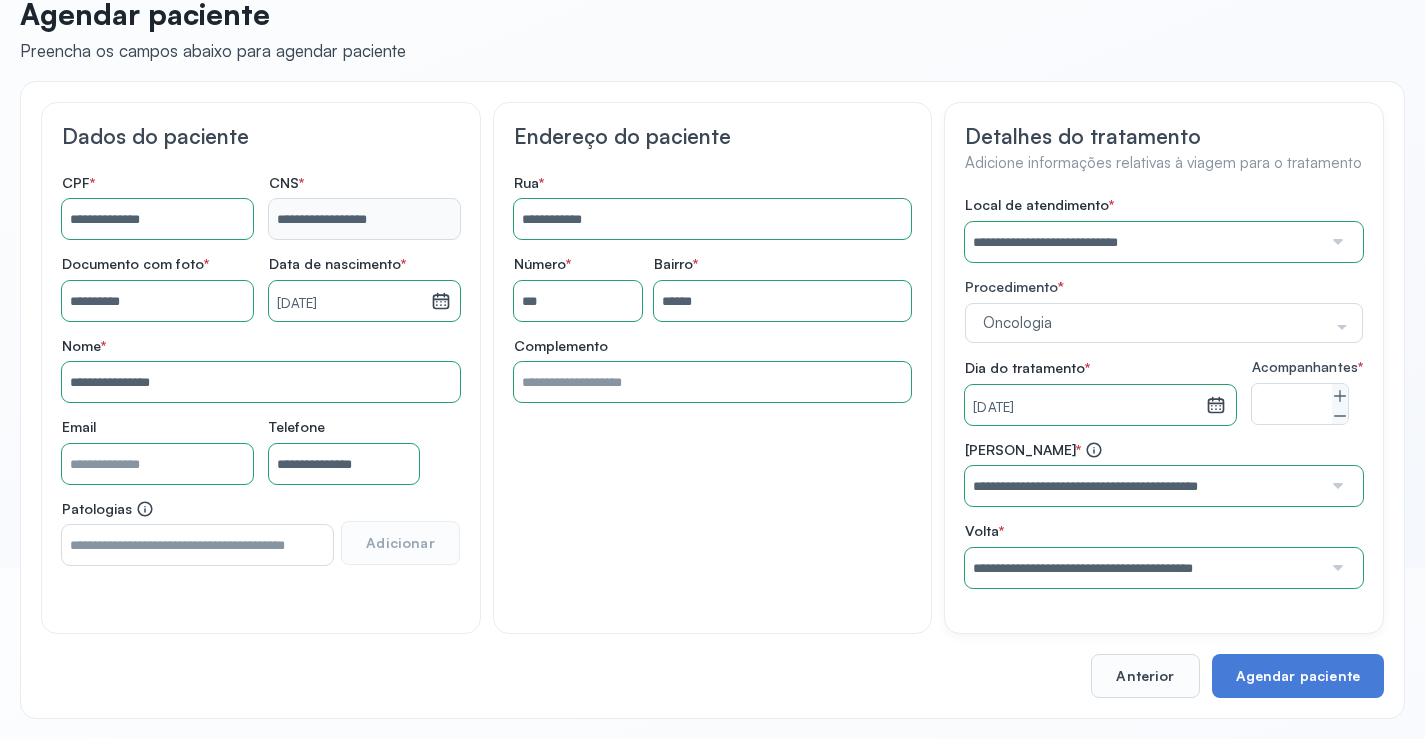 click on "**********" at bounding box center (1164, 514) 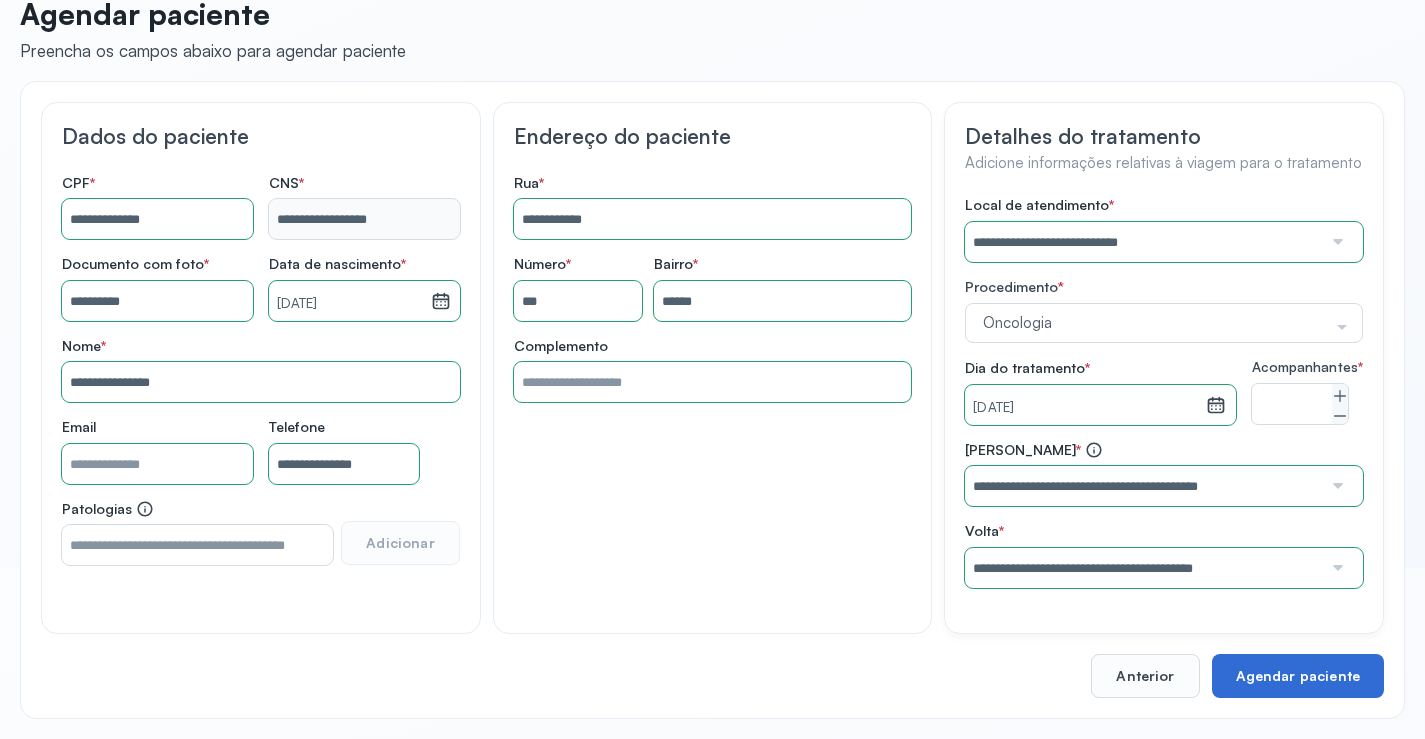 click on "Agendar paciente" at bounding box center (1298, 676) 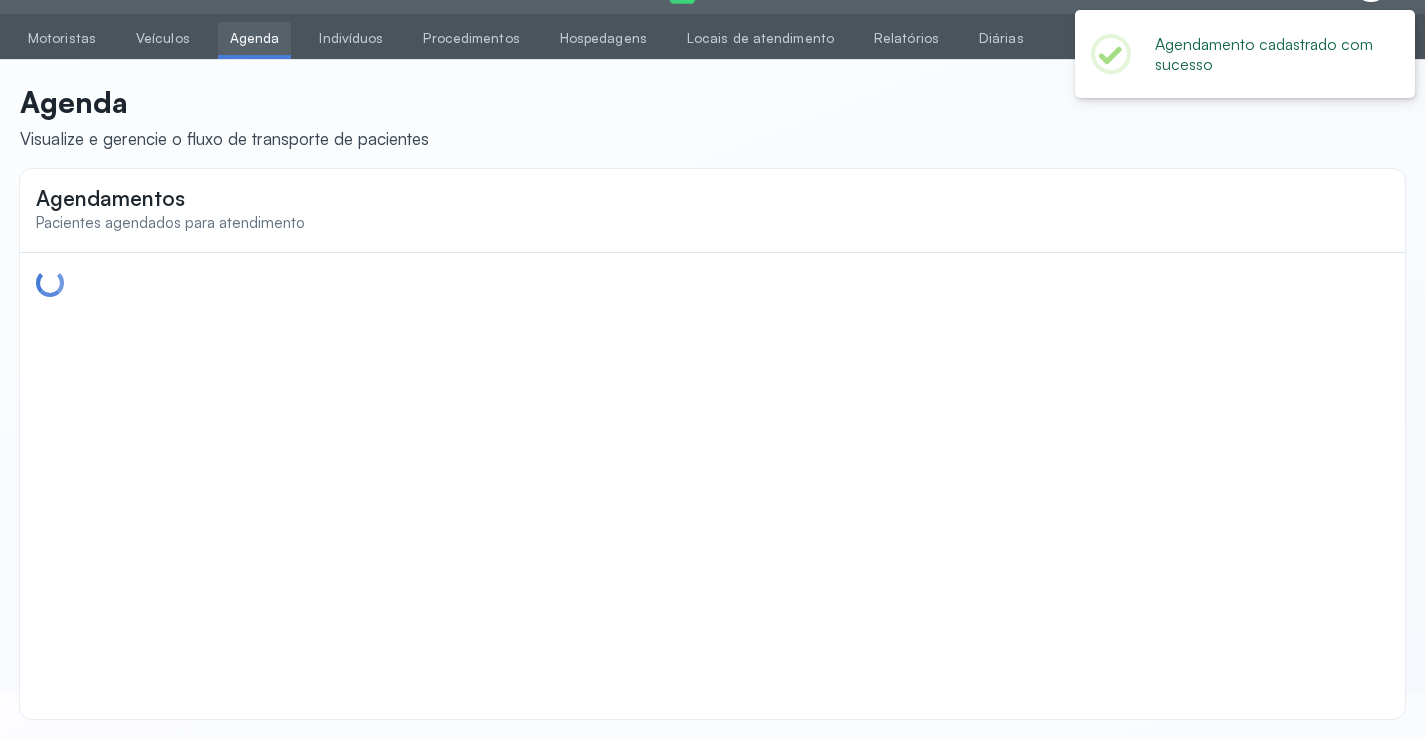 scroll, scrollTop: 0, scrollLeft: 0, axis: both 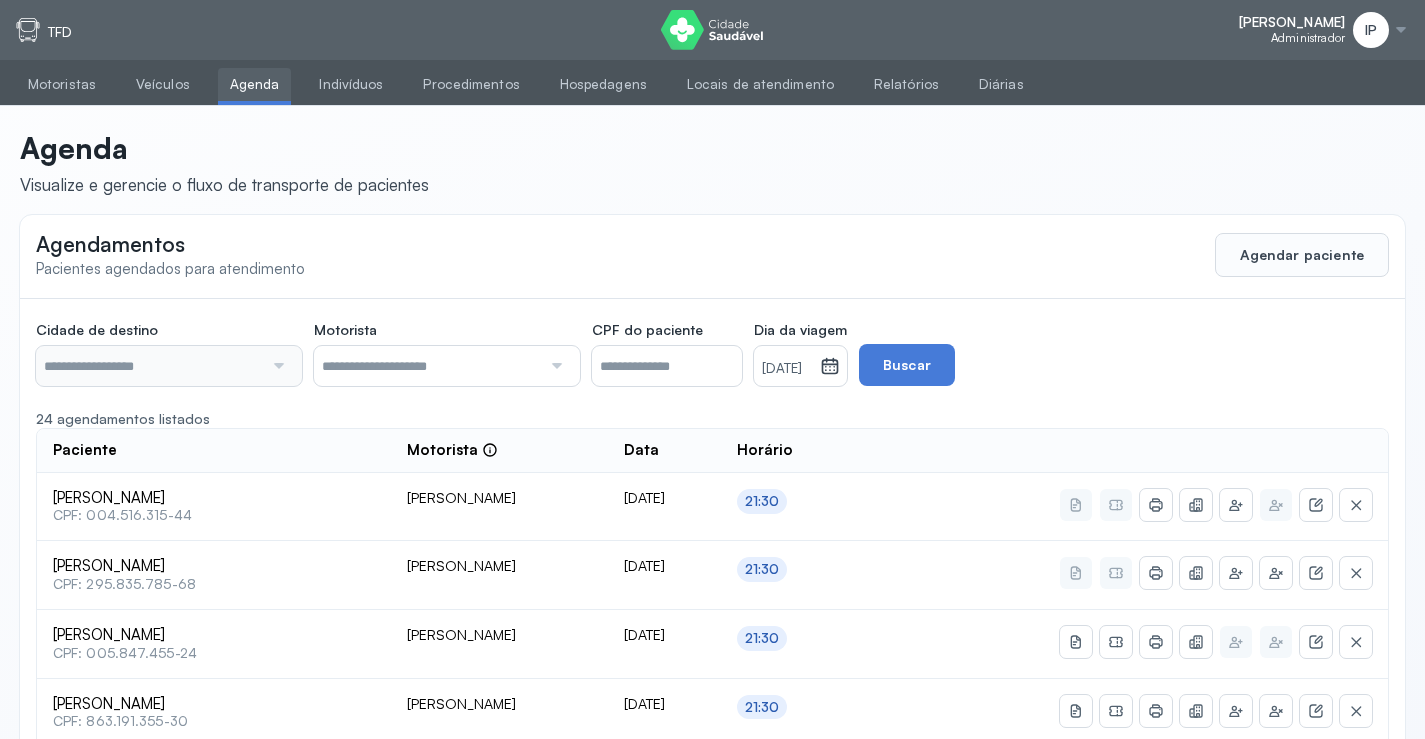 click at bounding box center [276, 366] 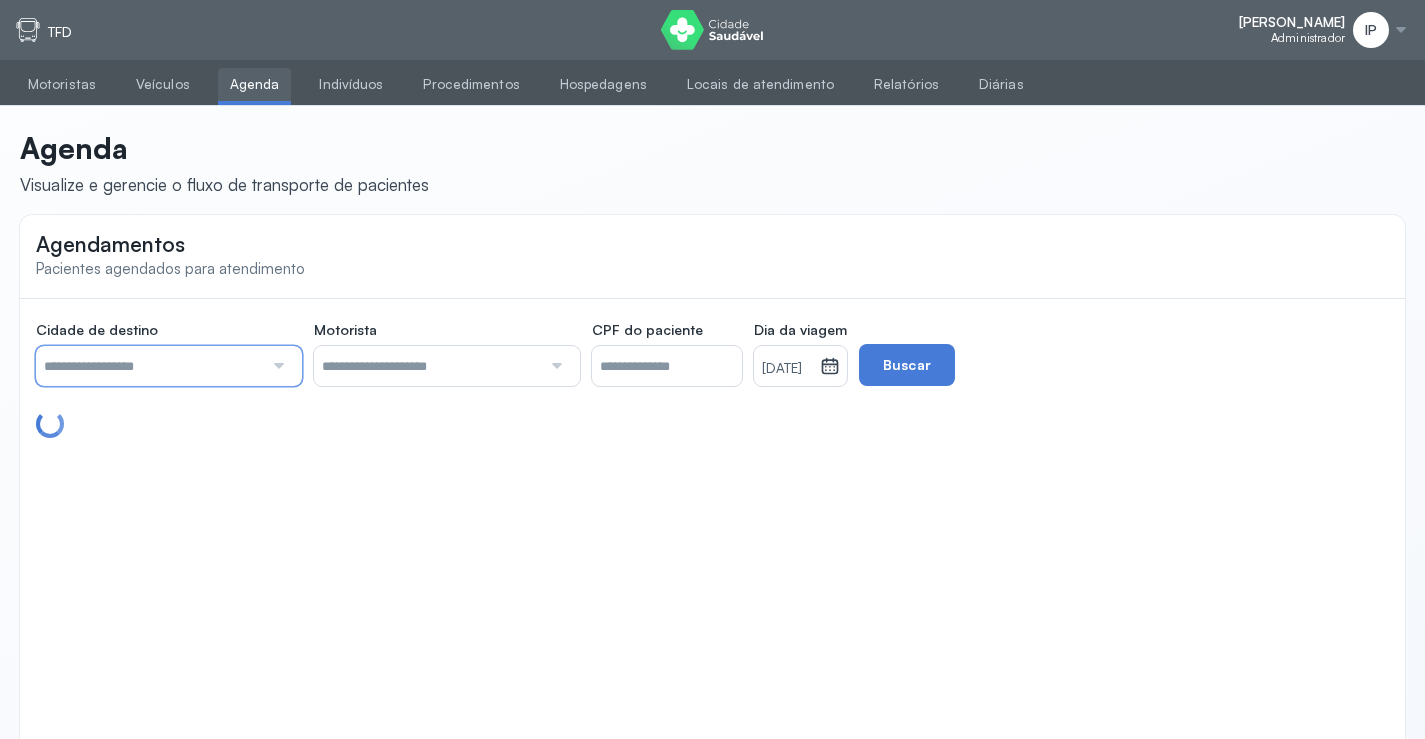 click at bounding box center [149, 366] 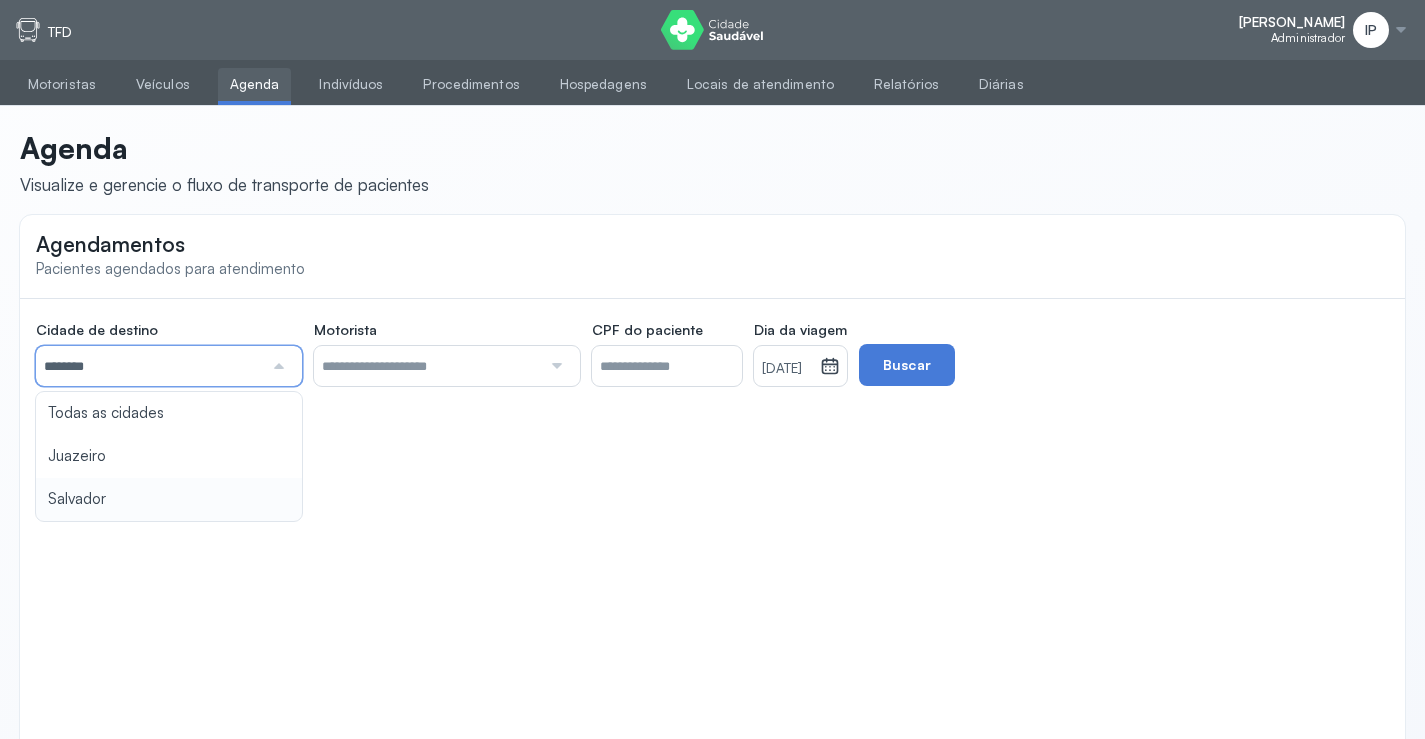 click on "Agendamentos Pacientes agendados para atendimento Cidade de destino  ******** Todas as cidades [GEOGRAPHIC_DATA] Salvador Motorista  Todos os motoristas [PERSON_NAME] [PERSON_NAME] [PERSON_NAME] CPF do paciente  Dia da viagem  [DATE] [DATE] S T Q Q S S D 1 2 3 4 5 6 7 8 9 10 11 12 13 14 15 16 17 18 19 20 21 22 23 24 25 26 27 28 29 30 [DATE][PERSON_NAME] mar abr maio jun [DATE] ago set out nov [DATE] 2019 2020 2021 2022 2023 2024 2025 2026 2027 2028 2029  Buscar" at bounding box center [712, 490] 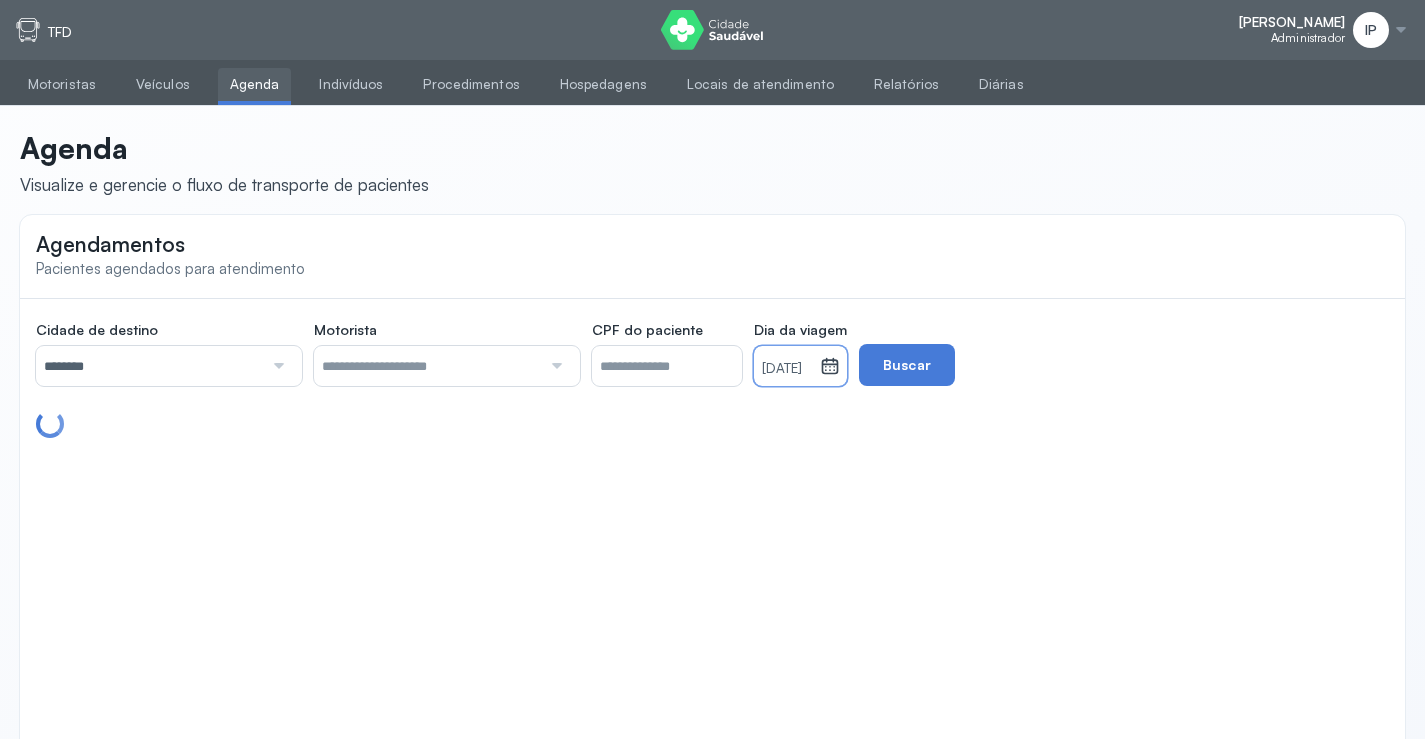 click on "[DATE]" at bounding box center (787, 369) 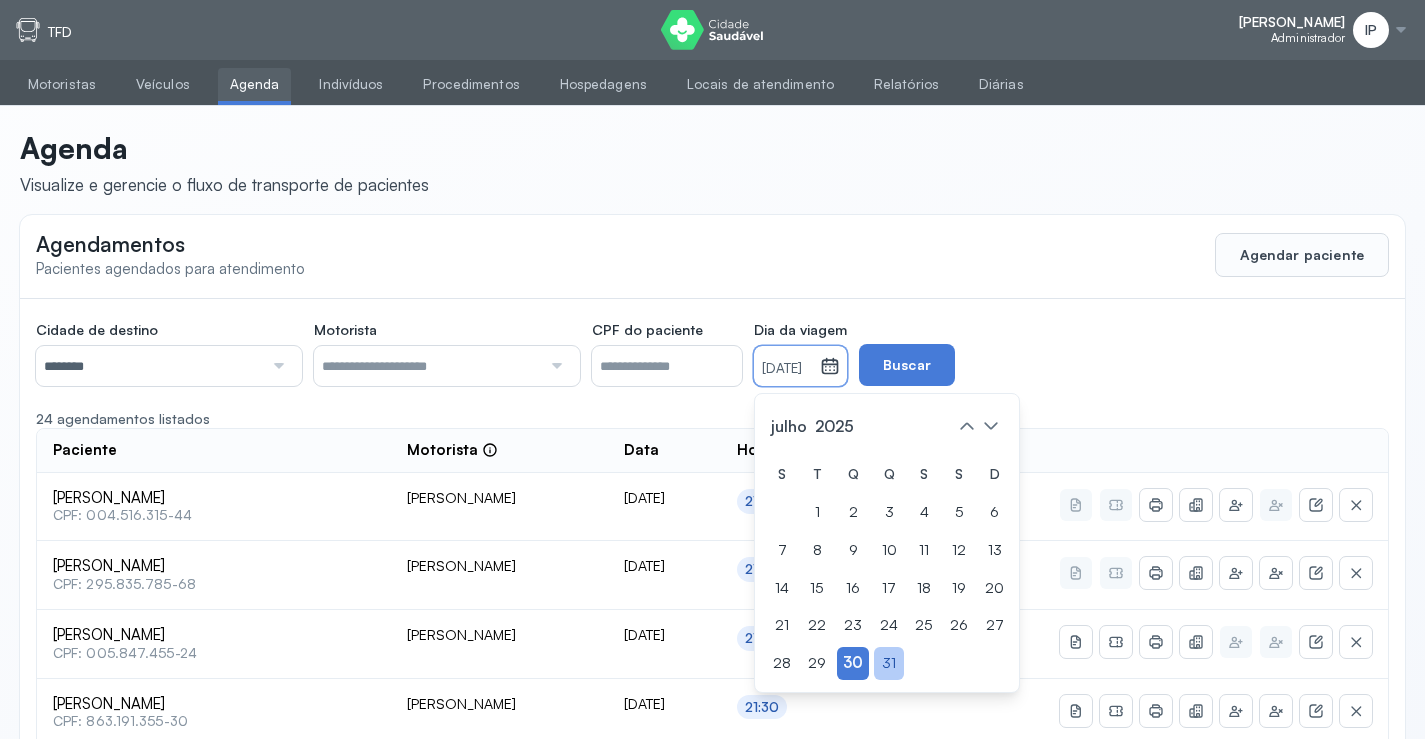 click on "31" 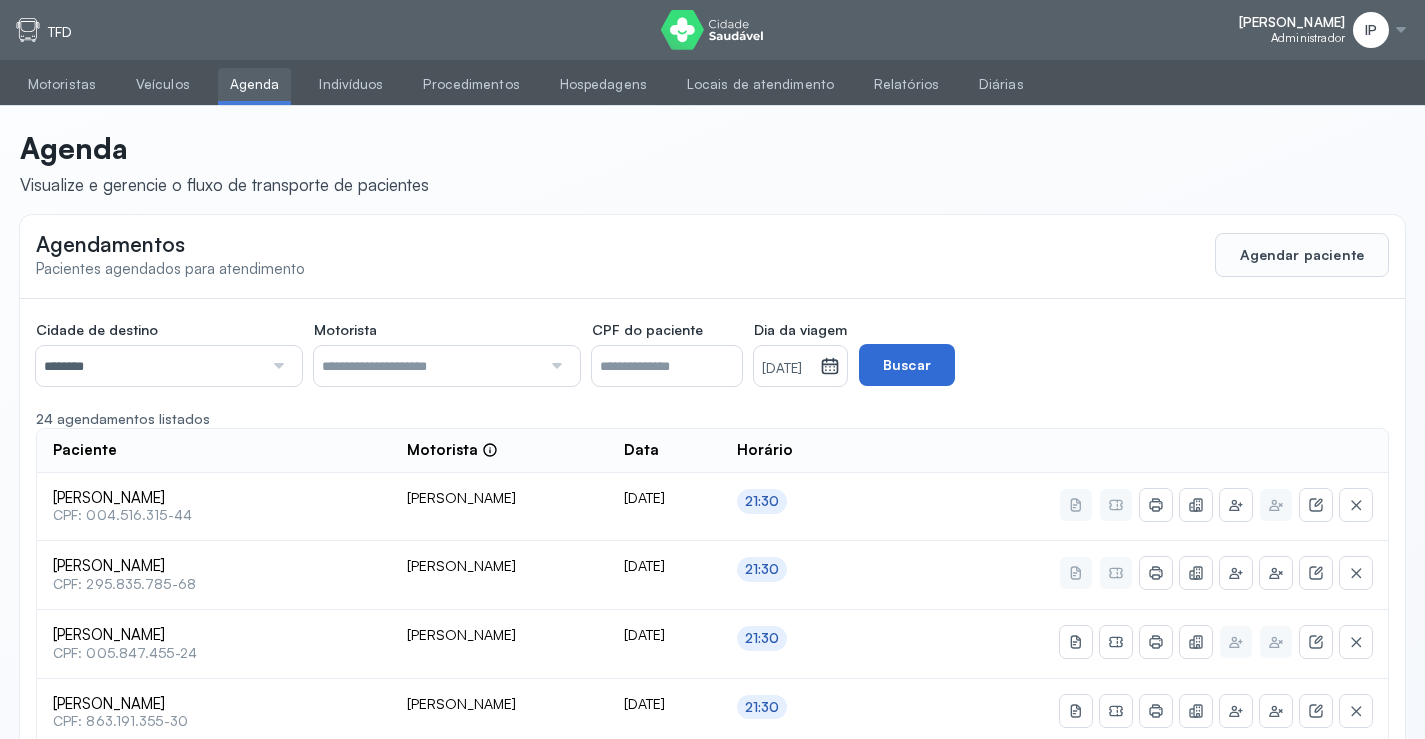 click on "Buscar" at bounding box center [907, 365] 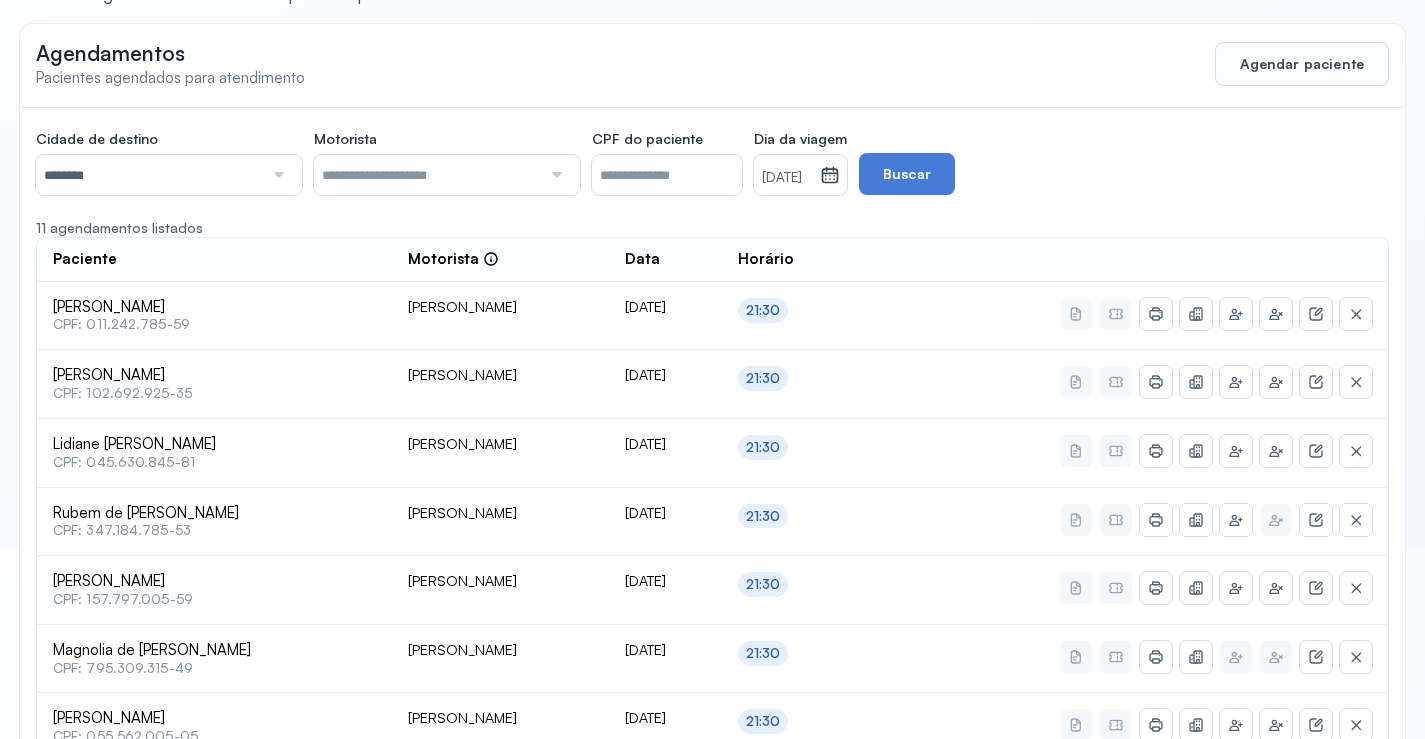scroll, scrollTop: 0, scrollLeft: 0, axis: both 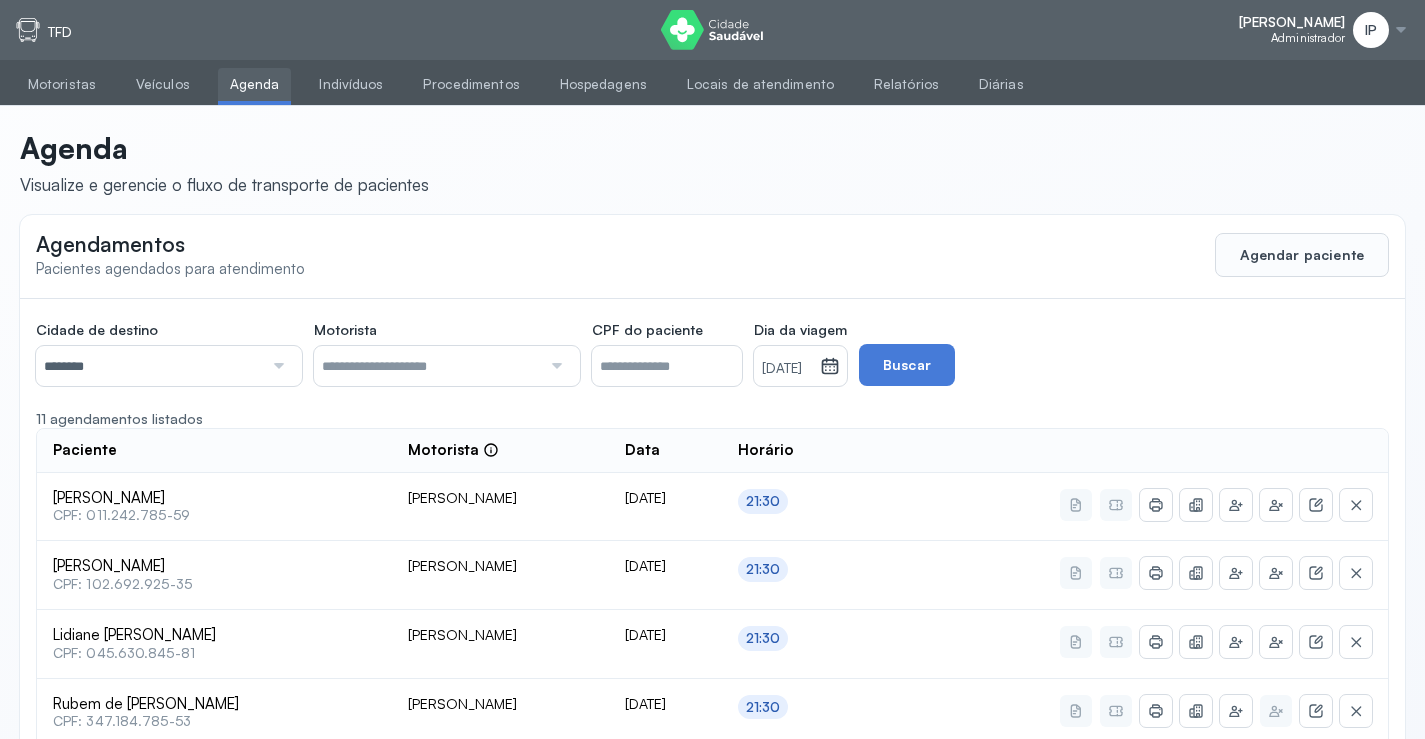 click on "********" at bounding box center [149, 366] 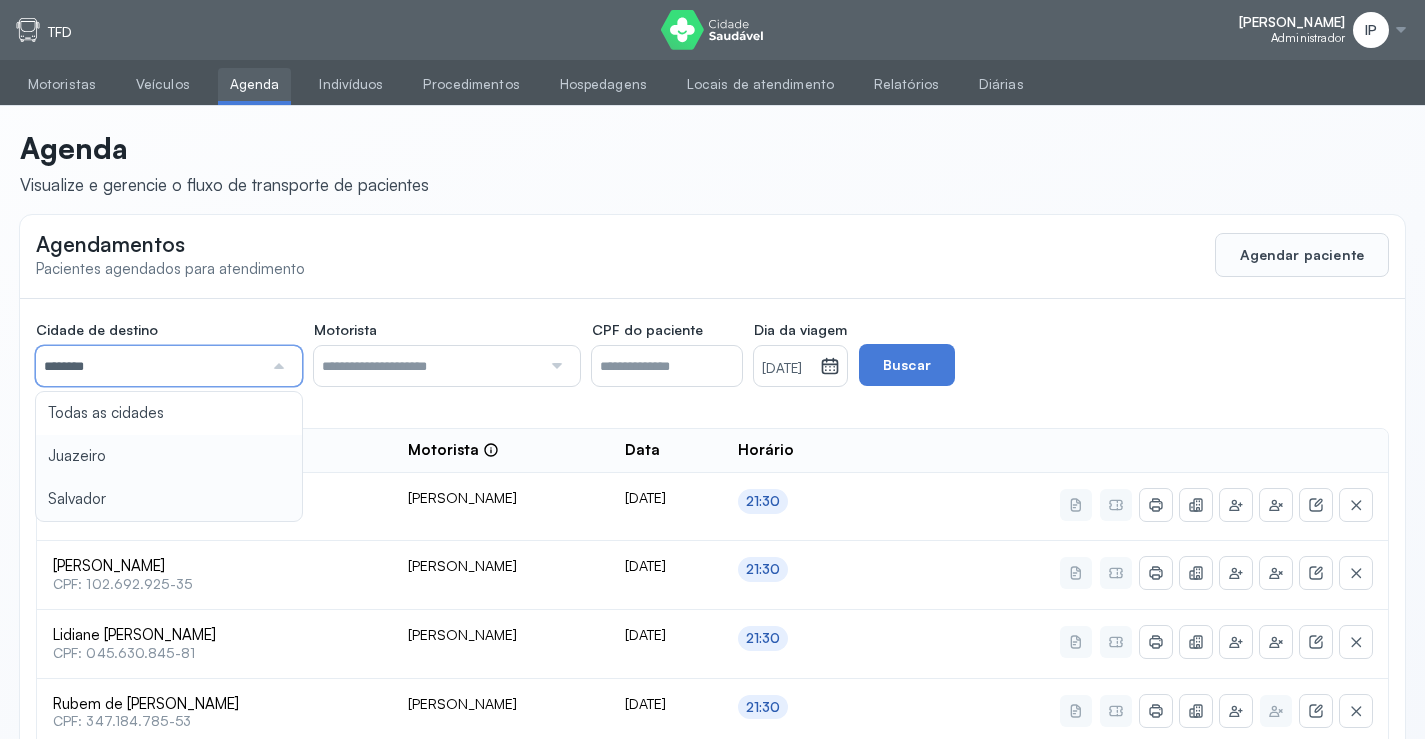 type on "********" 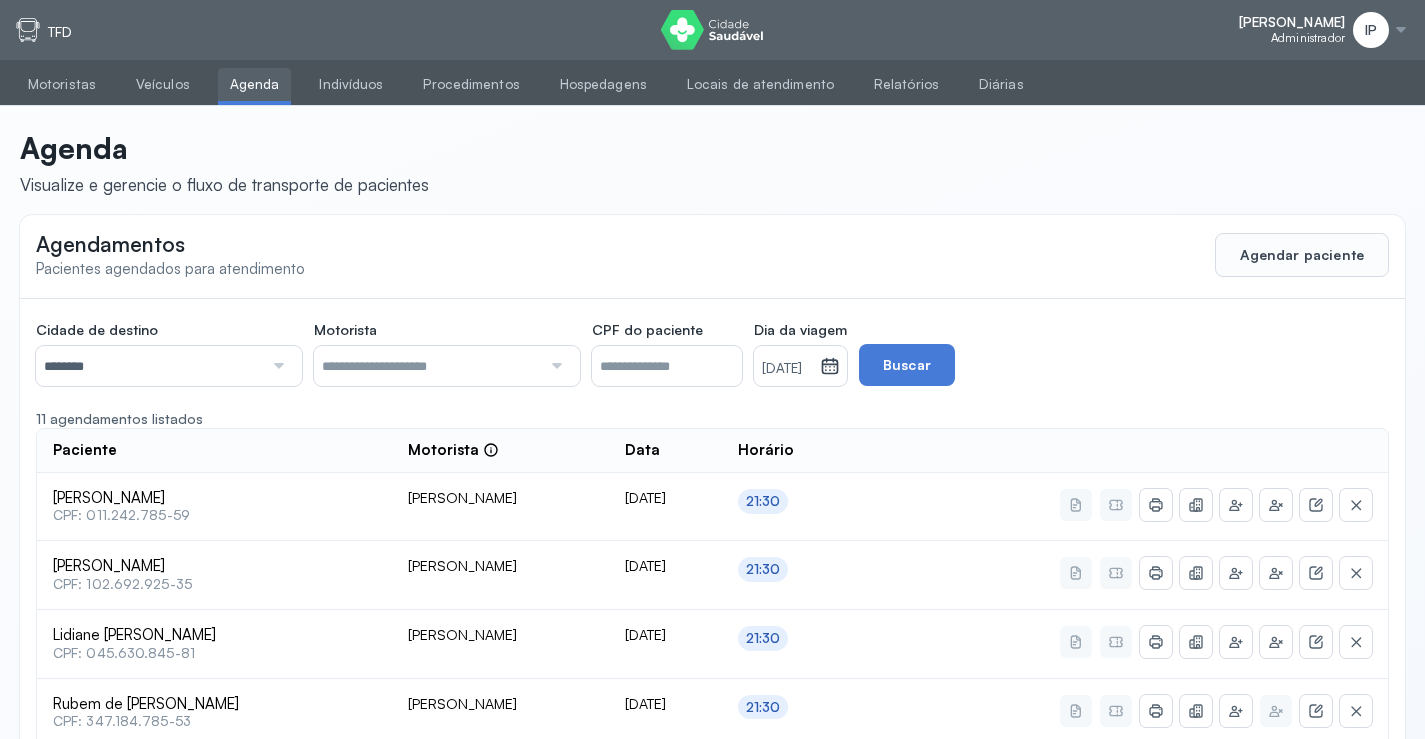 click on "Cidade de destino  ******** Todas as cidades [GEOGRAPHIC_DATA] Salvador Motorista  Todos os motoristas [PERSON_NAME] [PERSON_NAME] [PERSON_NAME] CPF do paciente  Dia da viagem  [DATE] [DATE] S T Q Q S S D 1 2 3 4 5 6 7 8 9 10 11 12 13 14 15 16 17 18 19 20 21 22 23 24 25 26 27 28 29 30 [DATE][PERSON_NAME] mar abr maio jun [DATE] ago set out nov [DATE] 2019 2020 2021 2022 2023 2024 2025 2026 2027 2028 2029  Buscar  11 agendamentos listados Paciente  Motorista  Data [PERSON_NAME]  CPF: 011.242.785-59 [PERSON_NAME] [DATE] 21:30 [PERSON_NAME]  CPF: 102.692.925-35 [PERSON_NAME] [DATE] 21:30 Lidiane [PERSON_NAME]  CPF: 045.630.845-81 [PERSON_NAME] [DATE] 21:30 [PERSON_NAME]  CPF: 347.184.785-53 [PERSON_NAME] [DATE] 21:30 [PERSON_NAME]  CPF: 157.797.005-59 [PERSON_NAME] [DATE] 21:30 31/07/2025 1" 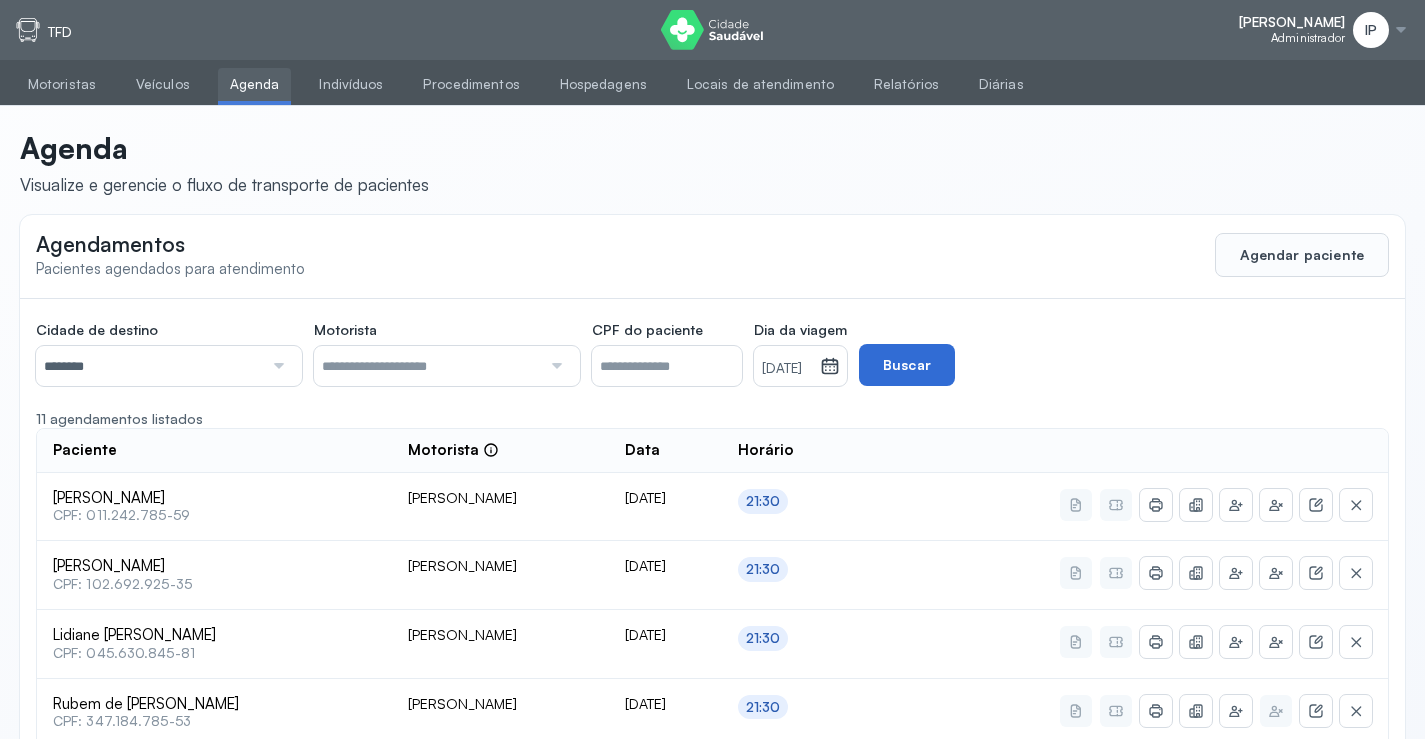 click on "Buscar" at bounding box center [907, 365] 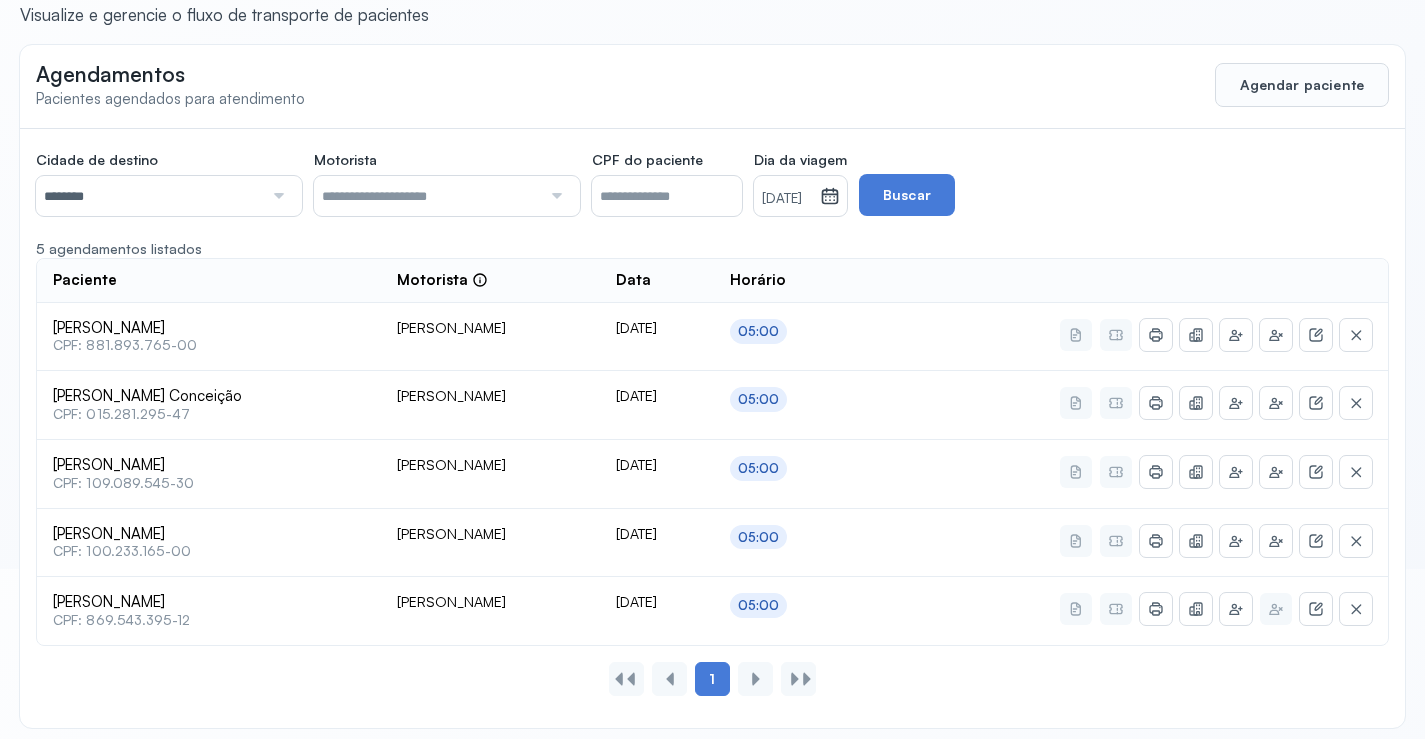 scroll, scrollTop: 179, scrollLeft: 0, axis: vertical 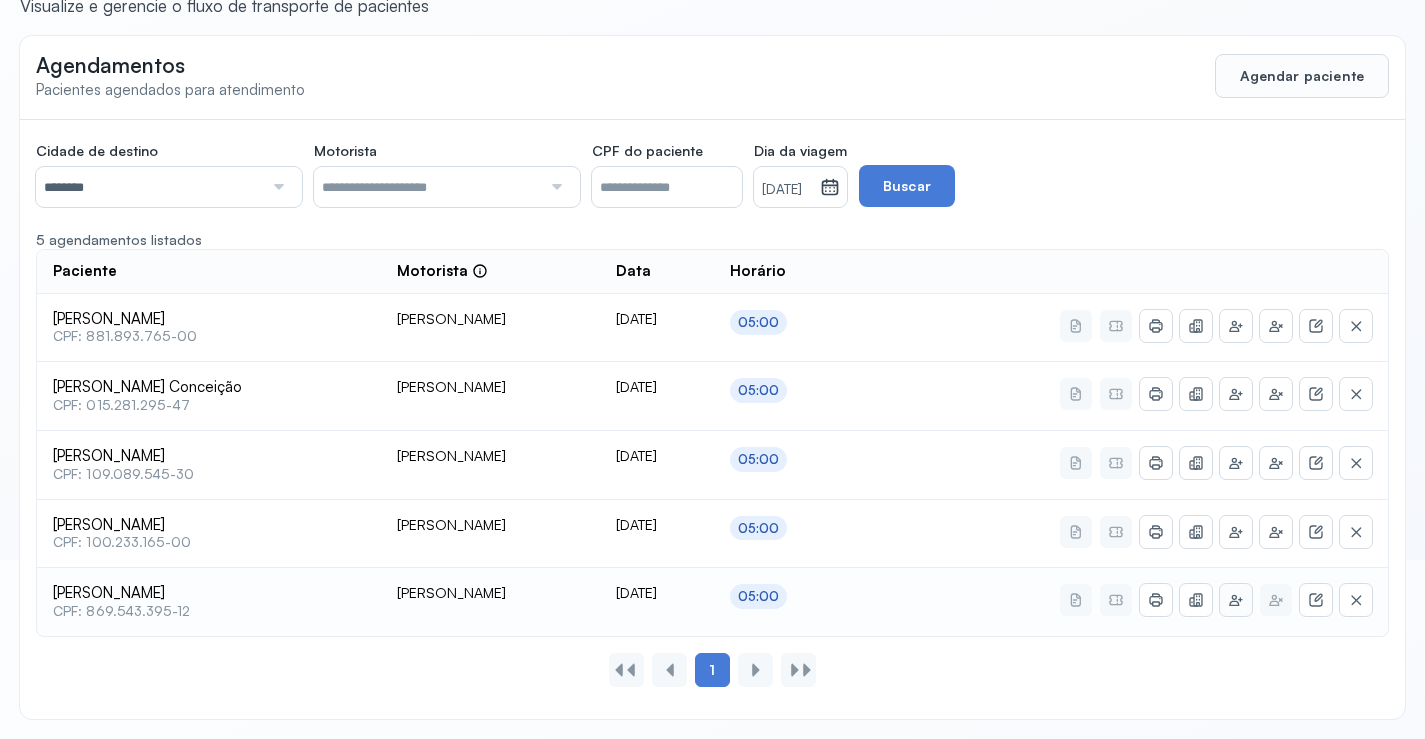 click 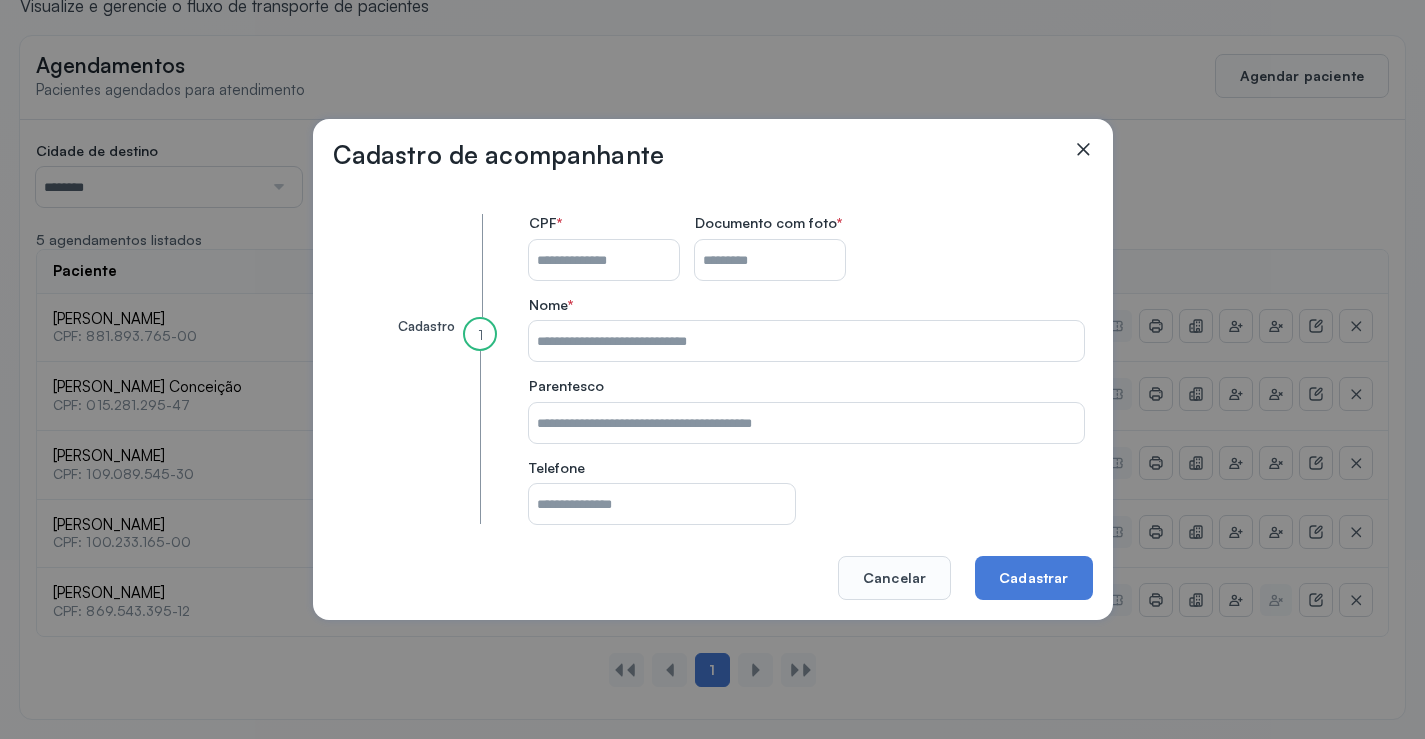 click on "CPF do paciente" at bounding box center (604, 260) 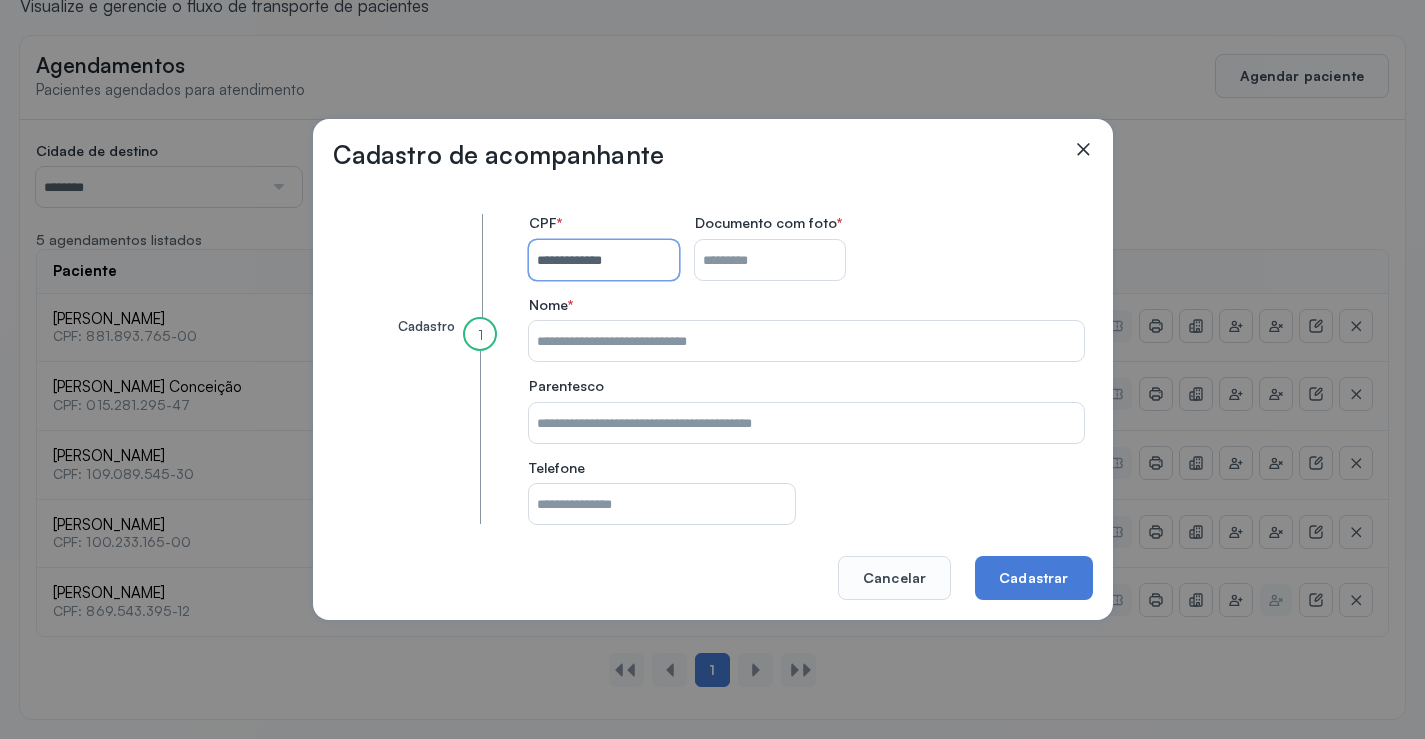type on "**********" 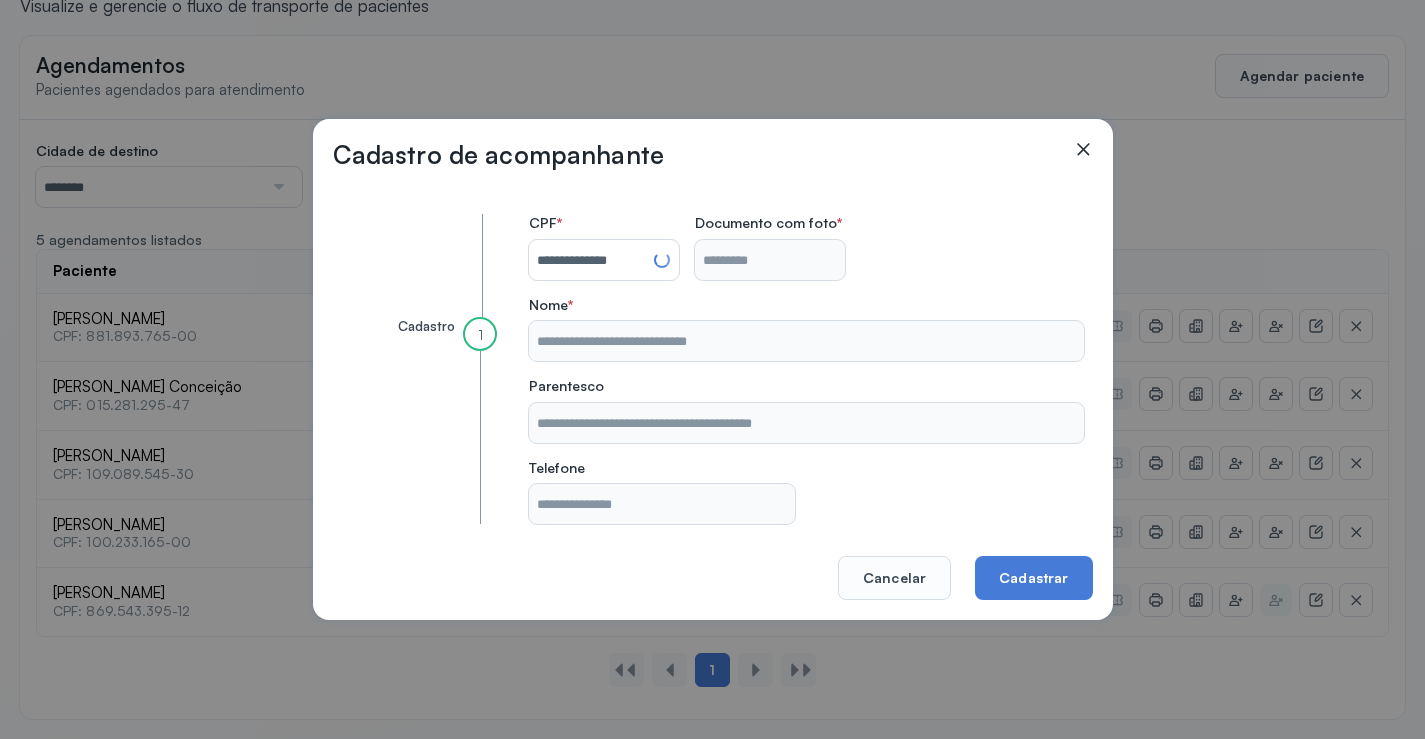 type on "**********" 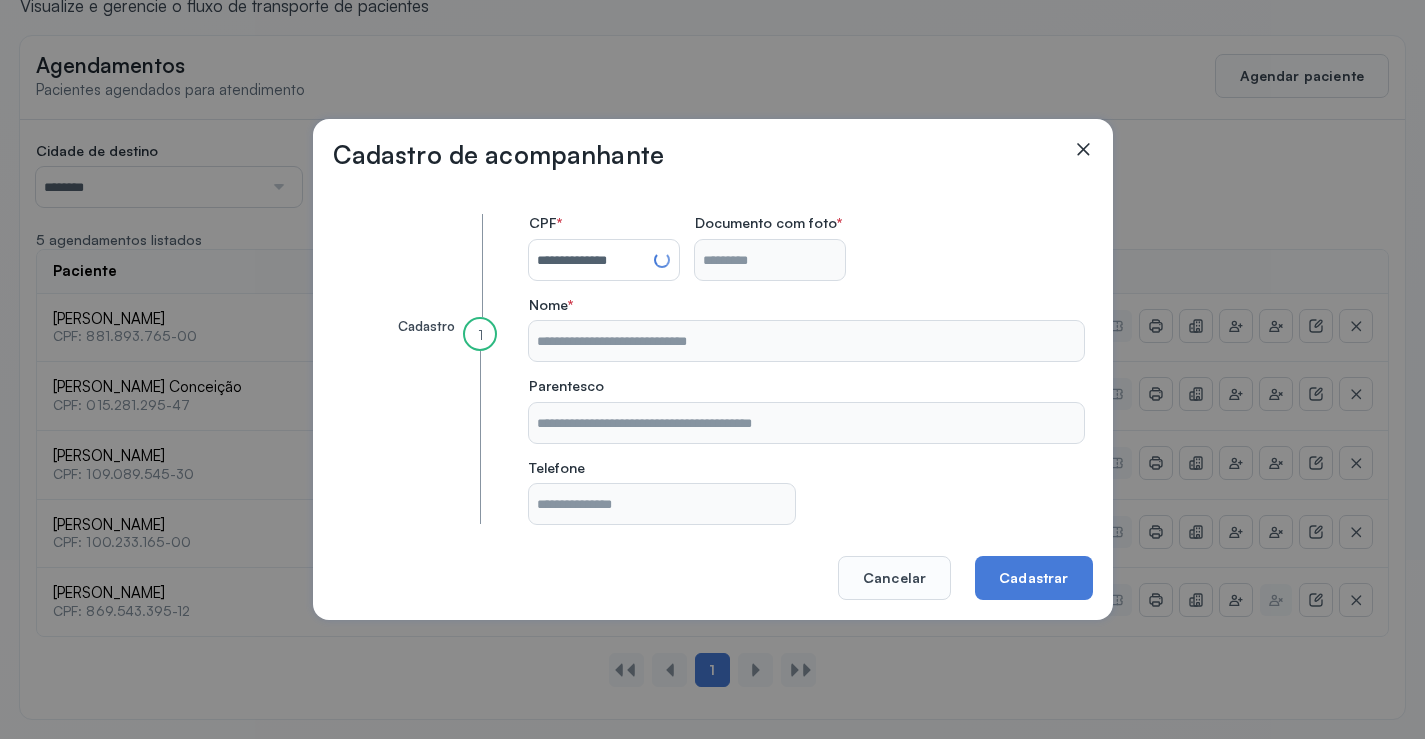 type on "**********" 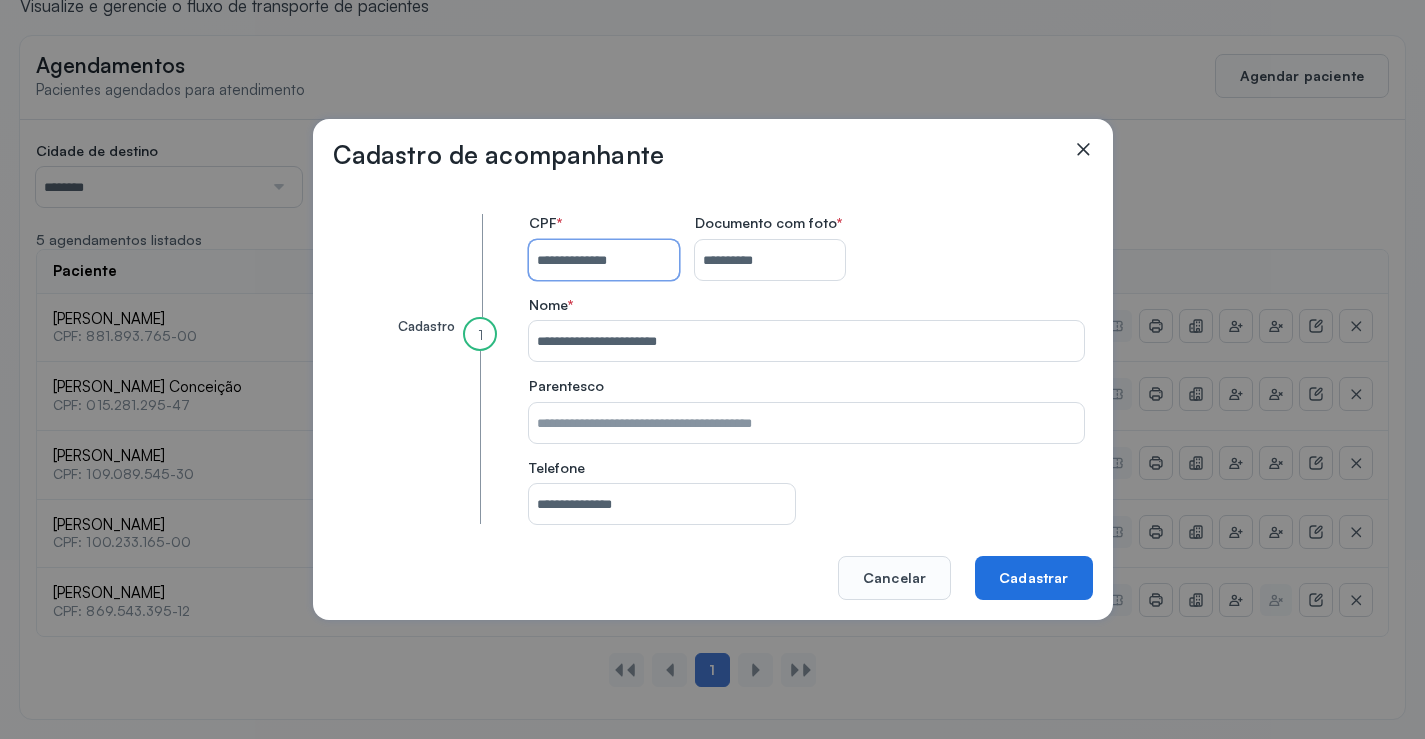 type on "**********" 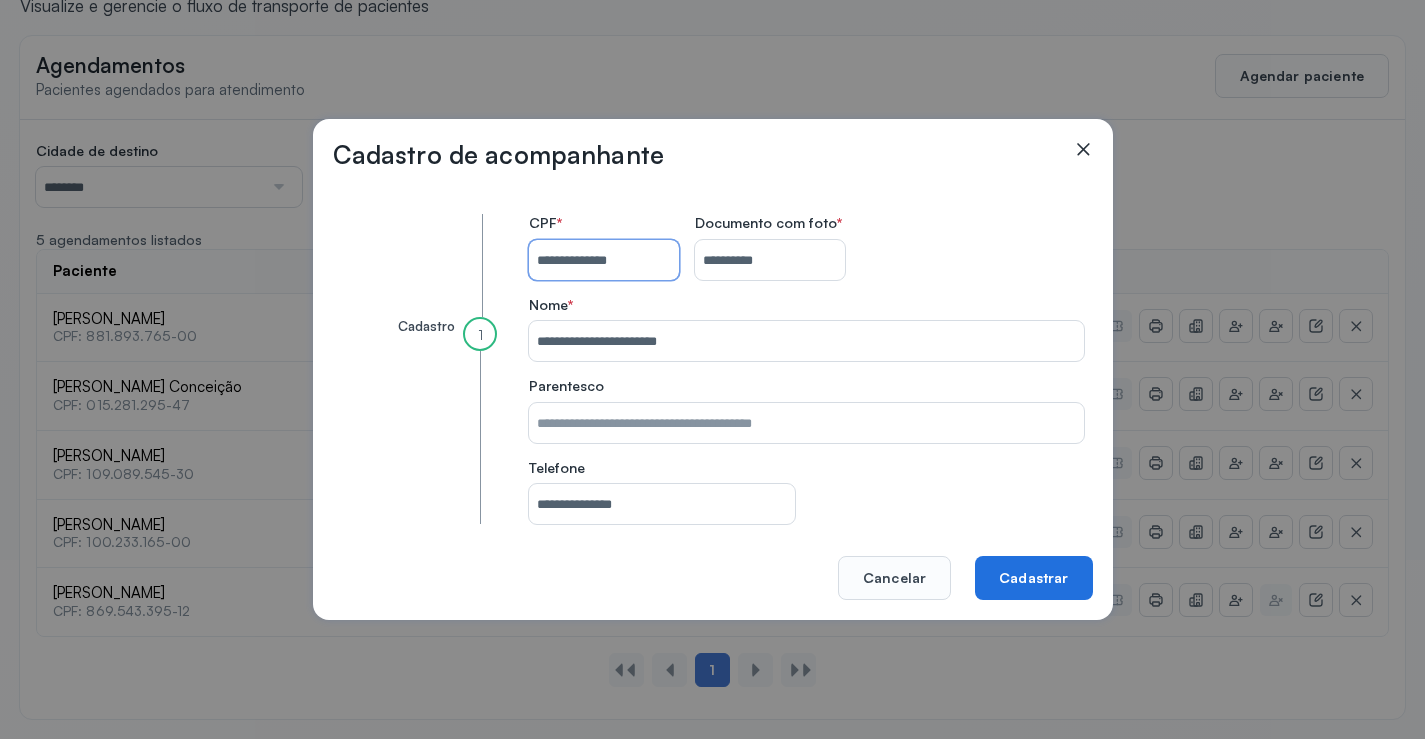 click on "Cadastrar" 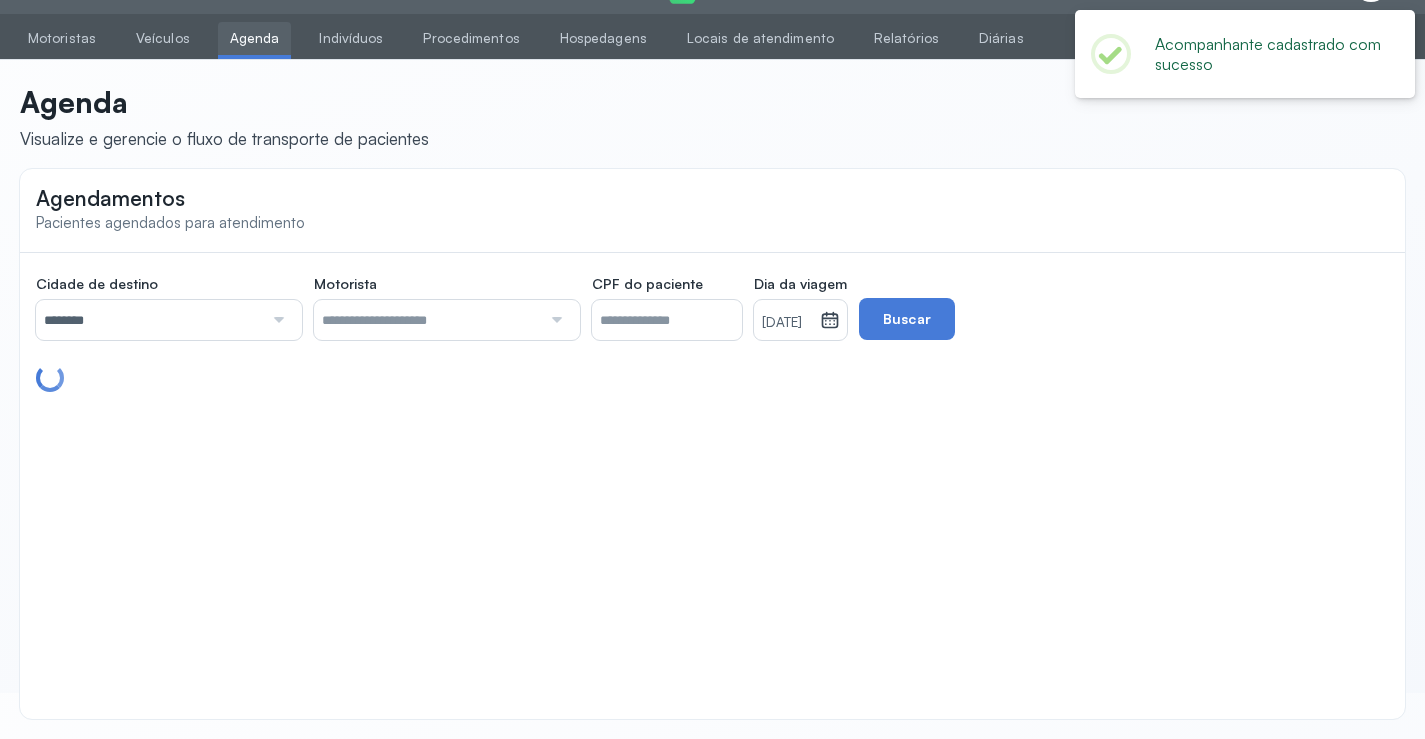 scroll, scrollTop: 179, scrollLeft: 0, axis: vertical 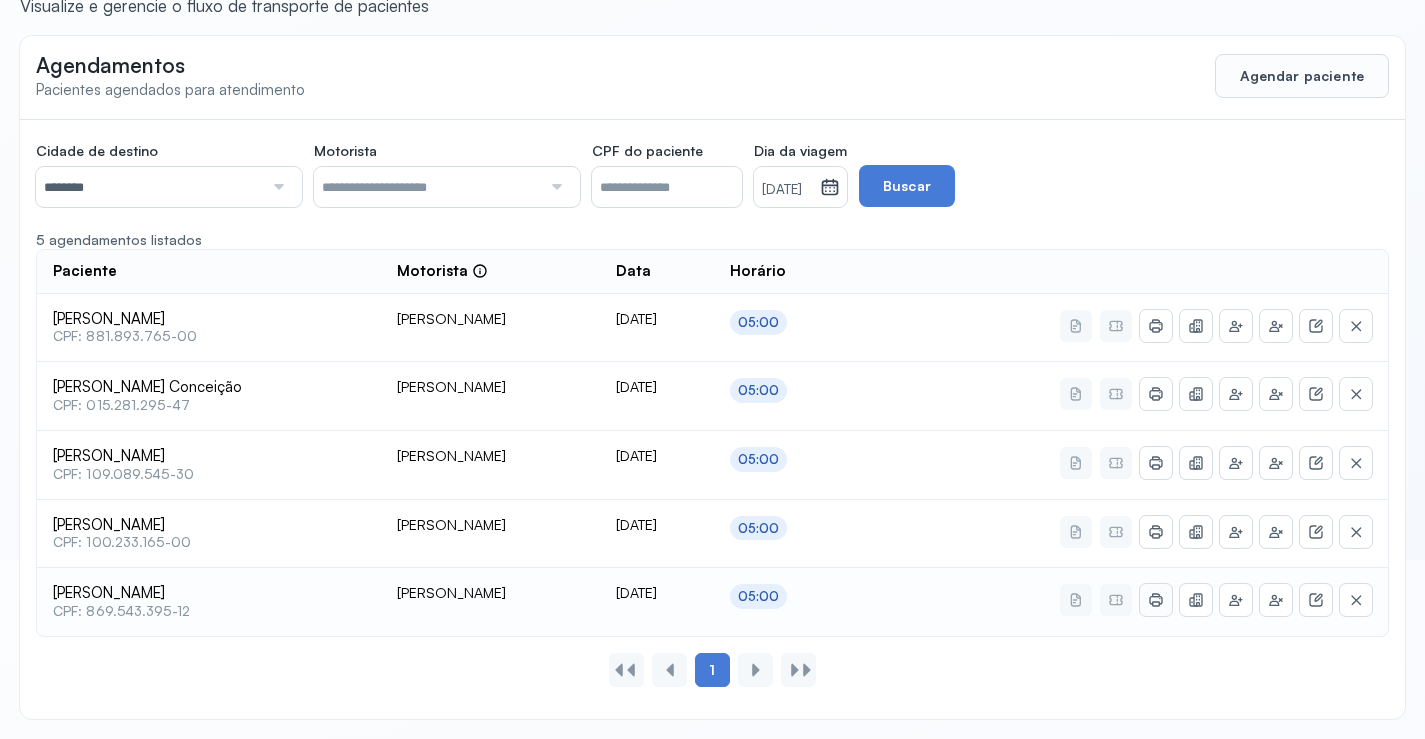 click 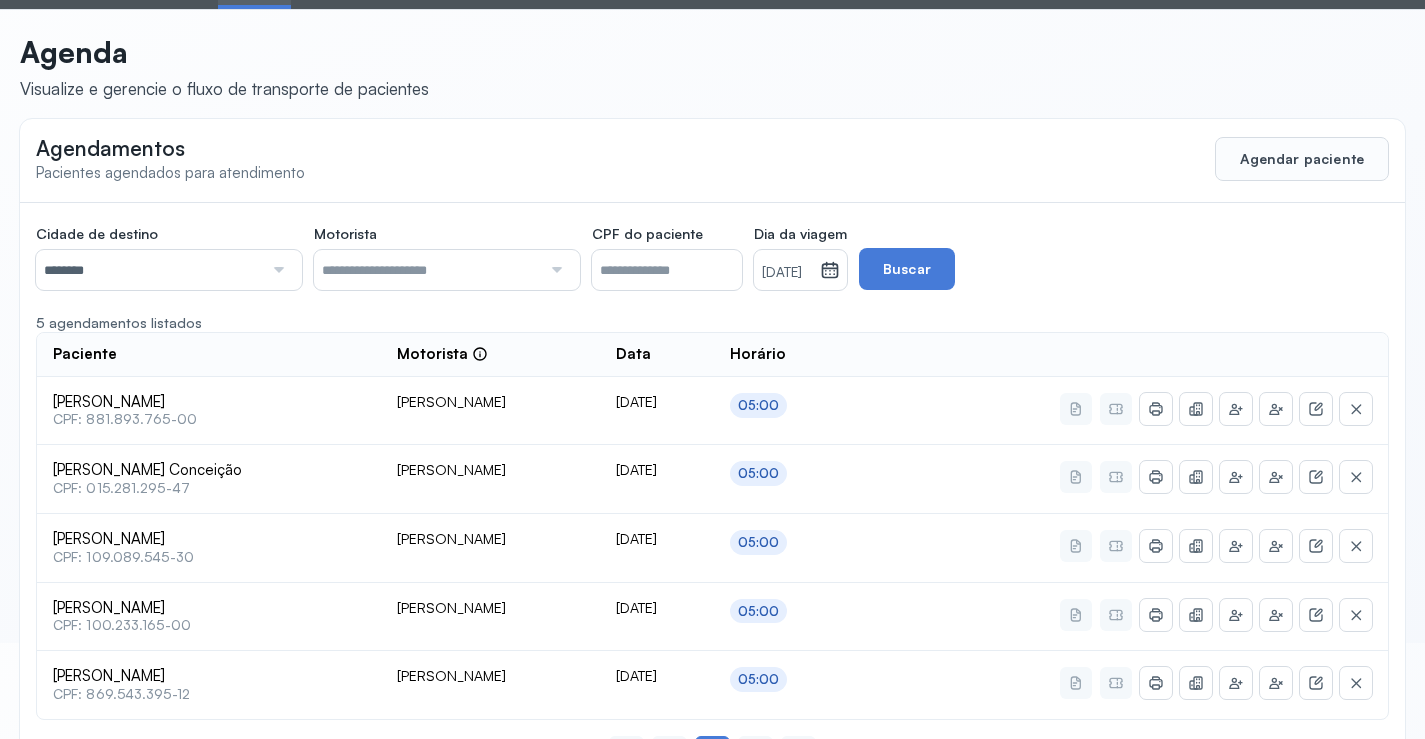 scroll, scrollTop: 0, scrollLeft: 0, axis: both 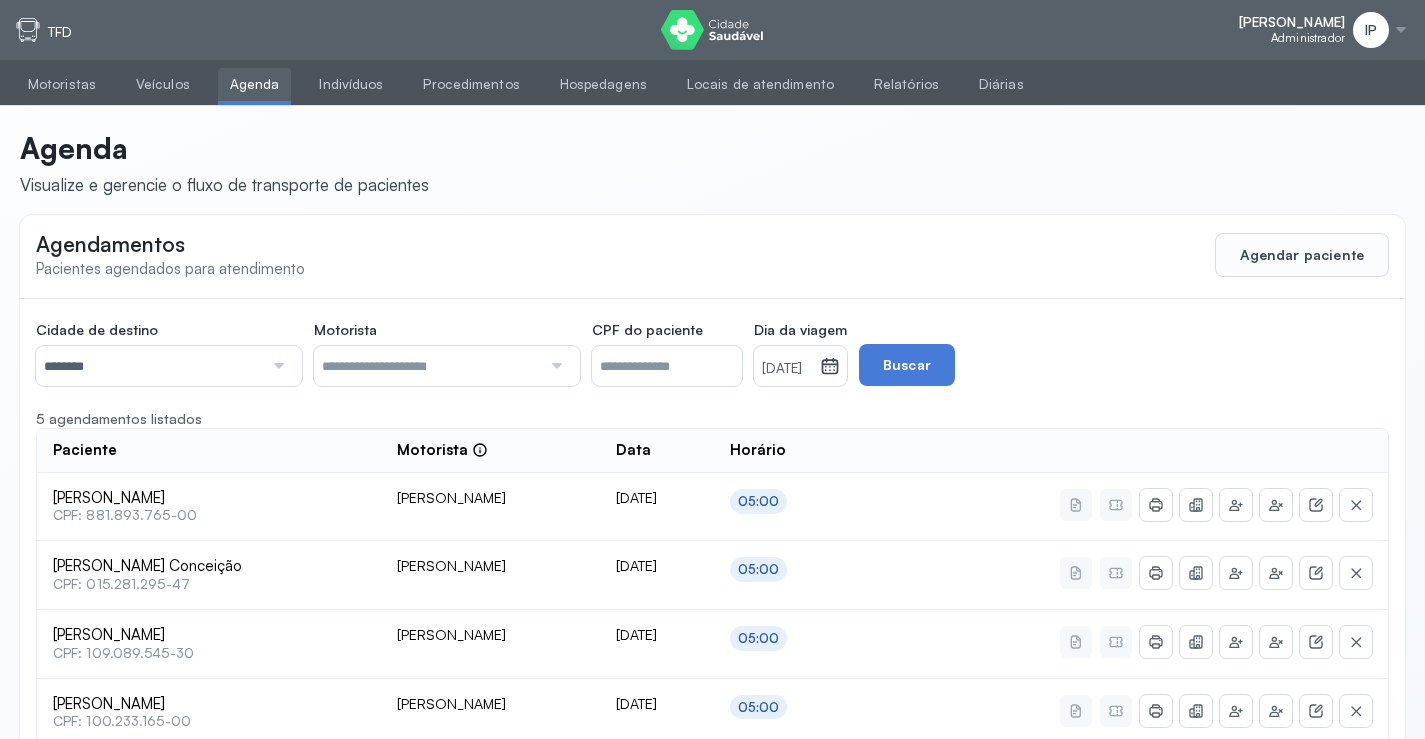 click on "********" at bounding box center [149, 366] 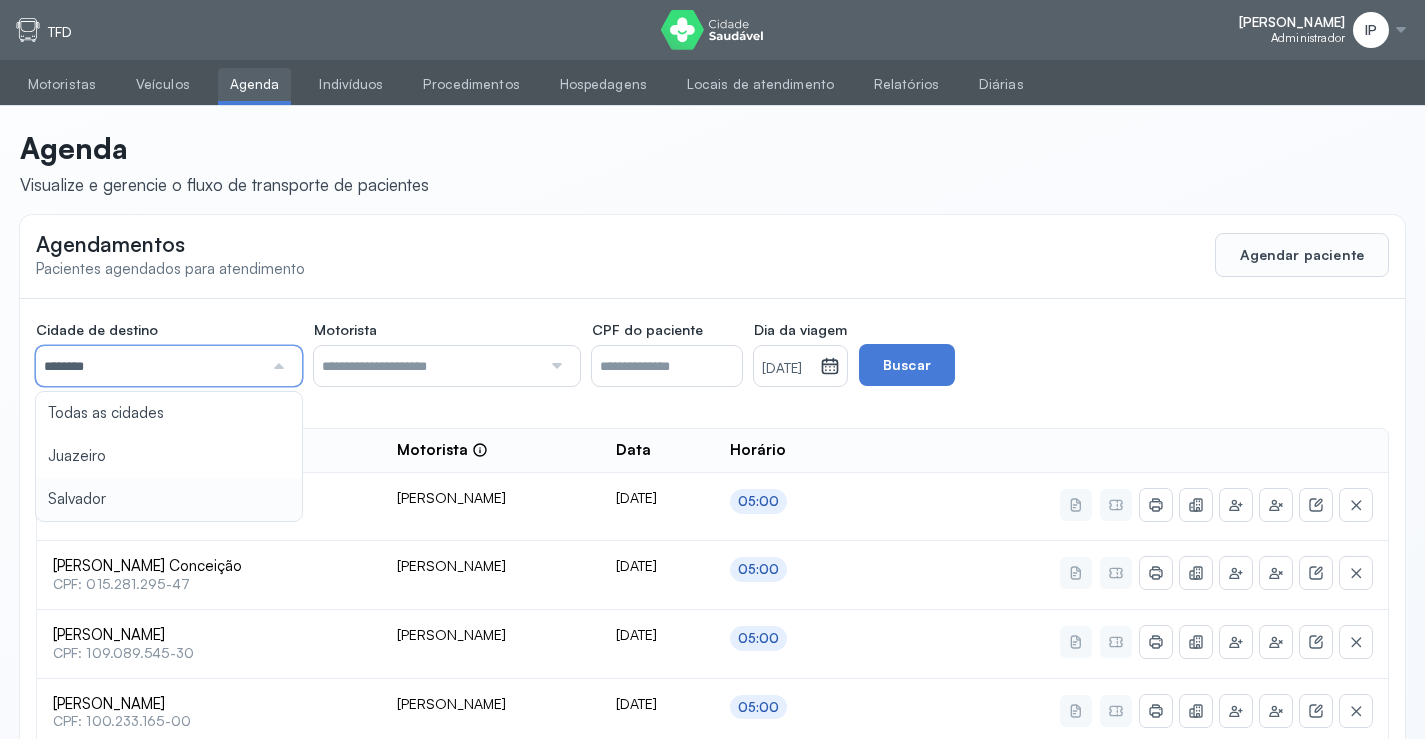 type on "********" 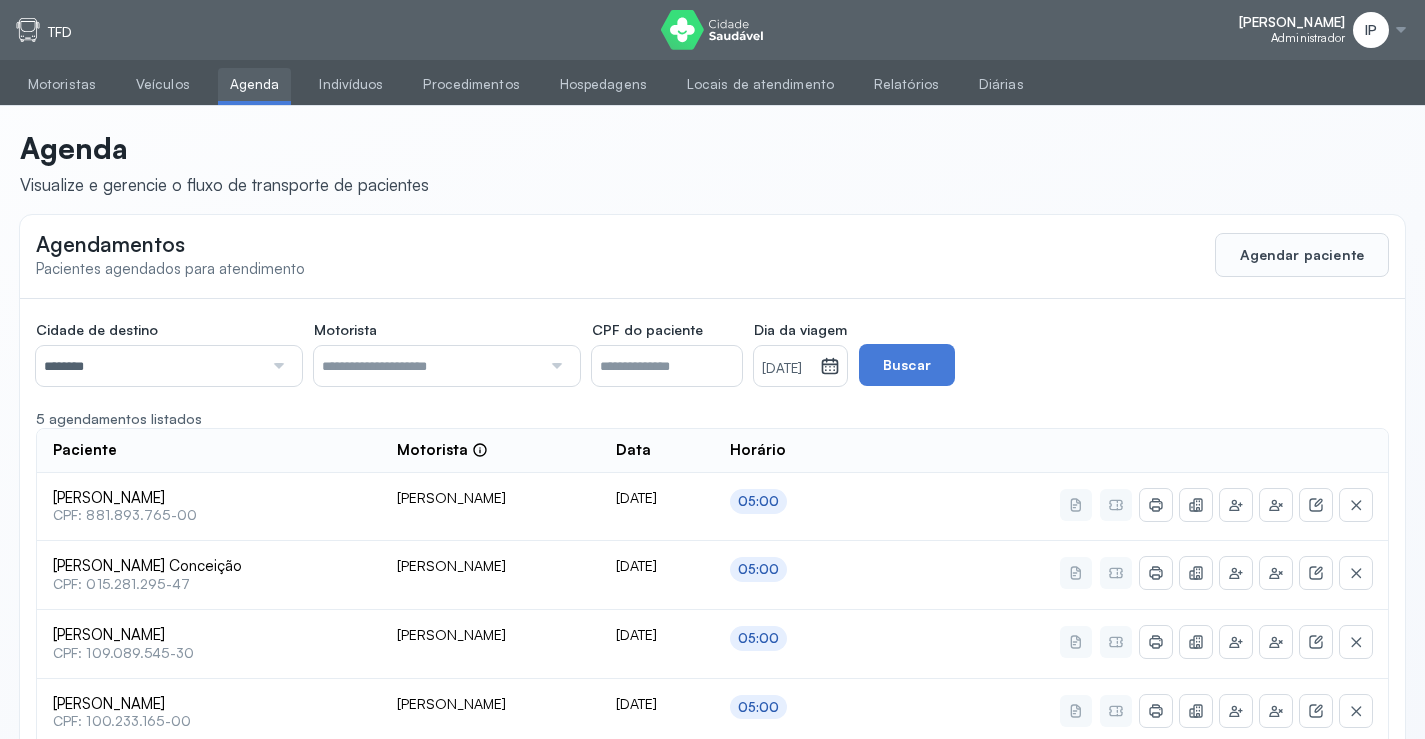 click on "Cidade de destino  ******** Todas as cidades [GEOGRAPHIC_DATA] Salvador Motorista  Todos os motoristas [PERSON_NAME] [PERSON_NAME] [PERSON_NAME] CPF do paciente  Dia da viagem  [DATE] [DATE] S T Q Q S S D 1 2 3 4 5 6 7 8 9 10 11 12 13 14 15 16 17 18 19 20 21 22 23 24 25 26 27 28 29 30 [DATE][PERSON_NAME] mar abr maio jun [DATE] ago set out nov [DATE] 2019 2020 2021 2022 2023 2024 2025 2026 2027 2028 2029  Buscar  5 agendamentos listados Paciente  Motorista  Data [PERSON_NAME]  CPF: 881.893.765-00 [PERSON_NAME] [DATE] 05:00 [PERSON_NAME] Conceição  CPF: 015.281.295-47 [PERSON_NAME] da Silva [DATE] 05:00 [PERSON_NAME]  CPF: 109.089.545-30 [PERSON_NAME] [DATE] 05:00 [PERSON_NAME]  CPF: 100.233.165-00 [PERSON_NAME] [DATE] 05:00 [PERSON_NAME]  CPF: 869.543.395-12 [PERSON_NAME] [DATE] 05:00" 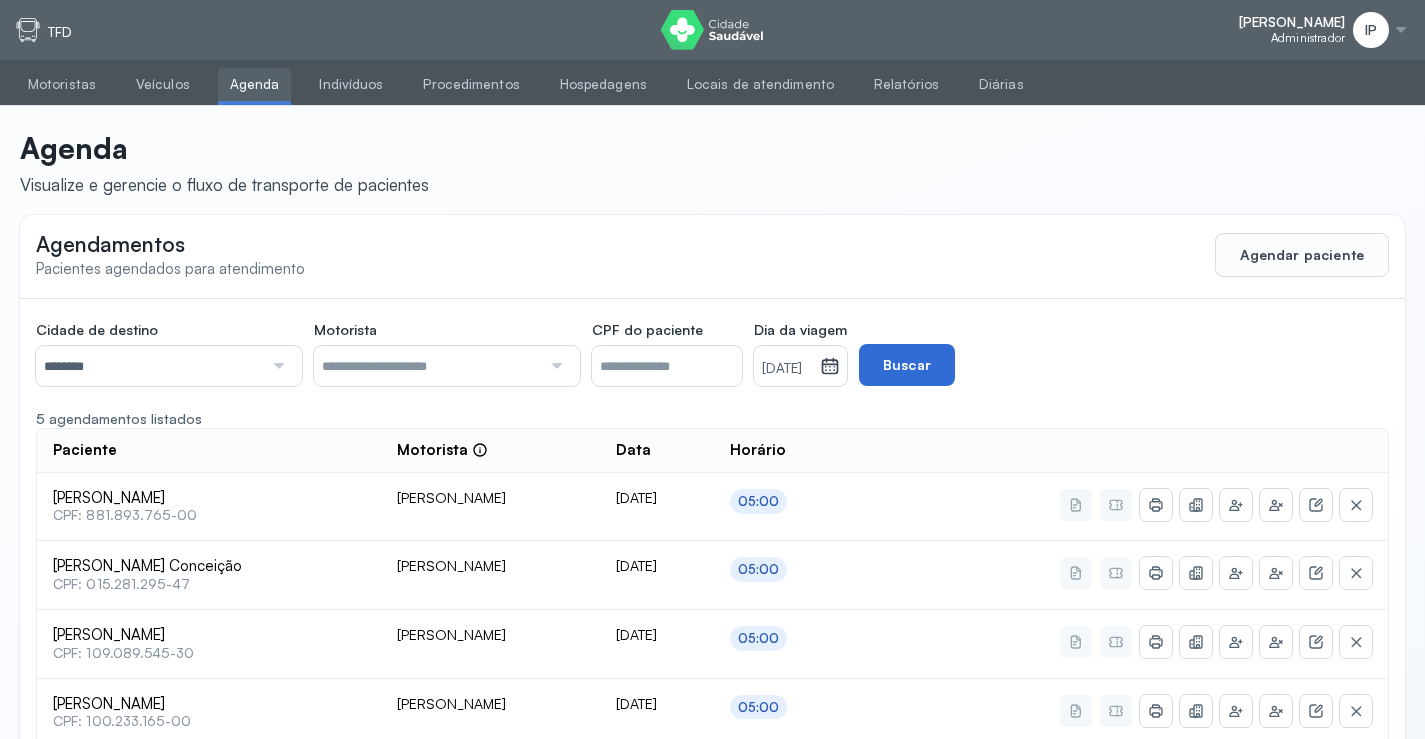 click on "Buscar" at bounding box center (907, 365) 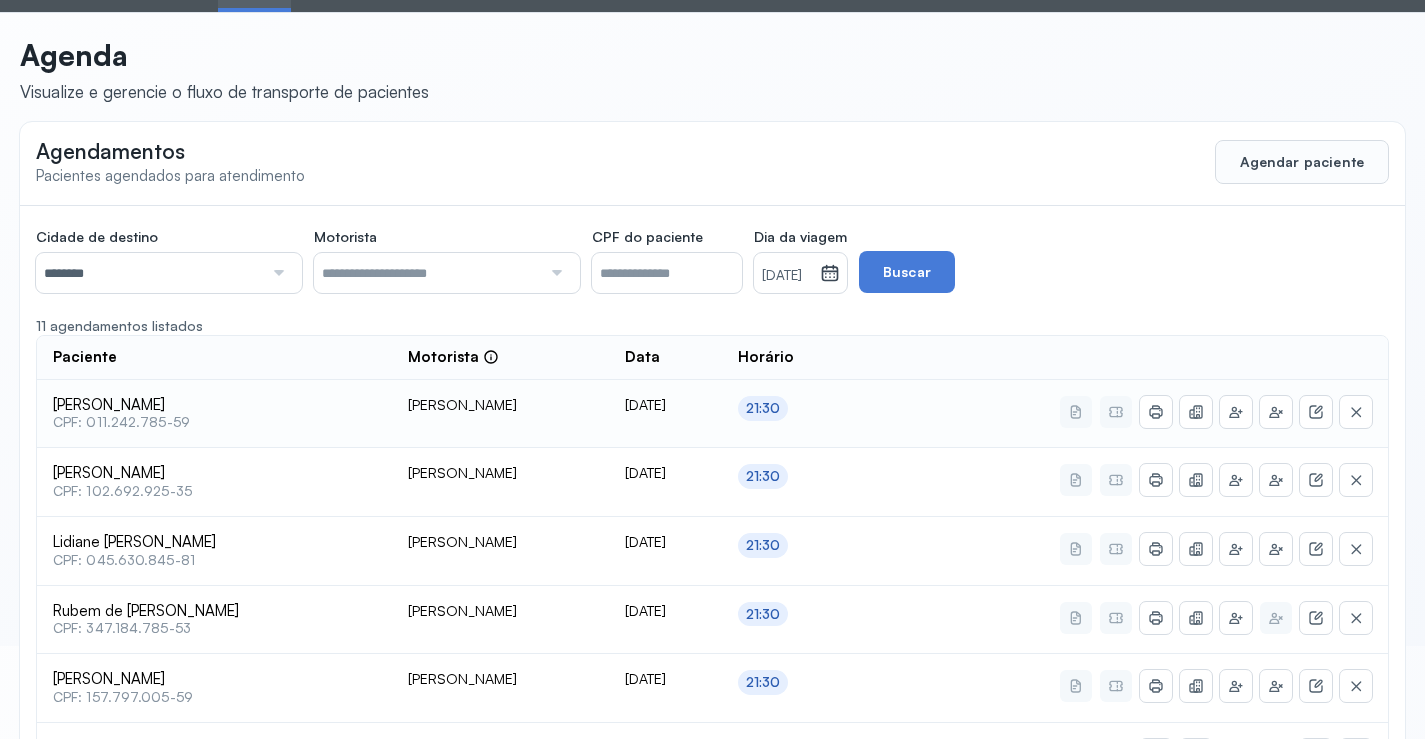 scroll, scrollTop: 0, scrollLeft: 0, axis: both 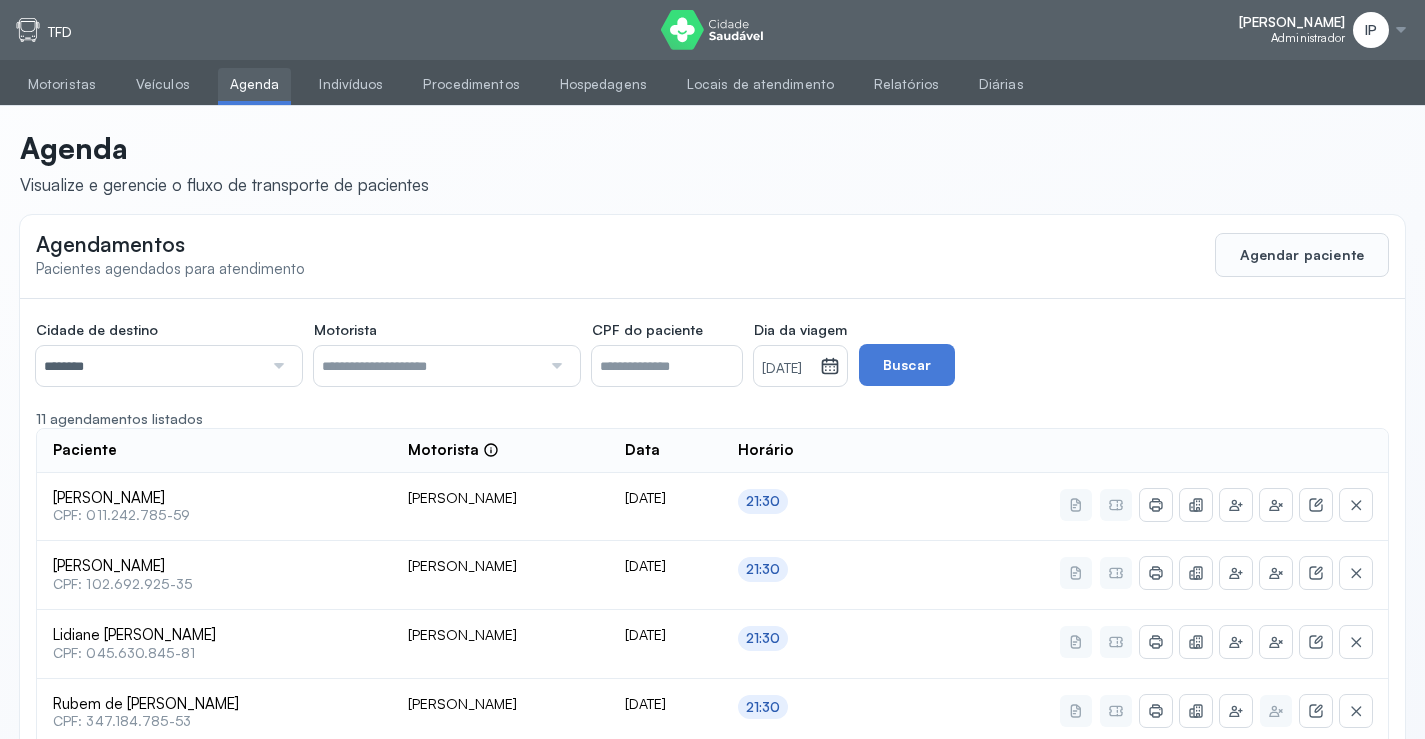click on "[DATE]" at bounding box center [787, 369] 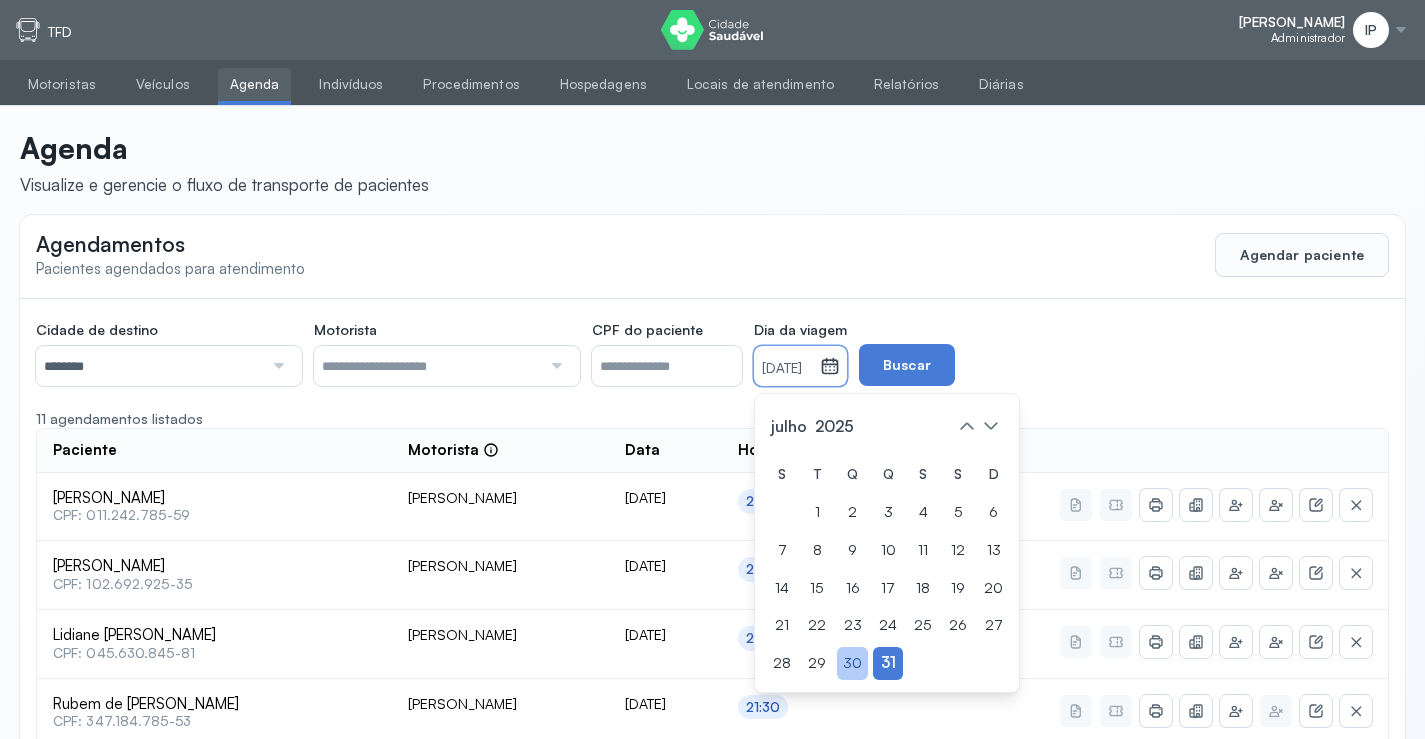 click on "30" 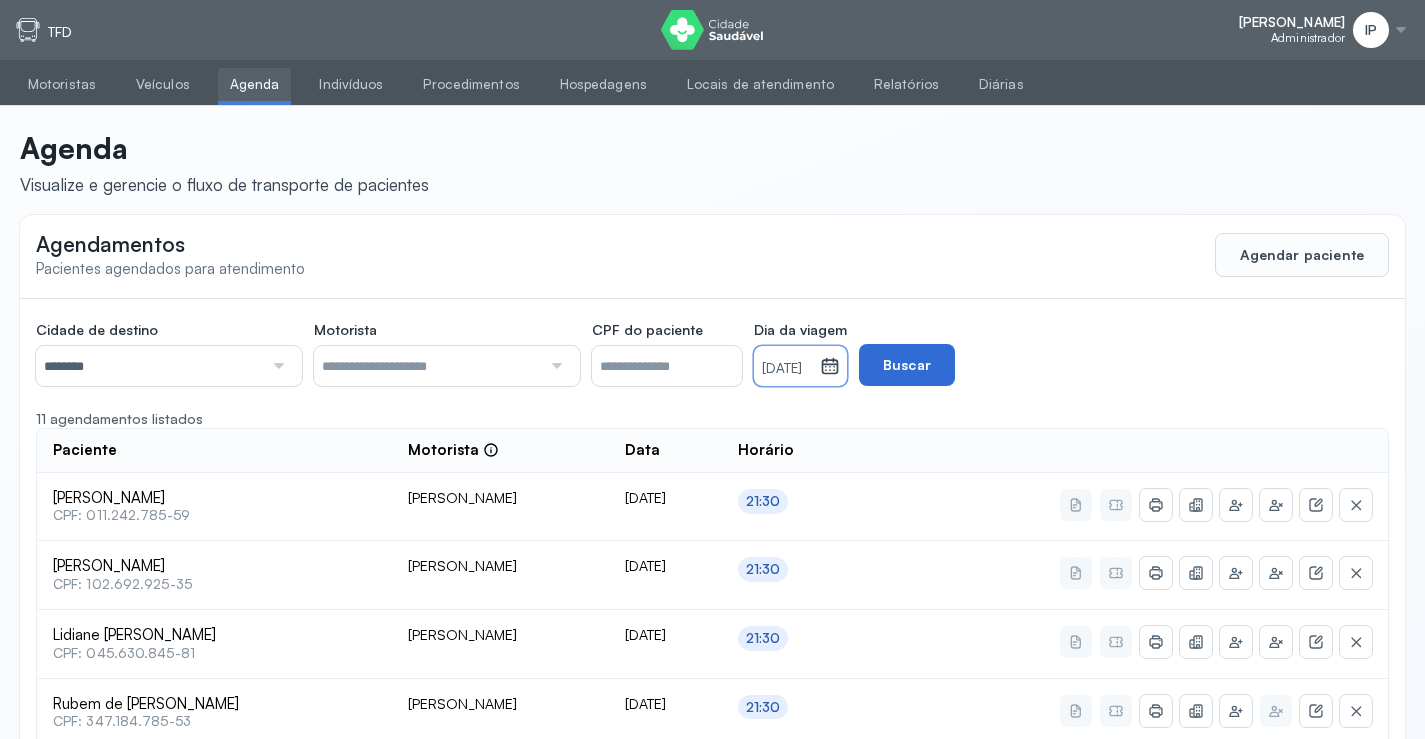 click on "Buscar" at bounding box center [907, 365] 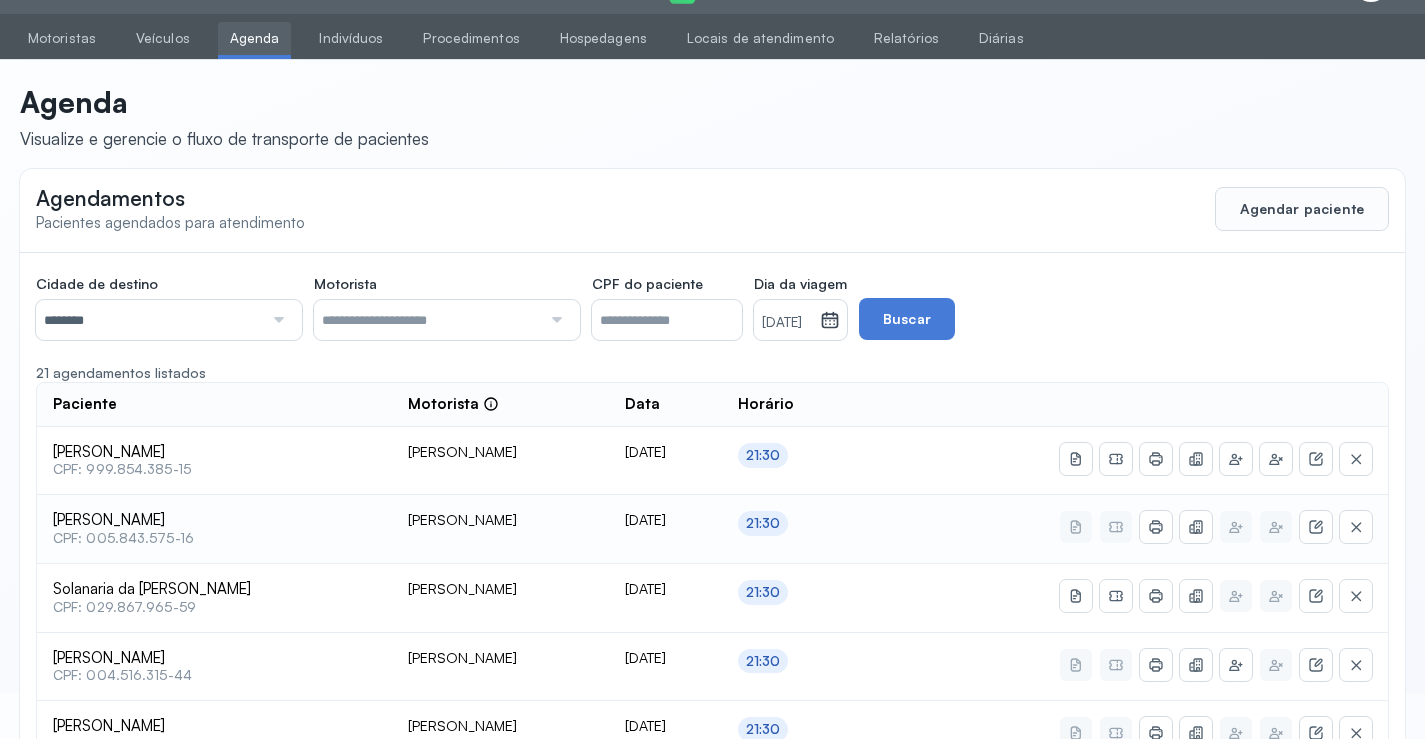 scroll, scrollTop: 146, scrollLeft: 0, axis: vertical 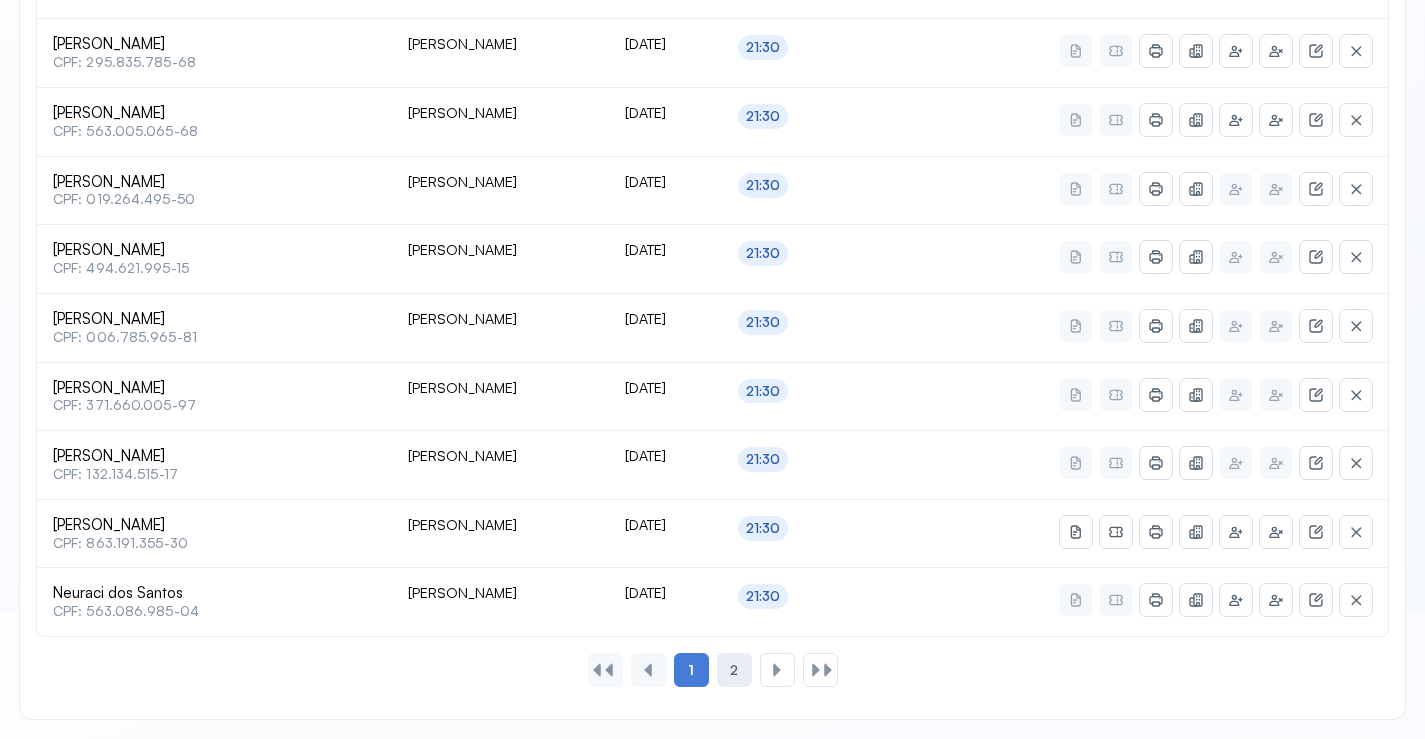 click on "2" 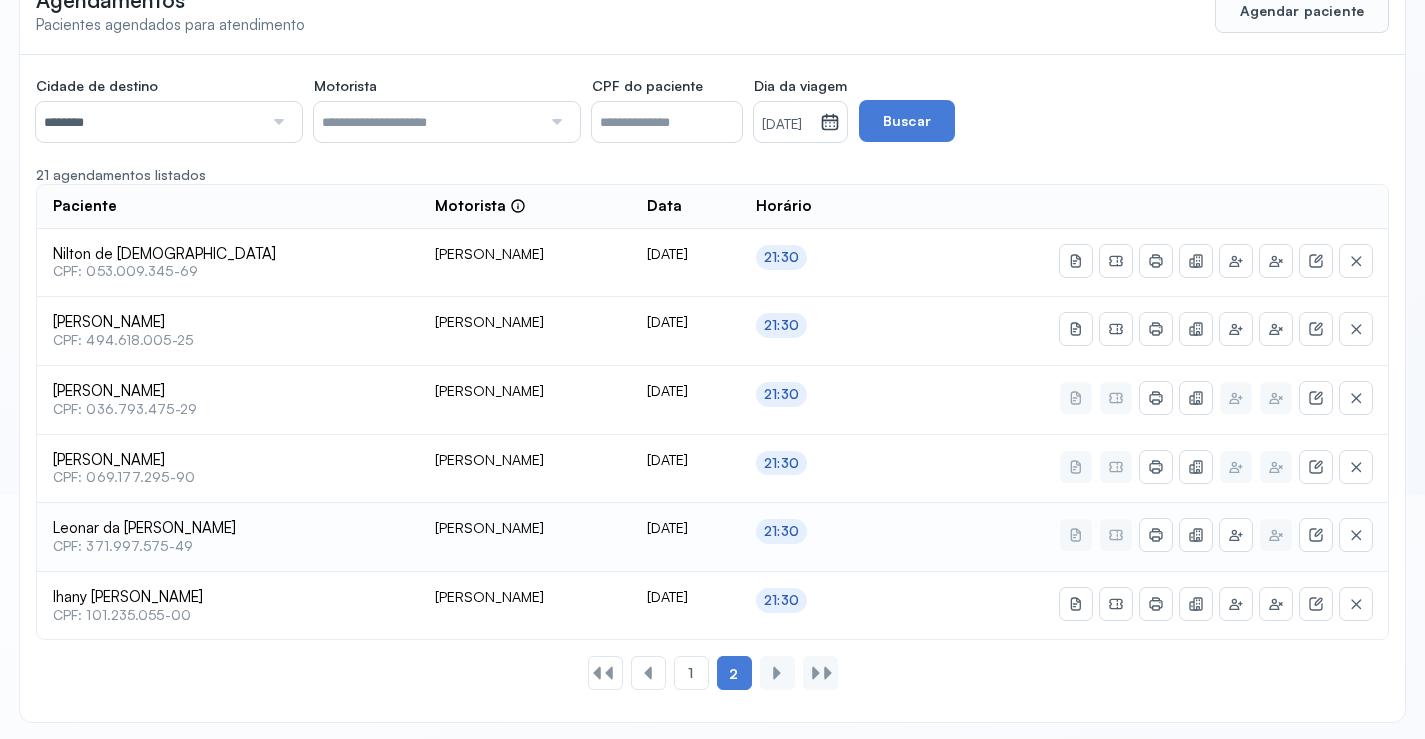 scroll, scrollTop: 247, scrollLeft: 0, axis: vertical 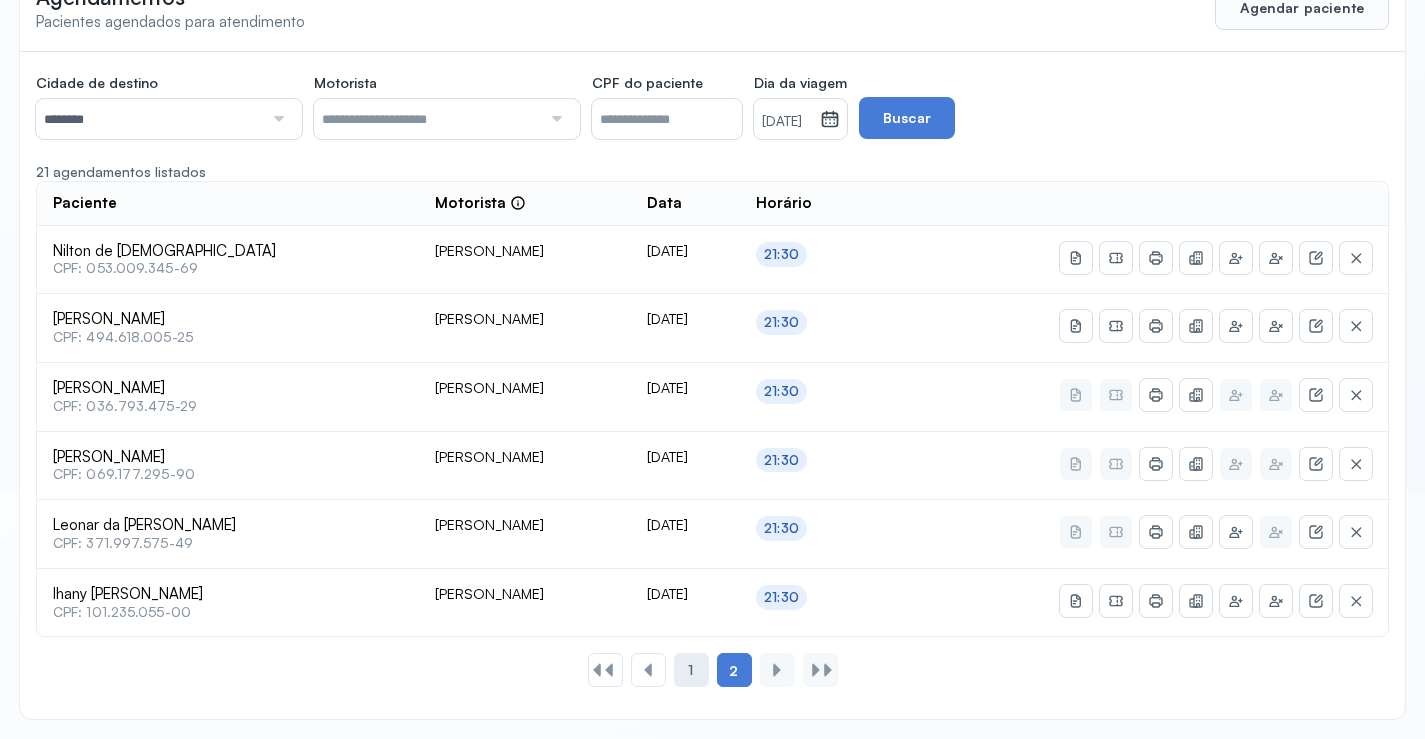 click on "1" 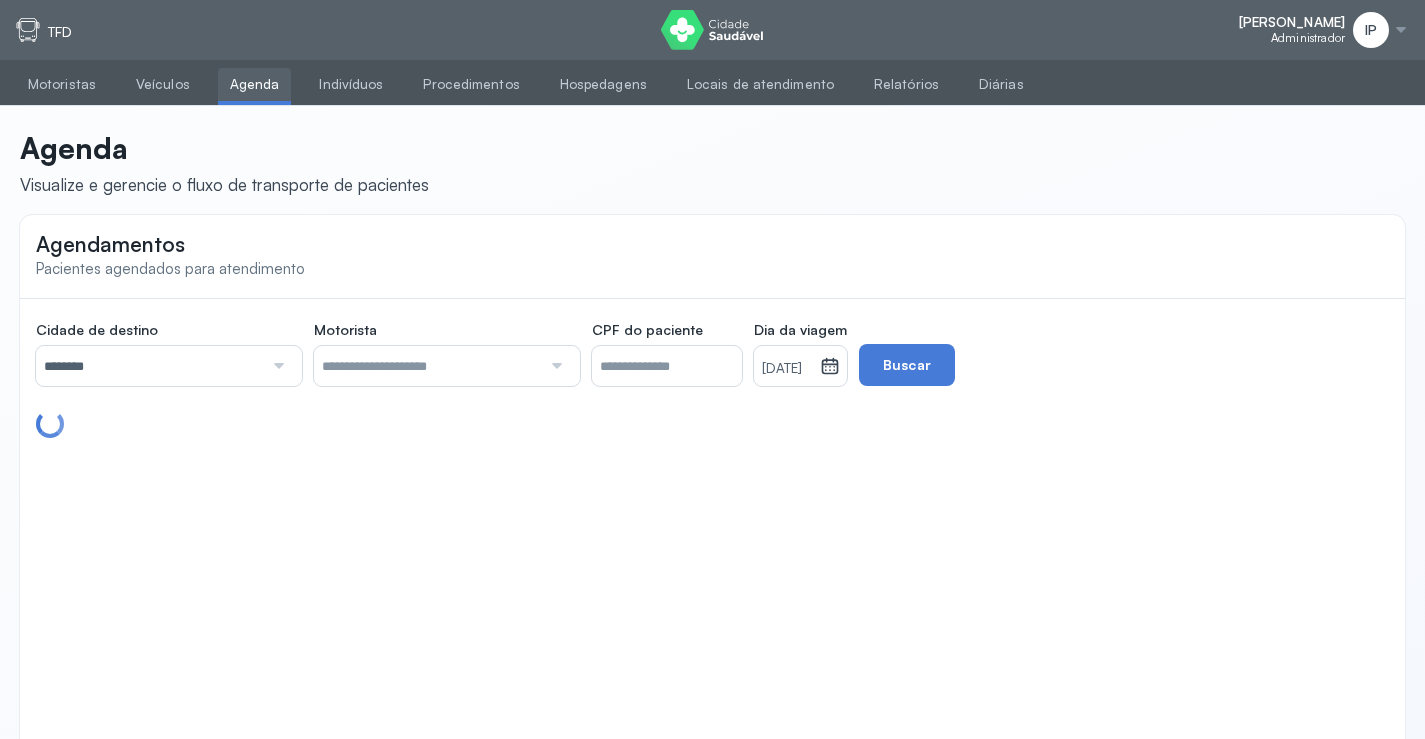 scroll, scrollTop: 46, scrollLeft: 0, axis: vertical 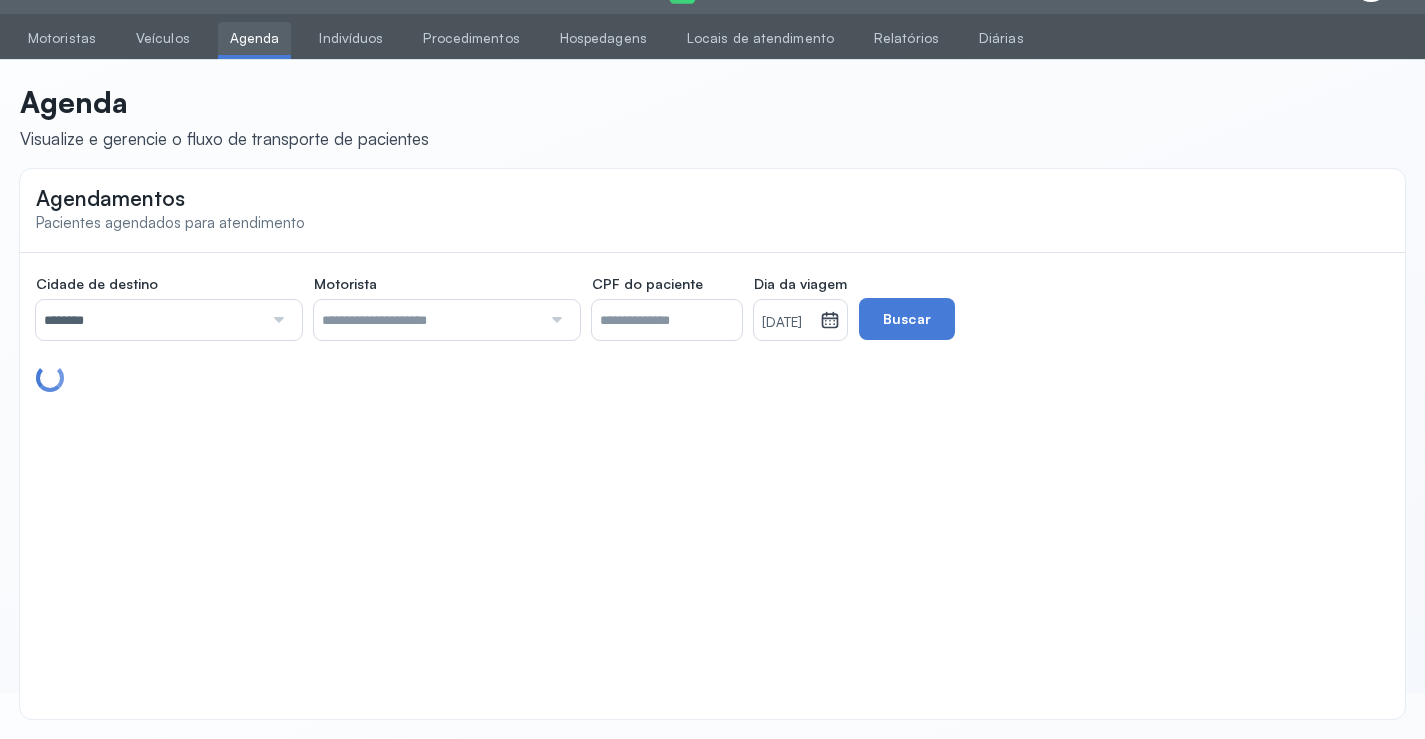 click at bounding box center (276, 320) 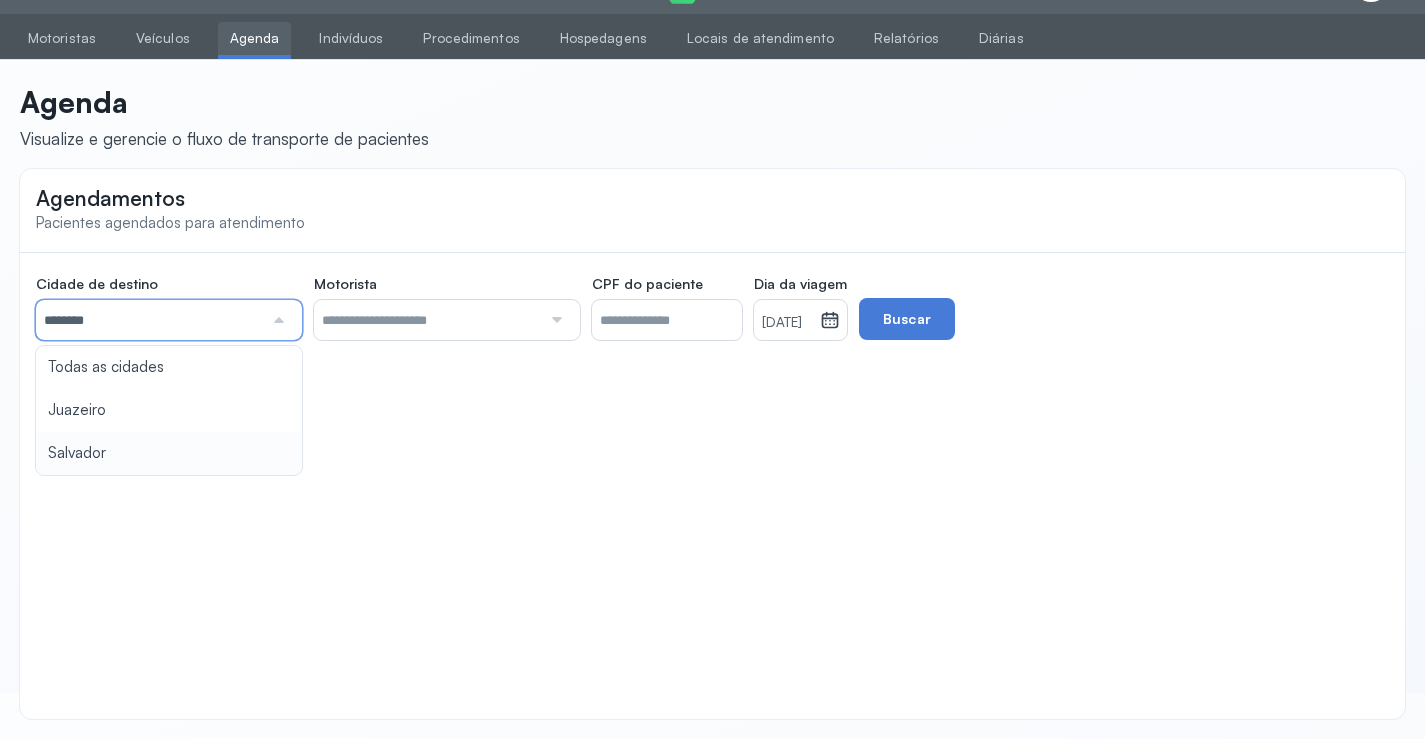 drag, startPoint x: 139, startPoint y: 449, endPoint x: 181, endPoint y: 430, distance: 46.09772 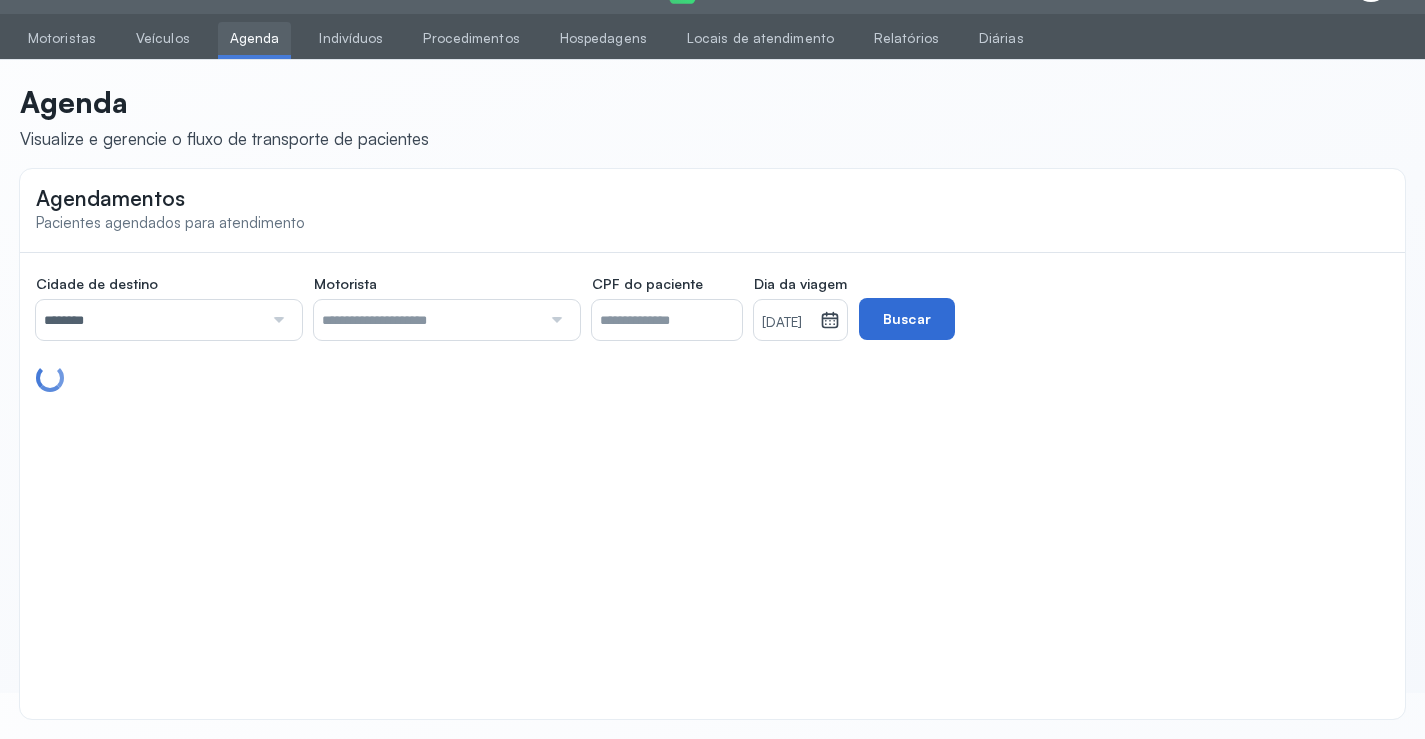 click on "Buscar" at bounding box center (907, 319) 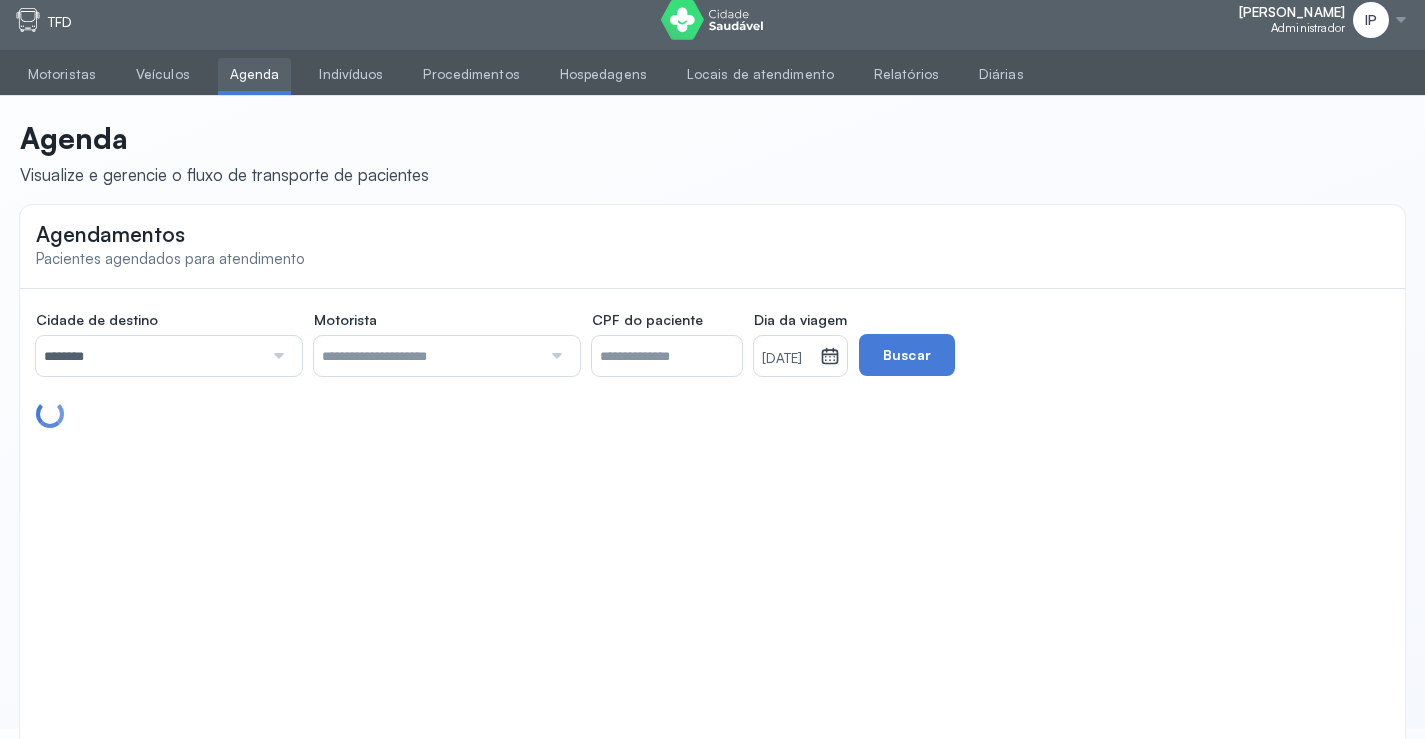 scroll, scrollTop: 0, scrollLeft: 0, axis: both 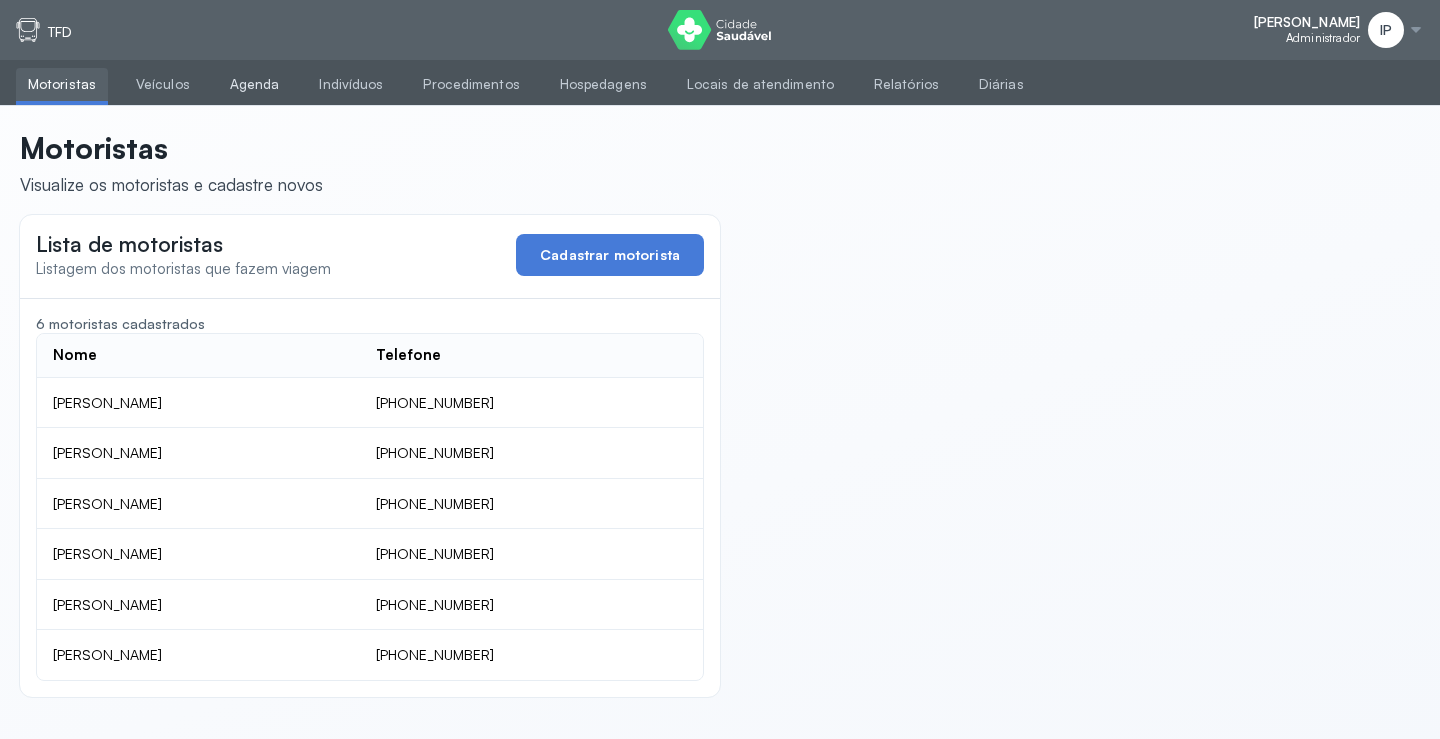 click on "Agenda" at bounding box center [255, 84] 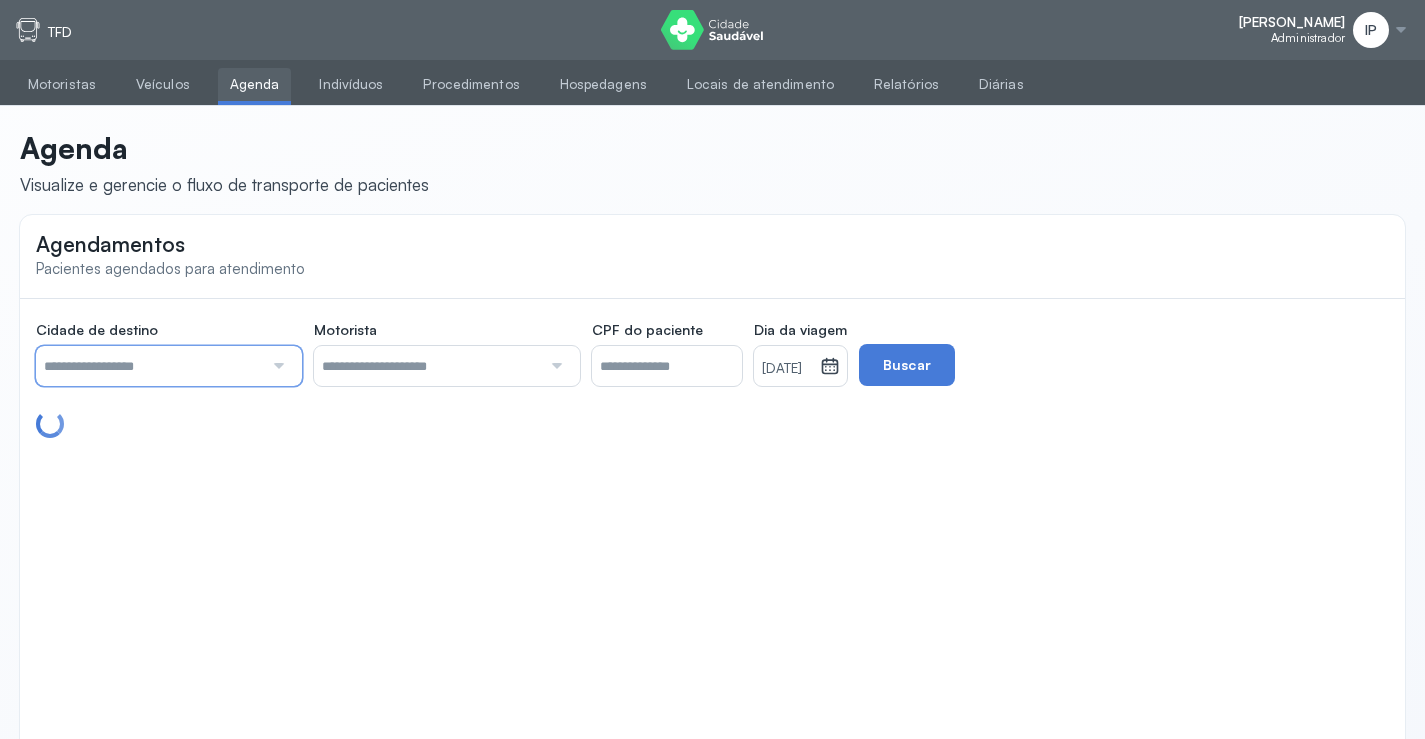 click at bounding box center (149, 366) 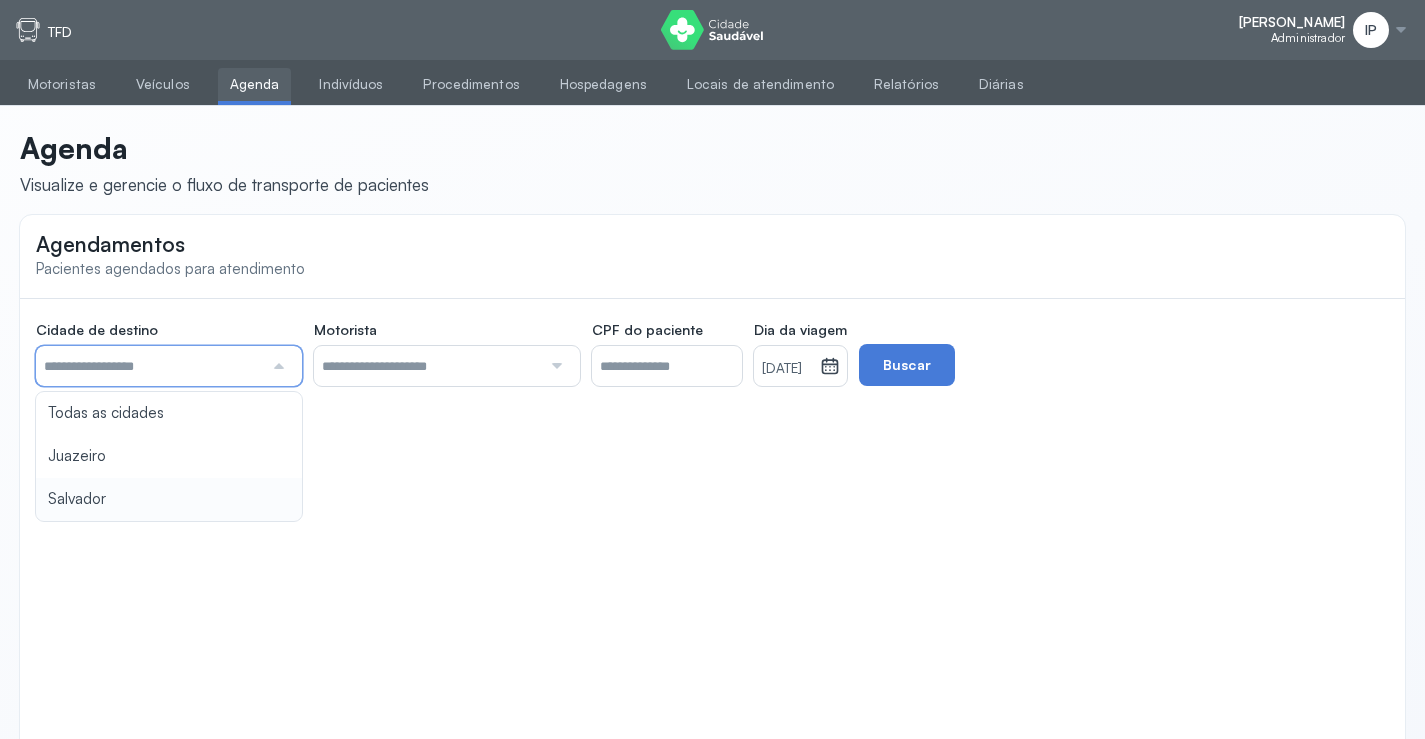 type on "********" 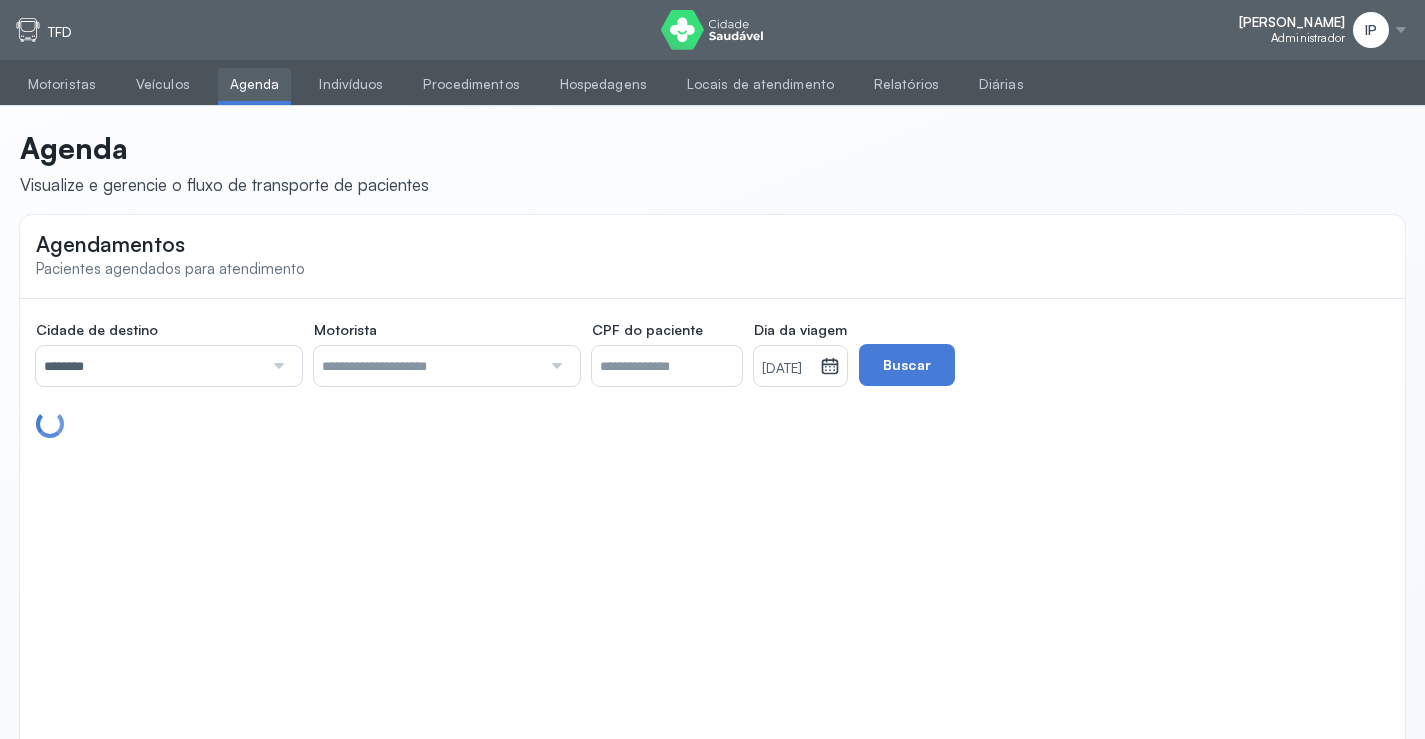 drag, startPoint x: 140, startPoint y: 495, endPoint x: 252, endPoint y: 438, distance: 125.670204 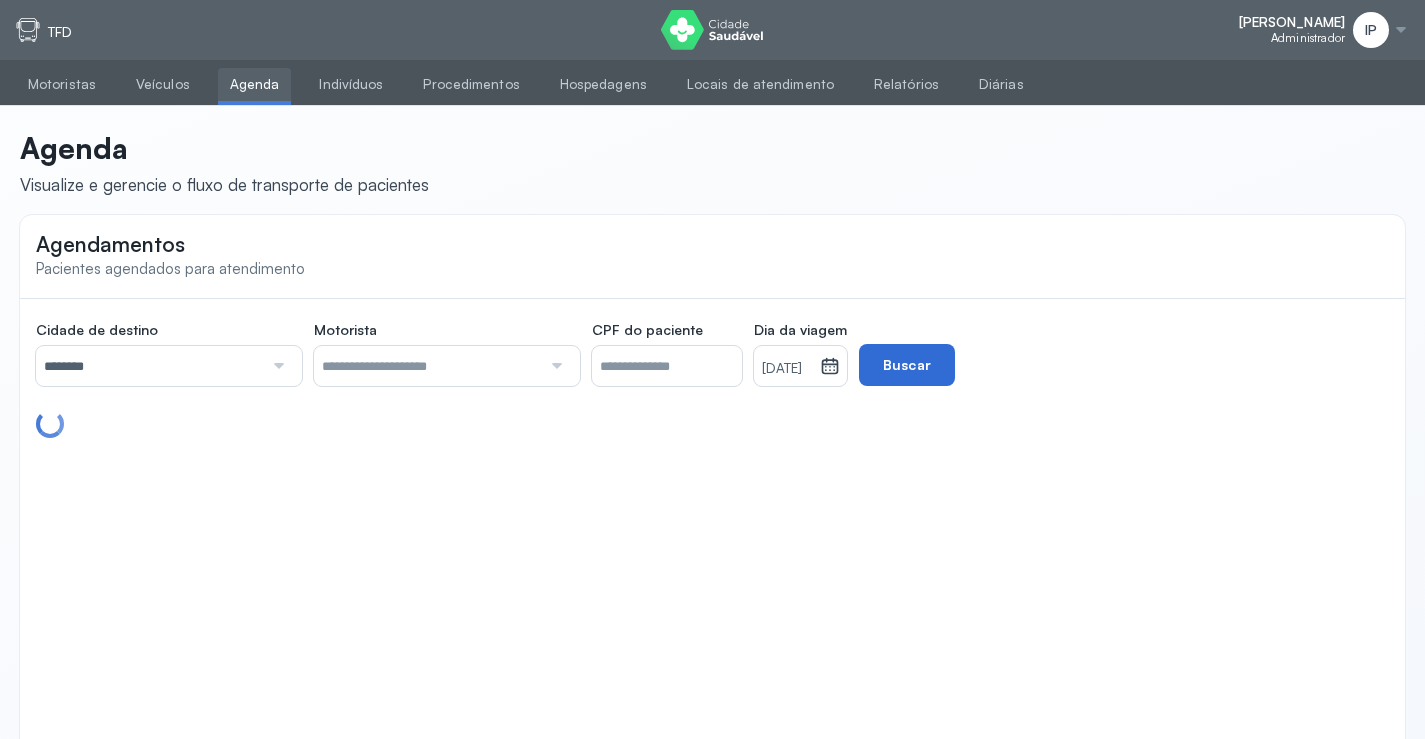 click on "Buscar" at bounding box center [907, 365] 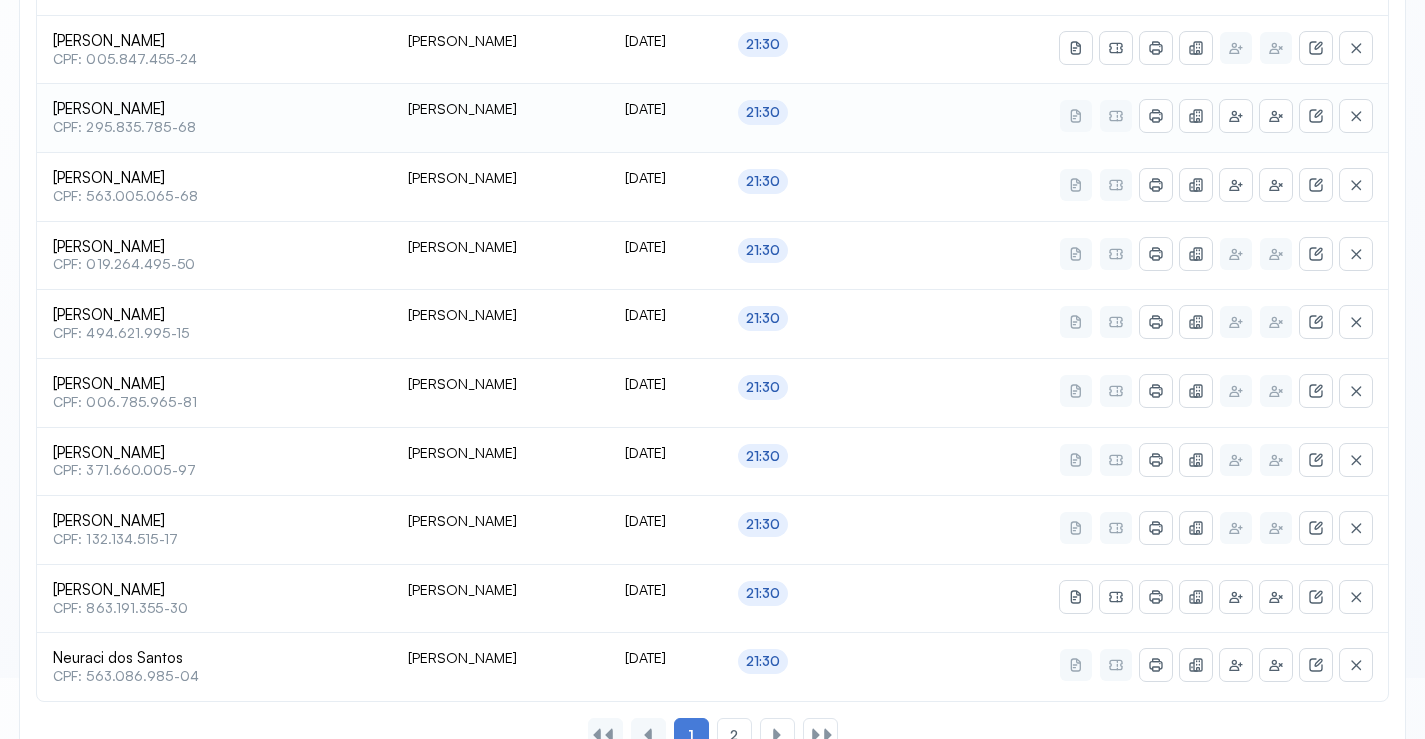 scroll, scrollTop: 865, scrollLeft: 0, axis: vertical 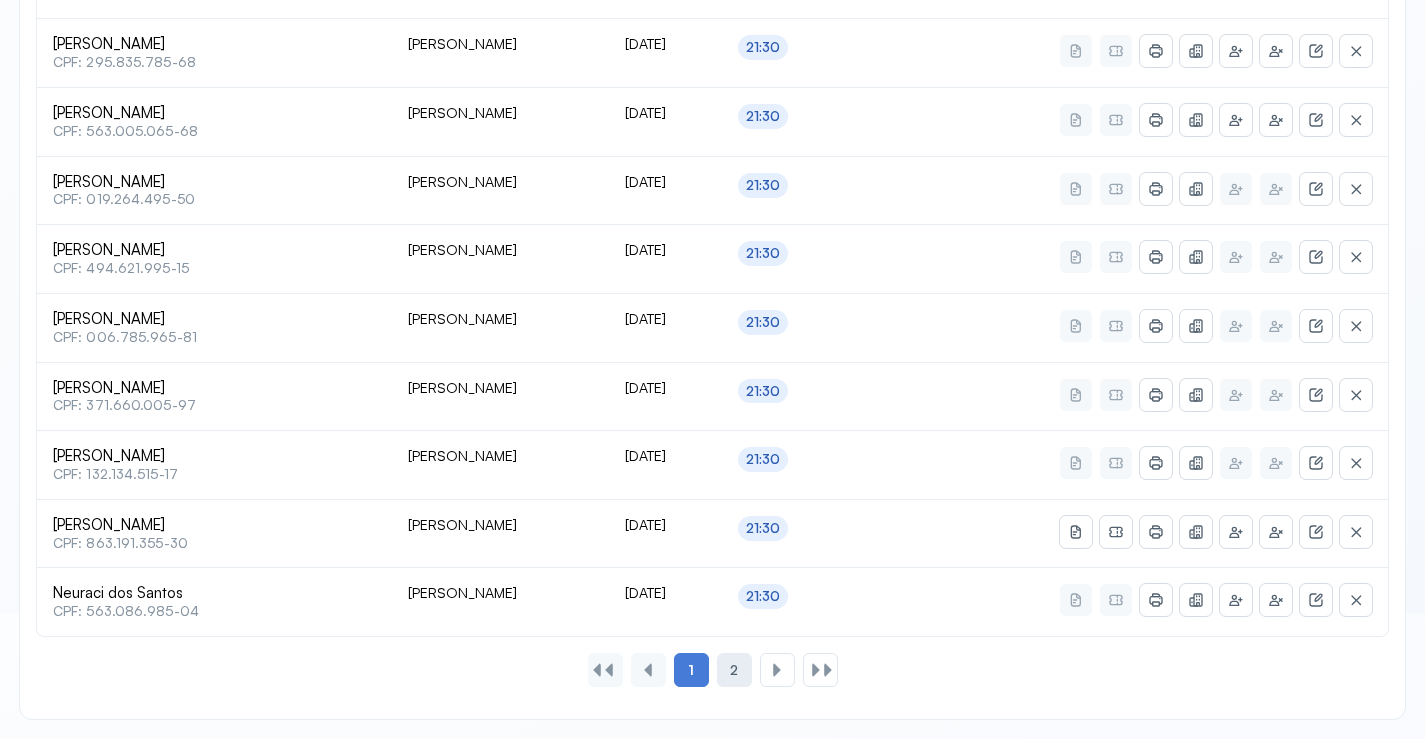 click on "2" at bounding box center [734, 670] 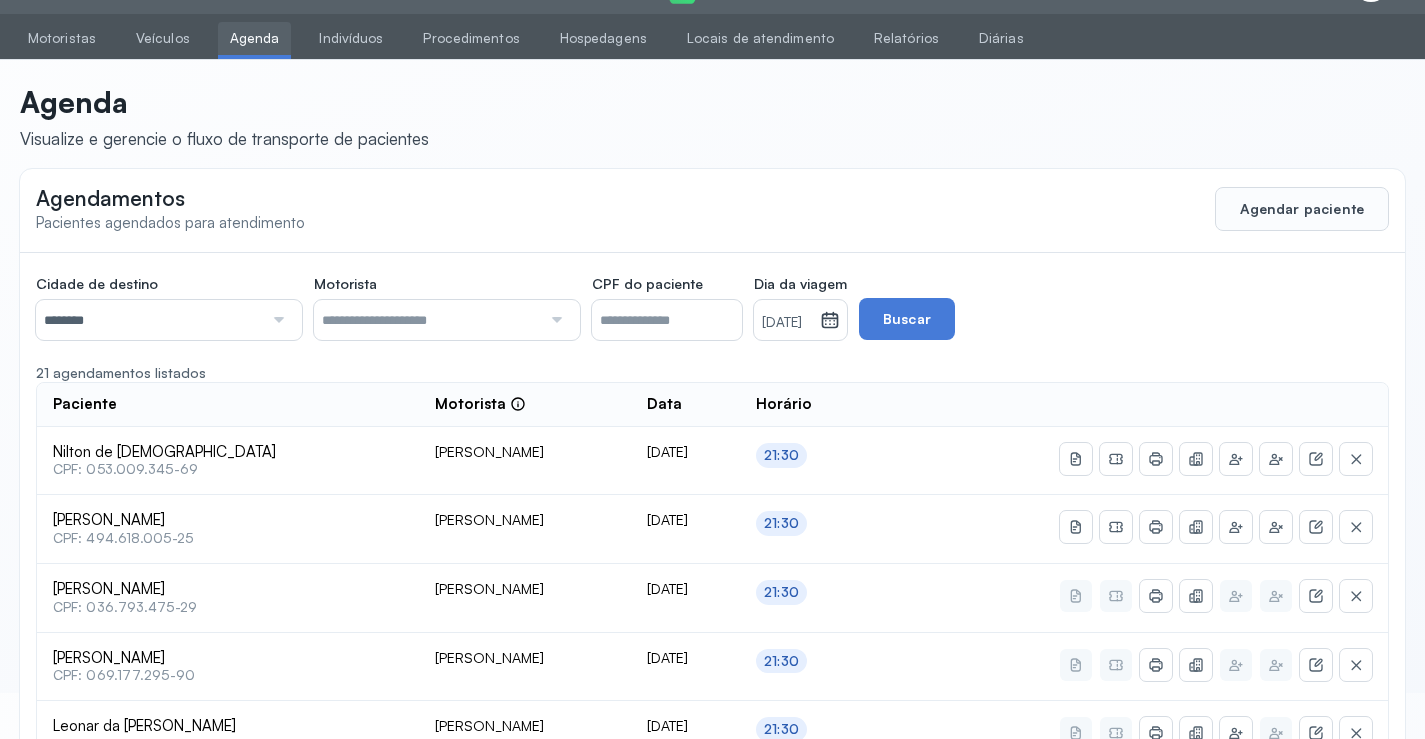 scroll, scrollTop: 247, scrollLeft: 0, axis: vertical 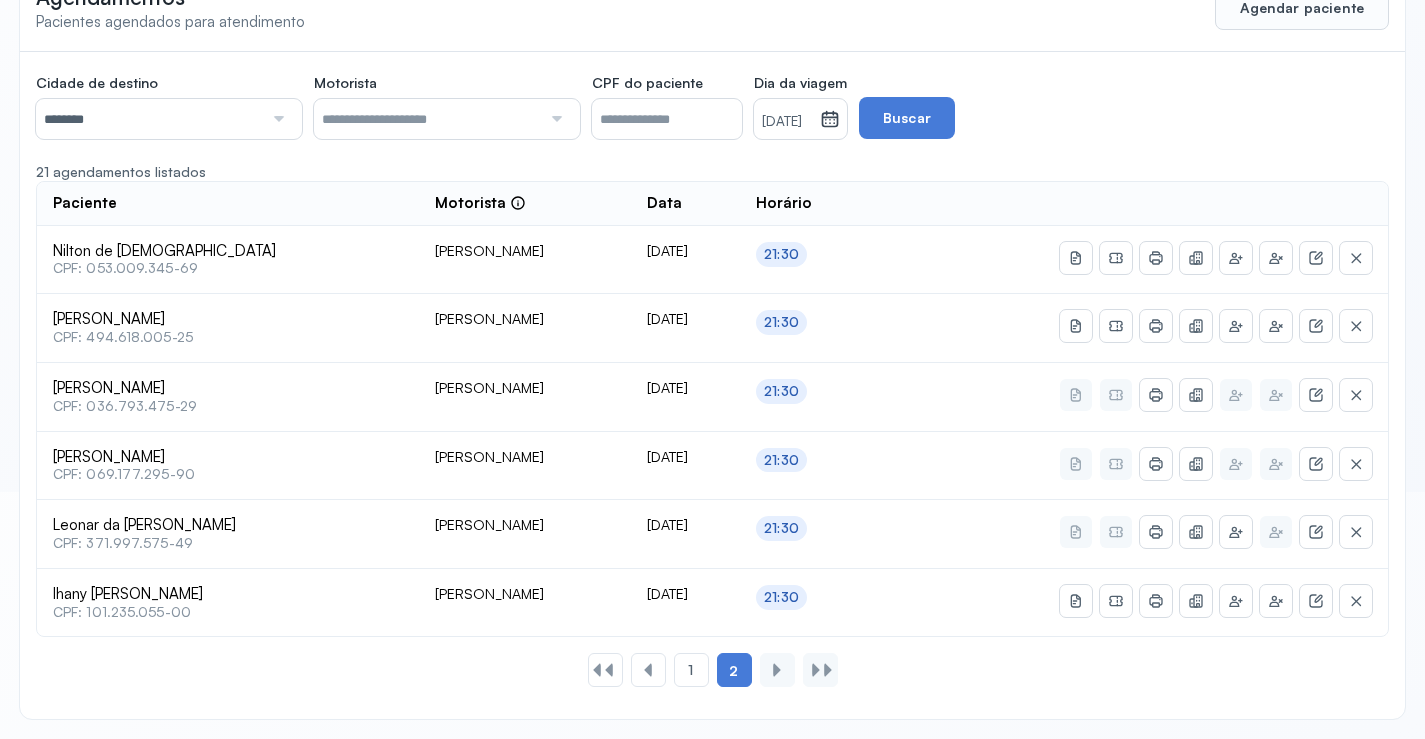 click on "[DATE]" at bounding box center (787, 122) 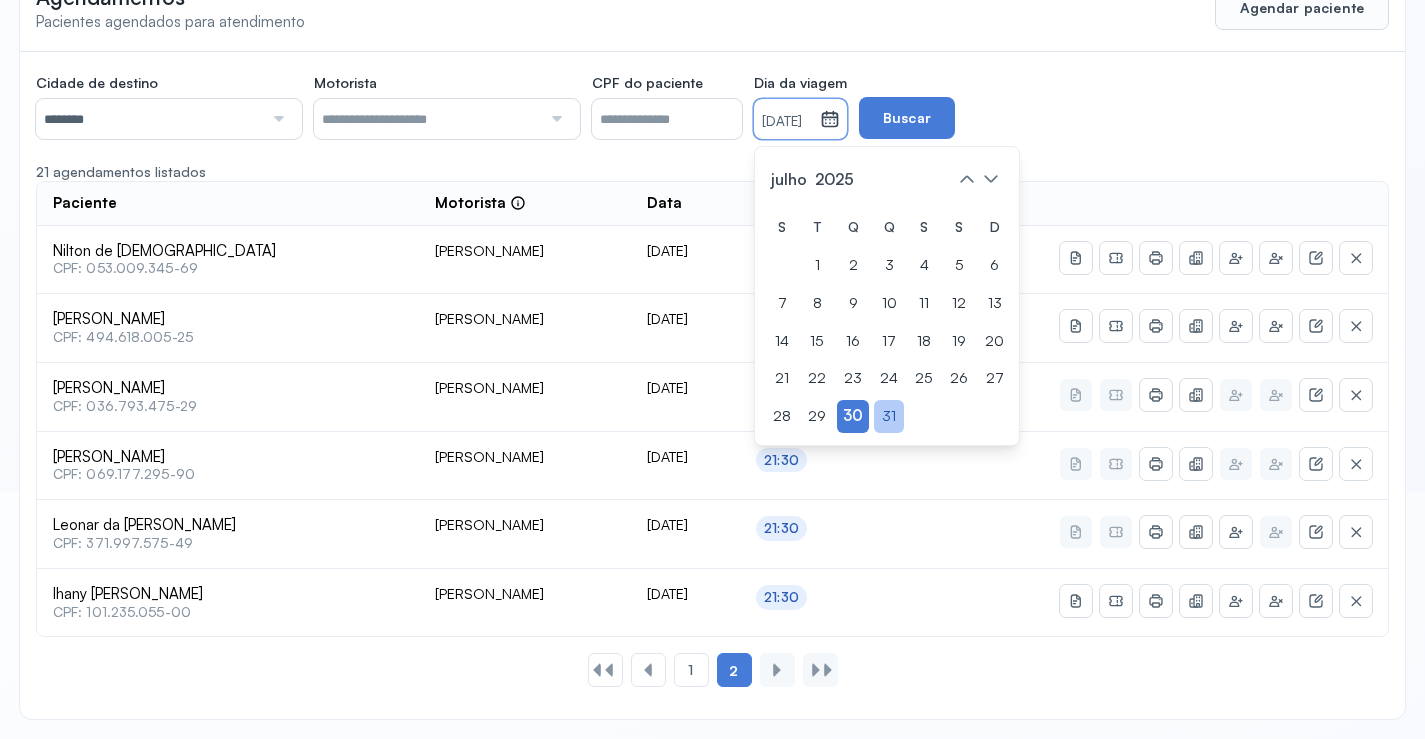 click on "31" 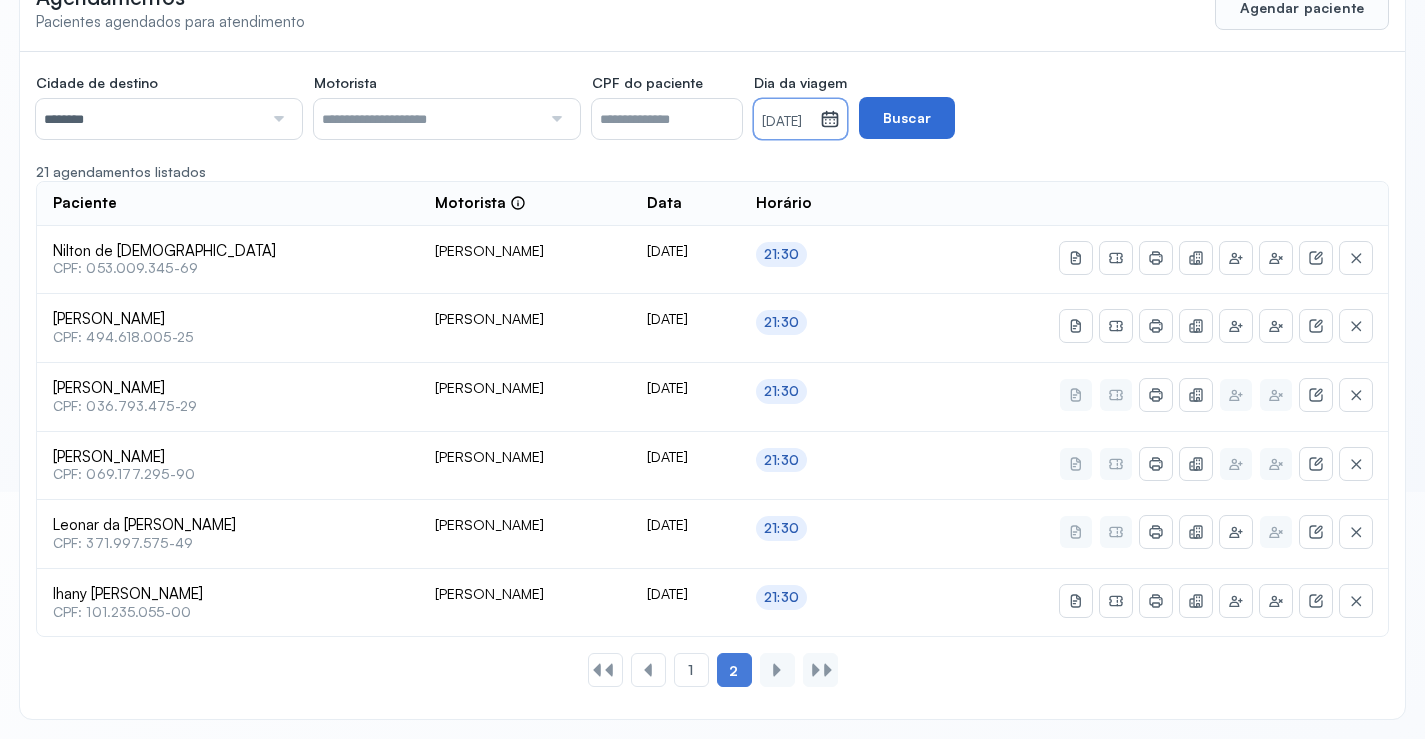 click on "Buscar" at bounding box center (907, 118) 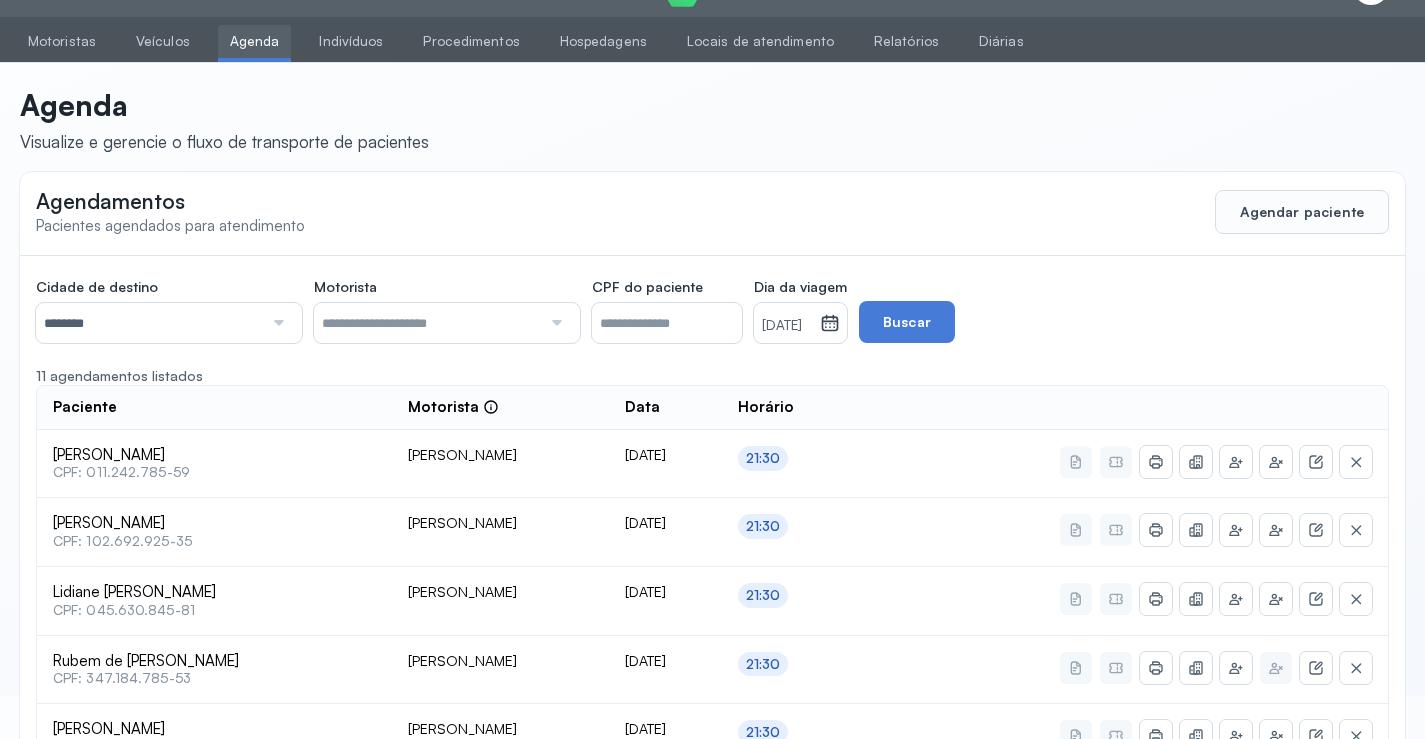 scroll, scrollTop: 0, scrollLeft: 0, axis: both 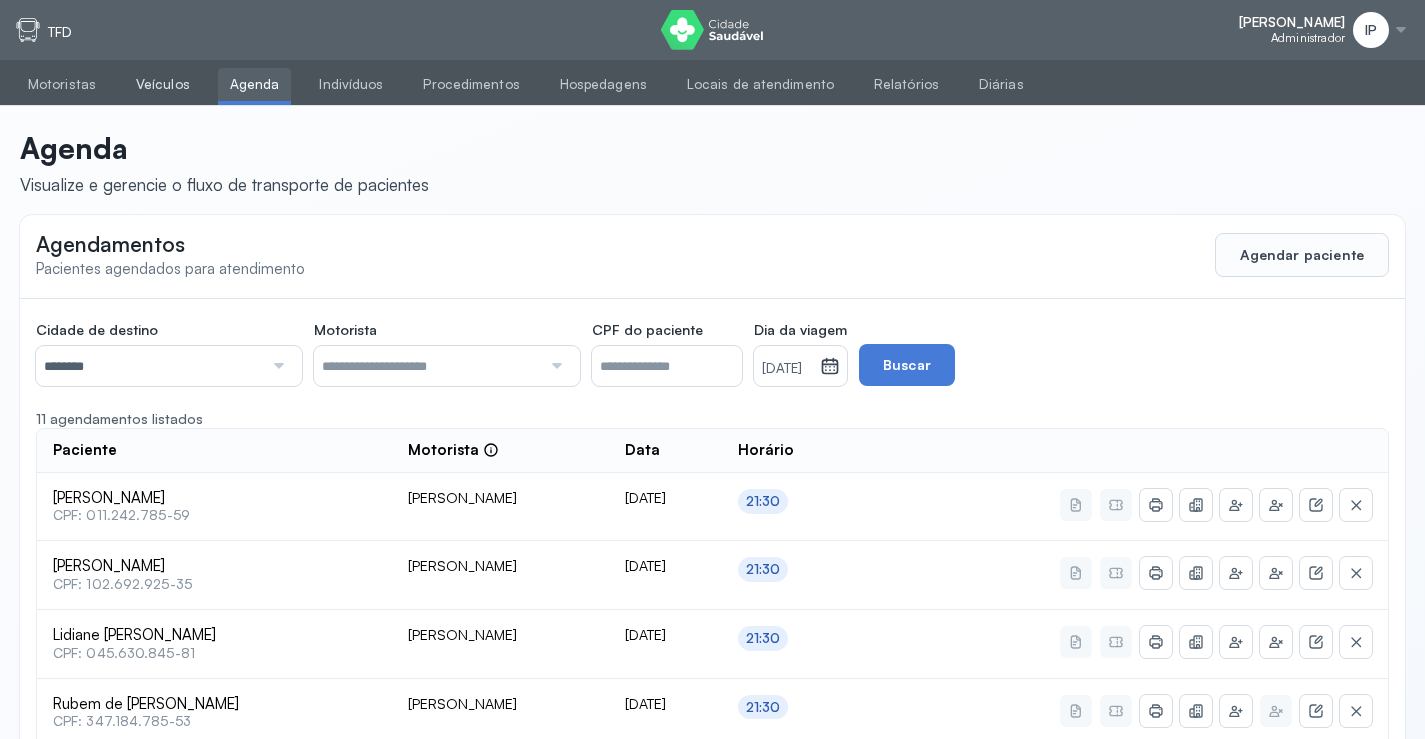 click on "Veículos" at bounding box center [163, 84] 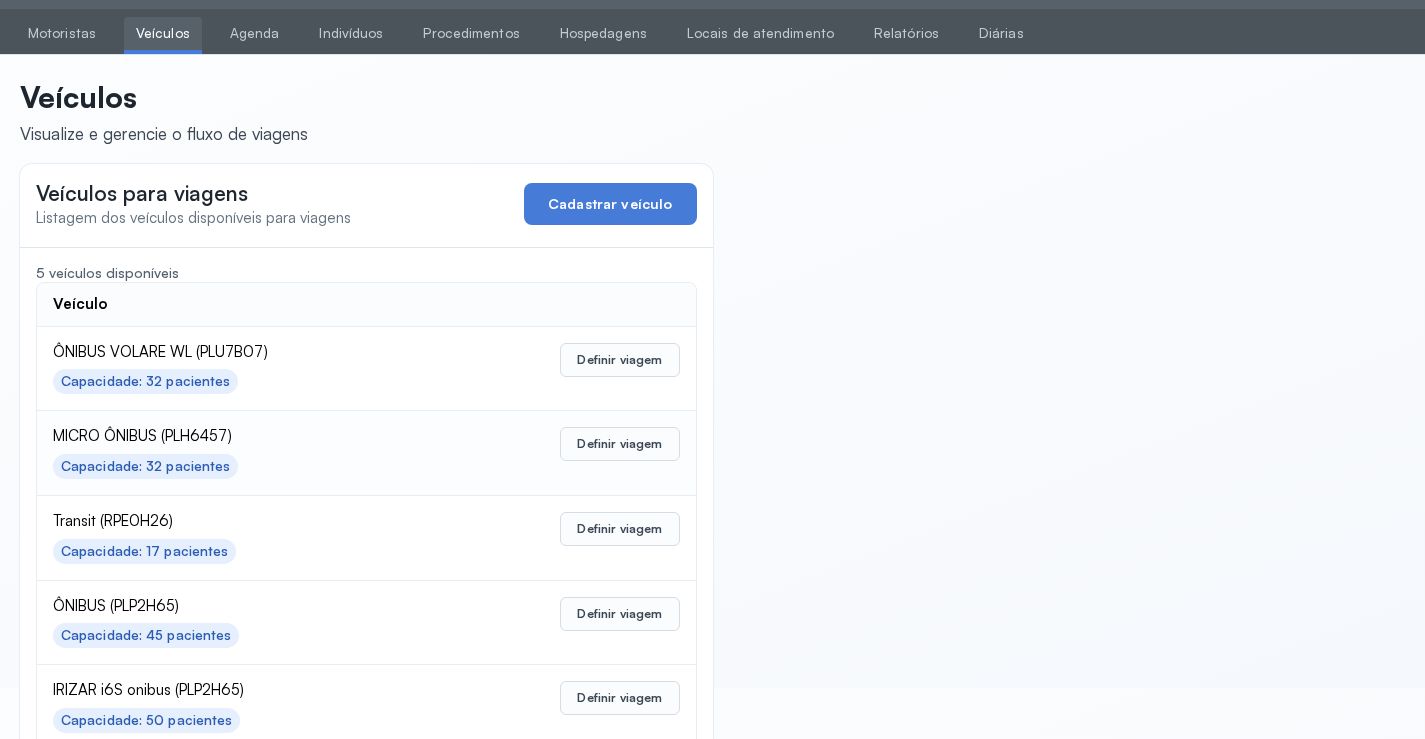 scroll, scrollTop: 98, scrollLeft: 0, axis: vertical 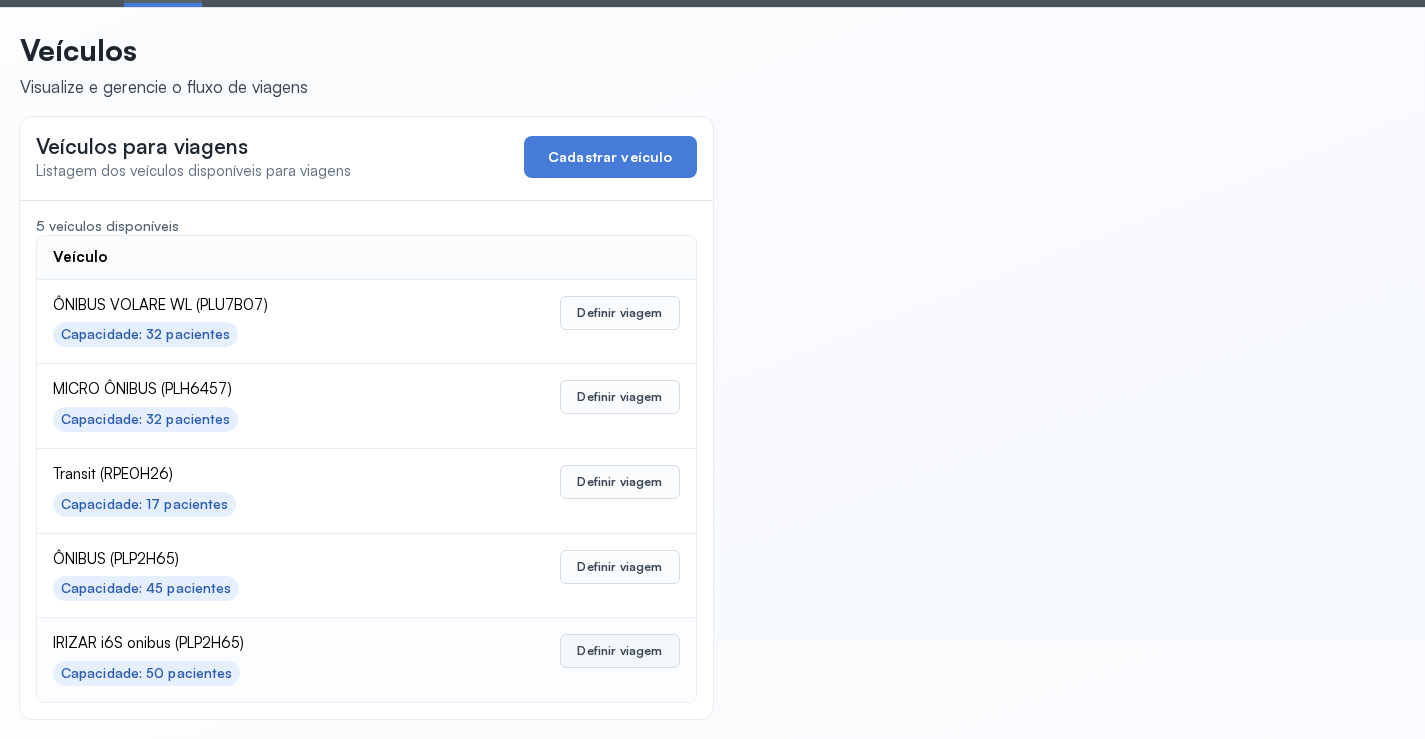 click on "Definir viagem" at bounding box center [619, 651] 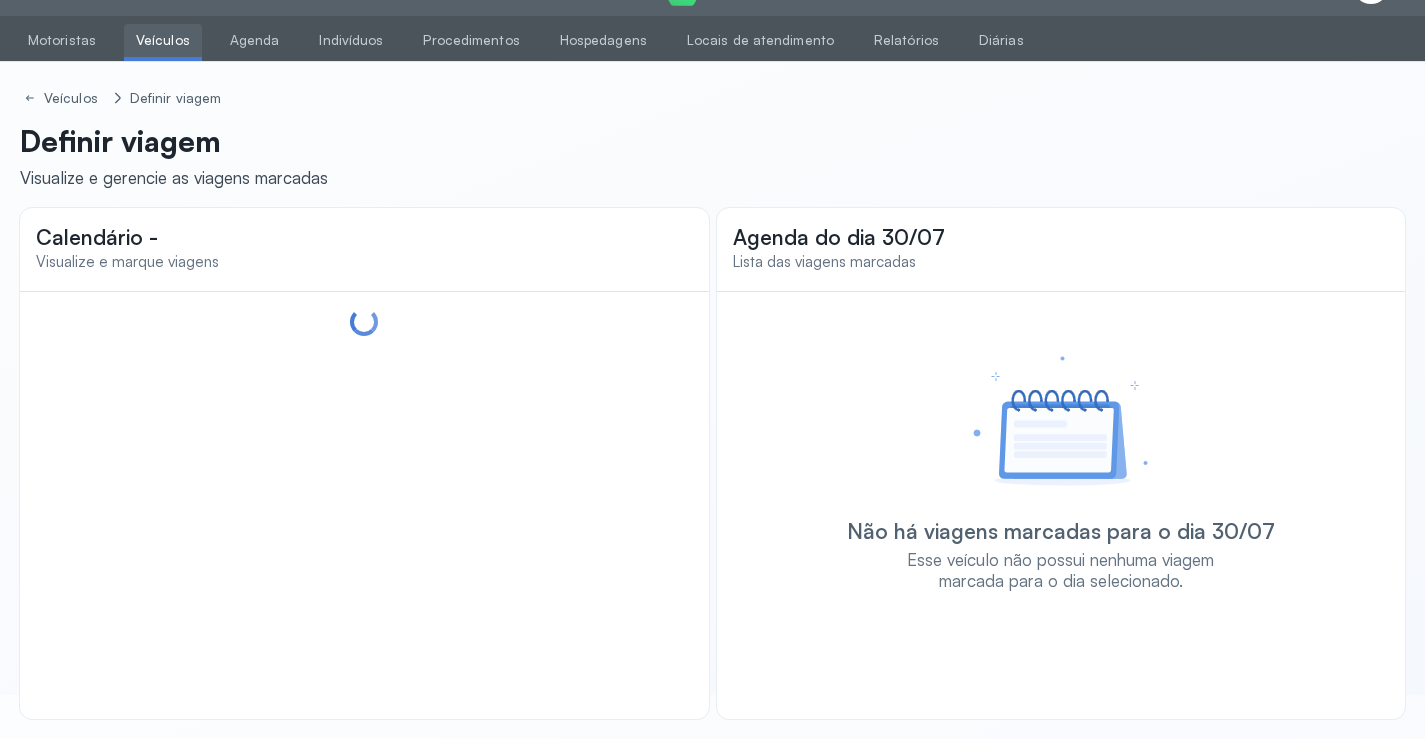 scroll, scrollTop: 44, scrollLeft: 0, axis: vertical 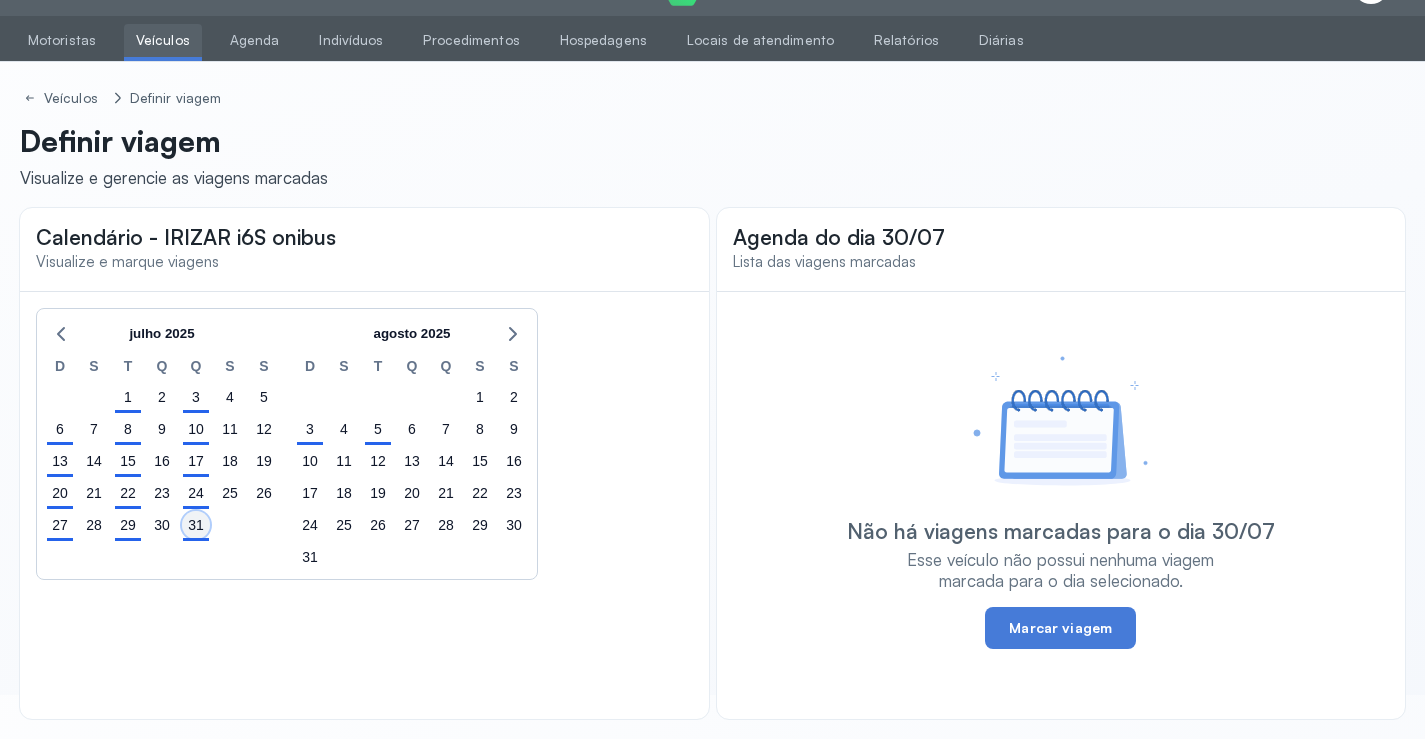 click on "31" 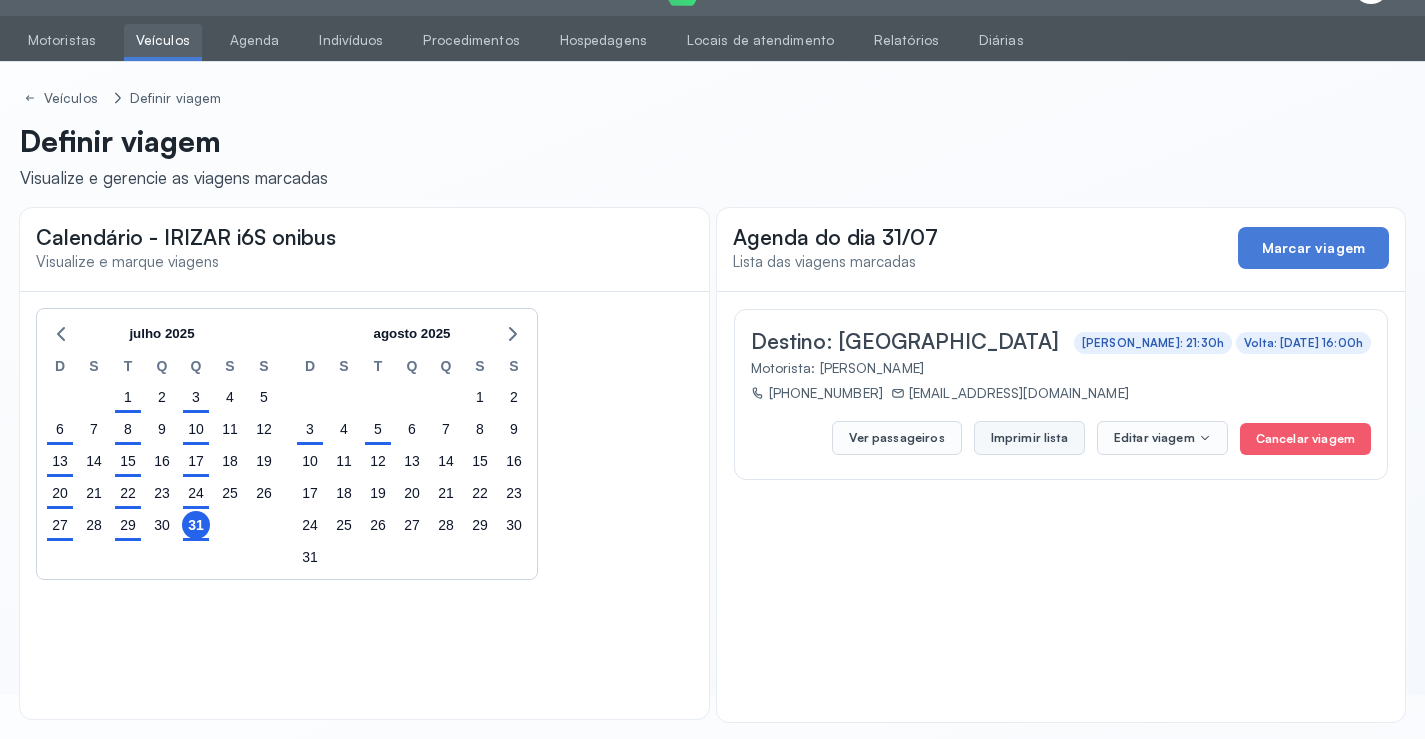click on "Imprimir lista" at bounding box center (1029, 438) 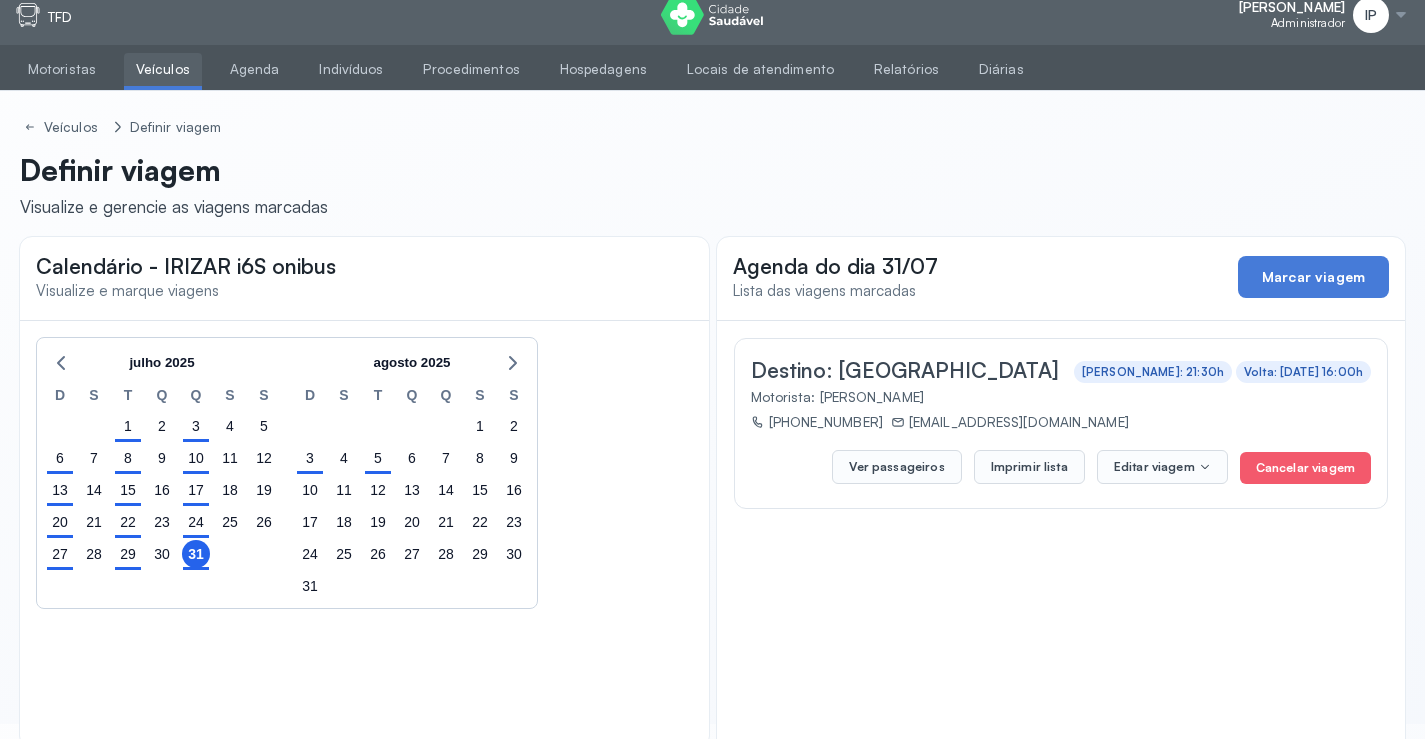 scroll, scrollTop: 0, scrollLeft: 0, axis: both 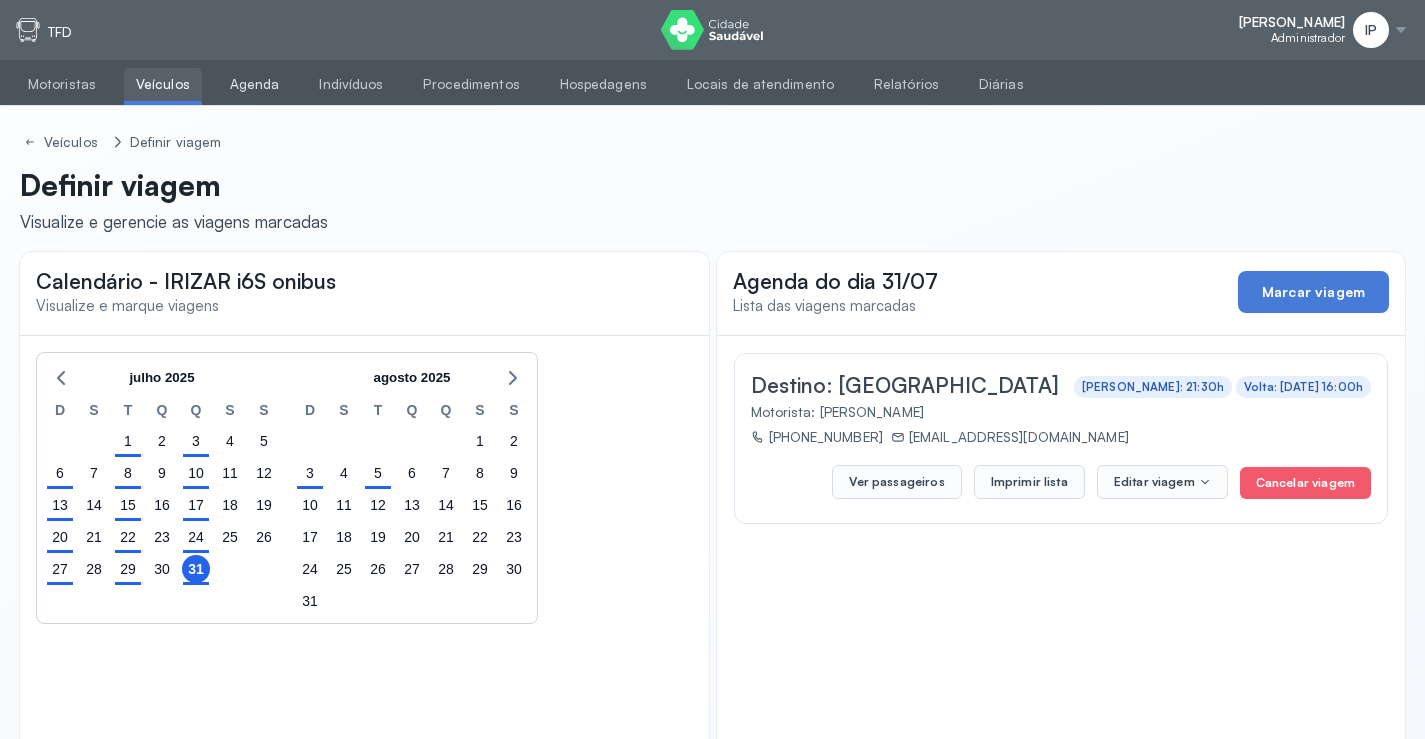 click on "Agenda" at bounding box center [255, 84] 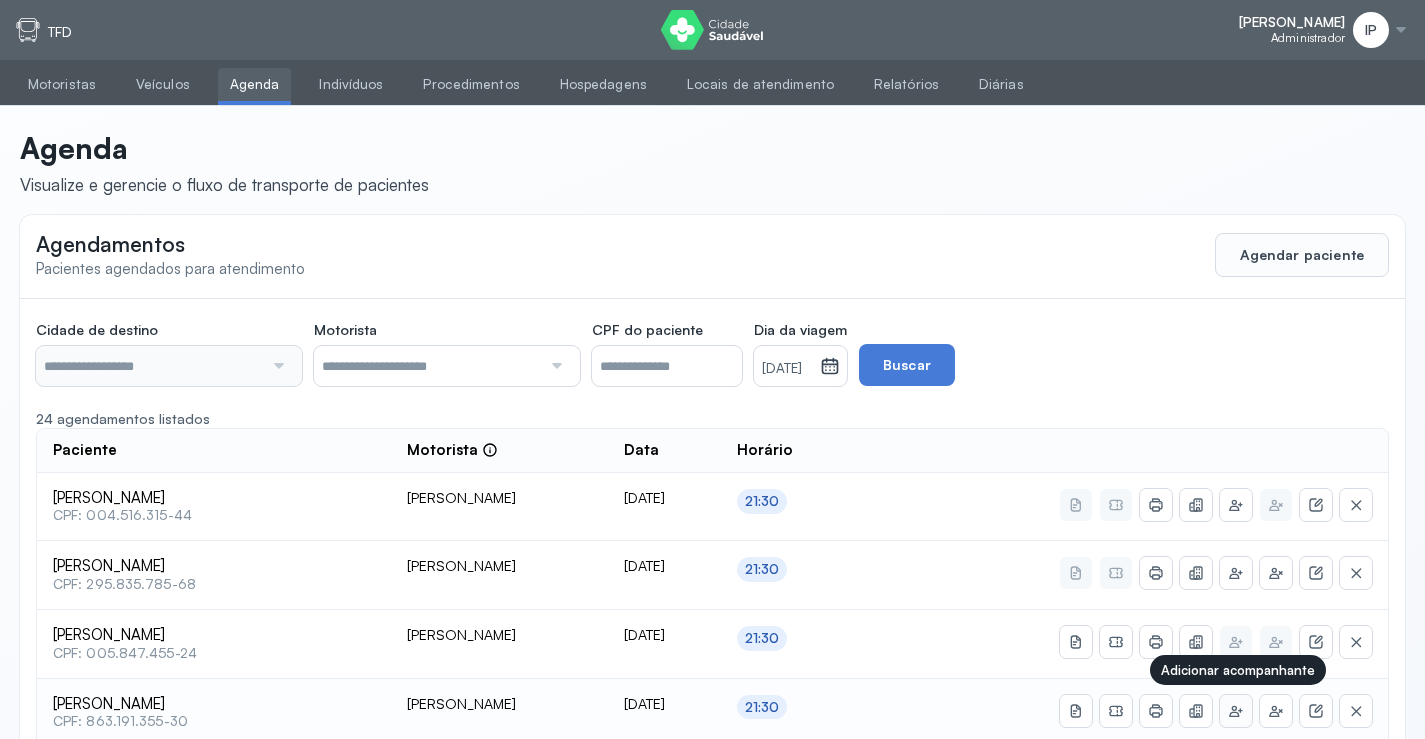 type on "********" 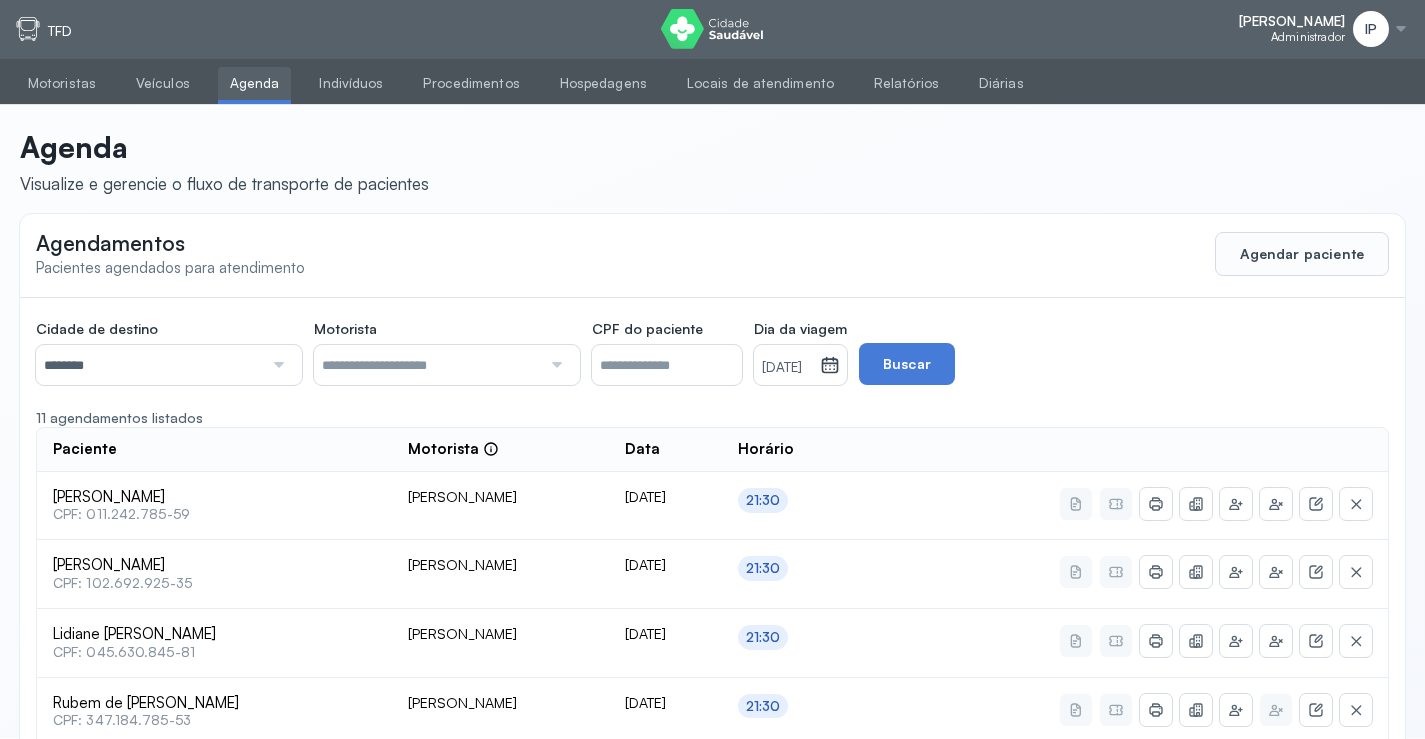 scroll, scrollTop: 0, scrollLeft: 0, axis: both 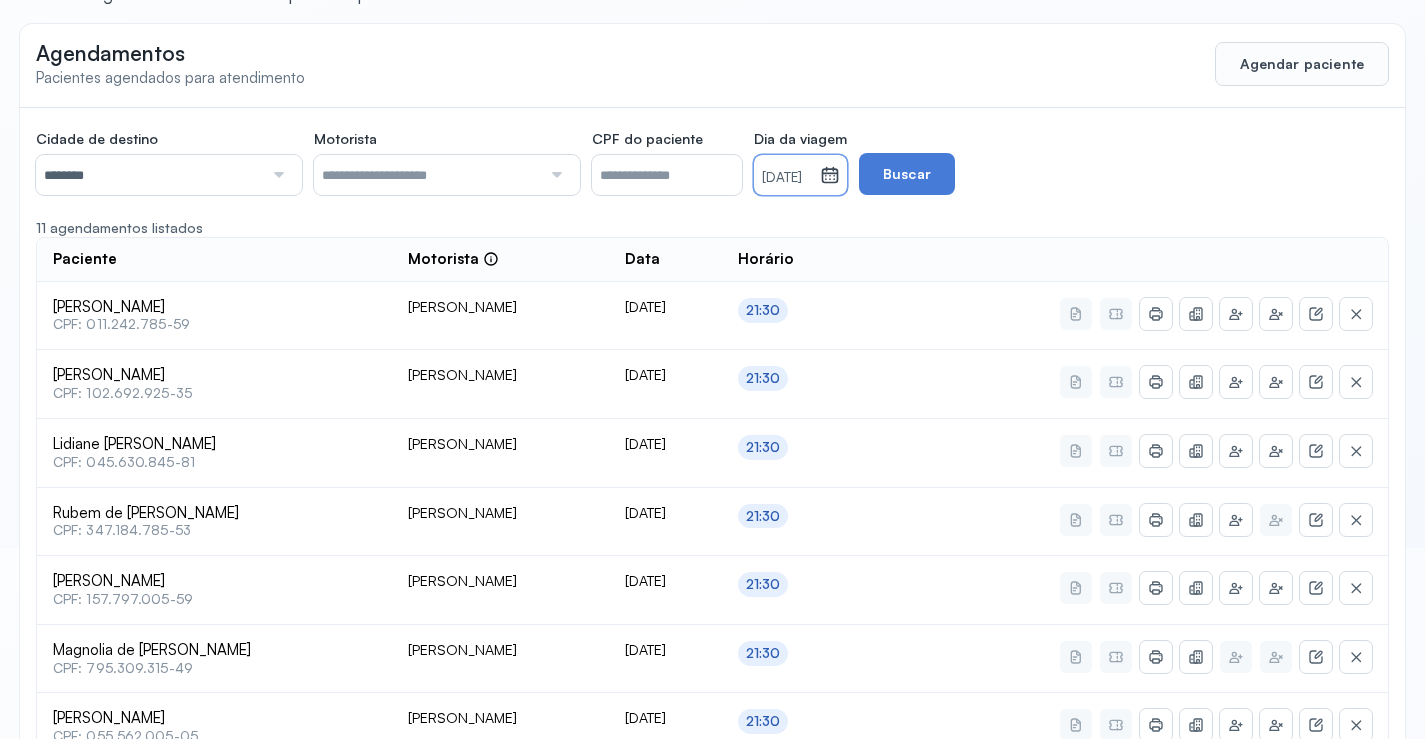 click on "[DATE]" at bounding box center [787, 178] 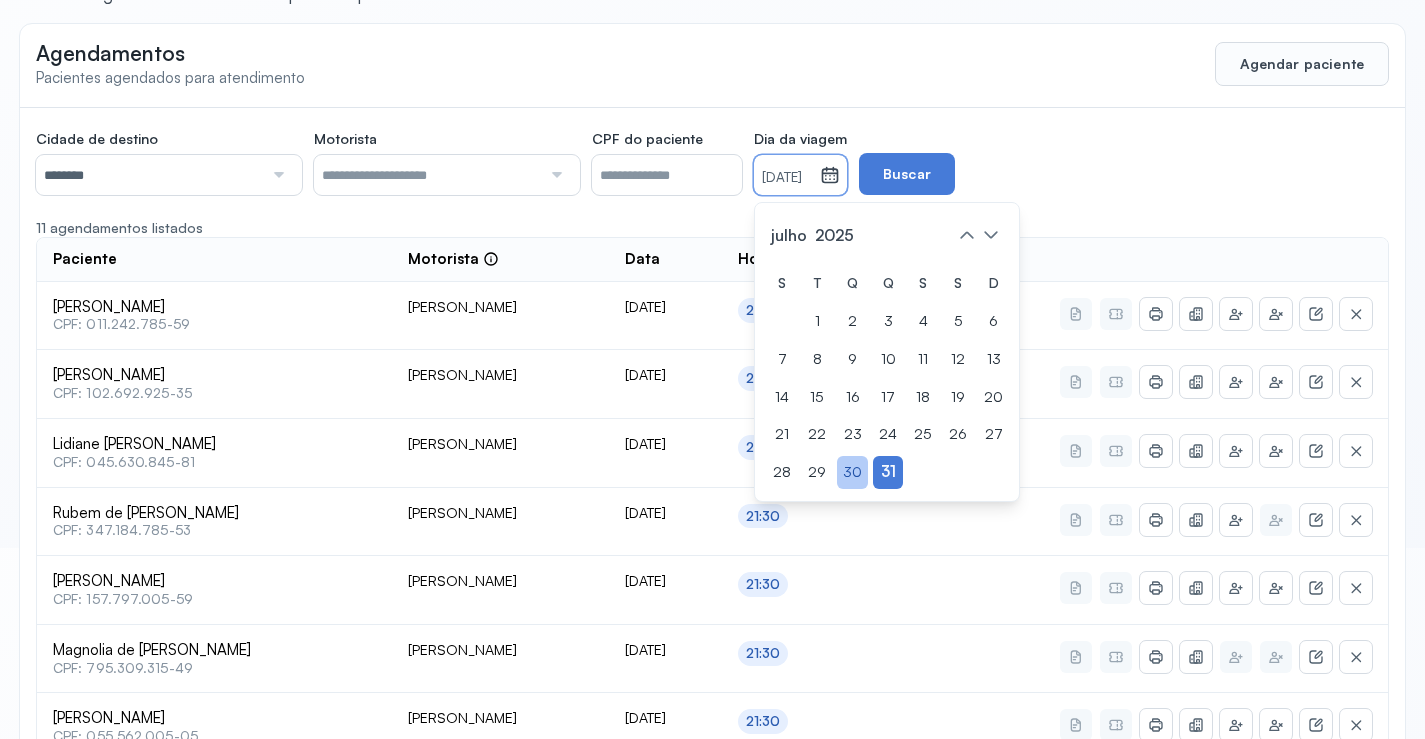 click on "30" 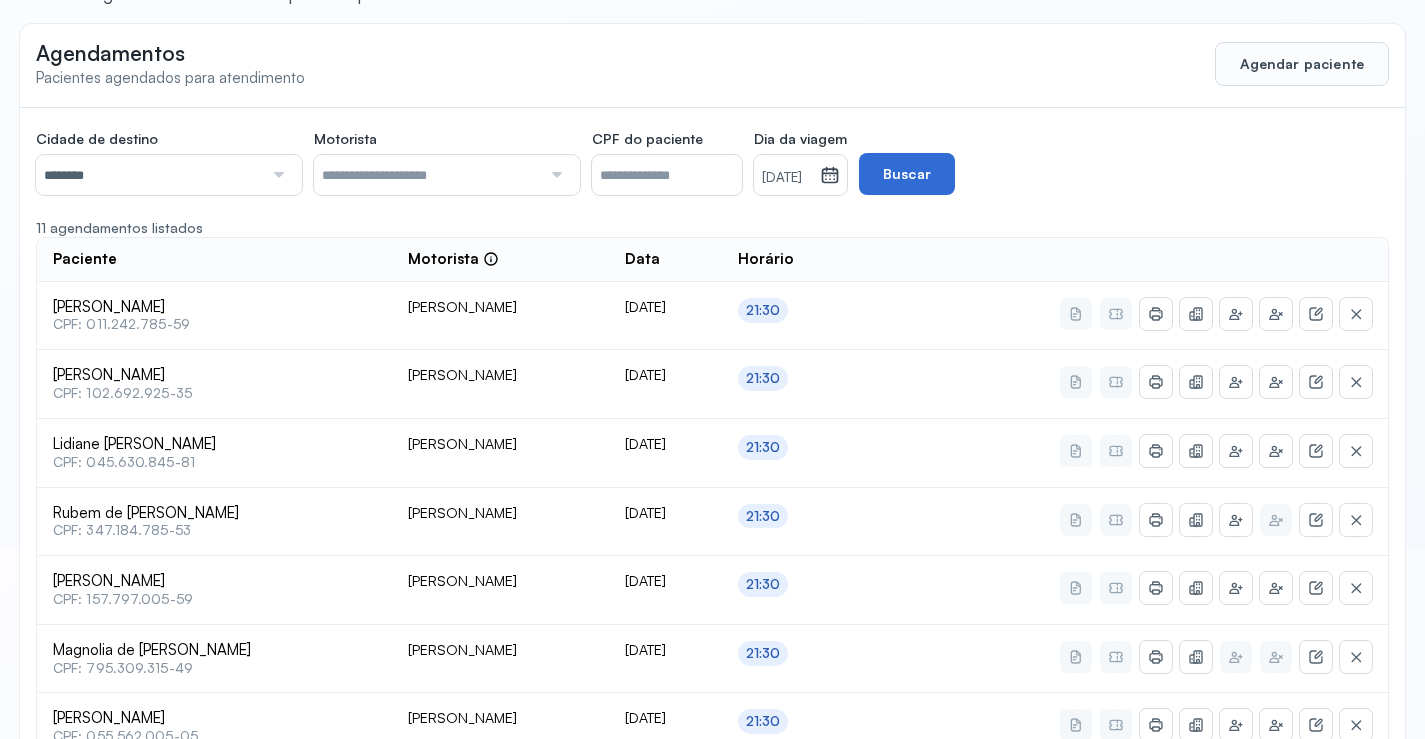 click on "Buscar" at bounding box center (907, 174) 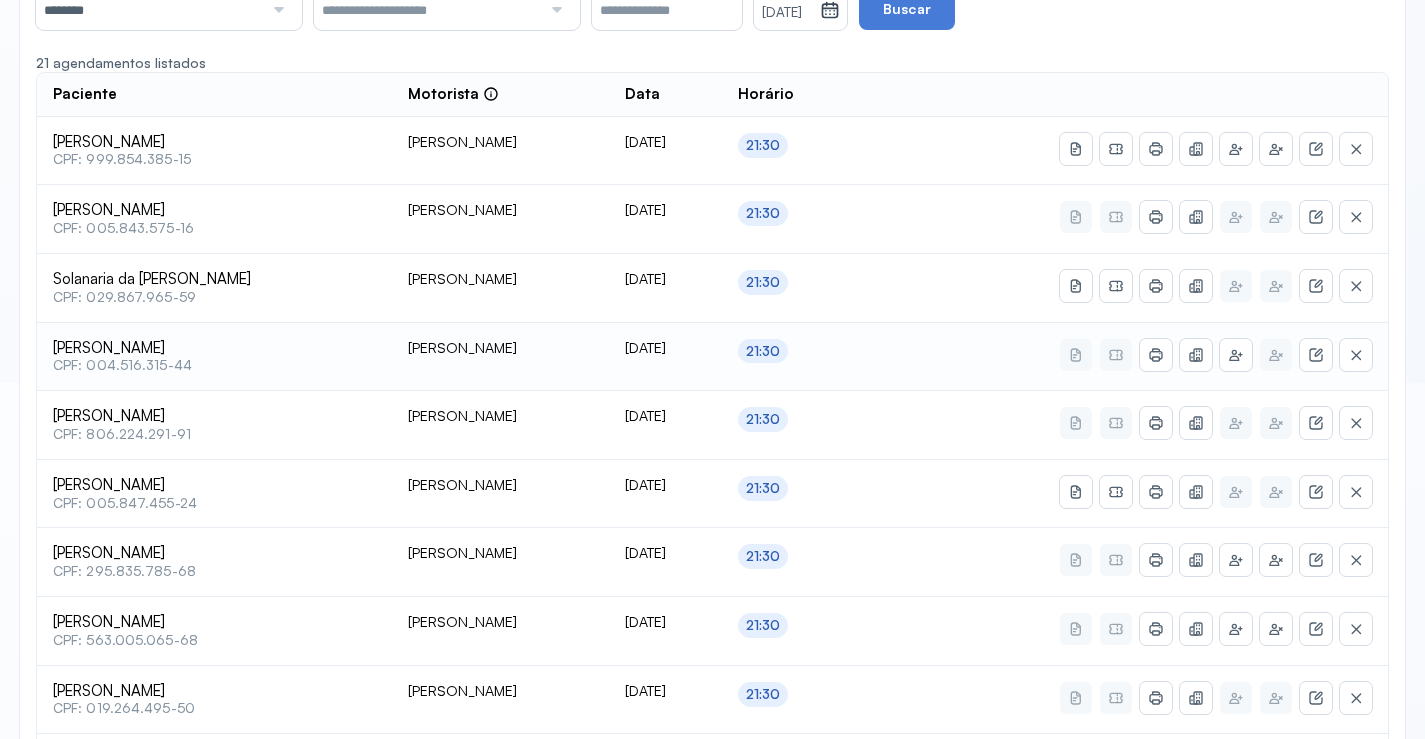 scroll, scrollTop: 391, scrollLeft: 0, axis: vertical 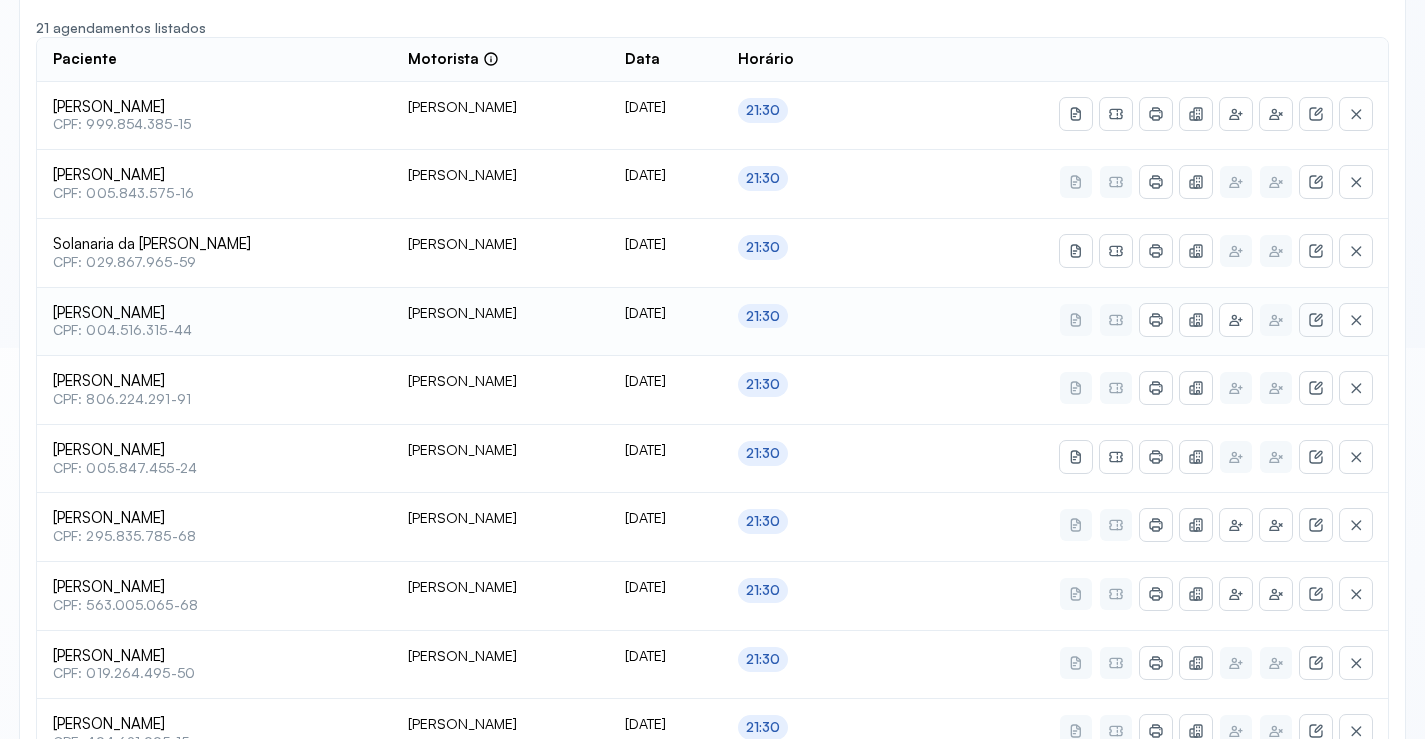 click 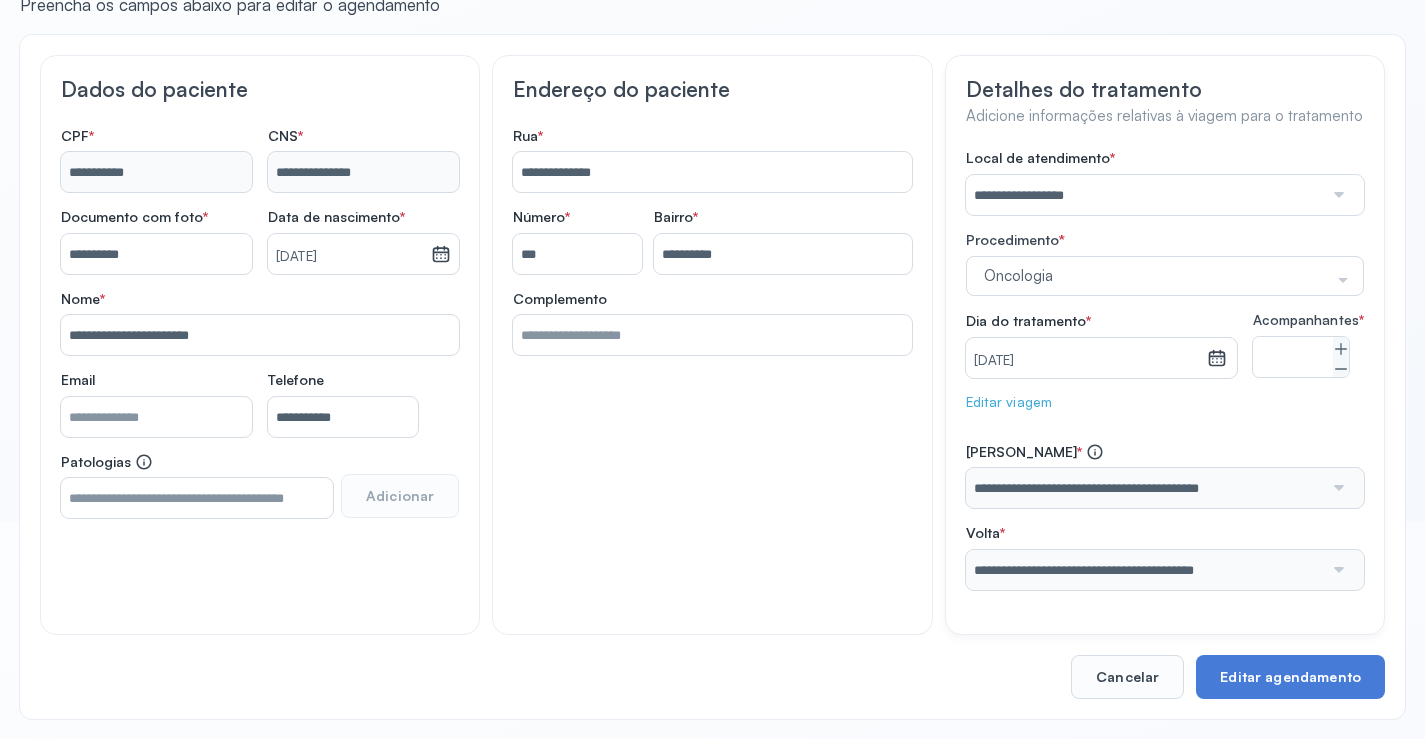 scroll, scrollTop: 233, scrollLeft: 0, axis: vertical 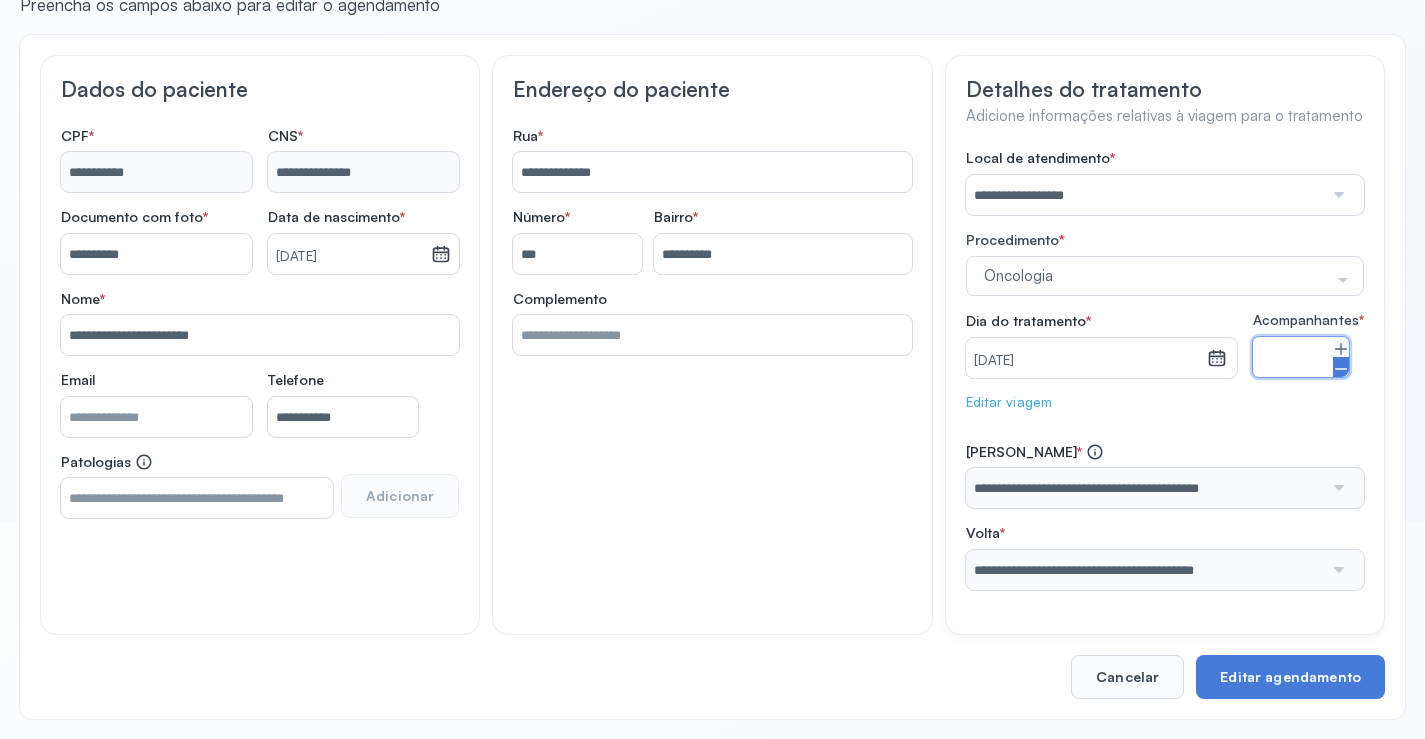 click 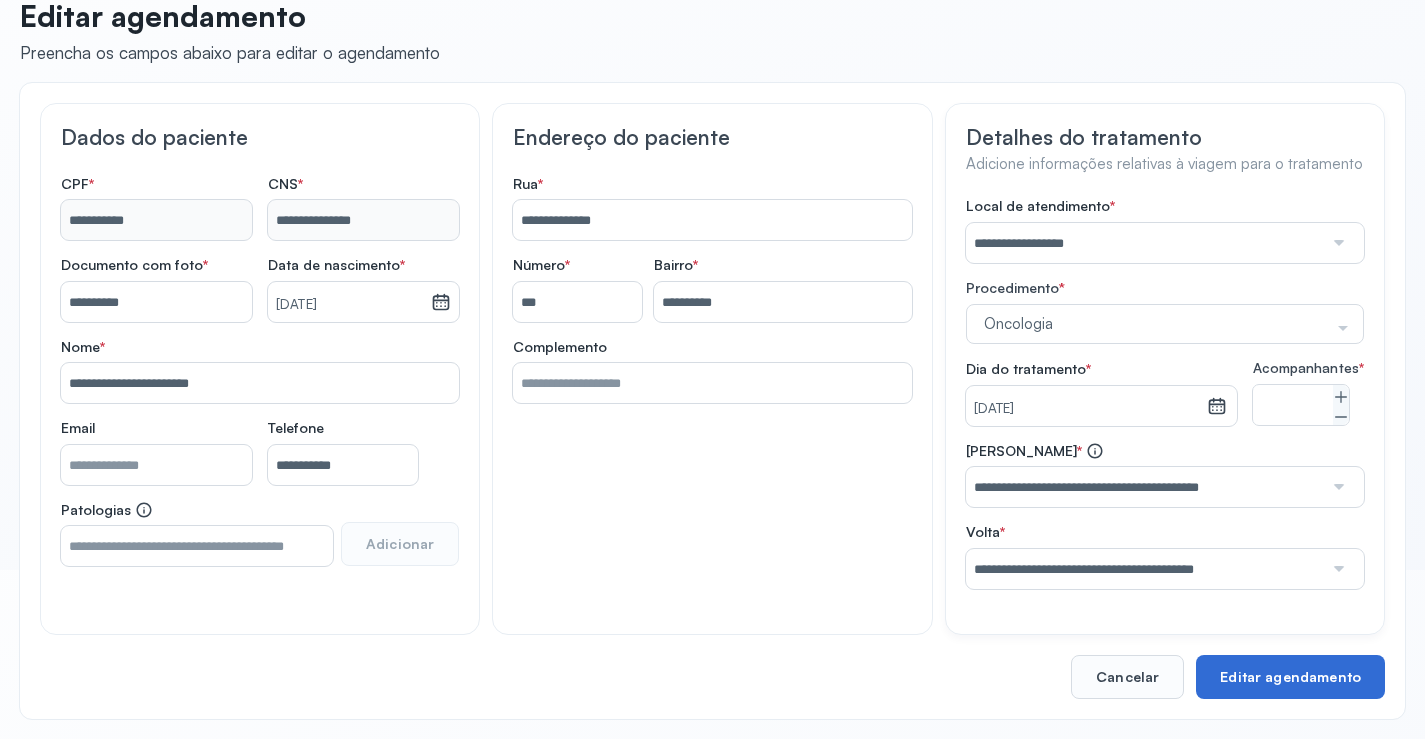 click on "Editar agendamento" at bounding box center [1290, 677] 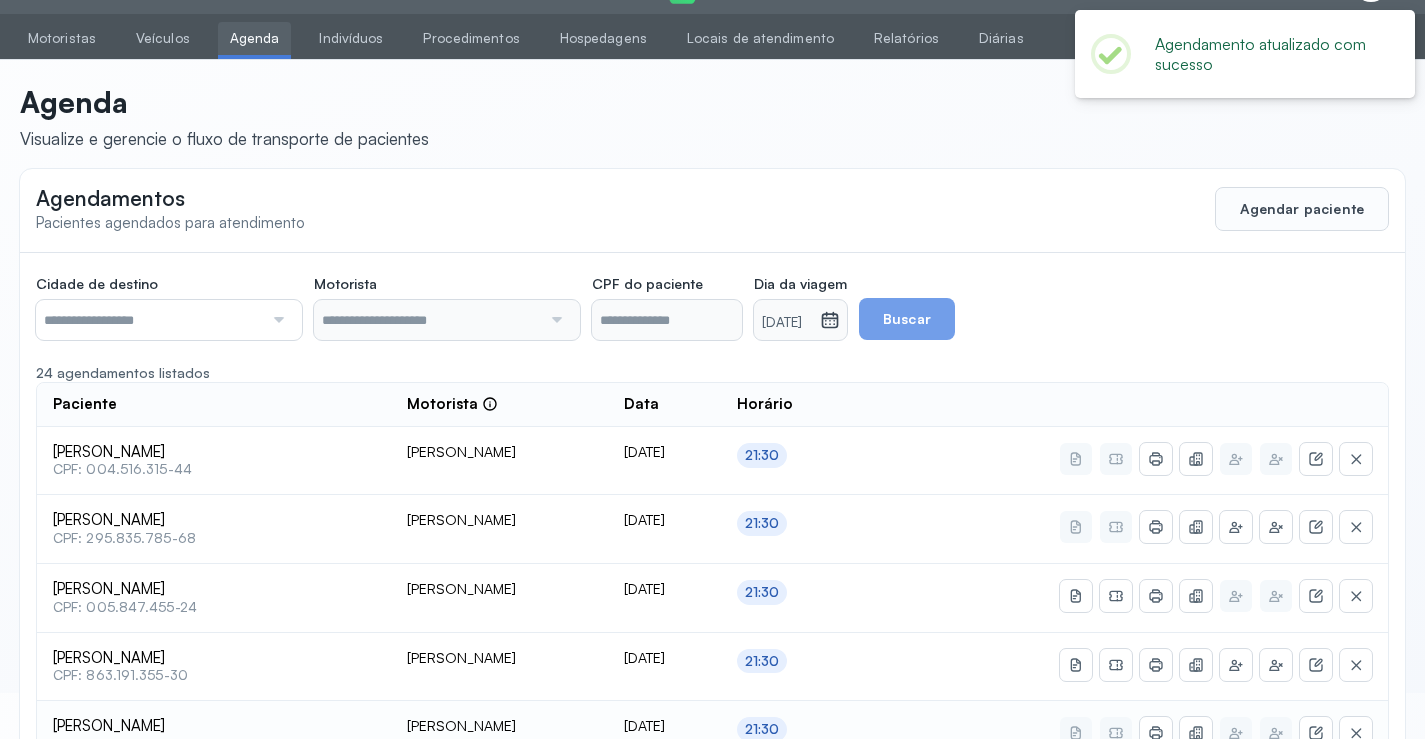 scroll, scrollTop: 184, scrollLeft: 0, axis: vertical 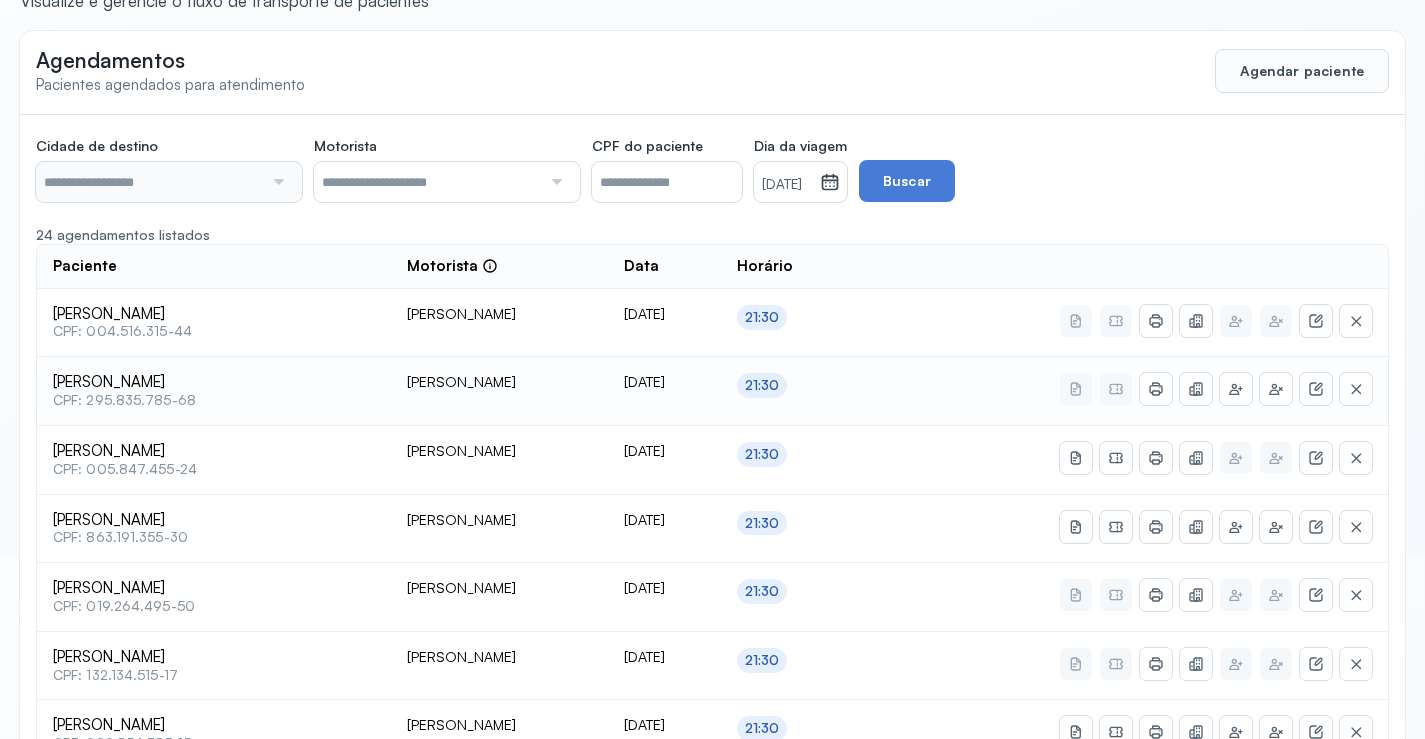 type on "********" 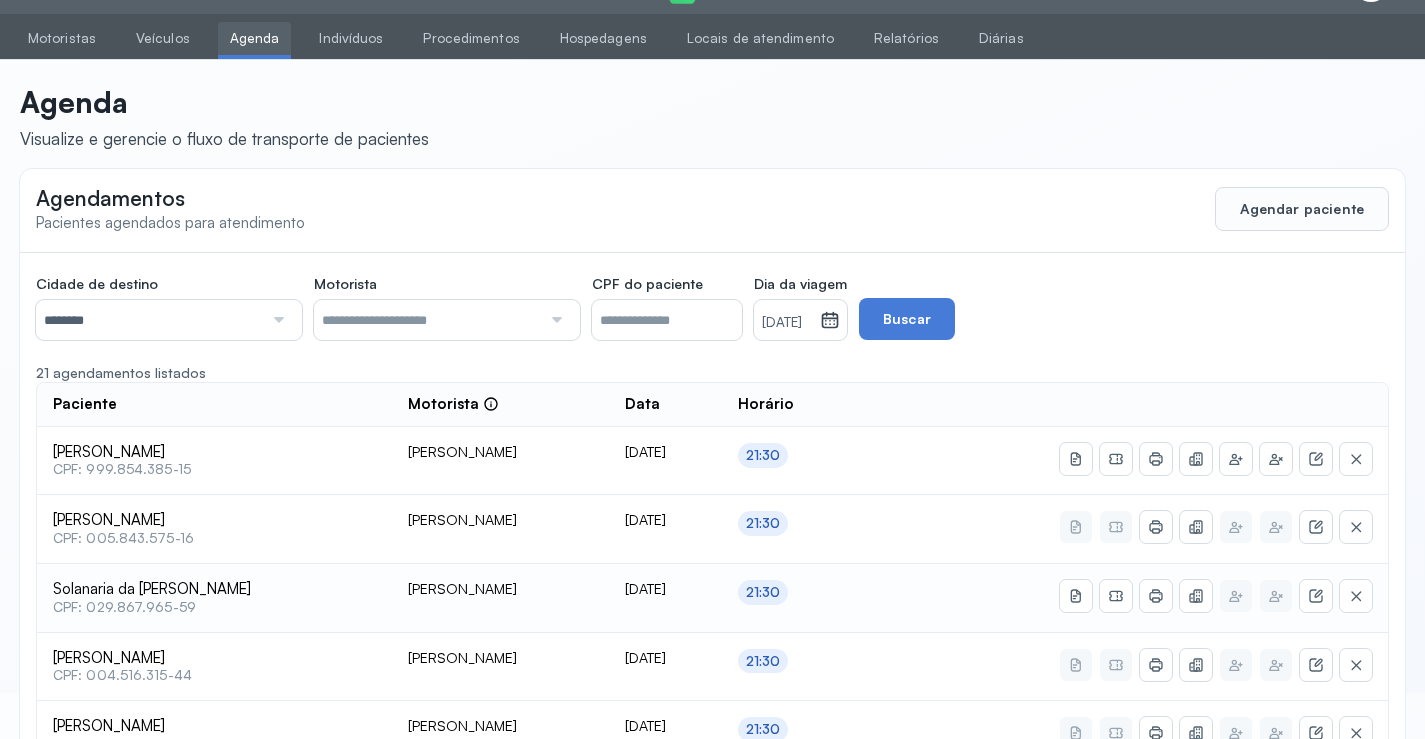 scroll, scrollTop: 184, scrollLeft: 0, axis: vertical 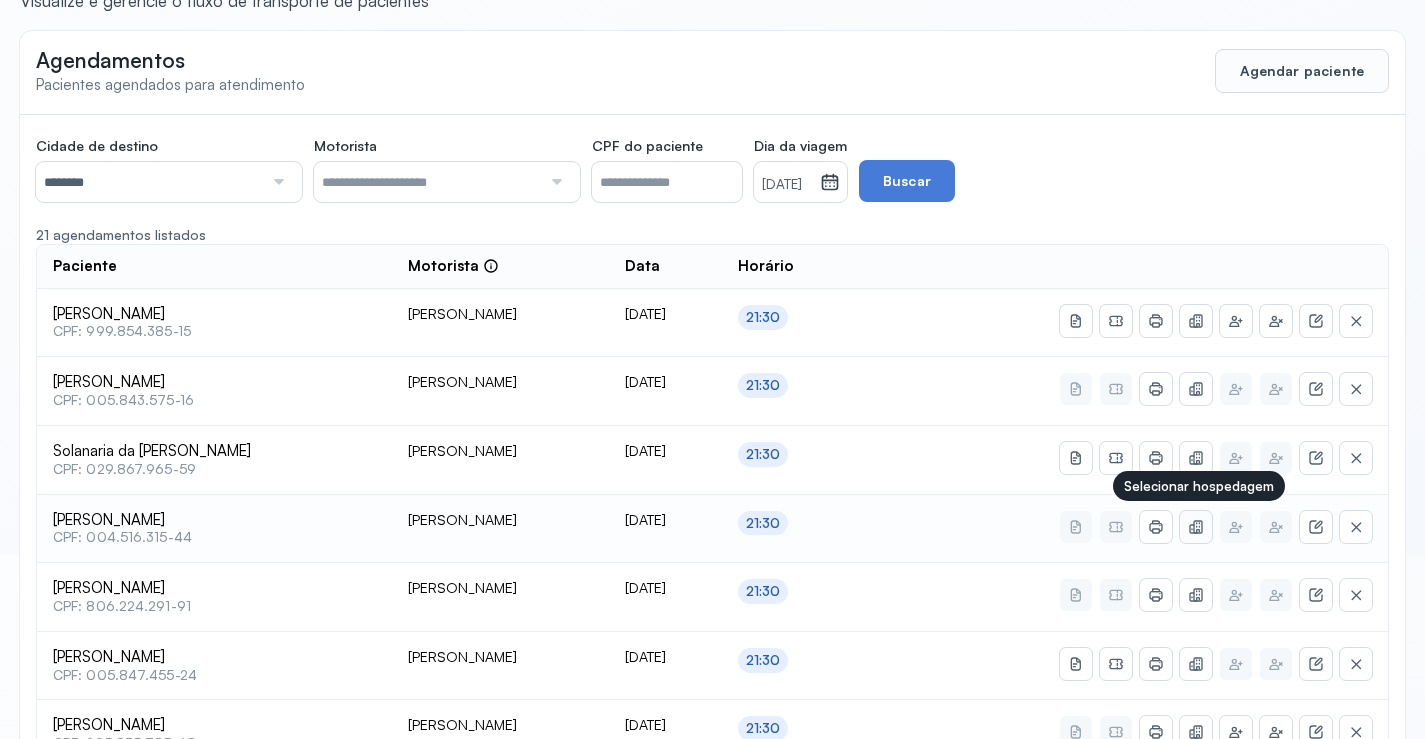 click 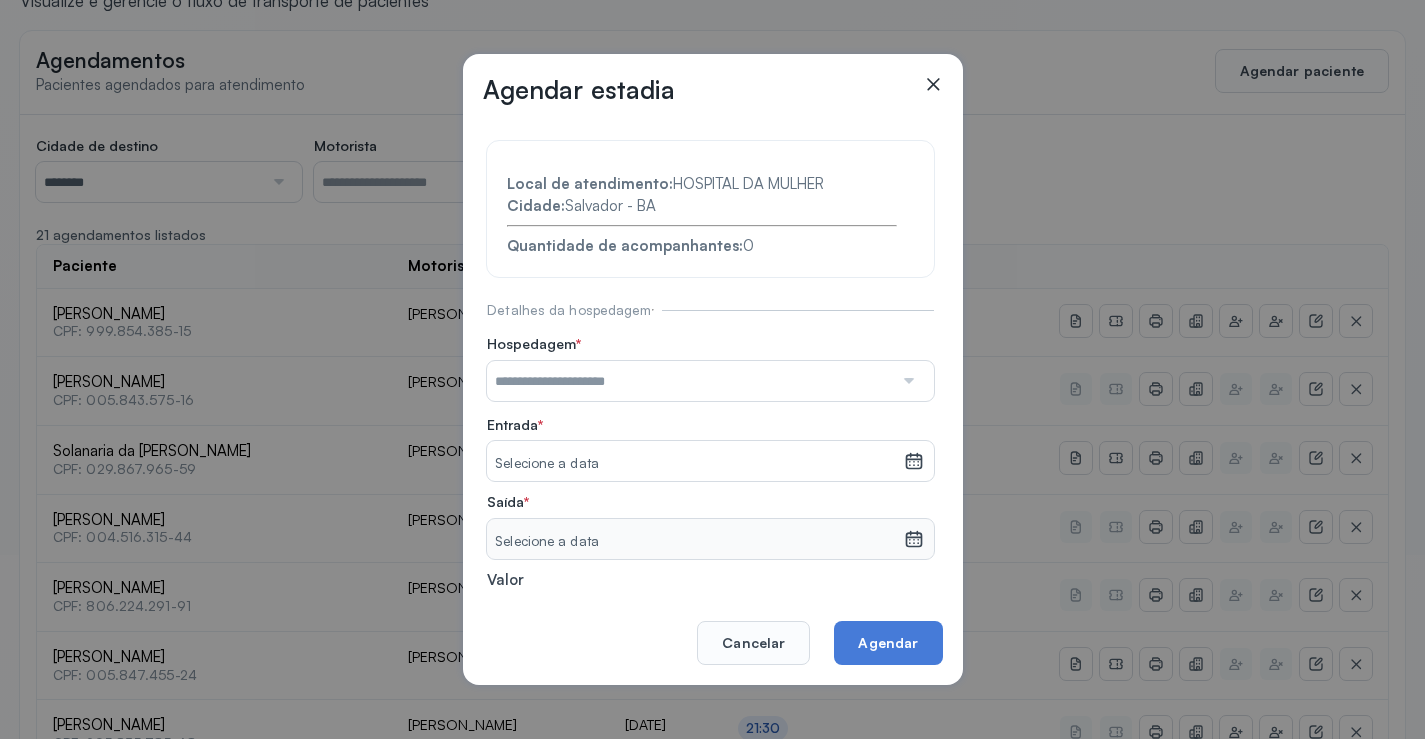 click at bounding box center [690, 381] 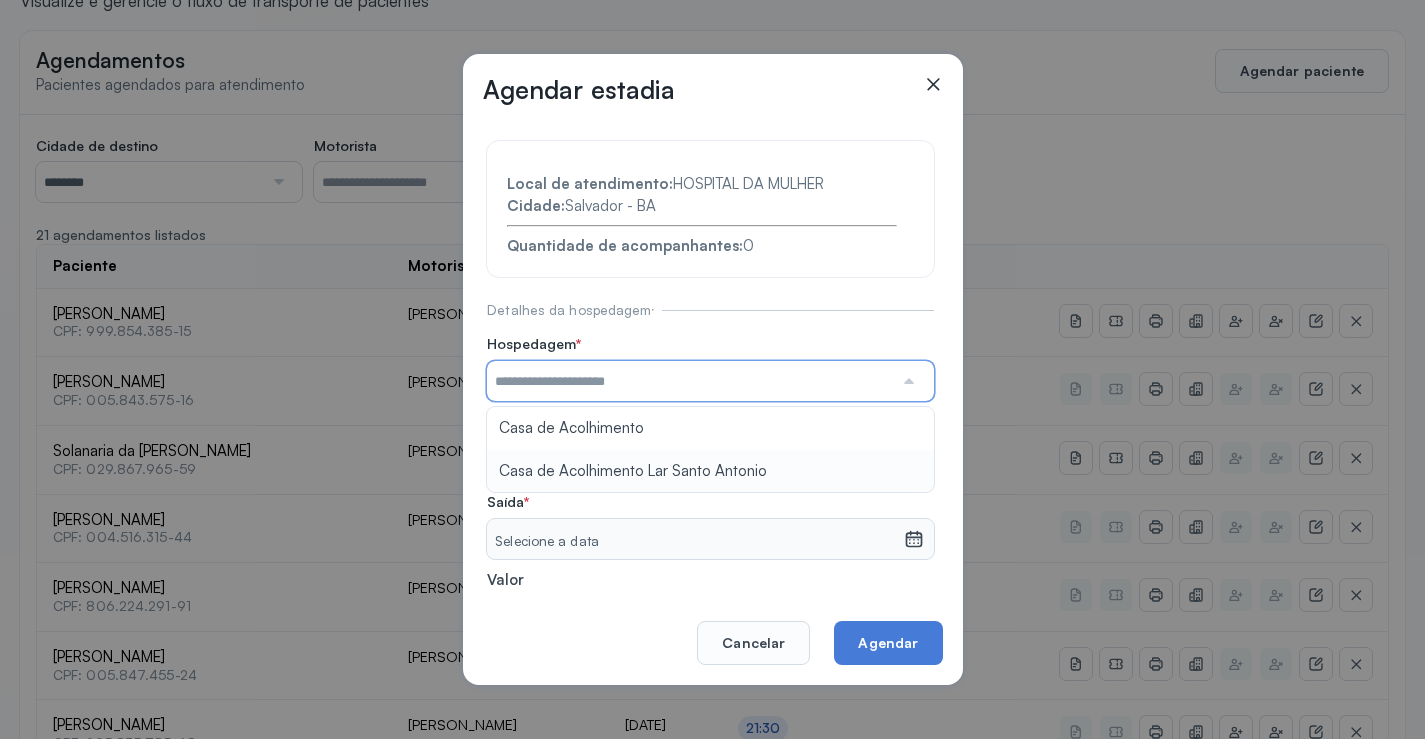 type on "**********" 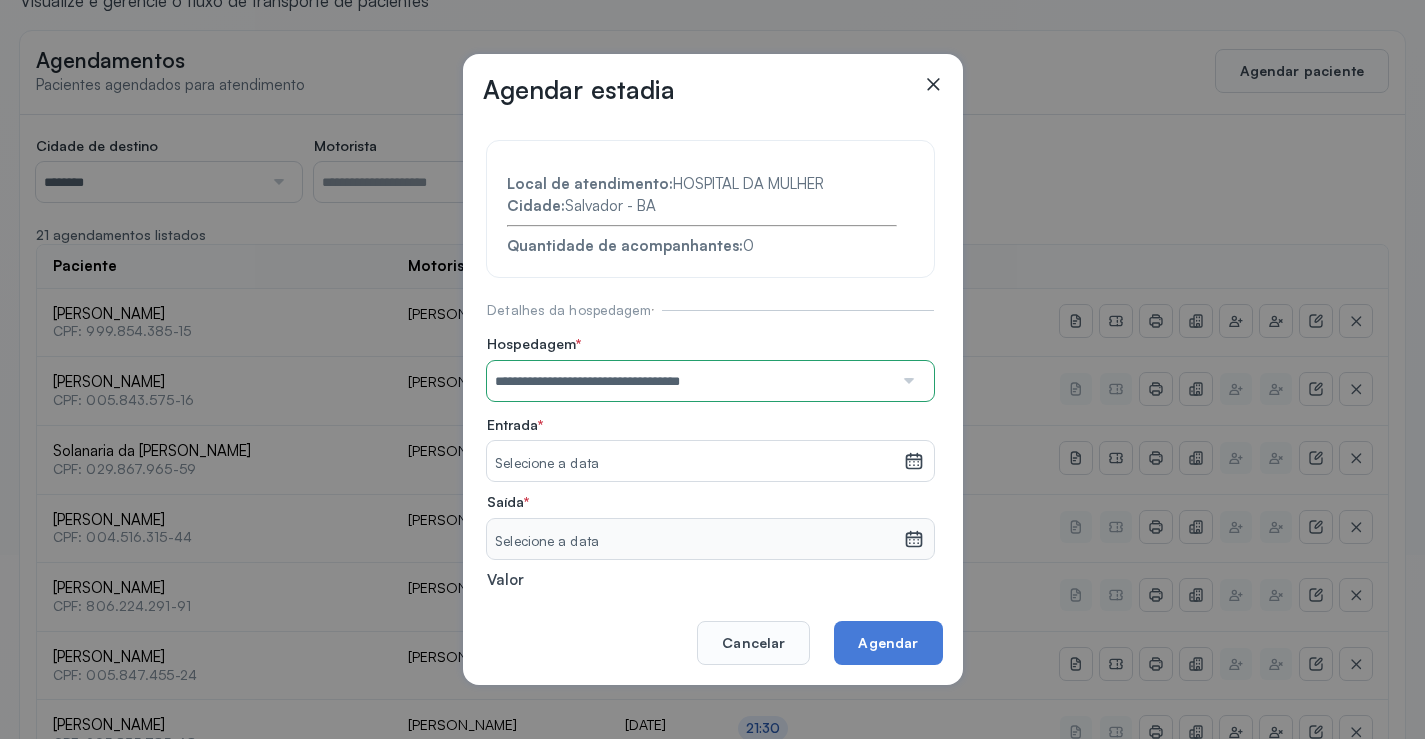 click on "**********" at bounding box center [710, 436] 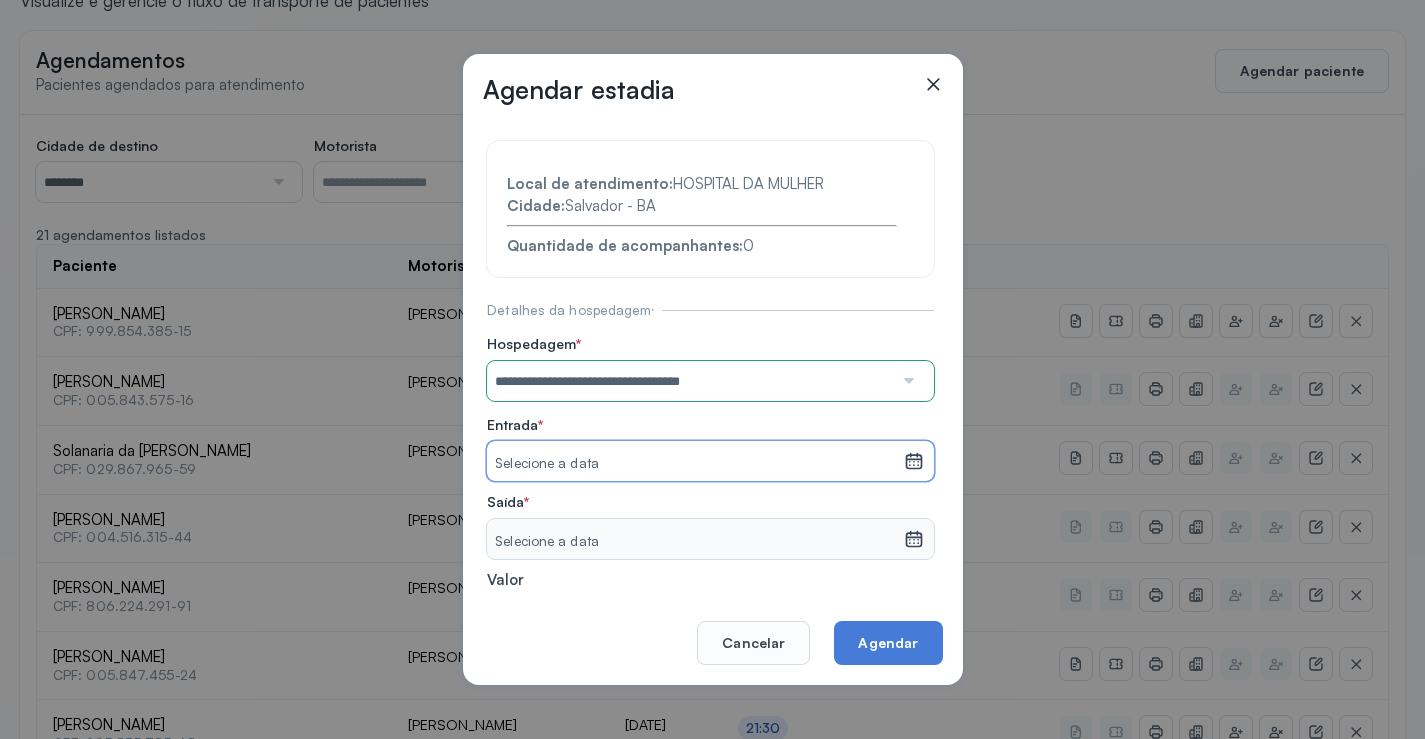 click on "Selecione a data" at bounding box center [695, 464] 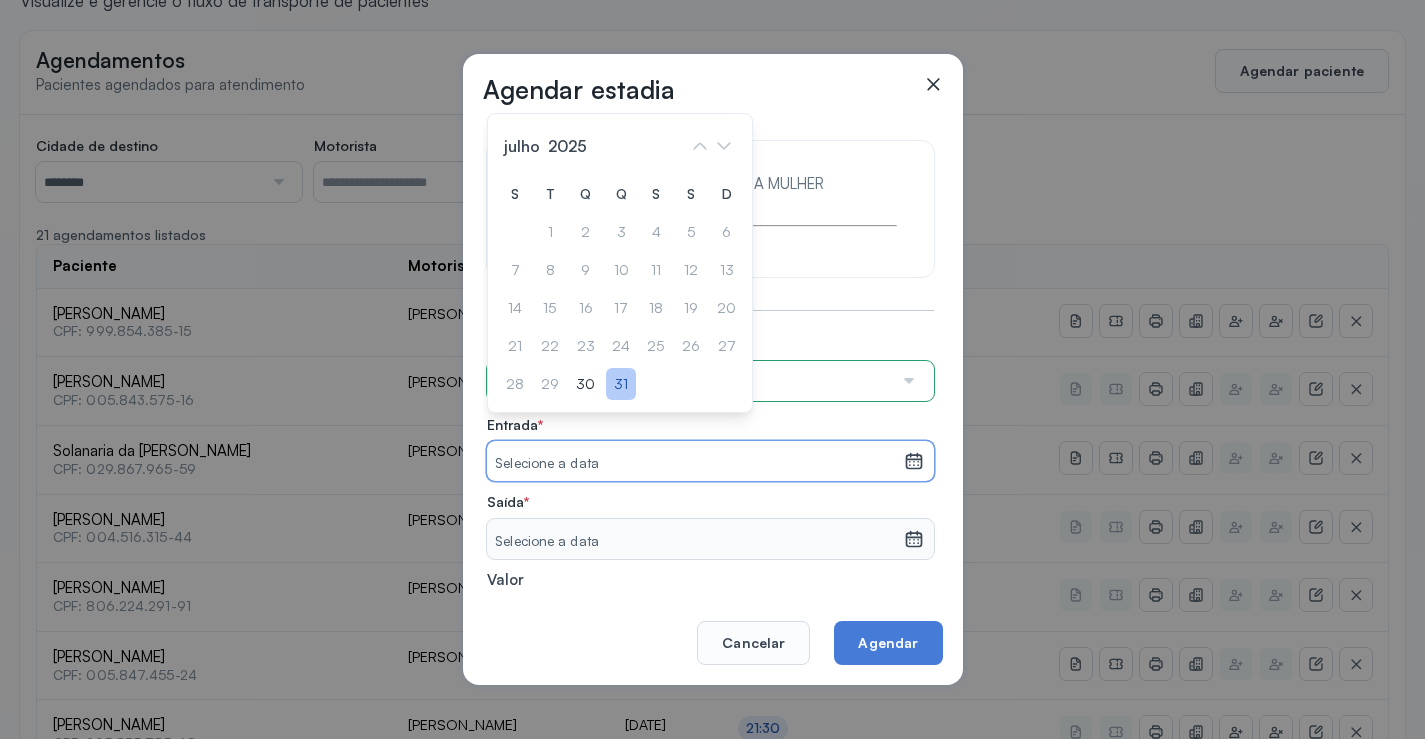 click on "31" 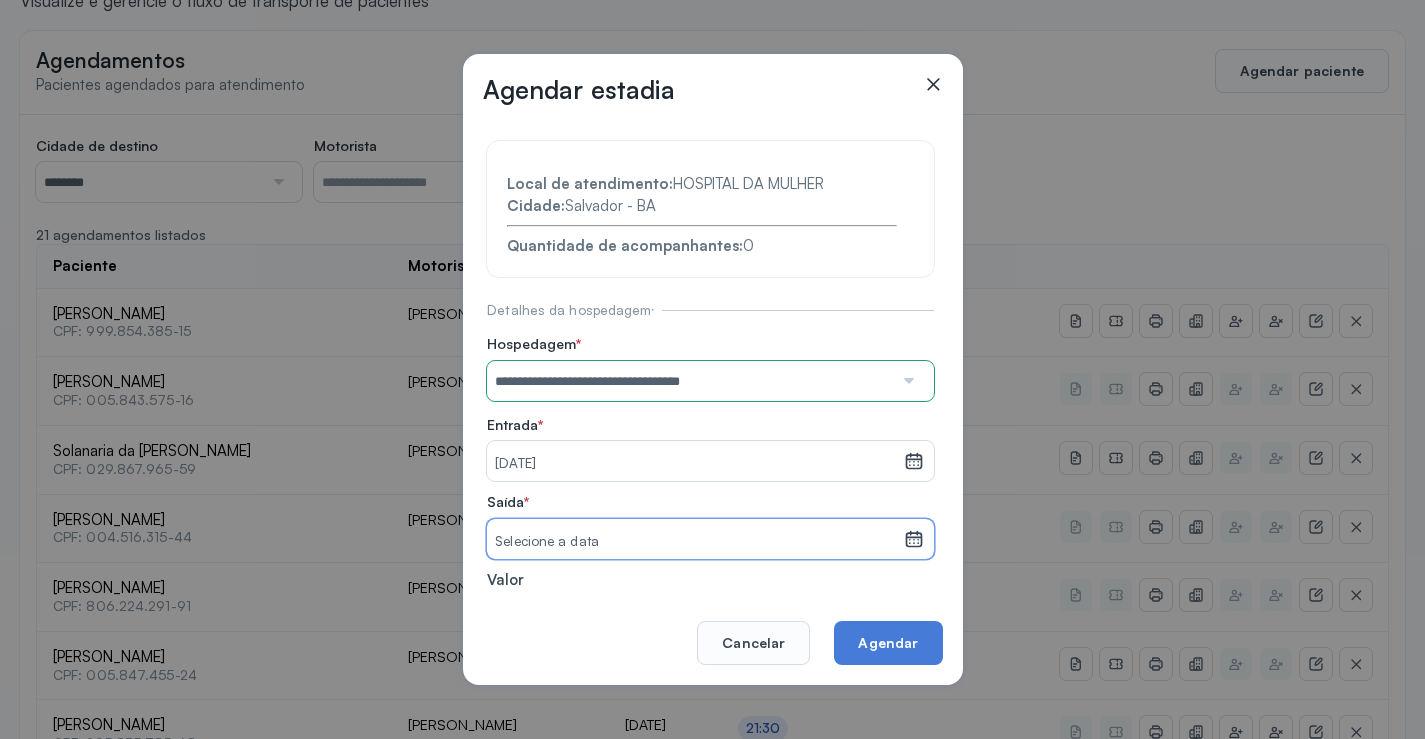 click on "Selecione a data" at bounding box center (695, 542) 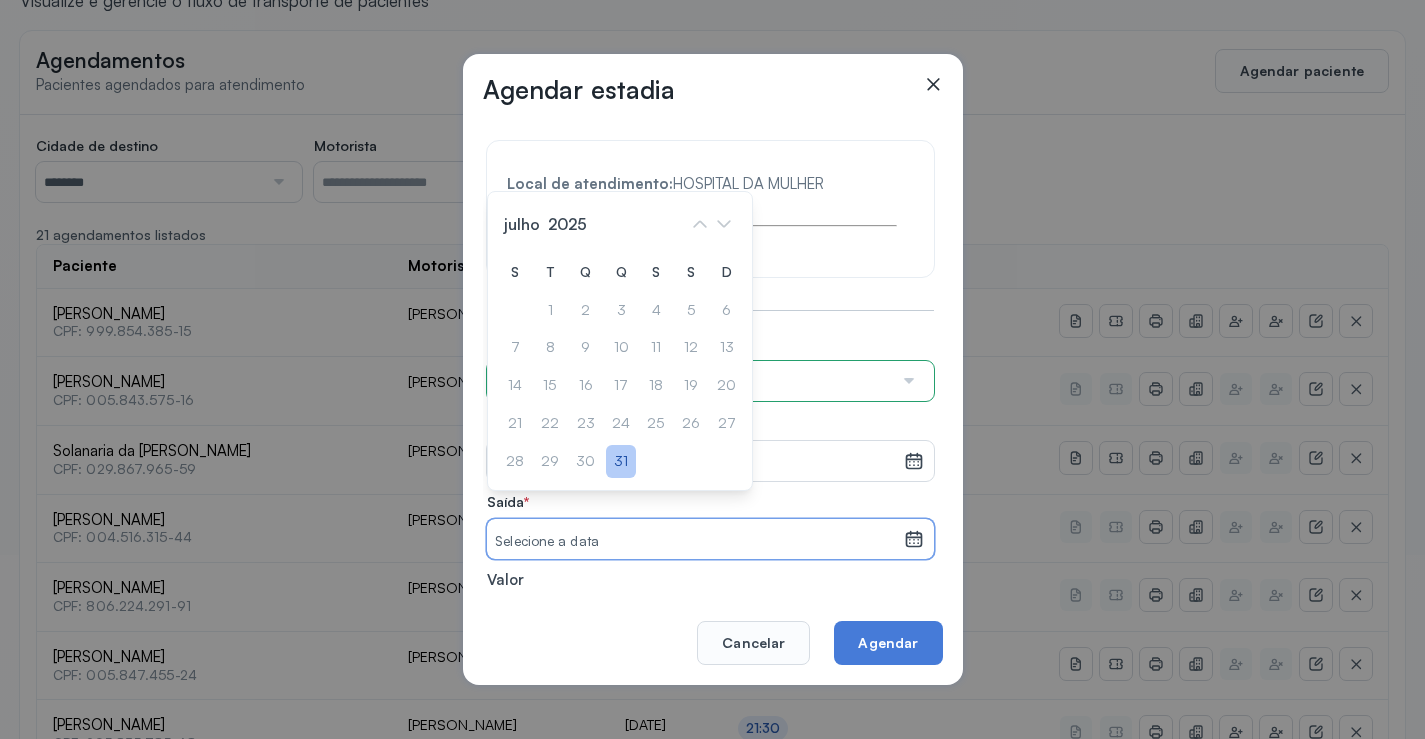click on "31" 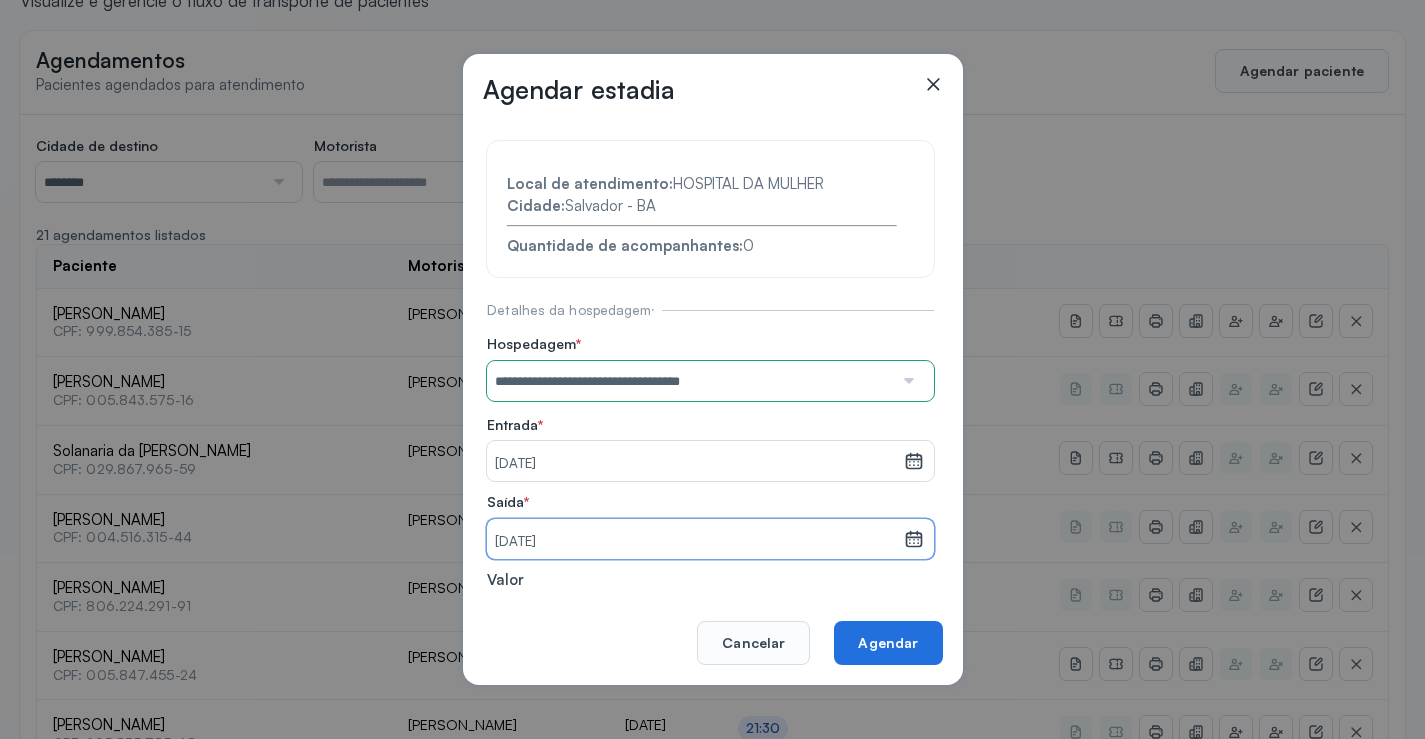 click on "Agendar" 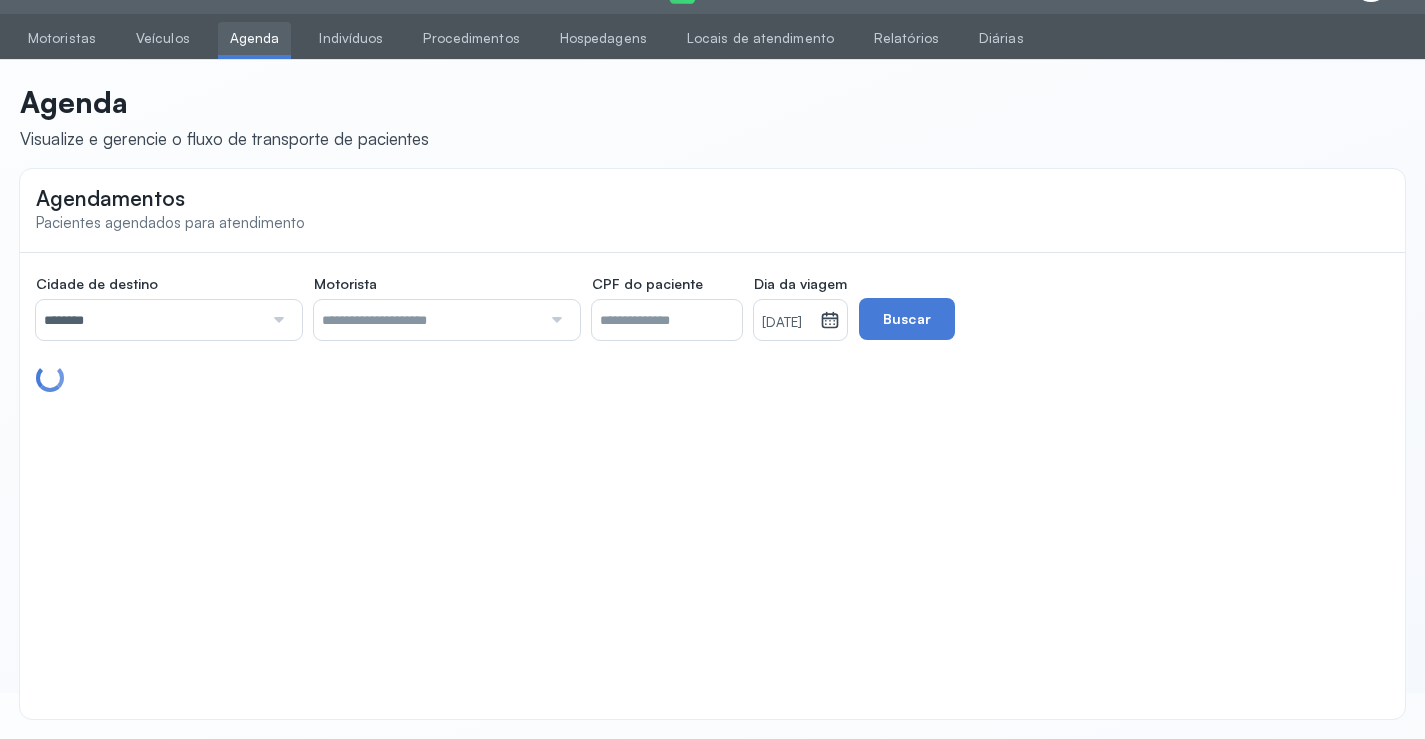 scroll, scrollTop: 184, scrollLeft: 0, axis: vertical 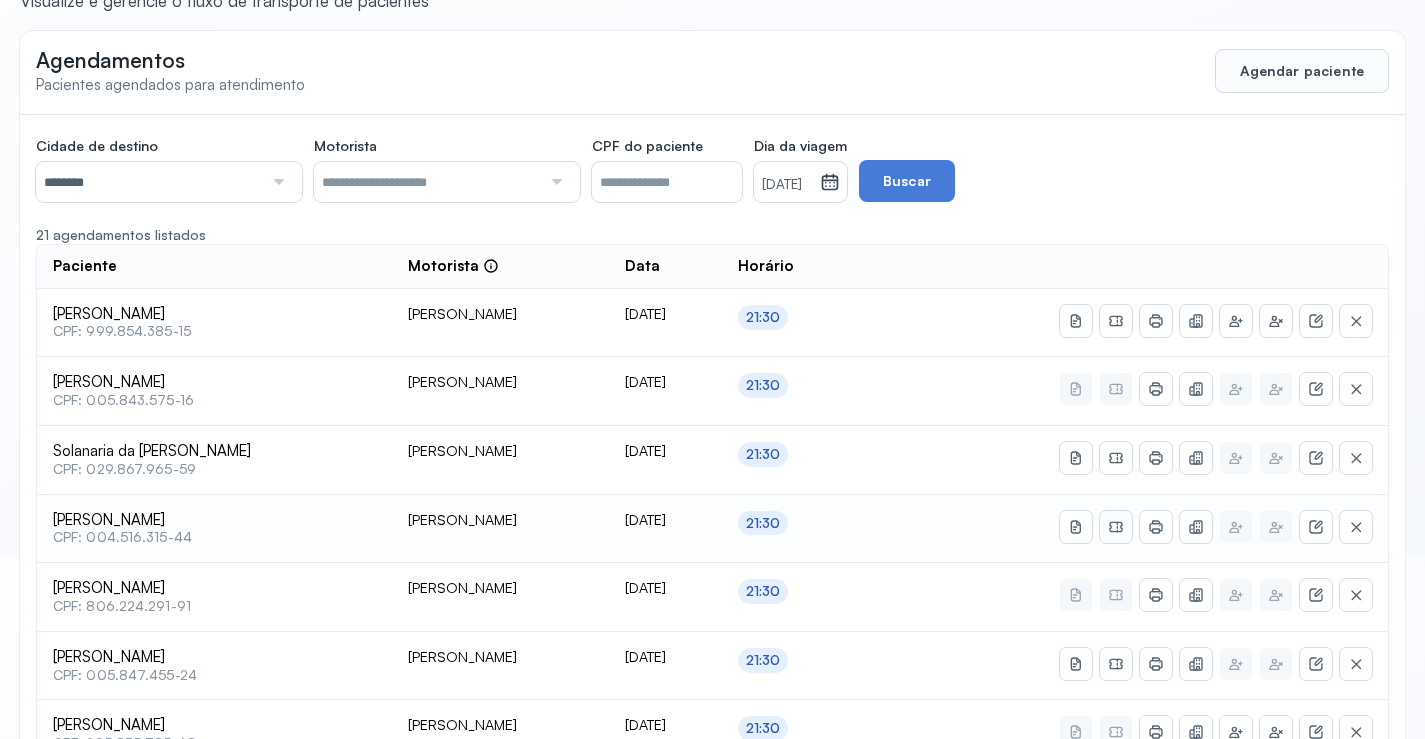 click 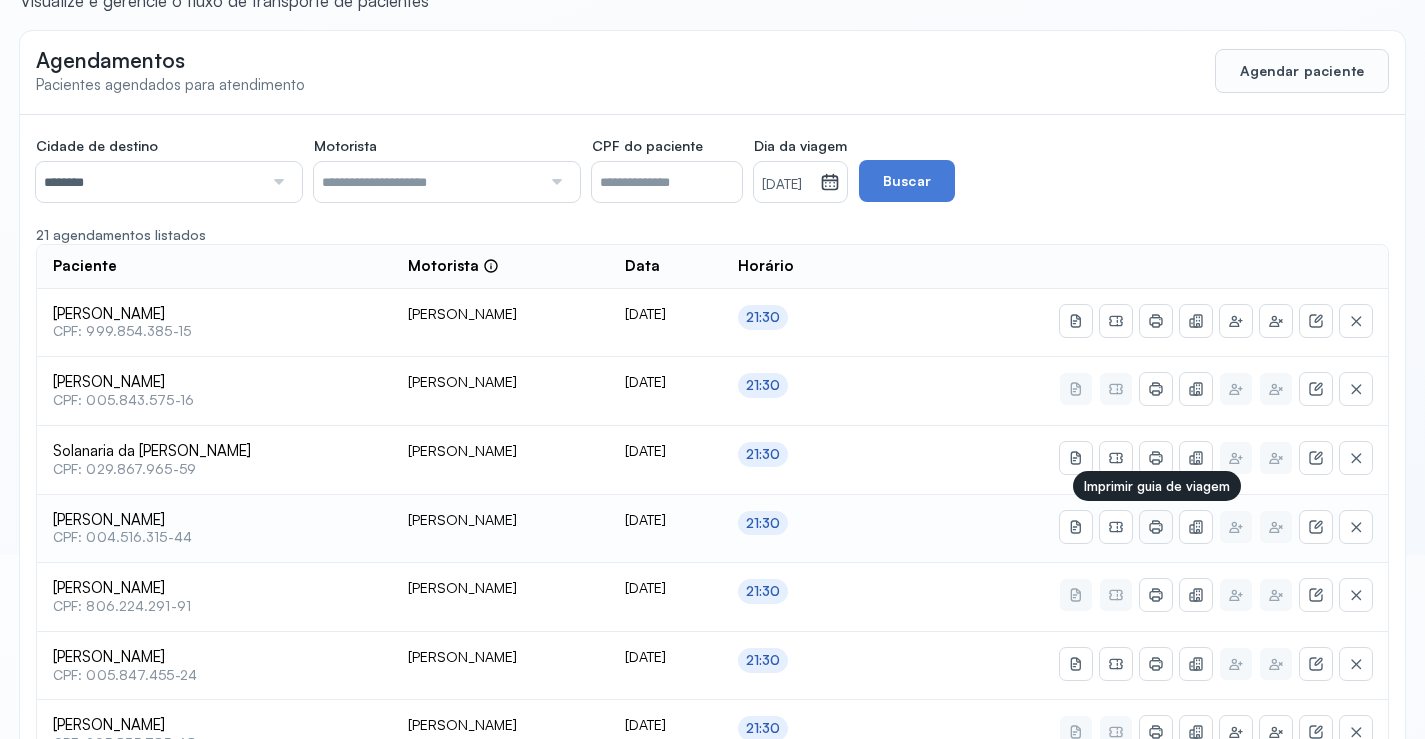click 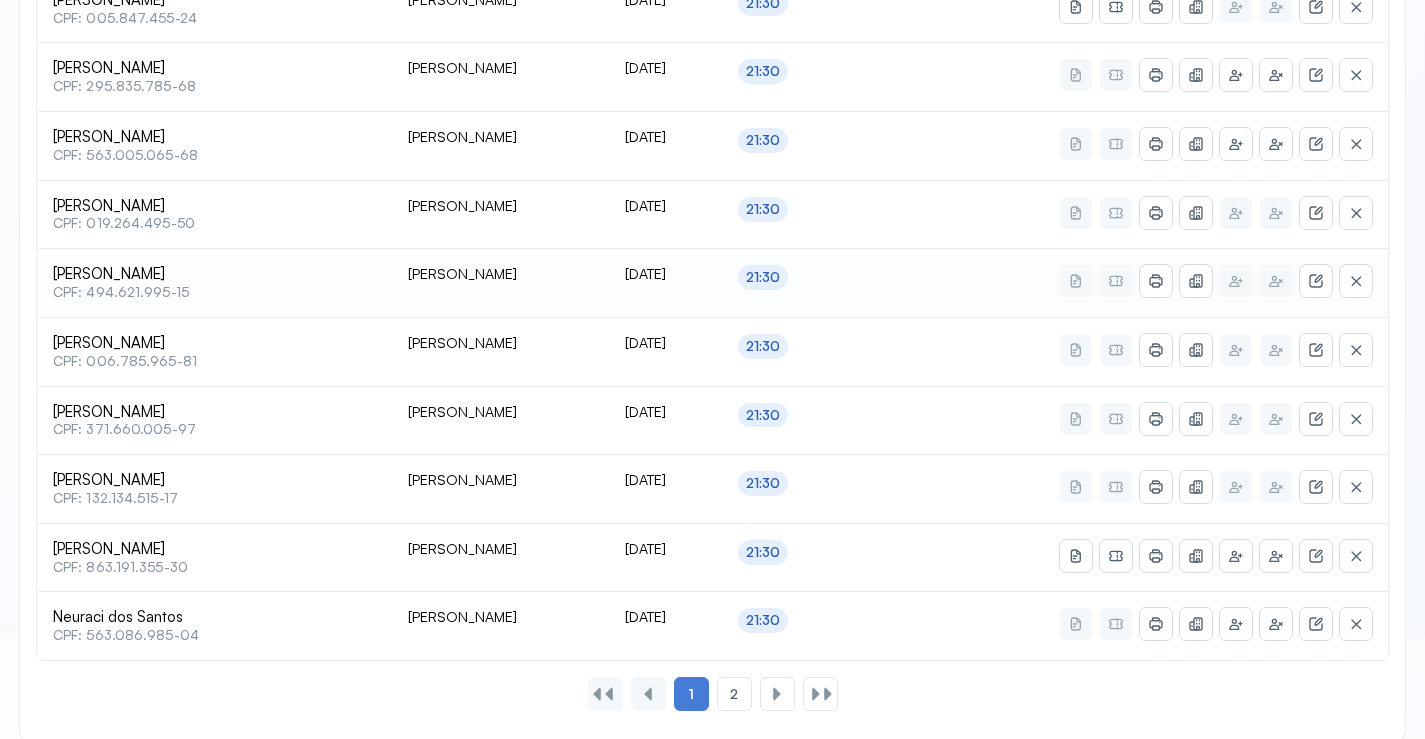 scroll, scrollTop: 865, scrollLeft: 0, axis: vertical 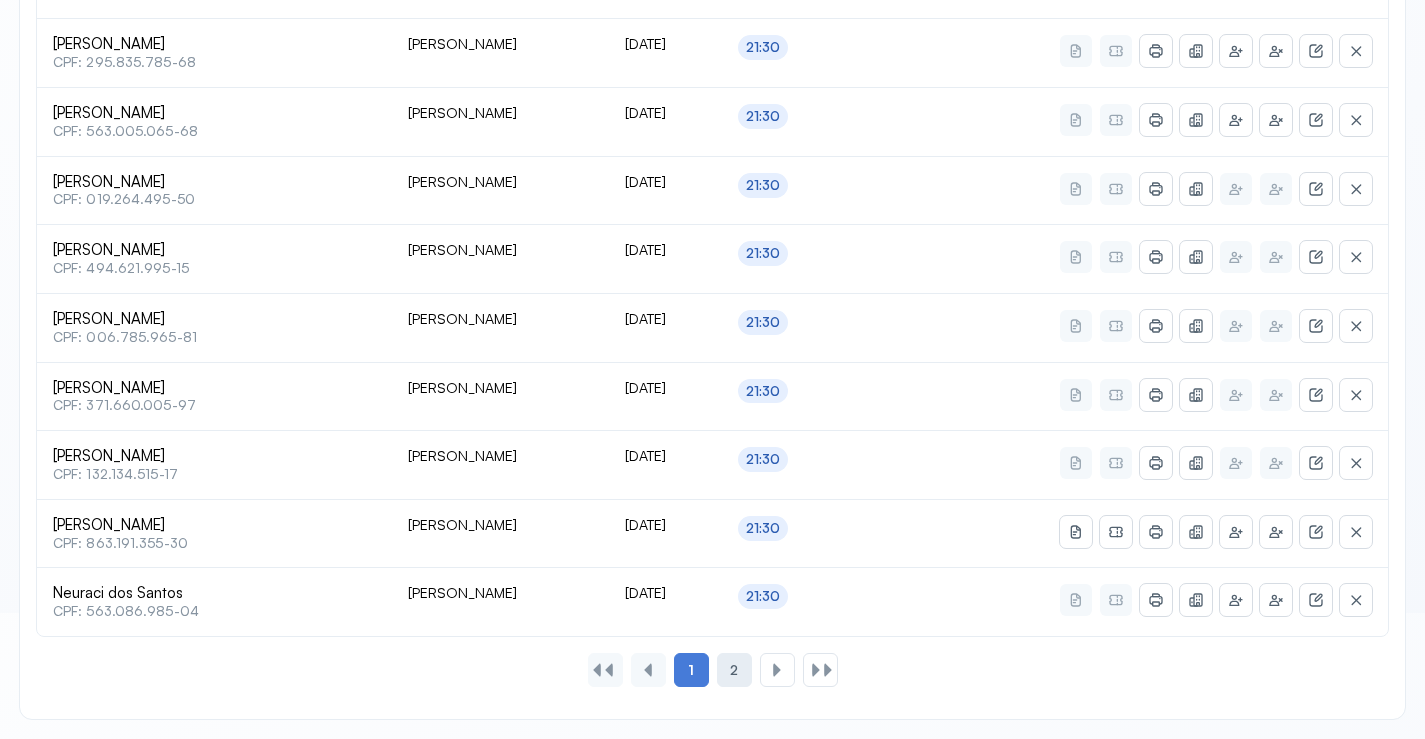 click on "2" 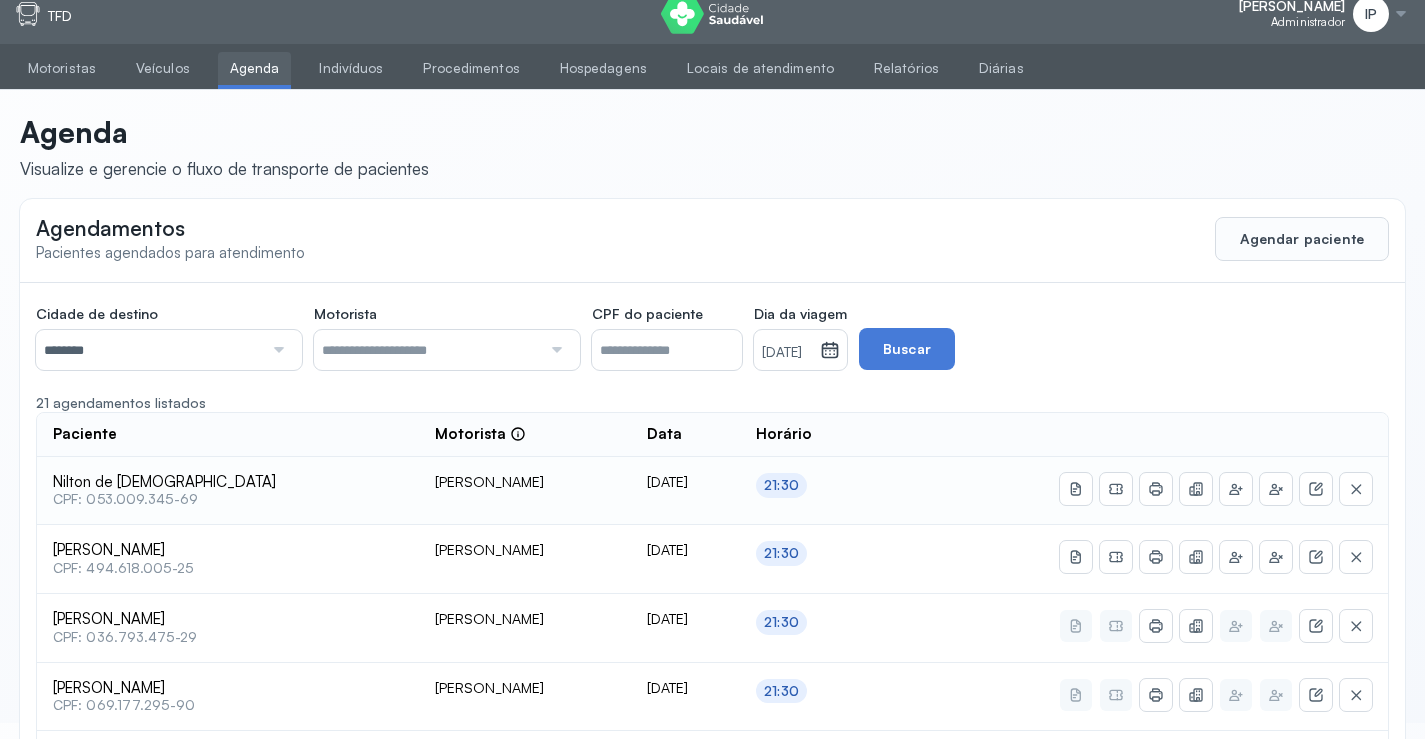 scroll, scrollTop: 0, scrollLeft: 0, axis: both 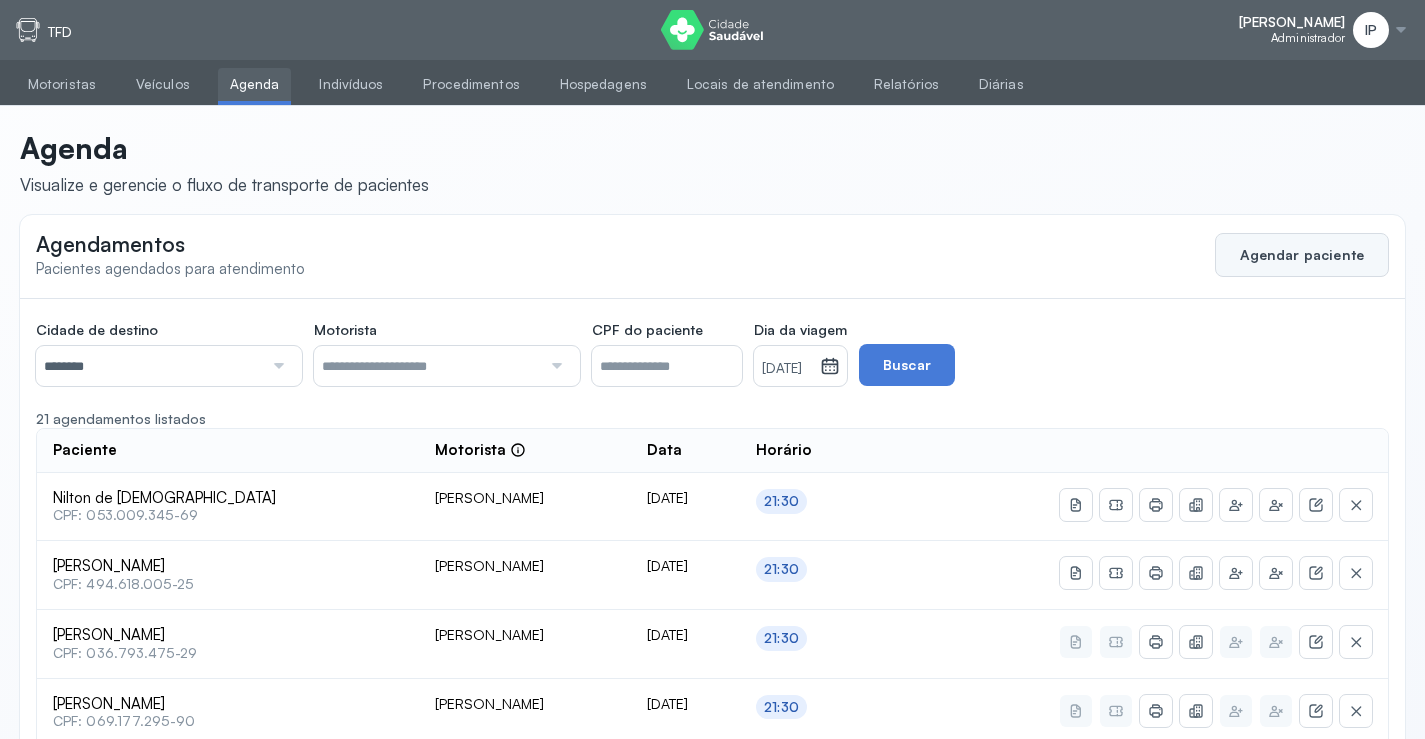 click on "Agendar paciente" 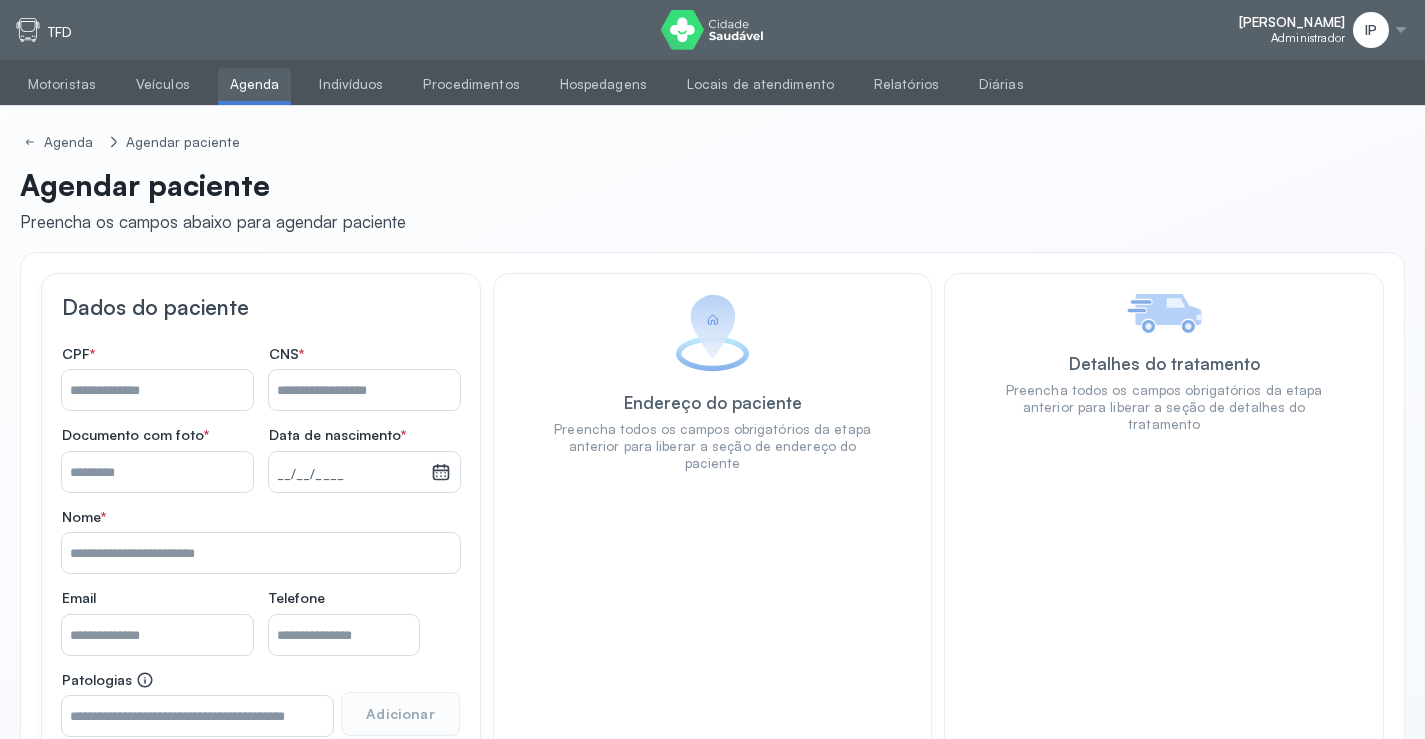 click on "Nome   *" at bounding box center [157, 390] 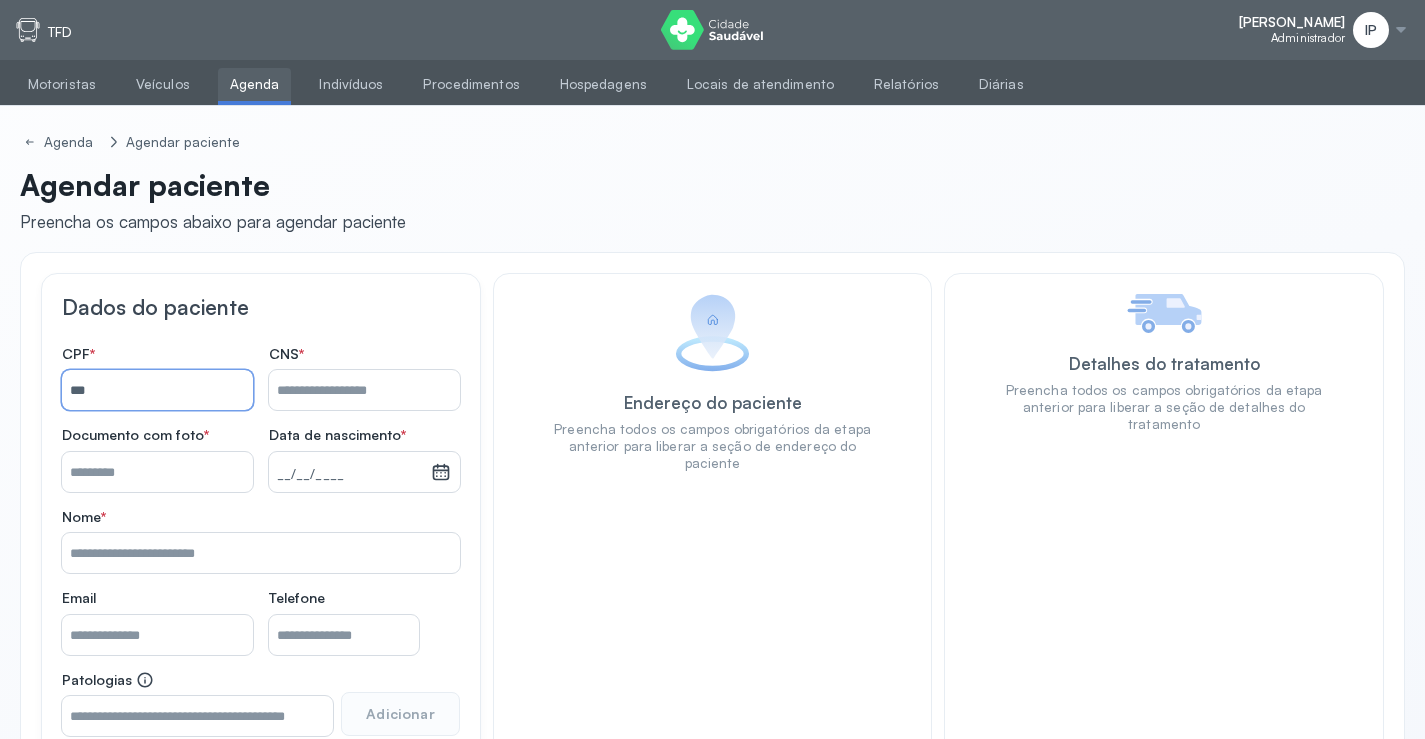 type on "***" 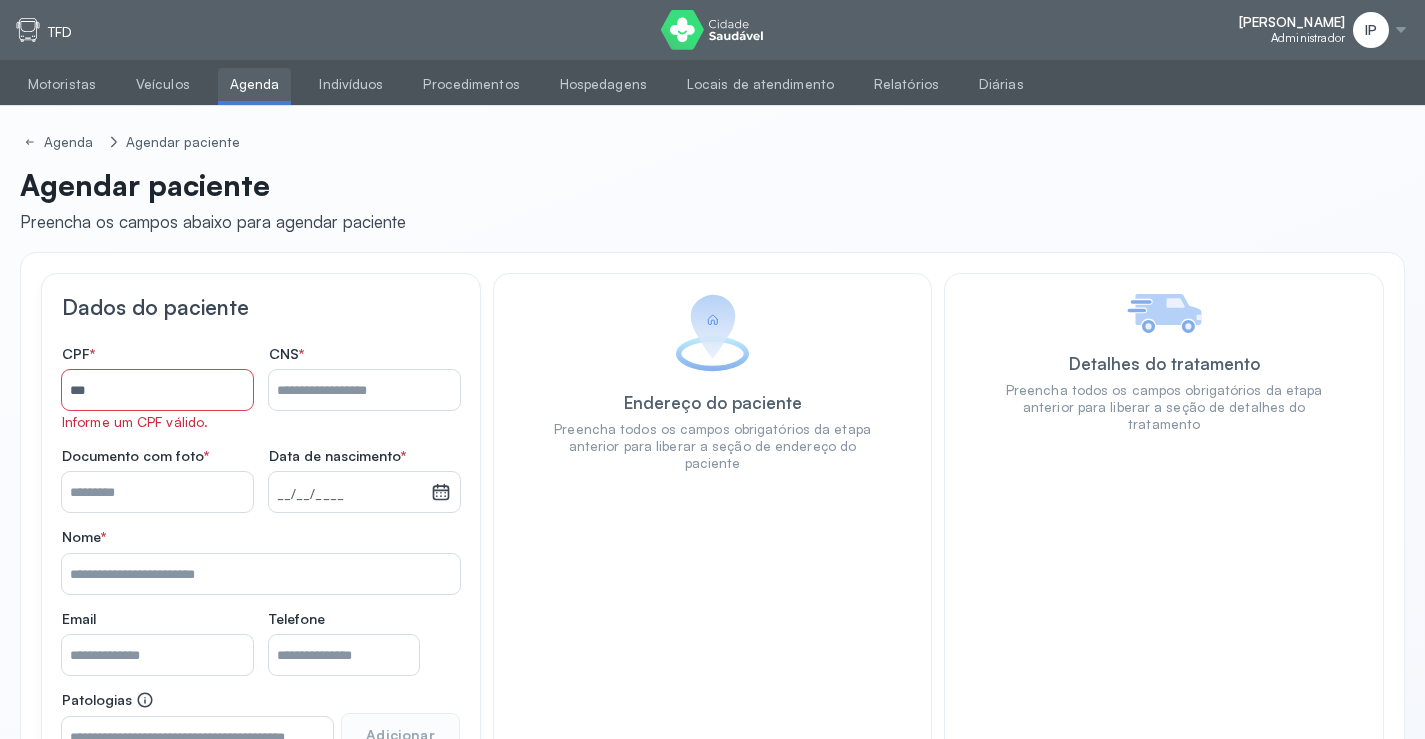 click on "Agenda" at bounding box center [255, 84] 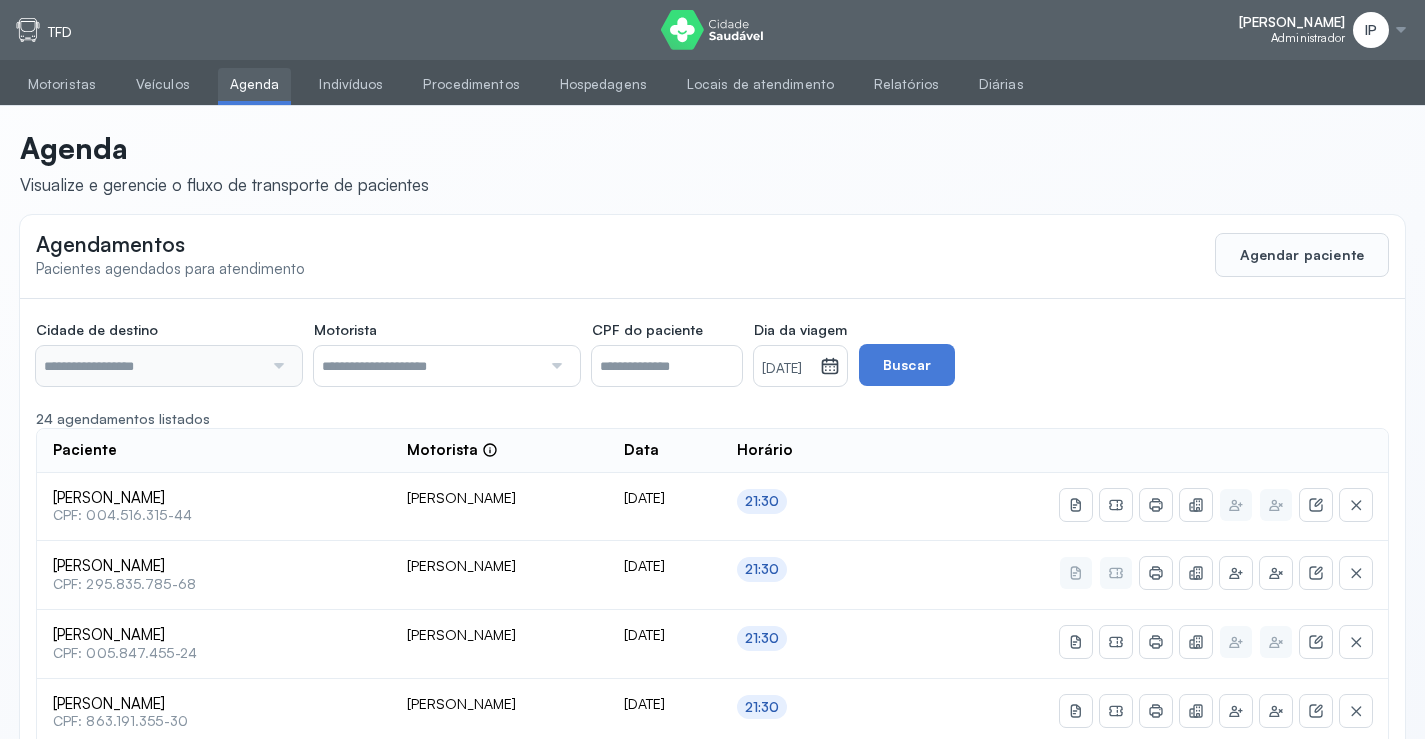 type on "********" 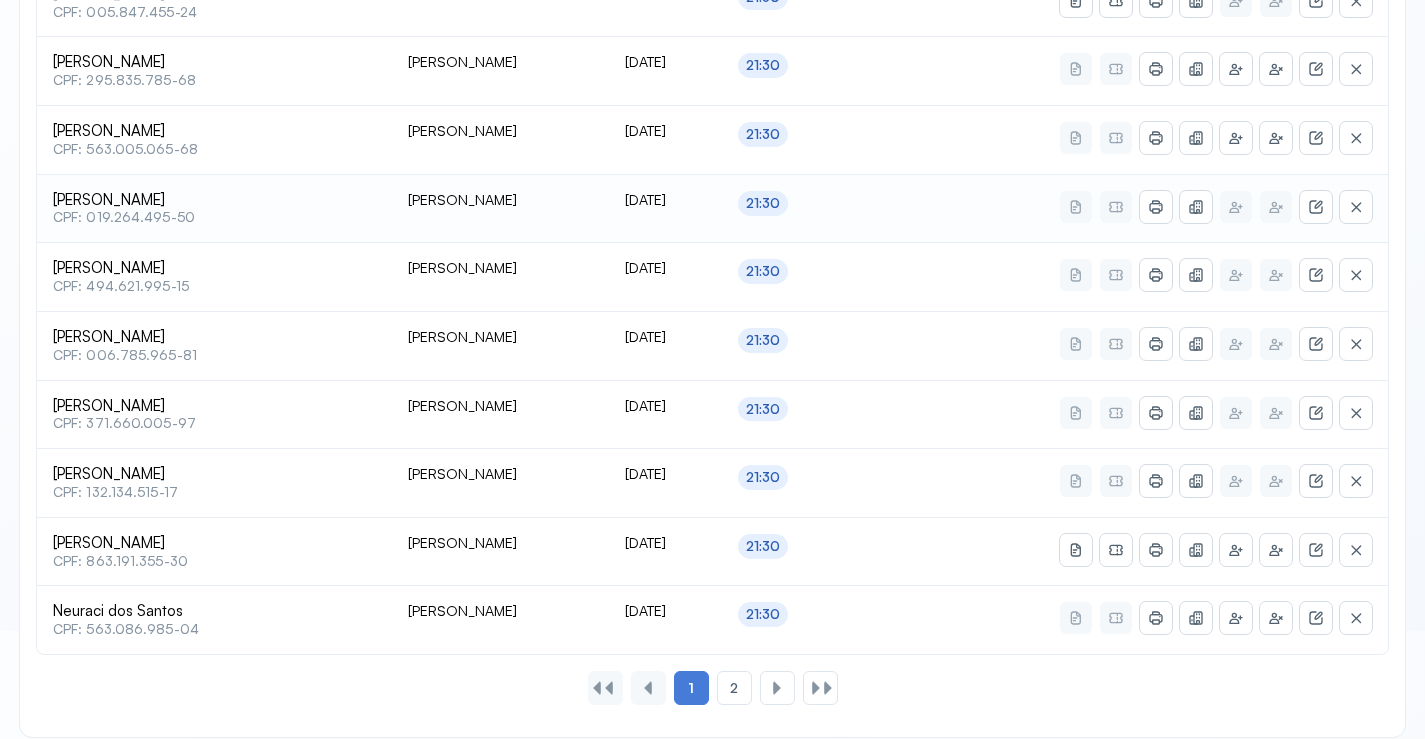 scroll, scrollTop: 865, scrollLeft: 0, axis: vertical 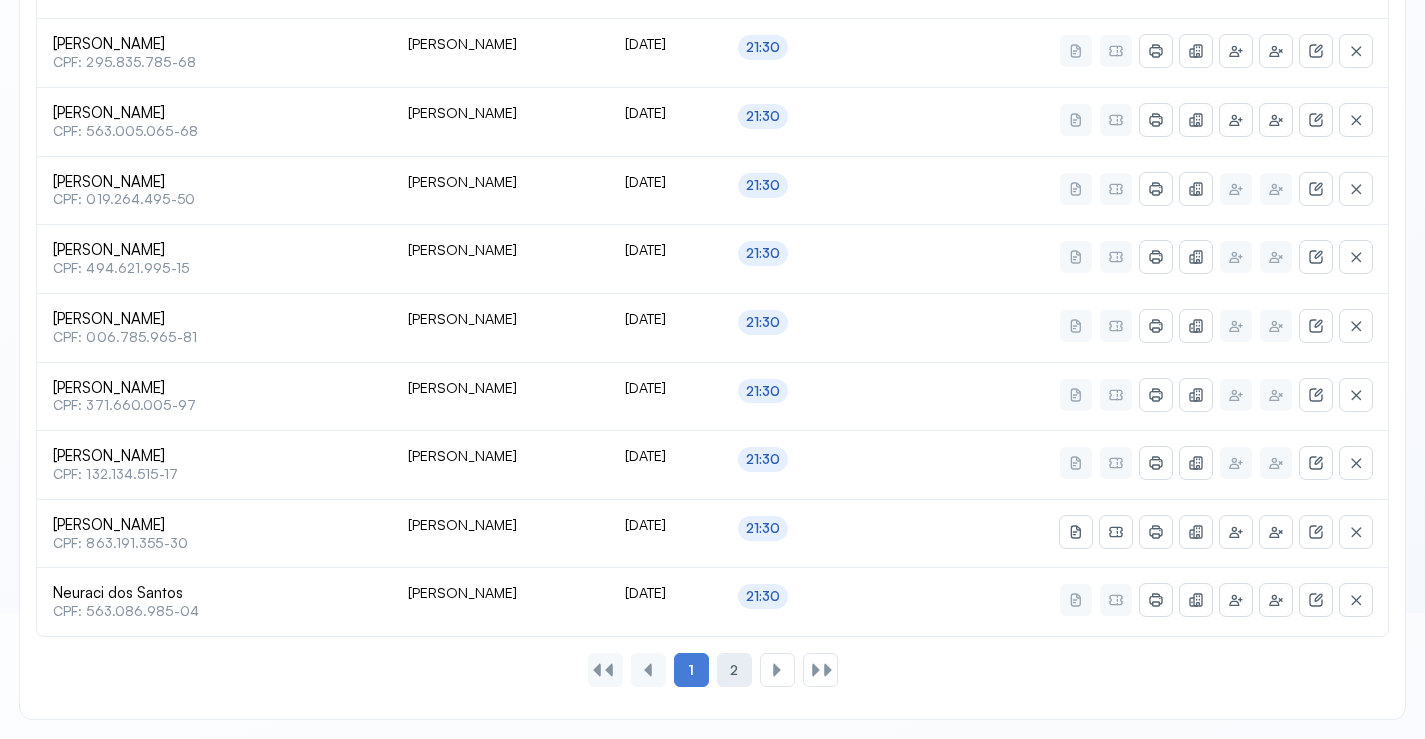 click on "2" 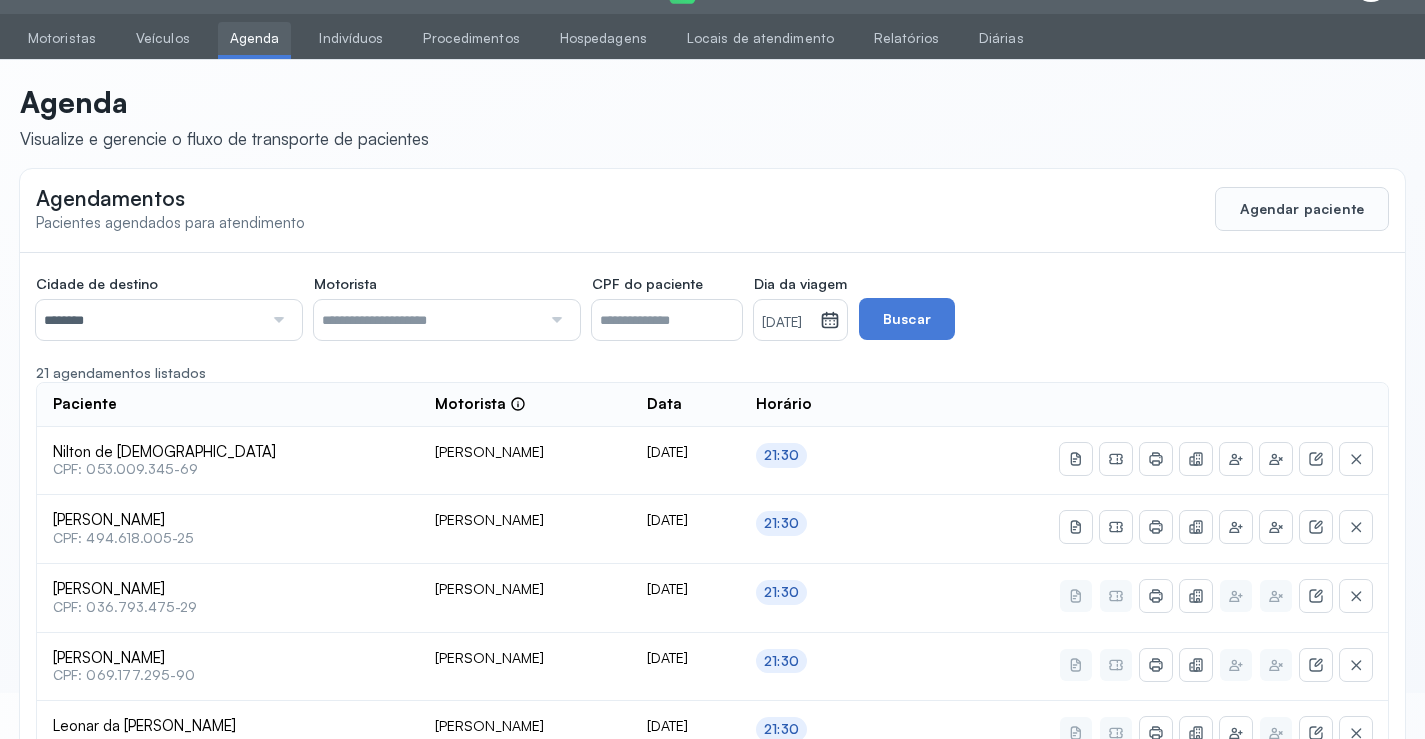 scroll, scrollTop: 247, scrollLeft: 0, axis: vertical 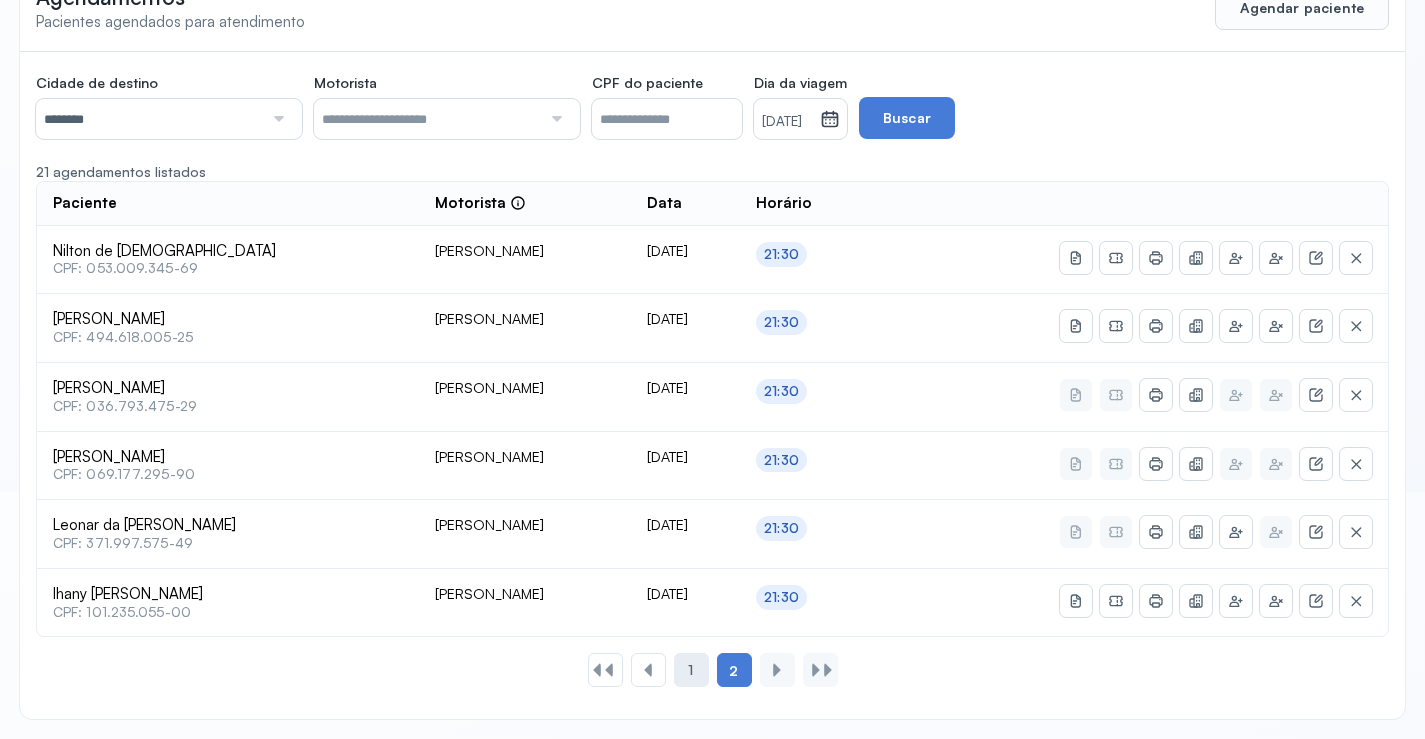 click on "1" 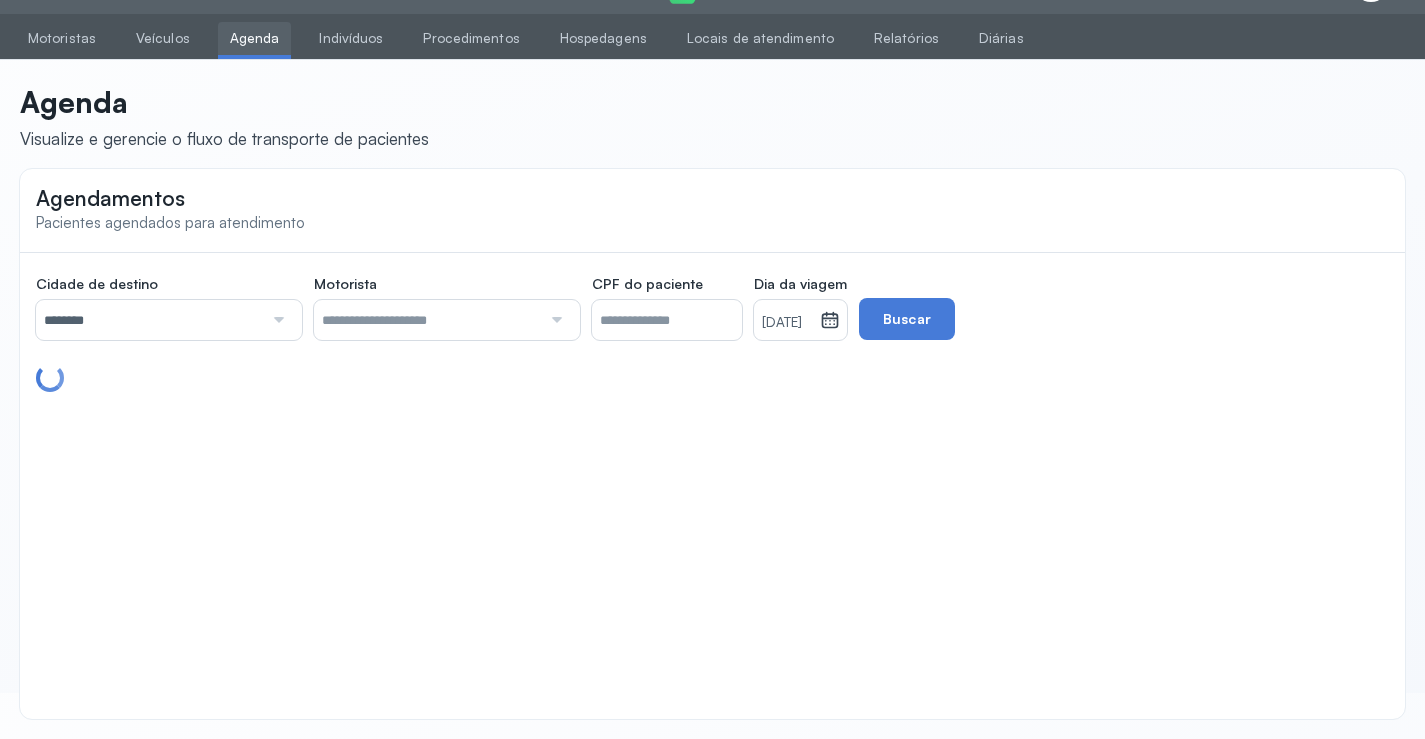 scroll, scrollTop: 865, scrollLeft: 0, axis: vertical 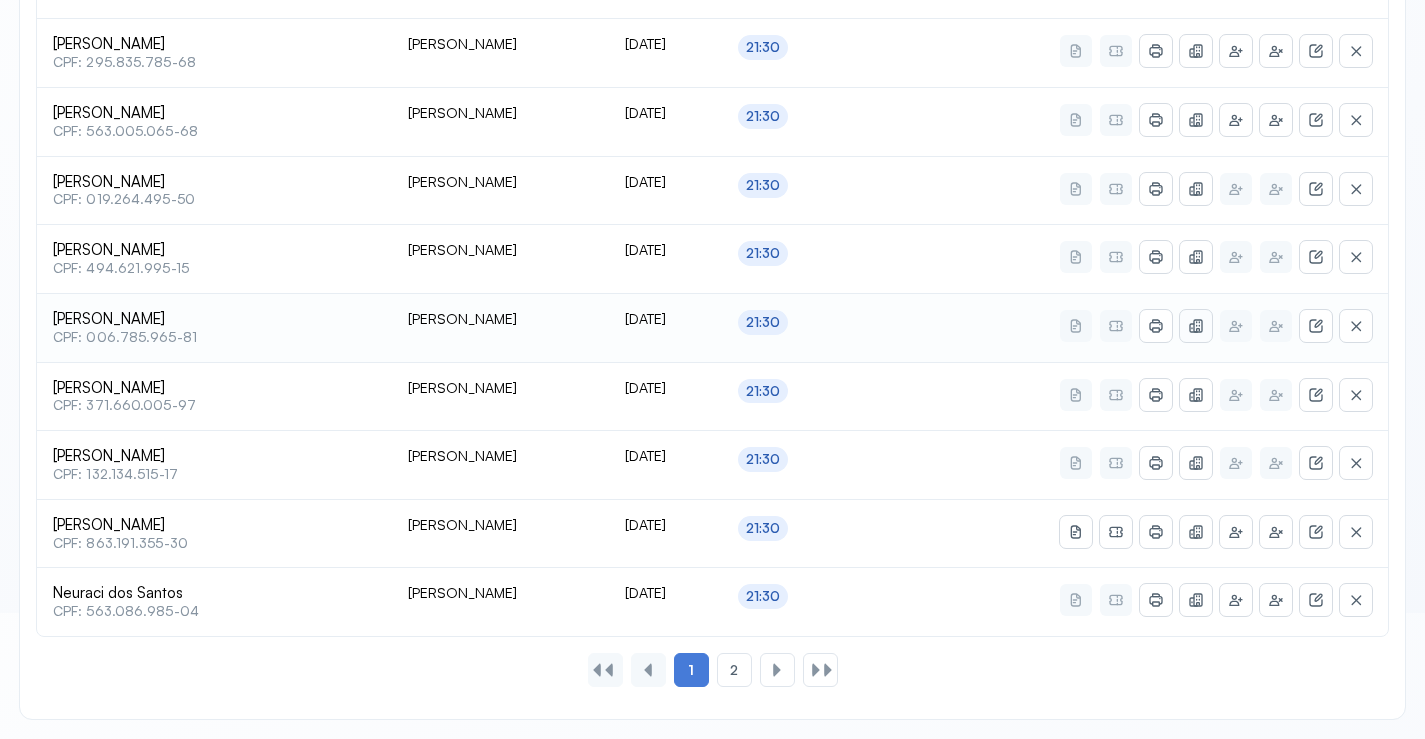 click 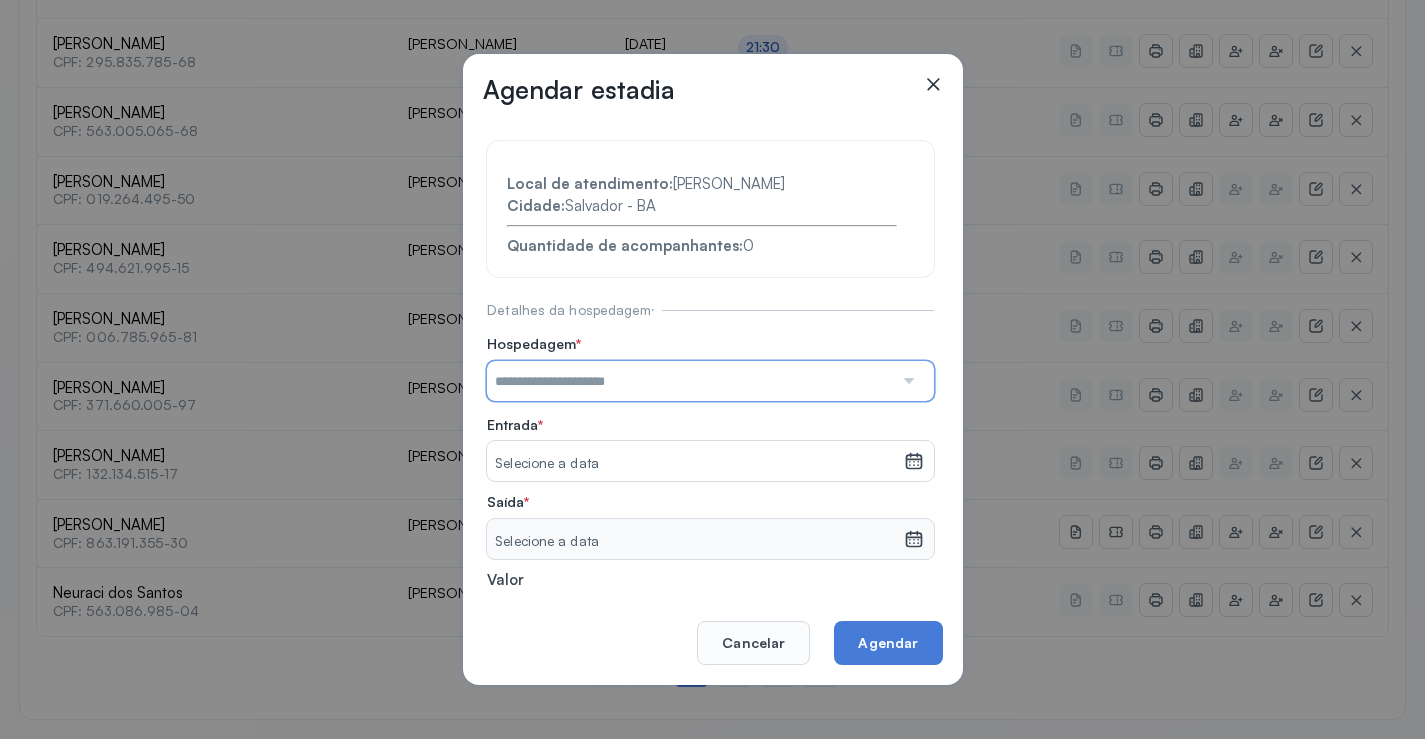 click at bounding box center (690, 381) 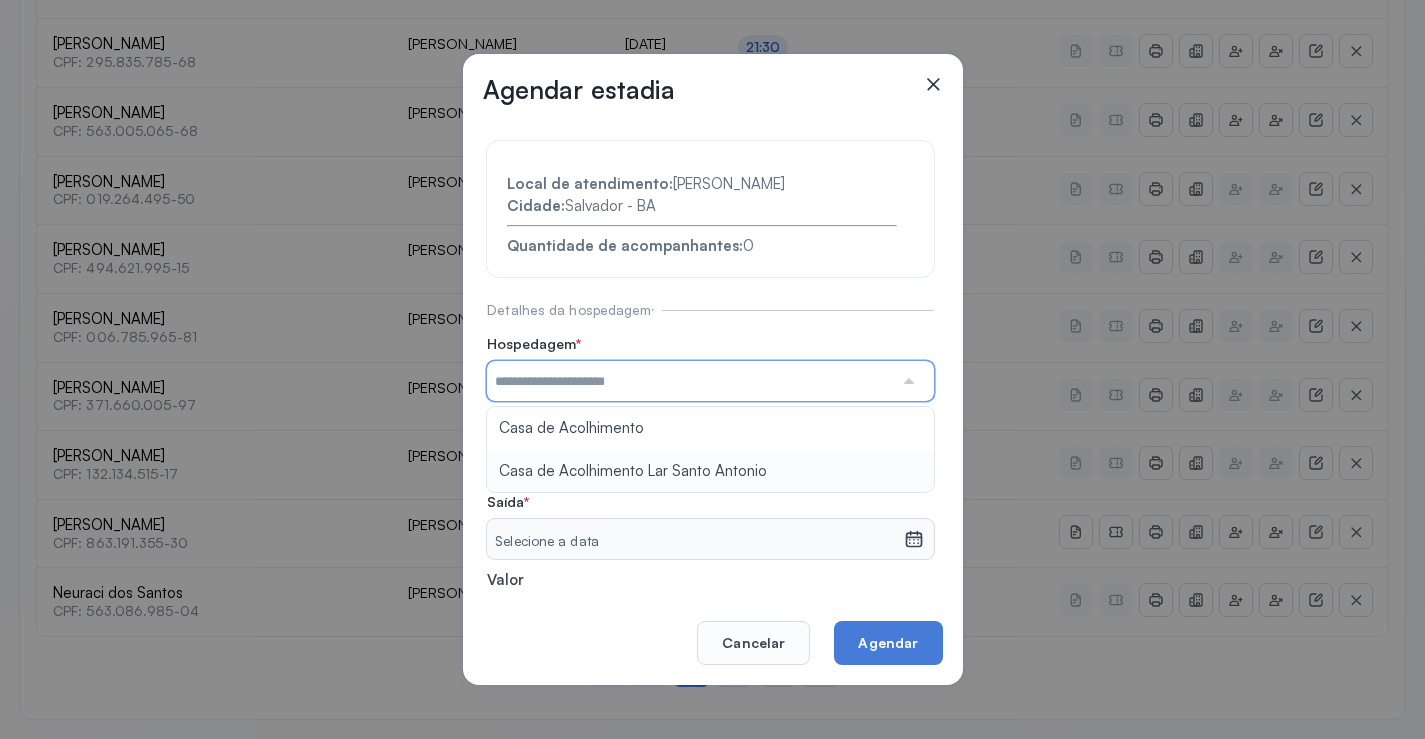 type on "**********" 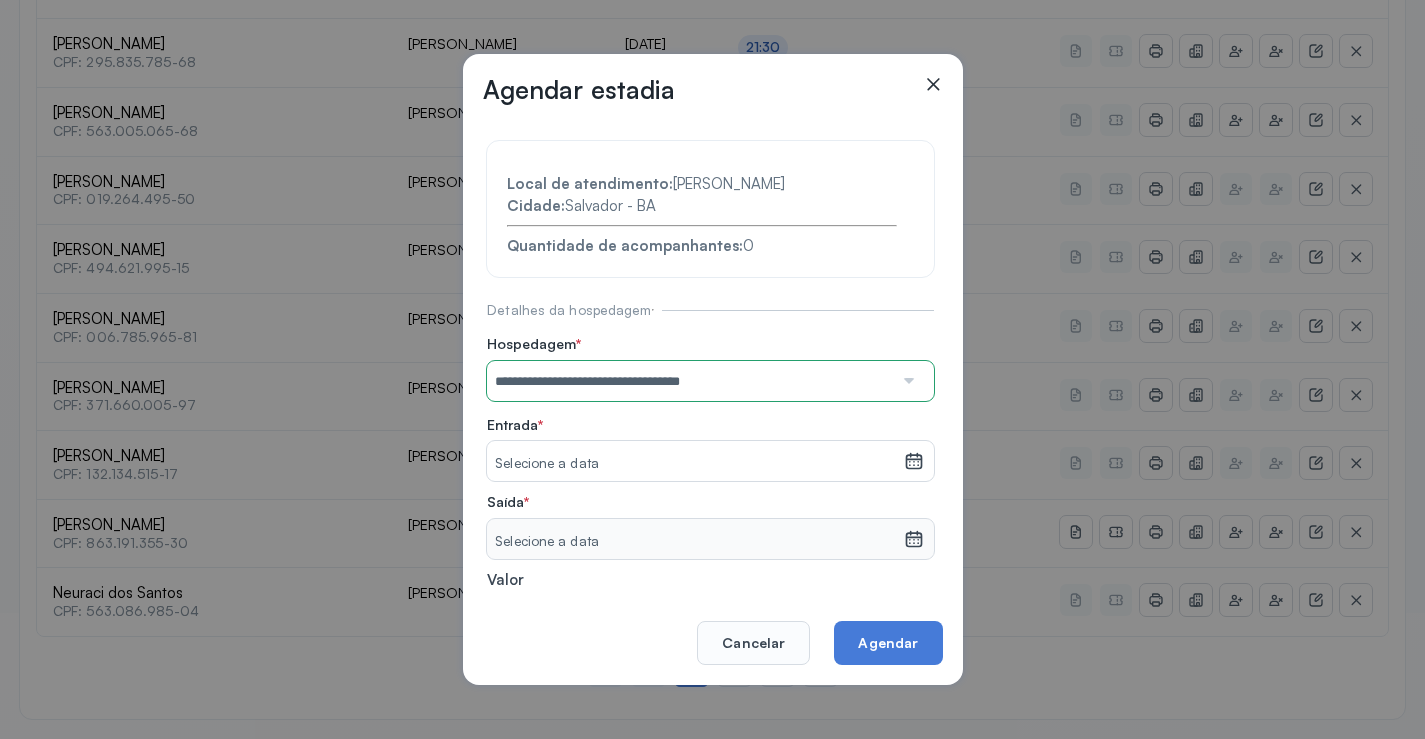 click on "**********" at bounding box center [710, 436] 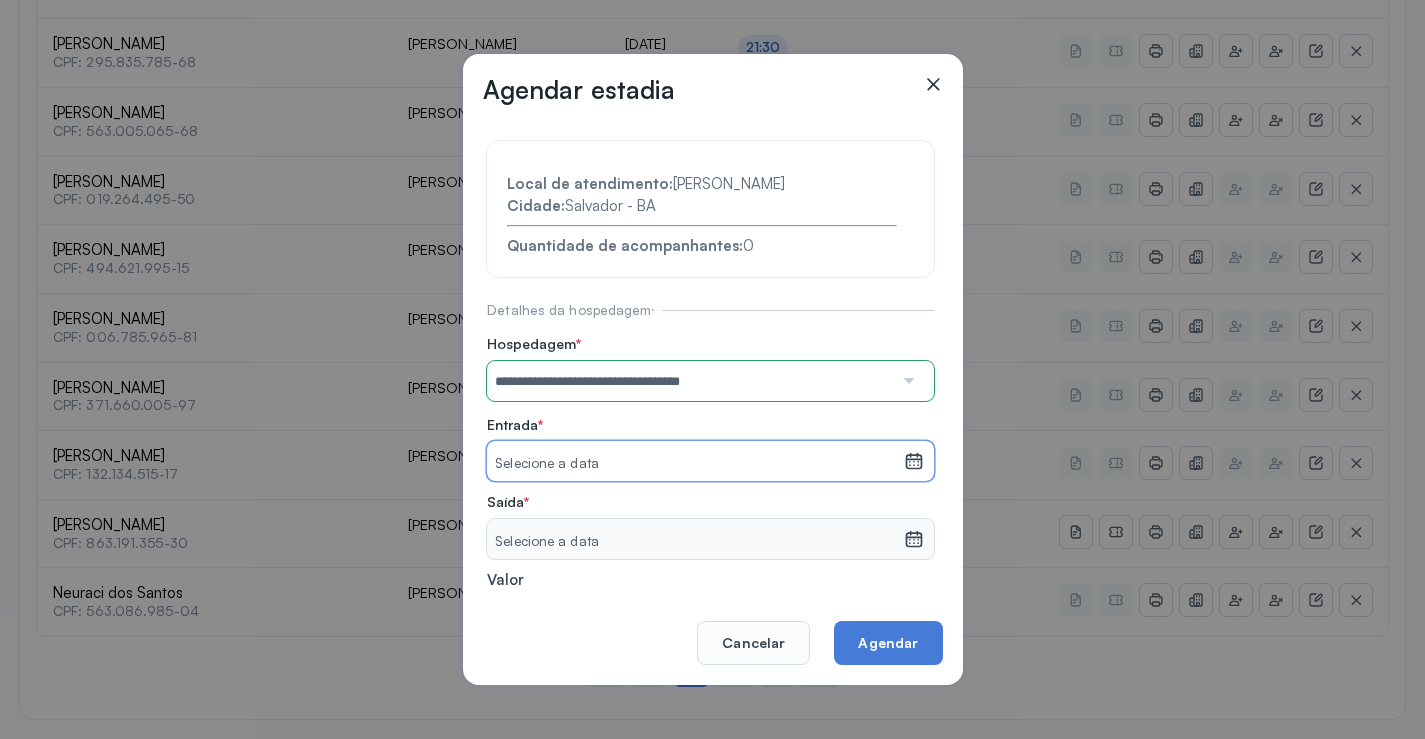 click on "Selecione a data" at bounding box center [695, 464] 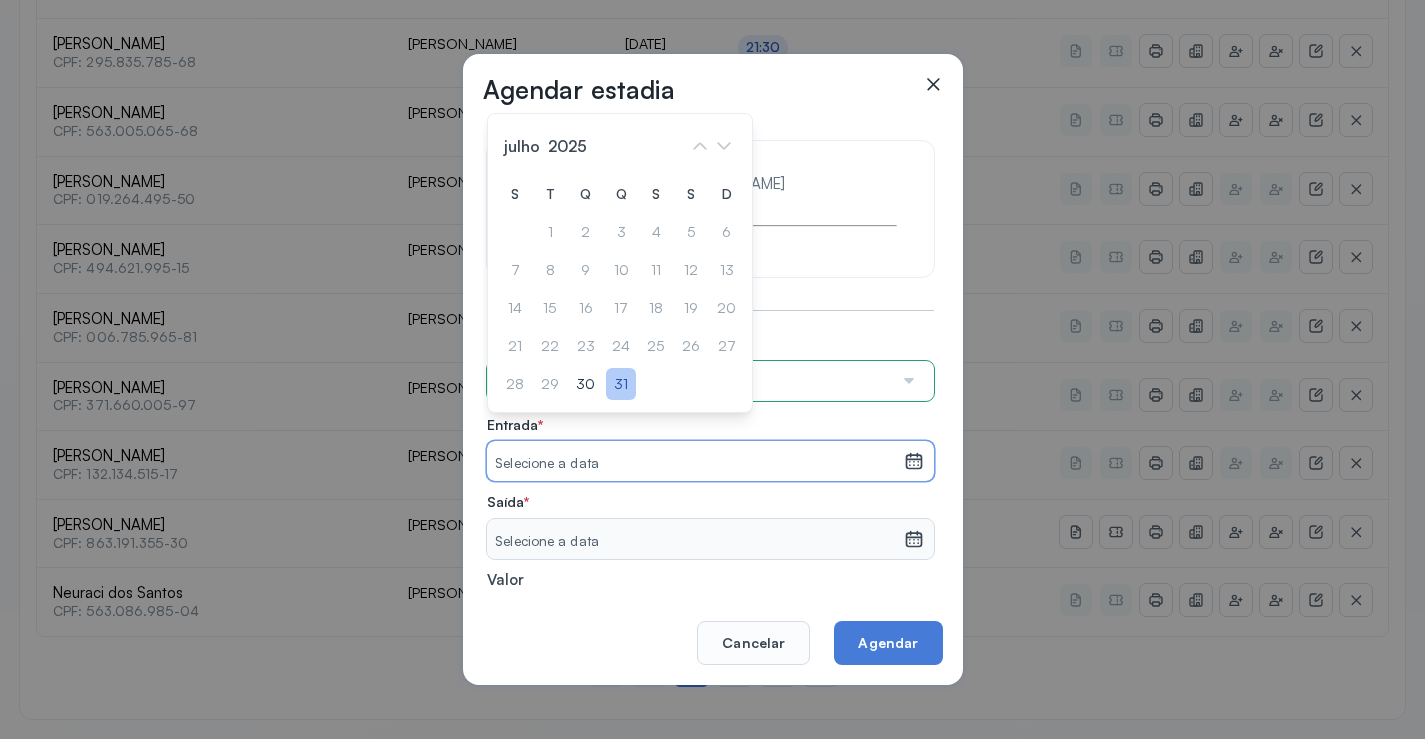 click on "31" 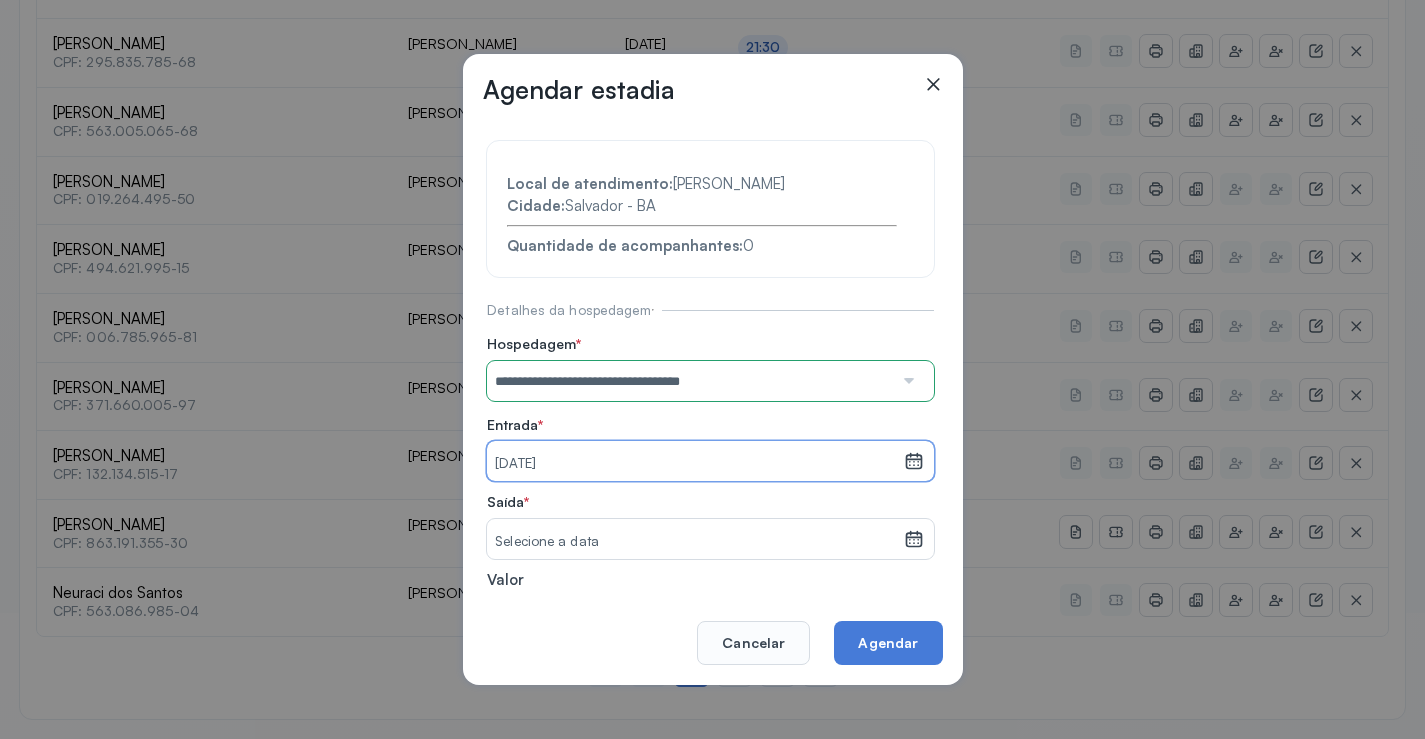 click on "Selecione a data" at bounding box center [695, 539] 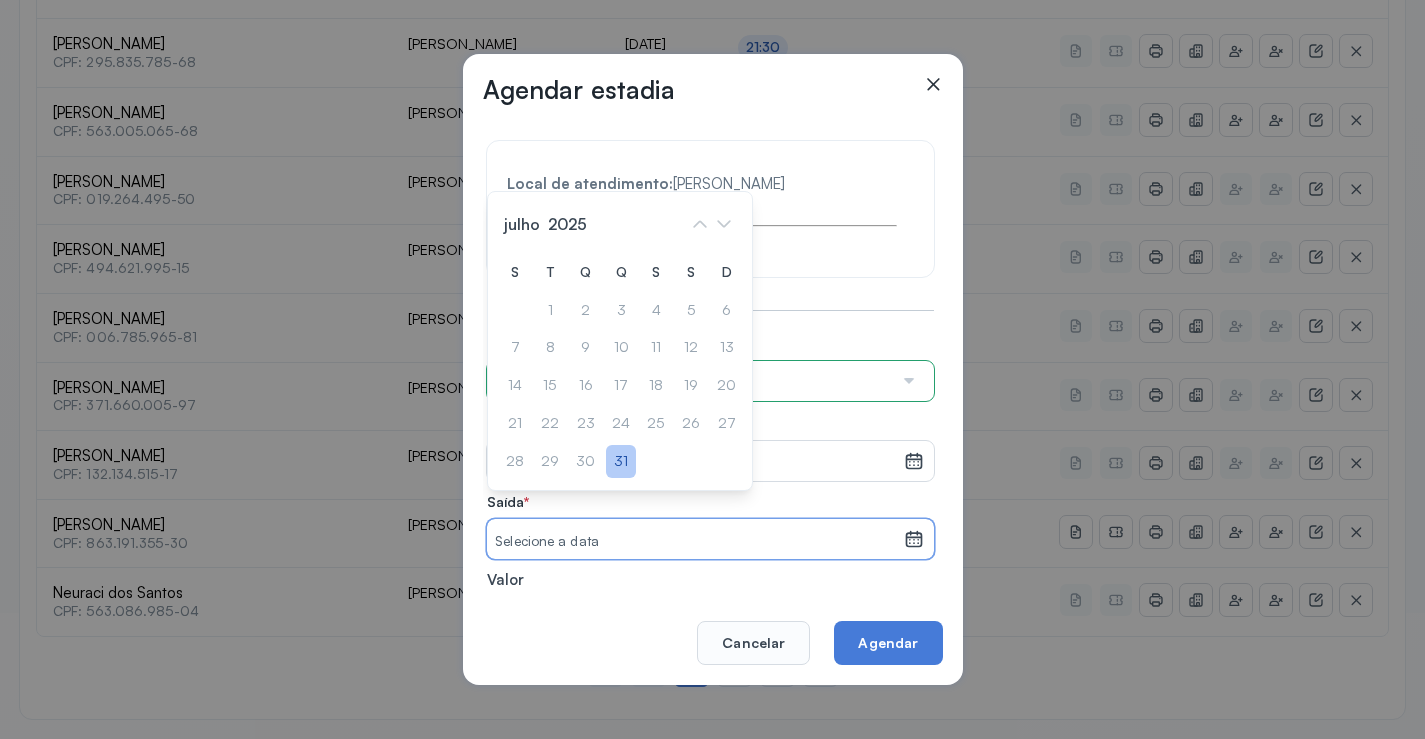 click on "31" 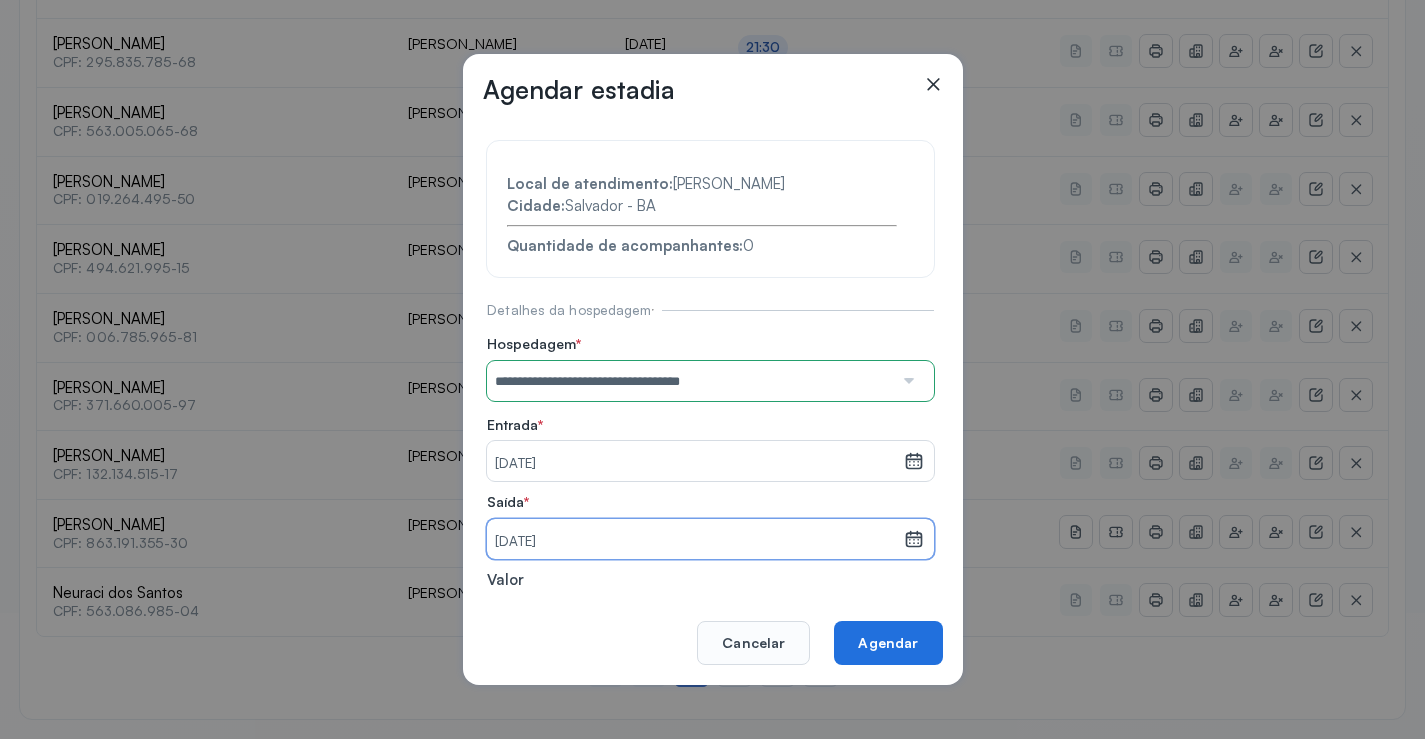 click on "Agendar" 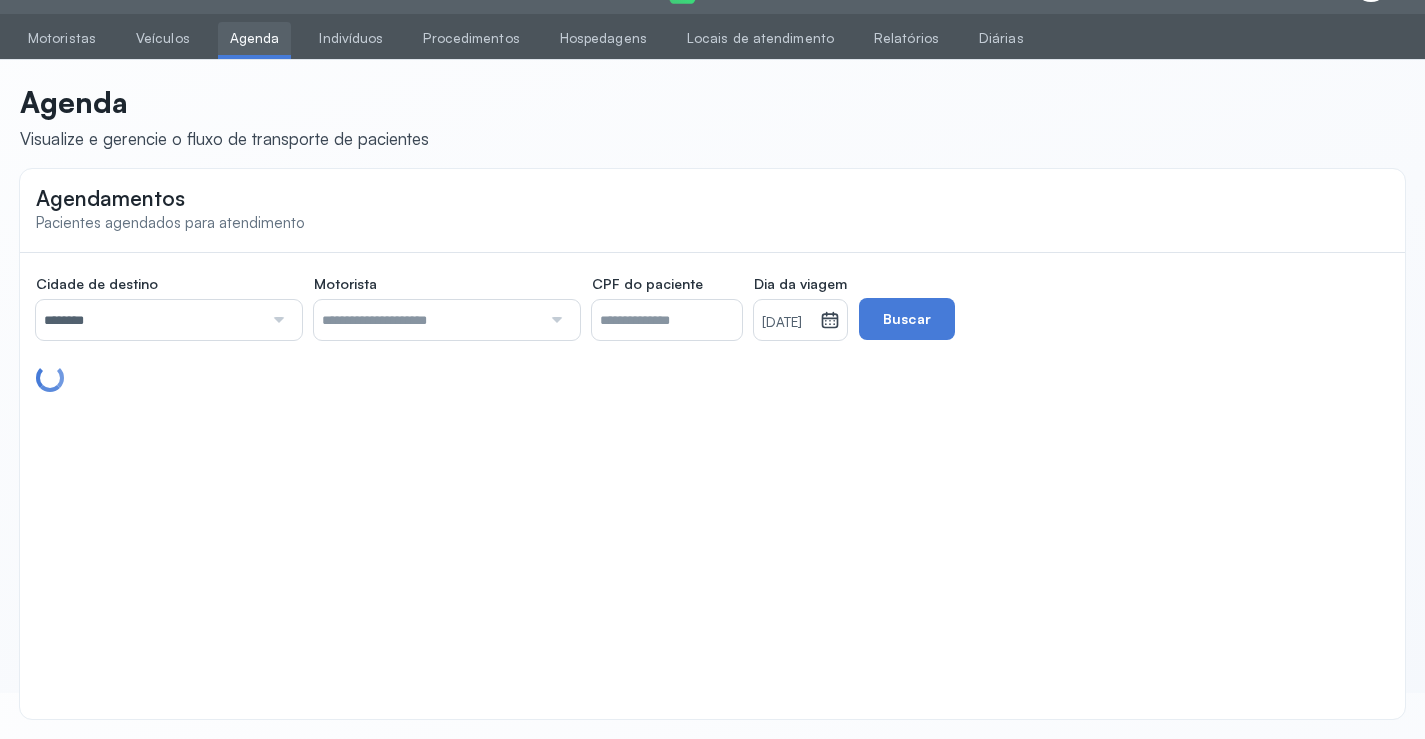 scroll, scrollTop: 865, scrollLeft: 0, axis: vertical 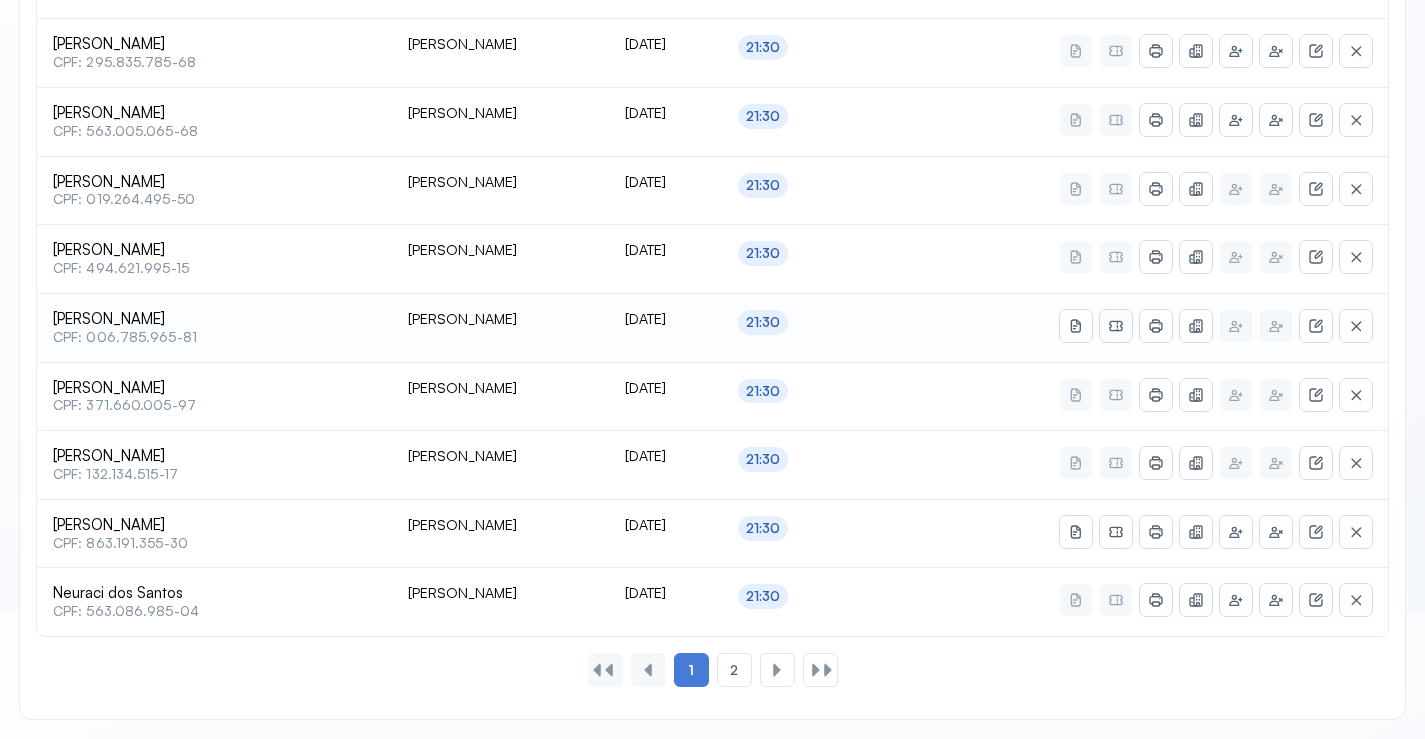 click 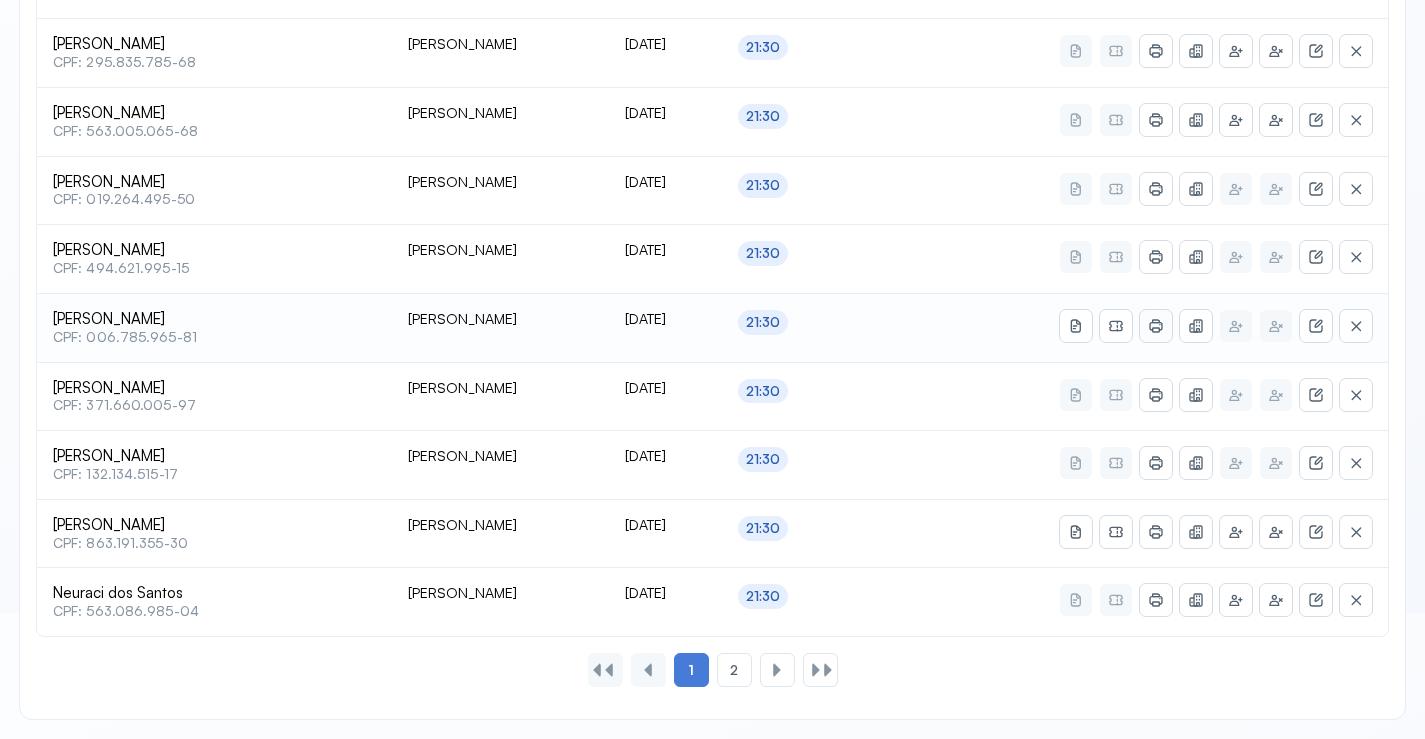 click 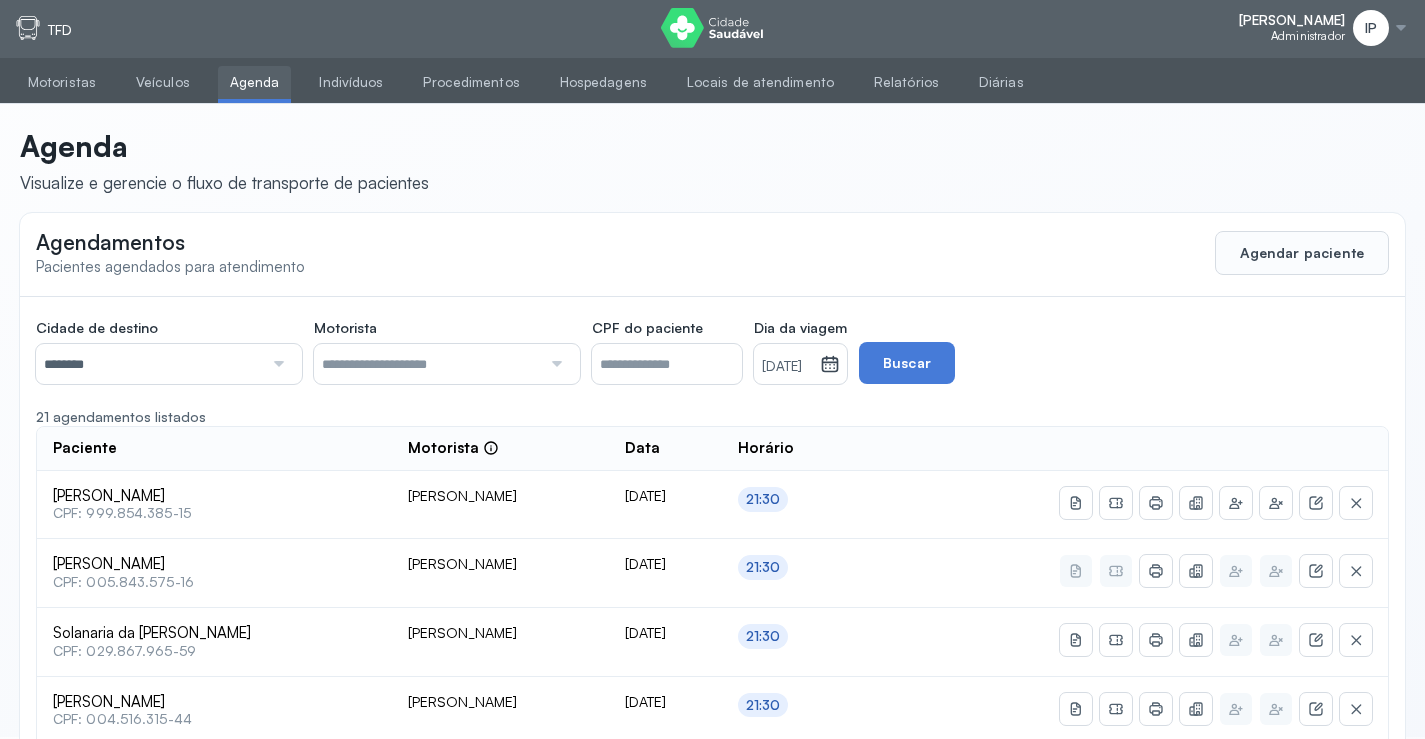 scroll, scrollTop: 0, scrollLeft: 0, axis: both 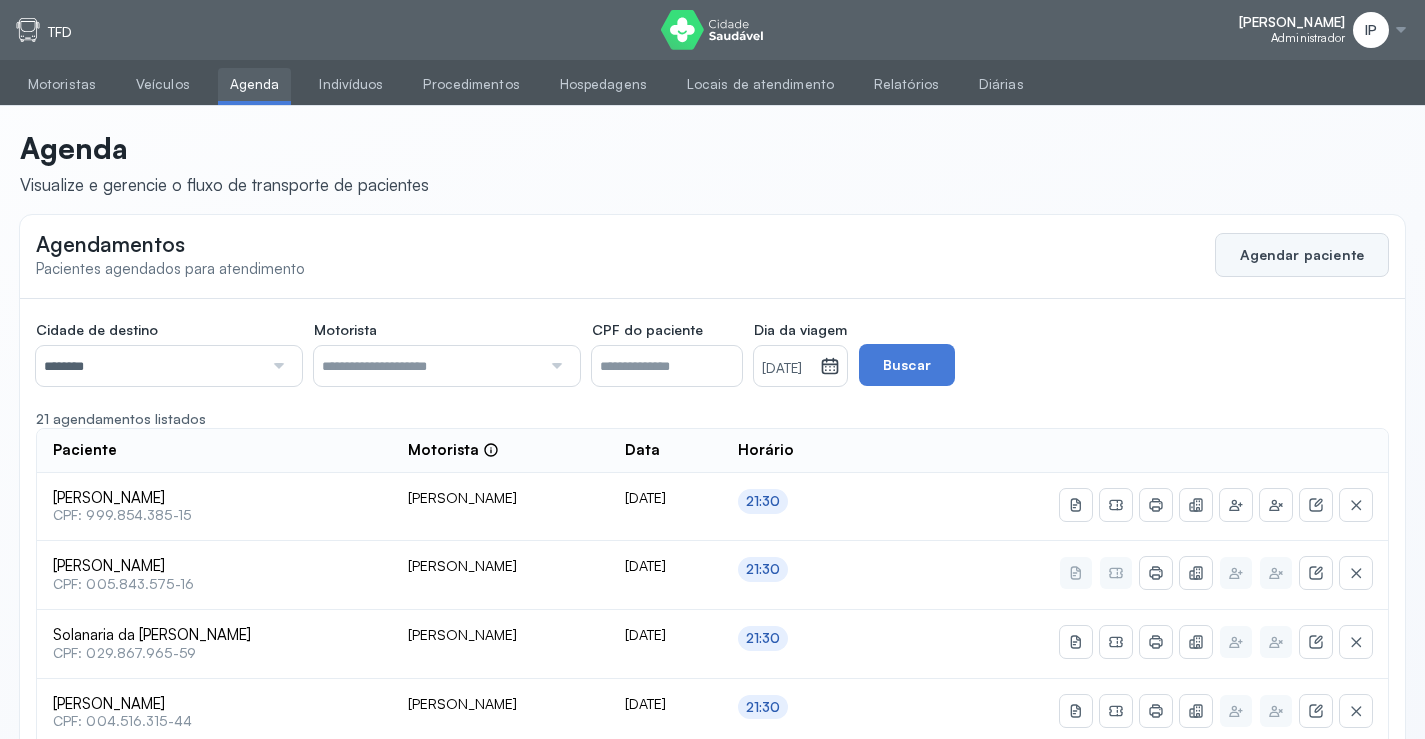 click on "Agendar paciente" 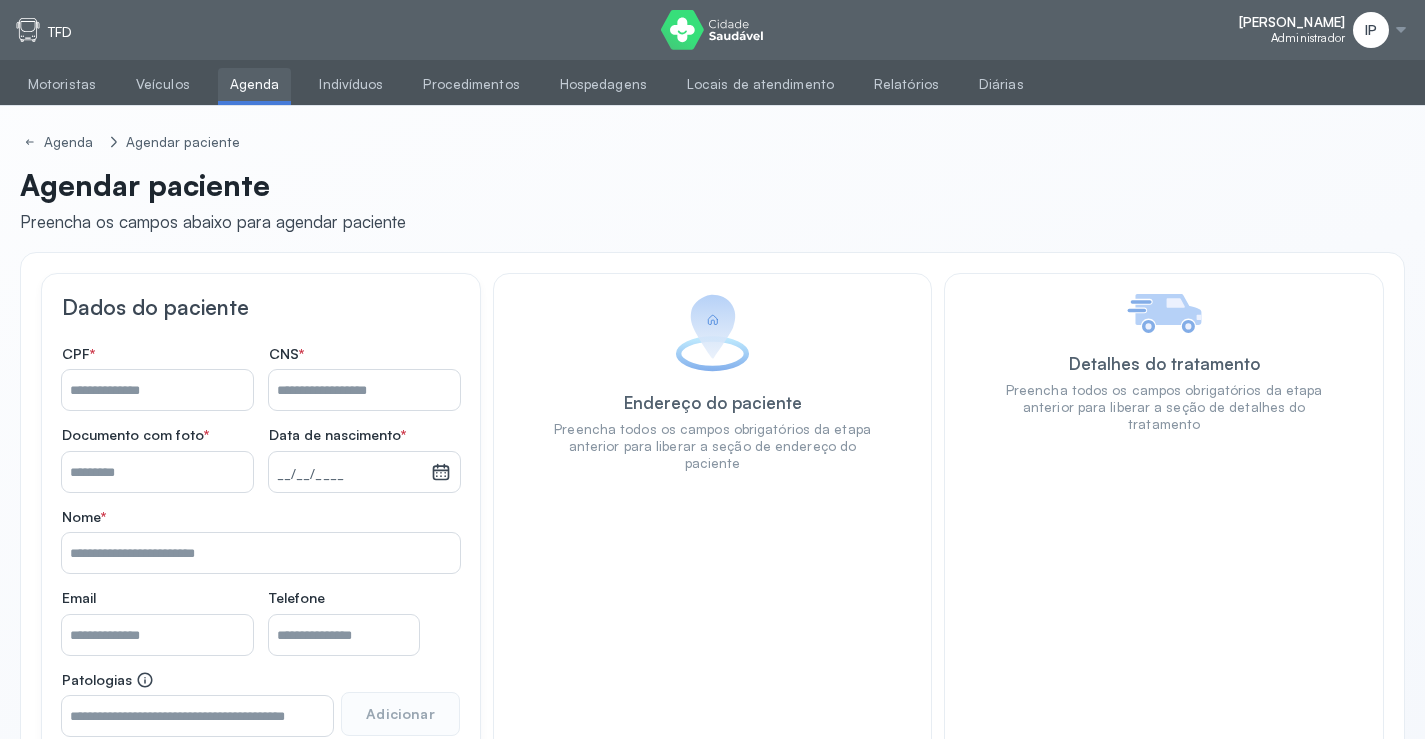click on "Nome   *" at bounding box center (157, 390) 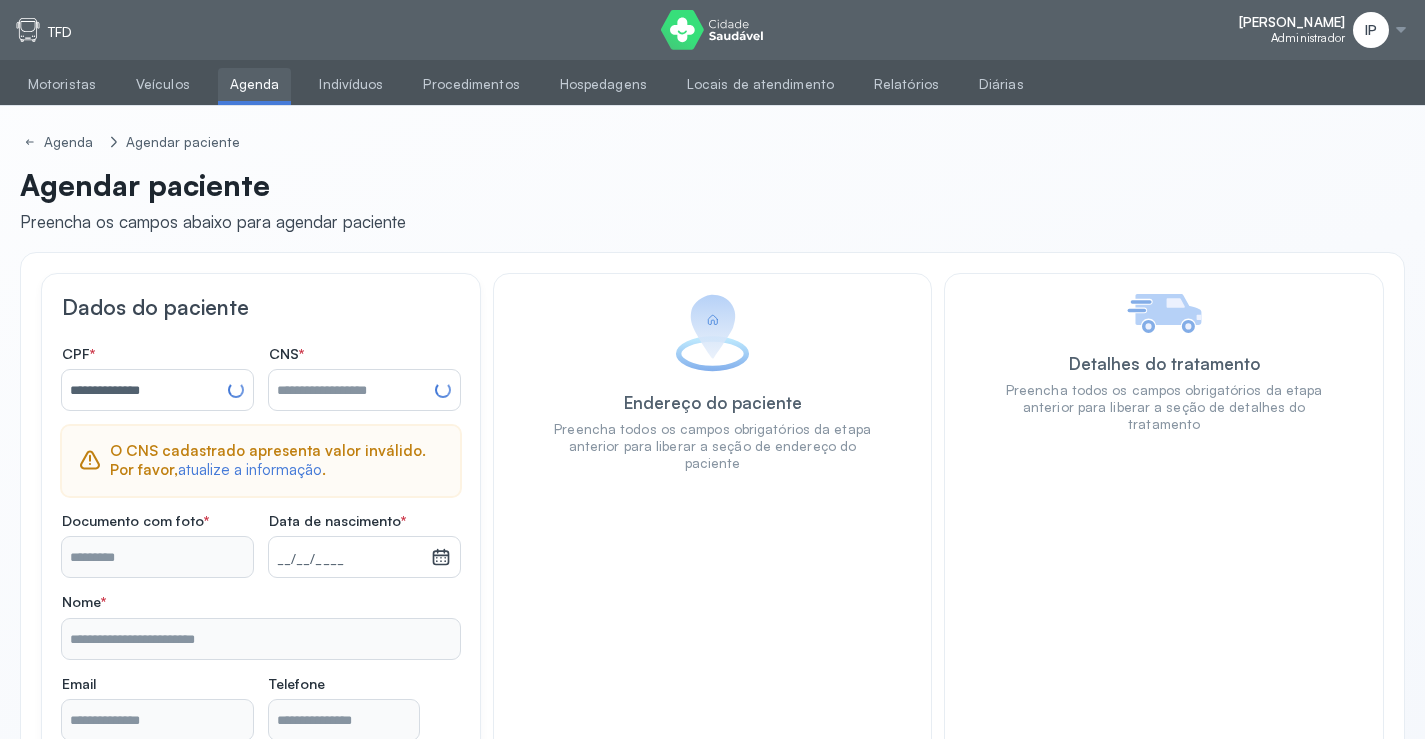 type on "**********" 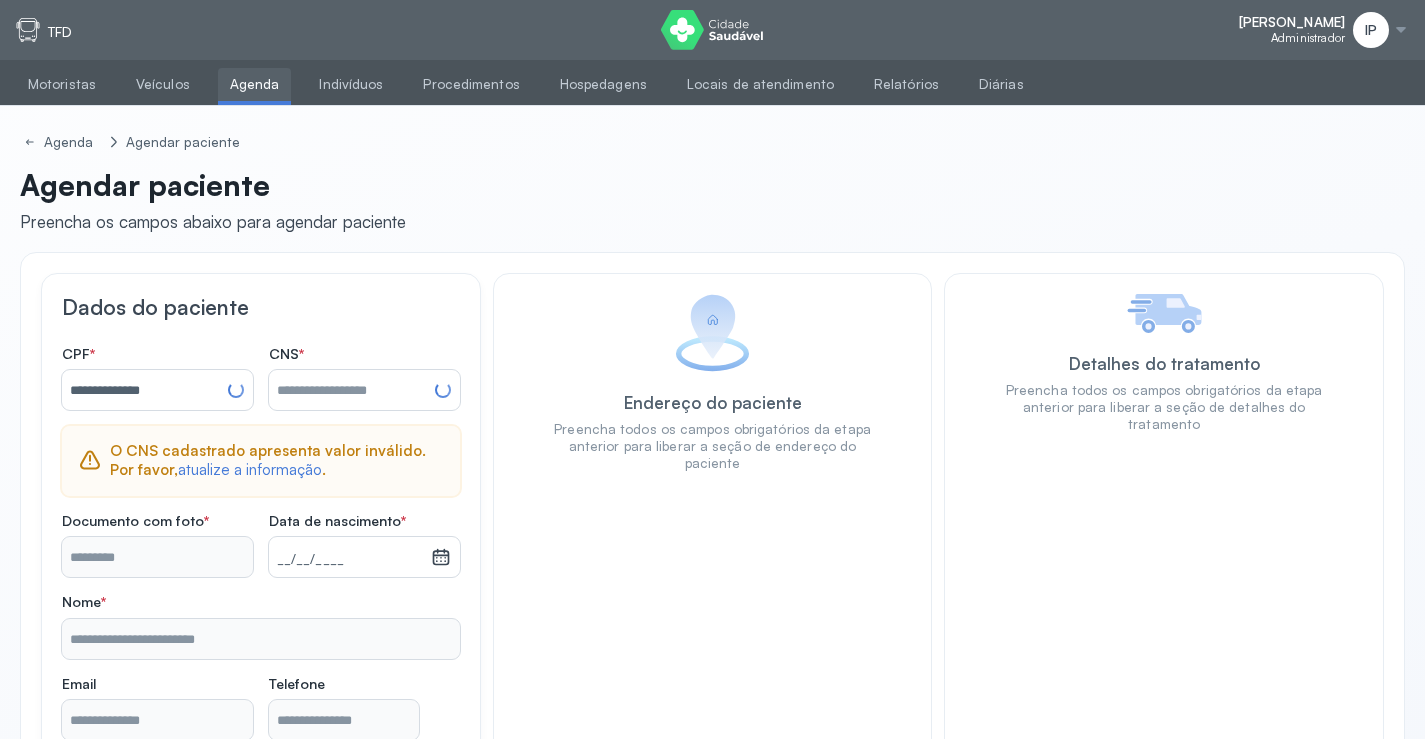 type on "**********" 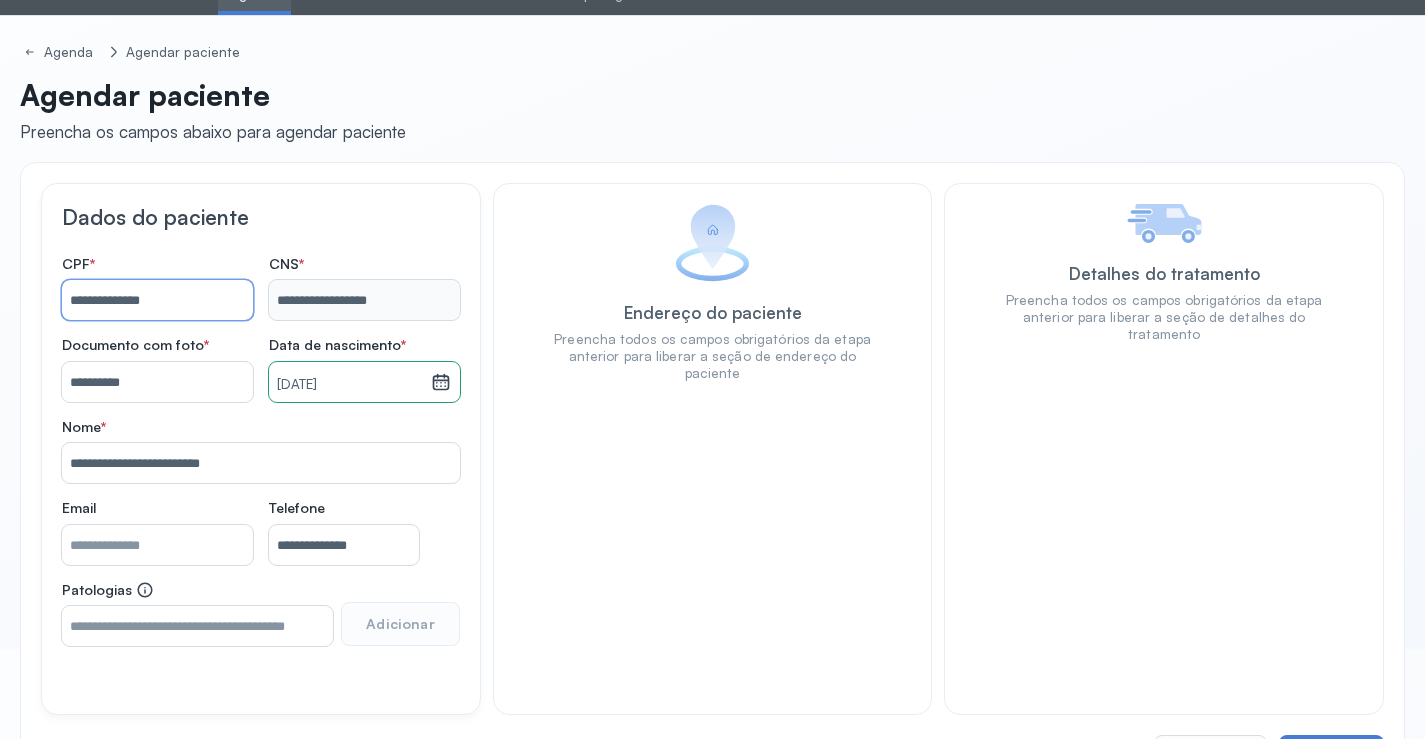 scroll, scrollTop: 171, scrollLeft: 0, axis: vertical 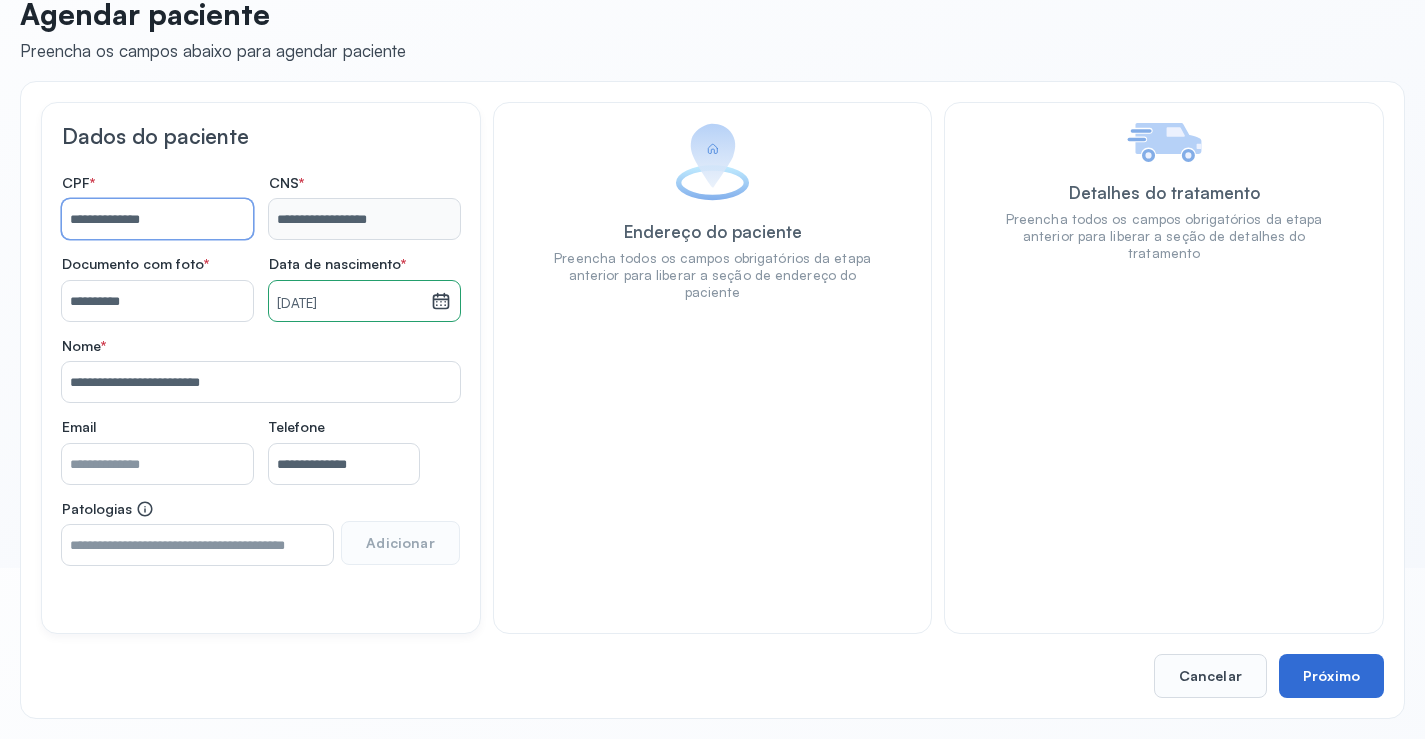 type on "**********" 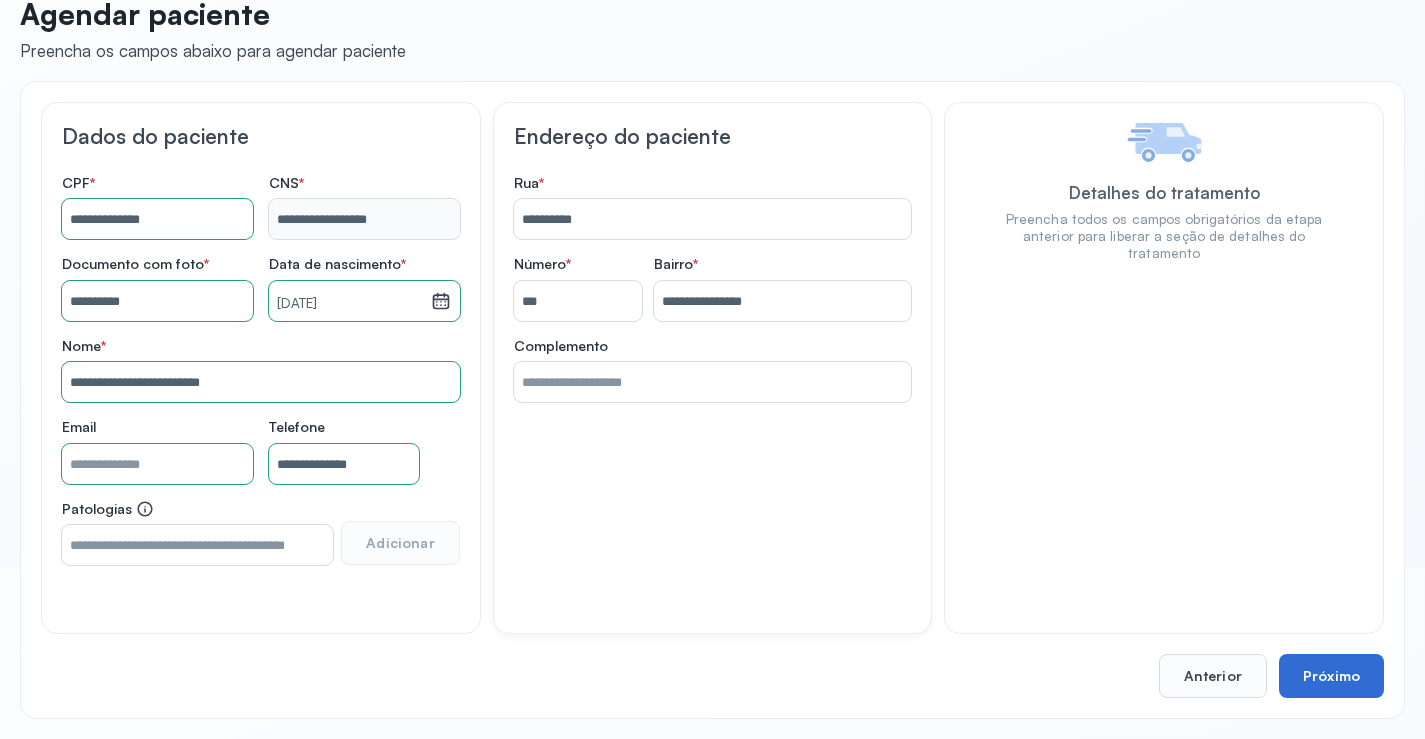 click on "Próximo" at bounding box center (1331, 676) 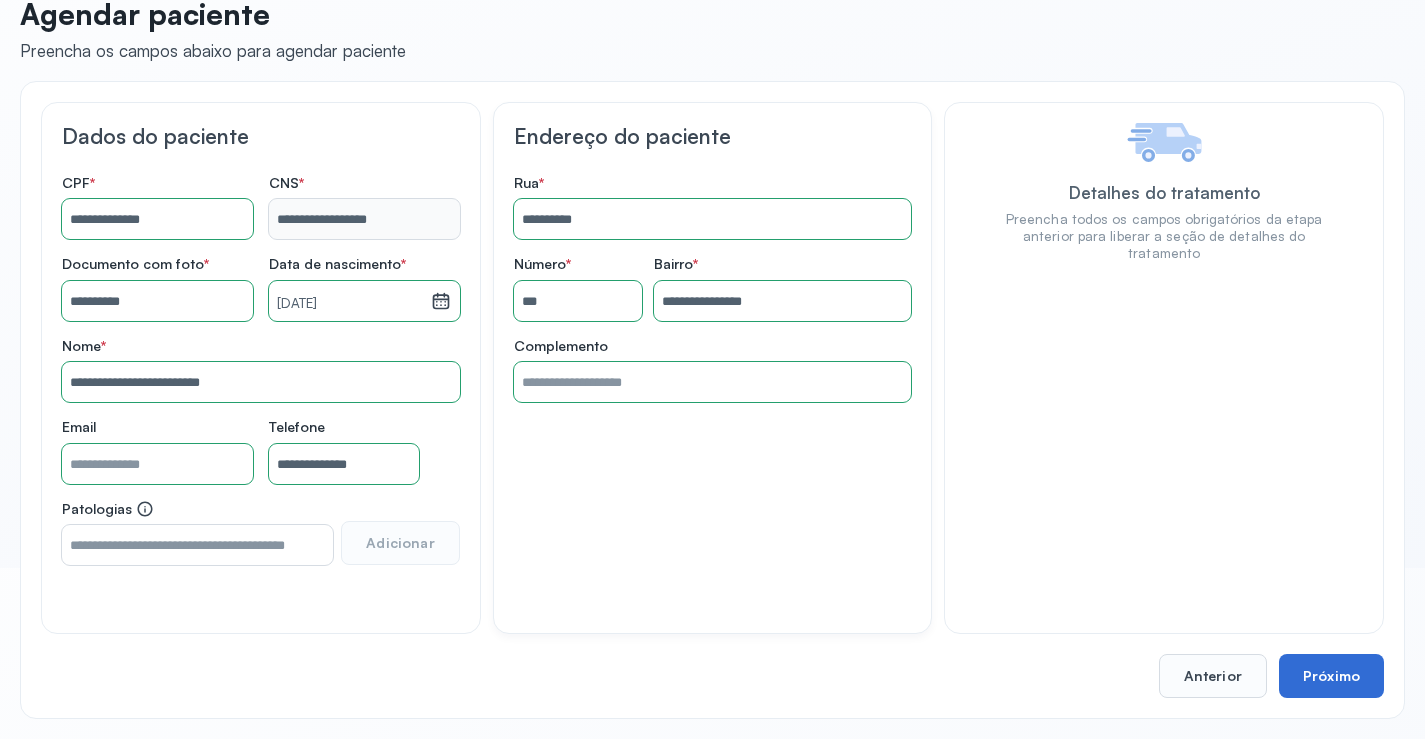click on "Próximo" at bounding box center [1331, 676] 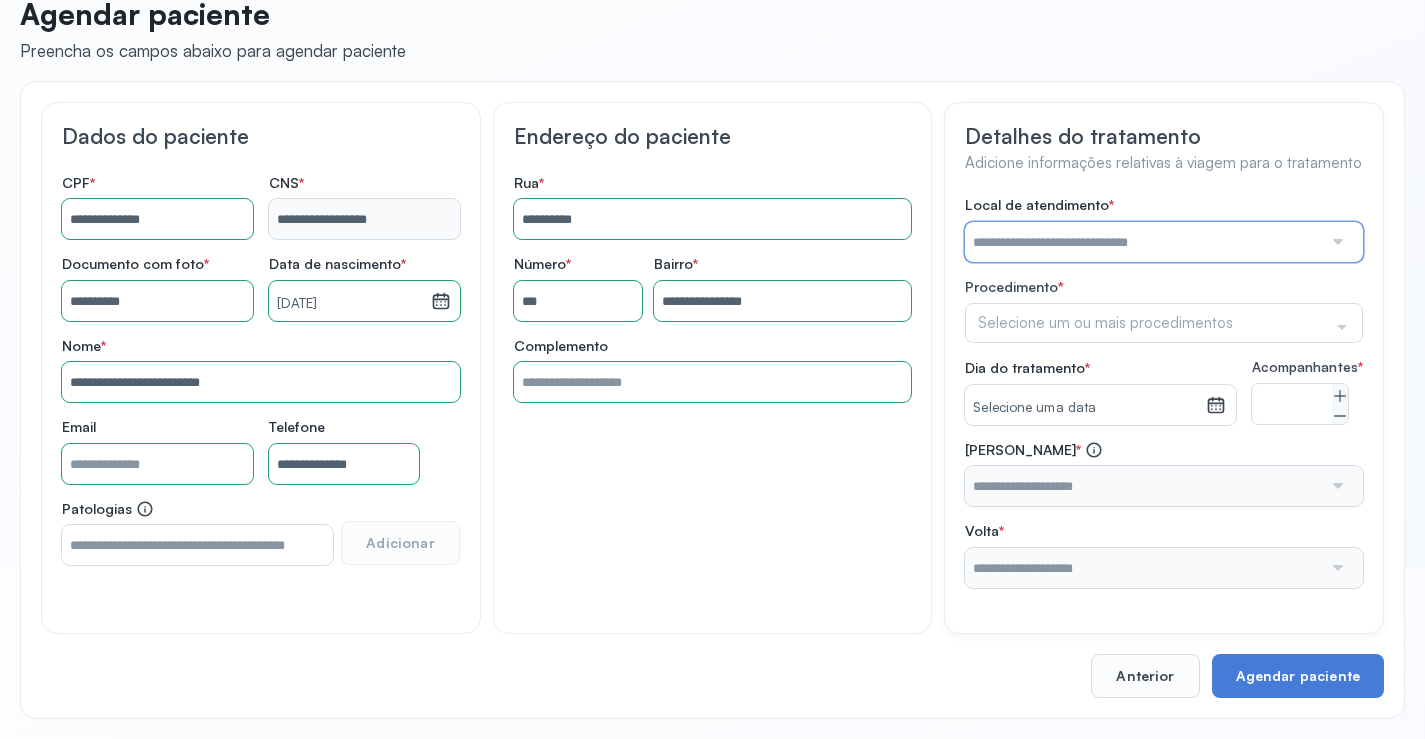 click at bounding box center [1143, 242] 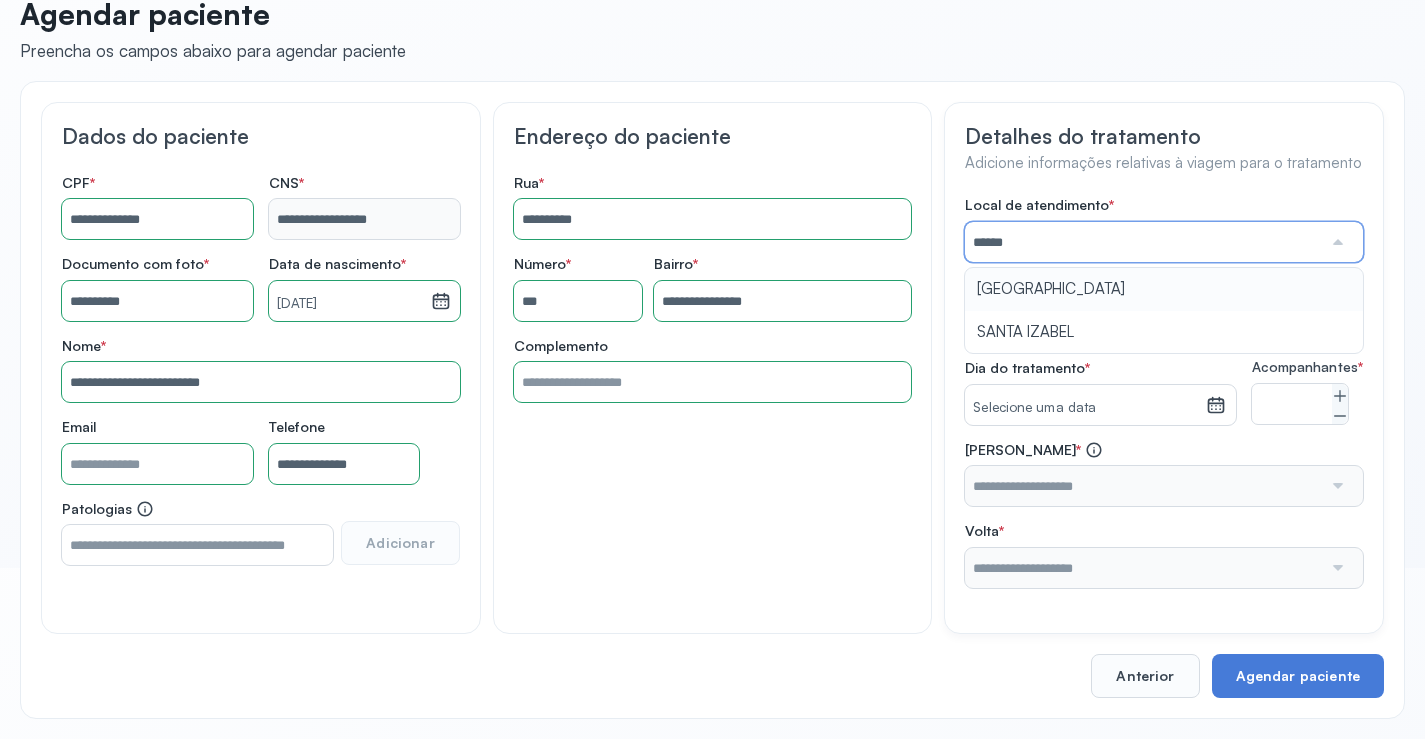 type on "**********" 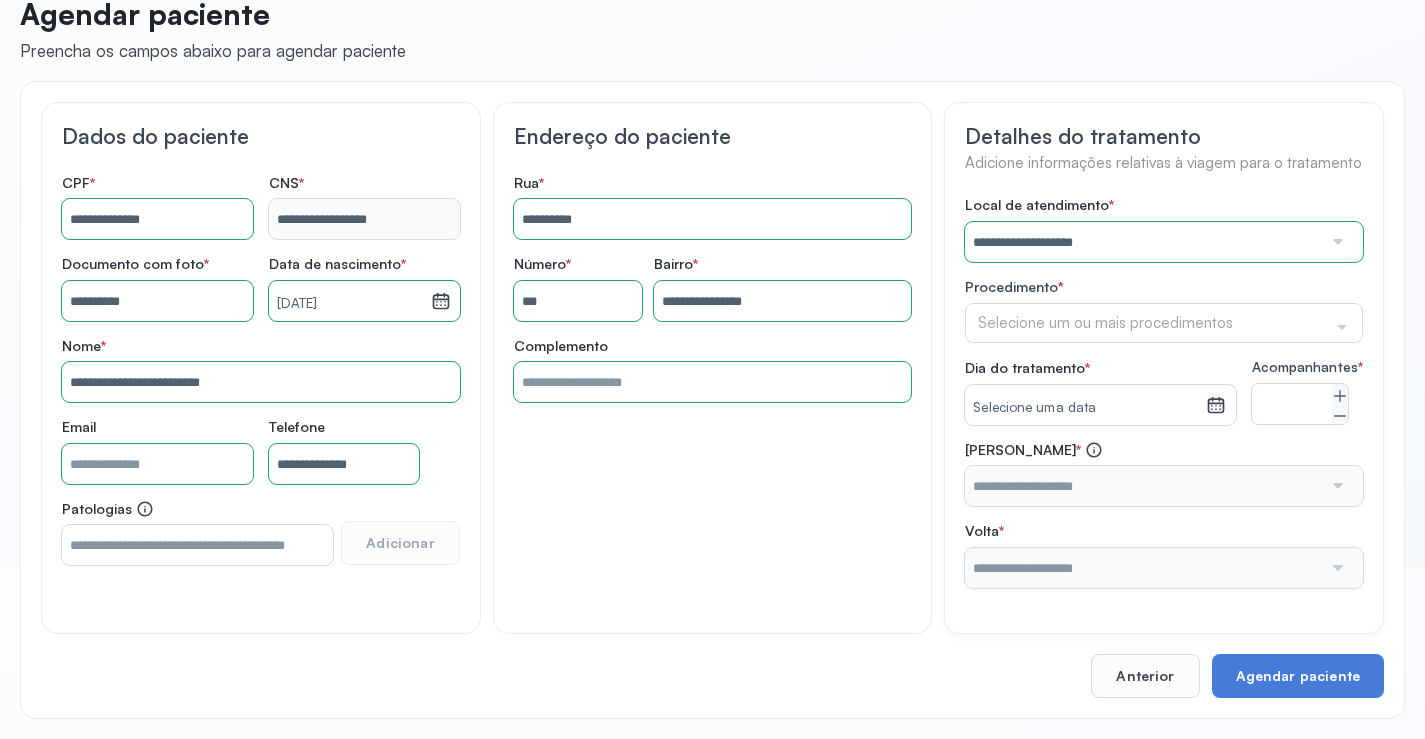 click on "**********" at bounding box center [1164, 392] 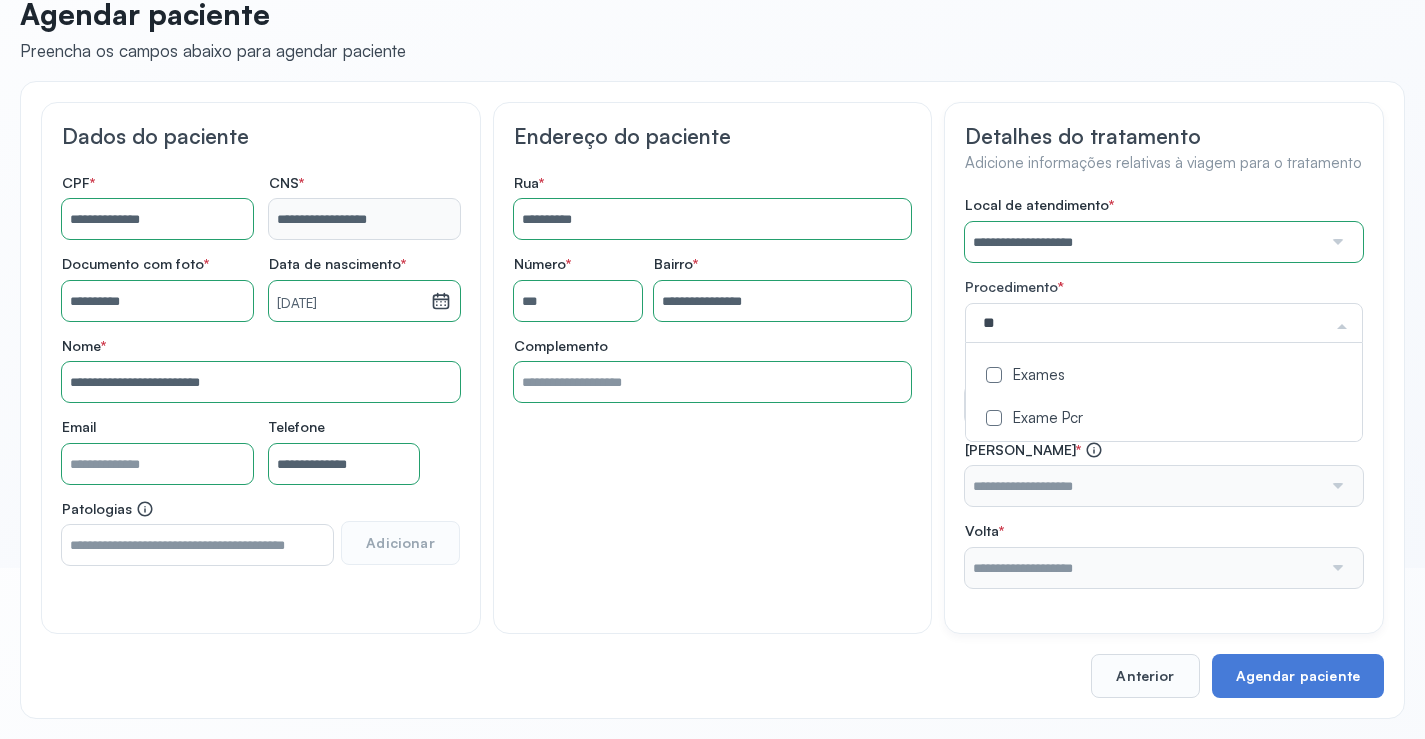 type on "***" 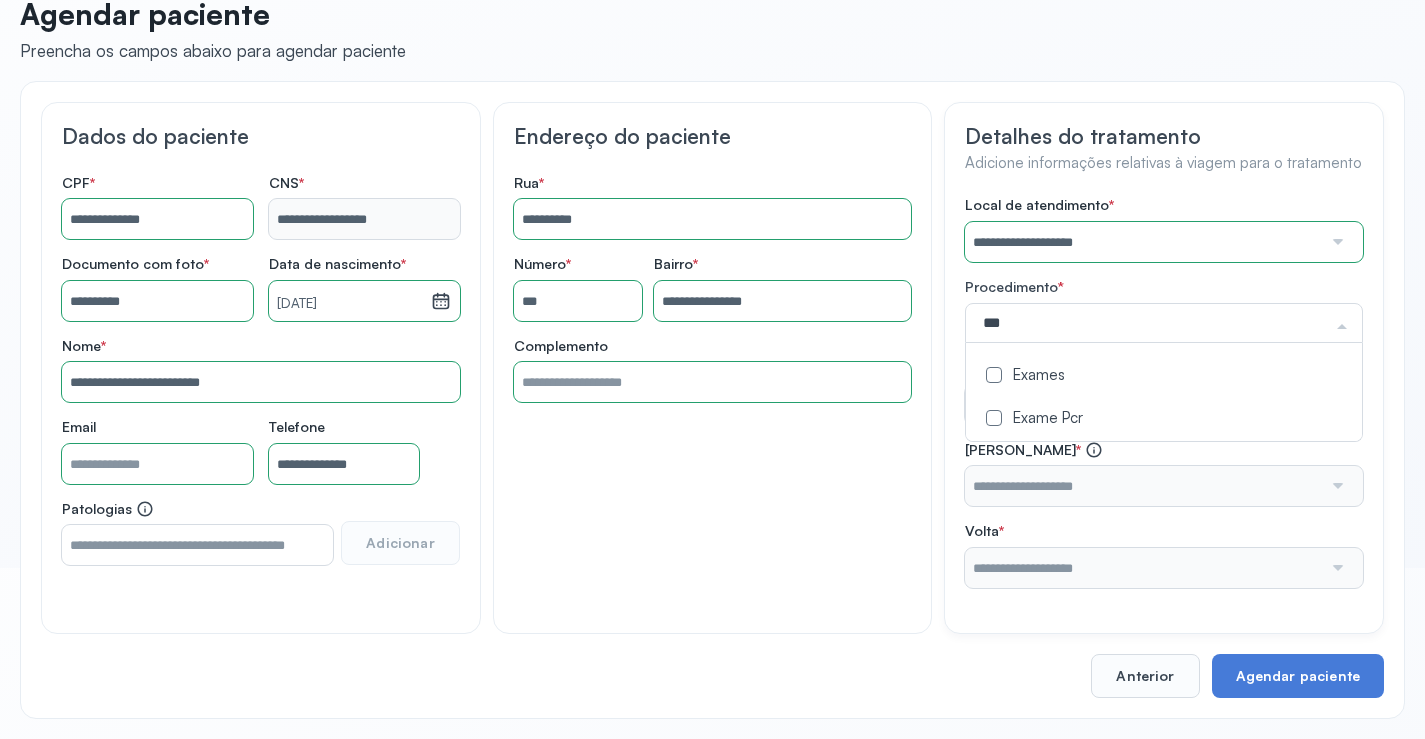 click on "Exames" 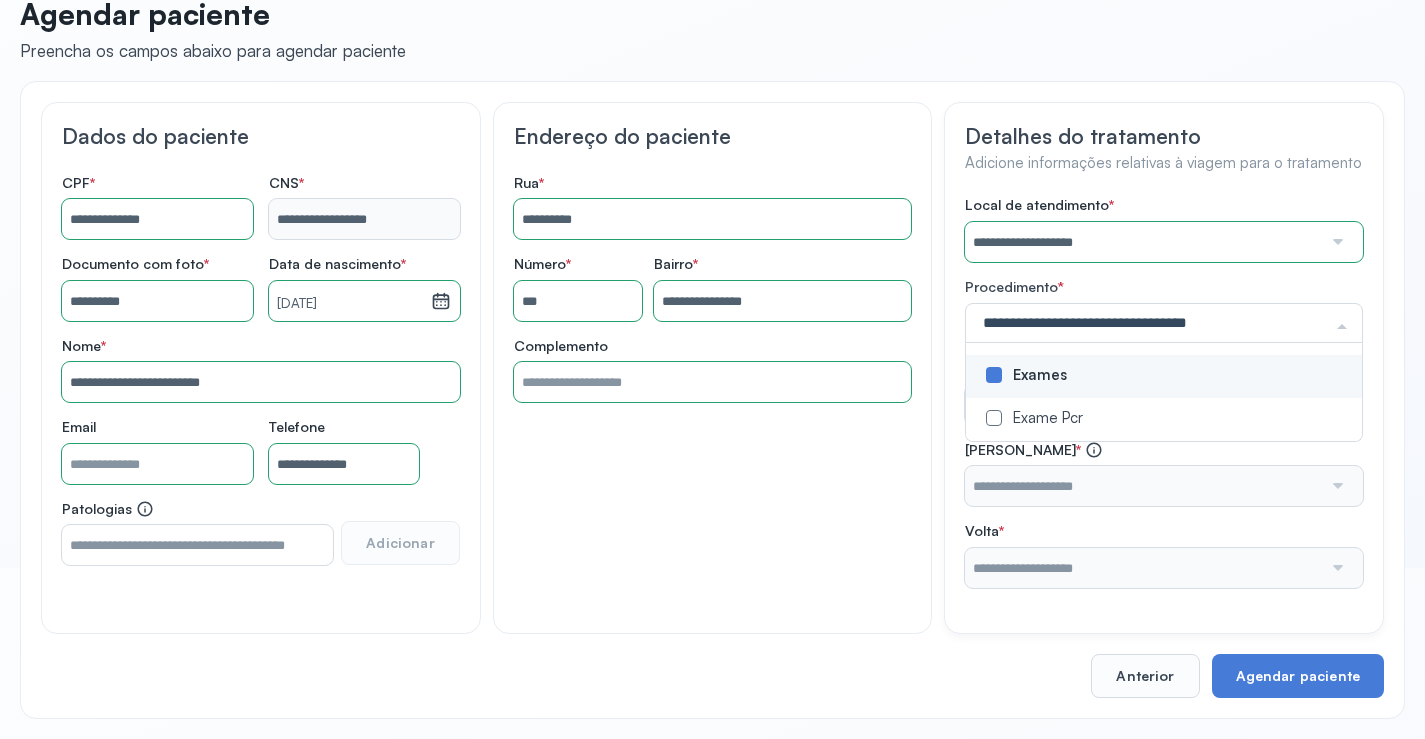 click on "**********" 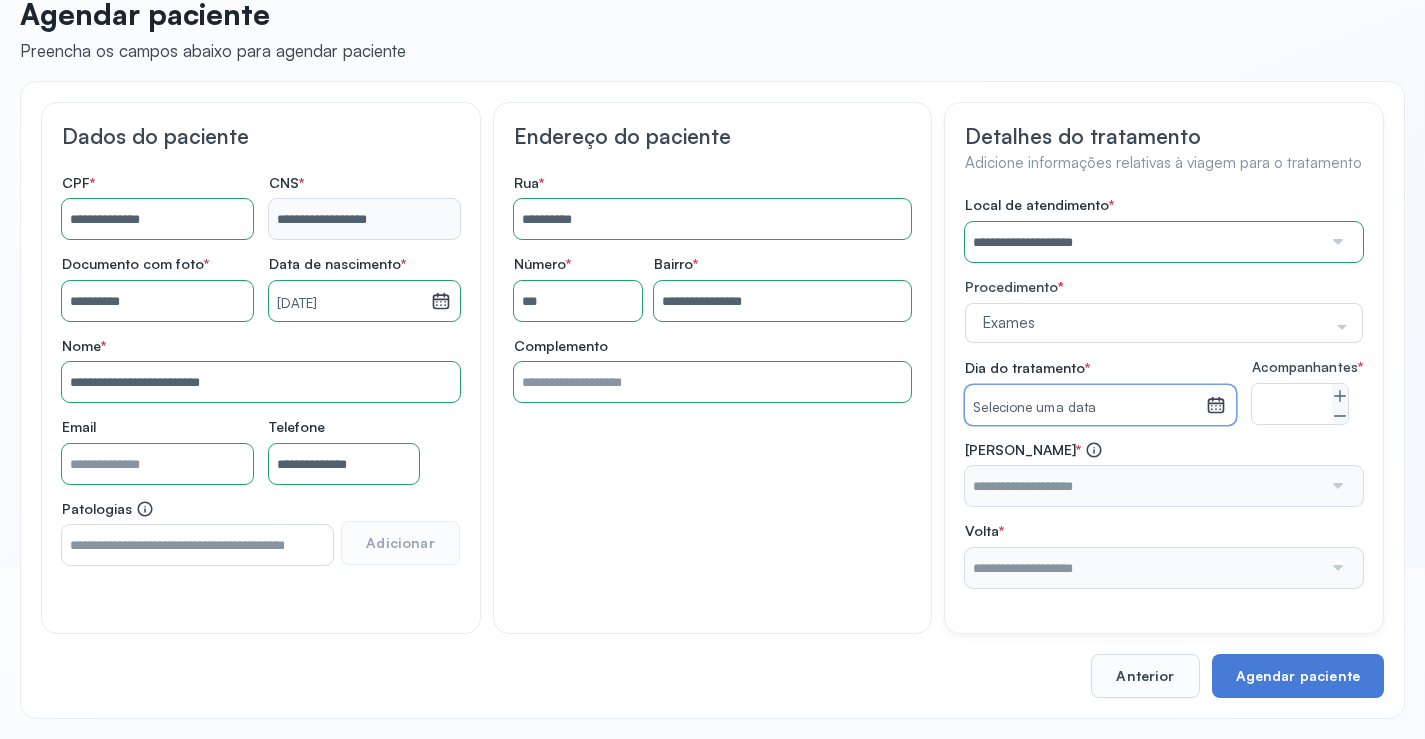 click on "Selecione uma data" at bounding box center [1085, 408] 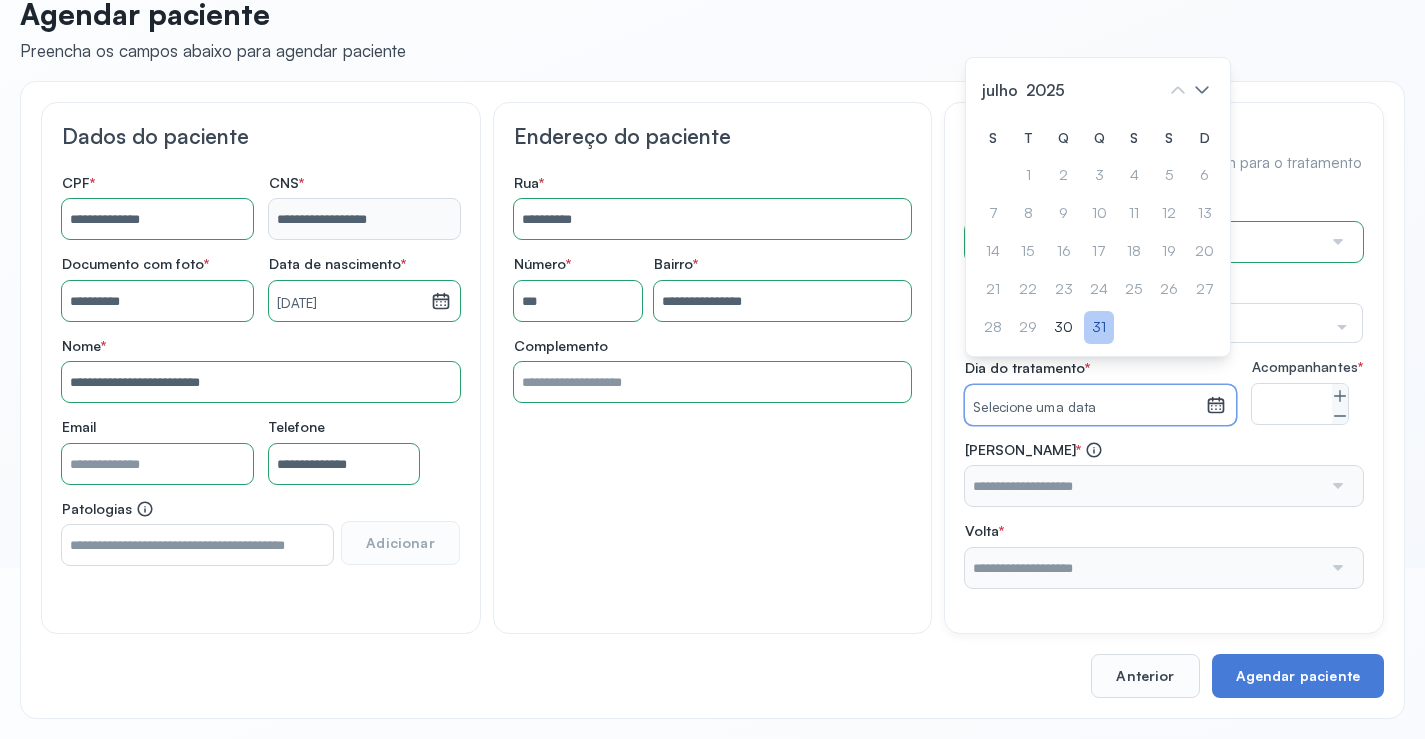 click on "31" 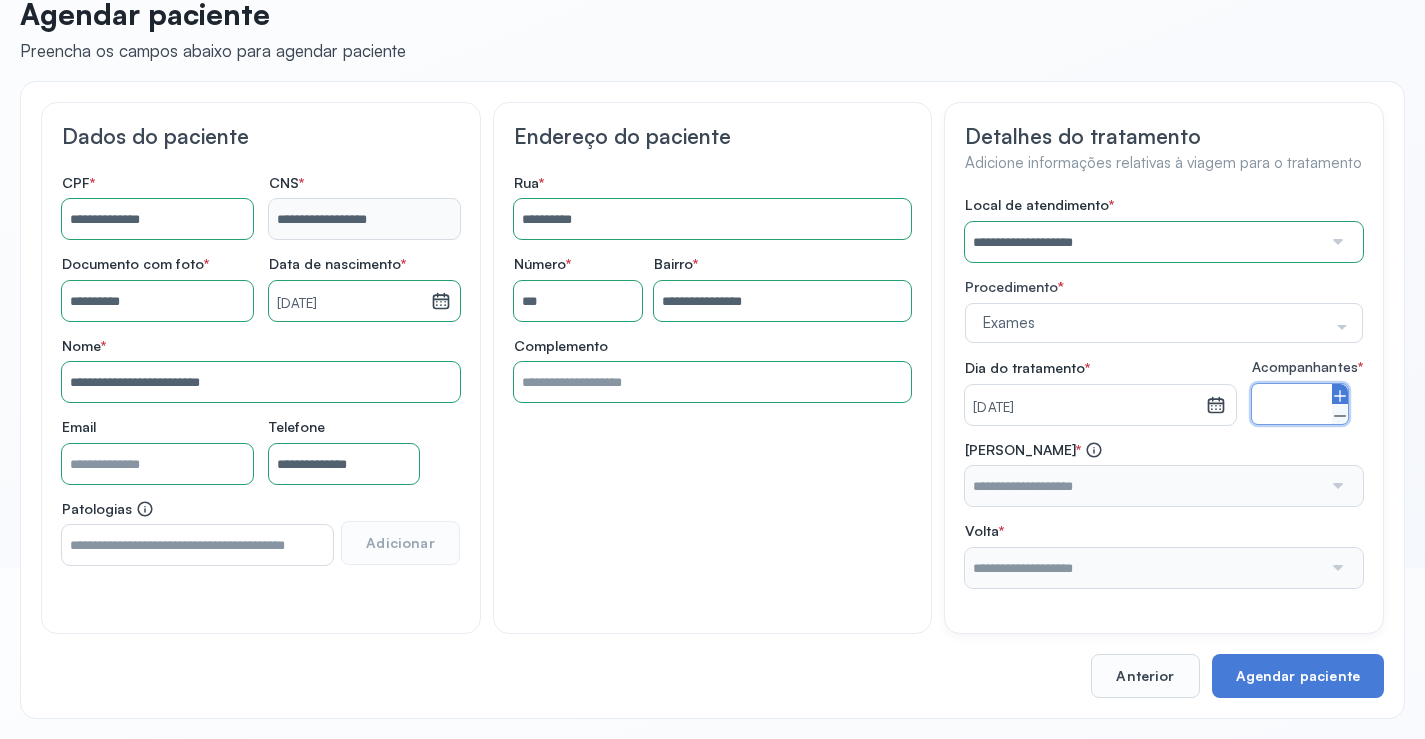 click 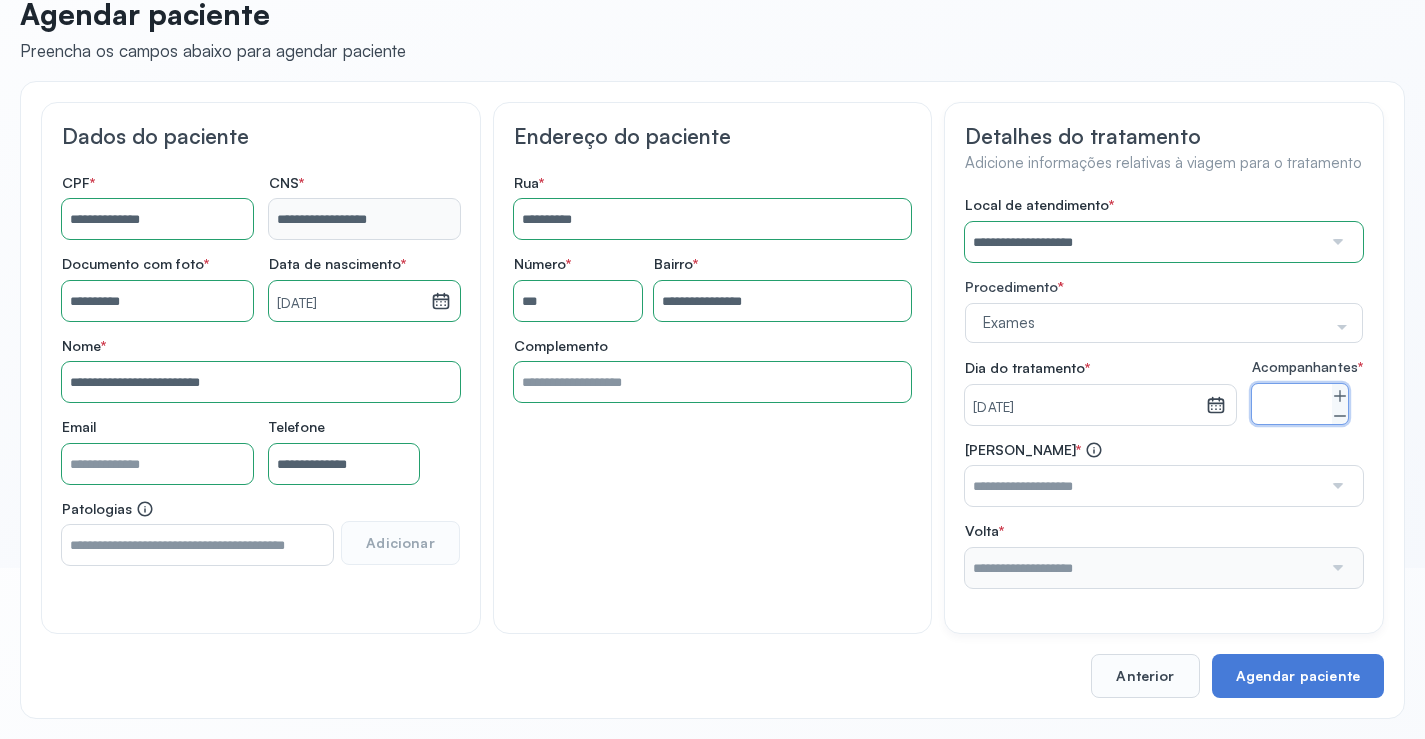 click at bounding box center (1143, 486) 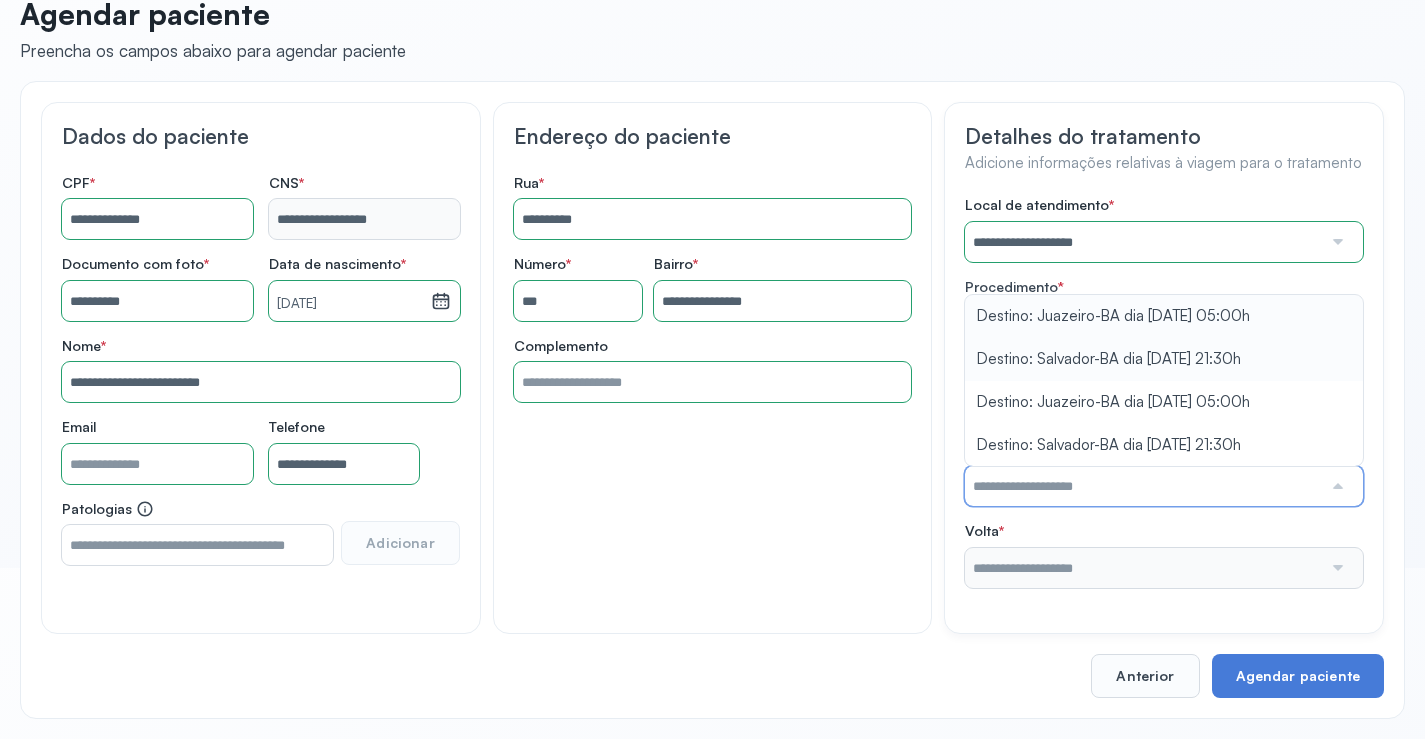 type on "**********" 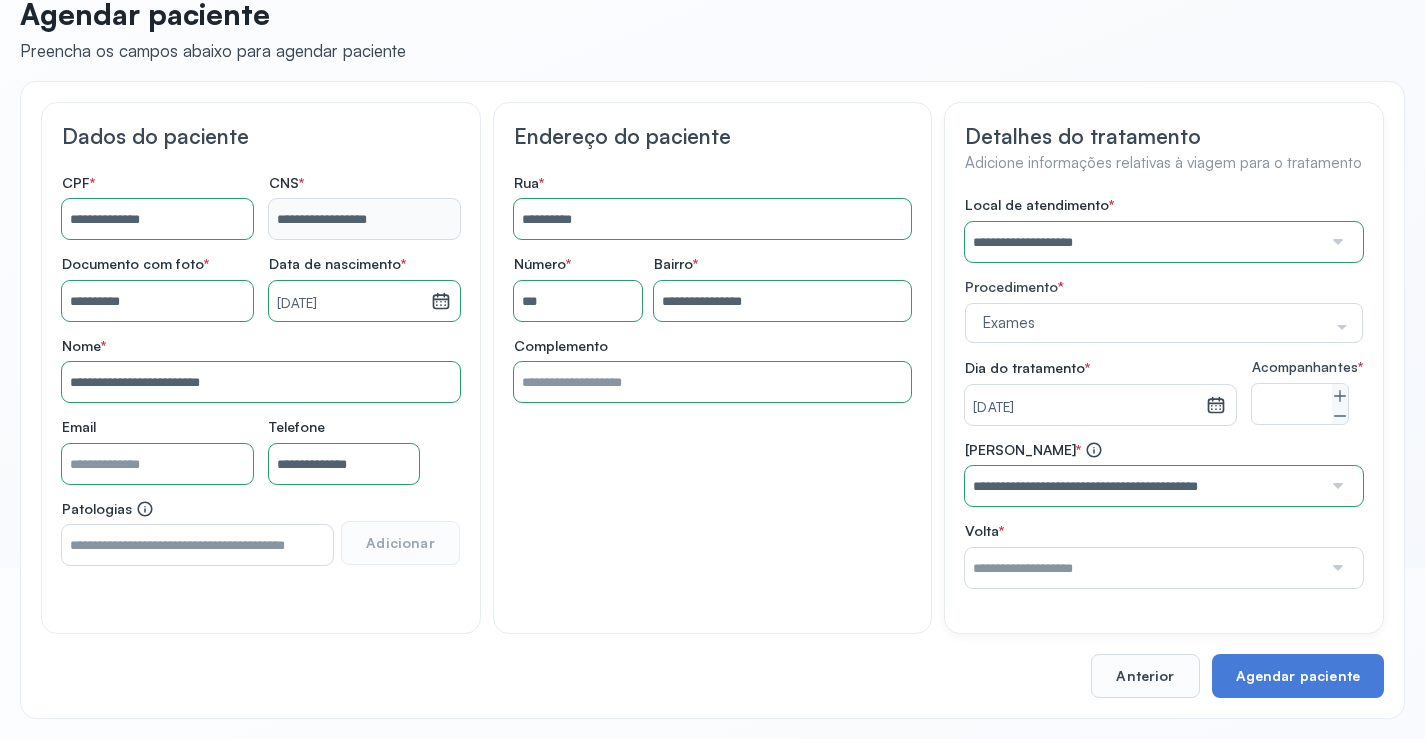 click on "**********" at bounding box center [1164, 392] 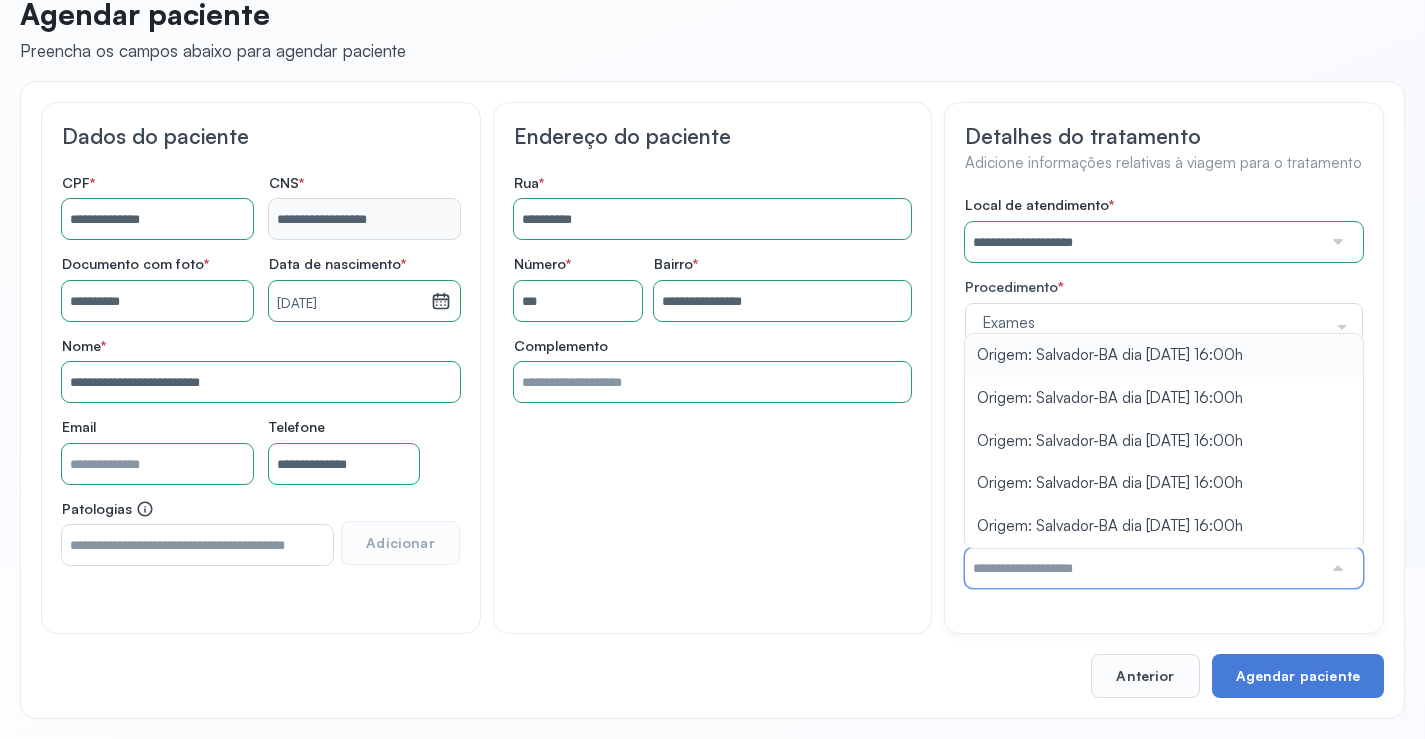 type on "**********" 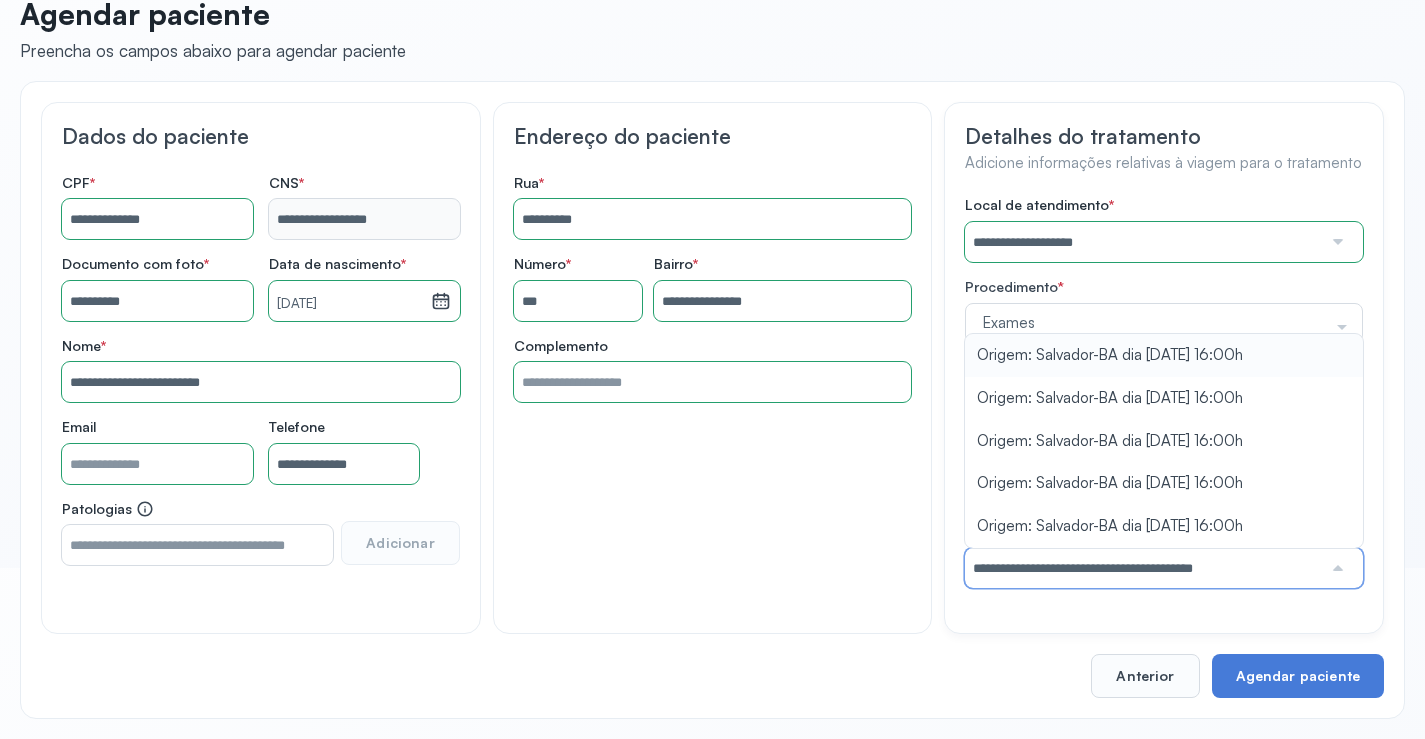 click on "**********" at bounding box center (1164, 392) 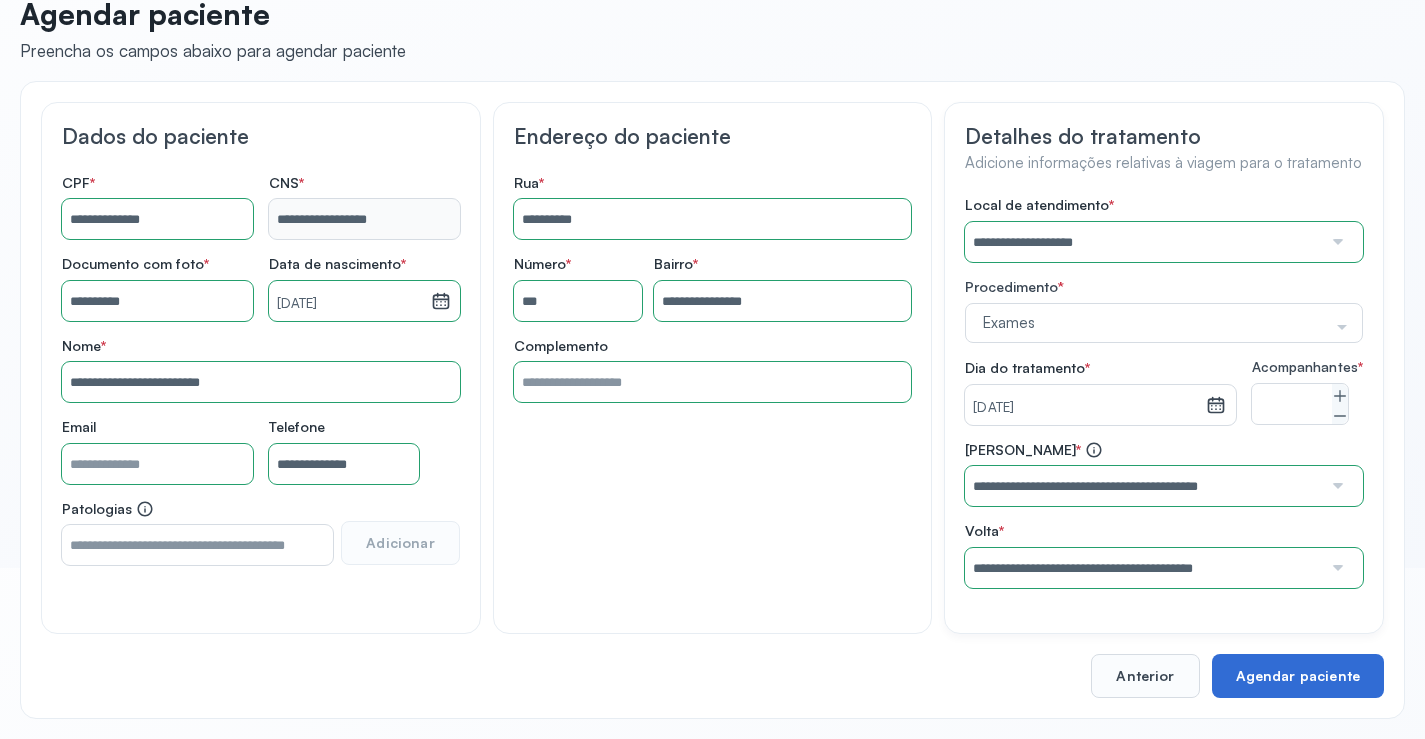 click on "Agendar paciente" at bounding box center [1298, 676] 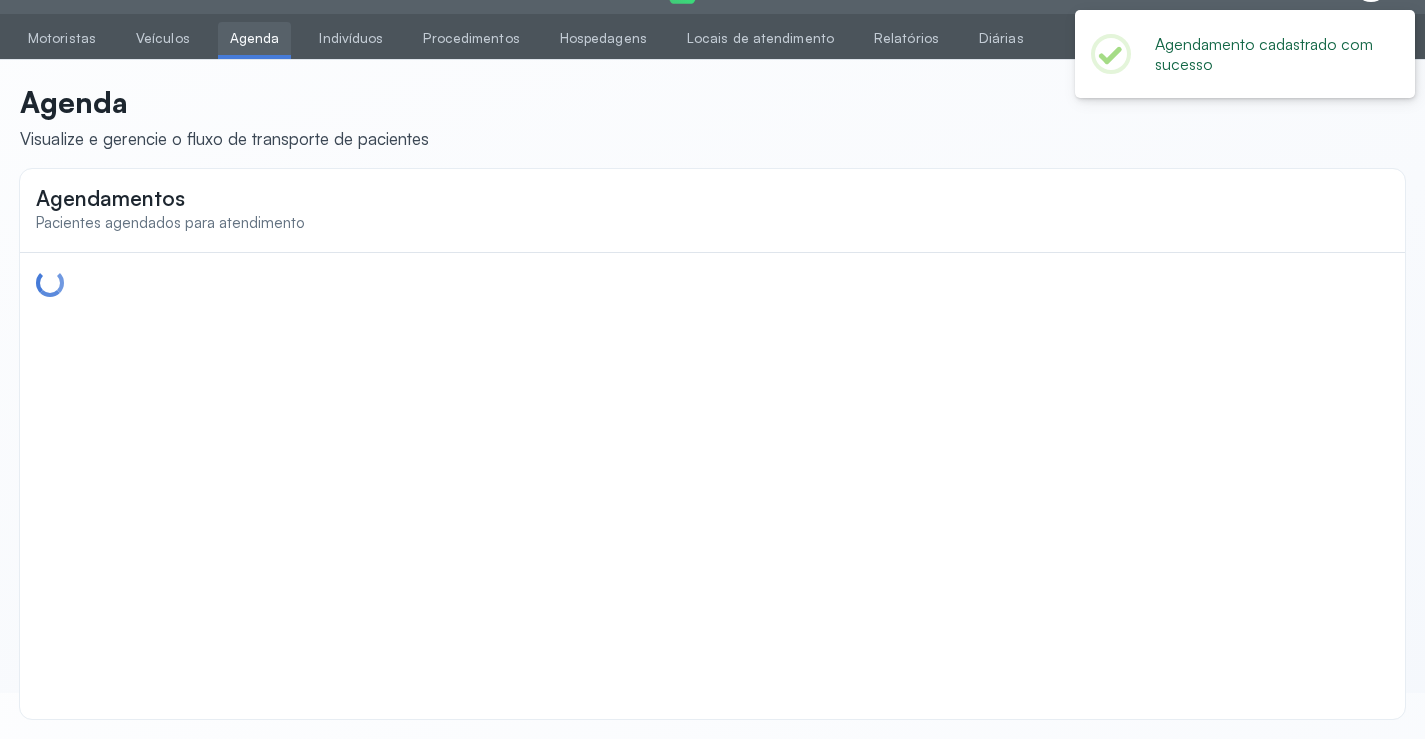 scroll, scrollTop: 0, scrollLeft: 0, axis: both 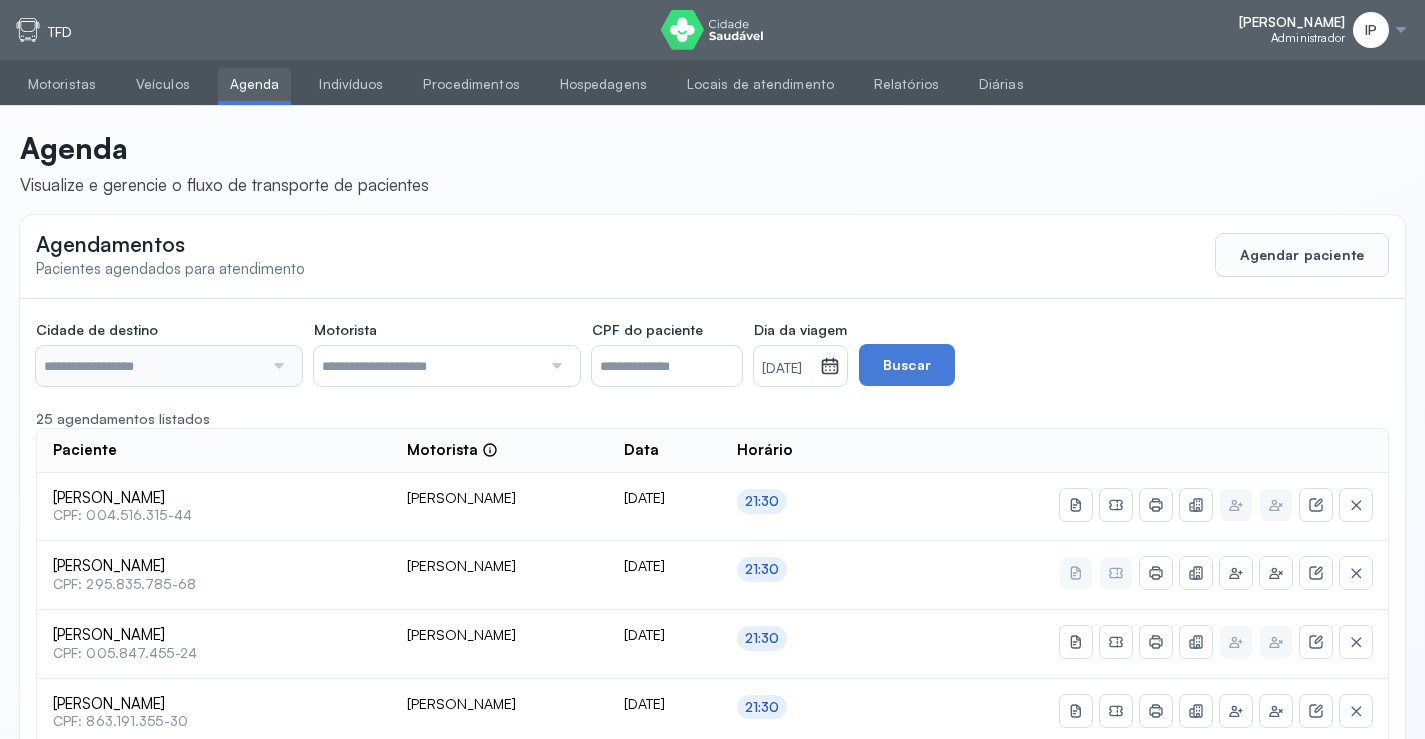 type on "********" 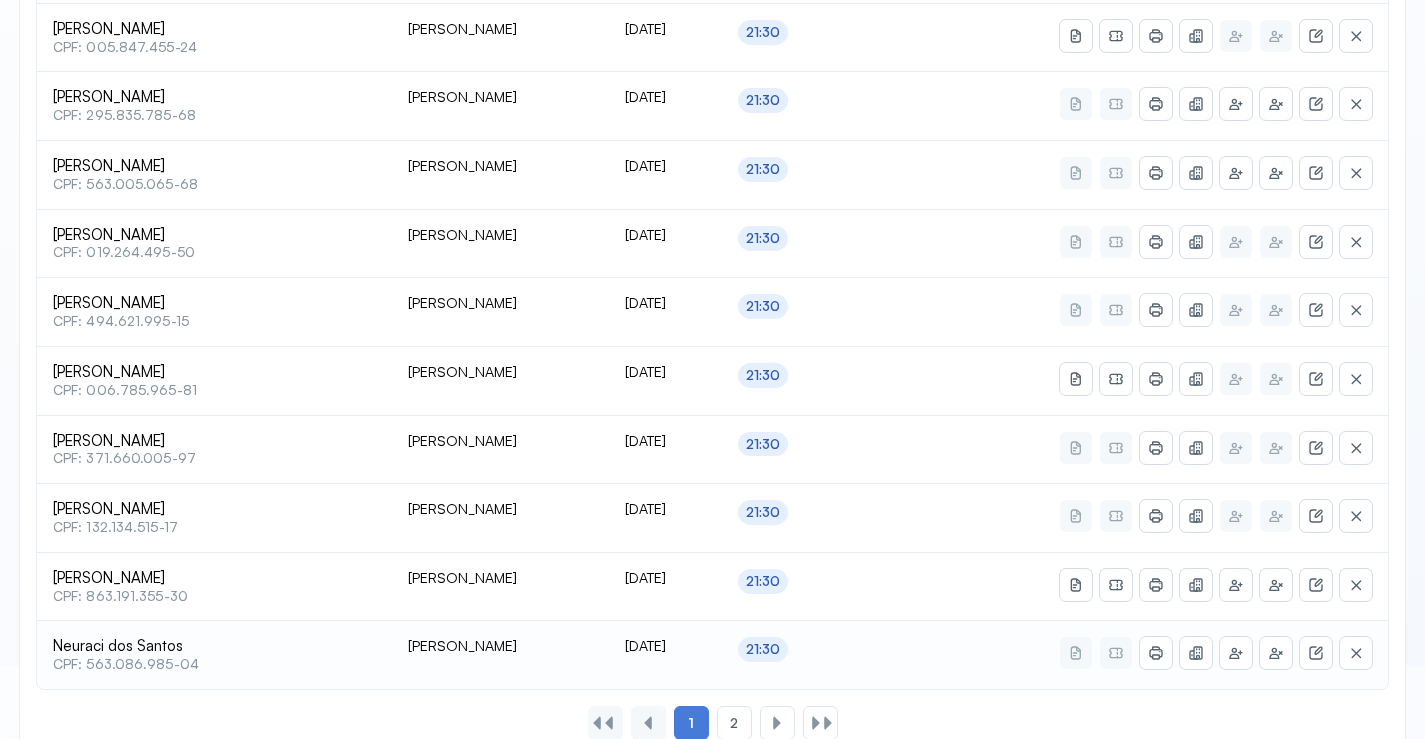 scroll, scrollTop: 865, scrollLeft: 0, axis: vertical 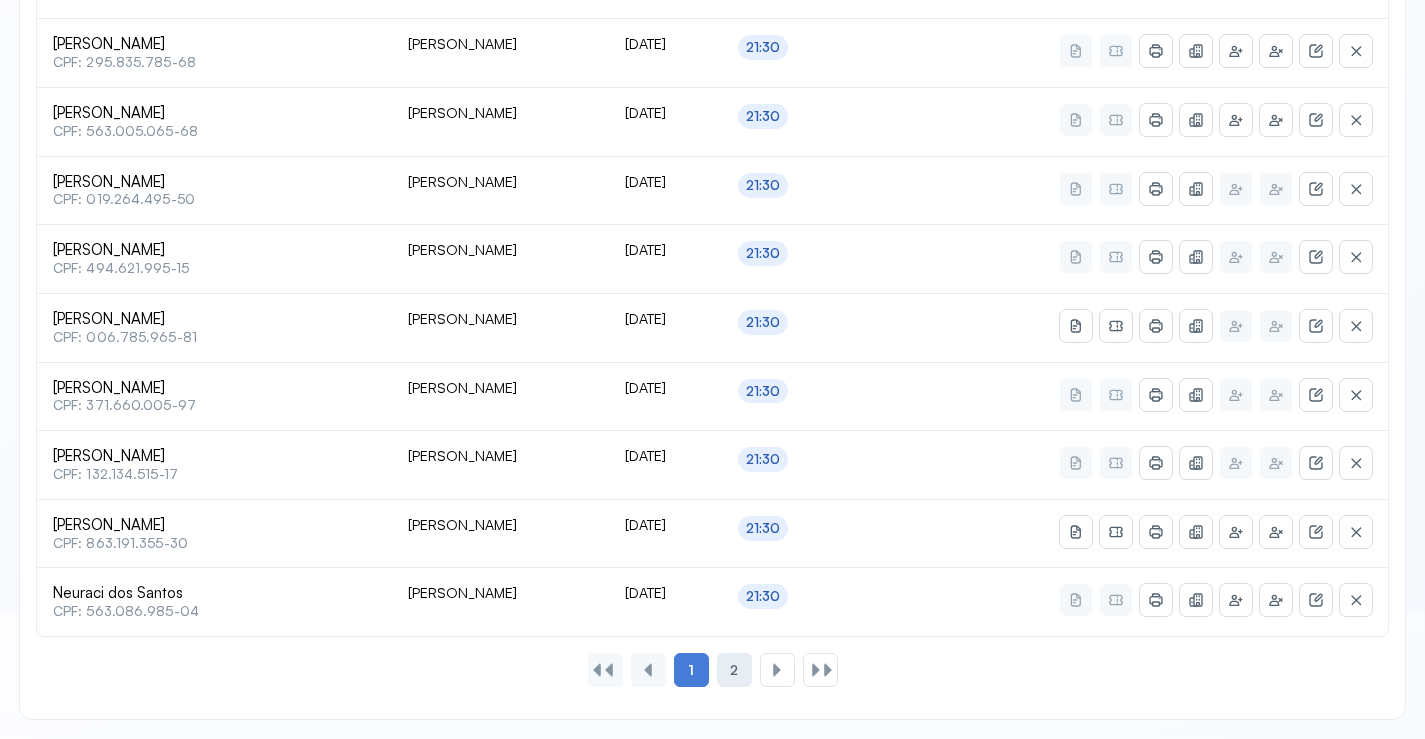 click on "2" 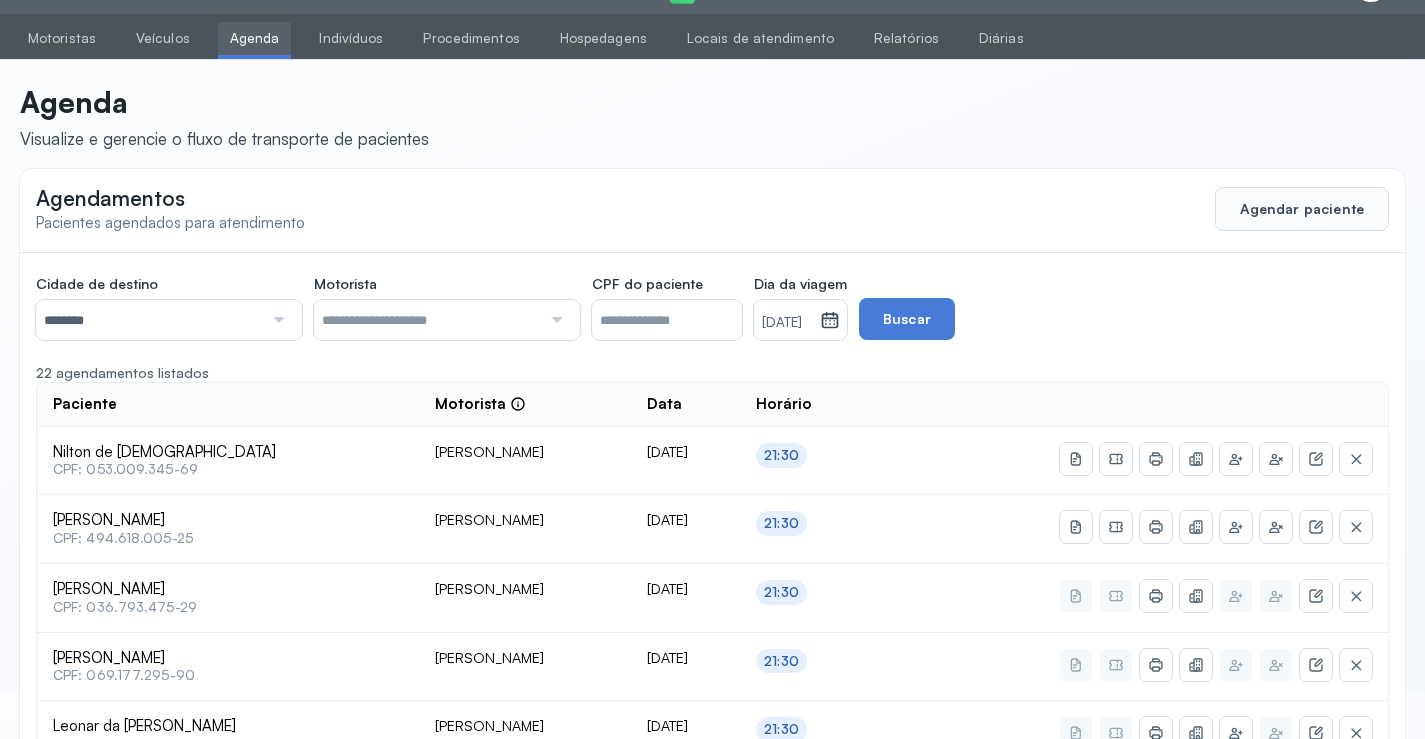 scroll, scrollTop: 316, scrollLeft: 0, axis: vertical 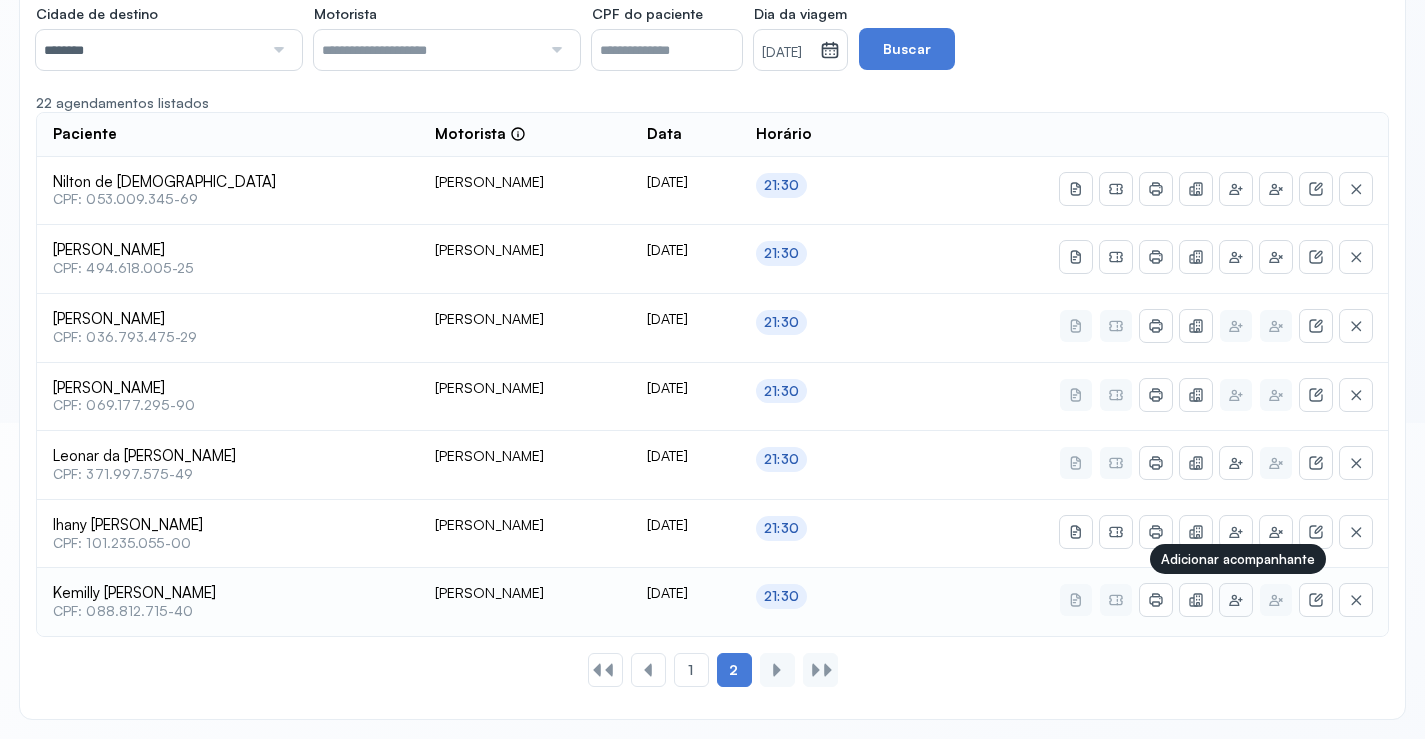 click 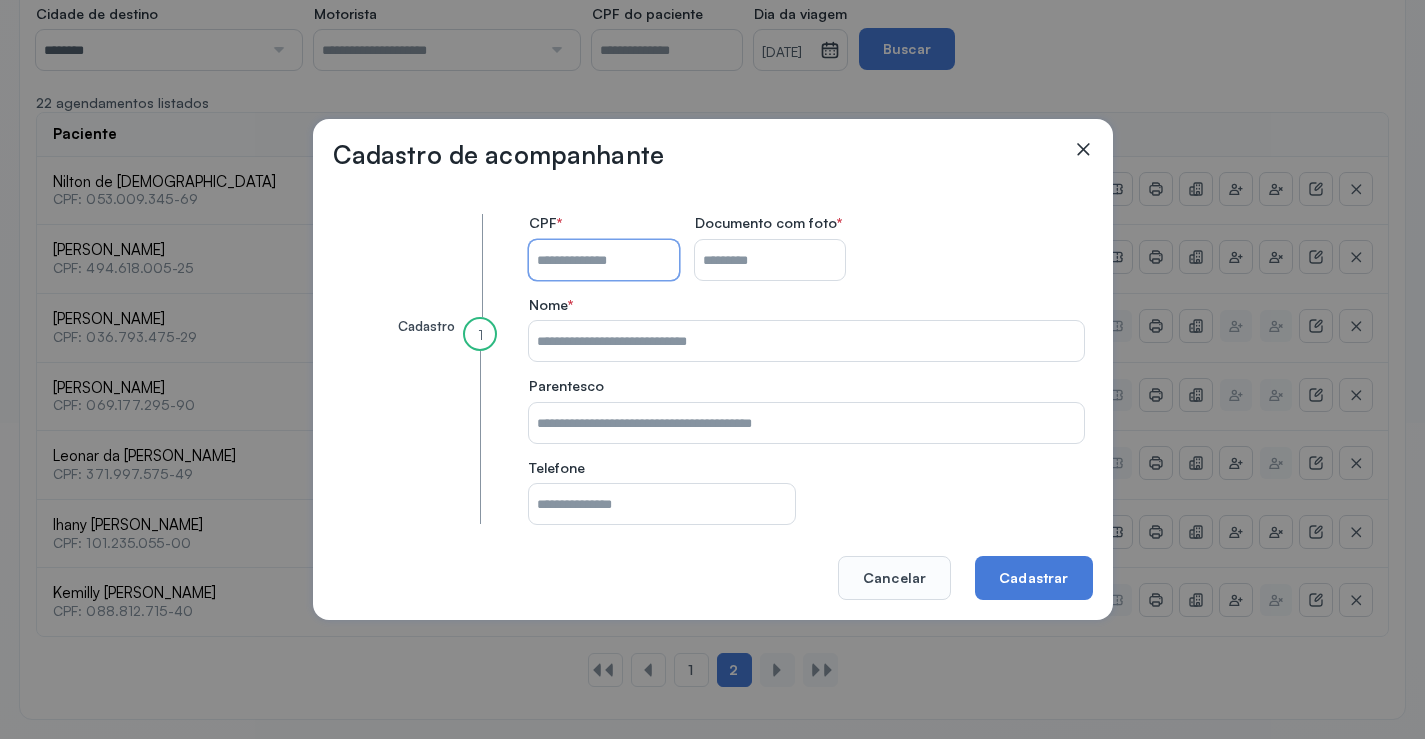 click on "CPF do paciente" at bounding box center (604, 260) 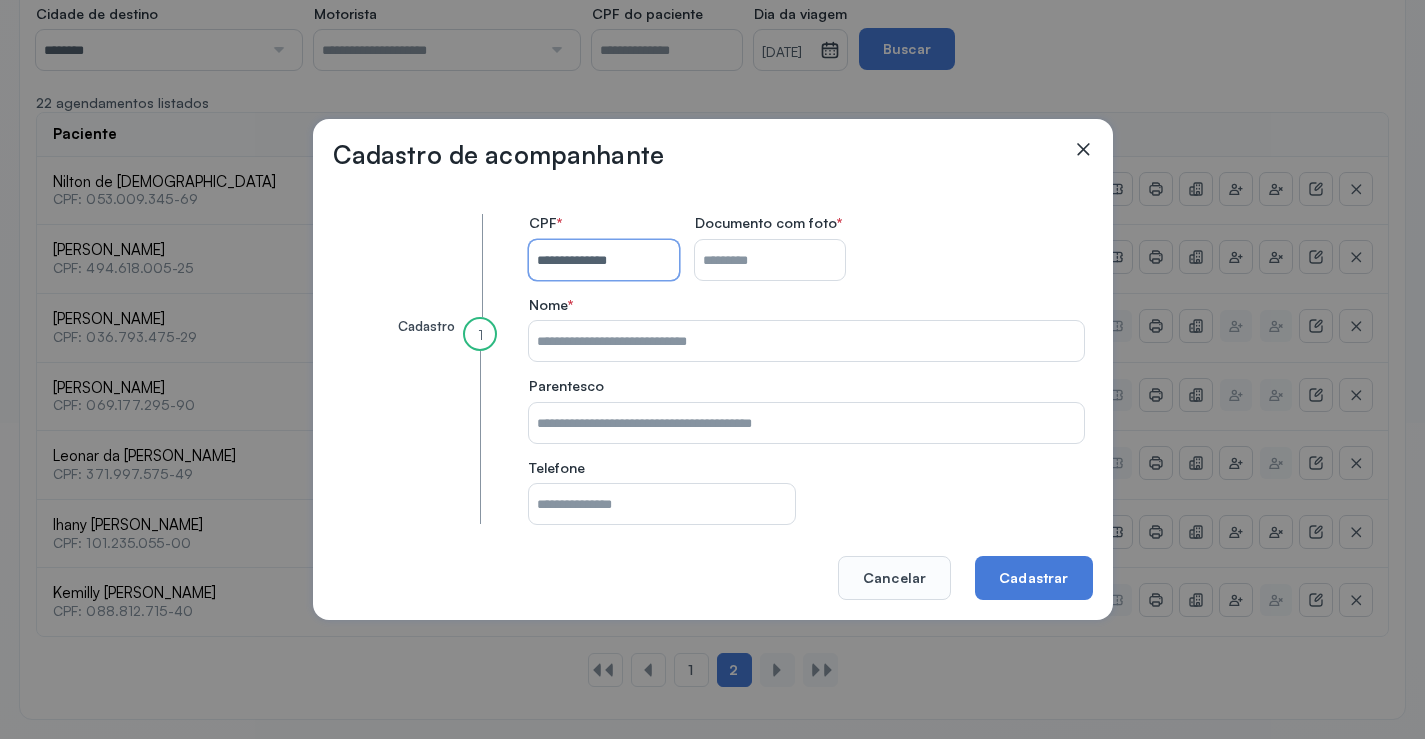type on "**********" 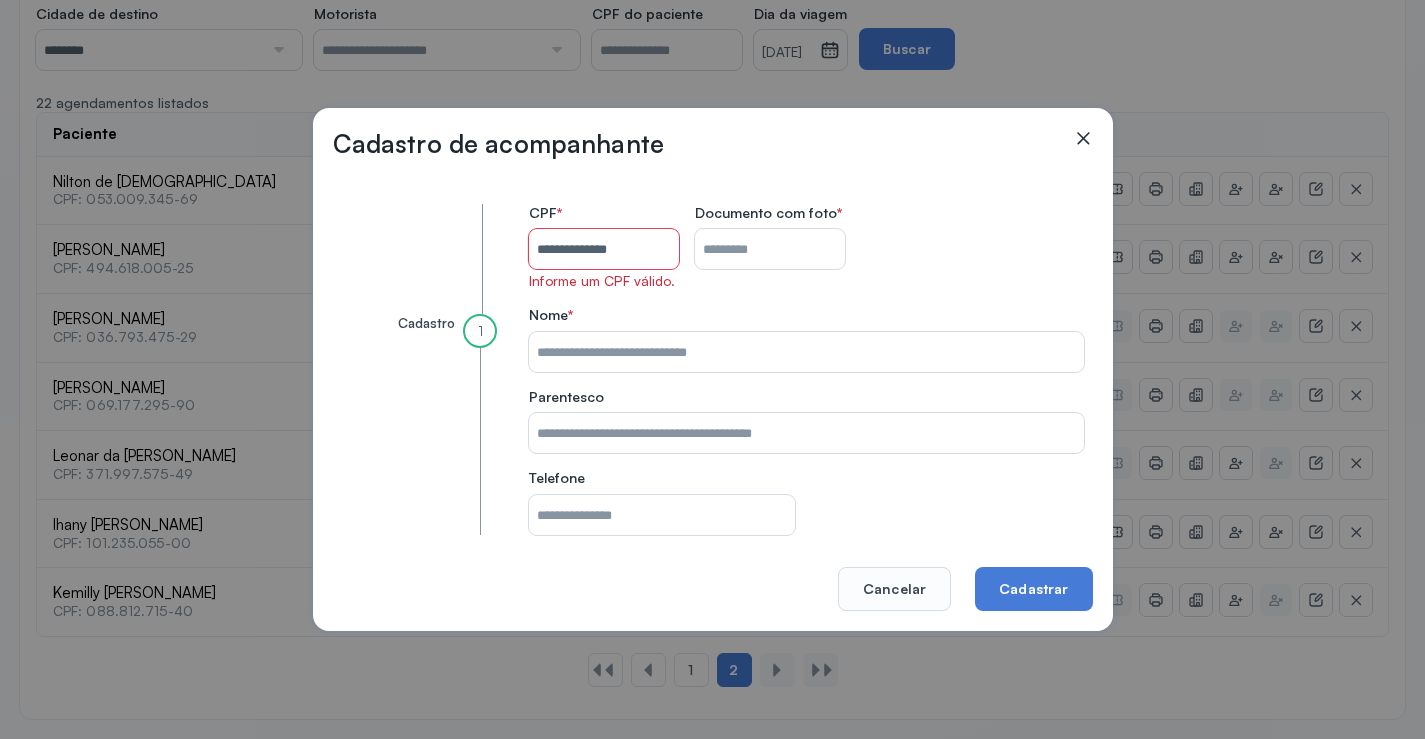 click 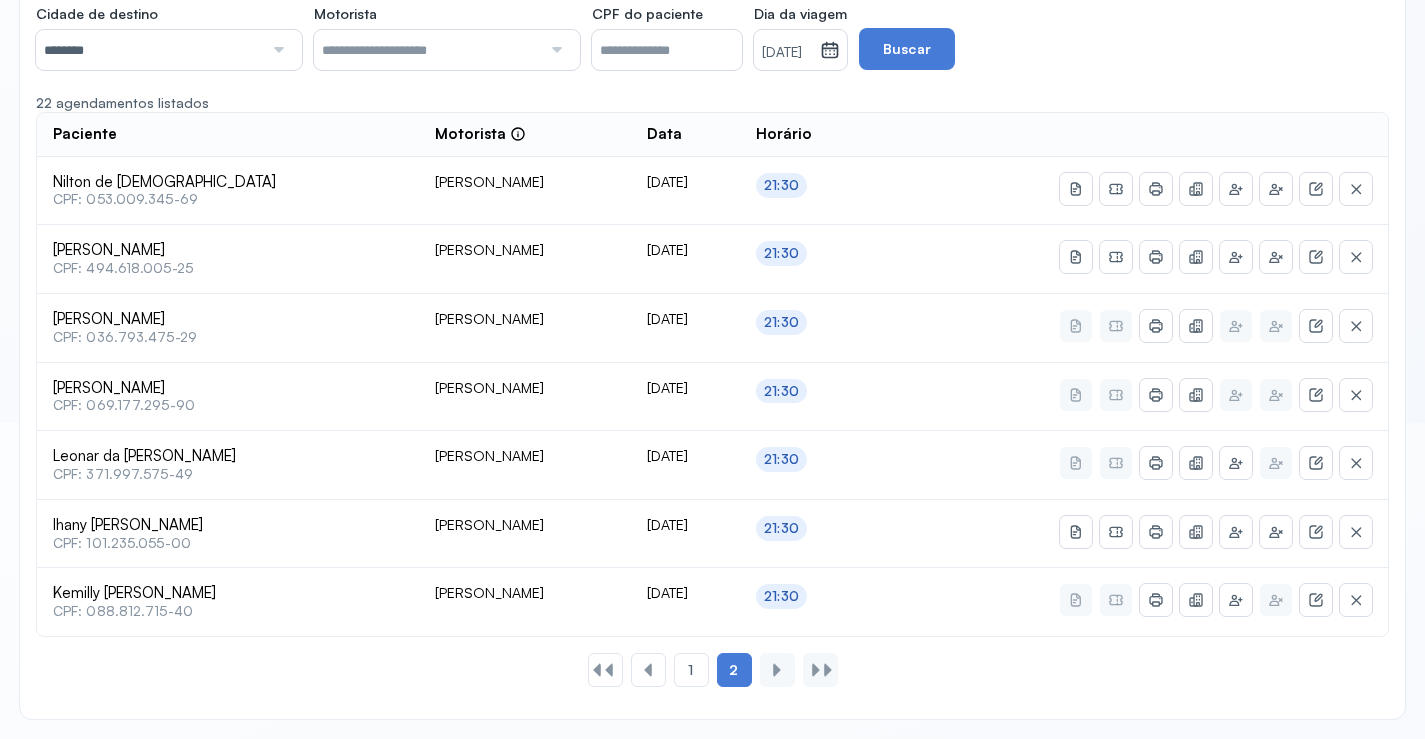 click on "[DATE]" at bounding box center [787, 53] 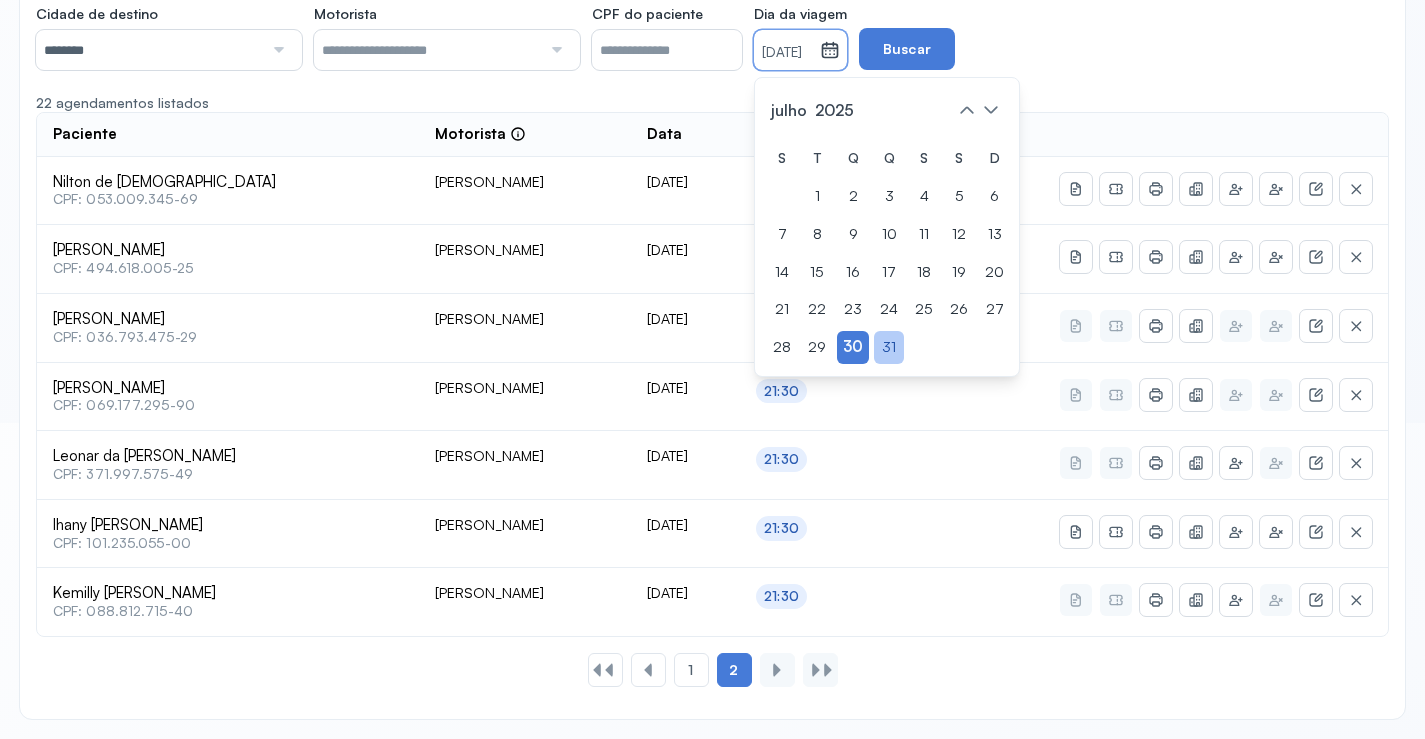 click on "31" 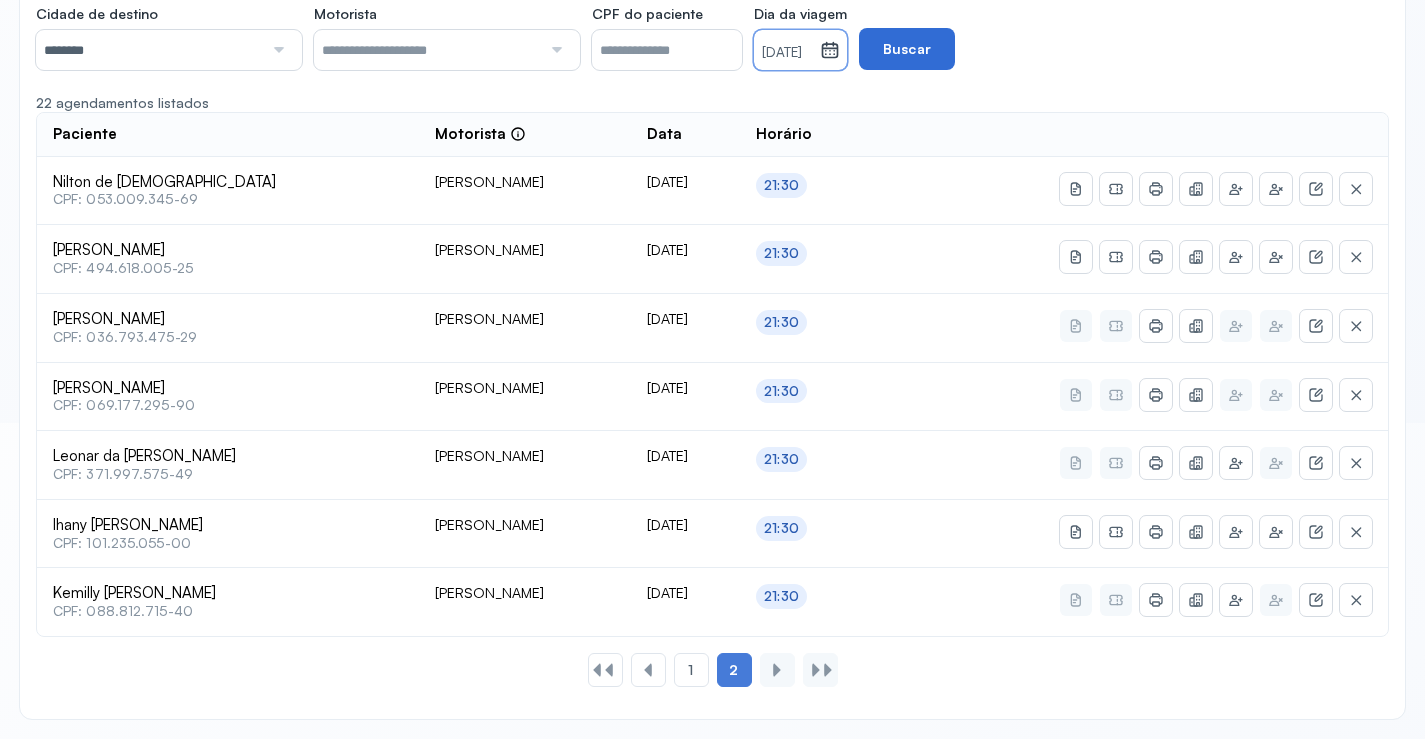 click on "Buscar" at bounding box center [907, 49] 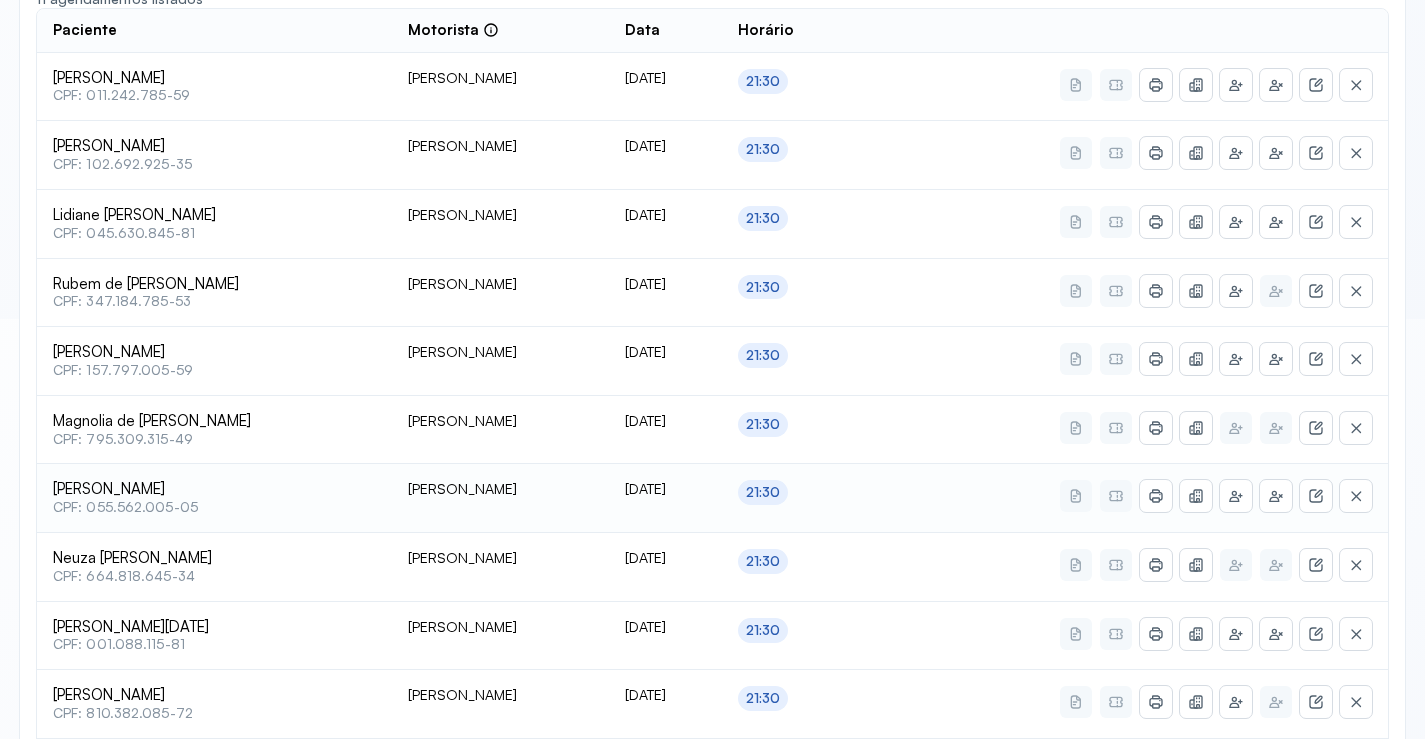 scroll, scrollTop: 391, scrollLeft: 0, axis: vertical 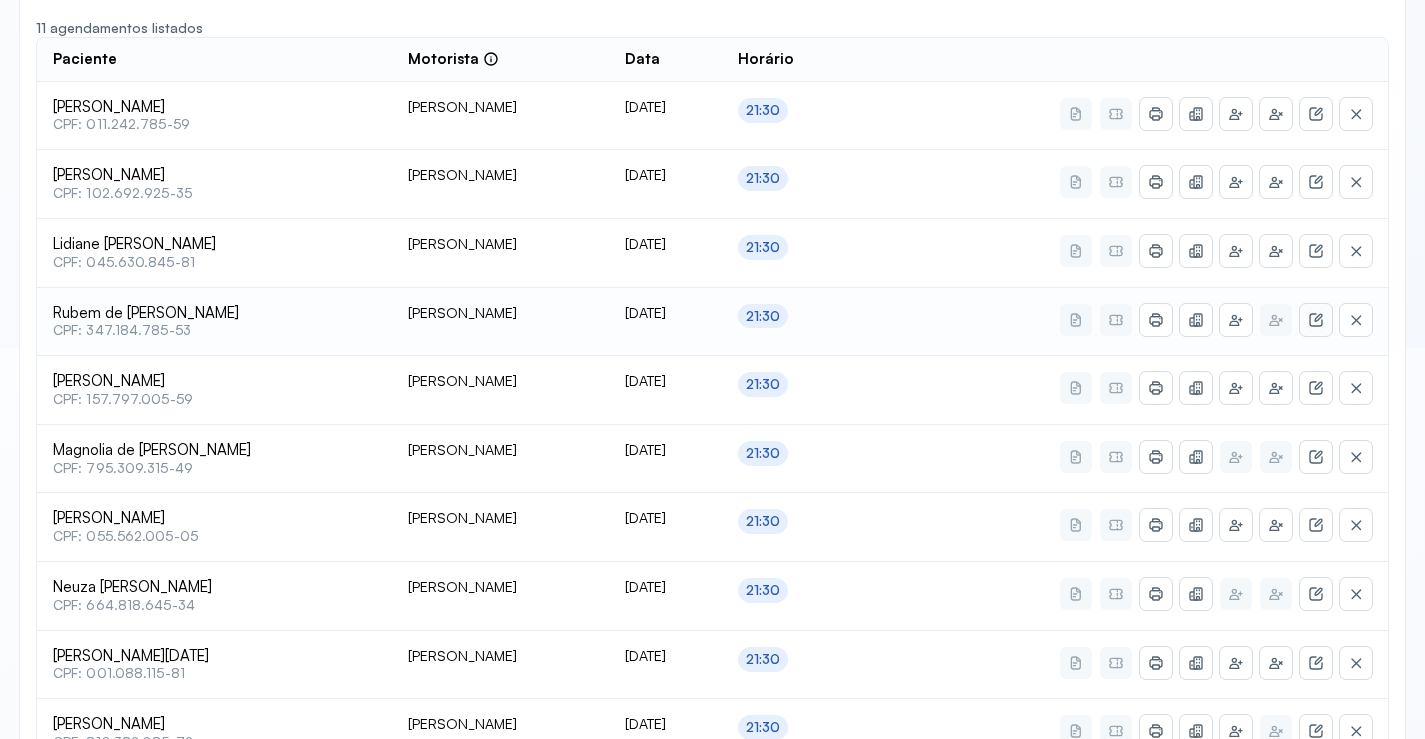 click 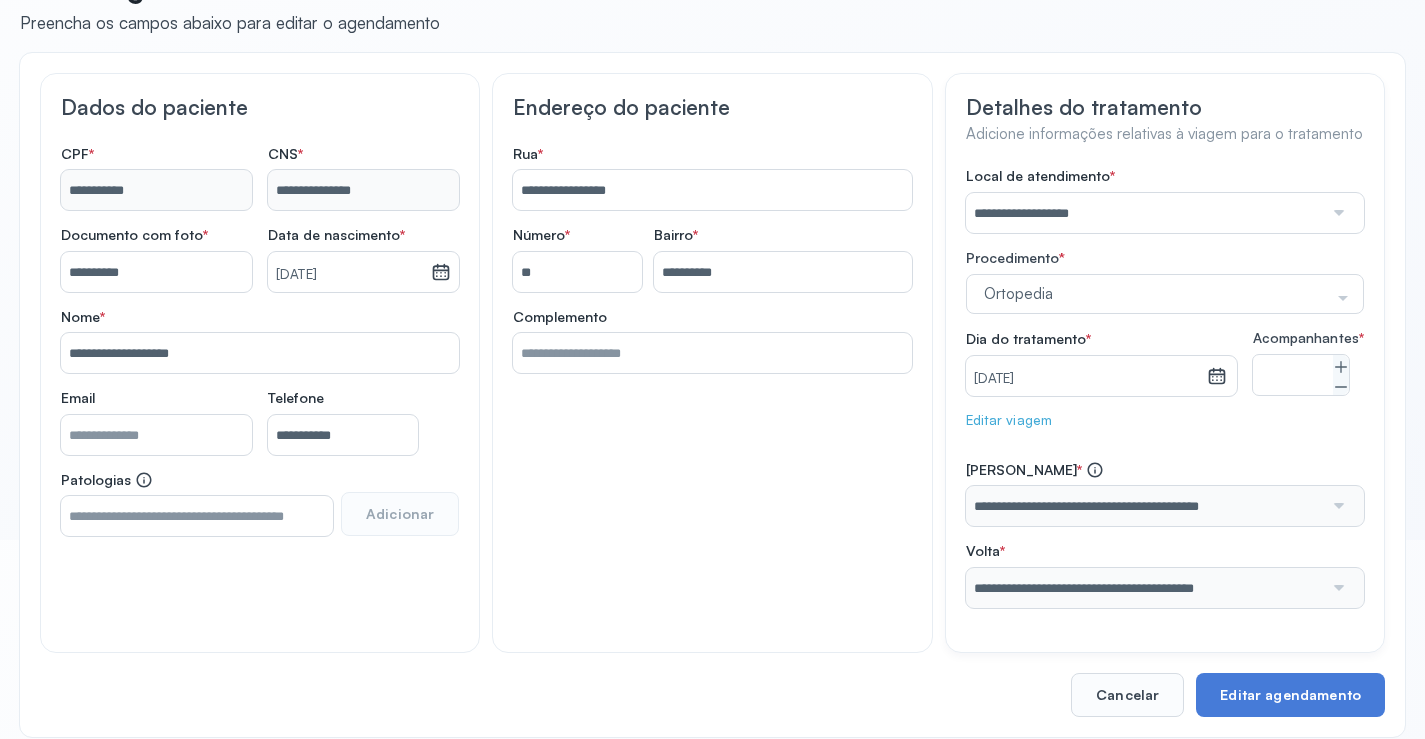 scroll, scrollTop: 200, scrollLeft: 0, axis: vertical 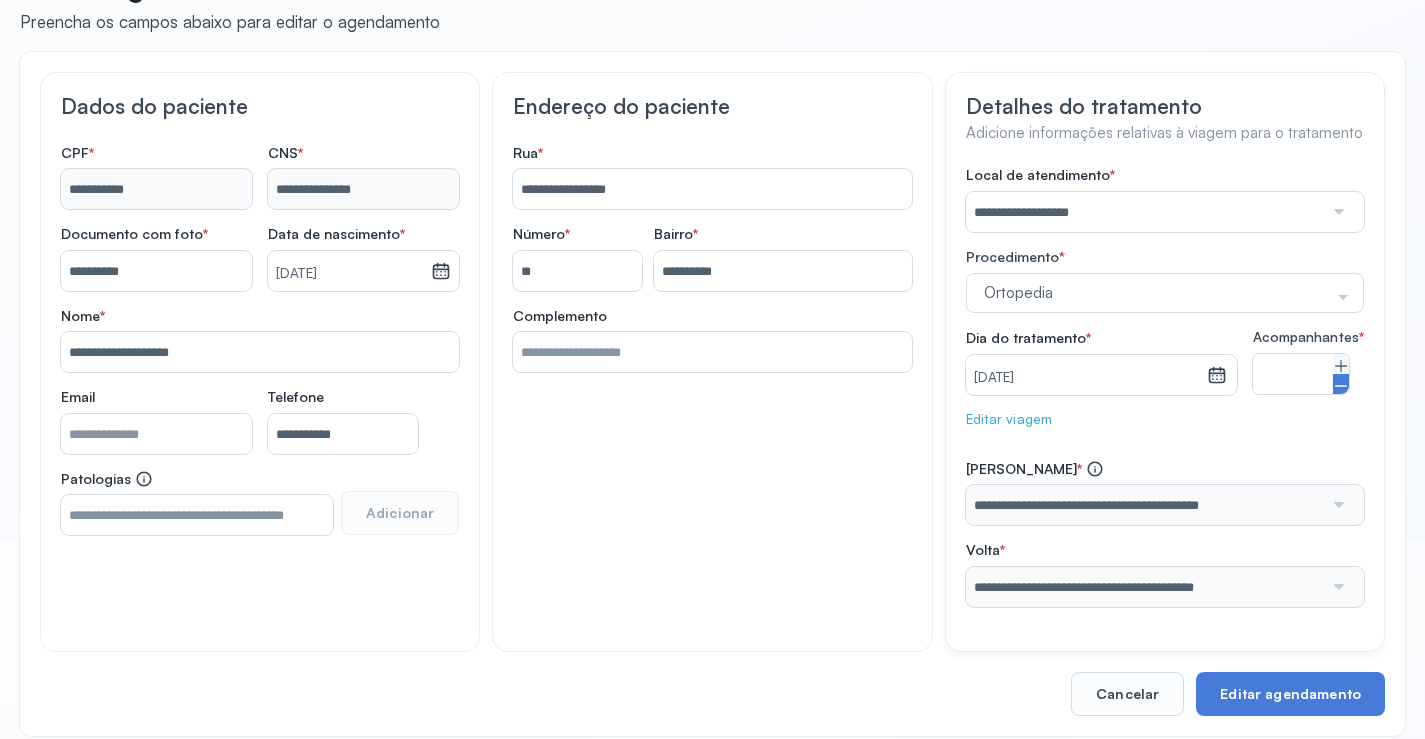 click 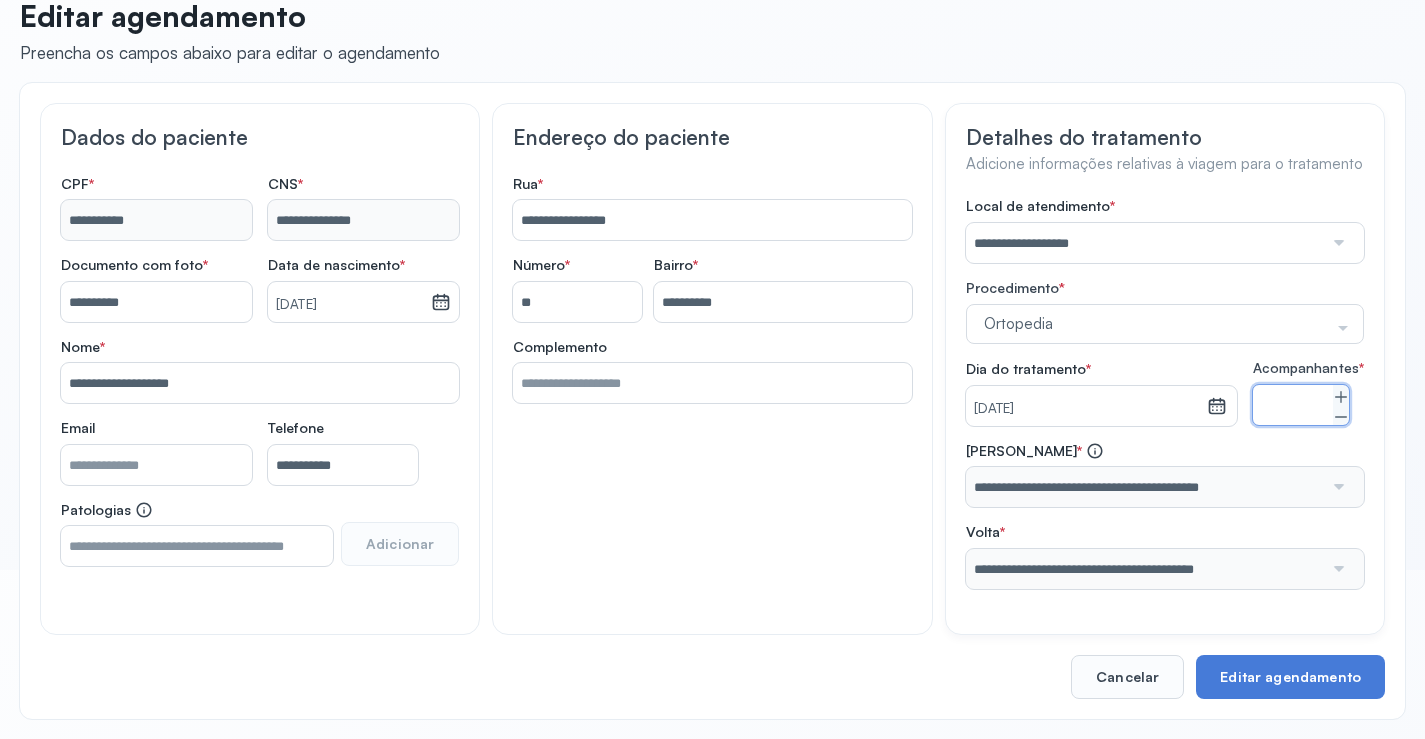 scroll, scrollTop: 184, scrollLeft: 0, axis: vertical 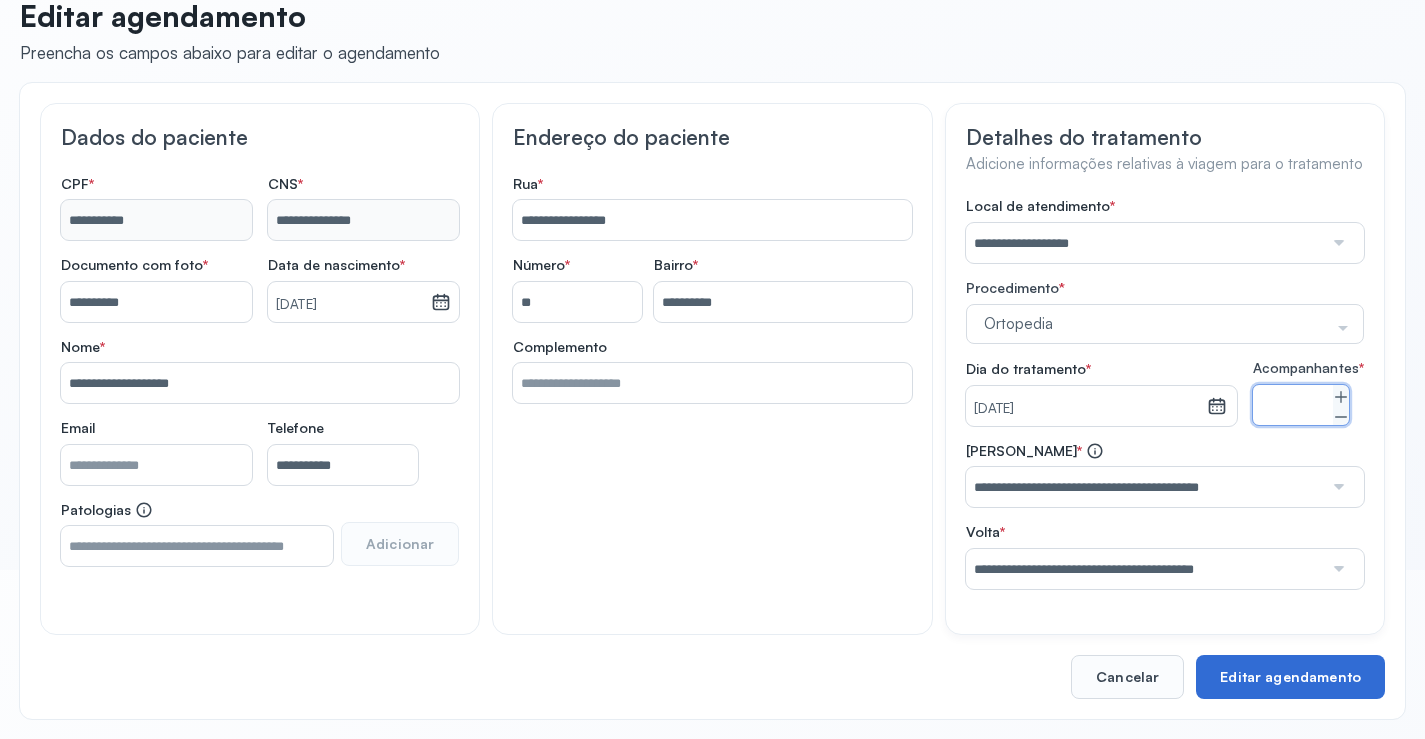click on "Editar agendamento" at bounding box center (1290, 677) 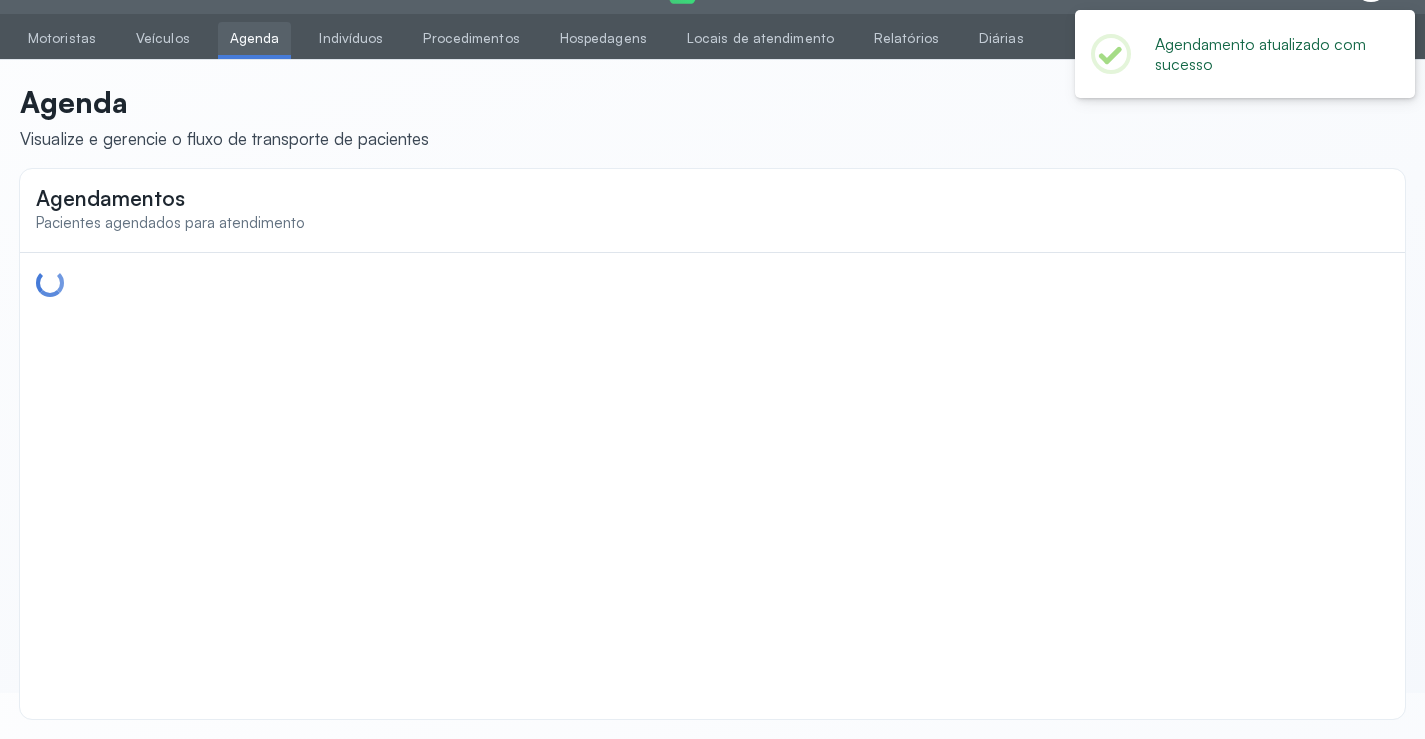 scroll, scrollTop: 46, scrollLeft: 0, axis: vertical 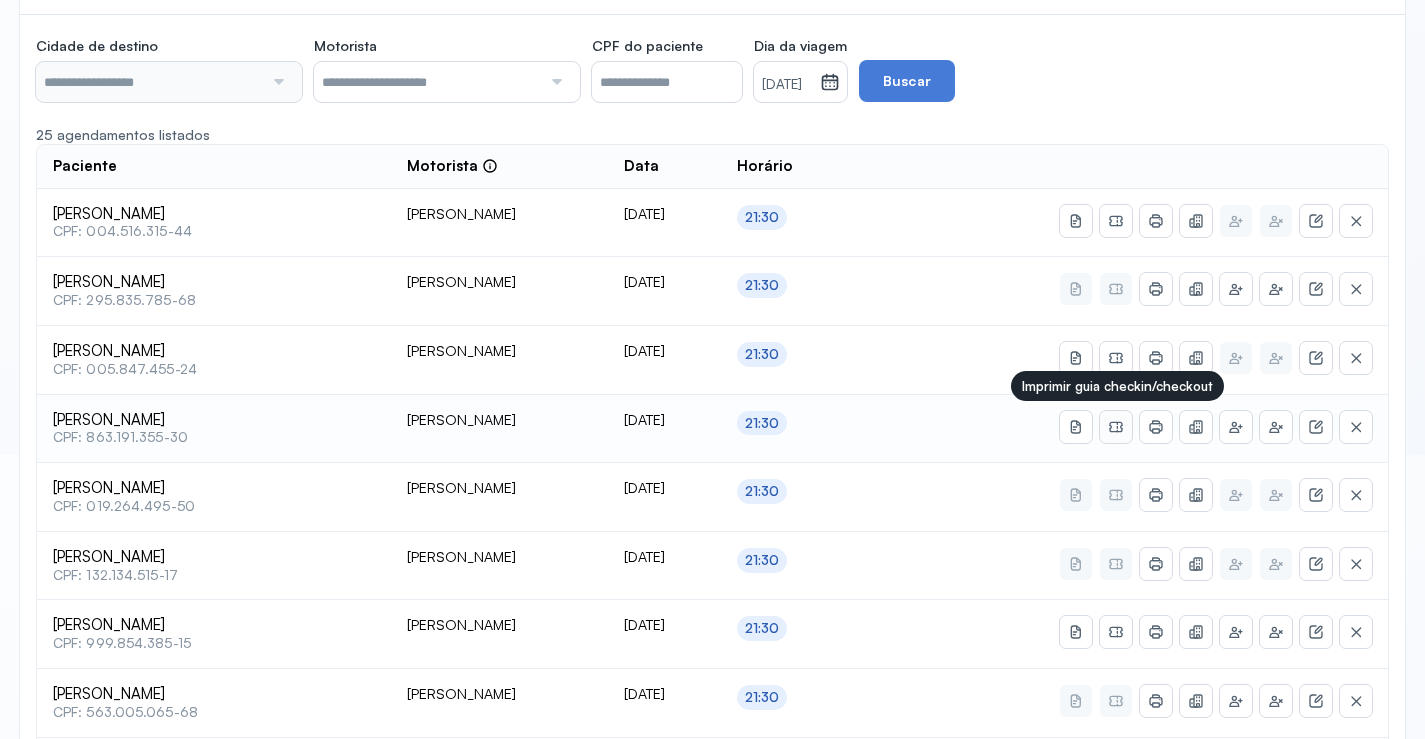 type on "********" 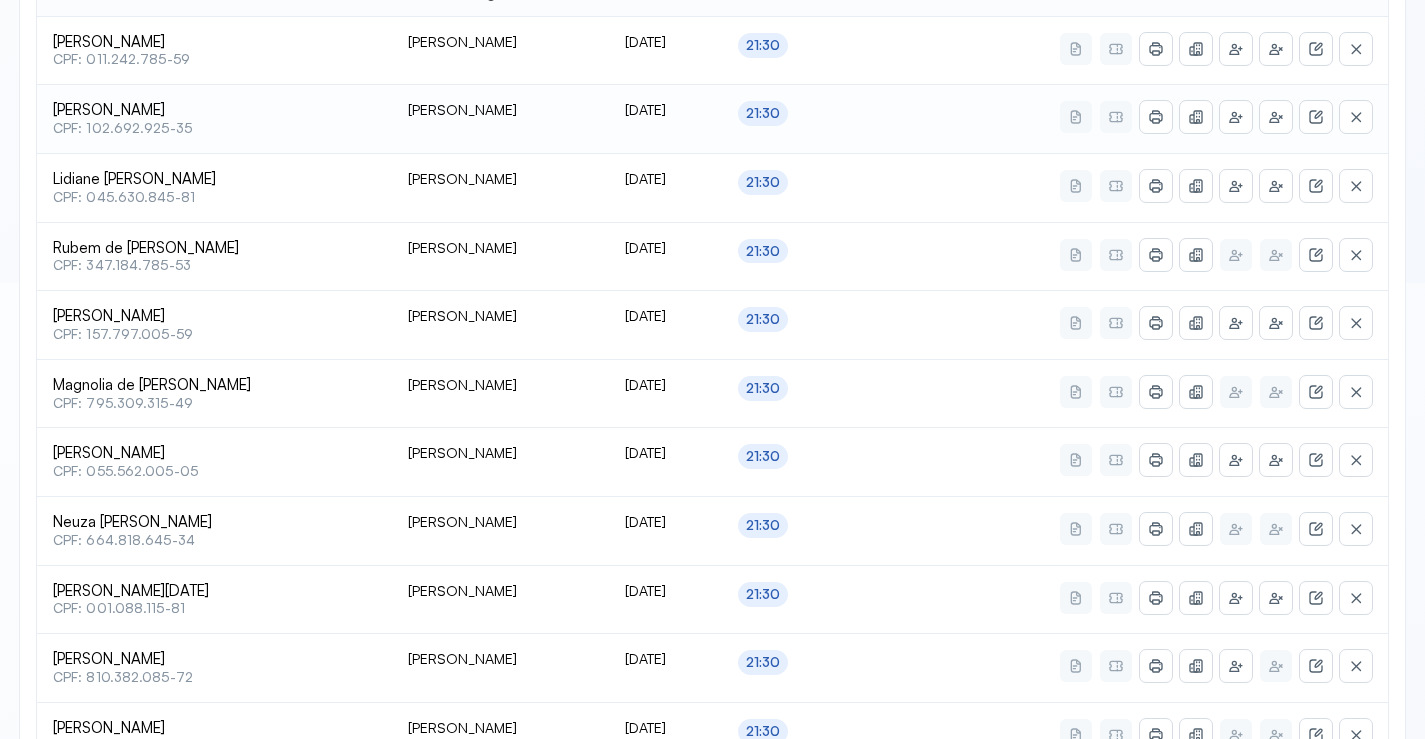 scroll, scrollTop: 291, scrollLeft: 0, axis: vertical 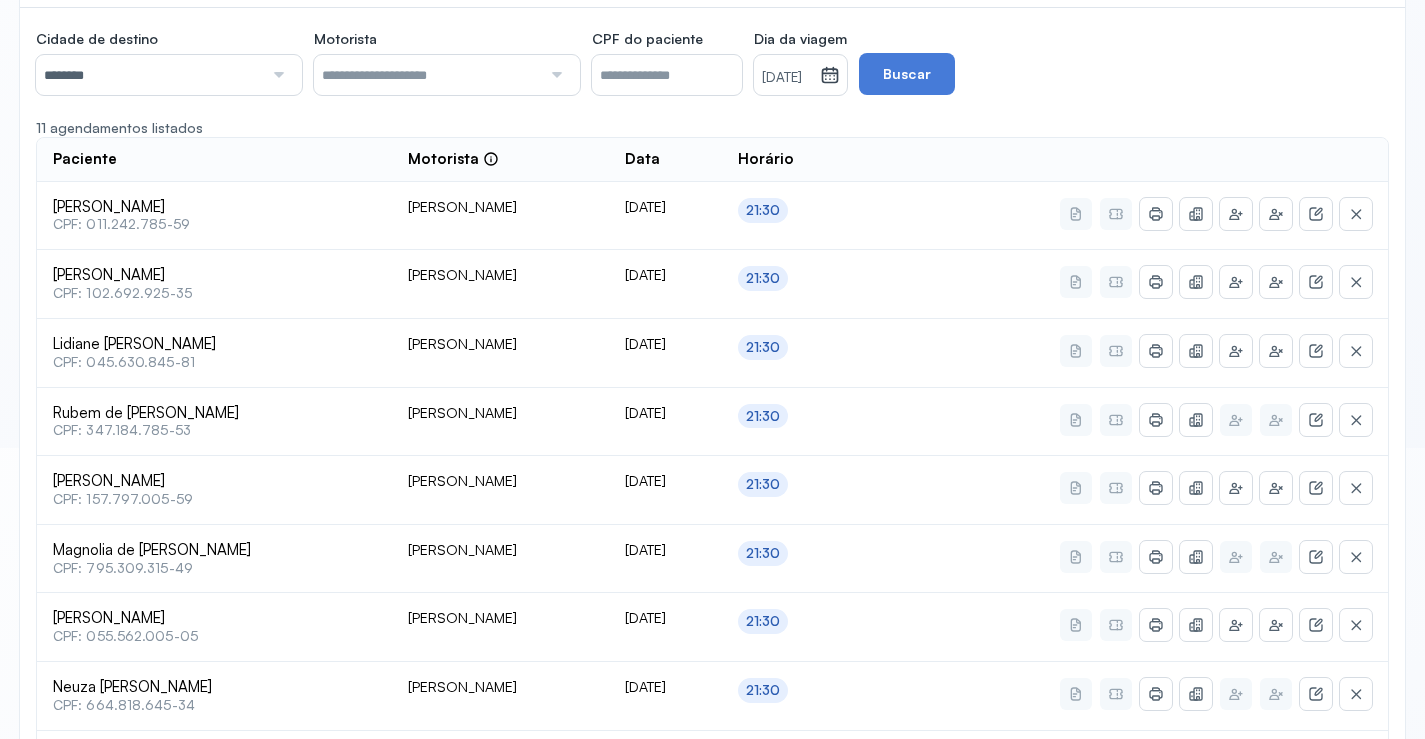 click on "[DATE]" at bounding box center (787, 78) 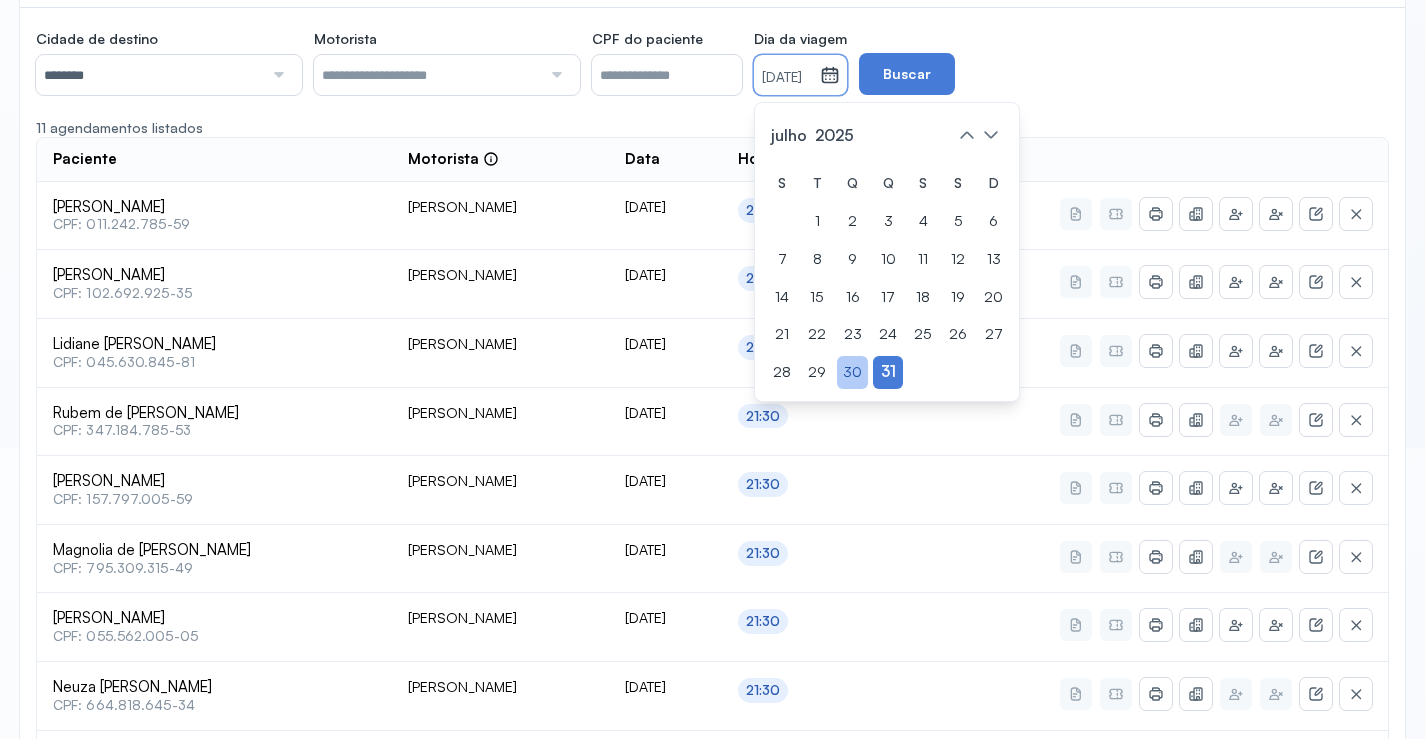click on "30" 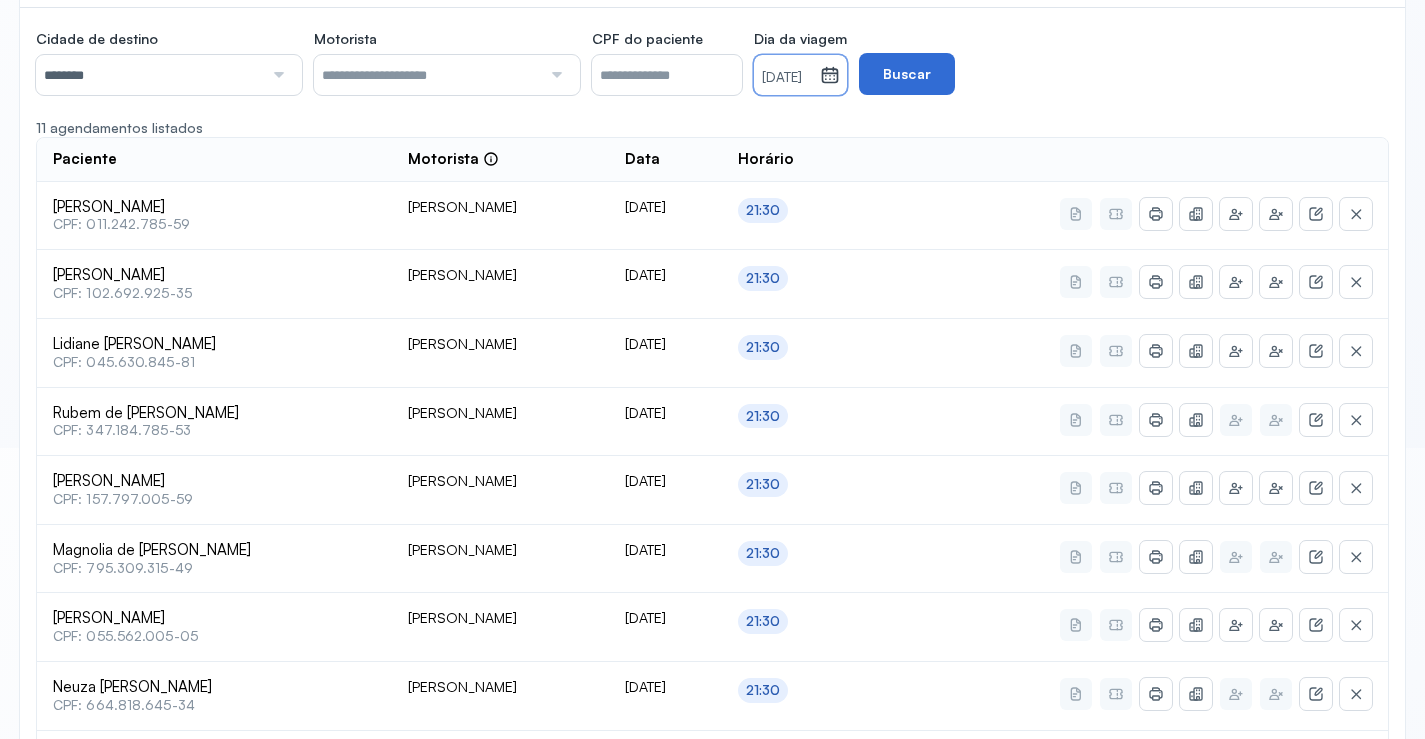 click on "Buscar" at bounding box center (907, 74) 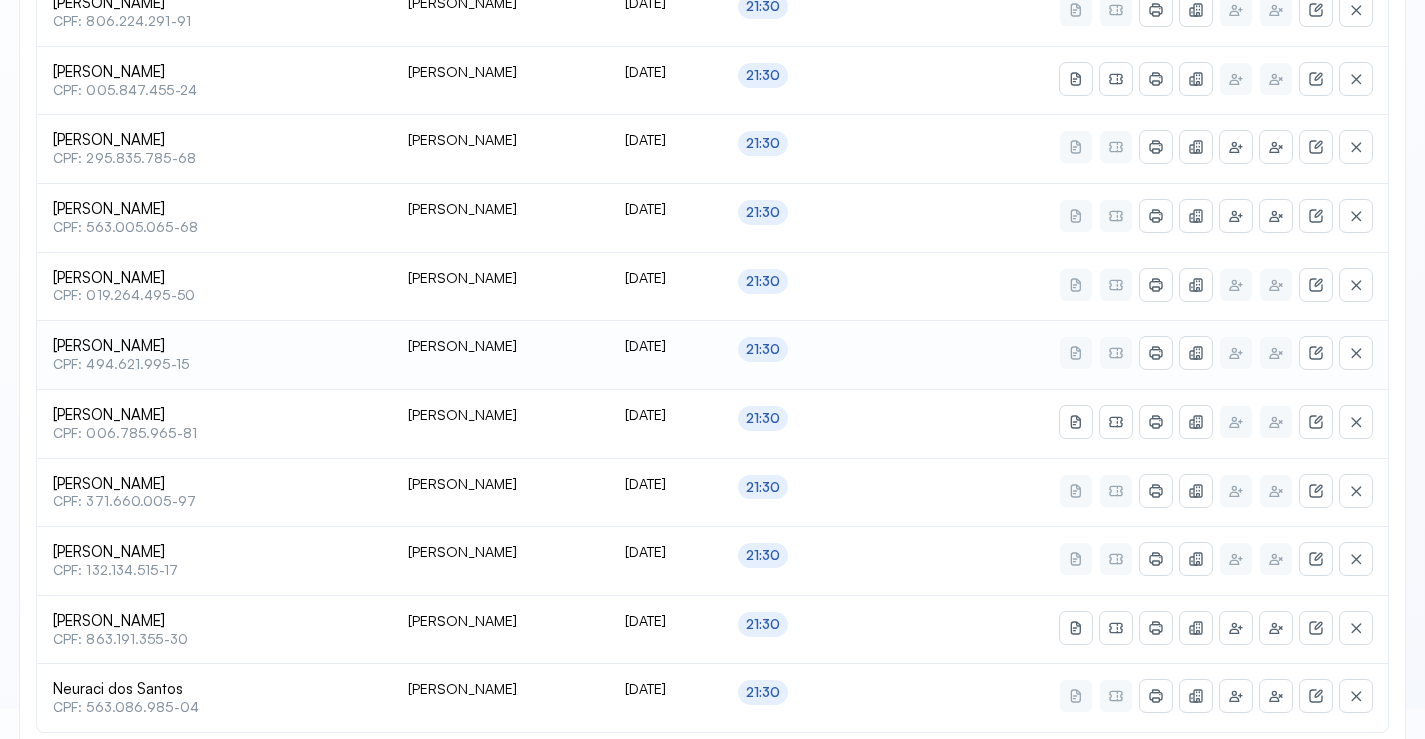 scroll, scrollTop: 791, scrollLeft: 0, axis: vertical 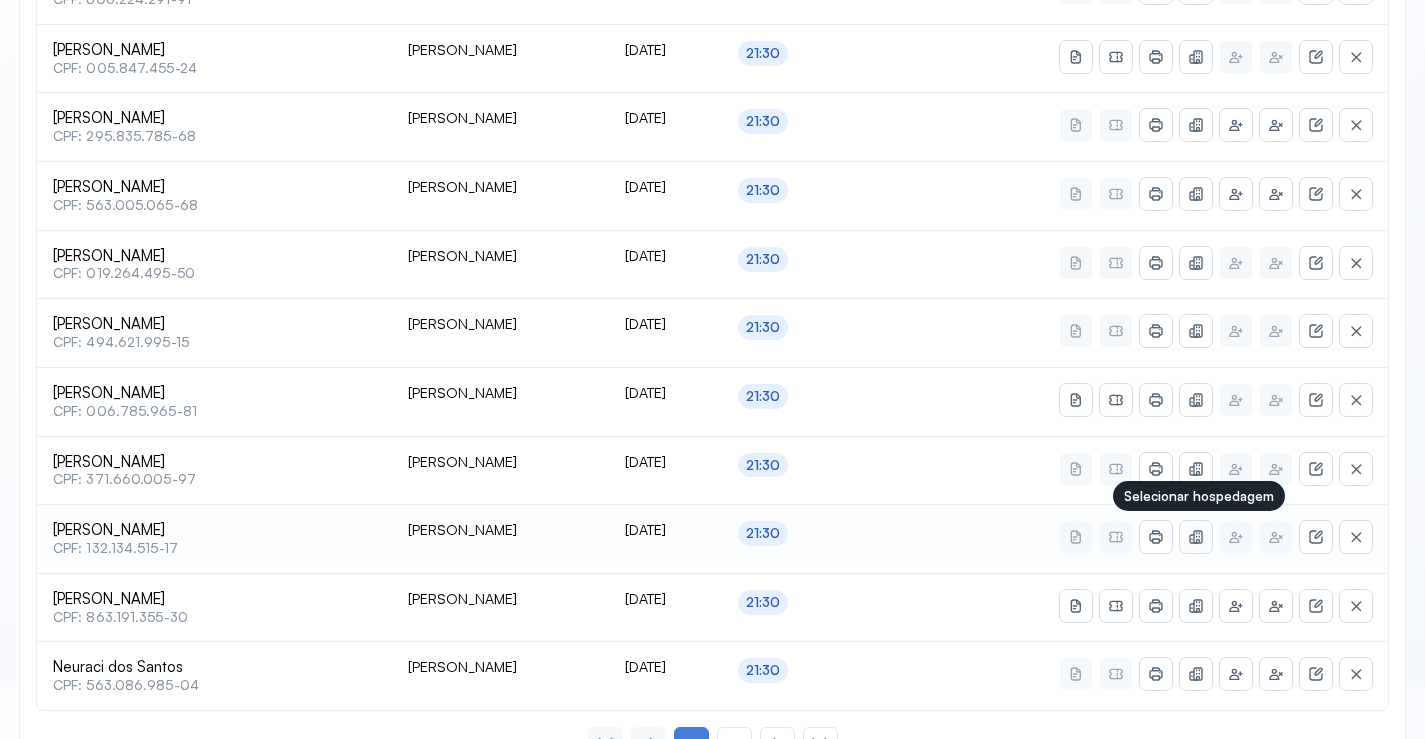 click 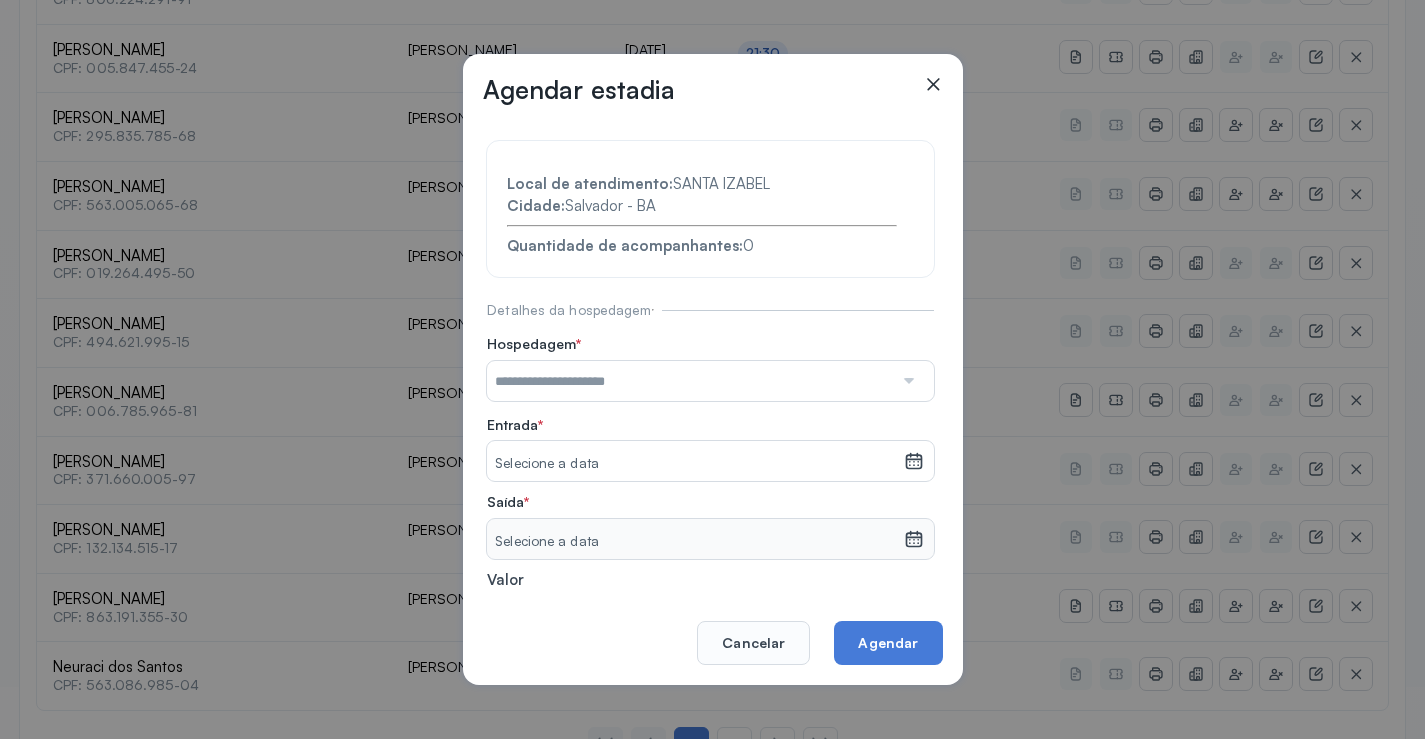click at bounding box center (690, 381) 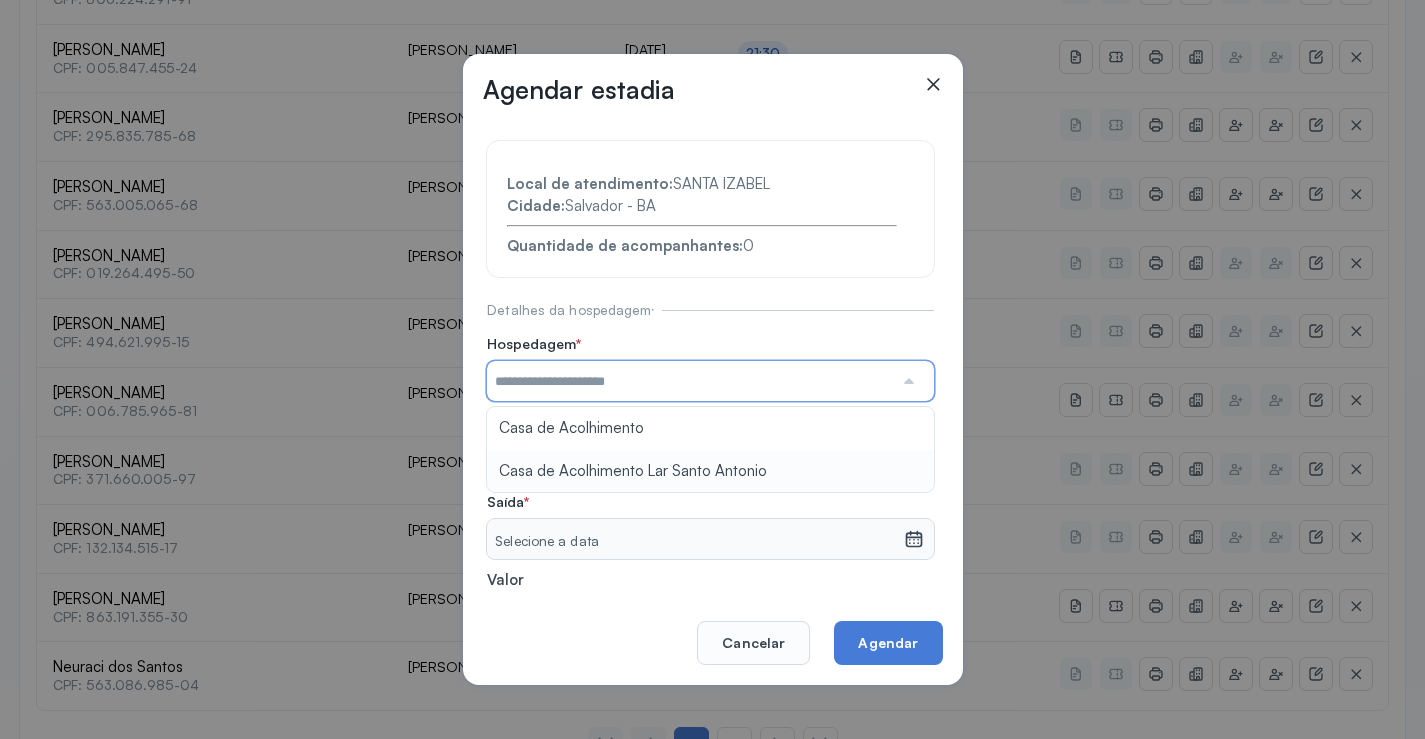 type on "**********" 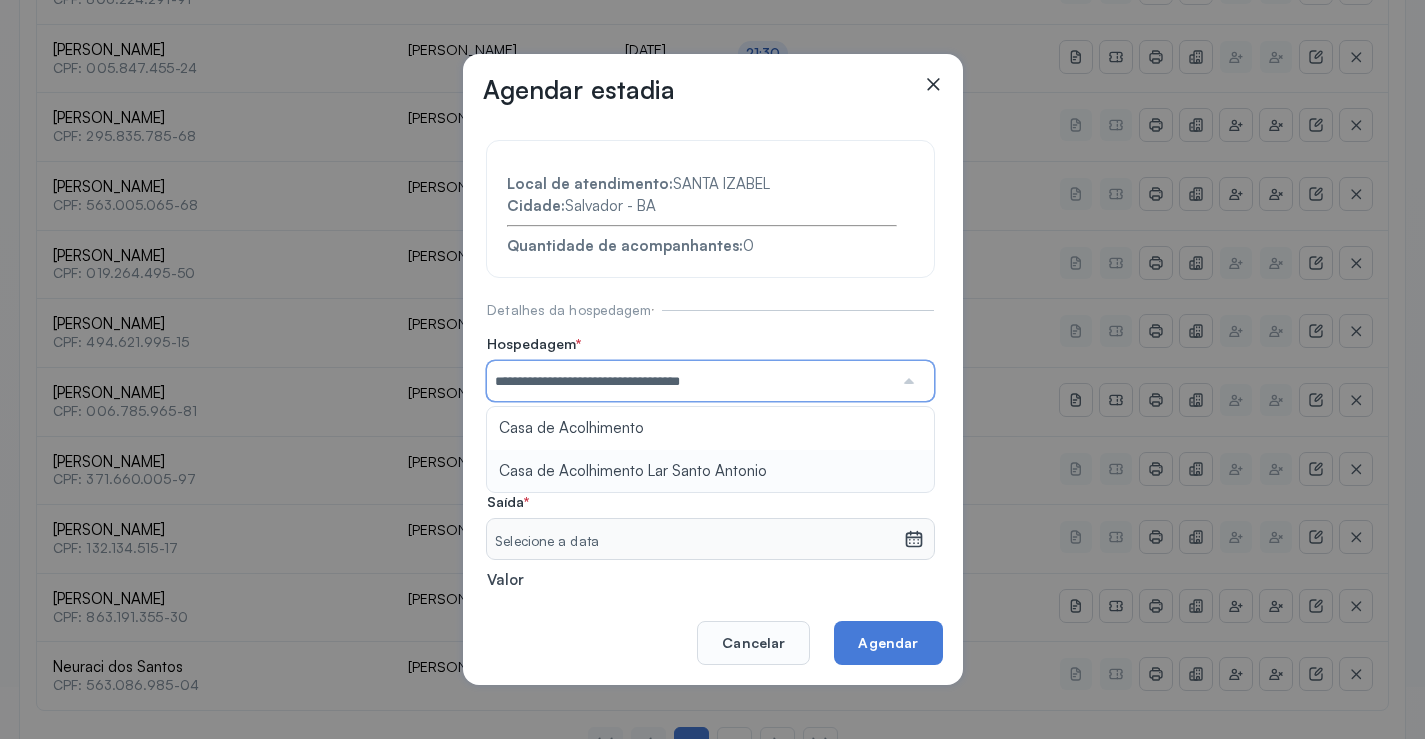 click on "**********" at bounding box center (710, 436) 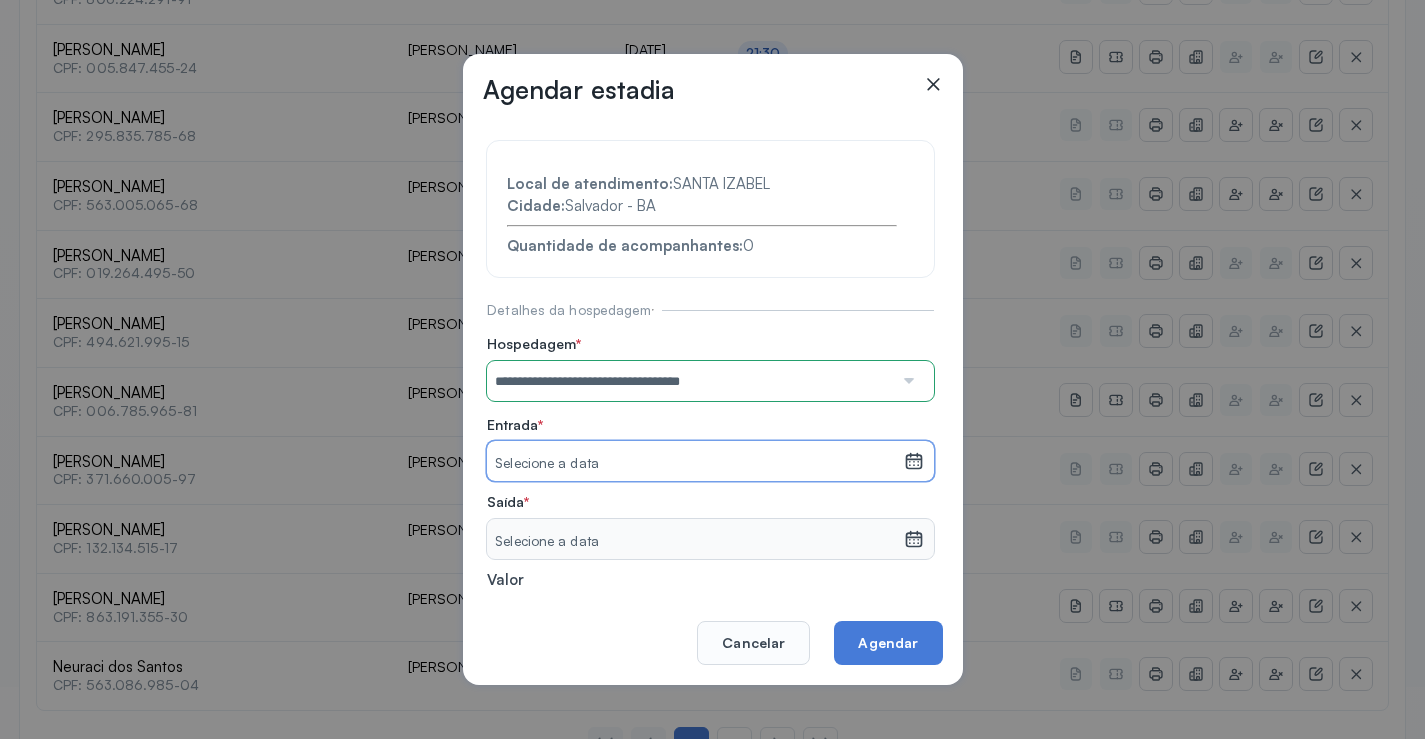 click on "Selecione a data" at bounding box center (695, 464) 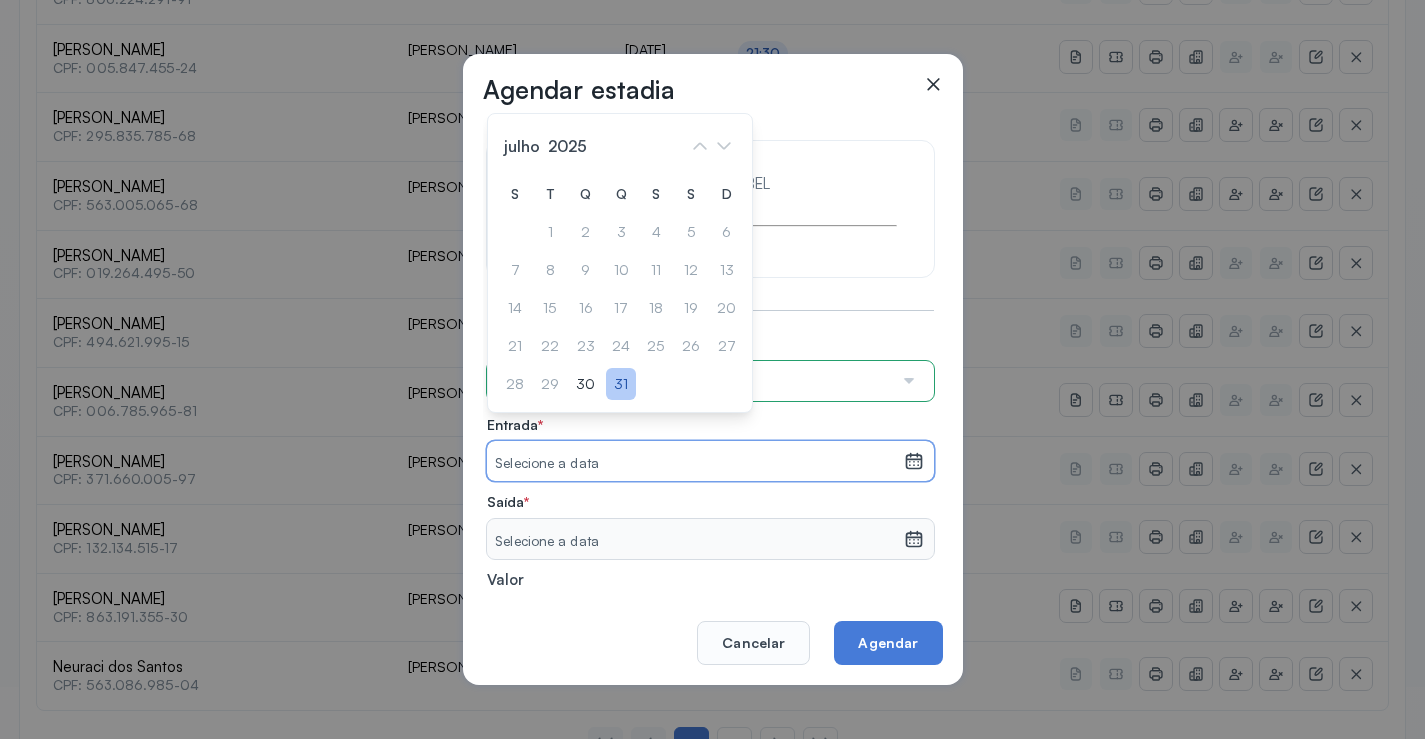 click on "31" 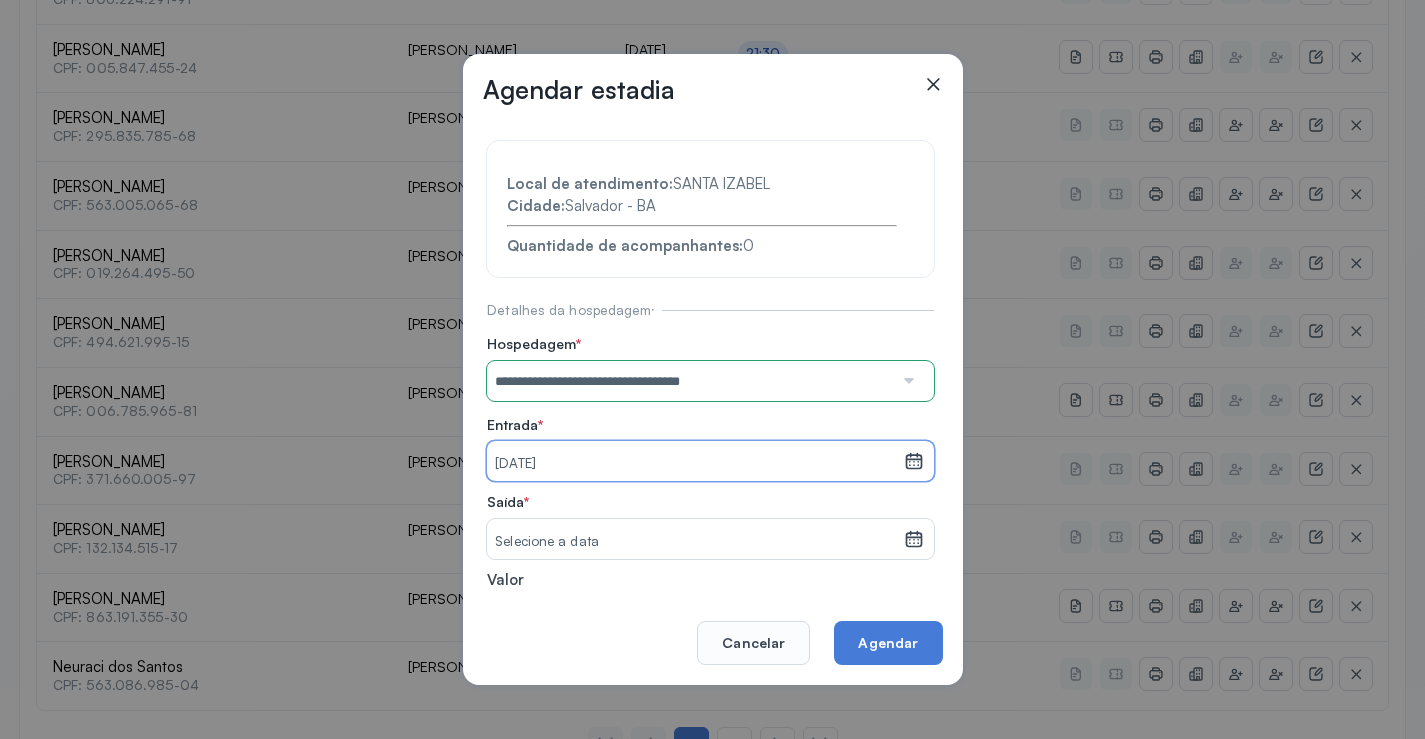 drag, startPoint x: 630, startPoint y: 540, endPoint x: 633, endPoint y: 525, distance: 15.297058 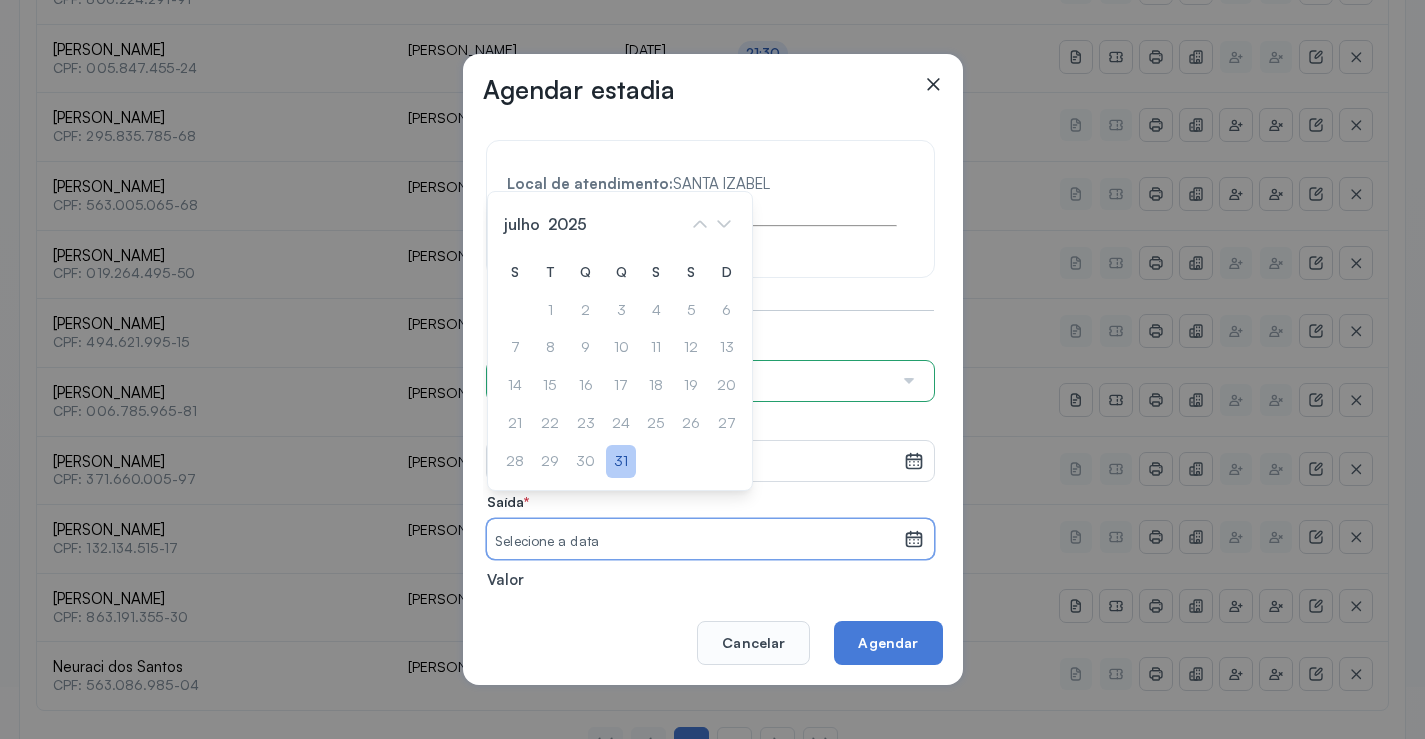 click on "31" 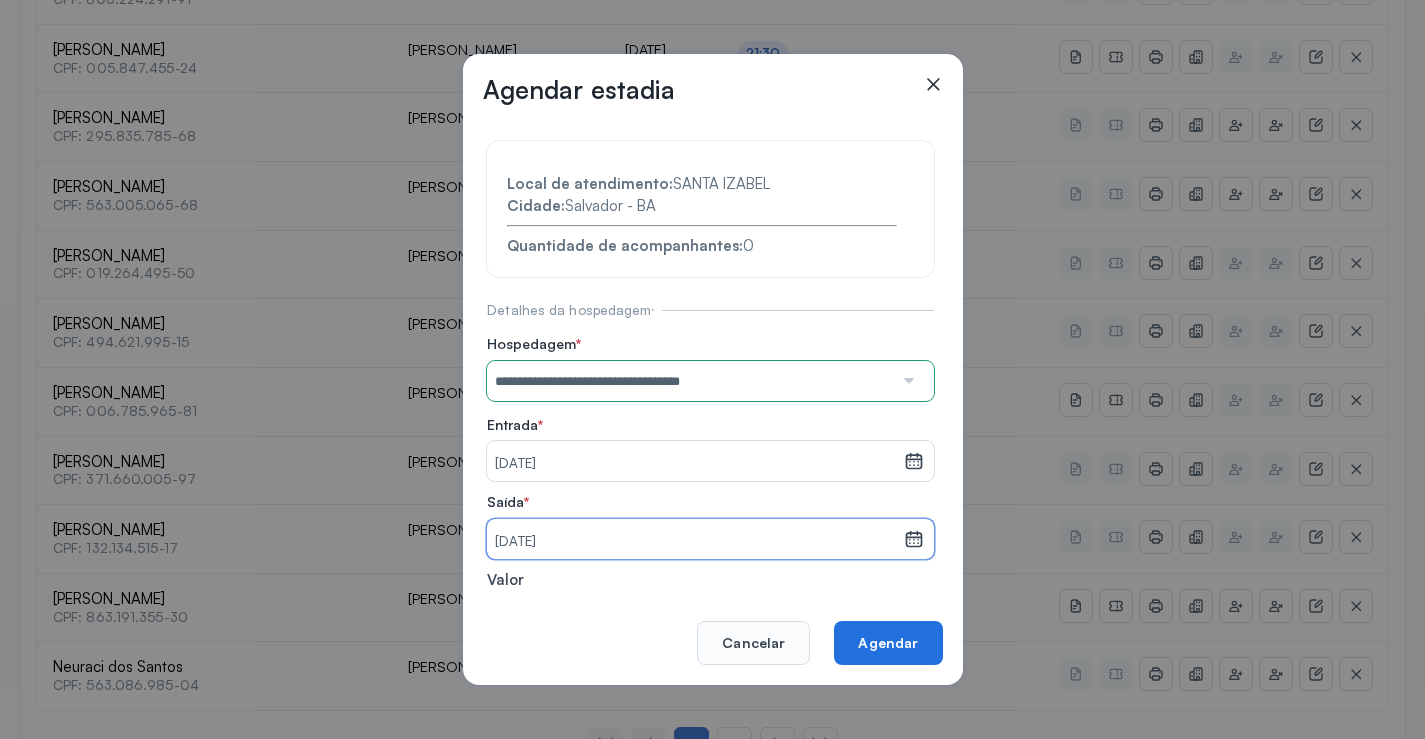 click on "Agendar" 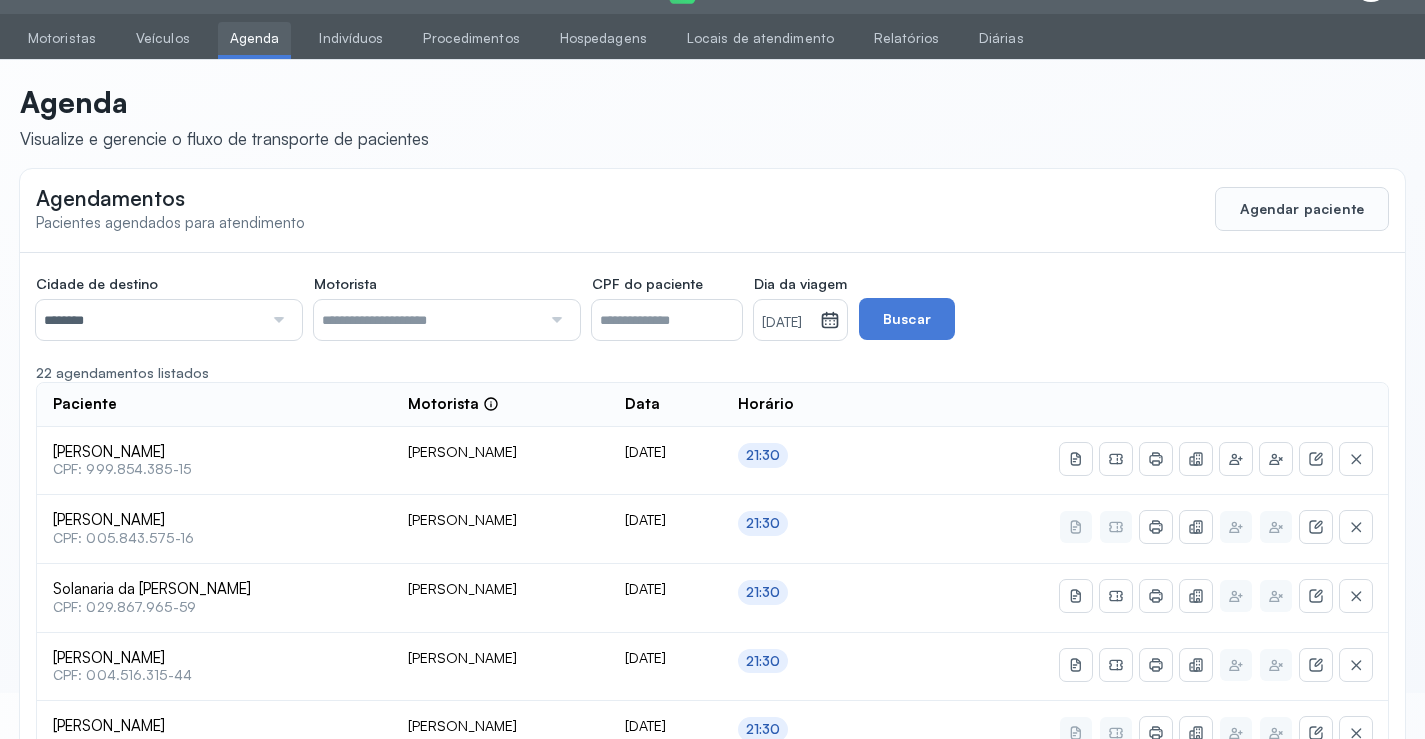 scroll, scrollTop: 791, scrollLeft: 0, axis: vertical 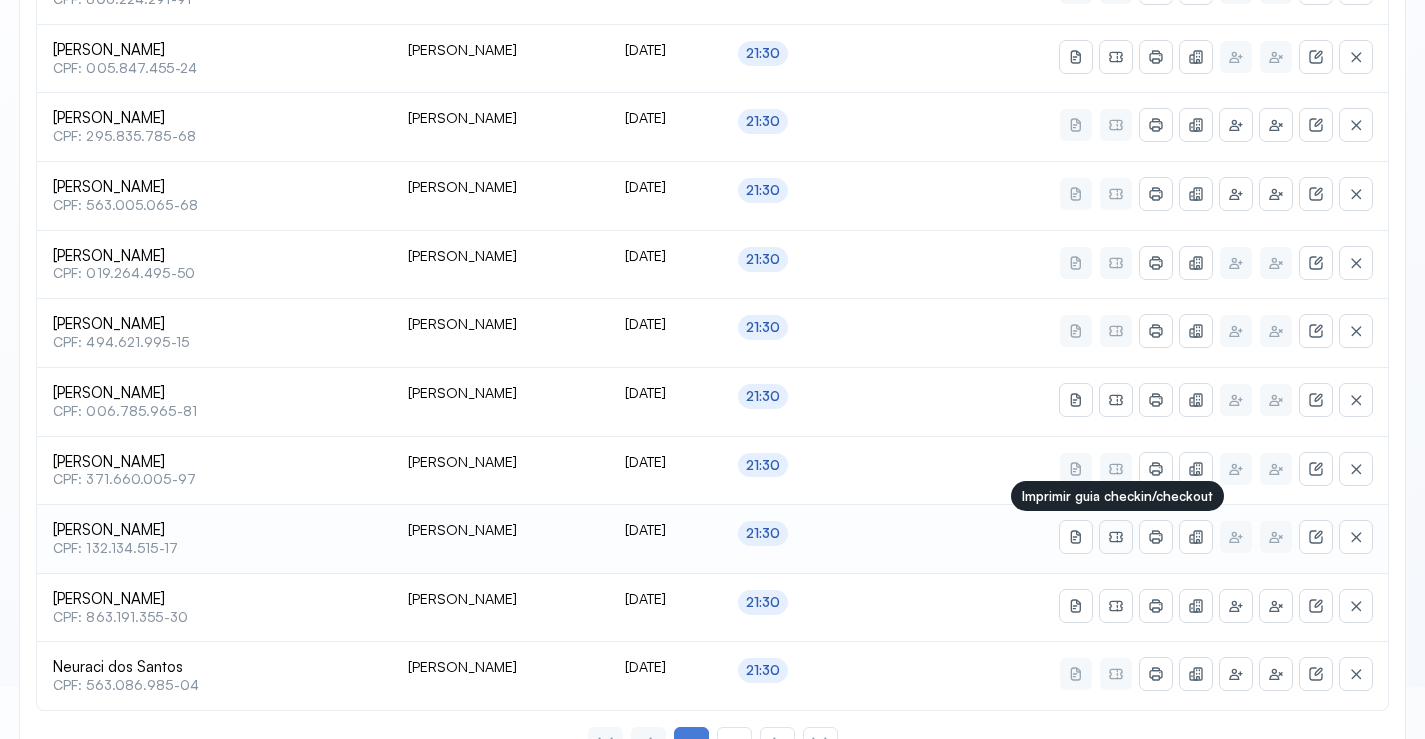click 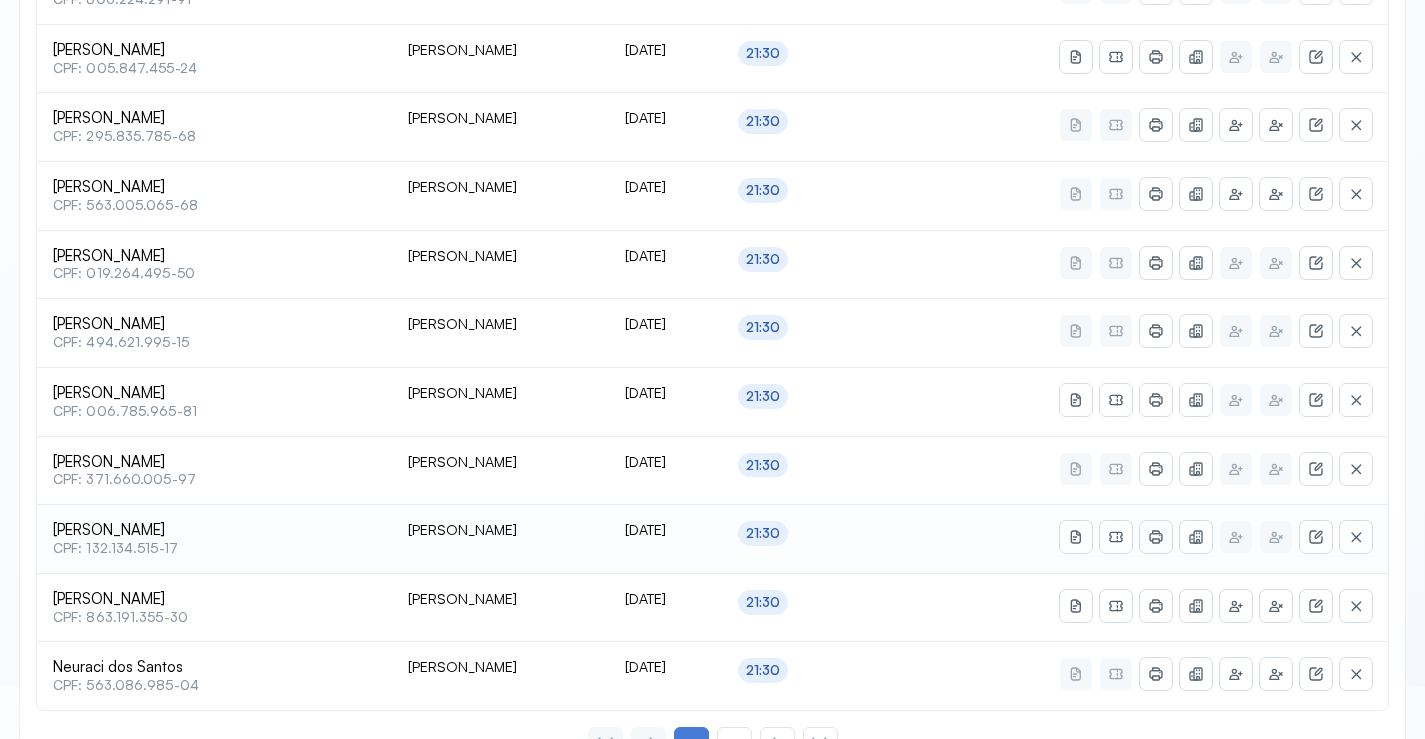 click 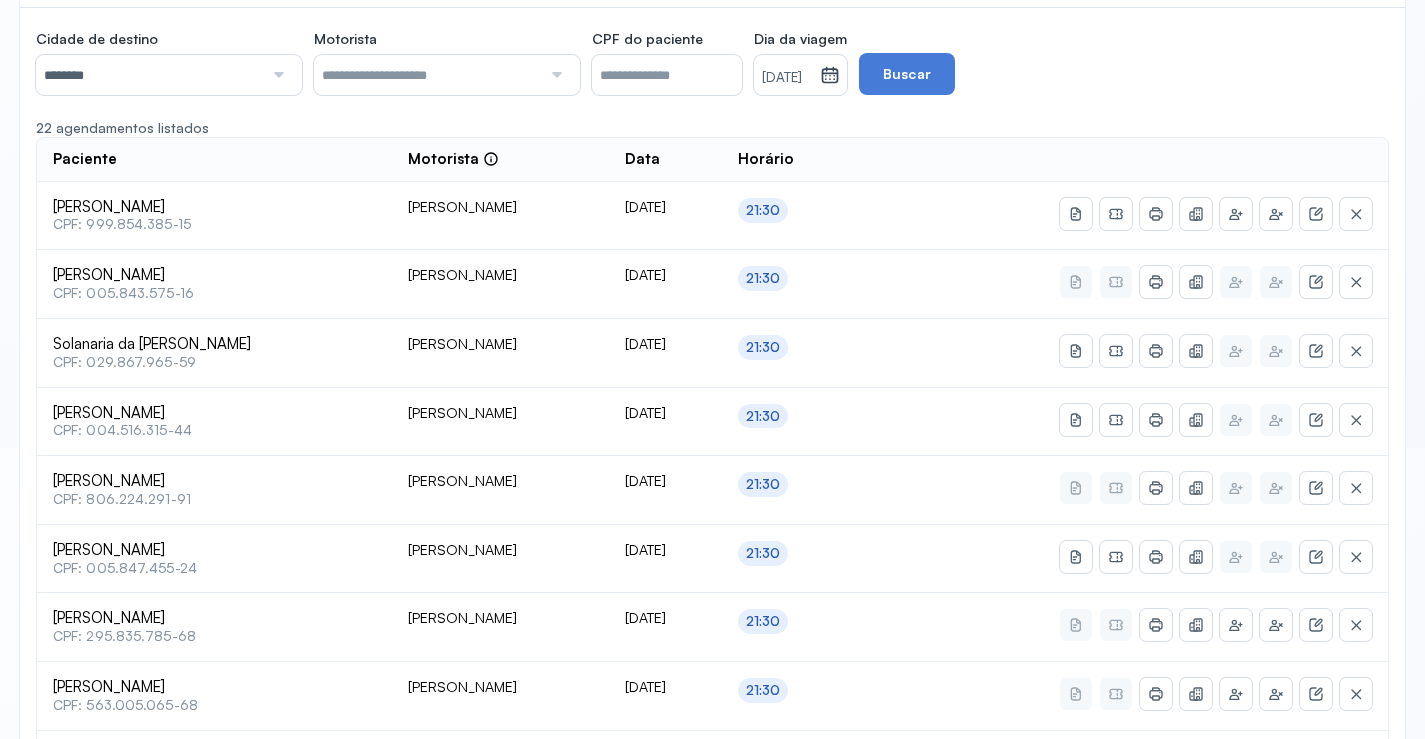 scroll, scrollTop: 0, scrollLeft: 0, axis: both 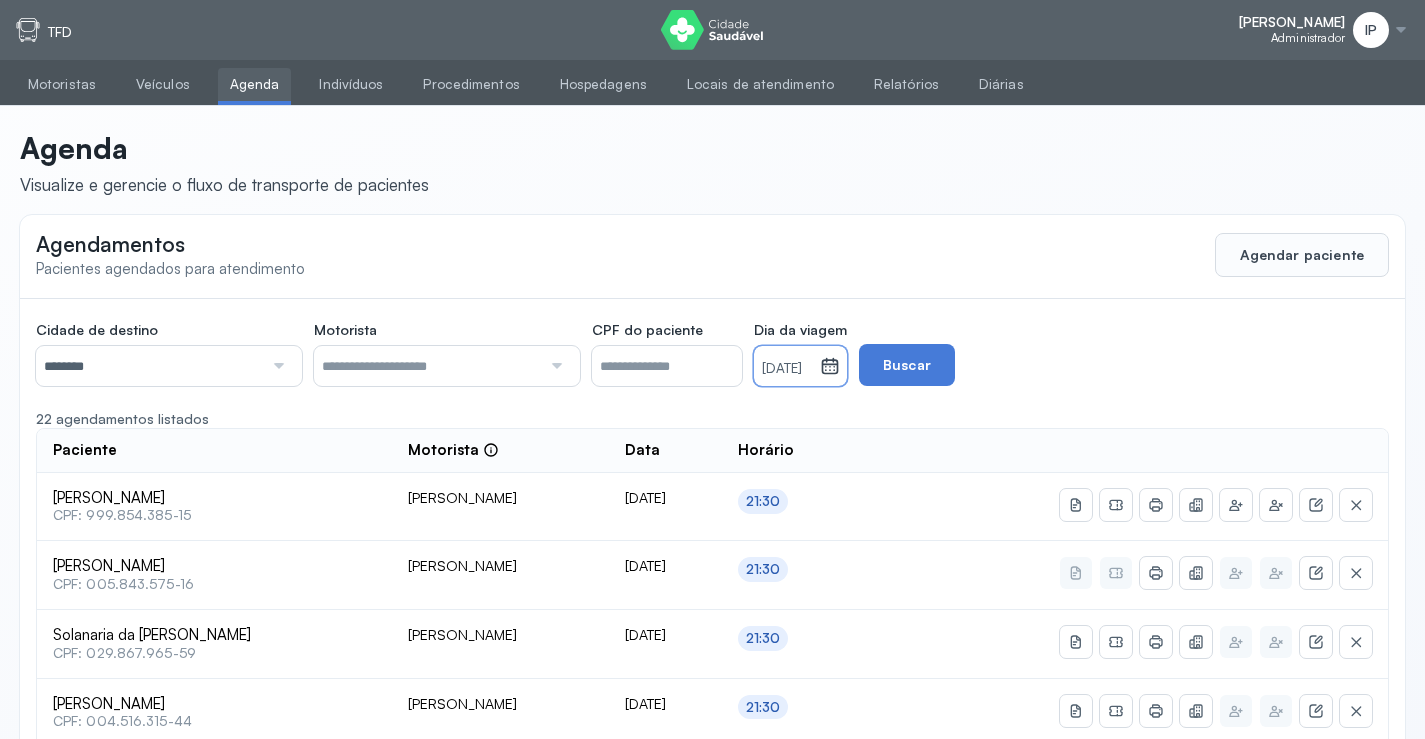 click on "[DATE]" at bounding box center (787, 369) 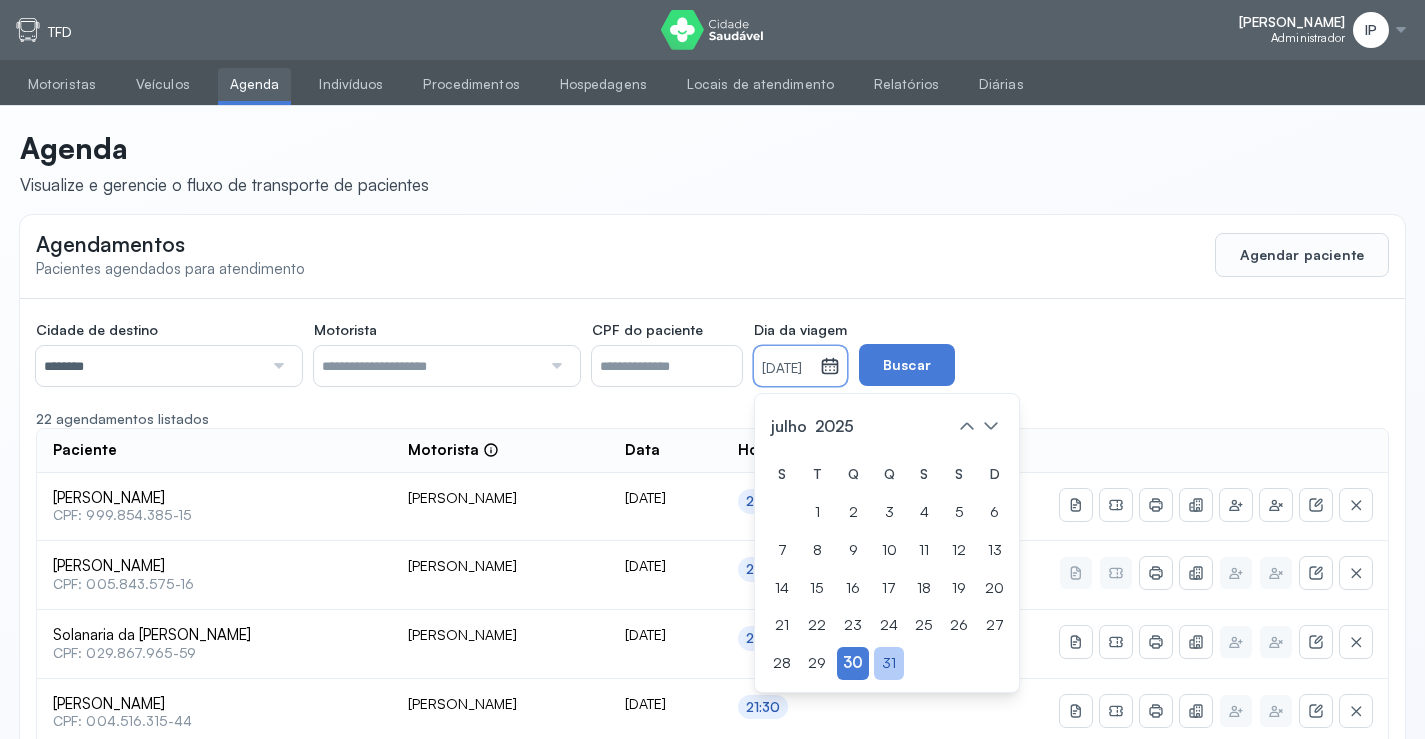 click on "31" 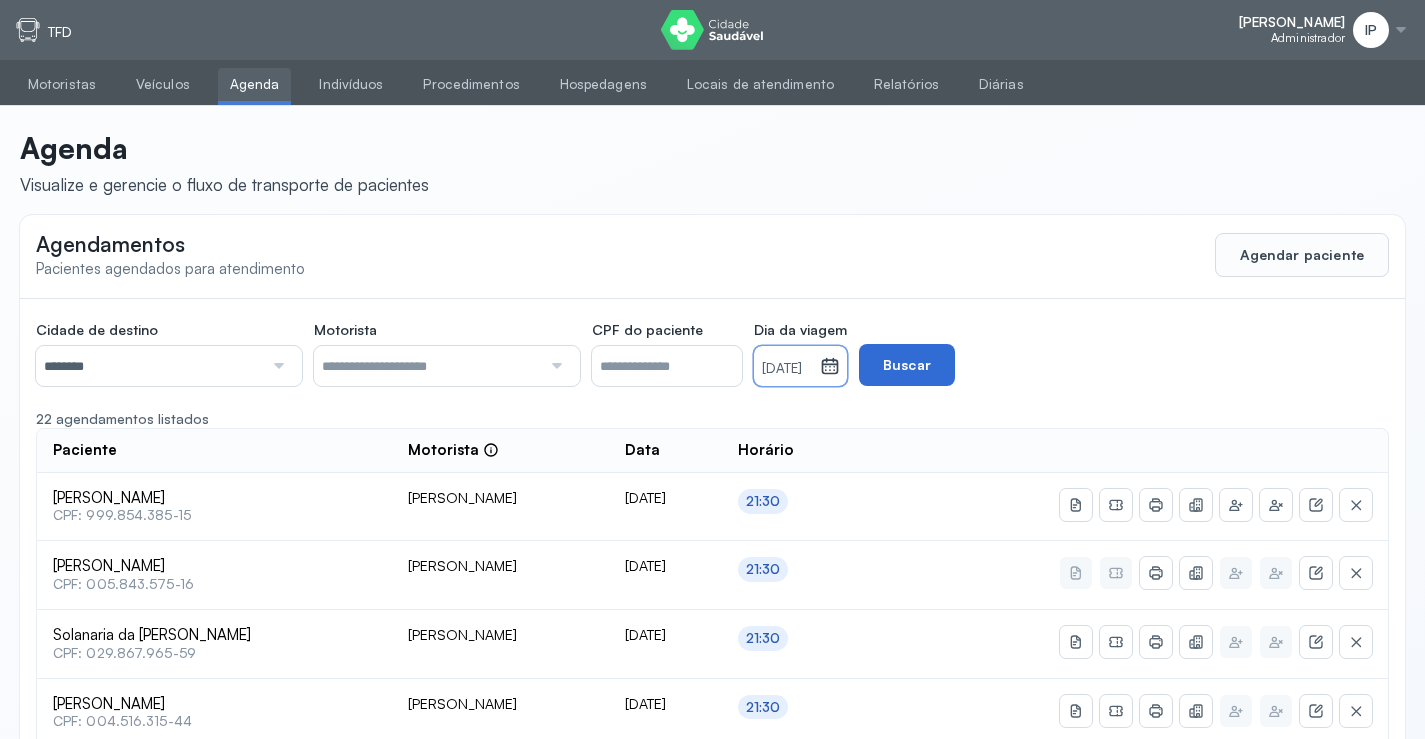 click on "Buscar" at bounding box center (907, 365) 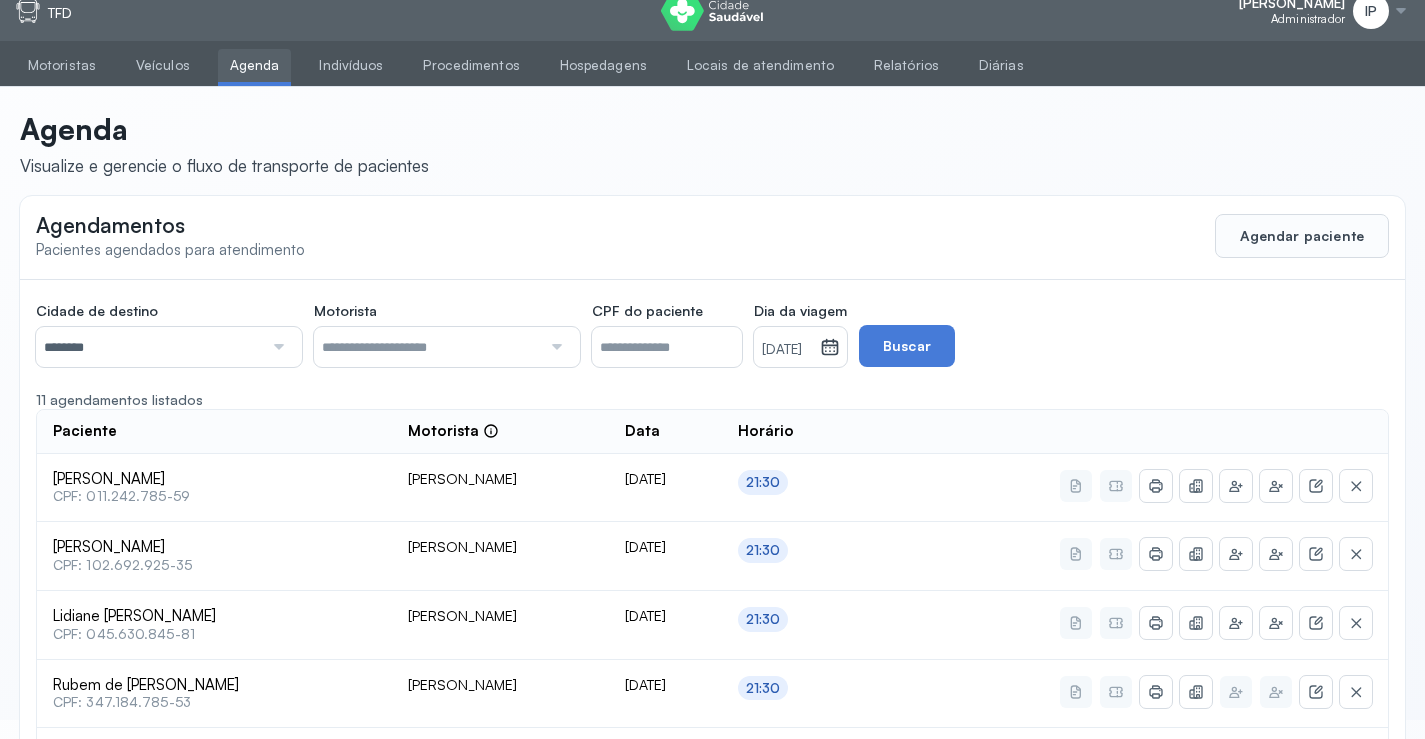 scroll, scrollTop: 0, scrollLeft: 0, axis: both 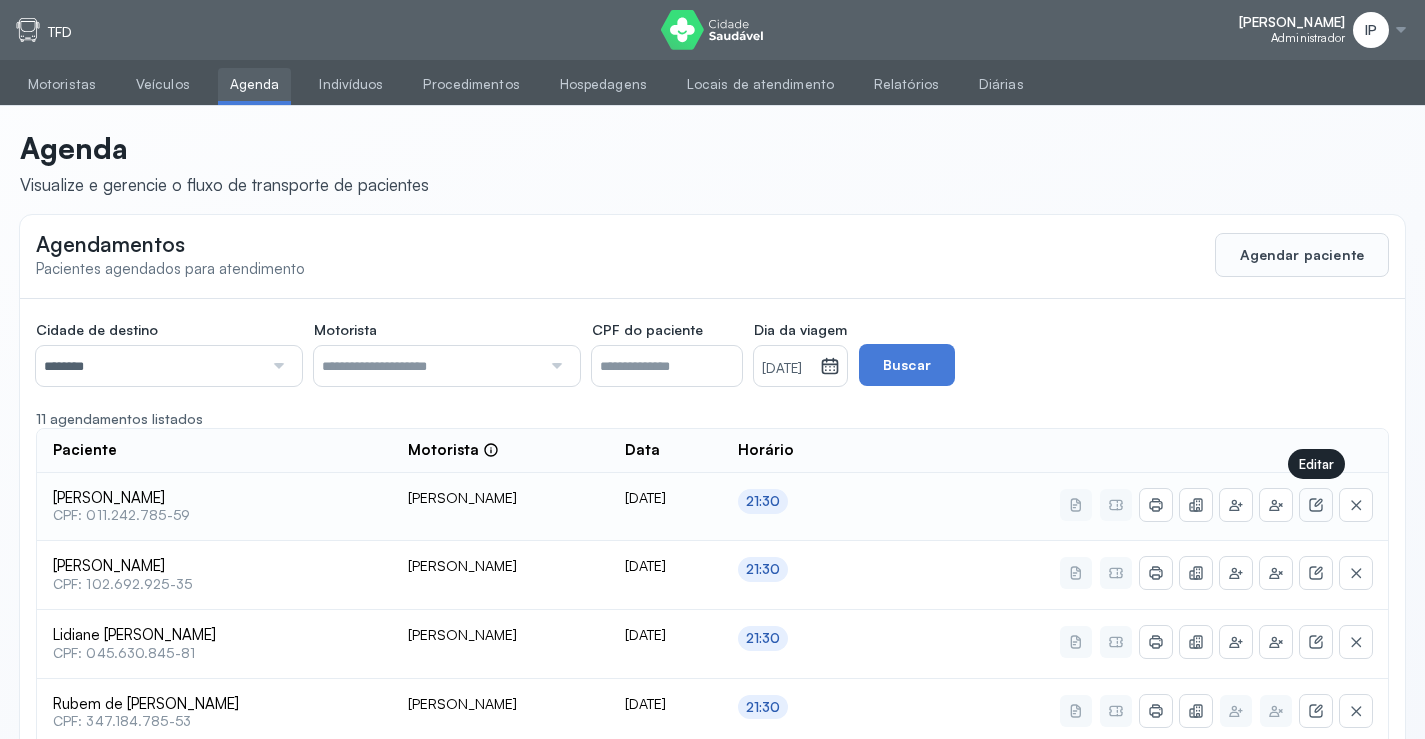 click 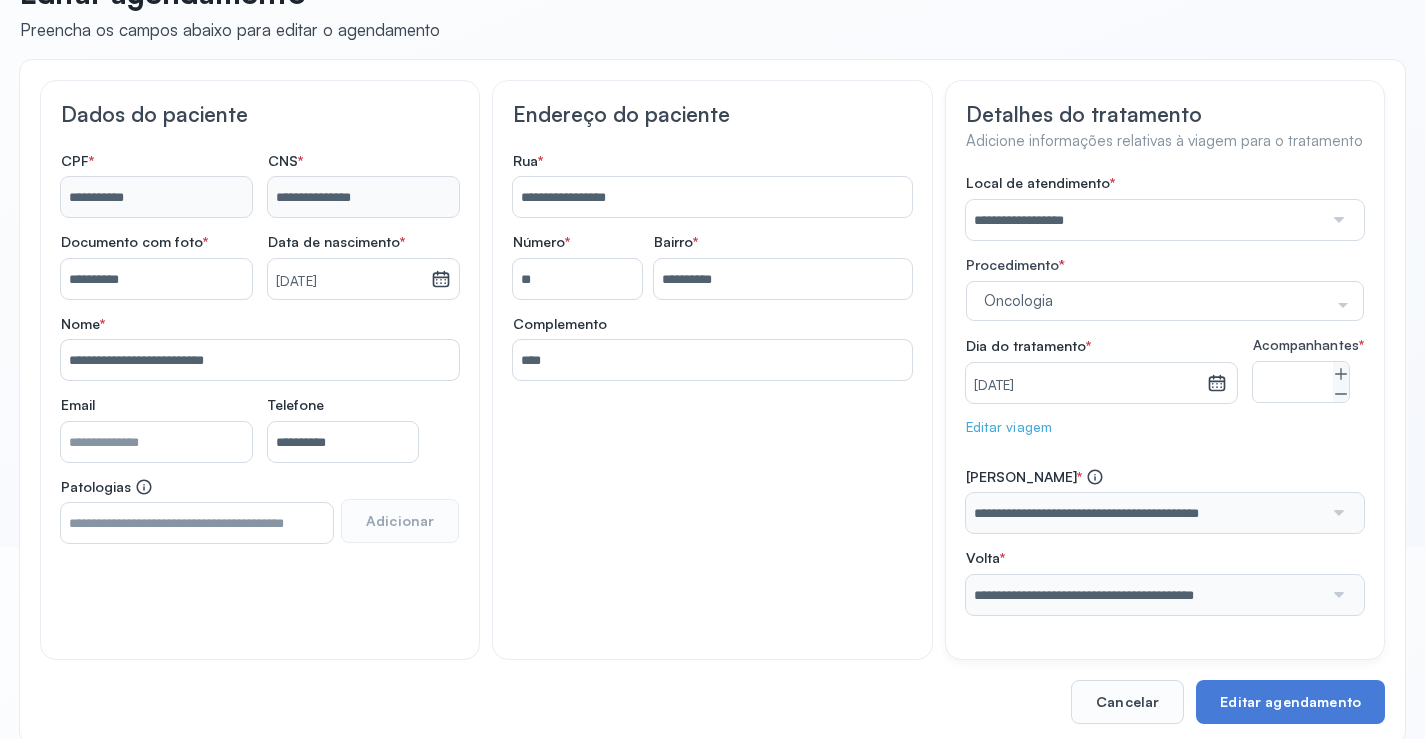 scroll, scrollTop: 200, scrollLeft: 0, axis: vertical 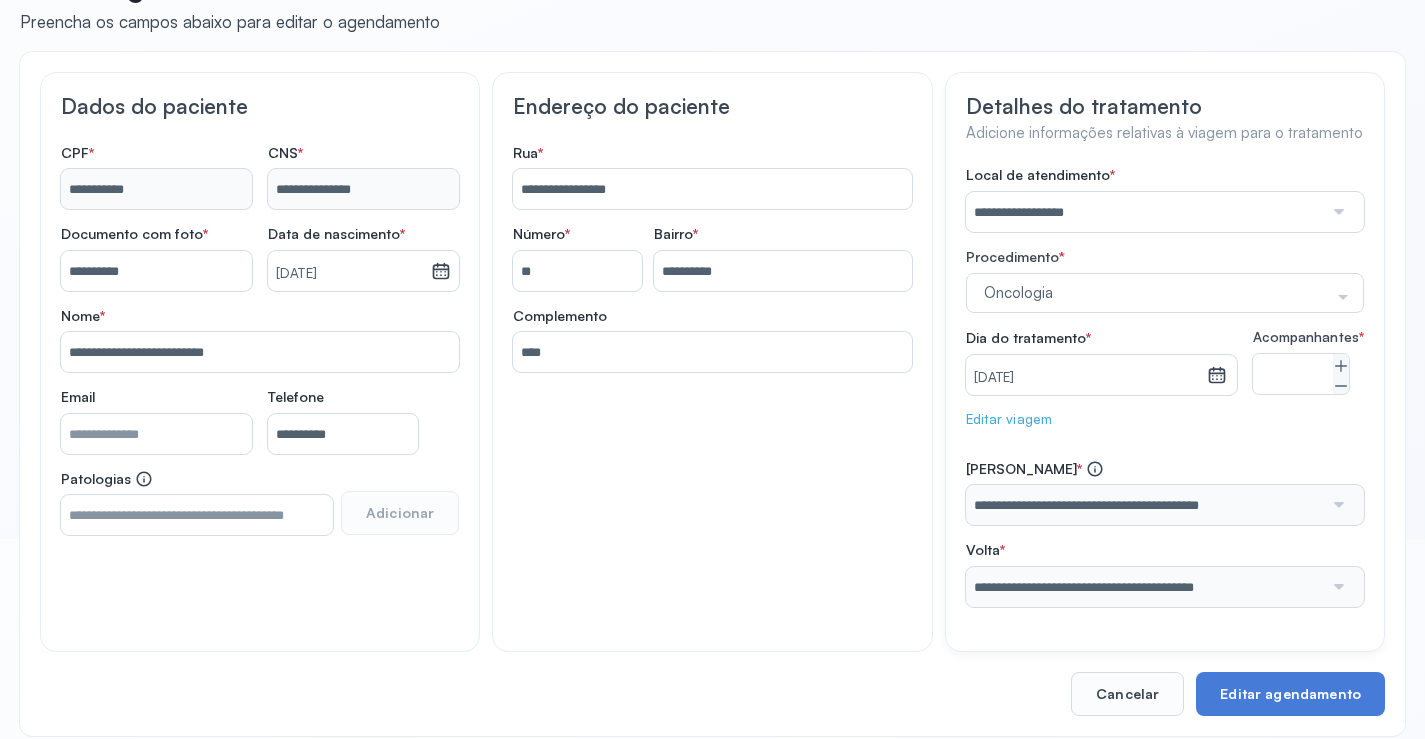 type on "**********" 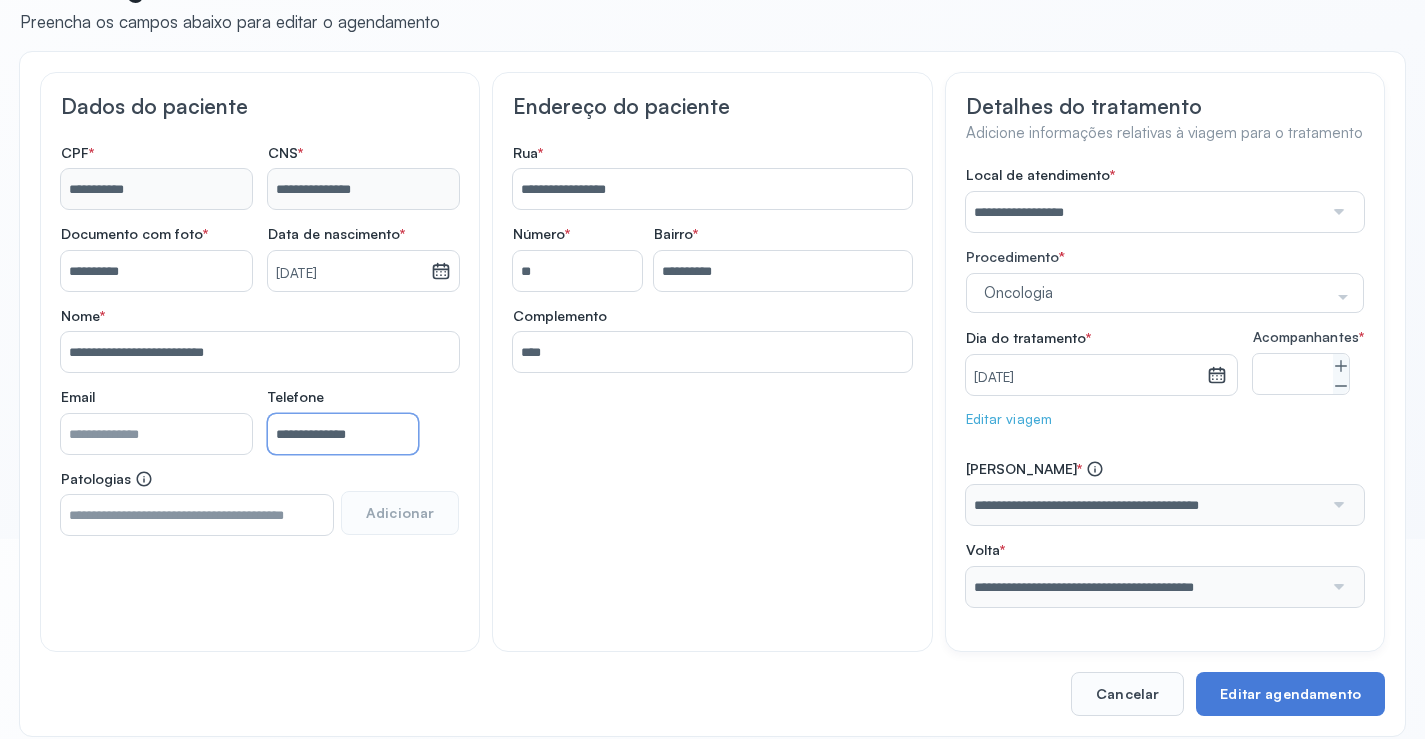 click on "**********" at bounding box center [343, 434] 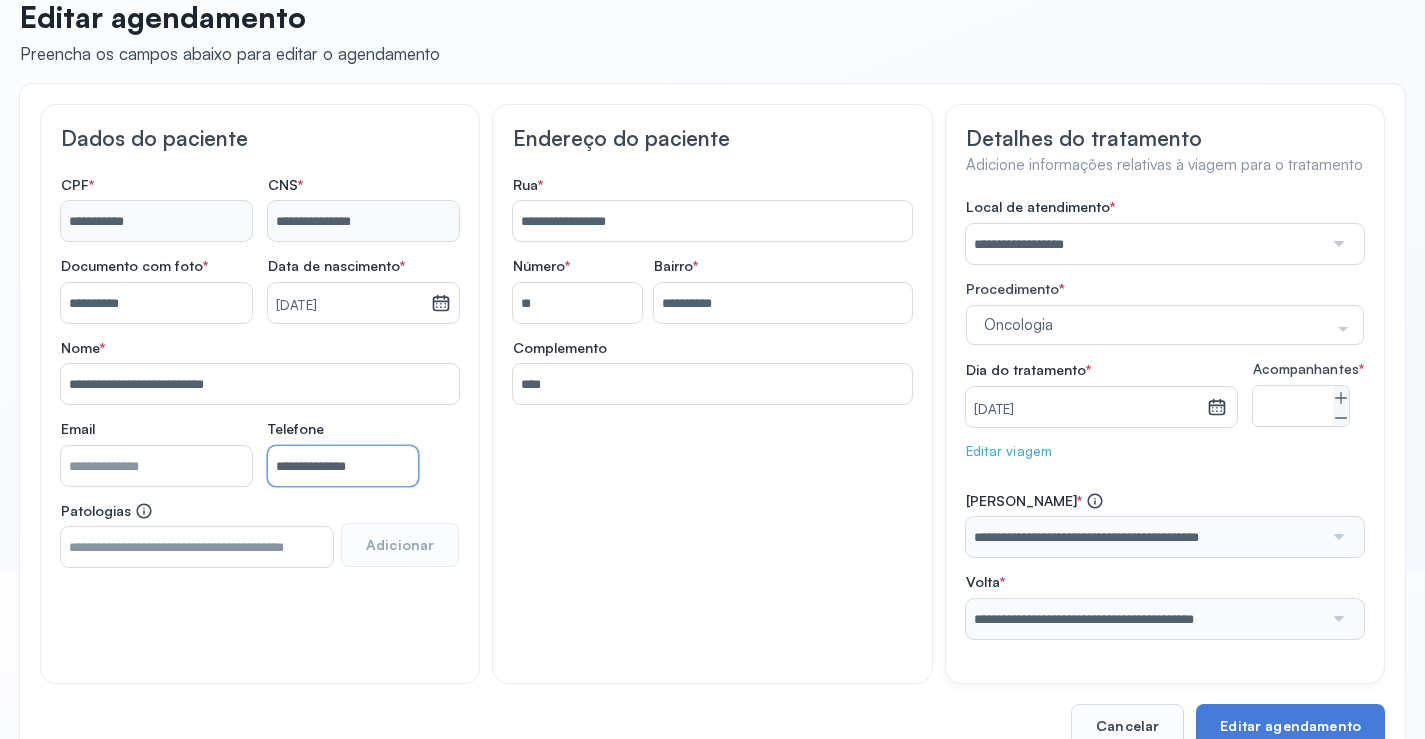 scroll, scrollTop: 233, scrollLeft: 0, axis: vertical 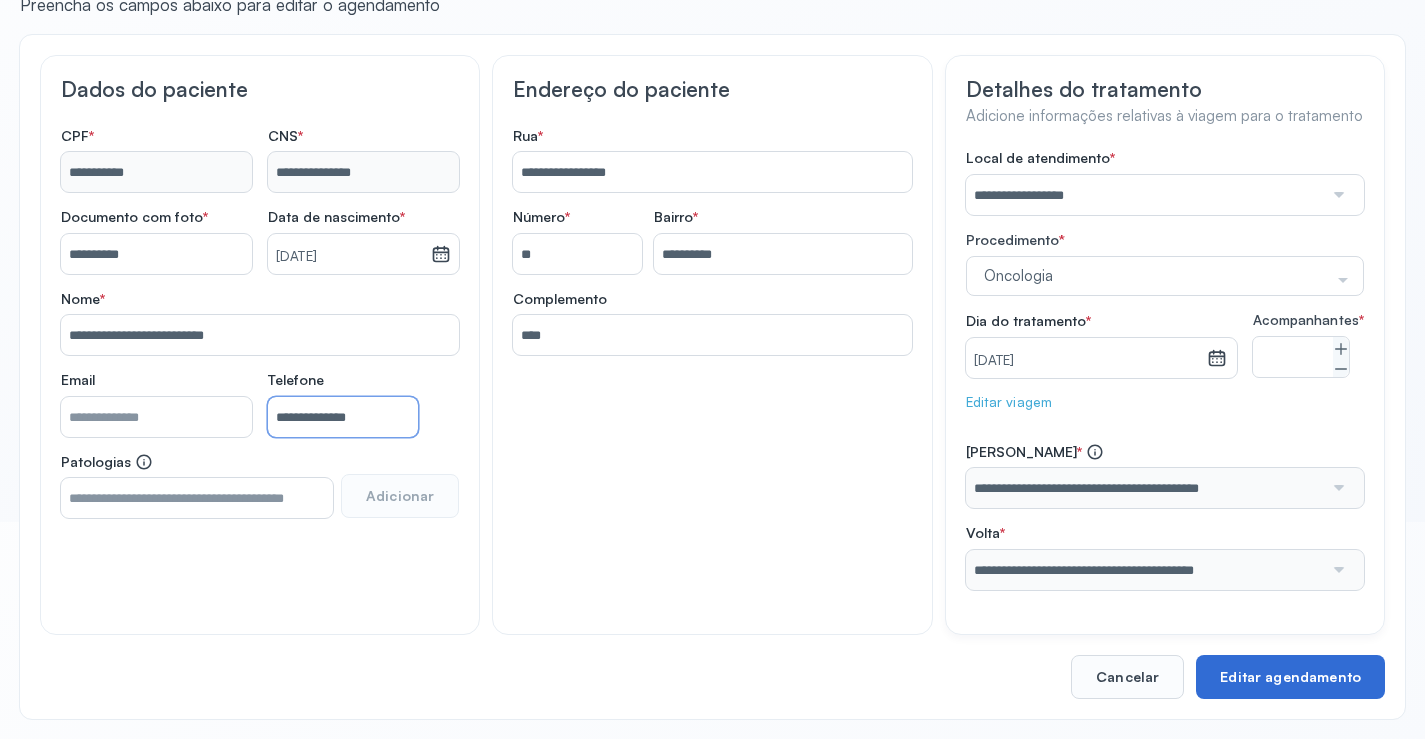 drag, startPoint x: 1240, startPoint y: 676, endPoint x: 1254, endPoint y: 670, distance: 15.231546 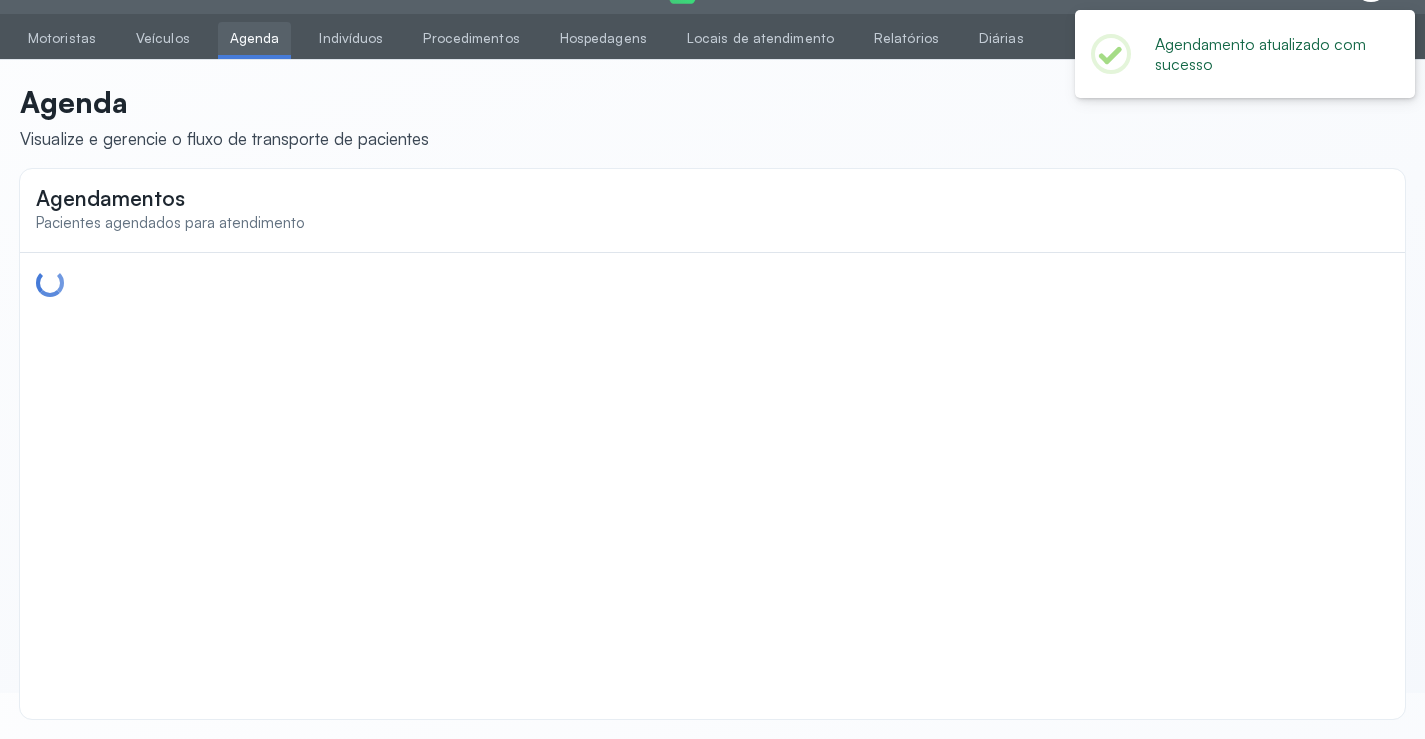 scroll, scrollTop: 0, scrollLeft: 0, axis: both 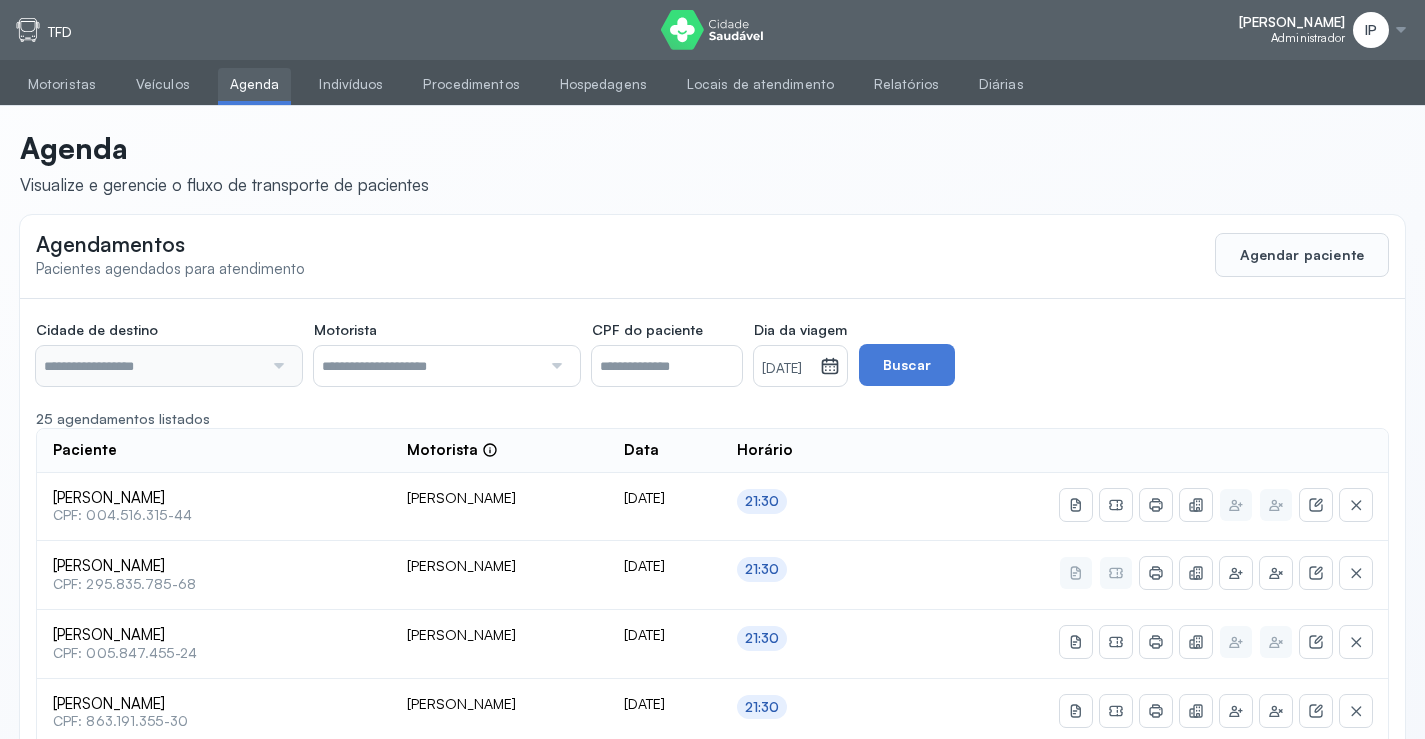 type on "********" 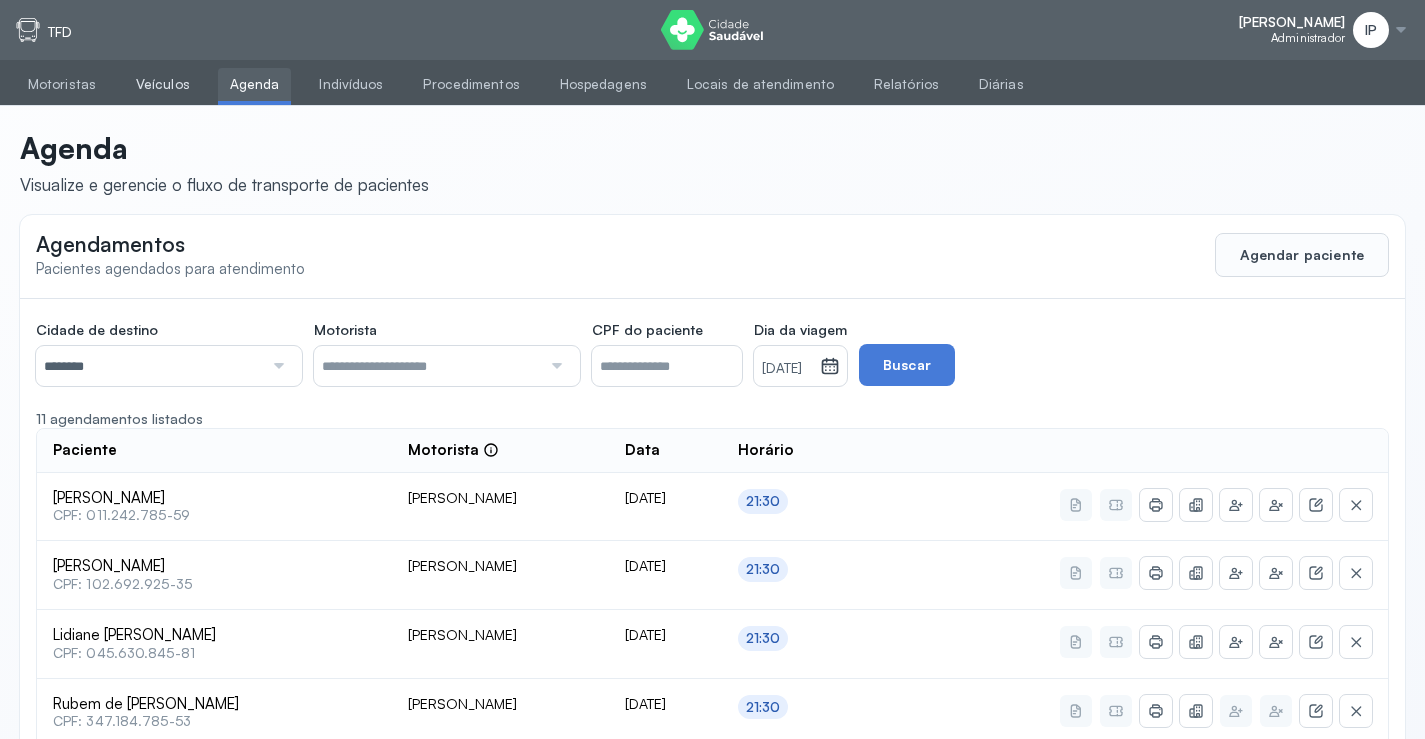 drag, startPoint x: 149, startPoint y: 82, endPoint x: 148, endPoint y: 104, distance: 22.022715 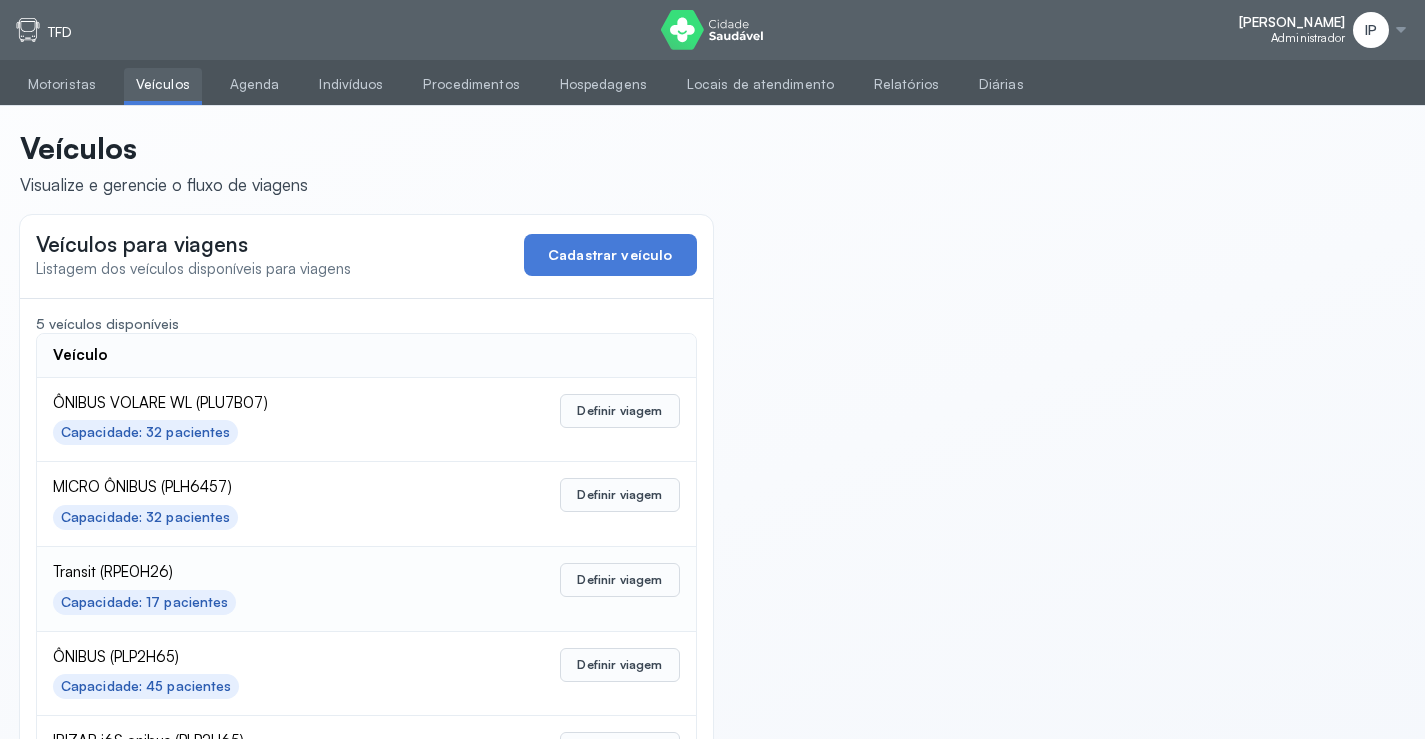 scroll, scrollTop: 98, scrollLeft: 0, axis: vertical 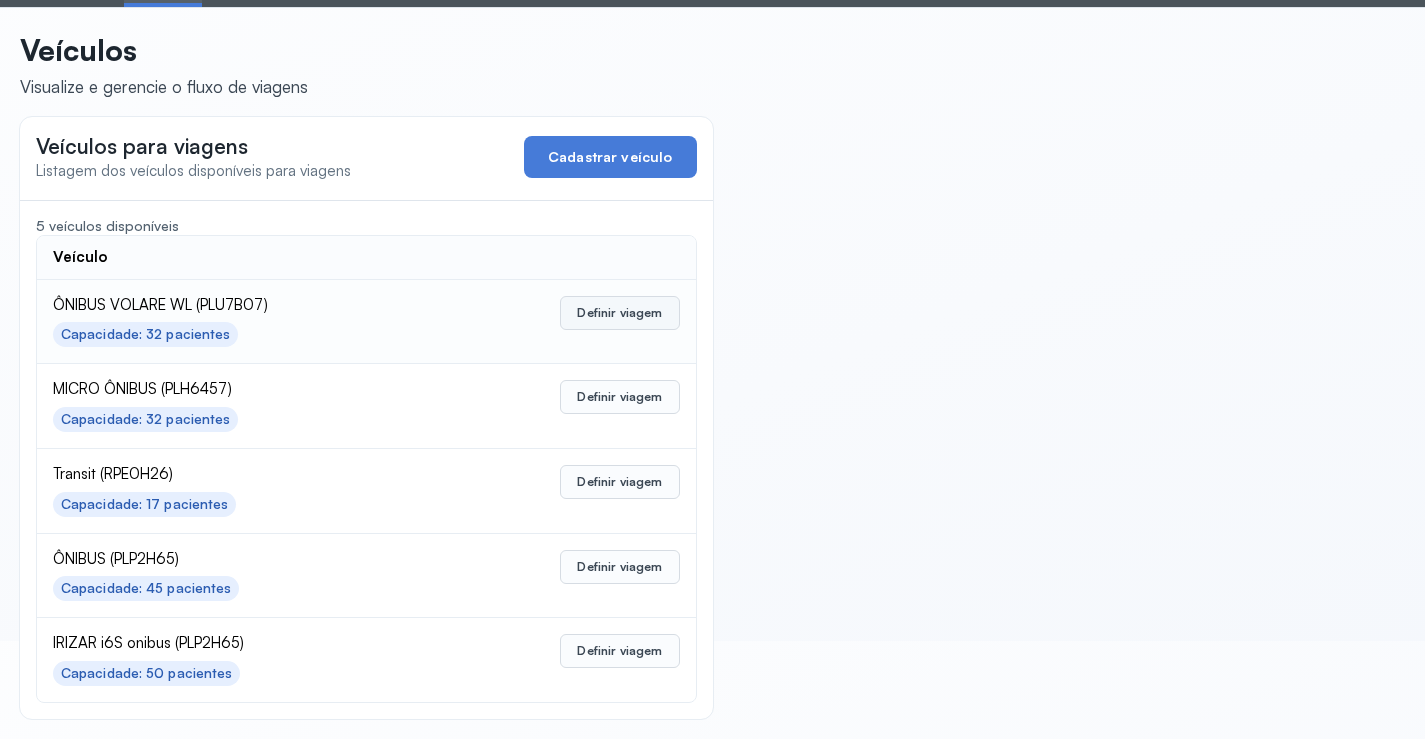 click on "Definir viagem" at bounding box center (619, 313) 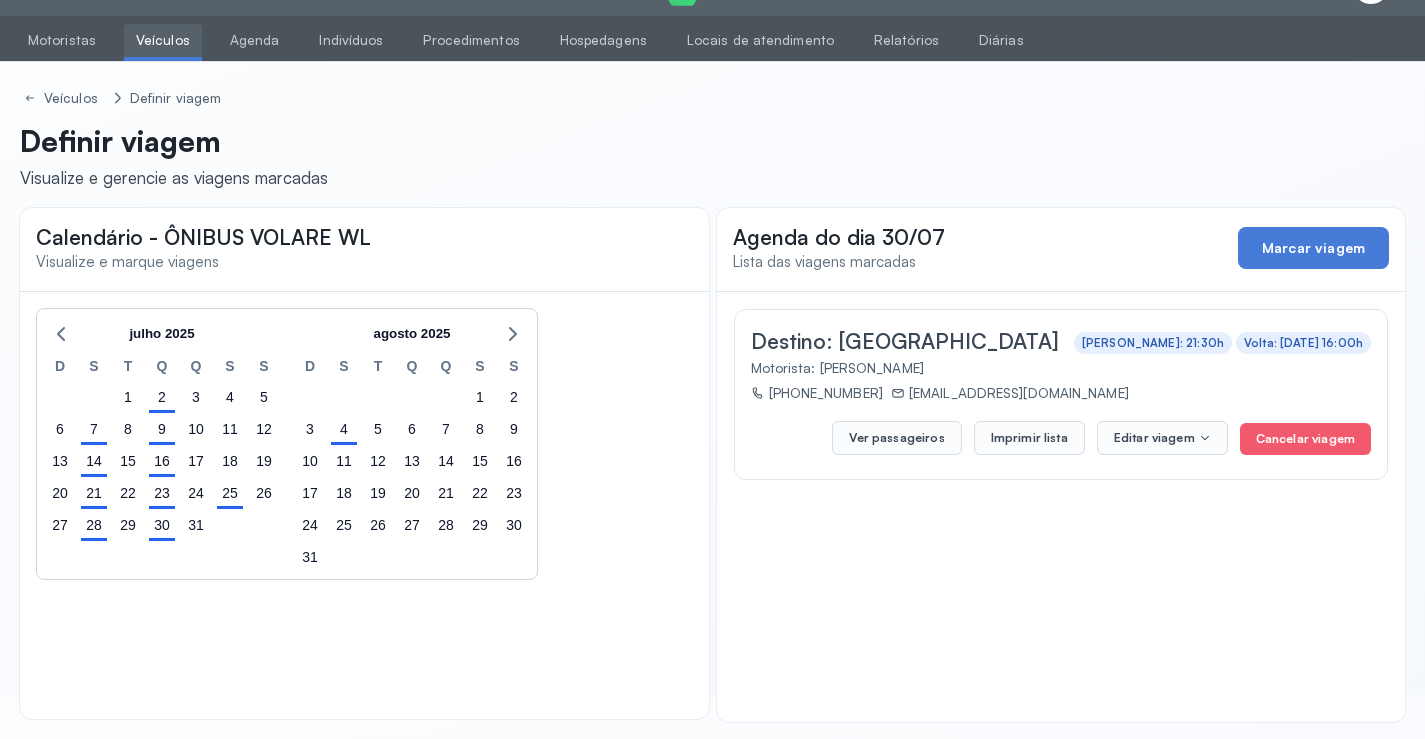 scroll, scrollTop: 47, scrollLeft: 0, axis: vertical 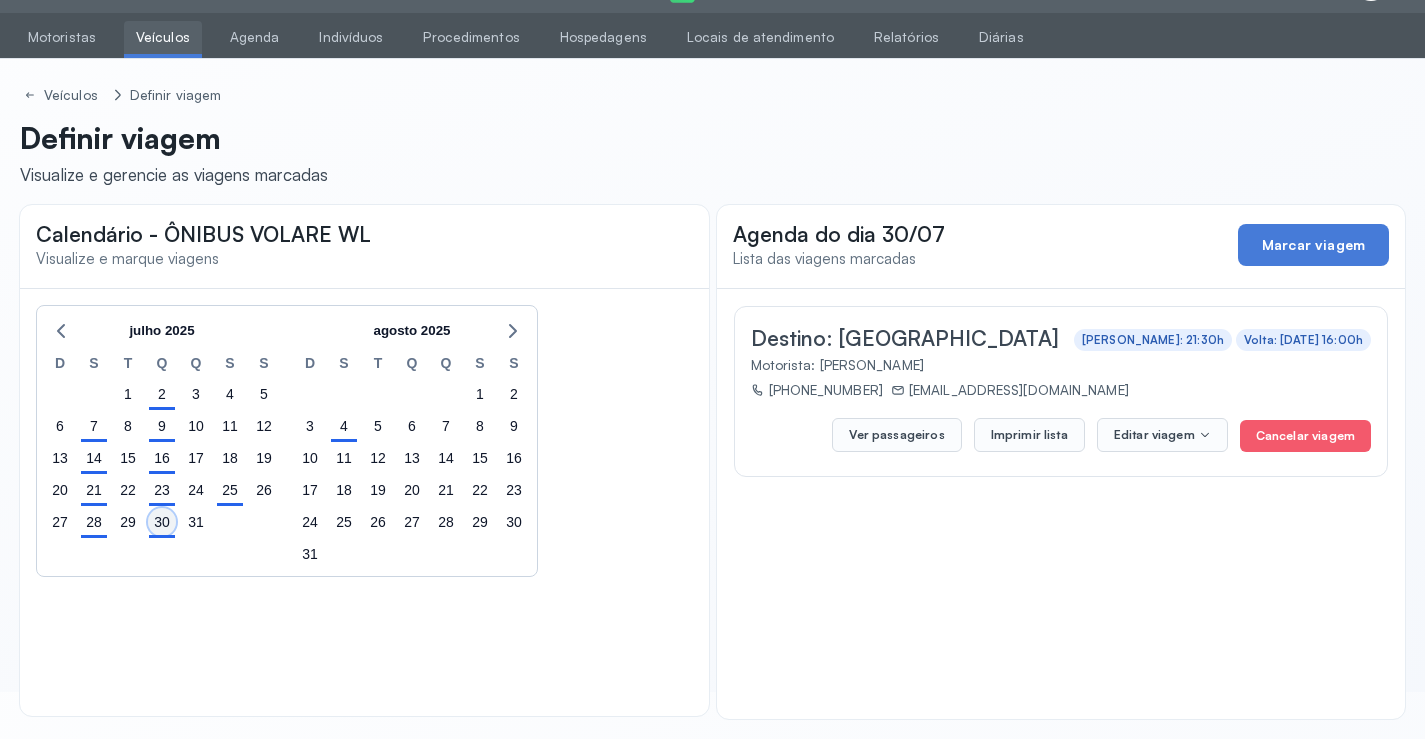 click on "30" 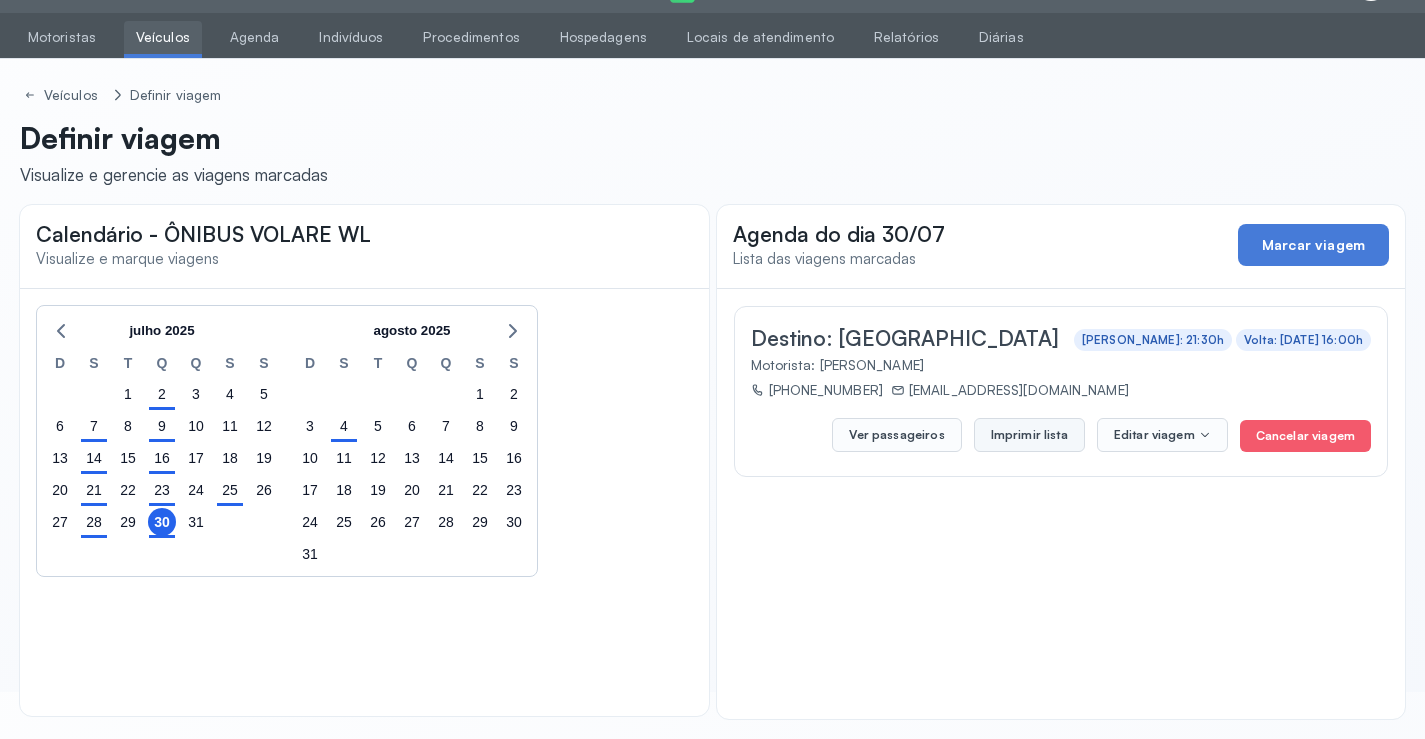 click on "Imprimir lista" at bounding box center (1029, 435) 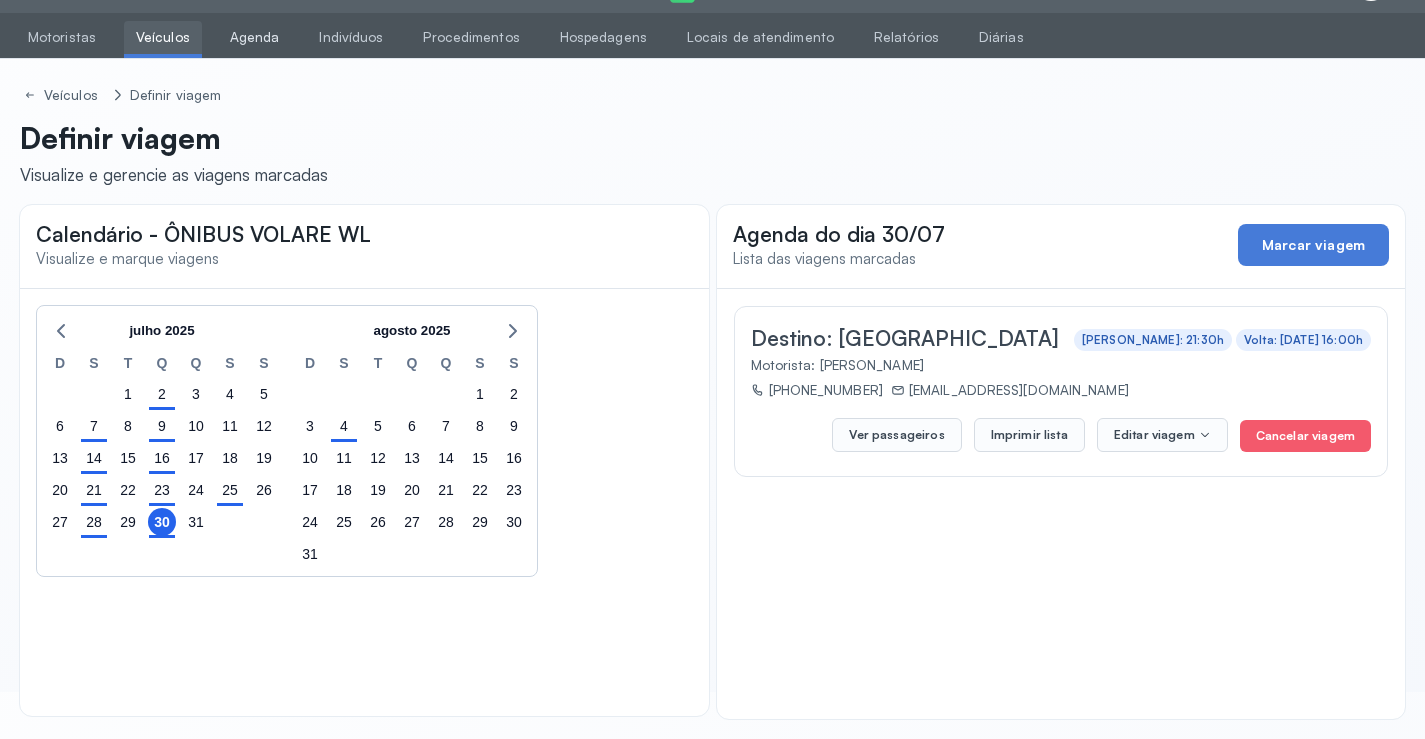 click on "Agenda" at bounding box center (255, 37) 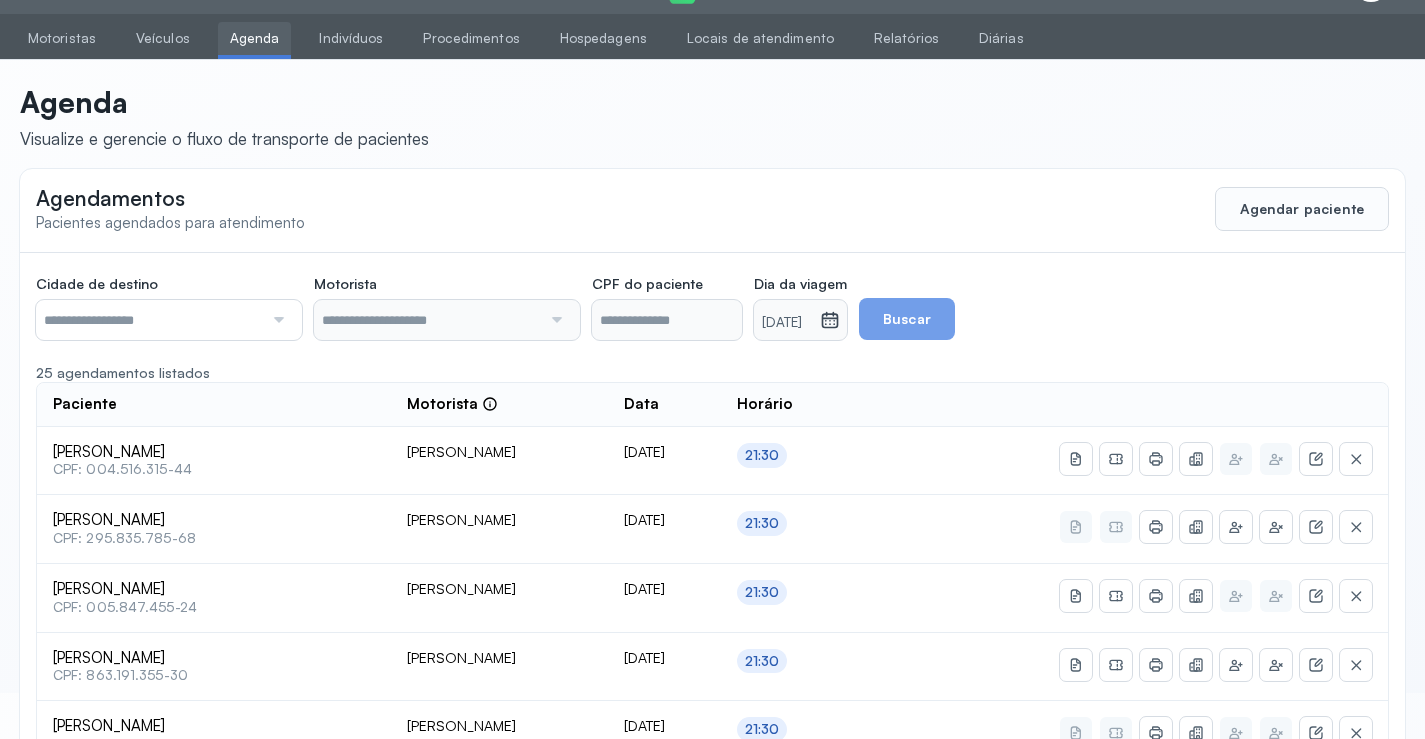 scroll, scrollTop: 47, scrollLeft: 0, axis: vertical 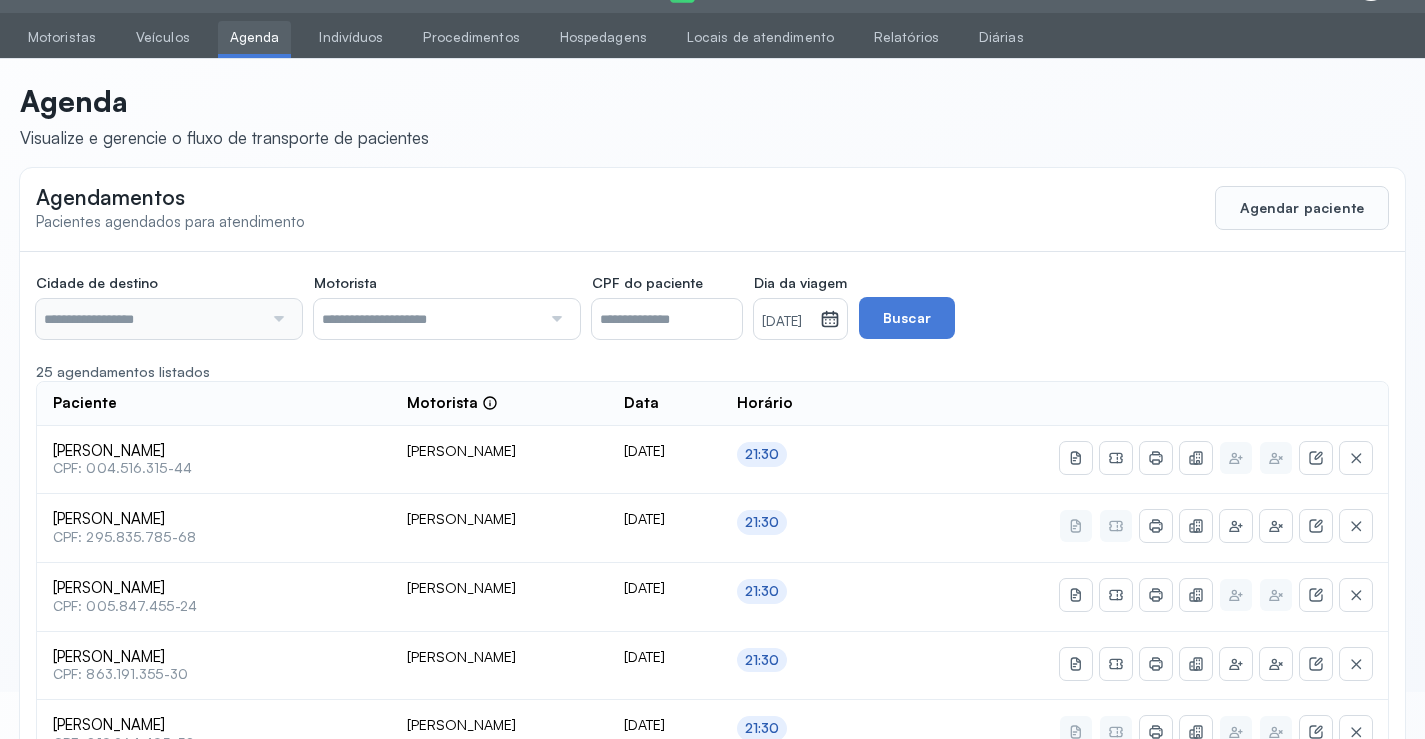 type on "********" 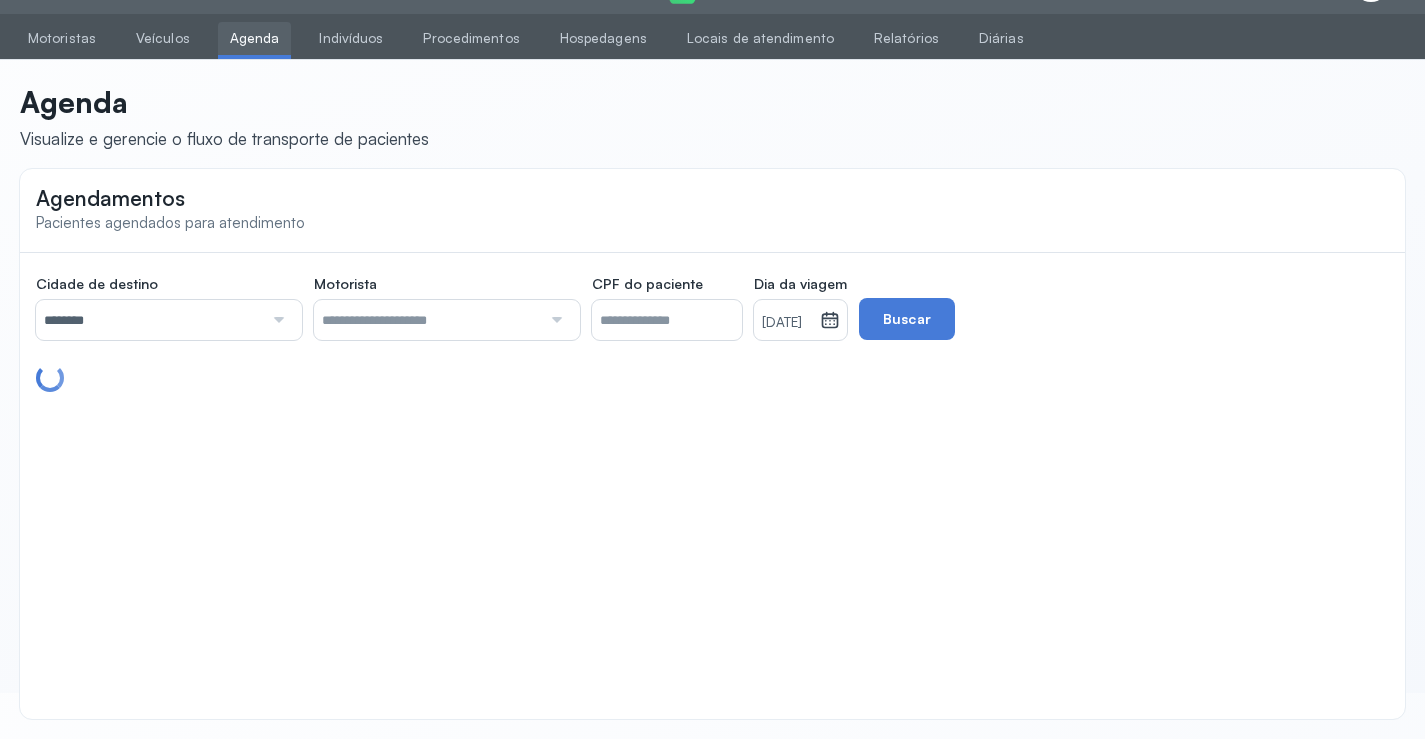 scroll, scrollTop: 47, scrollLeft: 0, axis: vertical 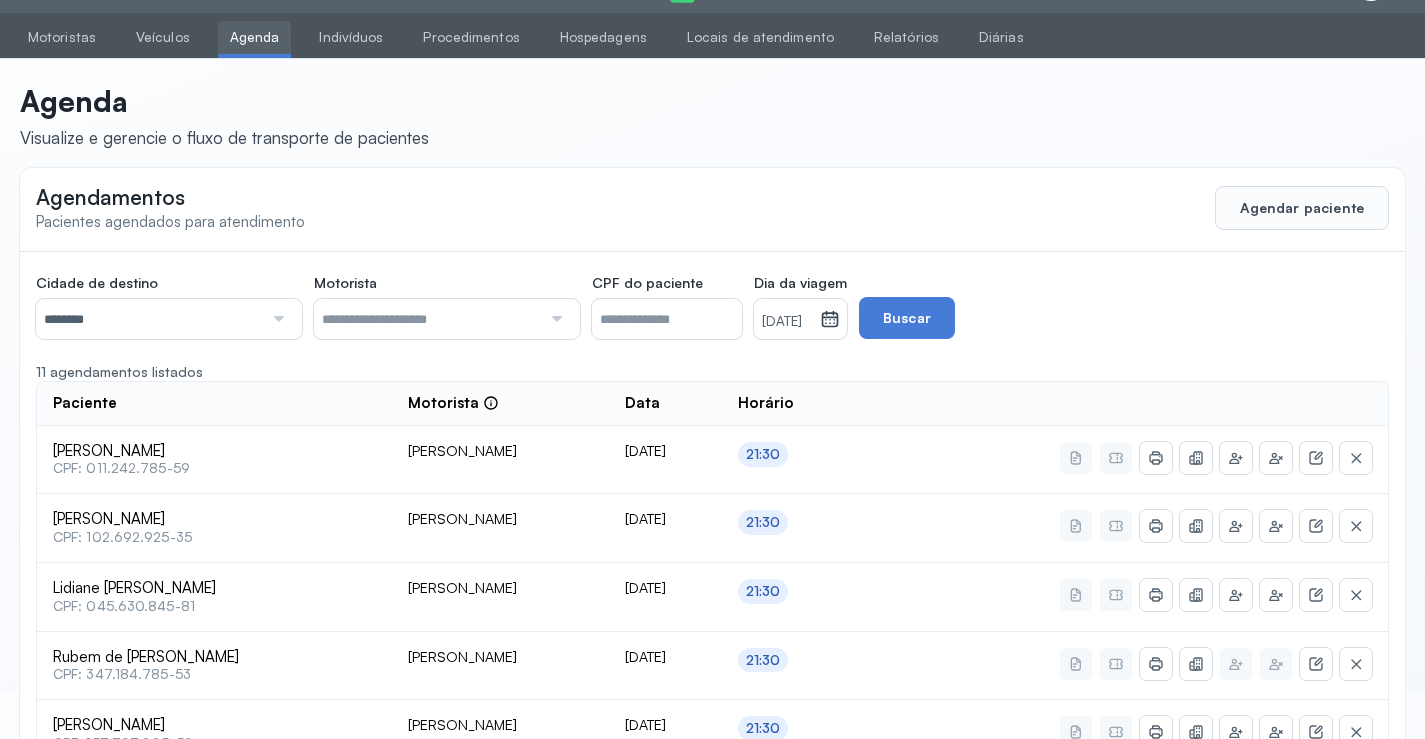 click on "[DATE]" at bounding box center (787, 322) 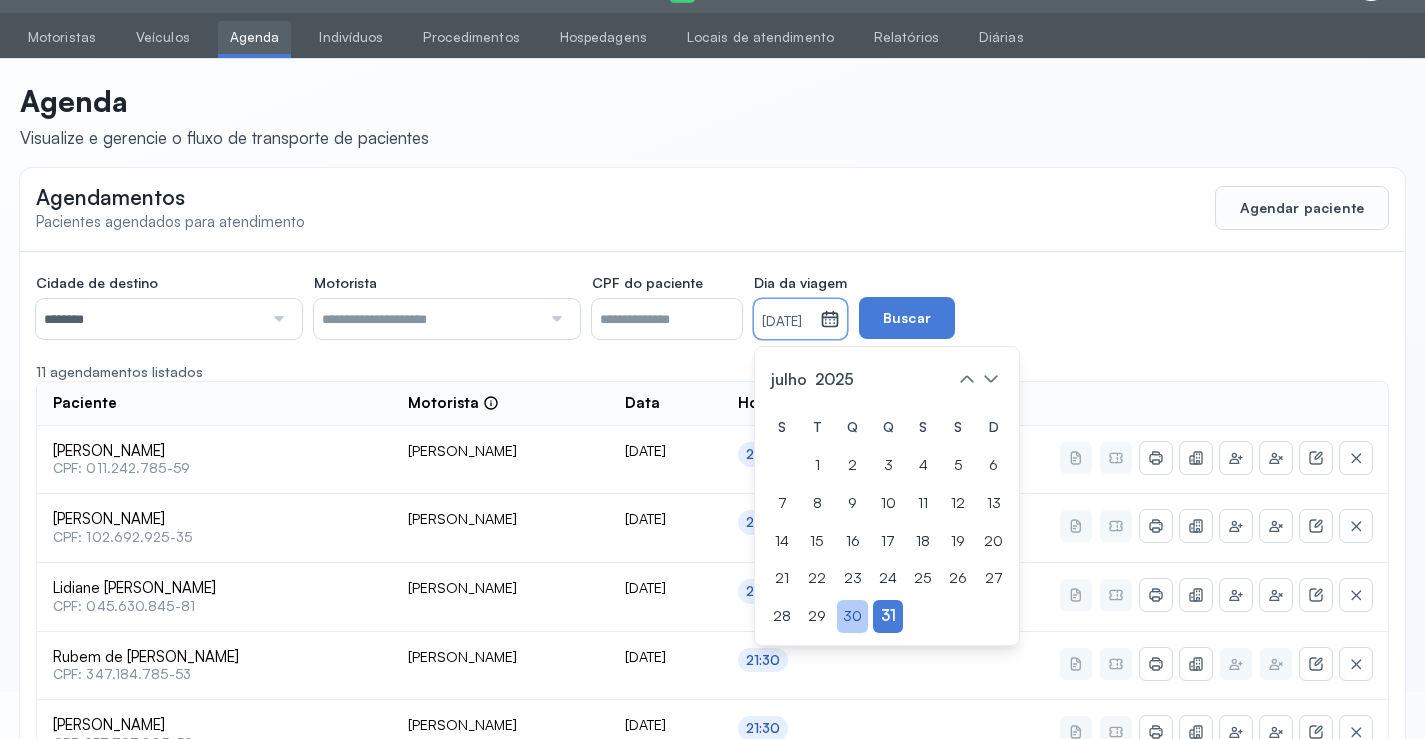 click on "30" 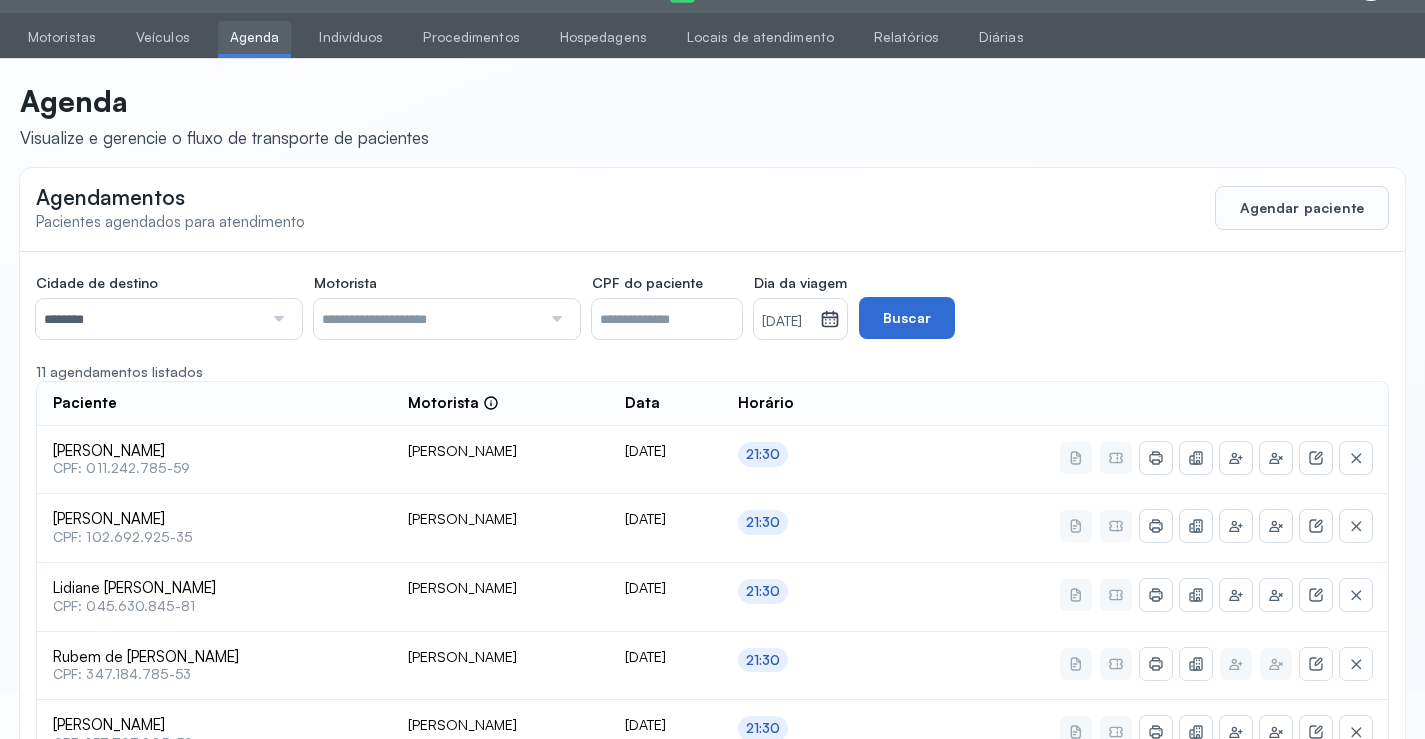 click on "Buscar" at bounding box center [907, 318] 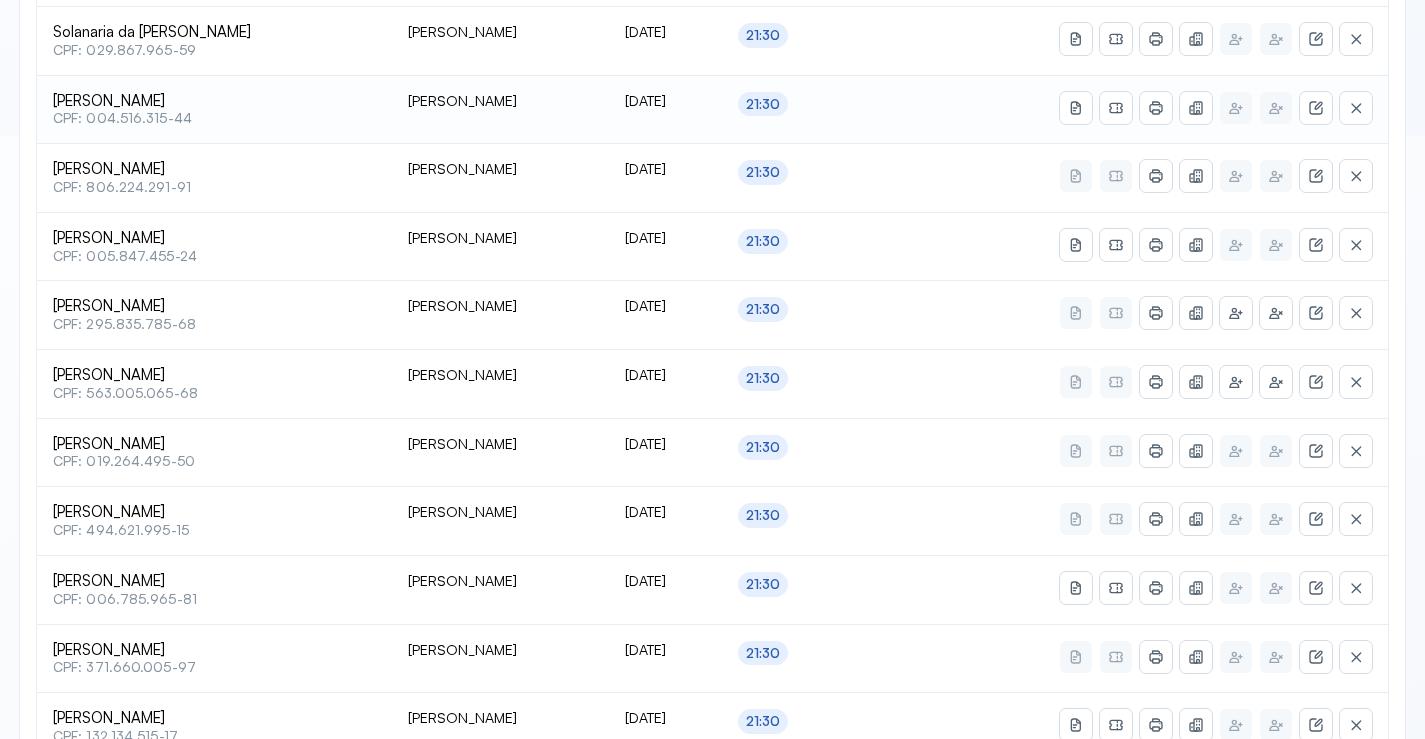 scroll, scrollTop: 647, scrollLeft: 0, axis: vertical 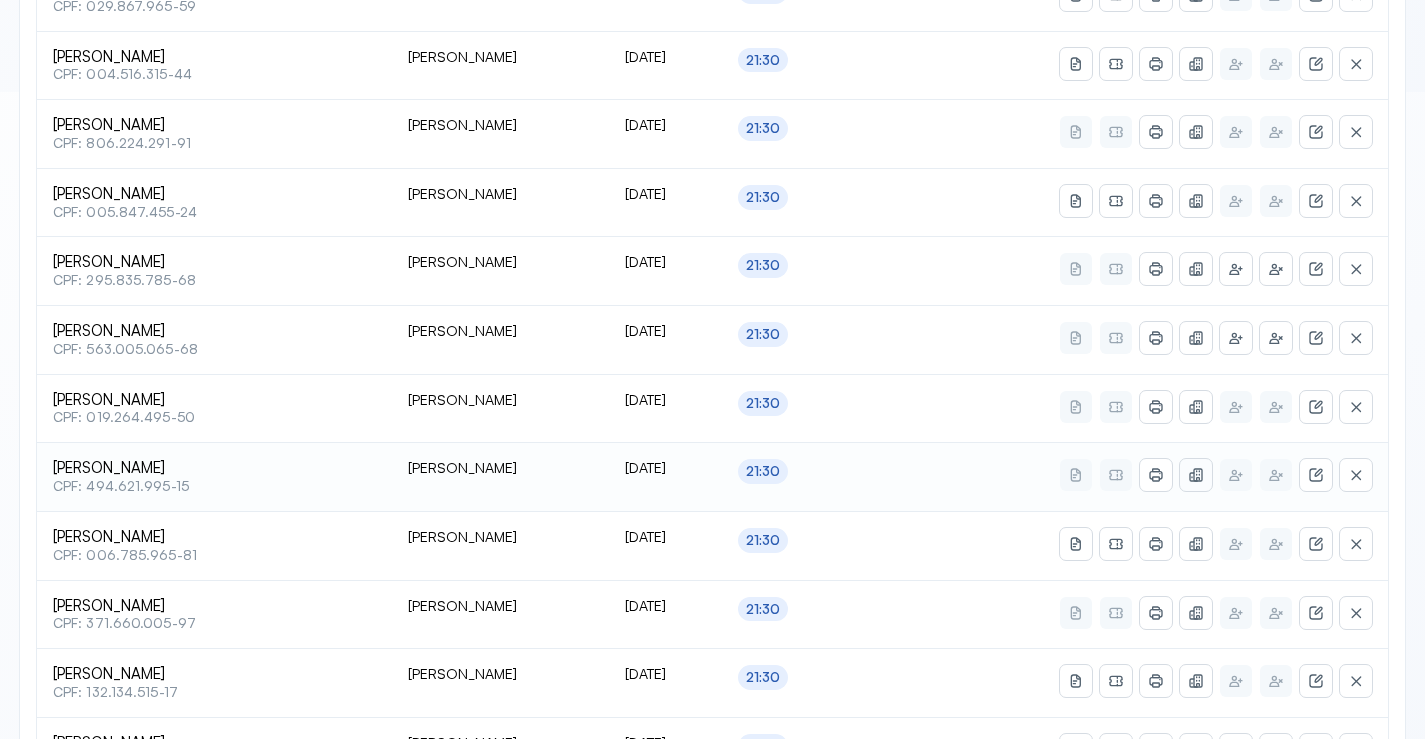 click 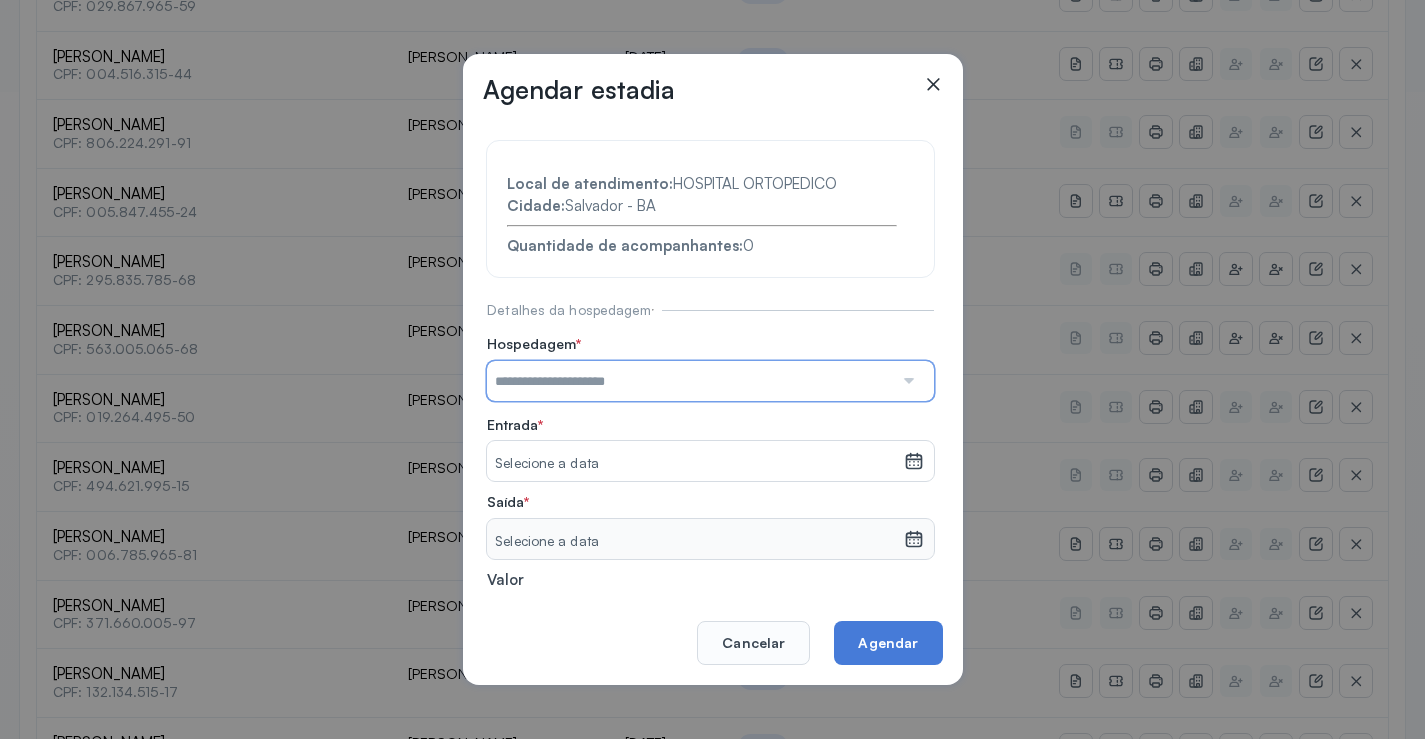 click at bounding box center (690, 381) 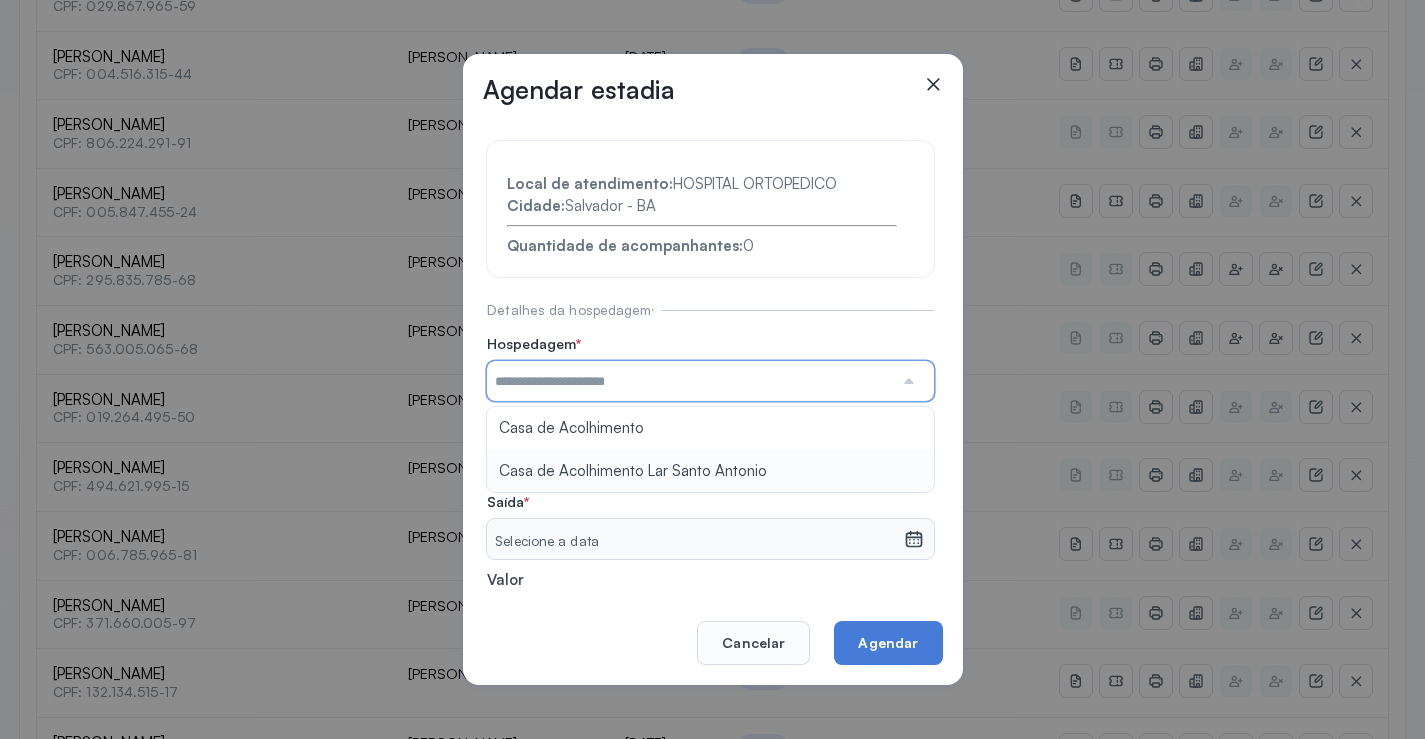 type on "**********" 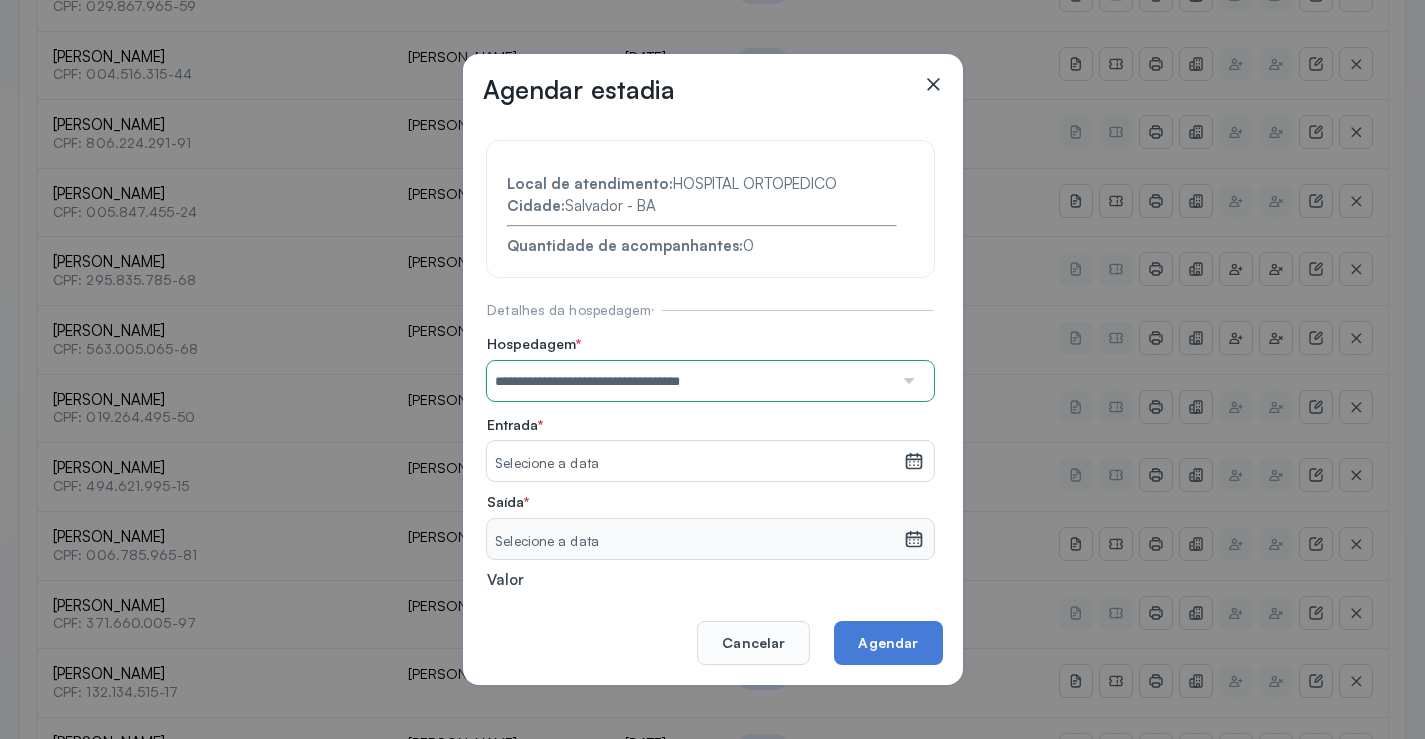 click on "**********" at bounding box center [710, 436] 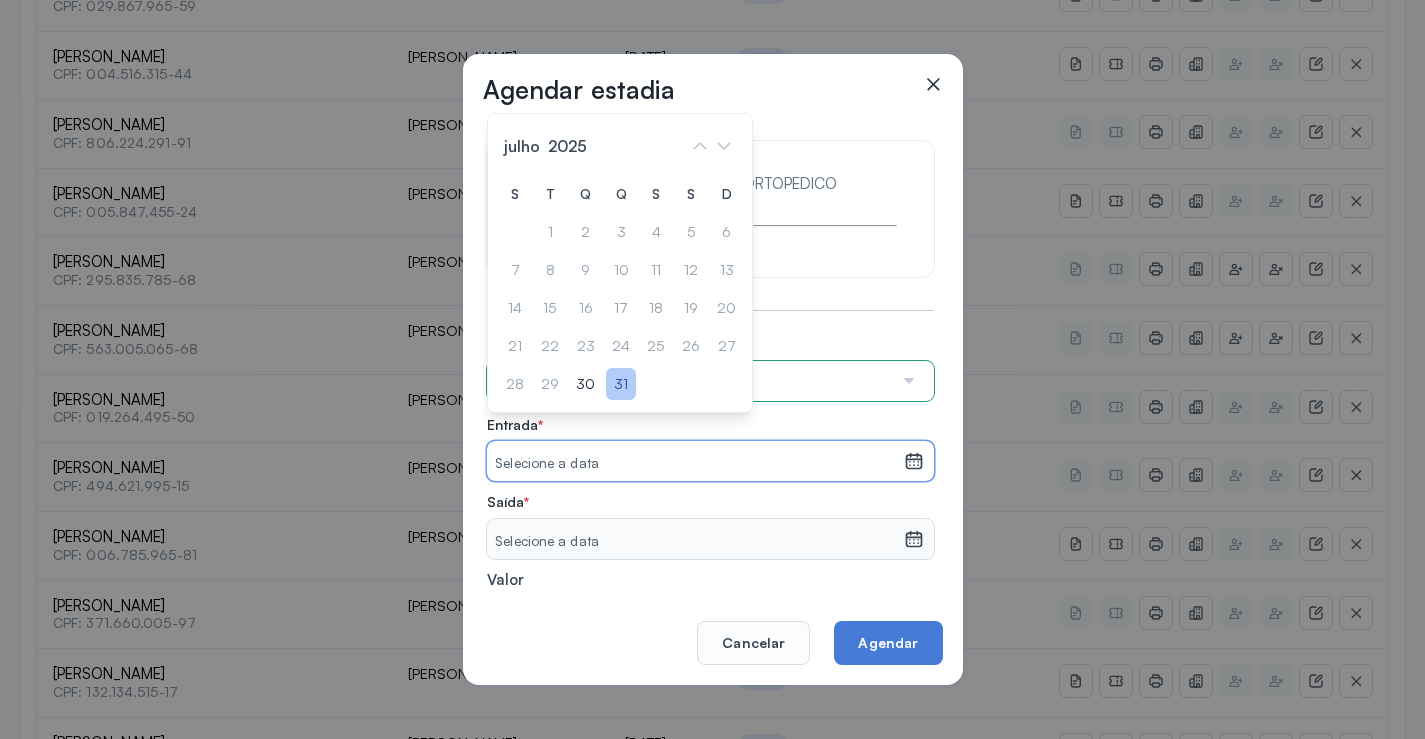 click on "31" 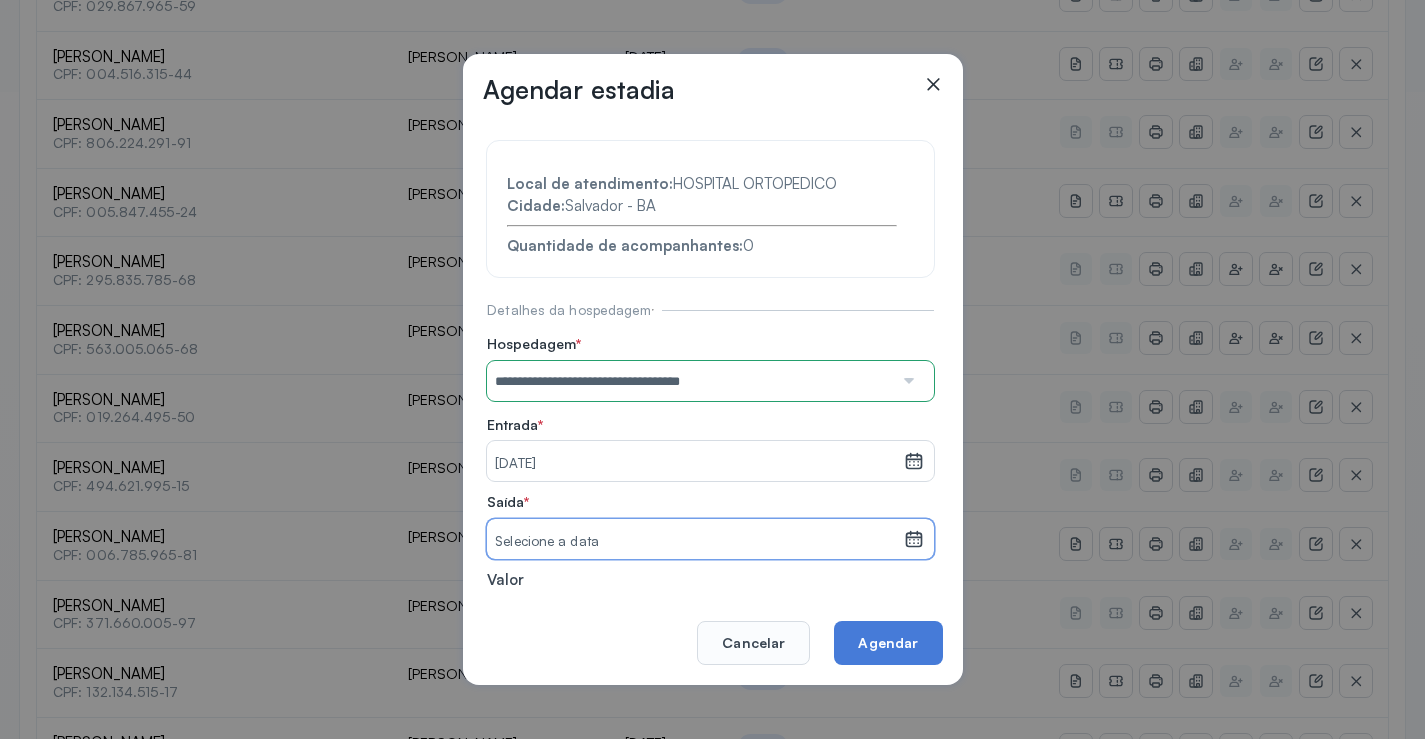 click on "Selecione a data" at bounding box center (695, 542) 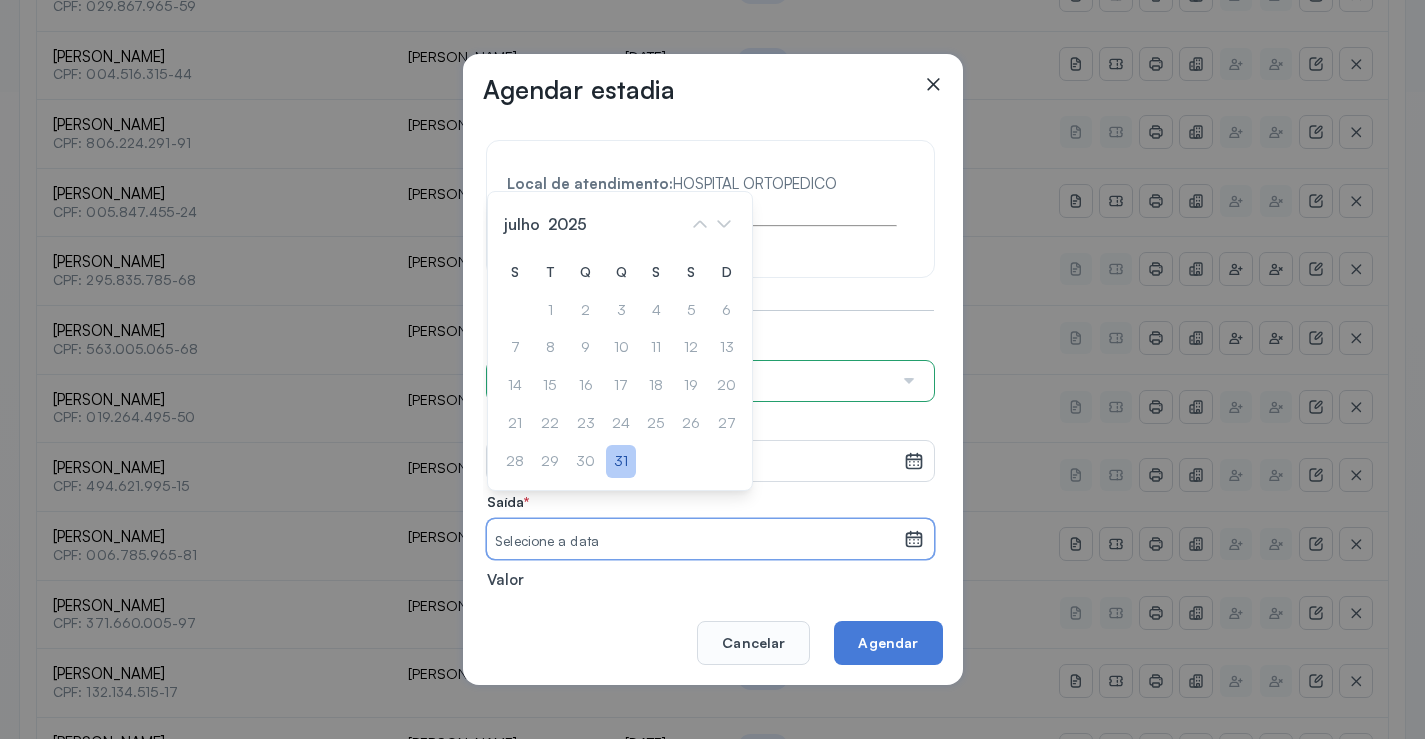 click on "31" 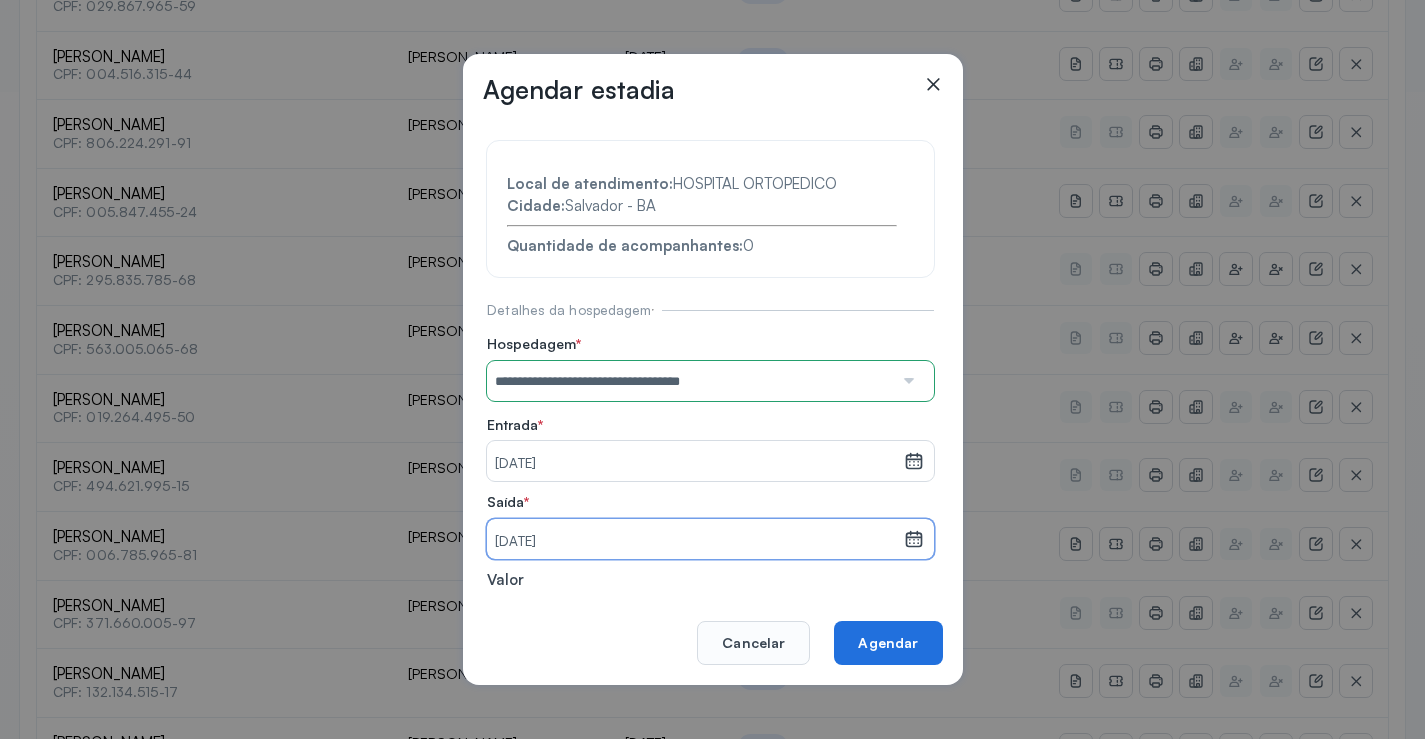 click on "Agendar" 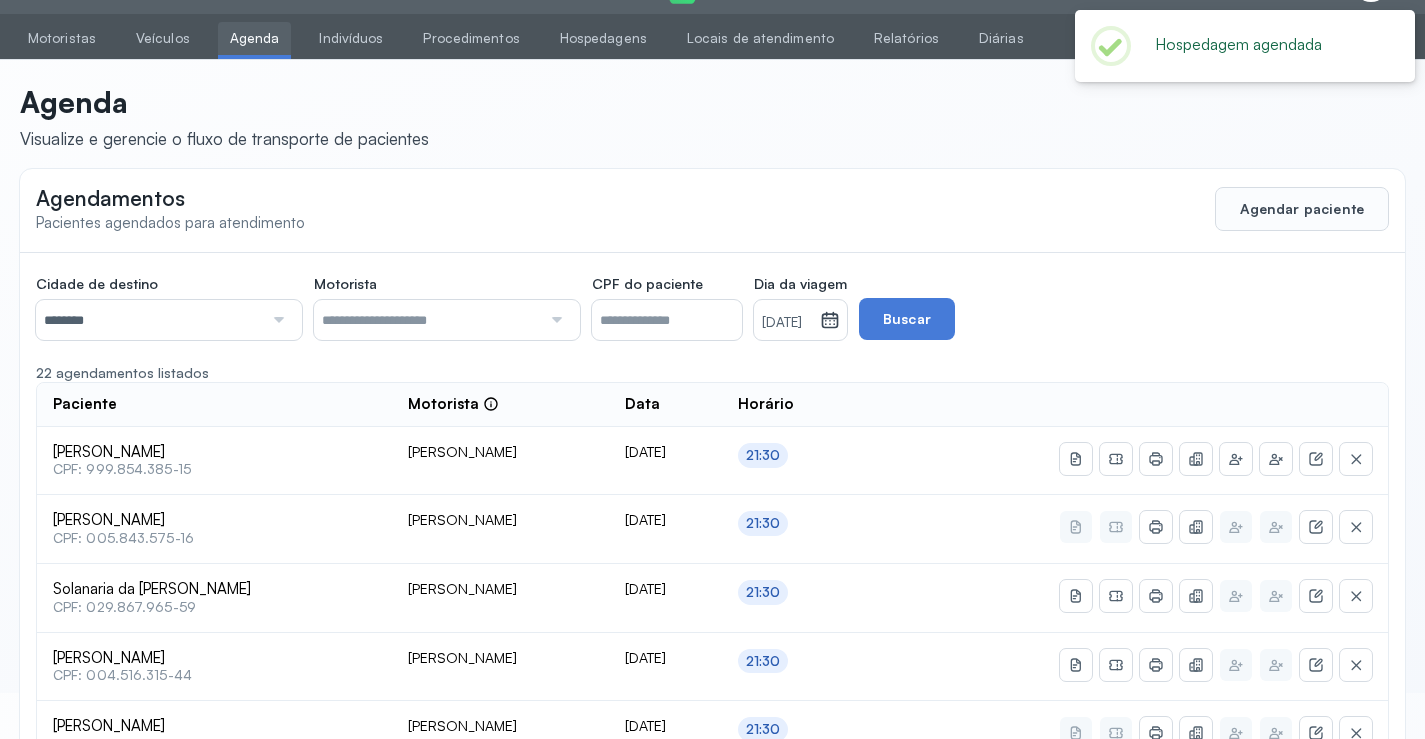 scroll, scrollTop: 647, scrollLeft: 0, axis: vertical 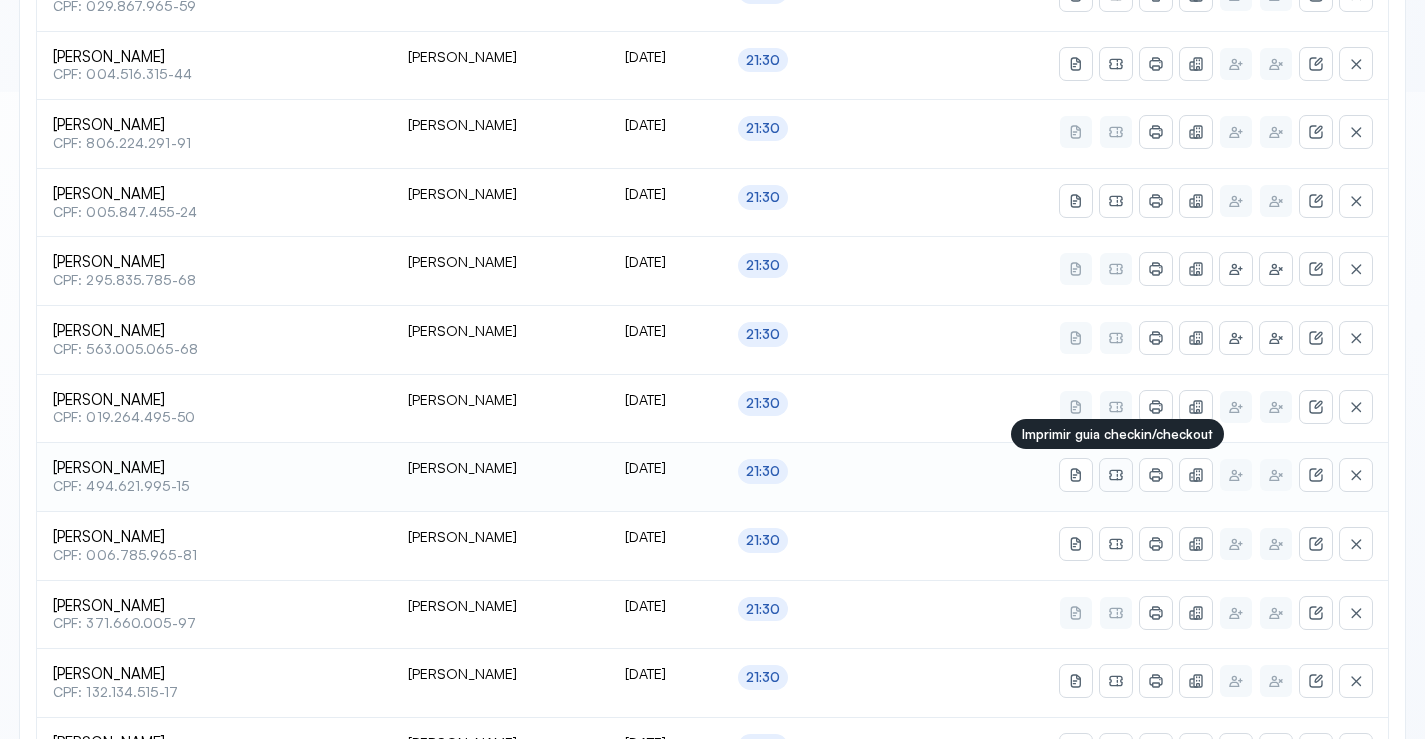 click 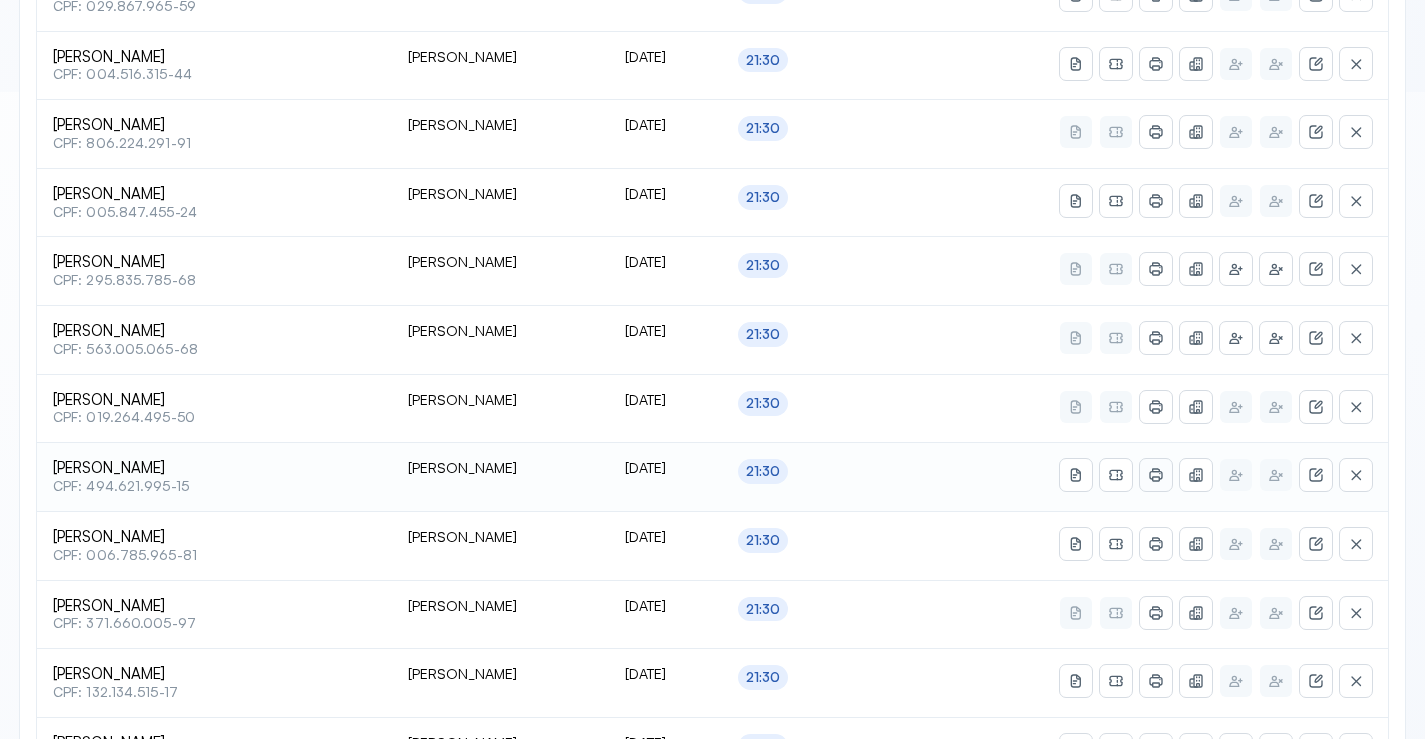 click 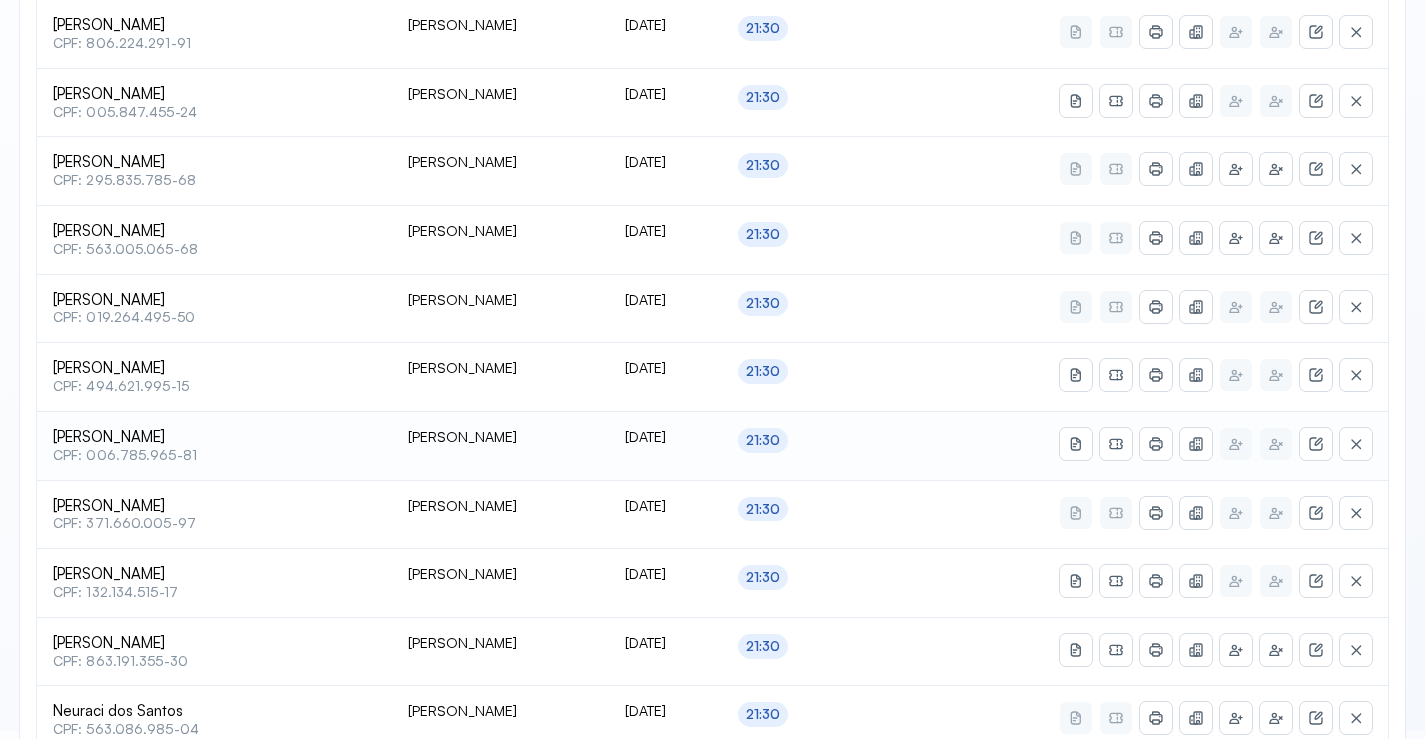 scroll, scrollTop: 865, scrollLeft: 0, axis: vertical 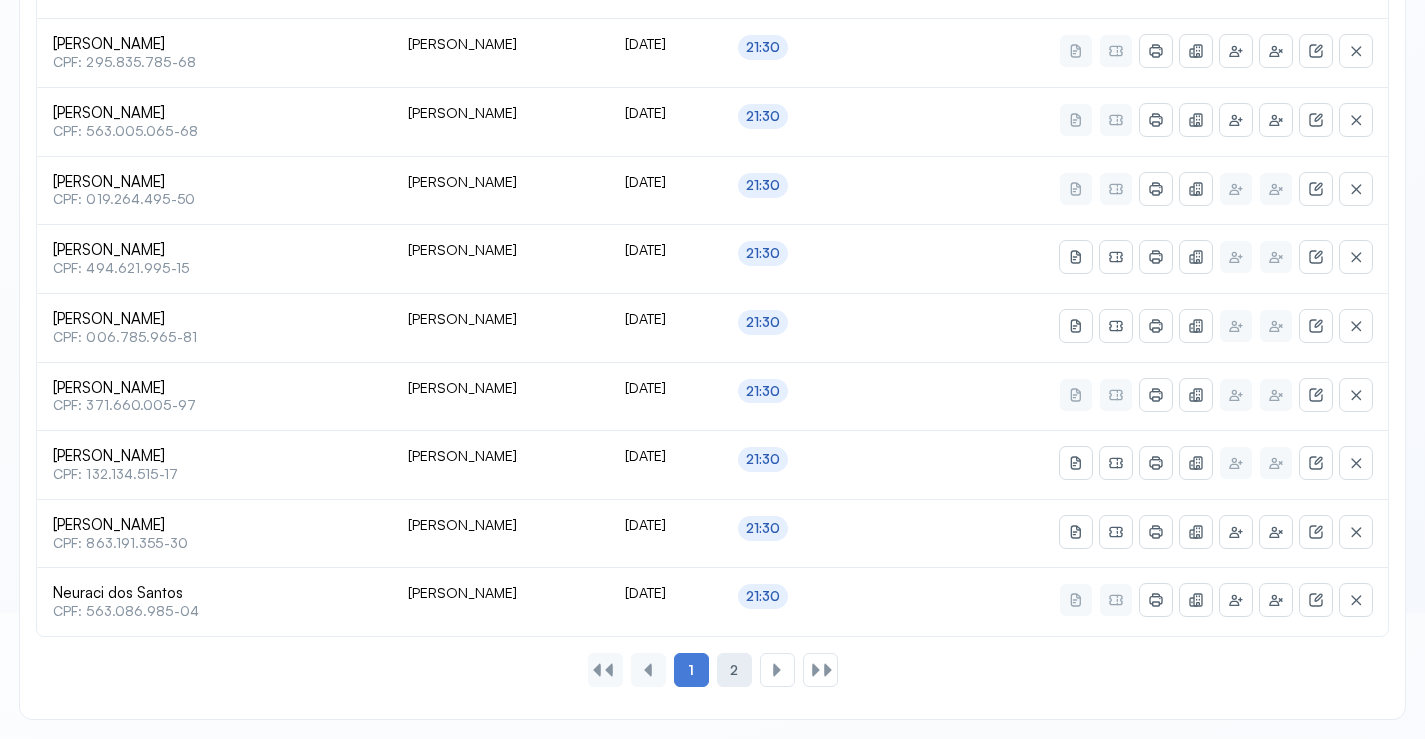 click on "2" 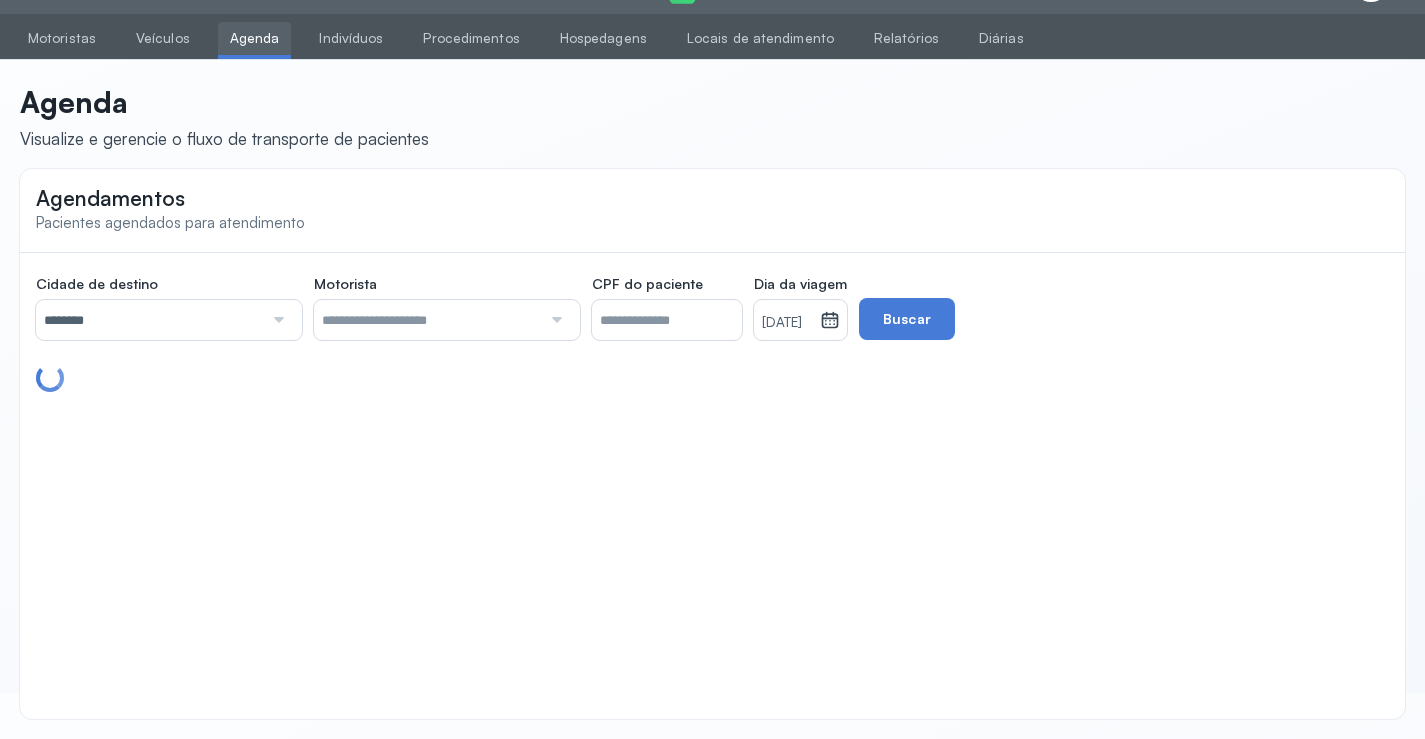 scroll, scrollTop: 316, scrollLeft: 0, axis: vertical 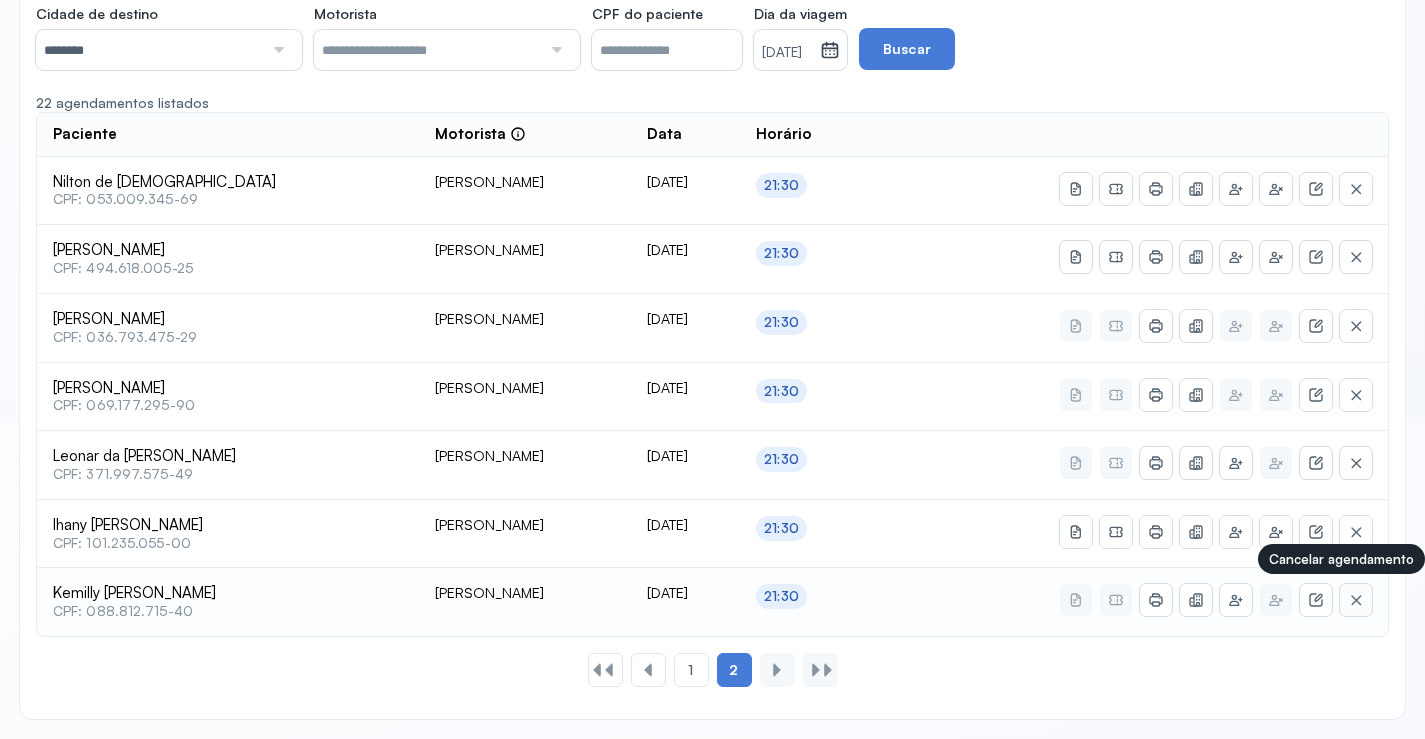 click 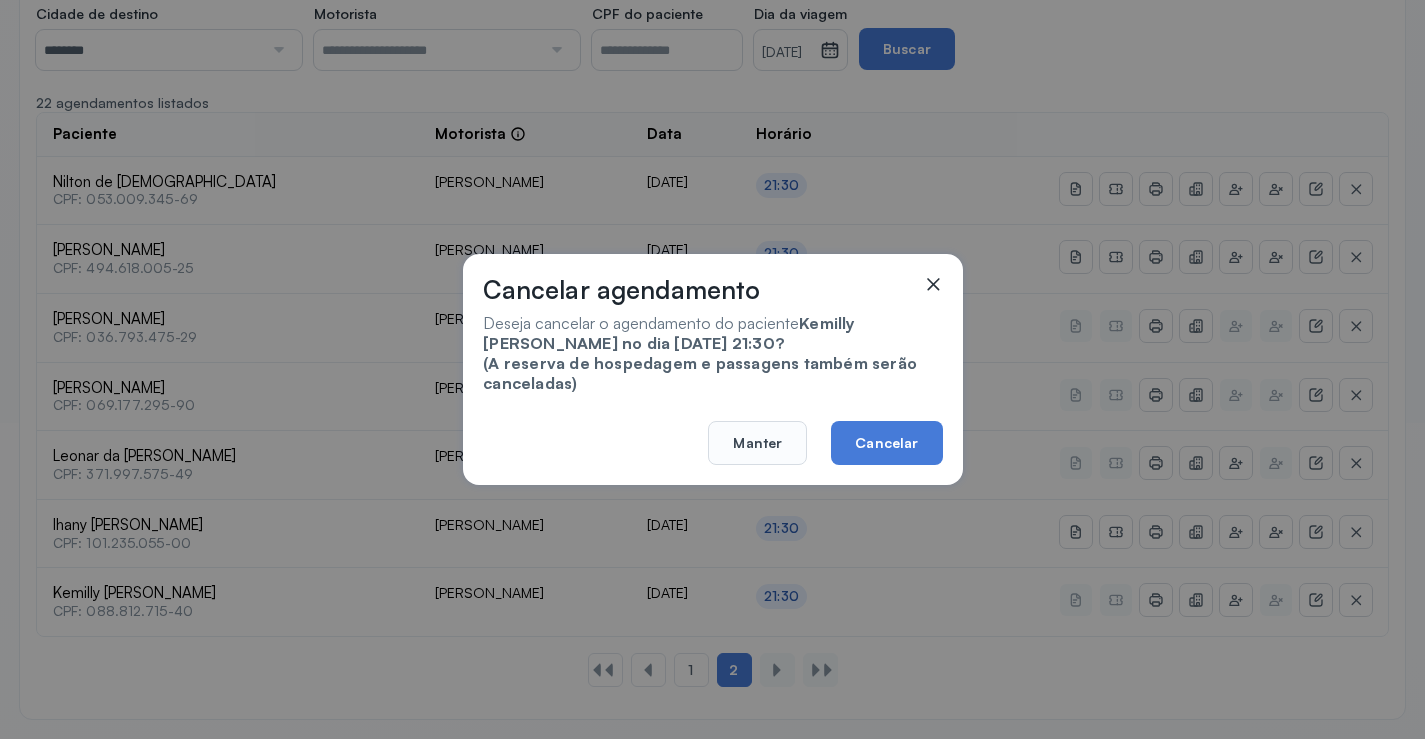 click 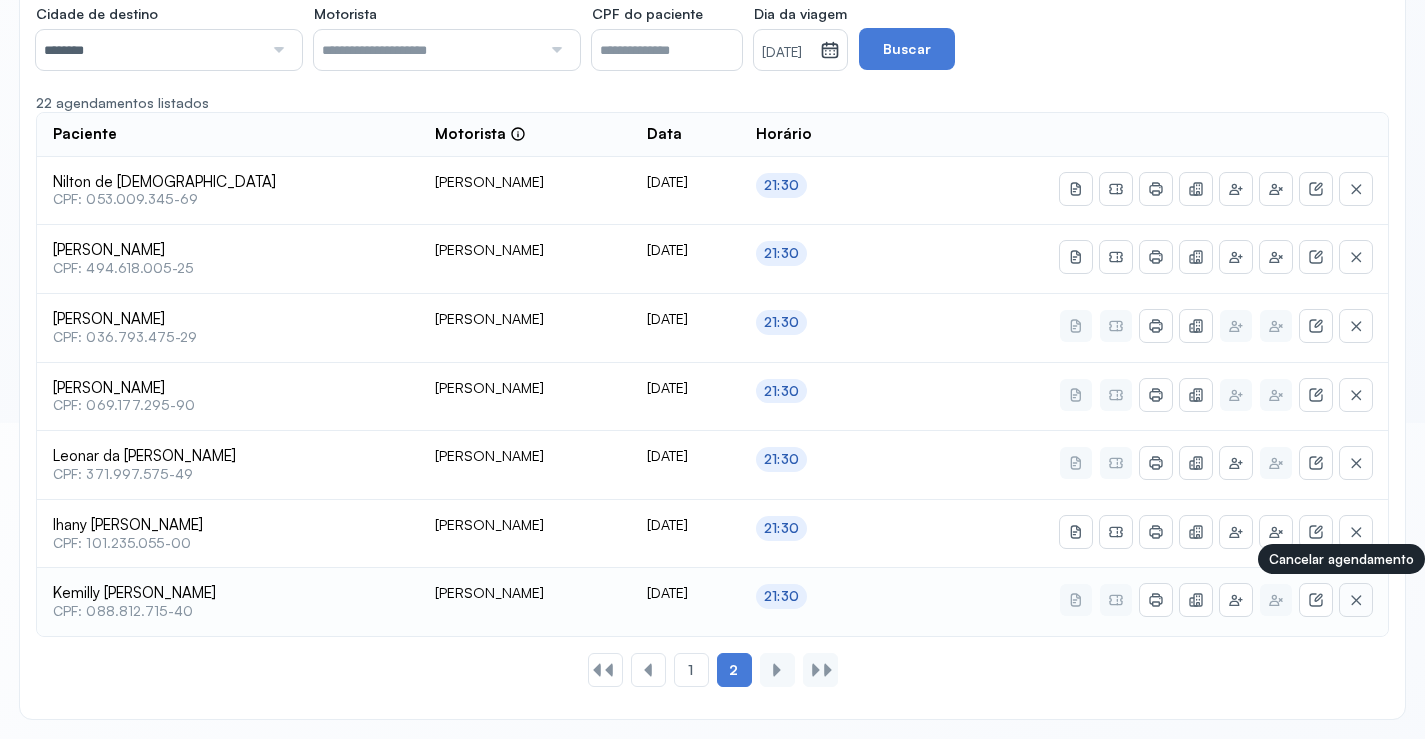click 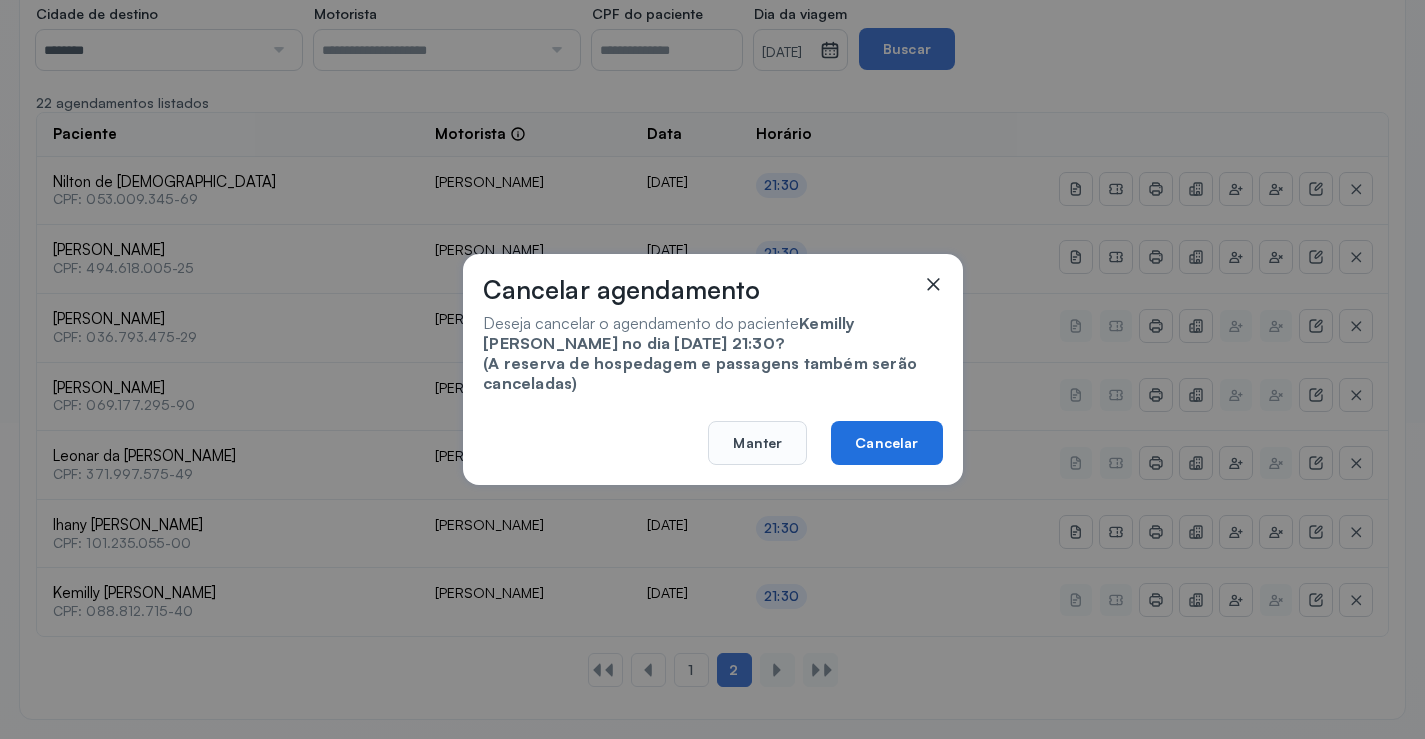 click on "Cancelar" 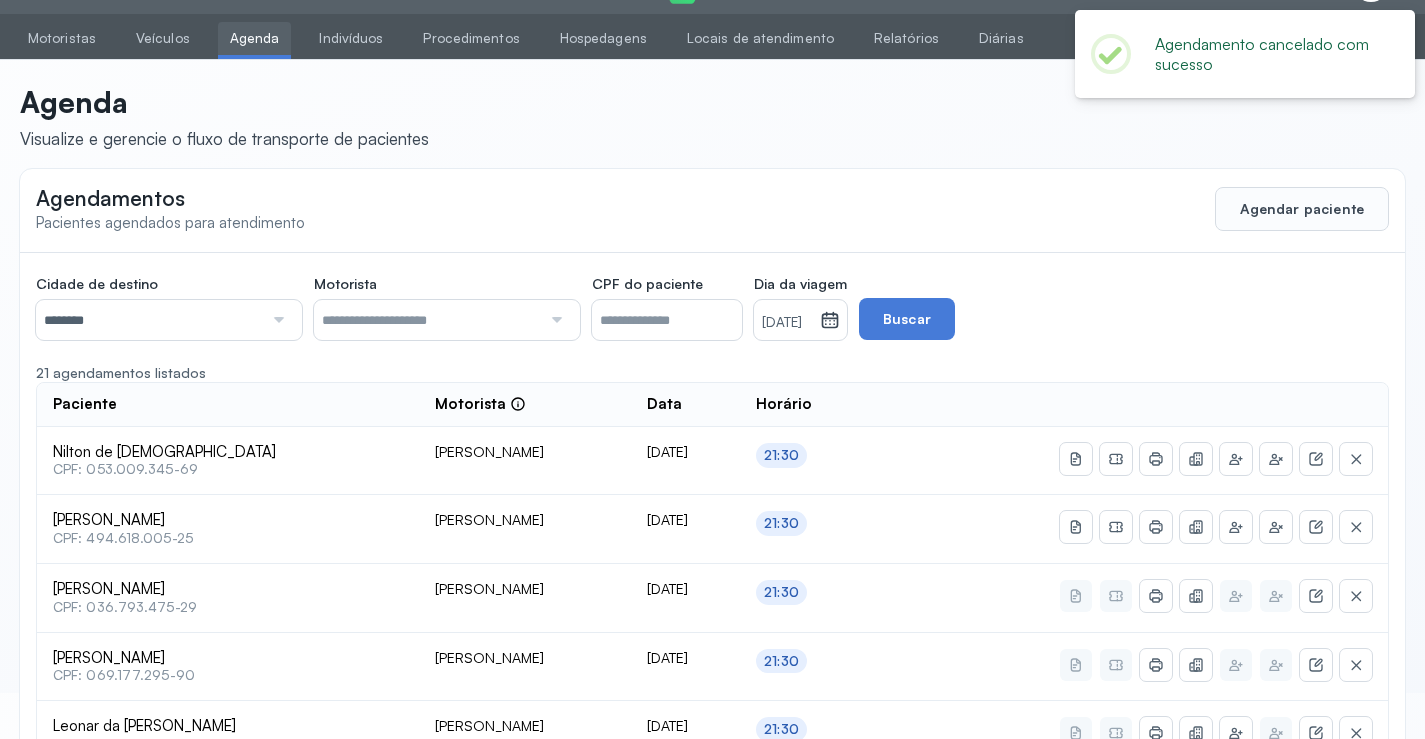 scroll, scrollTop: 247, scrollLeft: 0, axis: vertical 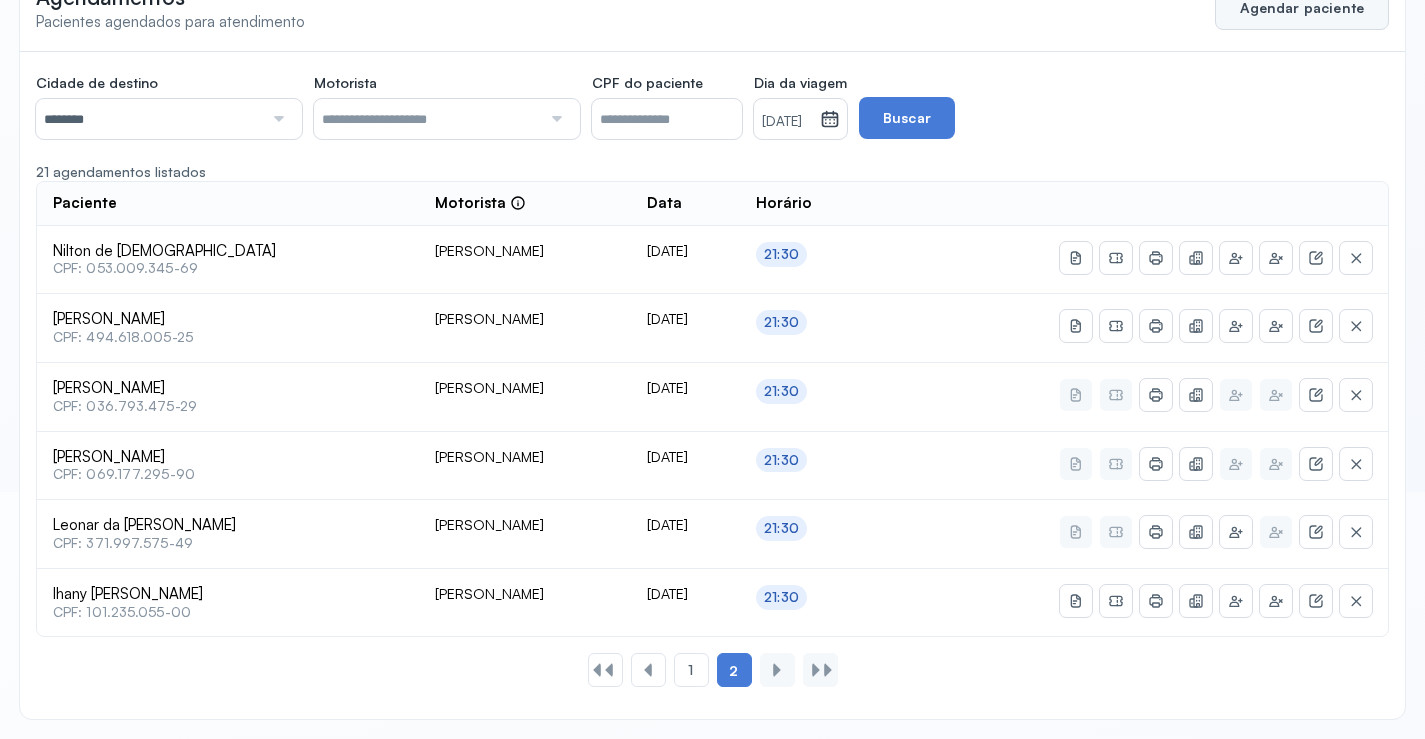 click on "Agendar paciente" 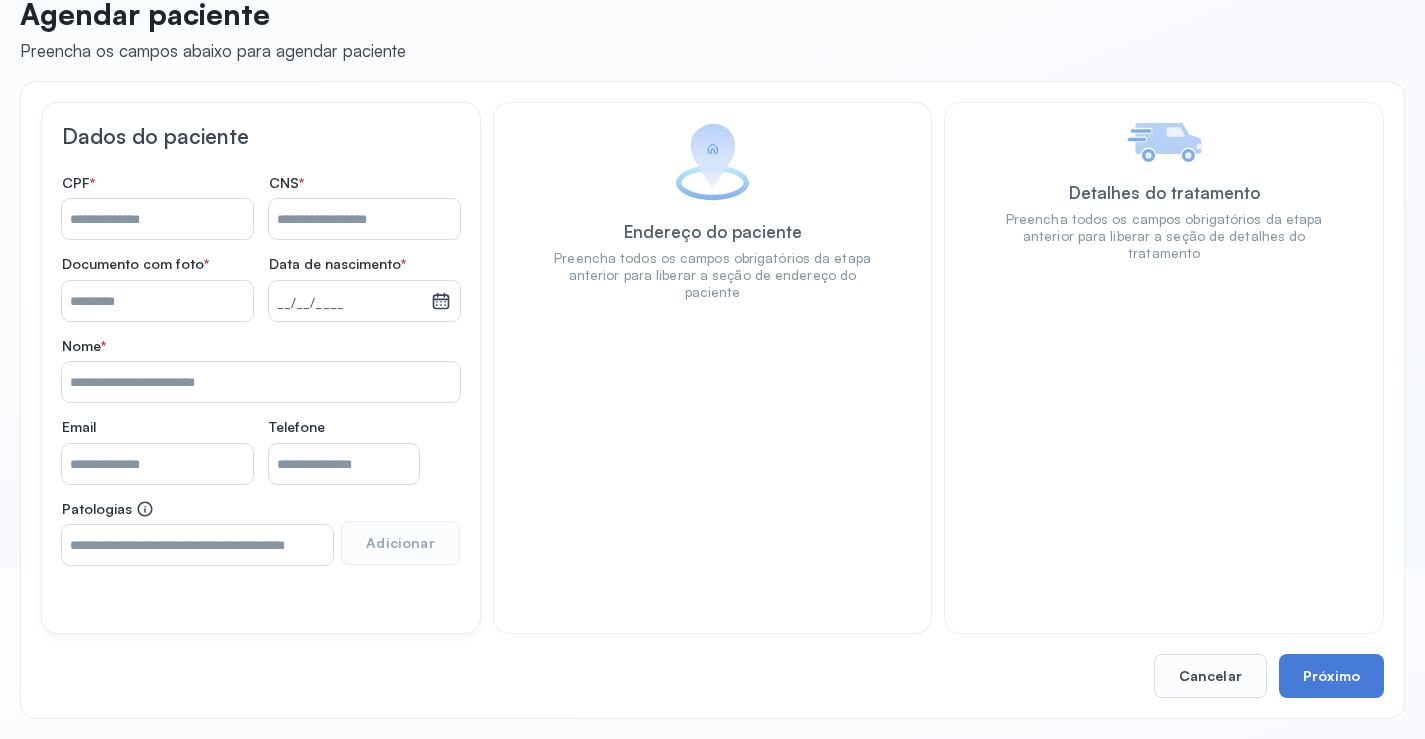 scroll, scrollTop: 171, scrollLeft: 0, axis: vertical 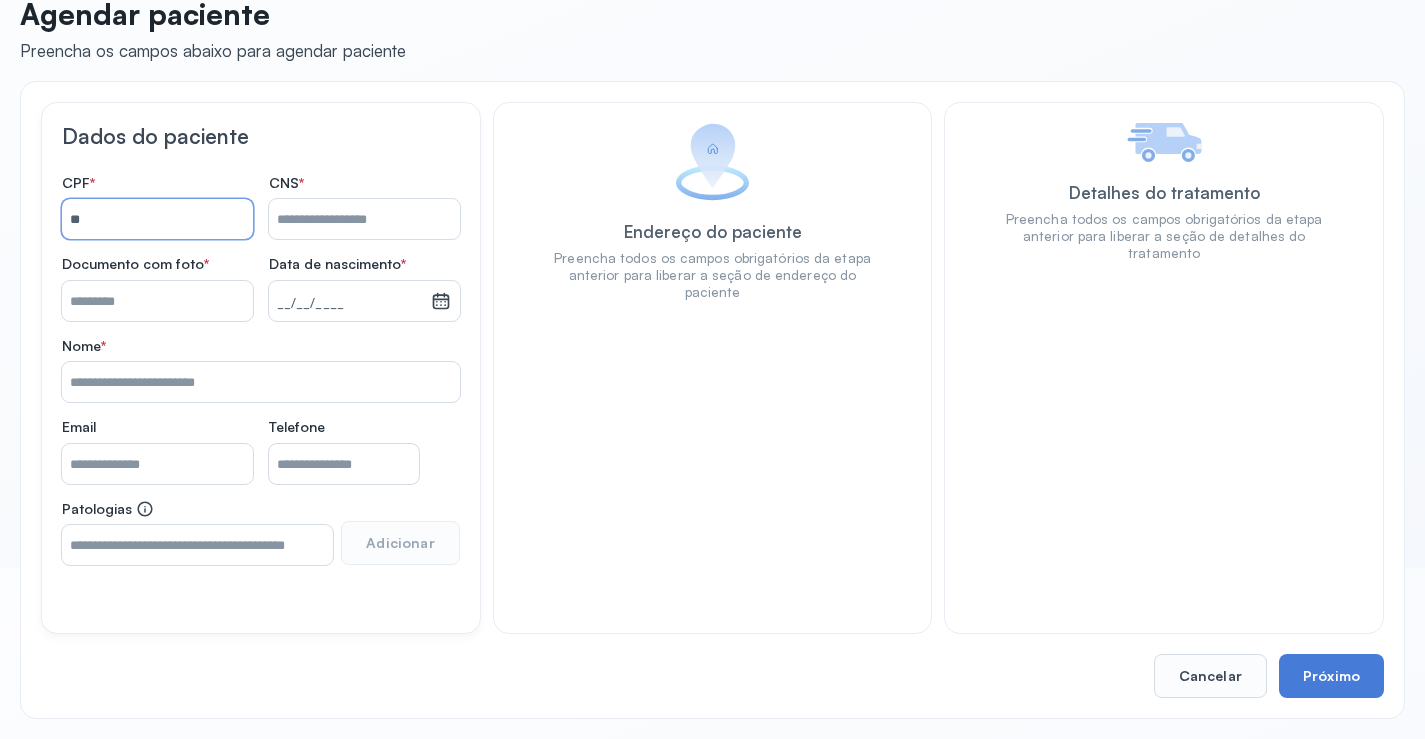 type on "*" 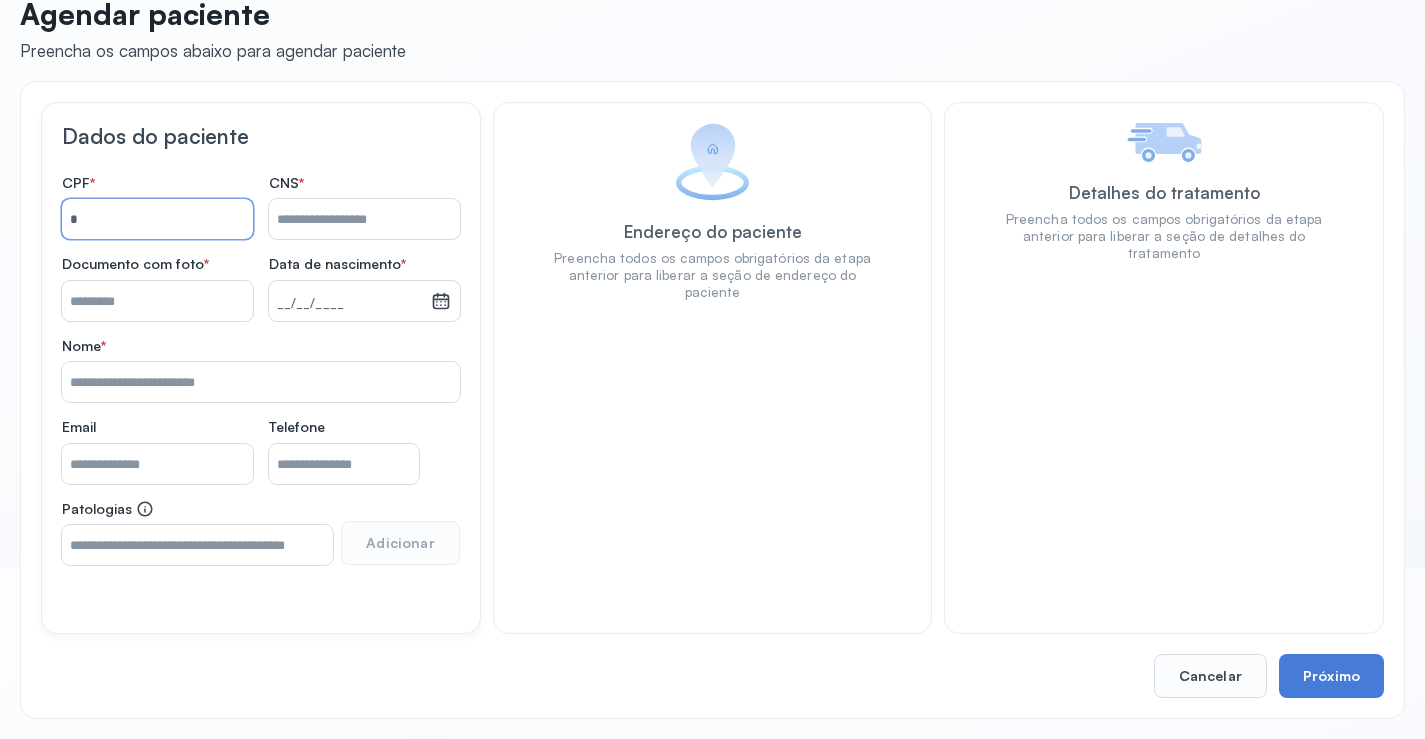 type 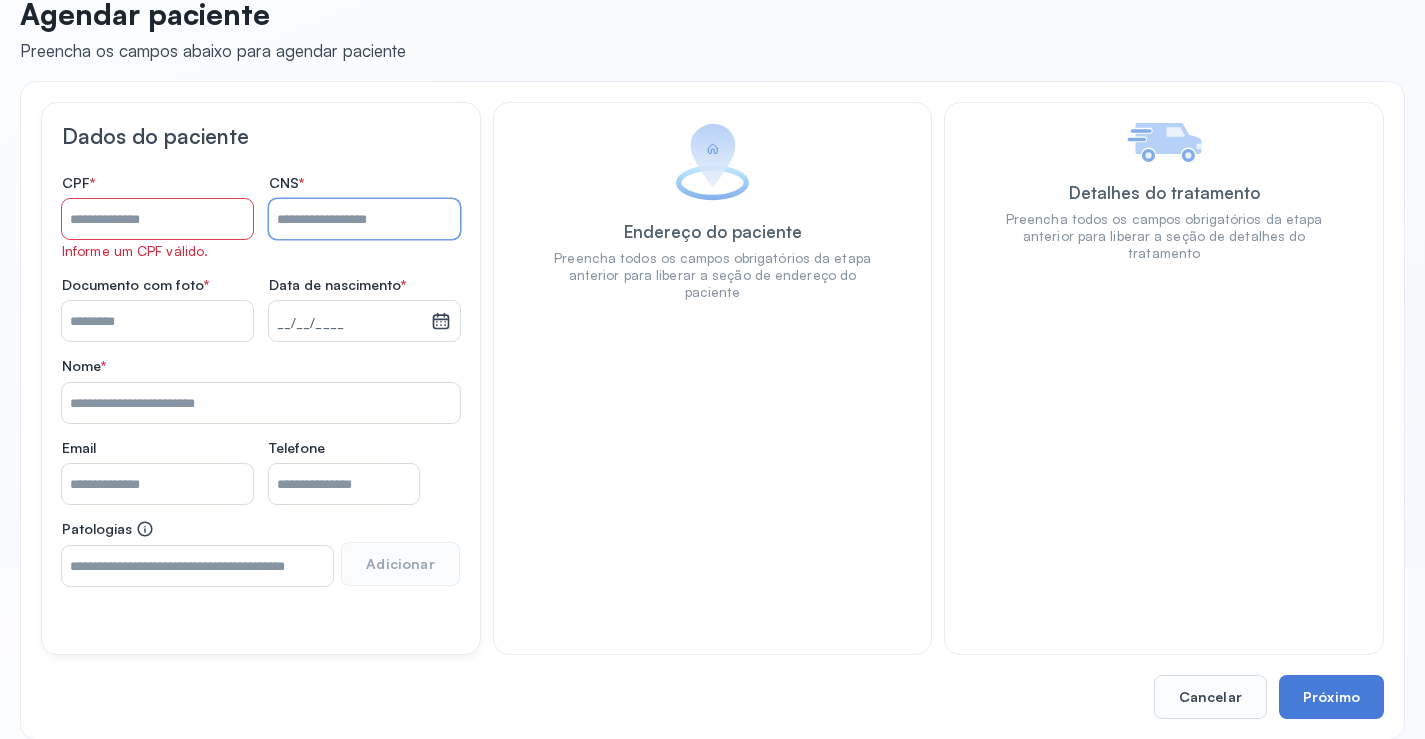 click on "Nome   *" at bounding box center (364, 219) 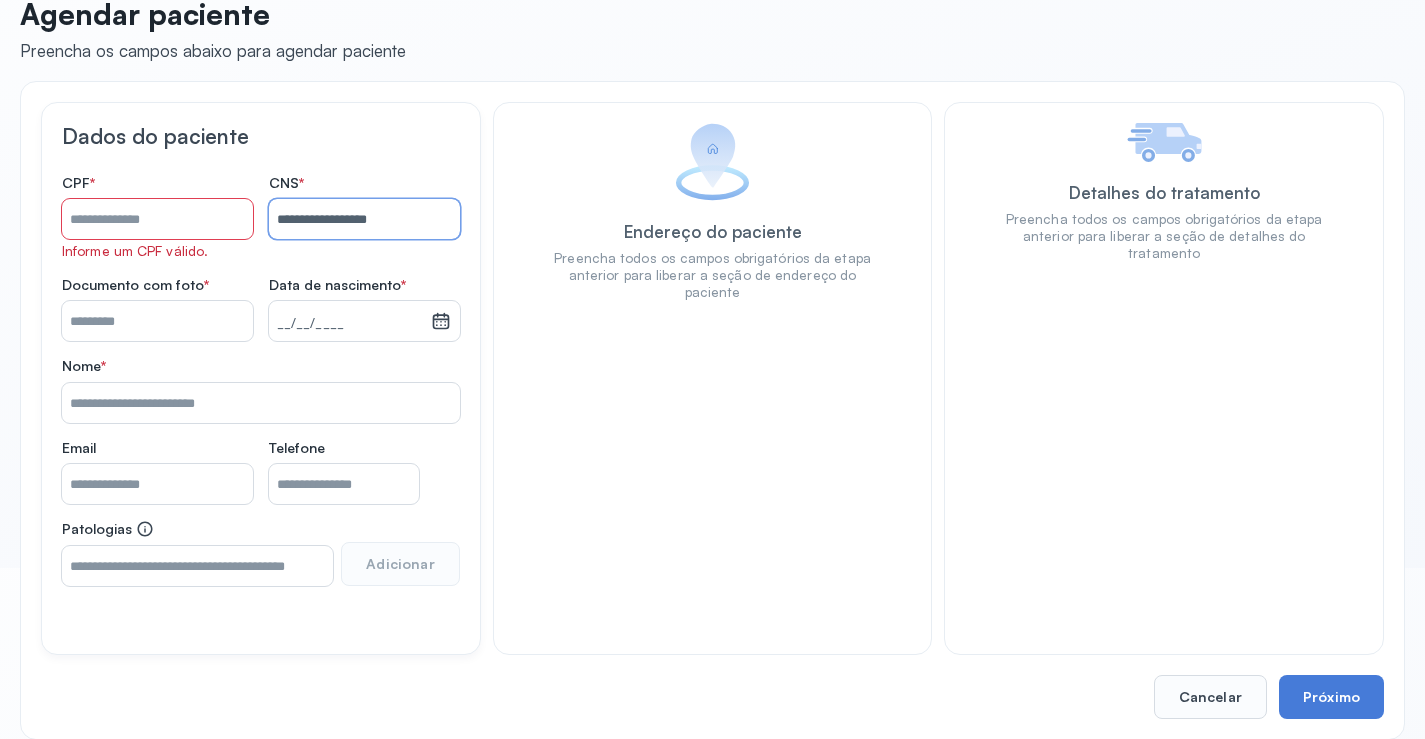 type on "**********" 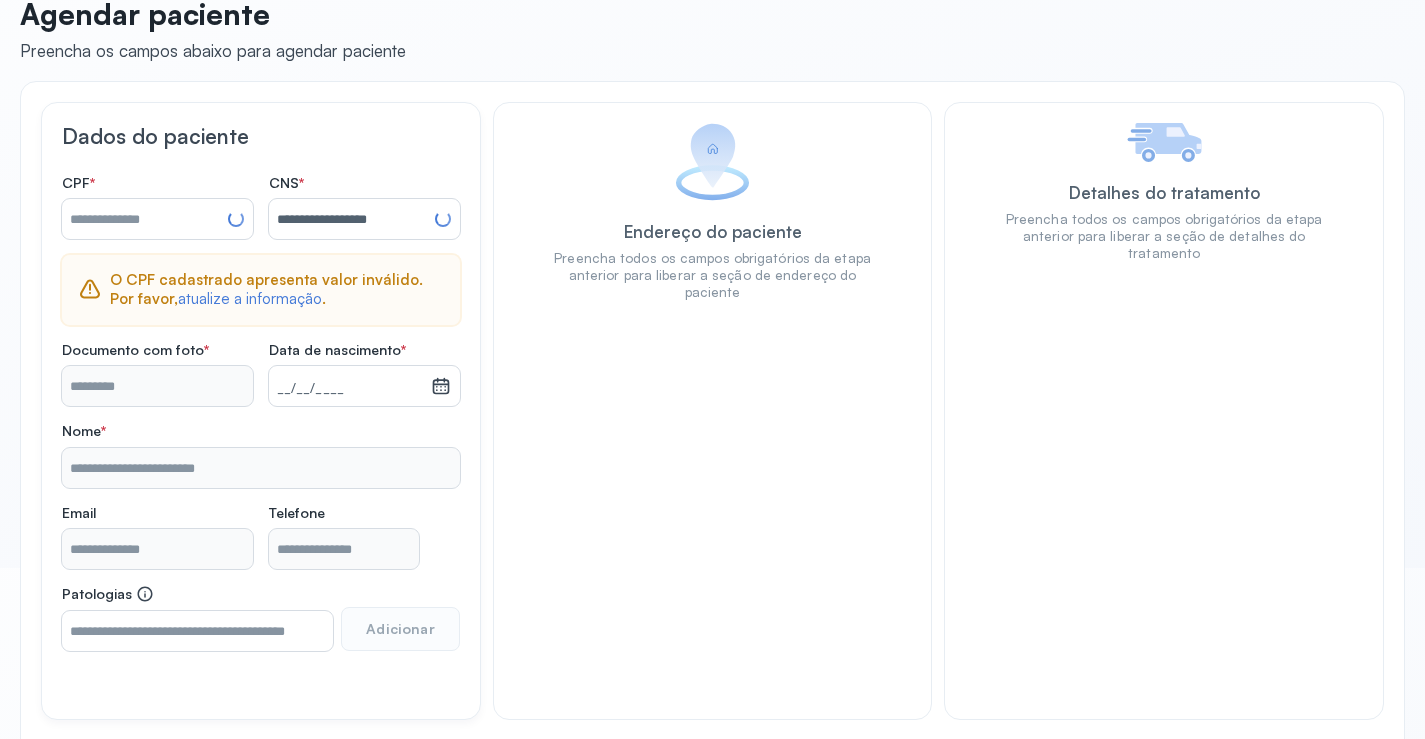 type on "**********" 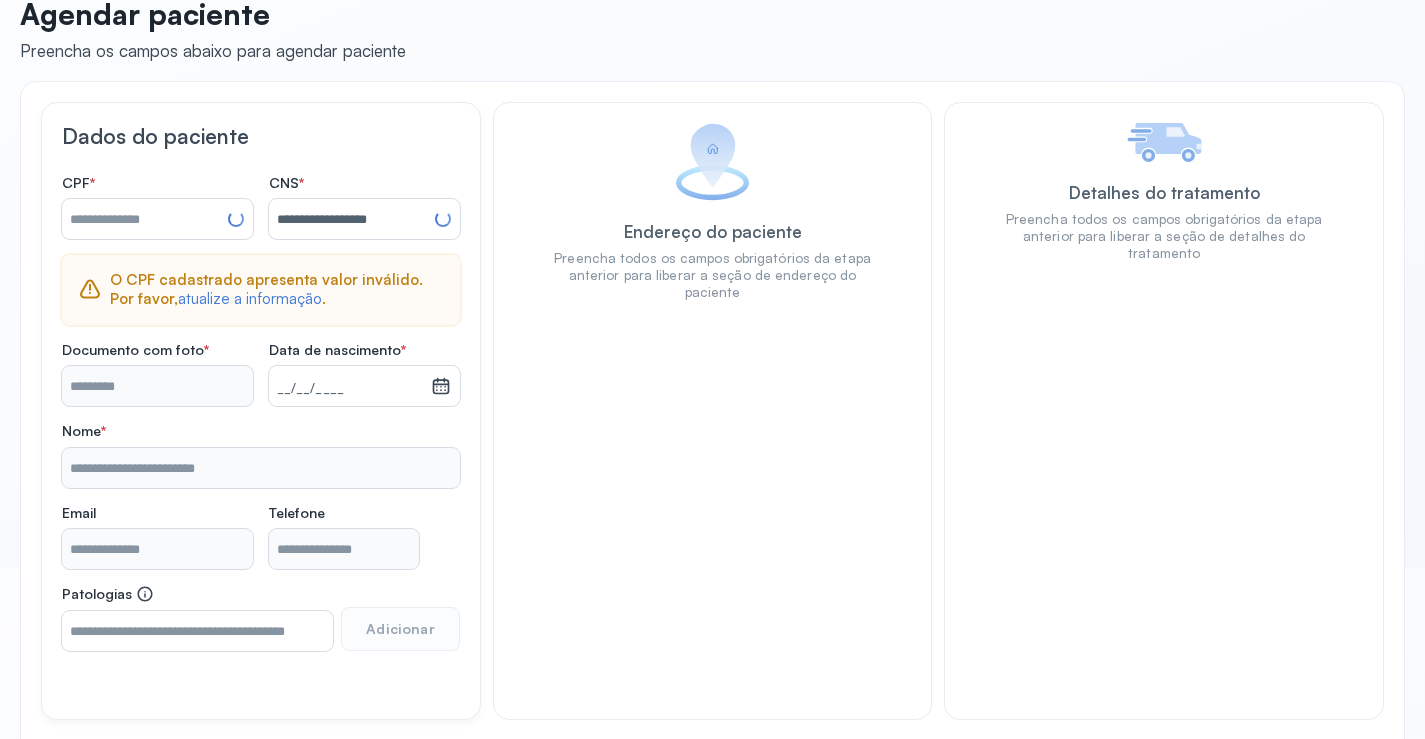 type on "**********" 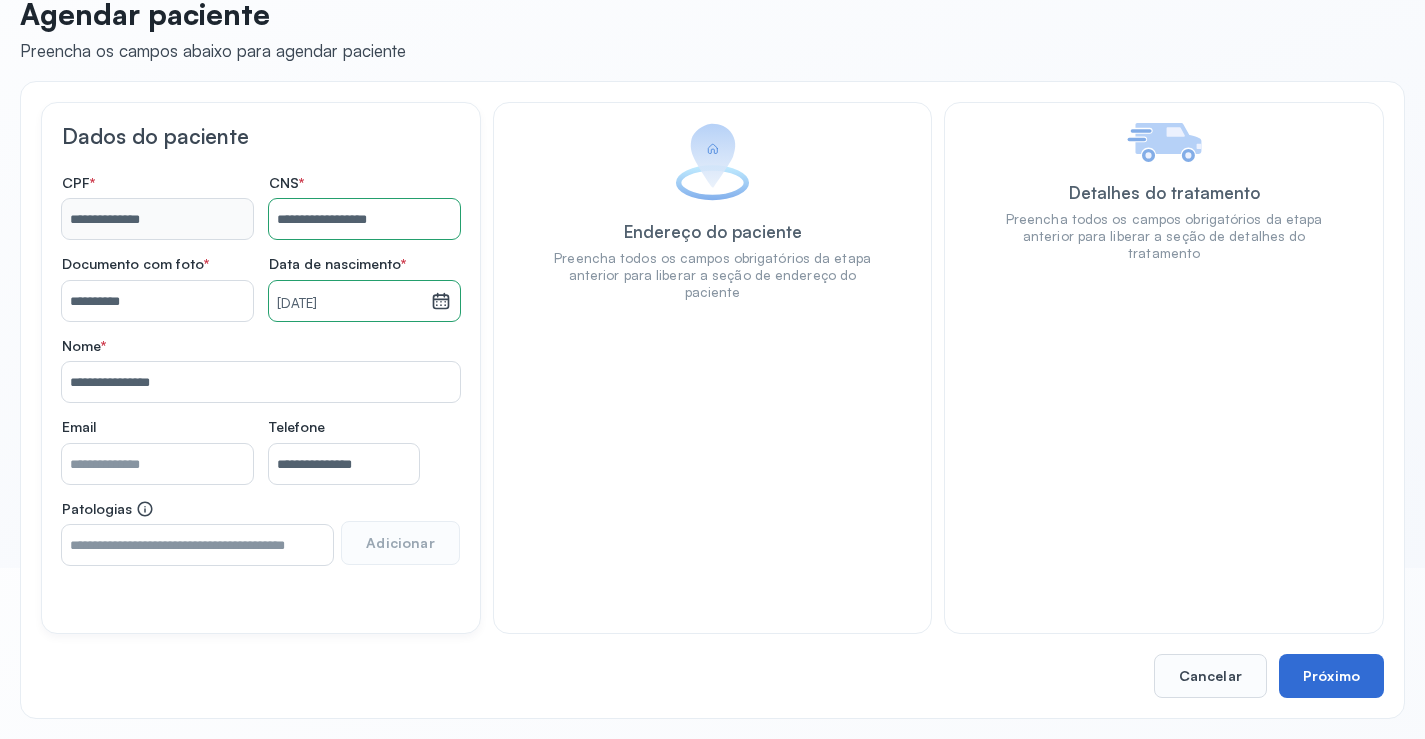 click on "Próximo" at bounding box center [1331, 676] 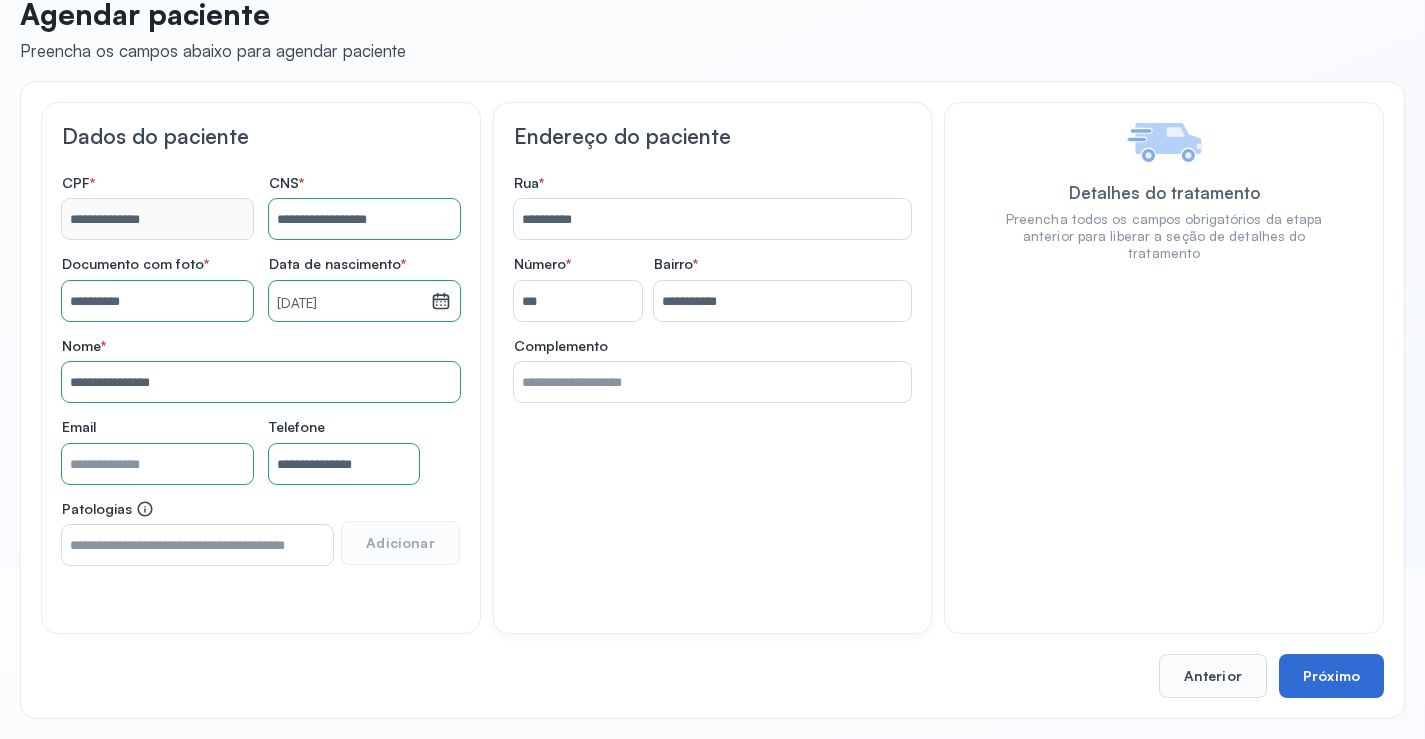 click on "Próximo" at bounding box center [1331, 676] 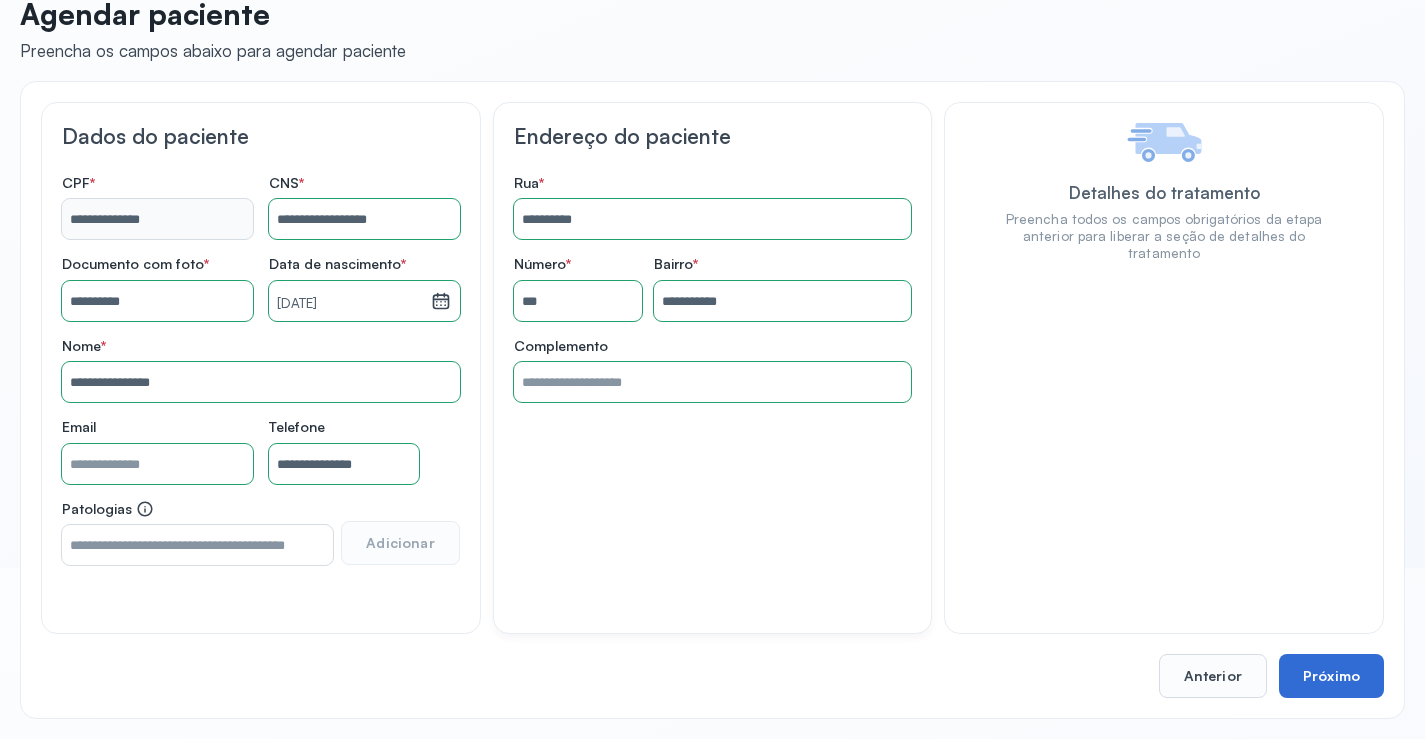 click on "Próximo" at bounding box center (1331, 676) 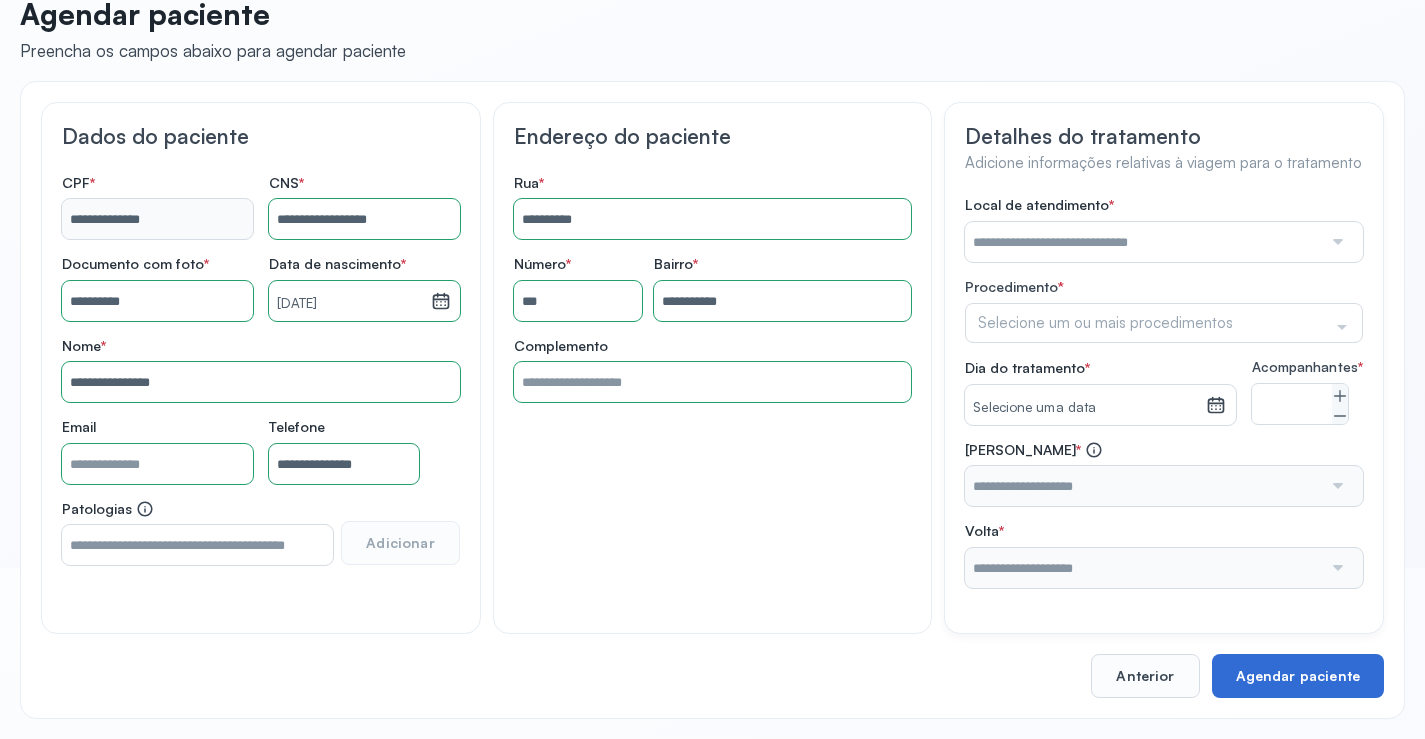 click on "**********" at bounding box center (712, 400) 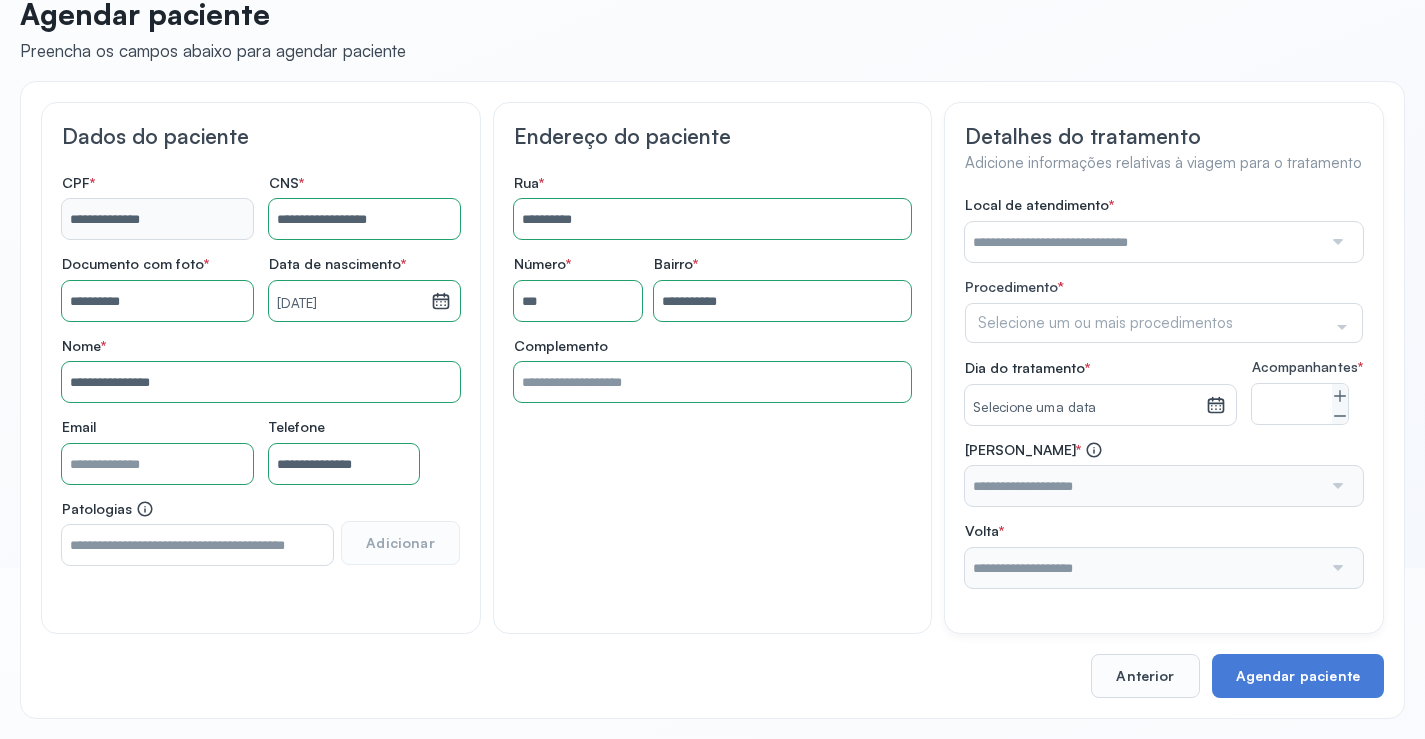 click at bounding box center (1143, 242) 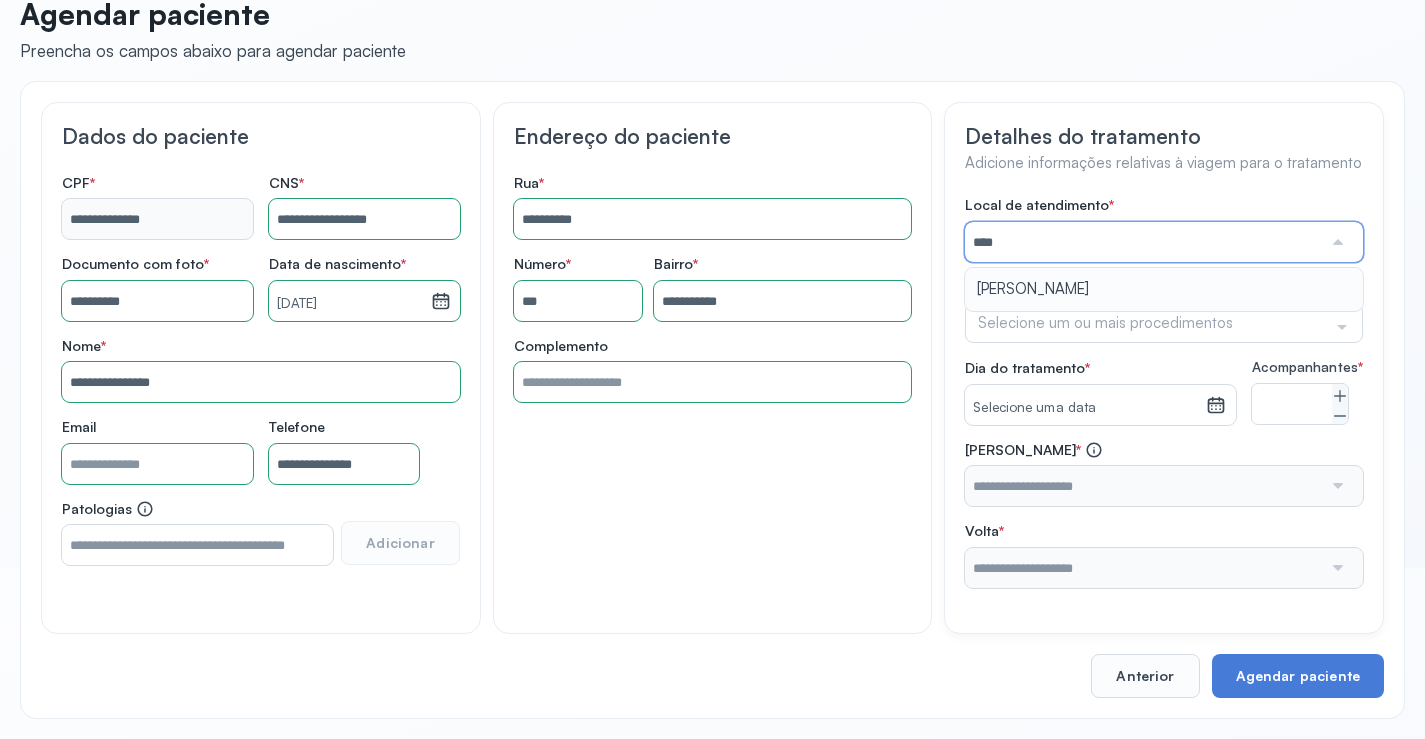 type on "*********" 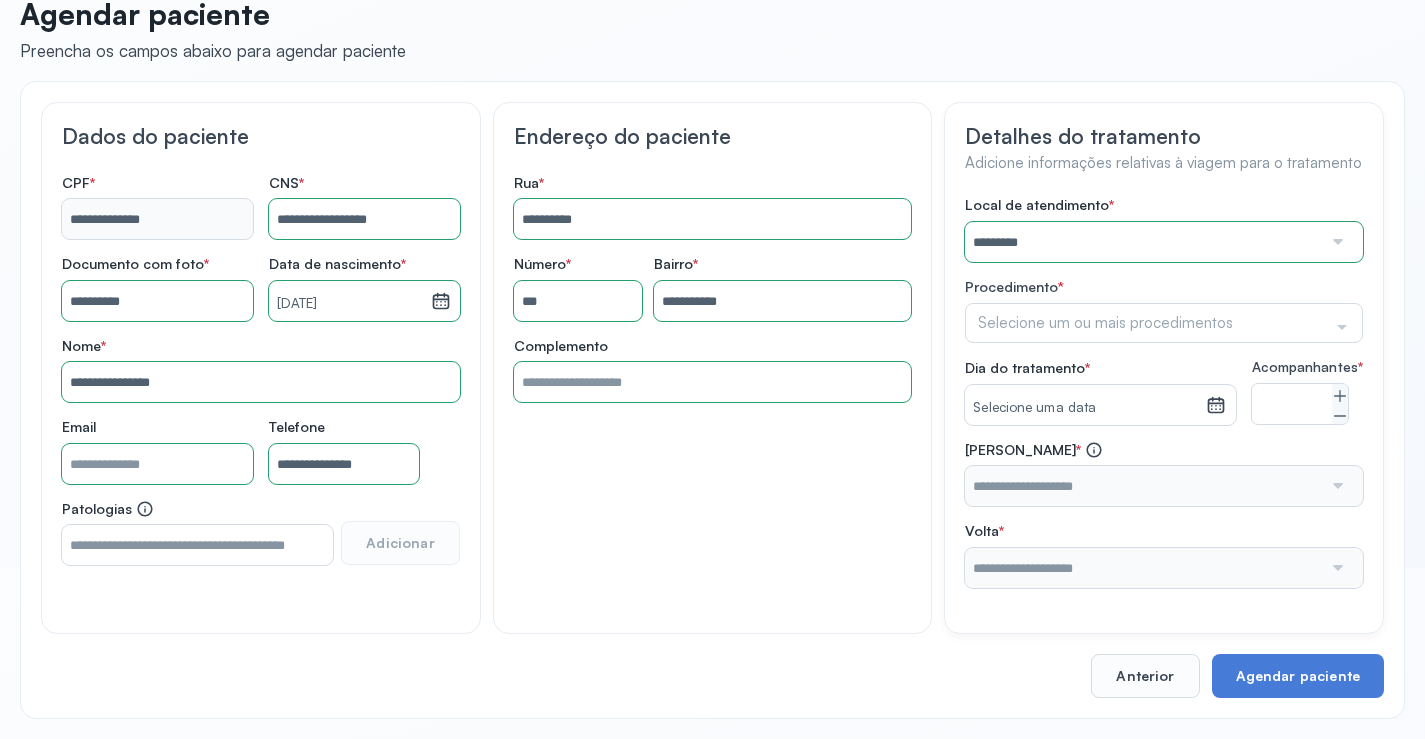 click on "Local de atendimento   *  ********* A CLINICA DA MULHER ABO AMOR SAUDE ANACON ANDRE PRINCIPE ANGIO CLINICA APAE APAME DE PETROLINA APAMI PETROLINA ARISTIDES AUDIBEM AUDIBEM AUDICENTRO AUDIFON PETROLINA AZZO SAUDE PETROLINA BRINCARE CABULA CALIPER ESCOLA DE IMAGEM CAPS CDI CDTO CEDAP CEDEBA CENTRO BAIANO DE ESTUDOS CENTRO DE APOIO A AUDIÇAO CENTRO DE MEDICINA NUCLEAR DE PETROLINA CENTRO DE SAUDE CLEMENTINO FRAGA CENTRO INTEGRADO DA COLUNA VERTEBRAL CENTRO MEDICO [PERSON_NAME] CENTRO OFTALMOLOGICO [GEOGRAPHIC_DATA] CEPARH CEPRED CEPRIS CERPRIS CIDI CIMED CLIMED CLINATA CLINEFRO CLINICA  AFETUS PETROLINA CLINICA  ALFA CLINICA  ALFA CENTRO MÉDICO CLINICA  SHOPPING DA BAHIA CLINICA  [PERSON_NAME] FILHO CLINICA AGEUS CLINICA AMO CLINICA AMOR A SAUDE CLINICA AMOR E SAUDE PETROLINA CLINICA ANA MASTER CLINICA ANGICLIN CLINICA BIOCHEK UP CLINICA CAM CLINICA CARDIO PULMONAR CLINICA CASA GERIATRICA DE PETROLINA CLINICA [GEOGRAPHIC_DATA] CENTRO MEDICO VITRAUX CLINICA CINTILO PETROLINA CLINICA CLIVALE S" at bounding box center (1164, 392) 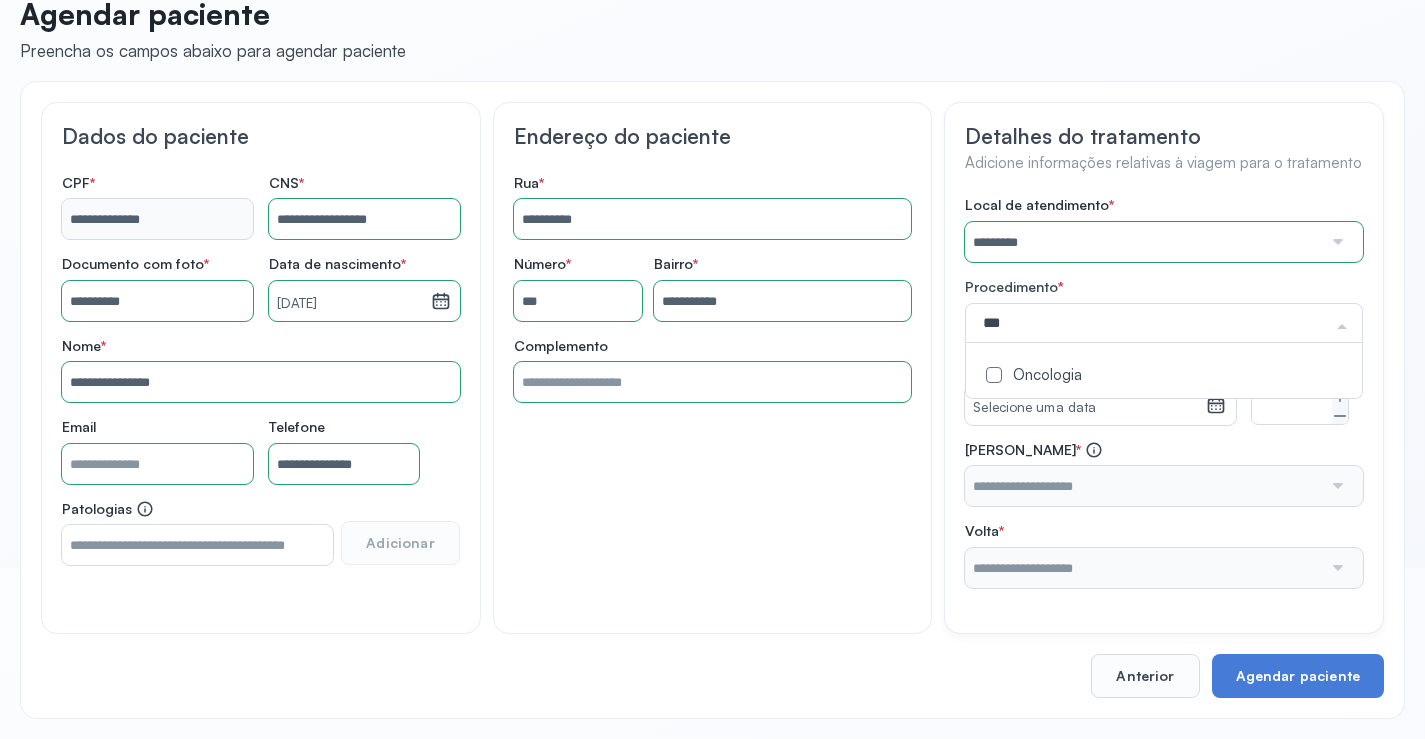 type on "****" 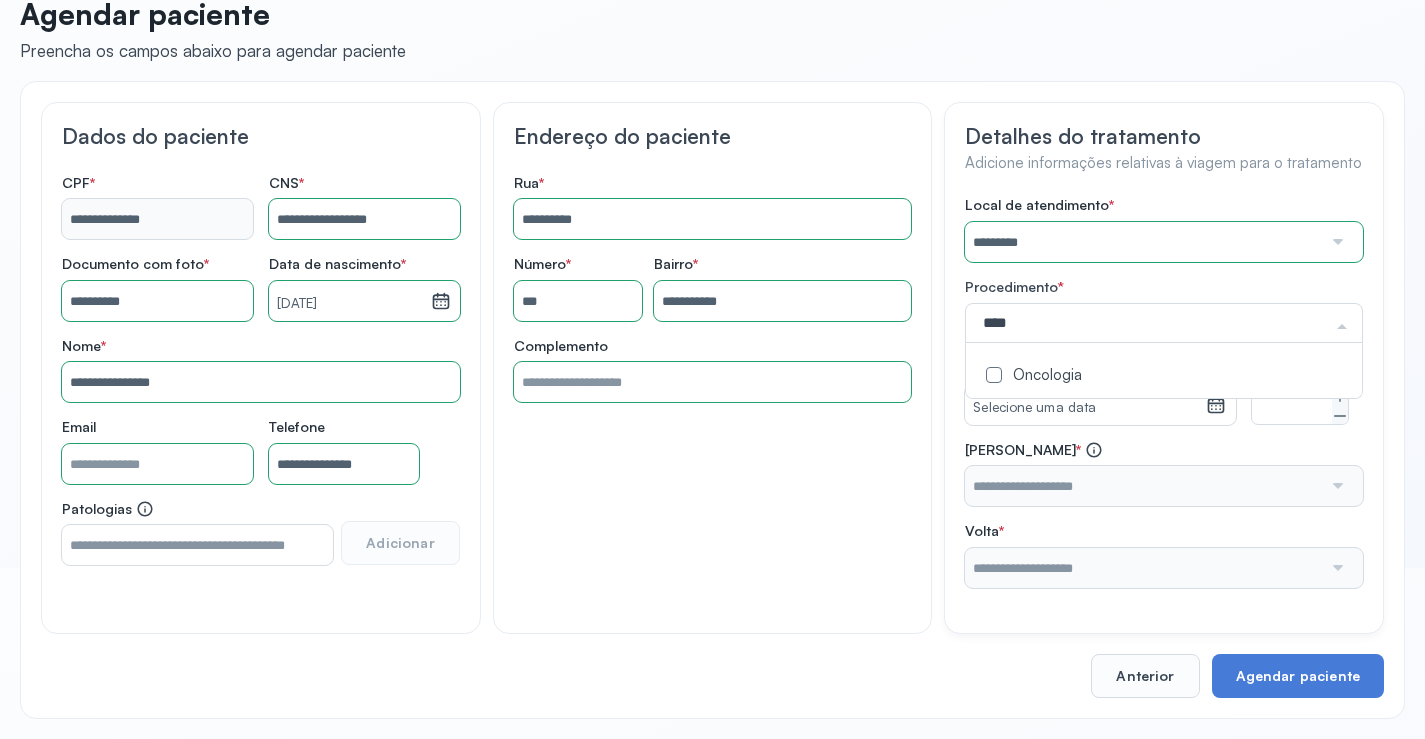 drag, startPoint x: 1018, startPoint y: 368, endPoint x: 994, endPoint y: 365, distance: 24.186773 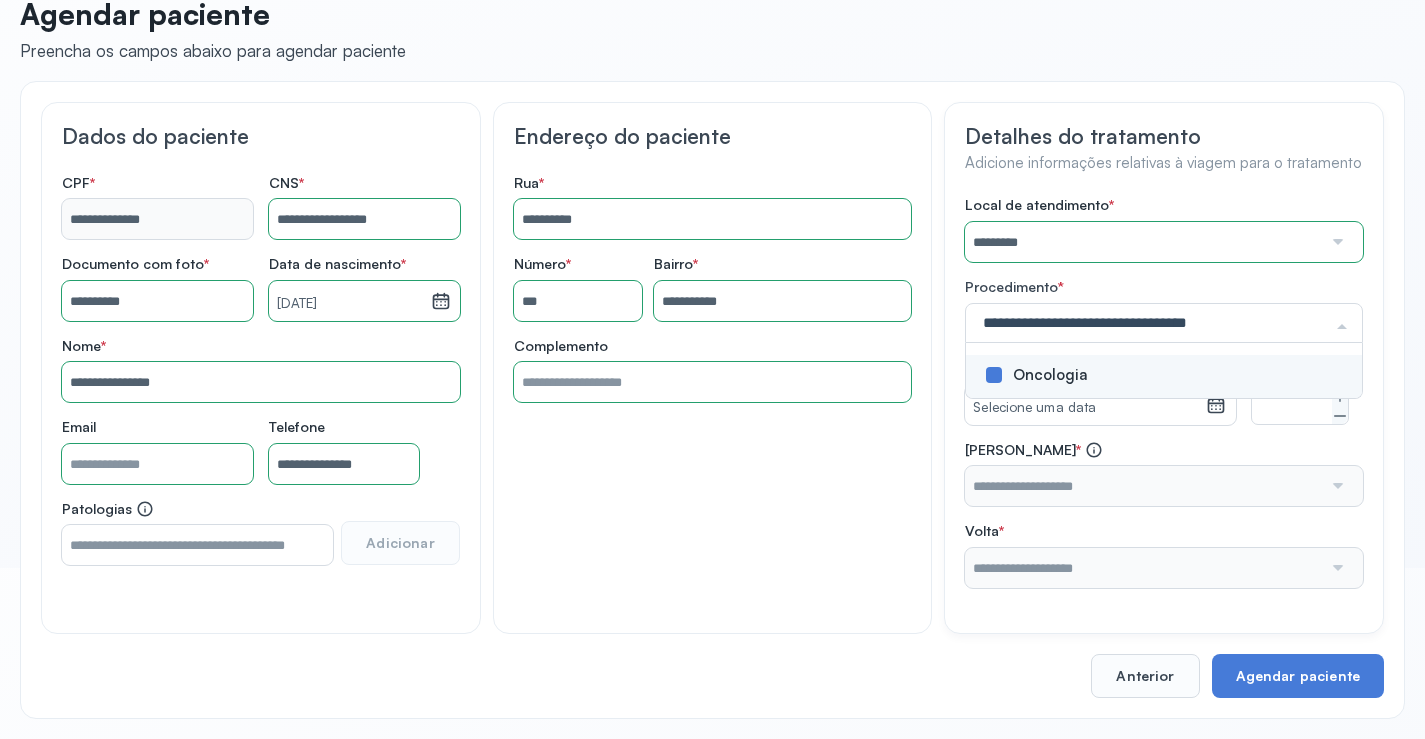 drag, startPoint x: 950, startPoint y: 379, endPoint x: 1010, endPoint y: 442, distance: 87 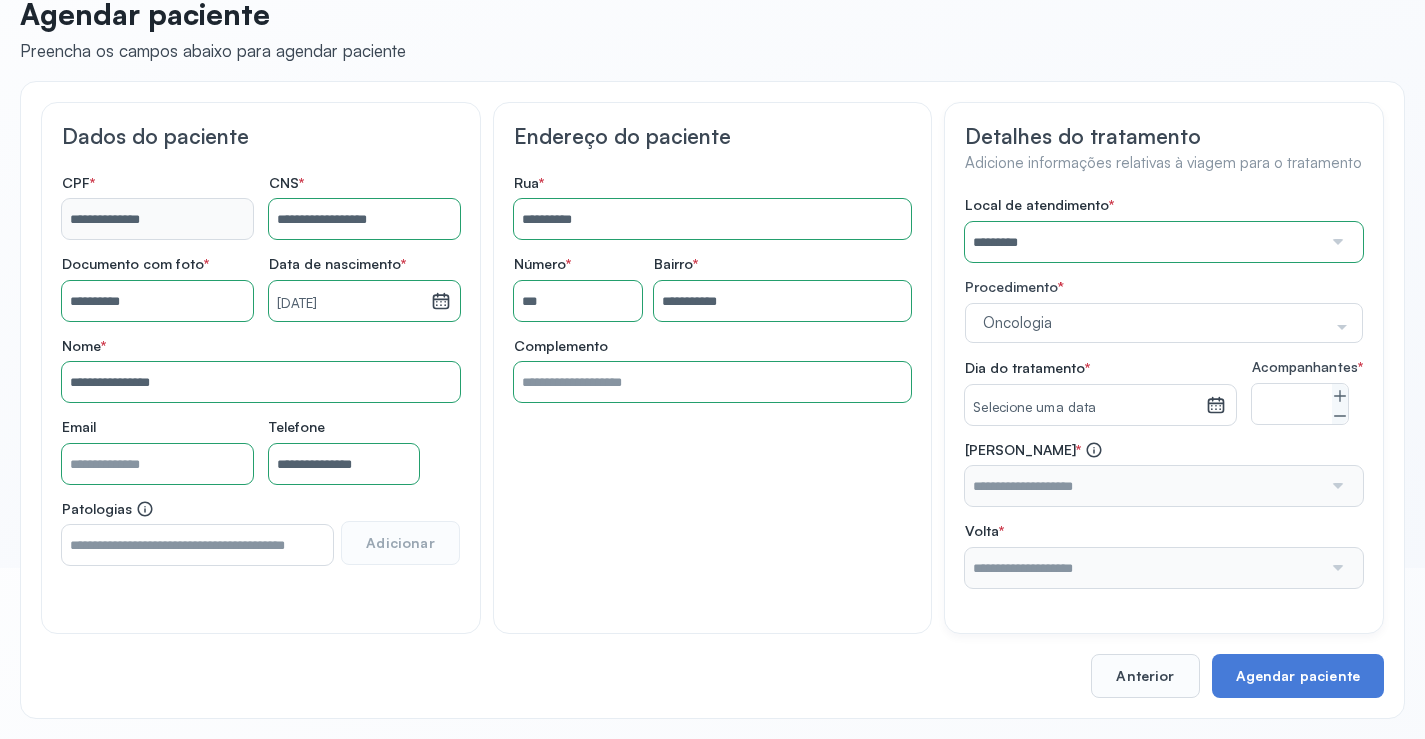 drag, startPoint x: 1046, startPoint y: 395, endPoint x: 1046, endPoint y: 410, distance: 15 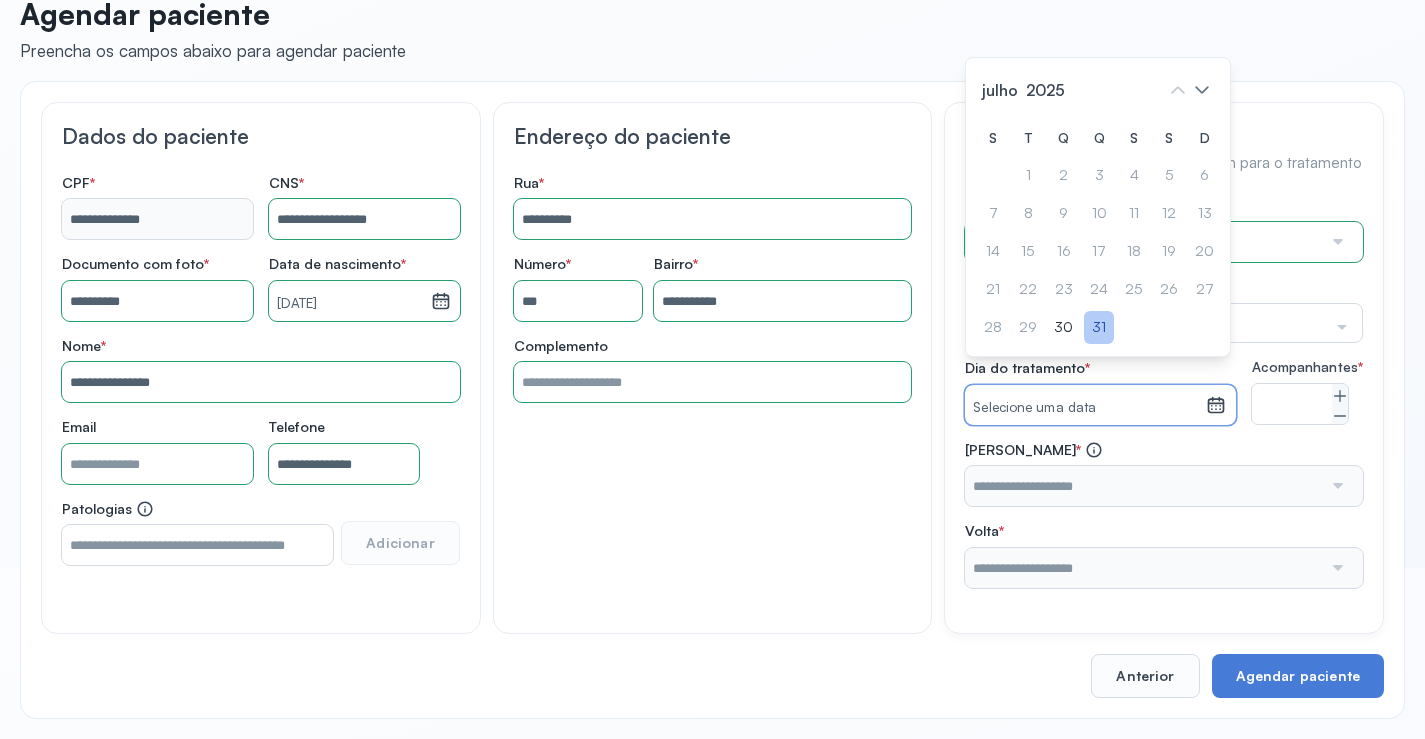 click on "31" 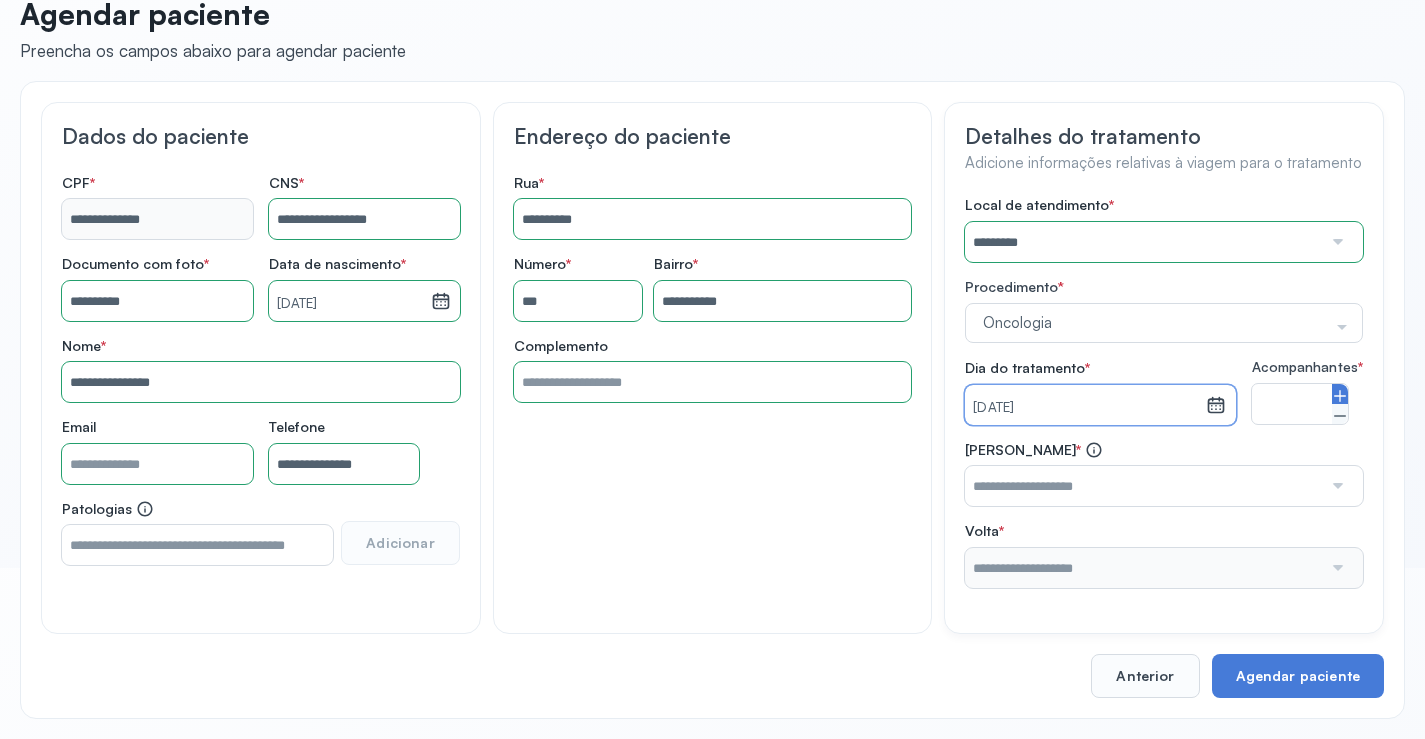click 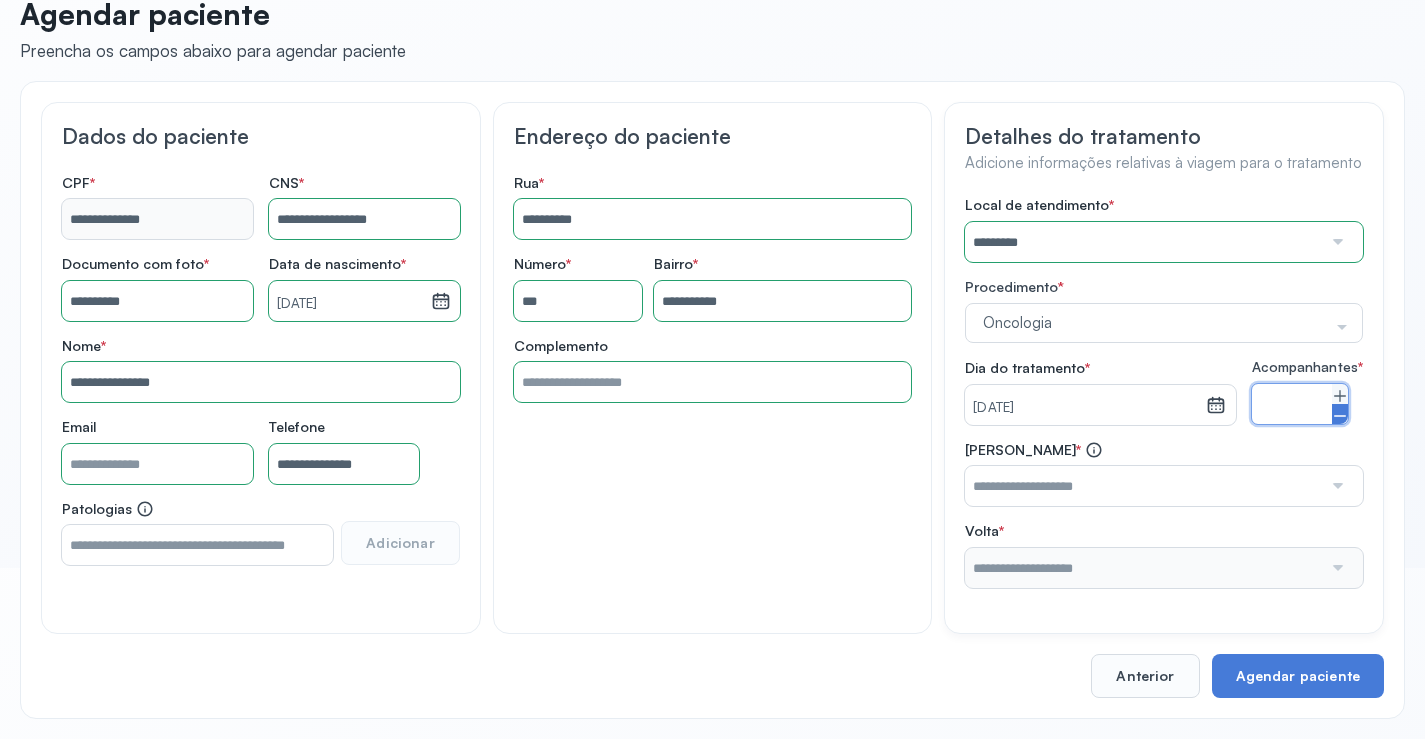 click 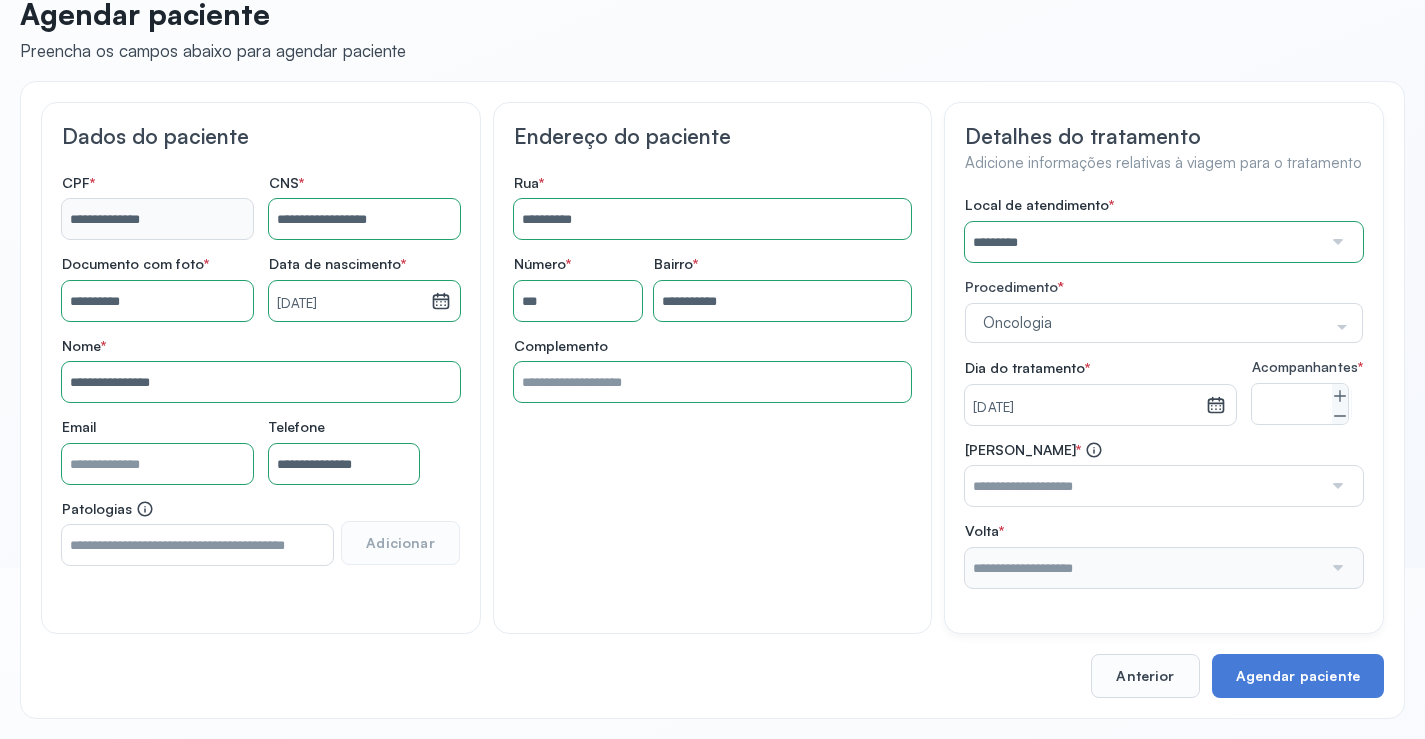 click at bounding box center (1143, 486) 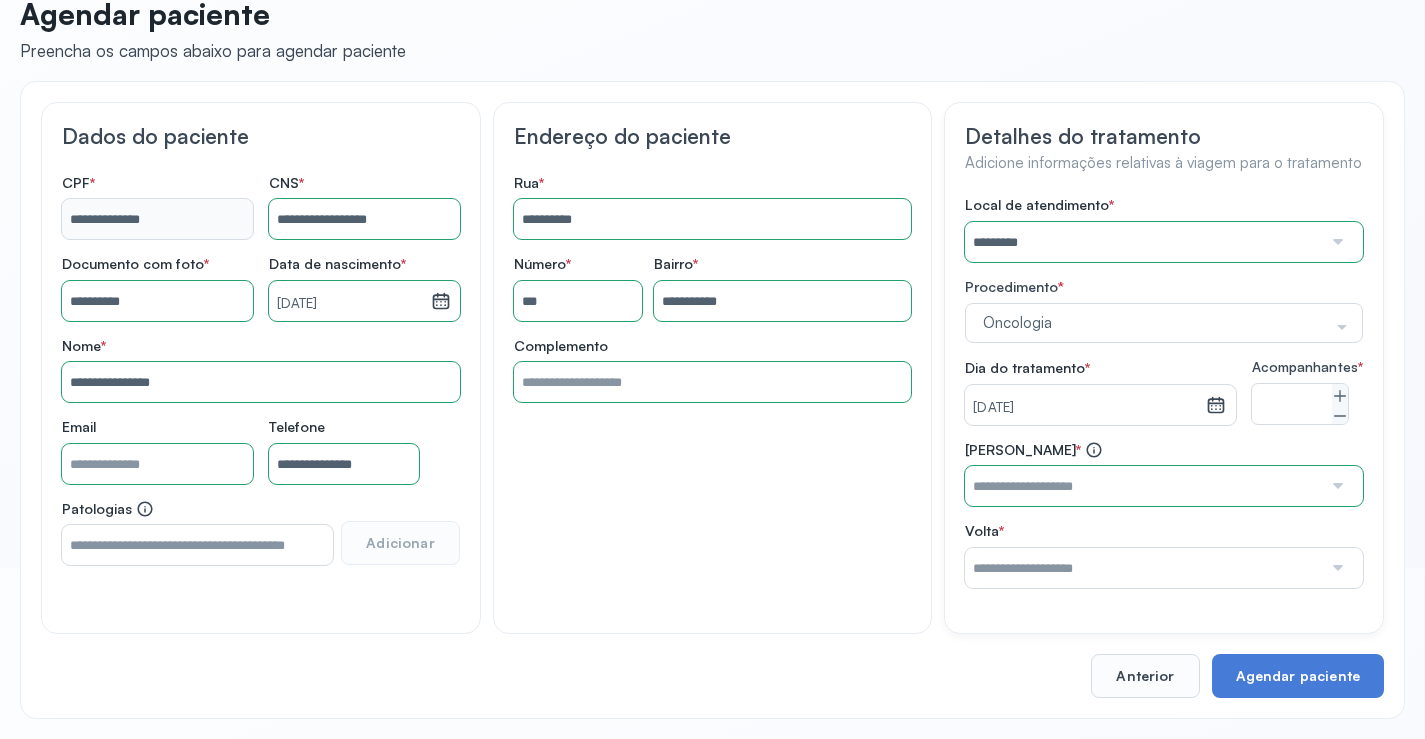type on "**********" 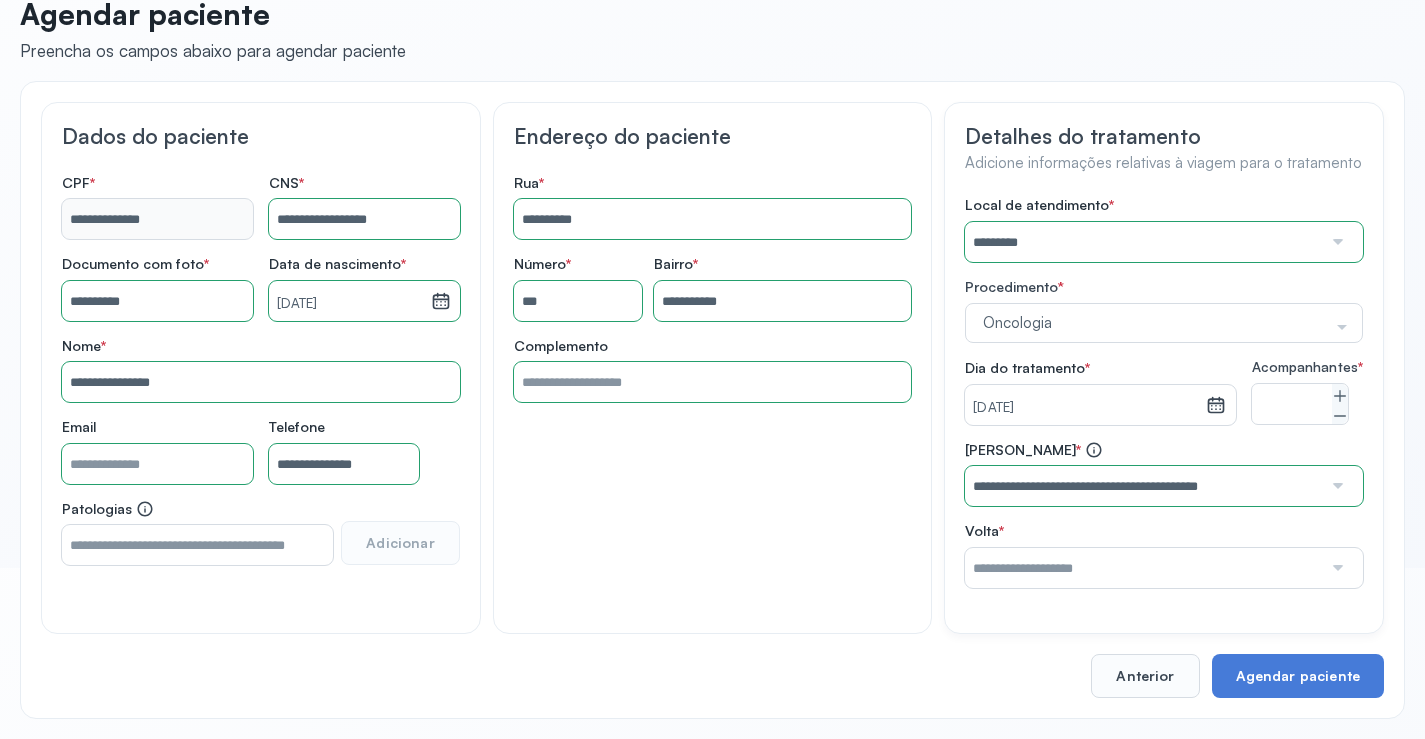 click on "Local de atendimento   *  ********* A CLINICA DA MULHER ABO AMOR SAUDE ANACON ANDRE PRINCIPE ANGIO CLINICA APAE APAME DE PETROLINA APAMI PETROLINA ARISTIDES AUDIBEM AUDIBEM AUDICENTRO AUDIFON PETROLINA AZZO SAUDE PETROLINA BRINCARE CABULA CALIPER ESCOLA DE IMAGEM CAPS CDI CDTO CEDAP CEDEBA CENTRO BAIANO DE ESTUDOS CENTRO DE APOIO A AUDIÇAO CENTRO DE MEDICINA NUCLEAR DE PETROLINA CENTRO DE SAUDE CLEMENTINO FRAGA CENTRO INTEGRADO DA COLUNA VERTEBRAL CENTRO MEDICO [PERSON_NAME] CENTRO OFTALMOLOGICO [GEOGRAPHIC_DATA] CEPARH CEPRED CEPRIS CERPRIS CIDI CIMED CLIMED CLINATA CLINEFRO CLINICA  AFETUS PETROLINA CLINICA  ALFA CLINICA  ALFA CENTRO MÉDICO CLINICA  SHOPPING DA BAHIA CLINICA  [PERSON_NAME] FILHO CLINICA AGEUS CLINICA AMO CLINICA AMOR A SAUDE CLINICA AMOR E SAUDE PETROLINA CLINICA ANA MASTER CLINICA ANGICLIN CLINICA BIOCHEK UP CLINICA CAM CLINICA CARDIO PULMONAR CLINICA CASA GERIATRICA DE PETROLINA CLINICA [GEOGRAPHIC_DATA] CENTRO MEDICO VITRAUX CLINICA CINTILO PETROLINA CLINICA CLIVALE S" at bounding box center (1164, 392) 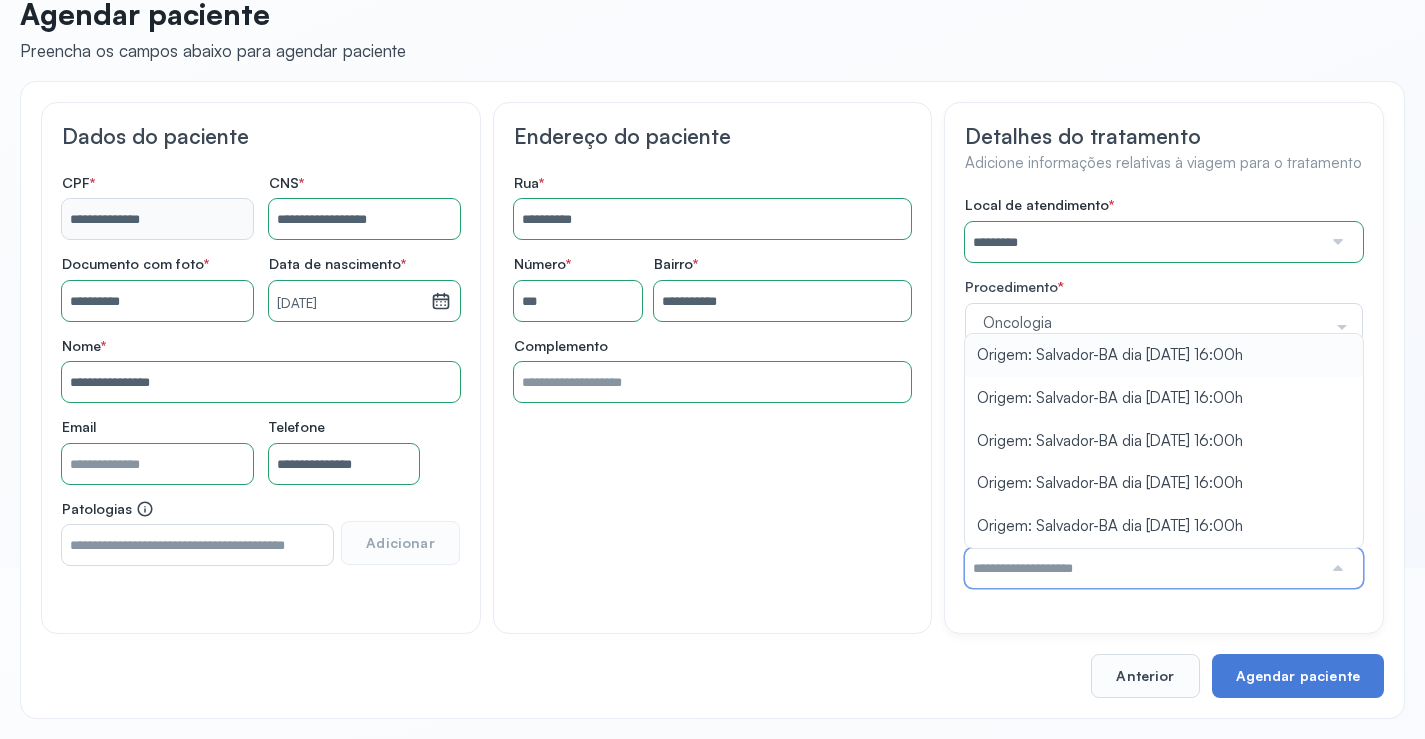 type on "**********" 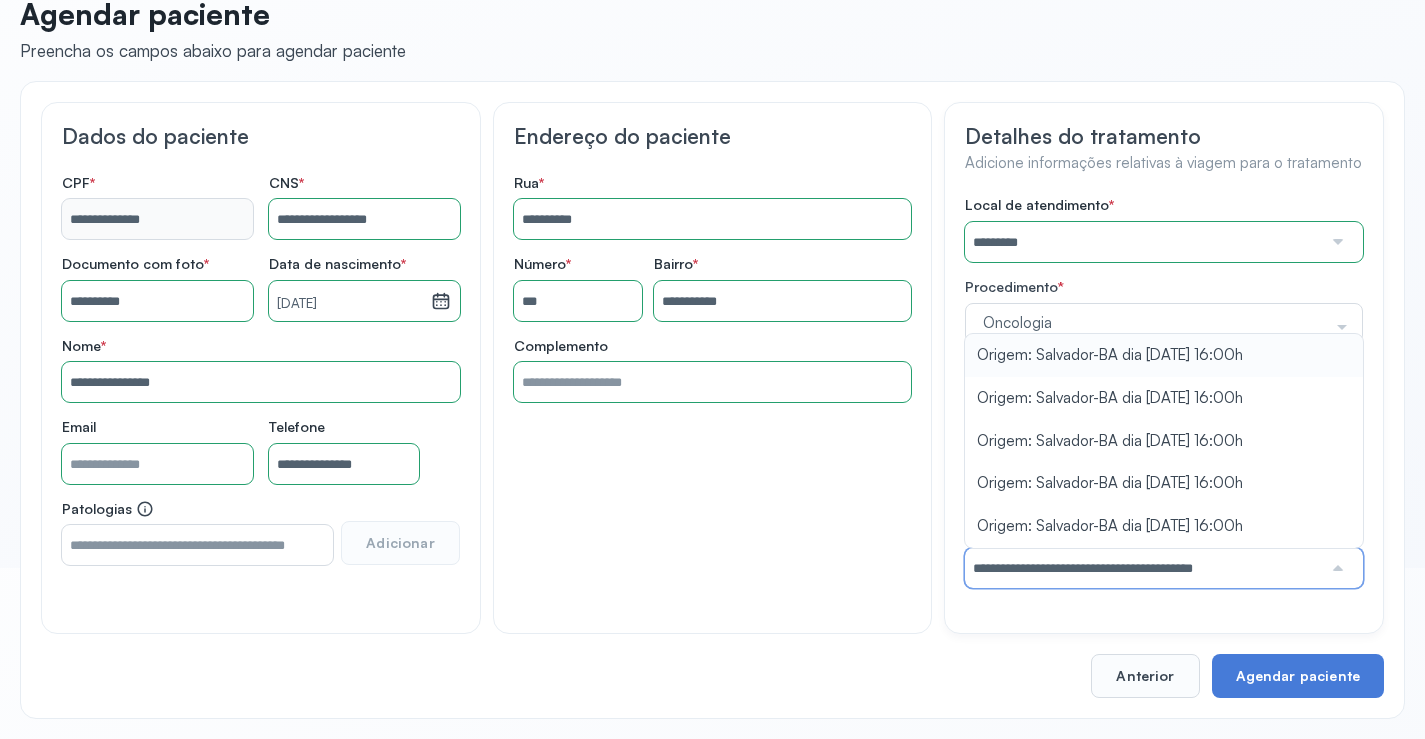click on "Local de atendimento   *  ********* A CLINICA DA MULHER ABO AMOR SAUDE ANACON ANDRE PRINCIPE ANGIO CLINICA APAE APAME DE PETROLINA APAMI PETROLINA ARISTIDES AUDIBEM AUDIBEM AUDICENTRO AUDIFON PETROLINA AZZO SAUDE PETROLINA BRINCARE CABULA CALIPER ESCOLA DE IMAGEM CAPS CDI CDTO CEDAP CEDEBA CENTRO BAIANO DE ESTUDOS CENTRO DE APOIO A AUDIÇAO CENTRO DE MEDICINA NUCLEAR DE PETROLINA CENTRO DE SAUDE CLEMENTINO FRAGA CENTRO INTEGRADO DA COLUNA VERTEBRAL CENTRO MEDICO [PERSON_NAME] CENTRO OFTALMOLOGICO [GEOGRAPHIC_DATA] CEPARH CEPRED CEPRIS CERPRIS CIDI CIMED CLIMED CLINATA CLINEFRO CLINICA  AFETUS PETROLINA CLINICA  ALFA CLINICA  ALFA CENTRO MÉDICO CLINICA  SHOPPING DA BAHIA CLINICA  [PERSON_NAME] FILHO CLINICA AGEUS CLINICA AMO CLINICA AMOR A SAUDE CLINICA AMOR E SAUDE PETROLINA CLINICA ANA MASTER CLINICA ANGICLIN CLINICA BIOCHEK UP CLINICA CAM CLINICA CARDIO PULMONAR CLINICA CASA GERIATRICA DE PETROLINA CLINICA [GEOGRAPHIC_DATA] CENTRO MEDICO VITRAUX CLINICA CINTILO PETROLINA CLINICA CLIVALE S" at bounding box center (1164, 392) 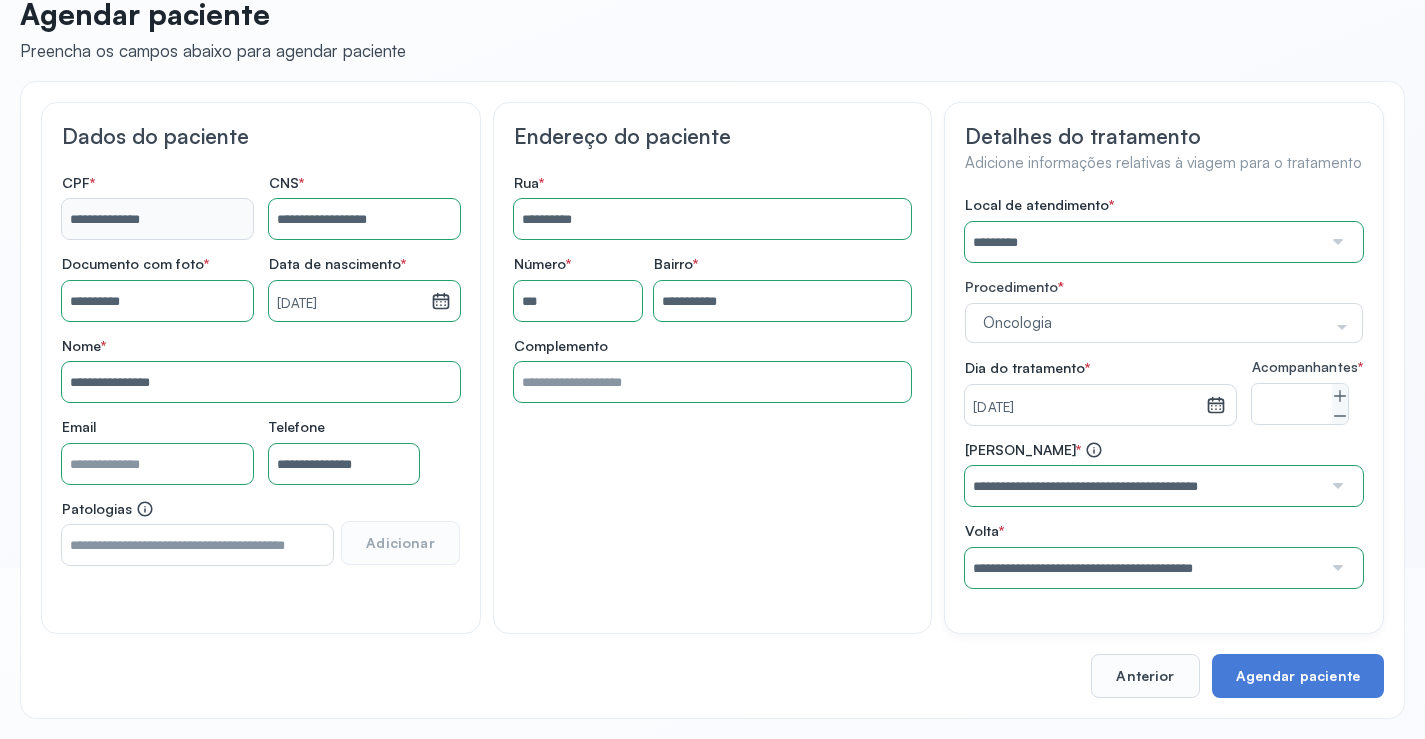 scroll, scrollTop: 186, scrollLeft: 0, axis: vertical 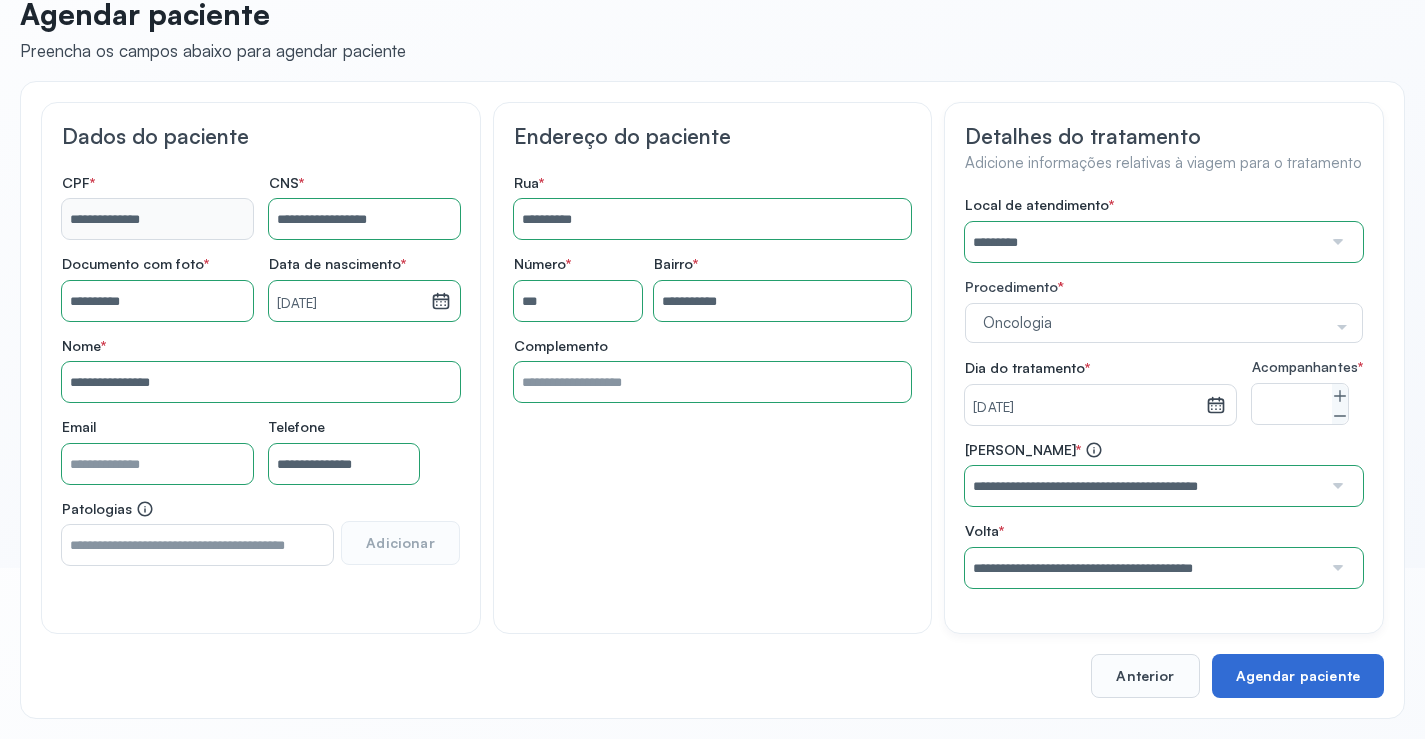 click on "Agendar paciente" at bounding box center (1298, 676) 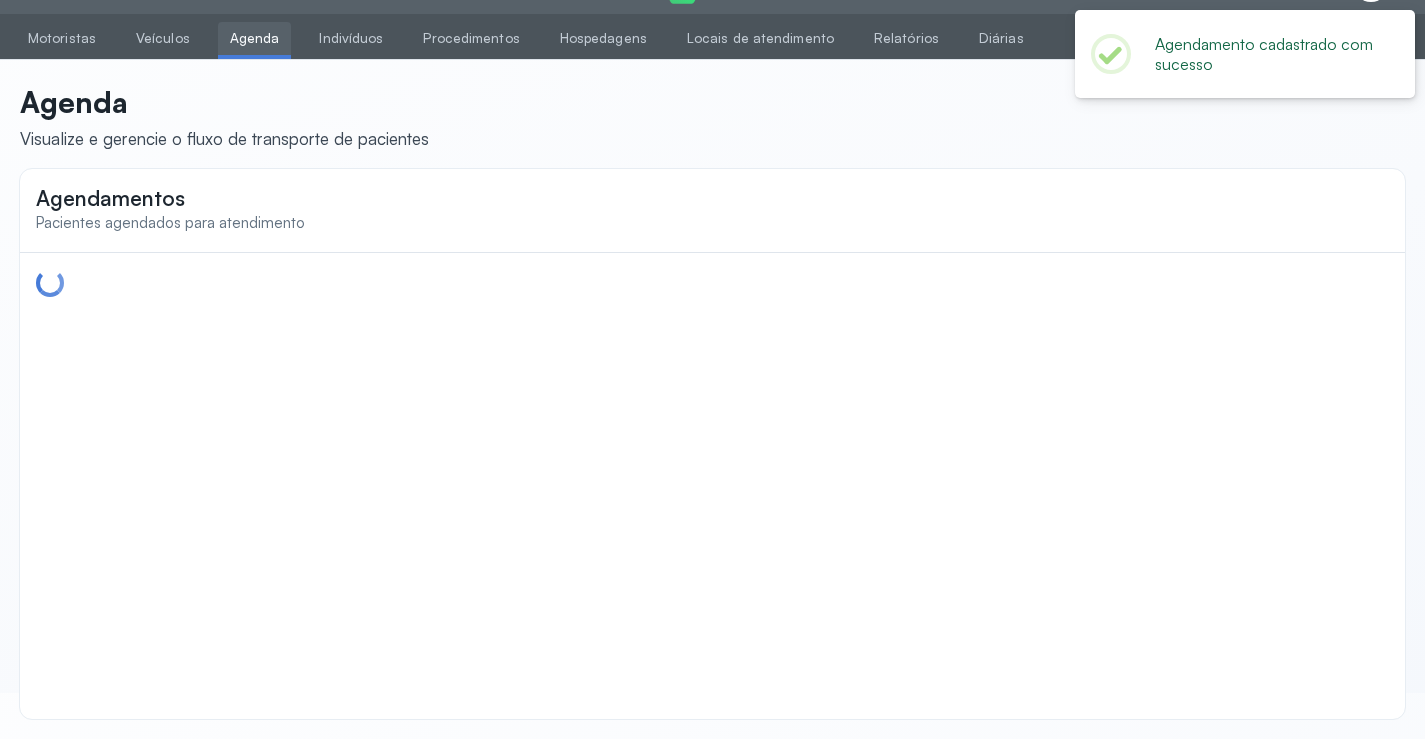 scroll, scrollTop: 46, scrollLeft: 0, axis: vertical 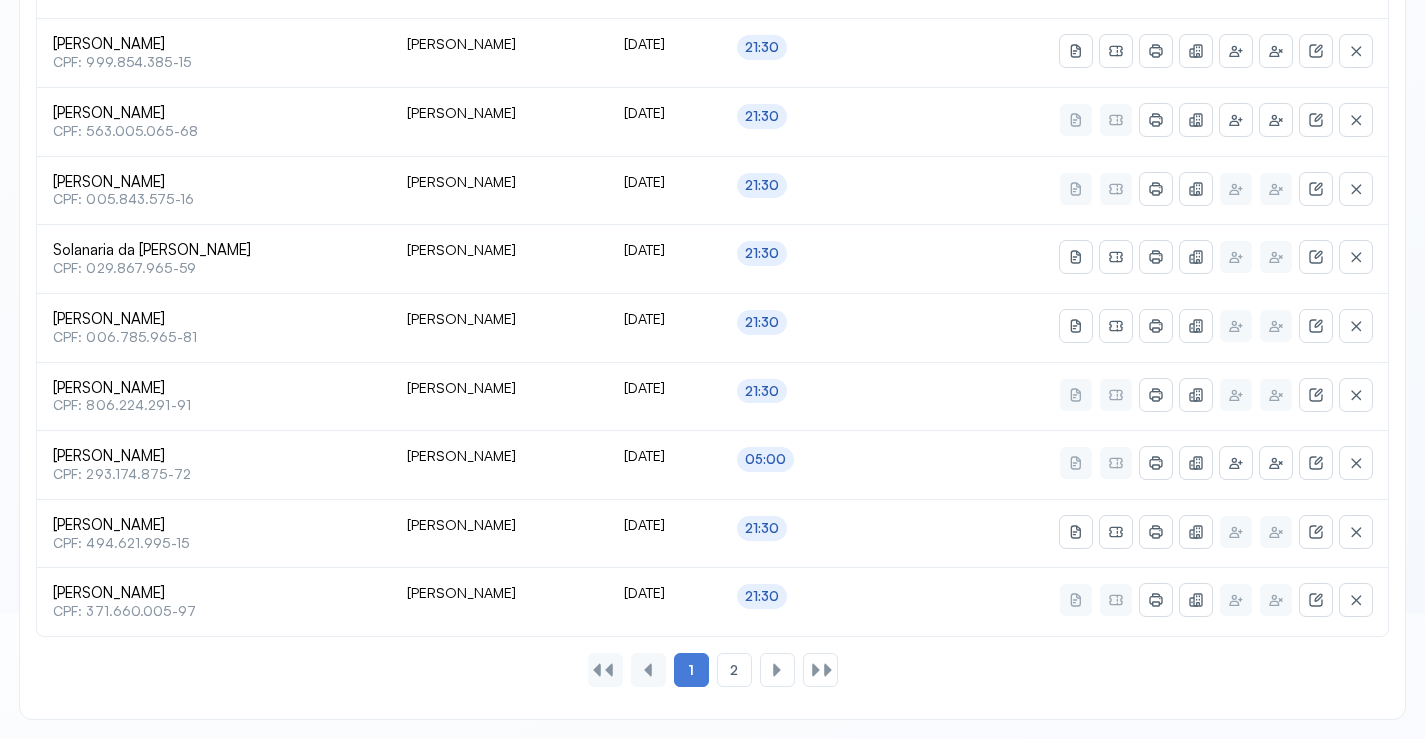 type on "********" 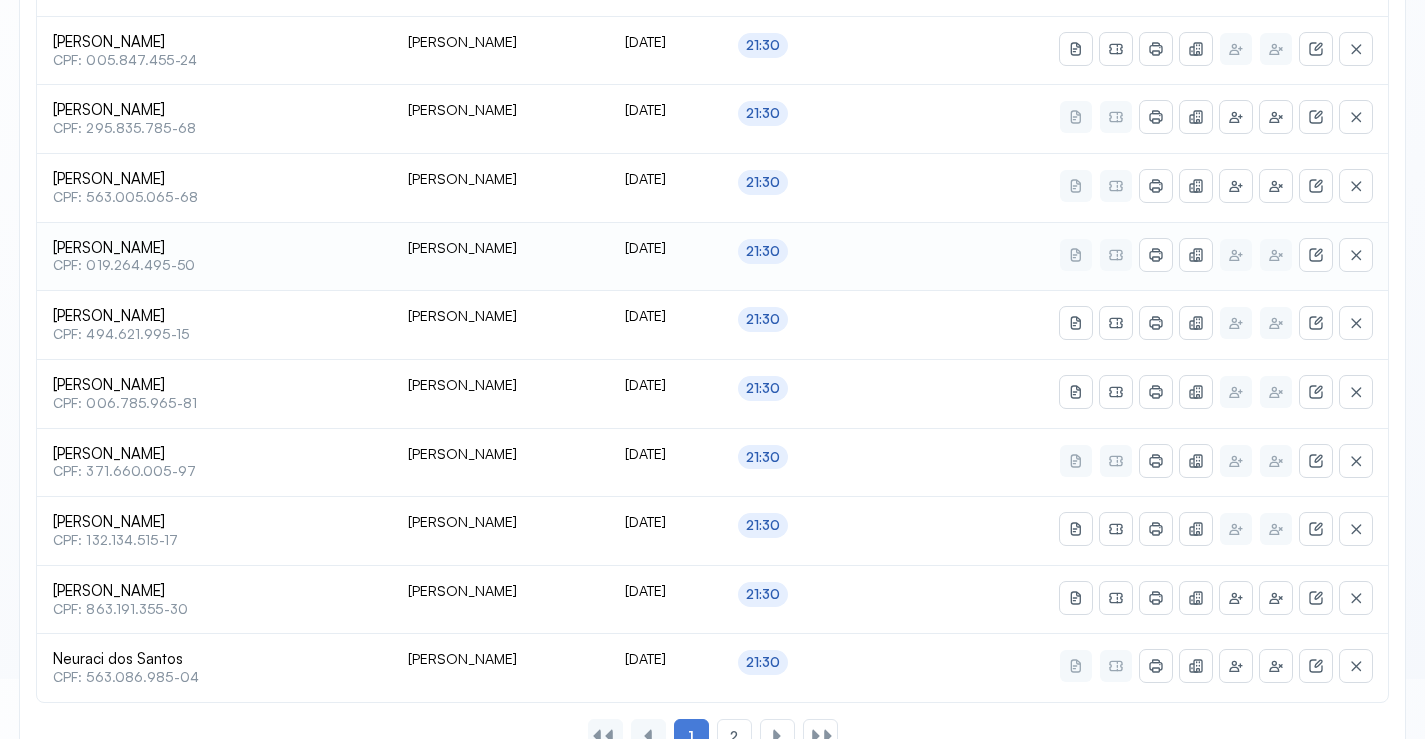 scroll, scrollTop: 765, scrollLeft: 0, axis: vertical 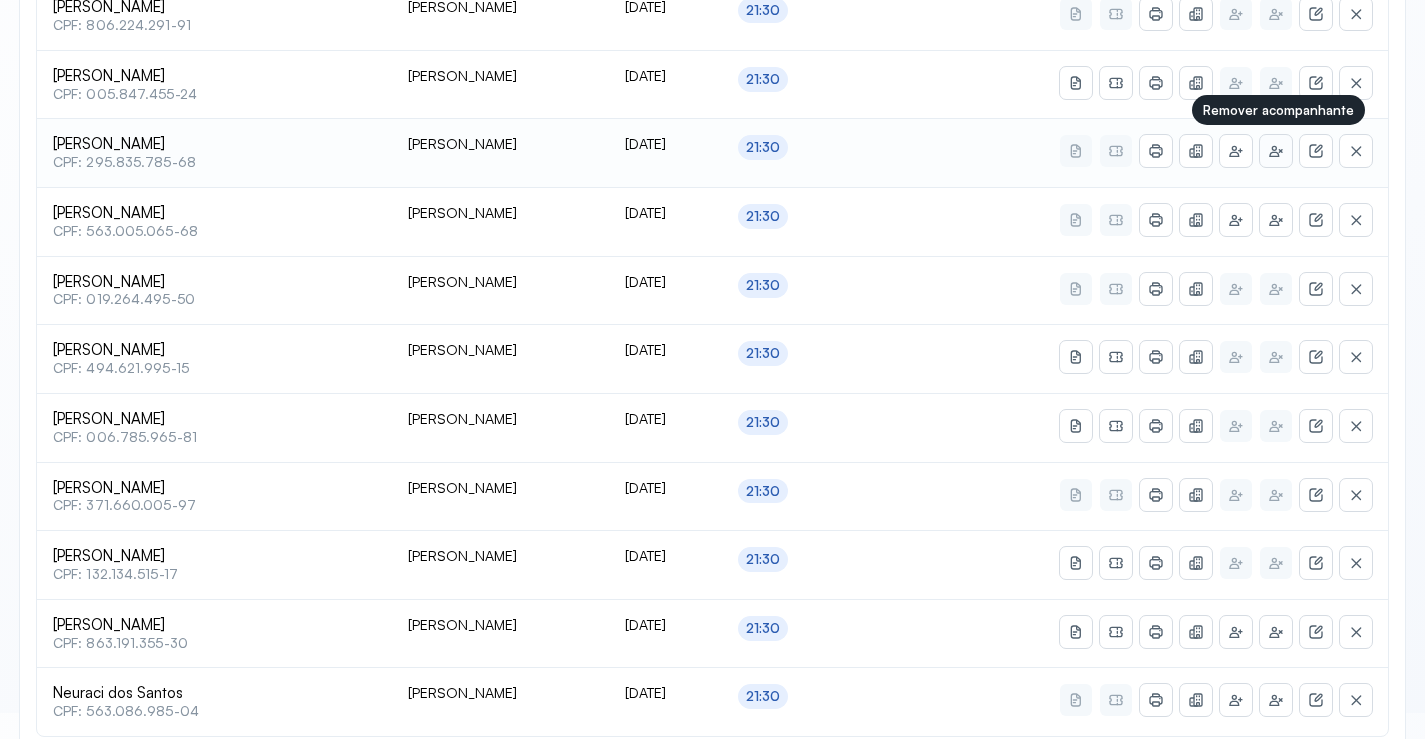 click 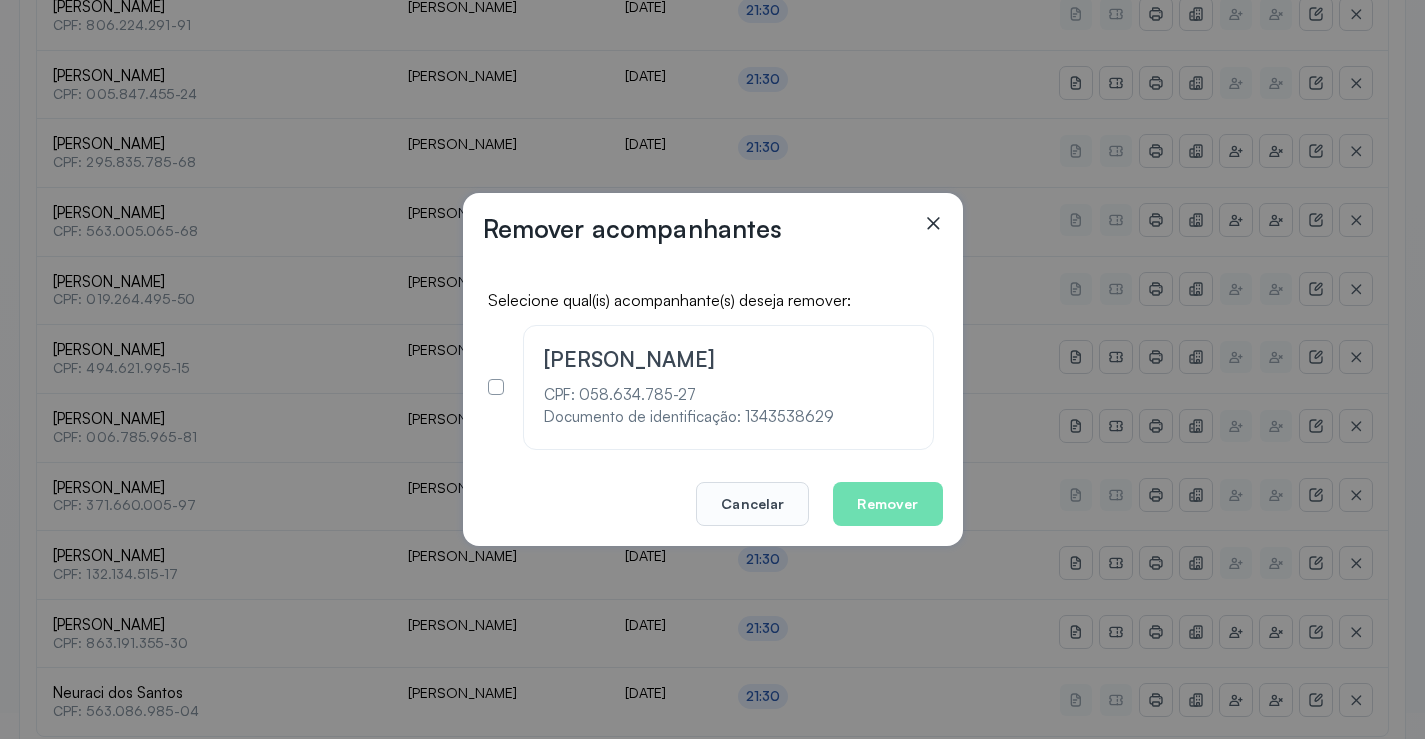 click 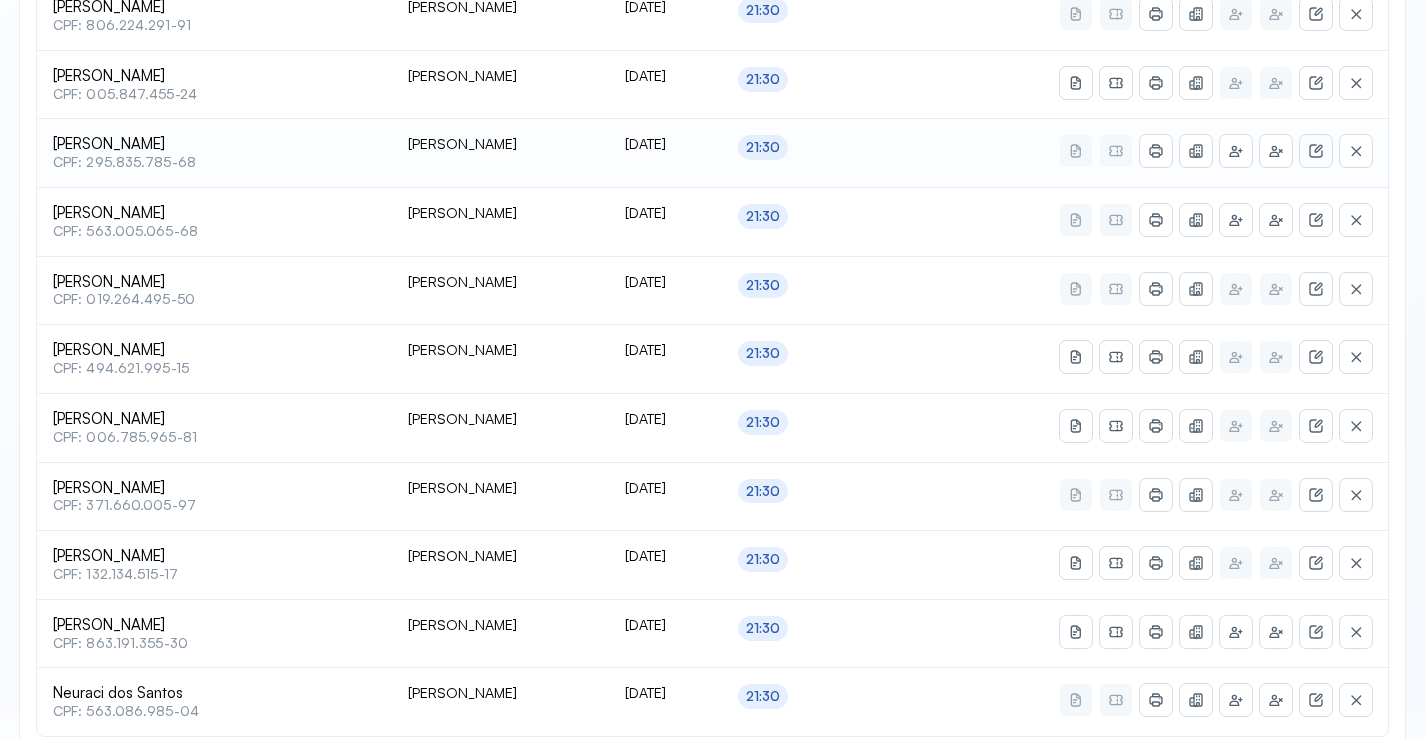 click 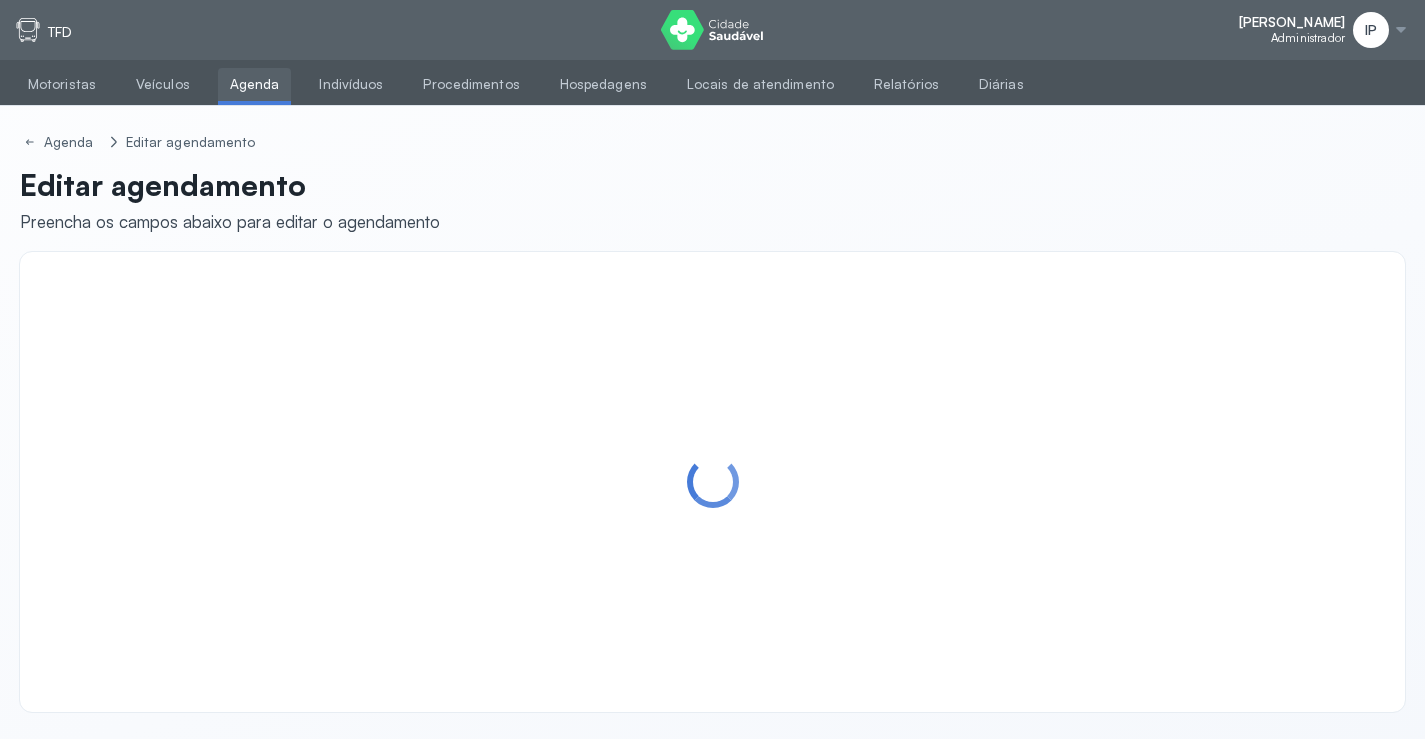 scroll, scrollTop: 0, scrollLeft: 0, axis: both 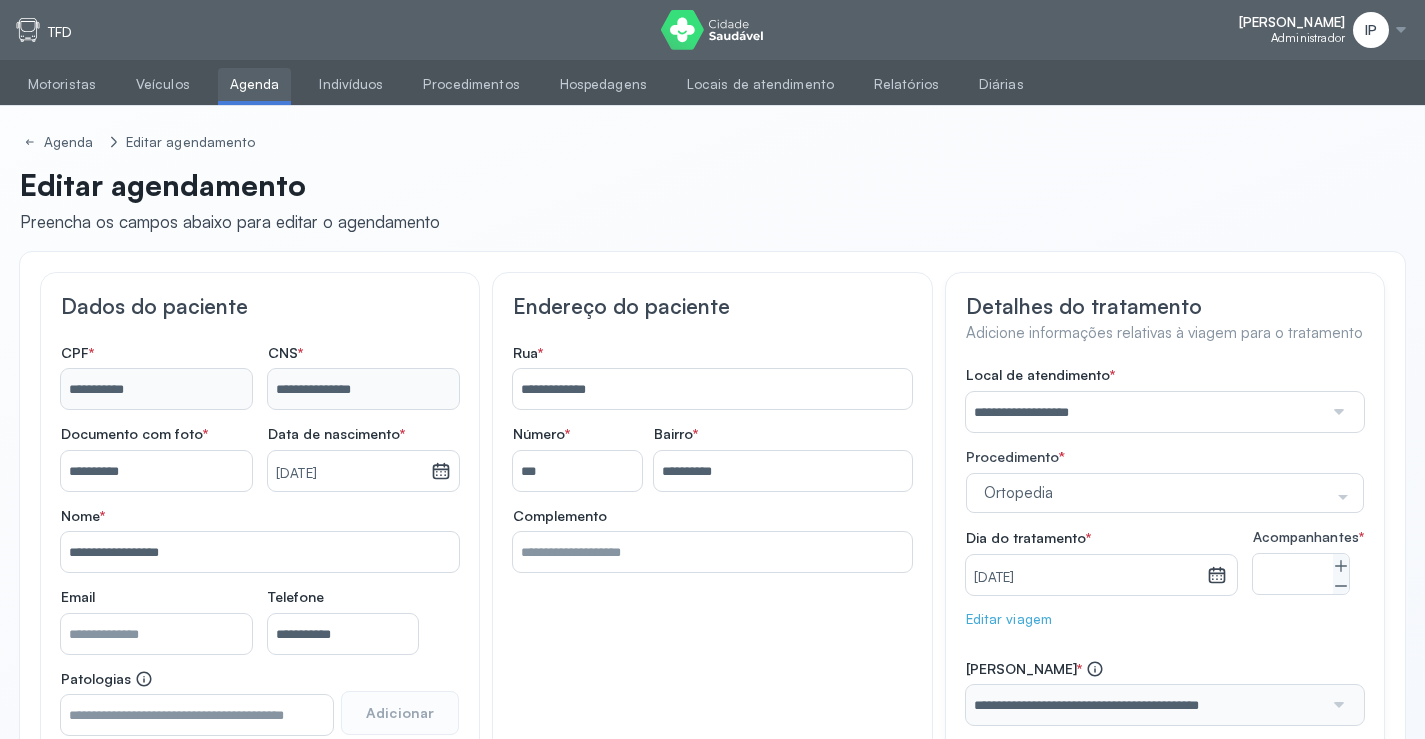 click on "Agenda" at bounding box center [255, 84] 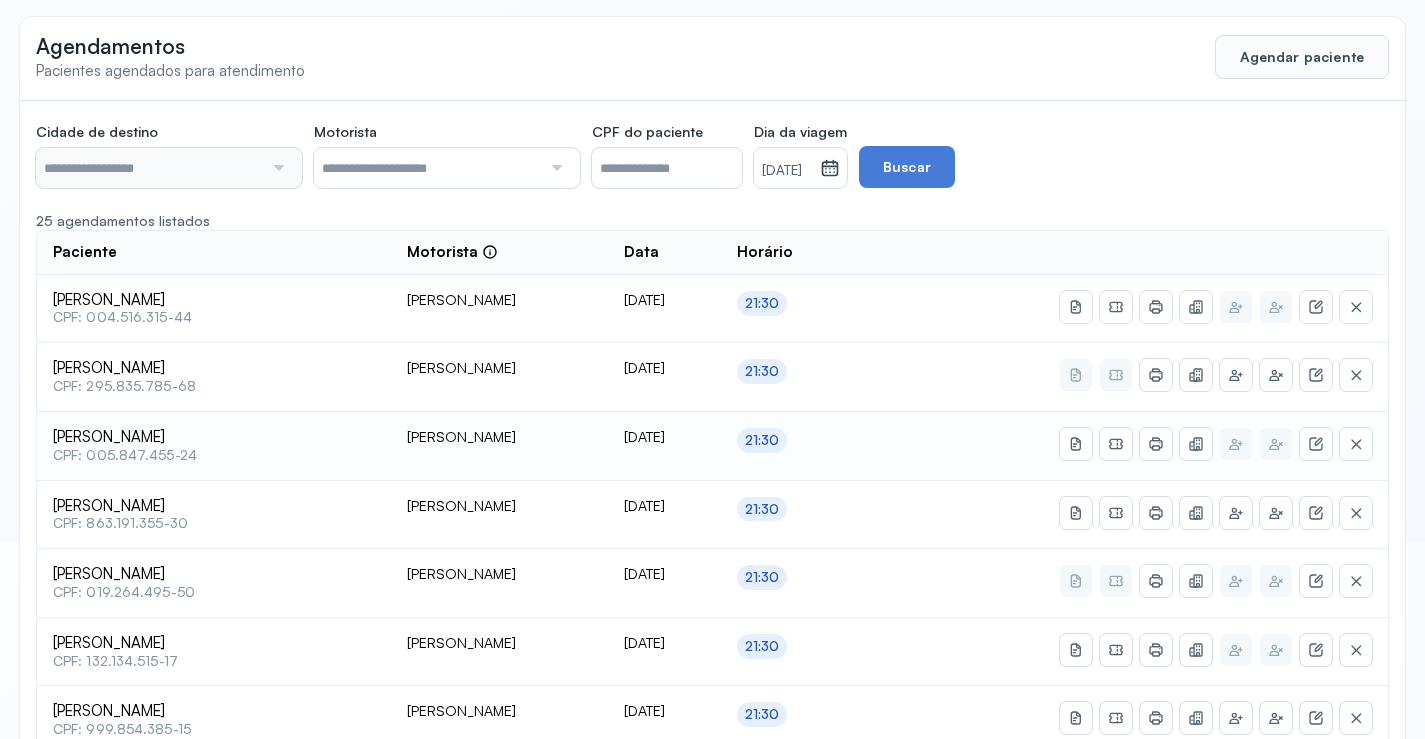 scroll, scrollTop: 200, scrollLeft: 0, axis: vertical 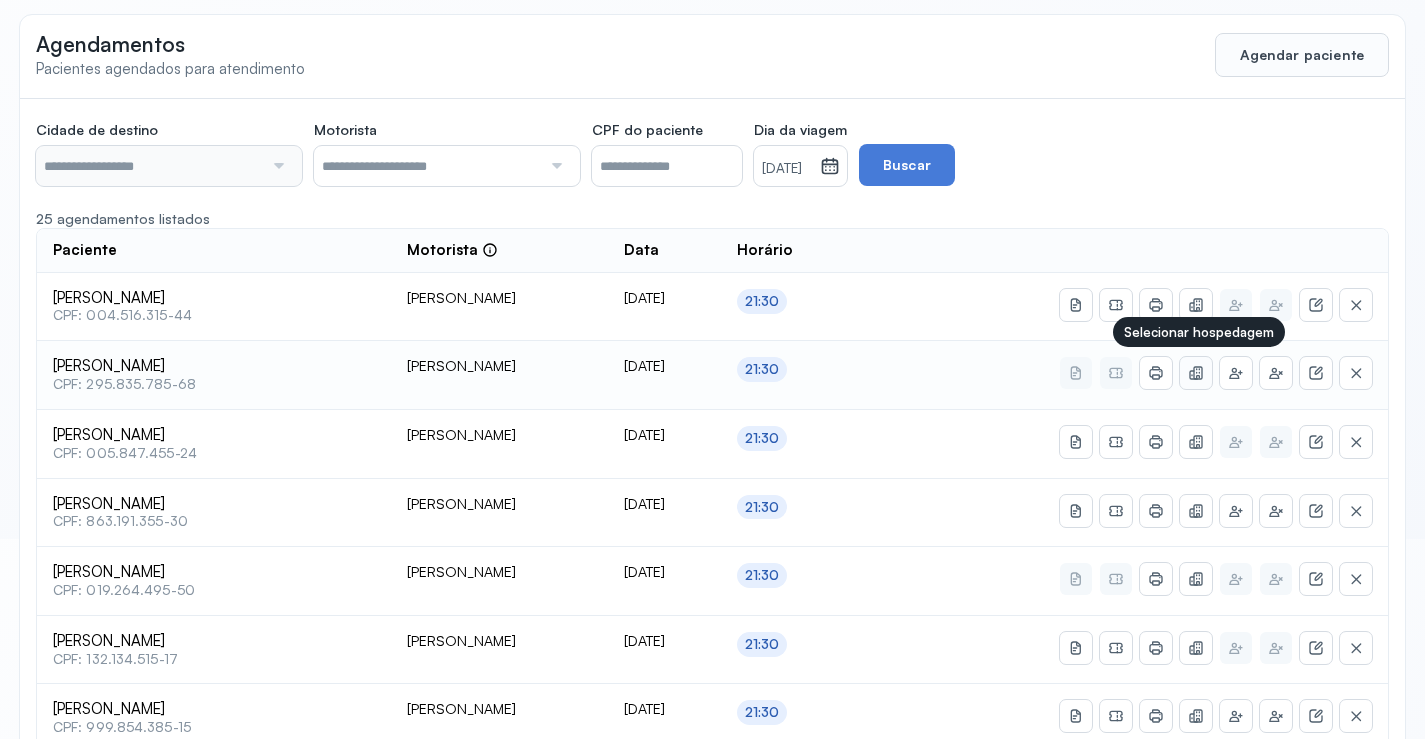 click 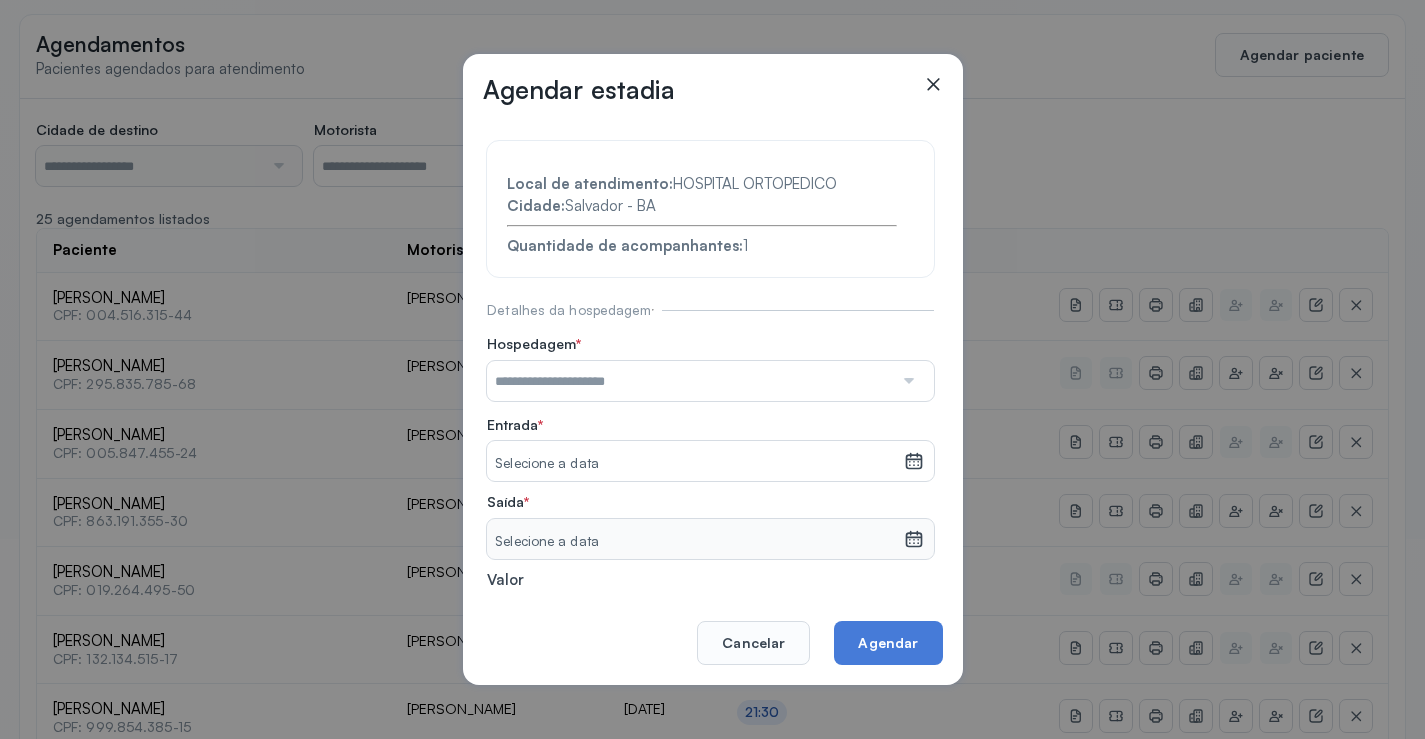 click at bounding box center (690, 381) 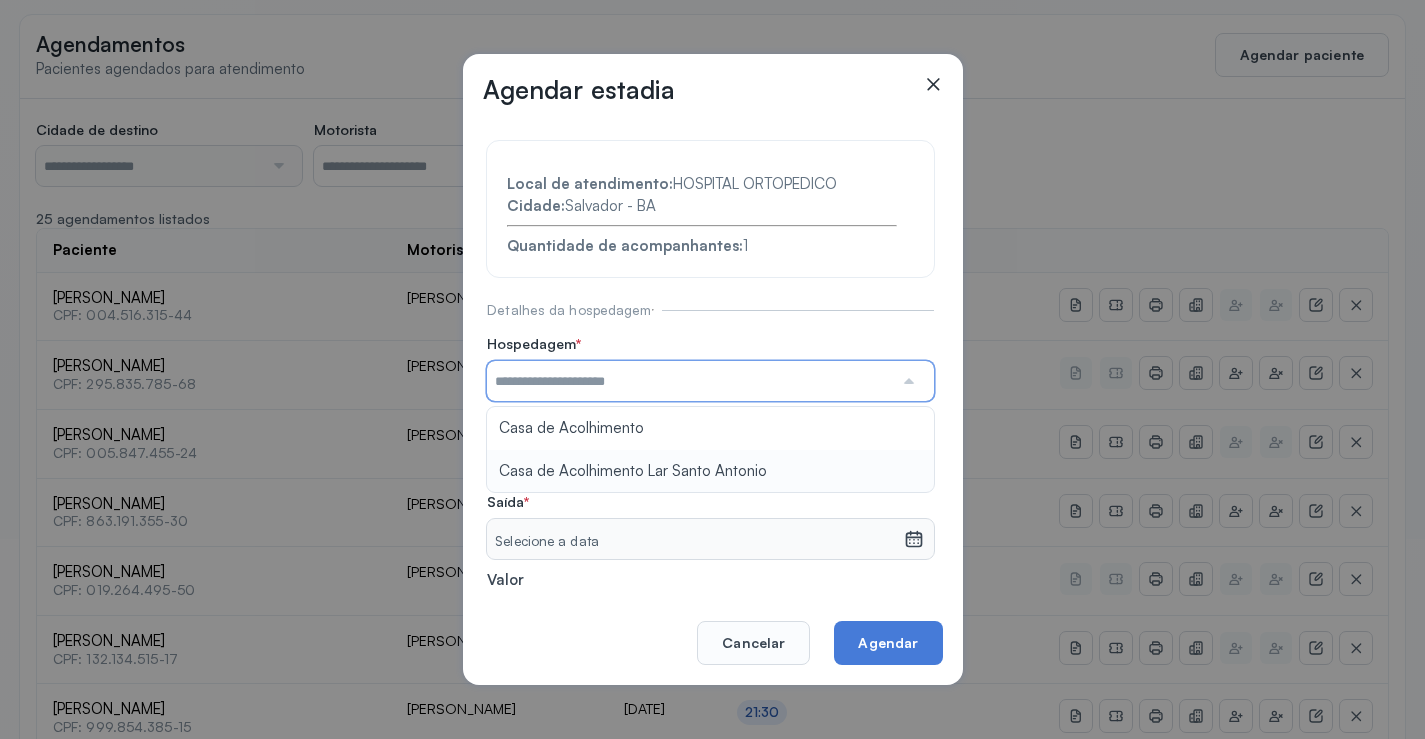 type on "**********" 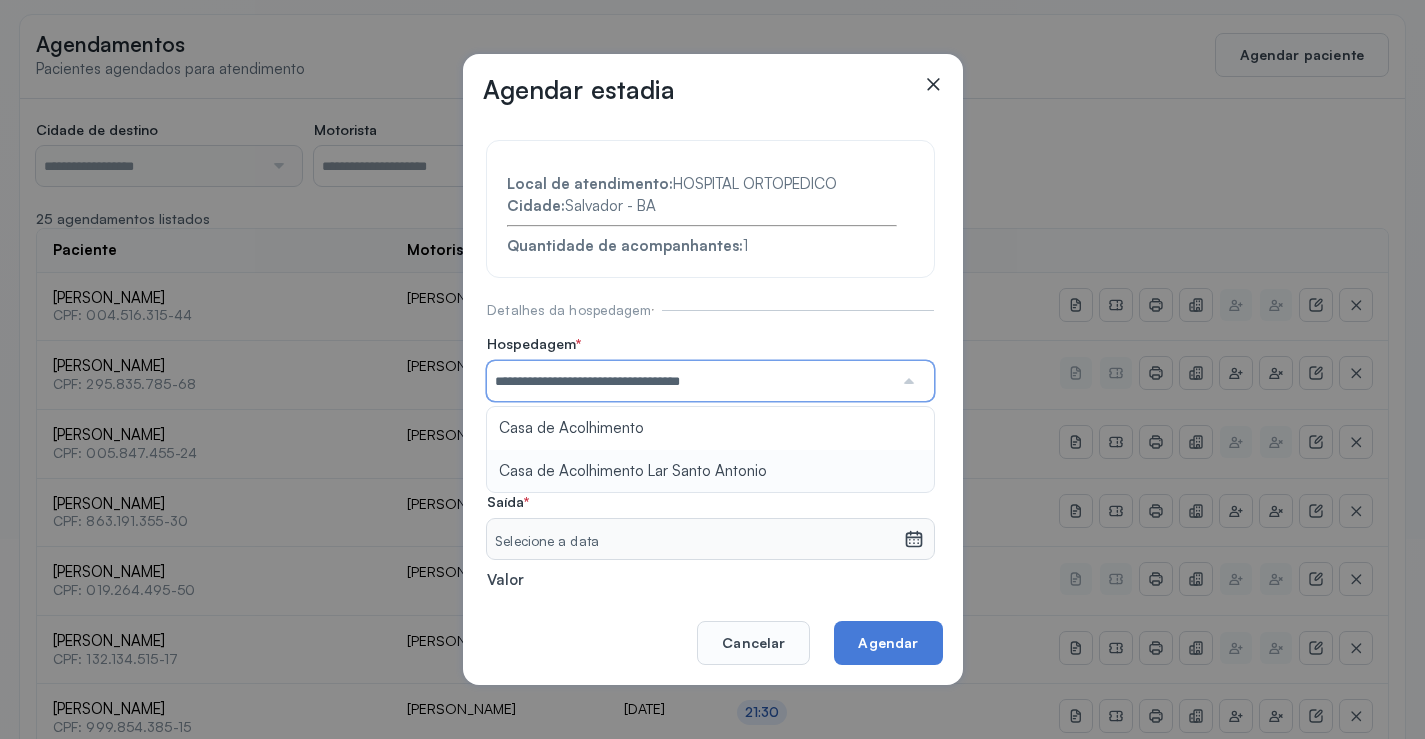 click on "**********" at bounding box center (710, 436) 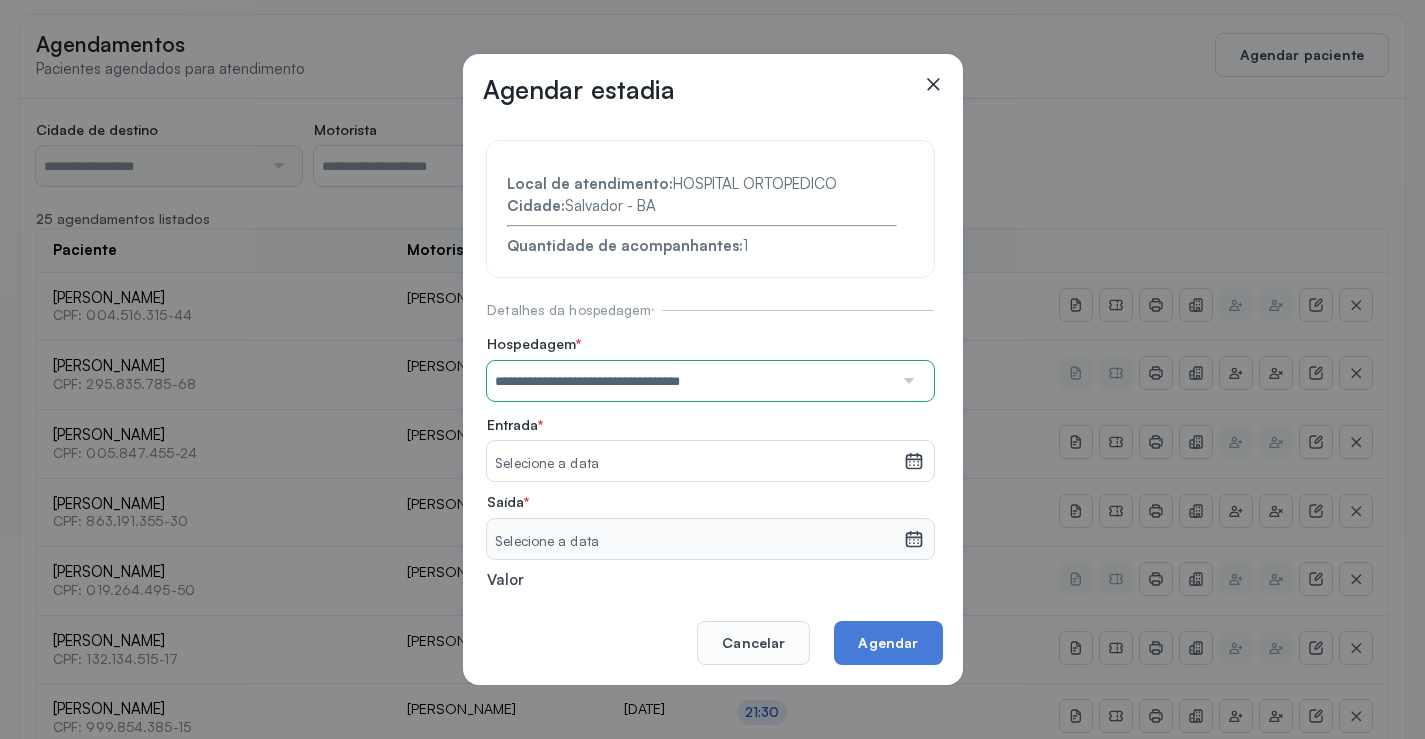 click on "Selecione a data" at bounding box center [695, 464] 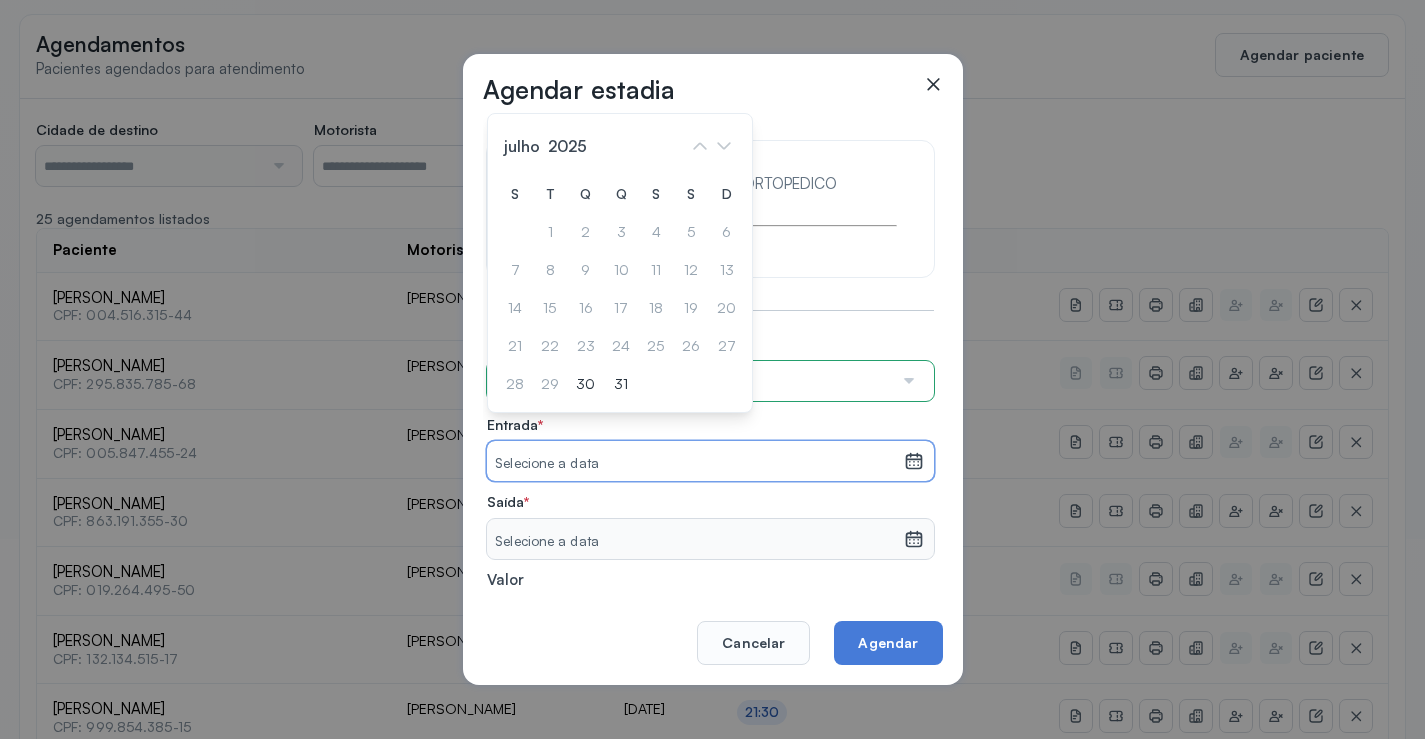 drag, startPoint x: 617, startPoint y: 387, endPoint x: 621, endPoint y: 432, distance: 45.17743 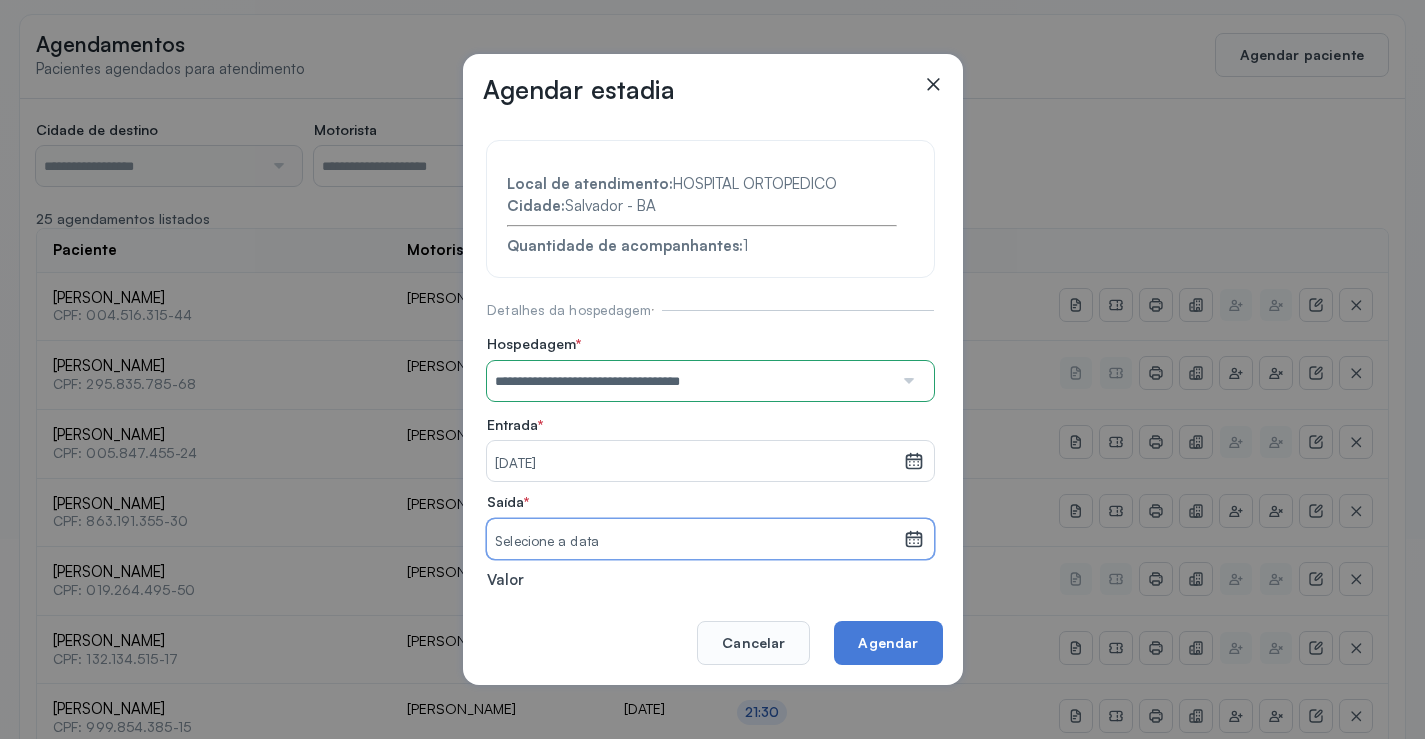 click on "Selecione a data" at bounding box center (695, 542) 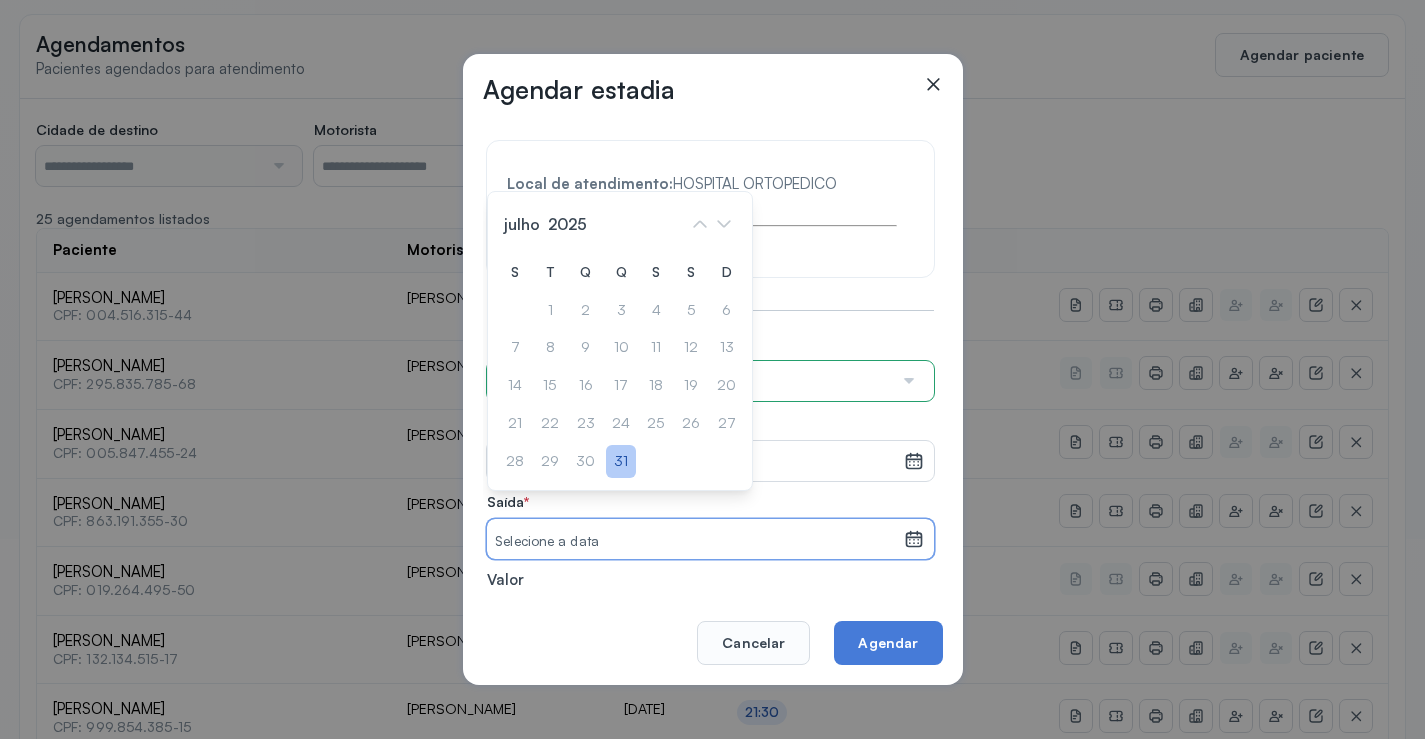 click on "31" 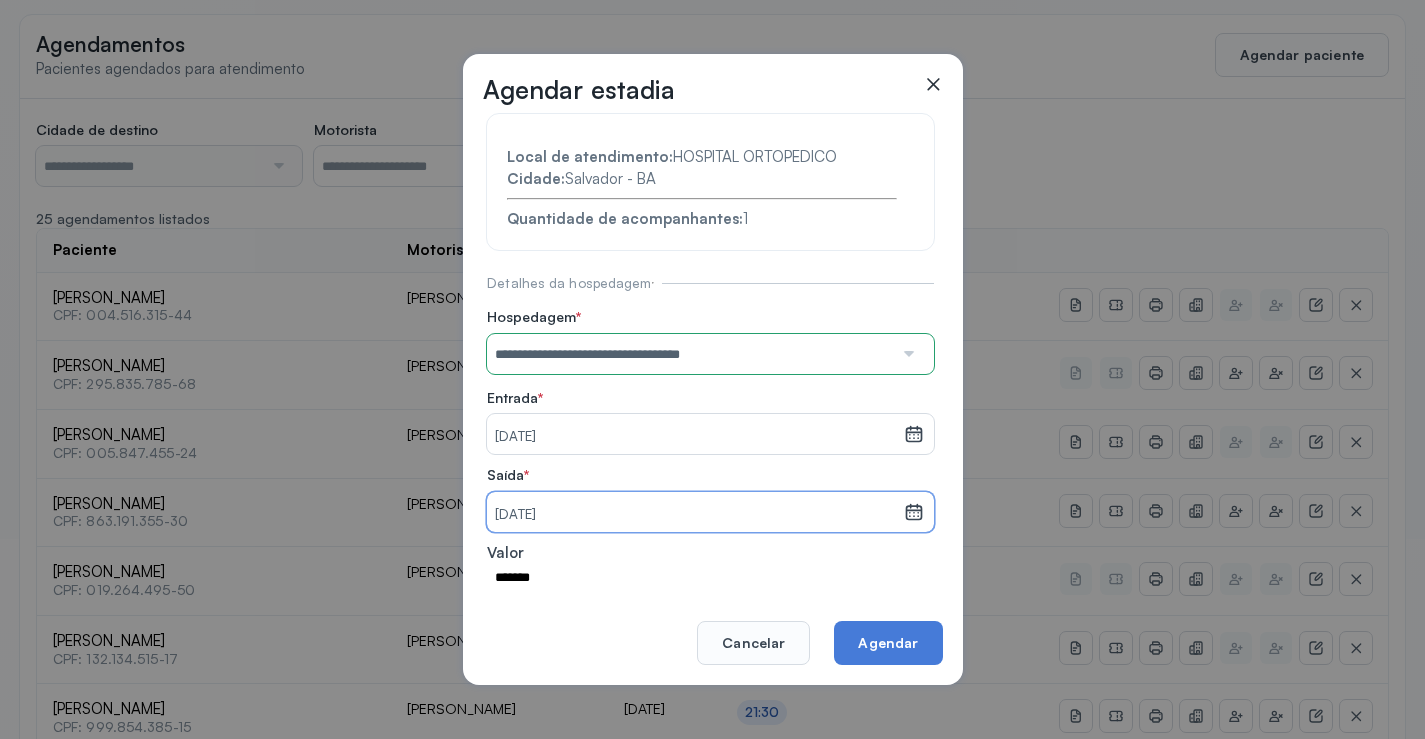 scroll, scrollTop: 0, scrollLeft: 0, axis: both 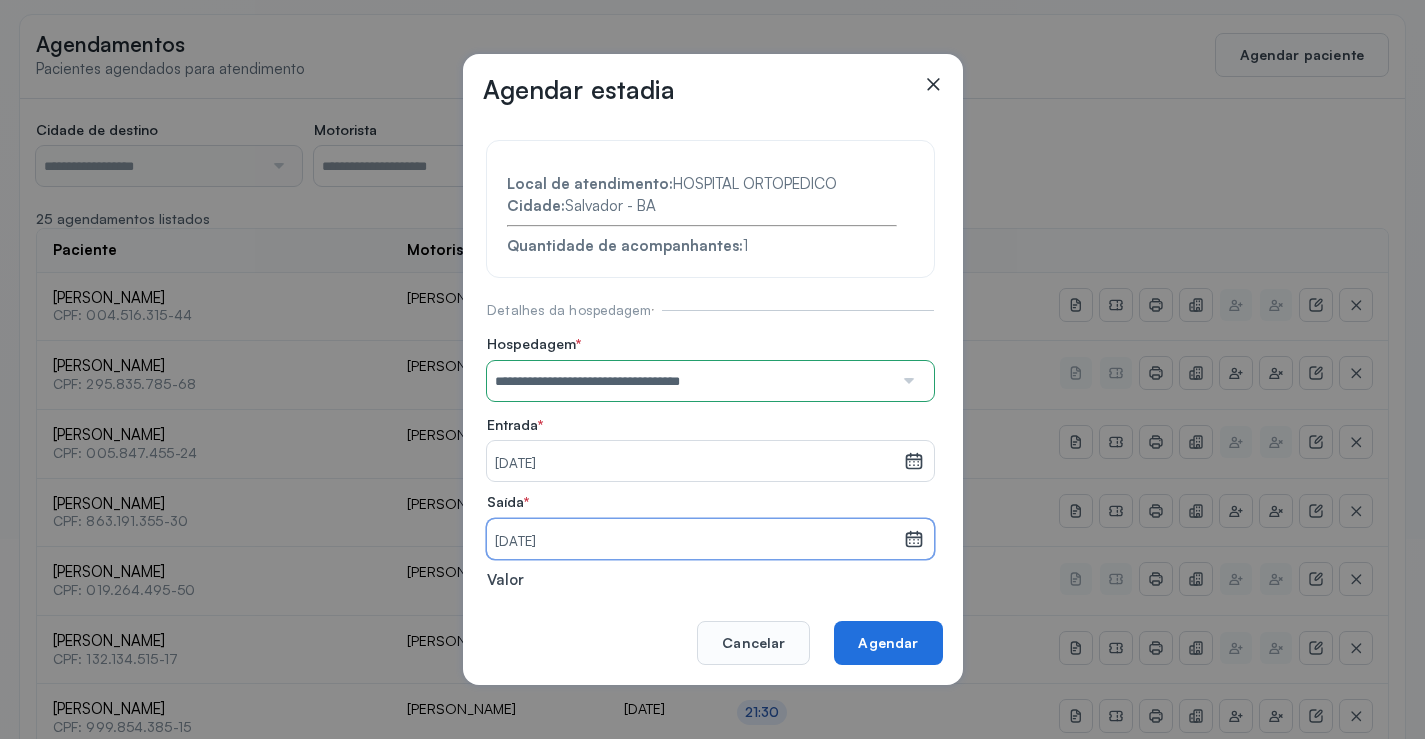 click on "Agendar" 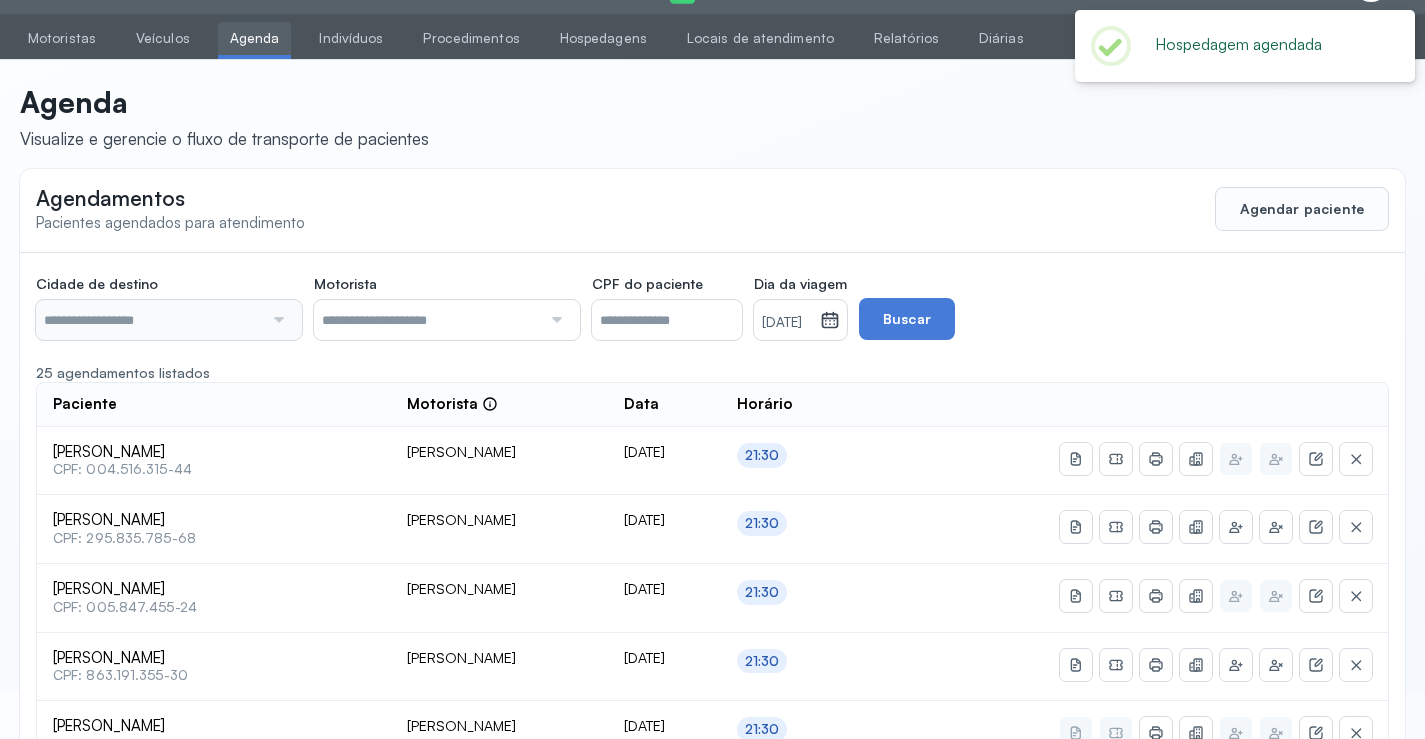scroll, scrollTop: 200, scrollLeft: 0, axis: vertical 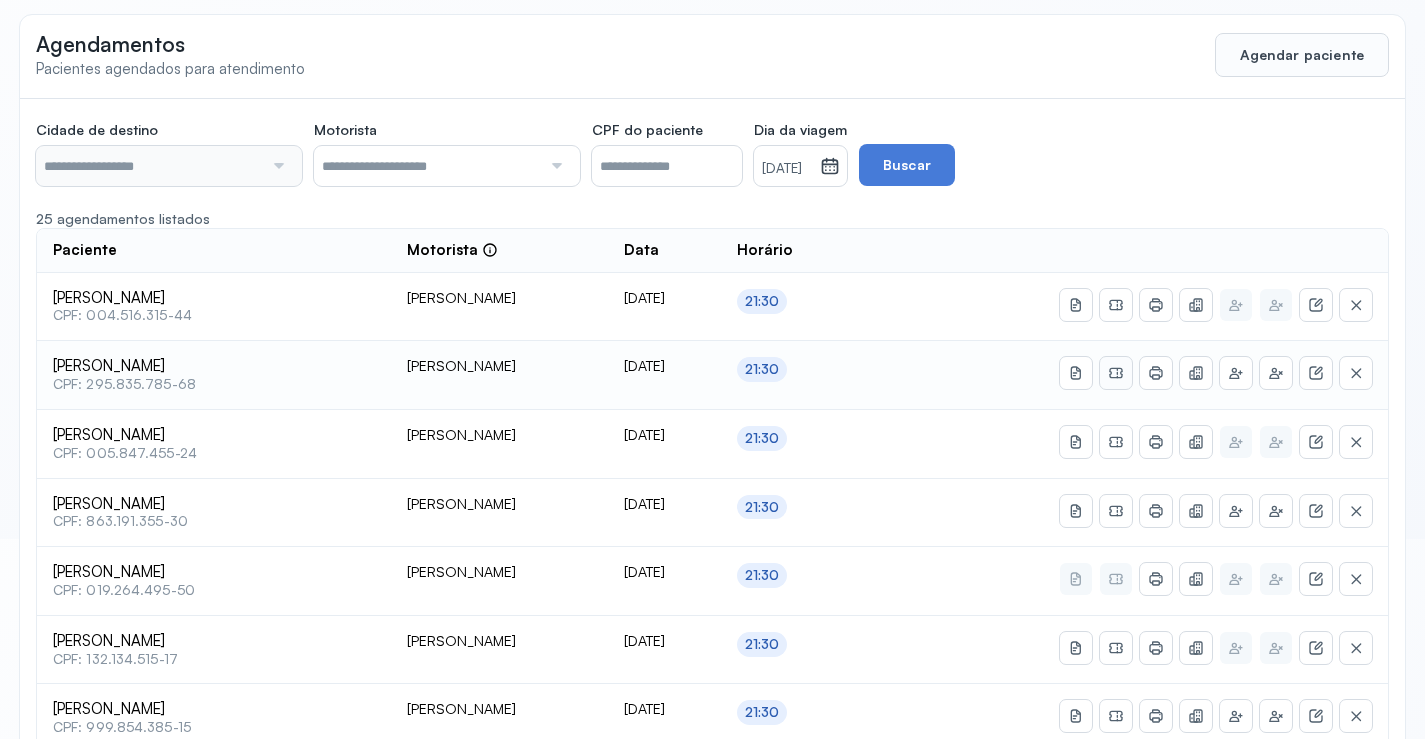 click 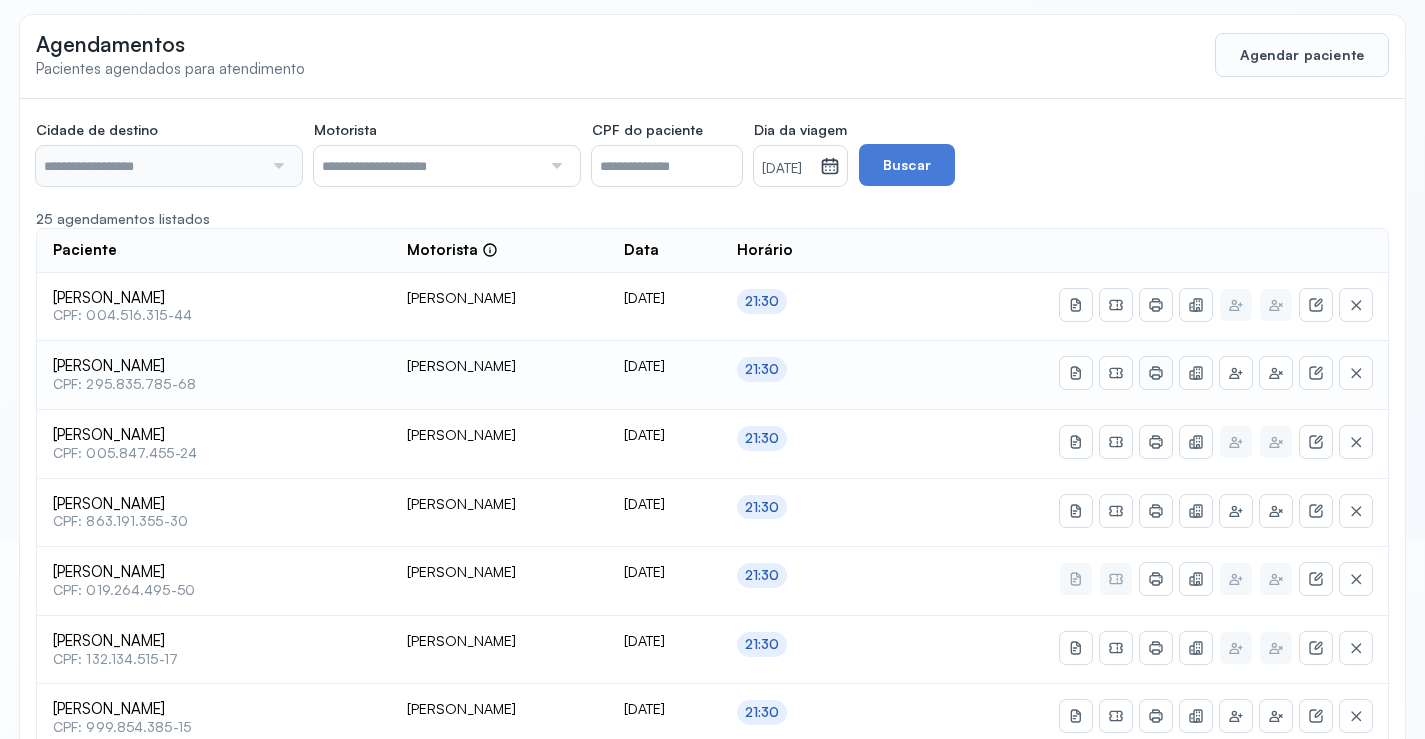 click 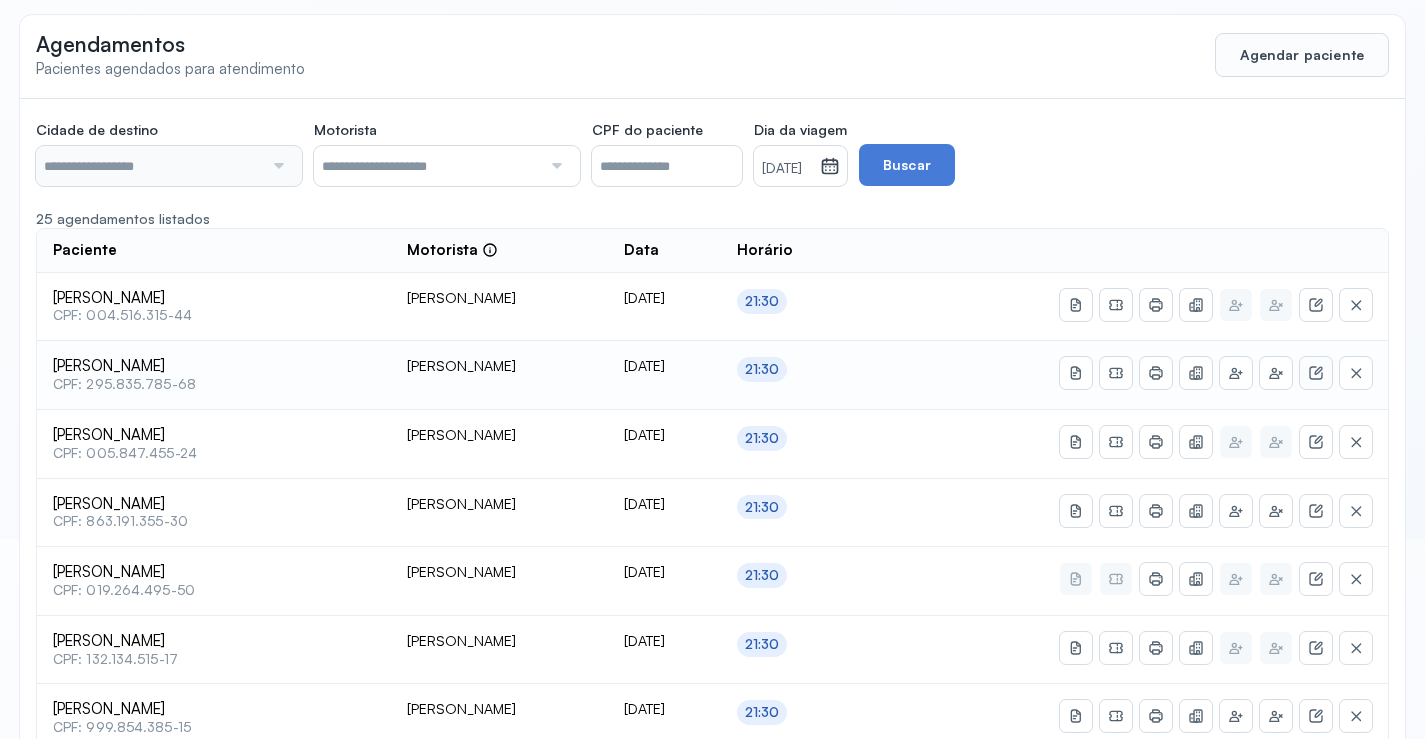 click 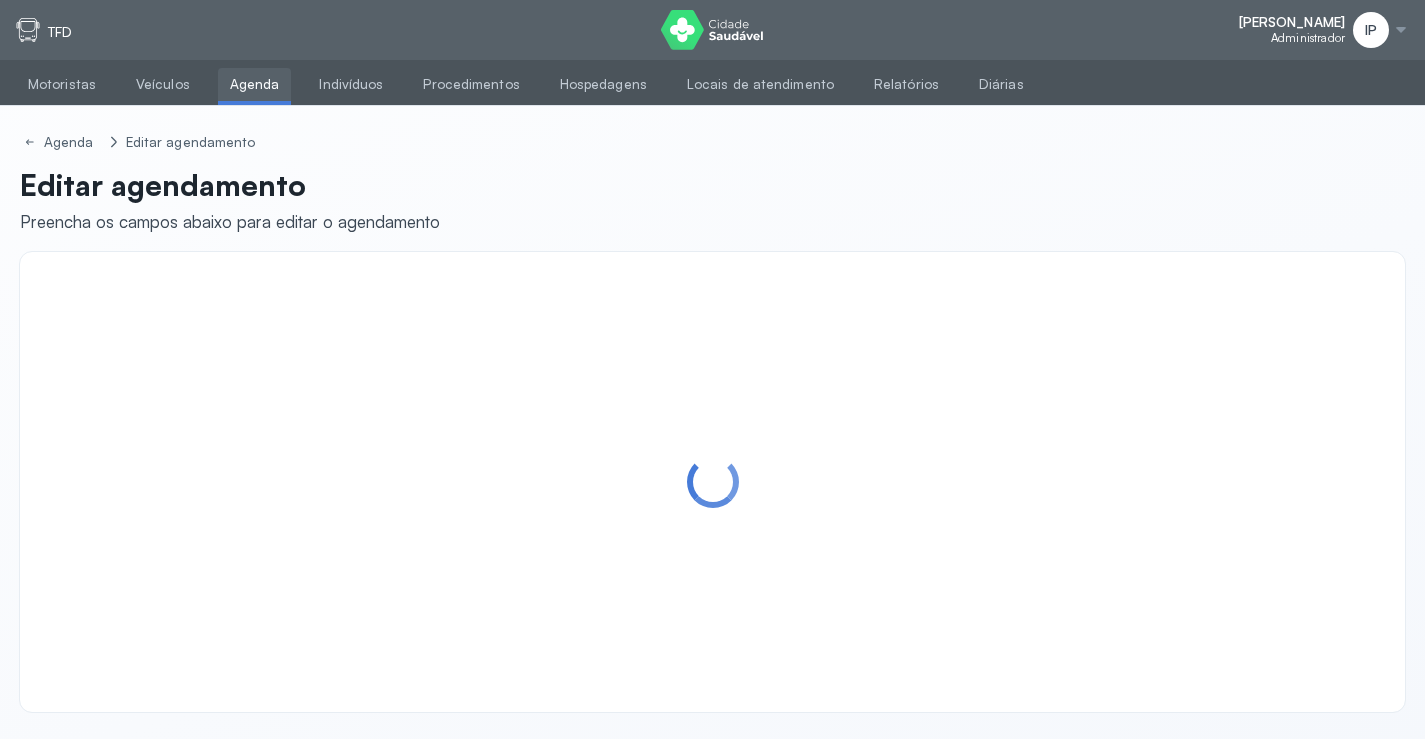 scroll, scrollTop: 0, scrollLeft: 0, axis: both 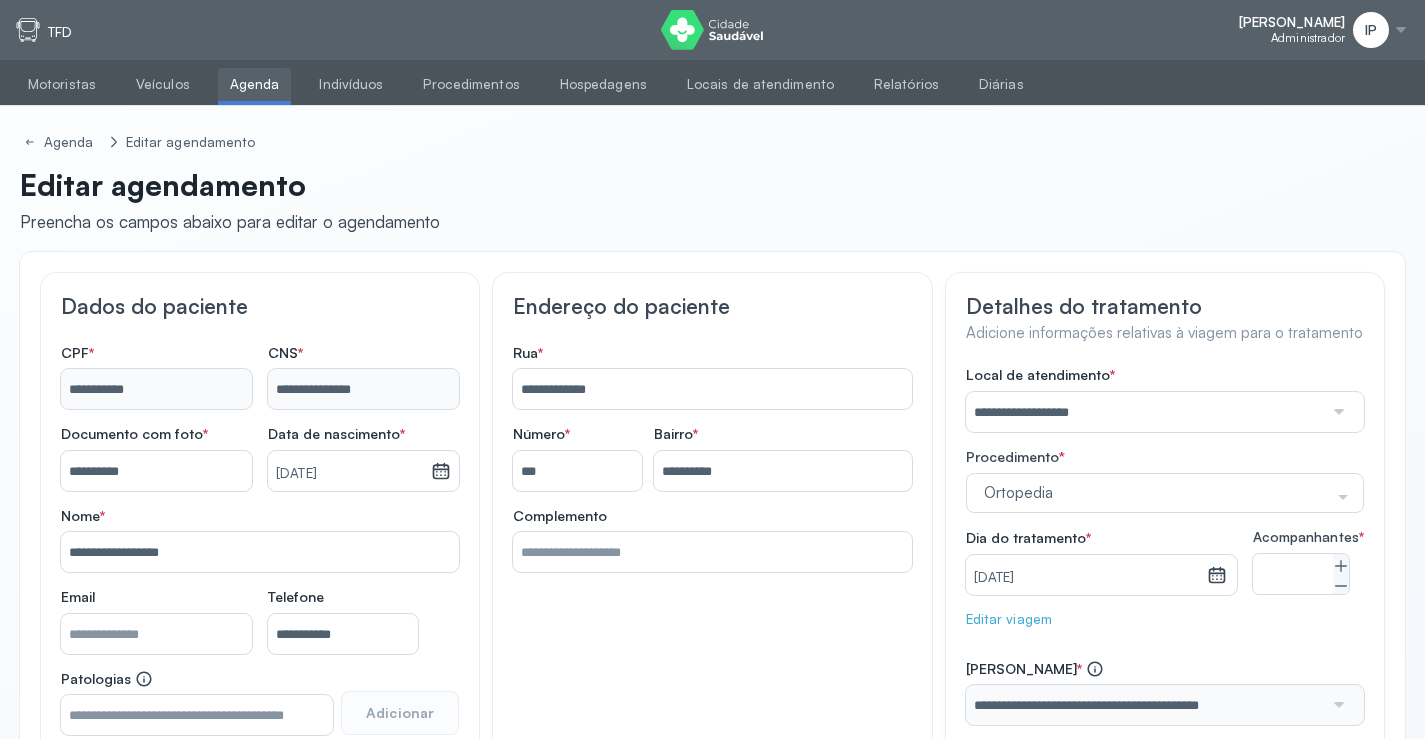 click on "Agenda" at bounding box center (255, 84) 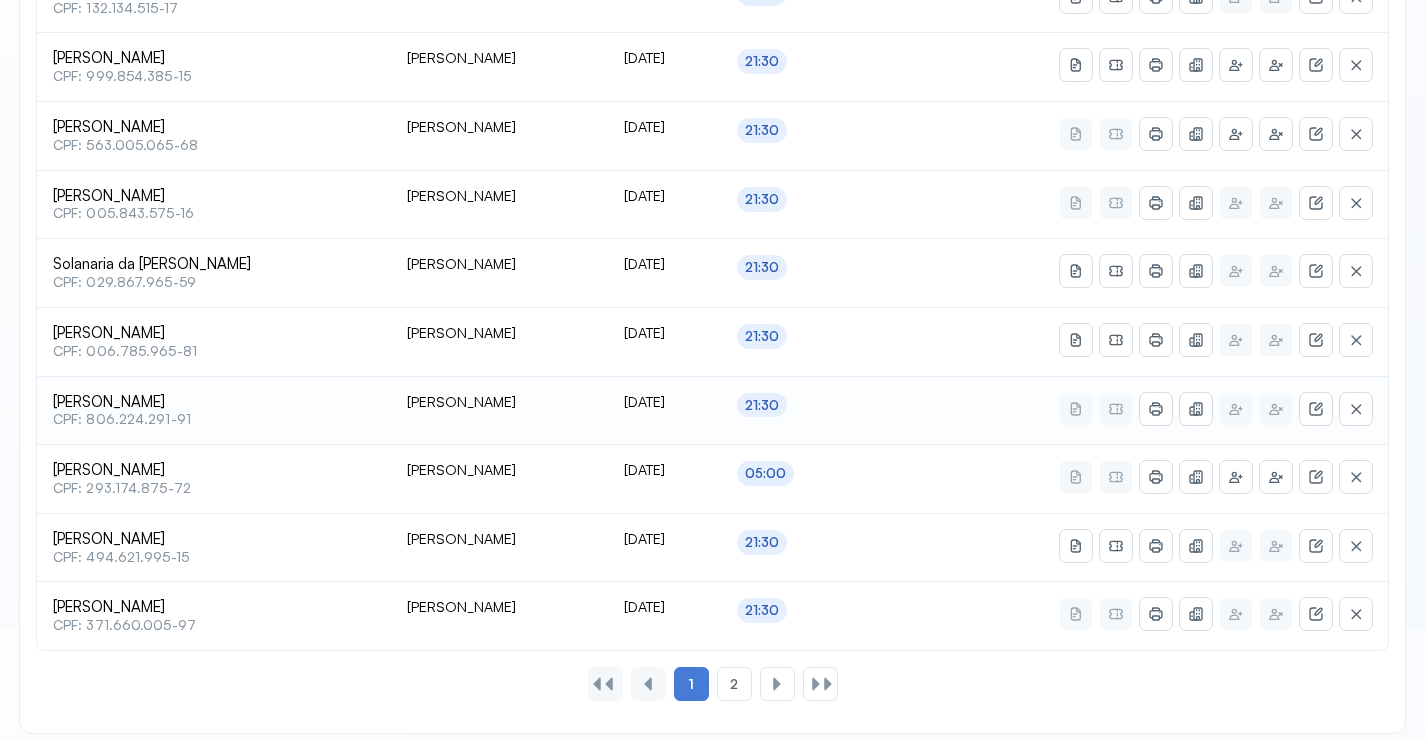 scroll, scrollTop: 865, scrollLeft: 0, axis: vertical 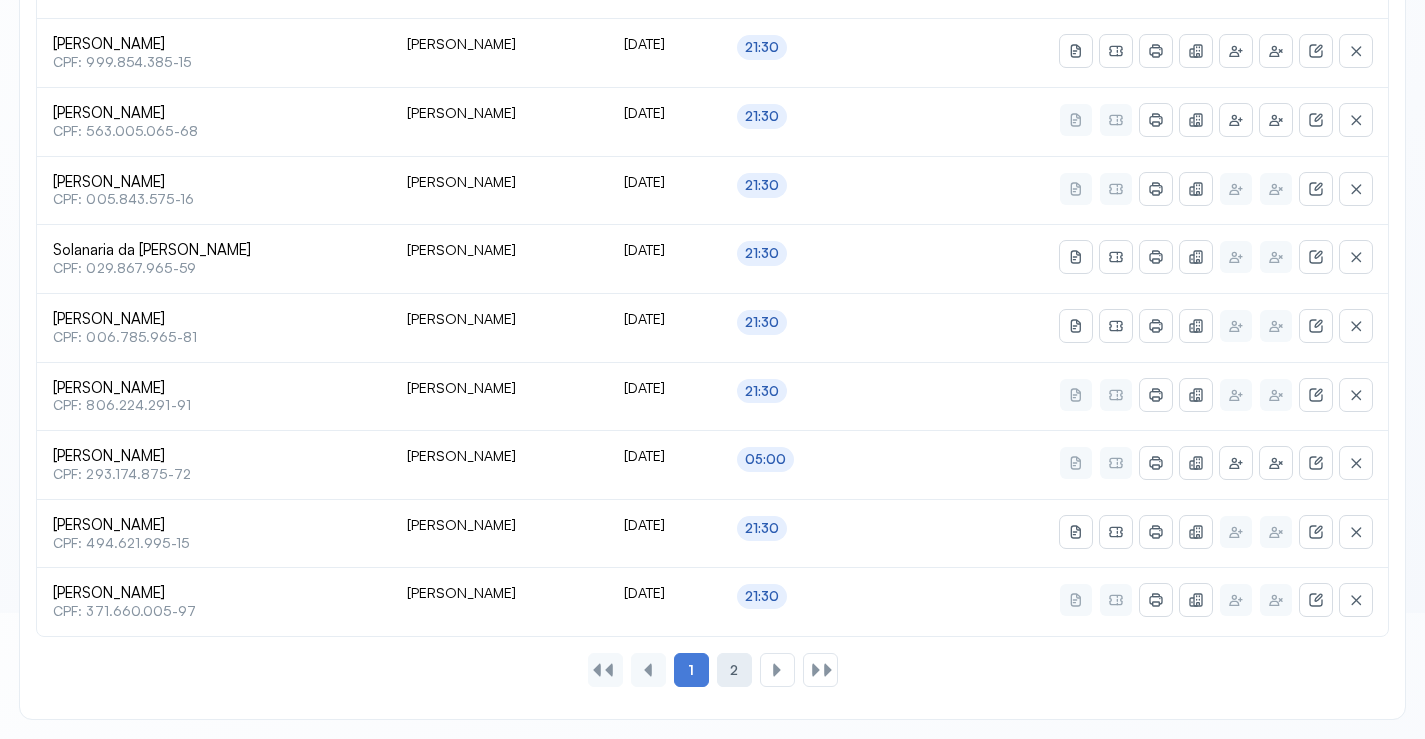 click on "2" at bounding box center [734, 670] 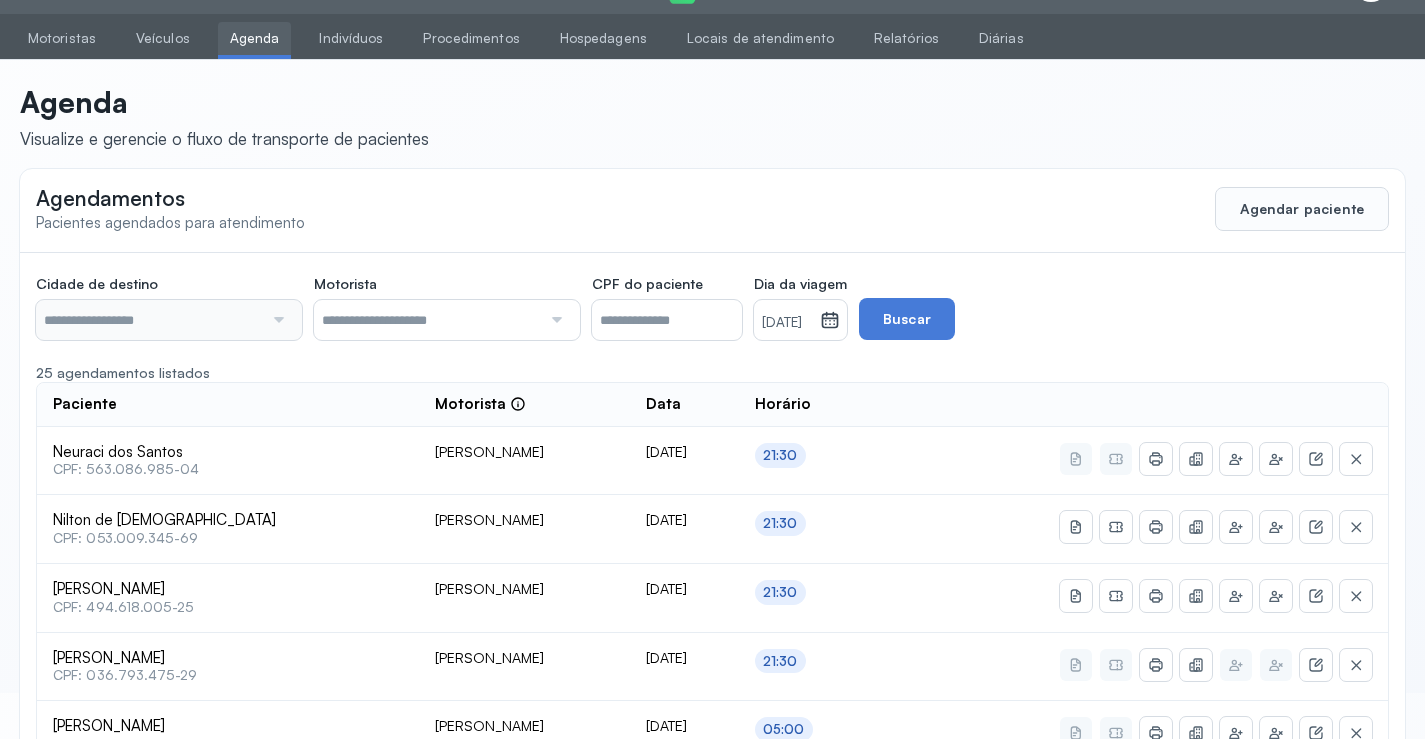scroll, scrollTop: 522, scrollLeft: 0, axis: vertical 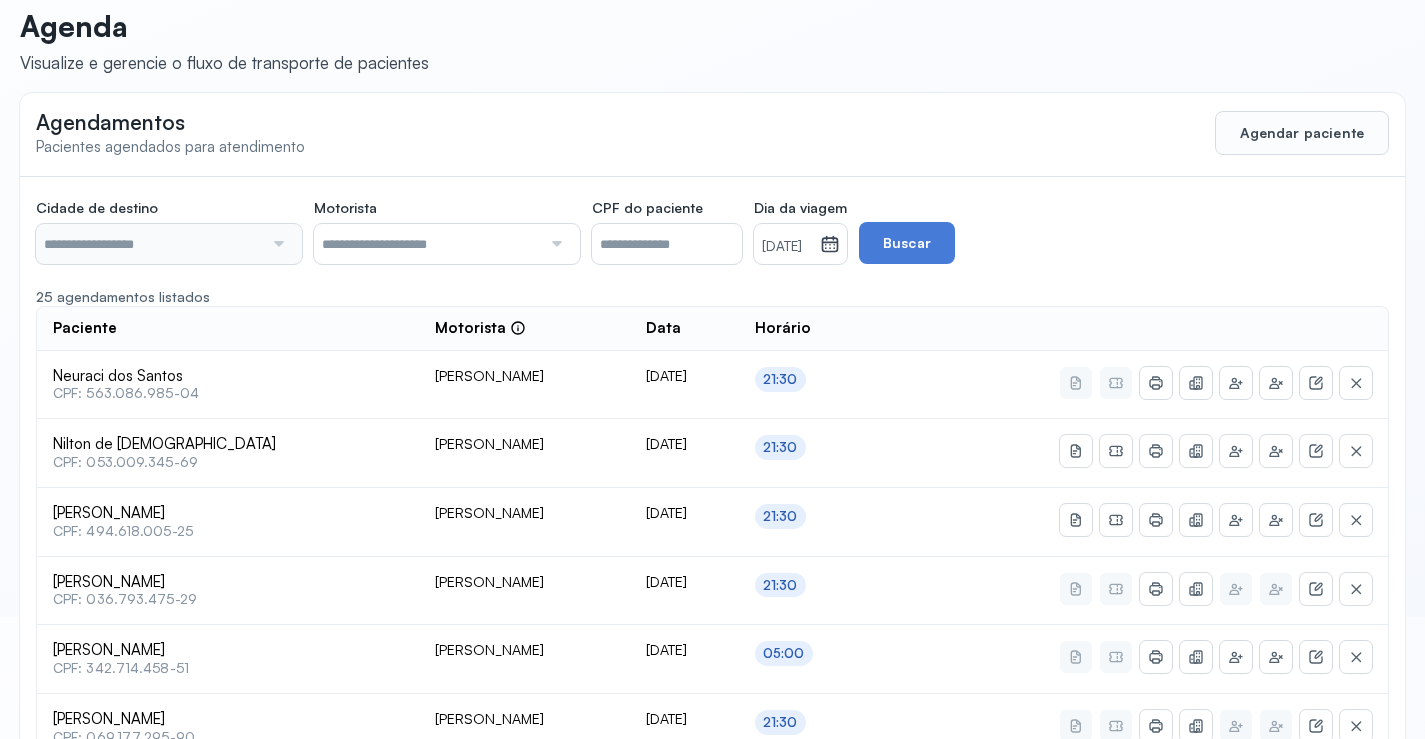 type on "********" 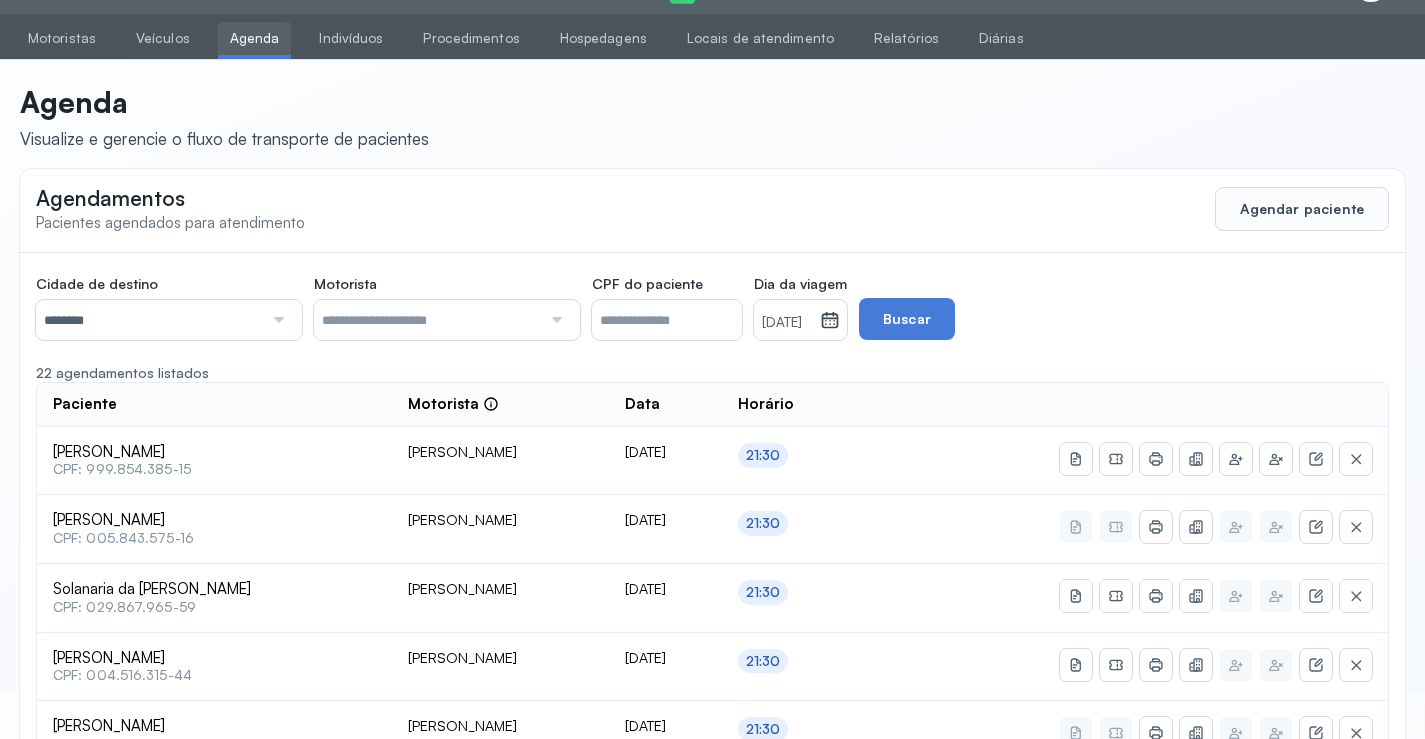 scroll, scrollTop: 122, scrollLeft: 0, axis: vertical 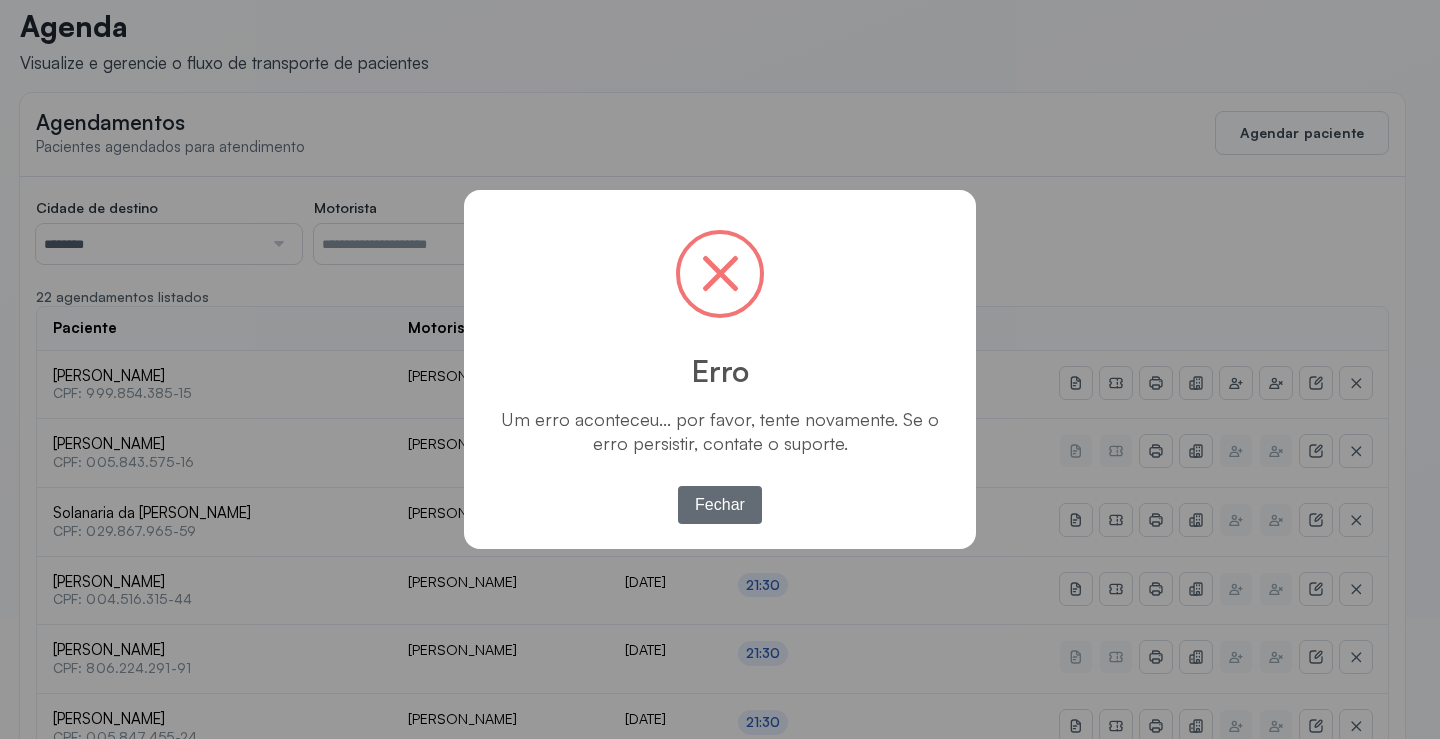 click on "Fechar" at bounding box center (720, 505) 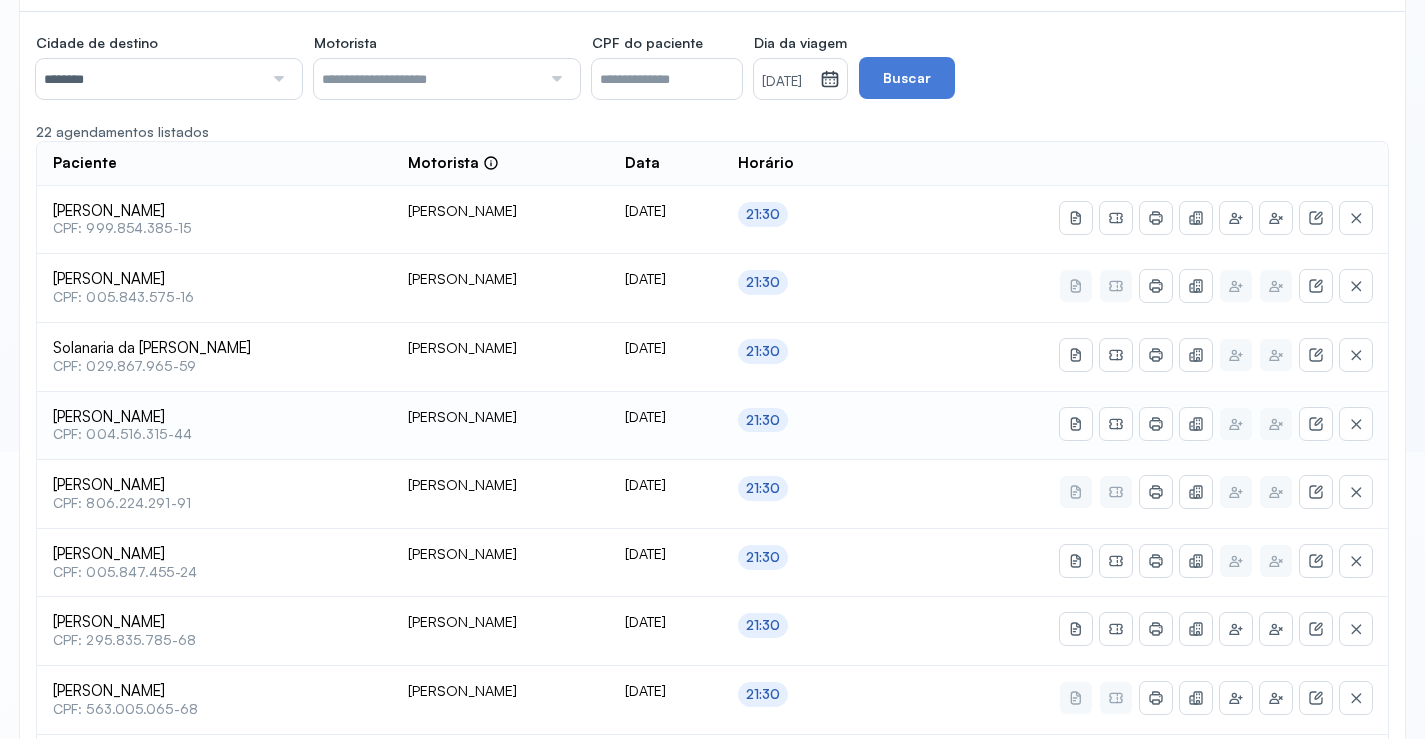 scroll, scrollTop: 322, scrollLeft: 0, axis: vertical 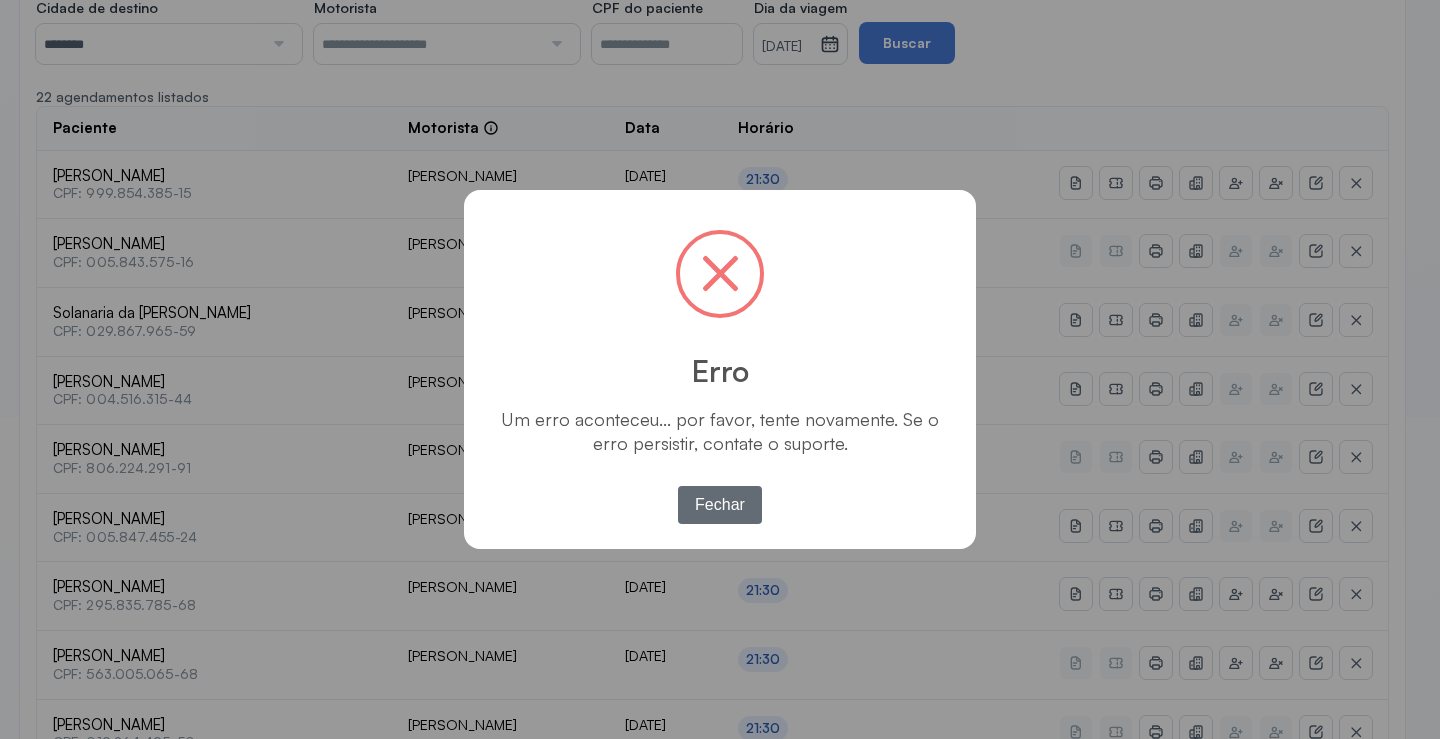 click on "Fechar" at bounding box center (720, 505) 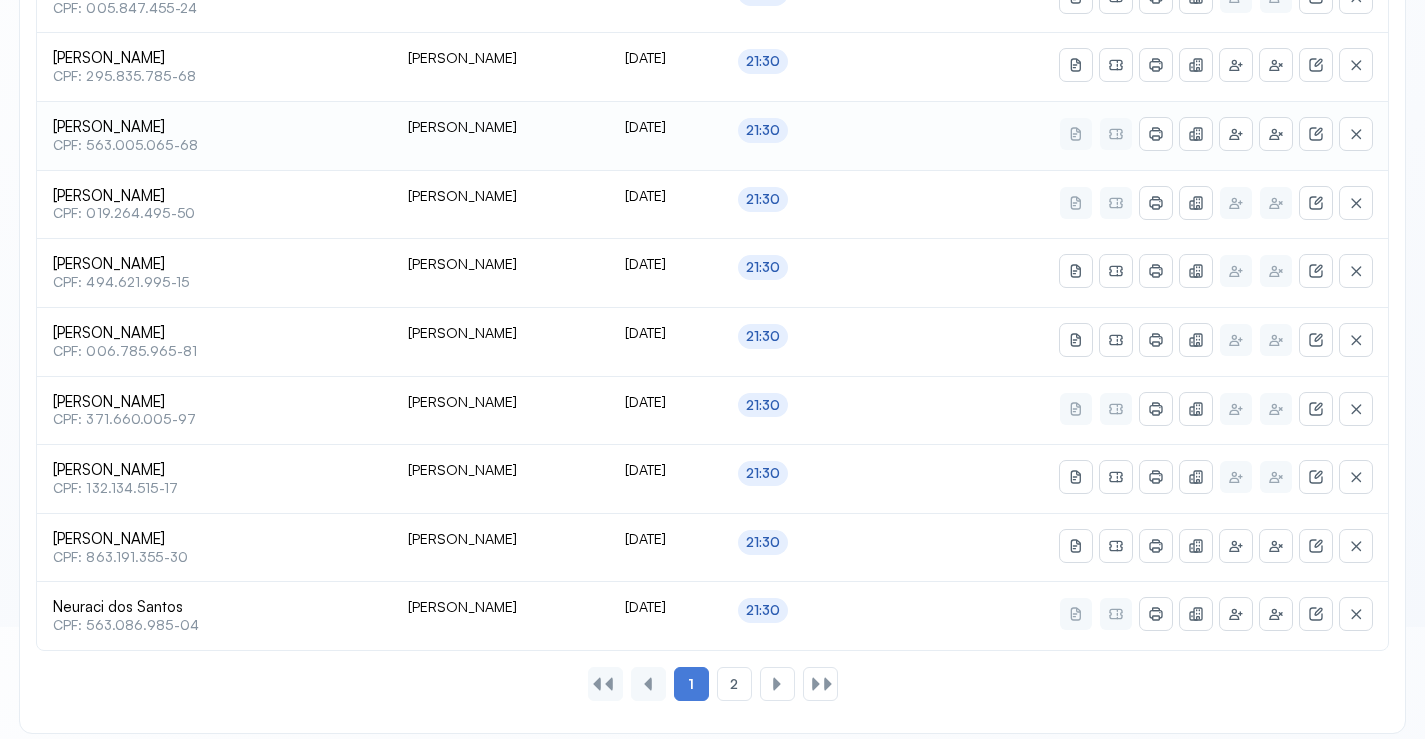 scroll, scrollTop: 865, scrollLeft: 0, axis: vertical 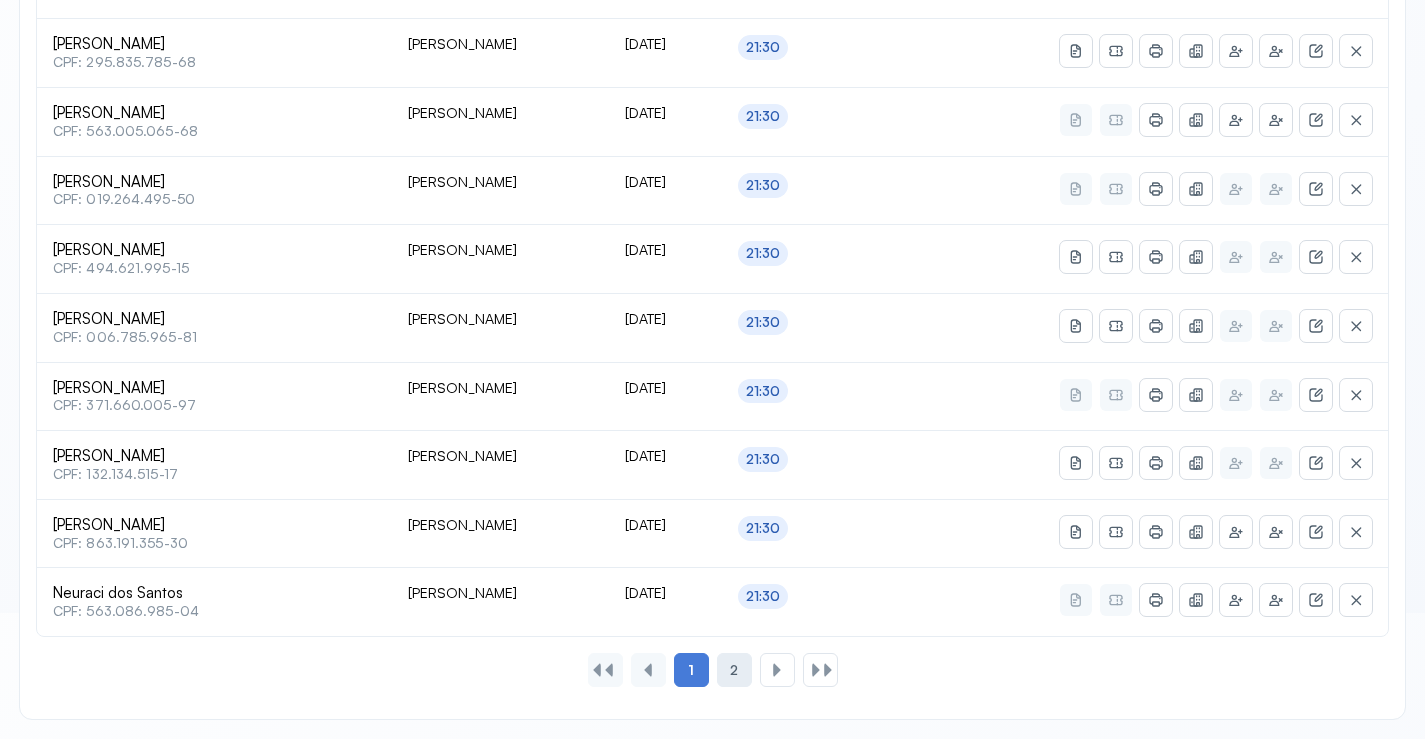 click on "2" 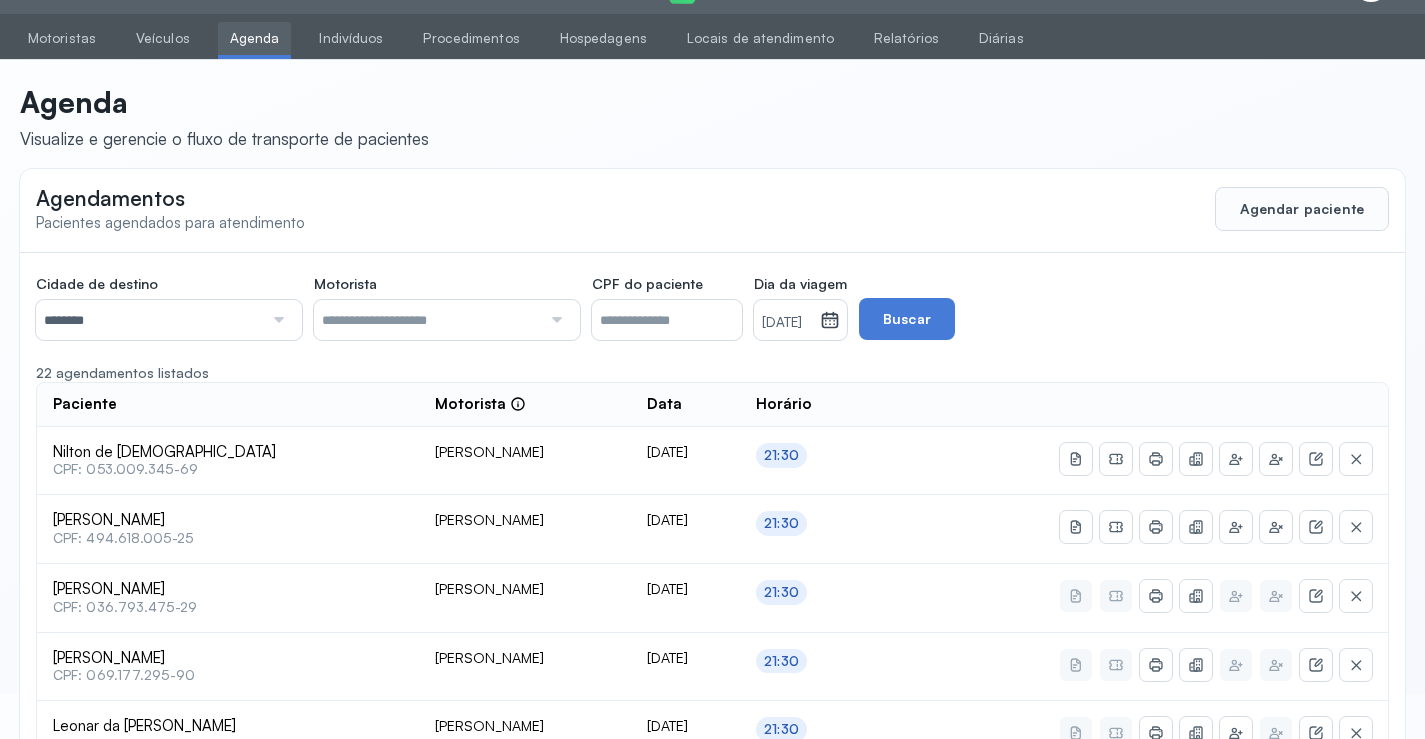 scroll, scrollTop: 316, scrollLeft: 0, axis: vertical 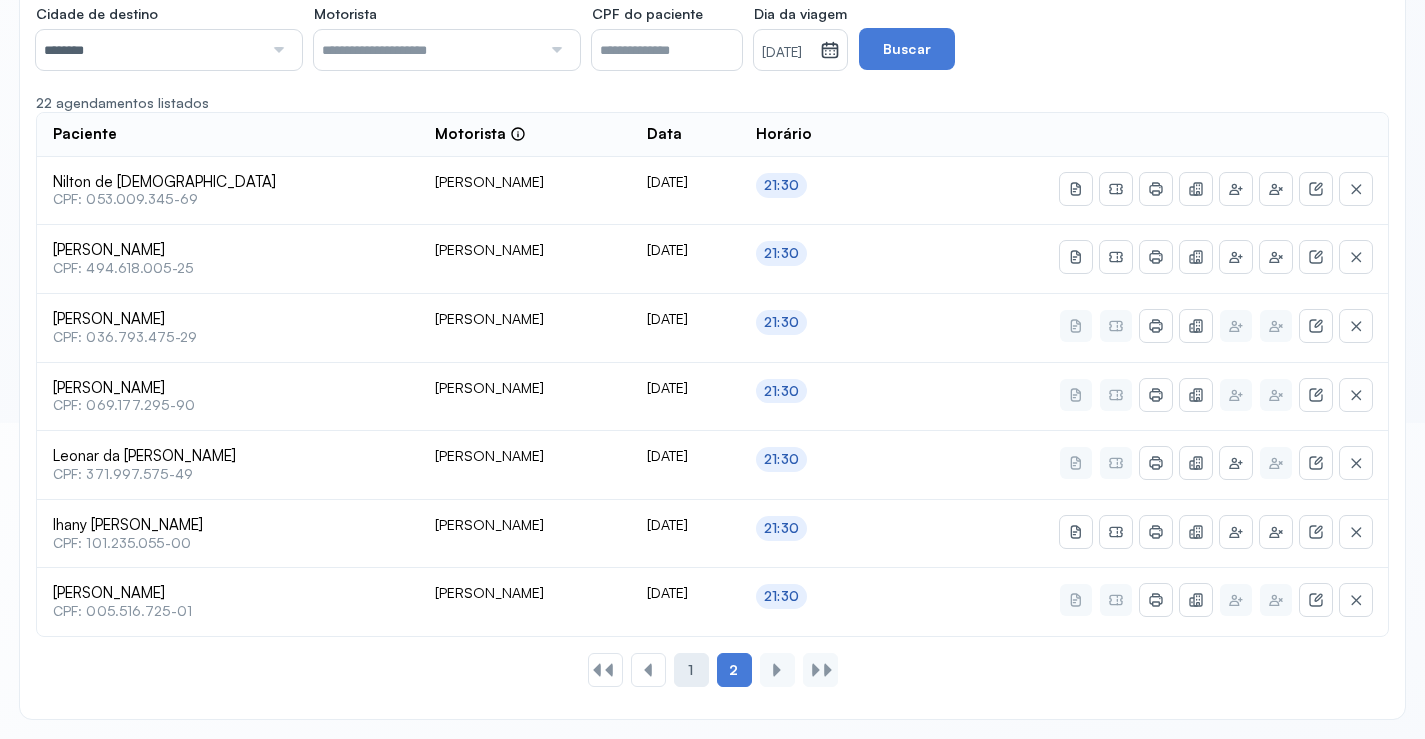 click on "1" 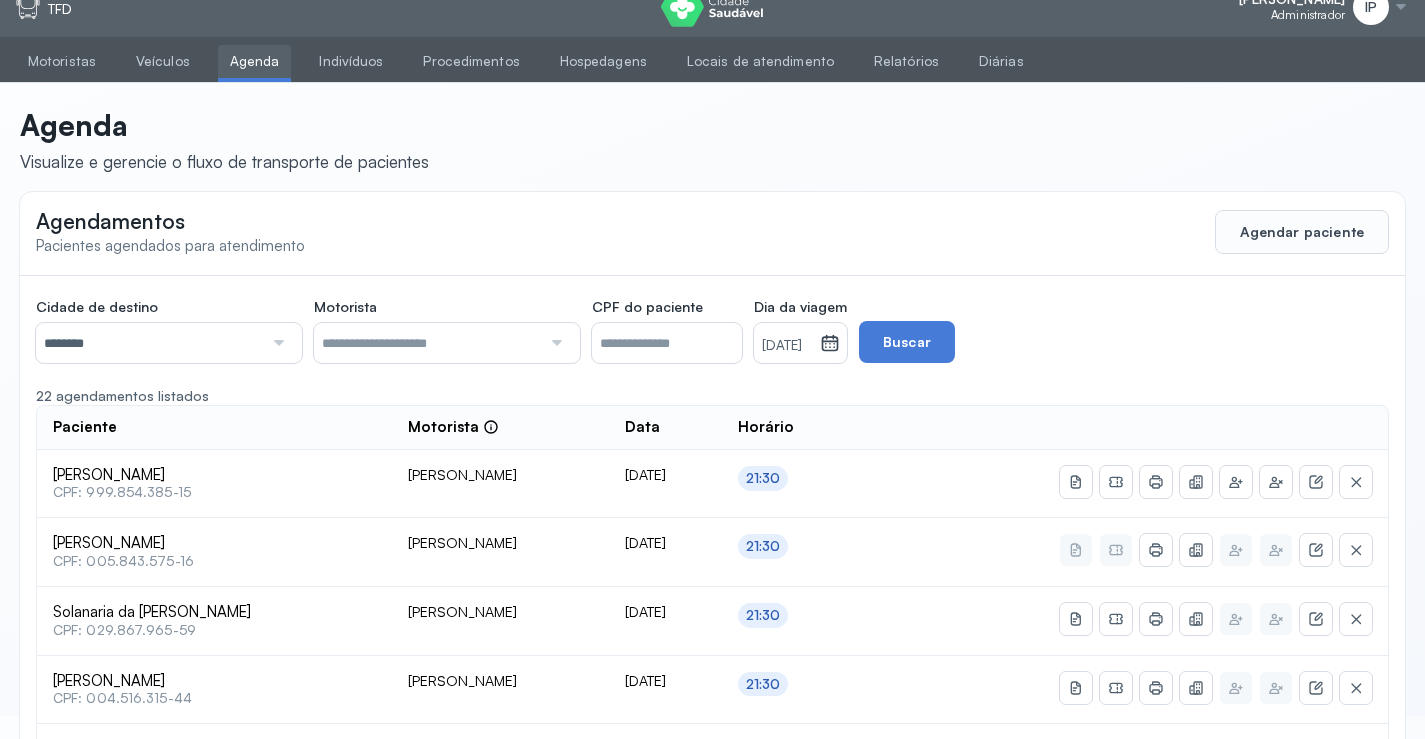 scroll, scrollTop: 0, scrollLeft: 0, axis: both 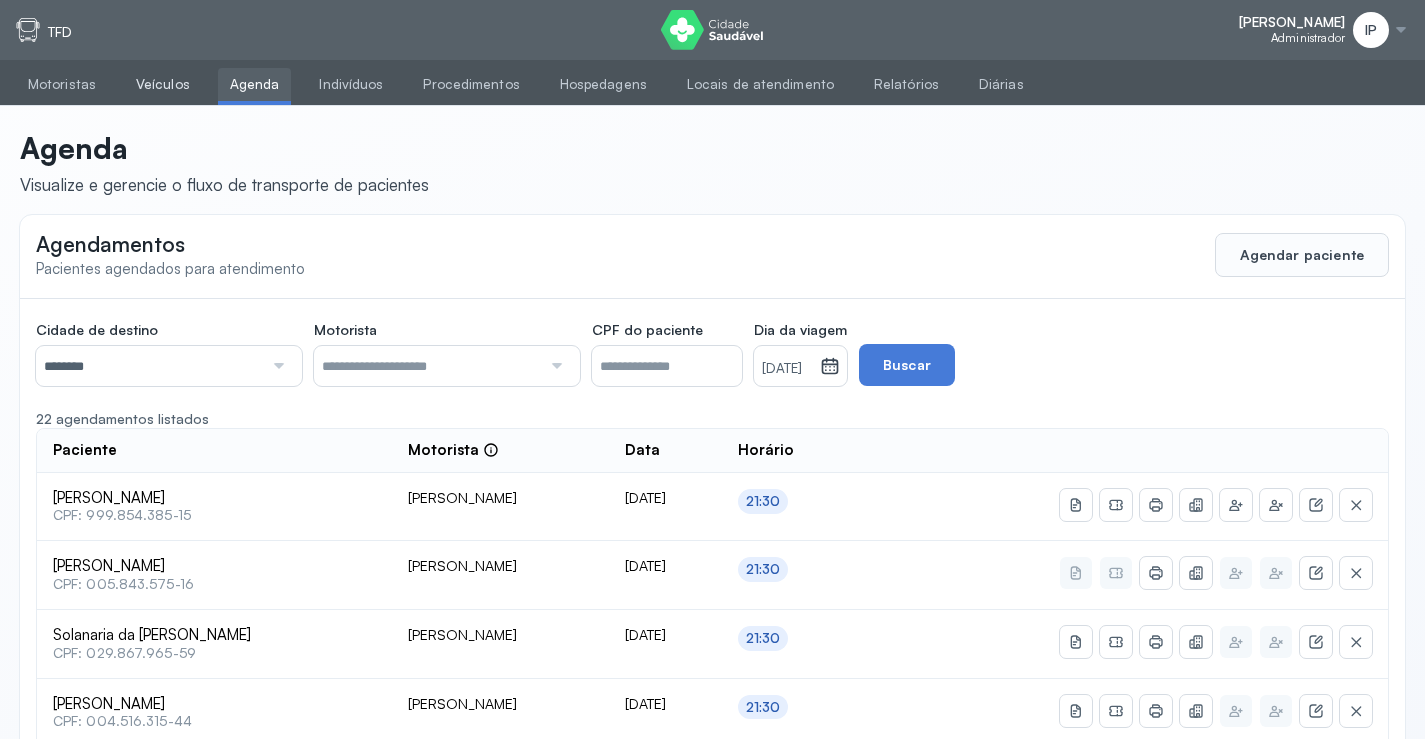 click on "Veículos" at bounding box center (163, 84) 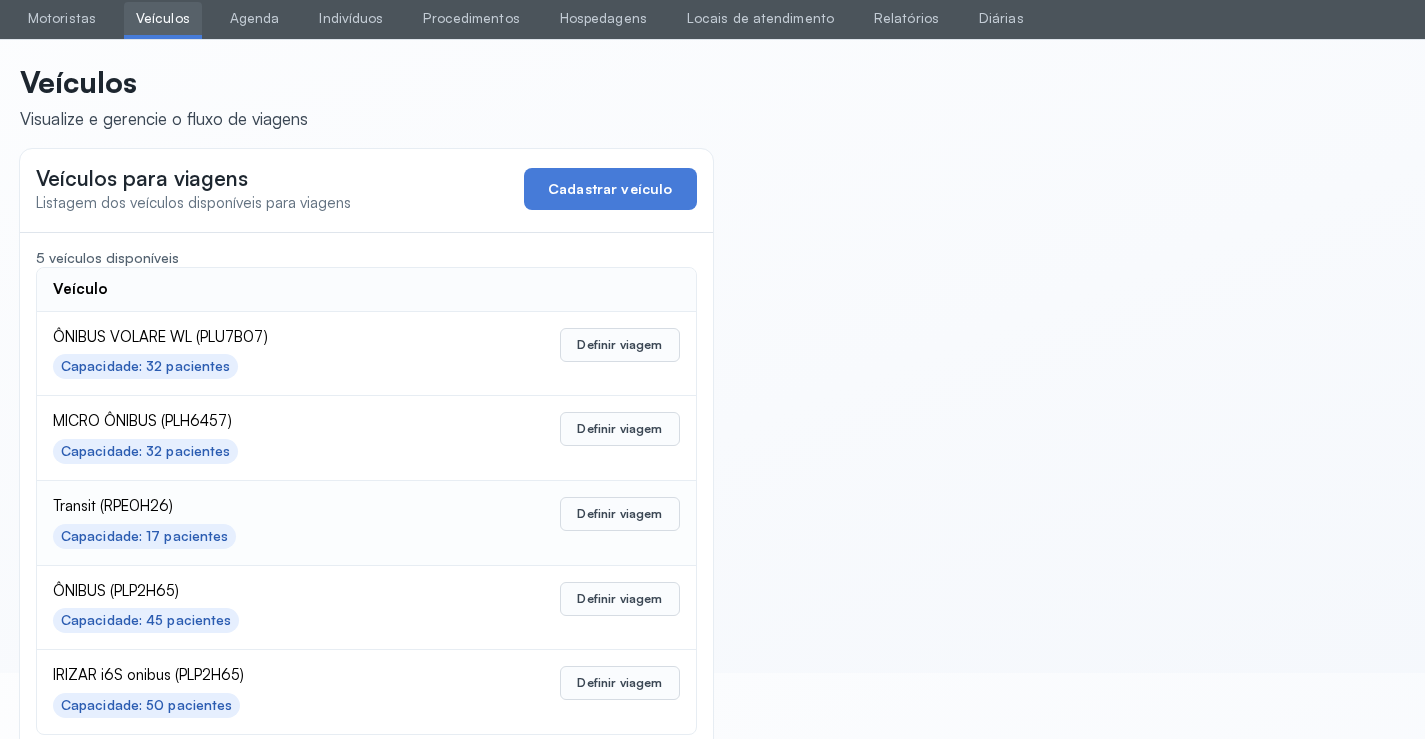 scroll, scrollTop: 98, scrollLeft: 0, axis: vertical 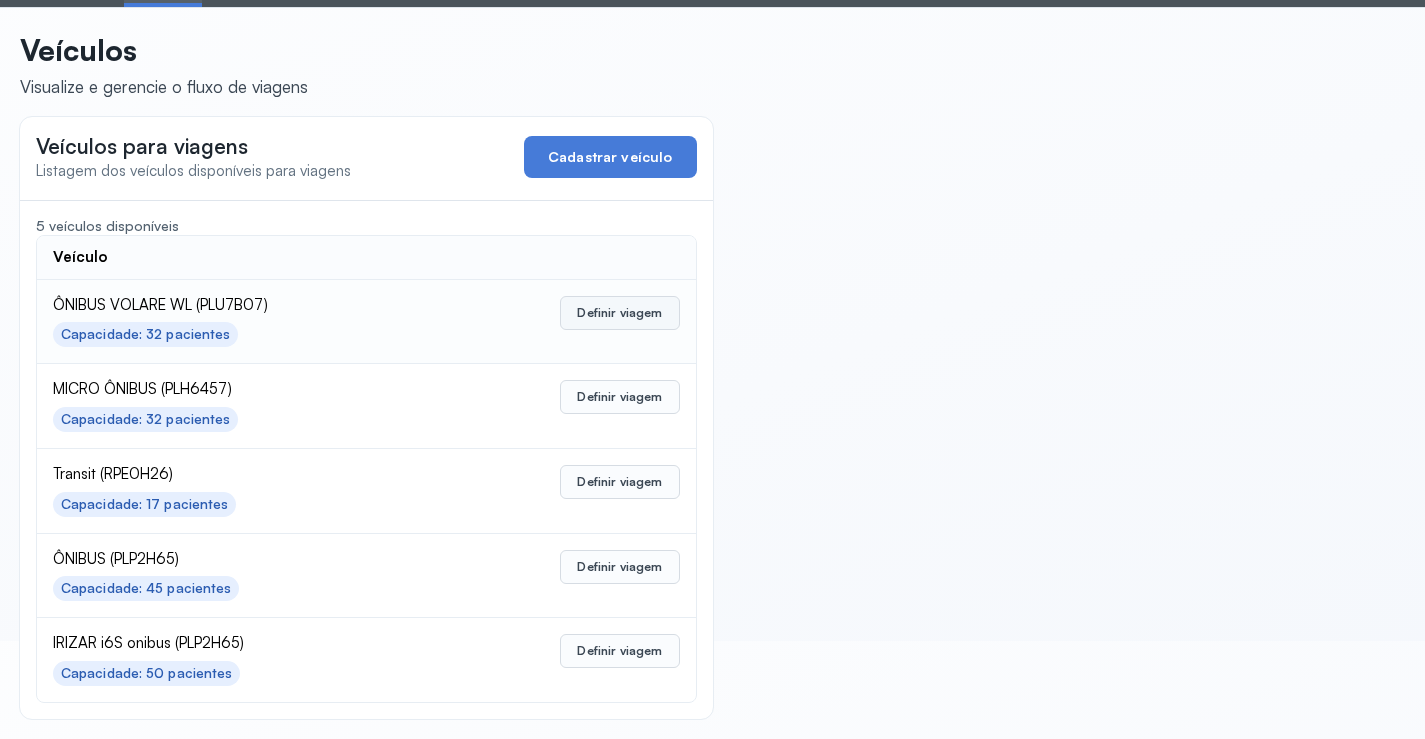 click on "Definir viagem" at bounding box center (619, 313) 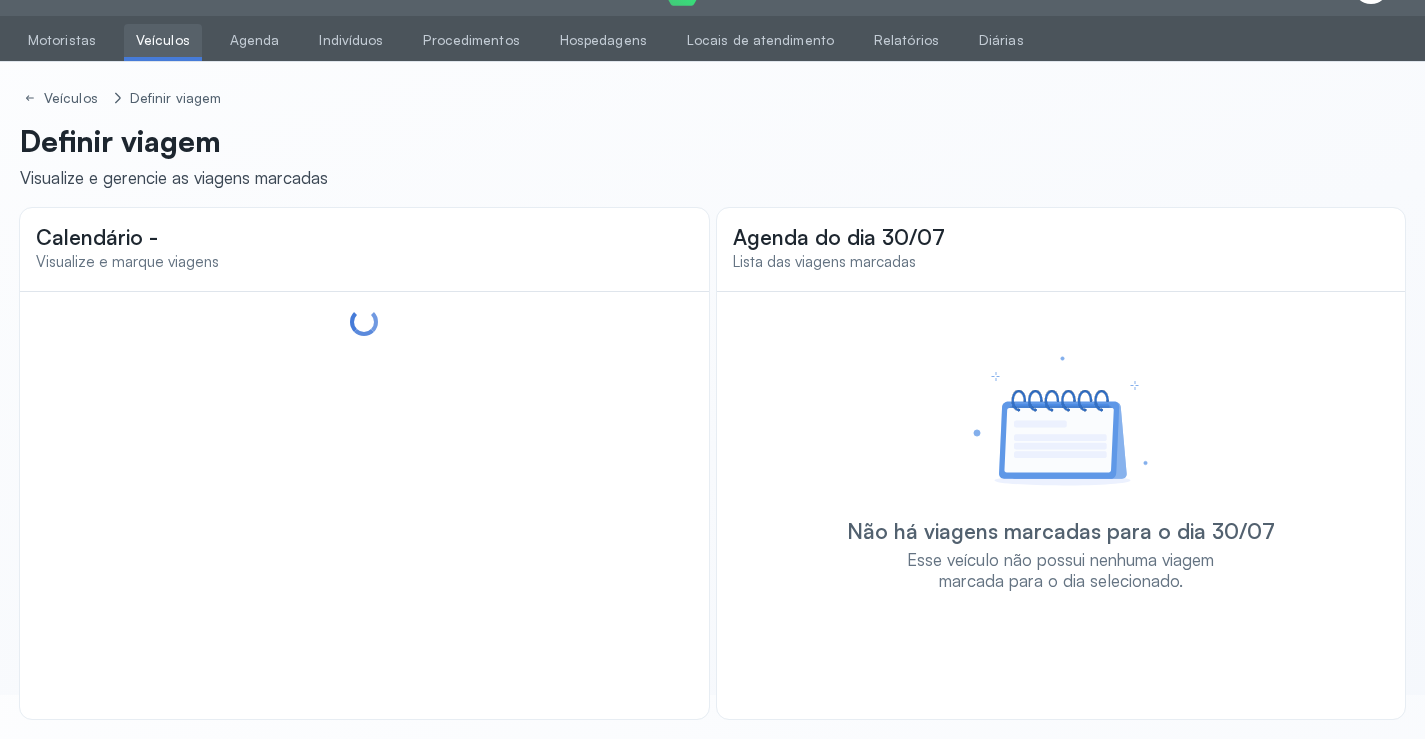 scroll, scrollTop: 47, scrollLeft: 0, axis: vertical 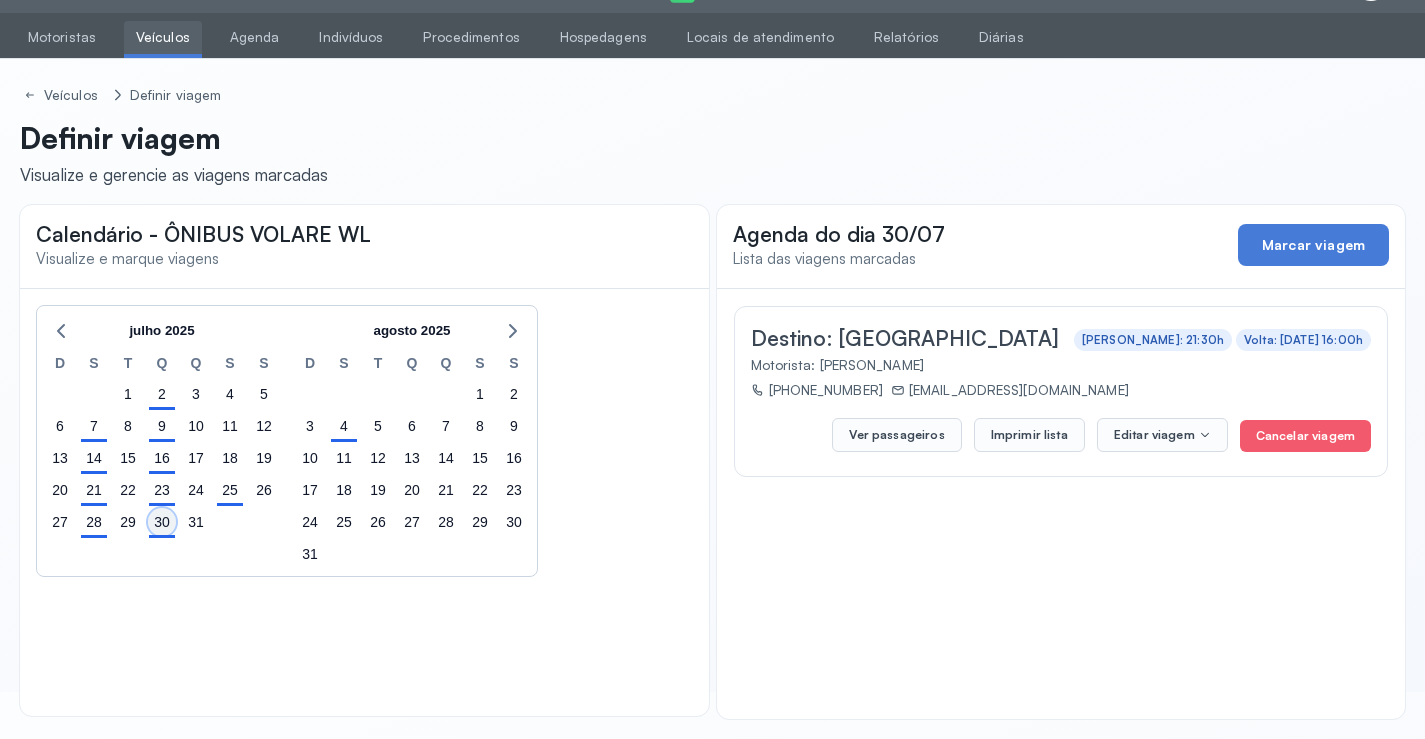 click on "30" 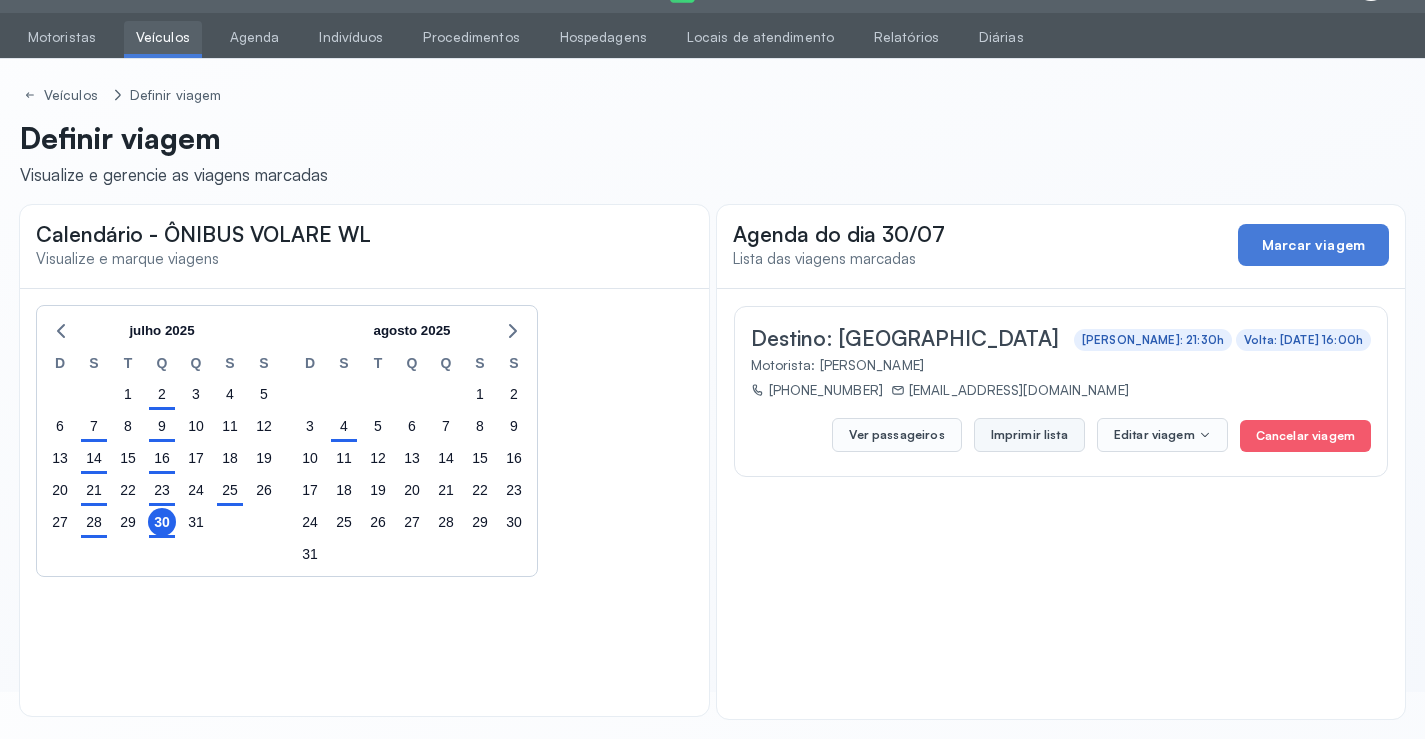 click on "Imprimir lista" at bounding box center (1029, 435) 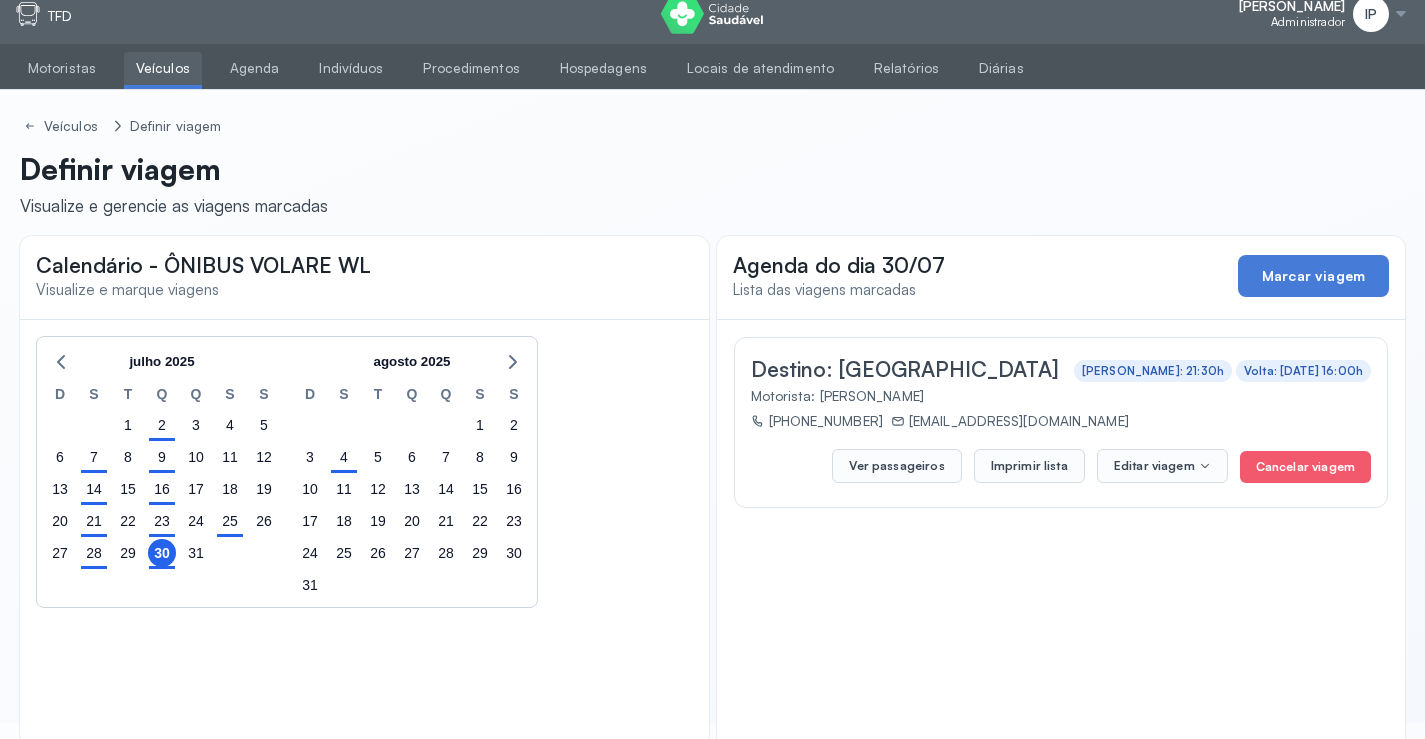 scroll, scrollTop: 0, scrollLeft: 0, axis: both 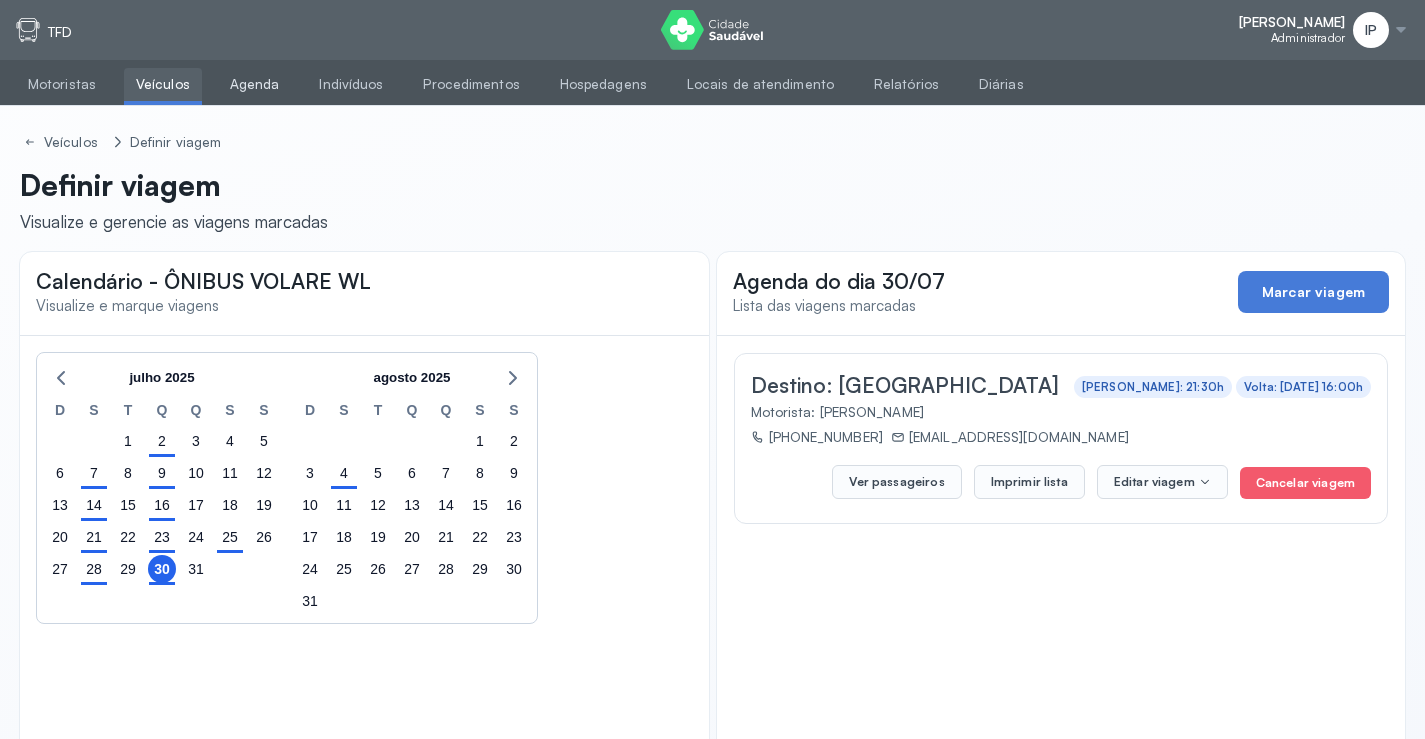 click on "Agenda" at bounding box center (255, 84) 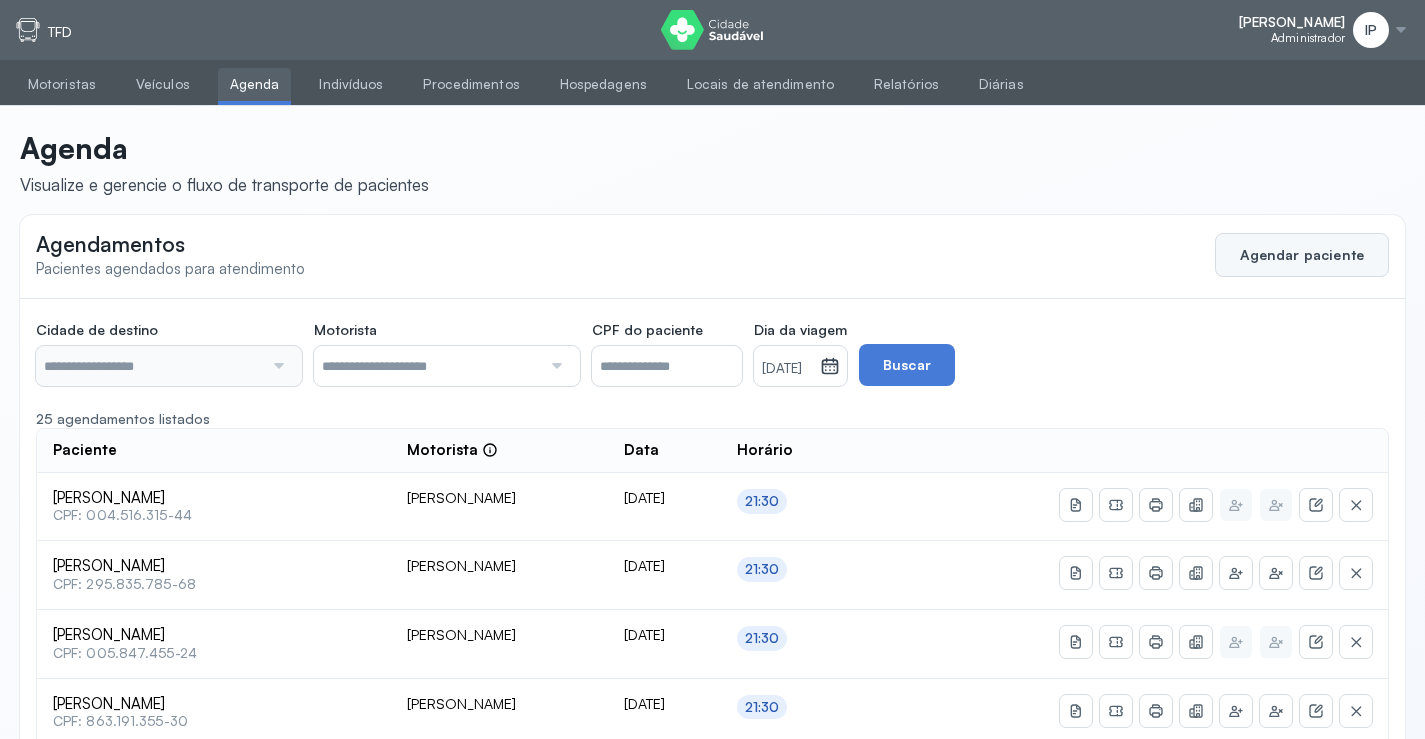 type on "********" 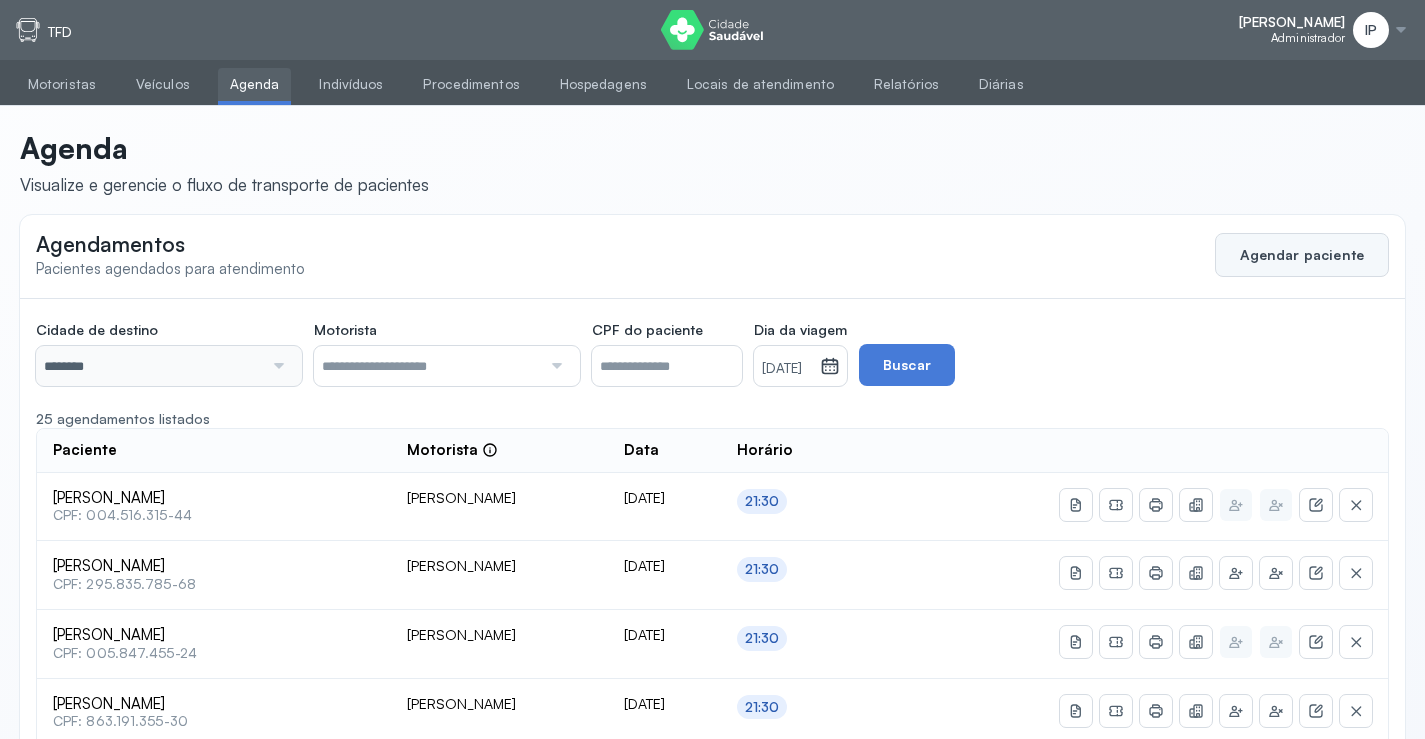 click on "Agendamentos Pacientes agendados para atendimento  Agendar paciente" 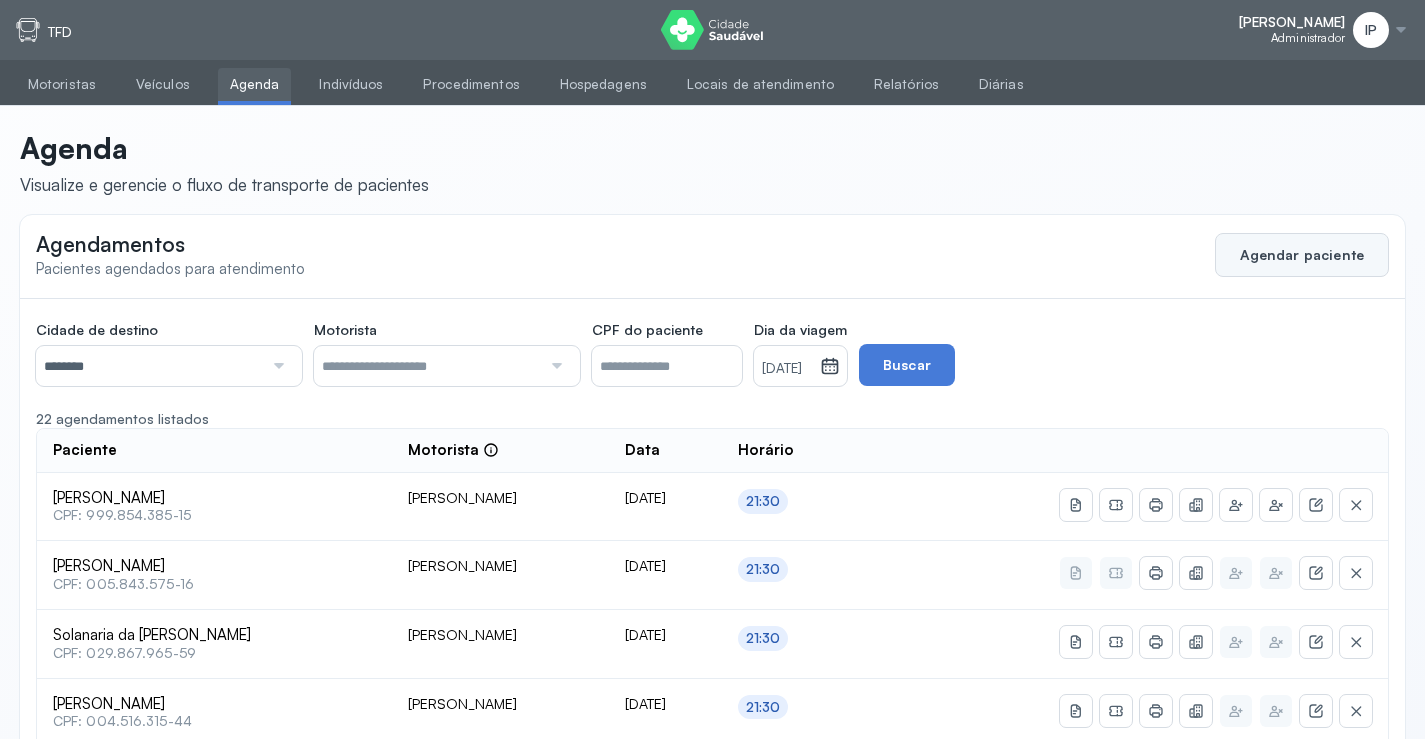 click on "Agendar paciente" 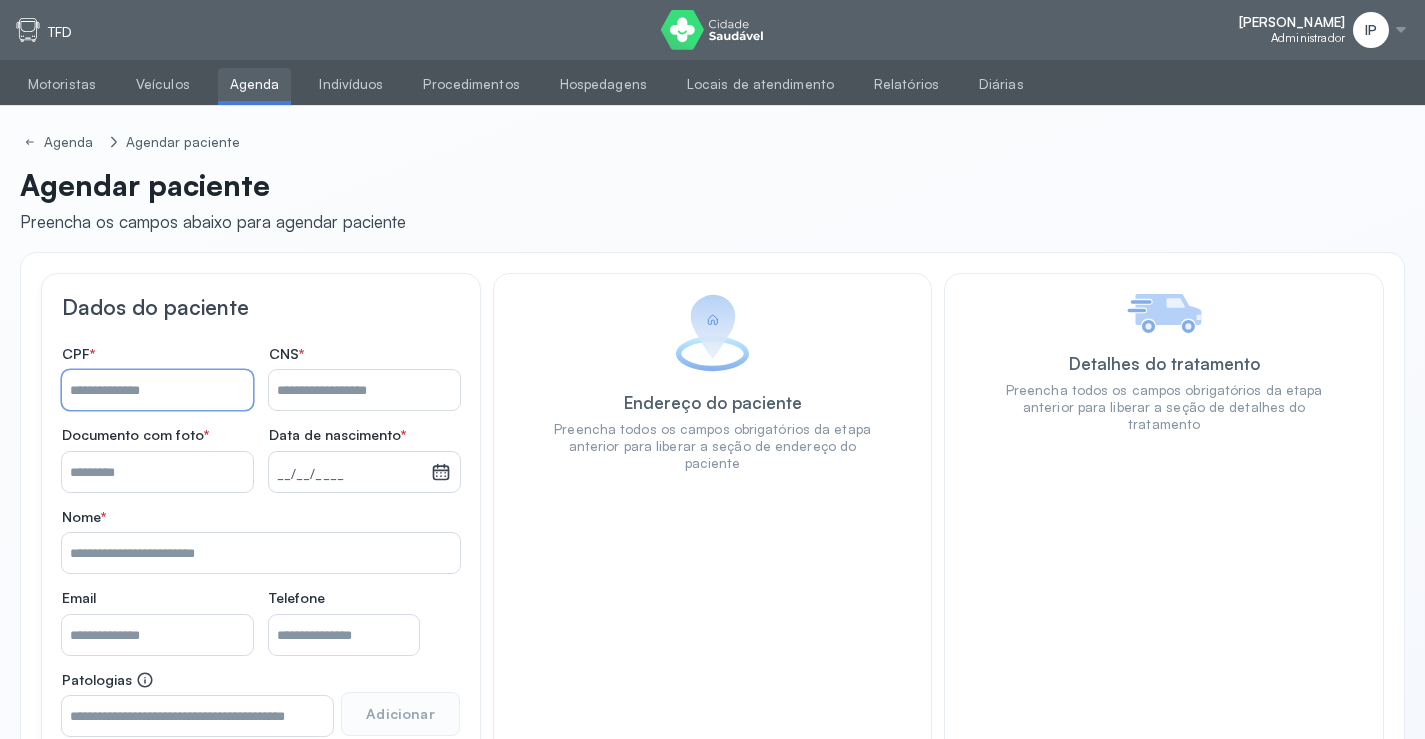click on "Nome   *" at bounding box center [157, 390] 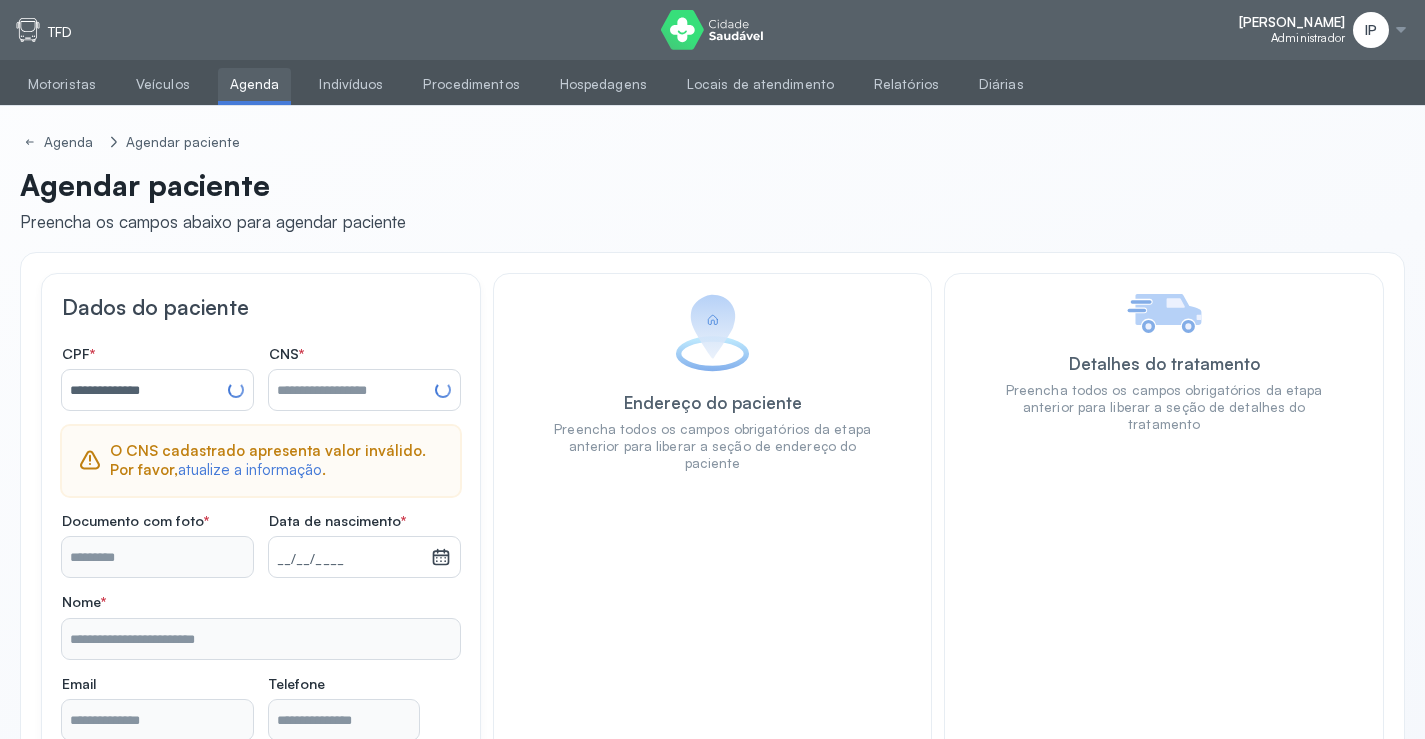 type on "**********" 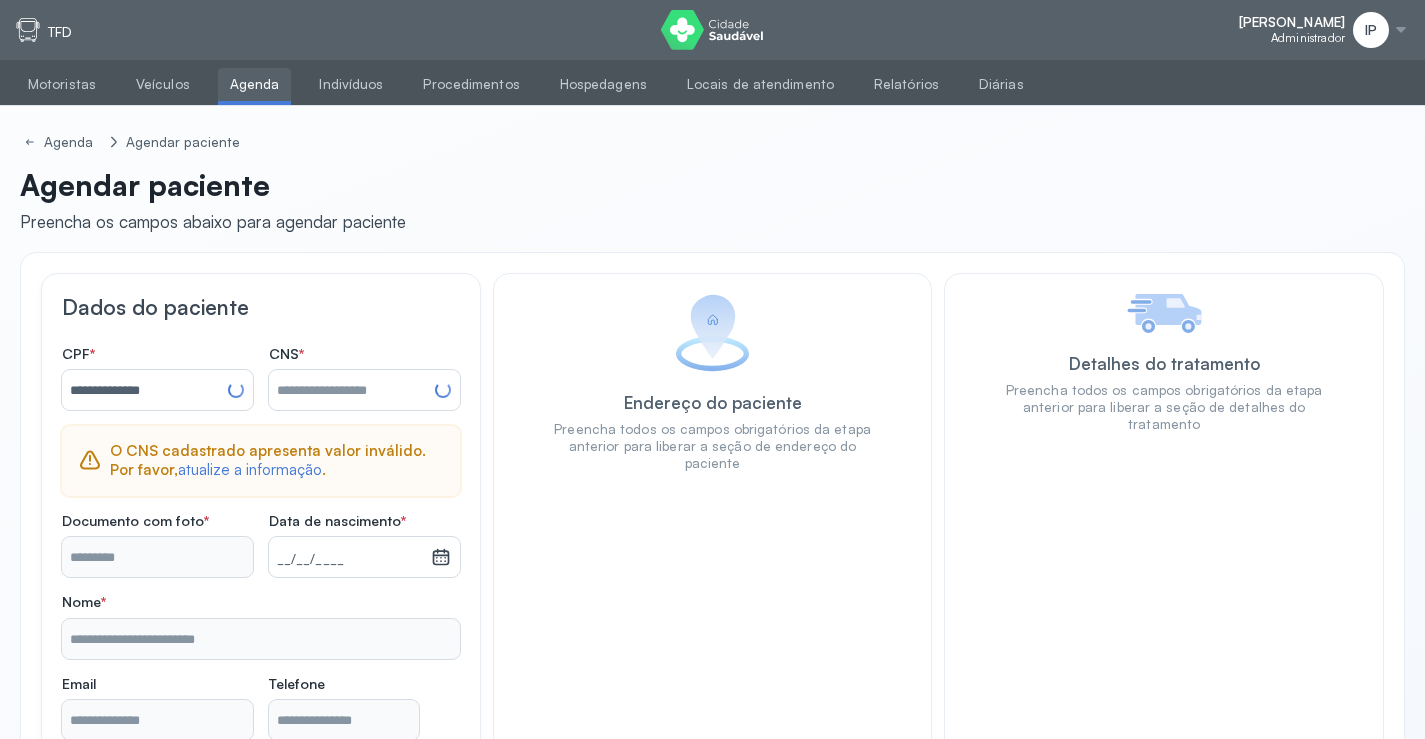 type on "**********" 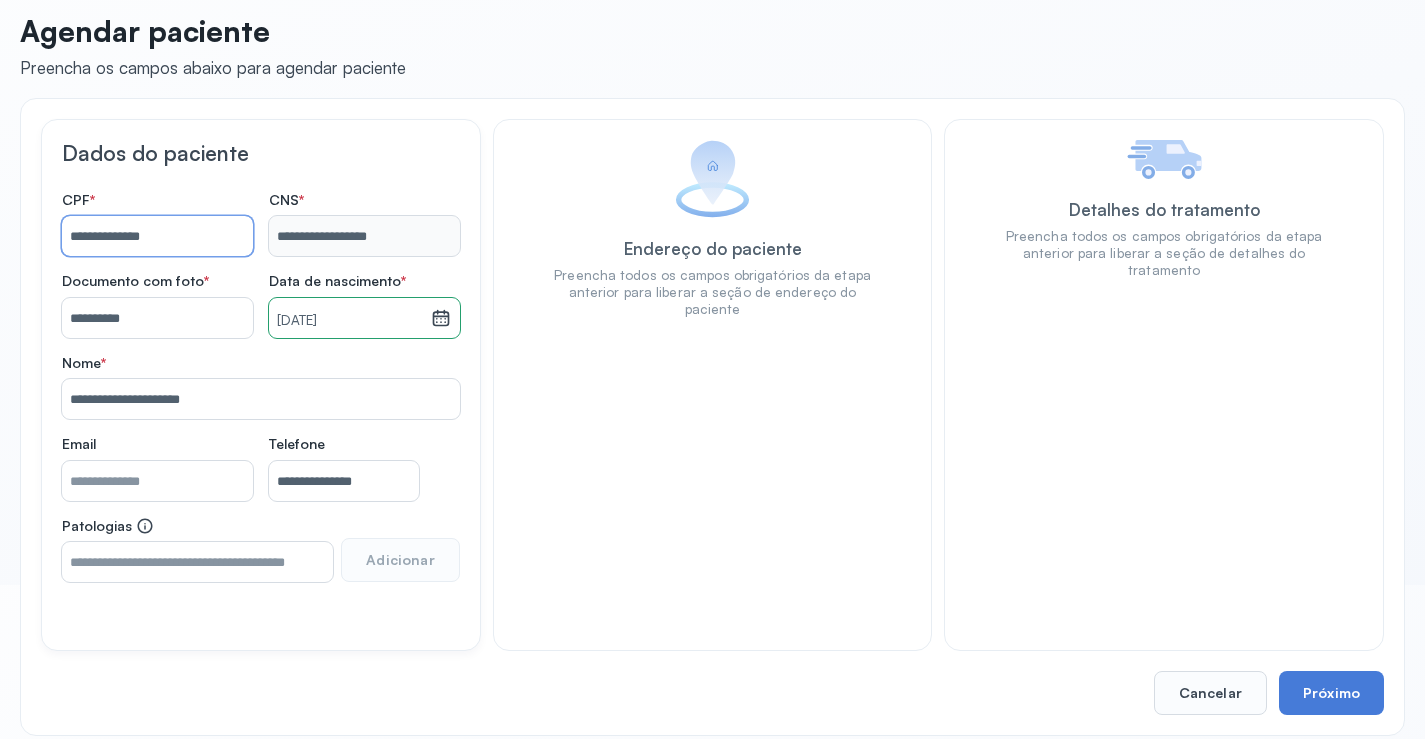 scroll, scrollTop: 171, scrollLeft: 0, axis: vertical 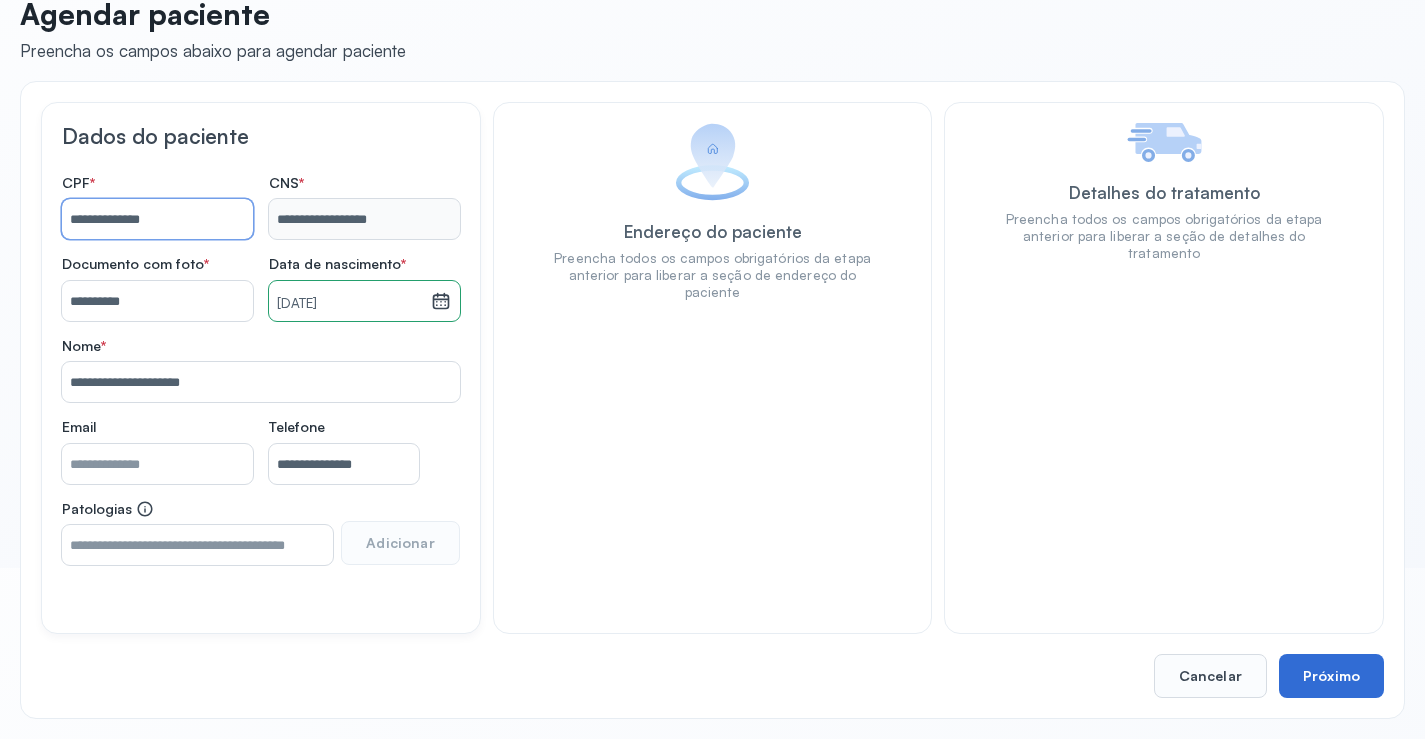 type on "**********" 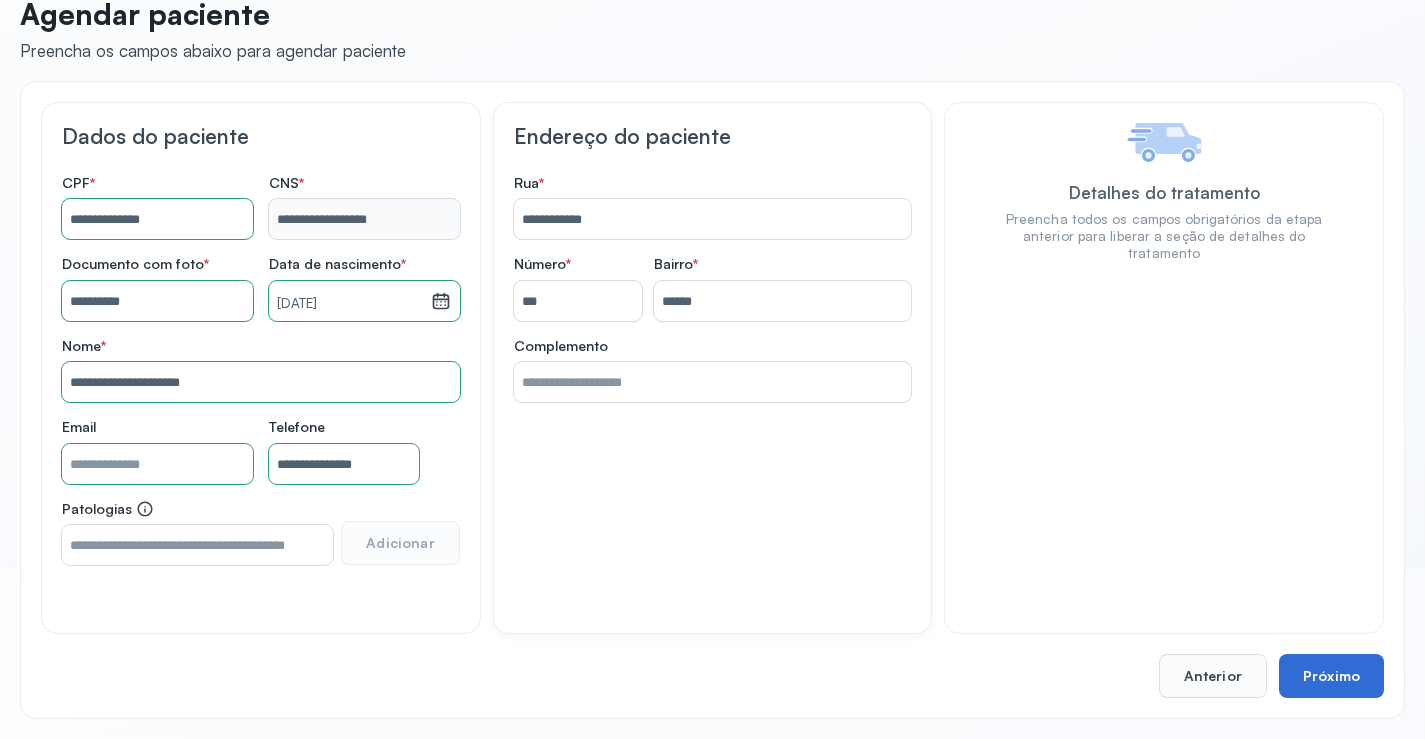 click on "Próximo" at bounding box center (1331, 676) 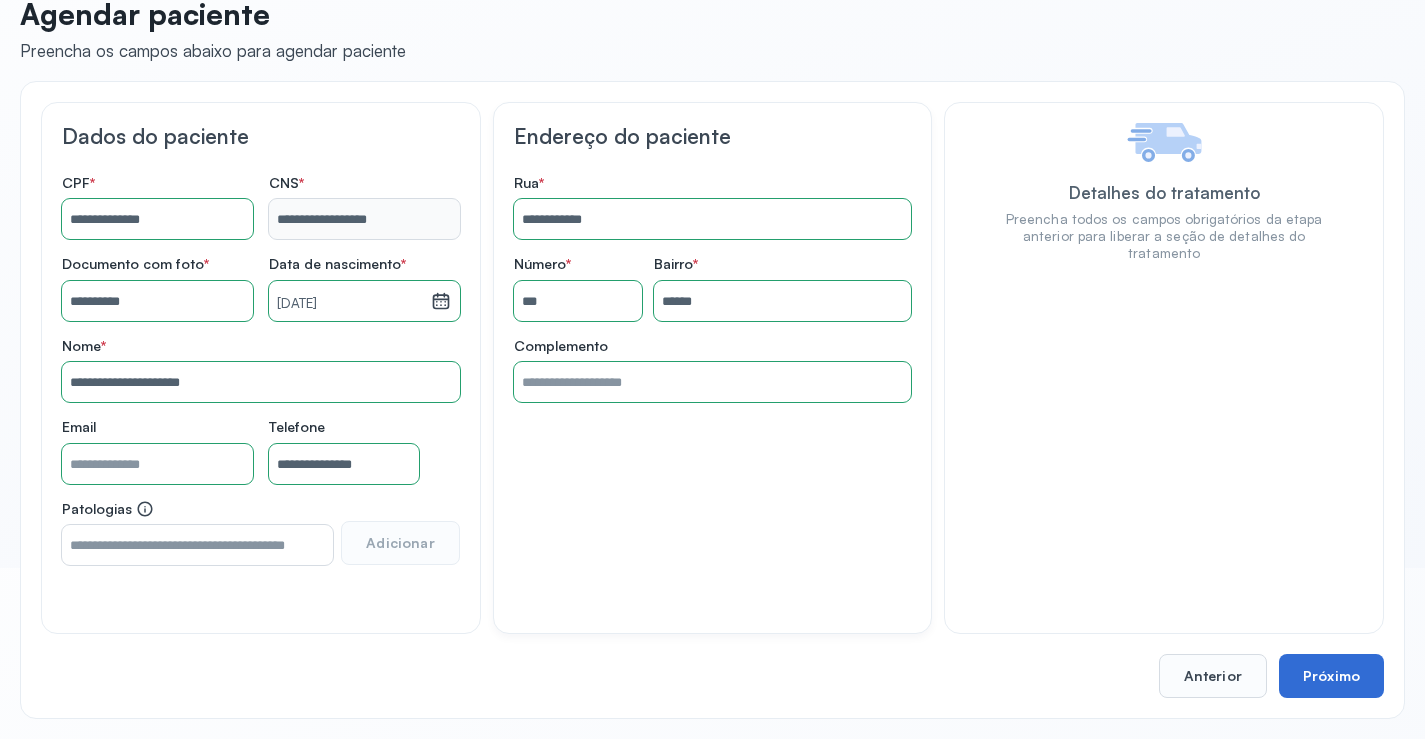 click on "Próximo" at bounding box center [1331, 676] 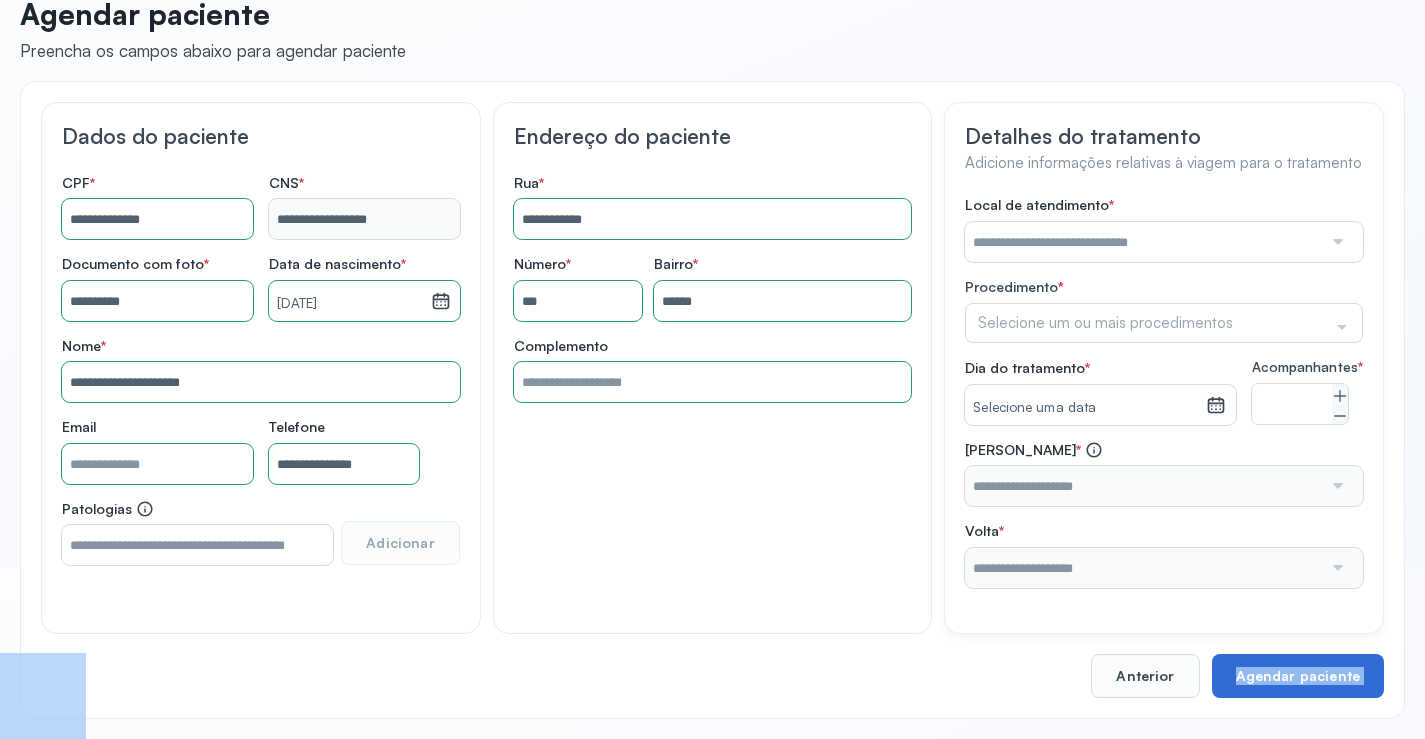 click on "**********" at bounding box center [712, 400] 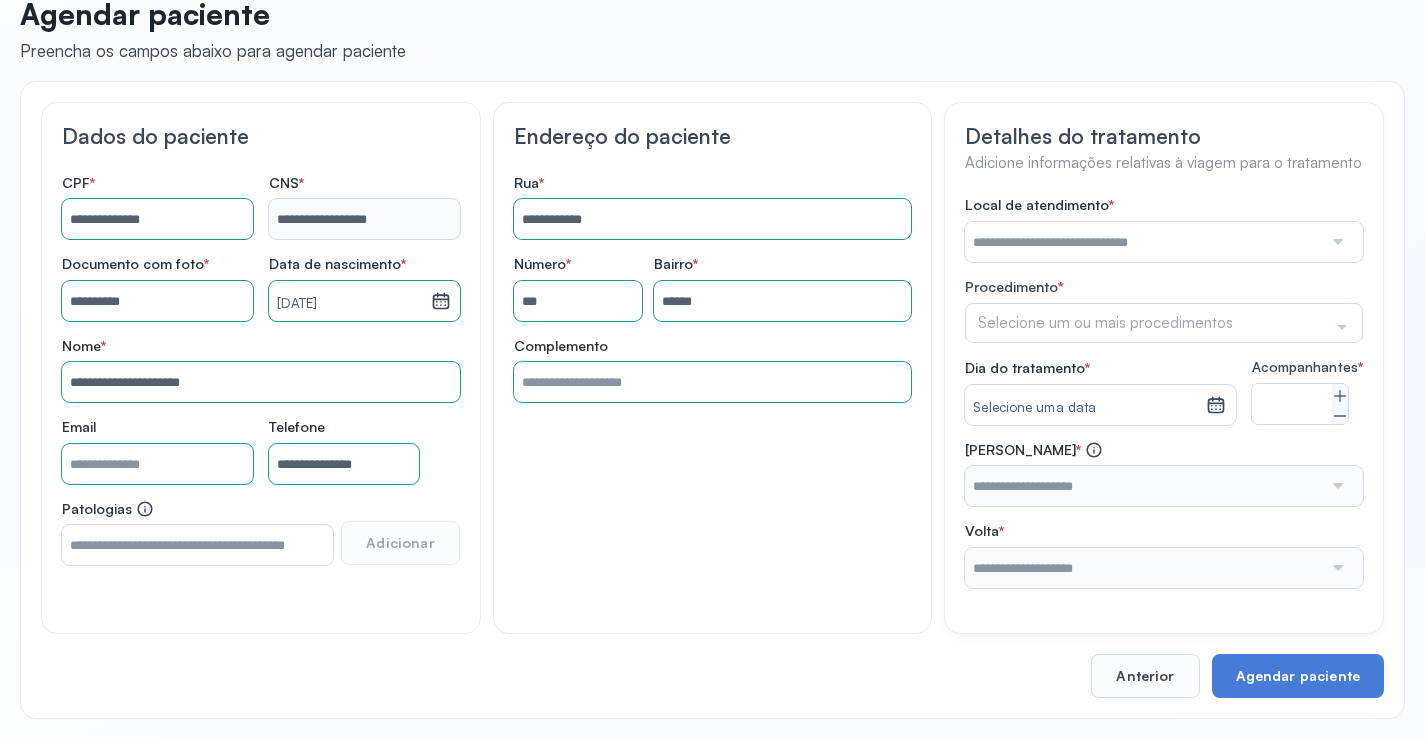 click at bounding box center [1143, 242] 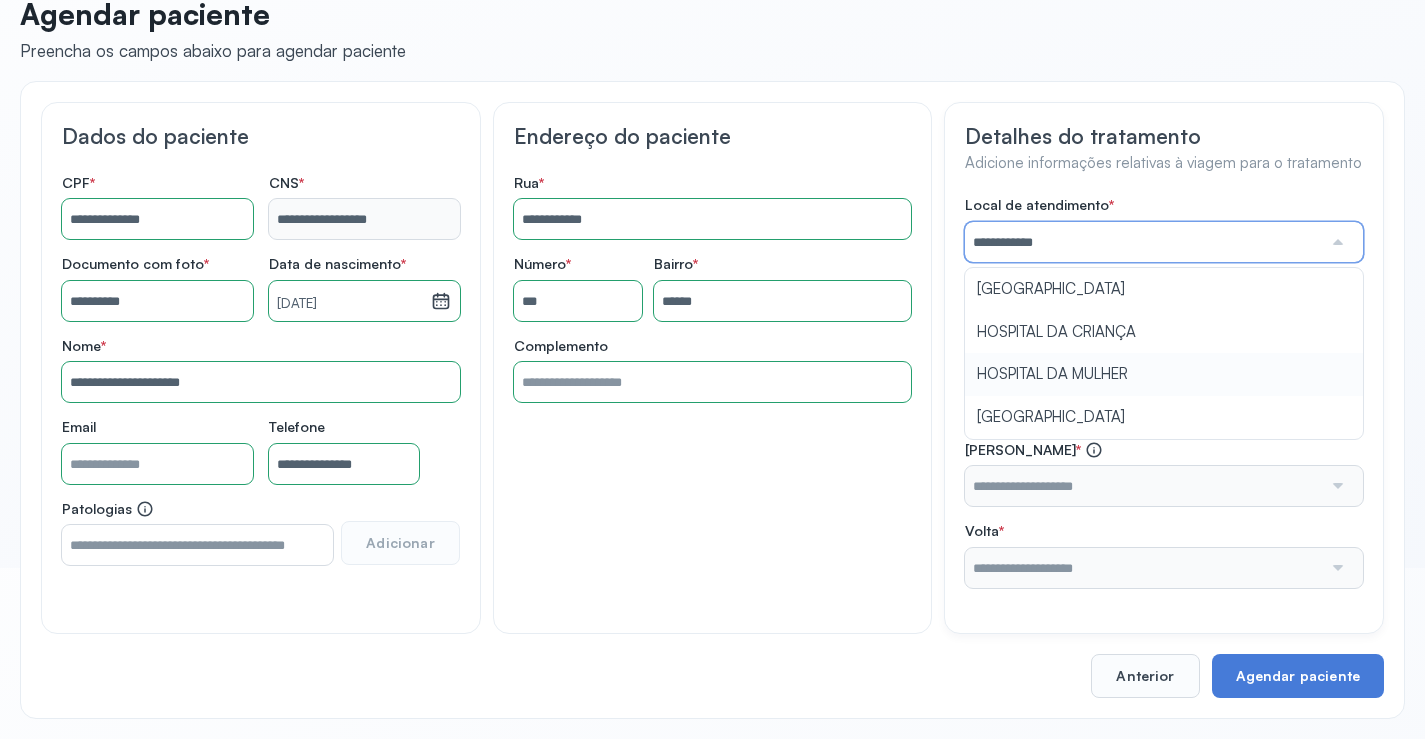 type on "**********" 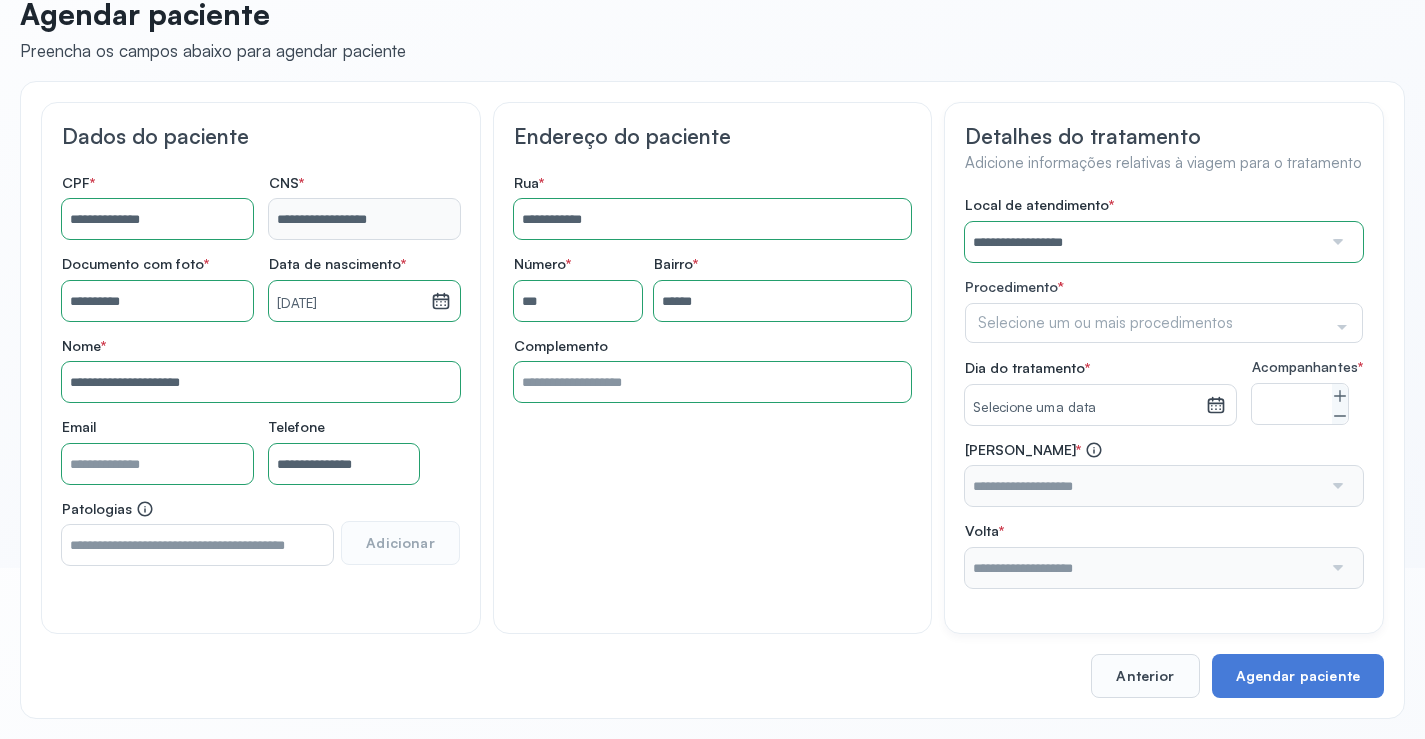 click on "**********" at bounding box center [1164, 392] 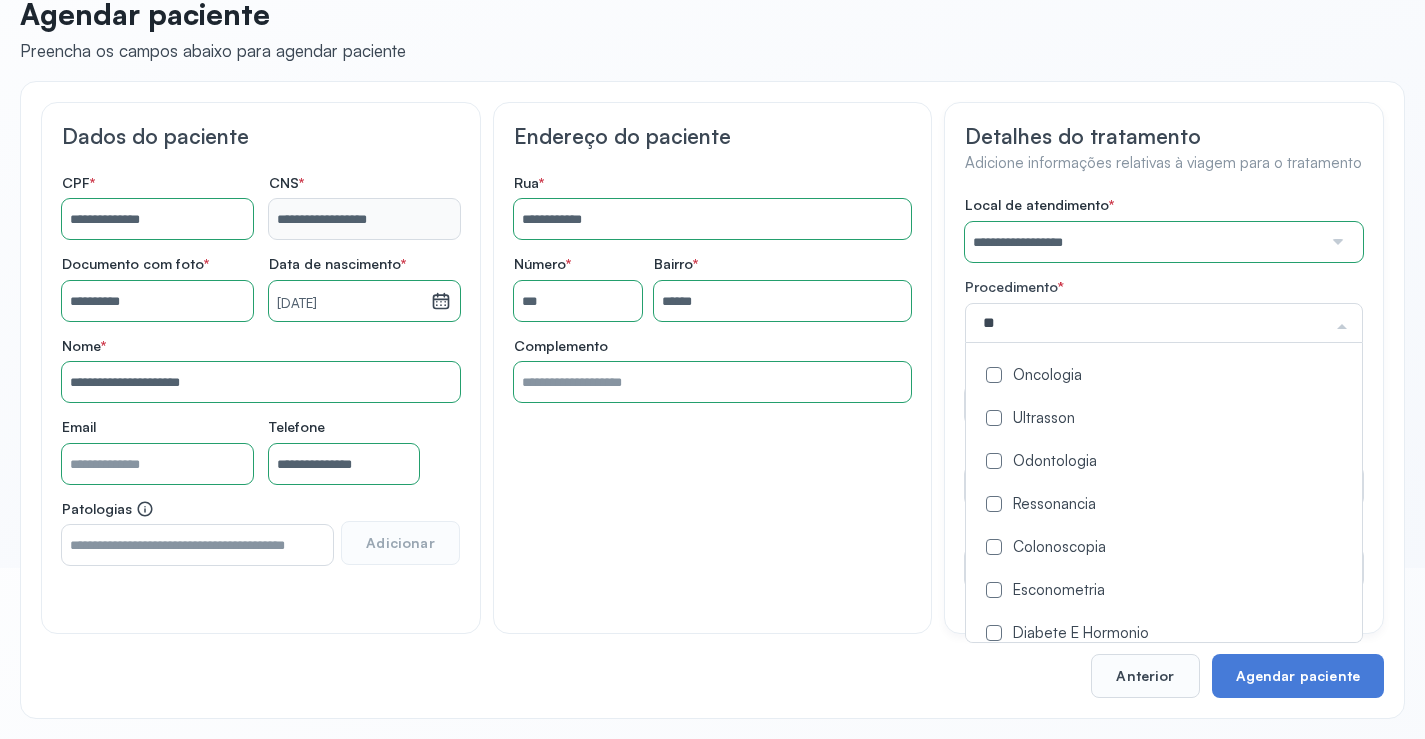 type on "***" 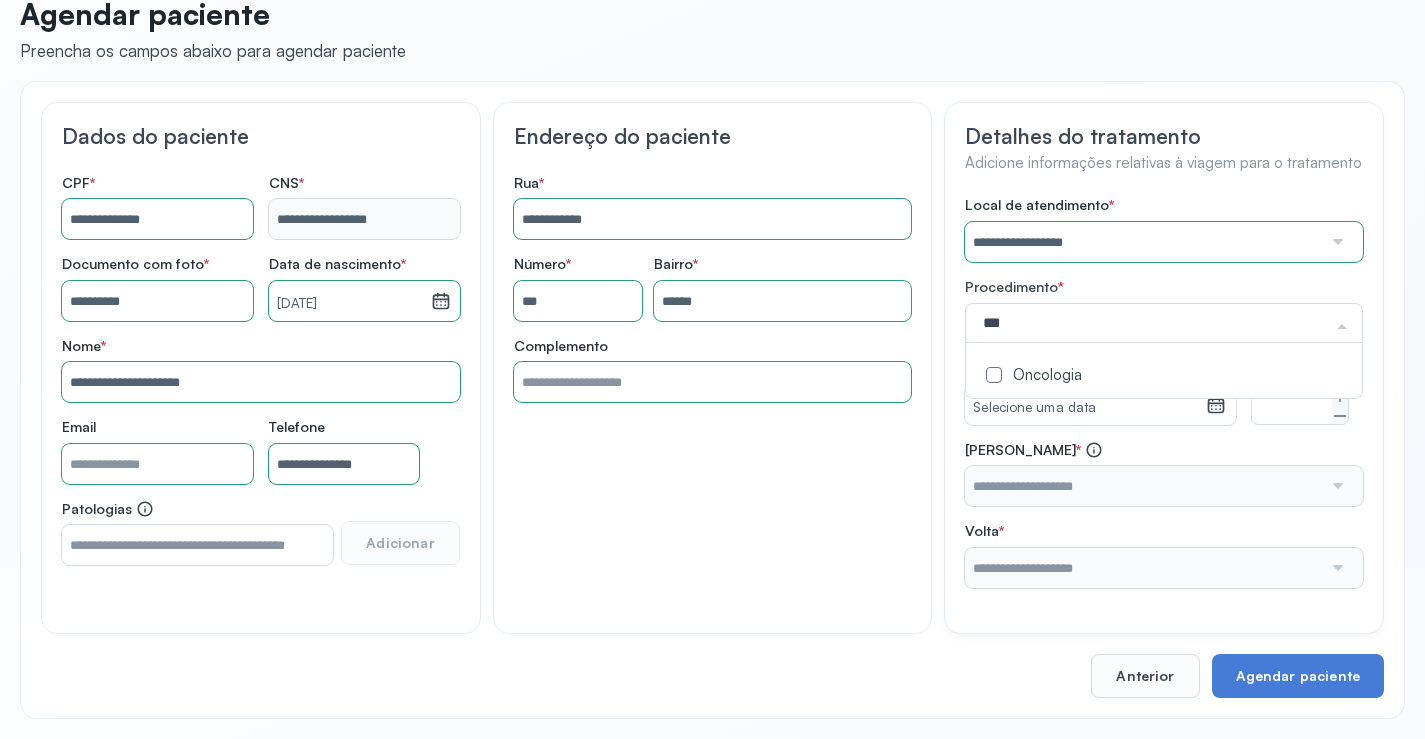 drag, startPoint x: 1026, startPoint y: 367, endPoint x: 981, endPoint y: 388, distance: 49.658836 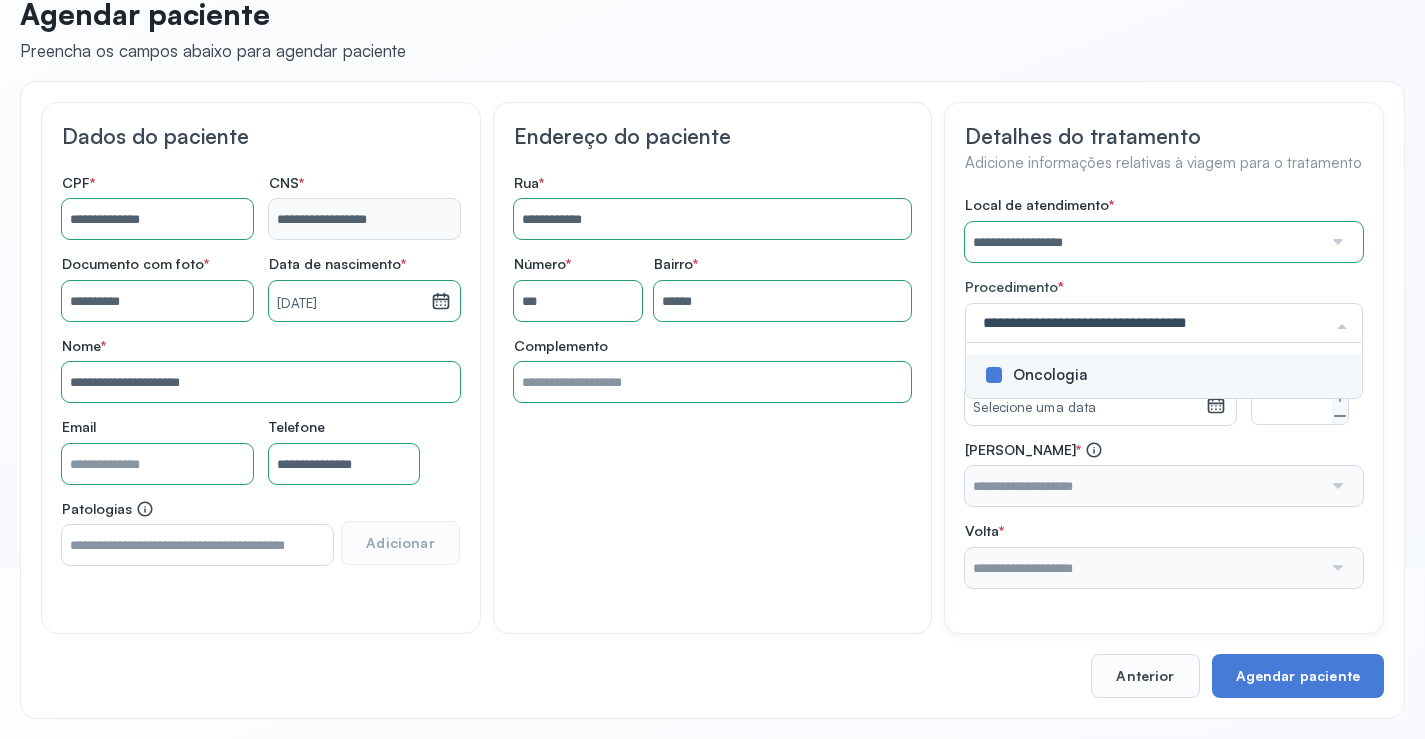 click on "**********" 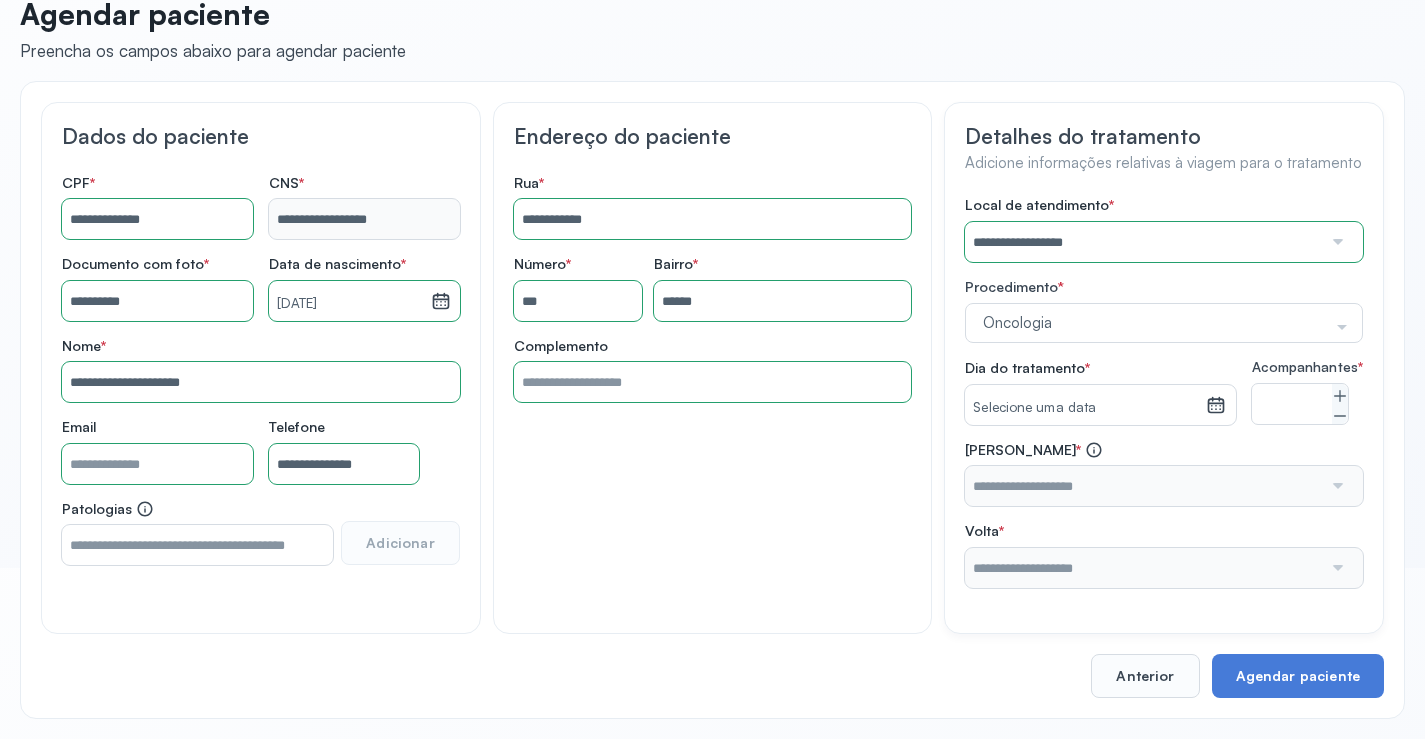click on "Selecione uma data" at bounding box center [1085, 408] 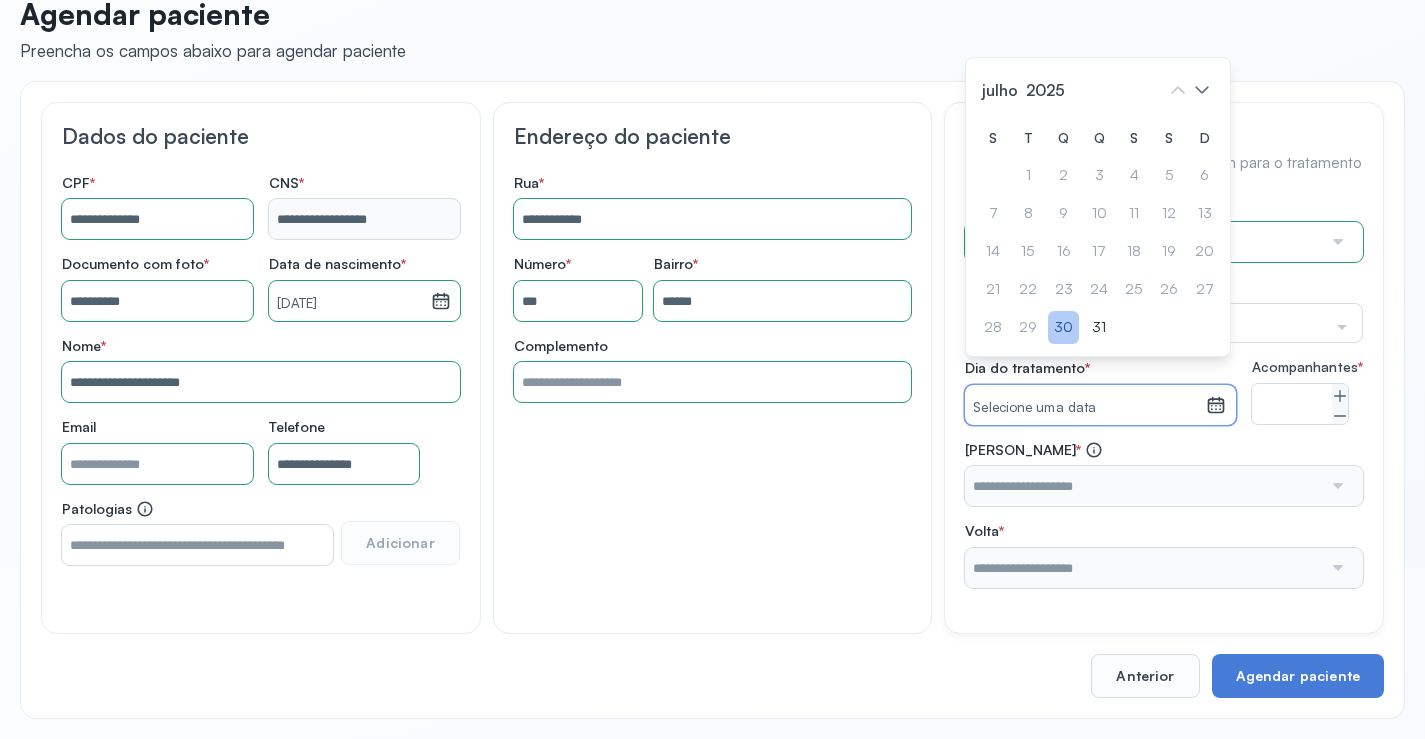 click on "30" 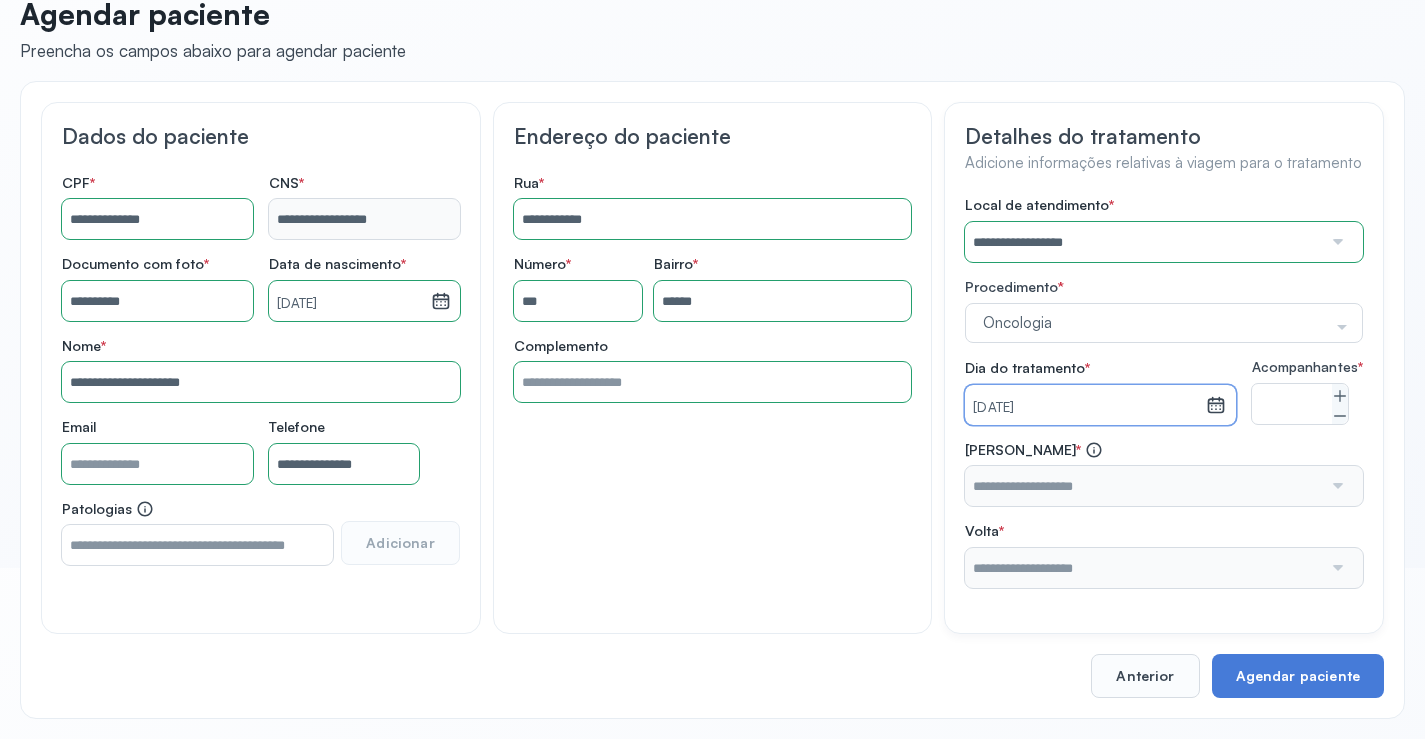 click on "[DATE]" at bounding box center [1085, 408] 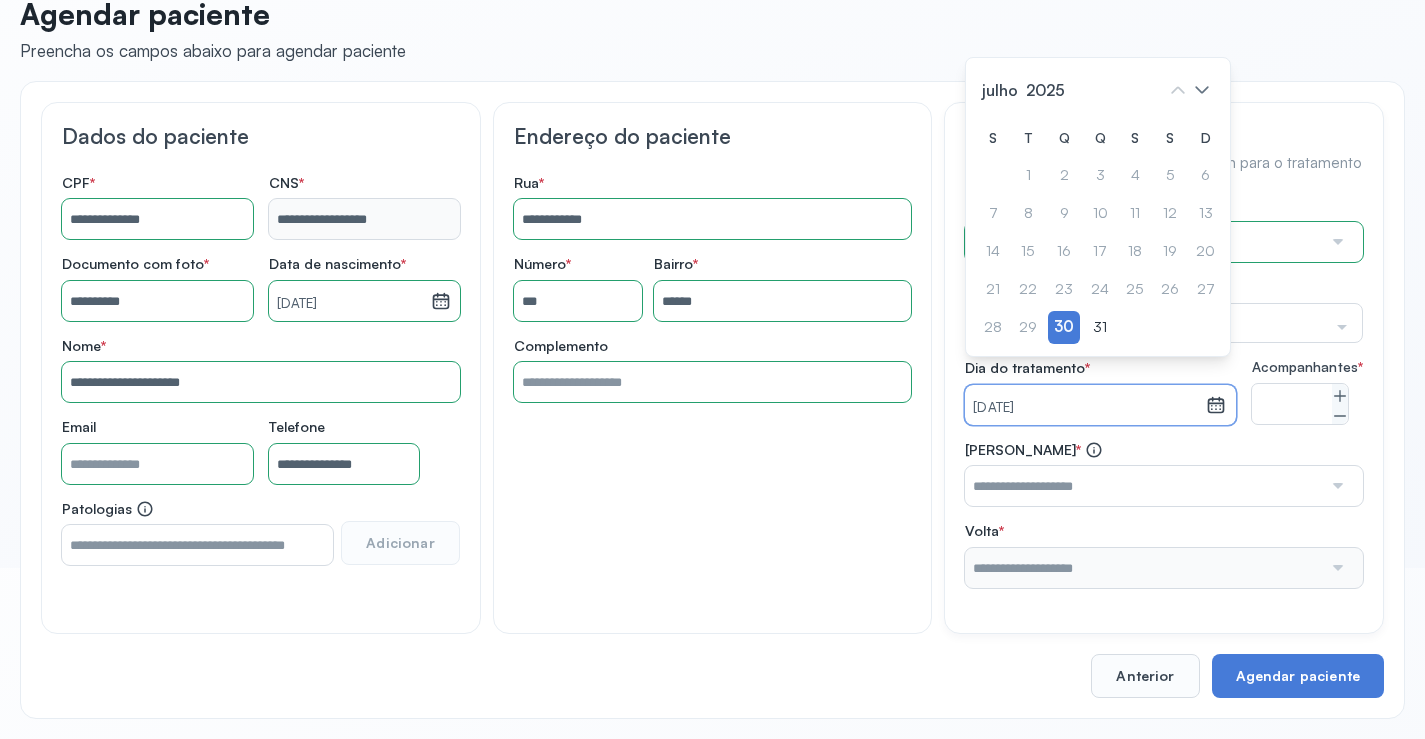 drag, startPoint x: 1094, startPoint y: 339, endPoint x: 1138, endPoint y: 397, distance: 72.8011 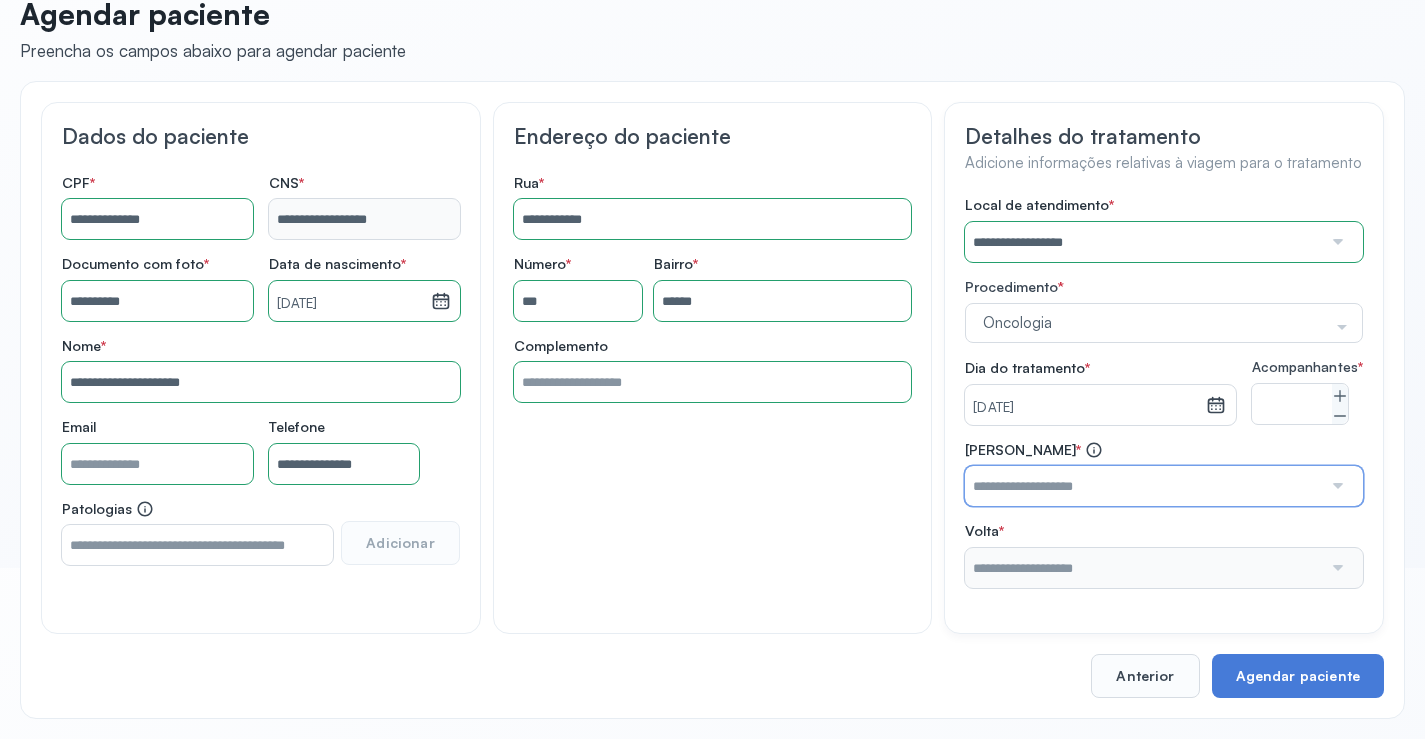 click at bounding box center [1143, 486] 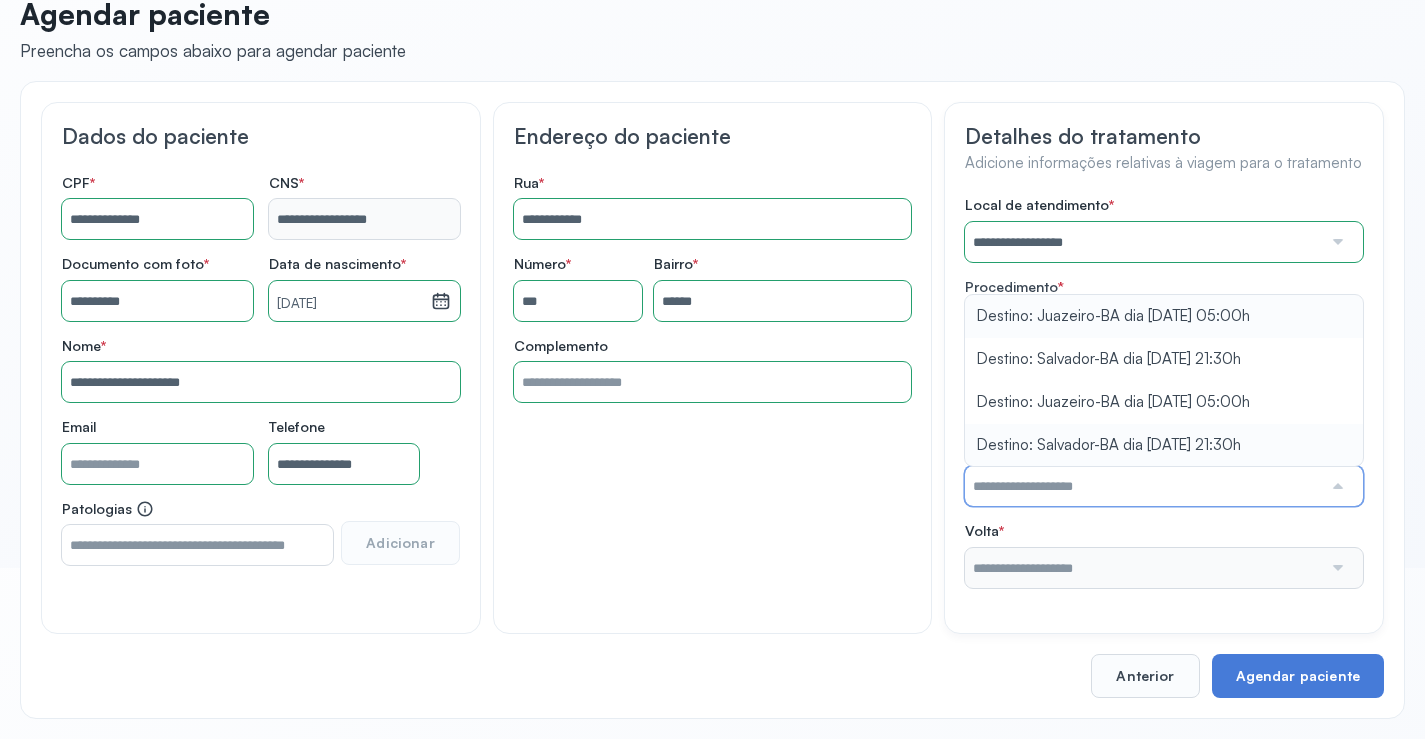 type on "**********" 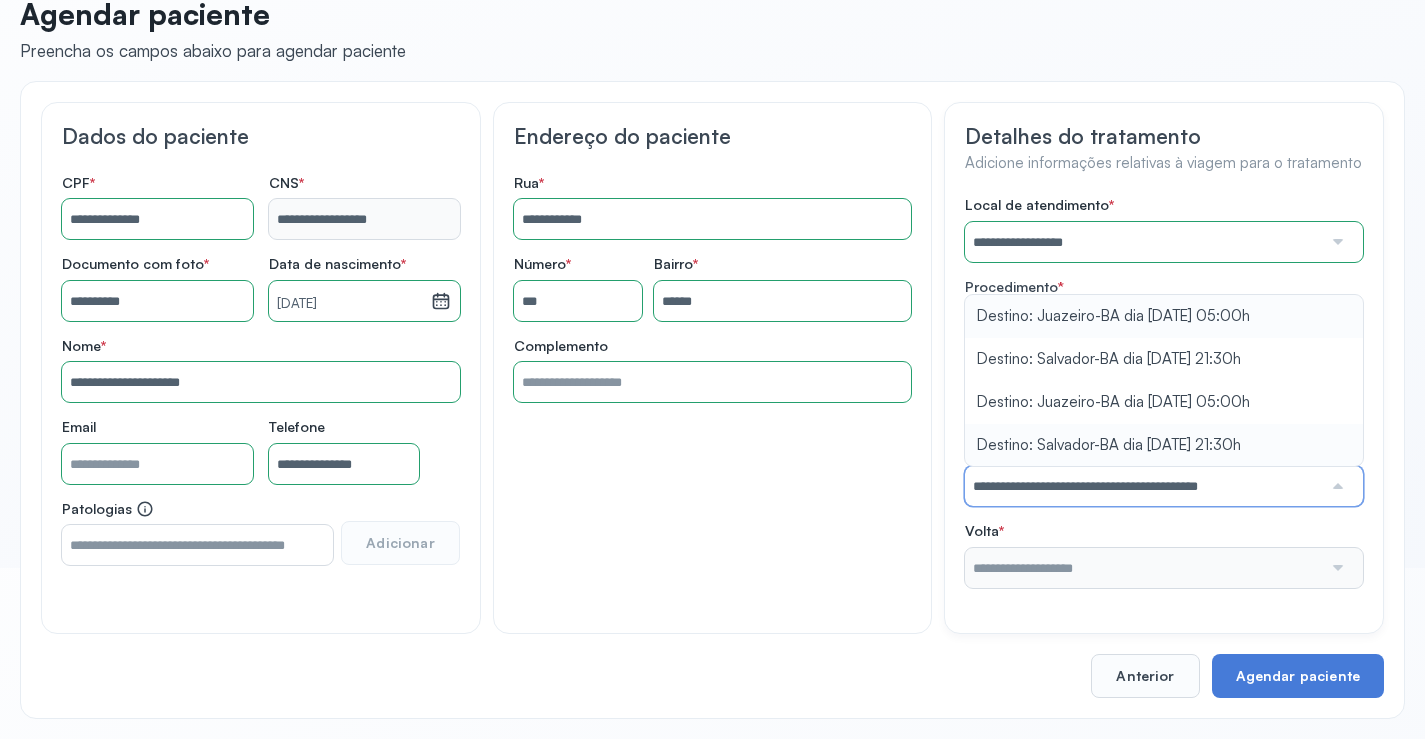 click on "**********" at bounding box center [1164, 474] 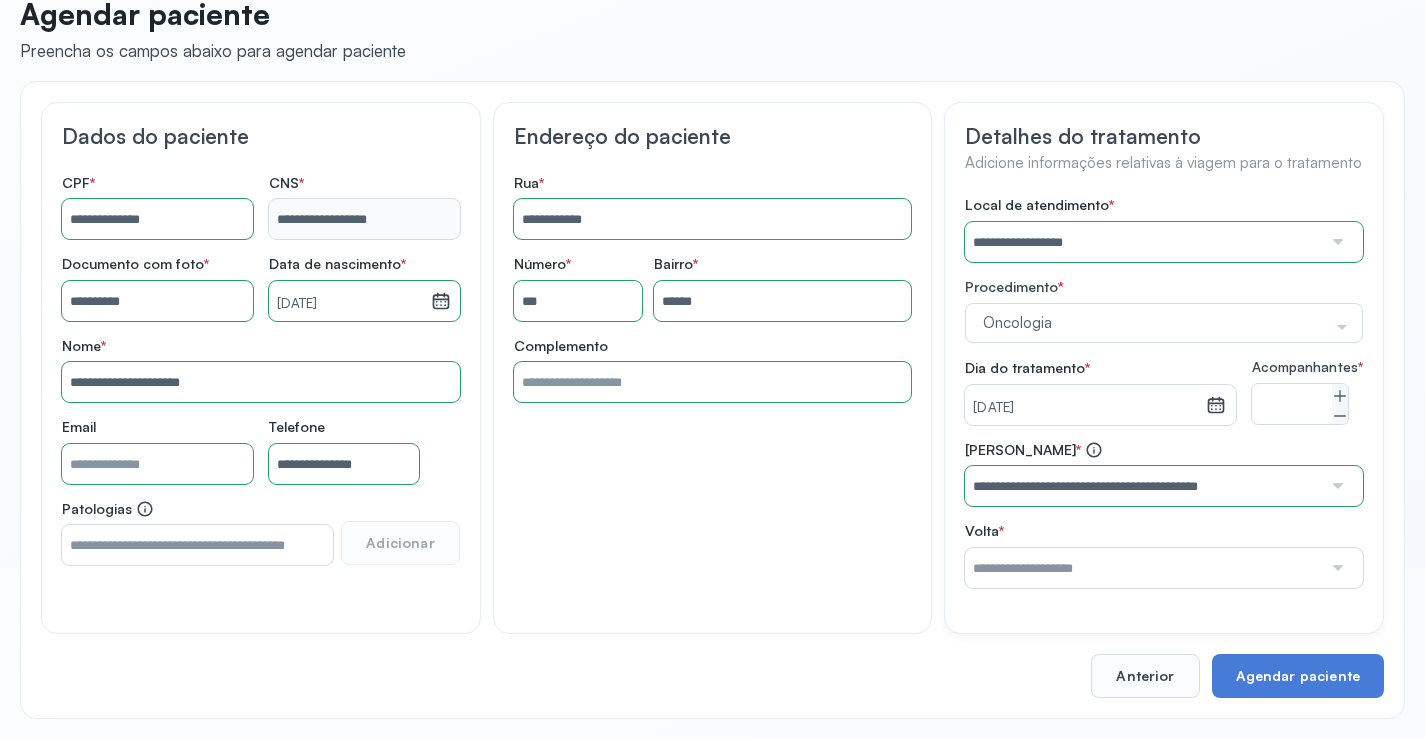 click at bounding box center [1143, 568] 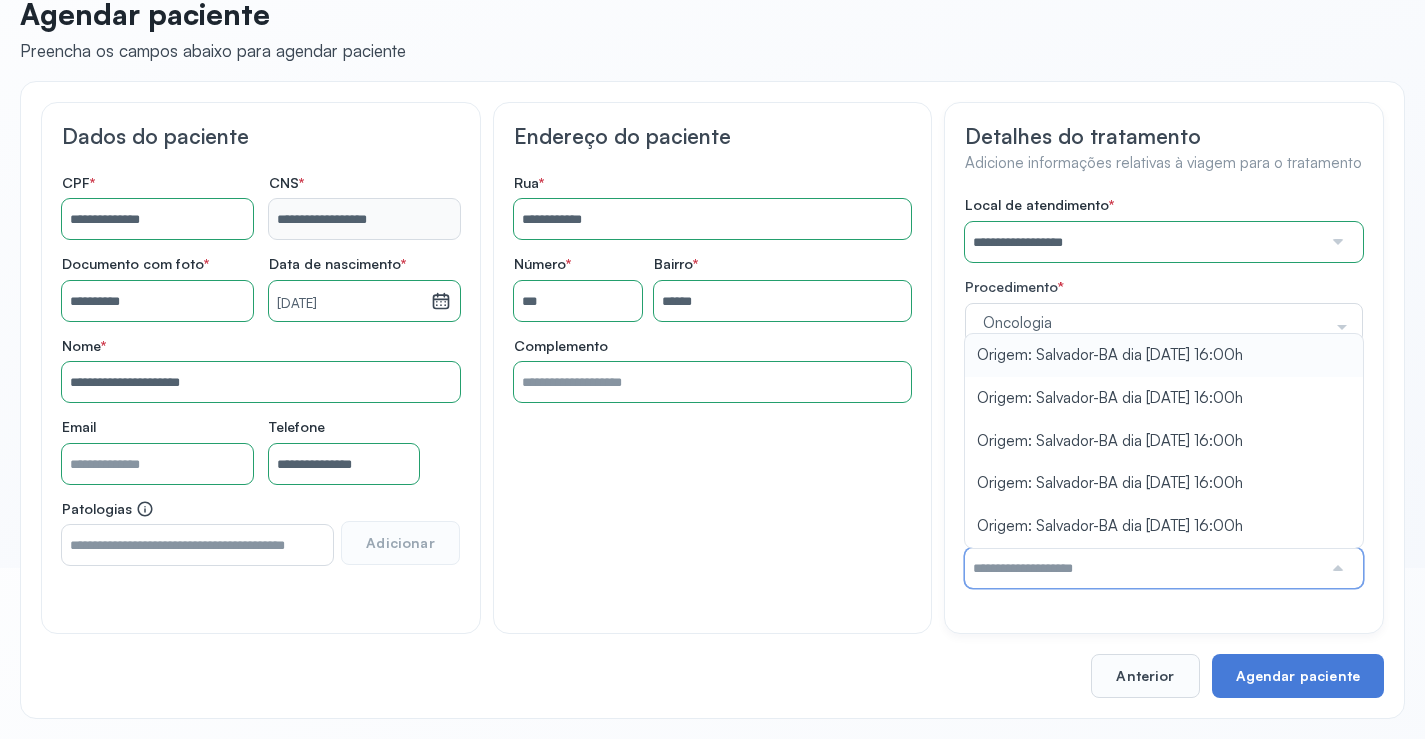 type on "**********" 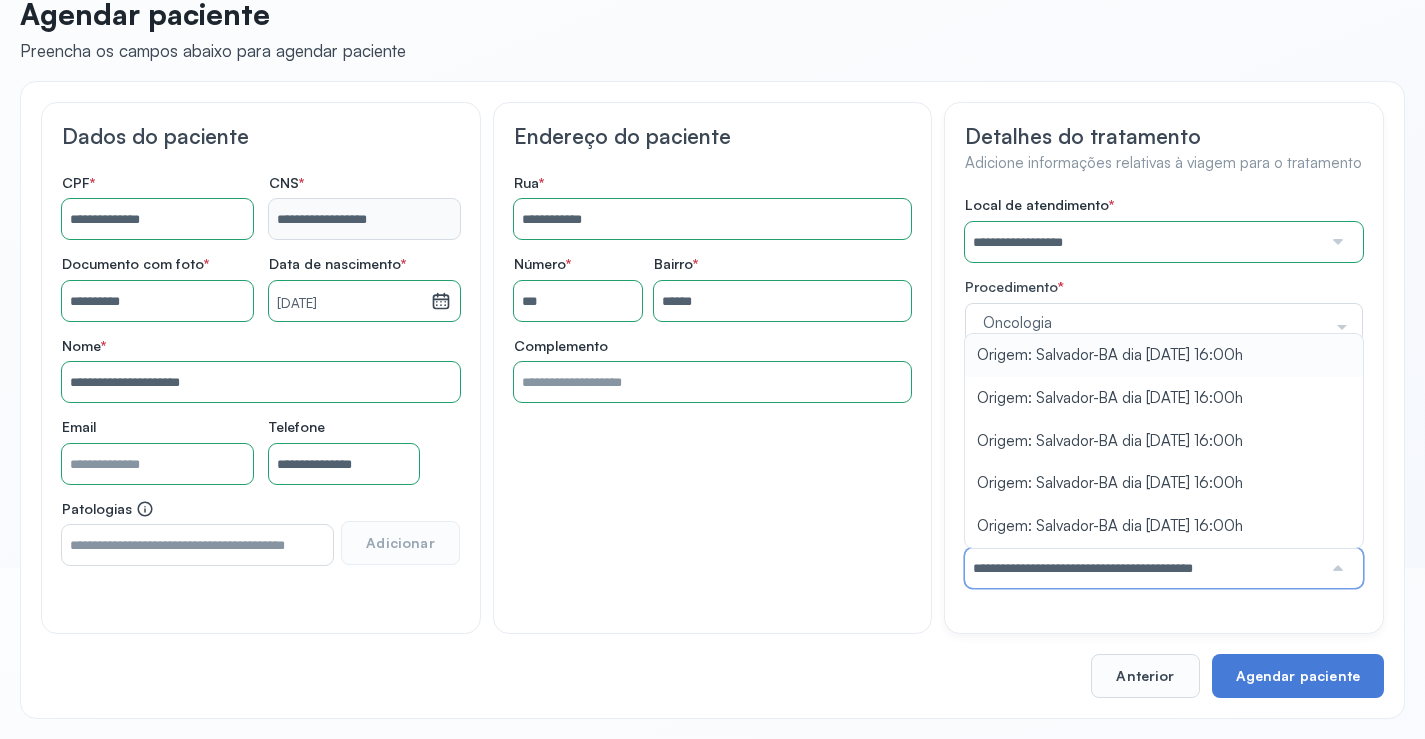click on "**********" at bounding box center (1164, 392) 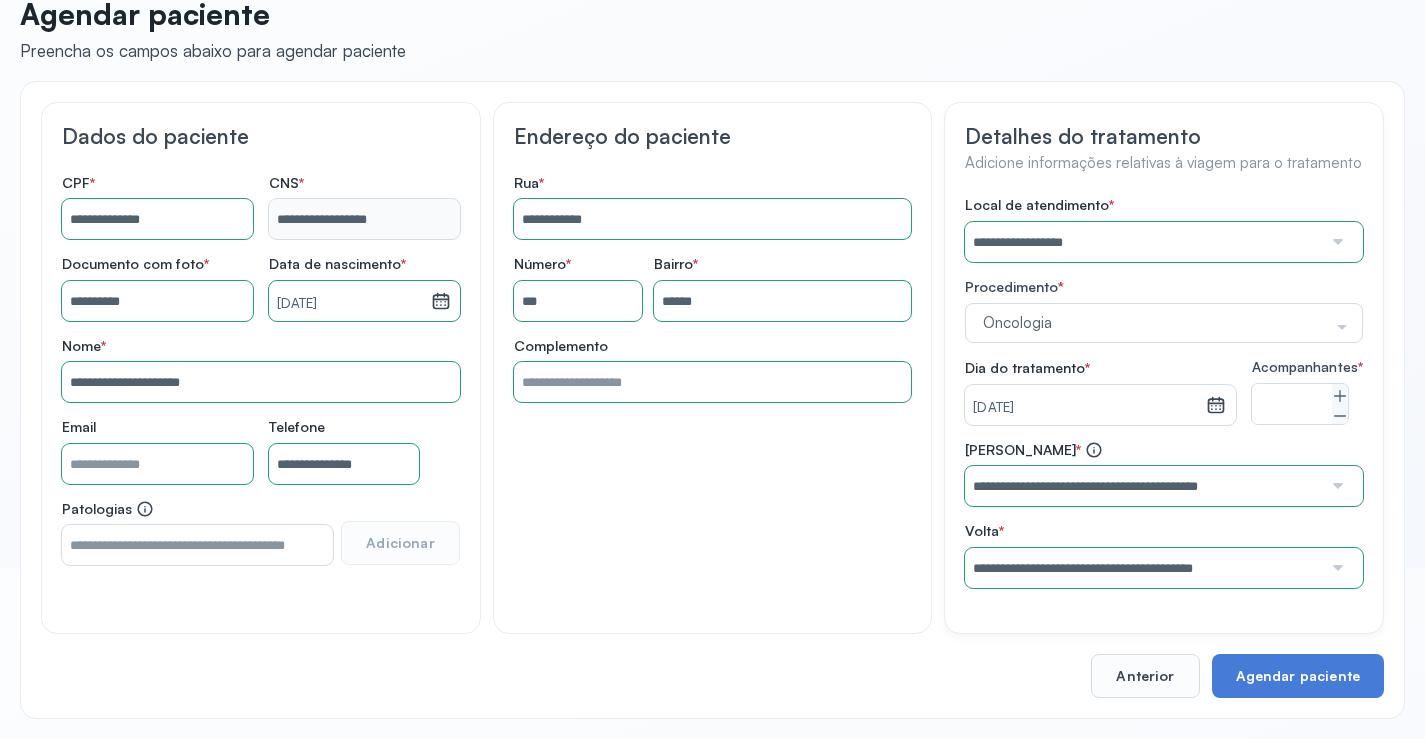 scroll, scrollTop: 186, scrollLeft: 0, axis: vertical 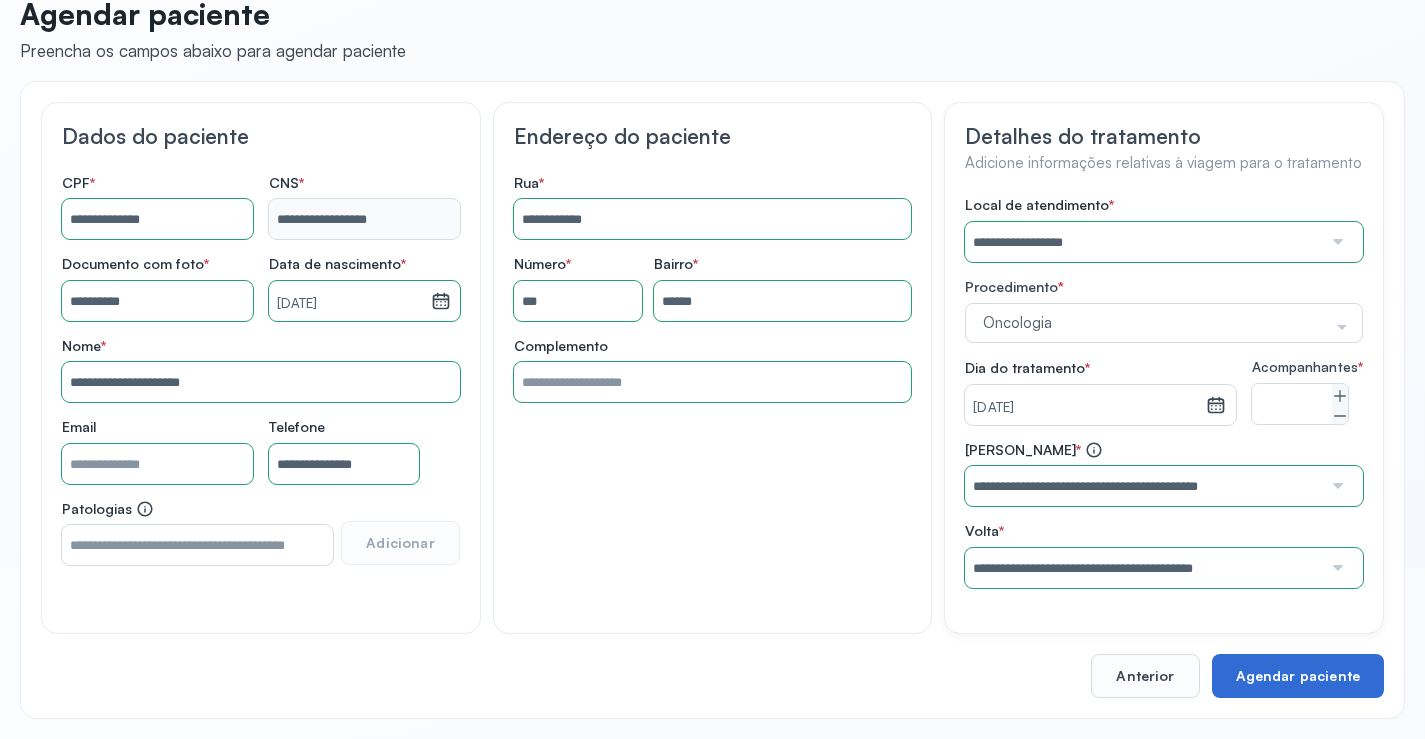 click on "Agendar paciente" at bounding box center (1298, 676) 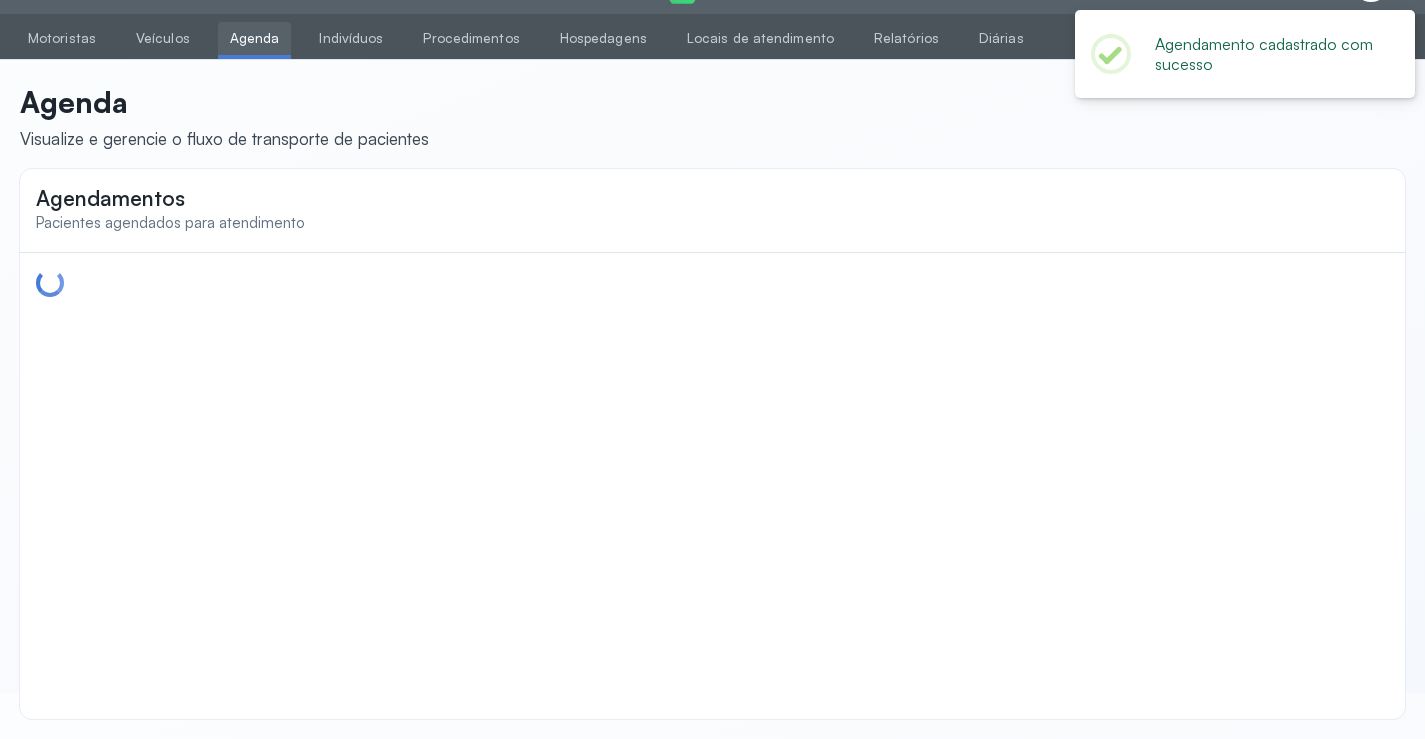 scroll, scrollTop: 0, scrollLeft: 0, axis: both 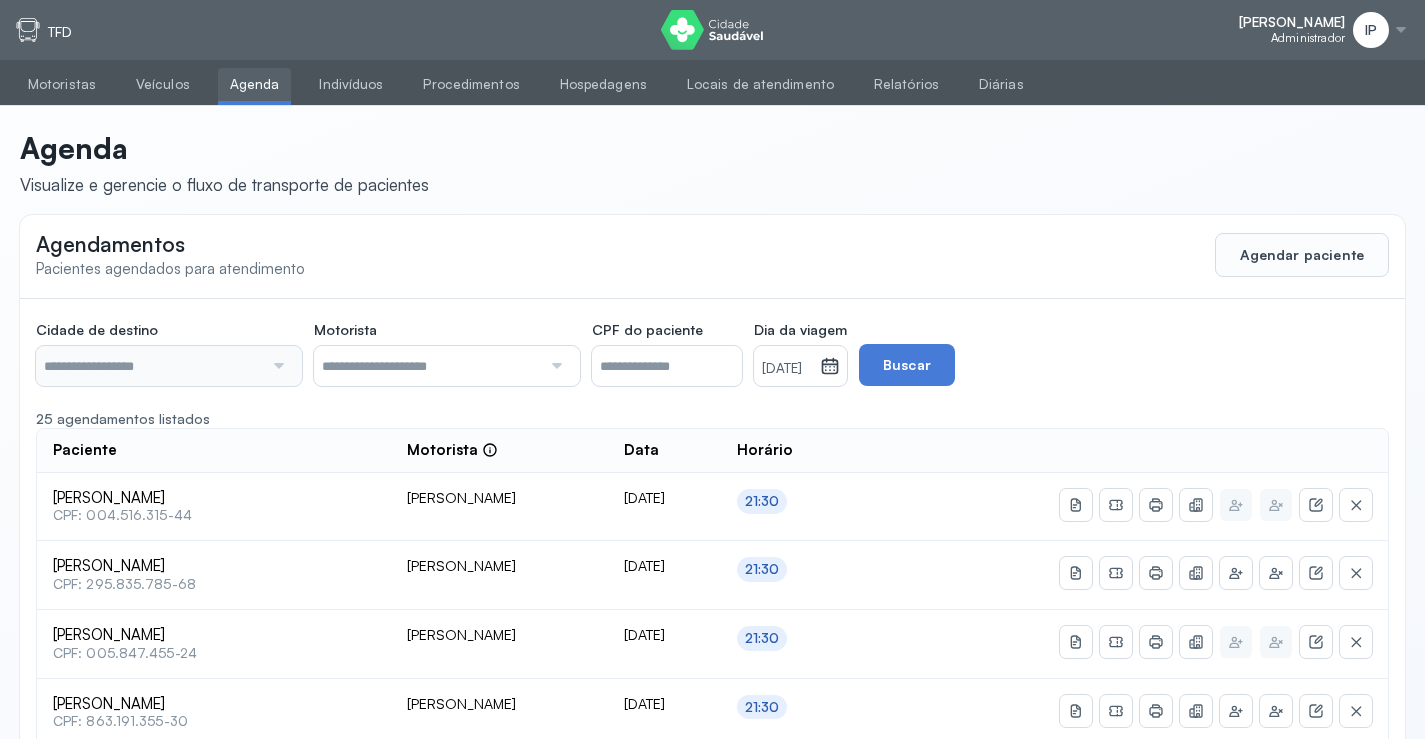 type on "********" 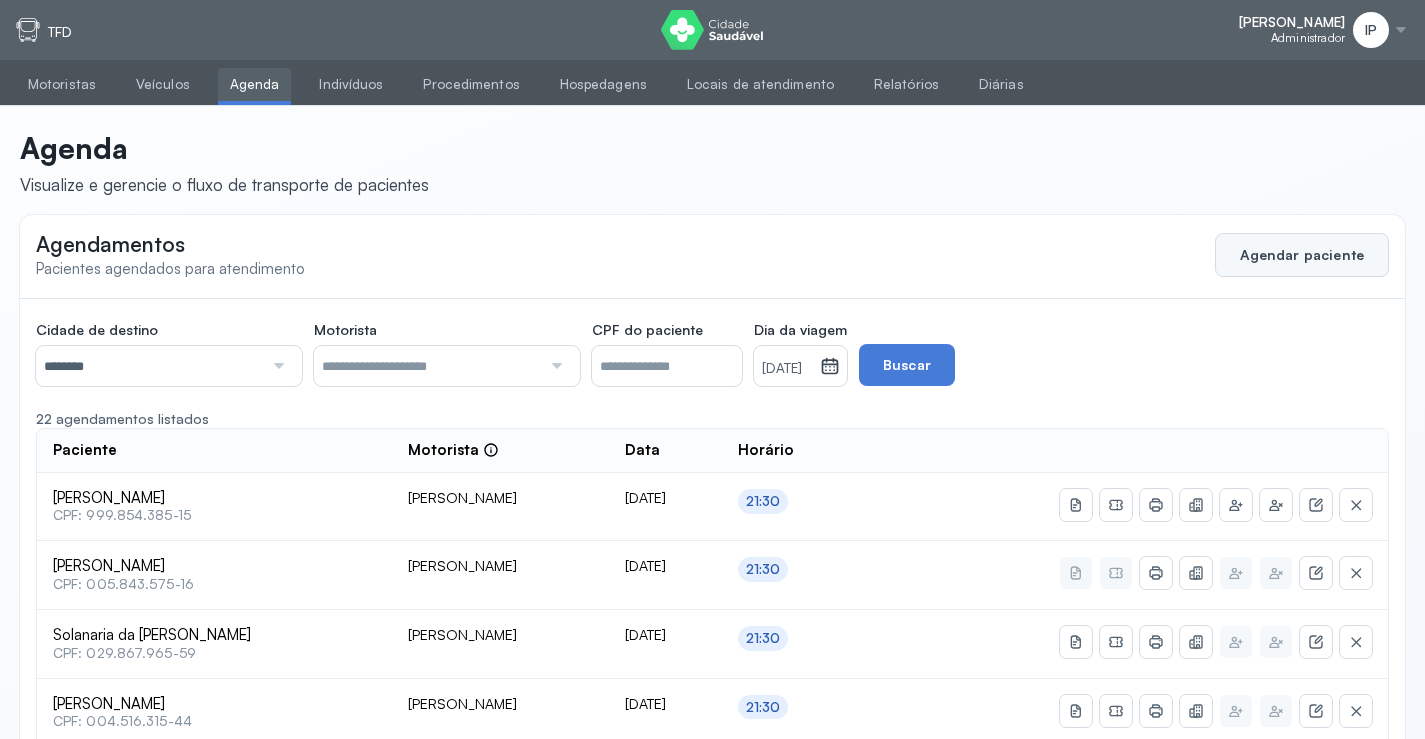 click on "Agendar paciente" 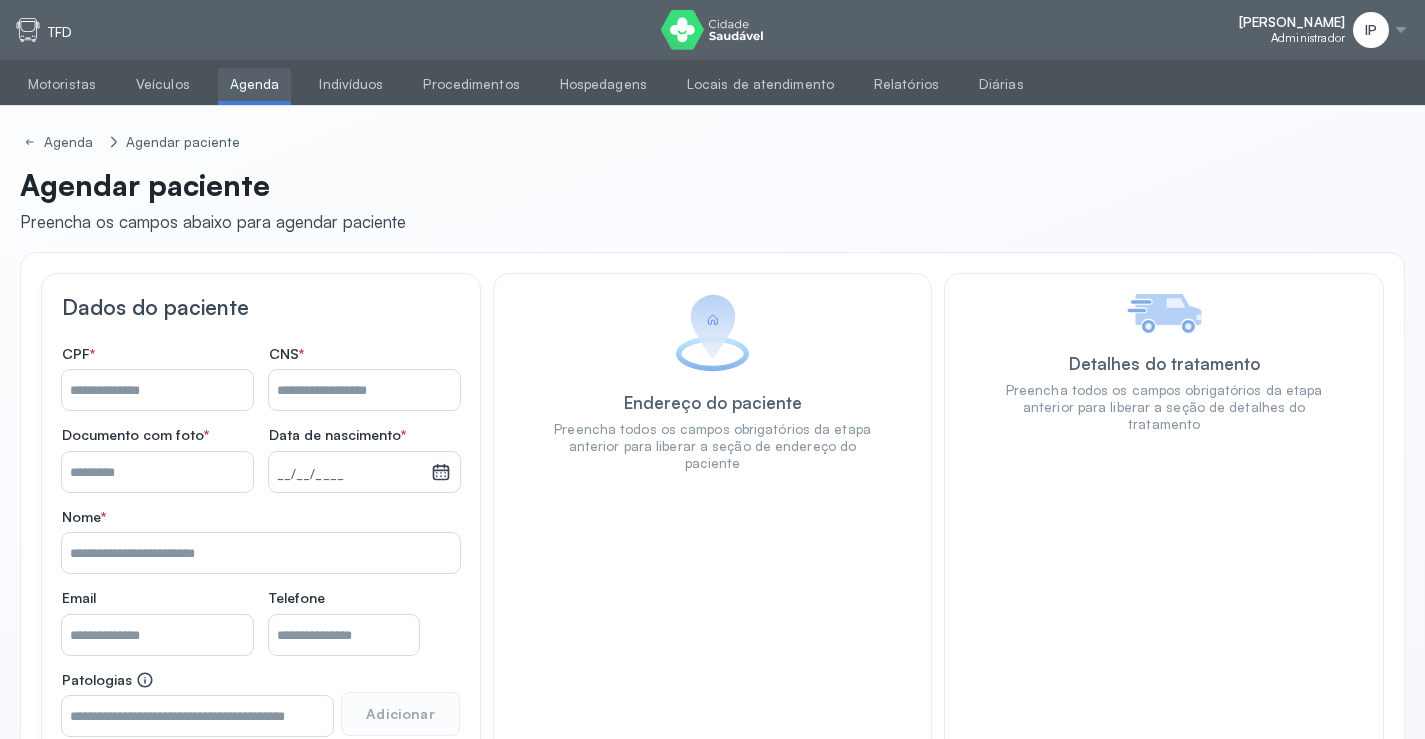 click on "Nome   *" at bounding box center (157, 390) 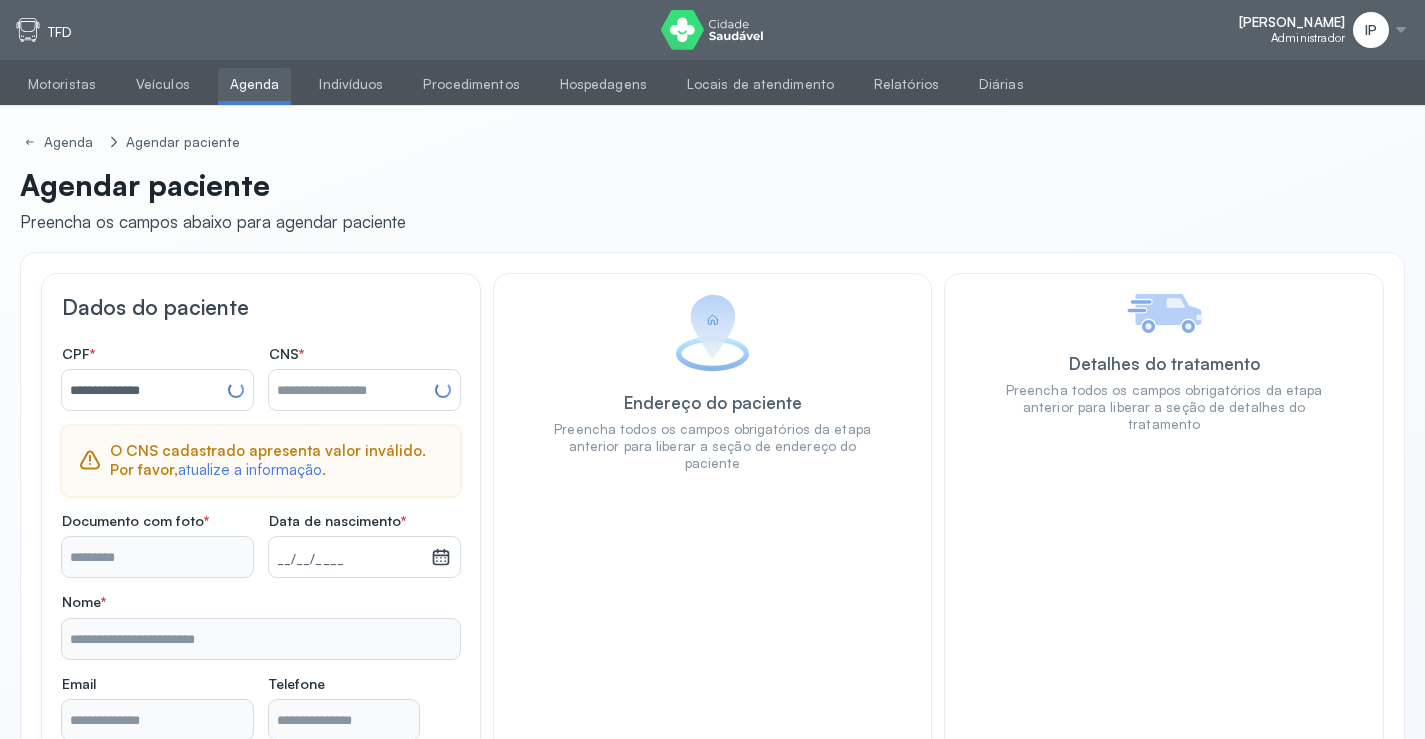 type on "**********" 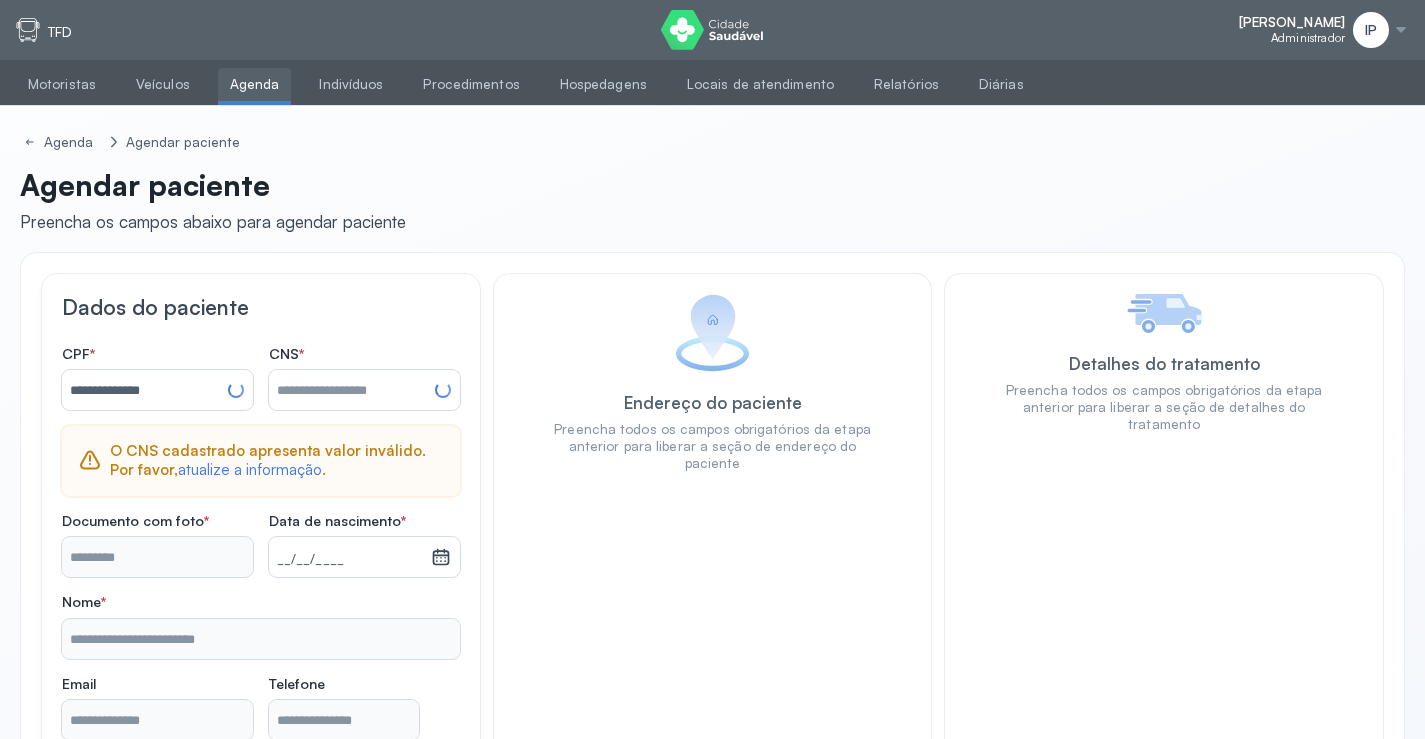 type on "**********" 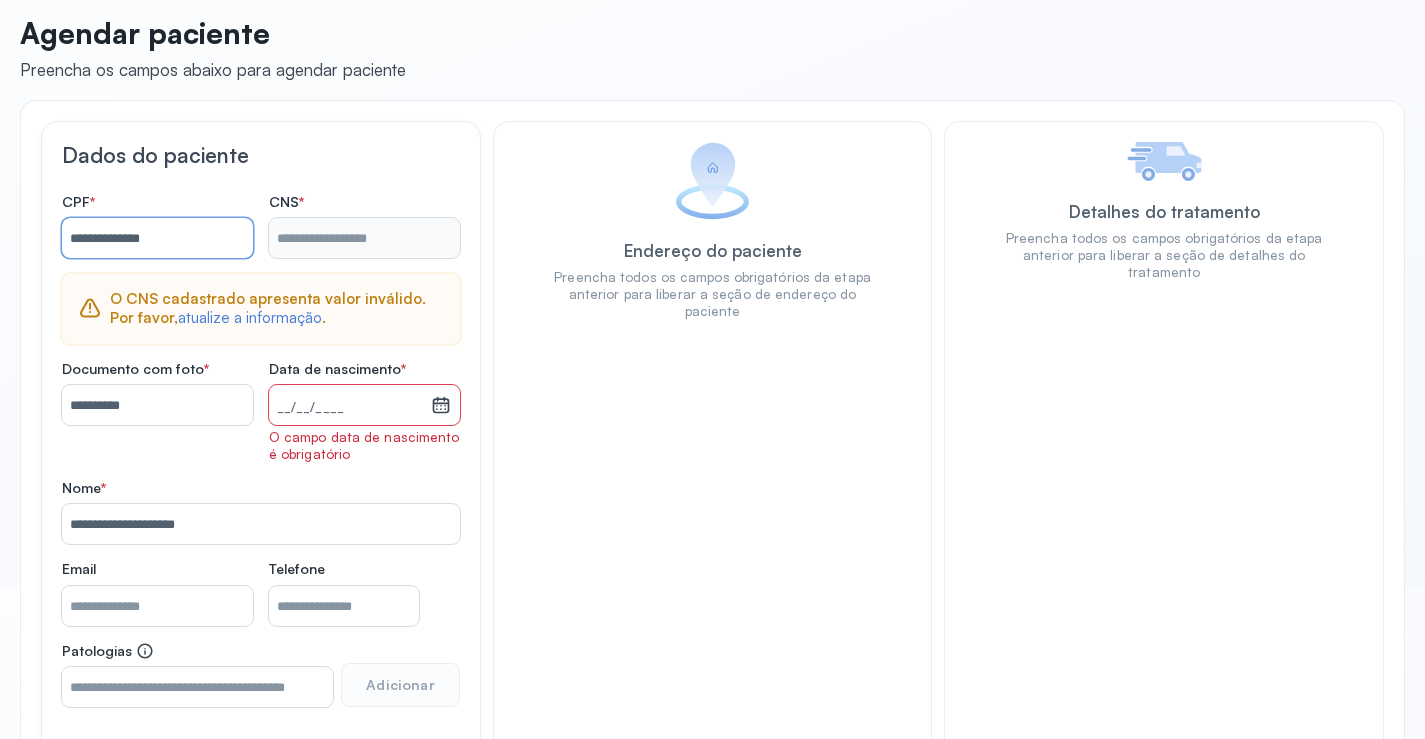 scroll, scrollTop: 0, scrollLeft: 0, axis: both 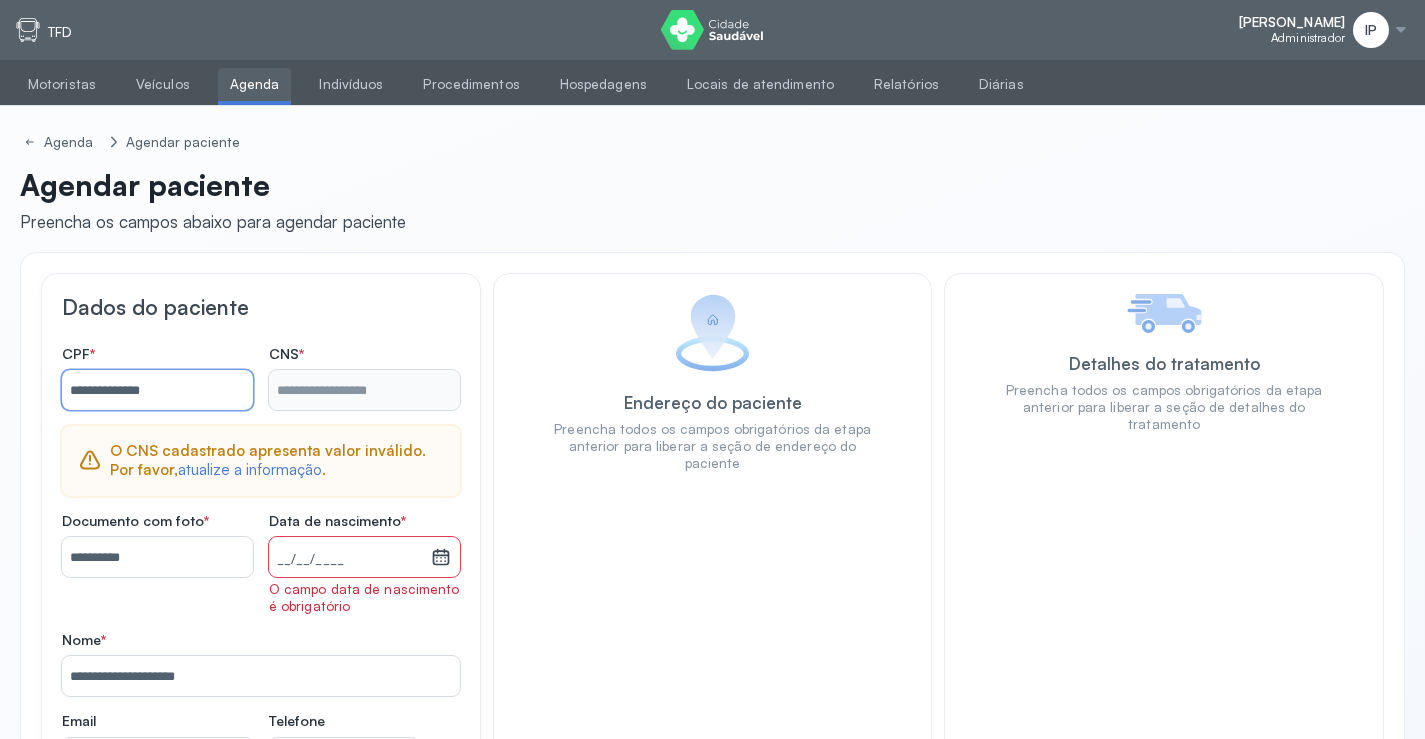 type on "**********" 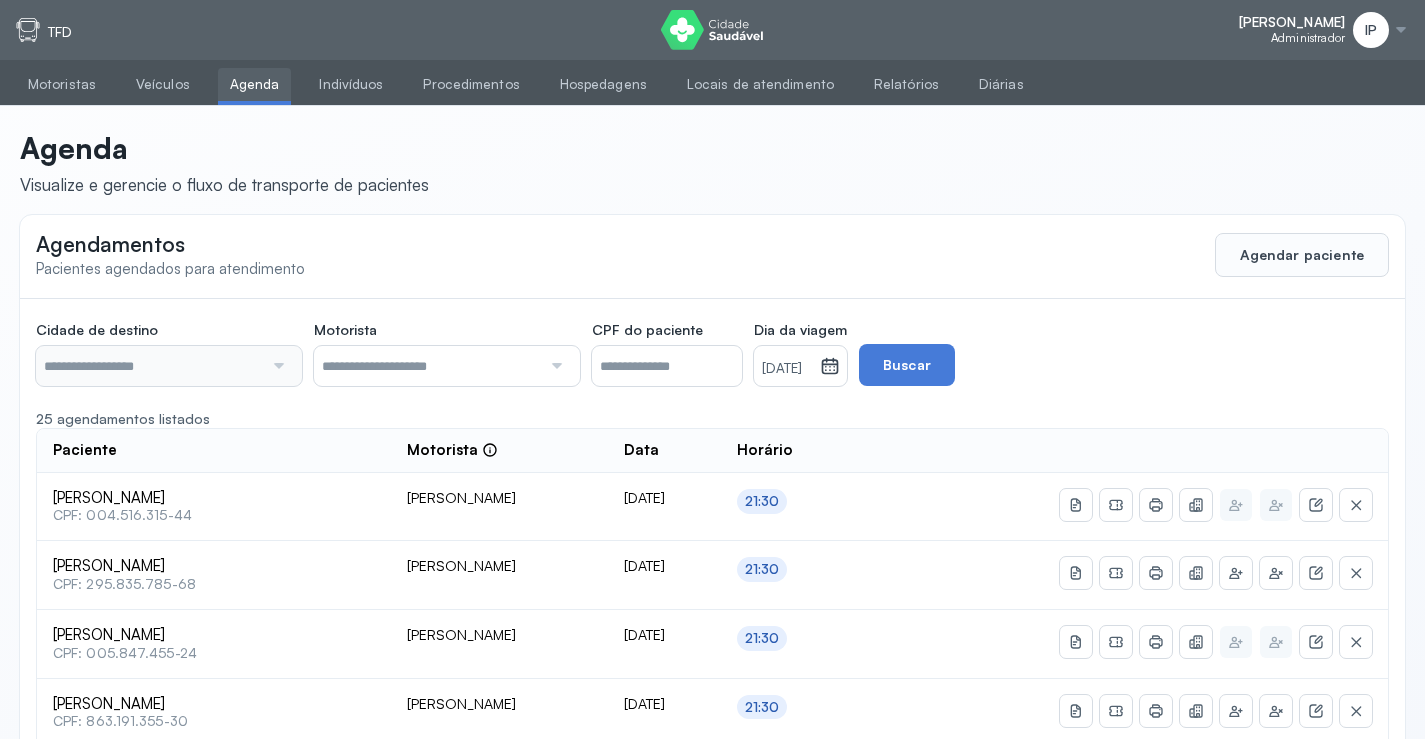type on "********" 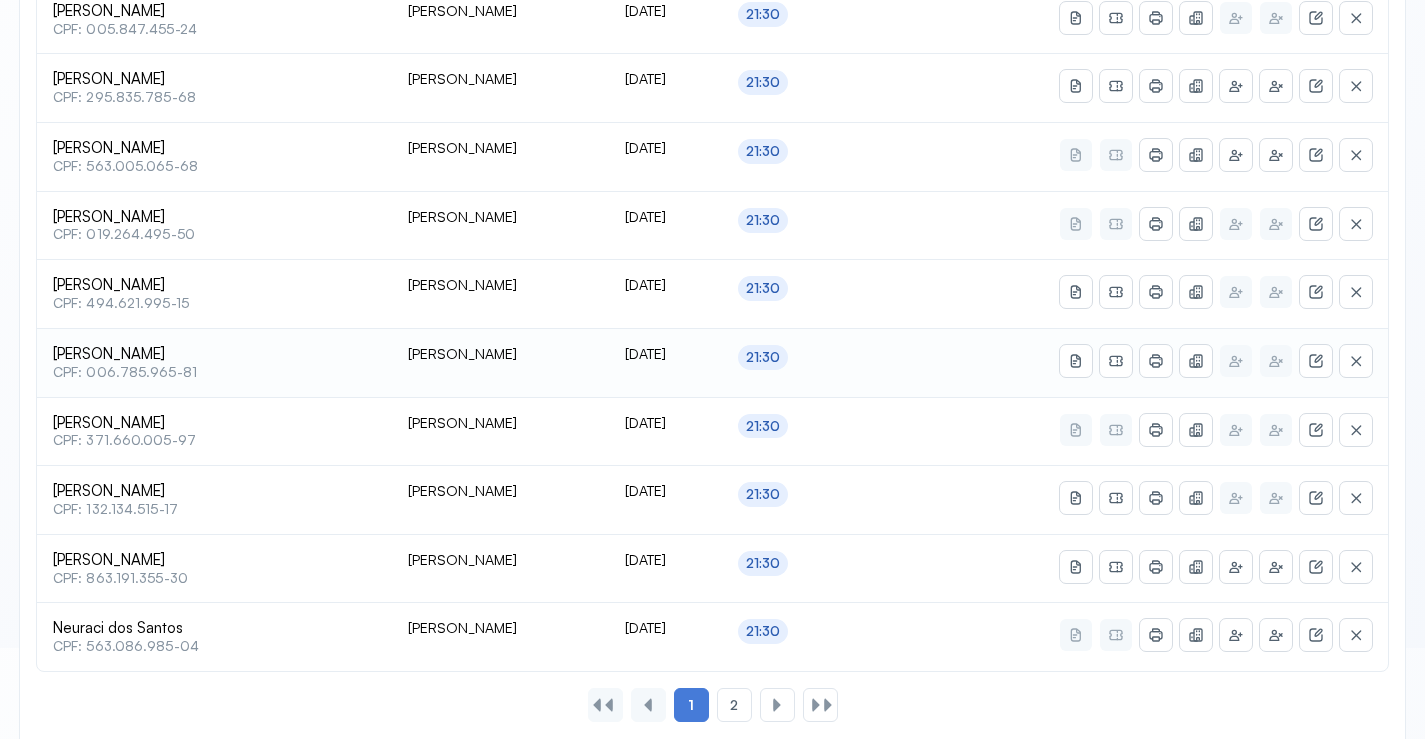 scroll, scrollTop: 865, scrollLeft: 0, axis: vertical 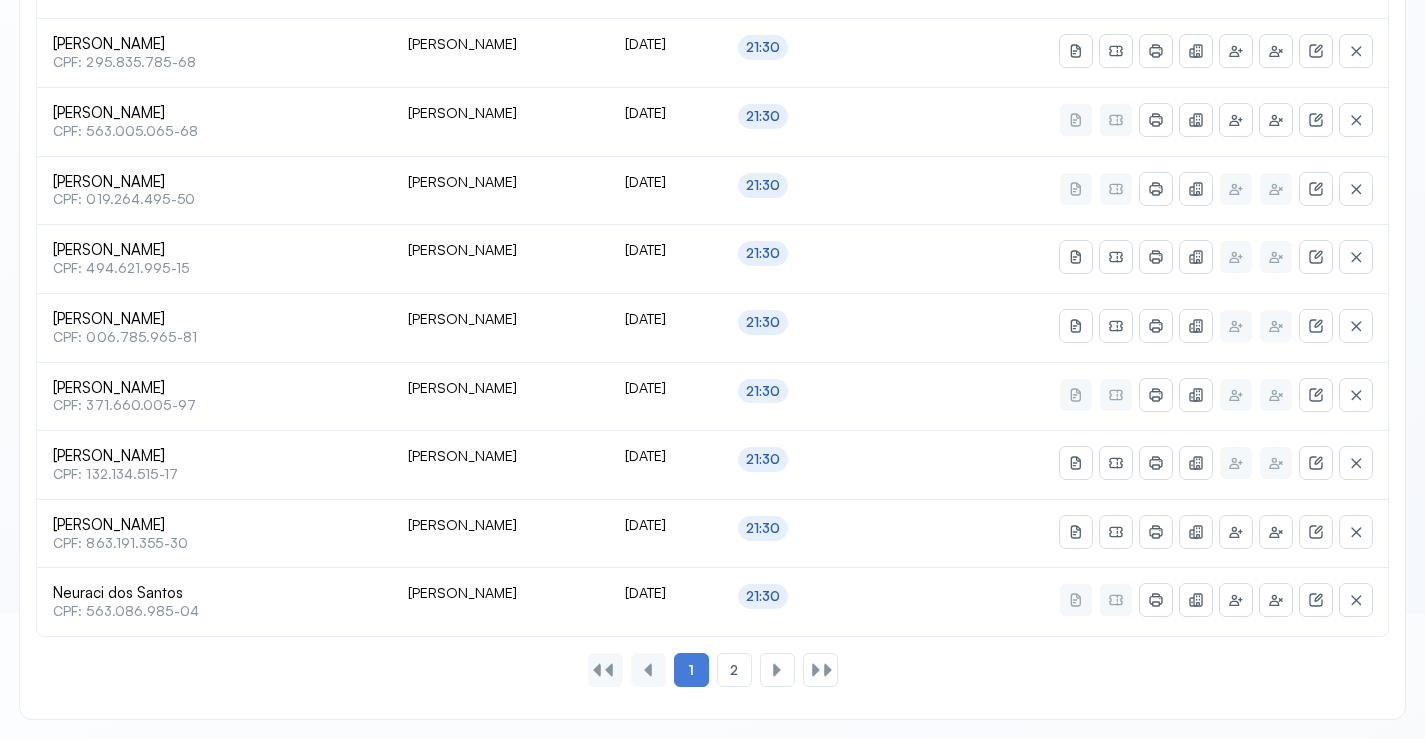 click on "2" 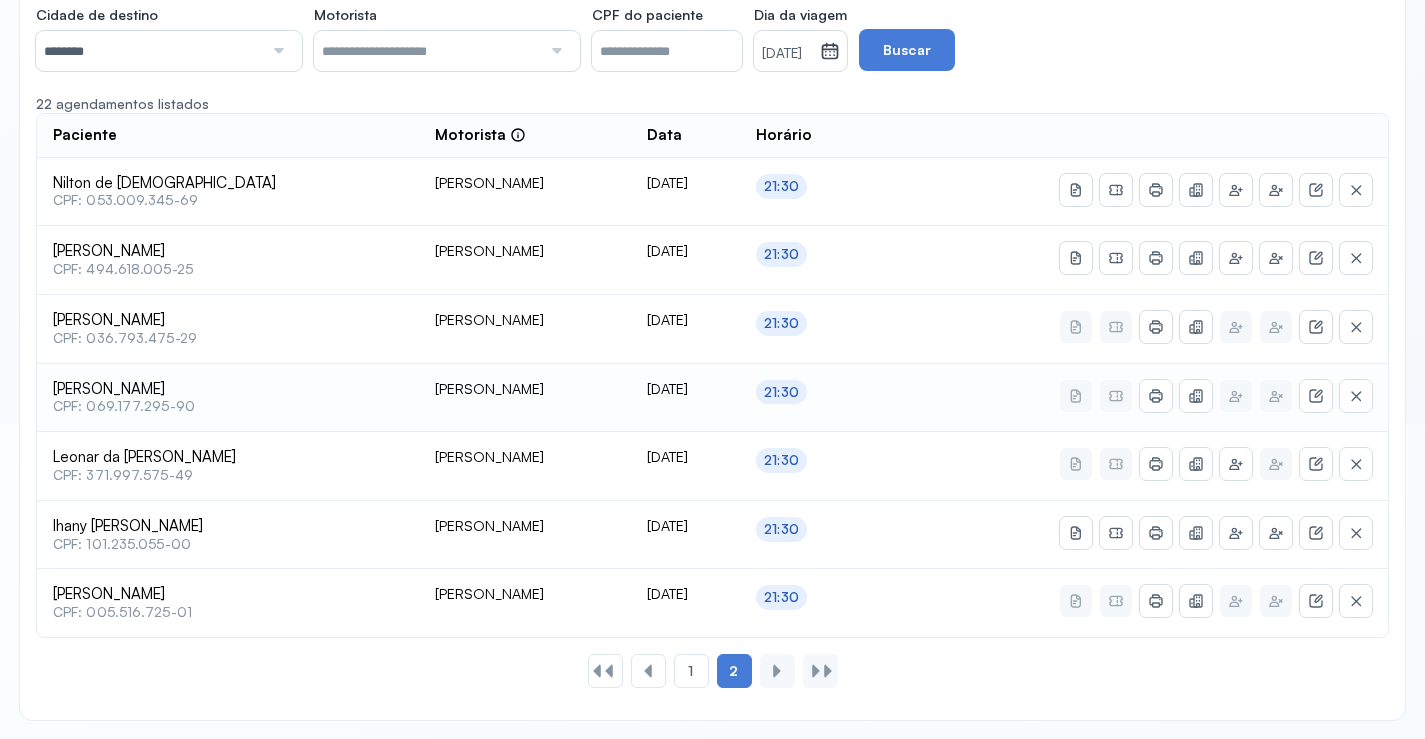 scroll, scrollTop: 316, scrollLeft: 0, axis: vertical 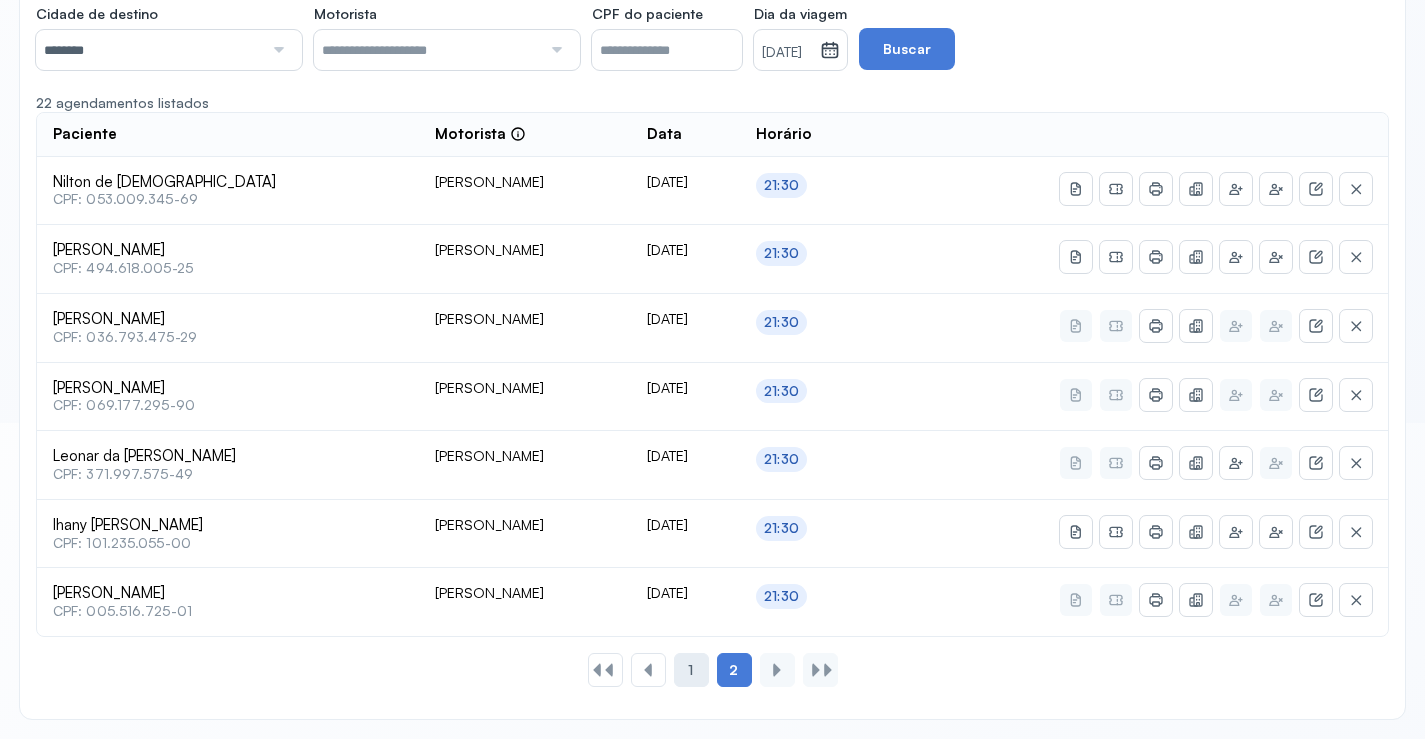 click on "1" 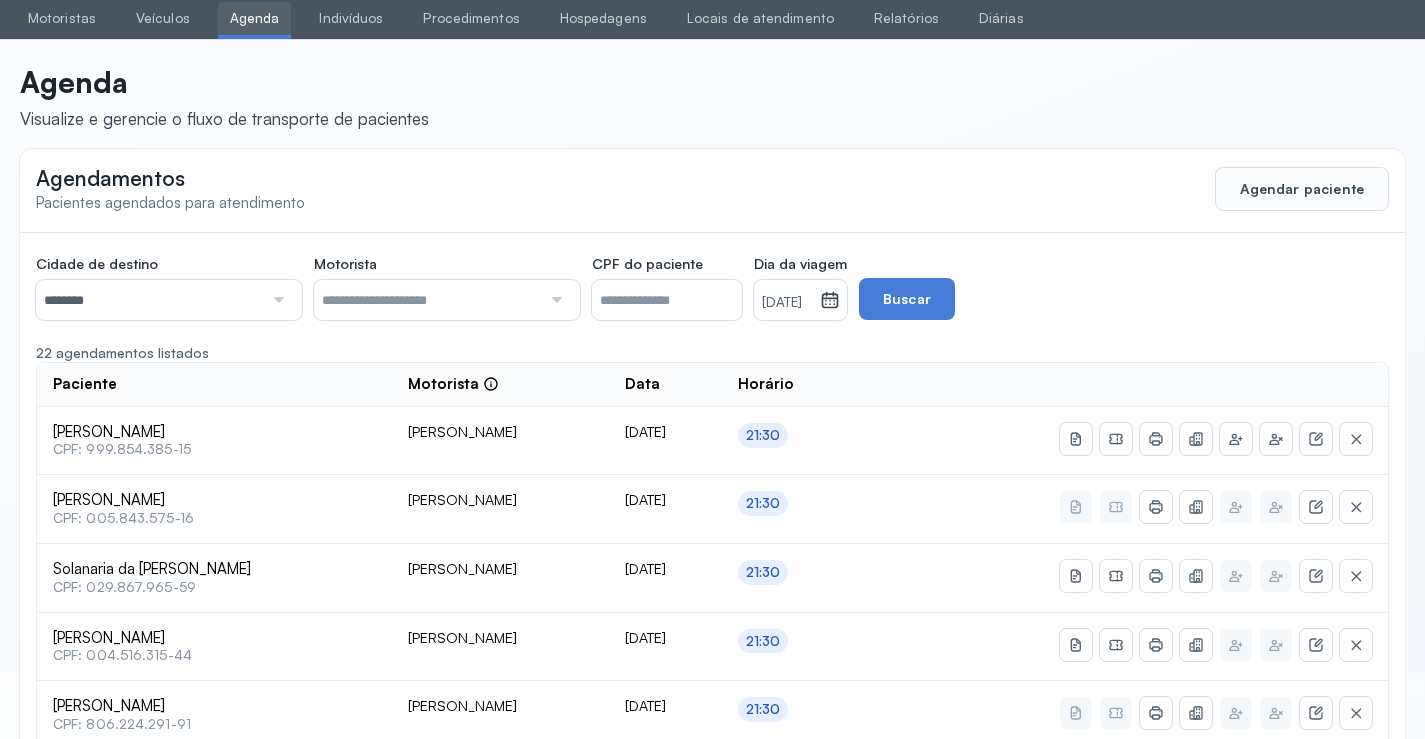scroll, scrollTop: 65, scrollLeft: 0, axis: vertical 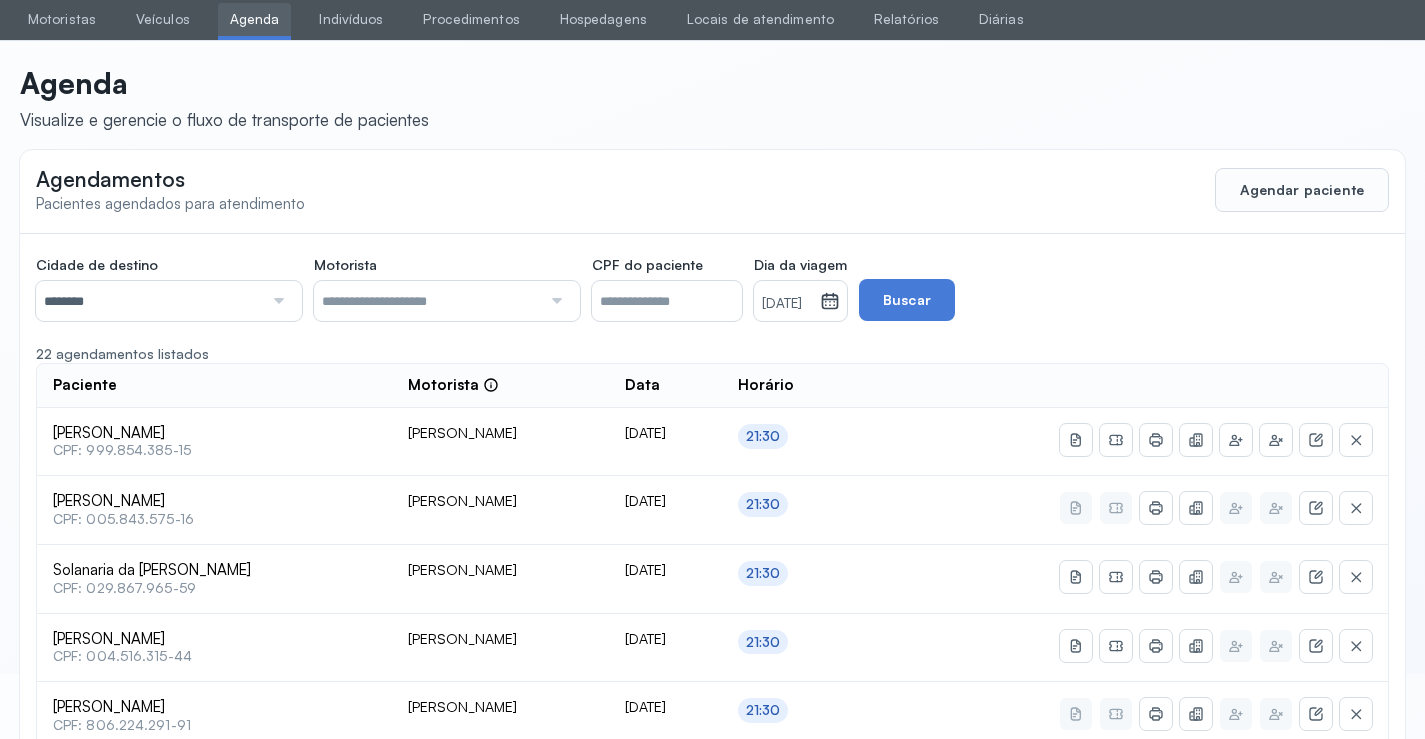 click on "[DATE]" at bounding box center [787, 304] 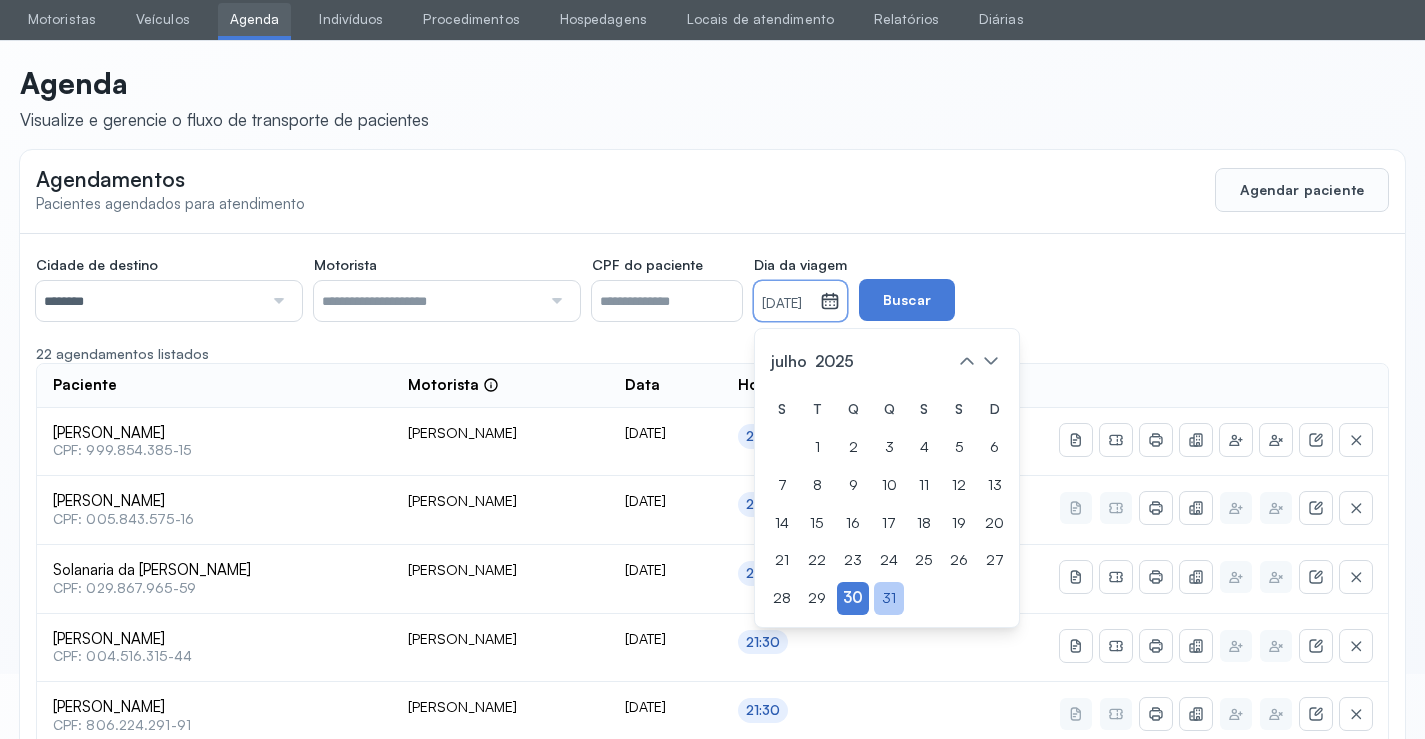 click on "31" 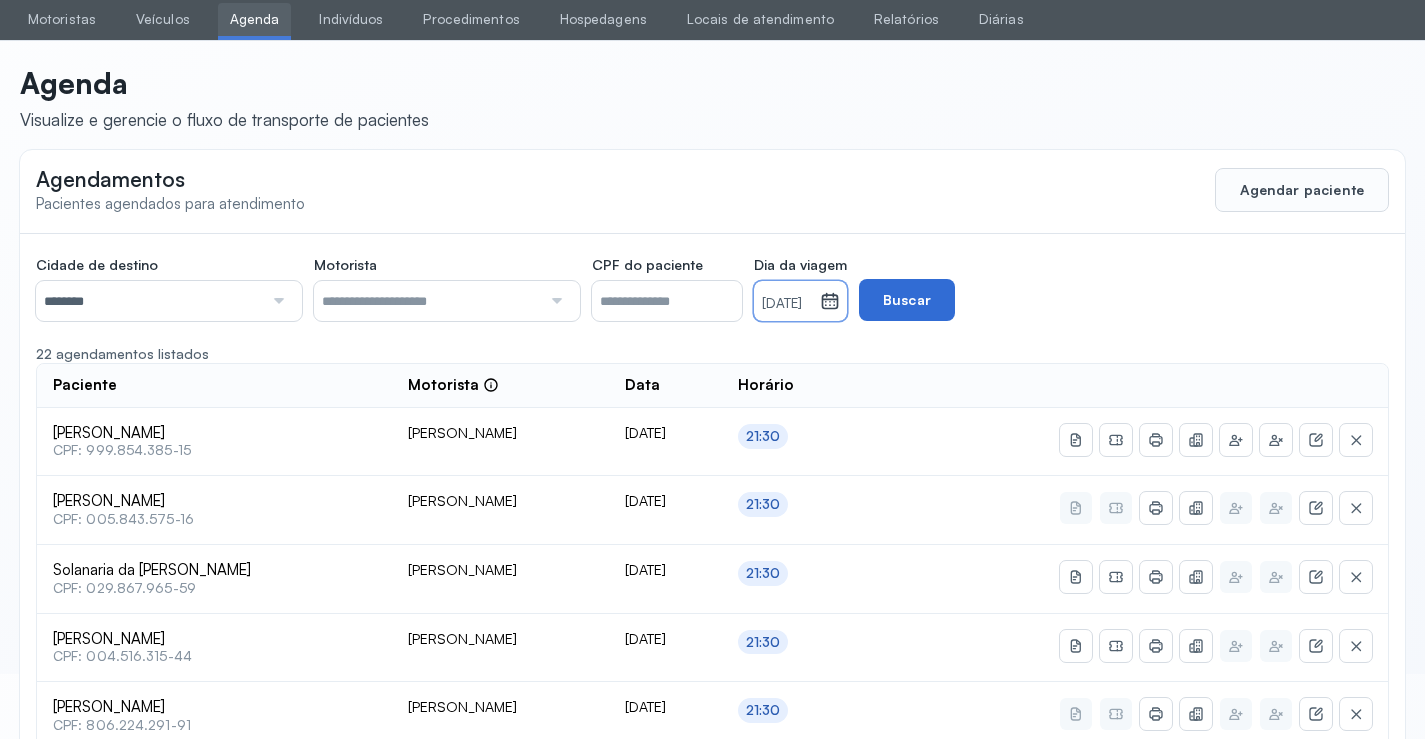 click on "Buscar" at bounding box center (907, 300) 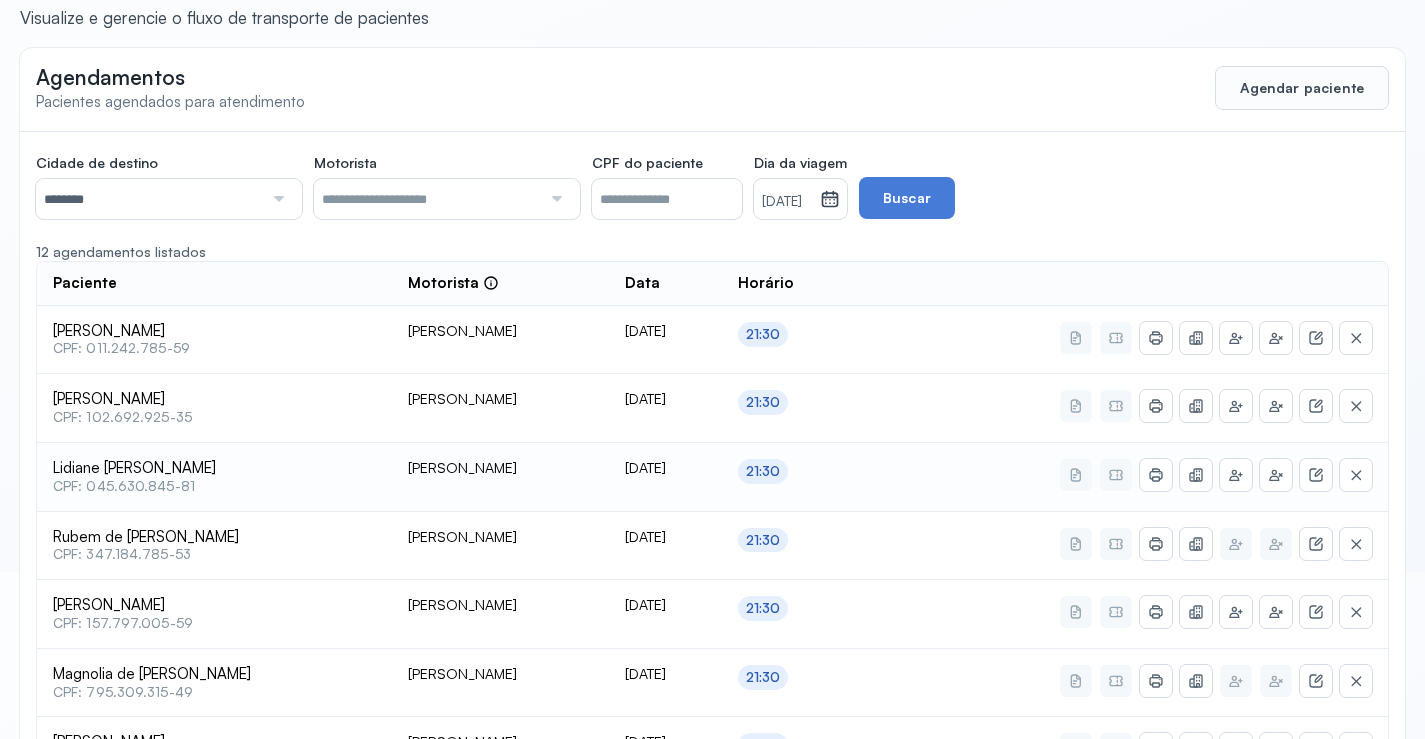 scroll, scrollTop: 659, scrollLeft: 0, axis: vertical 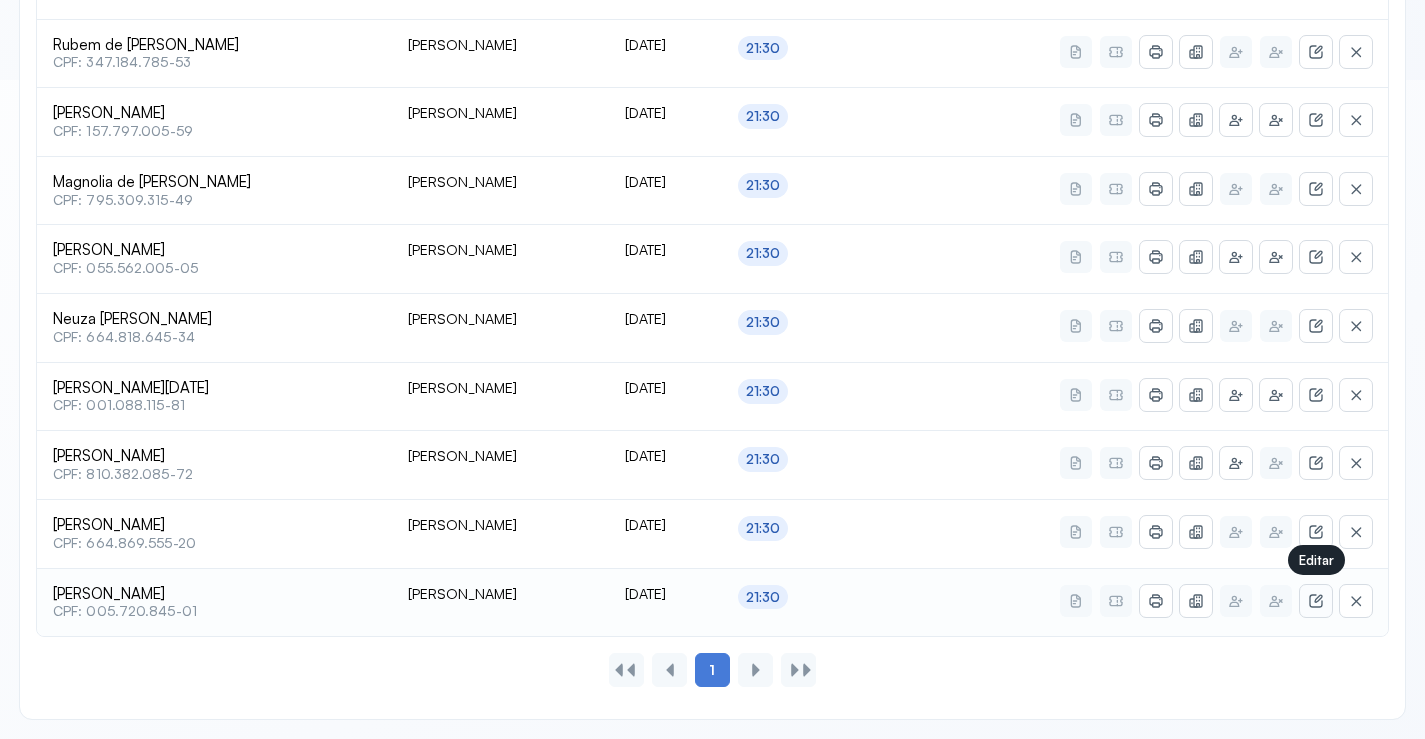 click 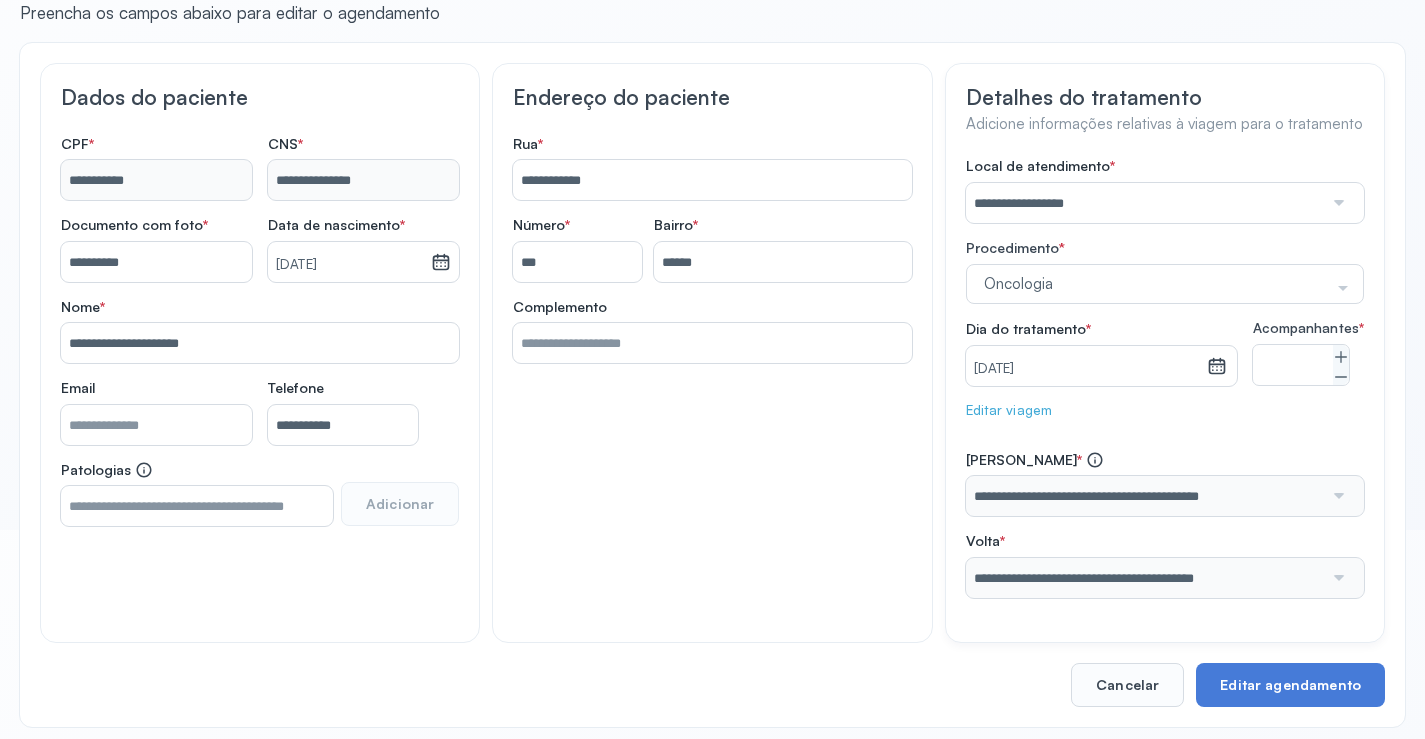 scroll, scrollTop: 233, scrollLeft: 0, axis: vertical 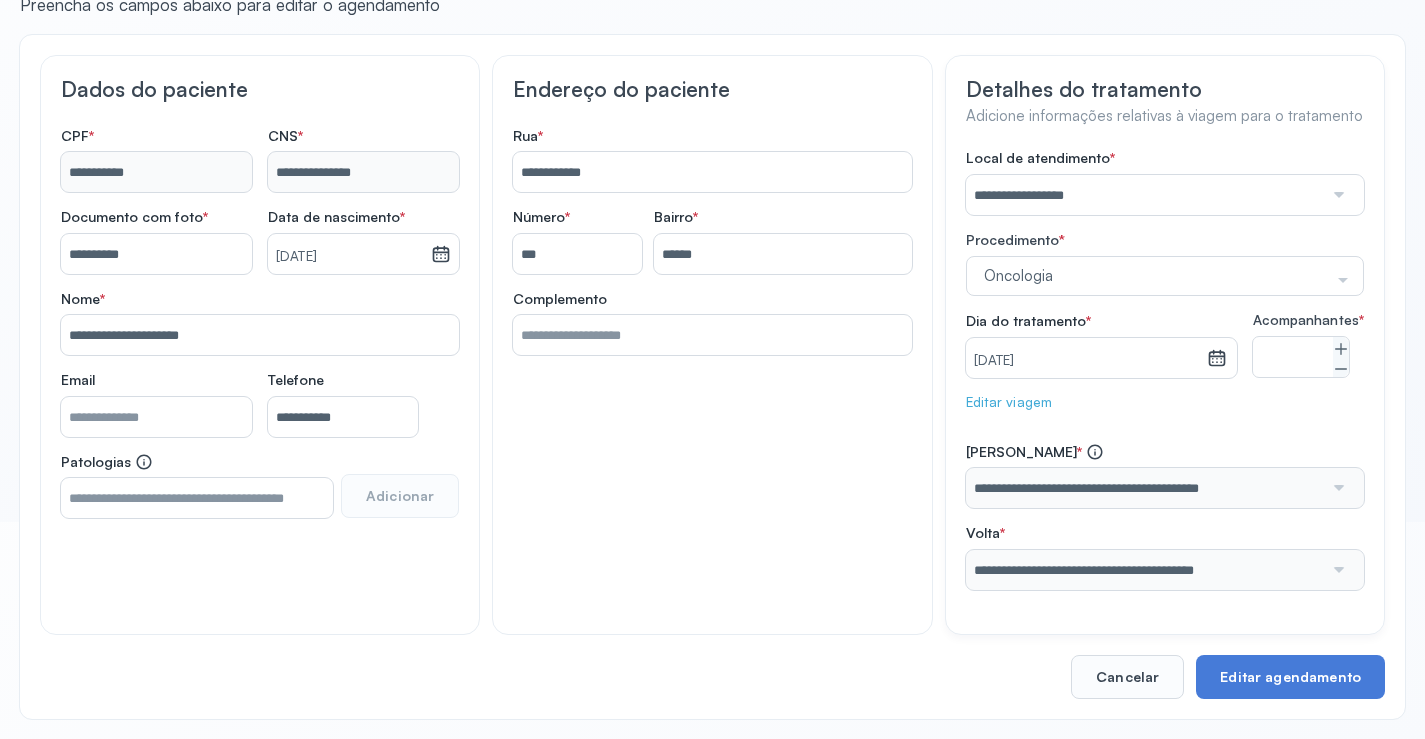 click on "Editar viagem" 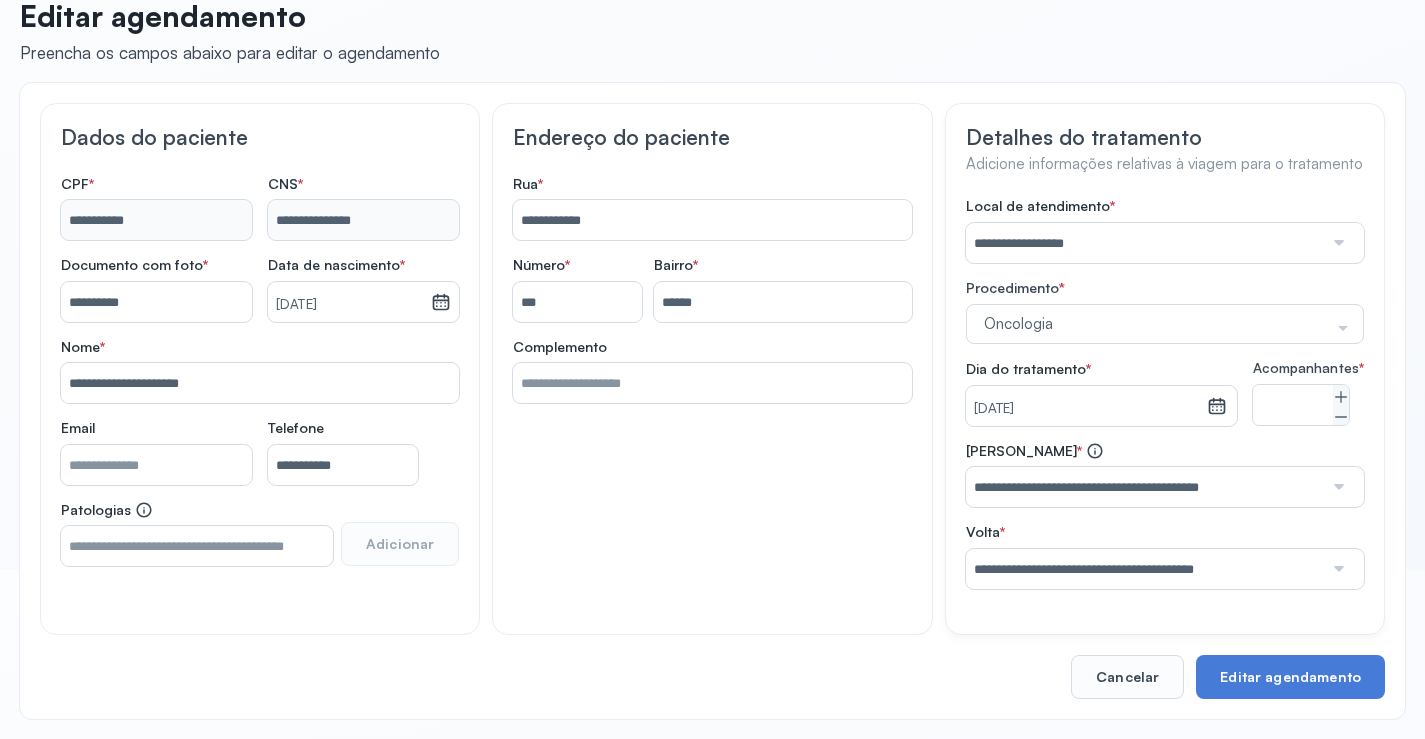 click on "**********" at bounding box center [1145, 487] 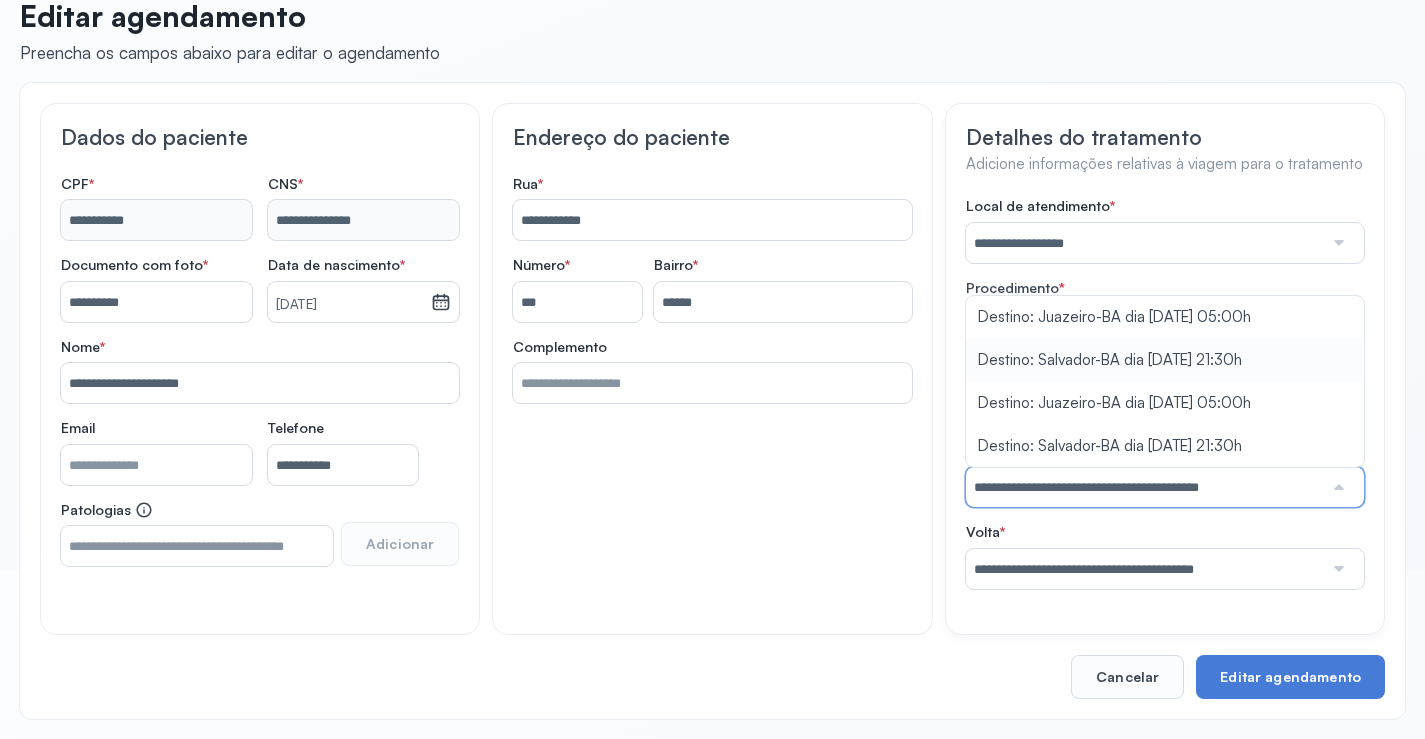 type on "**********" 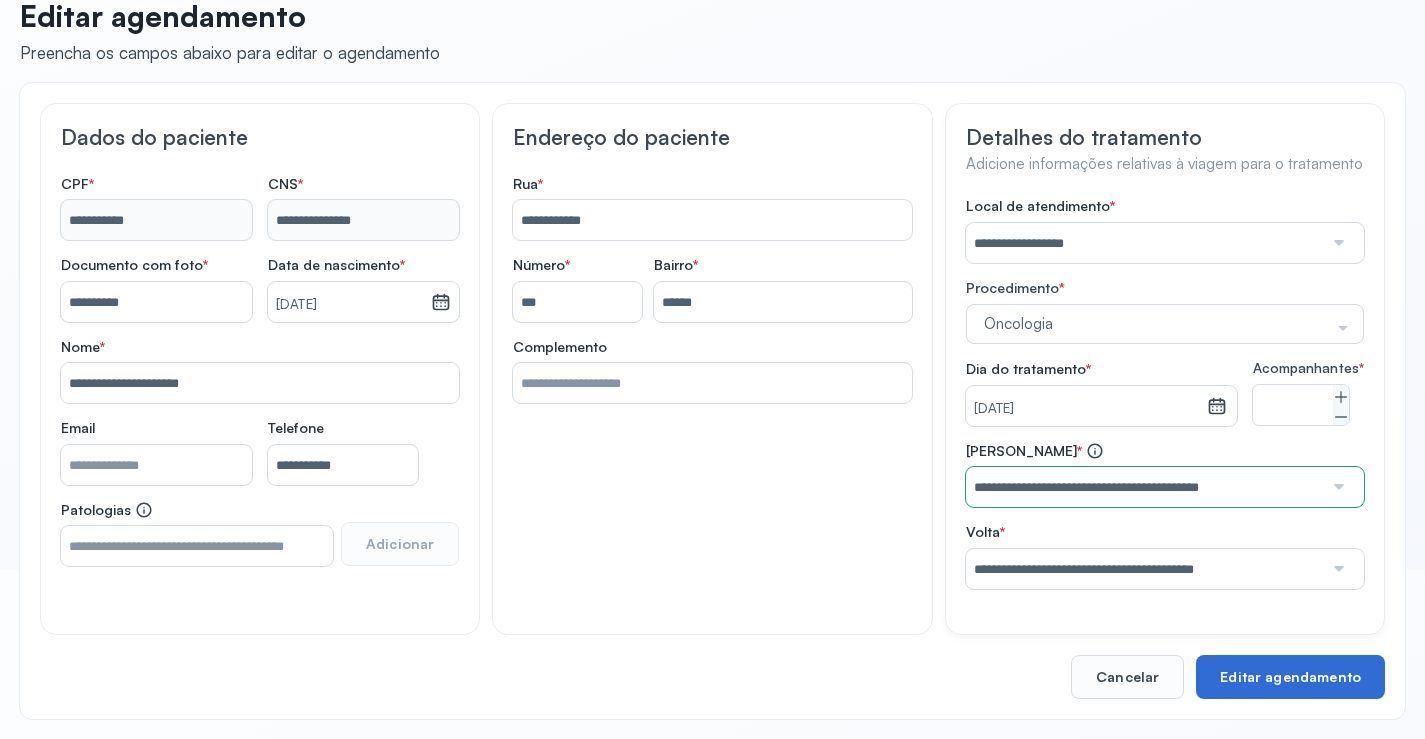 click on "Editar agendamento" at bounding box center (1290, 677) 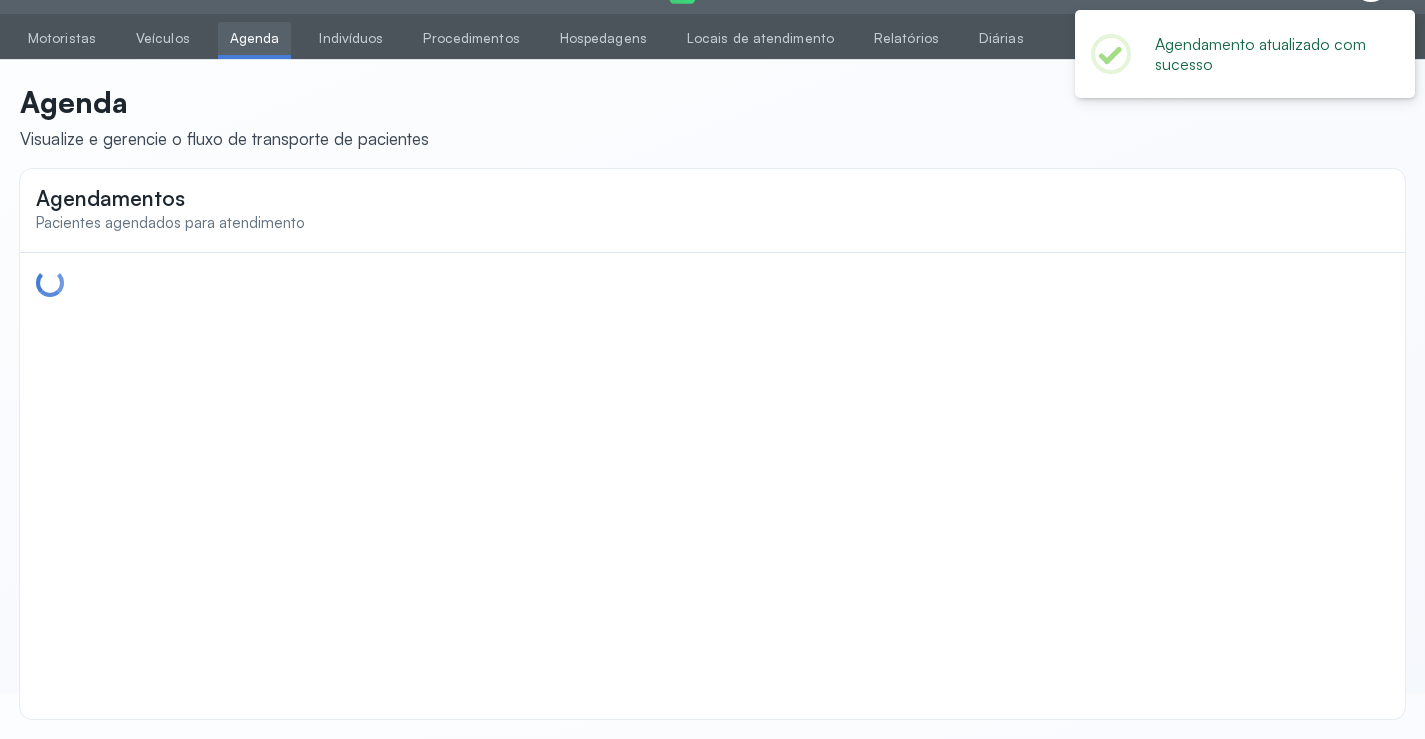 scroll, scrollTop: 46, scrollLeft: 0, axis: vertical 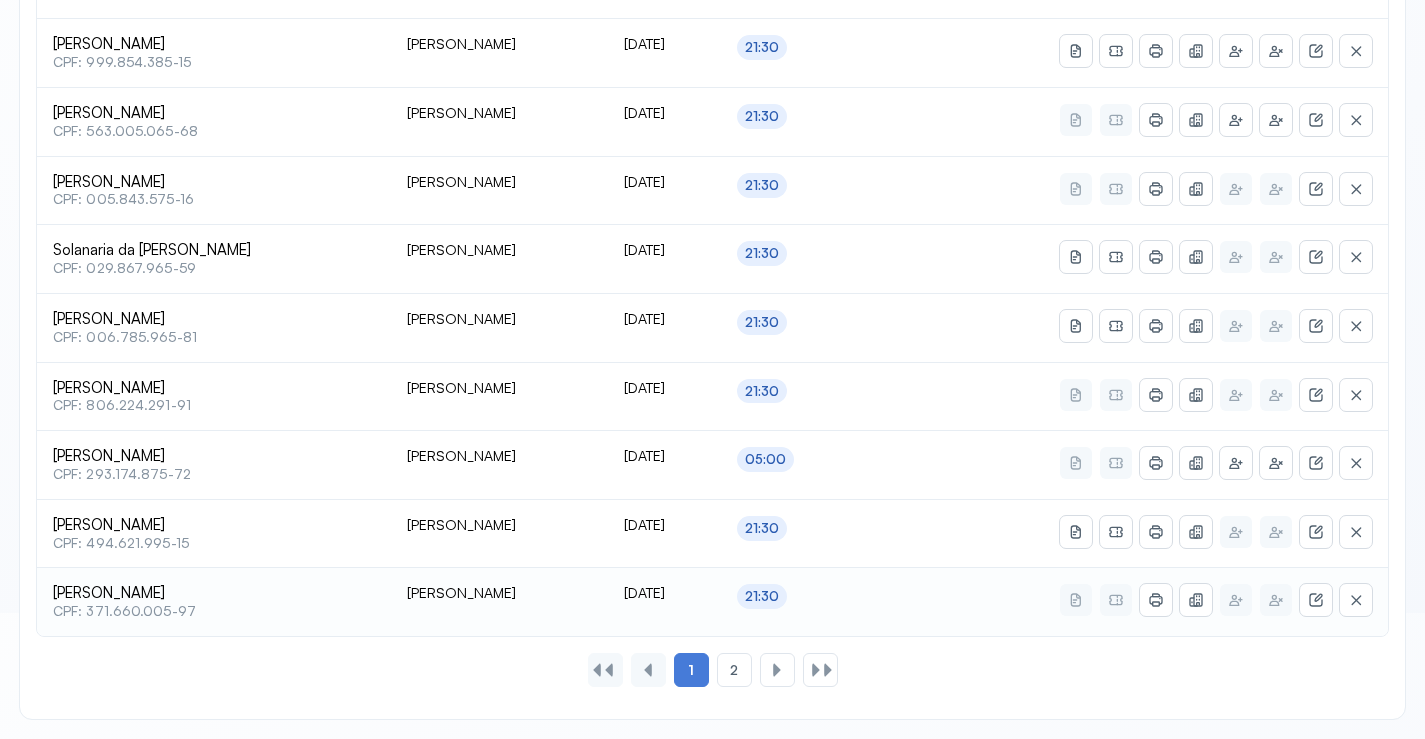 type on "********" 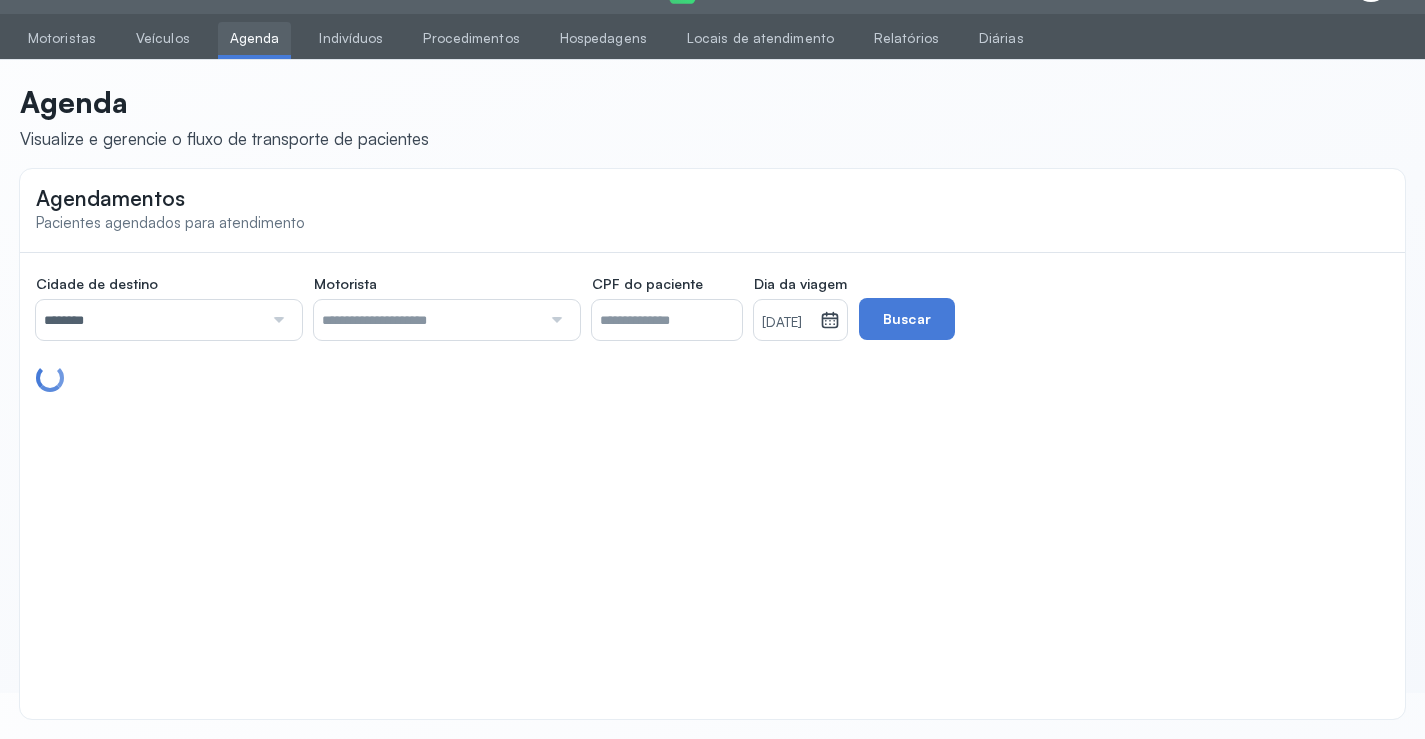 scroll, scrollTop: 591, scrollLeft: 0, axis: vertical 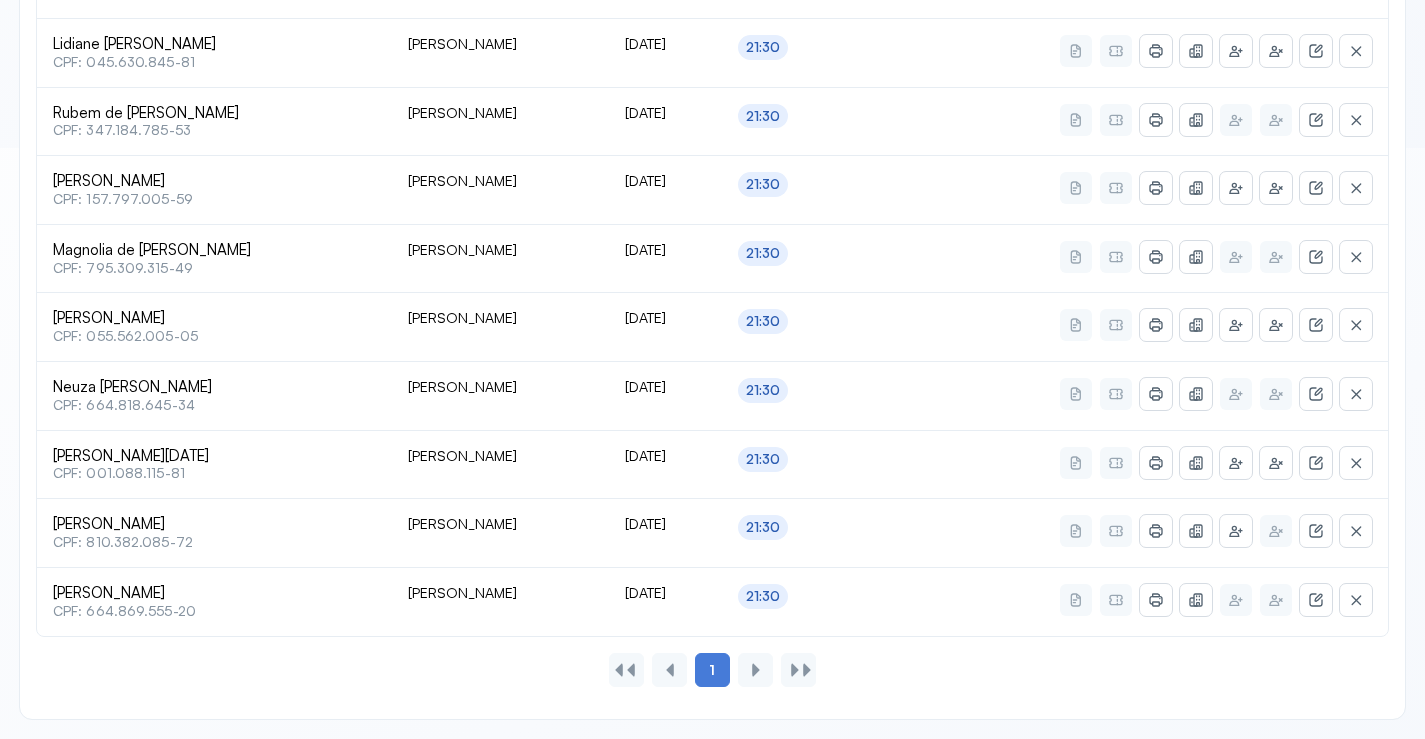 click on "21:30" at bounding box center [763, 321] 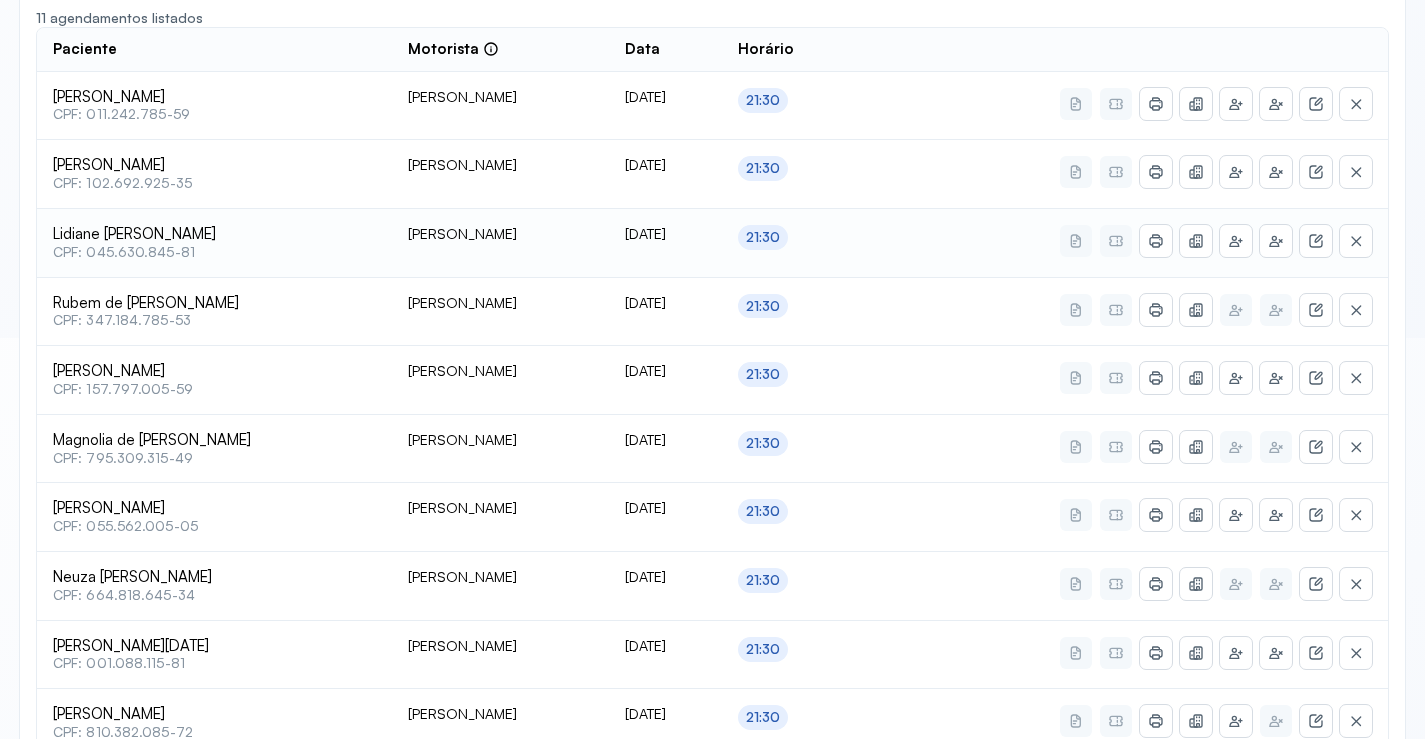 scroll, scrollTop: 191, scrollLeft: 0, axis: vertical 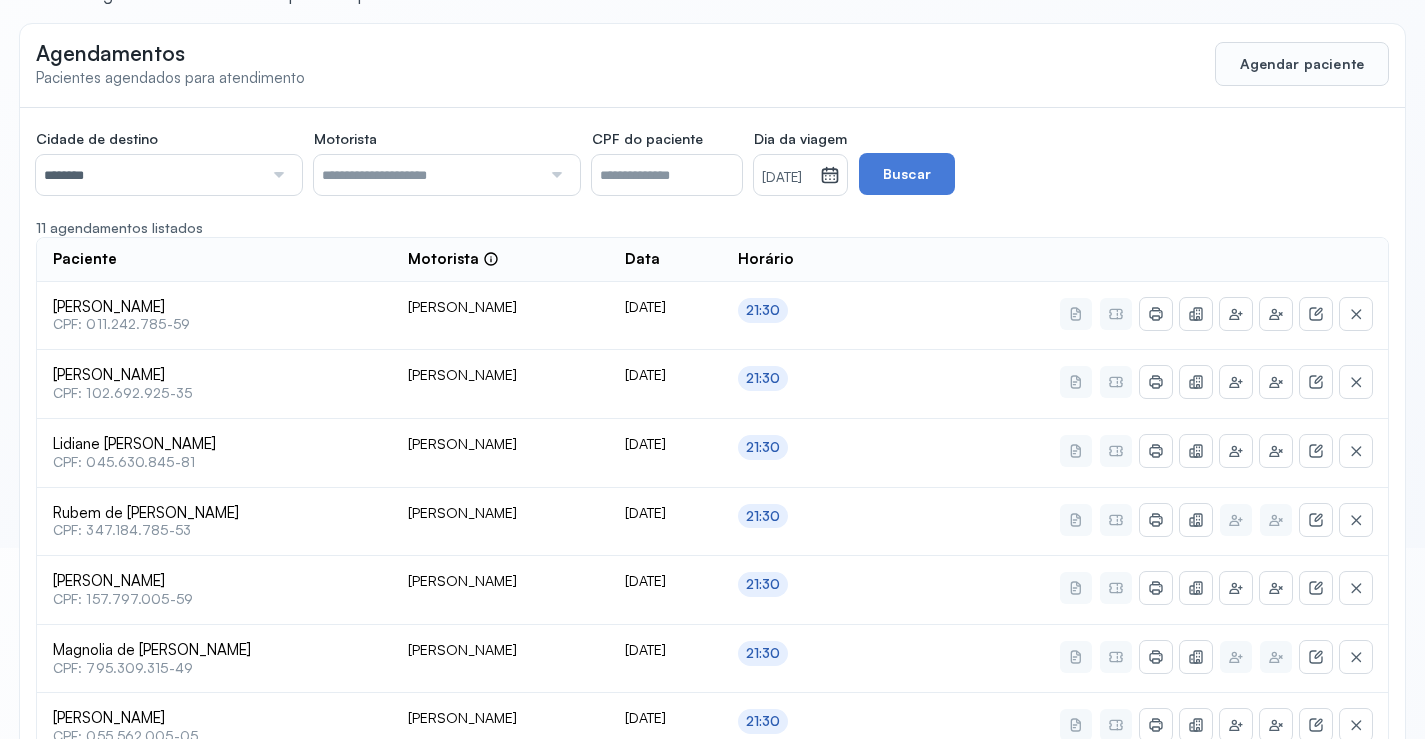 drag, startPoint x: 826, startPoint y: 176, endPoint x: 827, endPoint y: 187, distance: 11.045361 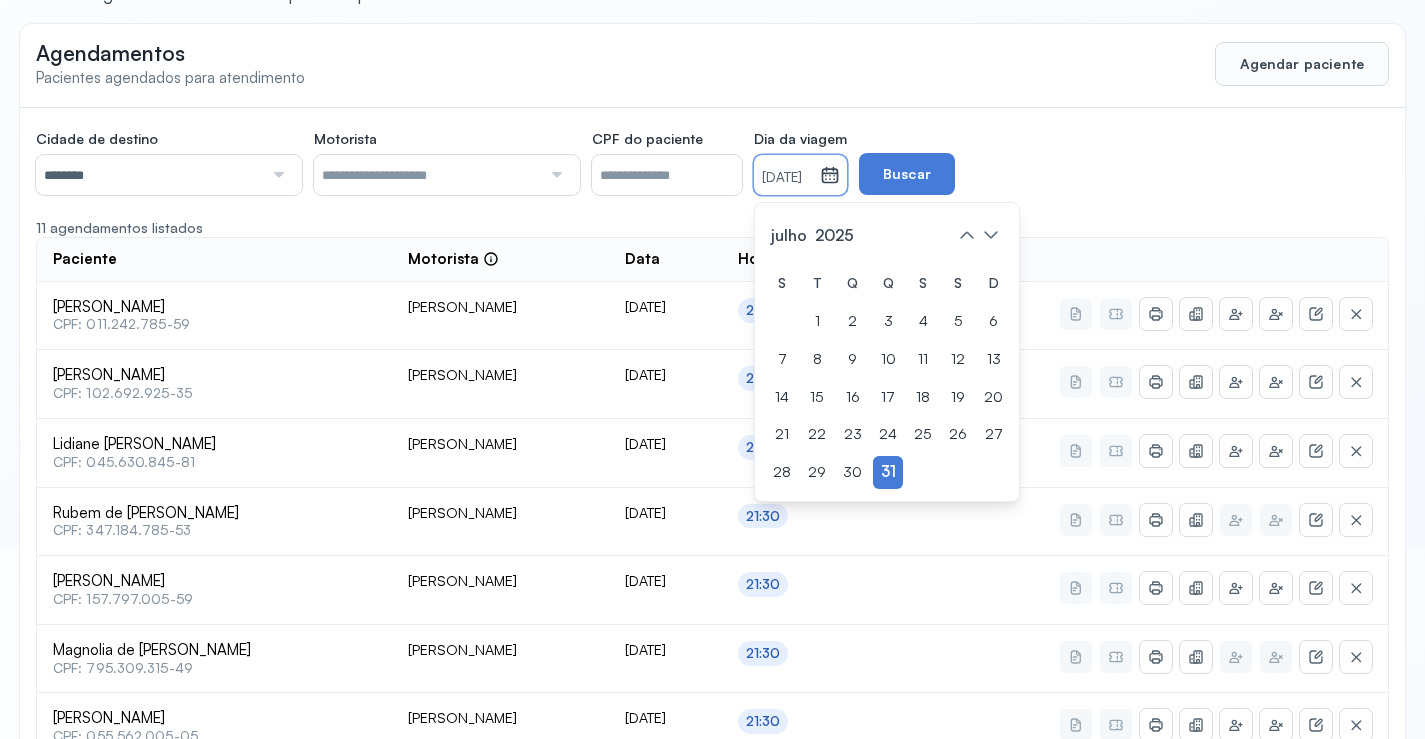 drag, startPoint x: 889, startPoint y: 467, endPoint x: 866, endPoint y: 274, distance: 194.36563 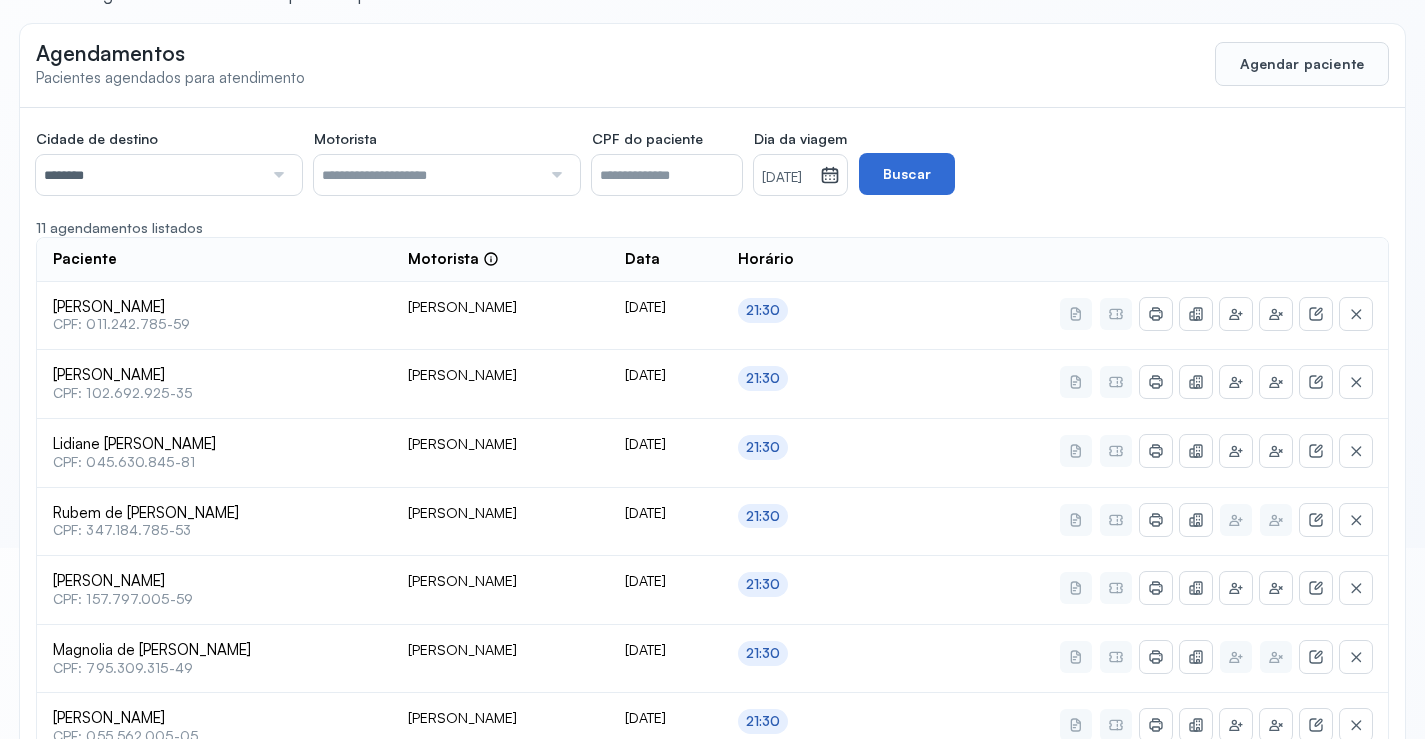 click on "Buscar" at bounding box center (907, 174) 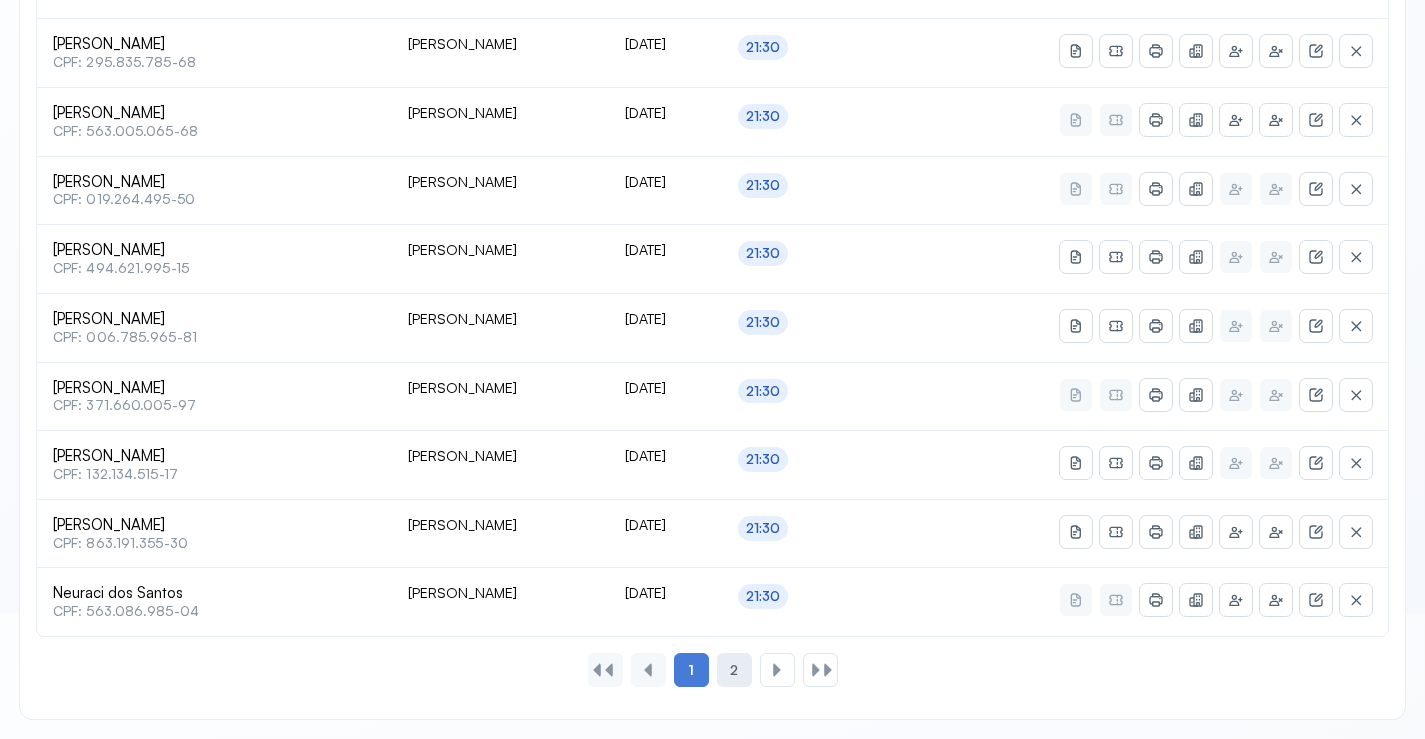 click on "2" 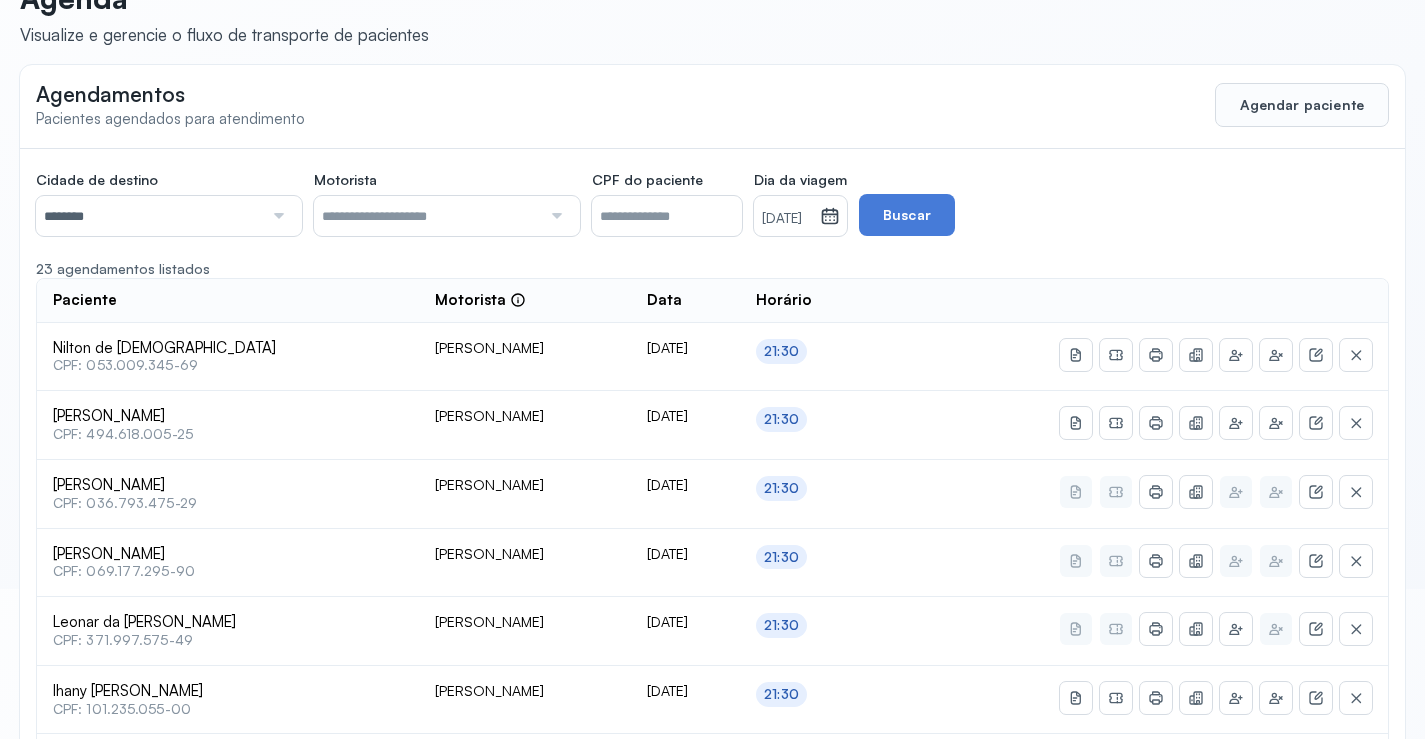 scroll, scrollTop: 0, scrollLeft: 0, axis: both 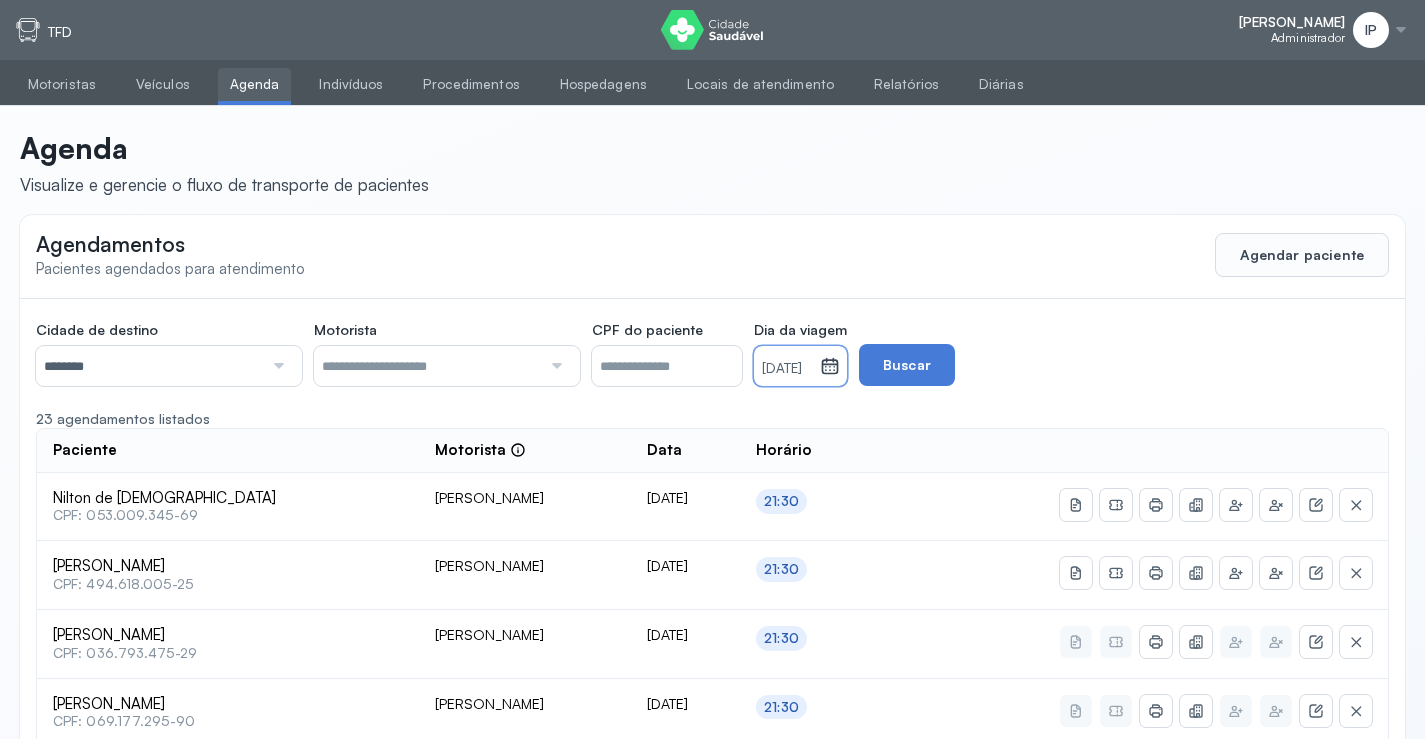 click on "[DATE]" at bounding box center [787, 366] 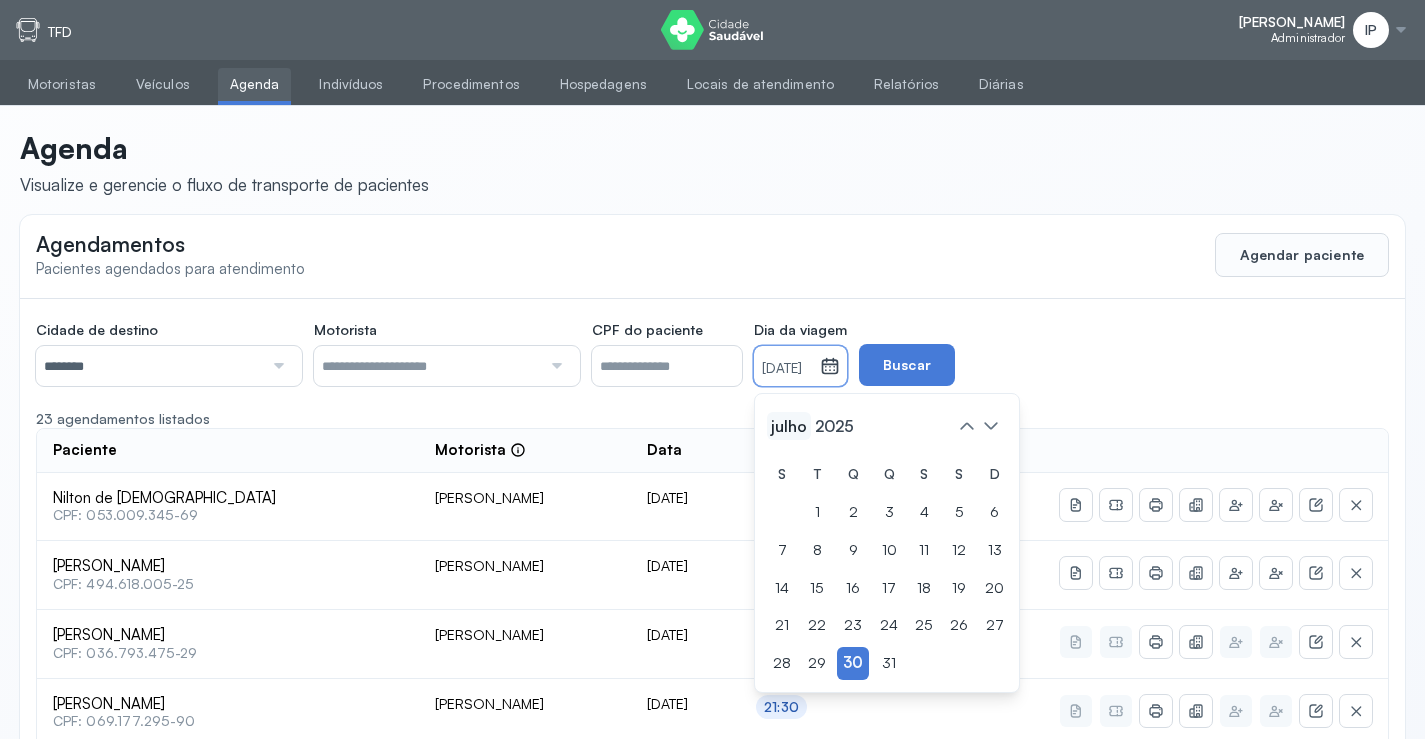 click on "julho" 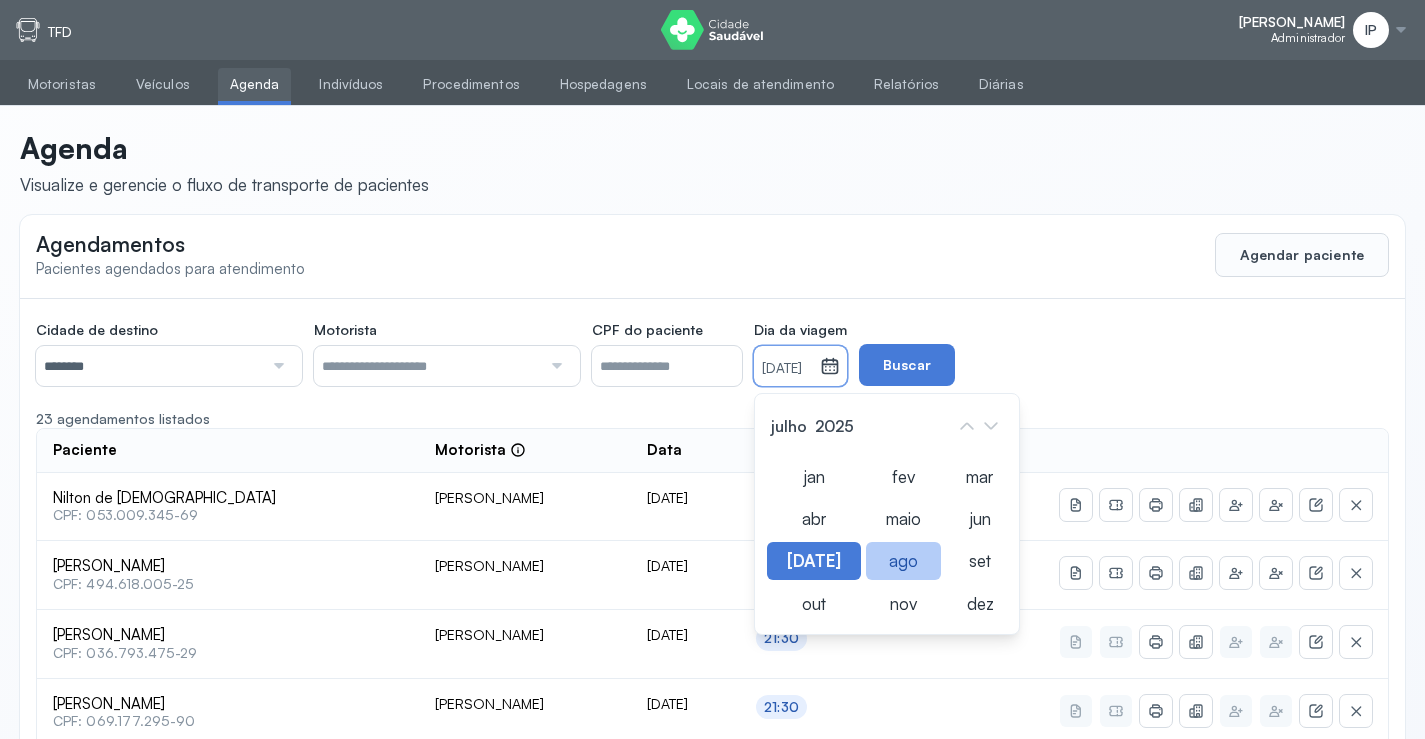 click on "ago" 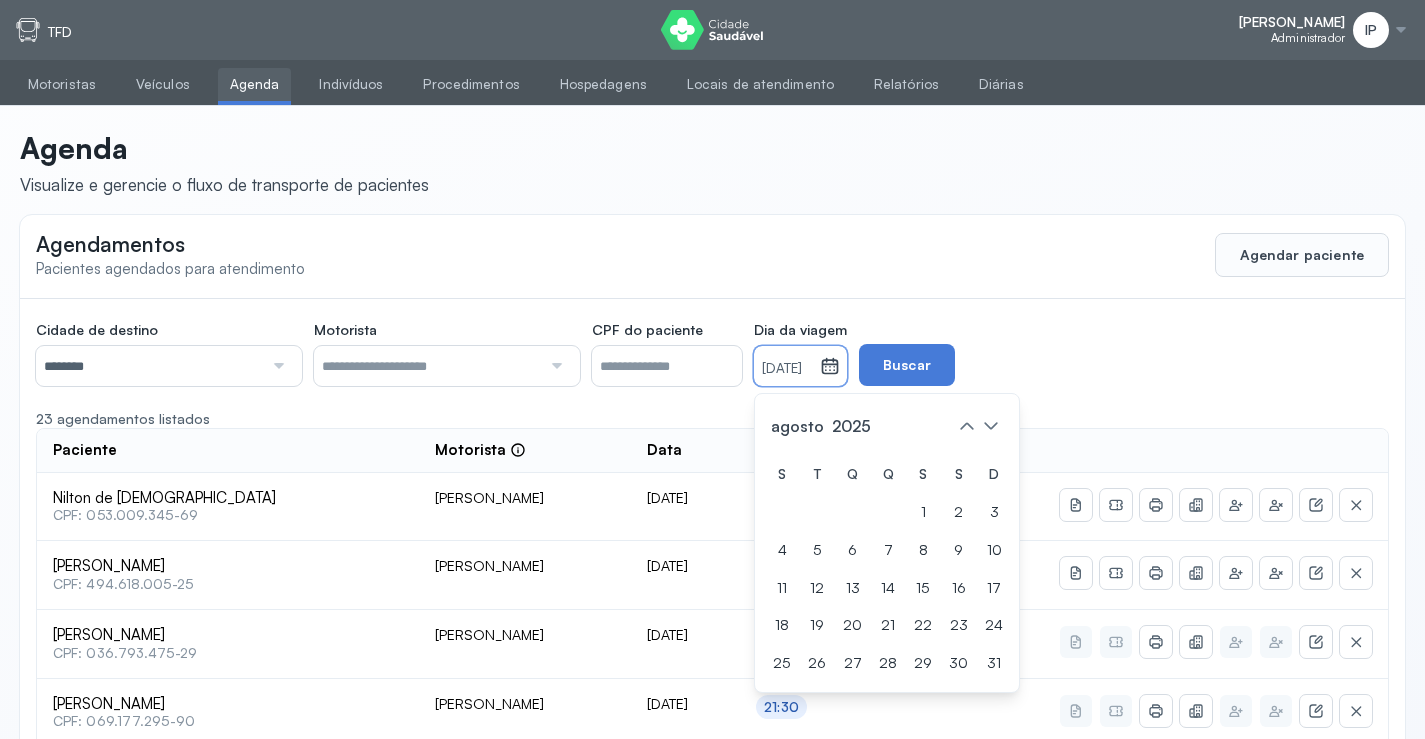 drag, startPoint x: 822, startPoint y: 550, endPoint x: 862, endPoint y: 533, distance: 43.462627 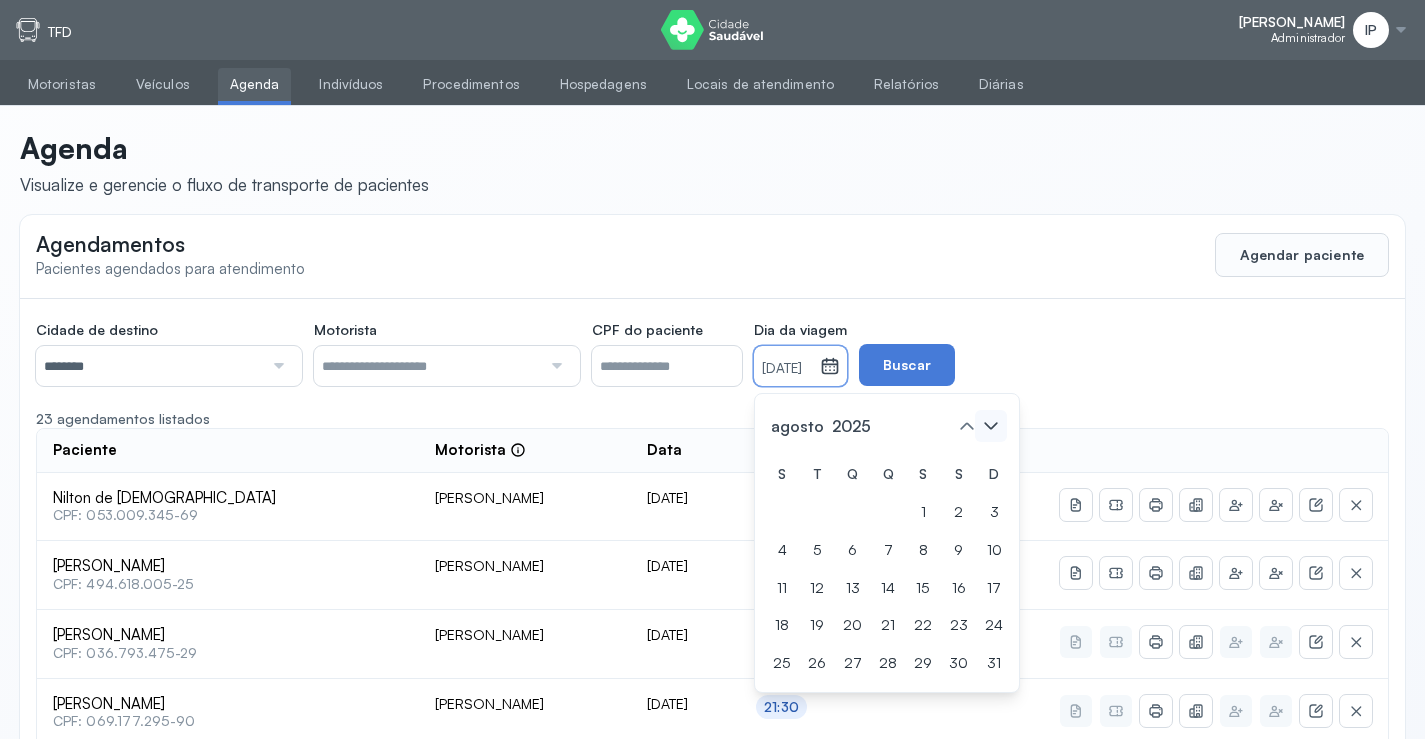 drag, startPoint x: 1032, startPoint y: 518, endPoint x: 1024, endPoint y: 422, distance: 96.332756 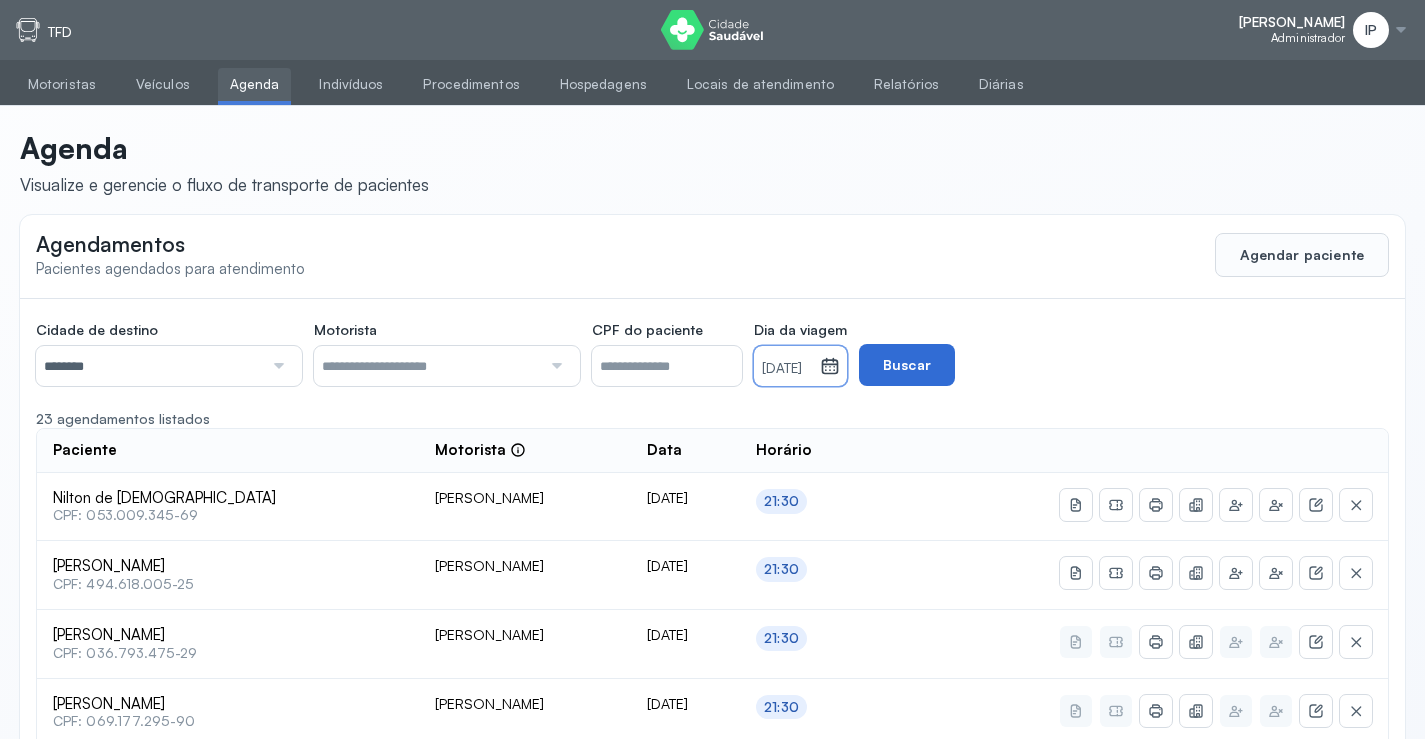 click on "Buscar" at bounding box center (907, 365) 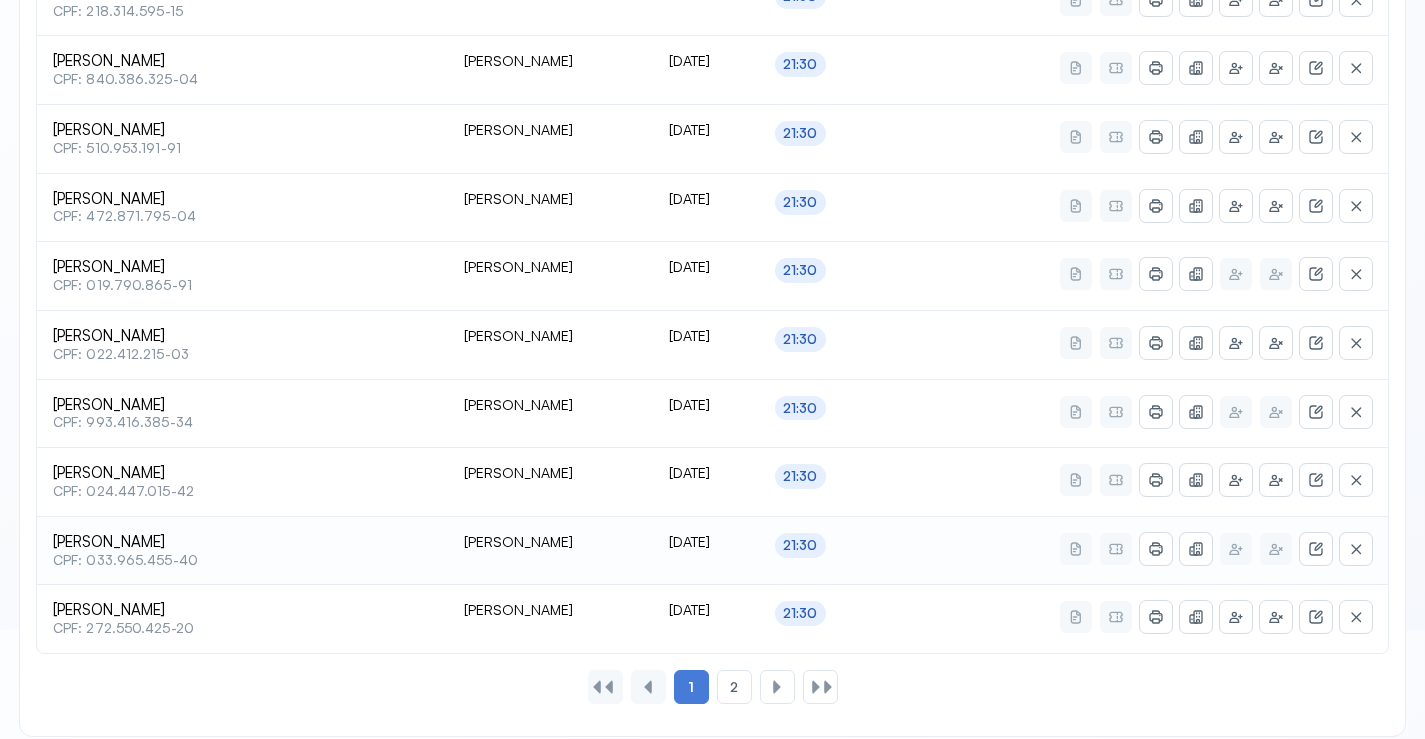 scroll, scrollTop: 865, scrollLeft: 0, axis: vertical 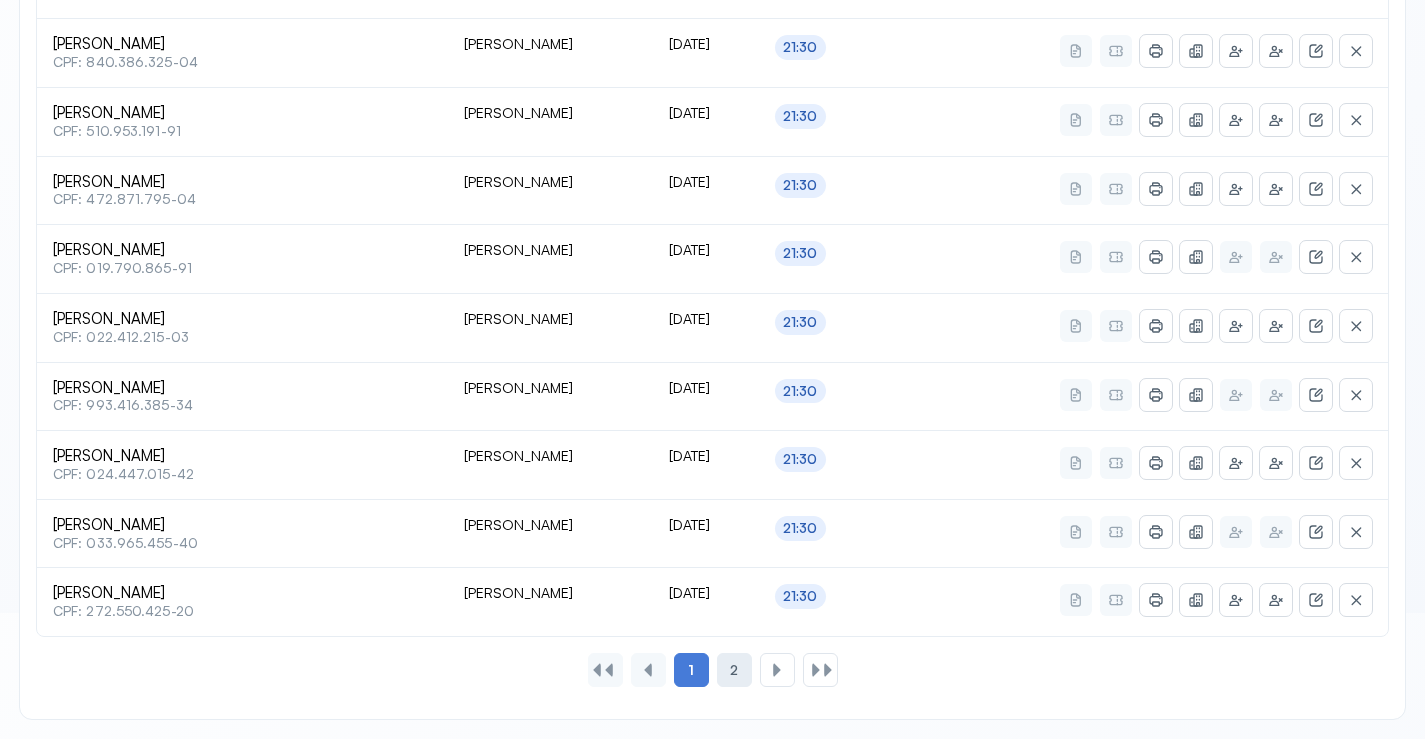click on "2" 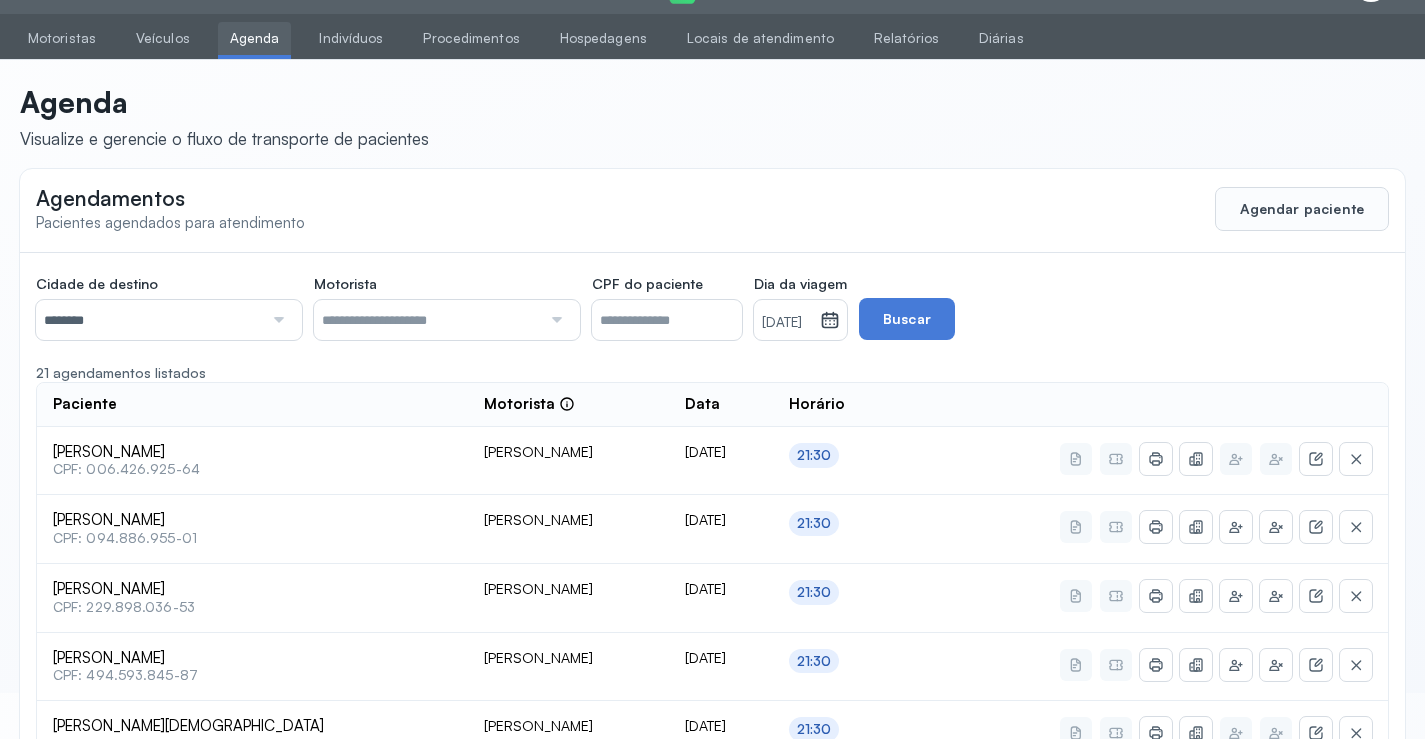 scroll, scrollTop: 247, scrollLeft: 0, axis: vertical 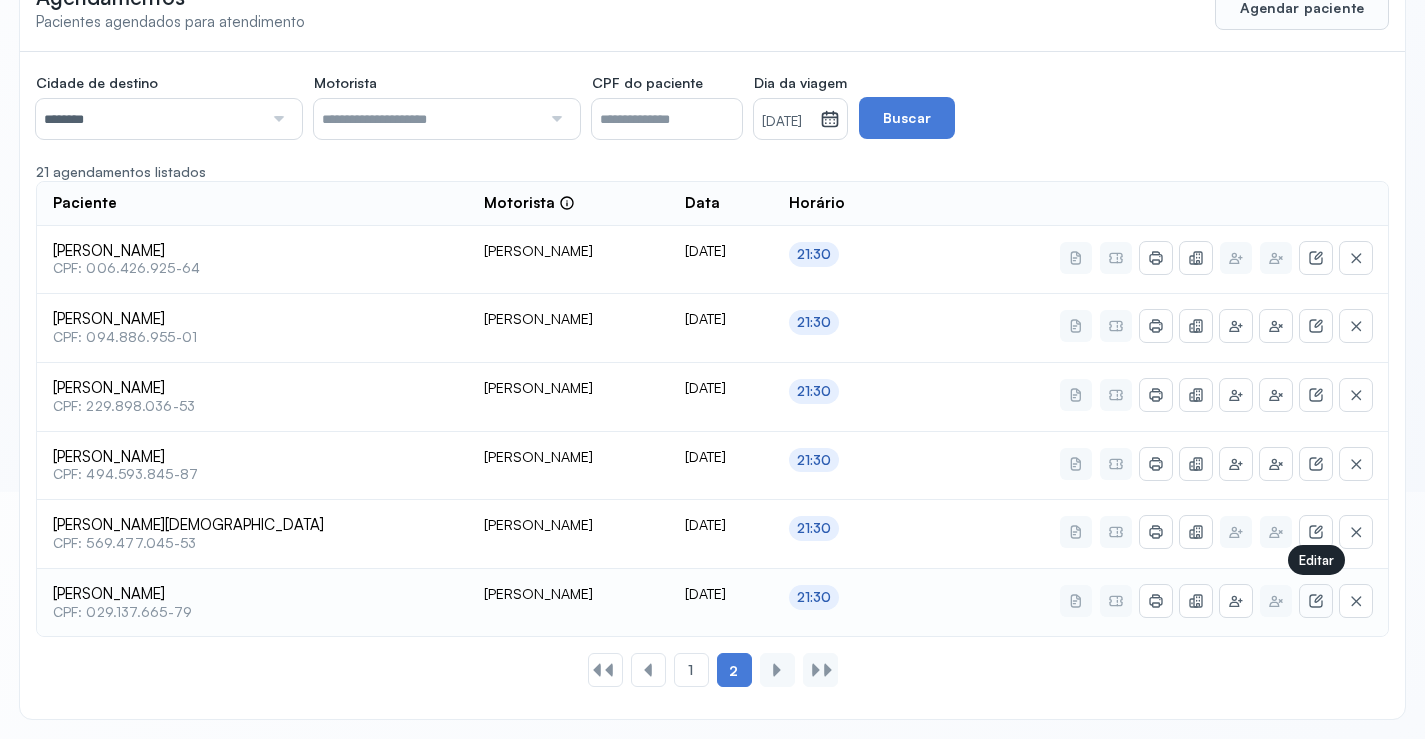 click 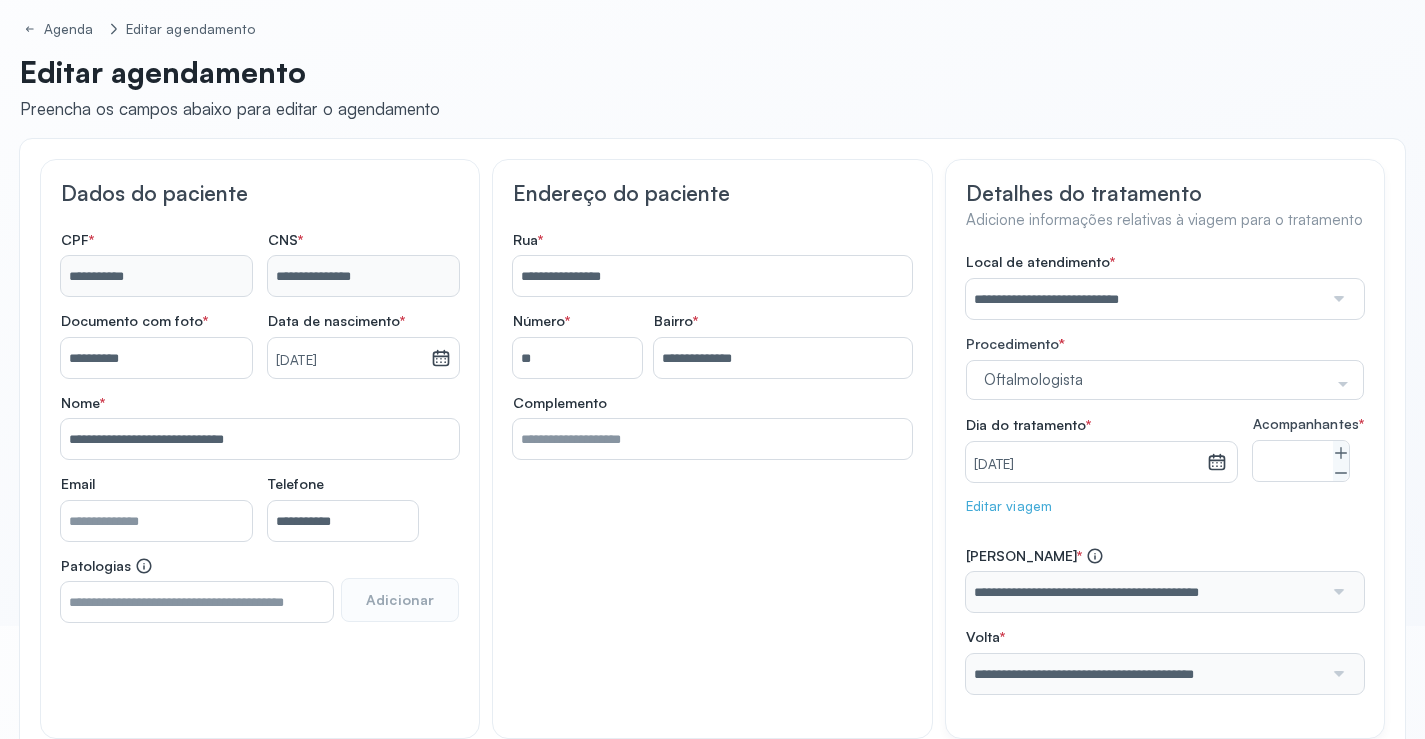 scroll, scrollTop: 233, scrollLeft: 0, axis: vertical 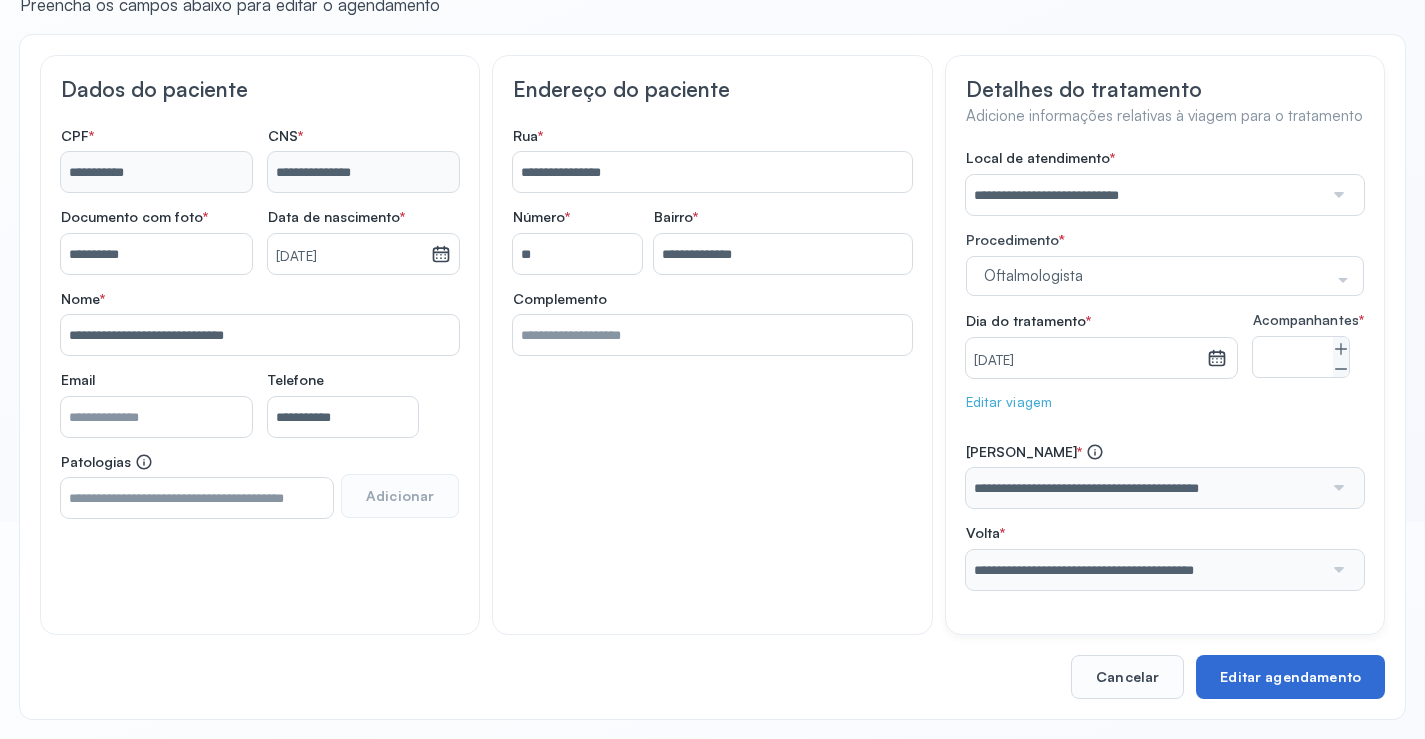 click on "Editar agendamento" at bounding box center [1290, 677] 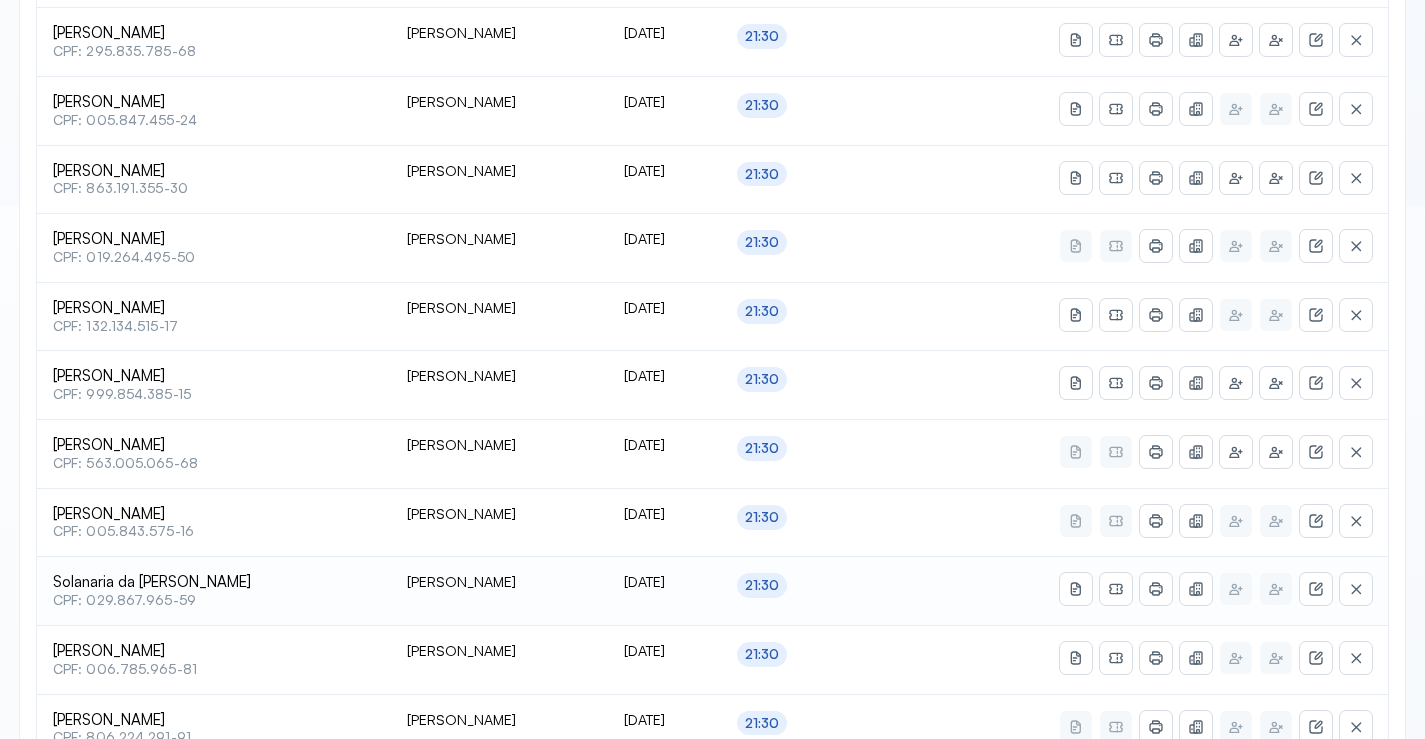scroll, scrollTop: 46, scrollLeft: 0, axis: vertical 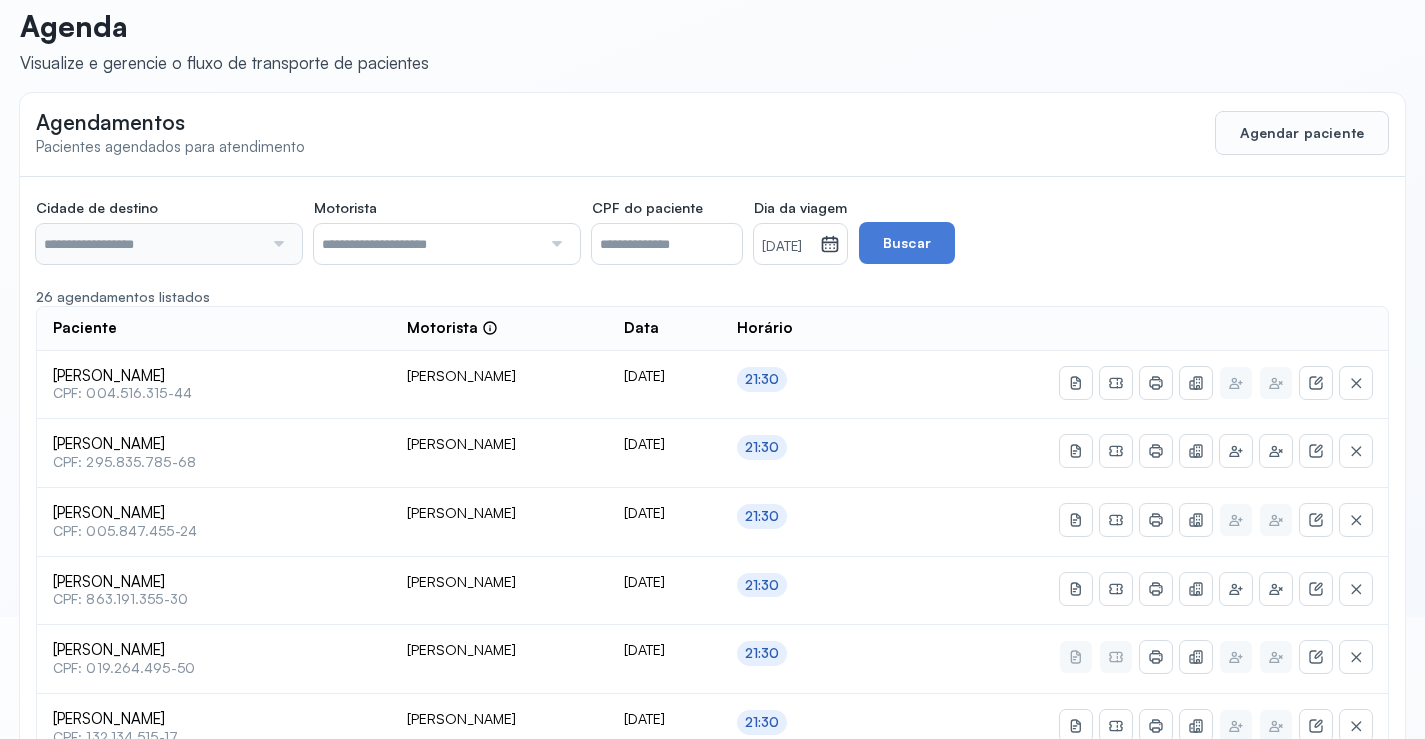 type on "********" 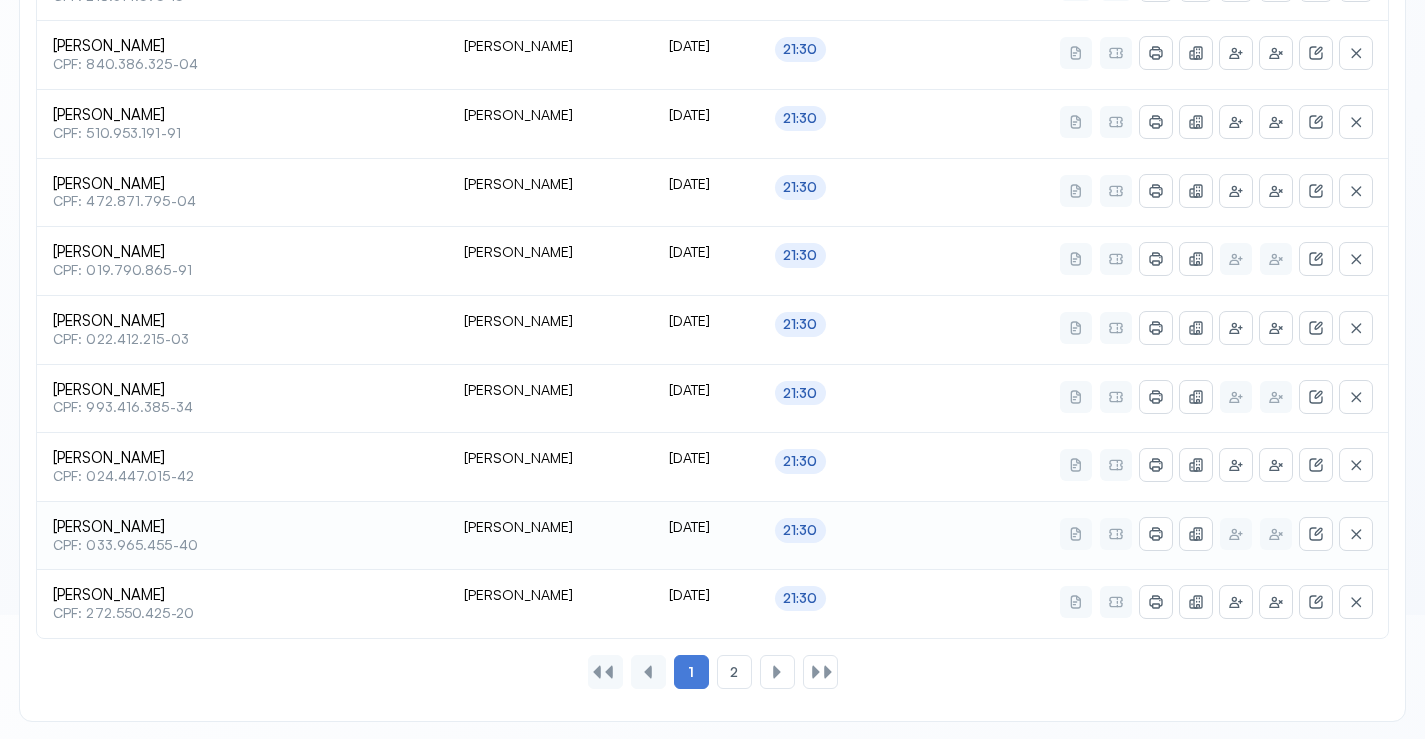 scroll, scrollTop: 865, scrollLeft: 0, axis: vertical 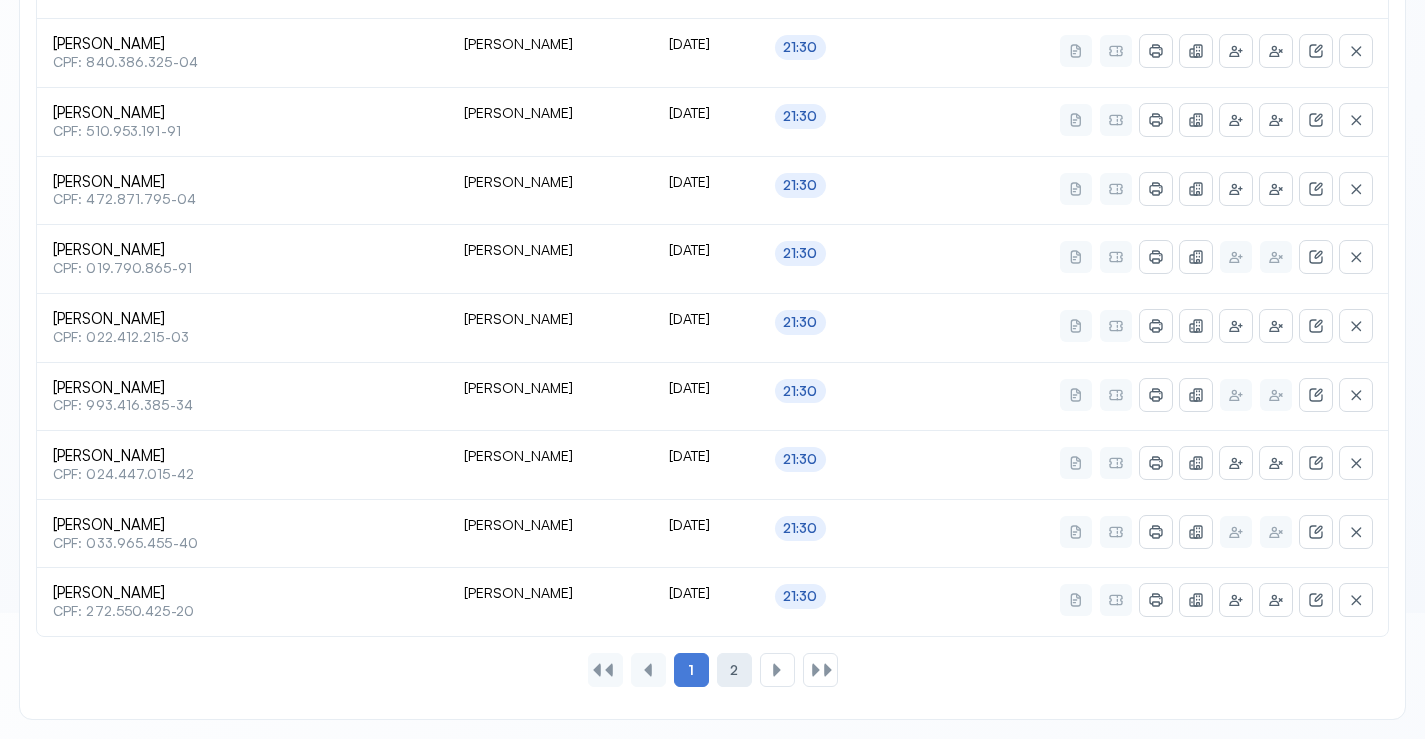 drag, startPoint x: 732, startPoint y: 665, endPoint x: 749, endPoint y: 660, distance: 17.720045 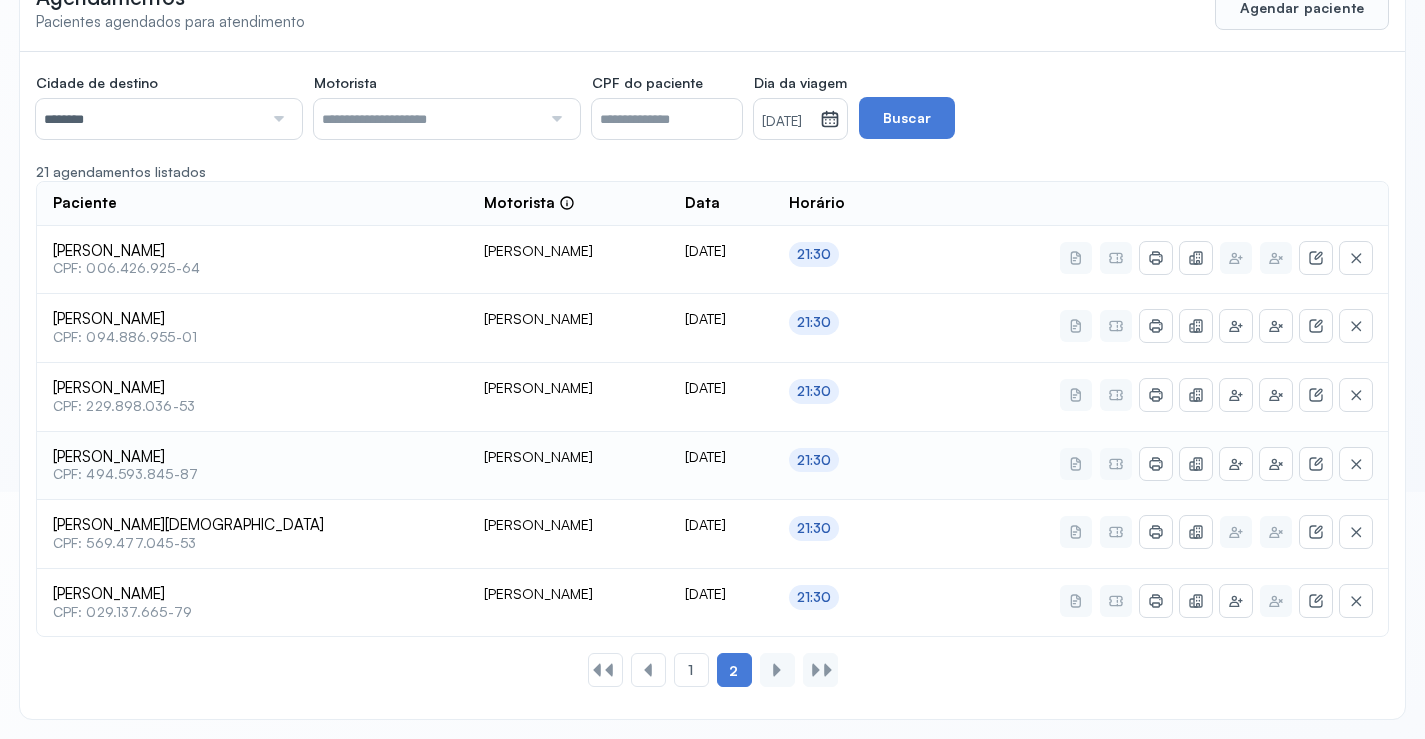 scroll, scrollTop: 0, scrollLeft: 0, axis: both 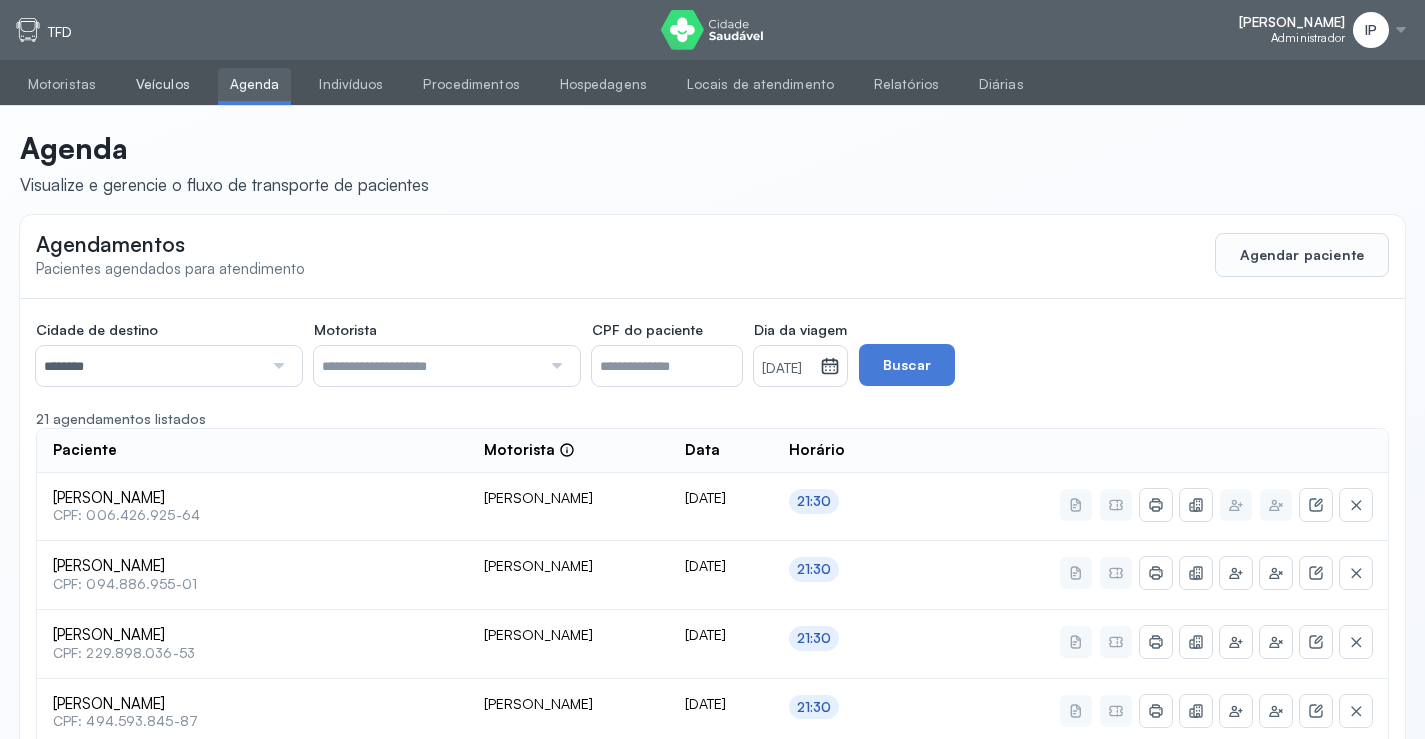click on "Veículos" at bounding box center [163, 84] 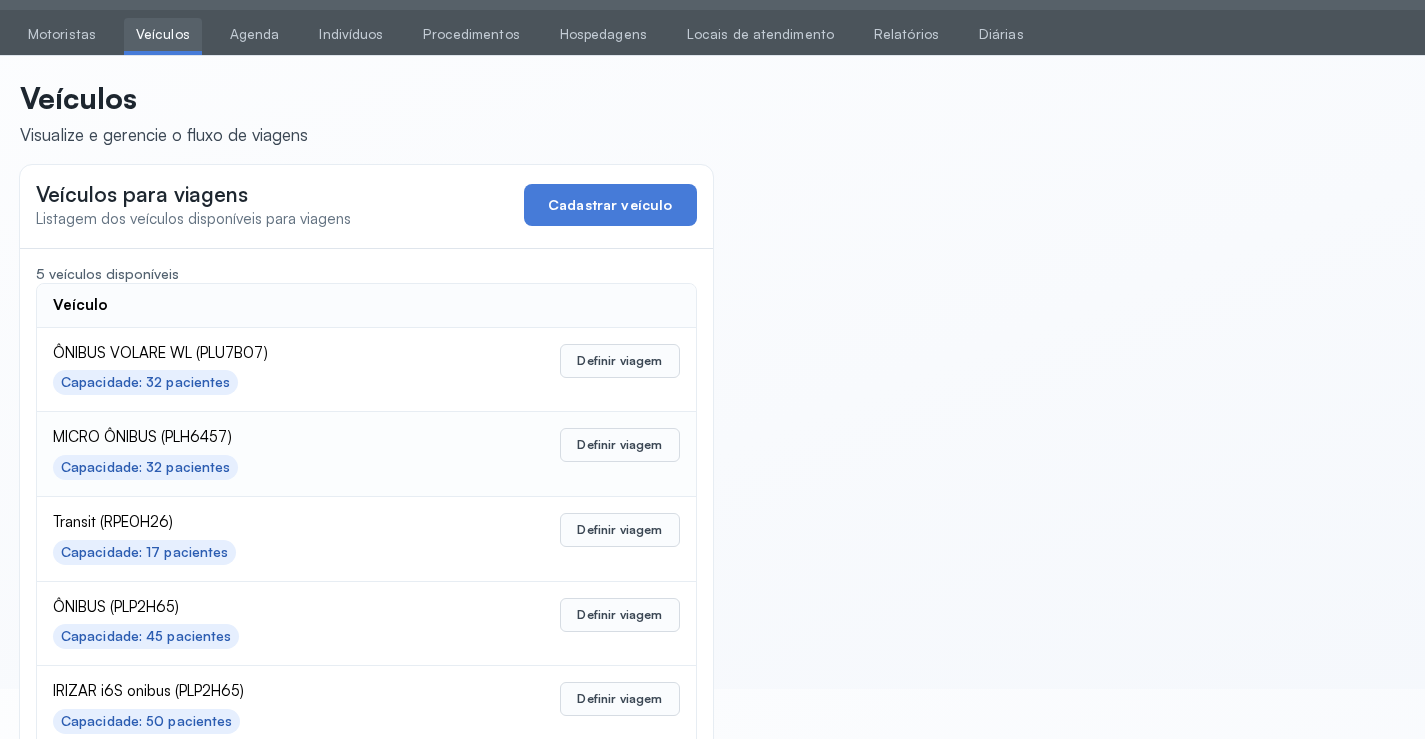 scroll, scrollTop: 98, scrollLeft: 0, axis: vertical 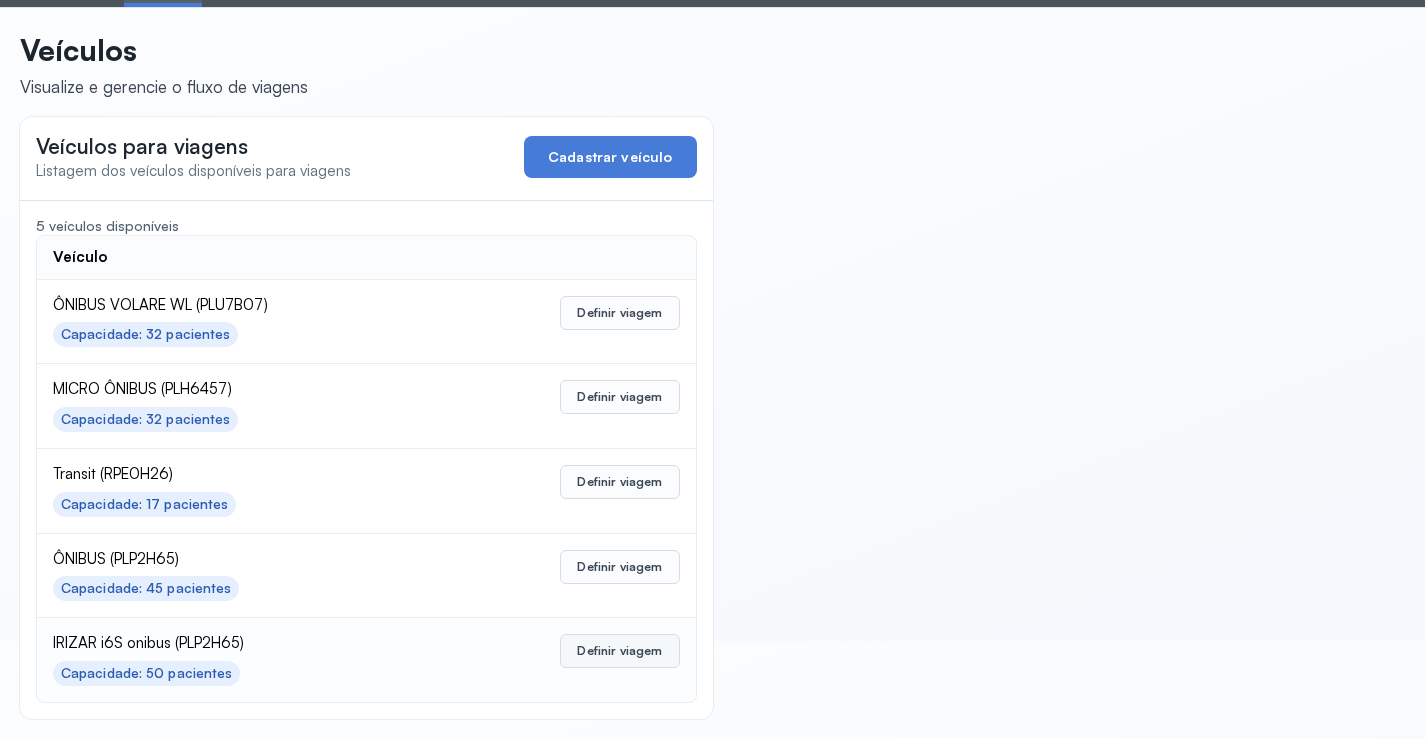 click on "Definir viagem" at bounding box center (619, 651) 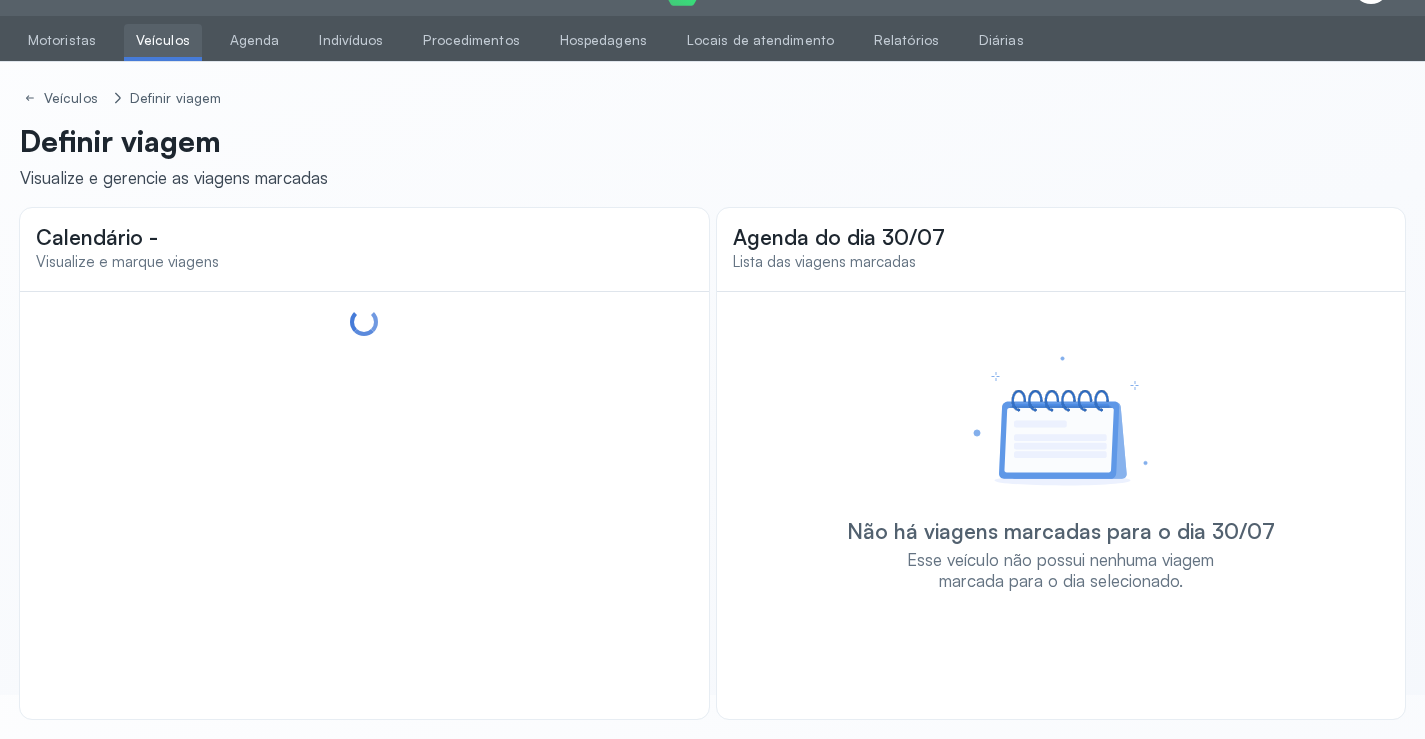 scroll, scrollTop: 44, scrollLeft: 0, axis: vertical 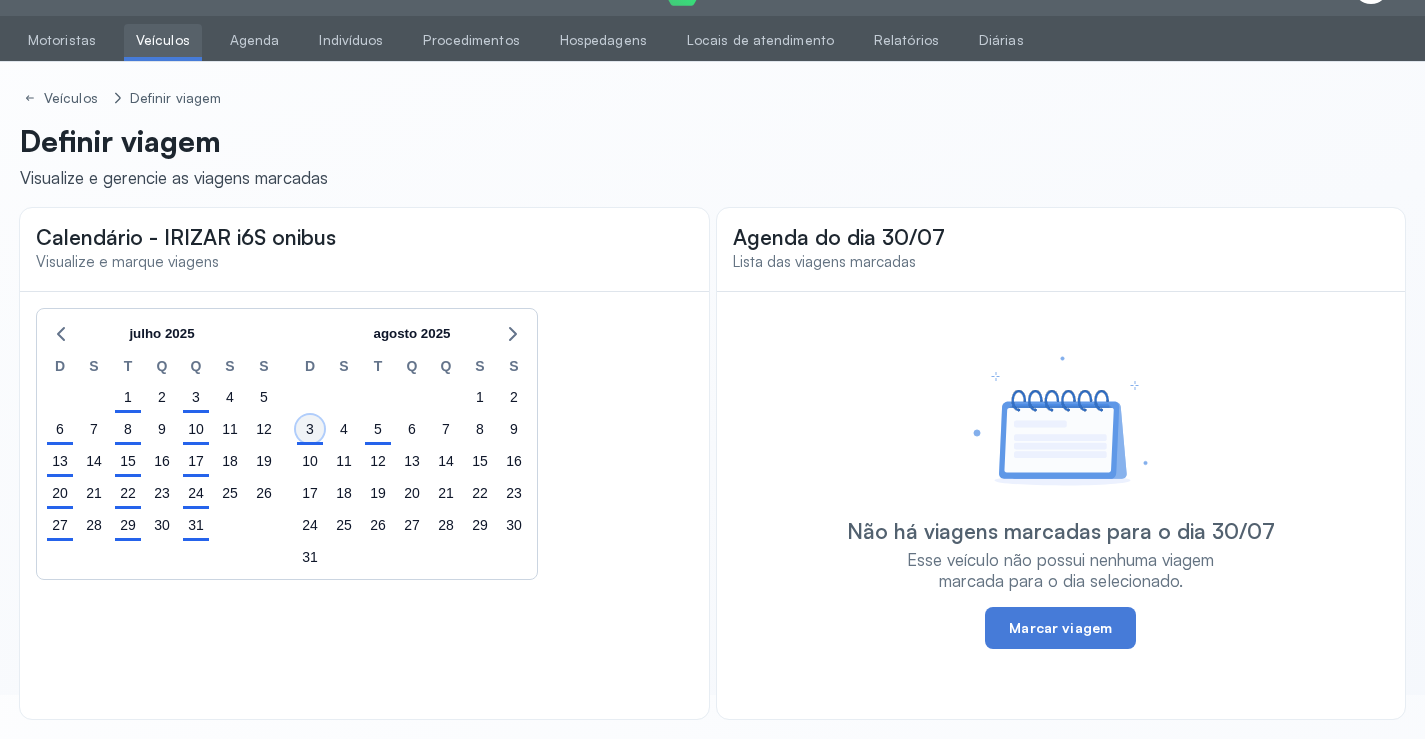 click on "3" 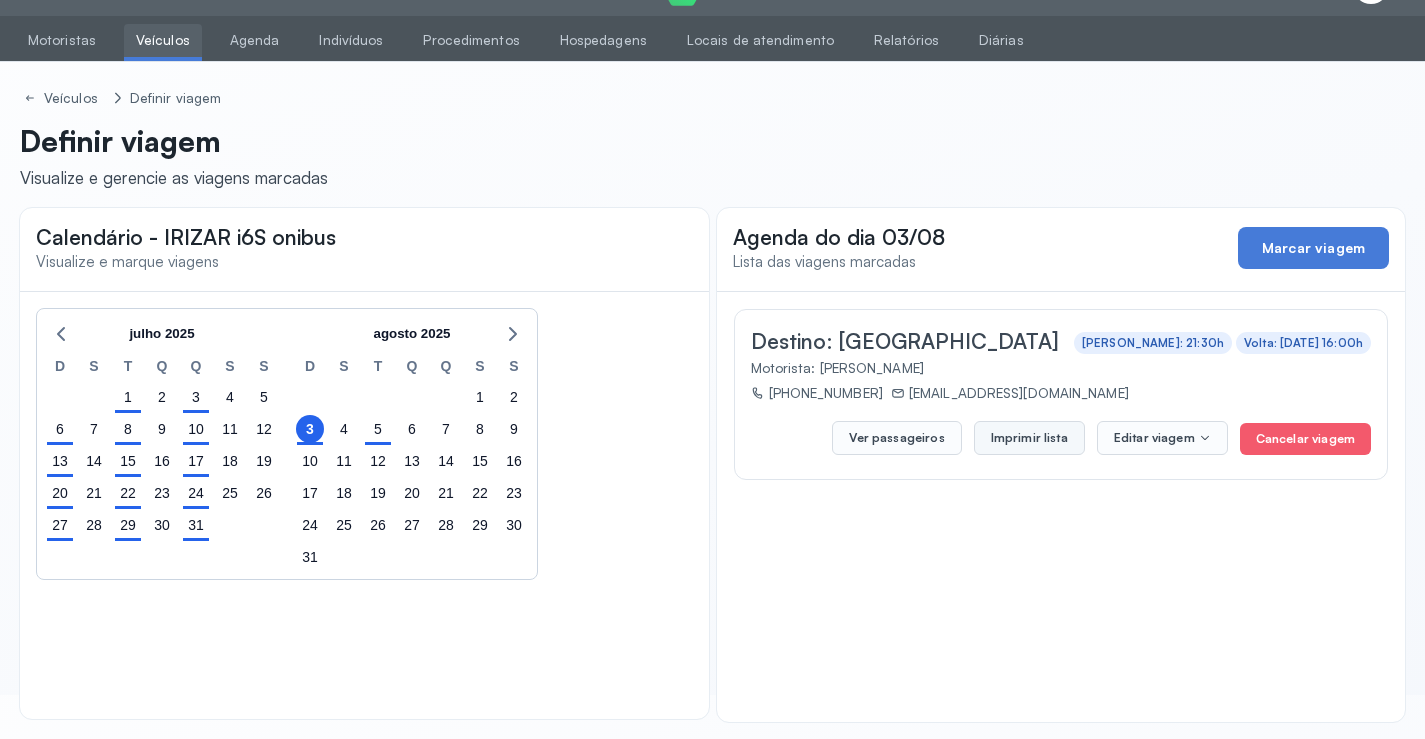 click on "Imprimir lista" at bounding box center [1029, 438] 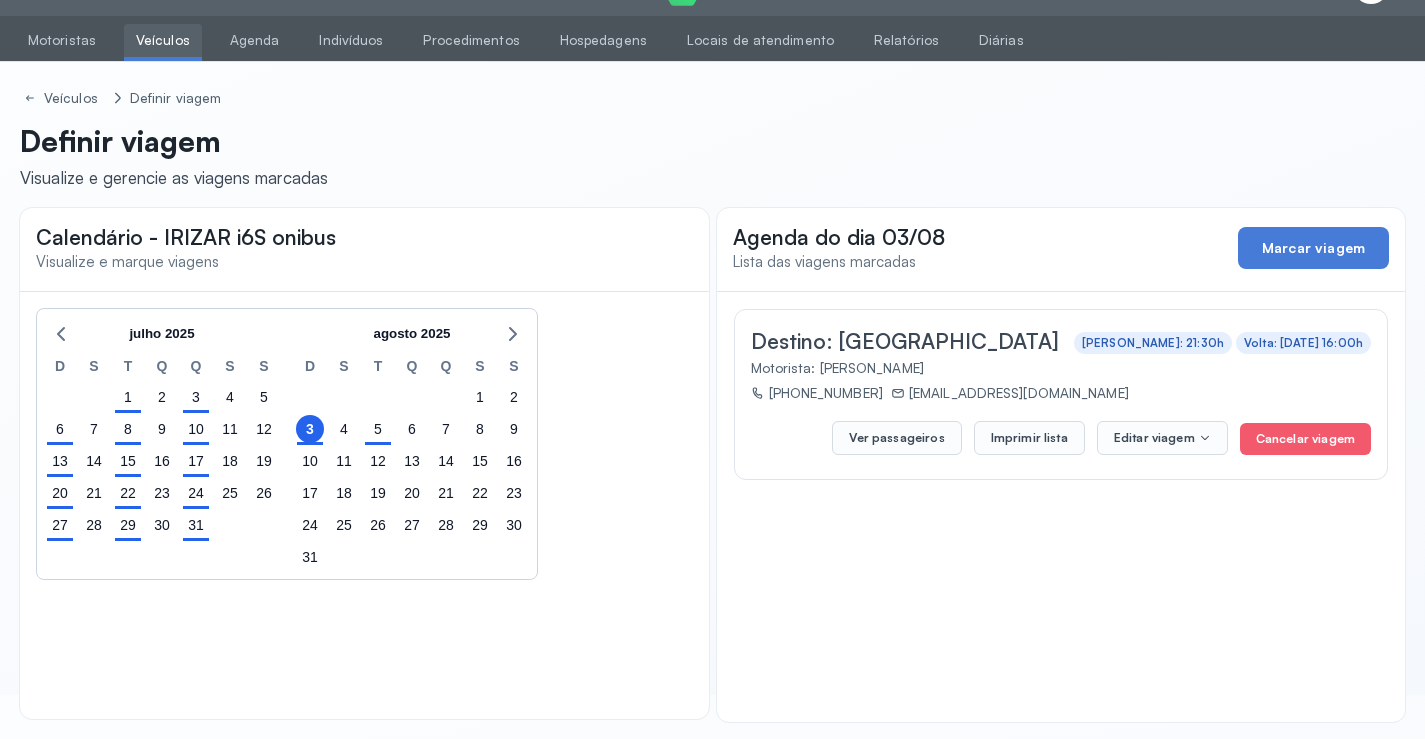 click on "Veículos" at bounding box center (163, 40) 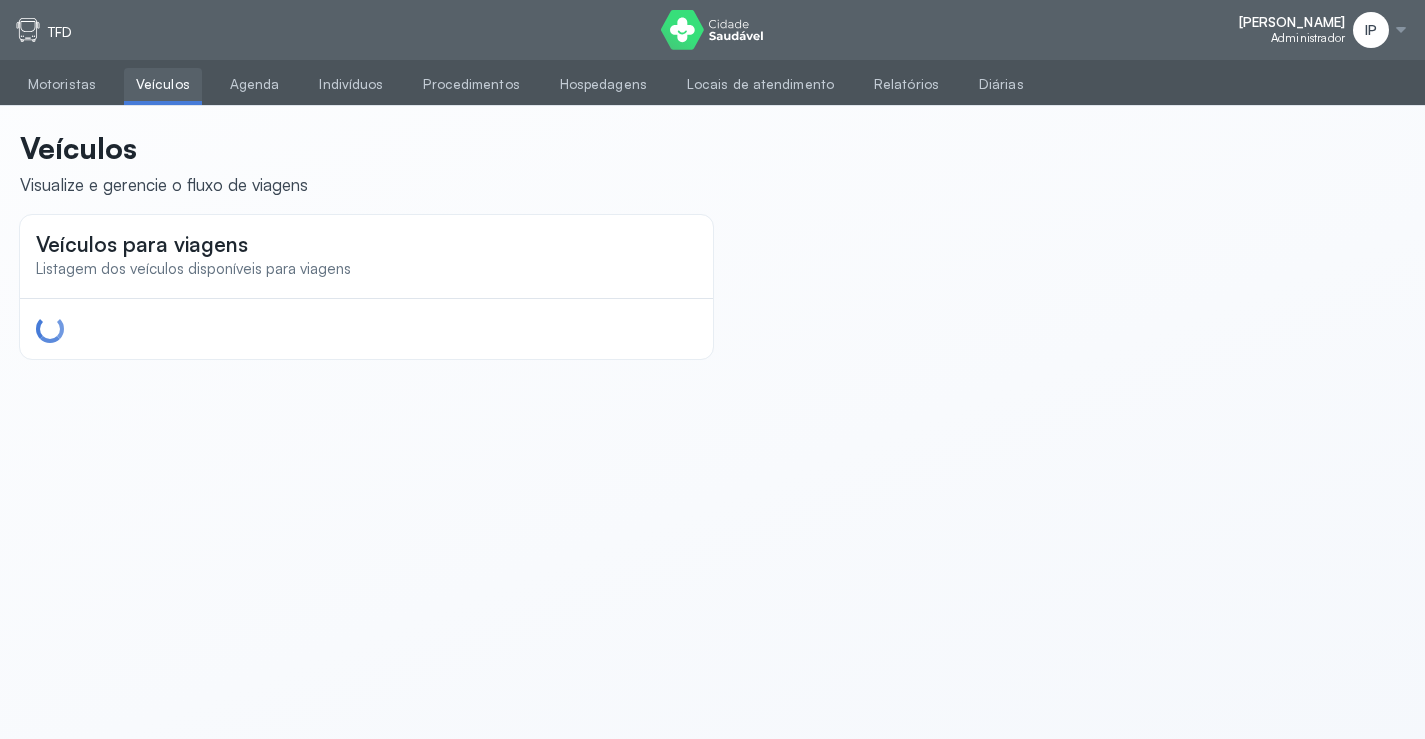 scroll, scrollTop: 0, scrollLeft: 0, axis: both 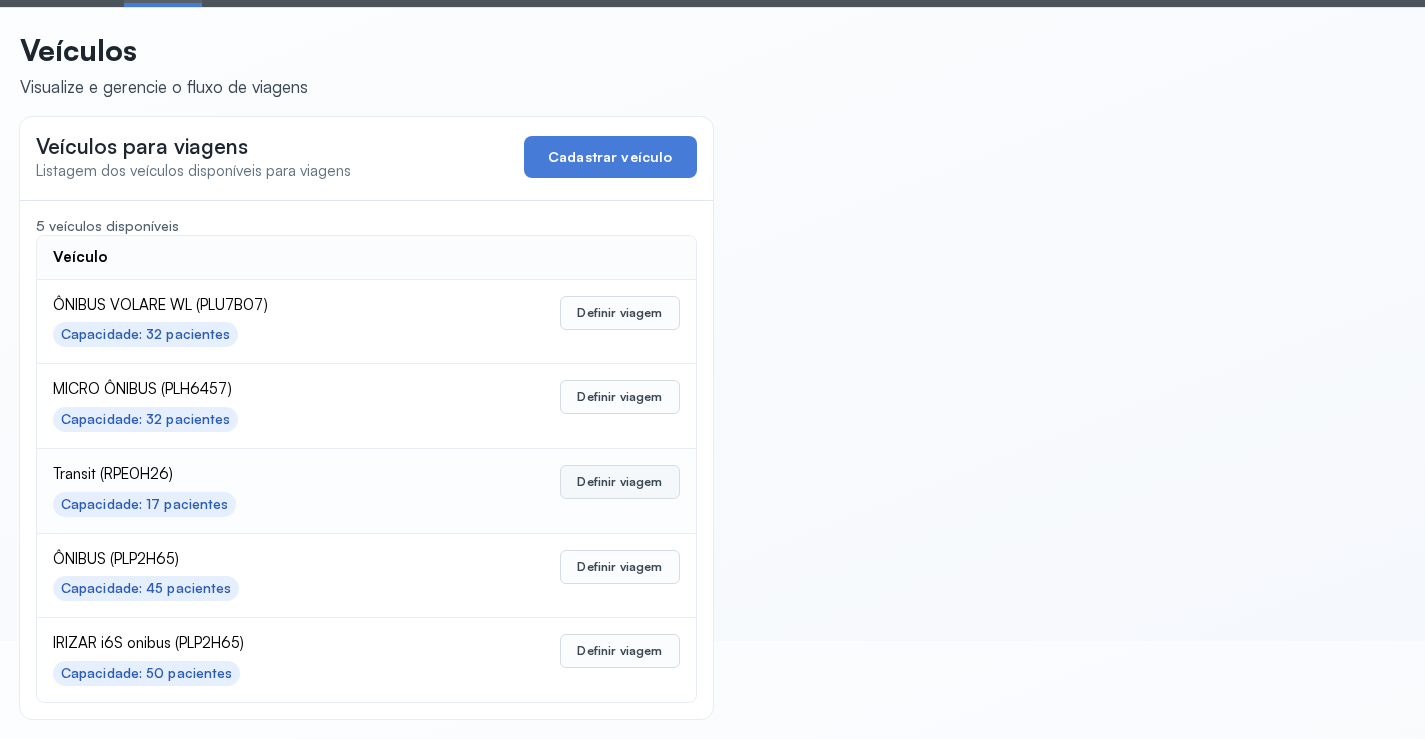 click on "Definir viagem" at bounding box center (619, 482) 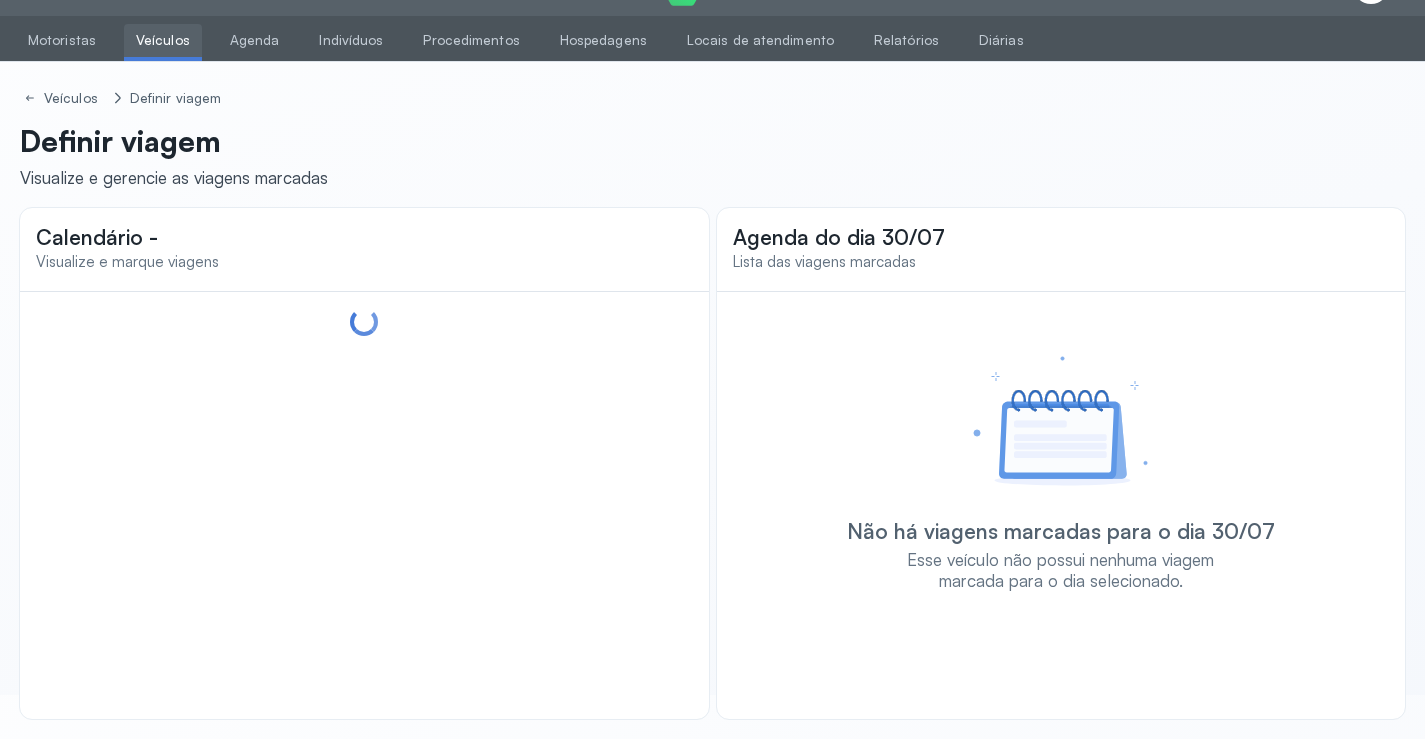 scroll, scrollTop: 47, scrollLeft: 0, axis: vertical 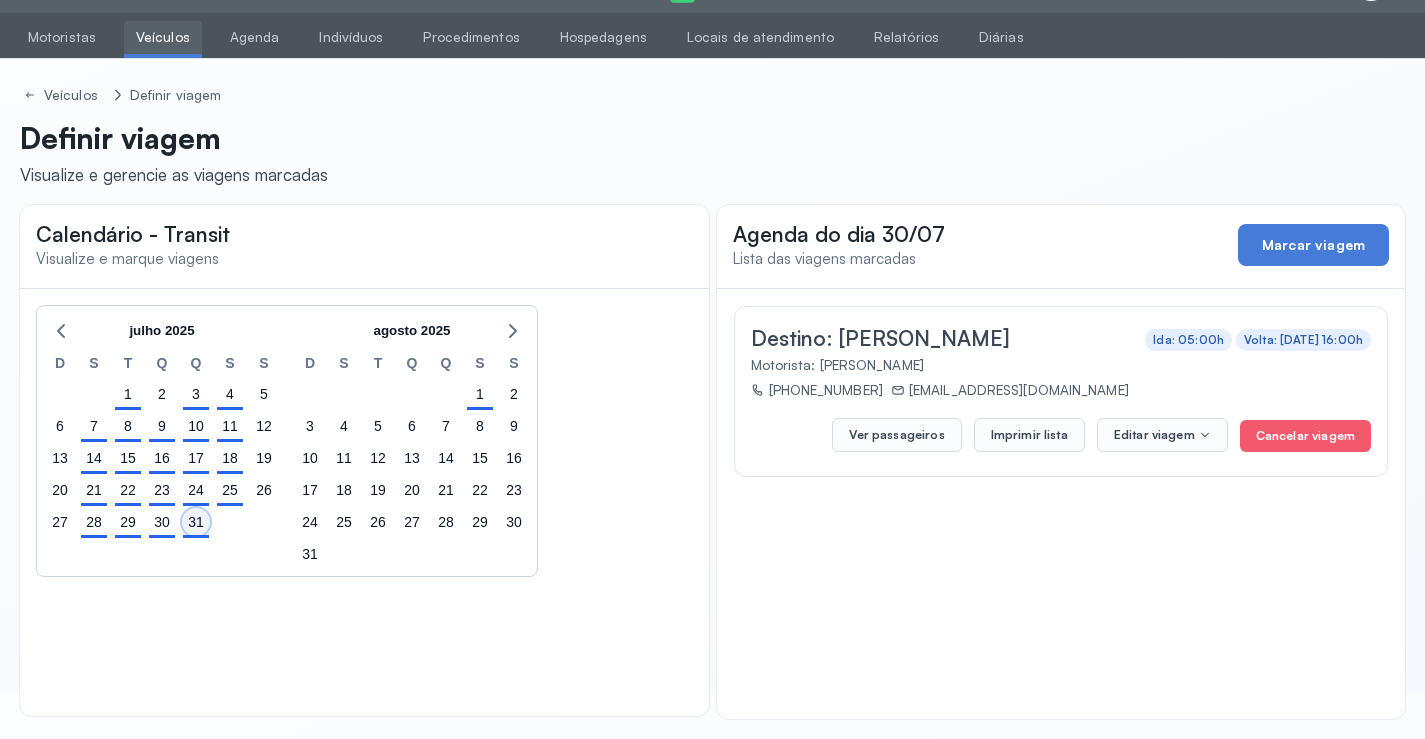 click on "31" 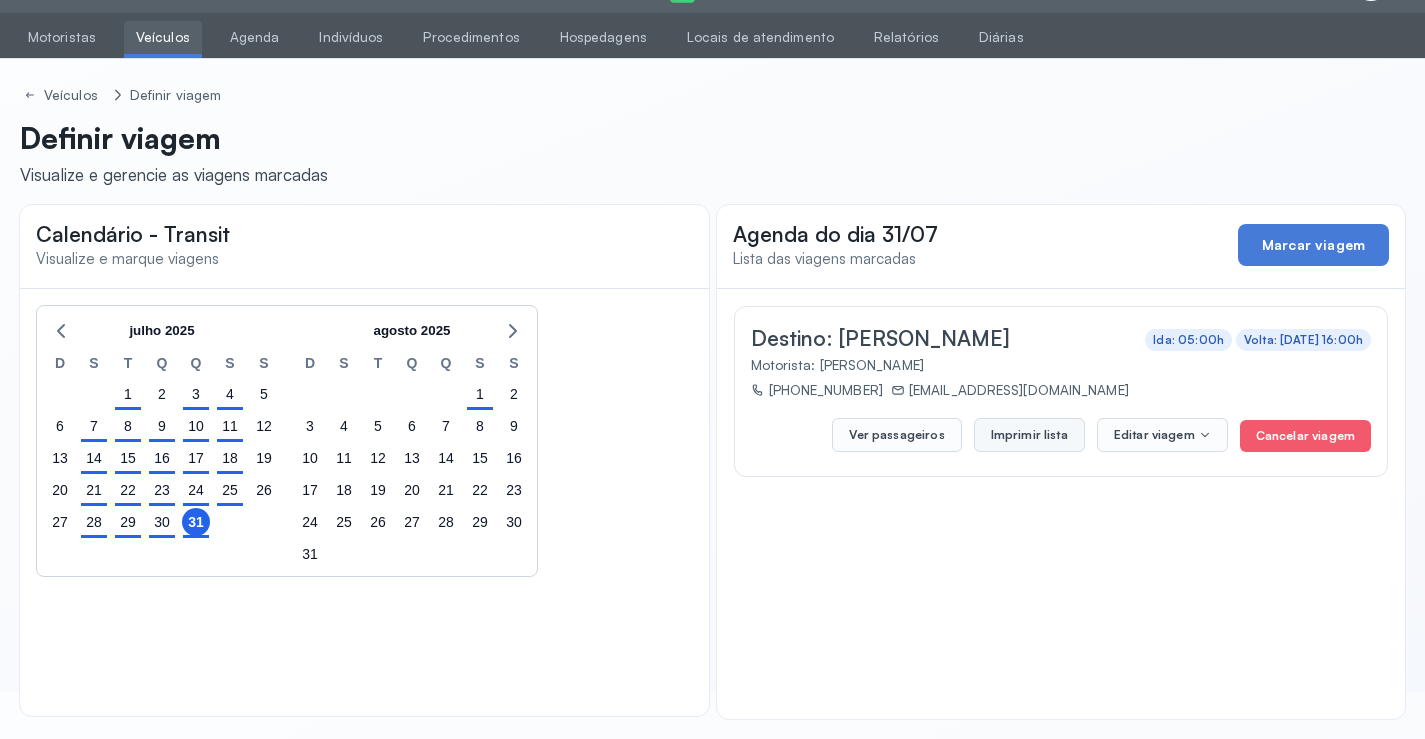 click on "Imprimir lista" at bounding box center [1029, 435] 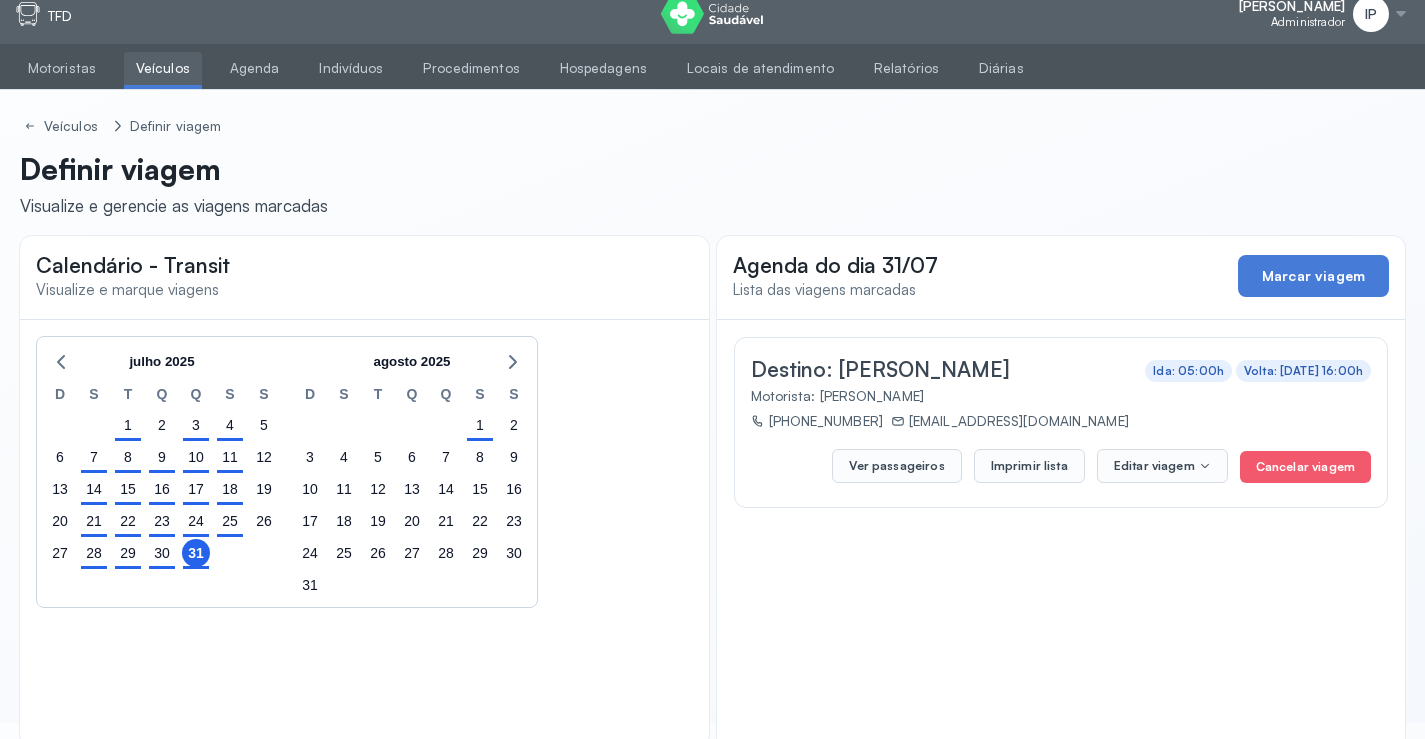 scroll, scrollTop: 0, scrollLeft: 0, axis: both 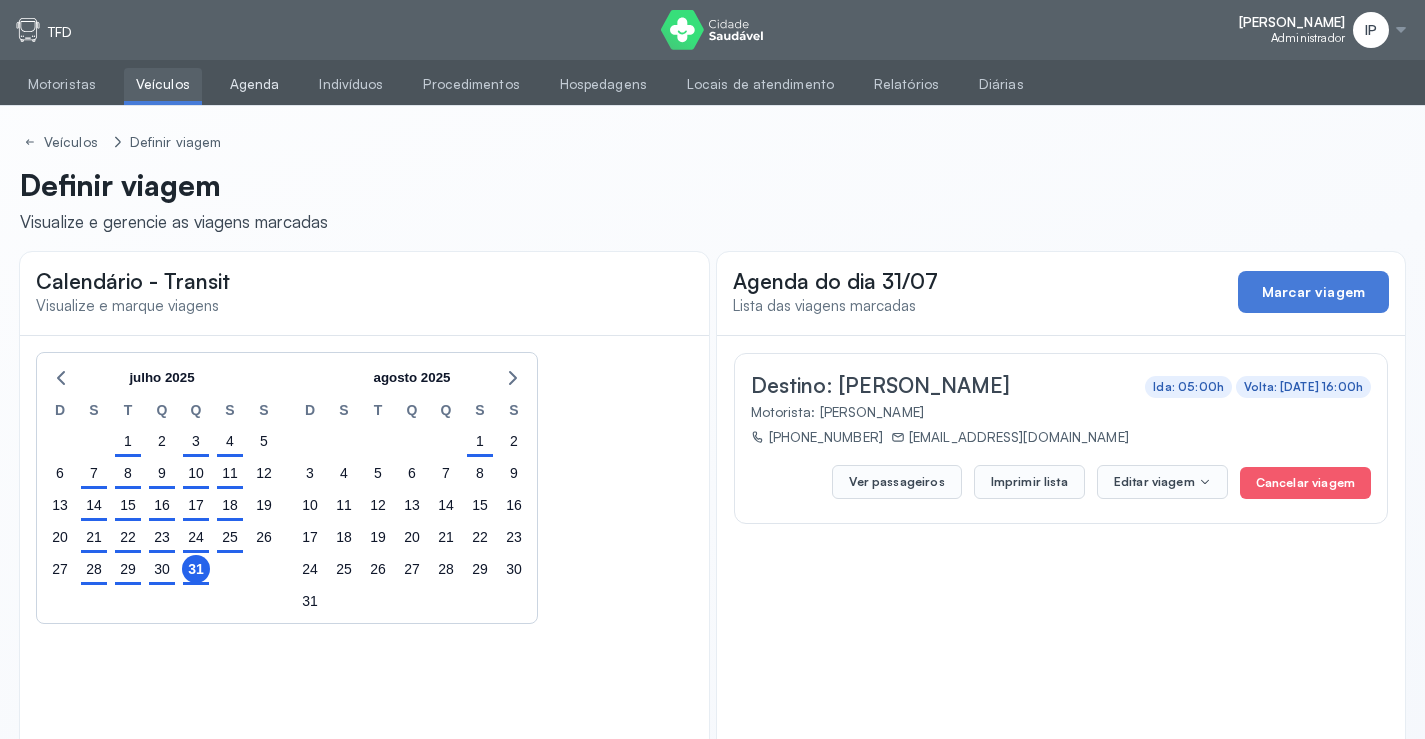click on "Agenda" at bounding box center [255, 84] 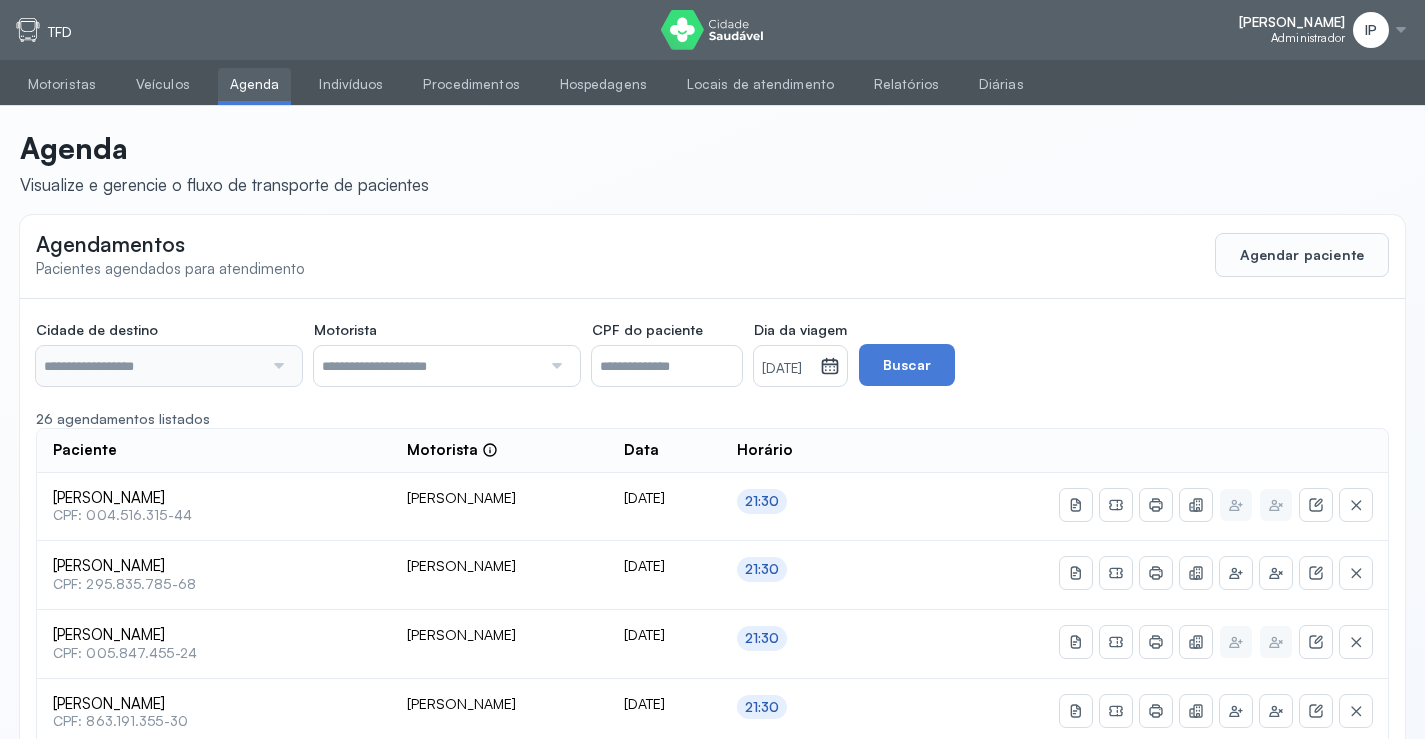 type on "********" 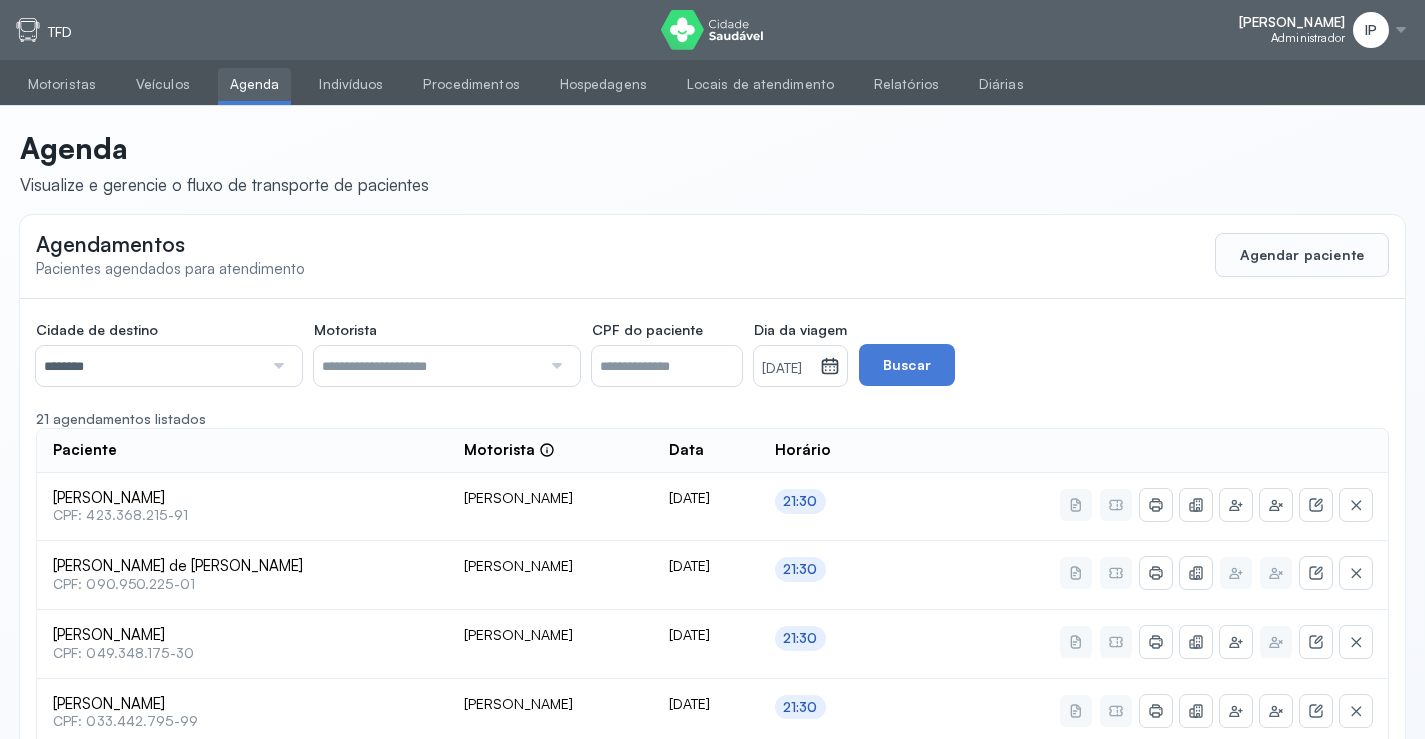 drag, startPoint x: 857, startPoint y: 365, endPoint x: 865, endPoint y: 391, distance: 27.202942 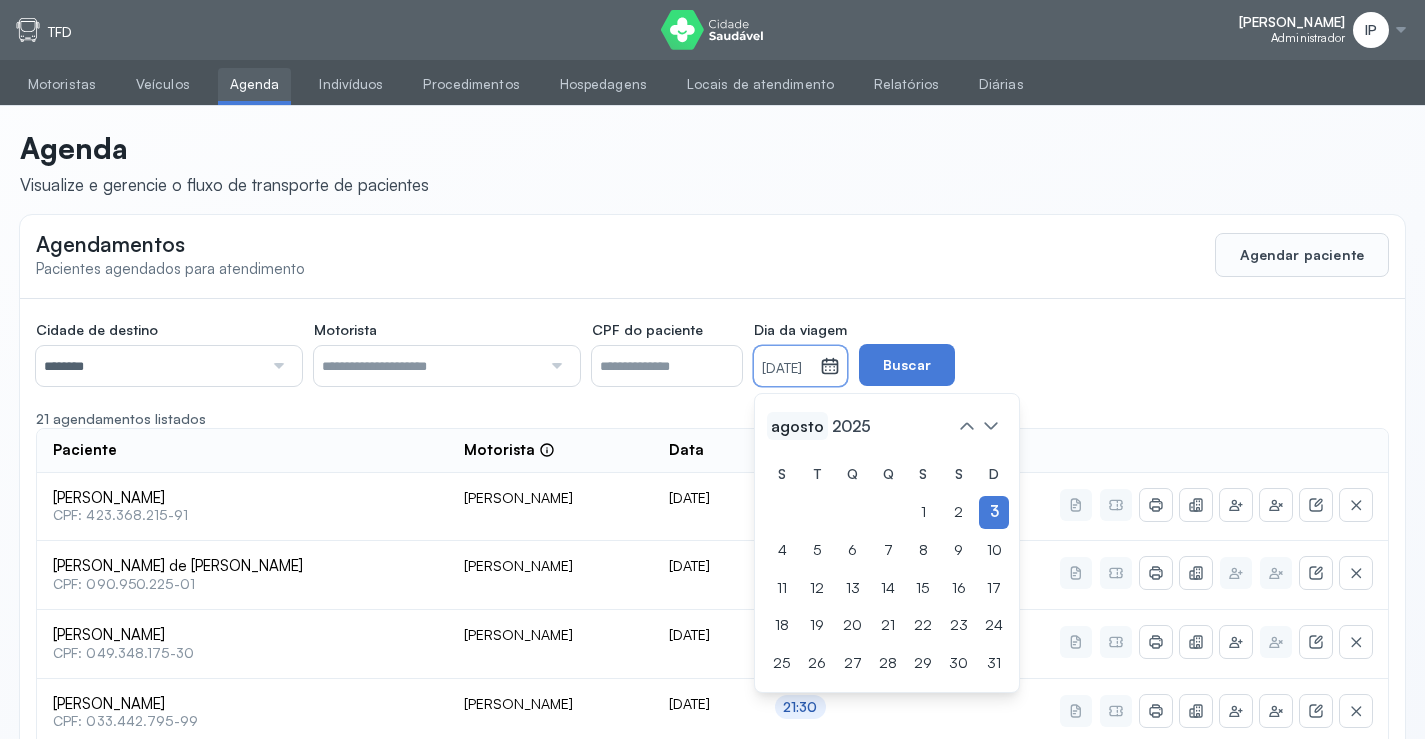 click on "agosto" 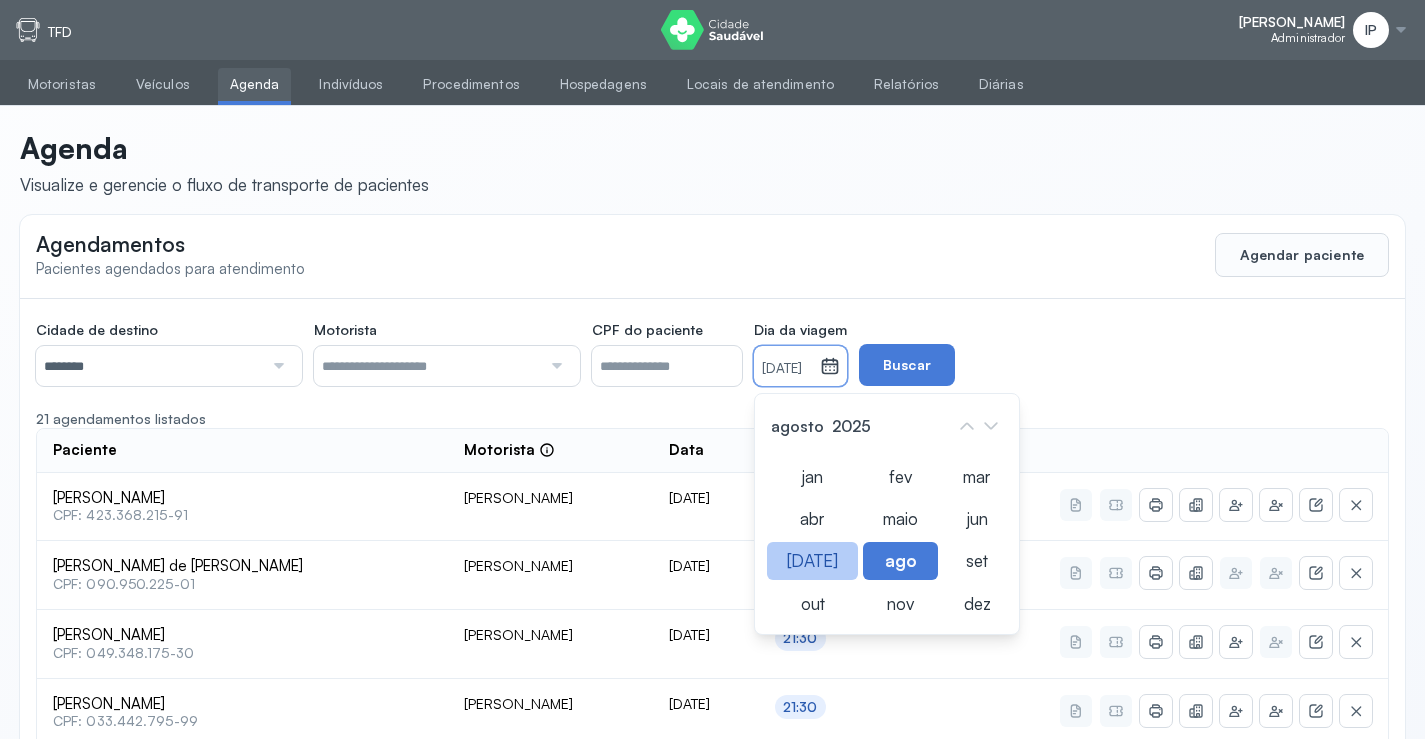 click on "[DATE]" 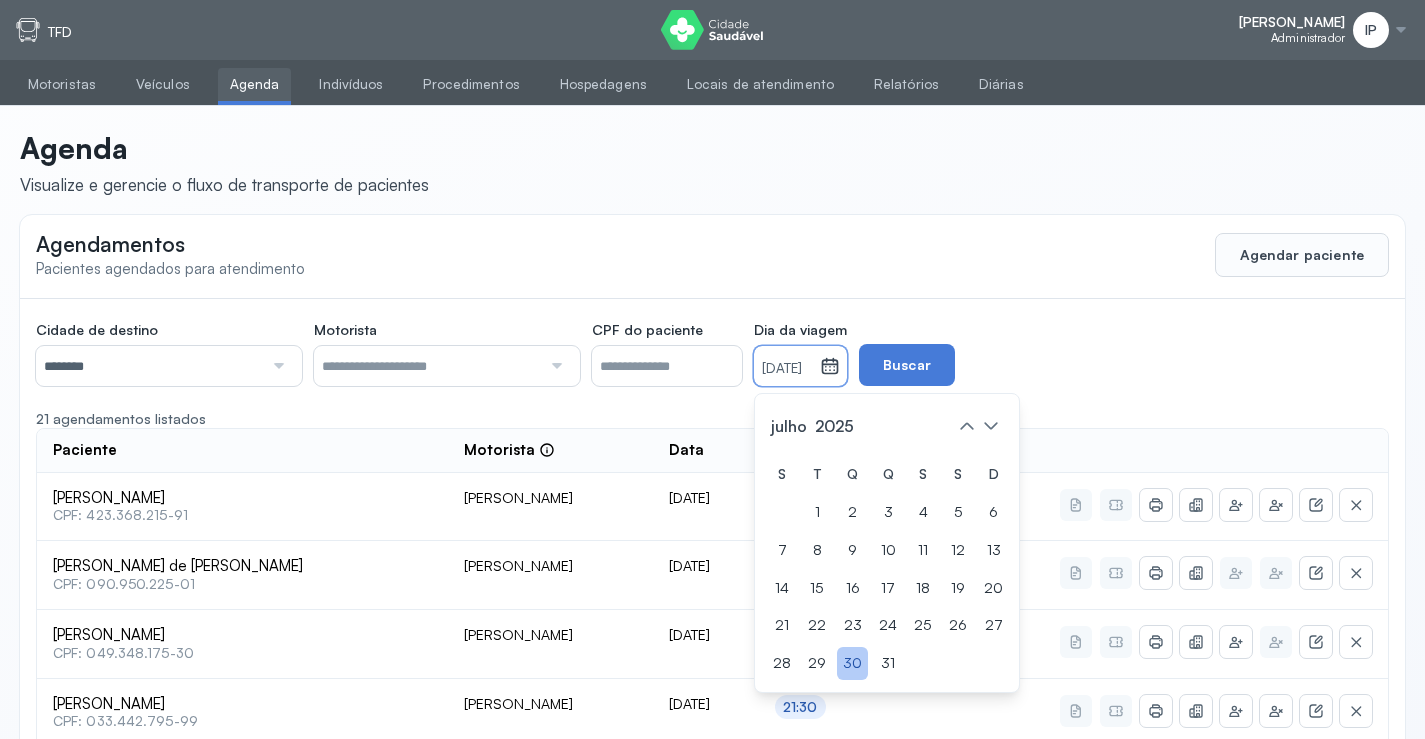 click on "30" 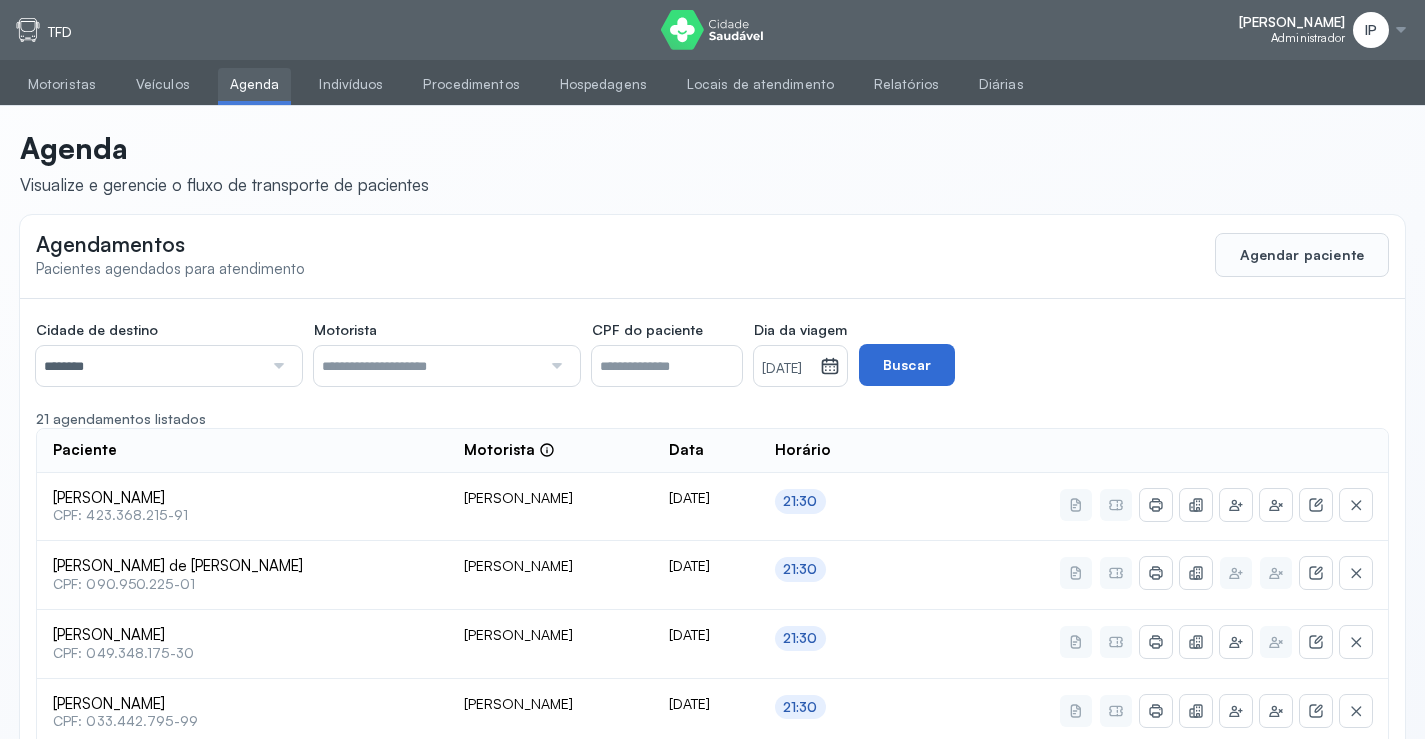 drag, startPoint x: 945, startPoint y: 355, endPoint x: 949, endPoint y: 384, distance: 29.274563 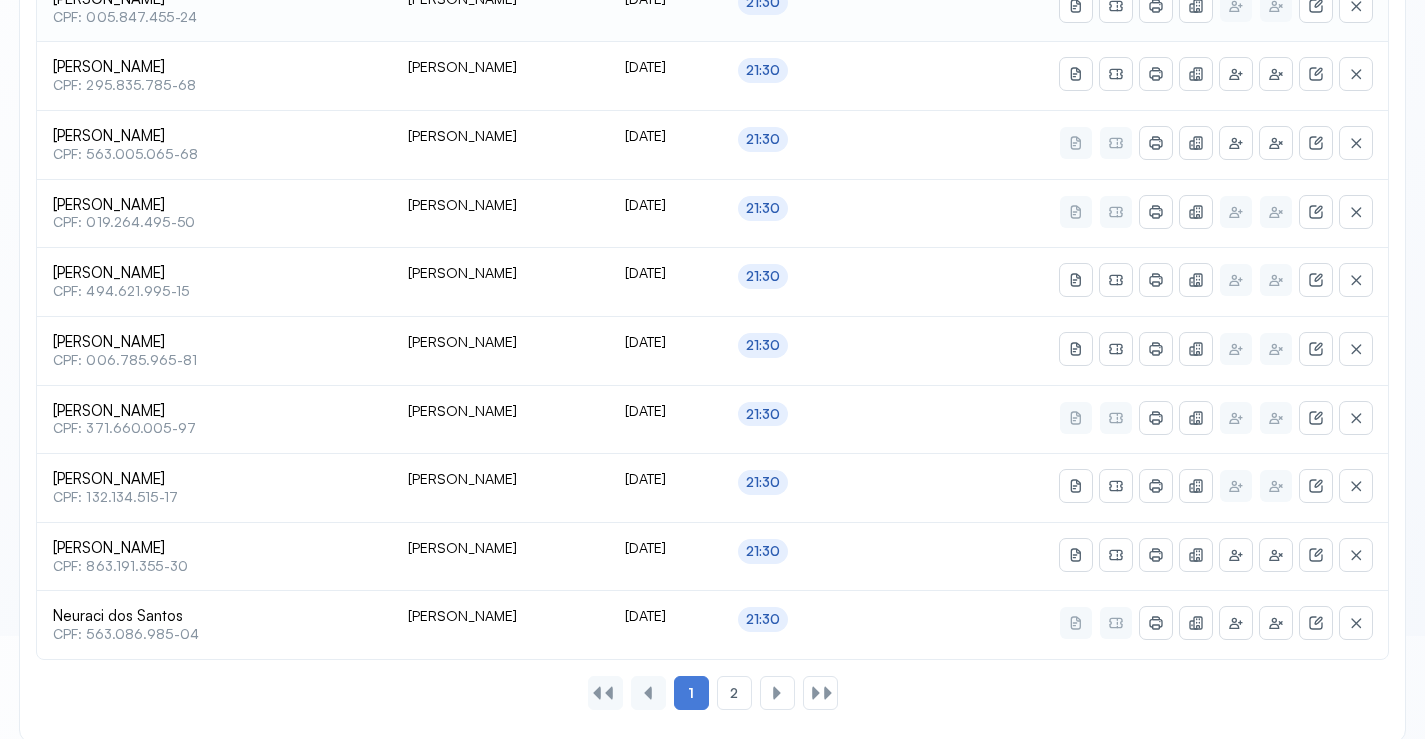 scroll, scrollTop: 865, scrollLeft: 0, axis: vertical 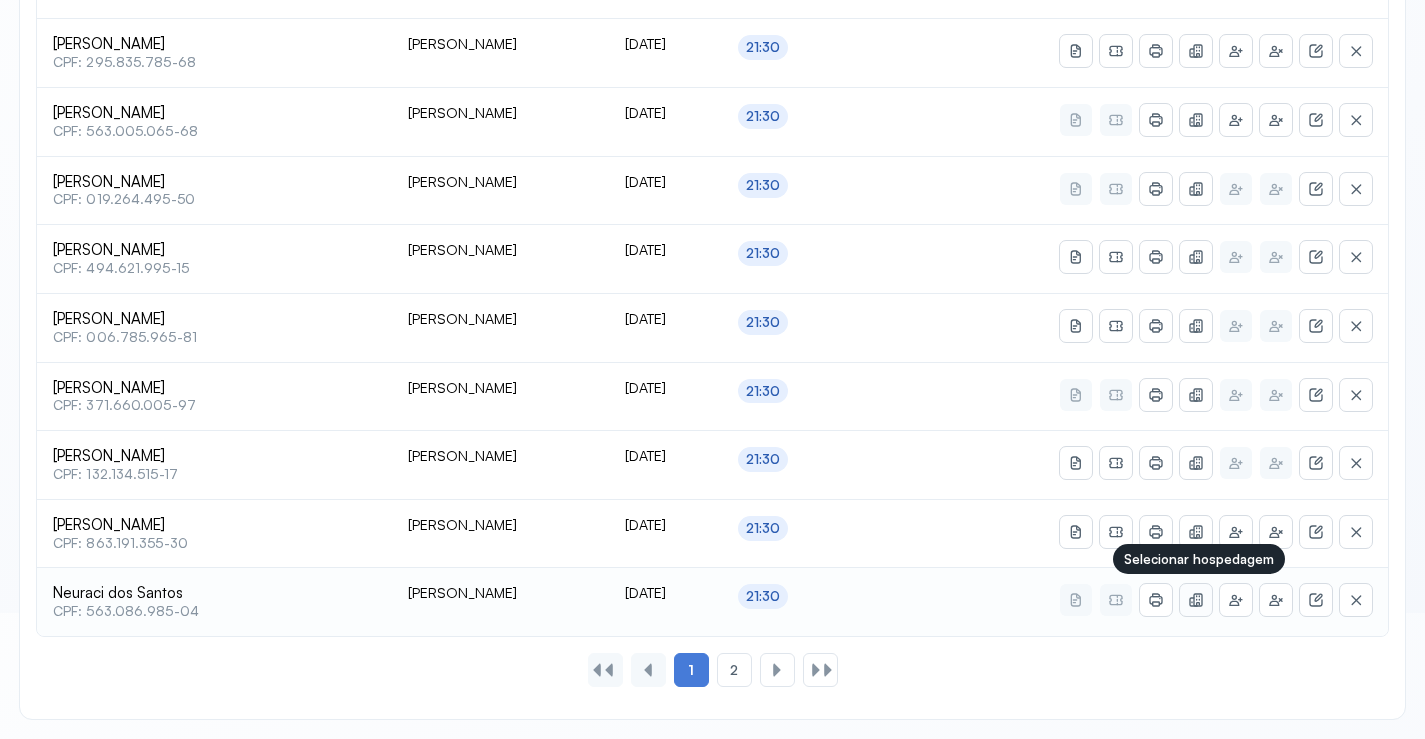 click 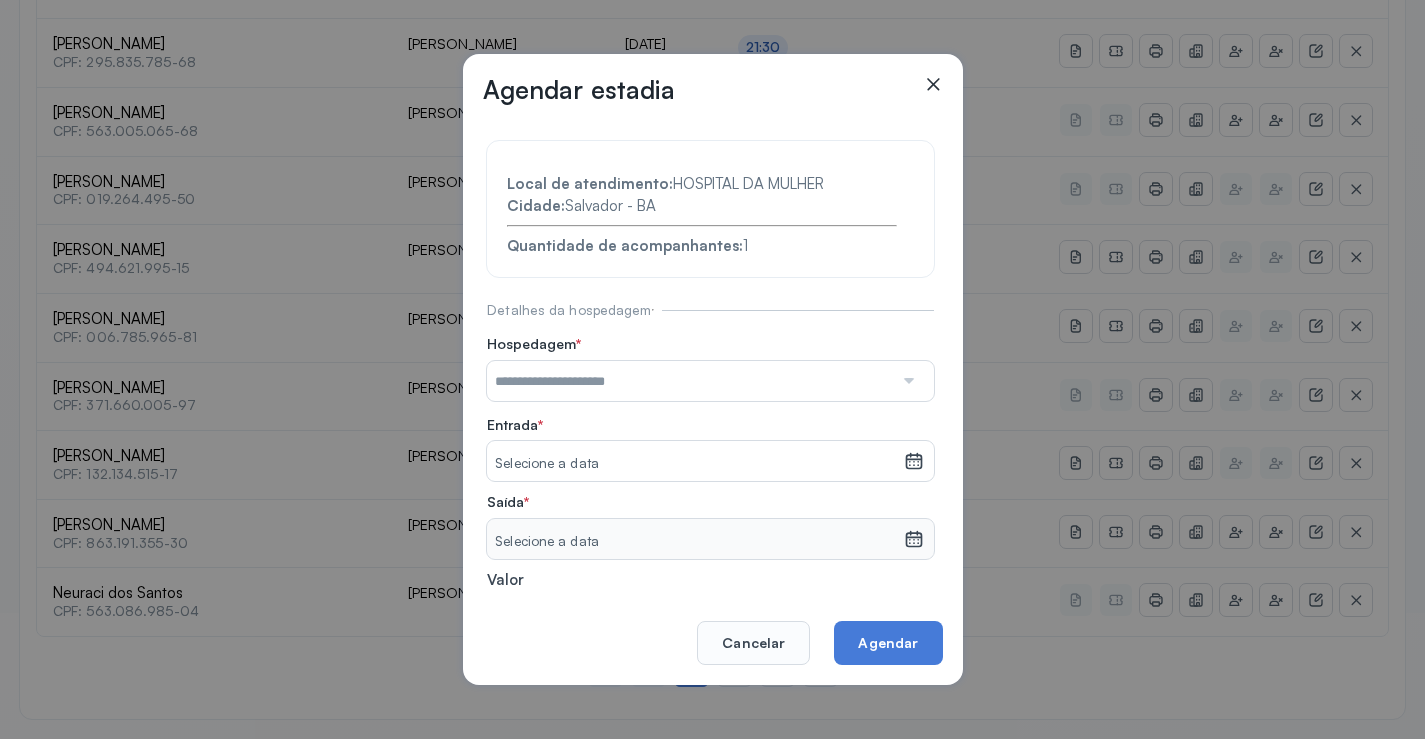 click at bounding box center (690, 381) 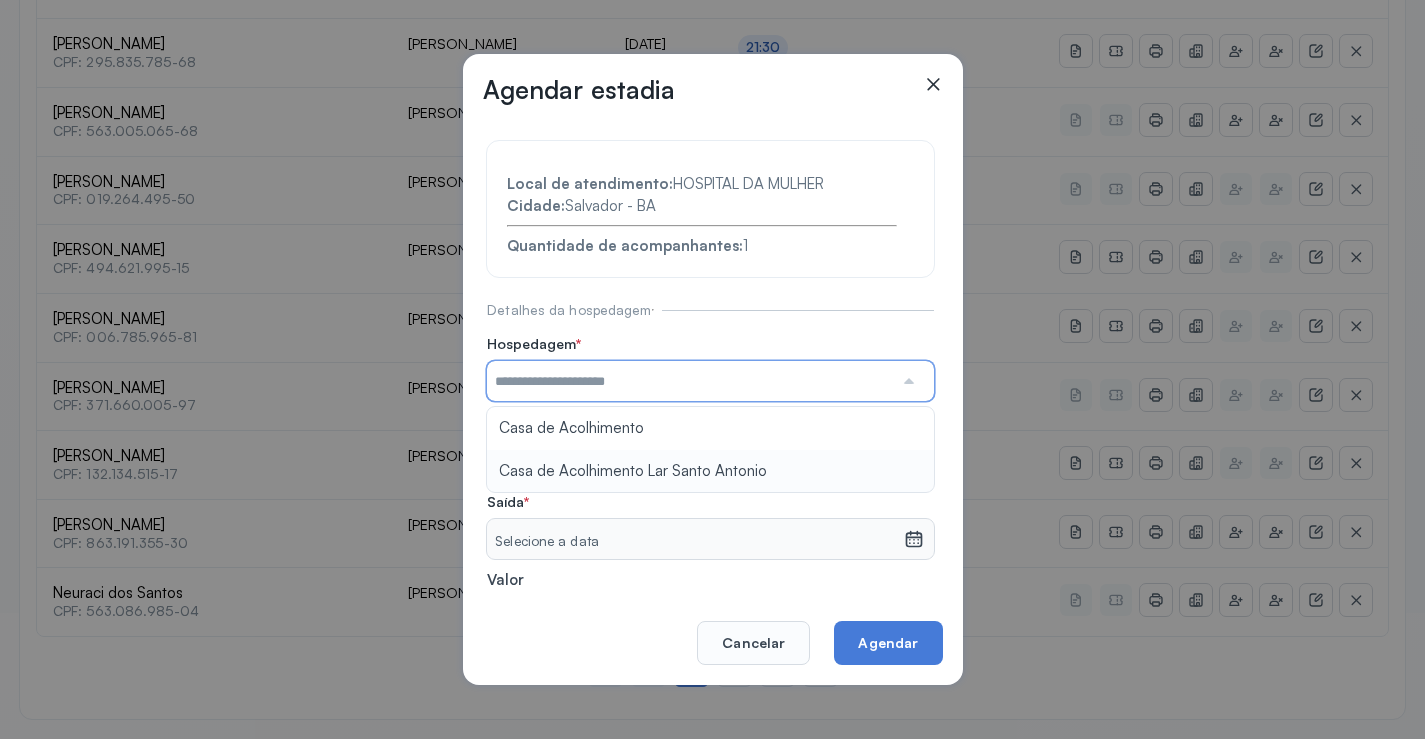 type on "**********" 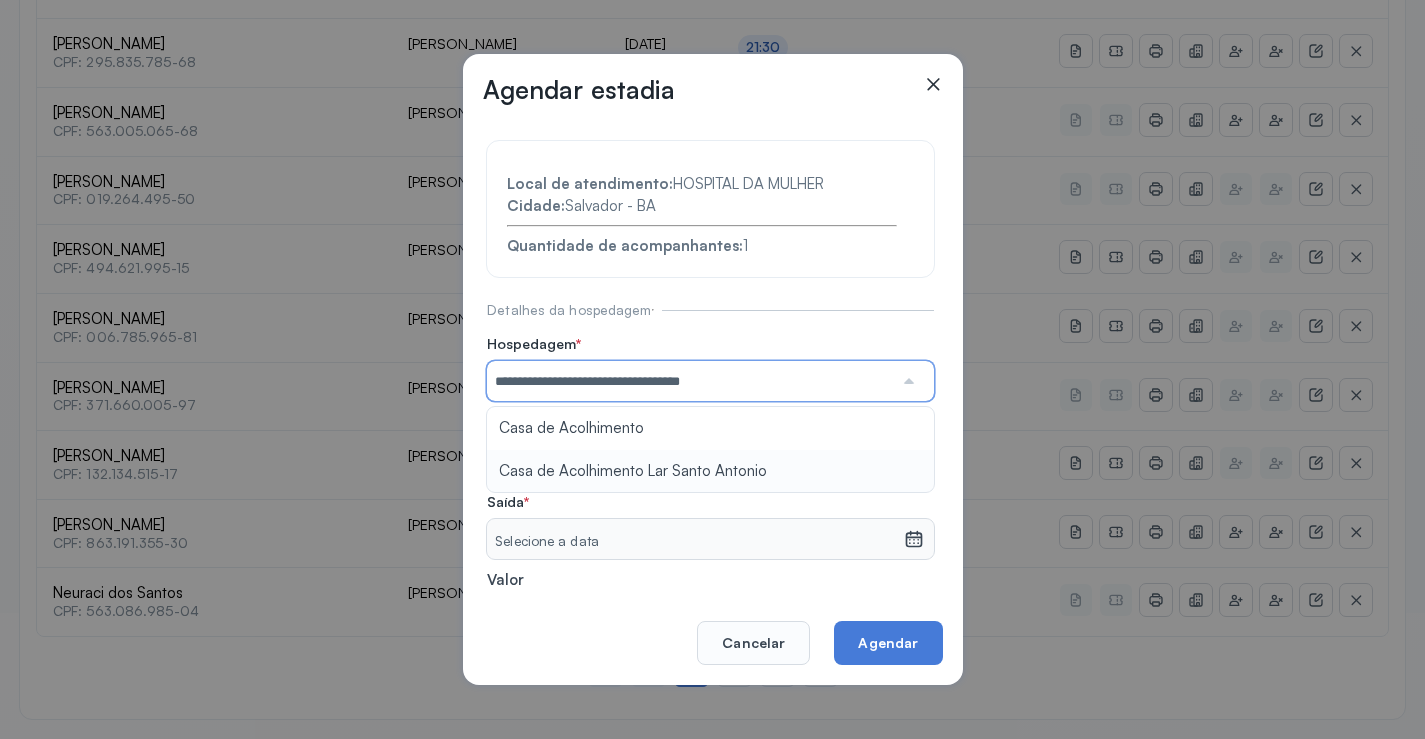 click on "**********" at bounding box center [710, 436] 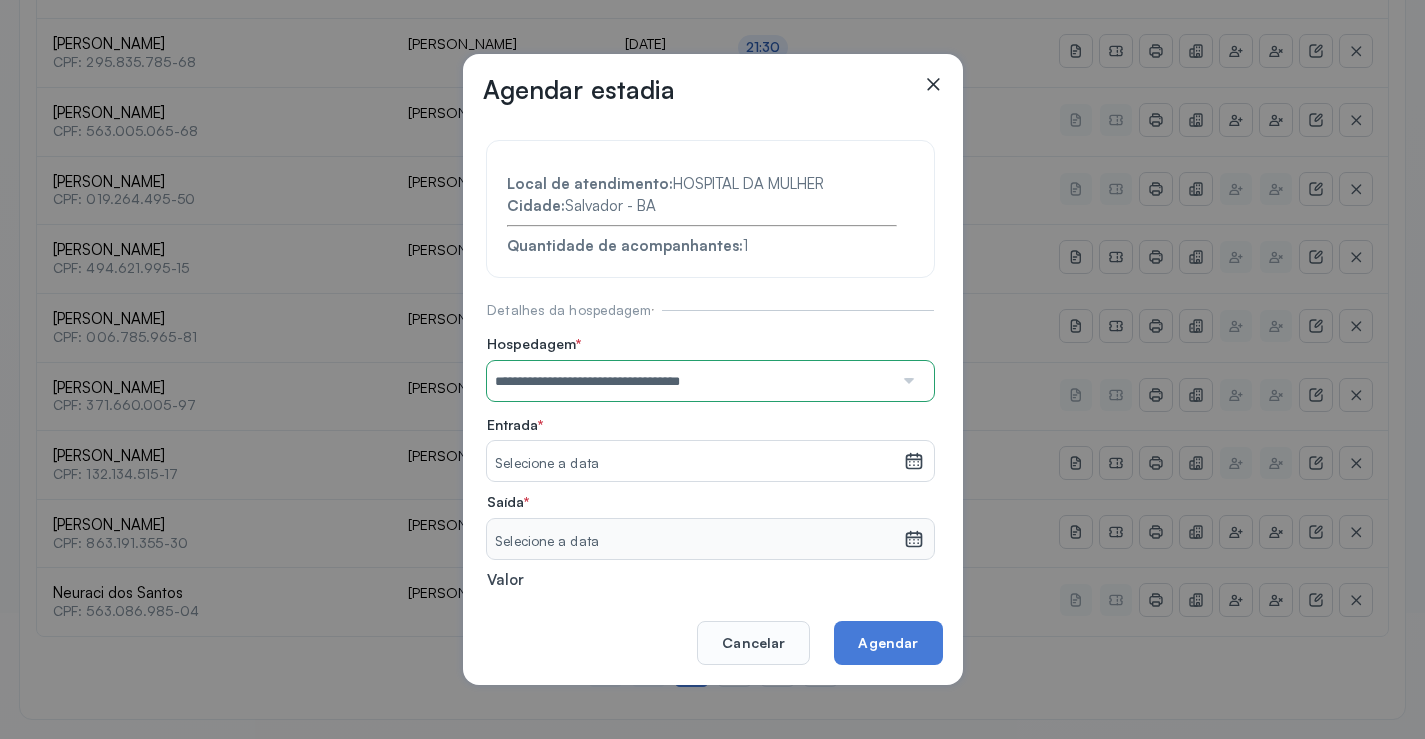 click on "Selecione a data" at bounding box center (695, 464) 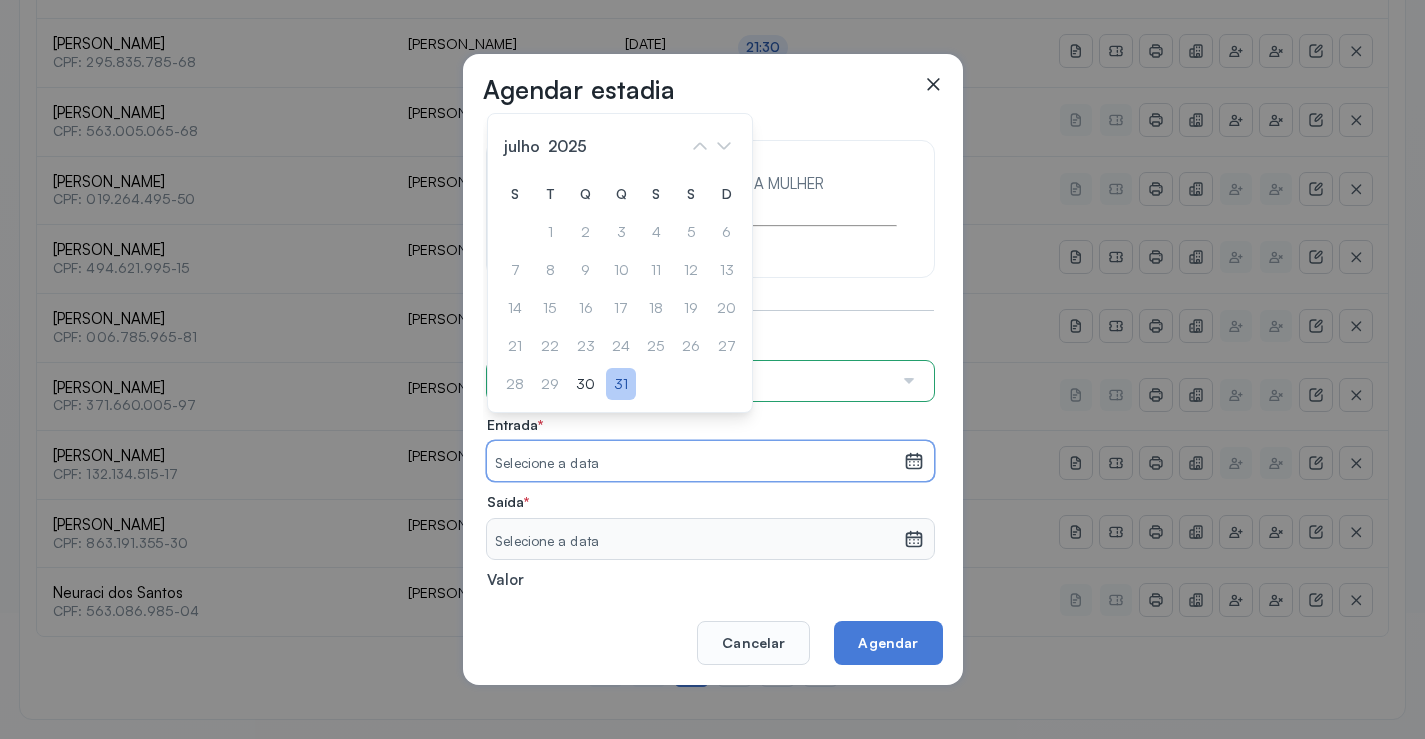 click on "31" 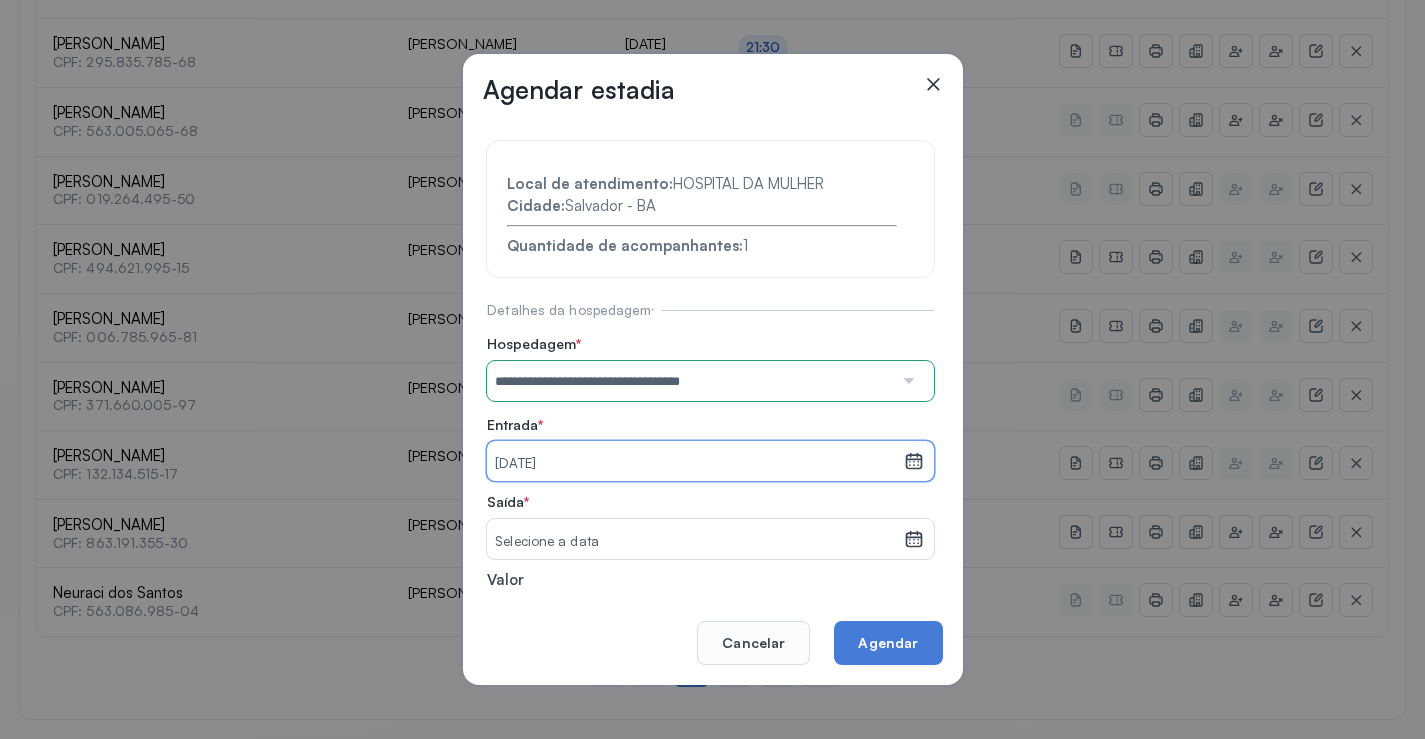 click on "Selecione a data" at bounding box center (695, 542) 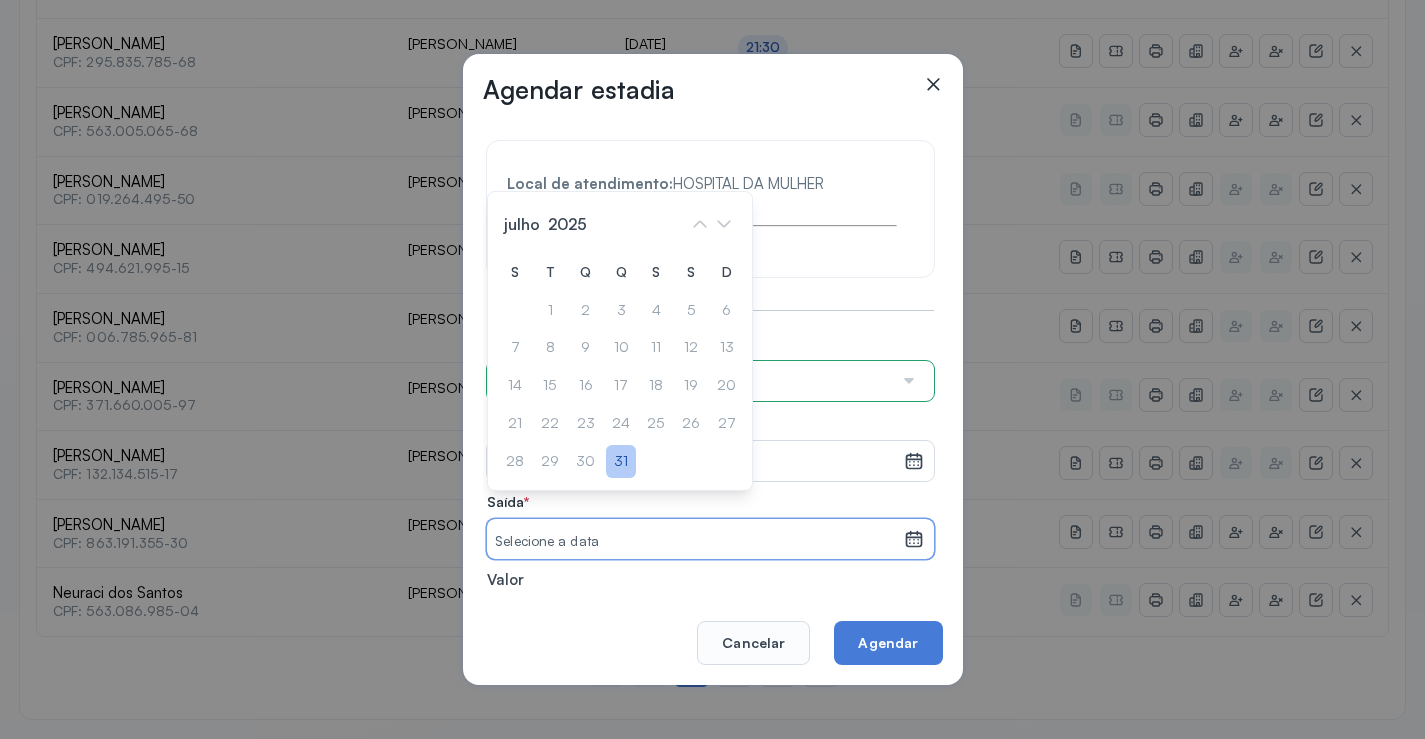 click on "31" 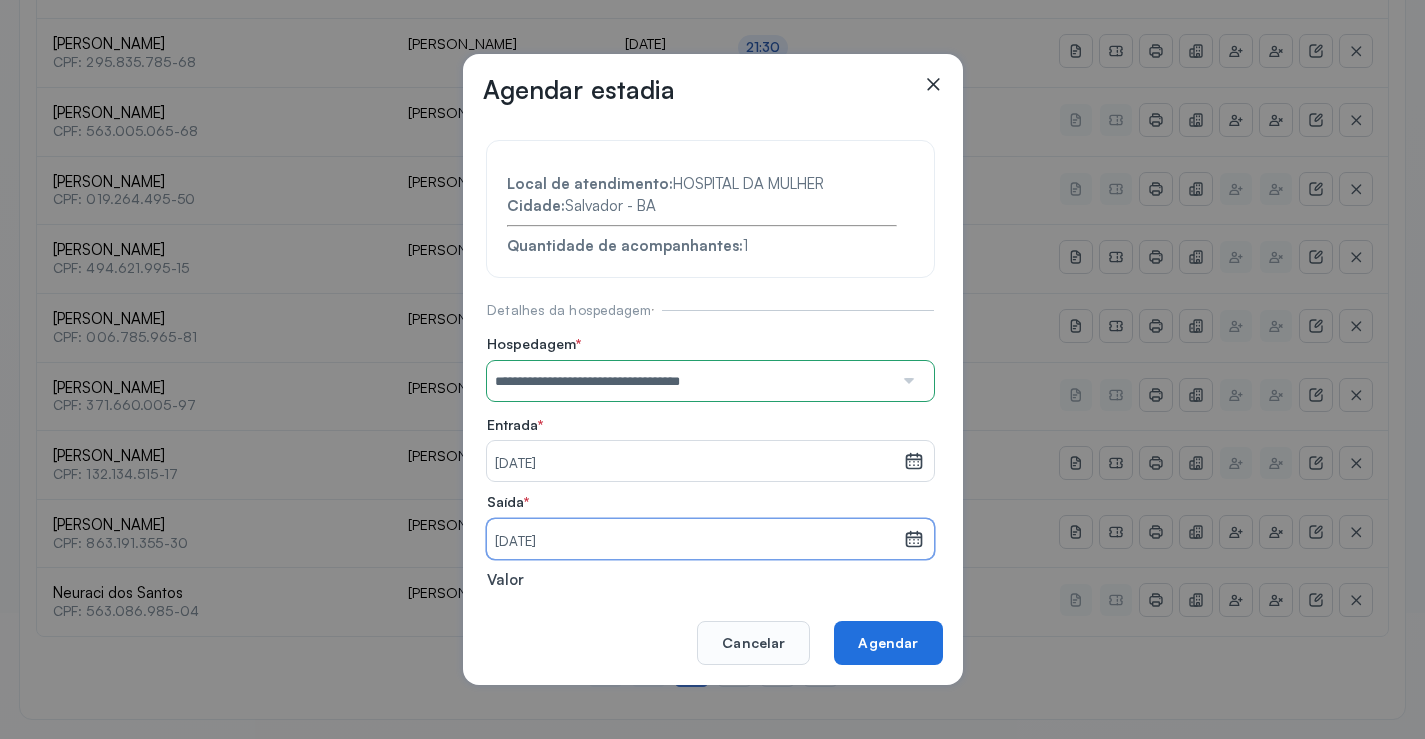 click on "Agendar" 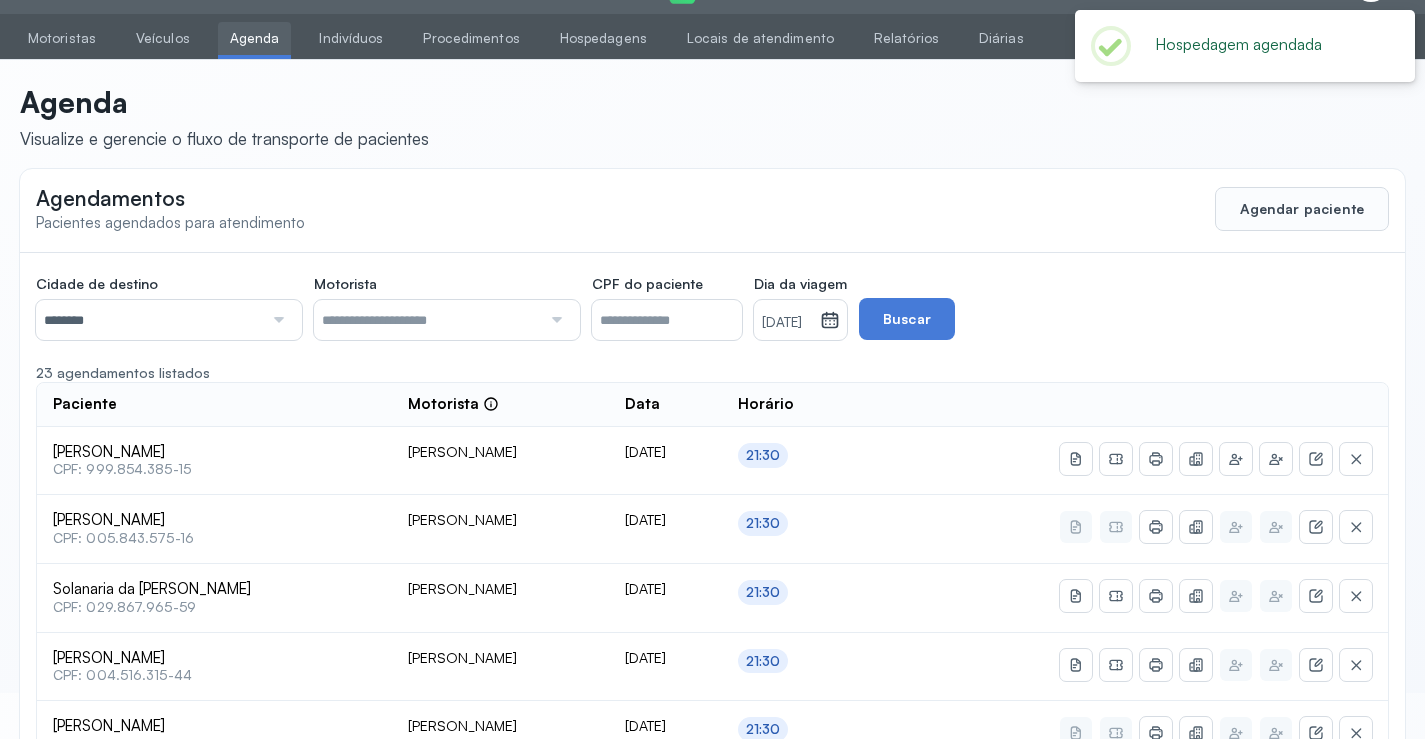 scroll, scrollTop: 865, scrollLeft: 0, axis: vertical 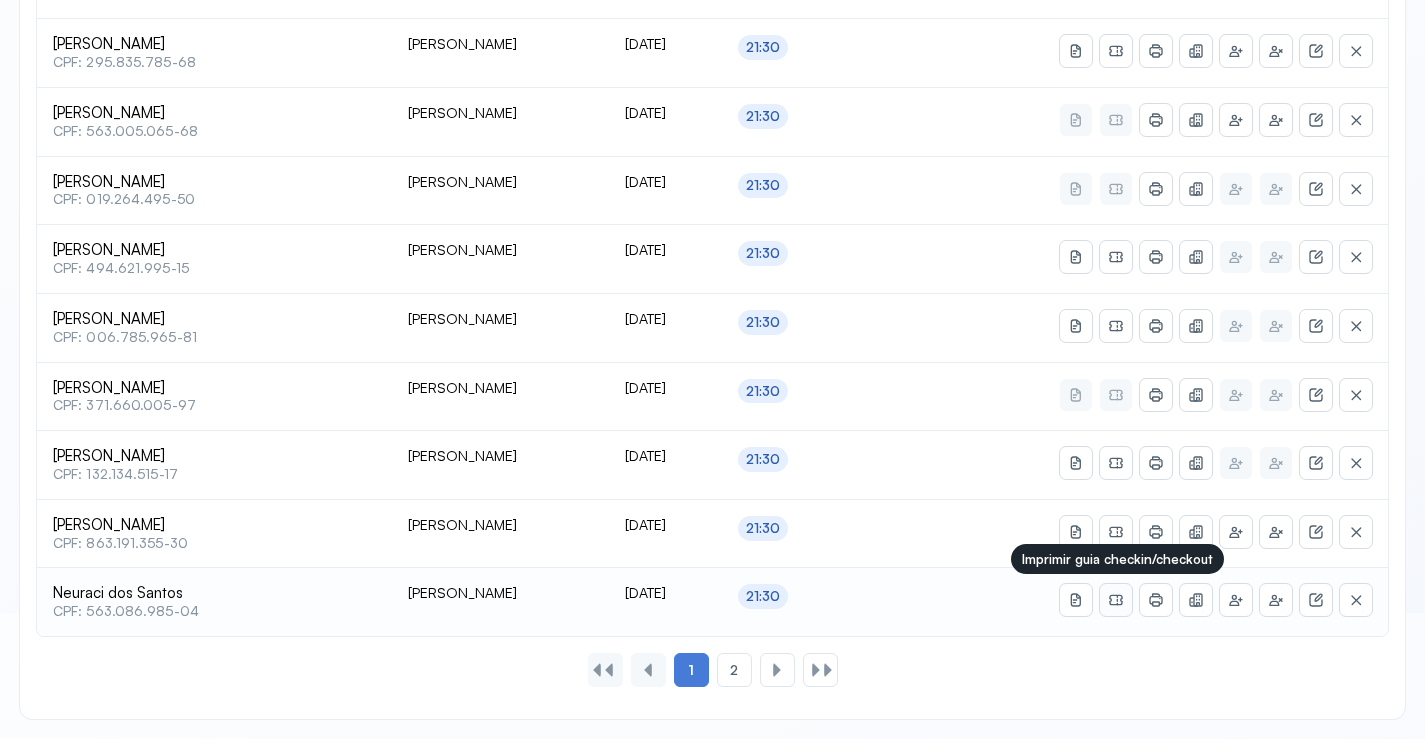 click 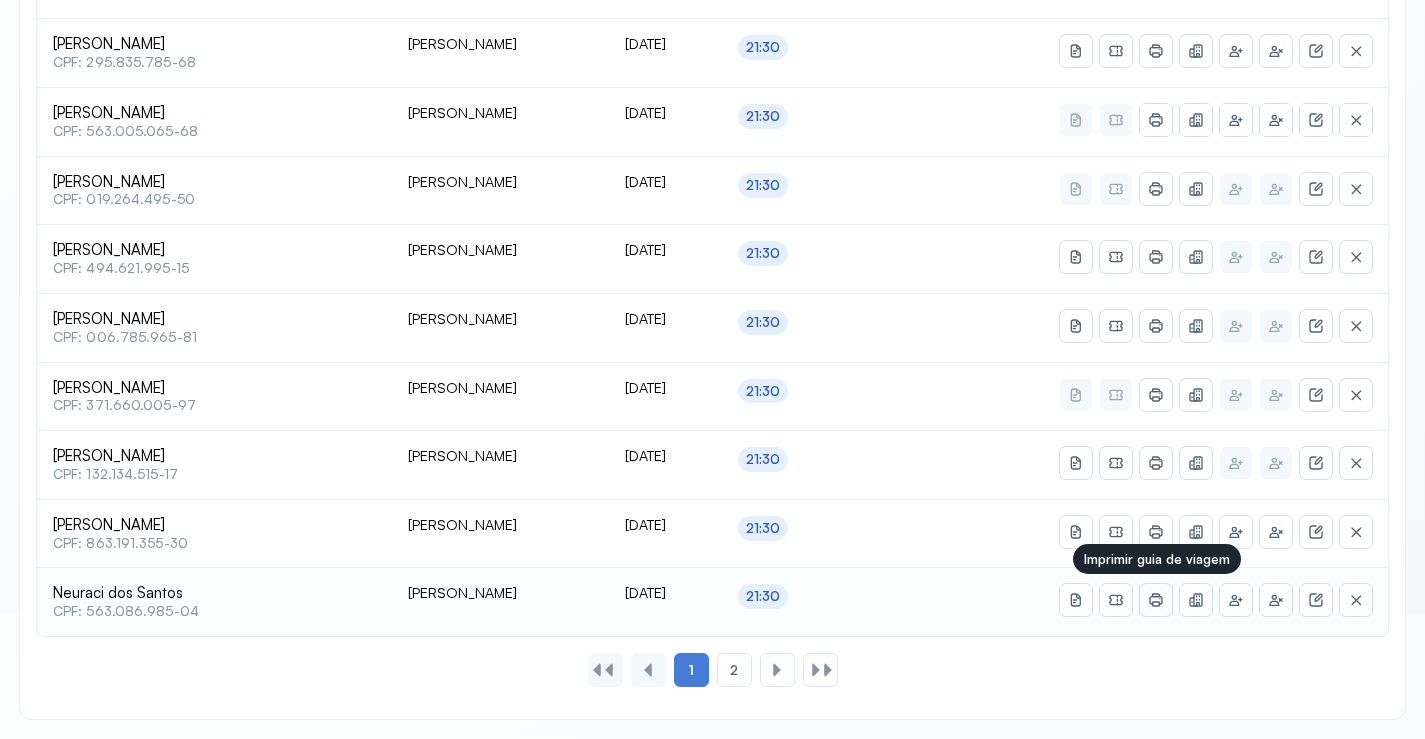 click 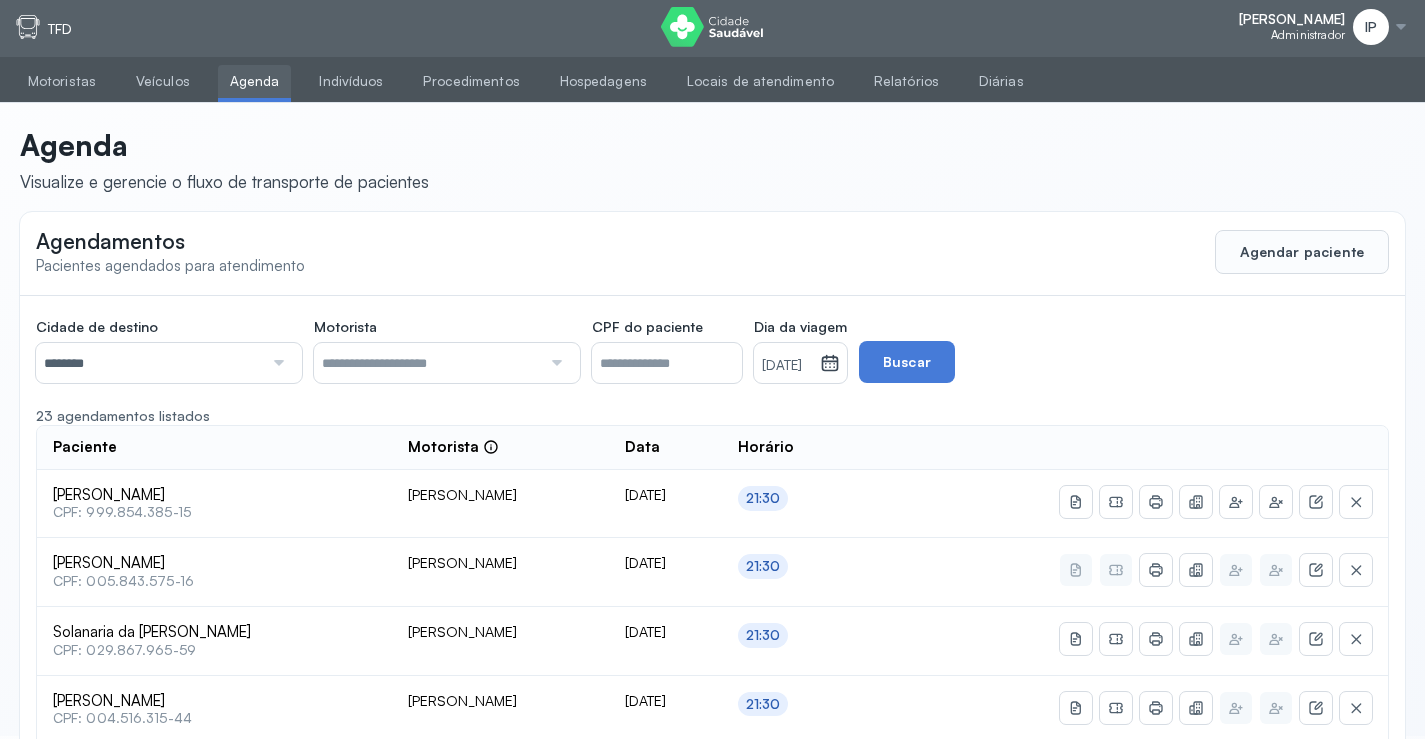scroll, scrollTop: 0, scrollLeft: 0, axis: both 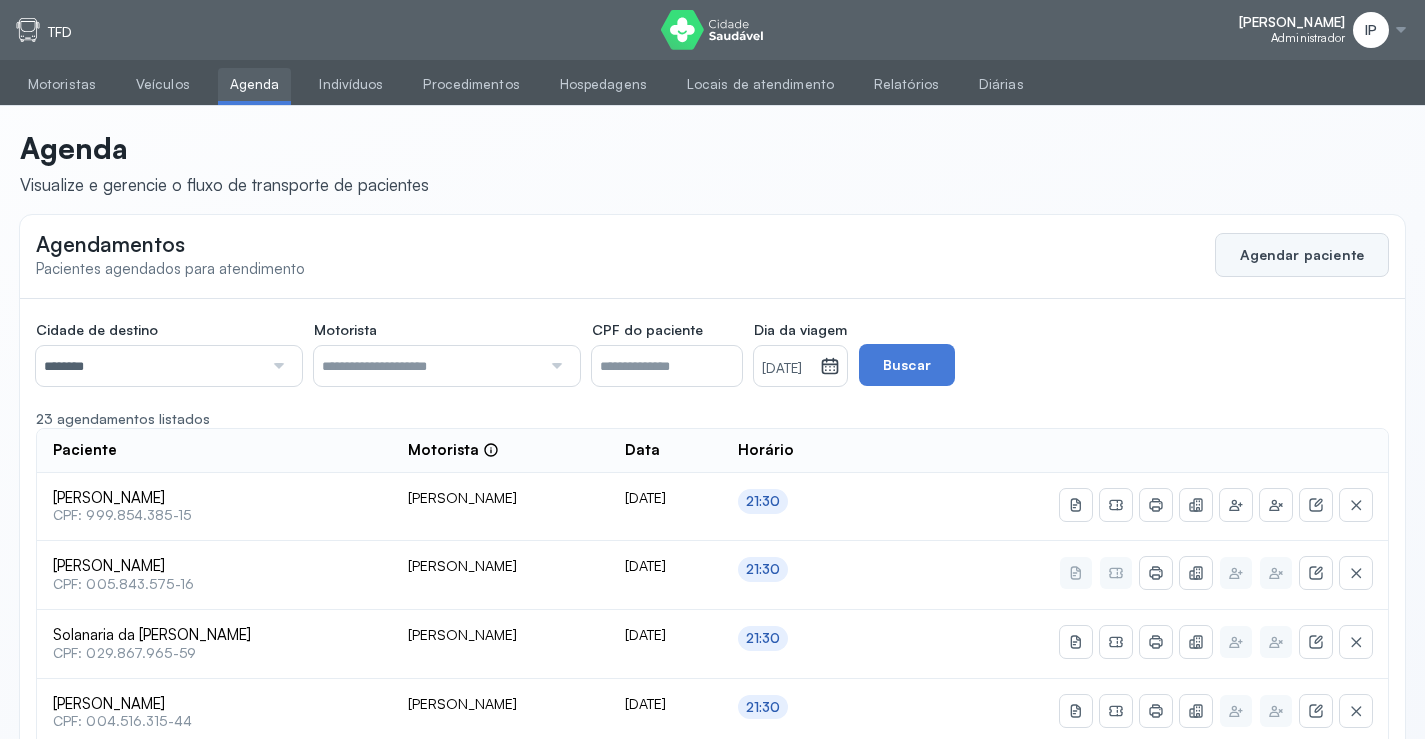 click on "Agendar paciente" 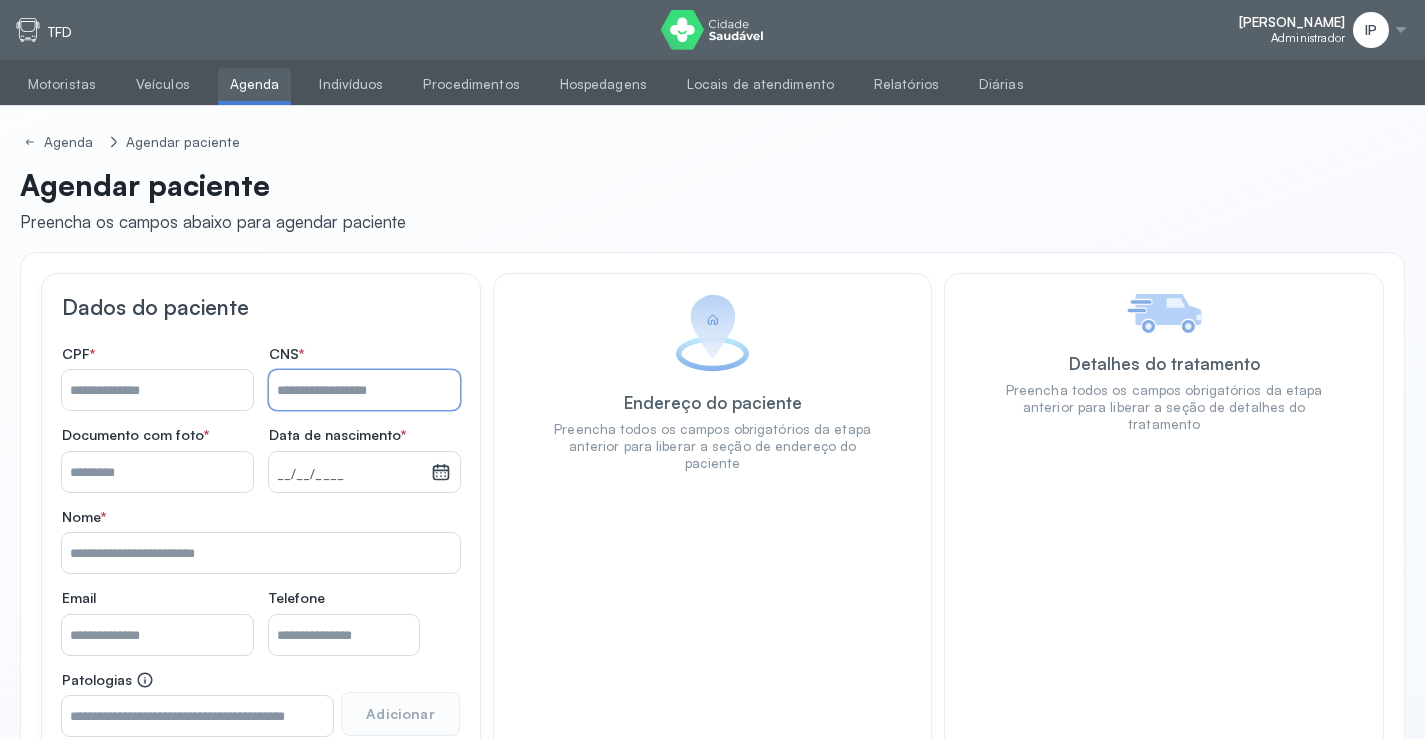 click on "Nome   *" at bounding box center [364, 390] 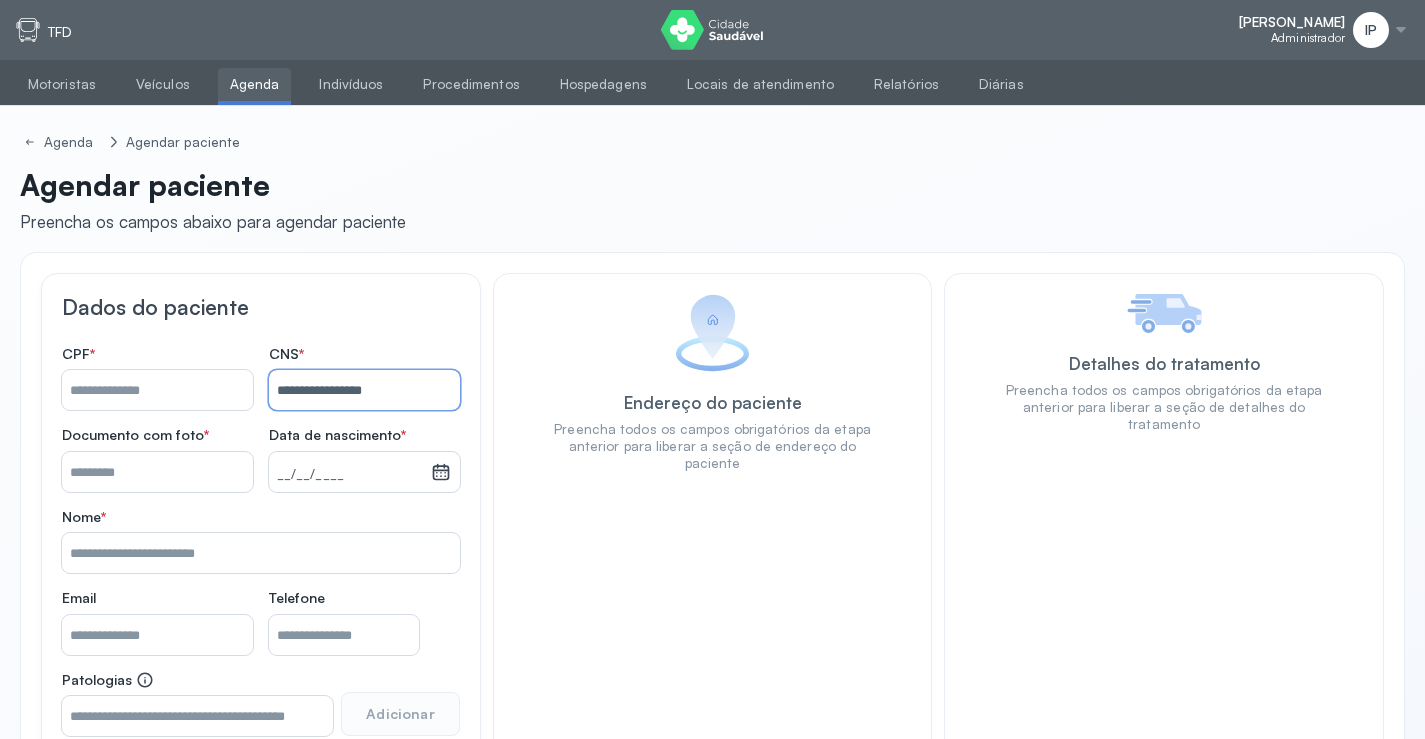 type on "**********" 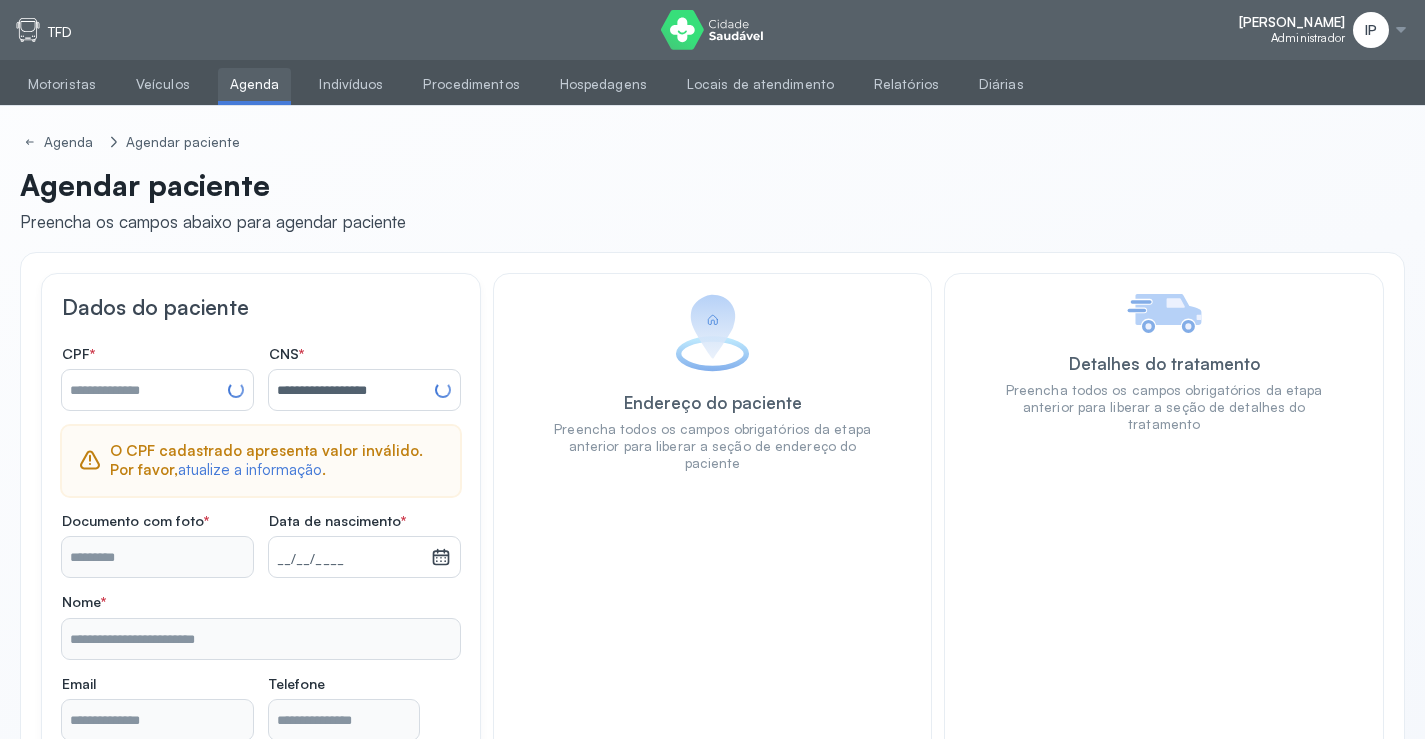 type on "**********" 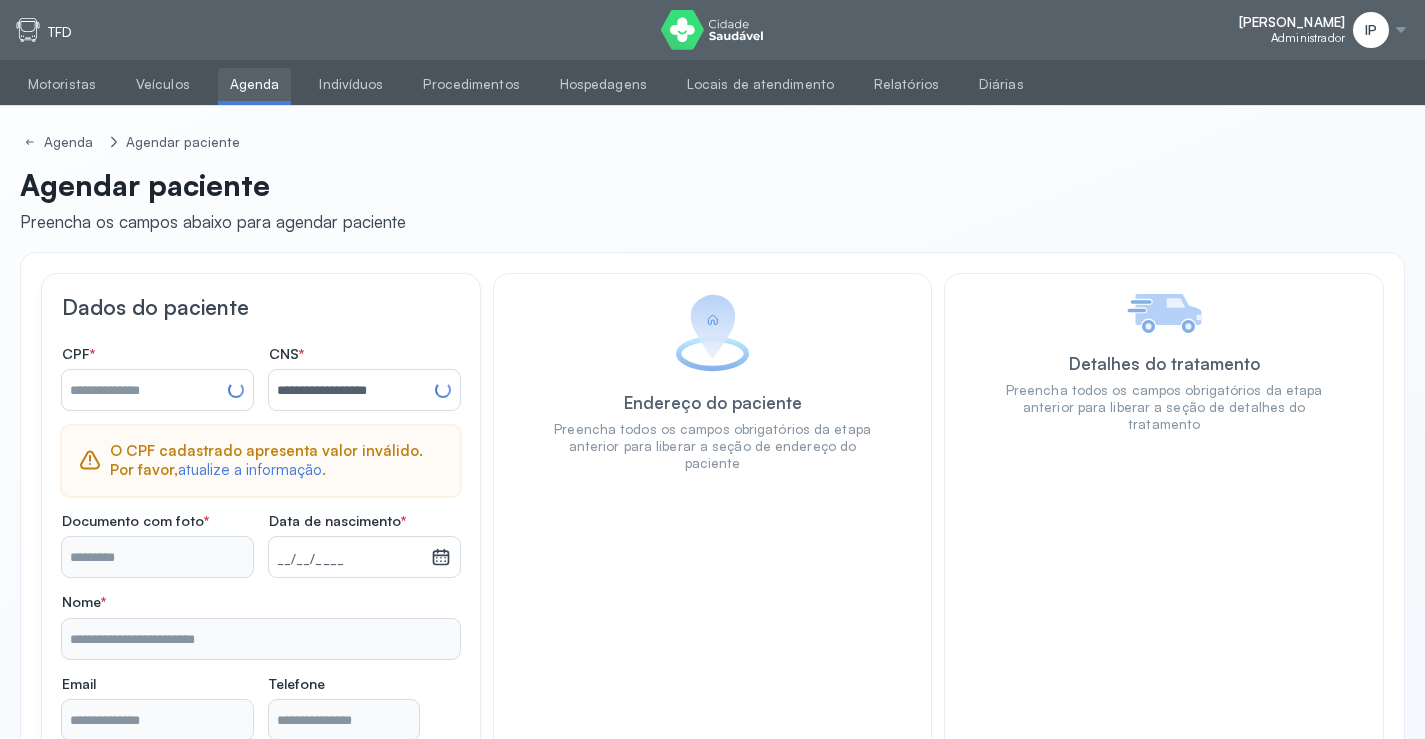 type on "**********" 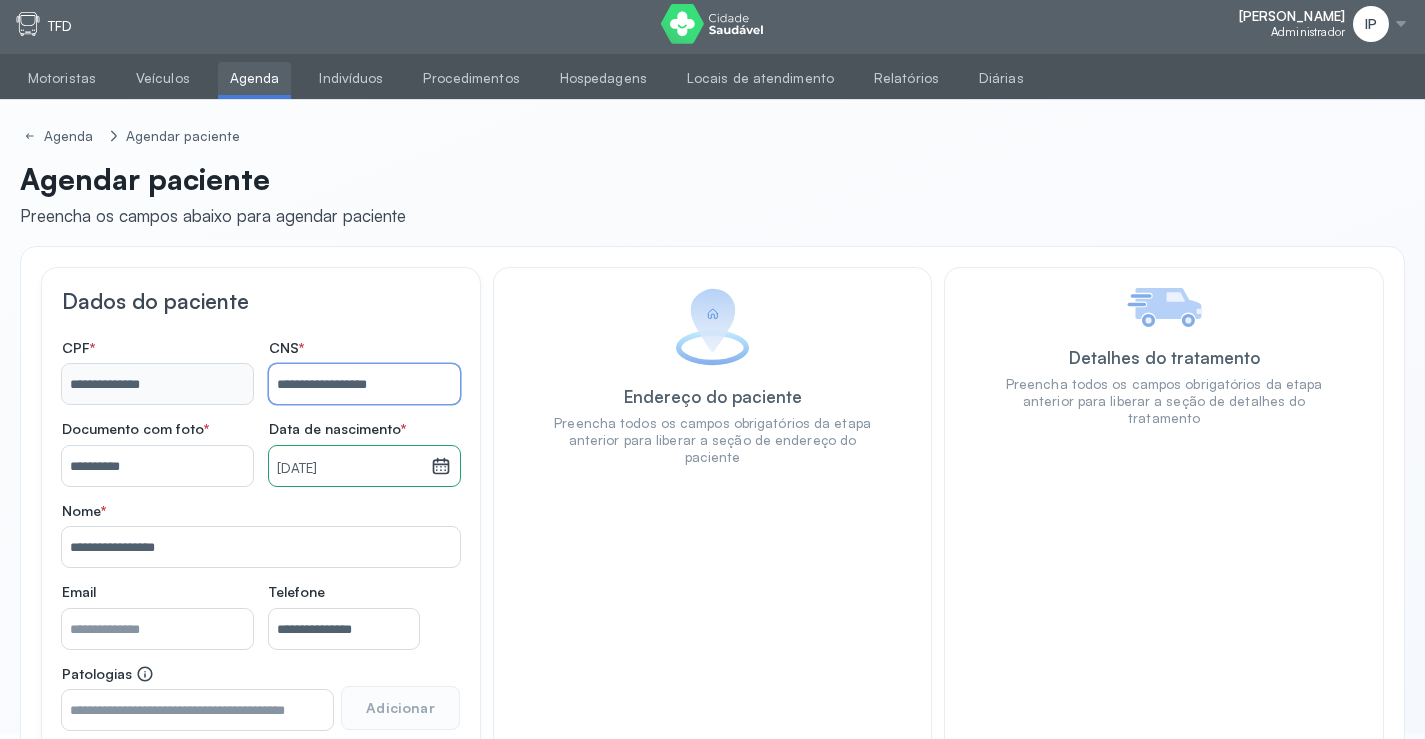scroll, scrollTop: 171, scrollLeft: 0, axis: vertical 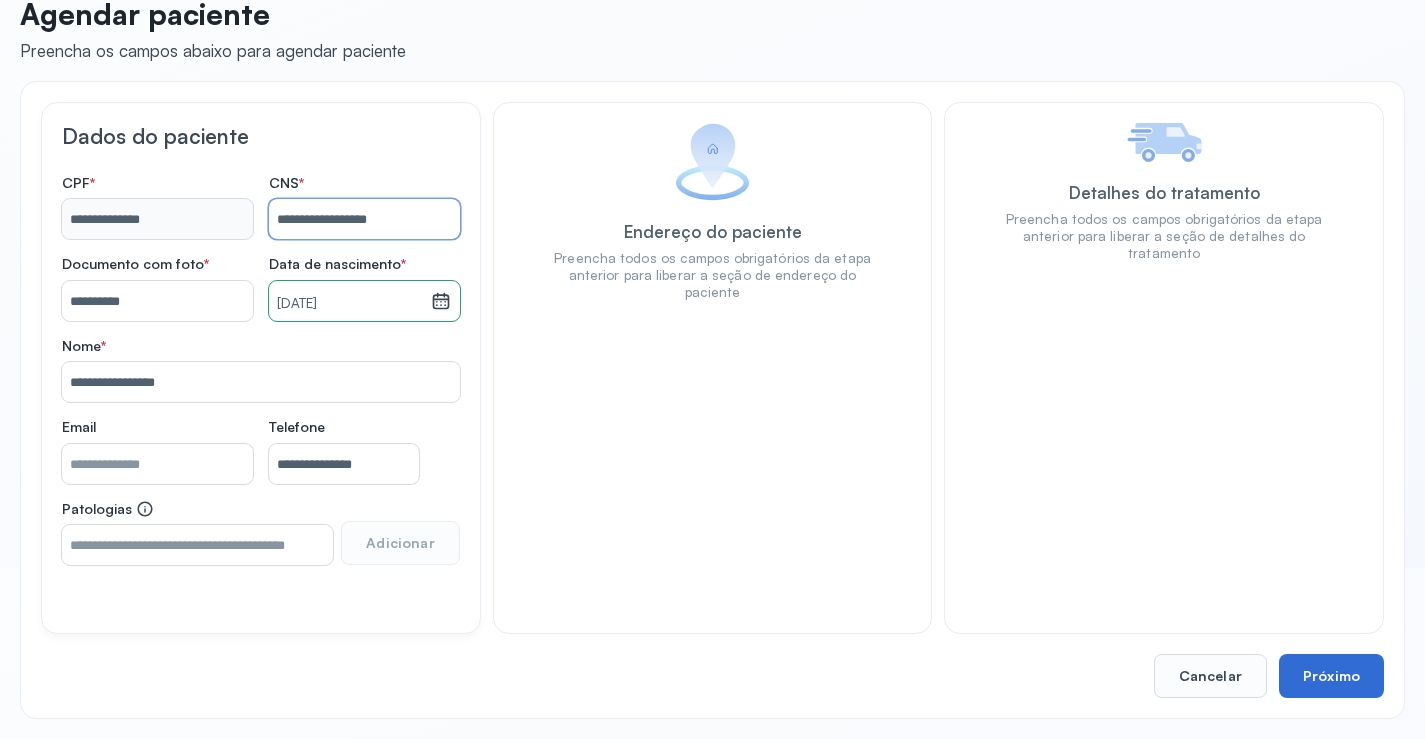 type on "**********" 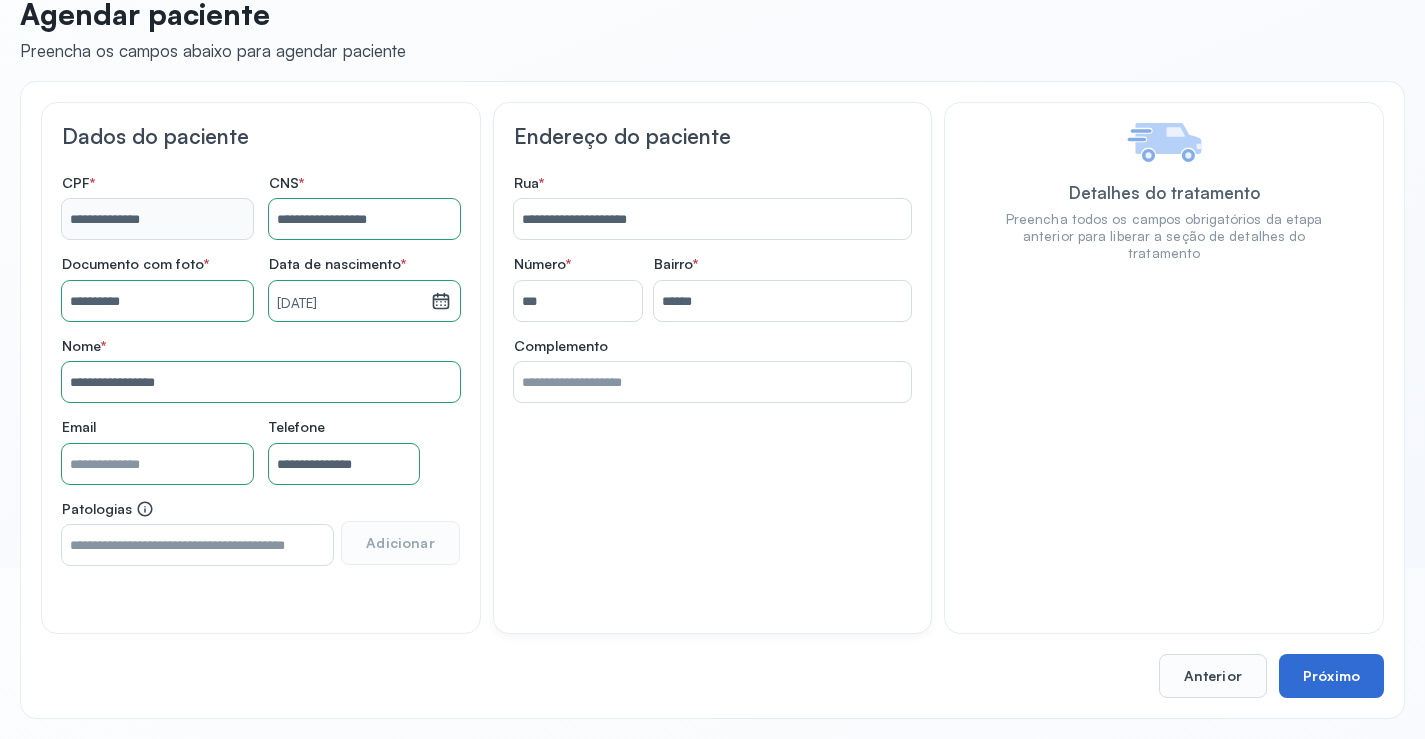 click on "Próximo" at bounding box center [1331, 676] 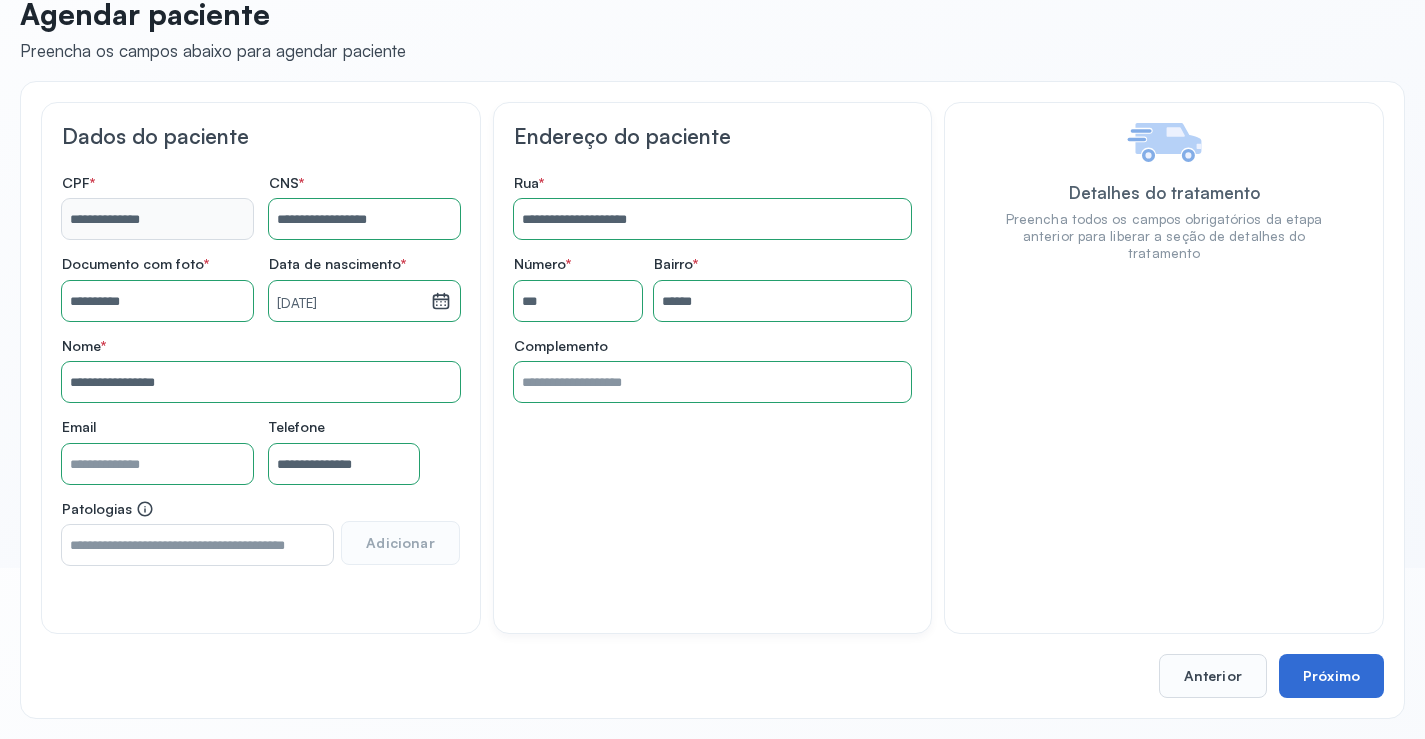 click on "Próximo" at bounding box center [1331, 676] 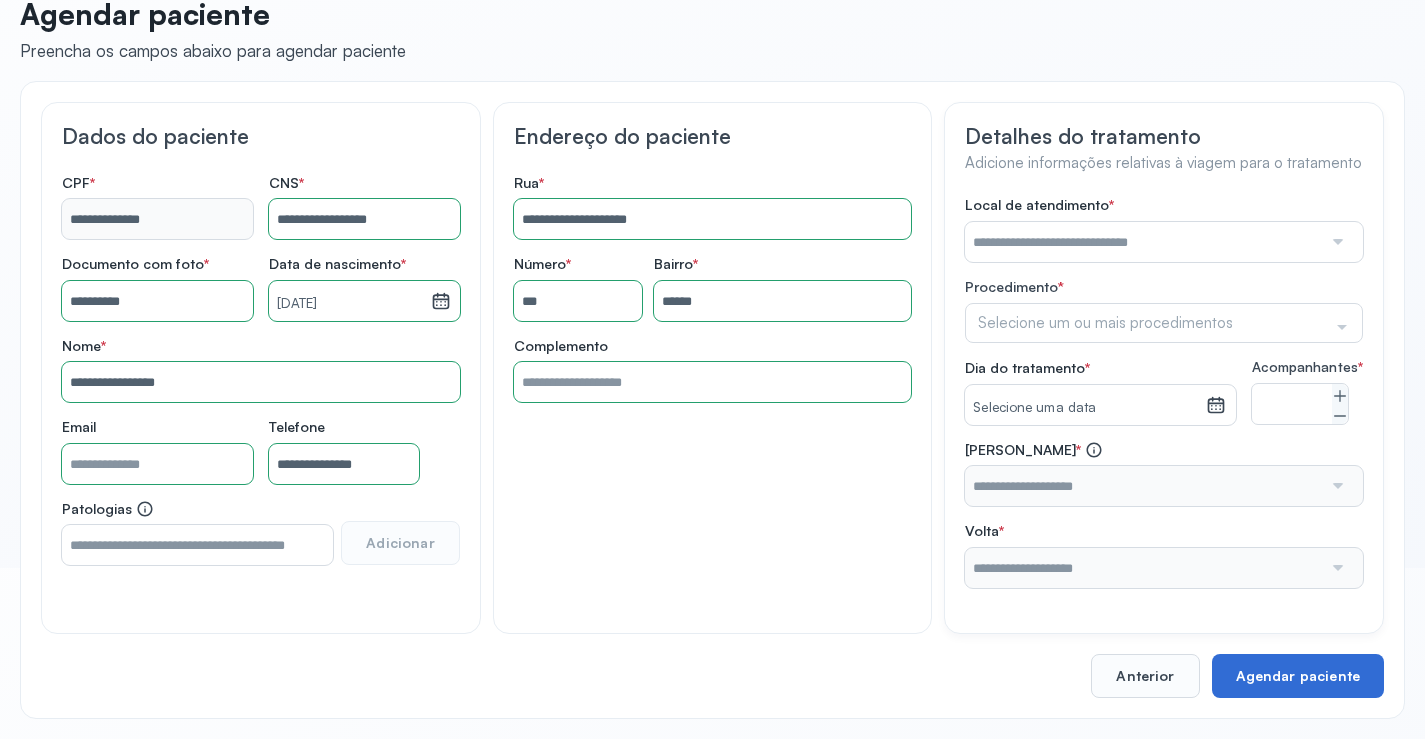 click on "Agendar paciente" at bounding box center (1298, 676) 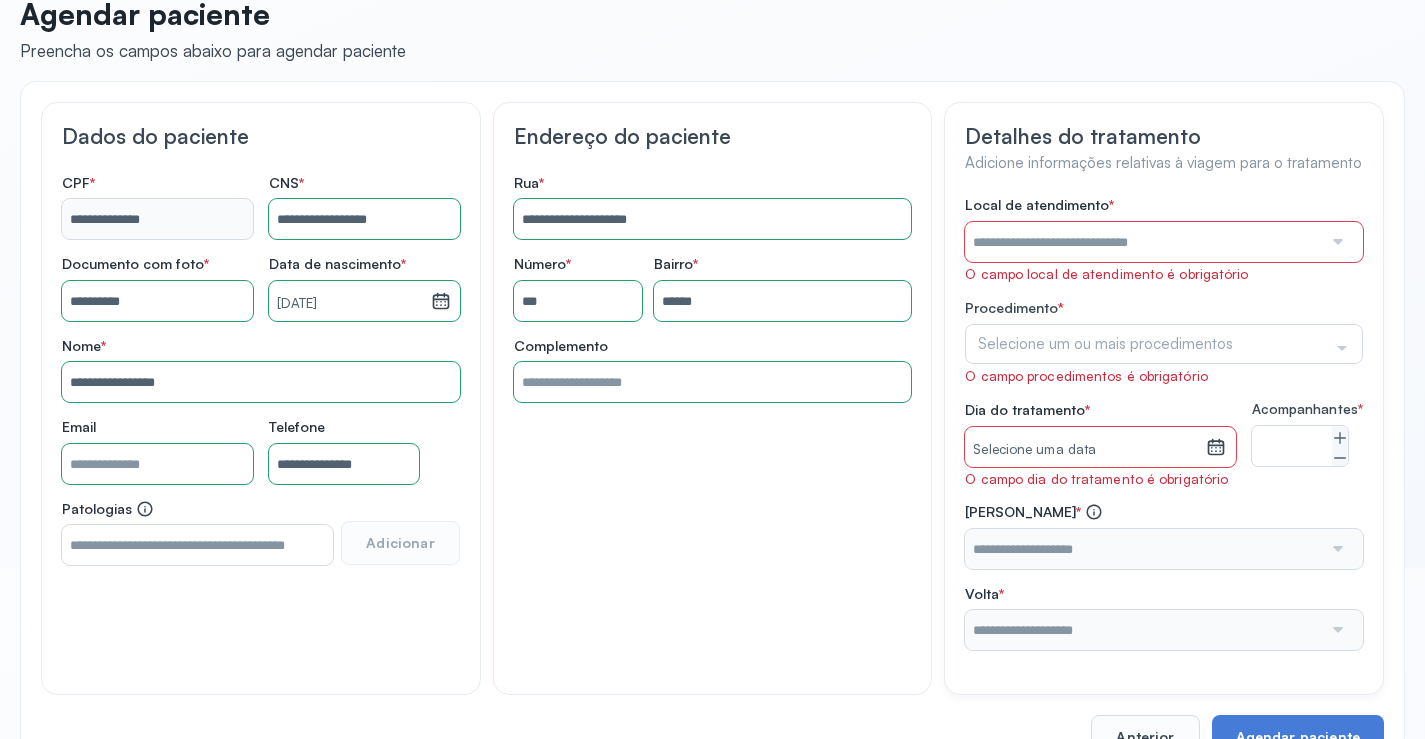 click at bounding box center (1143, 242) 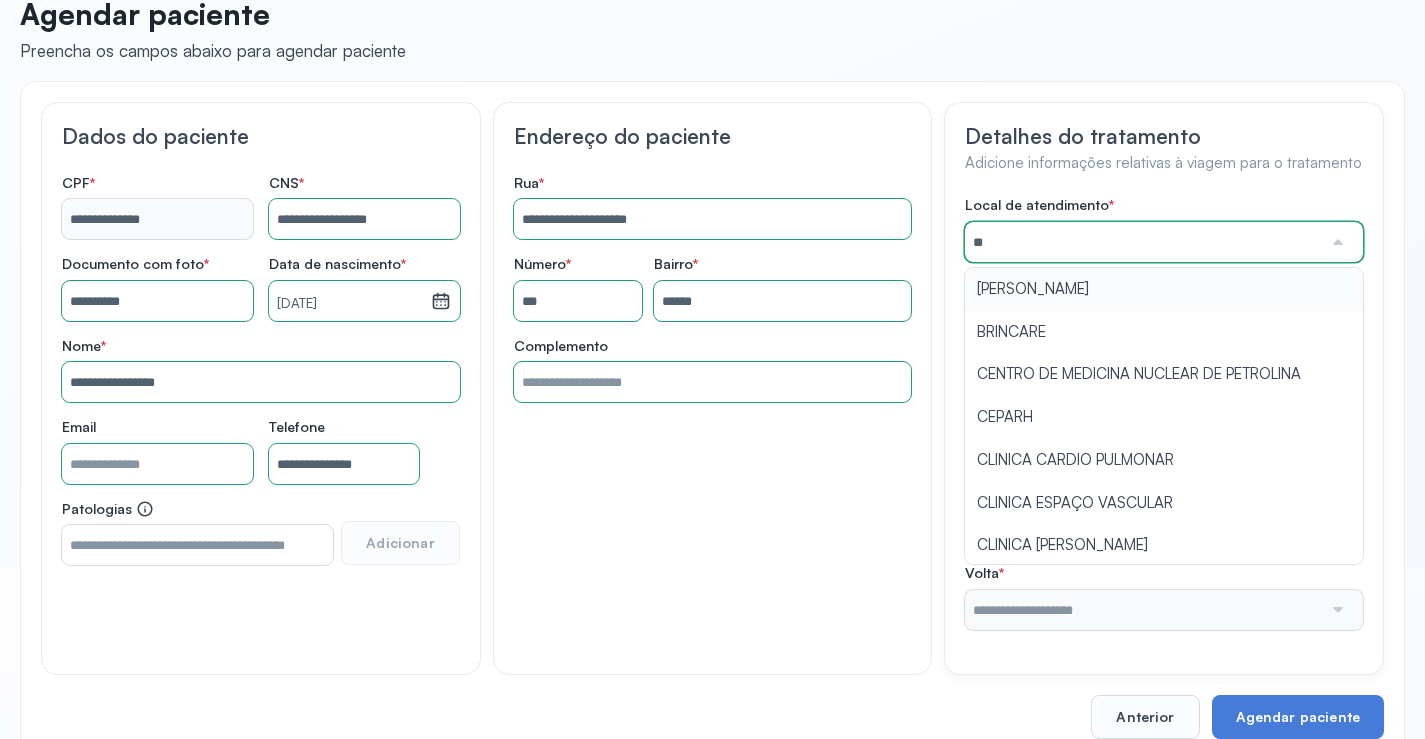 type on "*********" 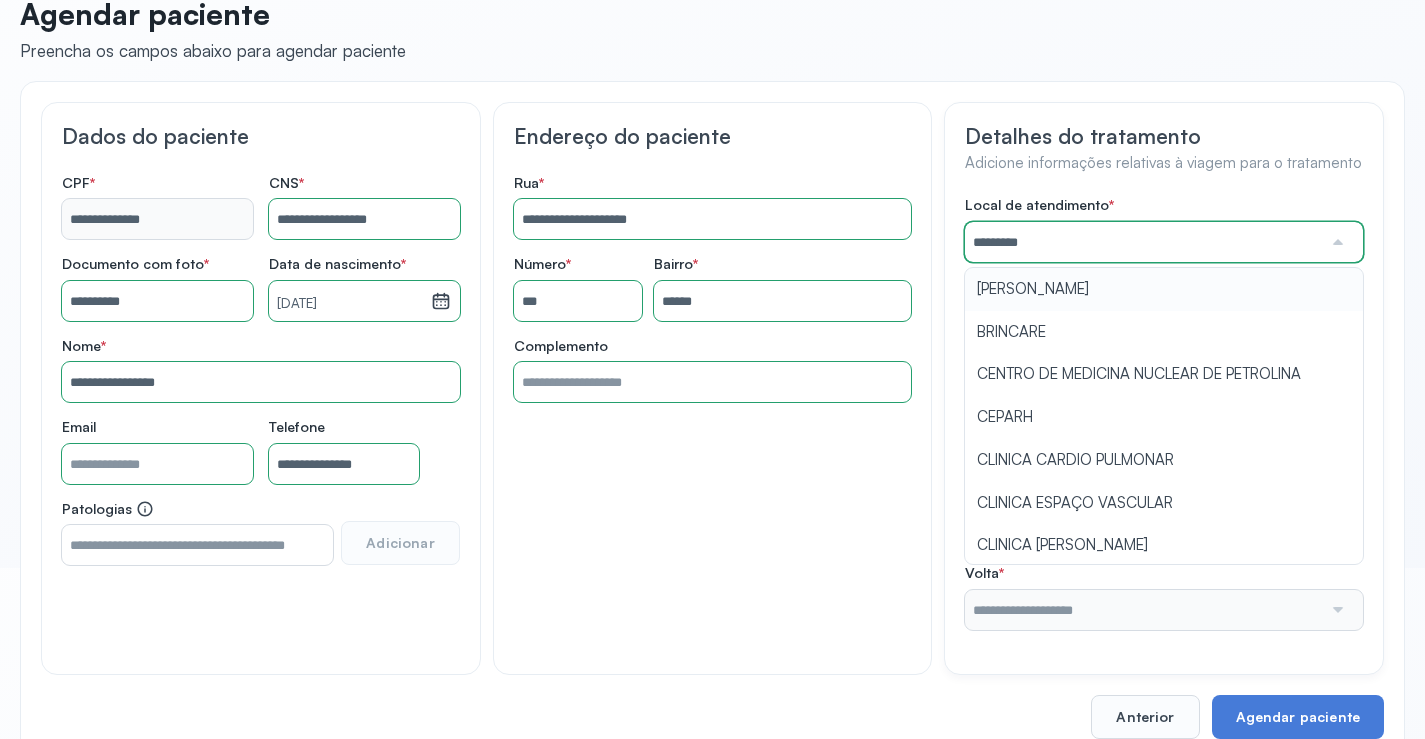 click on "Local de atendimento   *  ********* [PERSON_NAME] CENTRO DE MEDICINA NUCLEAR DE PETROLINA CEPARH CLINICA CARDIO PULMONAR CLINICA ESPAÇO VASCULAR CLINICA [PERSON_NAME] CLINICA MULTICENTRO [PERSON_NAME] CLINICA POPULAR CLINICA [PERSON_NAME] ECOCARDIOGRAMA [PERSON_NAME] FUNDAÇÃO BAIANA DE CARDIOLOGIA GUIMARAES FONOAUDIOLOGIA HOSPITAL UNIVERSITARIO PETROLINA ITAIGARA ITAIGARA MEMORIAL [PERSON_NAME] CONCEICAO DE [PERSON_NAME] MARTAGAO GESTEIRA MATERNIDADE [PERSON_NAME] DE [PERSON_NAME] MULTICENTRO DE SAUDE AMARALINA NEUROCARDIO NUCLEO MEDICO OCULAR POLICLINICA DE NARANDUBA PRISCILA ARAGAO PROAR PROCARDIO PETROLINA PROGESTAR SARAH SECRETARIA DE SAUDE UNIDADE [PERSON_NAME] ONDINA USF SAN MARTIN andari juazeiro cardiovasf clinica criar clinica criar Procedimento  *  Selecione um ou mais procedimentos Selecionar todos Acompanhante Alergologista [MEDICAL_DATA][PERSON_NAME] Anestesista Angiologista Angiotomografia Auditivo Biopsia Bucomaxilo Cardio Cateterismo Cardio Cintilografia Ossea Cirurgia Colonoscopia Hiv" at bounding box center [1164, 412] 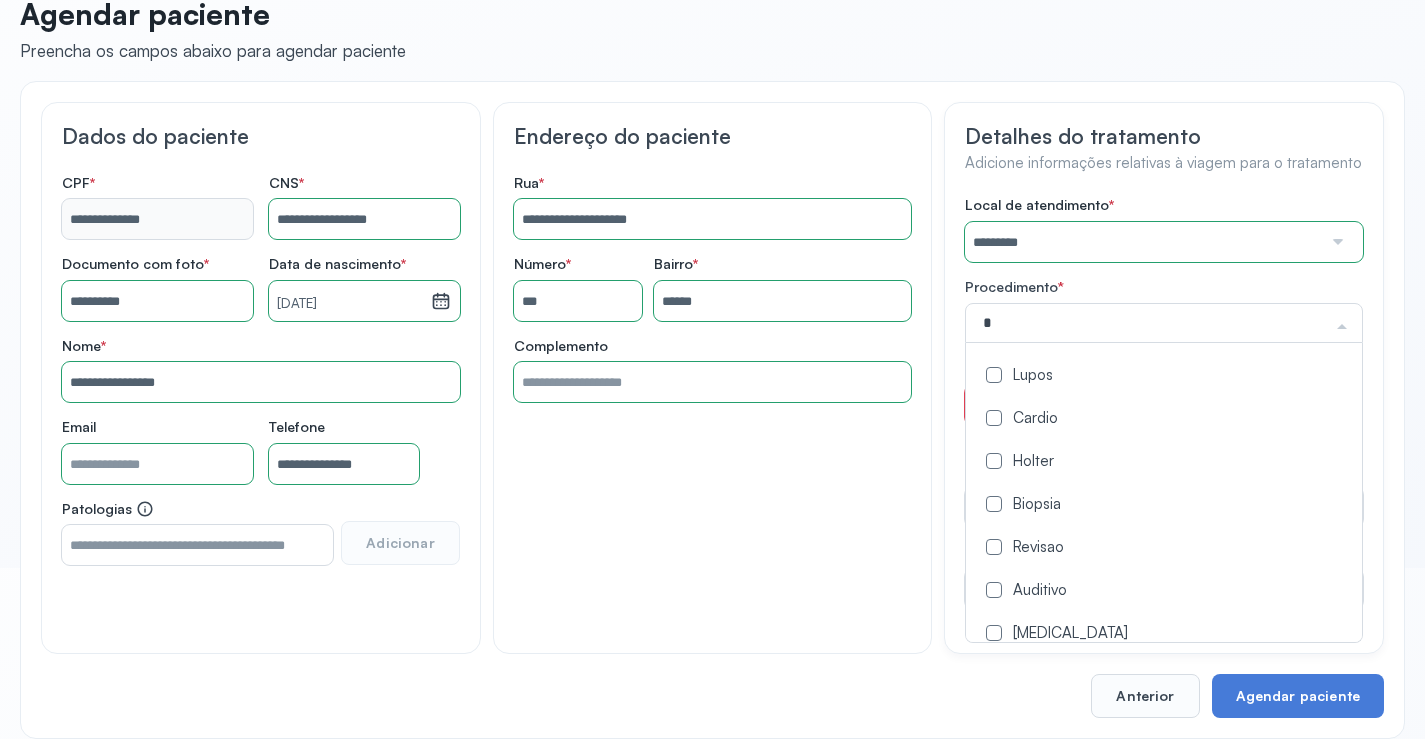 type on "**" 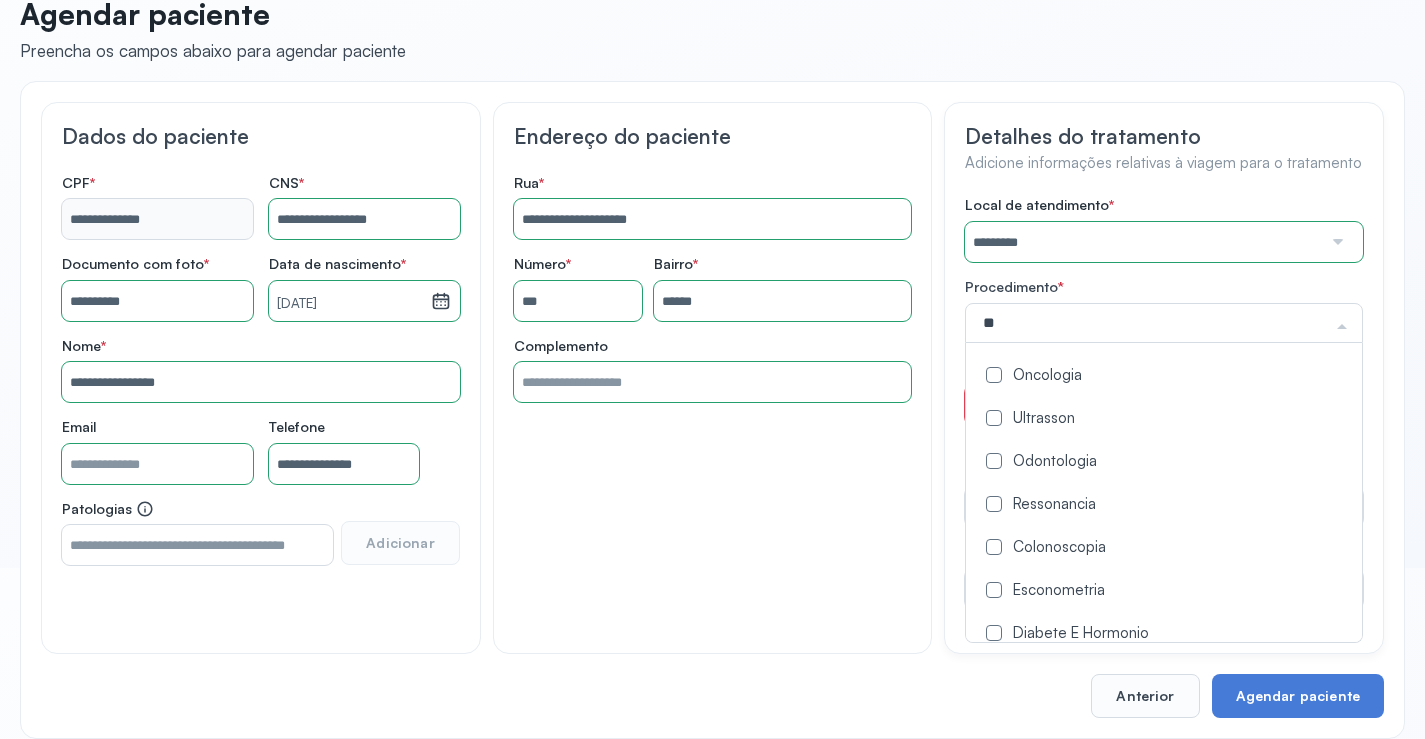 click on "Oncologia" 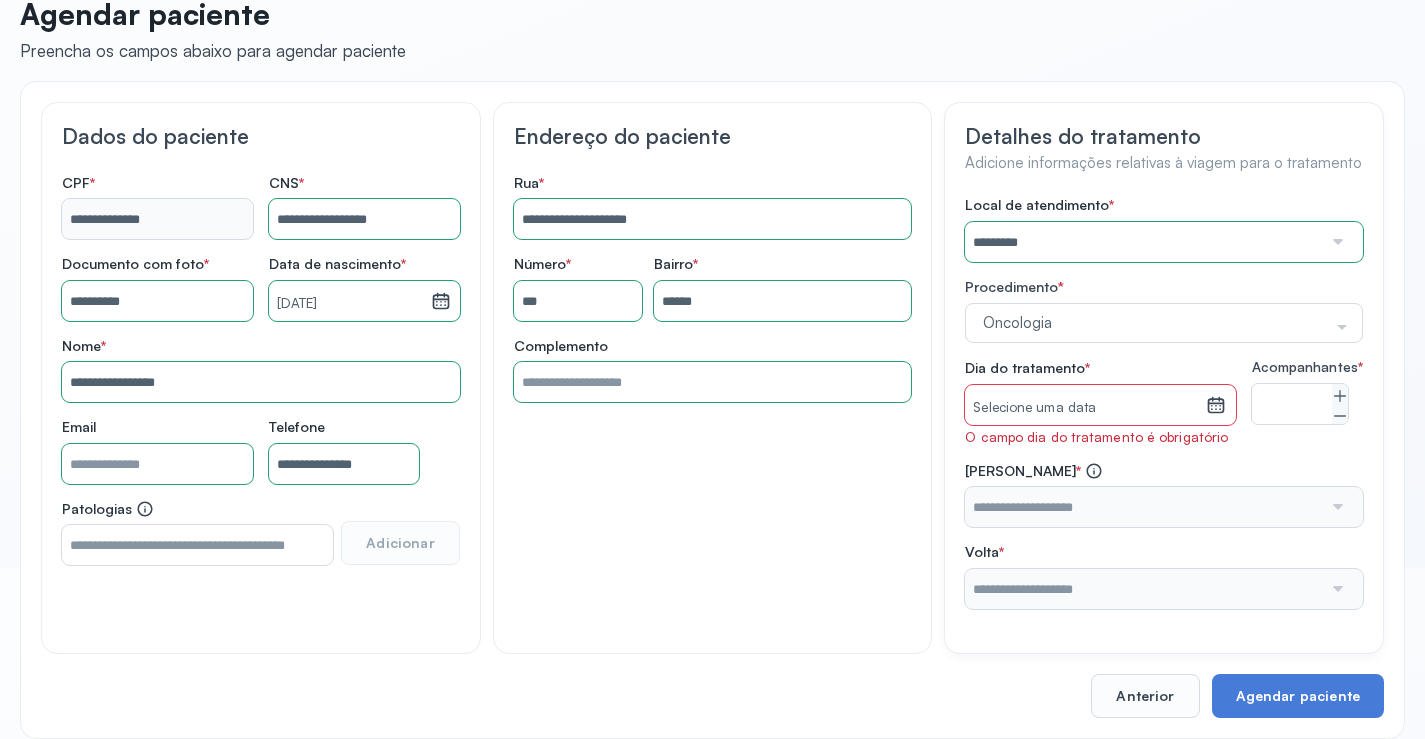 click on "Detalhes do tratamento Adicione informações relativas à viagem para o tratamento Local de atendimento   *  ********* A CLINICA DA MULHER ABO AMOR SAUDE ANACON ANDRE PRINCIPE ANGIO CLINICA APAE APAME DE PETROLINA APAMI PETROLINA ARISTIDES AUDIBEM AUDIBEM AUDICENTRO AUDIFON PETROLINA AZZO SAUDE PETROLINA BRINCARE CABULA CALIPER ESCOLA DE IMAGEM CAPS CDI CDTO CEDAP CEDEBA CENTRO BAIANO DE ESTUDOS CENTRO DE APOIO A AUDIÇAO CENTRO DE MEDICINA NUCLEAR DE PETROLINA CENTRO DE SAUDE CLEMENTINO FRAGA CENTRO INTEGRADO DA COLUNA VERTEBRAL CENTRO MEDICO [PERSON_NAME] CENTRO OFTALMOLOGICO [GEOGRAPHIC_DATA] CEPARH CEPRED CEPRIS CERPRIS CIDI CIMED CLIMED CLINATA CLINEFRO CLINICA  AFETUS PETROLINA CLINICA  ALFA CLINICA  ALFA CENTRO MÉDICO CLINICA  SHOPPING DA BAHIA CLINICA  [PERSON_NAME] FILHO CLINICA AGEUS CLINICA AMO CLINICA AMOR A SAUDE CLINICA AMOR E SAUDE PETROLINA CLINICA ANA MASTER CLINICA ANGICLIN CLINICA BIOCHEK UP CLINICA CAM CLINICA CARDIO PULMONAR CLINICA CASA GERIATRICA DE PETROLINA CLINICA [GEOGRAPHIC_DATA] "" 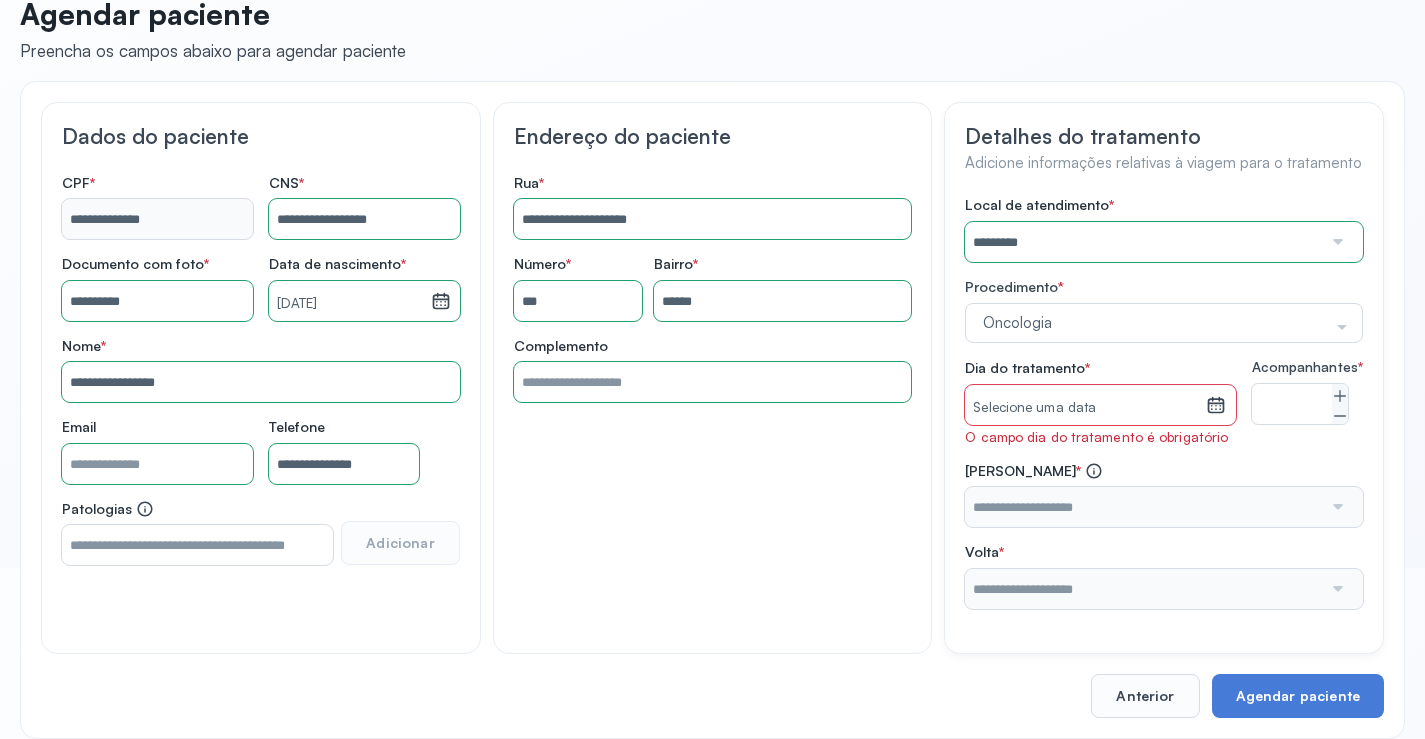 click on "Selecione uma data" at bounding box center (1085, 408) 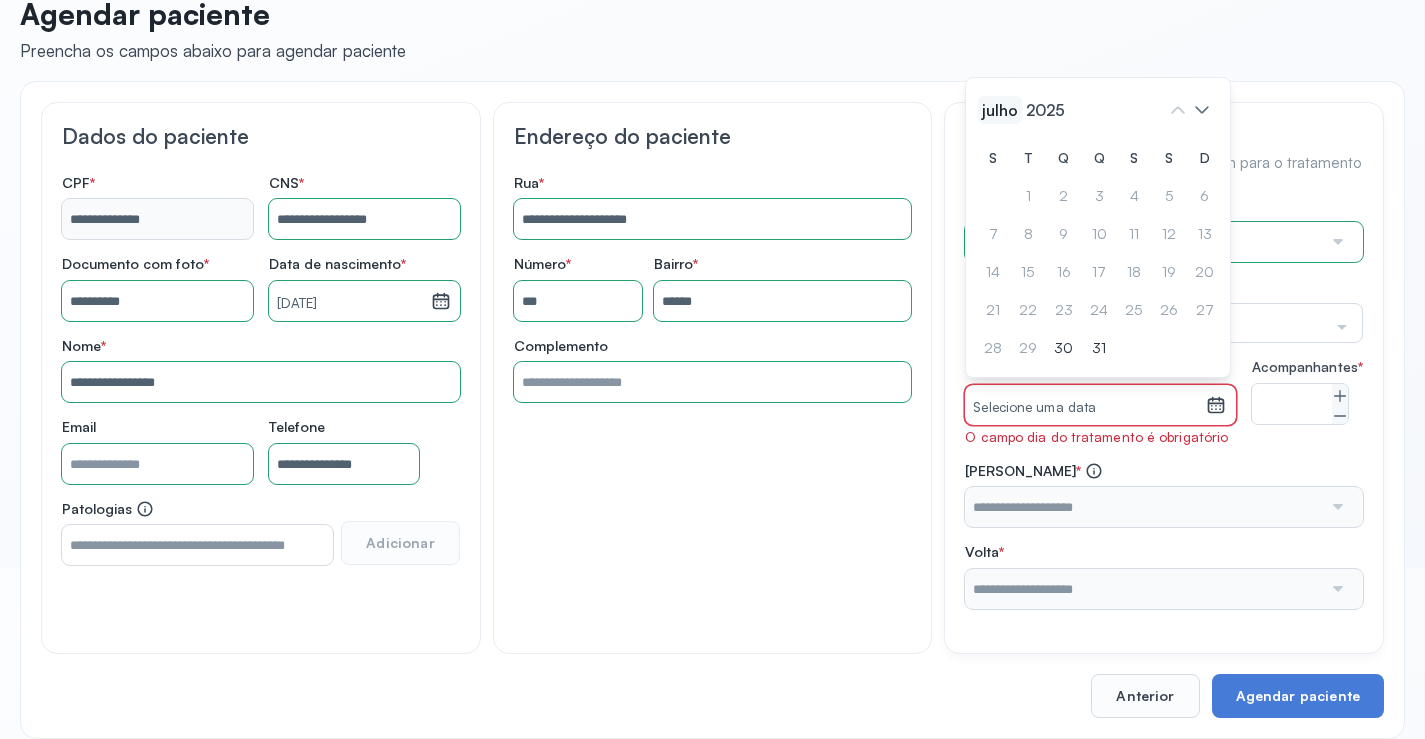 drag, startPoint x: 990, startPoint y: 108, endPoint x: 1059, endPoint y: 158, distance: 85.2115 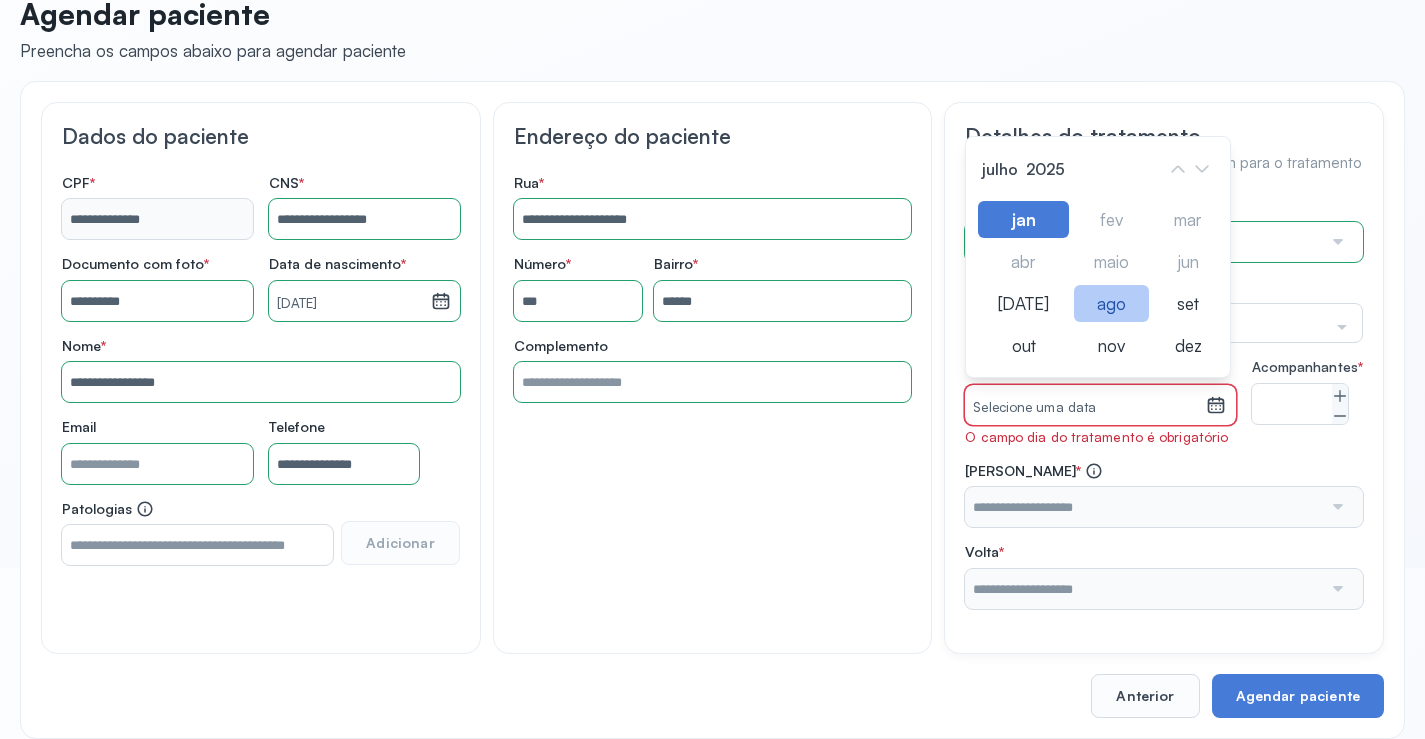 click on "ago" 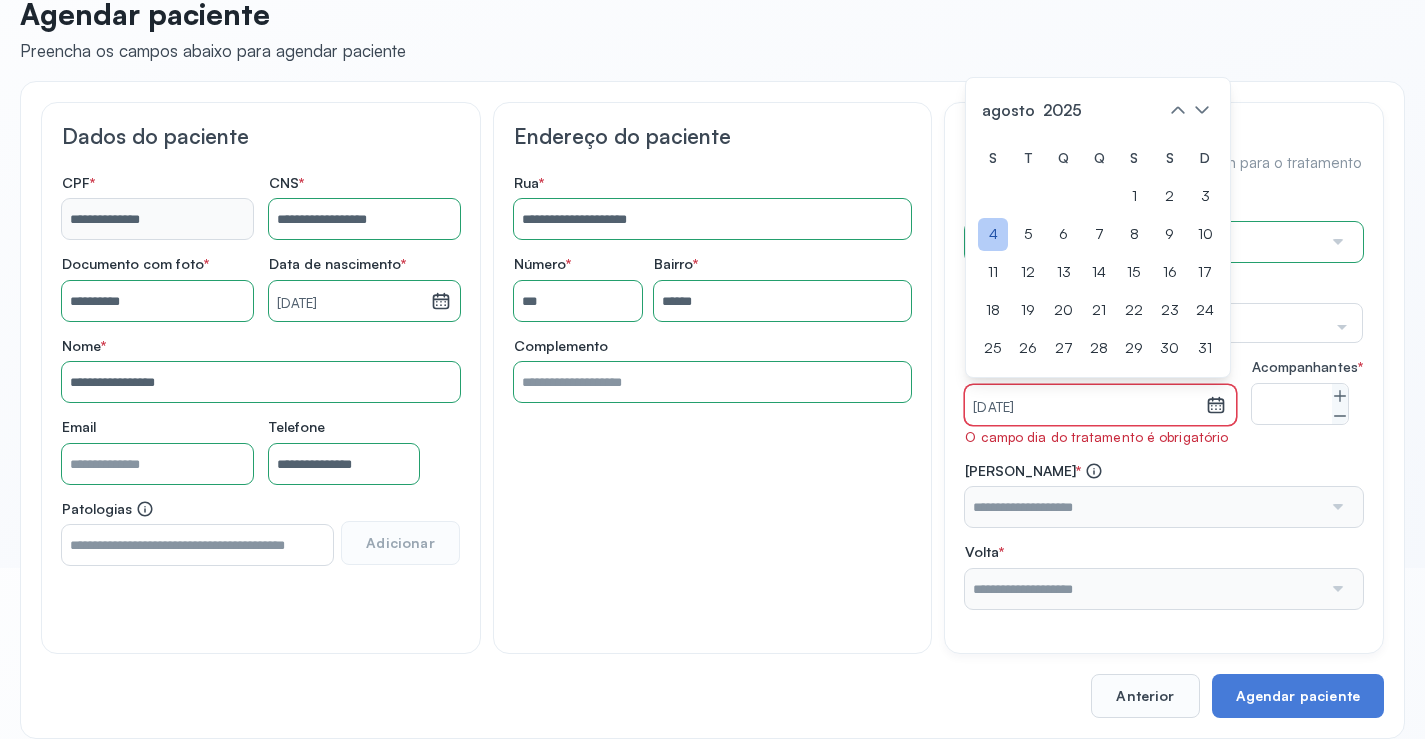 click on "4" 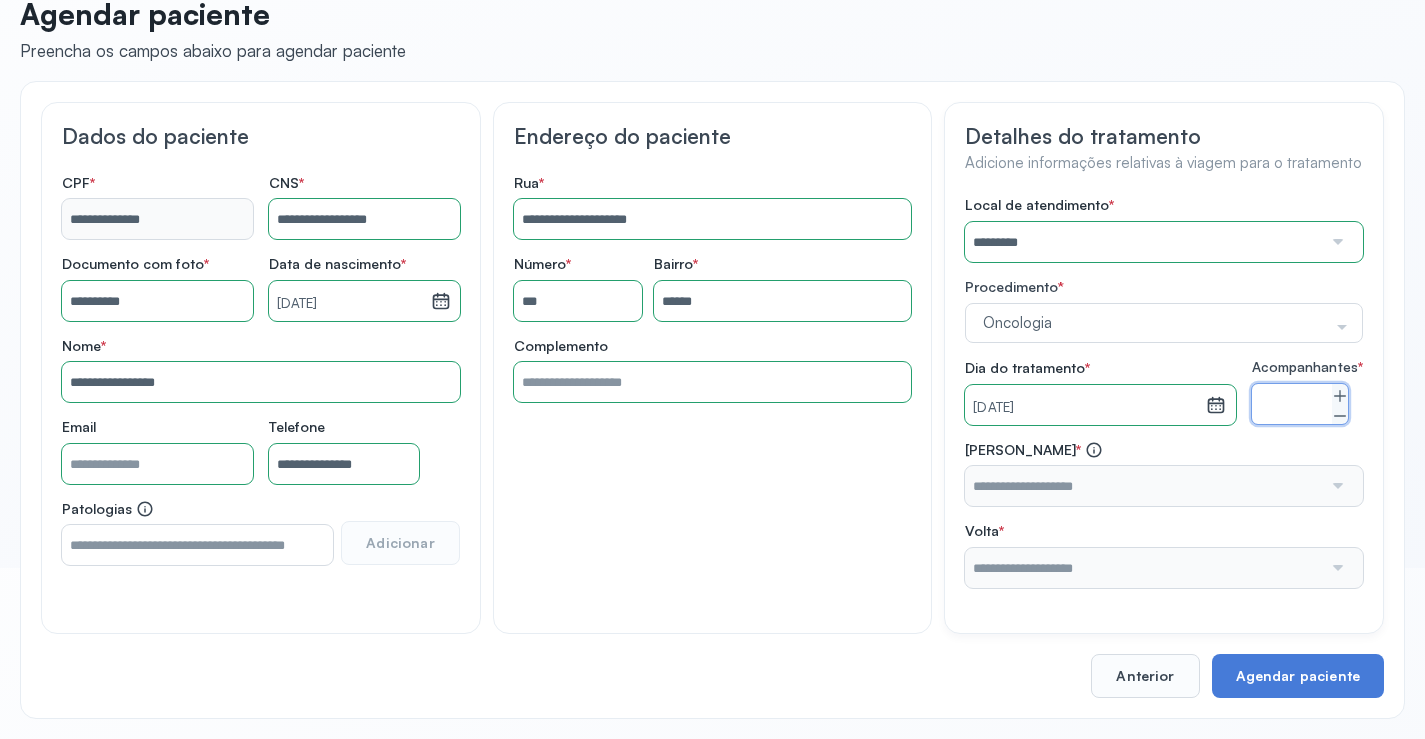 drag, startPoint x: 1340, startPoint y: 417, endPoint x: 1360, endPoint y: 492, distance: 77.62087 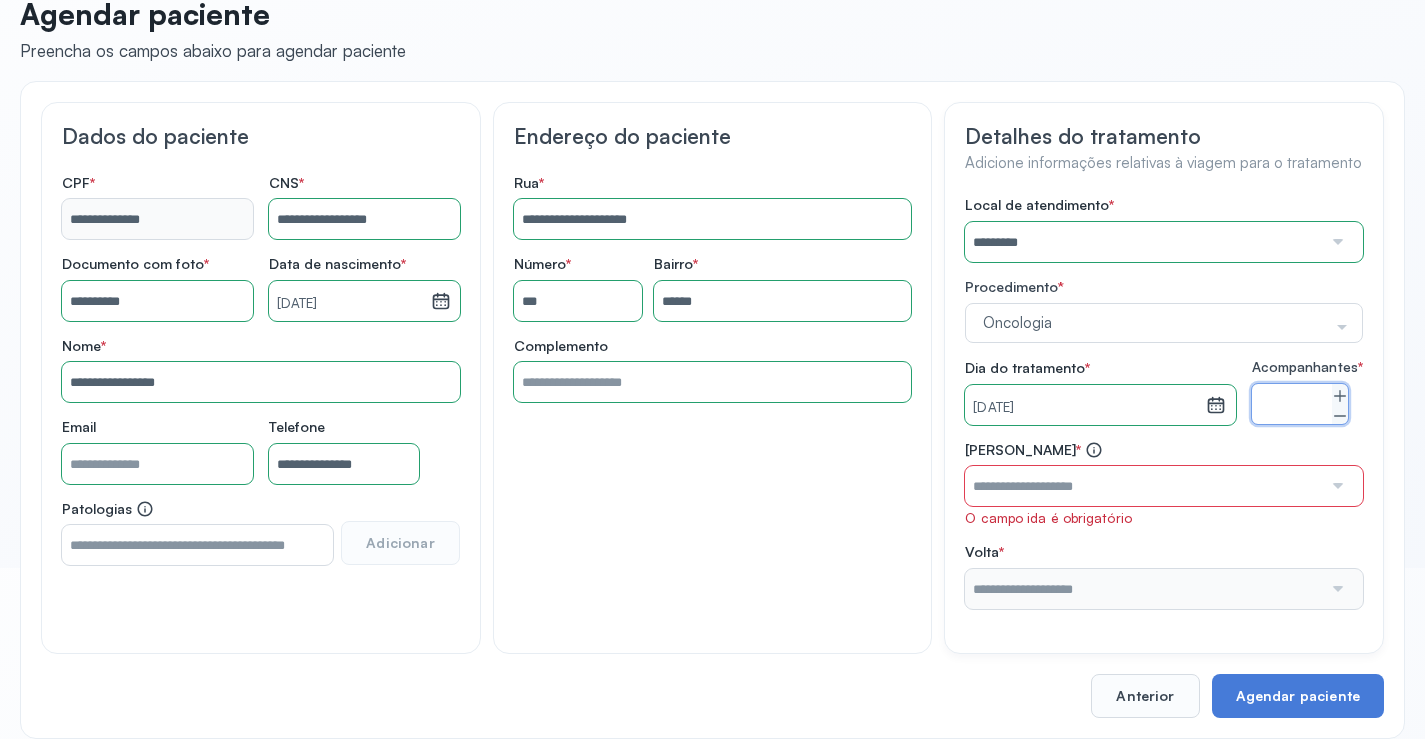 click 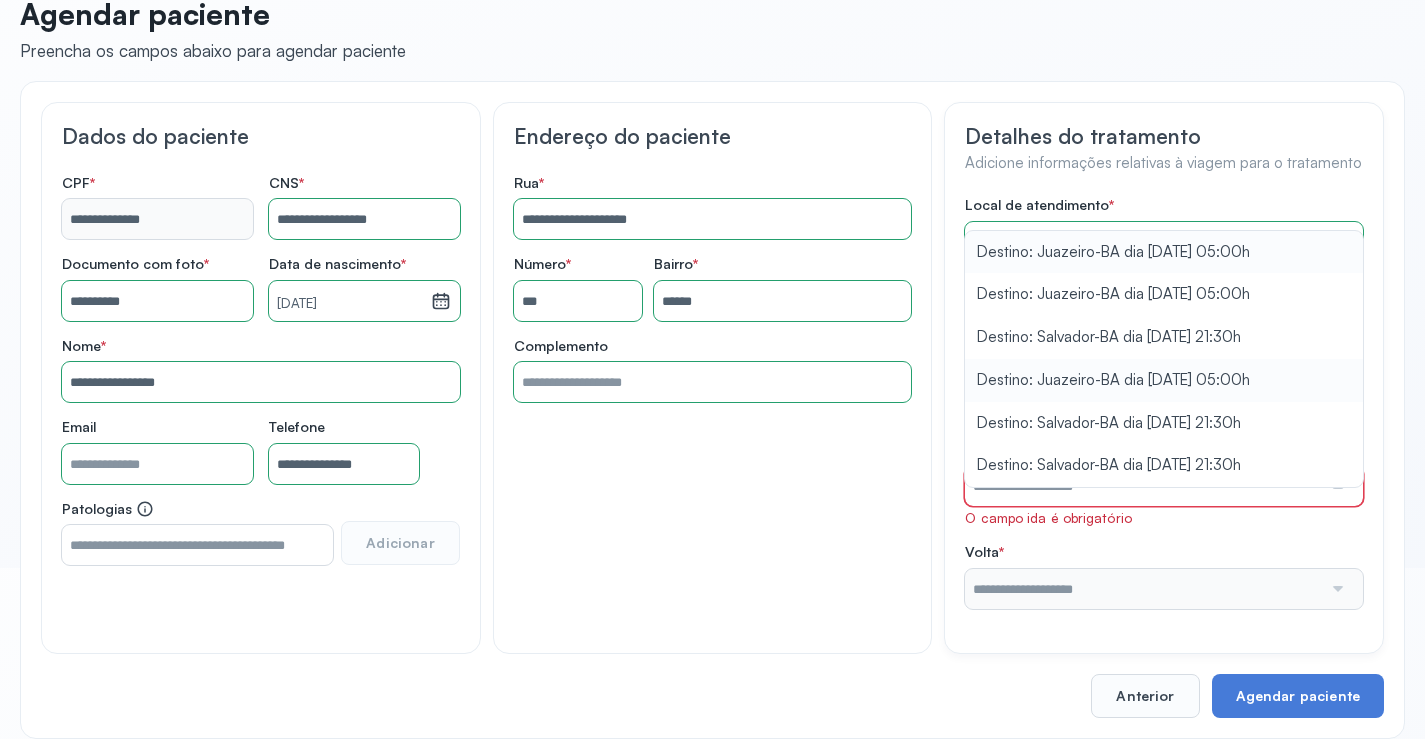 scroll, scrollTop: 207, scrollLeft: 0, axis: vertical 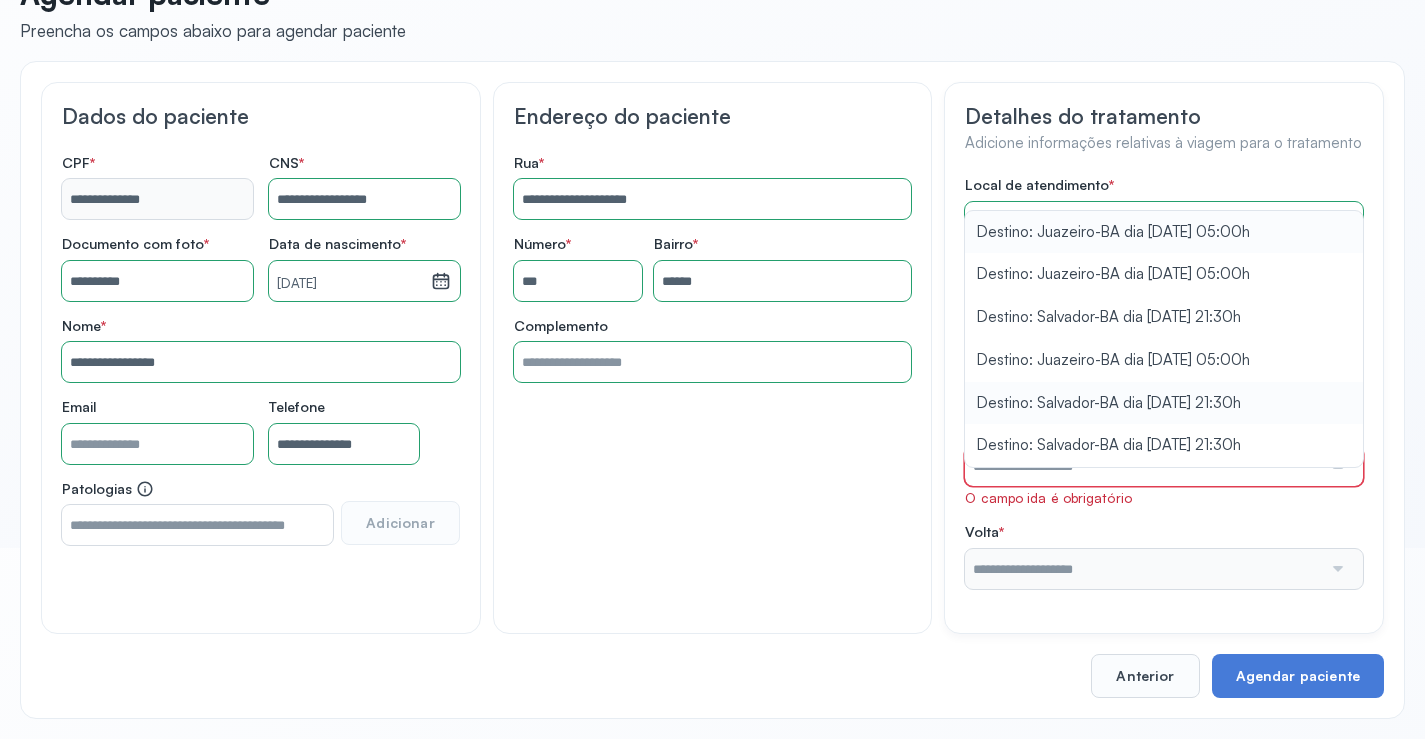 type on "**********" 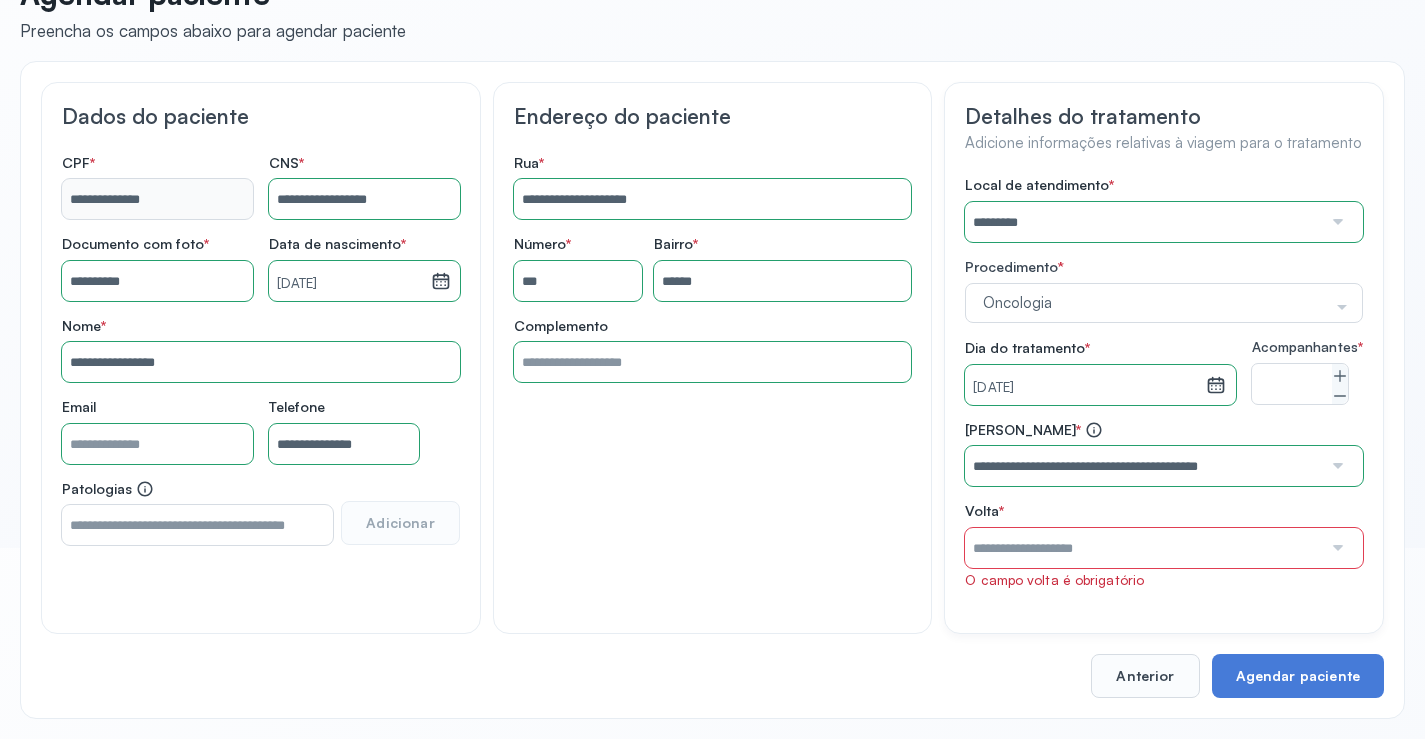 click on "Local de atendimento   *  ********* A CLINICA DA MULHER ABO AMOR SAUDE ANACON ANDRE PRINCIPE ANGIO CLINICA APAE APAME DE PETROLINA APAMI PETROLINA ARISTIDES AUDIBEM AUDIBEM AUDICENTRO AUDIFON PETROLINA AZZO SAUDE PETROLINA BRINCARE CABULA CALIPER ESCOLA DE IMAGEM CAPS CDI CDTO CEDAP CEDEBA CENTRO BAIANO DE ESTUDOS CENTRO DE APOIO A AUDIÇAO CENTRO DE MEDICINA NUCLEAR DE PETROLINA CENTRO DE SAUDE CLEMENTINO FRAGA CENTRO INTEGRADO DA COLUNA VERTEBRAL CENTRO MEDICO [PERSON_NAME] CENTRO OFTALMOLOGICO [GEOGRAPHIC_DATA] CEPARH CEPRED CEPRIS CERPRIS CIDI CIMED CLIMED CLINATA CLINEFRO CLINICA  AFETUS PETROLINA CLINICA  ALFA CLINICA  ALFA CENTRO MÉDICO CLINICA  SHOPPING DA BAHIA CLINICA  [PERSON_NAME] FILHO CLINICA AGEUS CLINICA AMO CLINICA AMOR A SAUDE CLINICA AMOR E SAUDE PETROLINA CLINICA ANA MASTER CLINICA ANGICLIN CLINICA BIOCHEK UP CLINICA CAM CLINICA CARDIO PULMONAR CLINICA CASA GERIATRICA DE PETROLINA CLINICA [GEOGRAPHIC_DATA] CENTRO MEDICO VITRAUX CLINICA CINTILO PETROLINA CLINICA CLIVALE S" at bounding box center (1164, 382) 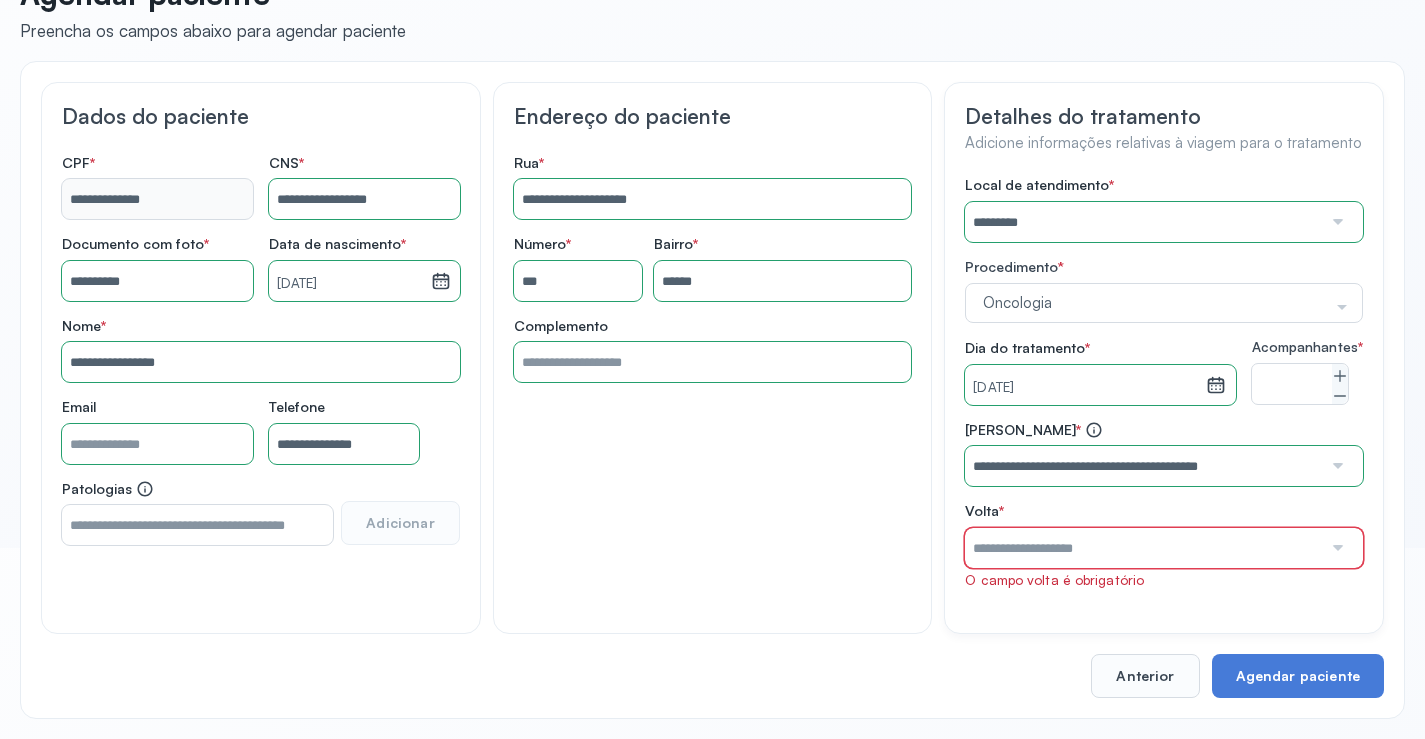 drag, startPoint x: 1179, startPoint y: 545, endPoint x: 1185, endPoint y: 527, distance: 18.973665 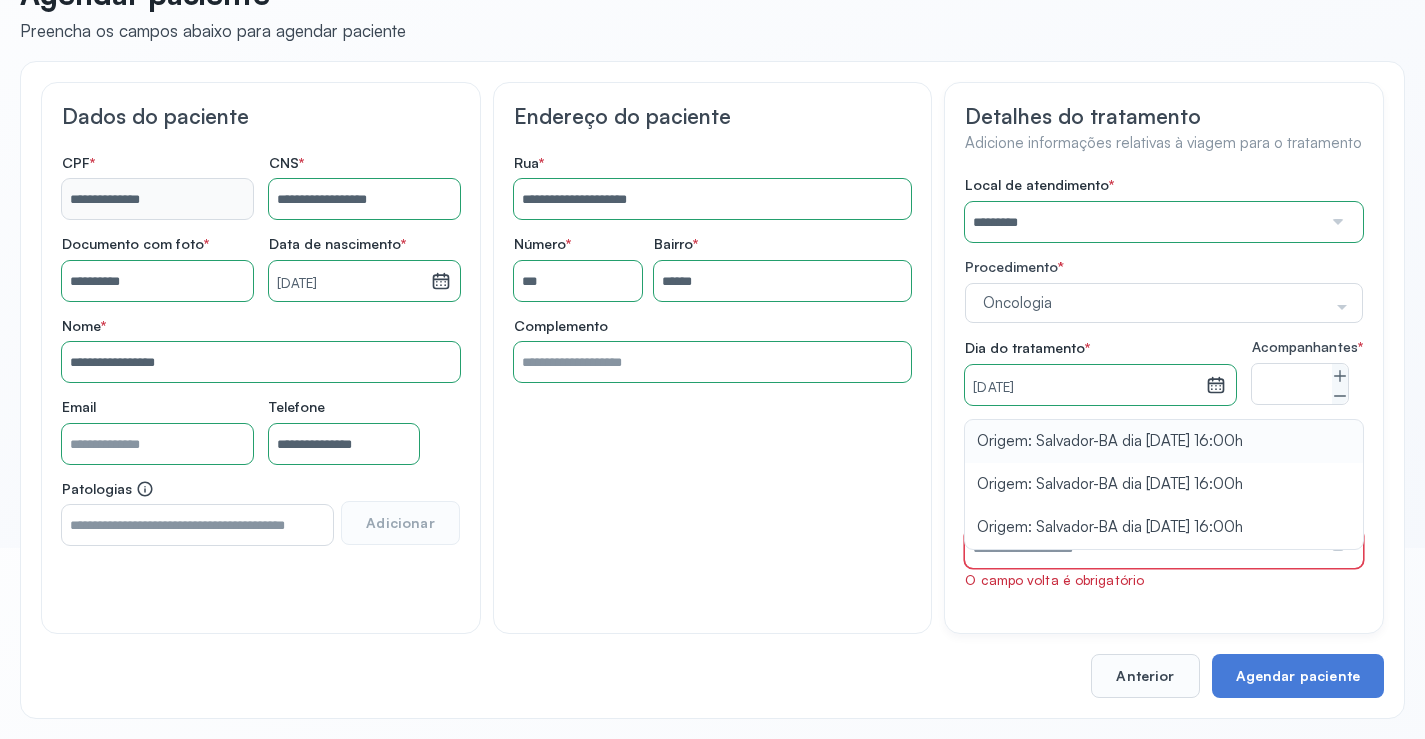type on "**********" 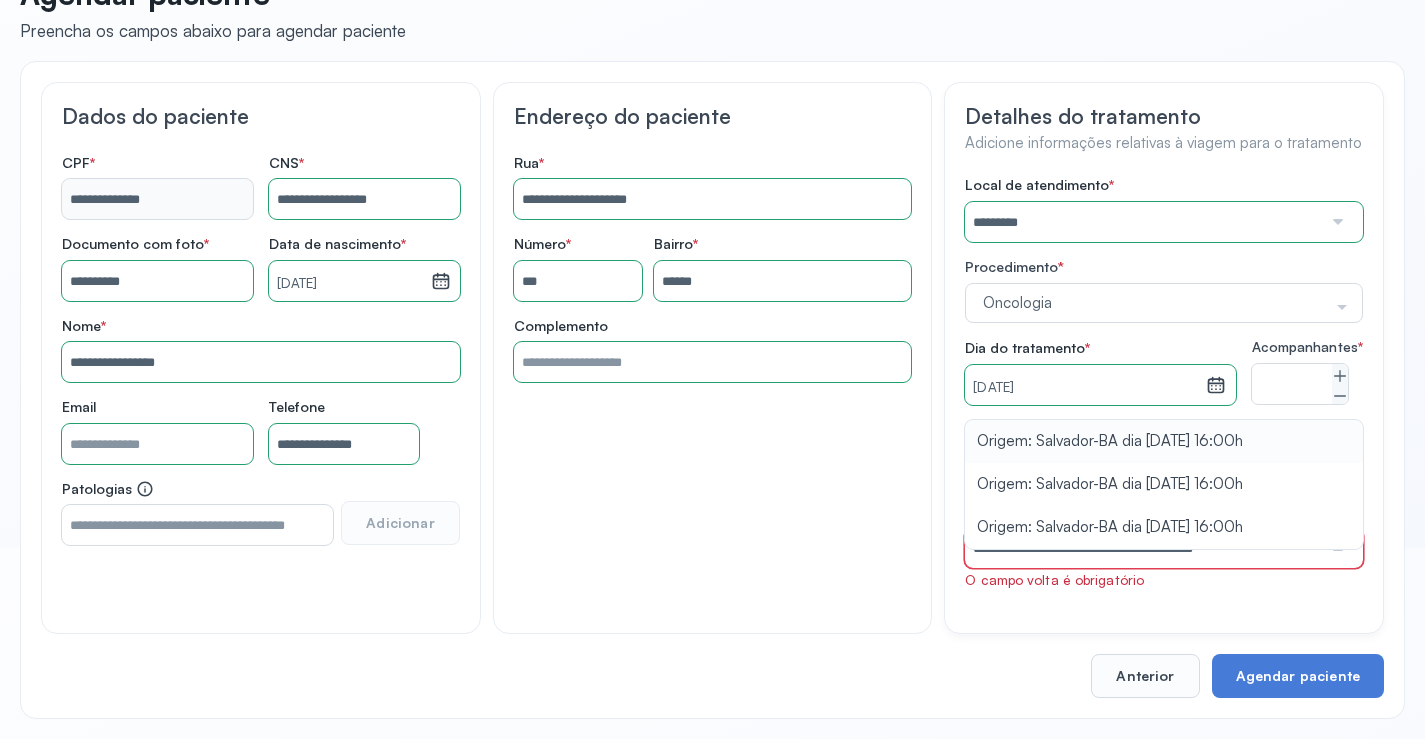 click on "**********" at bounding box center (1164, 505) 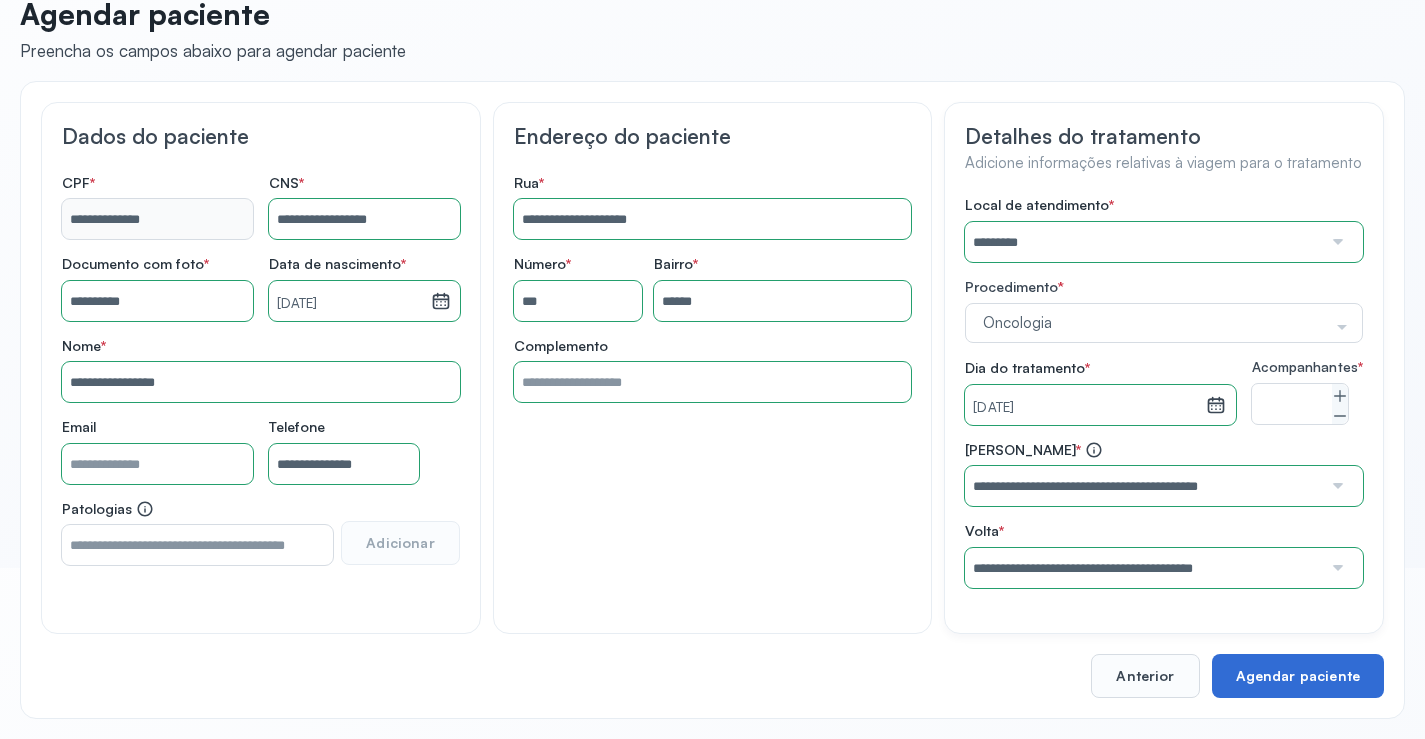 click on "Agendar paciente" at bounding box center (1298, 676) 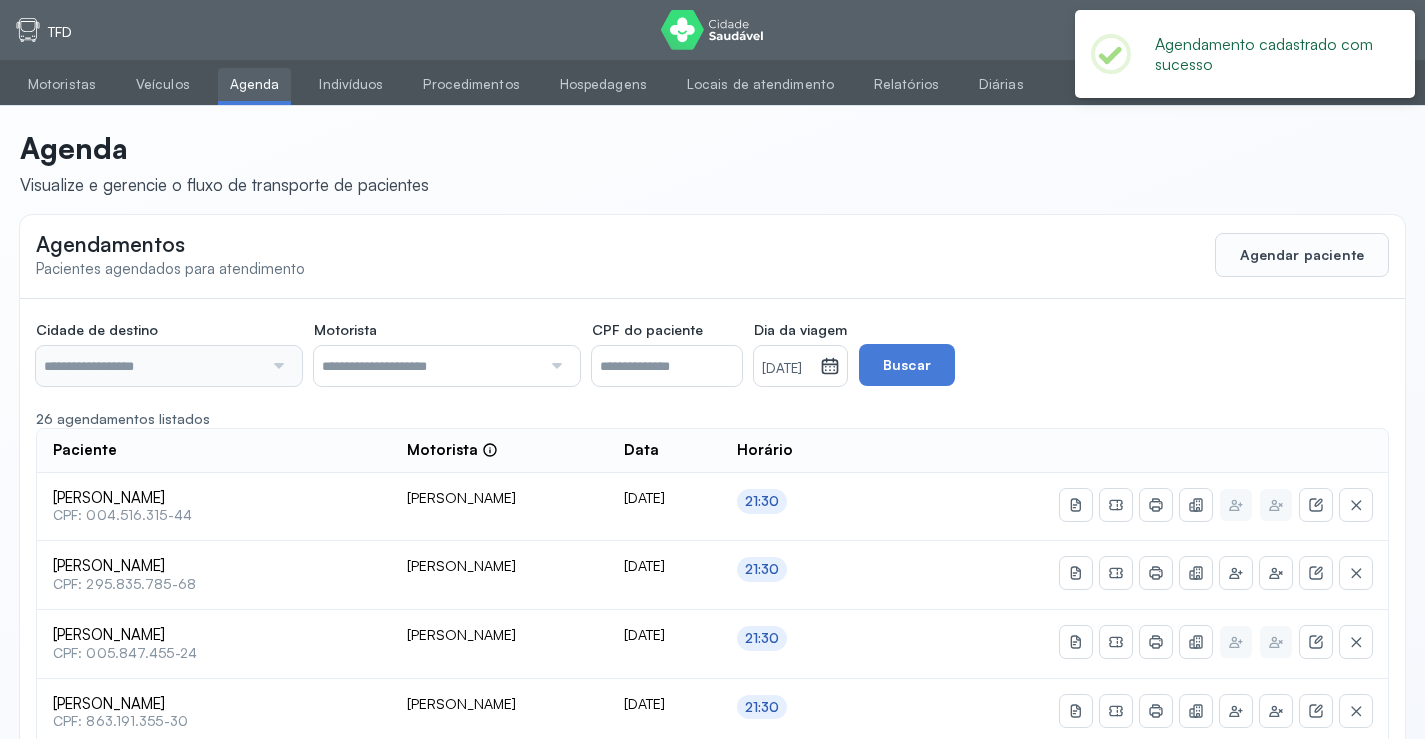 type on "********" 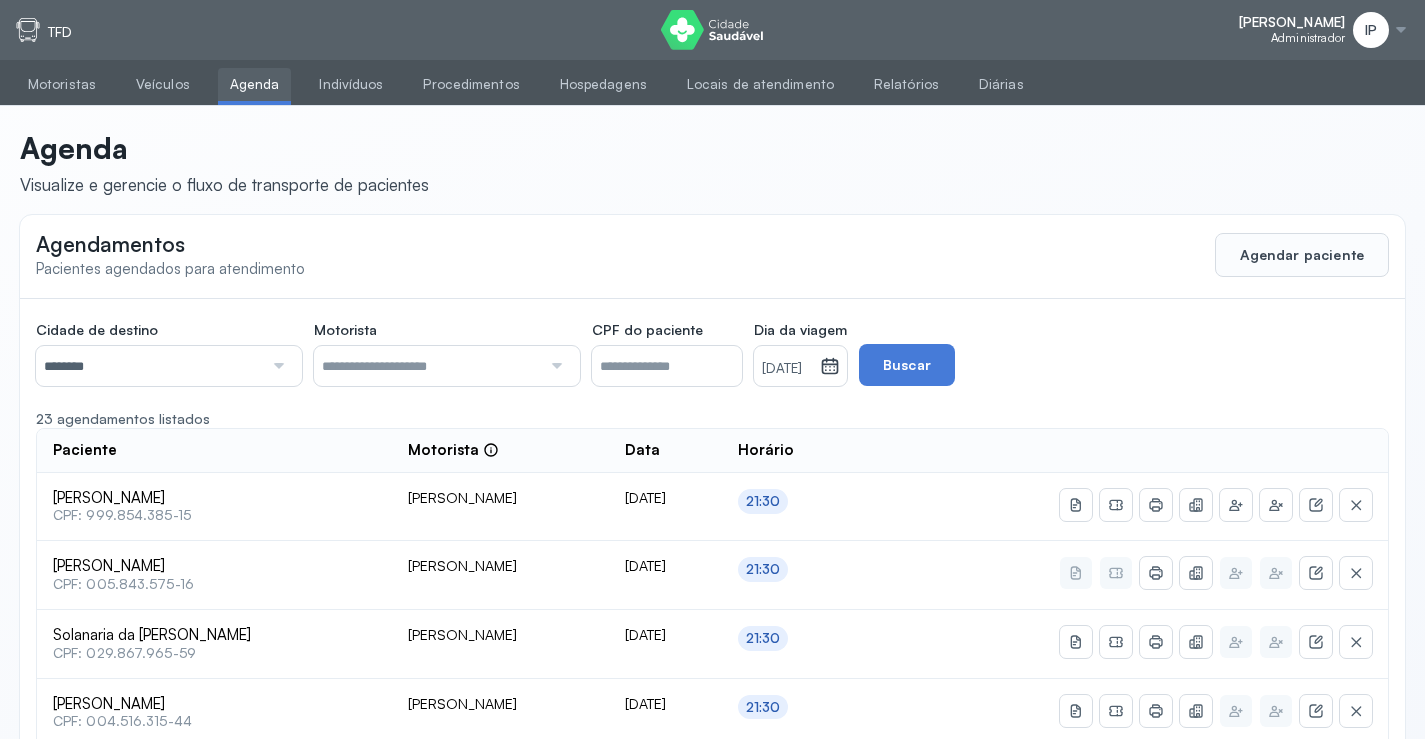 click on "[DATE]" at bounding box center [787, 369] 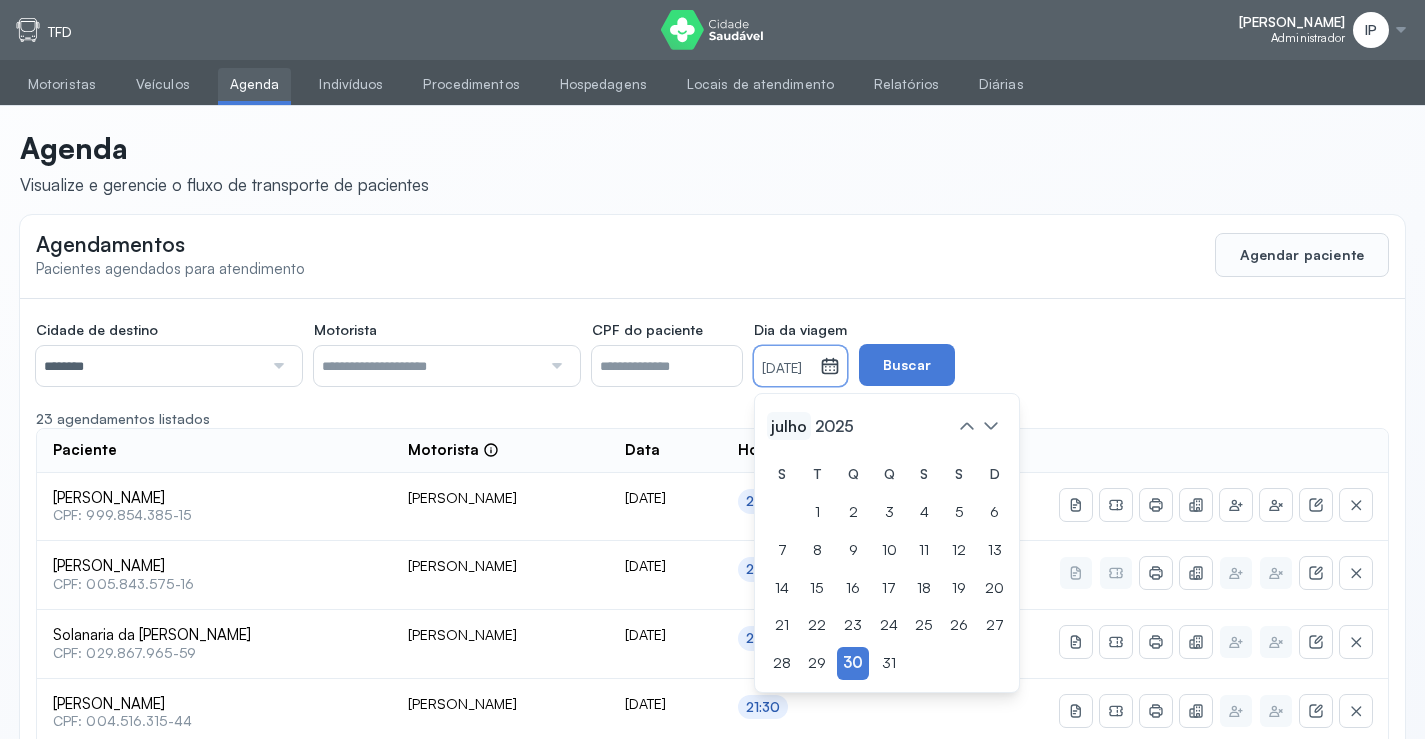 click on "julho" 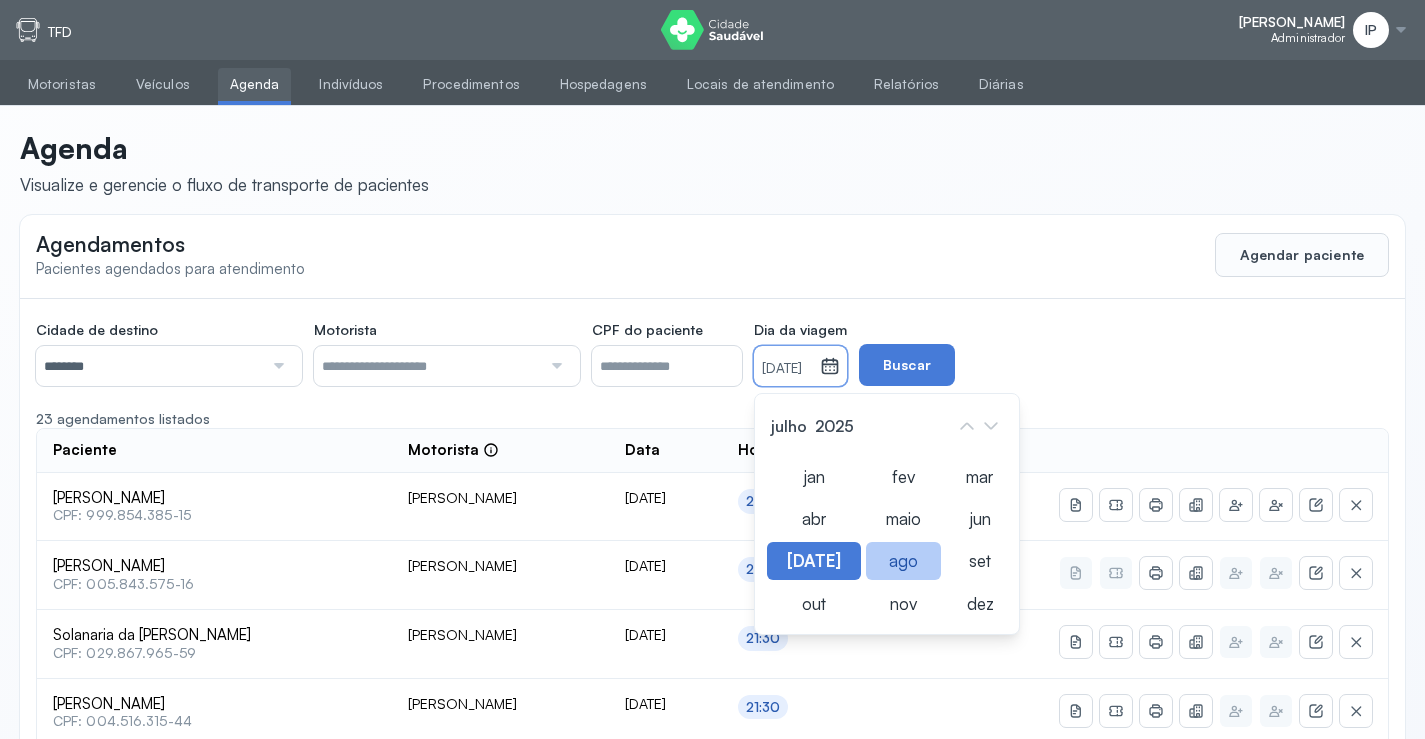 click on "ago" 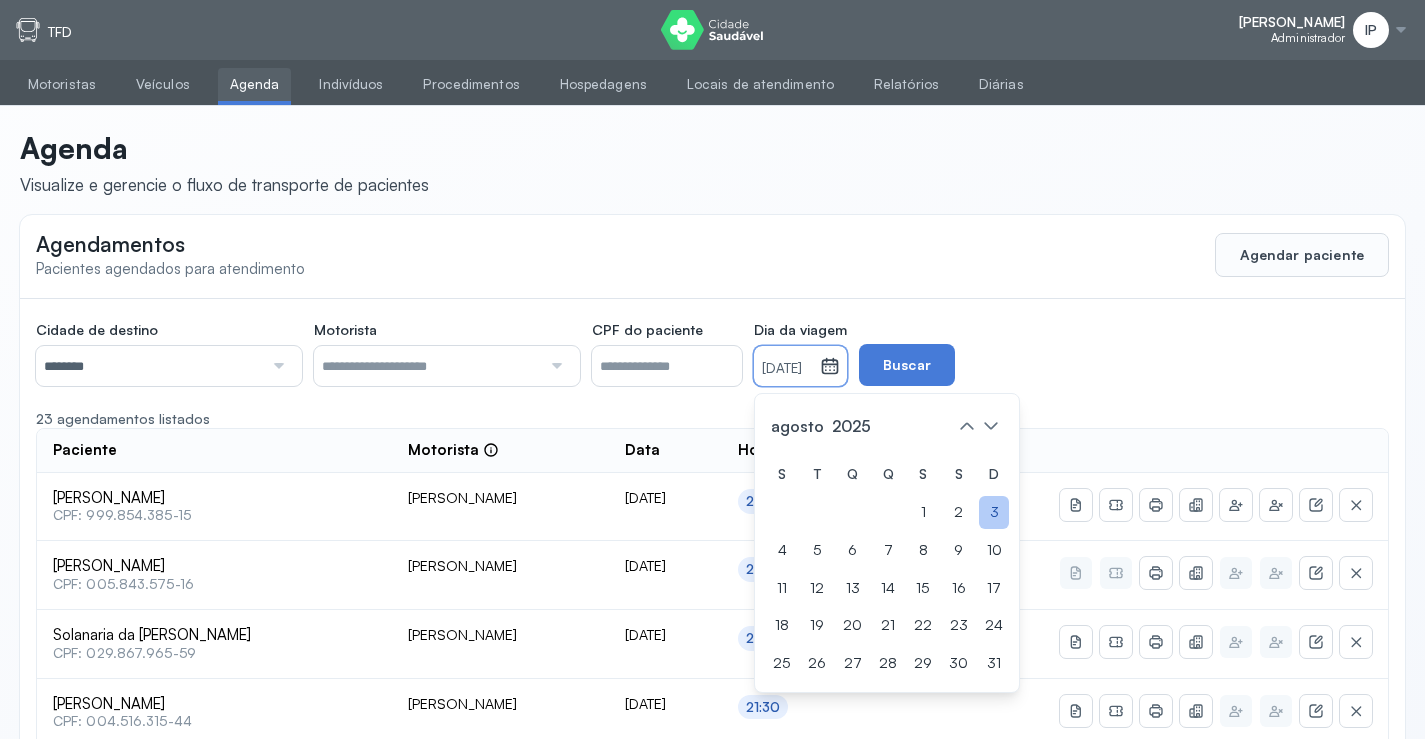 click on "3" 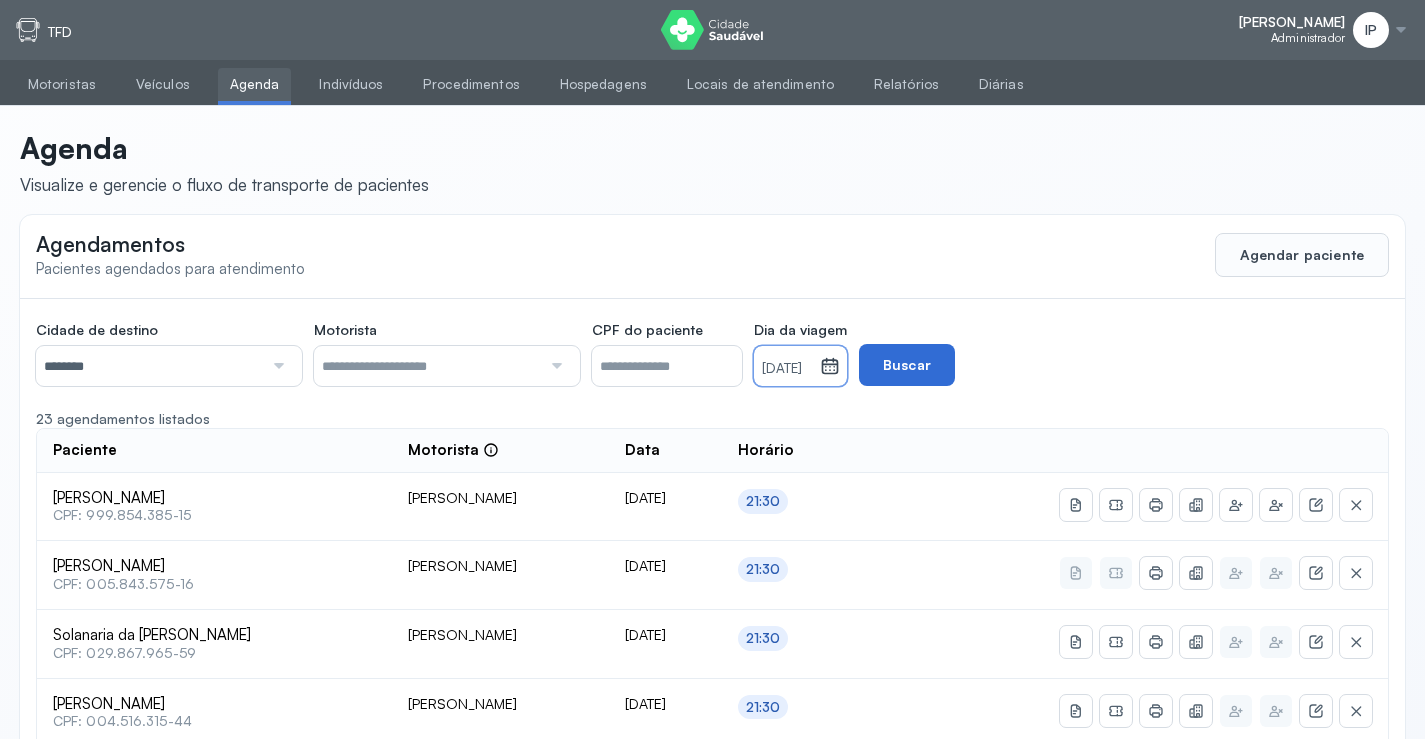 click on "Buscar" at bounding box center (907, 365) 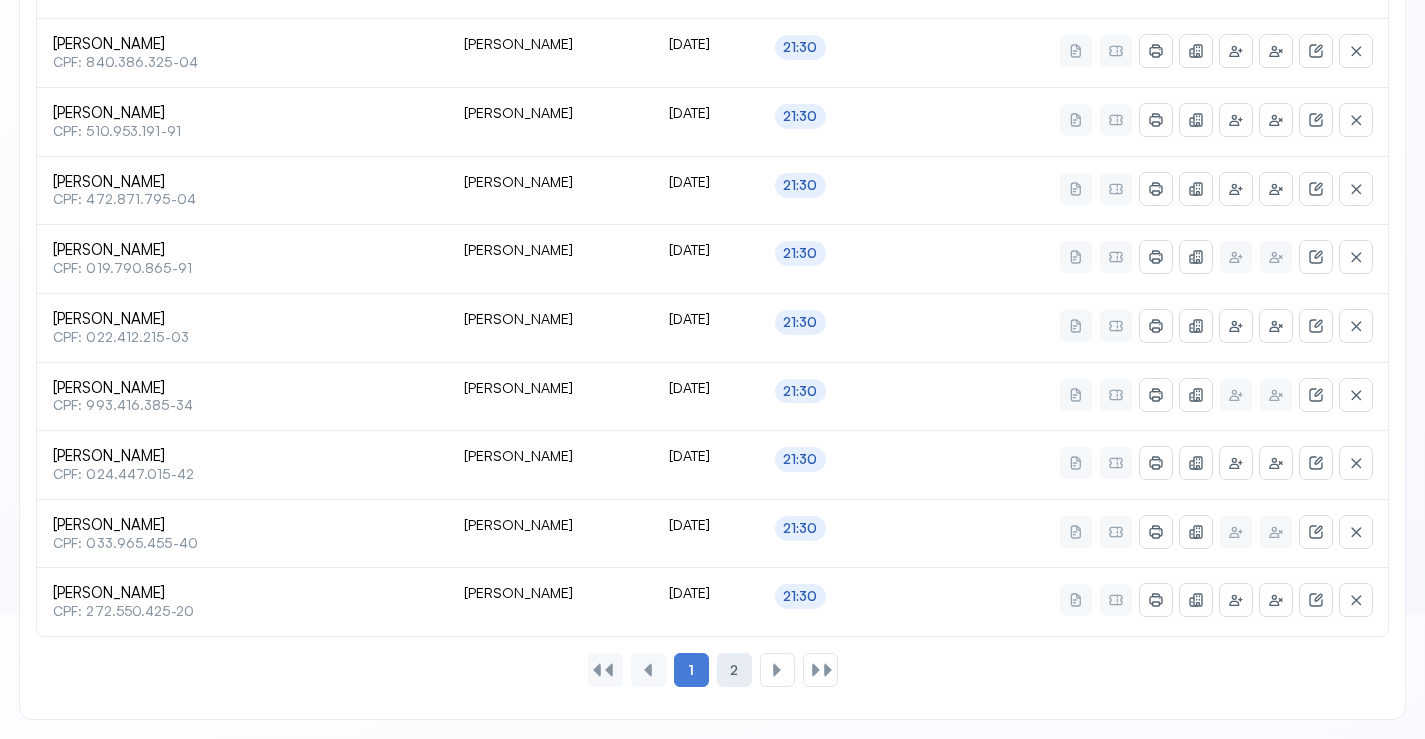 click on "2" at bounding box center (734, 670) 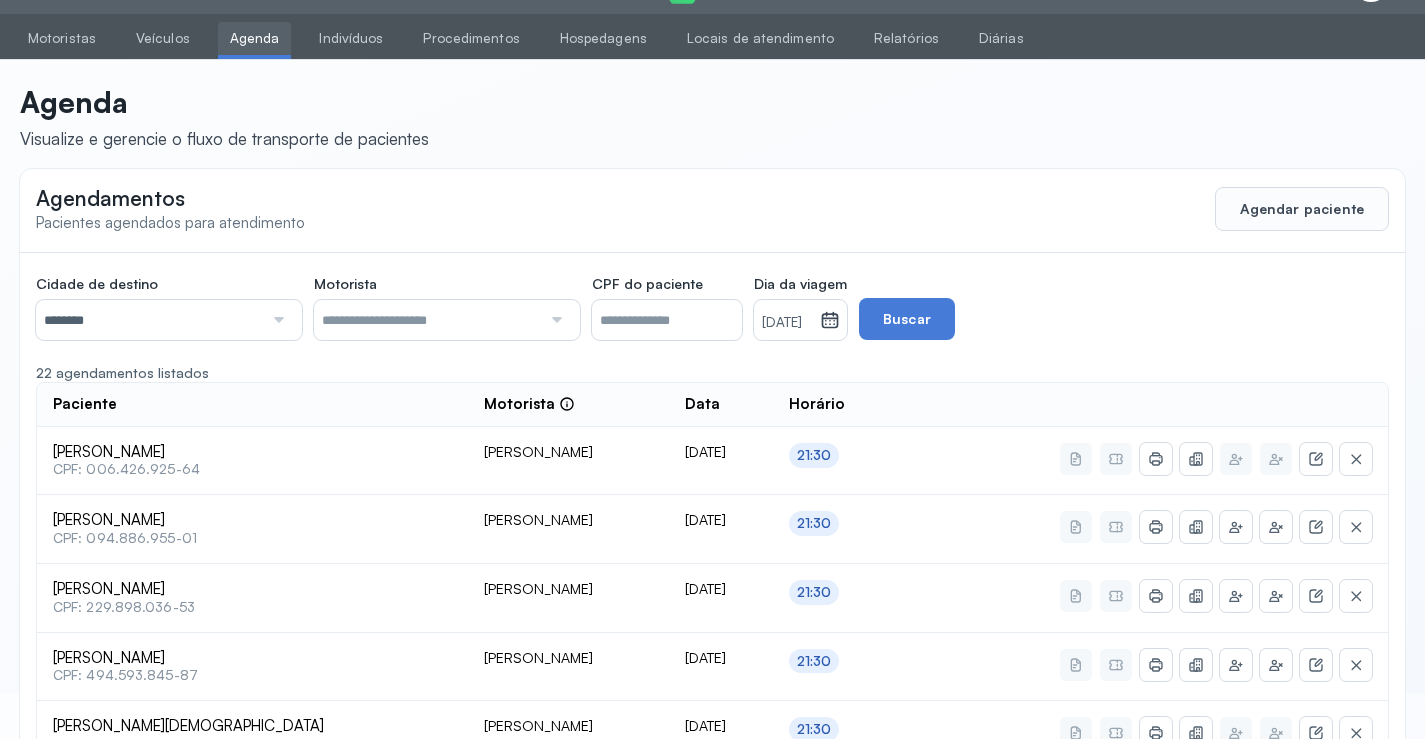 scroll, scrollTop: 316, scrollLeft: 0, axis: vertical 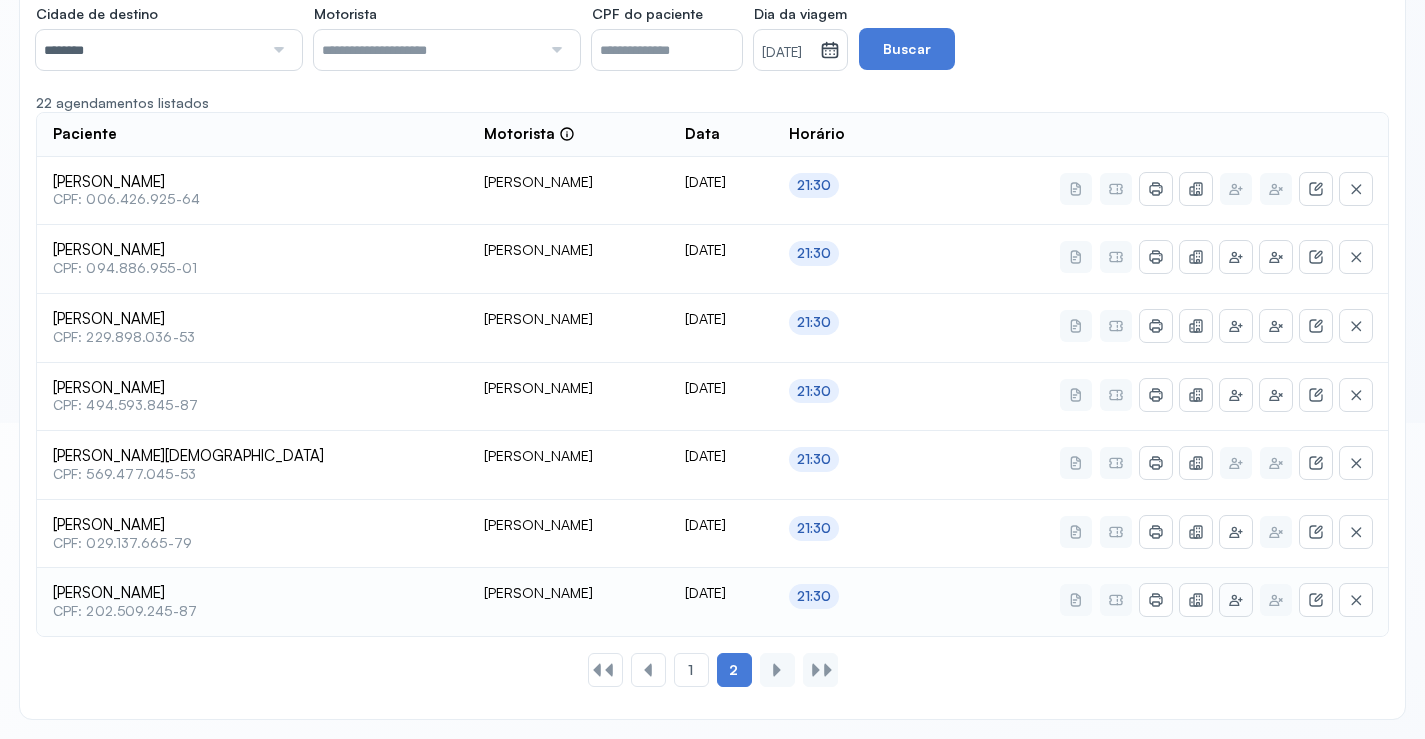 click 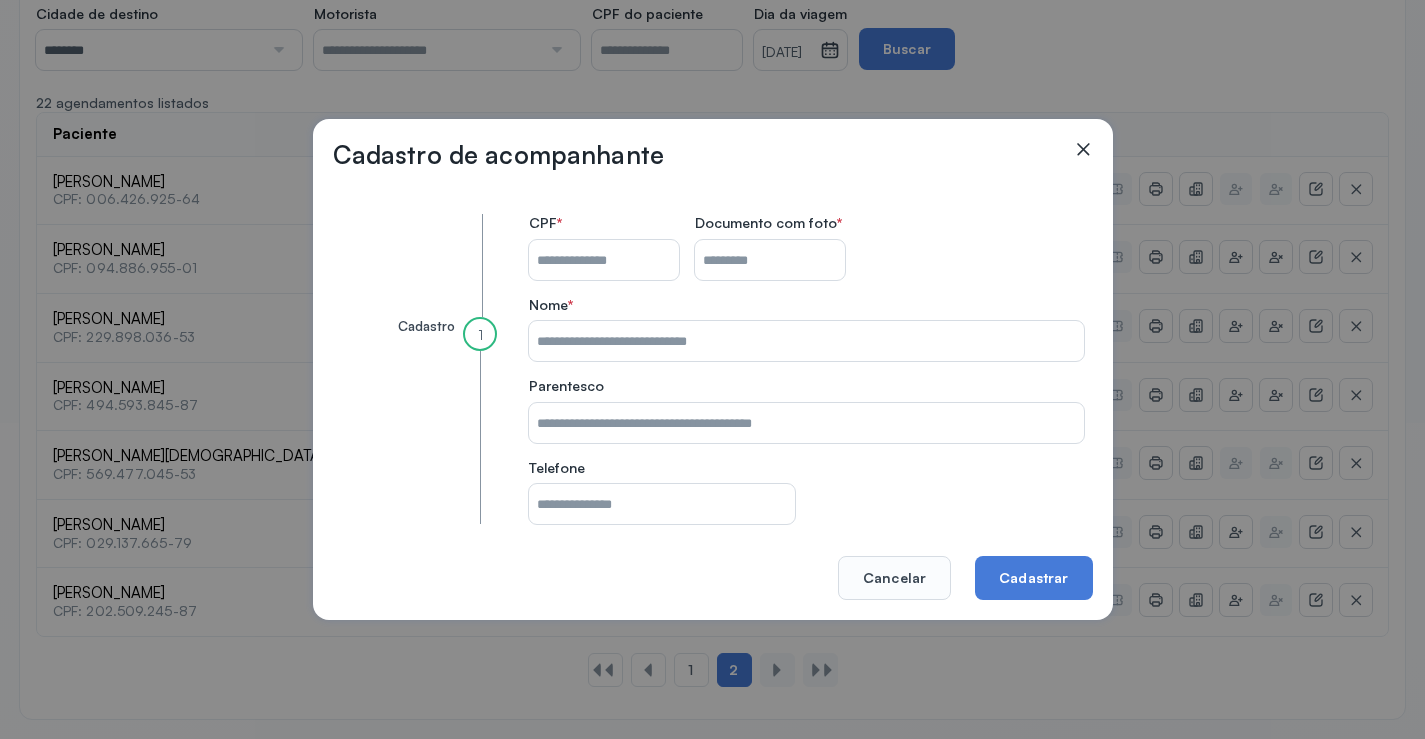 click on "CPF do paciente" at bounding box center [604, 260] 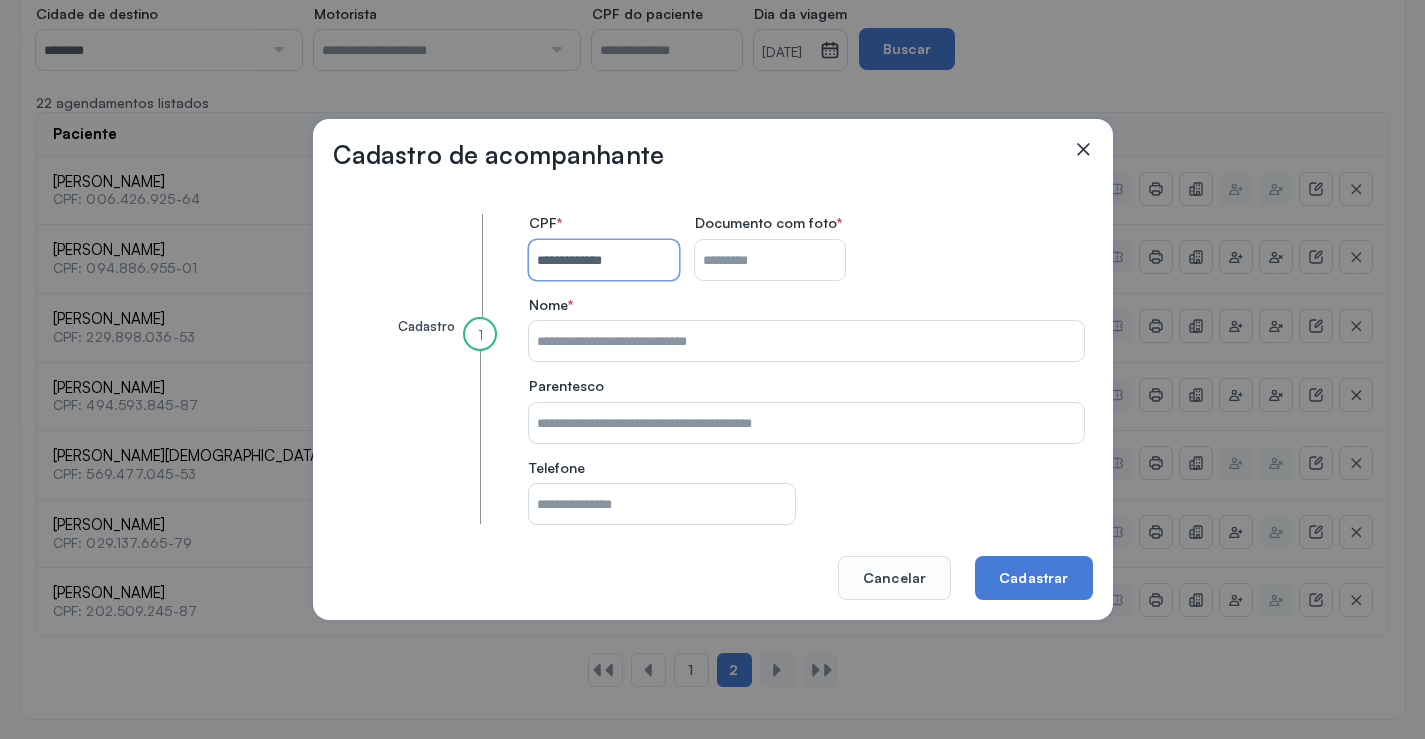 type on "**********" 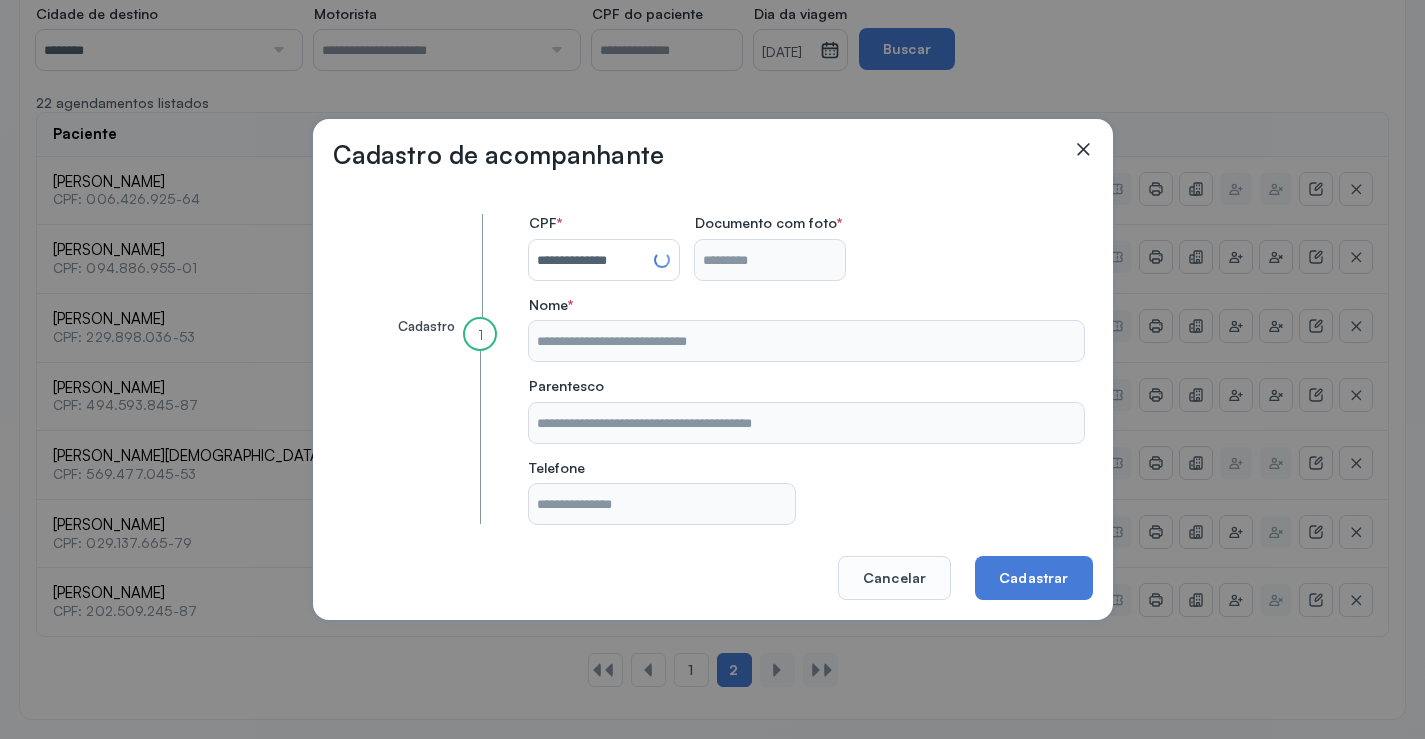 type on "**********" 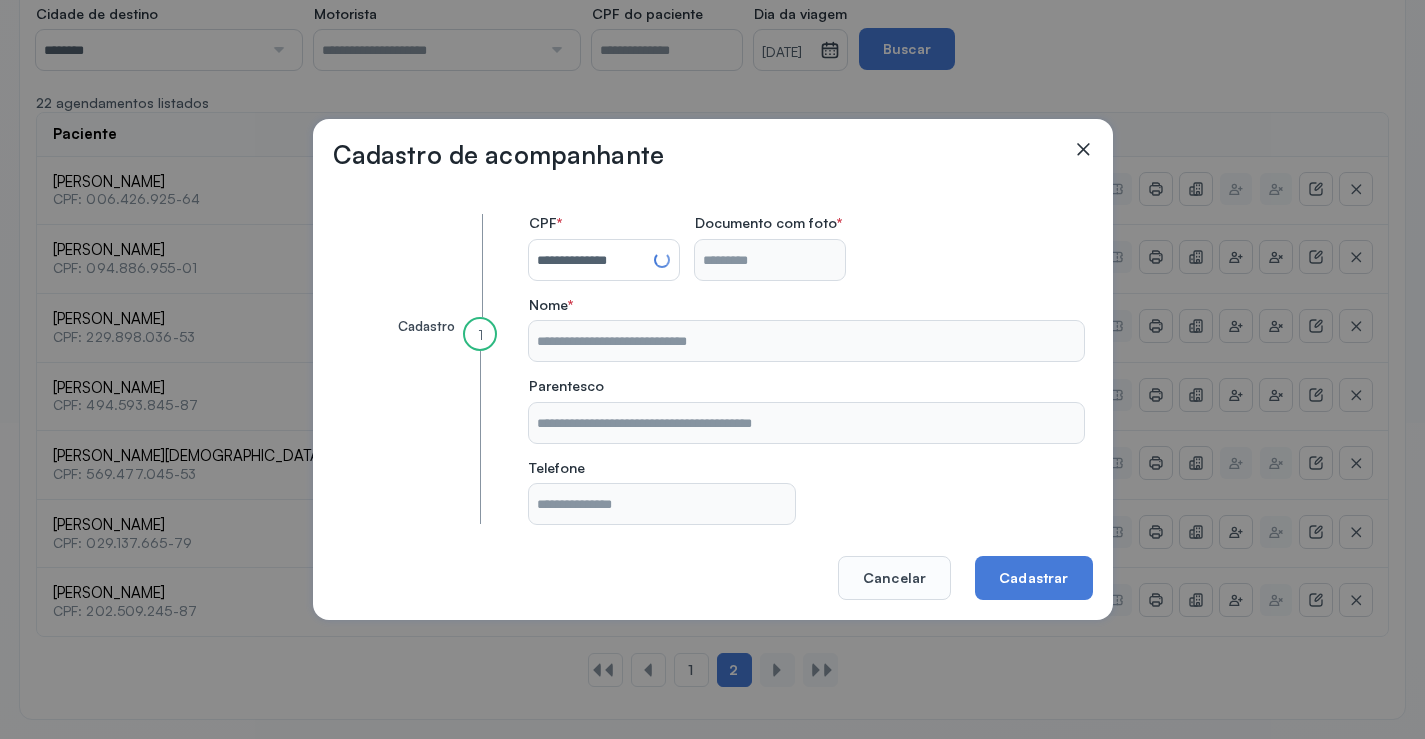 type on "**********" 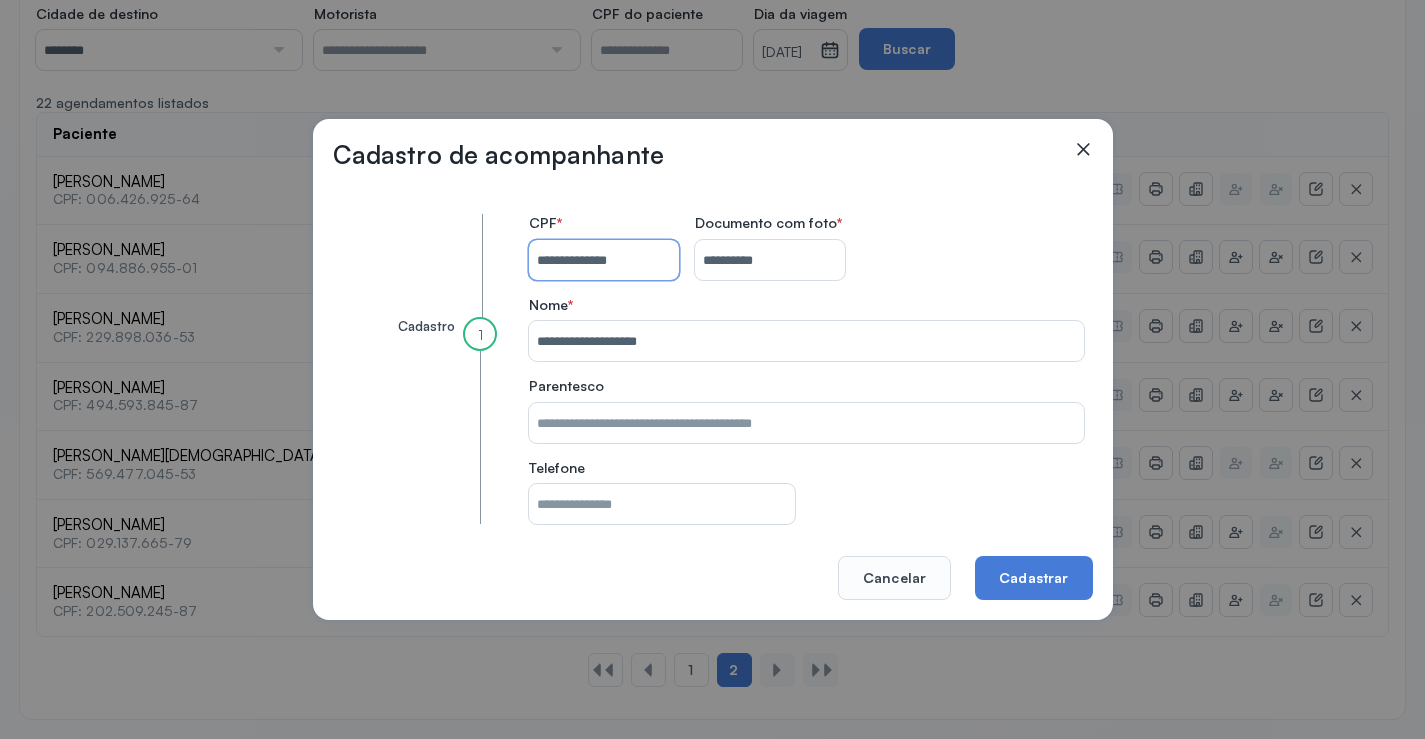 type 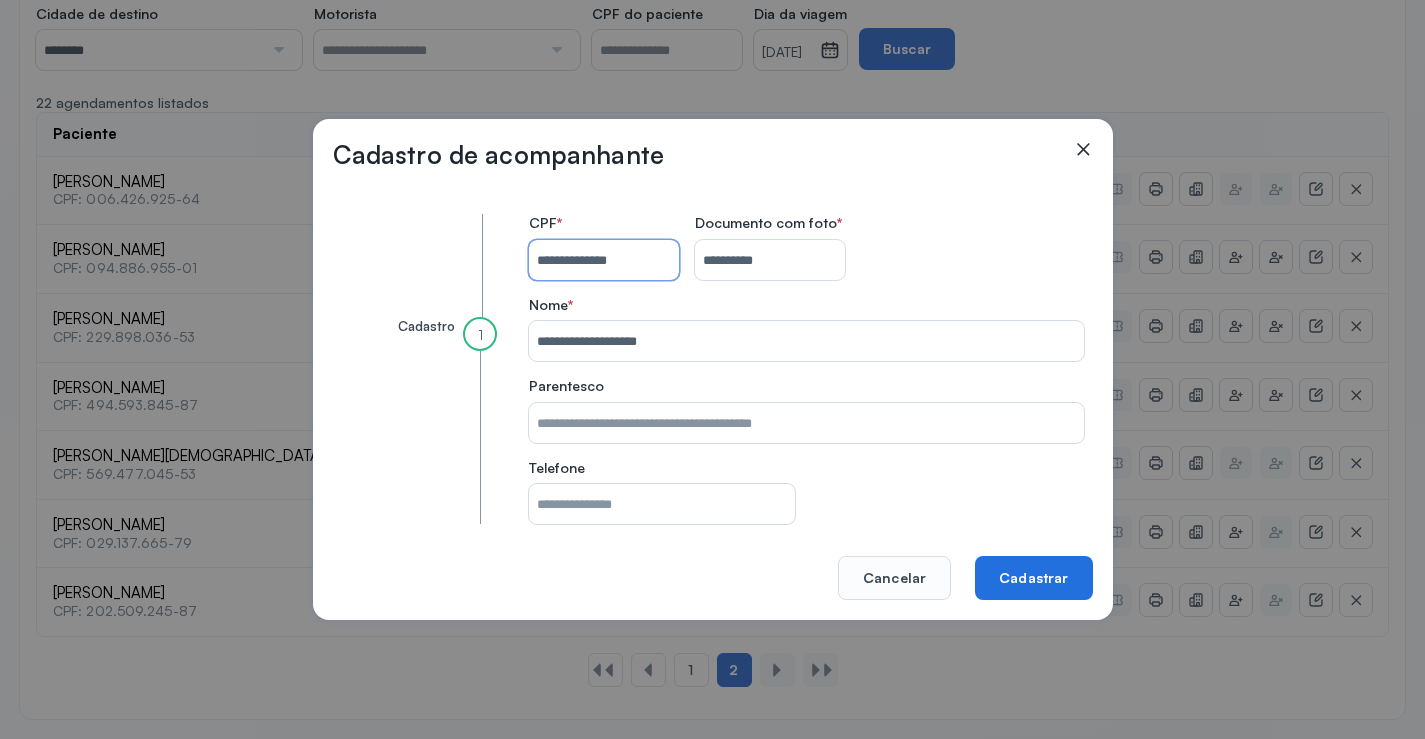 type on "**********" 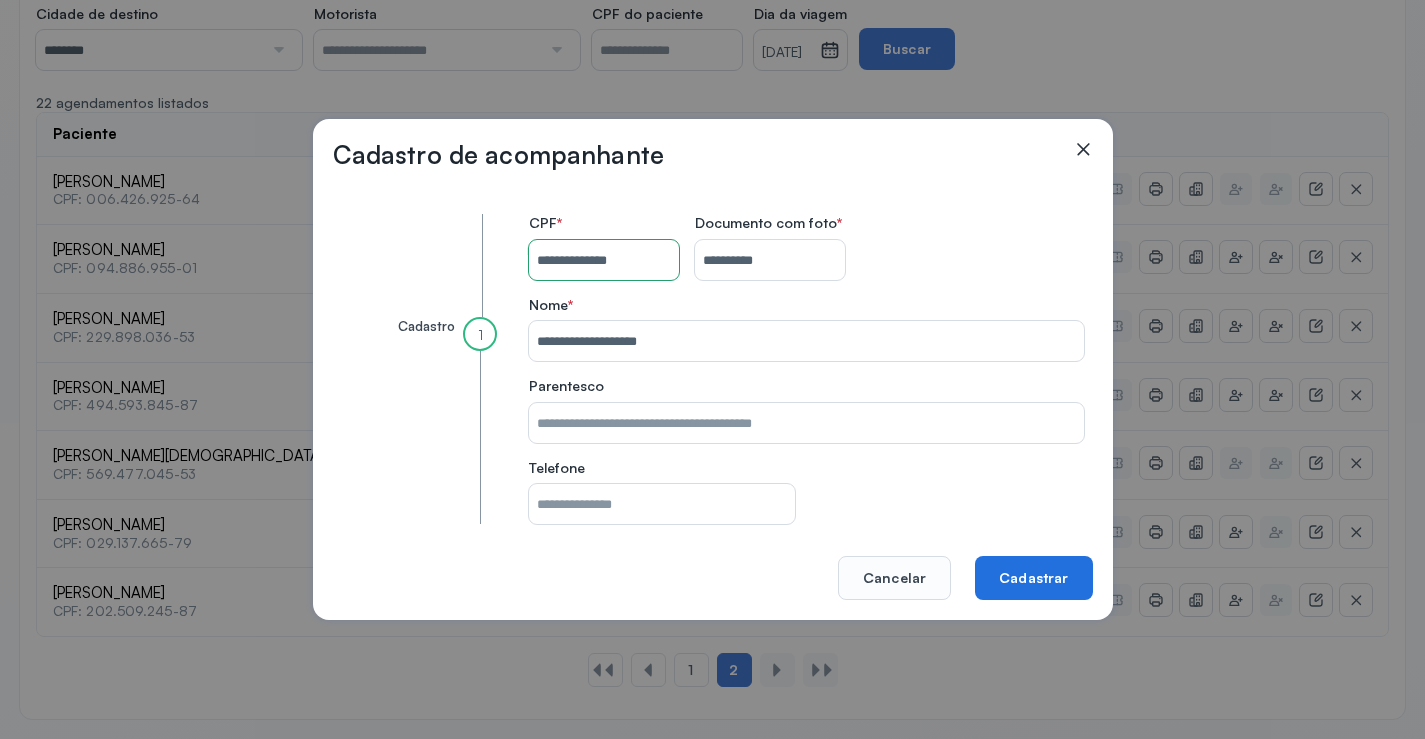 click on "Cadastrar" 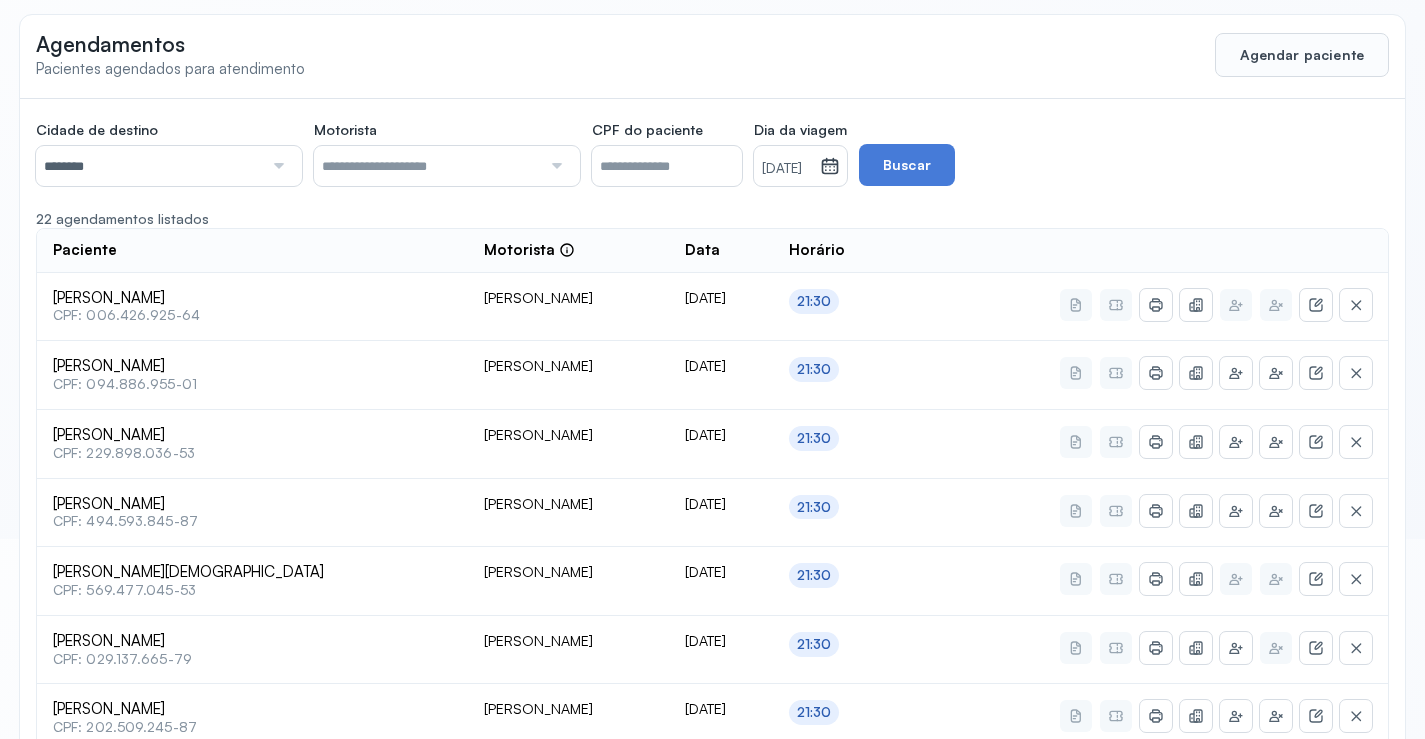 scroll, scrollTop: 0, scrollLeft: 0, axis: both 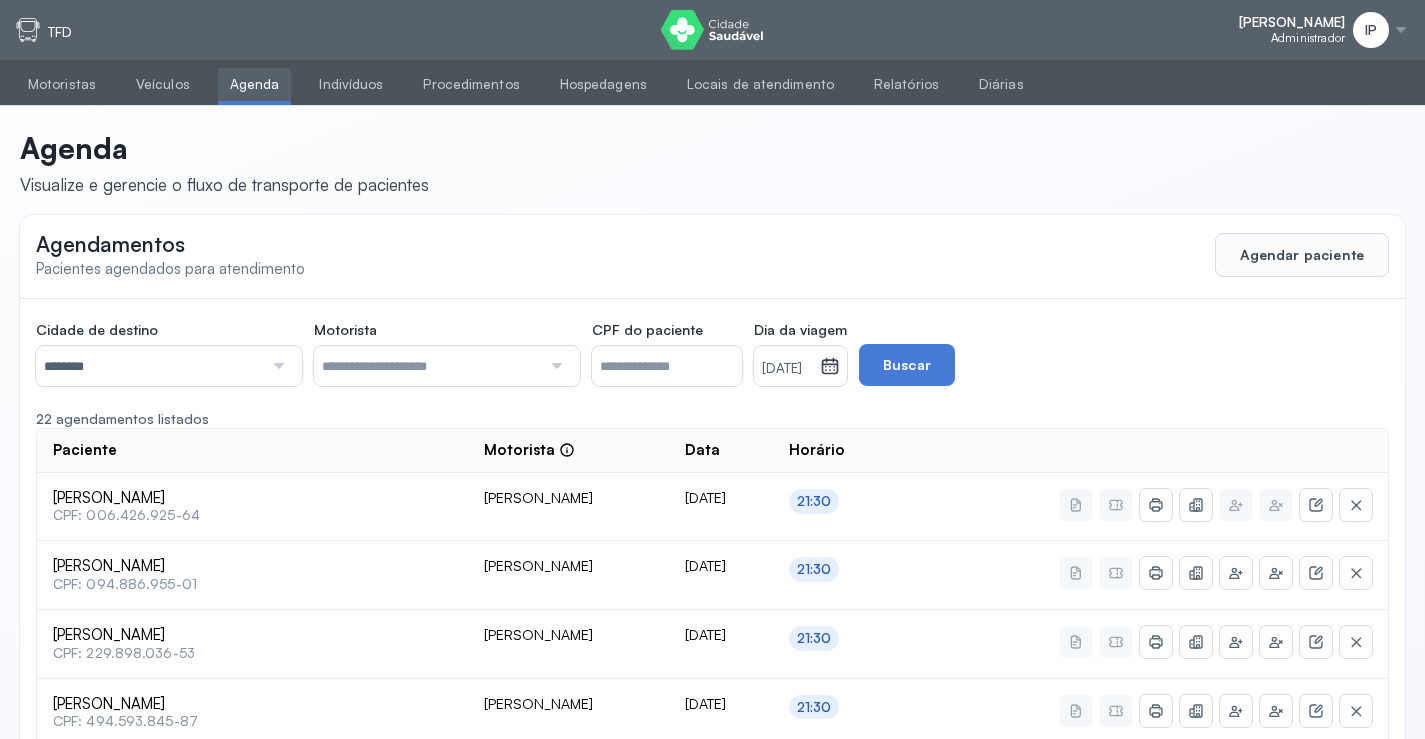 click on "[DATE]" at bounding box center [787, 369] 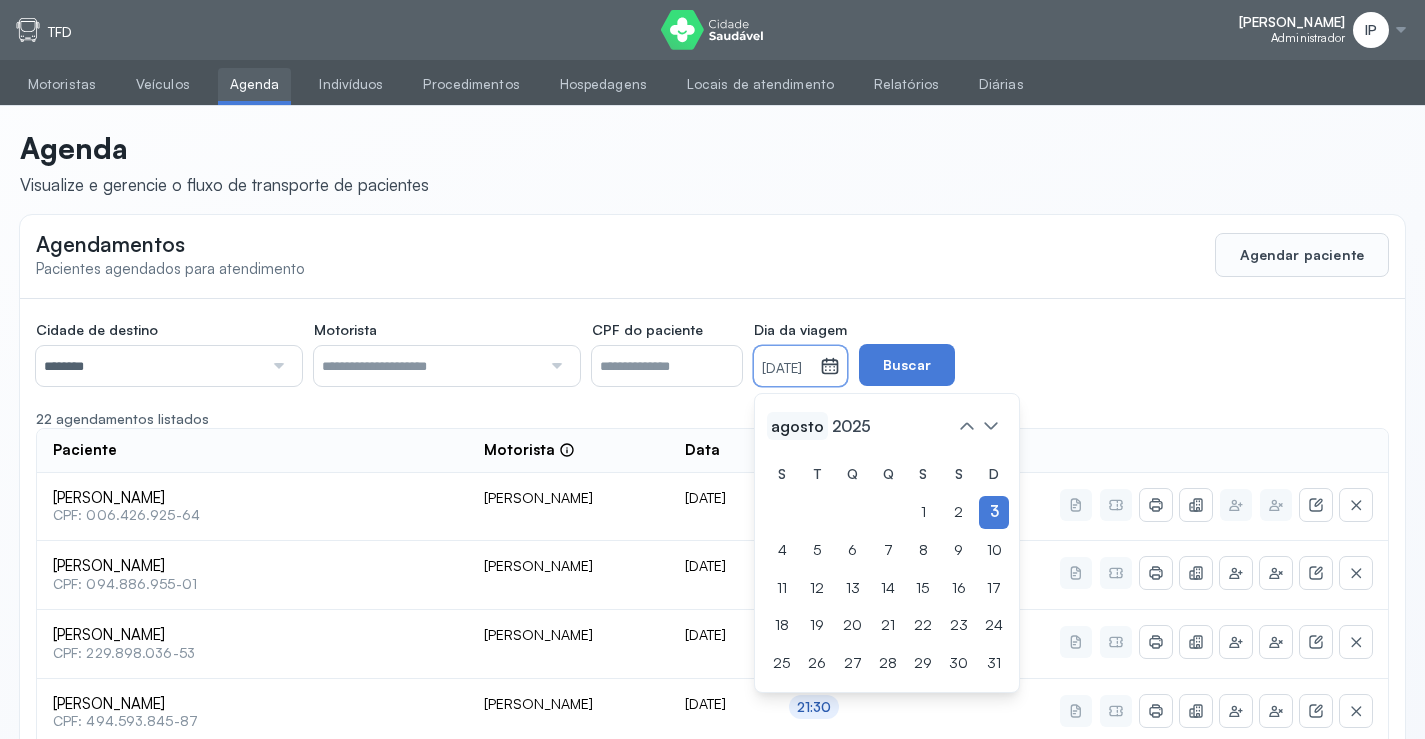 click on "agosto" 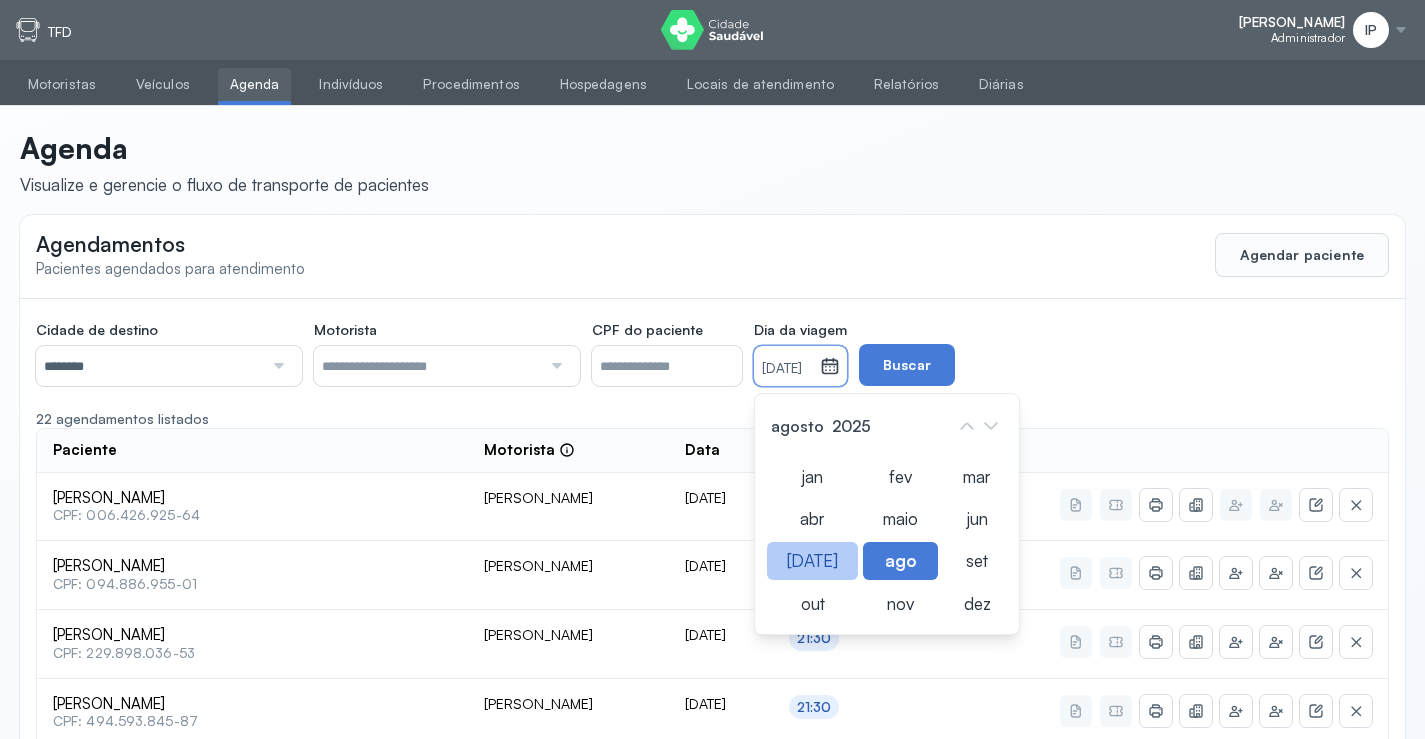 click on "[DATE]" 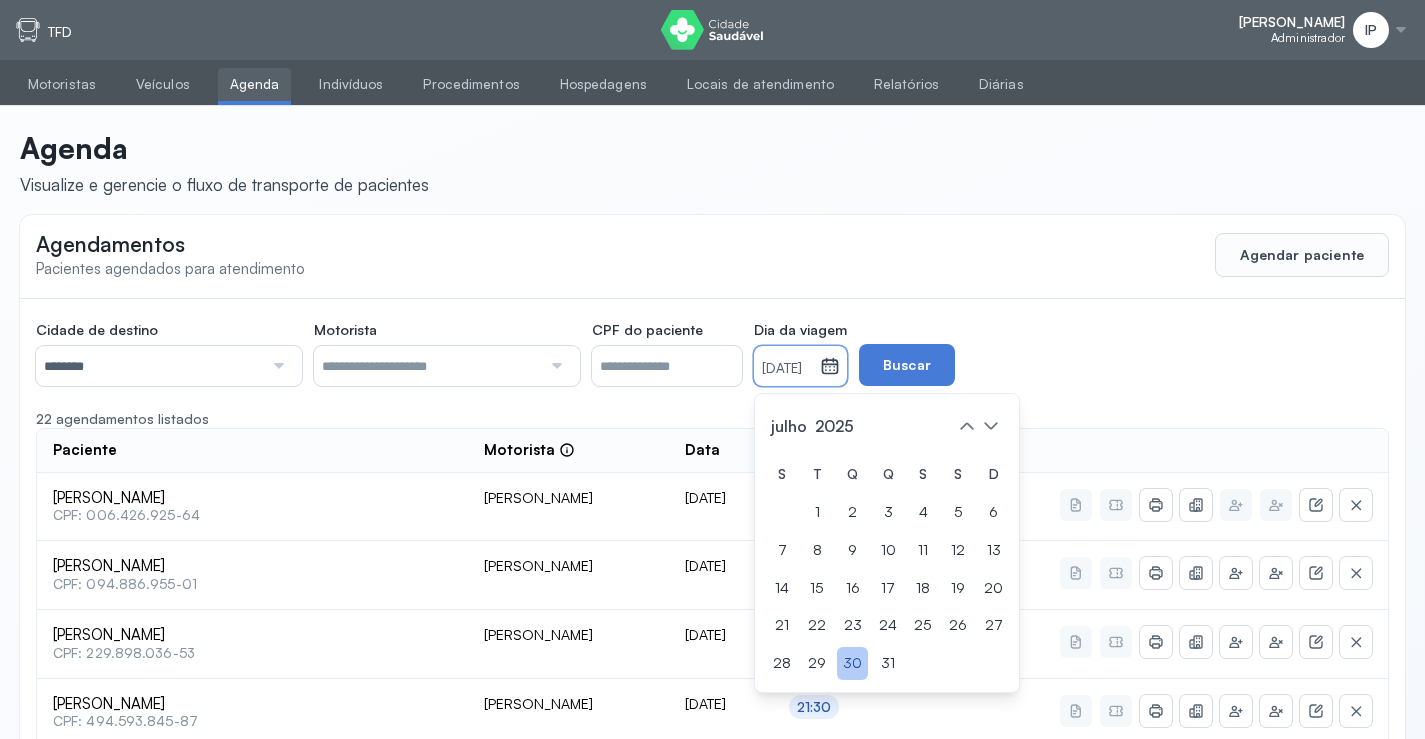 click on "30" 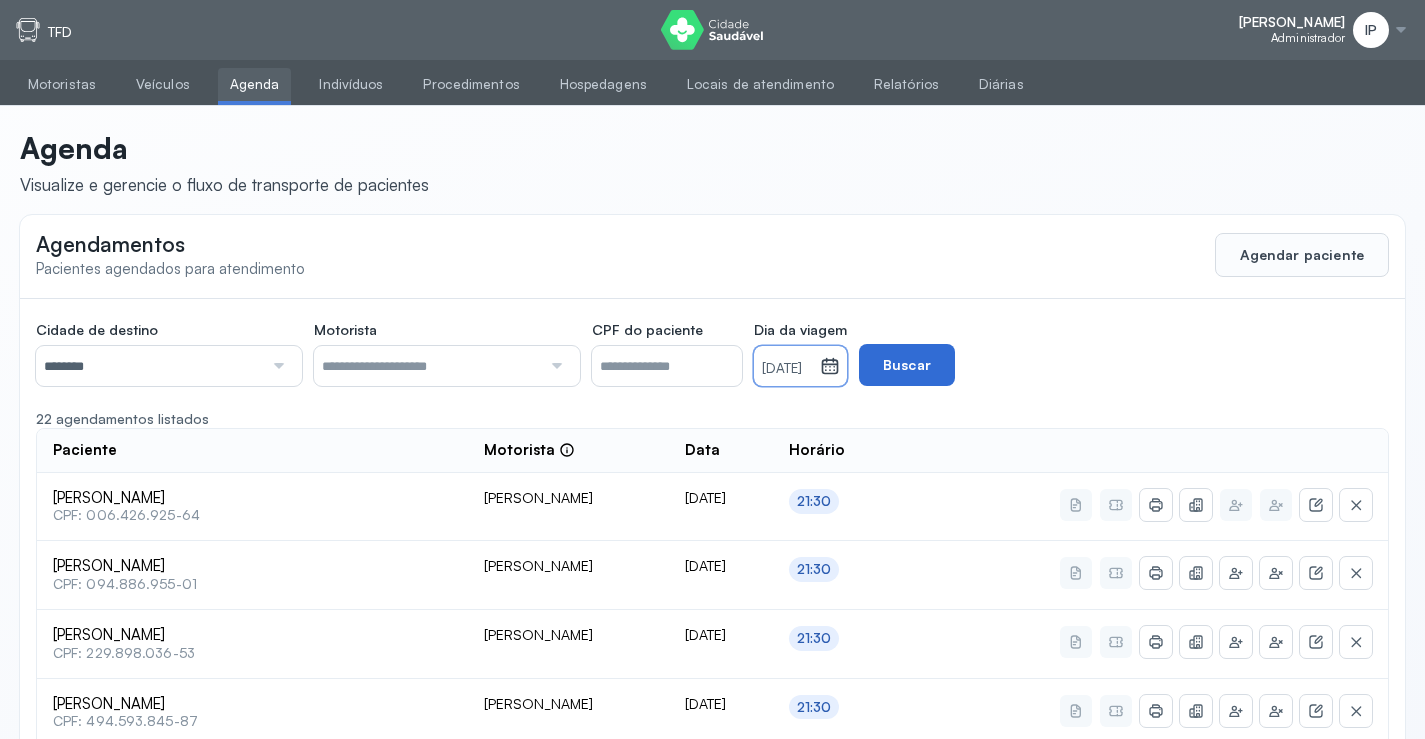 click on "Buscar" at bounding box center [907, 365] 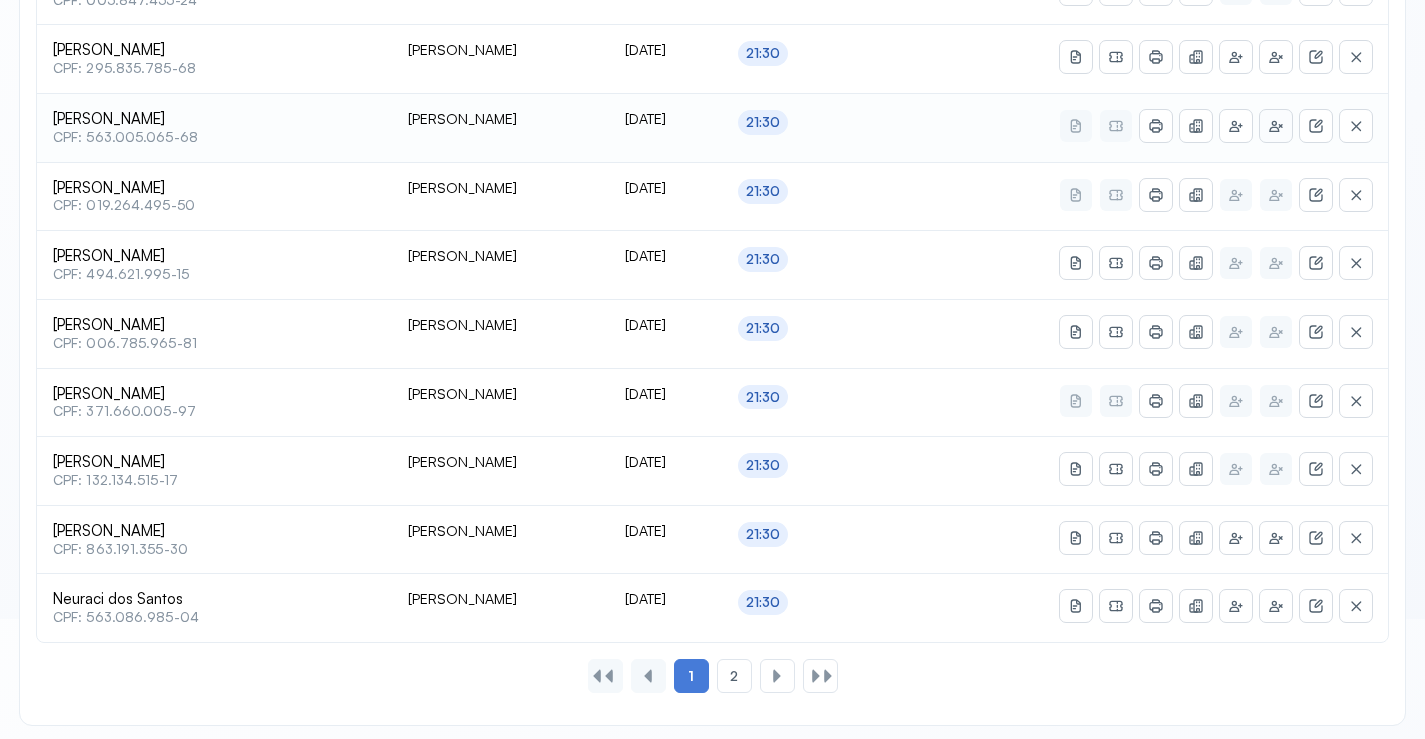 scroll, scrollTop: 865, scrollLeft: 0, axis: vertical 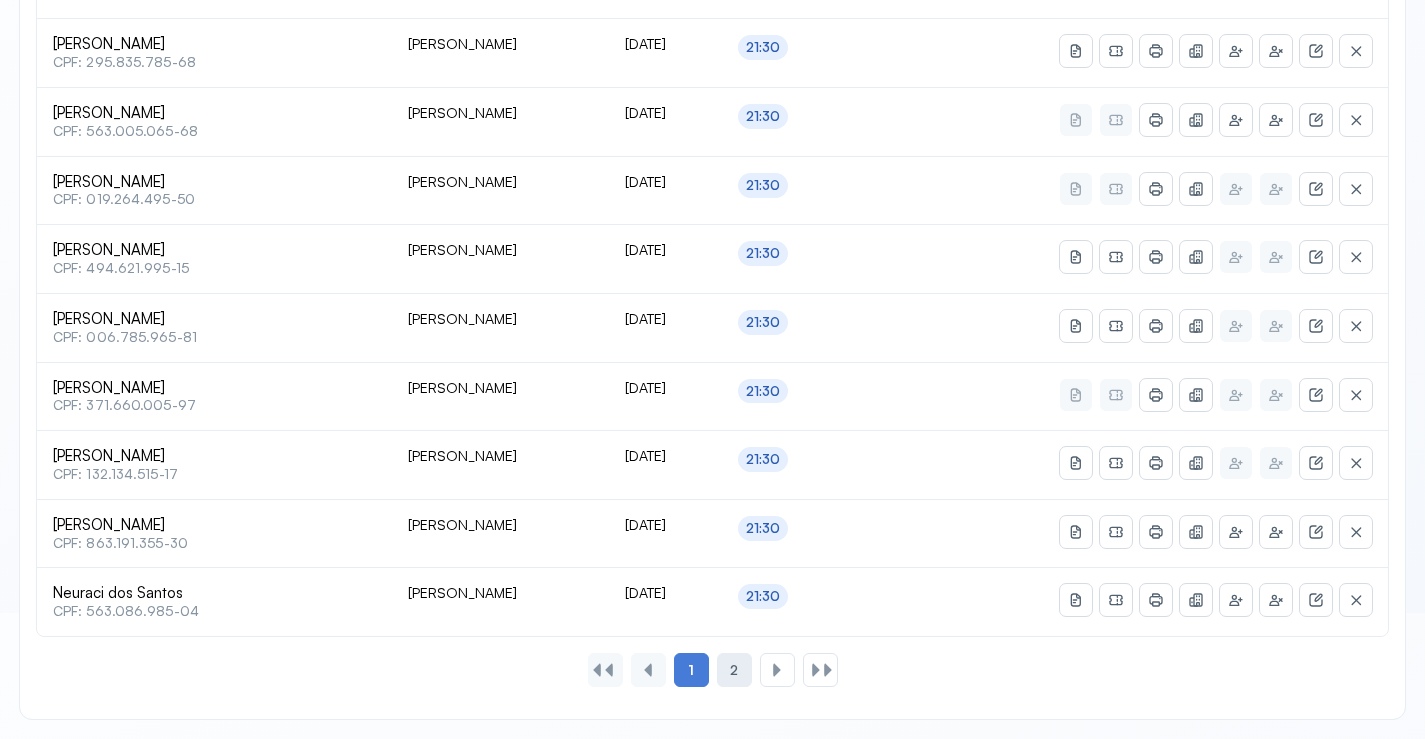 click on "2" 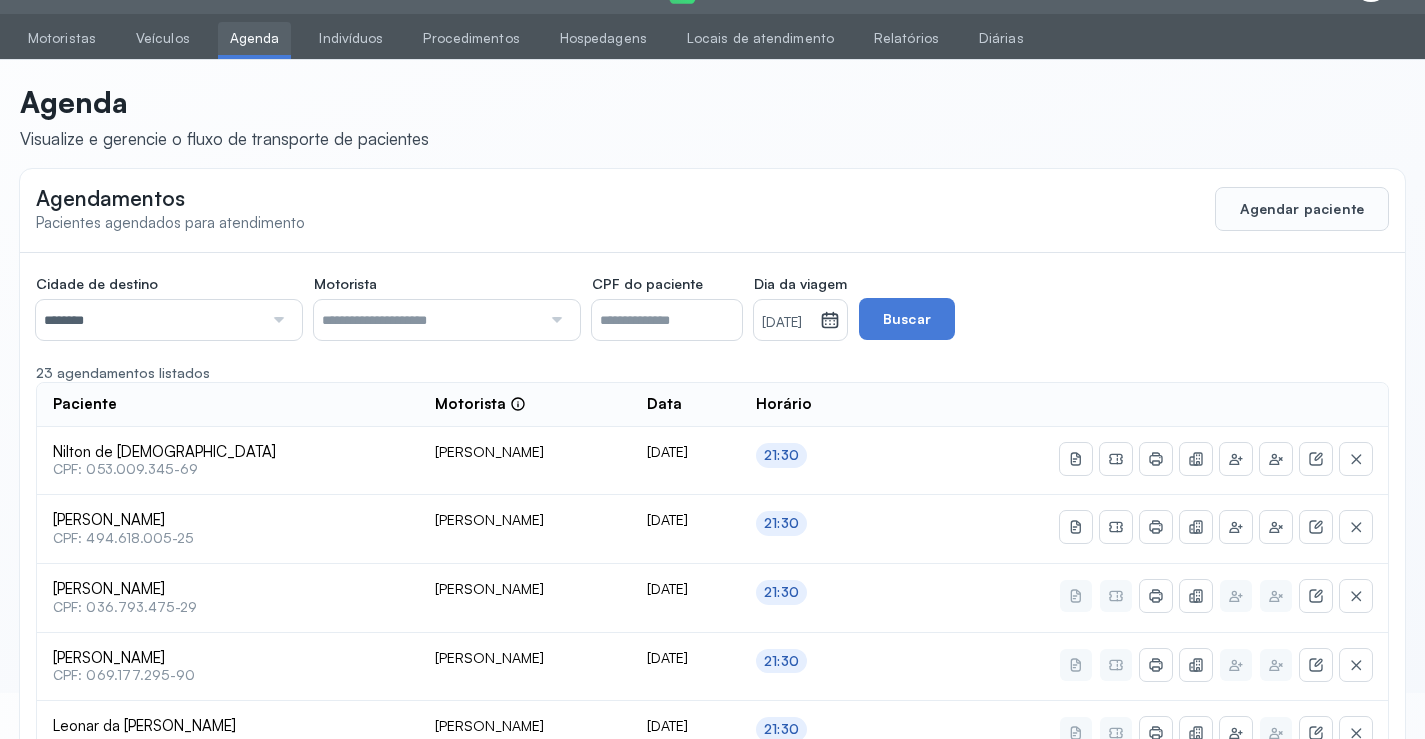 scroll, scrollTop: 385, scrollLeft: 0, axis: vertical 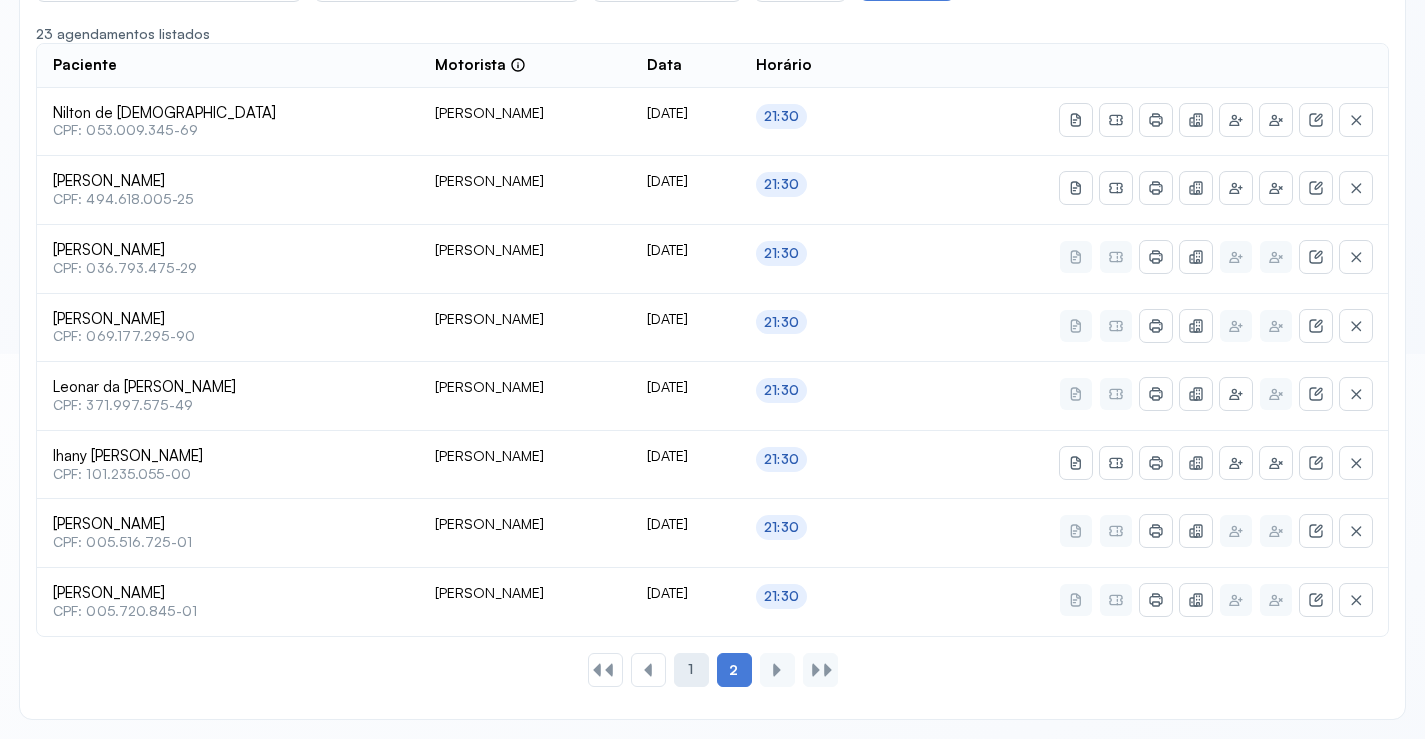 click on "1" at bounding box center (690, 669) 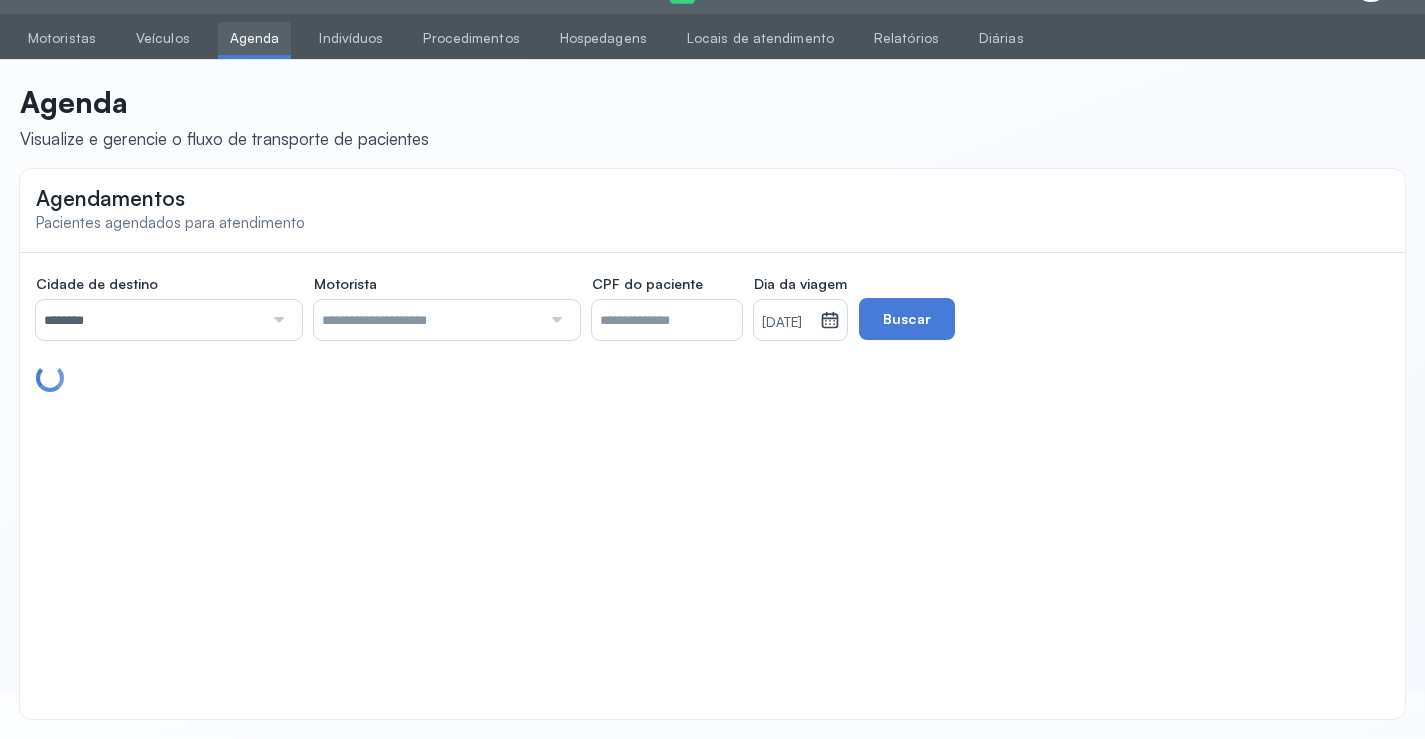 scroll, scrollTop: 385, scrollLeft: 0, axis: vertical 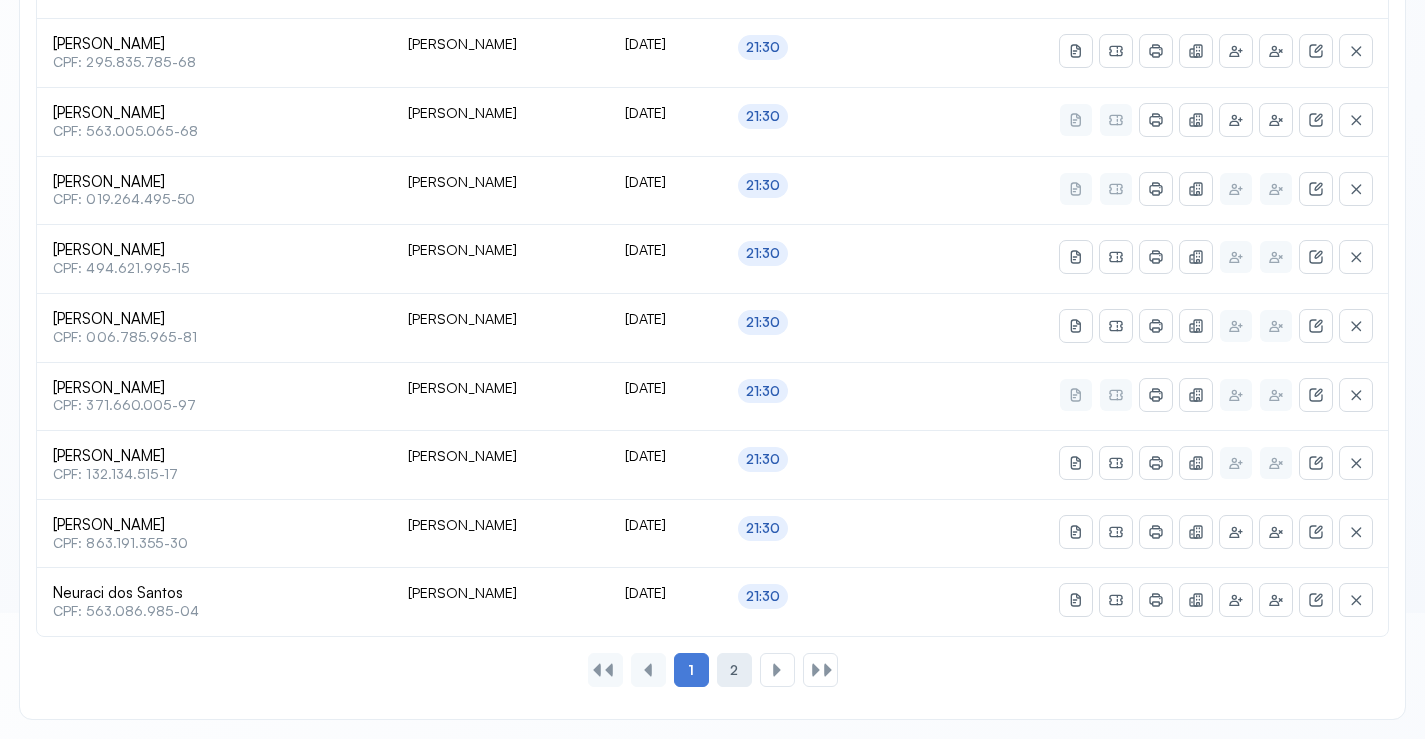 click on "2" 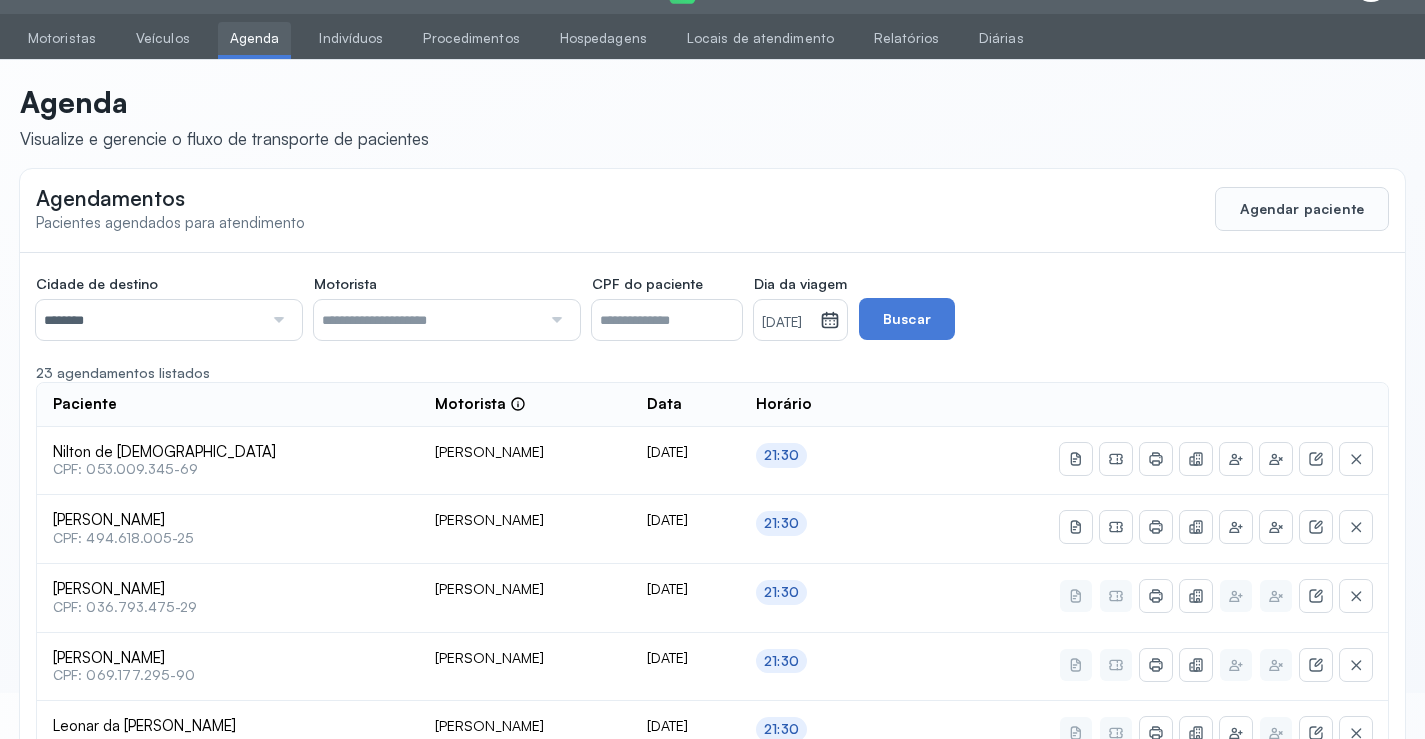 scroll, scrollTop: 385, scrollLeft: 0, axis: vertical 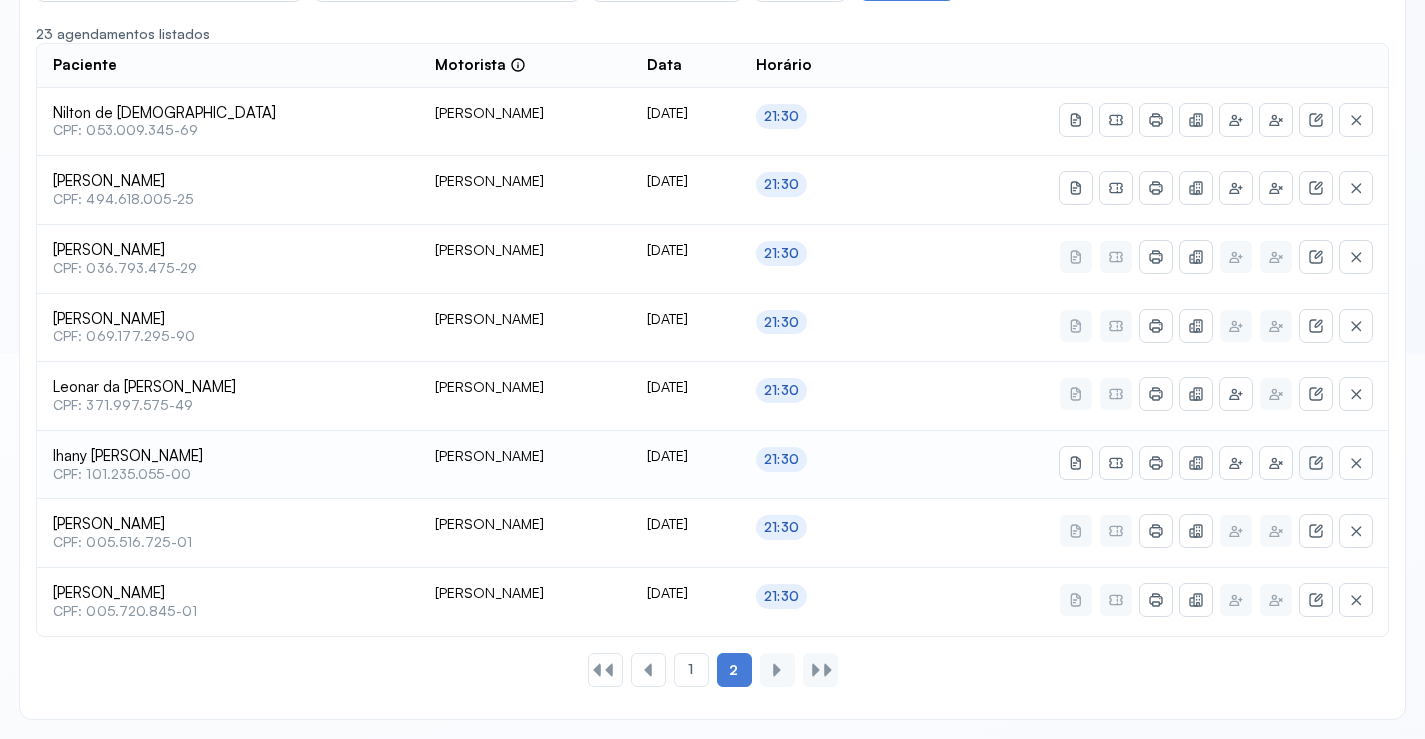 click 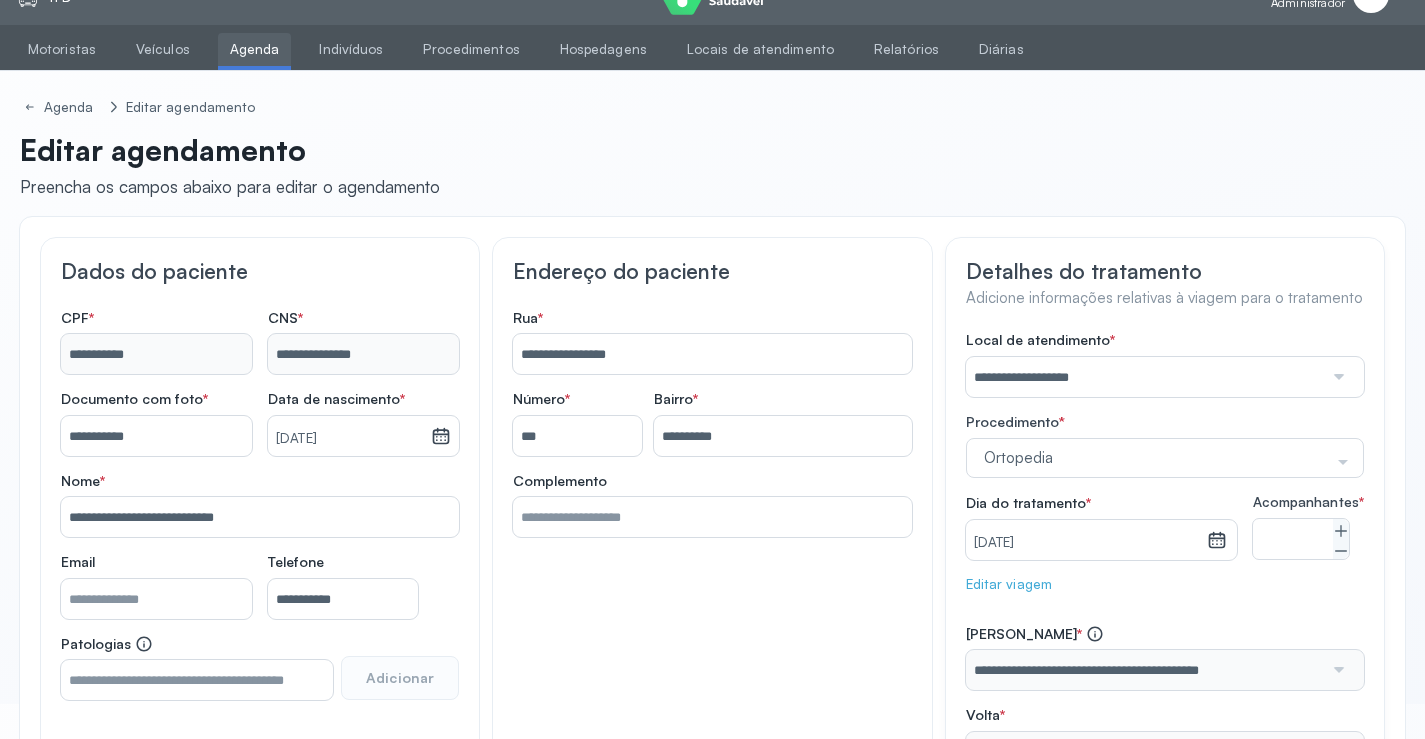 scroll, scrollTop: 0, scrollLeft: 0, axis: both 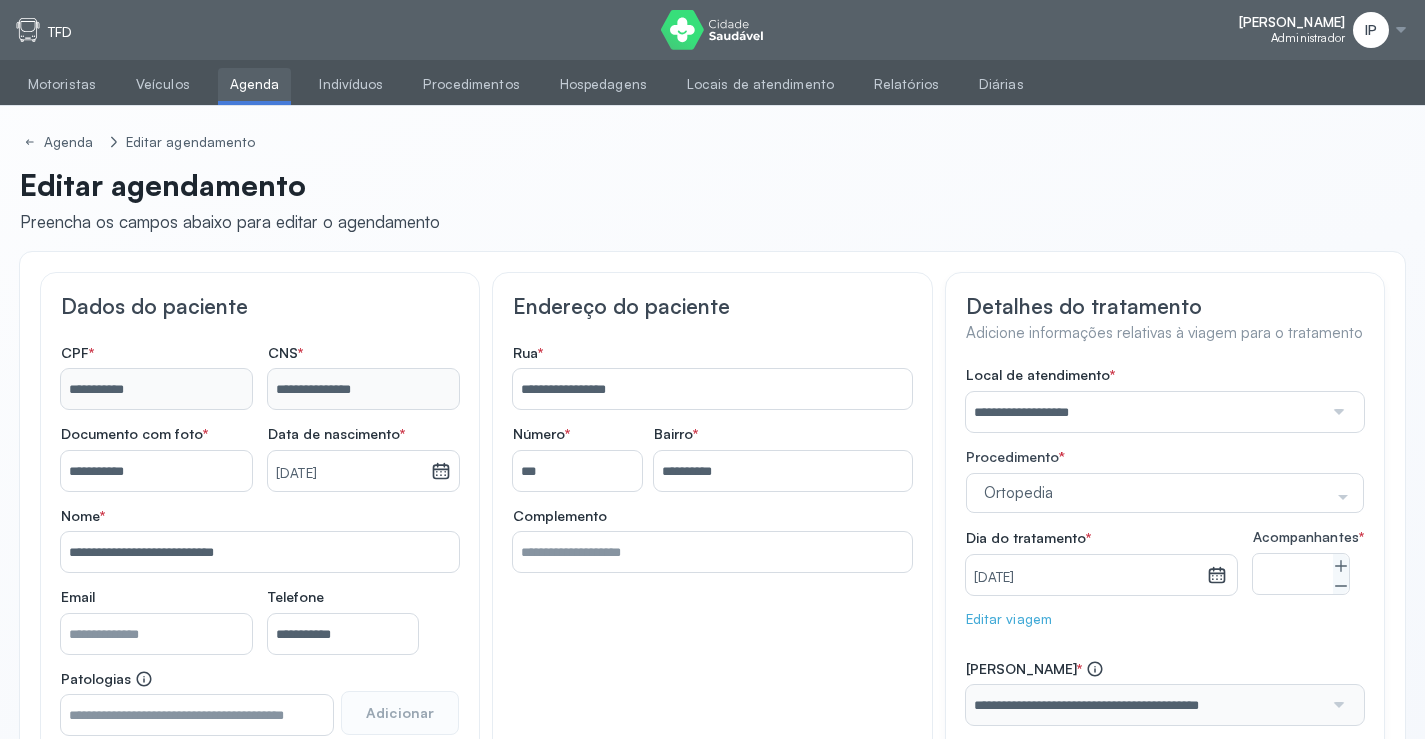 click on "Agenda" at bounding box center (255, 84) 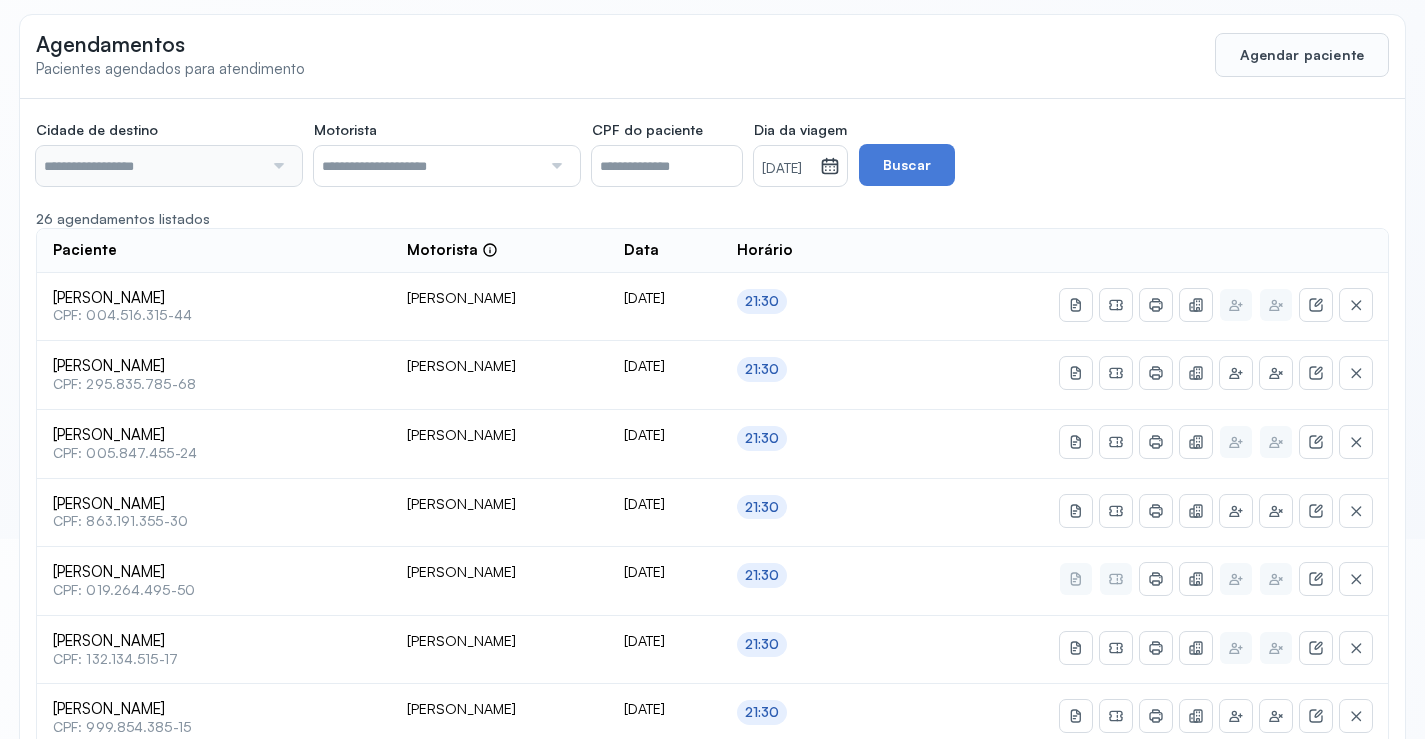 type on "********" 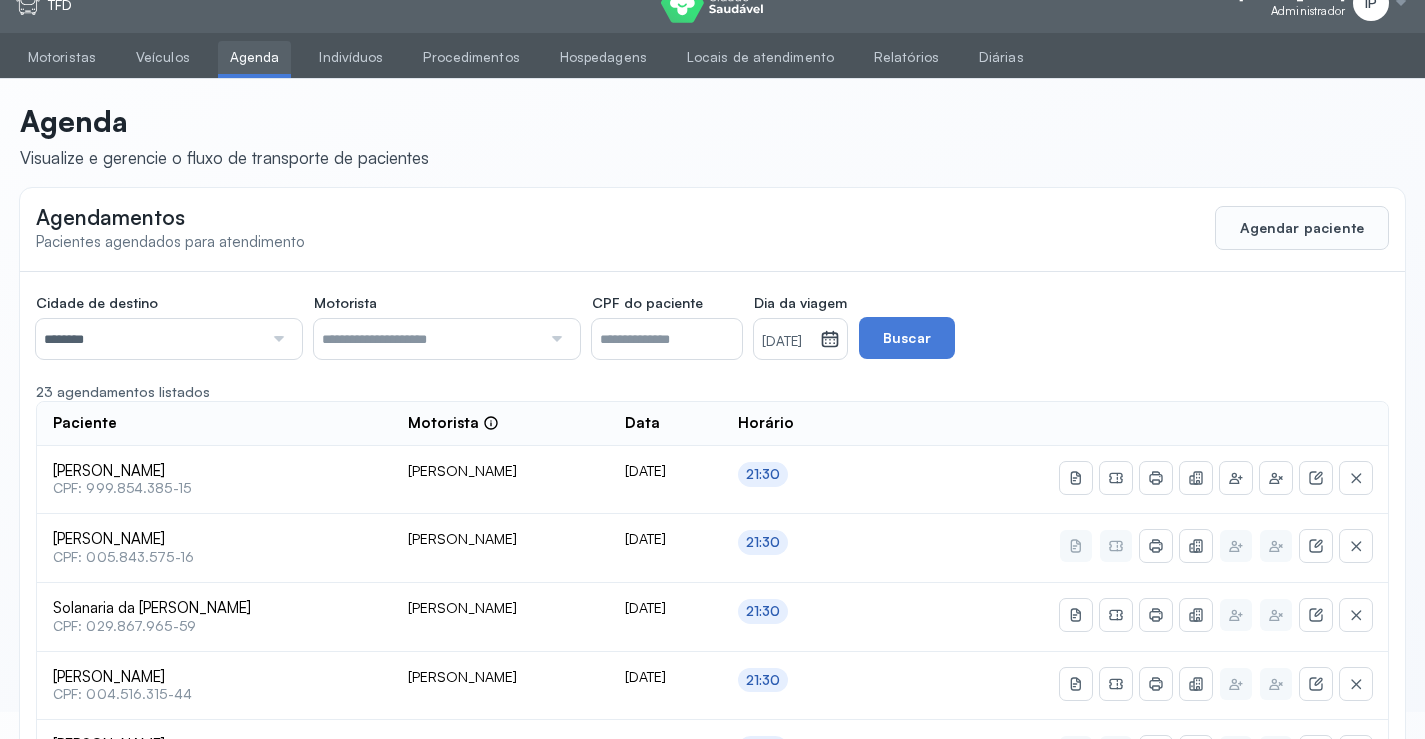 scroll, scrollTop: 0, scrollLeft: 0, axis: both 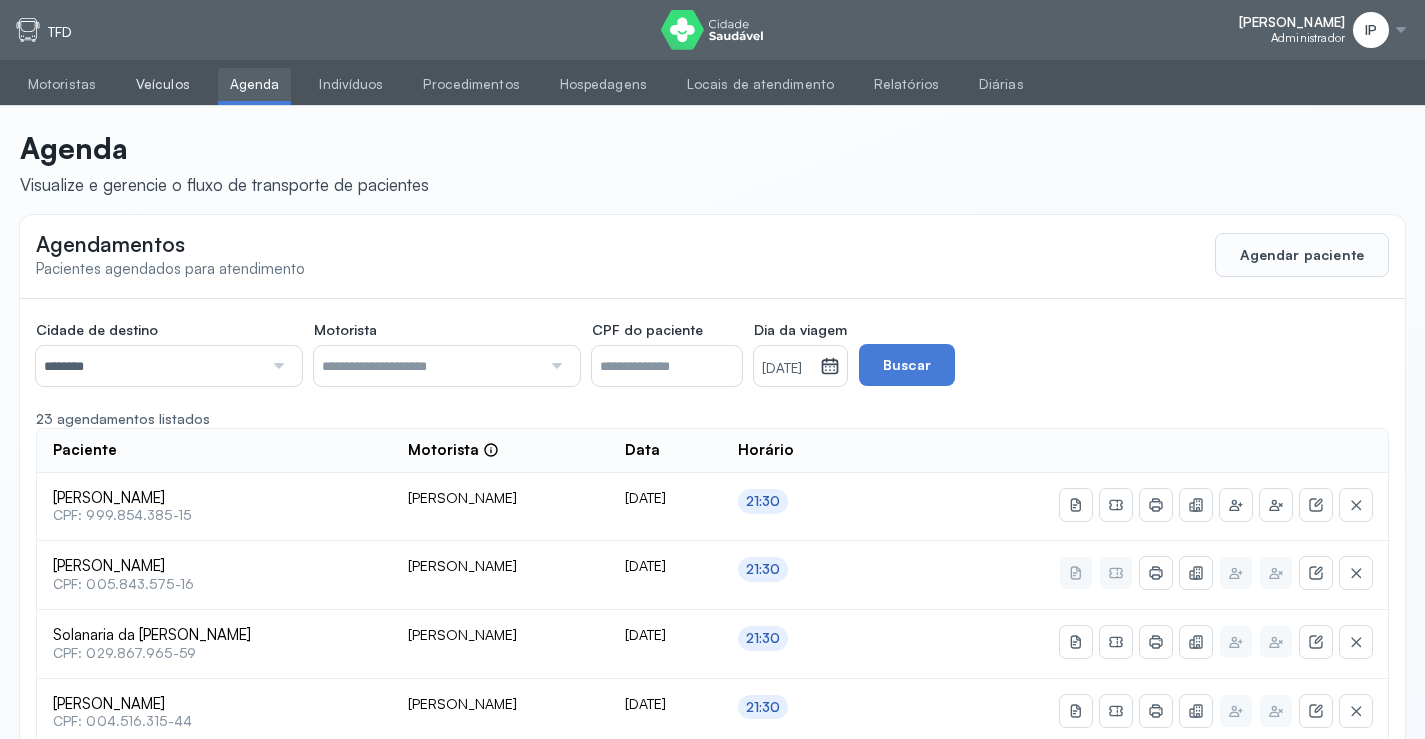 click on "Veículos" at bounding box center [163, 84] 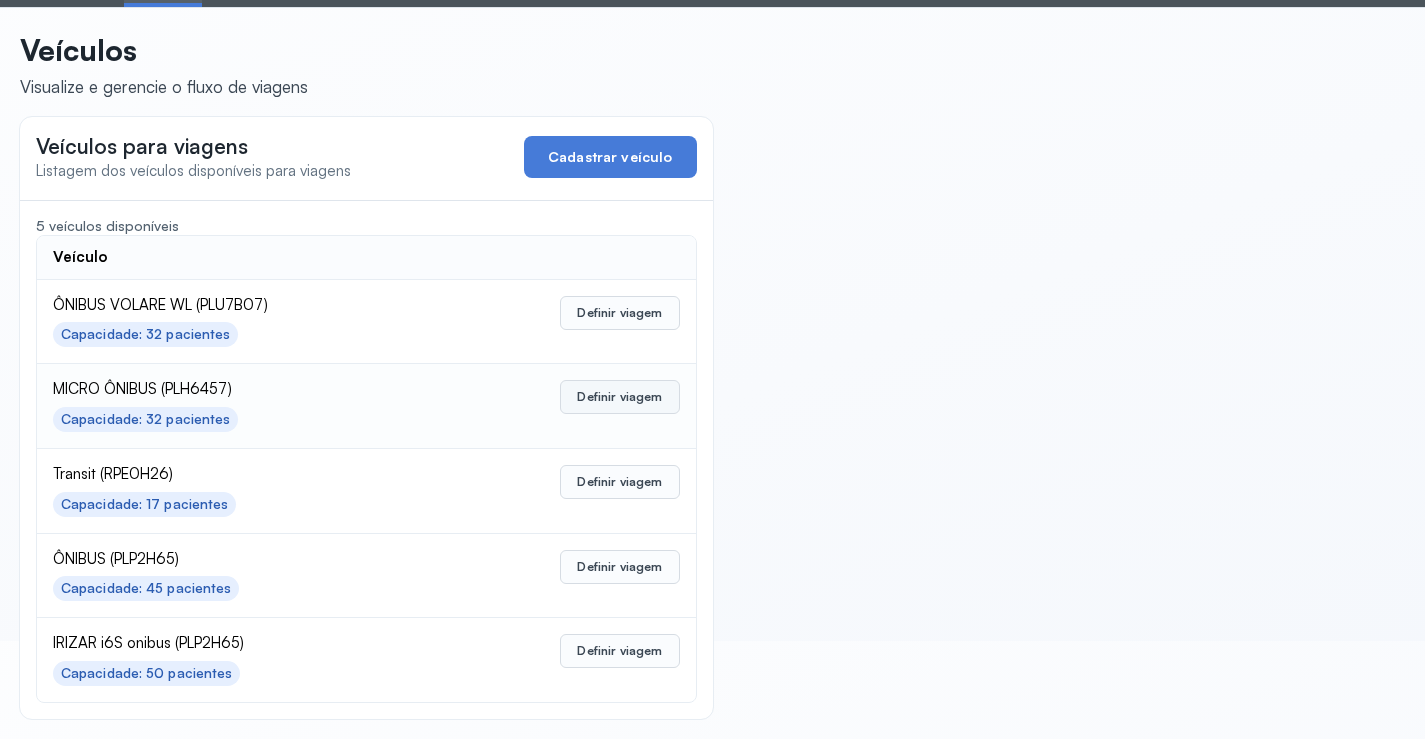 scroll, scrollTop: 0, scrollLeft: 0, axis: both 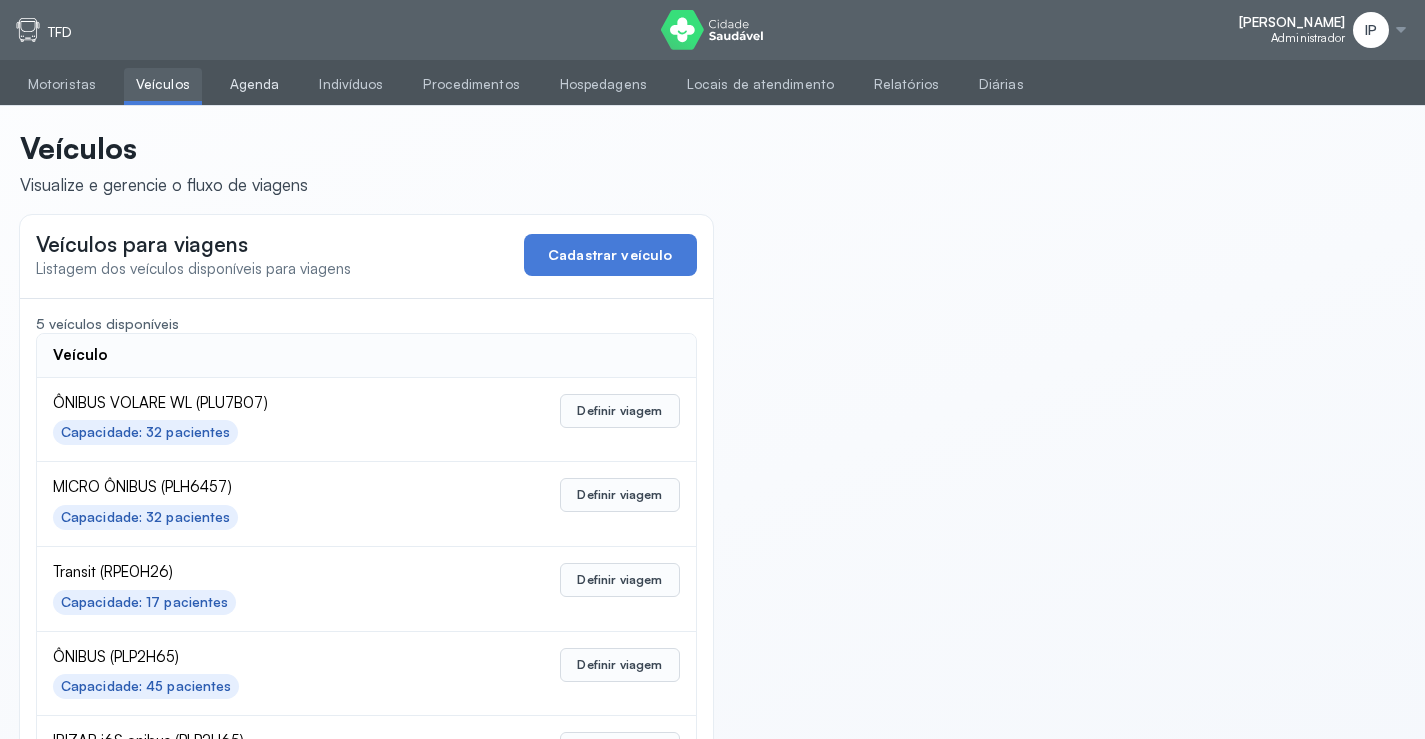 click on "Agenda" at bounding box center (255, 84) 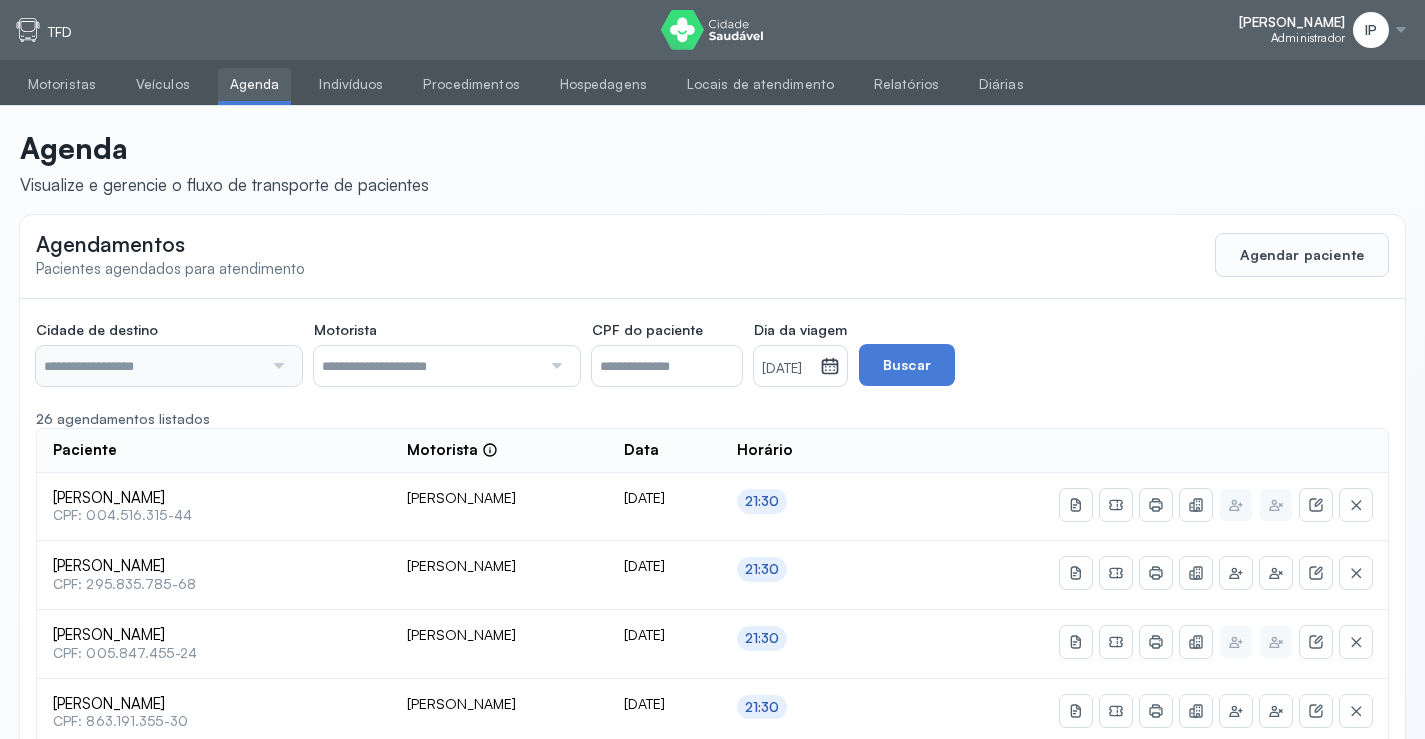 type on "********" 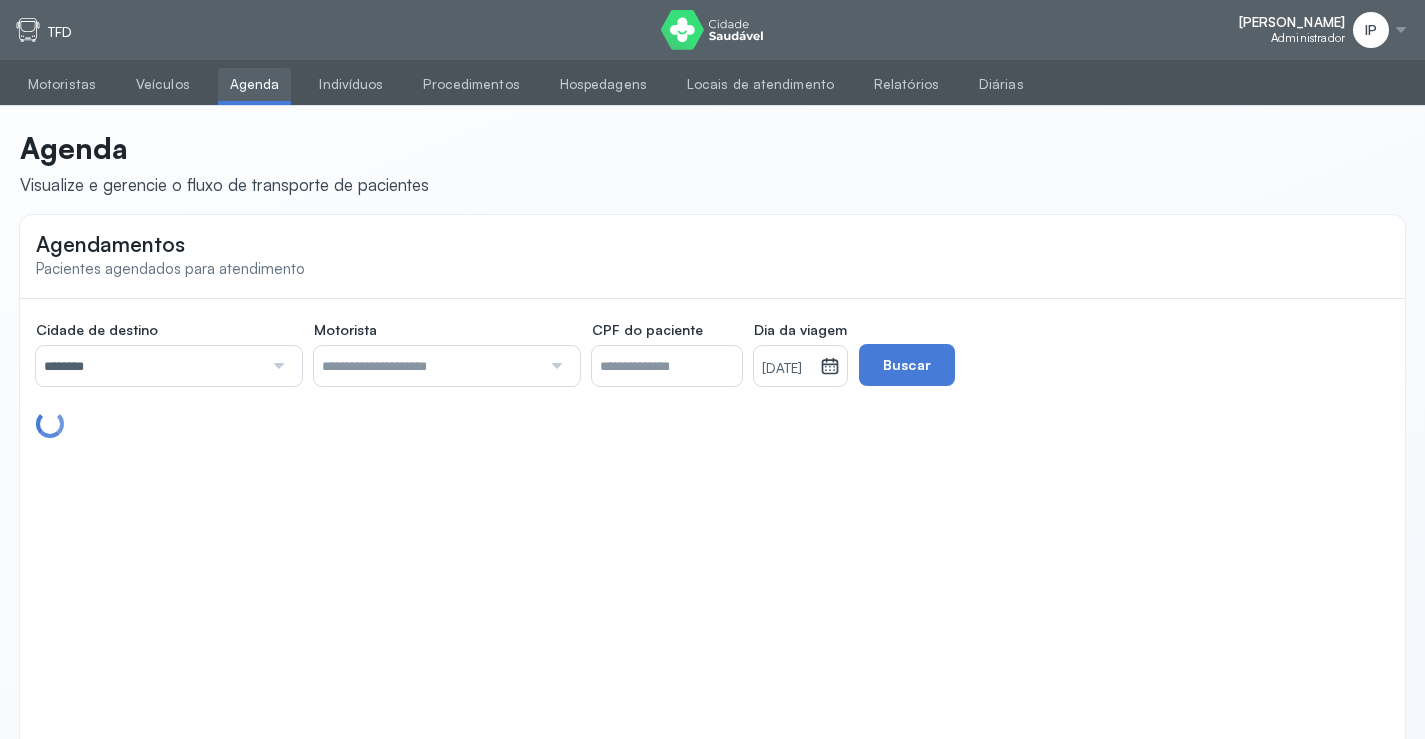 click on "********" at bounding box center (149, 366) 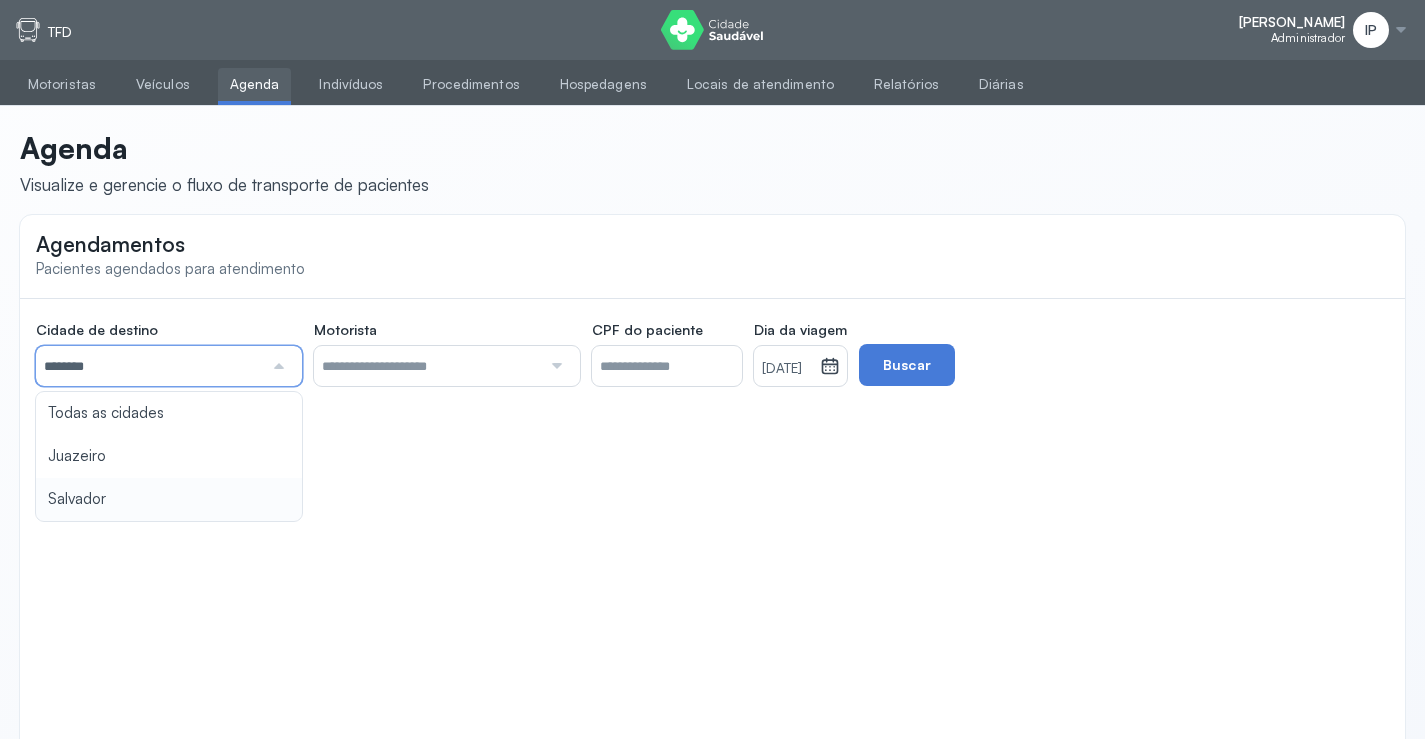 click on "Agendamentos Pacientes agendados para atendimento Cidade de destino  ******** Todas as cidades [GEOGRAPHIC_DATA] Salvador Motorista  Todos os motoristas [PERSON_NAME] [PERSON_NAME] [PERSON_NAME] CPF do paciente  Dia da viagem  [DATE] [DATE] S T Q Q S S D 1 2 3 4 5 6 7 8 9 10 11 12 13 14 15 16 17 18 19 20 21 22 23 24 25 26 27 28 29 30 [DATE][PERSON_NAME] mar abr maio jun [DATE] ago set out nov [DATE] 2019 2020 2021 2022 2023 2024 2025 2026 2027 2028 2029  Buscar" at bounding box center (712, 490) 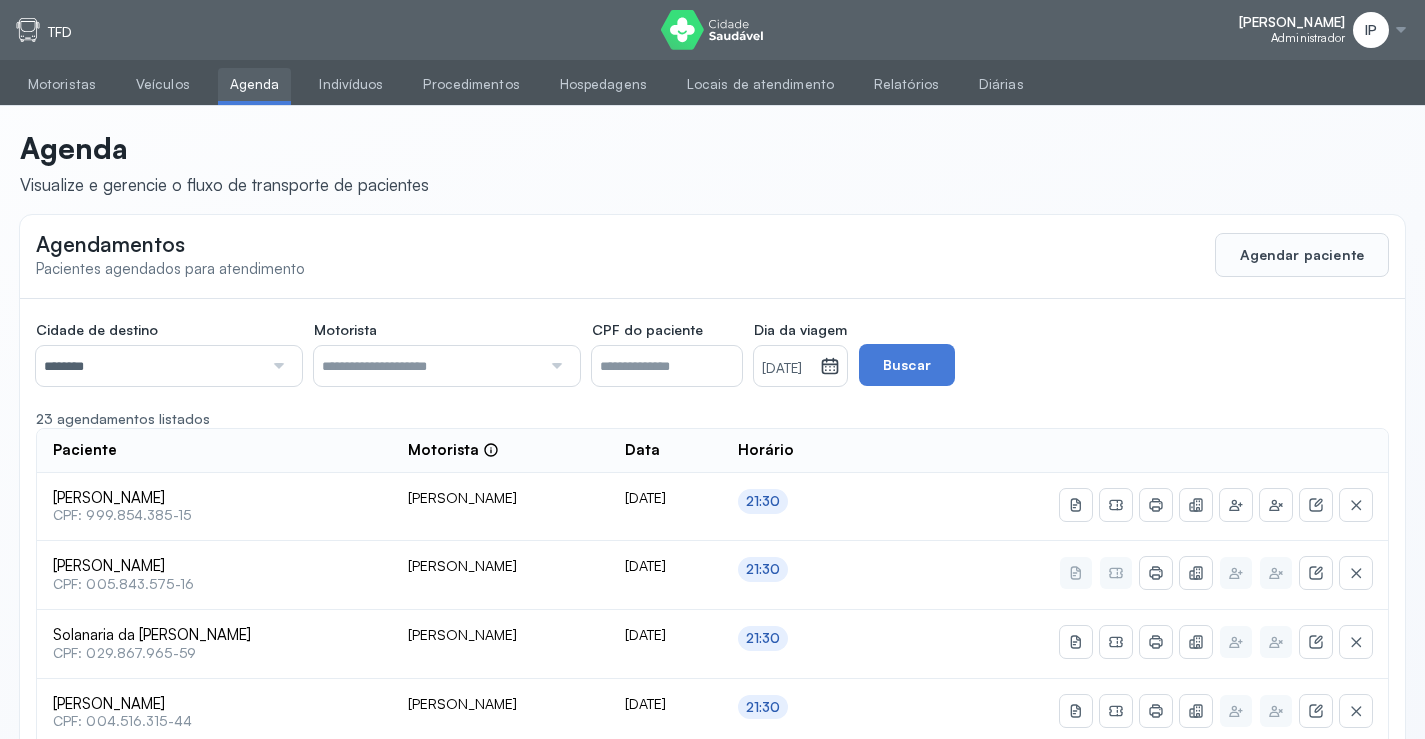 click on "[DATE]" at bounding box center [787, 366] 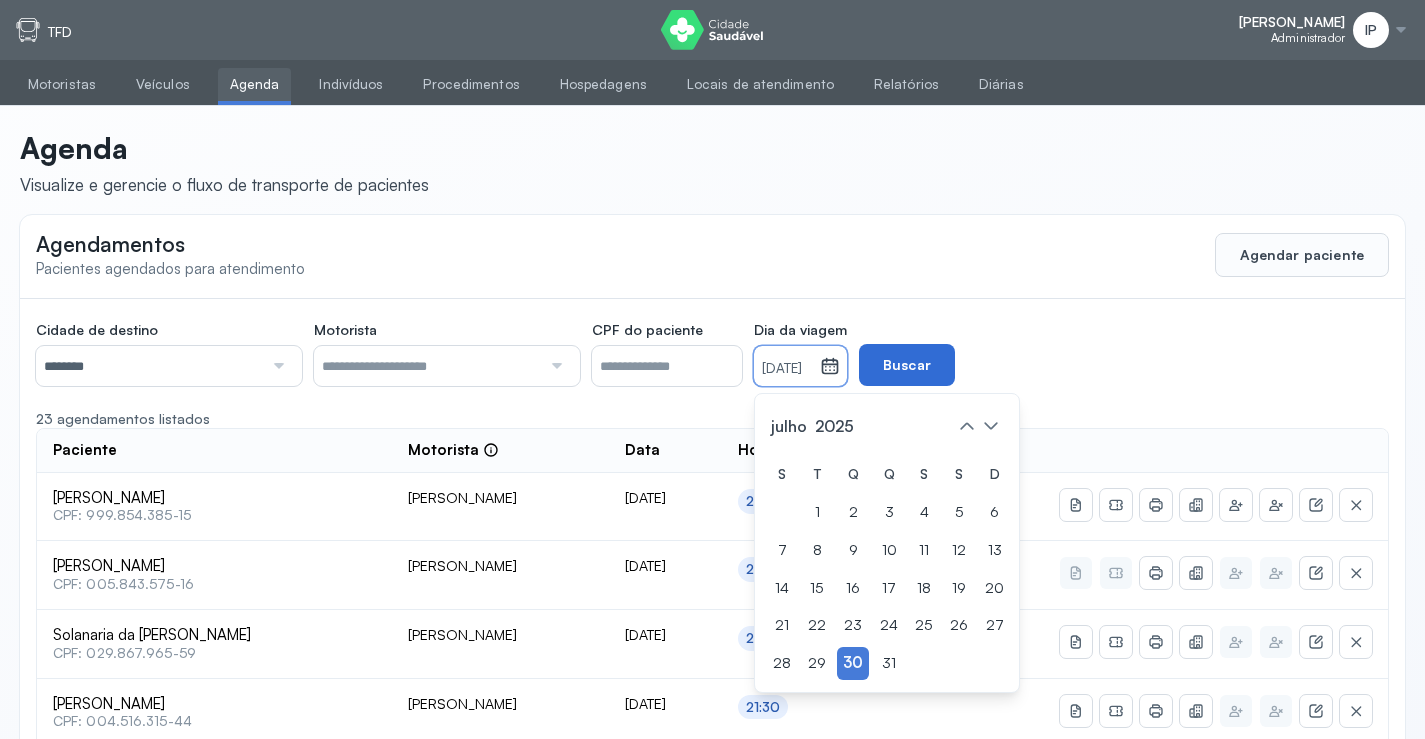 click on "Buscar" at bounding box center (907, 365) 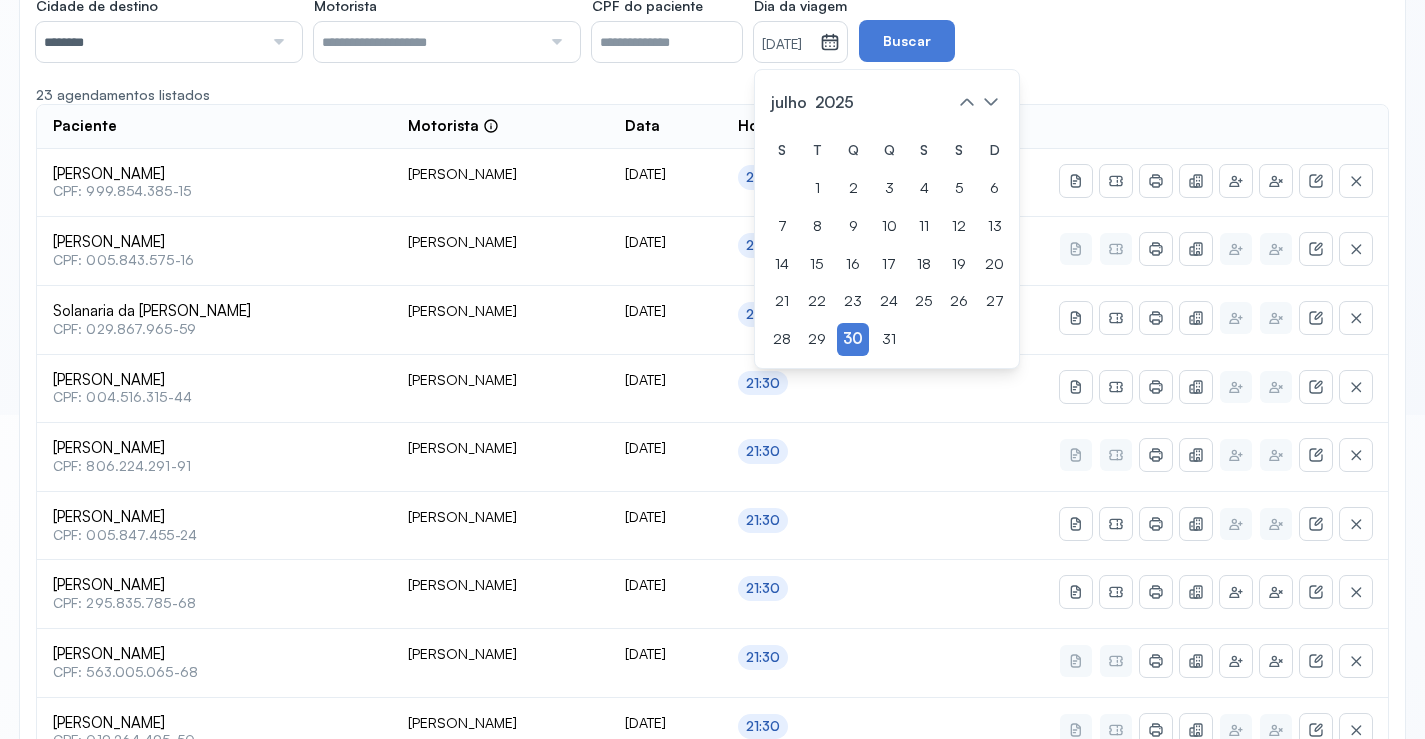 scroll, scrollTop: 146, scrollLeft: 0, axis: vertical 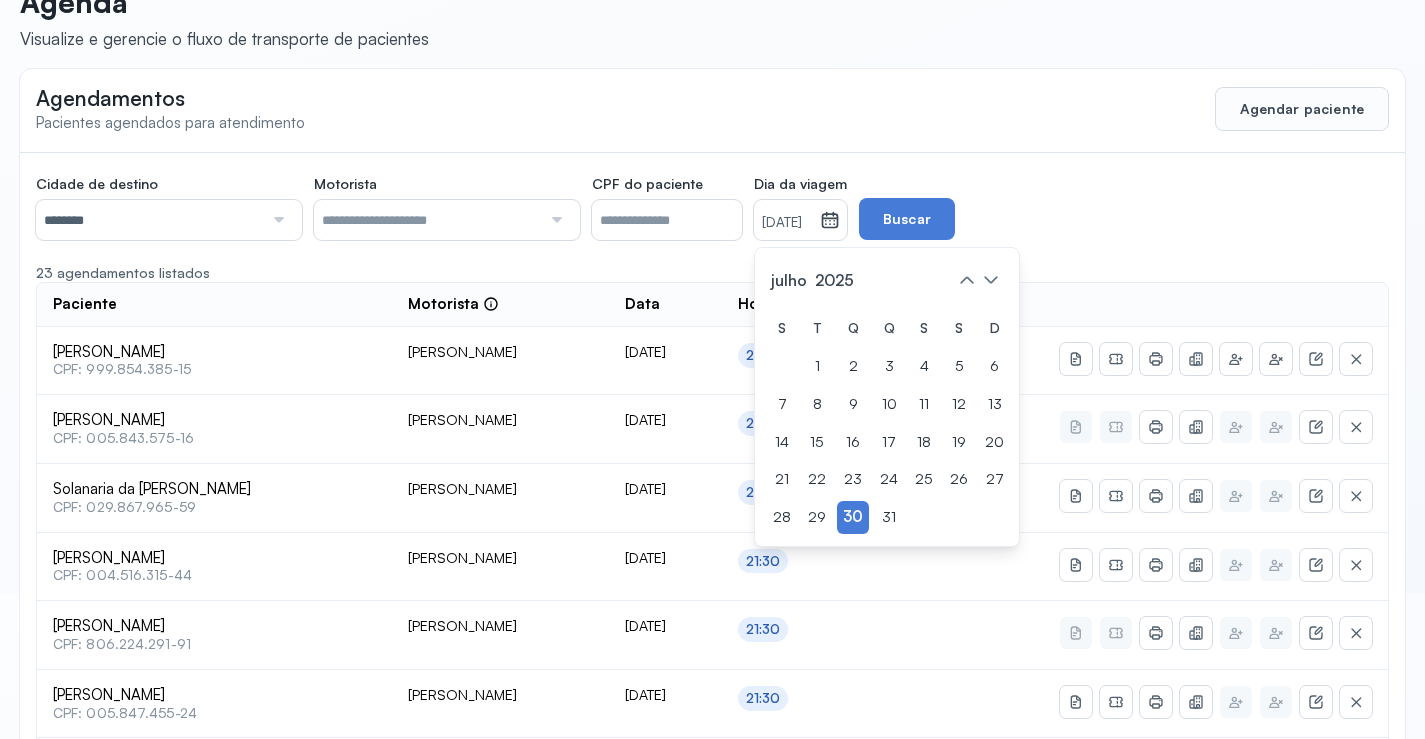 click on "Cidade de destino  ******** Todas as cidades [GEOGRAPHIC_DATA] Salvador Motorista  Todos os motoristas [PERSON_NAME] [PERSON_NAME] [PERSON_NAME] CPF do paciente  Dia da viagem  [DATE] [DATE] S T Q Q S S D 1 2 3 4 5 6 7 8 9 10 11 12 13 14 15 16 17 18 19 20 21 22 23 24 25 26 27 28 29 30 [DATE][PERSON_NAME] mar abr maio jun [DATE] ago set out nov [DATE] 2019 2020 2021 2022 2023 2024 2025 2026 2027 2028 2029  Buscar" at bounding box center [586, 204] 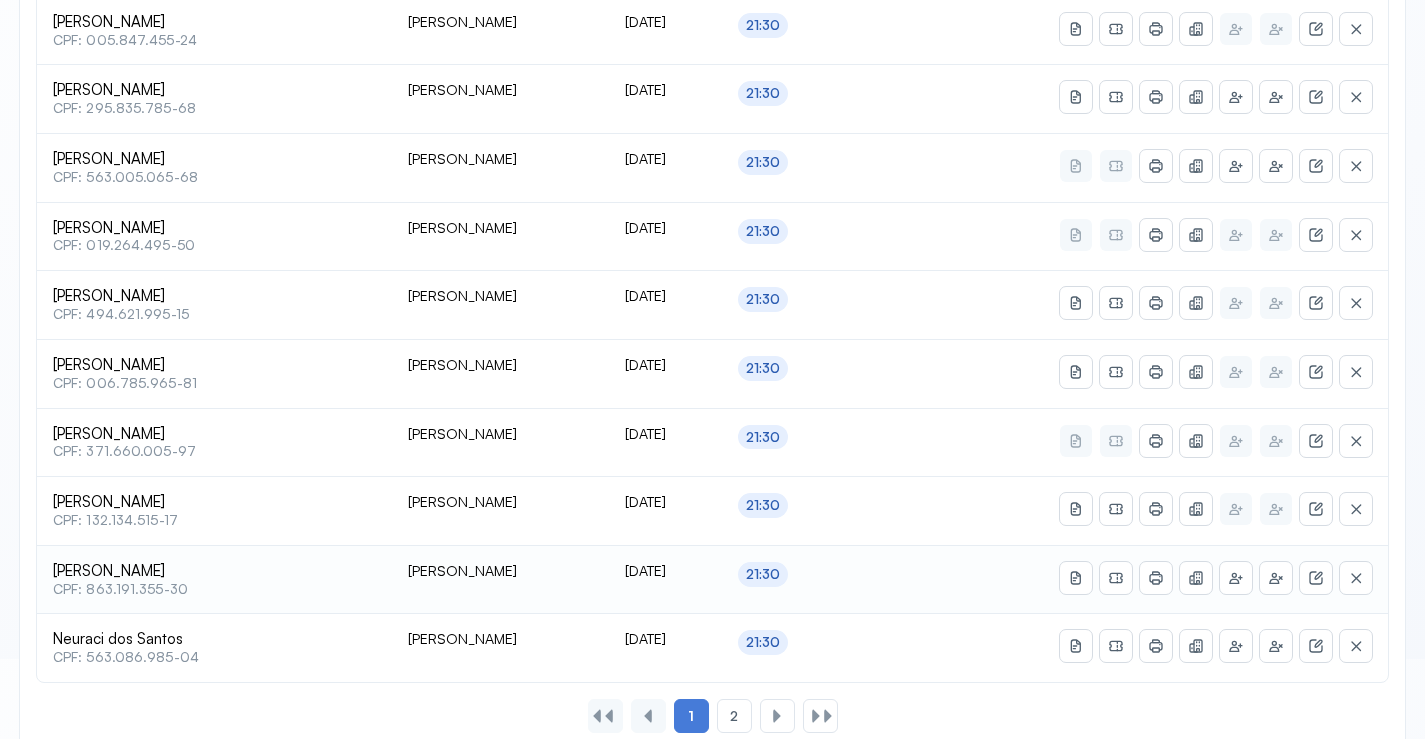 scroll, scrollTop: 846, scrollLeft: 0, axis: vertical 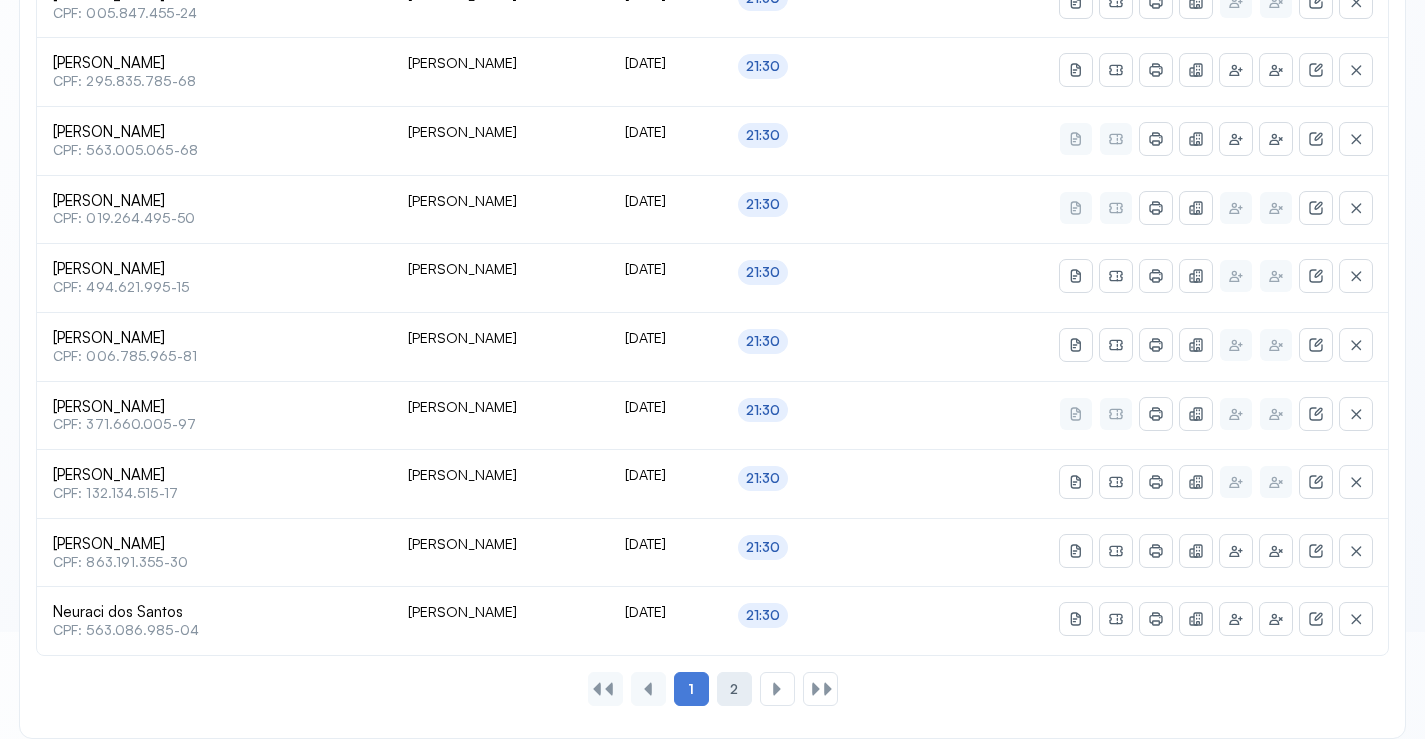 click on "2" 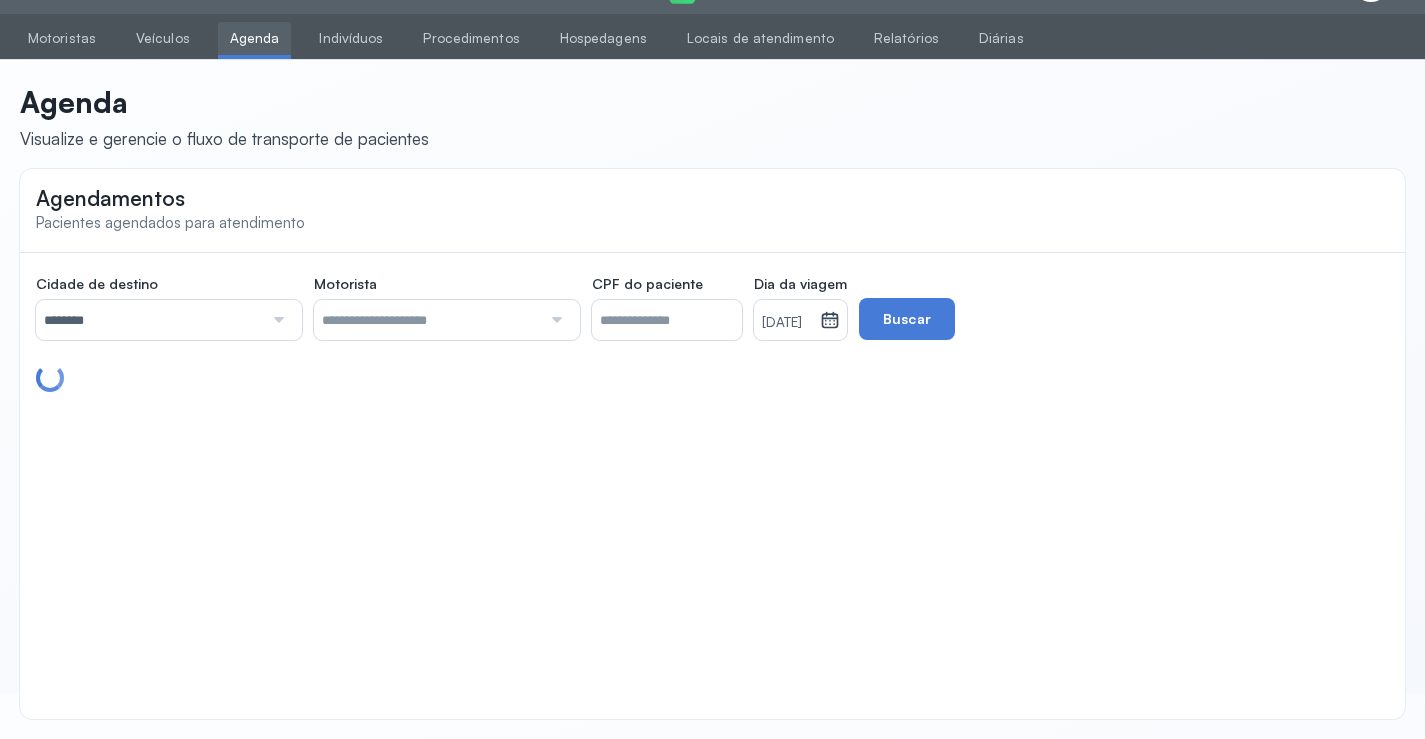scroll, scrollTop: 385, scrollLeft: 0, axis: vertical 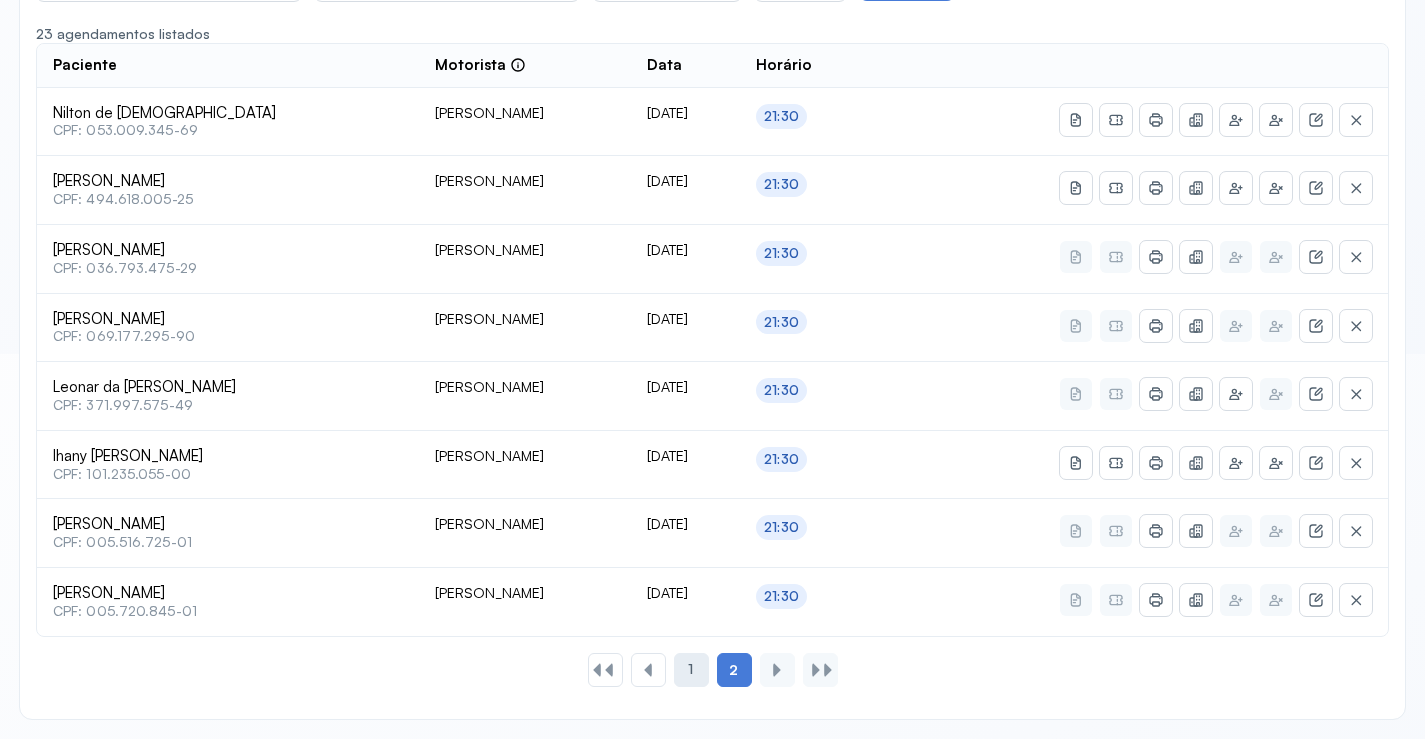 click on "1" 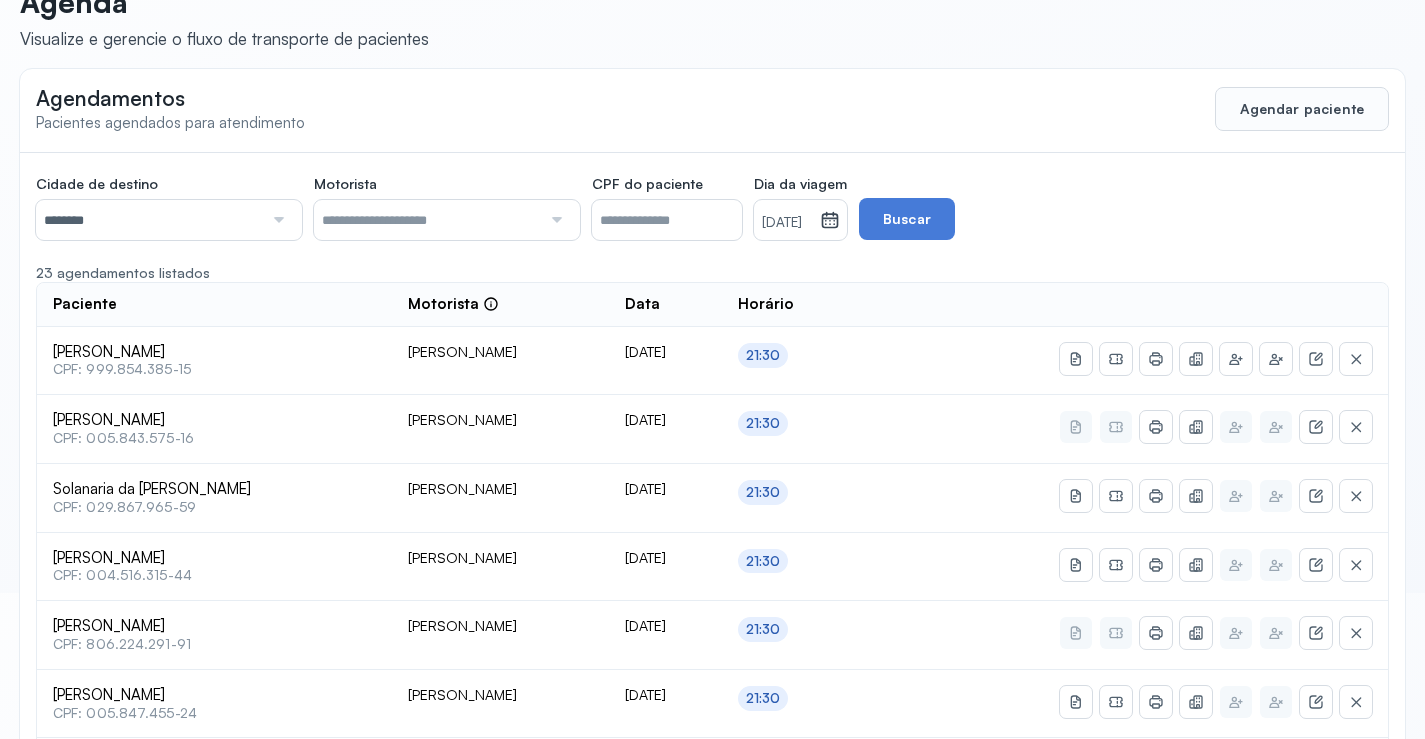 scroll, scrollTop: 0, scrollLeft: 0, axis: both 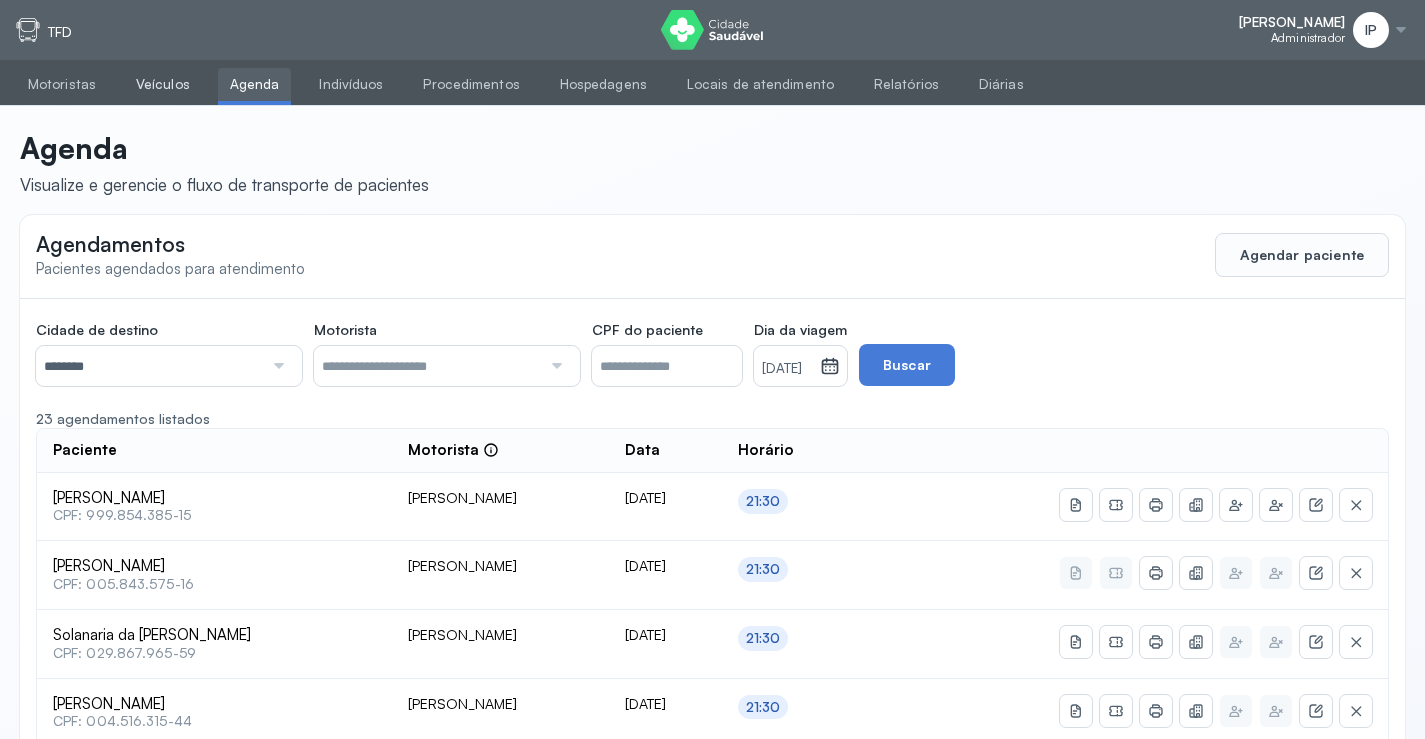 click on "Veículos" at bounding box center (163, 84) 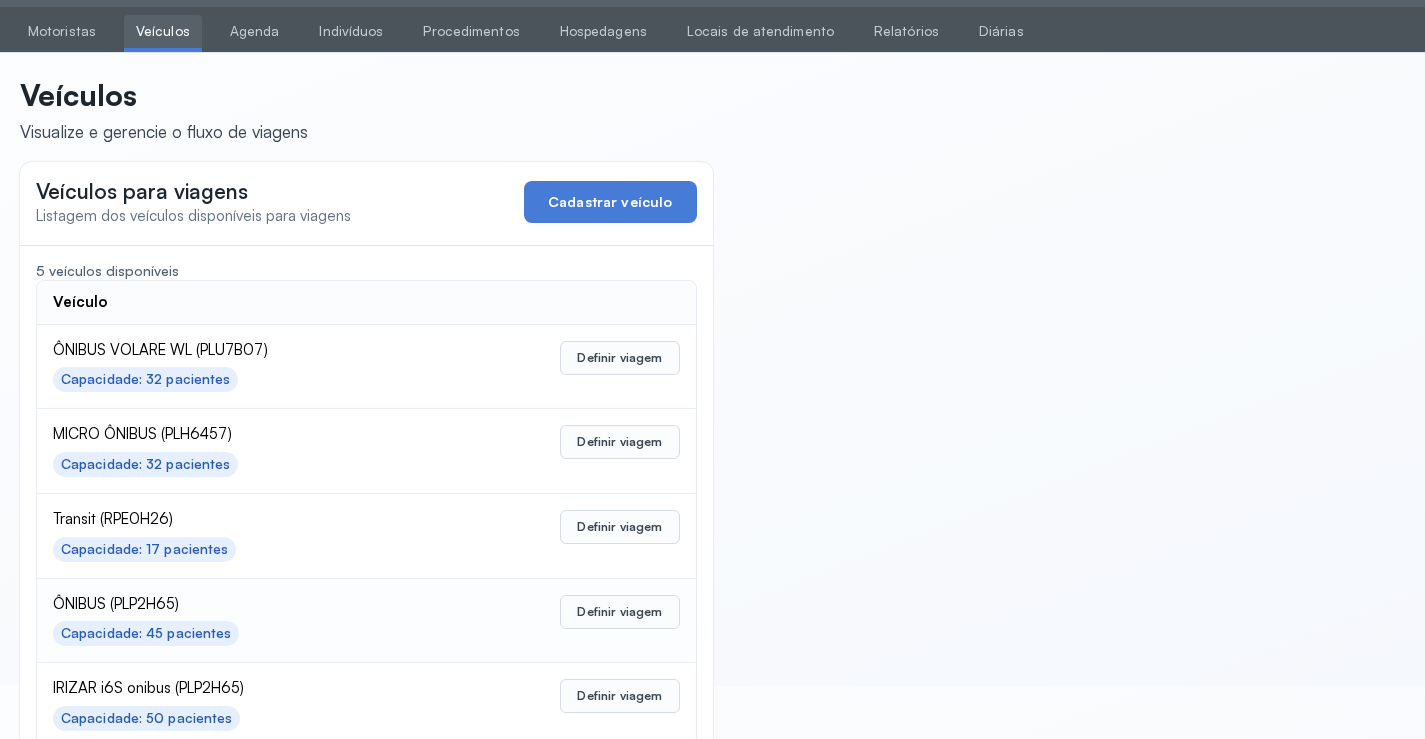 scroll, scrollTop: 98, scrollLeft: 0, axis: vertical 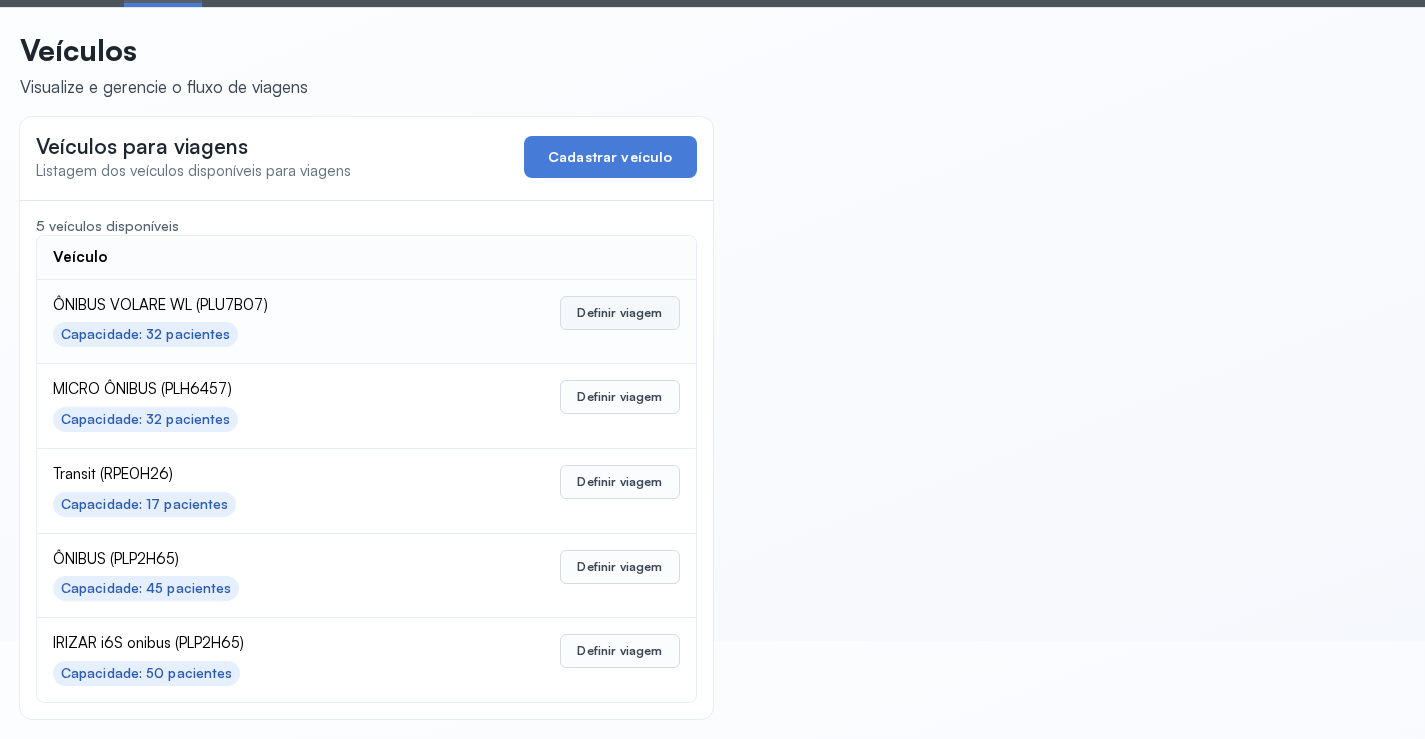 click on "Definir viagem" at bounding box center [619, 313] 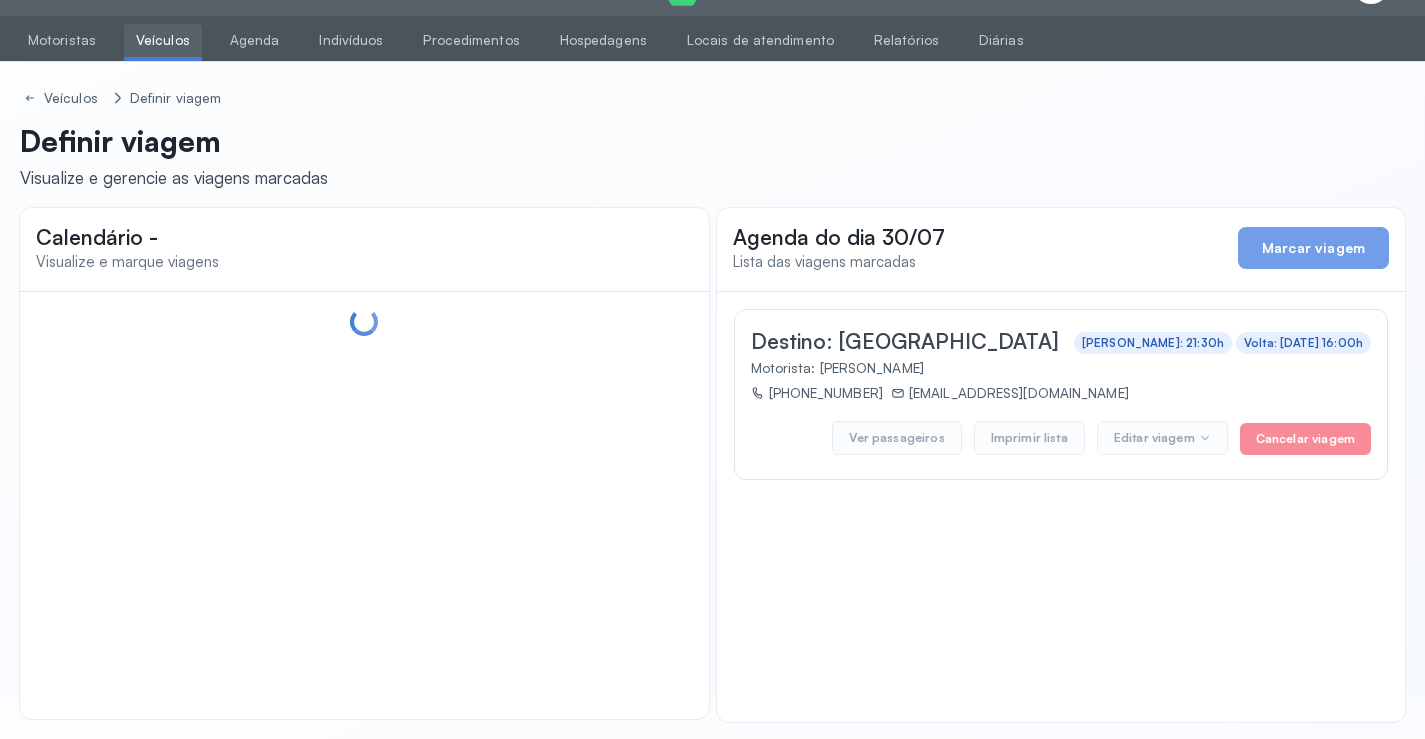 scroll, scrollTop: 47, scrollLeft: 0, axis: vertical 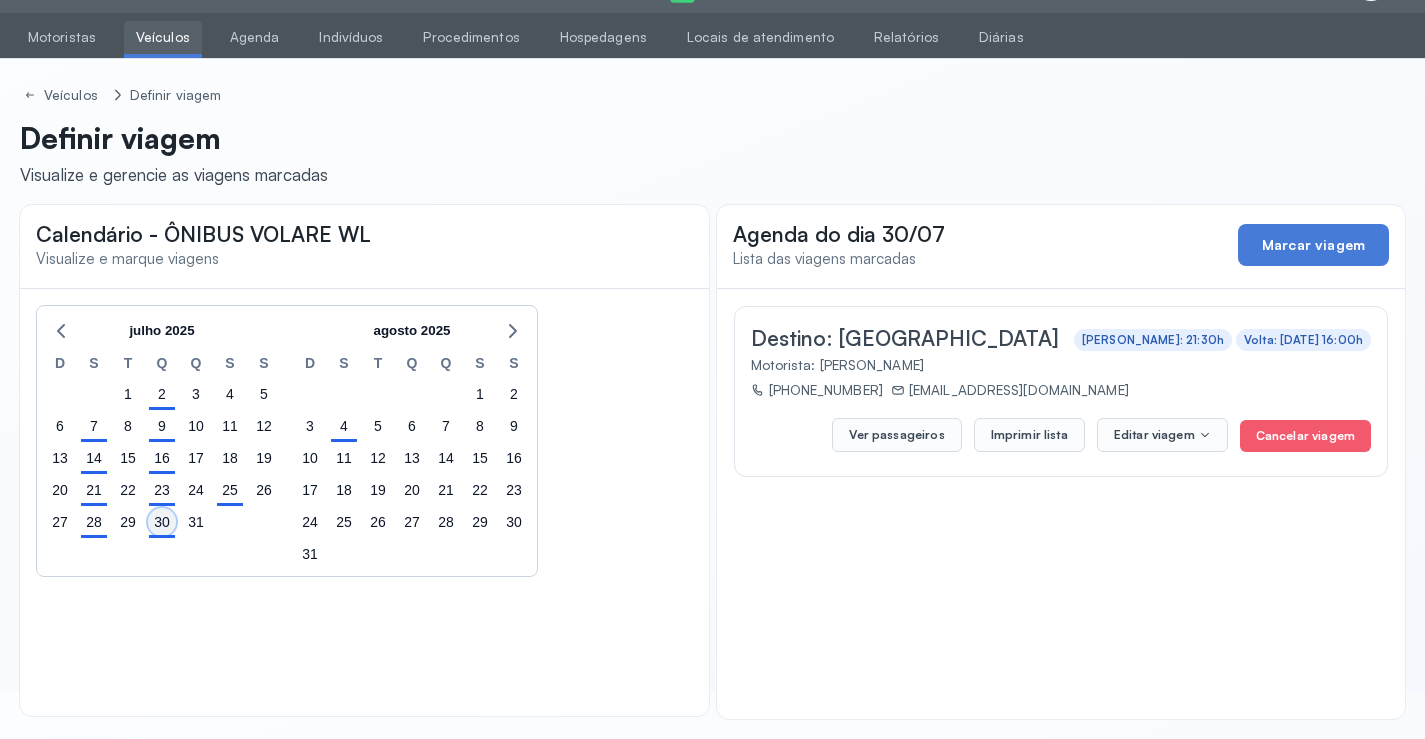 click on "30" 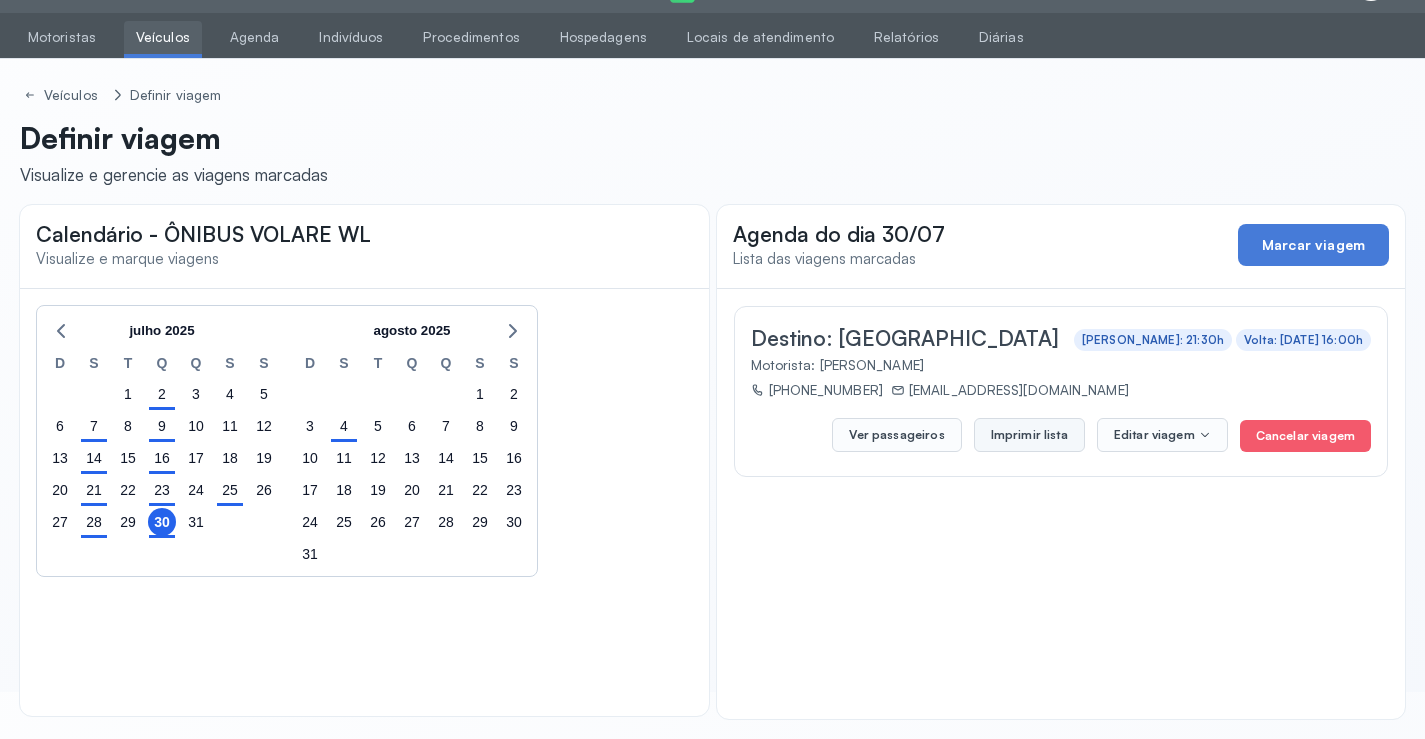click on "Imprimir lista" at bounding box center [1029, 435] 